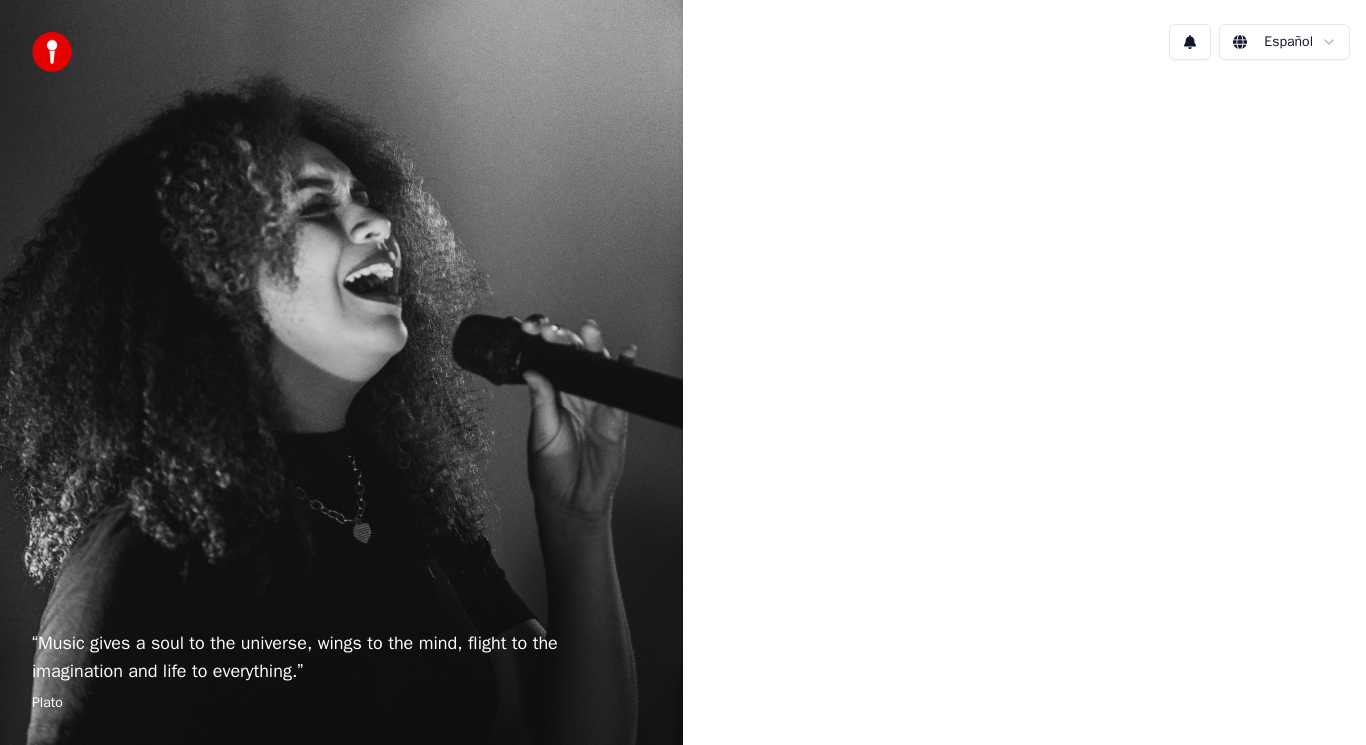scroll, scrollTop: 0, scrollLeft: 0, axis: both 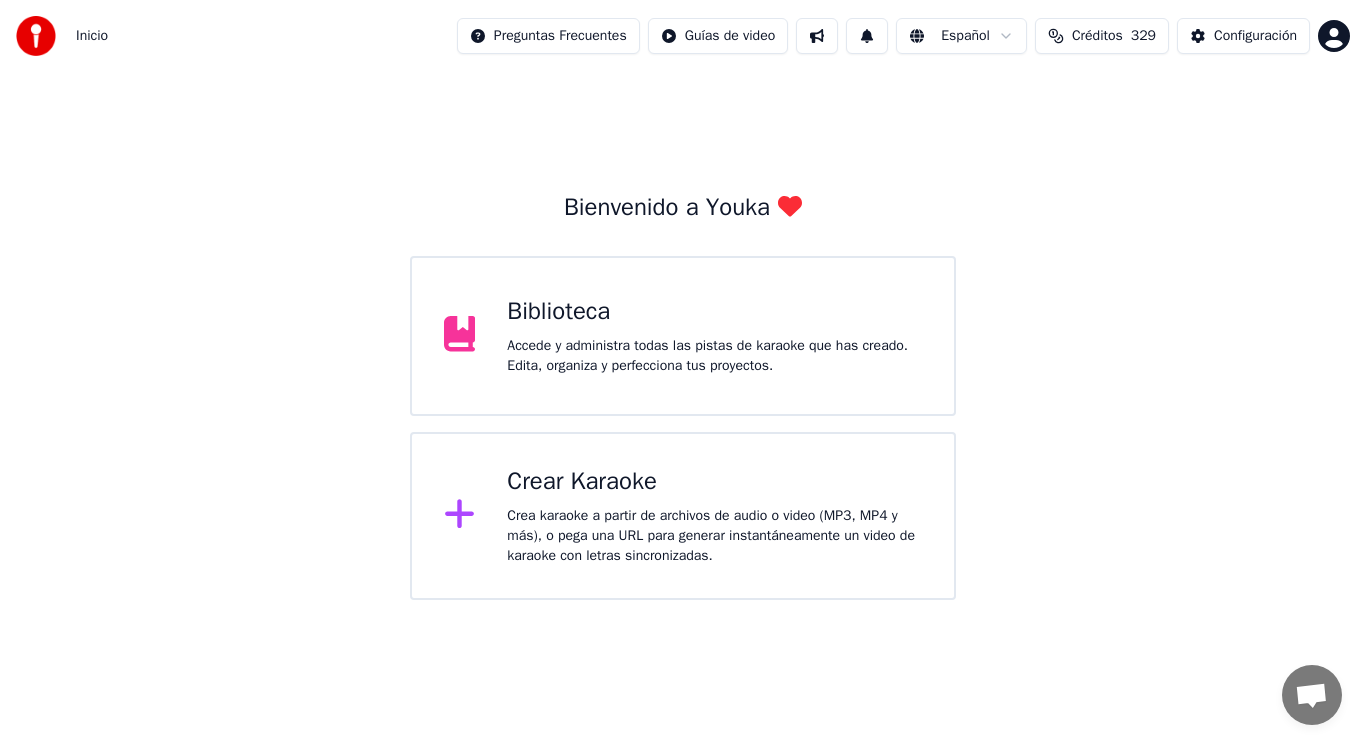 click on "Accede y administra todas las pistas de karaoke que has creado. Edita, organiza y perfecciona tus proyectos." at bounding box center [714, 356] 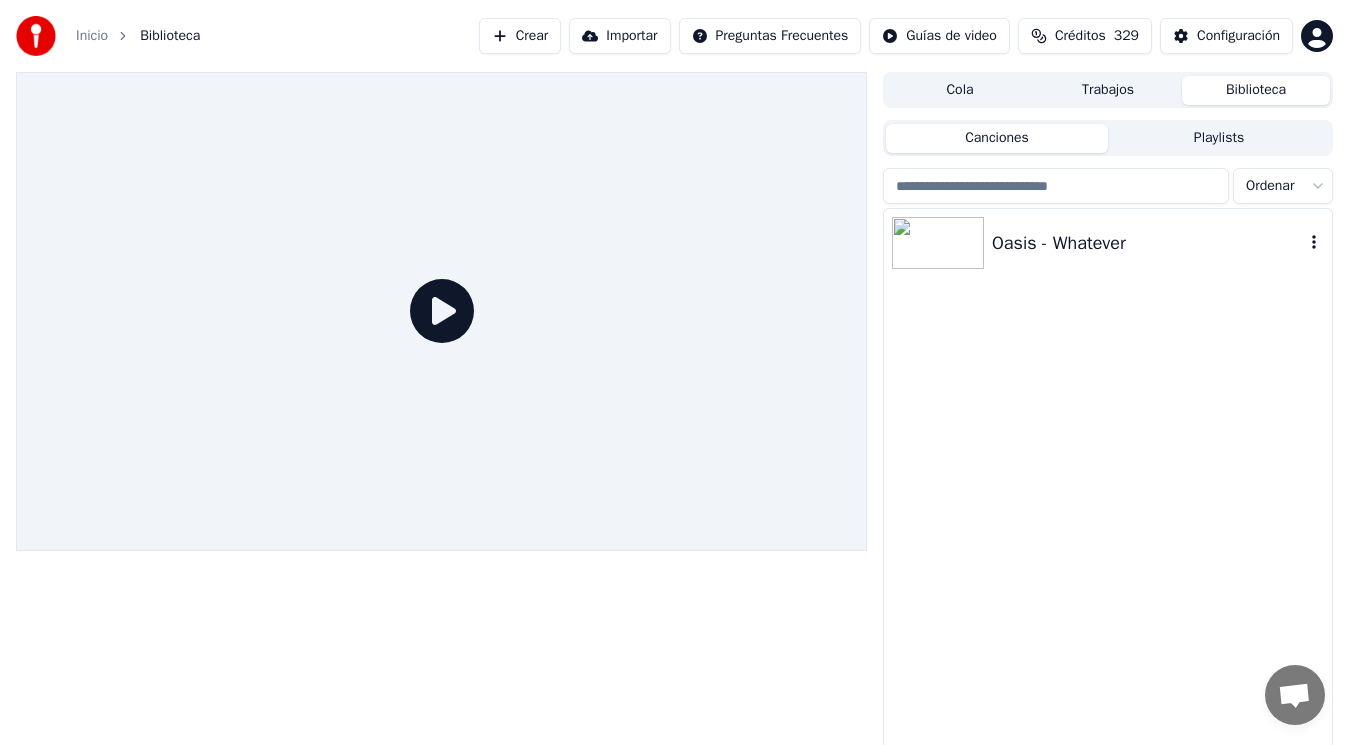 click on "Oasis - Whatever" at bounding box center [1148, 243] 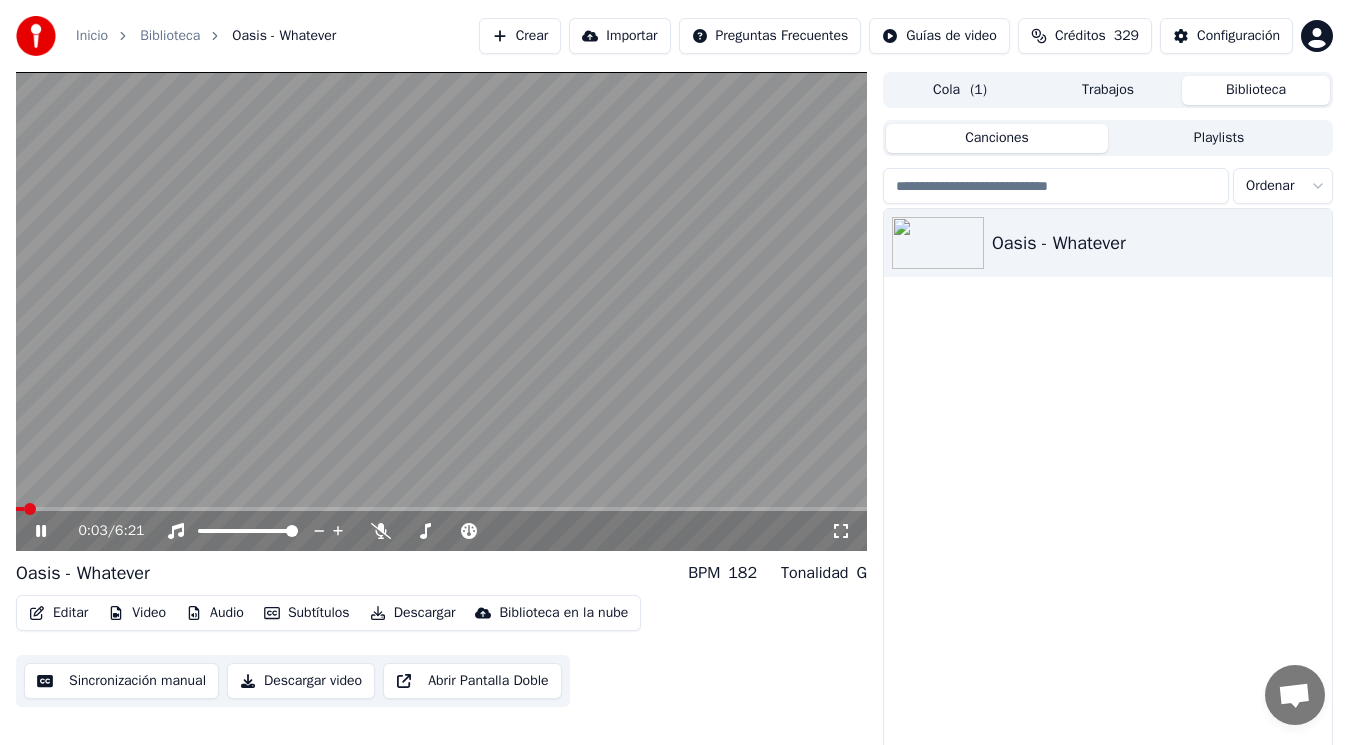 click 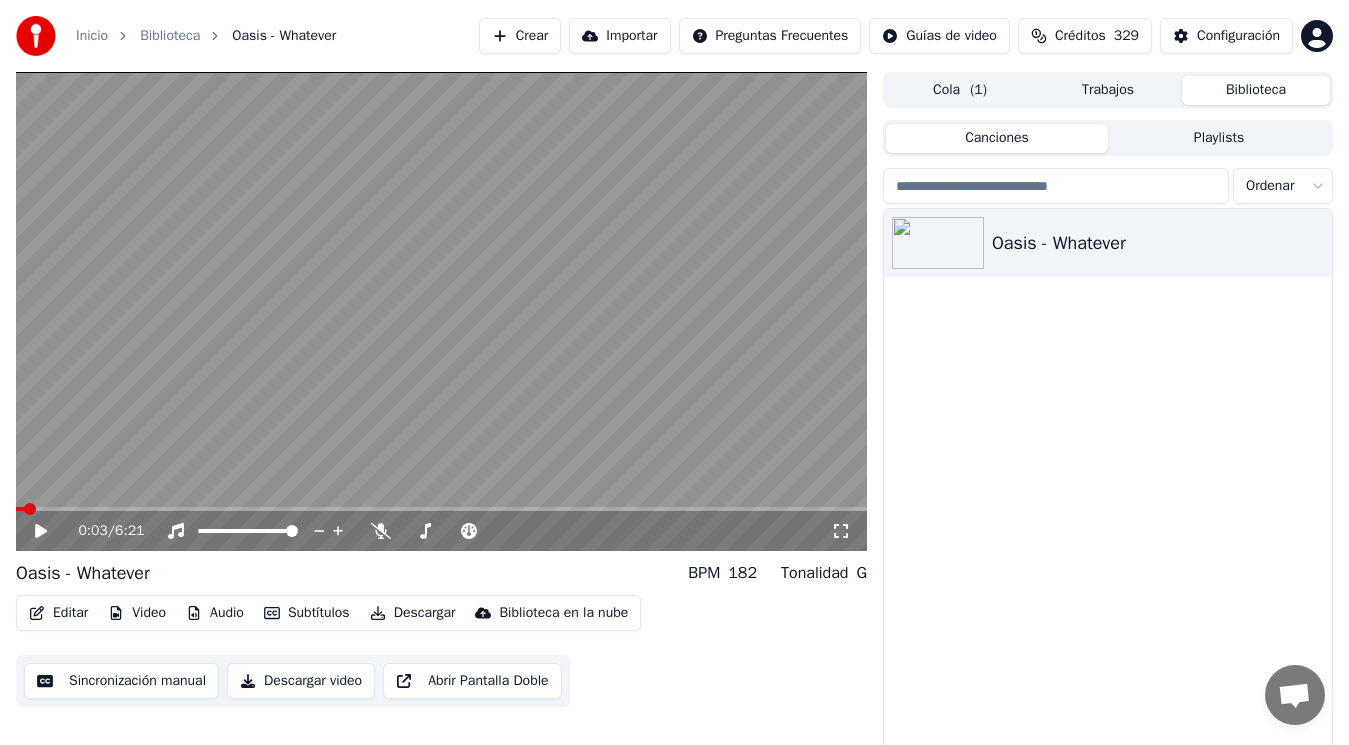 click on "Editar" at bounding box center [58, 613] 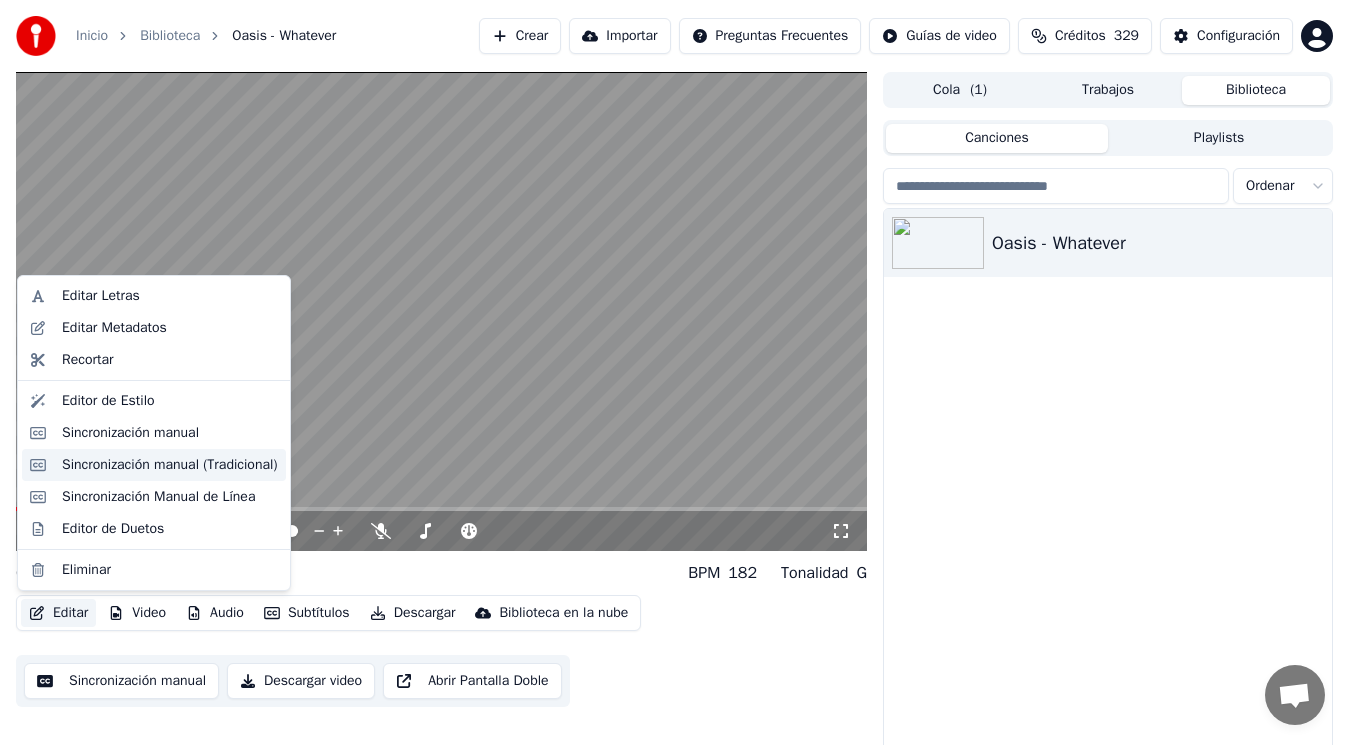 click on "Sincronización manual (Tradicional)" at bounding box center (170, 465) 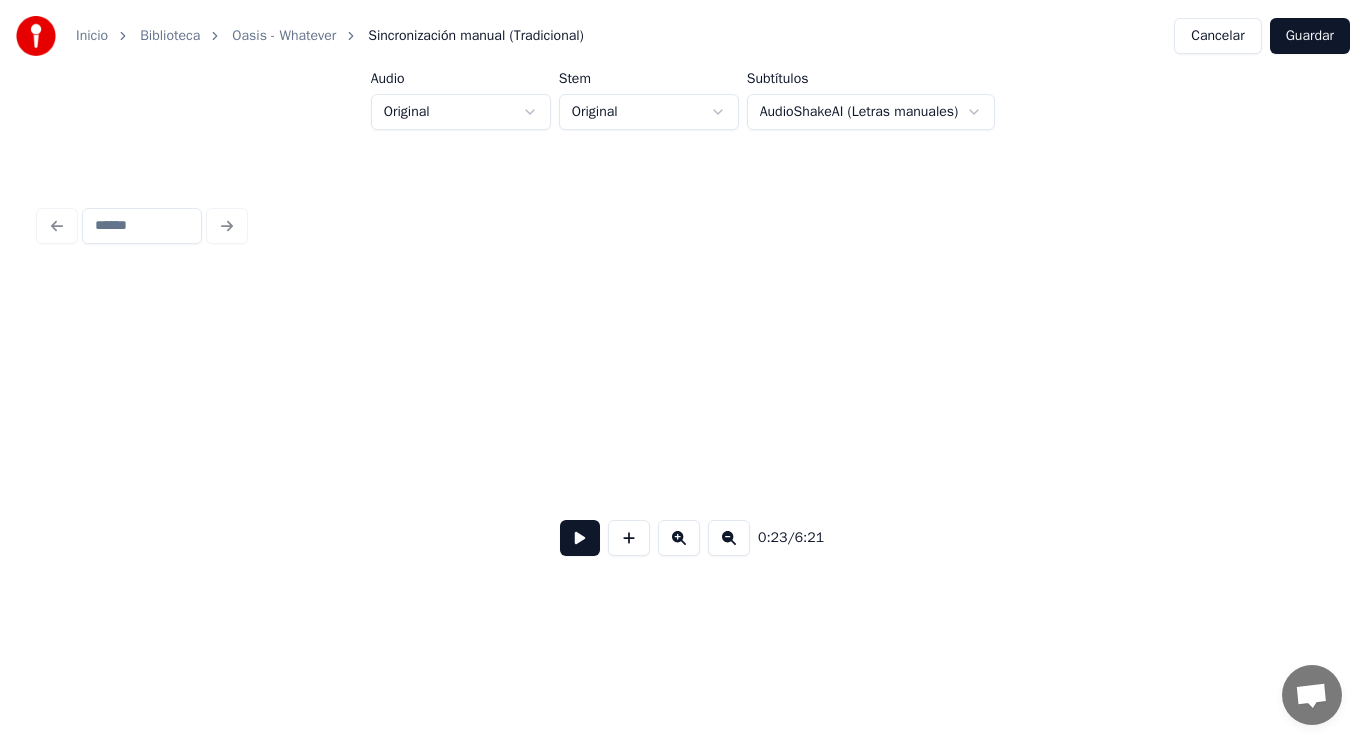scroll, scrollTop: 0, scrollLeft: 33403, axis: horizontal 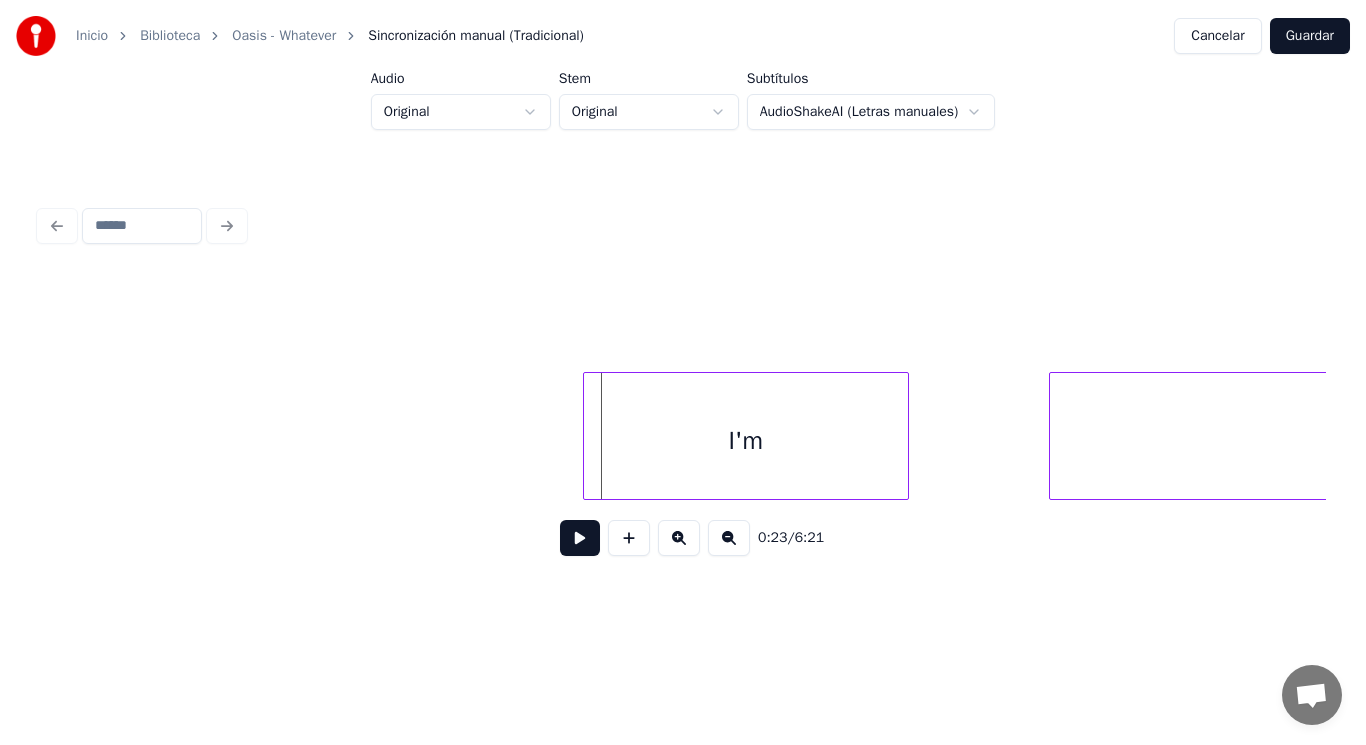 click at bounding box center [587, 436] 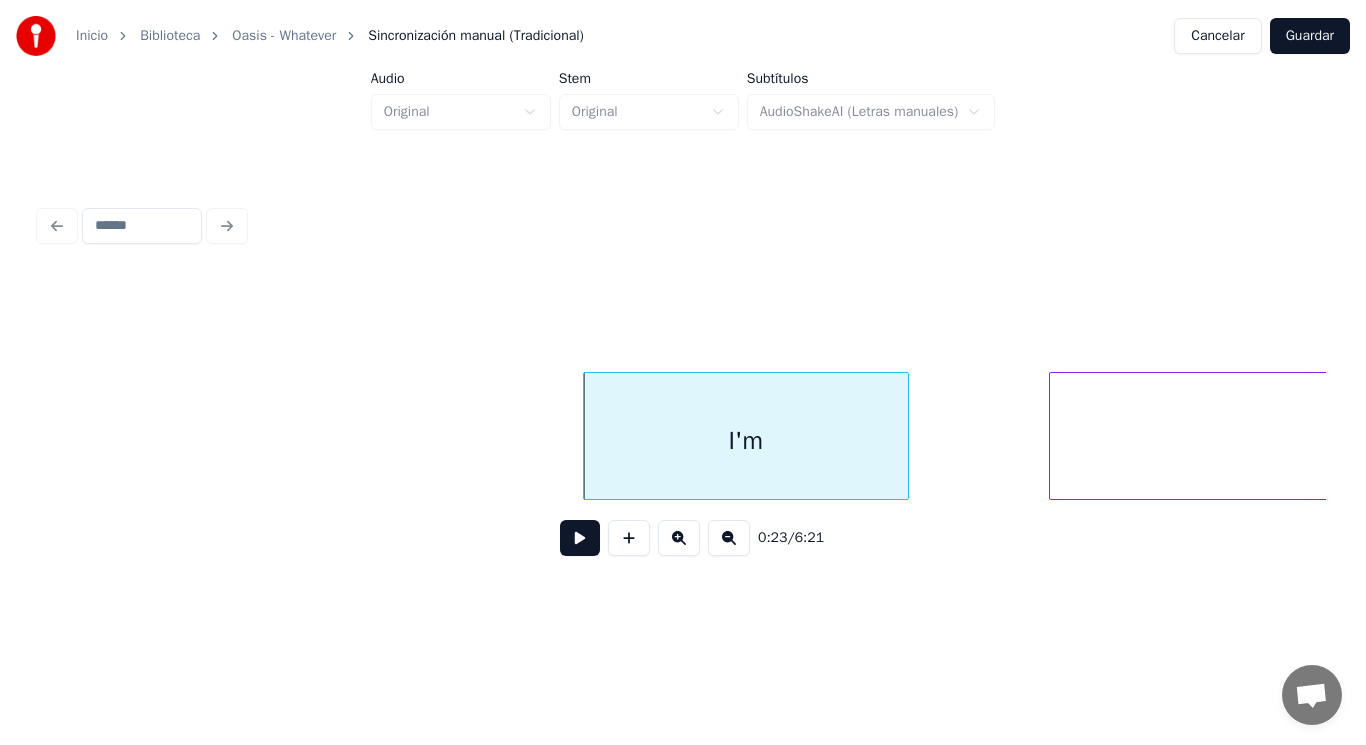 click on "I'm free" at bounding box center [234315, 436] 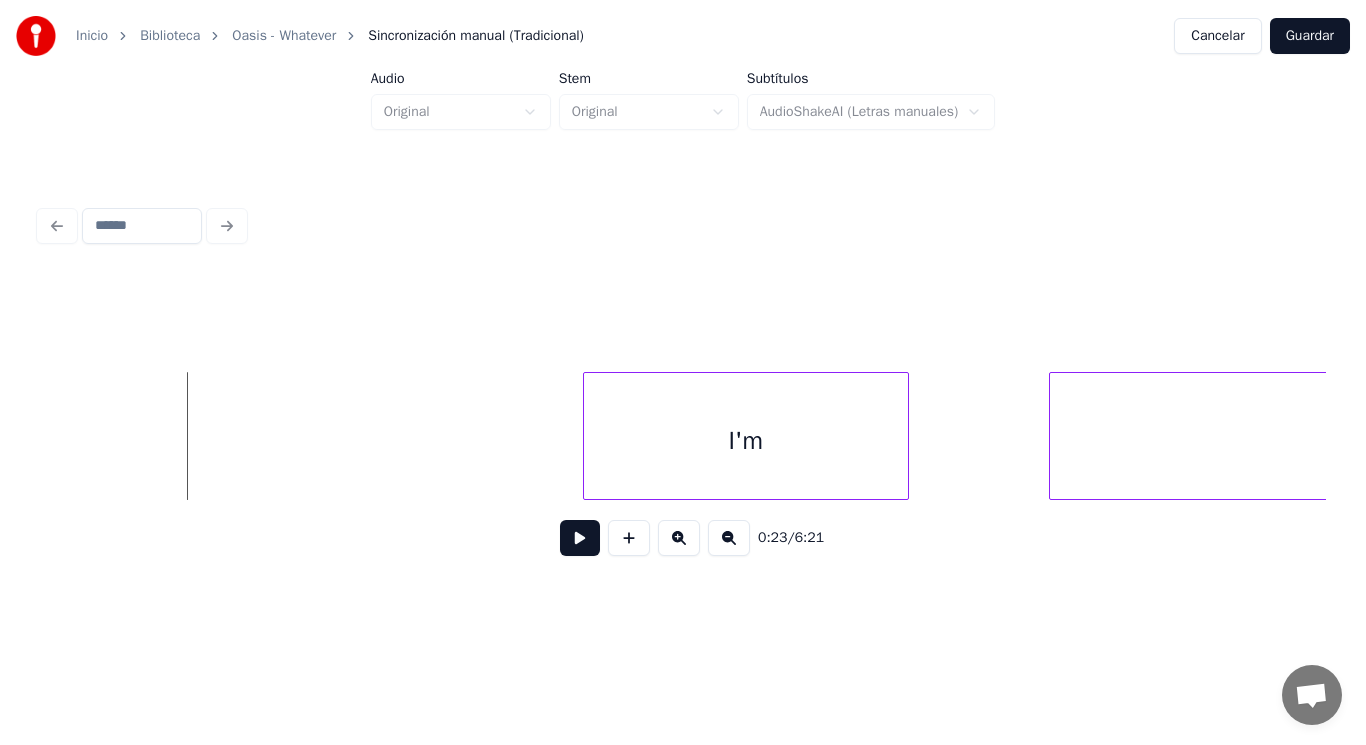 click at bounding box center [580, 538] 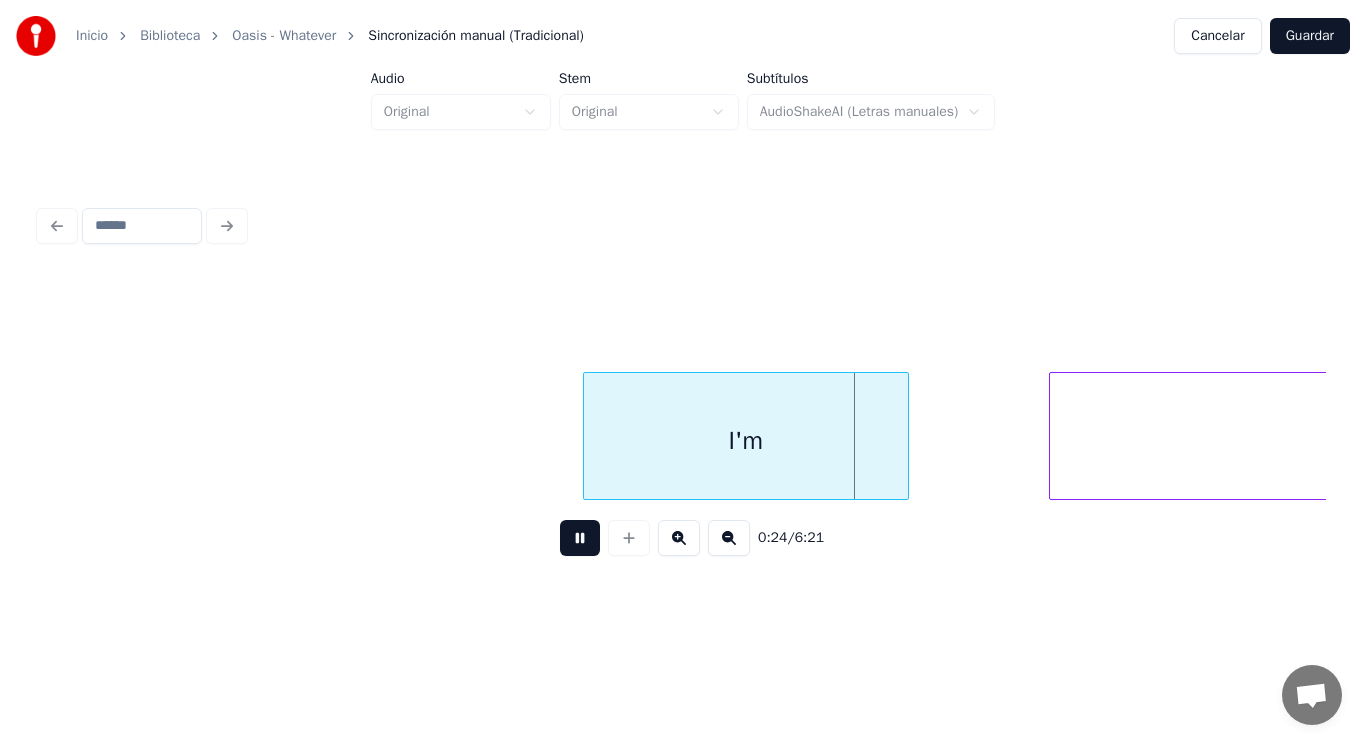 click at bounding box center (580, 538) 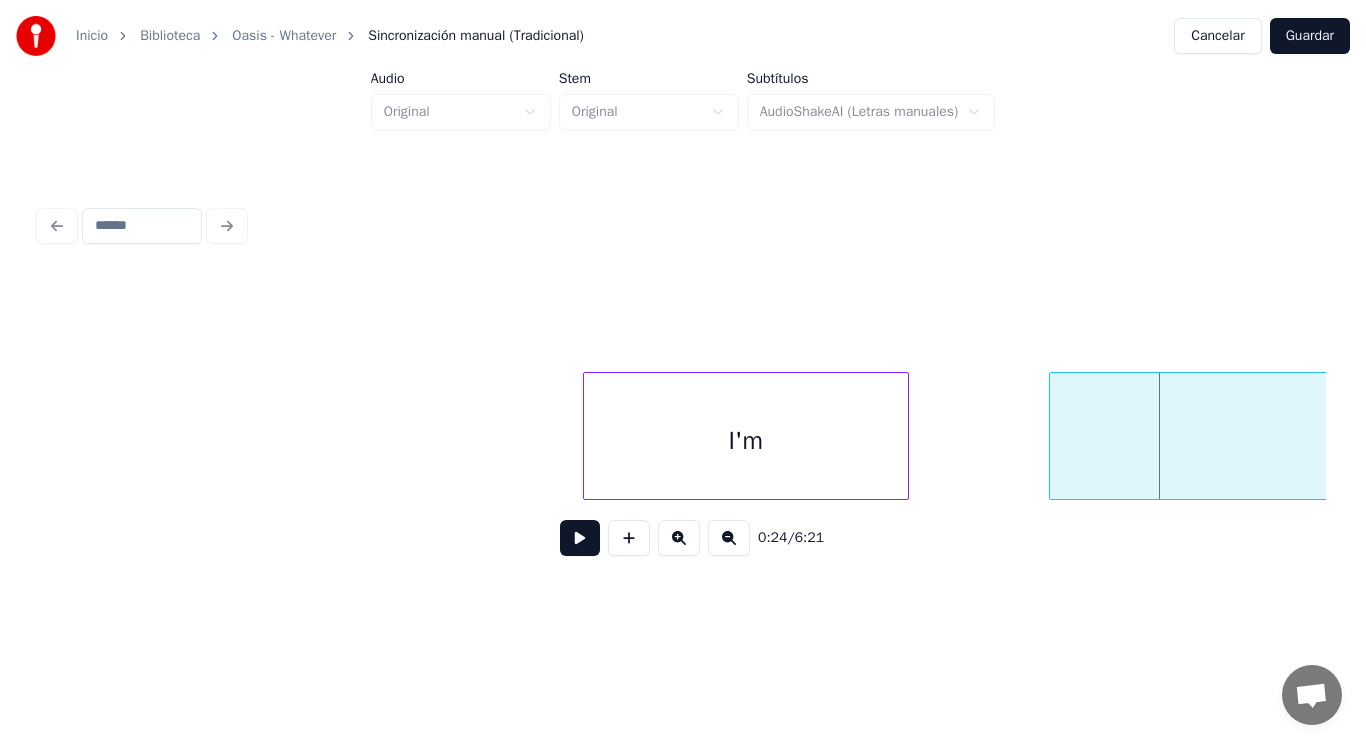 click on "I'm" at bounding box center [746, 441] 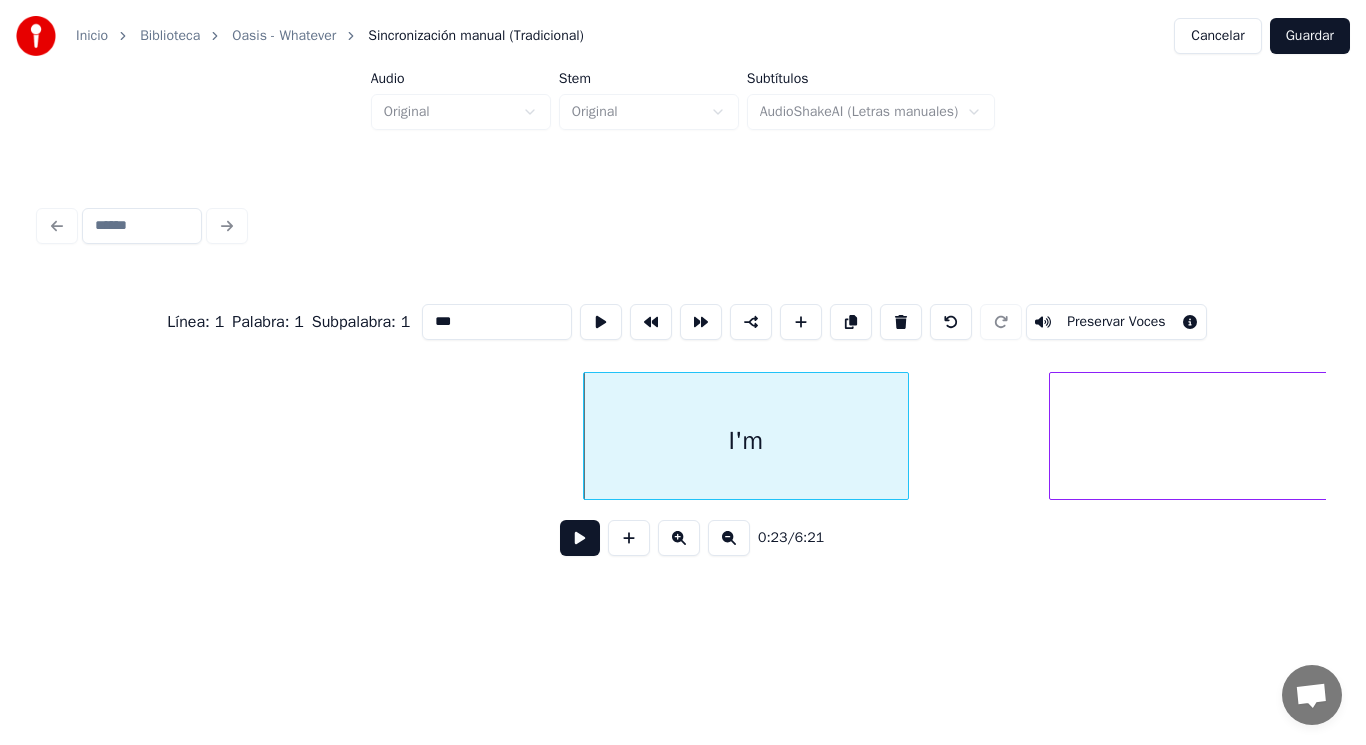 click at bounding box center [580, 538] 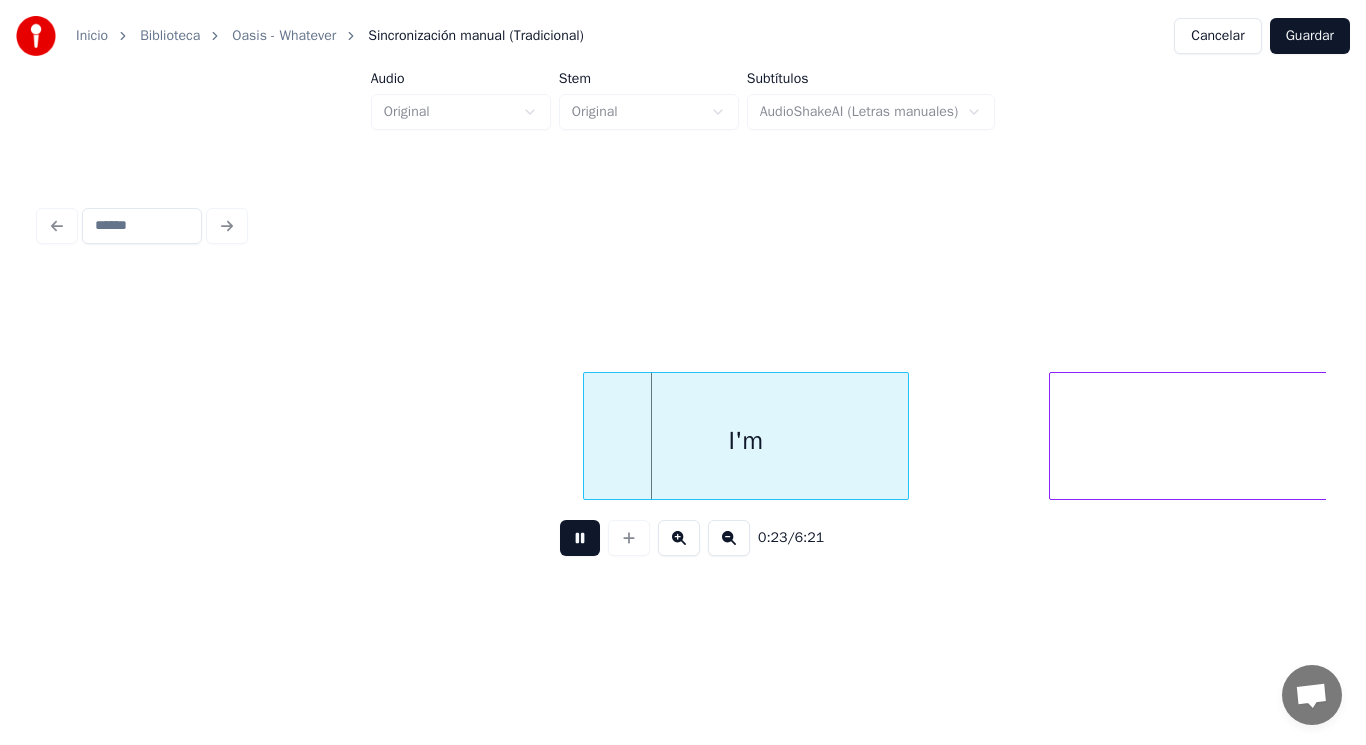 click at bounding box center [580, 538] 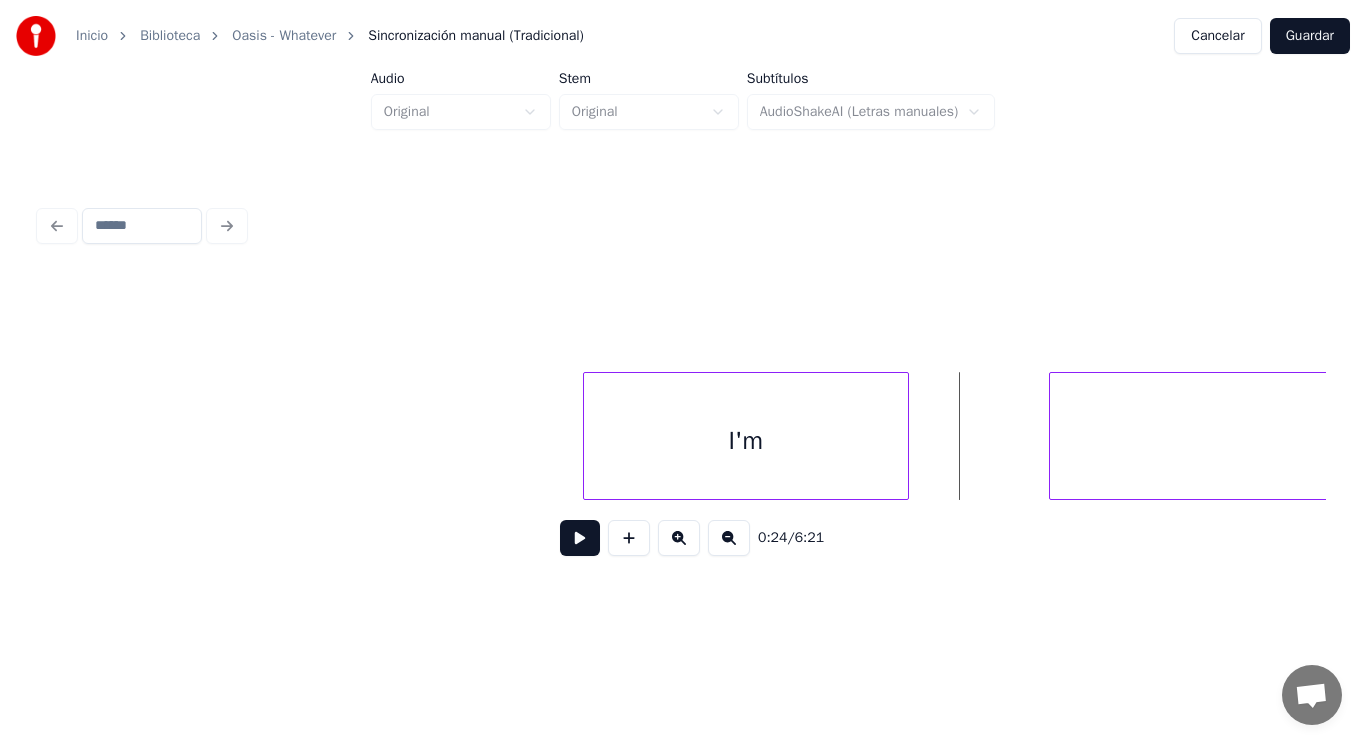 click on "free" at bounding box center (2575, 441) 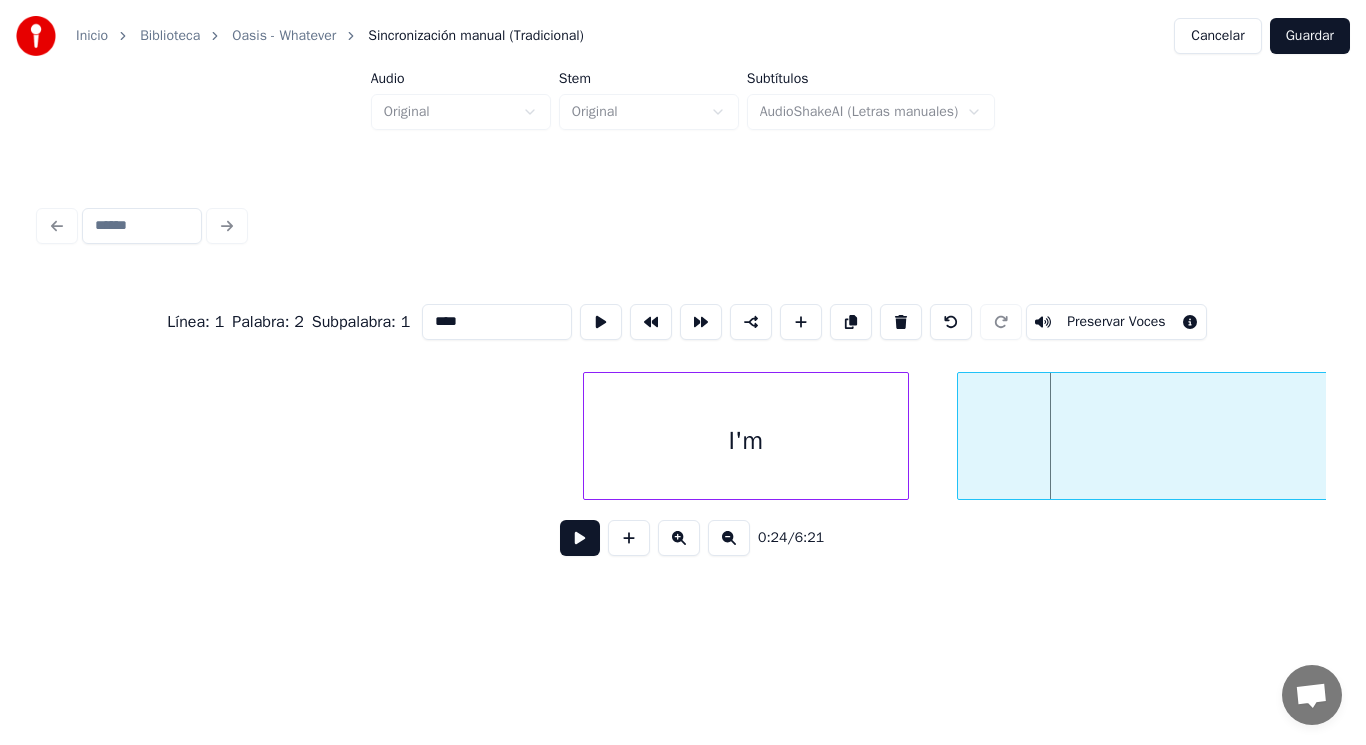 click at bounding box center (961, 436) 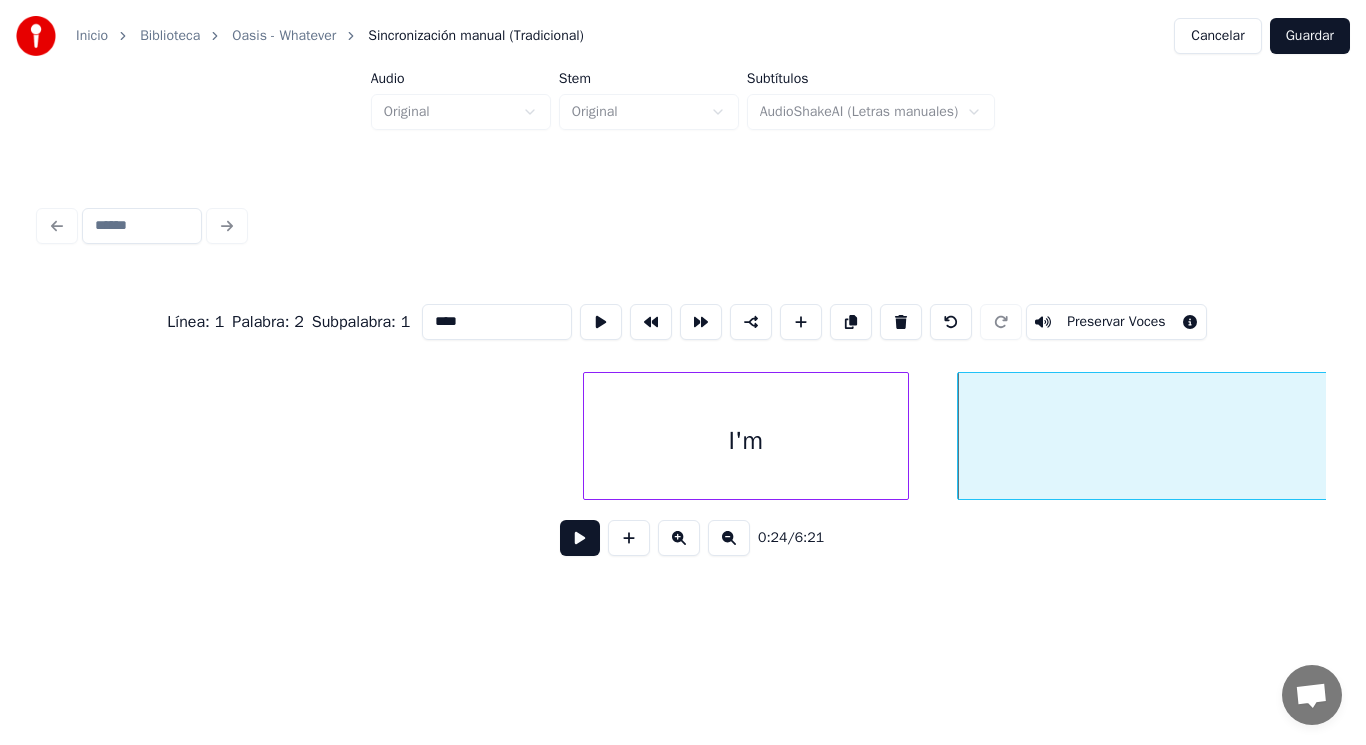 click at bounding box center (580, 538) 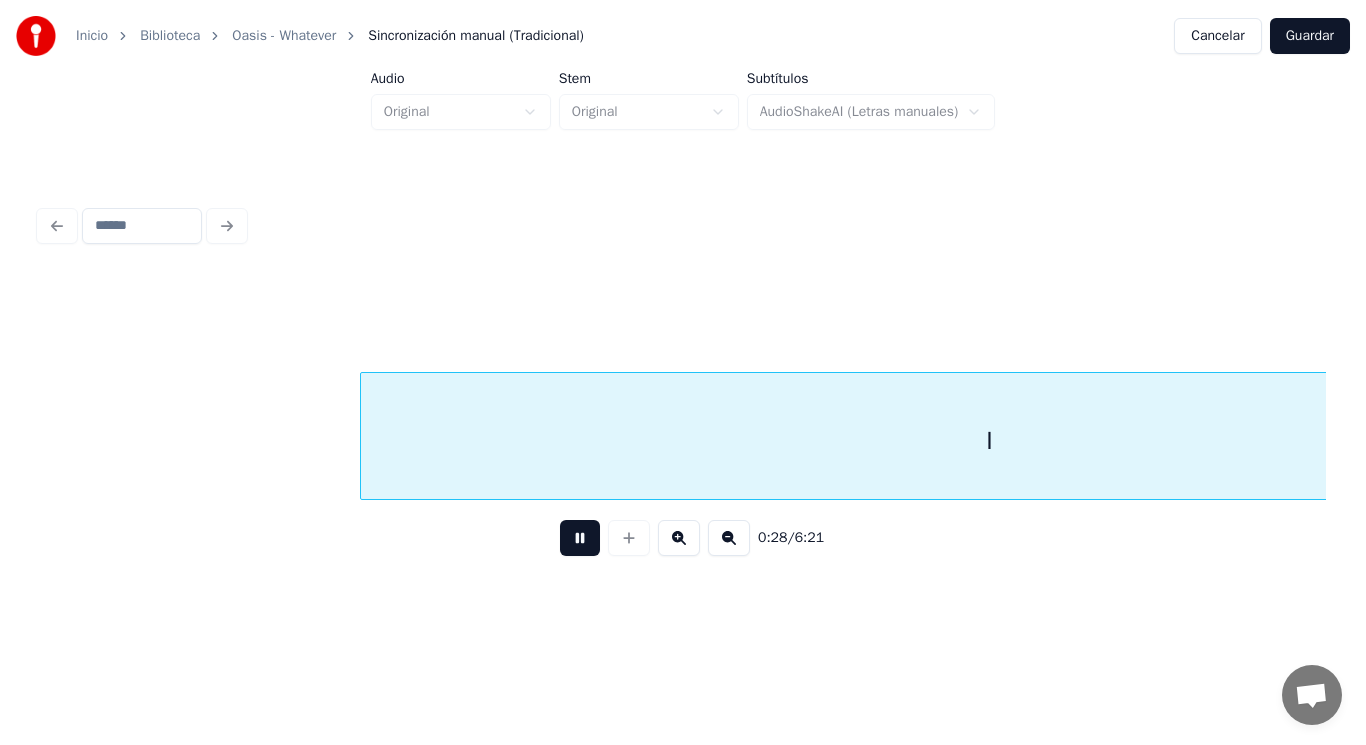 scroll, scrollTop: 0, scrollLeft: 39344, axis: horizontal 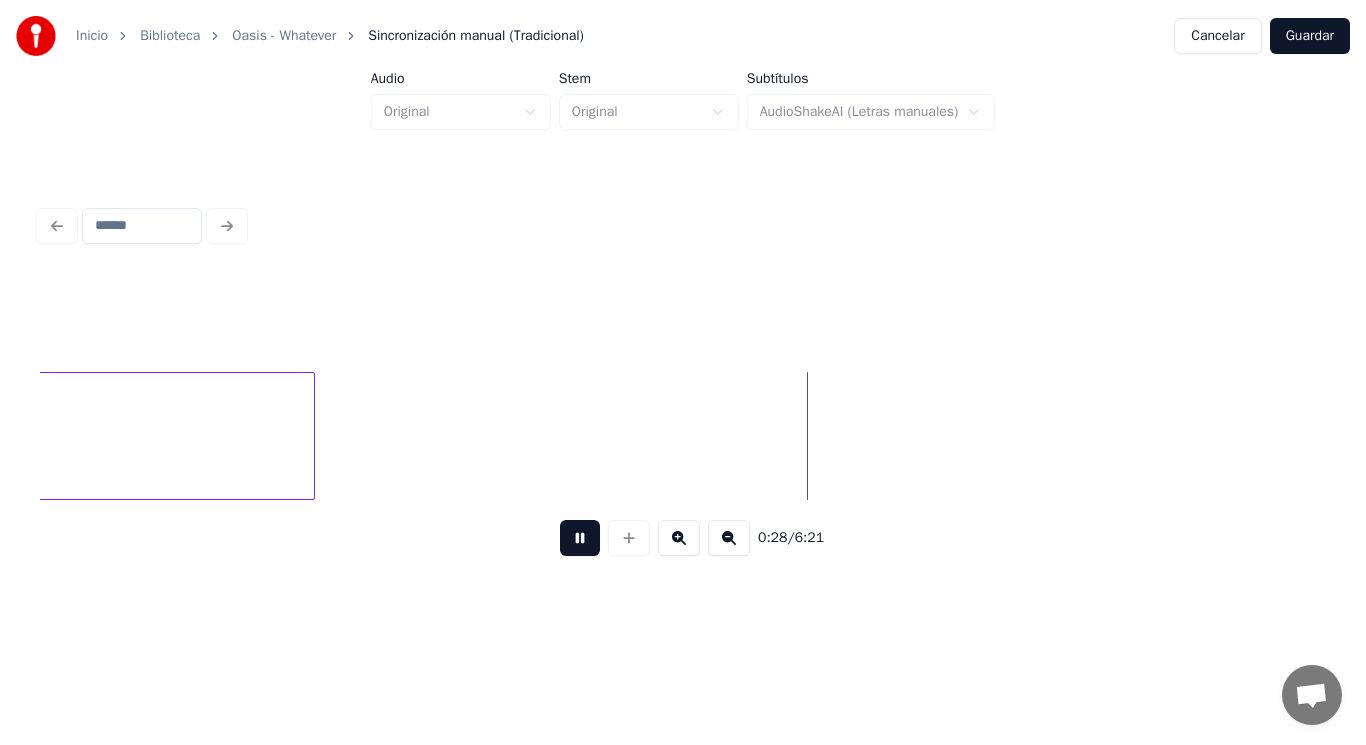 click at bounding box center [580, 538] 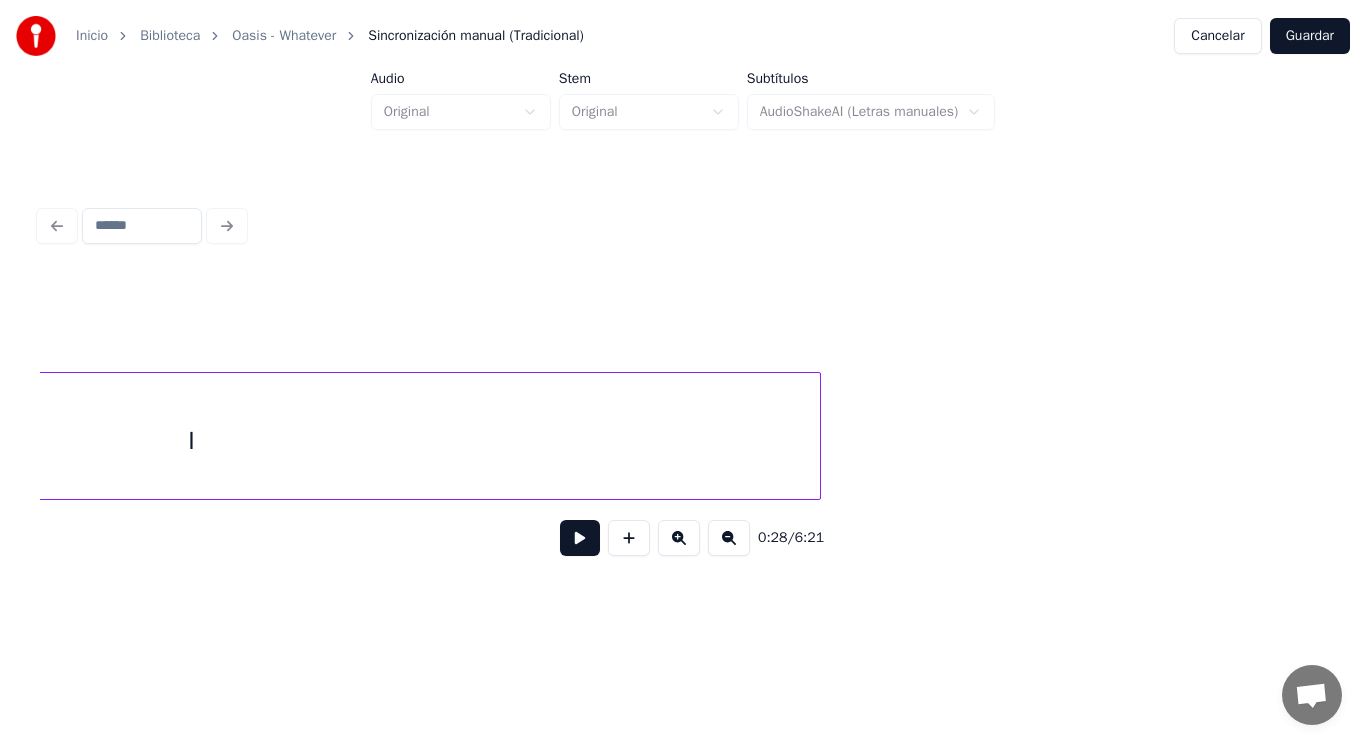 scroll, scrollTop: 0, scrollLeft: 37112, axis: horizontal 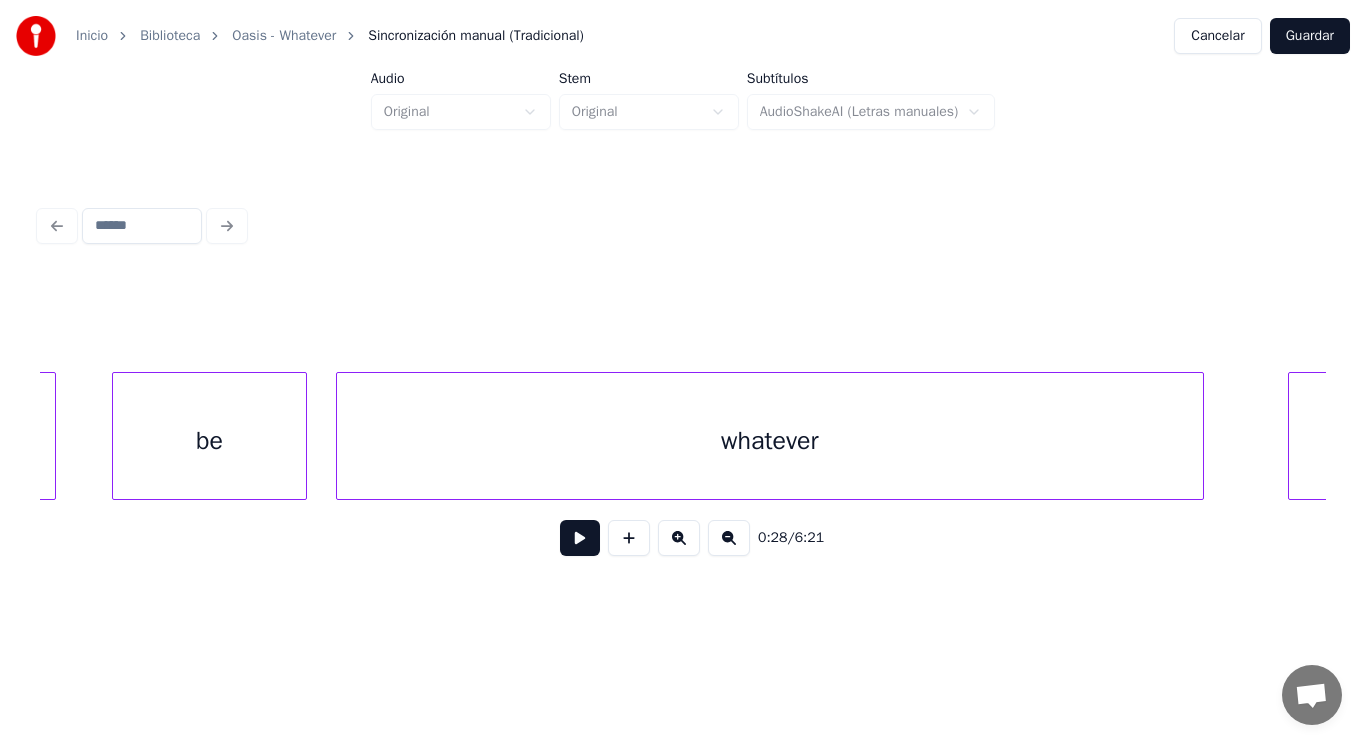 click on "whatever" at bounding box center (770, 441) 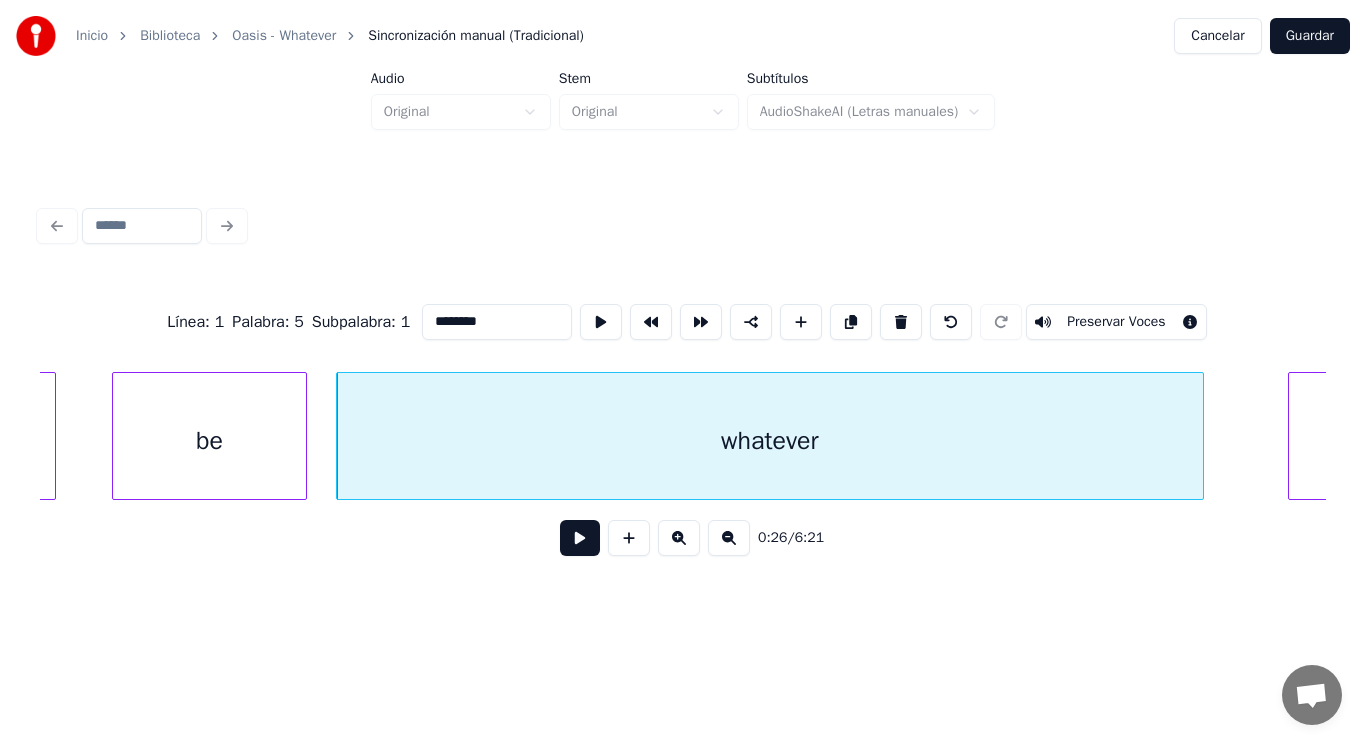 click at bounding box center [580, 538] 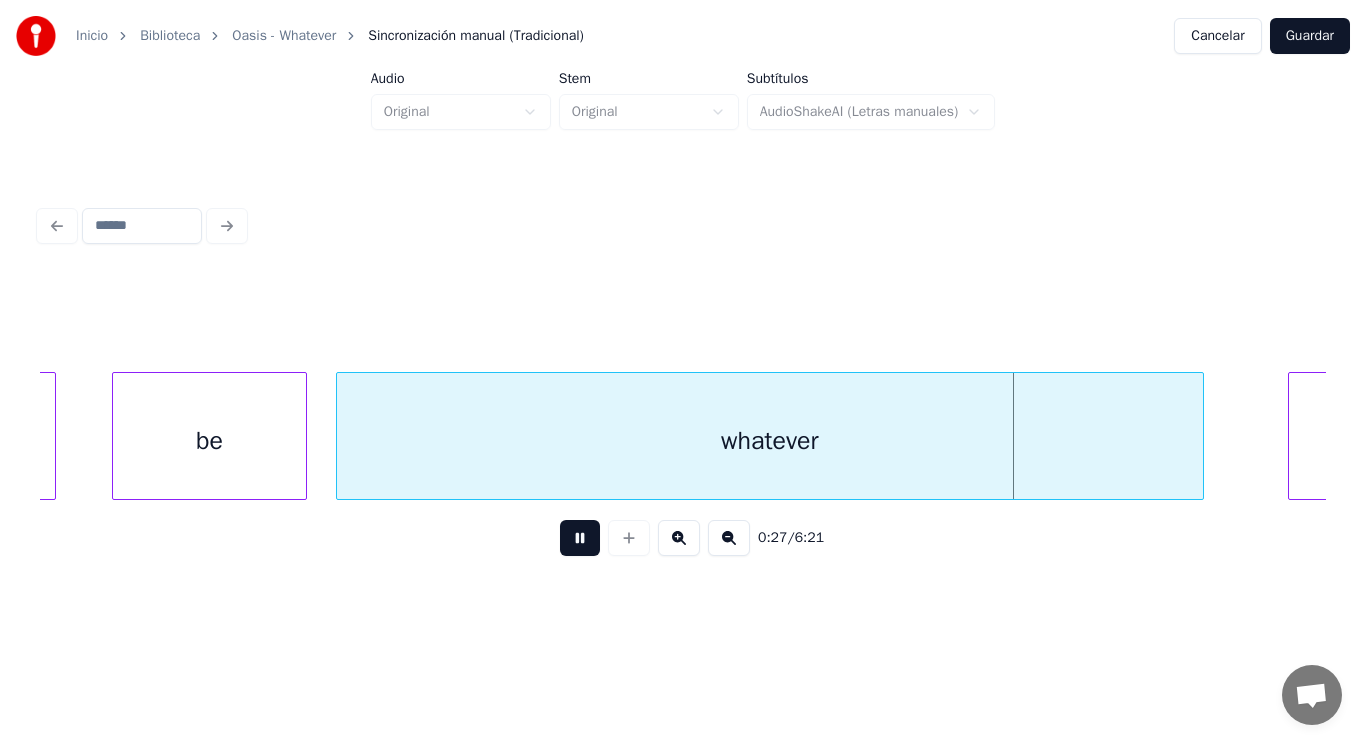 click at bounding box center [580, 538] 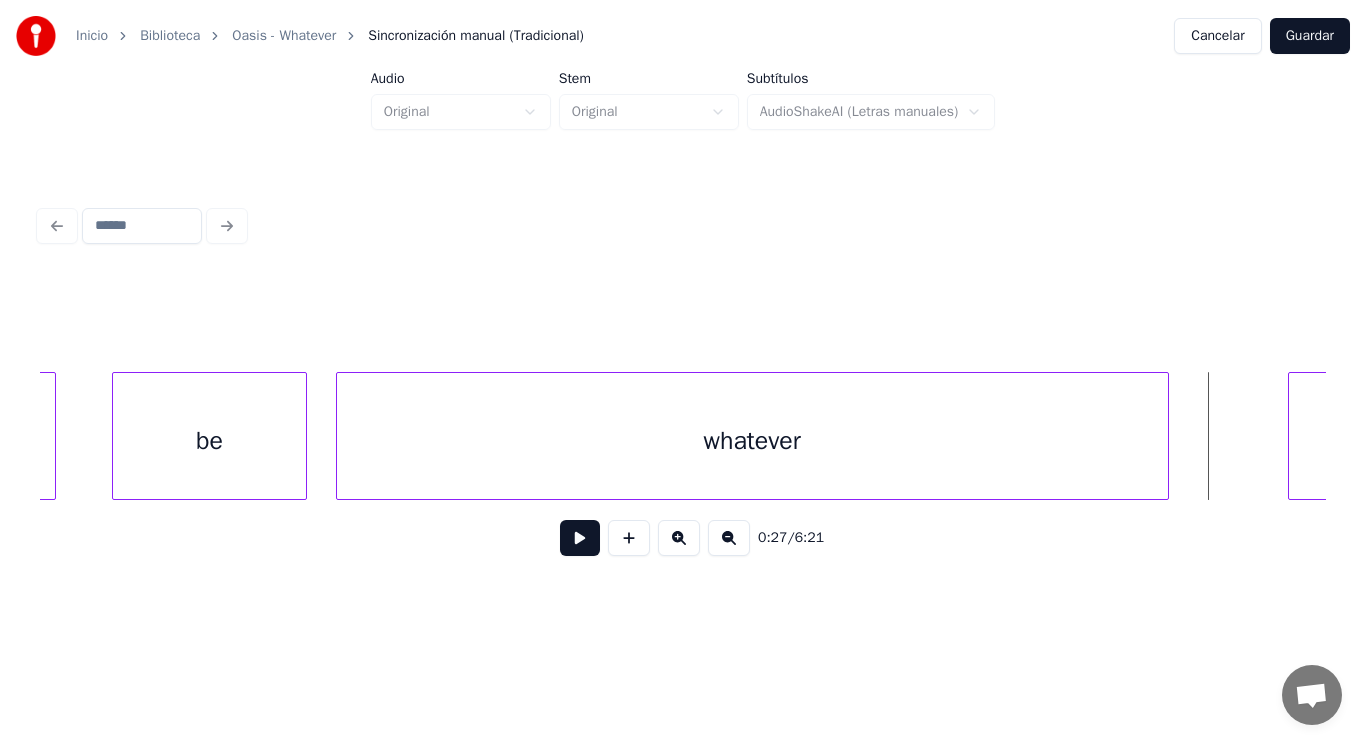 click at bounding box center (1165, 436) 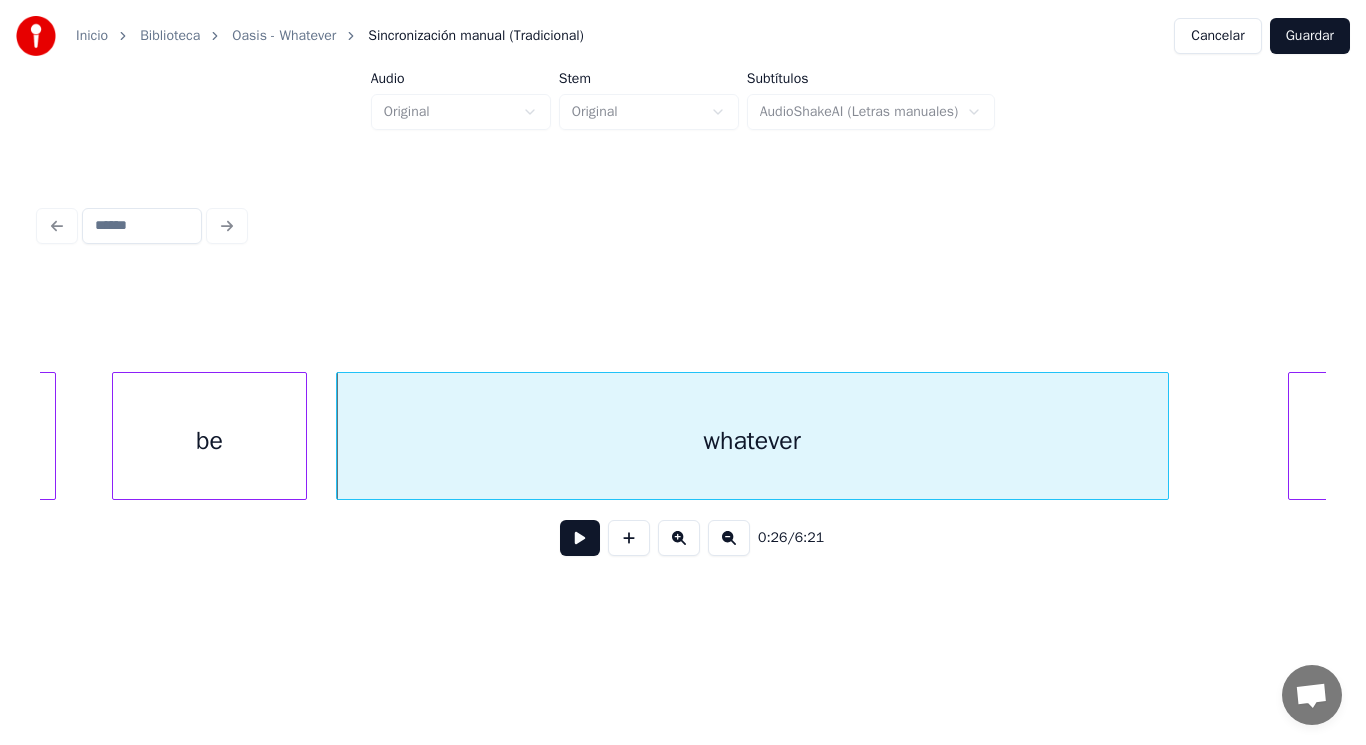 click at bounding box center [580, 538] 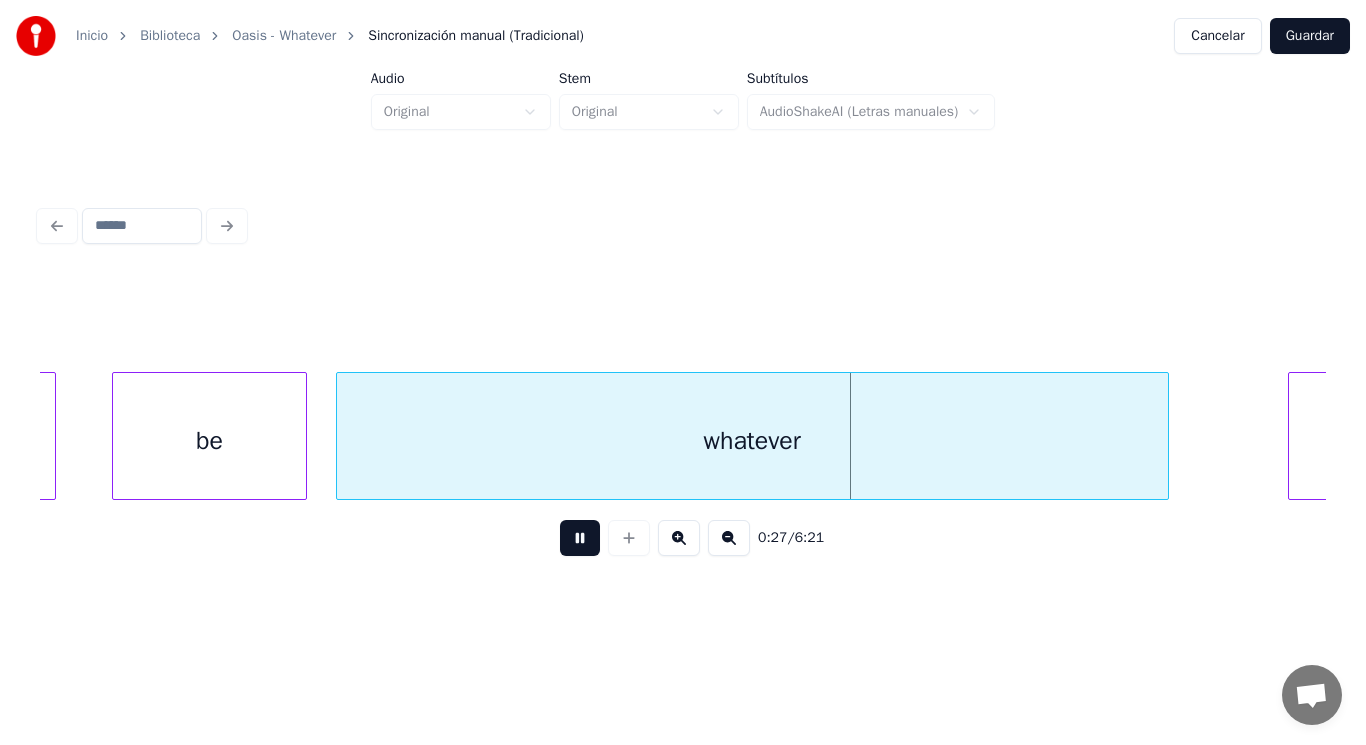click at bounding box center [580, 538] 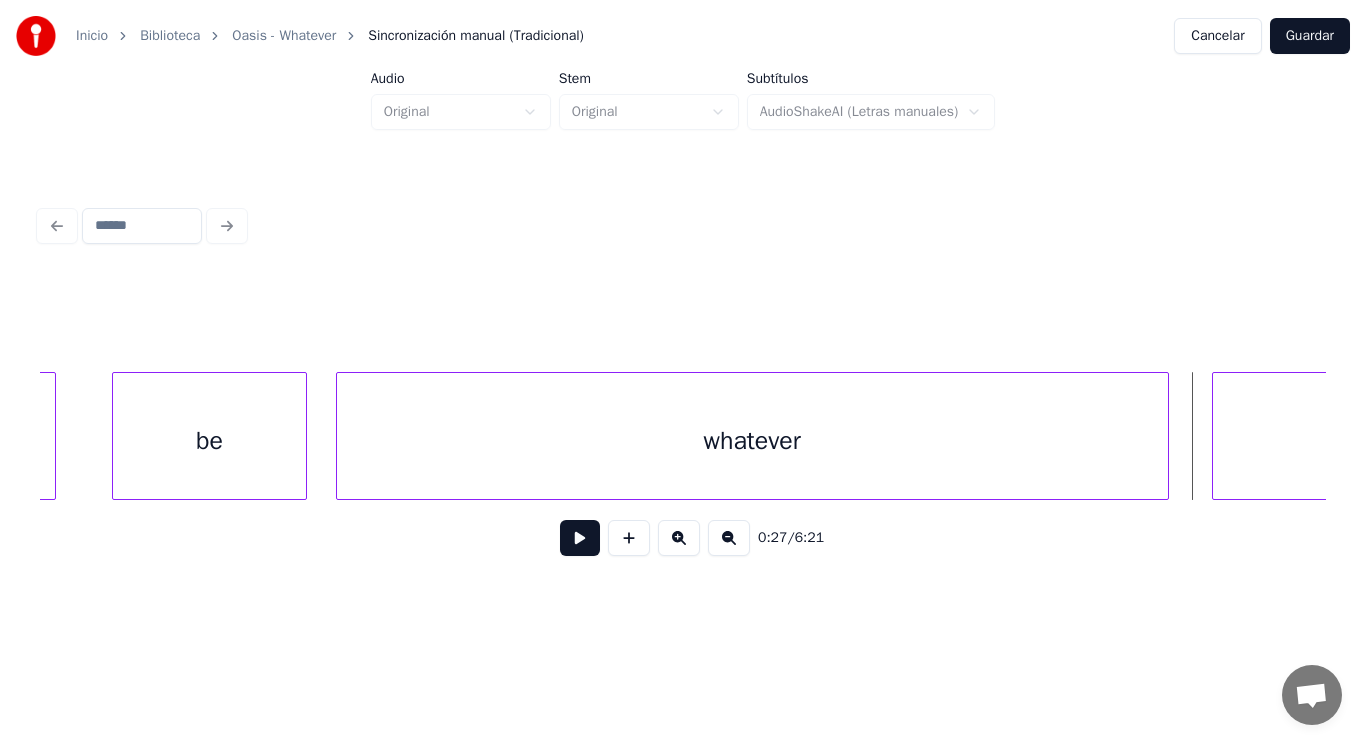 click at bounding box center [1216, 436] 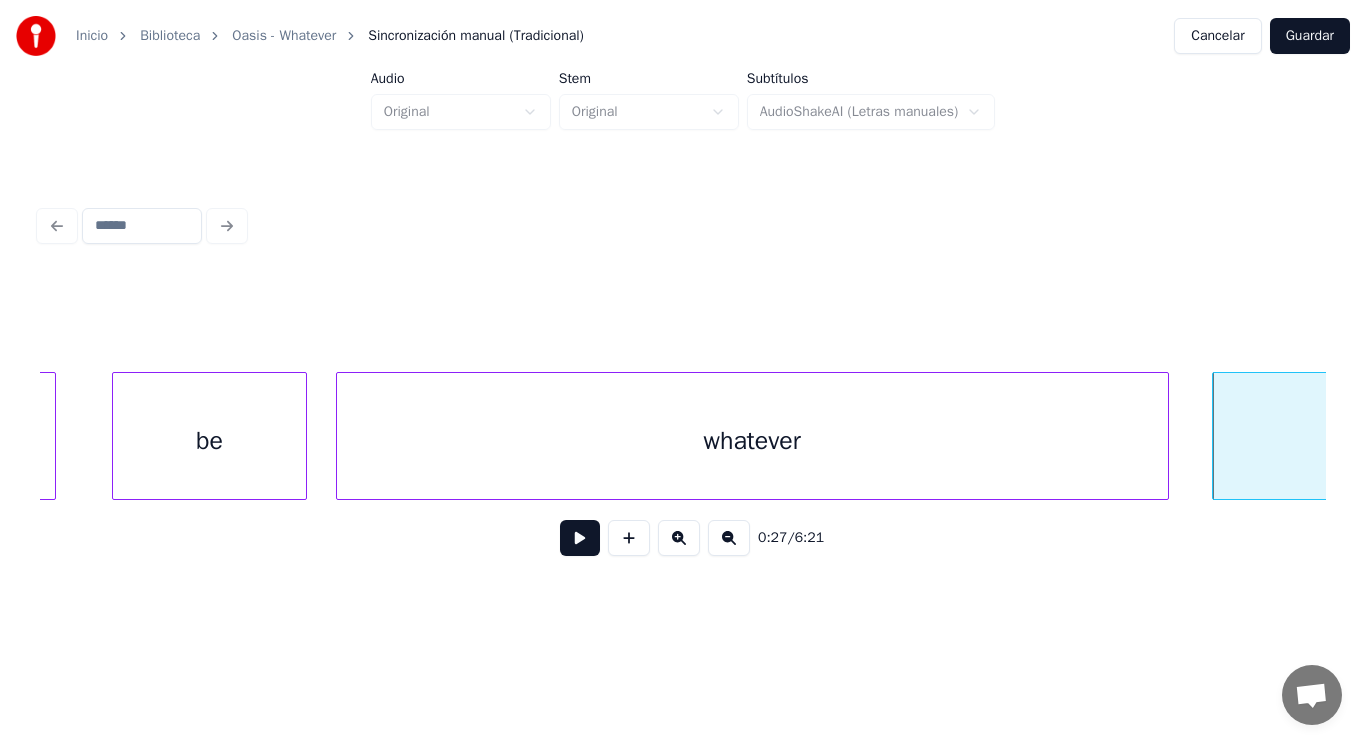 click at bounding box center (580, 538) 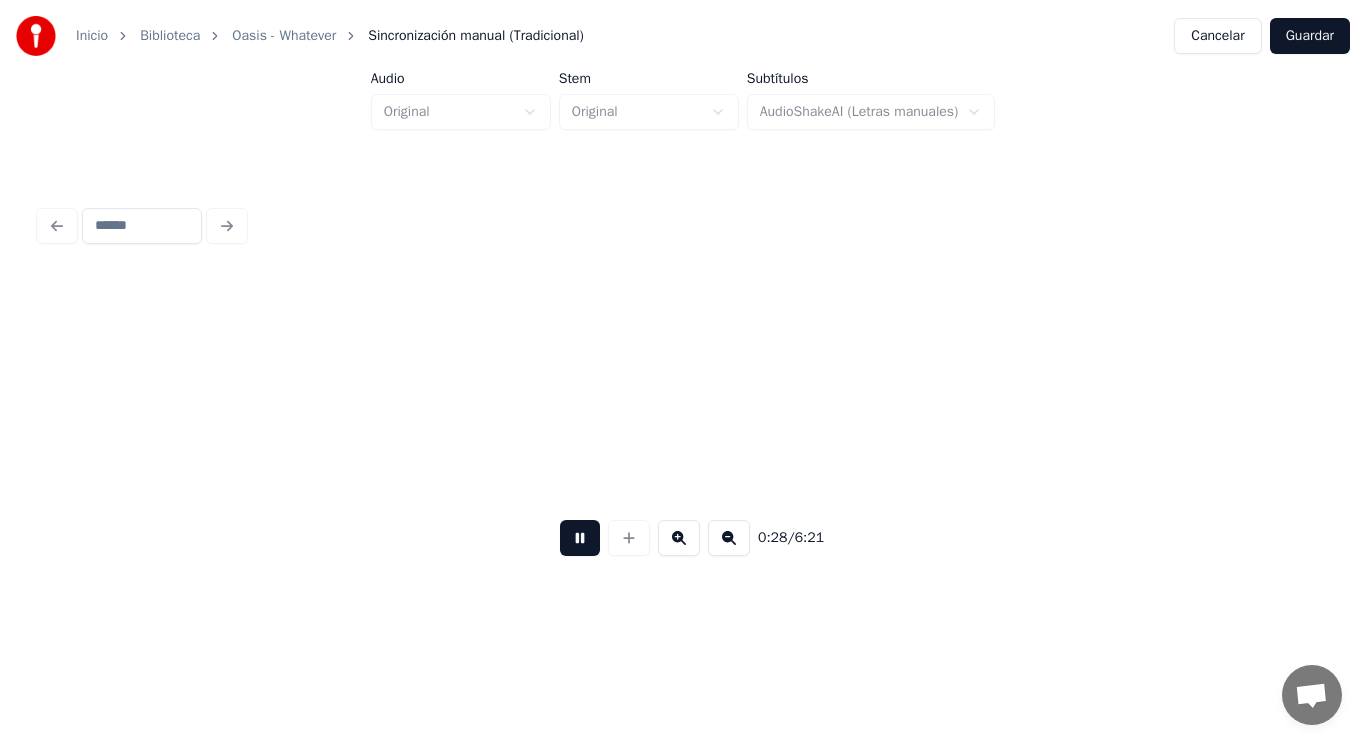 scroll, scrollTop: 0, scrollLeft: 39715, axis: horizontal 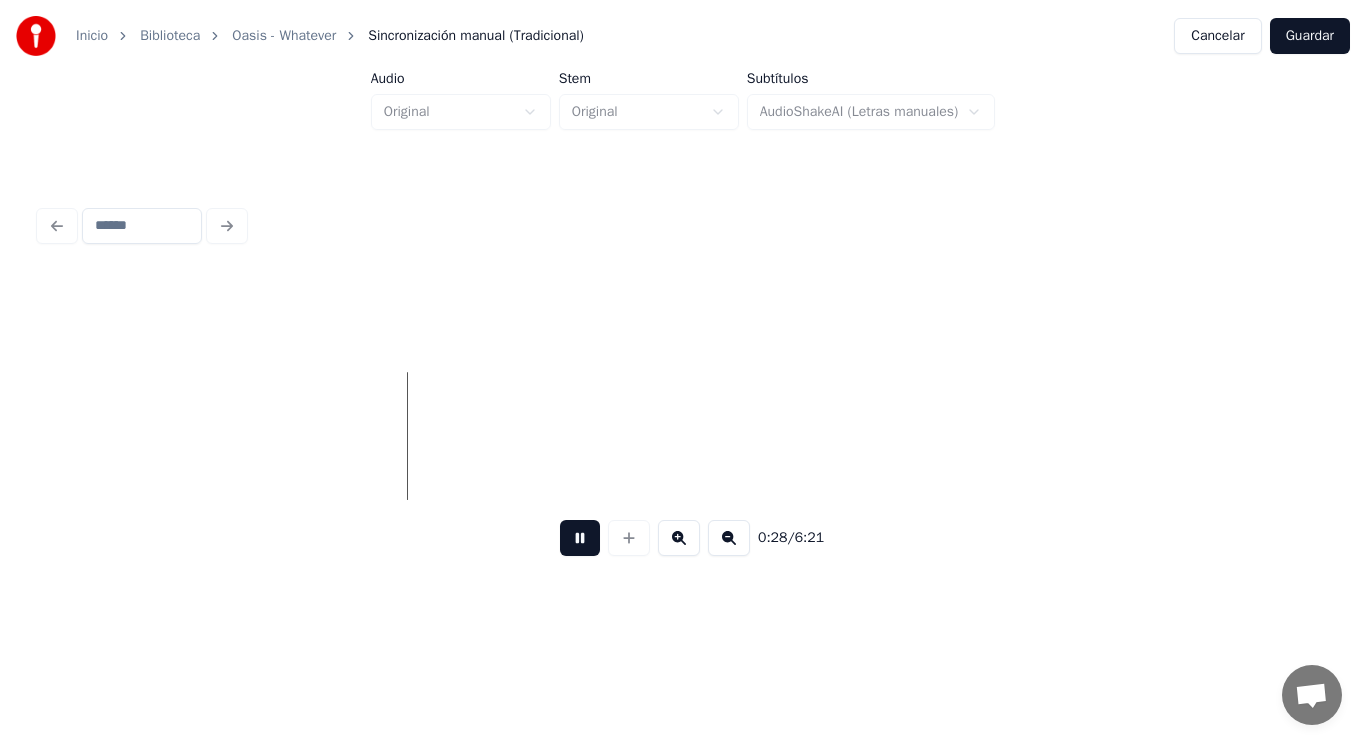 click at bounding box center (580, 538) 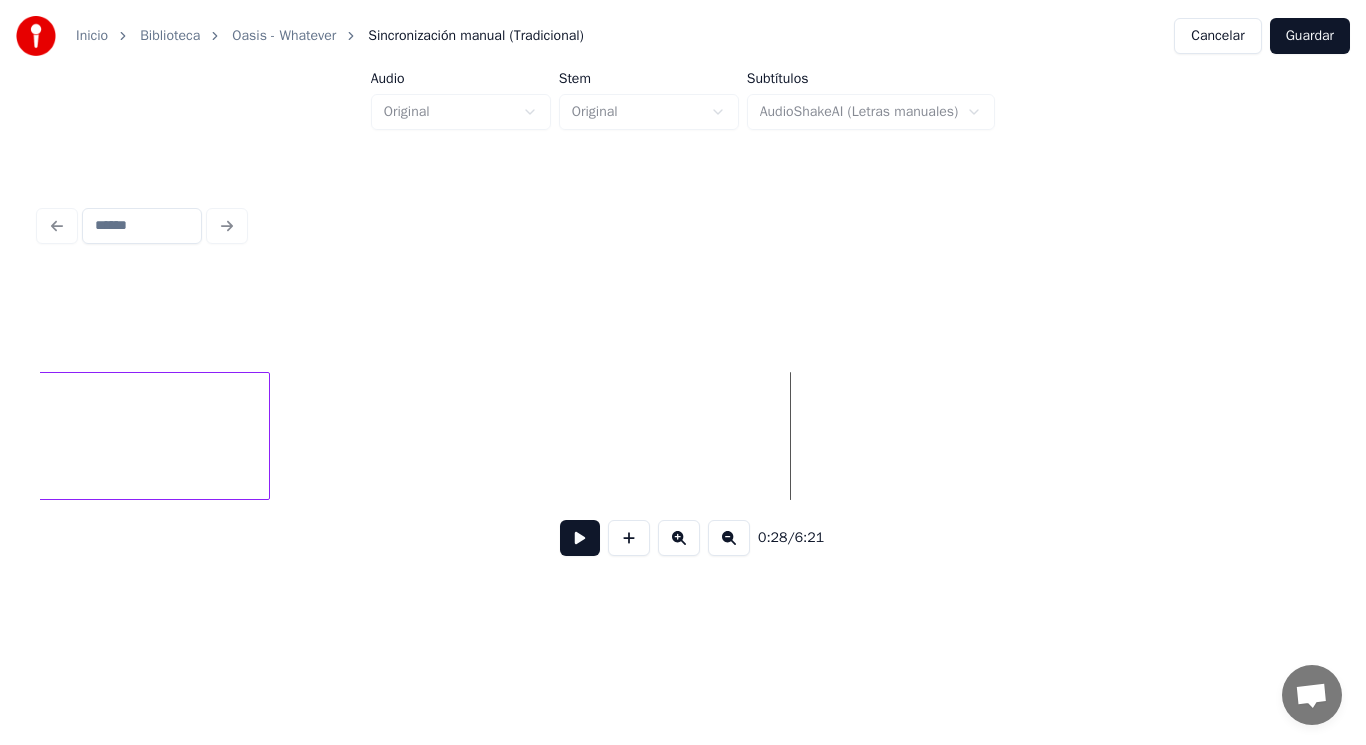 scroll, scrollTop: 0, scrollLeft: 39275, axis: horizontal 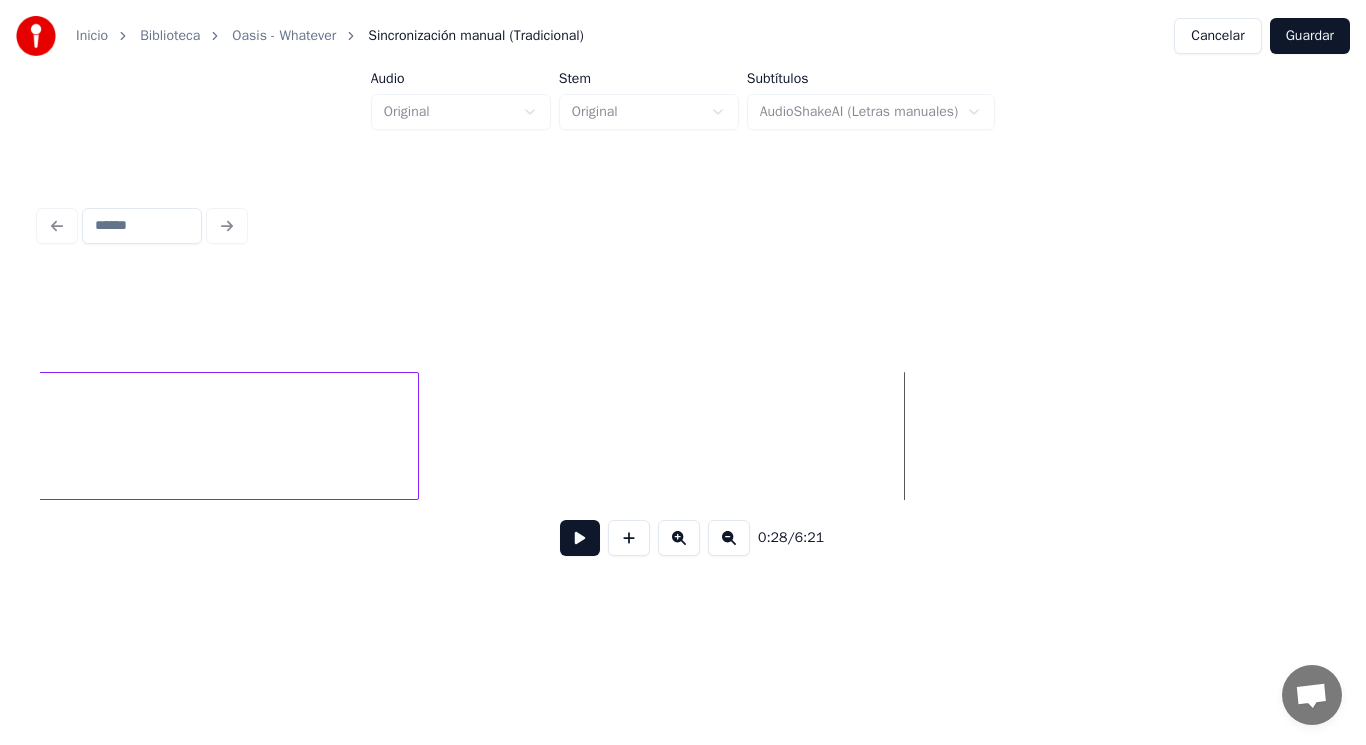 click at bounding box center (415, 436) 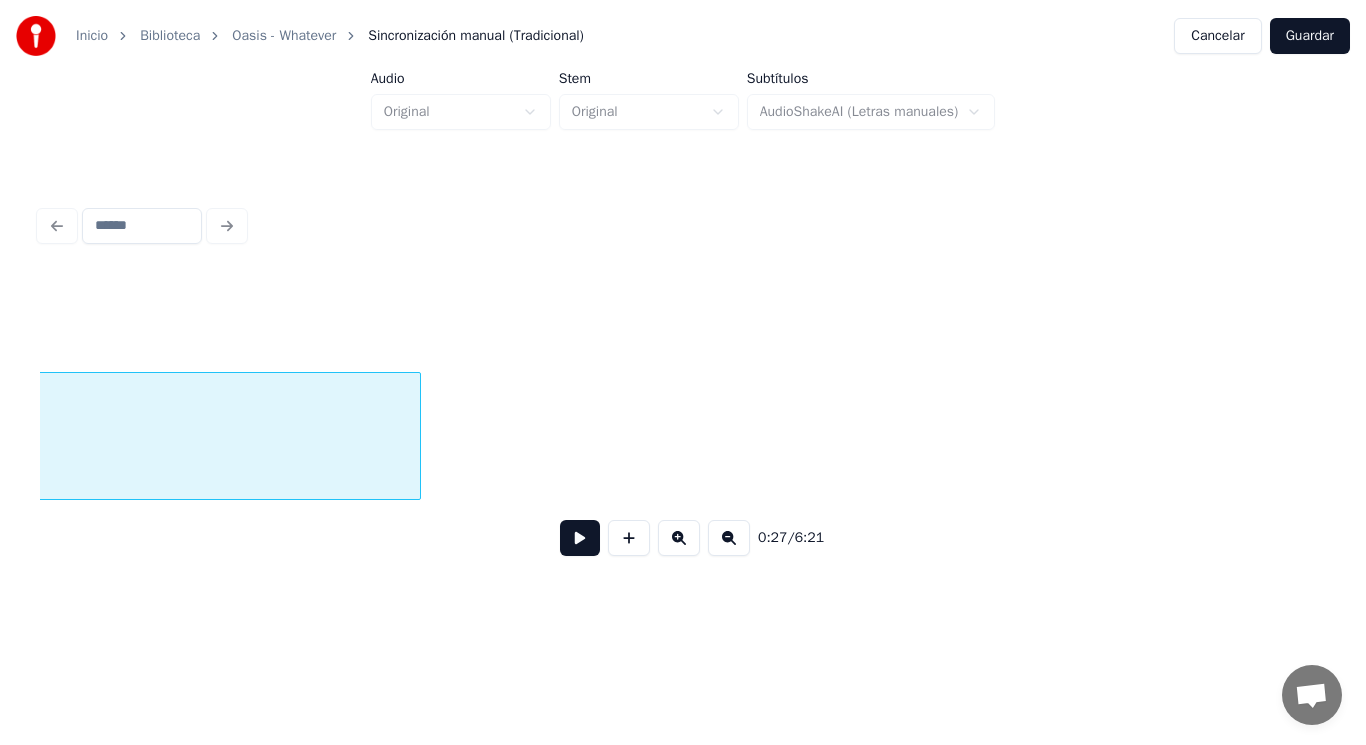 scroll, scrollTop: 0, scrollLeft: 38285, axis: horizontal 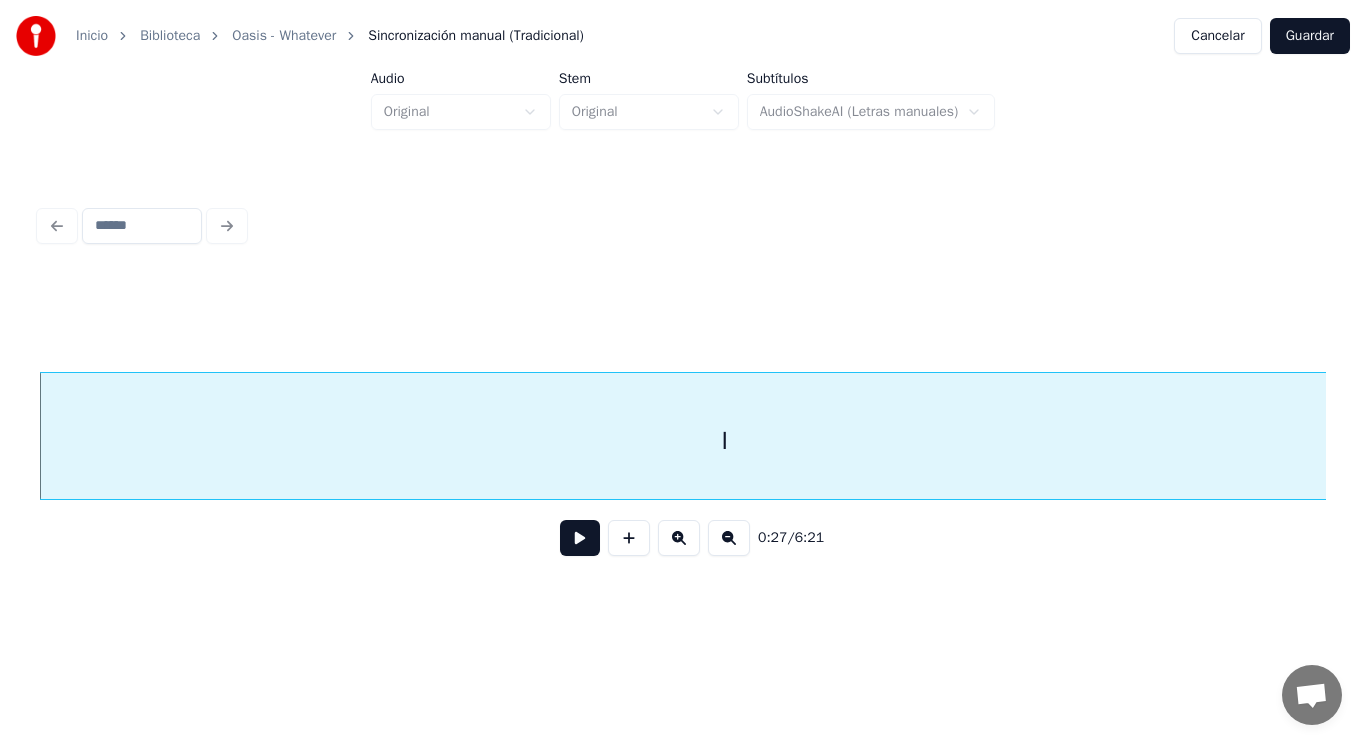 click at bounding box center (580, 538) 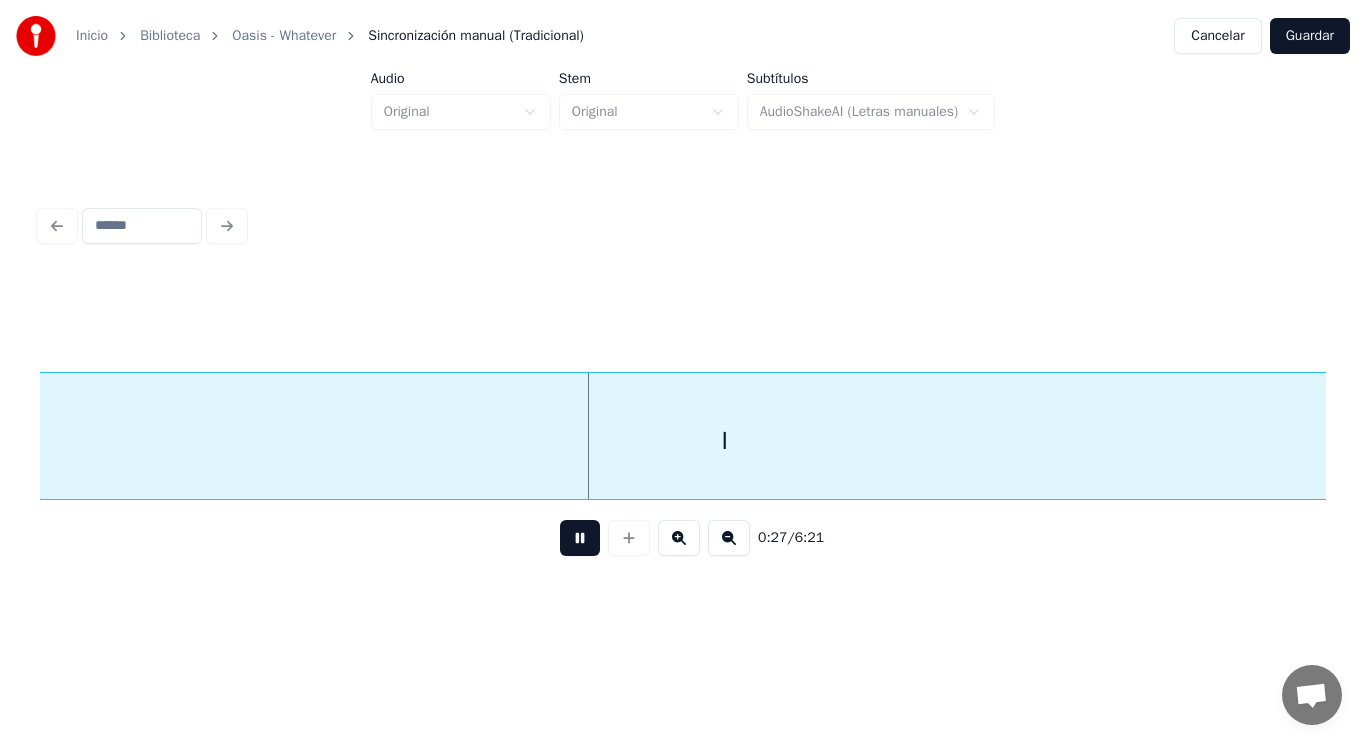 click at bounding box center [580, 538] 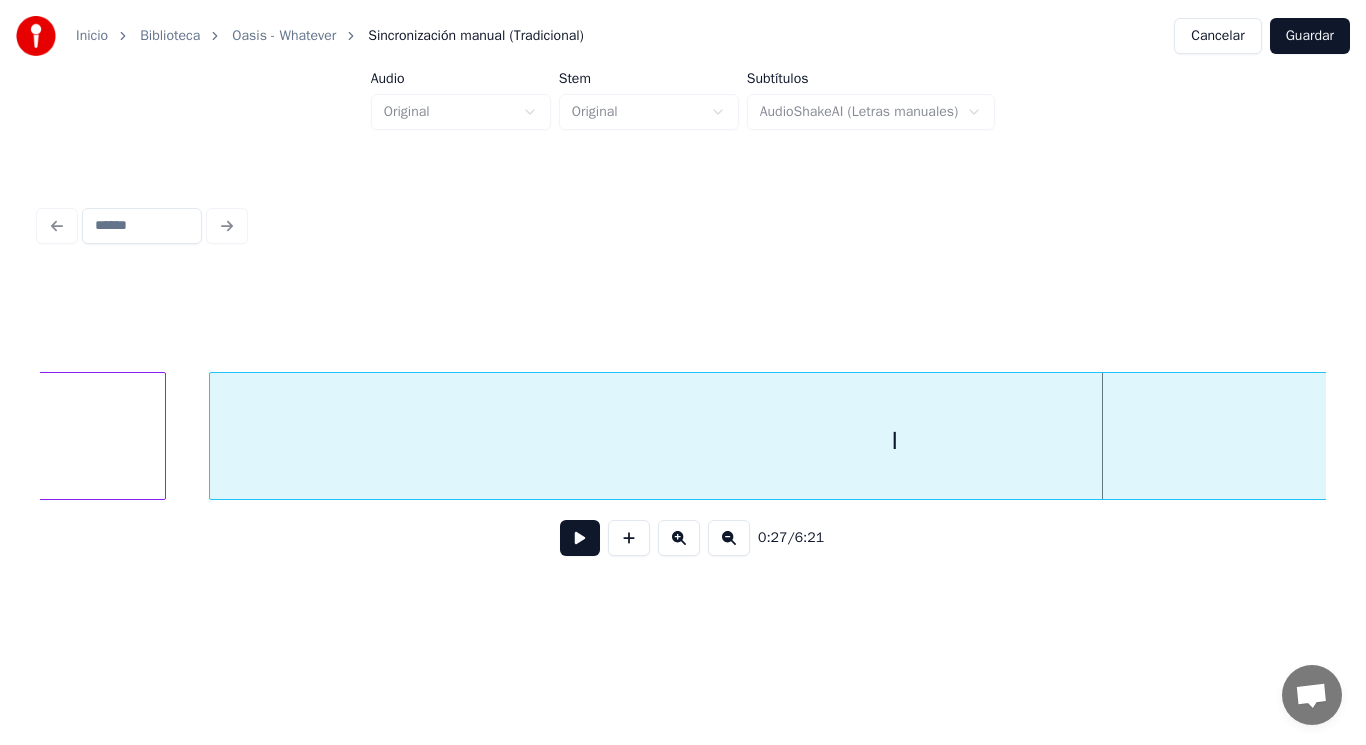scroll, scrollTop: 0, scrollLeft: 38005, axis: horizontal 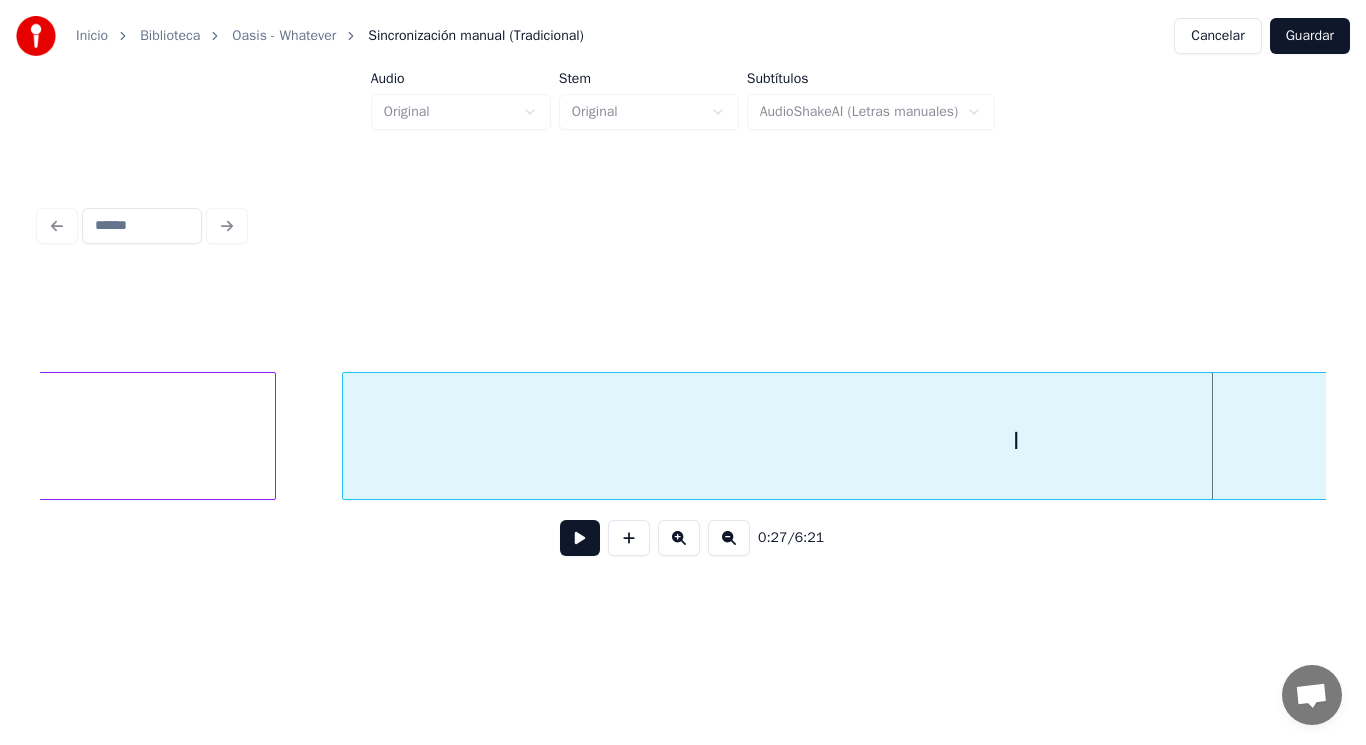 click at bounding box center [346, 436] 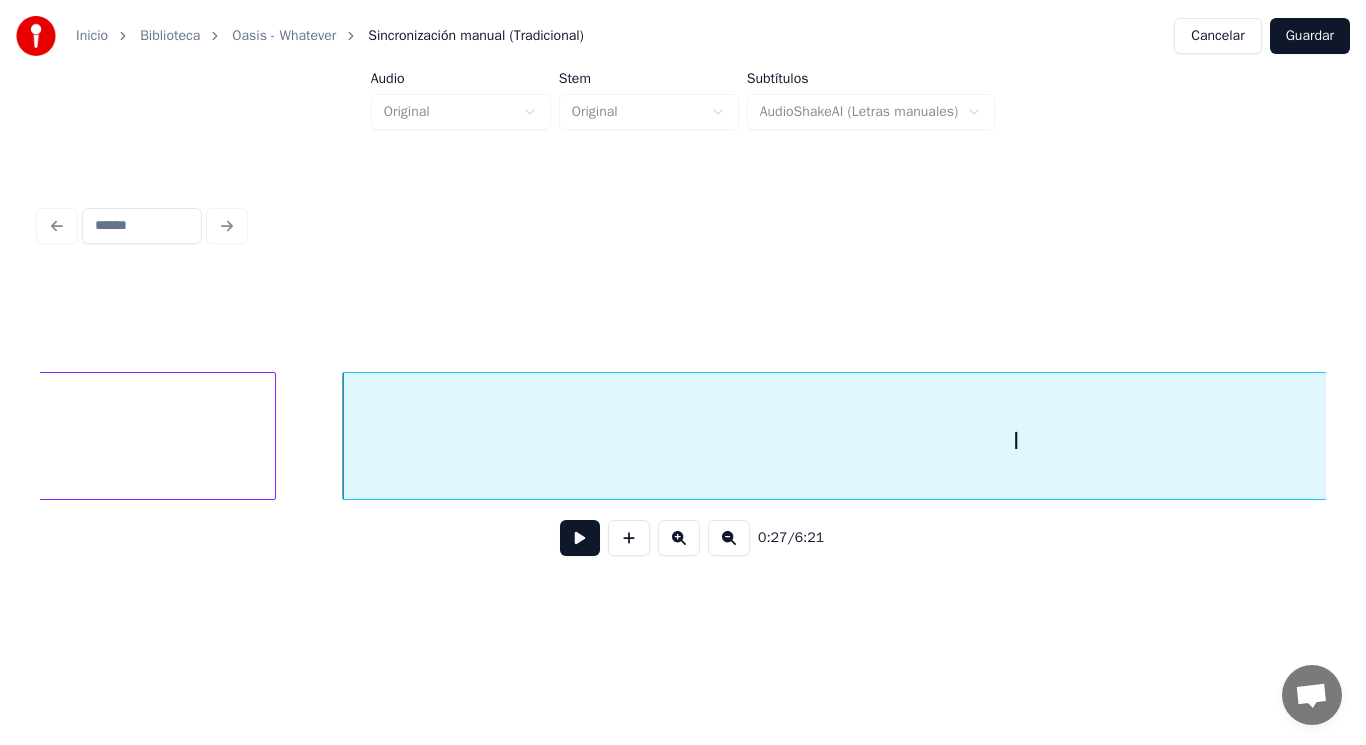 click at bounding box center (580, 538) 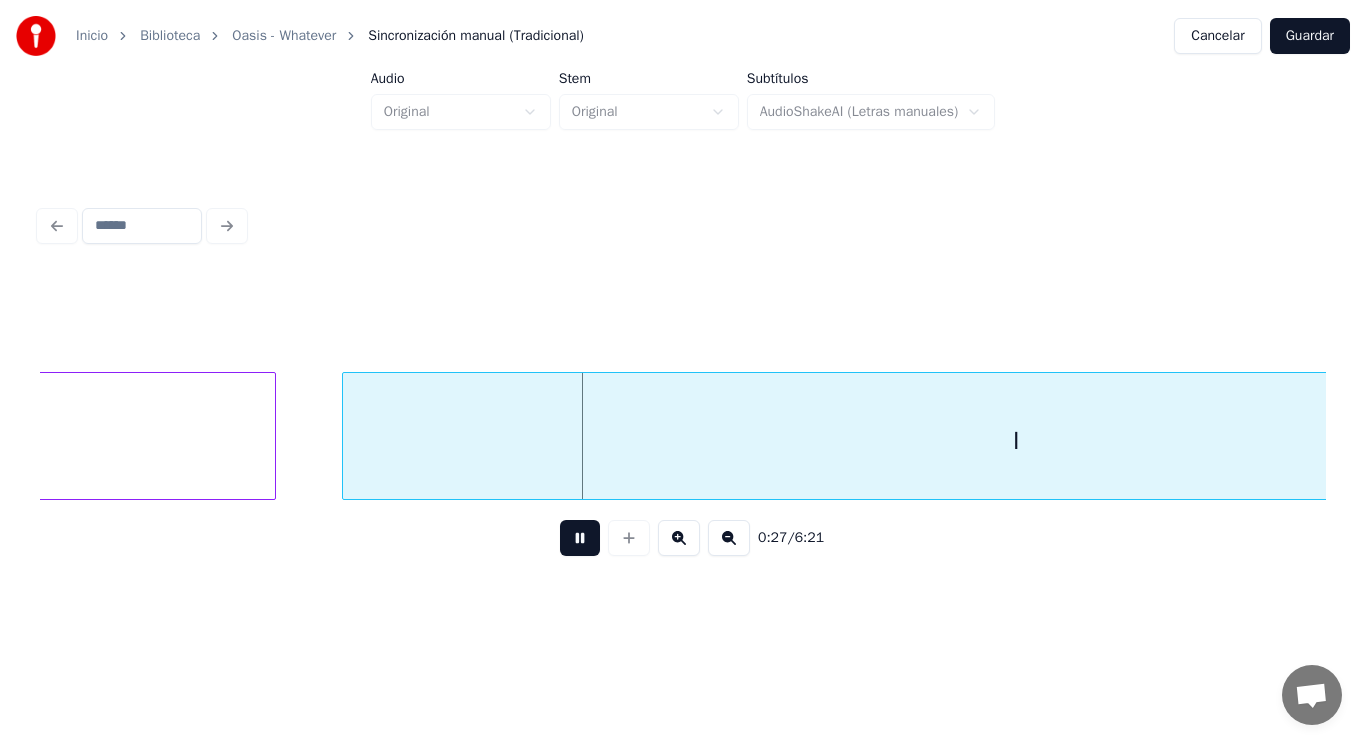 click at bounding box center [580, 538] 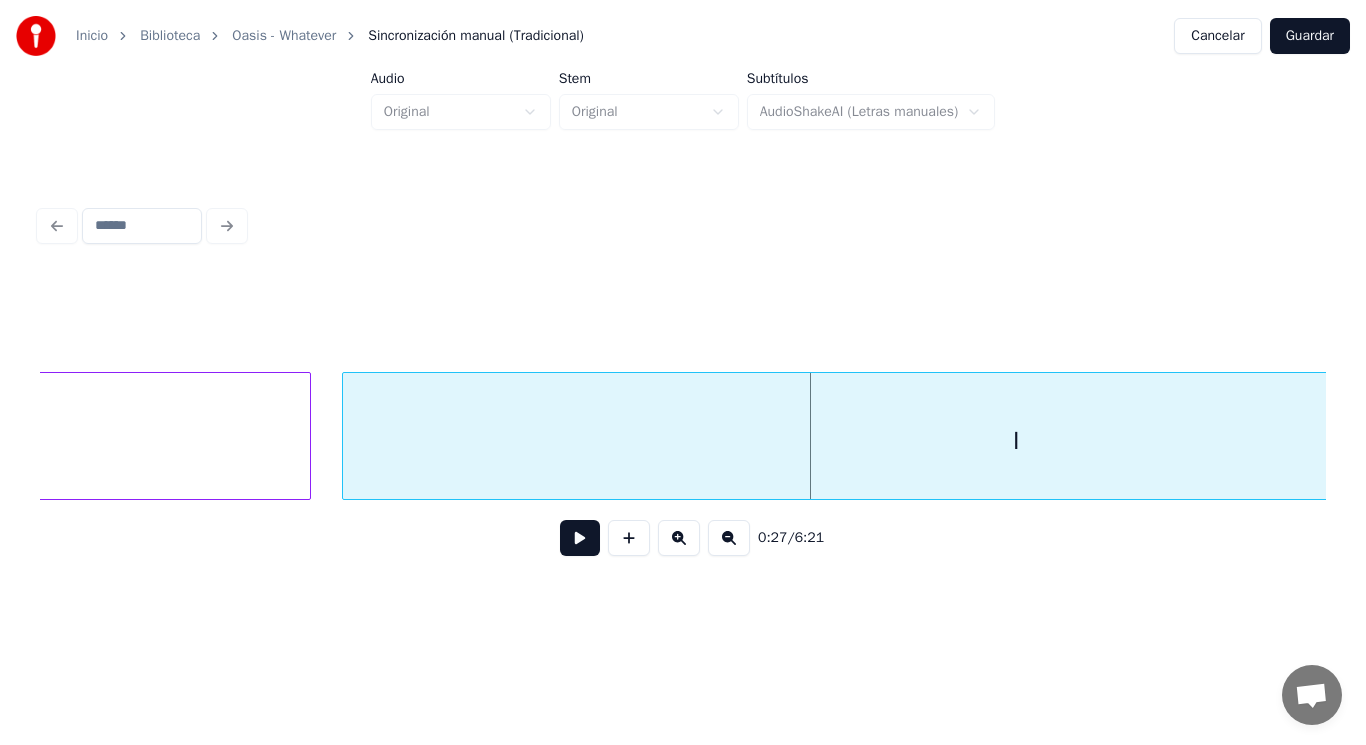 click at bounding box center [307, 436] 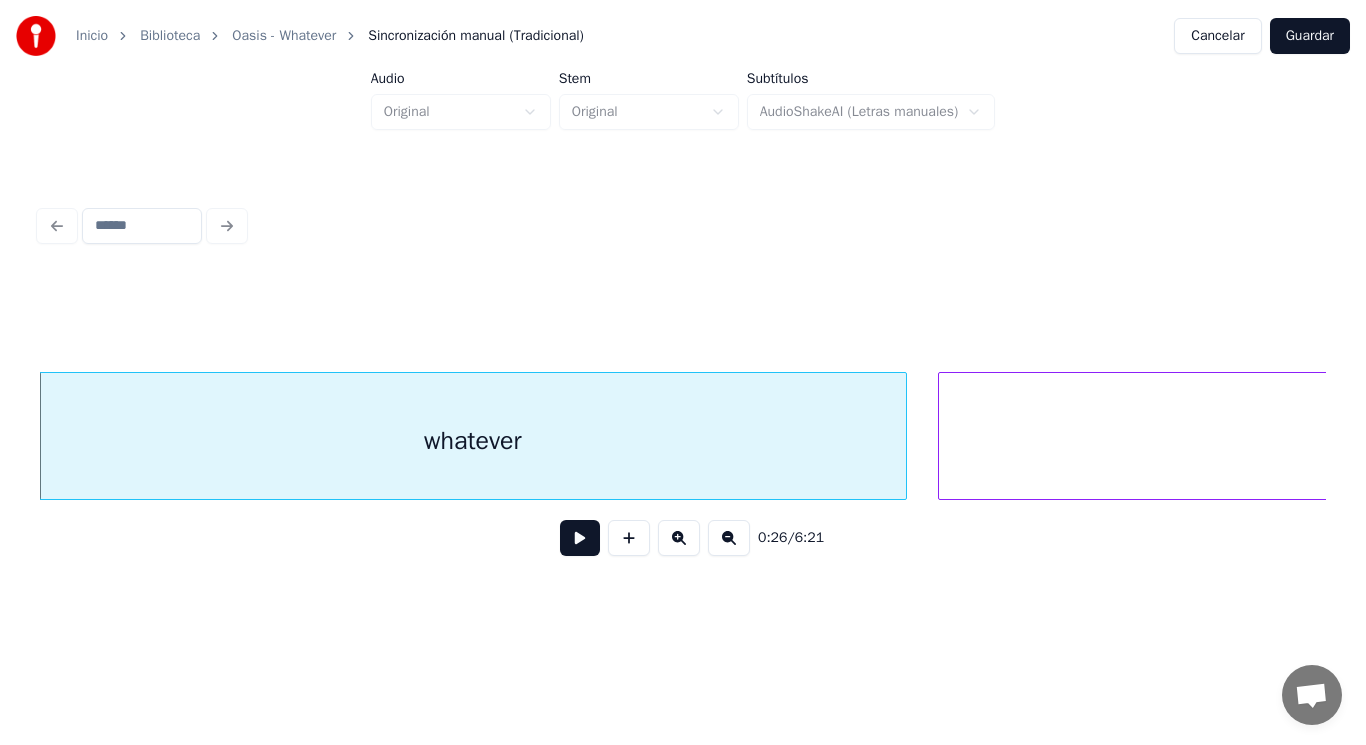 click at bounding box center (580, 538) 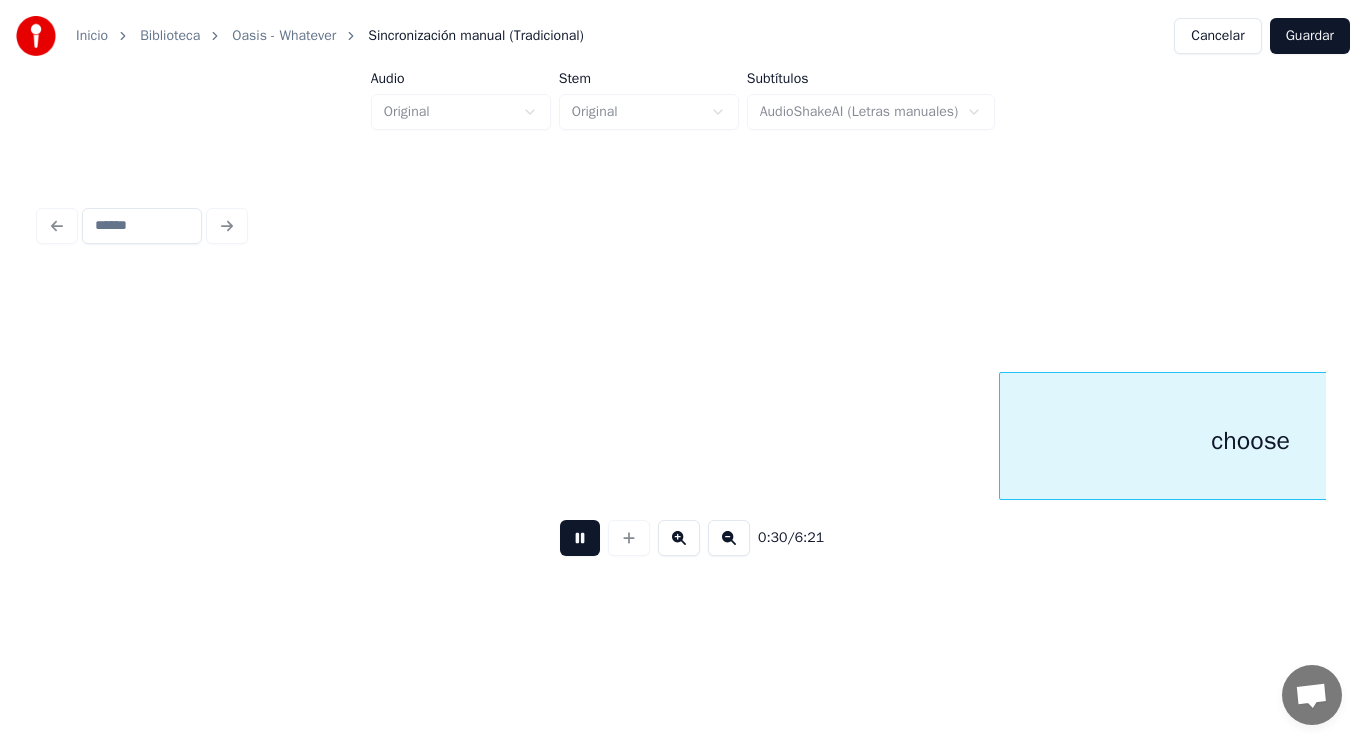 scroll, scrollTop: 0, scrollLeft: 42612, axis: horizontal 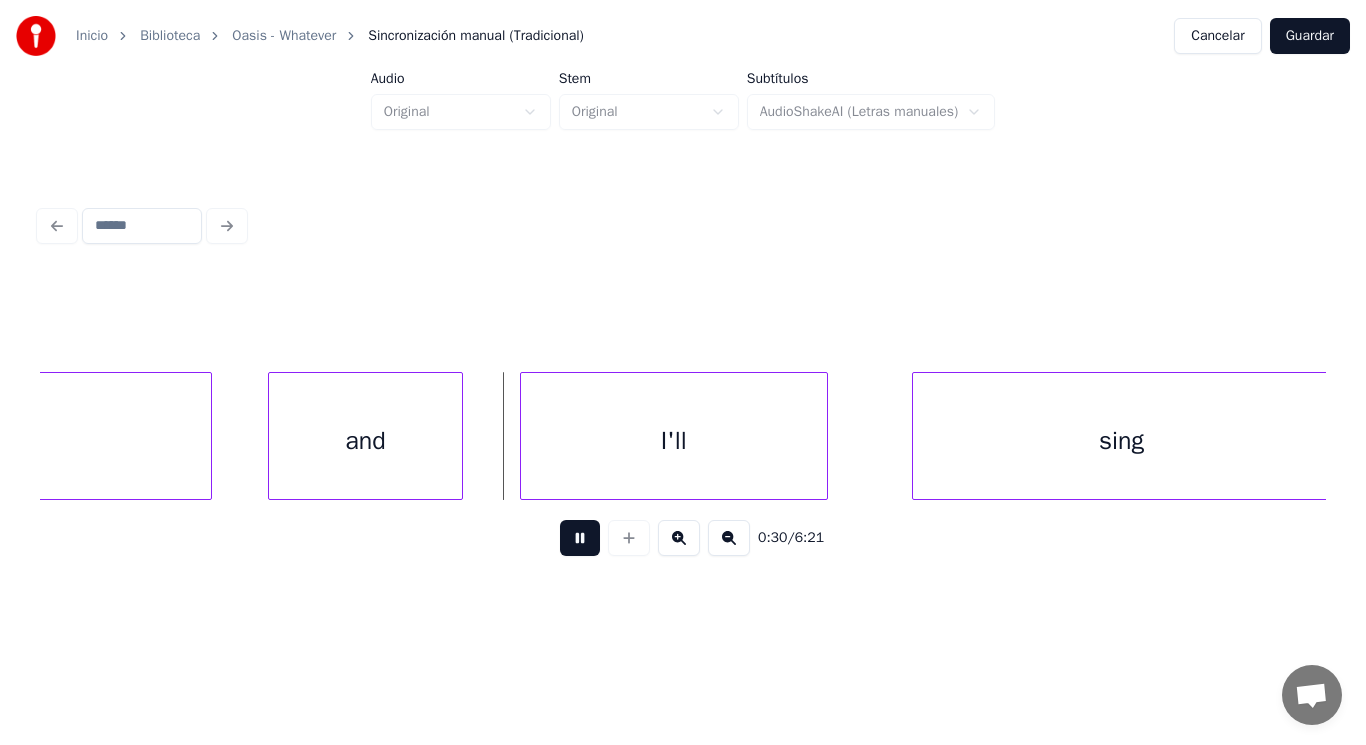 click at bounding box center (580, 538) 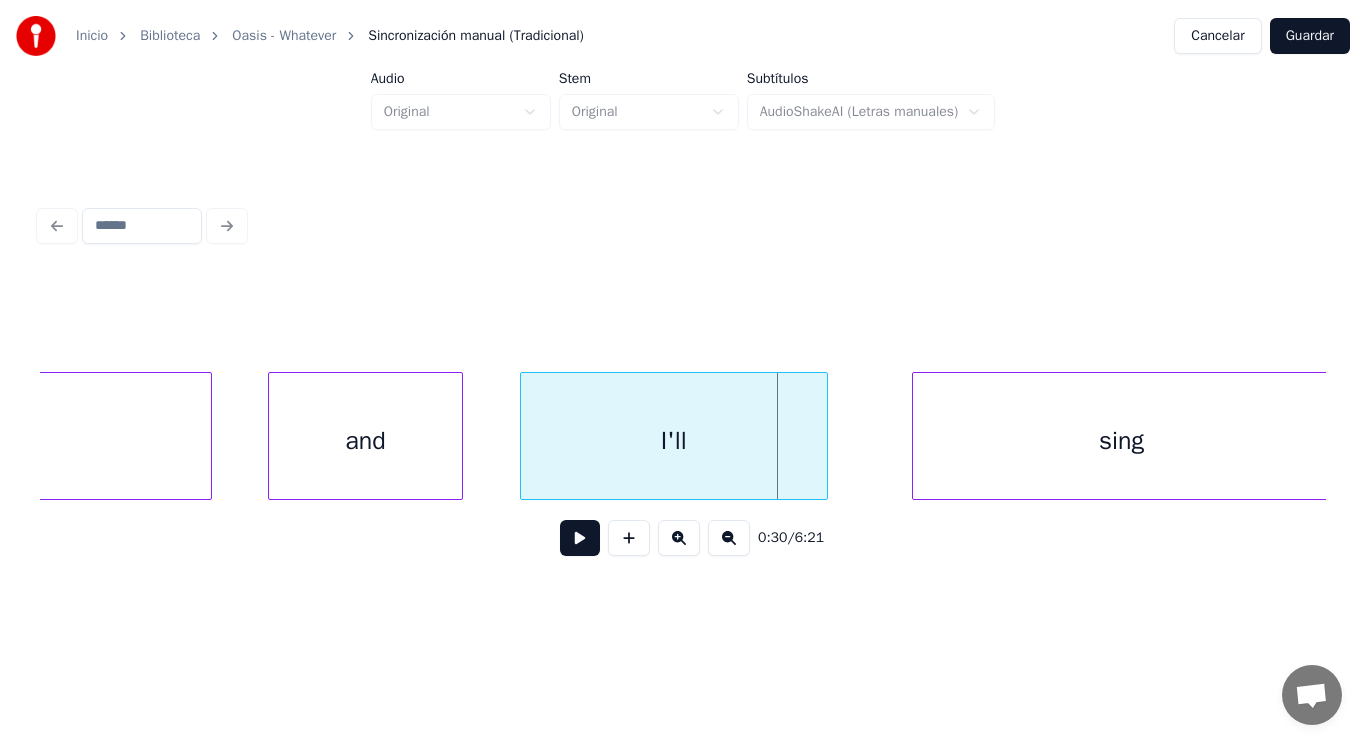 click on "choose" at bounding box center [-40, 441] 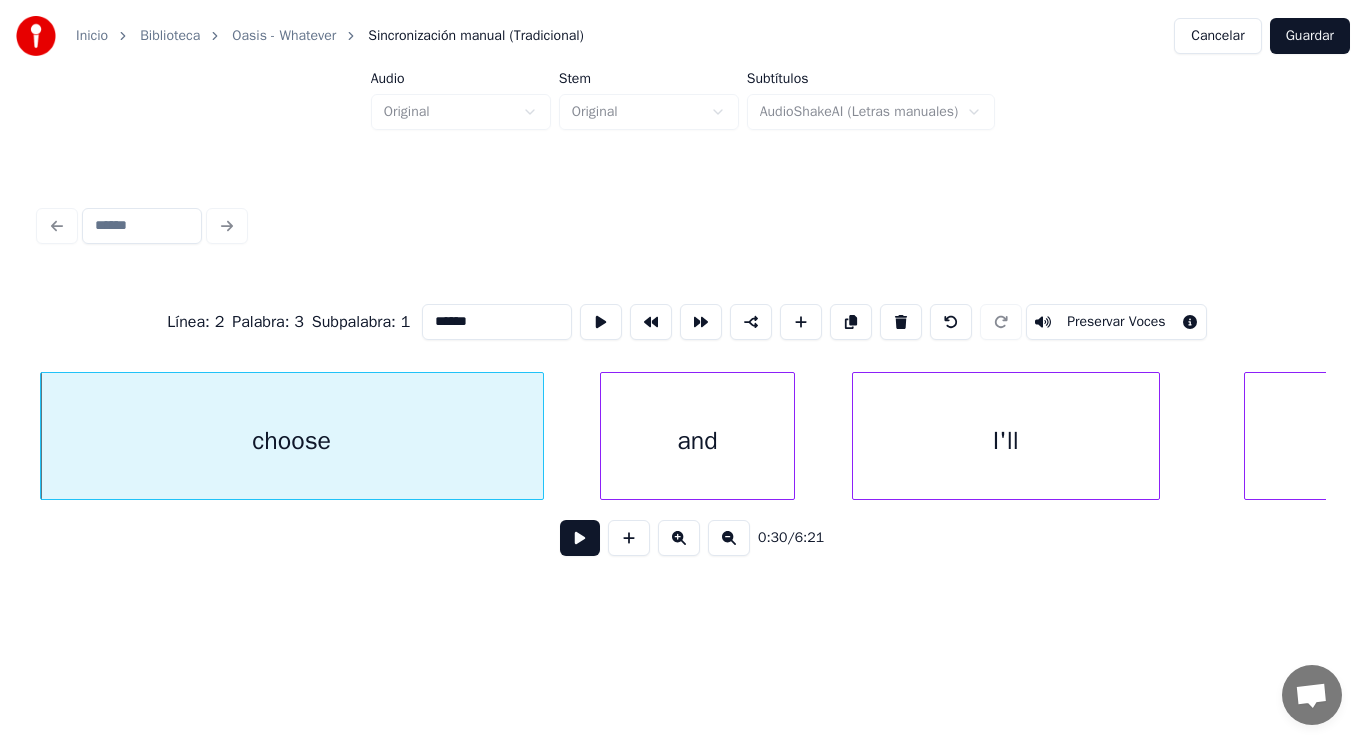 click at bounding box center (580, 538) 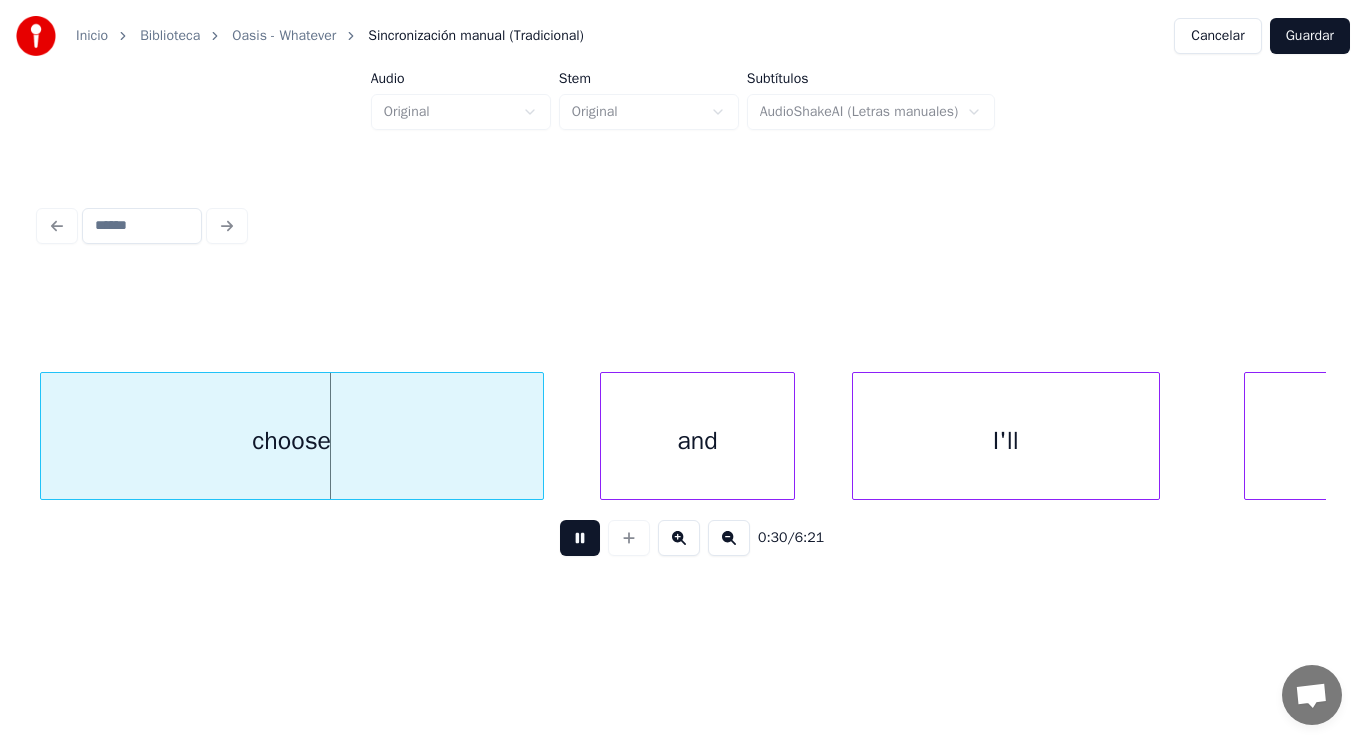 click at bounding box center [580, 538] 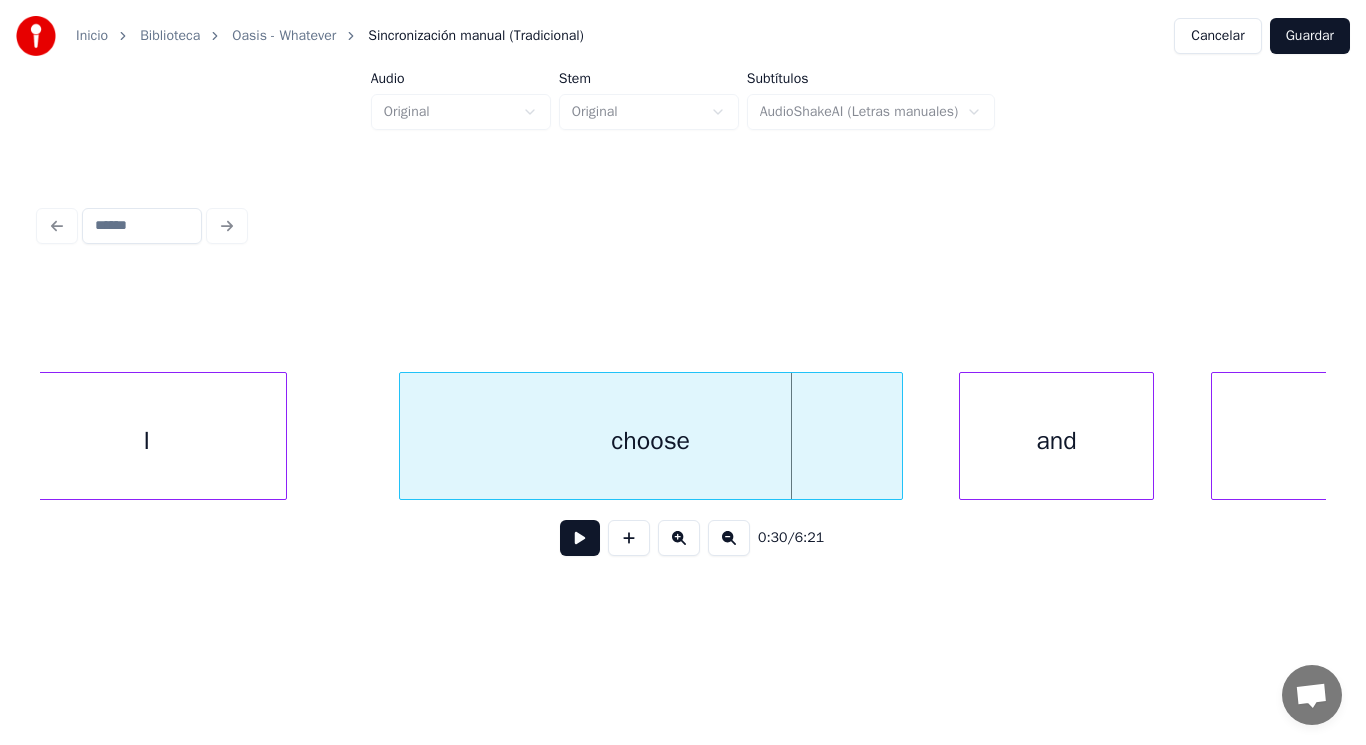 scroll, scrollTop: 0, scrollLeft: 41880, axis: horizontal 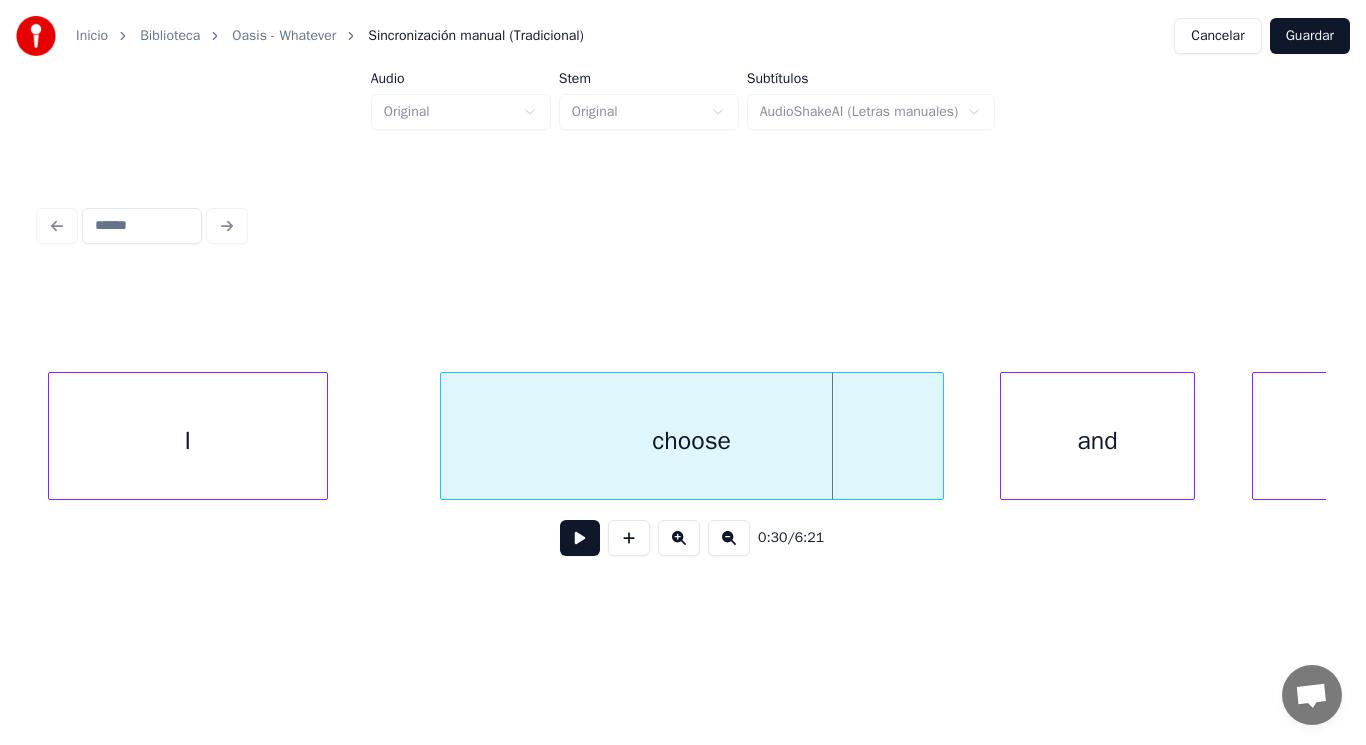 click on "I" at bounding box center (188, 441) 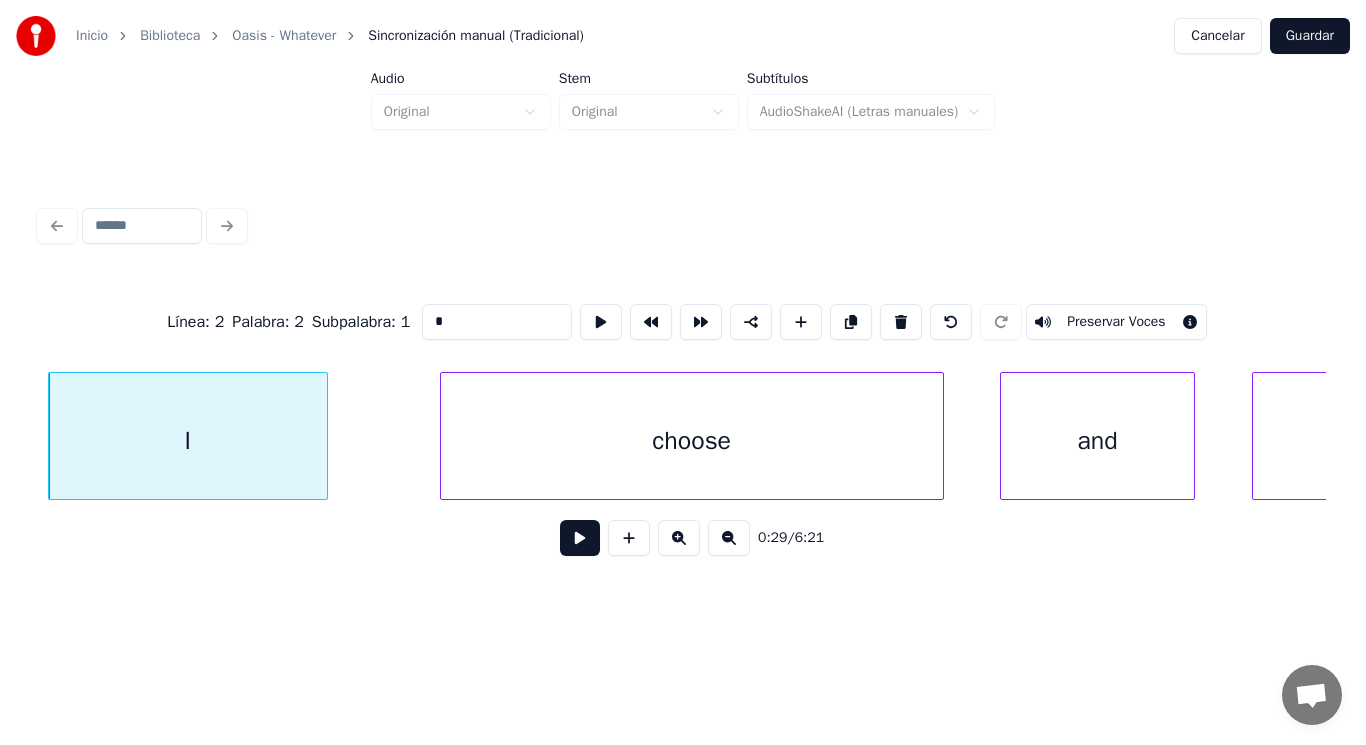 click at bounding box center [580, 538] 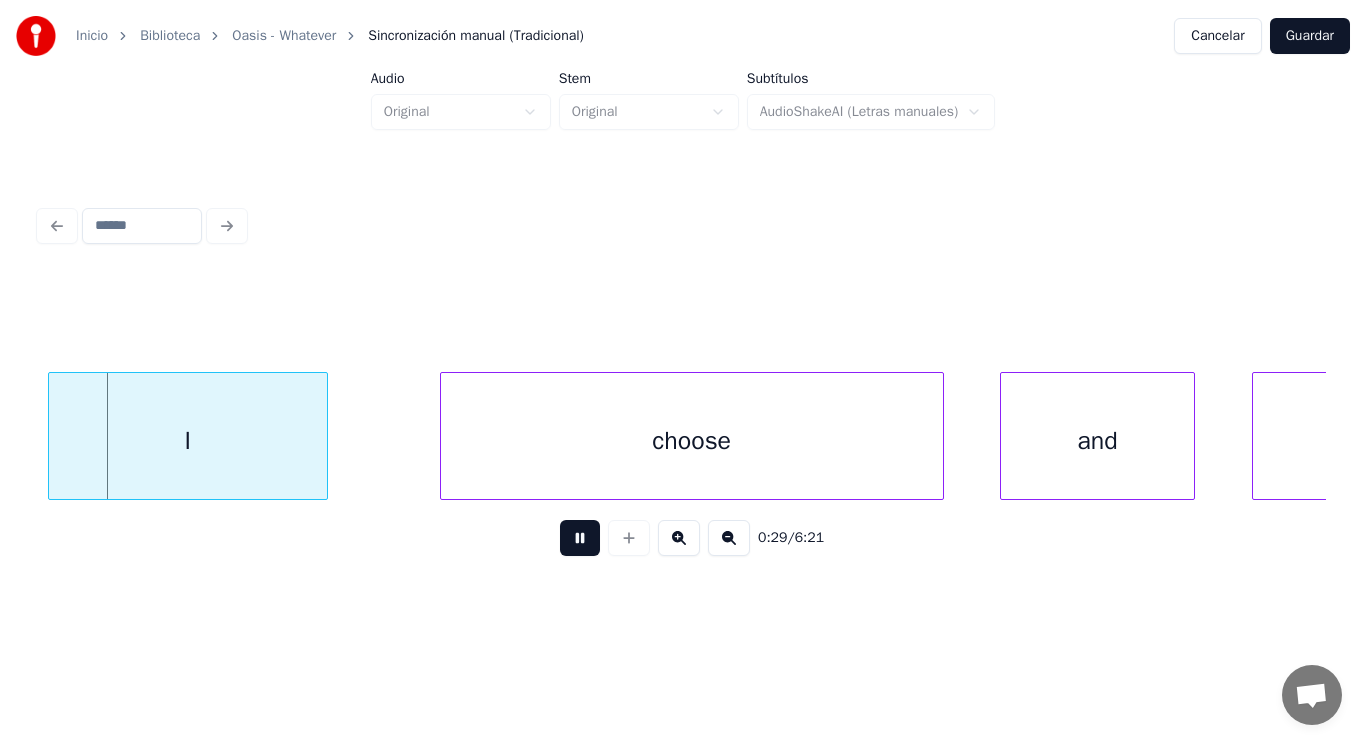 click at bounding box center (580, 538) 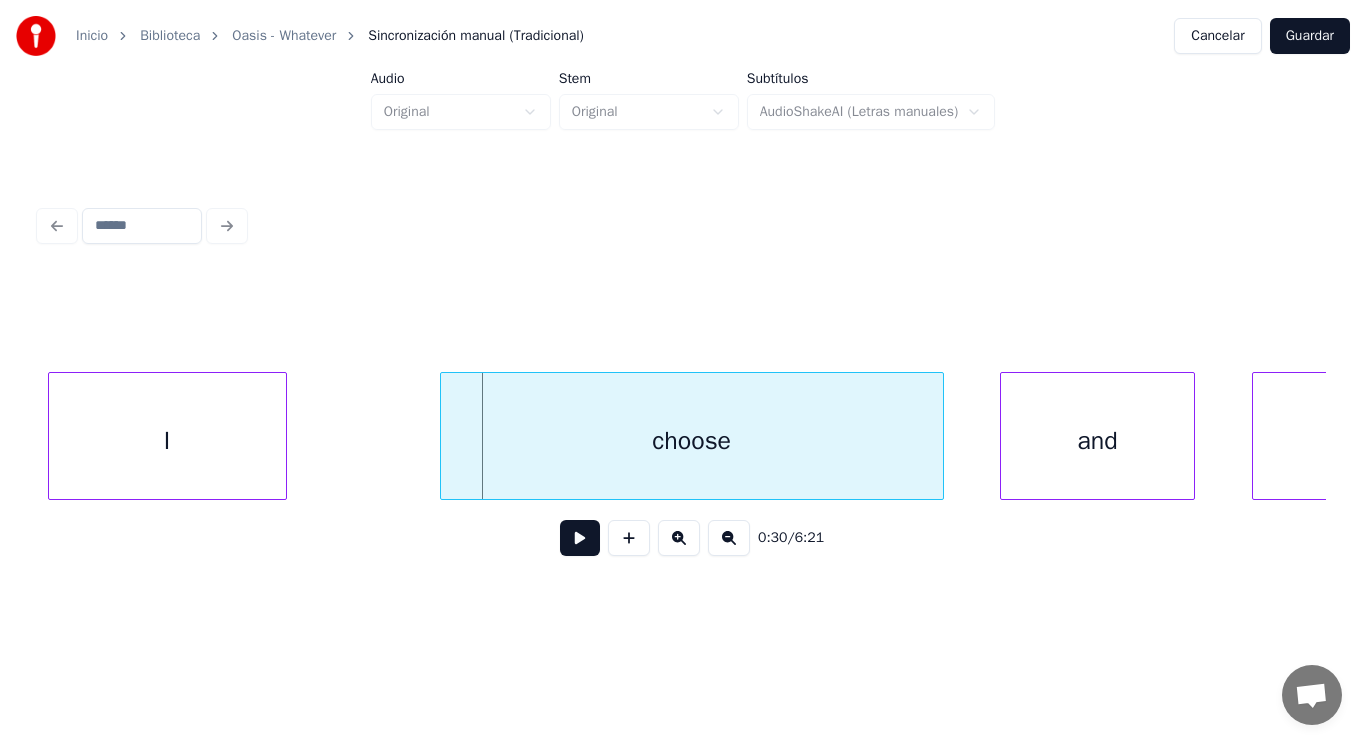 click at bounding box center (283, 436) 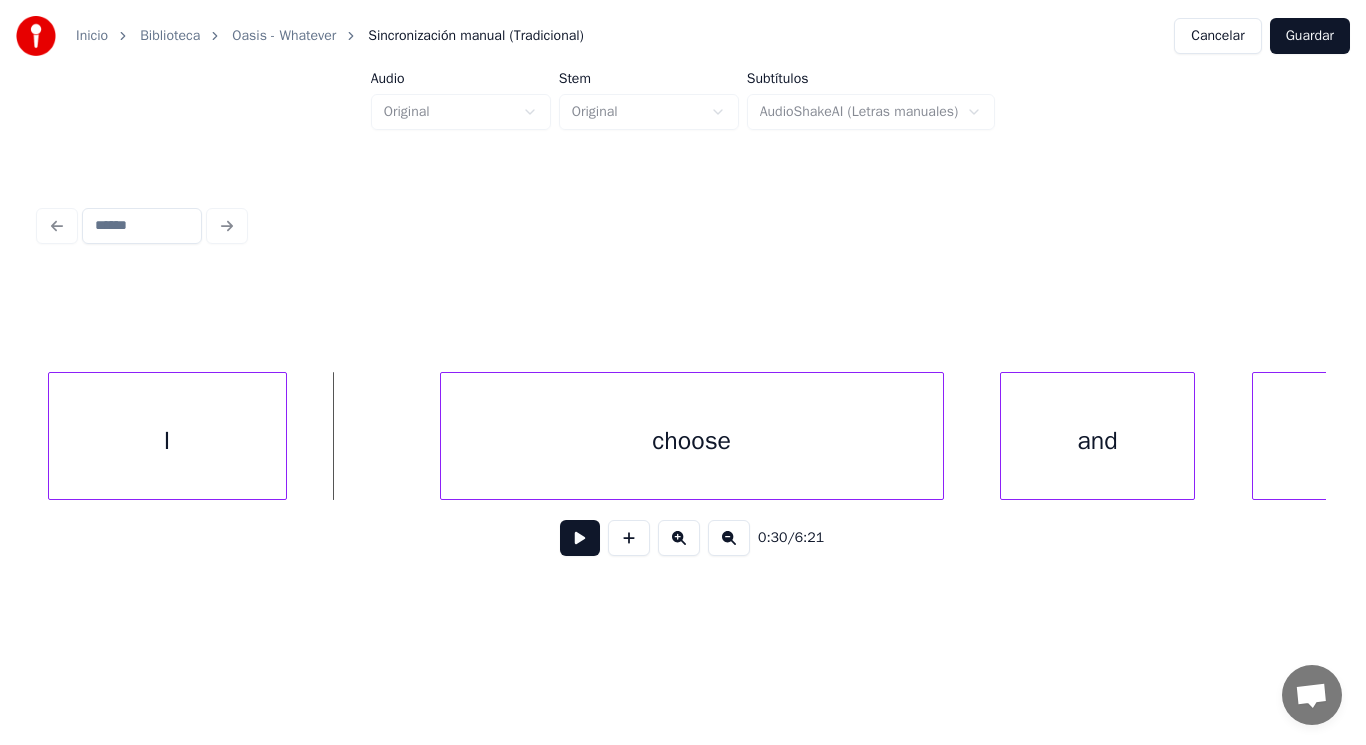 click at bounding box center [580, 538] 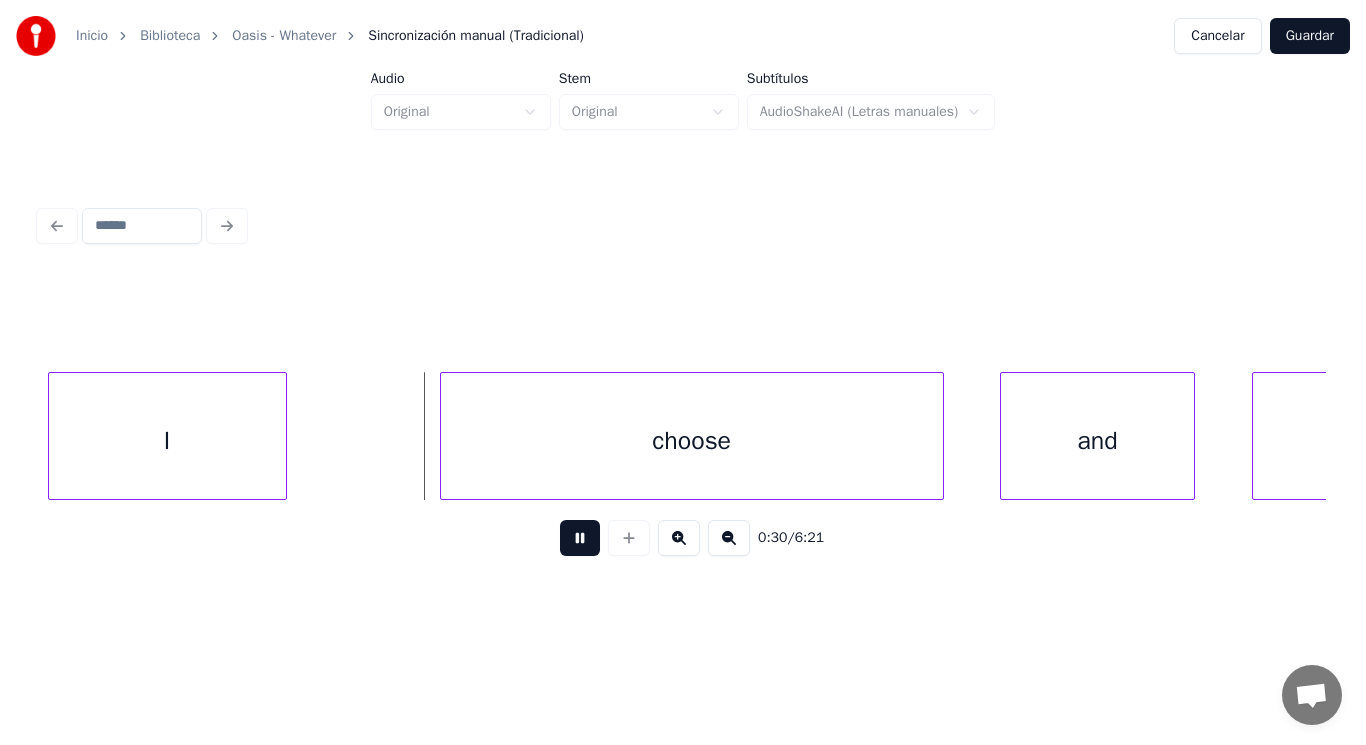 click at bounding box center [580, 538] 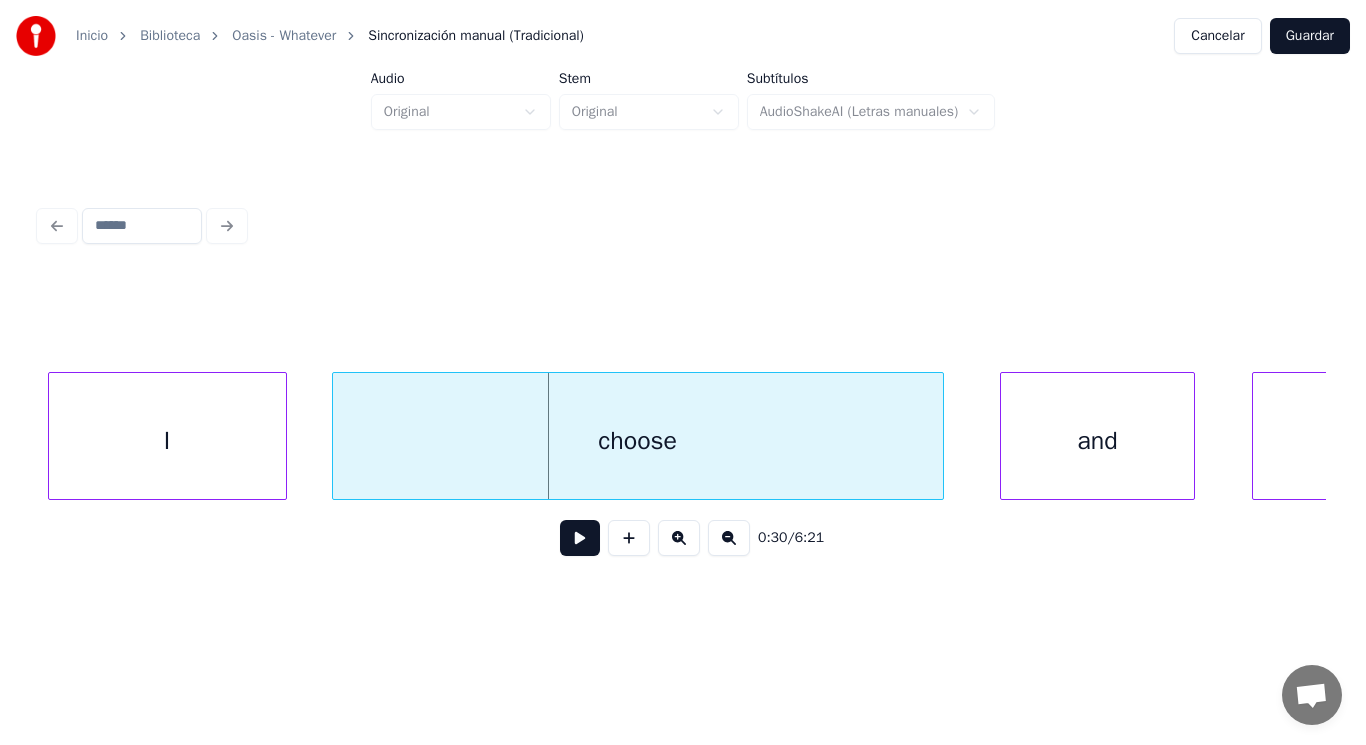 click at bounding box center [336, 436] 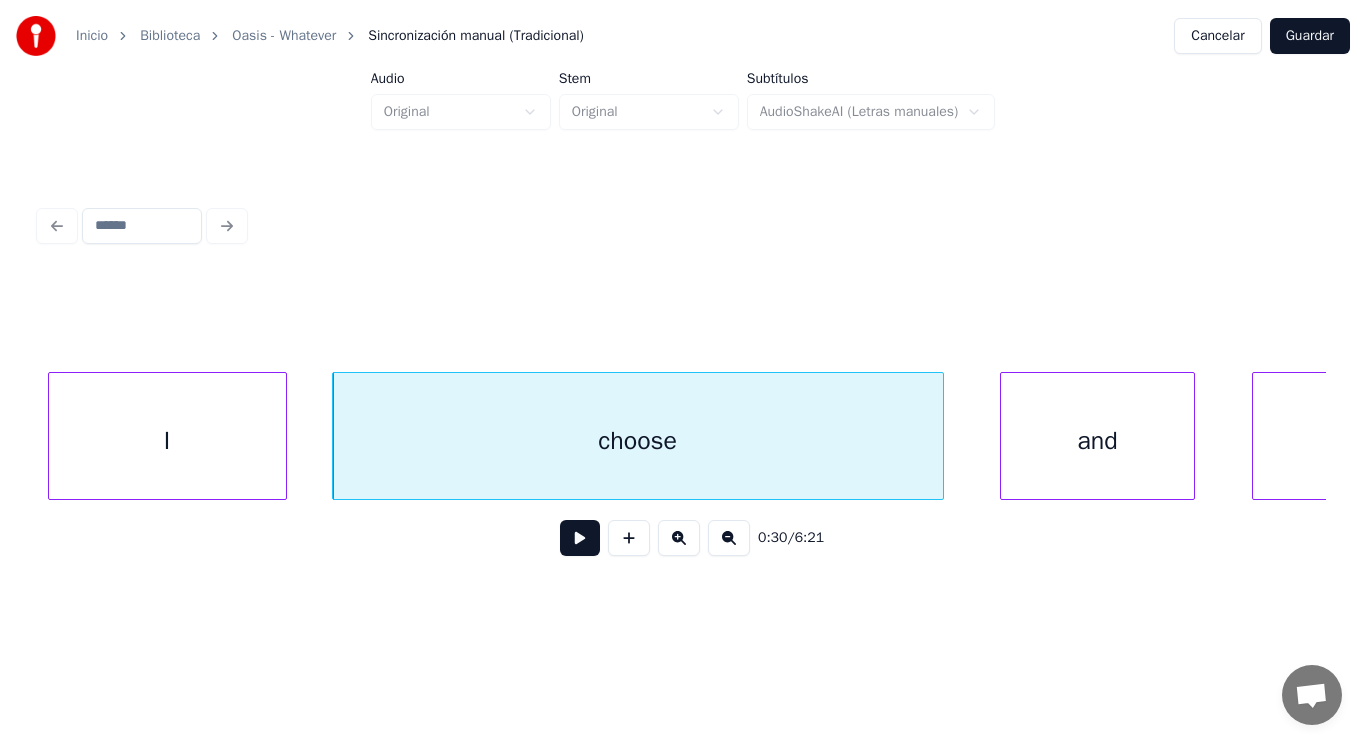 click at bounding box center [580, 538] 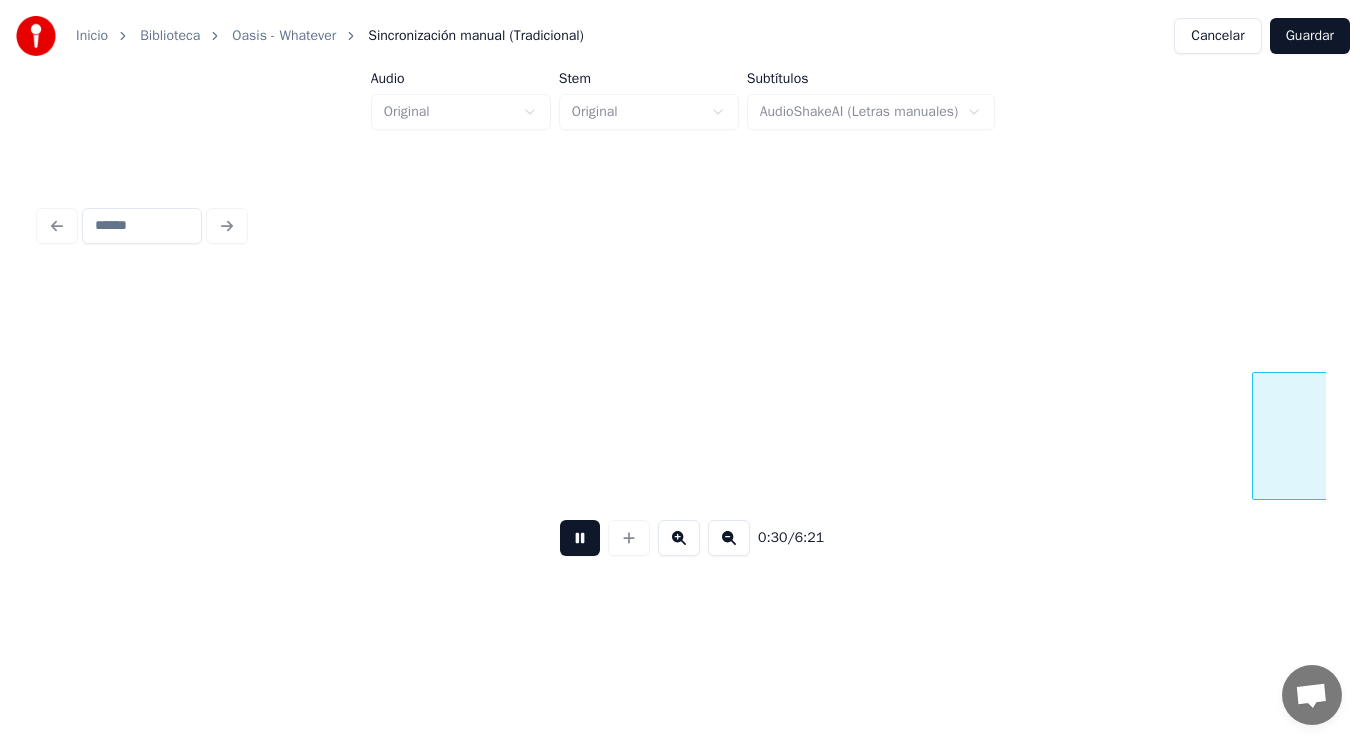 scroll, scrollTop: 0, scrollLeft: 43187, axis: horizontal 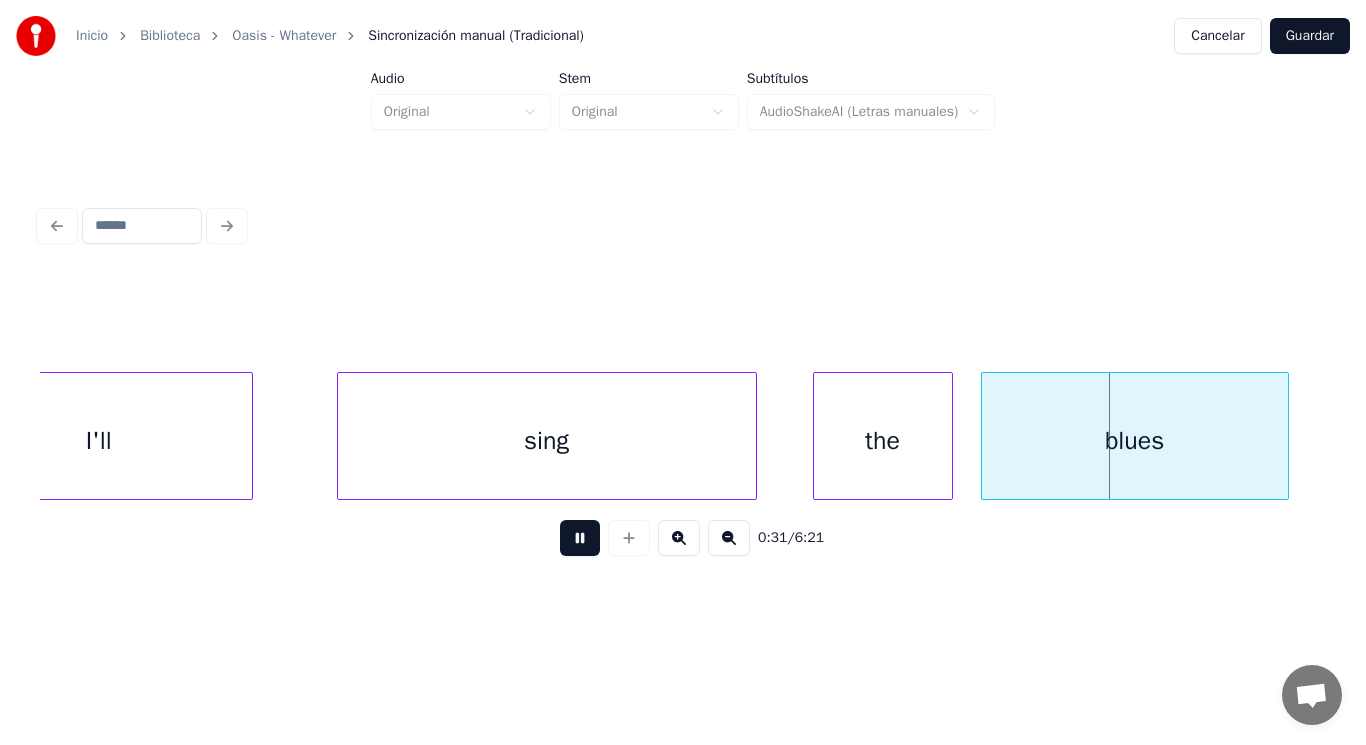 click at bounding box center [580, 538] 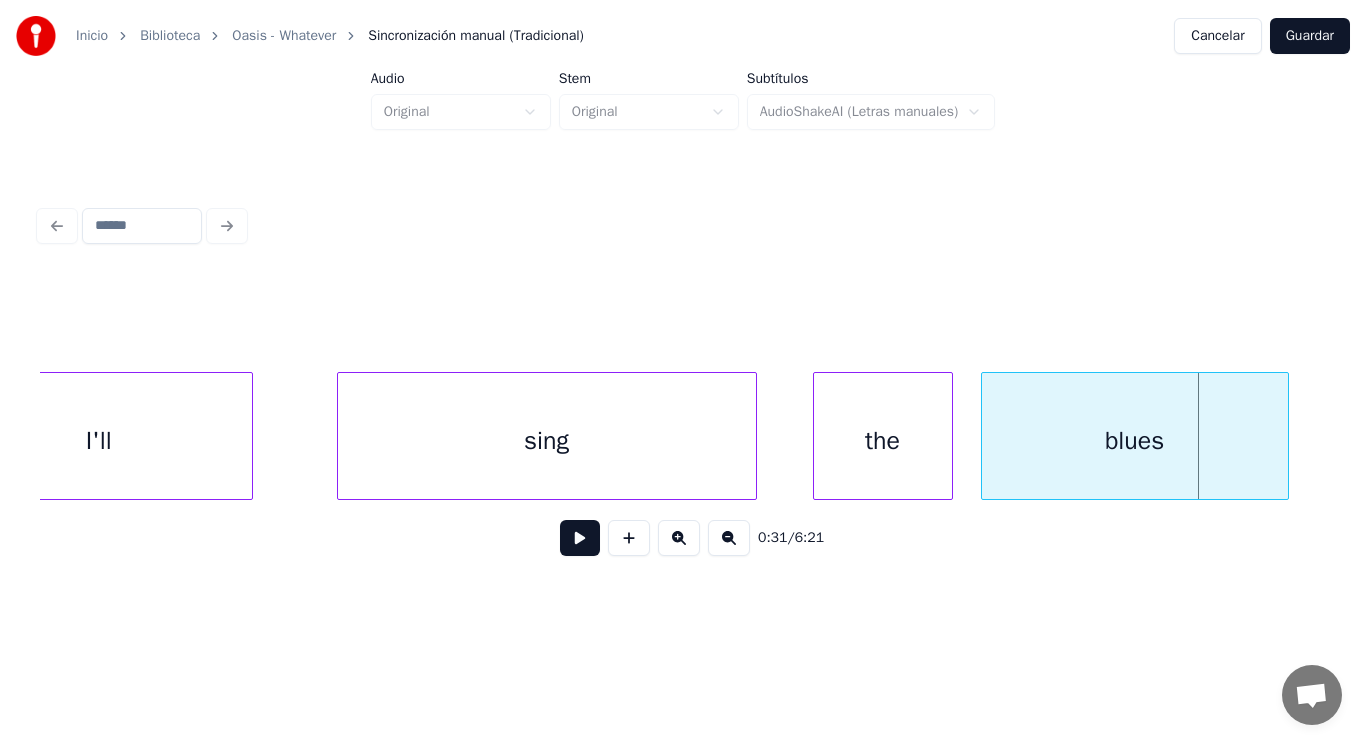 click on "I'll" at bounding box center [99, 441] 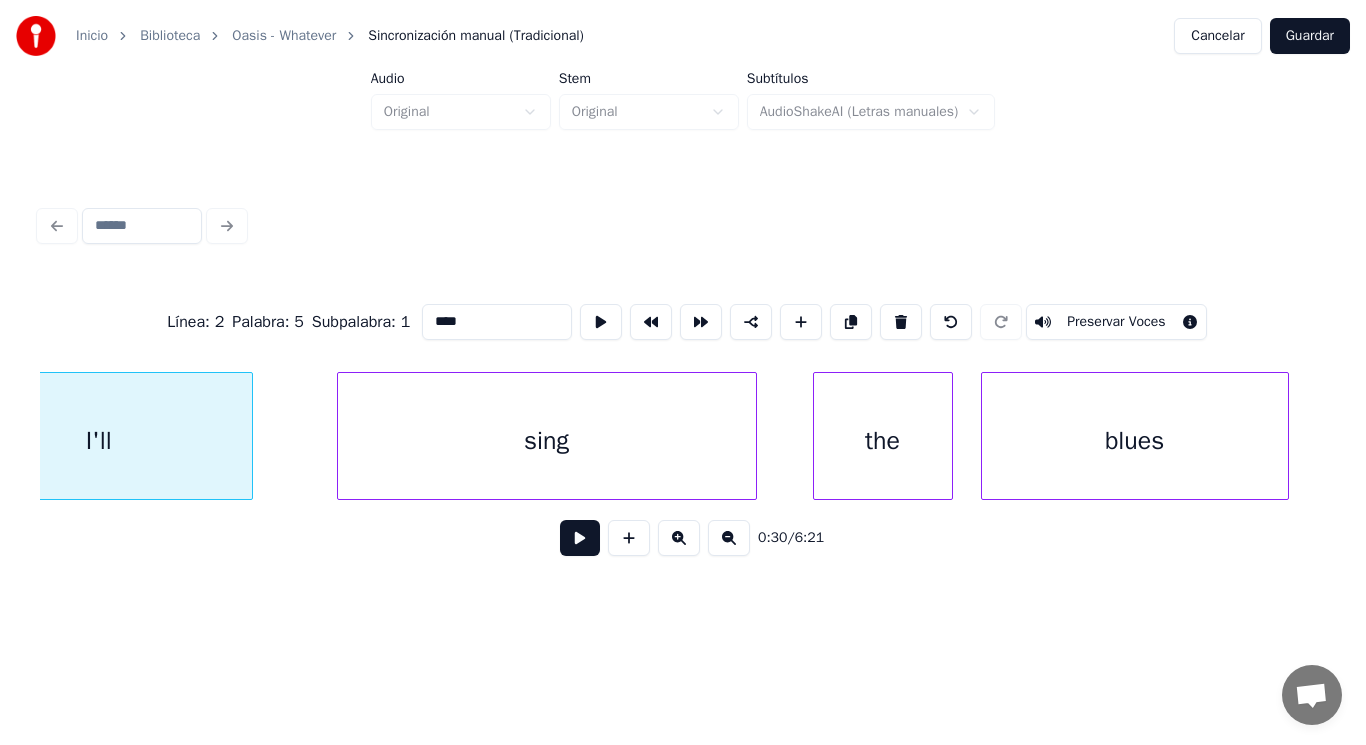 scroll, scrollTop: 0, scrollLeft: 43092, axis: horizontal 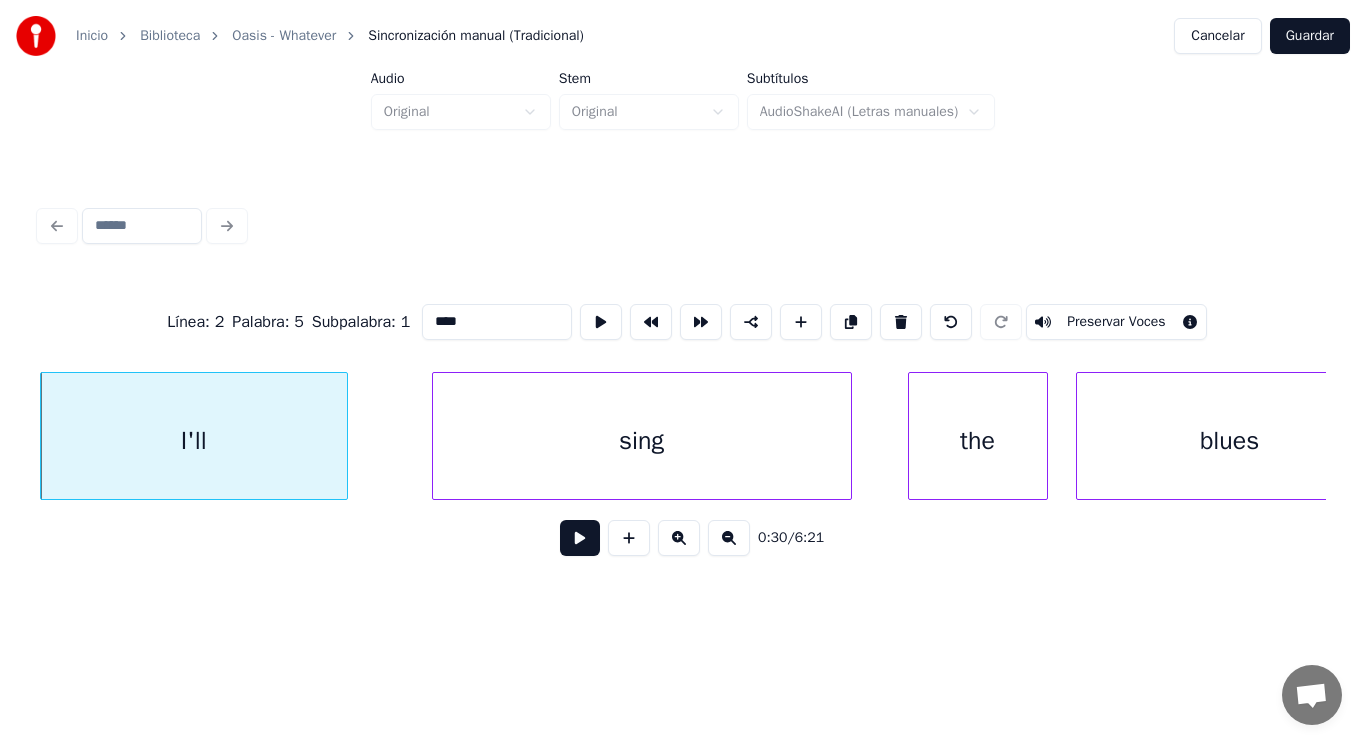 click at bounding box center [580, 538] 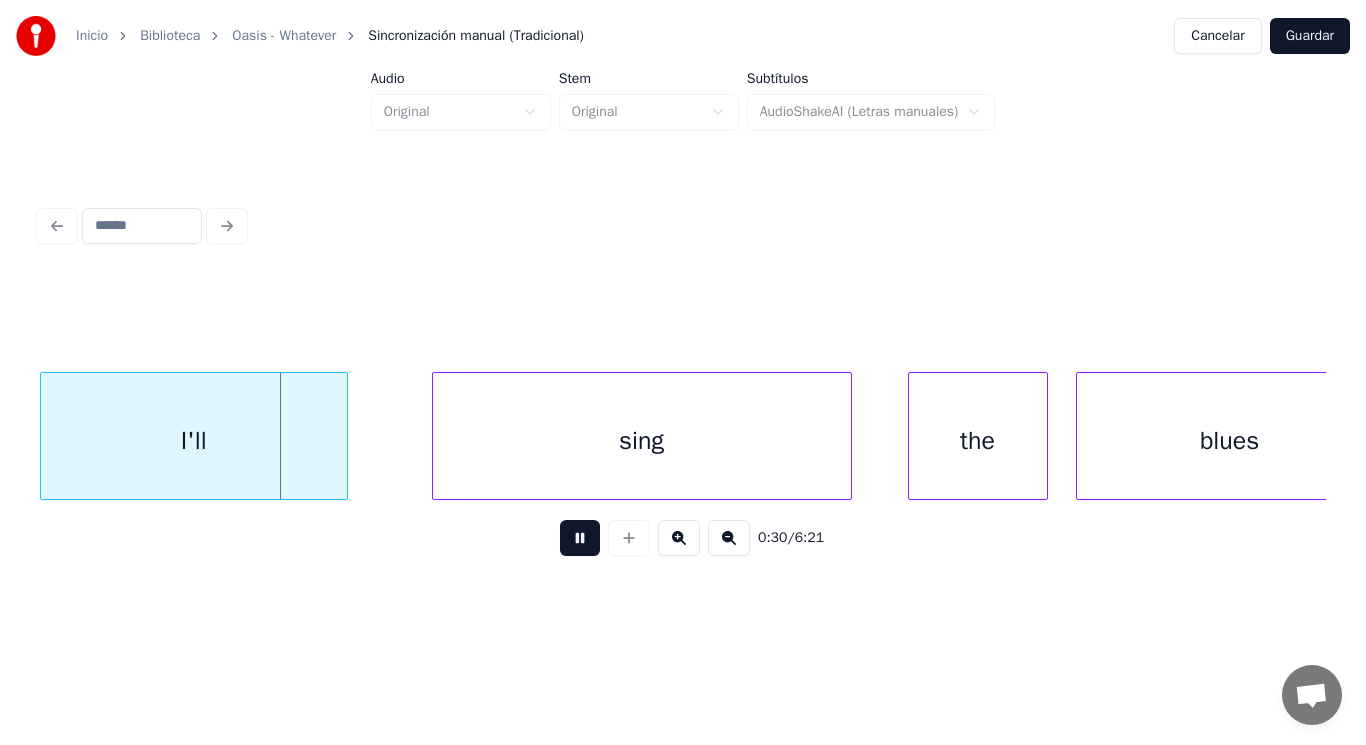 click at bounding box center (580, 538) 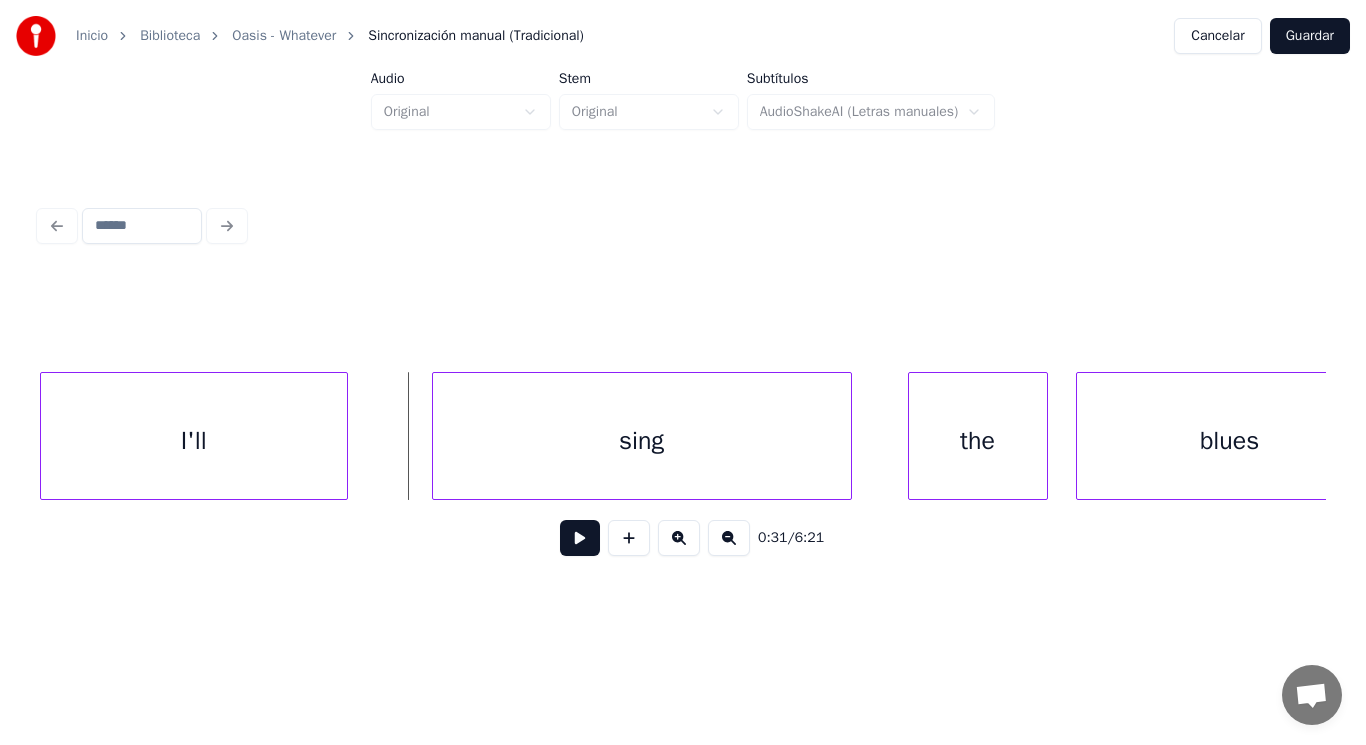 click at bounding box center (344, 436) 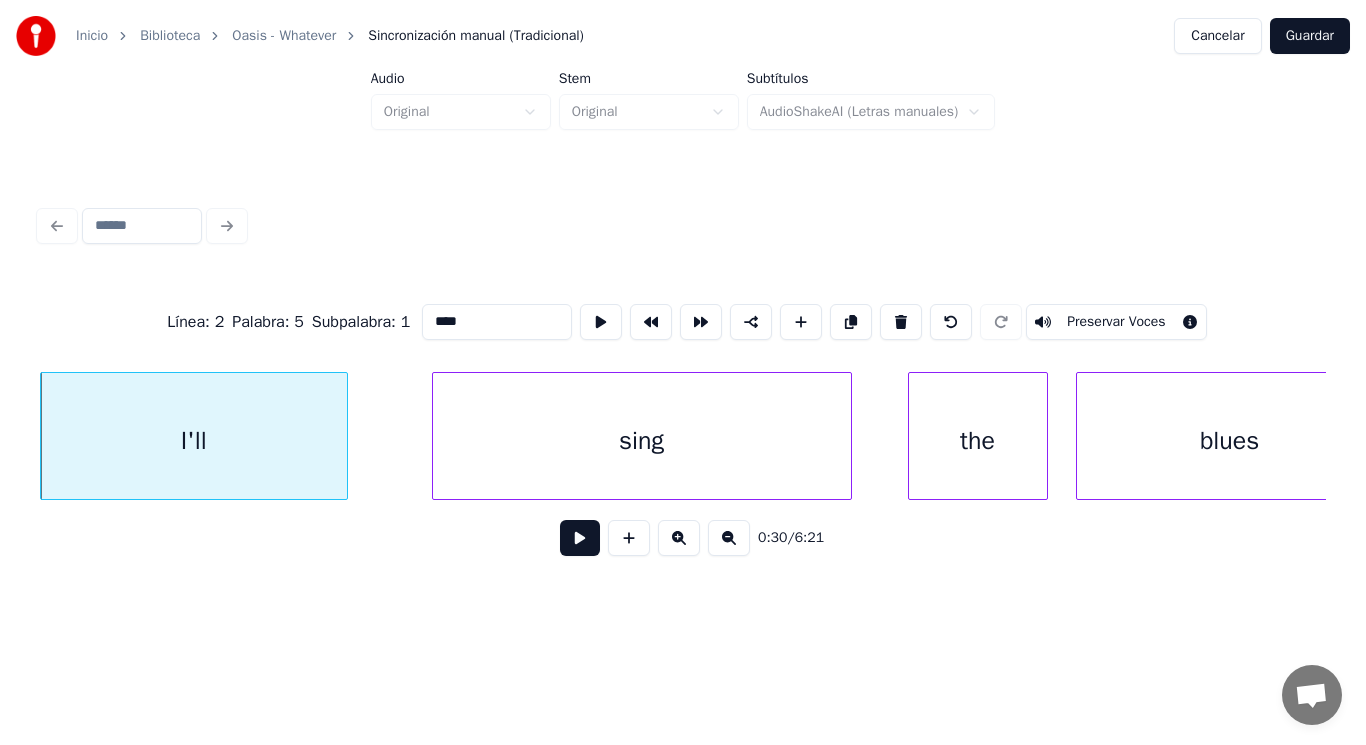 click at bounding box center (580, 538) 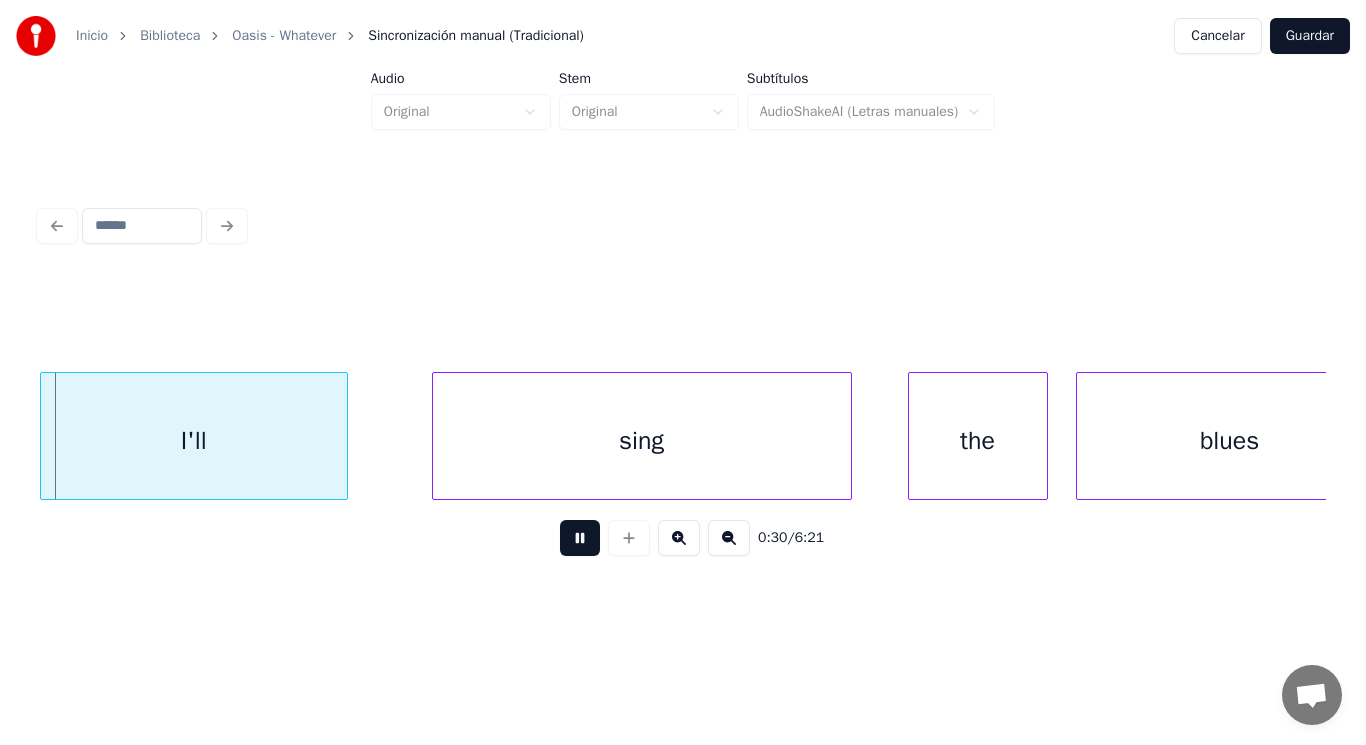 click at bounding box center [580, 538] 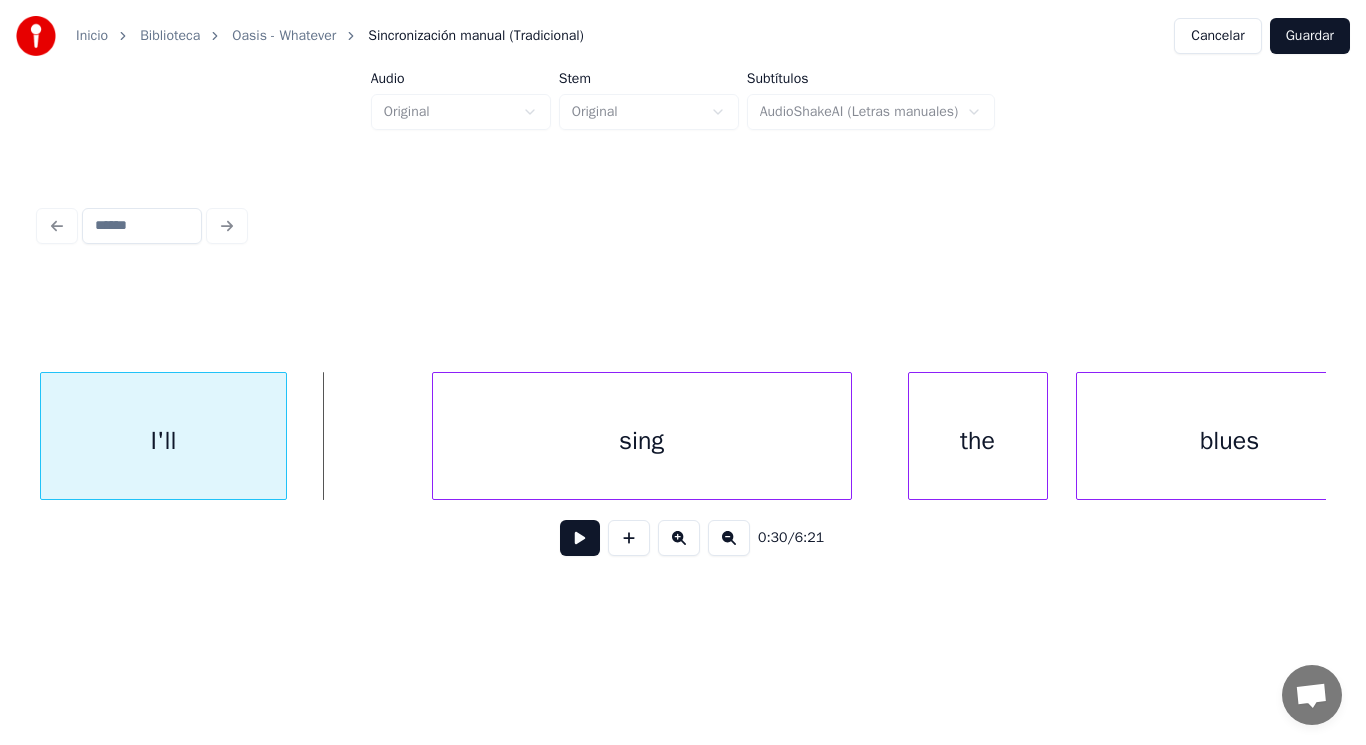 click at bounding box center [283, 436] 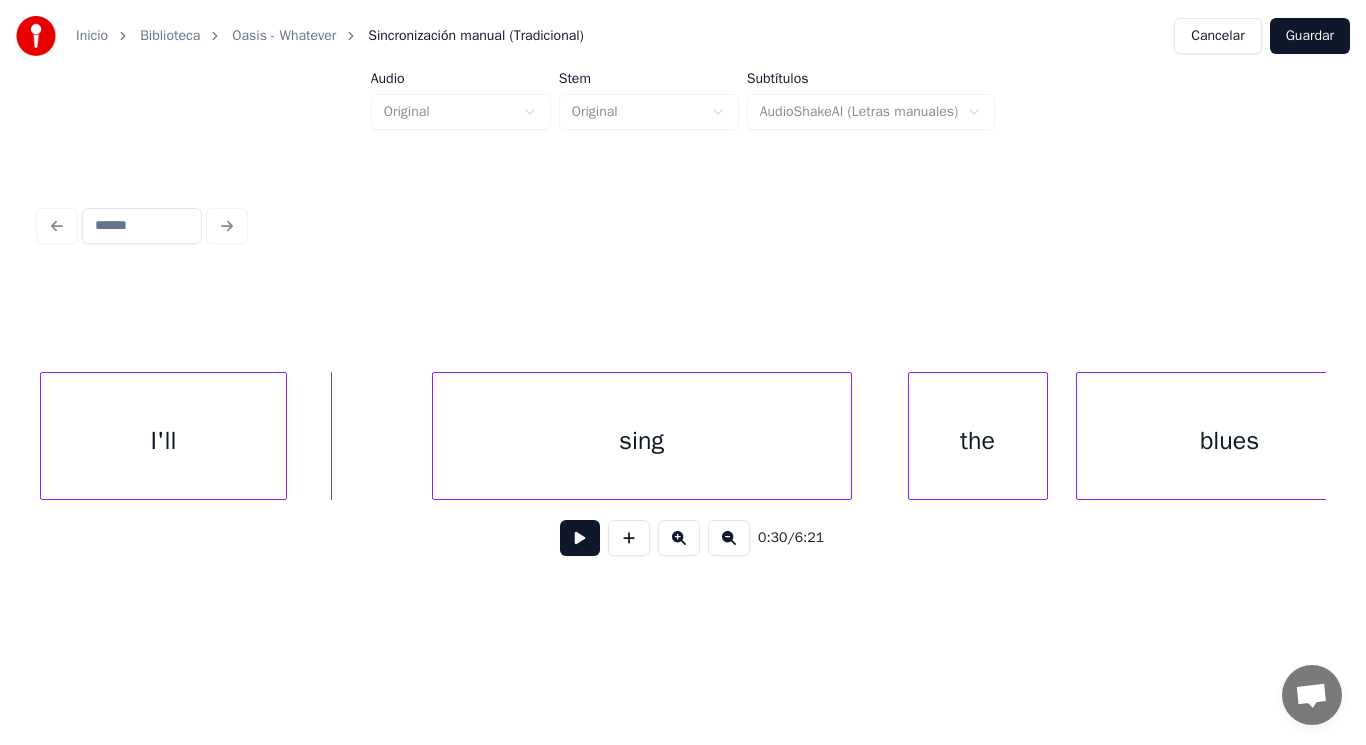 click at bounding box center [580, 538] 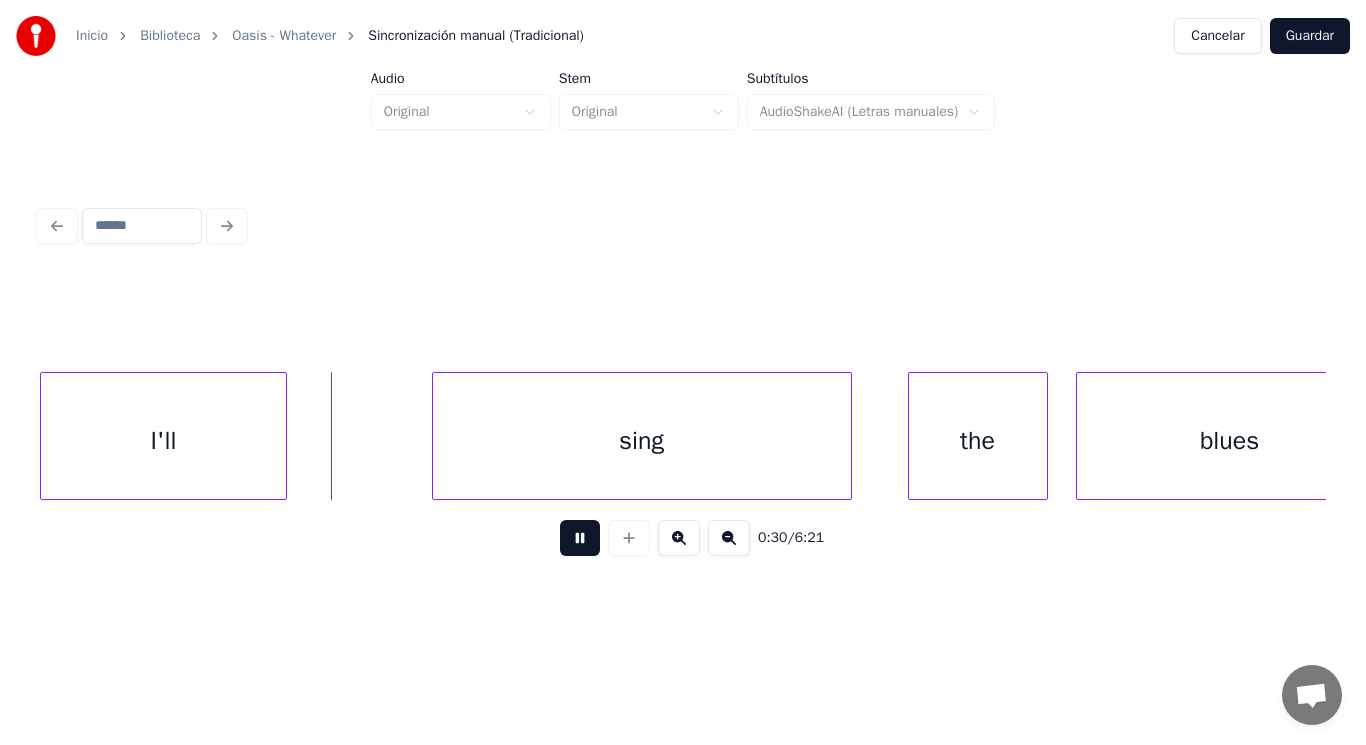click at bounding box center (580, 538) 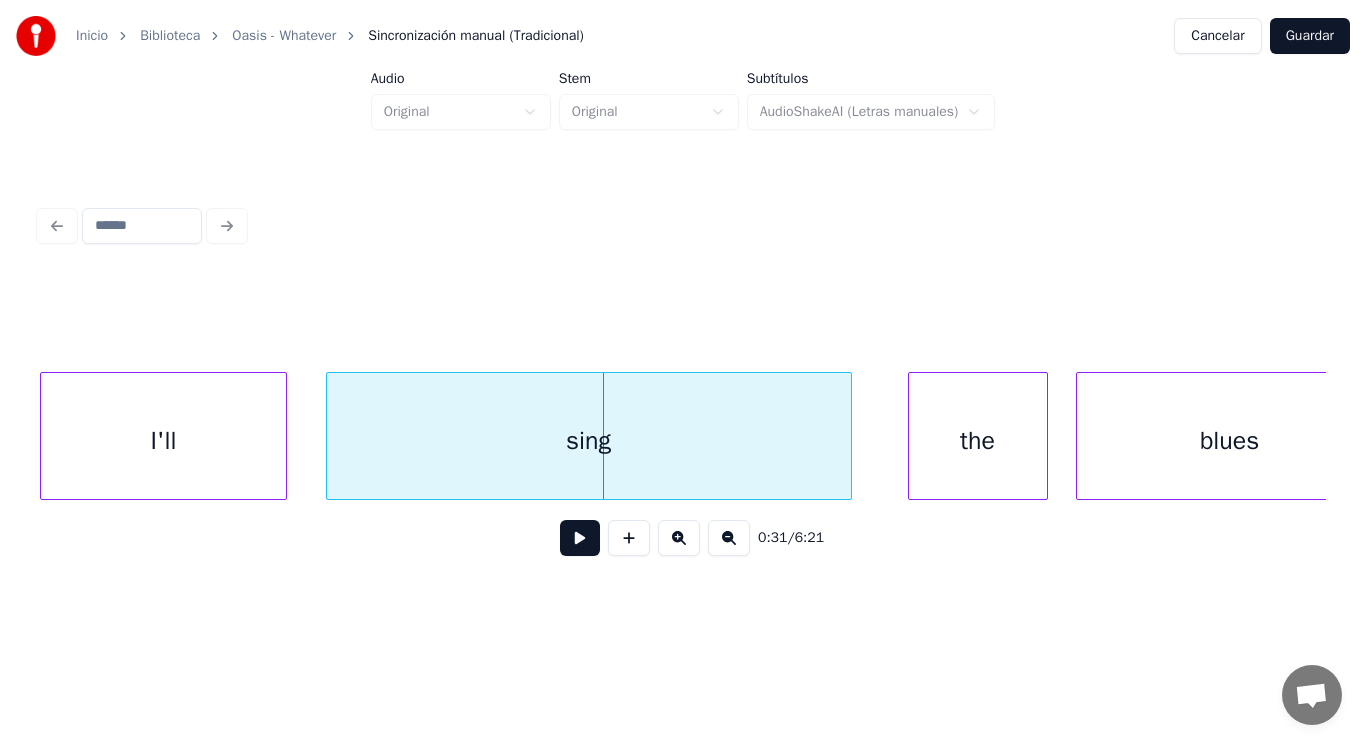 click at bounding box center [330, 436] 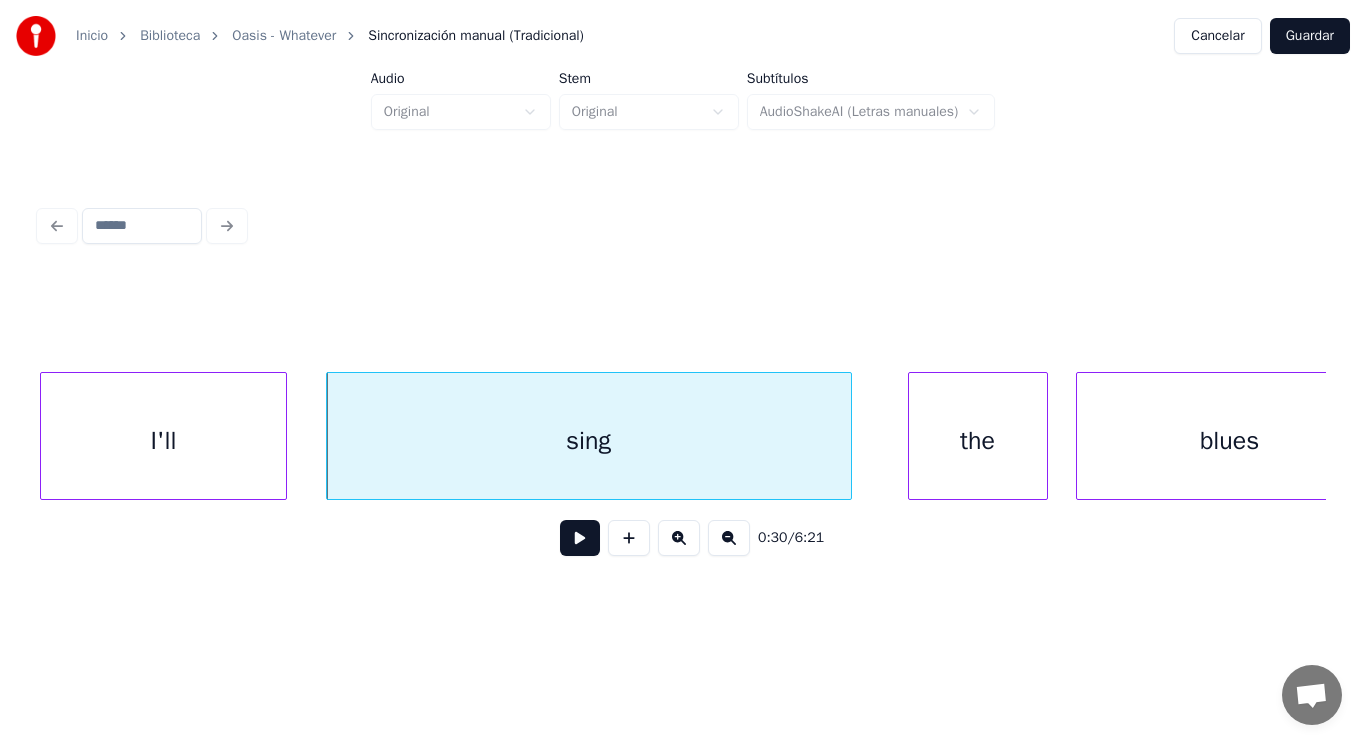 click at bounding box center (580, 538) 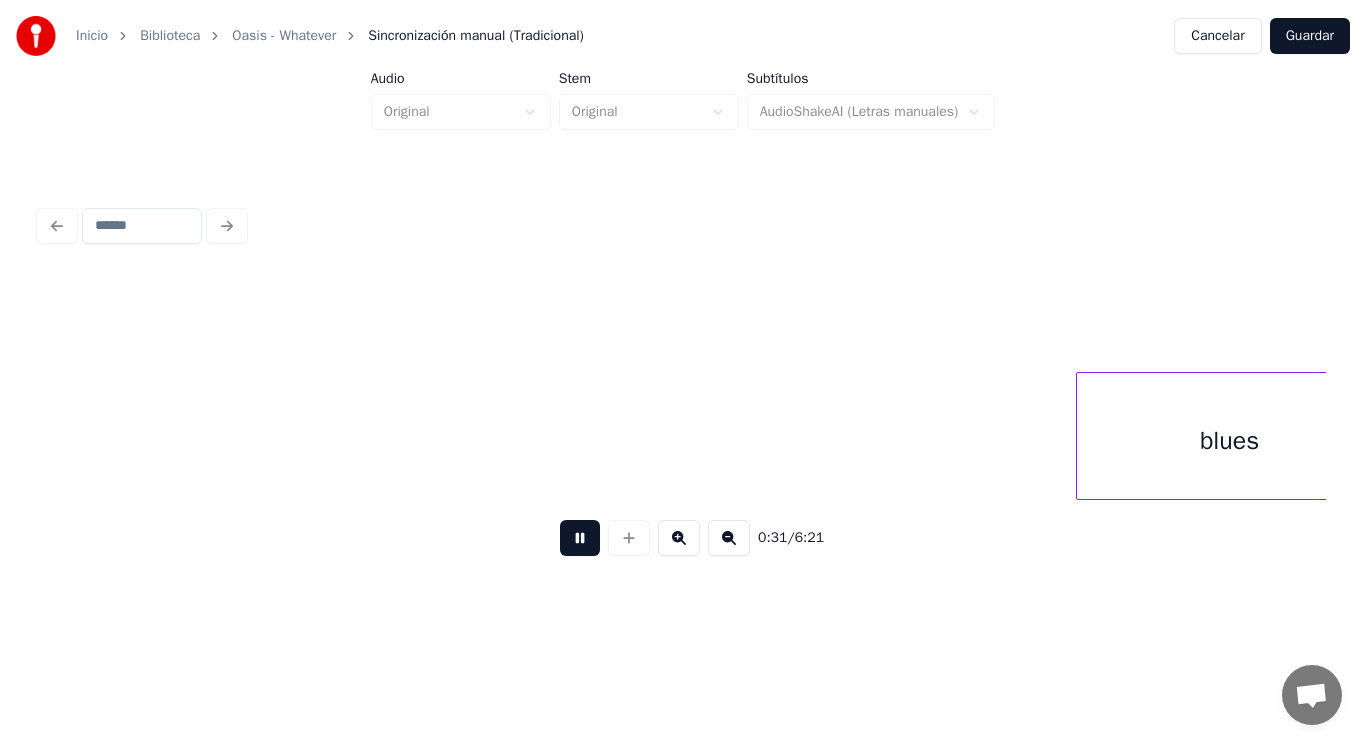 scroll, scrollTop: 0, scrollLeft: 44400, axis: horizontal 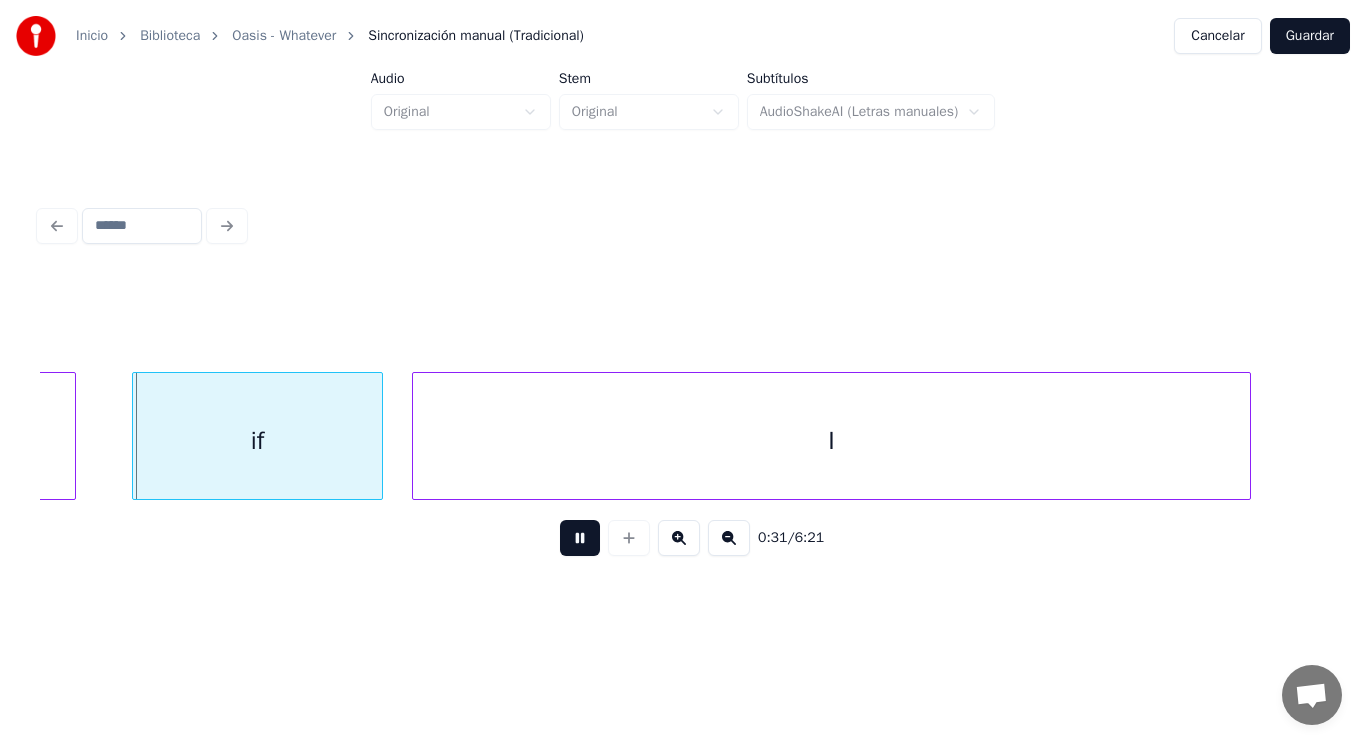 click at bounding box center (580, 538) 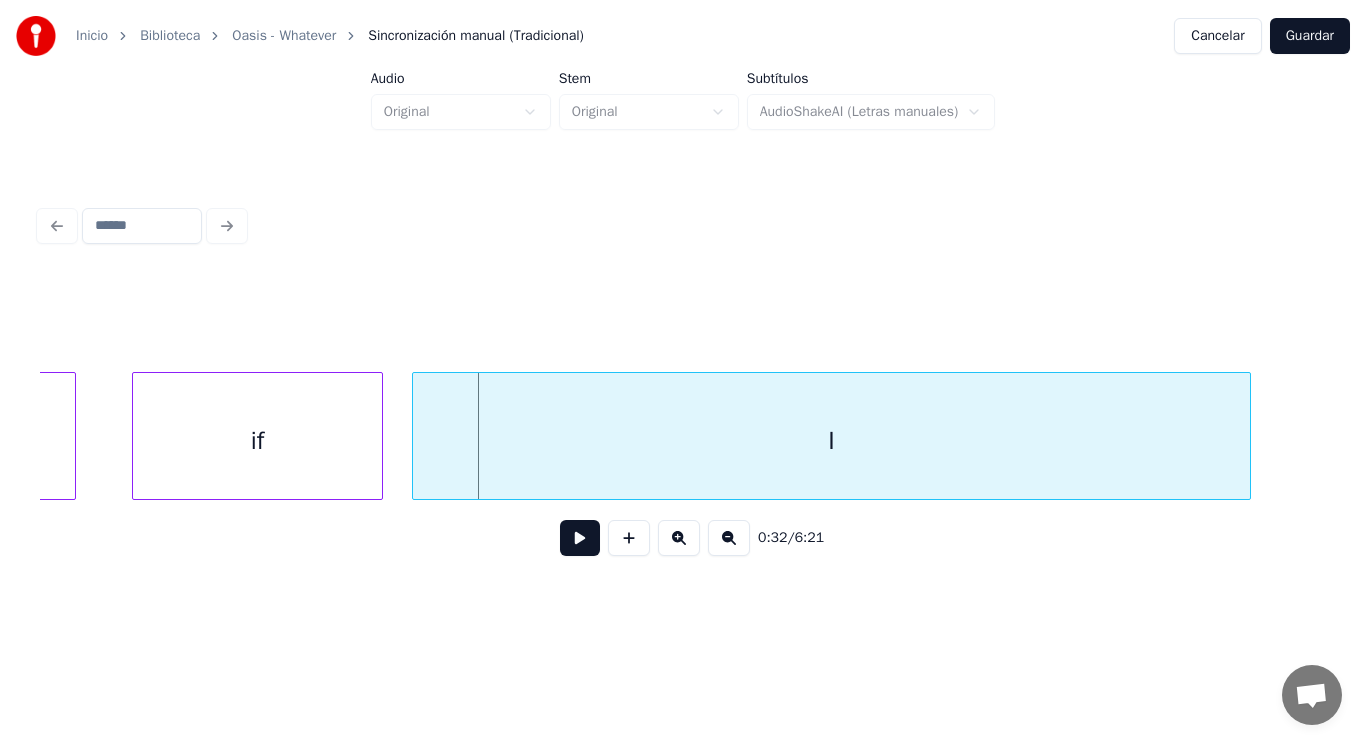 click at bounding box center [580, 538] 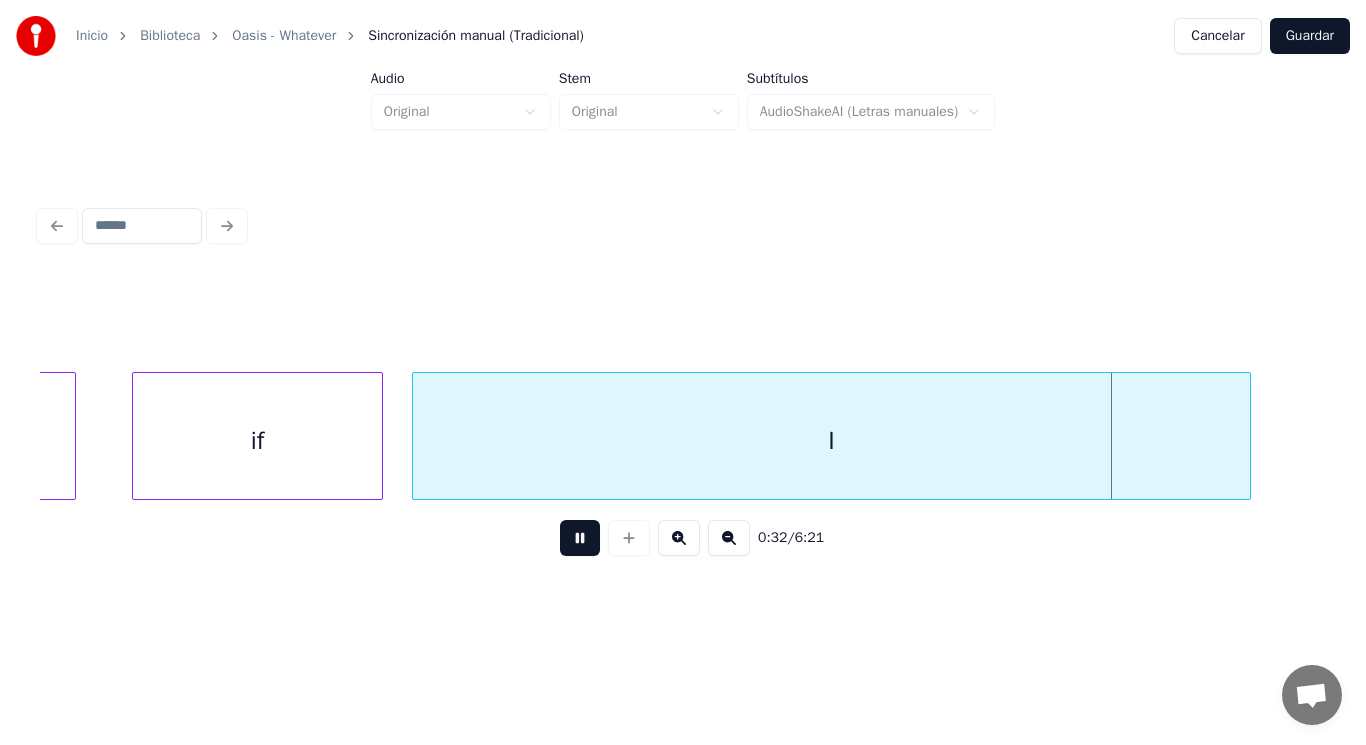 click at bounding box center (580, 538) 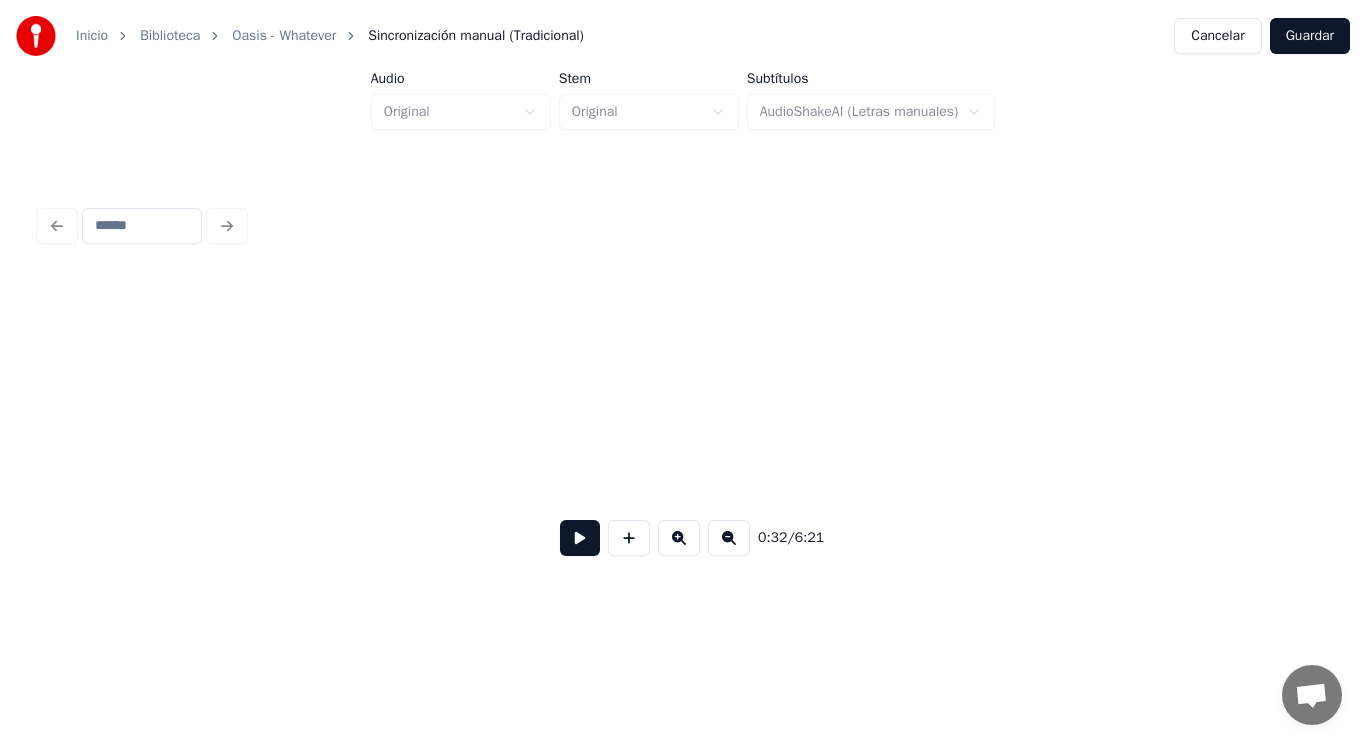 scroll, scrollTop: 0, scrollLeft: 45707, axis: horizontal 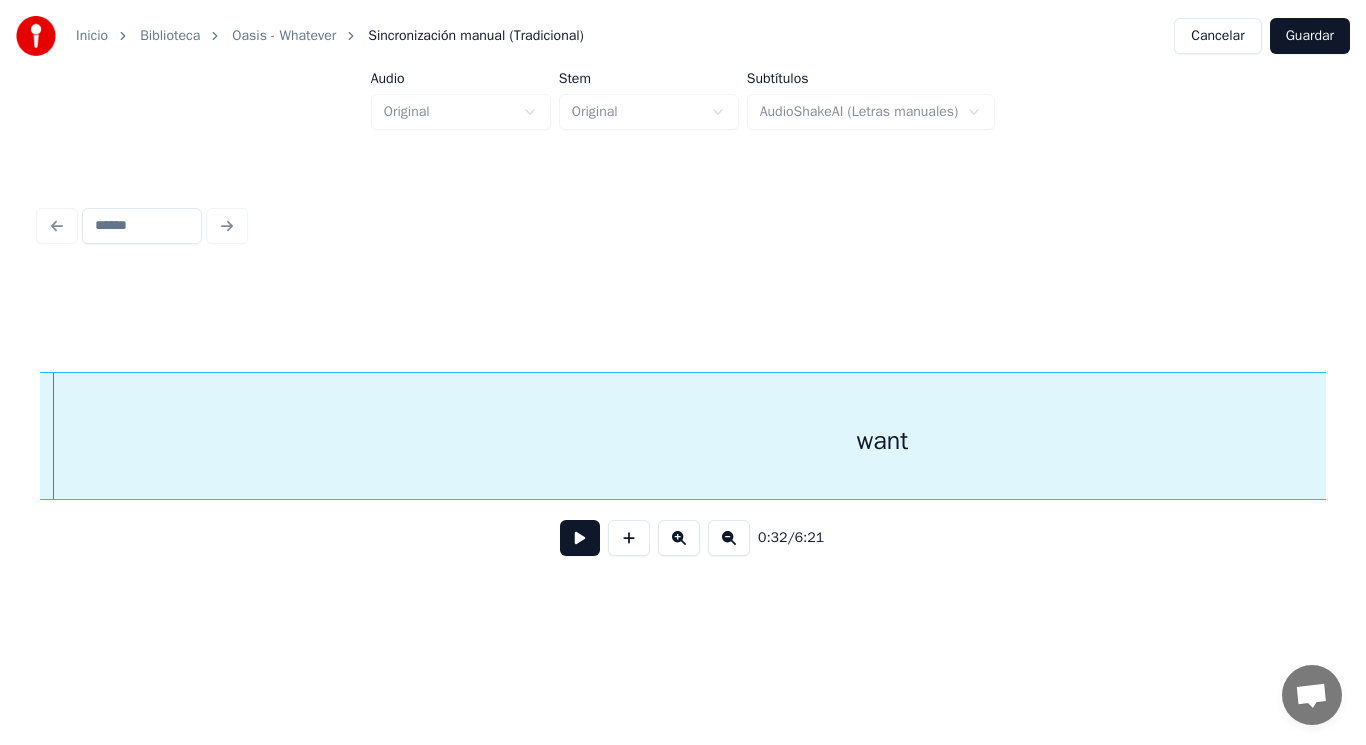 click on "want" at bounding box center [883, 441] 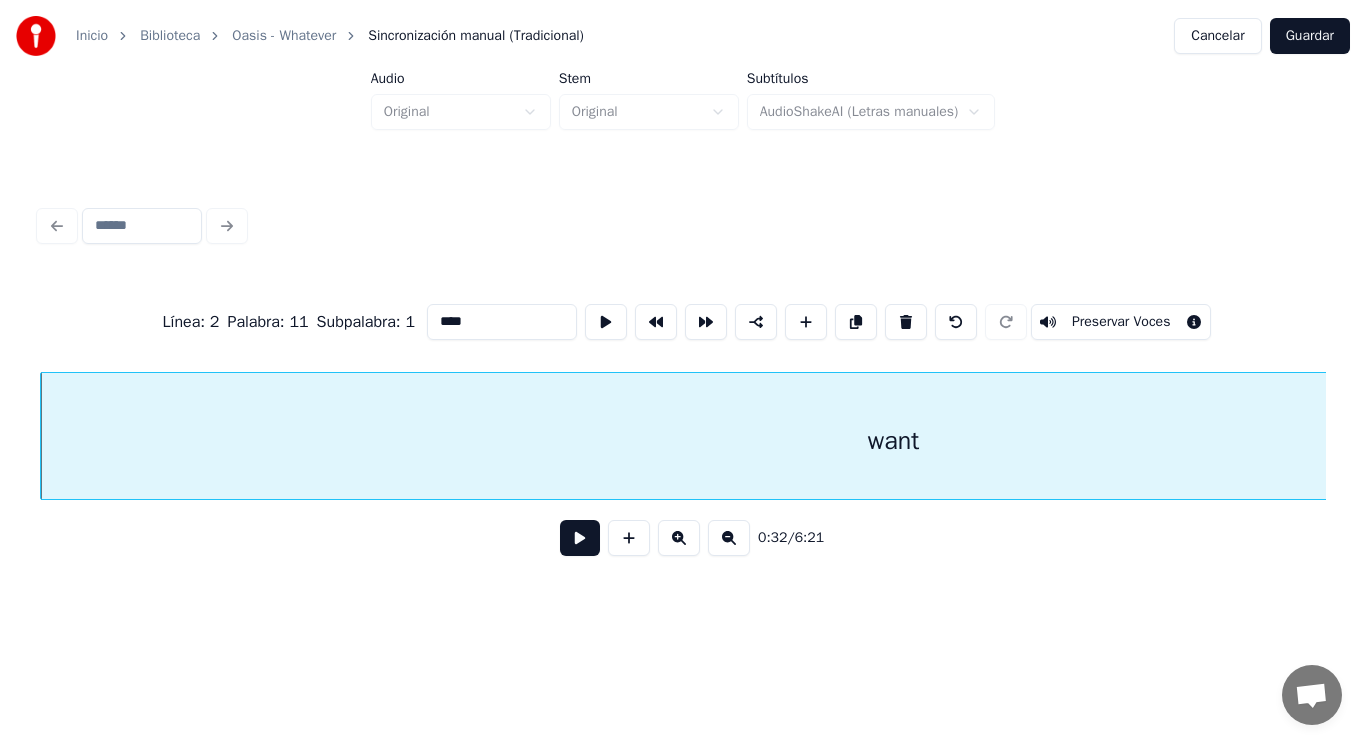 click at bounding box center (580, 538) 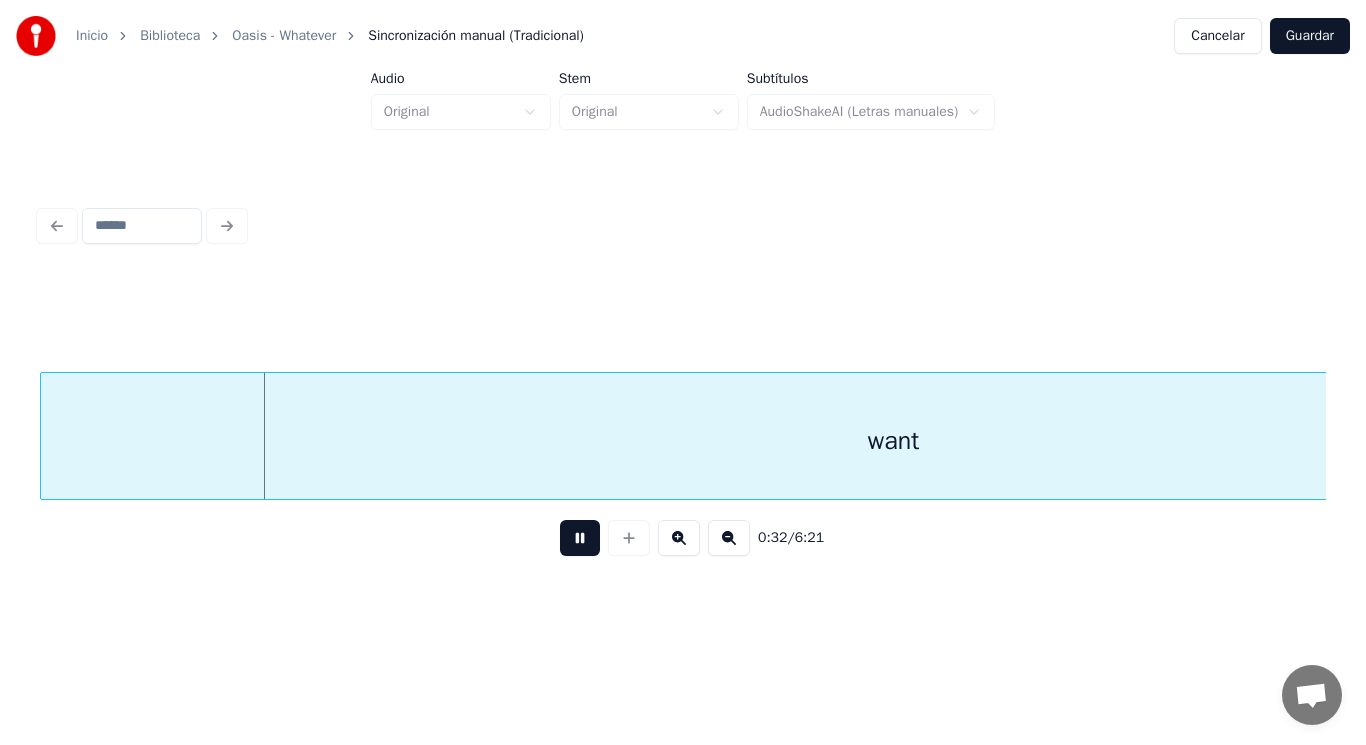 drag, startPoint x: 575, startPoint y: 554, endPoint x: 424, endPoint y: 543, distance: 151.40013 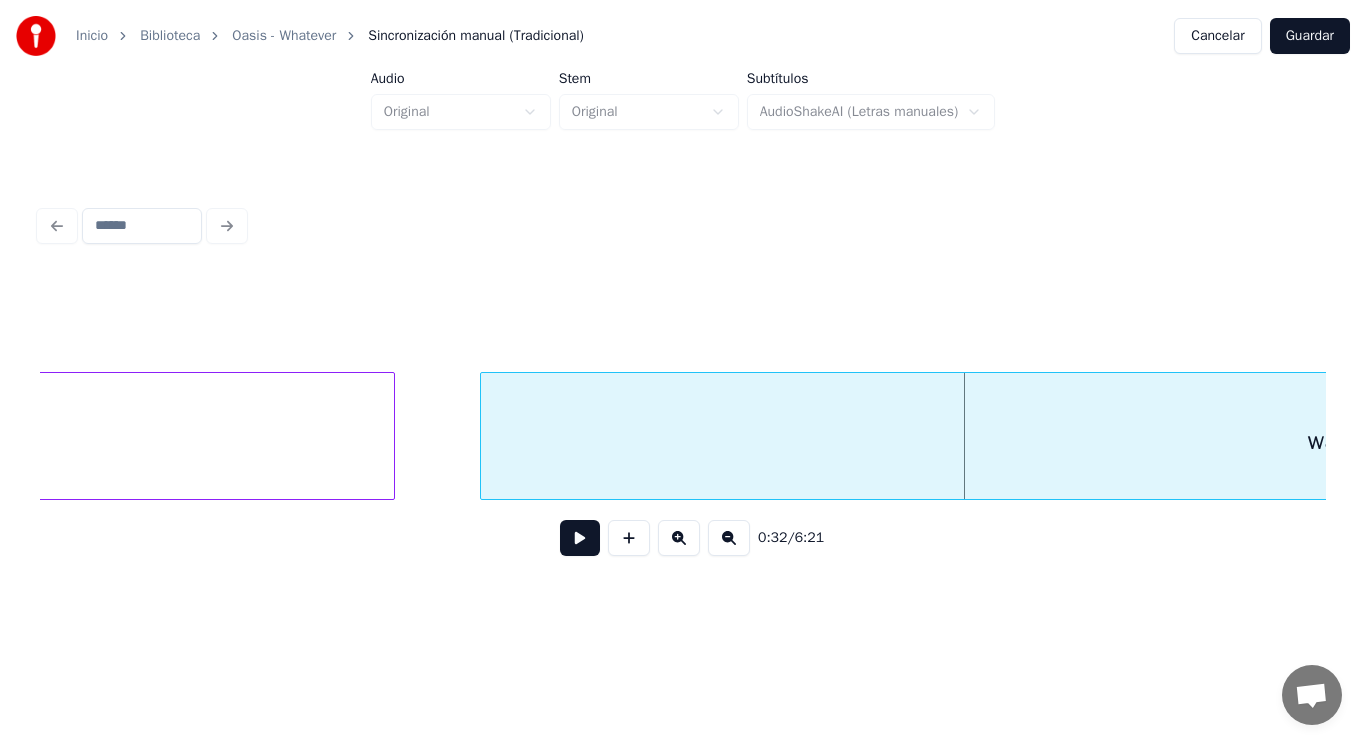 click on "I" at bounding box center [-24, 441] 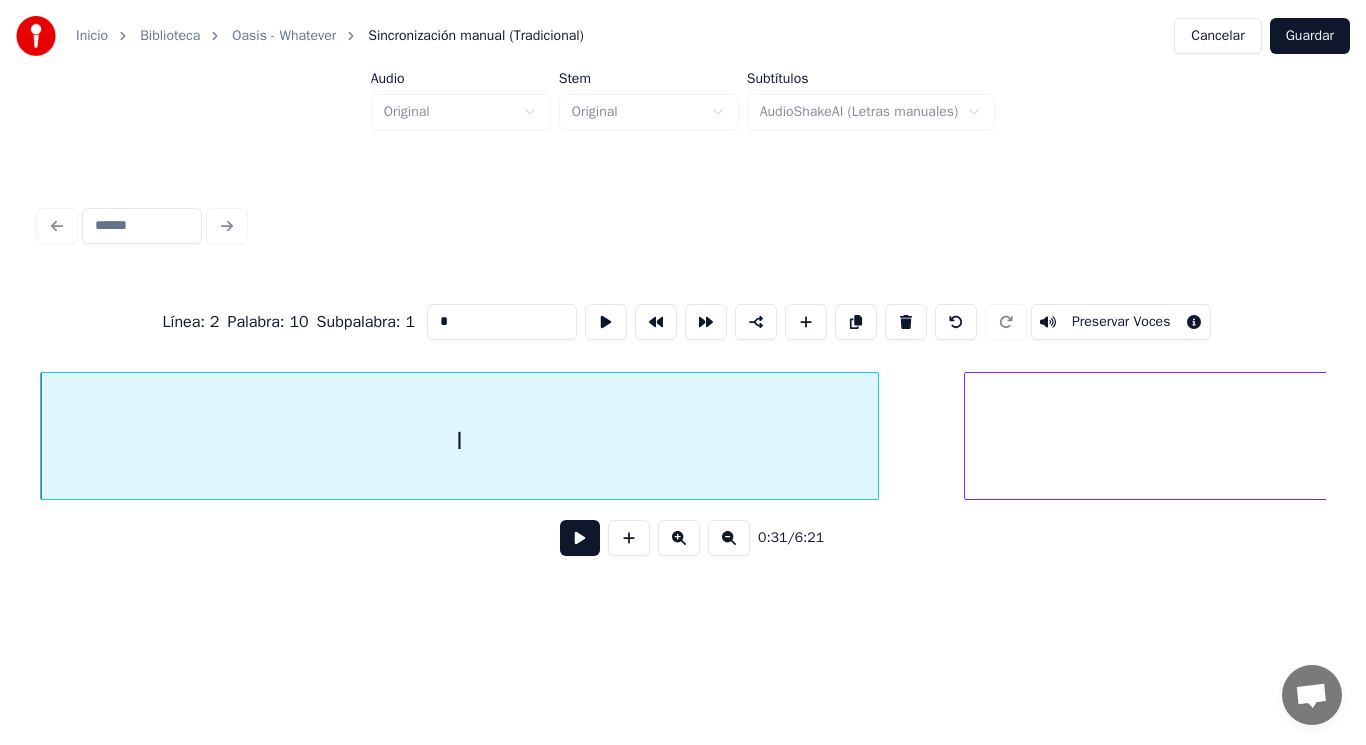 click at bounding box center [580, 538] 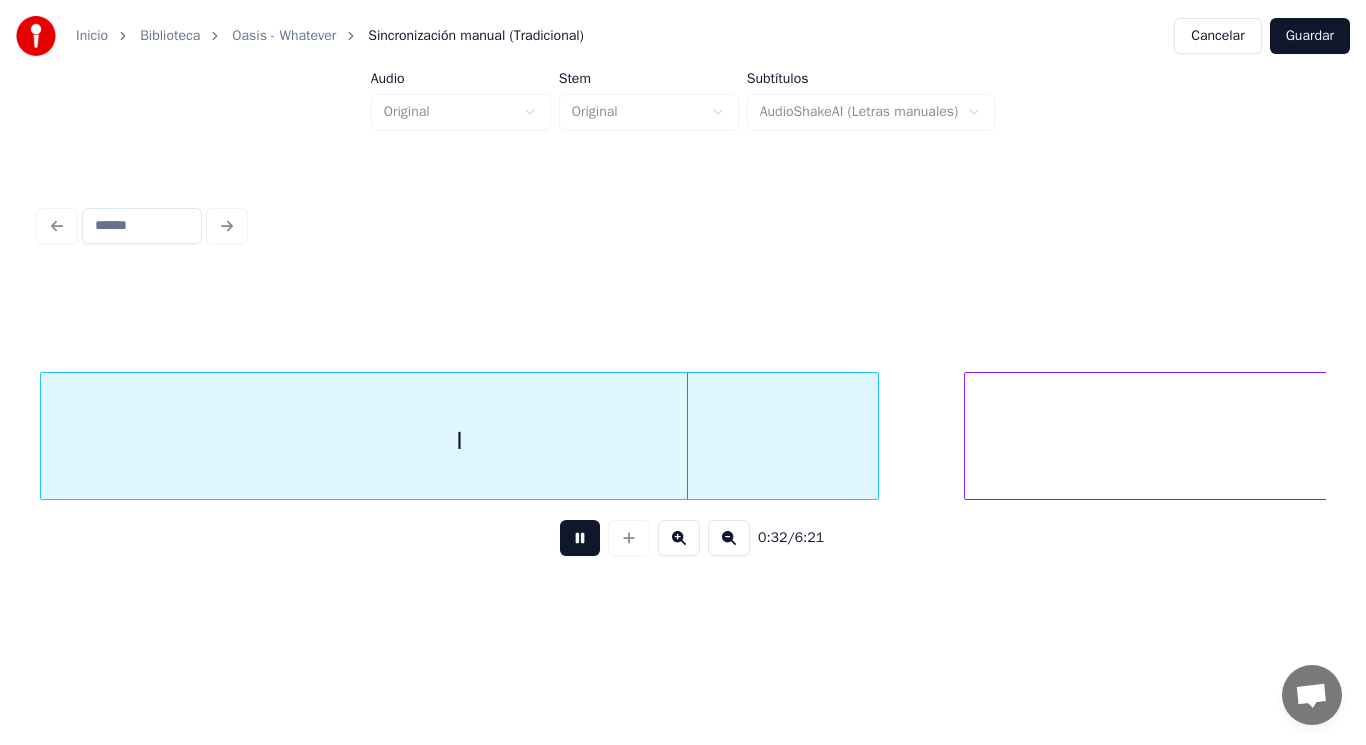 click at bounding box center [580, 538] 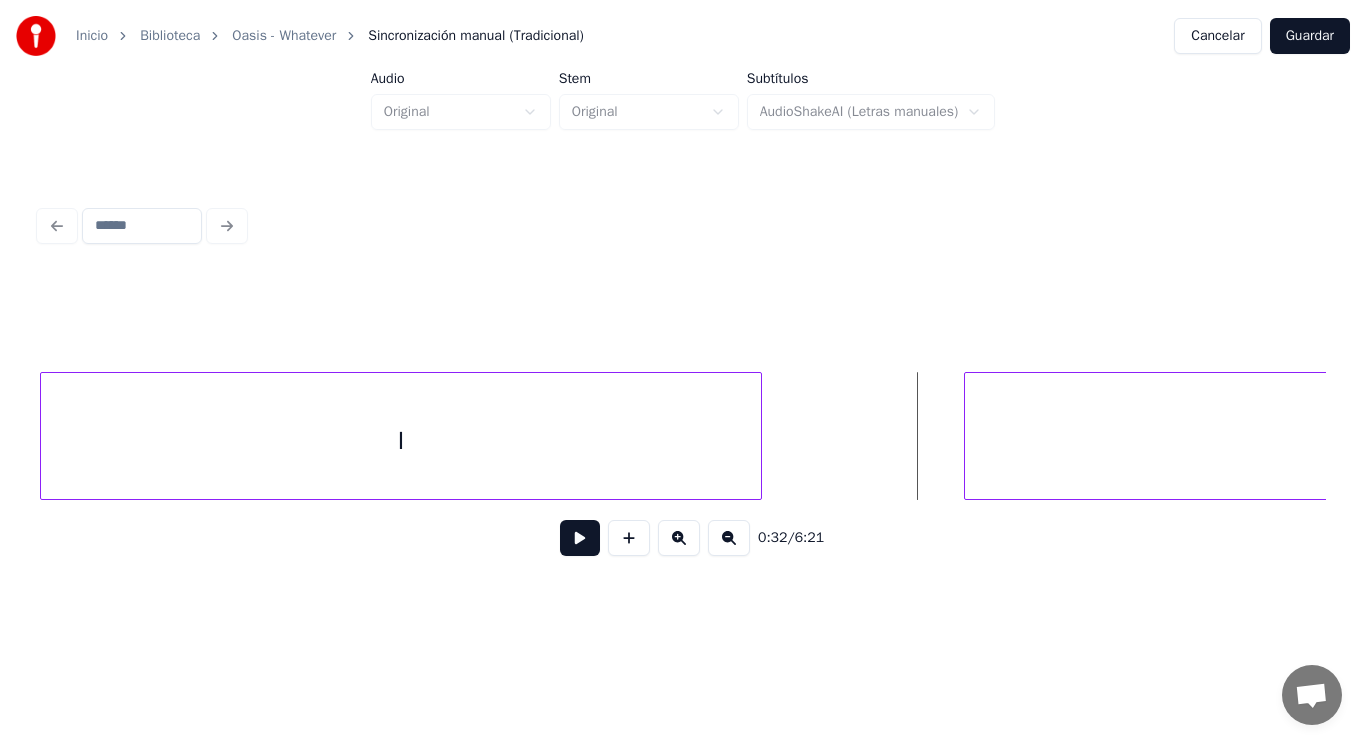 click at bounding box center [758, 436] 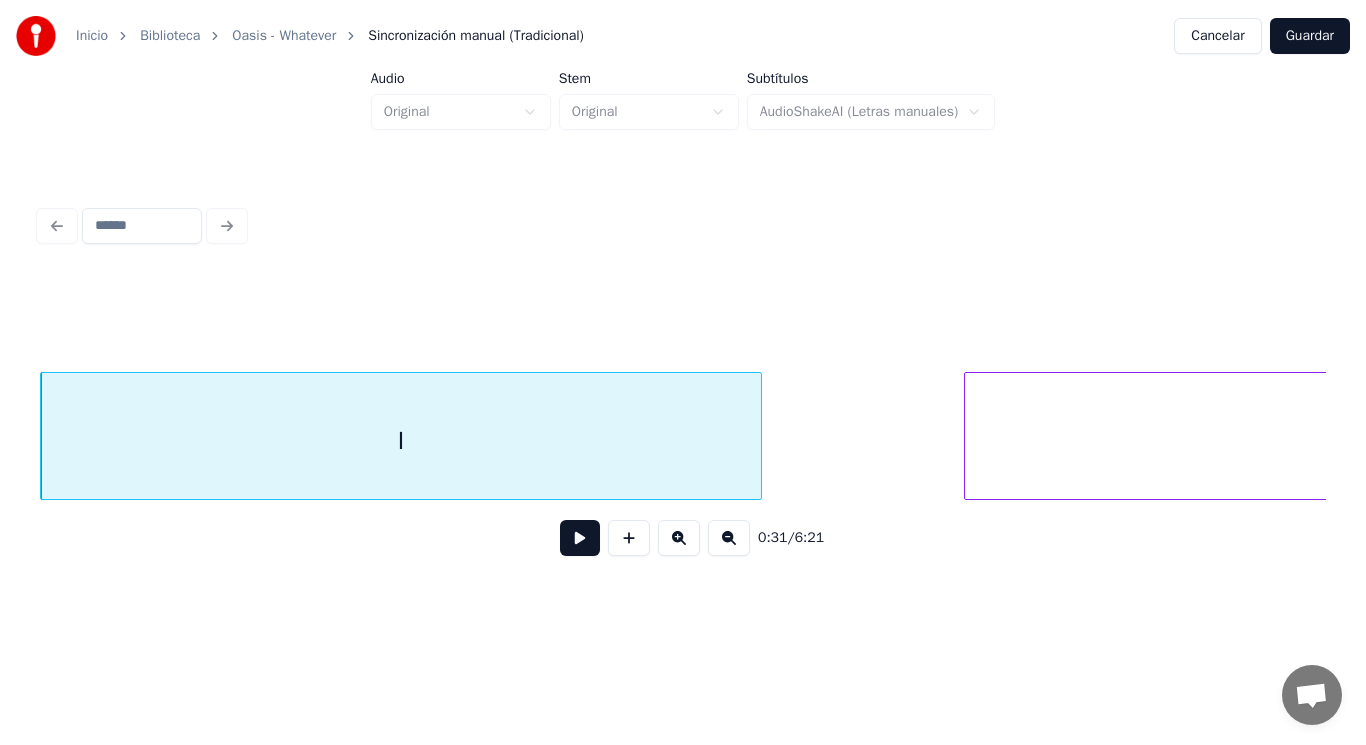 click at bounding box center [580, 538] 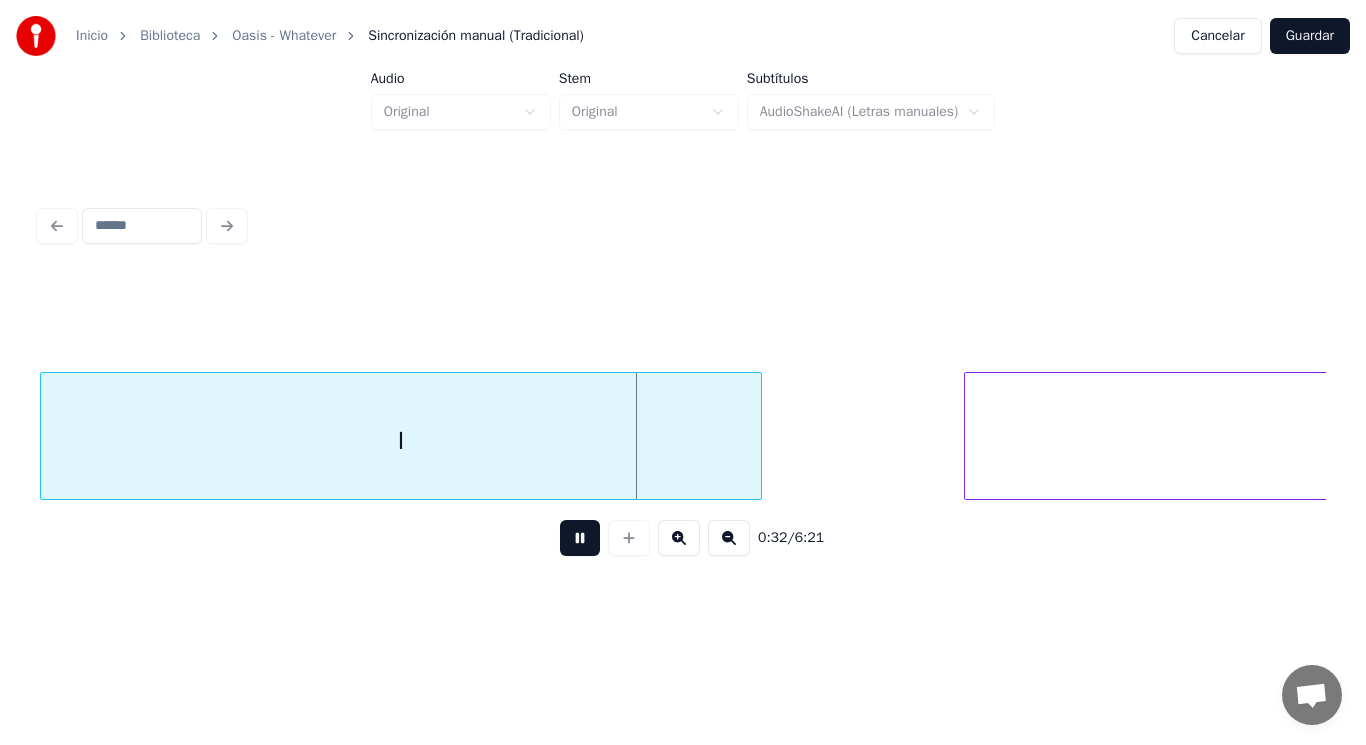 click at bounding box center [580, 538] 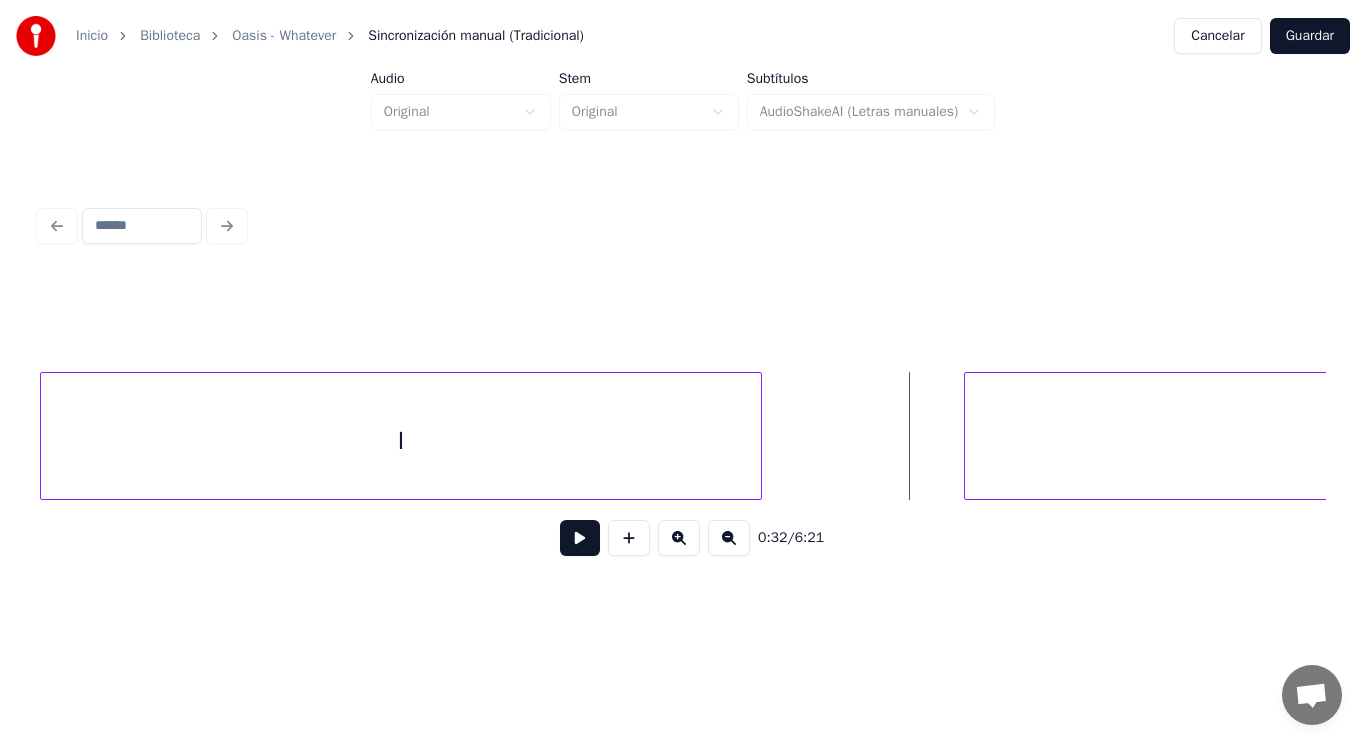 click on "want I" at bounding box center [222386, 436] 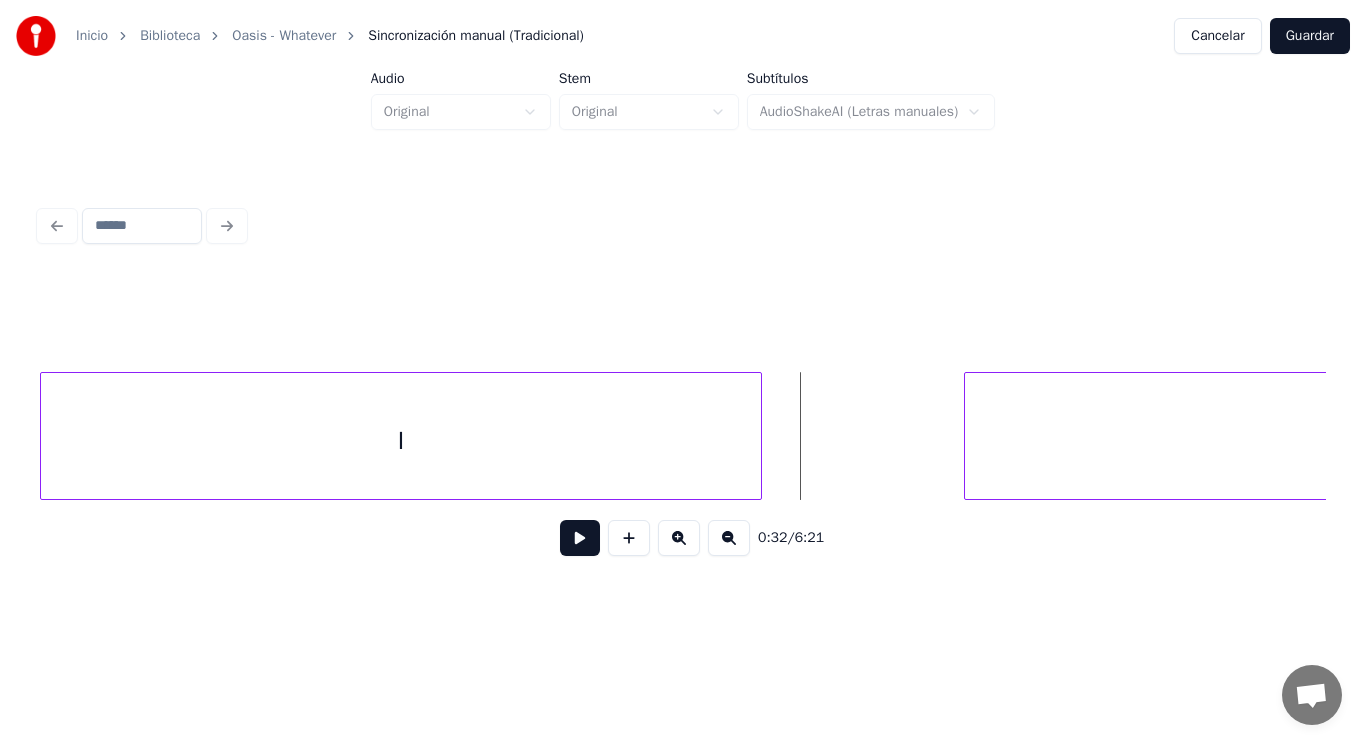 click at bounding box center [580, 538] 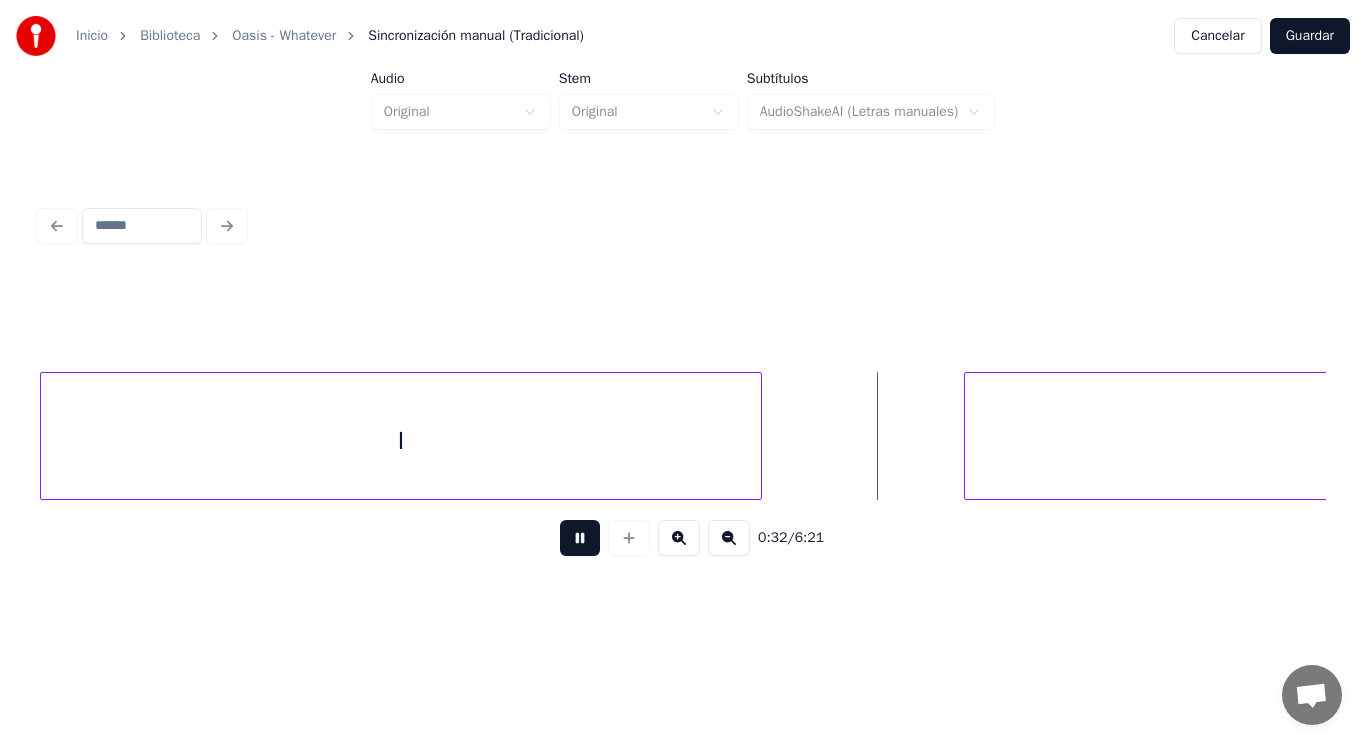 click at bounding box center [580, 538] 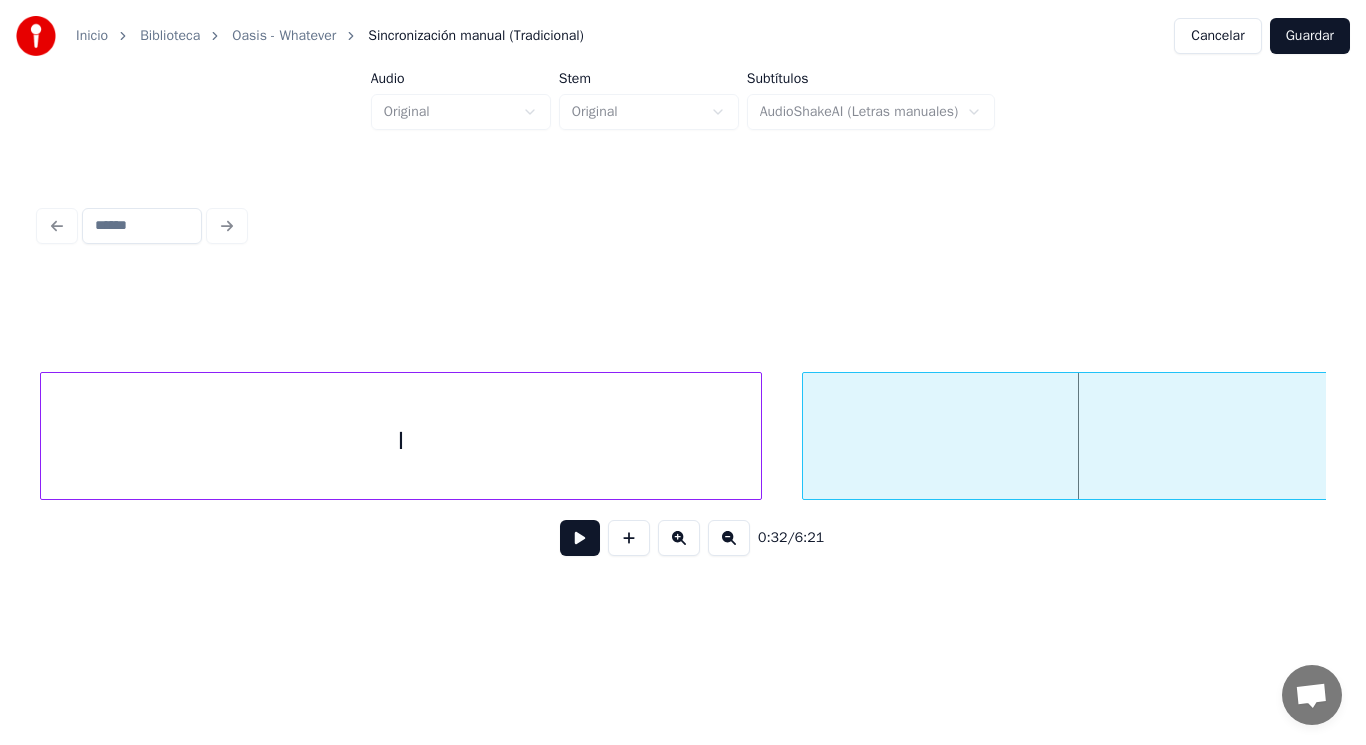 click at bounding box center [806, 436] 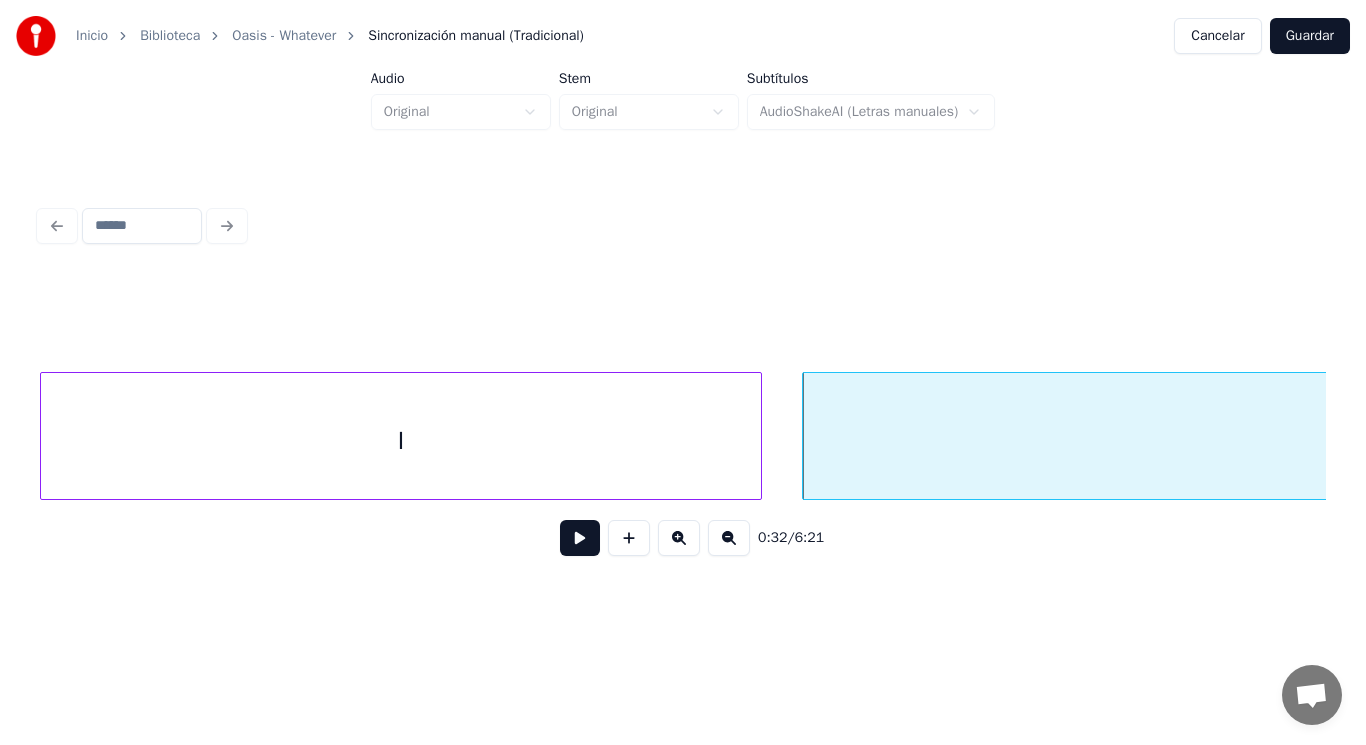 click at bounding box center [580, 538] 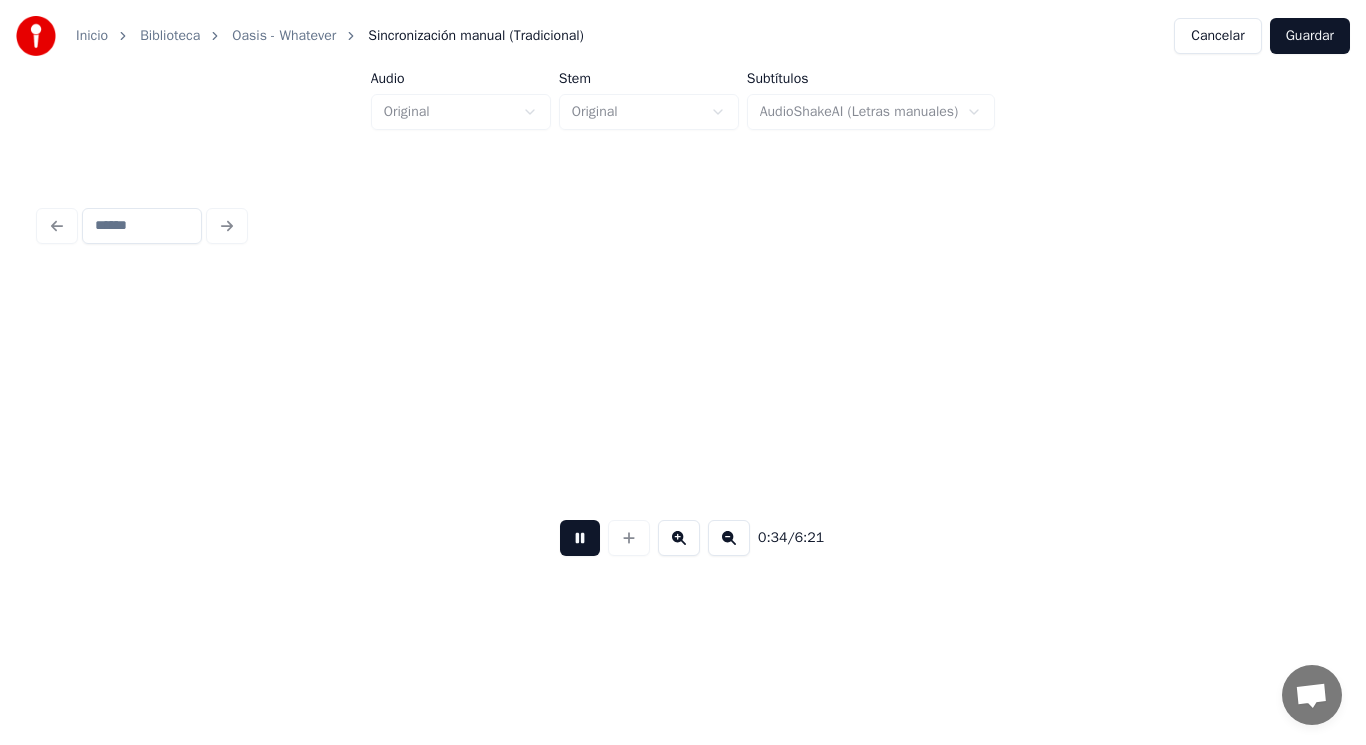 scroll, scrollTop: 0, scrollLeft: 48698, axis: horizontal 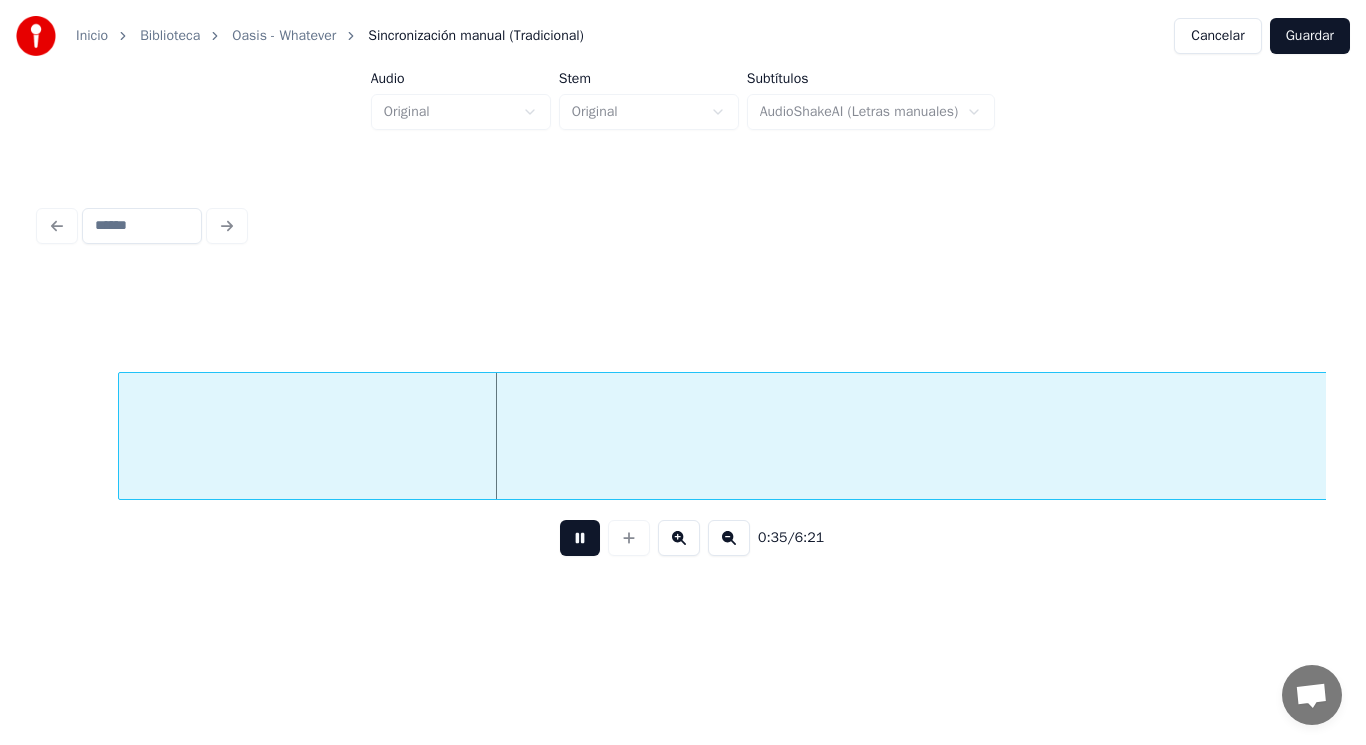 click at bounding box center (580, 538) 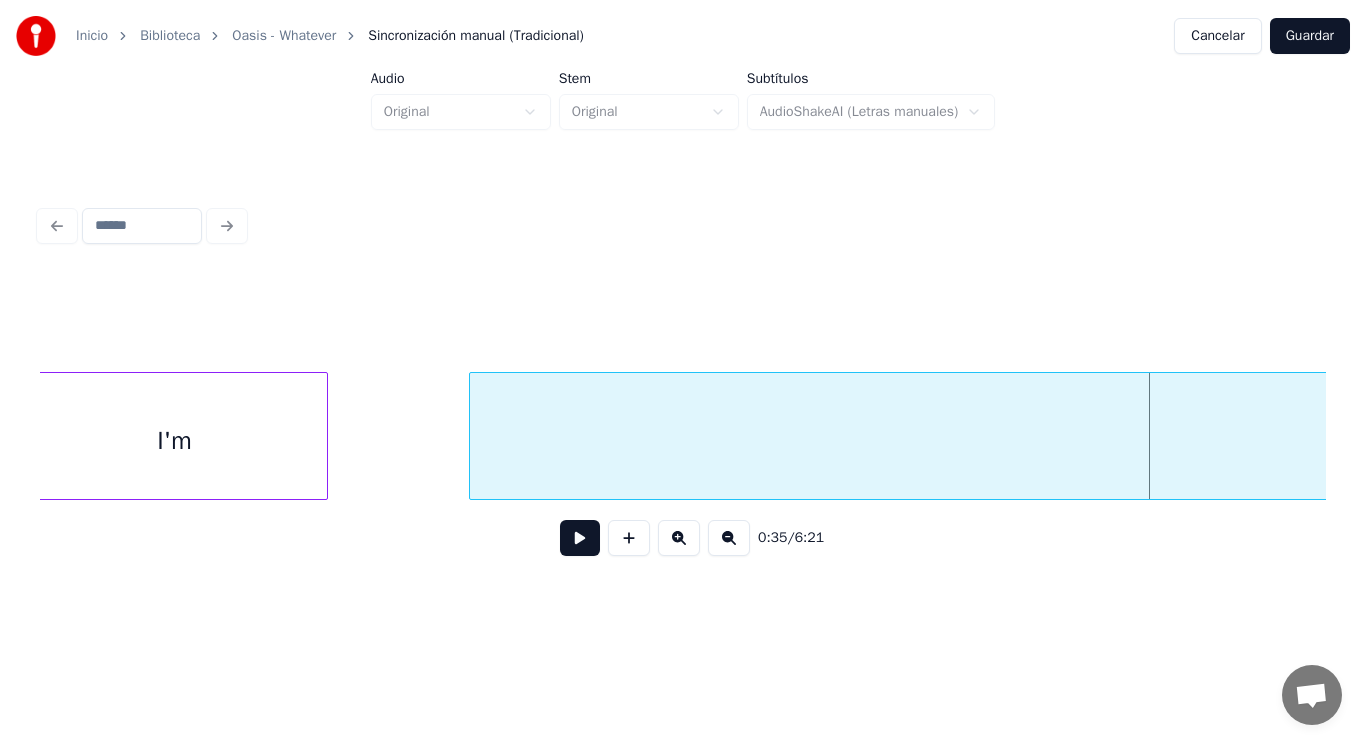 scroll, scrollTop: 0, scrollLeft: 48298, axis: horizontal 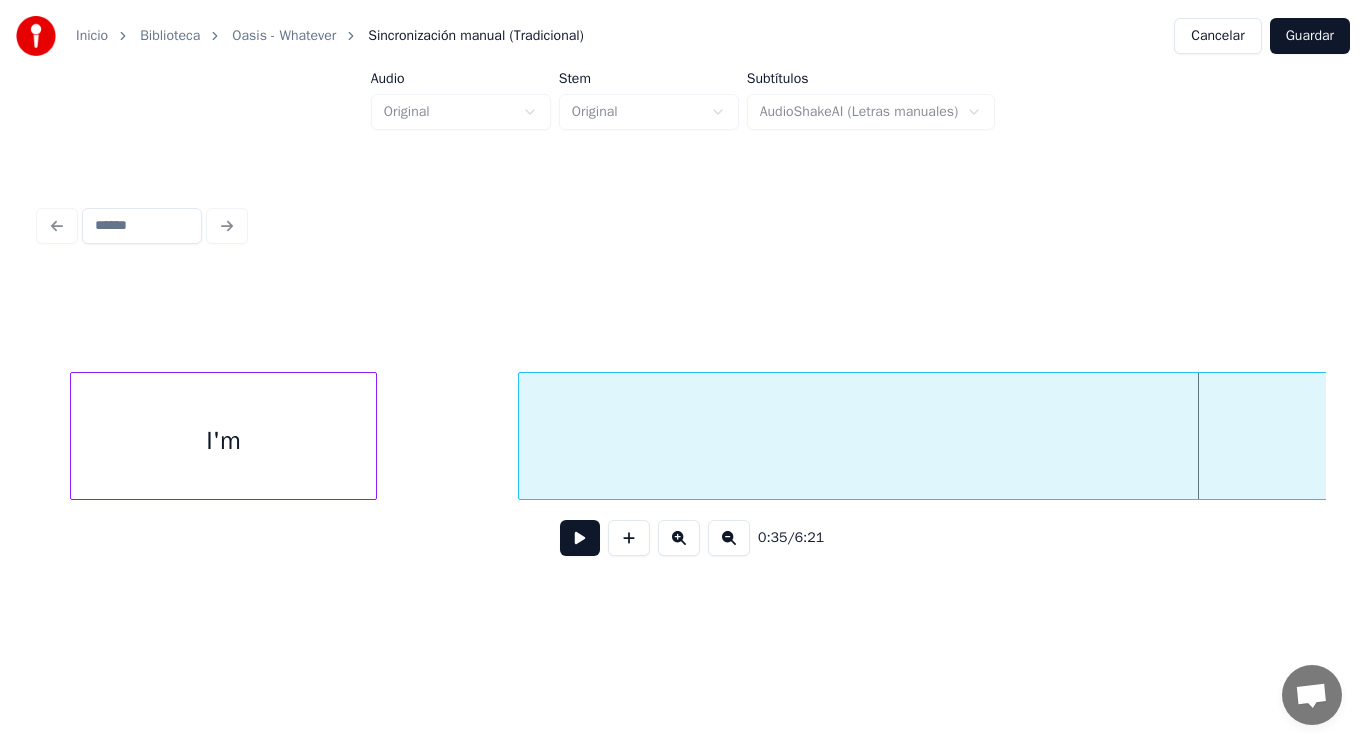 click on "I'm" at bounding box center [224, 441] 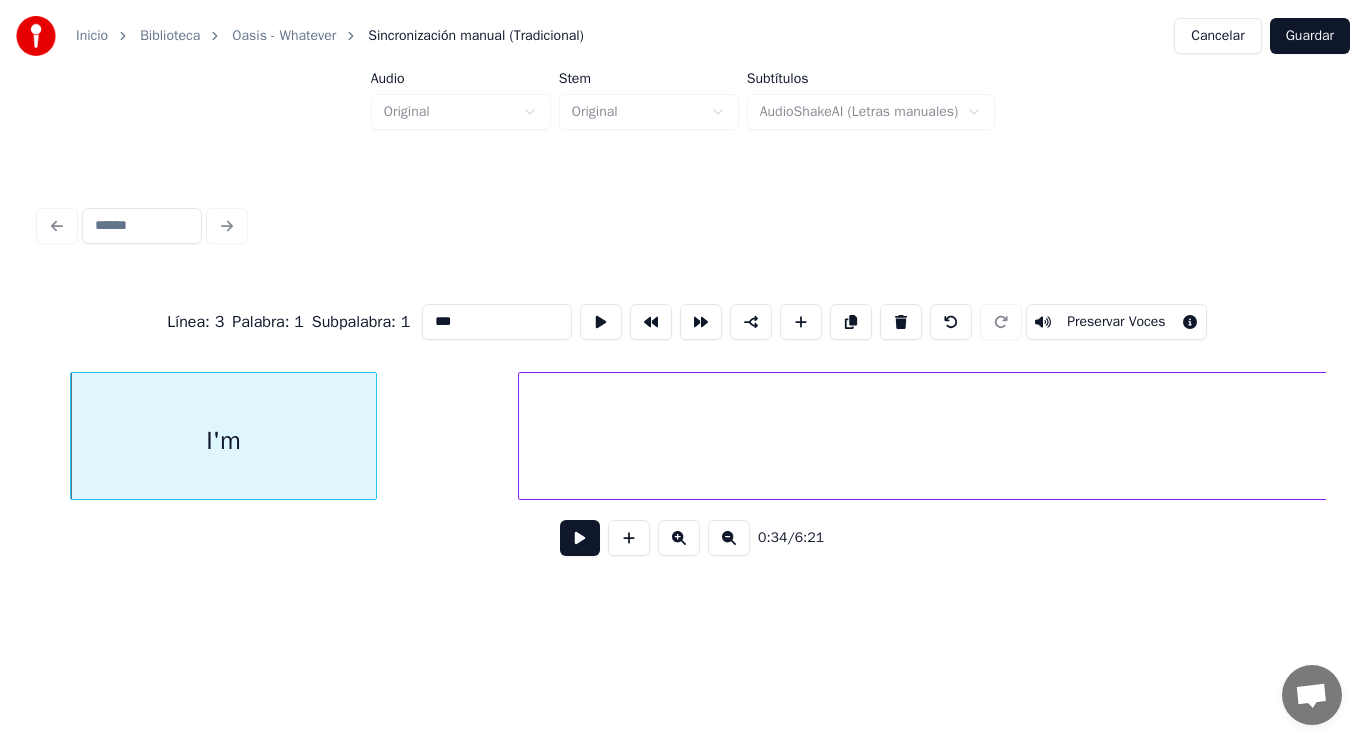 click at bounding box center (580, 538) 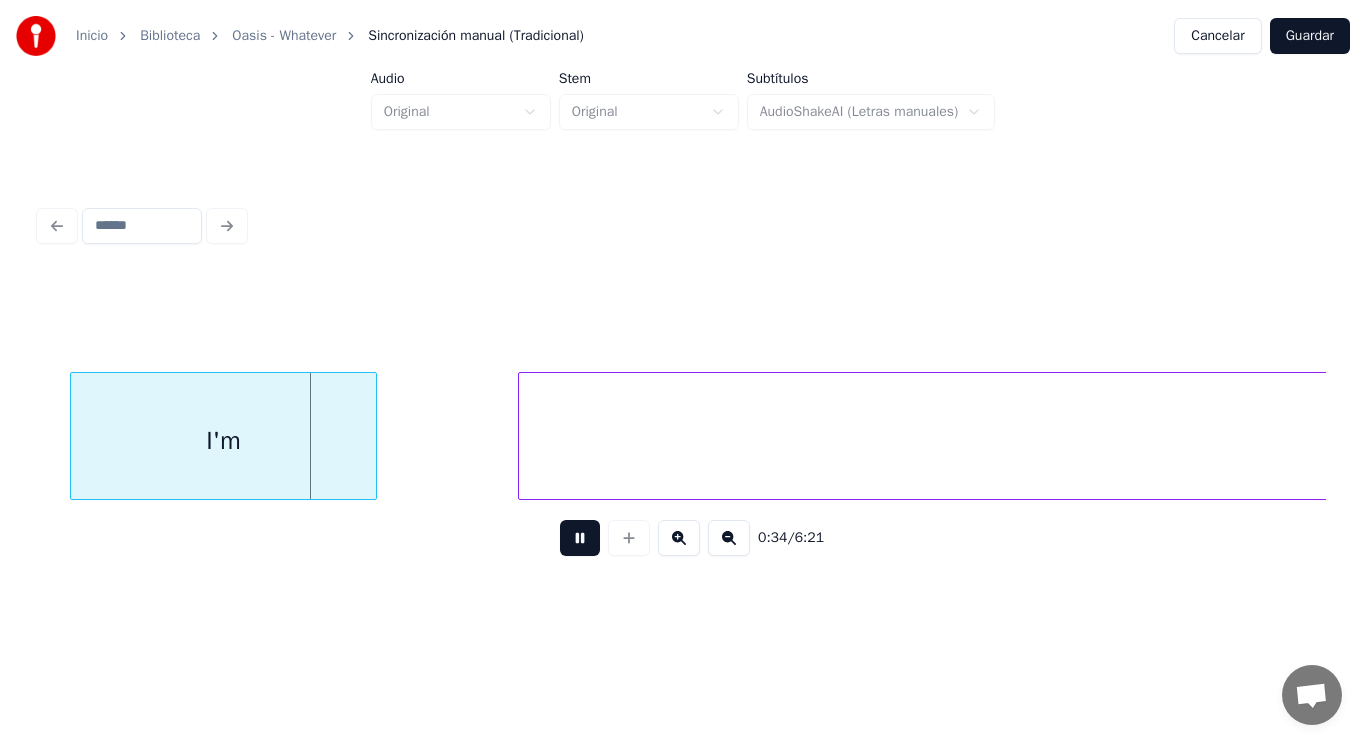 click at bounding box center (580, 538) 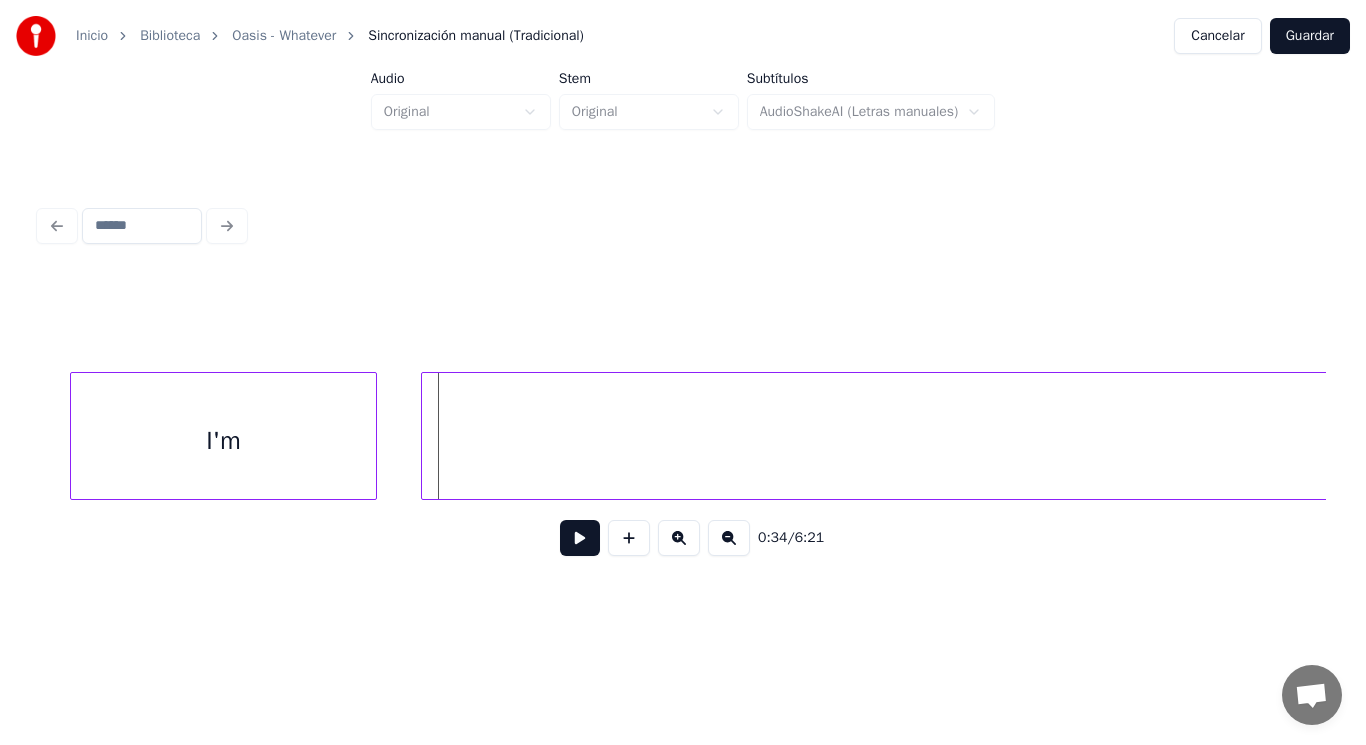 click at bounding box center [425, 436] 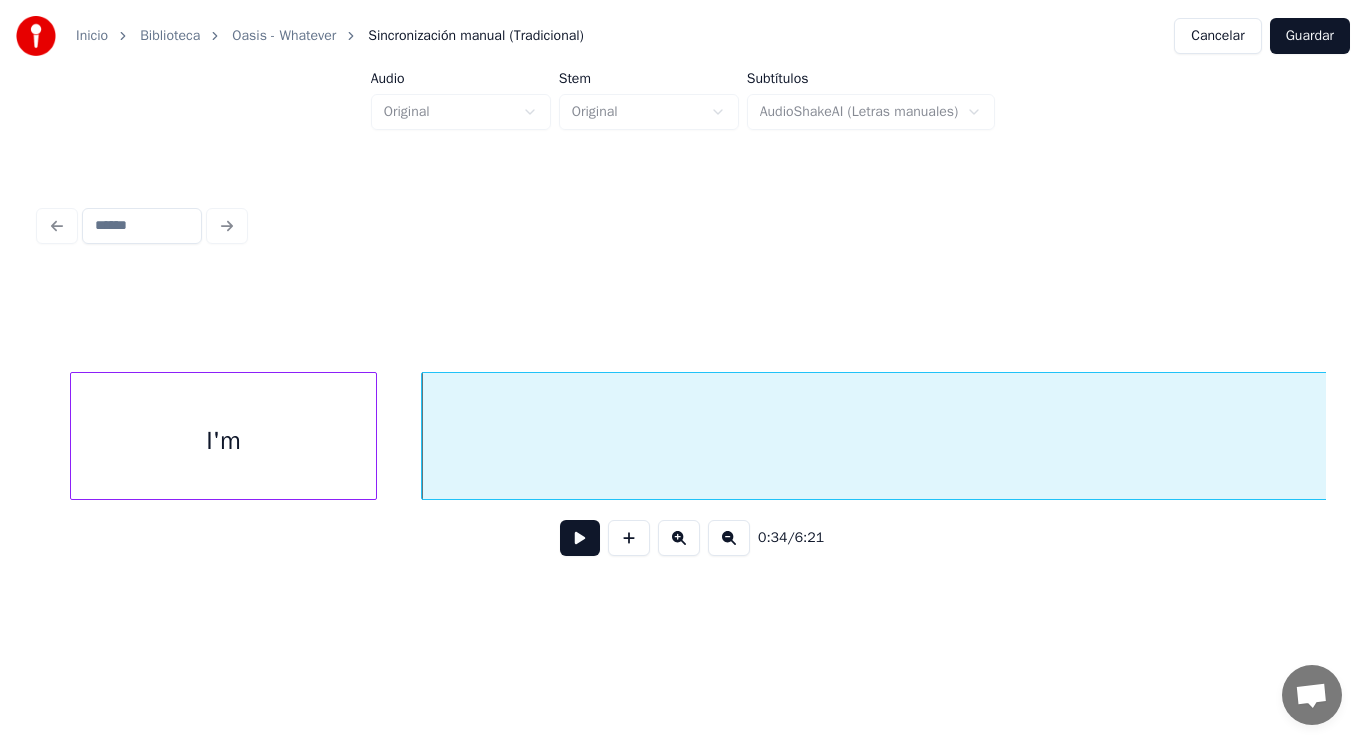 click at bounding box center [580, 538] 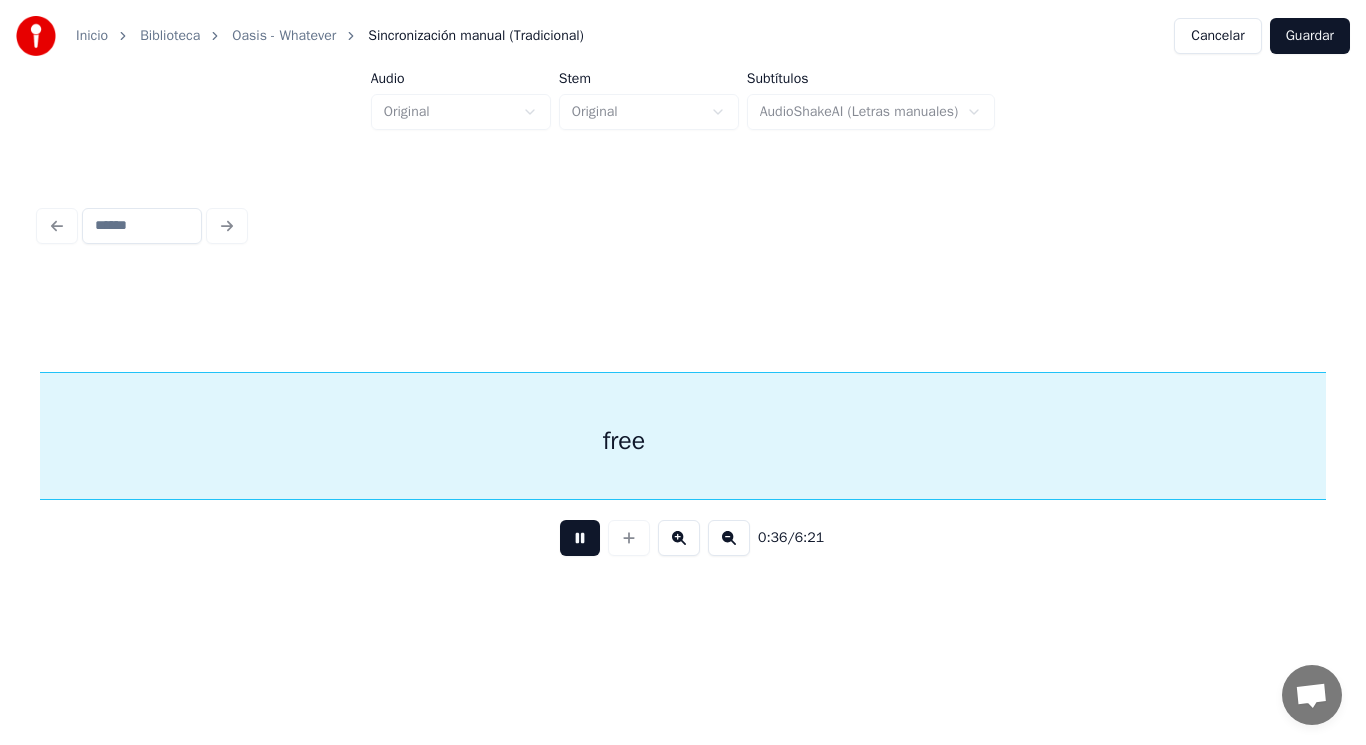 scroll, scrollTop: 0, scrollLeft: 50918, axis: horizontal 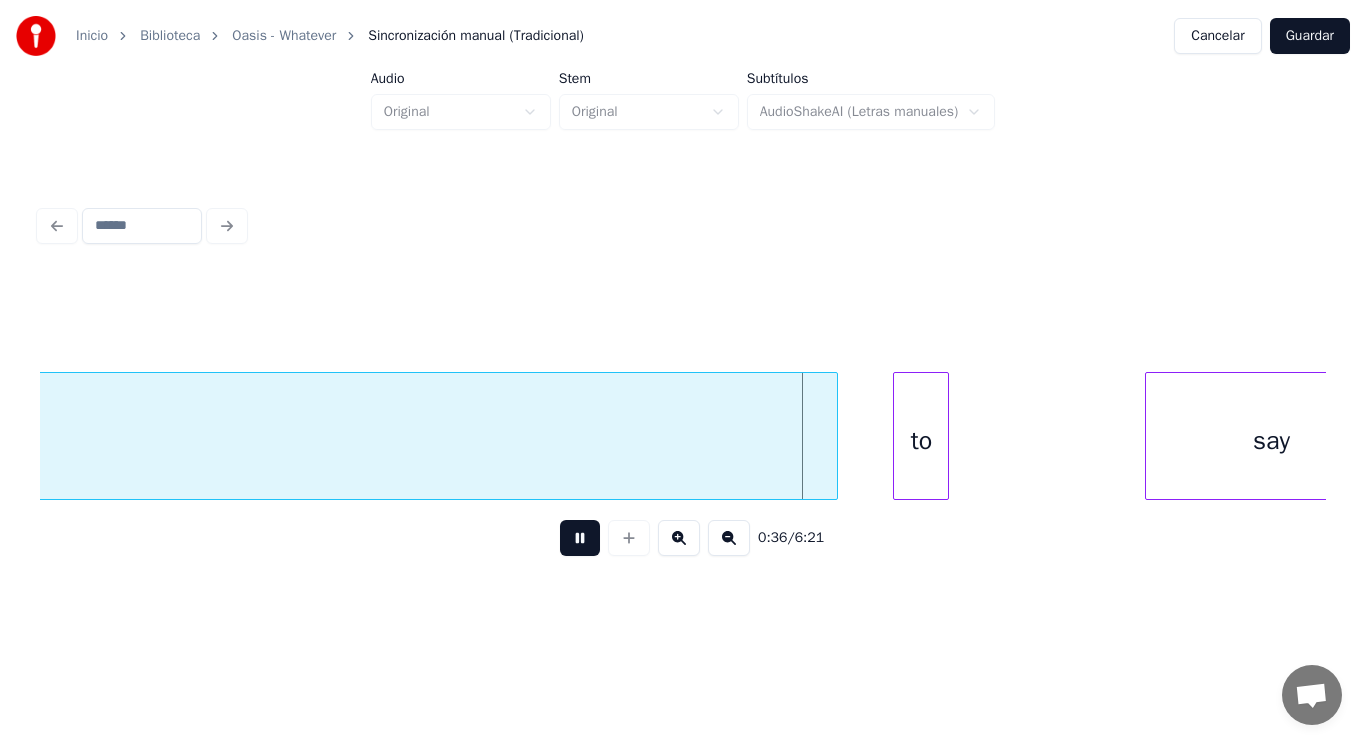 click at bounding box center [580, 538] 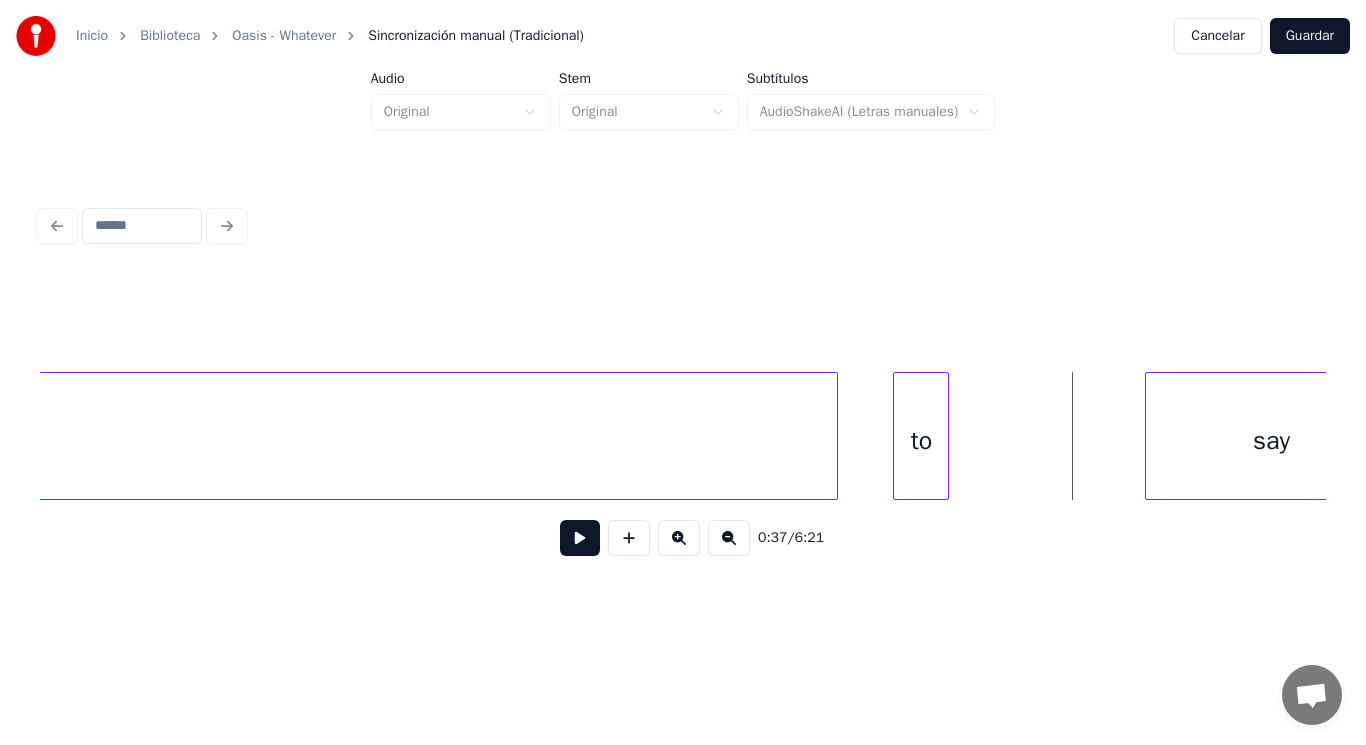 click on "free" at bounding box center [-681, 441] 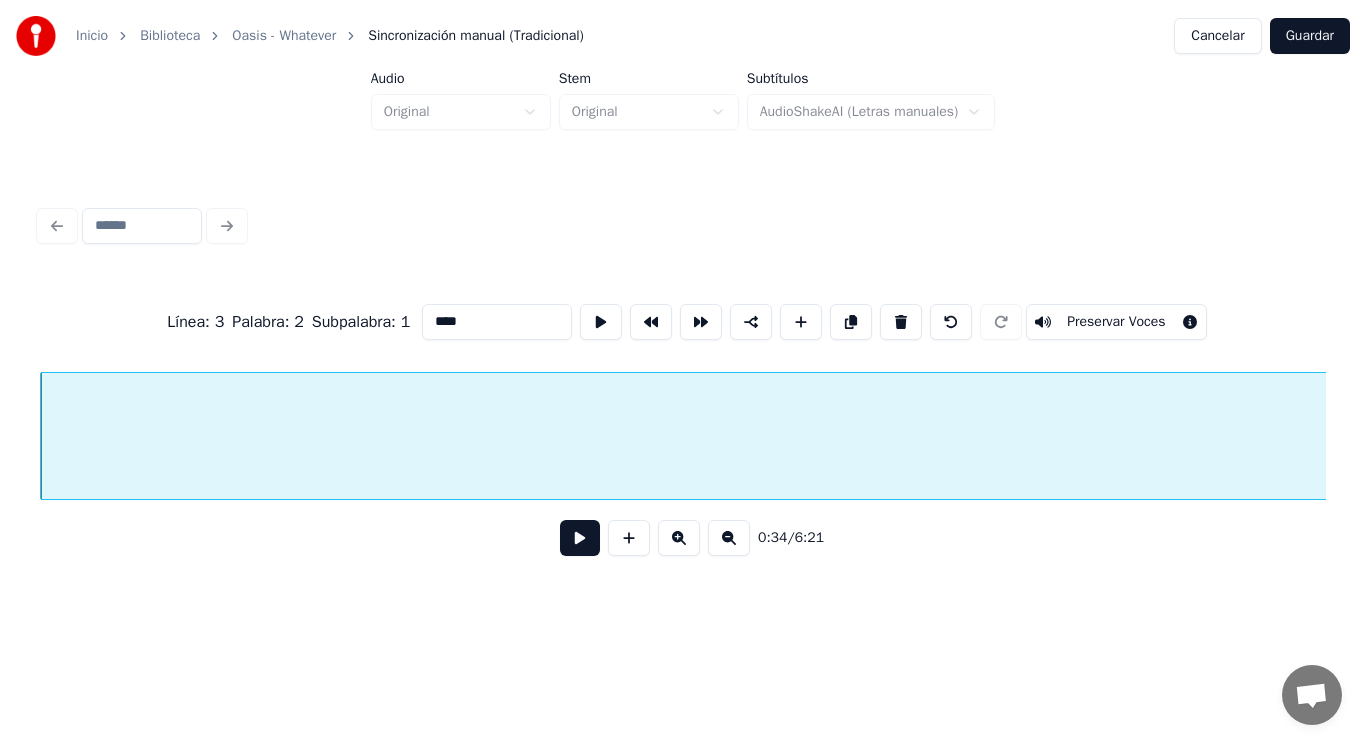 click at bounding box center [580, 538] 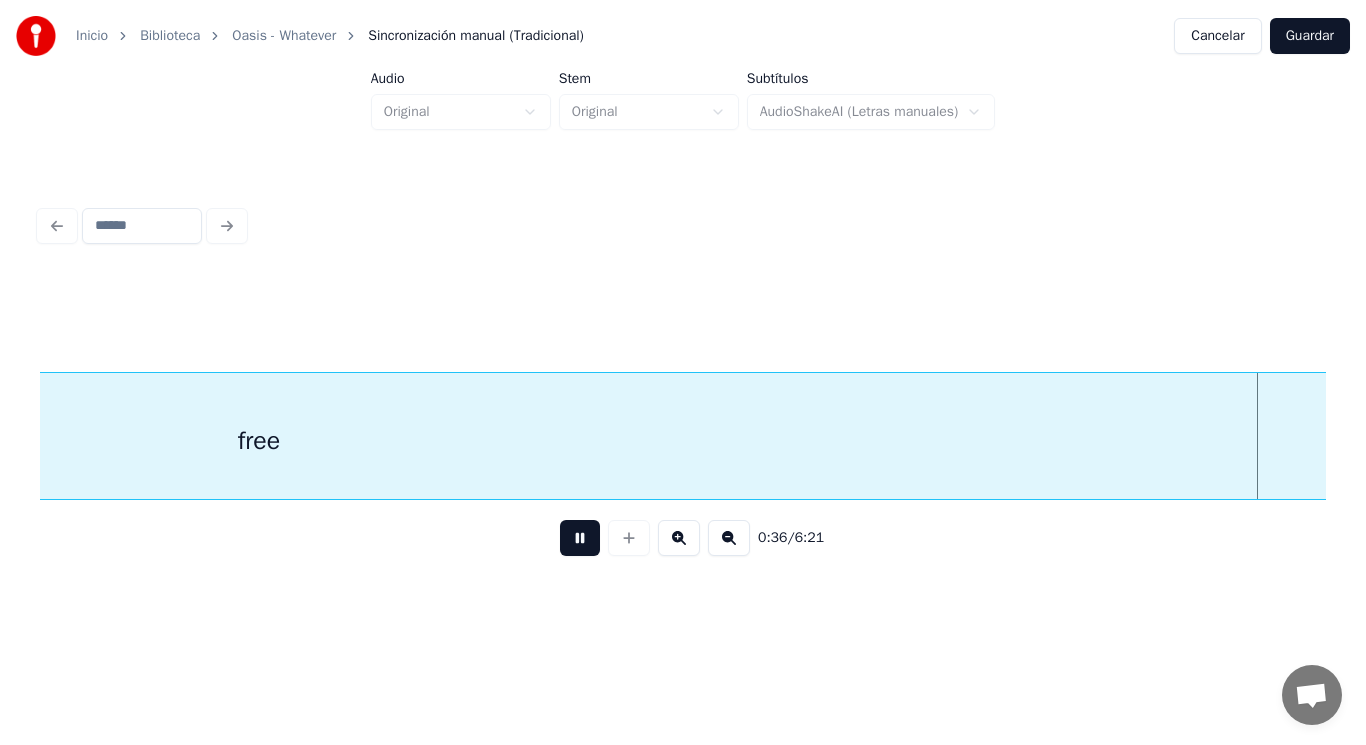 scroll, scrollTop: 0, scrollLeft: 51285, axis: horizontal 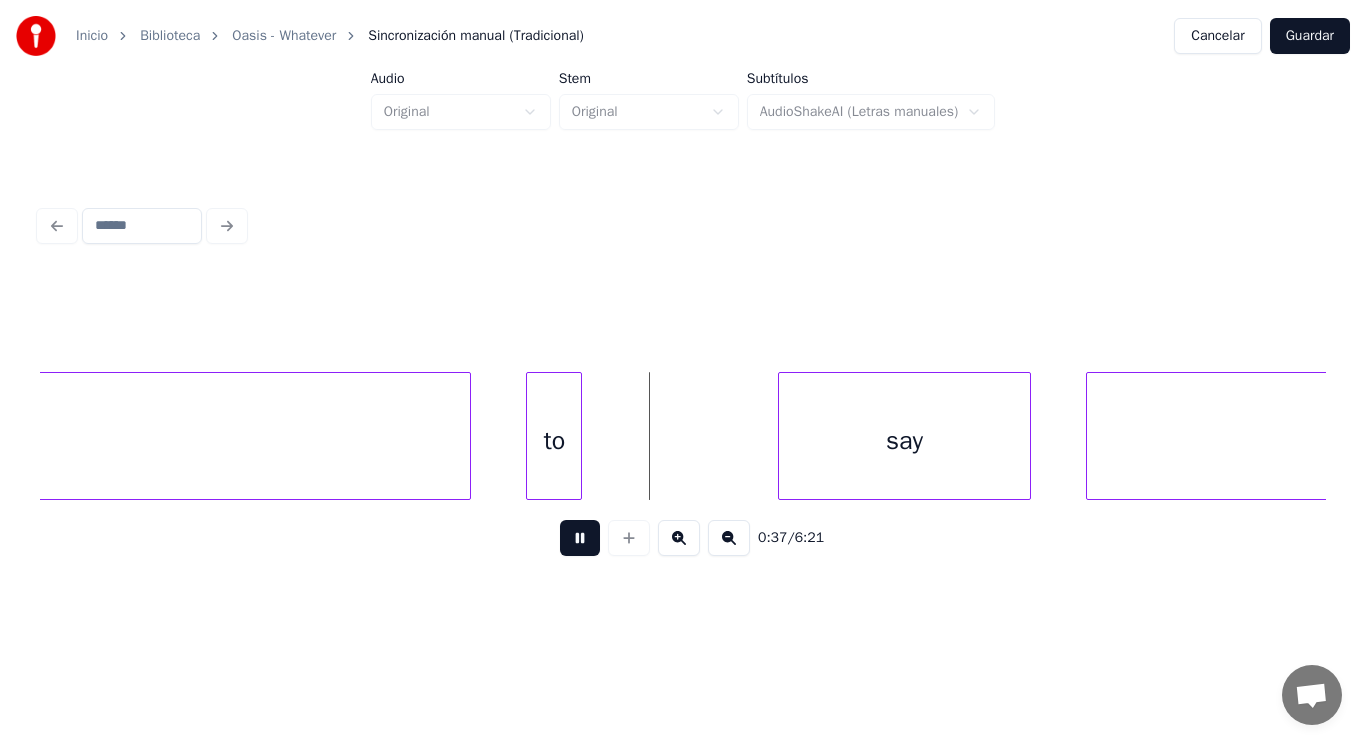 click at bounding box center (580, 538) 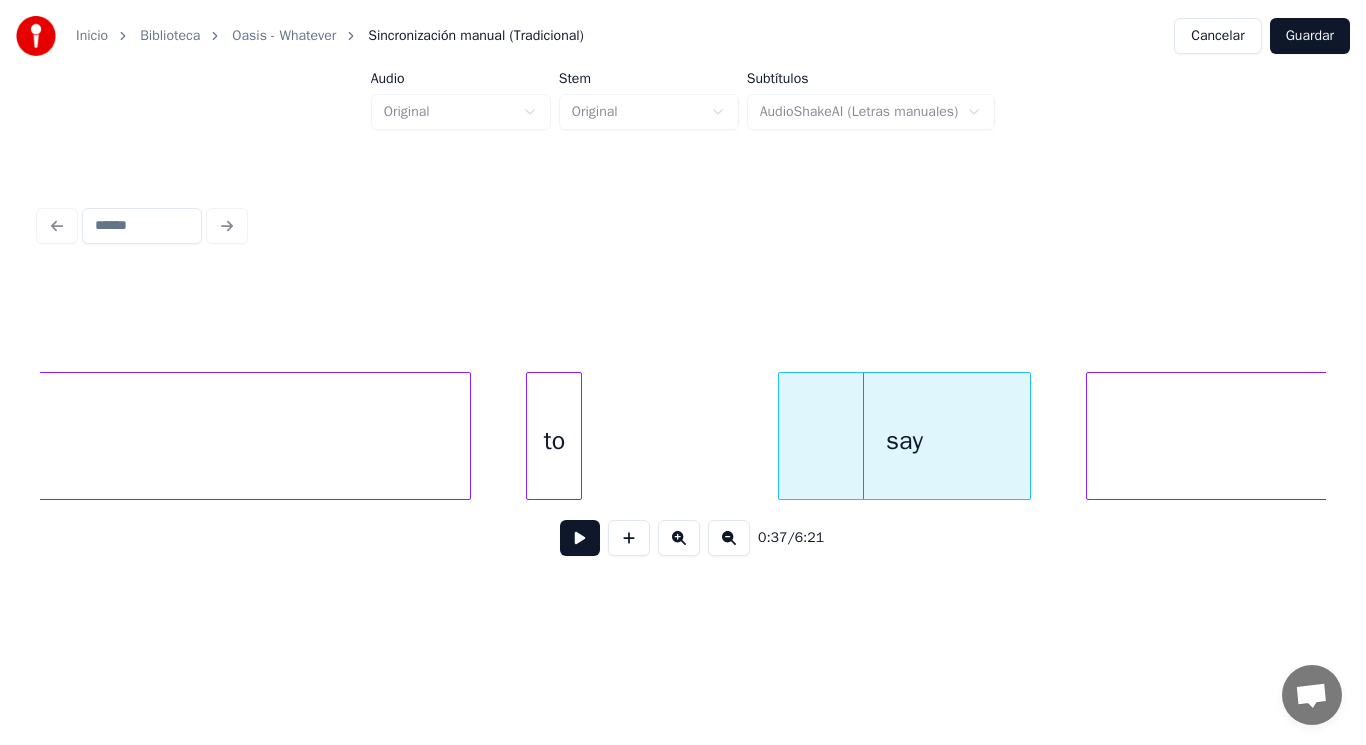 click on "free to say whatever" at bounding box center (215873, 436) 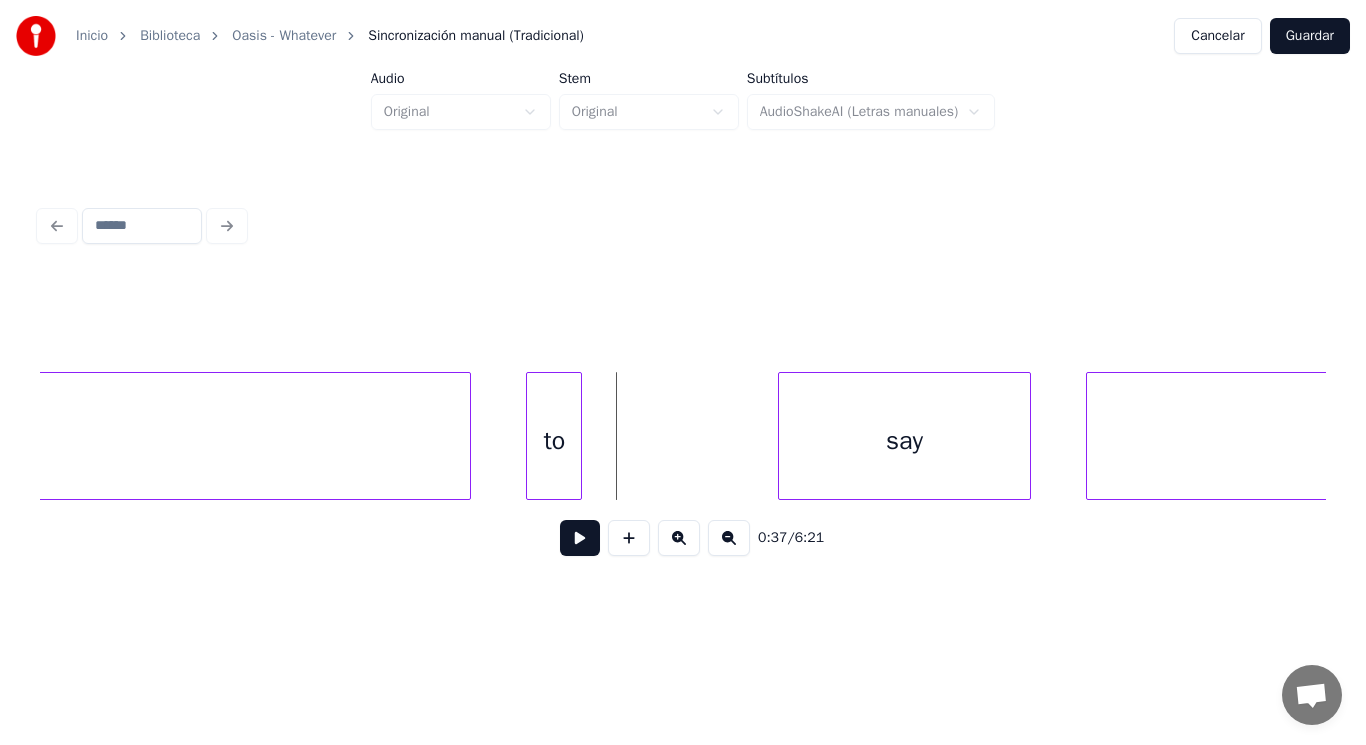 click at bounding box center (580, 538) 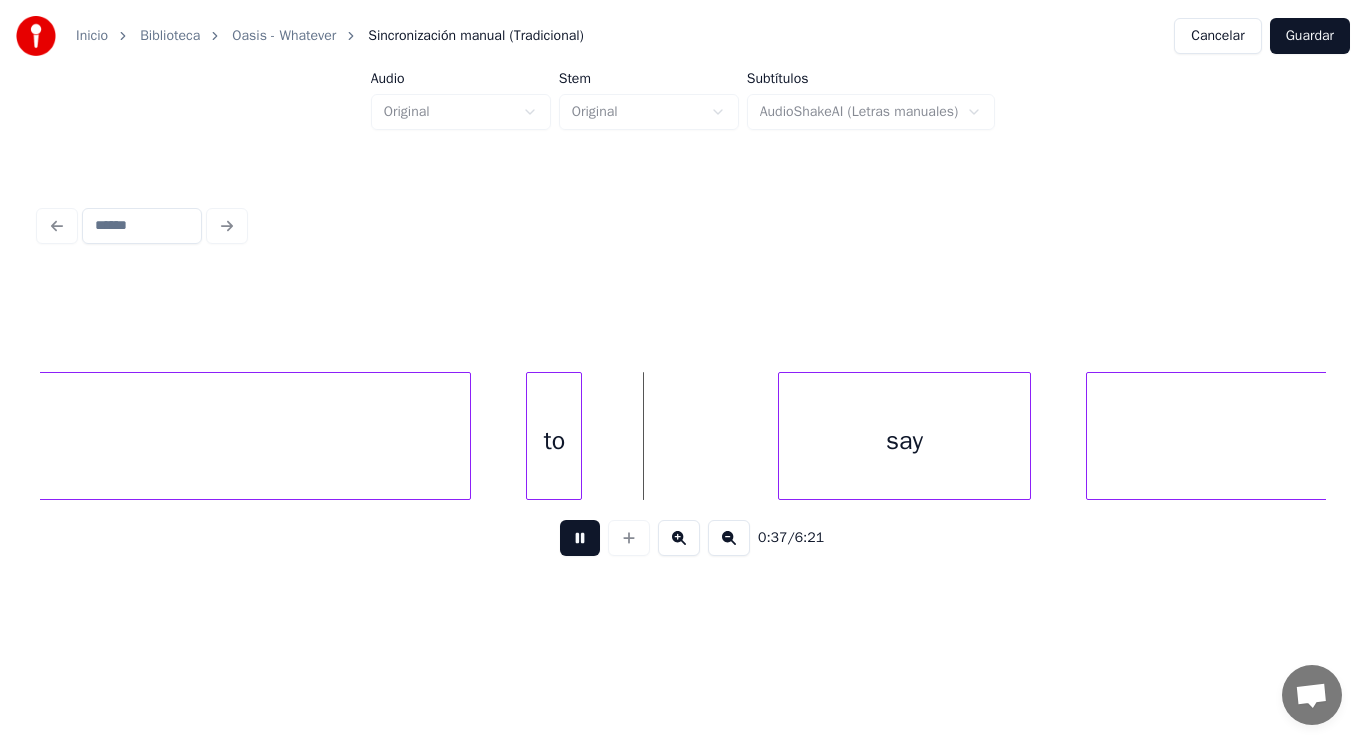 click at bounding box center (580, 538) 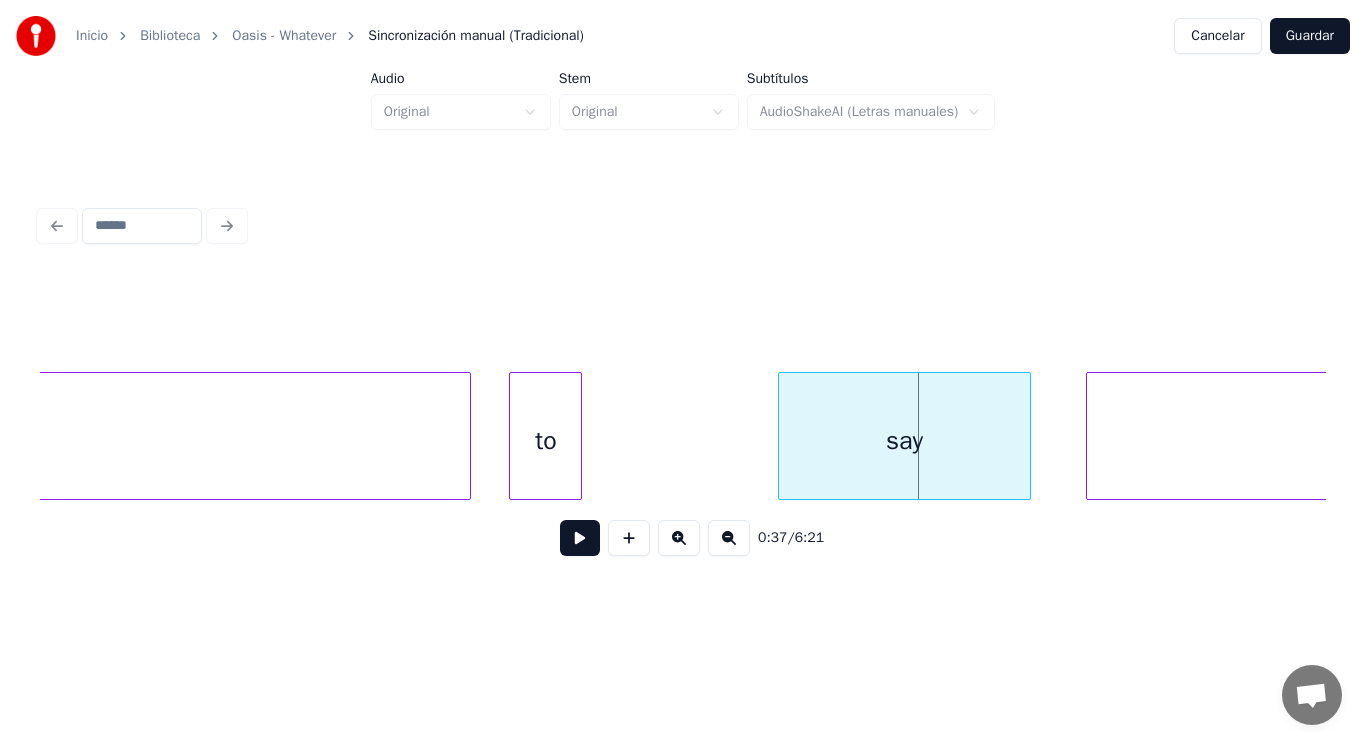 click at bounding box center [513, 436] 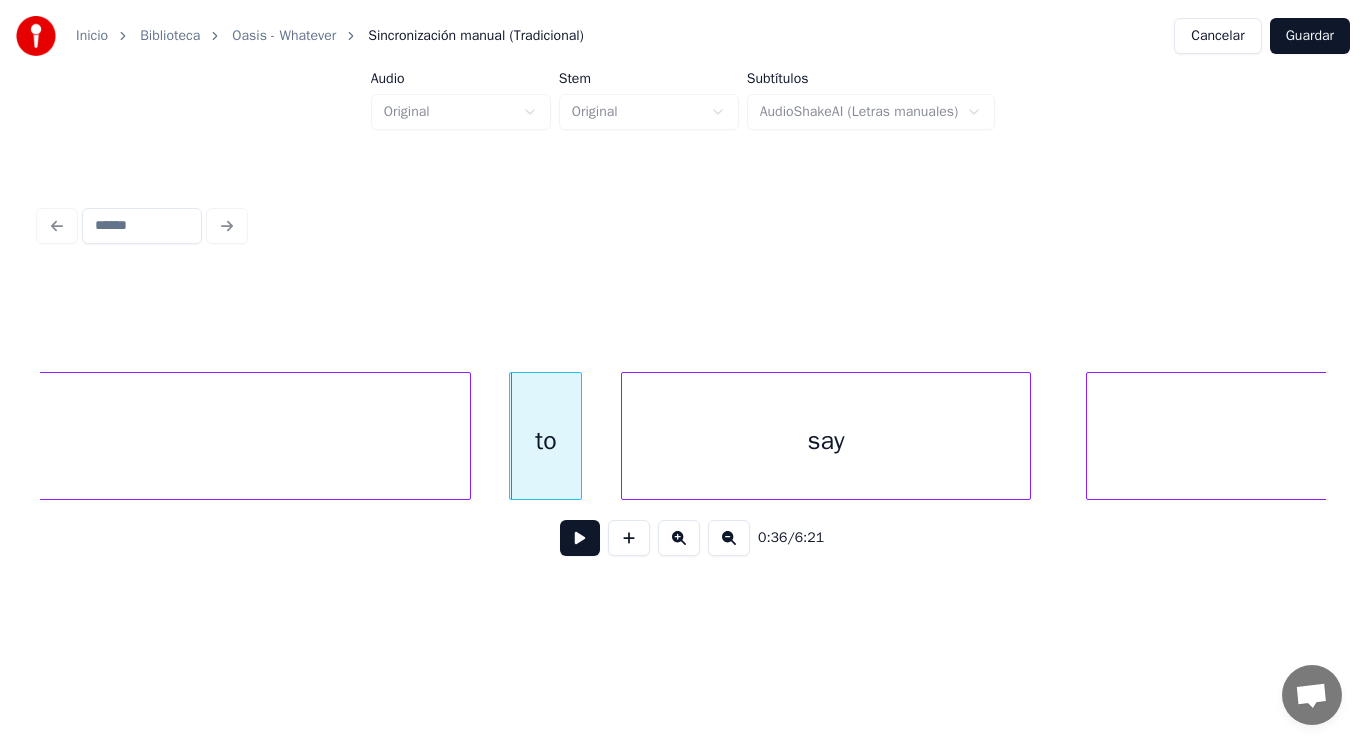 click at bounding box center [625, 436] 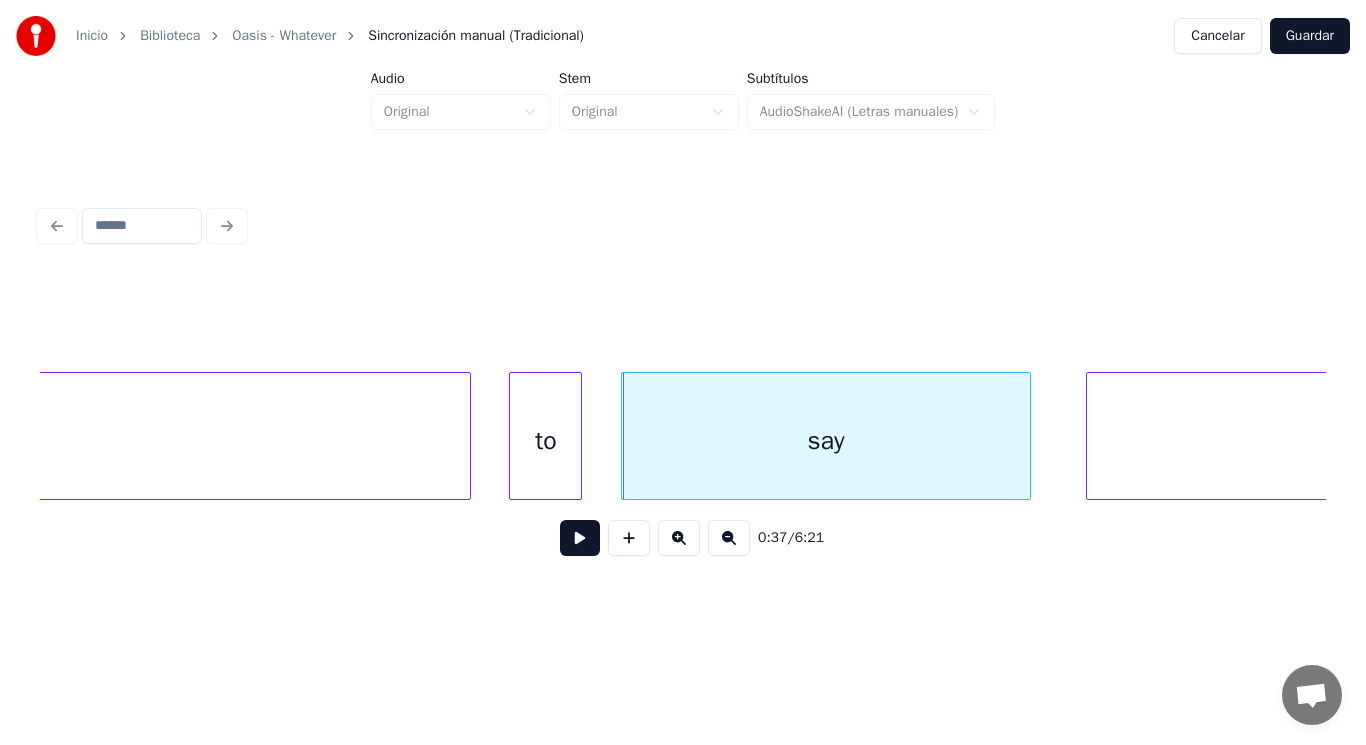 click at bounding box center (580, 538) 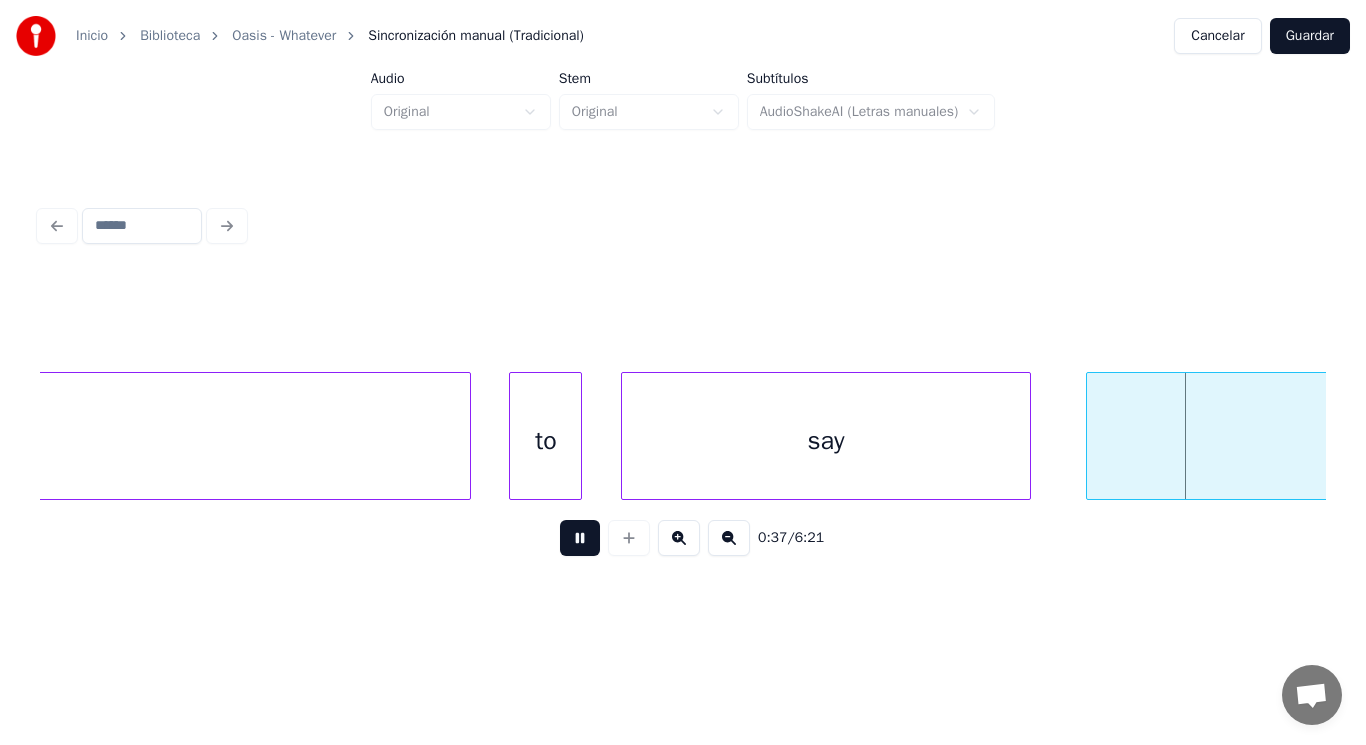 scroll, scrollTop: 0, scrollLeft: 52576, axis: horizontal 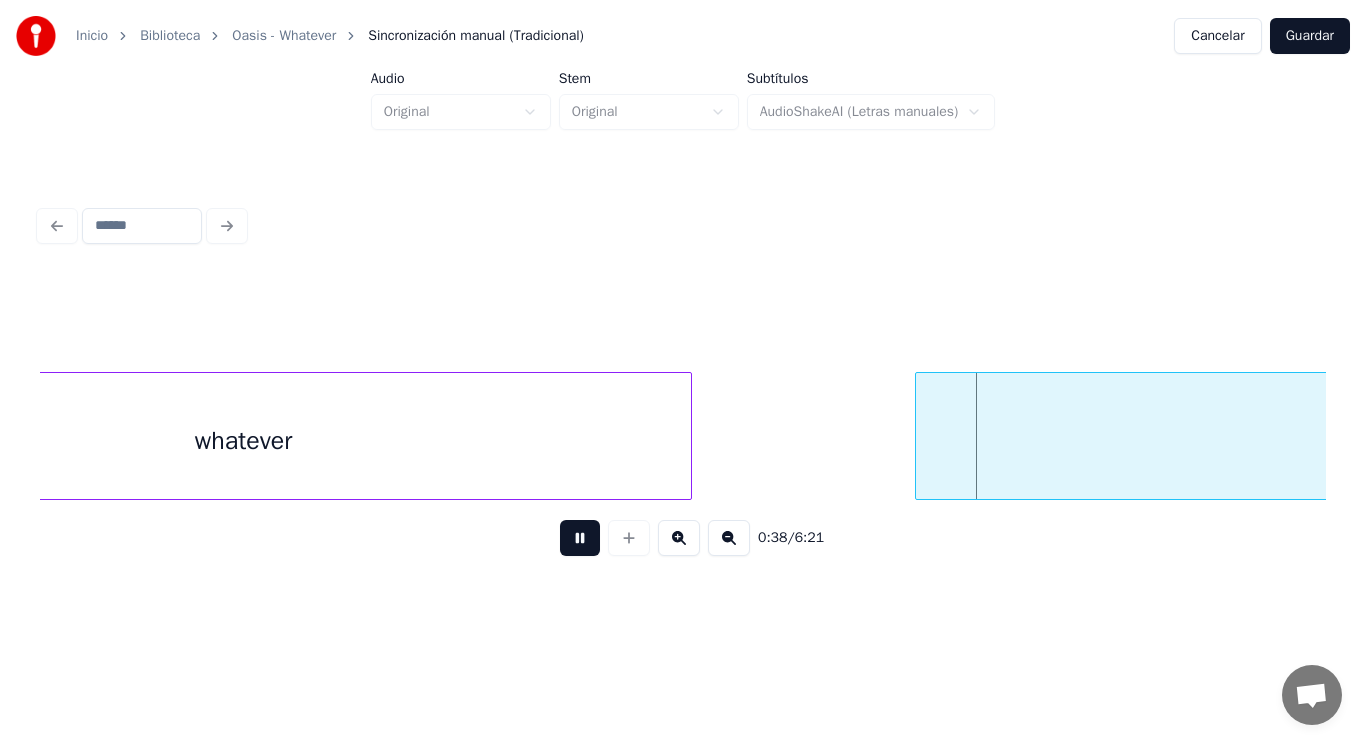 click at bounding box center [580, 538] 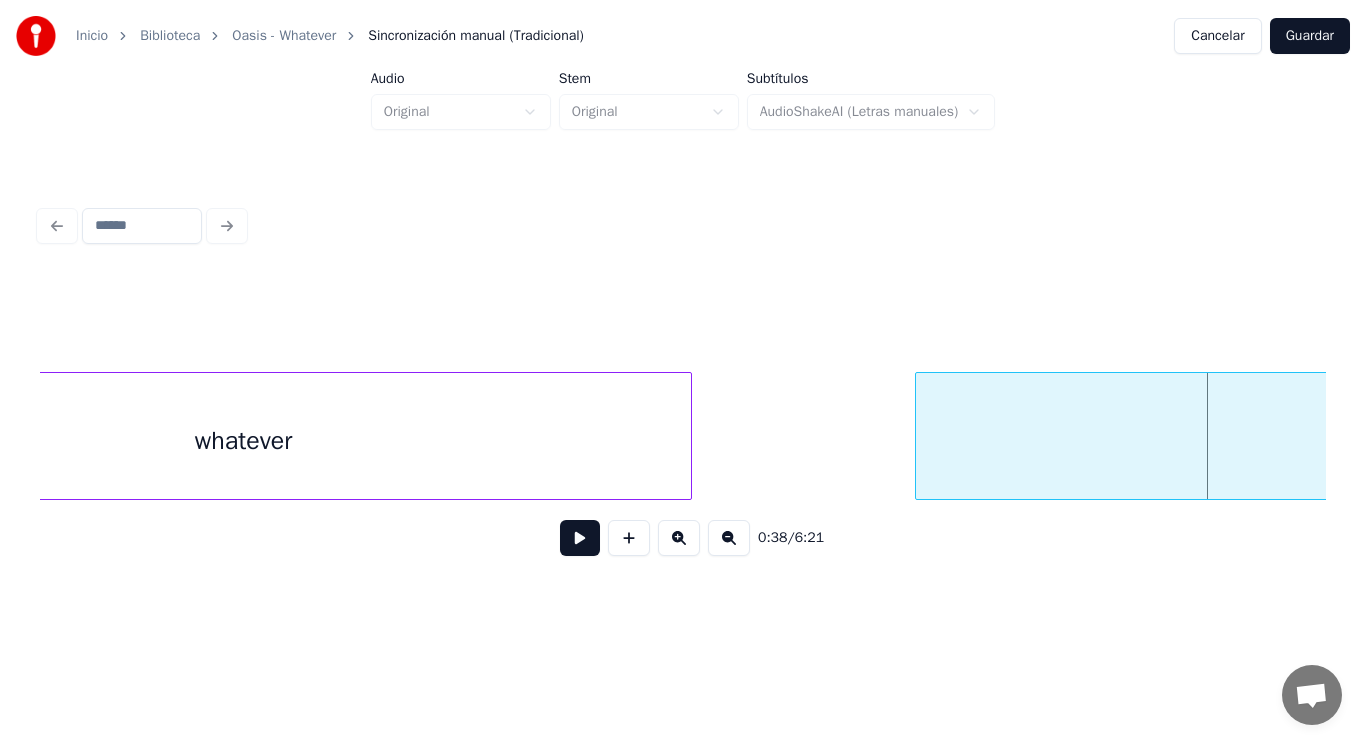 click on "whatever" at bounding box center (243, 441) 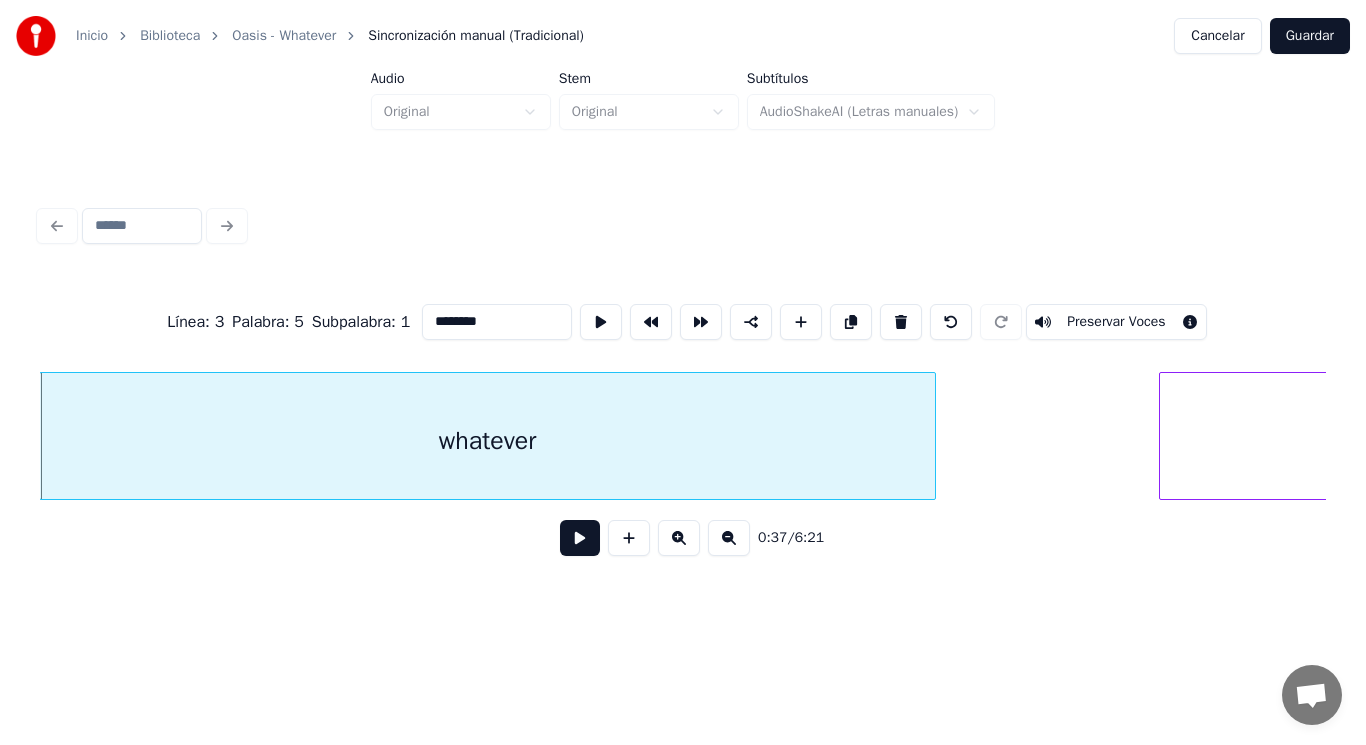 click at bounding box center (580, 538) 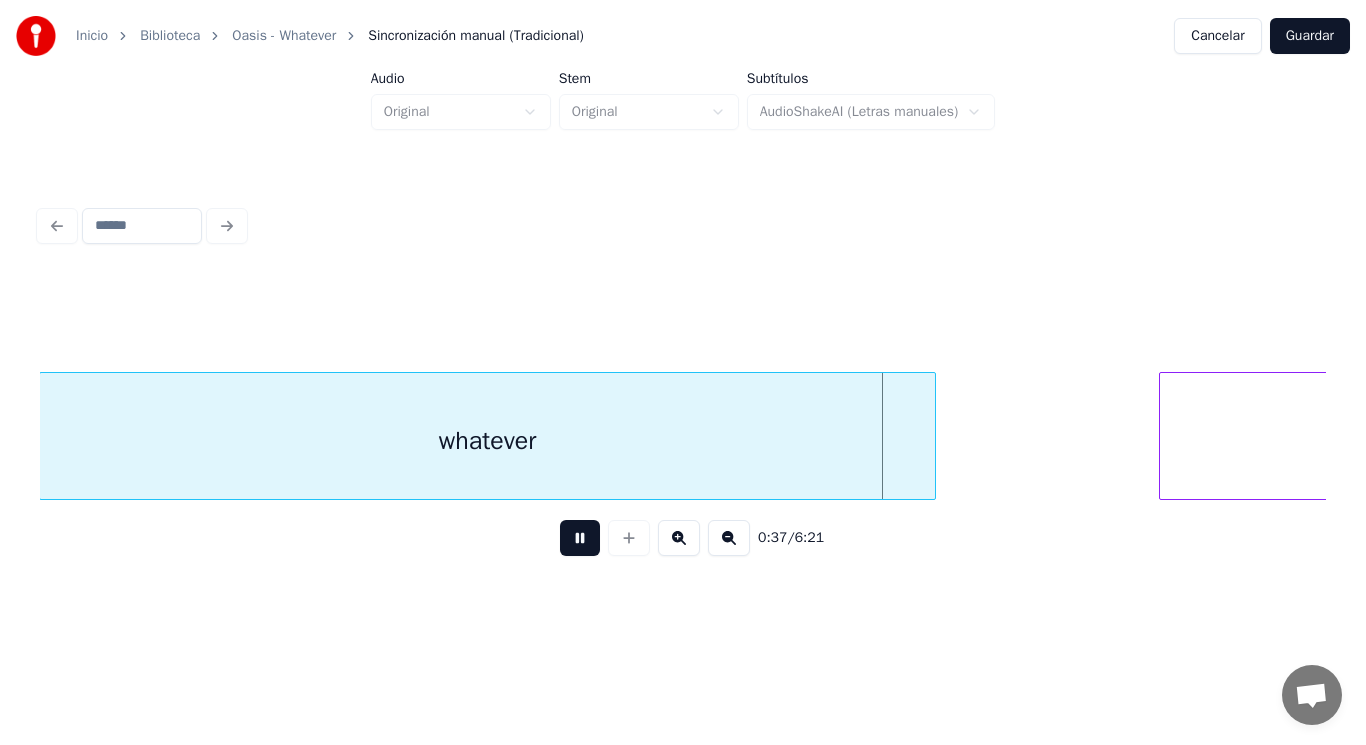 click at bounding box center (580, 538) 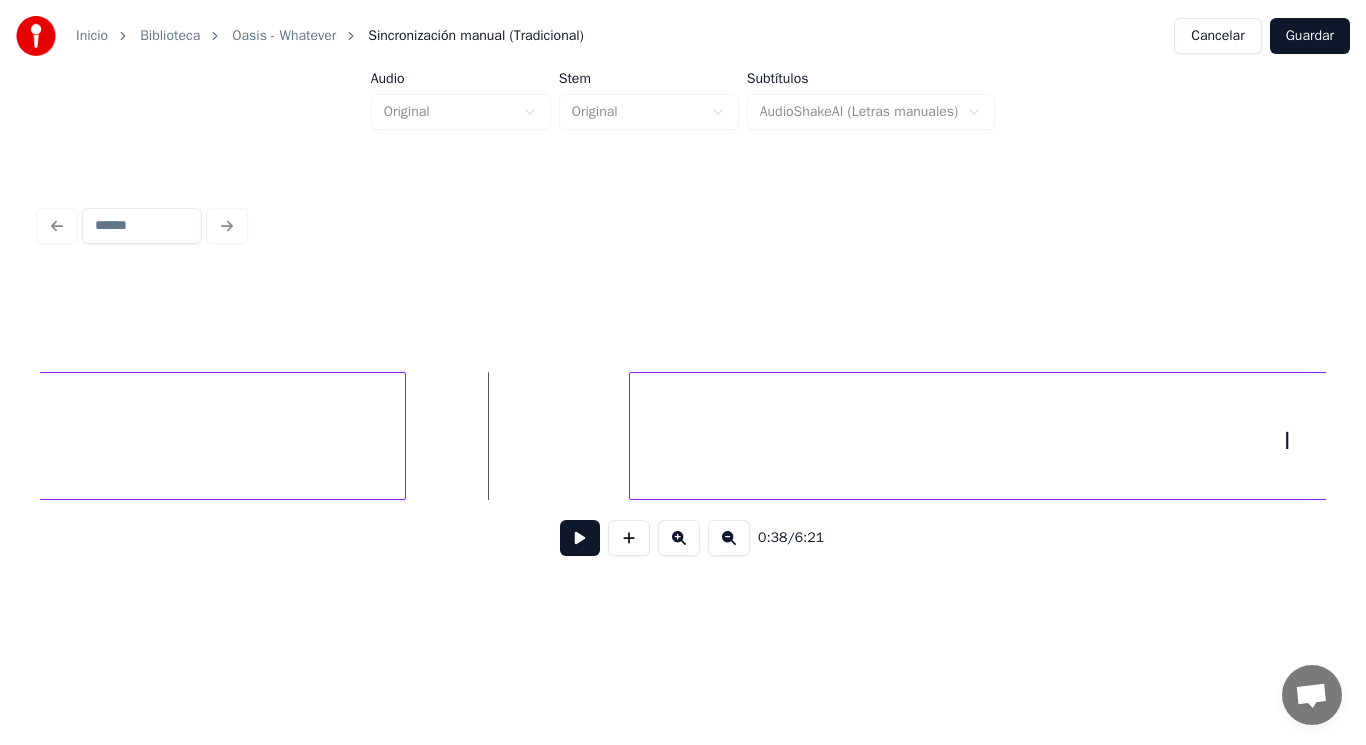 scroll, scrollTop: 0, scrollLeft: 52892, axis: horizontal 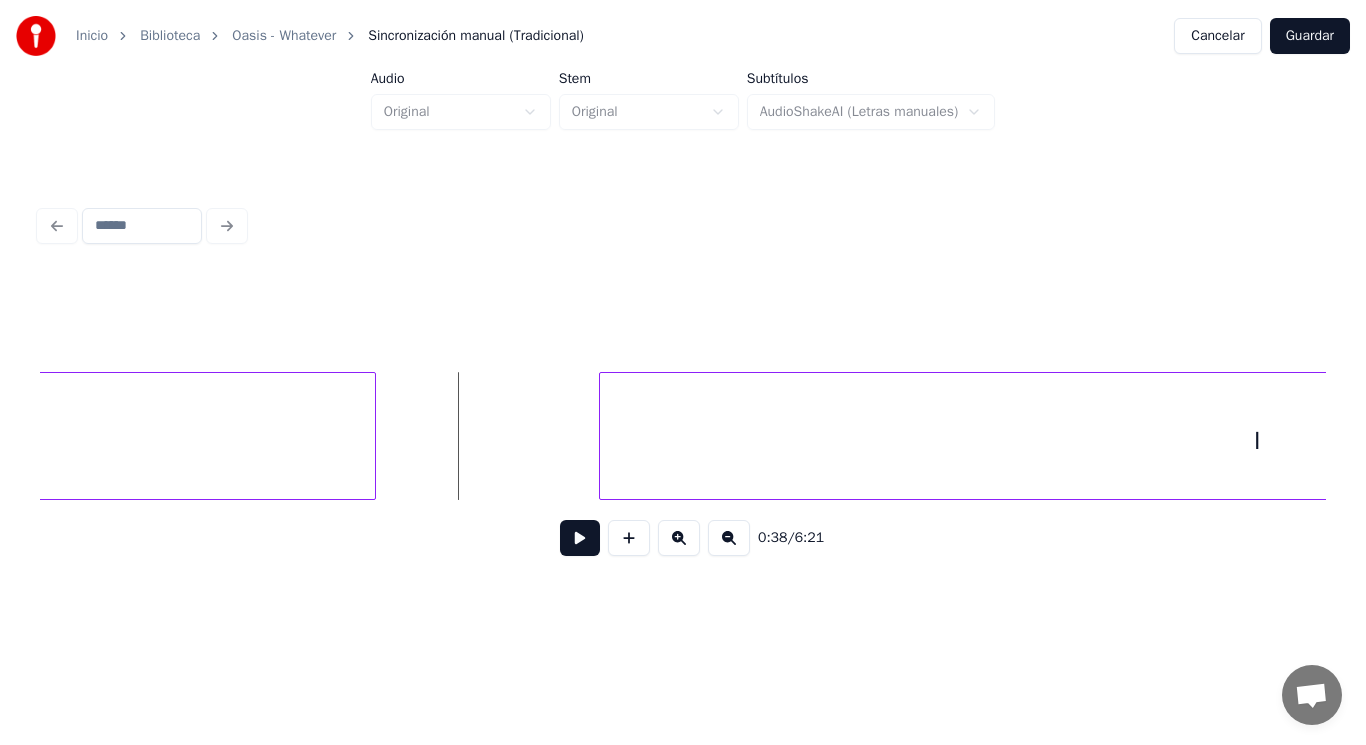 click at bounding box center [580, 538] 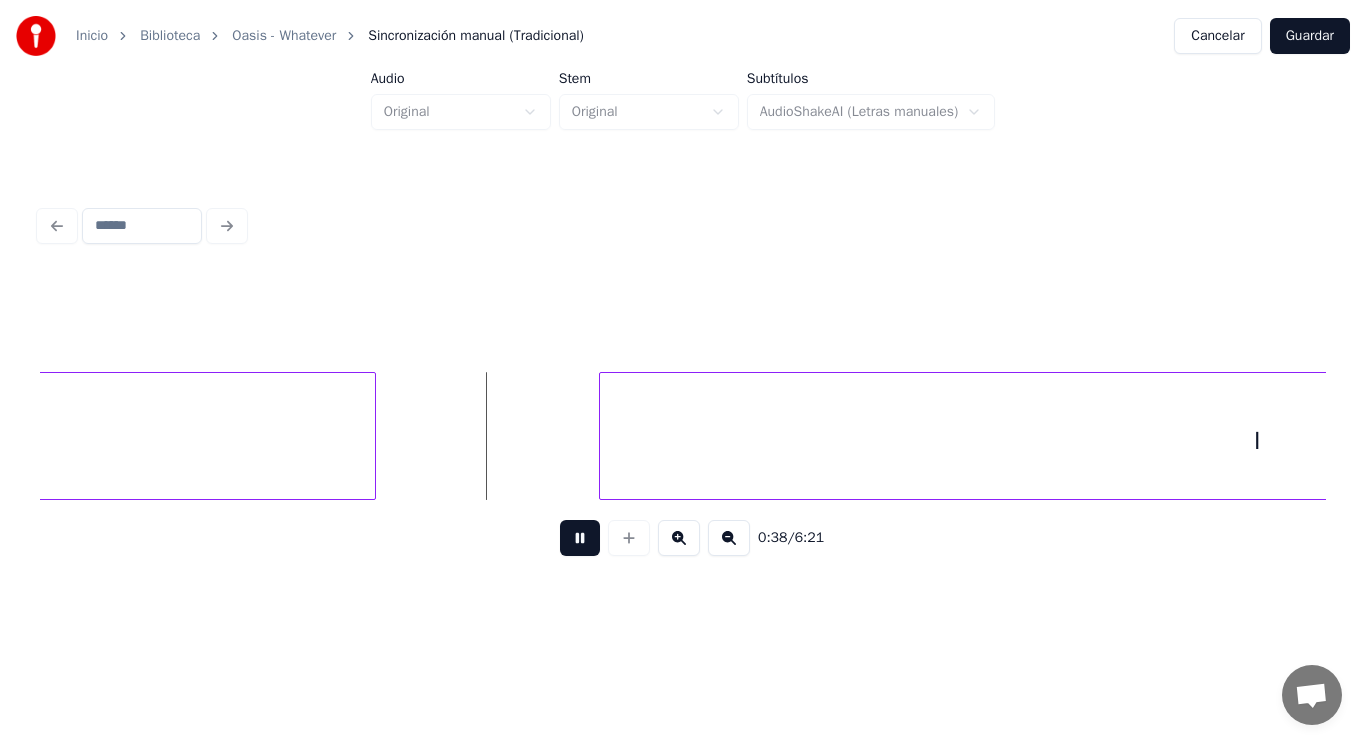 click at bounding box center (580, 538) 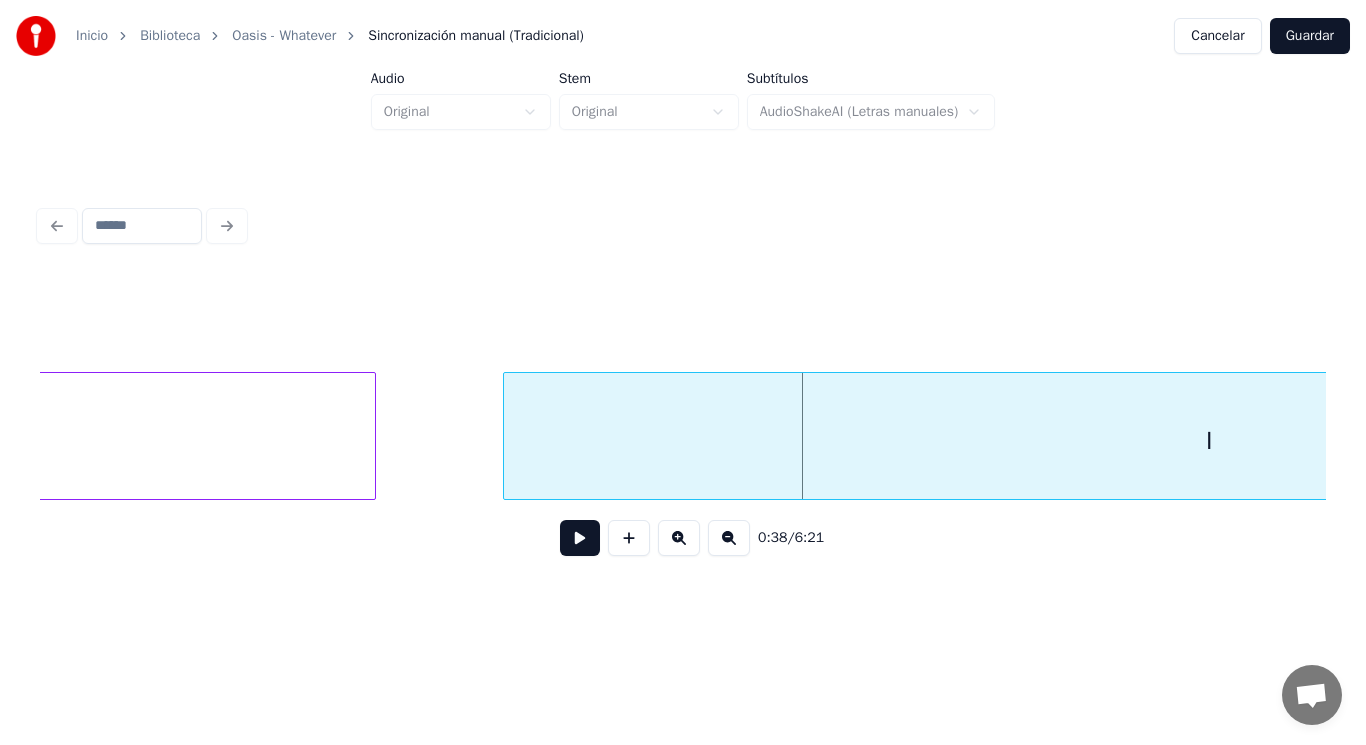 click at bounding box center (507, 436) 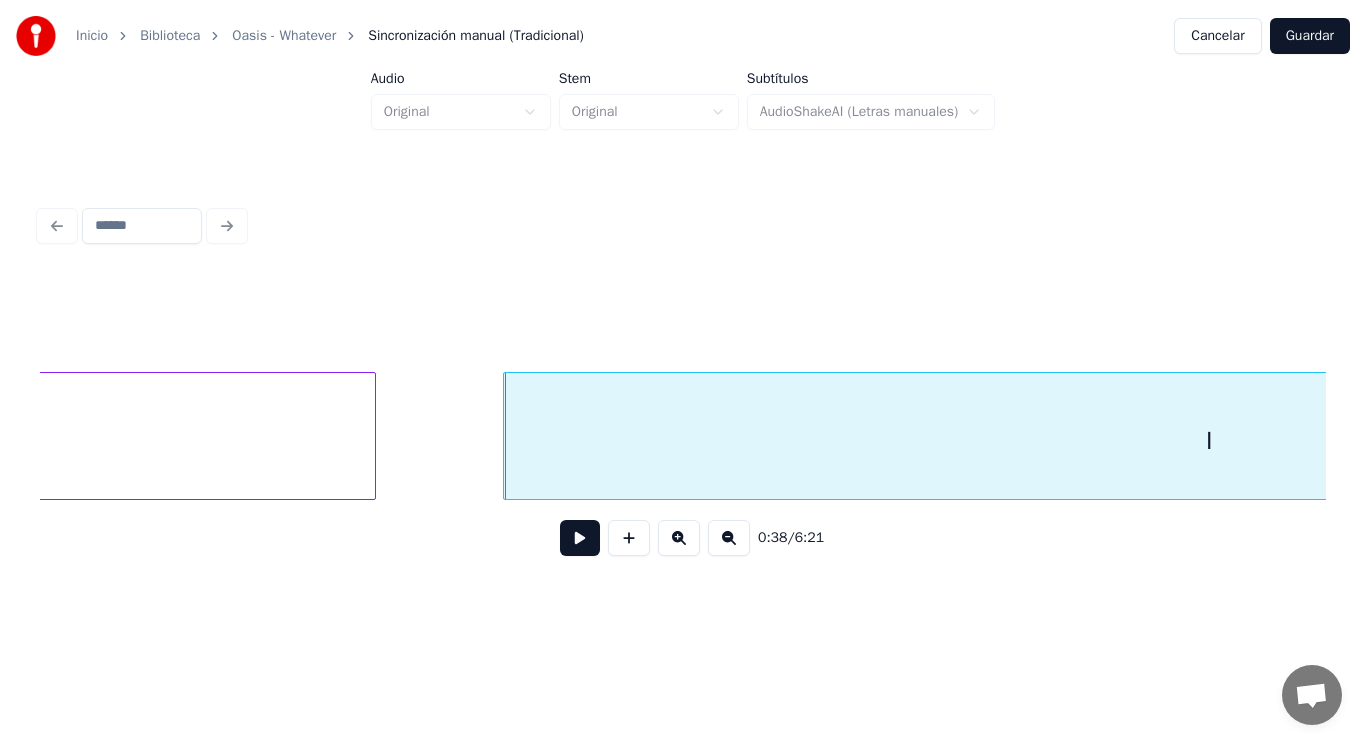 click at bounding box center (580, 538) 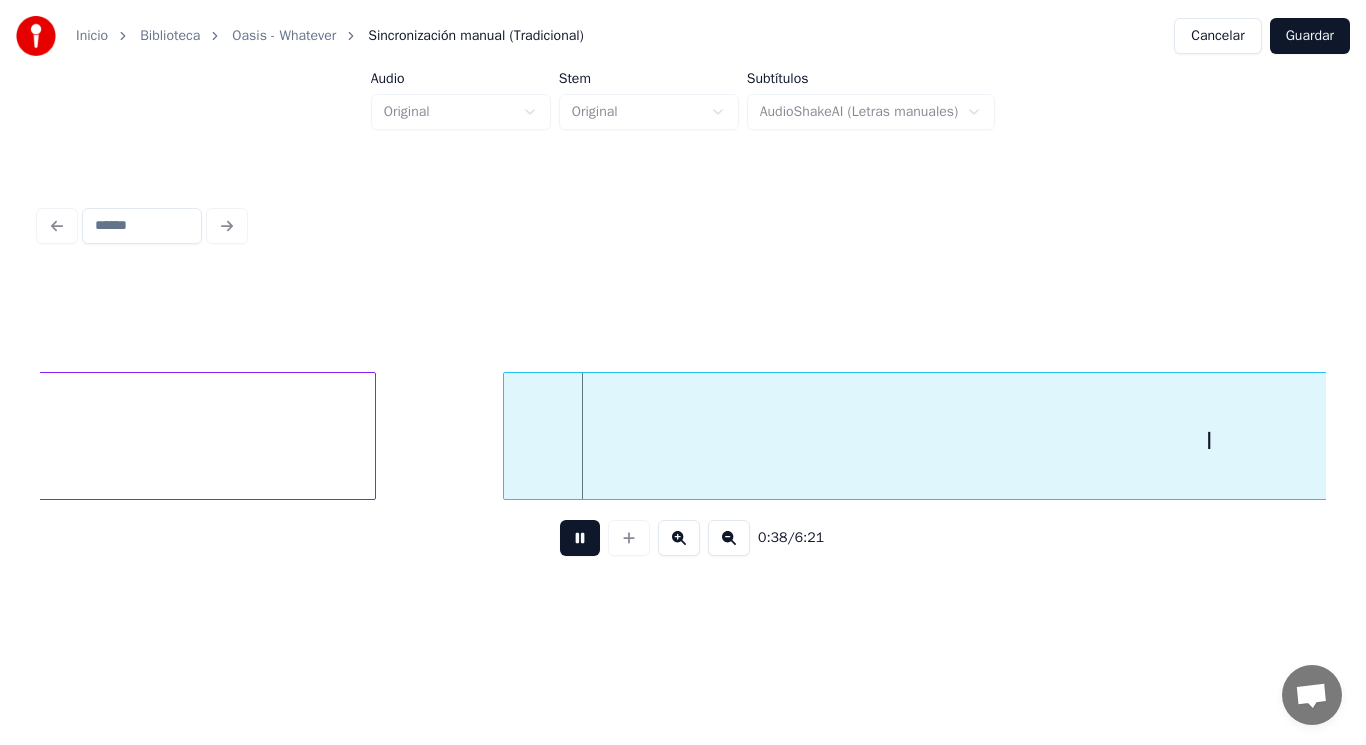 click at bounding box center (580, 538) 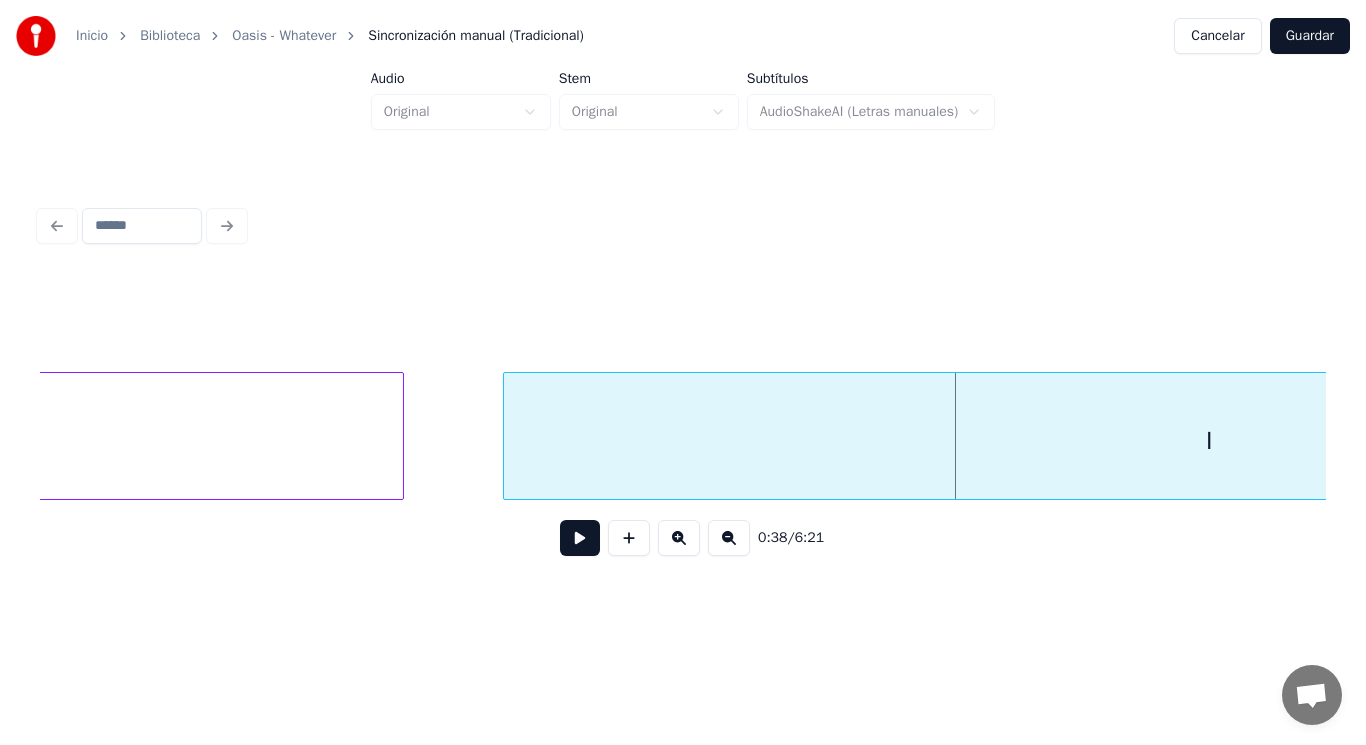 click at bounding box center [400, 436] 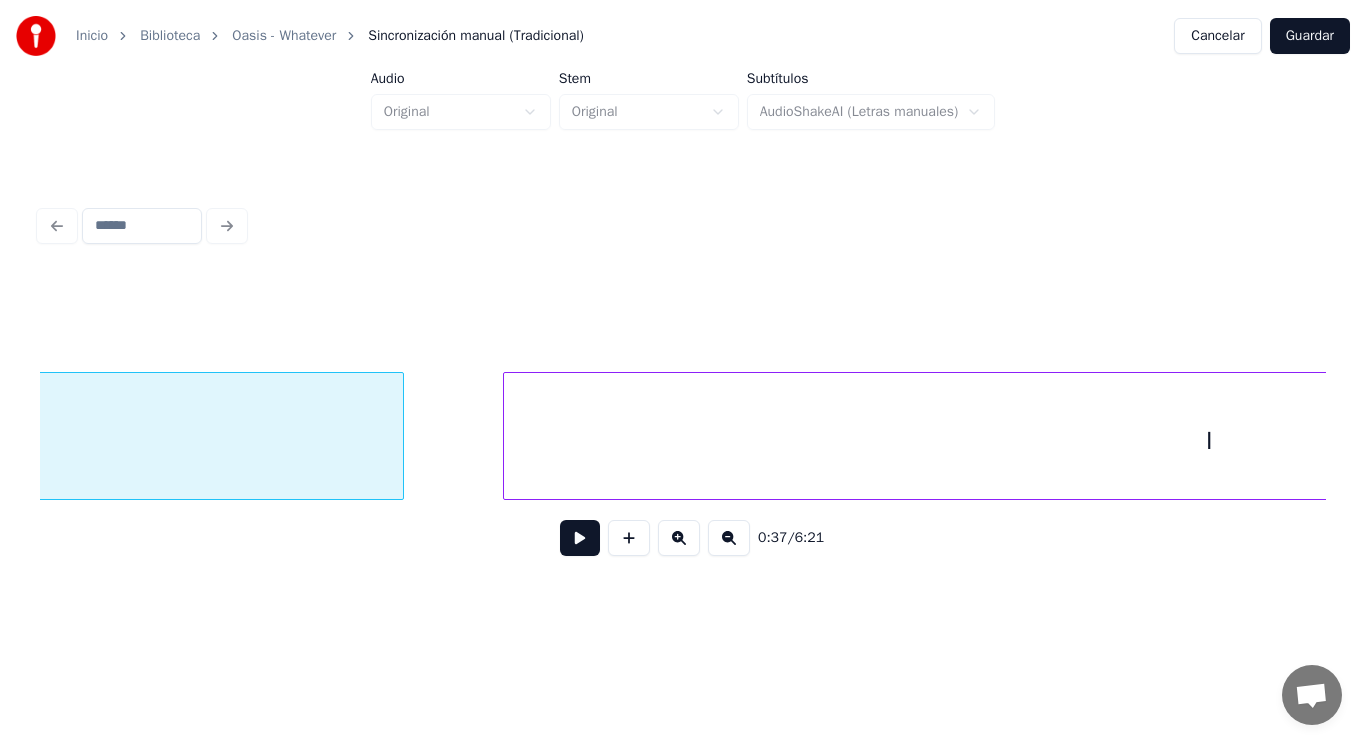 scroll, scrollTop: 0, scrollLeft: 52332, axis: horizontal 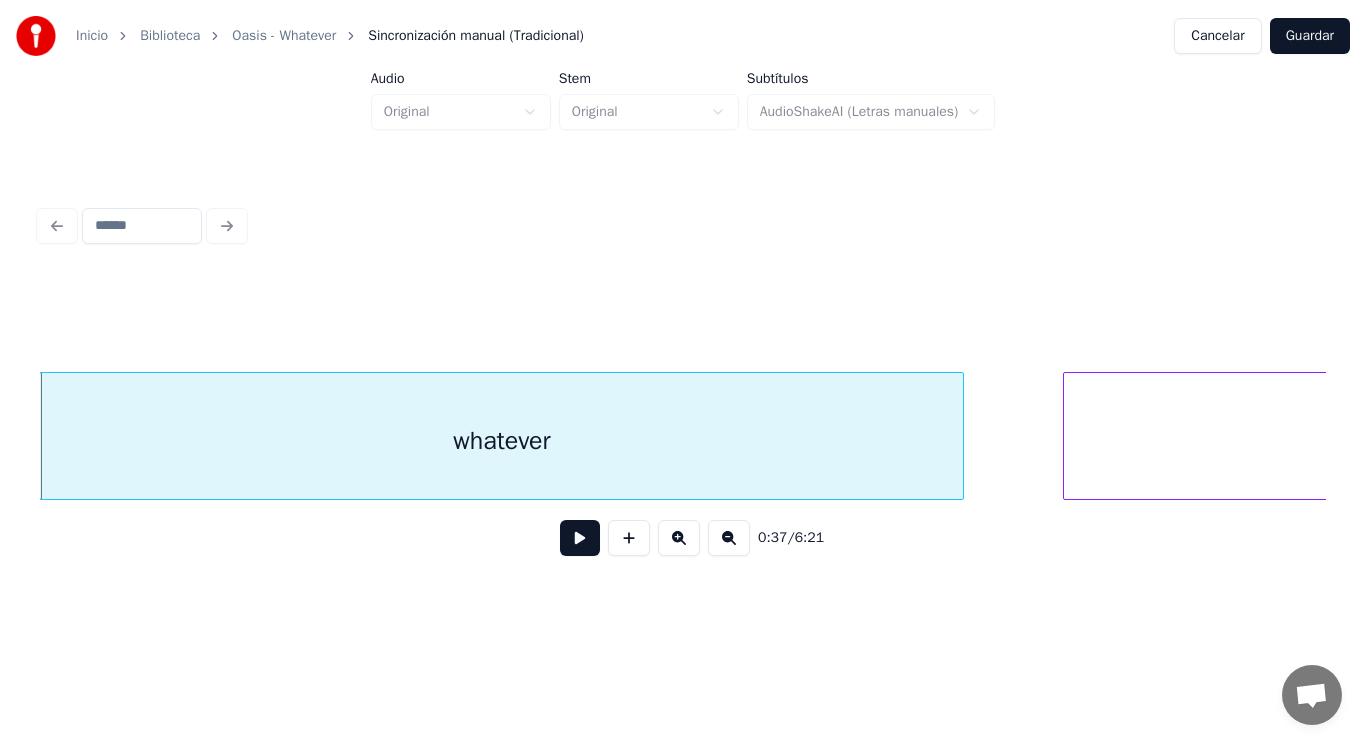click at bounding box center [580, 538] 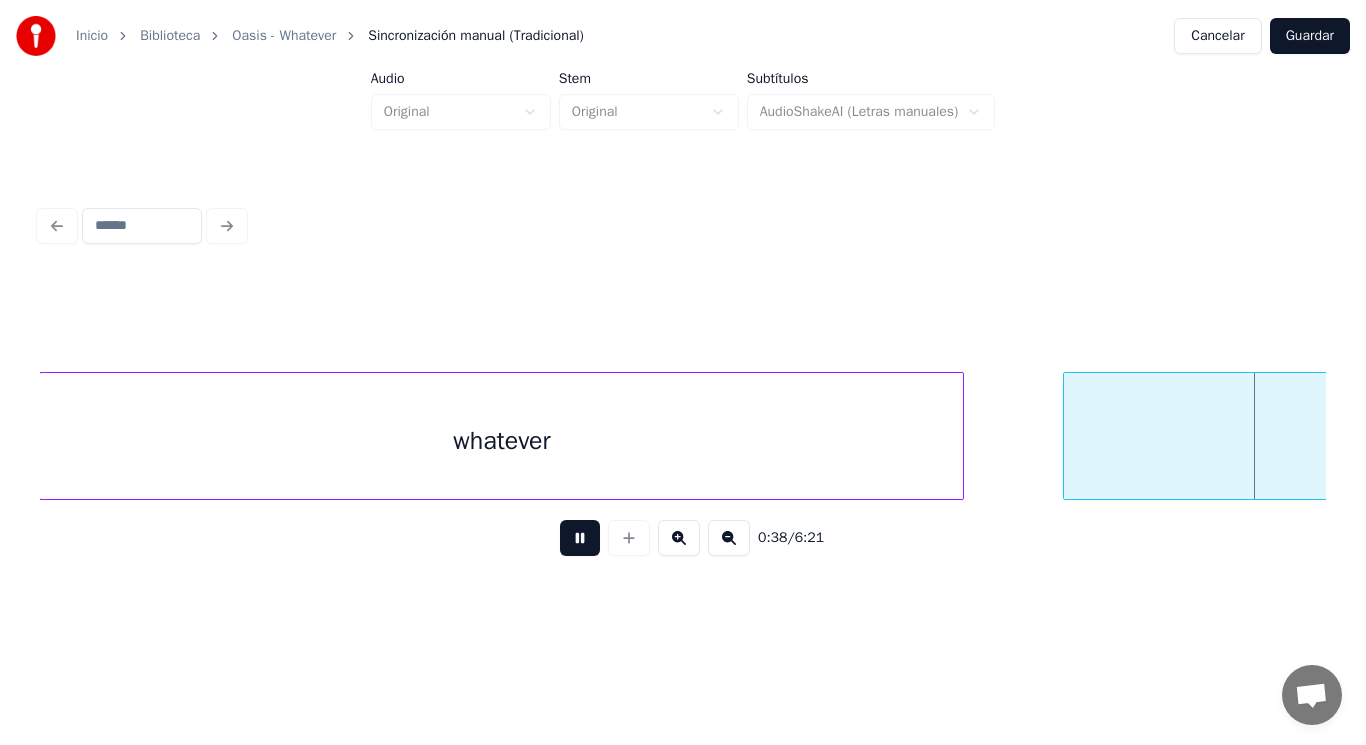 scroll, scrollTop: 0, scrollLeft: 53636, axis: horizontal 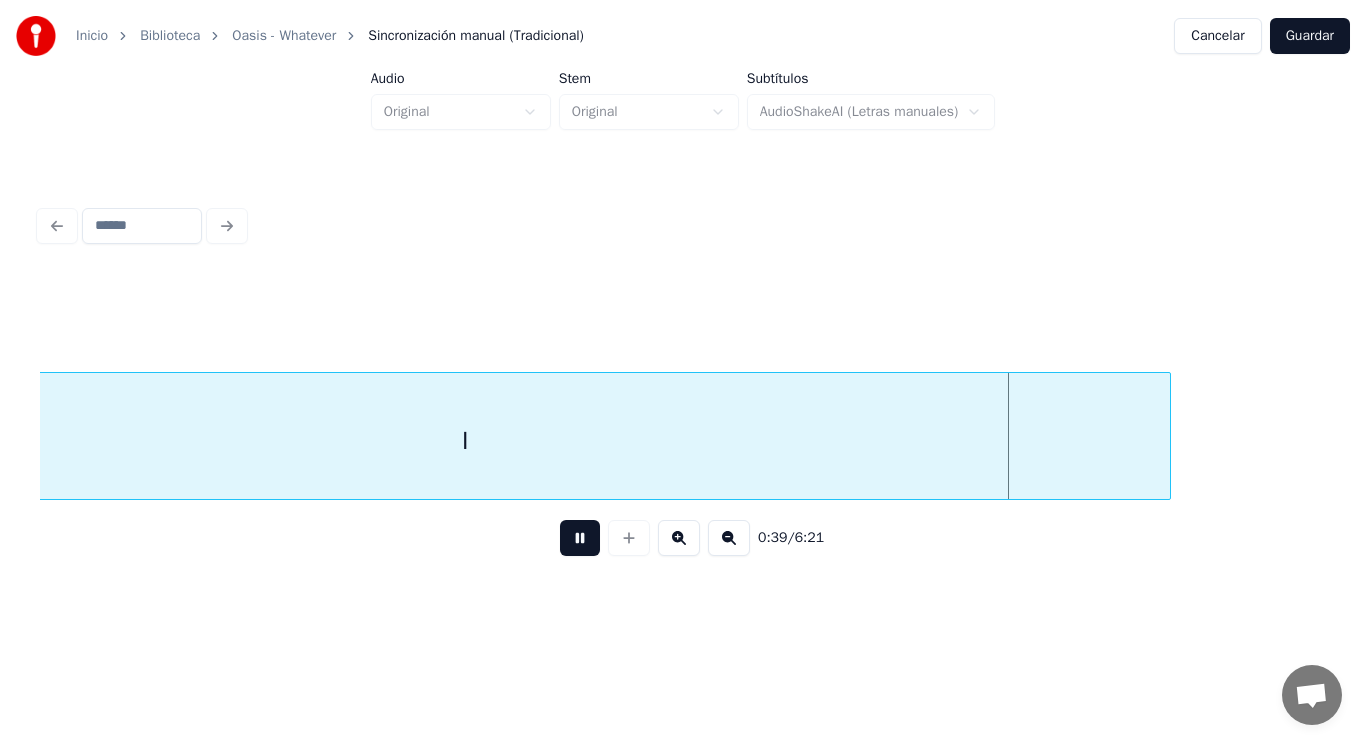 click at bounding box center (580, 538) 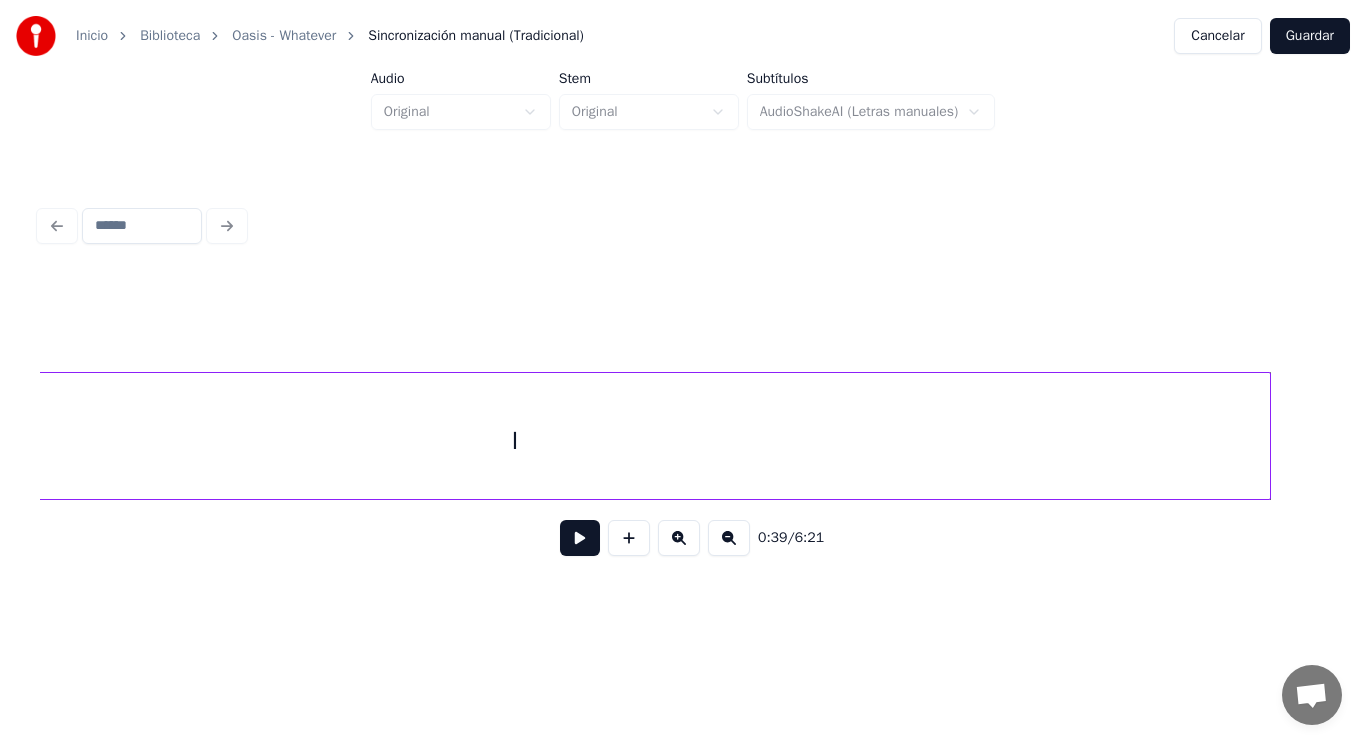 click at bounding box center (1267, 436) 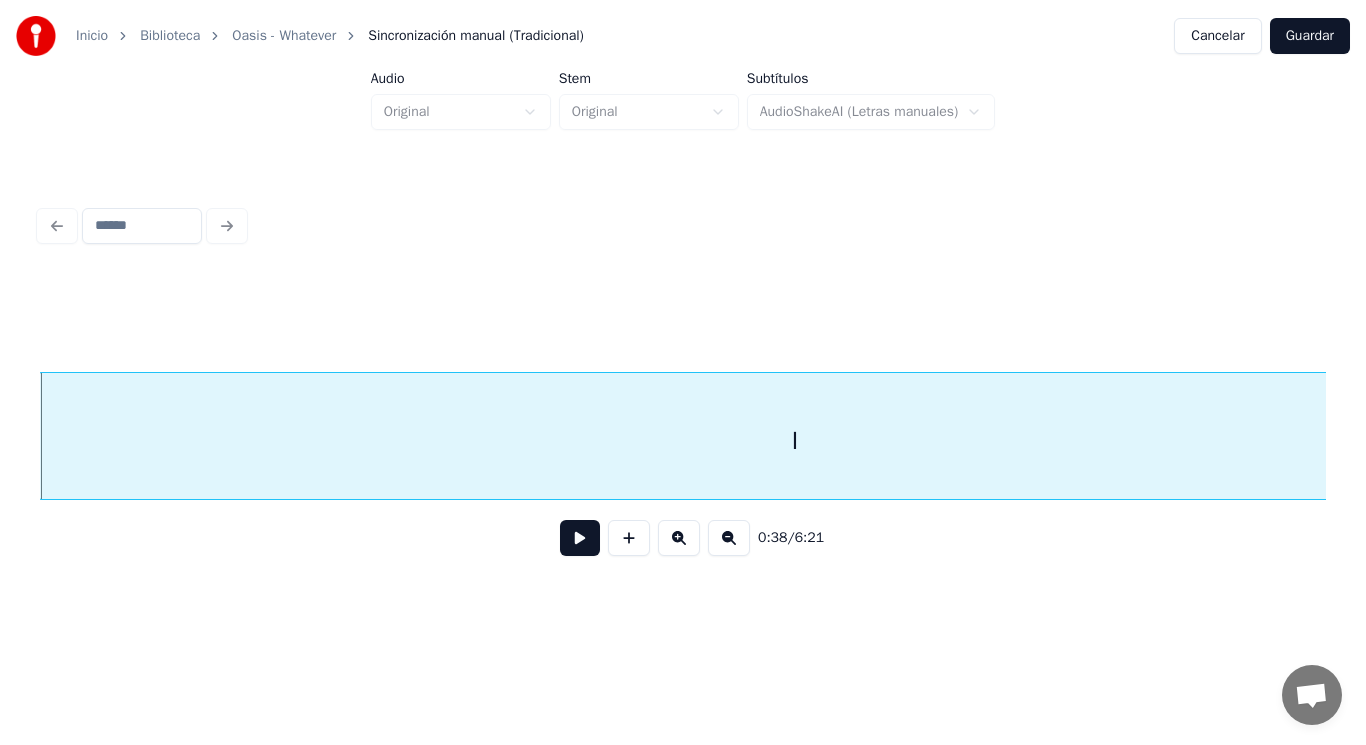 click at bounding box center (580, 538) 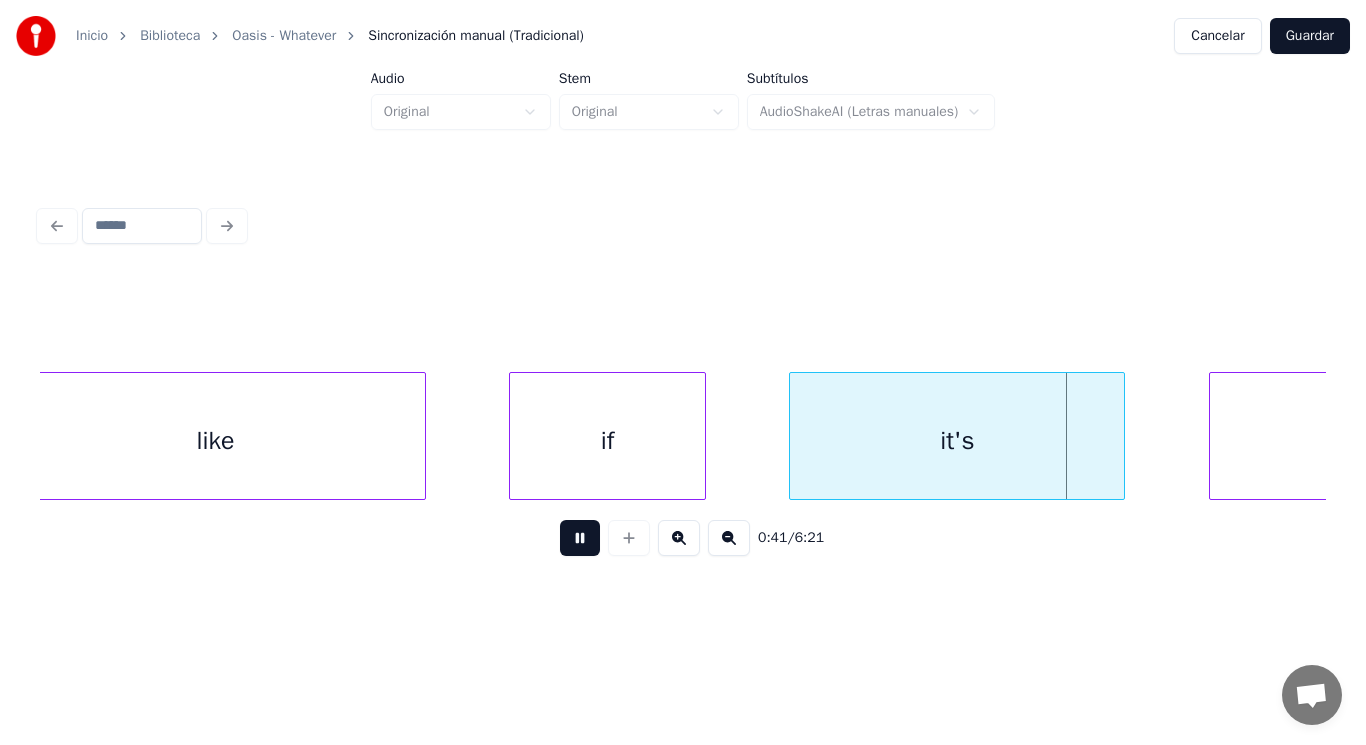click at bounding box center (580, 538) 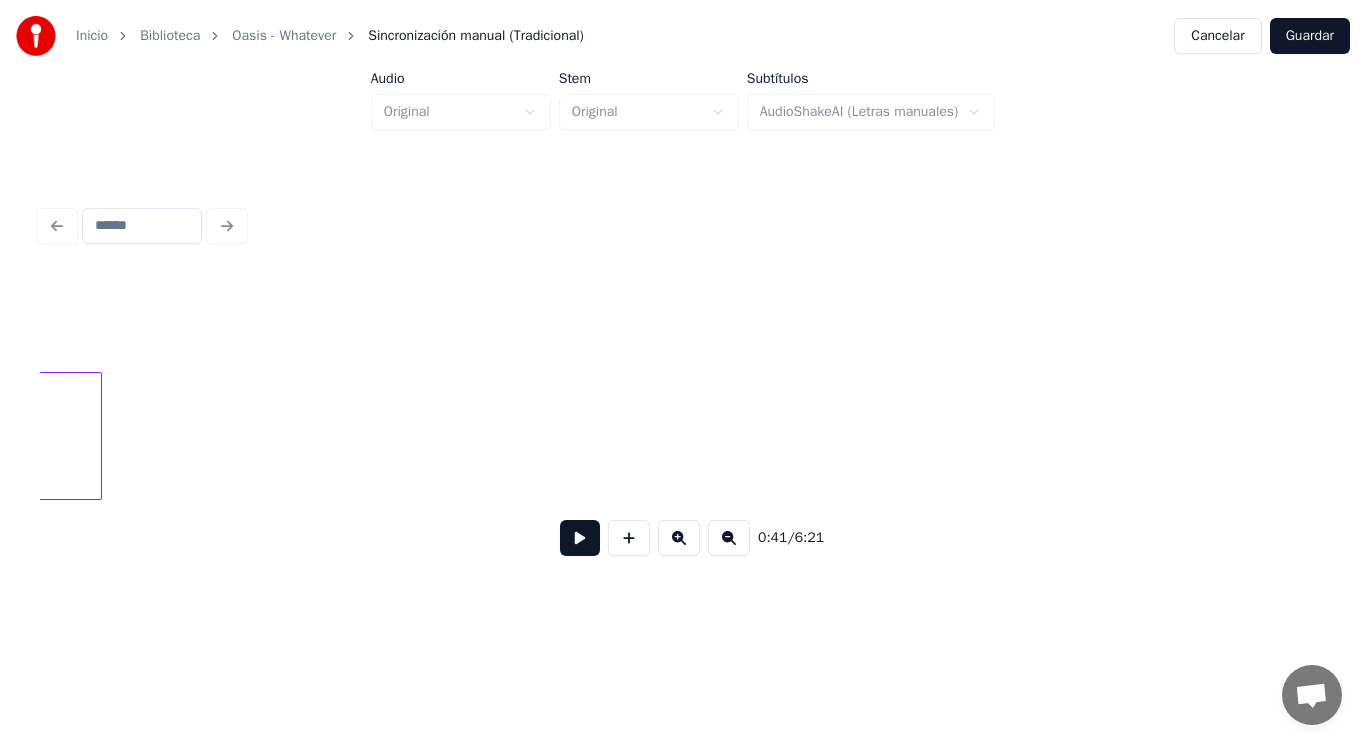 scroll, scrollTop: 0, scrollLeft: 53942, axis: horizontal 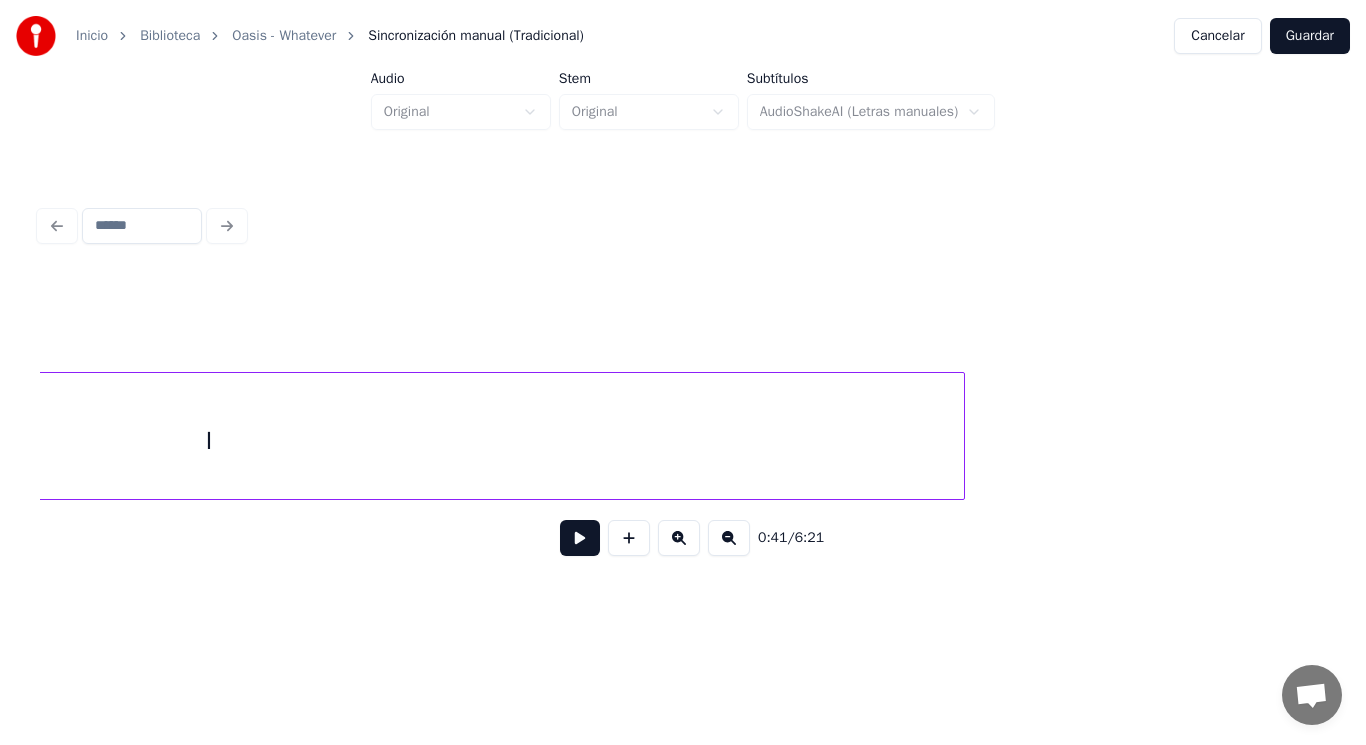 click on "I" at bounding box center [208, 441] 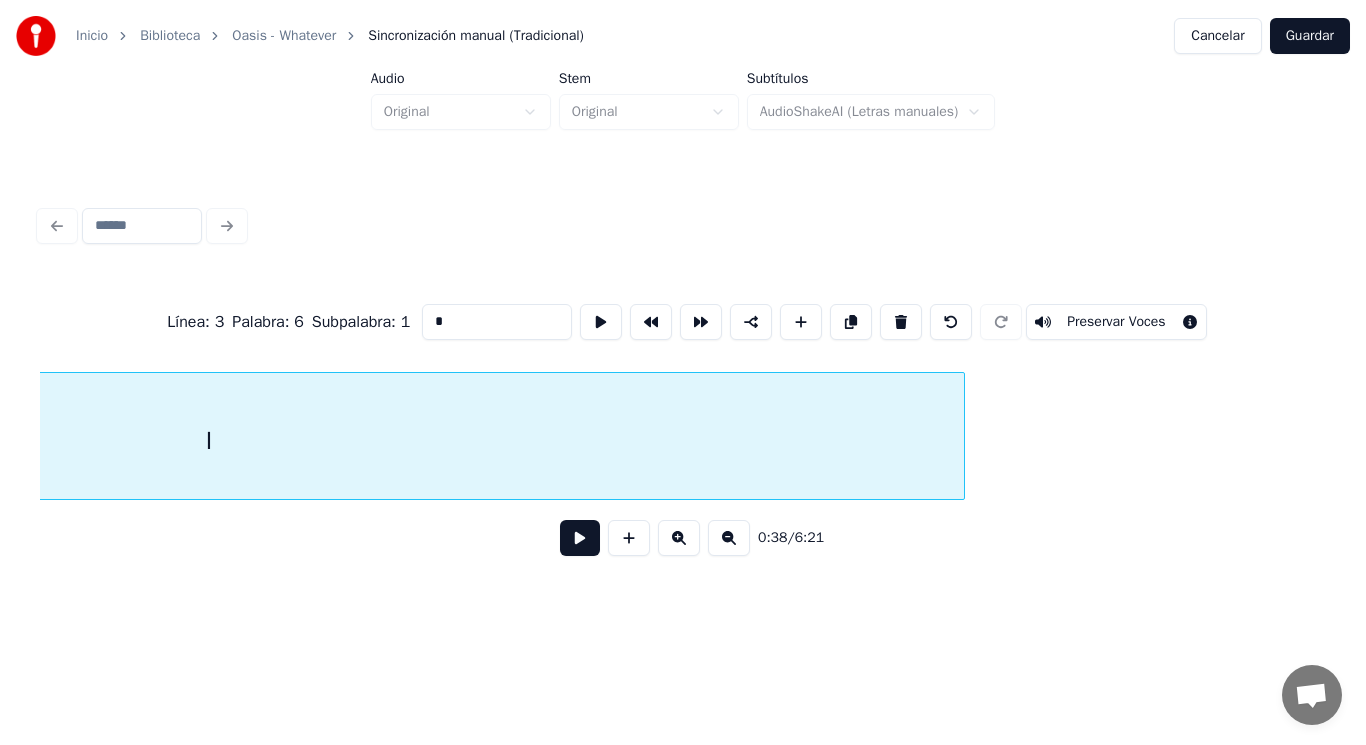 scroll, scrollTop: 0, scrollLeft: 53356, axis: horizontal 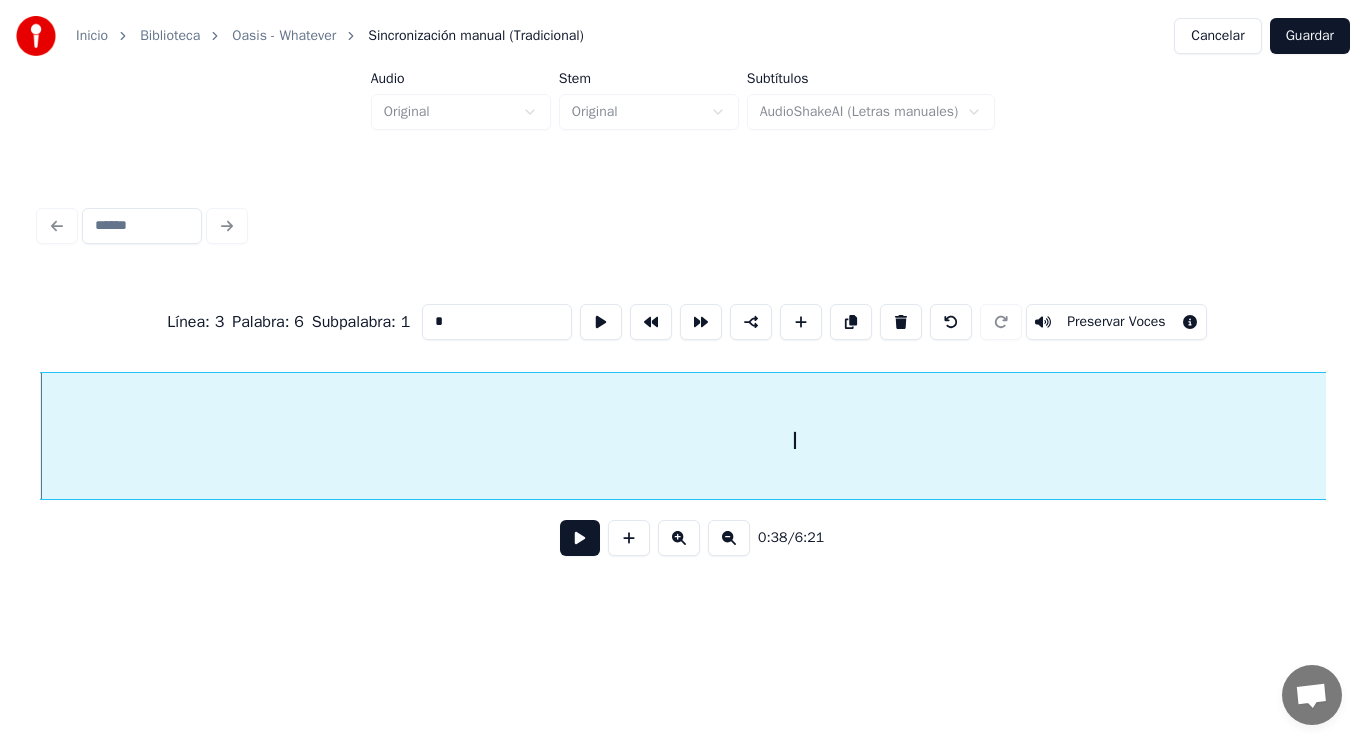 click at bounding box center (580, 538) 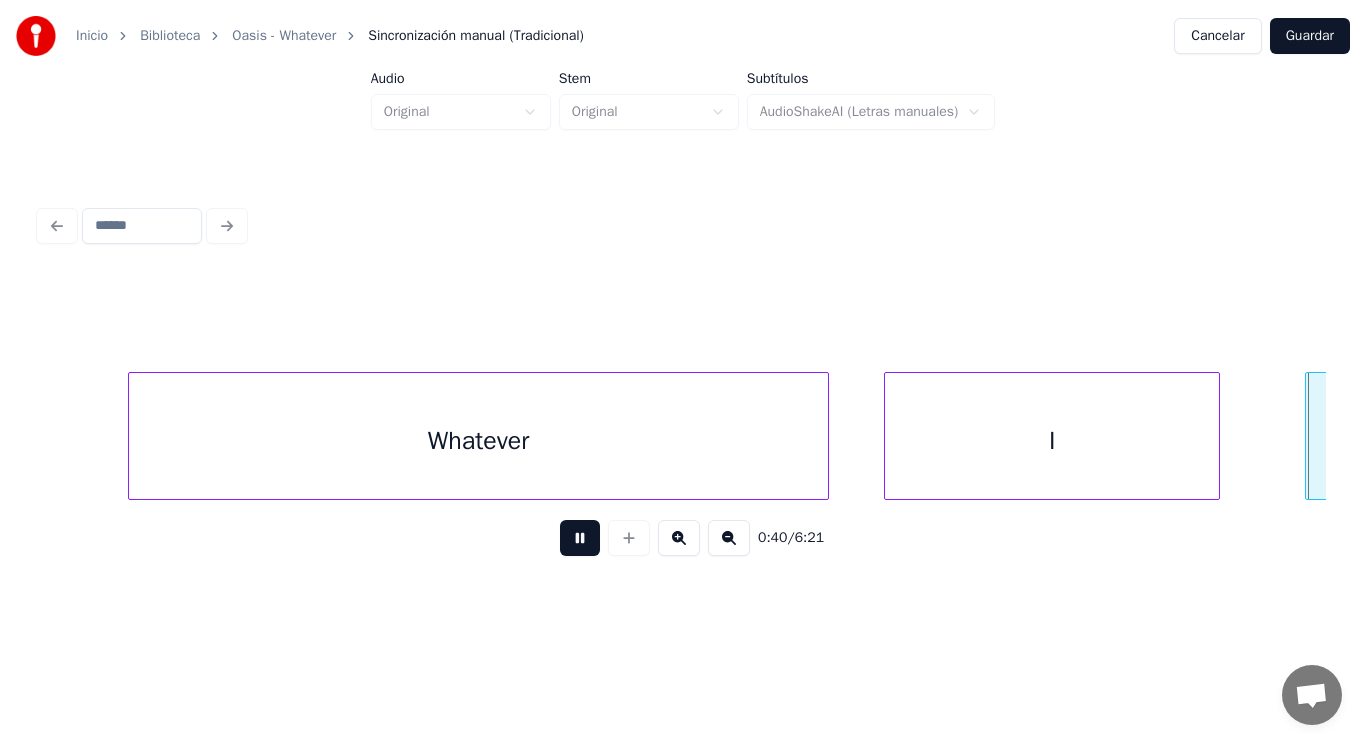 scroll, scrollTop: 0, scrollLeft: 57274, axis: horizontal 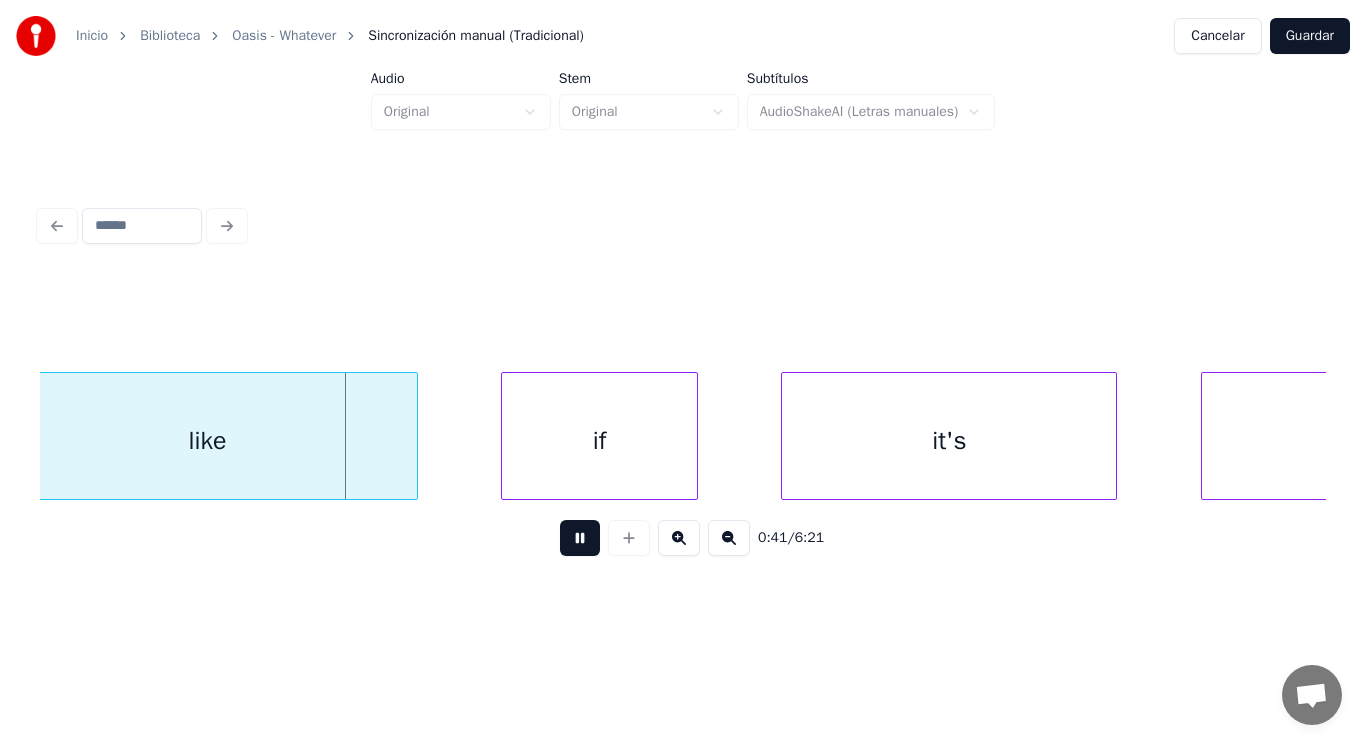 click at bounding box center [580, 538] 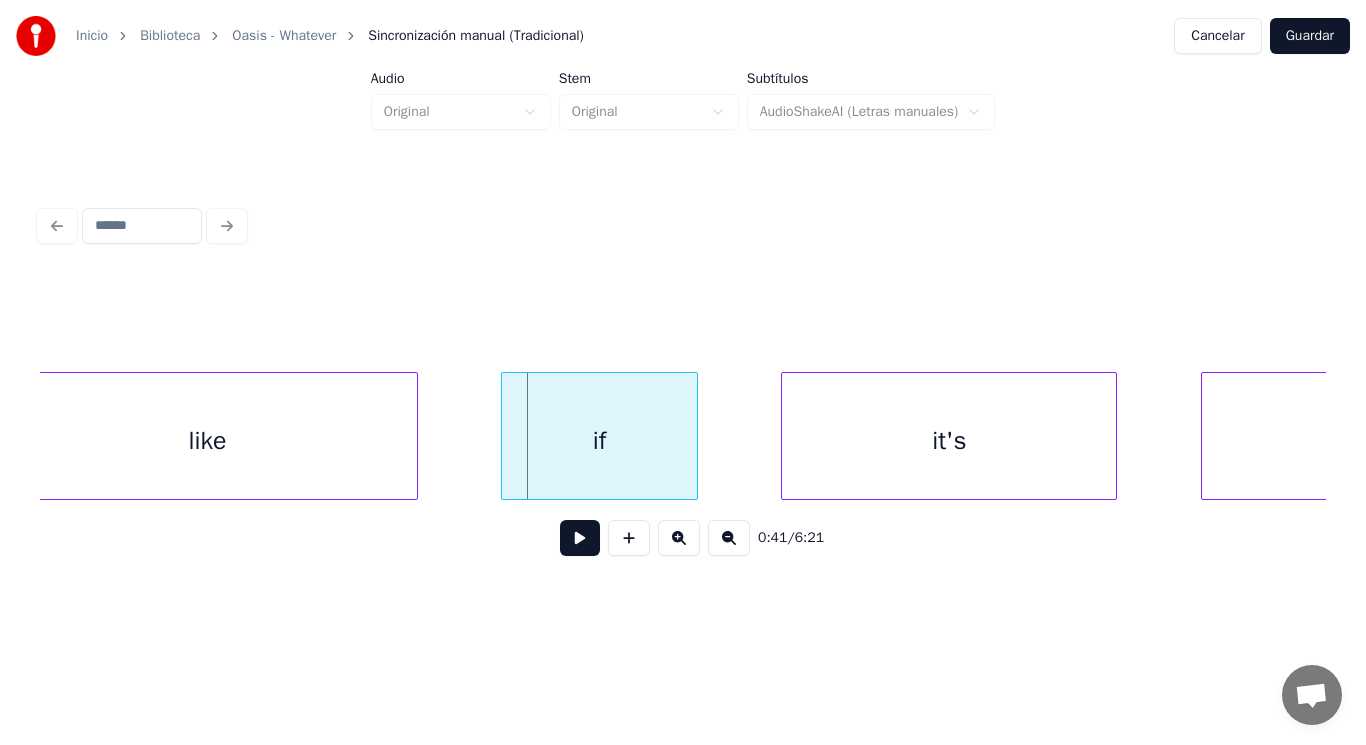 click on "like" at bounding box center [208, 441] 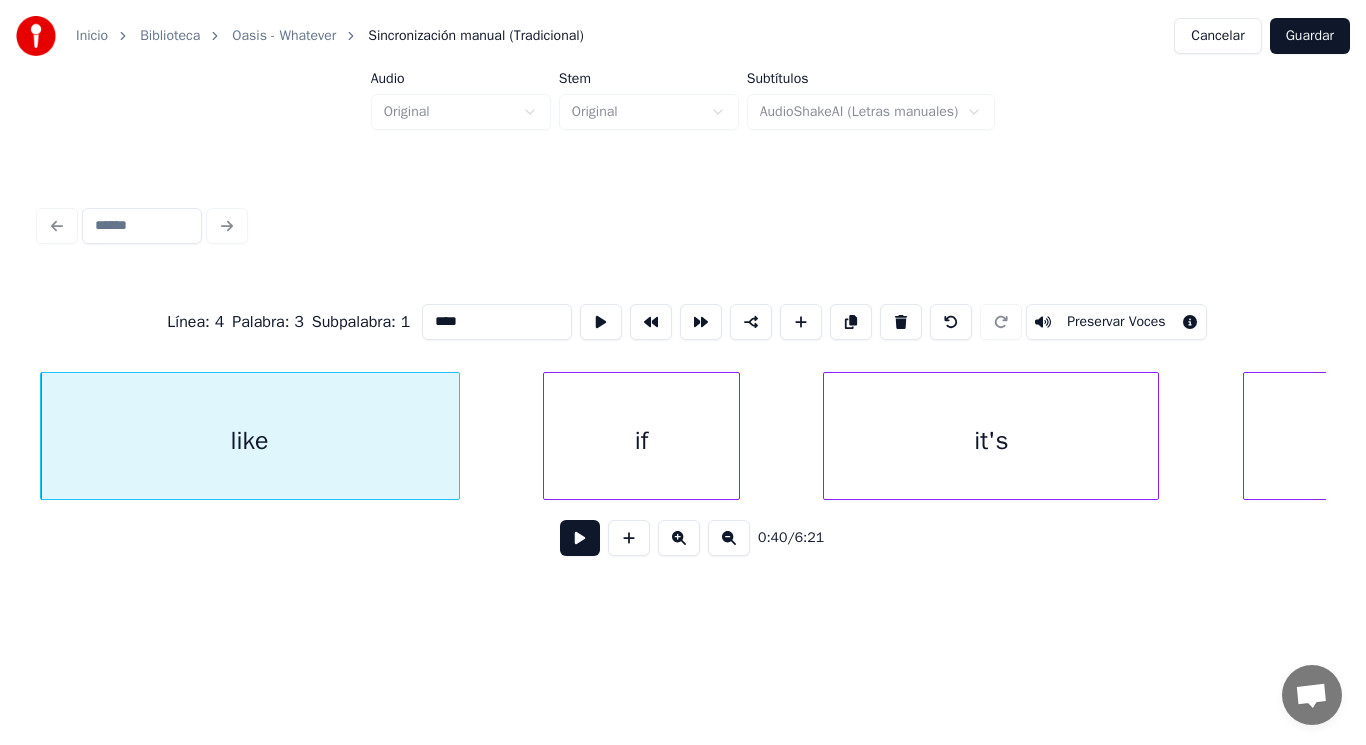 click at bounding box center [580, 538] 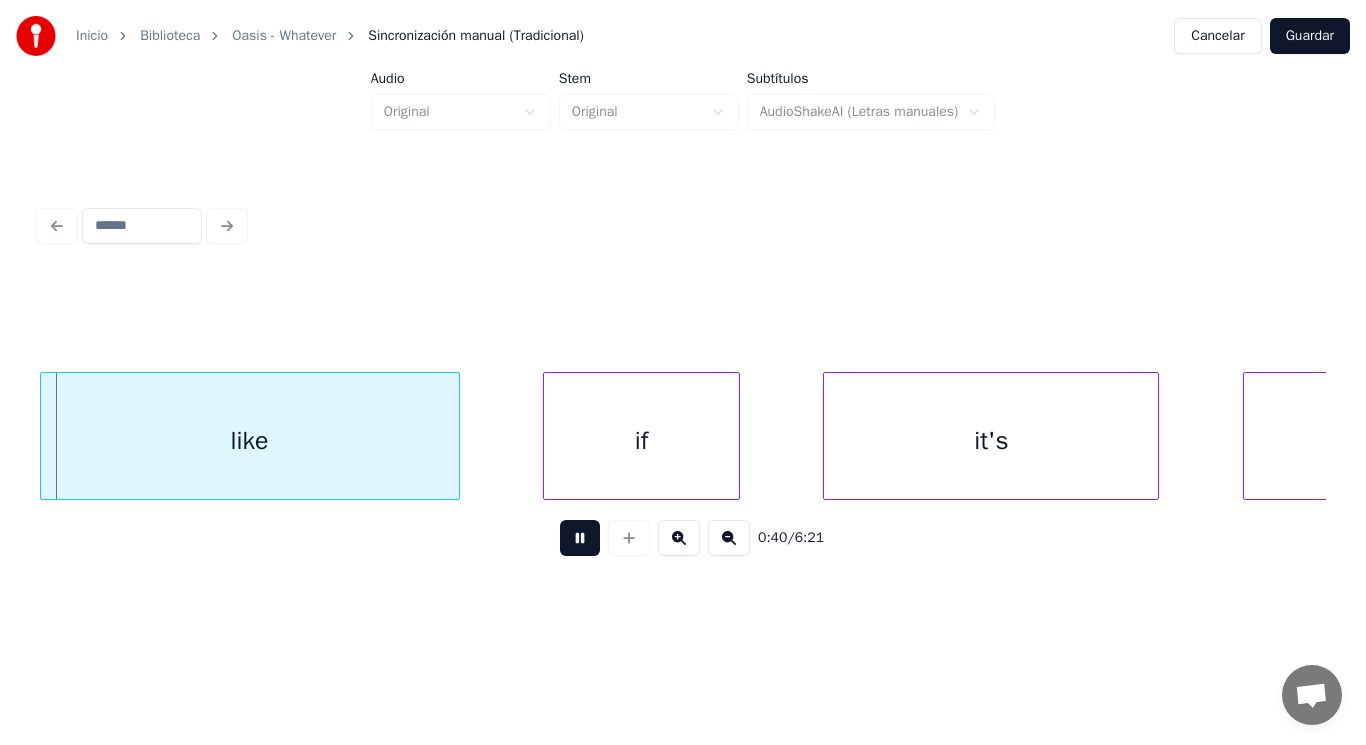 click at bounding box center [580, 538] 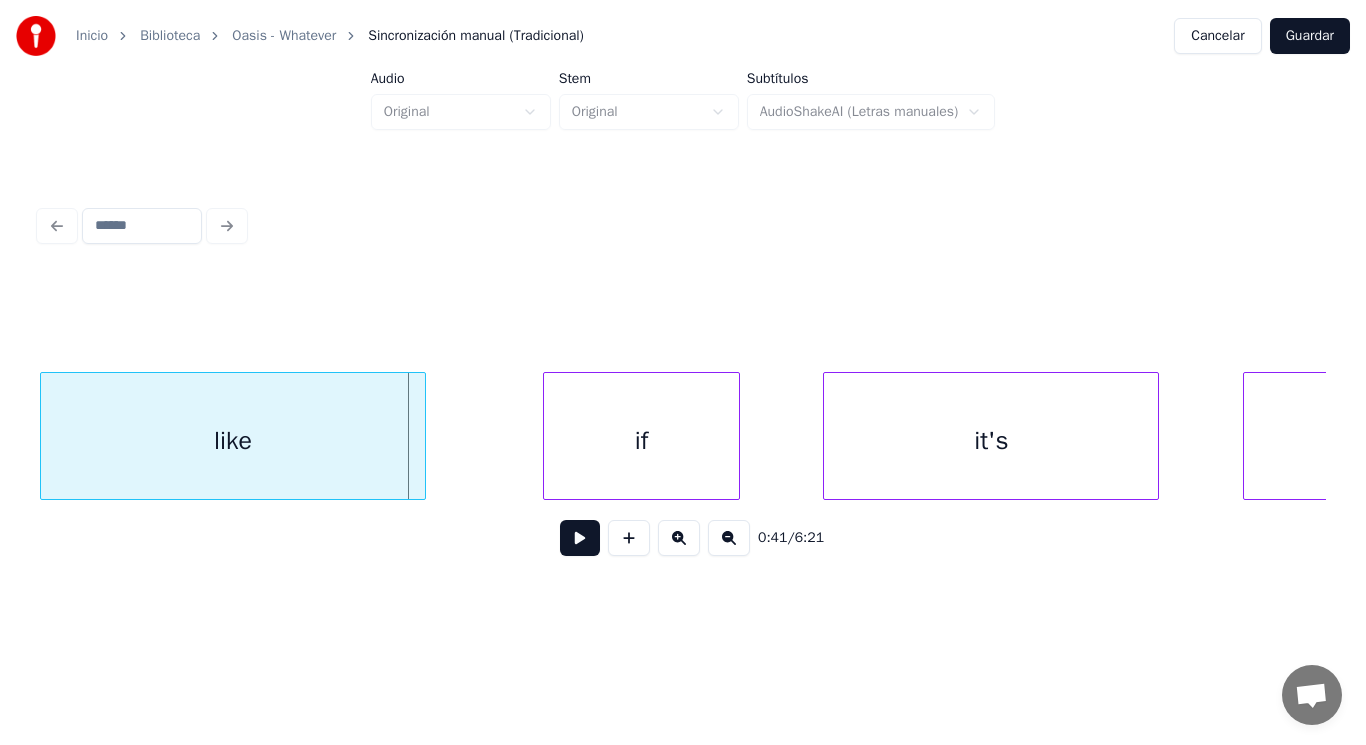 click at bounding box center [422, 436] 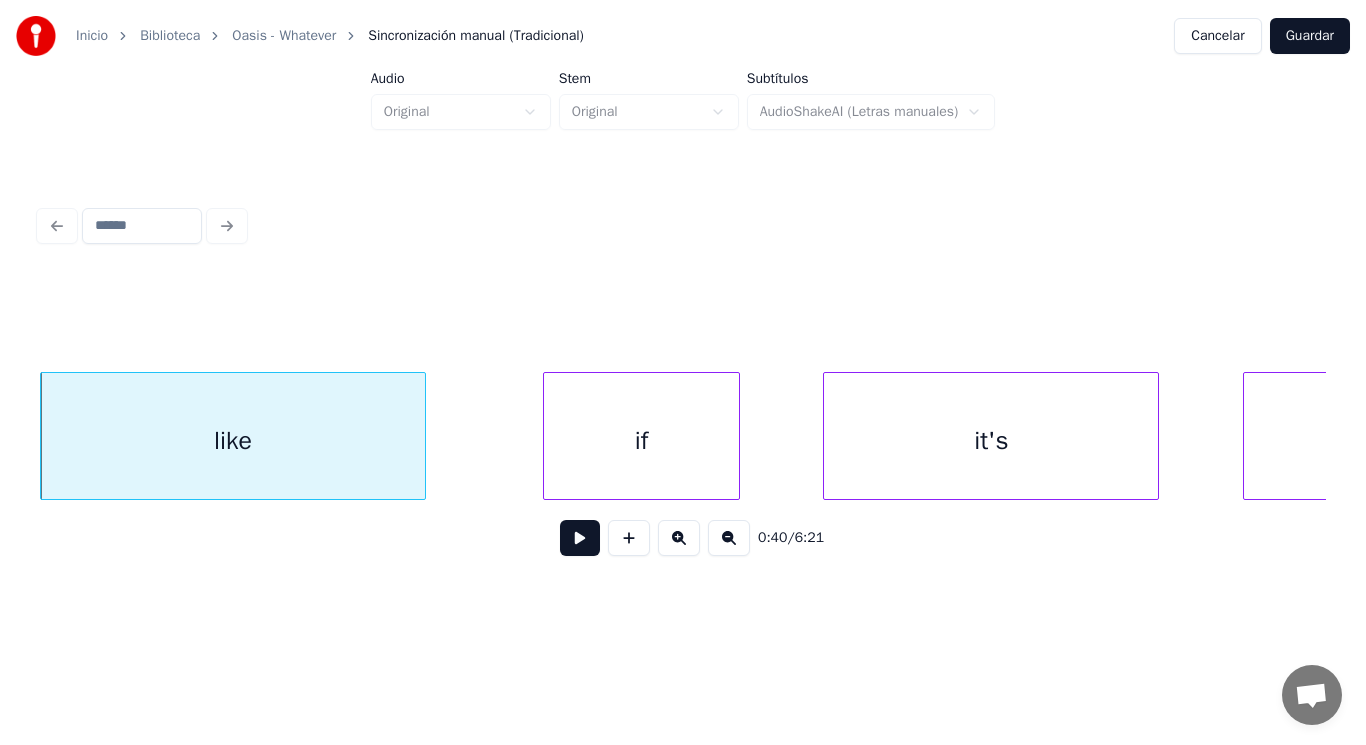click at bounding box center (580, 538) 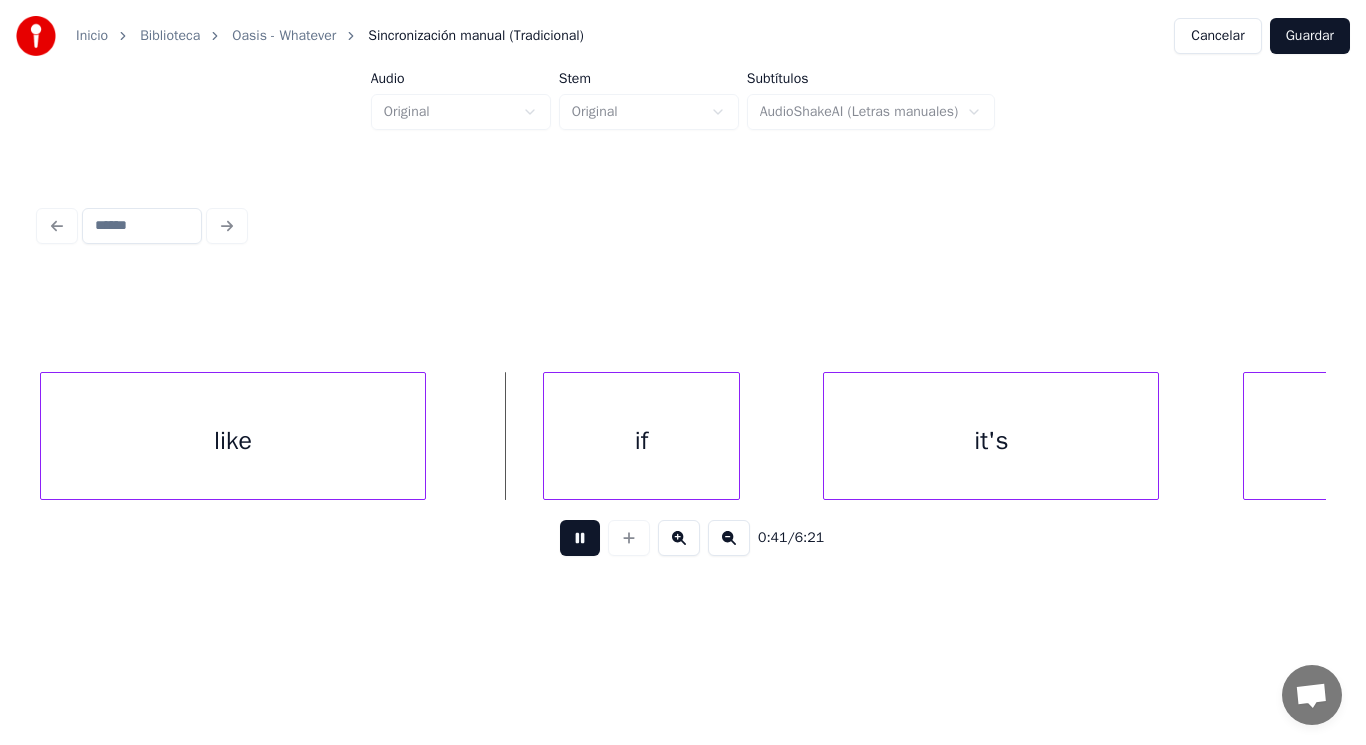 click at bounding box center (580, 538) 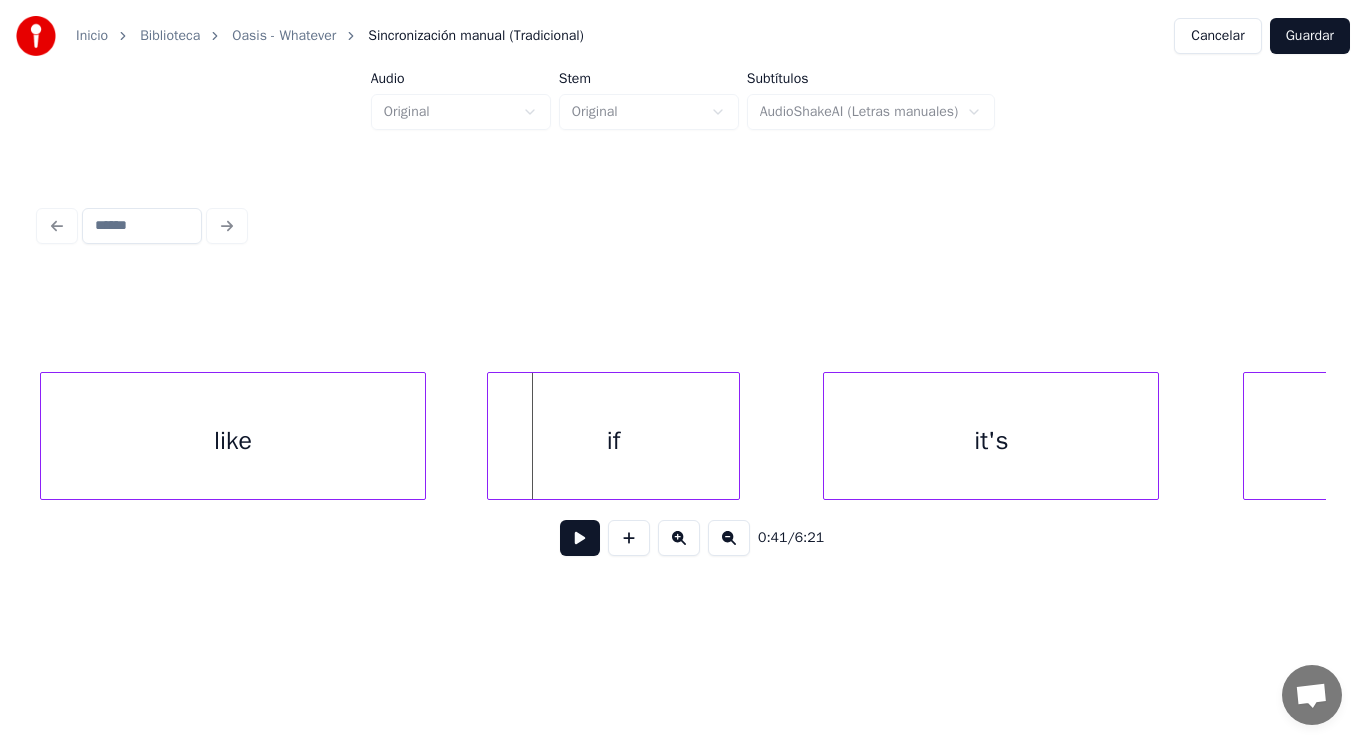 click at bounding box center (491, 436) 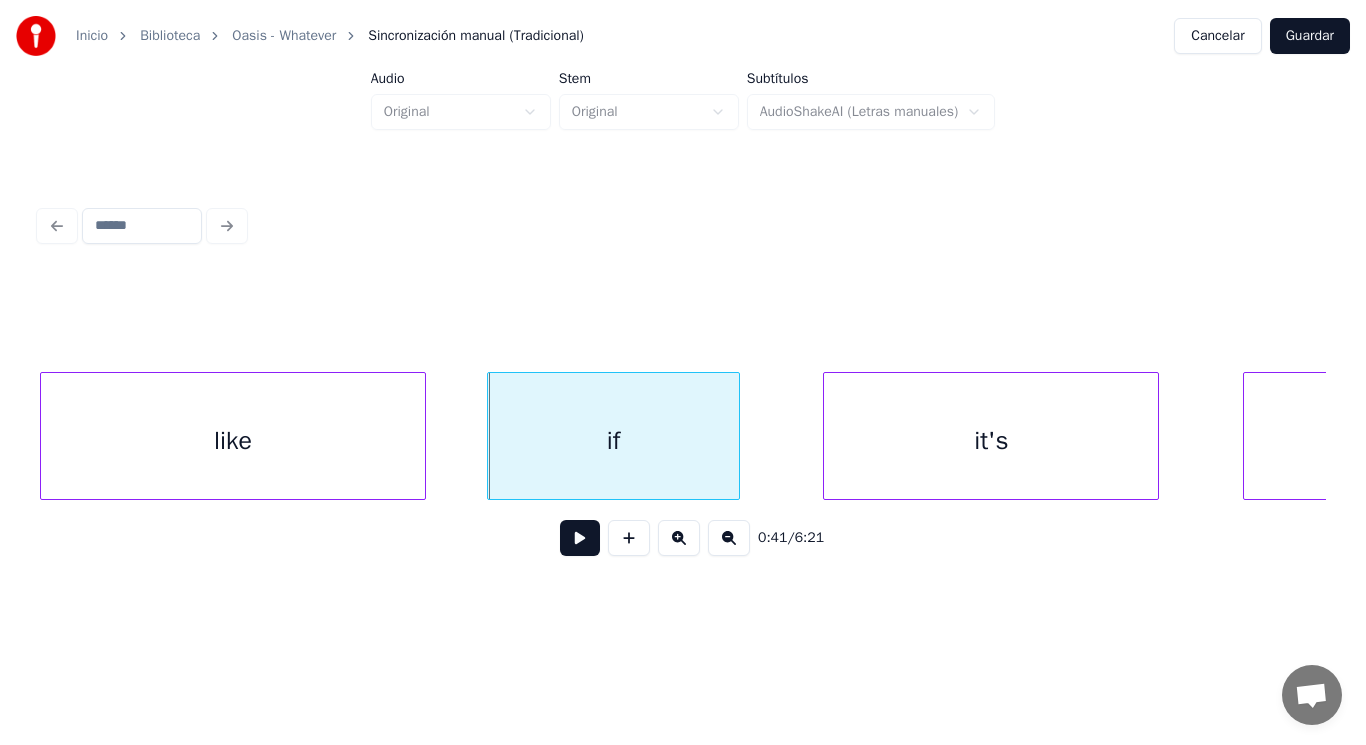 click at bounding box center [580, 538] 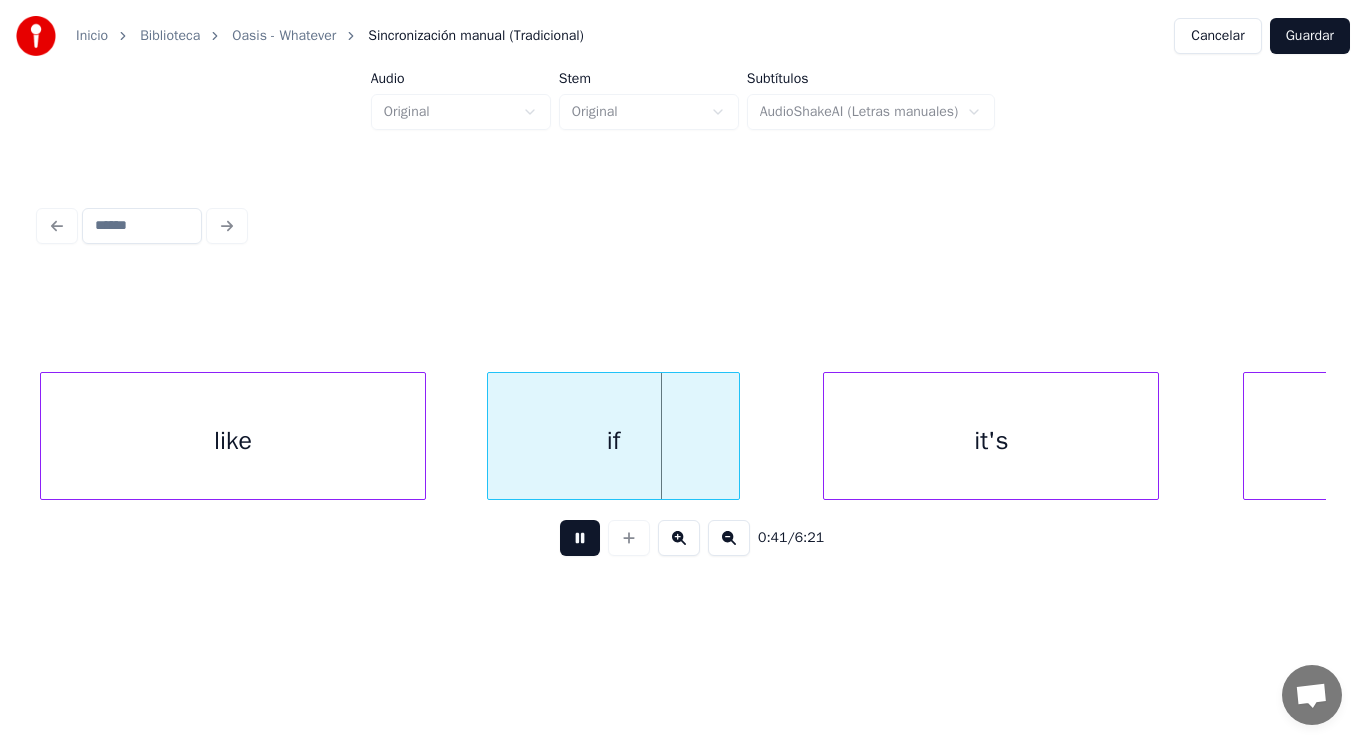 click at bounding box center (580, 538) 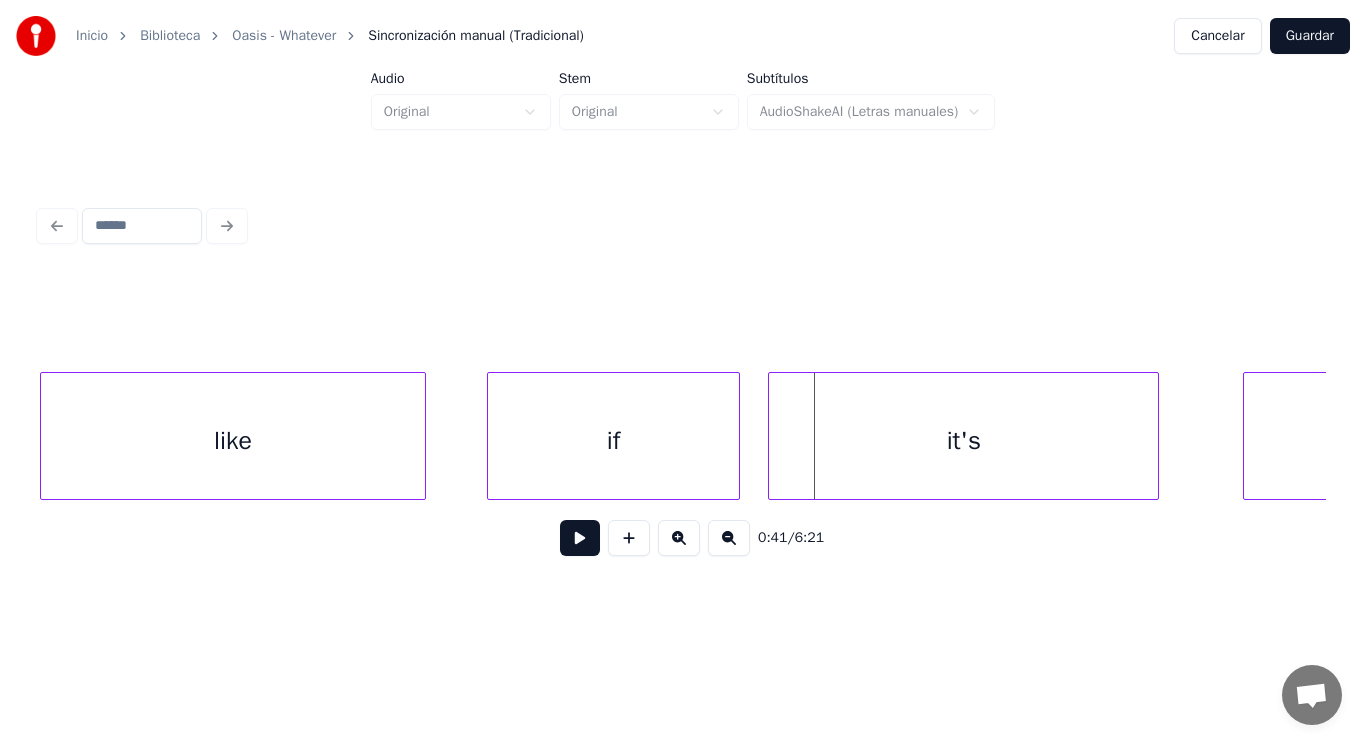click at bounding box center [772, 436] 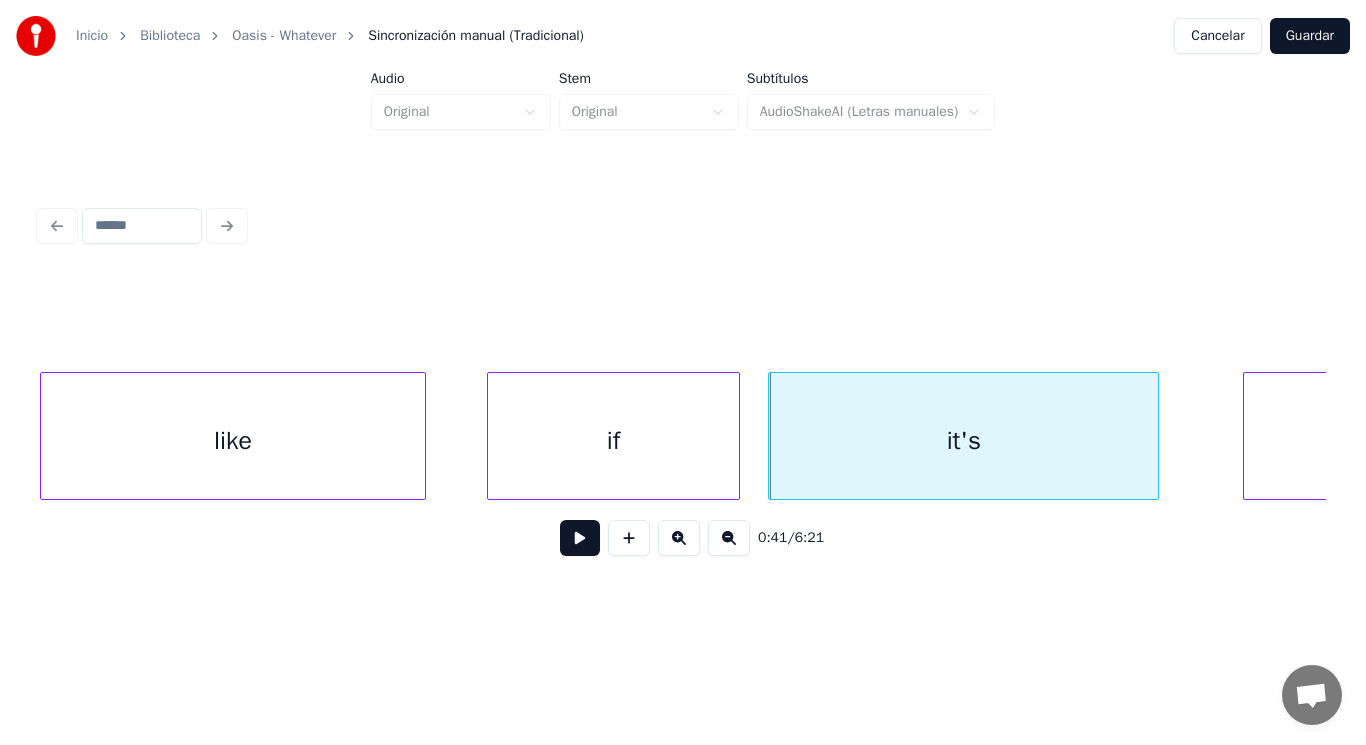 click at bounding box center [580, 538] 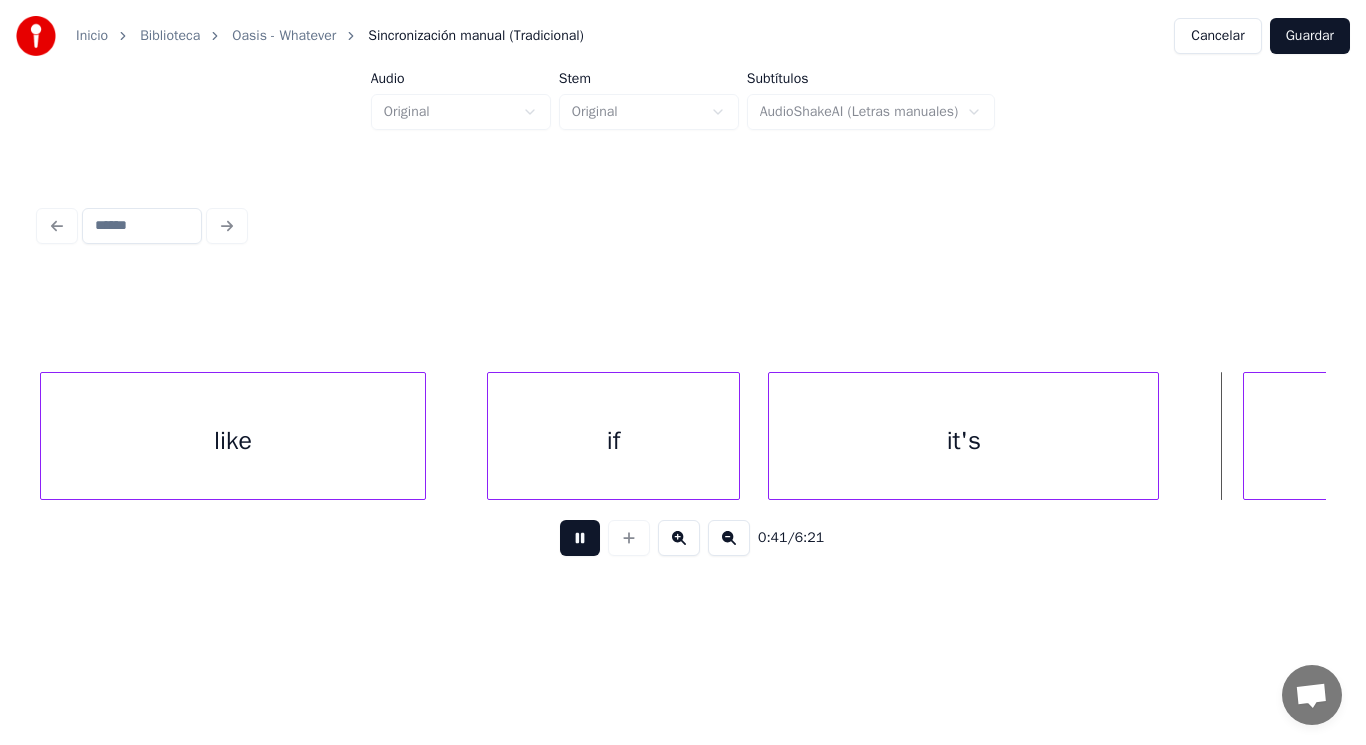 click at bounding box center (580, 538) 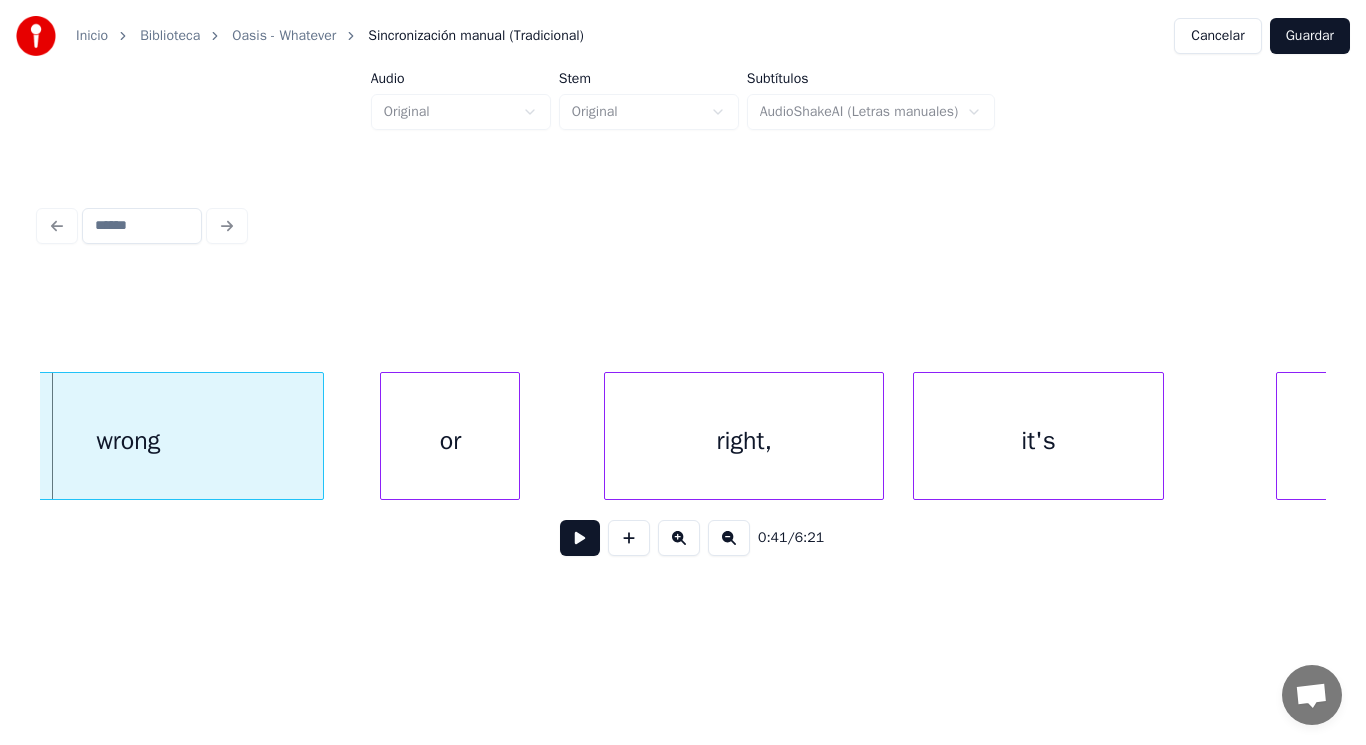 click at bounding box center [580, 538] 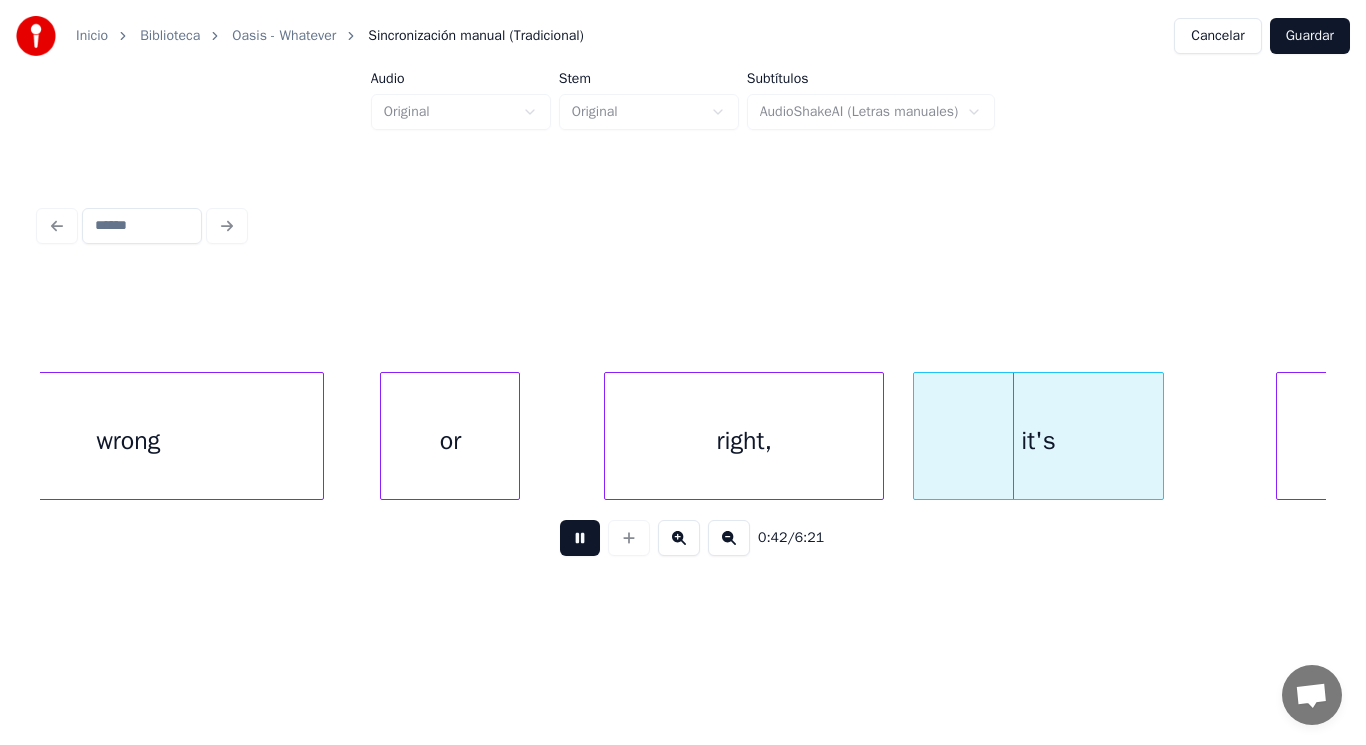 click at bounding box center (580, 538) 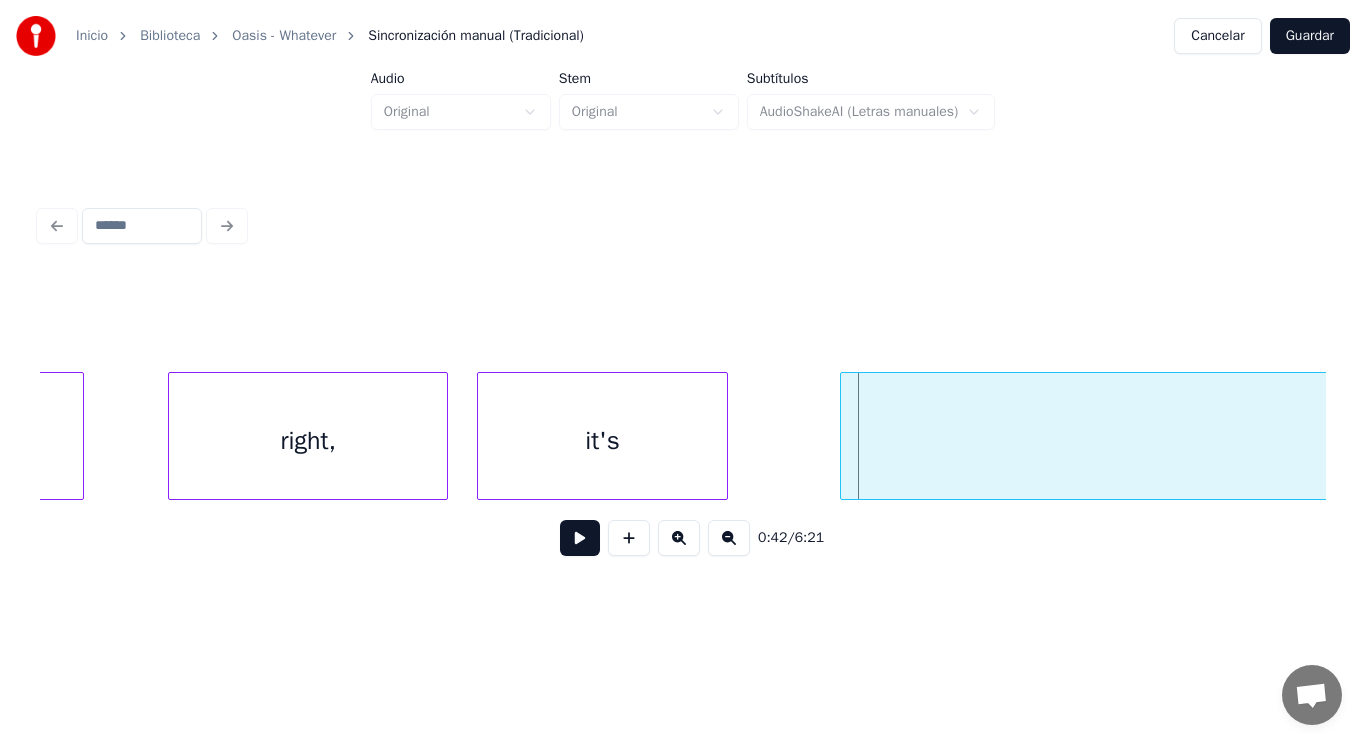 scroll, scrollTop: 0, scrollLeft: 59023, axis: horizontal 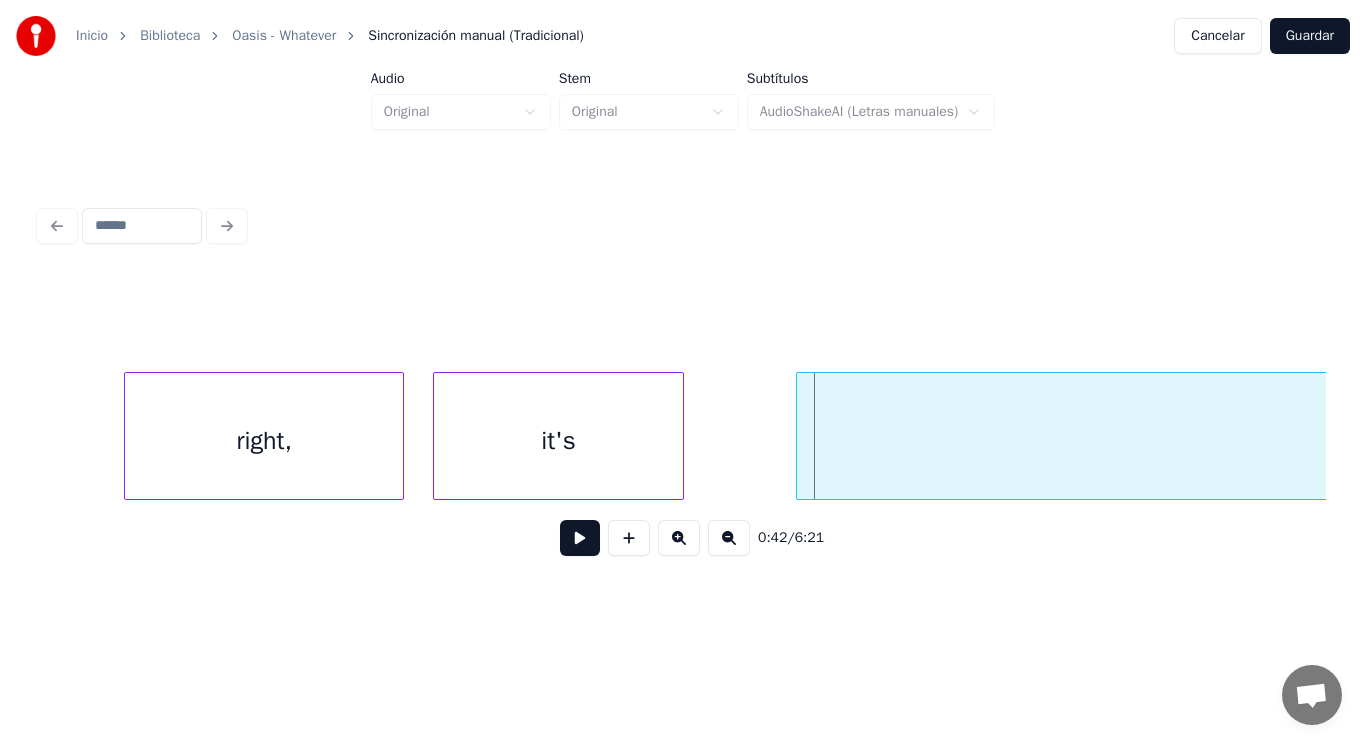 click on "it's" at bounding box center (559, 441) 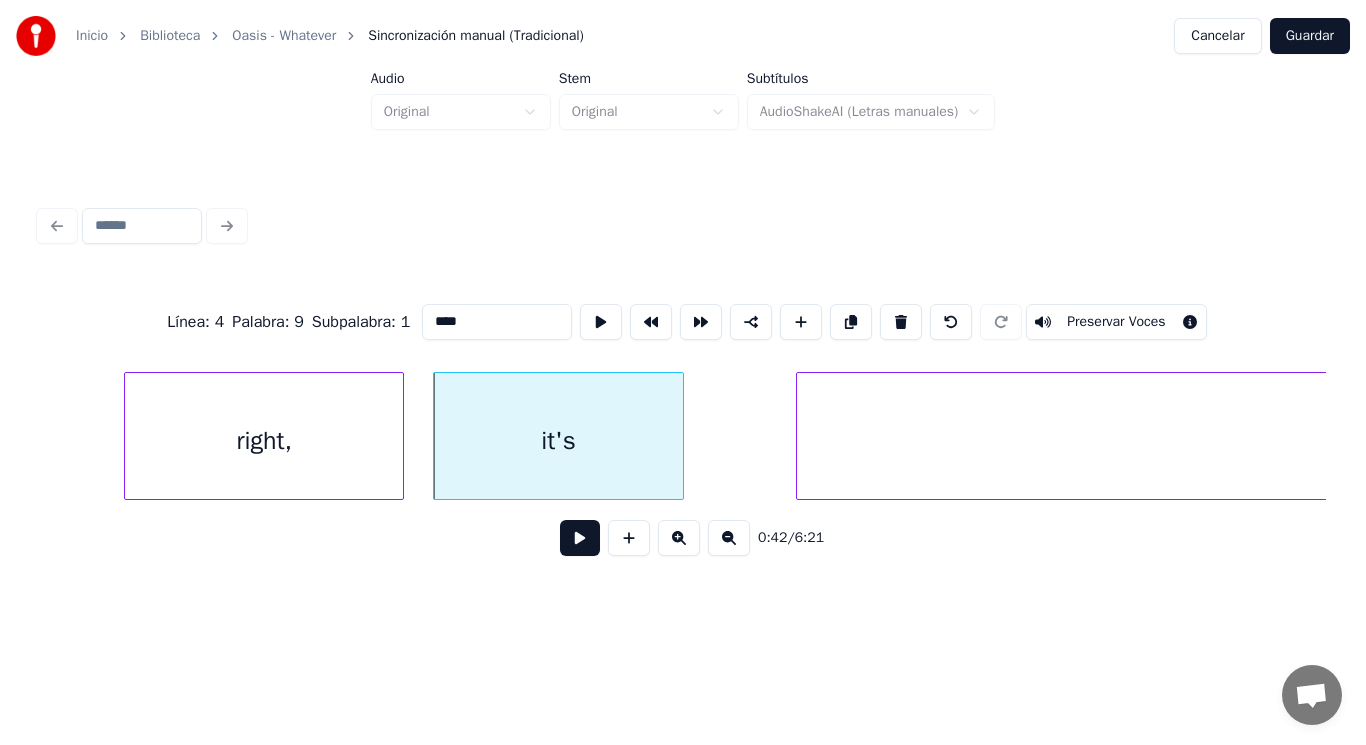 click at bounding box center [580, 538] 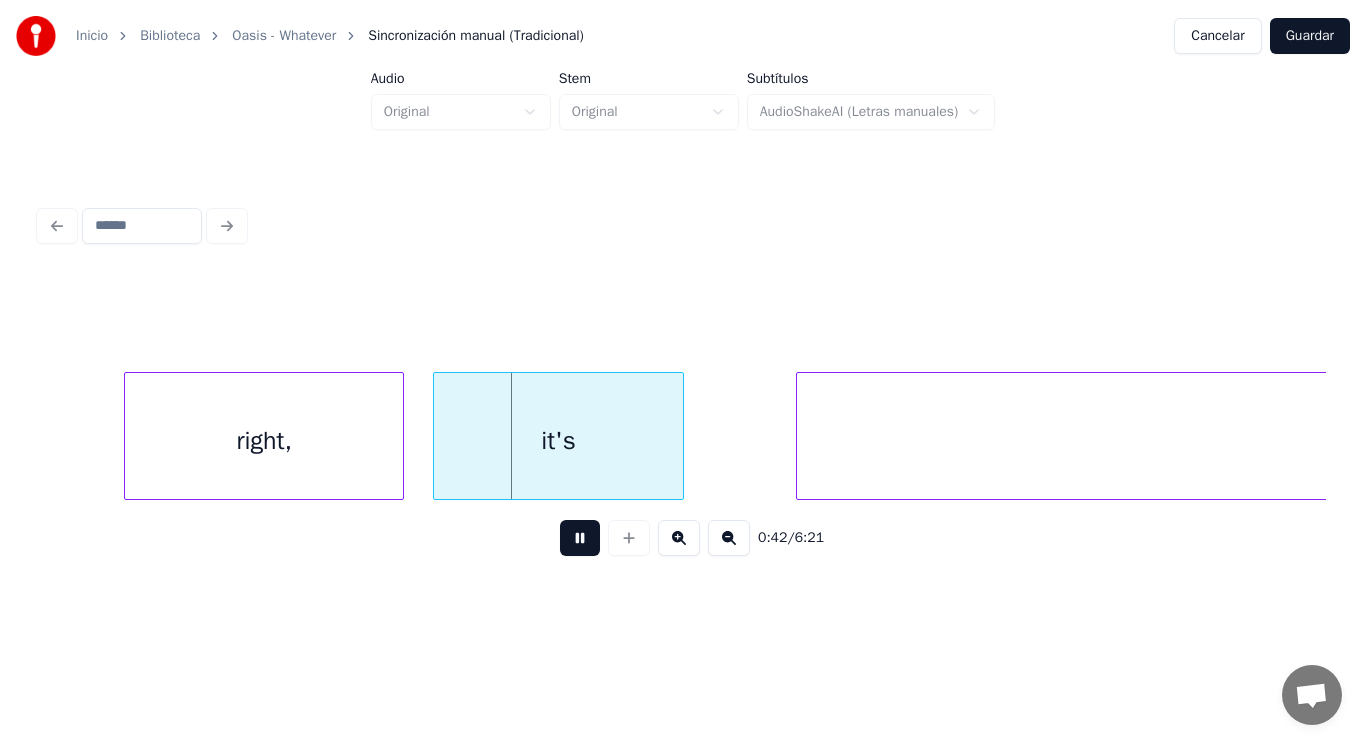 click at bounding box center (580, 538) 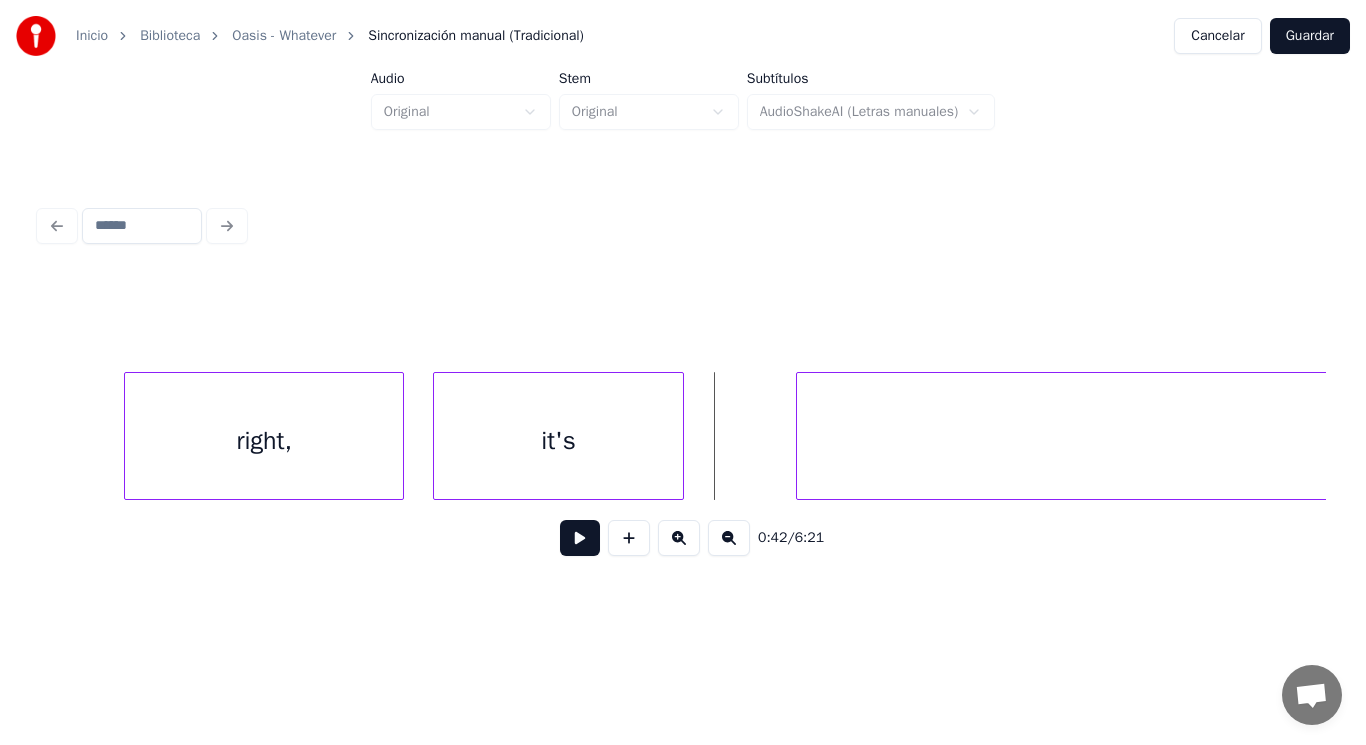 click at bounding box center (580, 538) 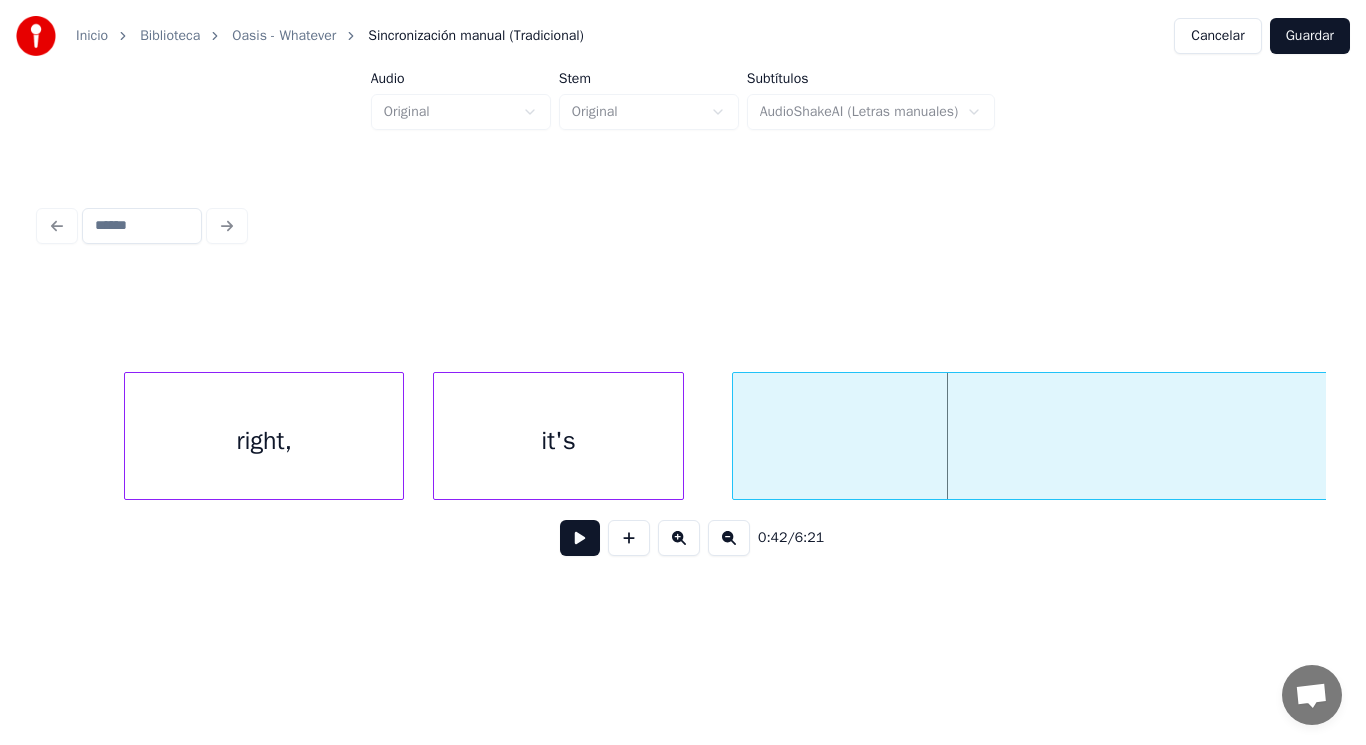 click at bounding box center (736, 436) 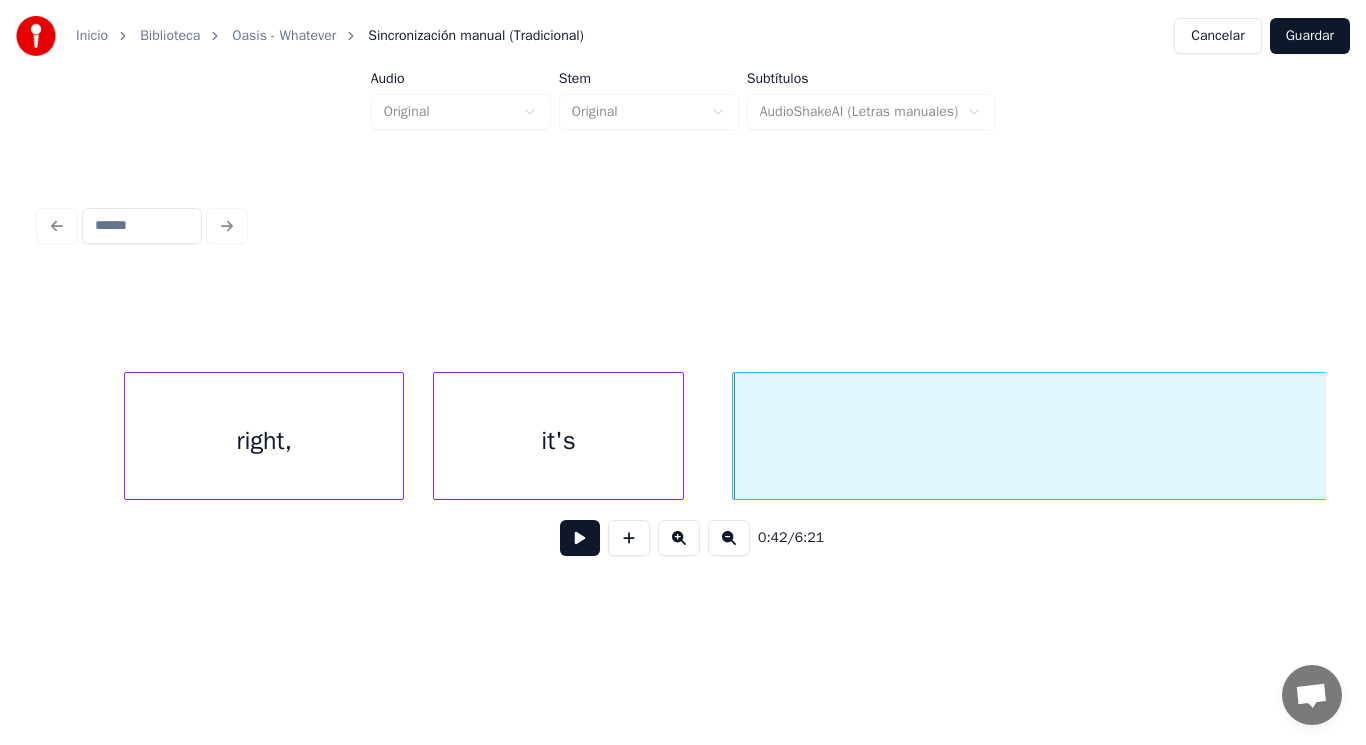 click at bounding box center [580, 538] 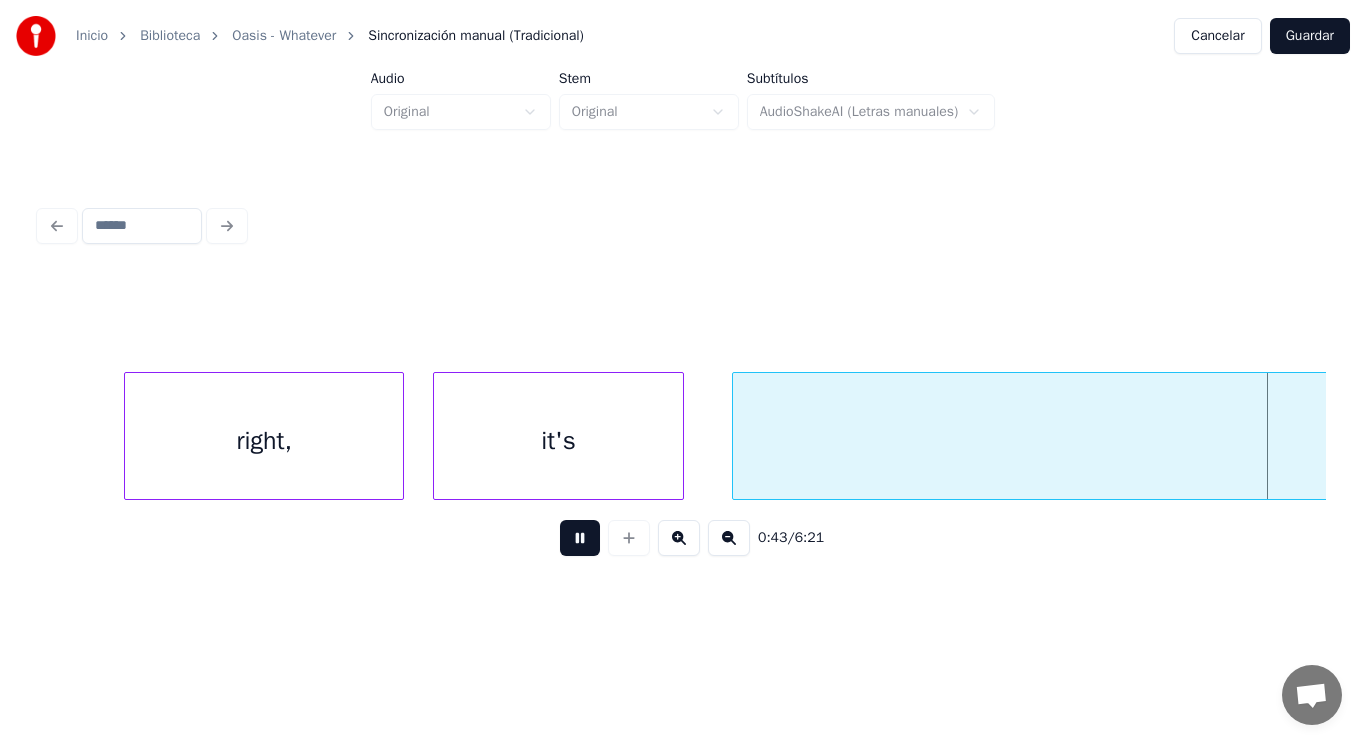 scroll, scrollTop: 0, scrollLeft: 60312, axis: horizontal 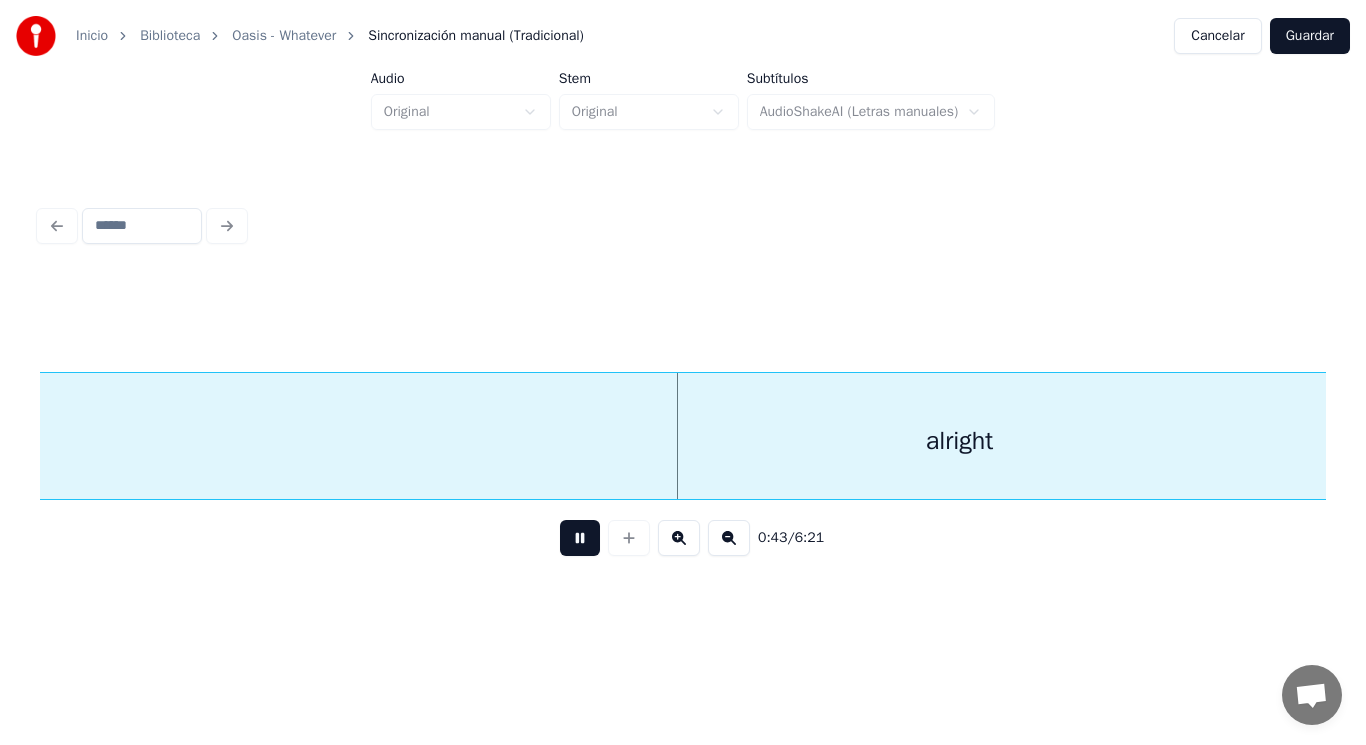 click at bounding box center [580, 538] 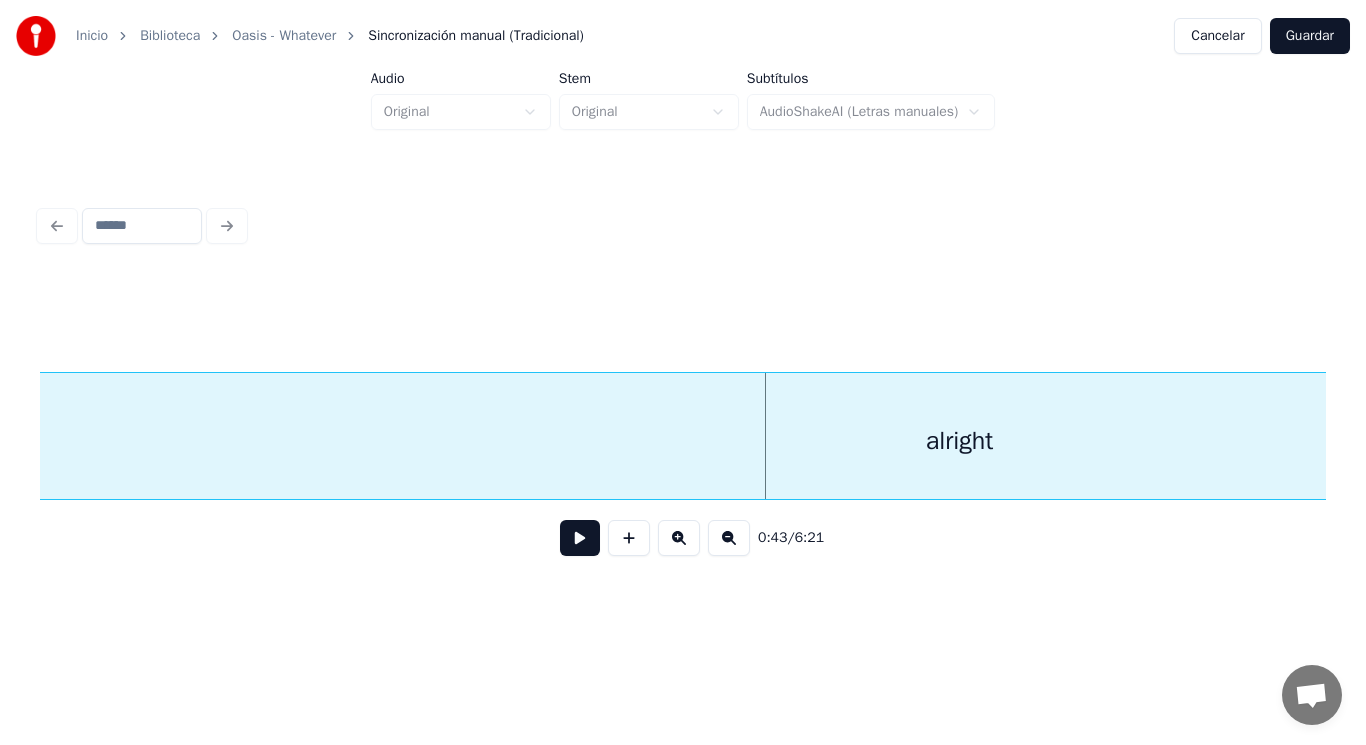 click on "alright" at bounding box center [959, 441] 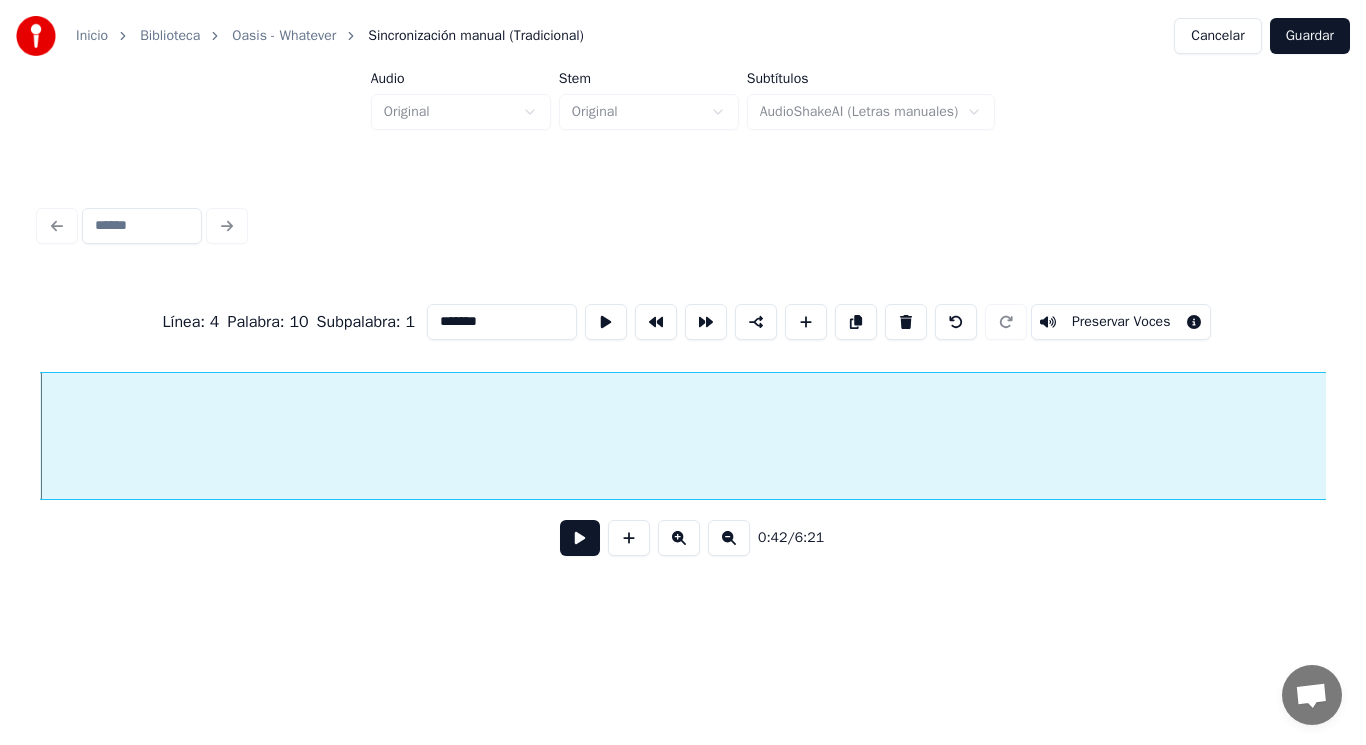 click at bounding box center [580, 538] 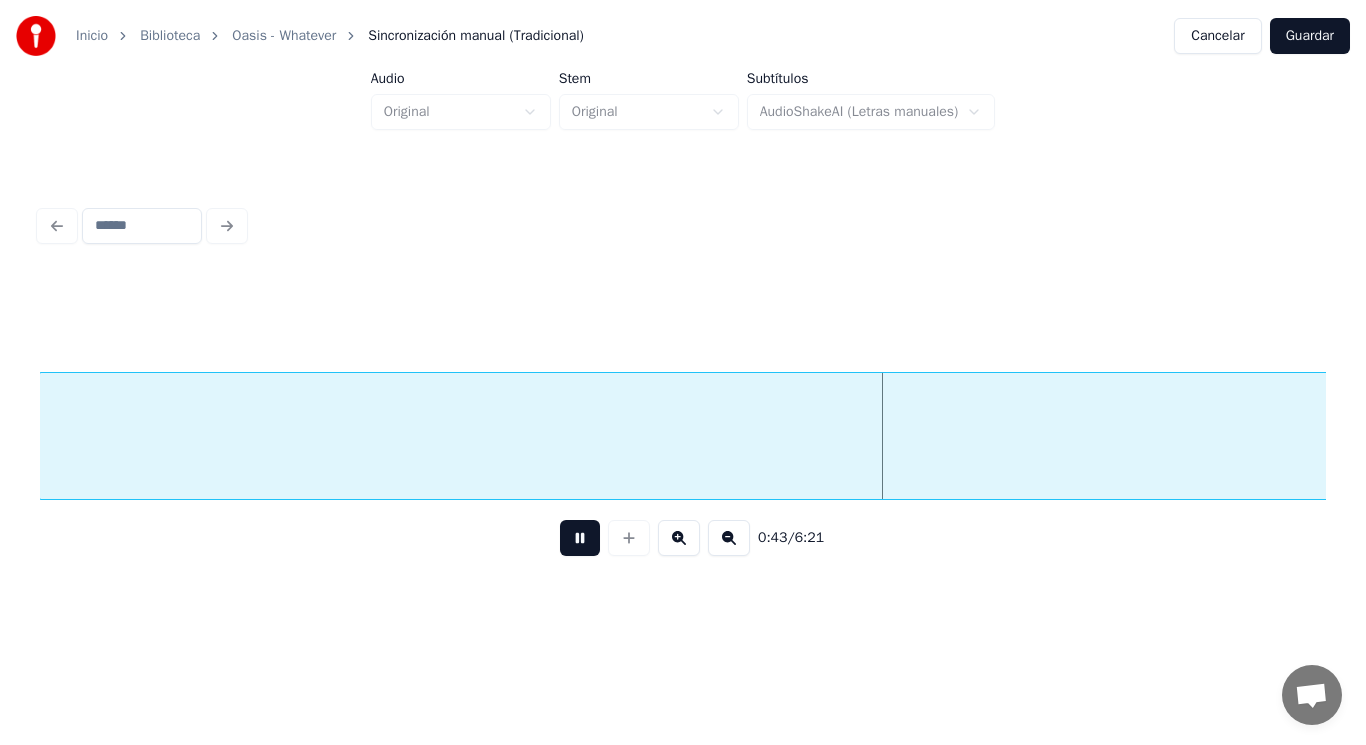 click at bounding box center (580, 538) 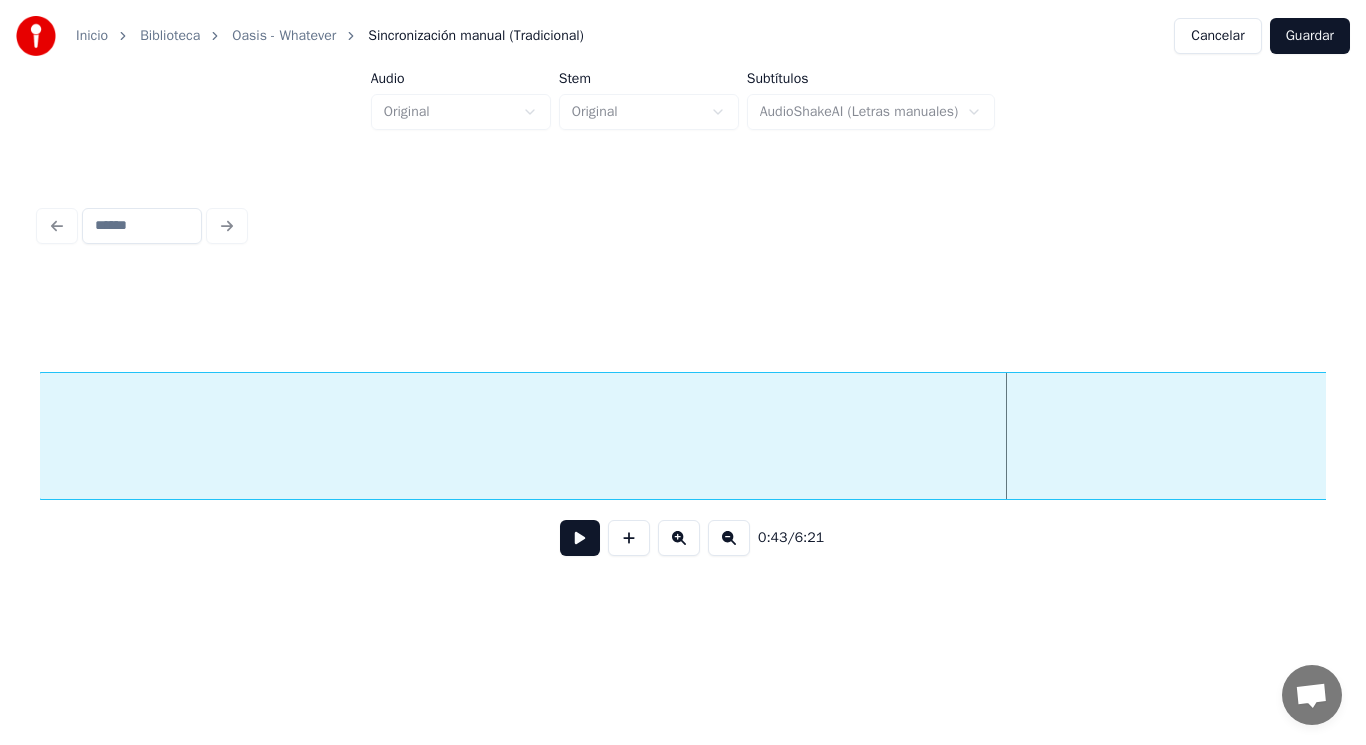 click at bounding box center [580, 538] 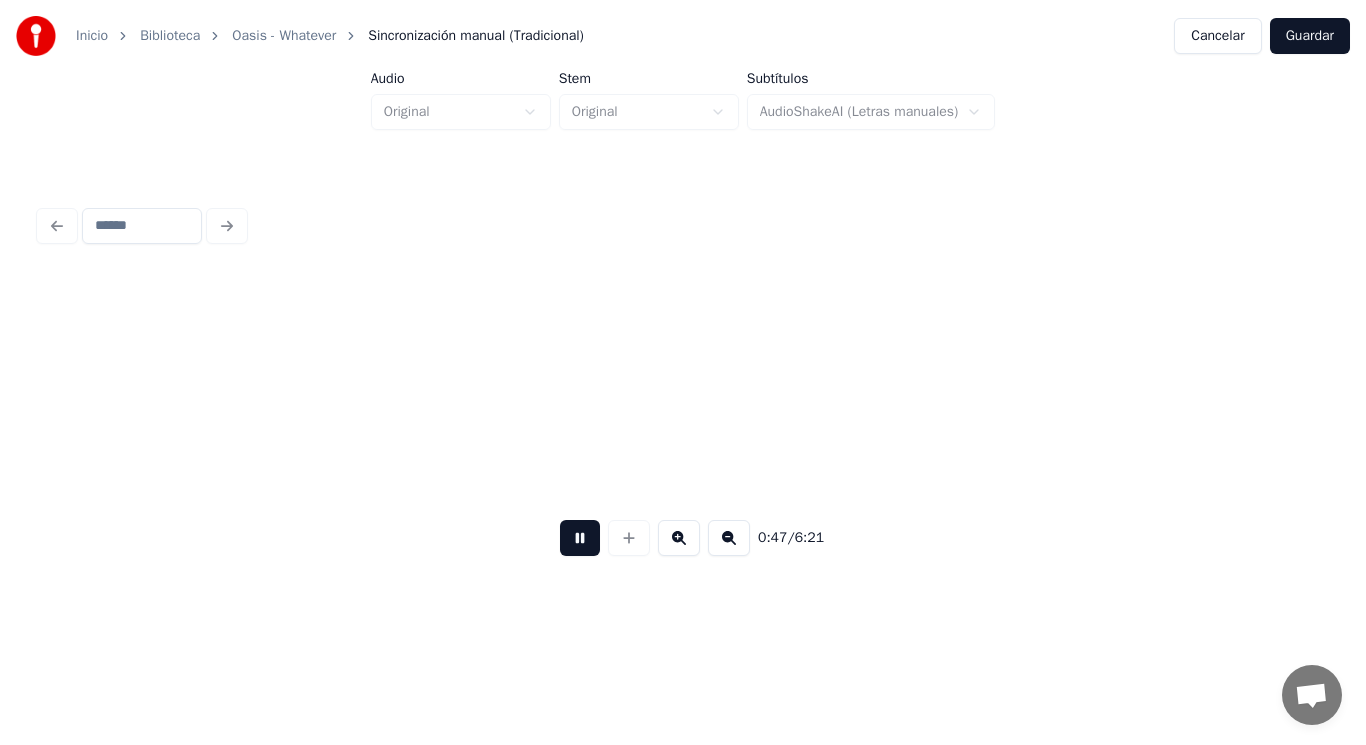 scroll, scrollTop: 0, scrollLeft: 66219, axis: horizontal 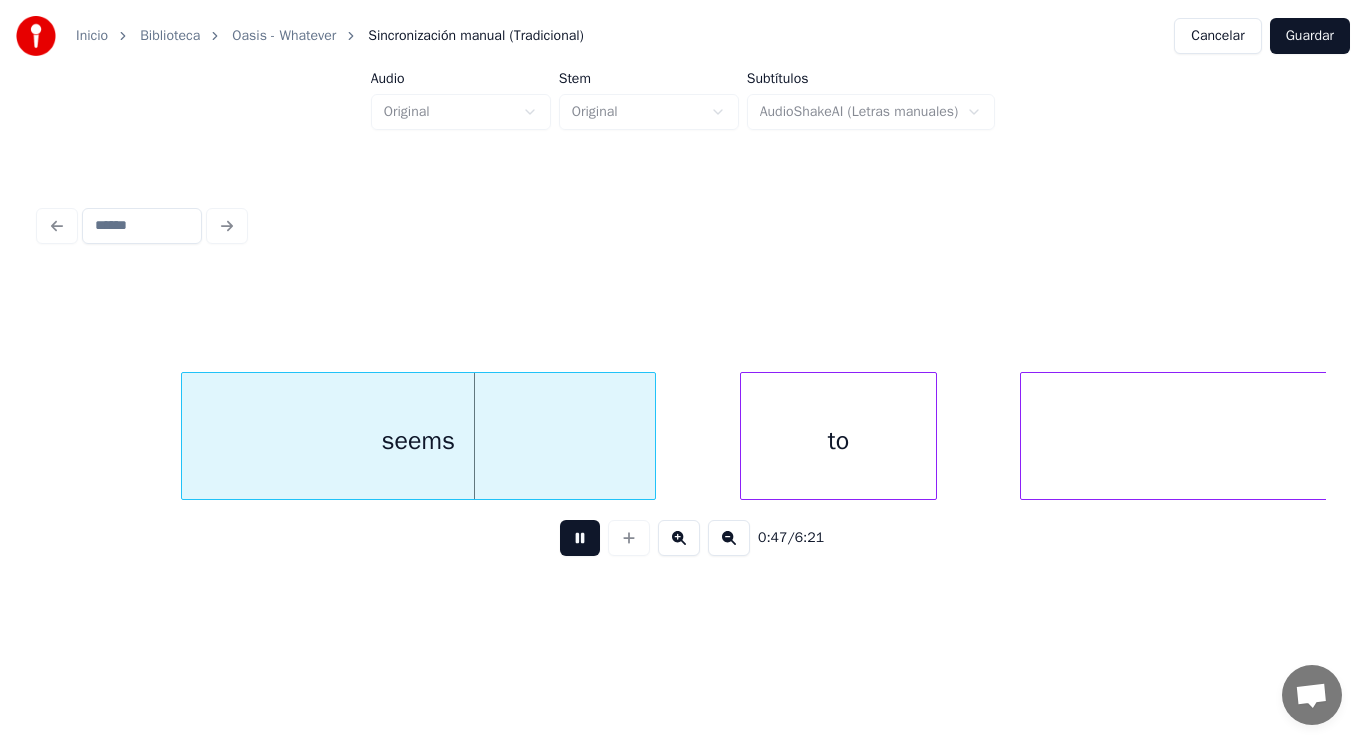 click at bounding box center [580, 538] 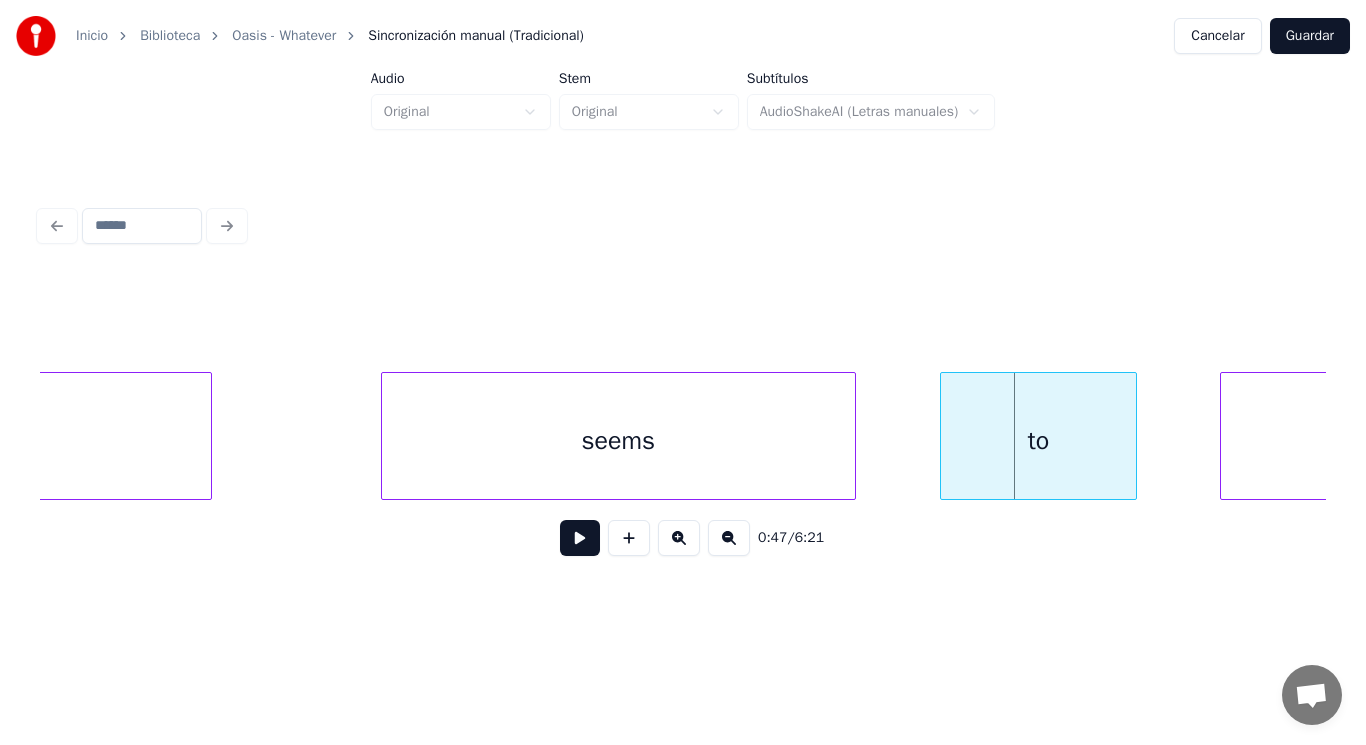 click on "Always" at bounding box center [-124, 441] 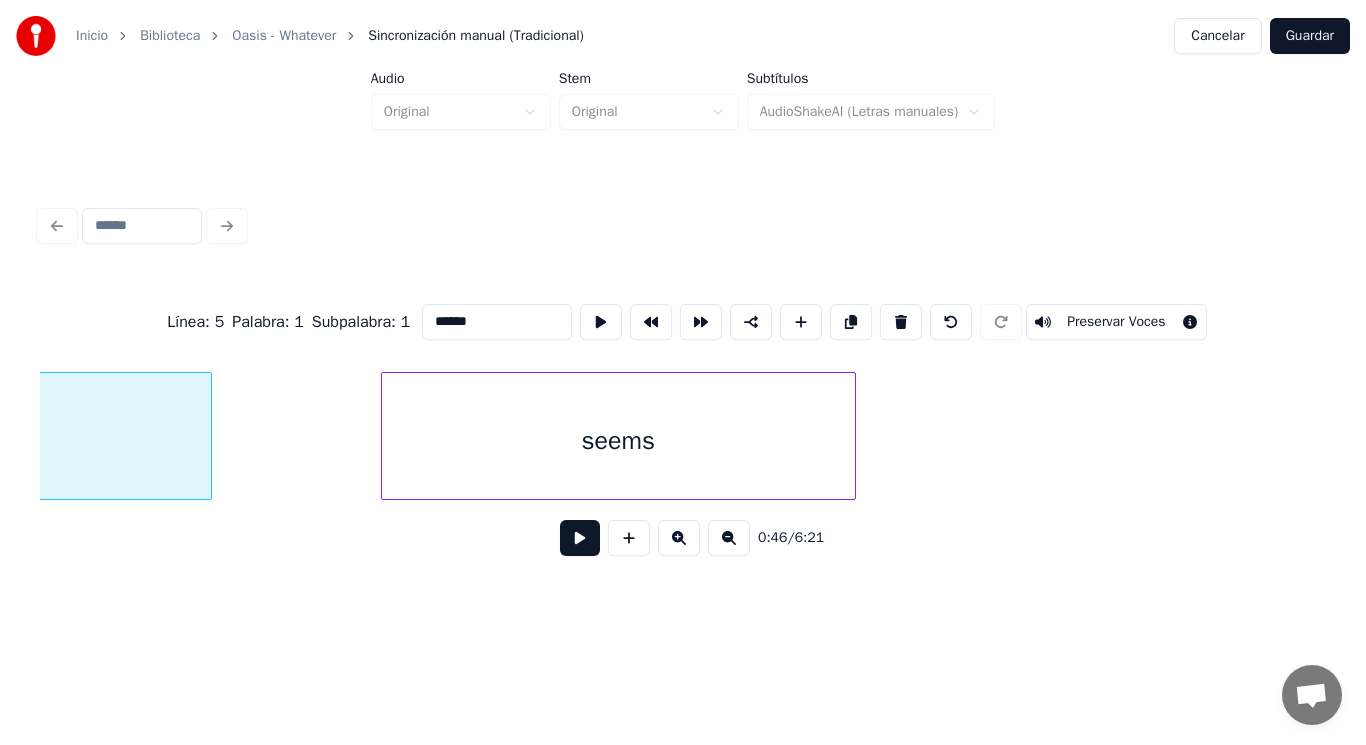 scroll, scrollTop: 0, scrollLeft: 65520, axis: horizontal 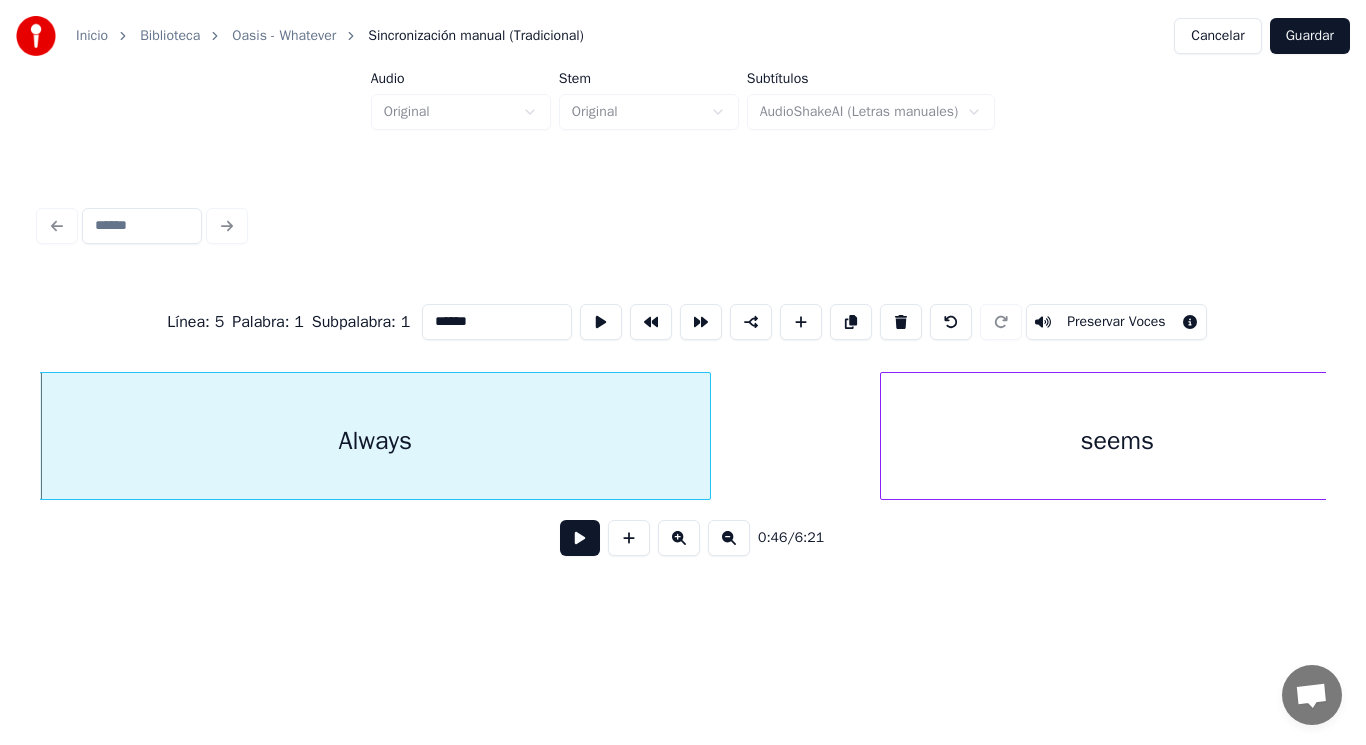 click at bounding box center [580, 538] 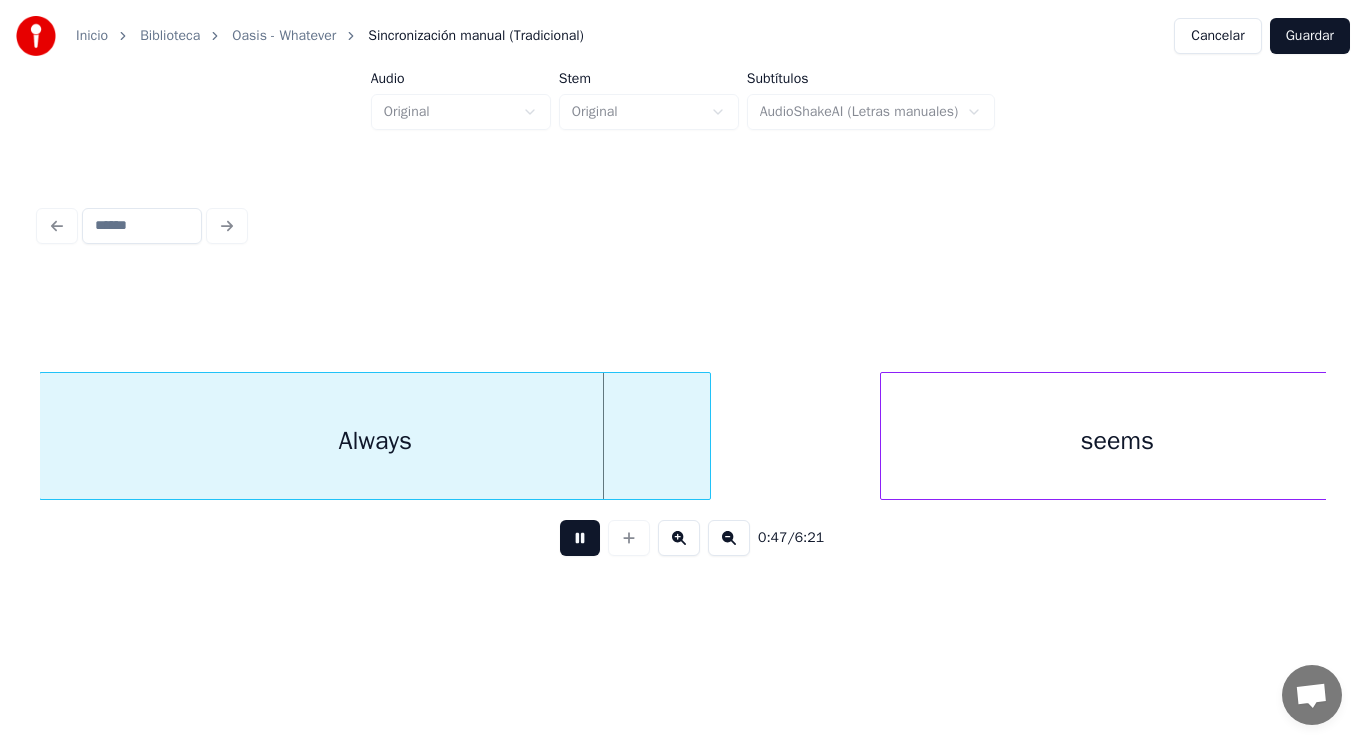 click at bounding box center (580, 538) 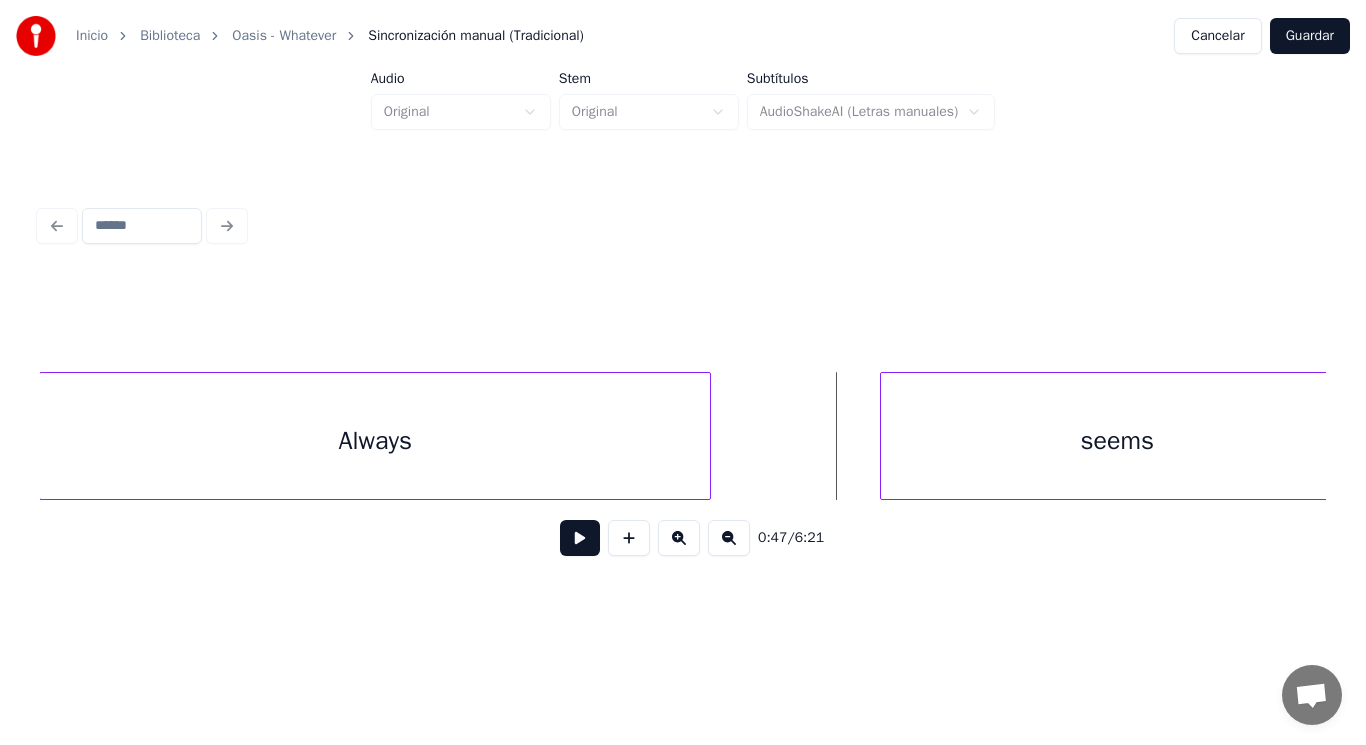 click on "seems" at bounding box center [1117, 441] 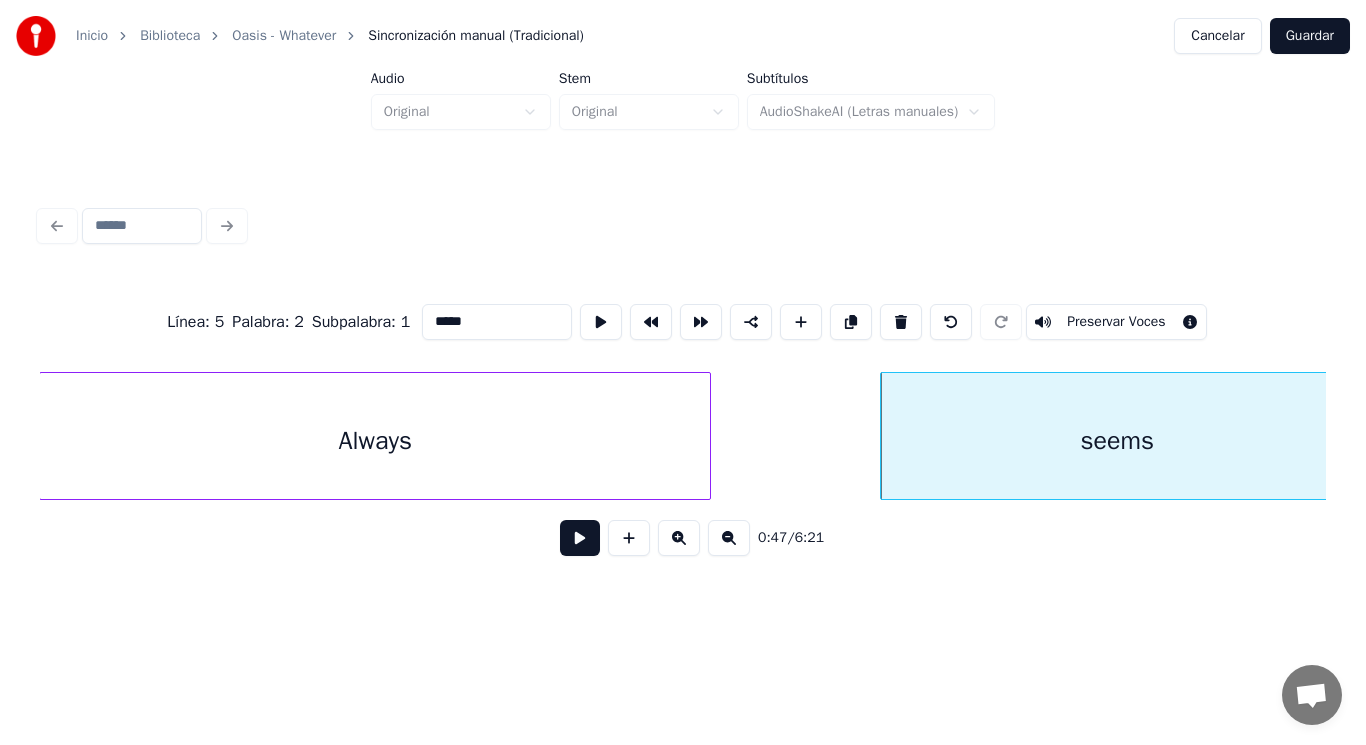 click at bounding box center (580, 538) 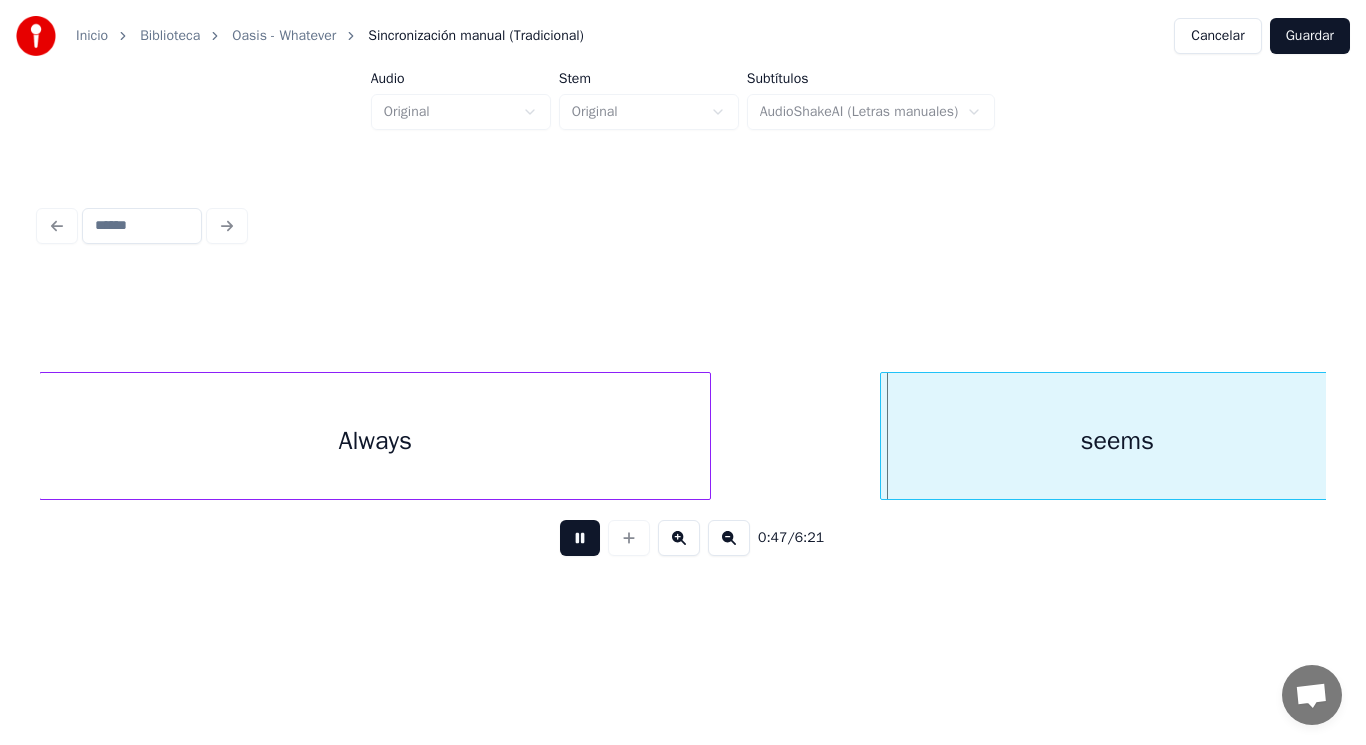 click at bounding box center (580, 538) 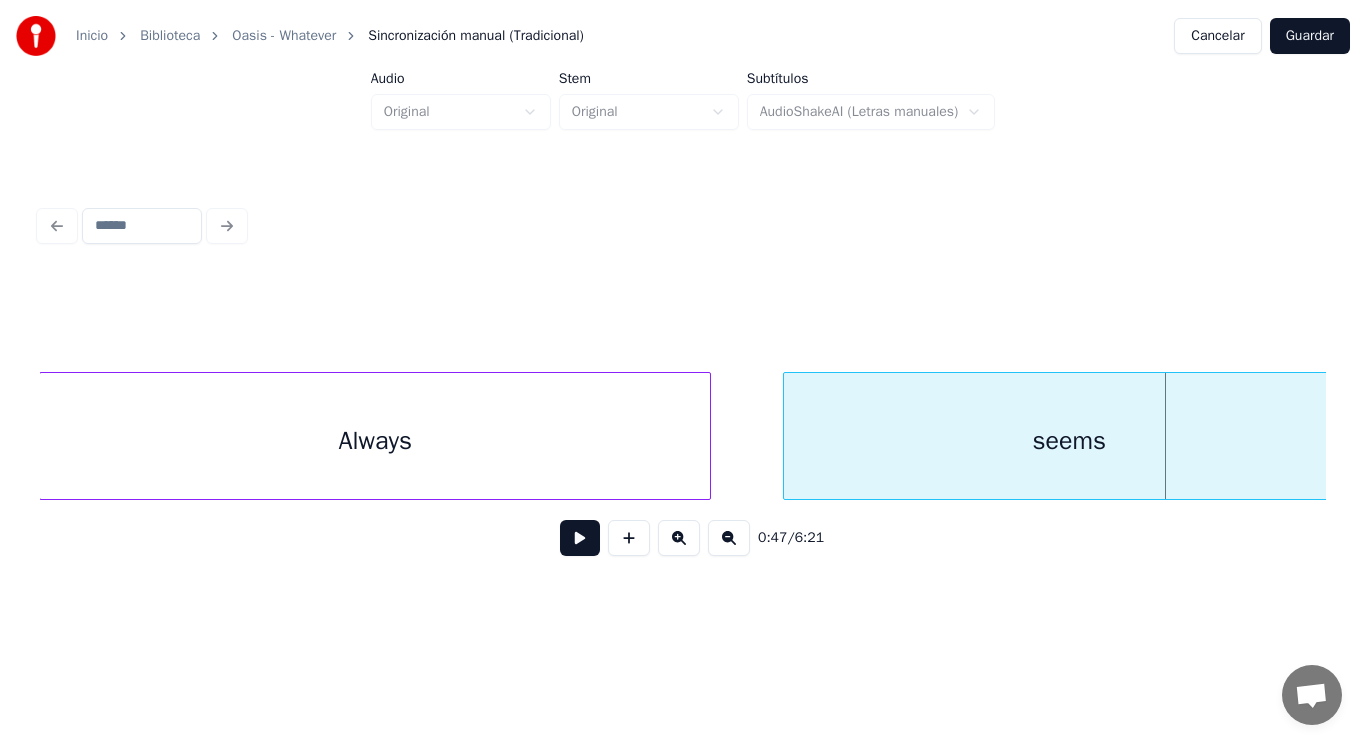 click at bounding box center (787, 436) 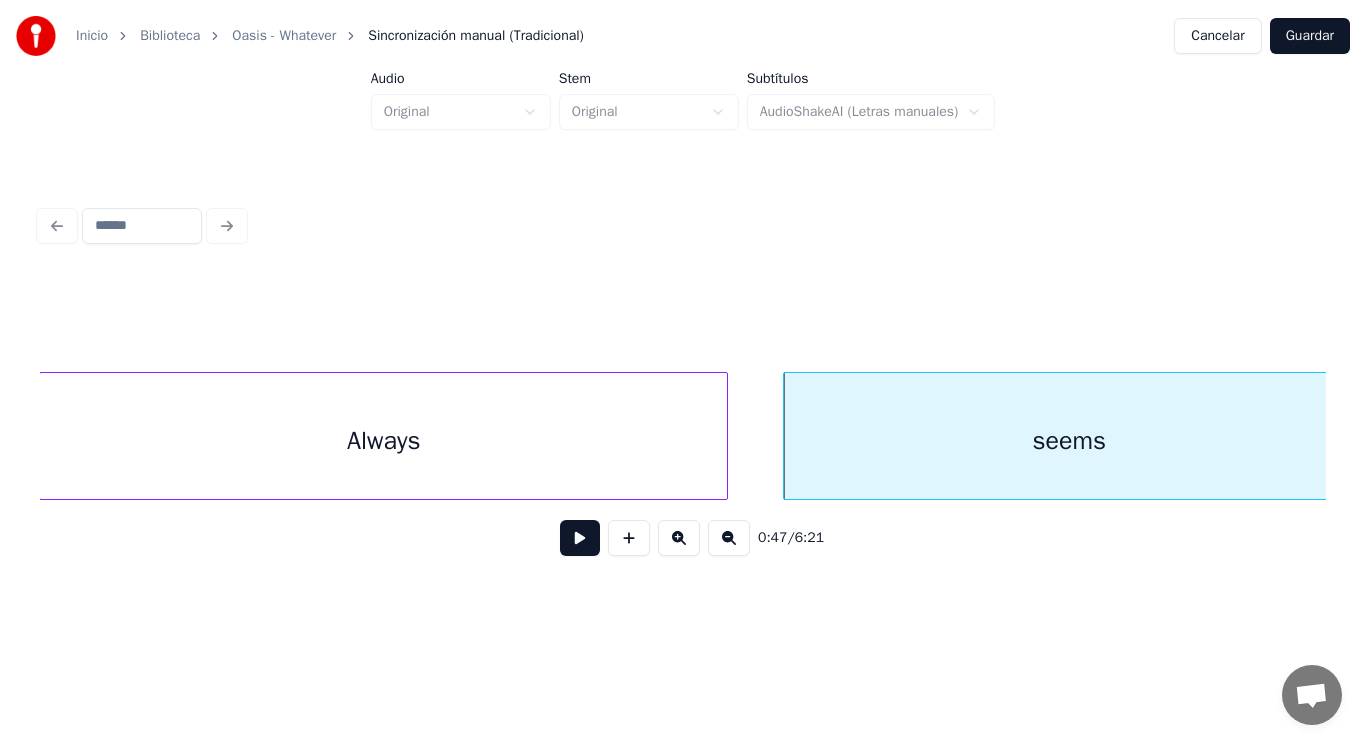 click at bounding box center [724, 436] 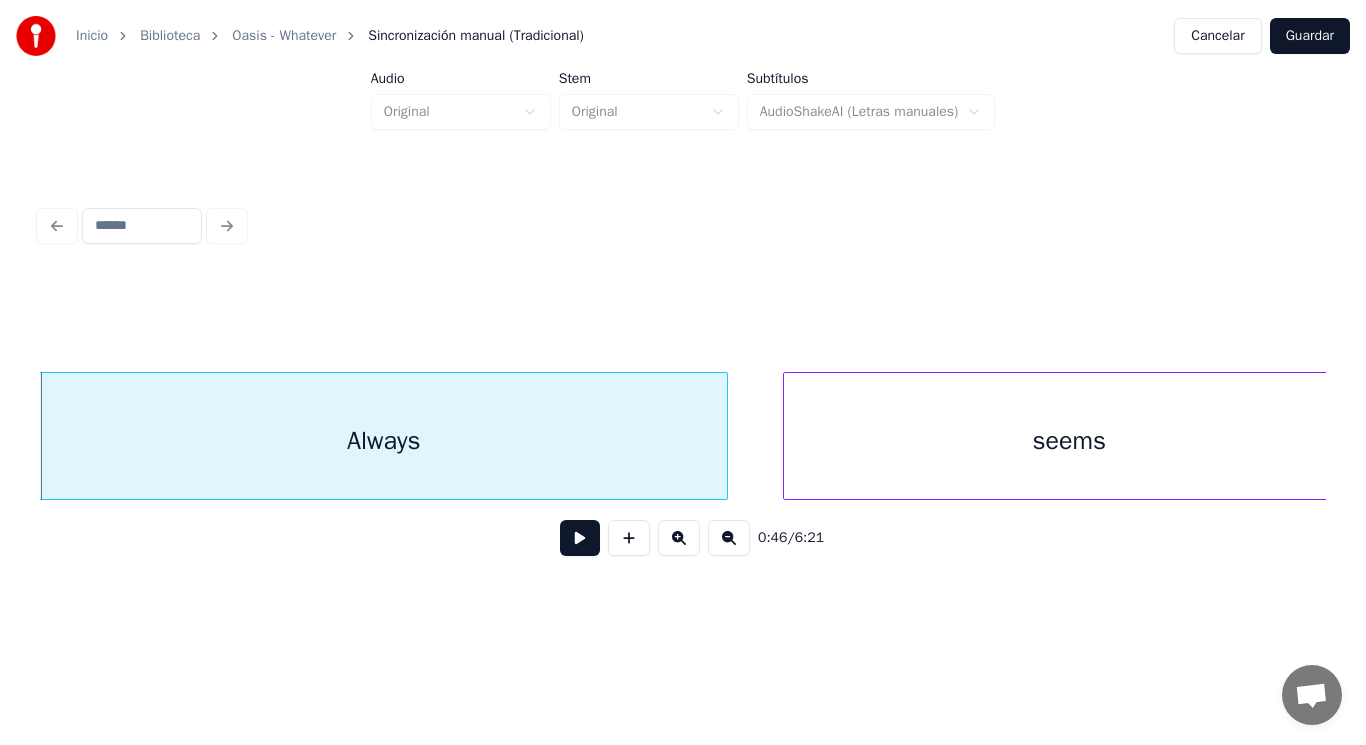 click at bounding box center [580, 538] 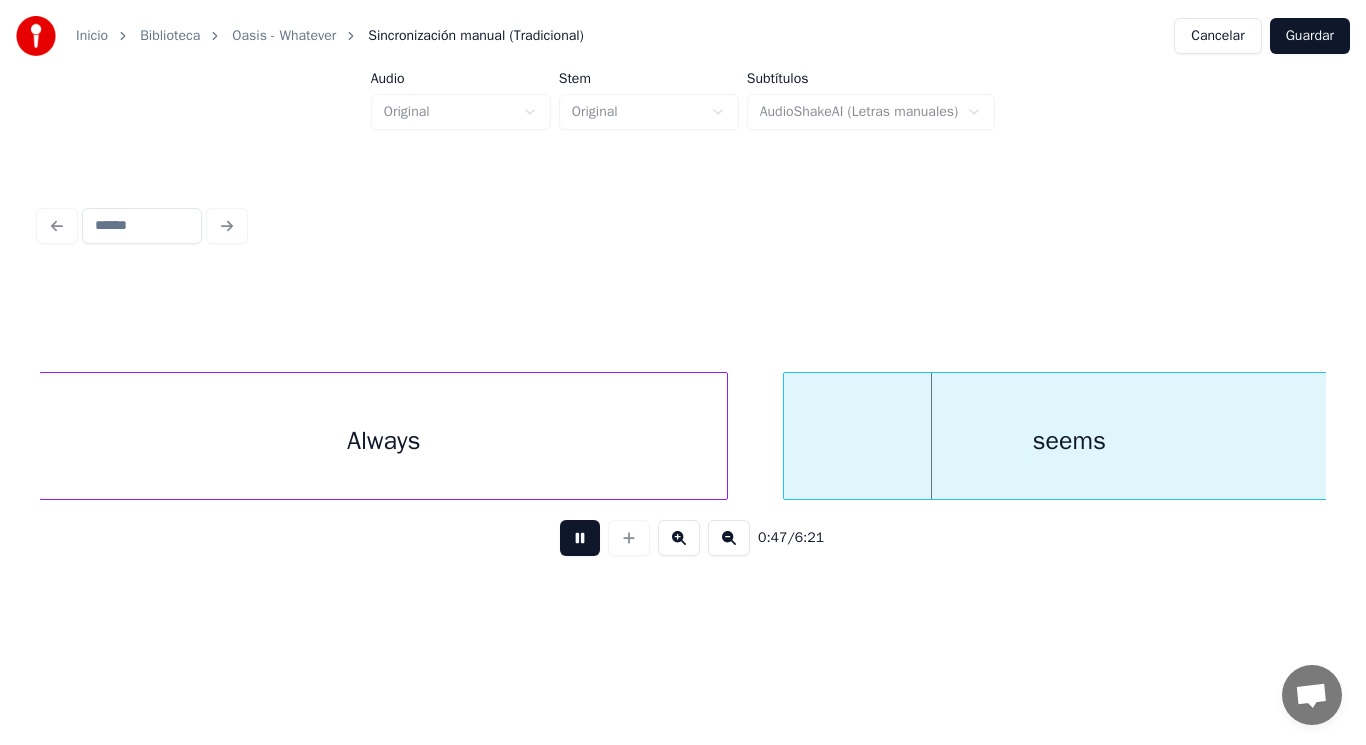 click at bounding box center [580, 538] 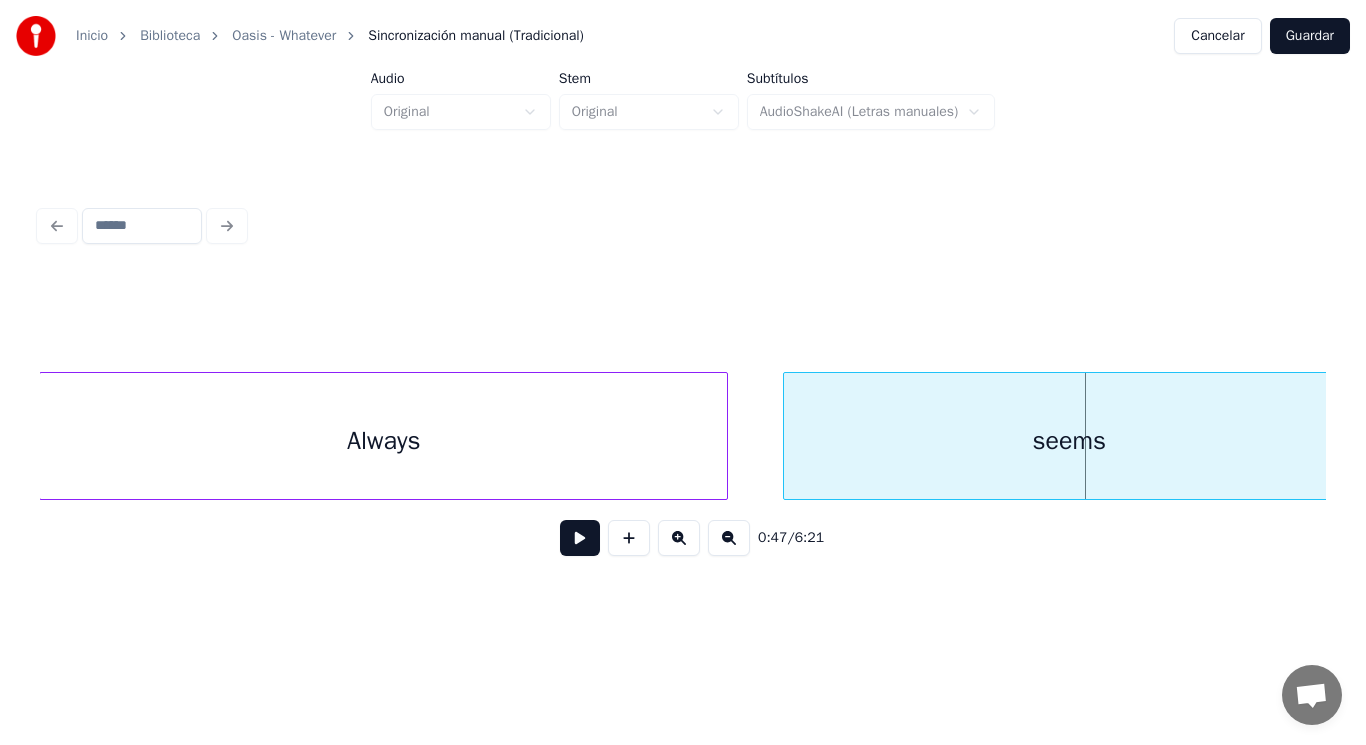 click on "seems" at bounding box center (1069, 441) 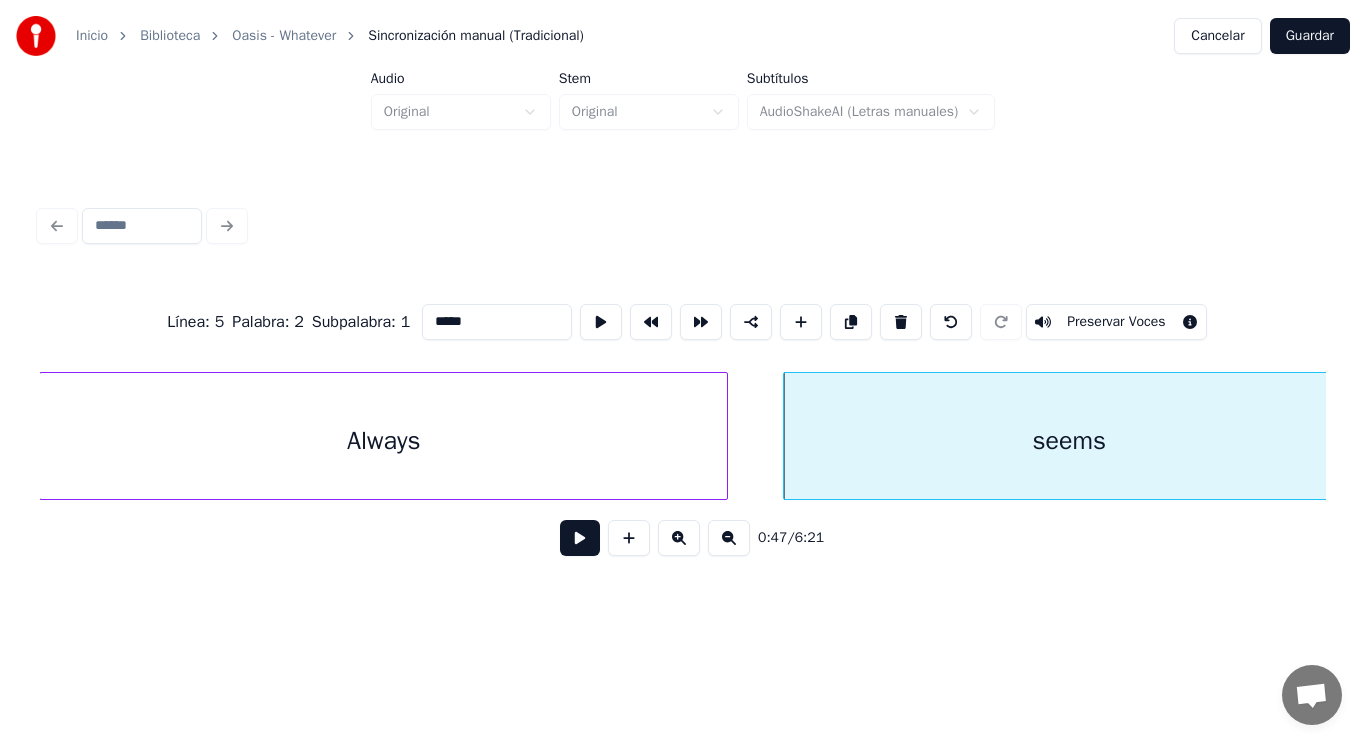 click at bounding box center (580, 538) 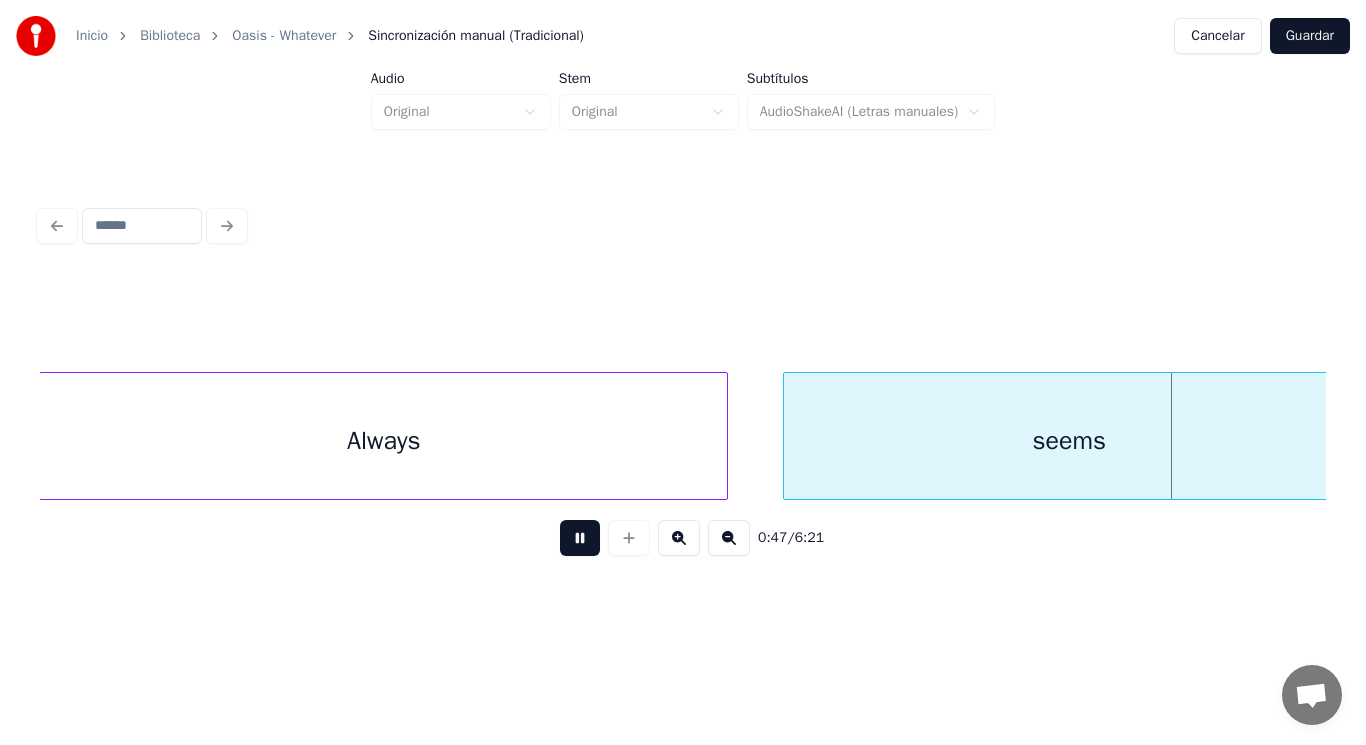 scroll, scrollTop: 0, scrollLeft: 66821, axis: horizontal 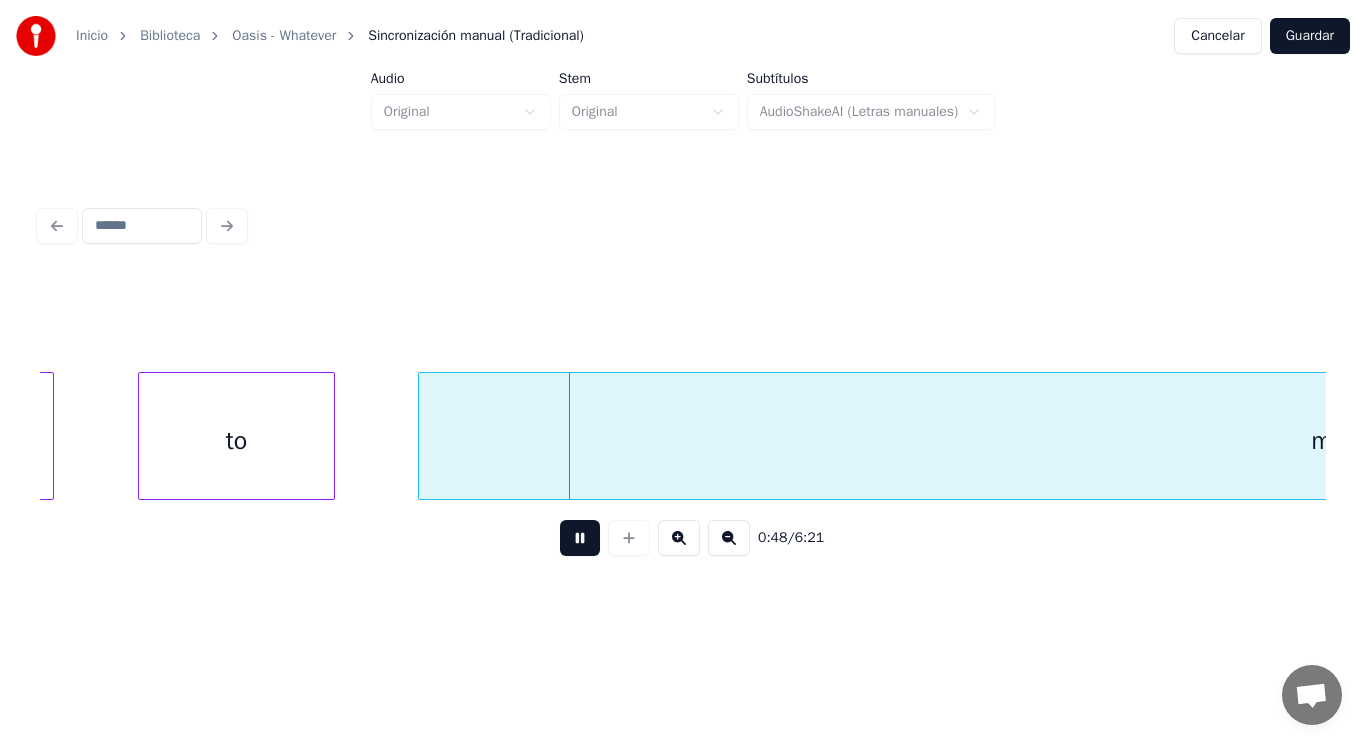 click at bounding box center [580, 538] 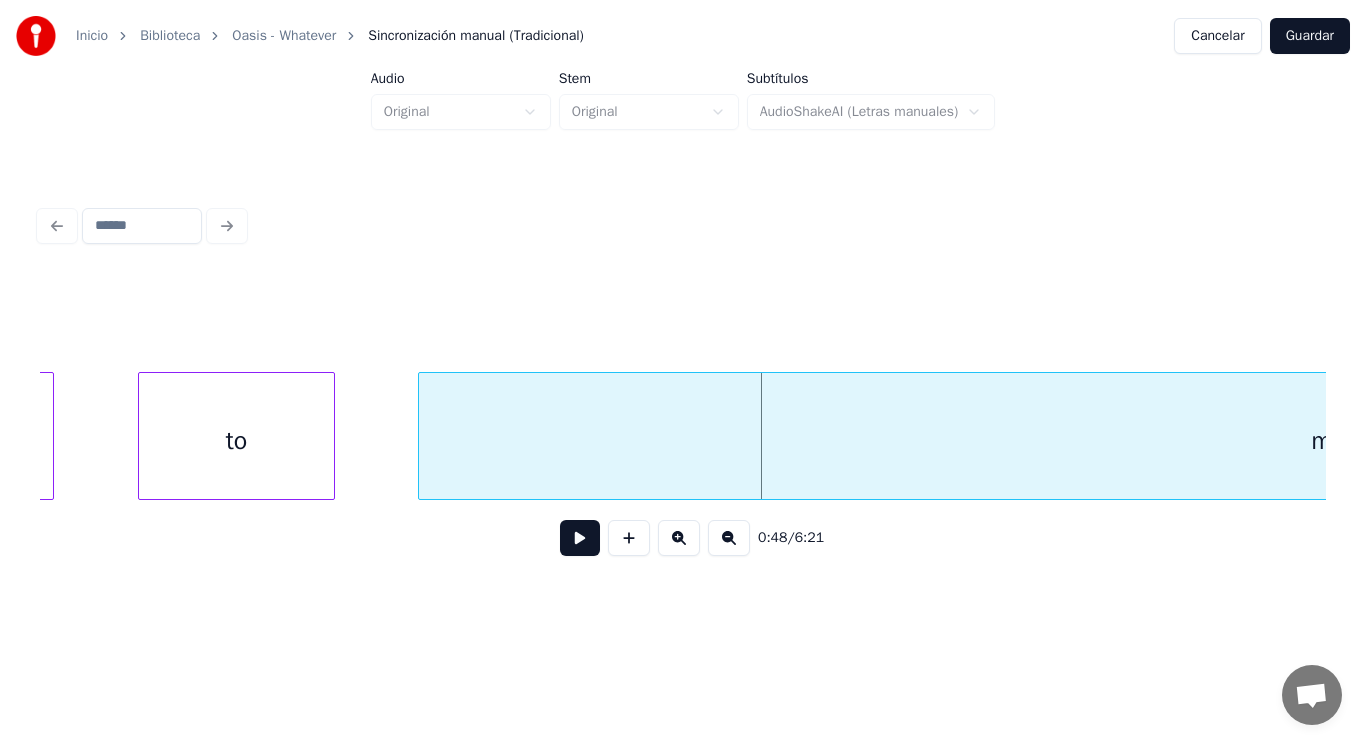 click on "to" at bounding box center (236, 441) 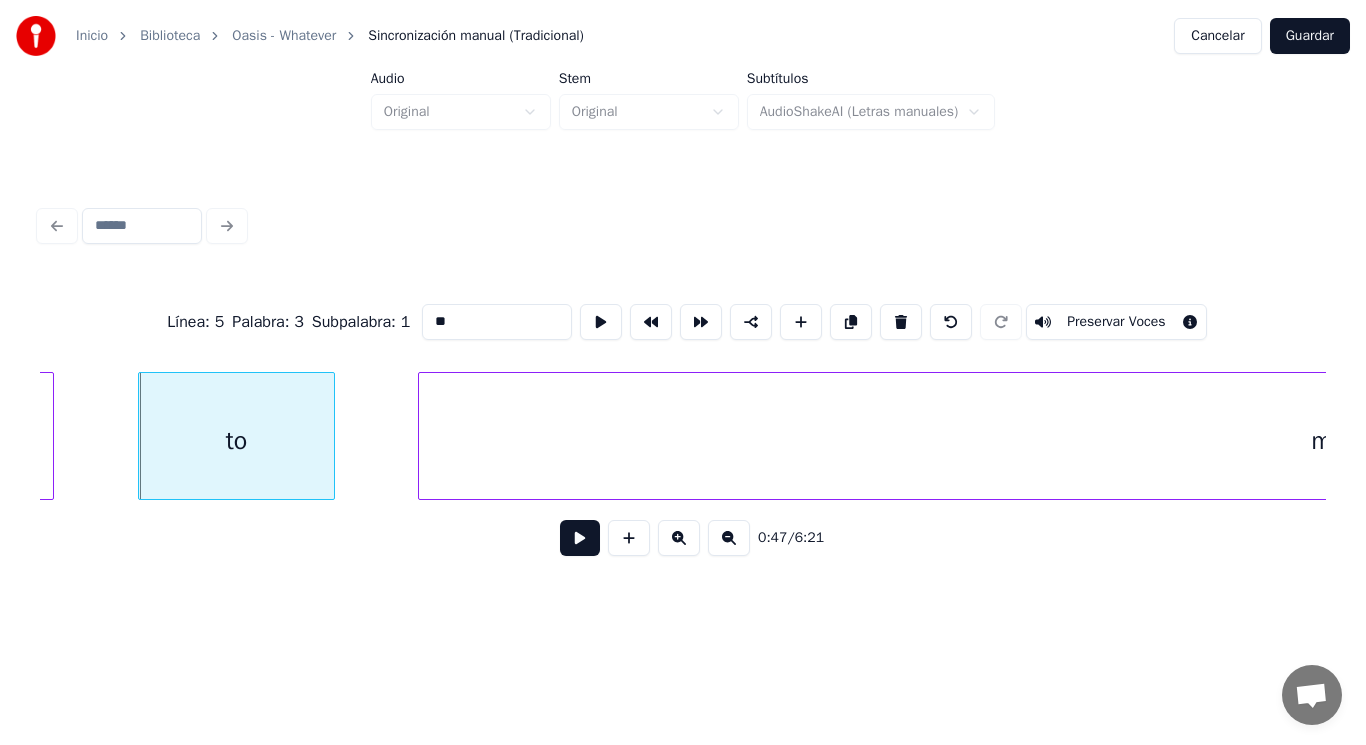 click at bounding box center [580, 538] 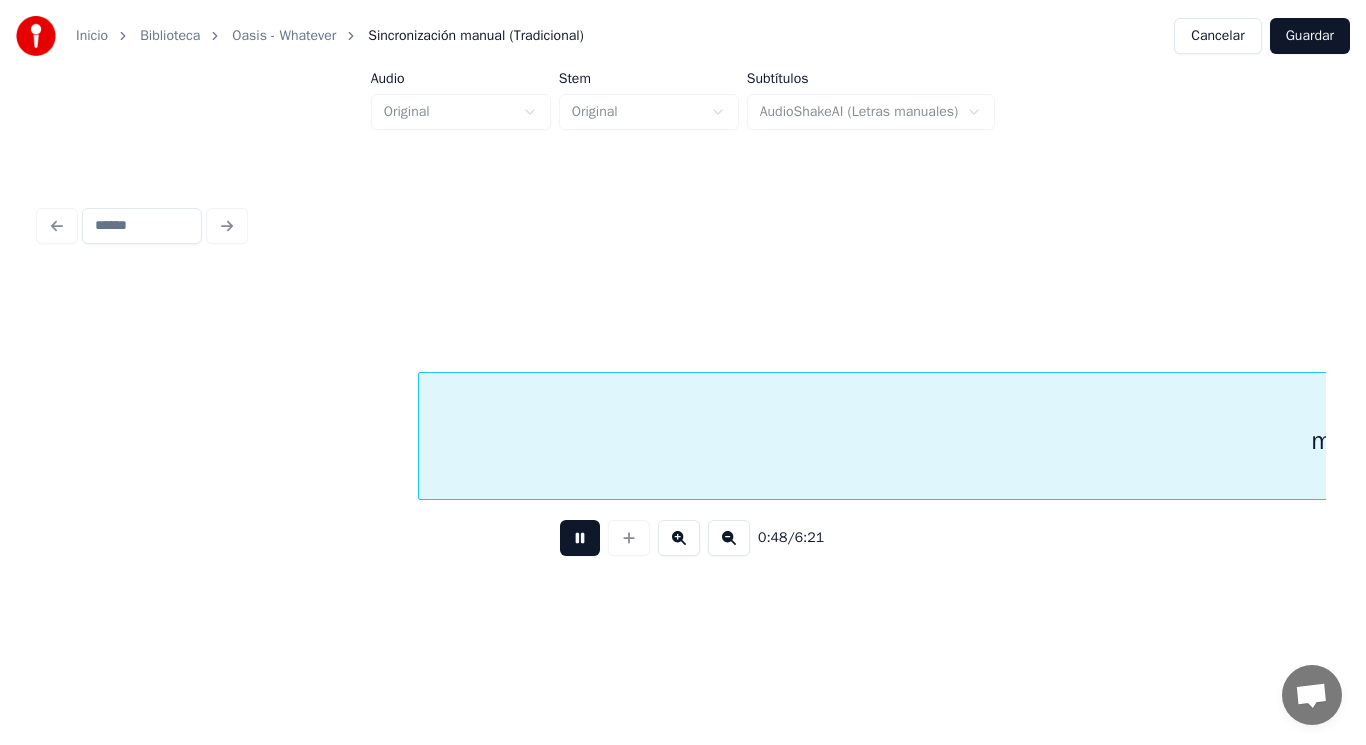 scroll, scrollTop: 0, scrollLeft: 68119, axis: horizontal 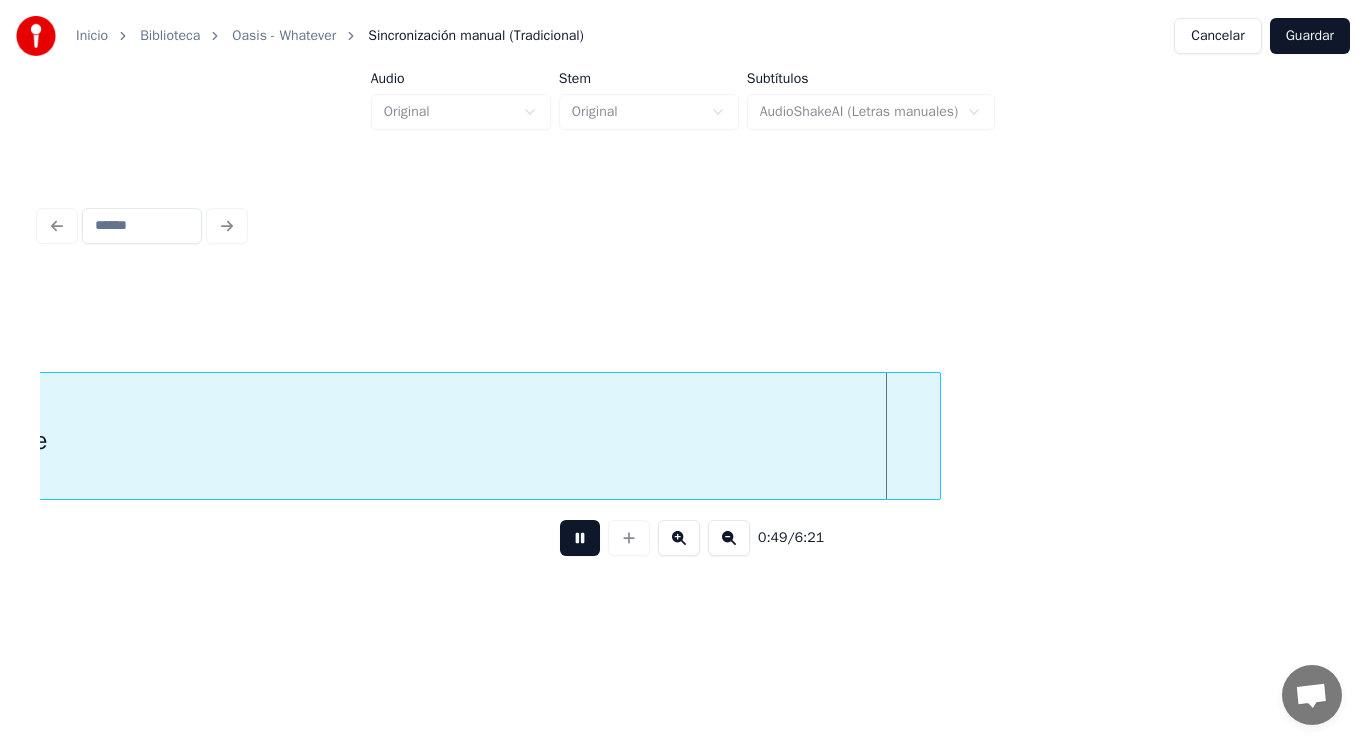 click at bounding box center [580, 538] 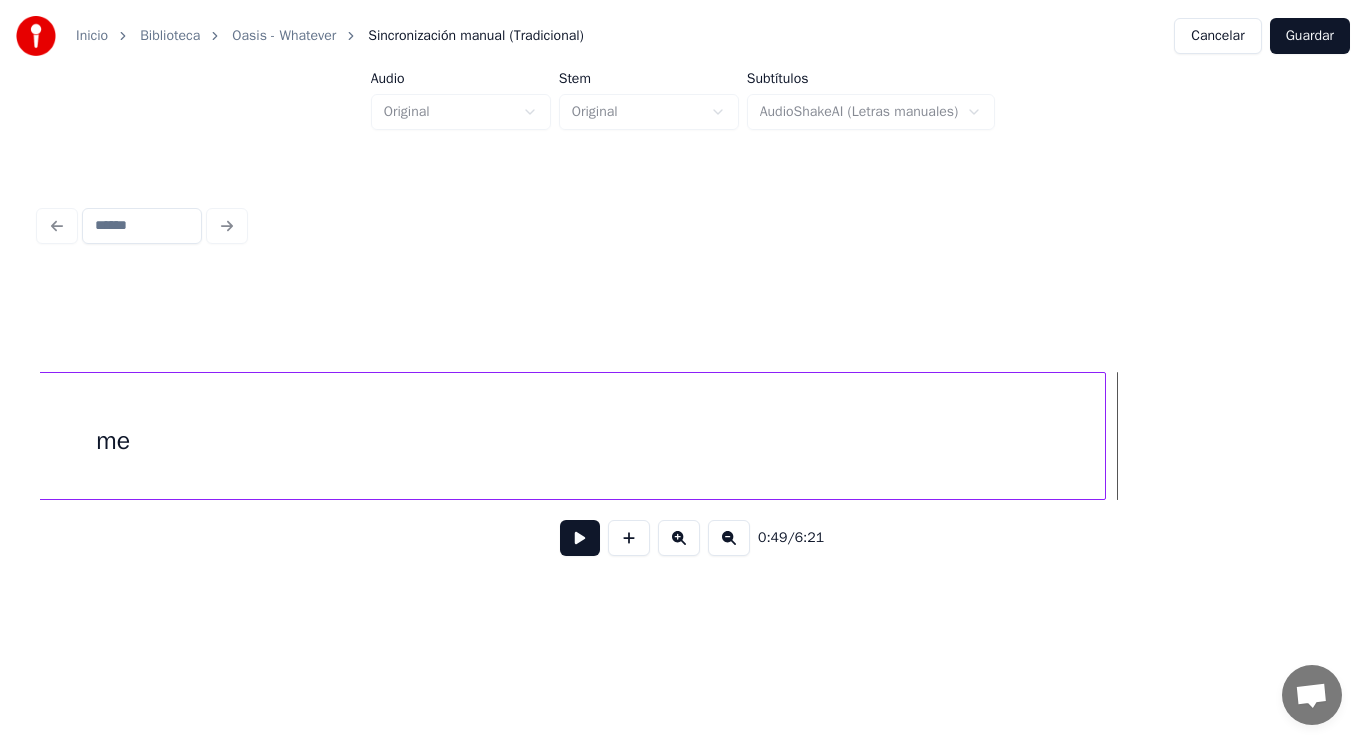 click at bounding box center (1102, 436) 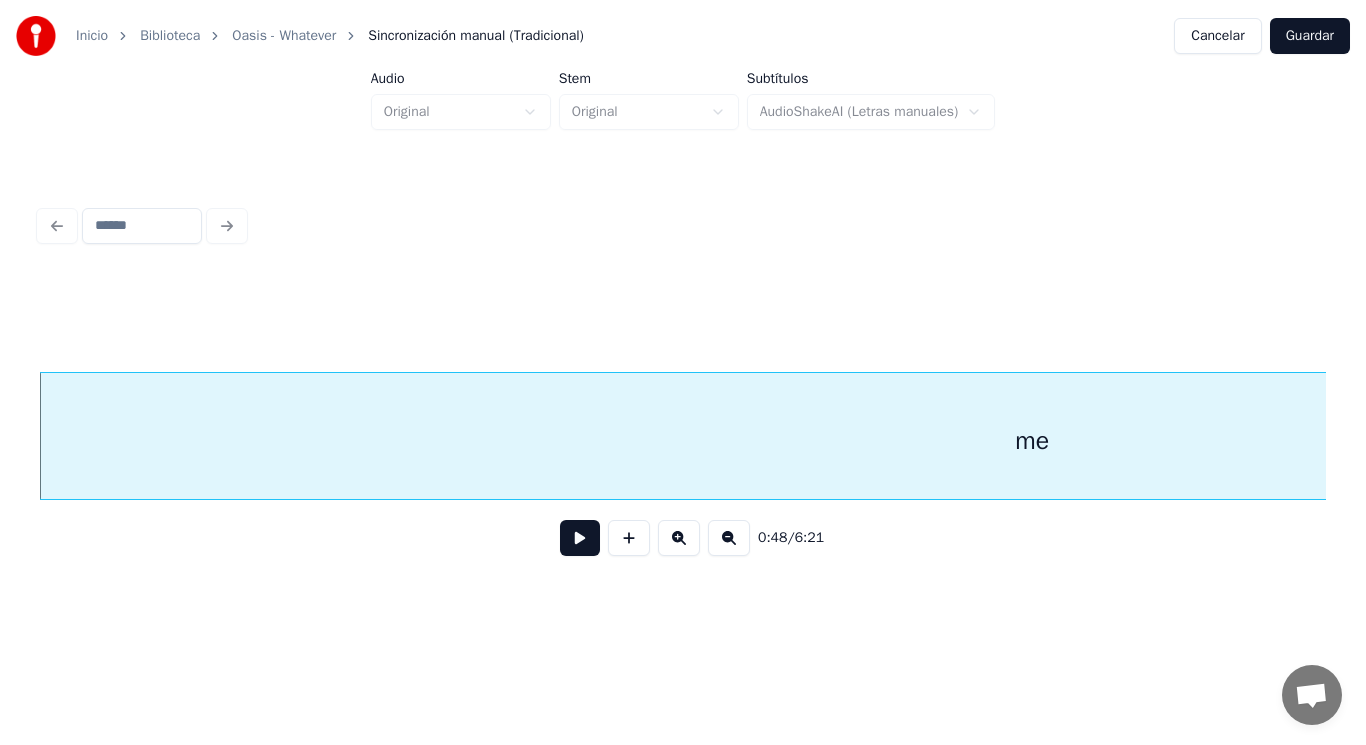 click at bounding box center [580, 538] 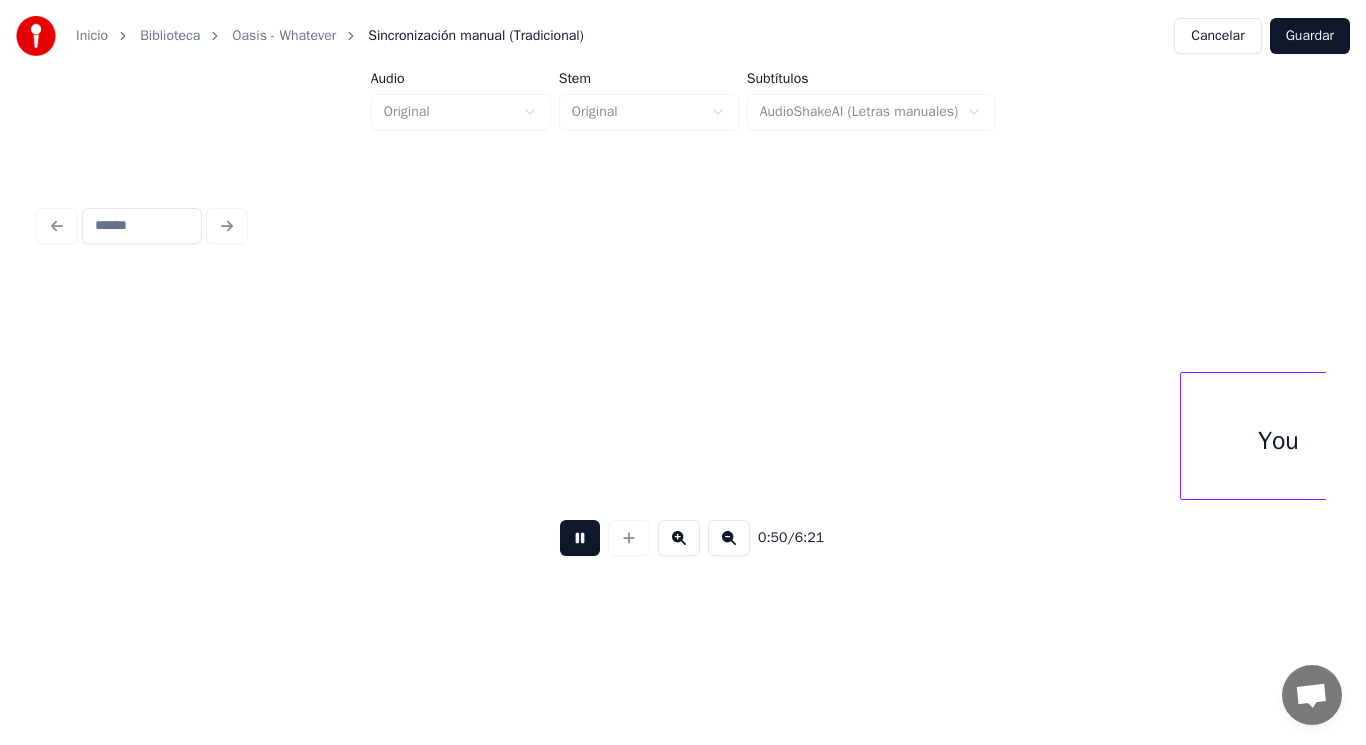 scroll, scrollTop: 0, scrollLeft: 71119, axis: horizontal 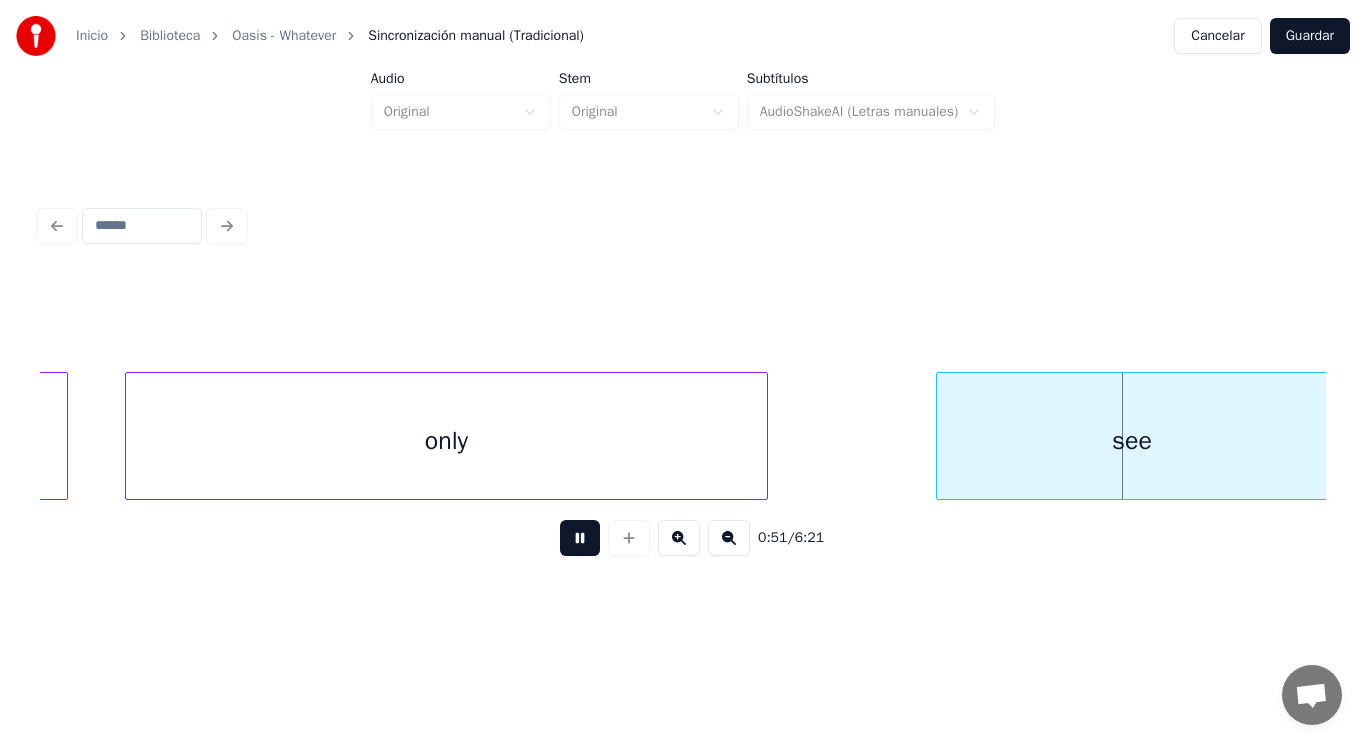 click at bounding box center (580, 538) 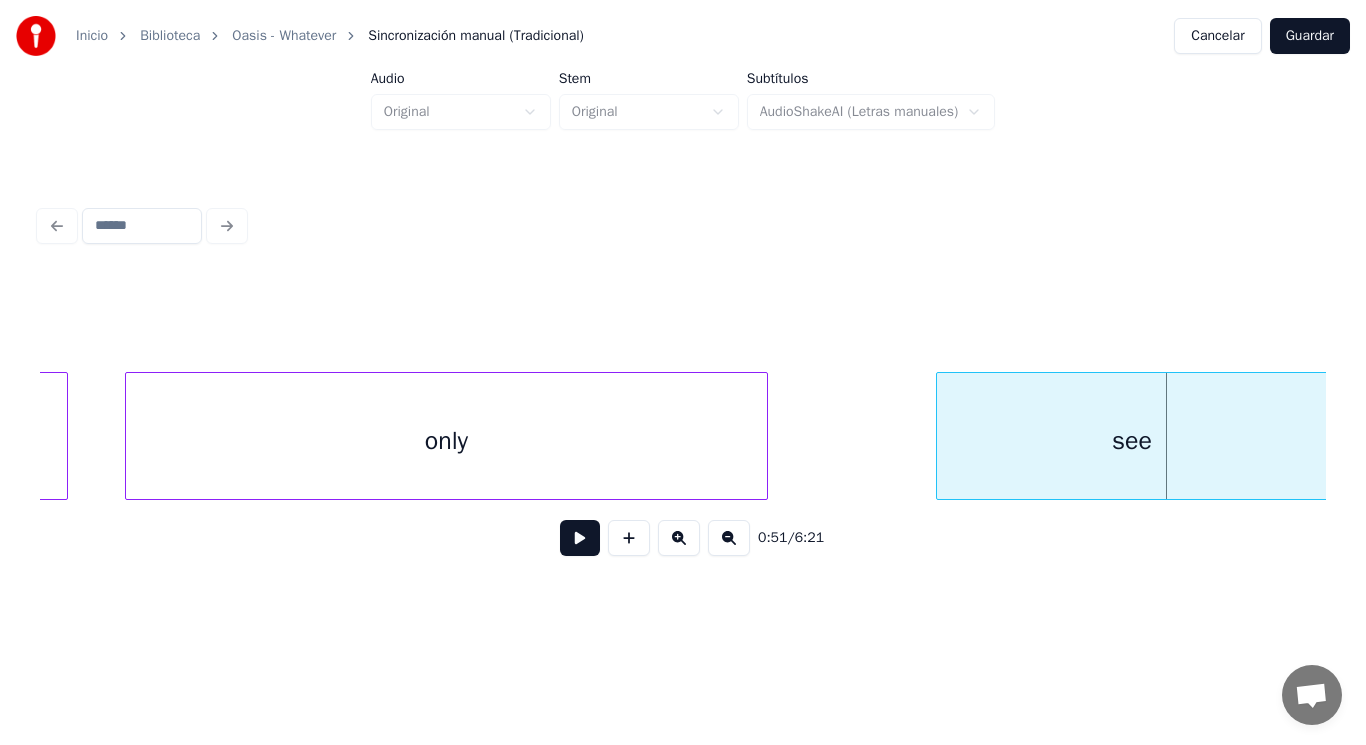 click on "only" at bounding box center (447, 441) 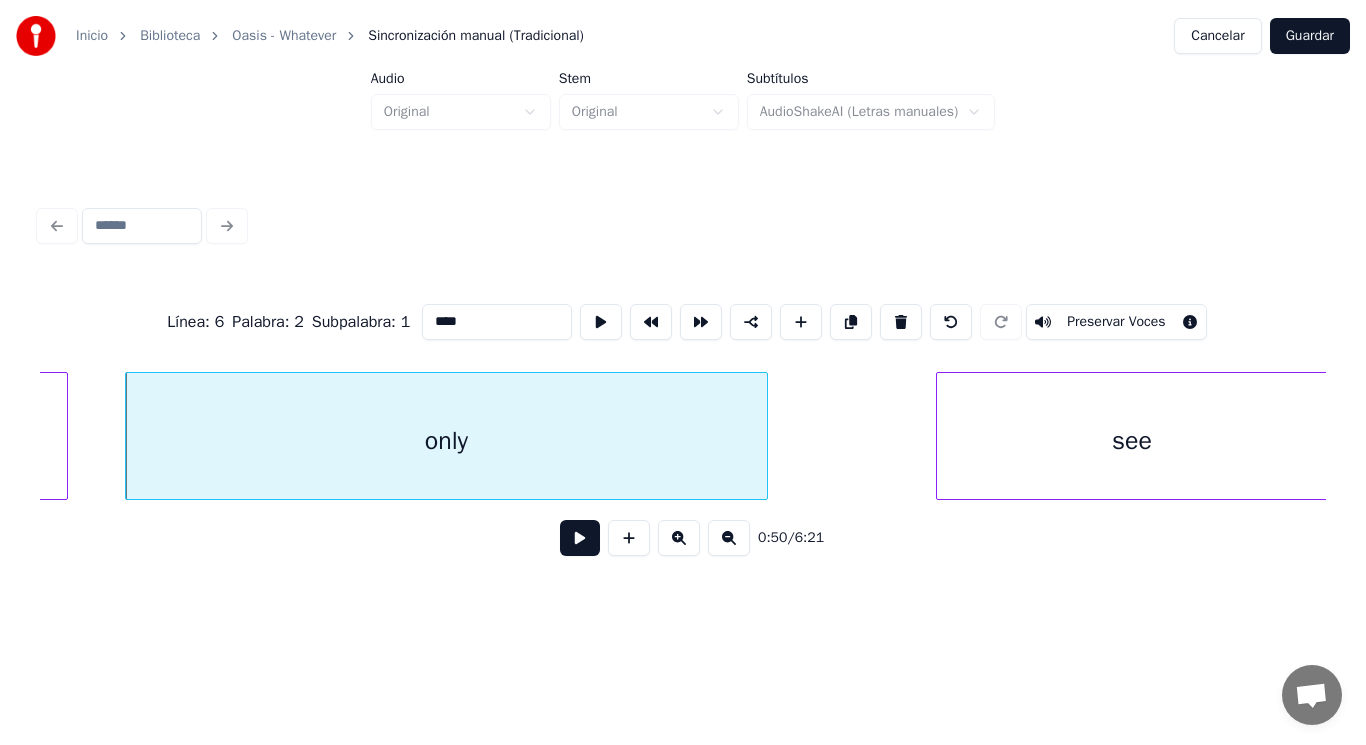 click at bounding box center (580, 538) 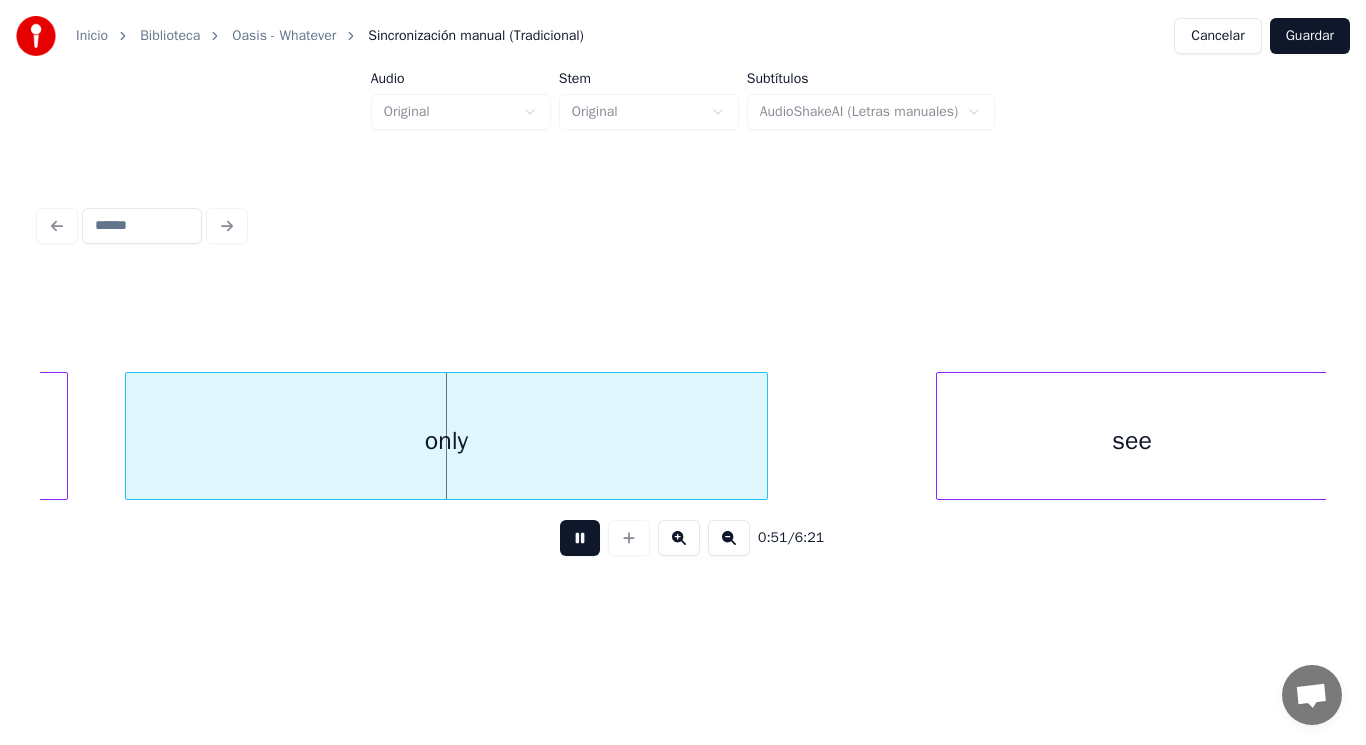 click at bounding box center (580, 538) 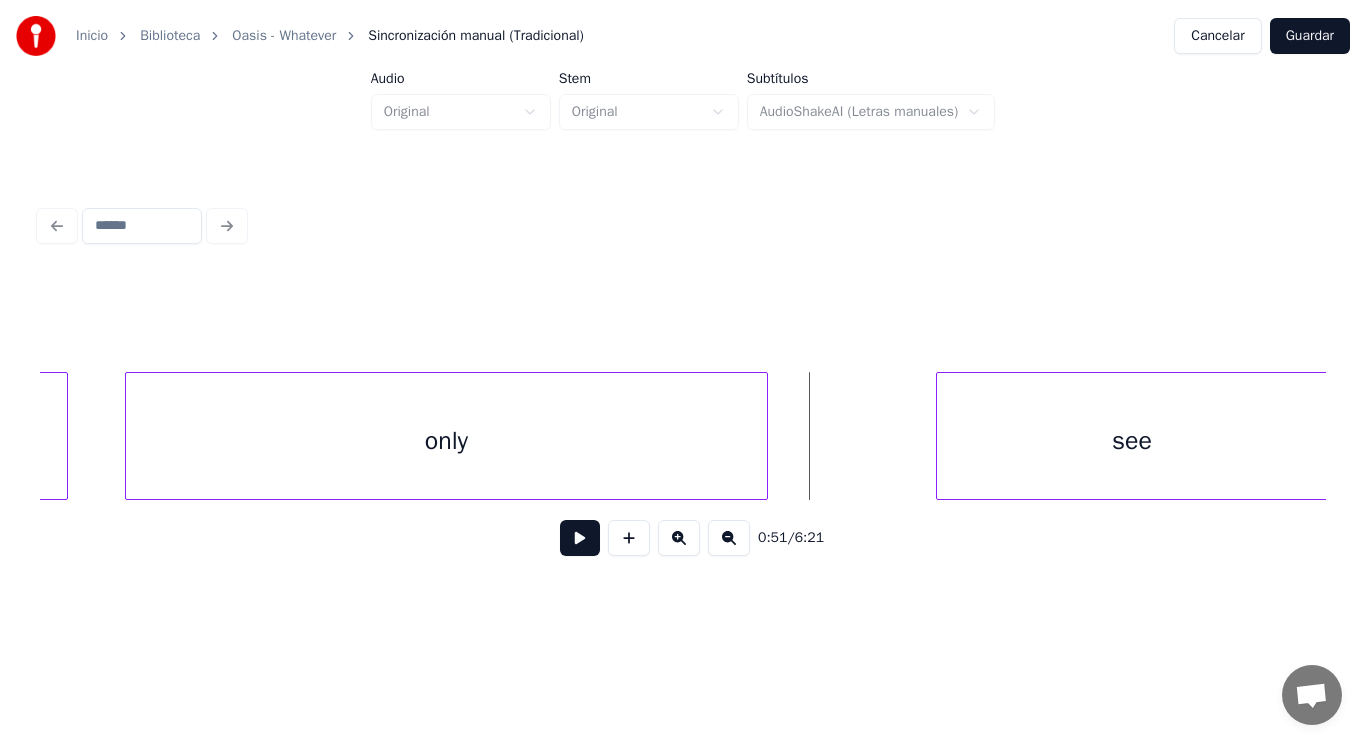 click on "only" at bounding box center (447, 441) 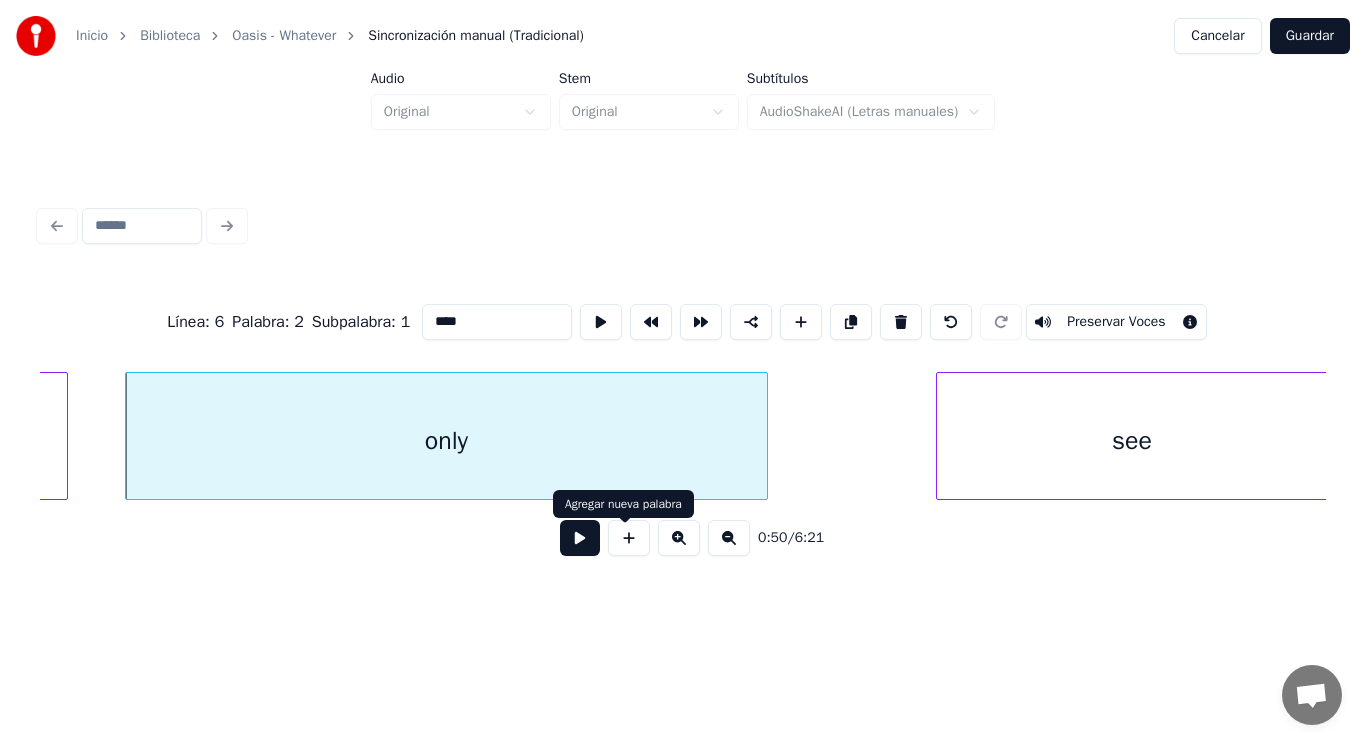 click at bounding box center [580, 538] 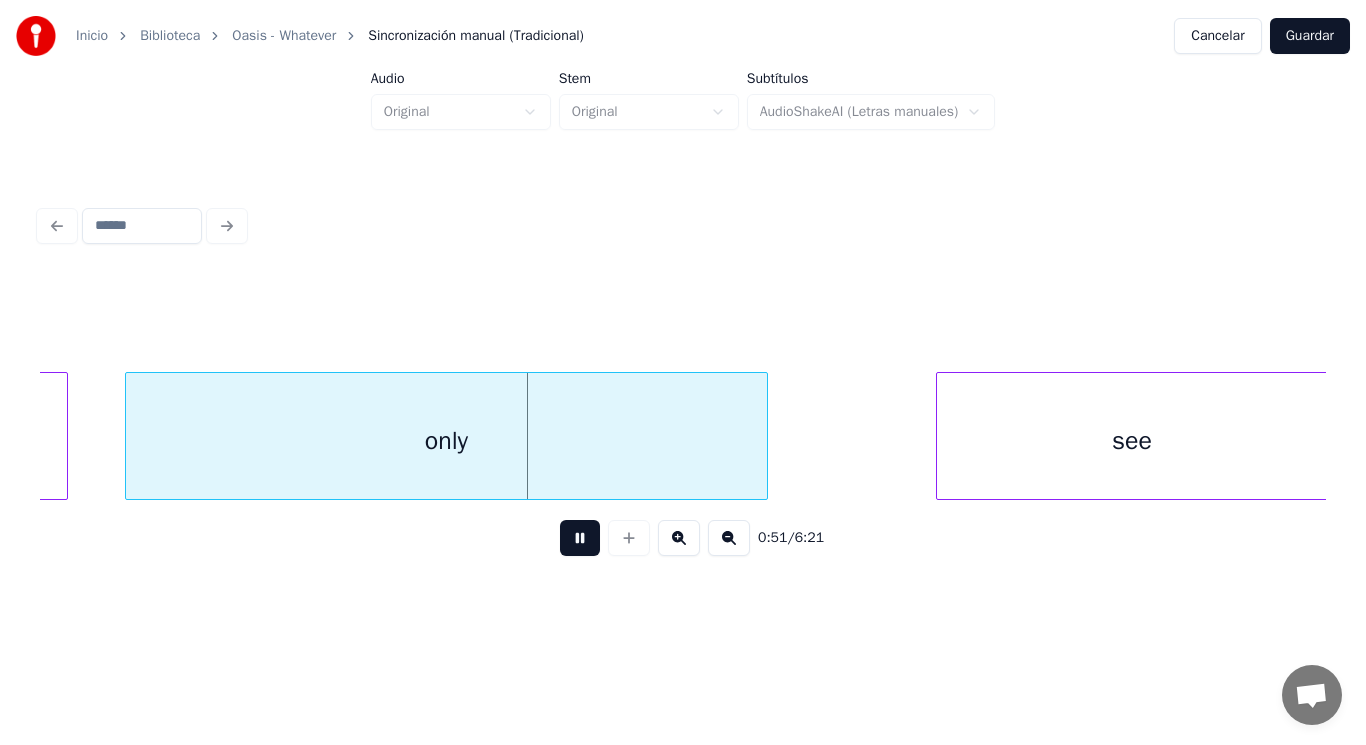 click at bounding box center (580, 538) 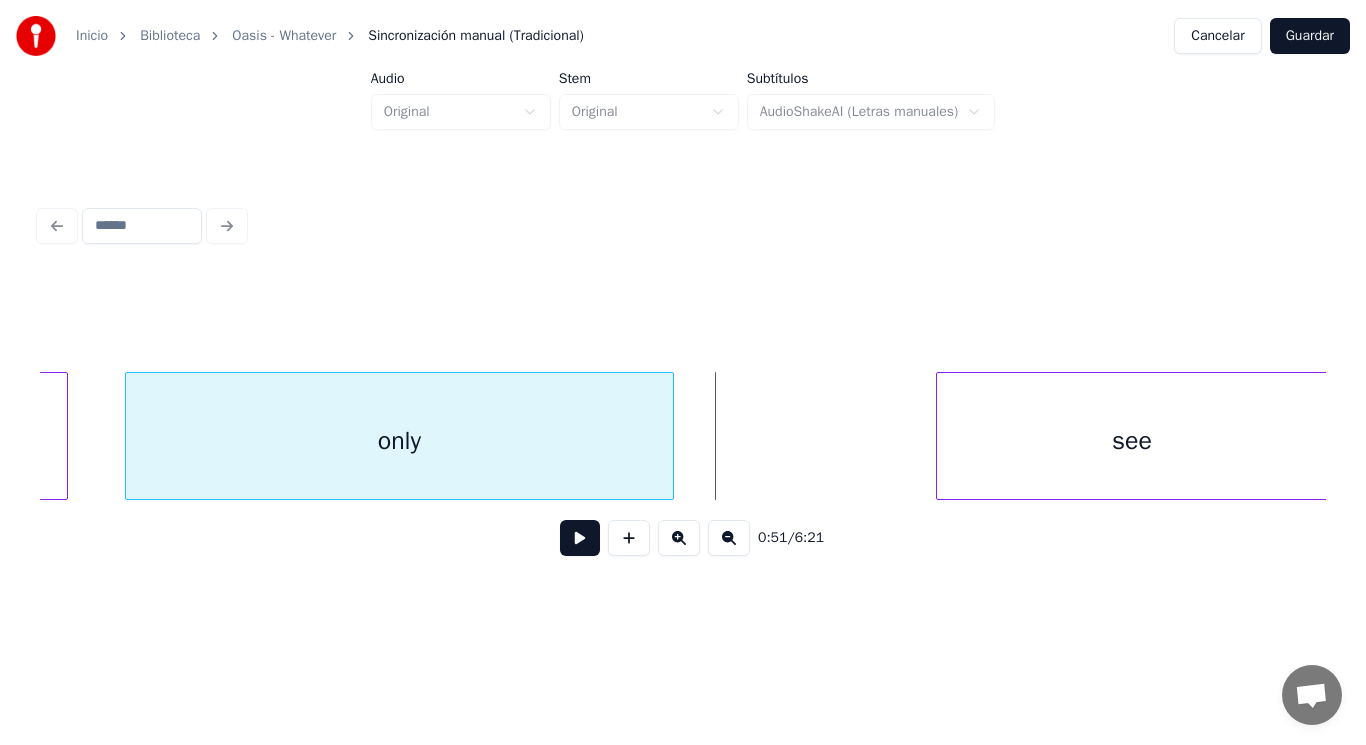 click at bounding box center [670, 436] 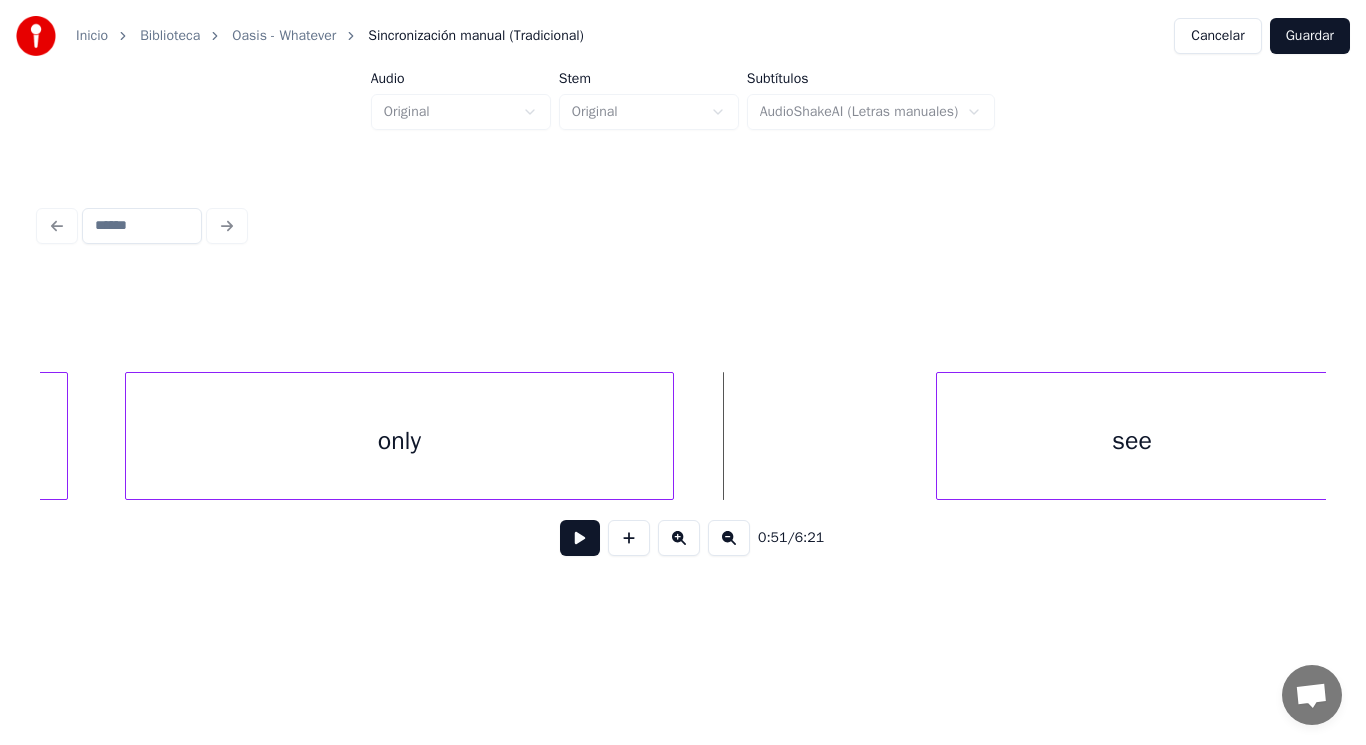 click at bounding box center [580, 538] 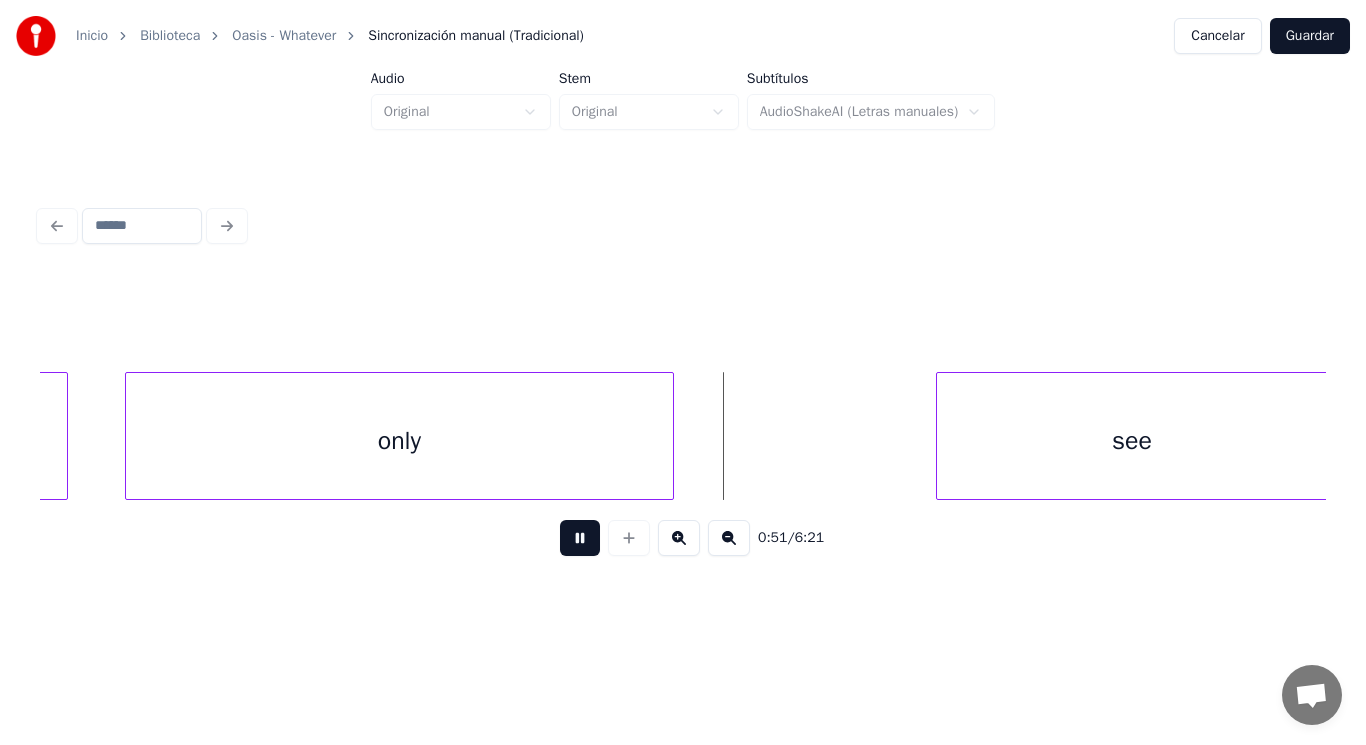 click at bounding box center [580, 538] 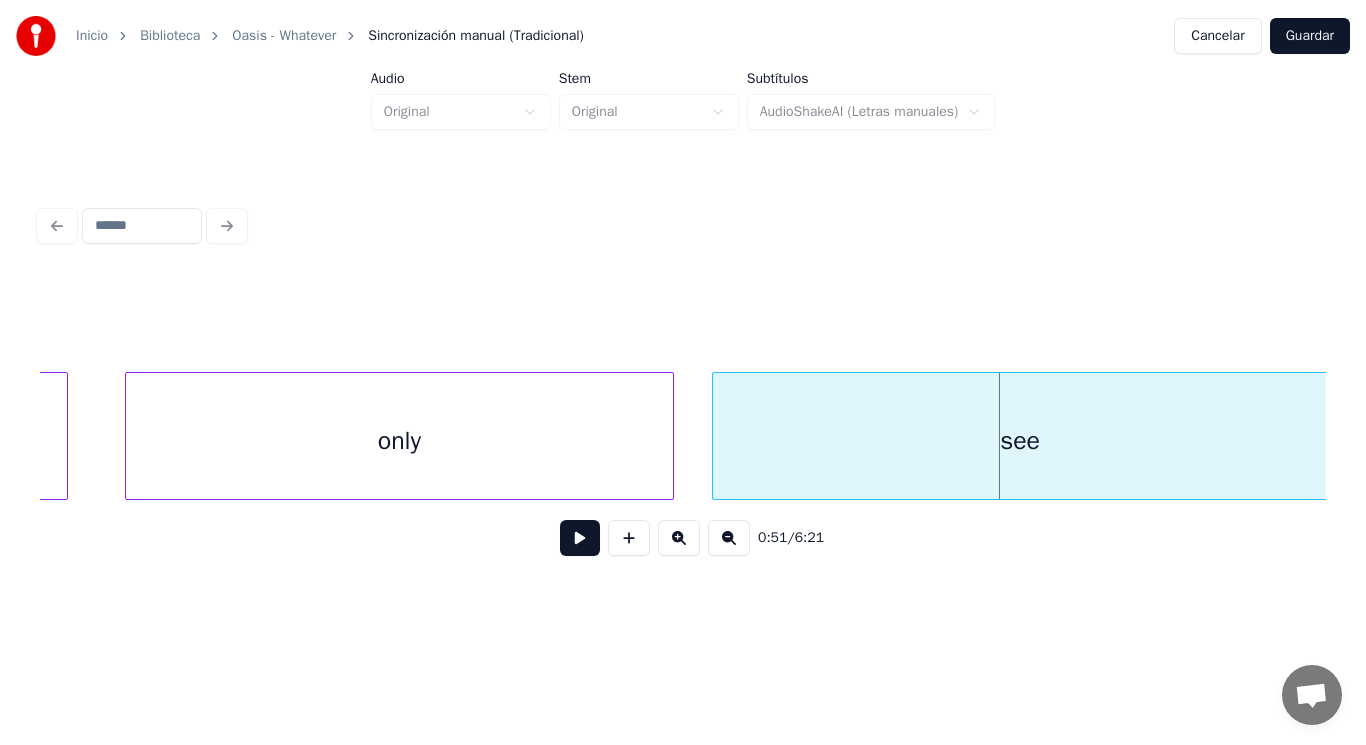 click at bounding box center (716, 436) 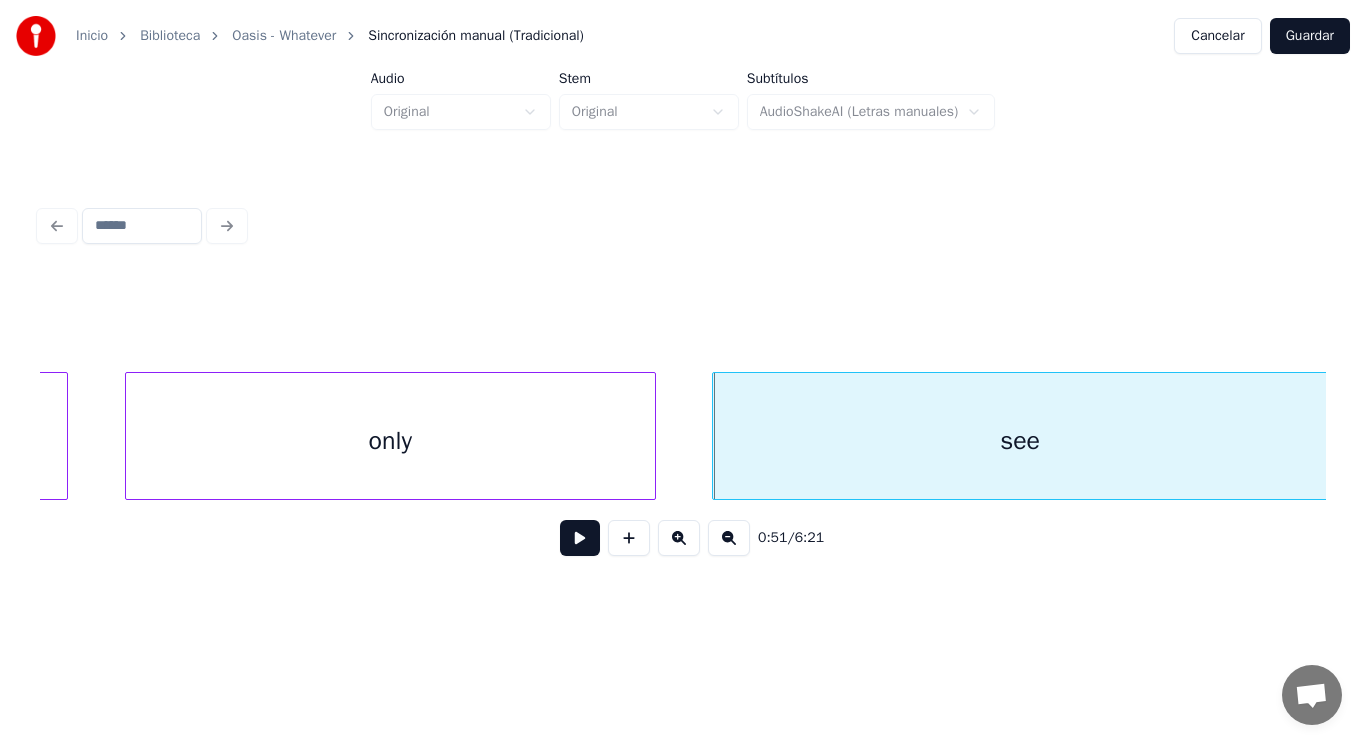 click at bounding box center [652, 436] 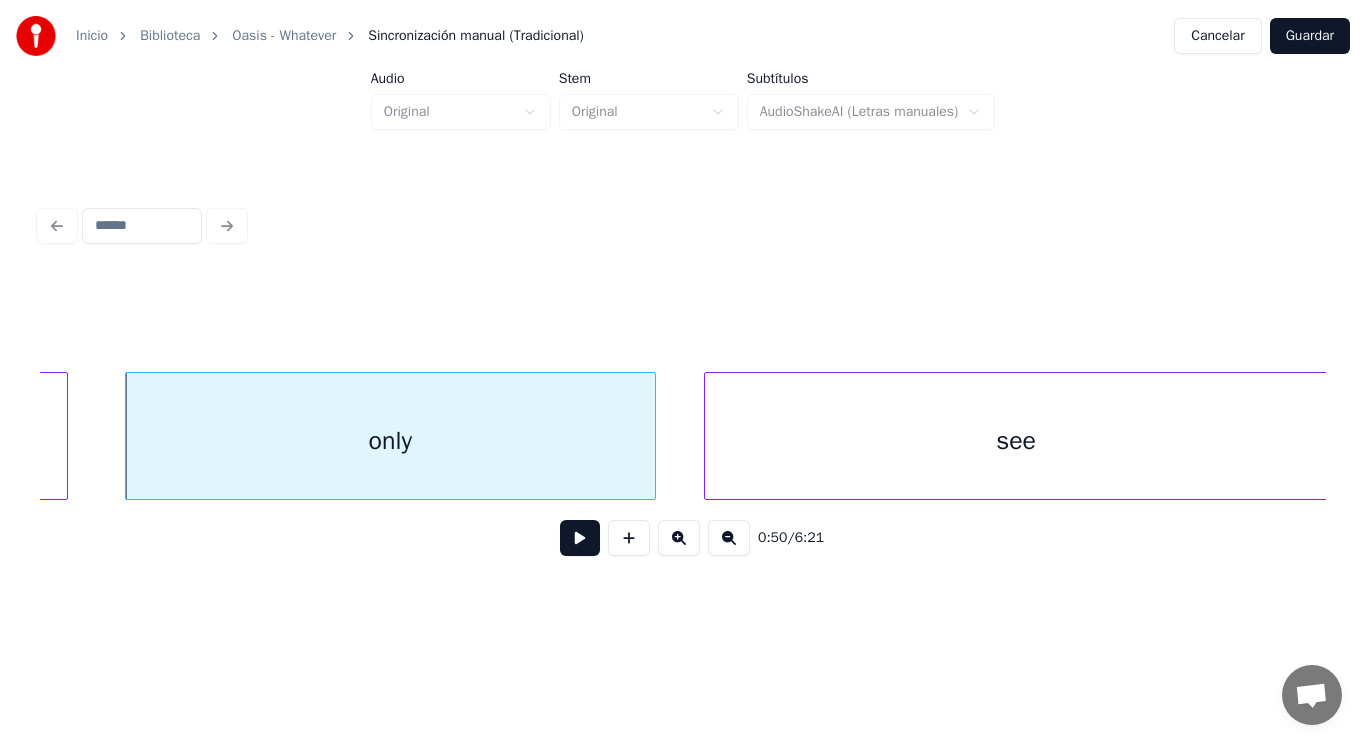 click at bounding box center [708, 436] 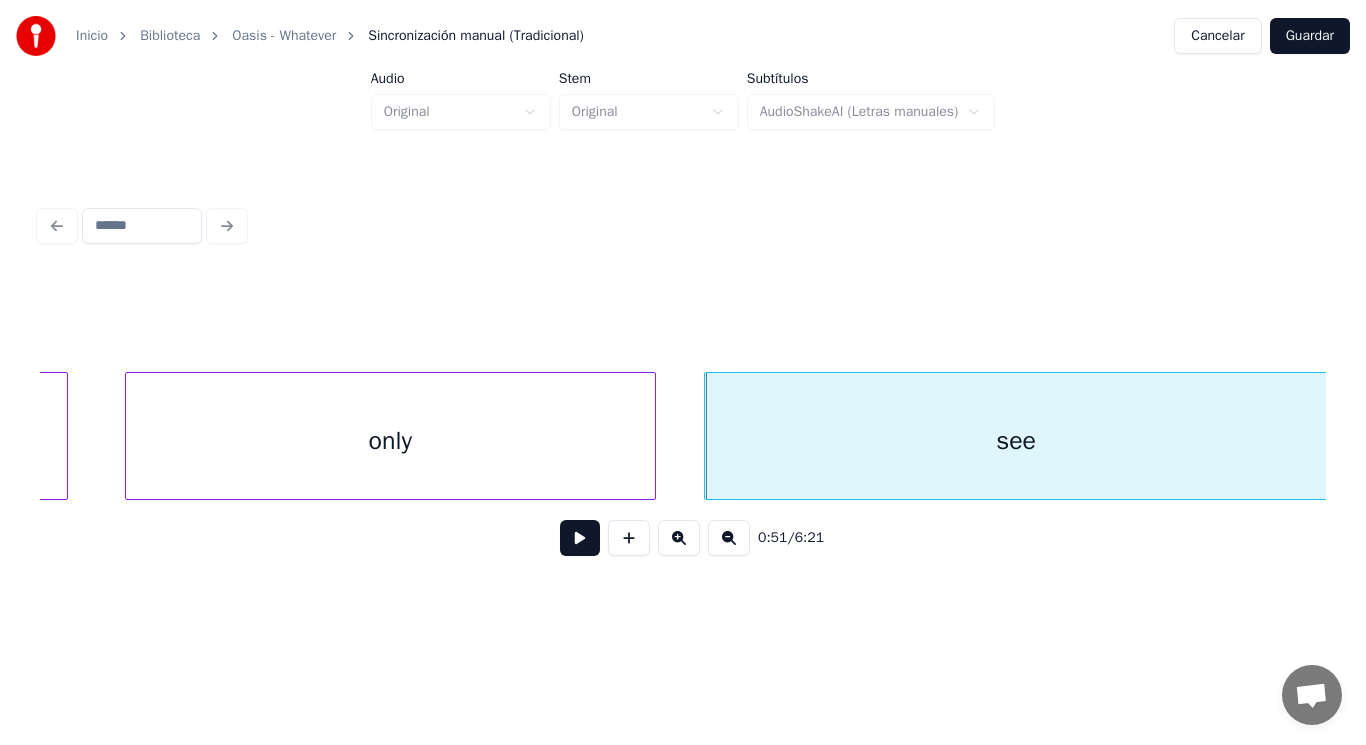 click at bounding box center [580, 538] 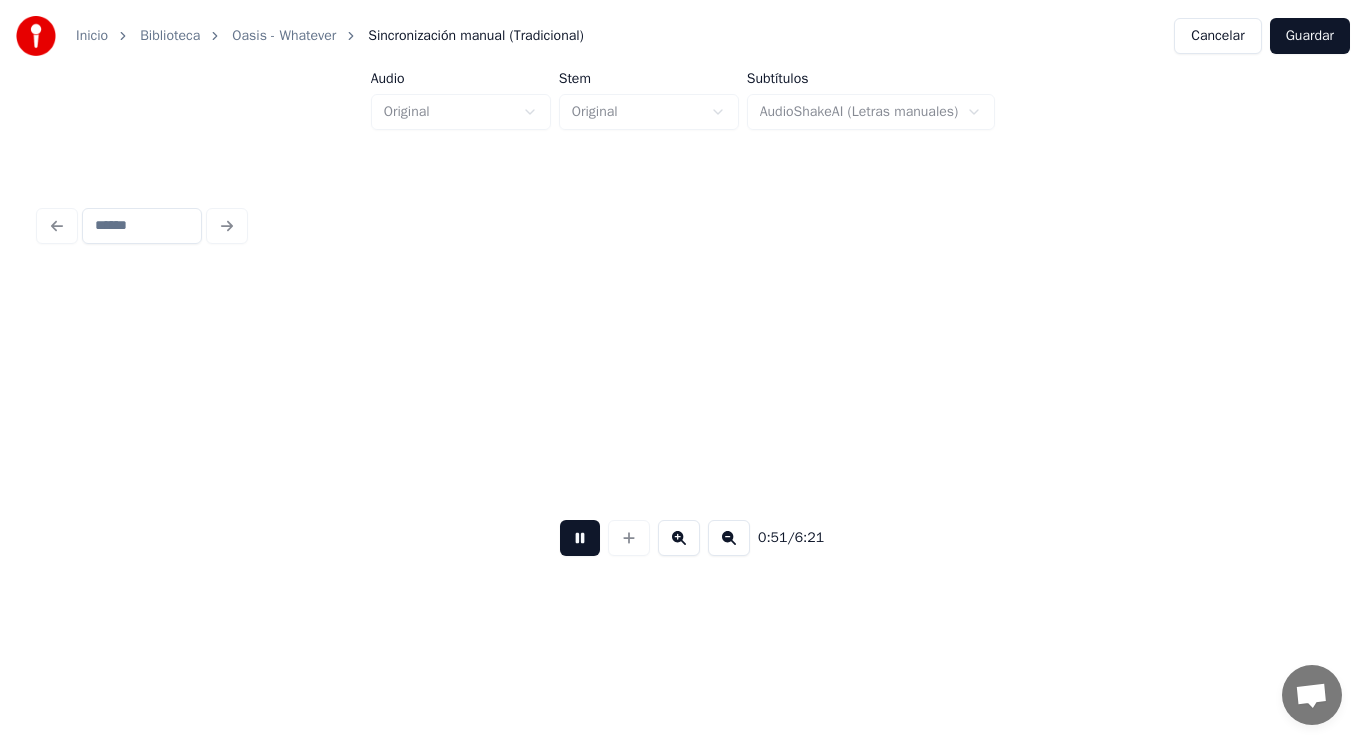 scroll, scrollTop: 0, scrollLeft: 72417, axis: horizontal 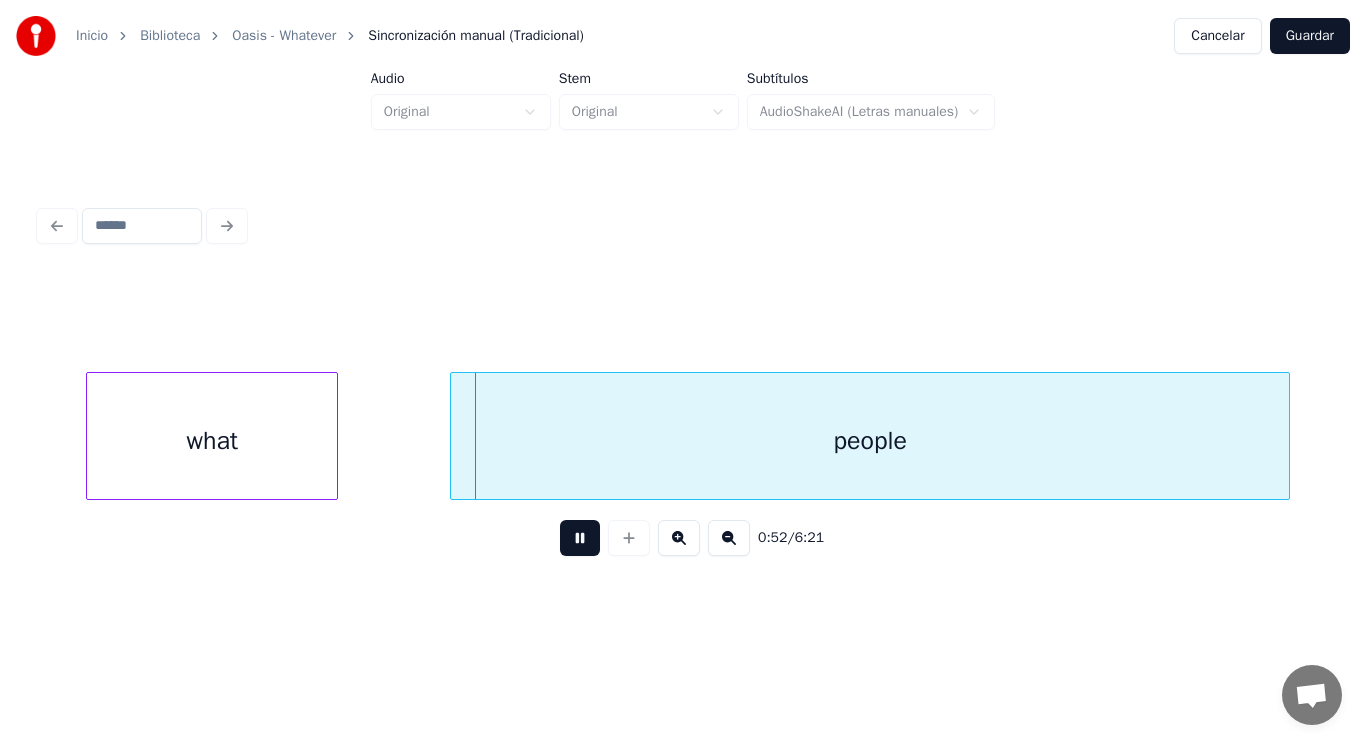 click at bounding box center [580, 538] 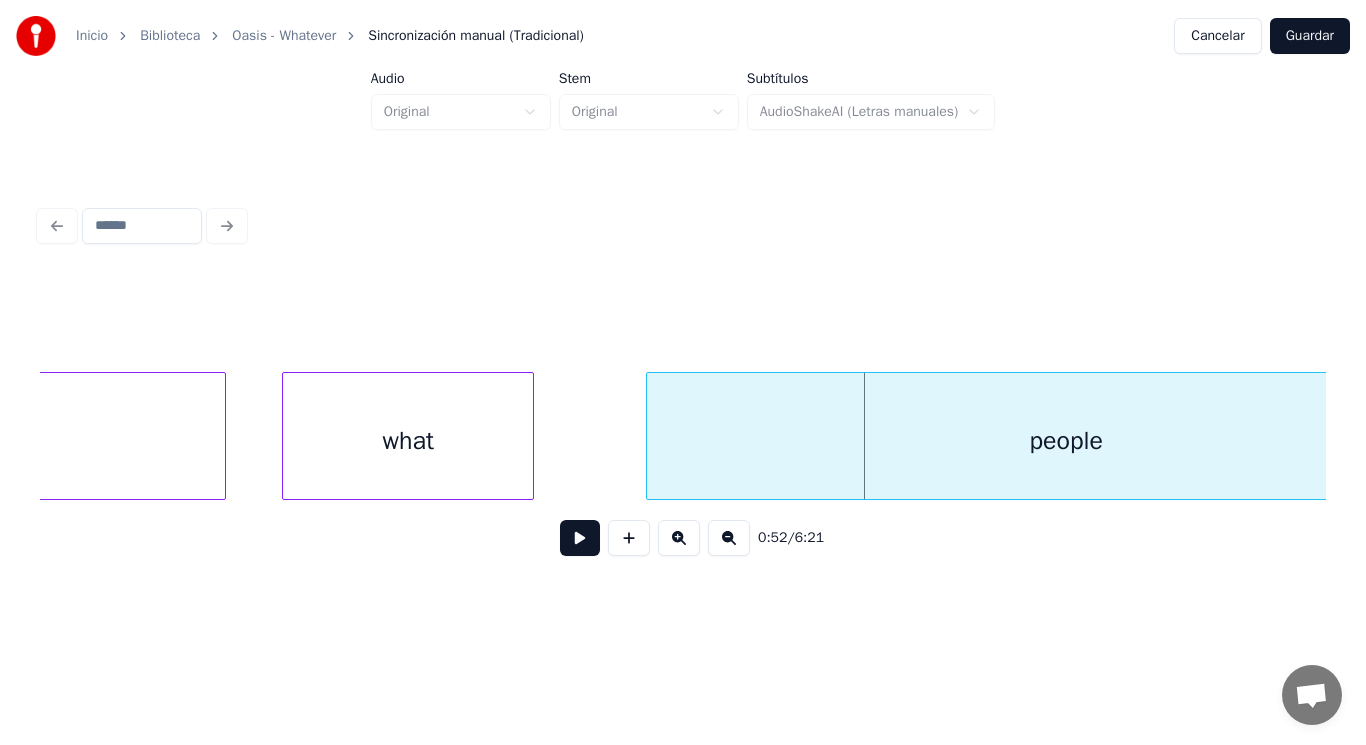 scroll, scrollTop: 0, scrollLeft: 72177, axis: horizontal 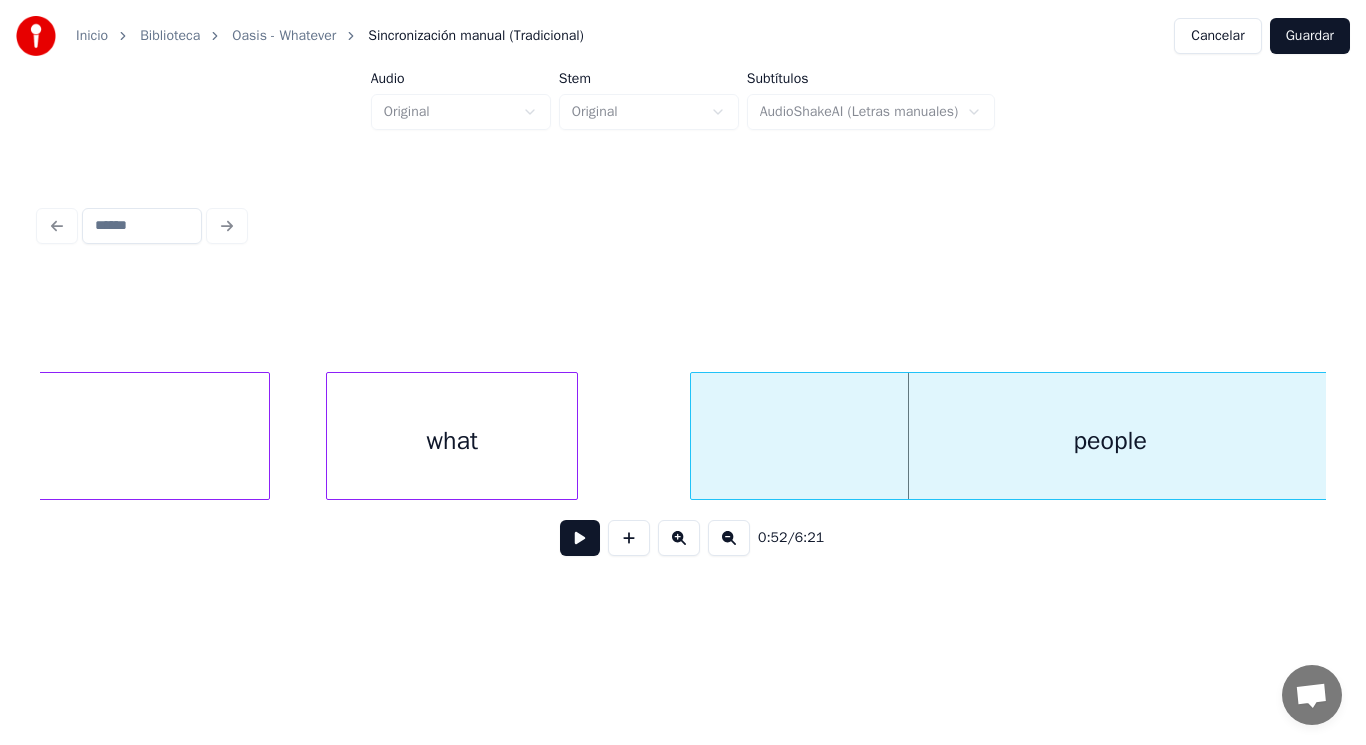 click on "what" at bounding box center [452, 441] 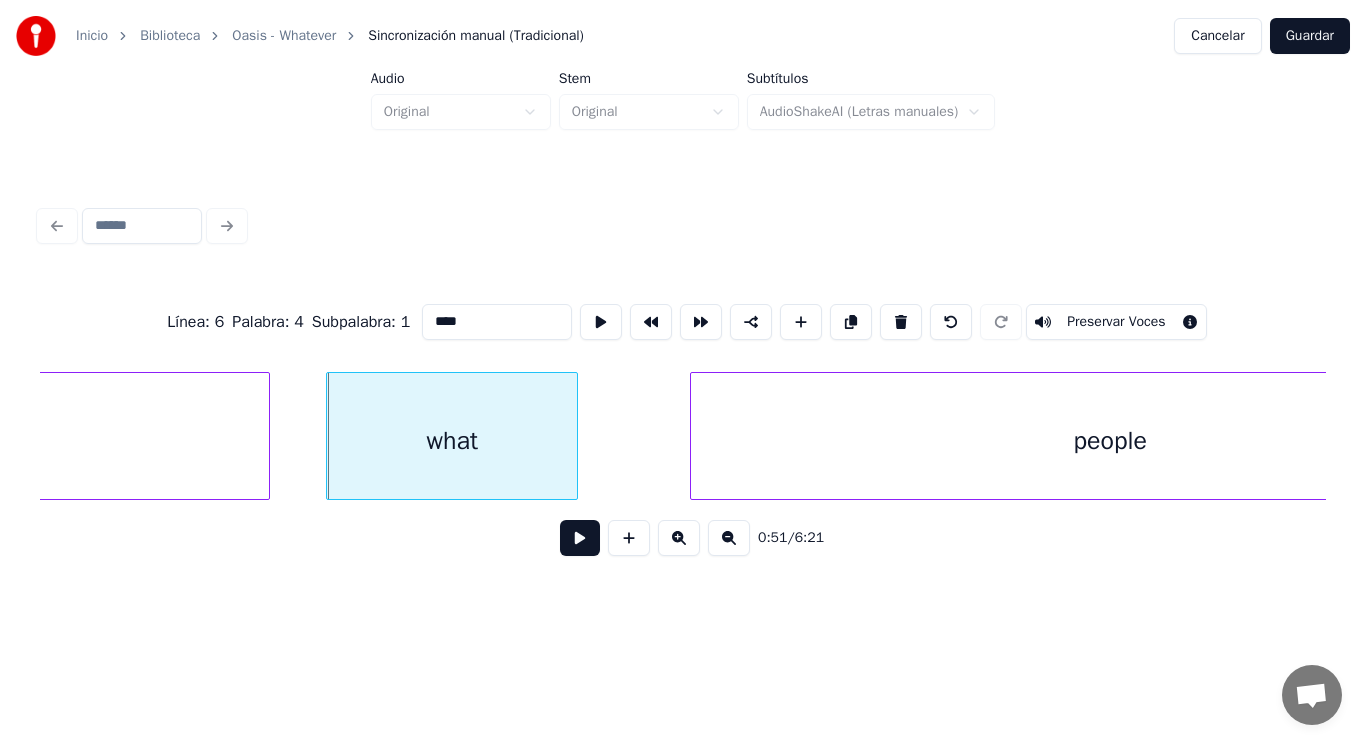 click at bounding box center [580, 538] 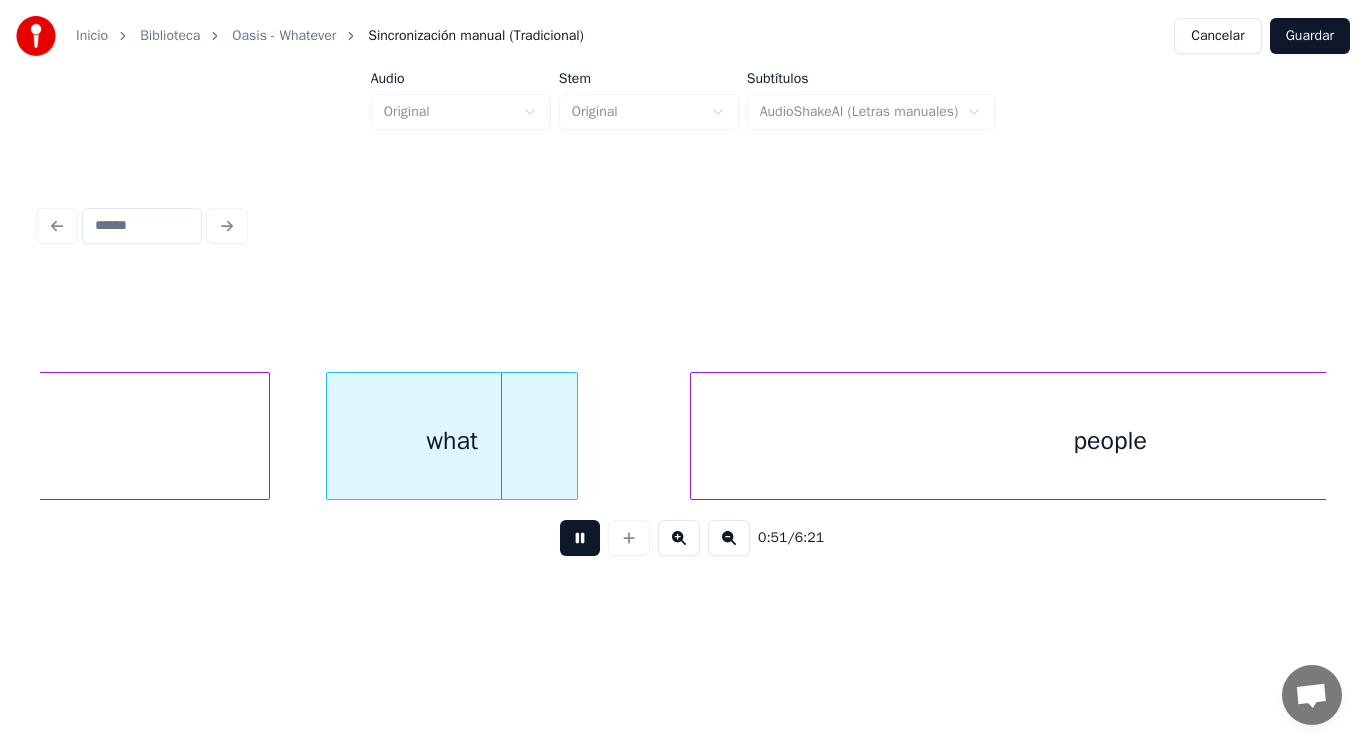 click at bounding box center (580, 538) 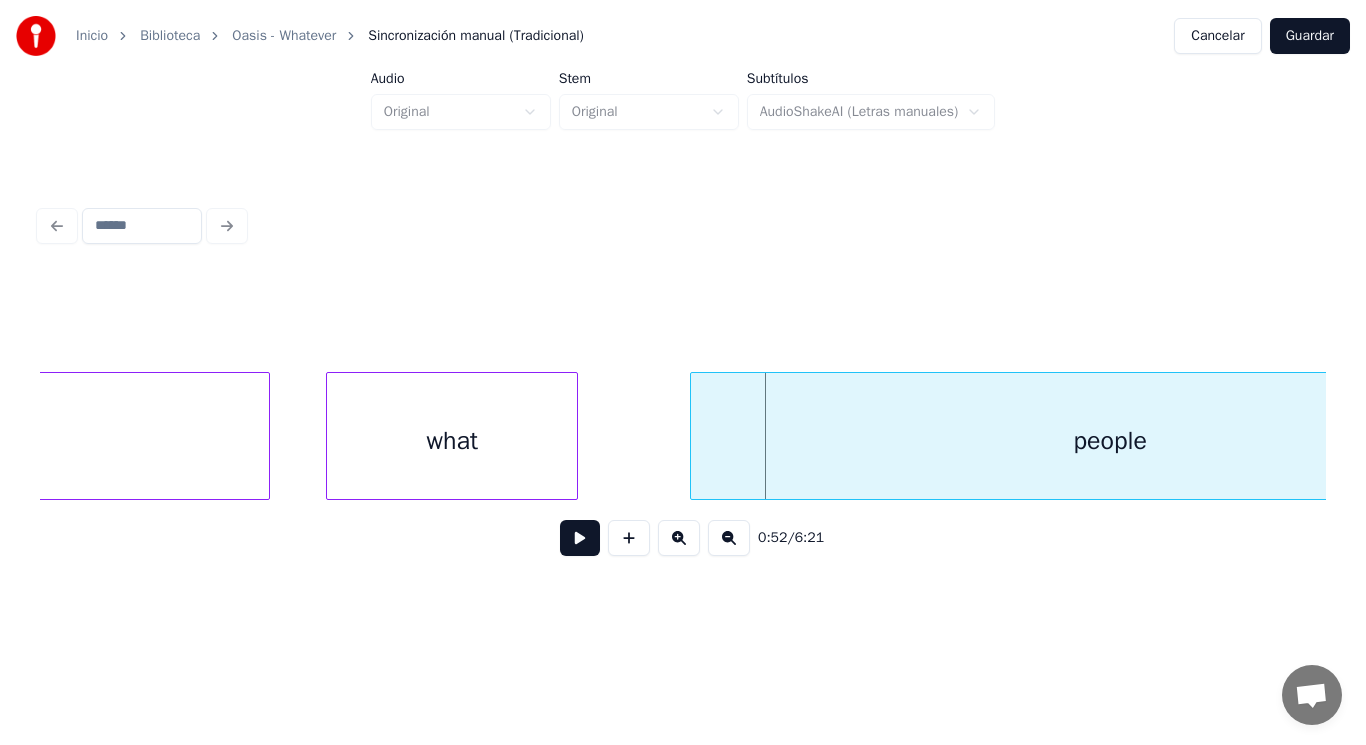 click at bounding box center (580, 538) 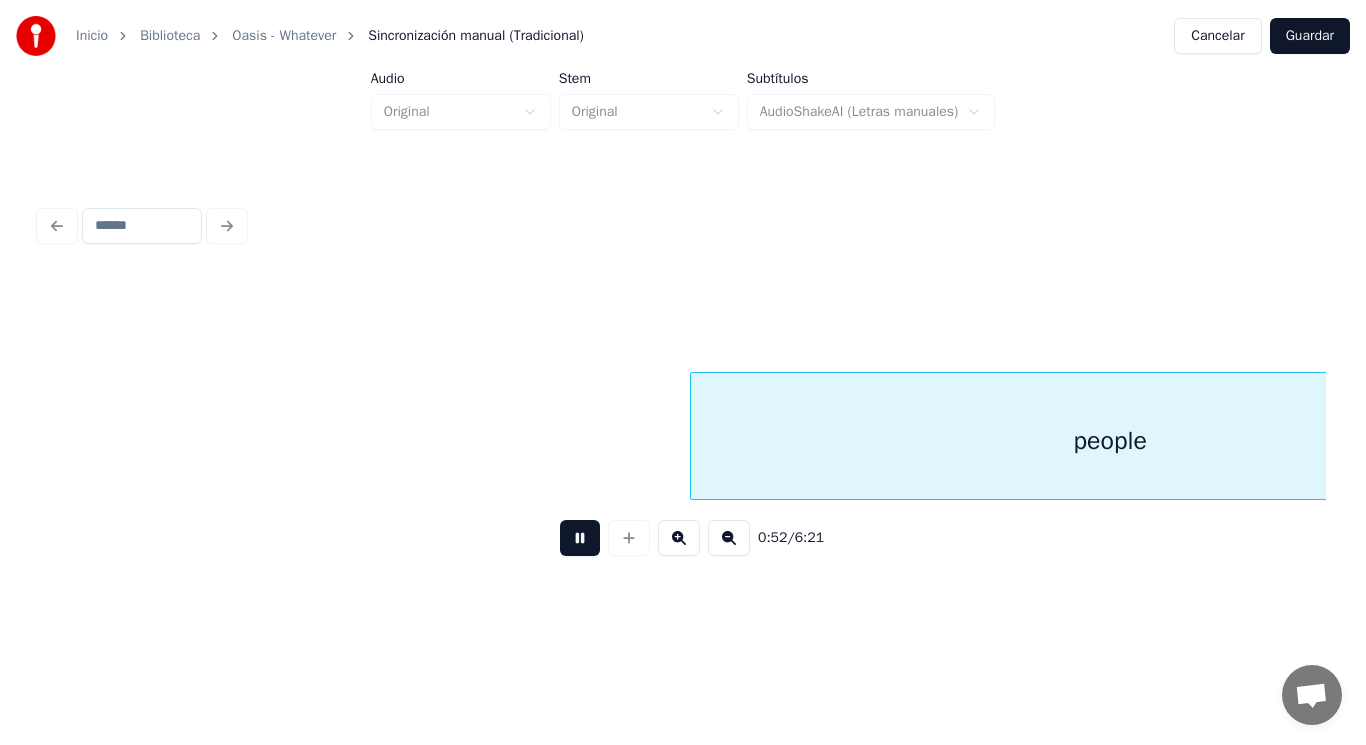 scroll, scrollTop: 0, scrollLeft: 73490, axis: horizontal 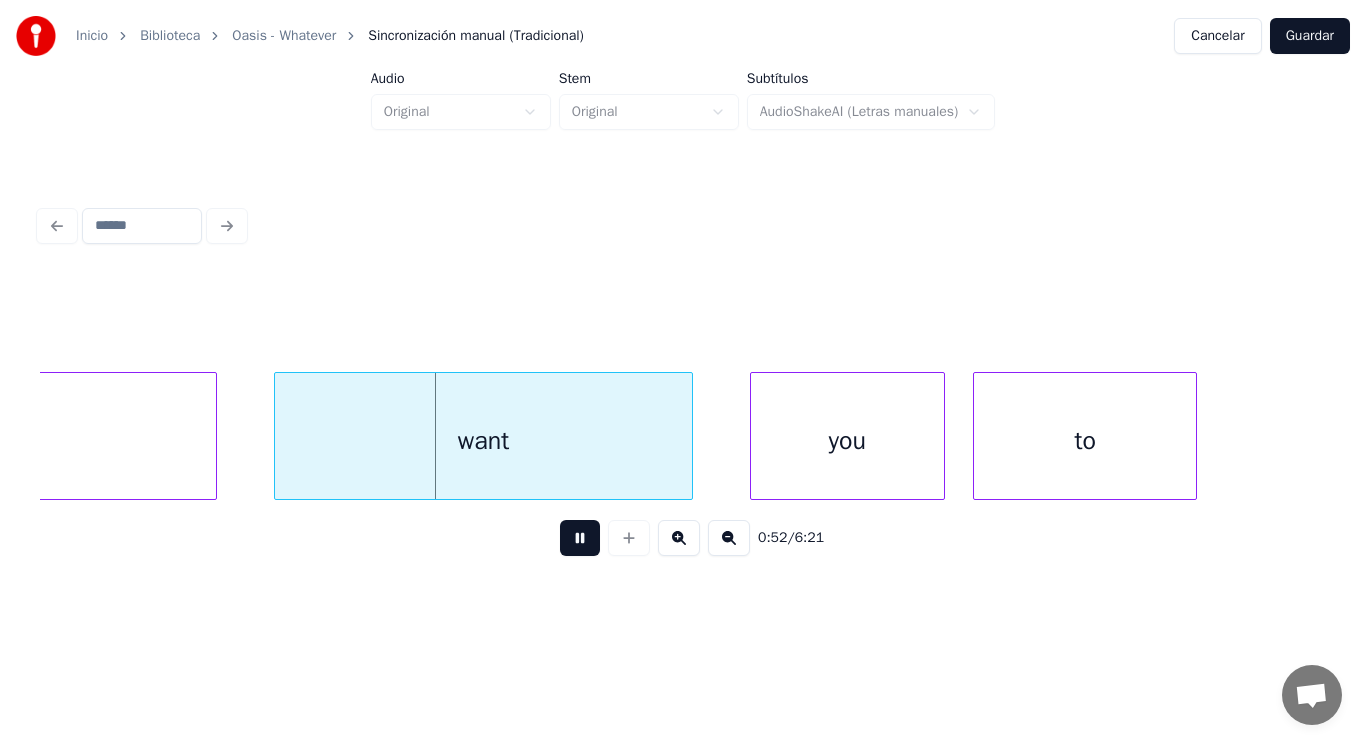 click at bounding box center [580, 538] 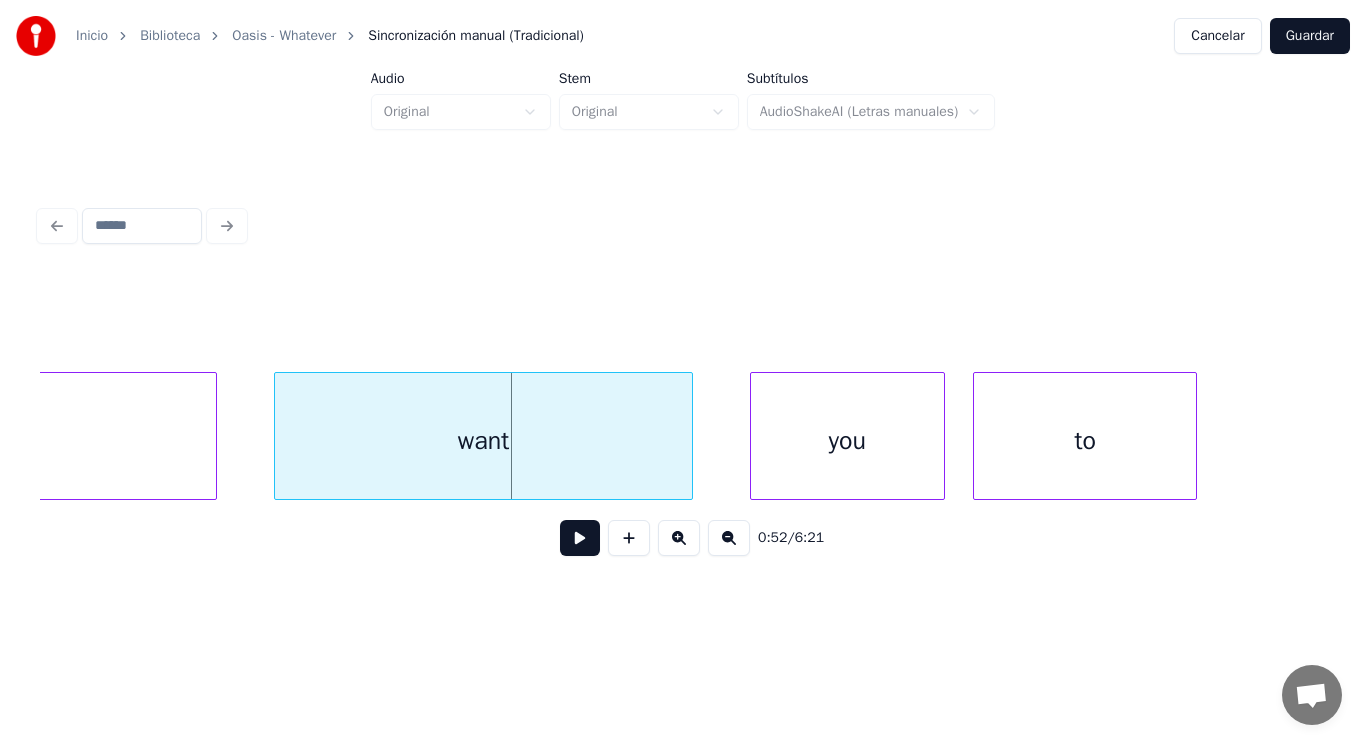 click on "want" at bounding box center (484, 441) 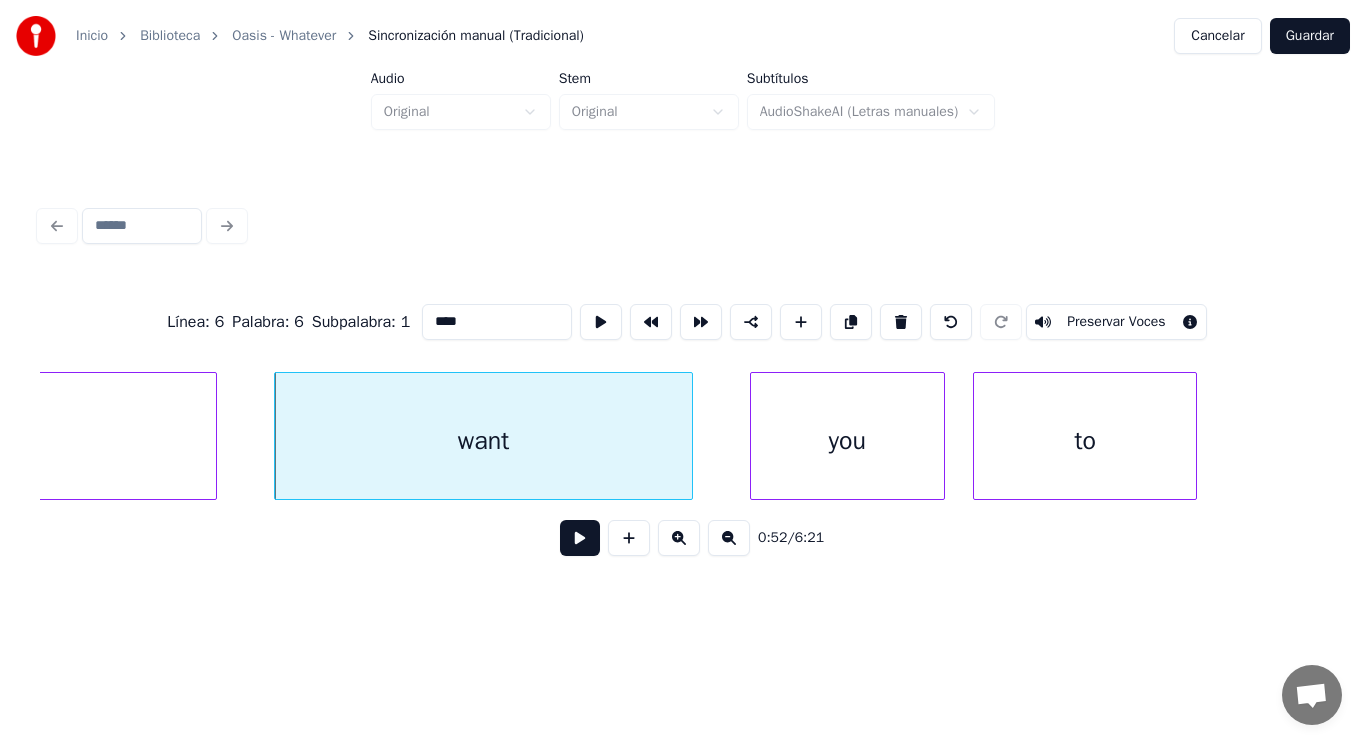 click at bounding box center [580, 538] 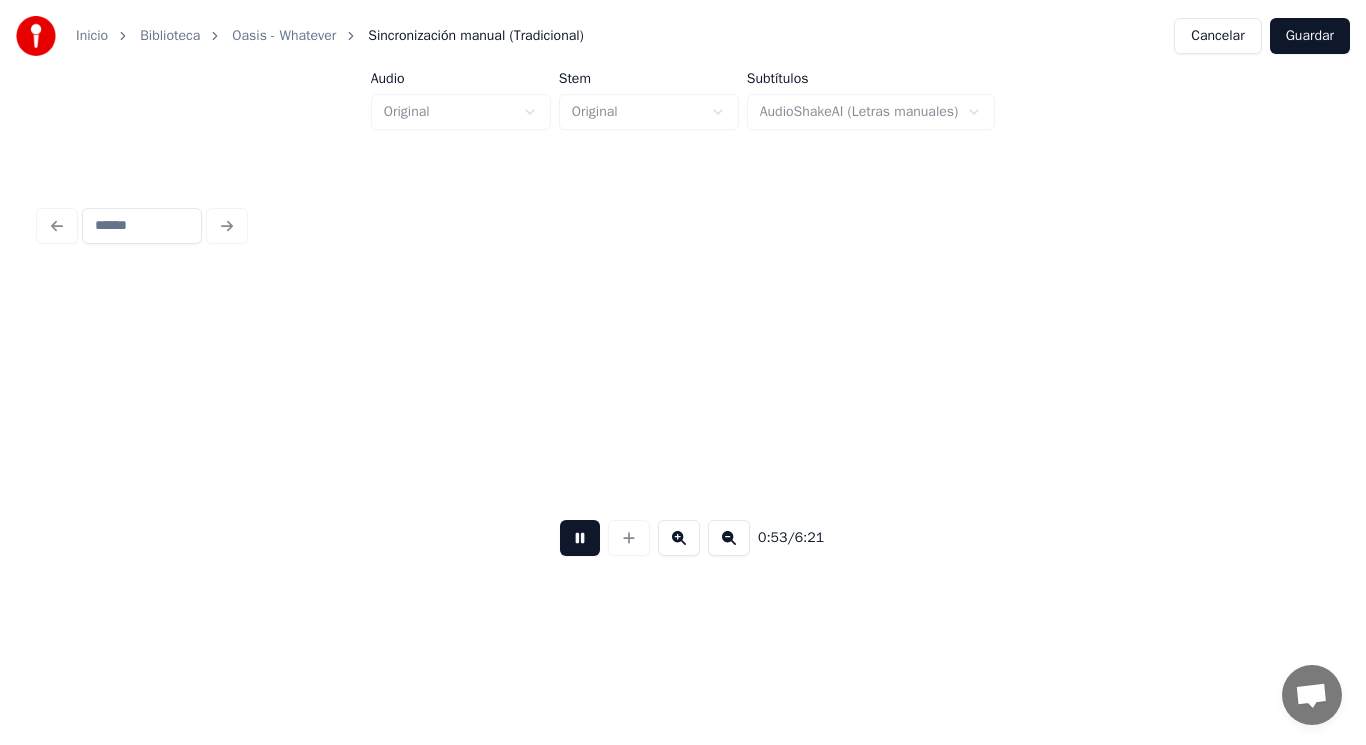 click at bounding box center (580, 538) 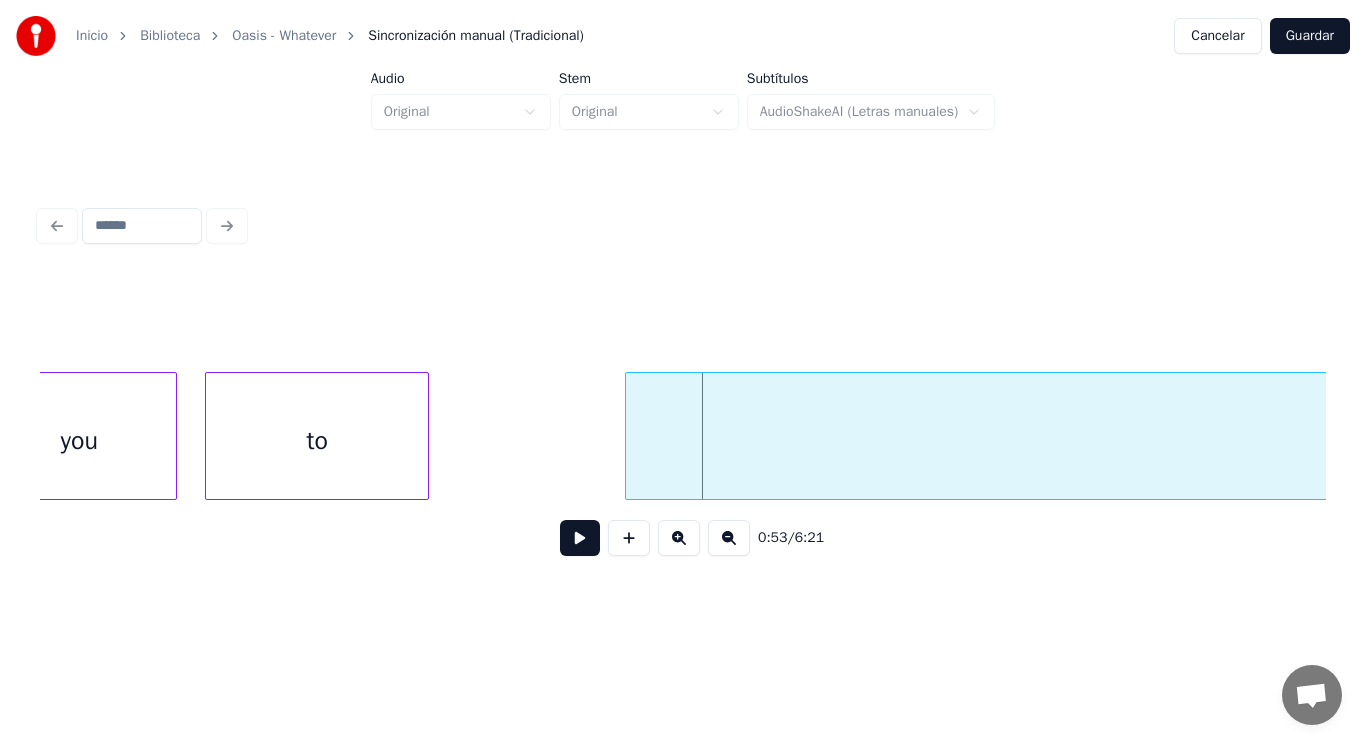 click on "you" at bounding box center [80, 441] 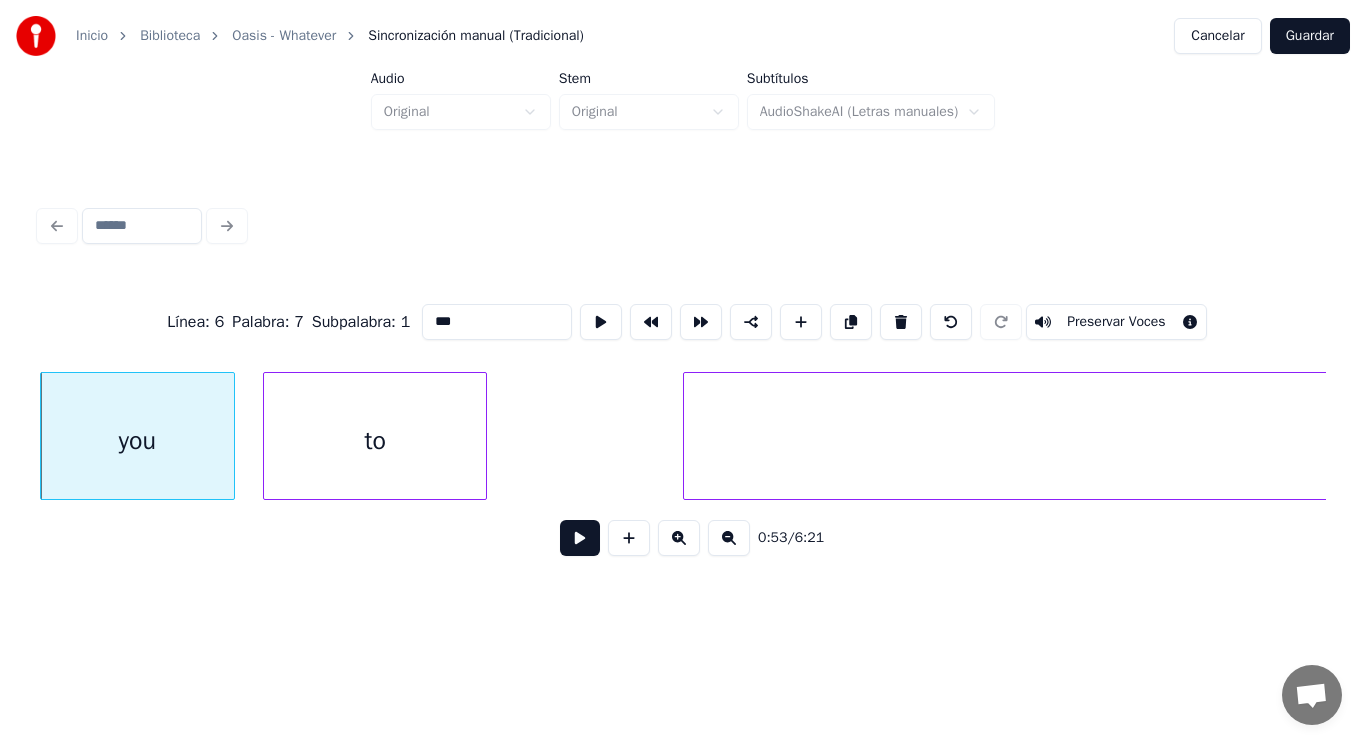 click at bounding box center [580, 538] 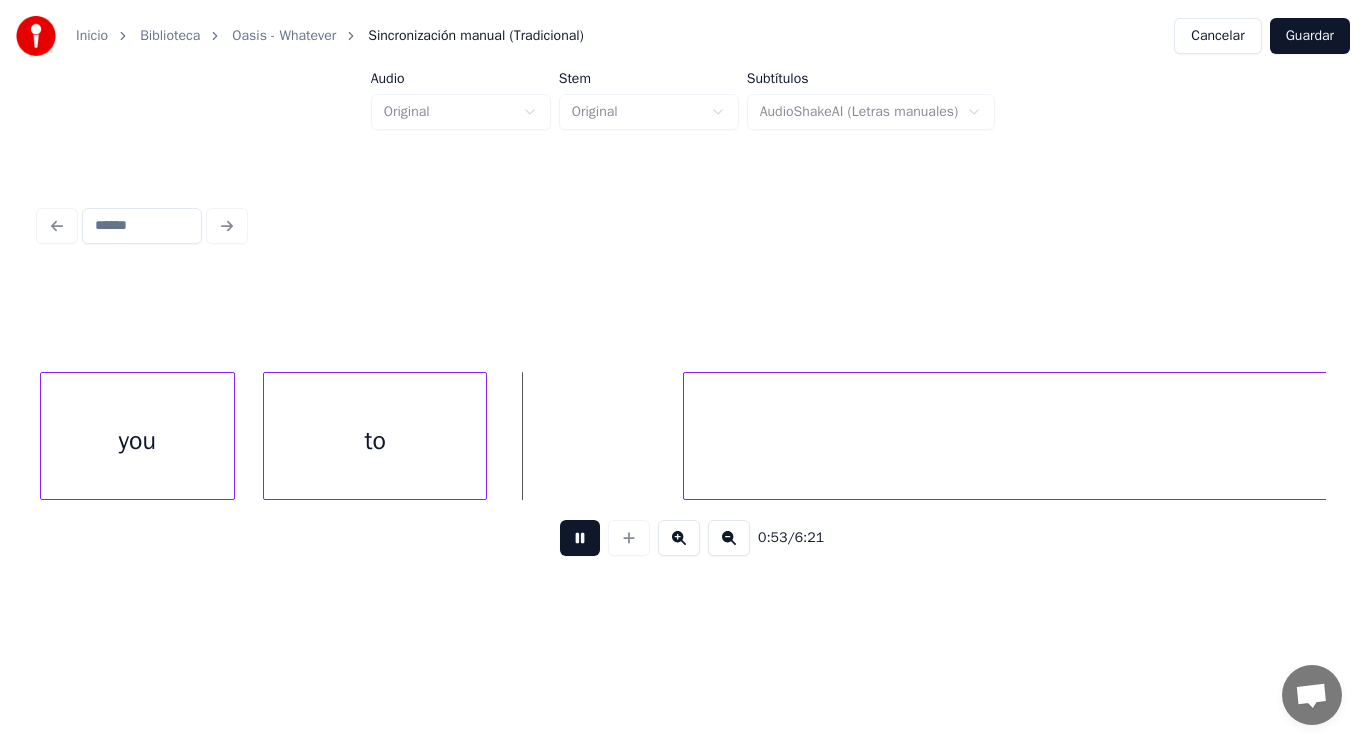 click at bounding box center (580, 538) 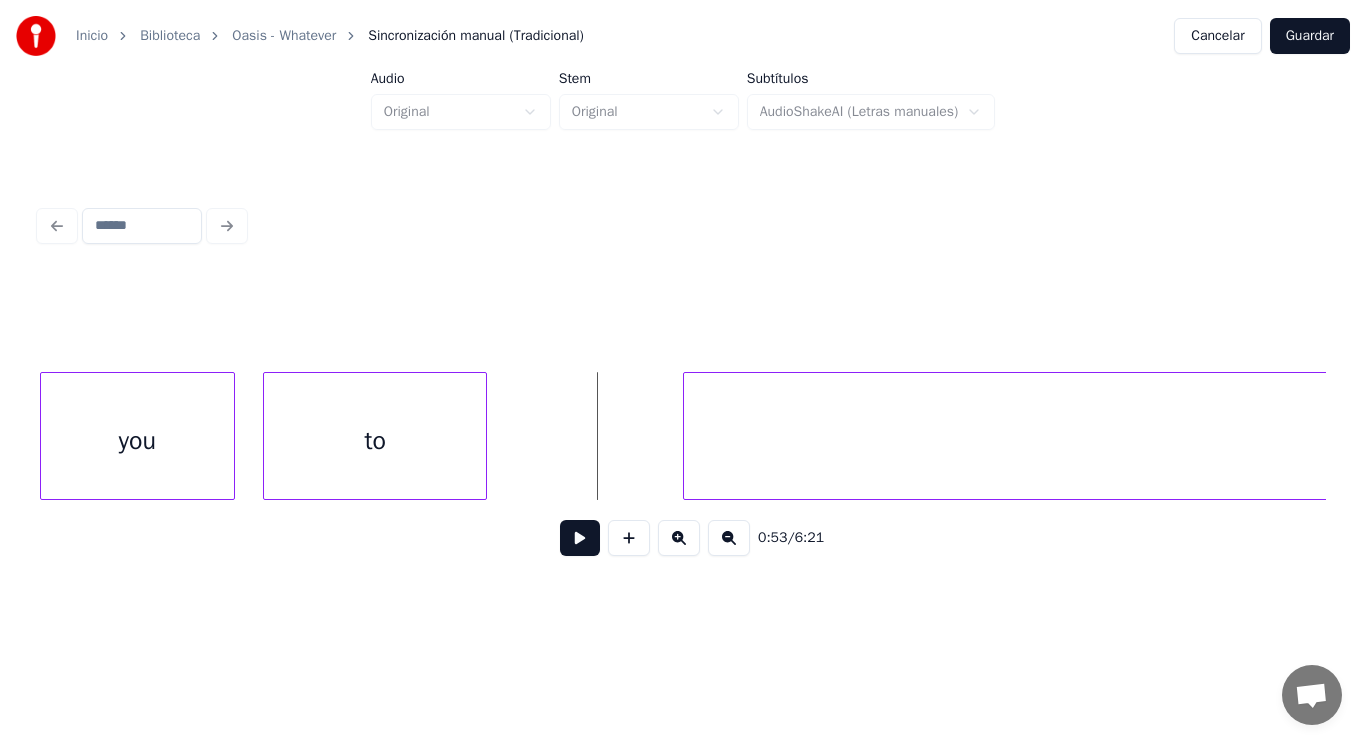click on "to" at bounding box center [375, 441] 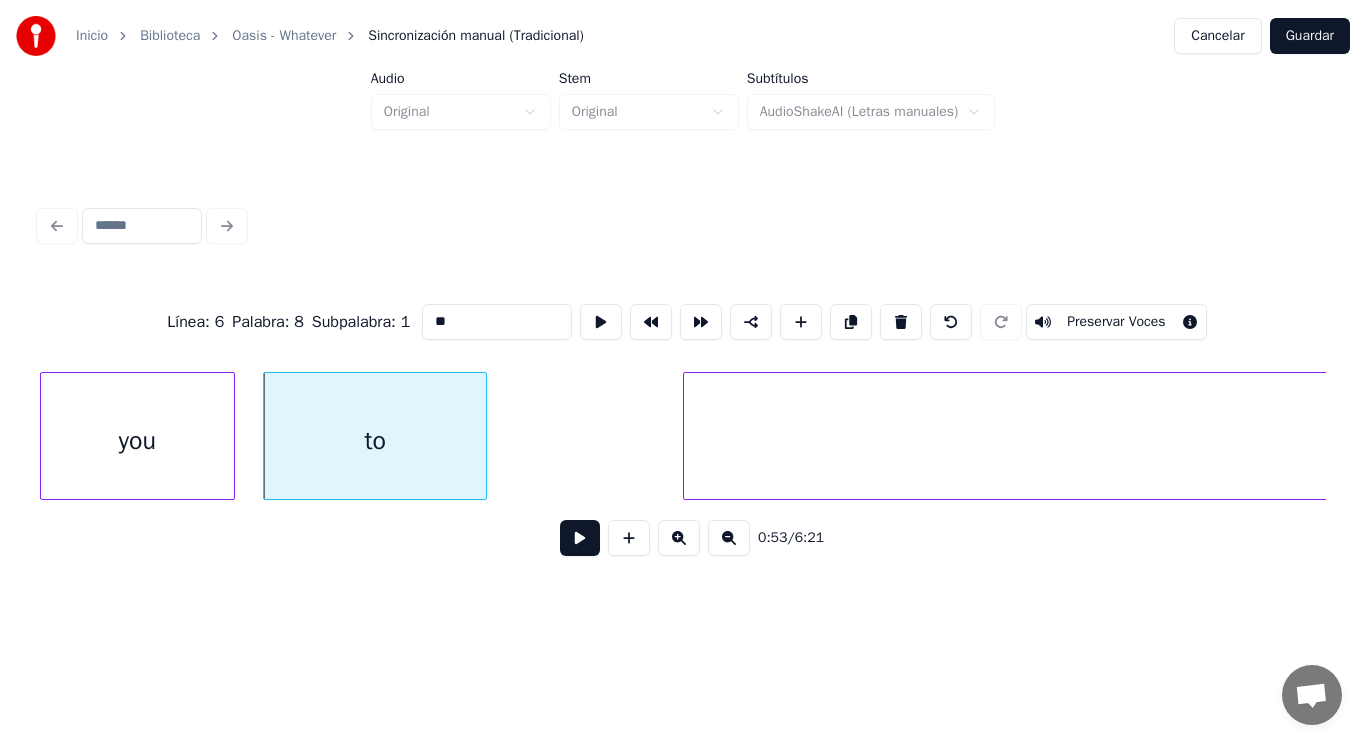 click at bounding box center (580, 538) 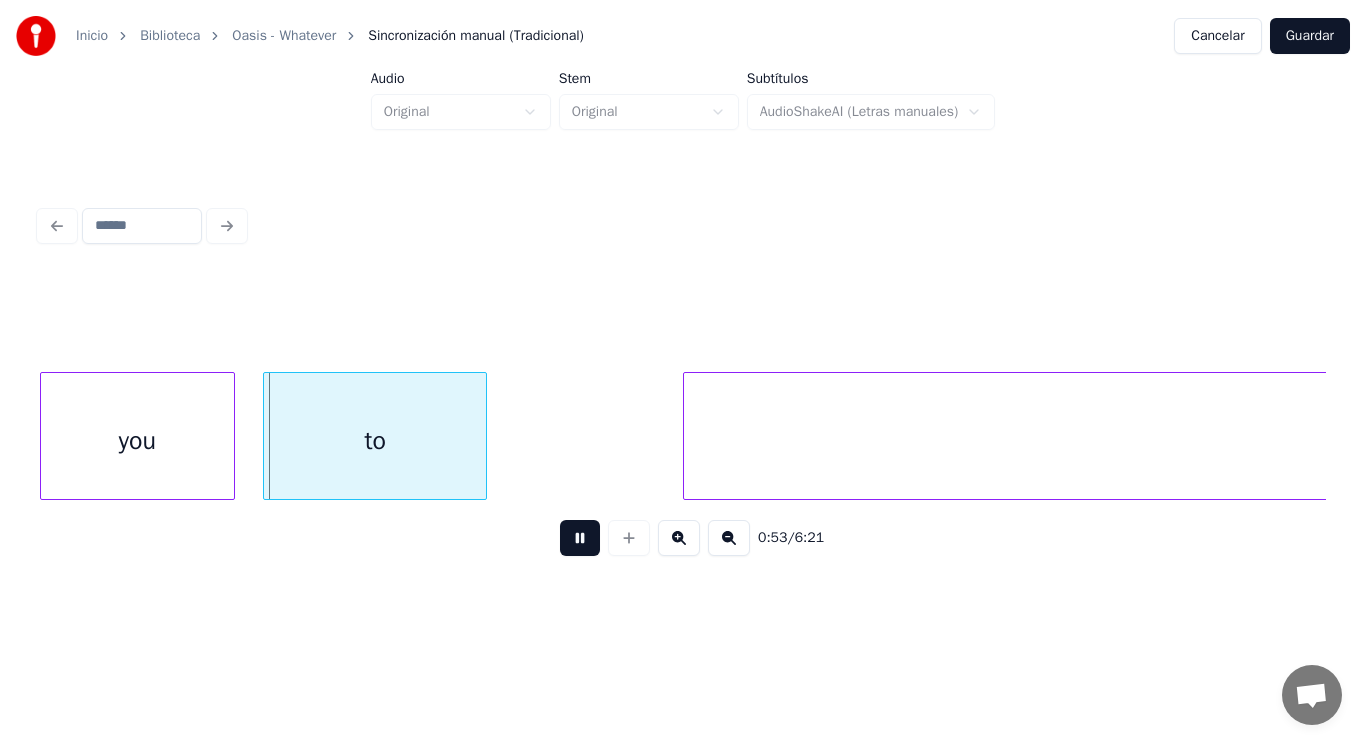 click at bounding box center [580, 538] 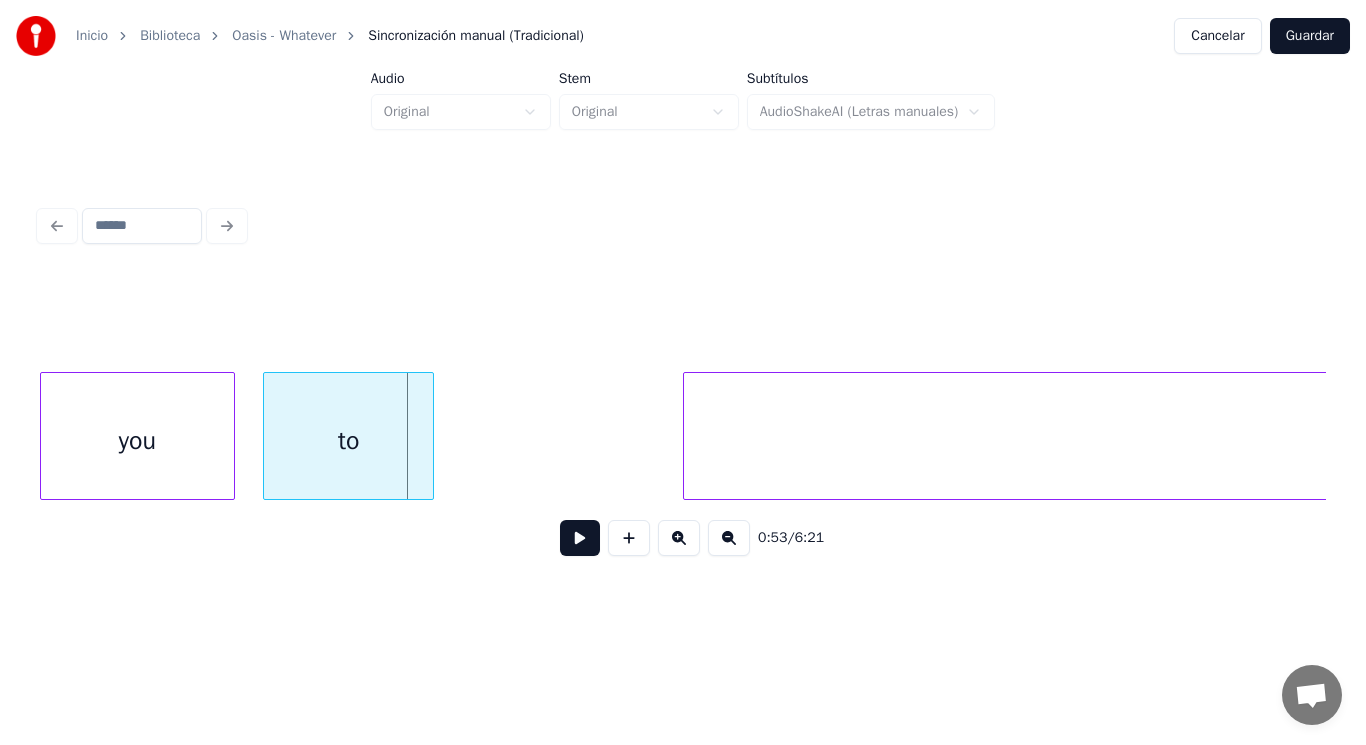 click at bounding box center [430, 436] 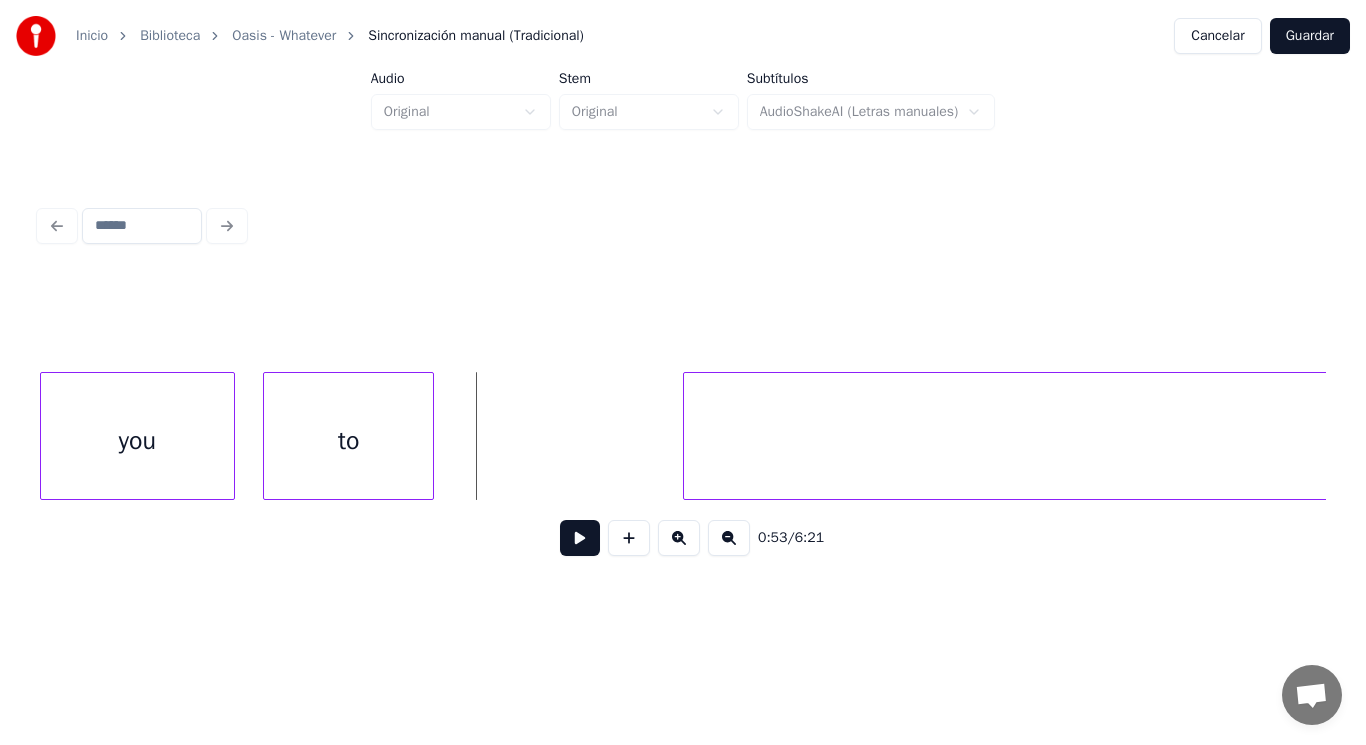 click at bounding box center (580, 538) 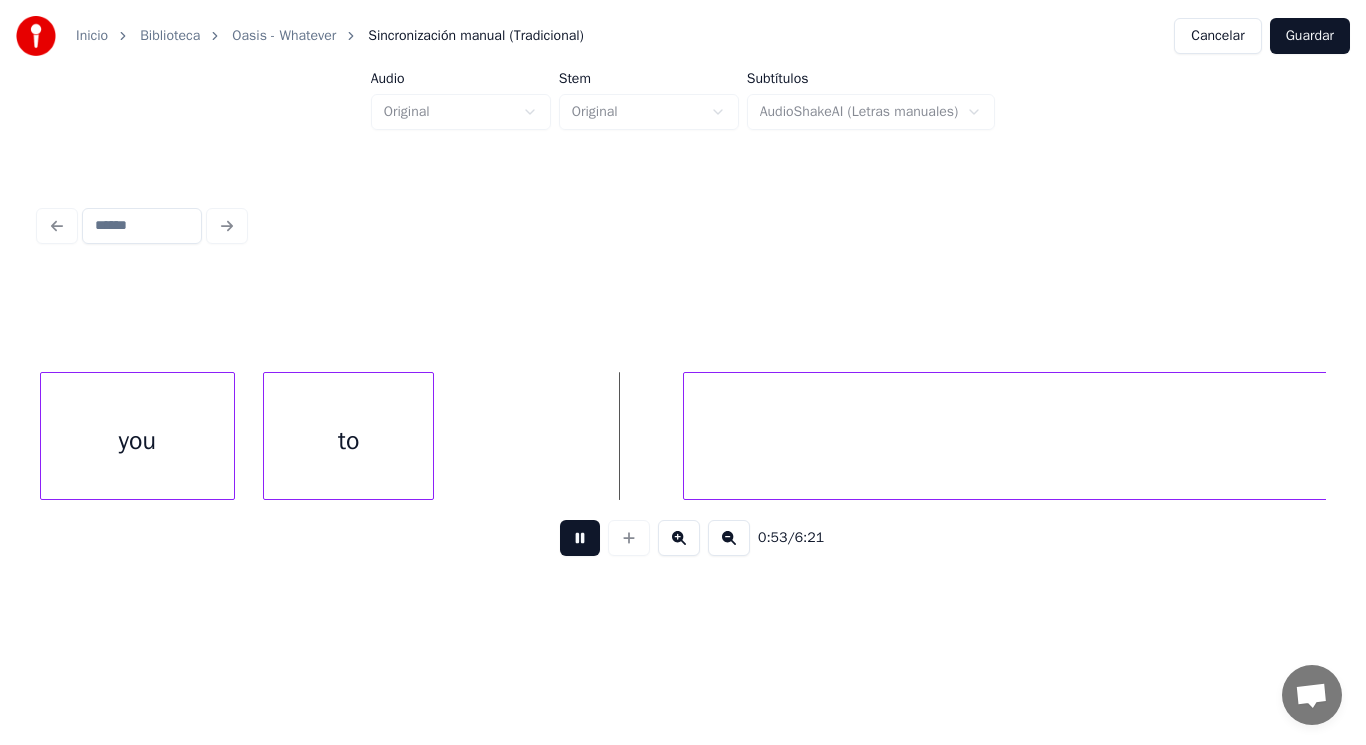 drag, startPoint x: 574, startPoint y: 550, endPoint x: 717, endPoint y: 478, distance: 160.10309 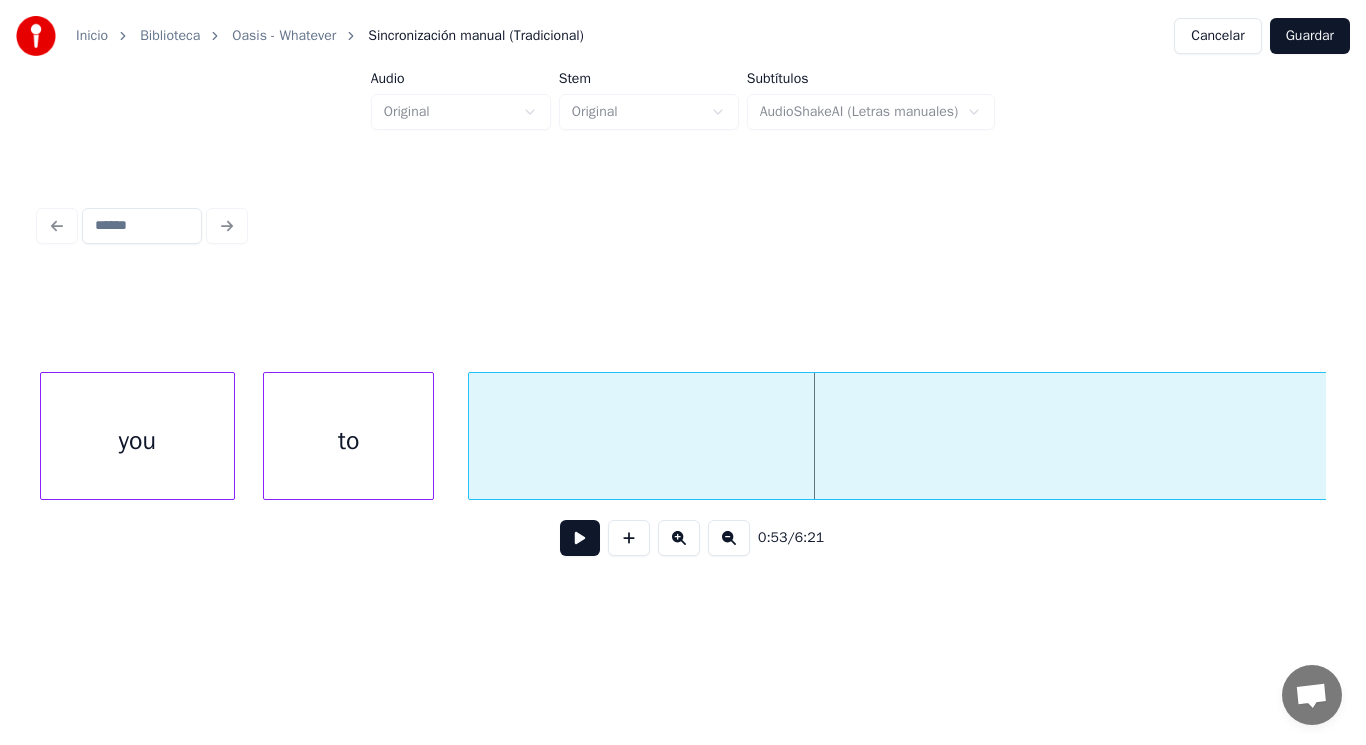 click at bounding box center (472, 436) 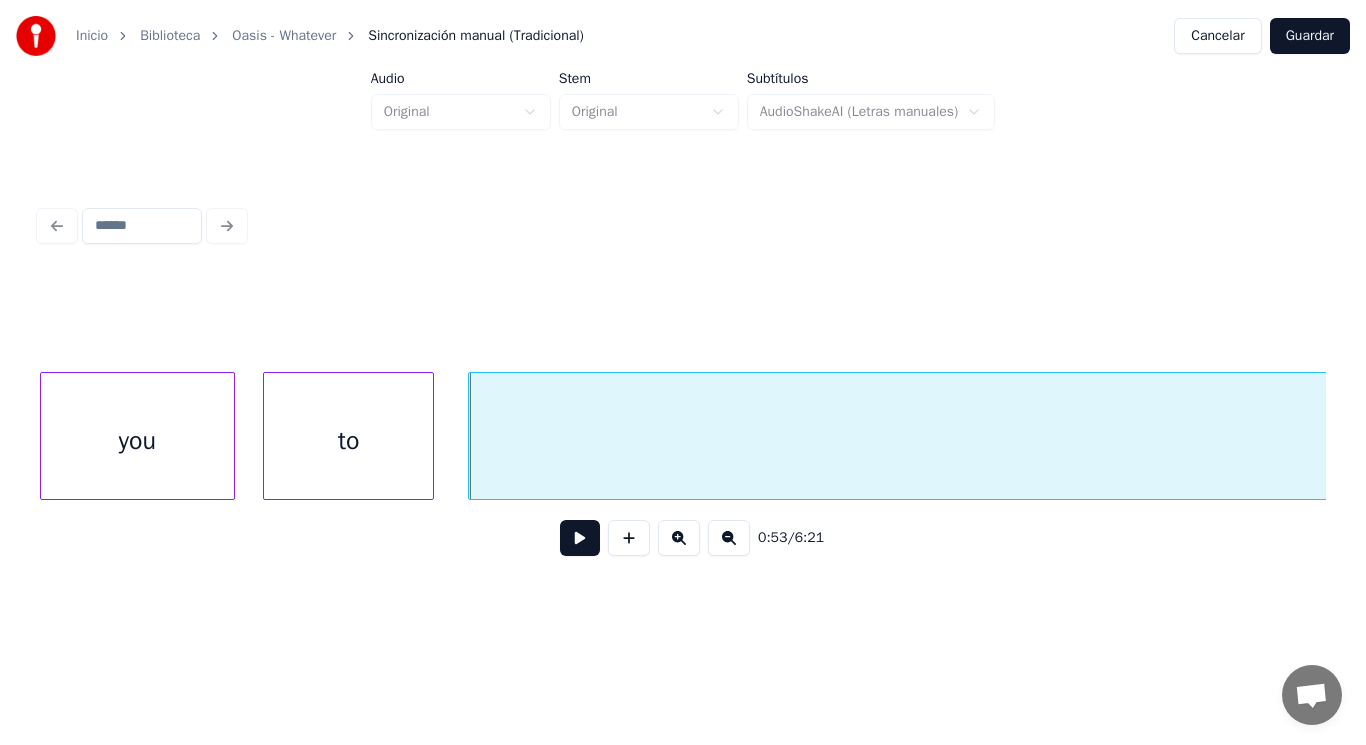 click at bounding box center [580, 538] 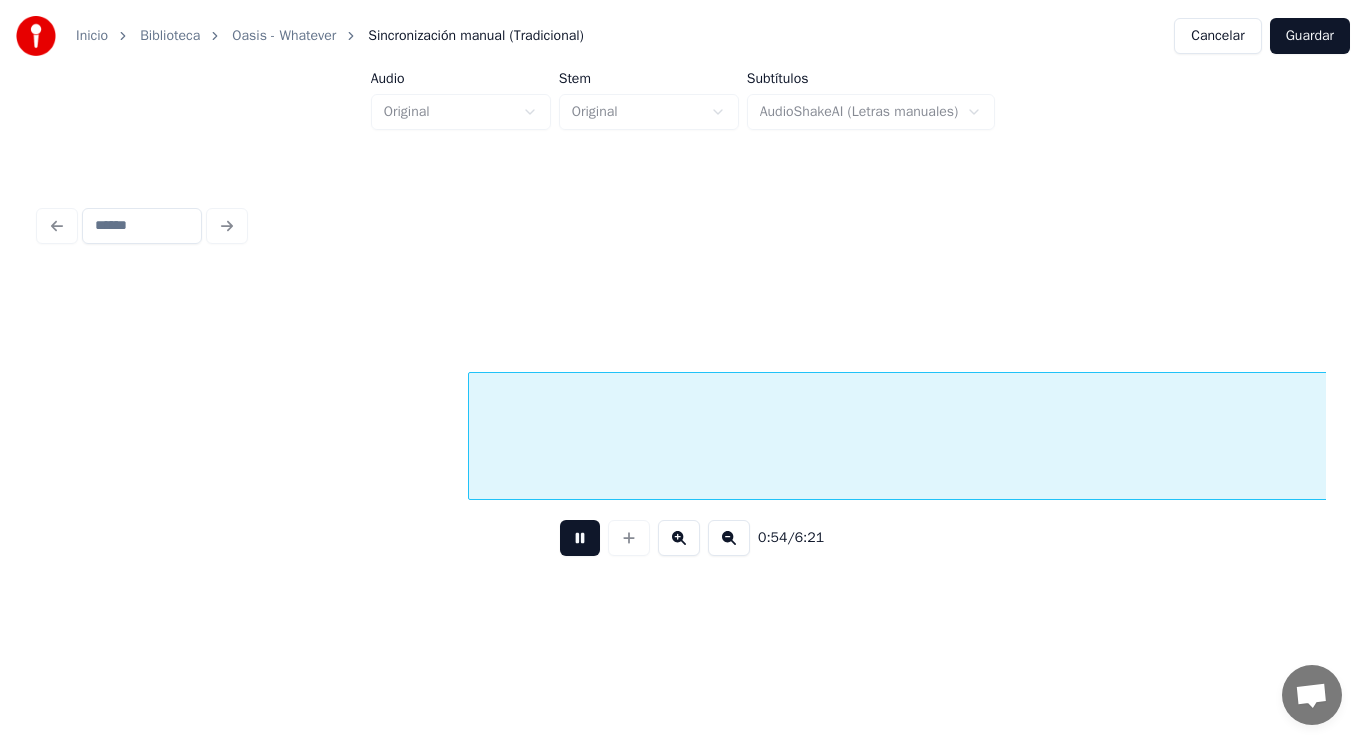 scroll, scrollTop: 0, scrollLeft: 75506, axis: horizontal 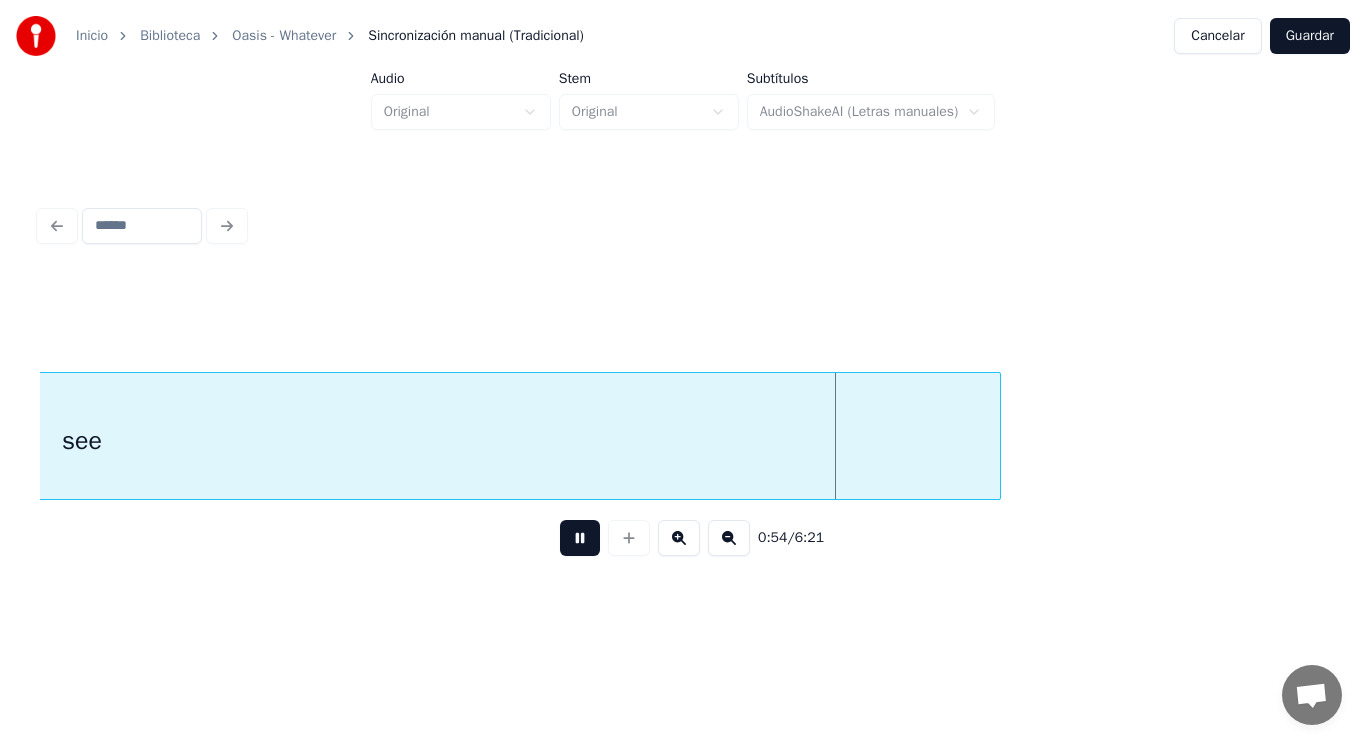 click at bounding box center [580, 538] 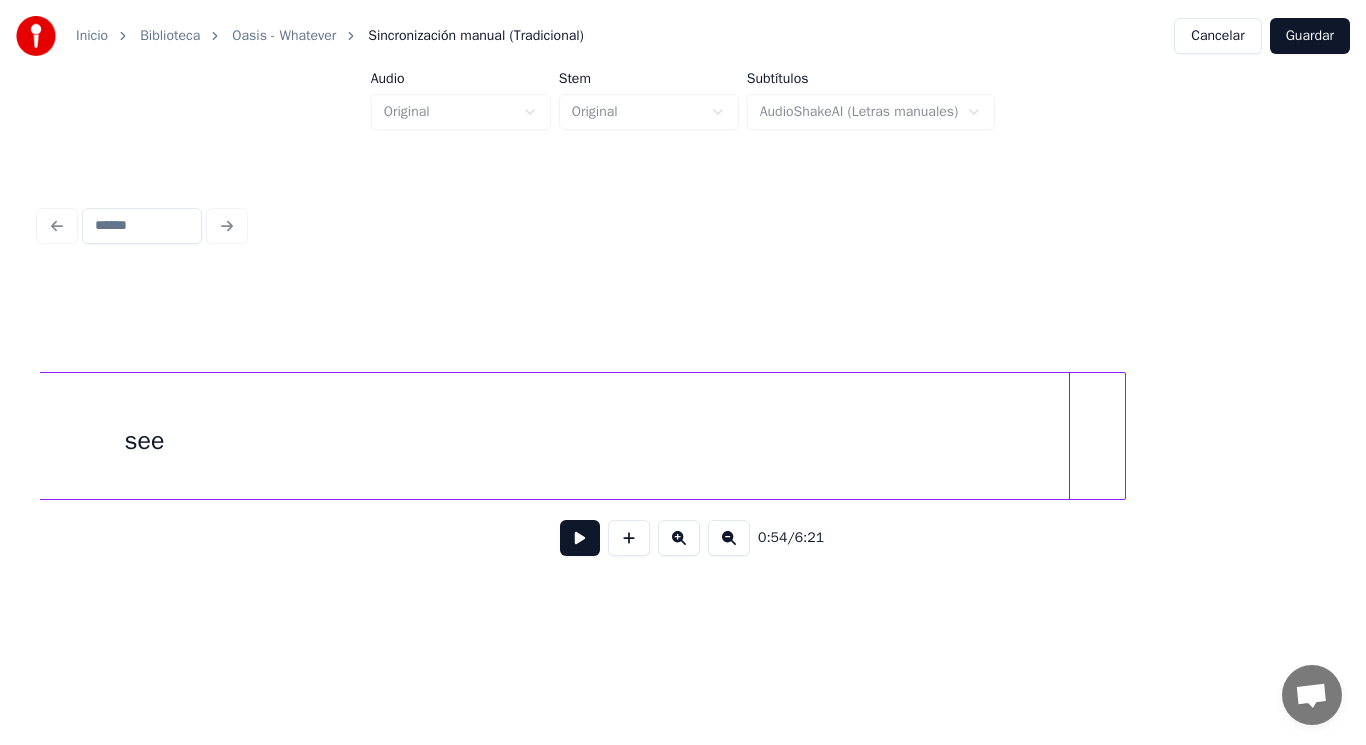 click at bounding box center [1122, 436] 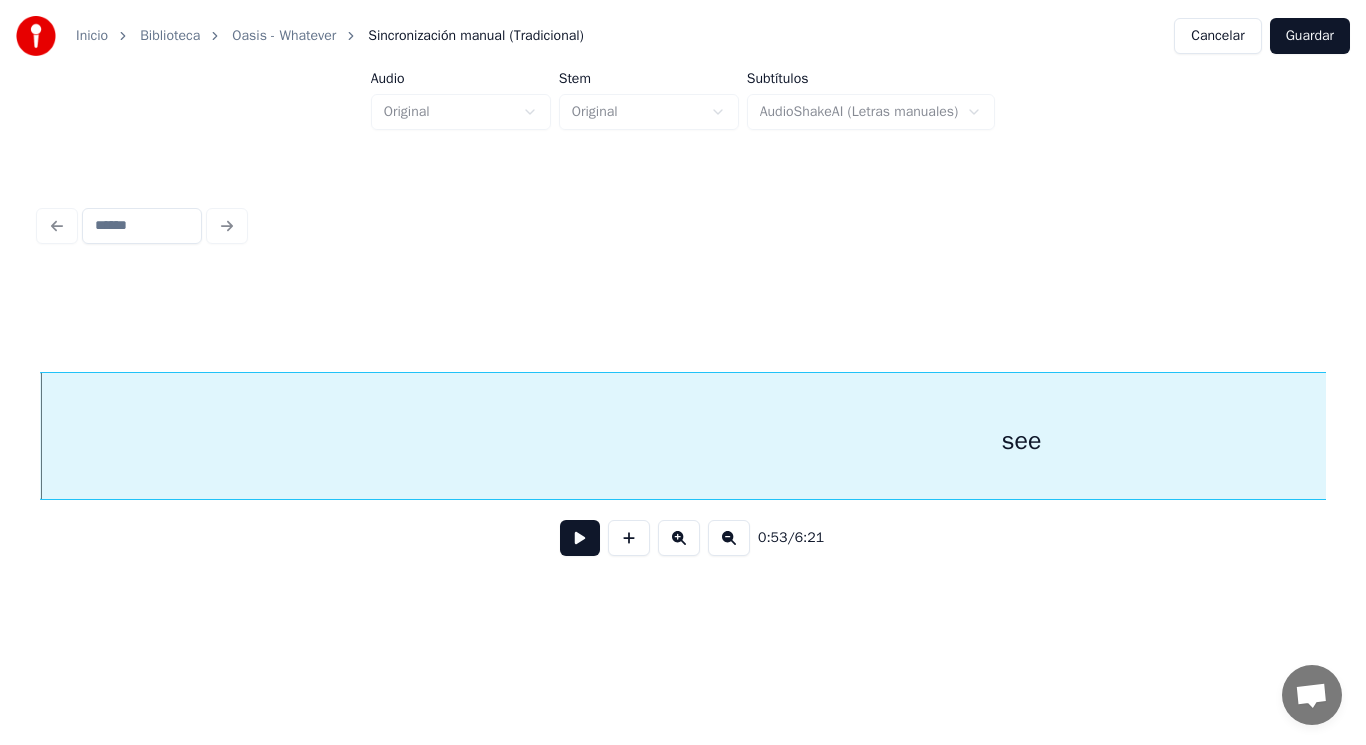 click at bounding box center (580, 538) 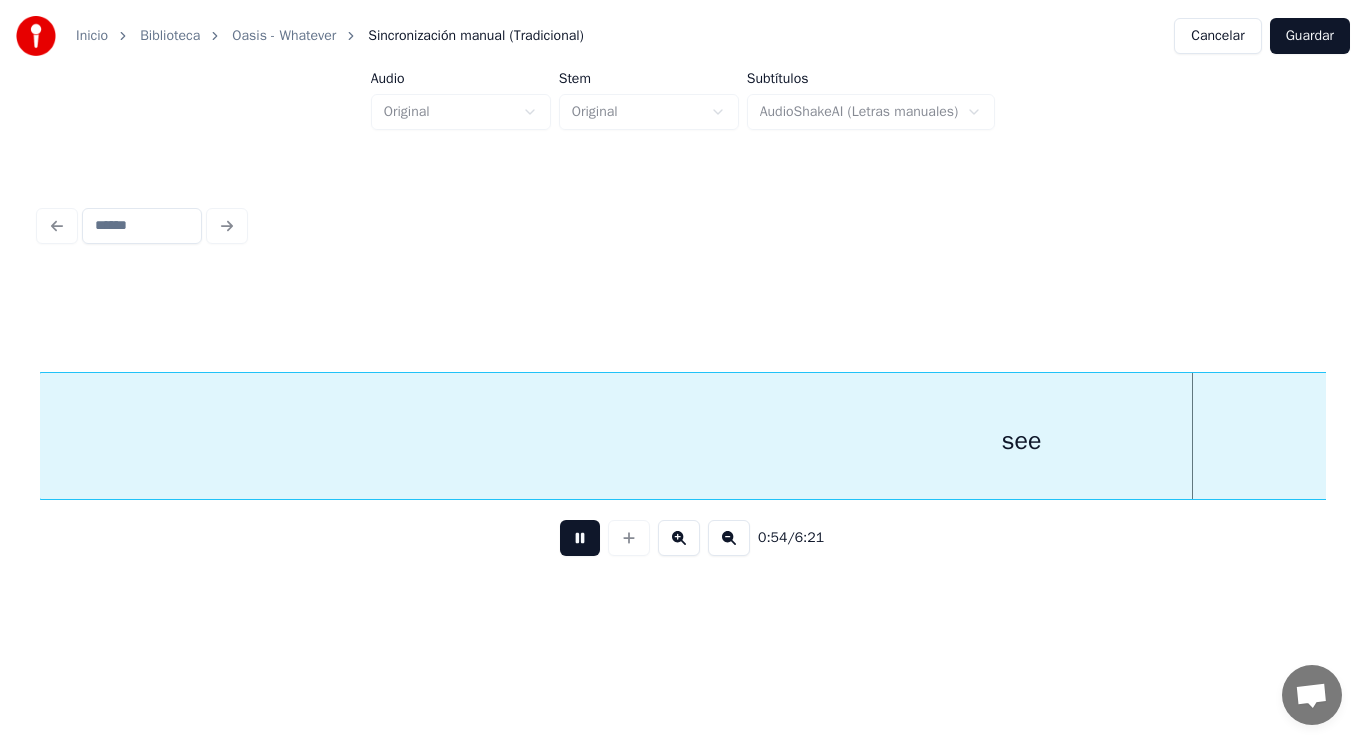 scroll, scrollTop: 0, scrollLeft: 75933, axis: horizontal 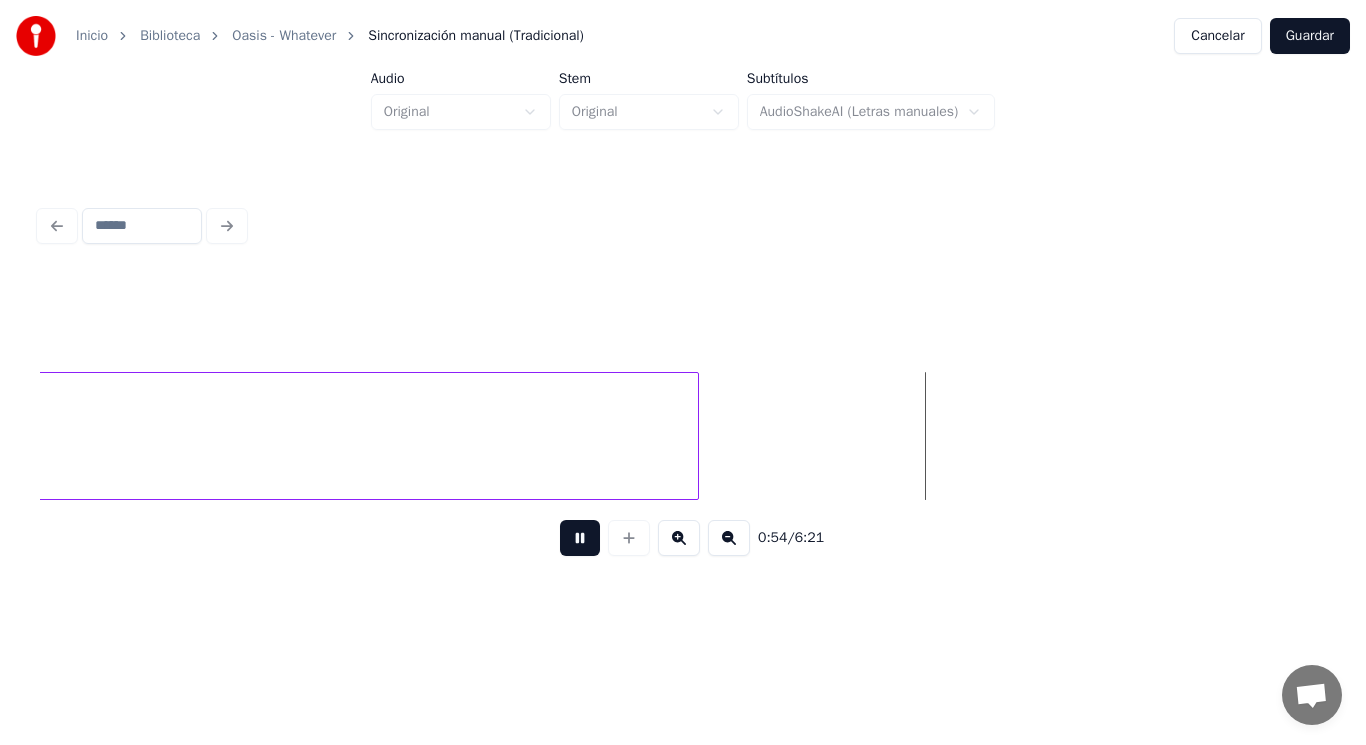 click at bounding box center [580, 538] 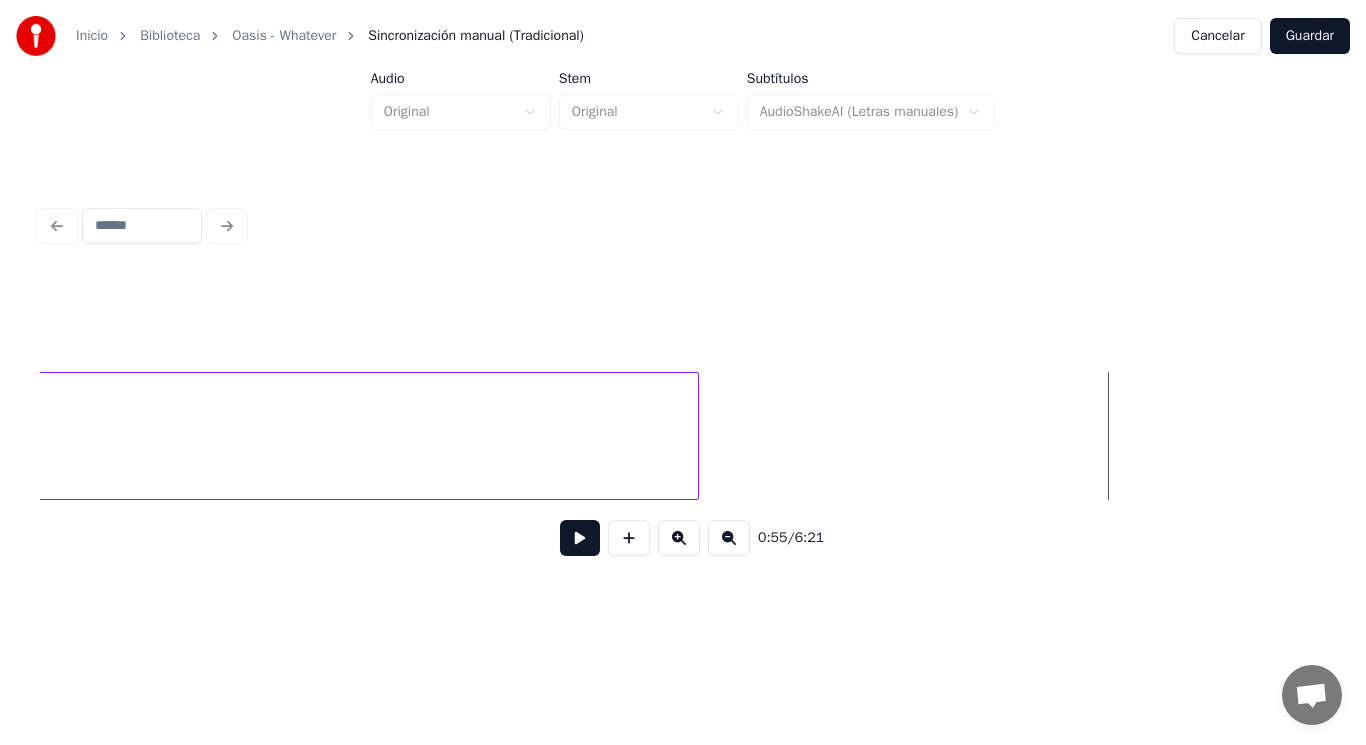 click at bounding box center [580, 538] 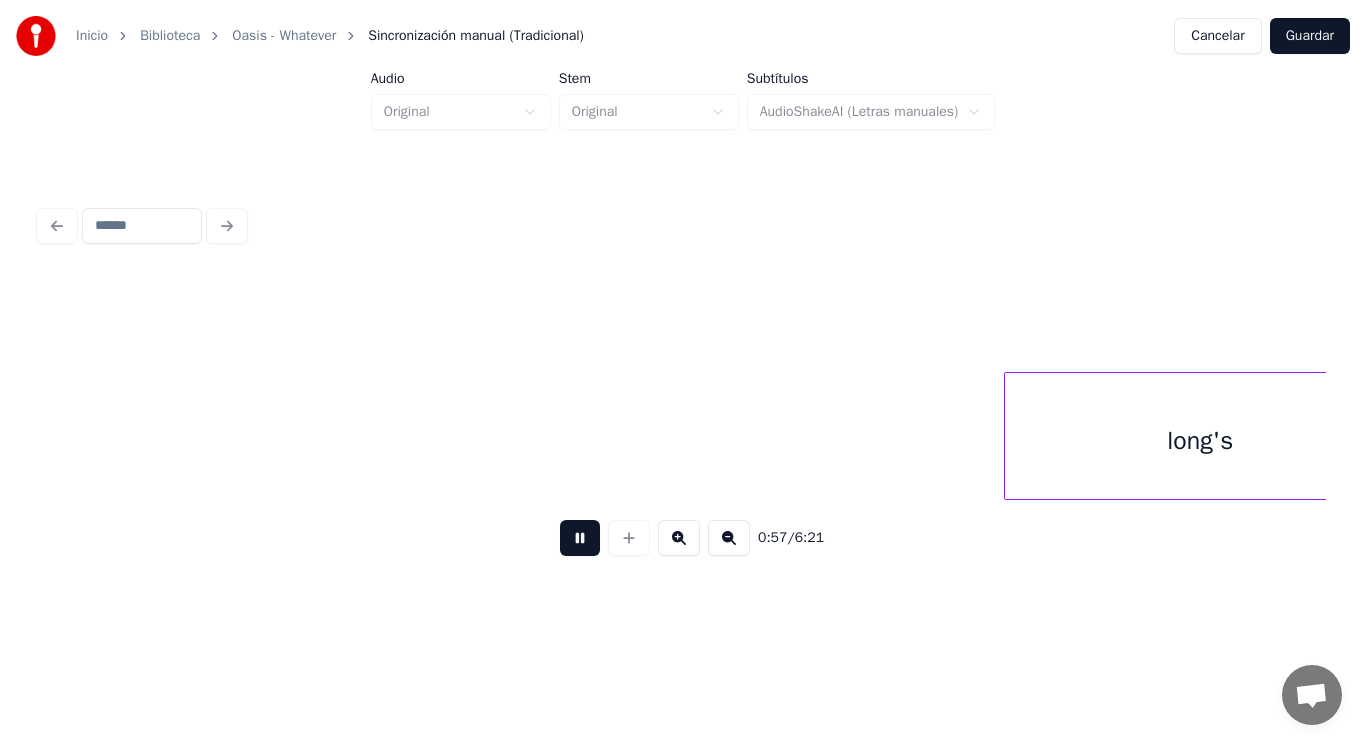scroll, scrollTop: 0, scrollLeft: 81118, axis: horizontal 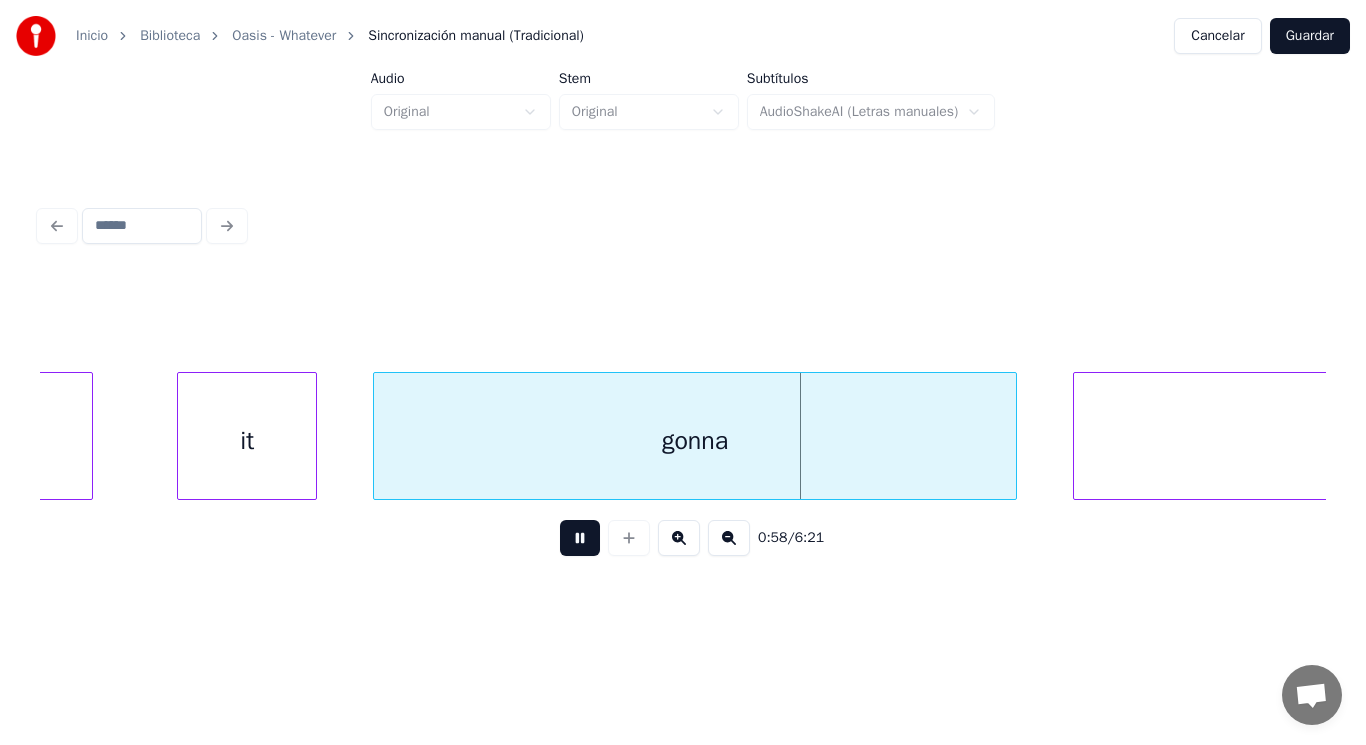 click at bounding box center [580, 538] 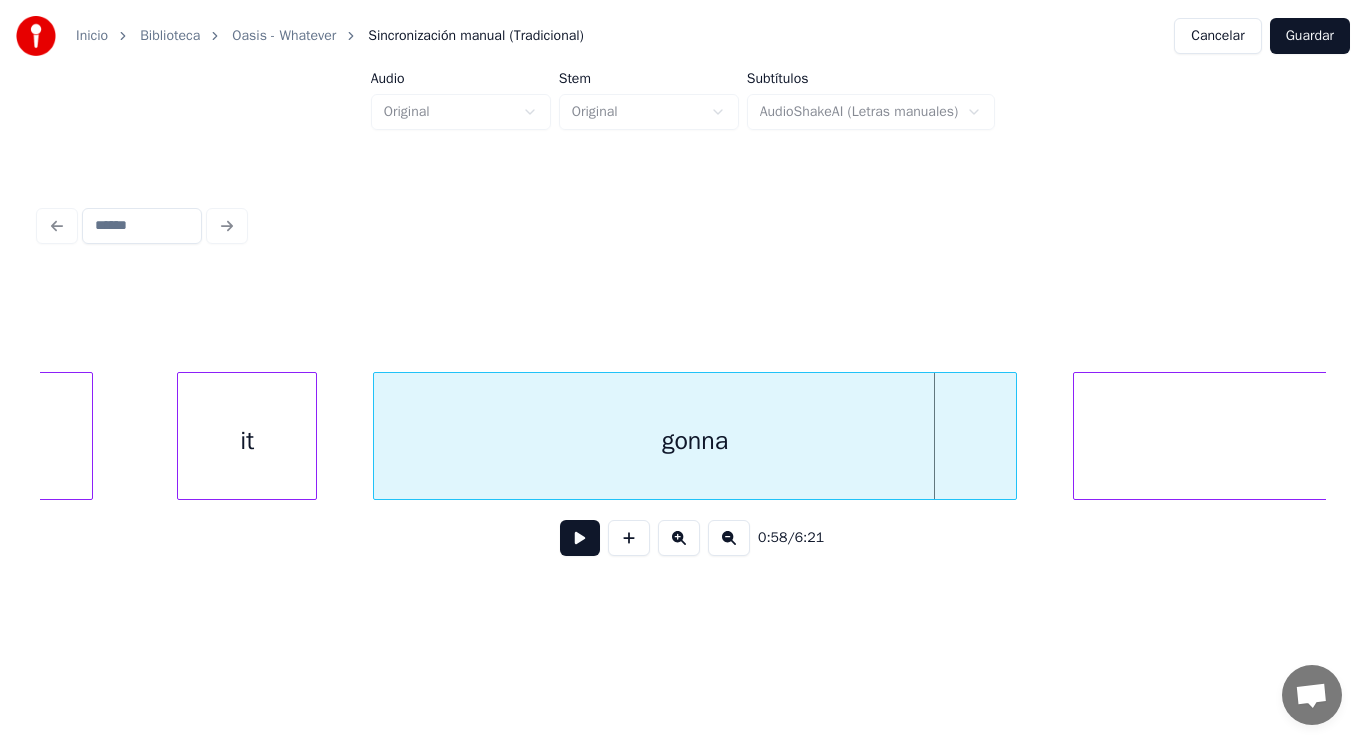 click on "long's" at bounding box center (-103, 441) 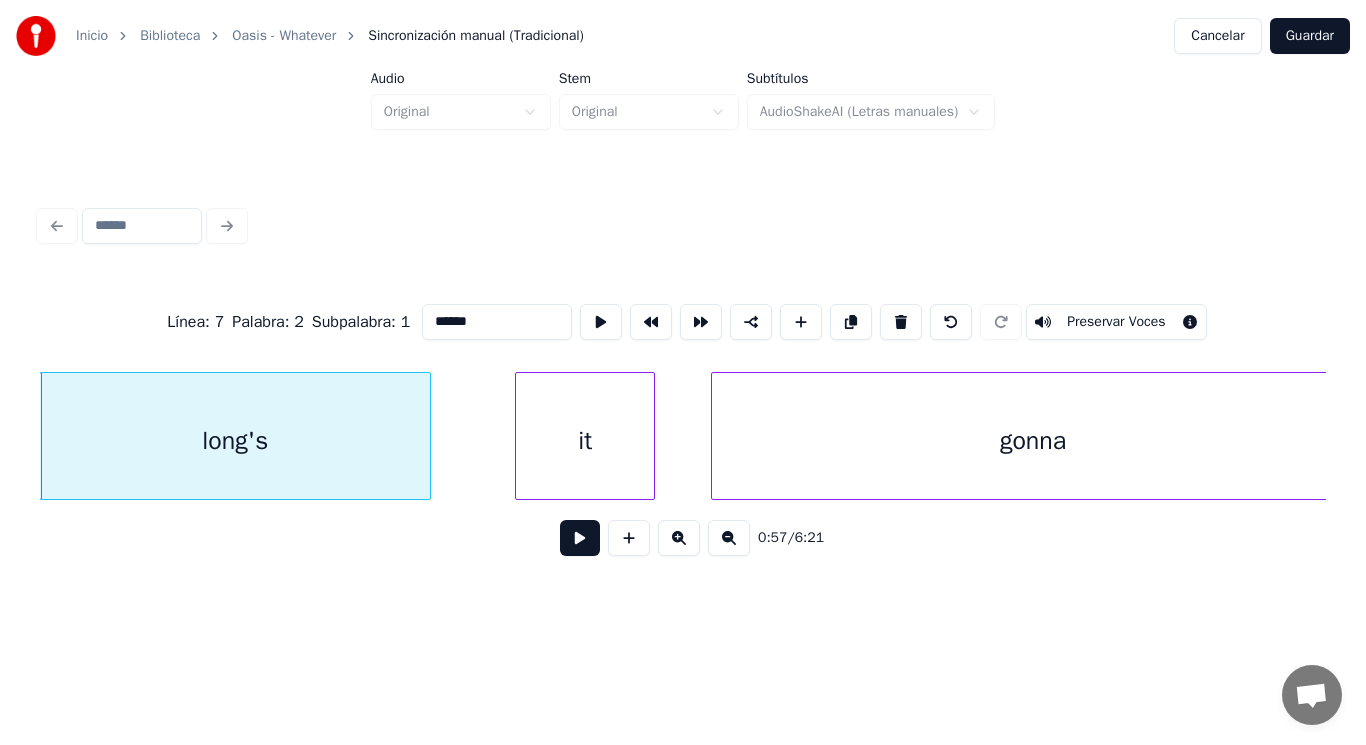 click at bounding box center (580, 538) 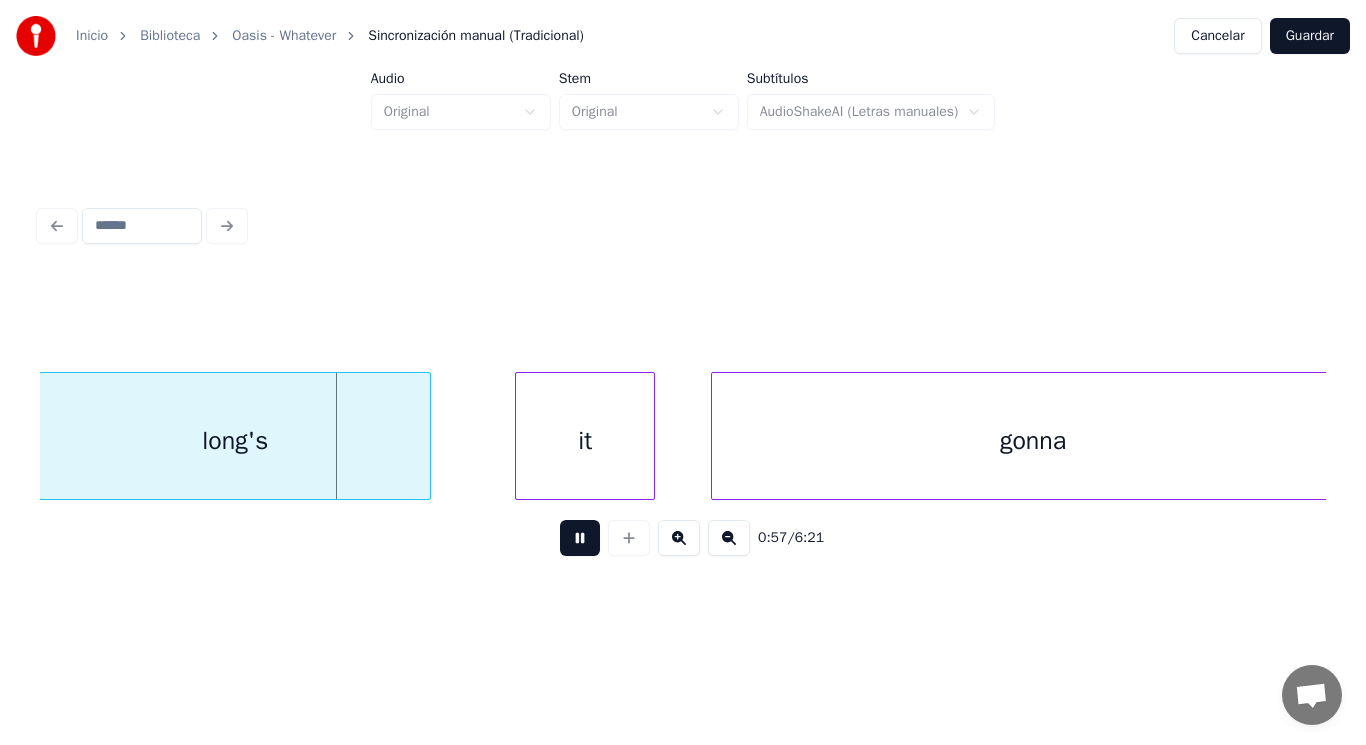 click at bounding box center (580, 538) 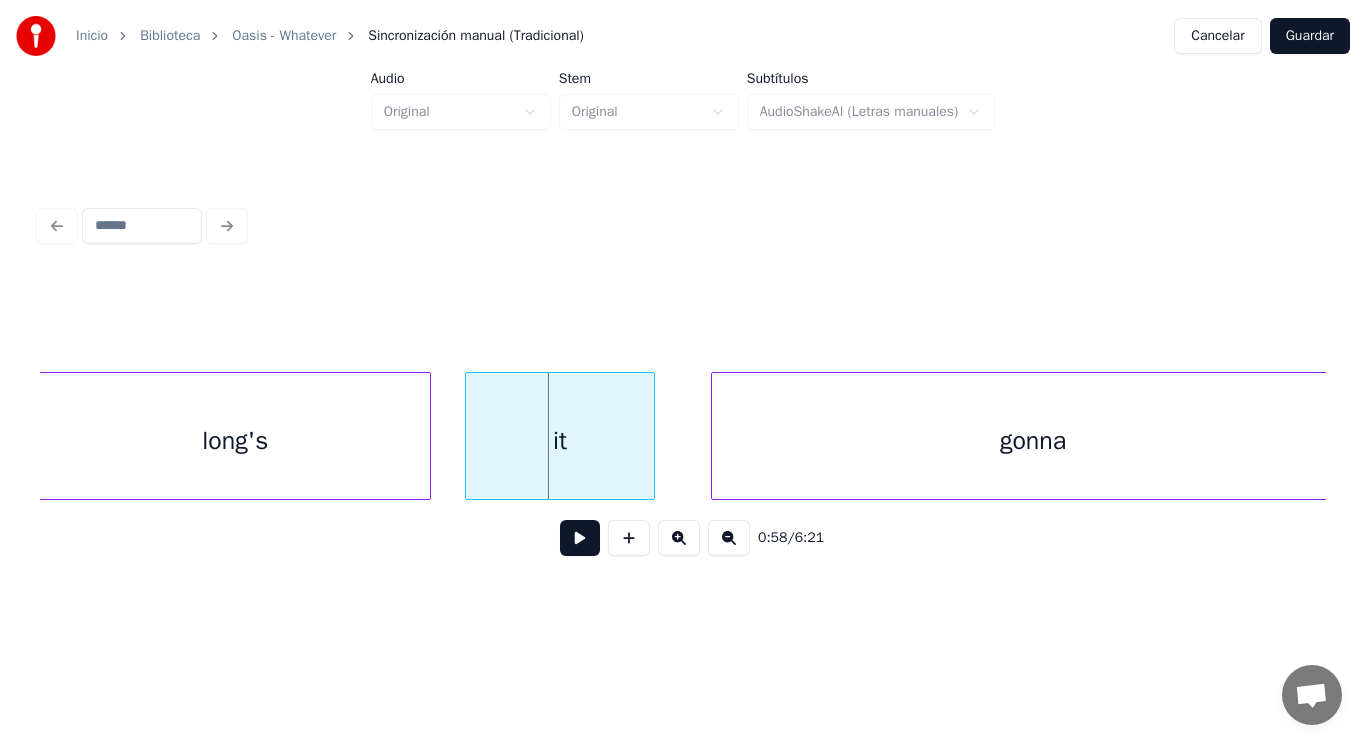 click at bounding box center [469, 436] 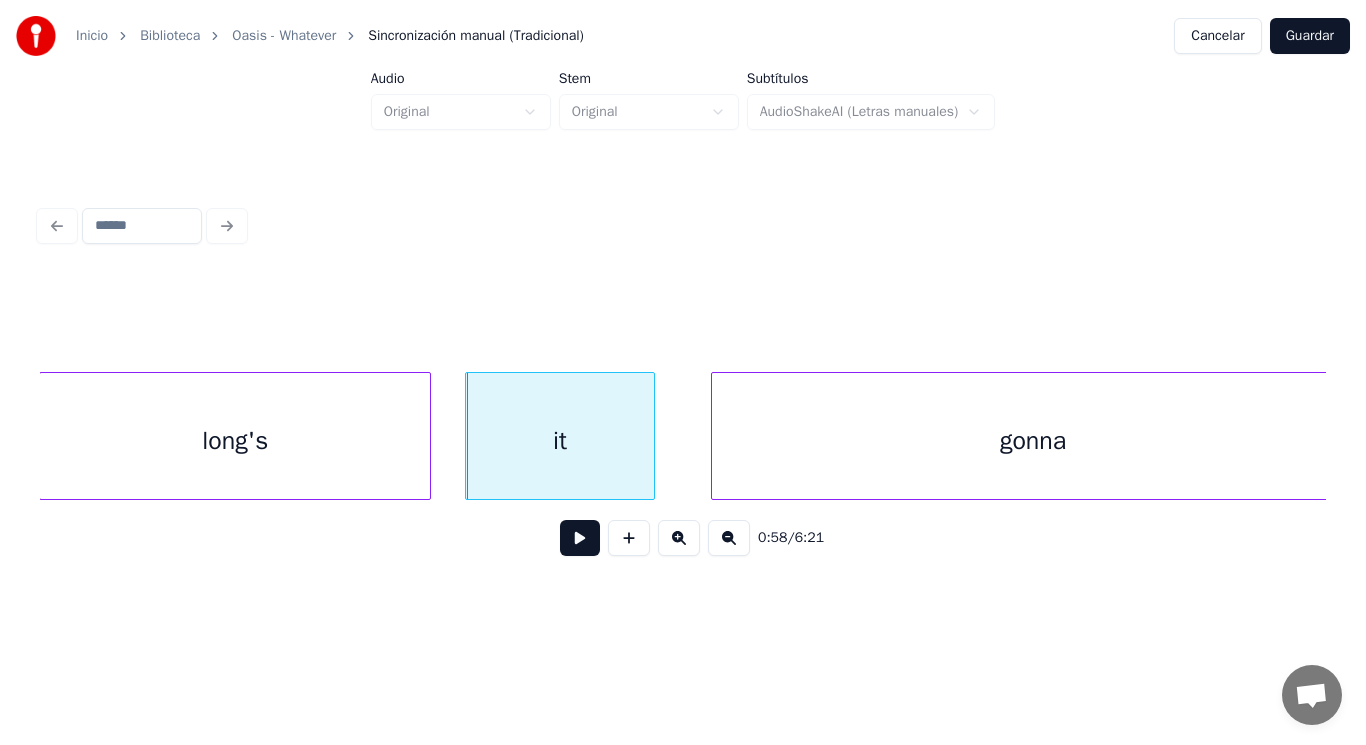 click at bounding box center [580, 538] 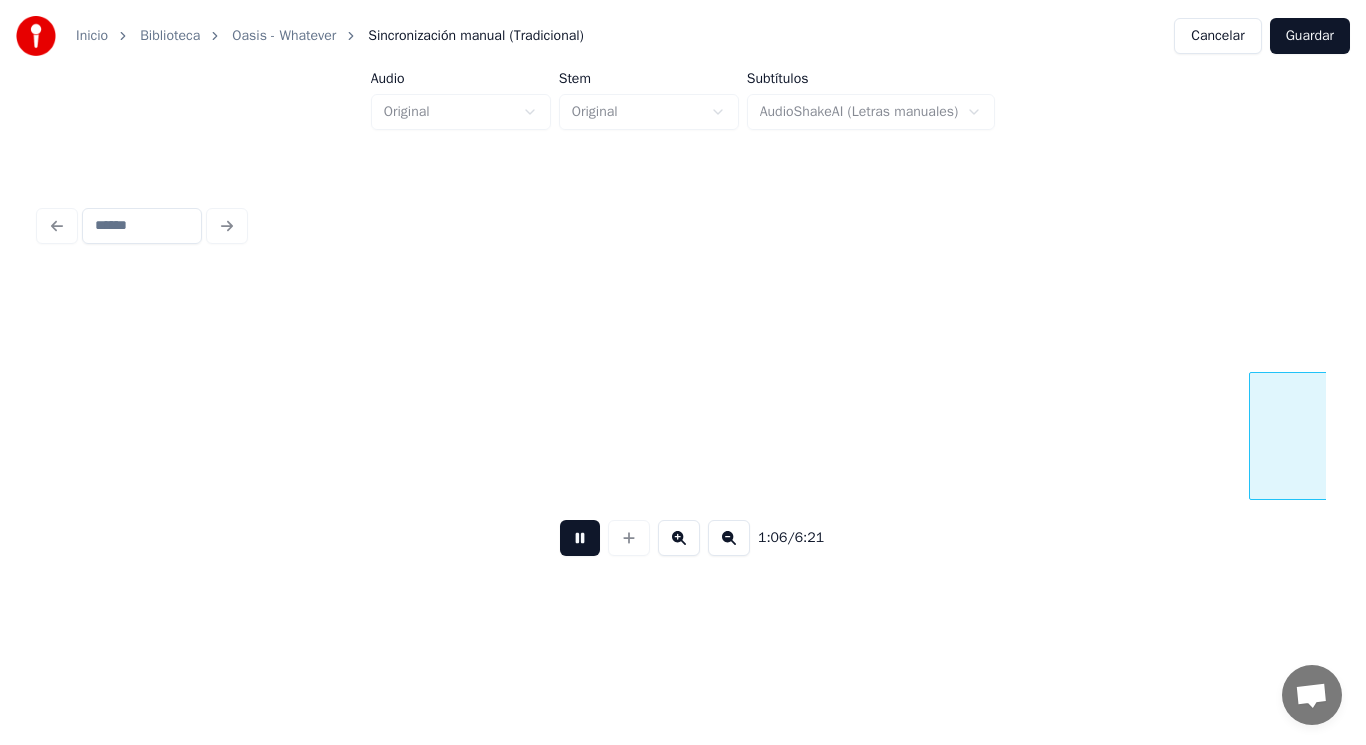 scroll, scrollTop: 0, scrollLeft: 92525, axis: horizontal 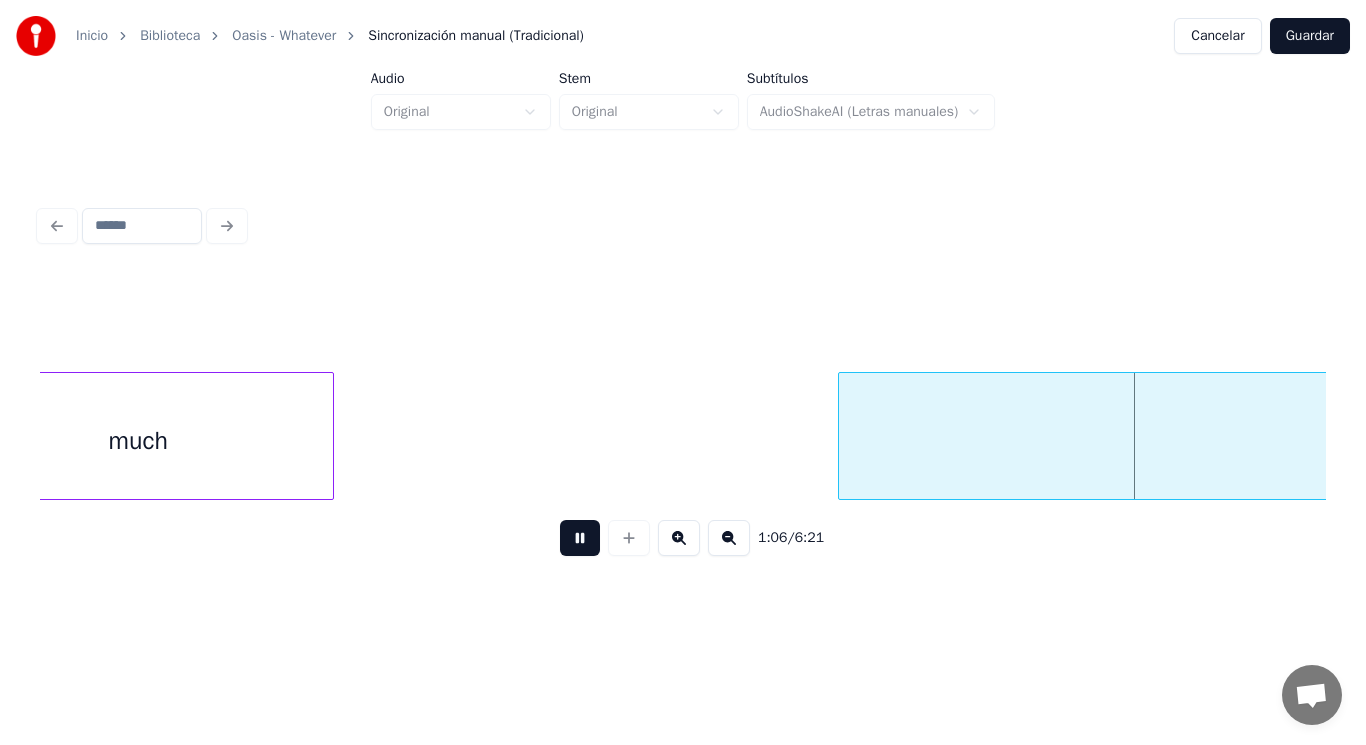 click at bounding box center [580, 538] 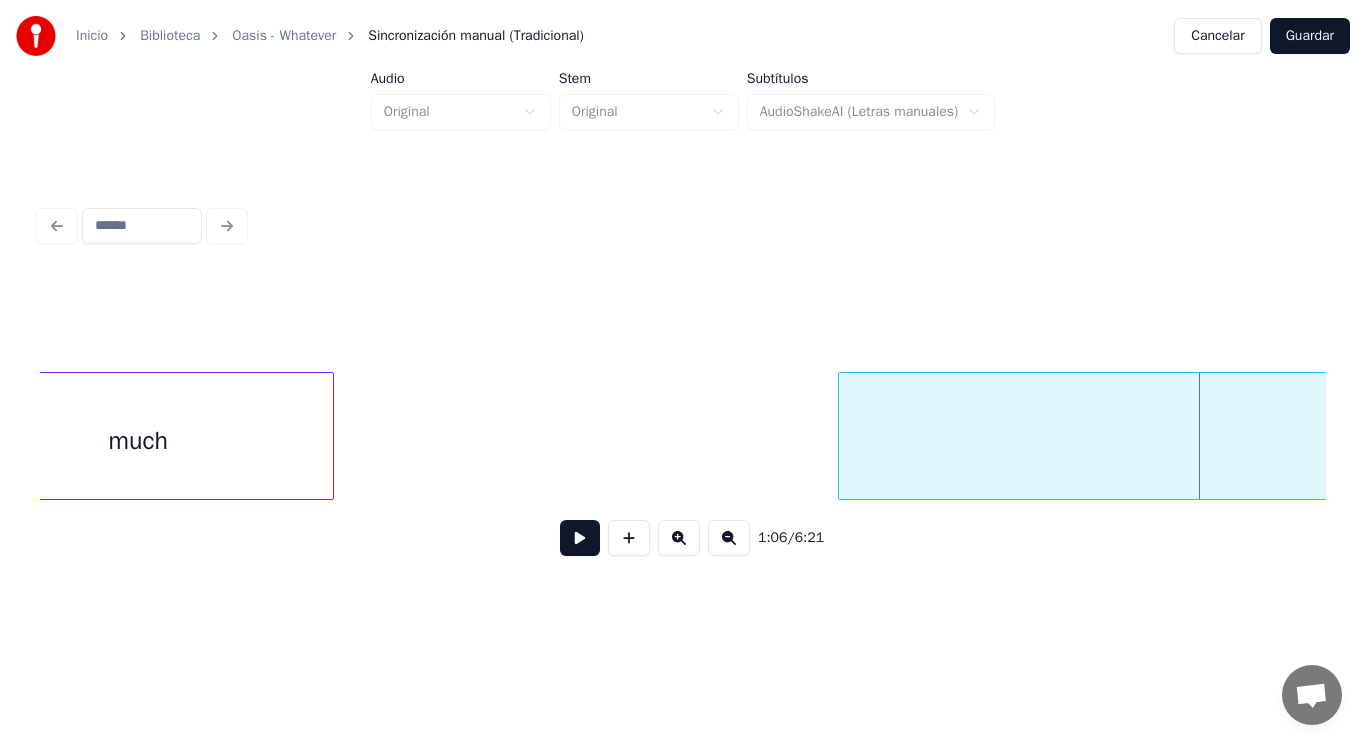 click on "much Free" at bounding box center [174633, 436] 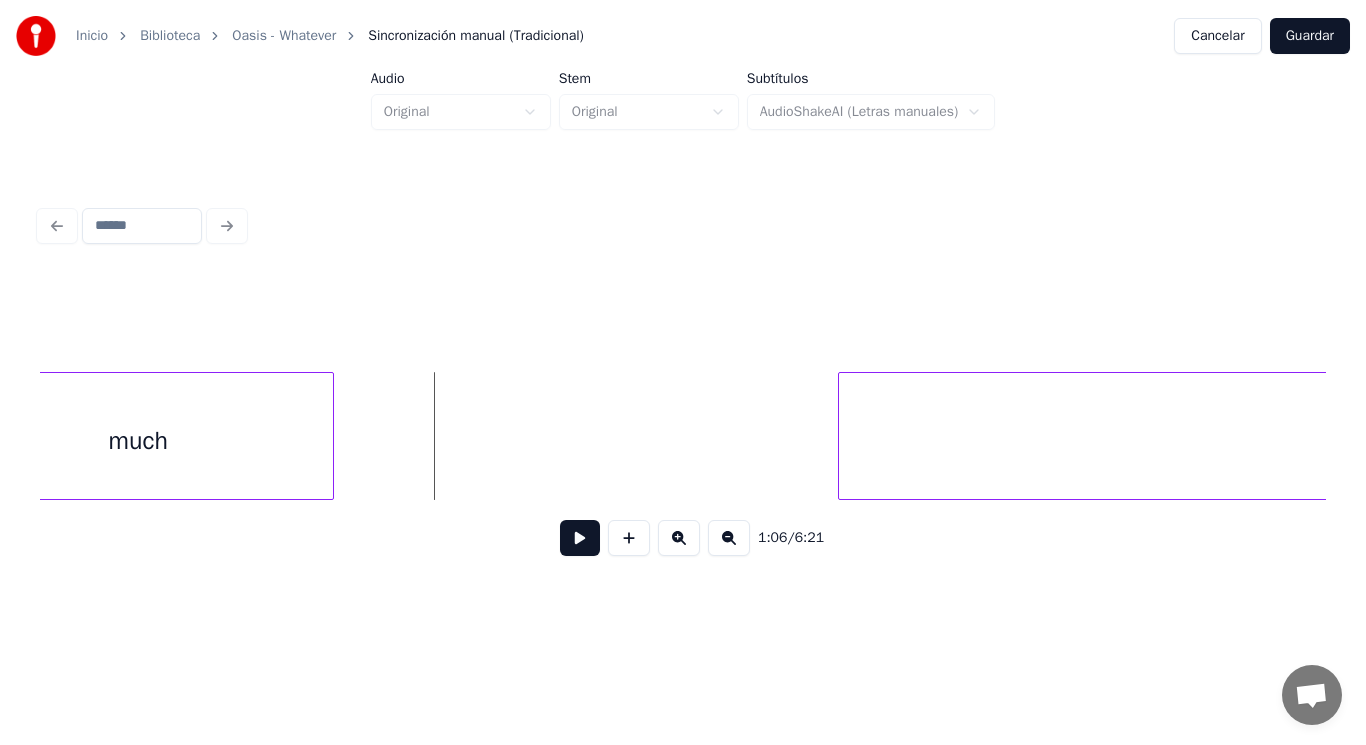 click at bounding box center [580, 538] 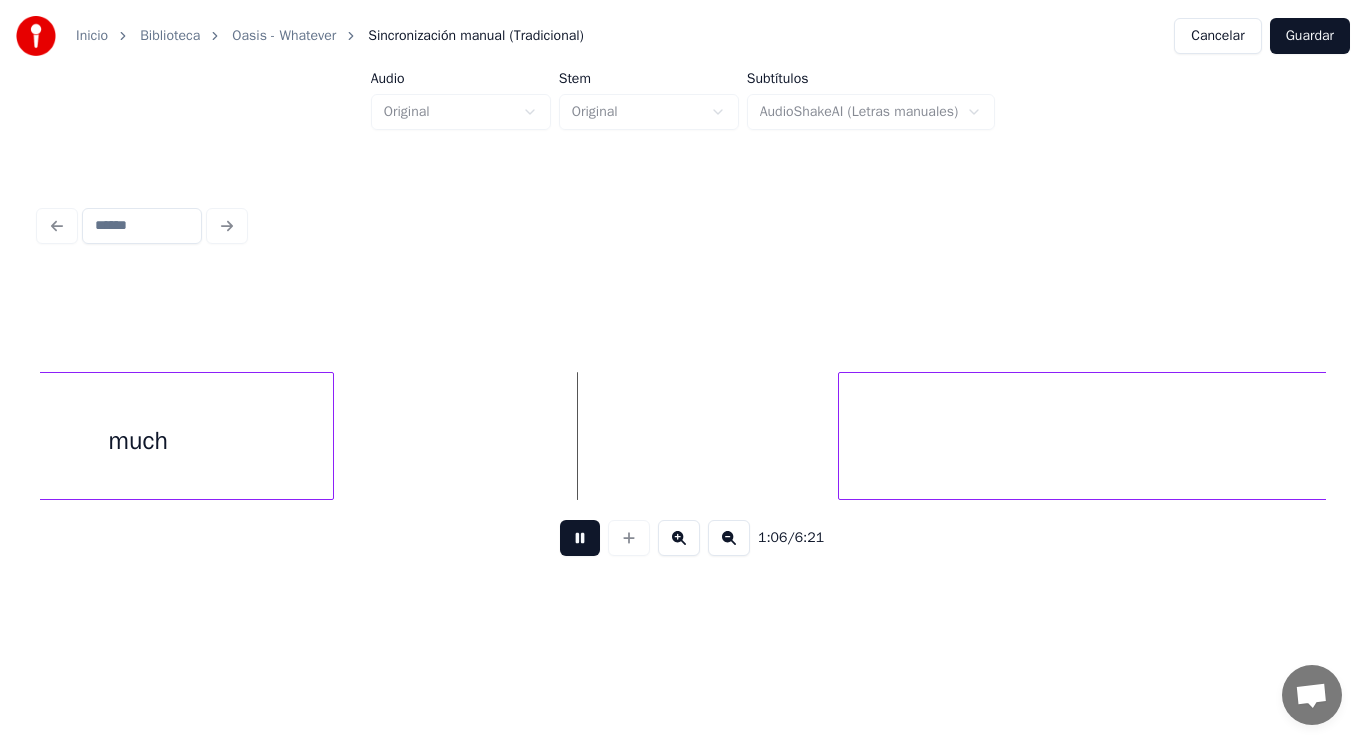 click at bounding box center [580, 538] 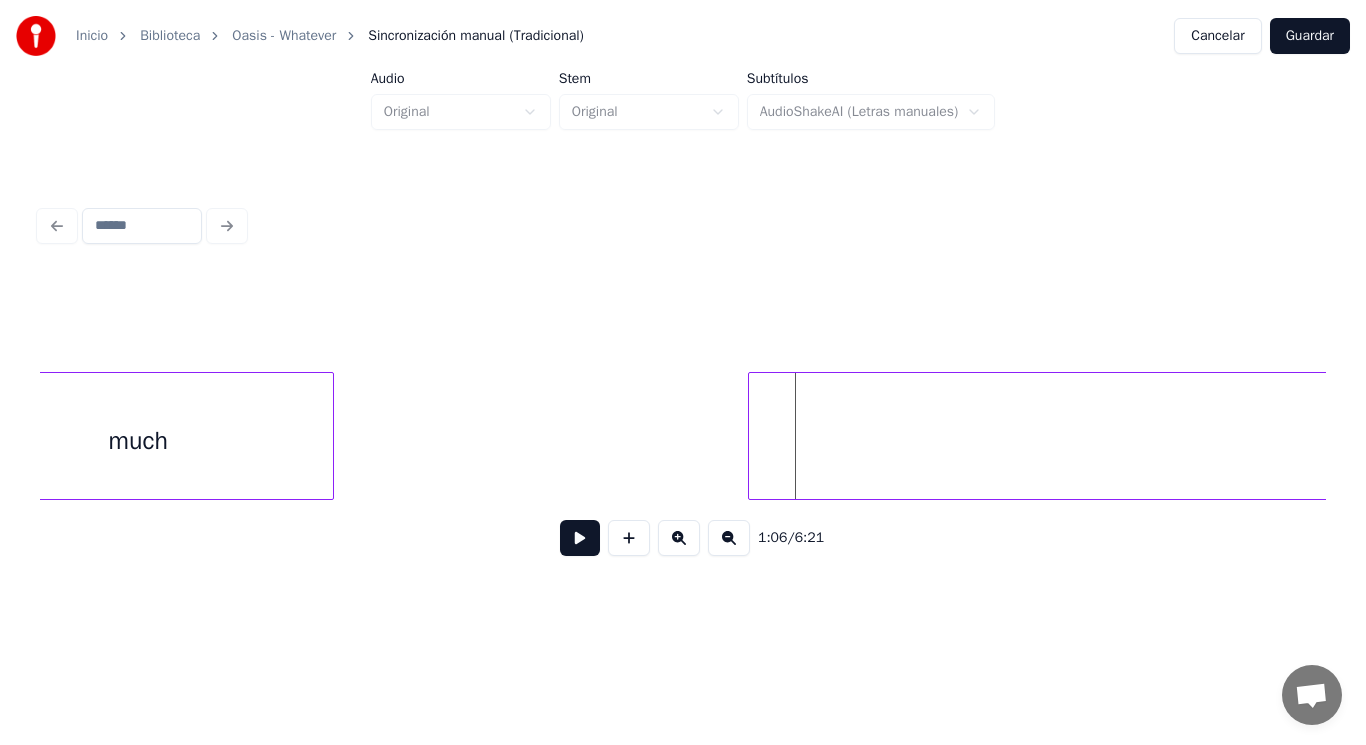 click at bounding box center [752, 436] 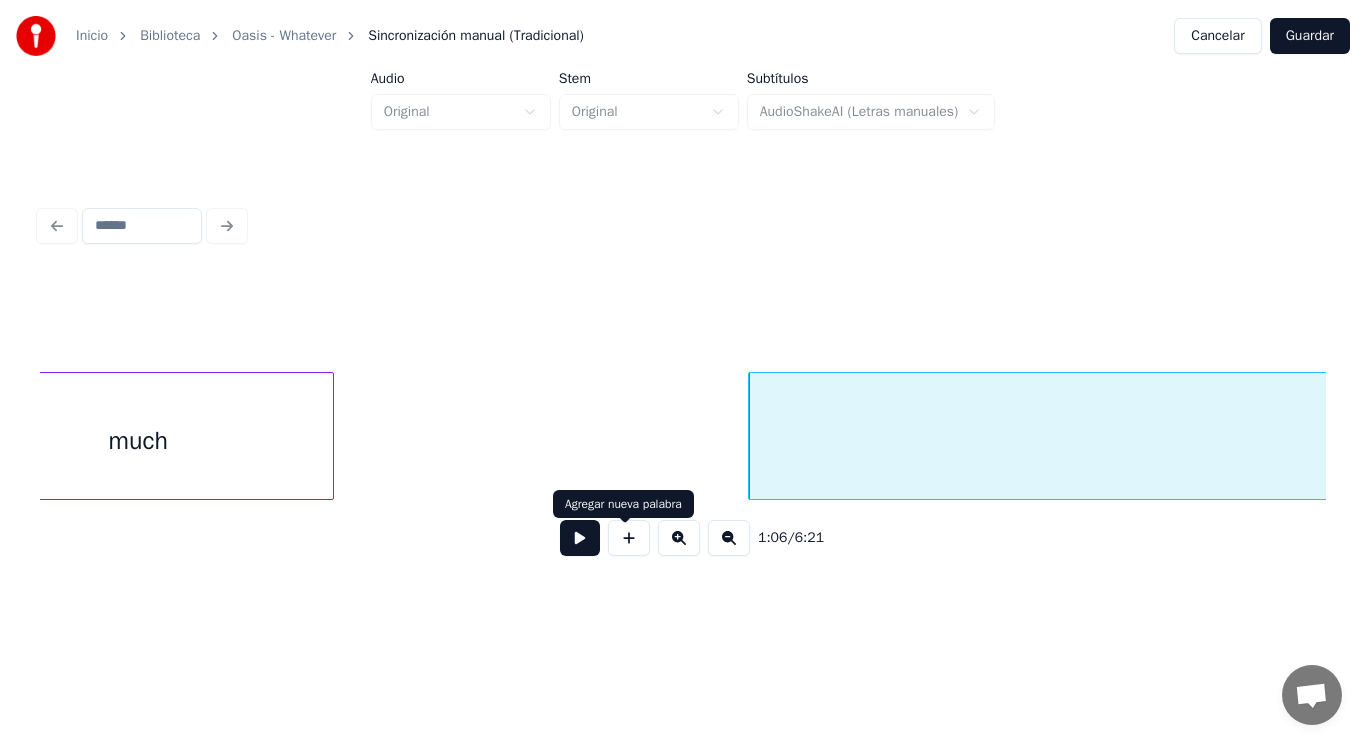 click at bounding box center [580, 538] 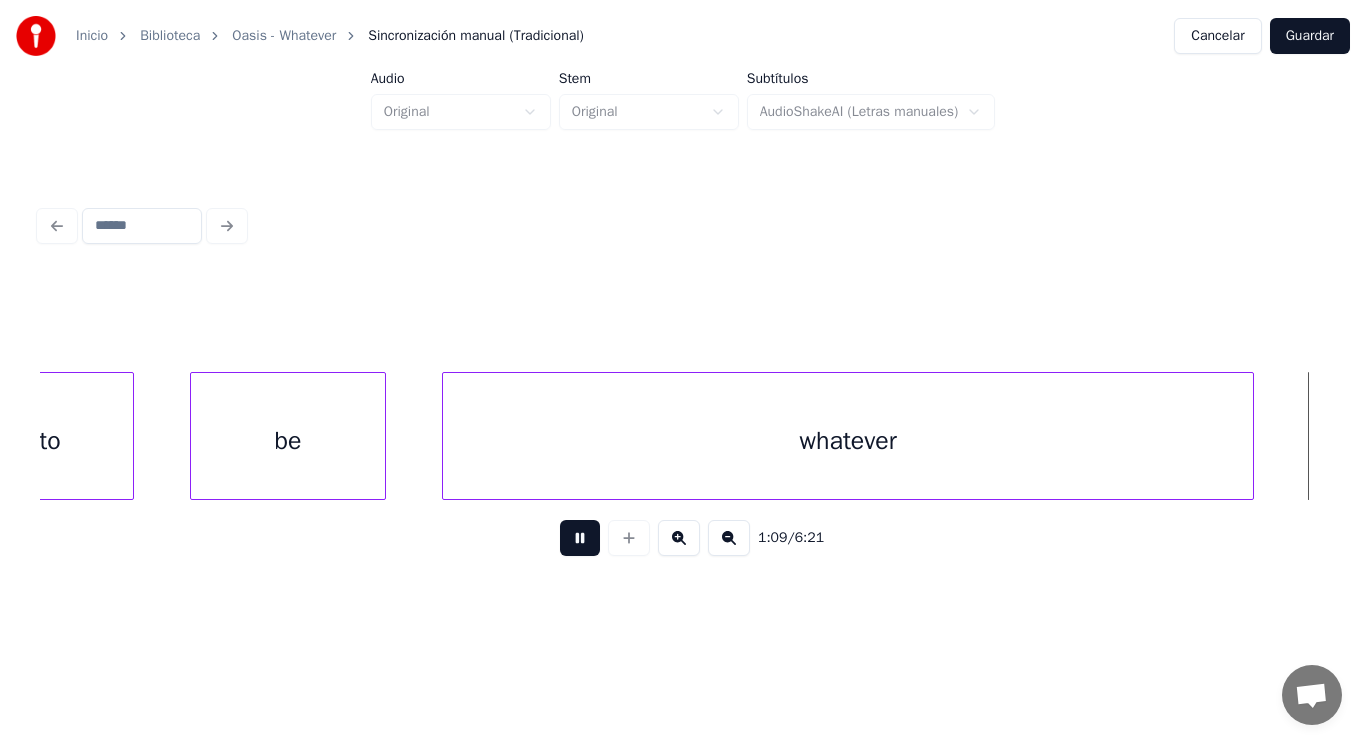 scroll, scrollTop: 0, scrollLeft: 97752, axis: horizontal 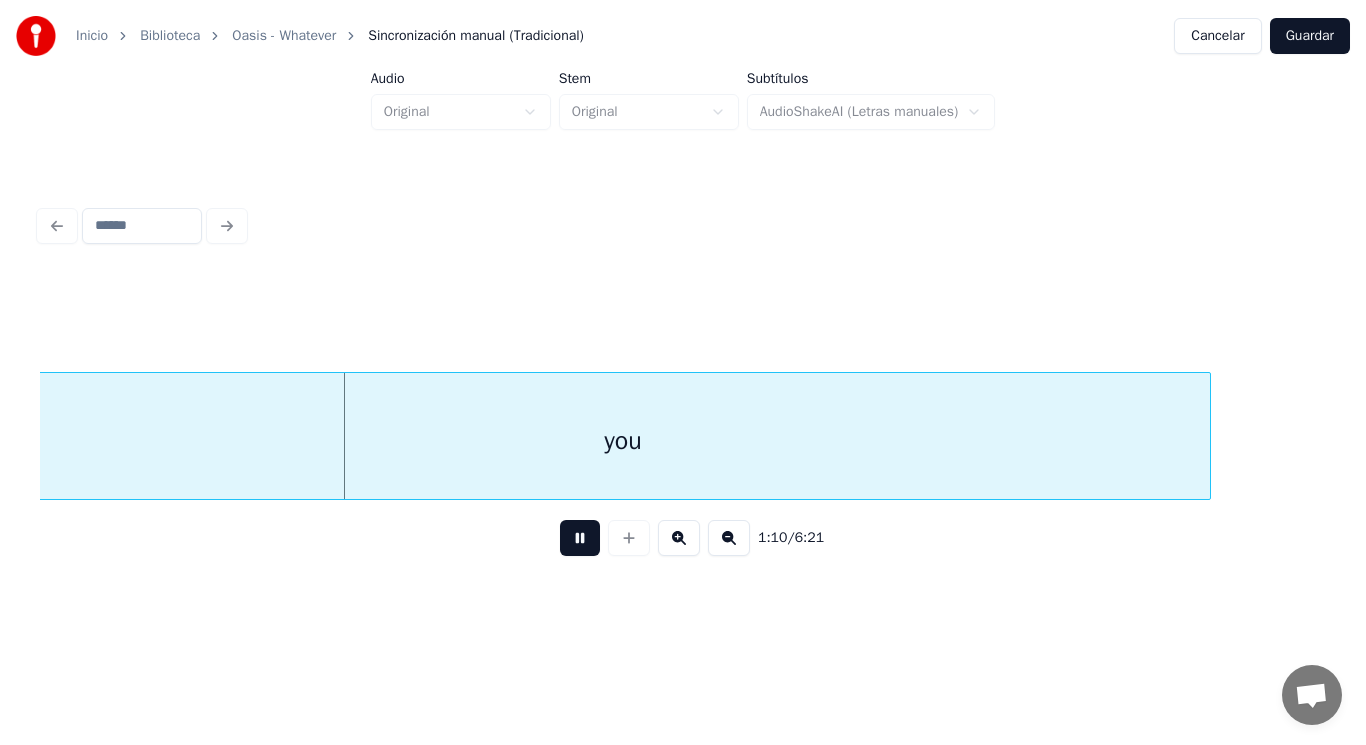 click at bounding box center (580, 538) 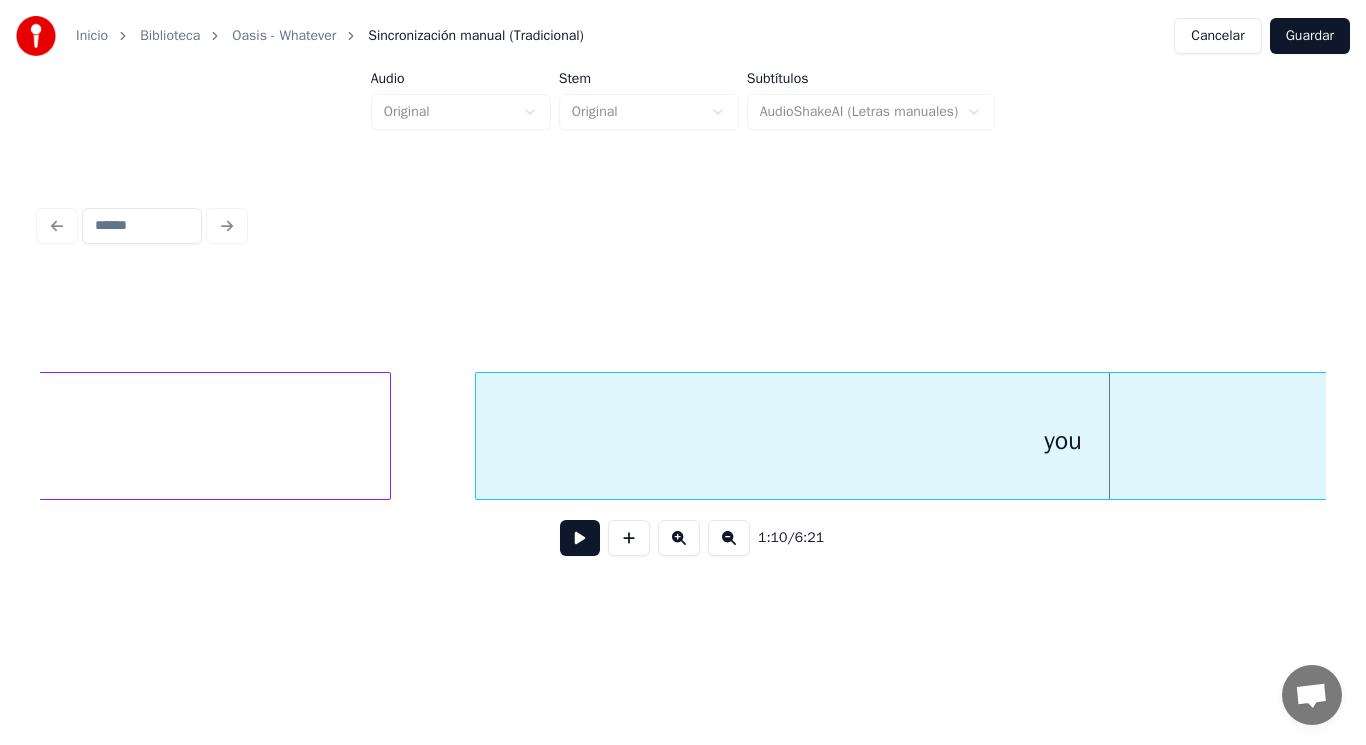 click on "whatever" at bounding box center [-15, 441] 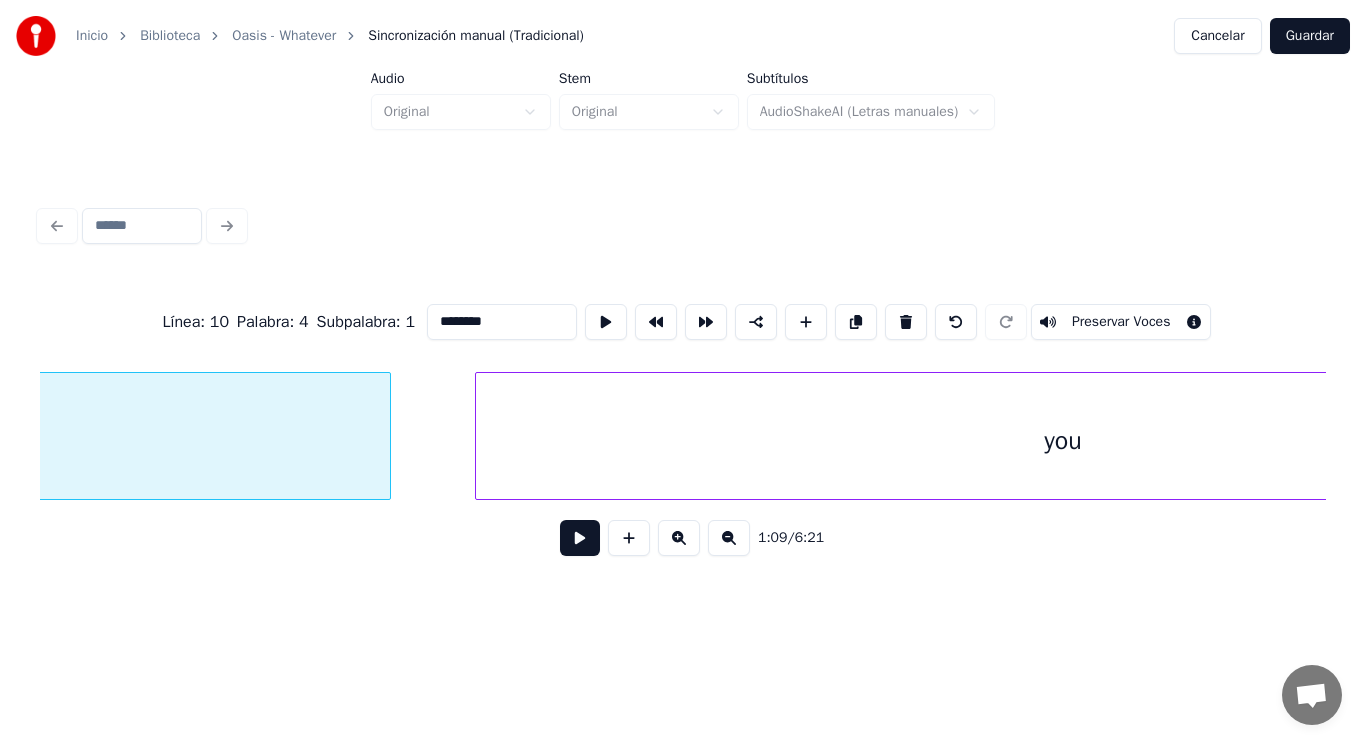 scroll, scrollTop: 0, scrollLeft: 96852, axis: horizontal 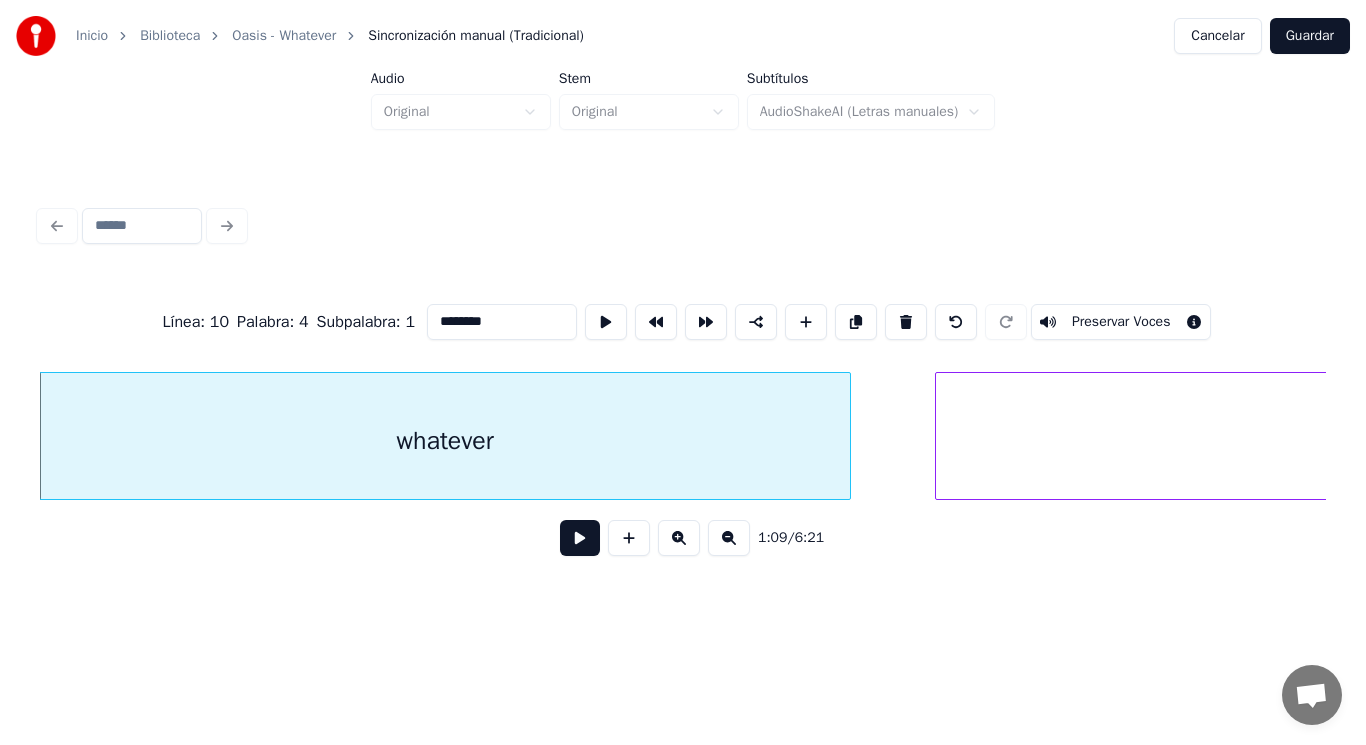 click at bounding box center (580, 538) 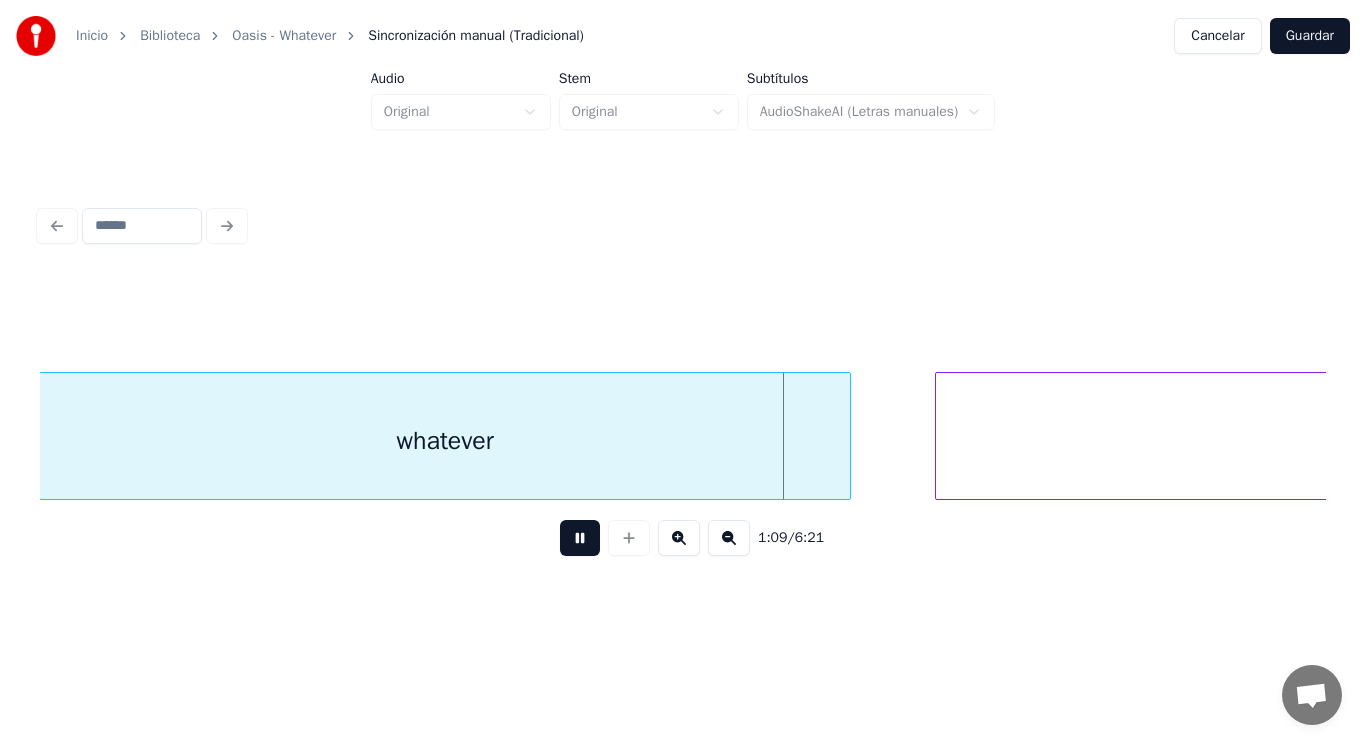 click at bounding box center [580, 538] 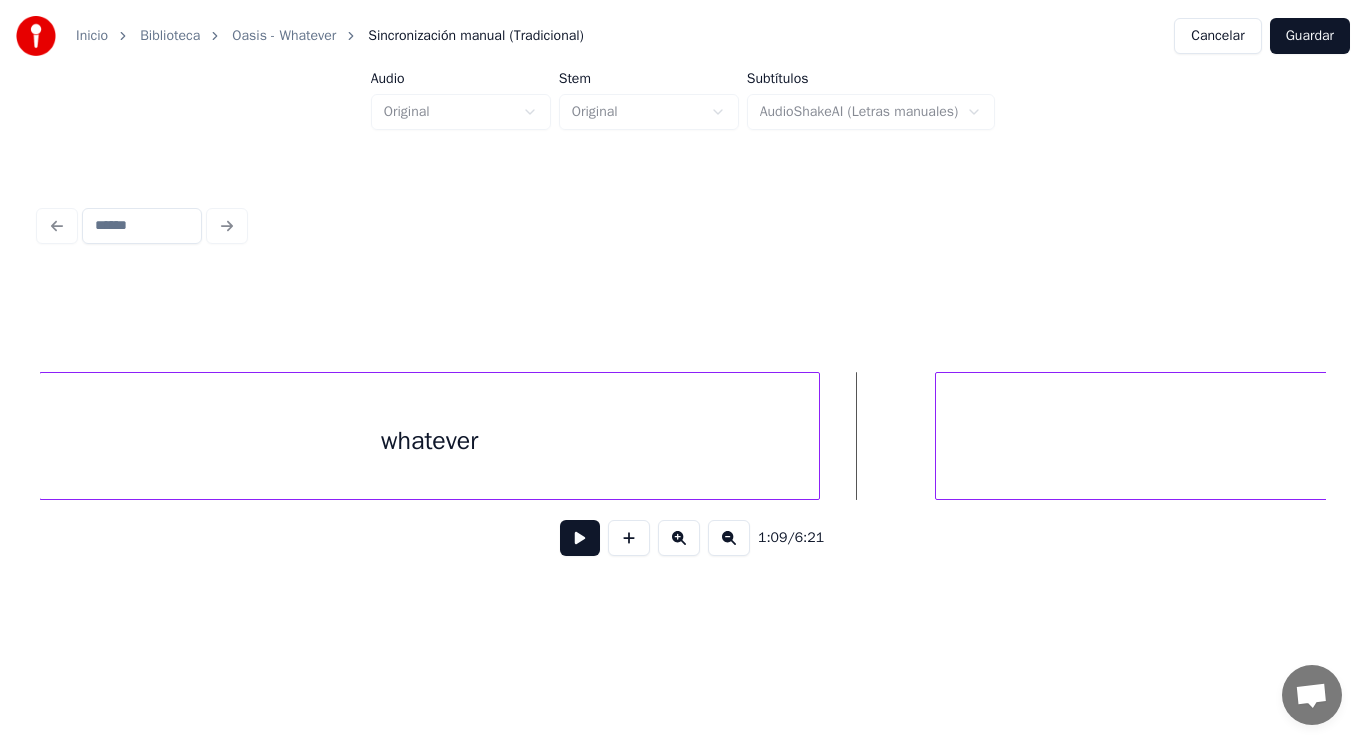 click at bounding box center [816, 436] 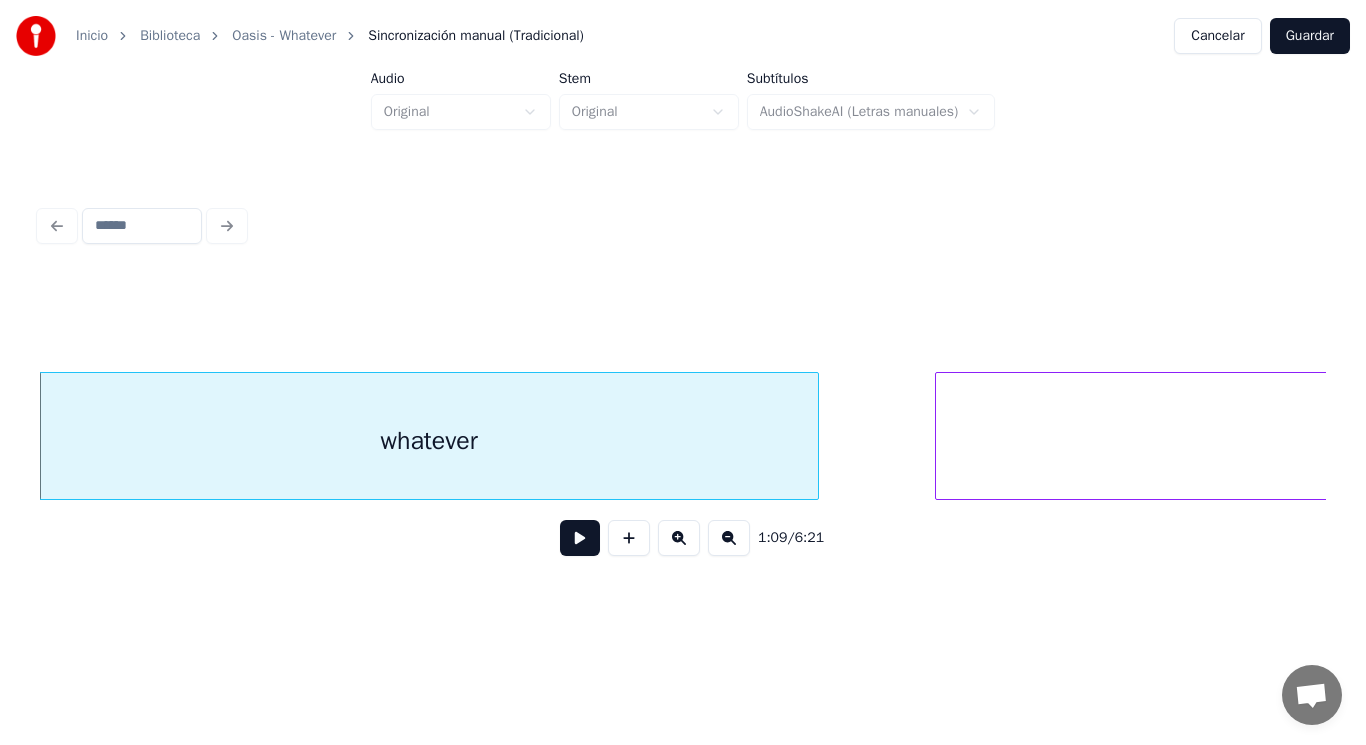 click at bounding box center (580, 538) 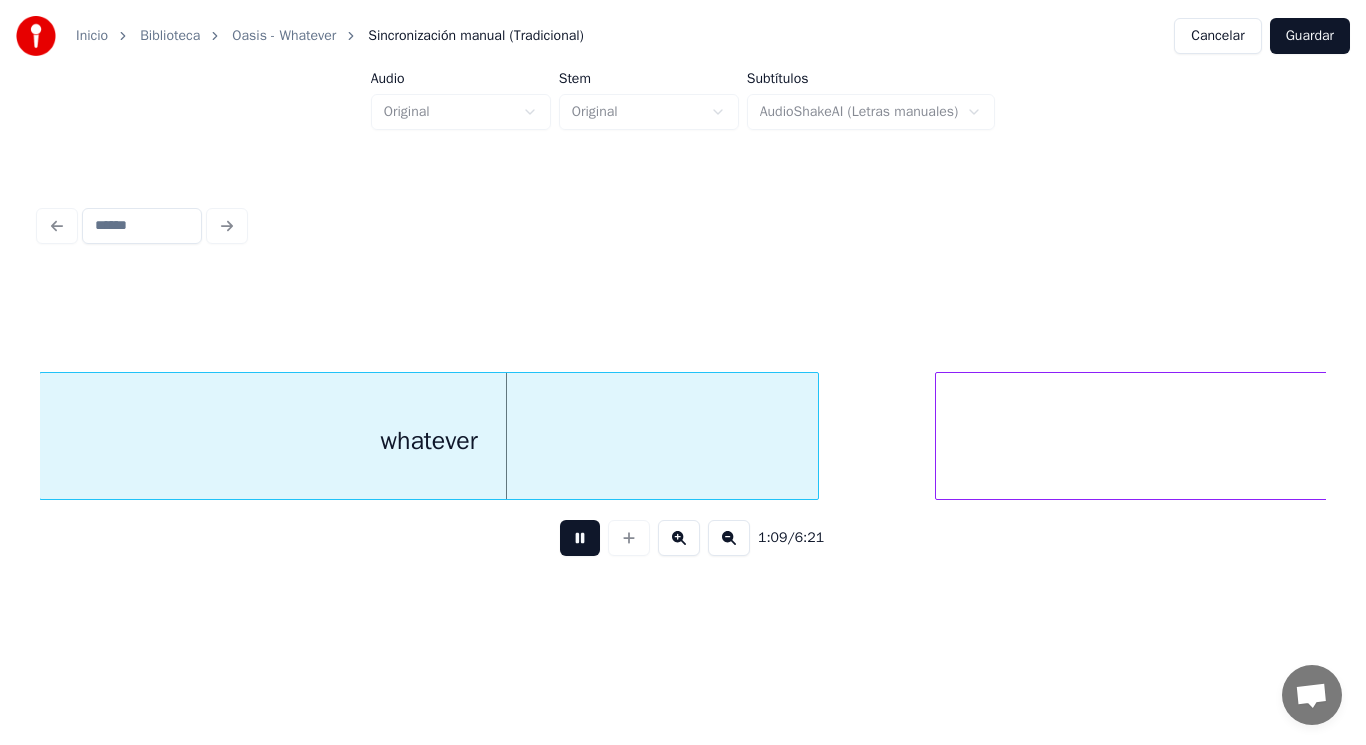 click at bounding box center (580, 538) 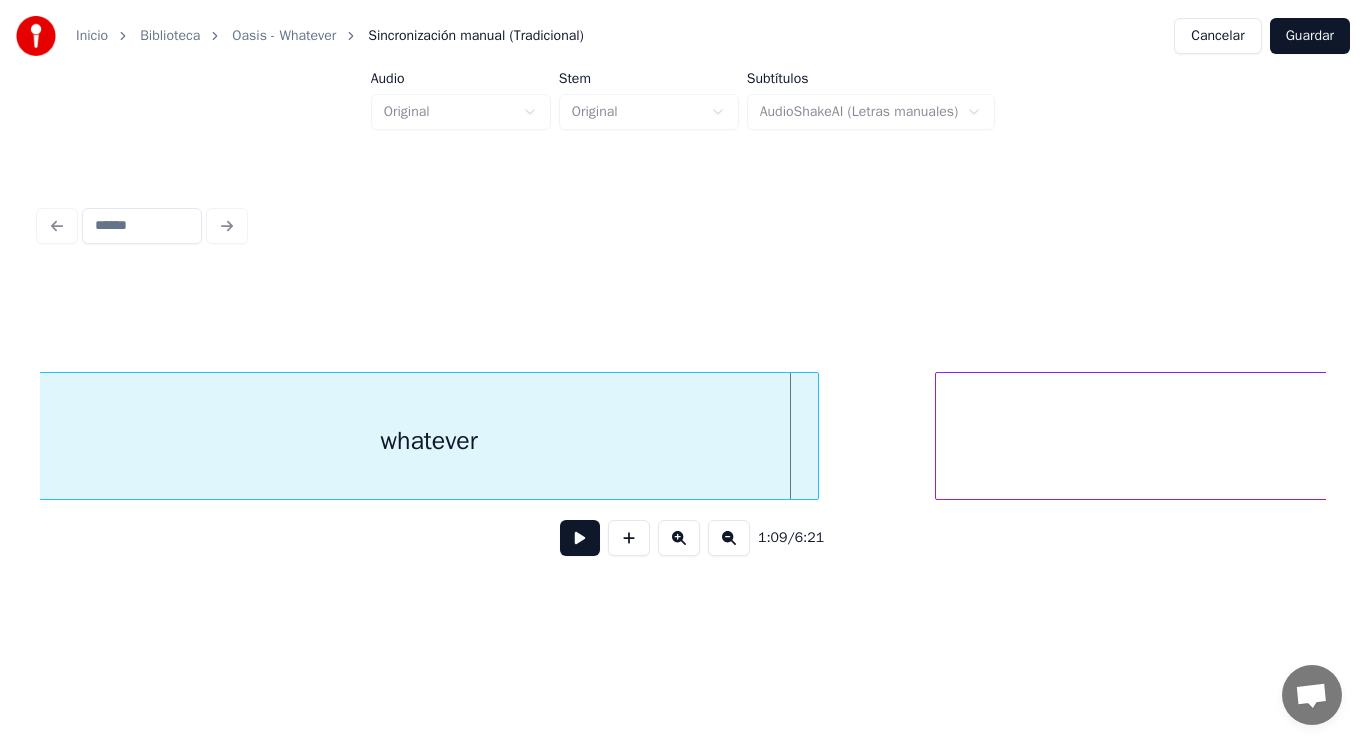 click on "whatever" at bounding box center [429, 441] 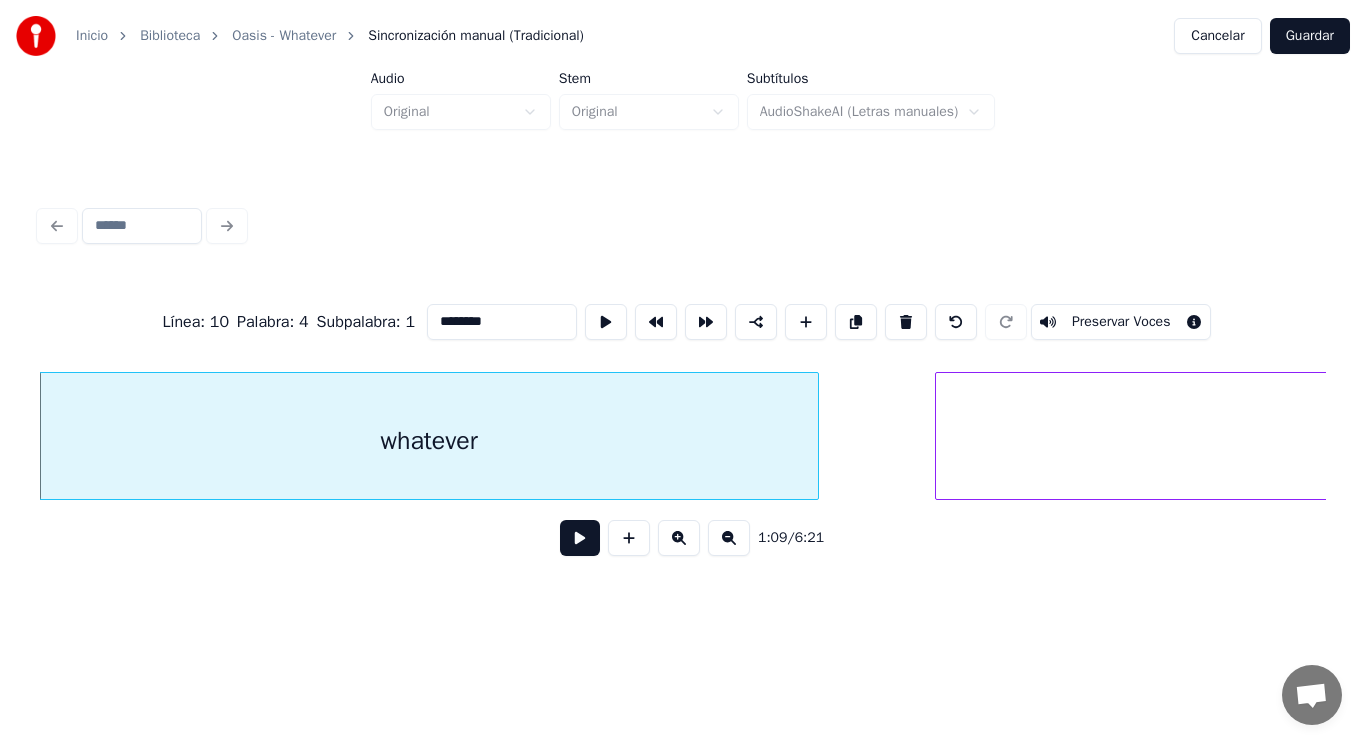 click at bounding box center (580, 538) 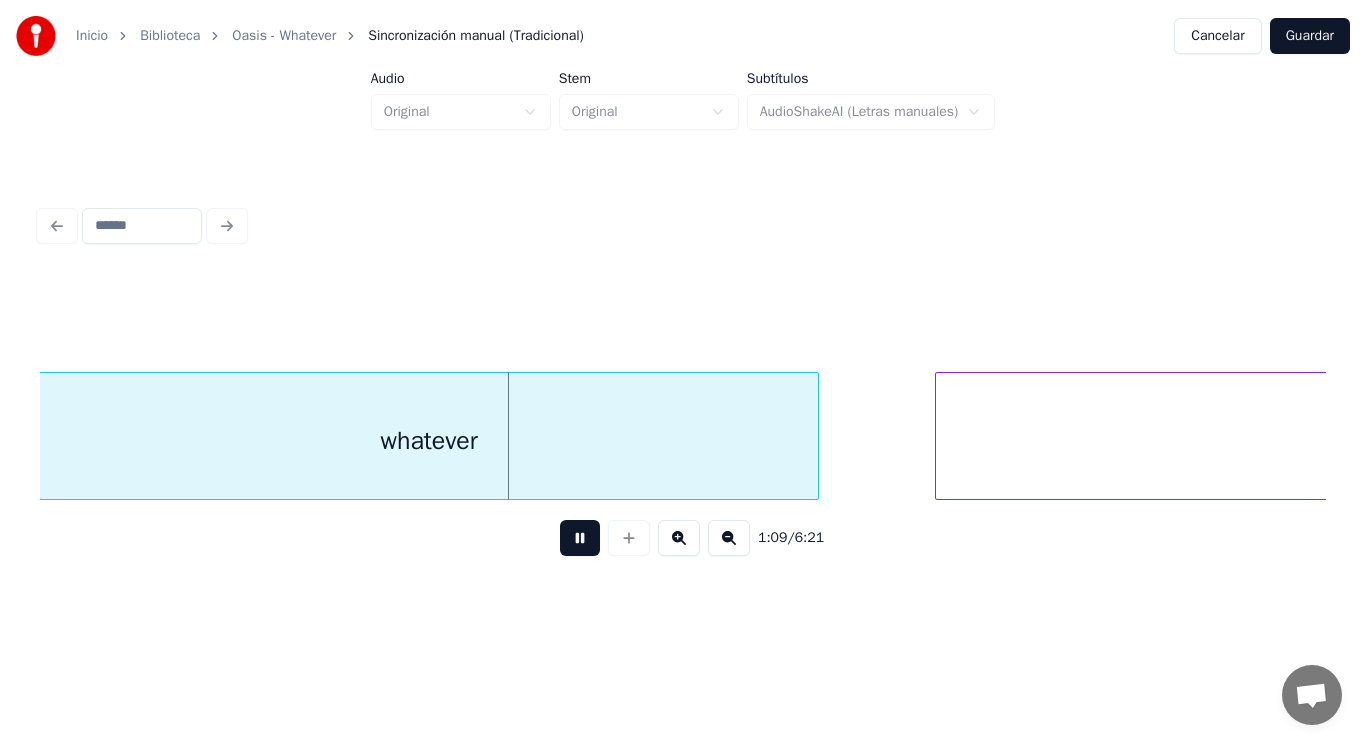 click at bounding box center [580, 538] 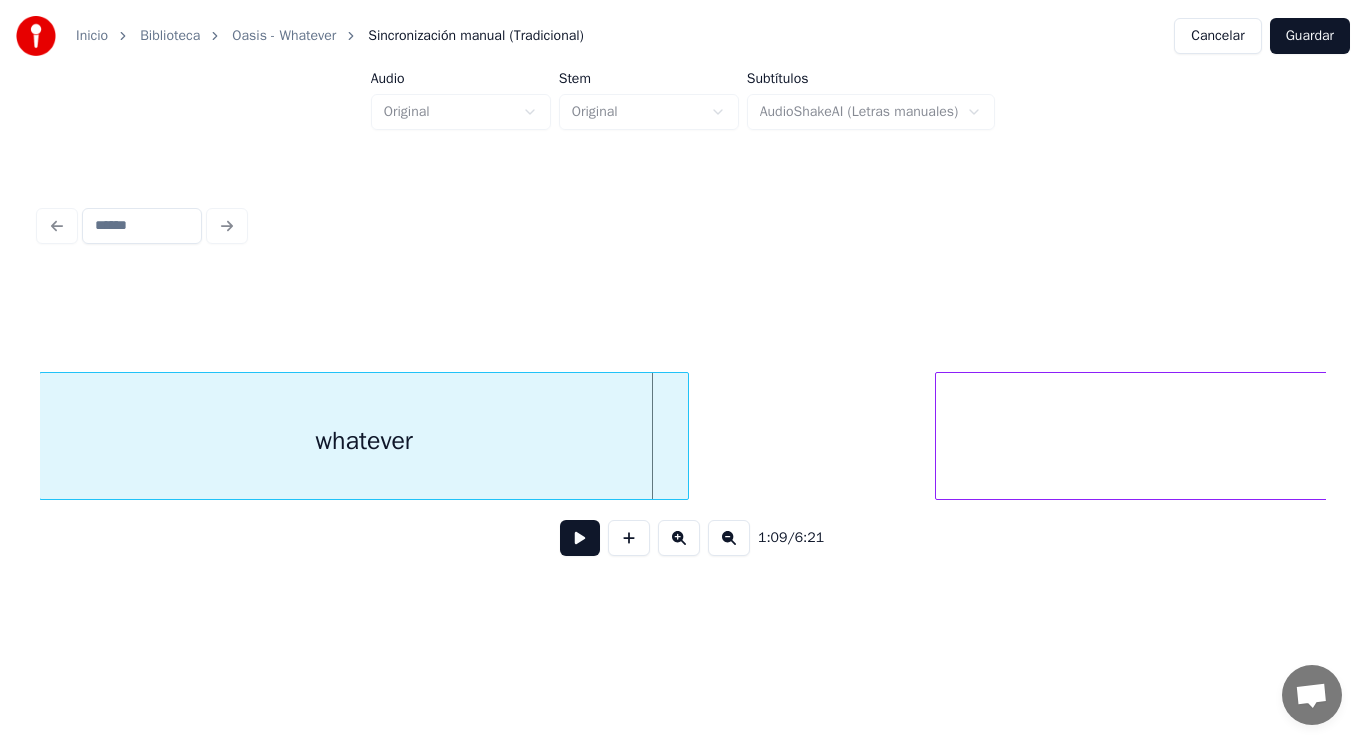 click on "whatever" at bounding box center [364, 436] 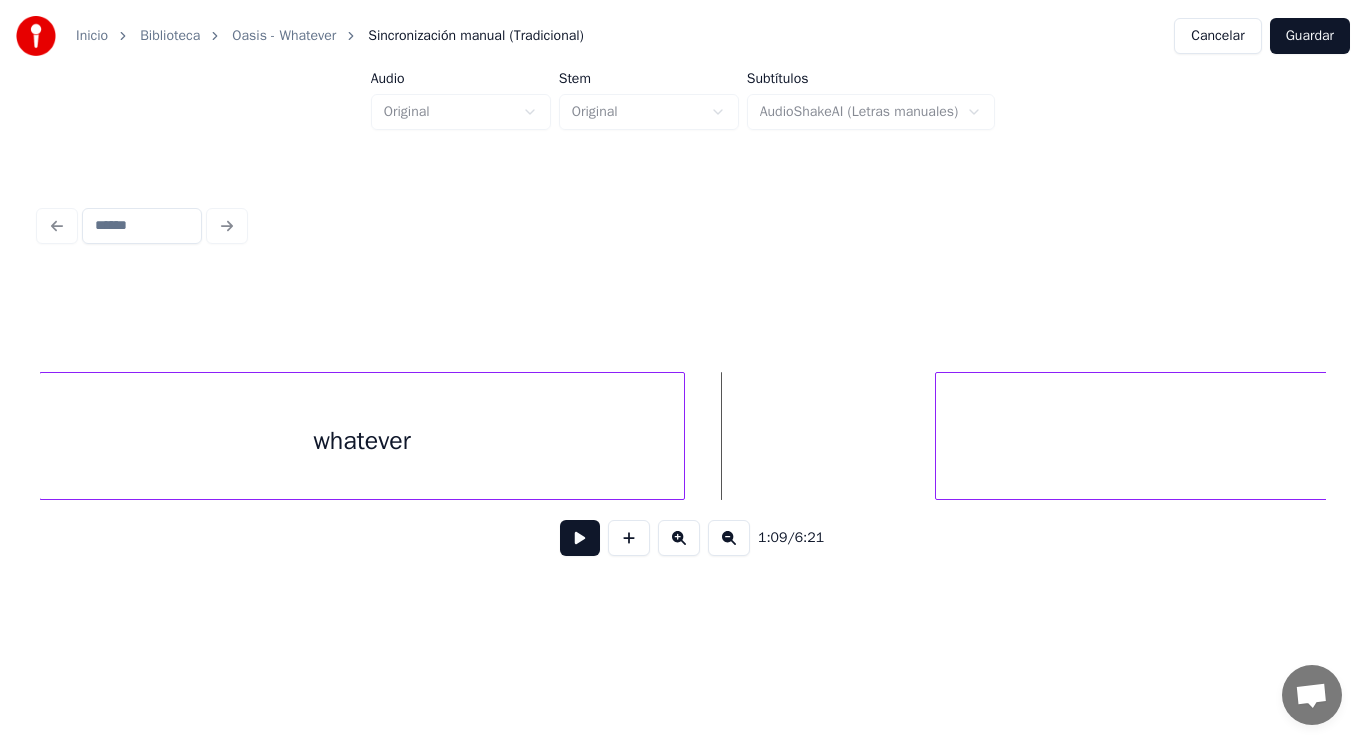 click at bounding box center [580, 538] 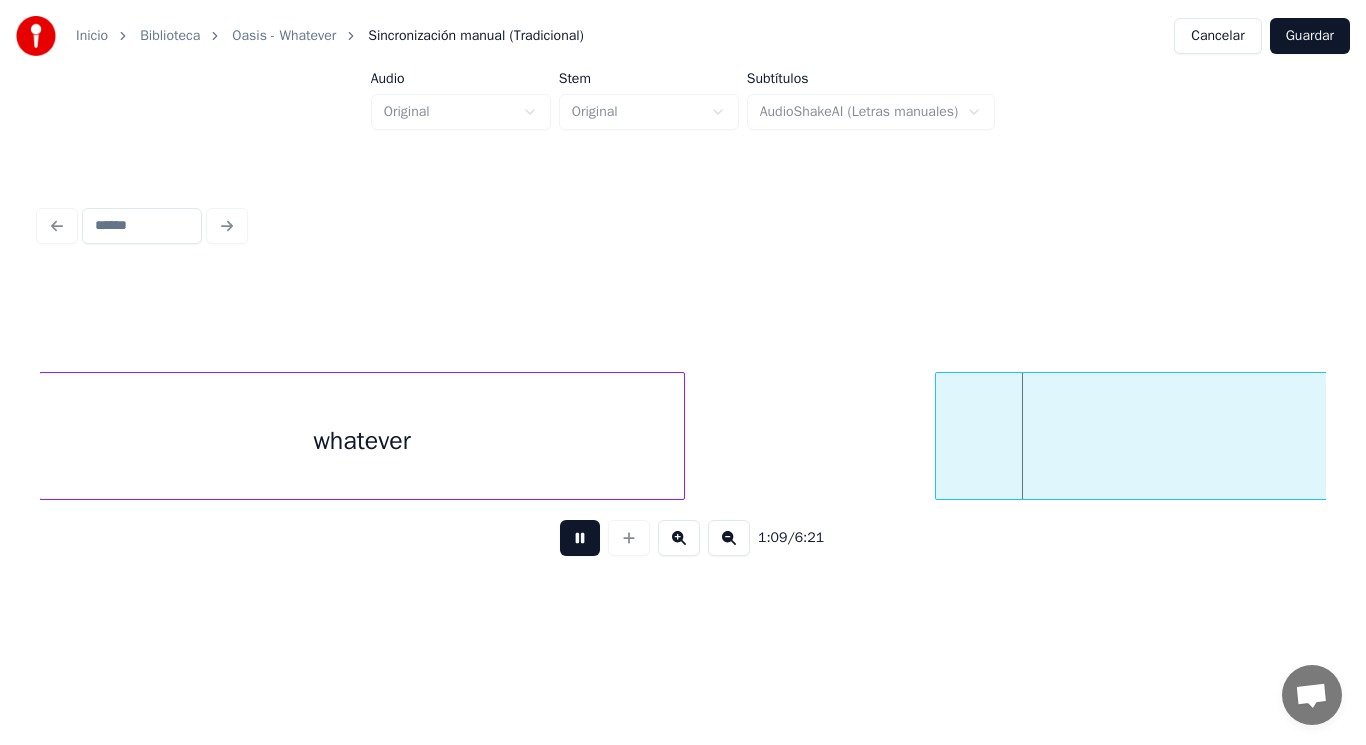 click at bounding box center (580, 538) 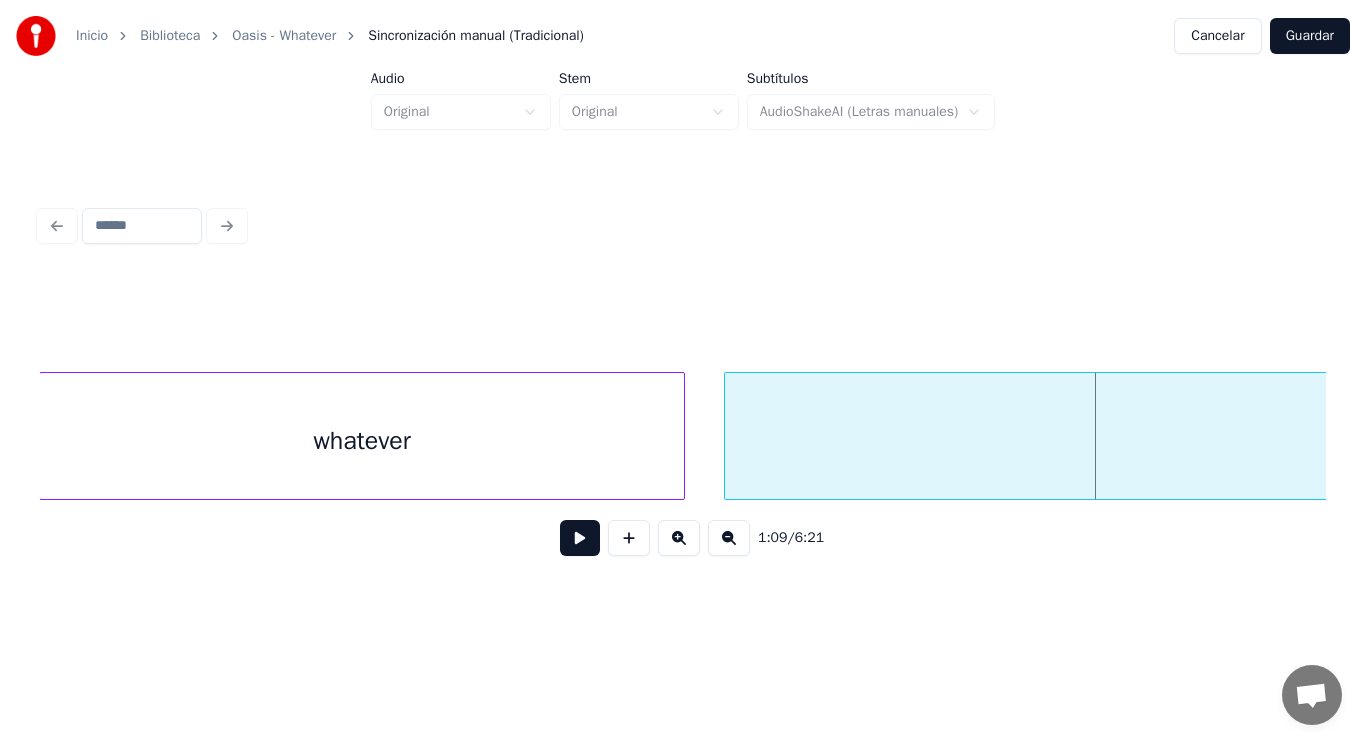 click at bounding box center [728, 436] 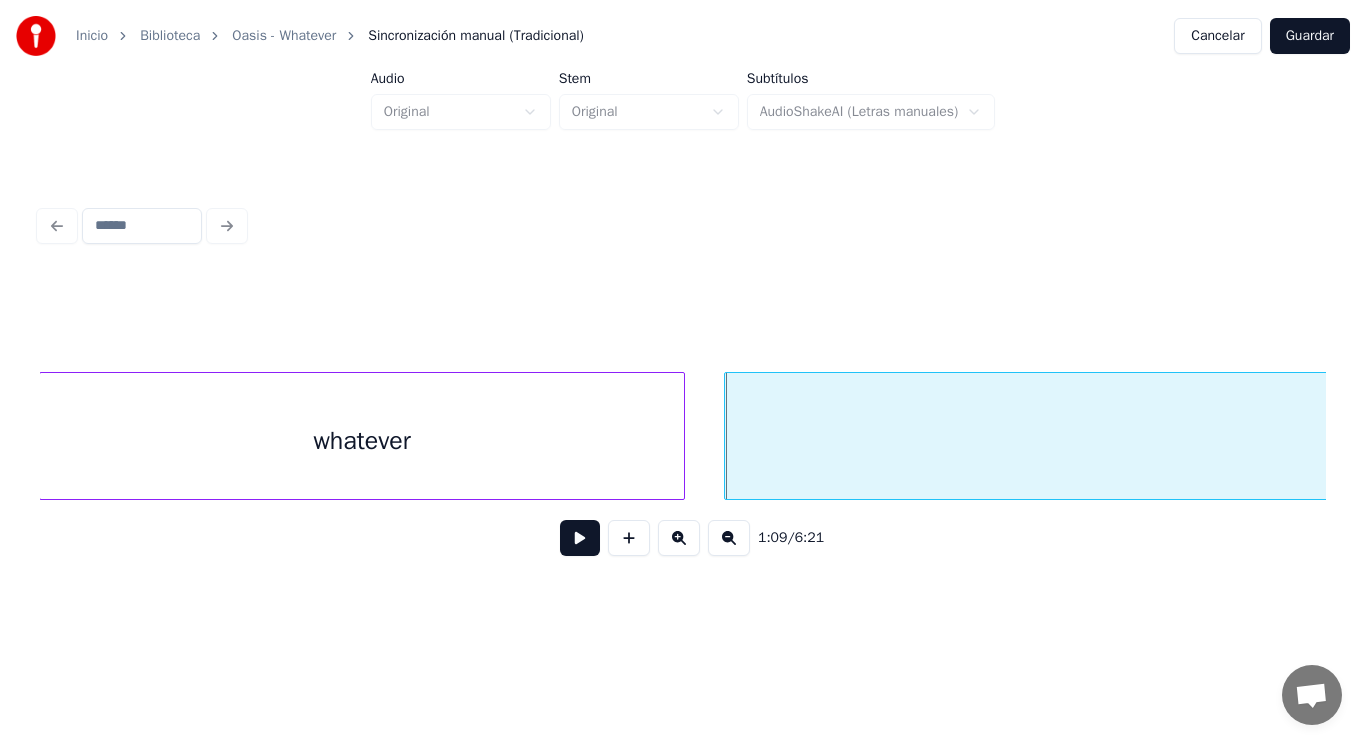 click on "whatever" at bounding box center [362, 441] 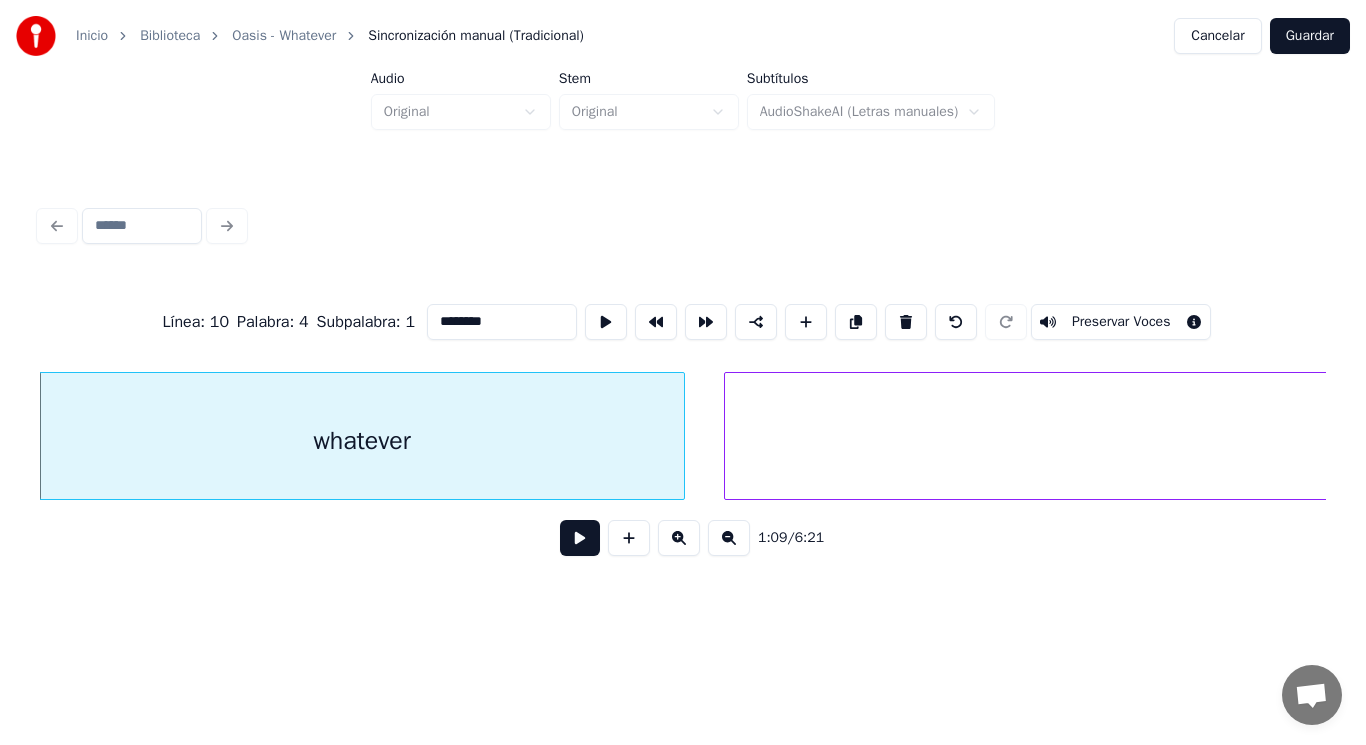 click at bounding box center (580, 538) 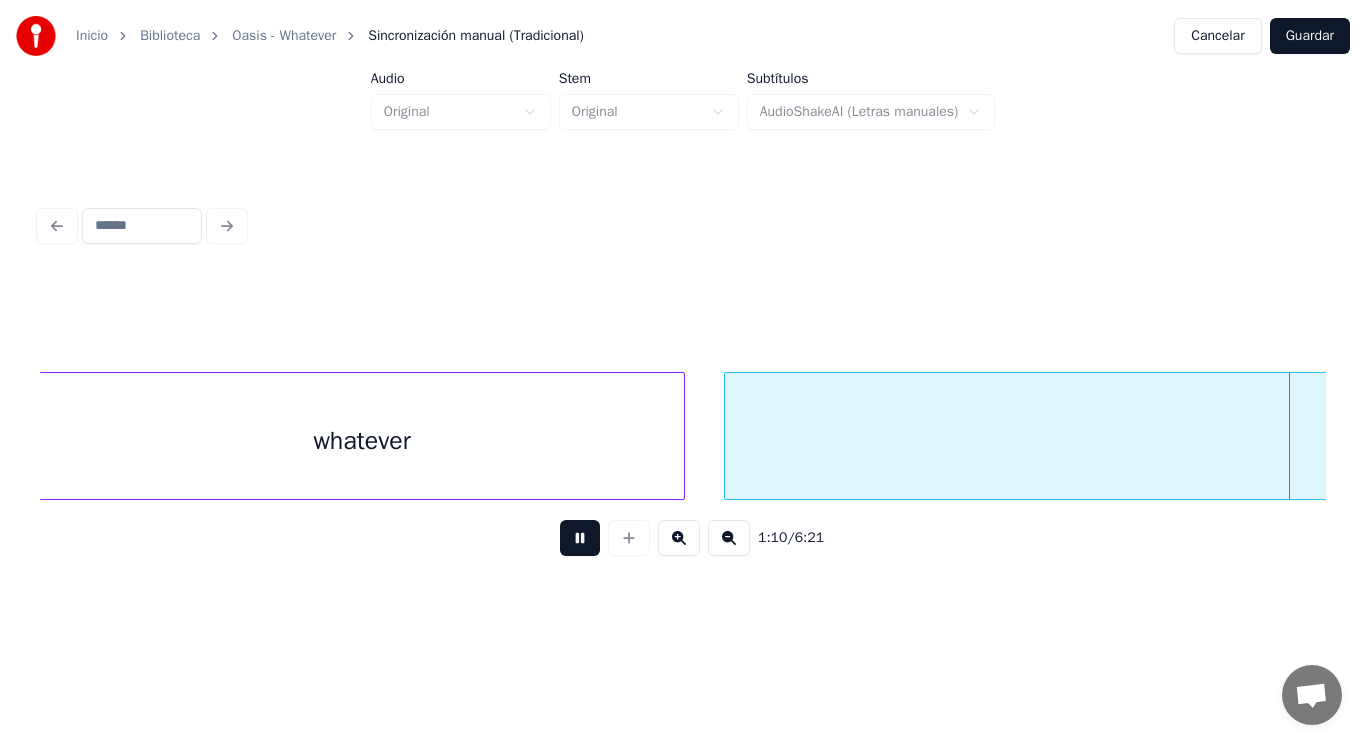 scroll, scrollTop: 0, scrollLeft: 98151, axis: horizontal 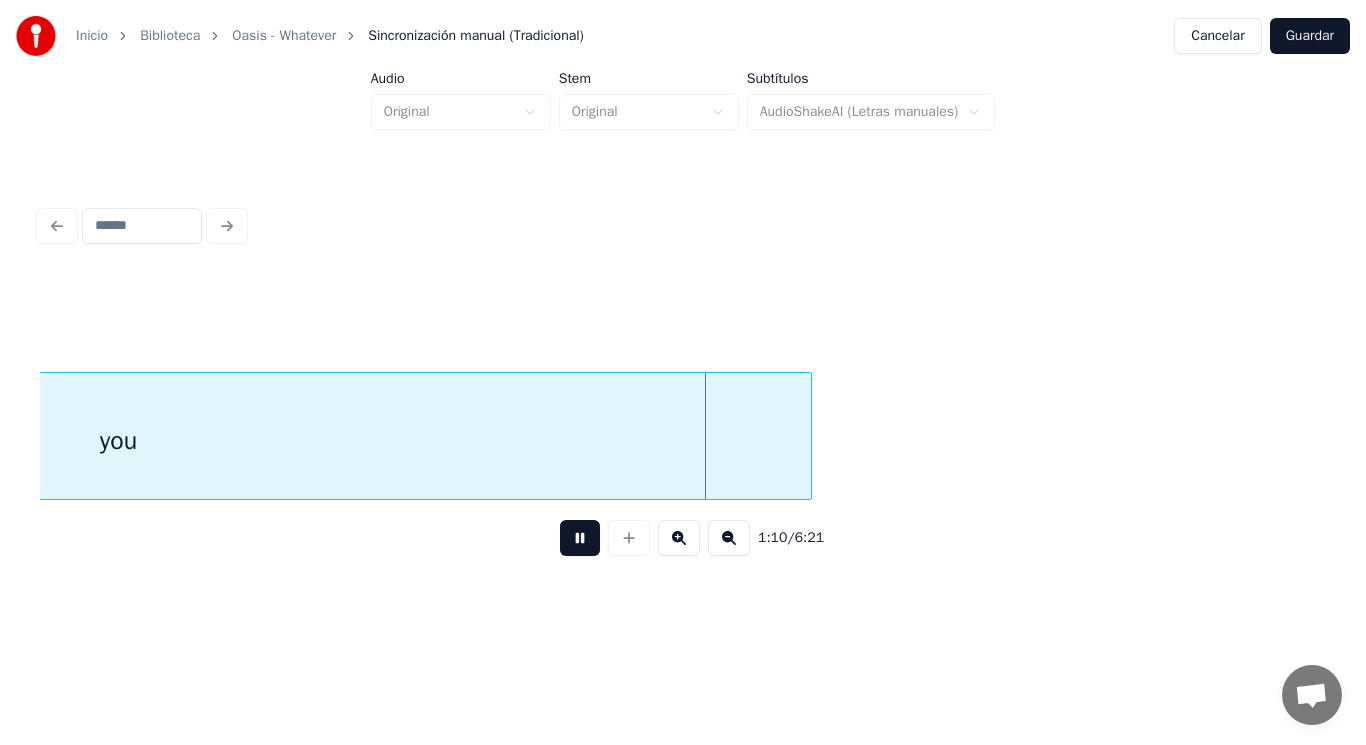 click at bounding box center [580, 538] 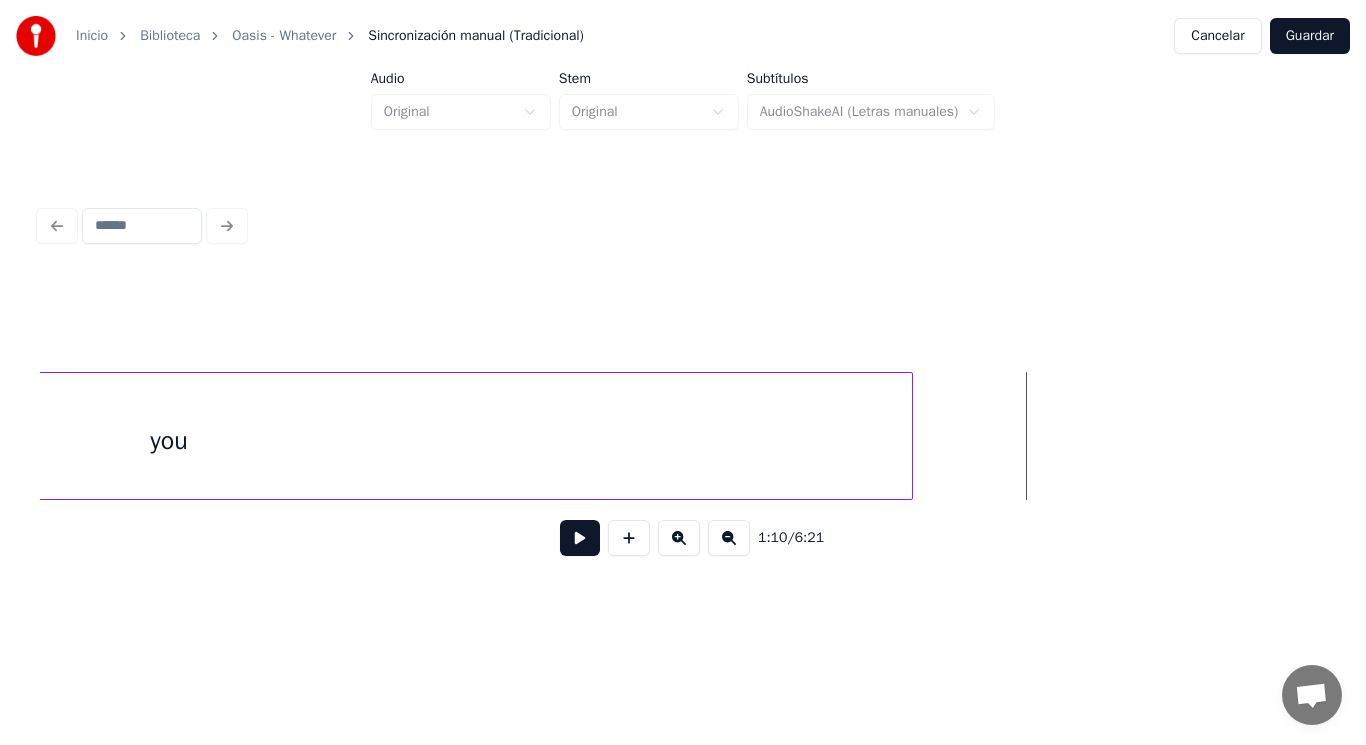 click at bounding box center (909, 436) 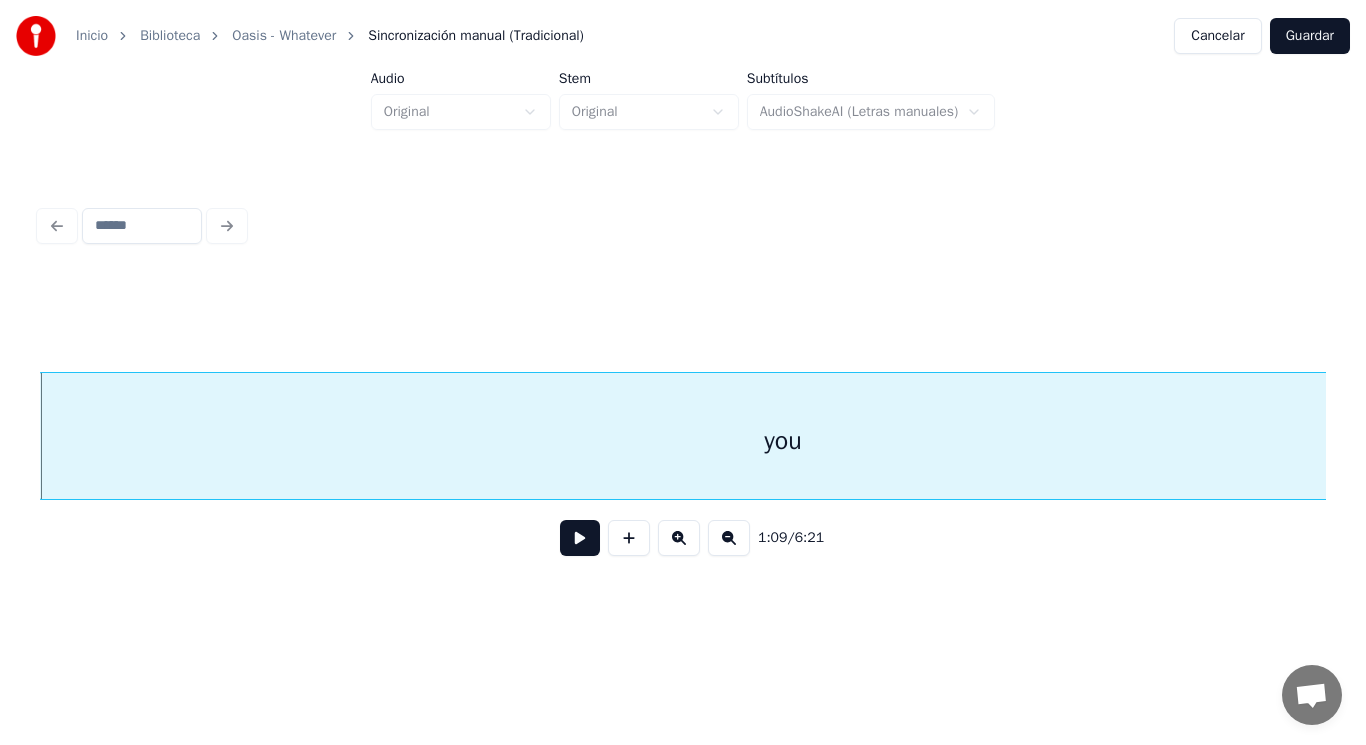 click at bounding box center [580, 538] 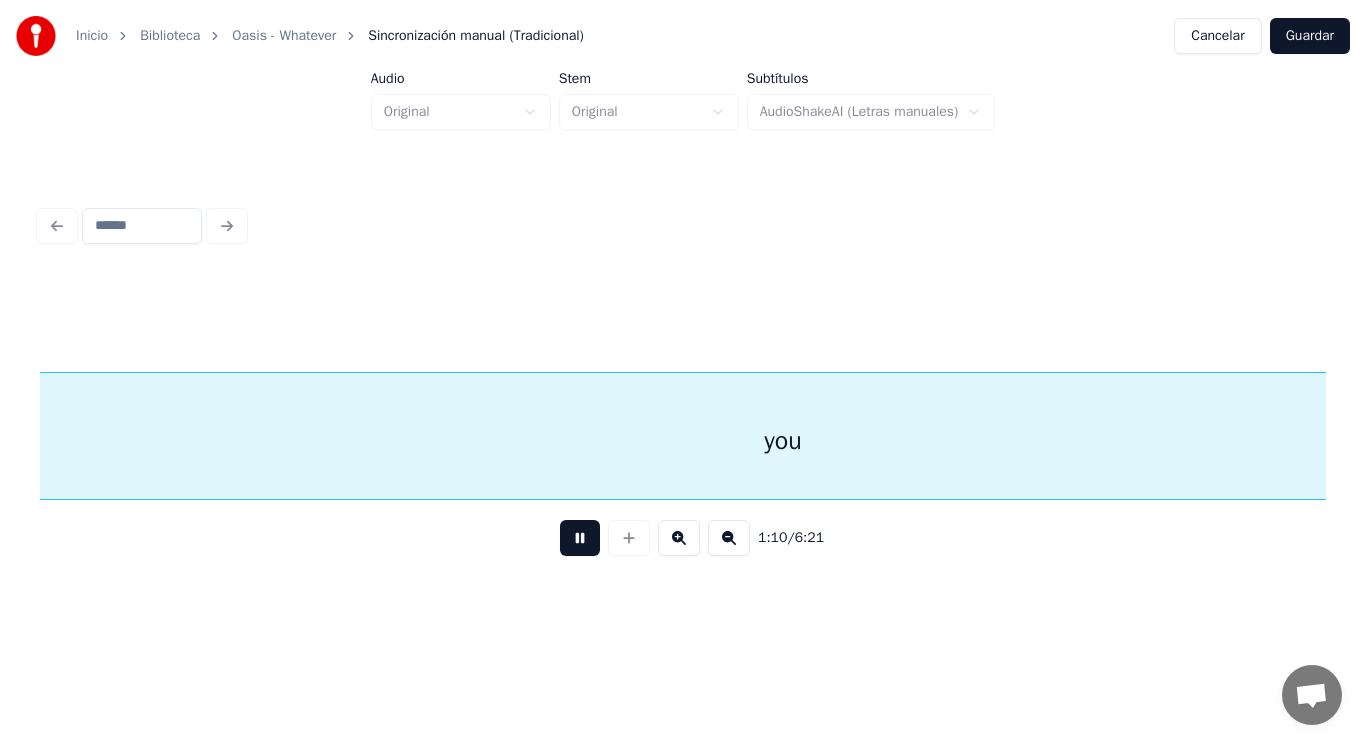 scroll, scrollTop: 0, scrollLeft: 98827, axis: horizontal 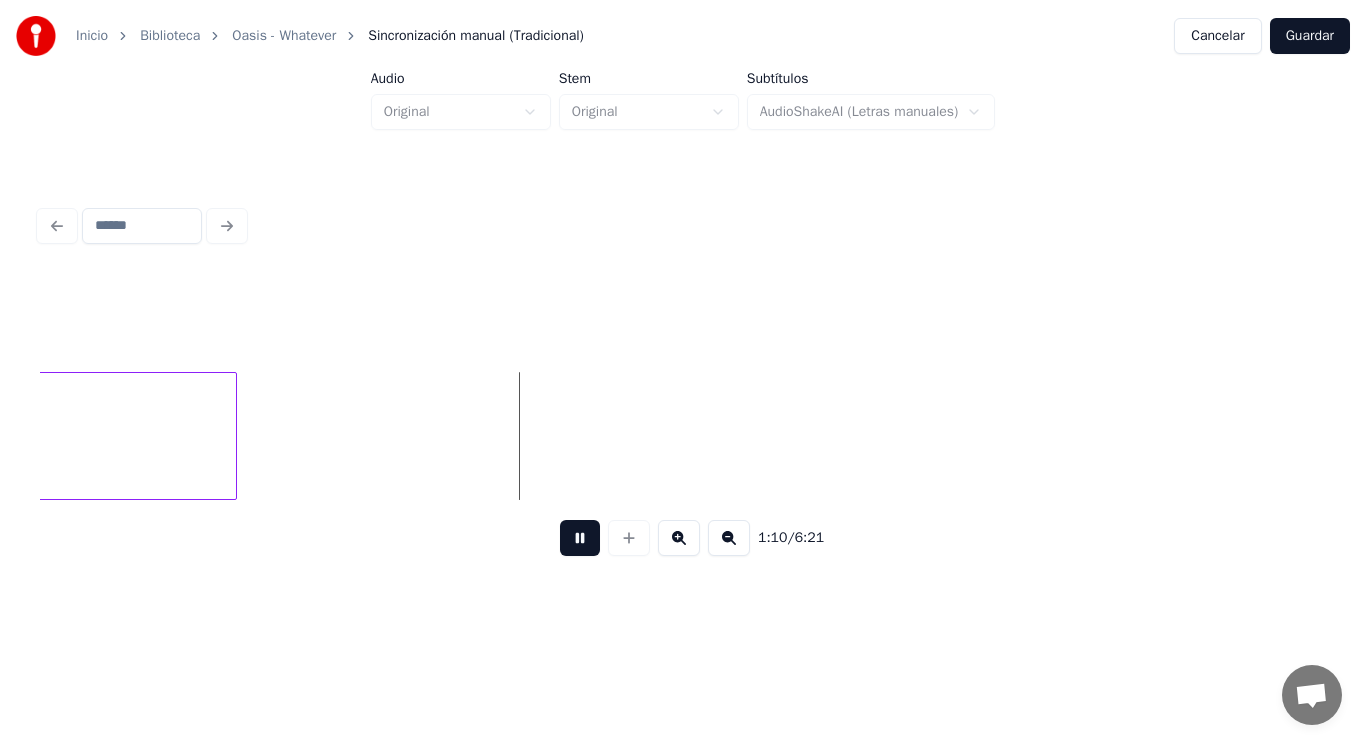 click at bounding box center (580, 538) 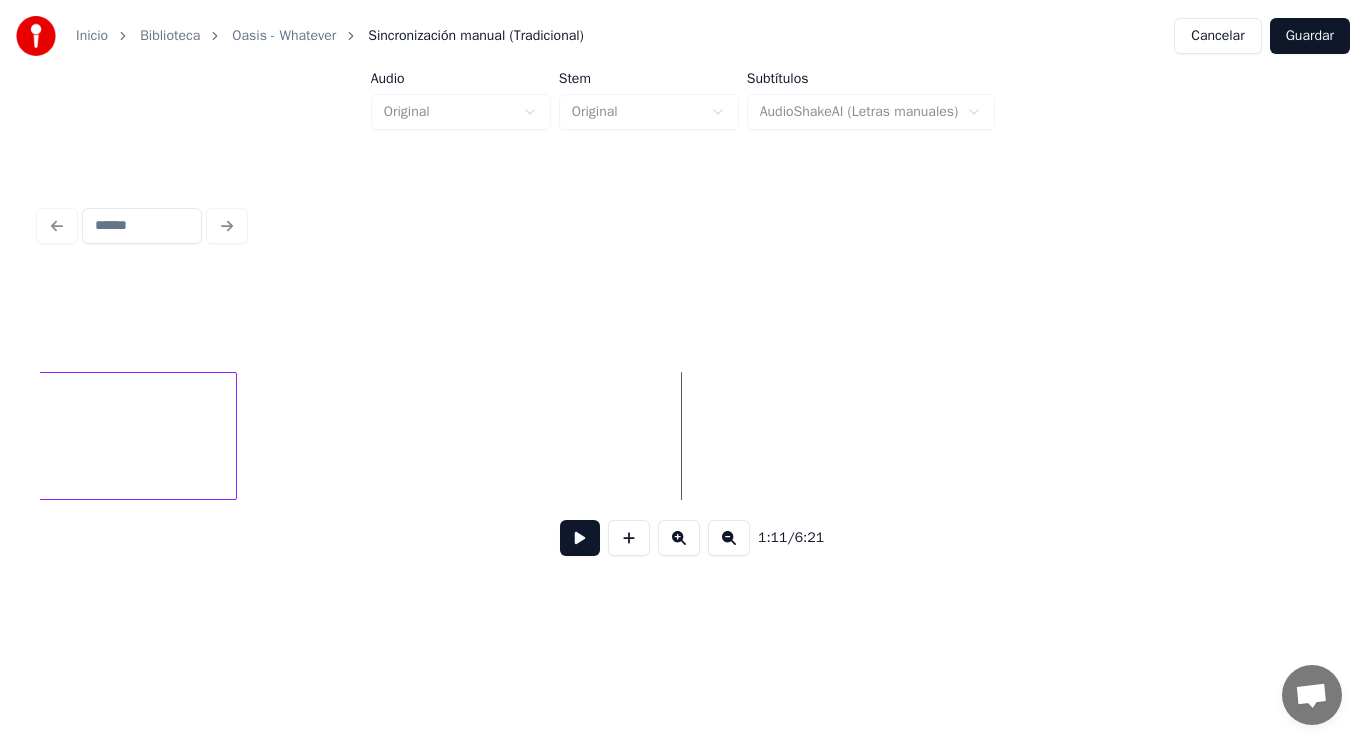 click at bounding box center [580, 538] 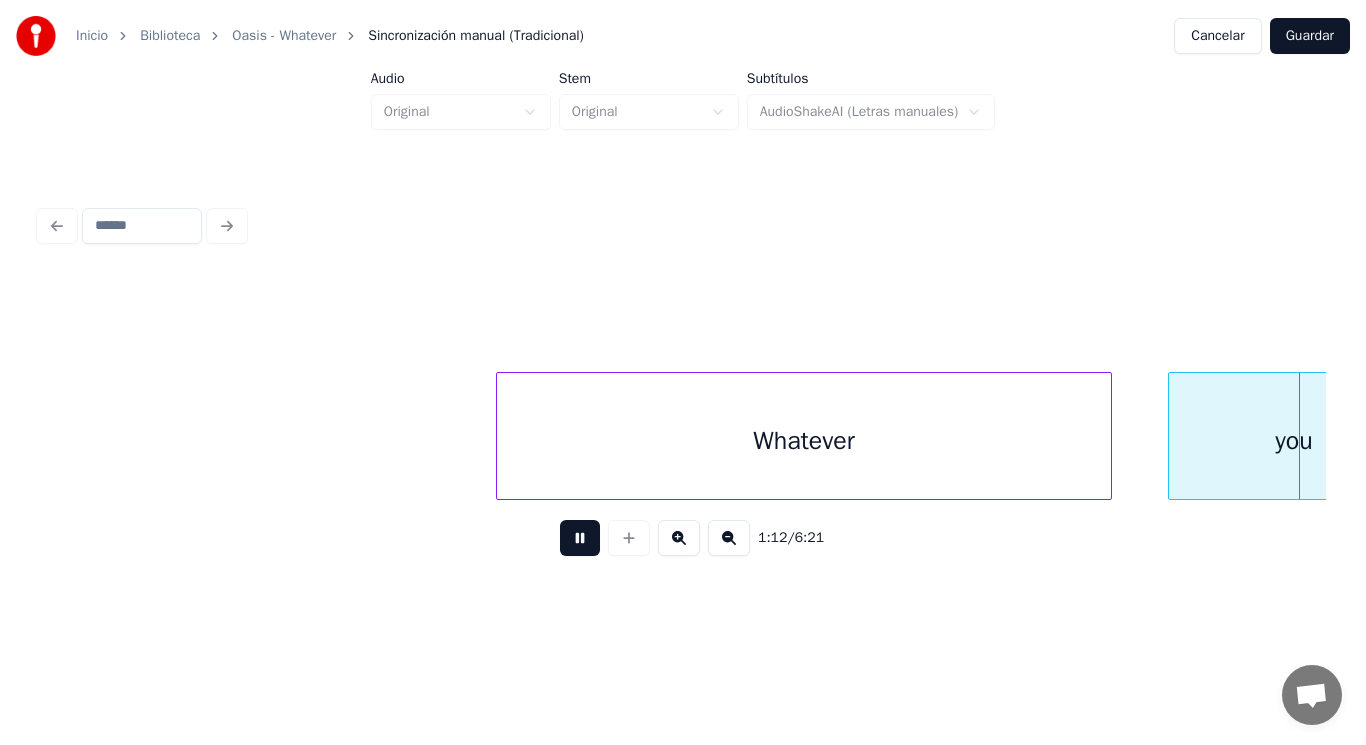 scroll, scrollTop: 0, scrollLeft: 101426, axis: horizontal 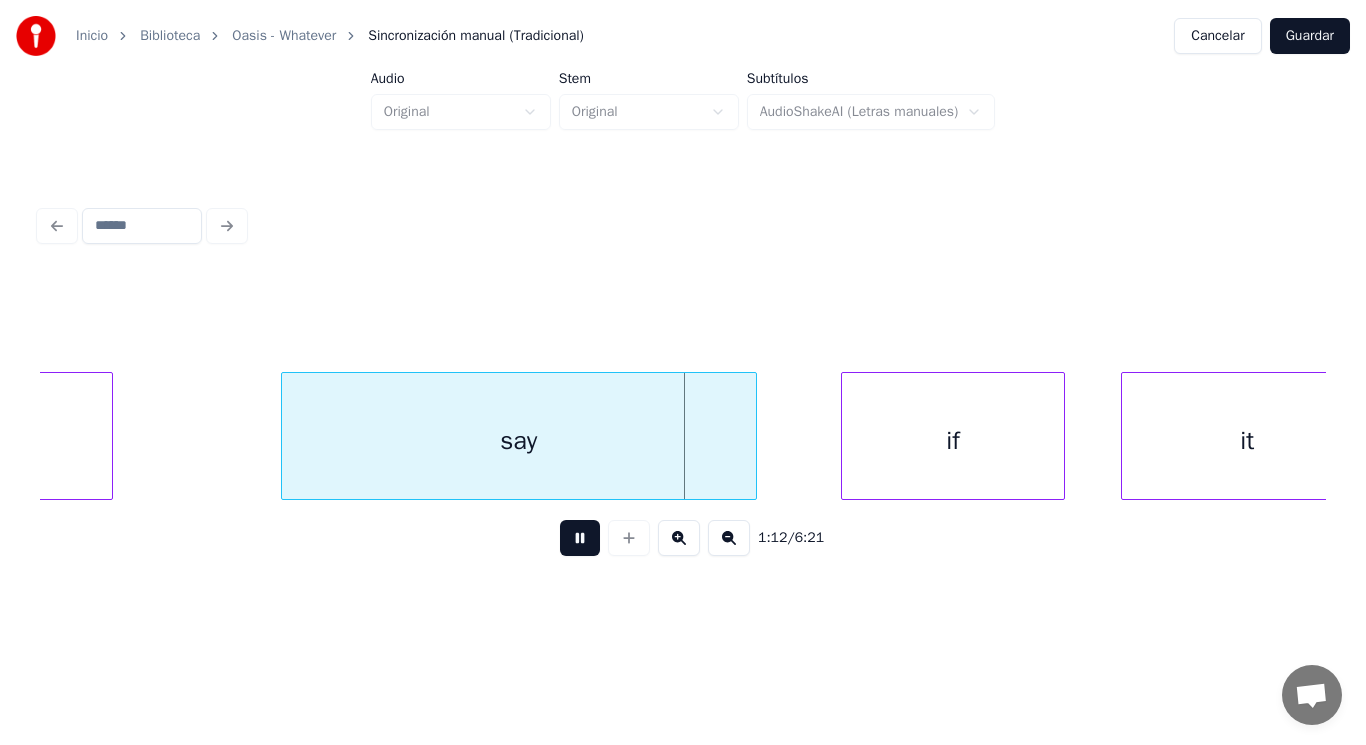 click at bounding box center (580, 538) 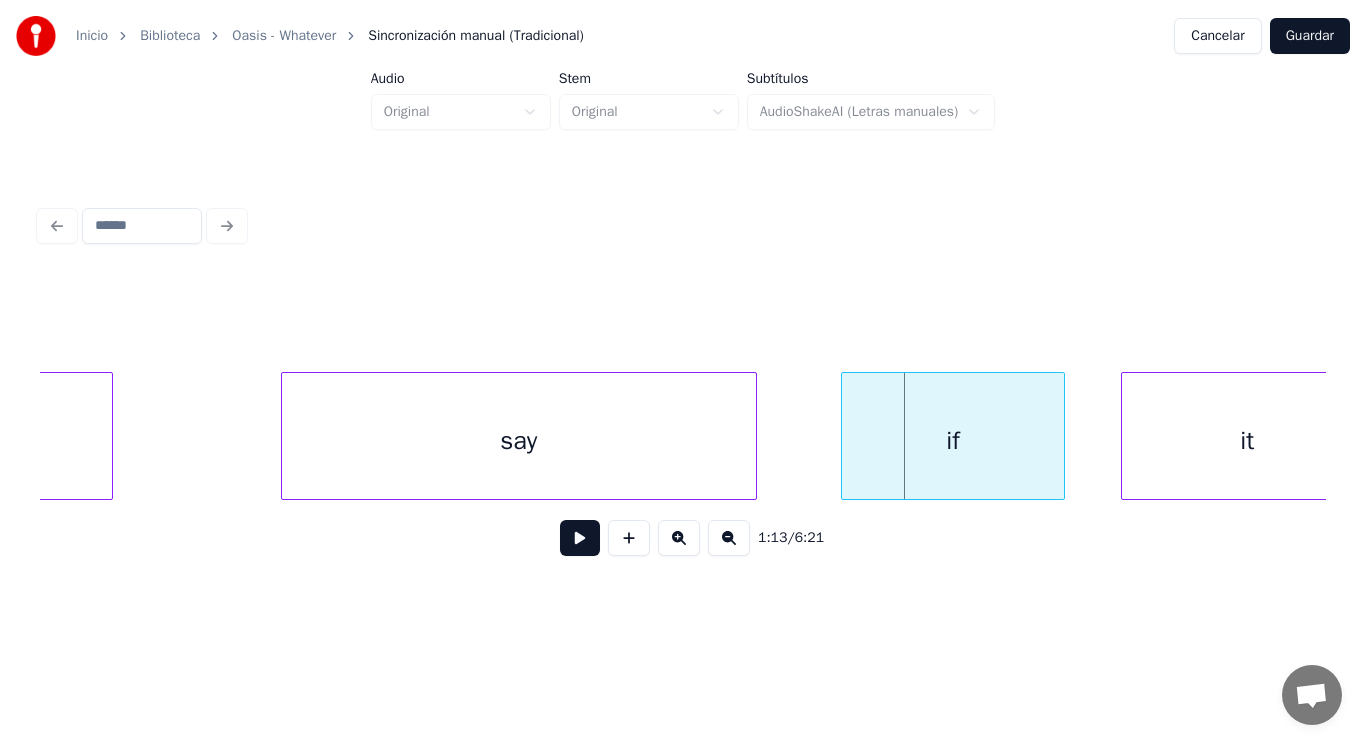 click at bounding box center (109, 436) 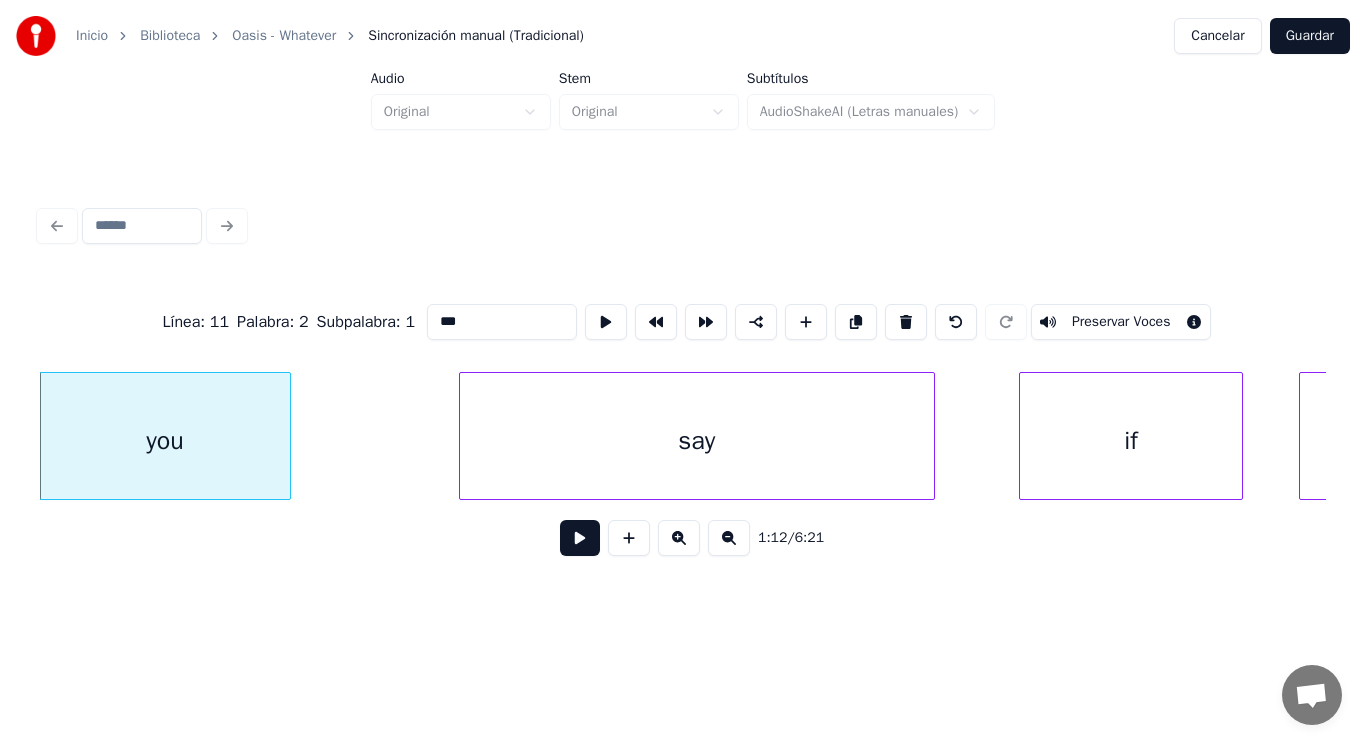 click at bounding box center [580, 538] 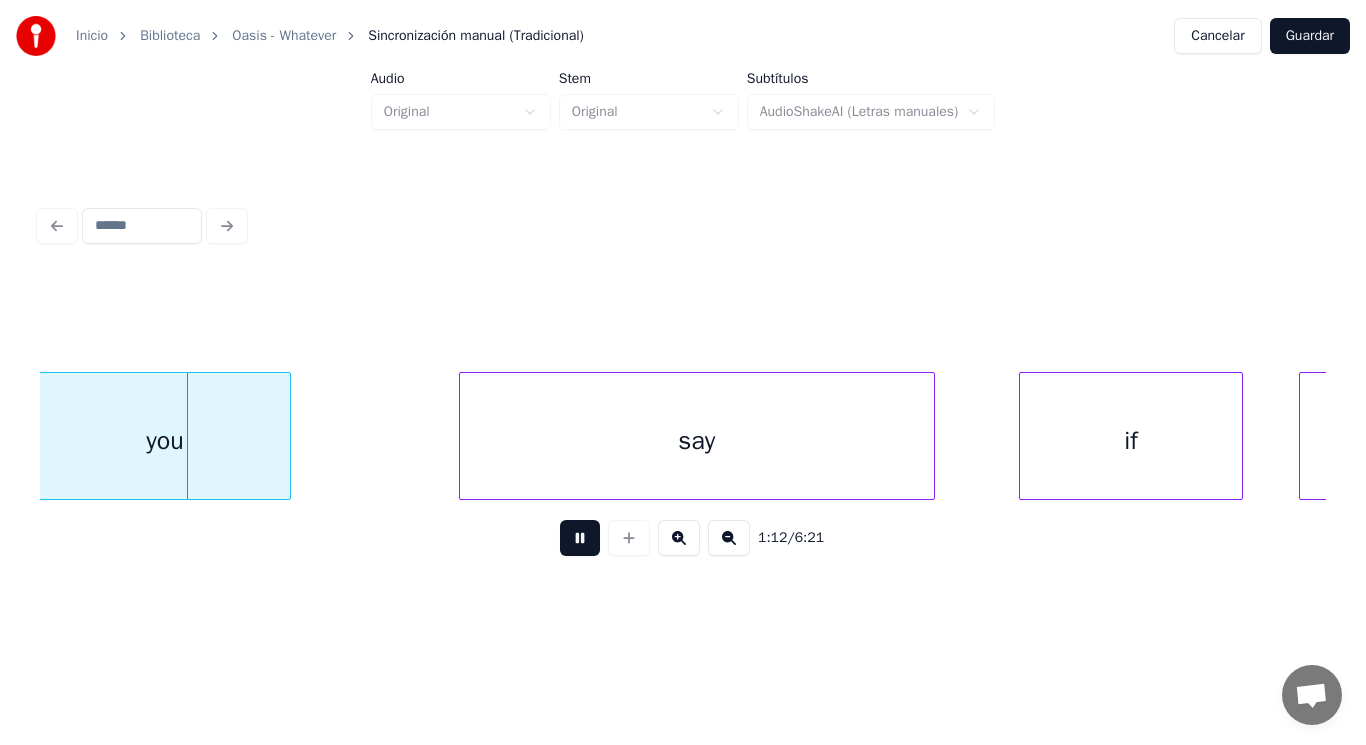 click at bounding box center [580, 538] 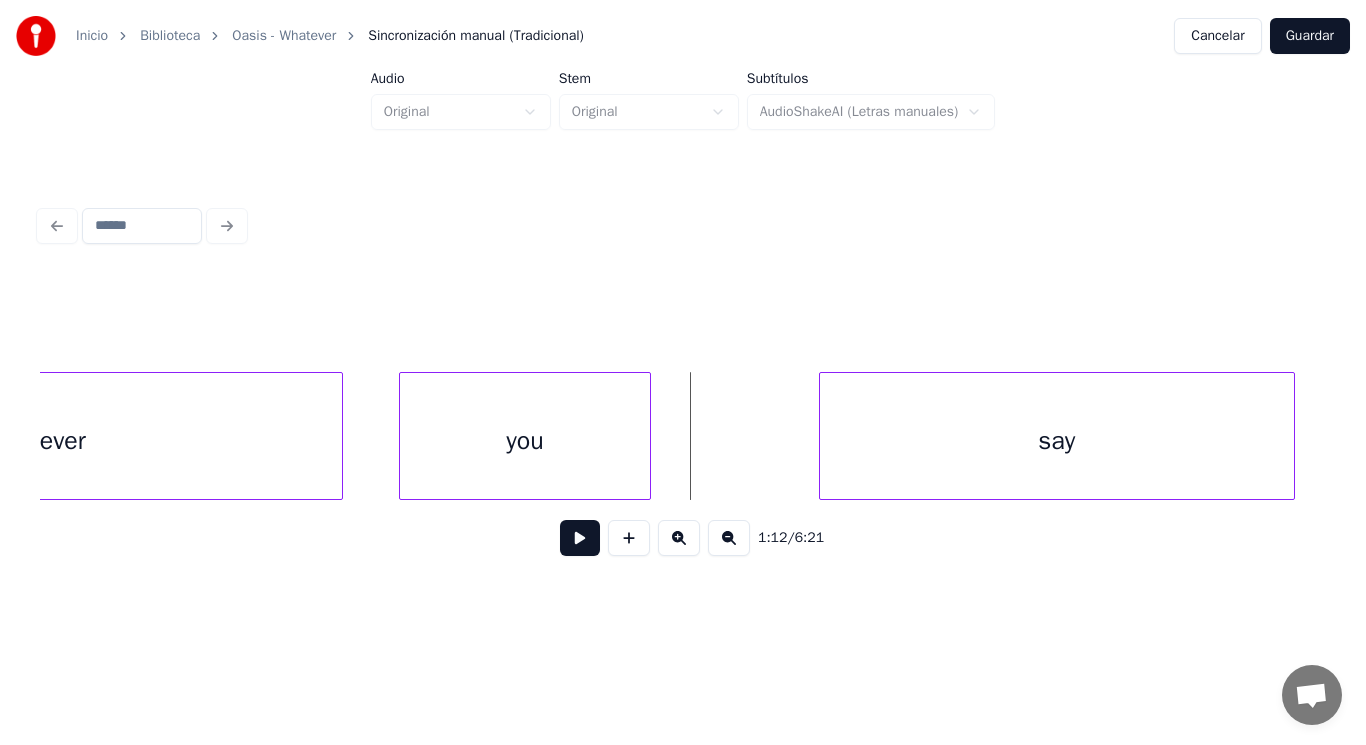 click on "Whatever" at bounding box center (35, 441) 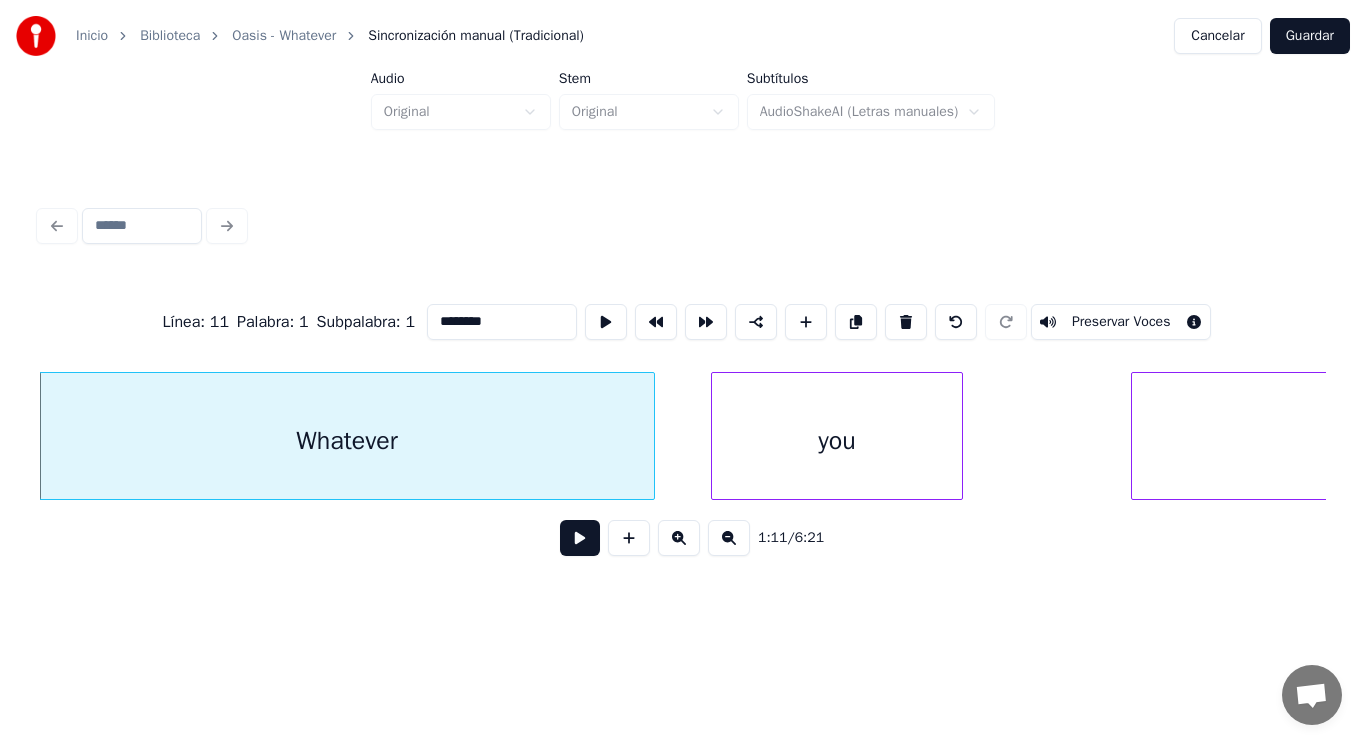 click at bounding box center [580, 538] 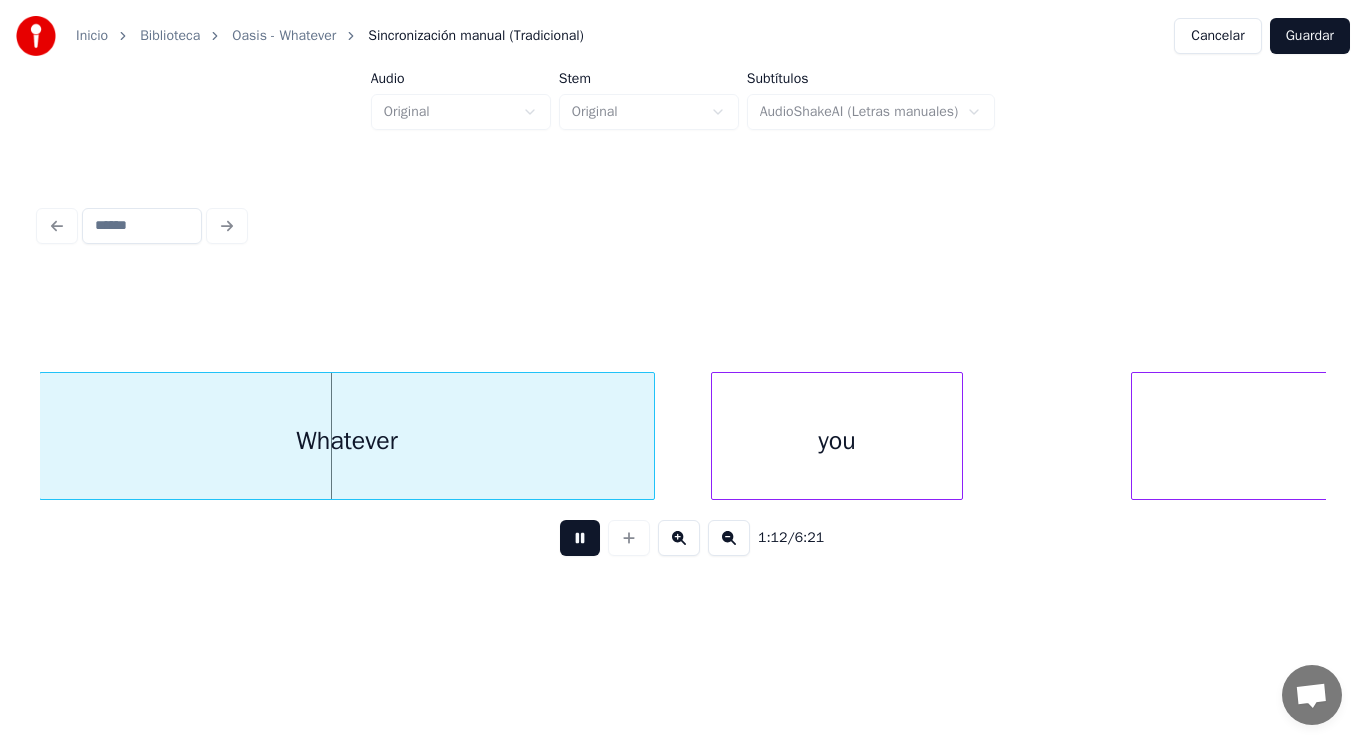 click at bounding box center [580, 538] 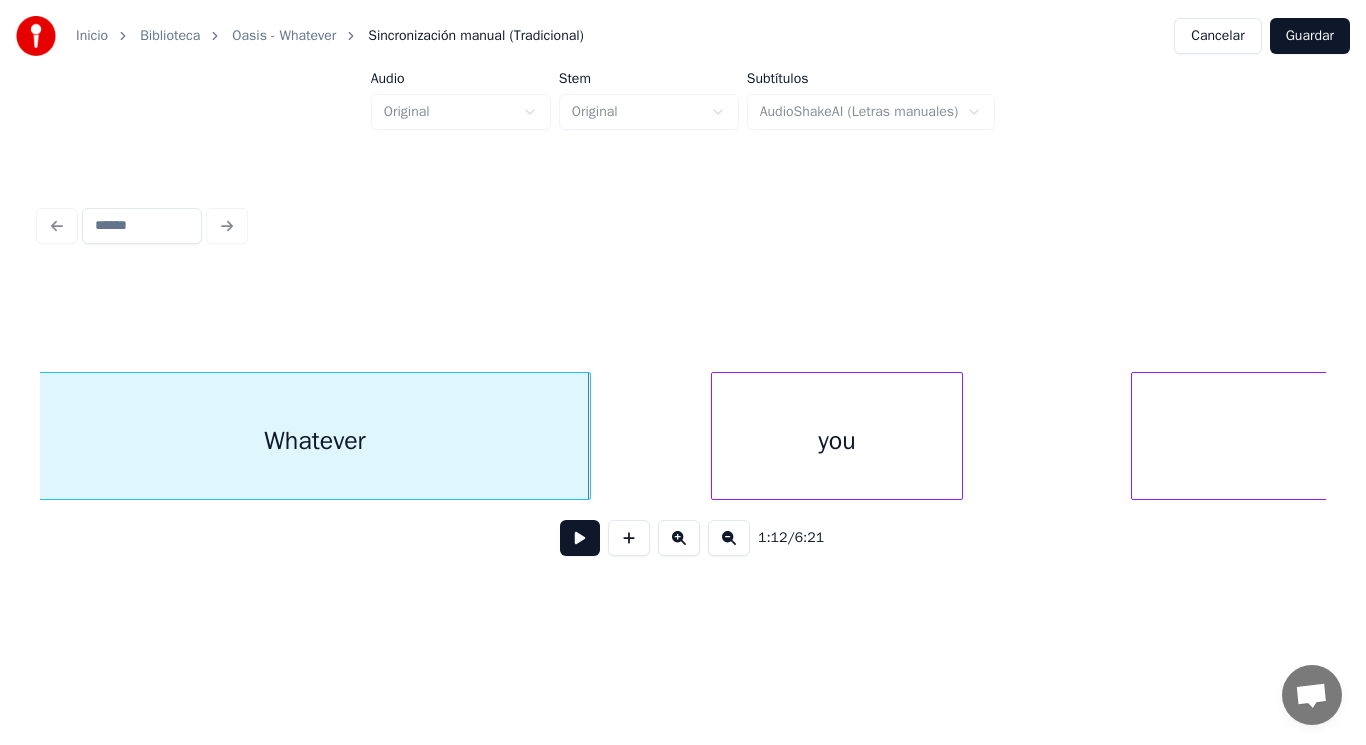 click at bounding box center [587, 436] 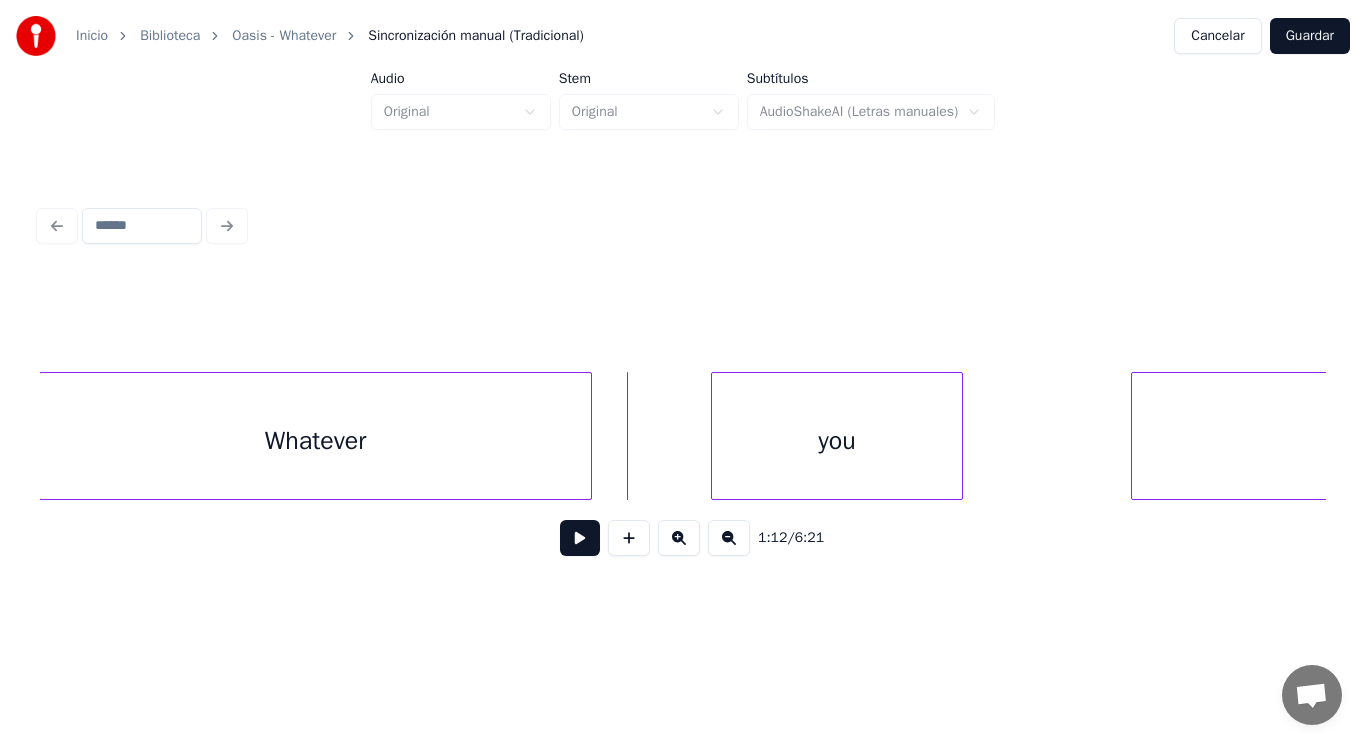 click at bounding box center (580, 538) 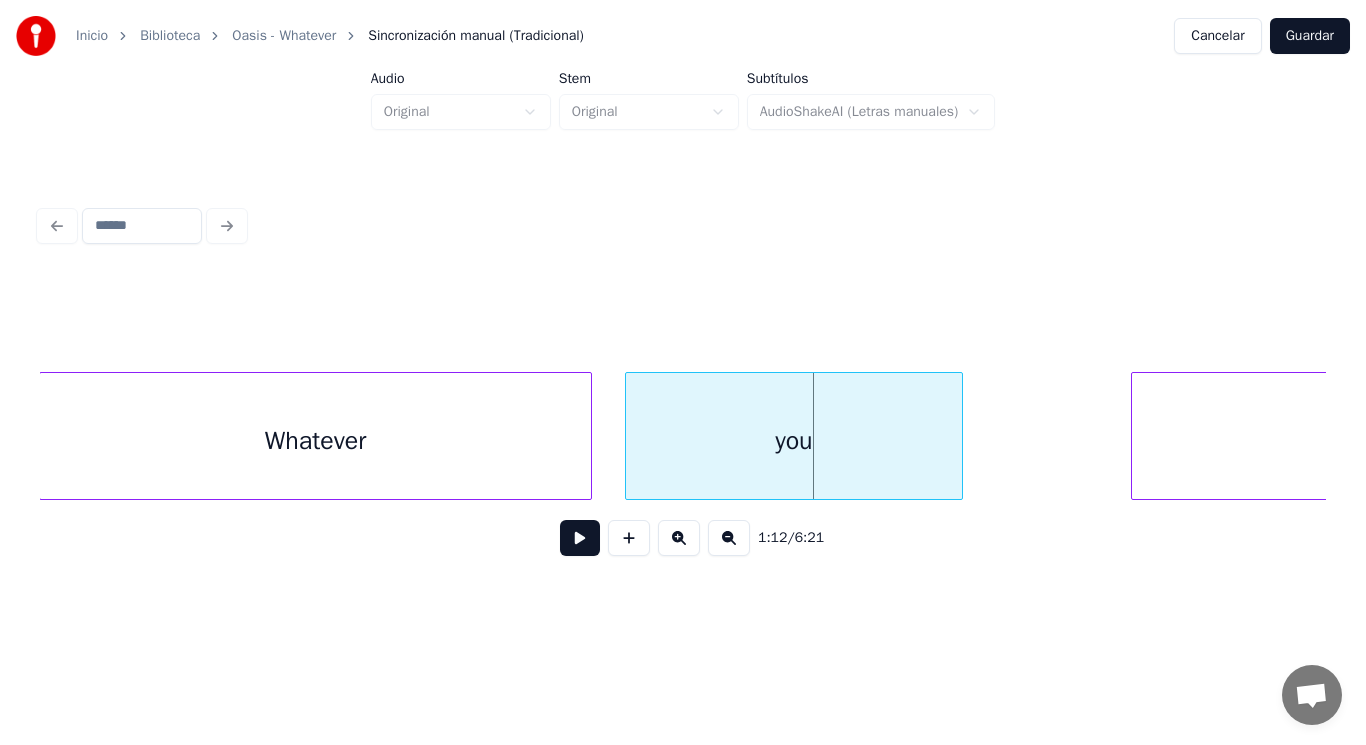 click at bounding box center [629, 436] 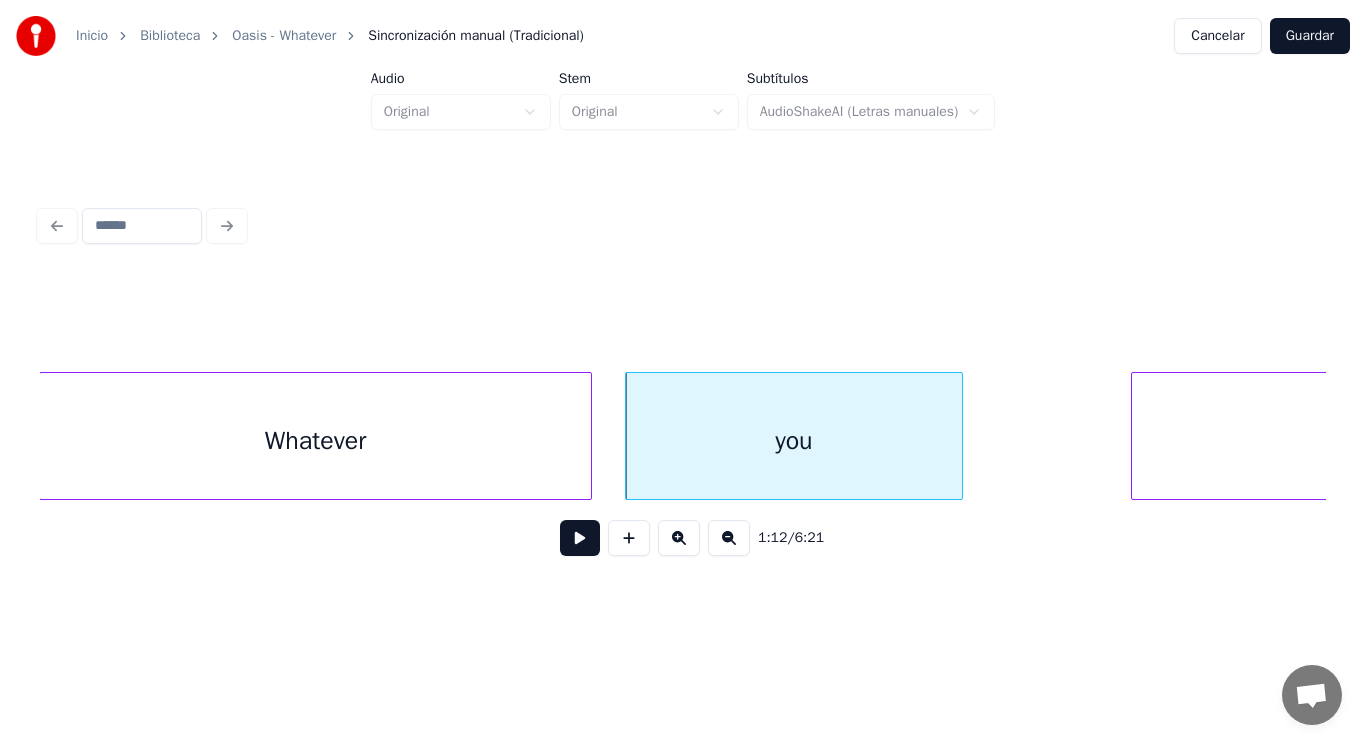 click at bounding box center [580, 538] 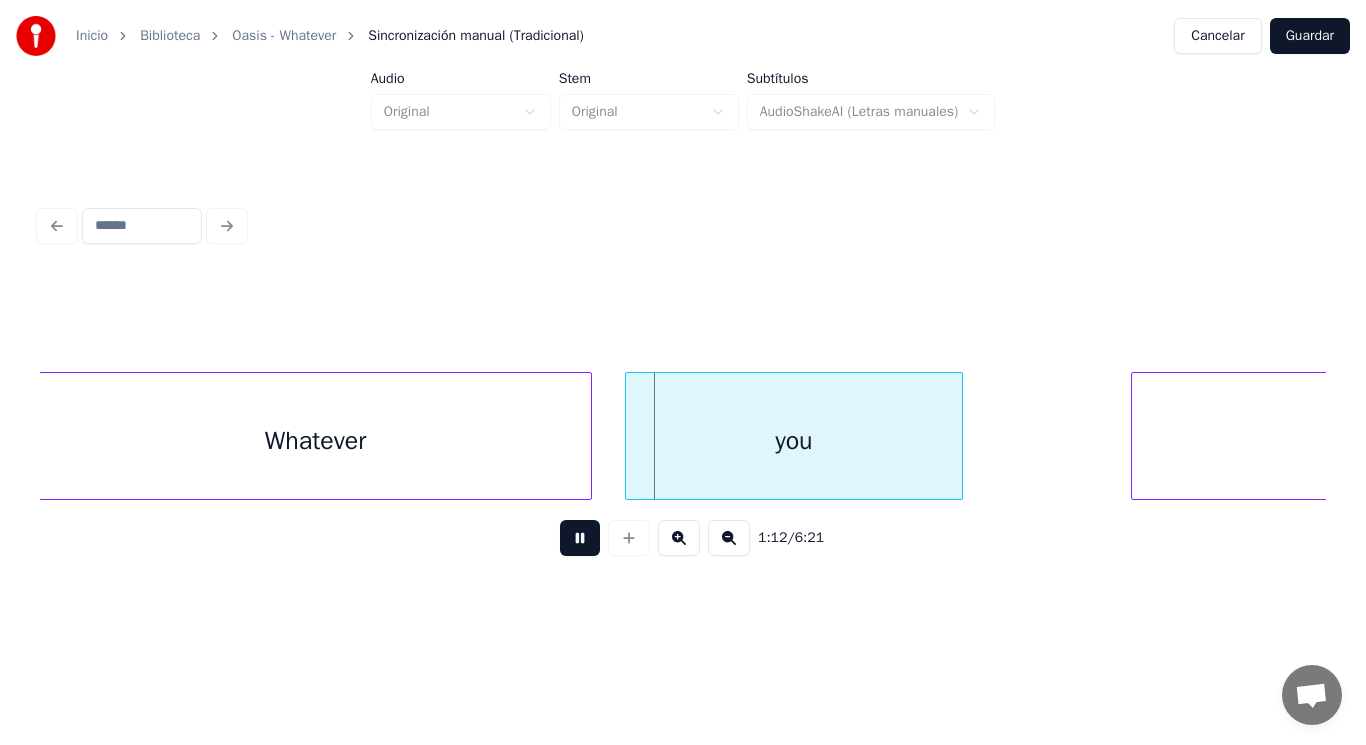 click at bounding box center [580, 538] 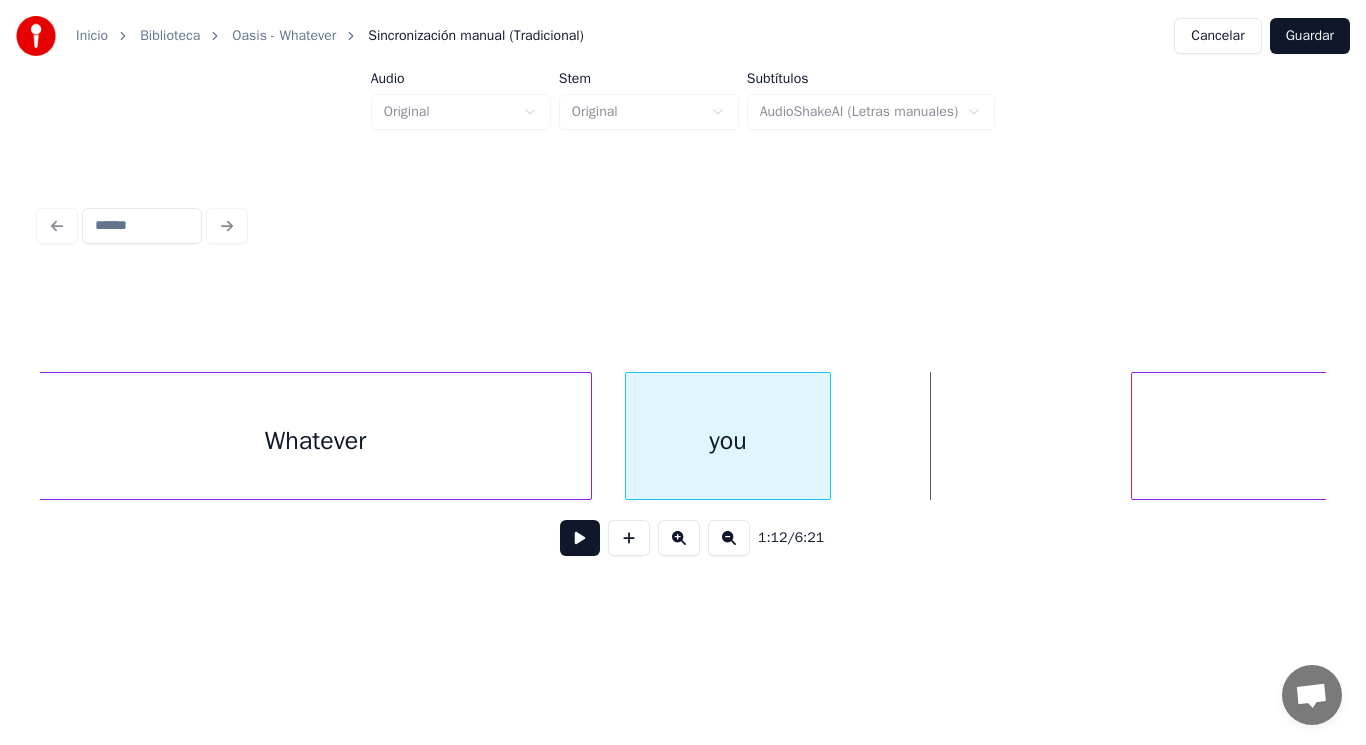 click at bounding box center (827, 436) 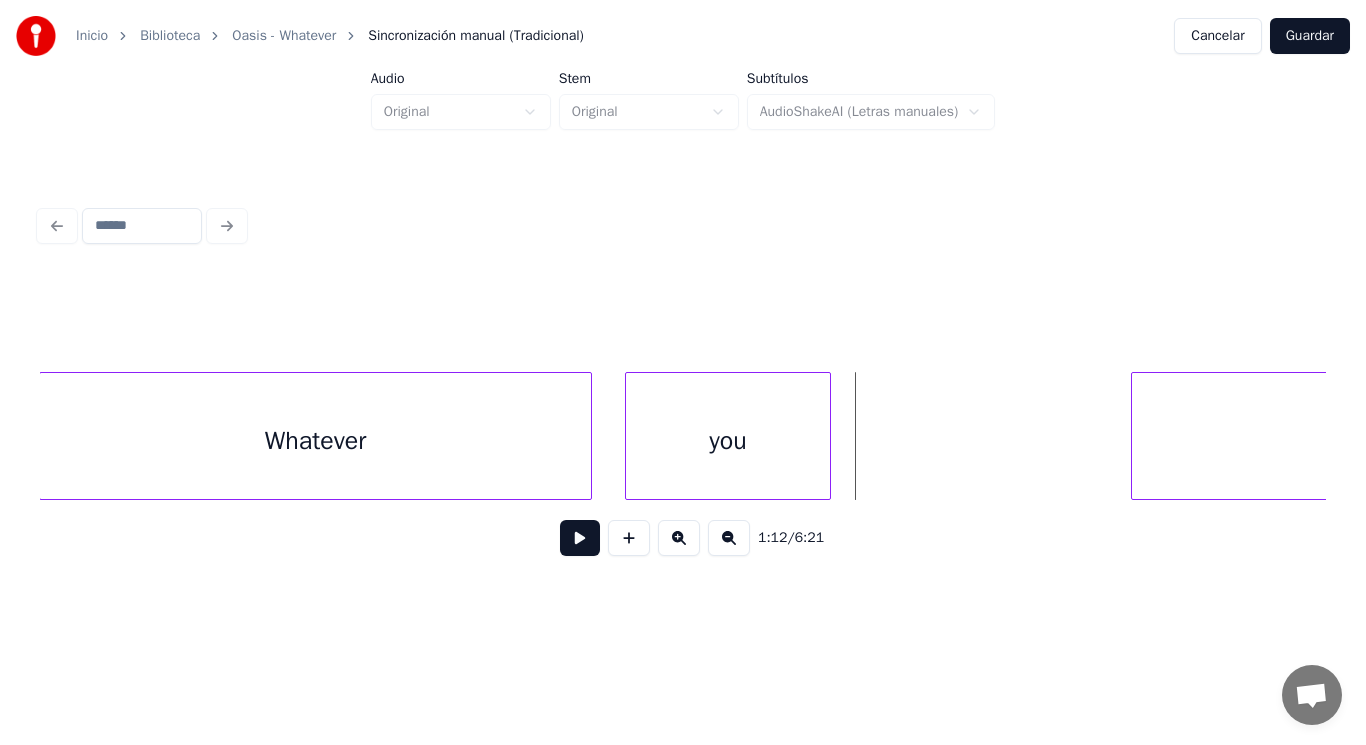 click at bounding box center (580, 538) 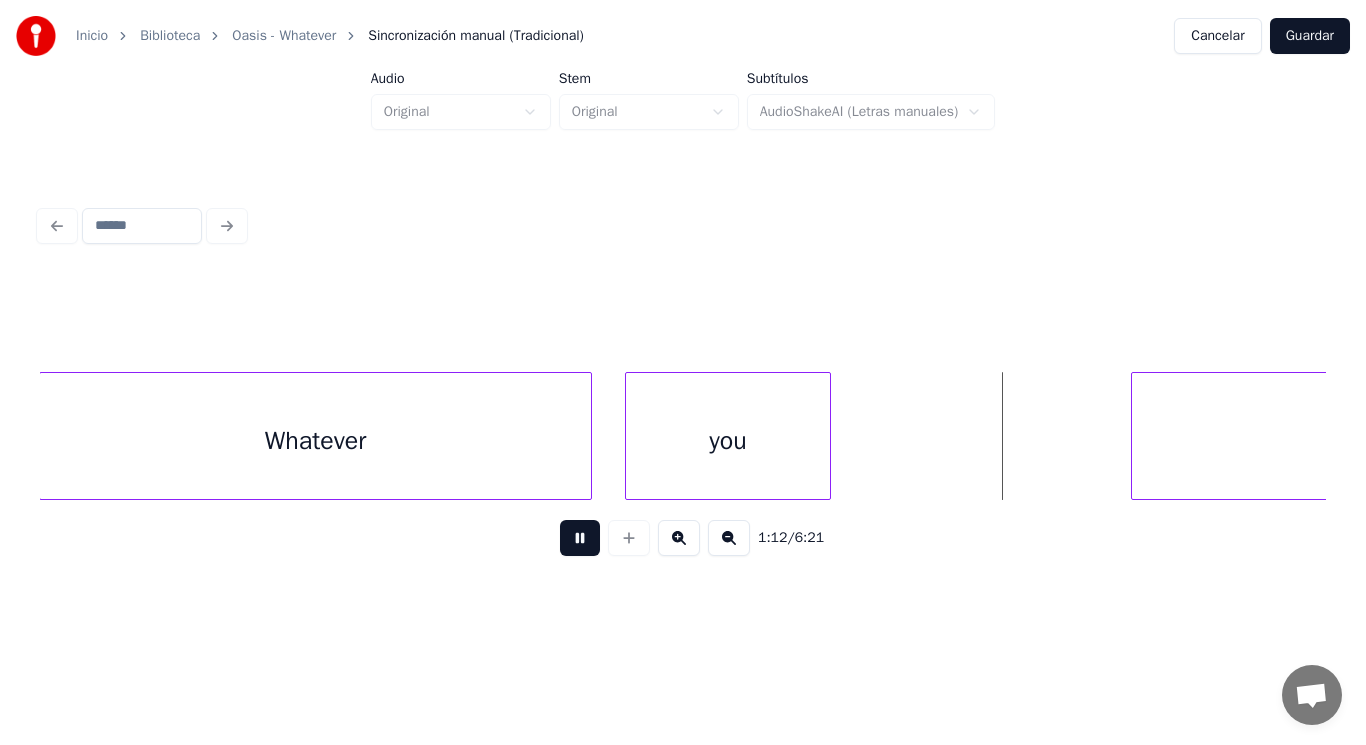 click at bounding box center [580, 538] 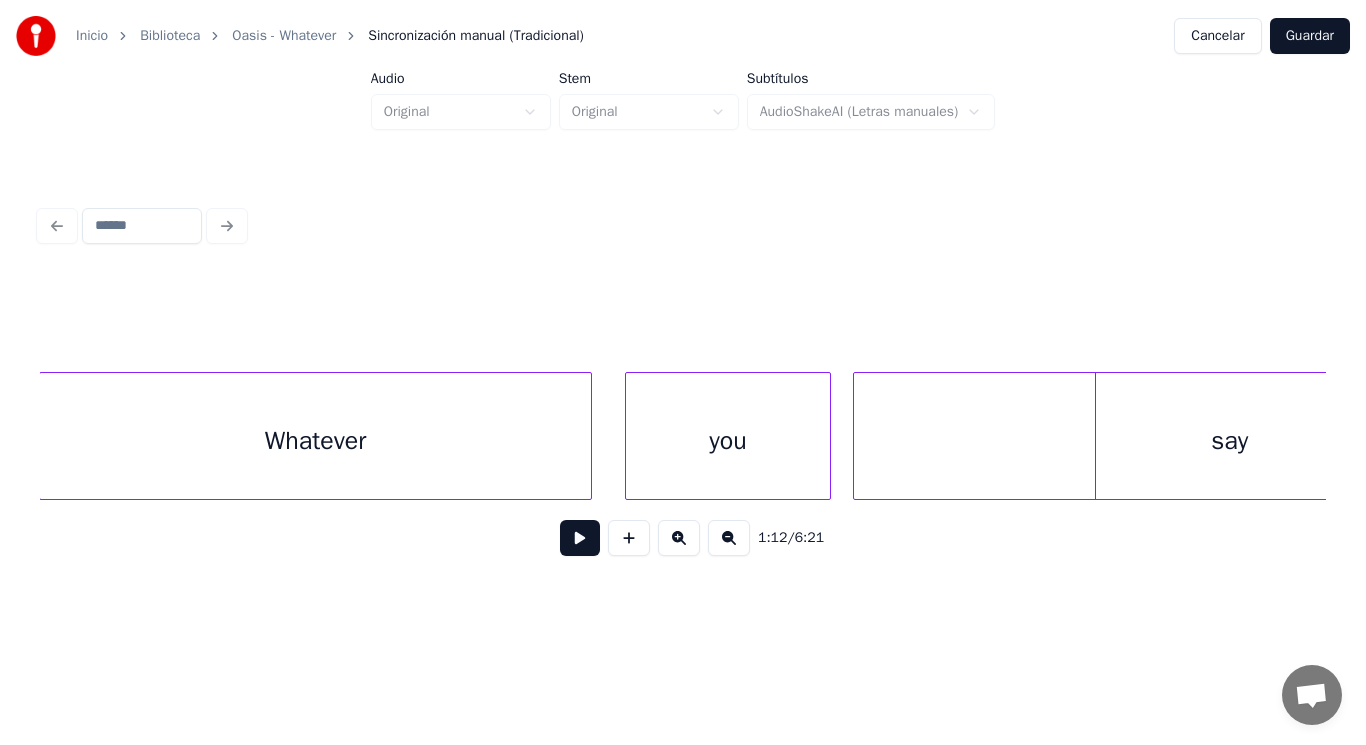 click at bounding box center [857, 436] 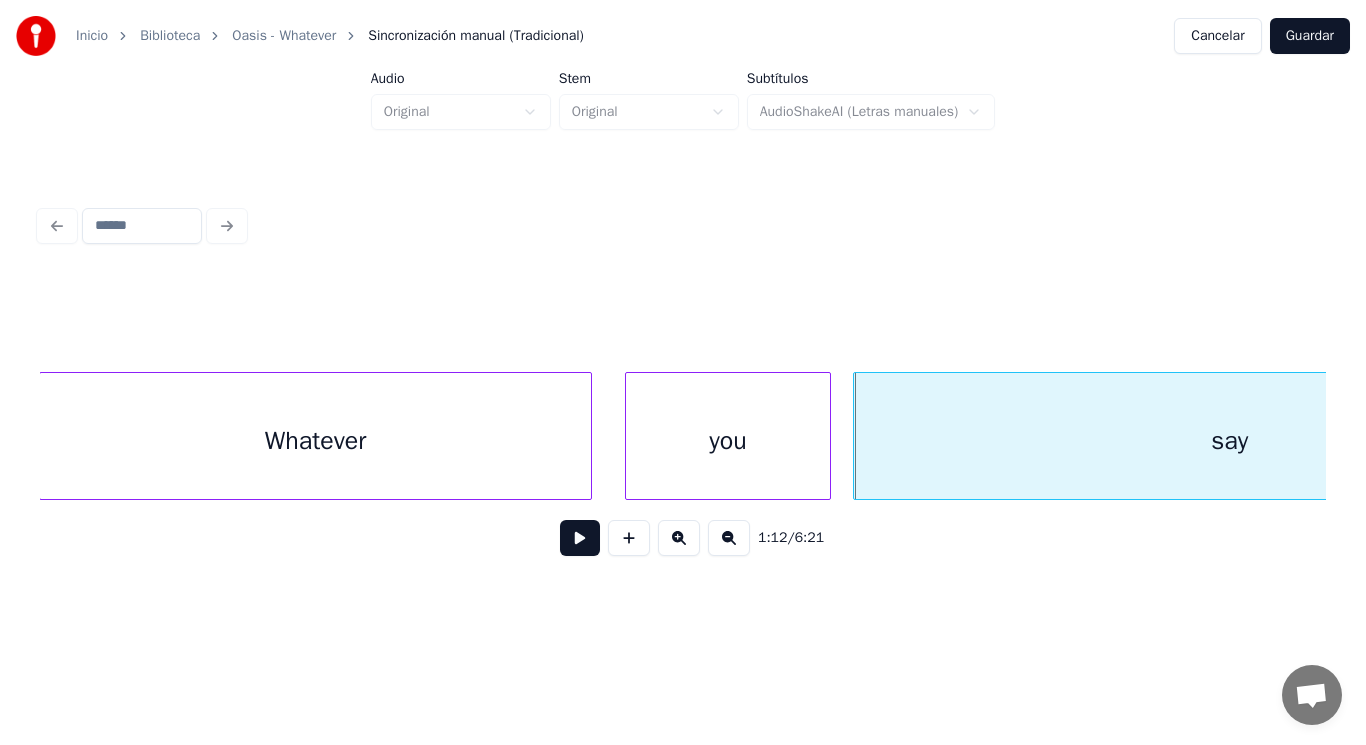 click on "Whatever" at bounding box center [315, 441] 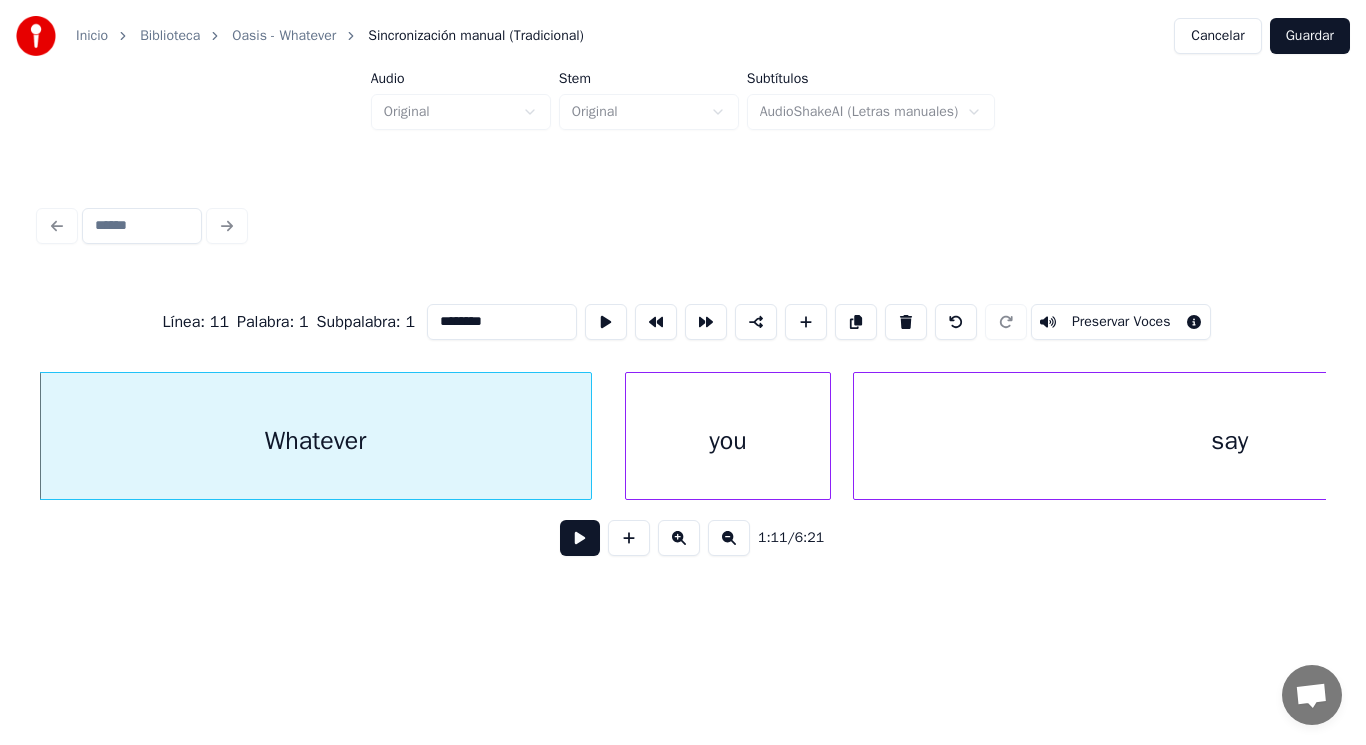 click at bounding box center [580, 538] 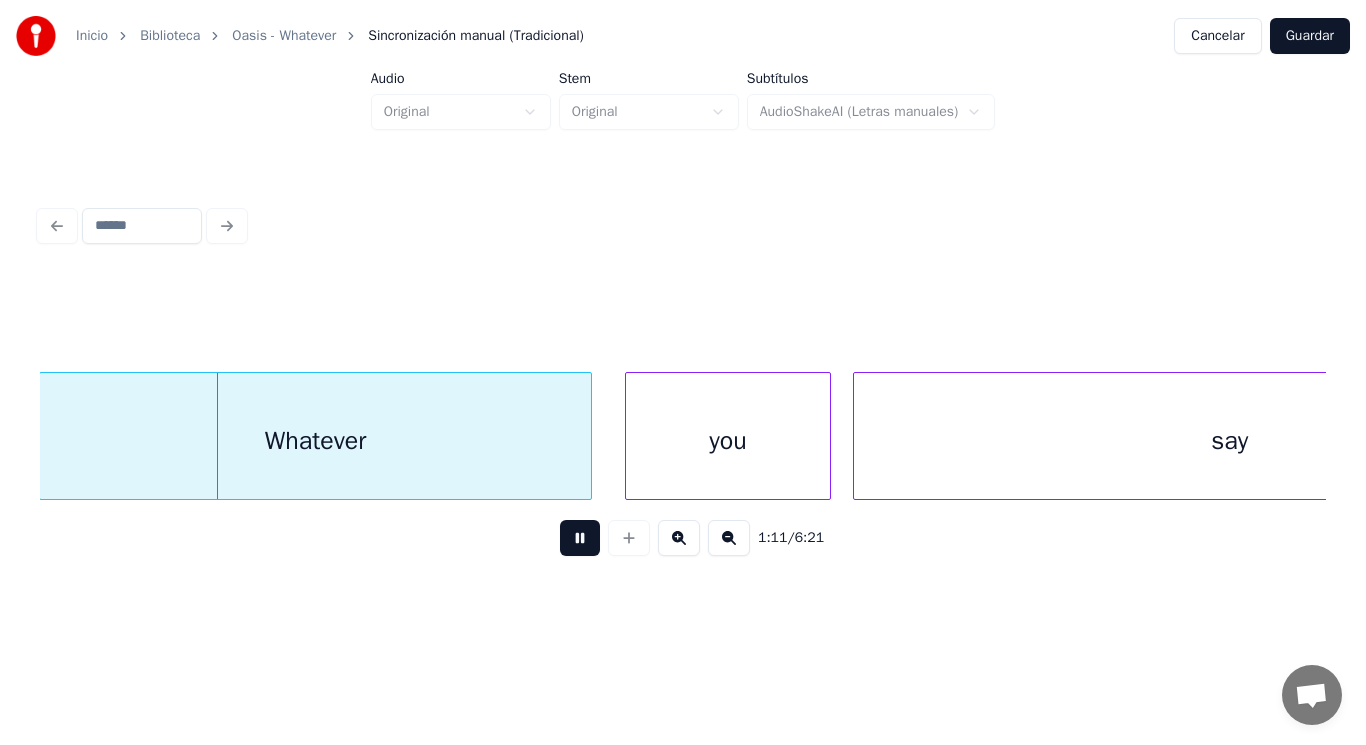 click at bounding box center (580, 538) 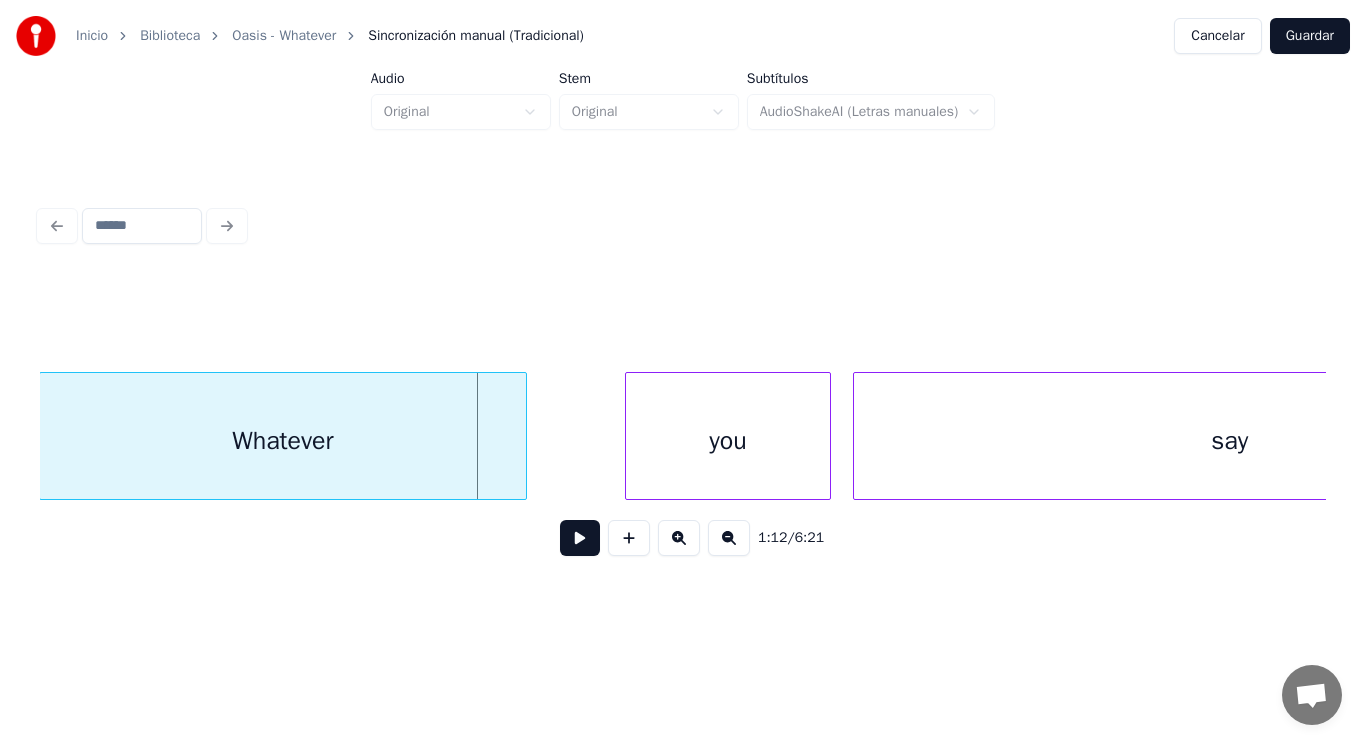 click at bounding box center (523, 436) 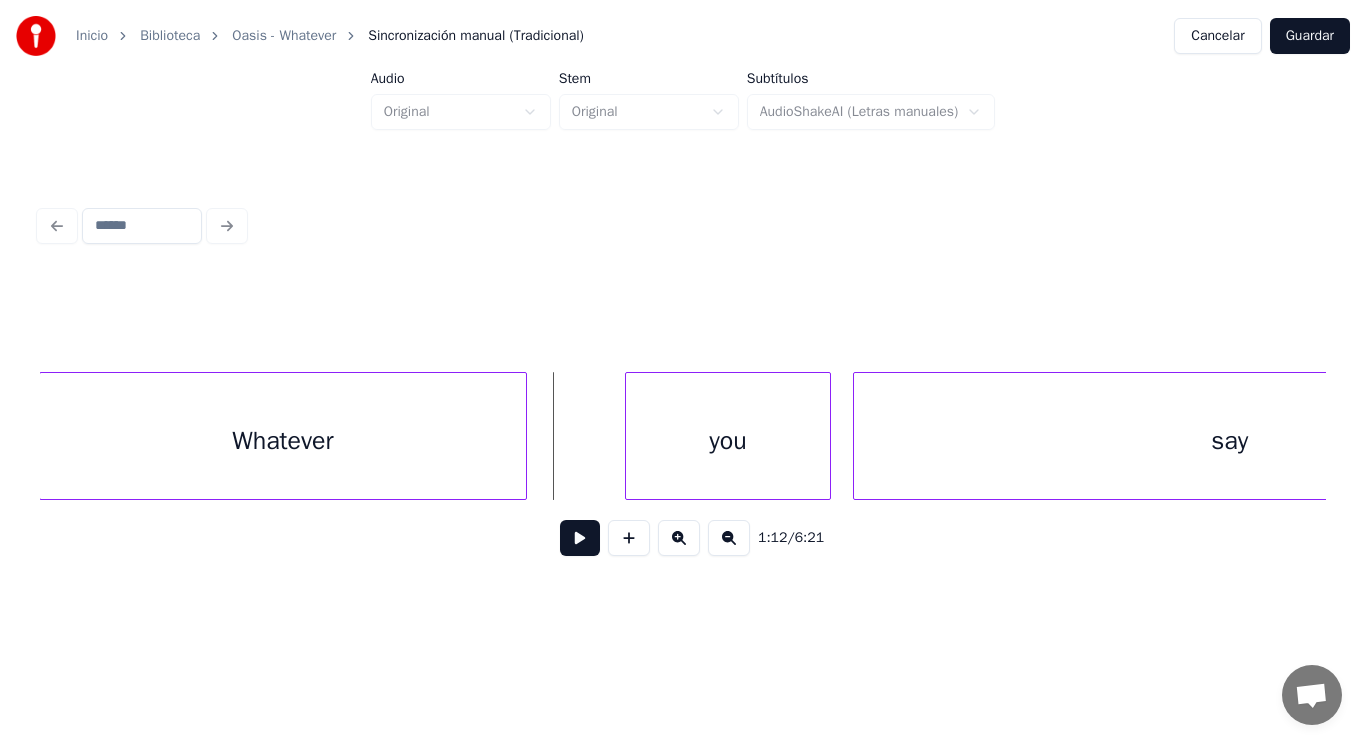 click at bounding box center [580, 538] 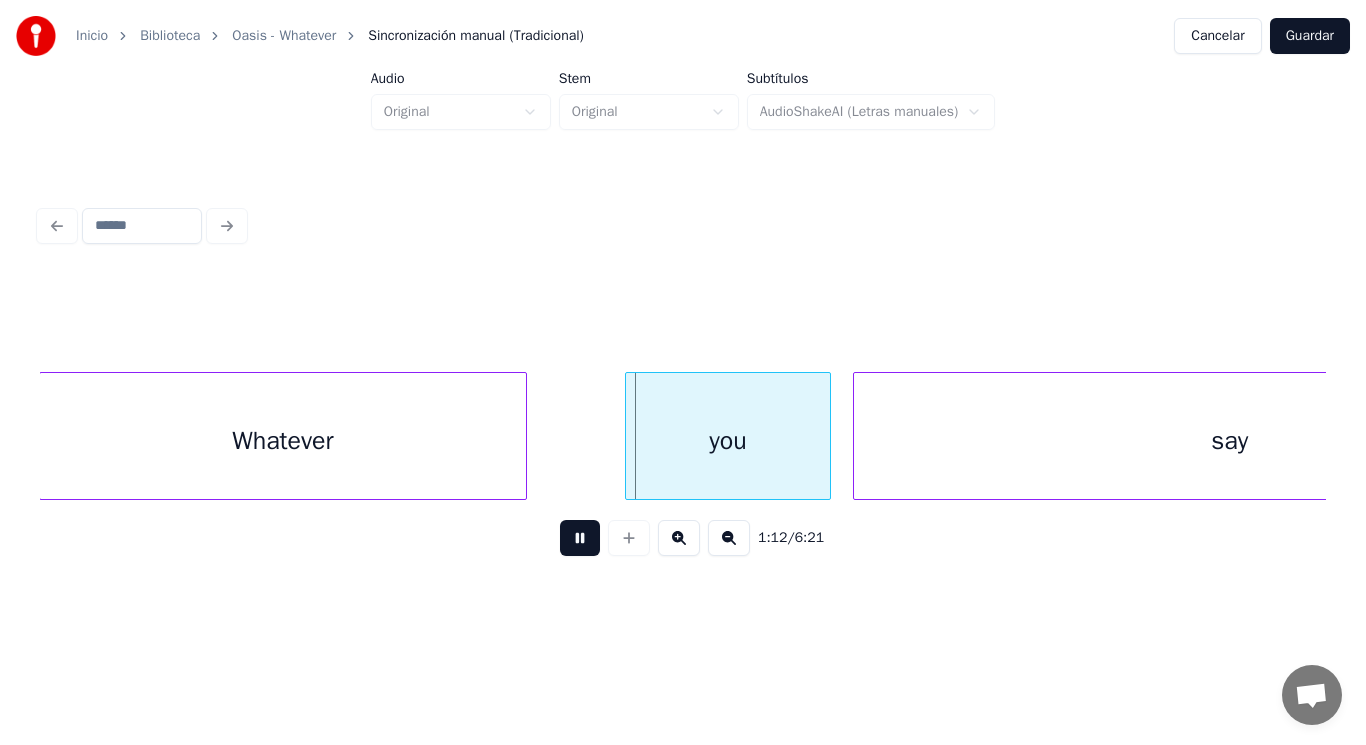 click at bounding box center (580, 538) 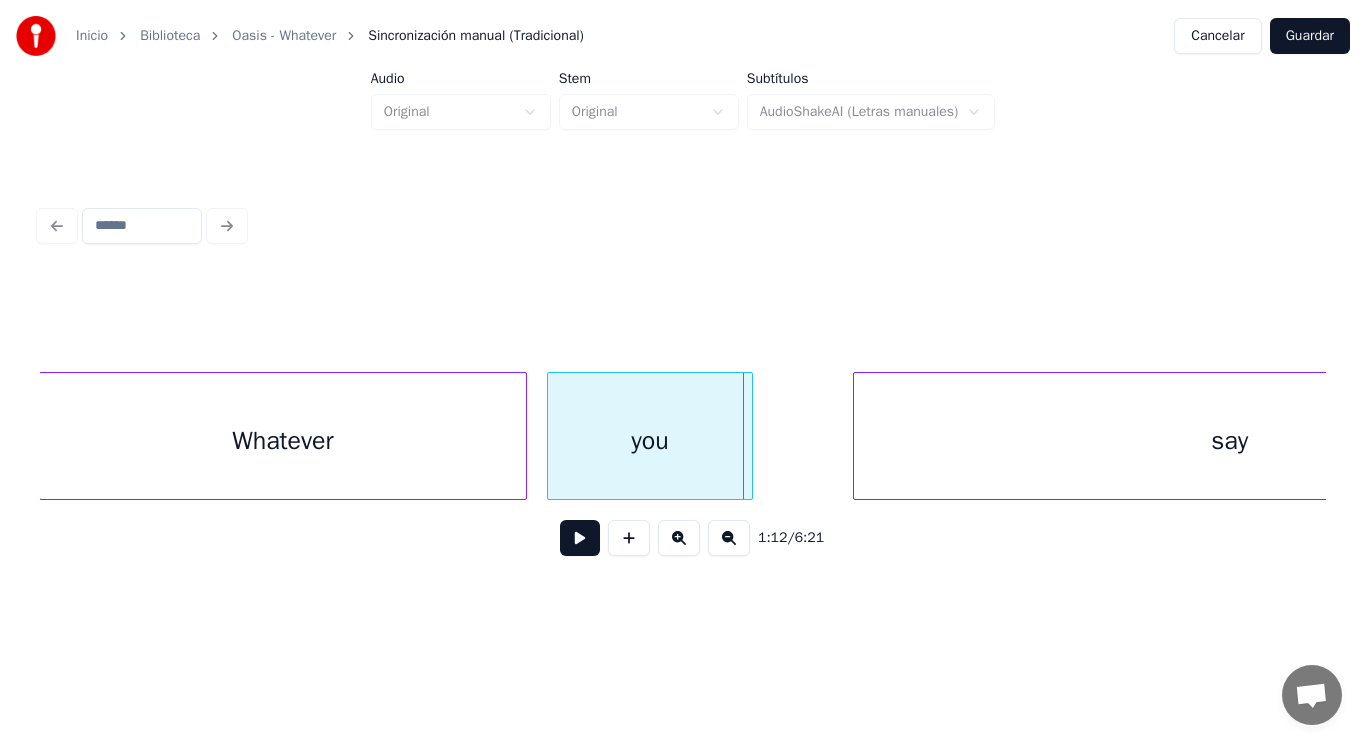 click on "you" at bounding box center [650, 441] 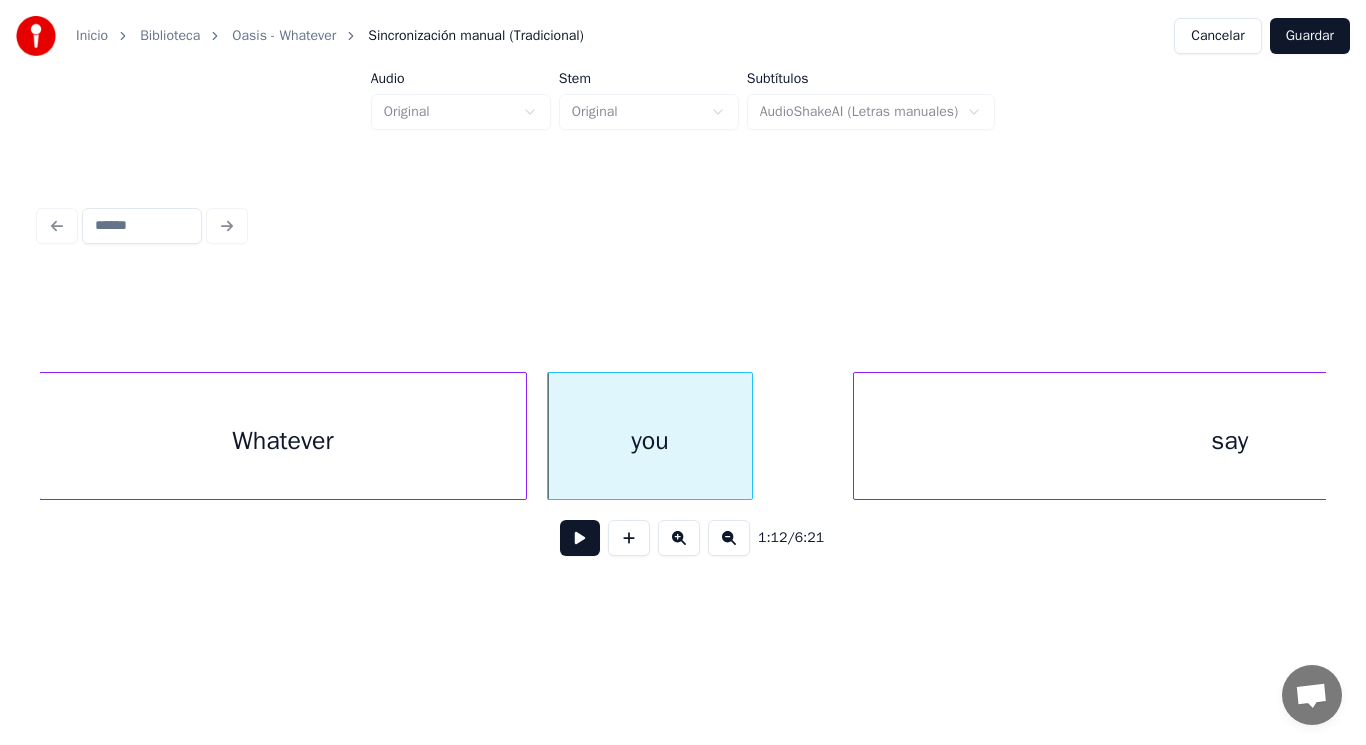click at bounding box center (580, 538) 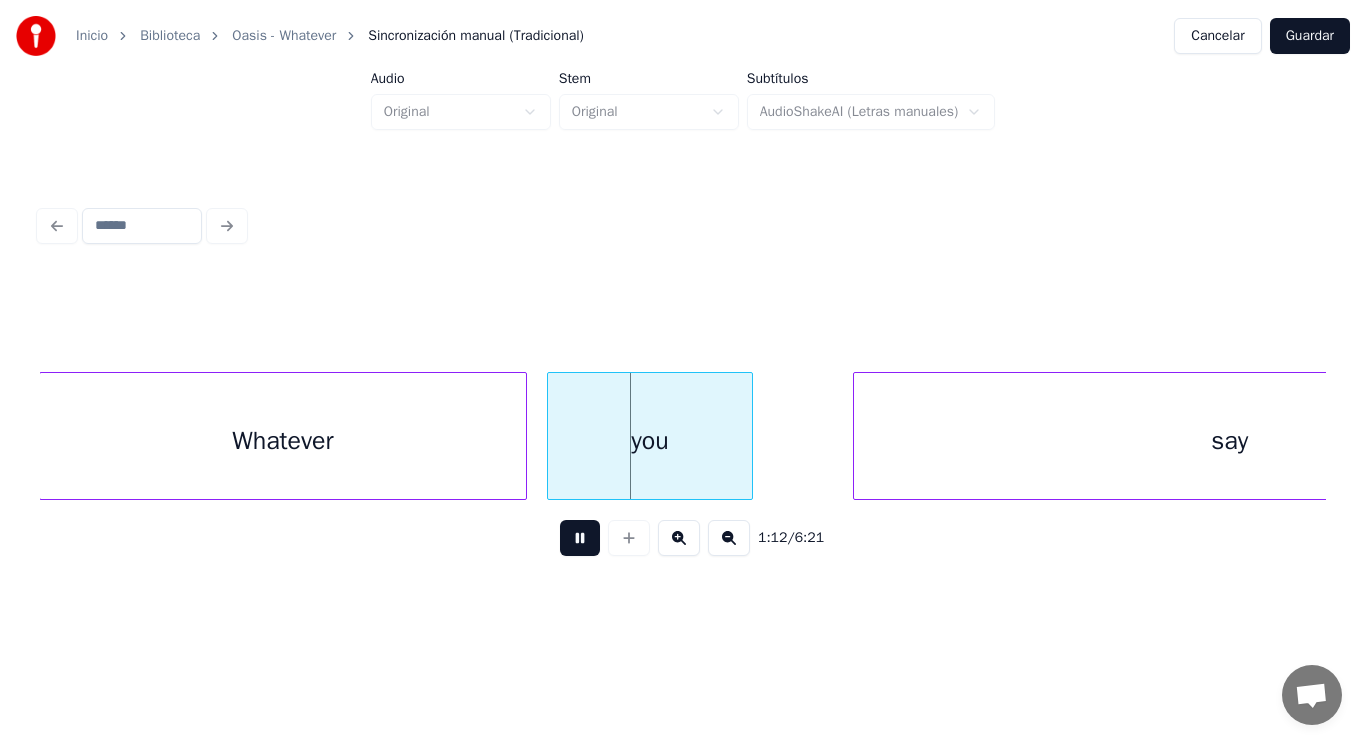 click at bounding box center [580, 538] 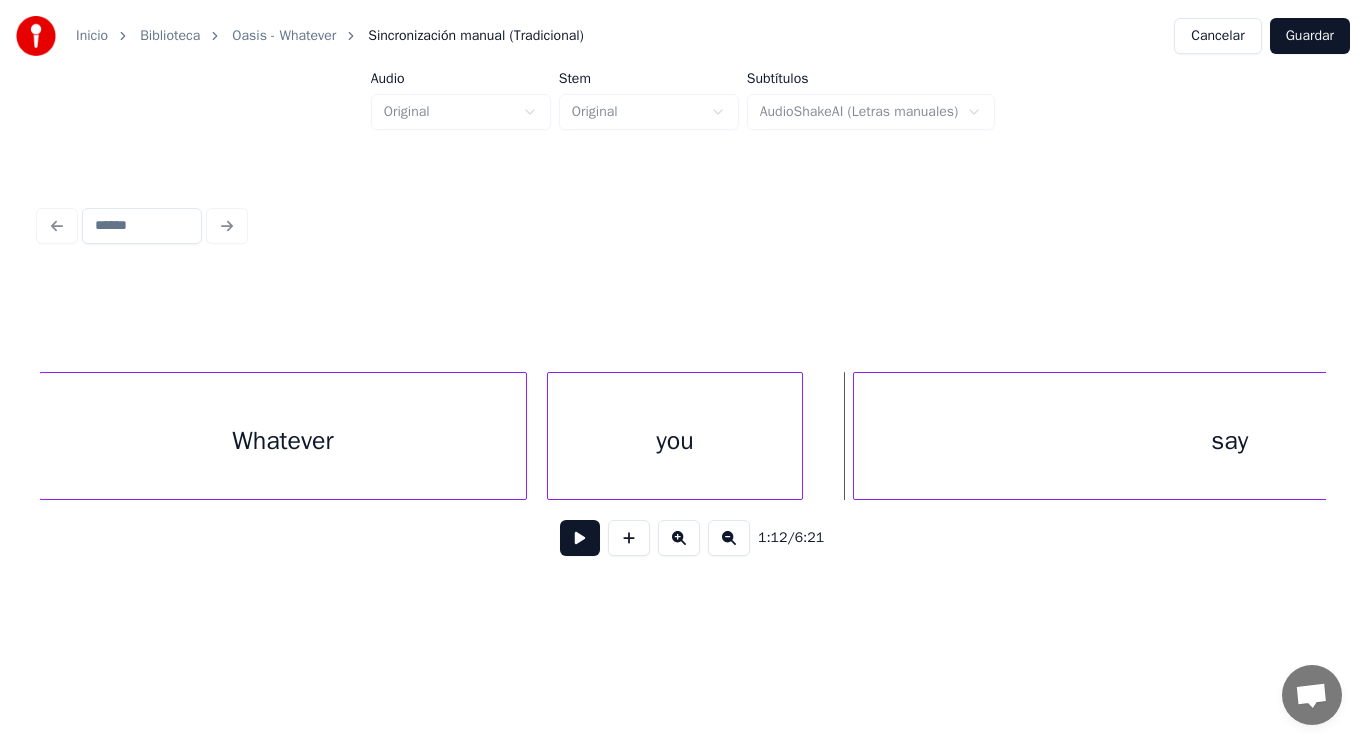 click at bounding box center [799, 436] 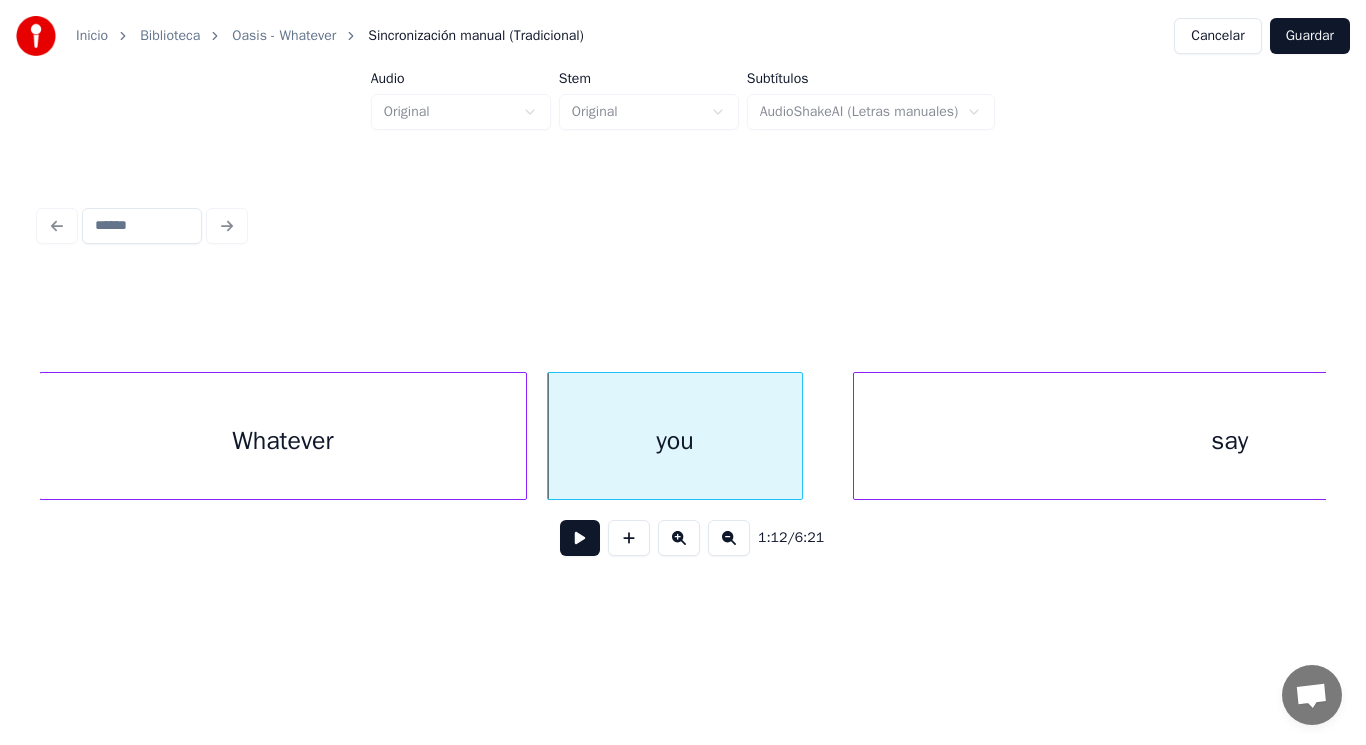 click on "say" at bounding box center (1230, 441) 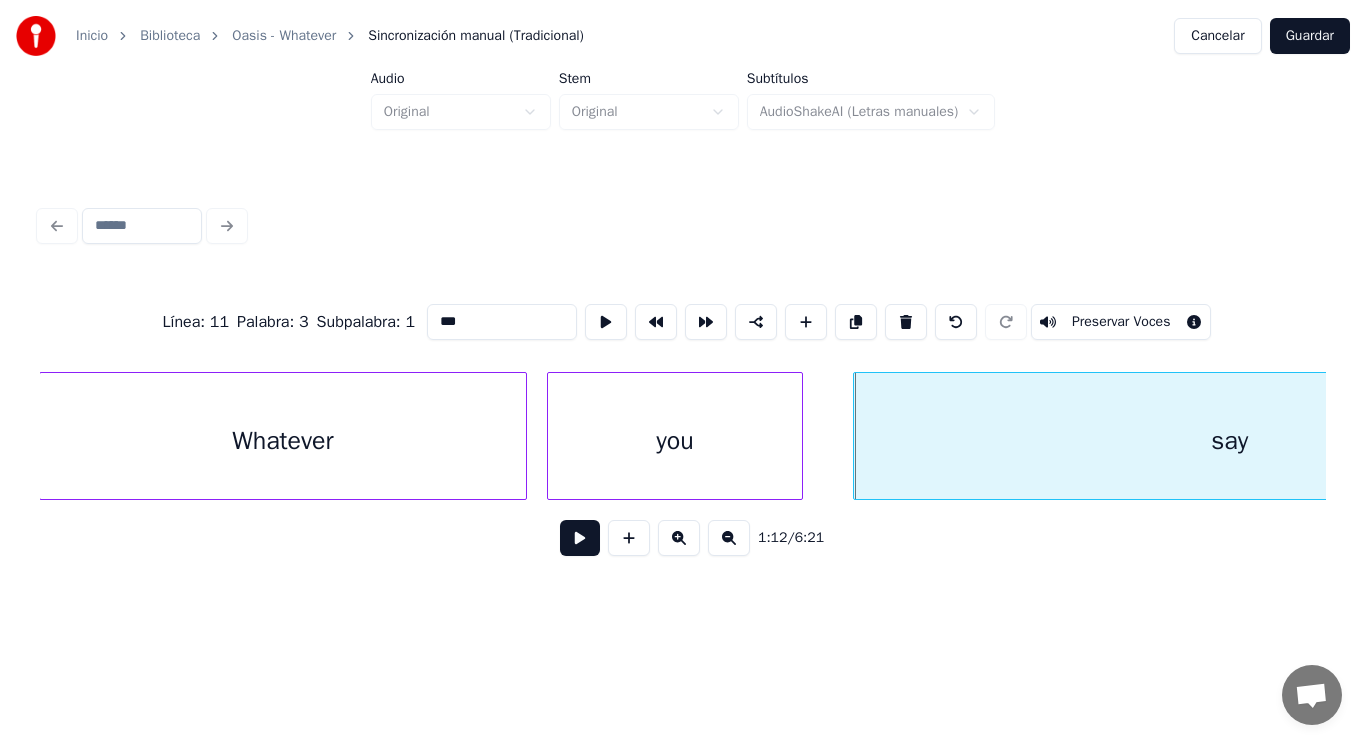 click at bounding box center (580, 538) 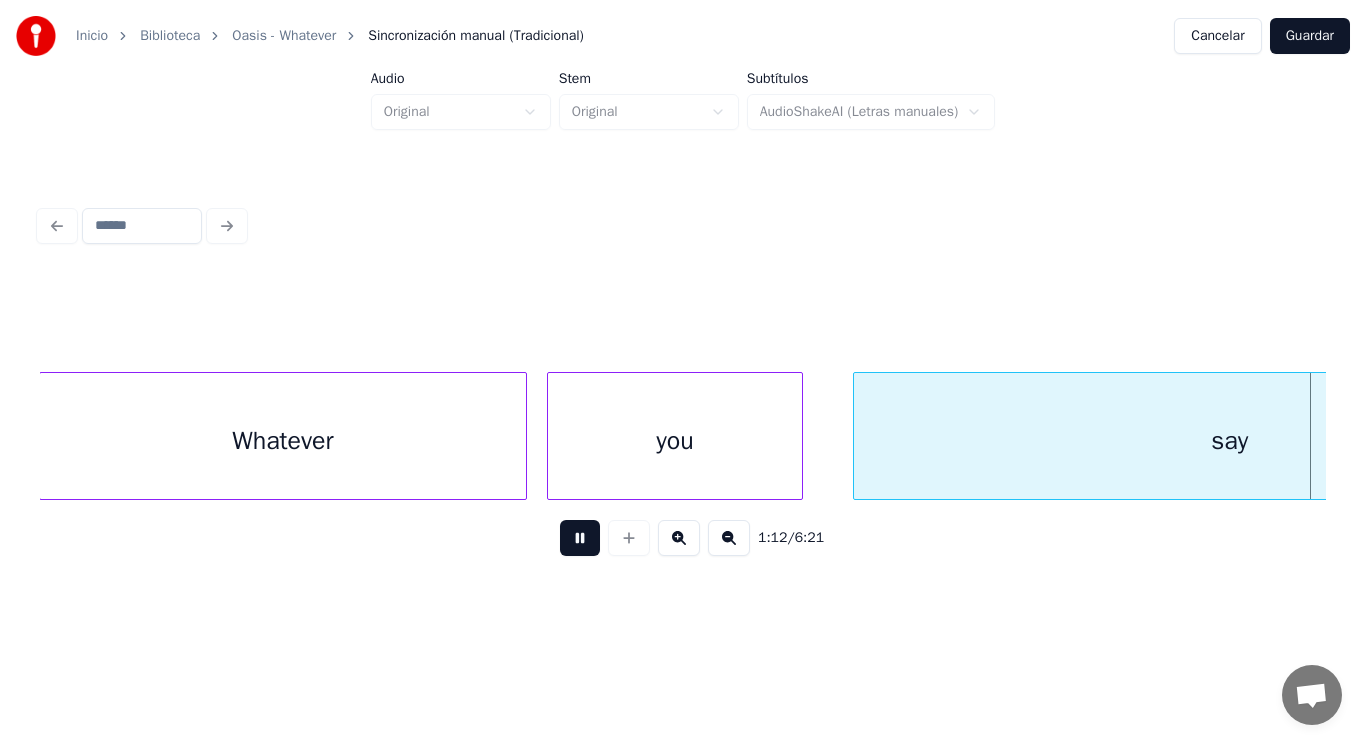 scroll, scrollTop: 0, scrollLeft: 101885, axis: horizontal 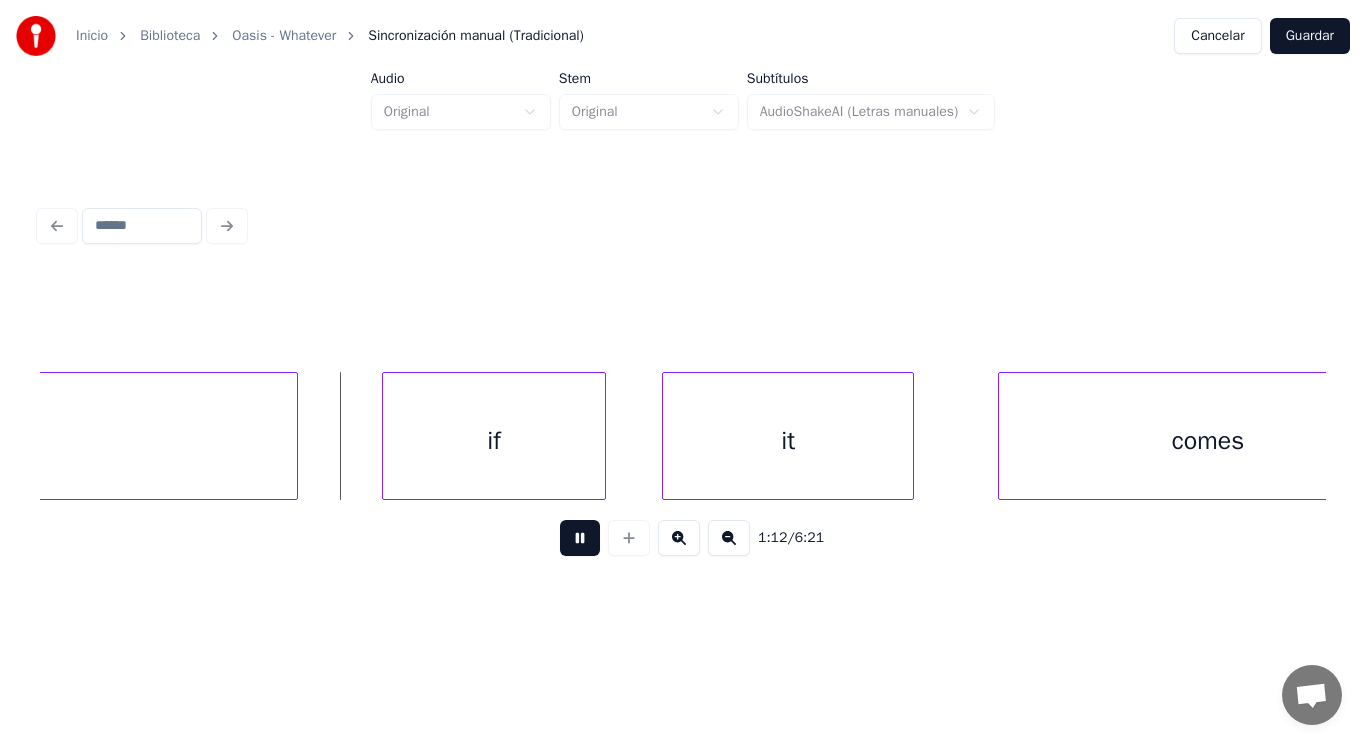 click at bounding box center [580, 538] 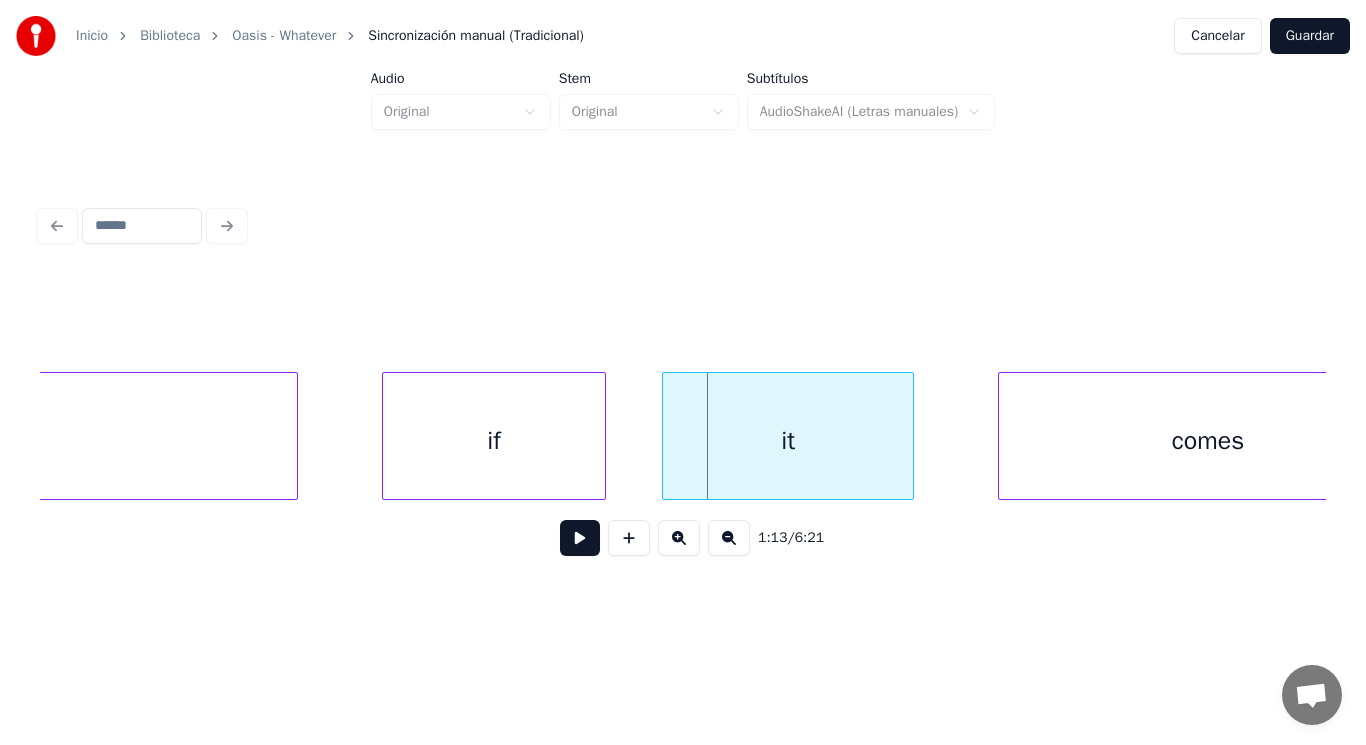 click on "say" at bounding box center (-79, 436) 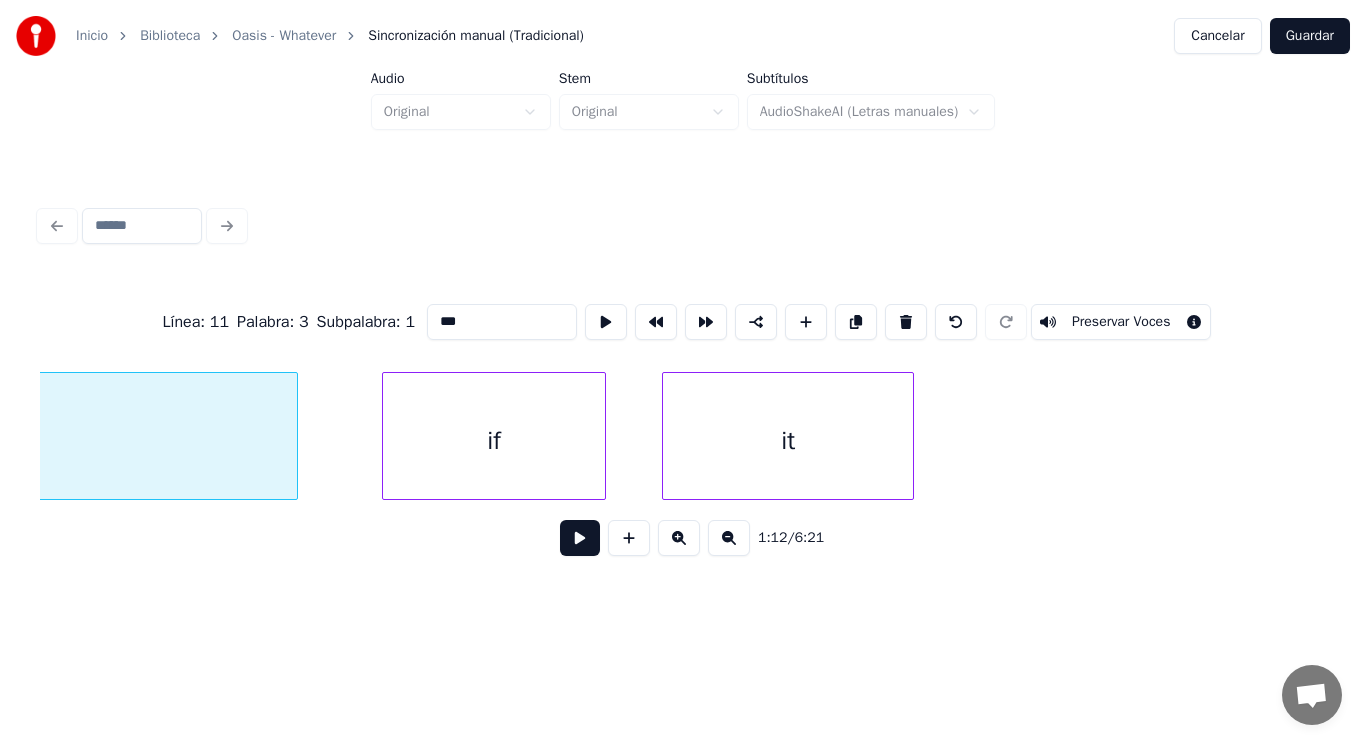 scroll, scrollTop: 0, scrollLeft: 101390, axis: horizontal 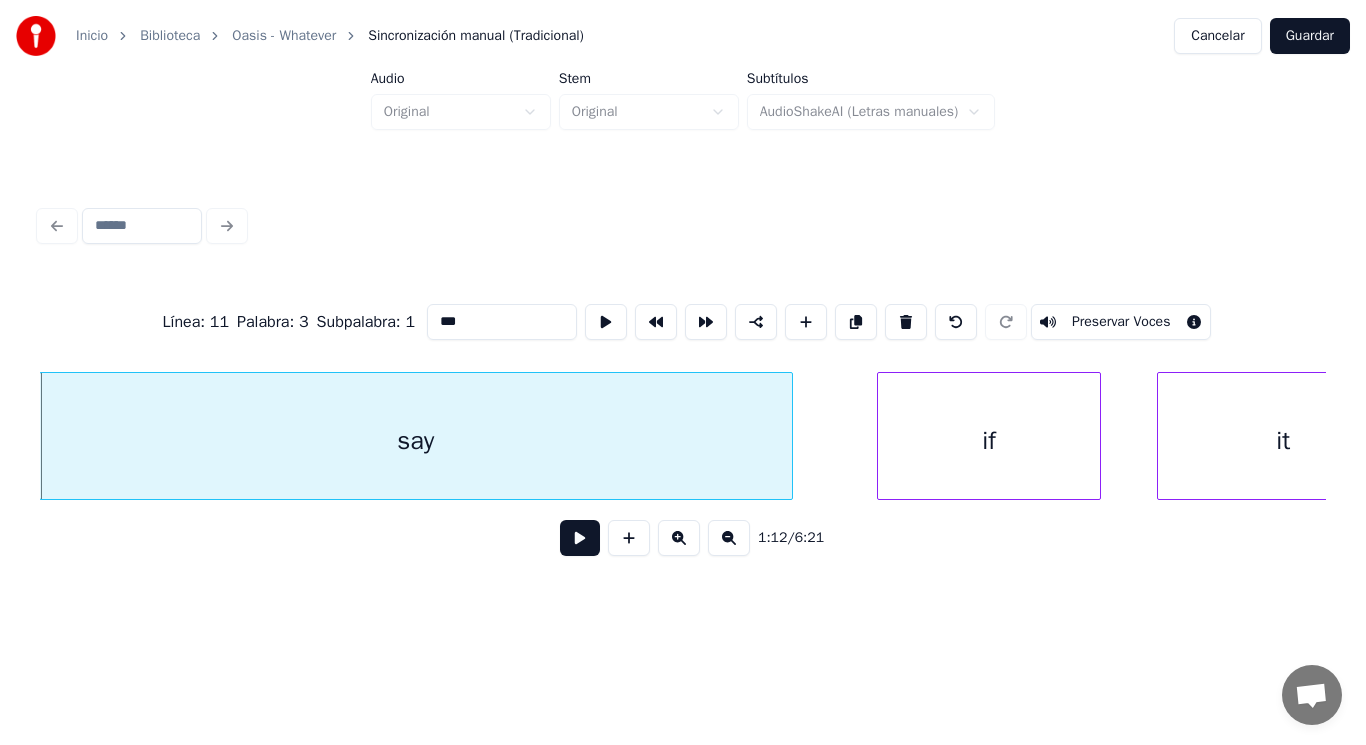 click at bounding box center [580, 538] 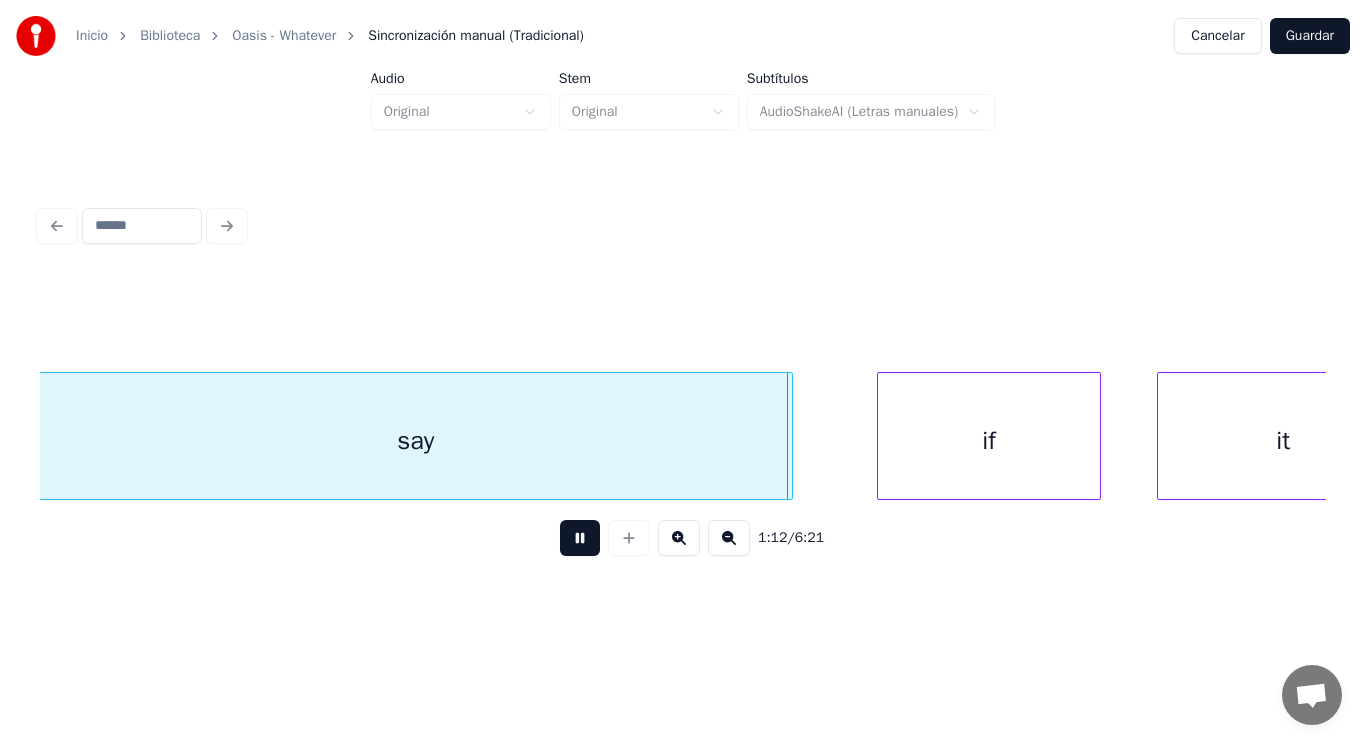 click at bounding box center [580, 538] 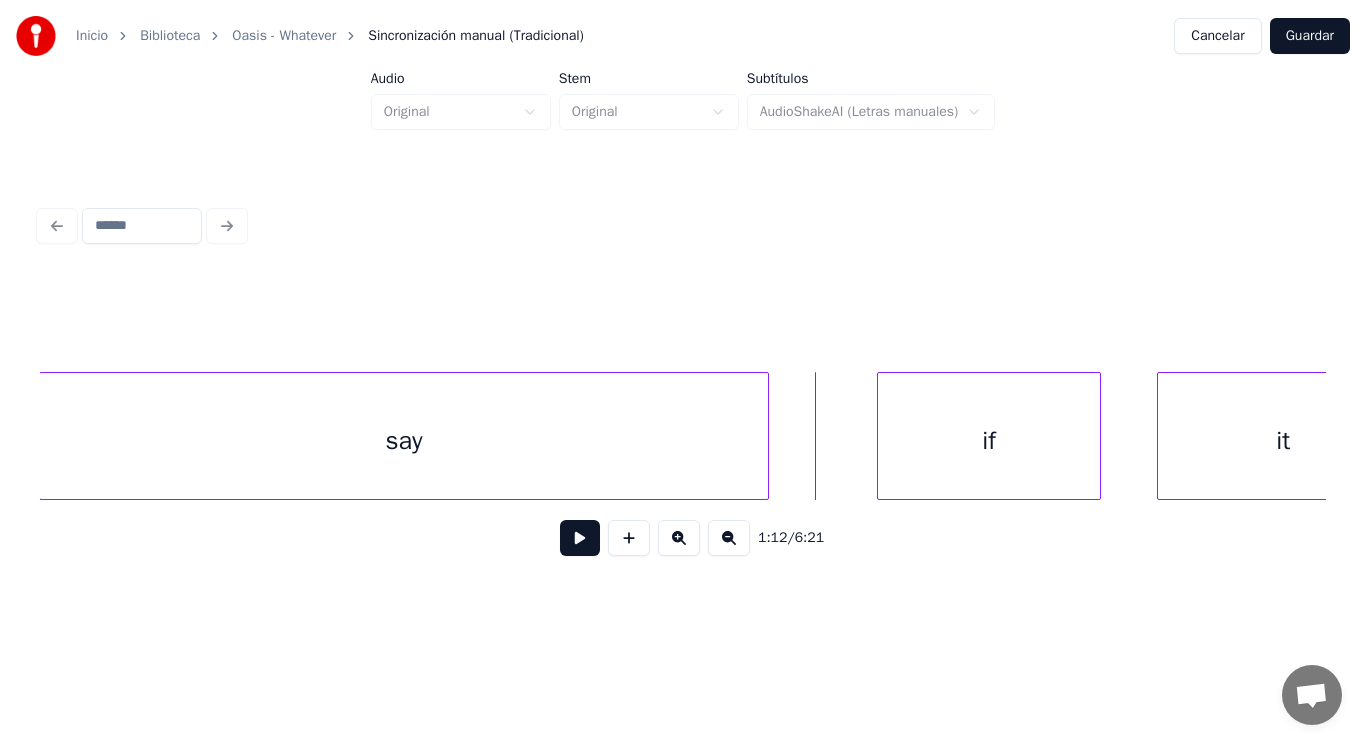 click at bounding box center (765, 436) 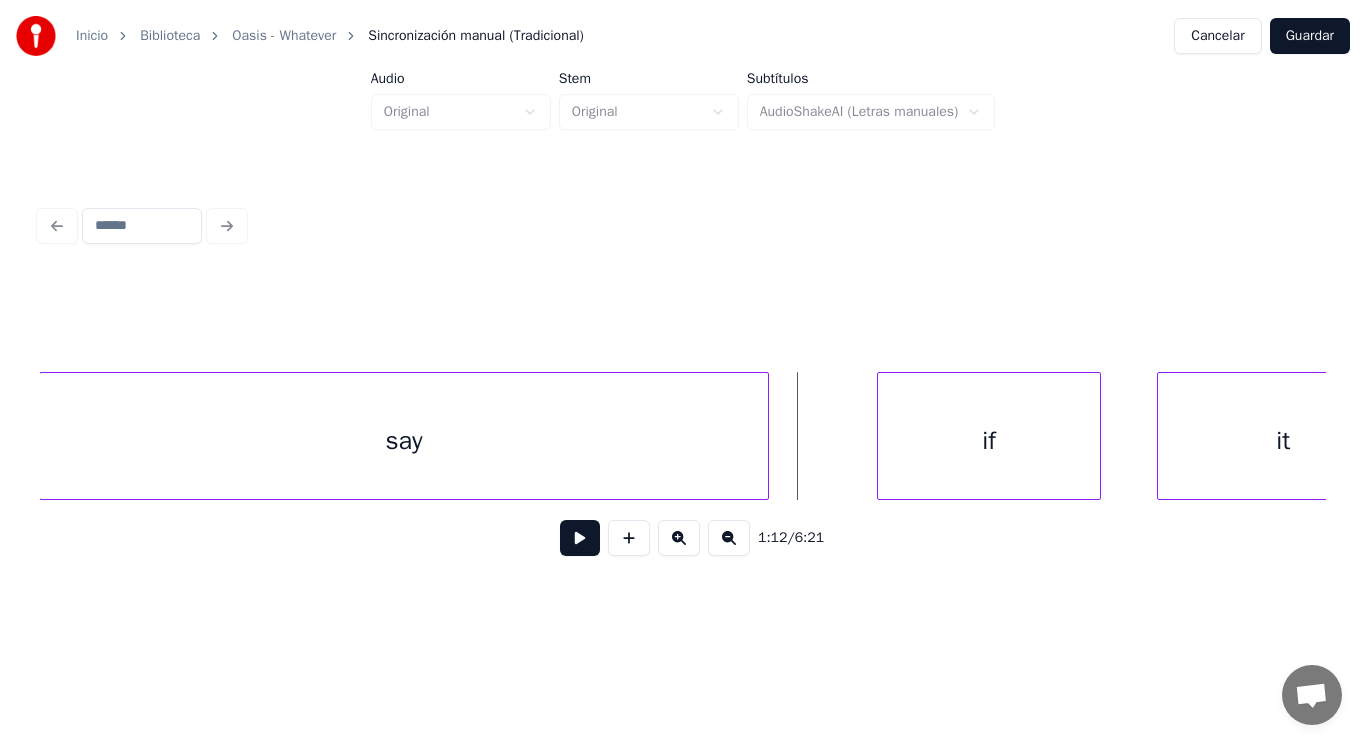 click at bounding box center [580, 538] 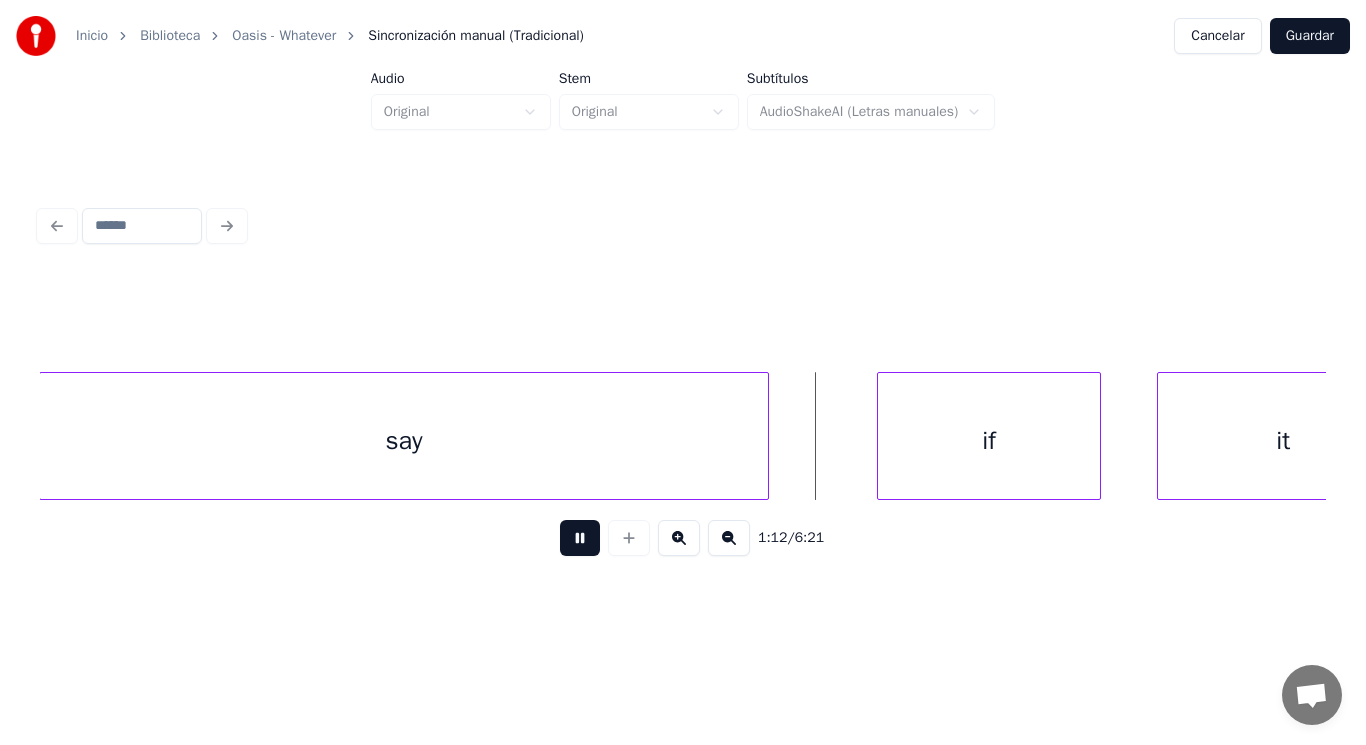 click at bounding box center [580, 538] 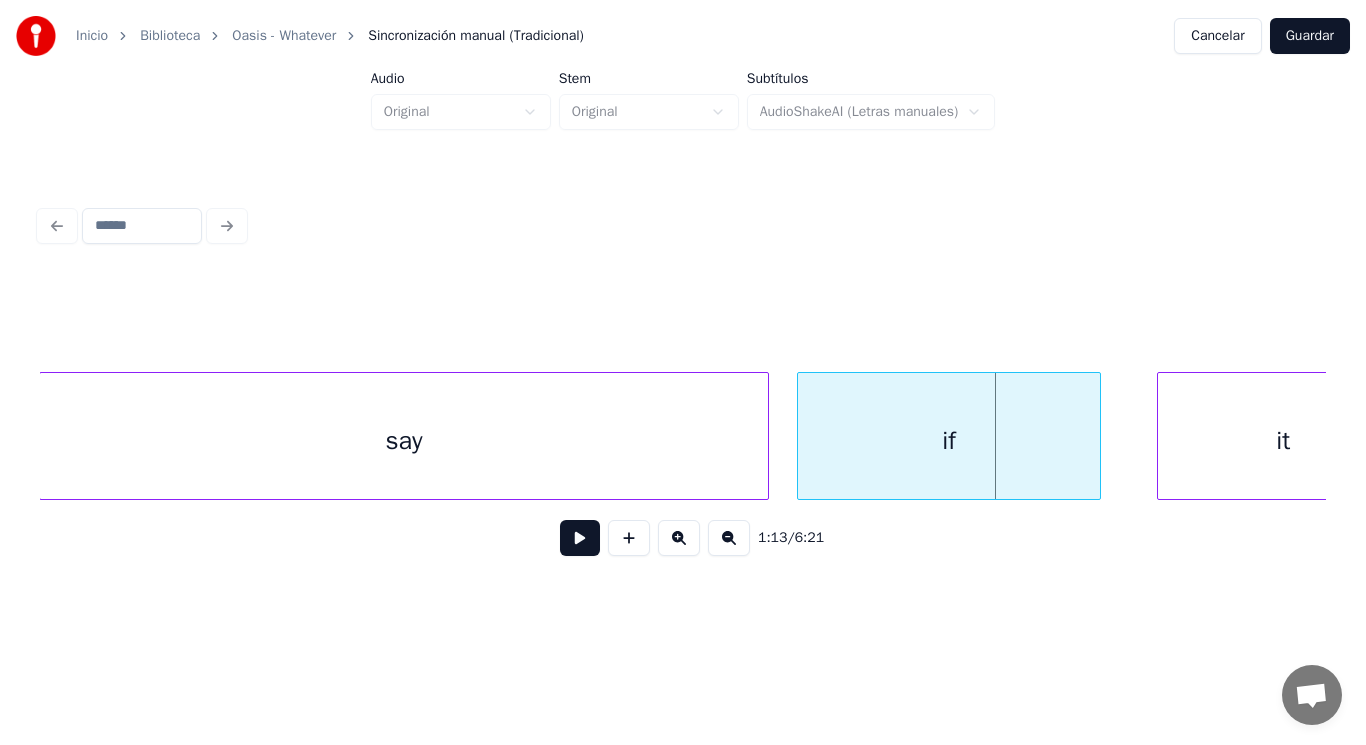 click at bounding box center (801, 436) 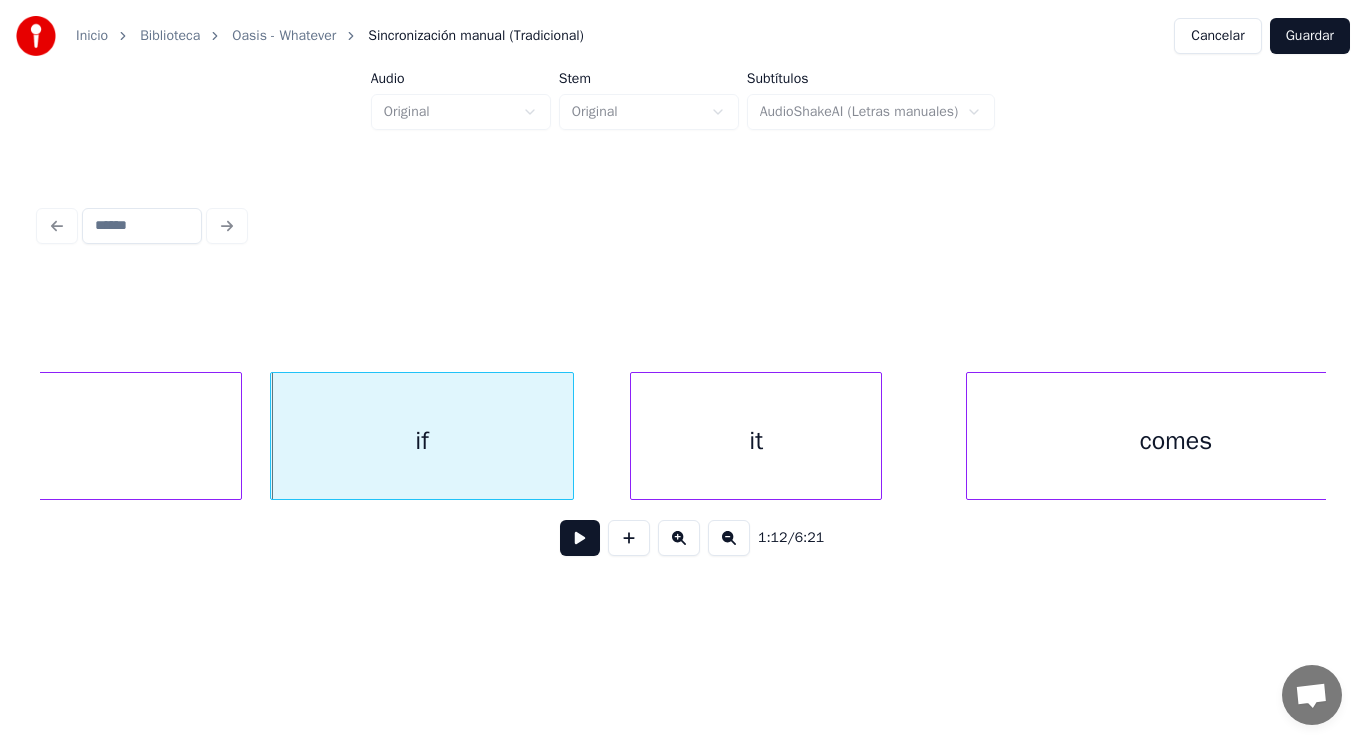 scroll, scrollTop: 0, scrollLeft: 101950, axis: horizontal 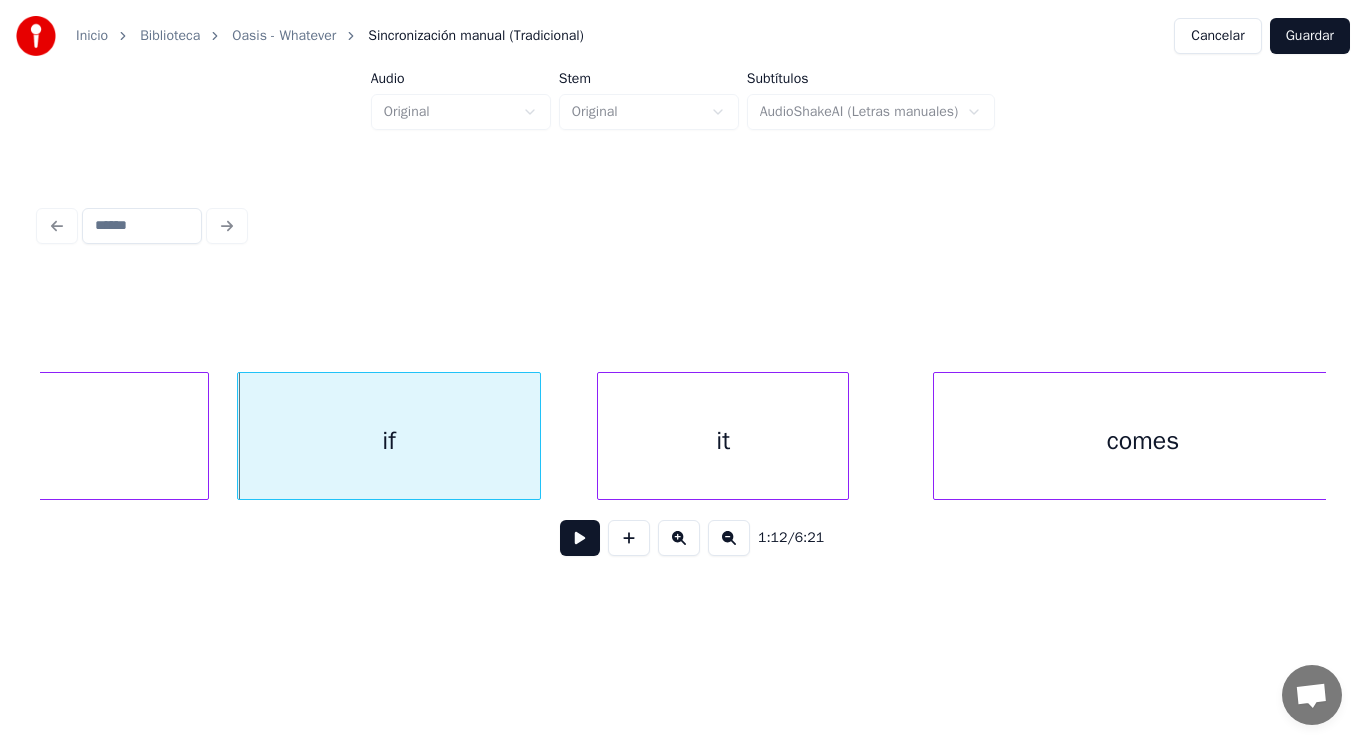 click at bounding box center [580, 538] 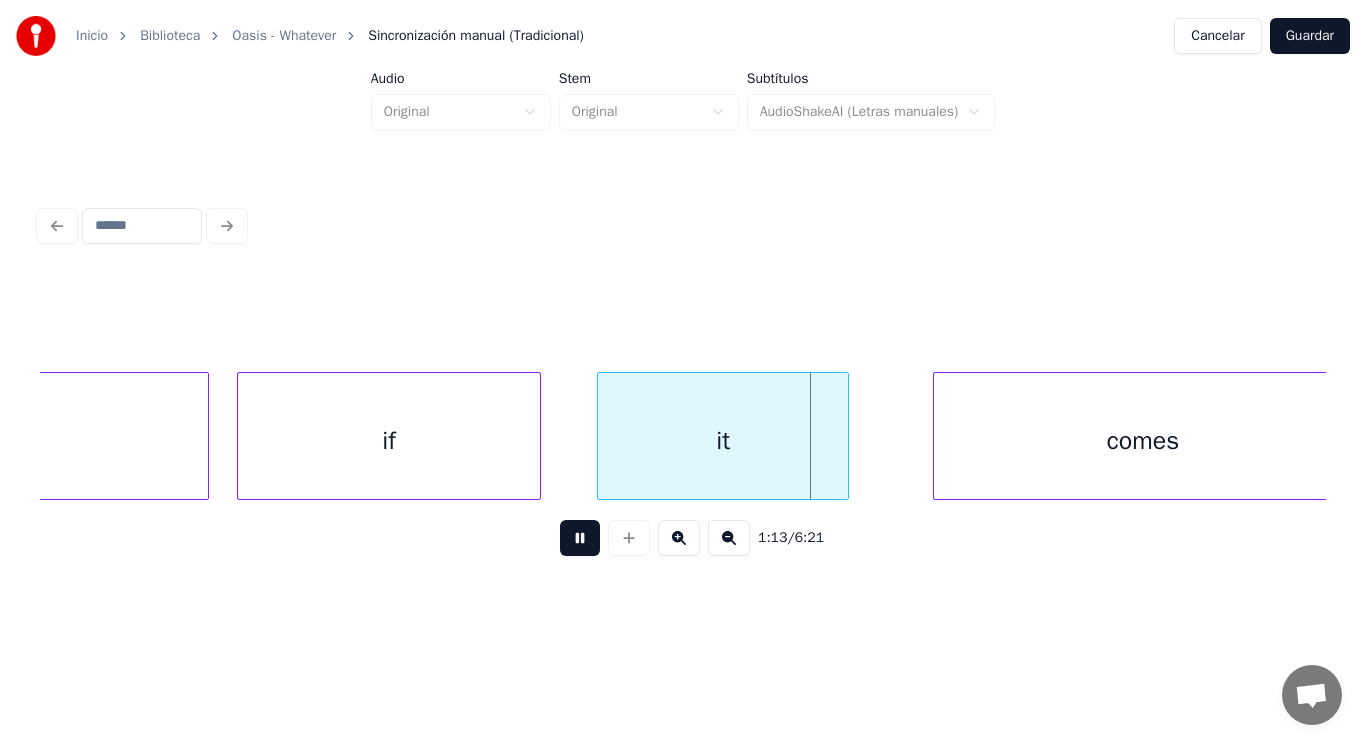 click at bounding box center [580, 538] 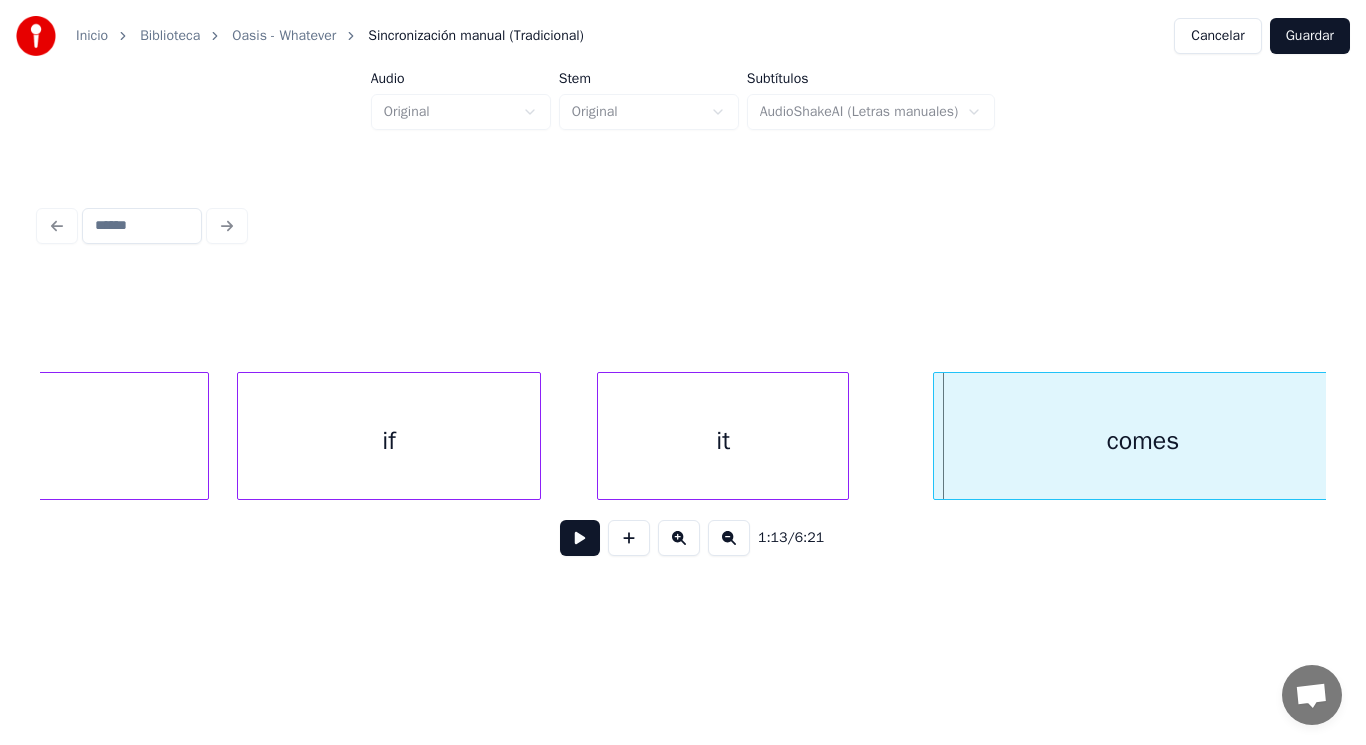 click at bounding box center (601, 436) 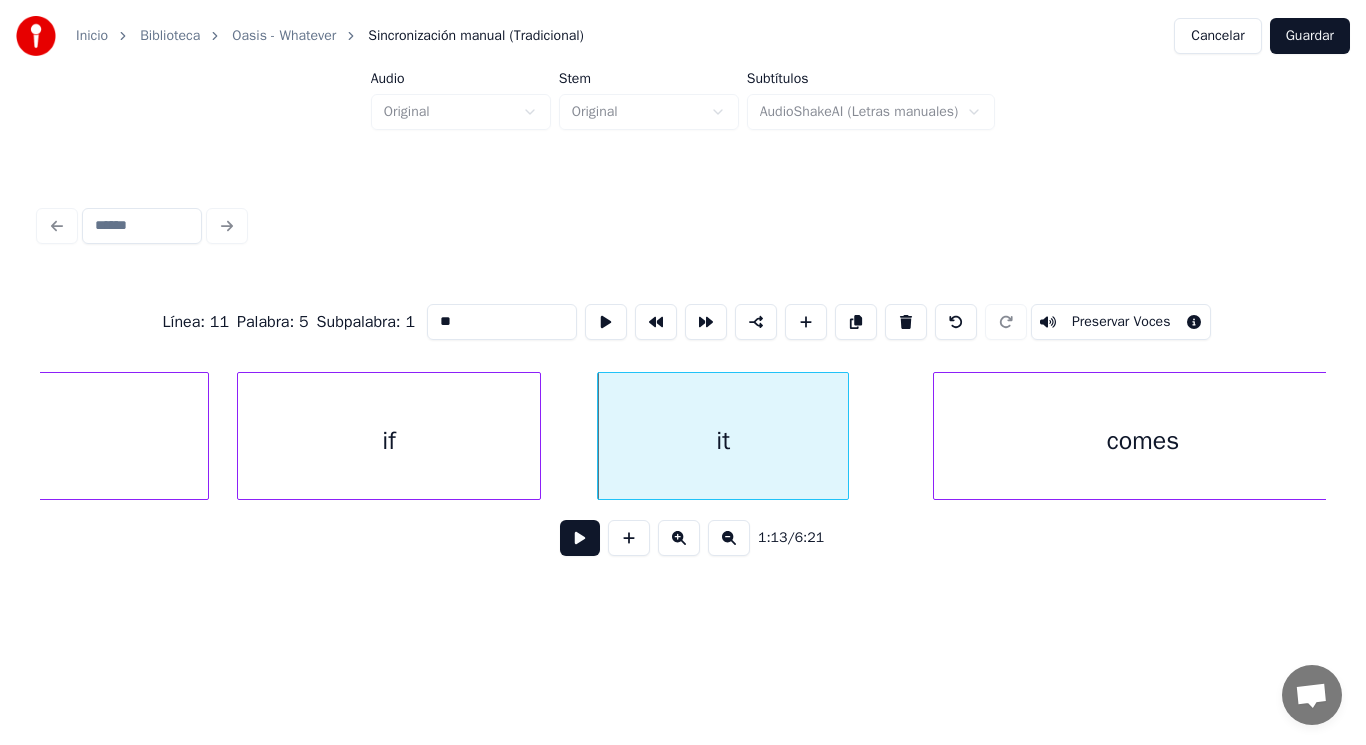click at bounding box center [580, 538] 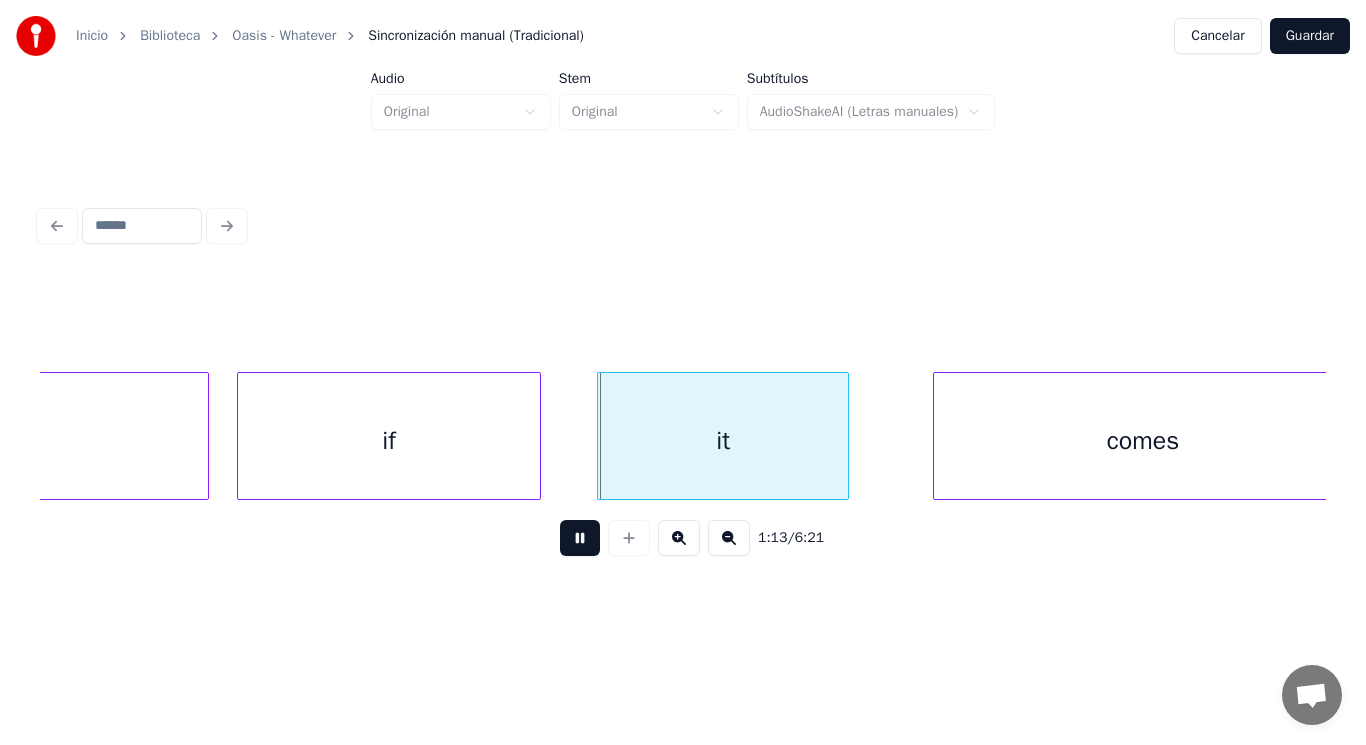 click at bounding box center [580, 538] 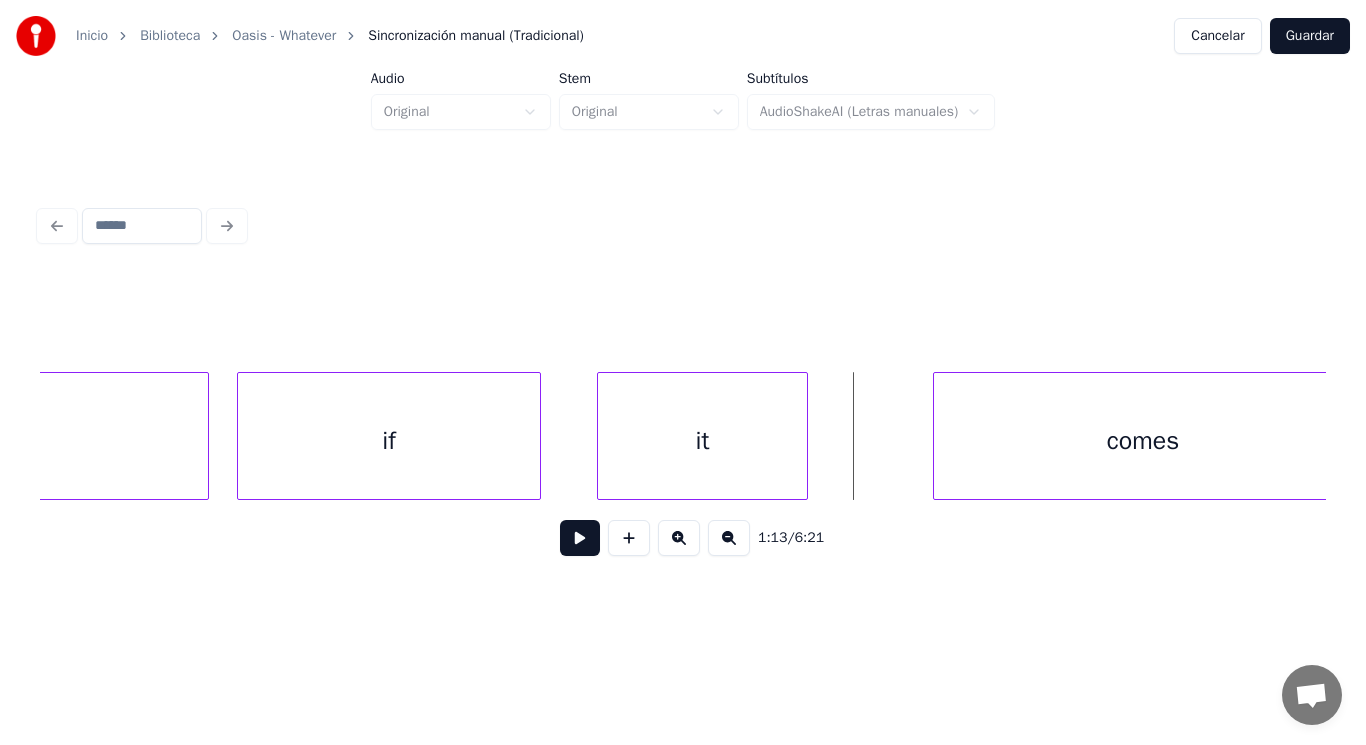 click at bounding box center [804, 436] 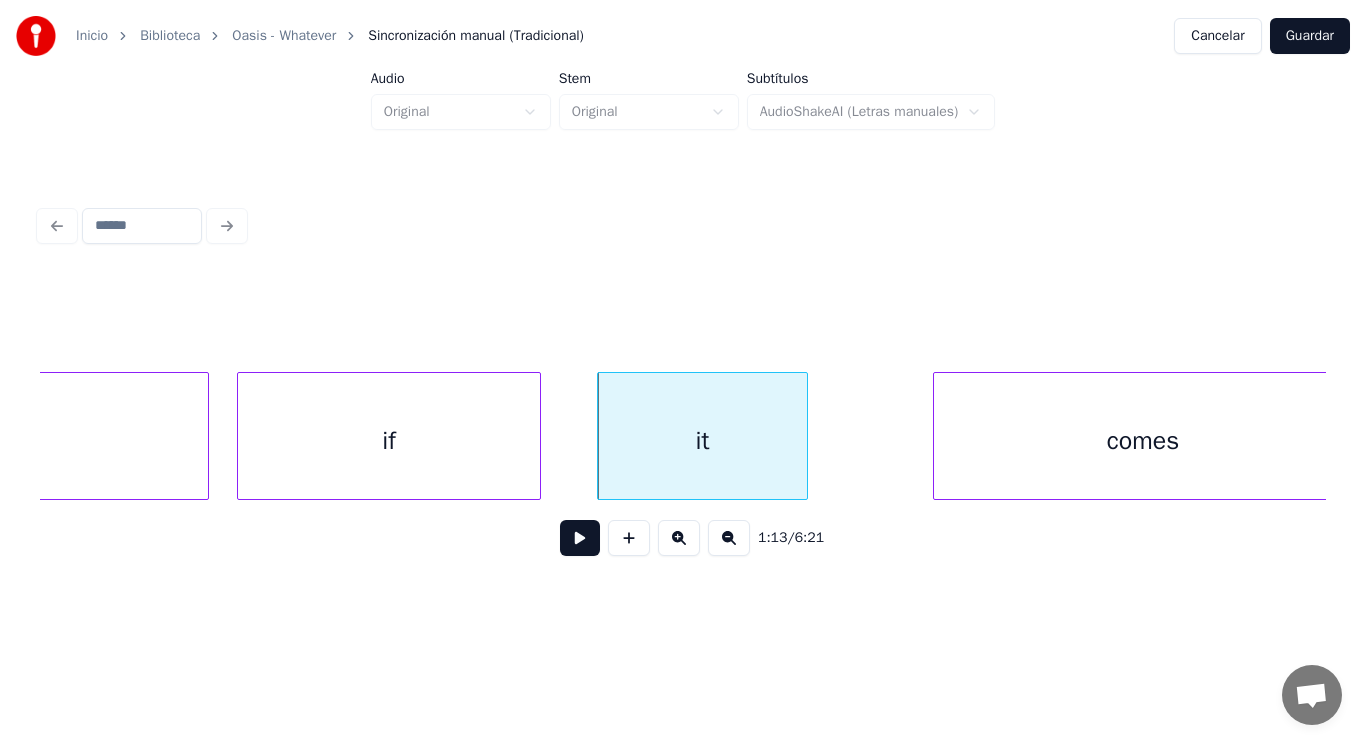 click on "comes" at bounding box center (1143, 441) 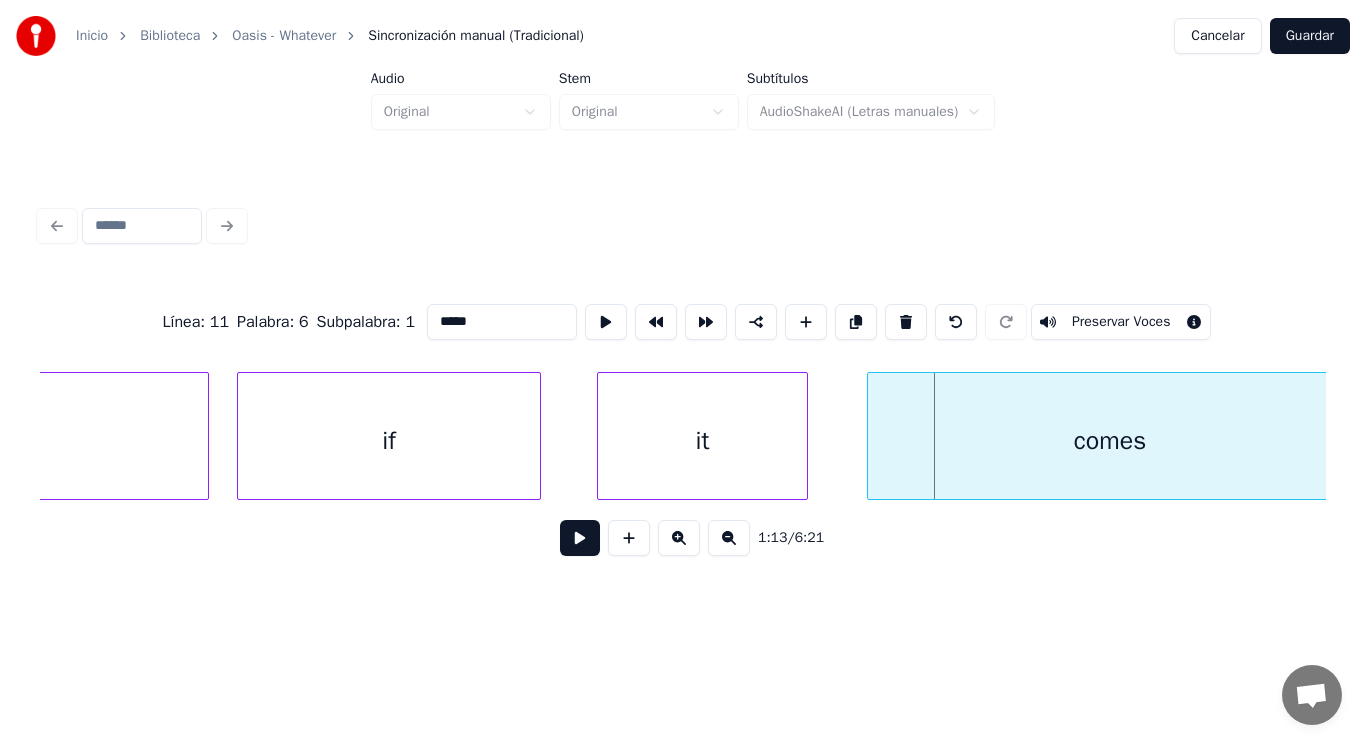 click at bounding box center (871, 436) 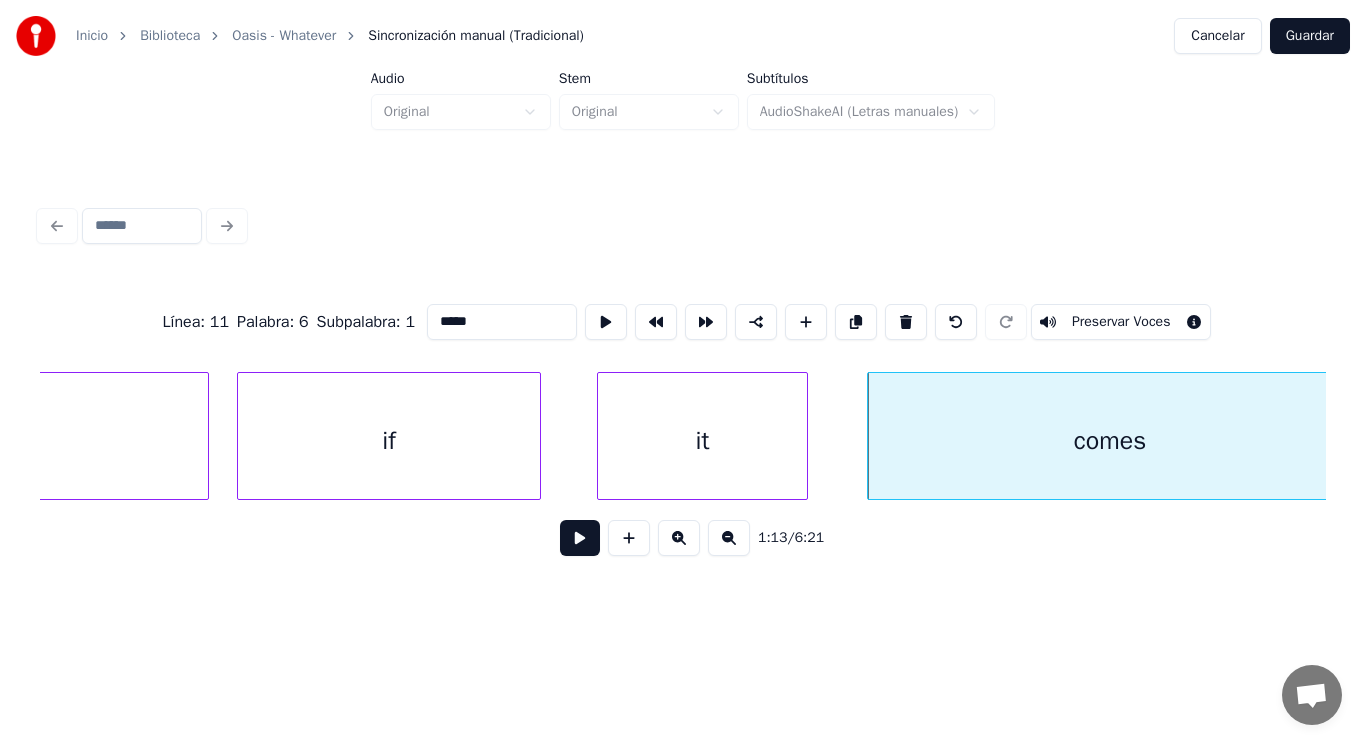 click at bounding box center [580, 538] 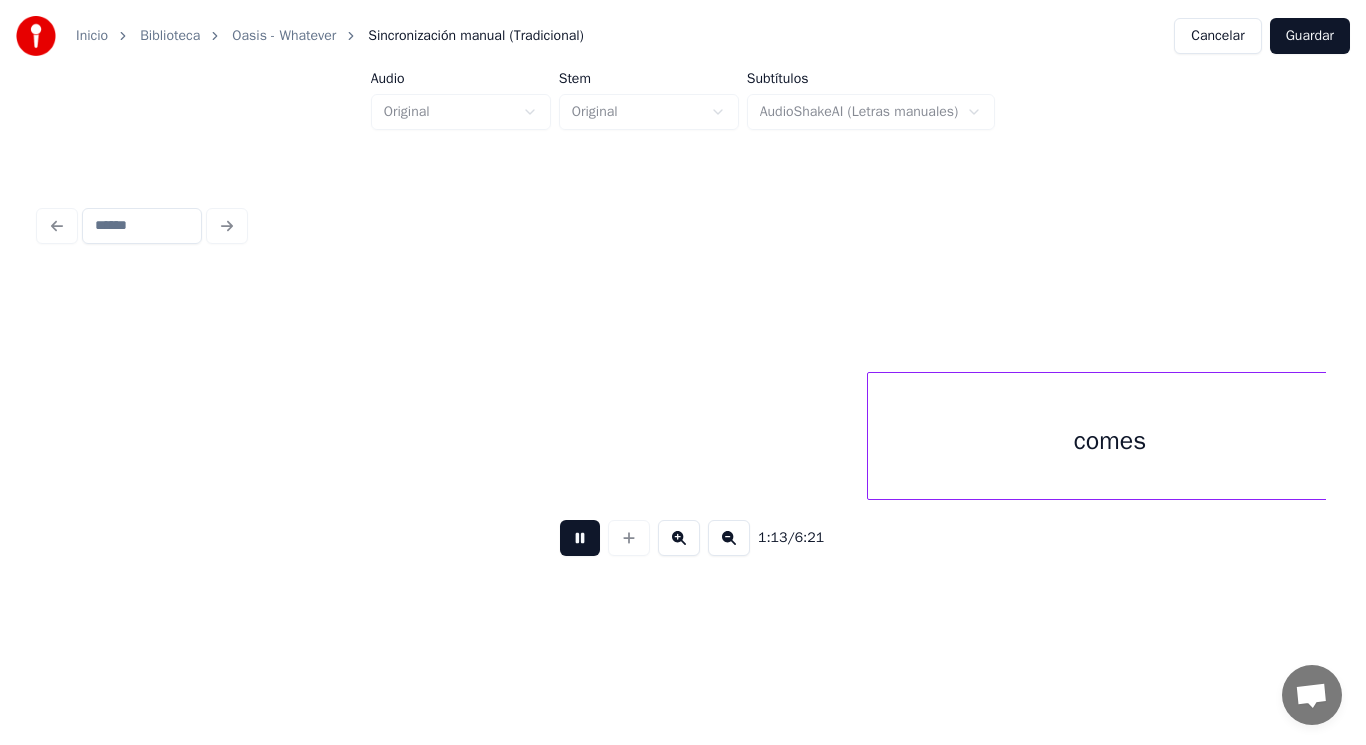 scroll, scrollTop: 0, scrollLeft: 103240, axis: horizontal 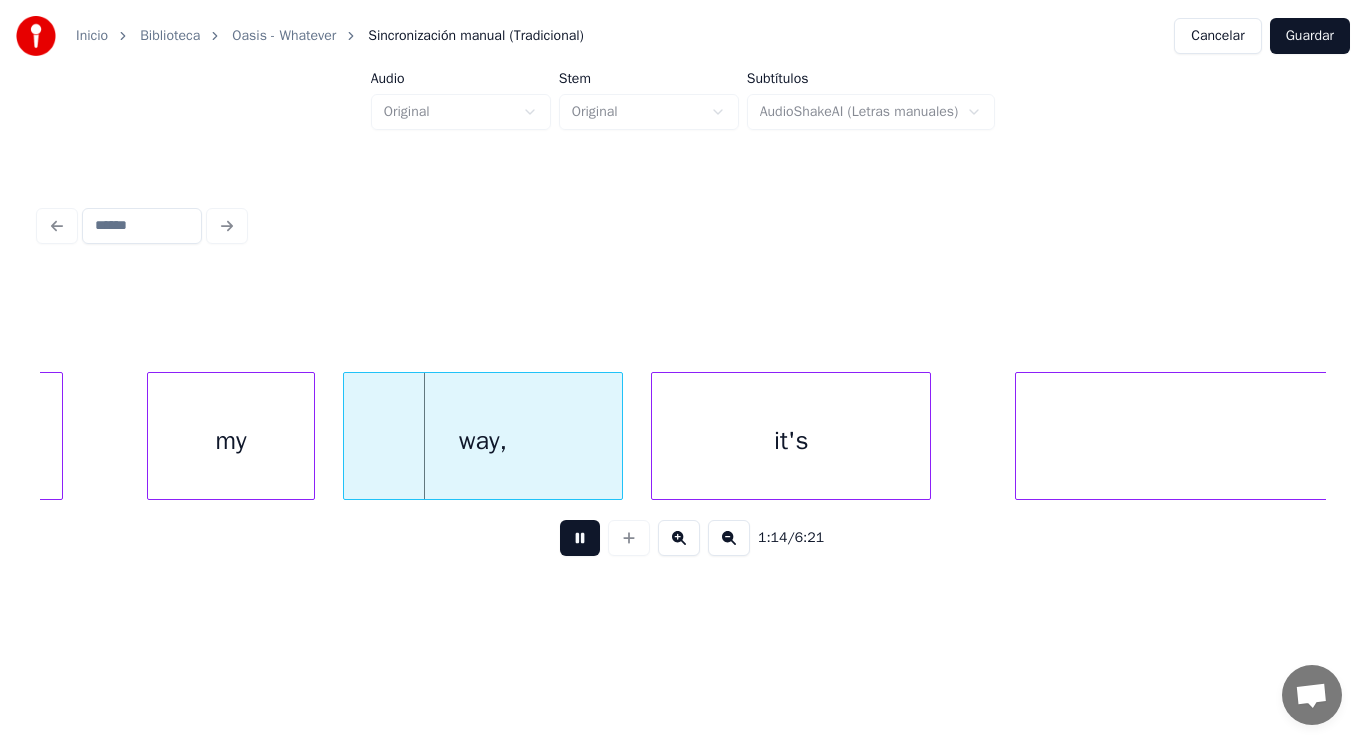 click at bounding box center (580, 538) 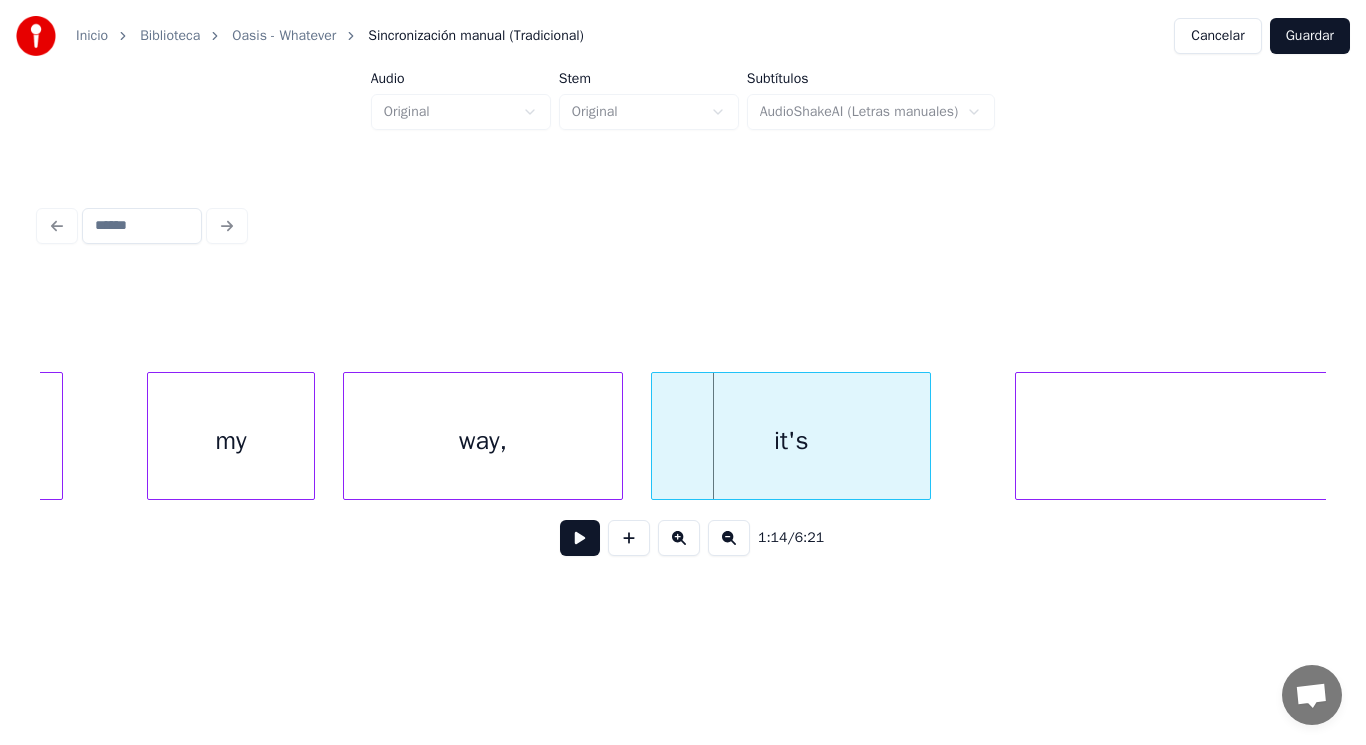 click on "my" at bounding box center [231, 441] 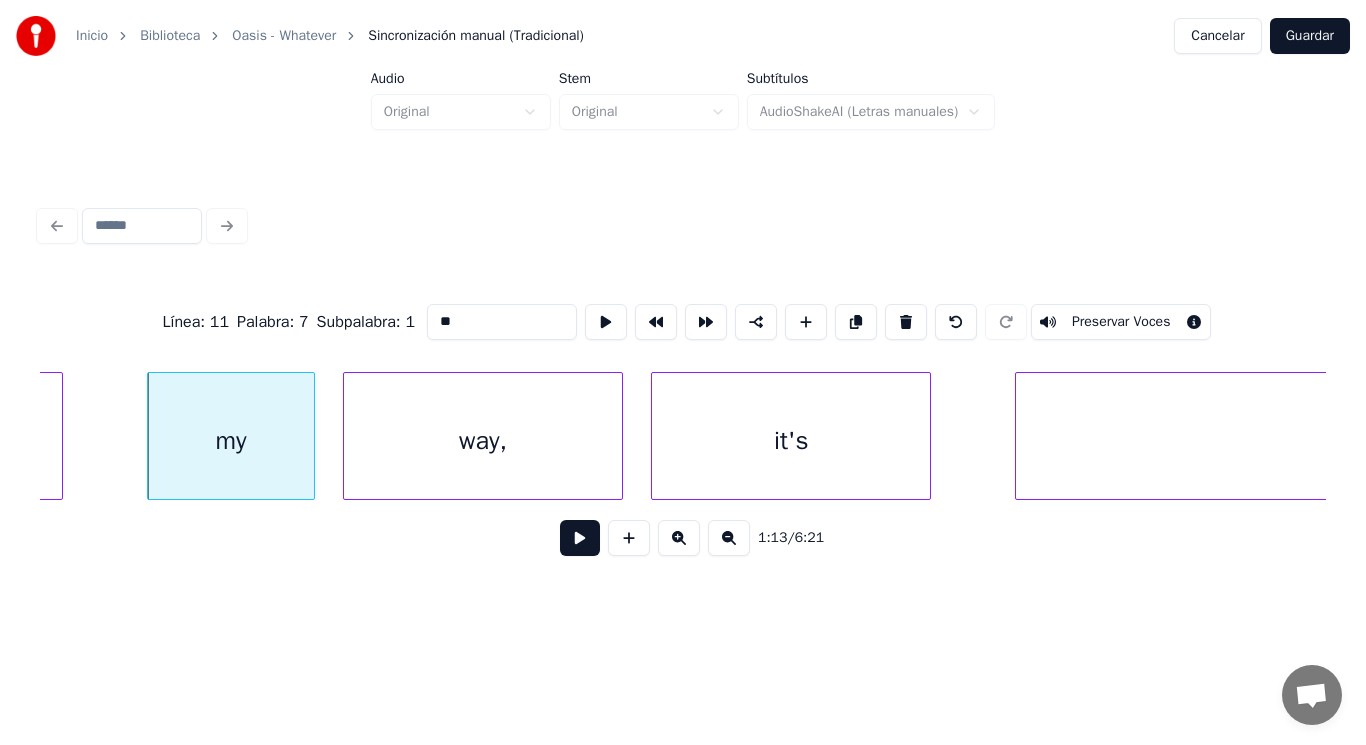 click at bounding box center [580, 538] 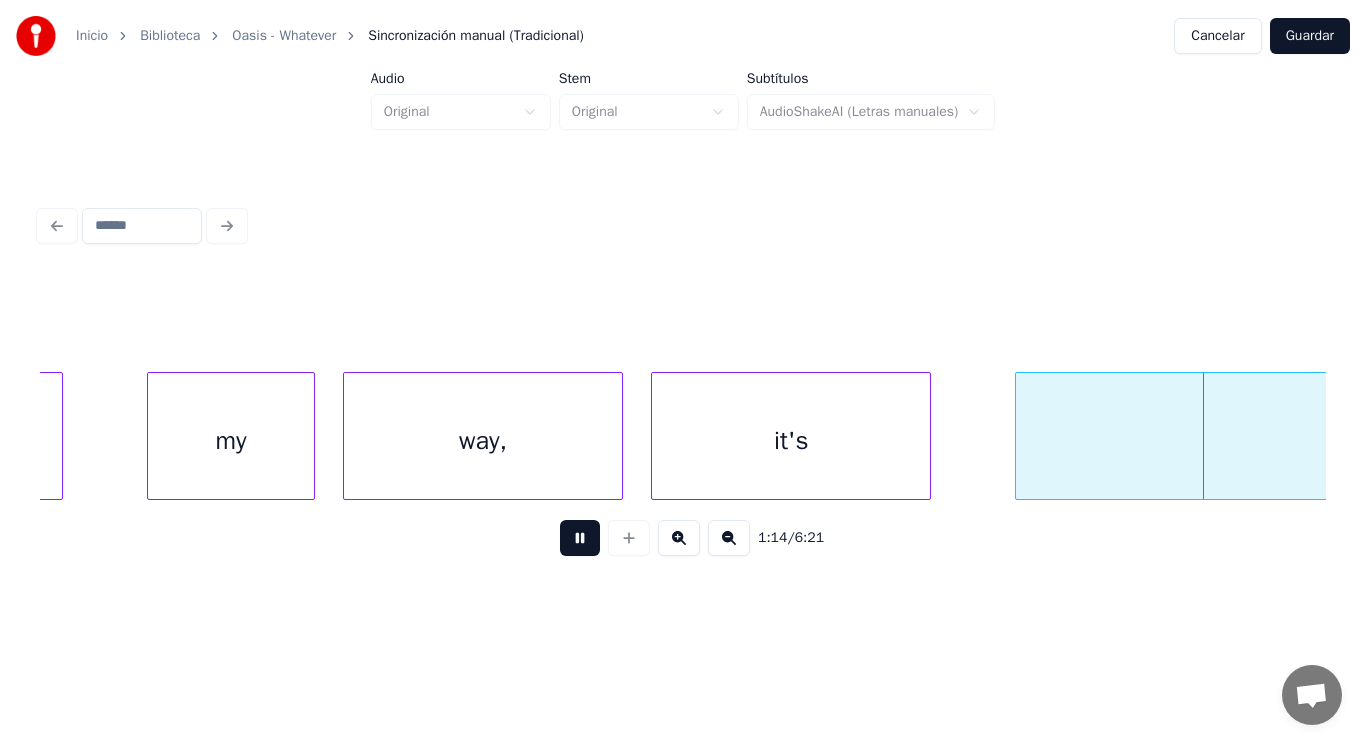 click at bounding box center (580, 538) 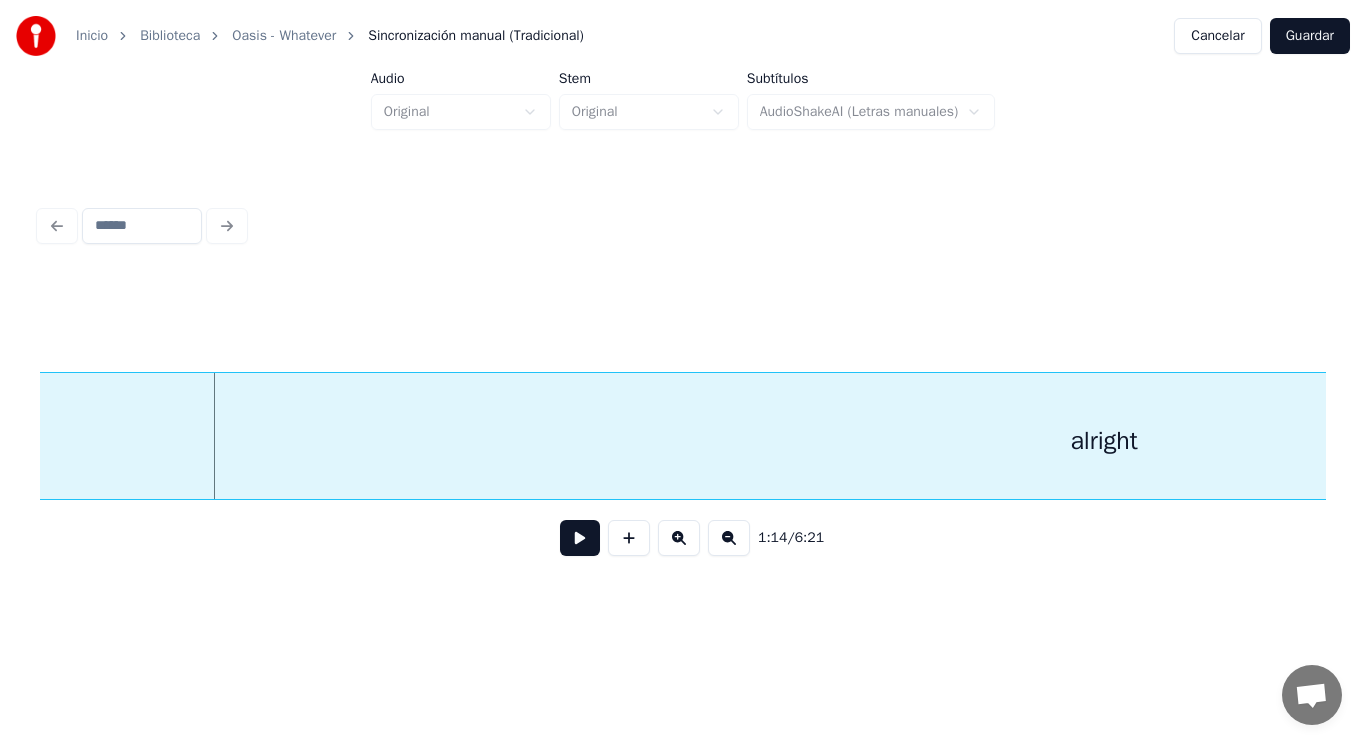 click on "alright" at bounding box center [1104, 441] 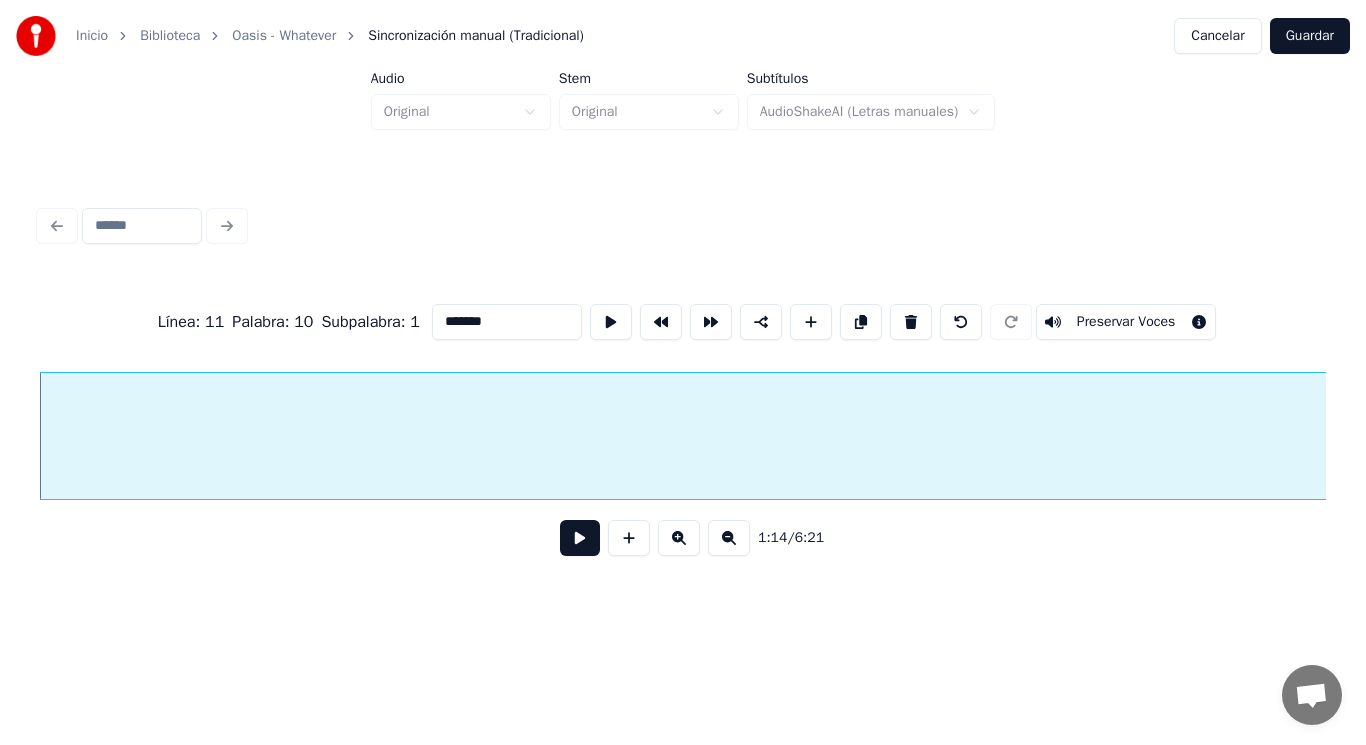 click at bounding box center [580, 538] 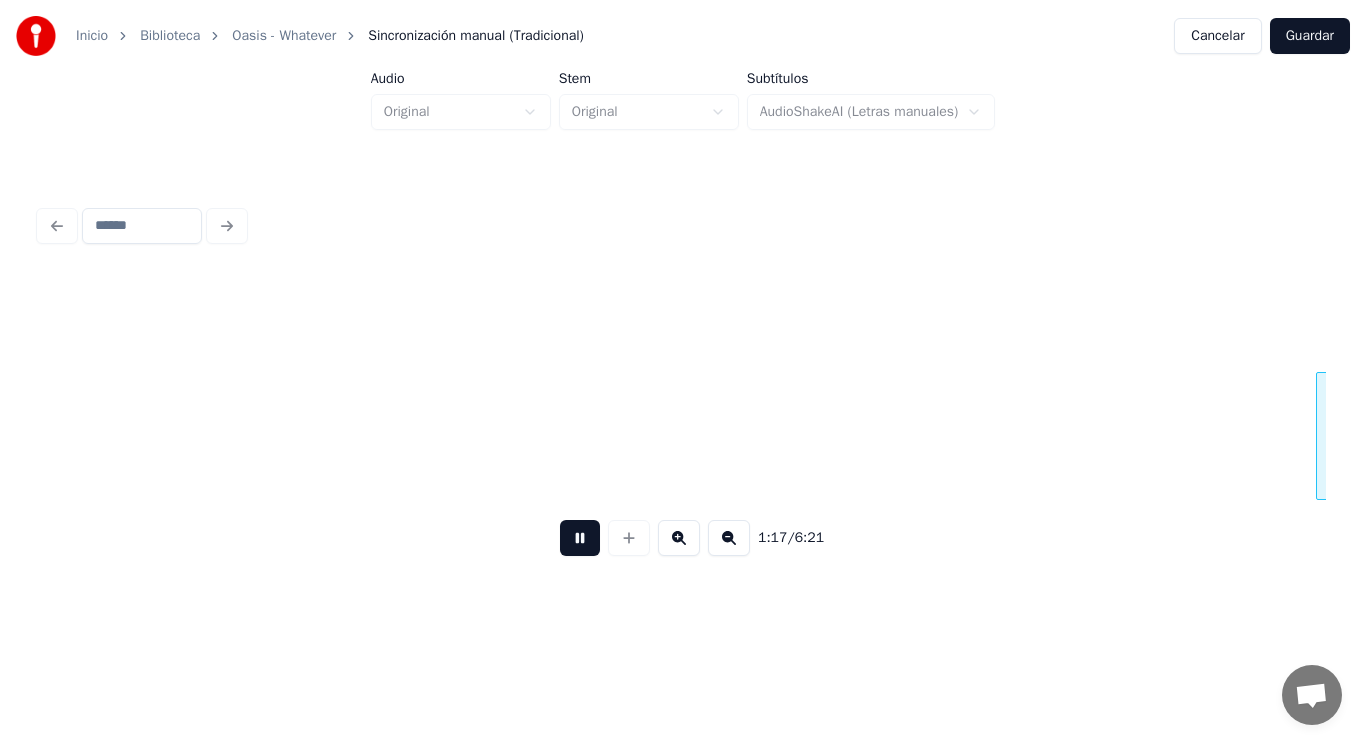 scroll, scrollTop: 0, scrollLeft: 108138, axis: horizontal 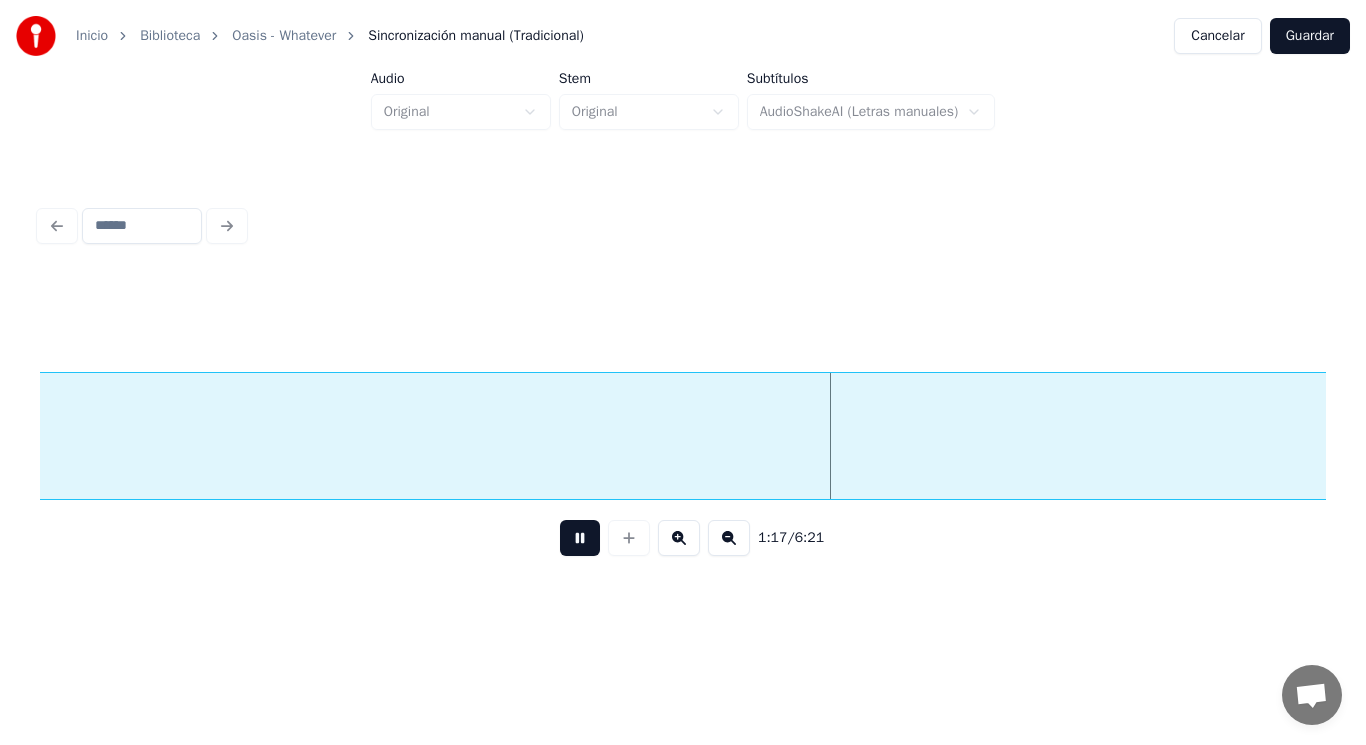 click at bounding box center (580, 538) 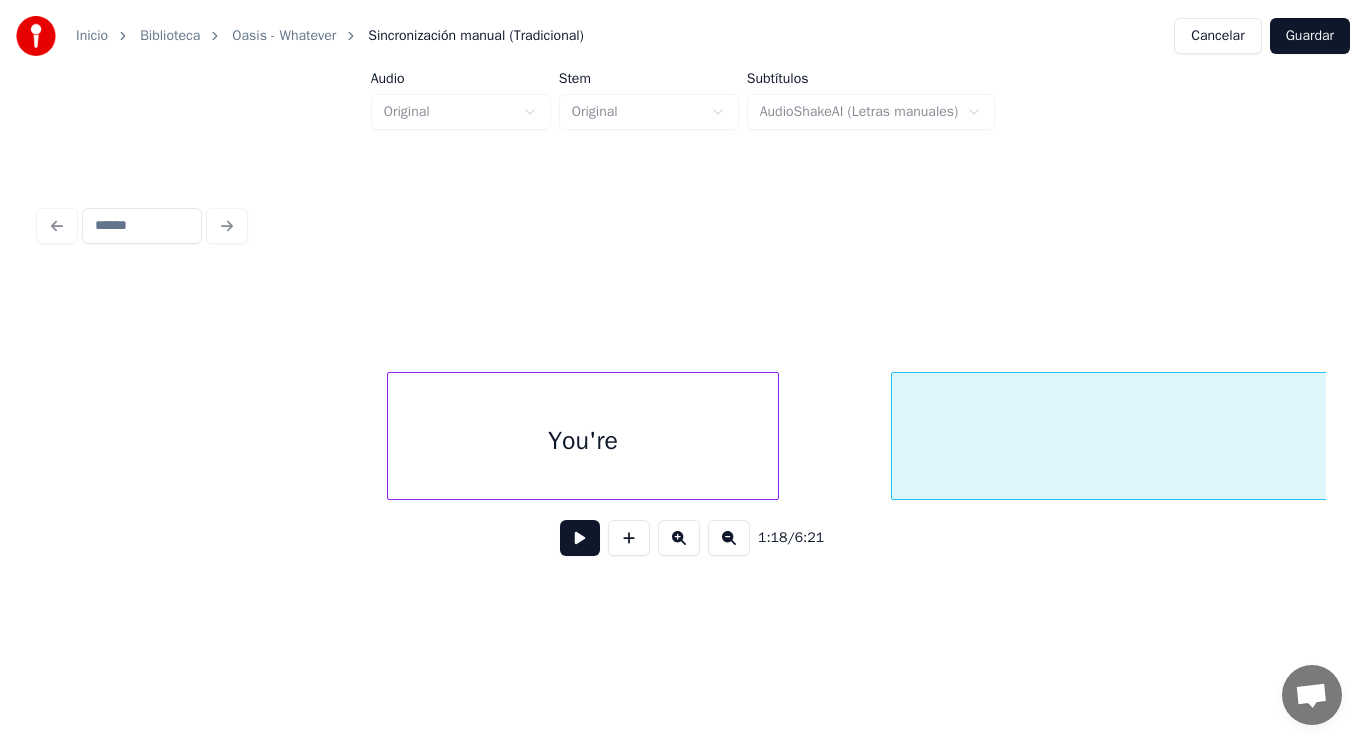 scroll, scrollTop: 0, scrollLeft: 107178, axis: horizontal 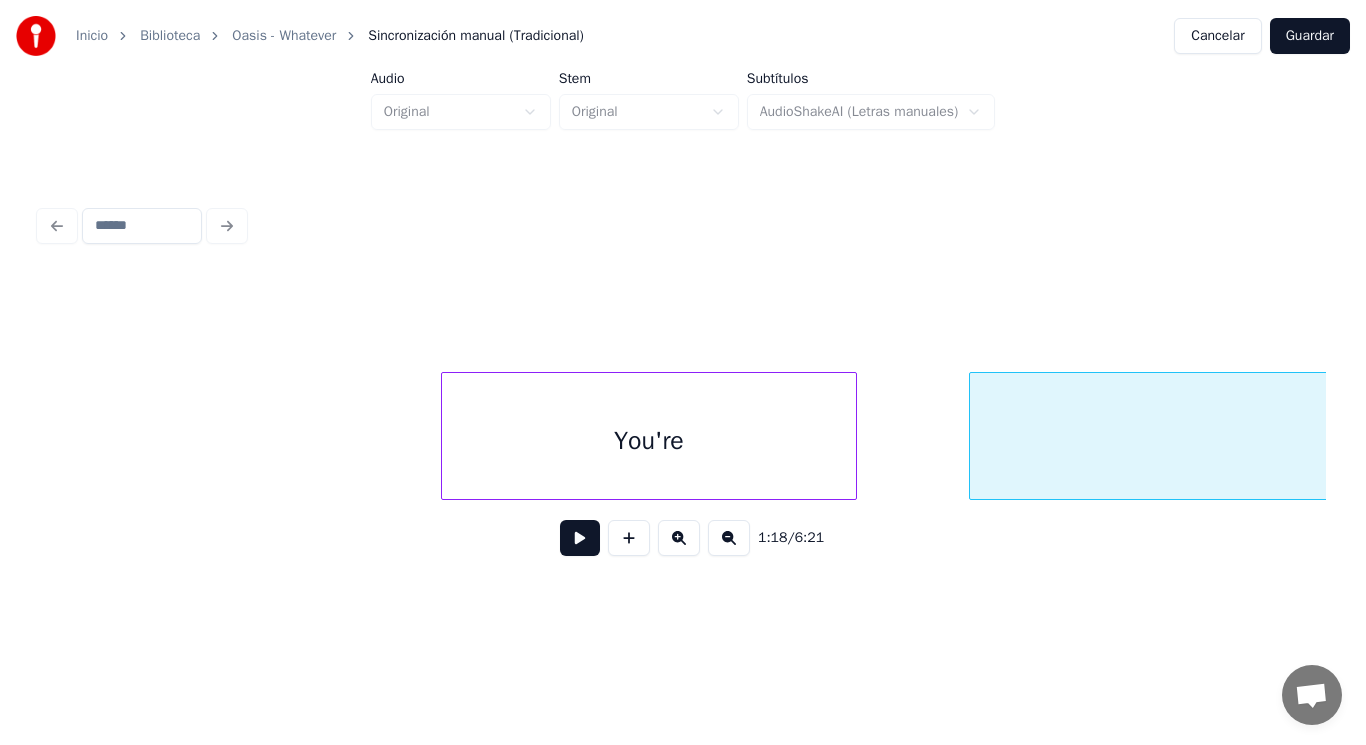 click at bounding box center (445, 436) 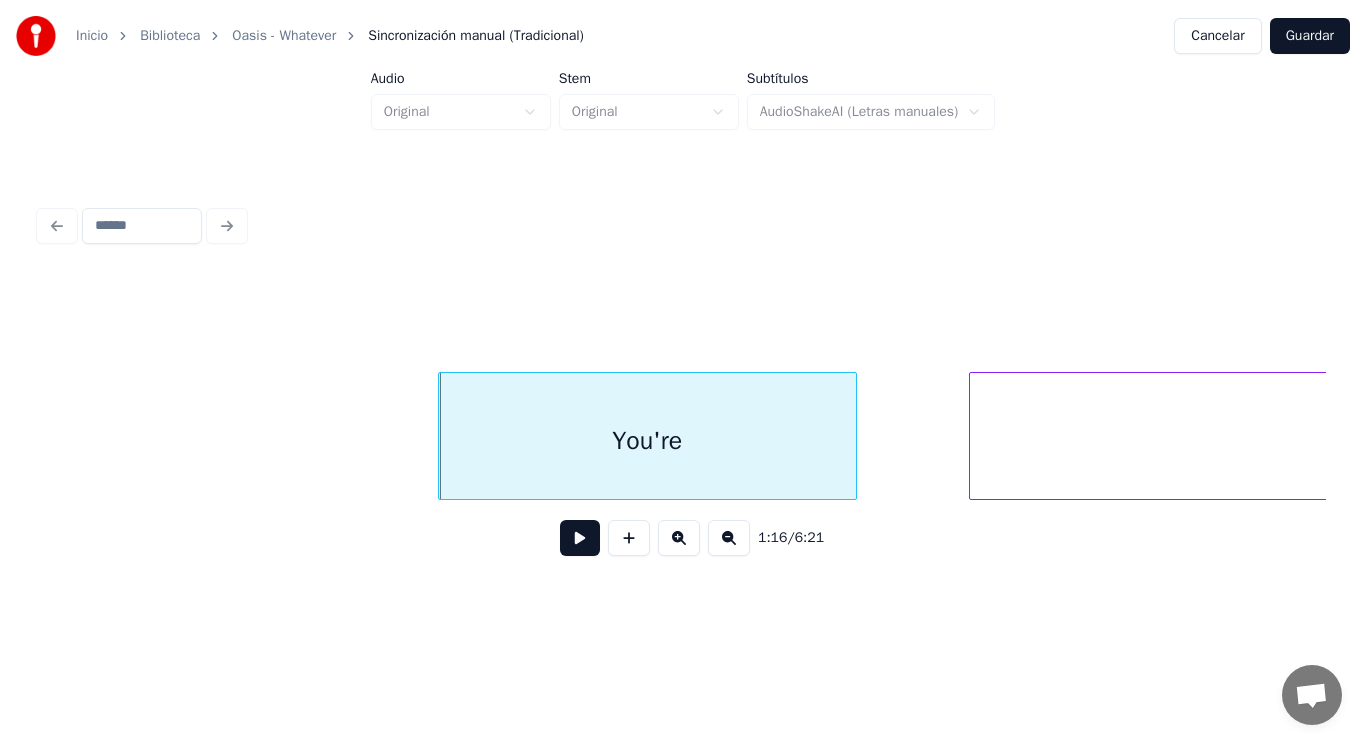 click at bounding box center (580, 538) 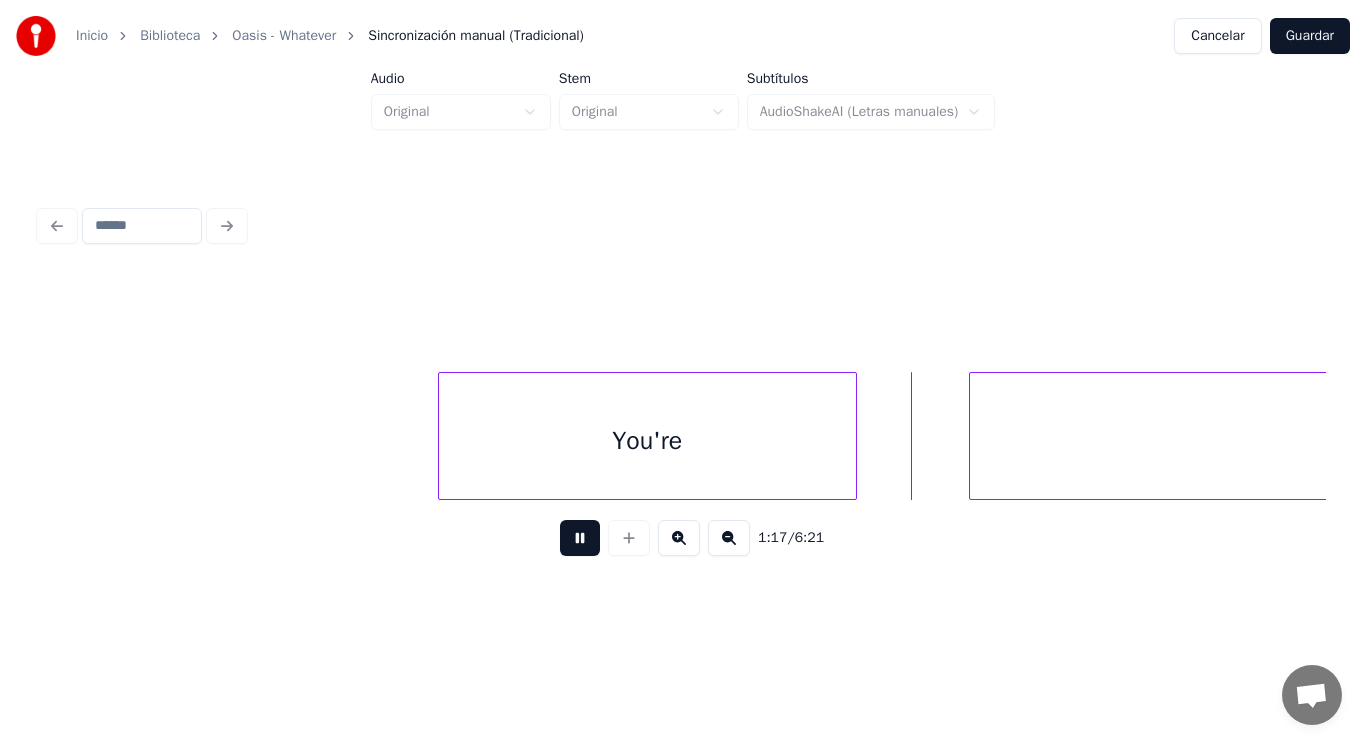 click at bounding box center [580, 538] 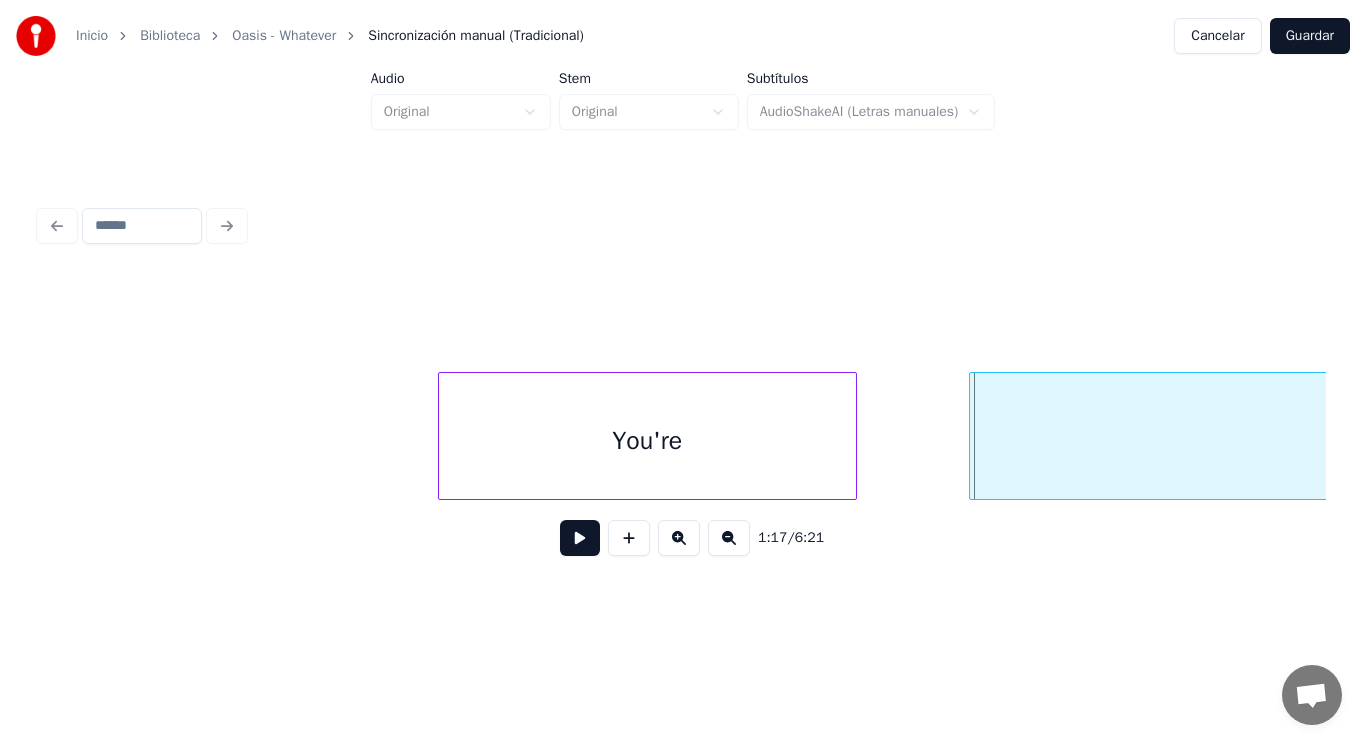 click on "You're" at bounding box center (647, 441) 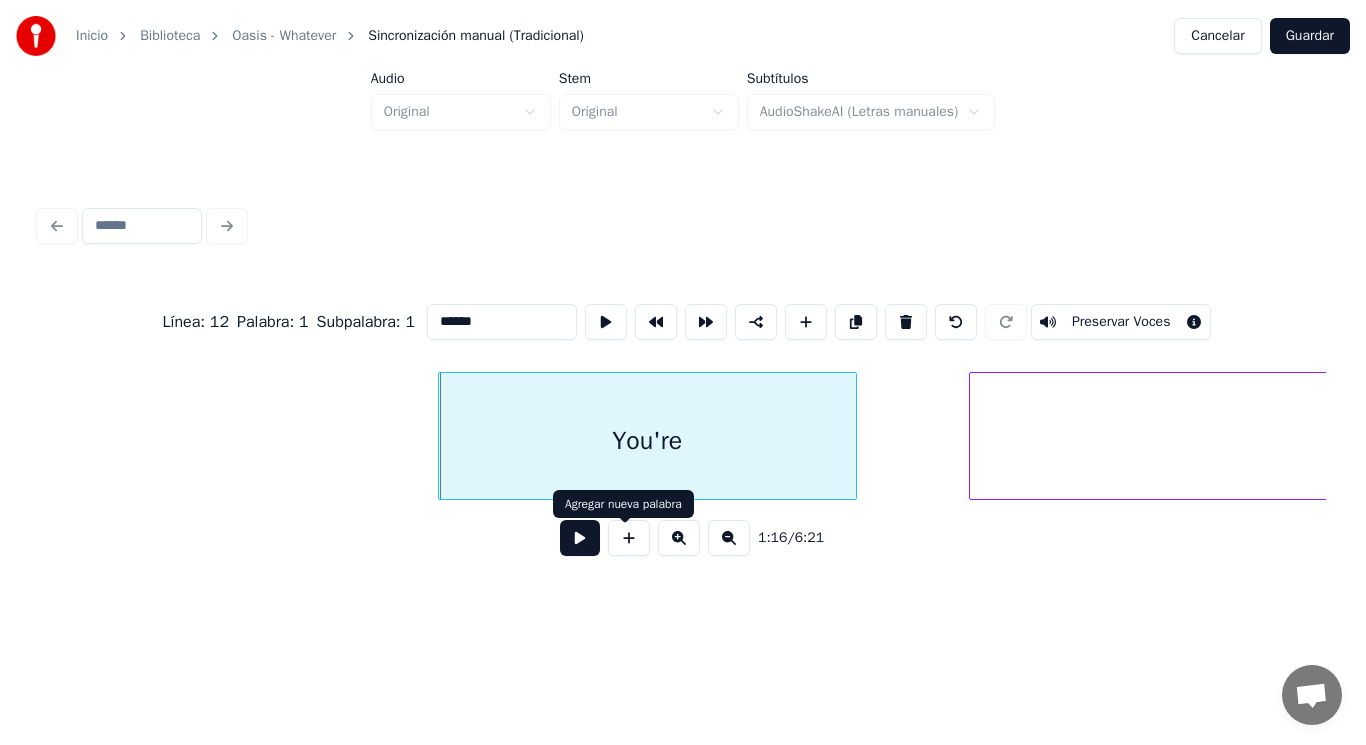 click at bounding box center [580, 538] 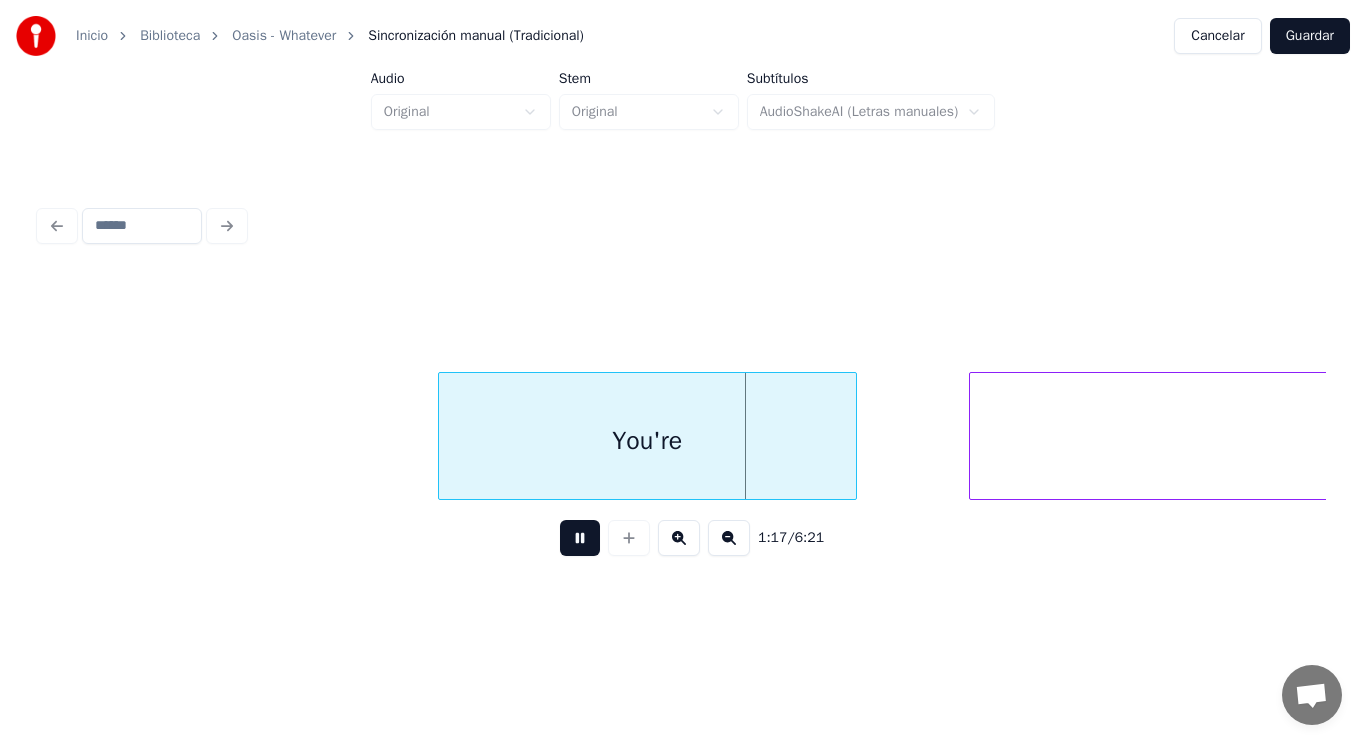 click at bounding box center (580, 538) 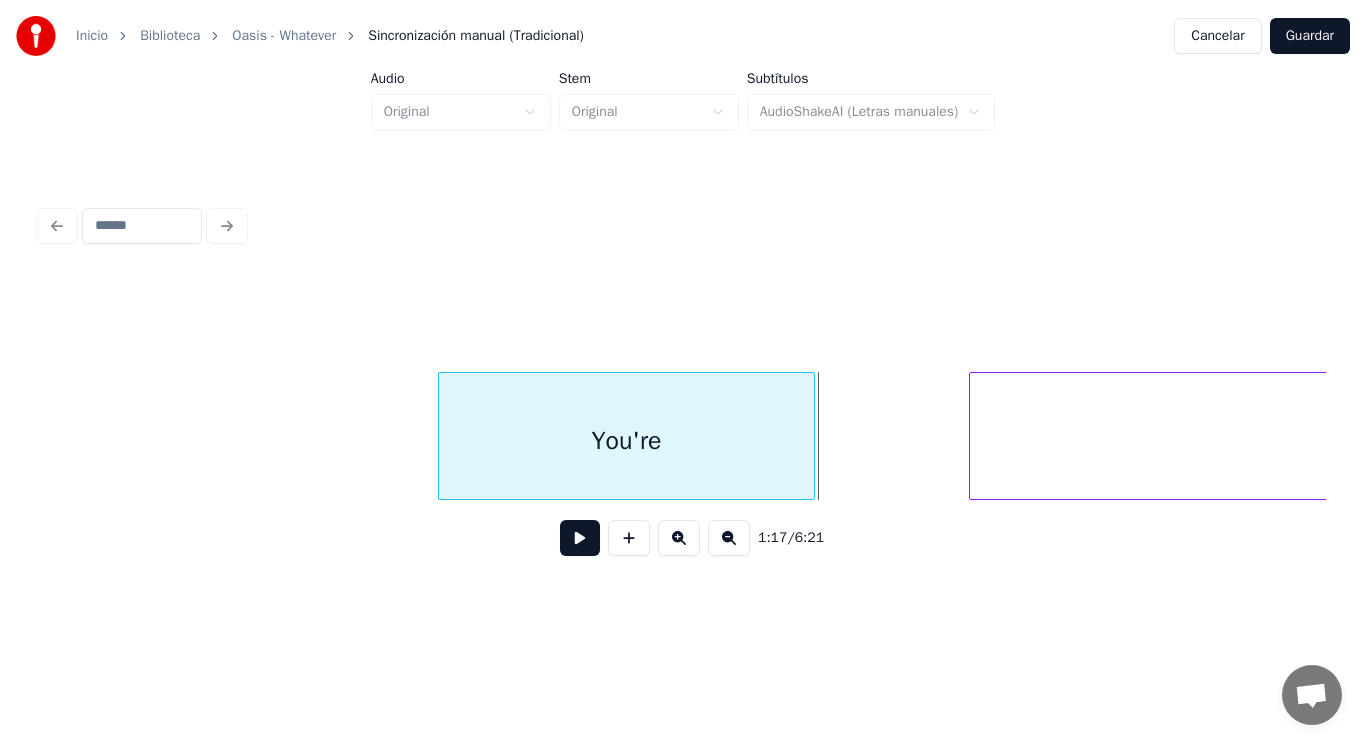 click at bounding box center (811, 436) 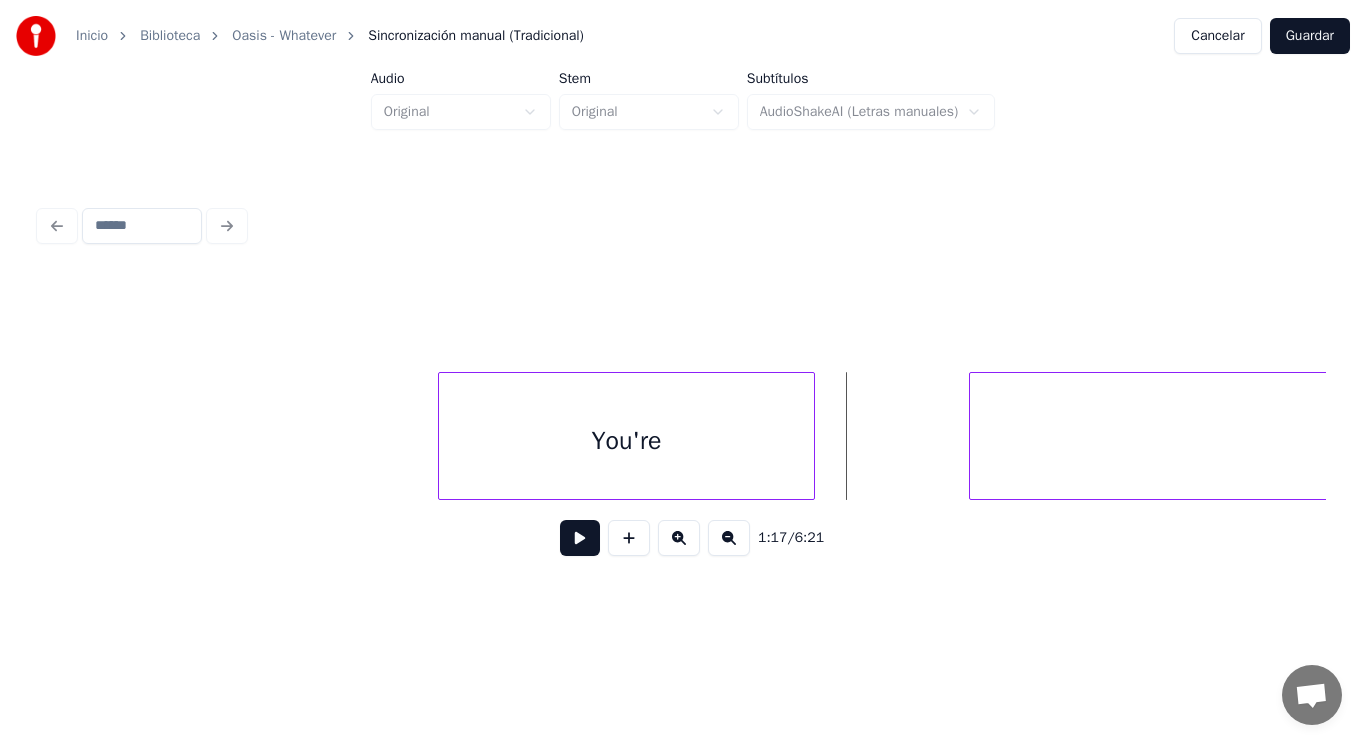 click at bounding box center (580, 538) 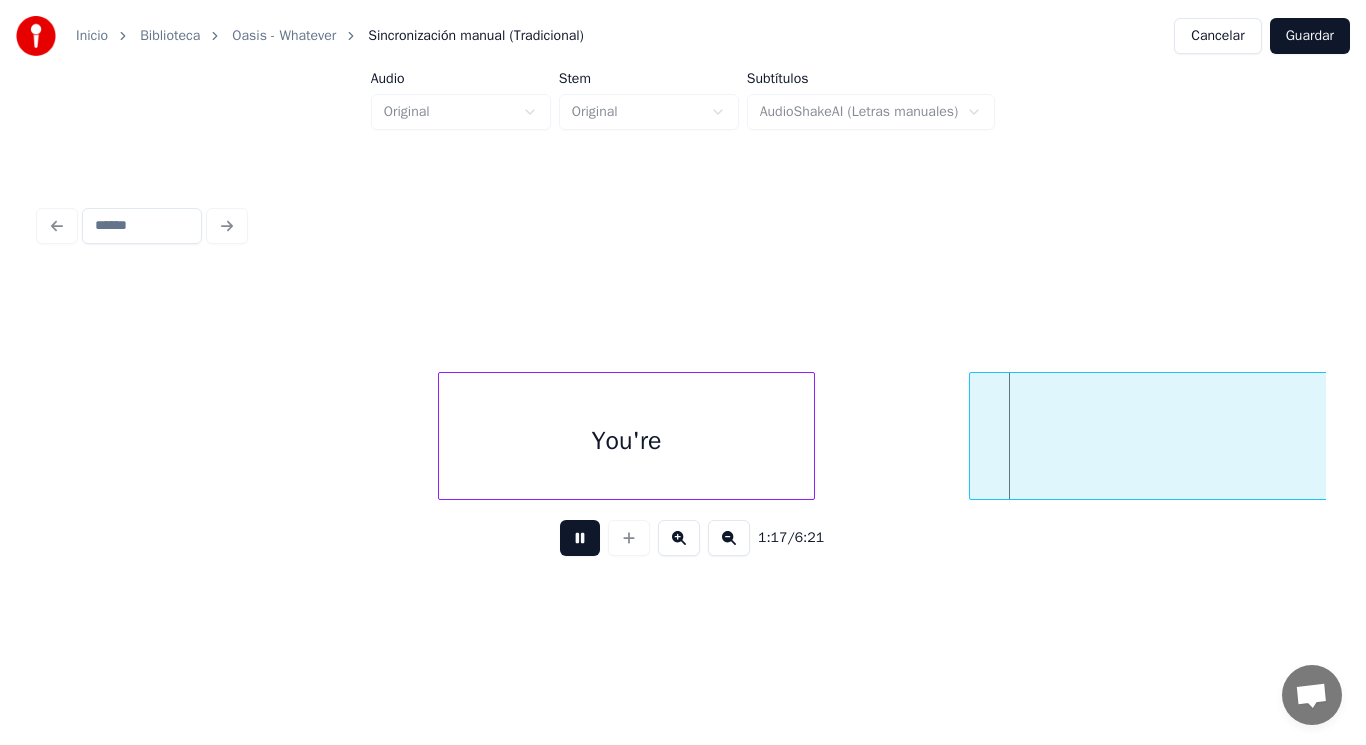click at bounding box center [580, 538] 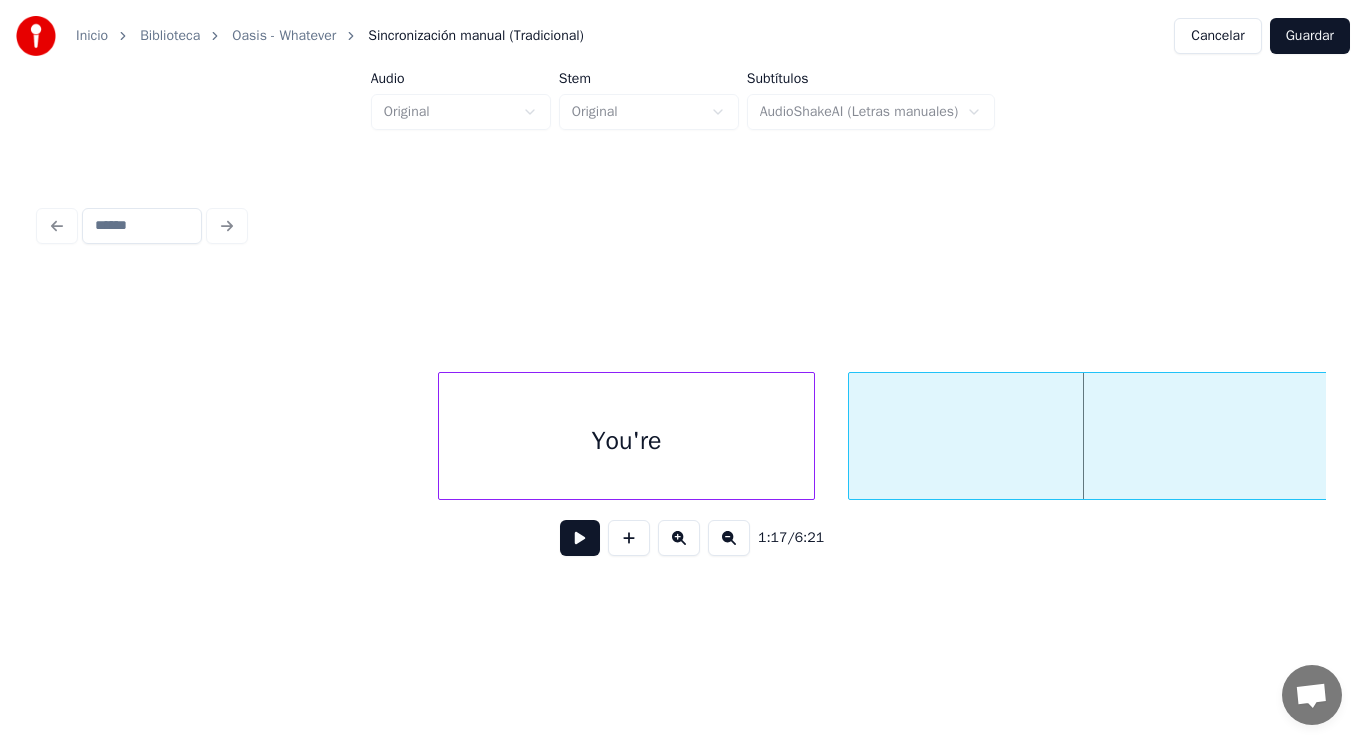 click at bounding box center [852, 436] 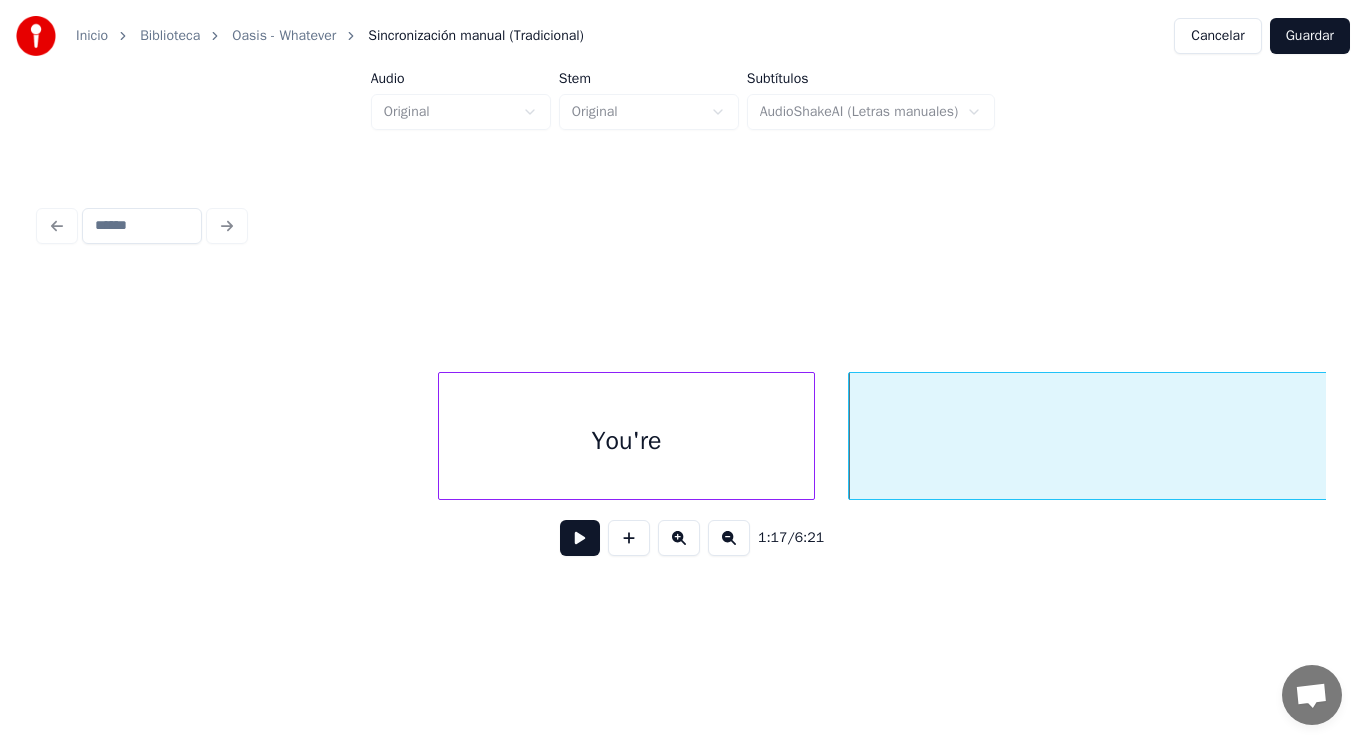 click at bounding box center (580, 538) 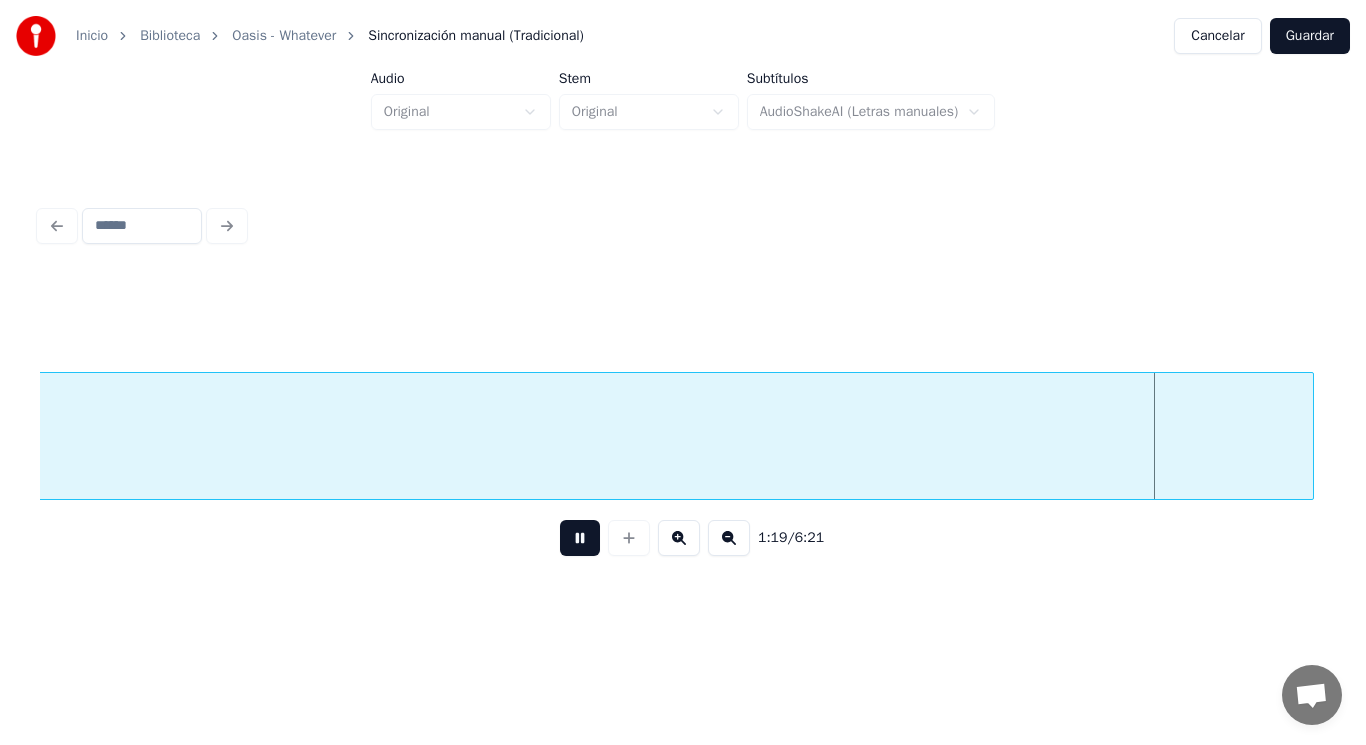 scroll, scrollTop: 0, scrollLeft: 111064, axis: horizontal 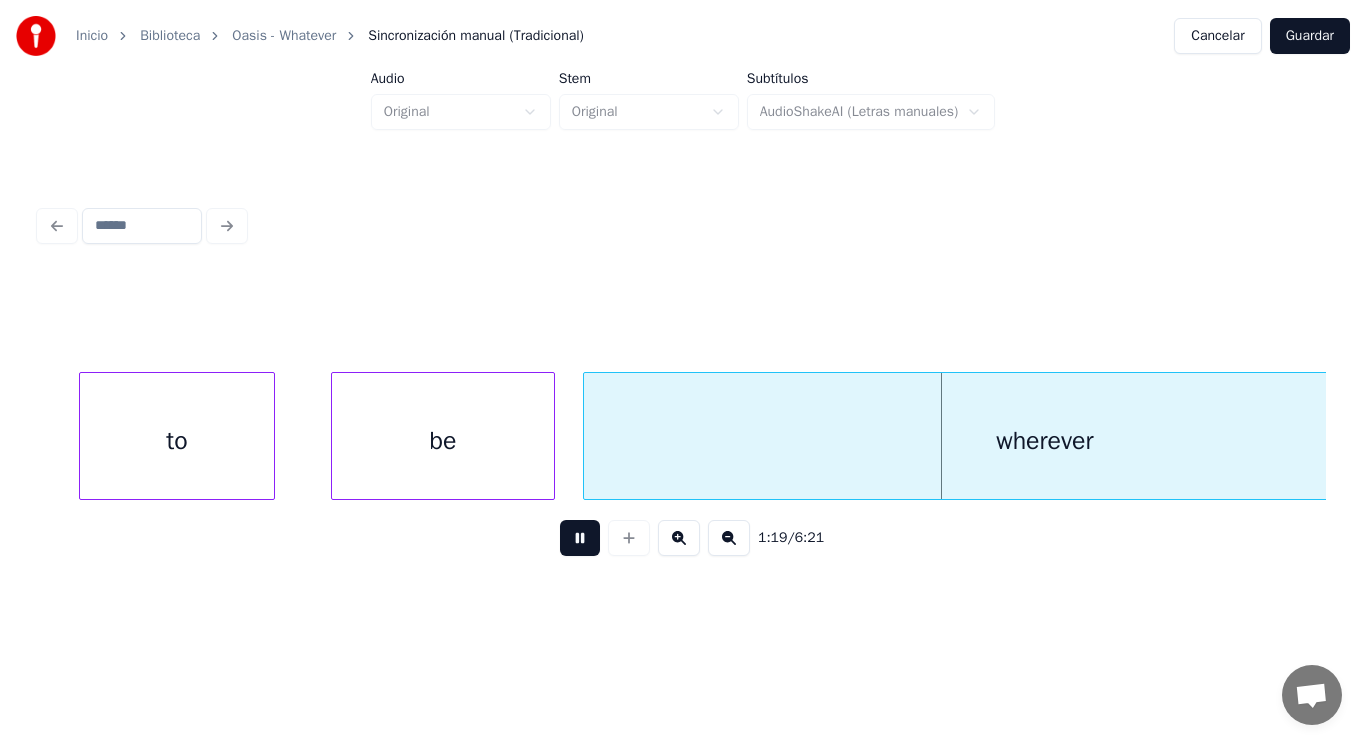 click at bounding box center [580, 538] 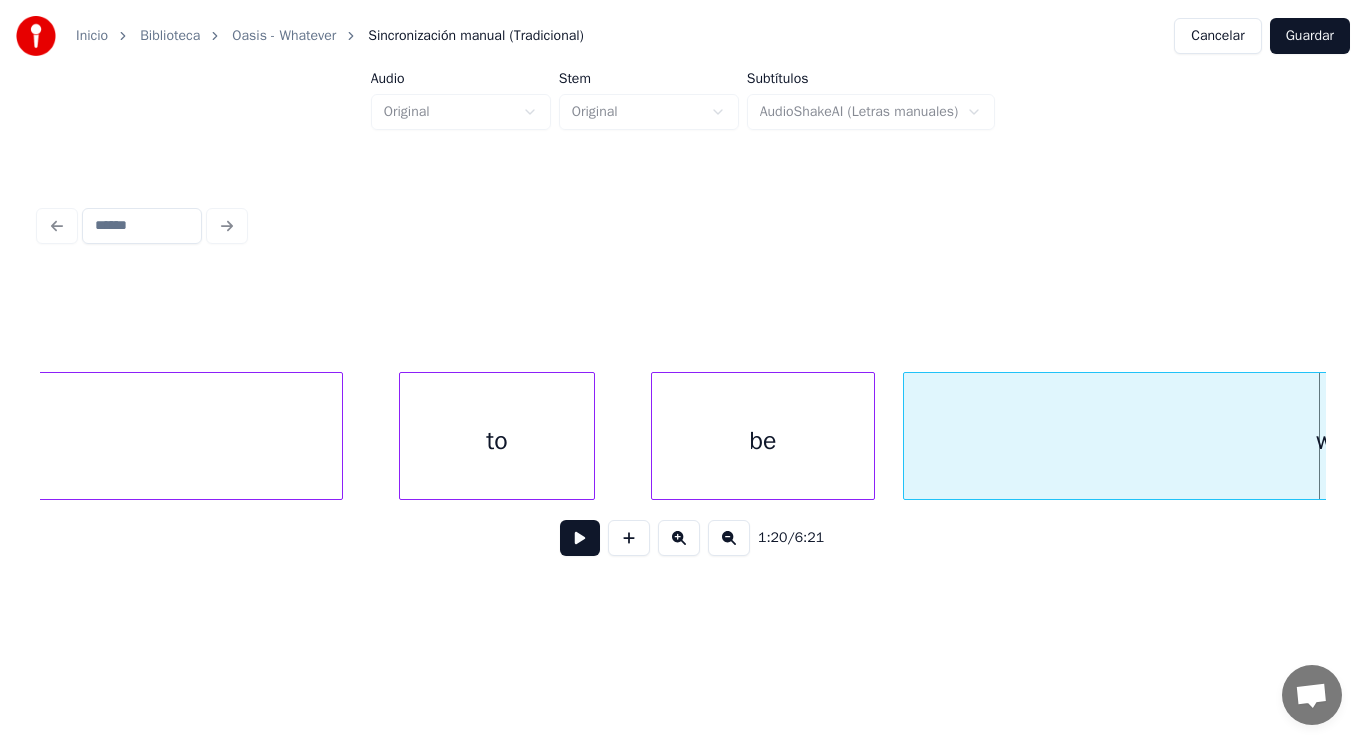 click on "free" at bounding box center (-1188, 441) 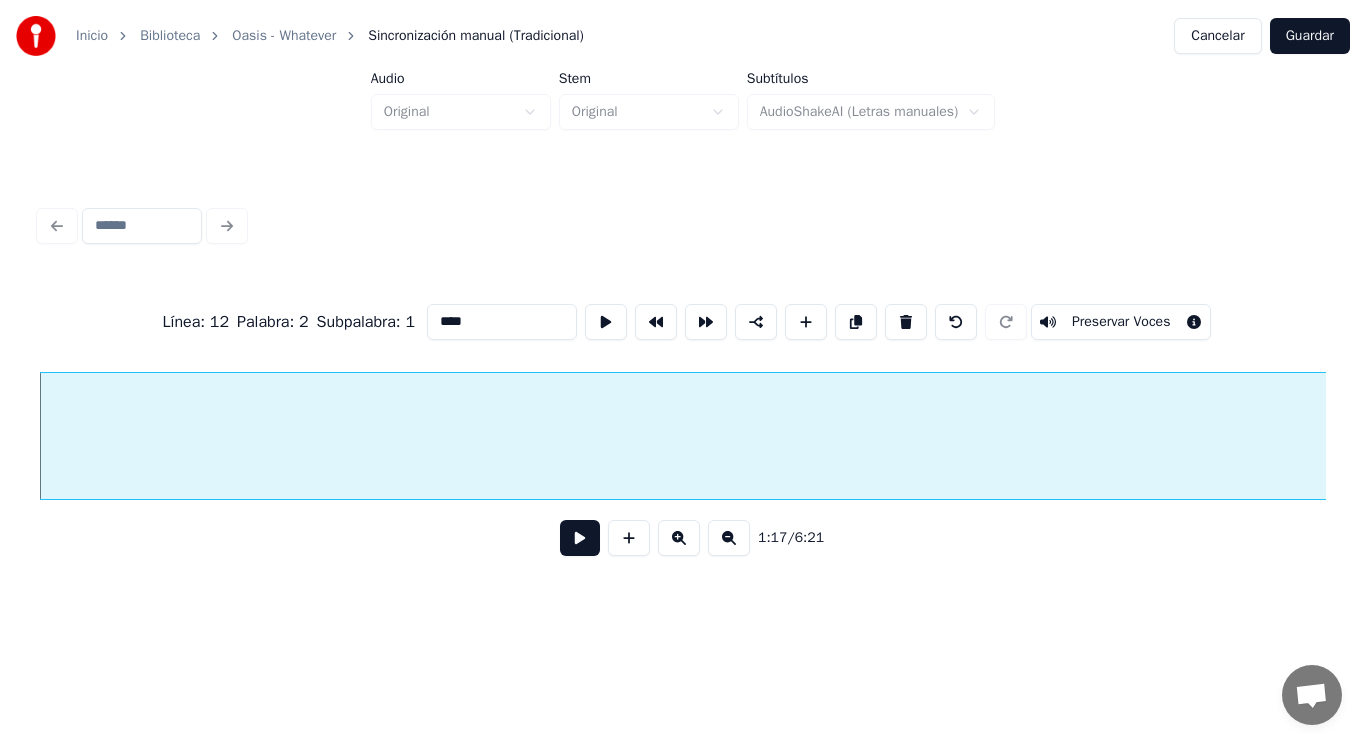 click at bounding box center (580, 538) 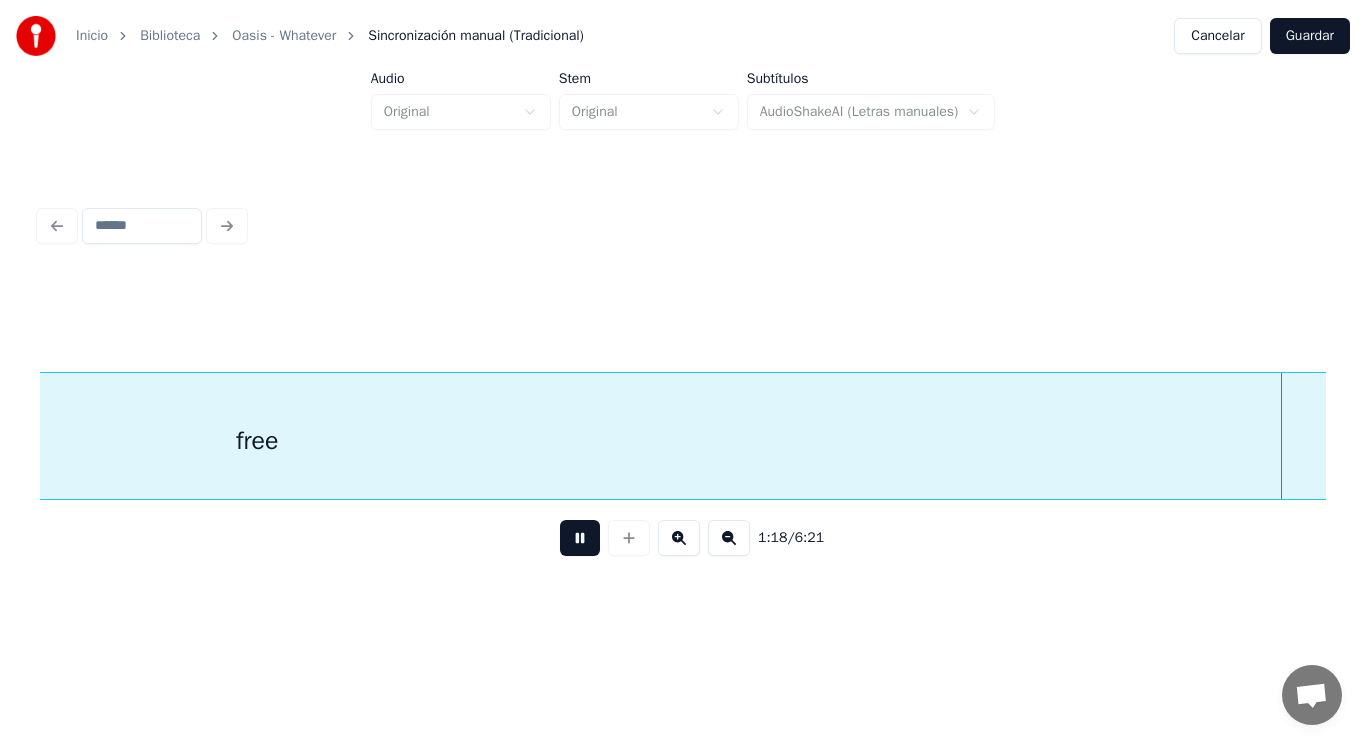 scroll, scrollTop: 0, scrollLeft: 110602, axis: horizontal 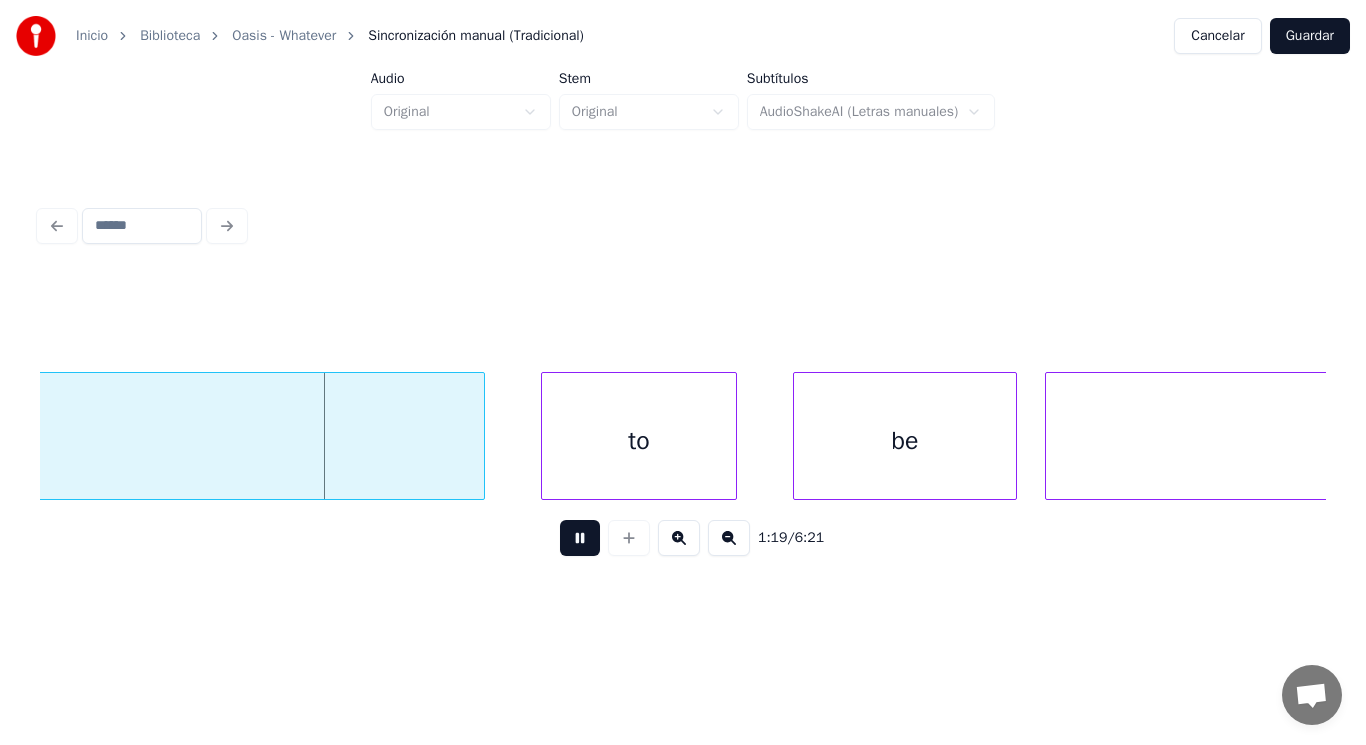 click at bounding box center [580, 538] 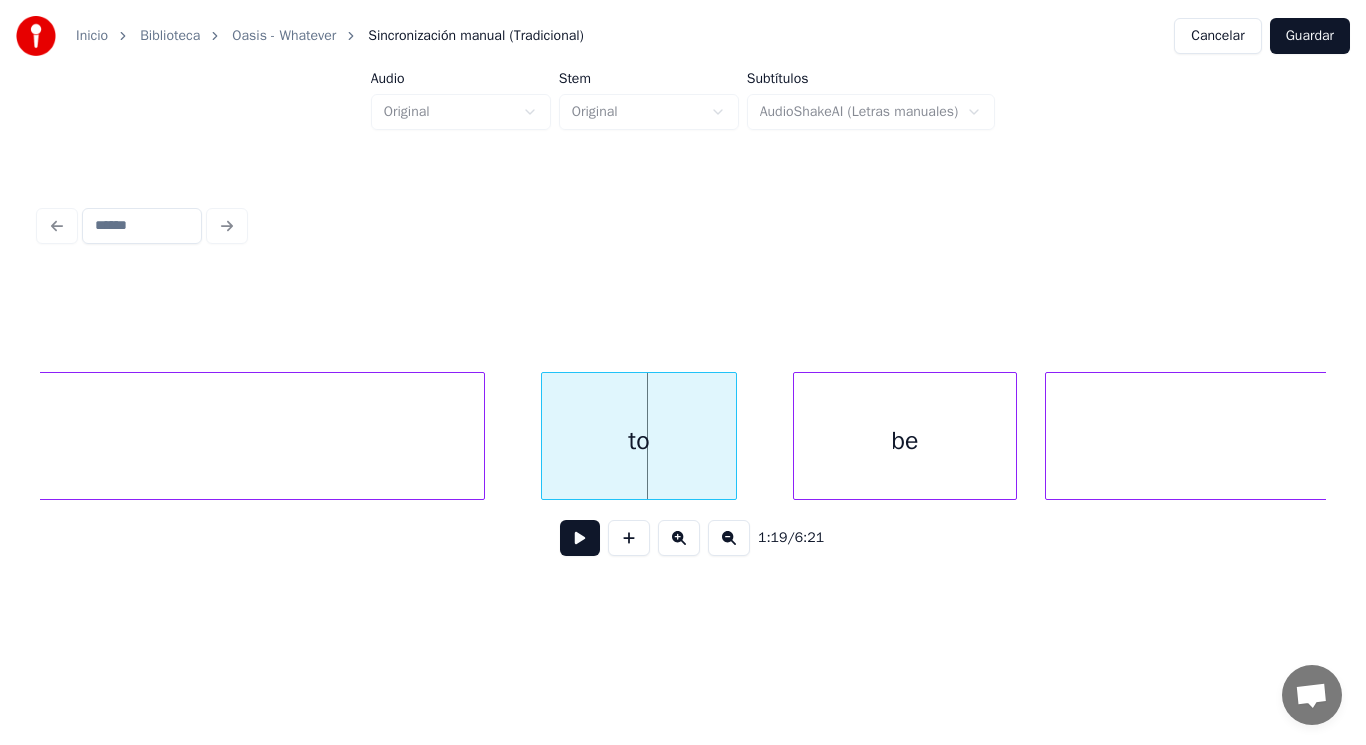 click on "to" at bounding box center [639, 441] 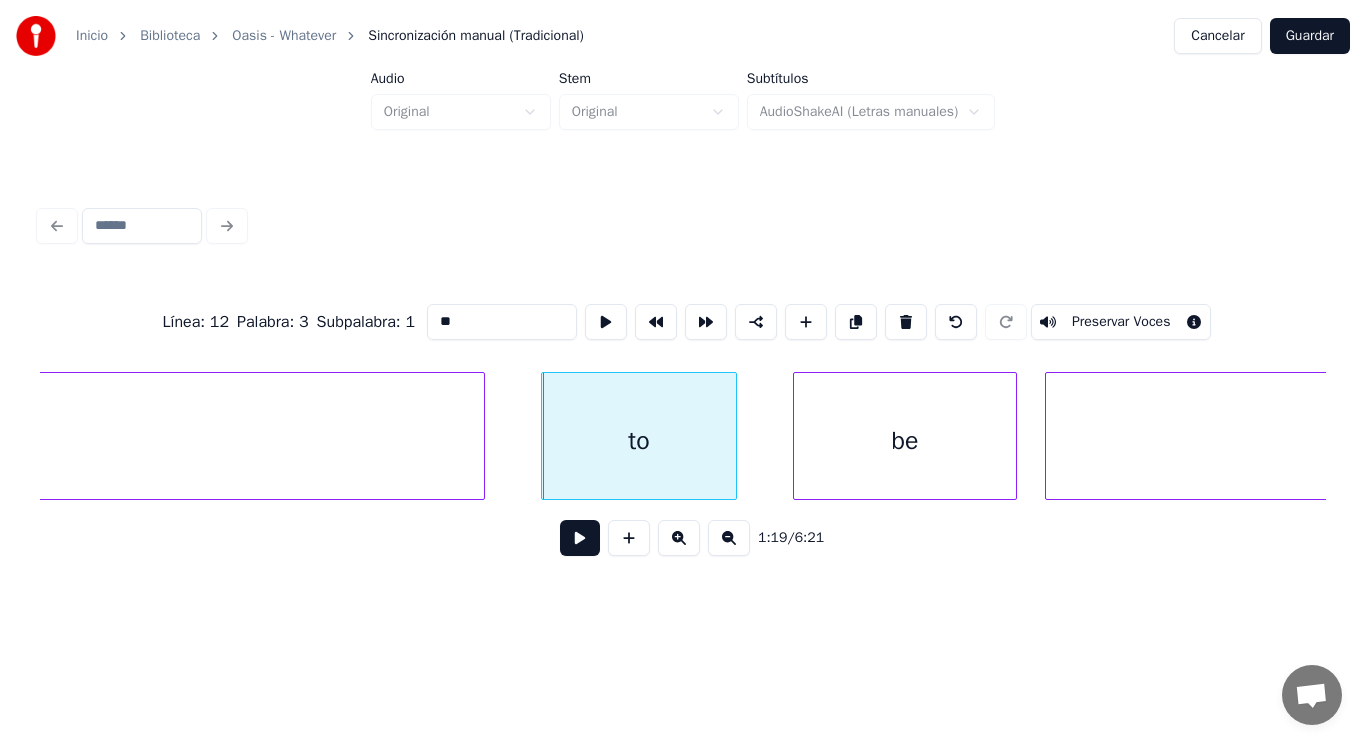 click at bounding box center (580, 538) 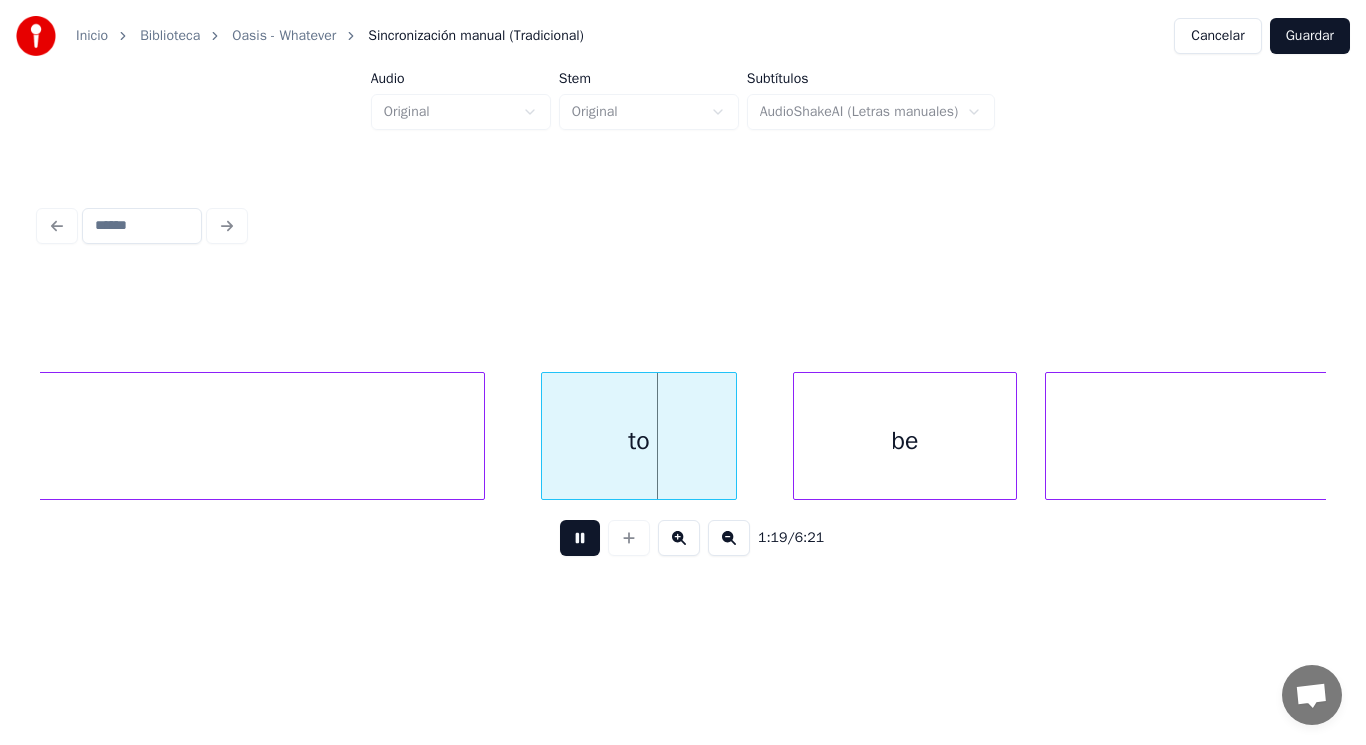 click at bounding box center [580, 538] 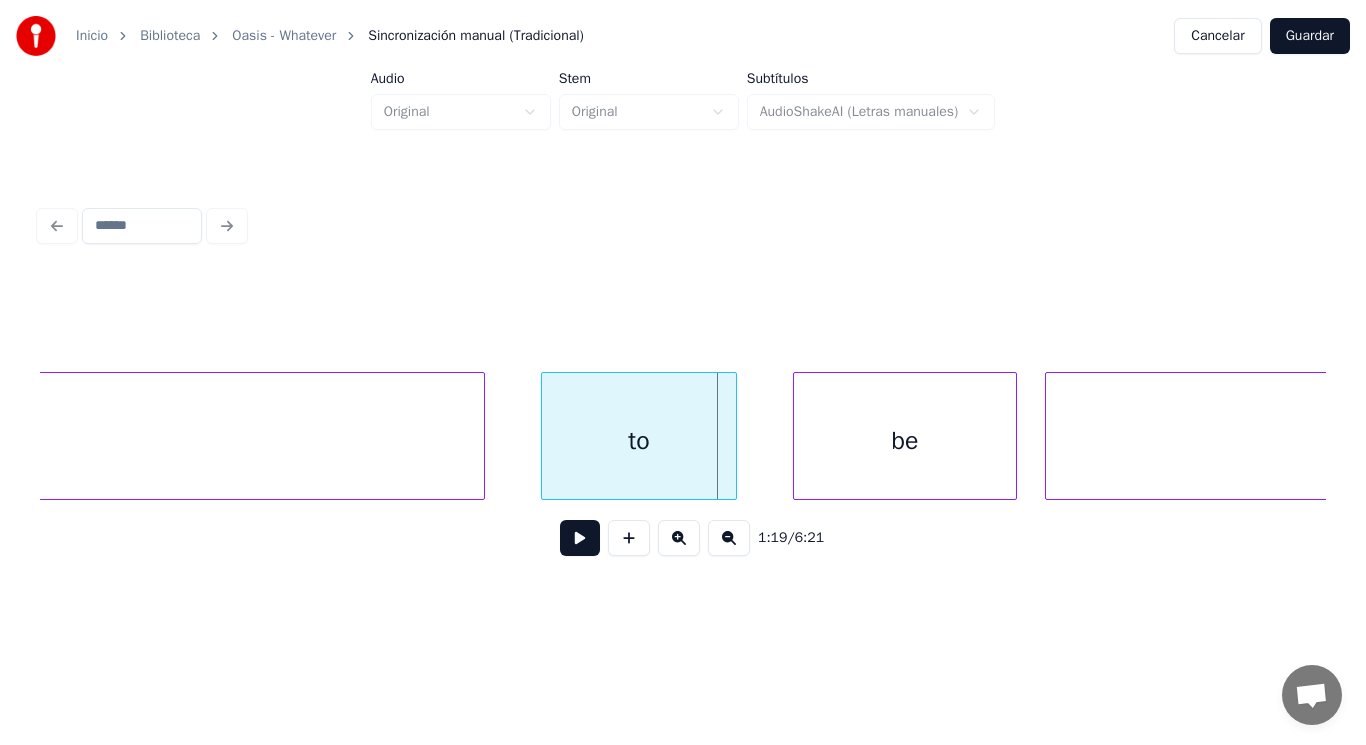 click on "to" at bounding box center [639, 441] 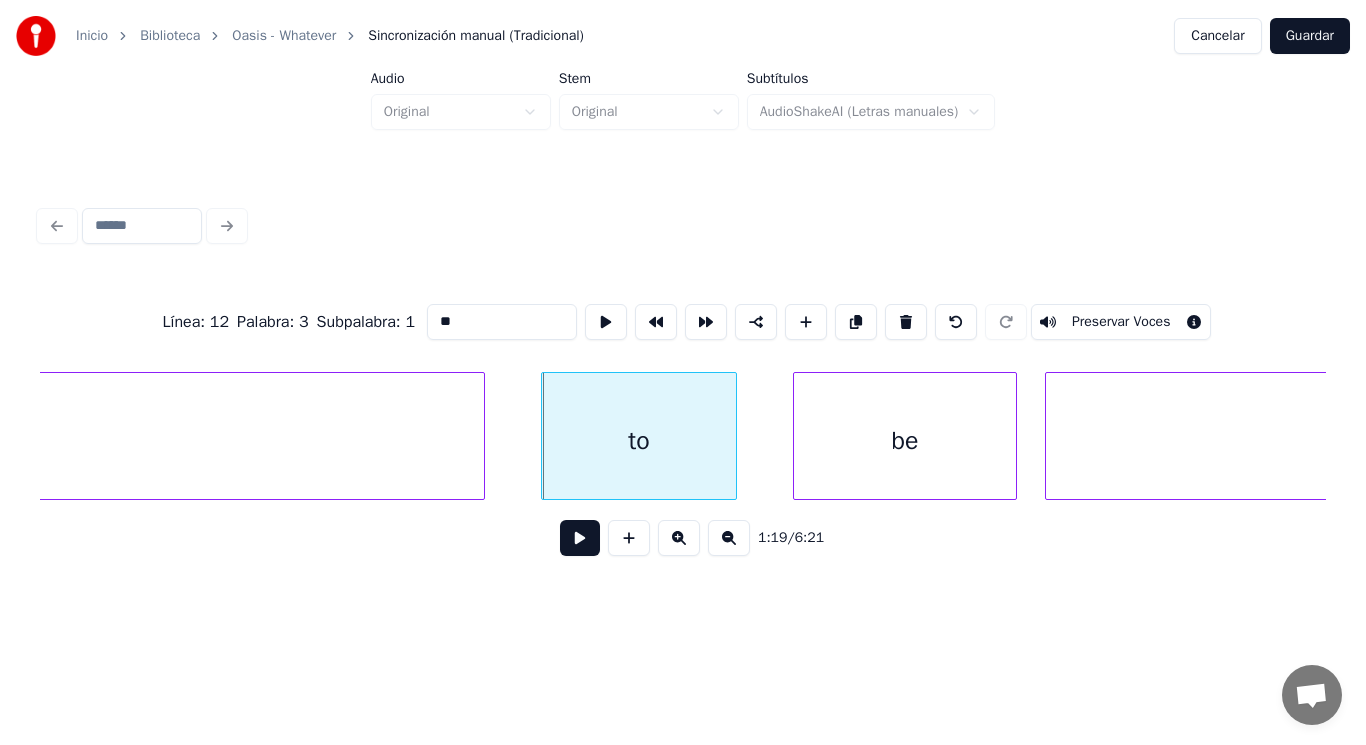 click at bounding box center (580, 538) 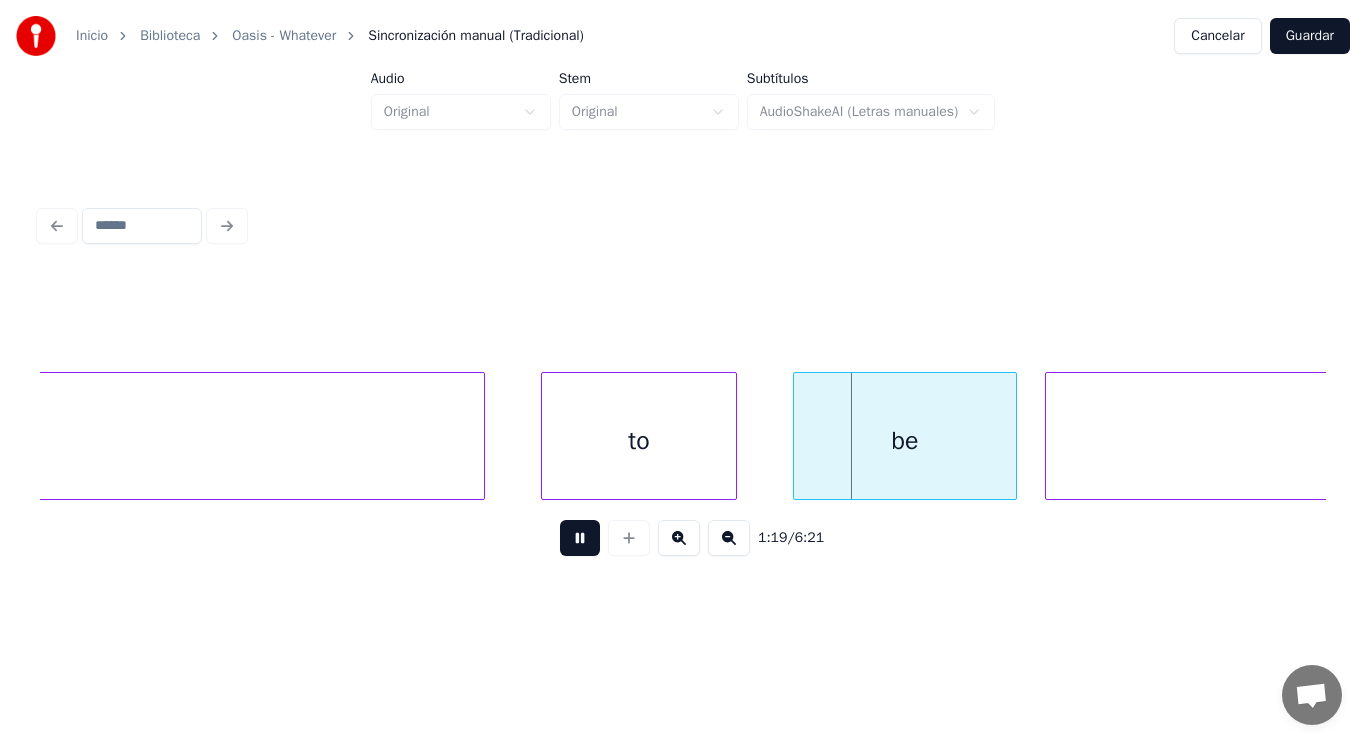 click at bounding box center [580, 538] 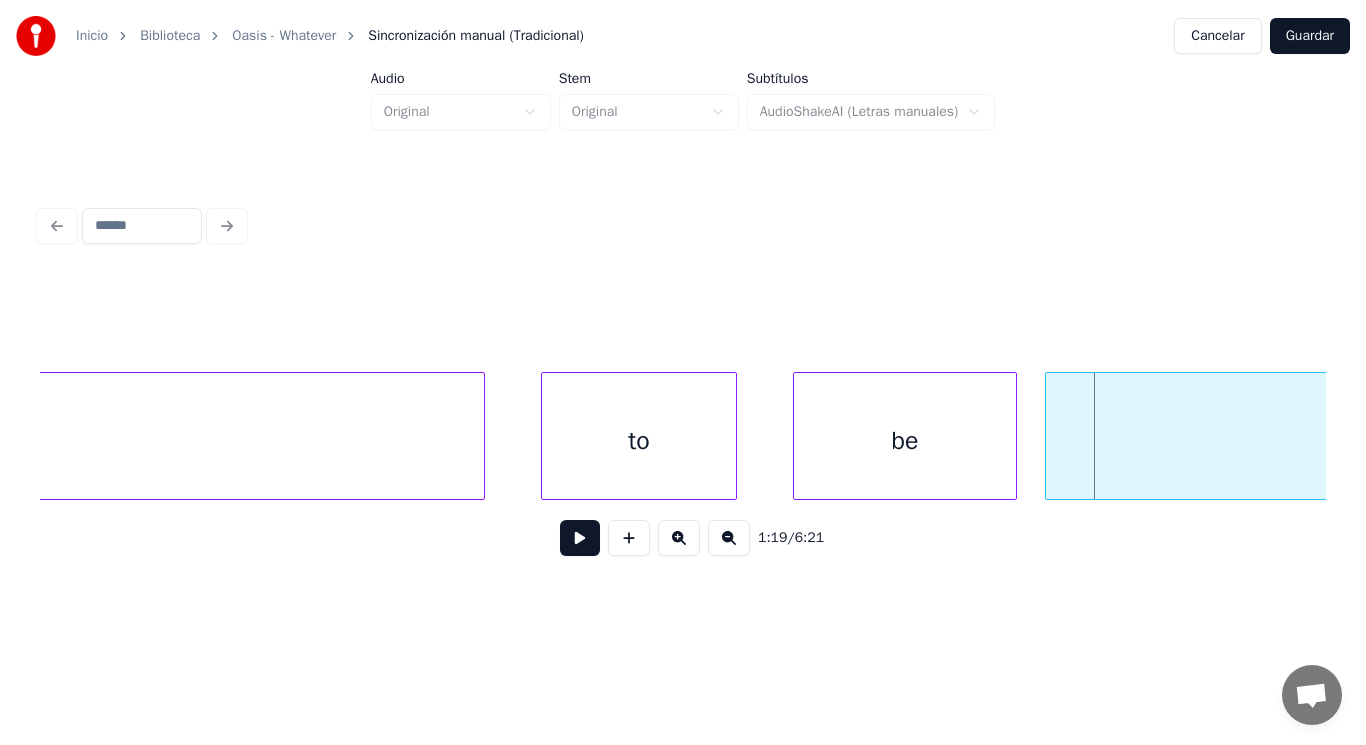 click on "be" at bounding box center [905, 441] 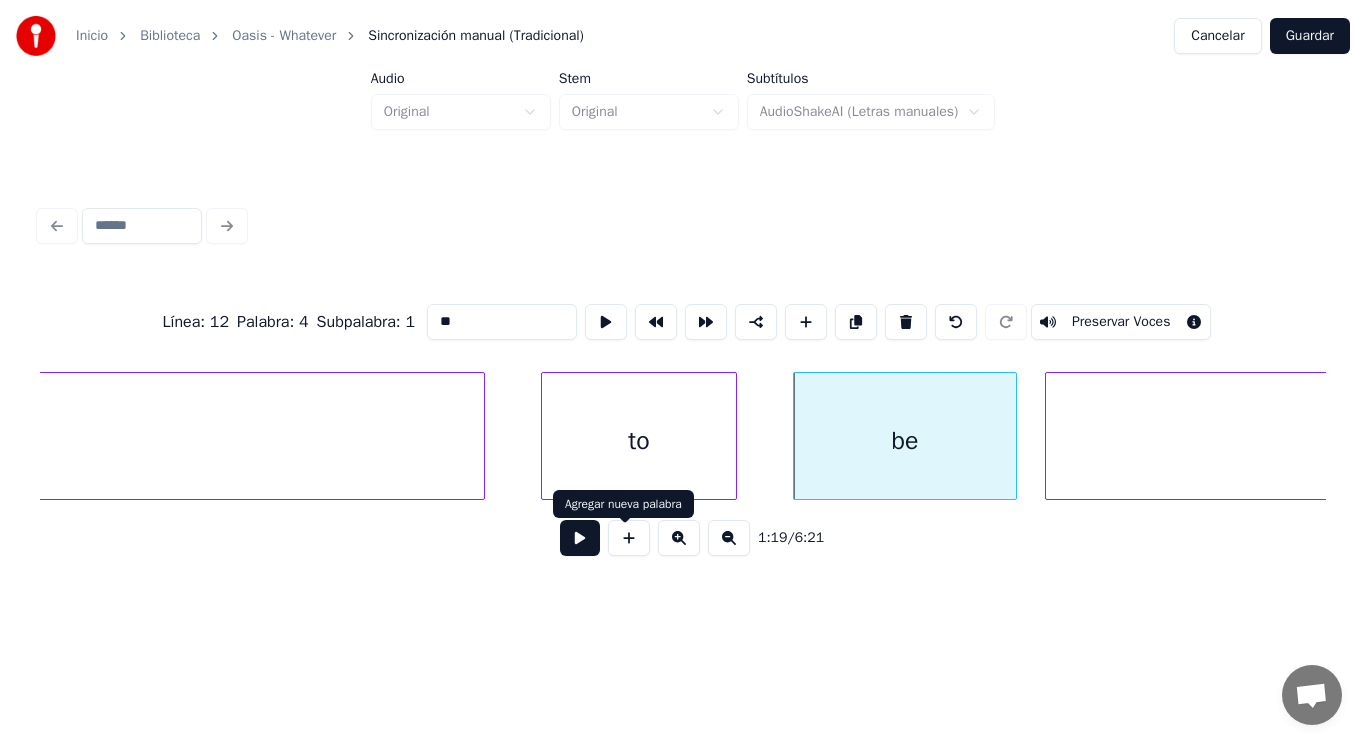 click at bounding box center (580, 538) 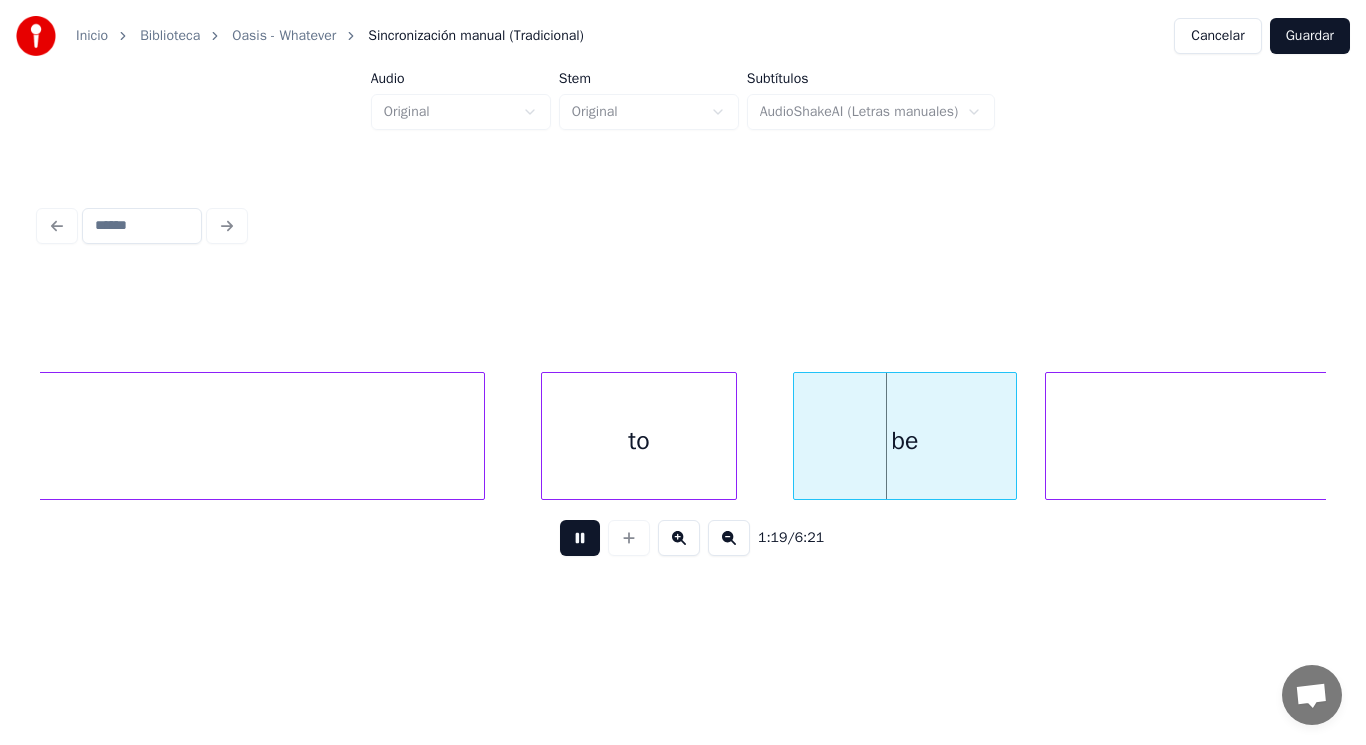 click at bounding box center [580, 538] 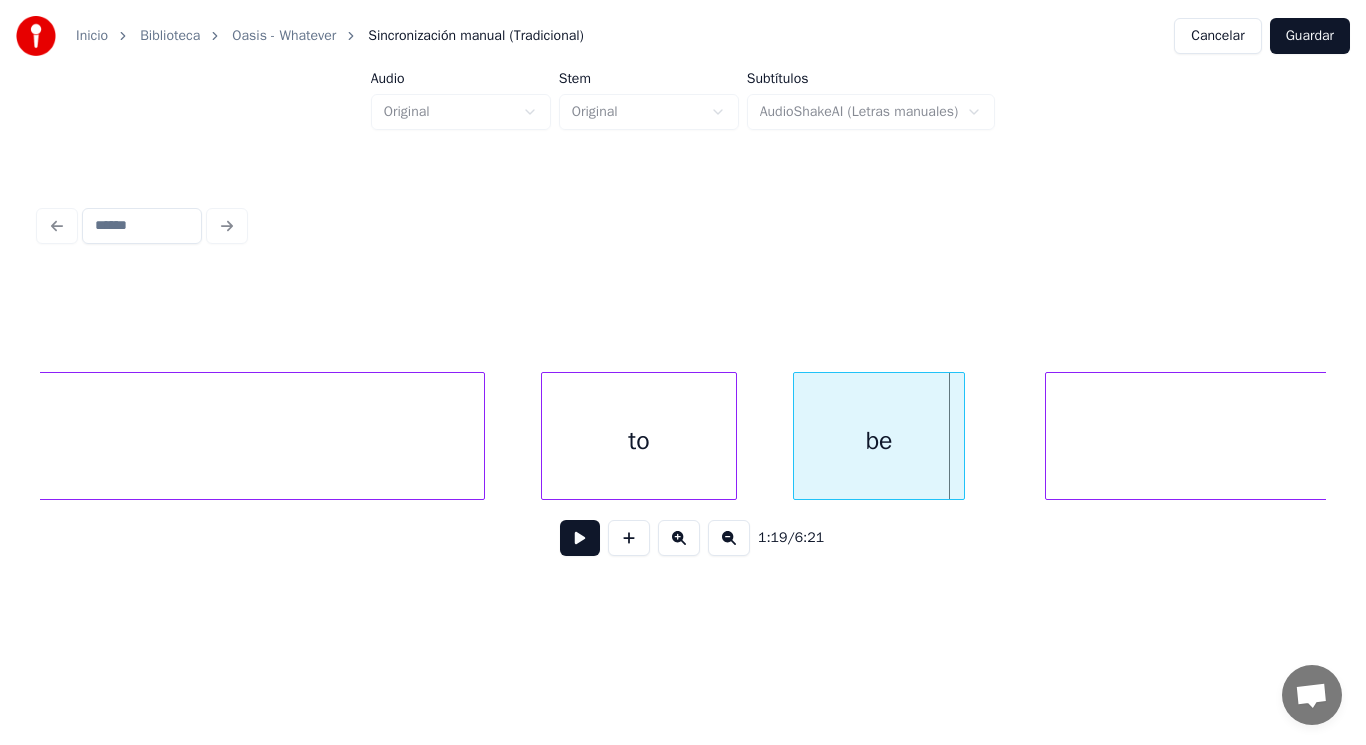 click at bounding box center (961, 436) 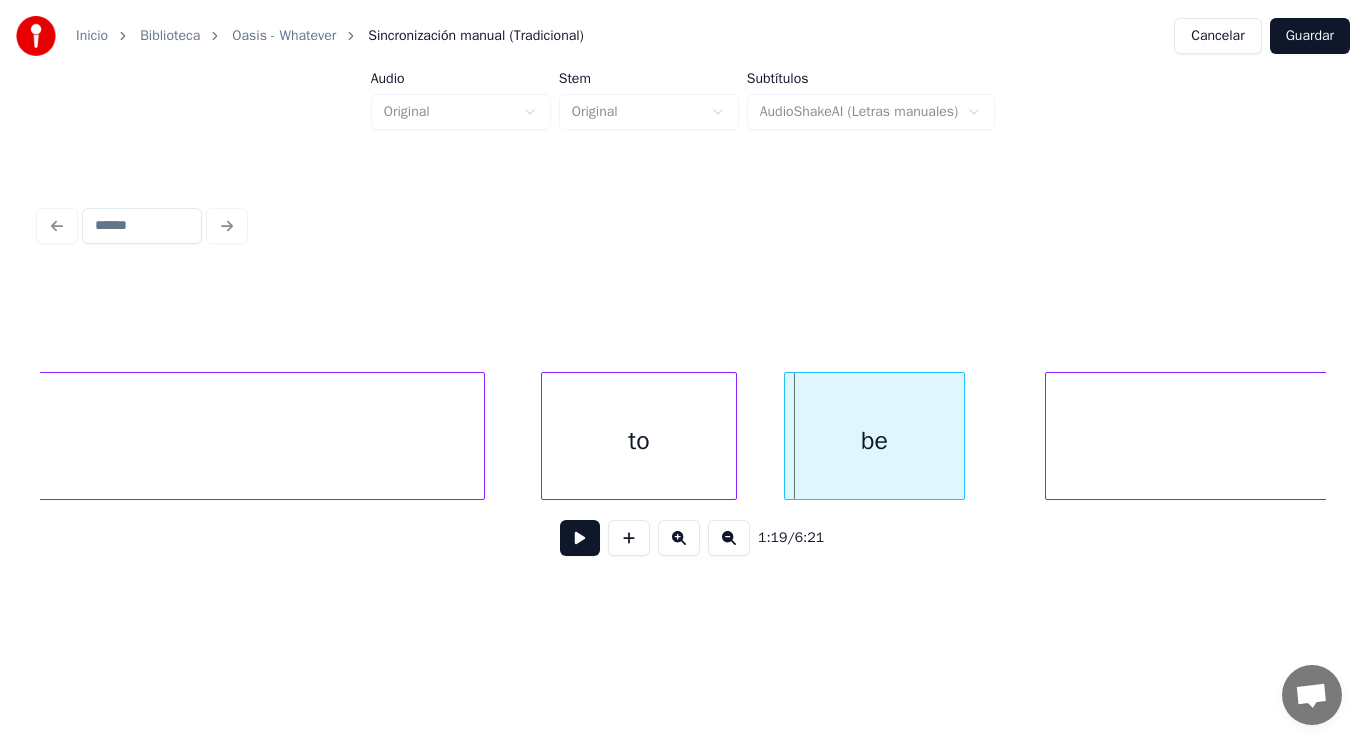 click at bounding box center [788, 436] 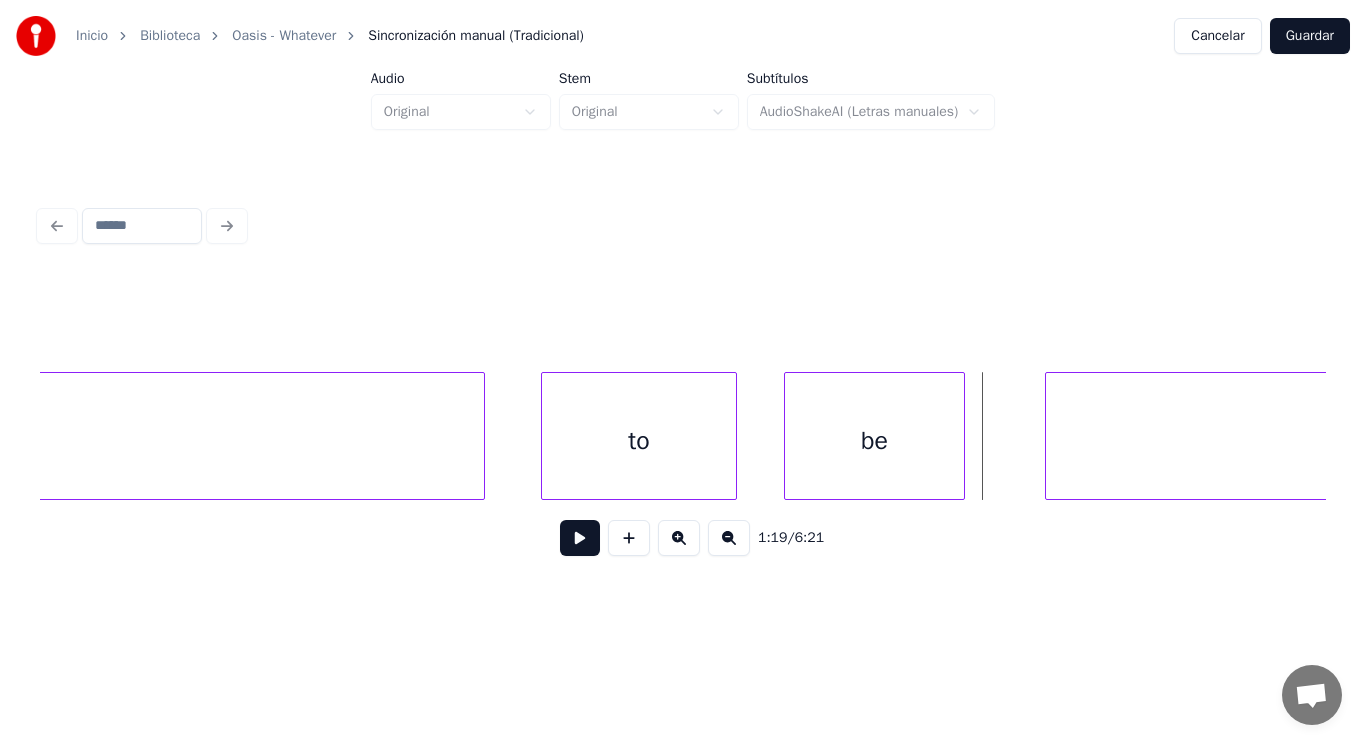 click at bounding box center (580, 538) 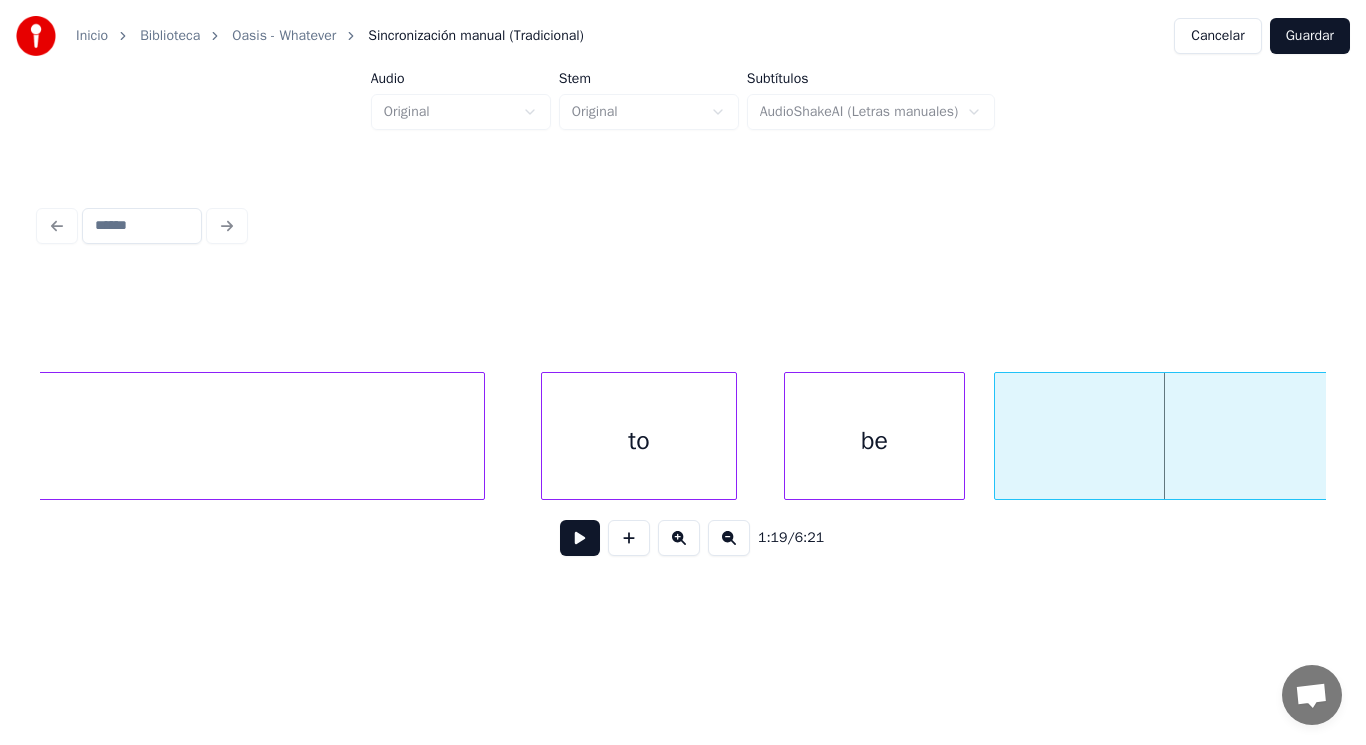 click at bounding box center (998, 436) 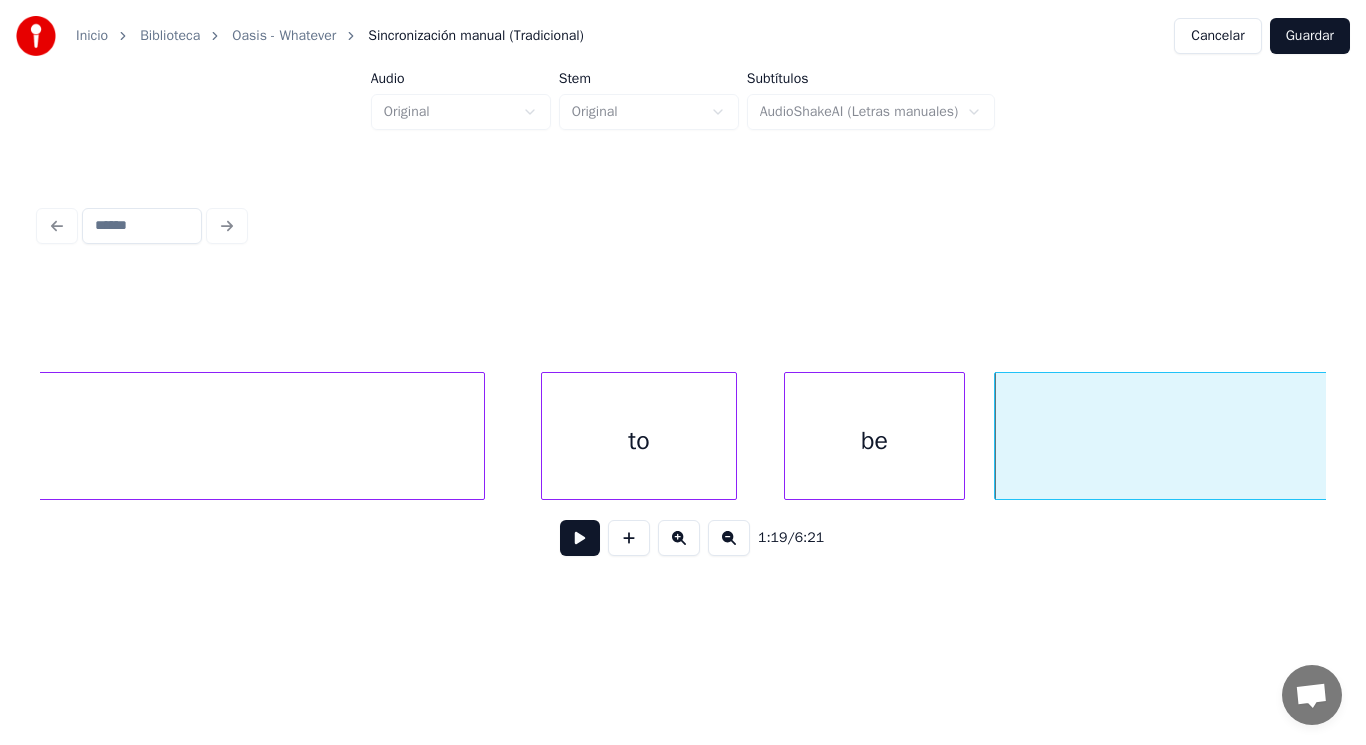 click at bounding box center [580, 538] 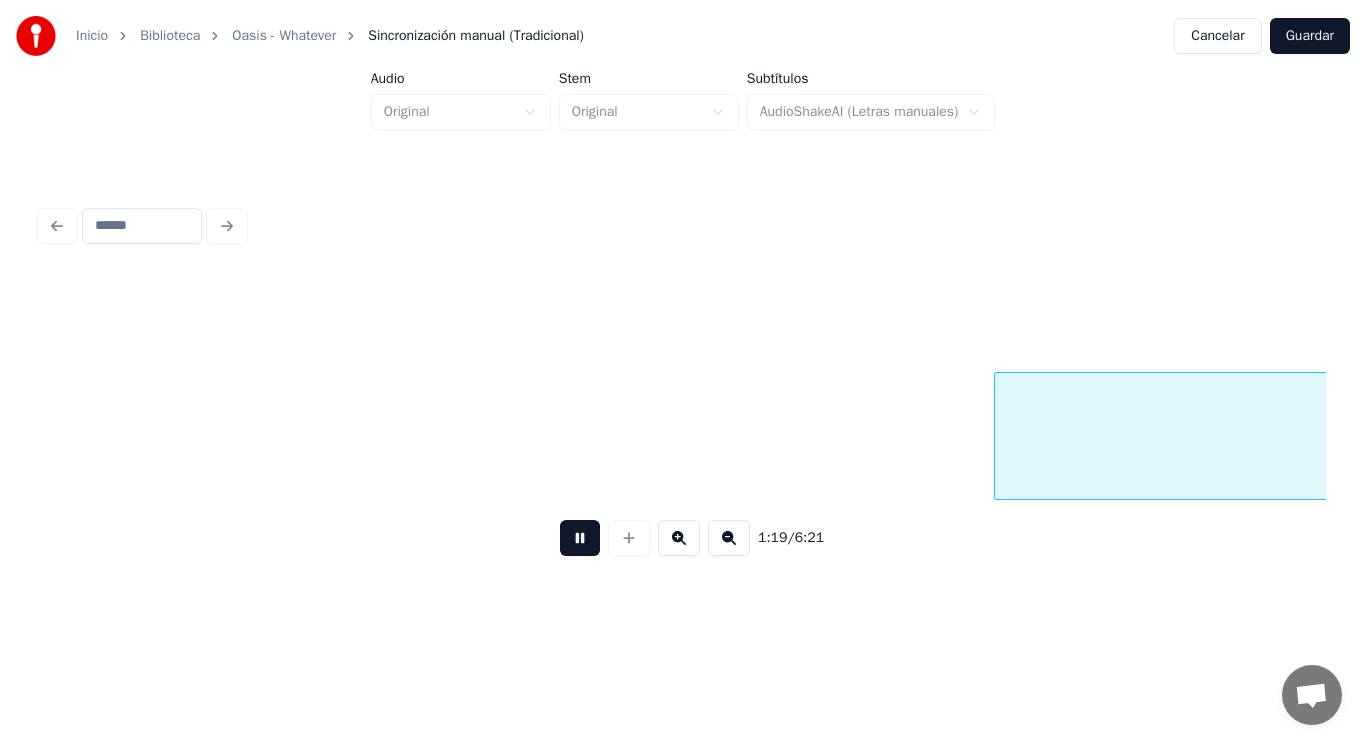 scroll, scrollTop: 0, scrollLeft: 111908, axis: horizontal 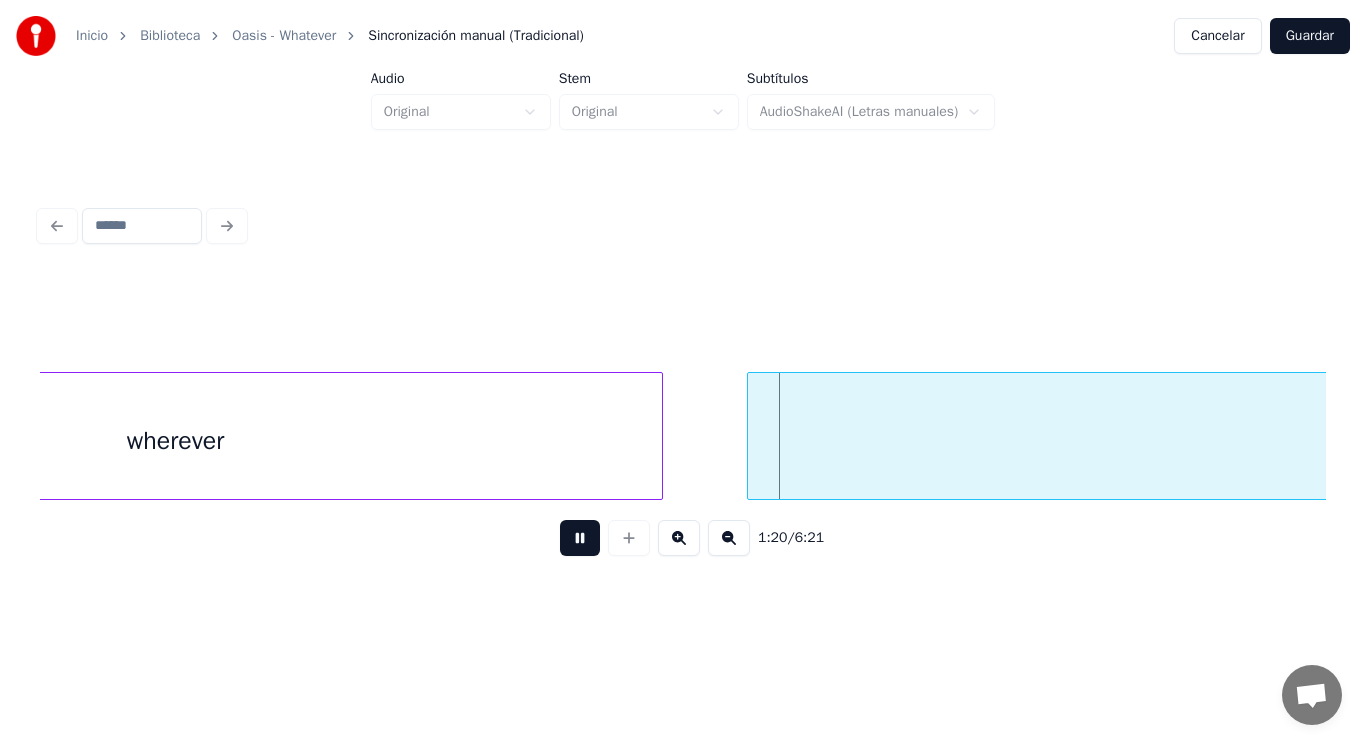 click at bounding box center [580, 538] 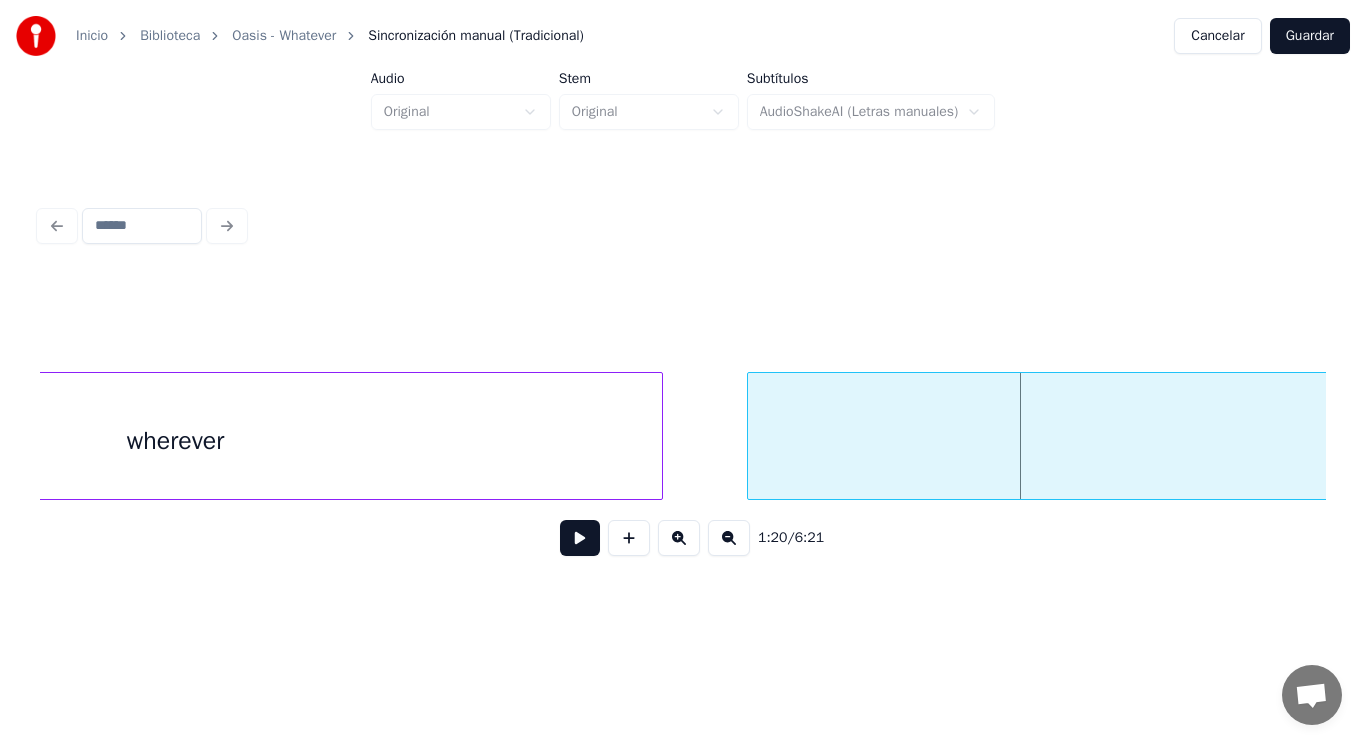 click on "wherever you" at bounding box center [155250, 436] 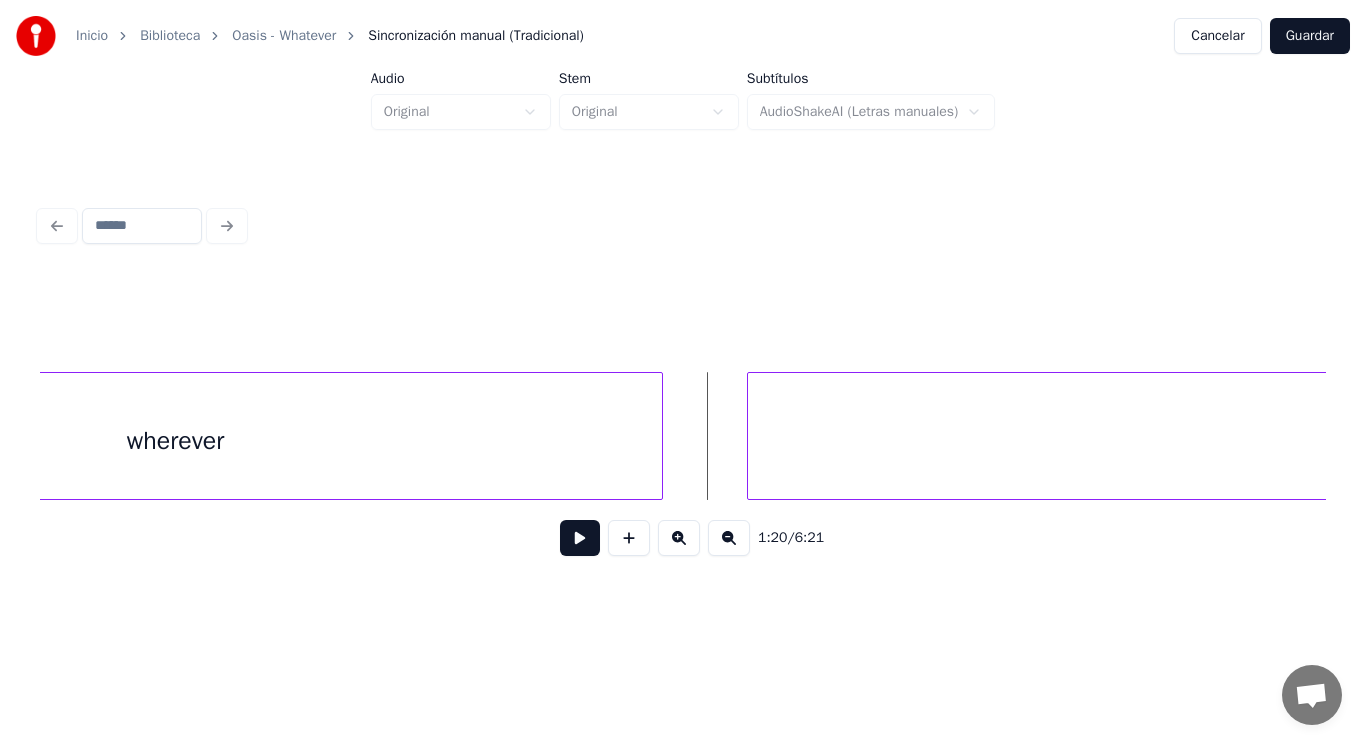 click at bounding box center [580, 538] 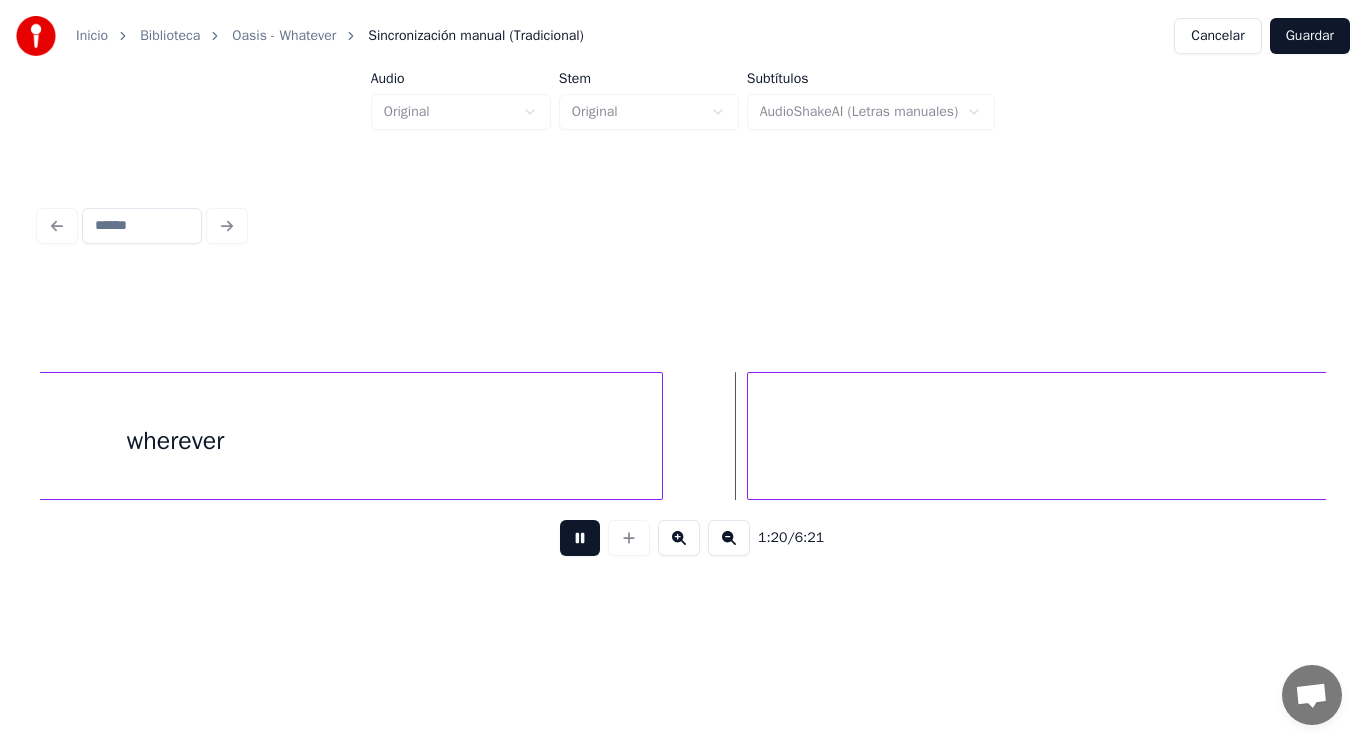 drag, startPoint x: 570, startPoint y: 536, endPoint x: 671, endPoint y: 487, distance: 112.25863 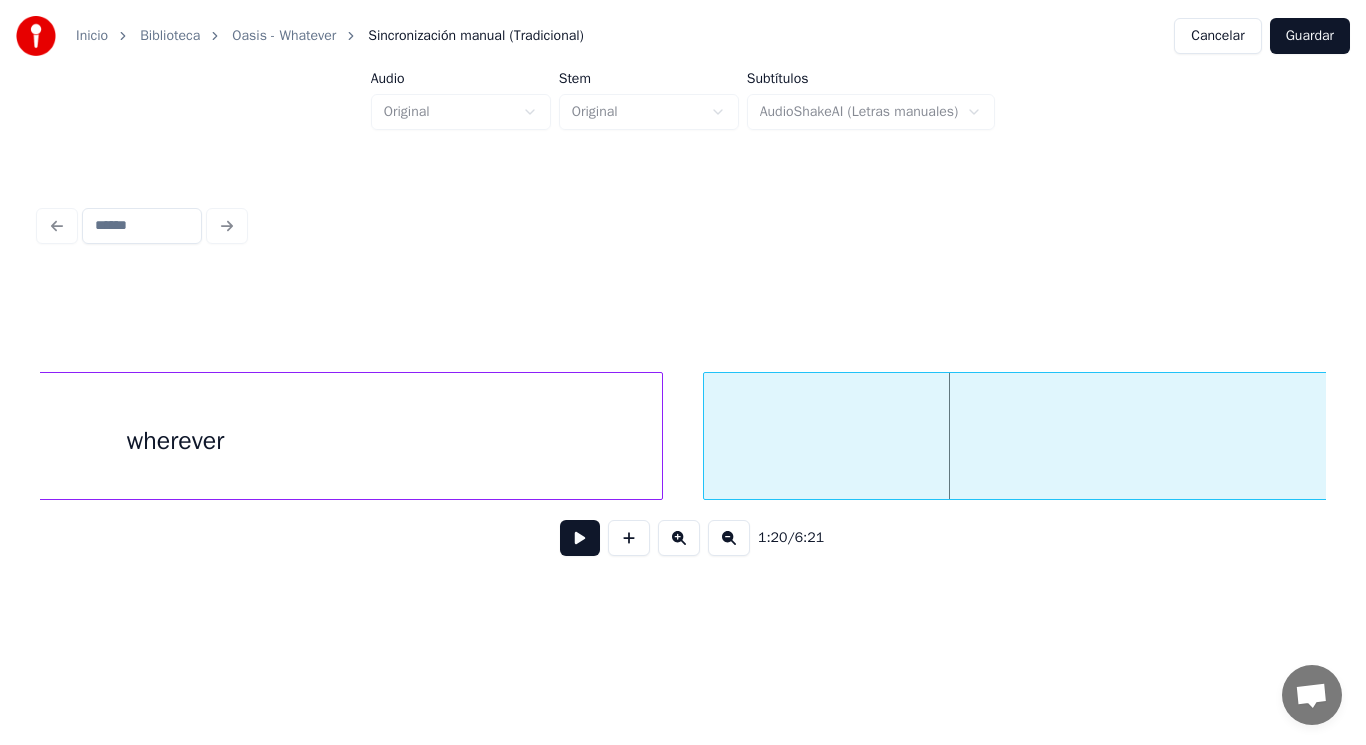 click at bounding box center [707, 436] 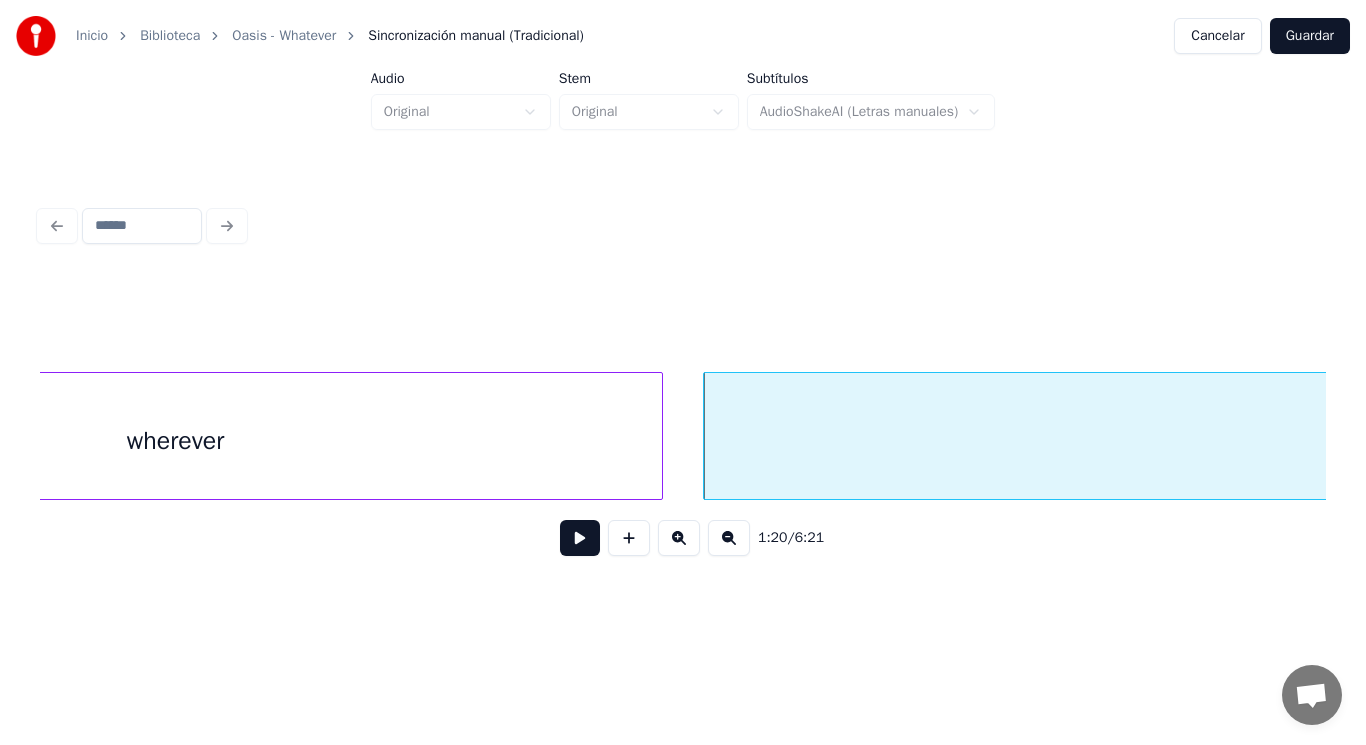 click at bounding box center [580, 538] 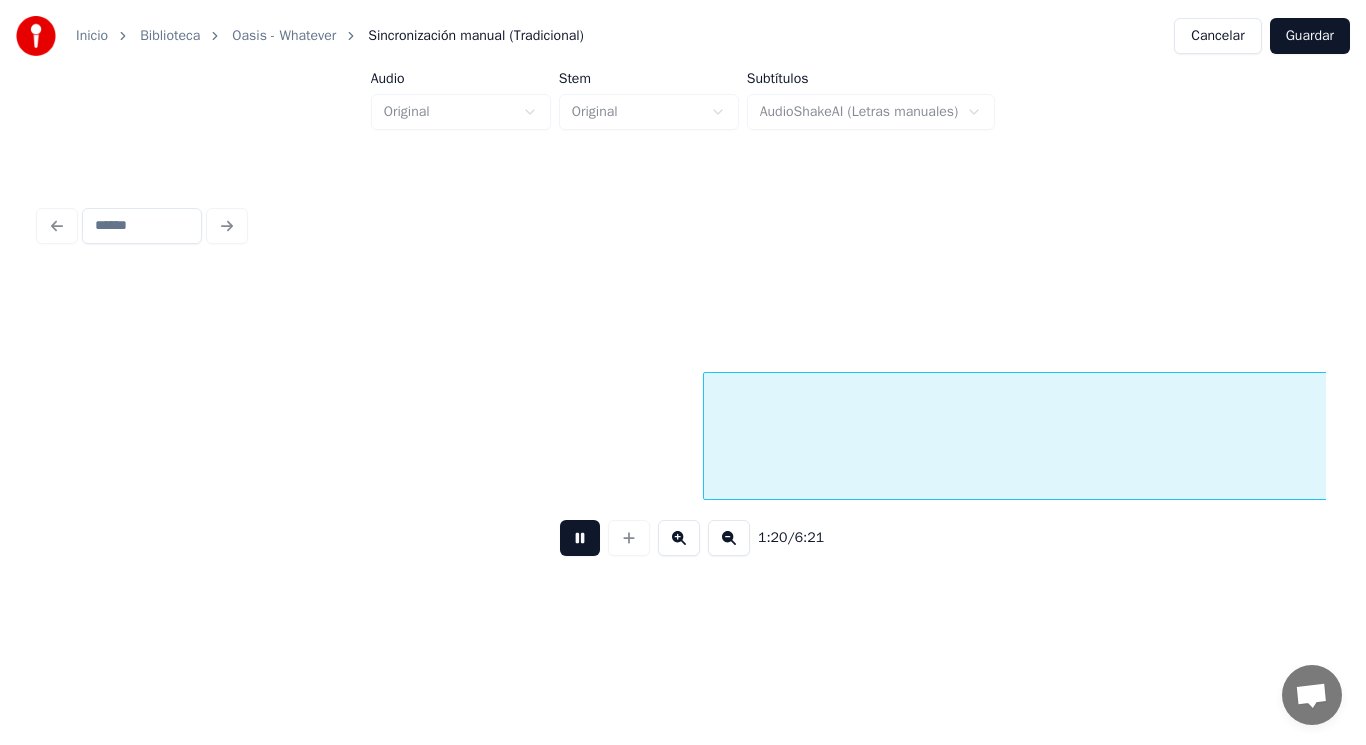 scroll, scrollTop: 0, scrollLeft: 113200, axis: horizontal 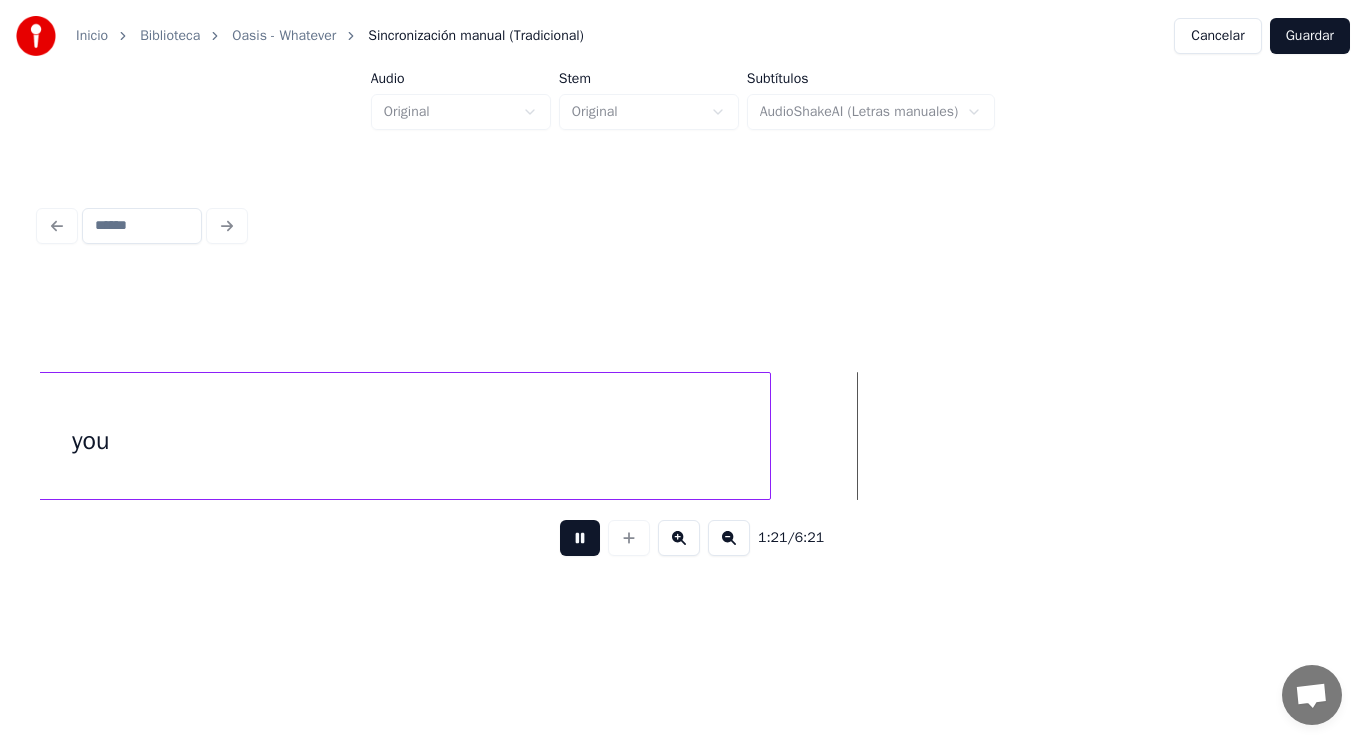 click at bounding box center [580, 538] 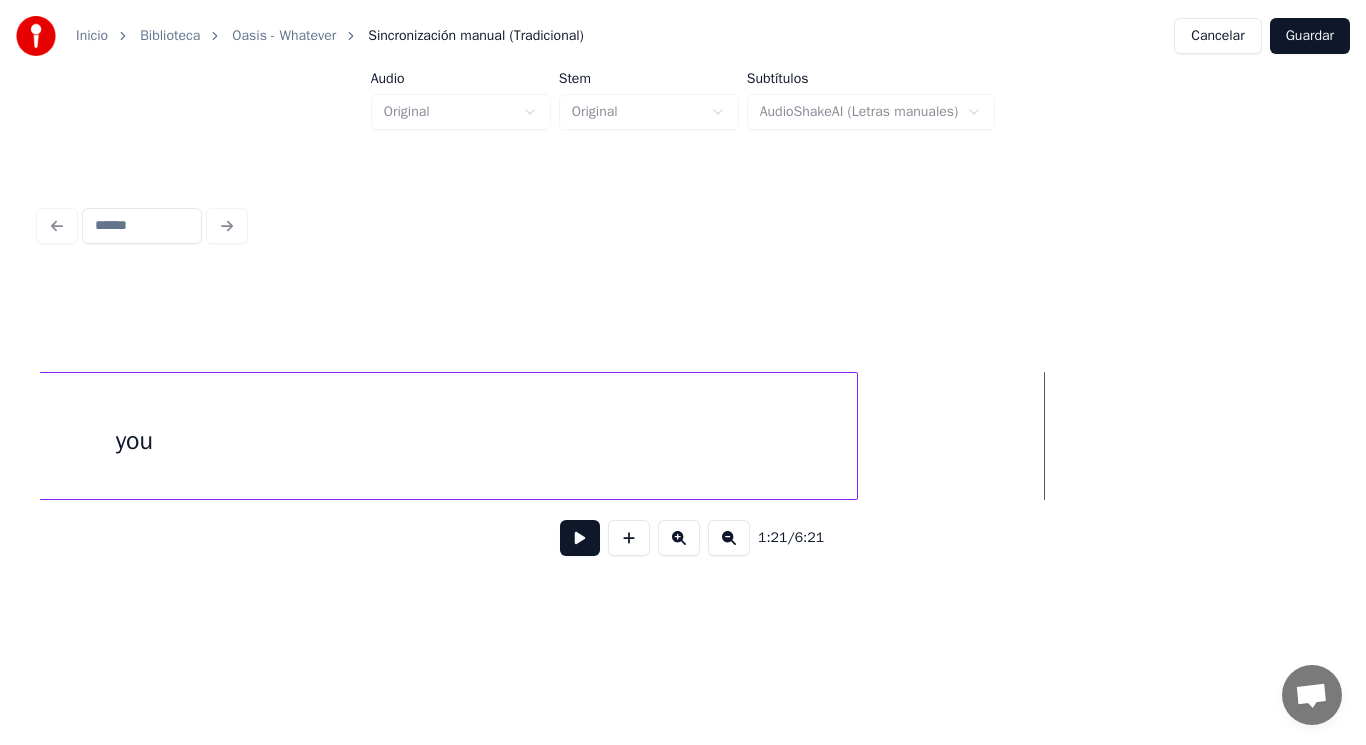 click at bounding box center [854, 436] 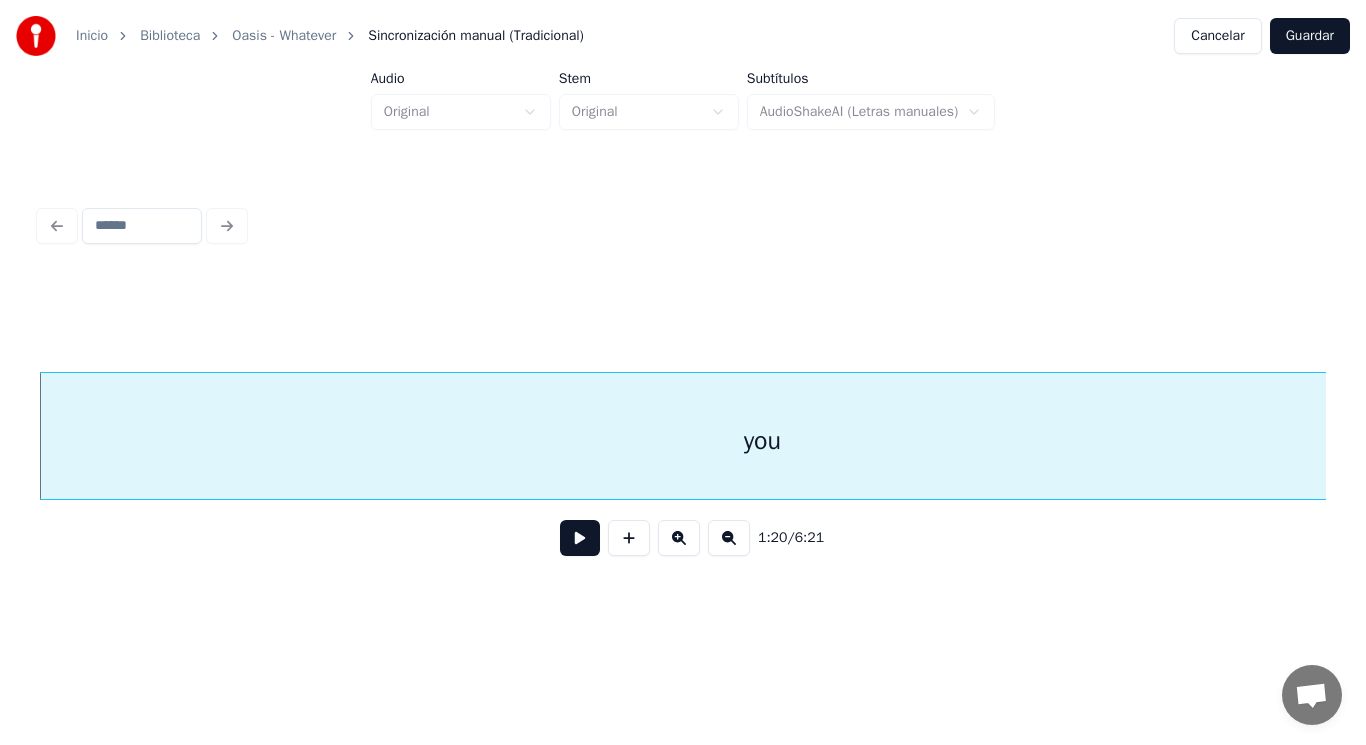 click at bounding box center [580, 538] 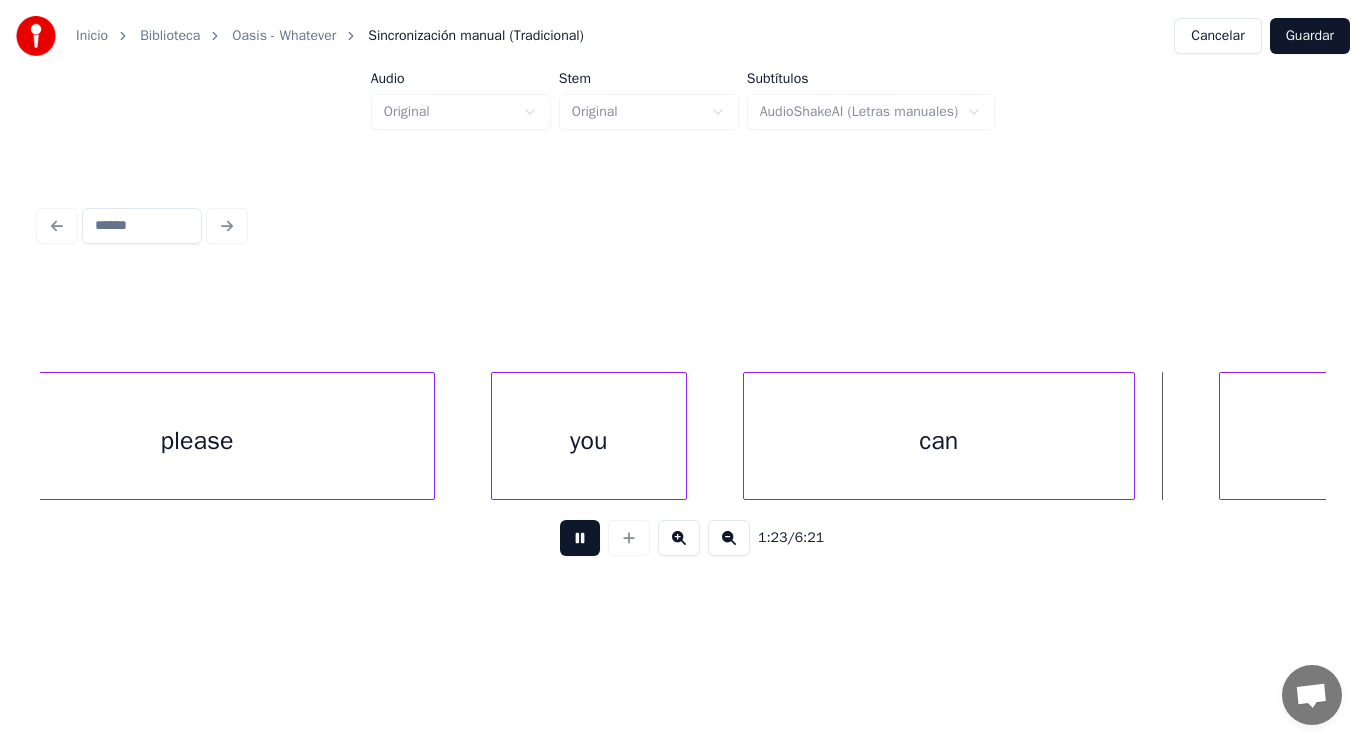scroll, scrollTop: 0, scrollLeft: 117767, axis: horizontal 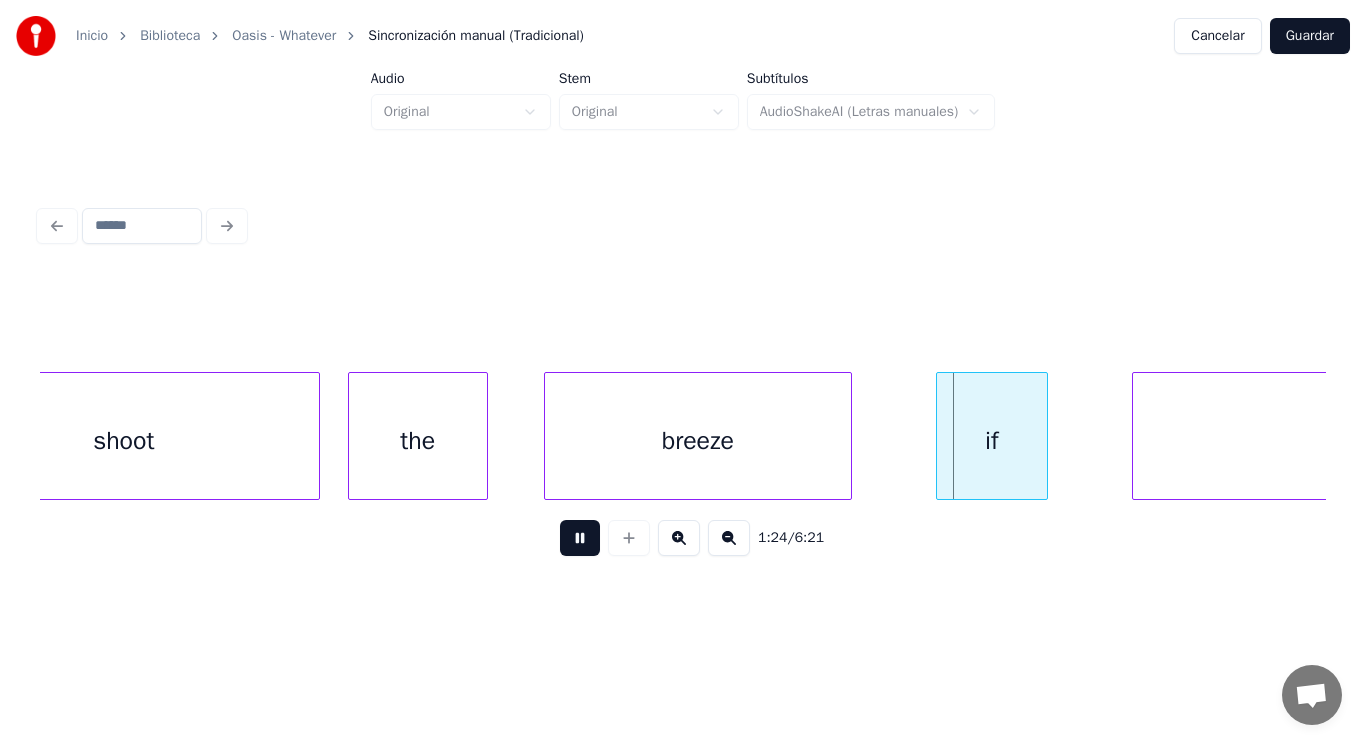 click at bounding box center (580, 538) 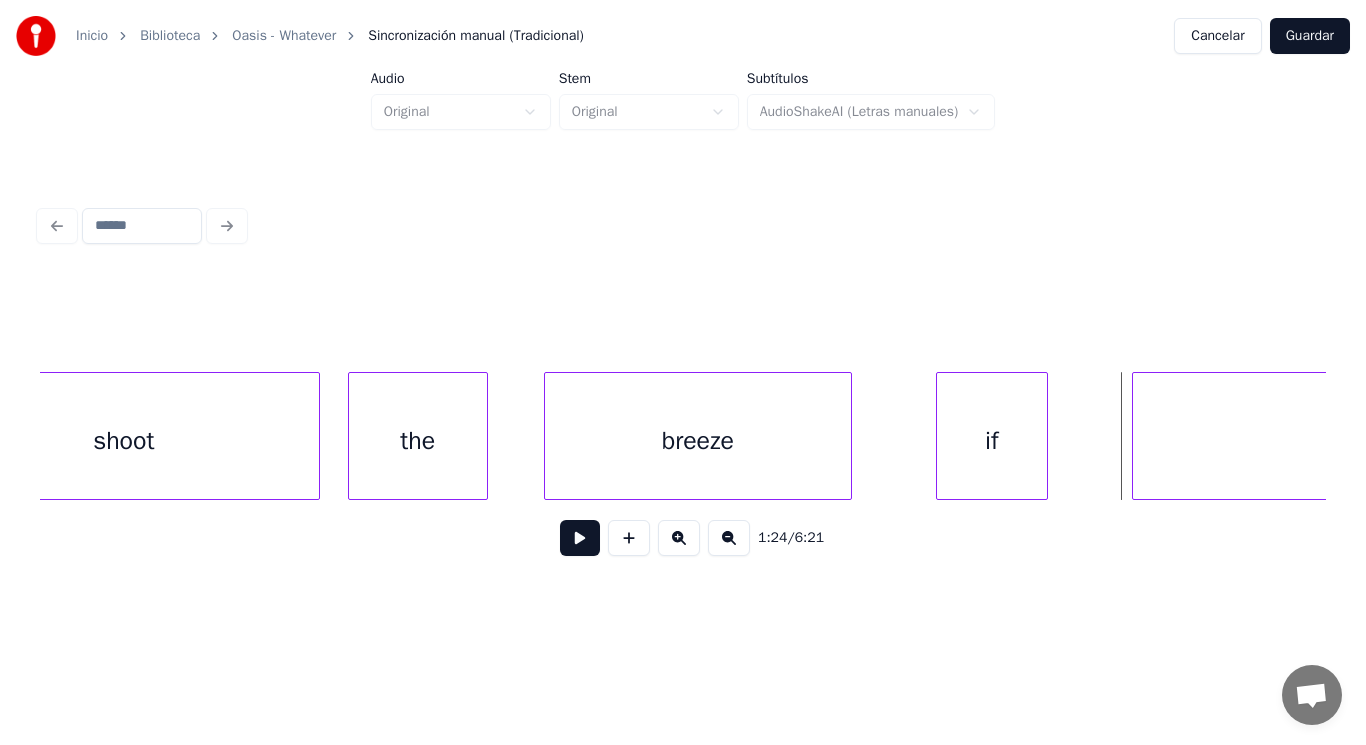 click on "shoot" at bounding box center [124, 441] 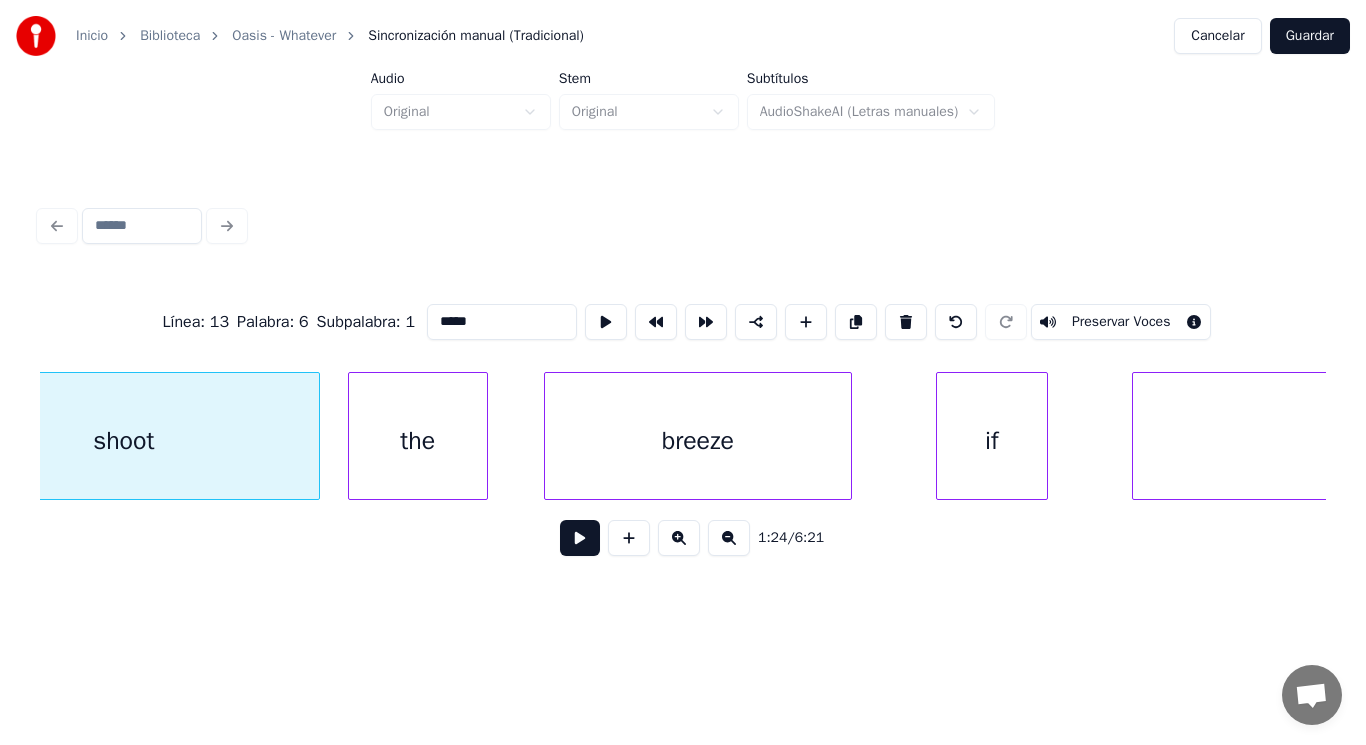 scroll, scrollTop: 0, scrollLeft: 117656, axis: horizontal 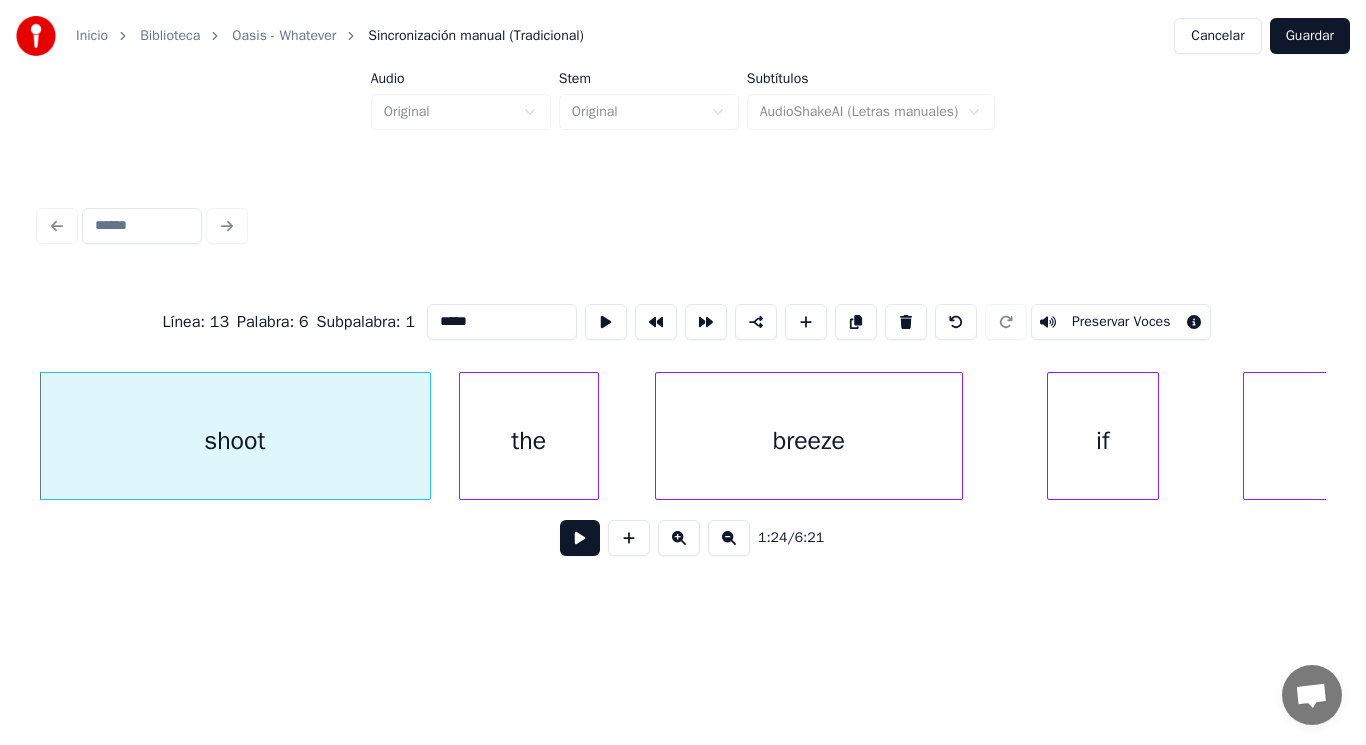 click at bounding box center [580, 538] 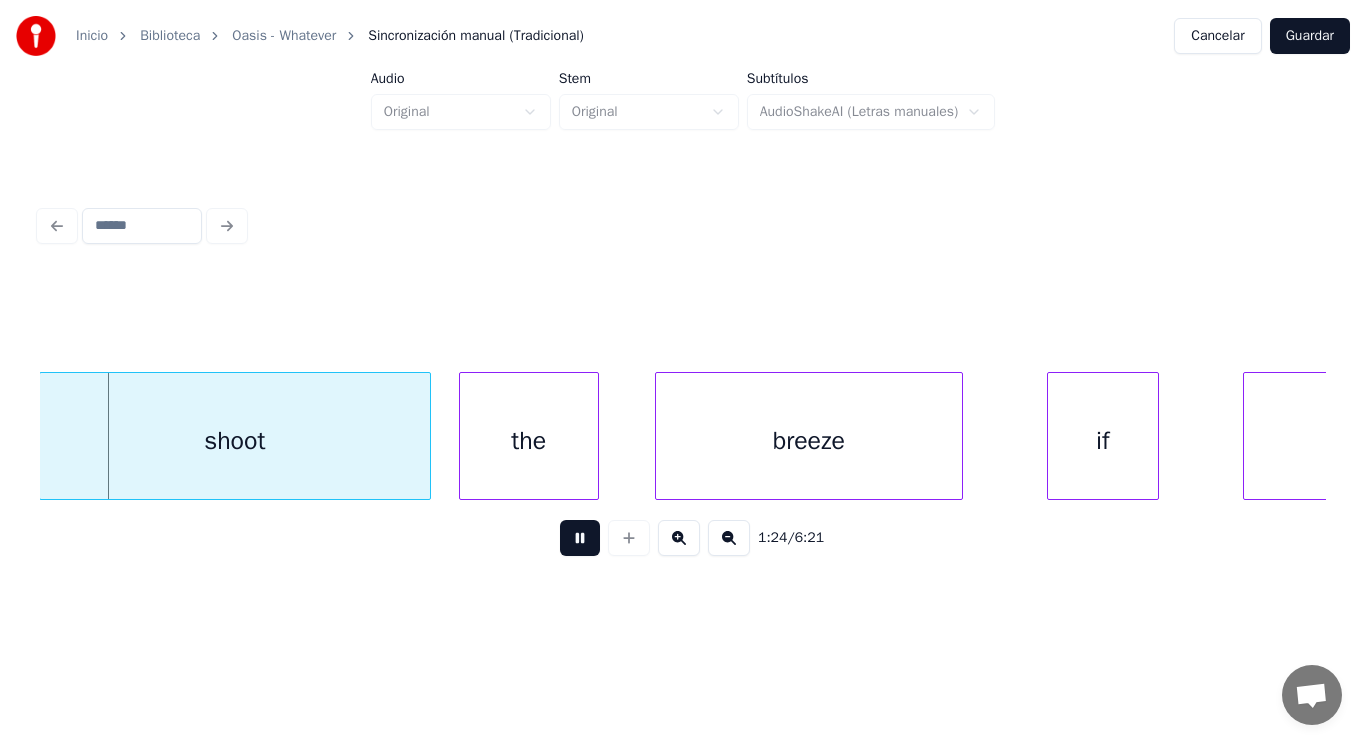 click at bounding box center (580, 538) 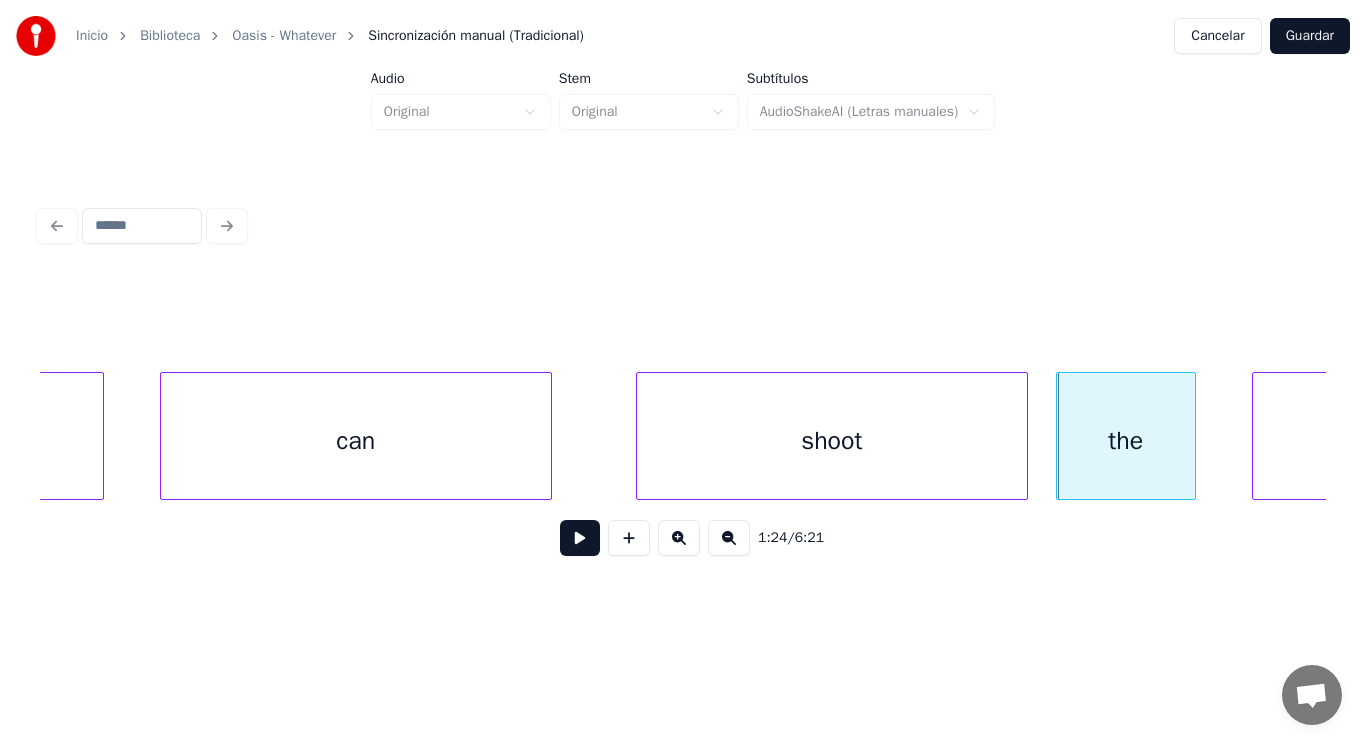 scroll, scrollTop: 0, scrollLeft: 117056, axis: horizontal 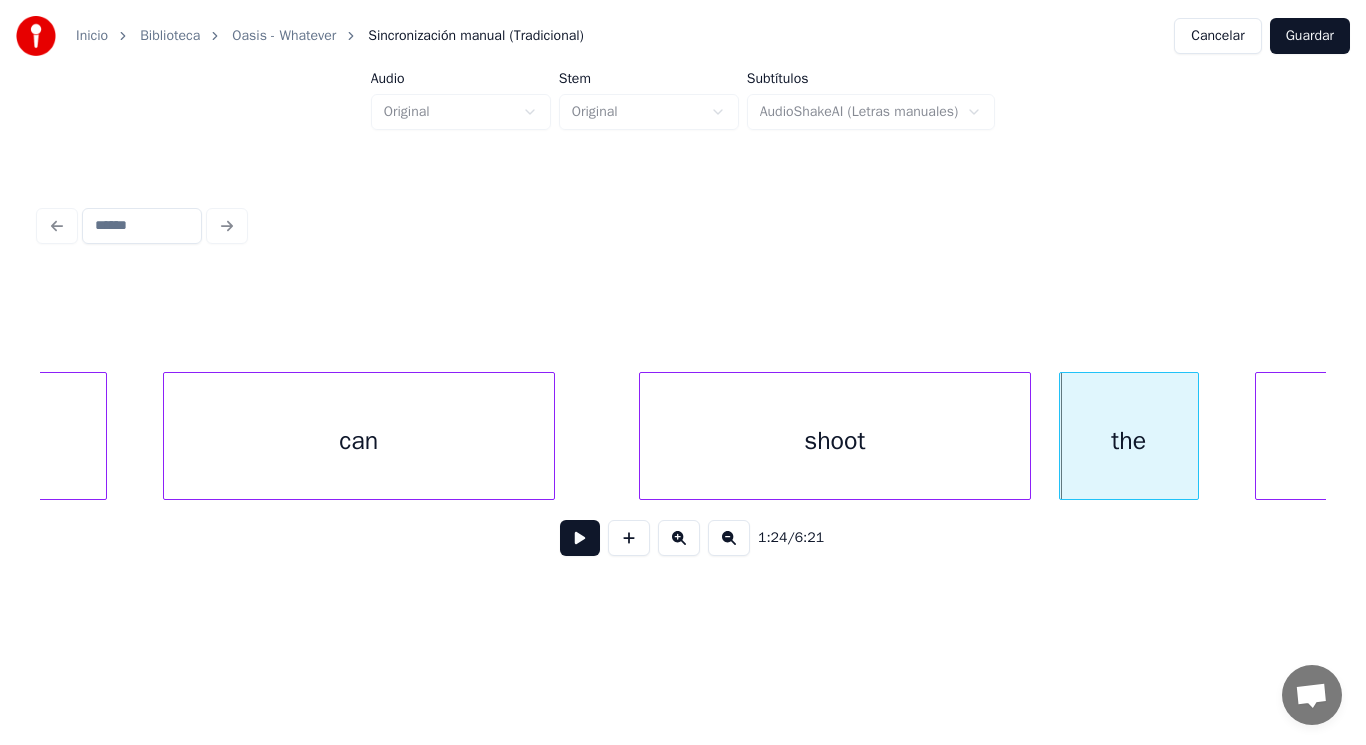 click on "can" at bounding box center [359, 441] 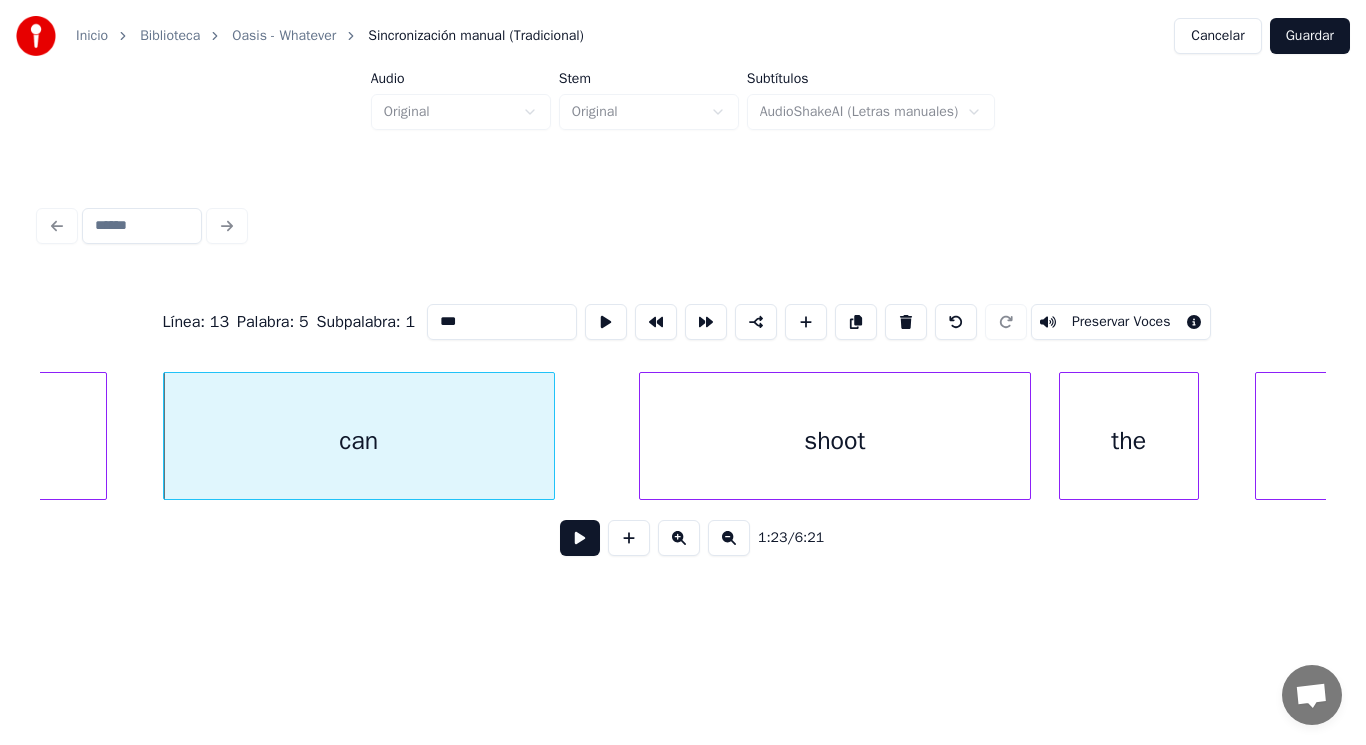 click at bounding box center (580, 538) 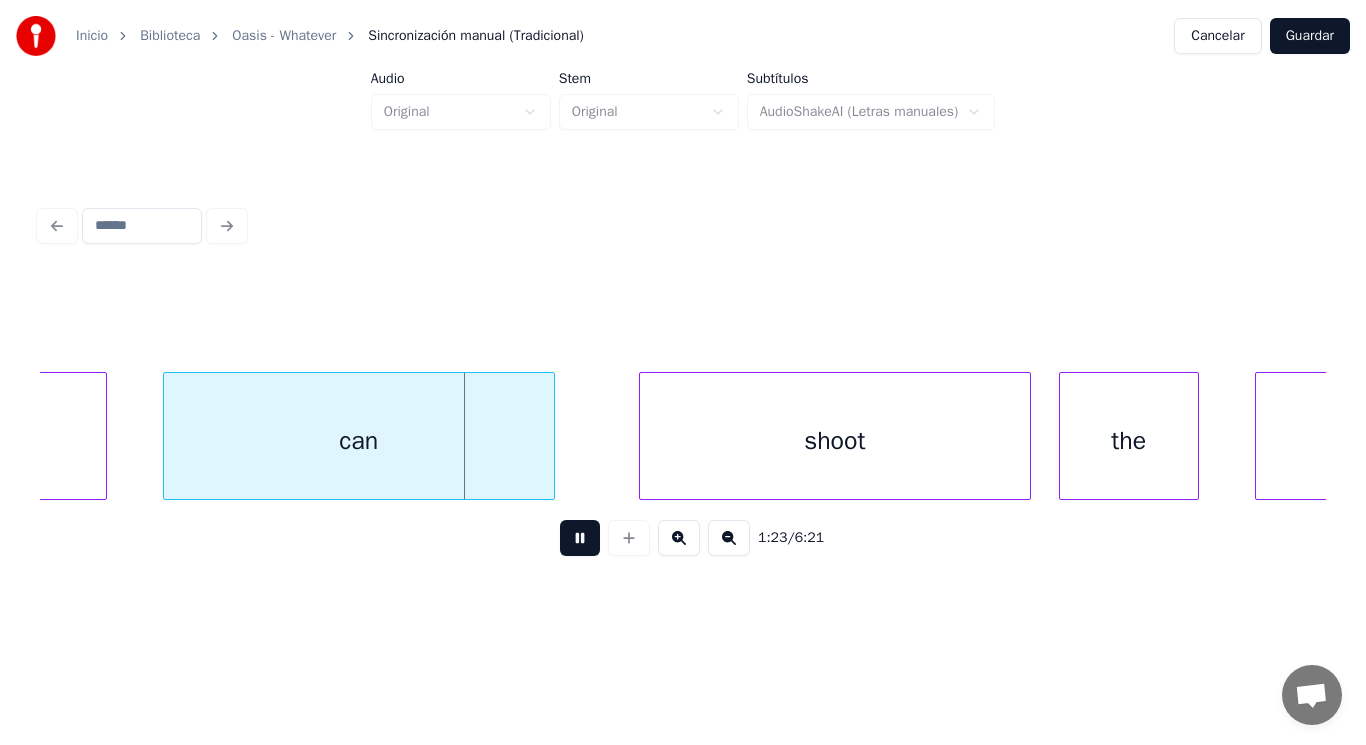 click at bounding box center [580, 538] 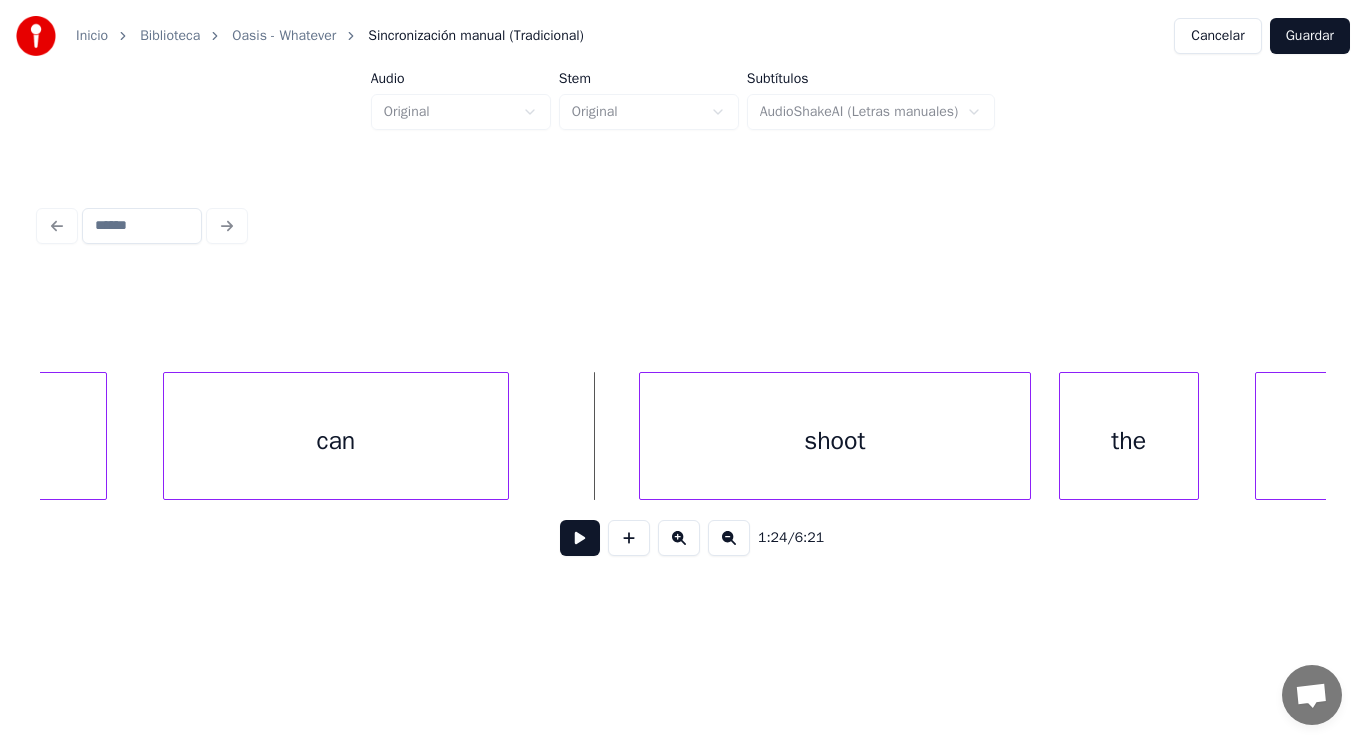 click at bounding box center [505, 436] 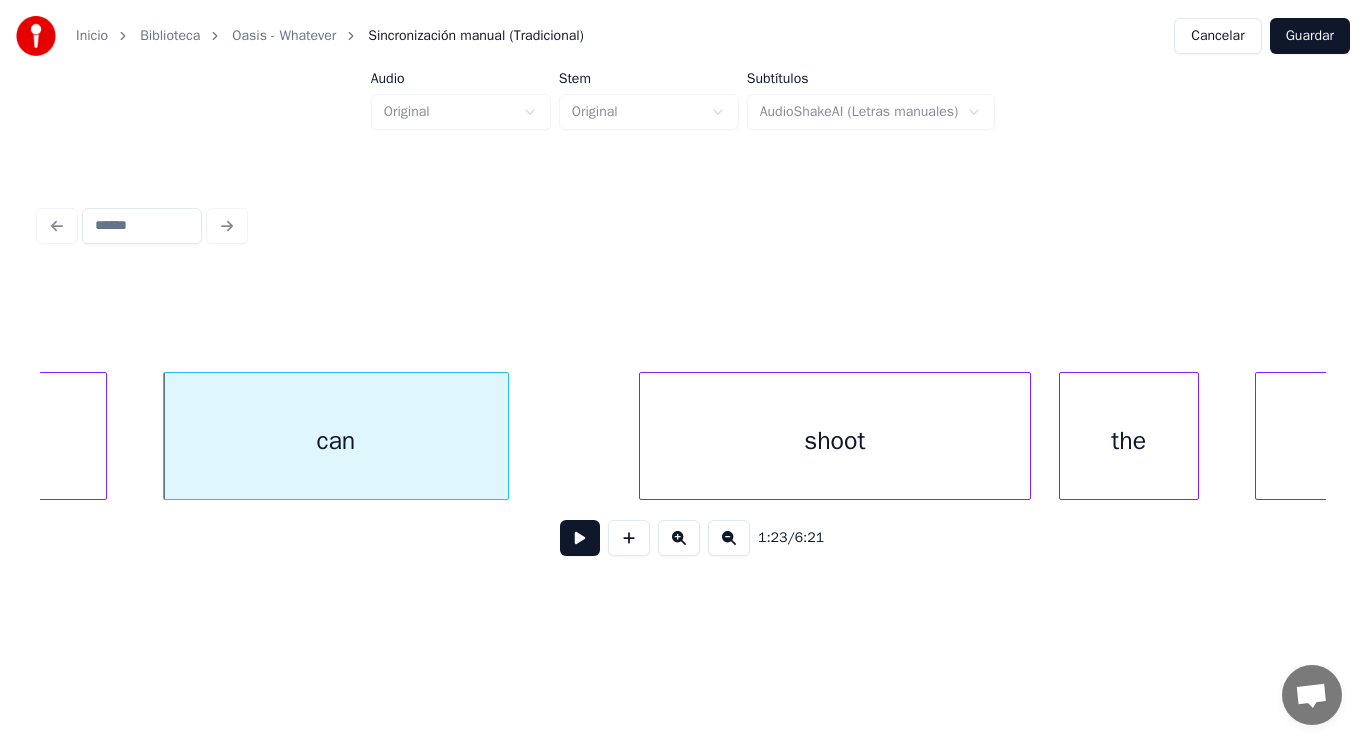 click at bounding box center [580, 538] 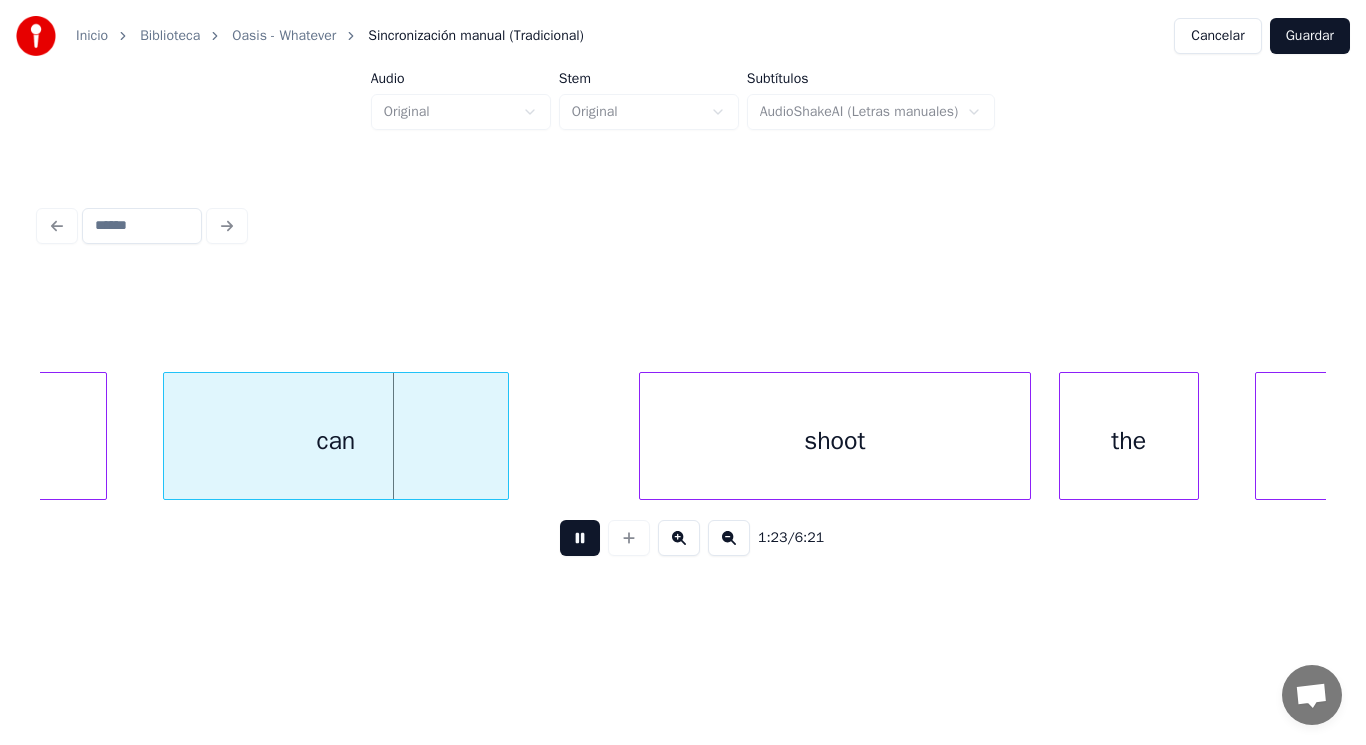 click at bounding box center [580, 538] 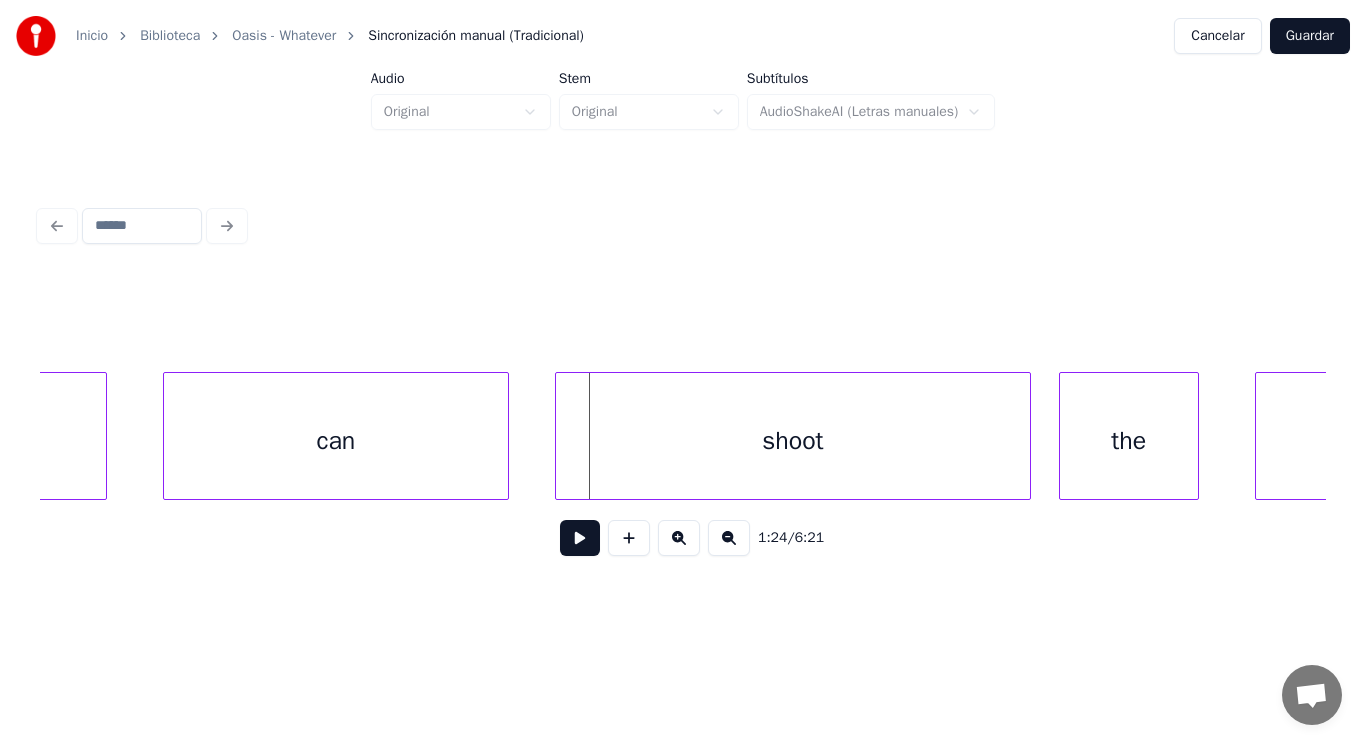 click at bounding box center (559, 436) 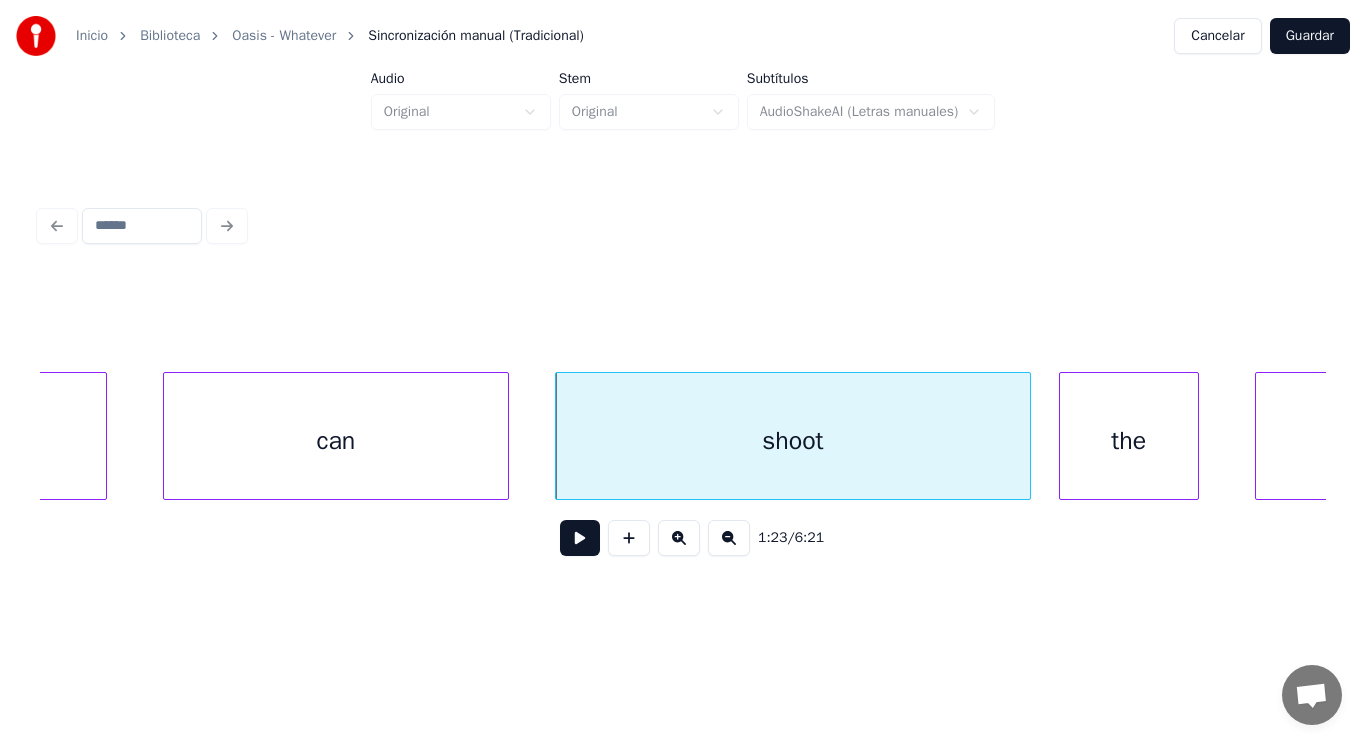 click at bounding box center (580, 538) 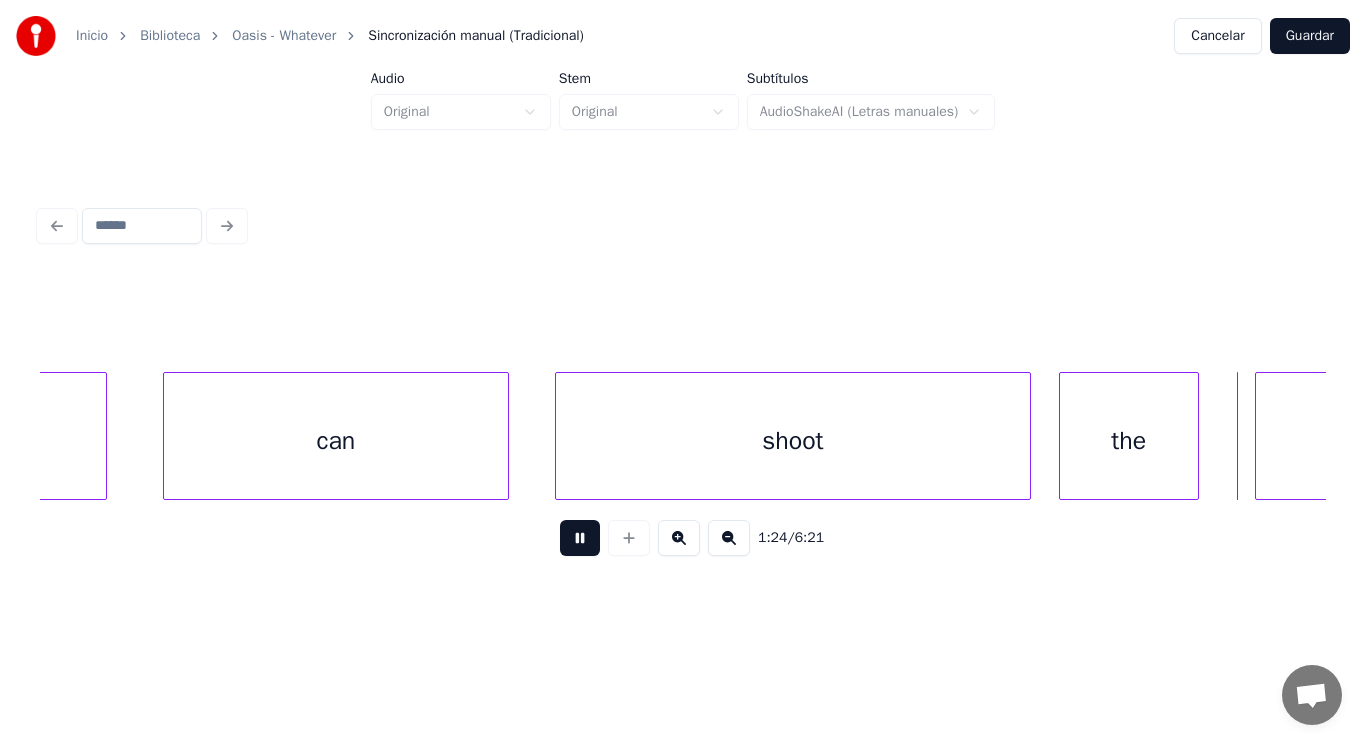 scroll, scrollTop: 0, scrollLeft: 118348, axis: horizontal 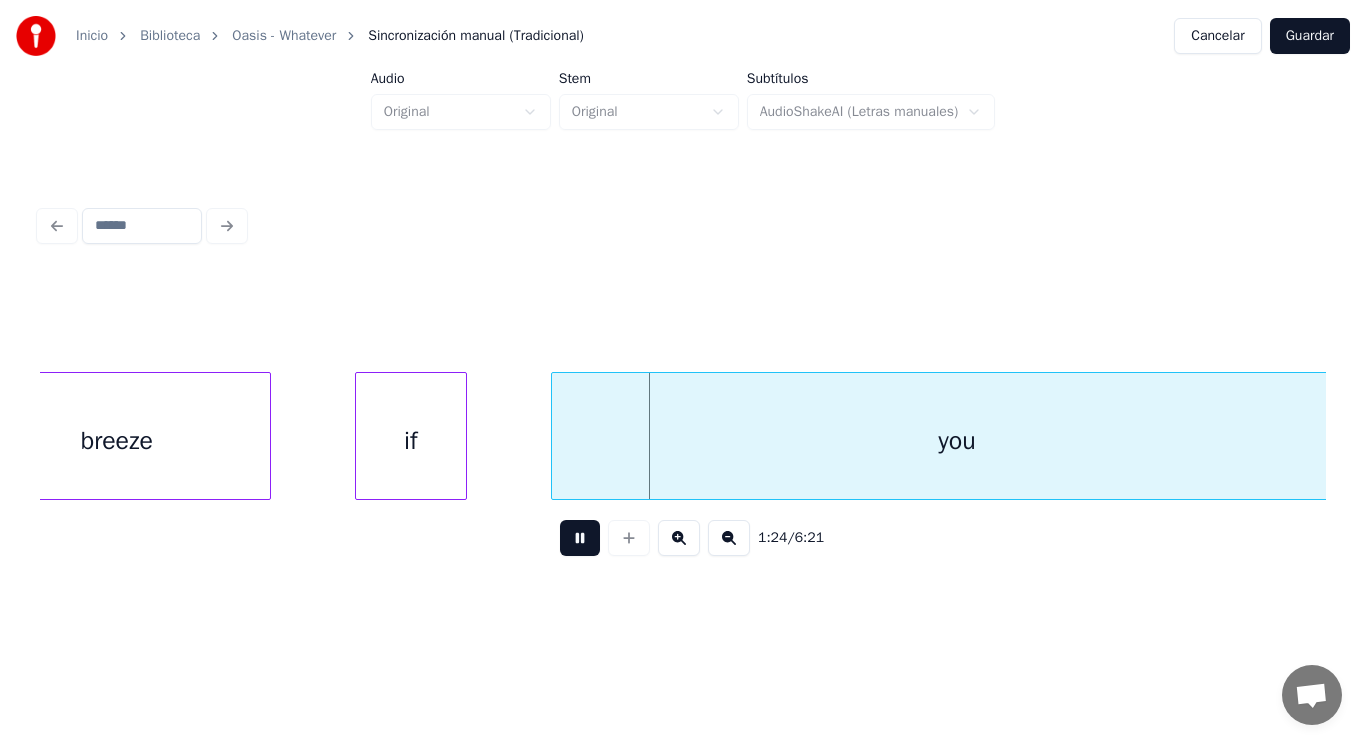 click at bounding box center (580, 538) 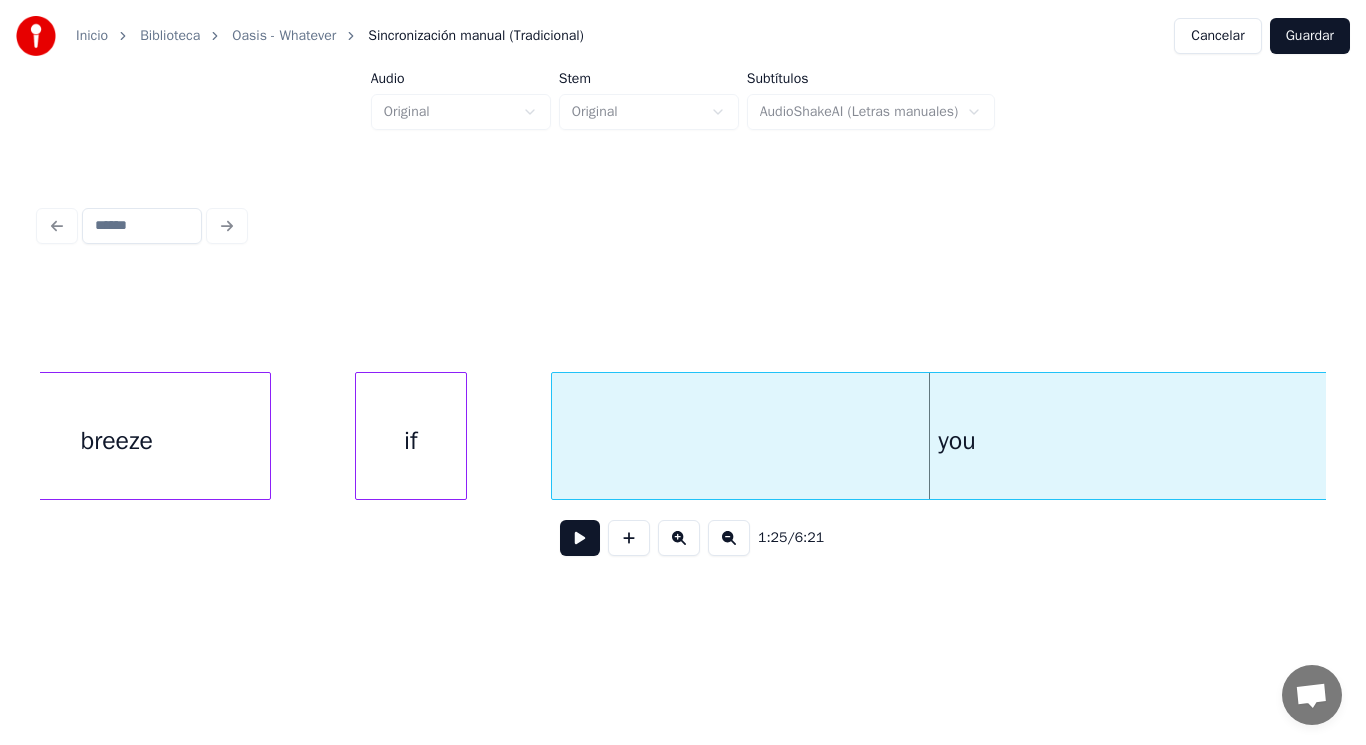 click on "breeze" at bounding box center [117, 441] 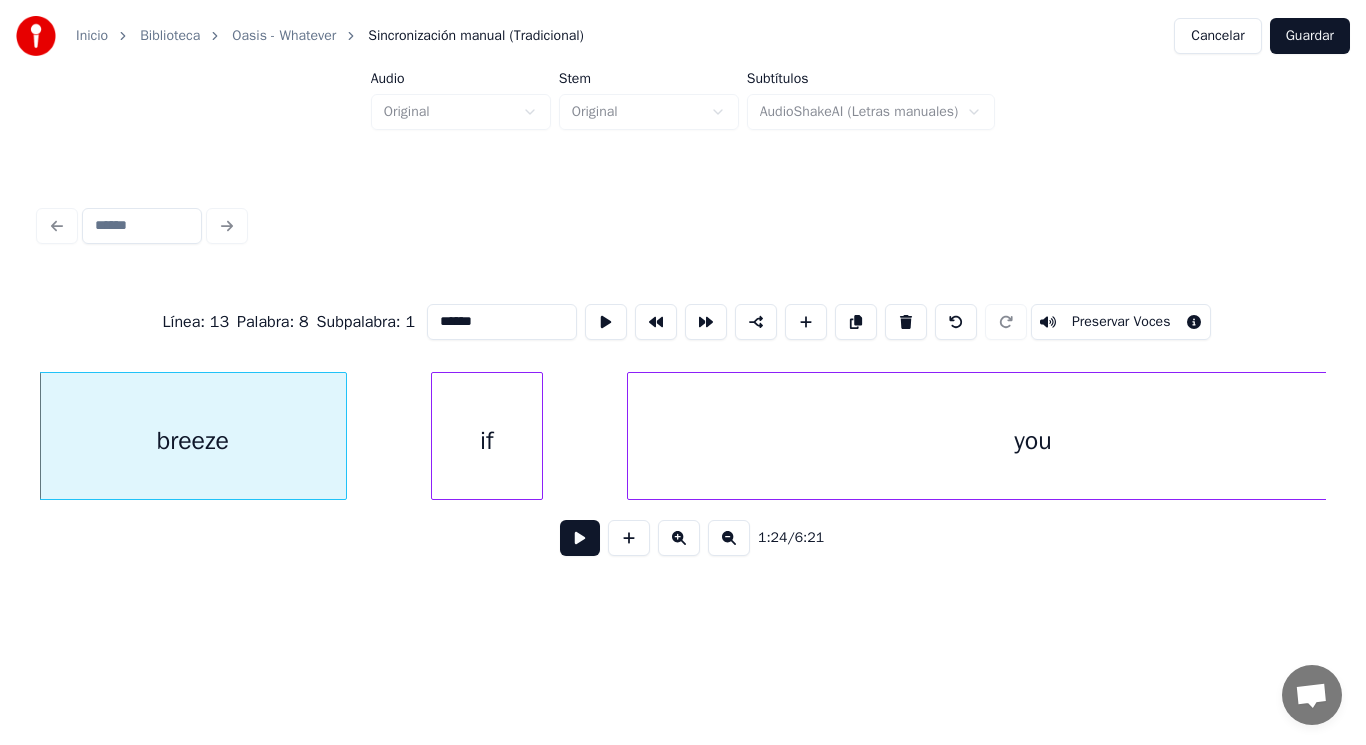 click at bounding box center [580, 538] 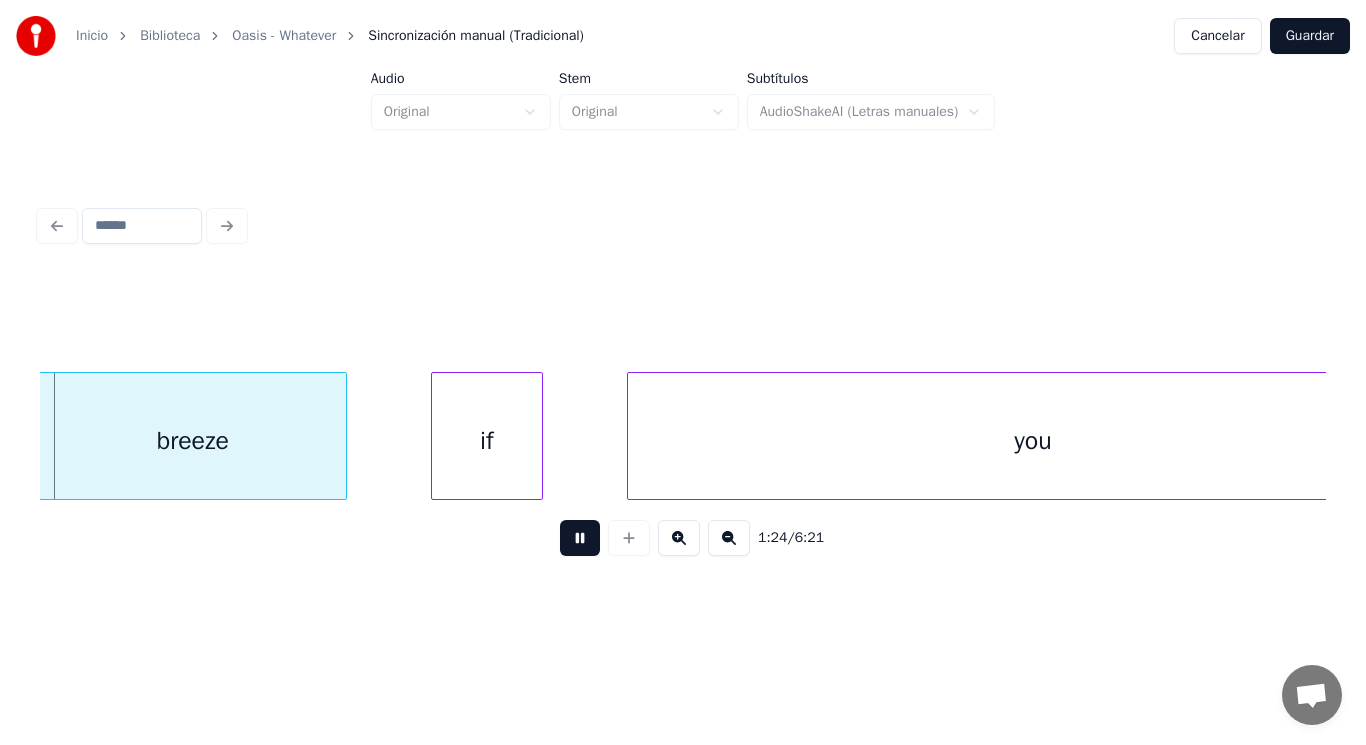 click at bounding box center [580, 538] 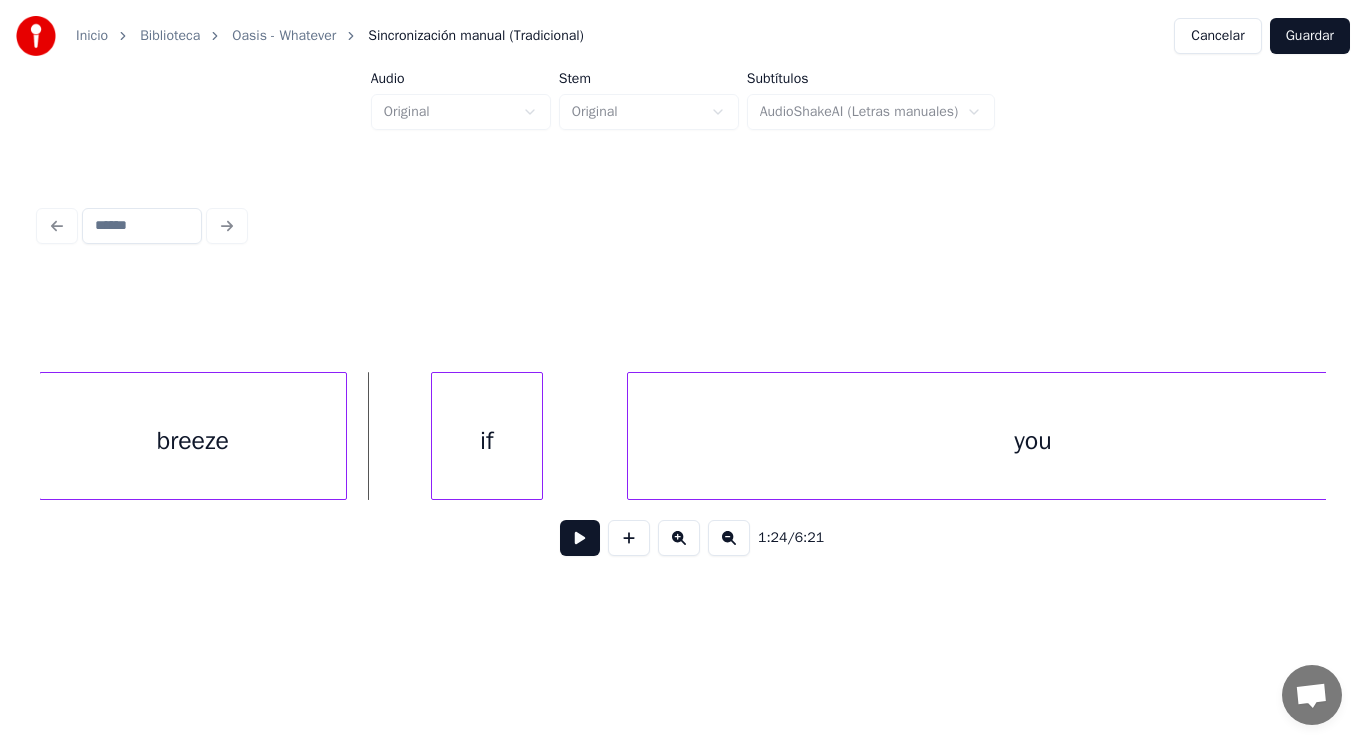 click at bounding box center [580, 538] 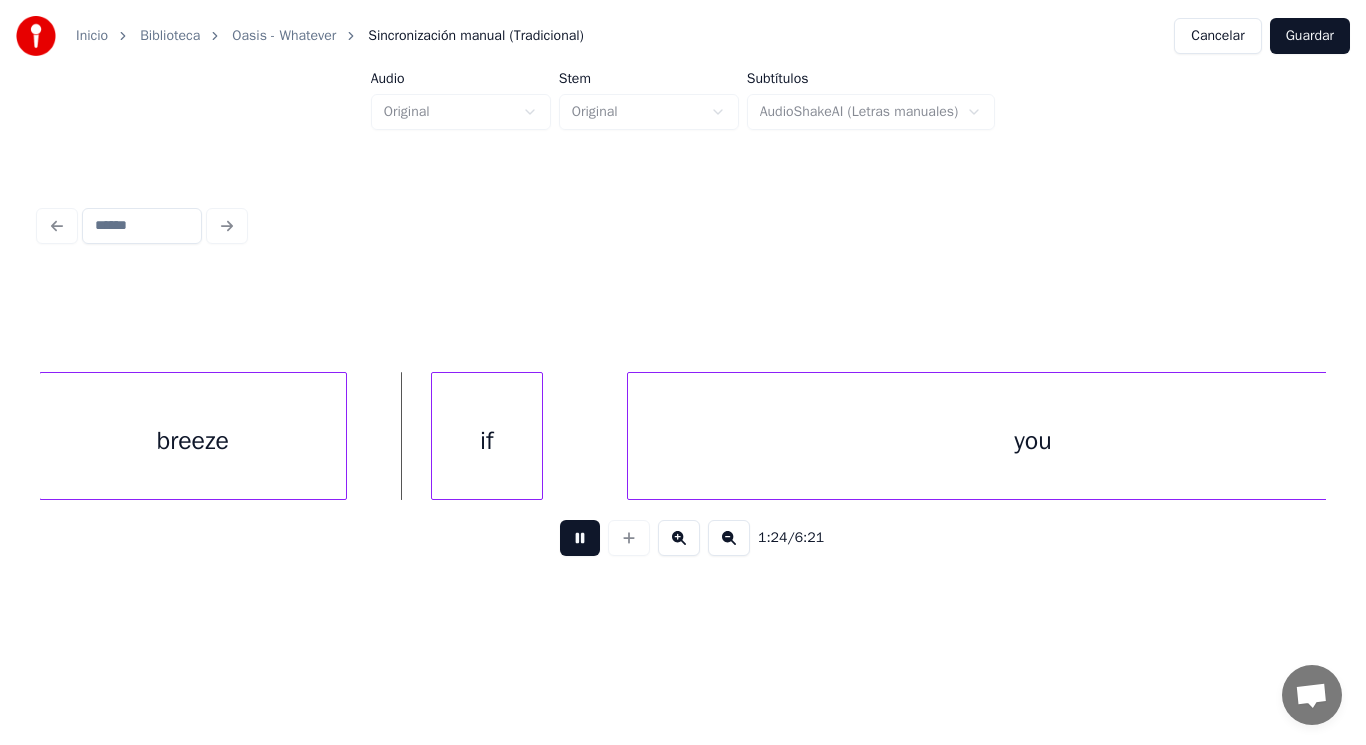 click at bounding box center (580, 538) 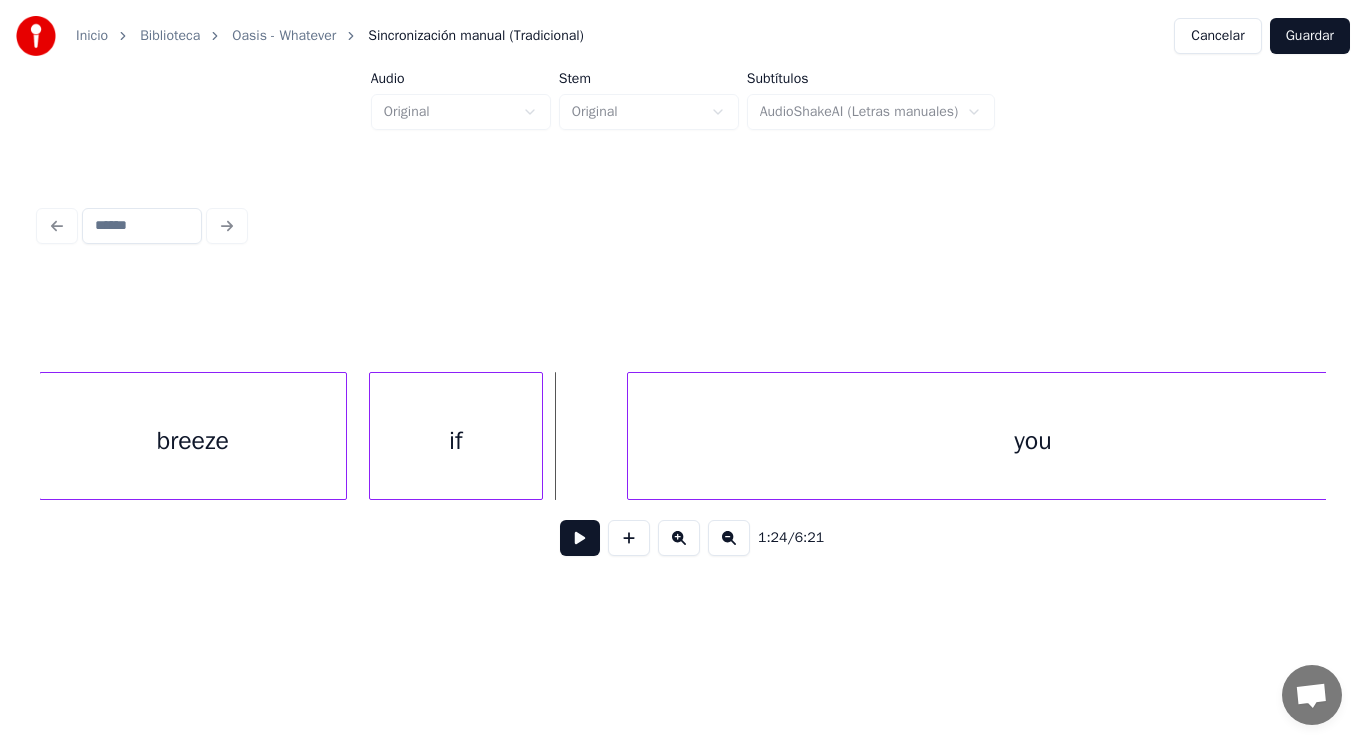 click at bounding box center [373, 436] 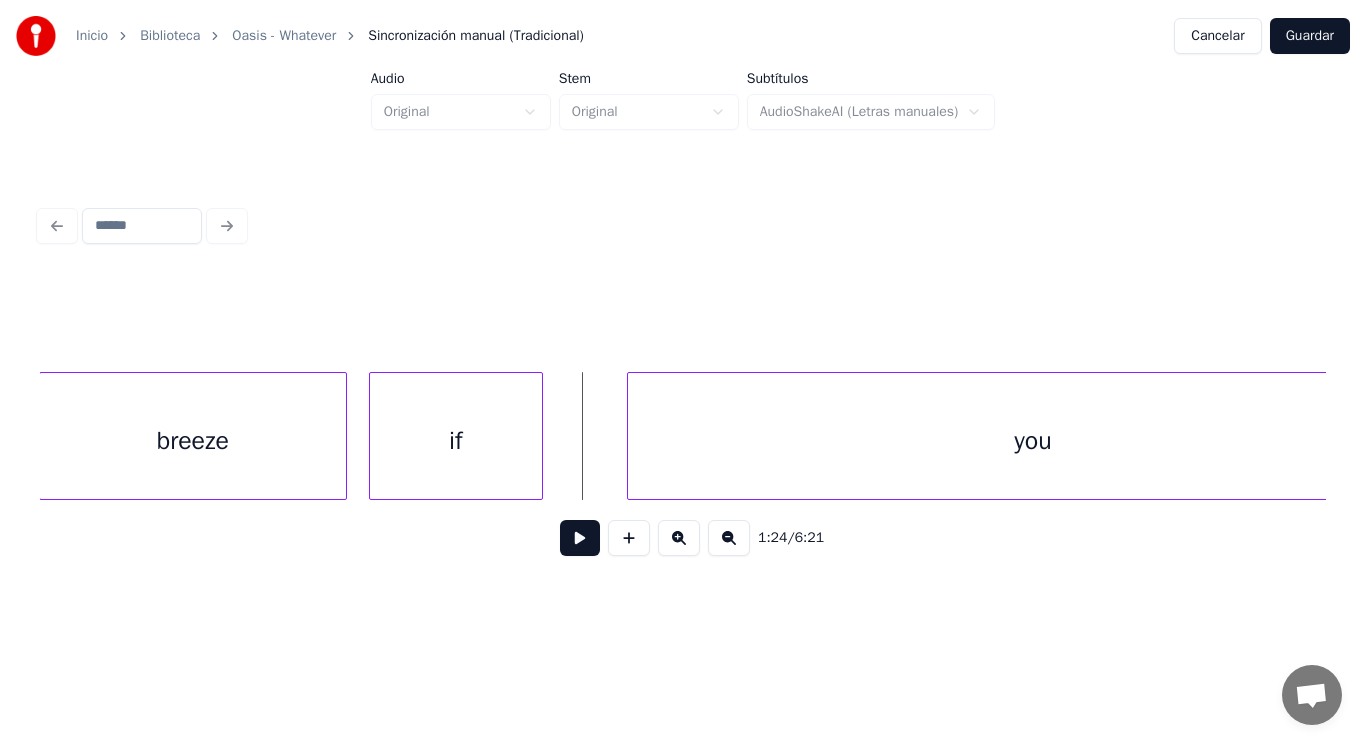 click at bounding box center (580, 538) 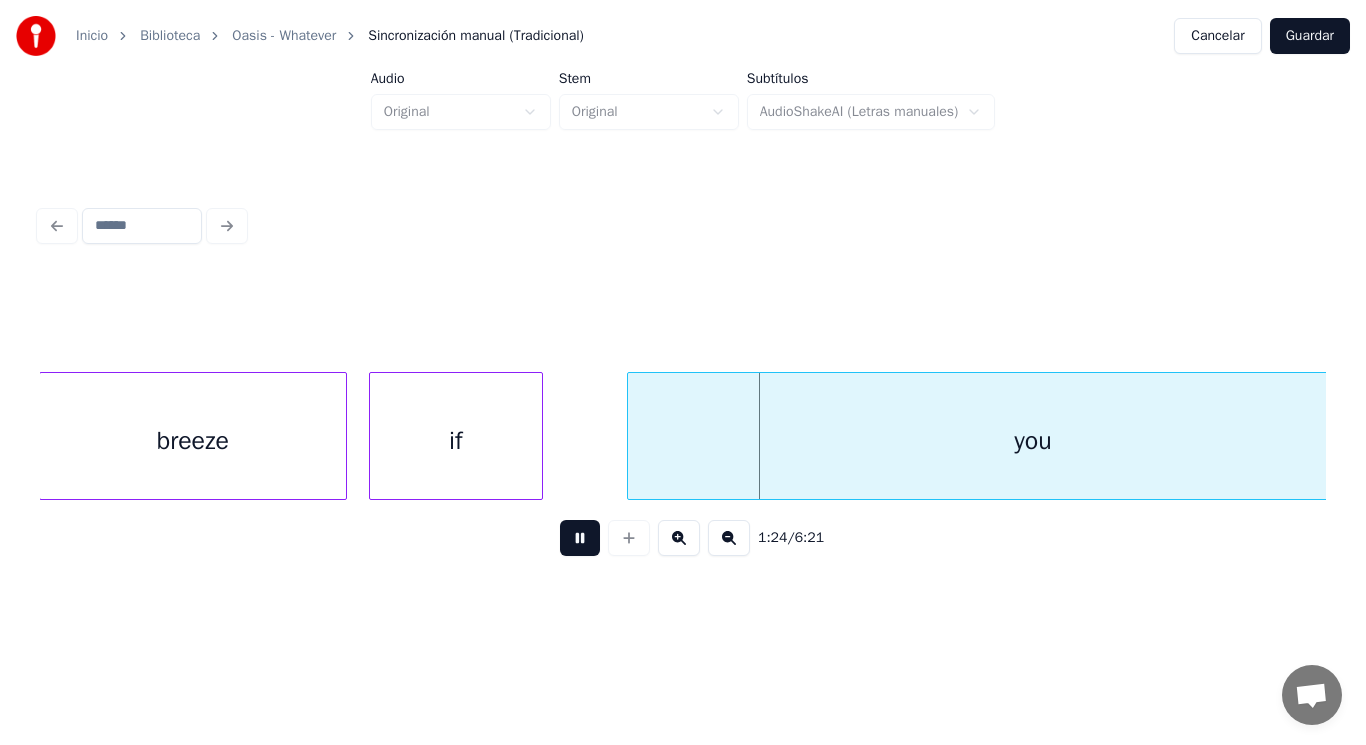 drag, startPoint x: 561, startPoint y: 546, endPoint x: 618, endPoint y: 477, distance: 89.498604 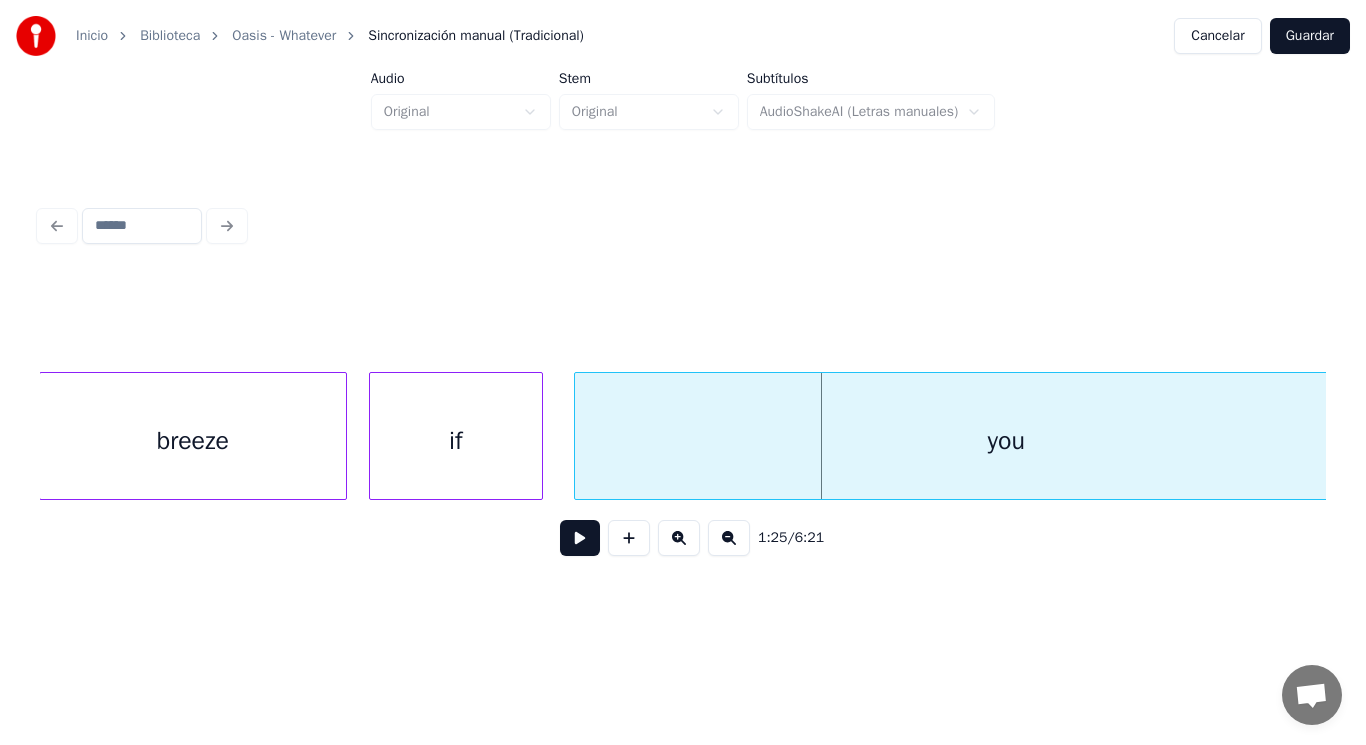 click at bounding box center (578, 436) 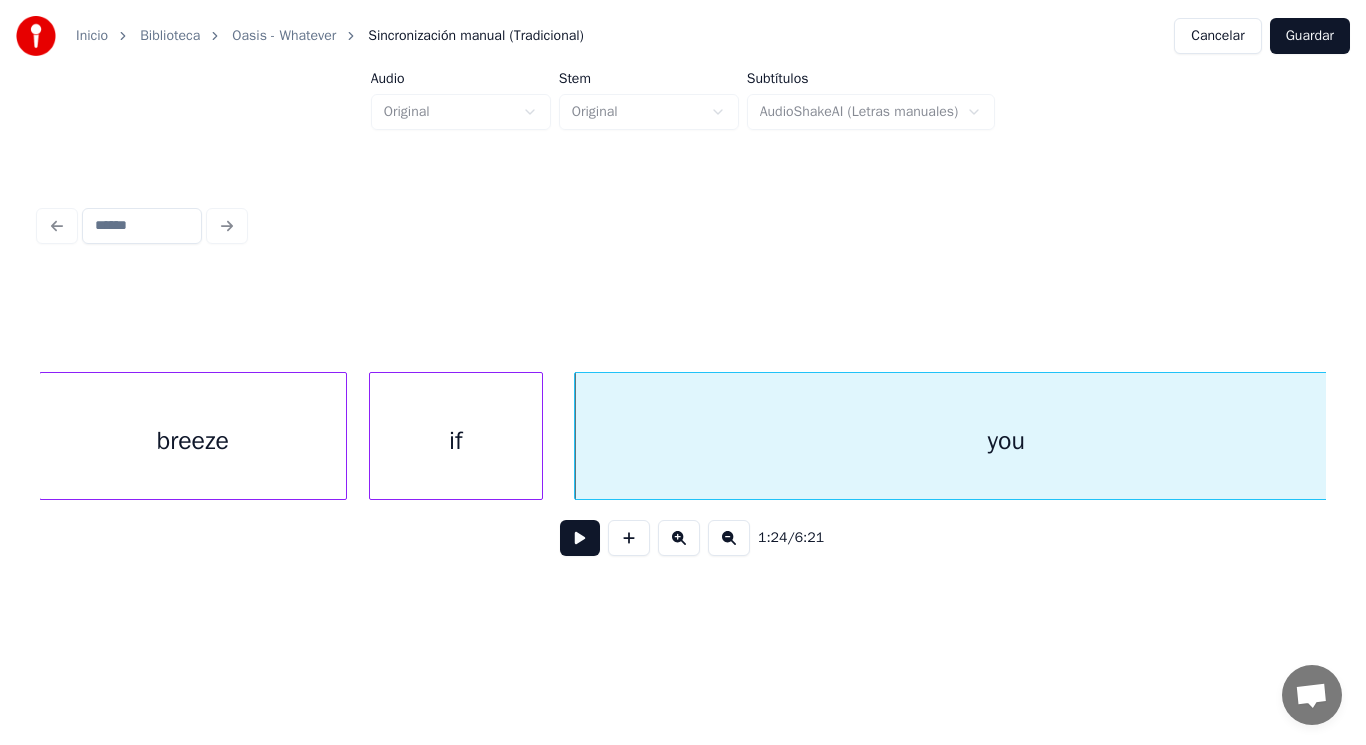 click at bounding box center [580, 538] 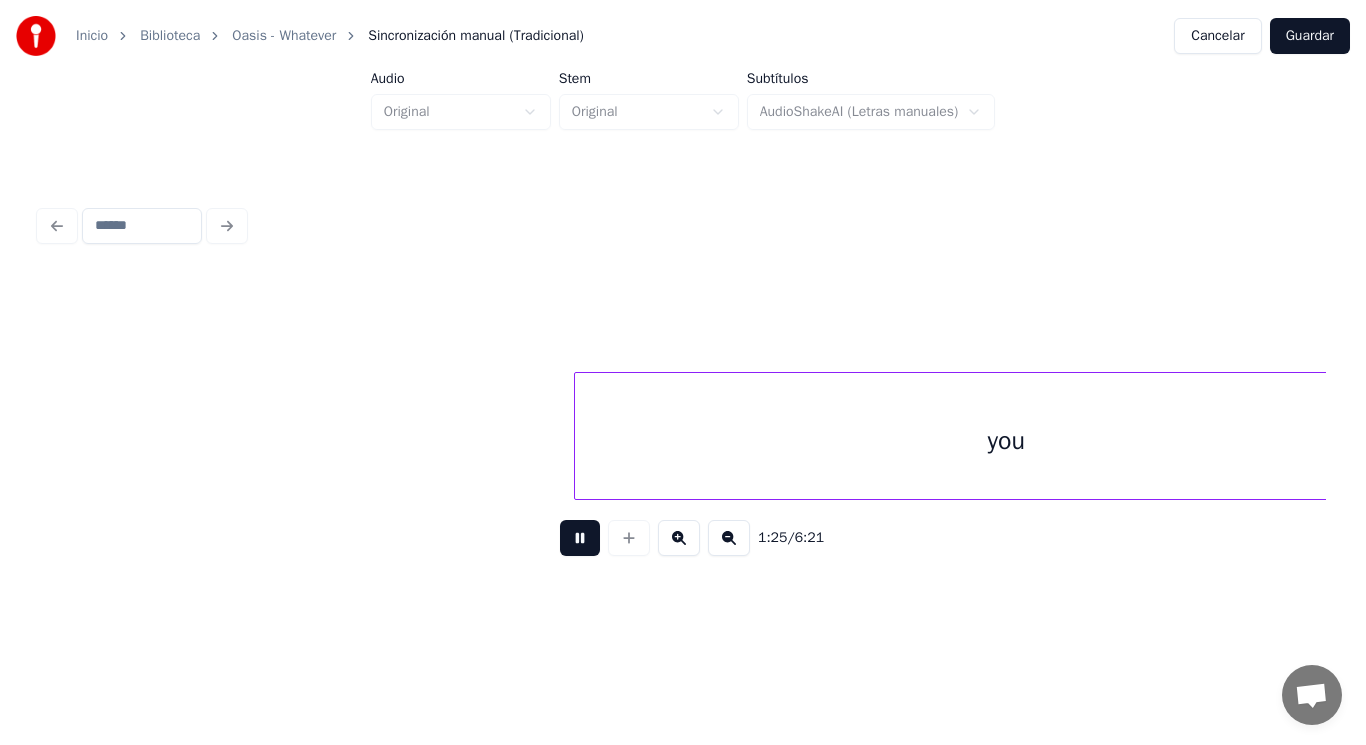 scroll, scrollTop: 0, scrollLeft: 119569, axis: horizontal 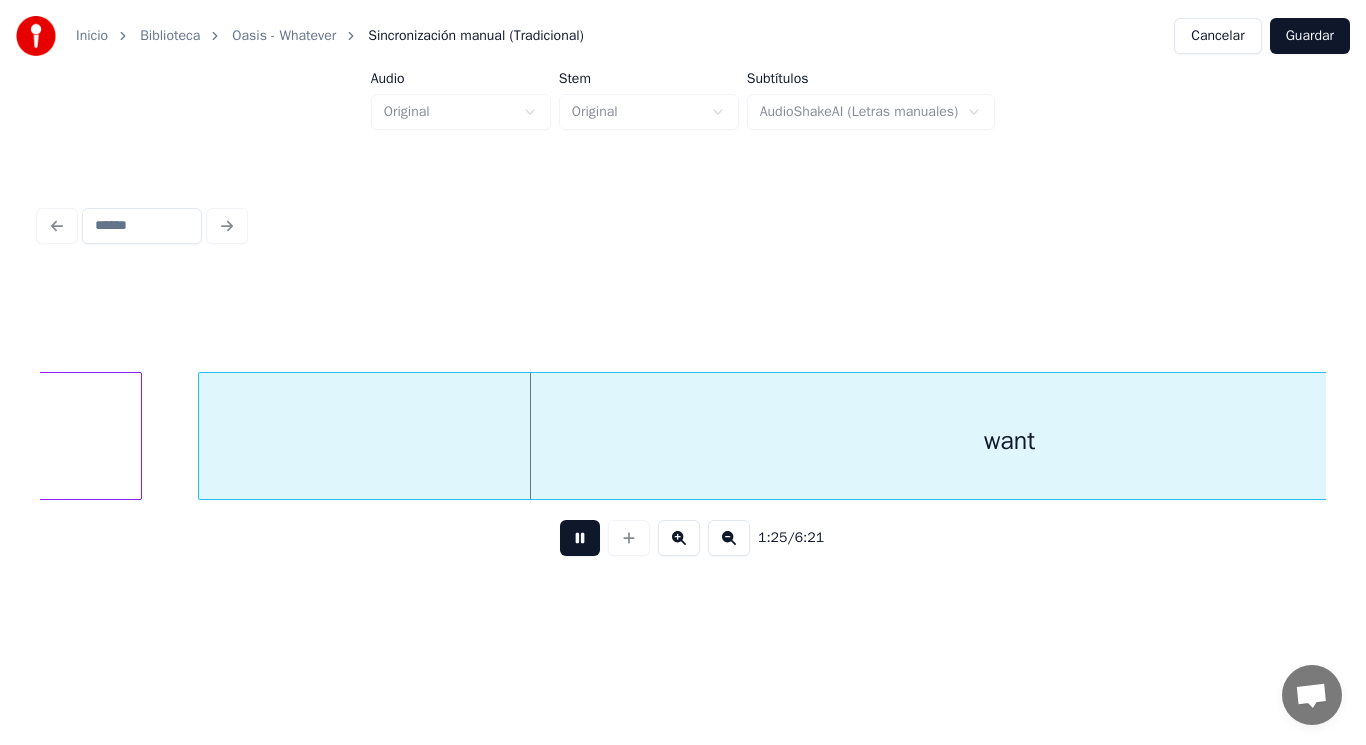 click at bounding box center [580, 538] 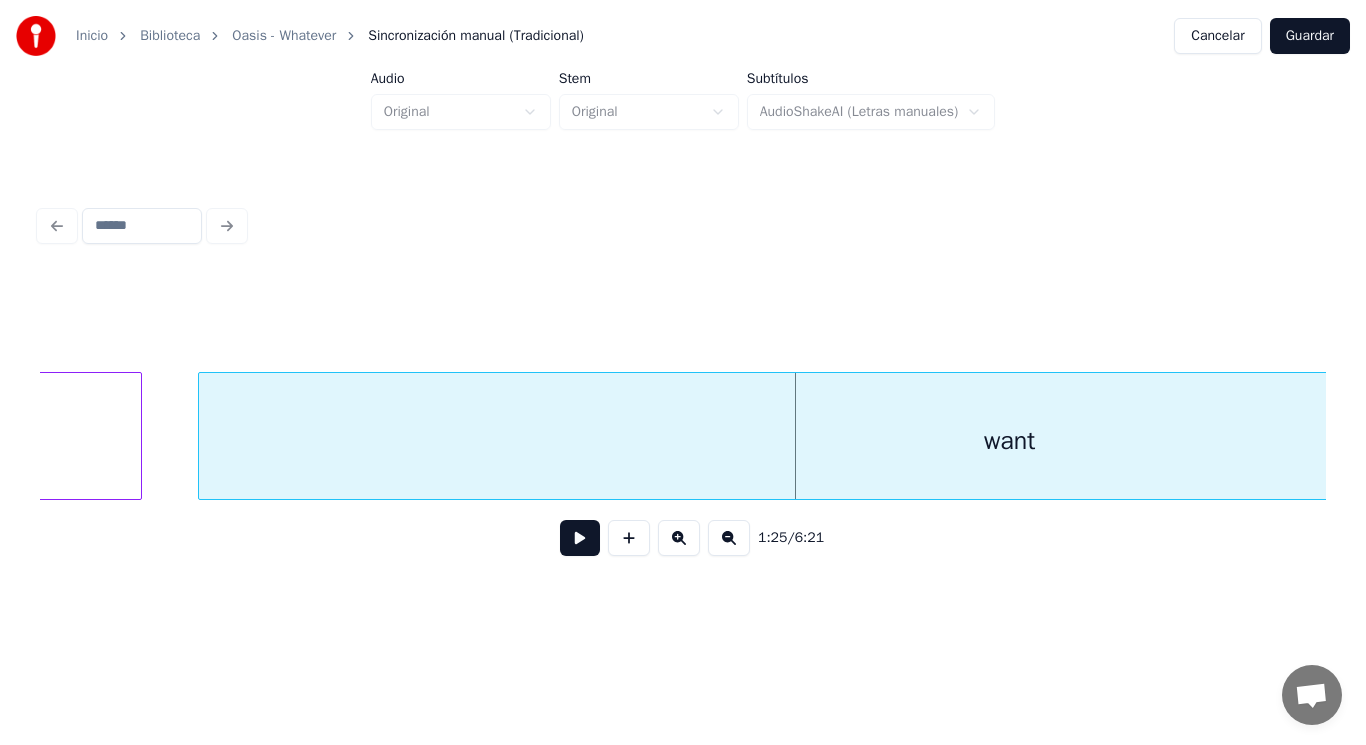 click on "want" at bounding box center (1010, 441) 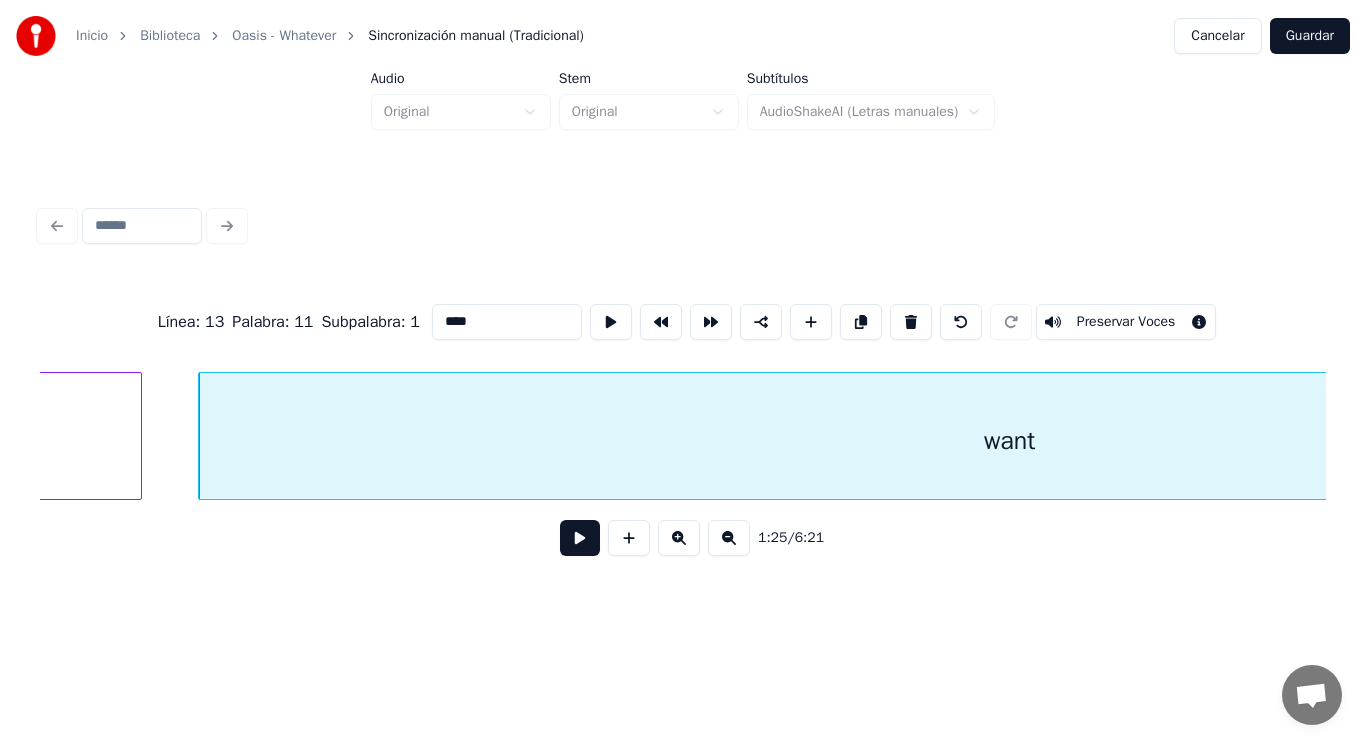 click at bounding box center [580, 538] 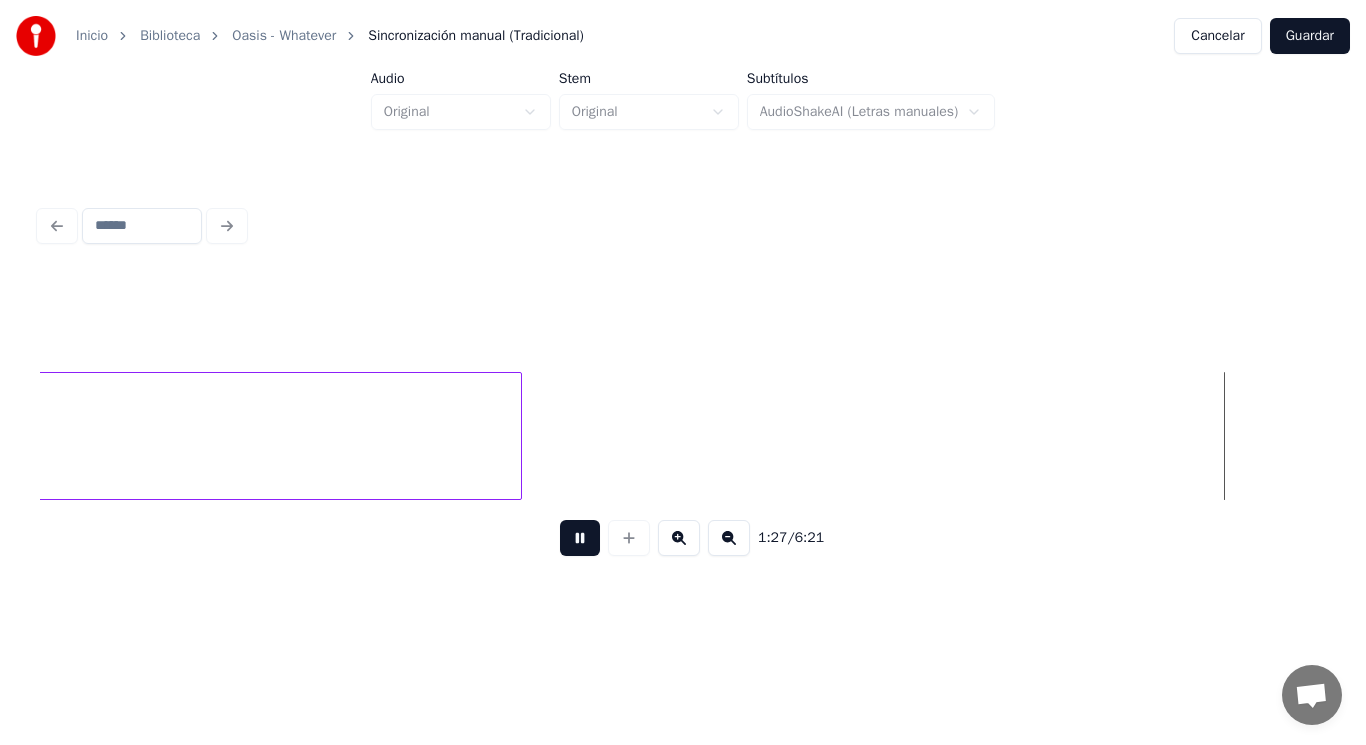 click at bounding box center (580, 538) 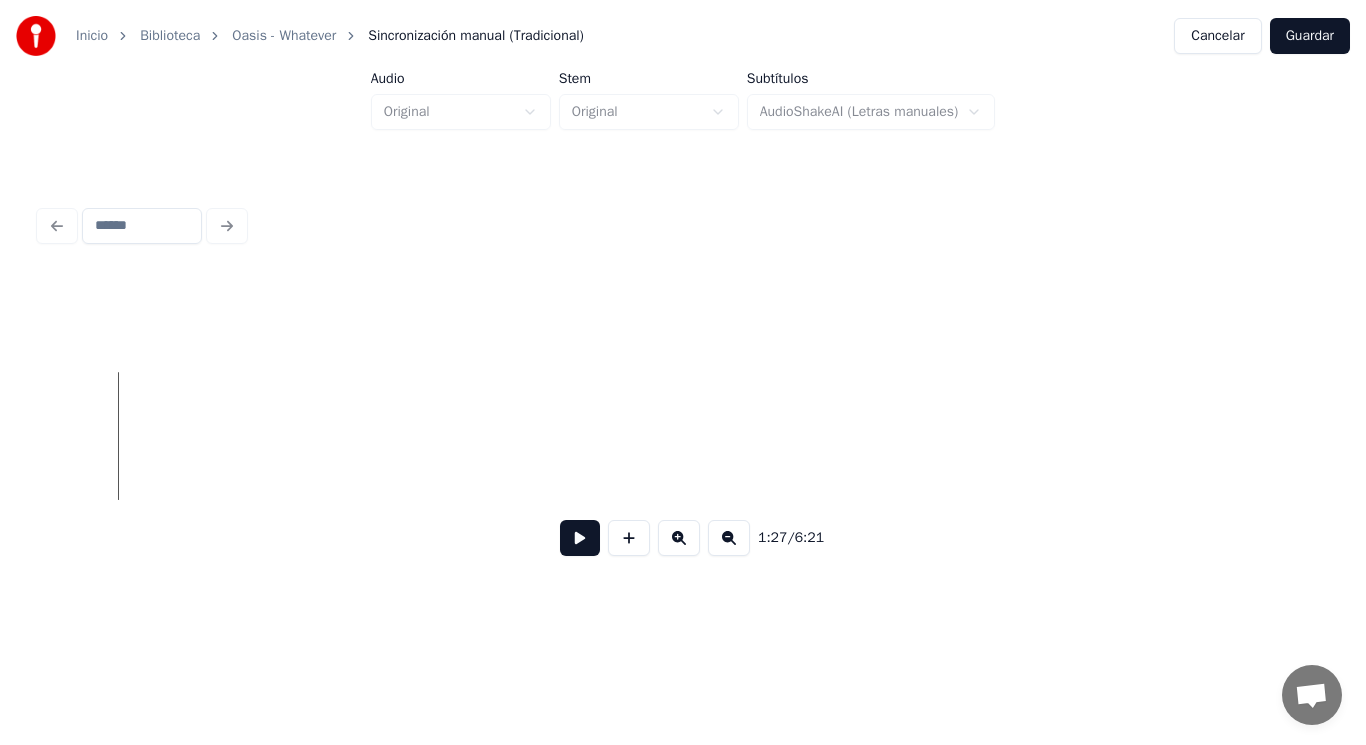 click at bounding box center [580, 538] 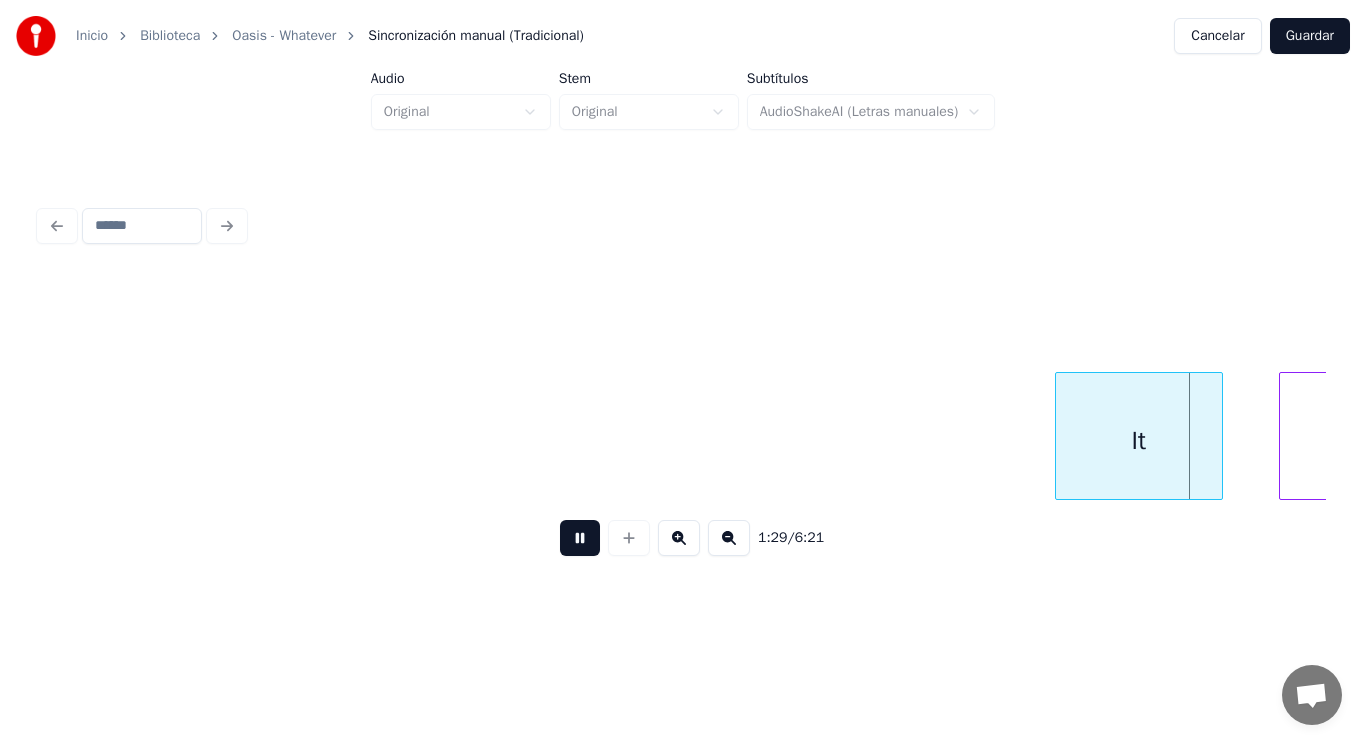 click at bounding box center [580, 538] 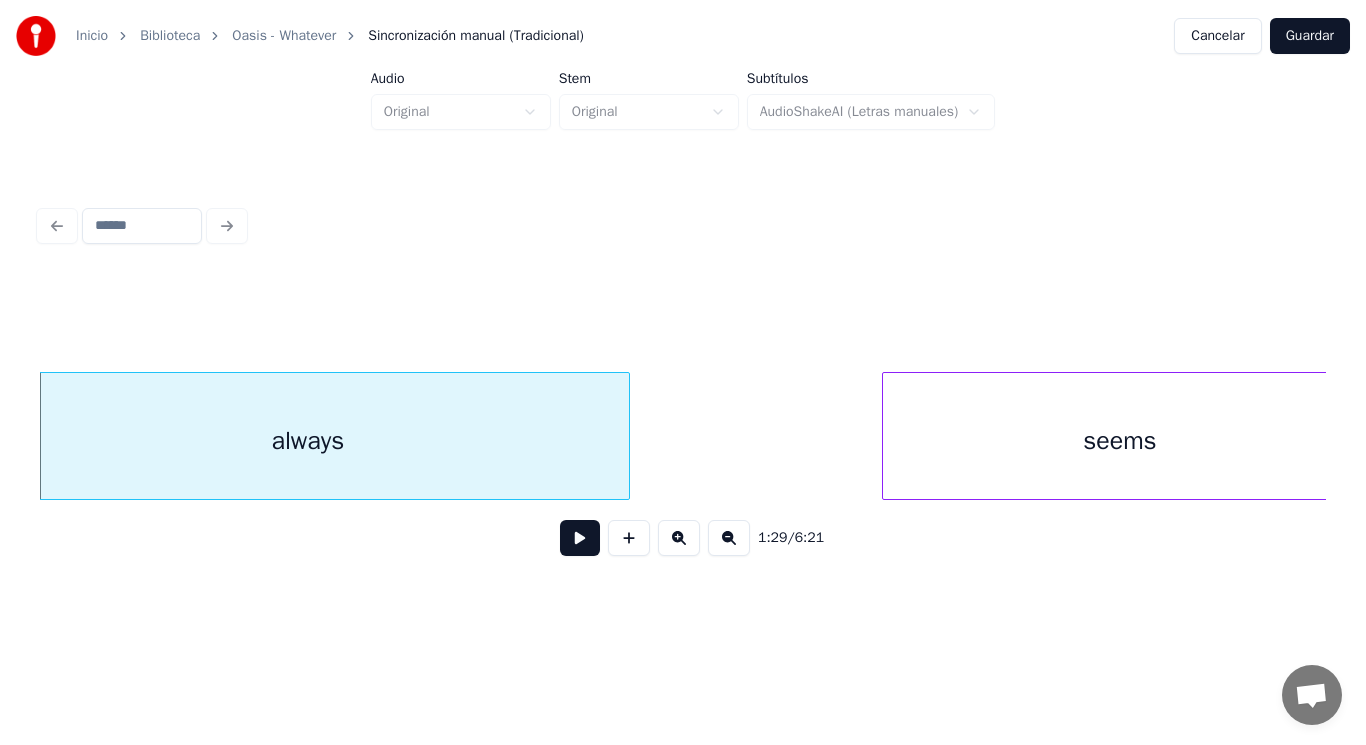 click at bounding box center [580, 538] 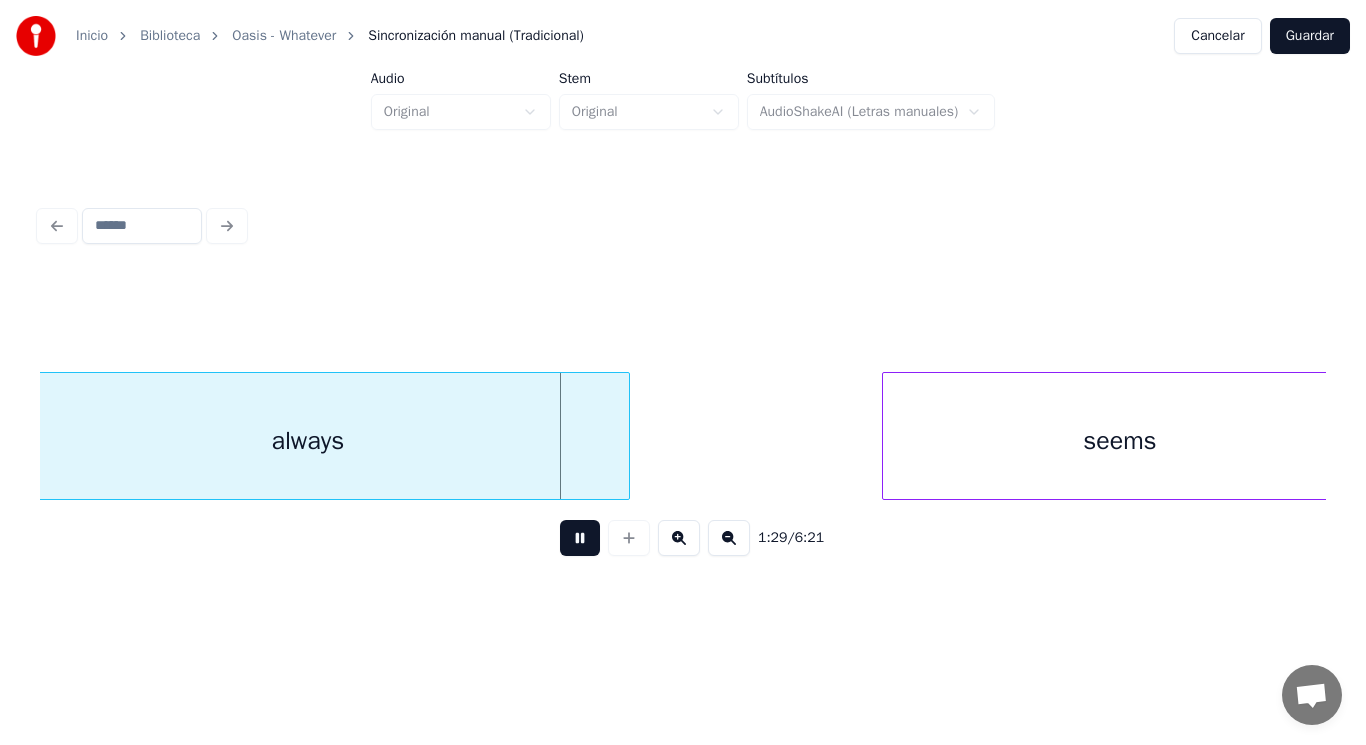 click at bounding box center [580, 538] 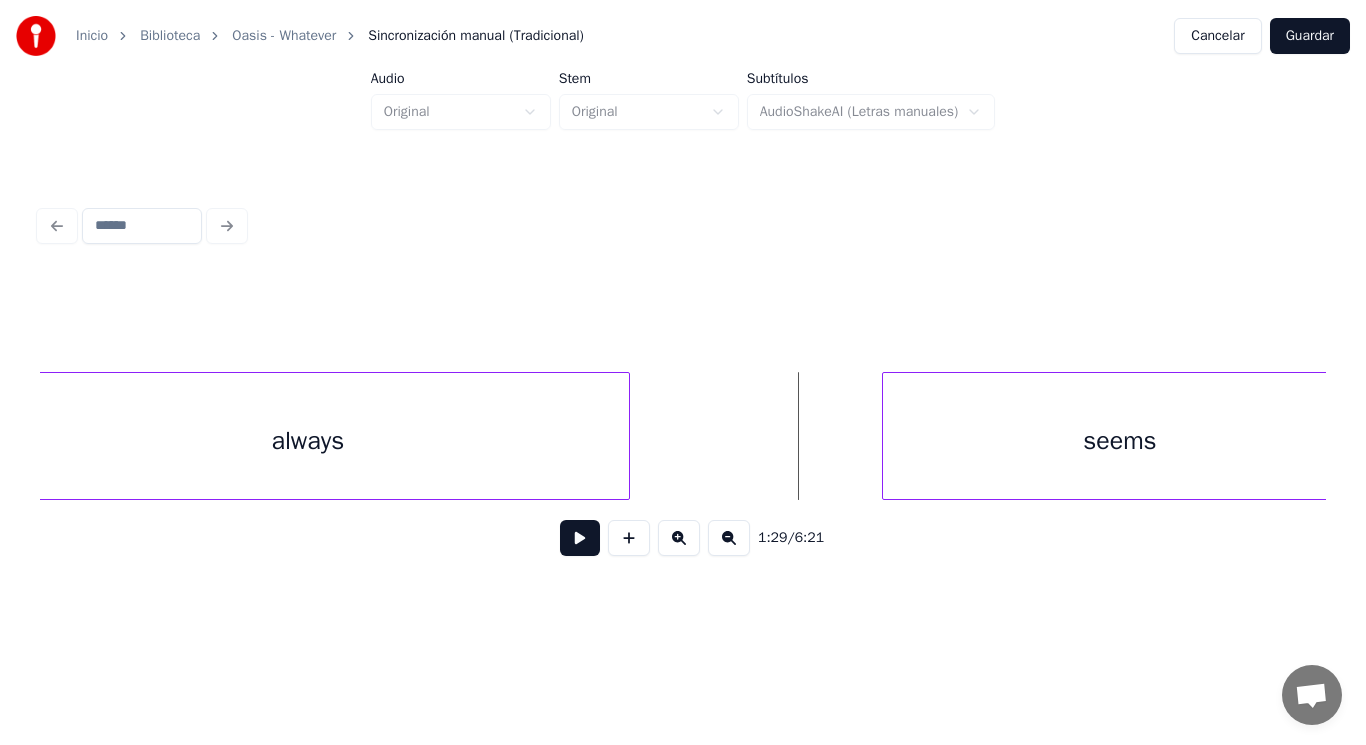 click on "always" at bounding box center (308, 441) 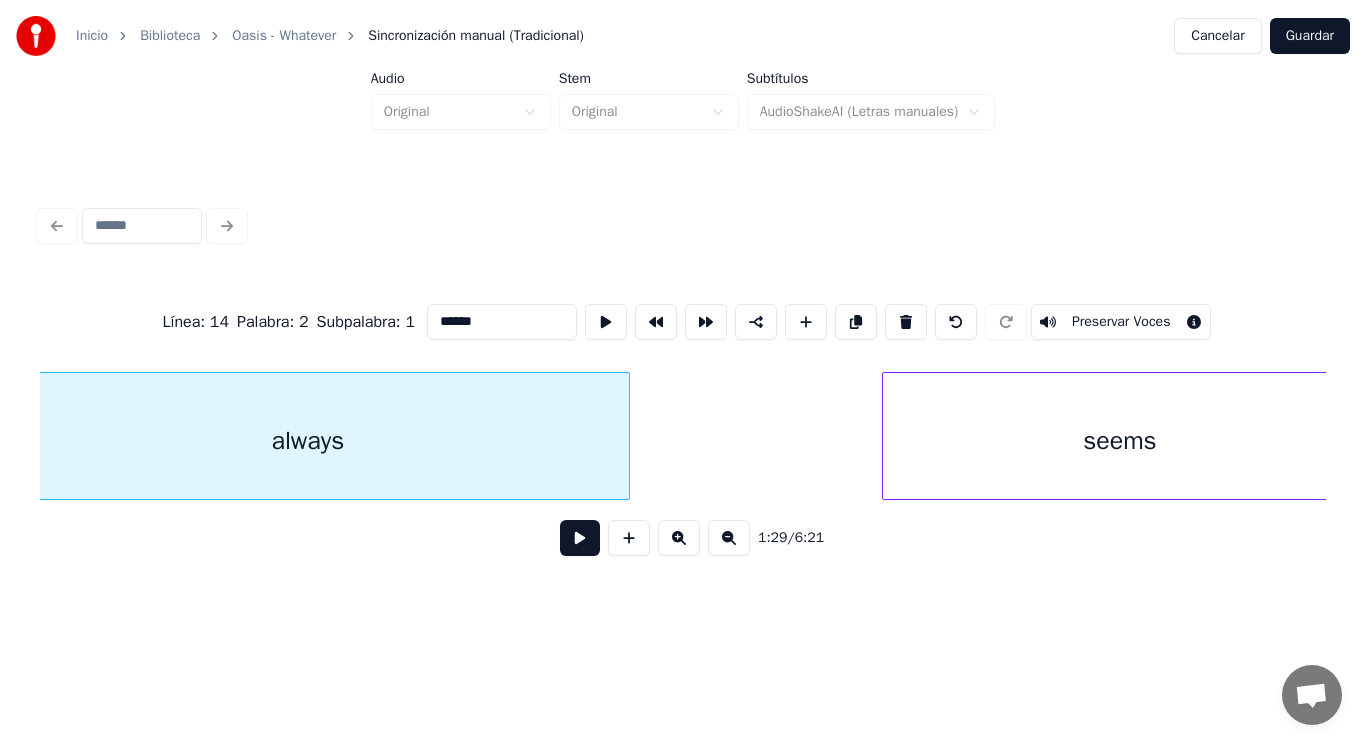 scroll, scrollTop: 0, scrollLeft: 124712, axis: horizontal 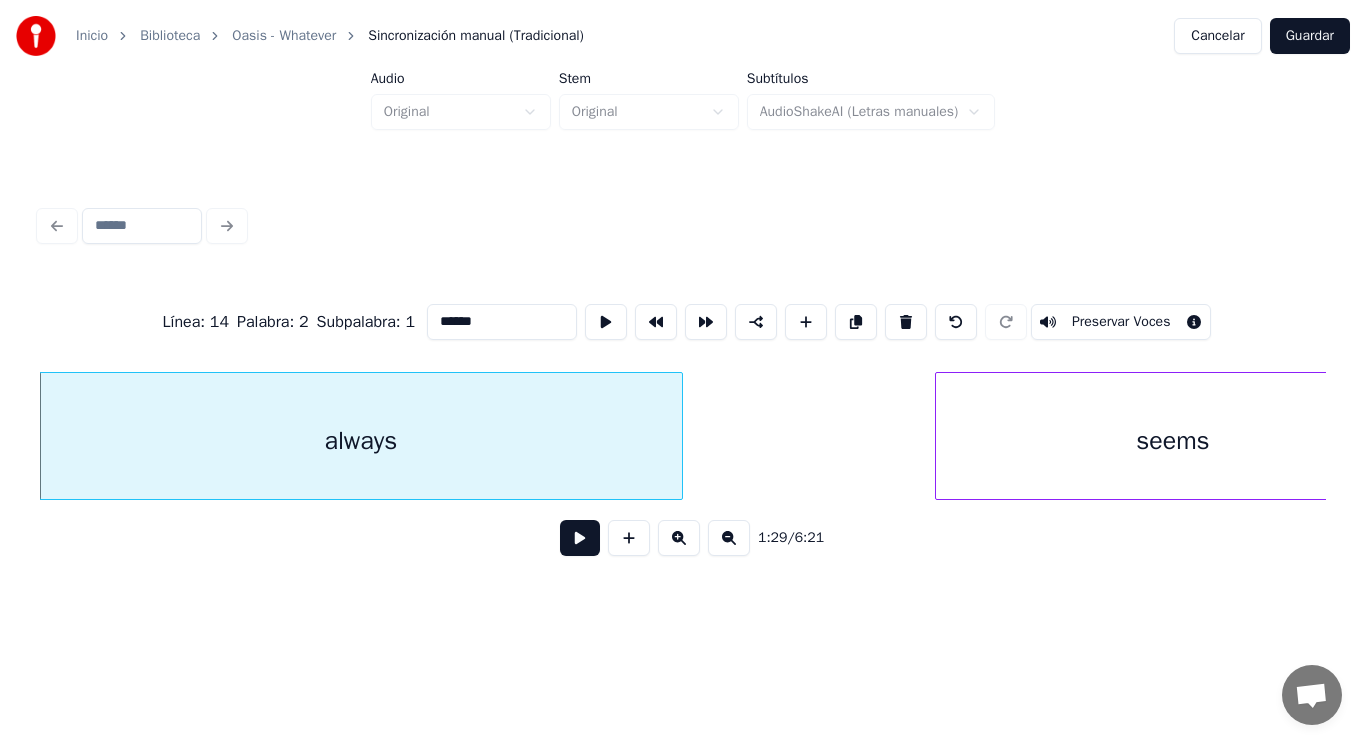 click at bounding box center [580, 538] 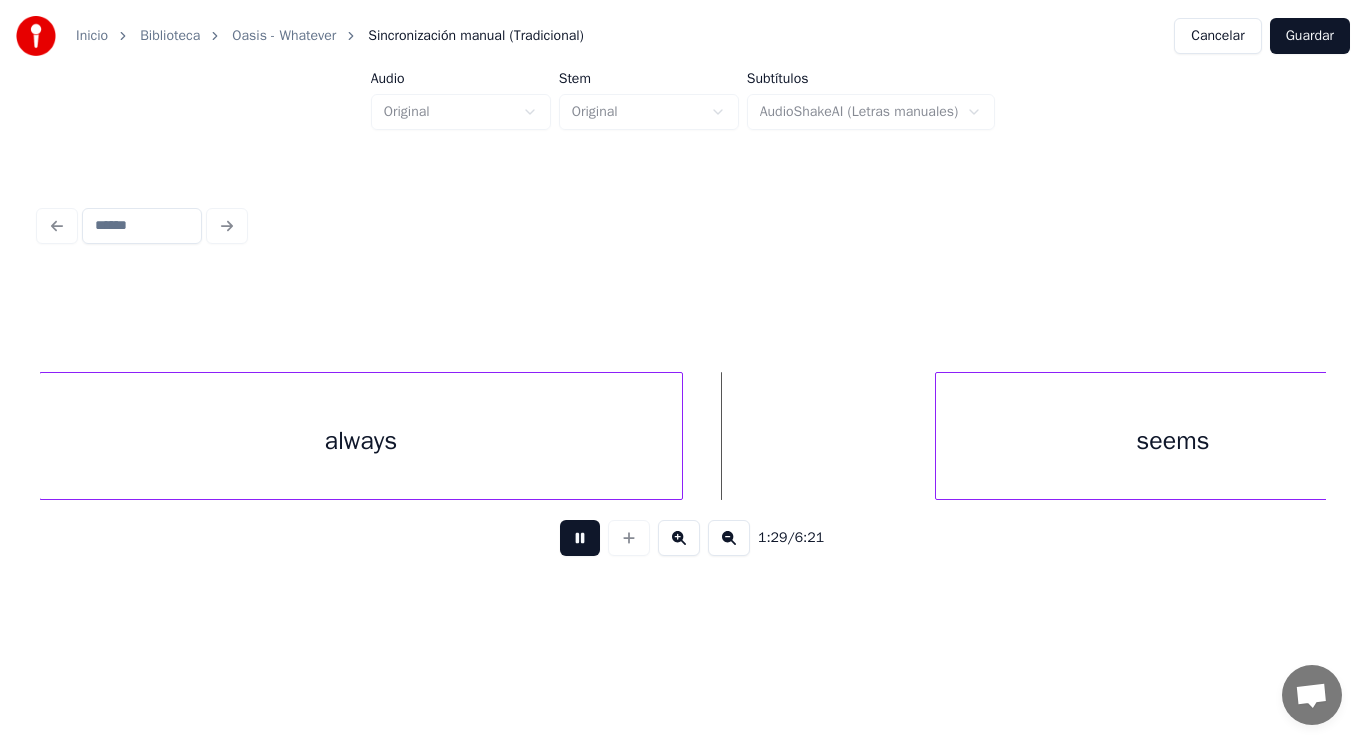 click at bounding box center [580, 538] 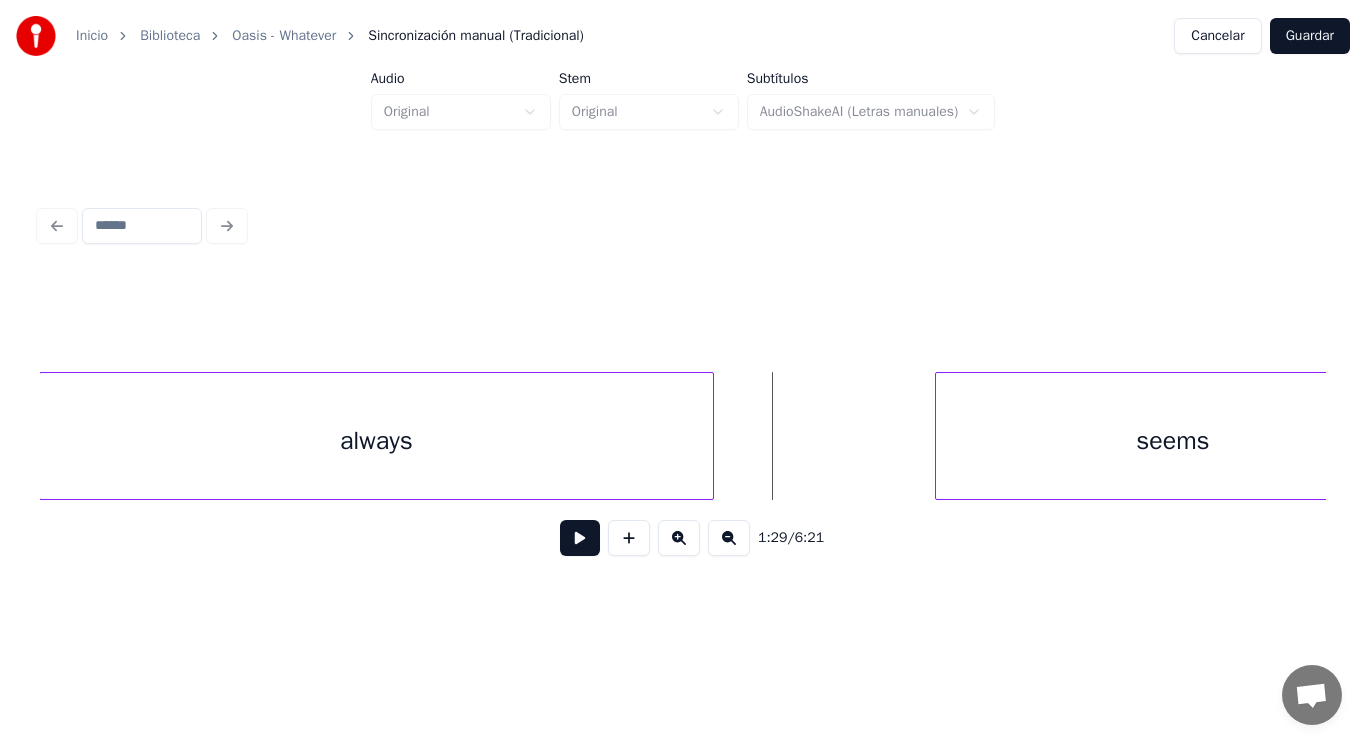 click at bounding box center (710, 436) 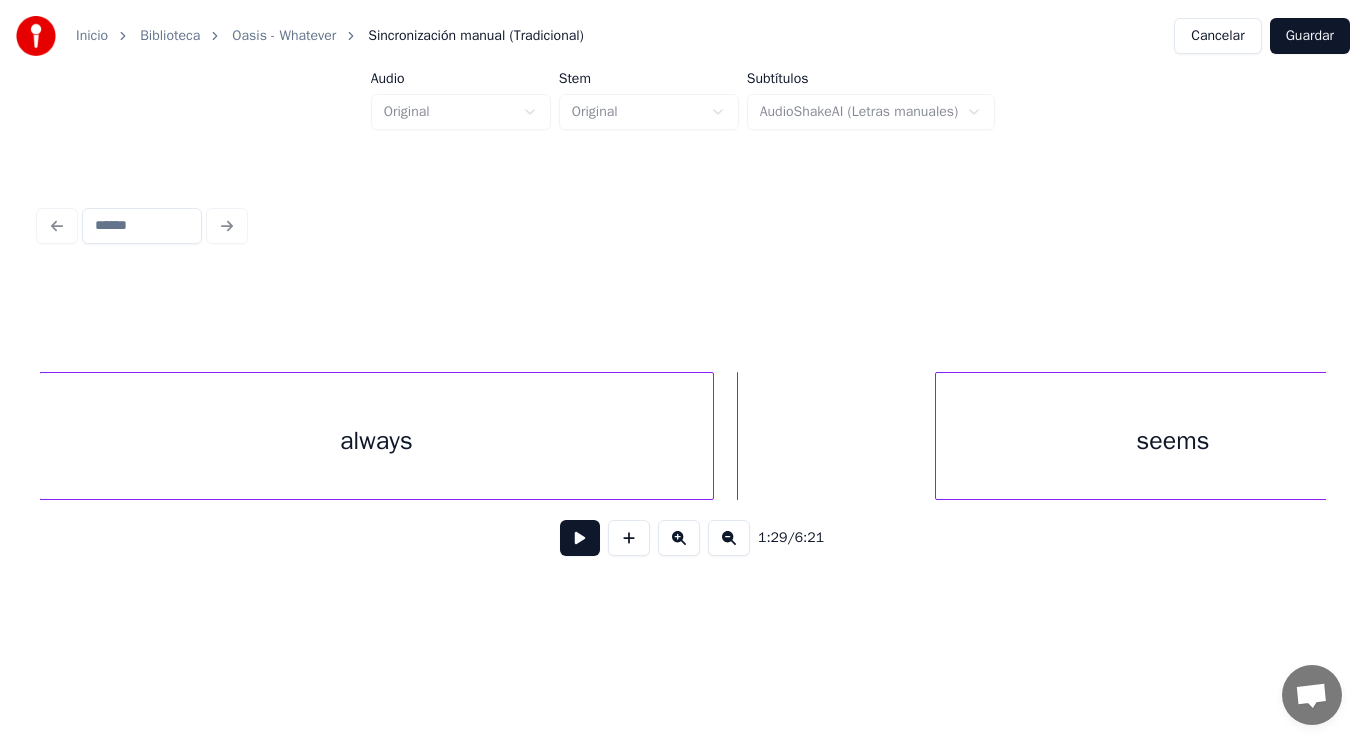 click at bounding box center [580, 538] 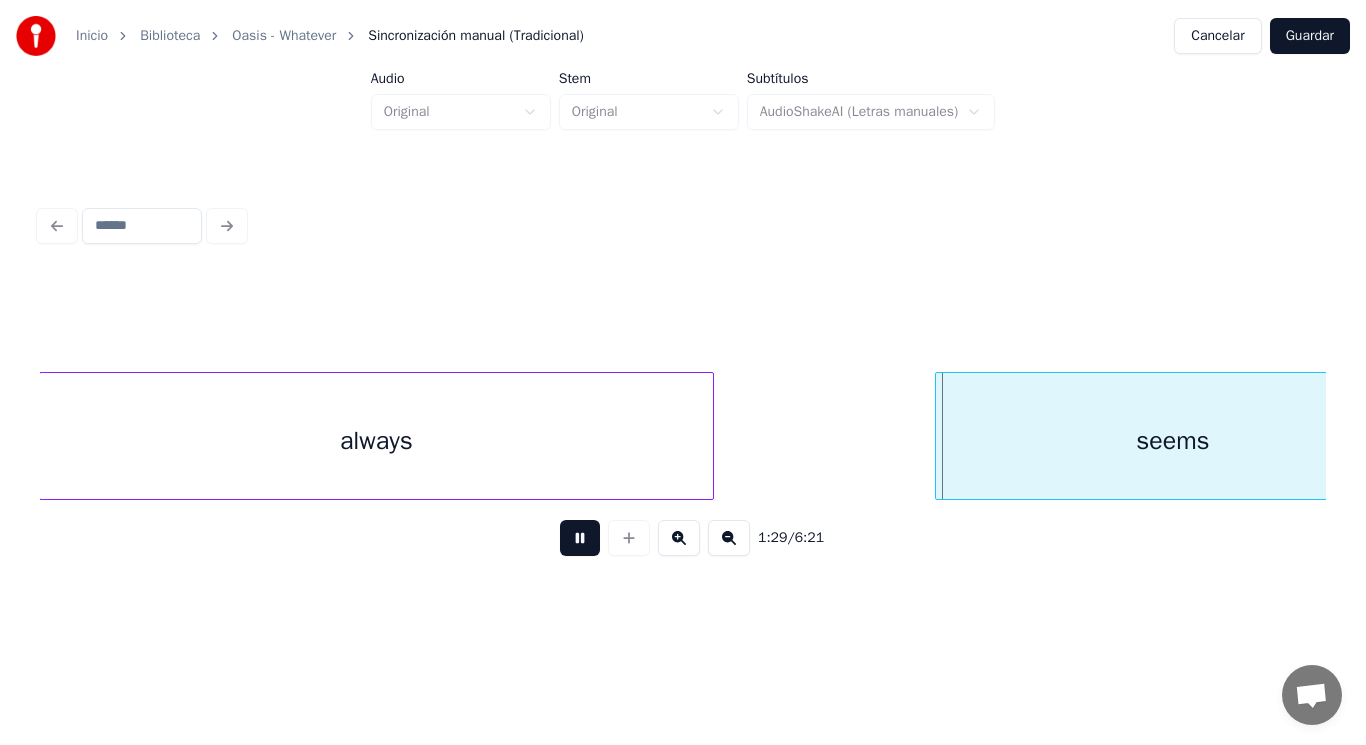click at bounding box center (580, 538) 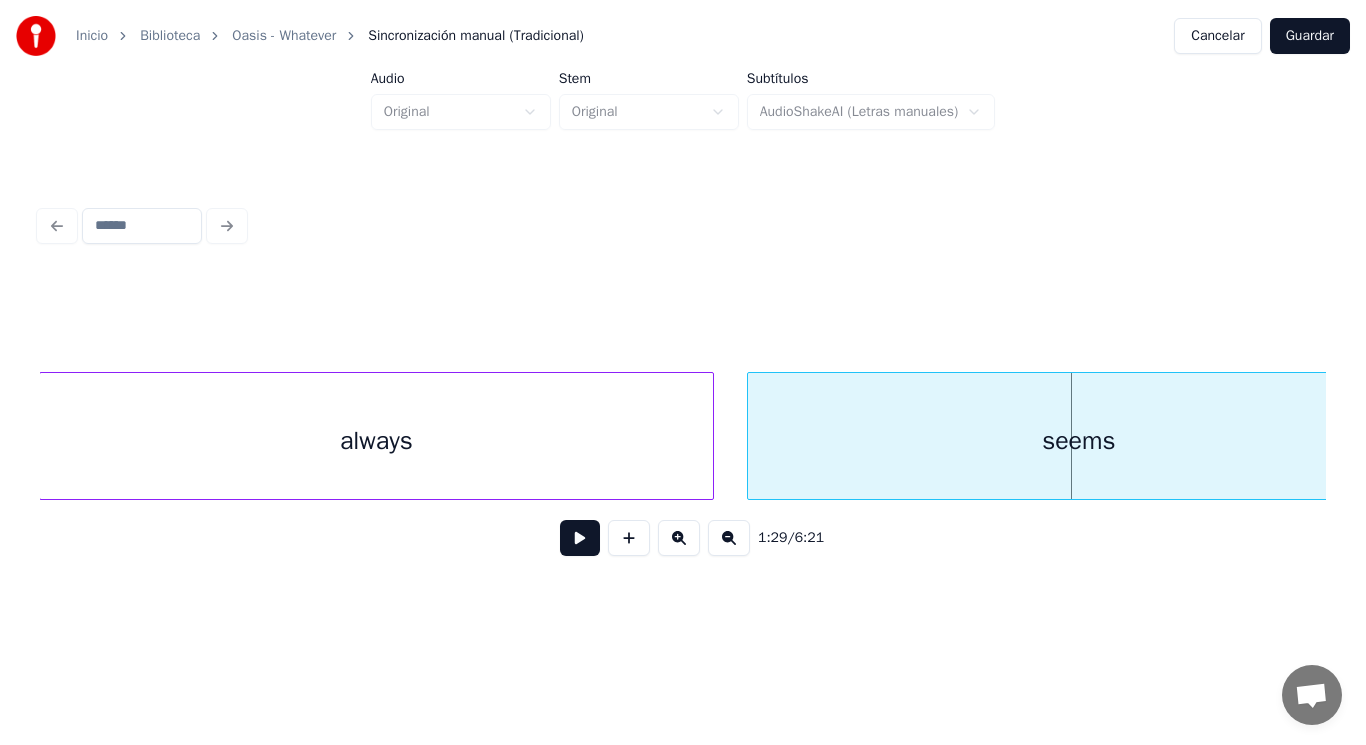 click at bounding box center [751, 436] 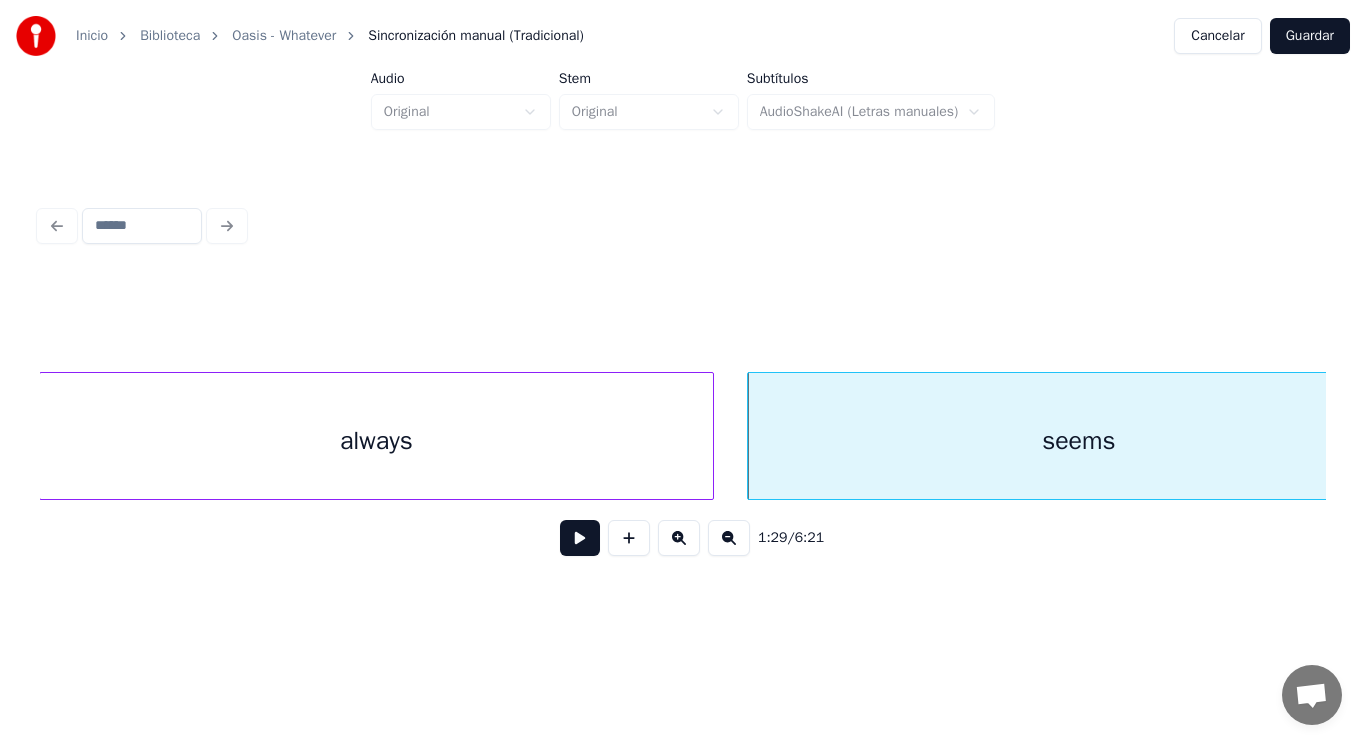 click at bounding box center (580, 538) 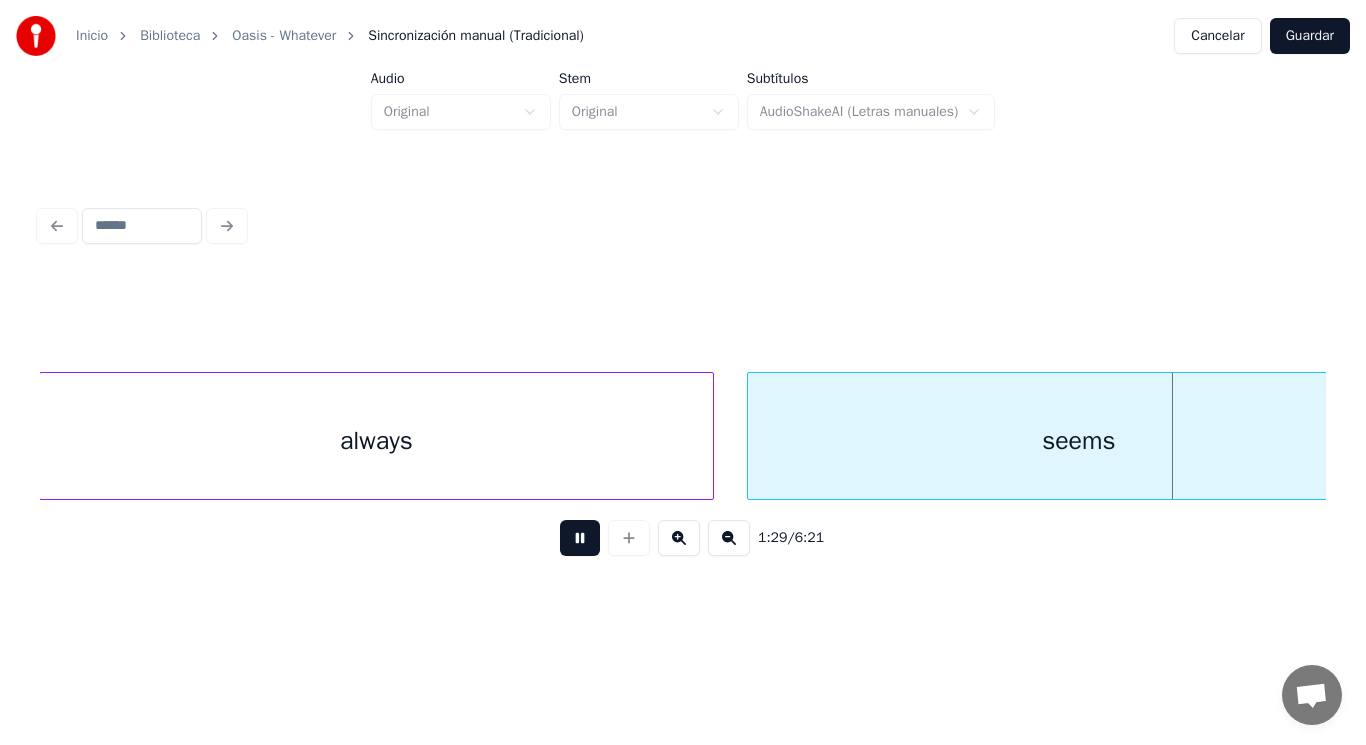 scroll, scrollTop: 0, scrollLeft: 126001, axis: horizontal 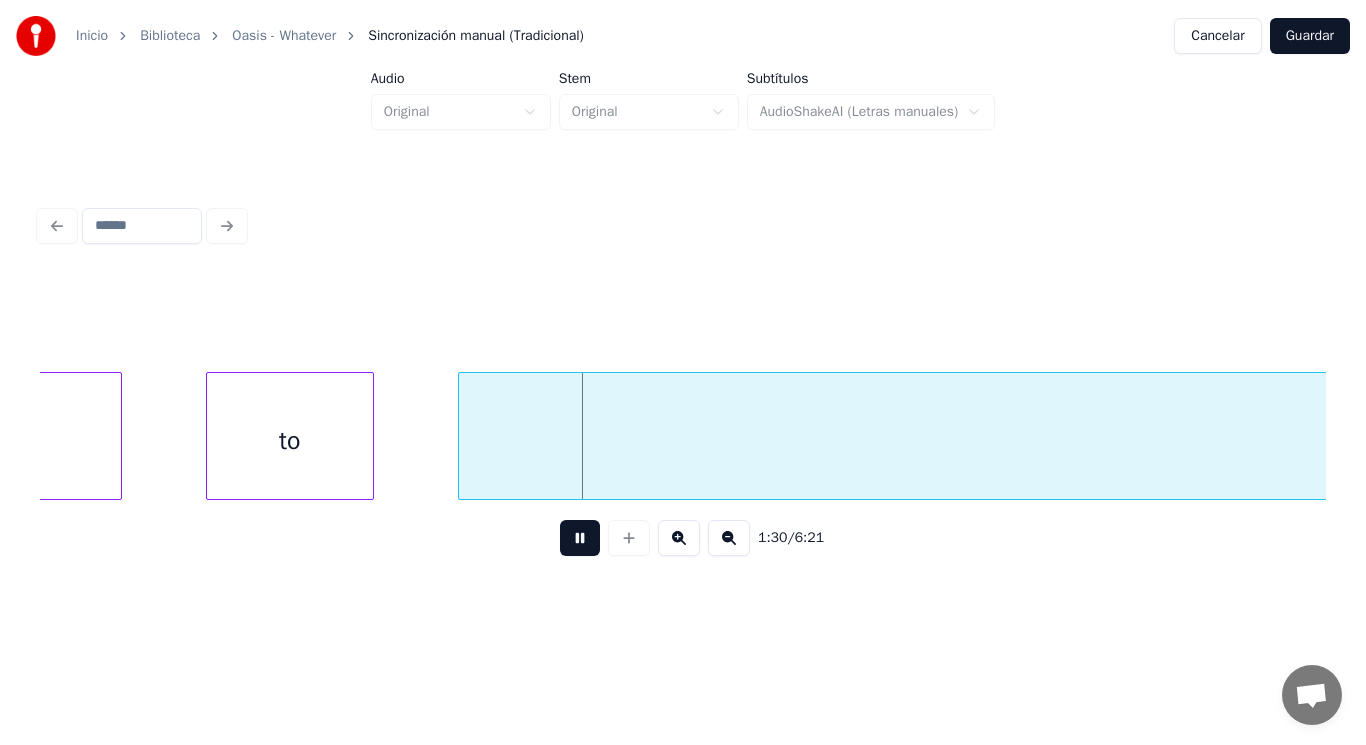 click at bounding box center [580, 538] 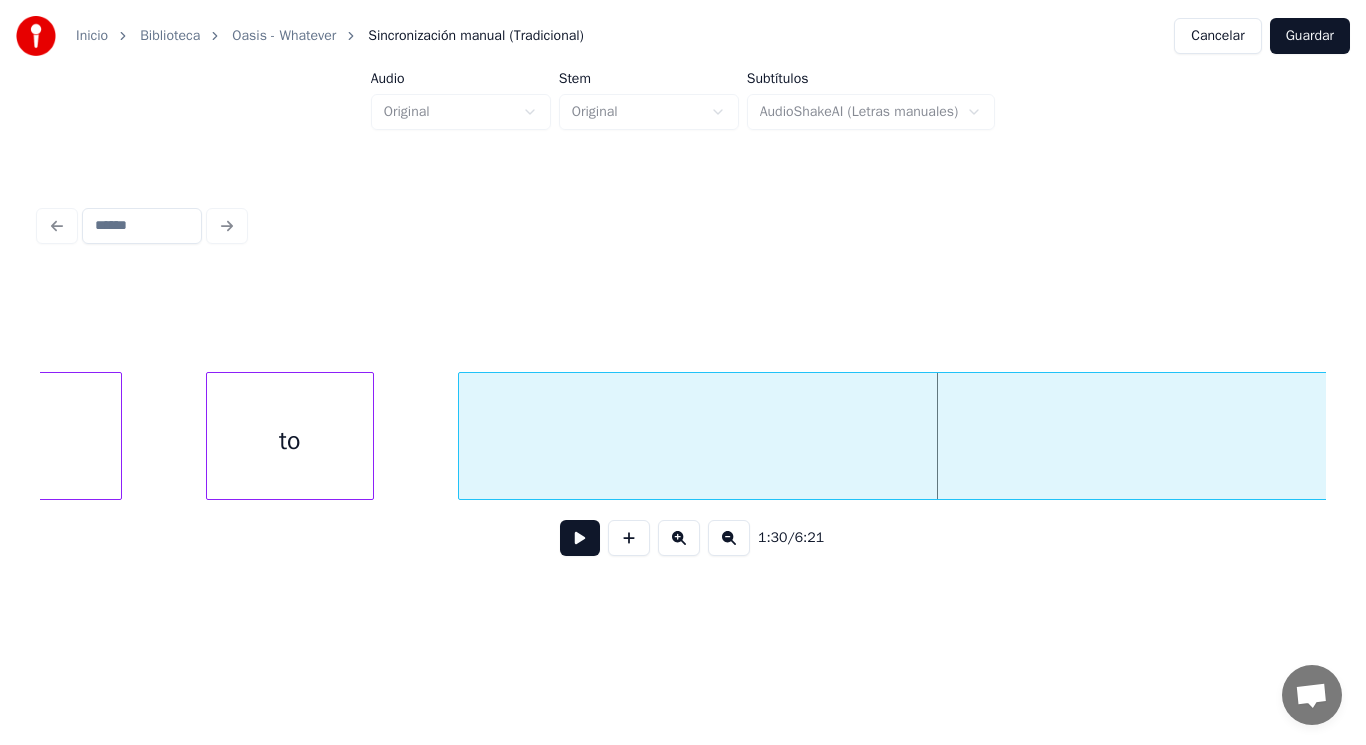 click on "to" at bounding box center [290, 441] 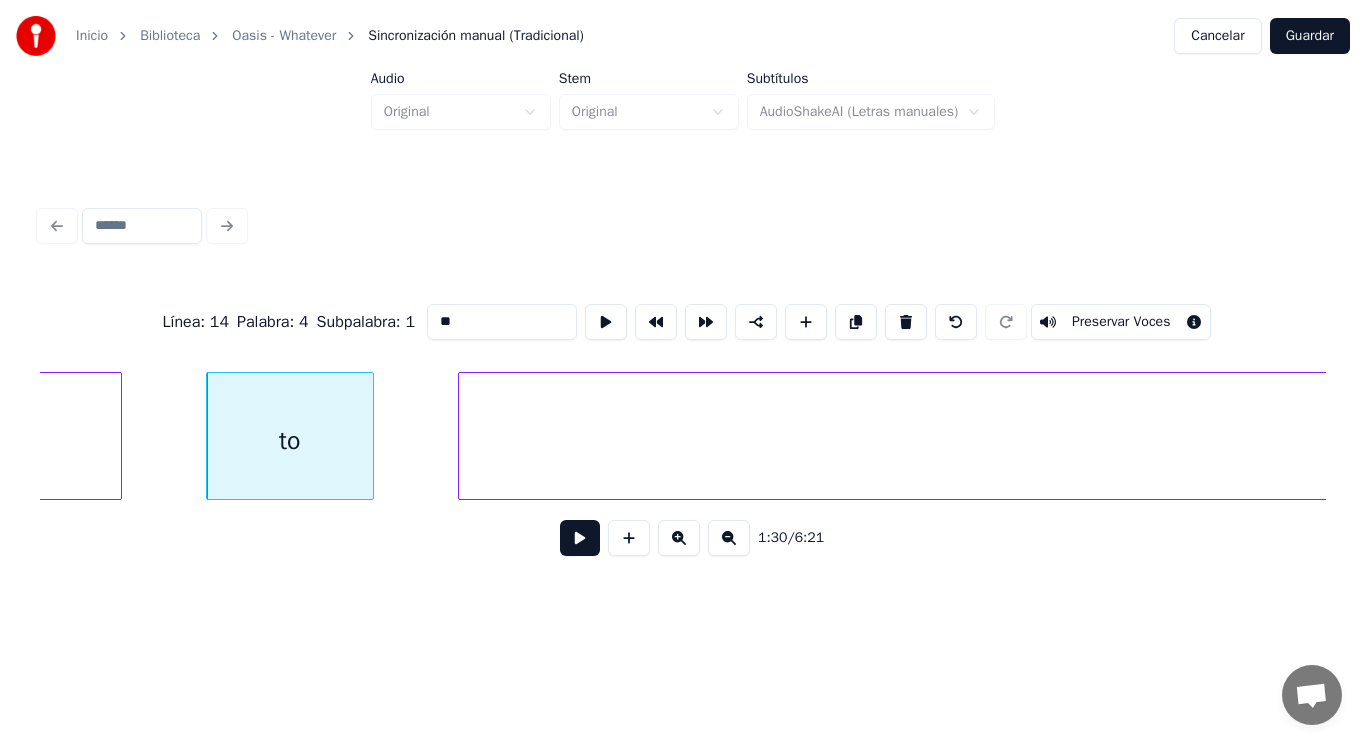 click at bounding box center [580, 538] 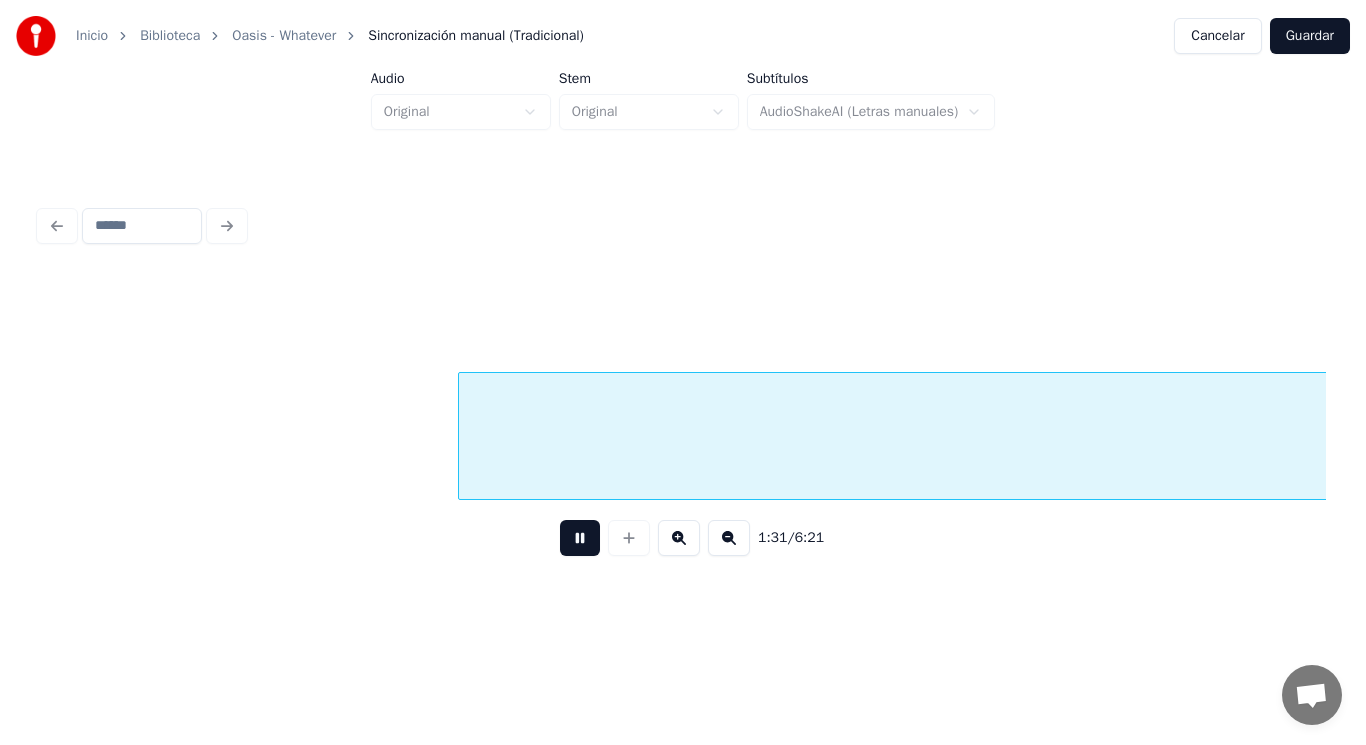 scroll, scrollTop: 0, scrollLeft: 127300, axis: horizontal 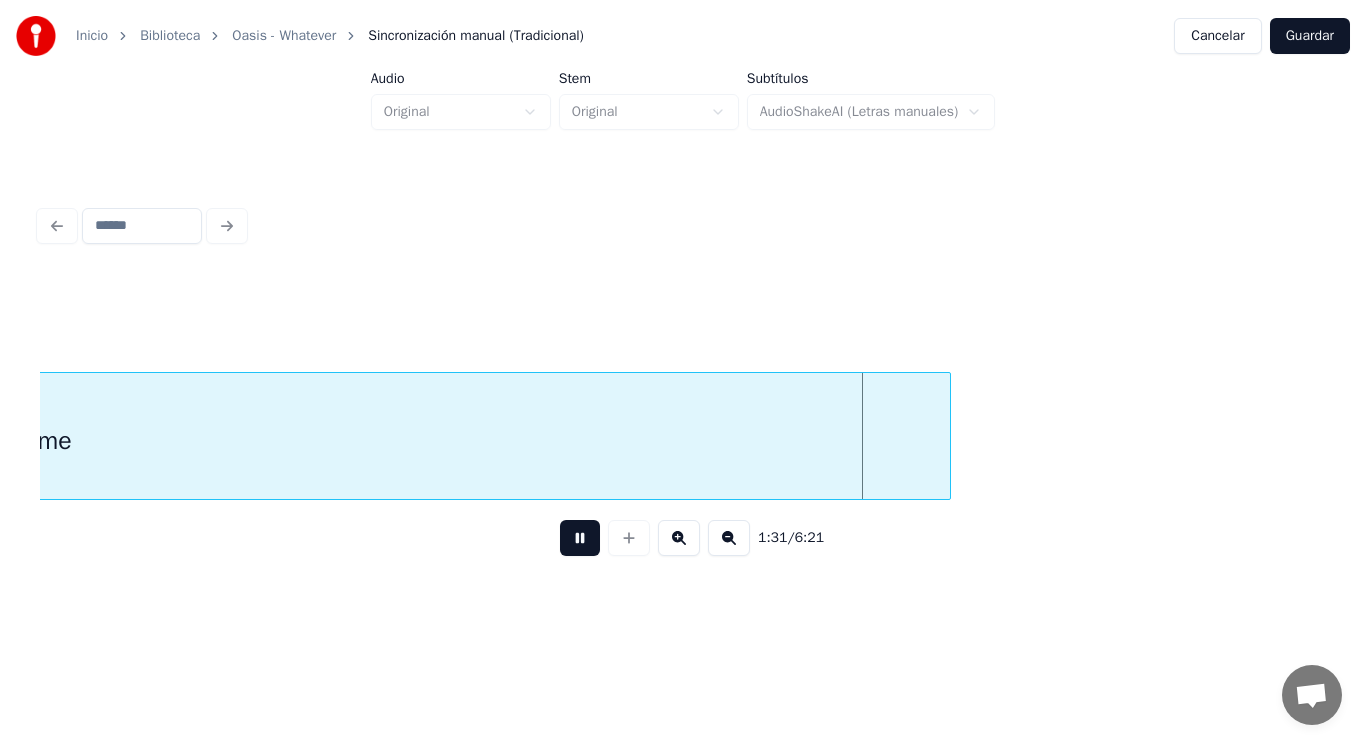 click at bounding box center [580, 538] 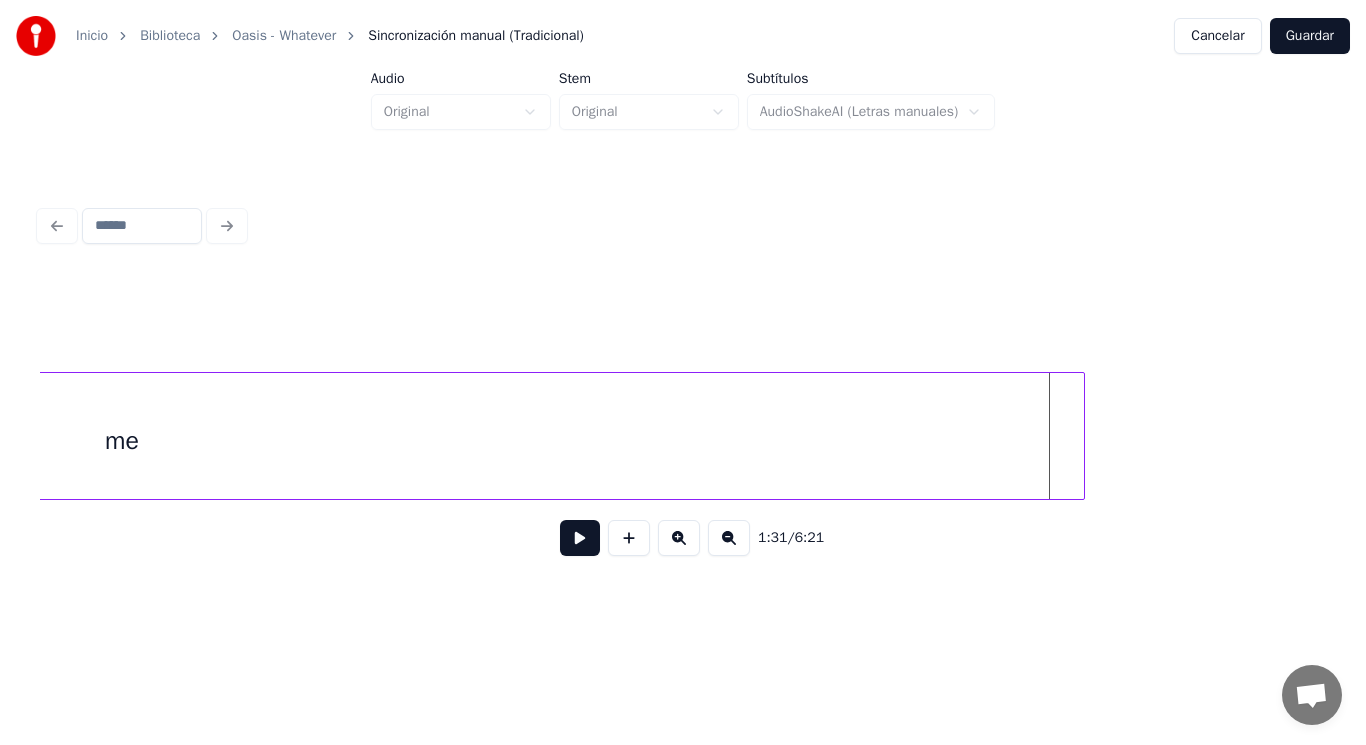 click at bounding box center [1081, 436] 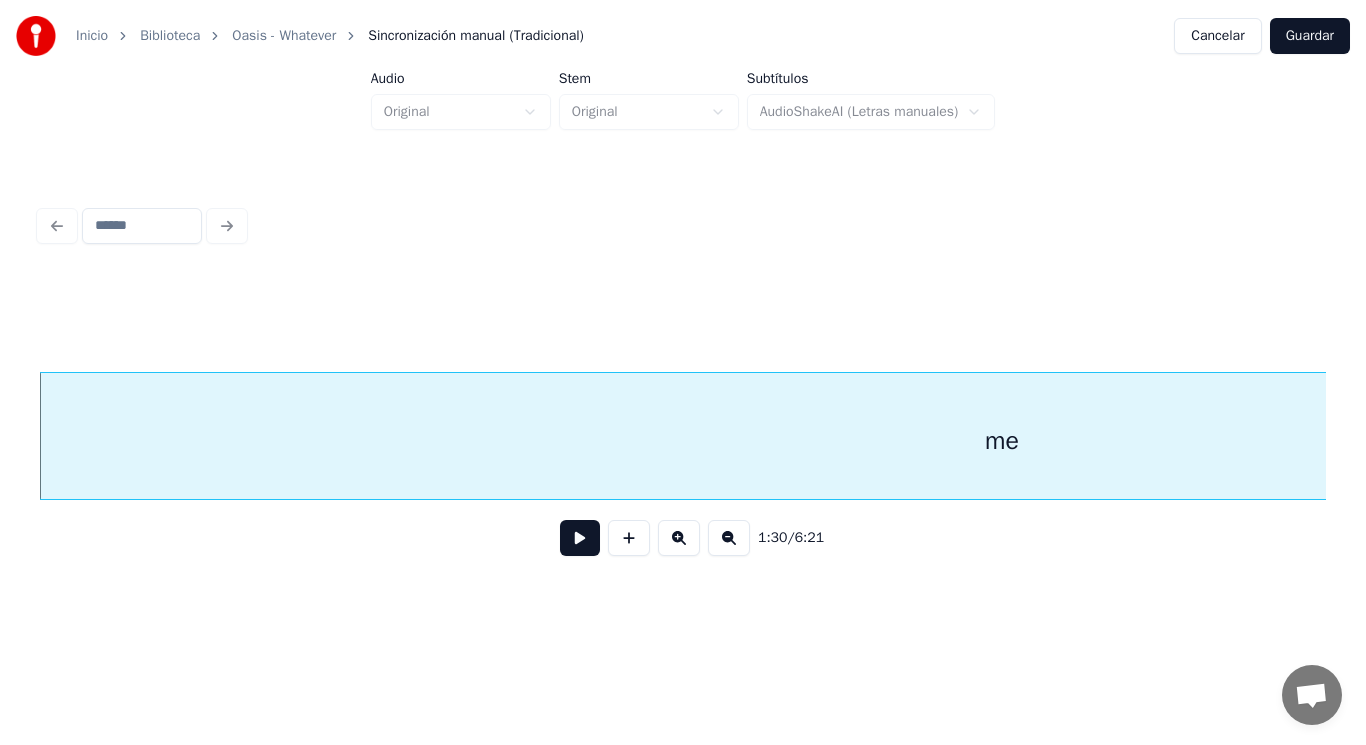 click at bounding box center (580, 538) 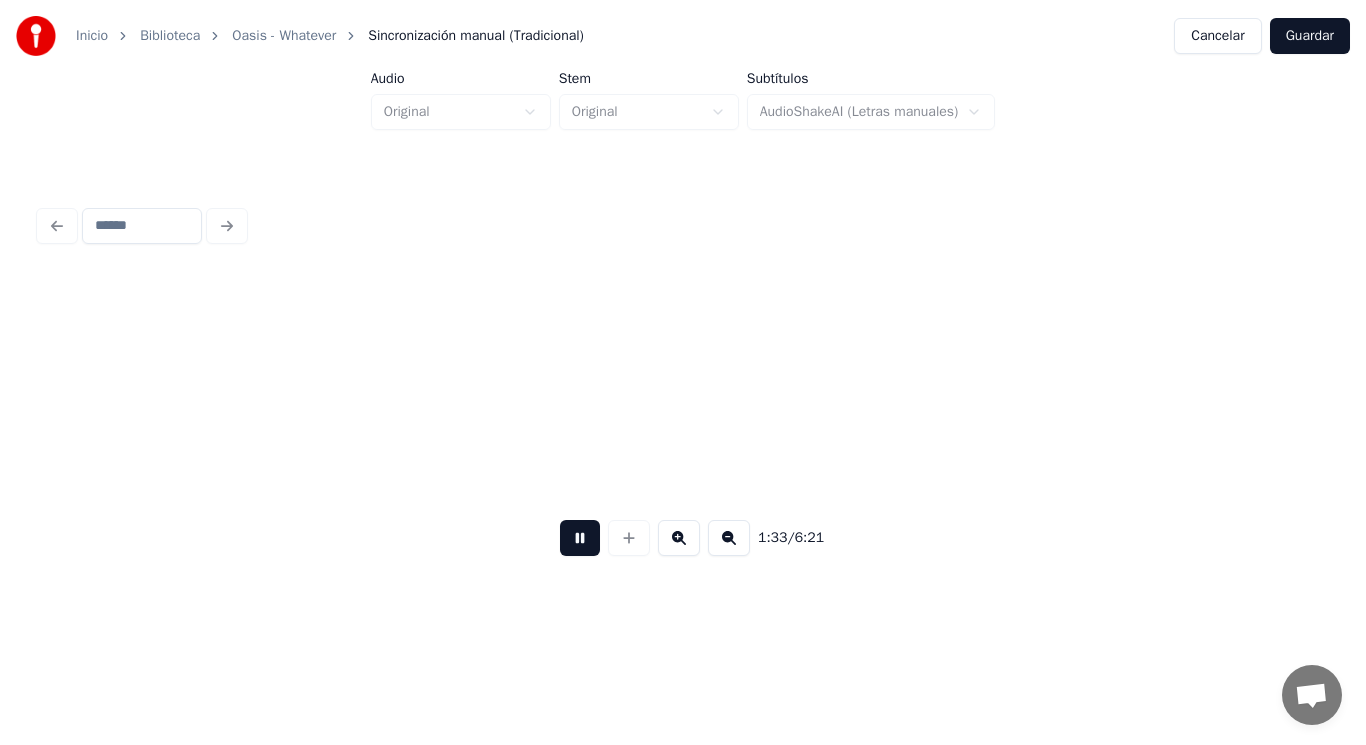 scroll, scrollTop: 0, scrollLeft: 130324, axis: horizontal 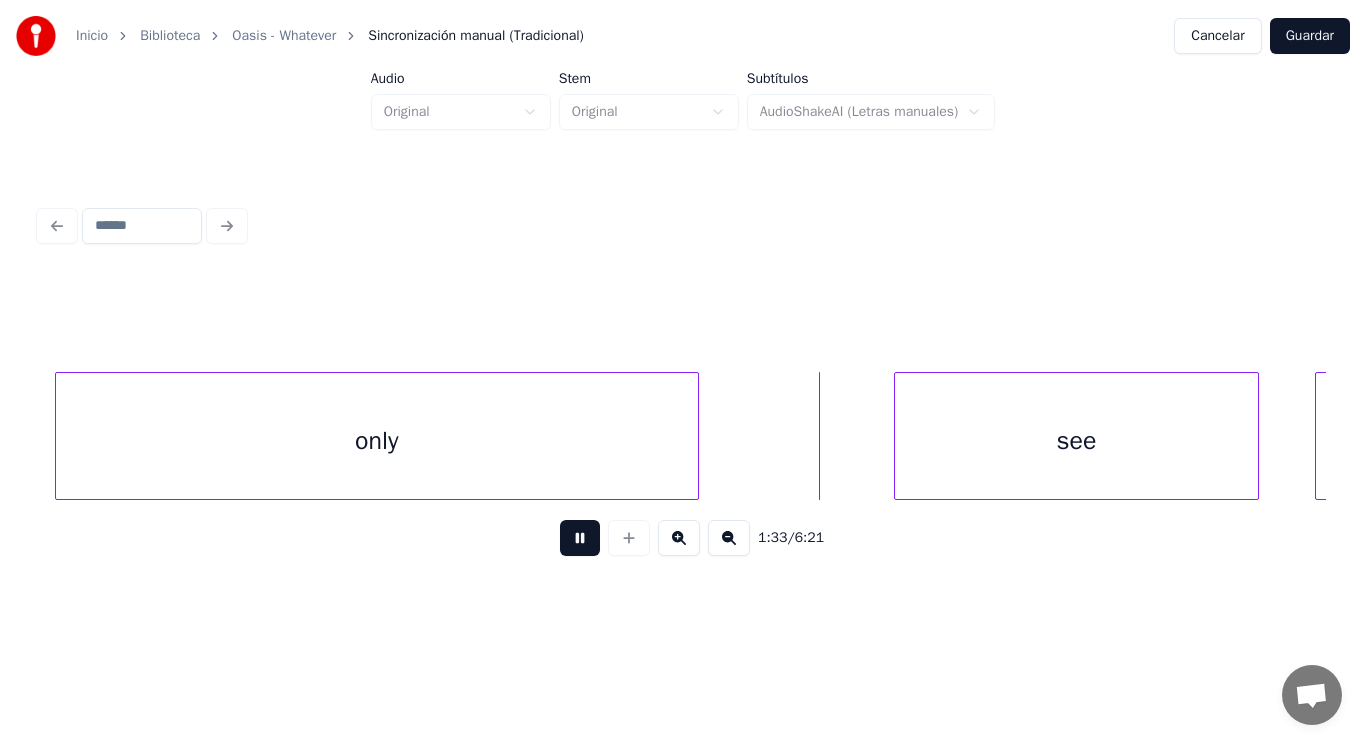click at bounding box center (580, 538) 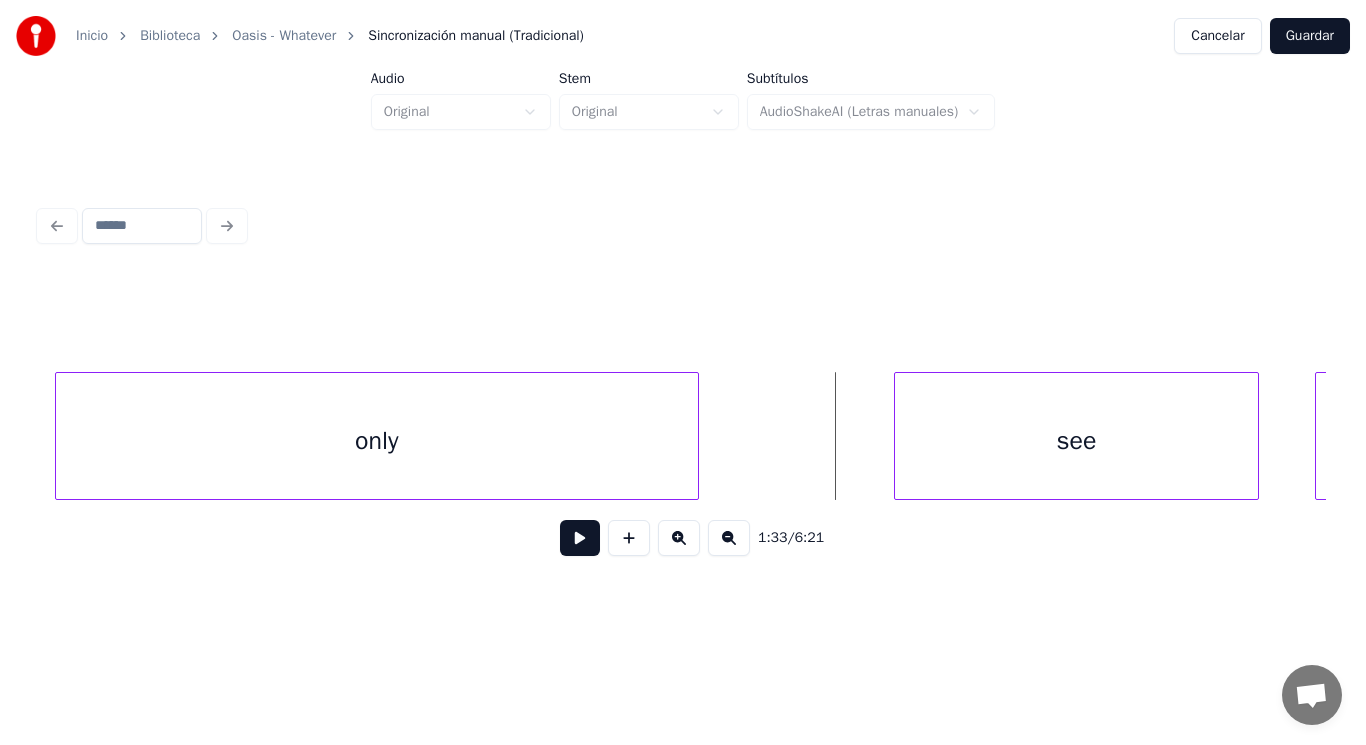 click on "only" at bounding box center (377, 441) 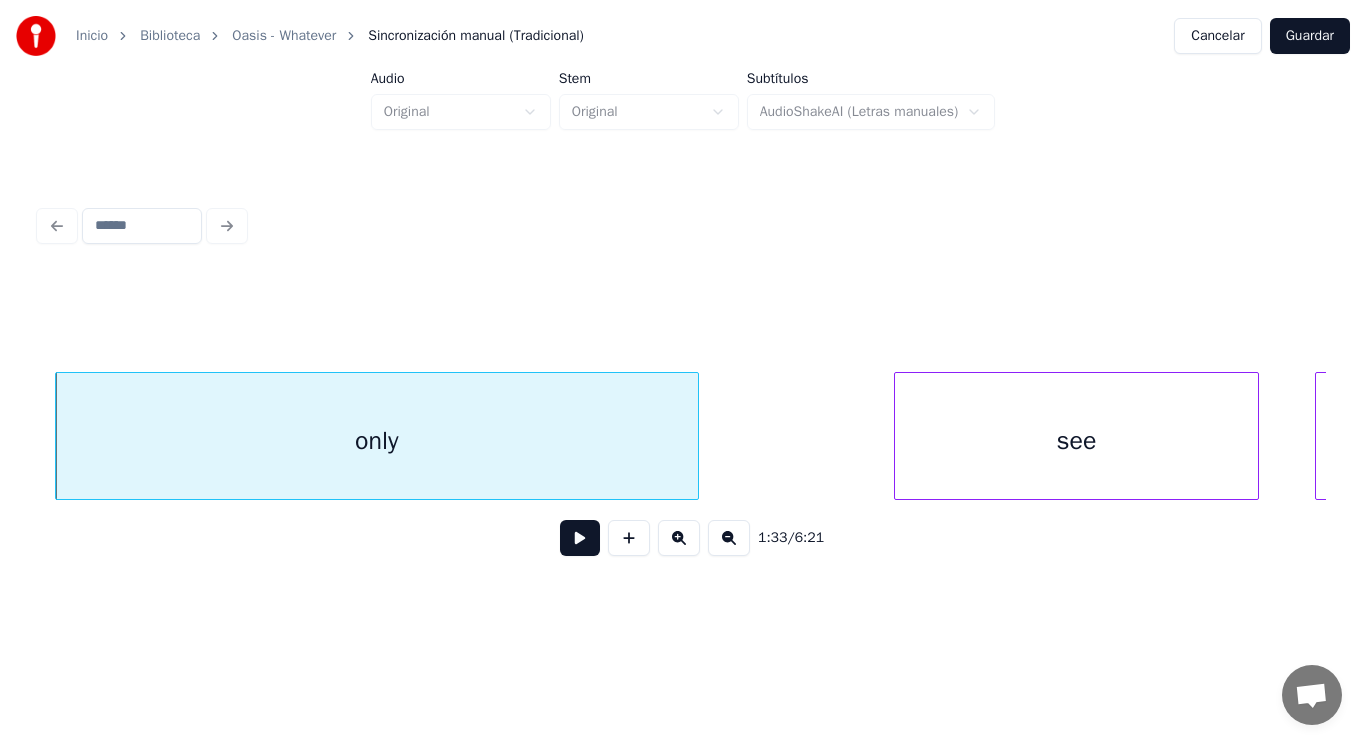 click at bounding box center [580, 538] 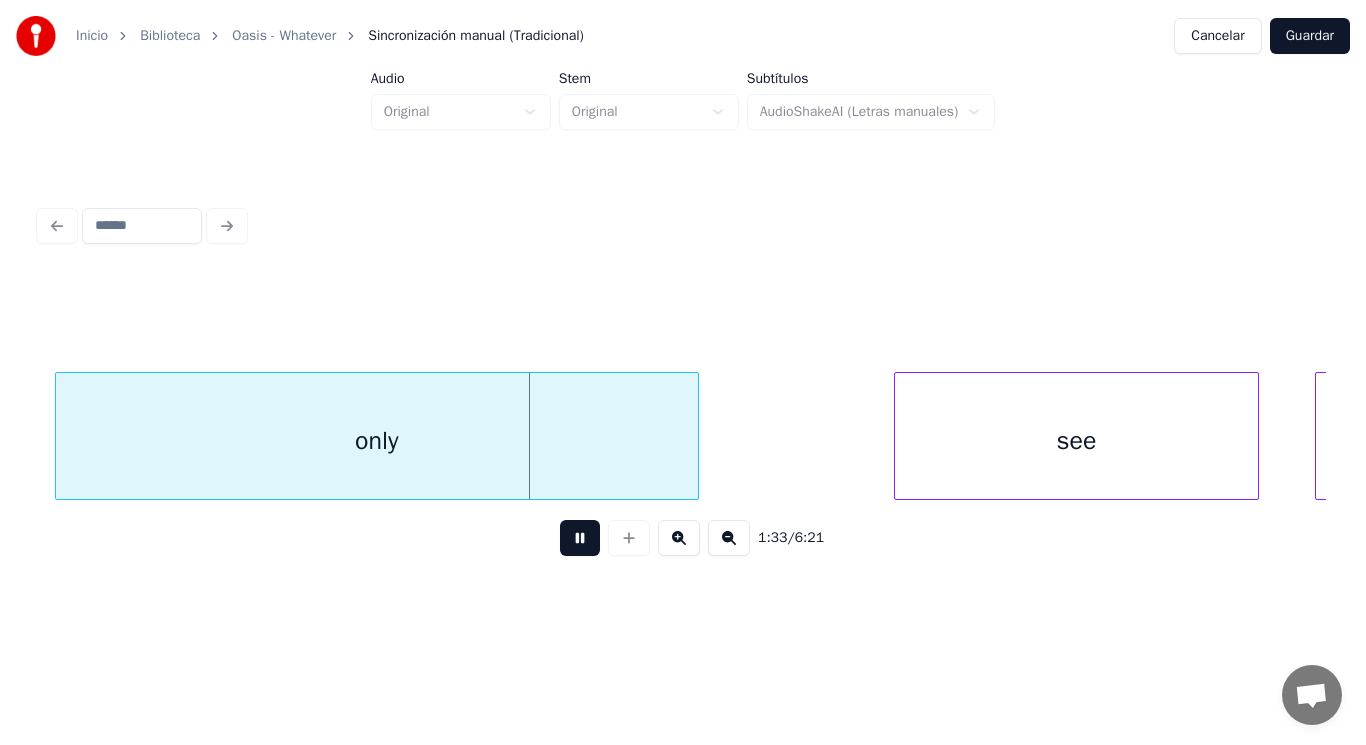 click at bounding box center [580, 538] 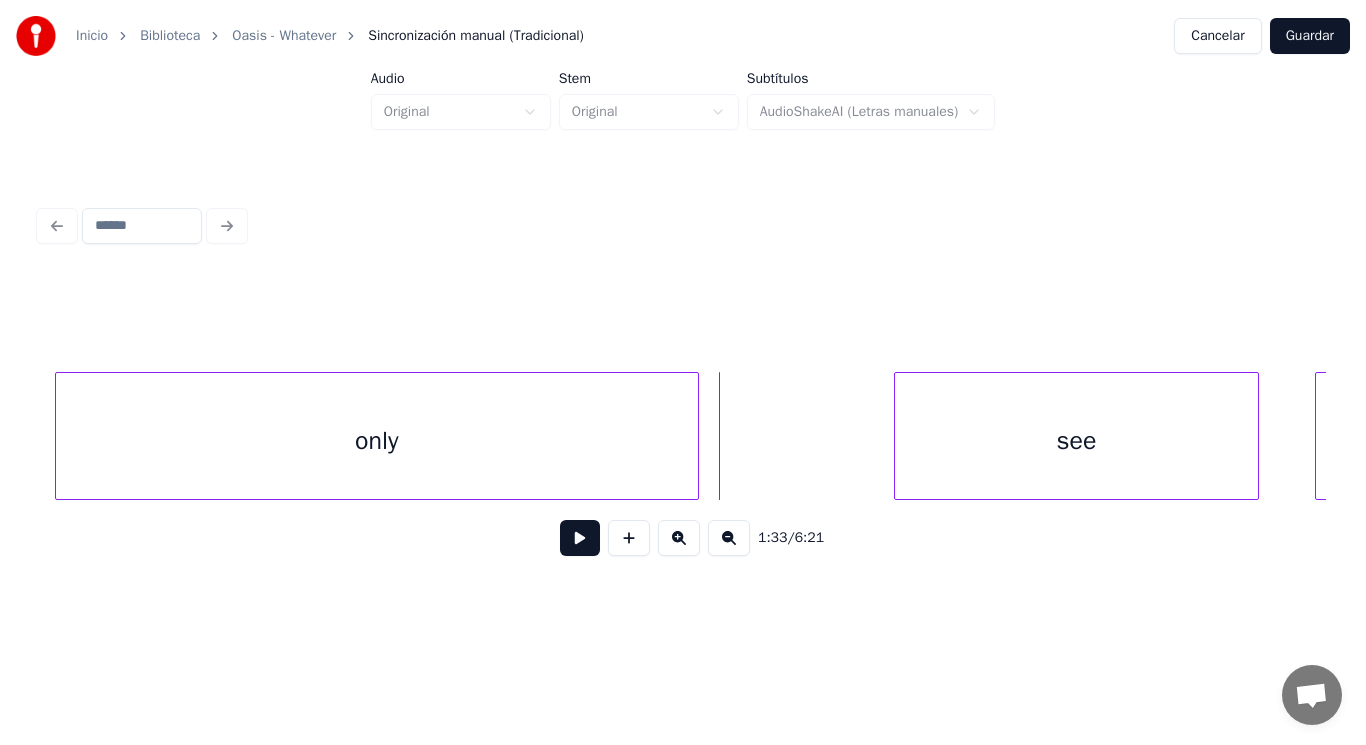click on "only" at bounding box center (377, 441) 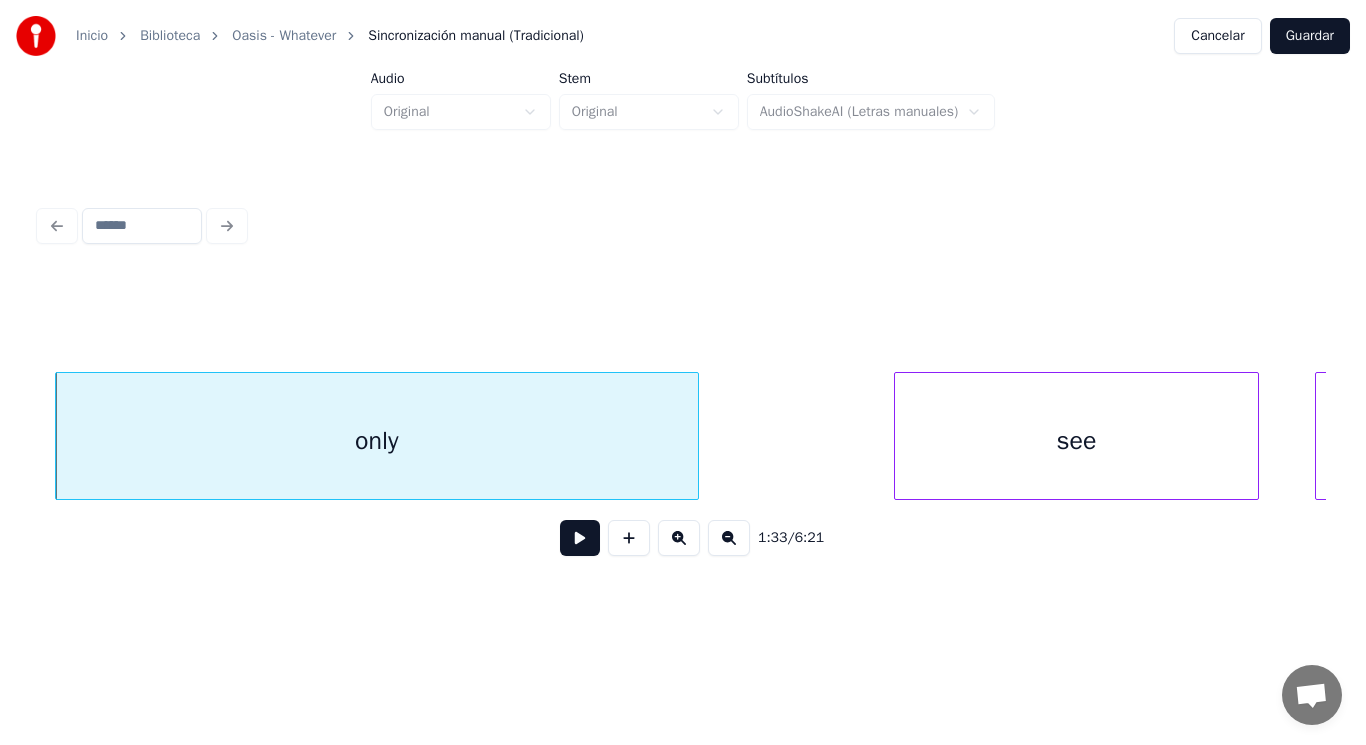 click at bounding box center (580, 538) 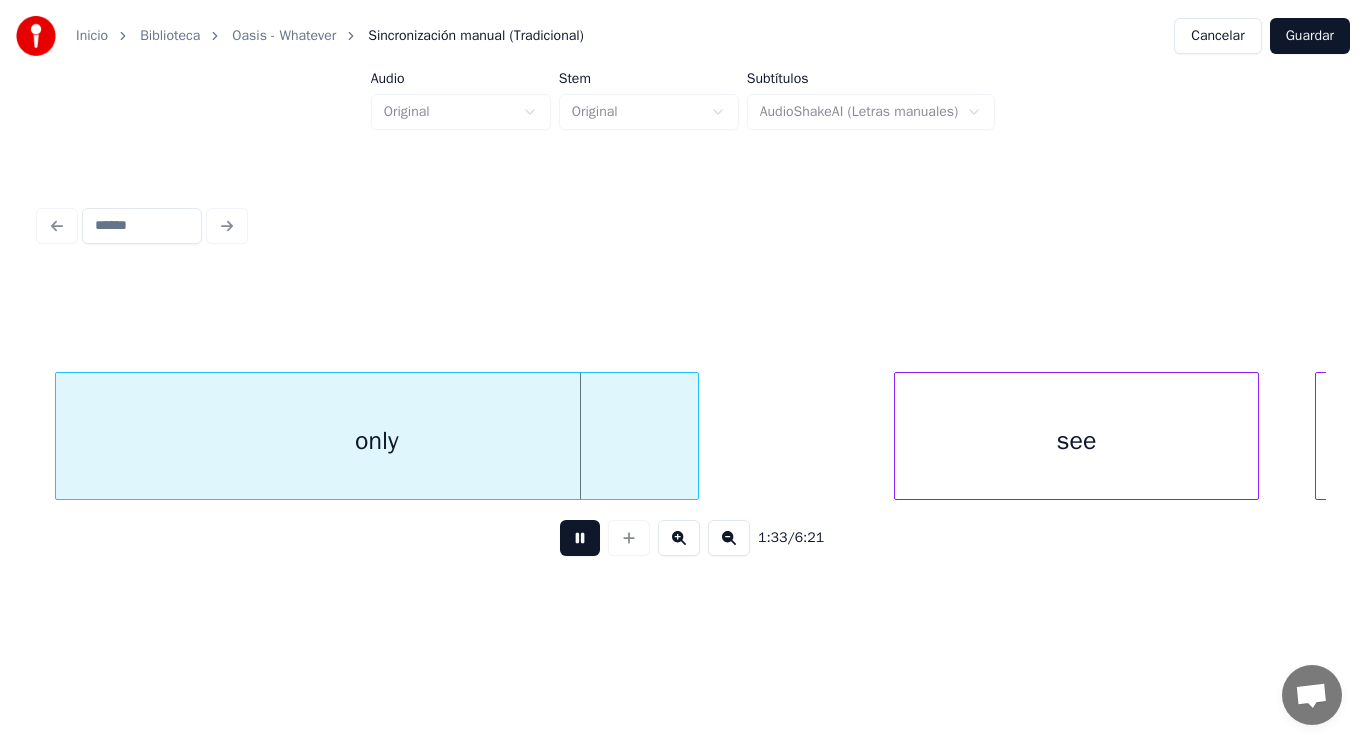 click at bounding box center (580, 538) 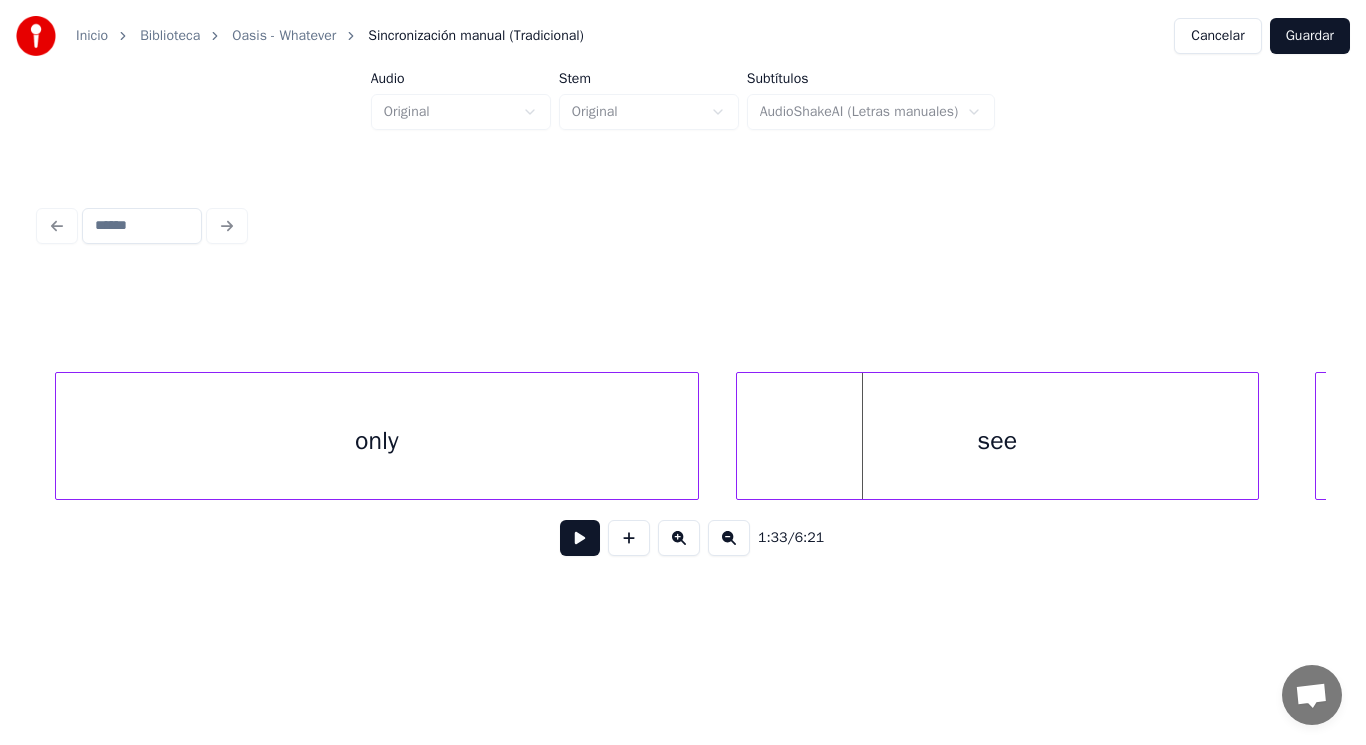 click at bounding box center [740, 436] 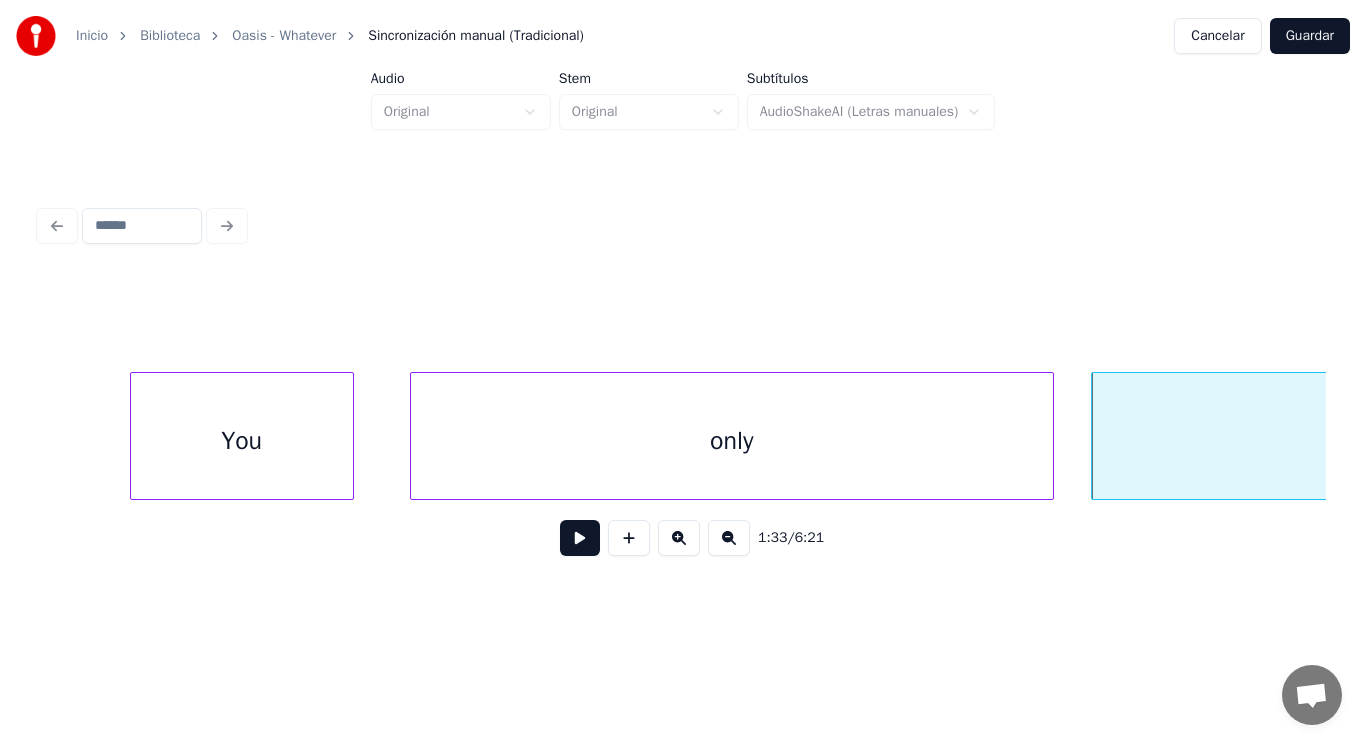 scroll, scrollTop: 0, scrollLeft: 129964, axis: horizontal 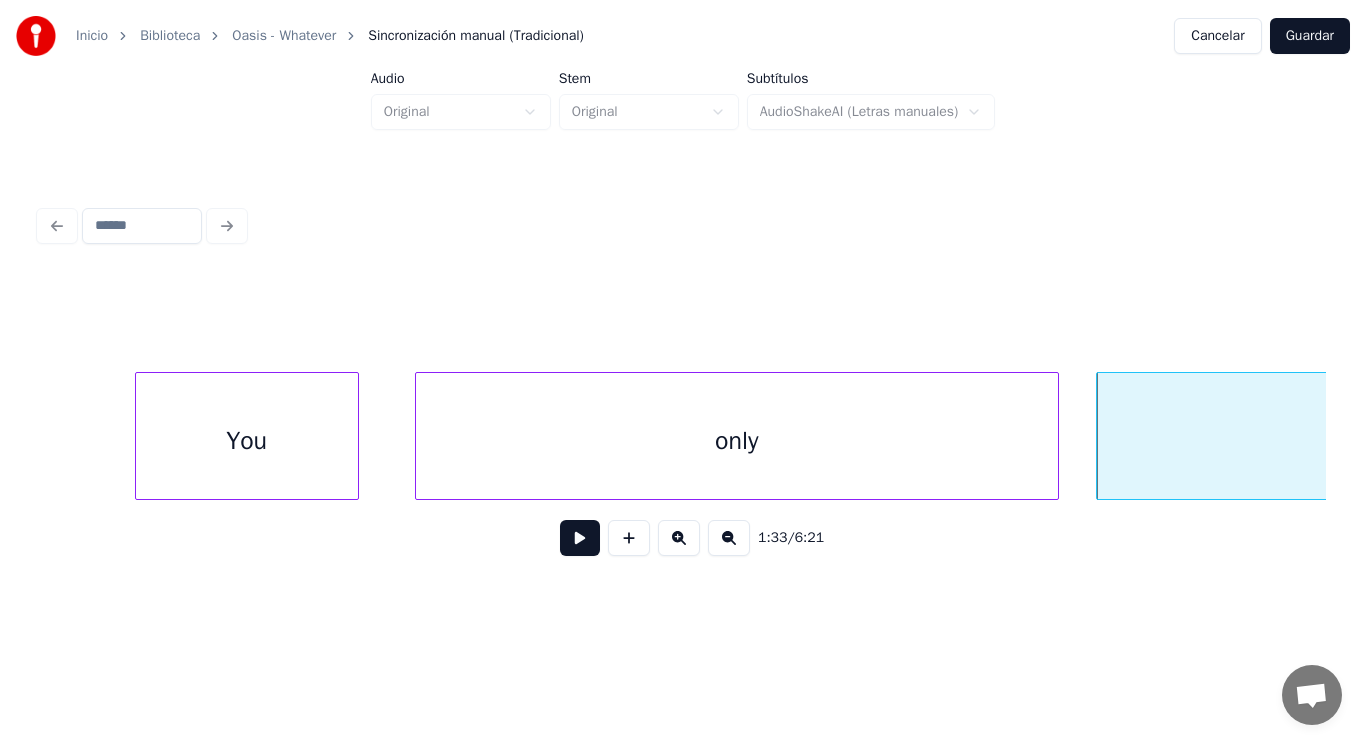 click on "You" at bounding box center (247, 441) 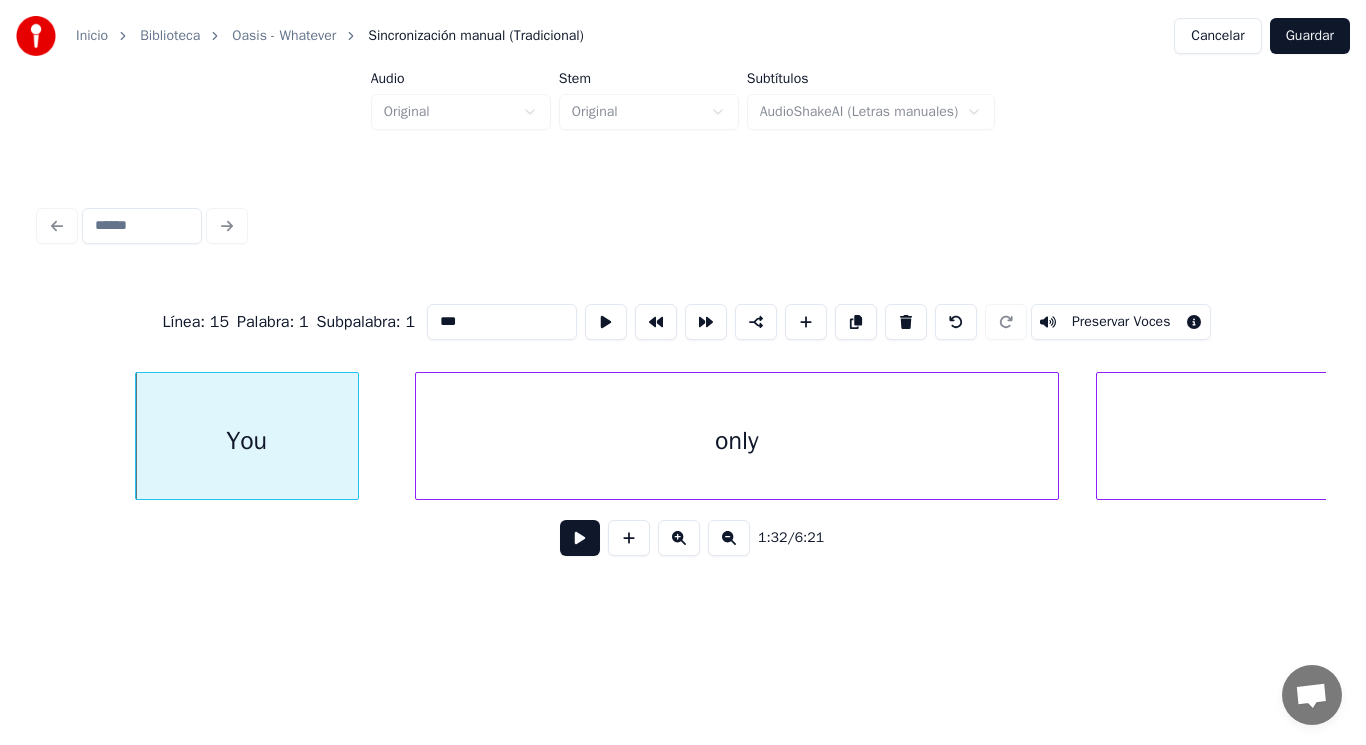click at bounding box center [580, 538] 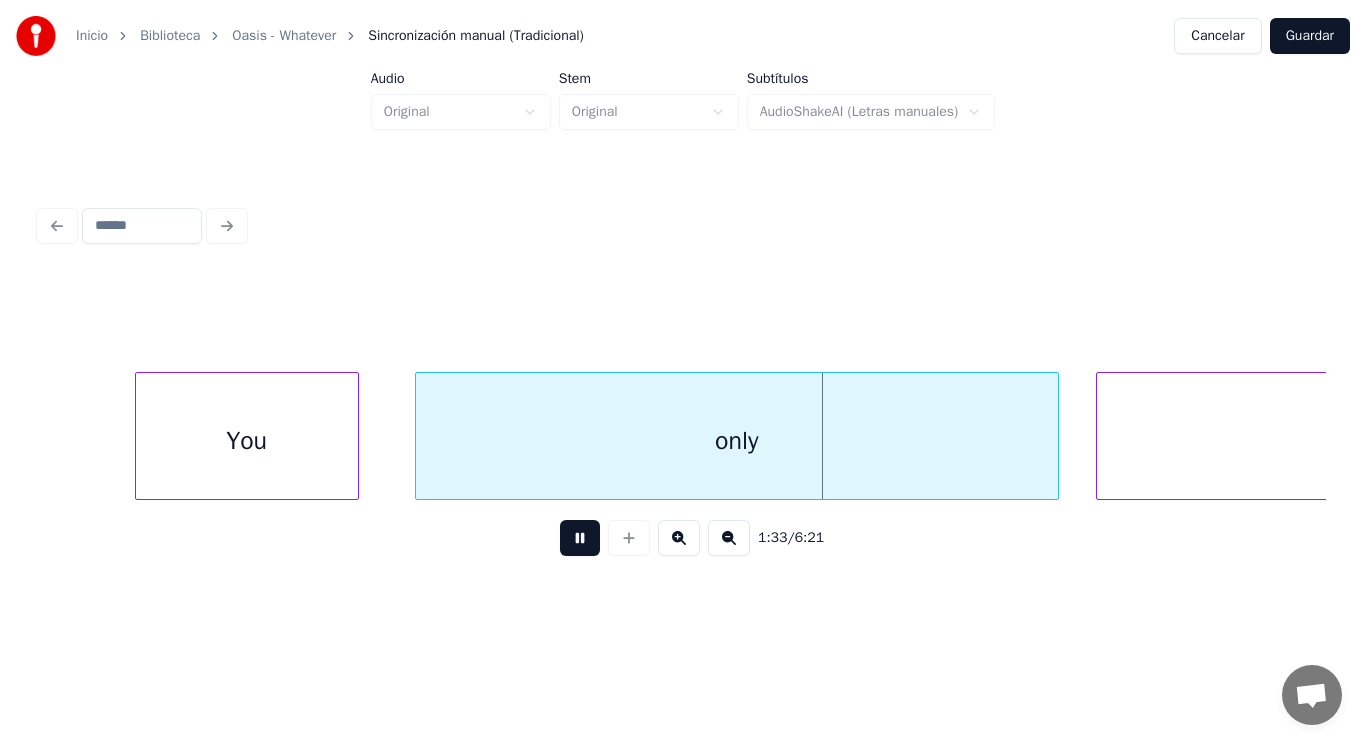 click at bounding box center (580, 538) 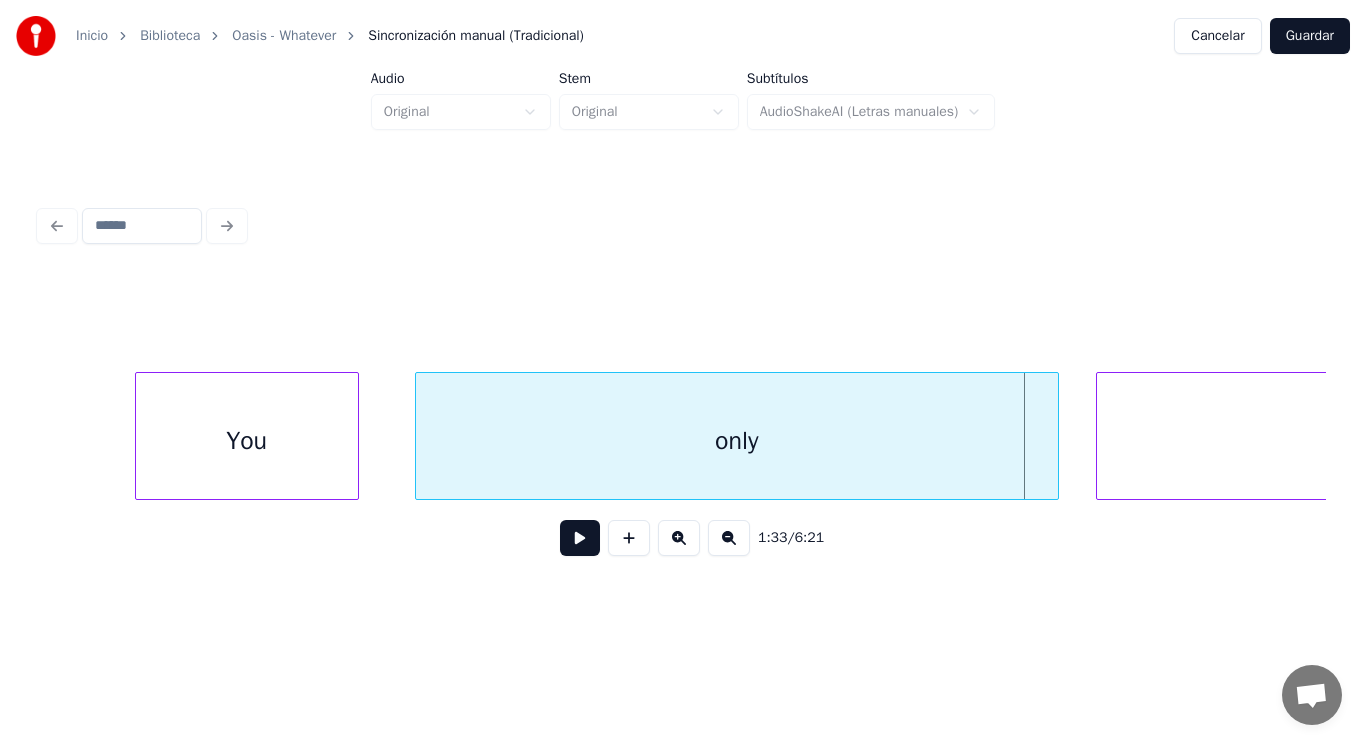 click on "only" at bounding box center (737, 441) 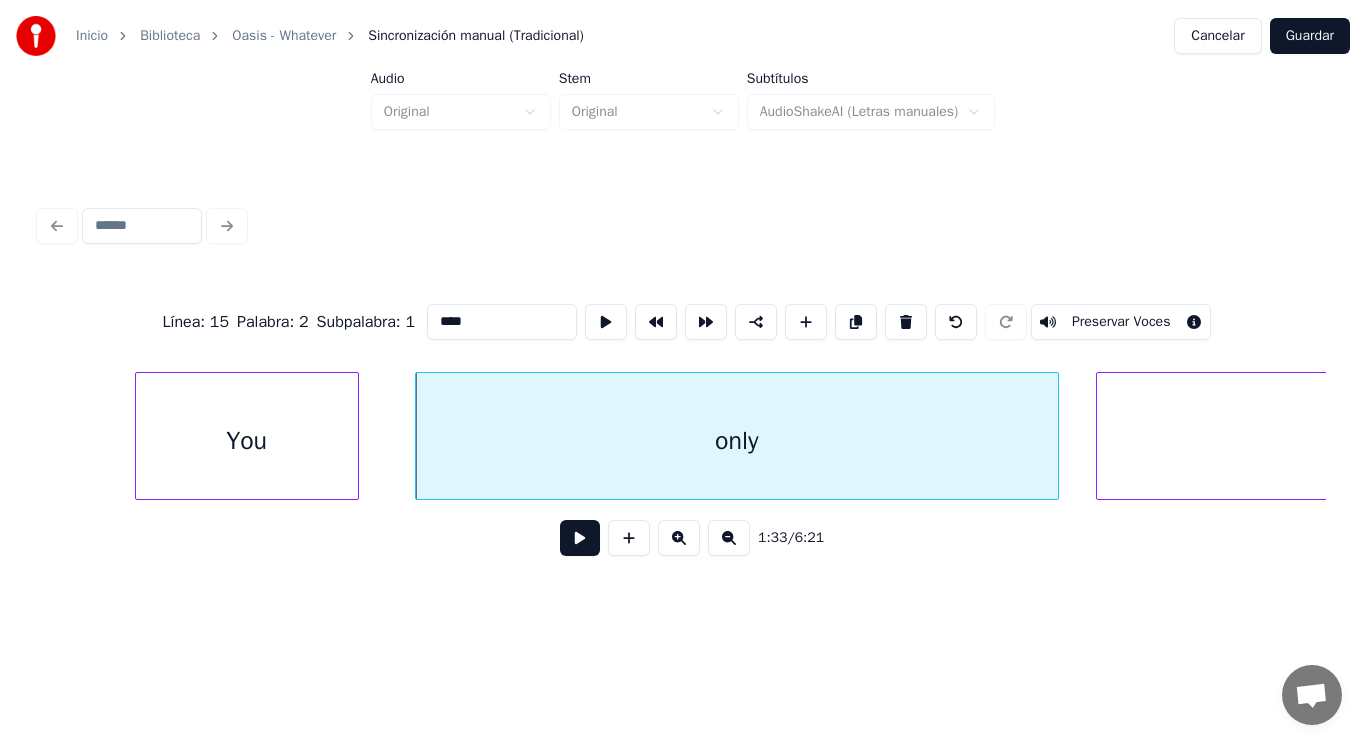 click at bounding box center [580, 538] 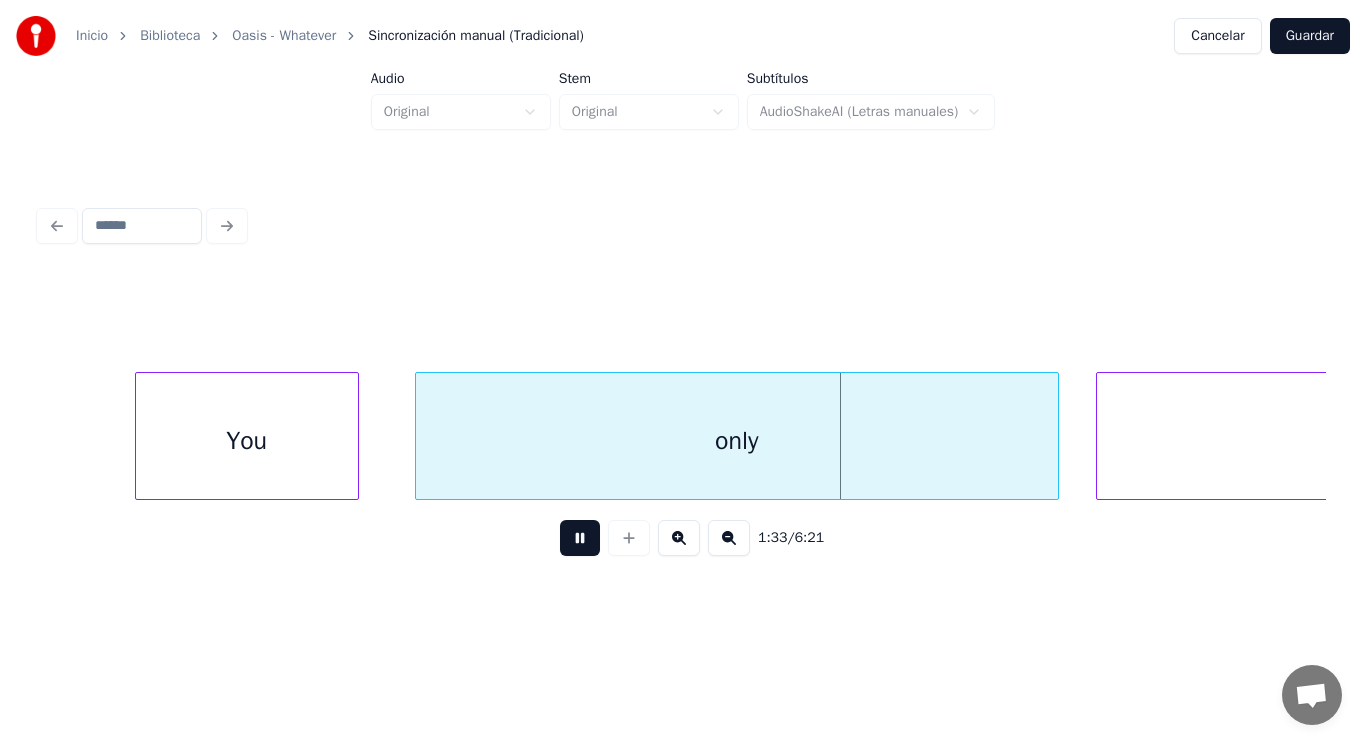 click at bounding box center [580, 538] 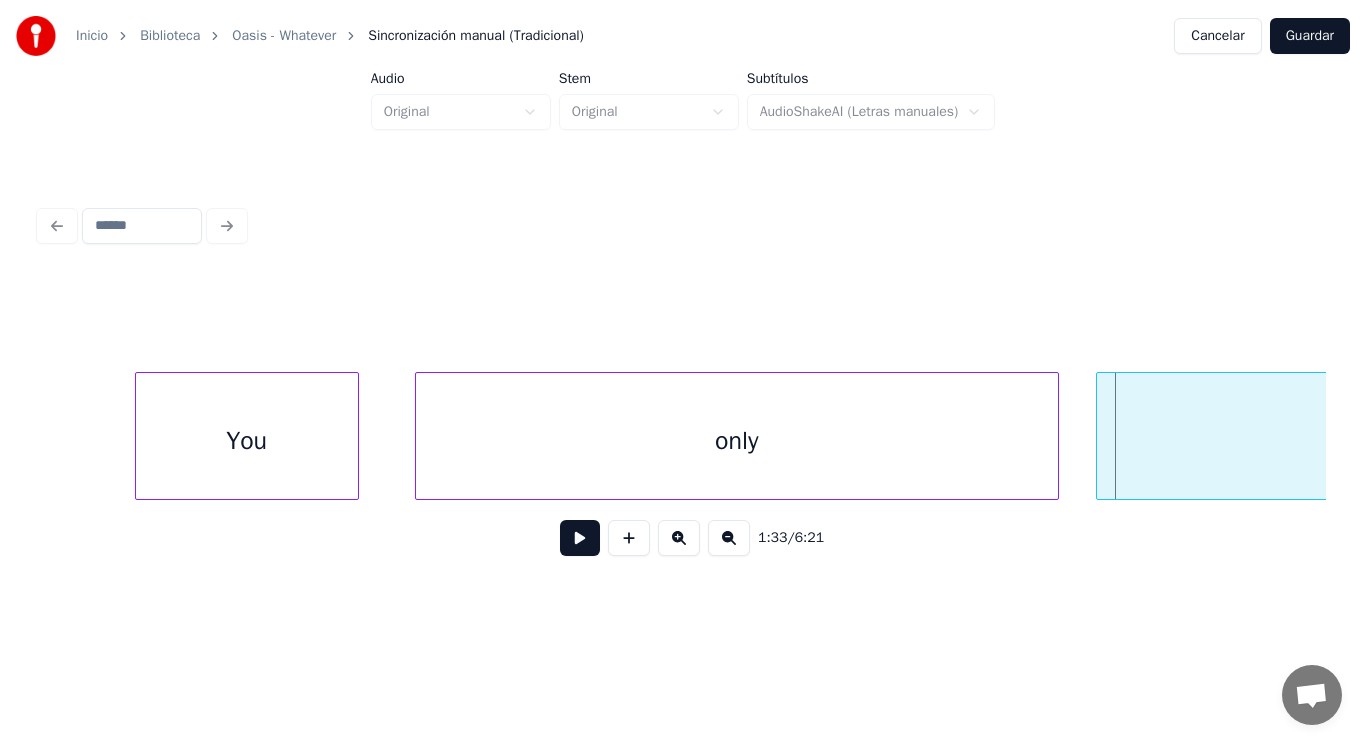 click on "only" at bounding box center [737, 441] 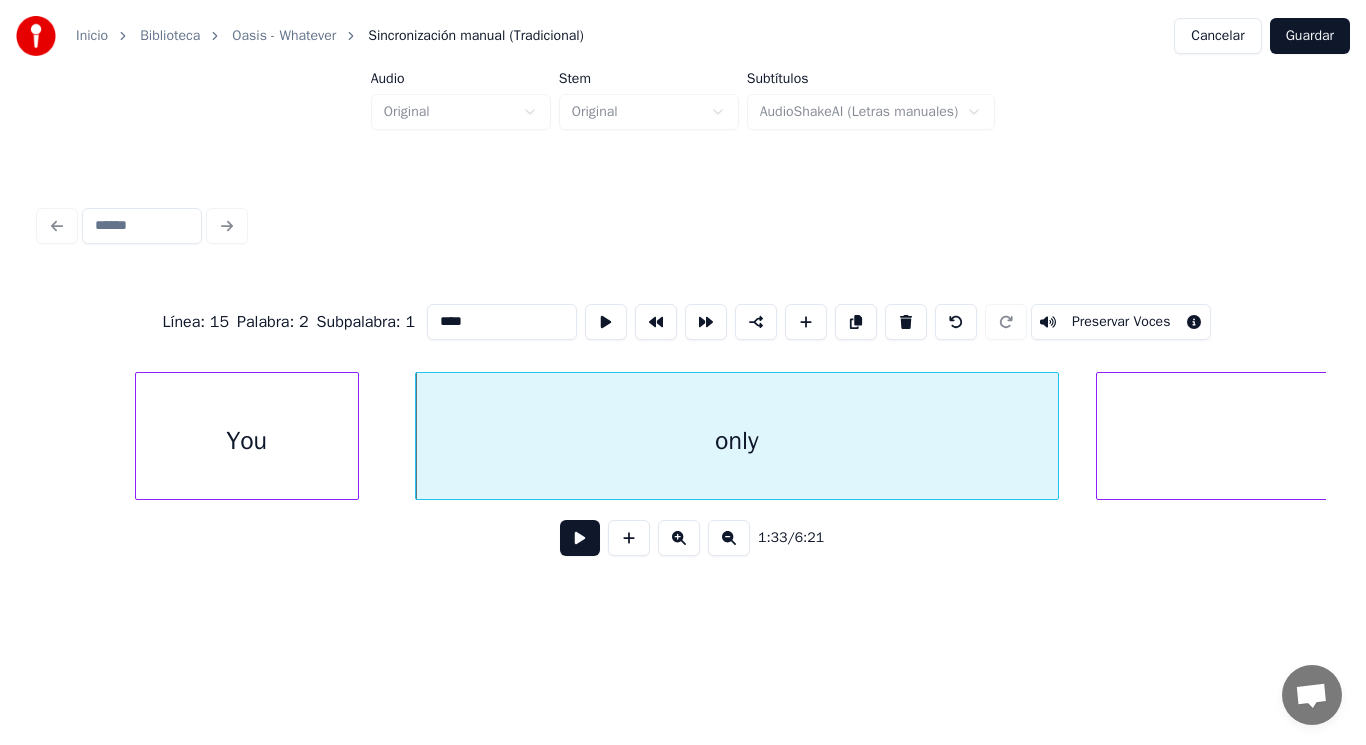 drag, startPoint x: 434, startPoint y: 313, endPoint x: 378, endPoint y: 310, distance: 56.0803 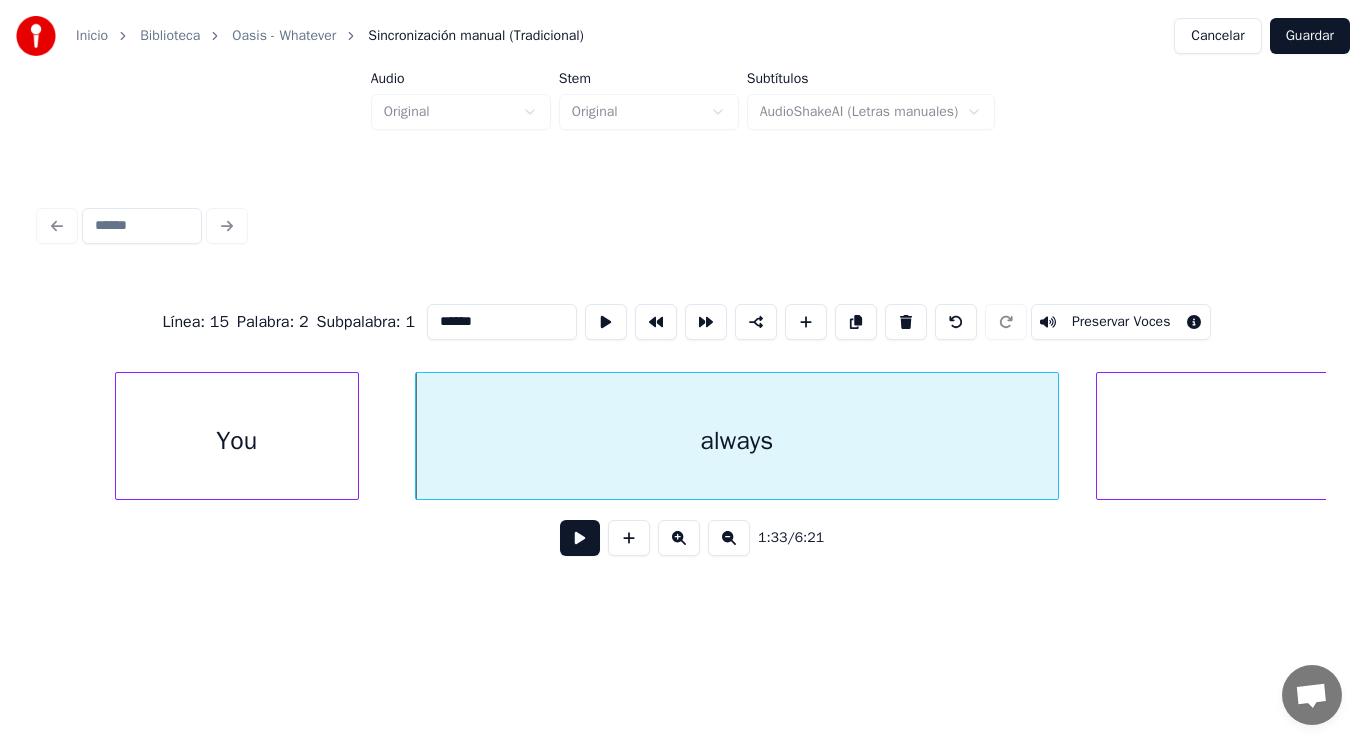 click at bounding box center (119, 436) 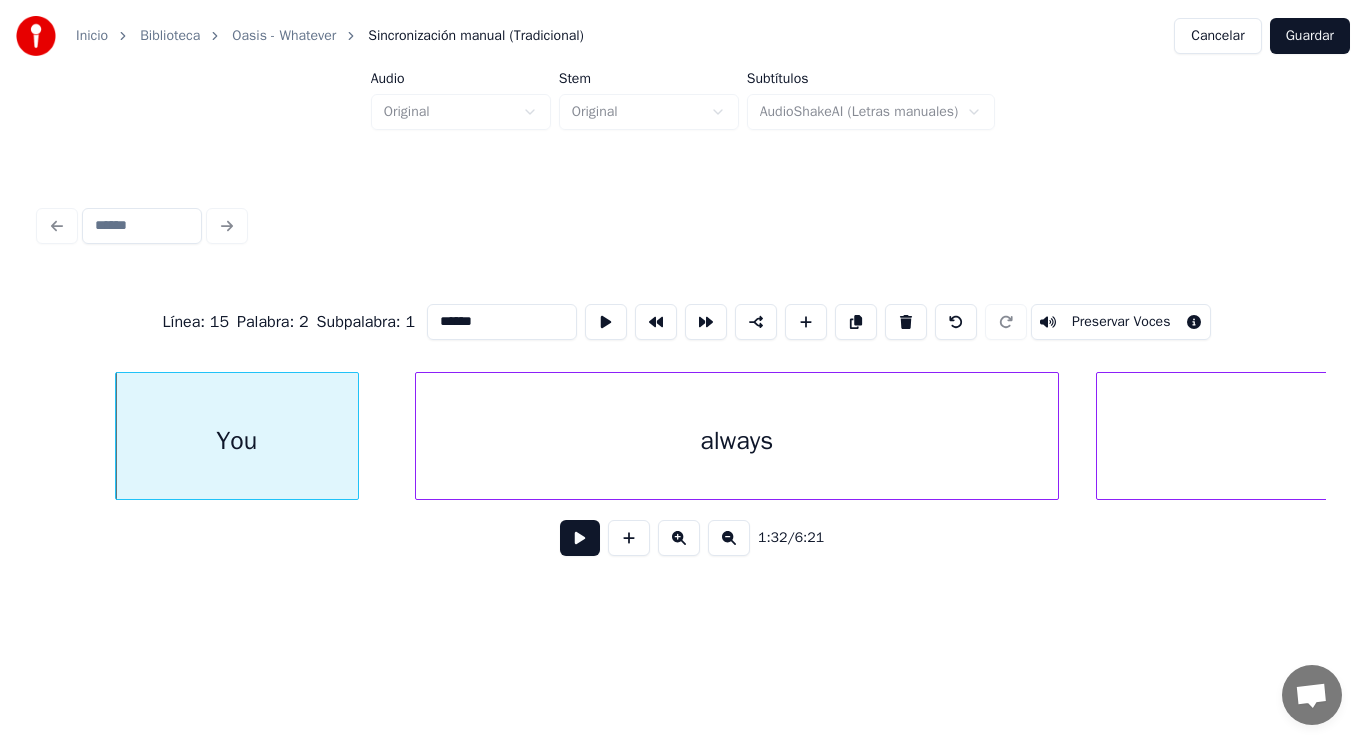 type on "******" 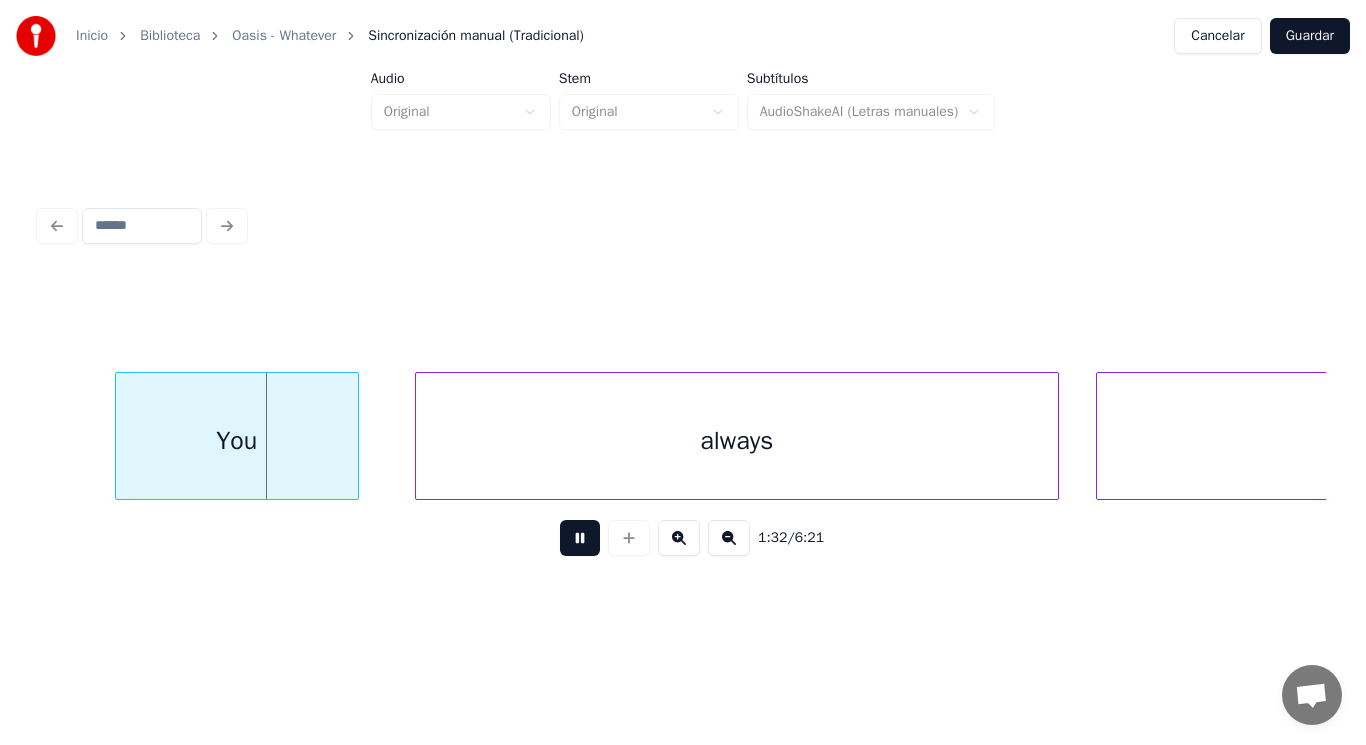 click at bounding box center (580, 538) 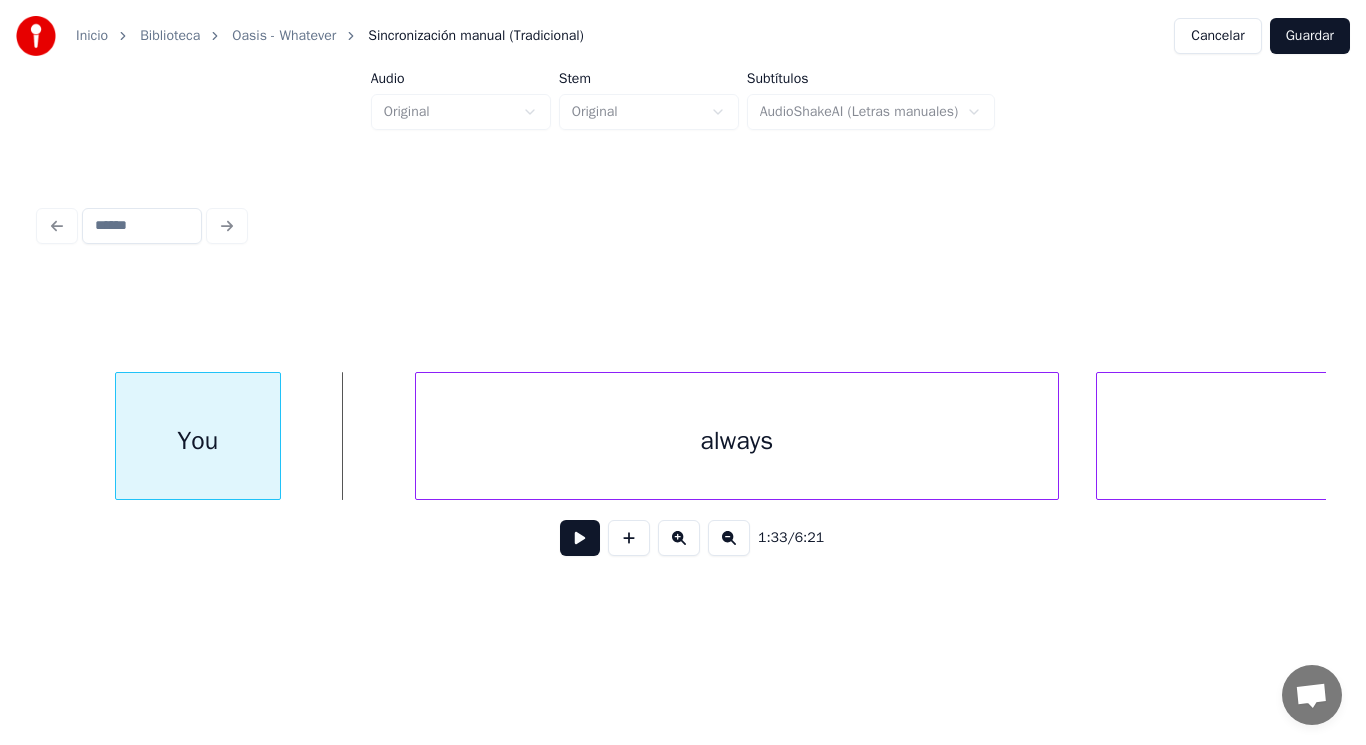 click at bounding box center (277, 436) 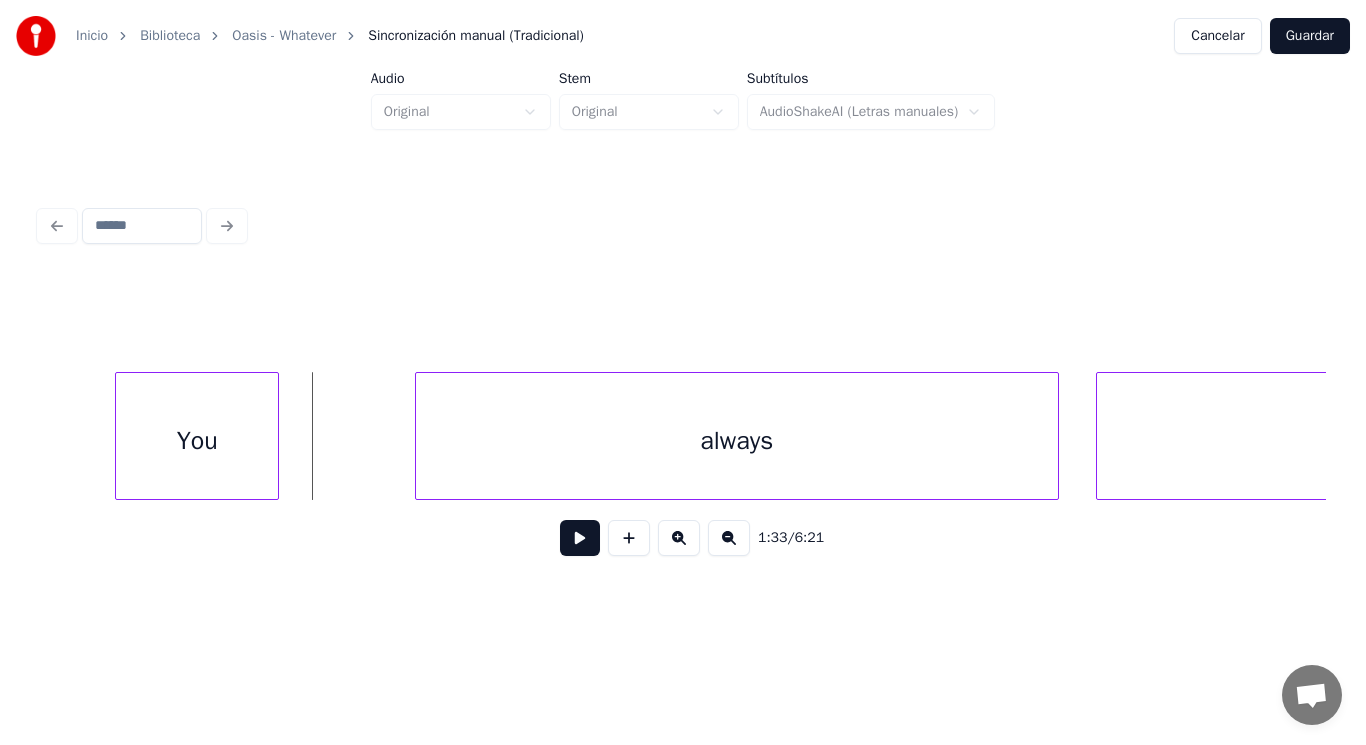 click at bounding box center [580, 538] 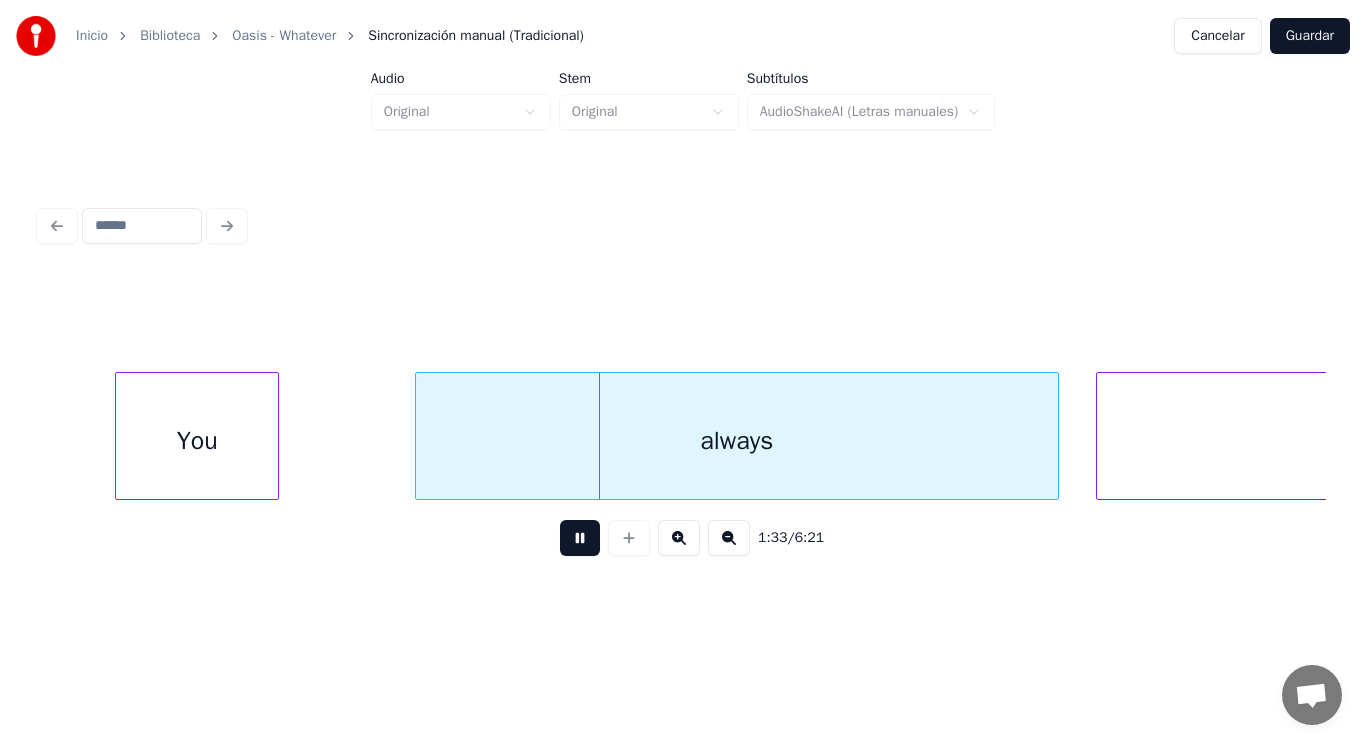 click at bounding box center [580, 538] 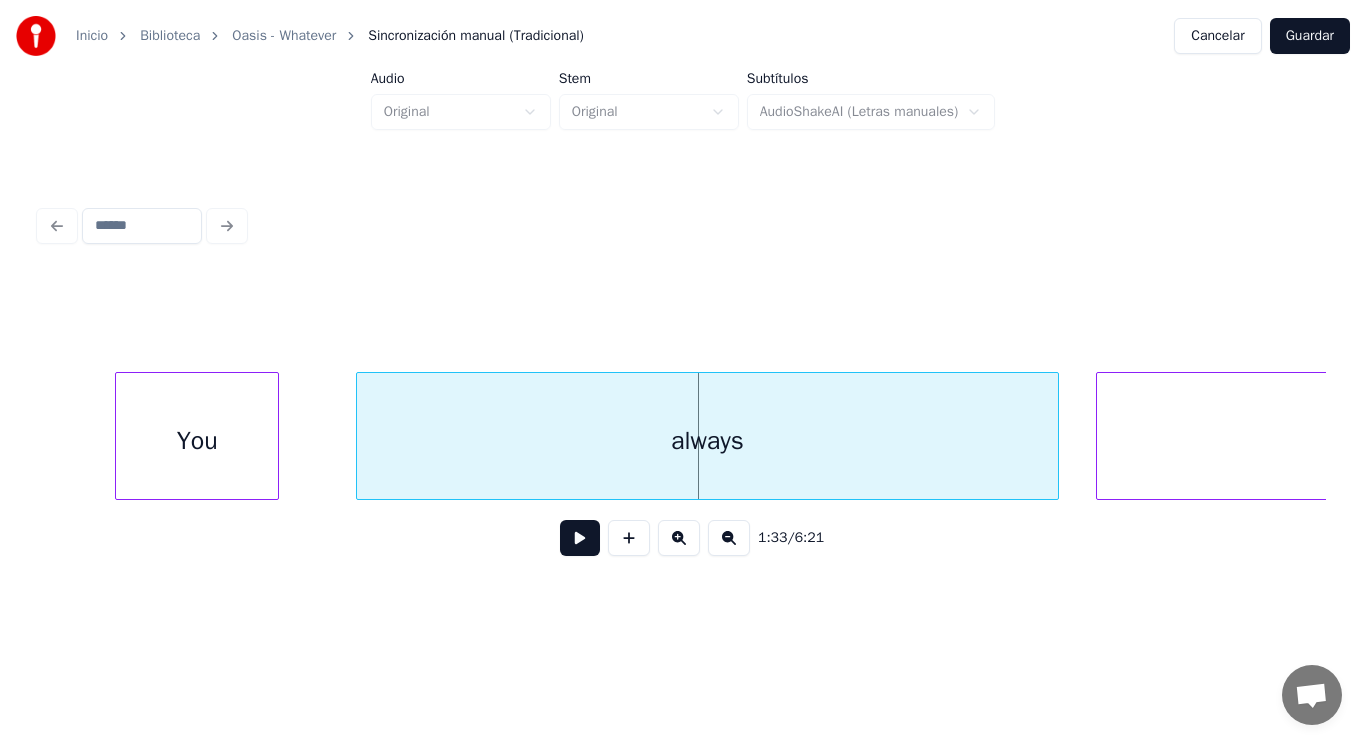 click at bounding box center [360, 436] 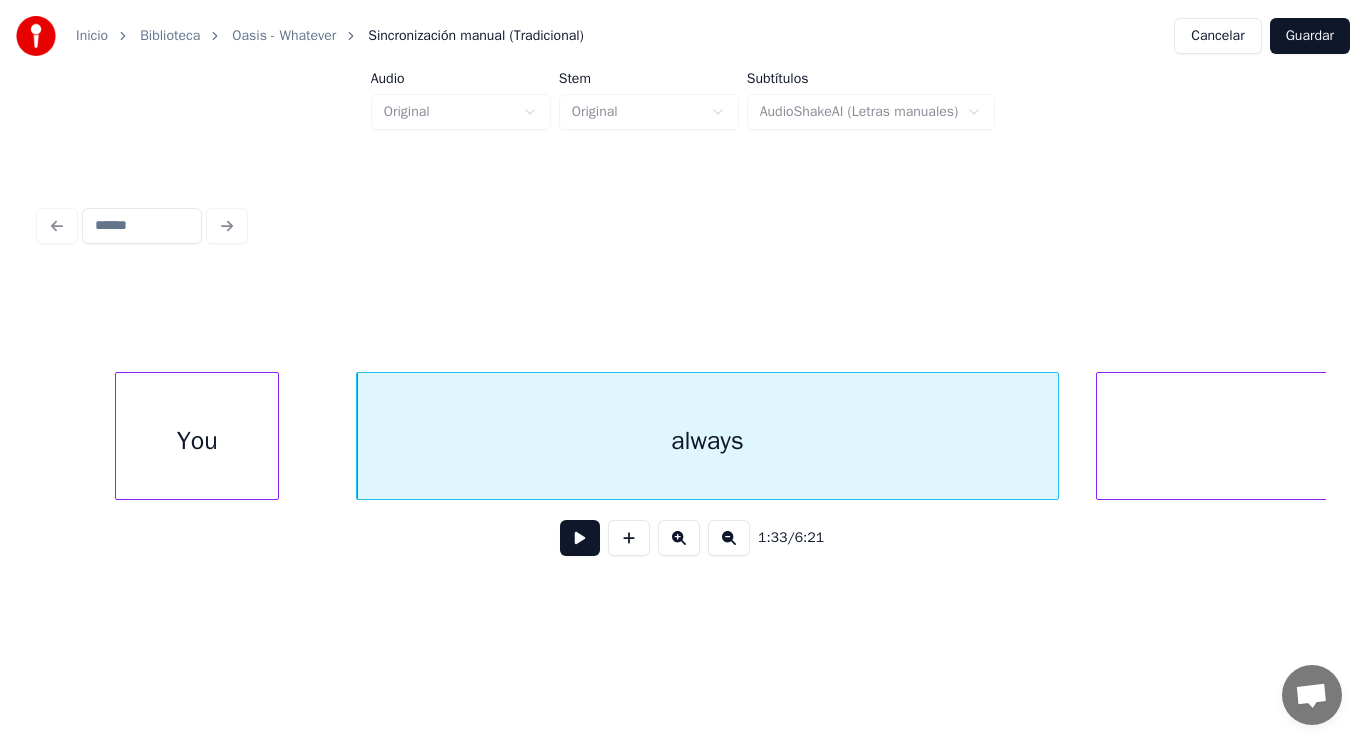 click at bounding box center [580, 538] 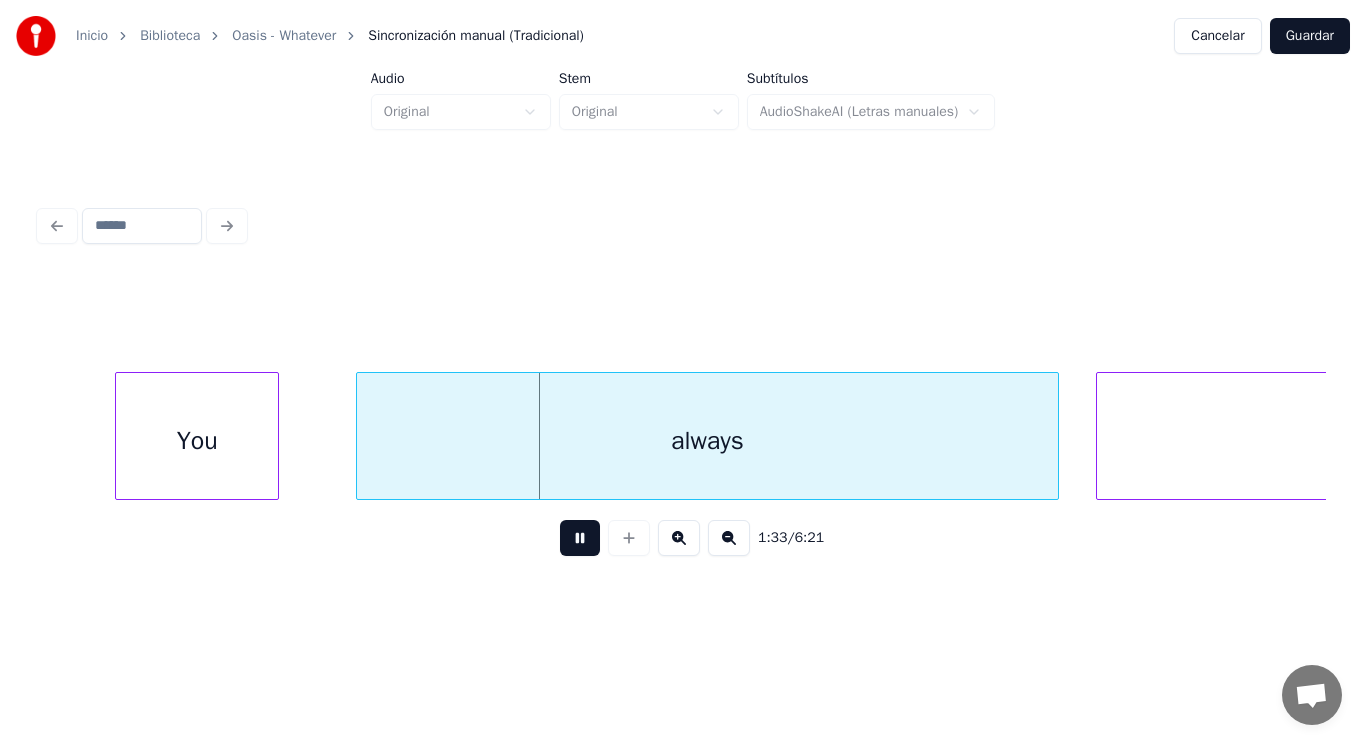 click at bounding box center [580, 538] 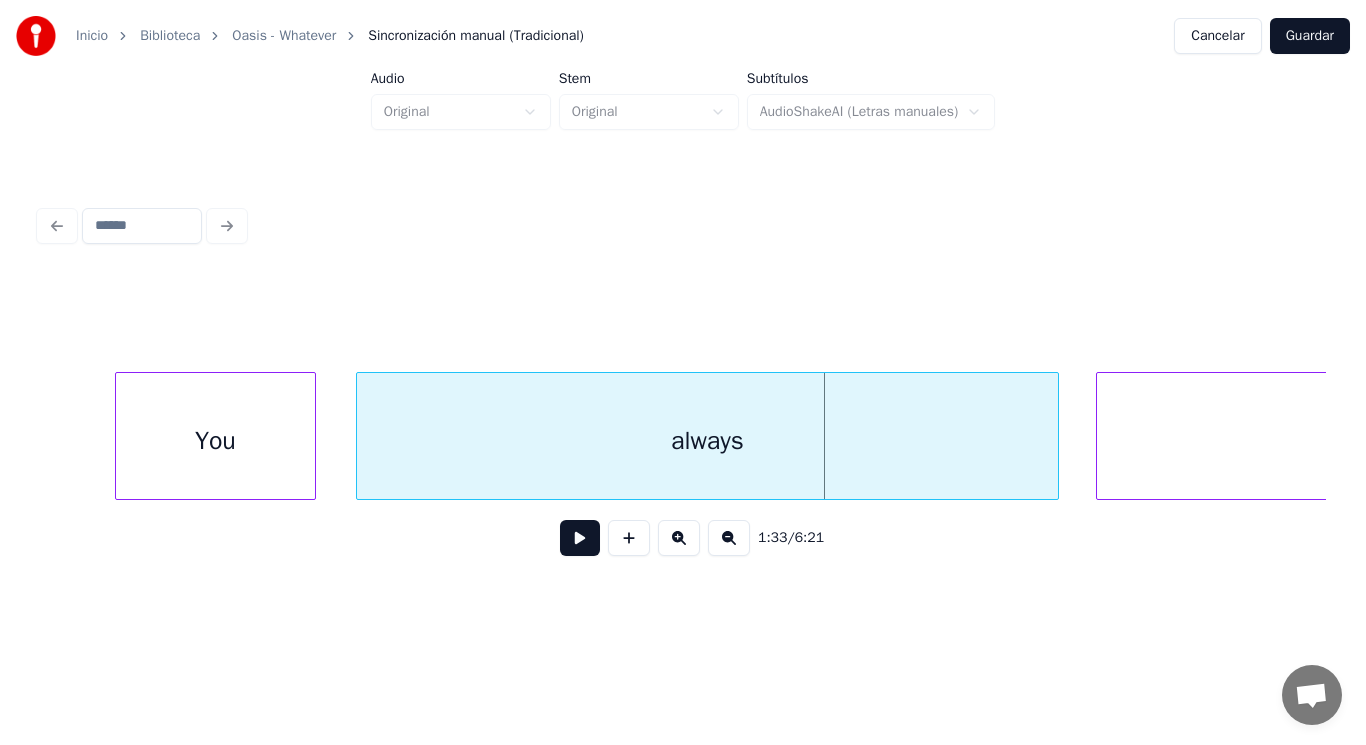 click at bounding box center [312, 436] 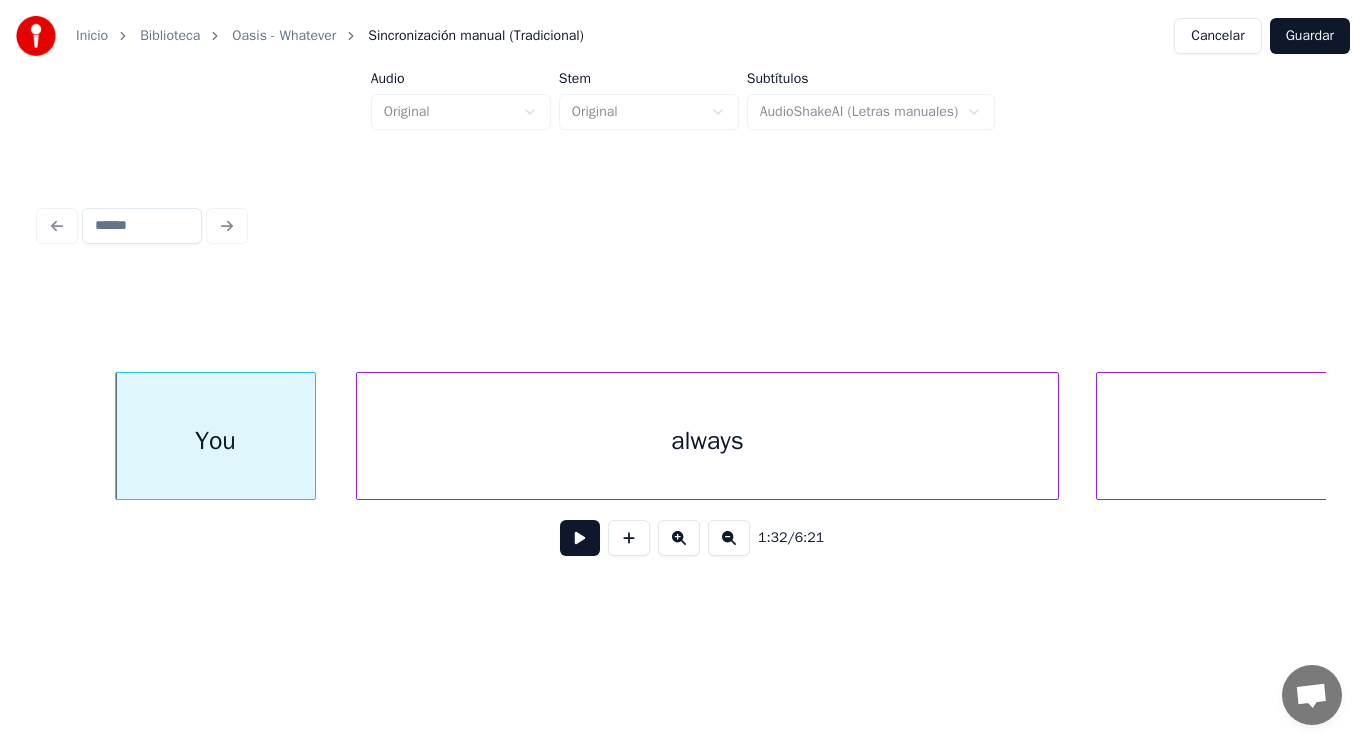 click on "always" at bounding box center [707, 441] 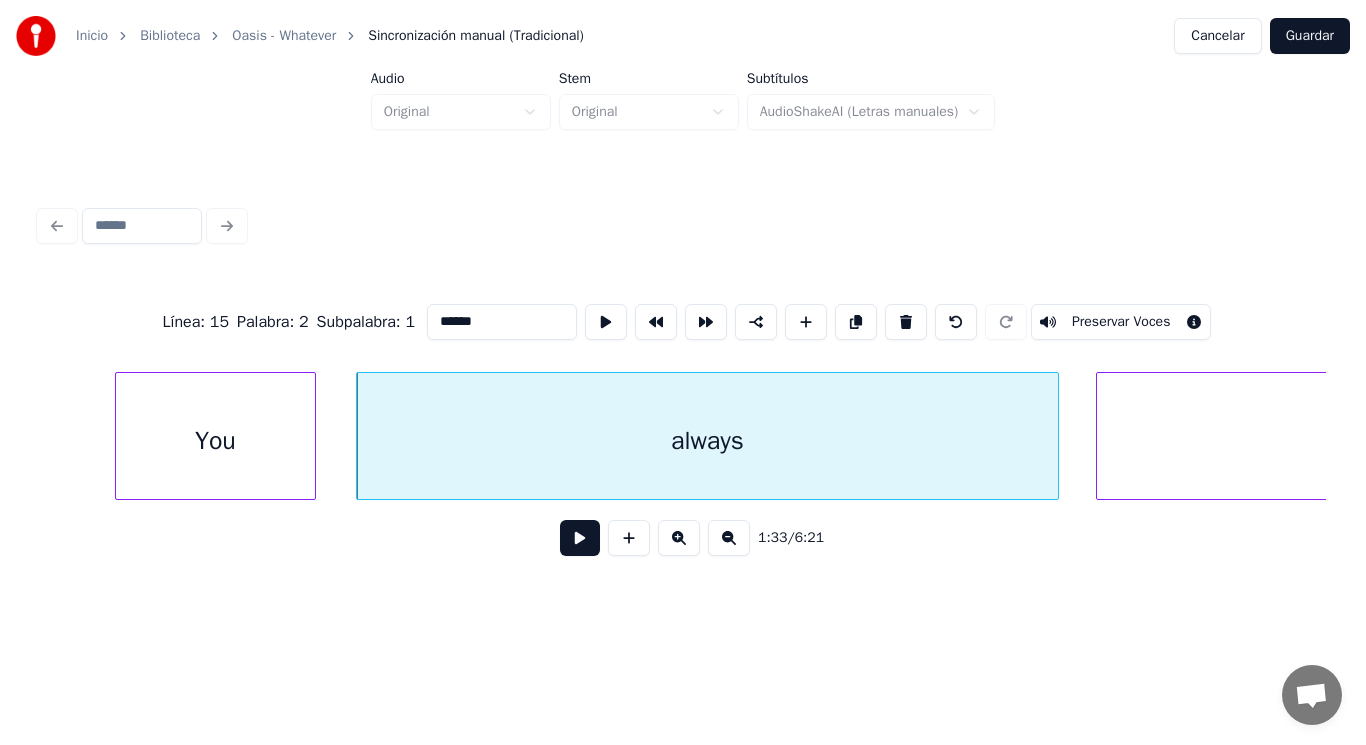 click at bounding box center (580, 538) 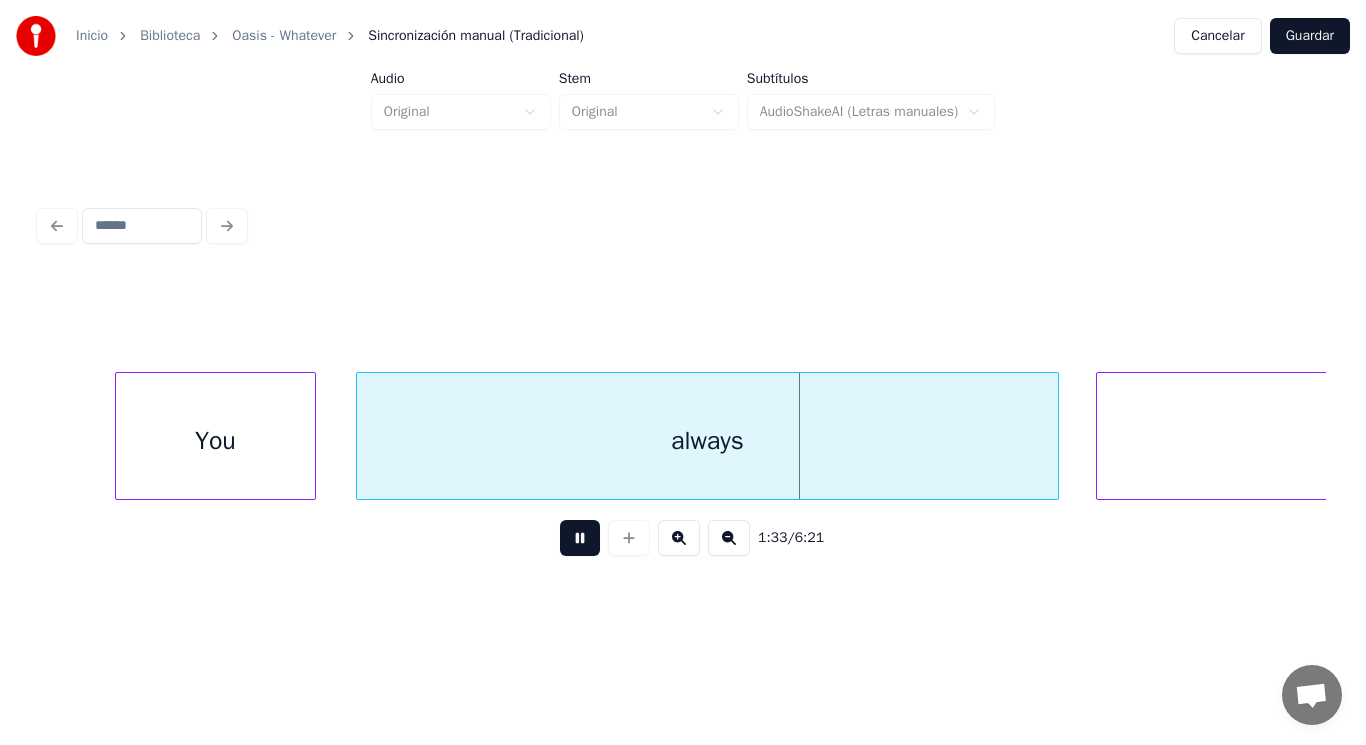 click at bounding box center (580, 538) 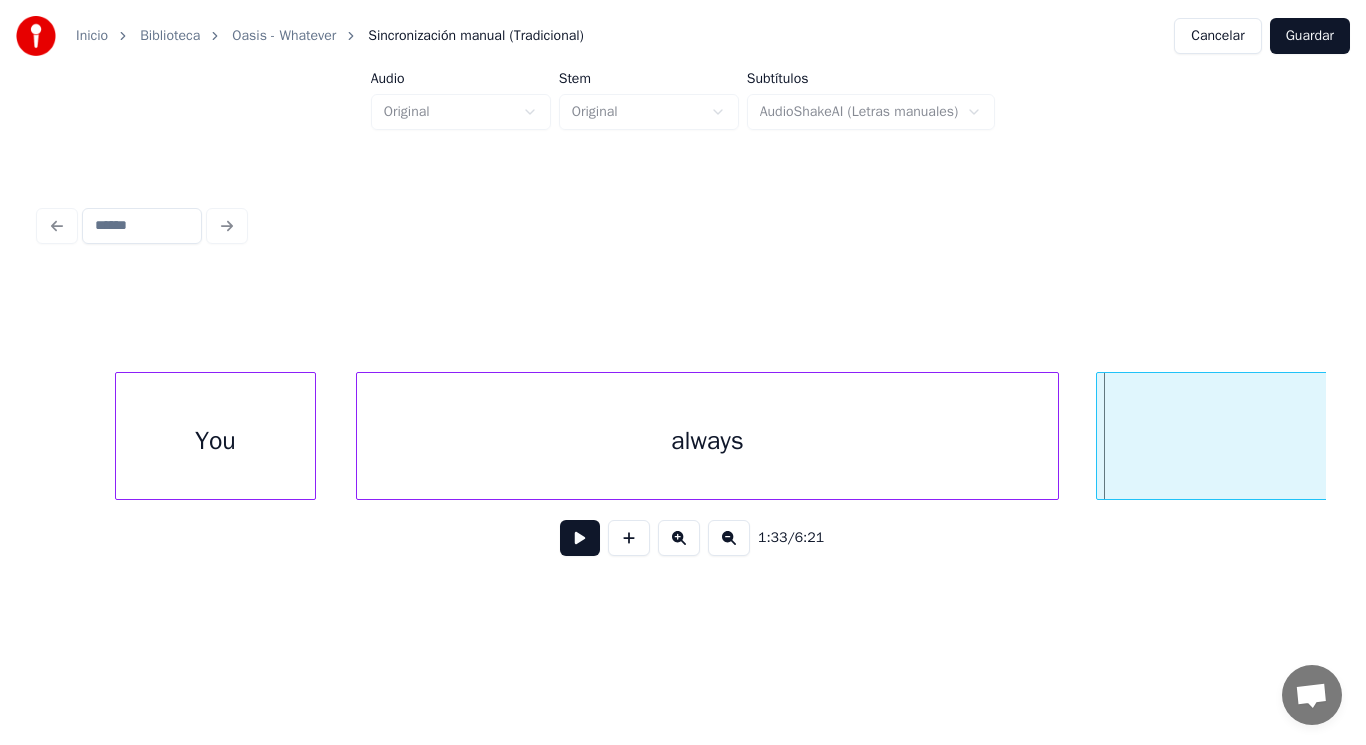click on "always" at bounding box center [707, 441] 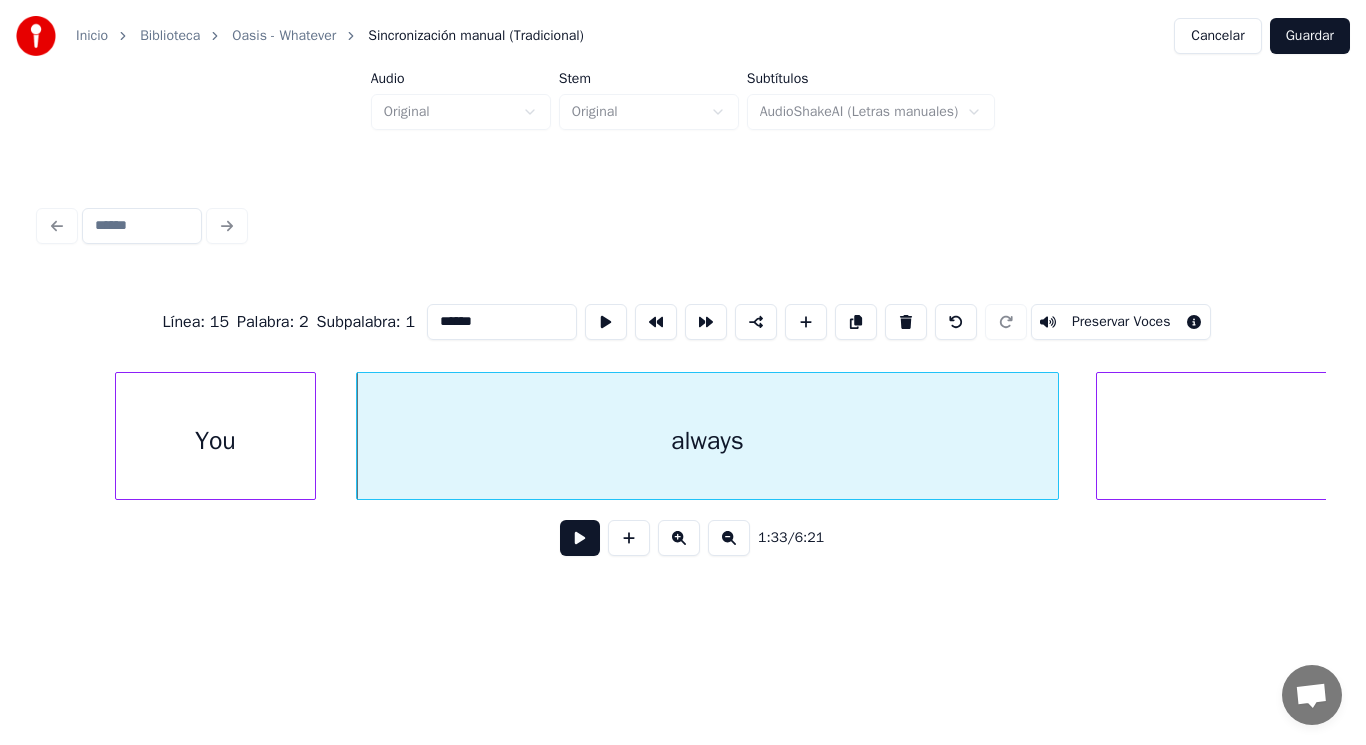 click at bounding box center (580, 538) 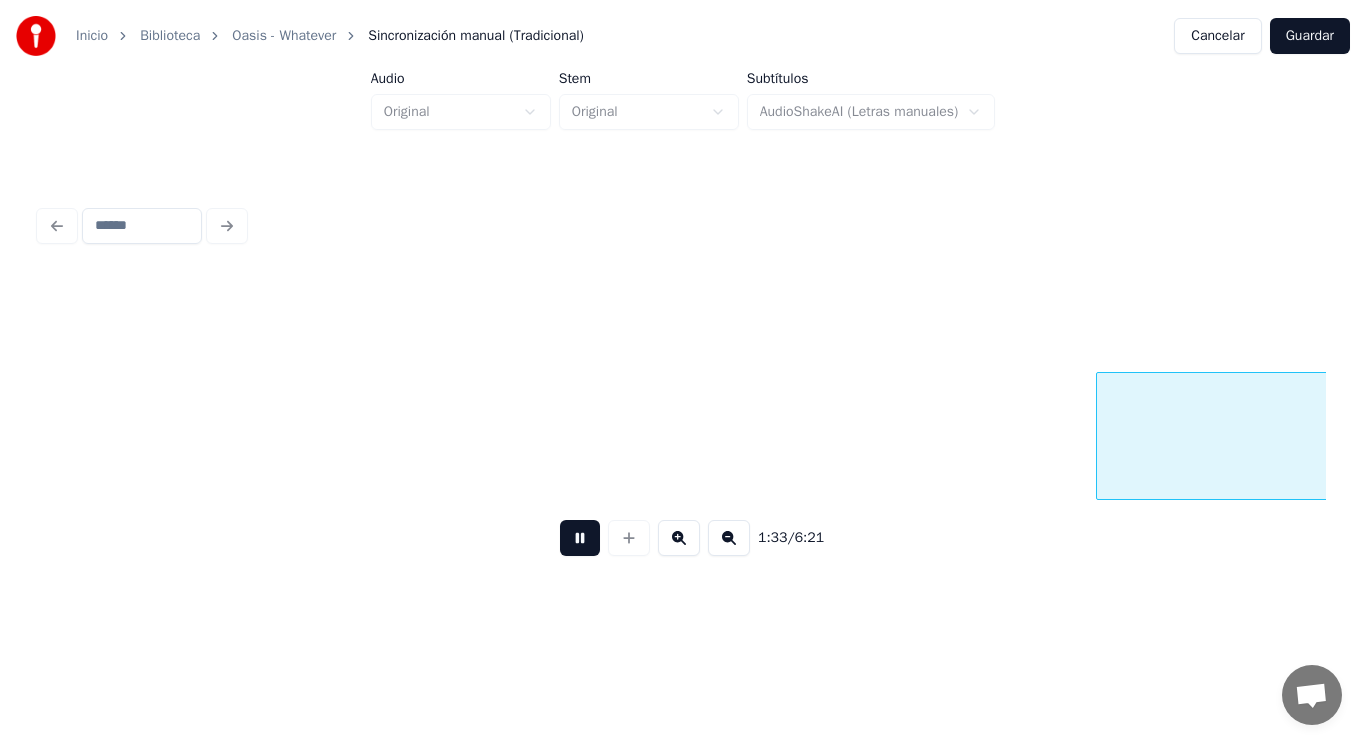 scroll, scrollTop: 0, scrollLeft: 131267, axis: horizontal 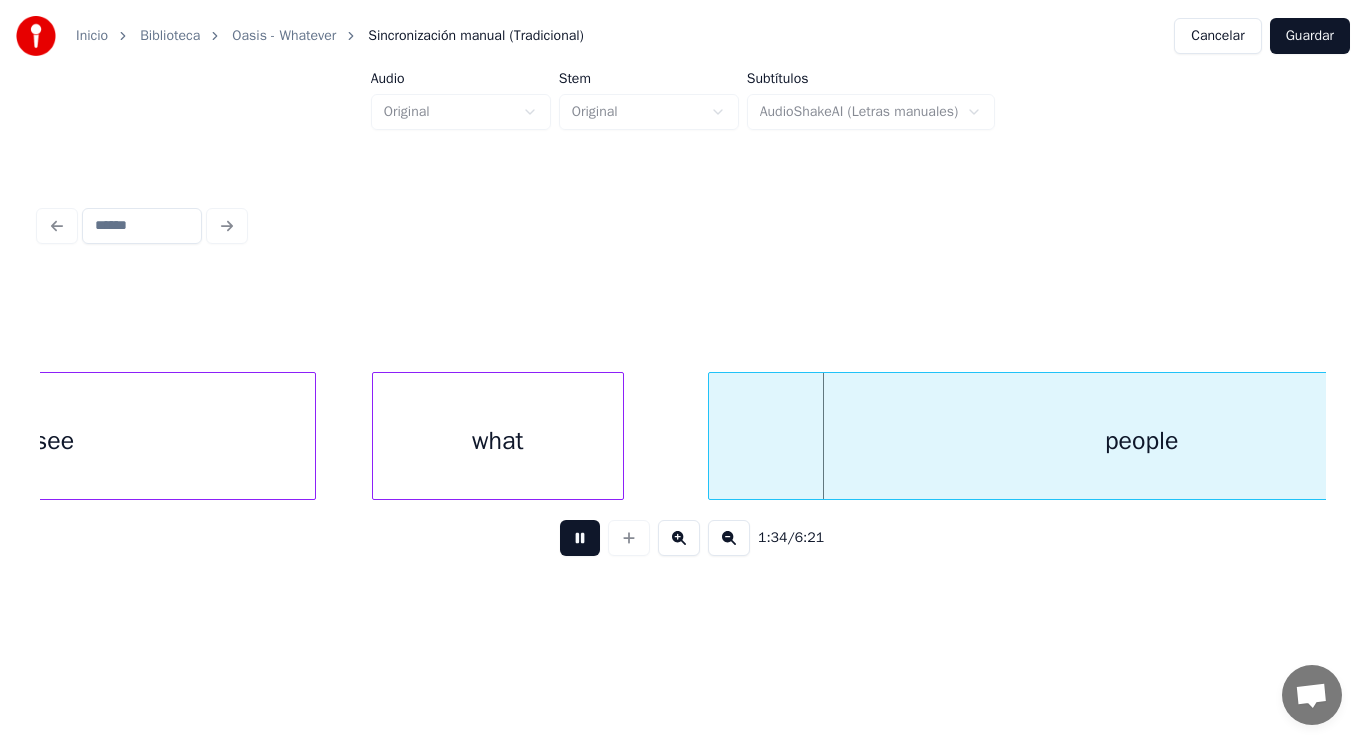 click at bounding box center [580, 538] 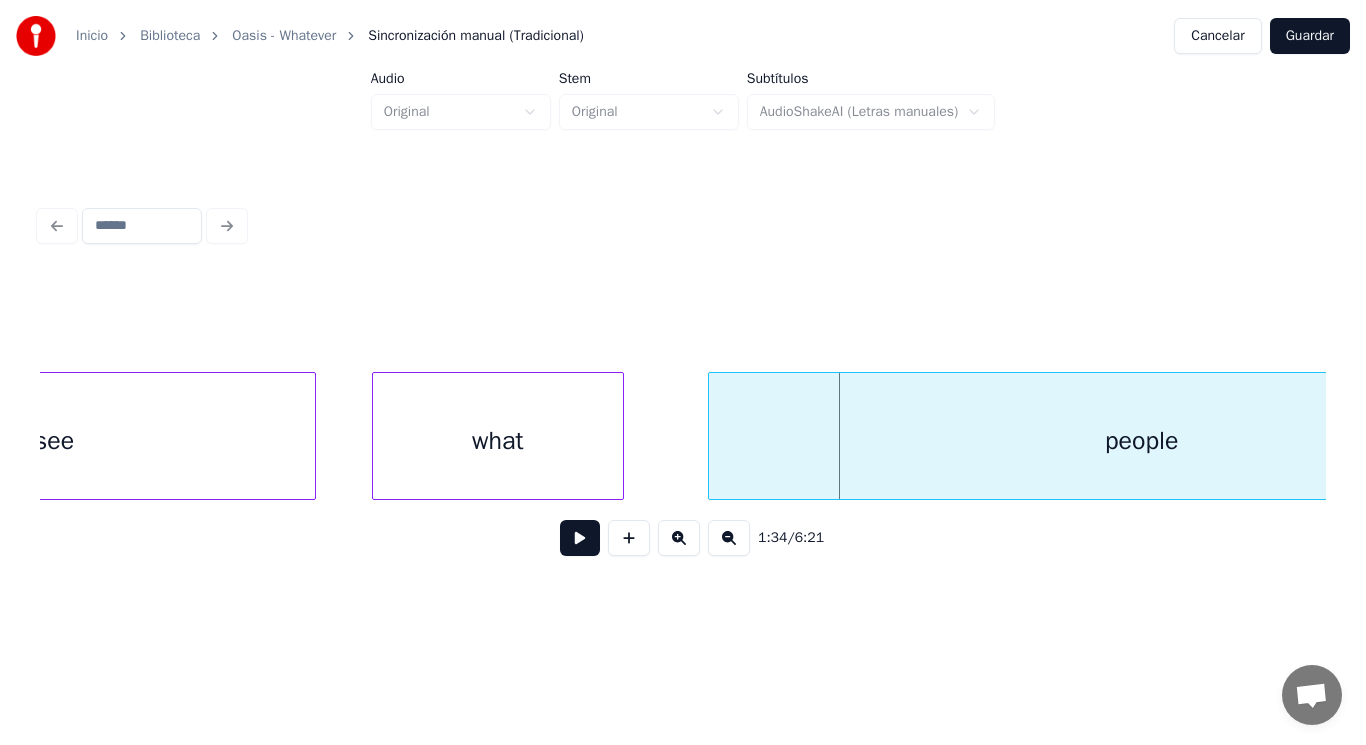 click on "what" at bounding box center [498, 441] 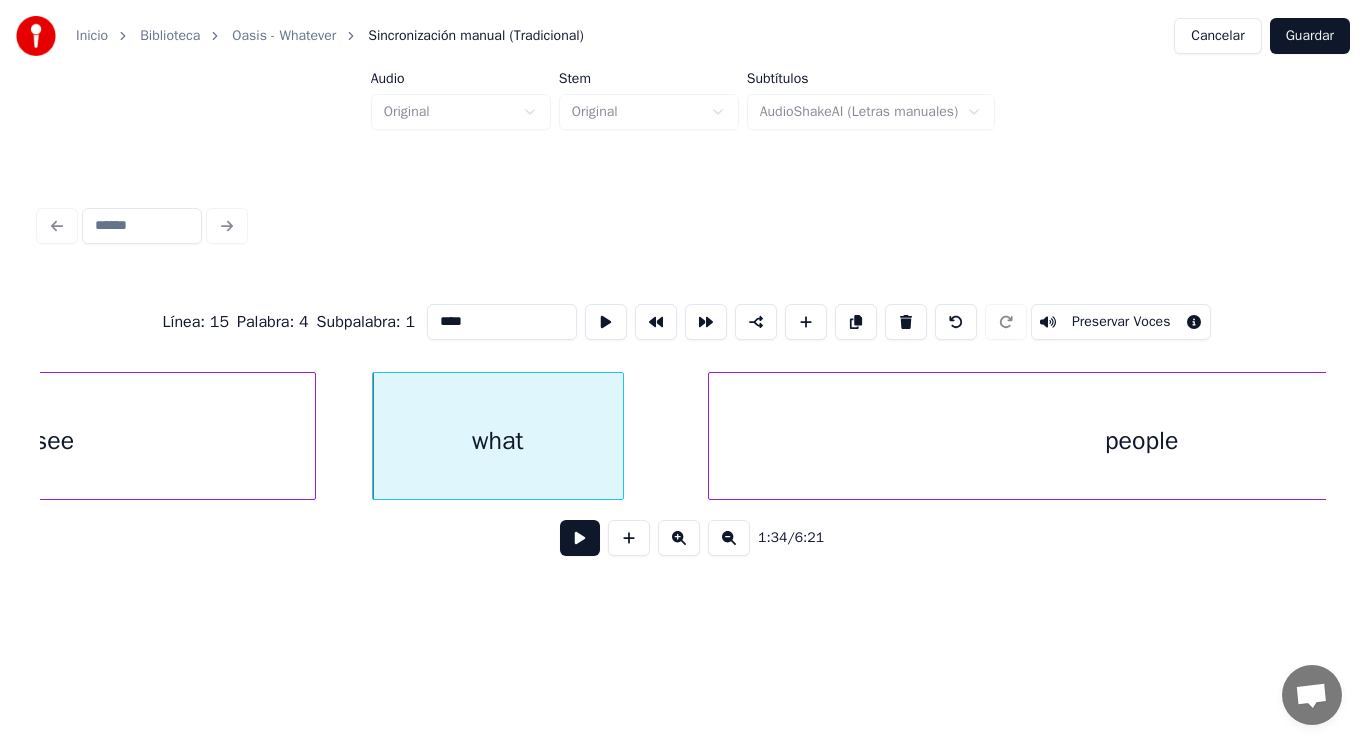 click at bounding box center (580, 538) 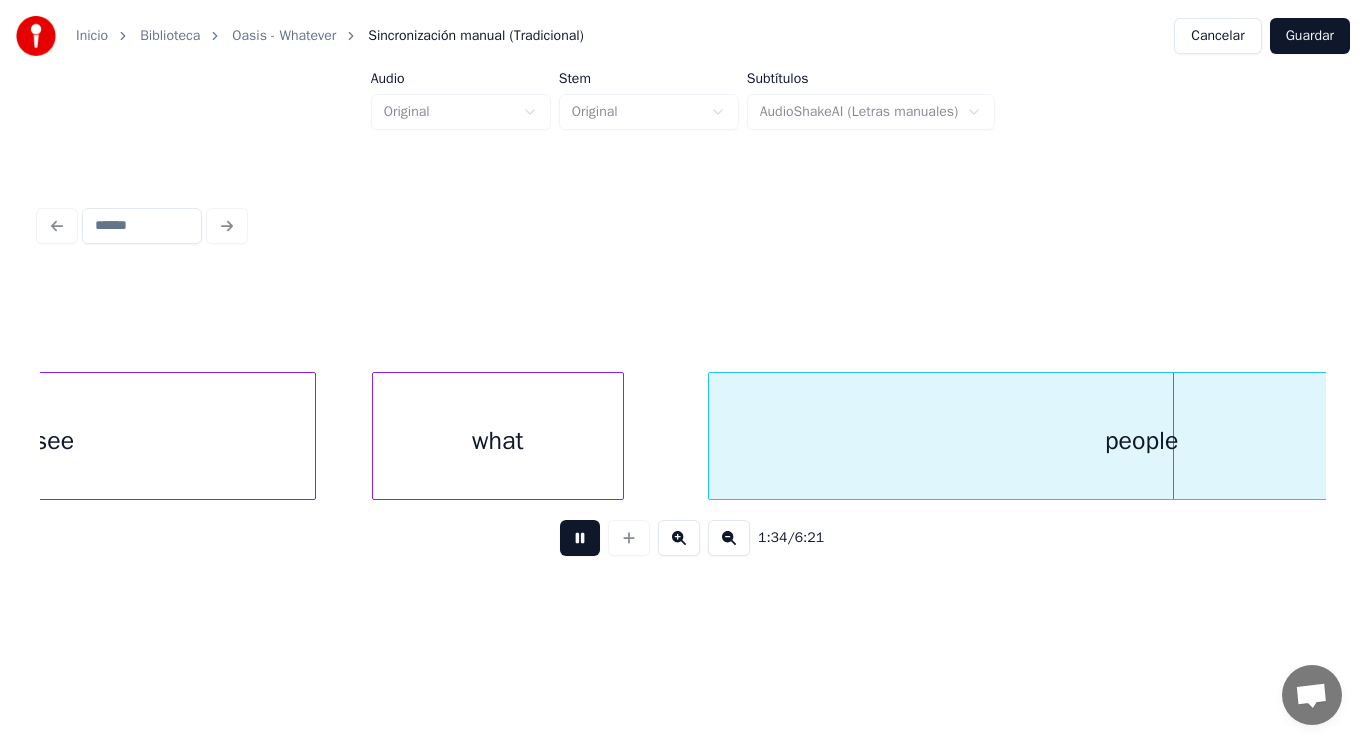 scroll, scrollTop: 0, scrollLeft: 132569, axis: horizontal 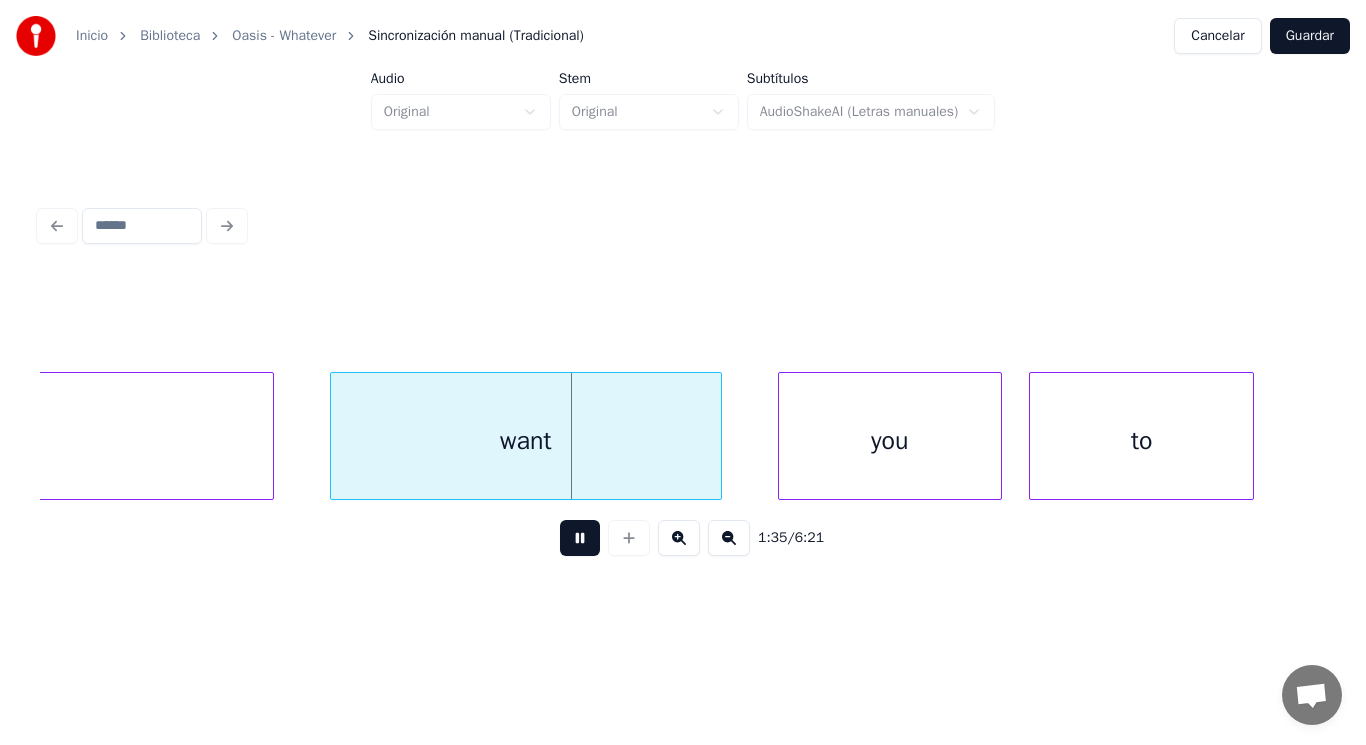 click at bounding box center [580, 538] 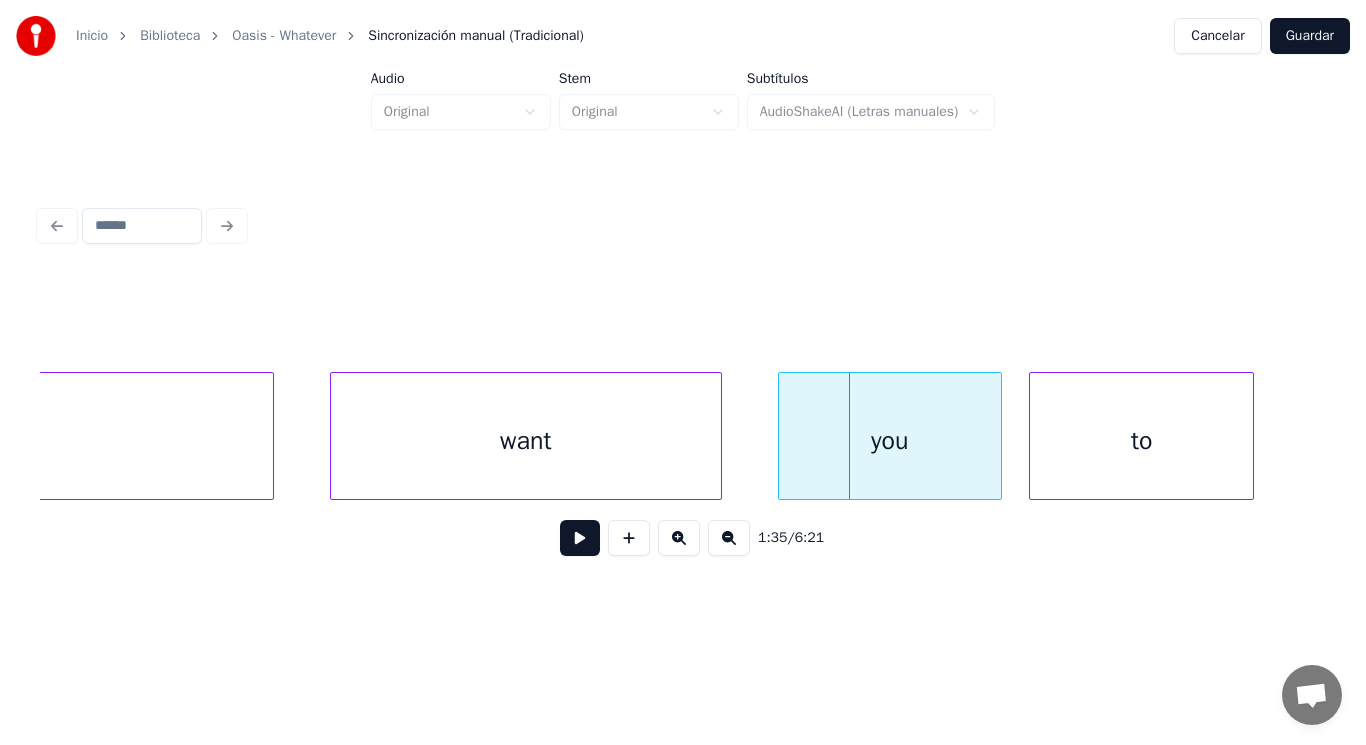 click on "want" at bounding box center (526, 441) 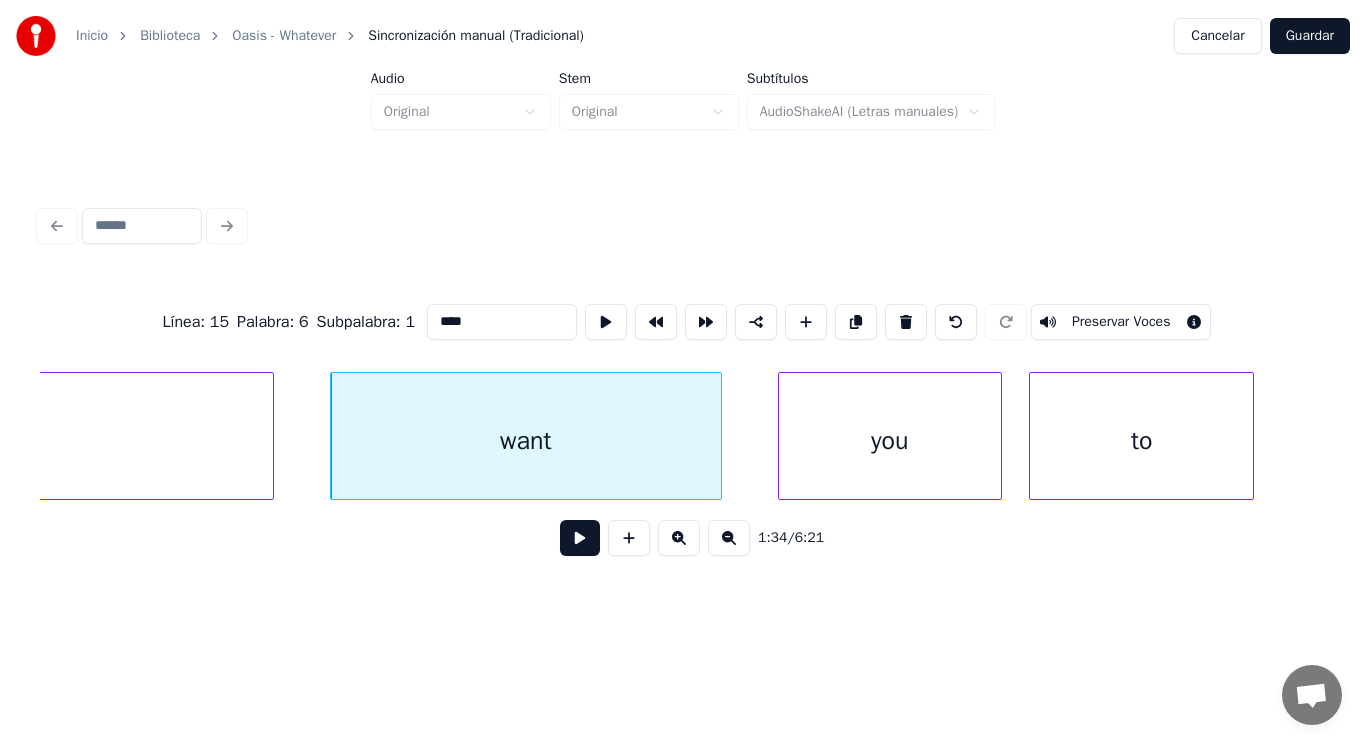 click at bounding box center [580, 538] 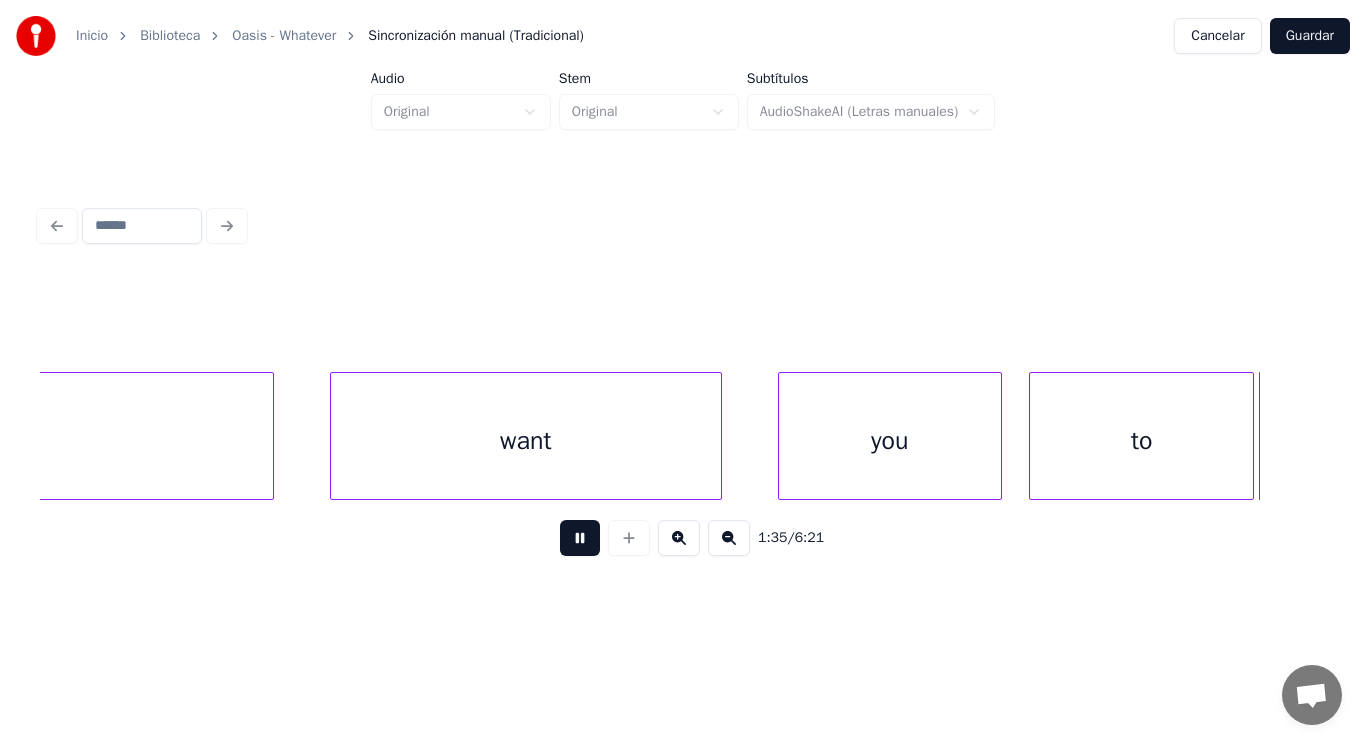 click at bounding box center (580, 538) 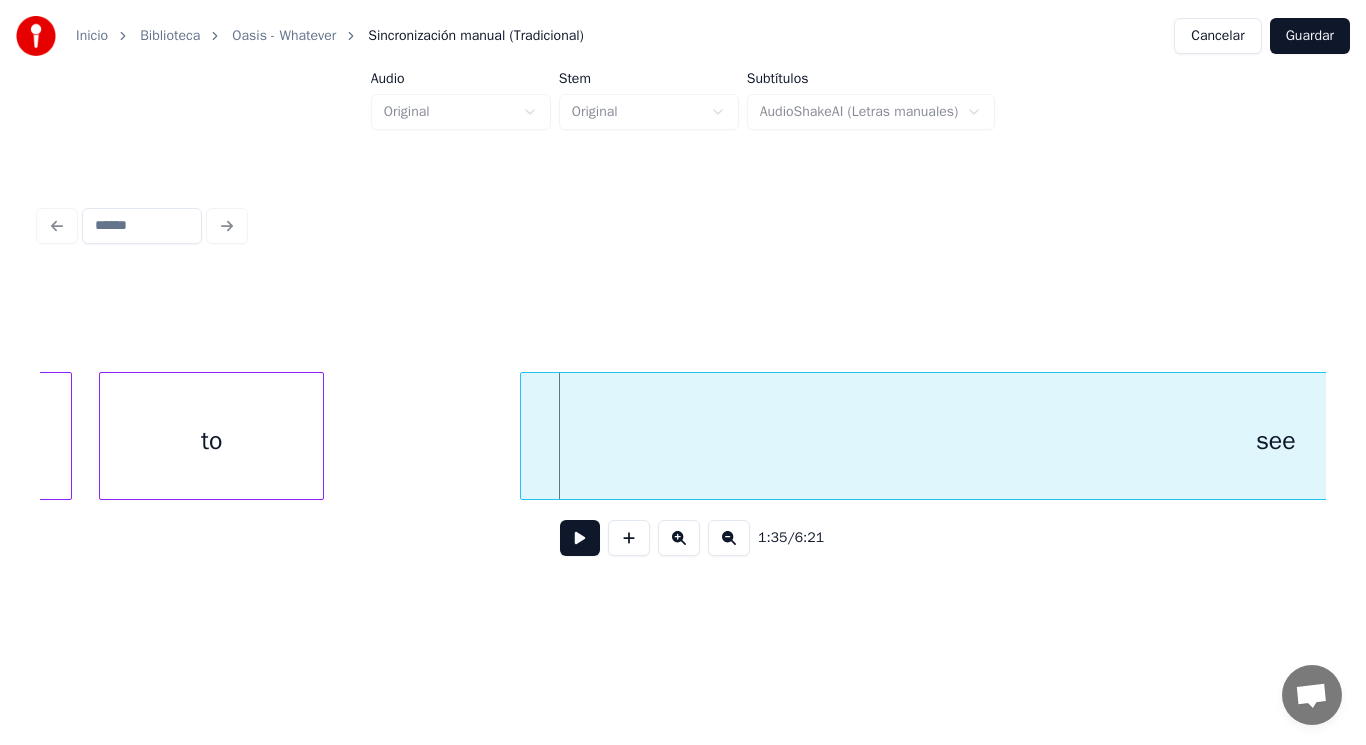 scroll, scrollTop: 0, scrollLeft: 133495, axis: horizontal 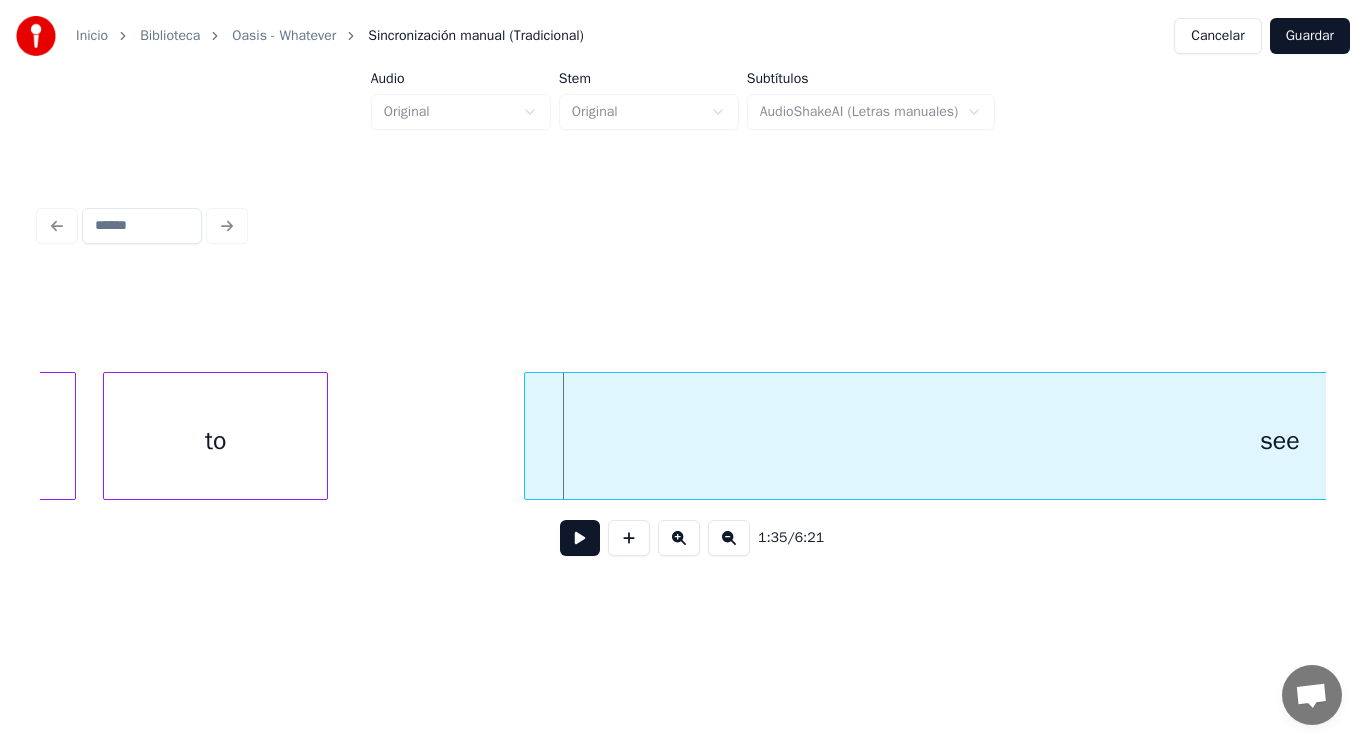 click on "to" at bounding box center (215, 441) 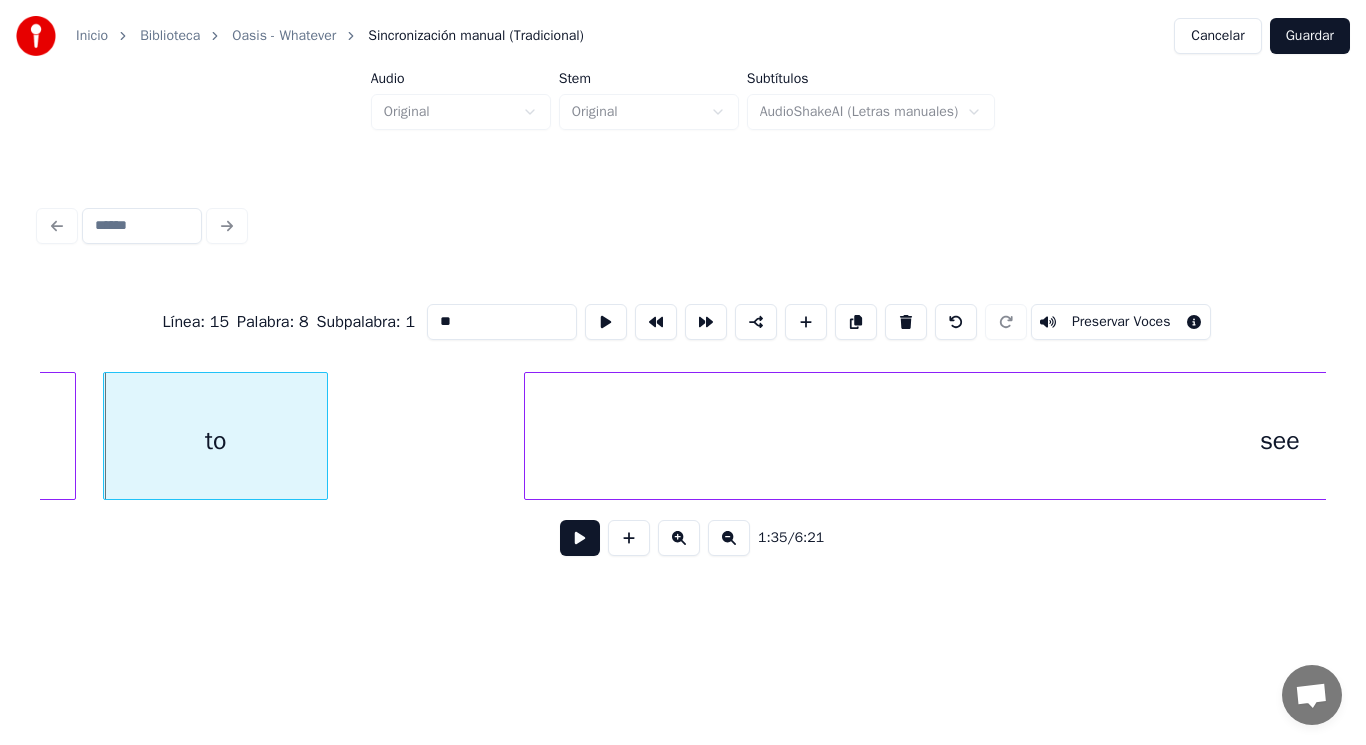 click at bounding box center (580, 538) 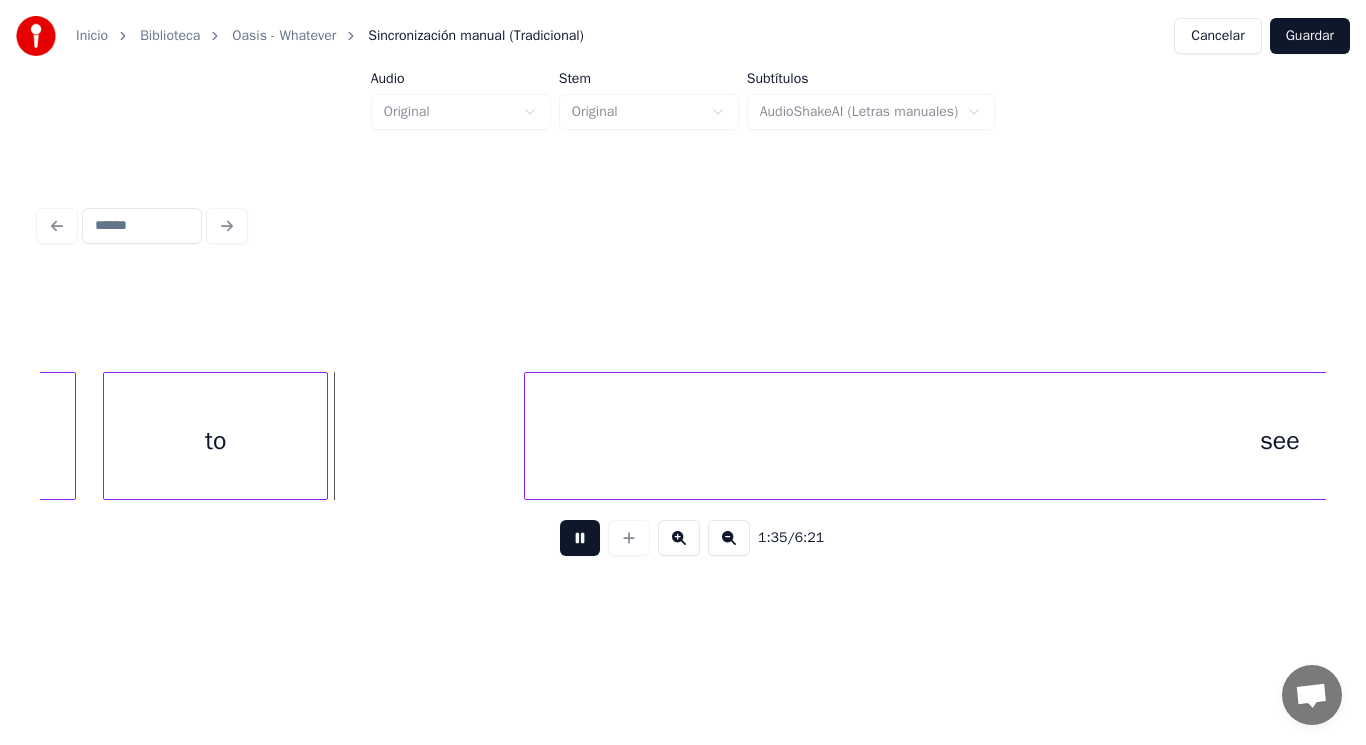 click at bounding box center [580, 538] 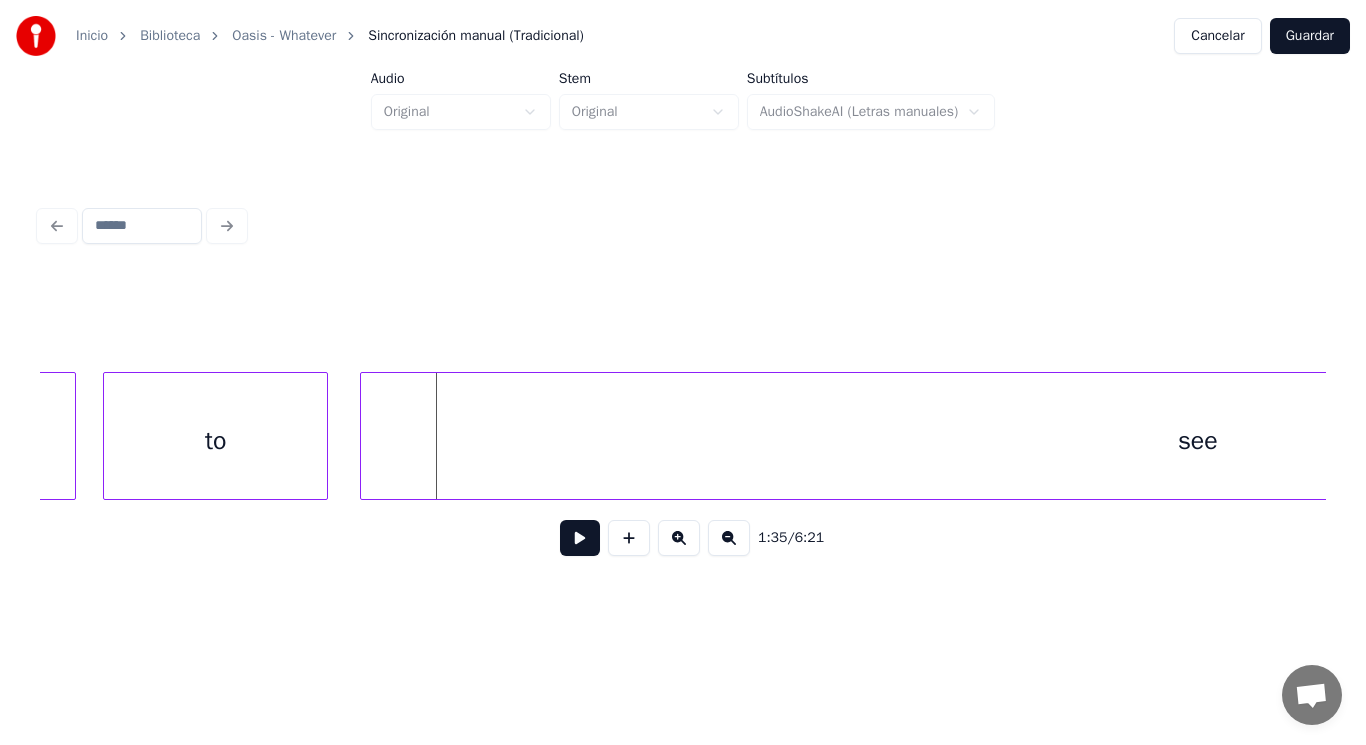 click at bounding box center [364, 436] 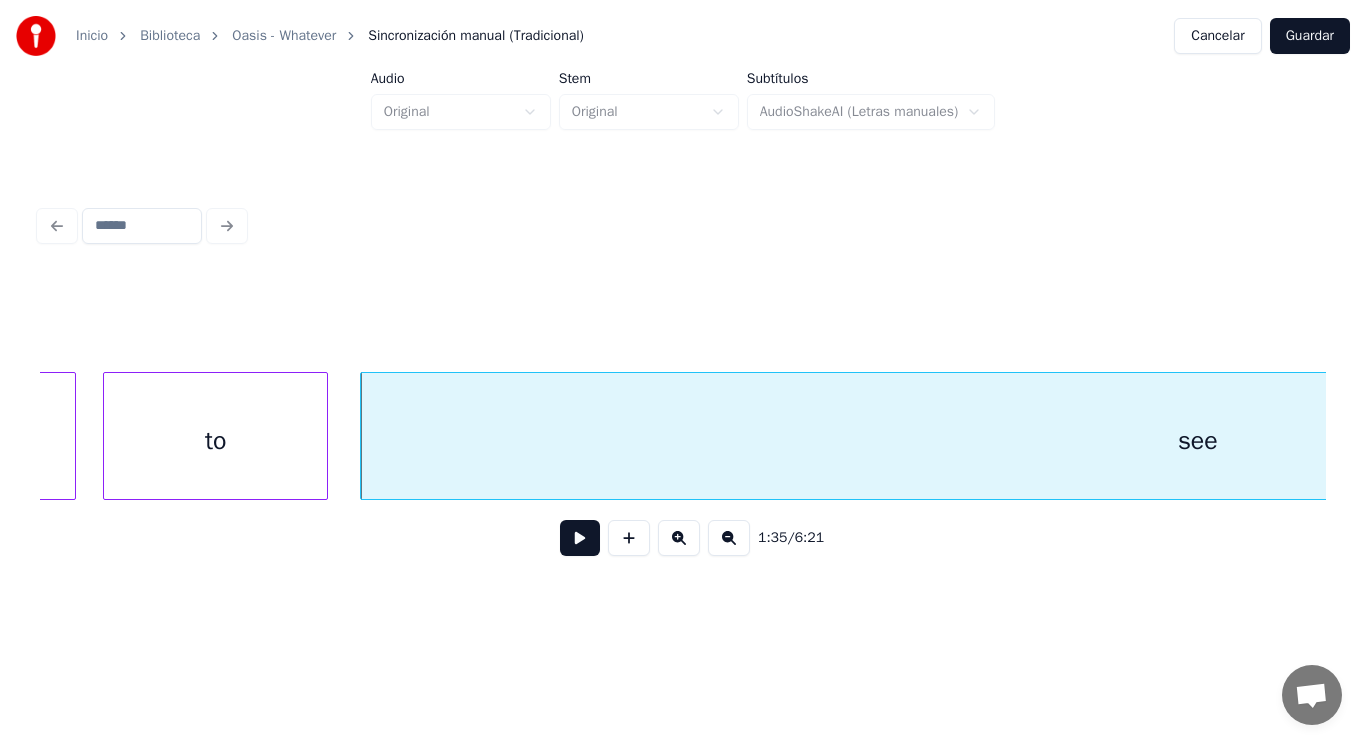 click at bounding box center [580, 538] 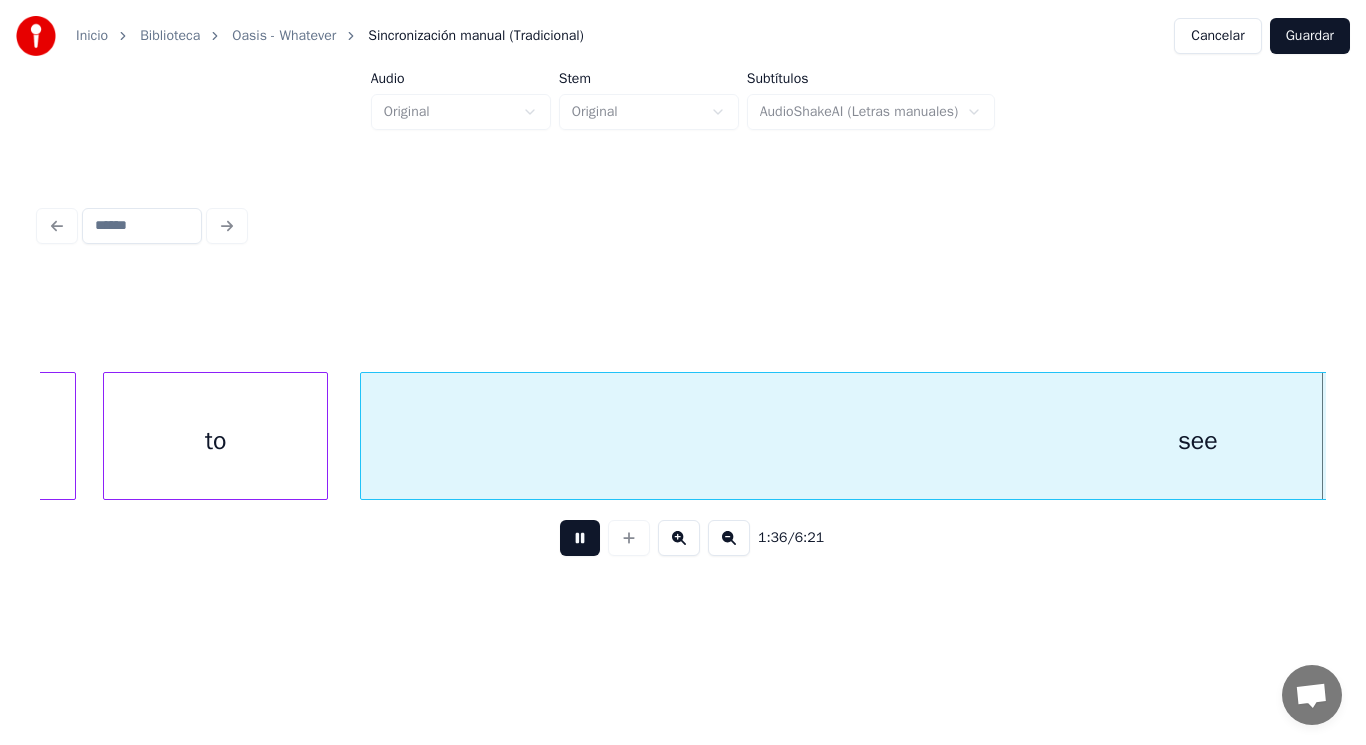 scroll, scrollTop: 0, scrollLeft: 134789, axis: horizontal 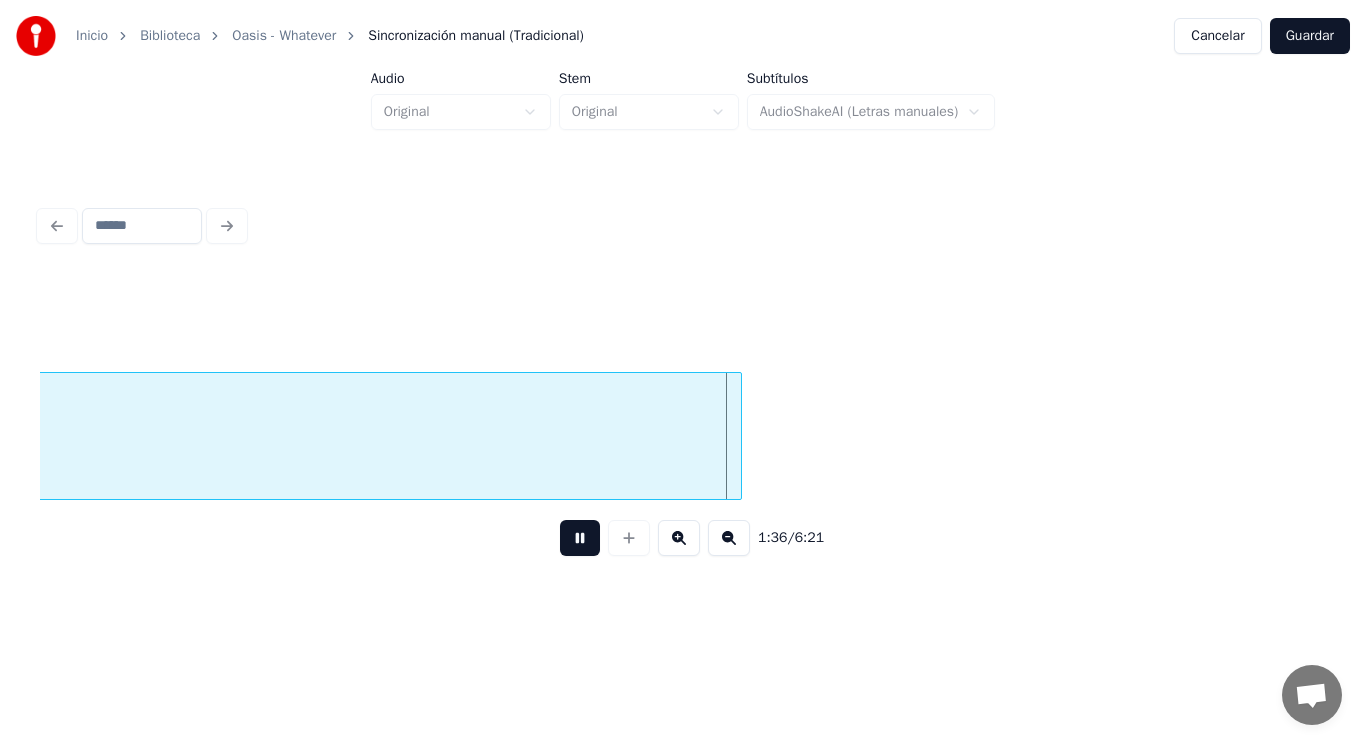 click at bounding box center [580, 538] 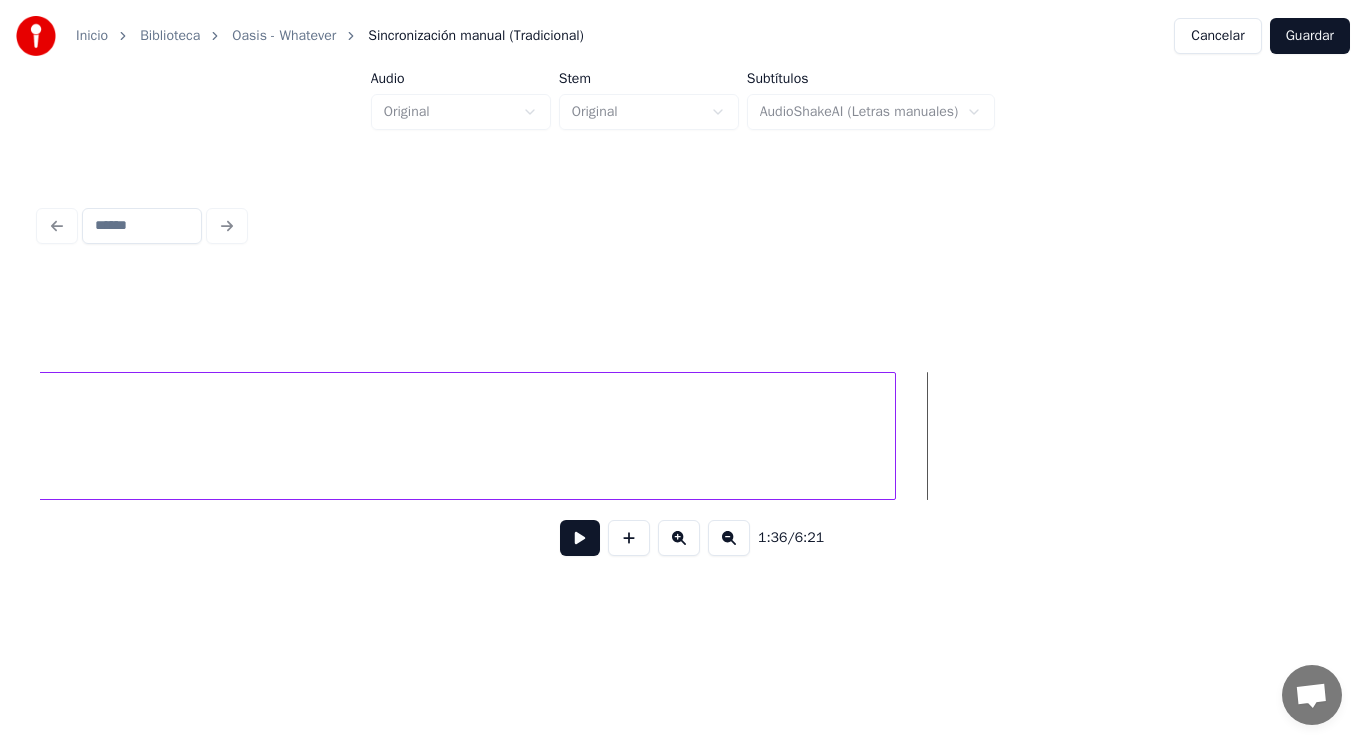 click at bounding box center (892, 436) 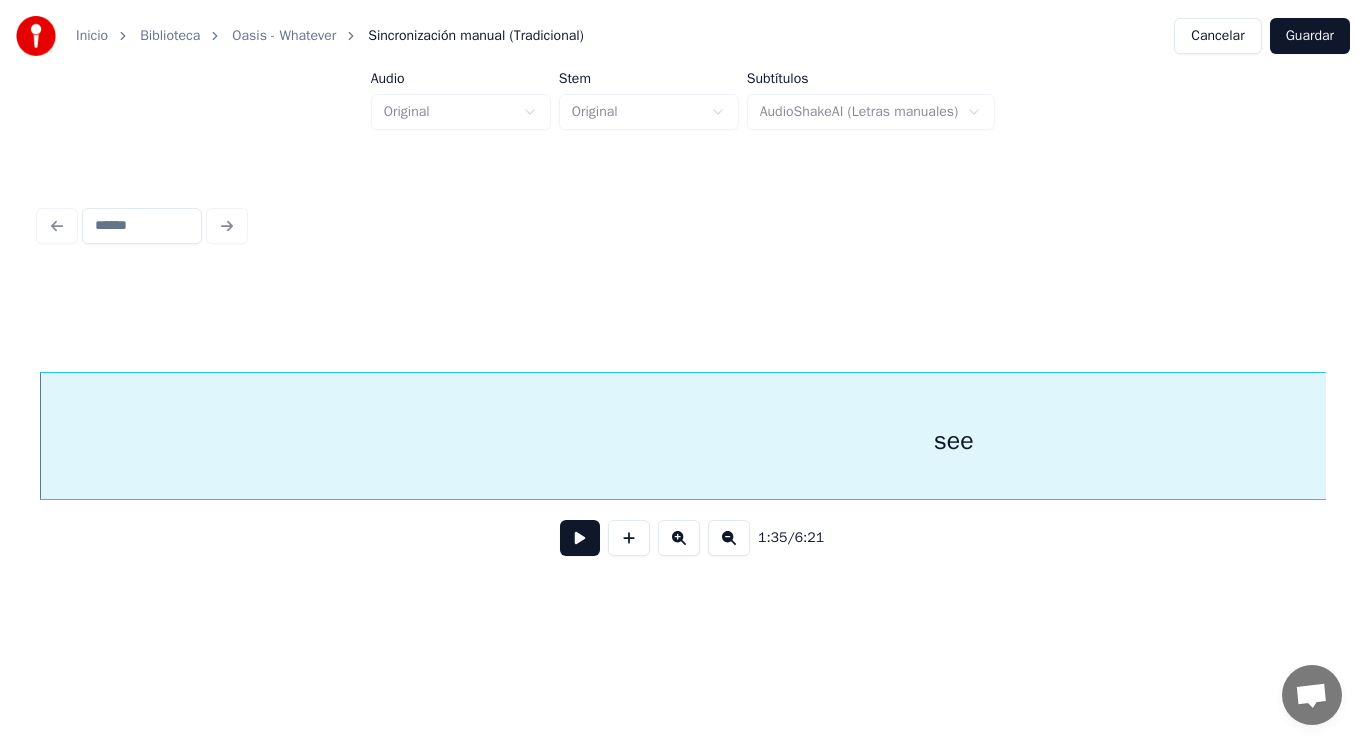 click at bounding box center (580, 538) 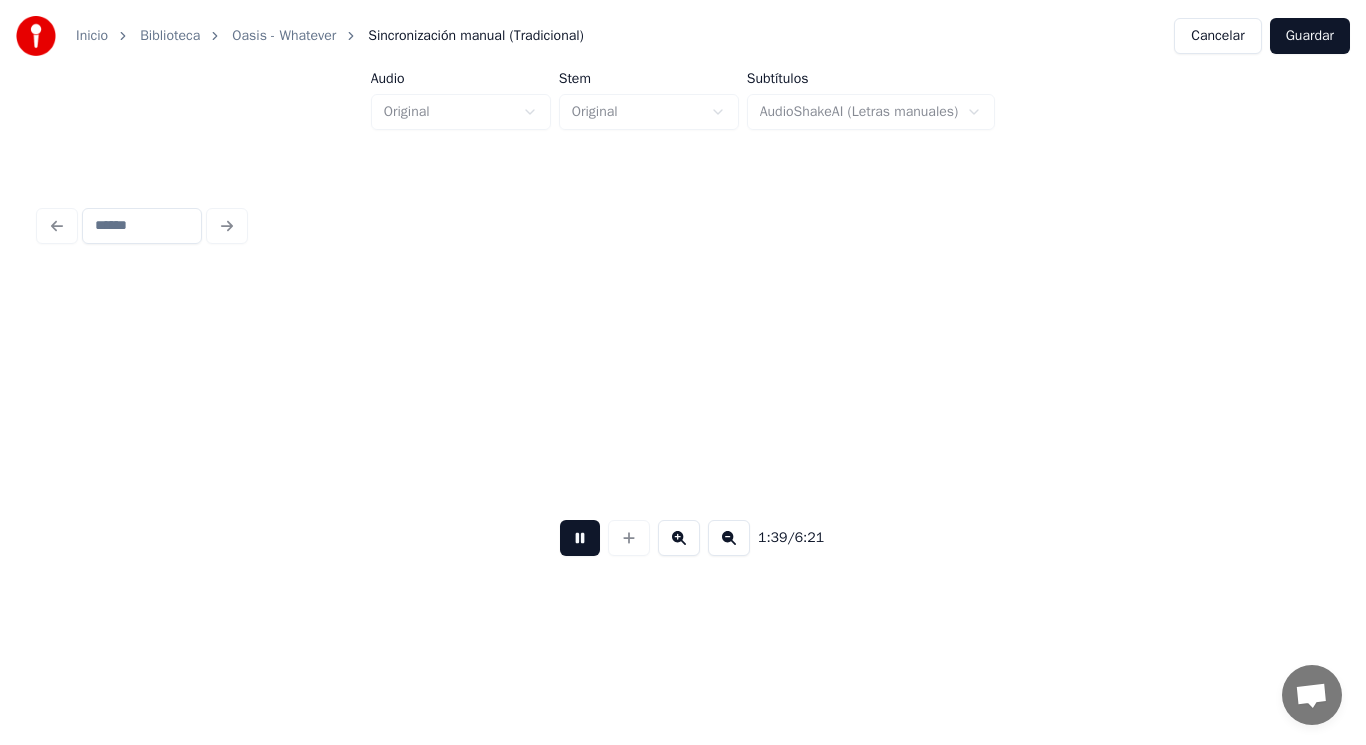 scroll, scrollTop: 0, scrollLeft: 139027, axis: horizontal 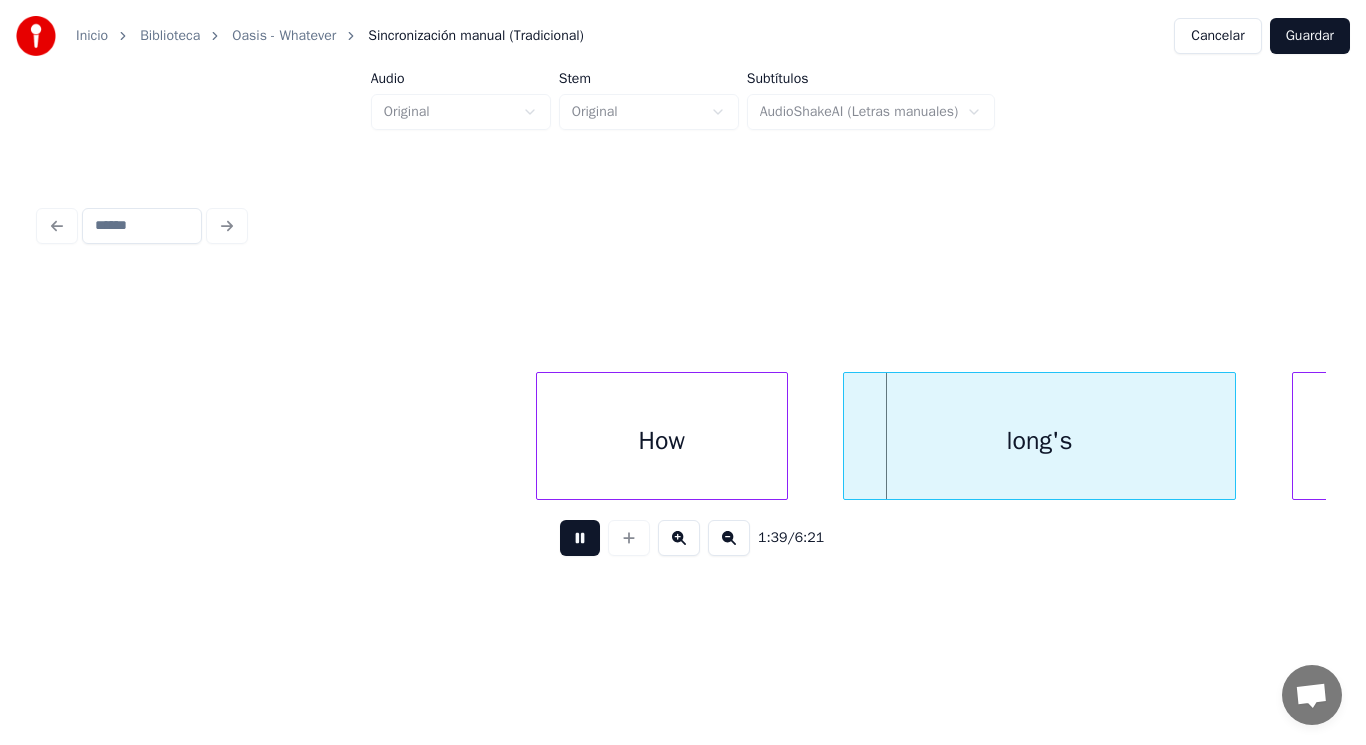 click at bounding box center (580, 538) 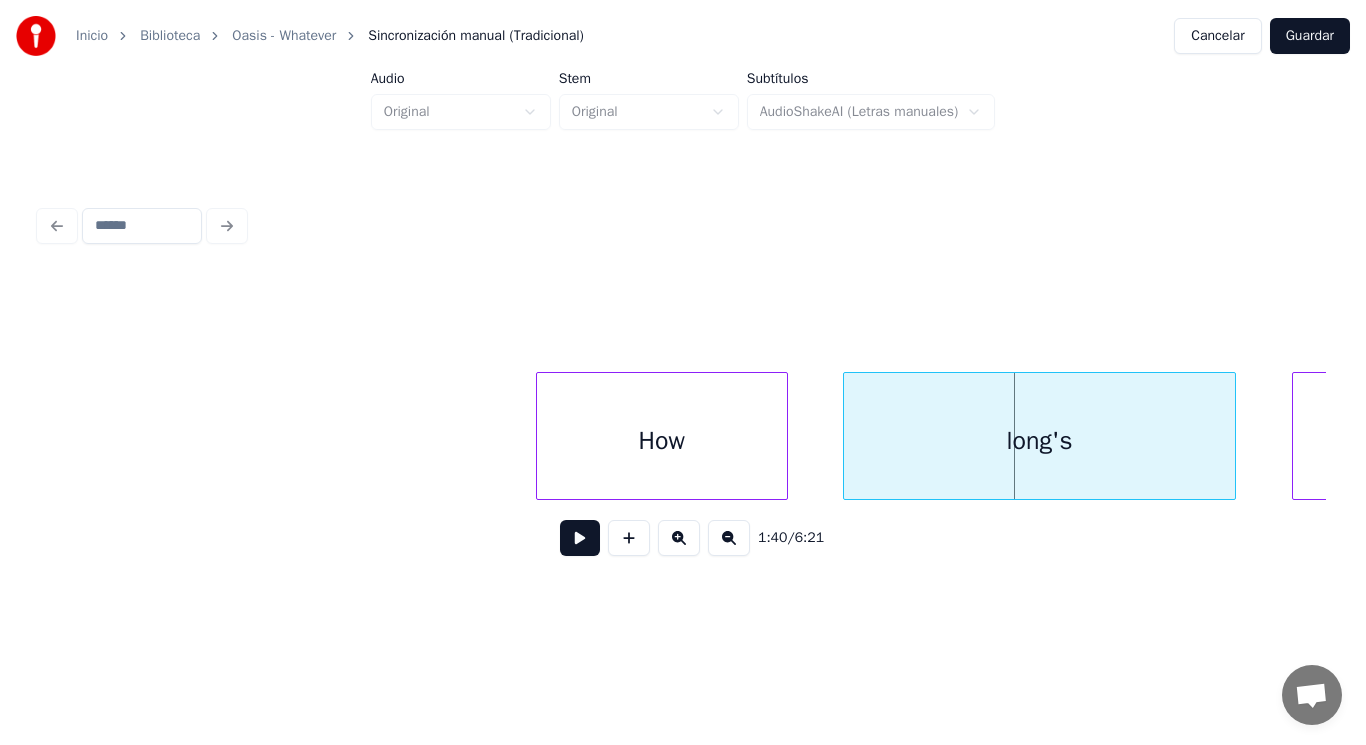 click on "How" at bounding box center (662, 436) 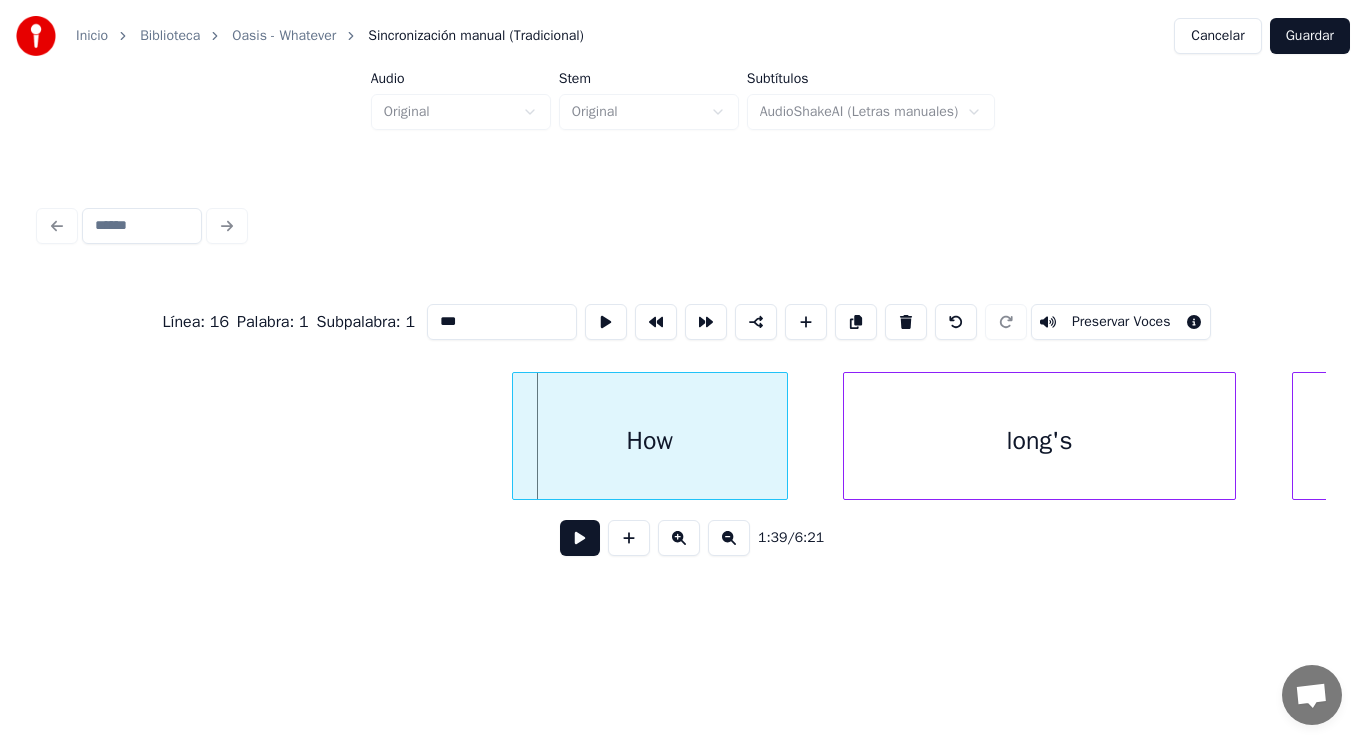 click at bounding box center (516, 436) 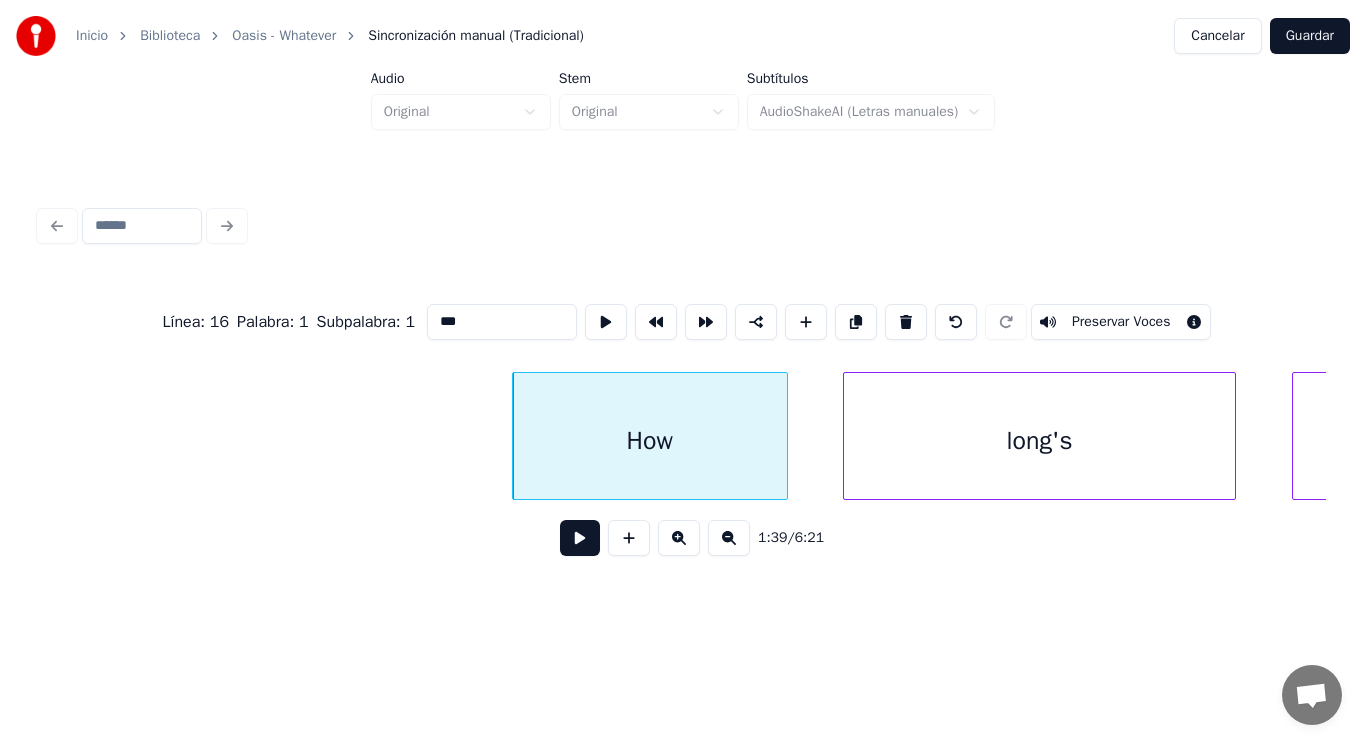 click at bounding box center (580, 538) 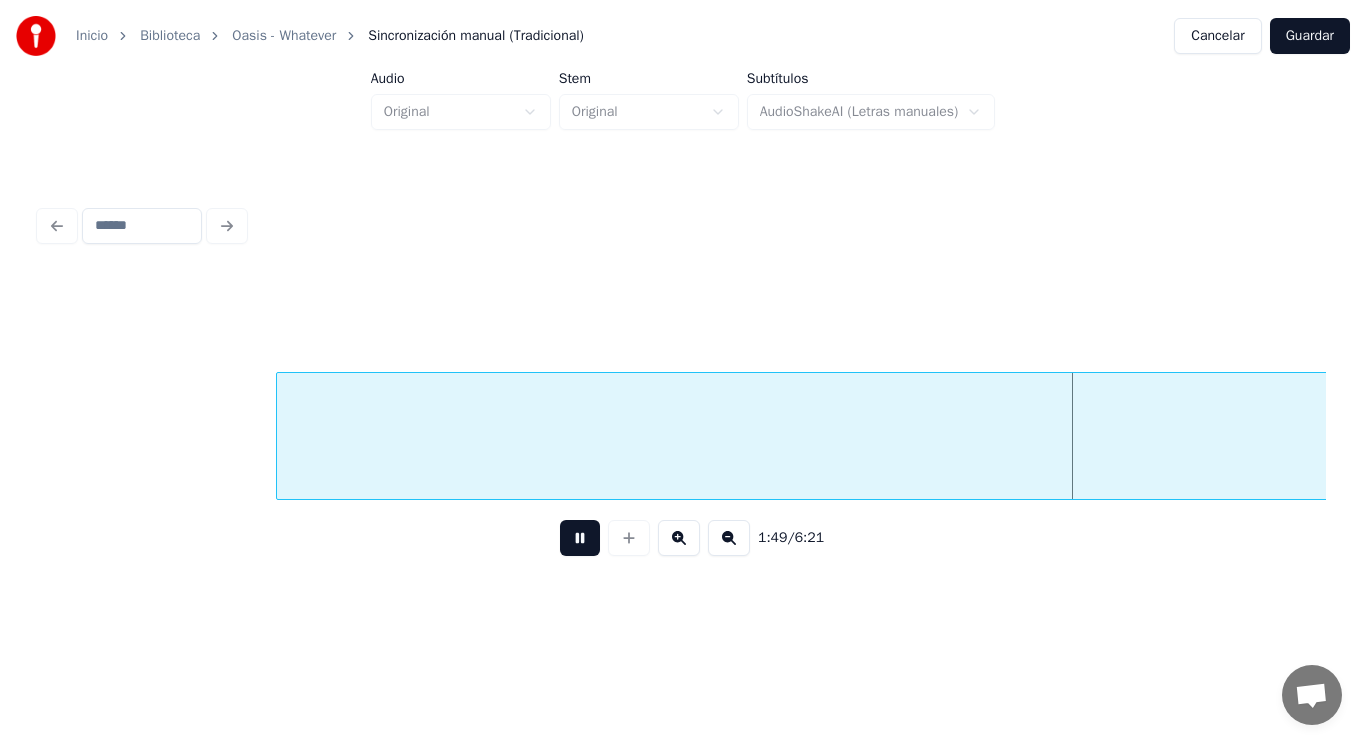 click at bounding box center [580, 538] 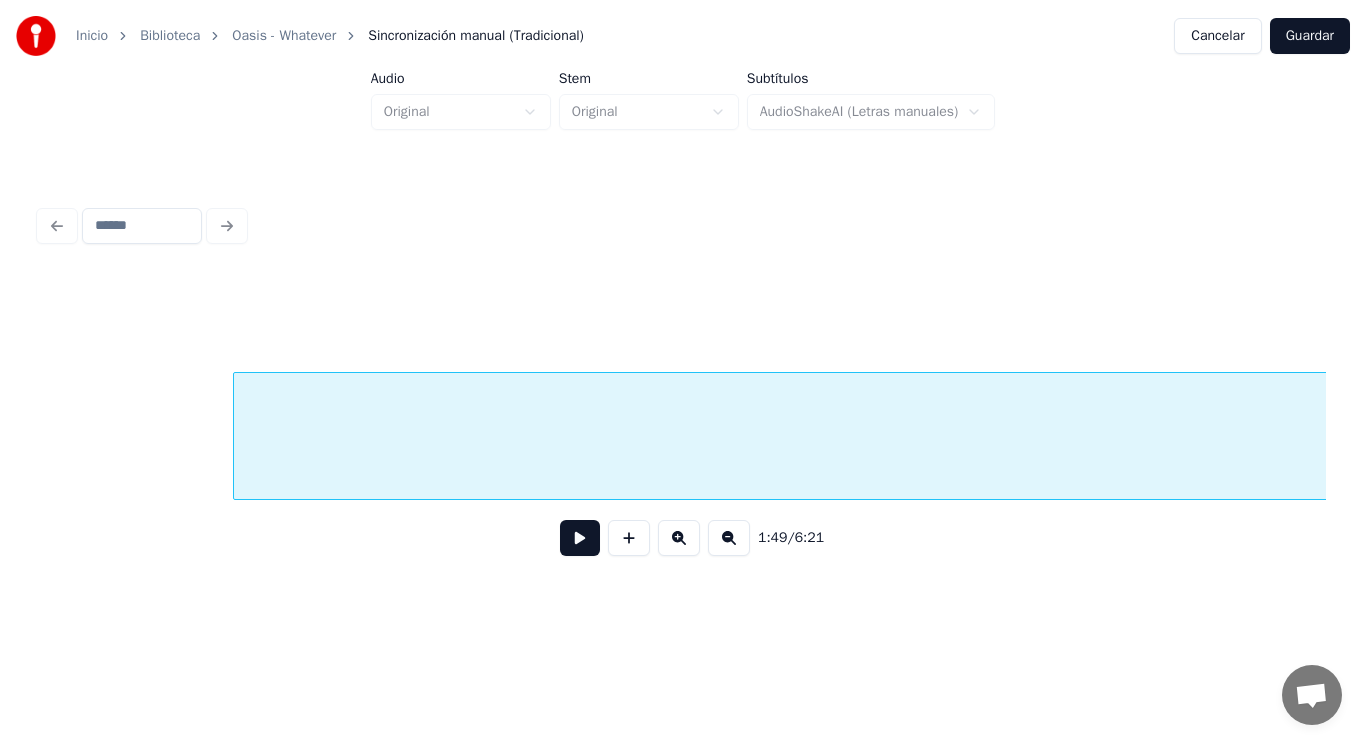 scroll, scrollTop: 0, scrollLeft: 152071, axis: horizontal 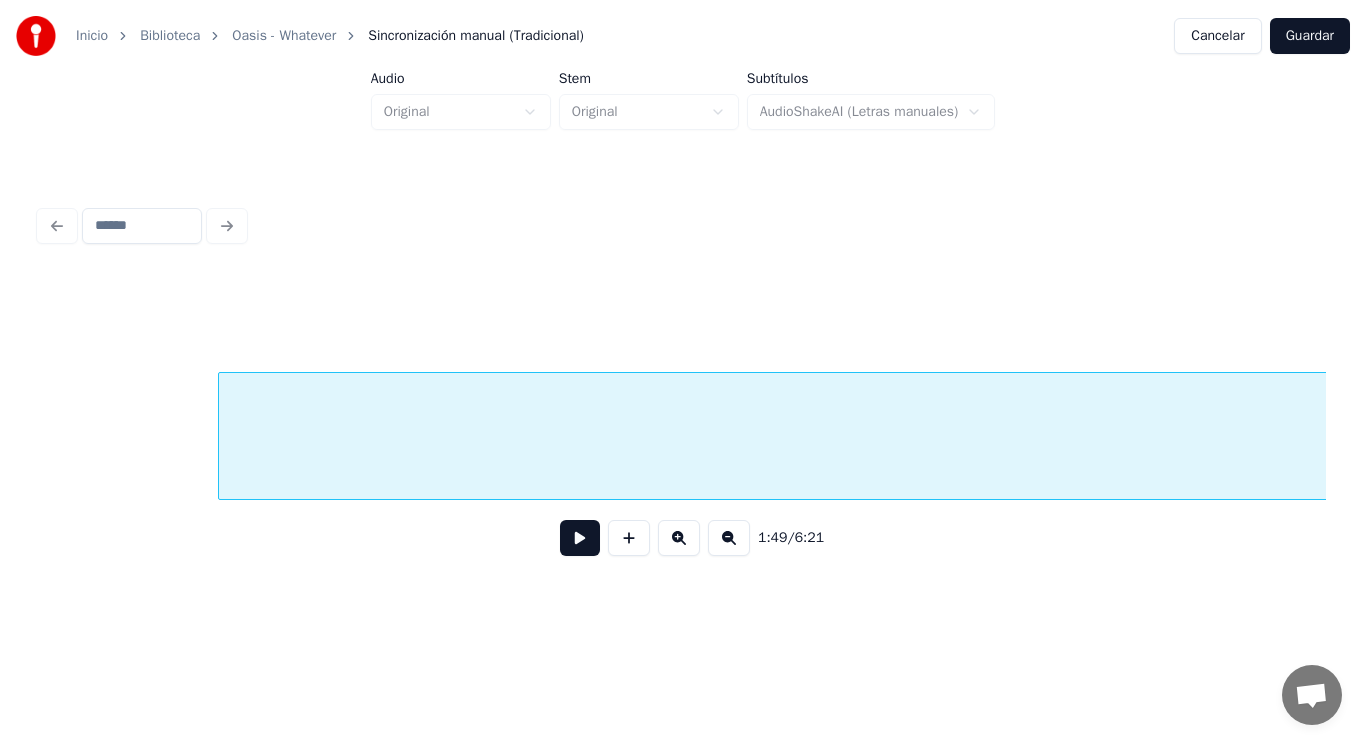 click at bounding box center (222, 436) 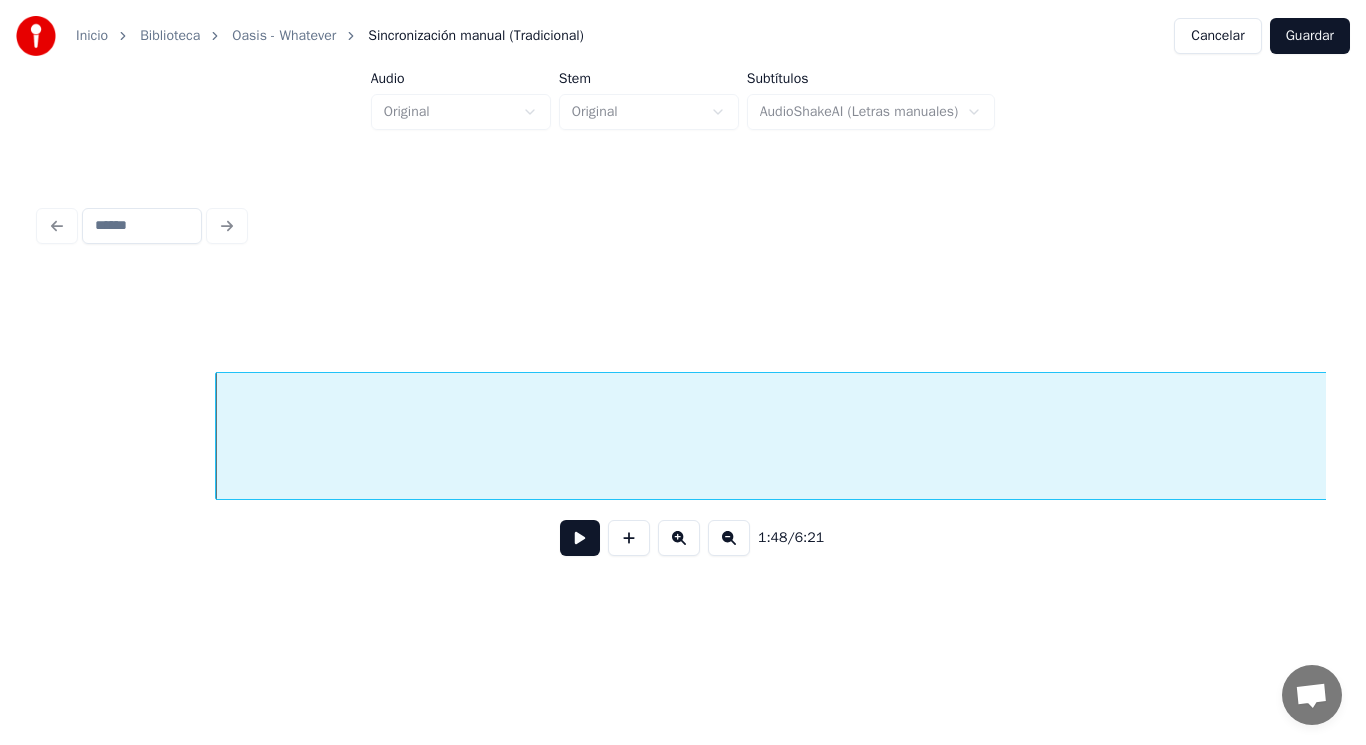 click at bounding box center (580, 538) 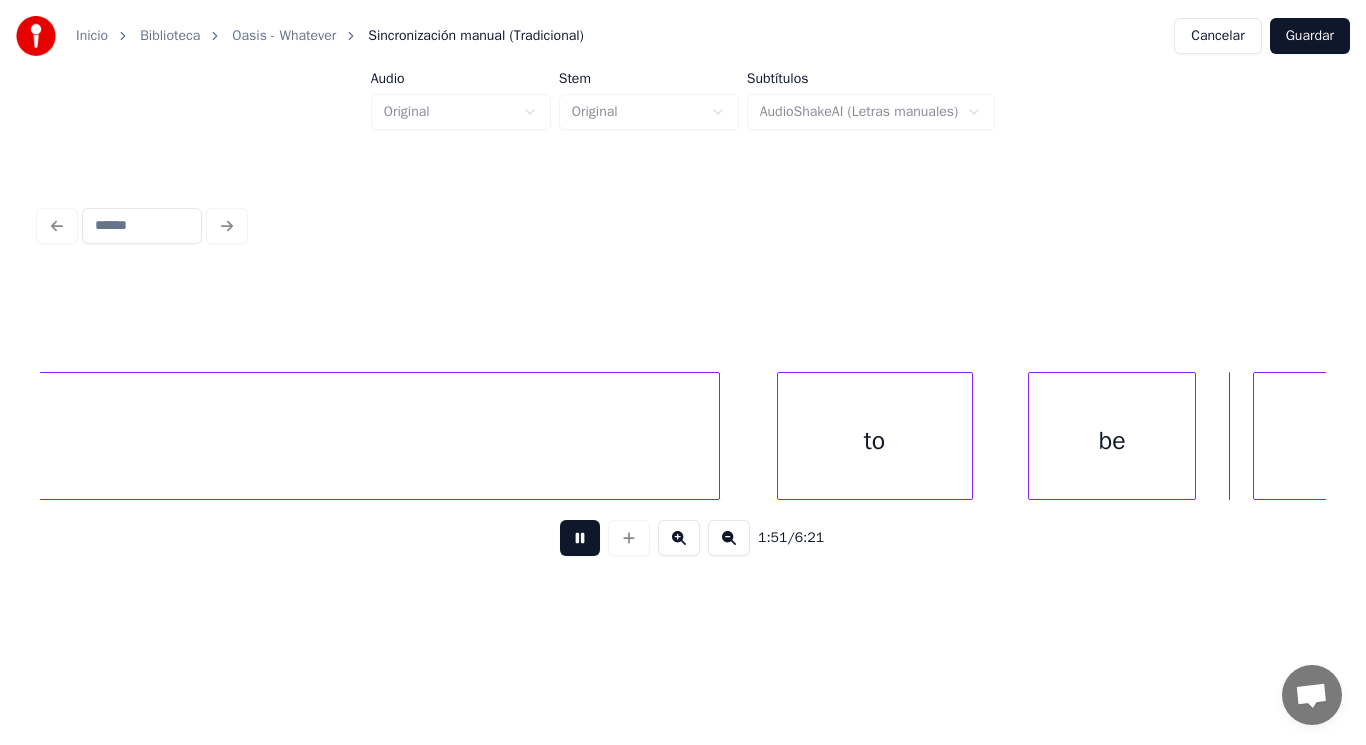 scroll, scrollTop: 0, scrollLeft: 155970, axis: horizontal 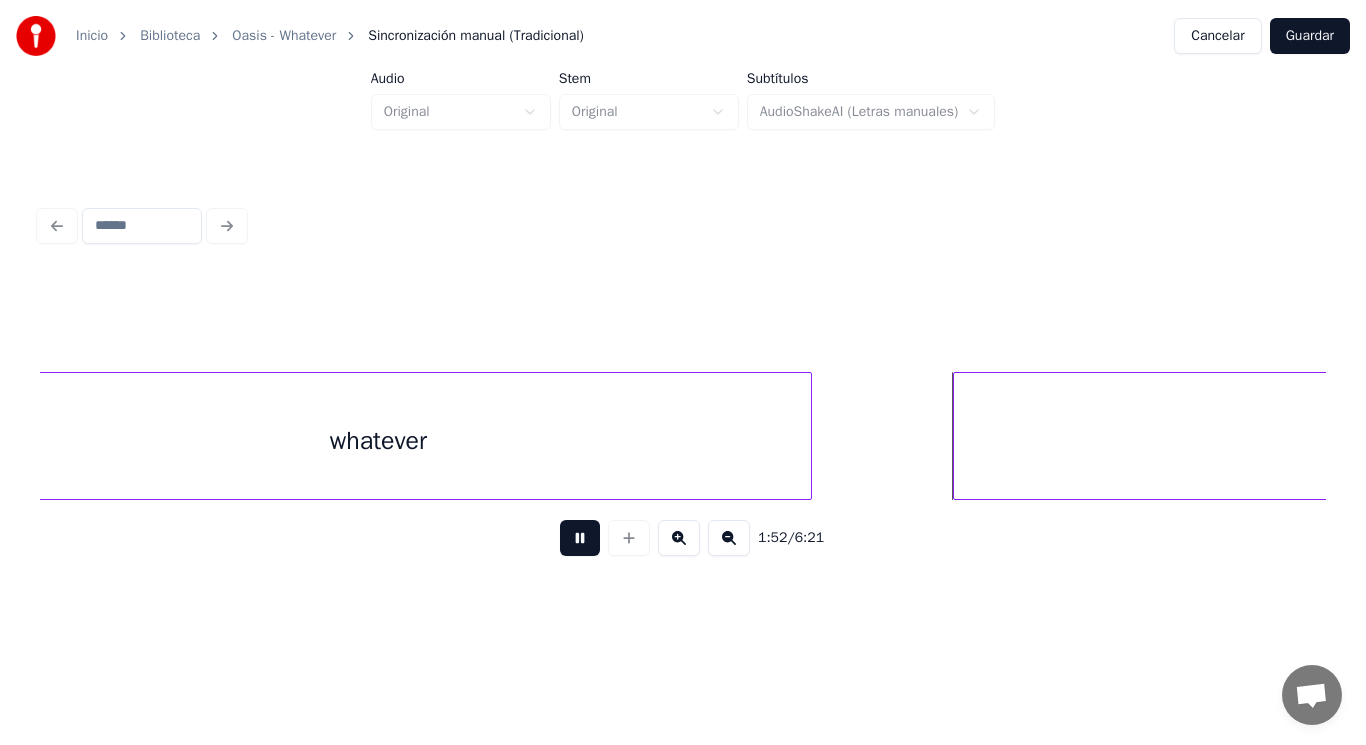 click at bounding box center (580, 538) 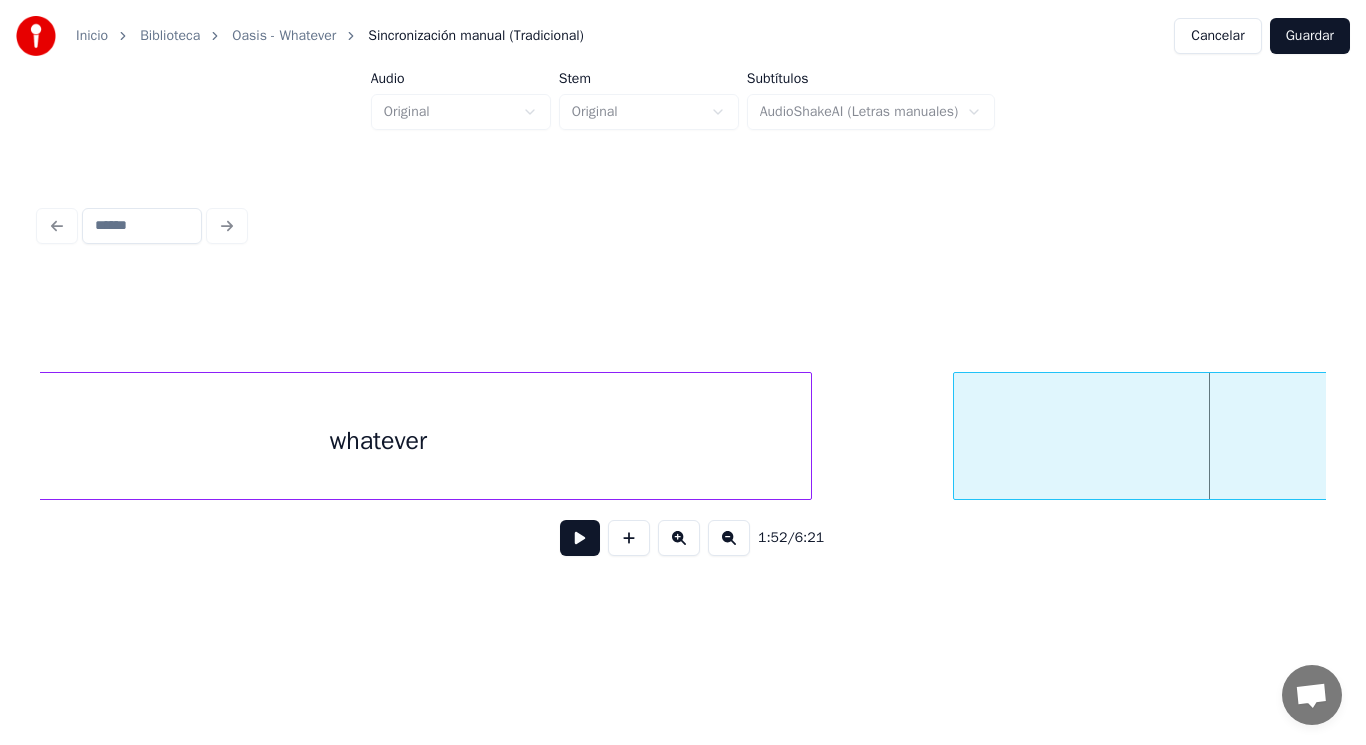 click on "whatever" at bounding box center [379, 441] 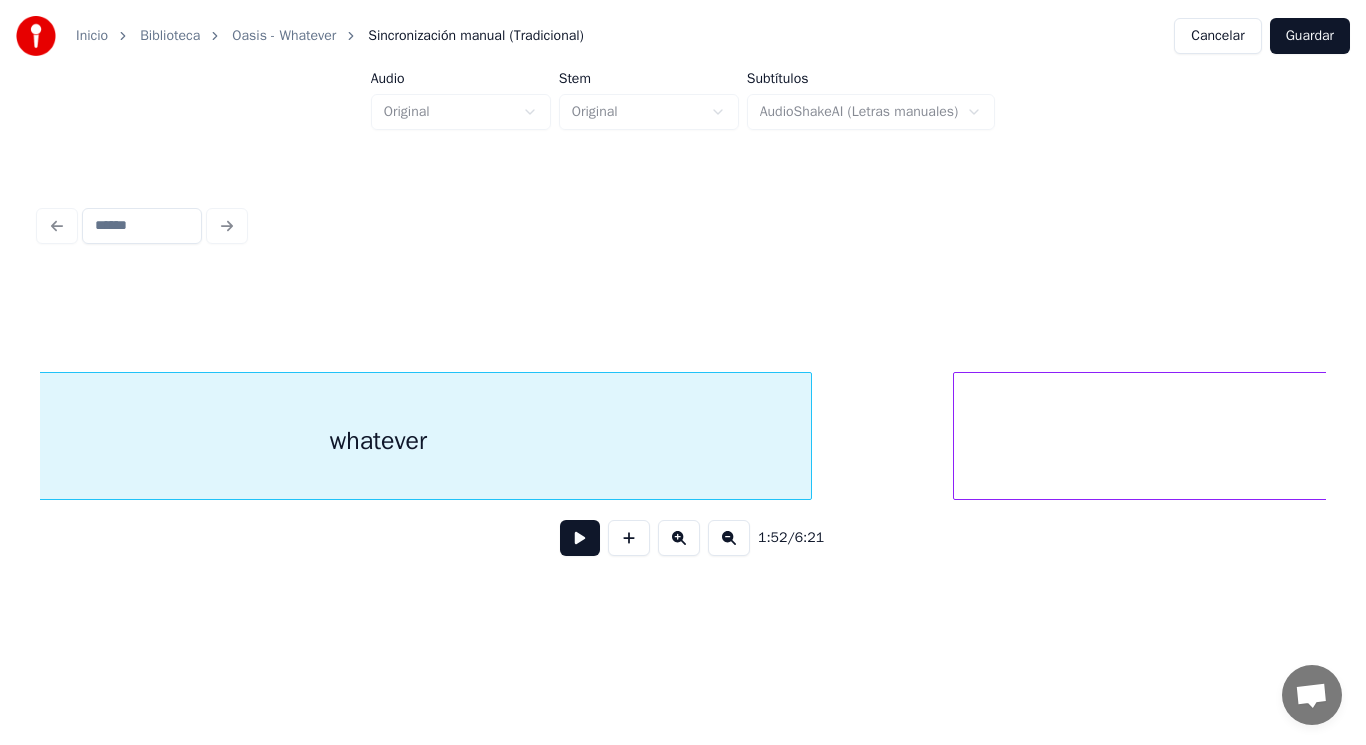 scroll, scrollTop: 0, scrollLeft: 155875, axis: horizontal 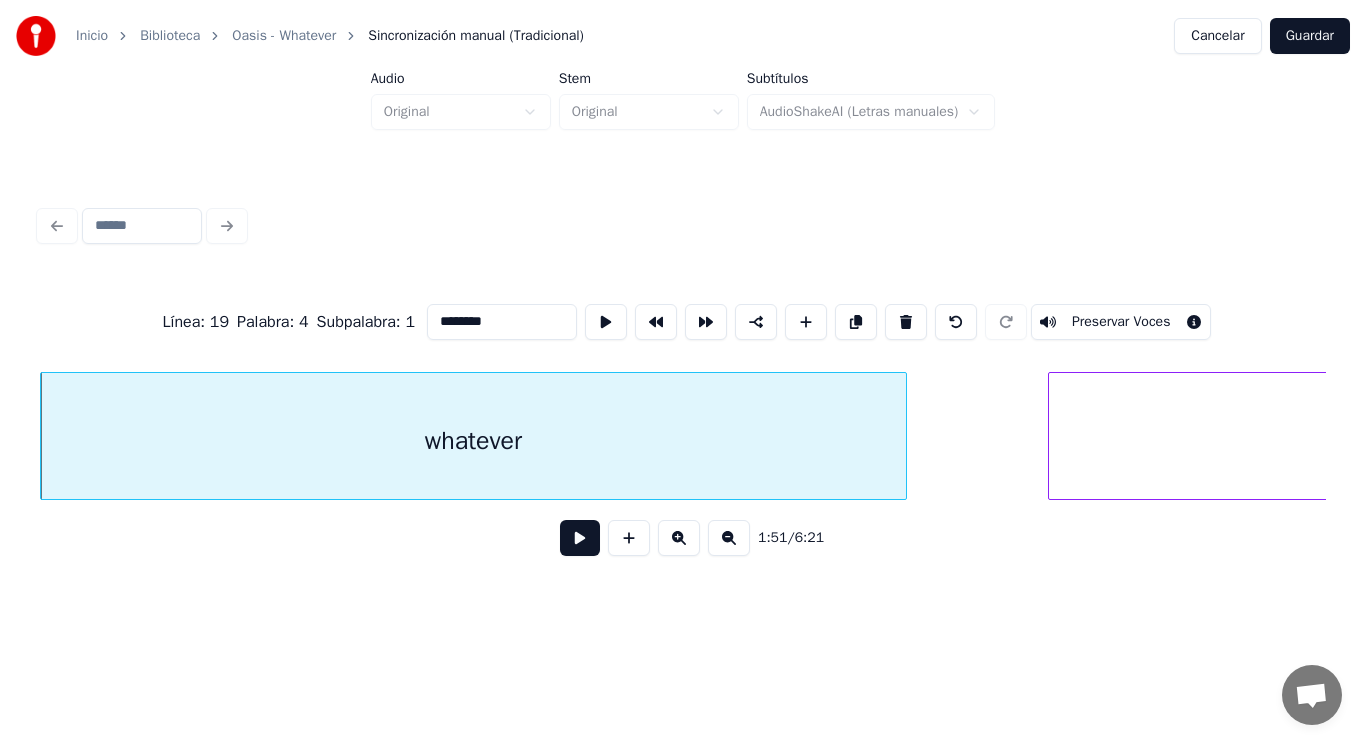 click at bounding box center (580, 538) 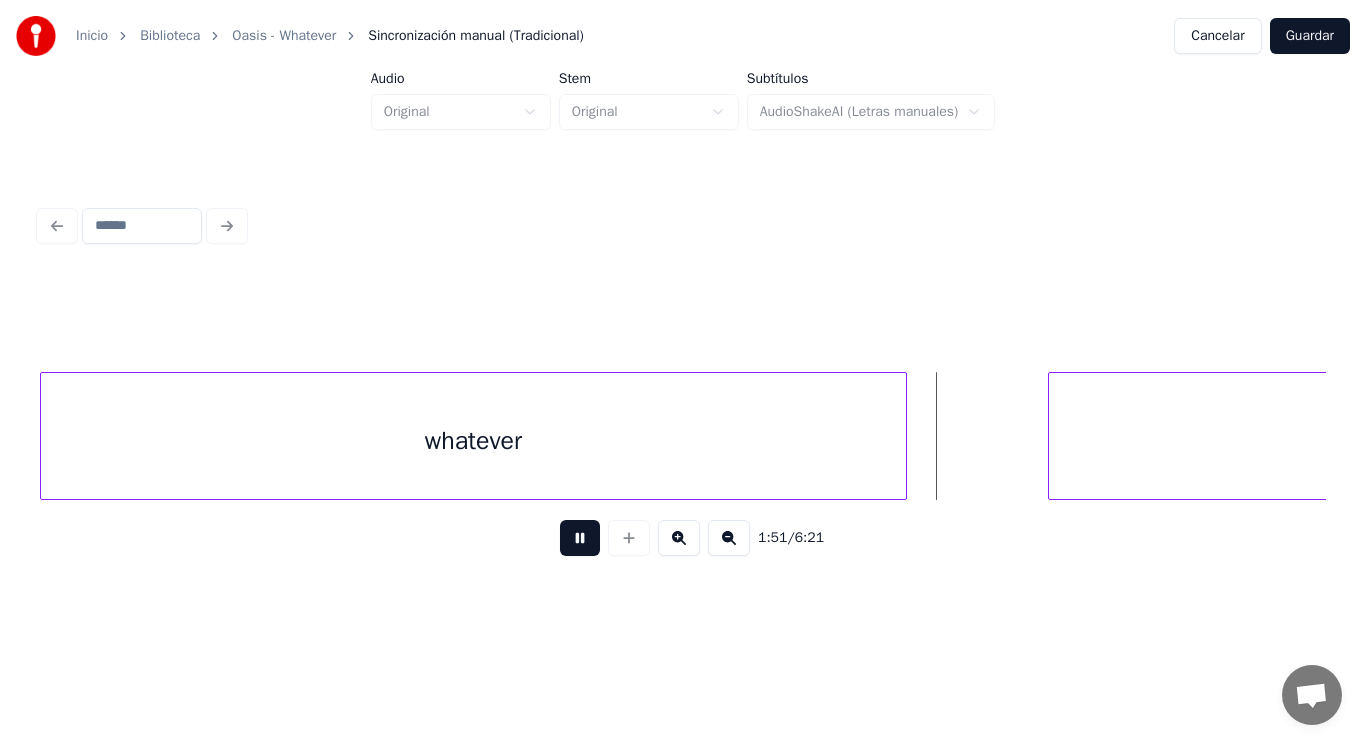 click at bounding box center (580, 538) 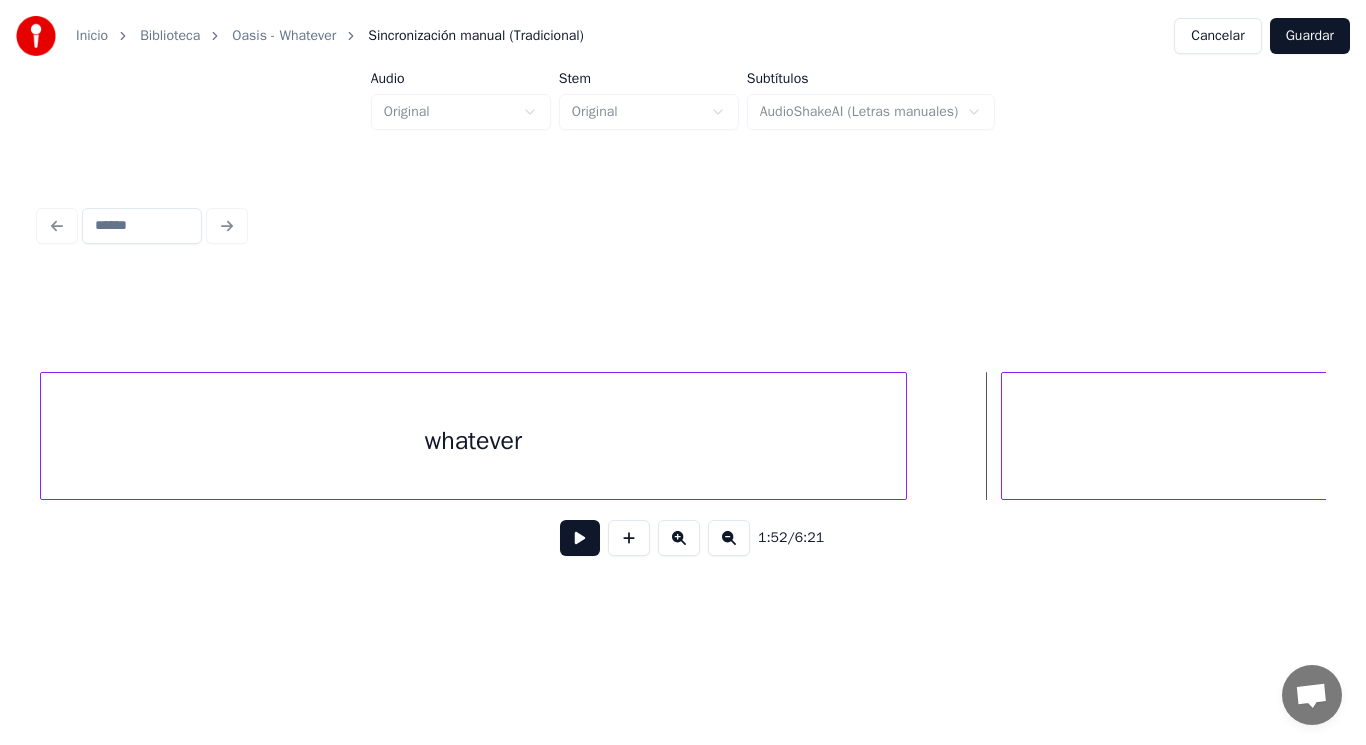 click at bounding box center (1005, 436) 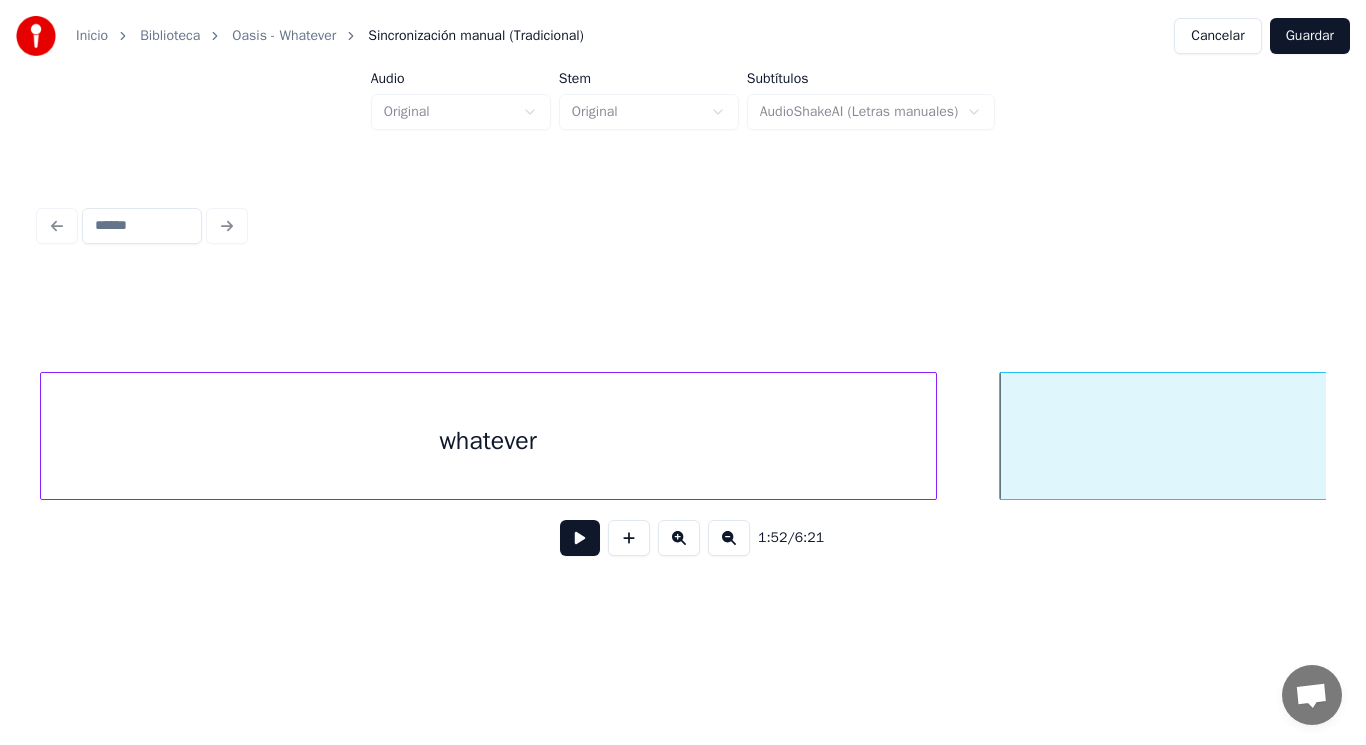 click at bounding box center [933, 436] 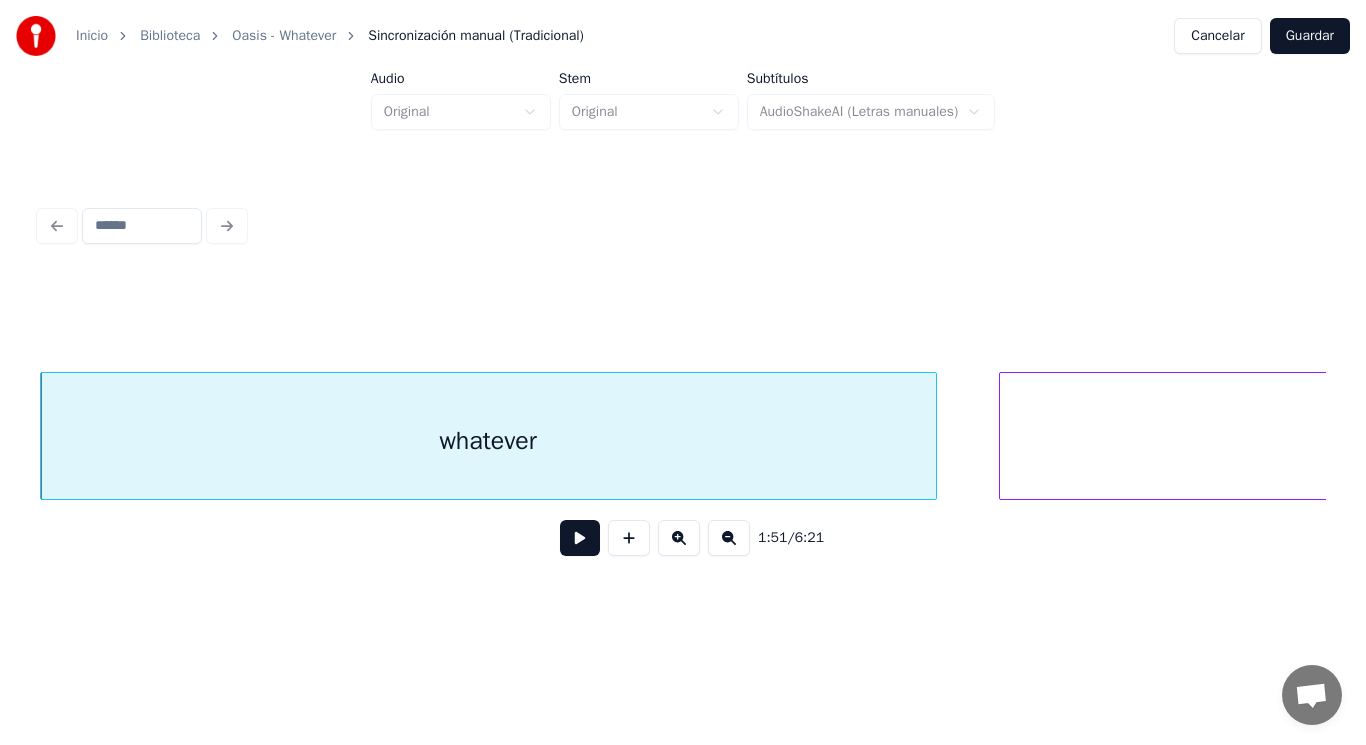 click at bounding box center [580, 538] 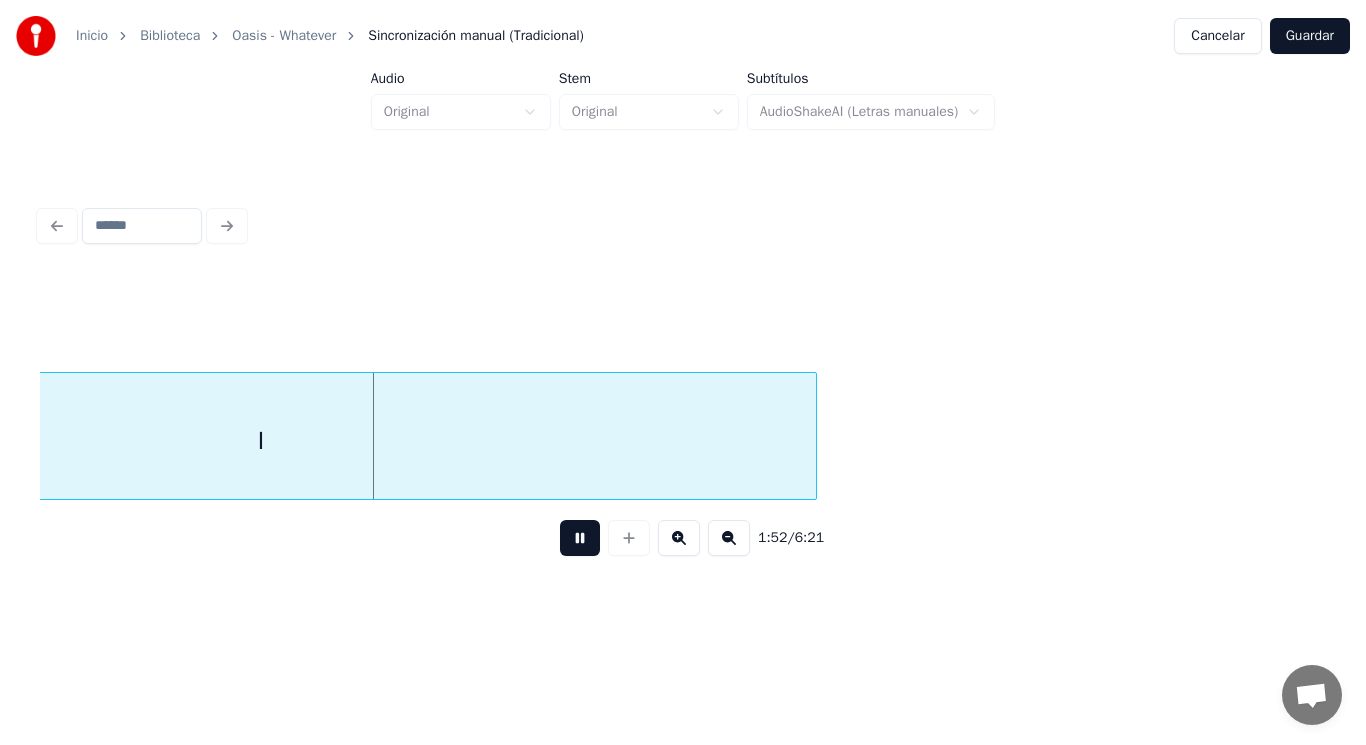 click at bounding box center (580, 538) 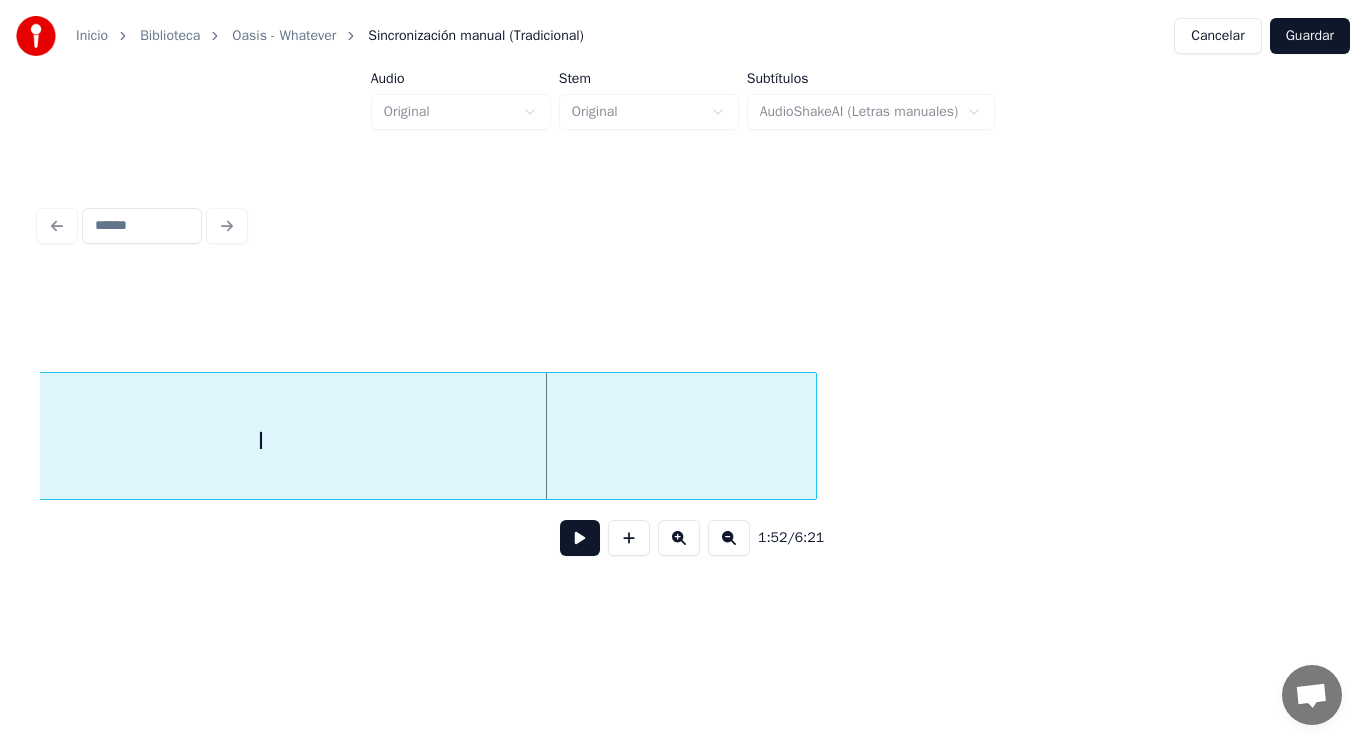 click on "I" at bounding box center [261, 441] 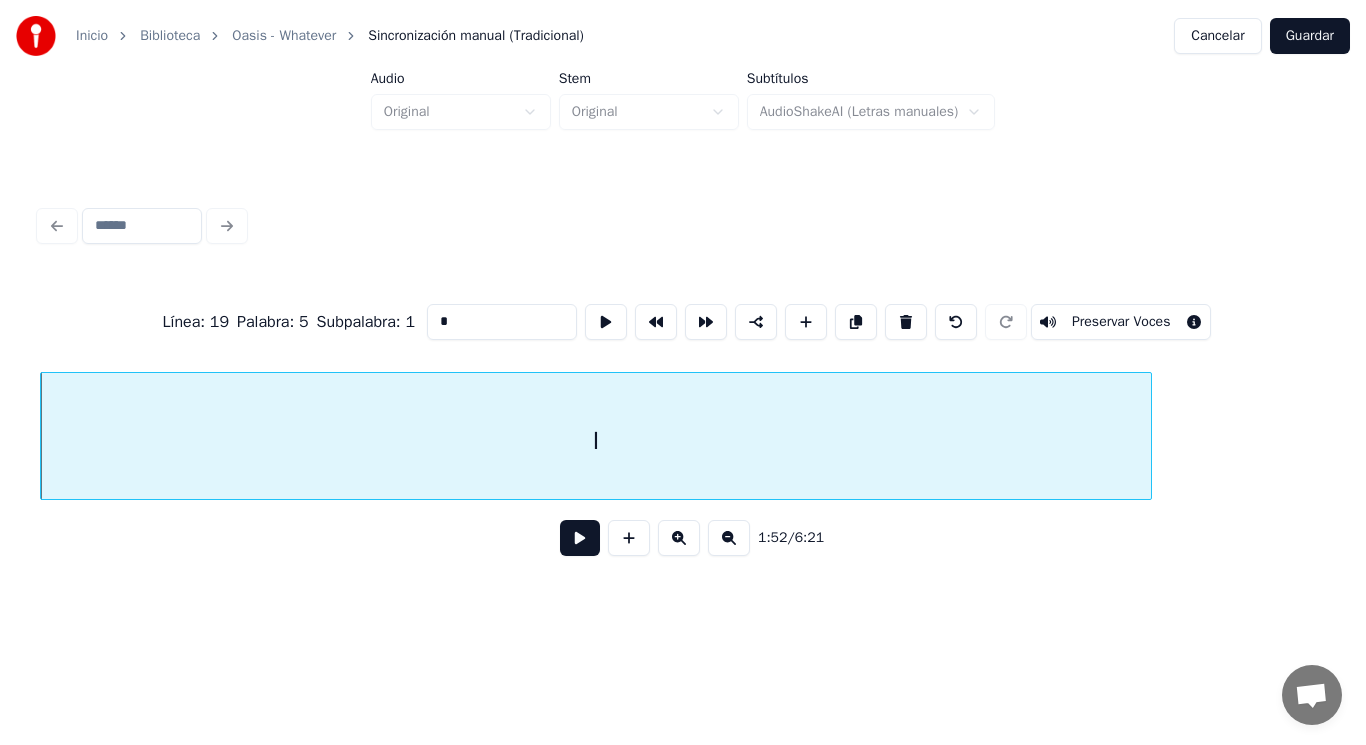 click at bounding box center [580, 538] 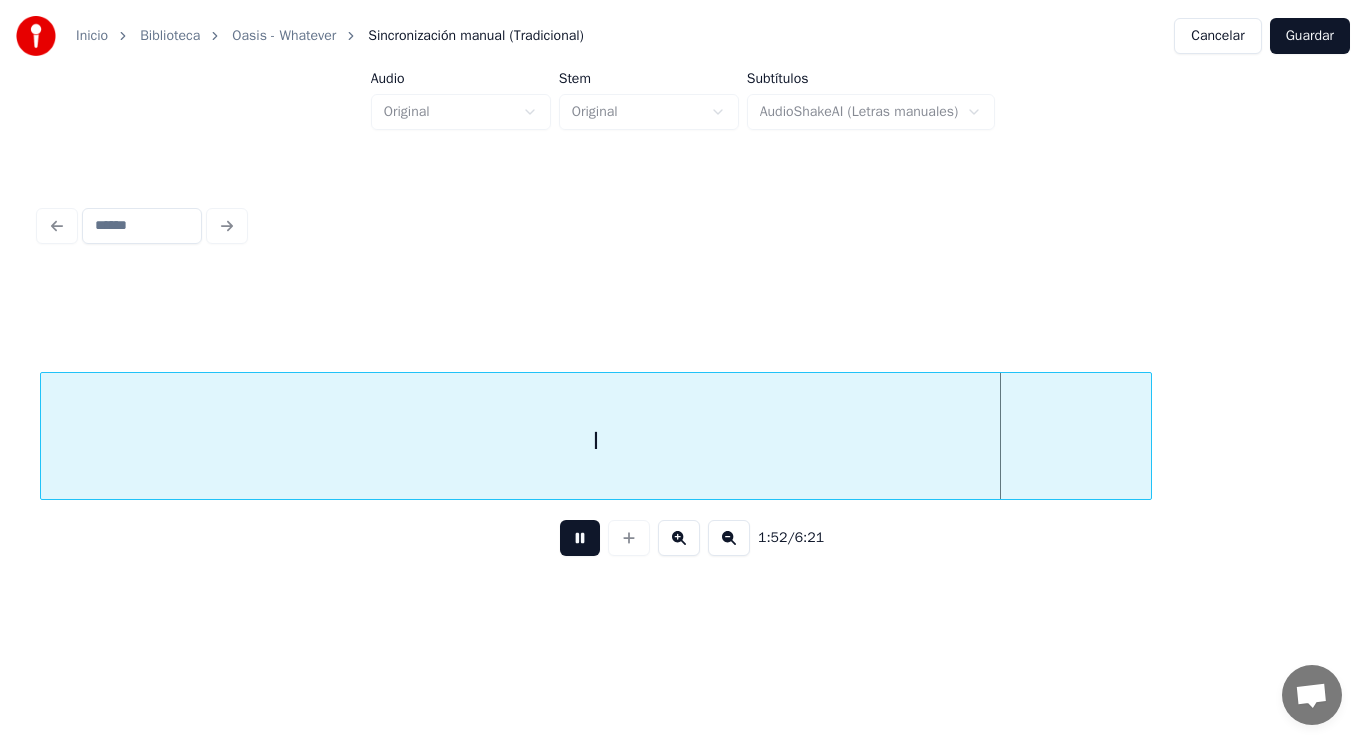 click at bounding box center (580, 538) 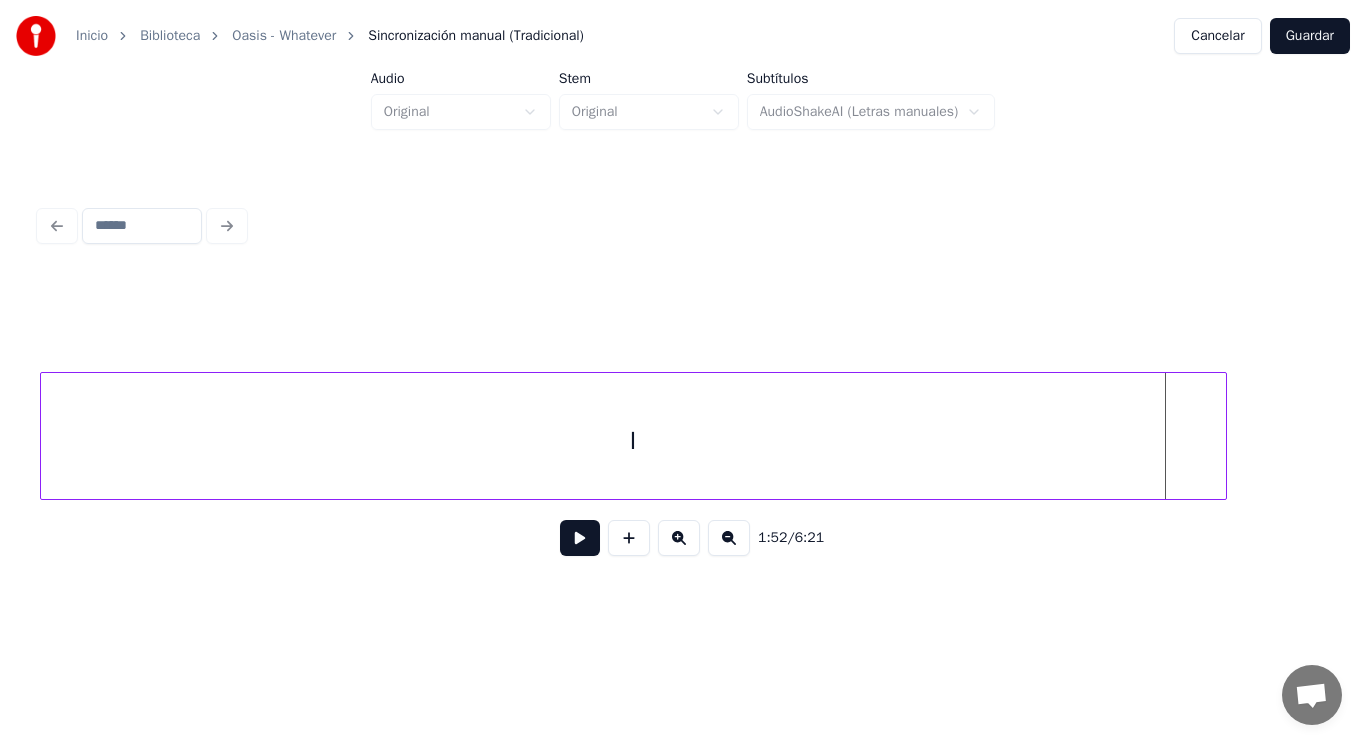 click at bounding box center (1223, 436) 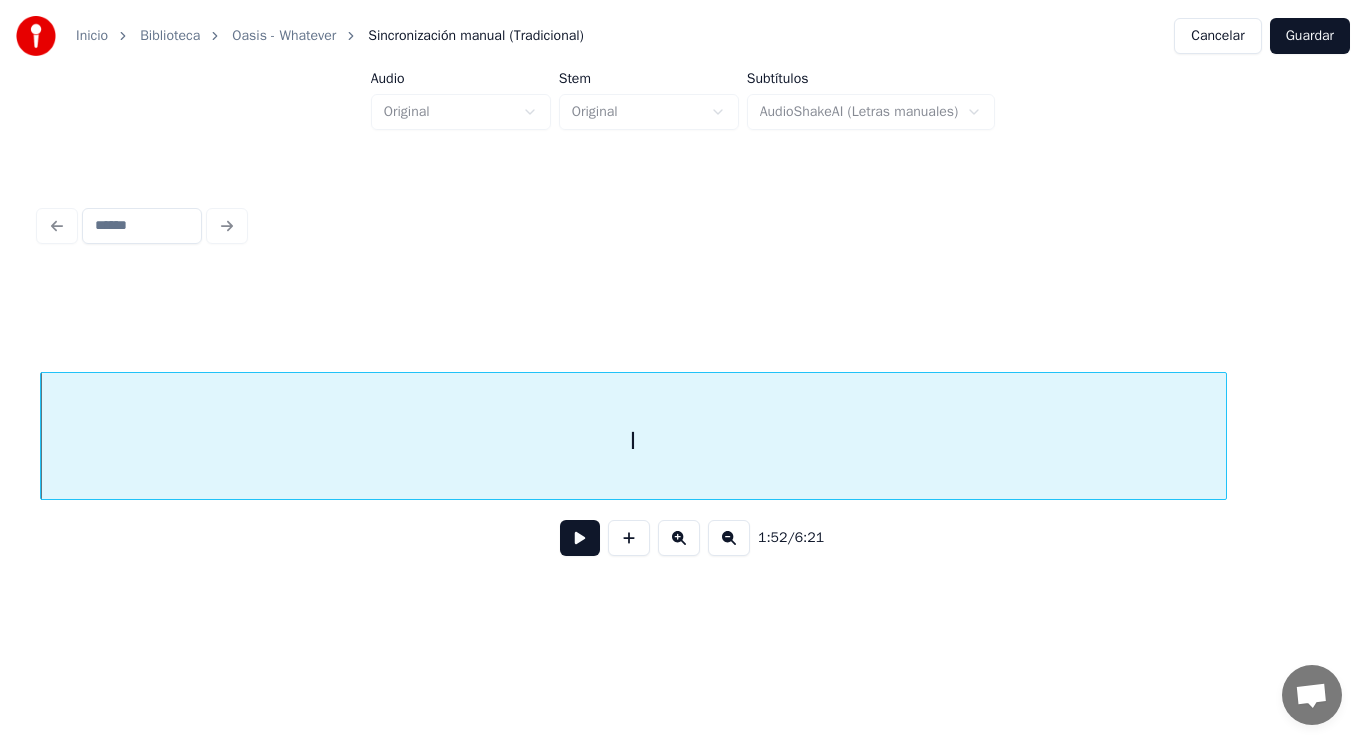 click at bounding box center (580, 538) 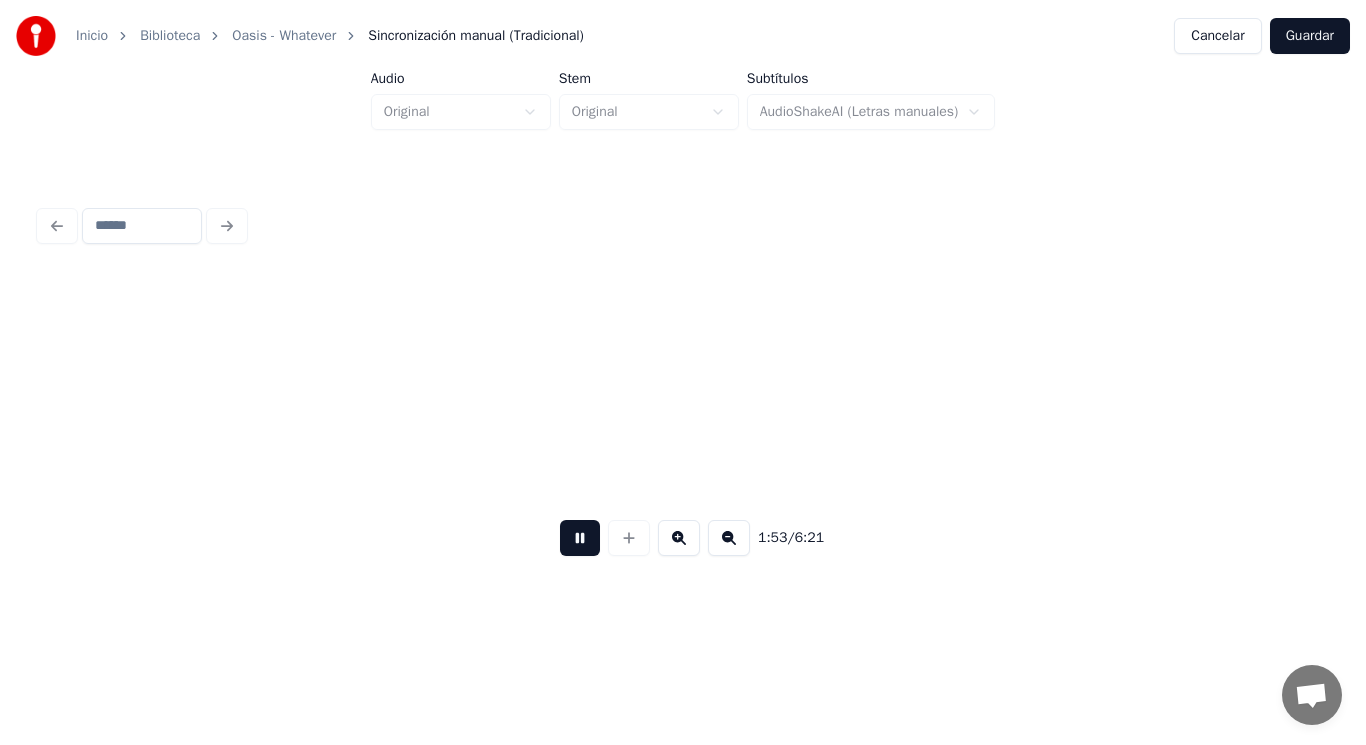 scroll, scrollTop: 0, scrollLeft: 159431, axis: horizontal 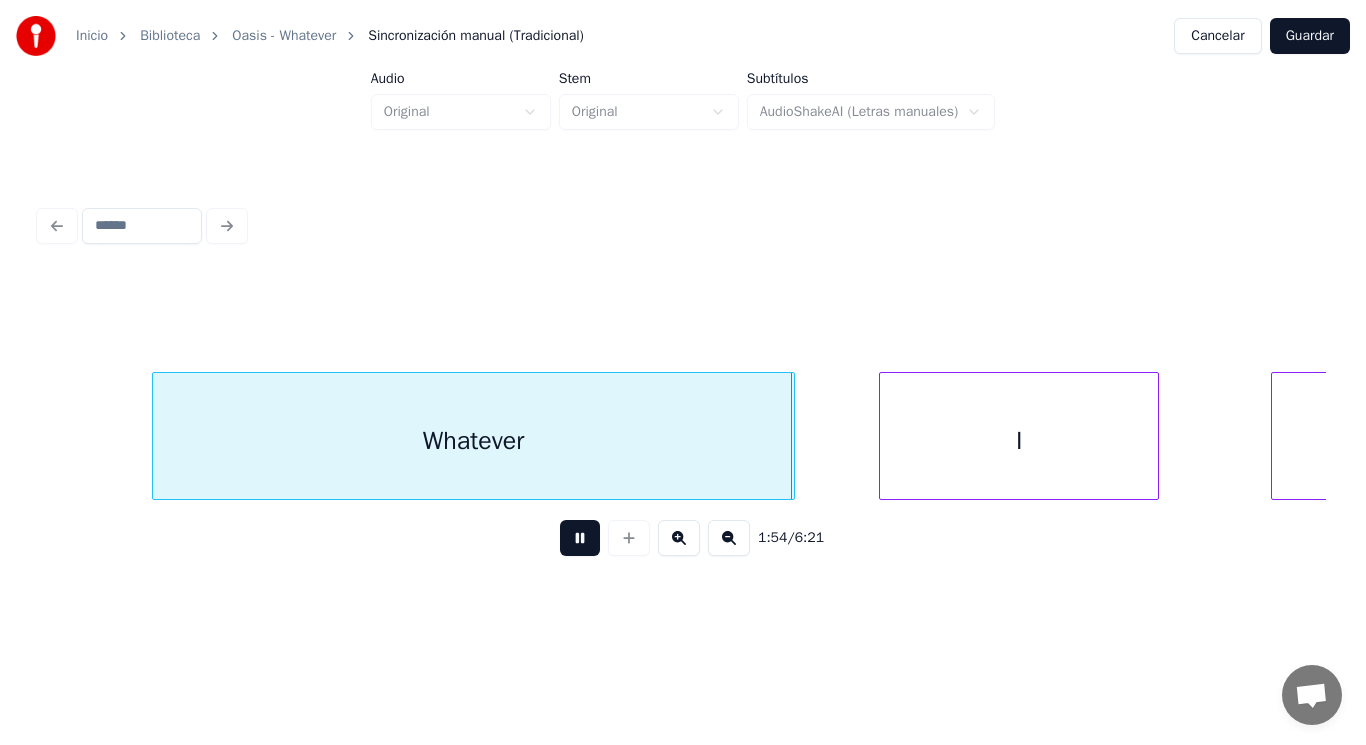 click at bounding box center (580, 538) 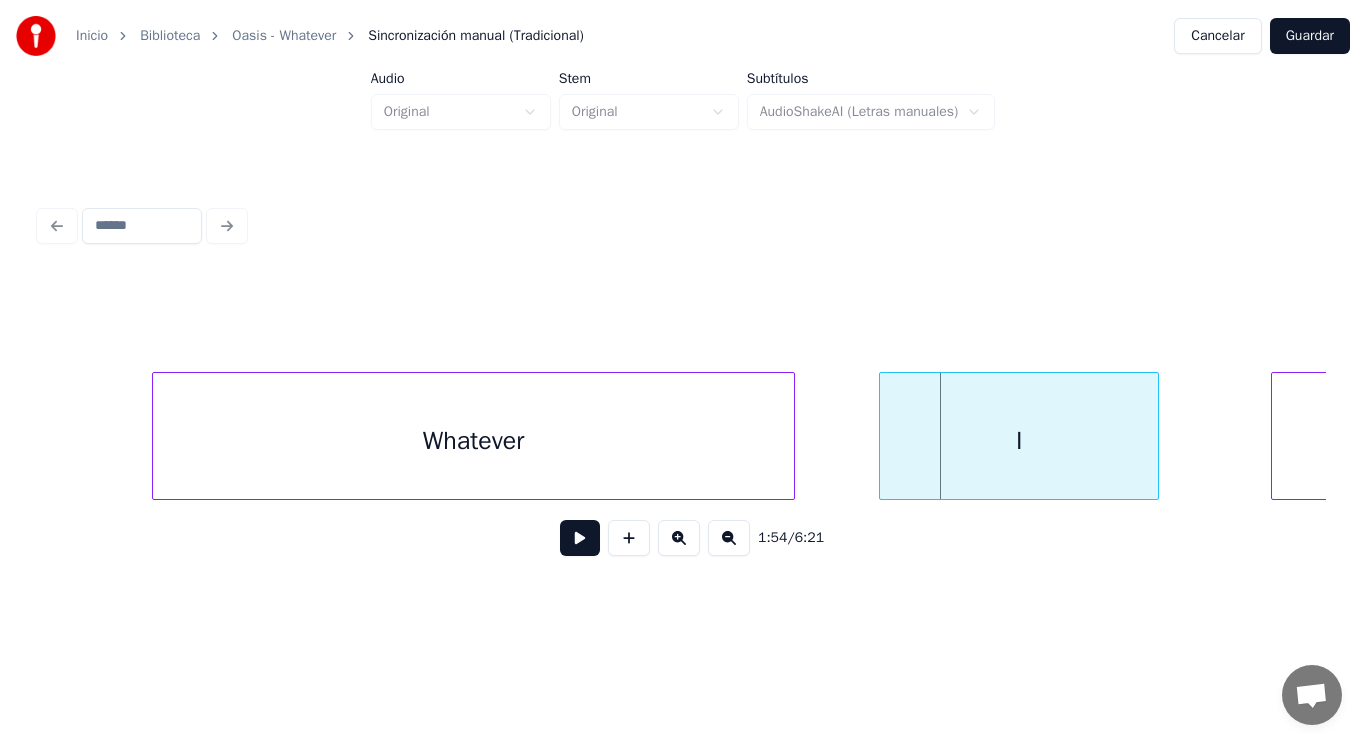 click on "Whatever" at bounding box center [474, 441] 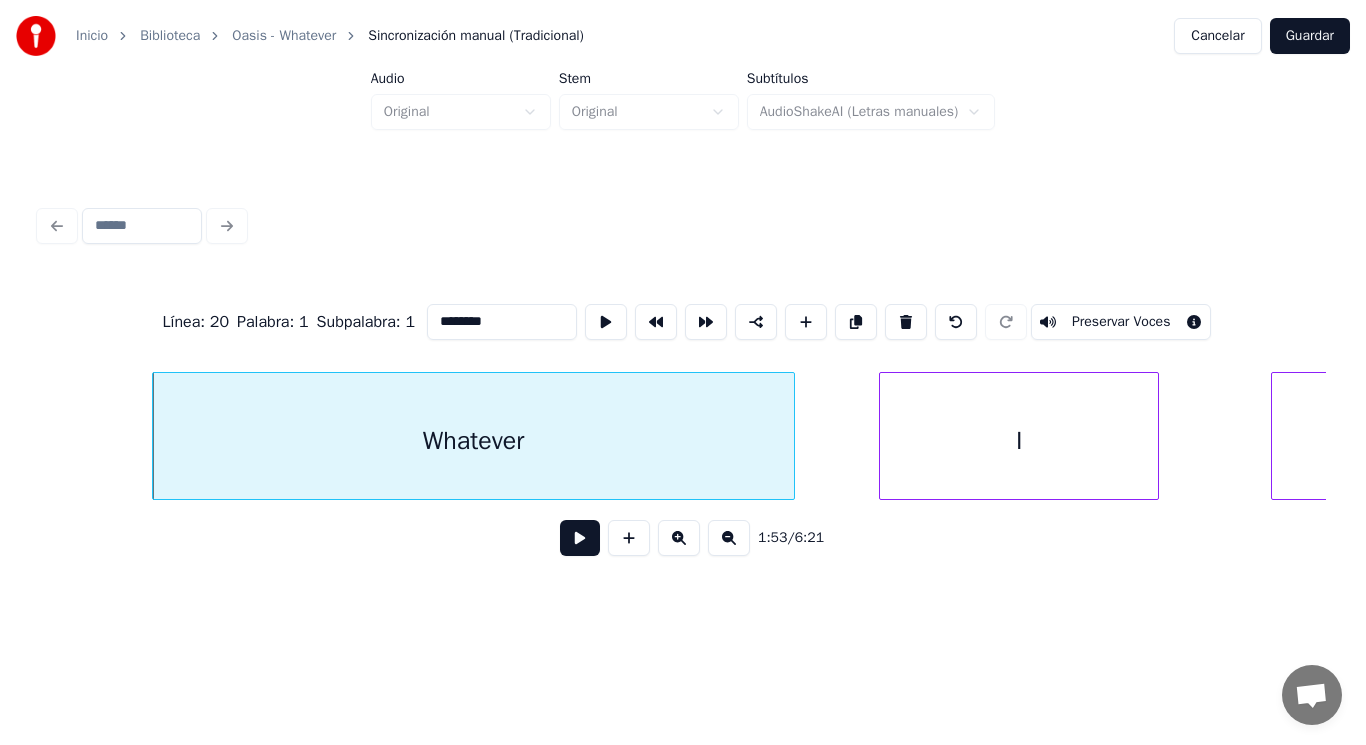 click at bounding box center (580, 538) 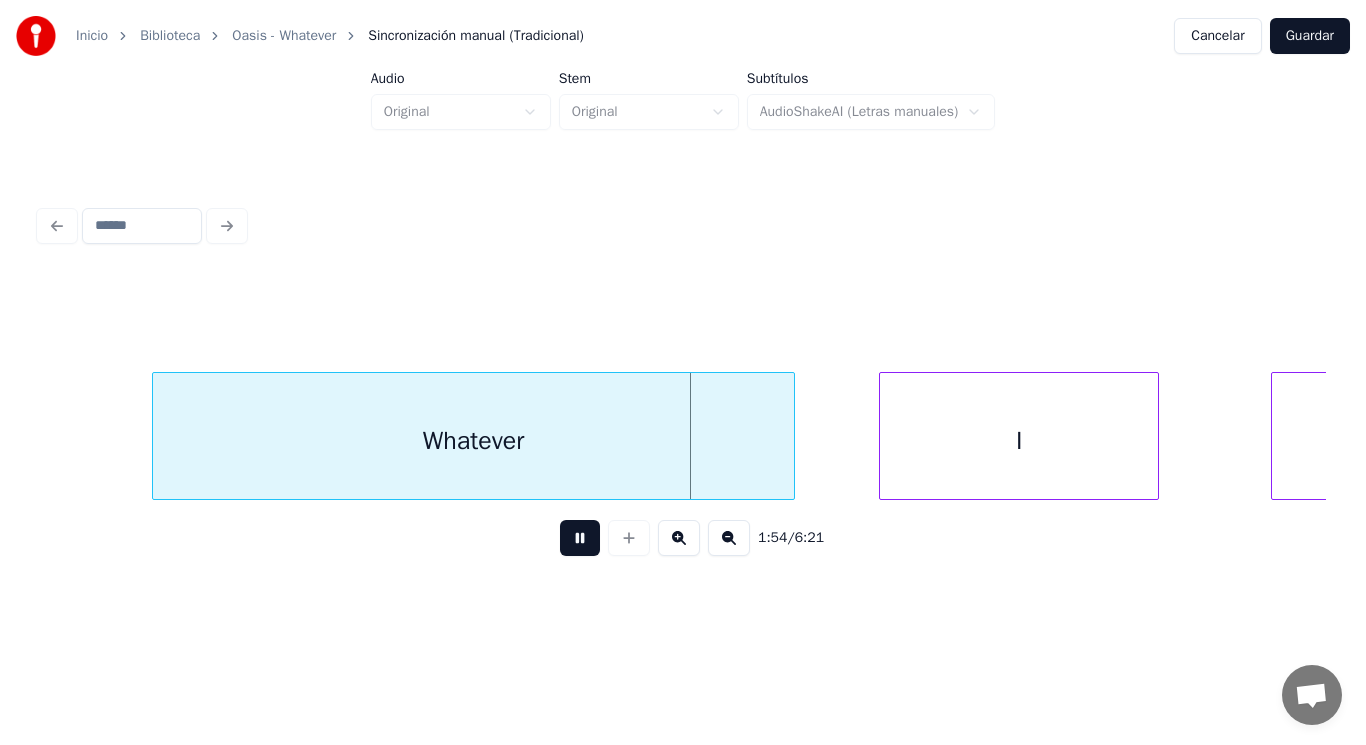 click at bounding box center (580, 538) 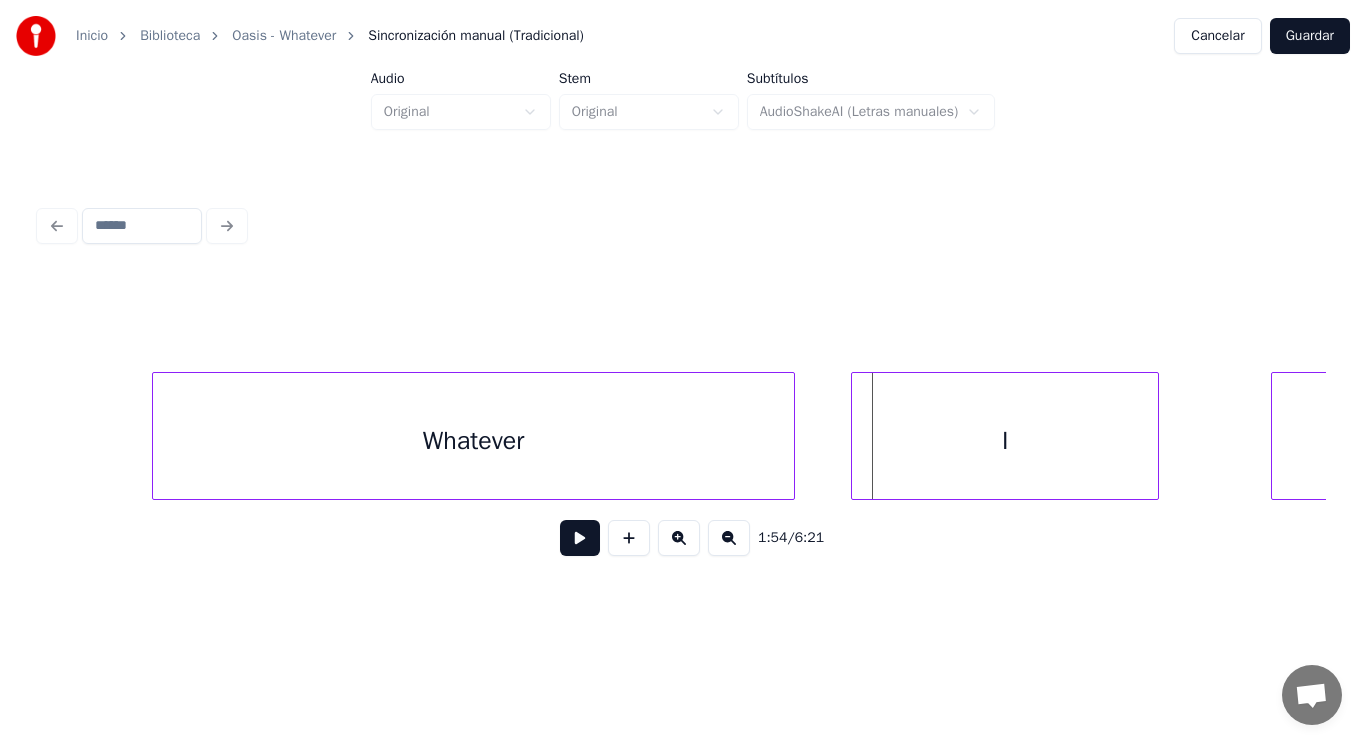 click at bounding box center (855, 436) 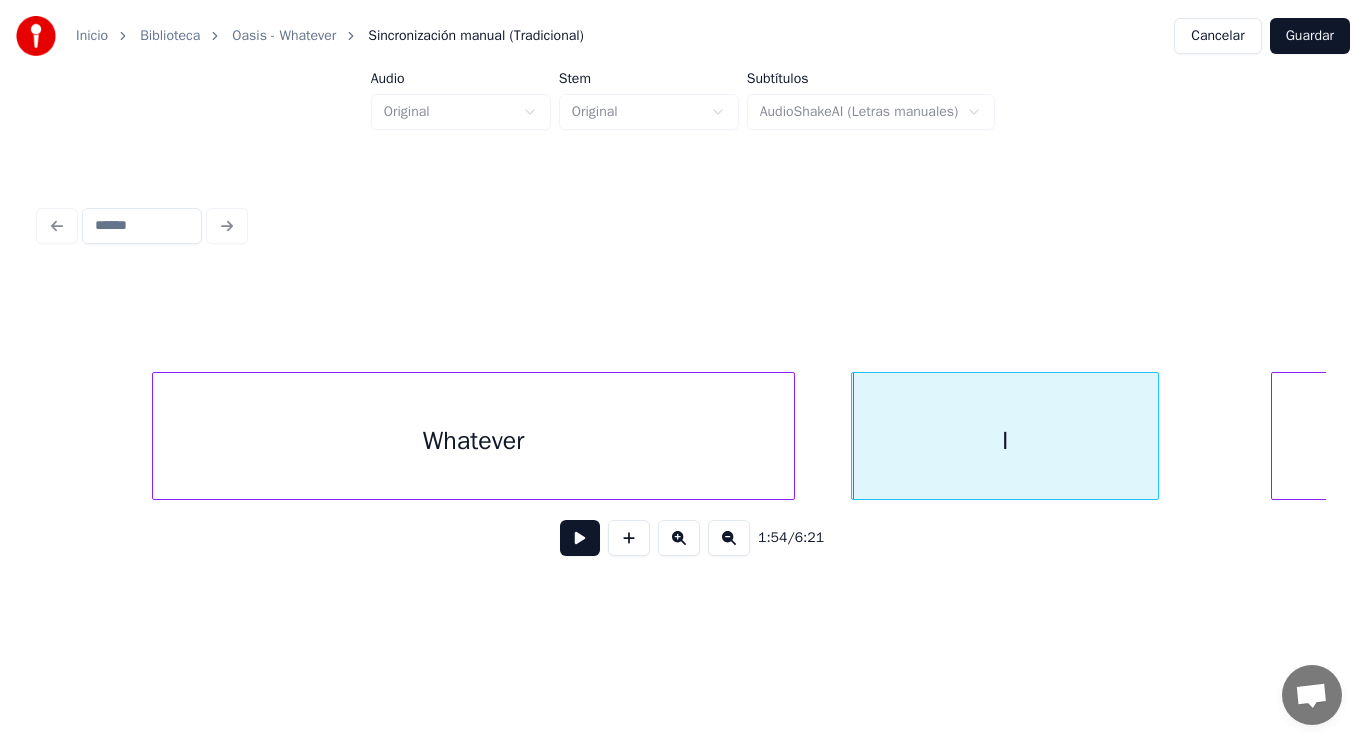 click at bounding box center [580, 538] 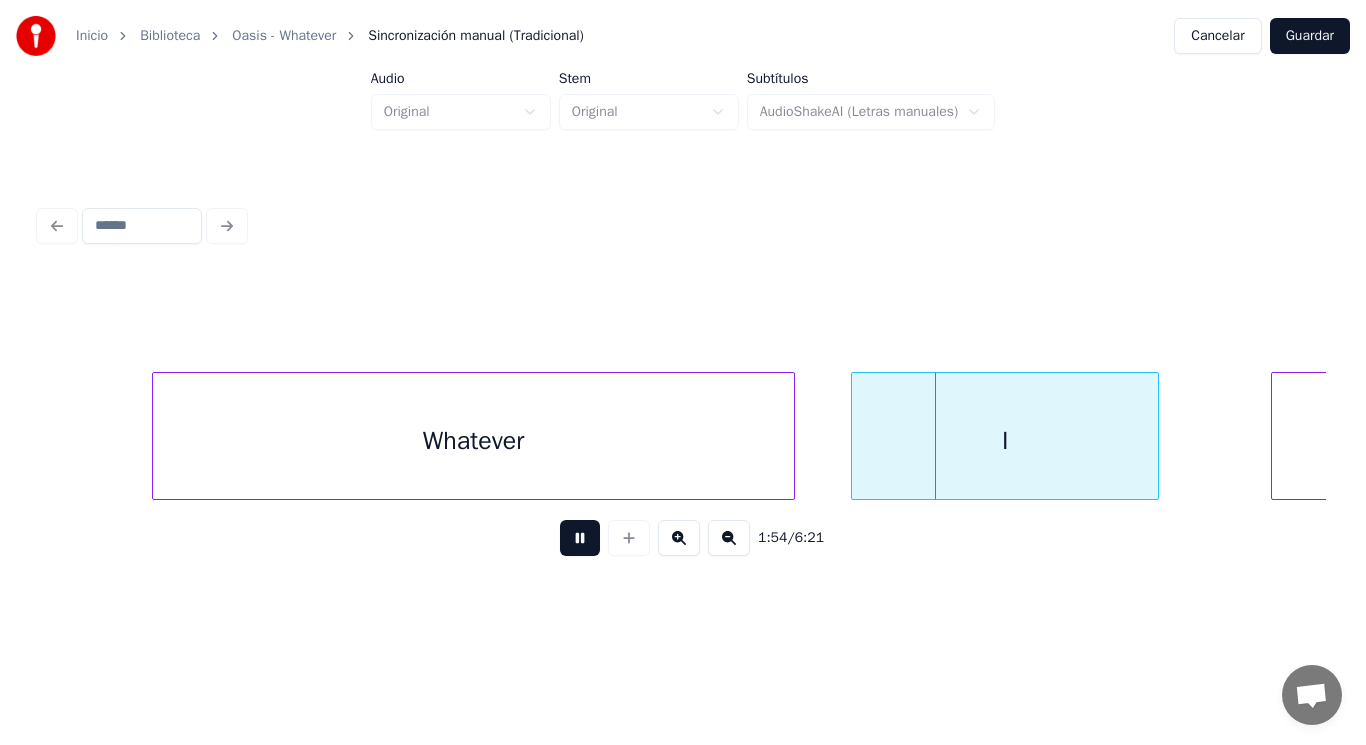 click at bounding box center [580, 538] 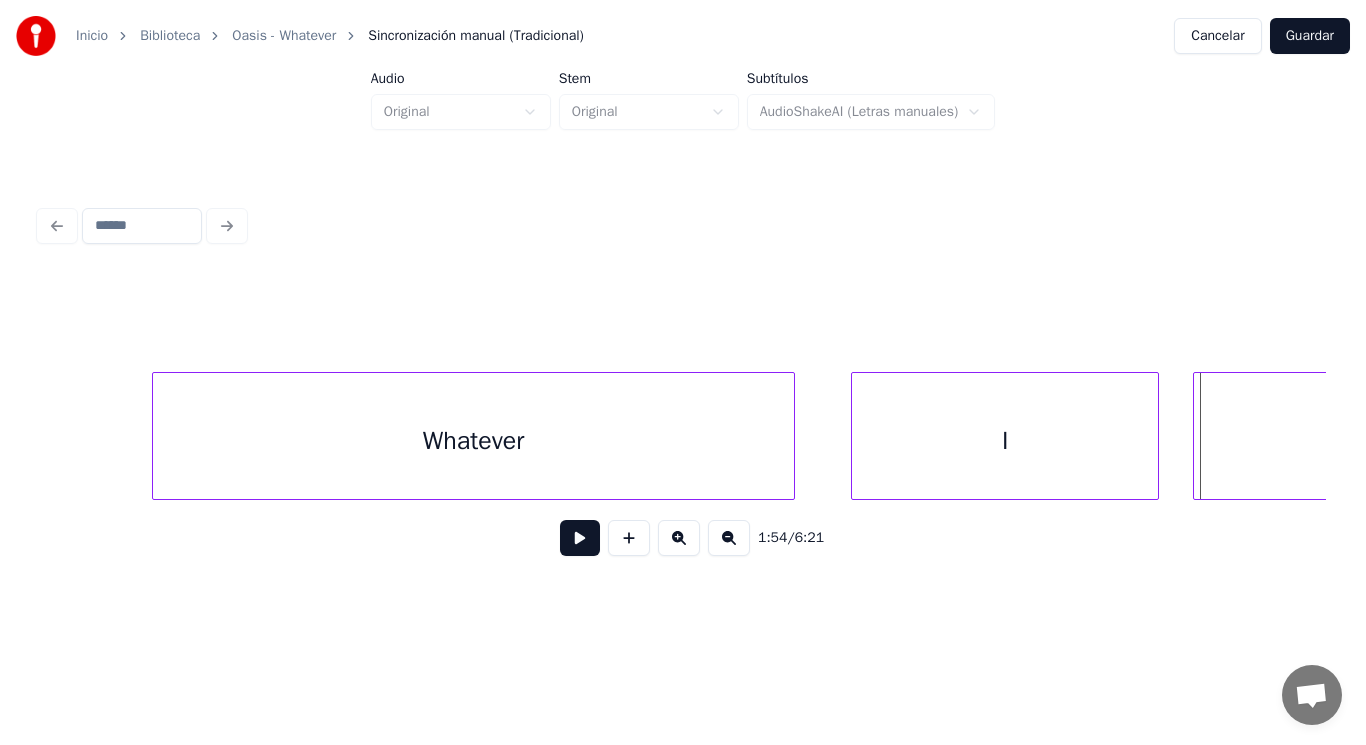 click at bounding box center [1197, 436] 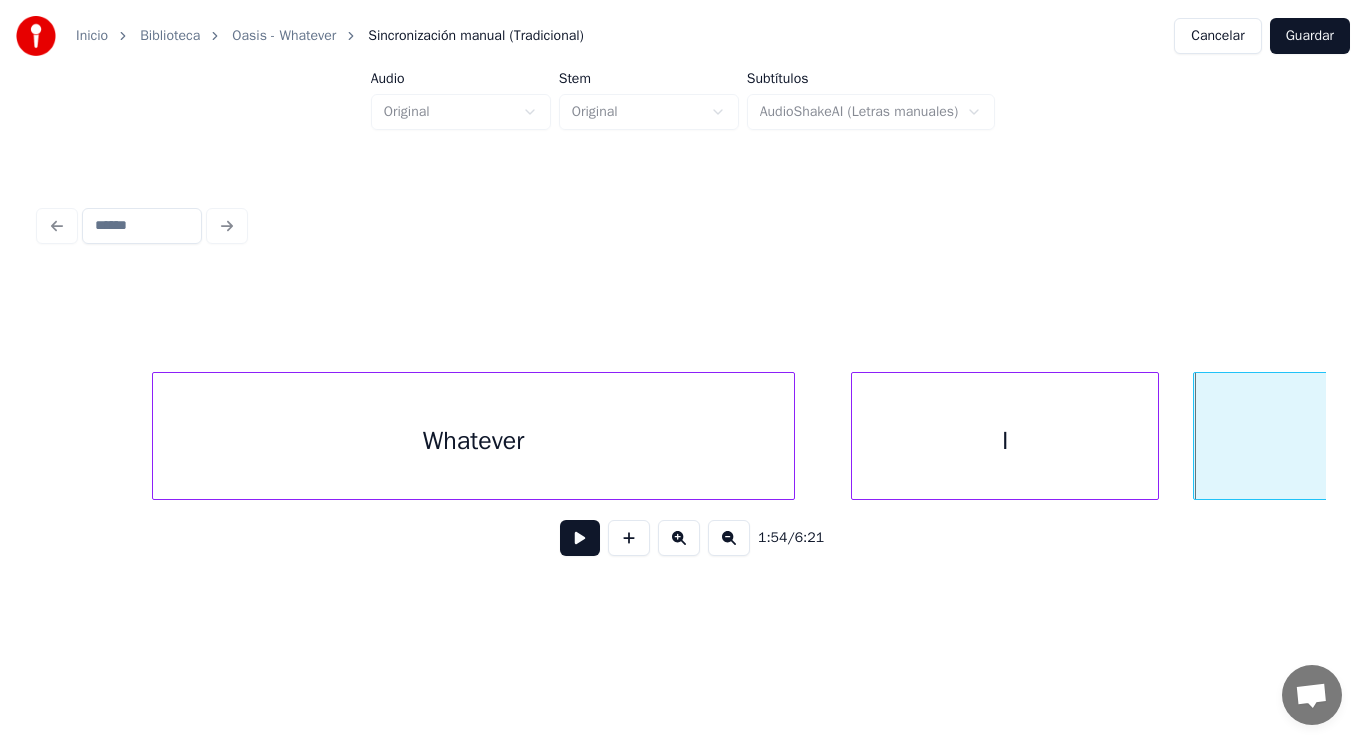 click on "choose" at bounding box center (1498, 441) 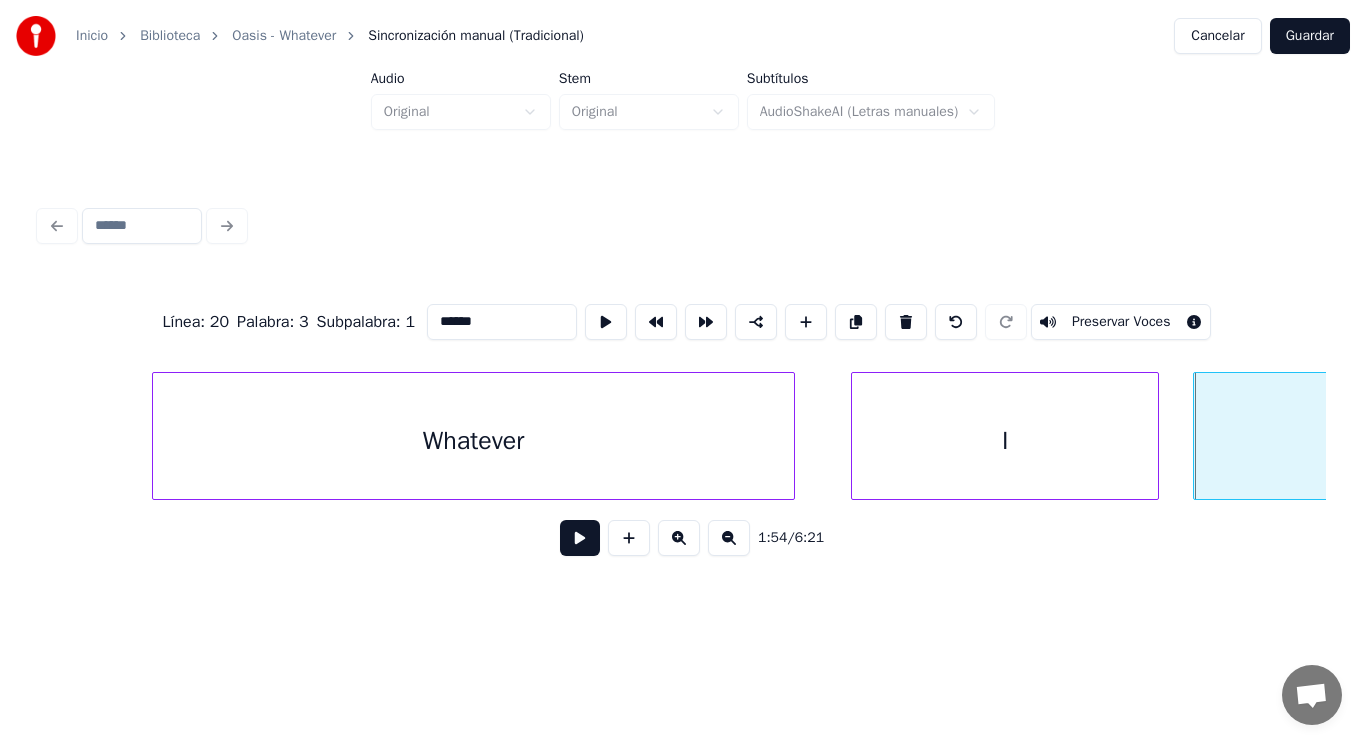 click at bounding box center [580, 538] 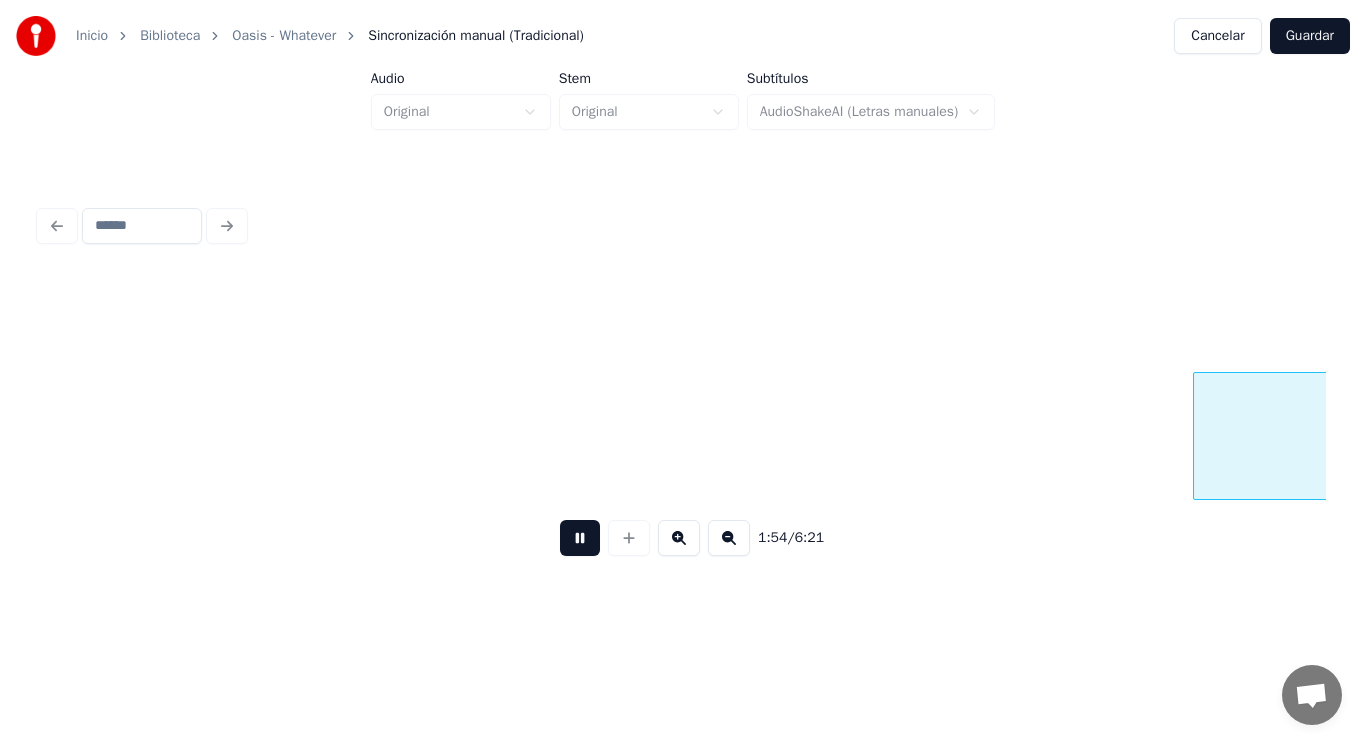 scroll, scrollTop: 0, scrollLeft: 160723, axis: horizontal 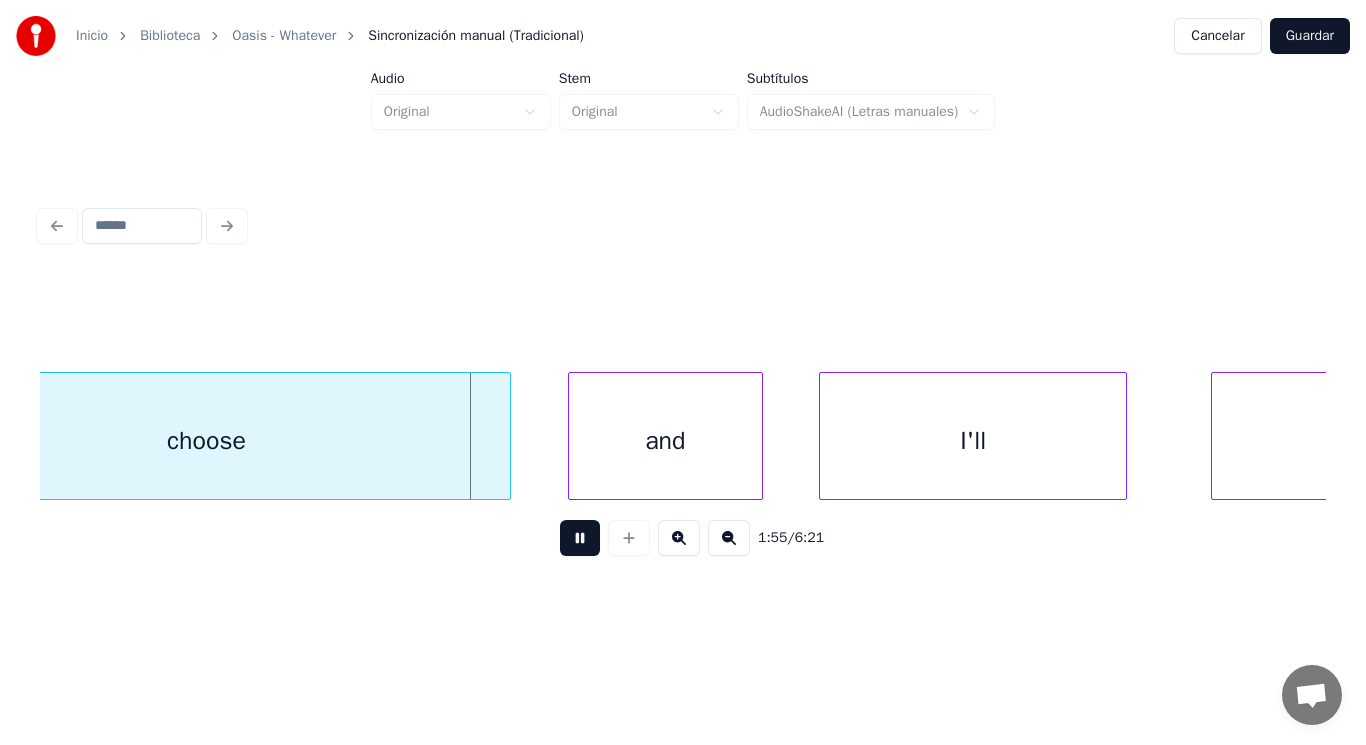 click at bounding box center [580, 538] 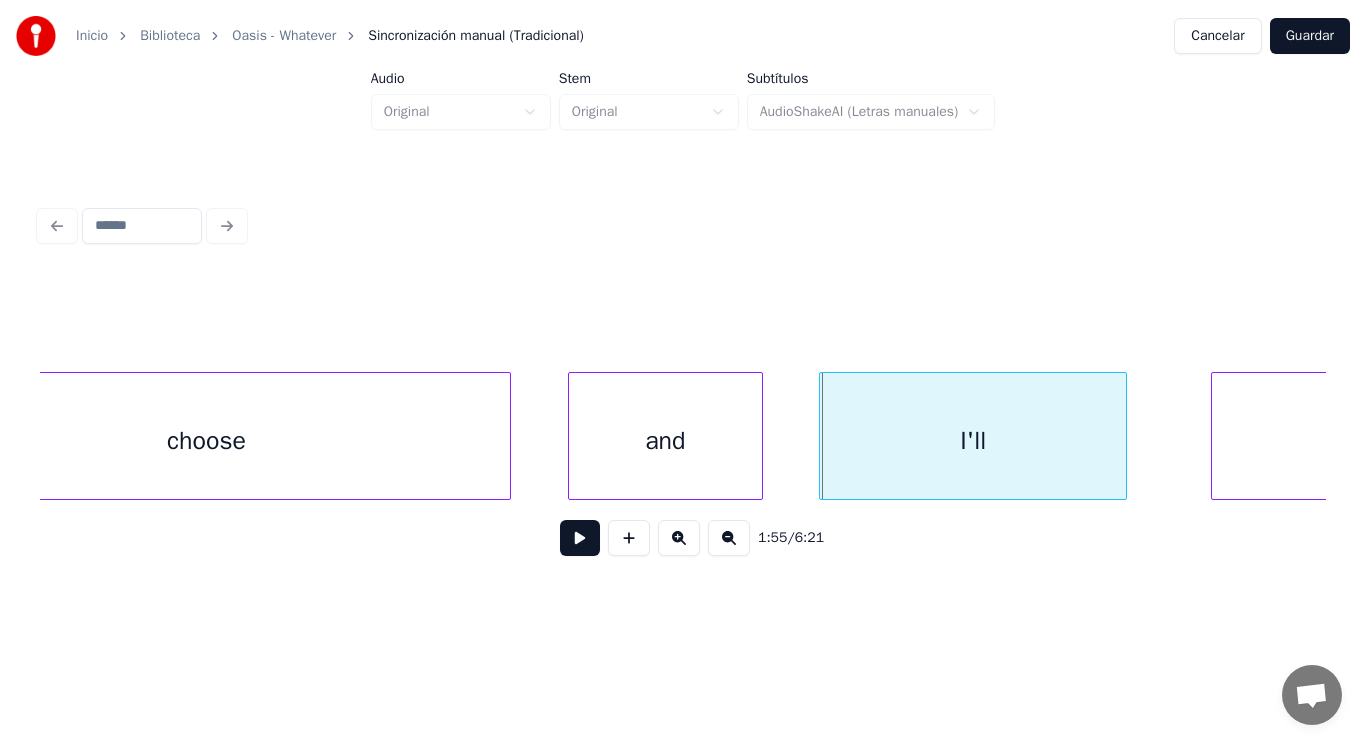 click at bounding box center (580, 538) 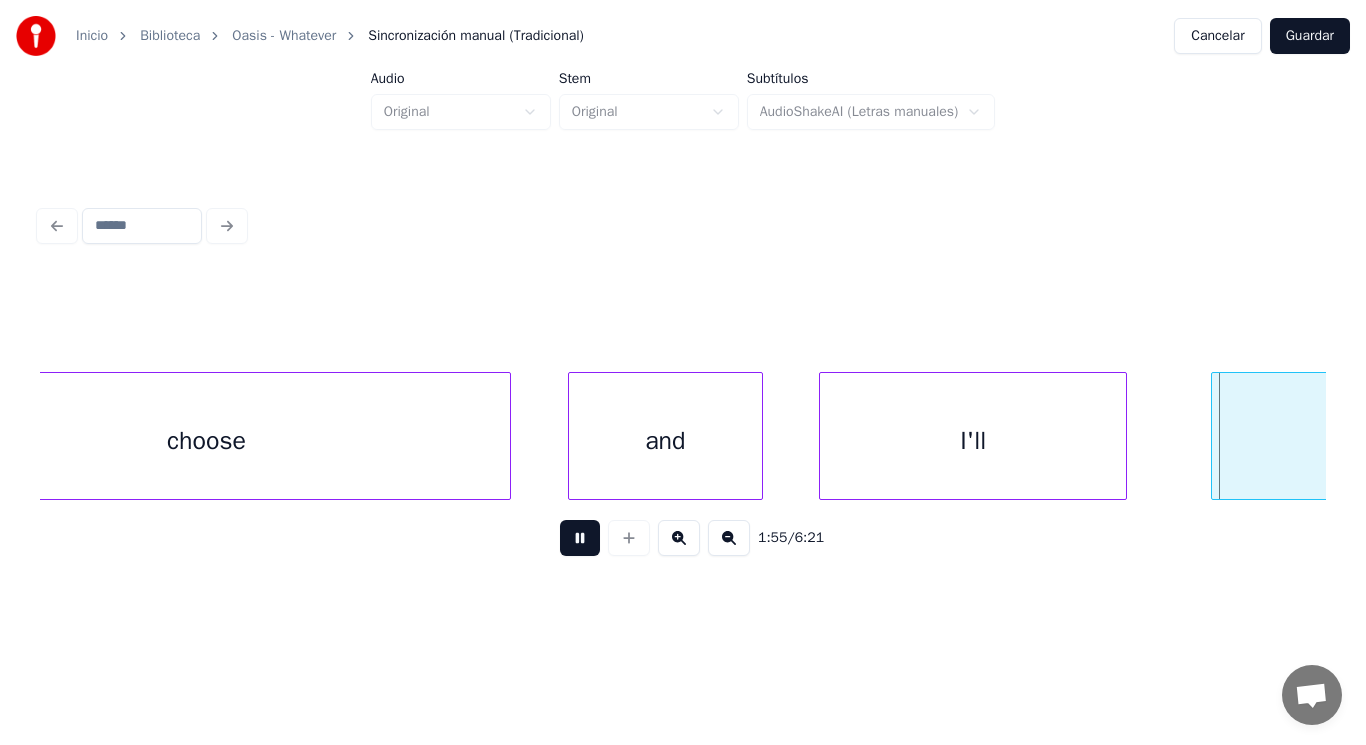 scroll, scrollTop: 0, scrollLeft: 162023, axis: horizontal 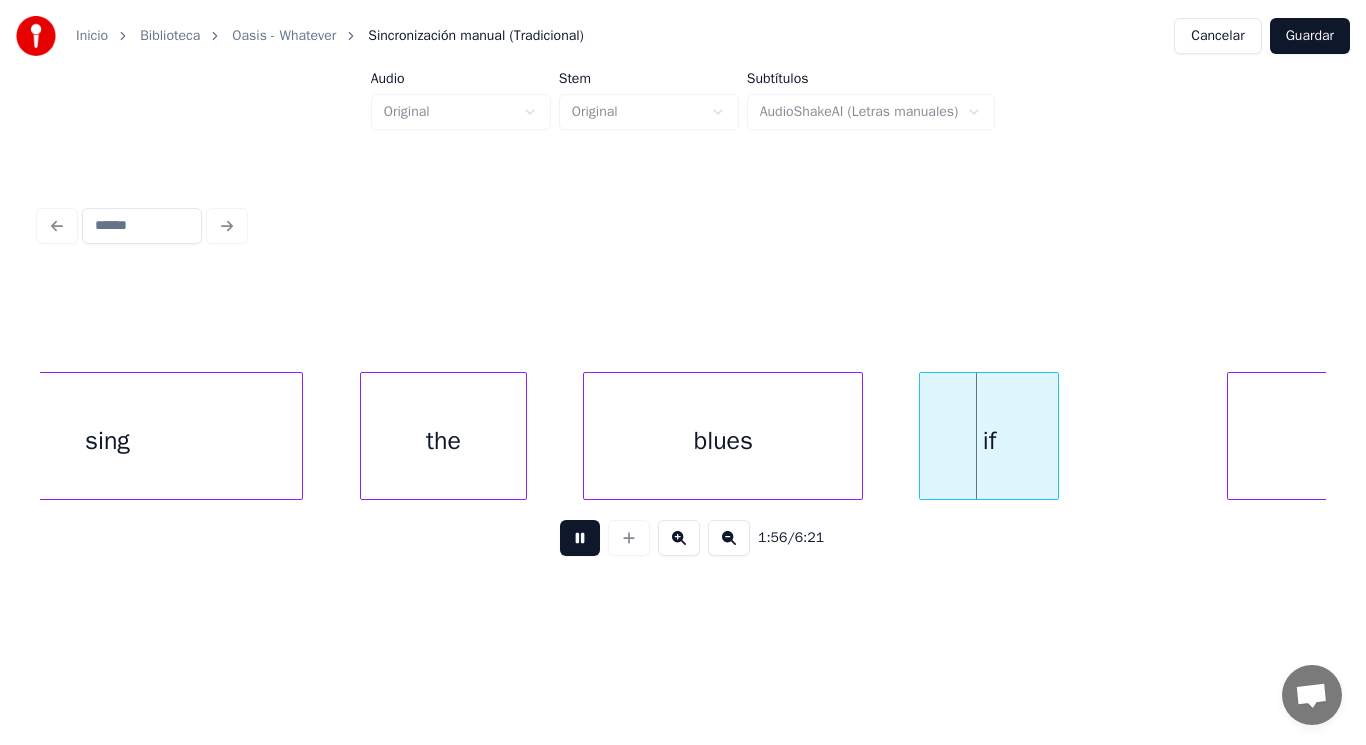 click at bounding box center [580, 538] 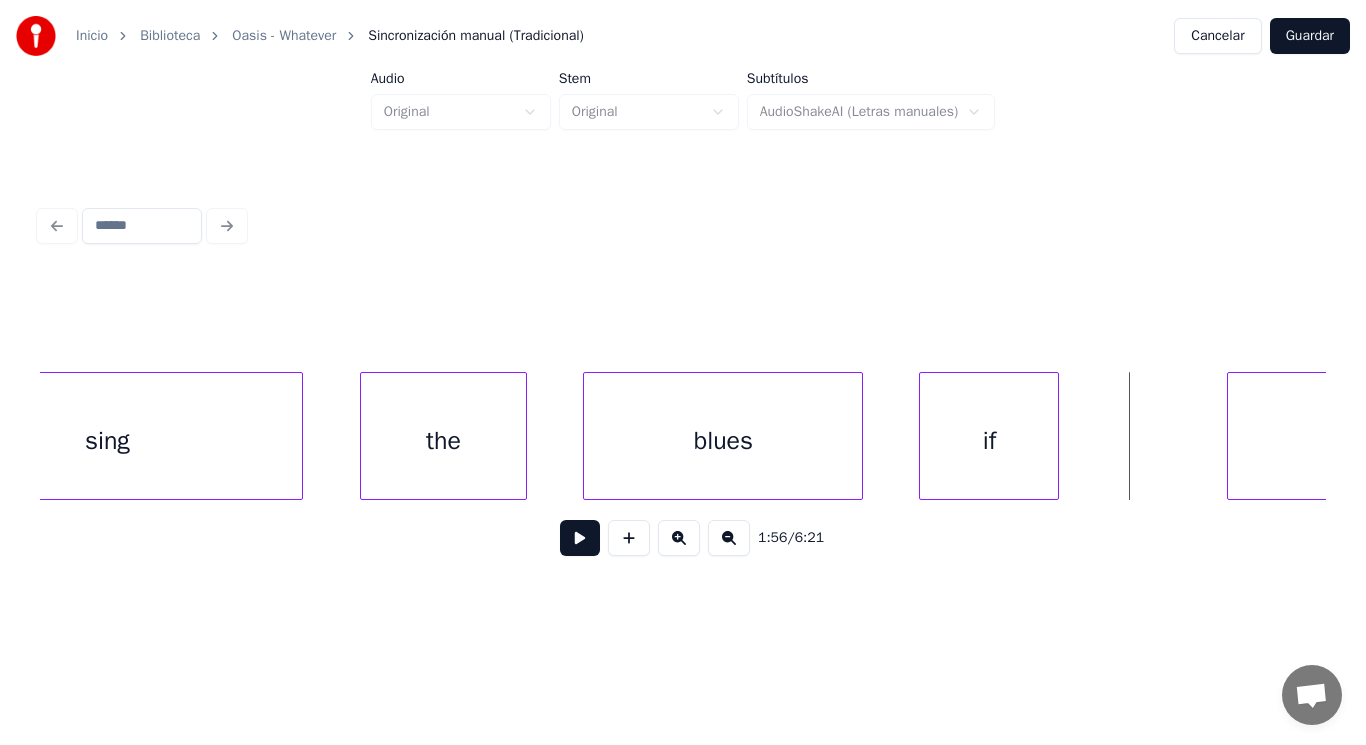 click on "blues" at bounding box center [723, 441] 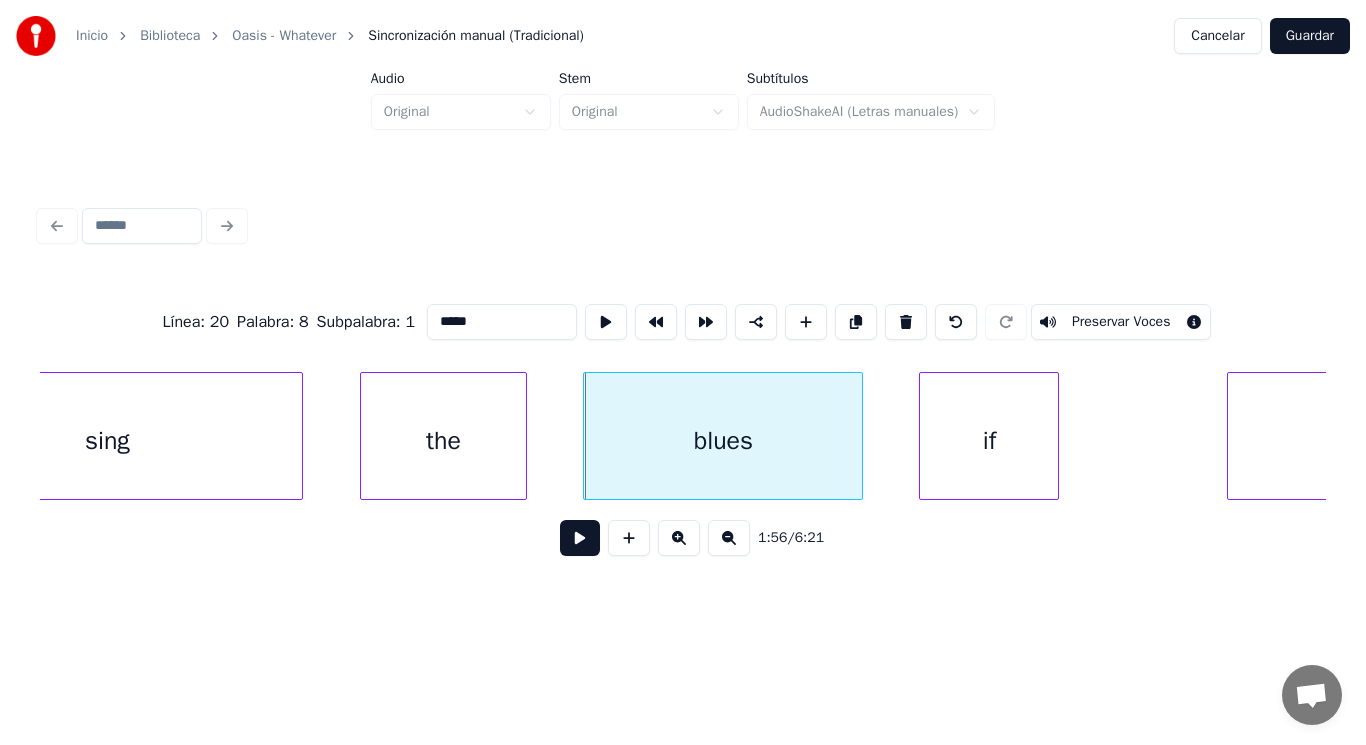 click at bounding box center [580, 538] 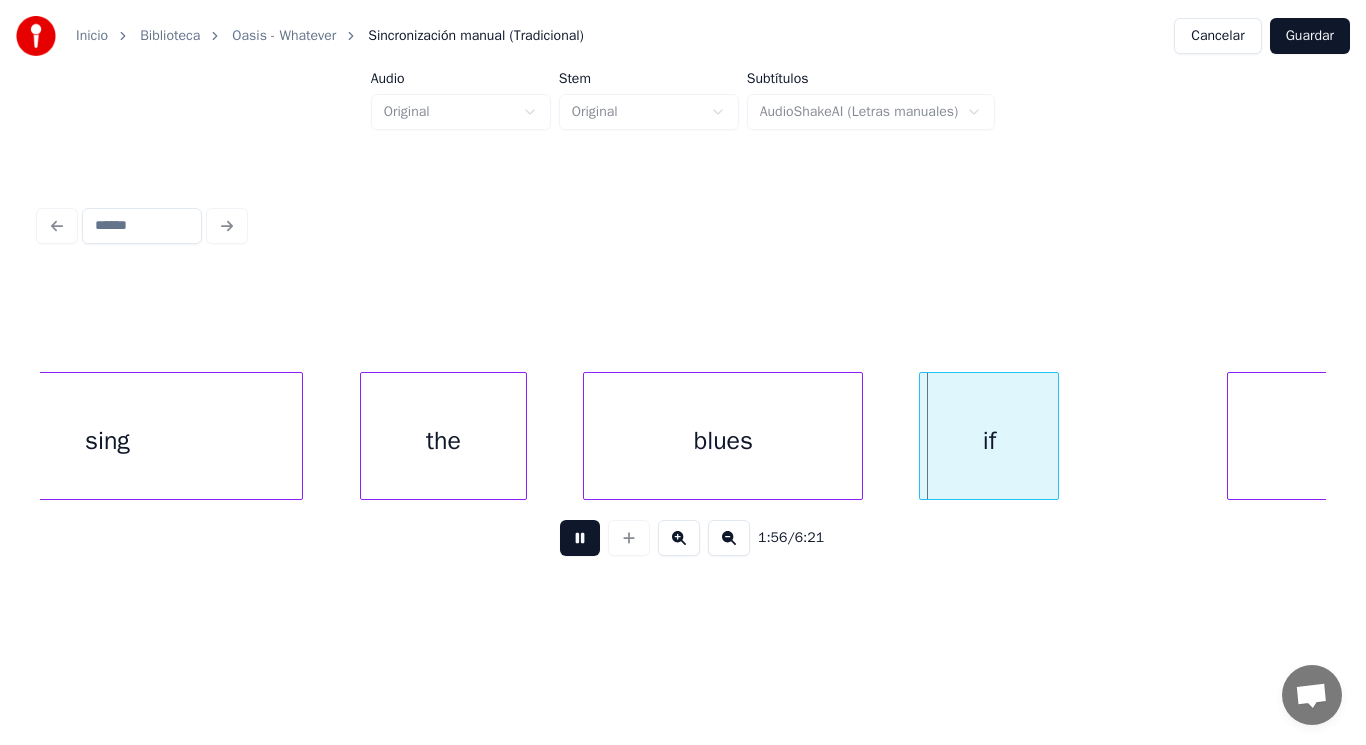 click at bounding box center [580, 538] 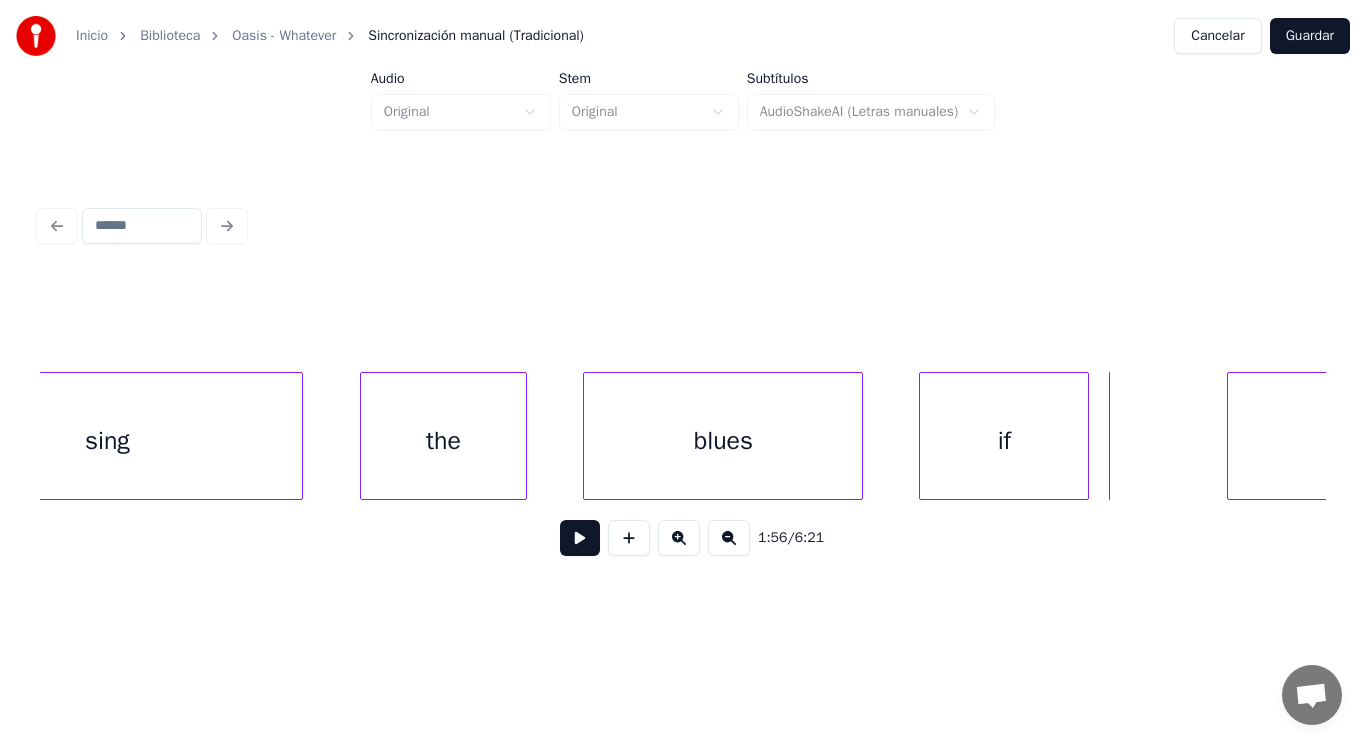 click at bounding box center (1085, 436) 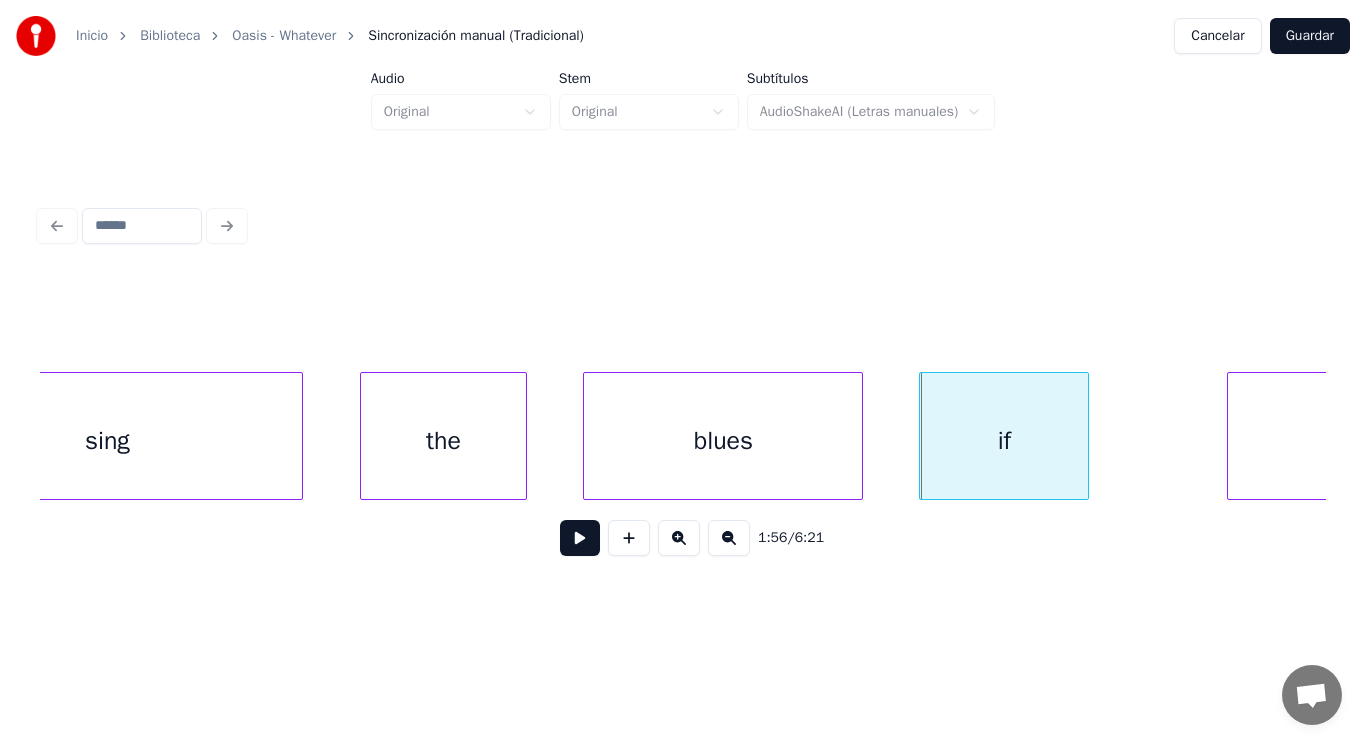 click on "I" at bounding box center [1577, 441] 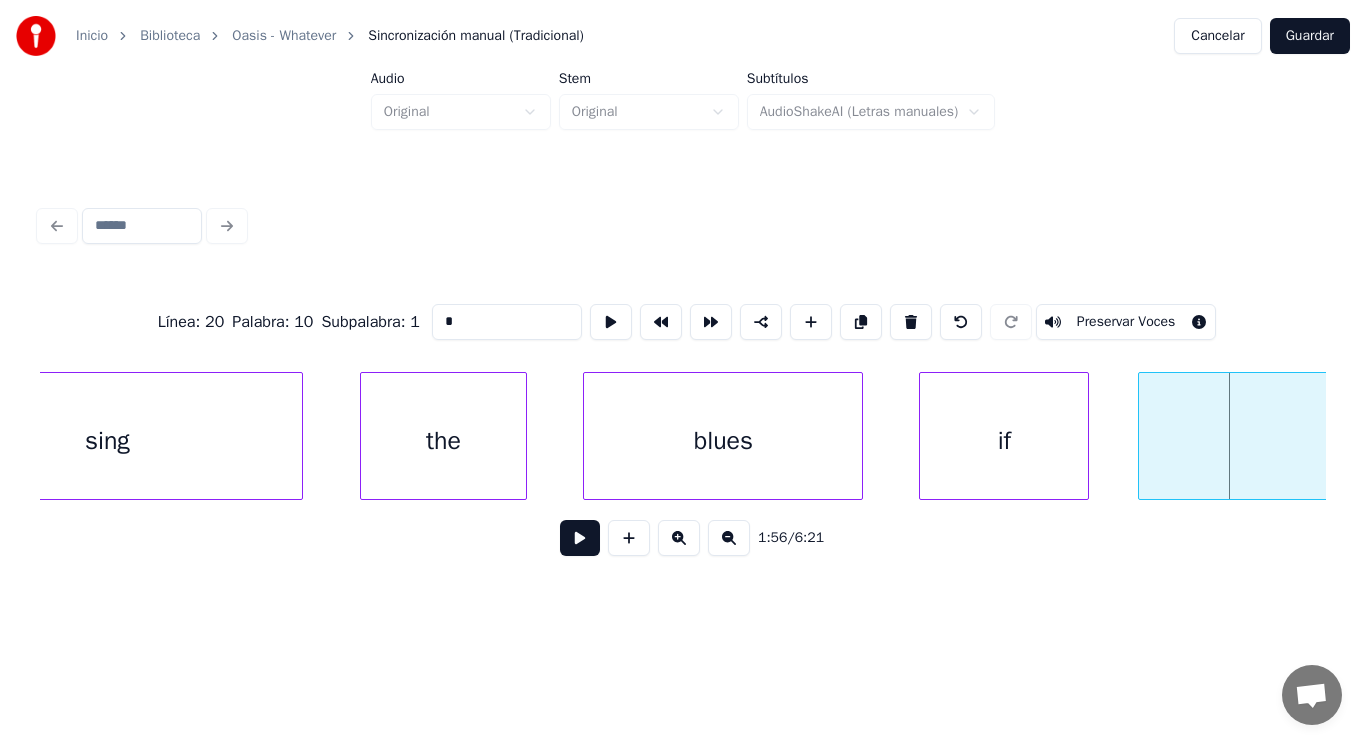 click at bounding box center [1142, 436] 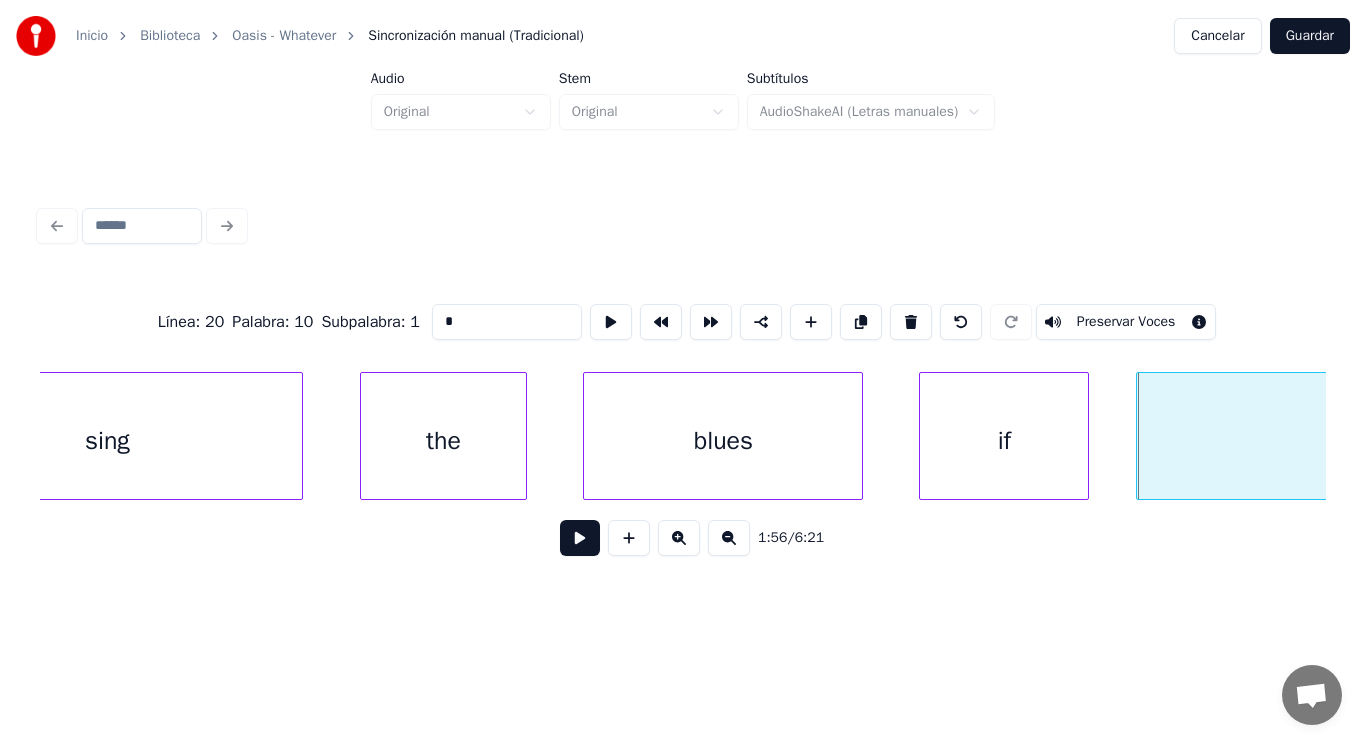 click at bounding box center (580, 538) 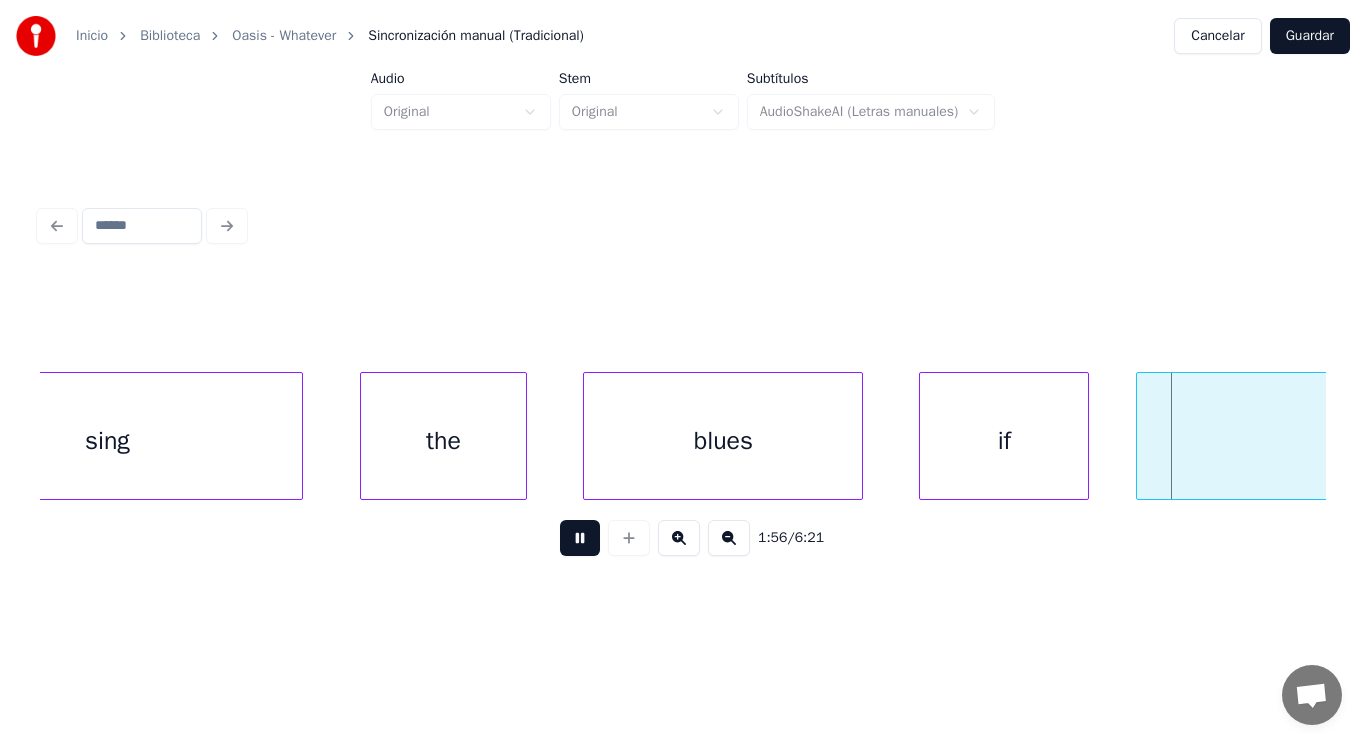 scroll, scrollTop: 0, scrollLeft: 163312, axis: horizontal 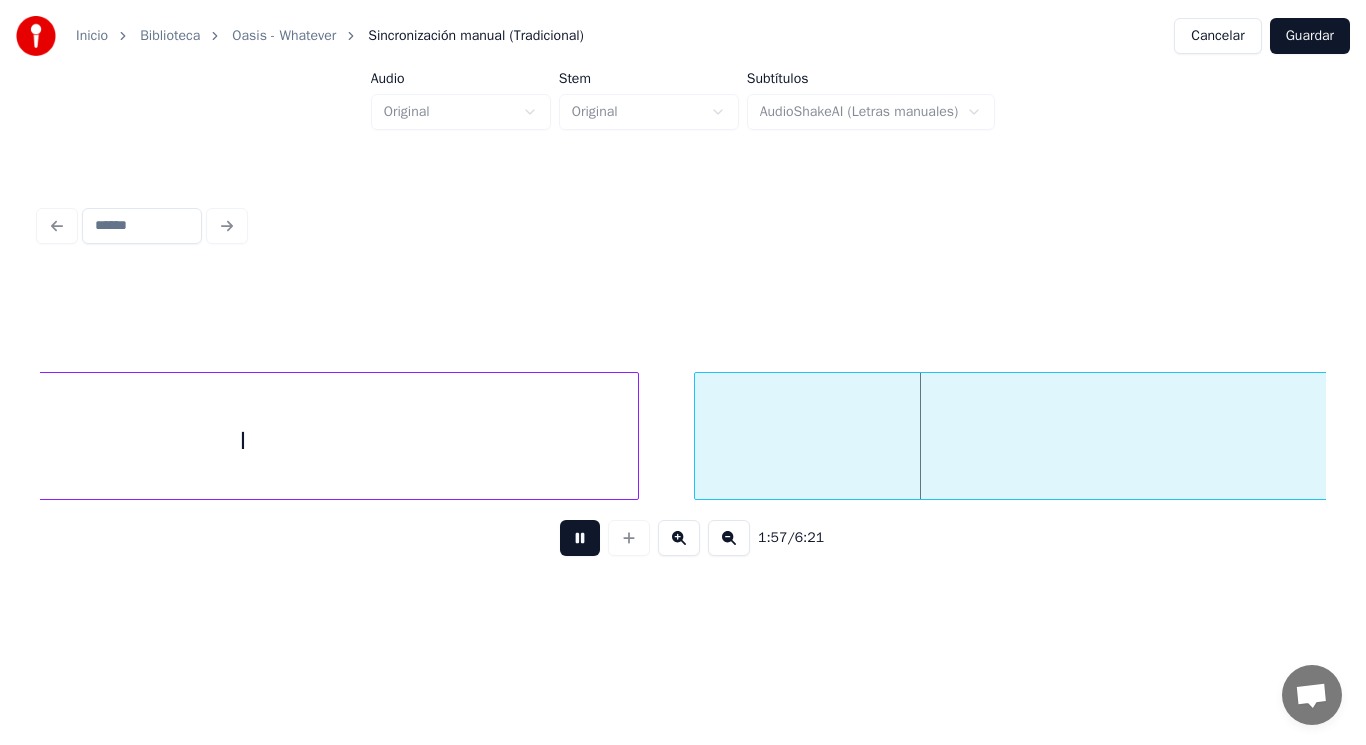 click at bounding box center [580, 538] 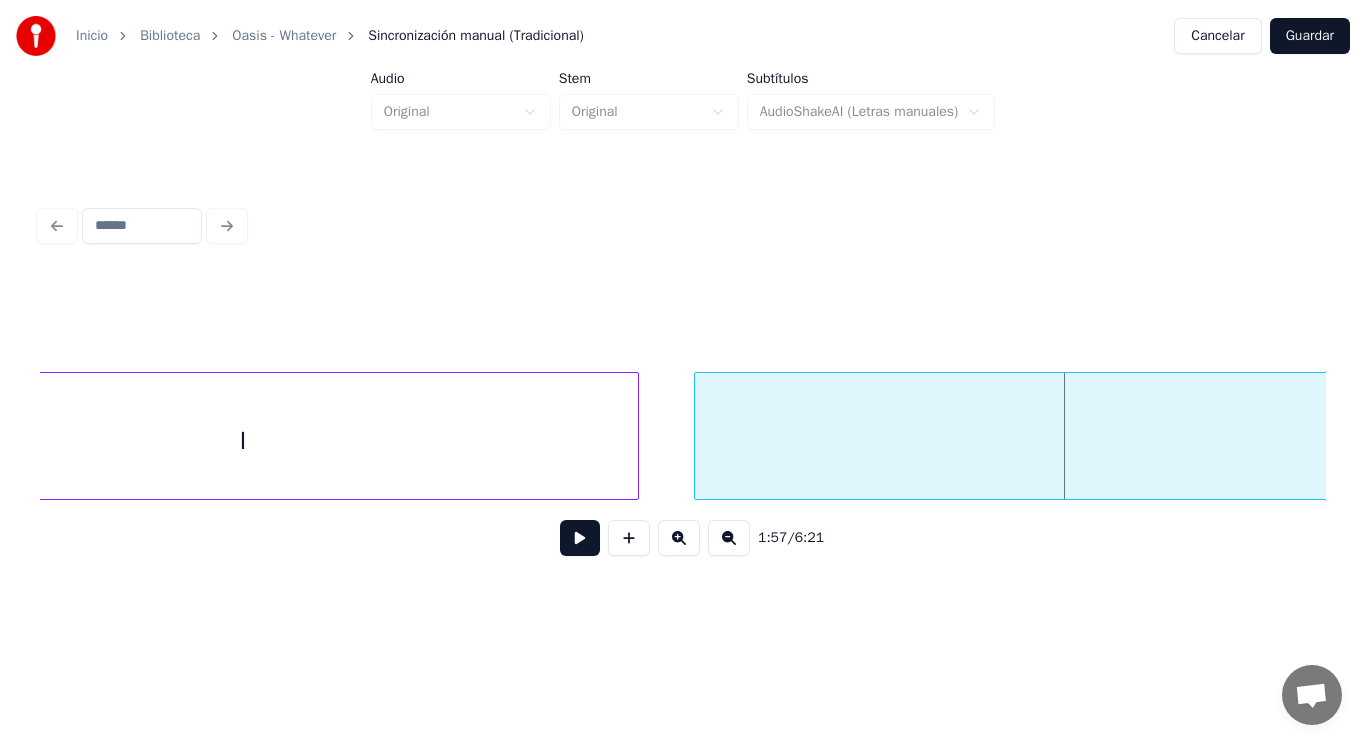 click at bounding box center [580, 538] 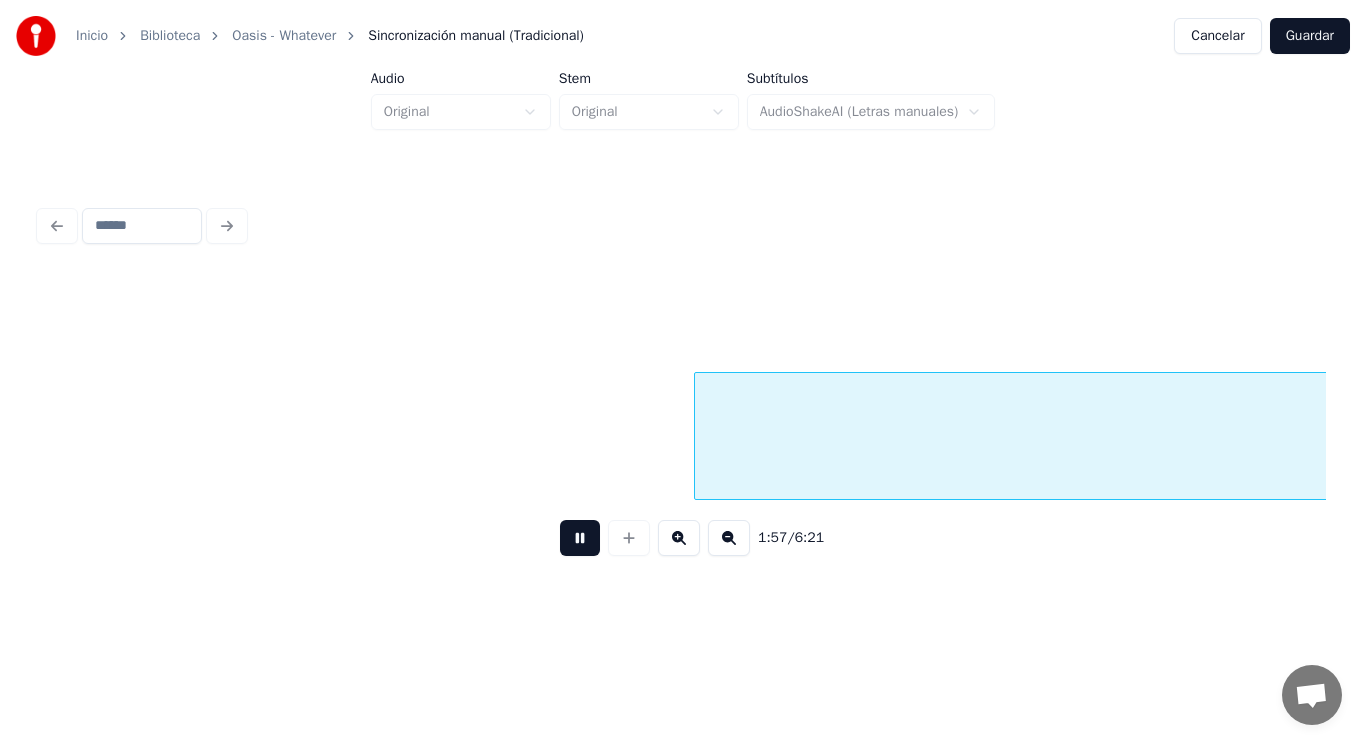 scroll, scrollTop: 0, scrollLeft: 164598, axis: horizontal 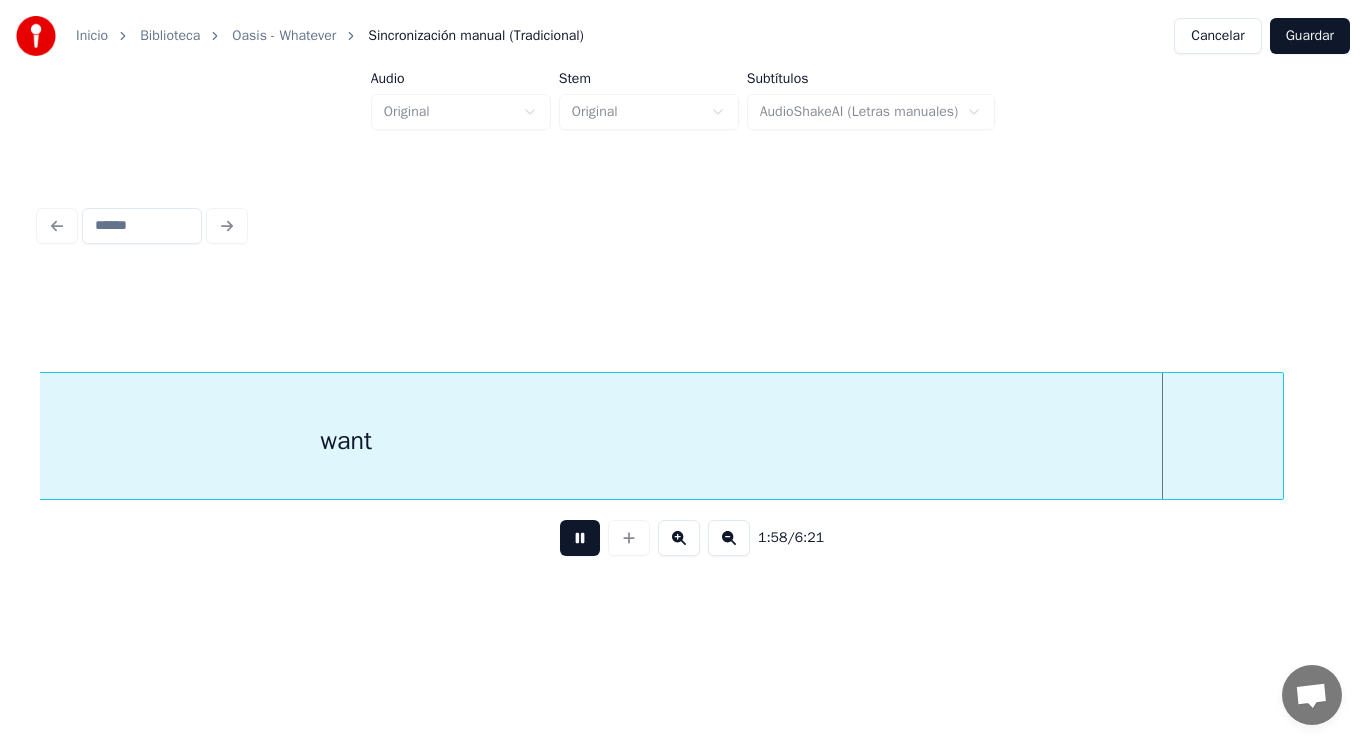 click at bounding box center [580, 538] 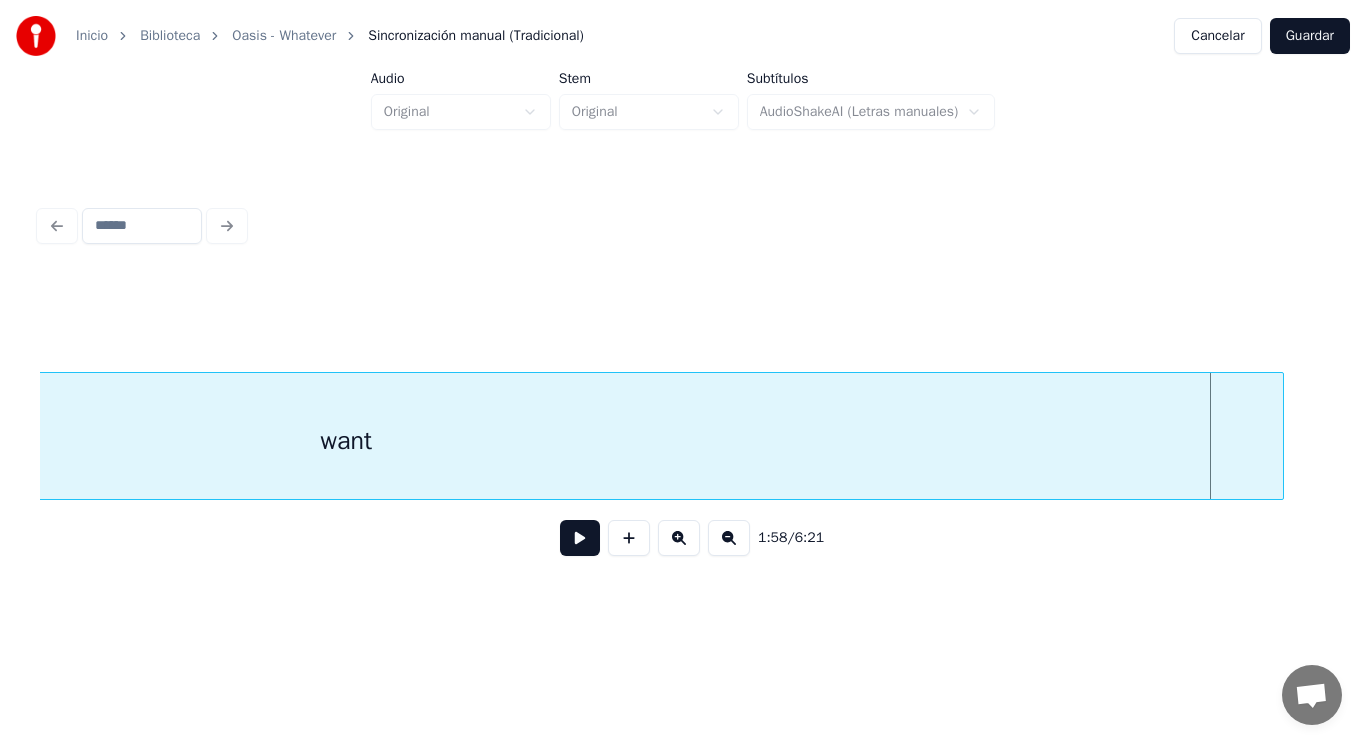 click at bounding box center [580, 538] 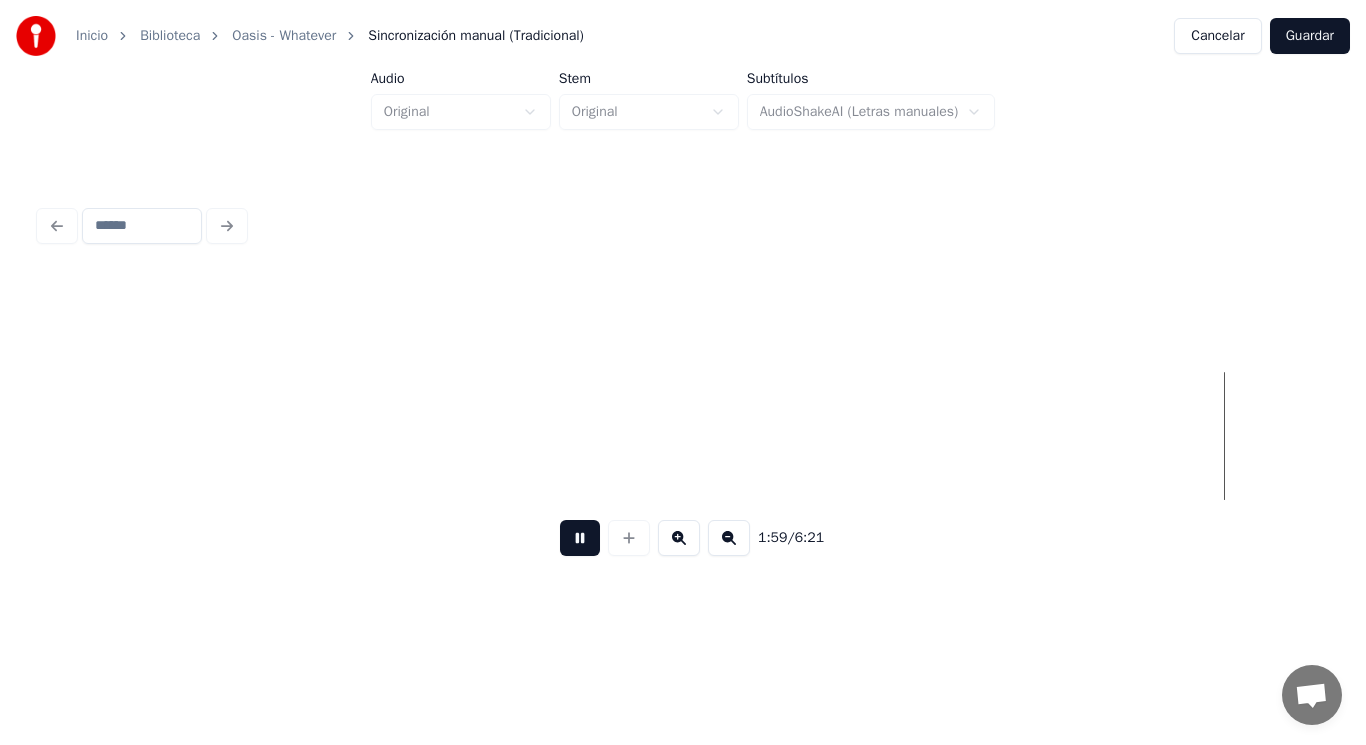 scroll, scrollTop: 0, scrollLeft: 167192, axis: horizontal 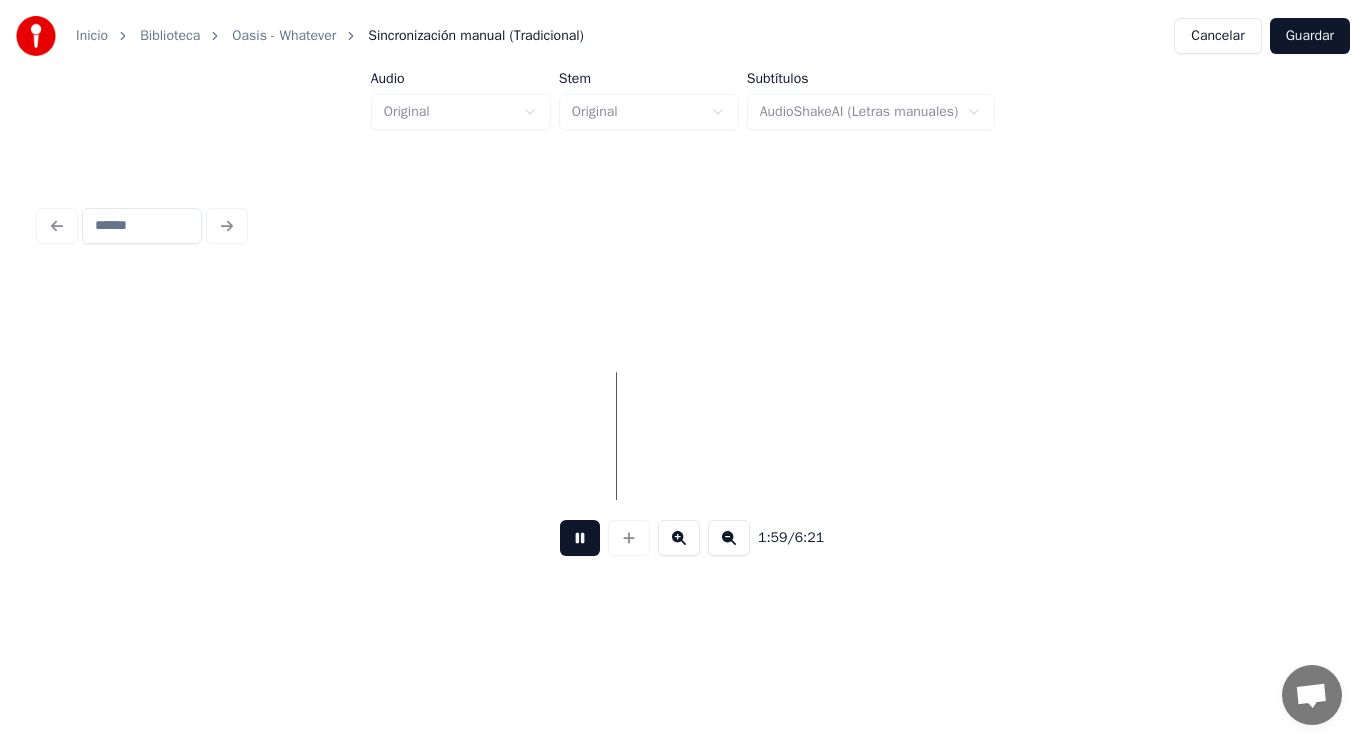 click at bounding box center [580, 538] 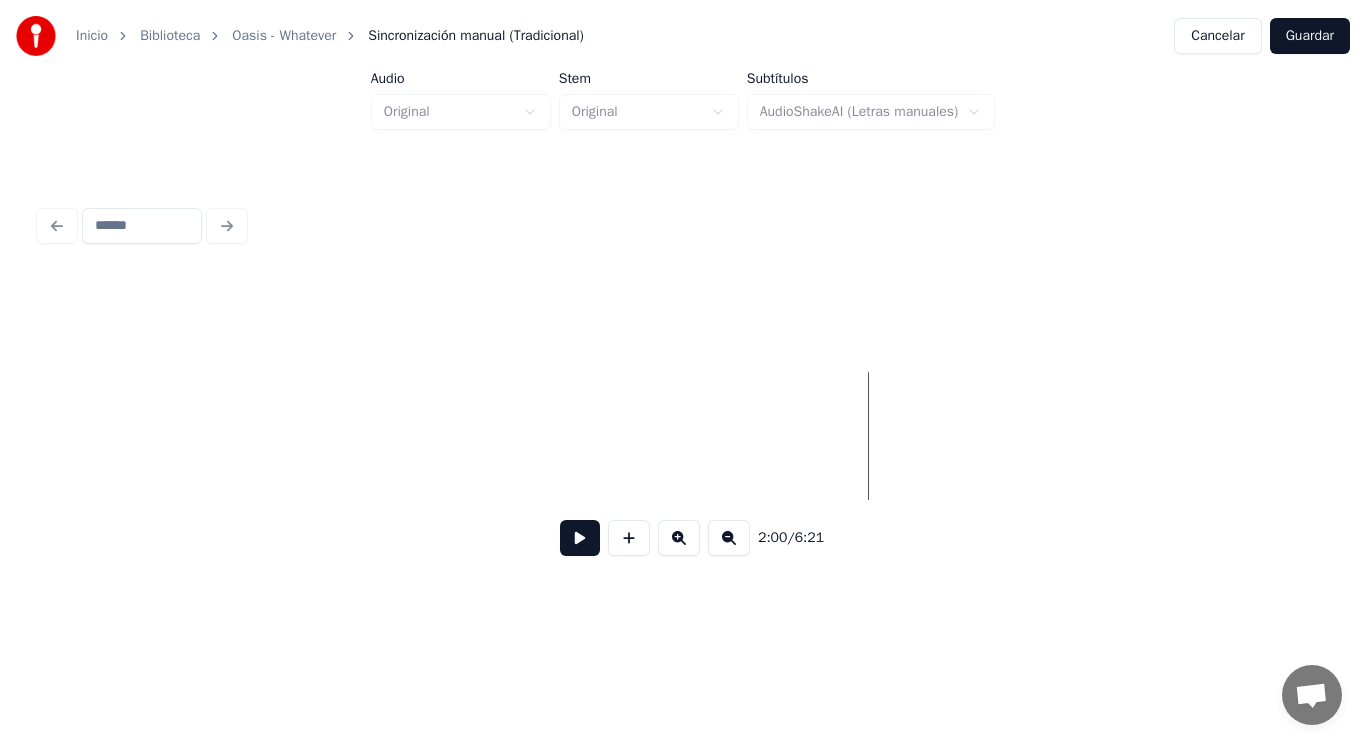click at bounding box center [580, 538] 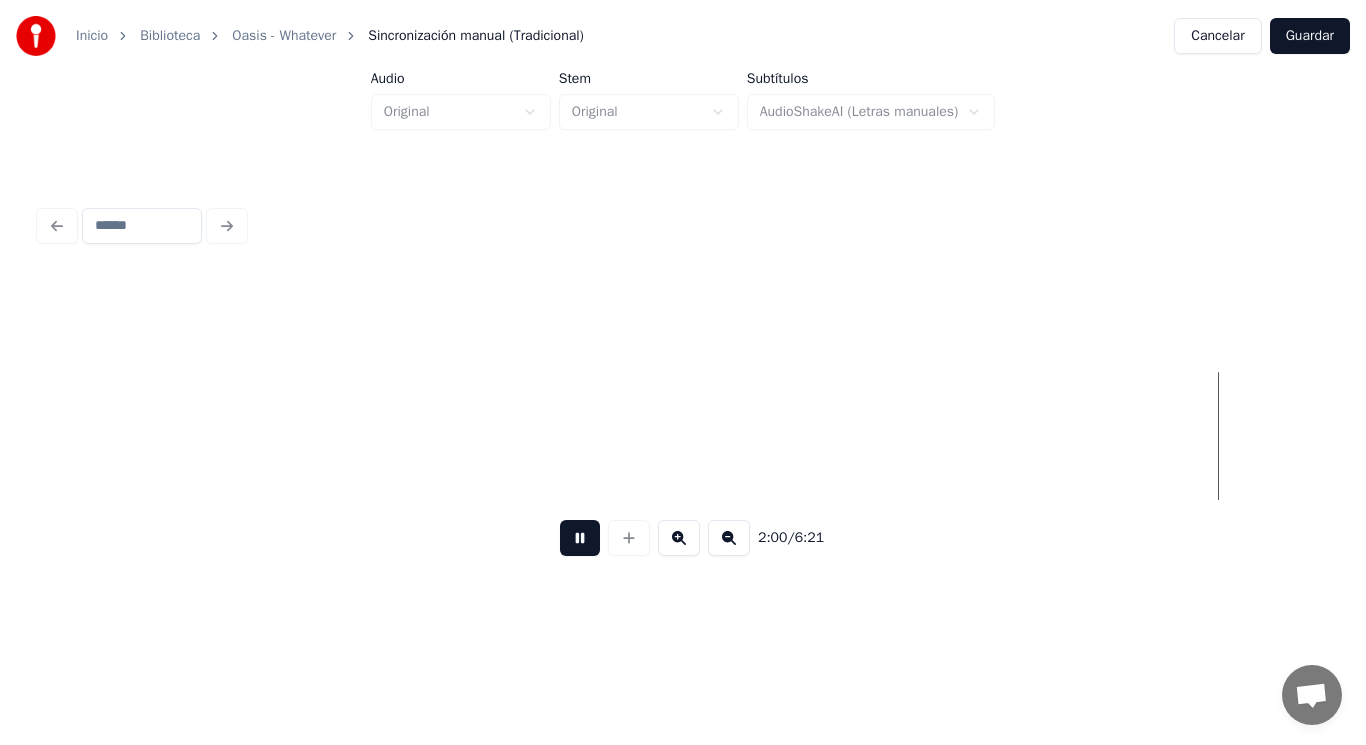 scroll, scrollTop: 0, scrollLeft: 168499, axis: horizontal 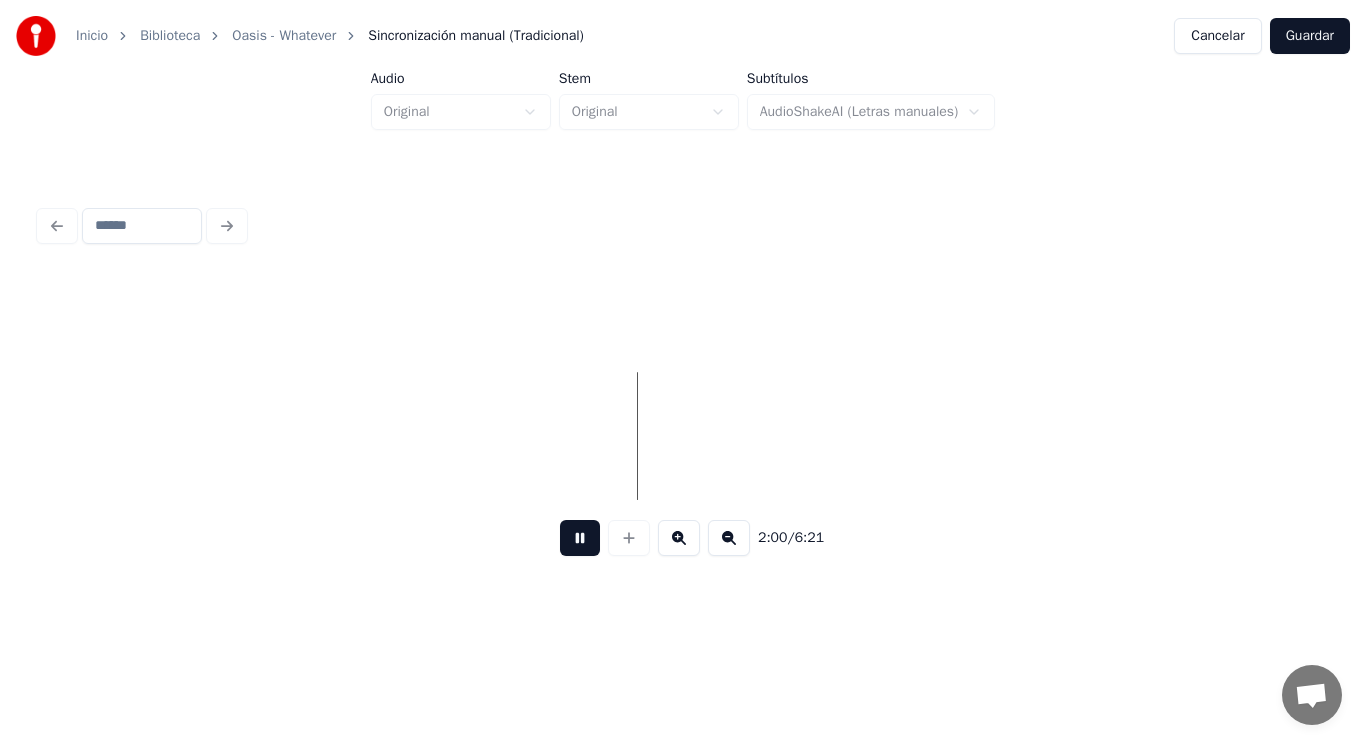click at bounding box center [580, 538] 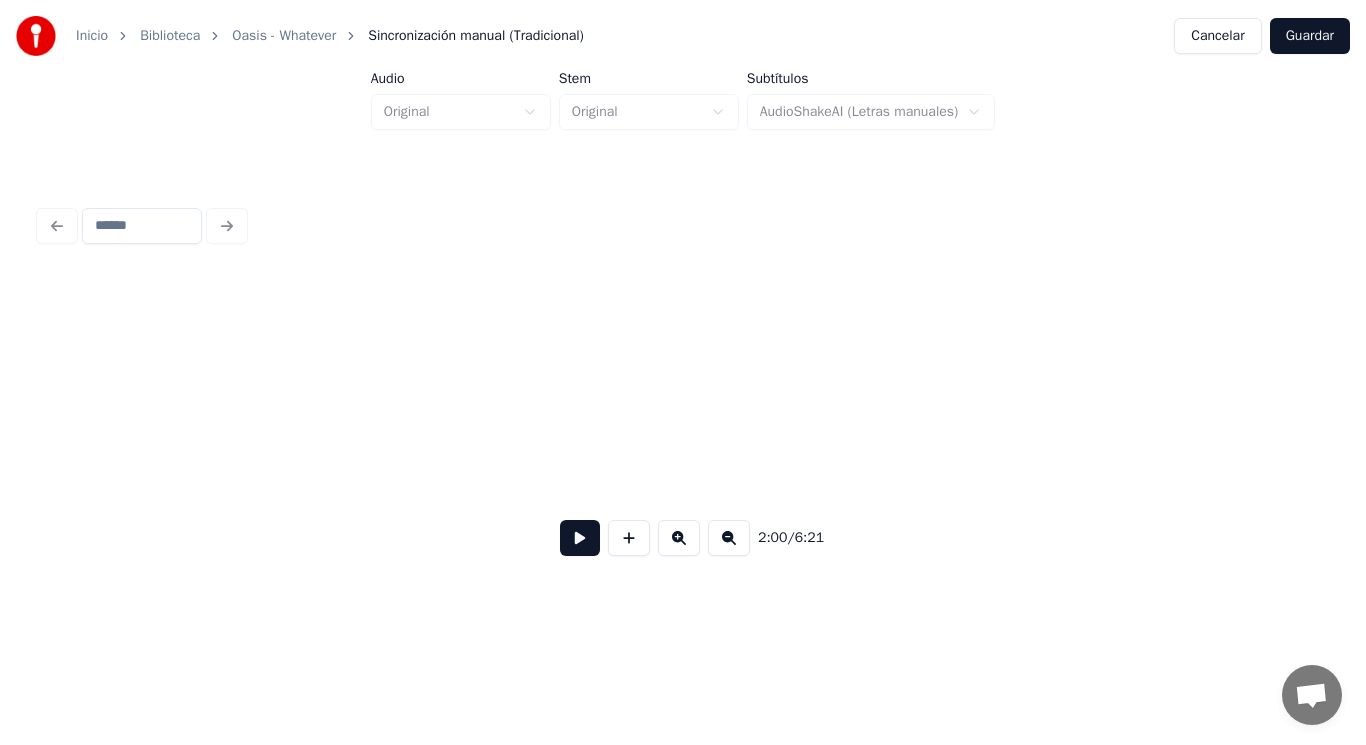 scroll, scrollTop: 0, scrollLeft: 182972, axis: horizontal 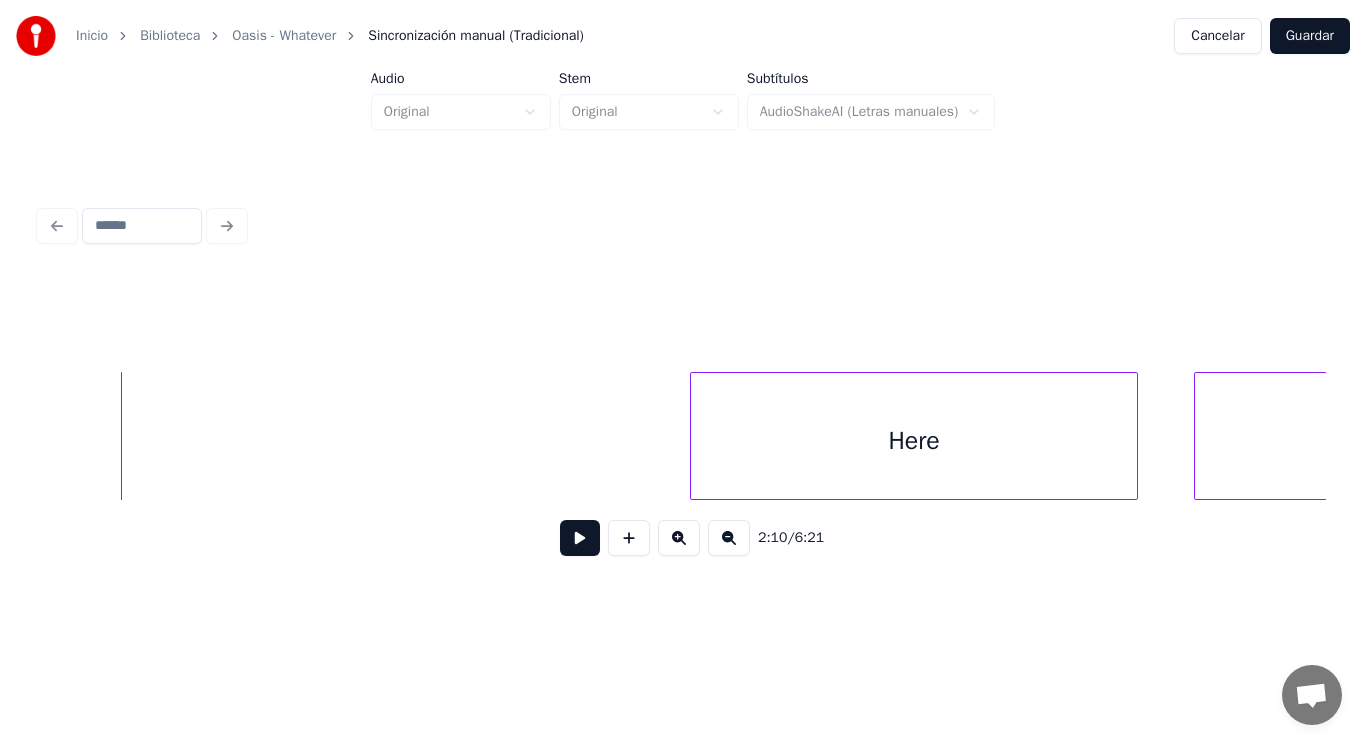 click at bounding box center (580, 538) 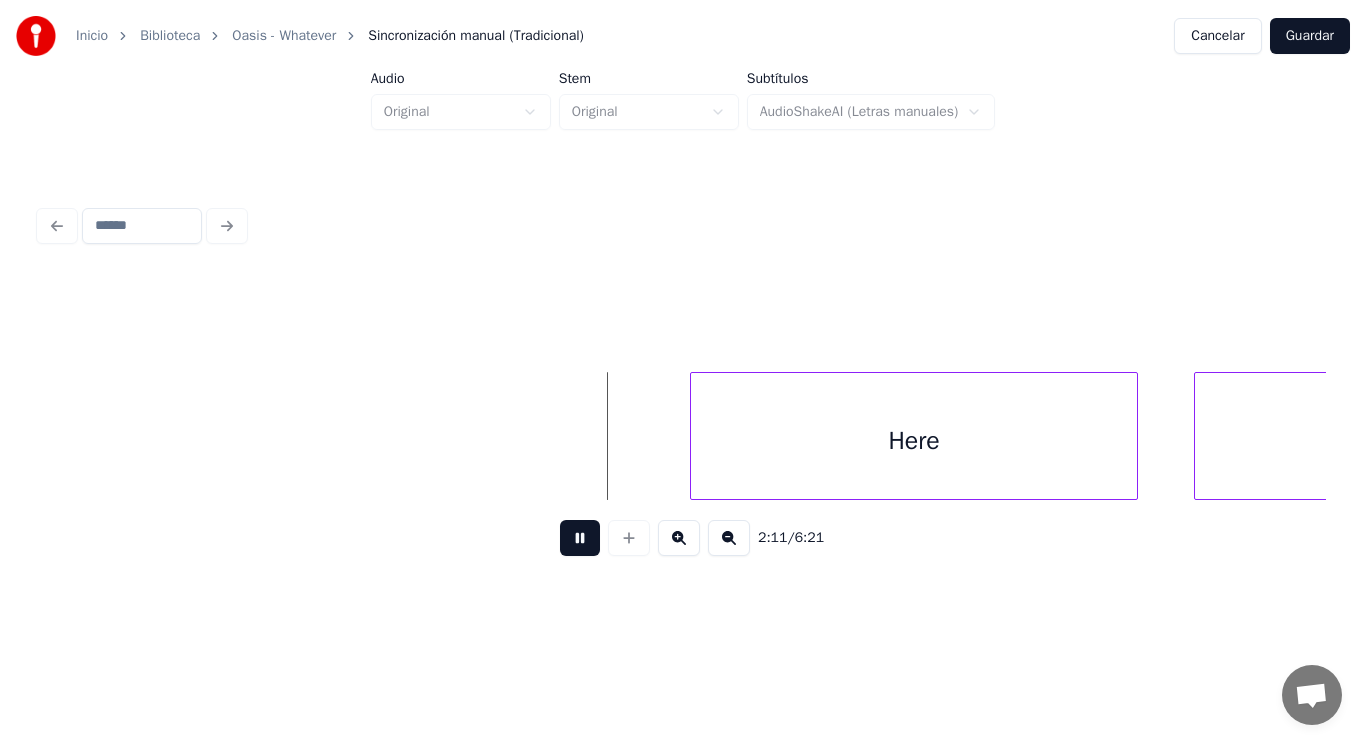 click at bounding box center (580, 538) 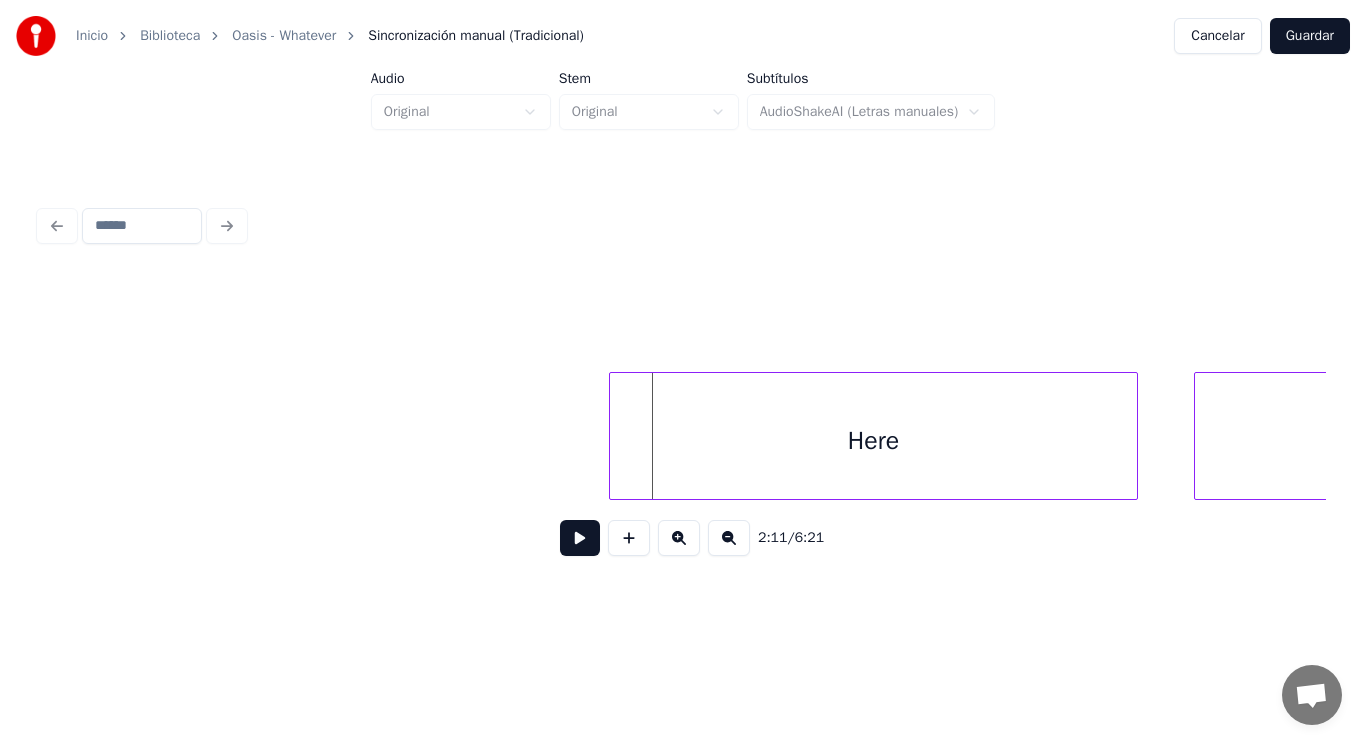click at bounding box center [613, 436] 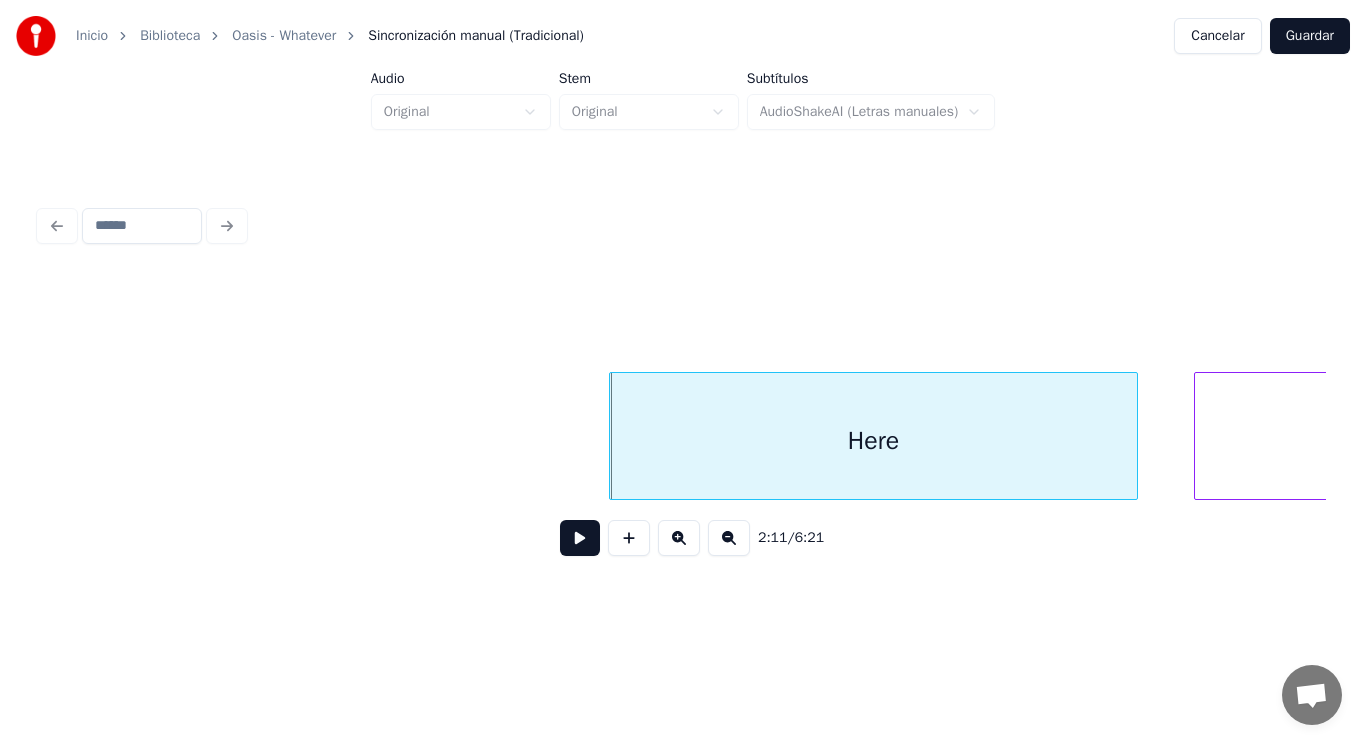 click at bounding box center (580, 538) 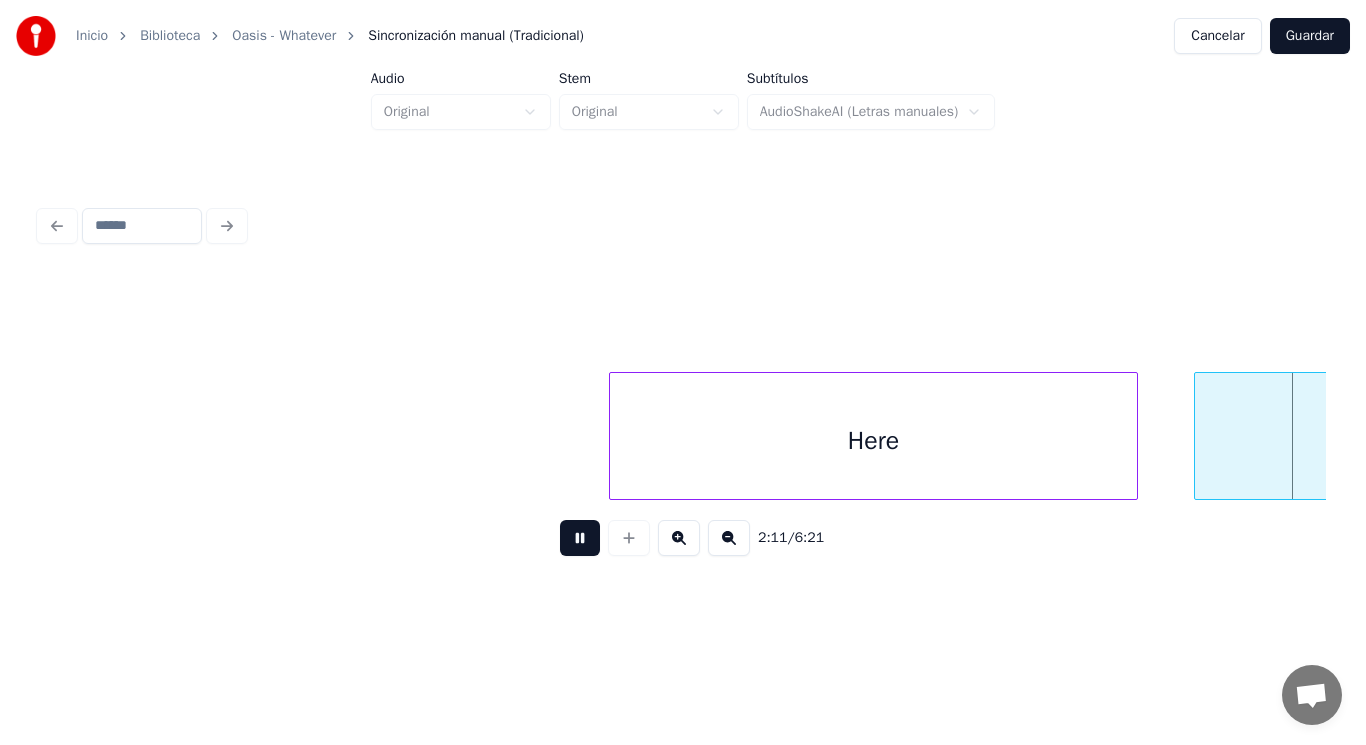 scroll, scrollTop: 0, scrollLeft: 184279, axis: horizontal 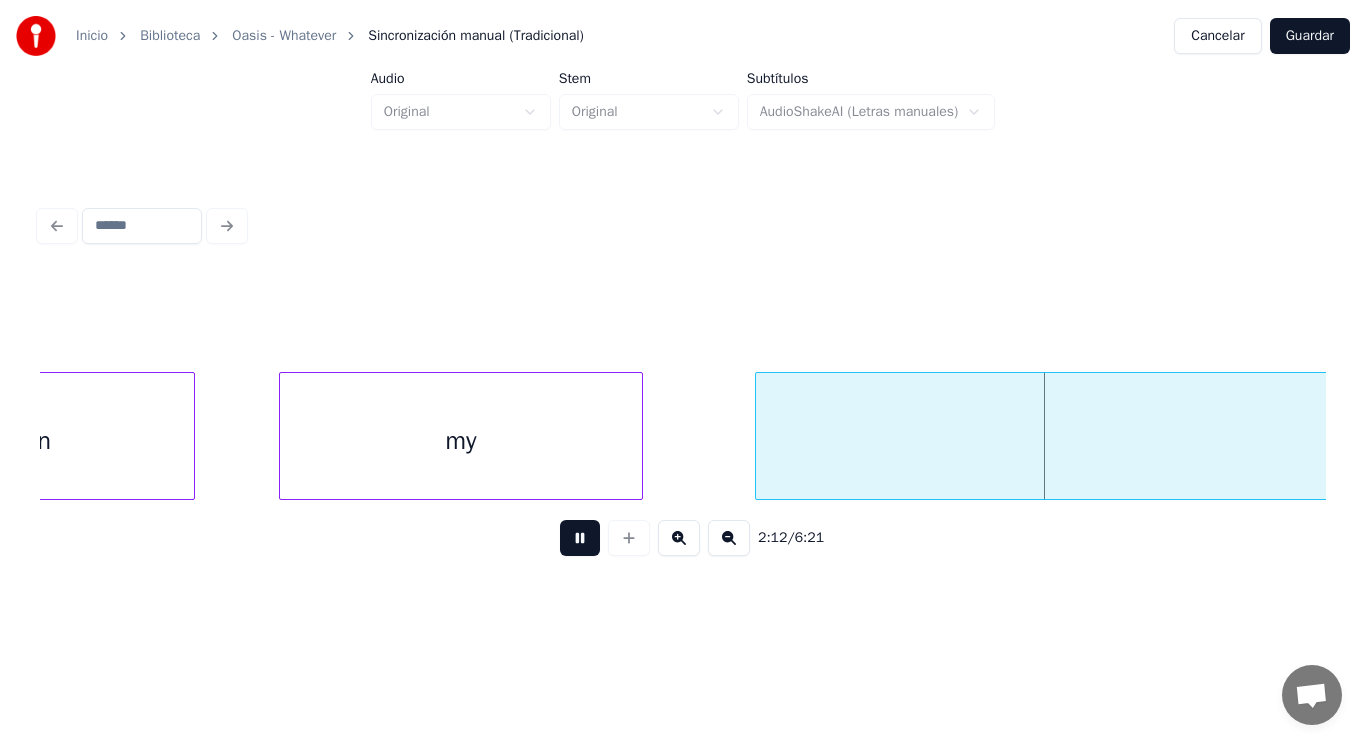 click at bounding box center (580, 538) 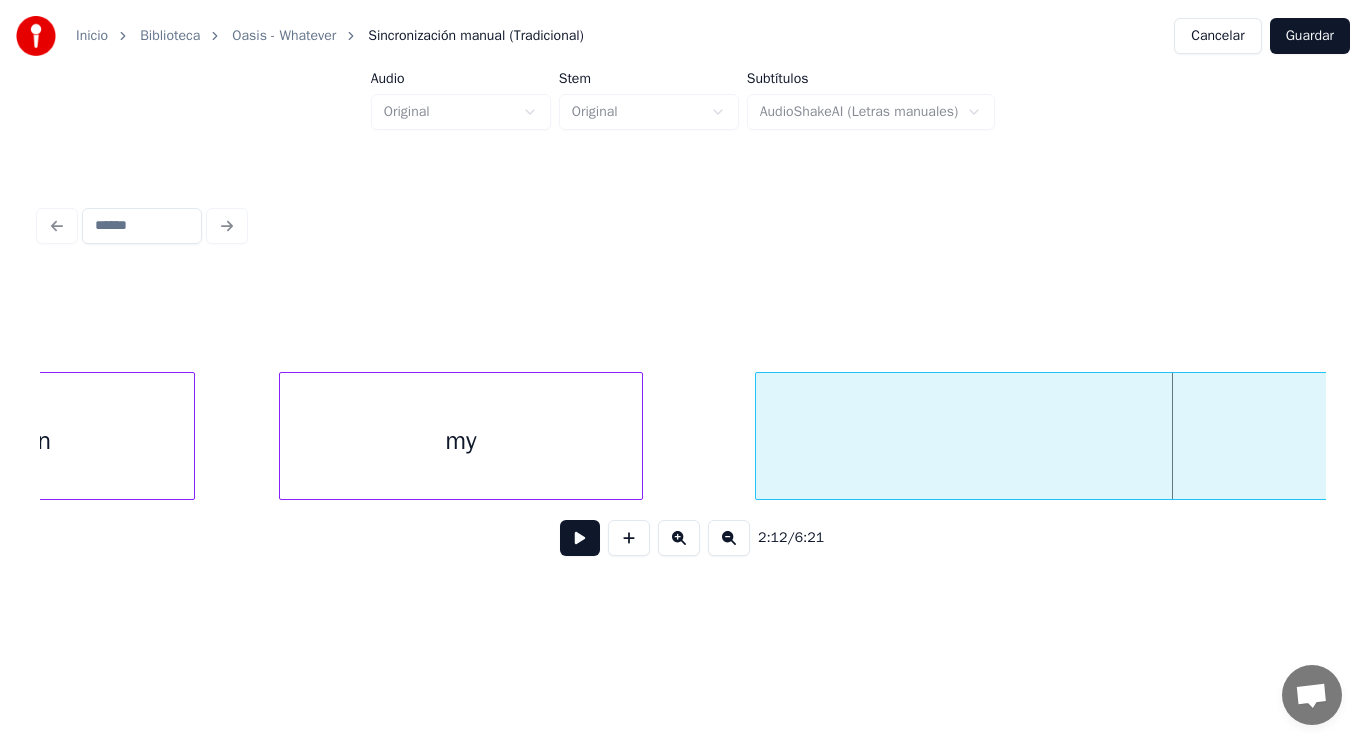 click on "my" at bounding box center [461, 441] 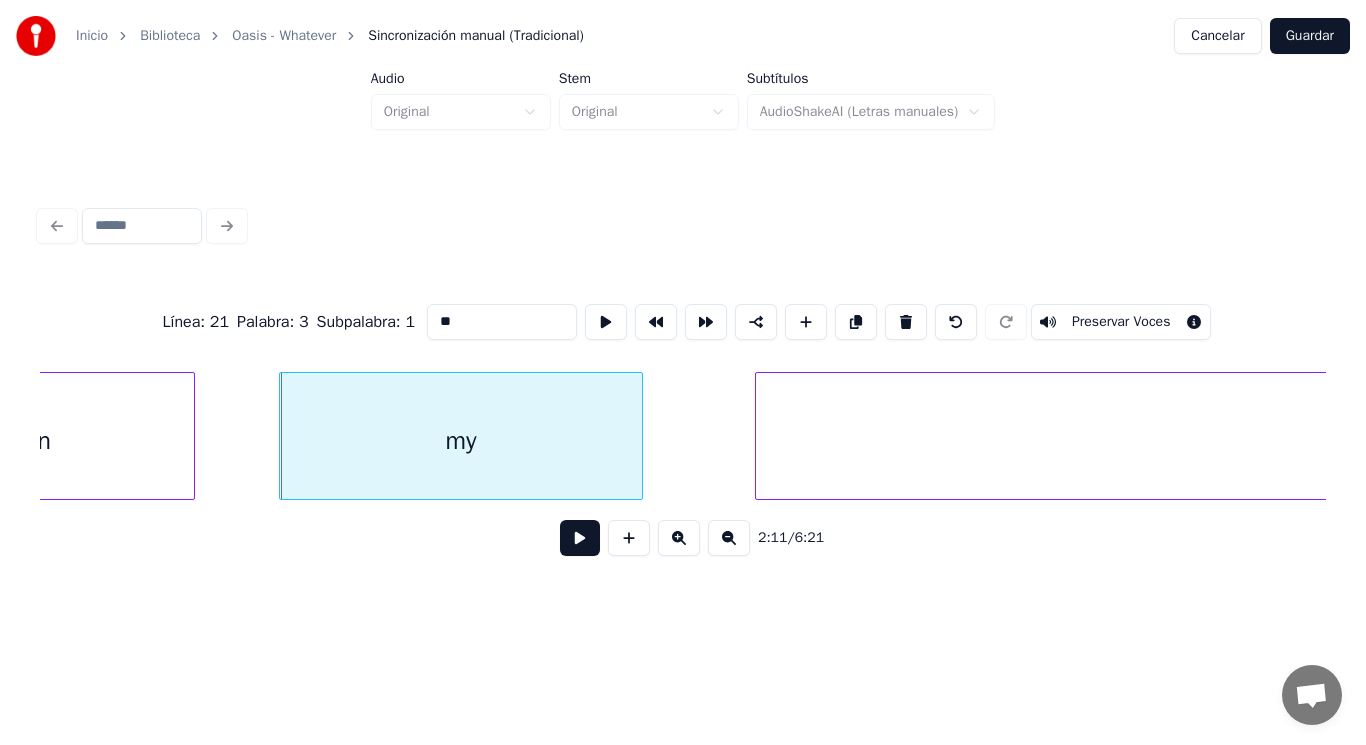 click at bounding box center [580, 538] 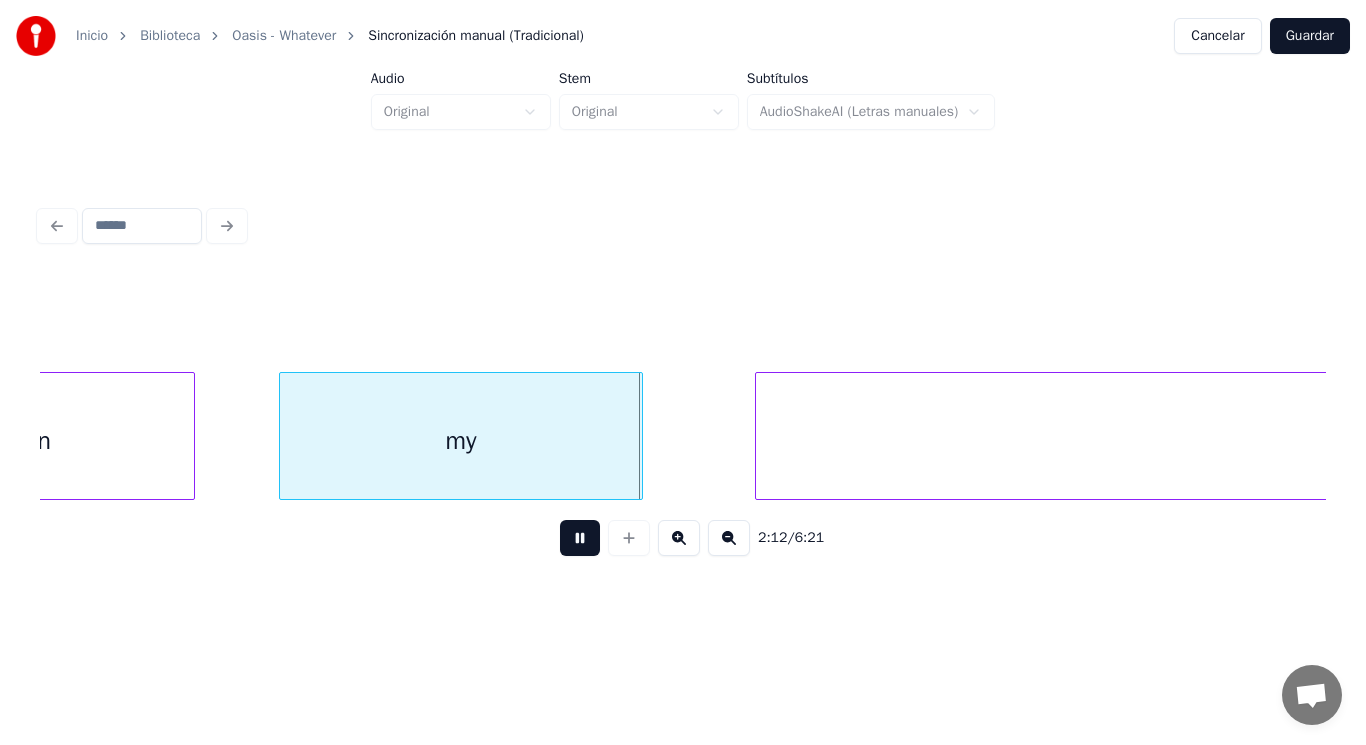 click at bounding box center [580, 538] 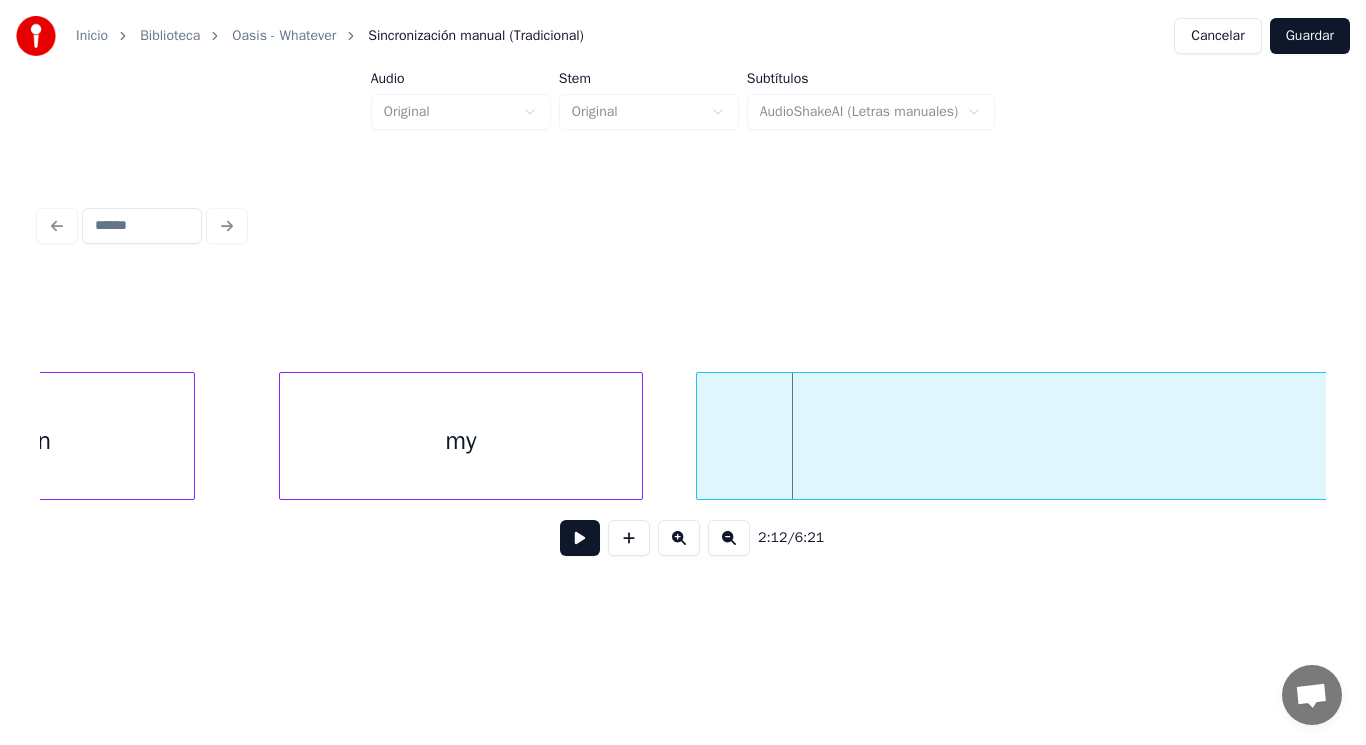 click at bounding box center (700, 436) 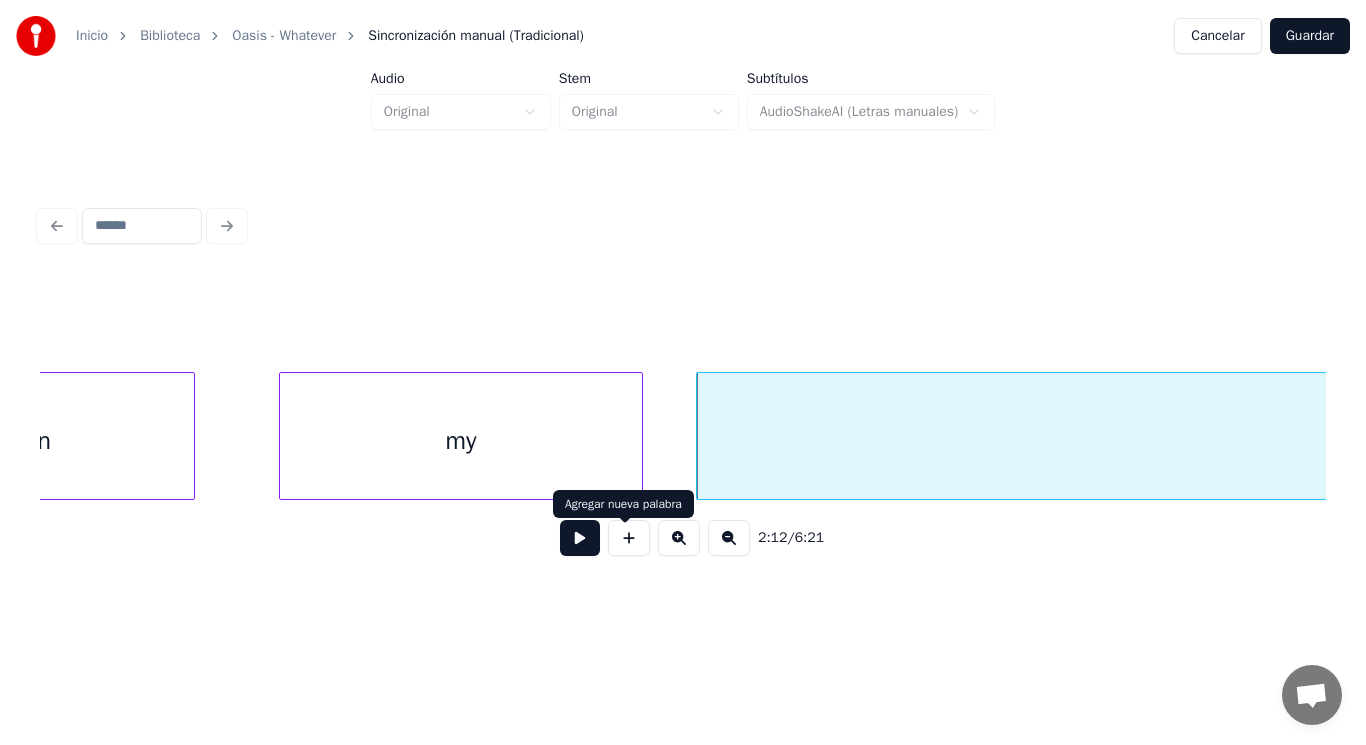click at bounding box center (580, 538) 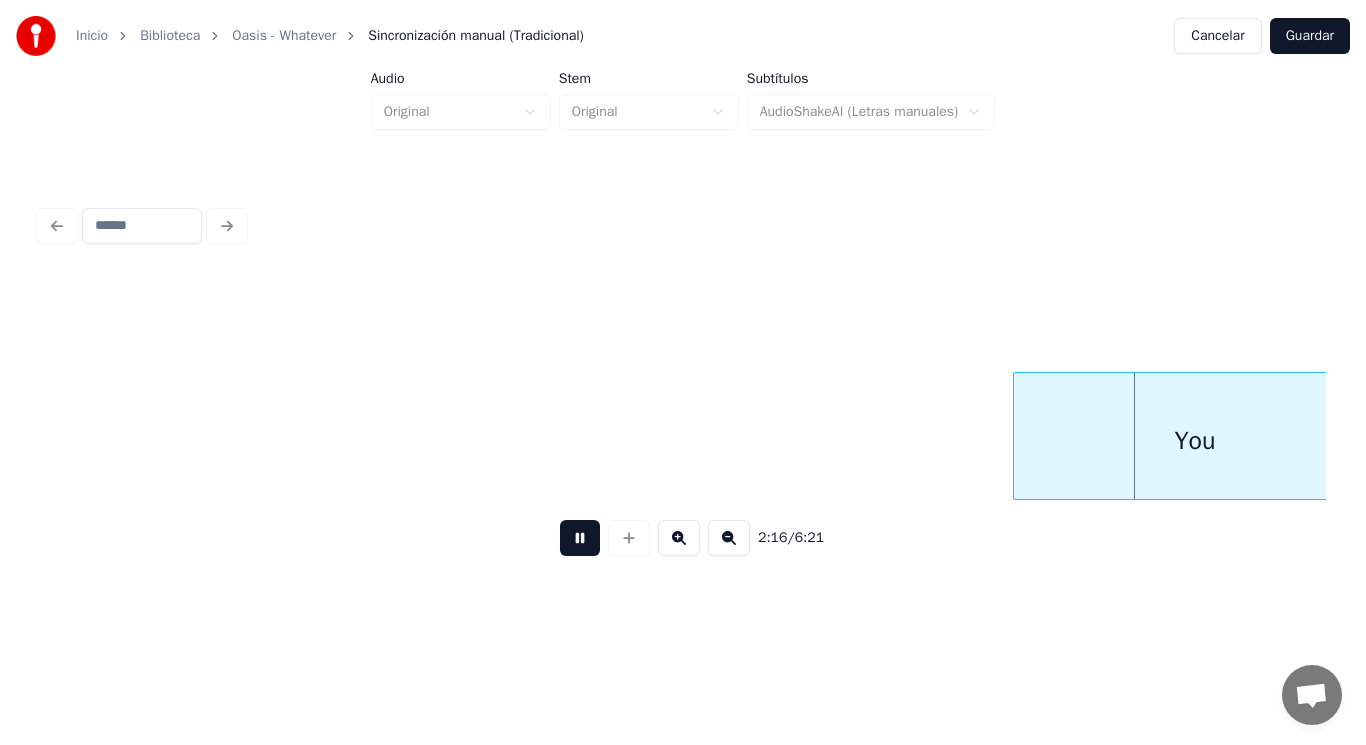 click at bounding box center [580, 538] 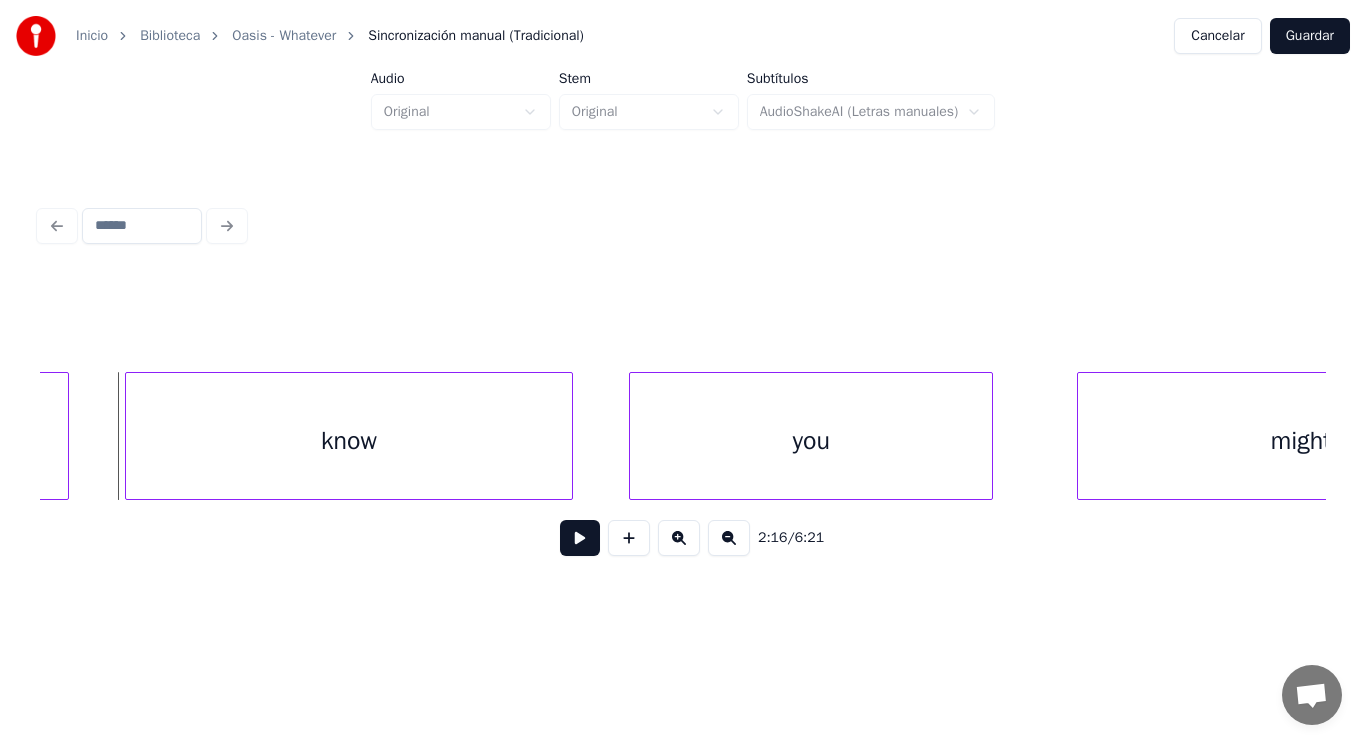 click on "know" at bounding box center [349, 441] 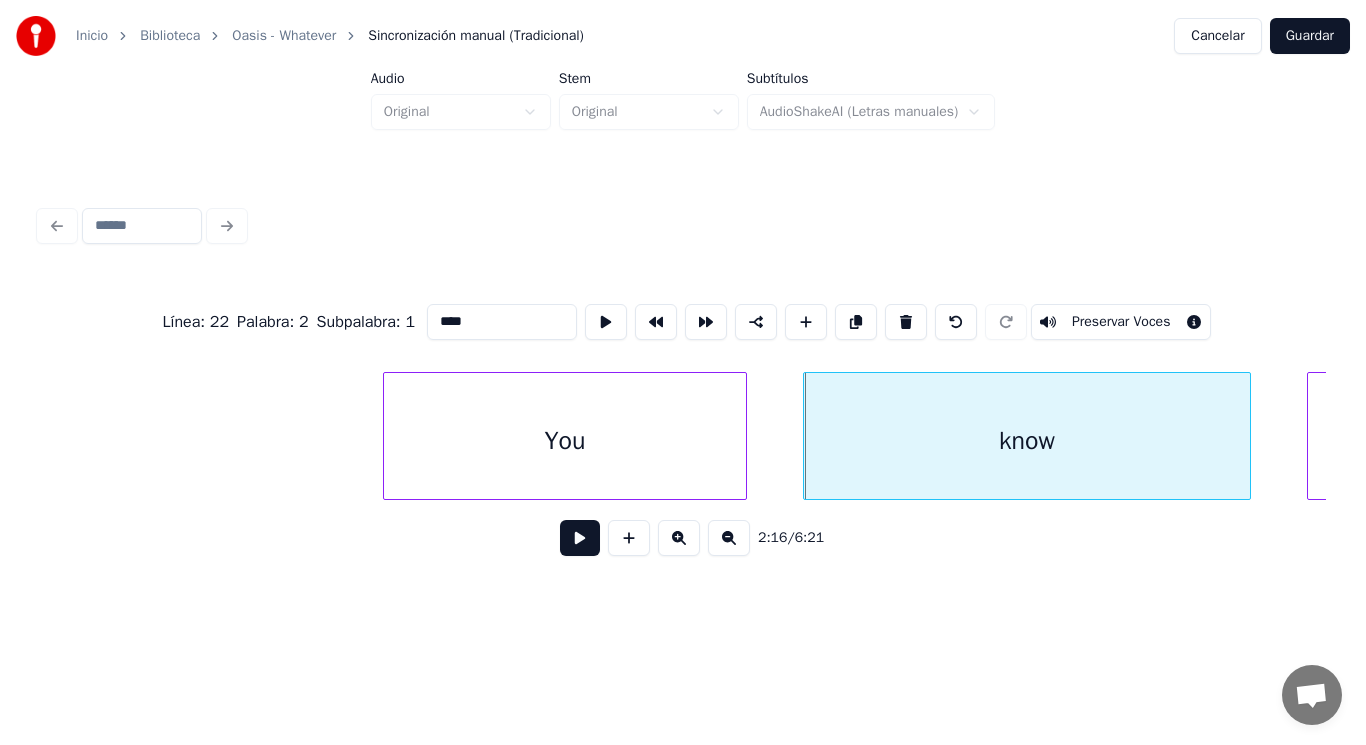 scroll, scrollTop: 0, scrollLeft: 190109, axis: horizontal 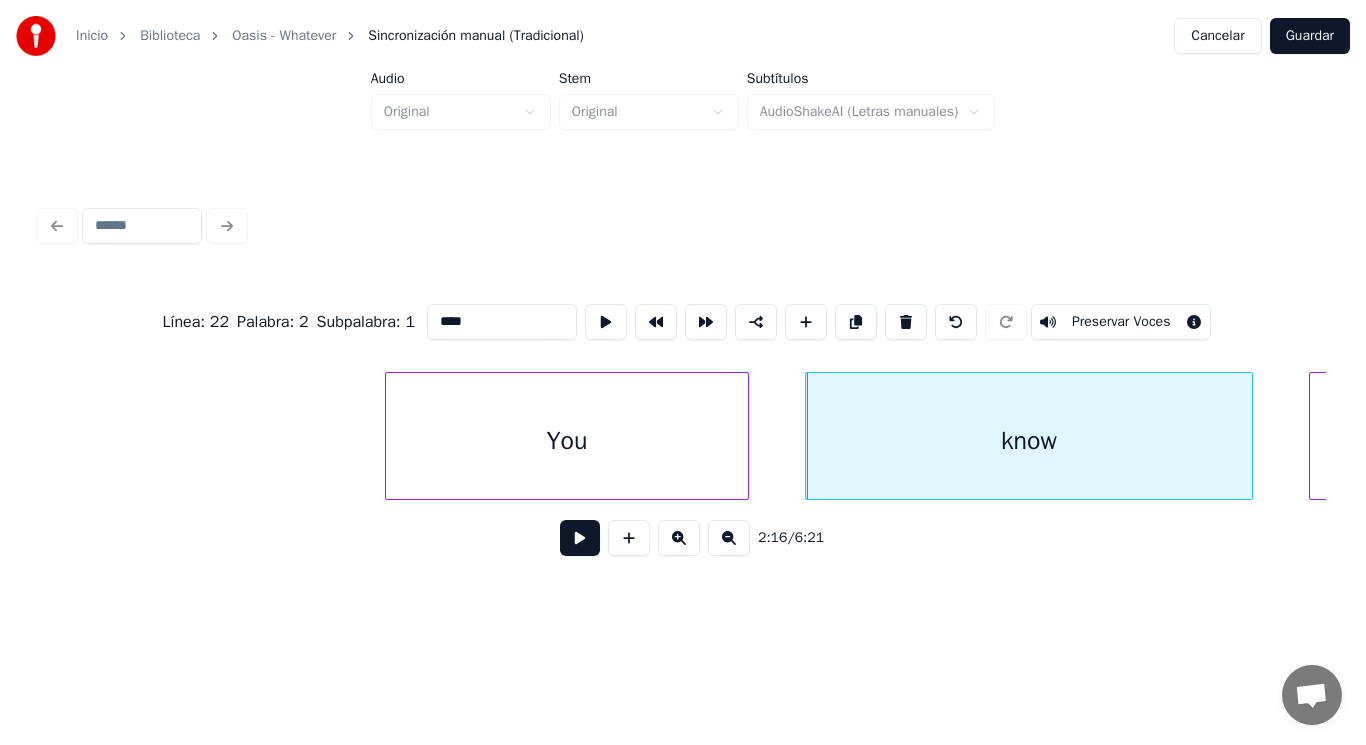 click on "You" at bounding box center [567, 436] 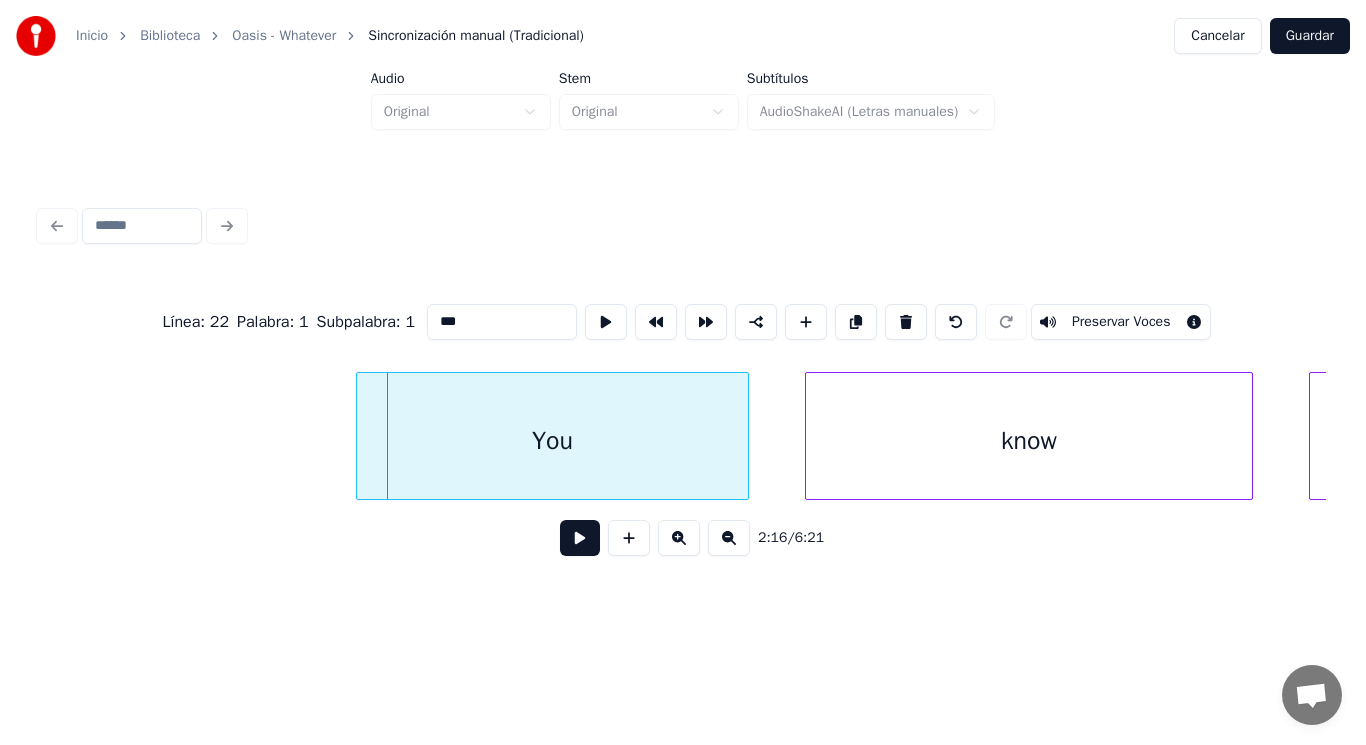 click at bounding box center (360, 436) 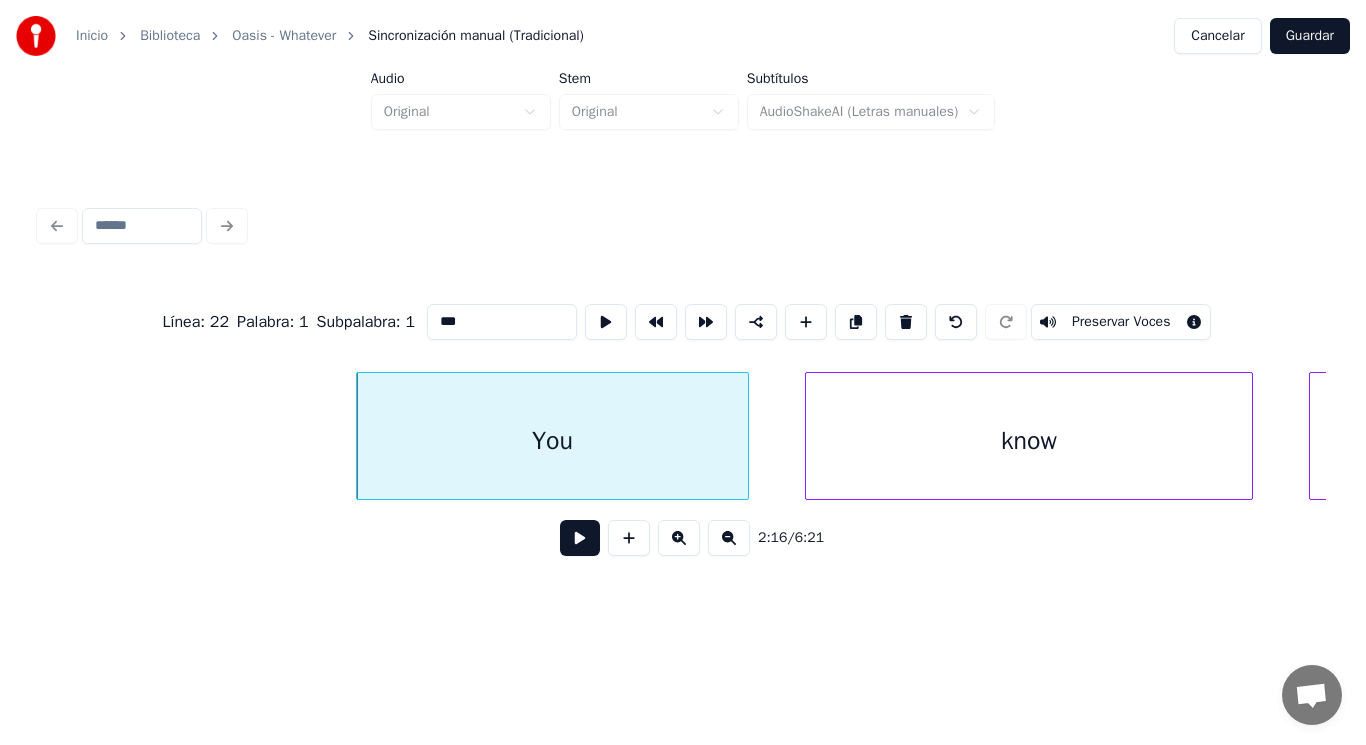 click at bounding box center (580, 538) 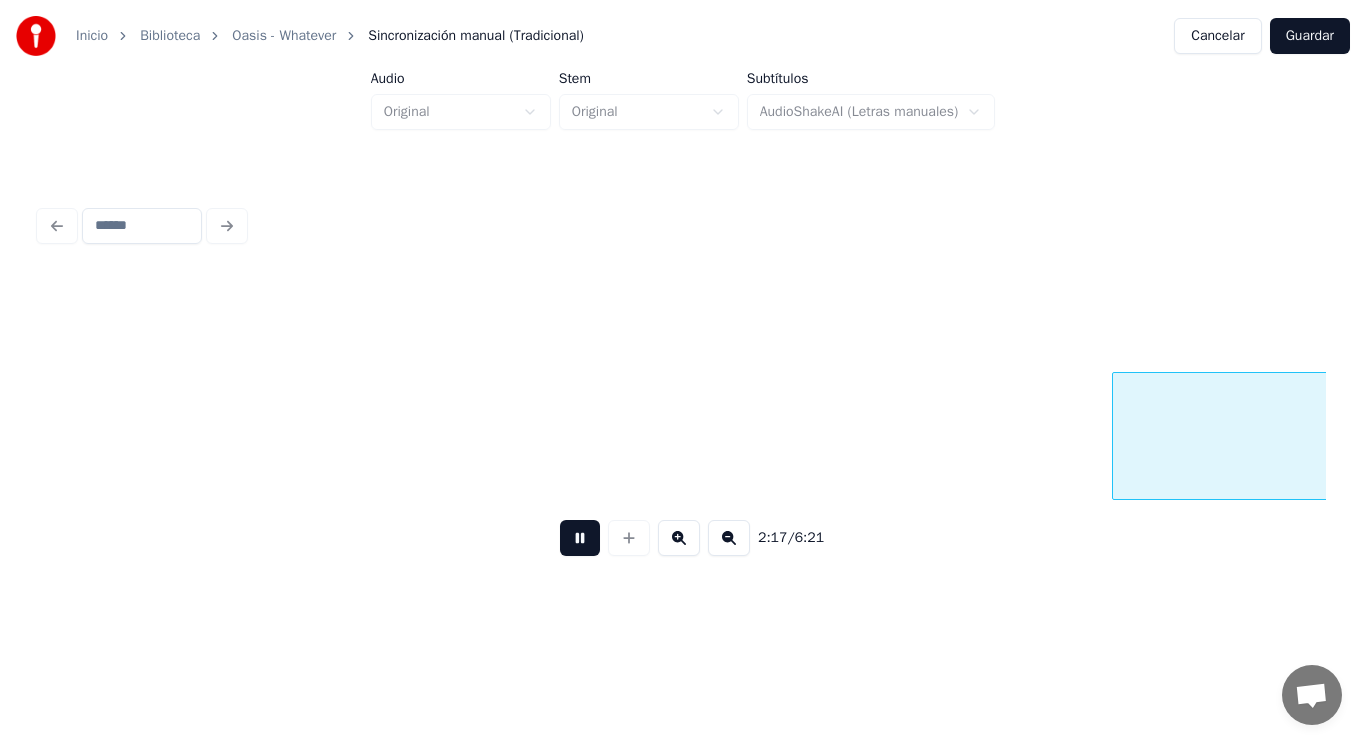 scroll, scrollTop: 0, scrollLeft: 192693, axis: horizontal 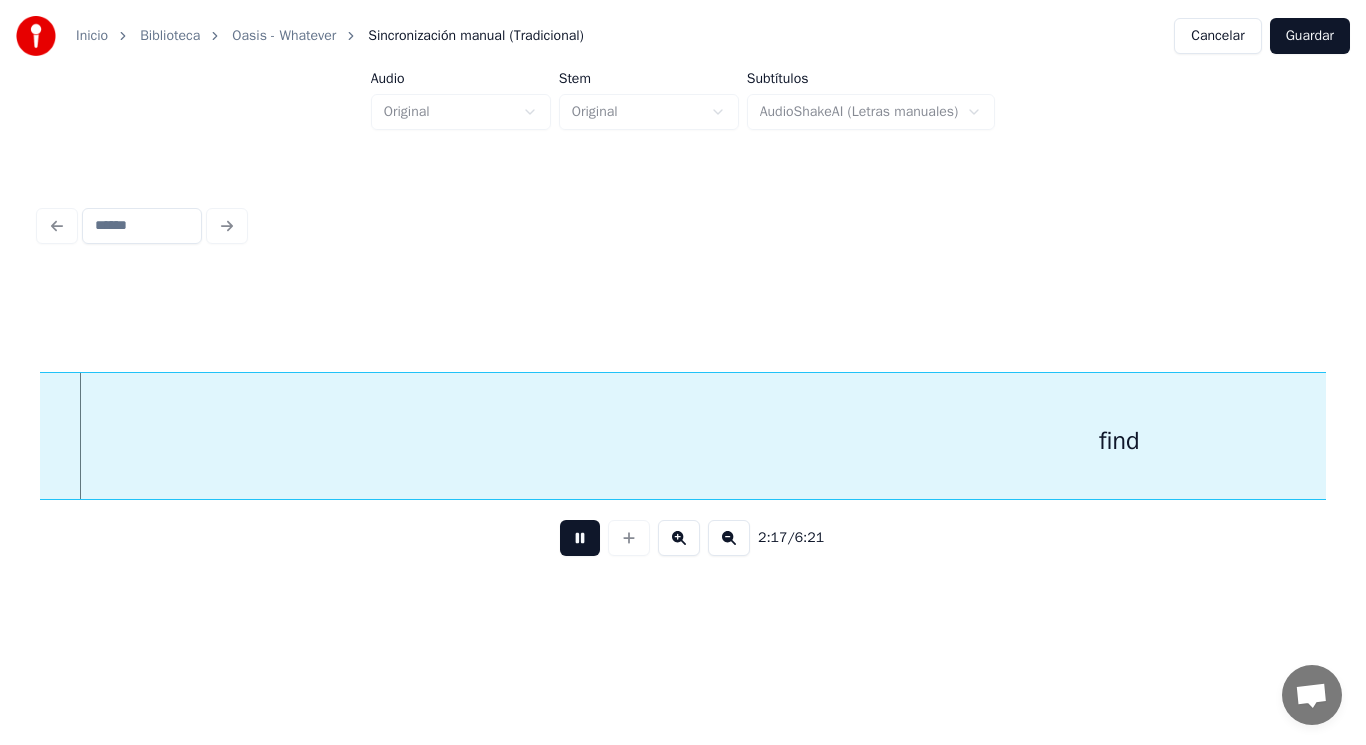 click at bounding box center [580, 538] 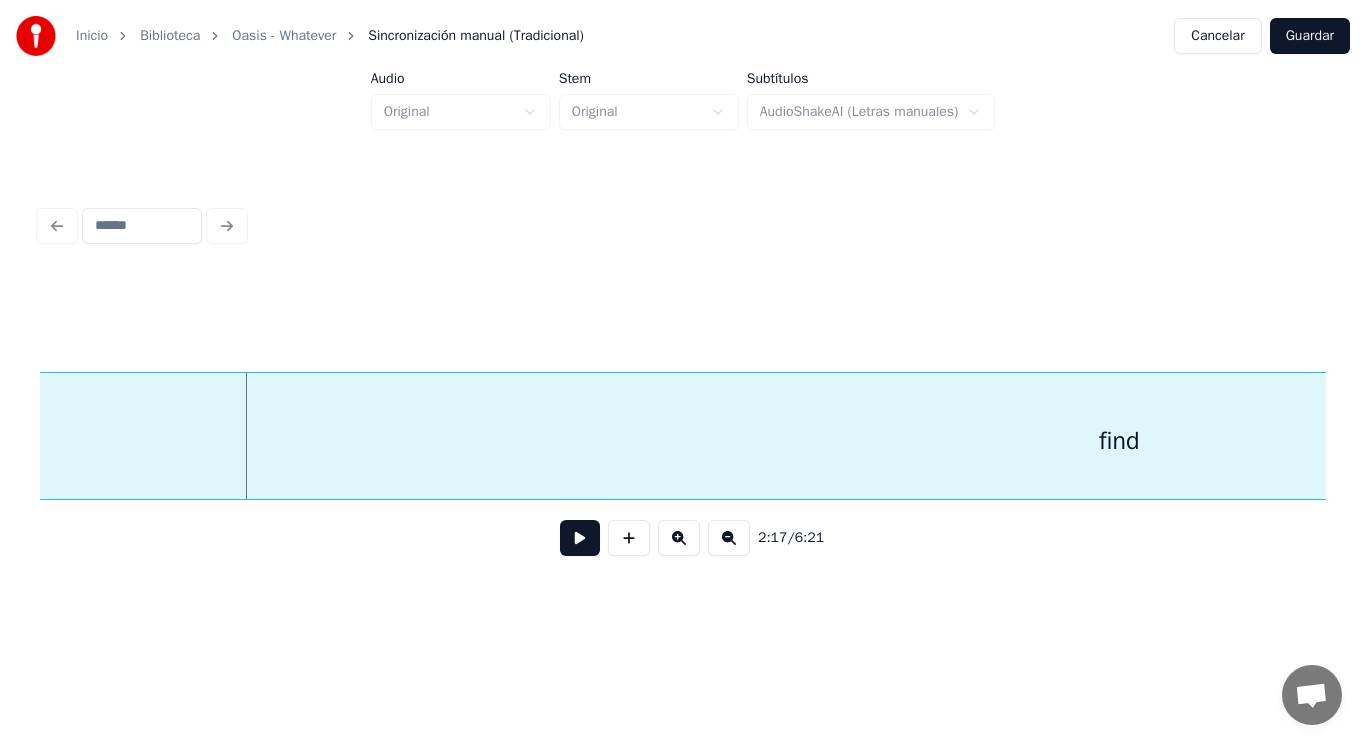 click on "find" at bounding box center (1119, 441) 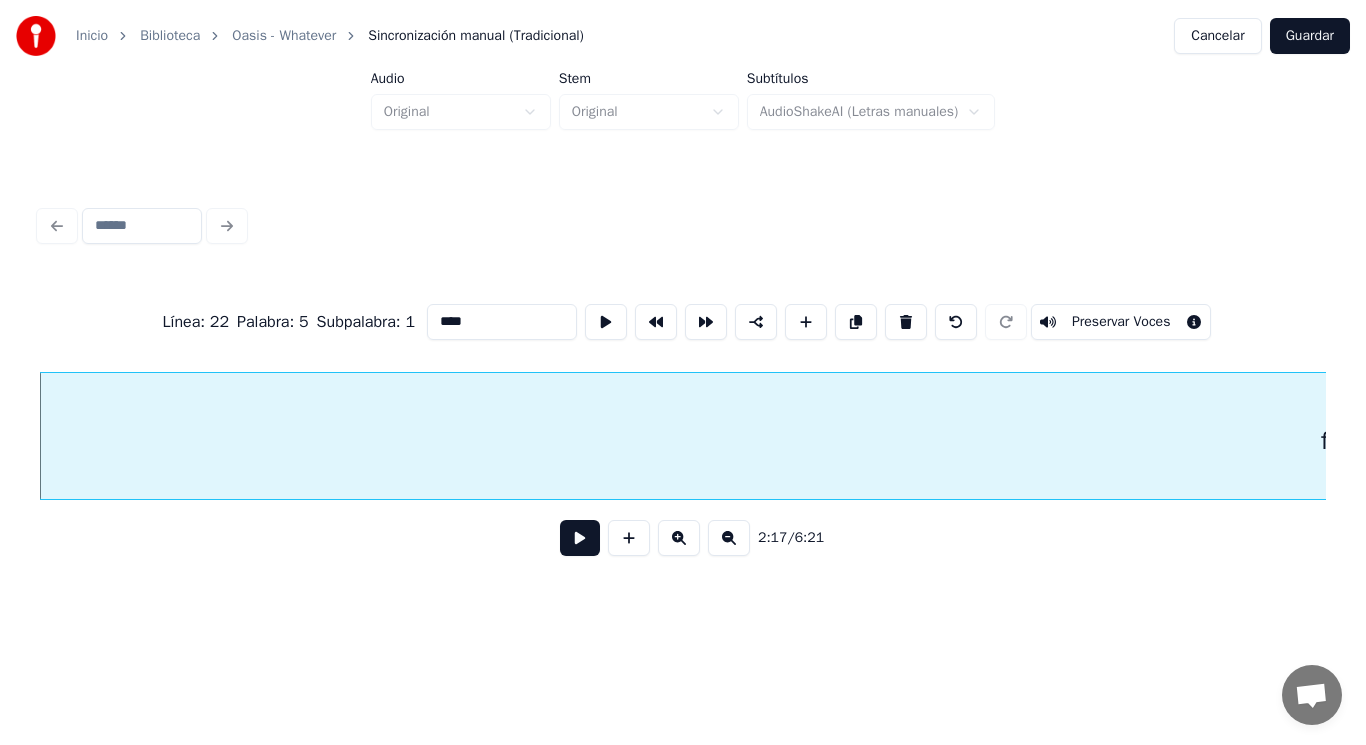 click at bounding box center [580, 538] 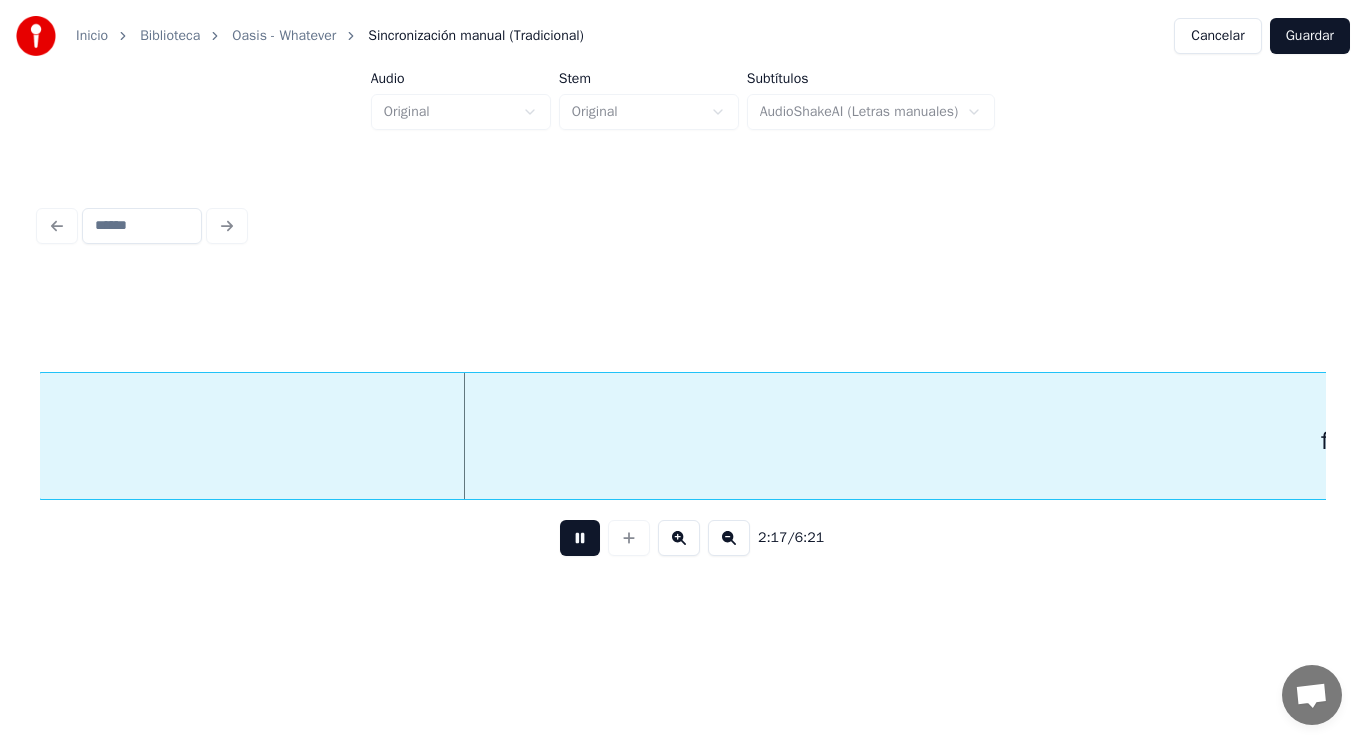 click at bounding box center [580, 538] 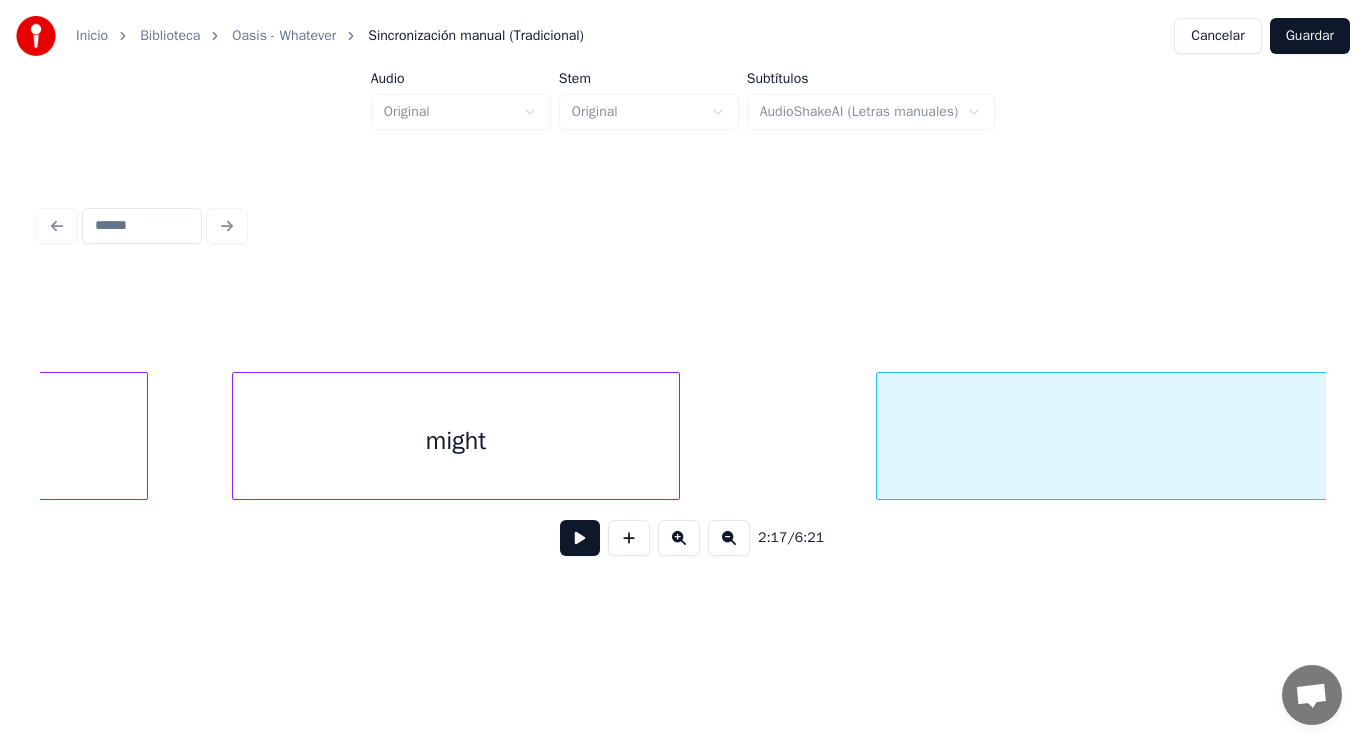 scroll, scrollTop: 0, scrollLeft: 191631, axis: horizontal 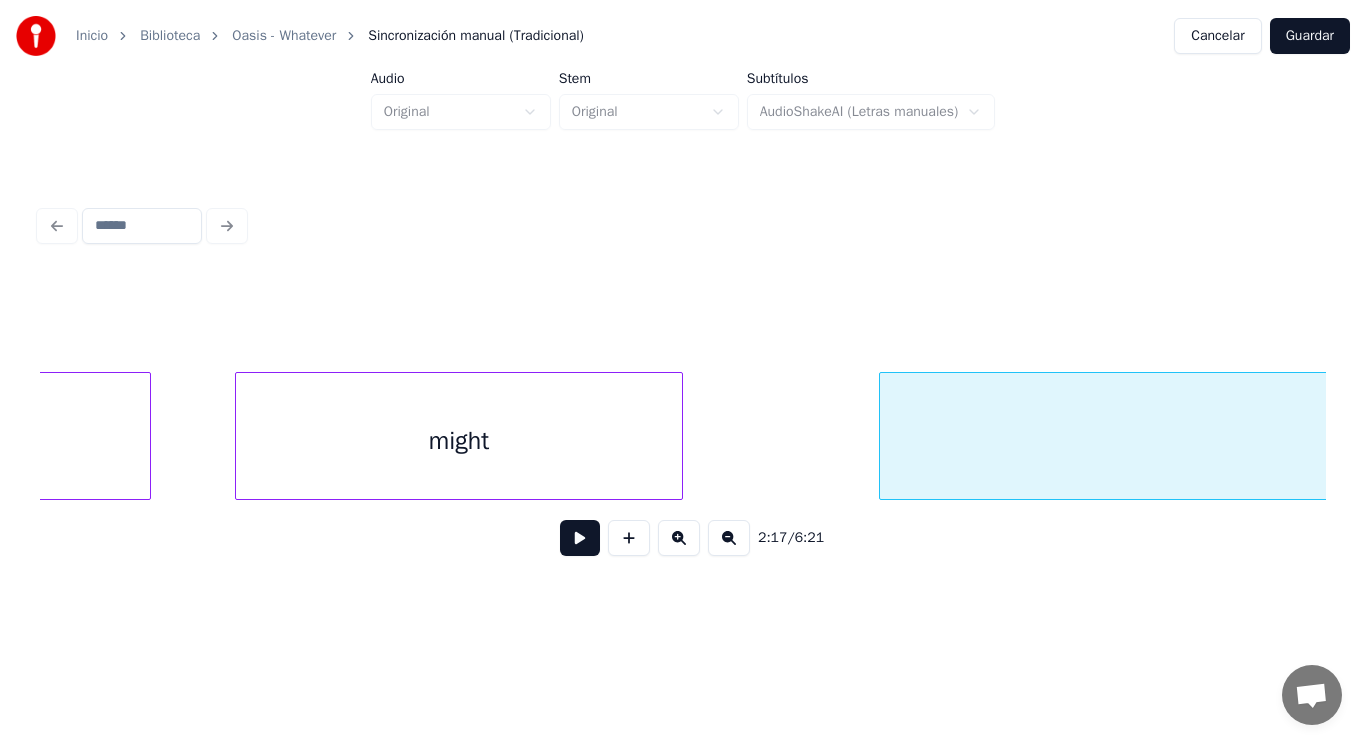 click on "might" at bounding box center (459, 441) 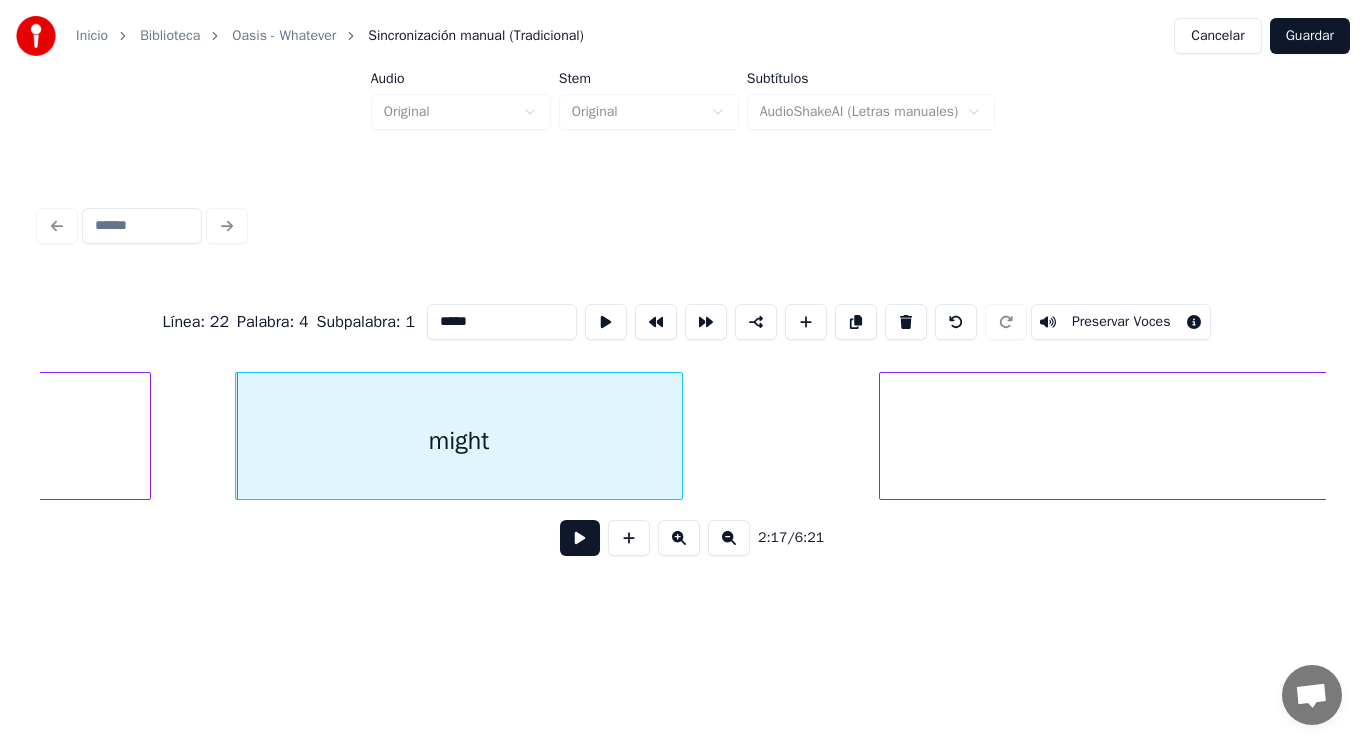 click at bounding box center [580, 538] 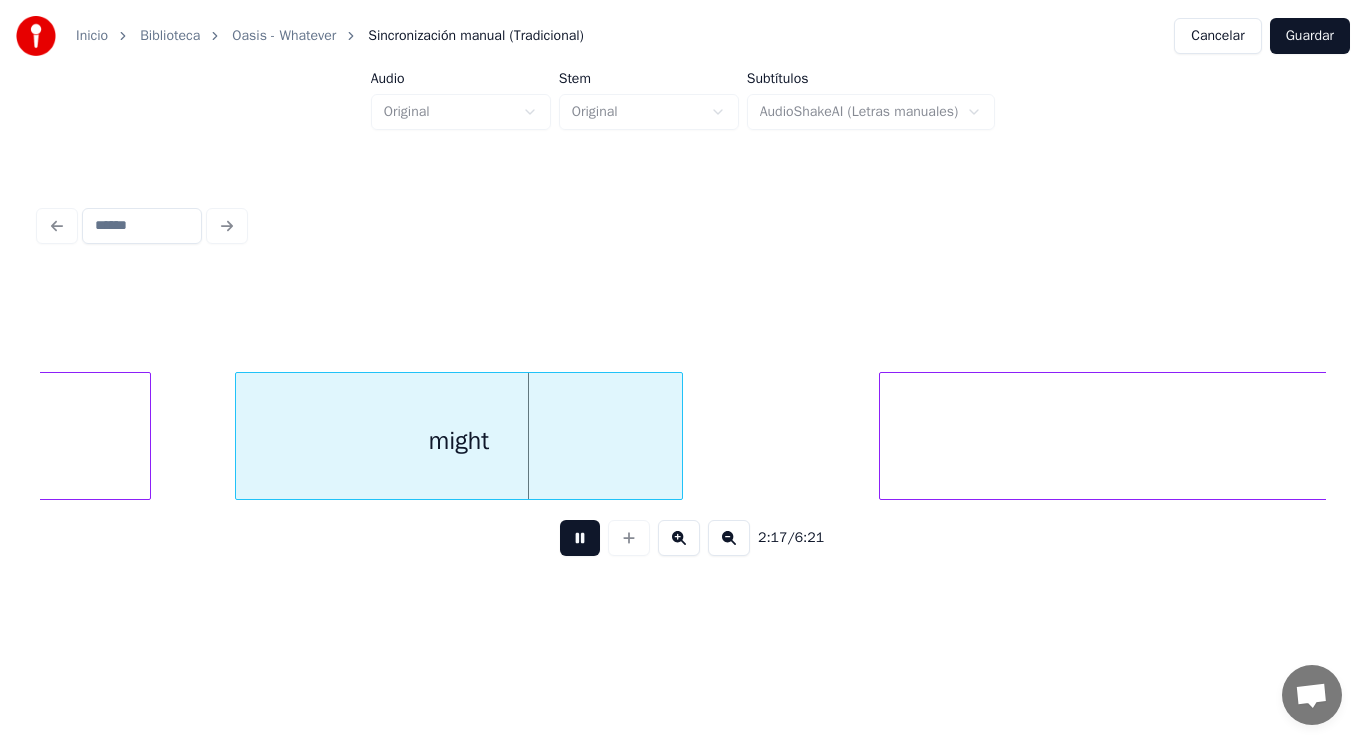 click at bounding box center (580, 538) 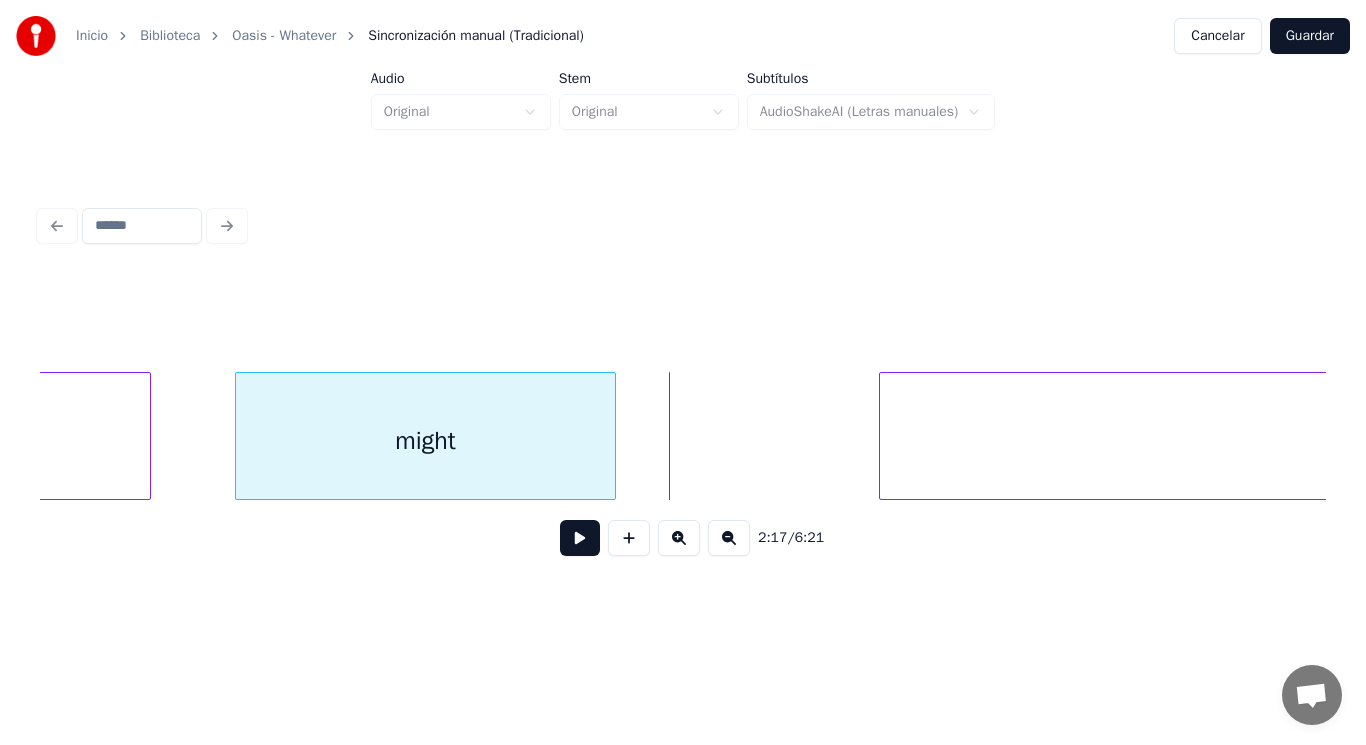 click at bounding box center [612, 436] 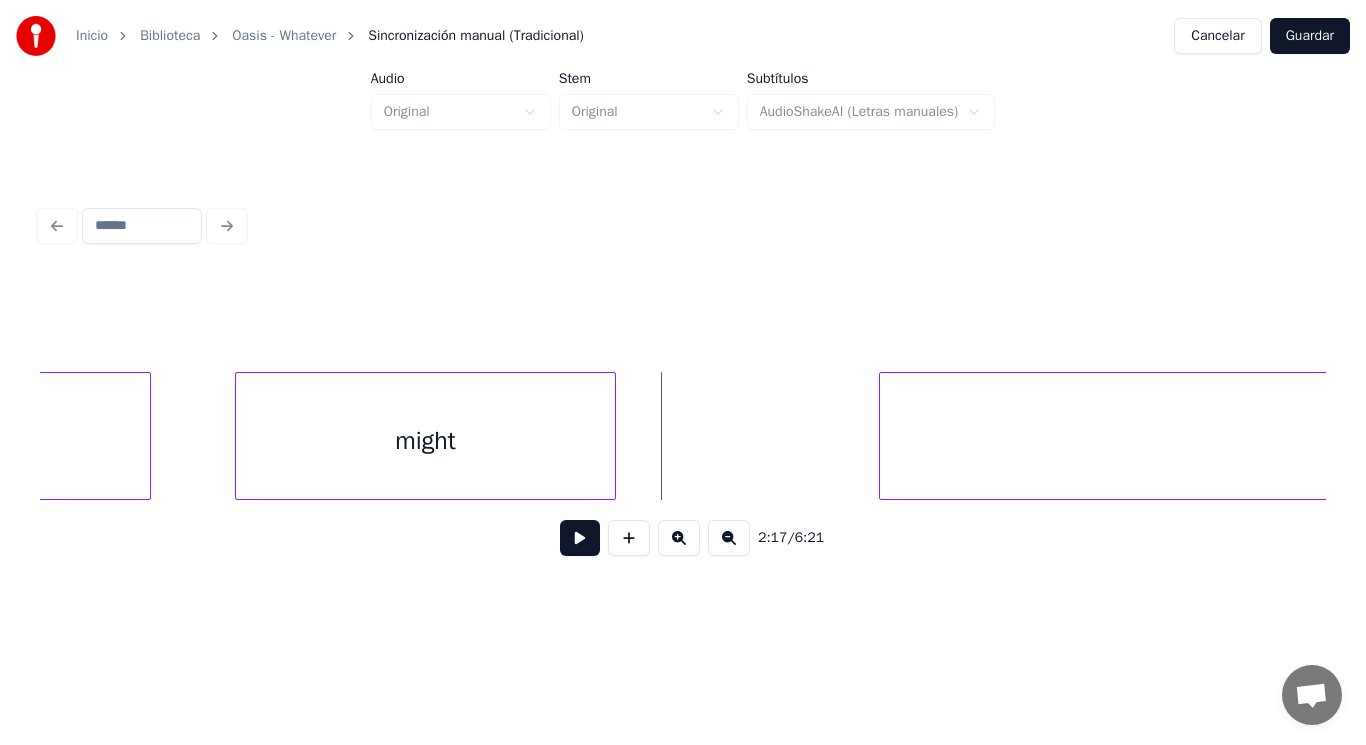 click at bounding box center [580, 538] 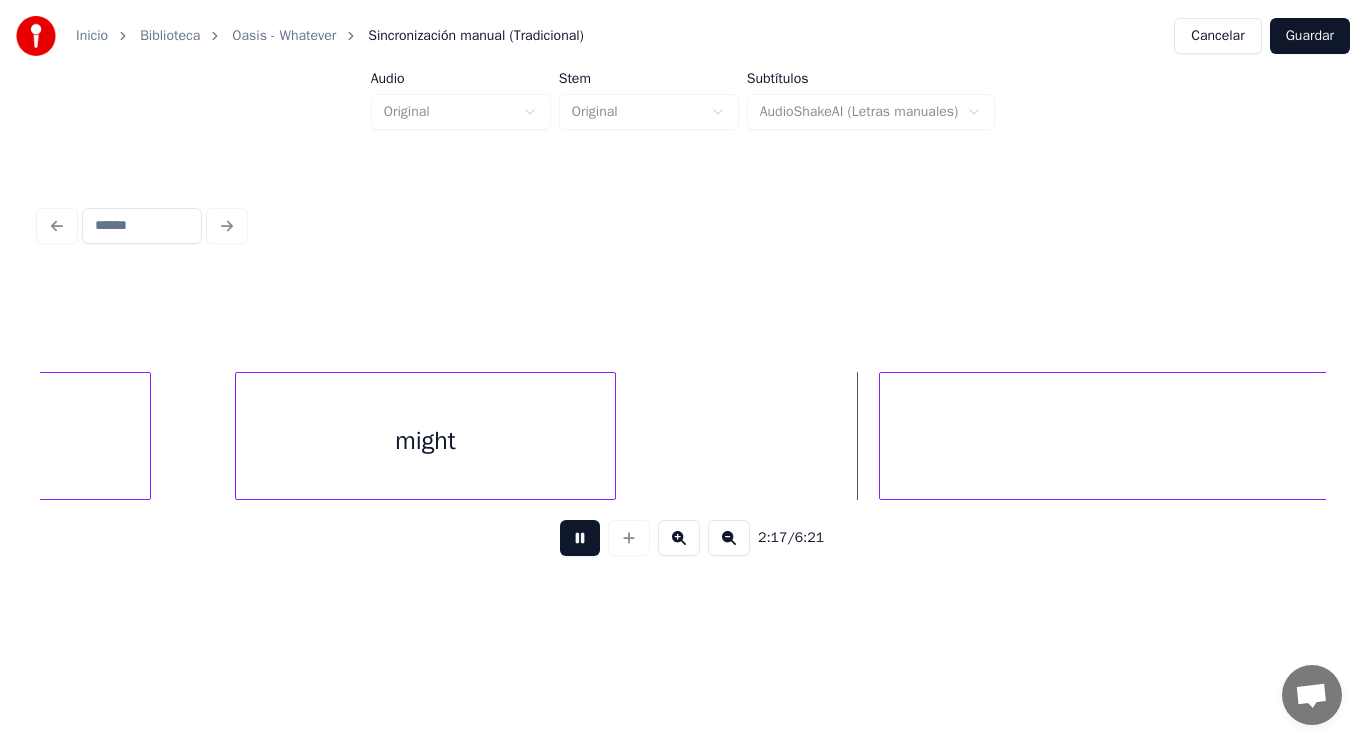 click at bounding box center [580, 538] 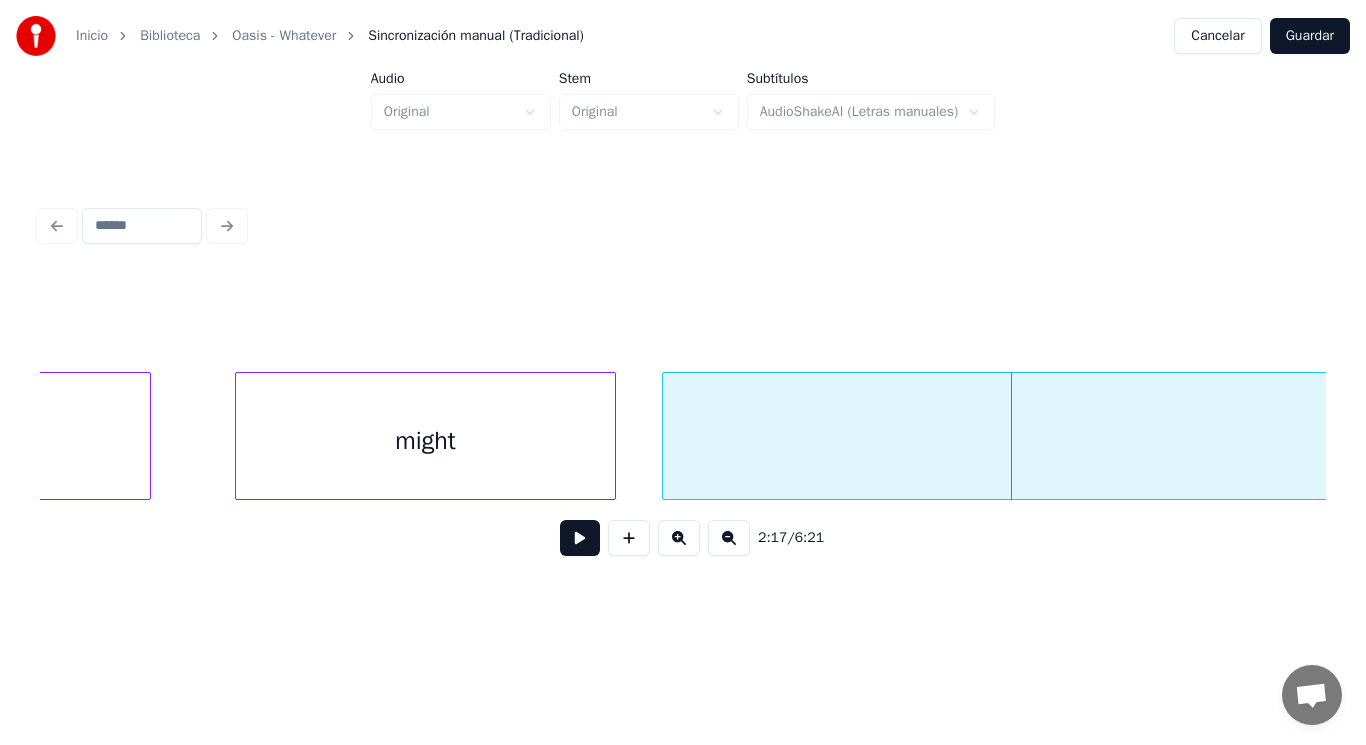 click at bounding box center [666, 436] 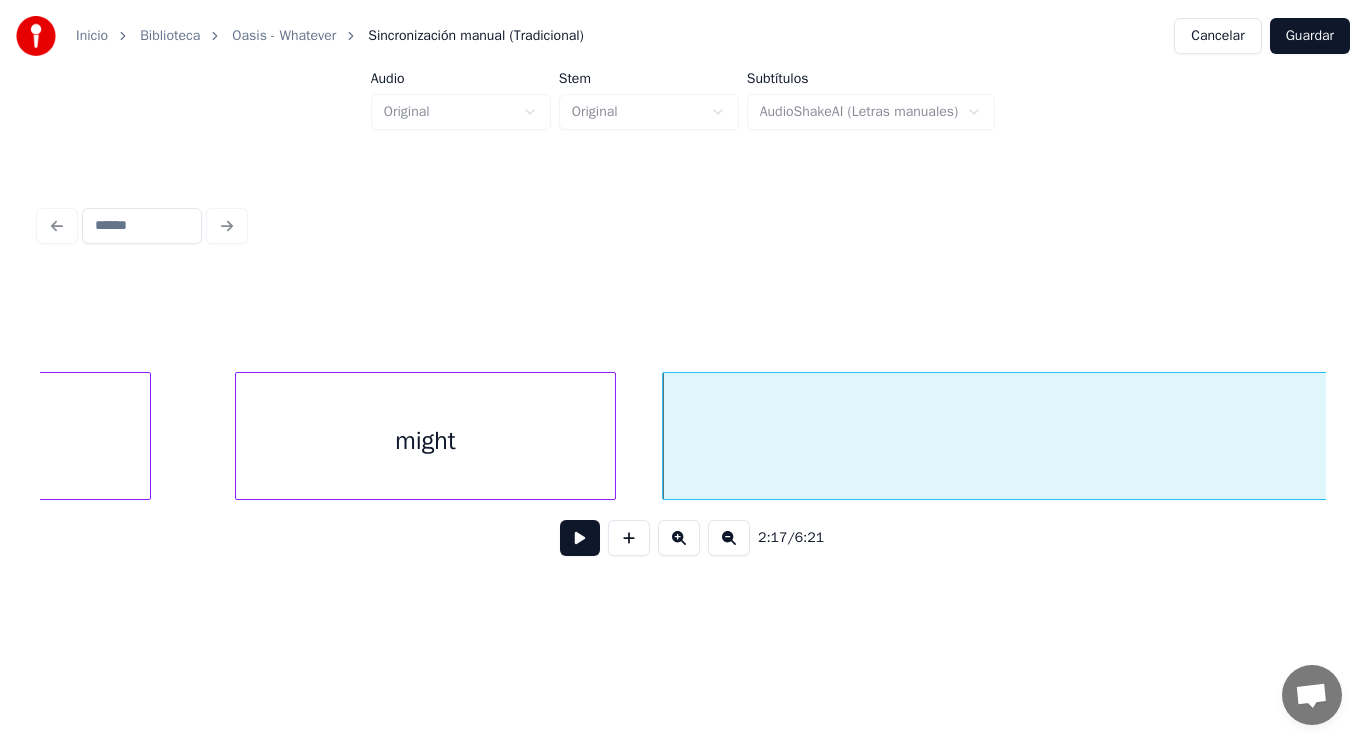 click on "you" at bounding box center (-31, 441) 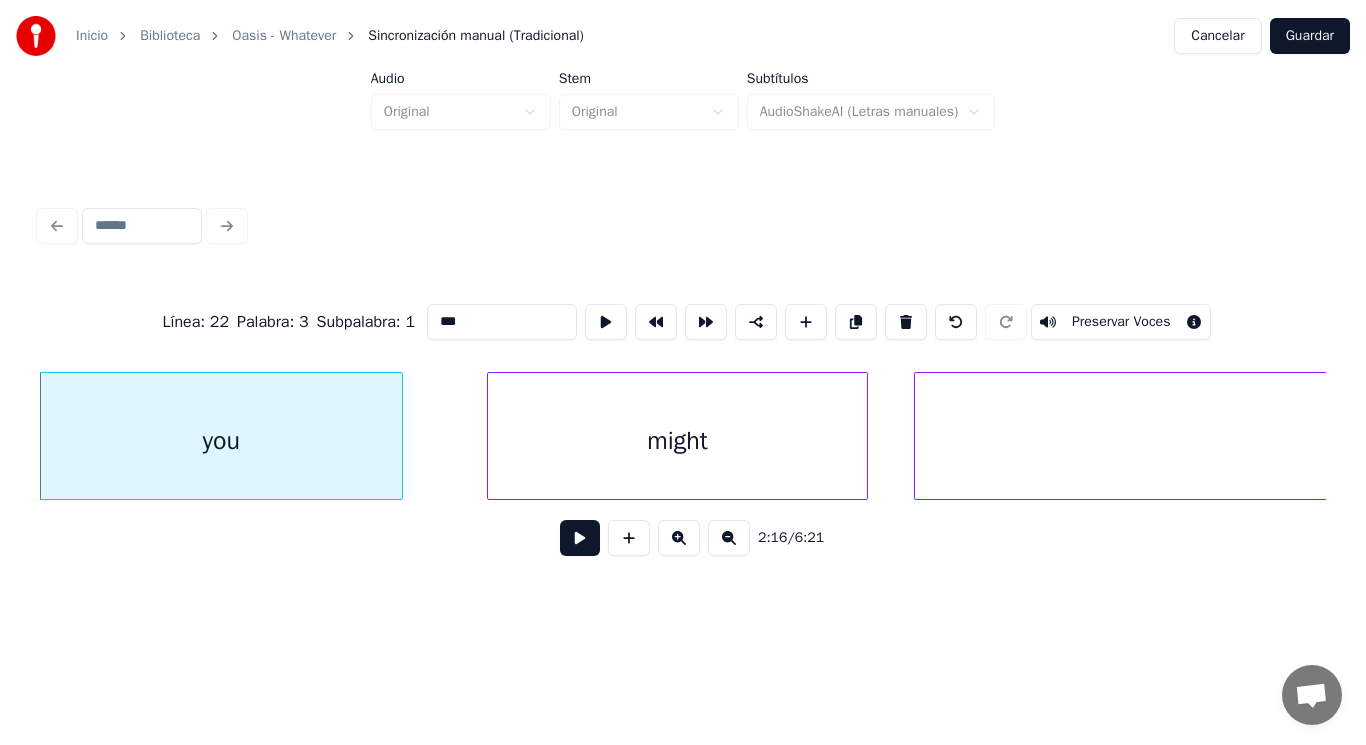 click at bounding box center [580, 538] 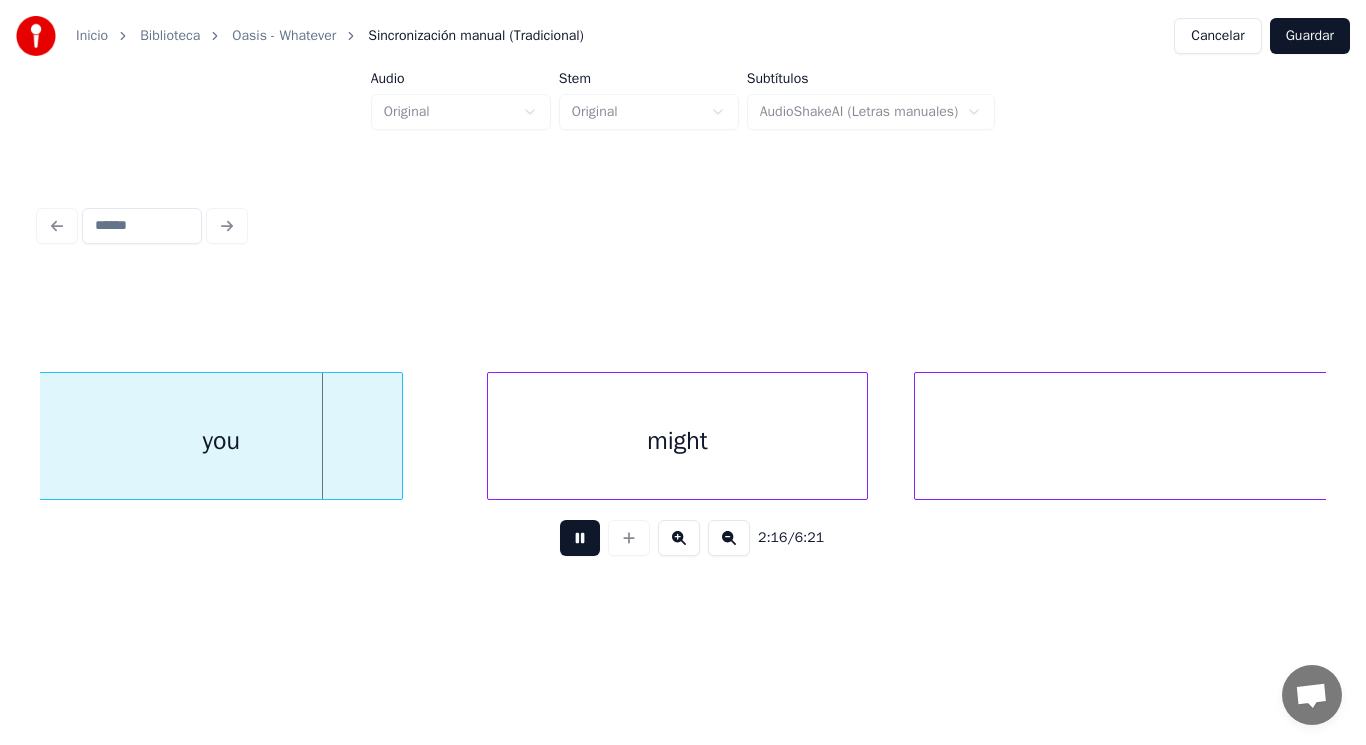 click at bounding box center [580, 538] 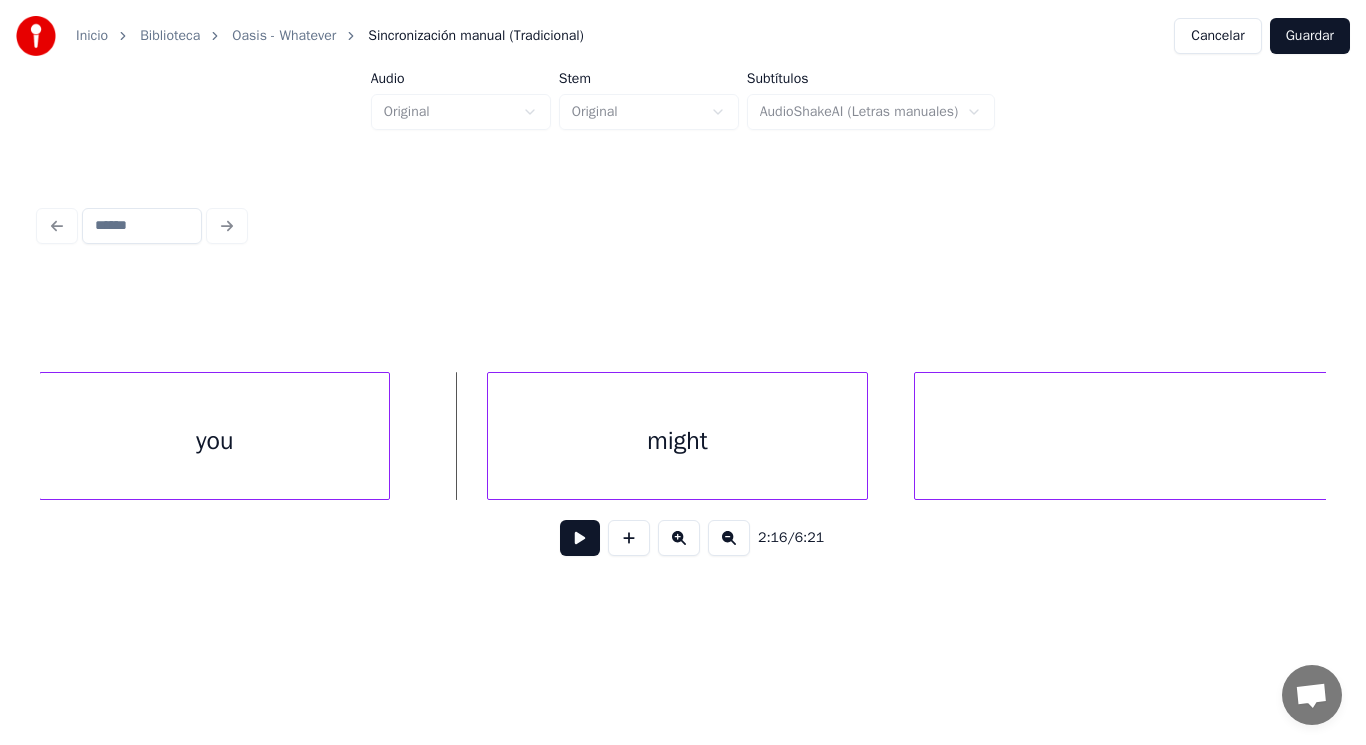 click at bounding box center [386, 436] 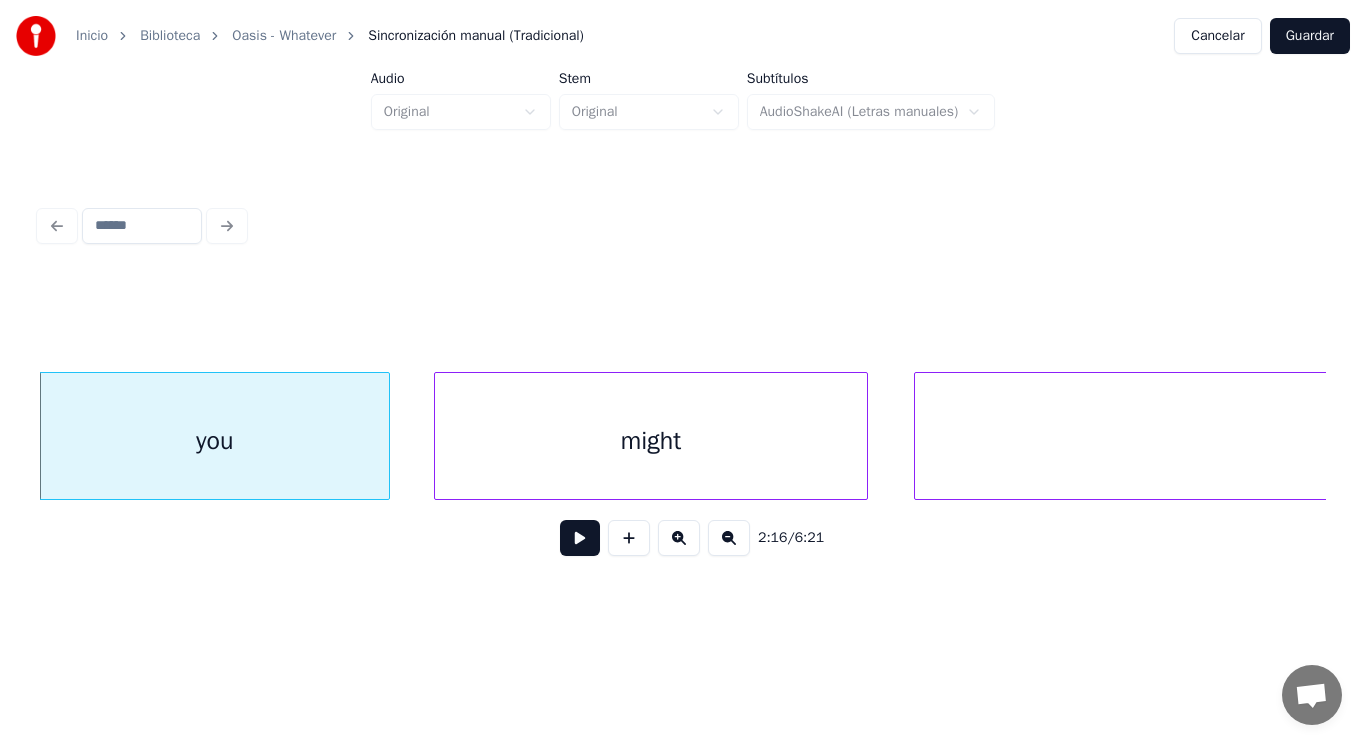 click at bounding box center [438, 436] 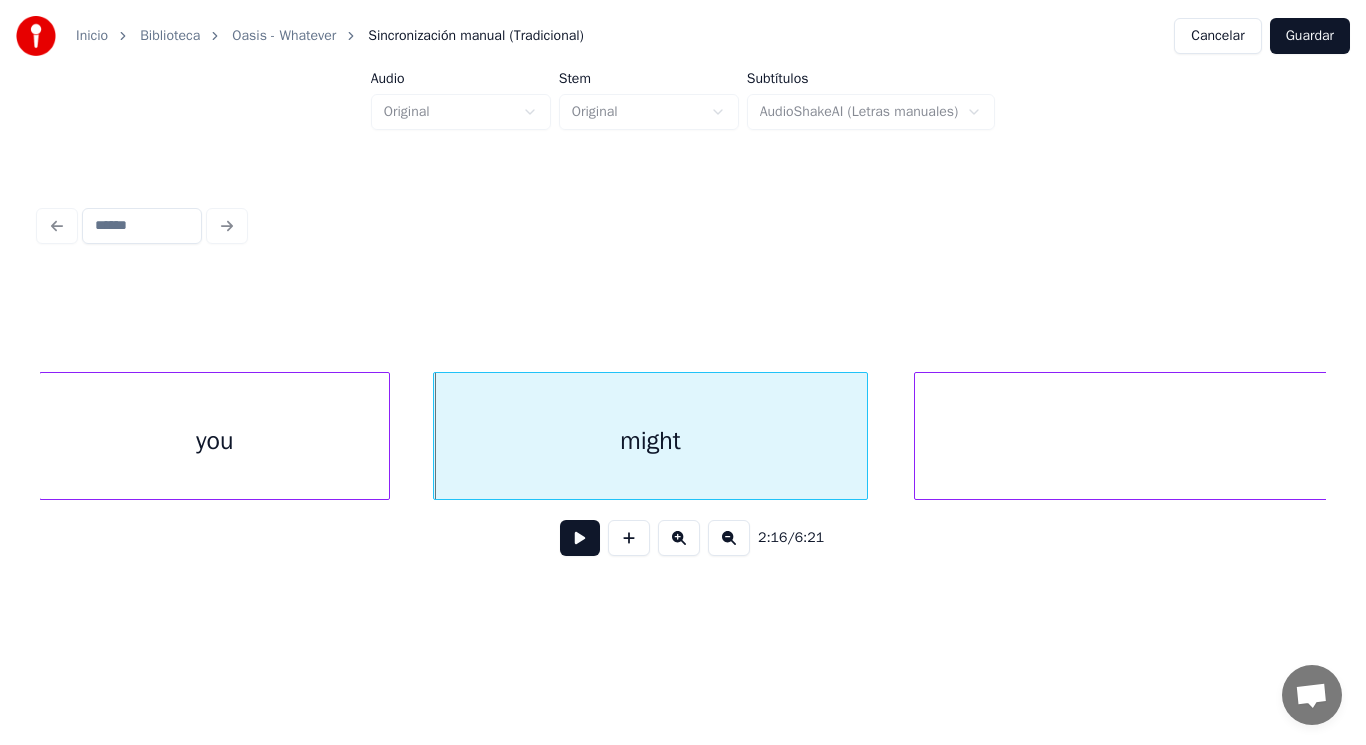click at bounding box center [580, 538] 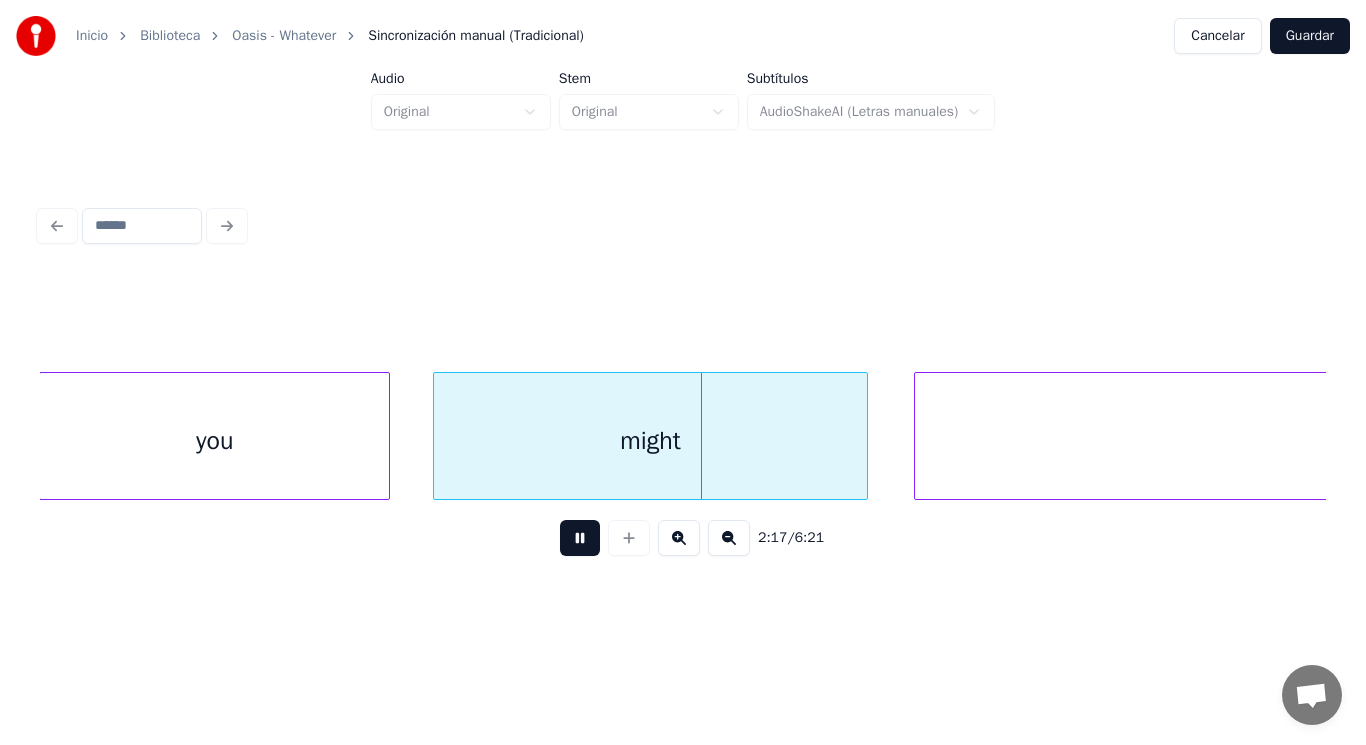 click at bounding box center [580, 538] 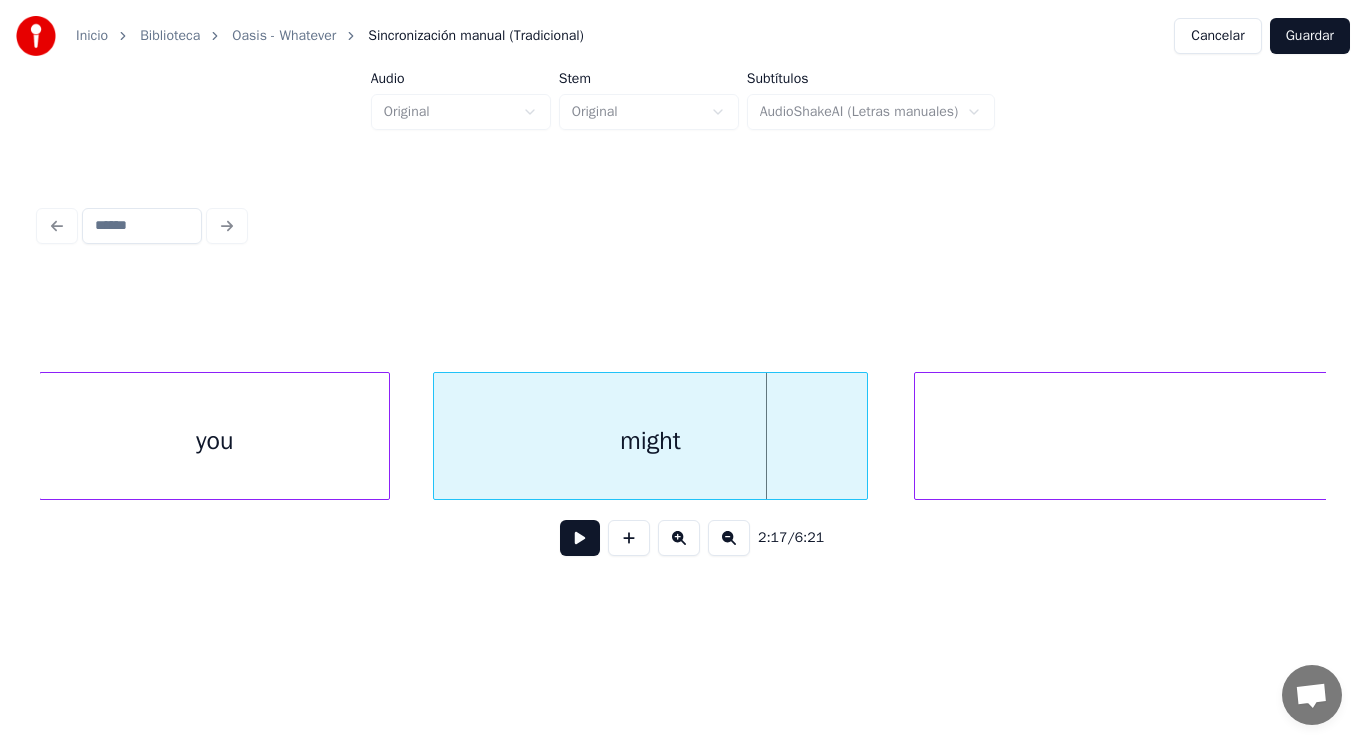 click on "might" at bounding box center (650, 441) 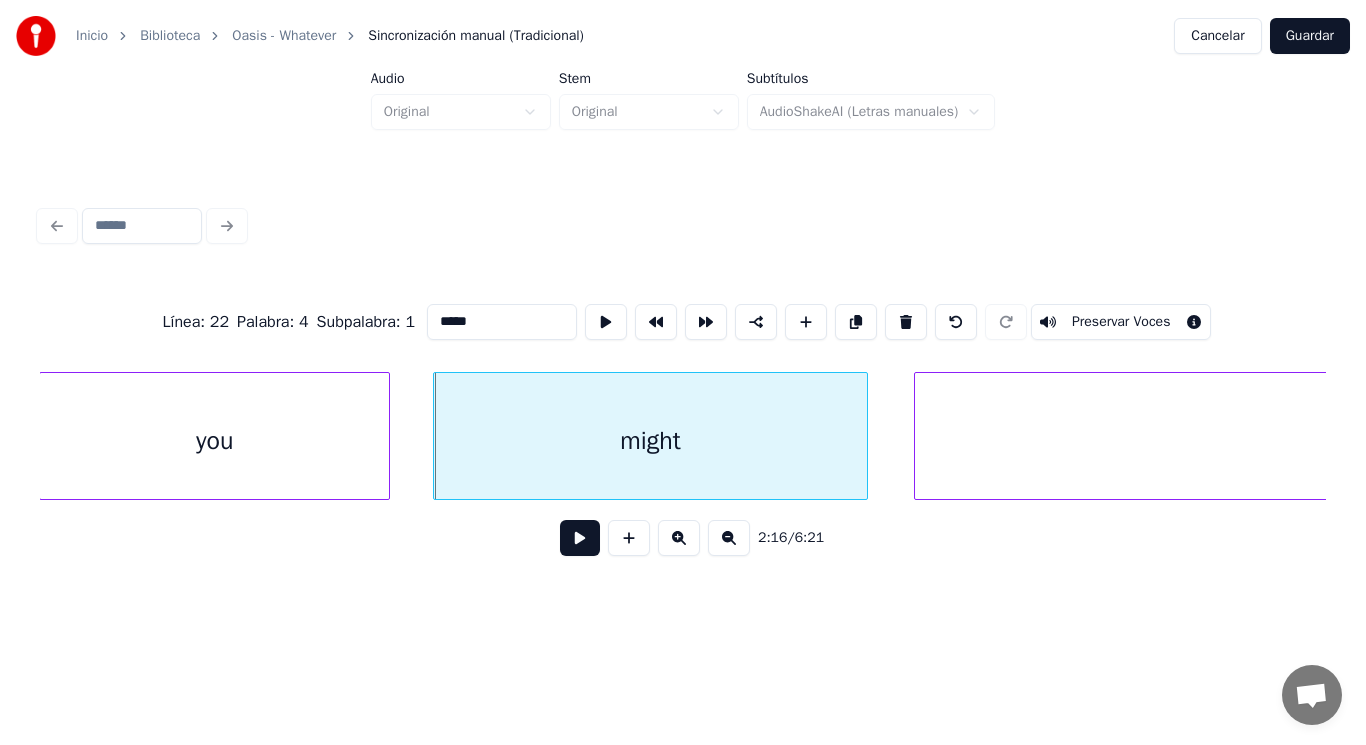 click at bounding box center (580, 538) 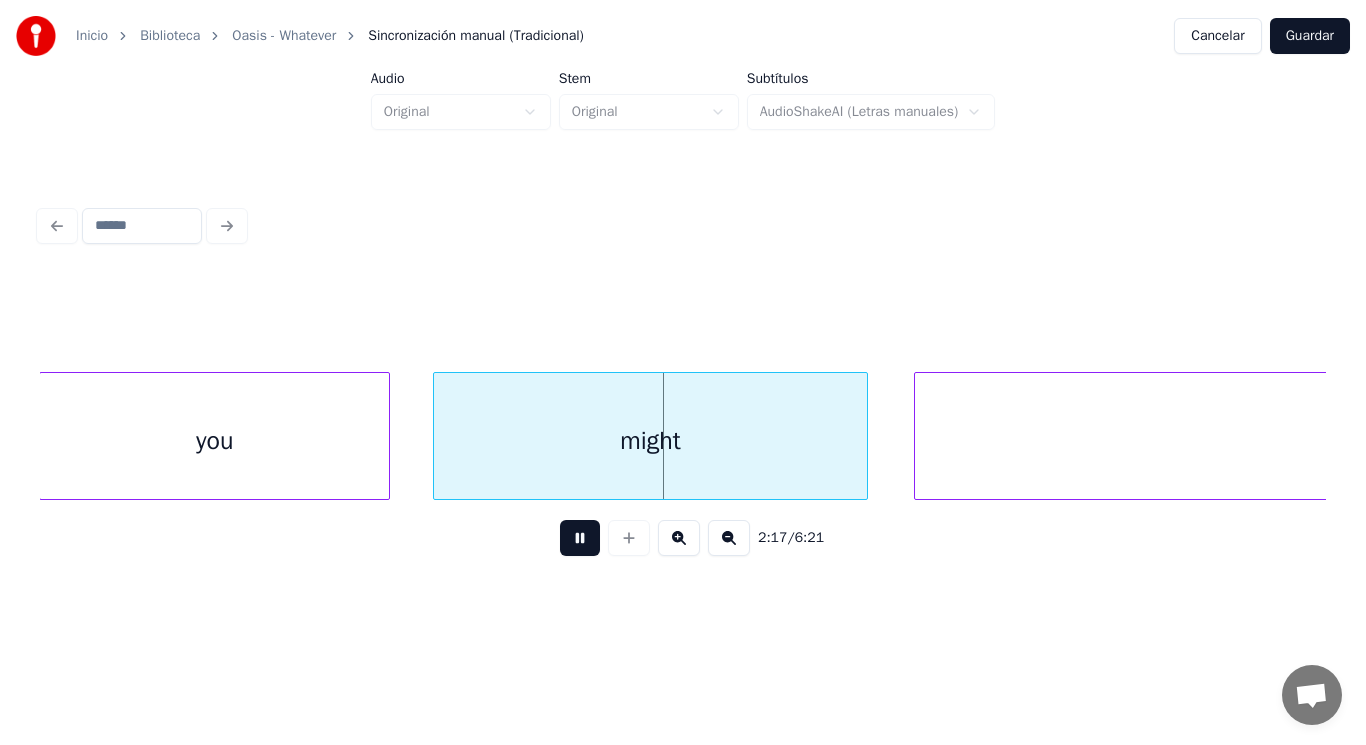 click at bounding box center [580, 538] 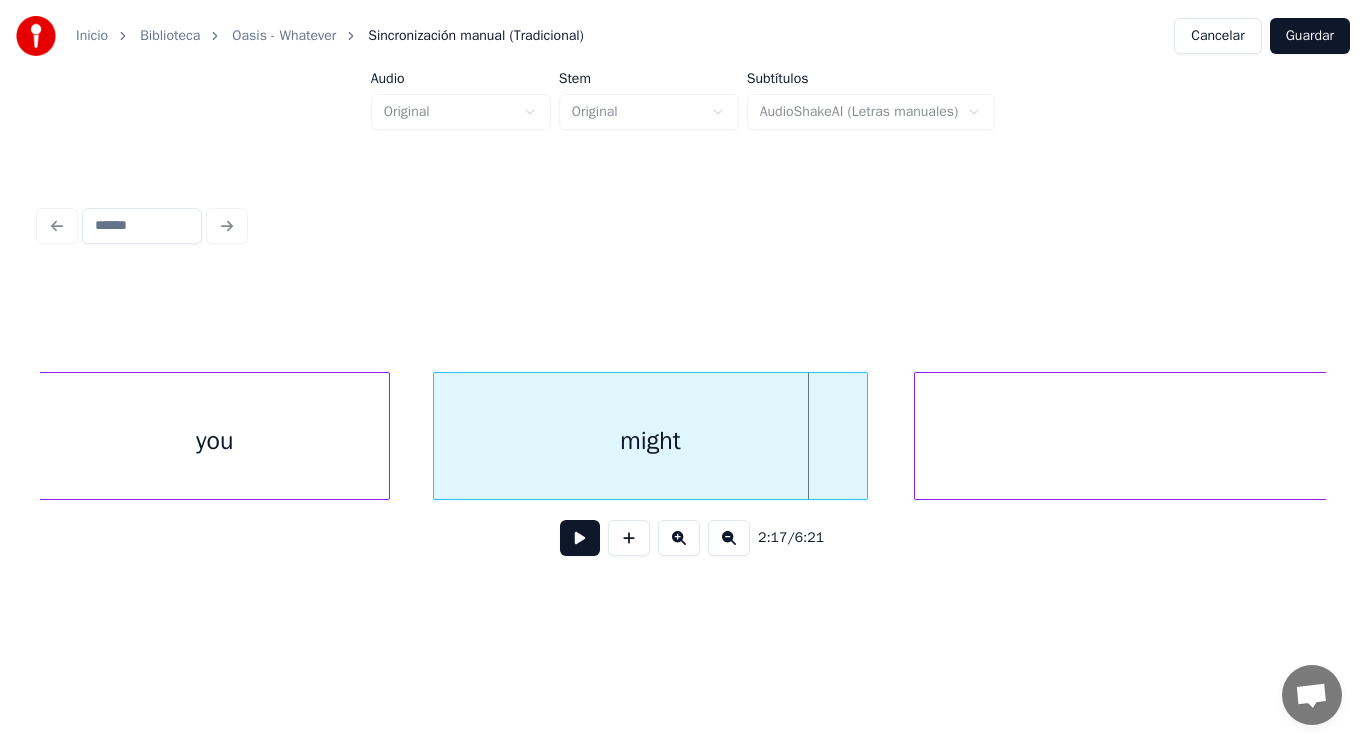 click on "might" at bounding box center [650, 441] 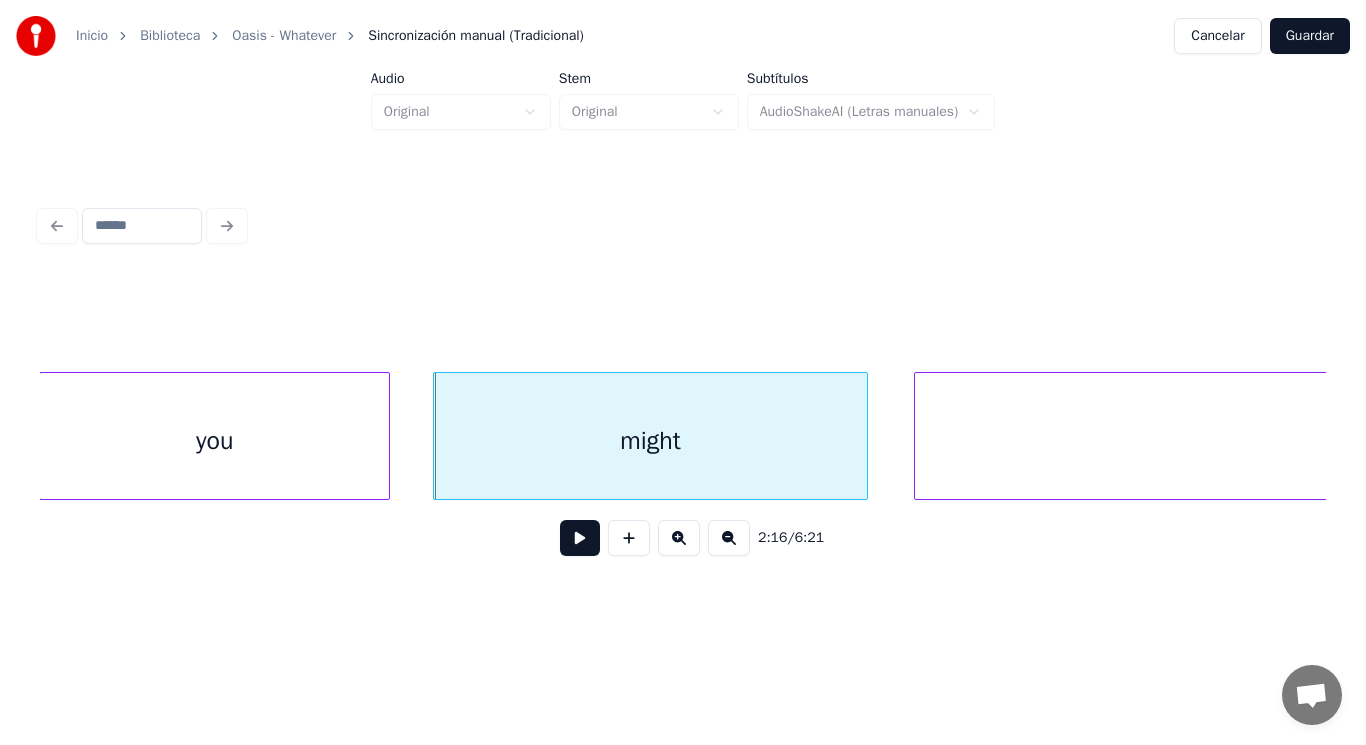 click at bounding box center (580, 538) 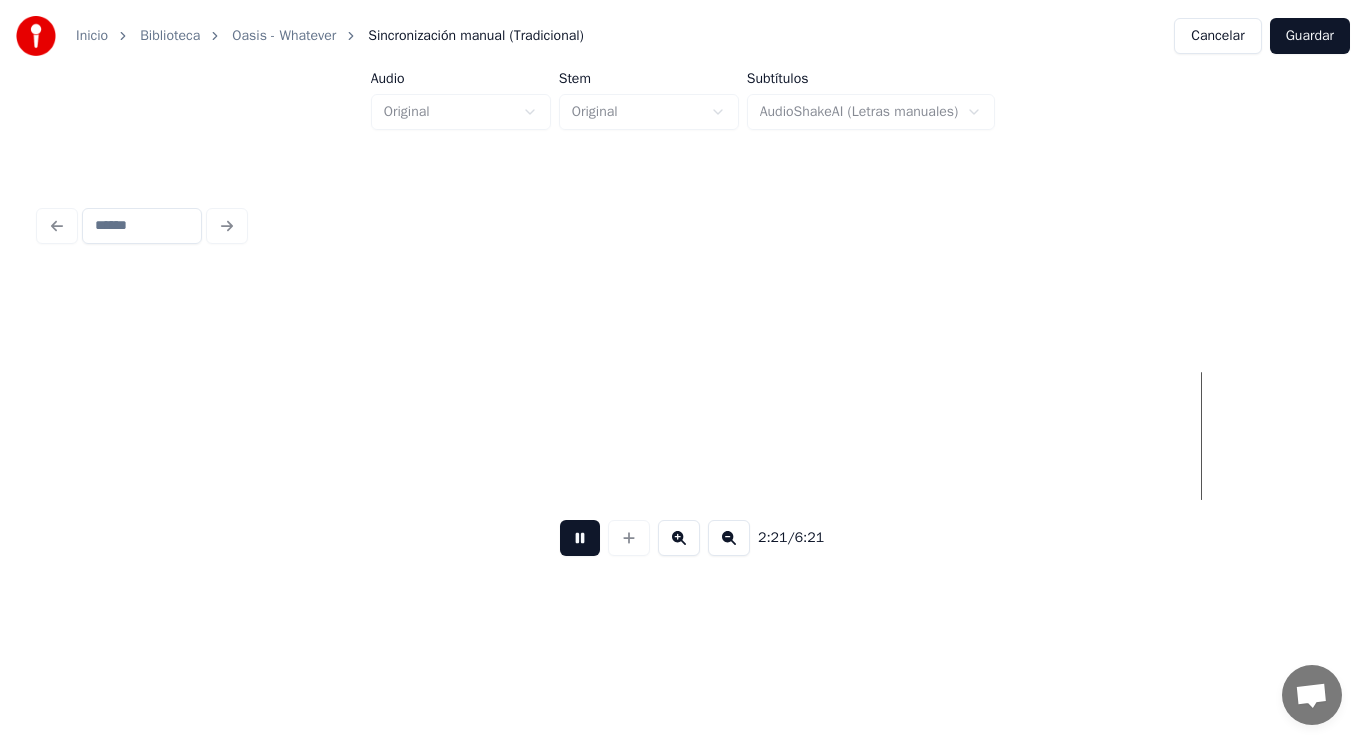 scroll, scrollTop: 0, scrollLeft: 197885, axis: horizontal 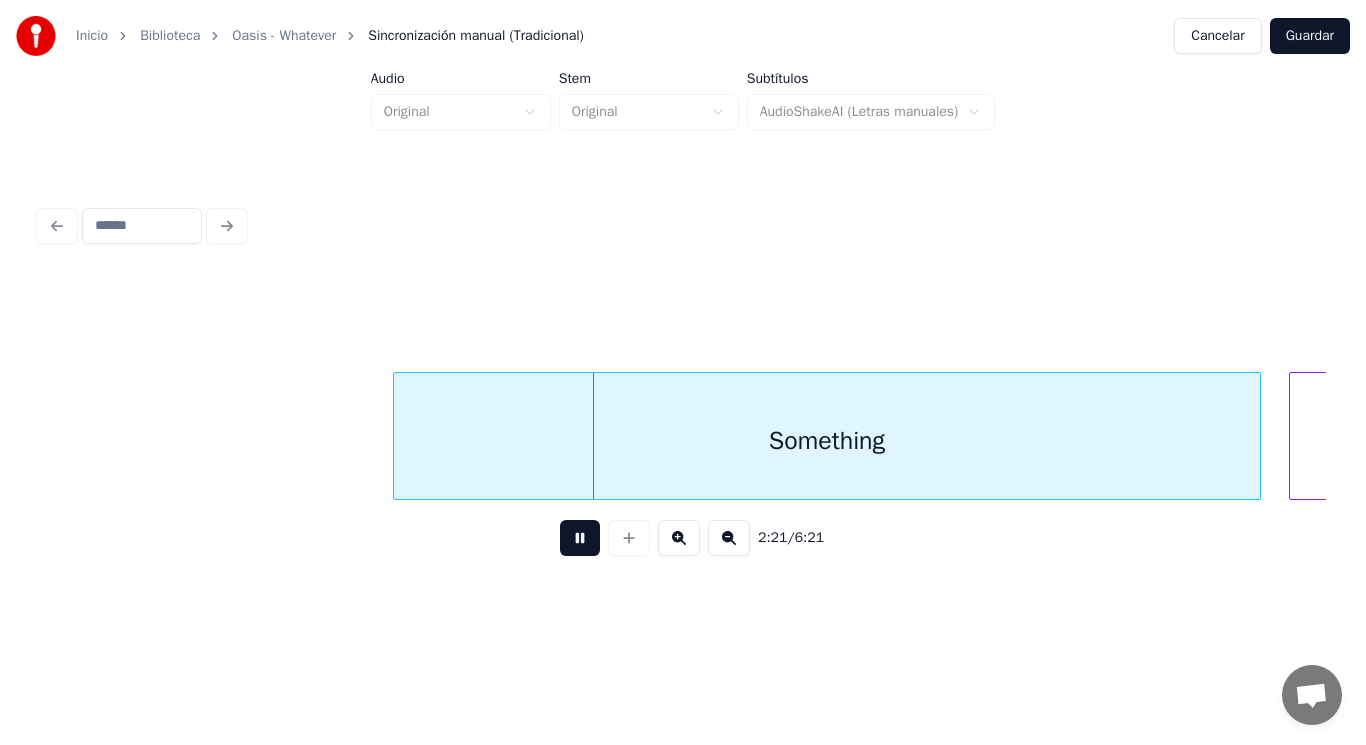 click at bounding box center [580, 538] 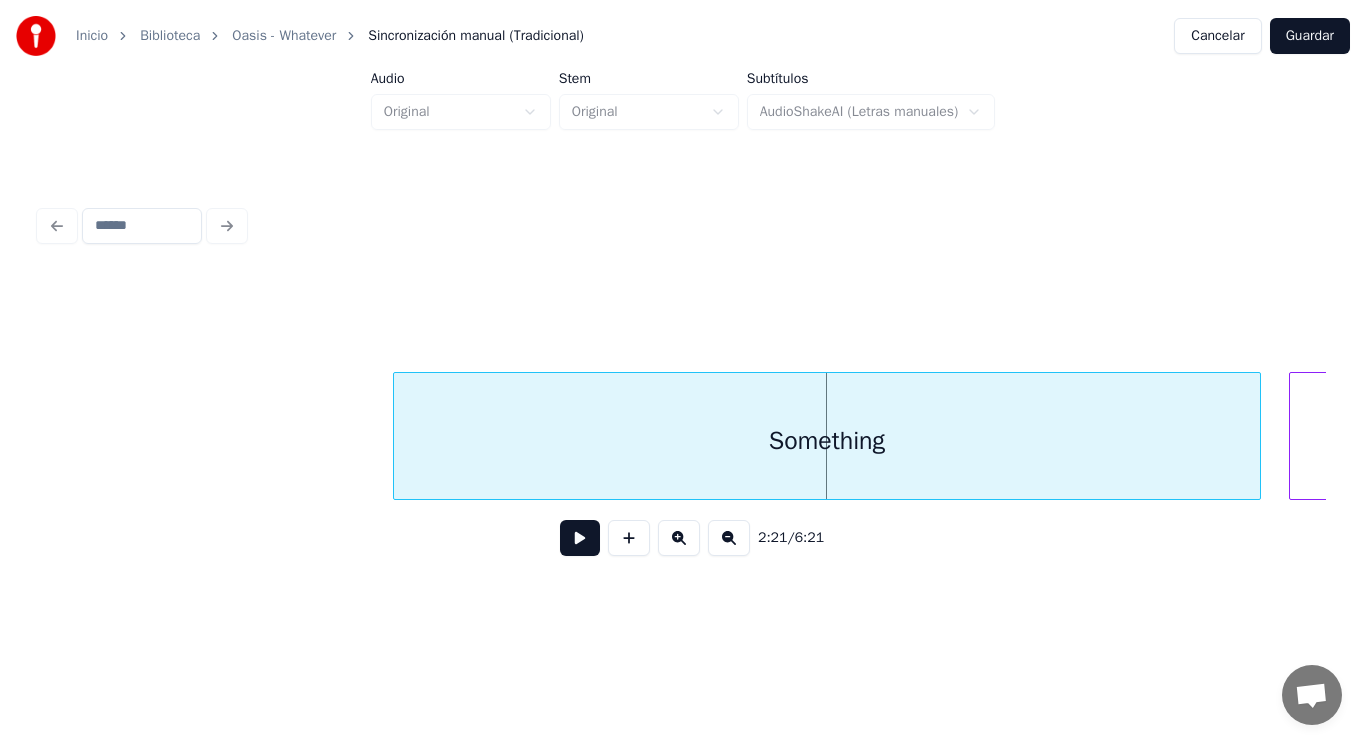 click on "Something that" at bounding box center (69273, 436) 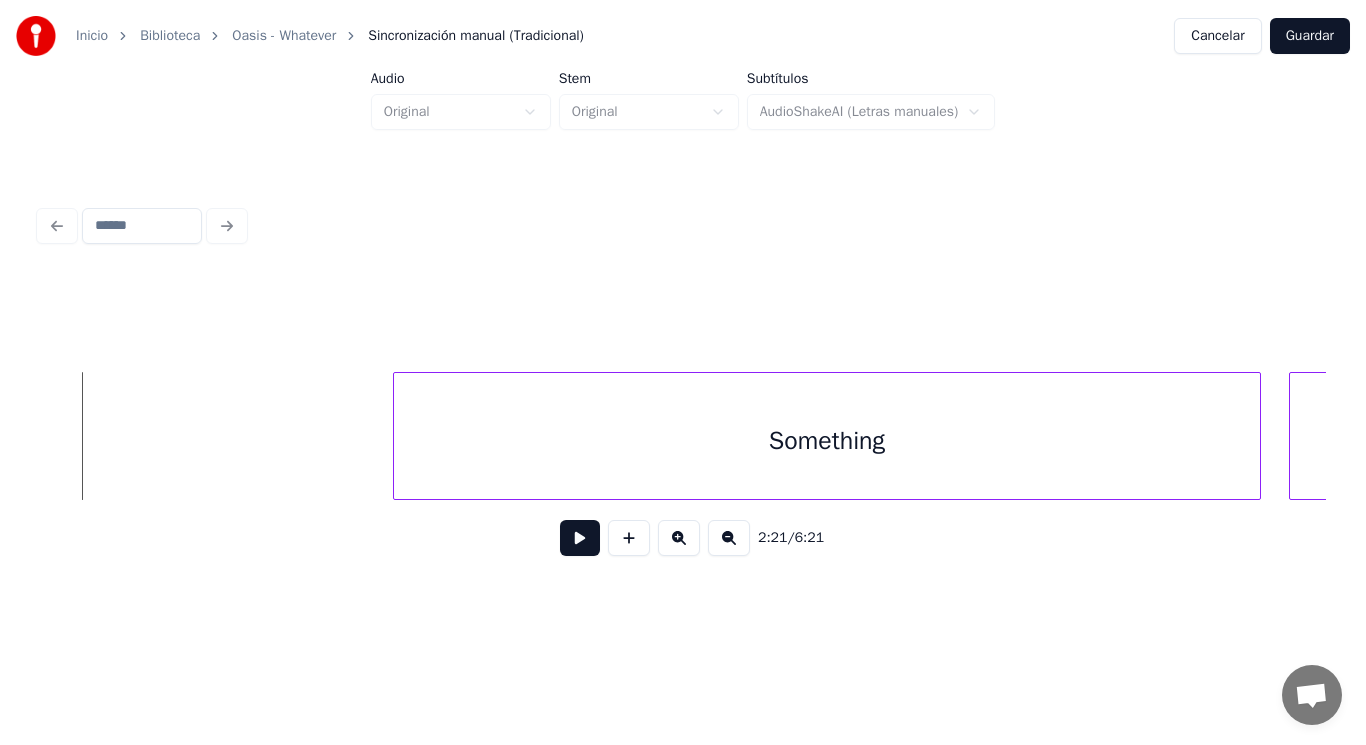 click at bounding box center (580, 538) 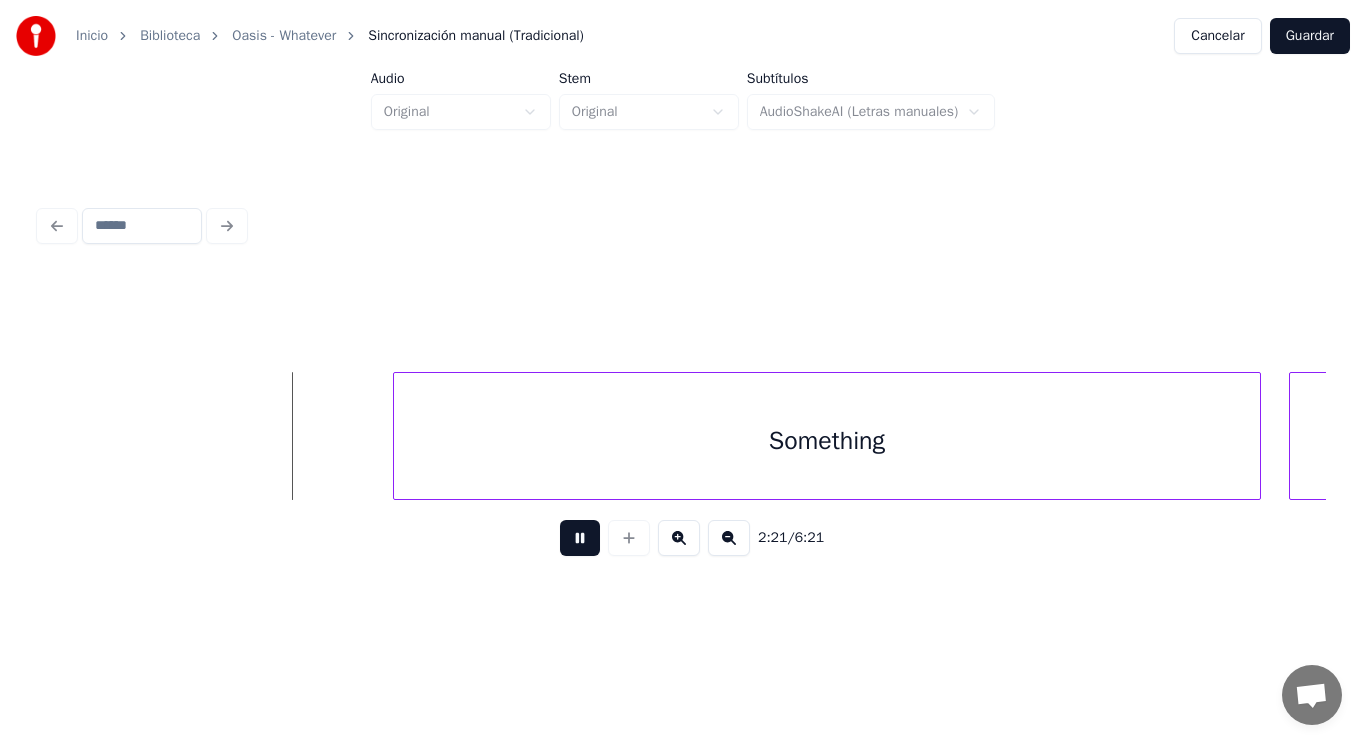 click at bounding box center (580, 538) 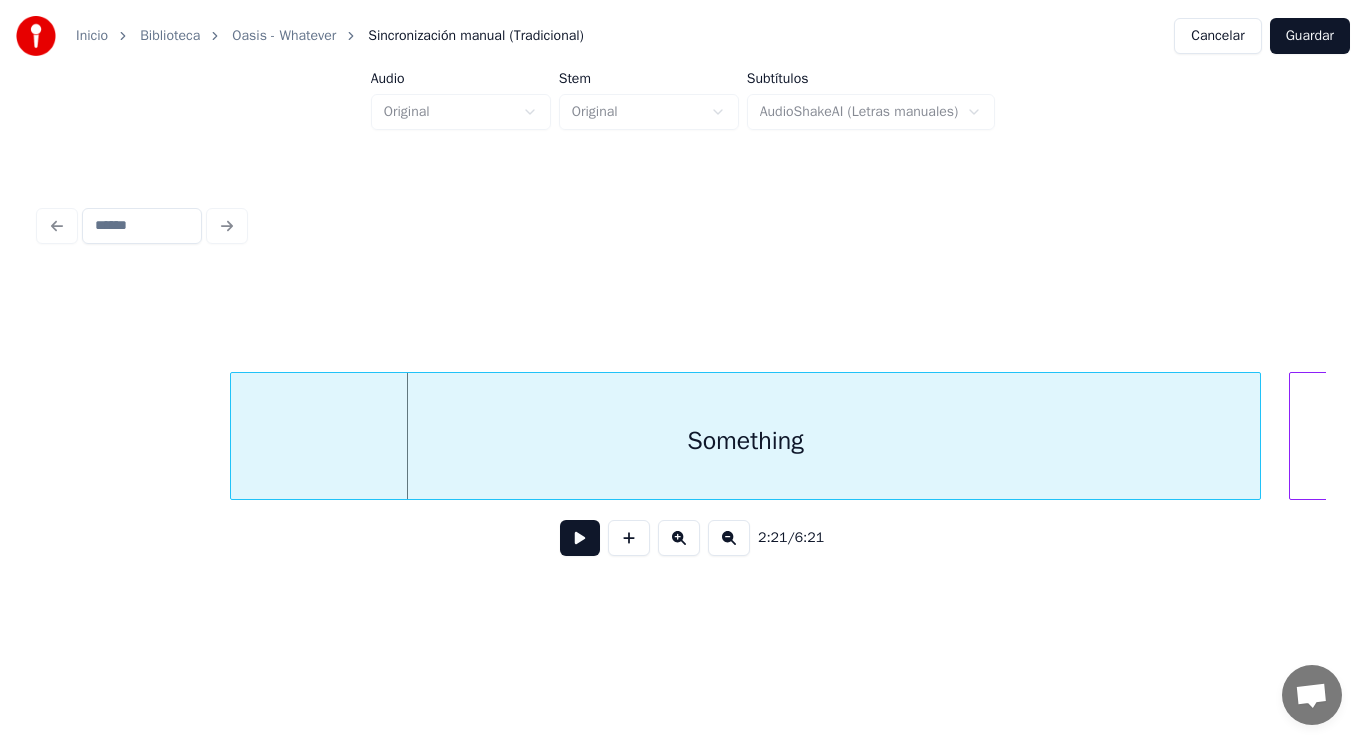 click at bounding box center (234, 436) 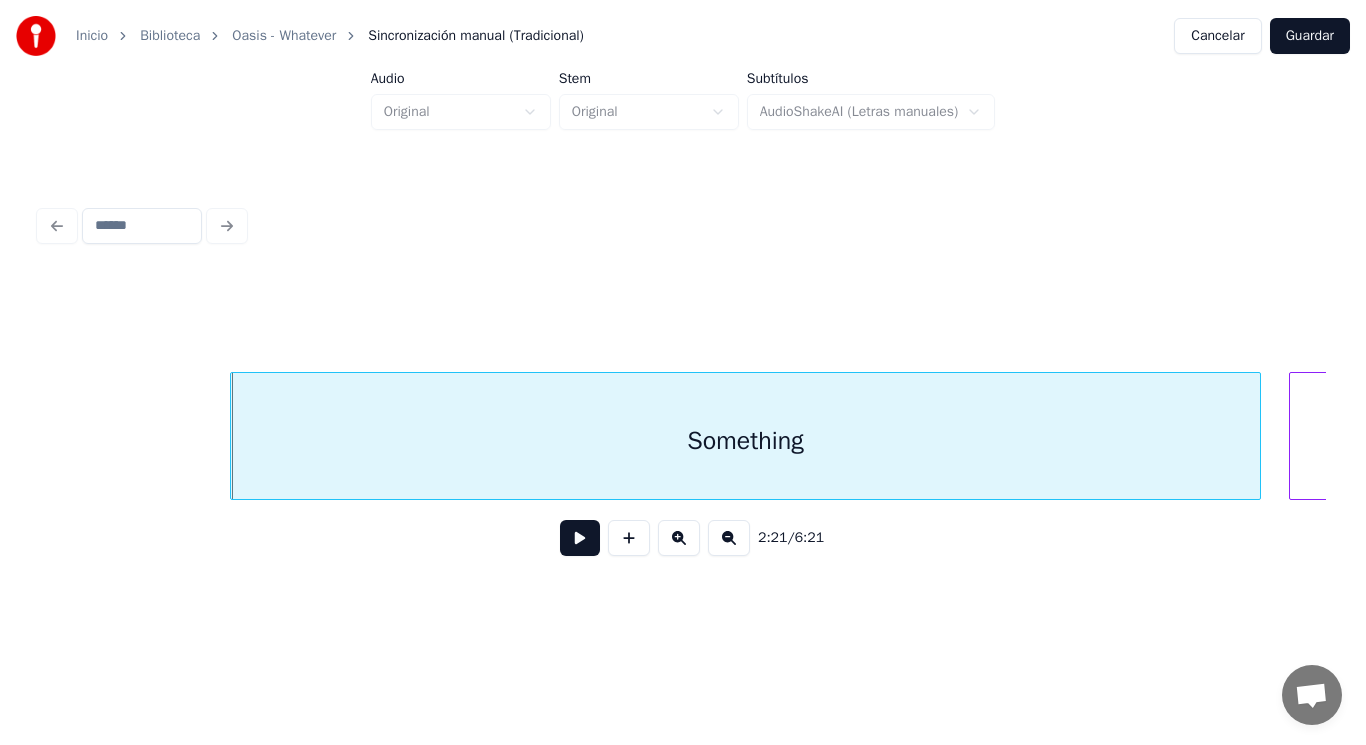 click at bounding box center (580, 538) 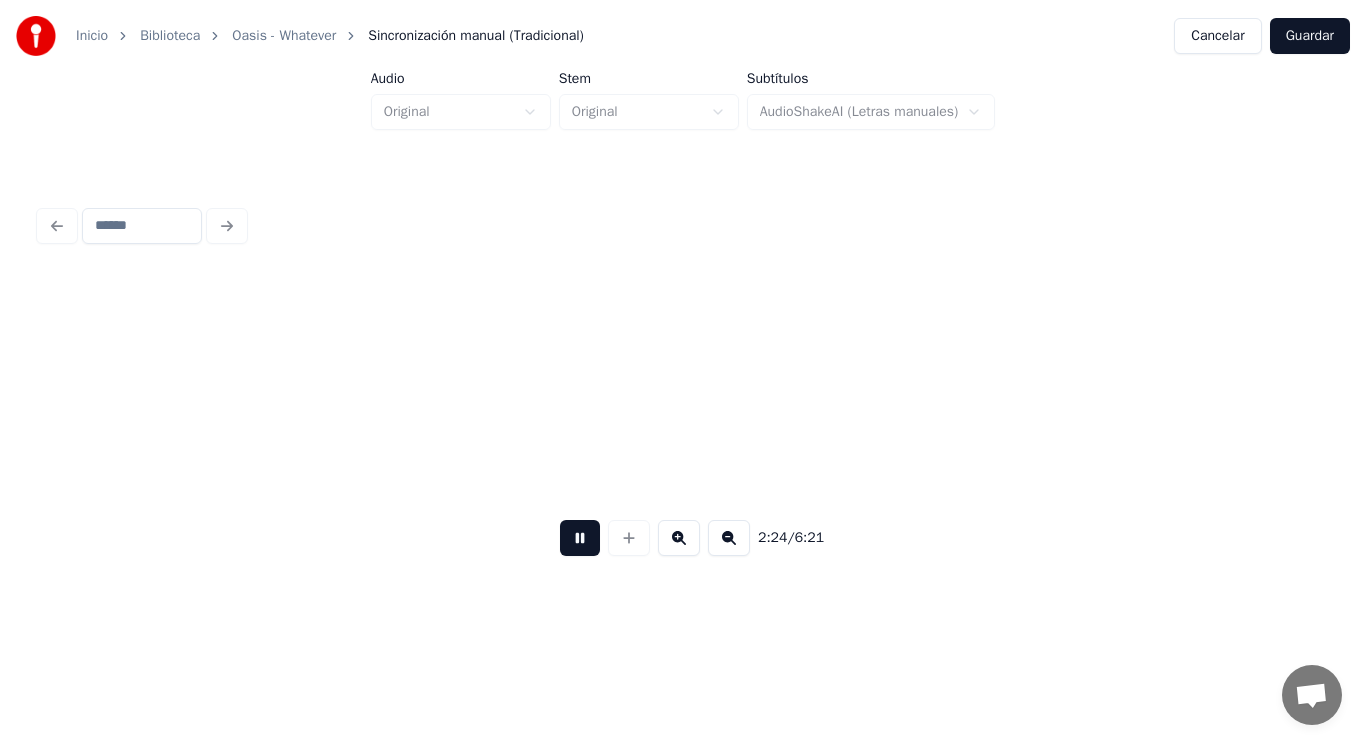 click at bounding box center [580, 538] 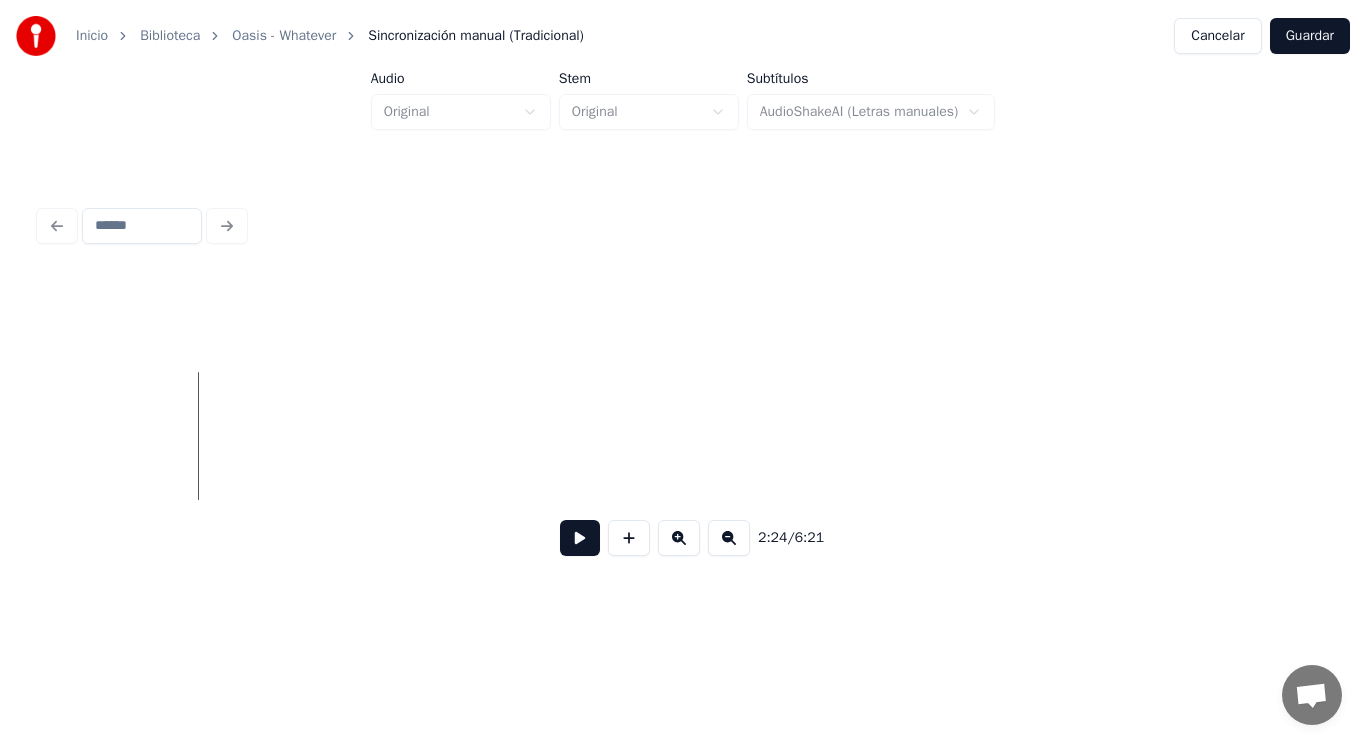 click at bounding box center (580, 538) 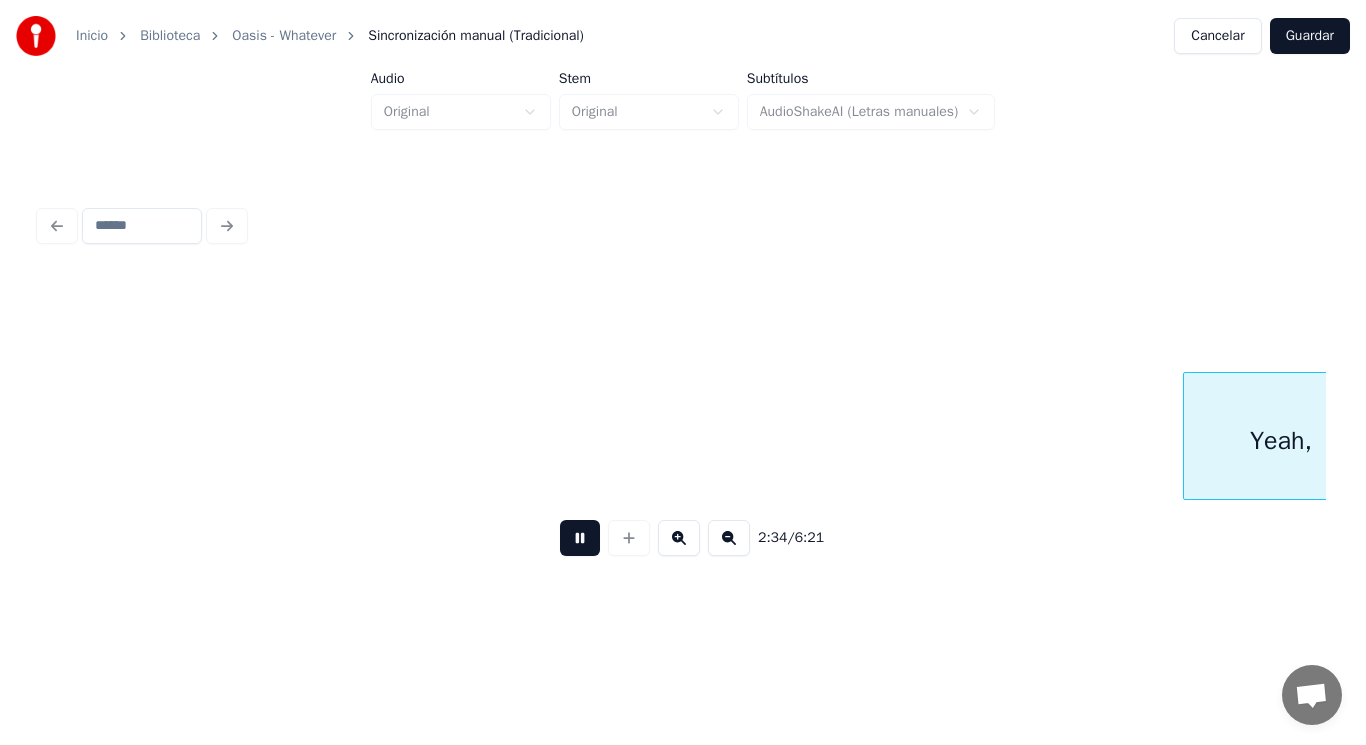 scroll, scrollTop: 0, scrollLeft: 216149, axis: horizontal 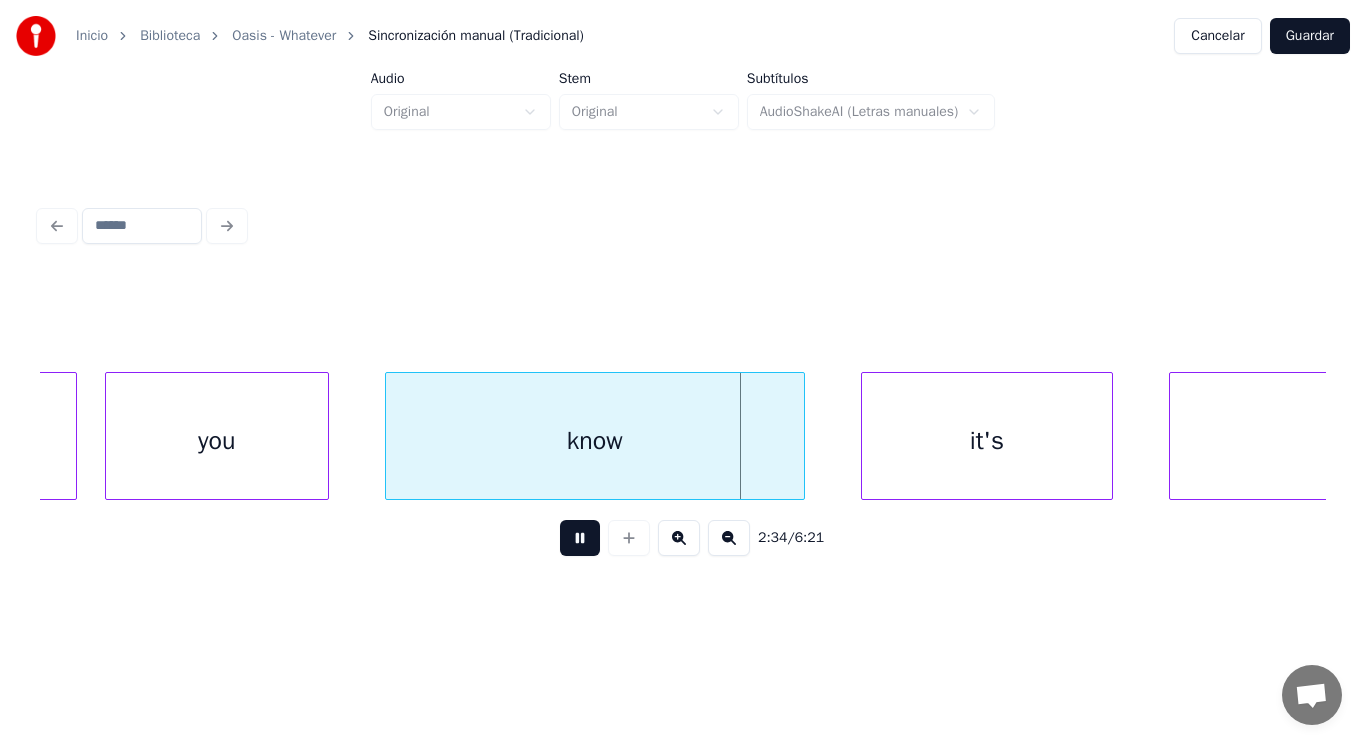 click at bounding box center [580, 538] 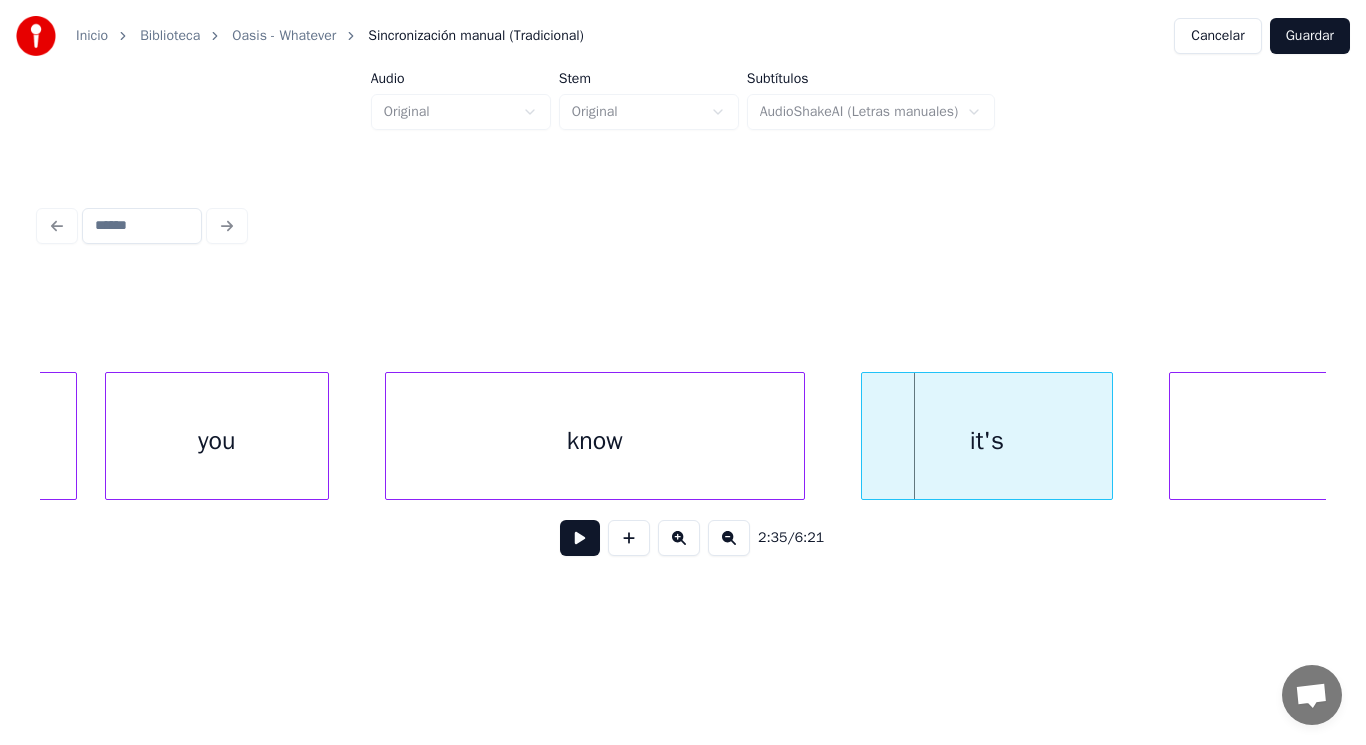 scroll, scrollTop: 0, scrollLeft: 215337, axis: horizontal 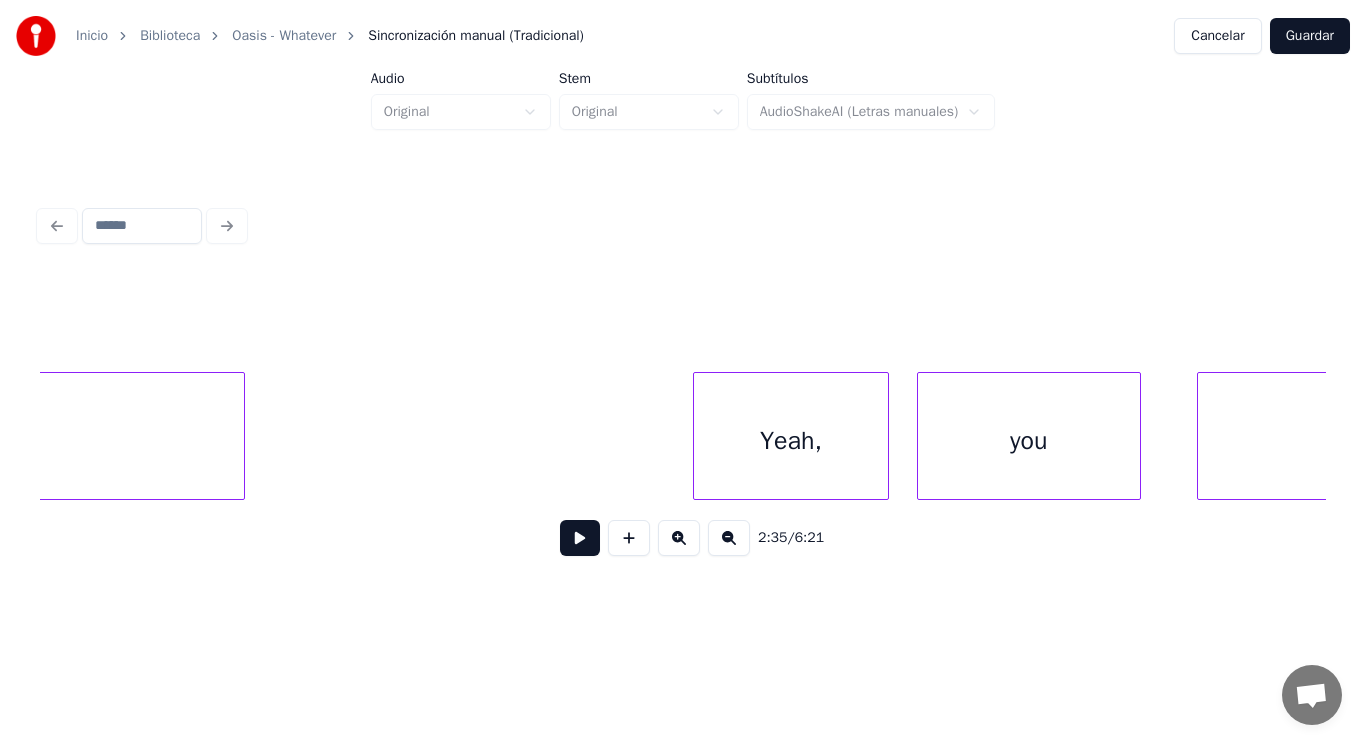 drag, startPoint x: 306, startPoint y: 431, endPoint x: 577, endPoint y: 597, distance: 317.80026 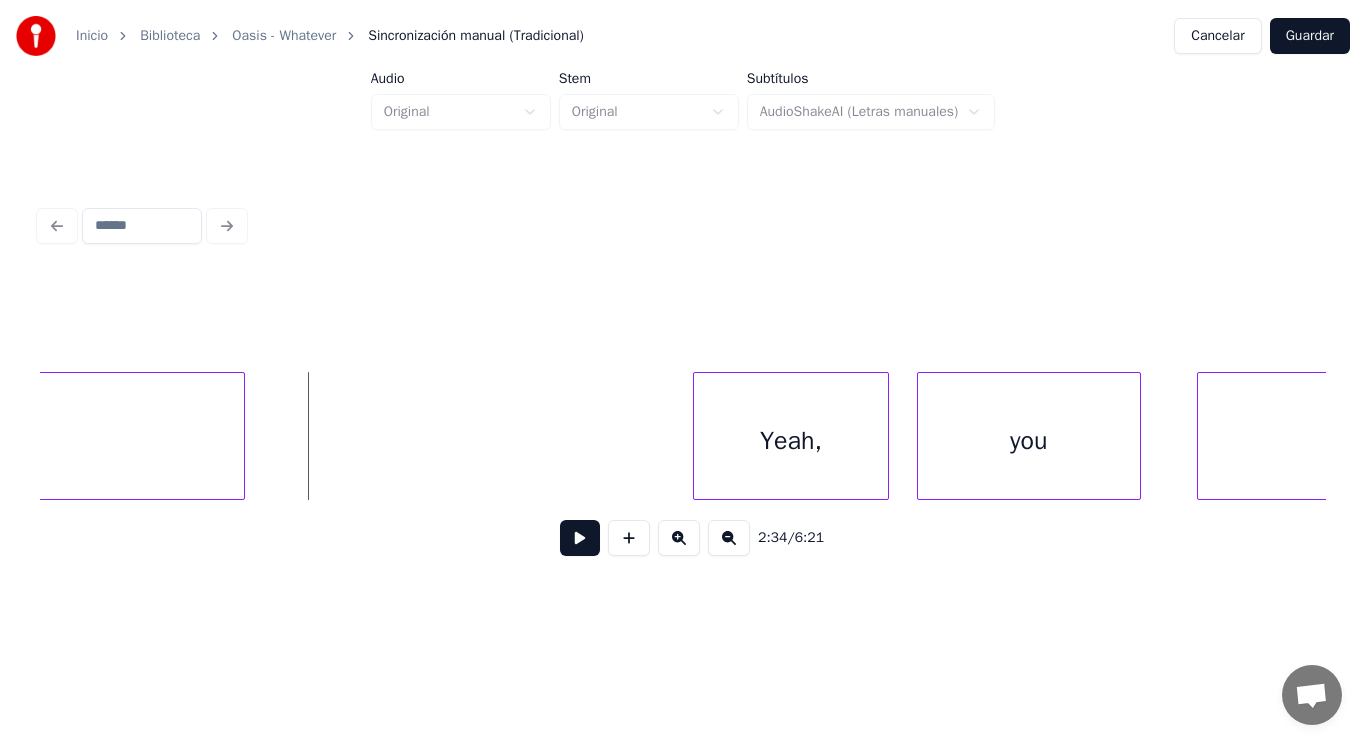 click at bounding box center (580, 538) 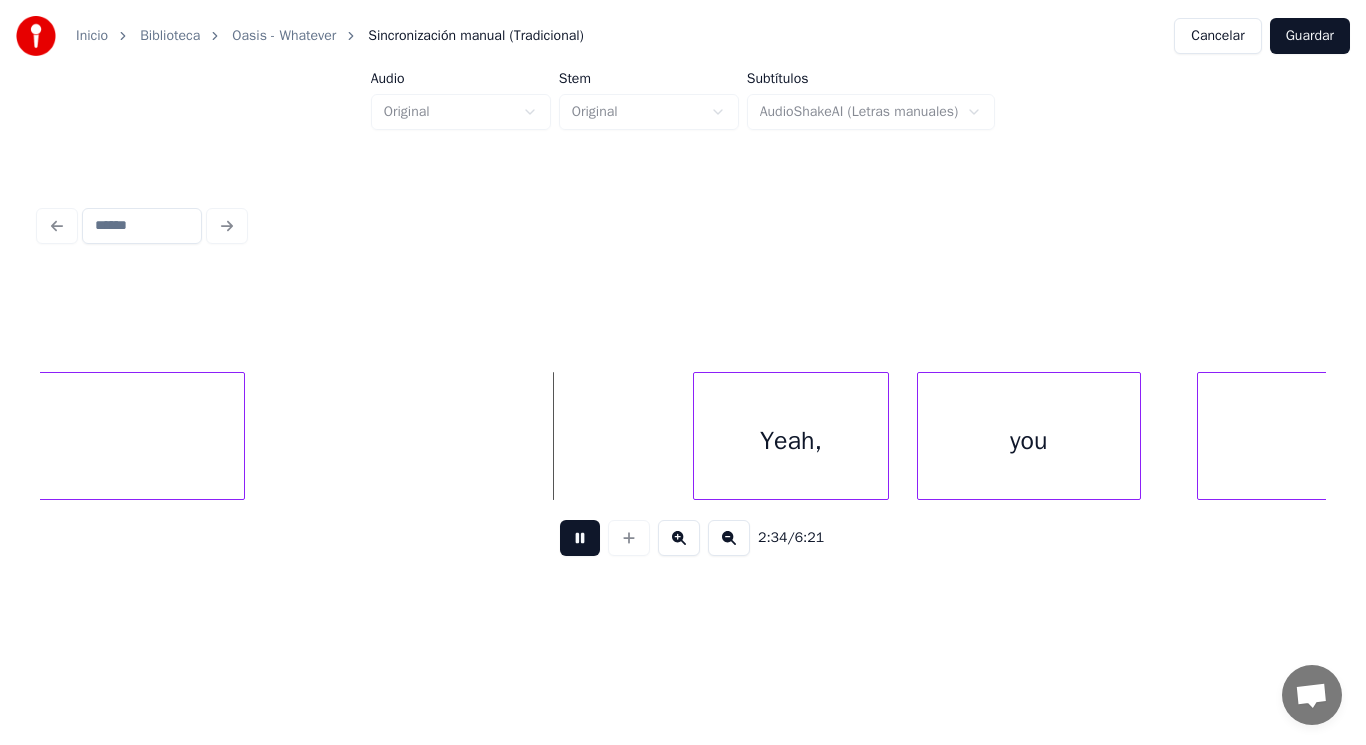 click at bounding box center (580, 538) 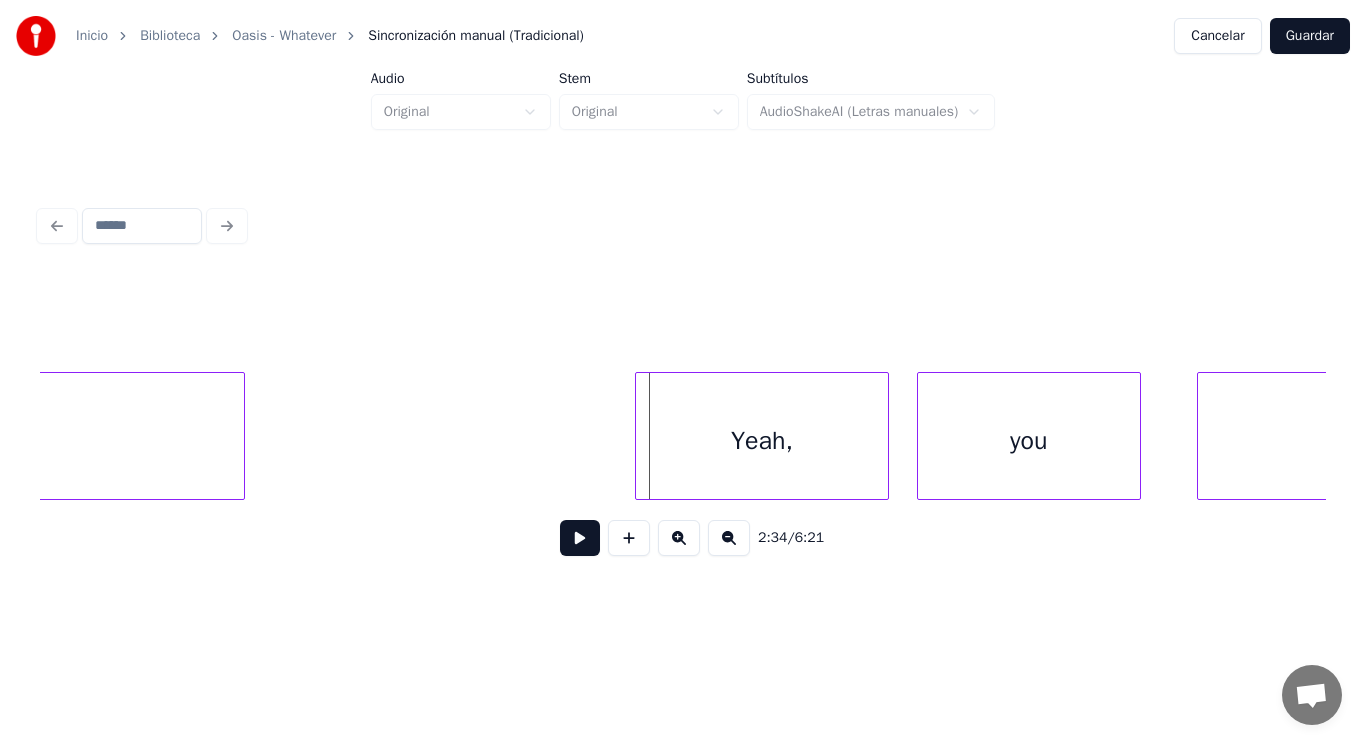 click at bounding box center [639, 436] 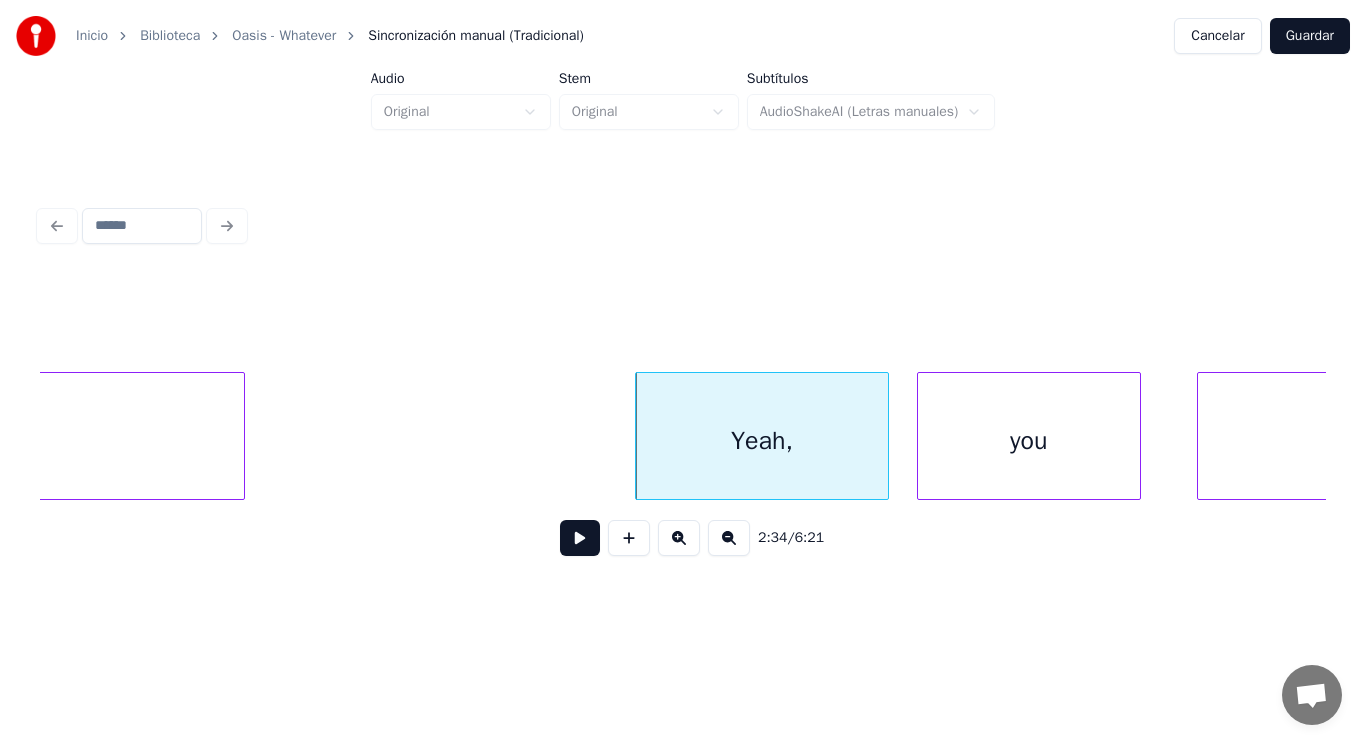 click at bounding box center [580, 538] 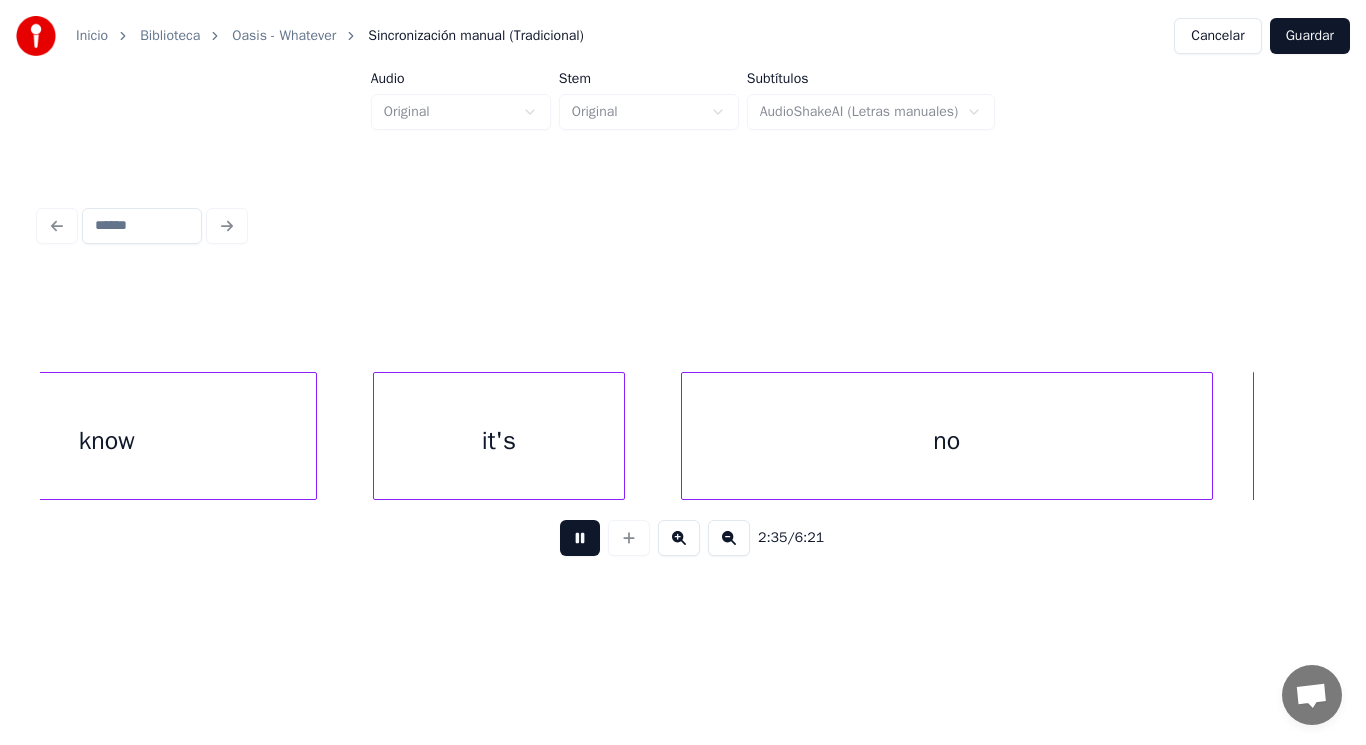 scroll, scrollTop: 0, scrollLeft: 217963, axis: horizontal 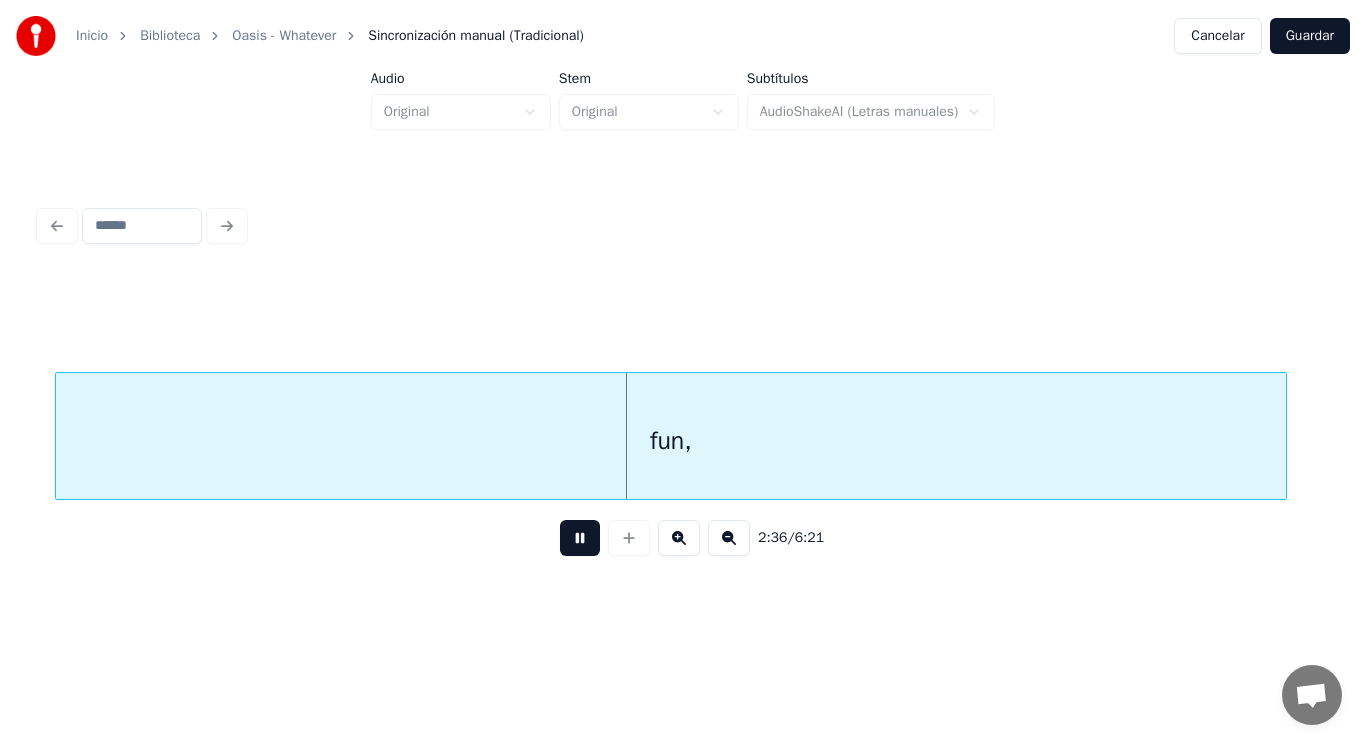 click at bounding box center [580, 538] 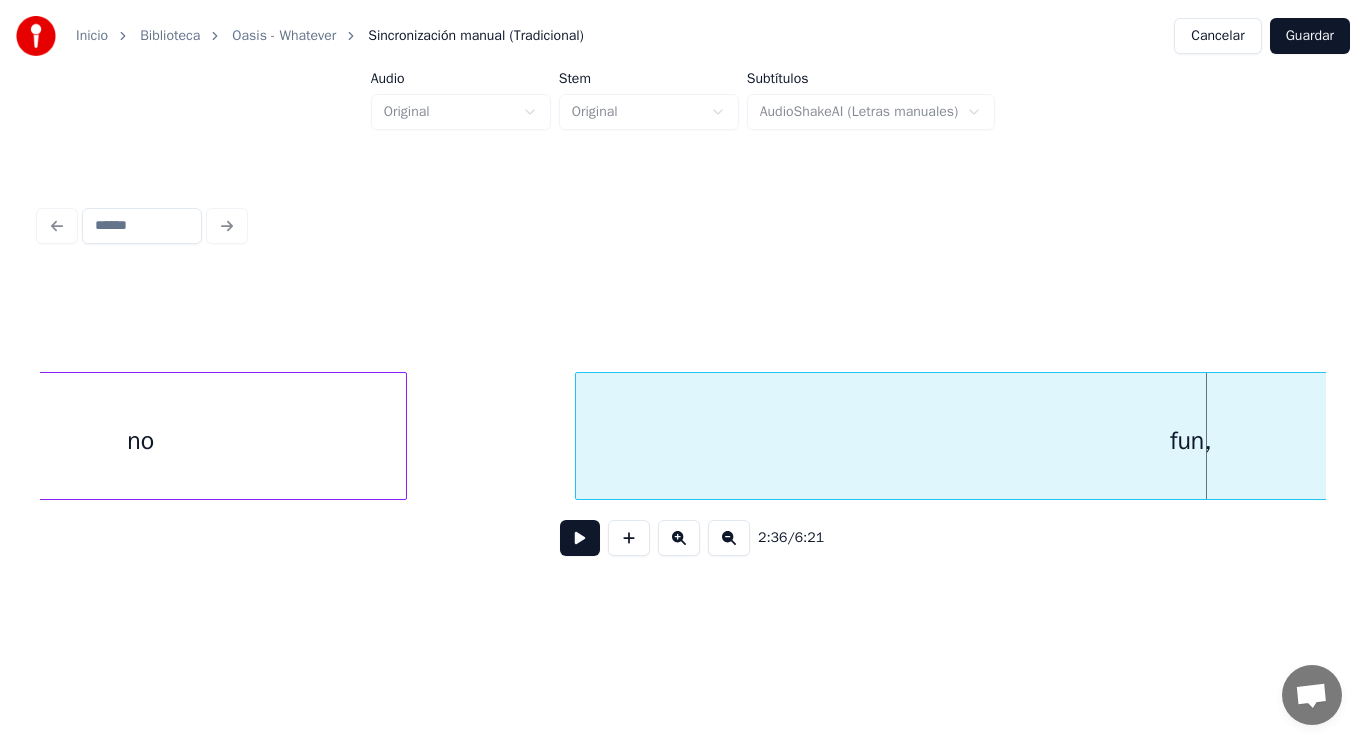 click on "no" at bounding box center [141, 441] 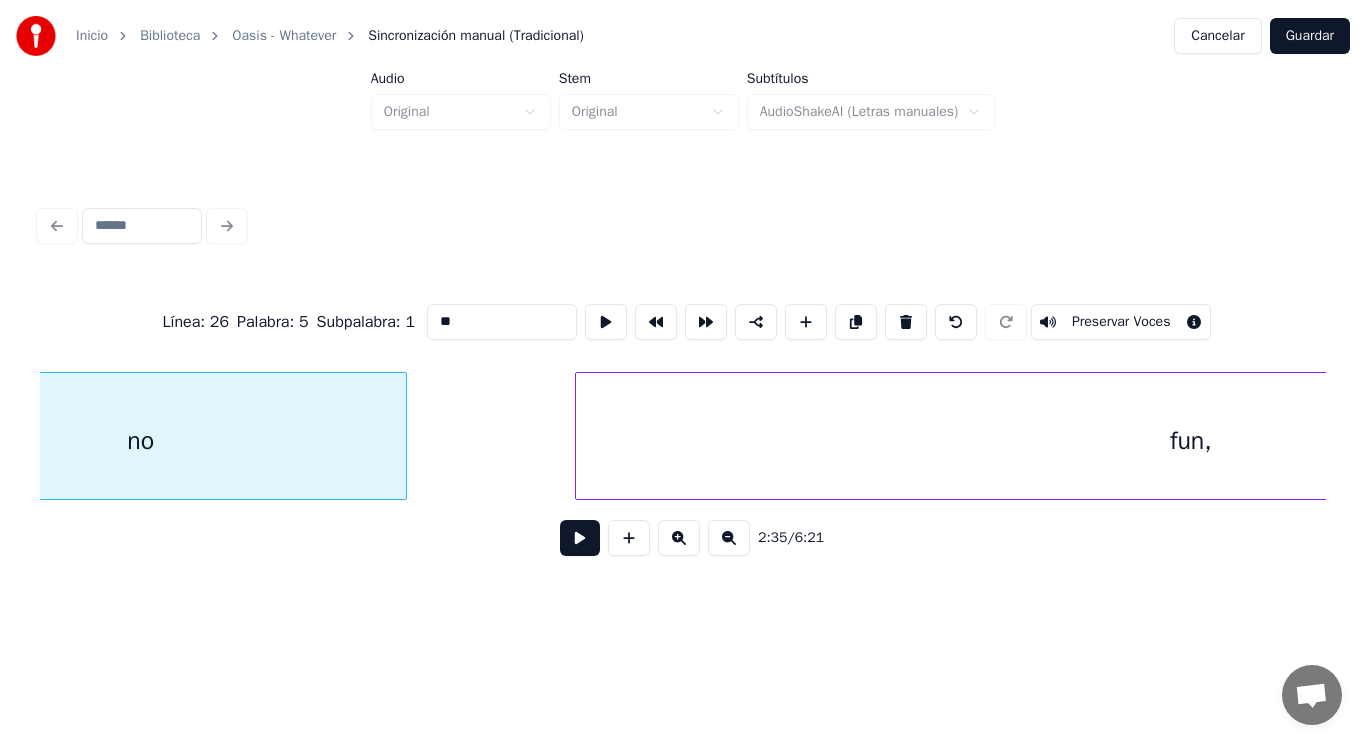 scroll, scrollTop: 0, scrollLeft: 217279, axis: horizontal 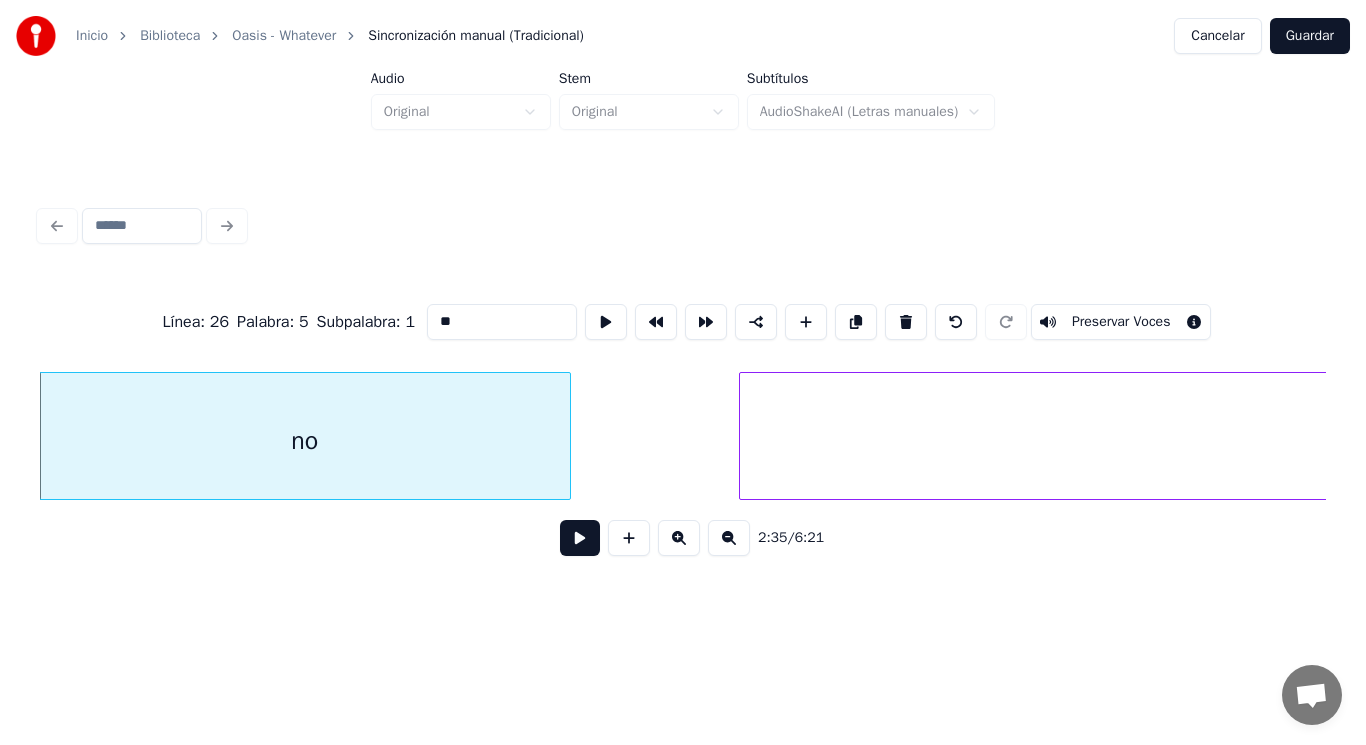 click at bounding box center (580, 538) 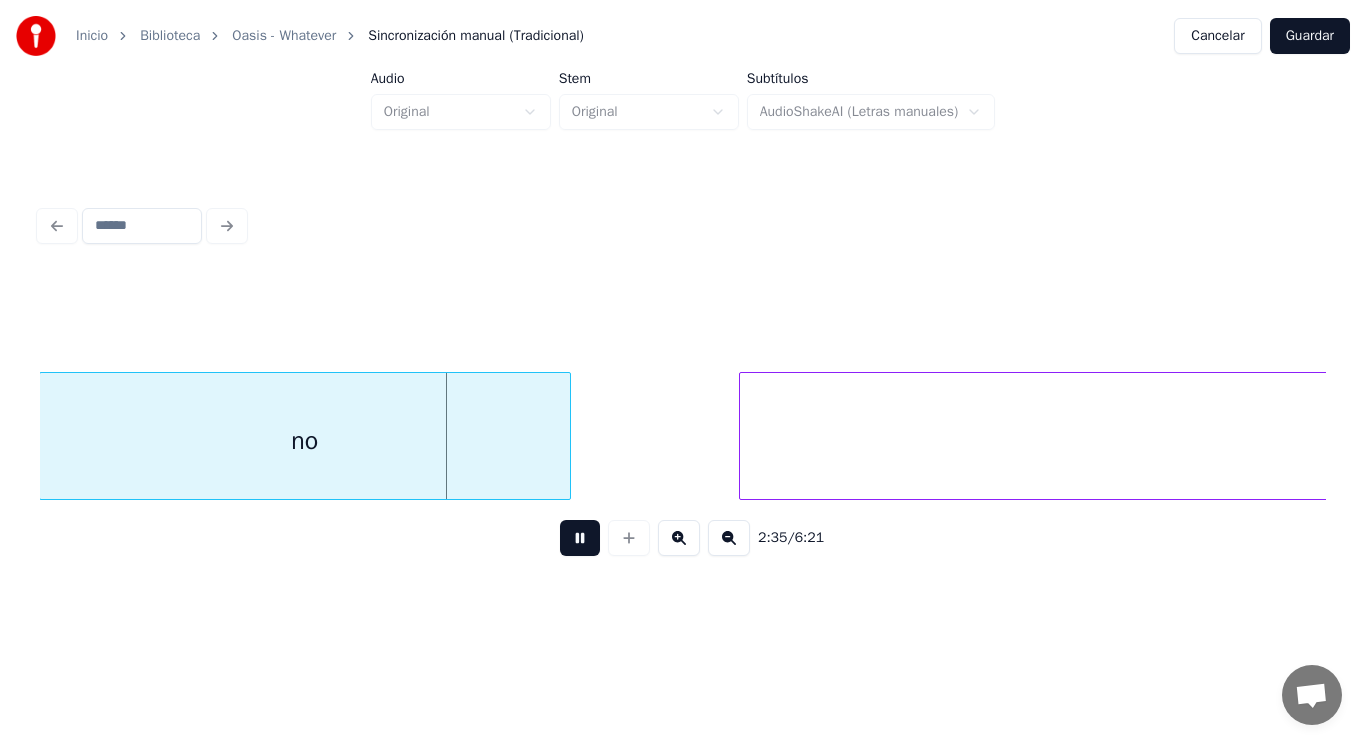 click at bounding box center [580, 538] 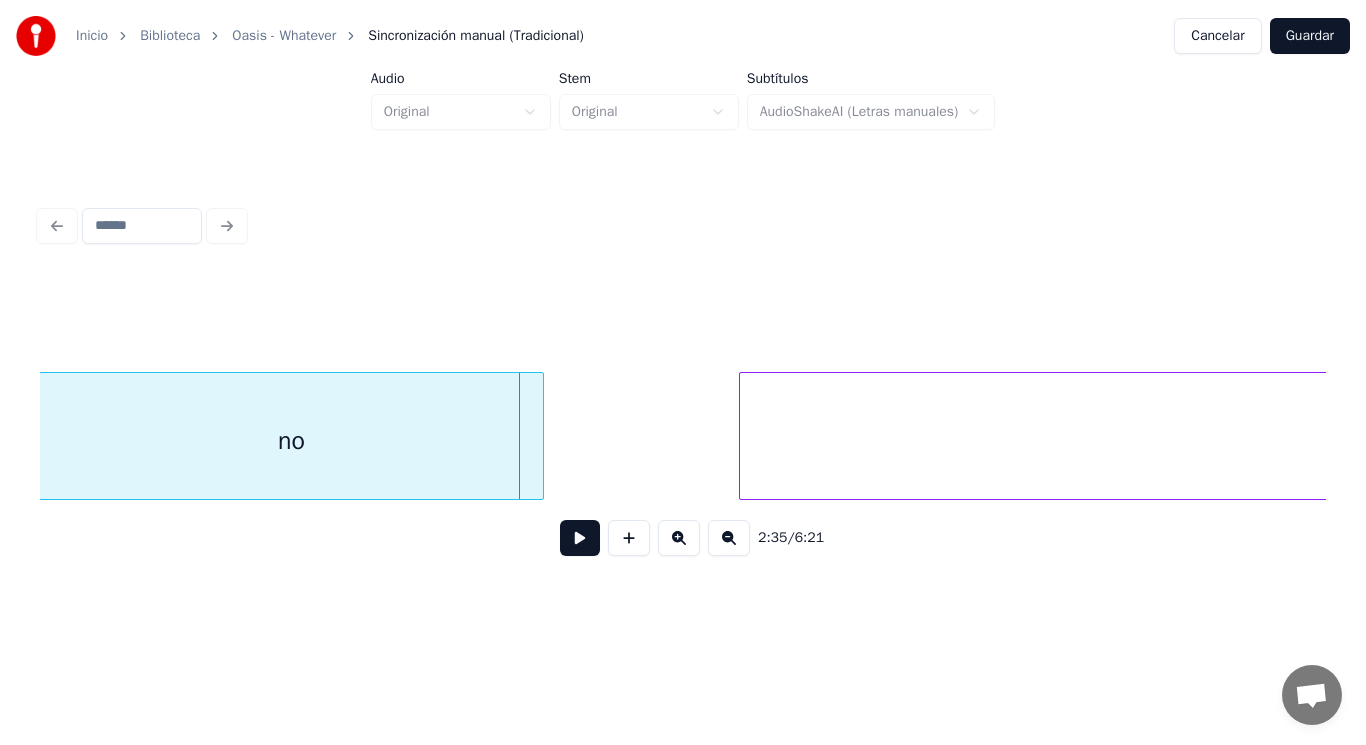 click at bounding box center [540, 436] 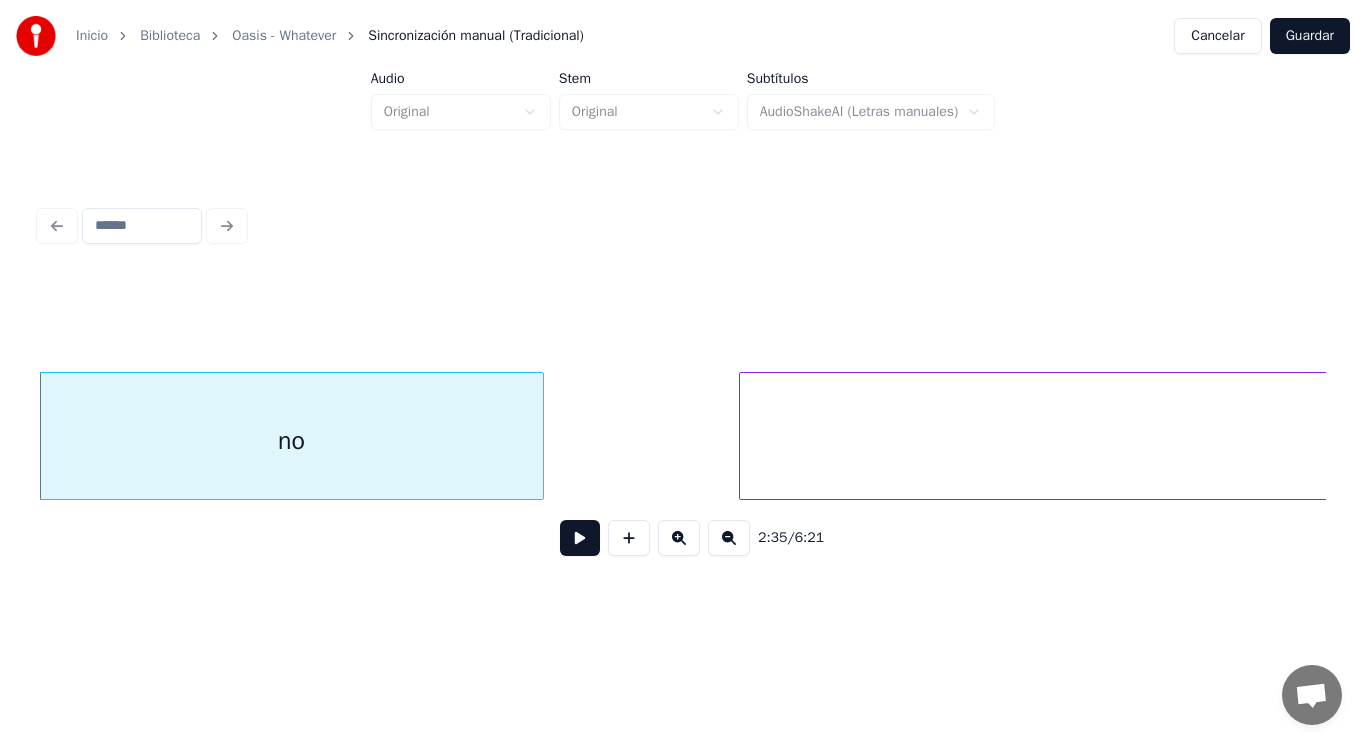 click at bounding box center [580, 538] 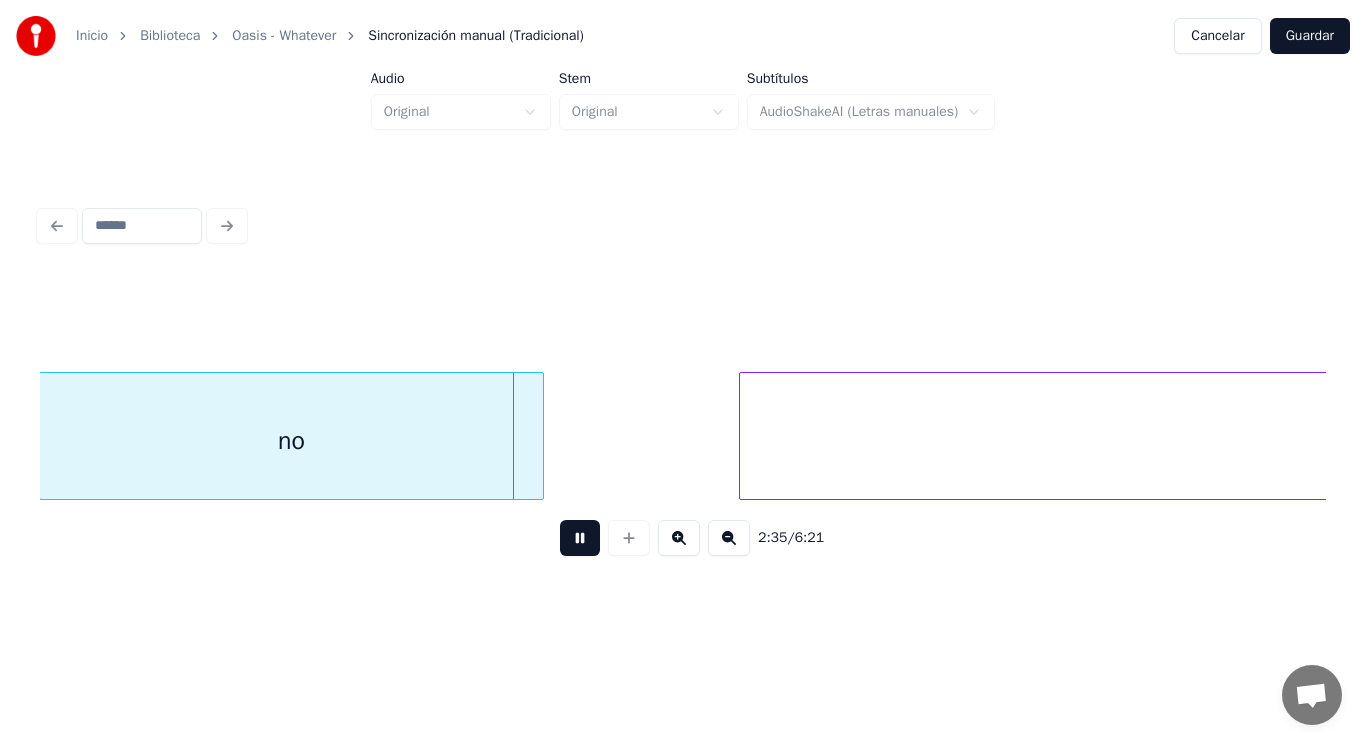 click at bounding box center (580, 538) 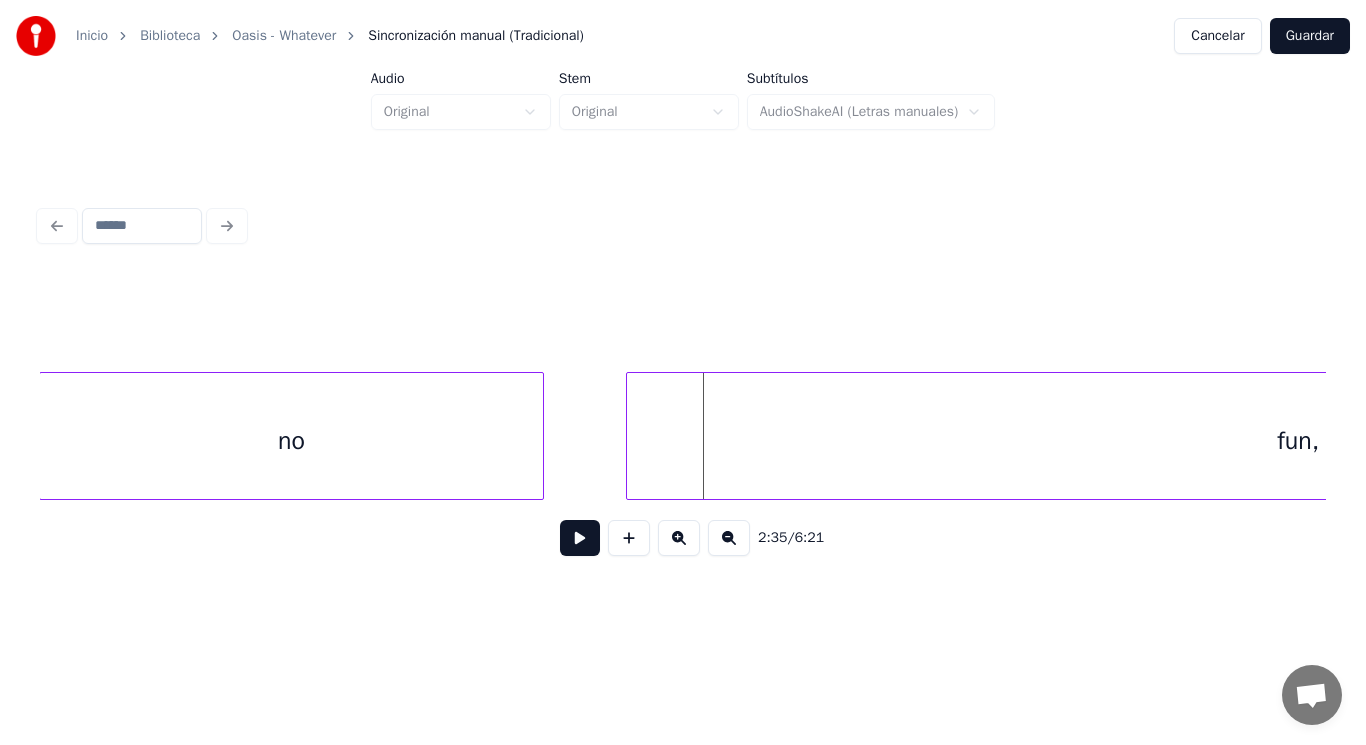 click at bounding box center [630, 436] 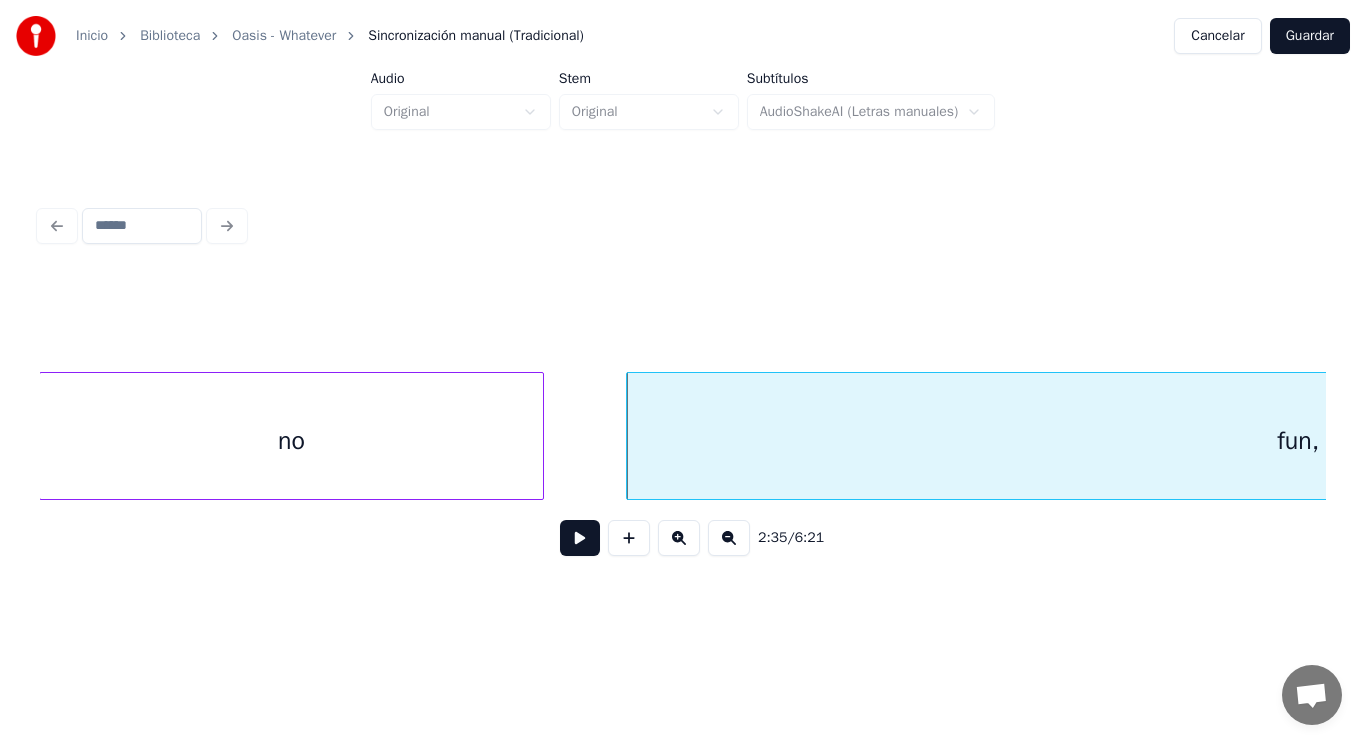 click at bounding box center (580, 538) 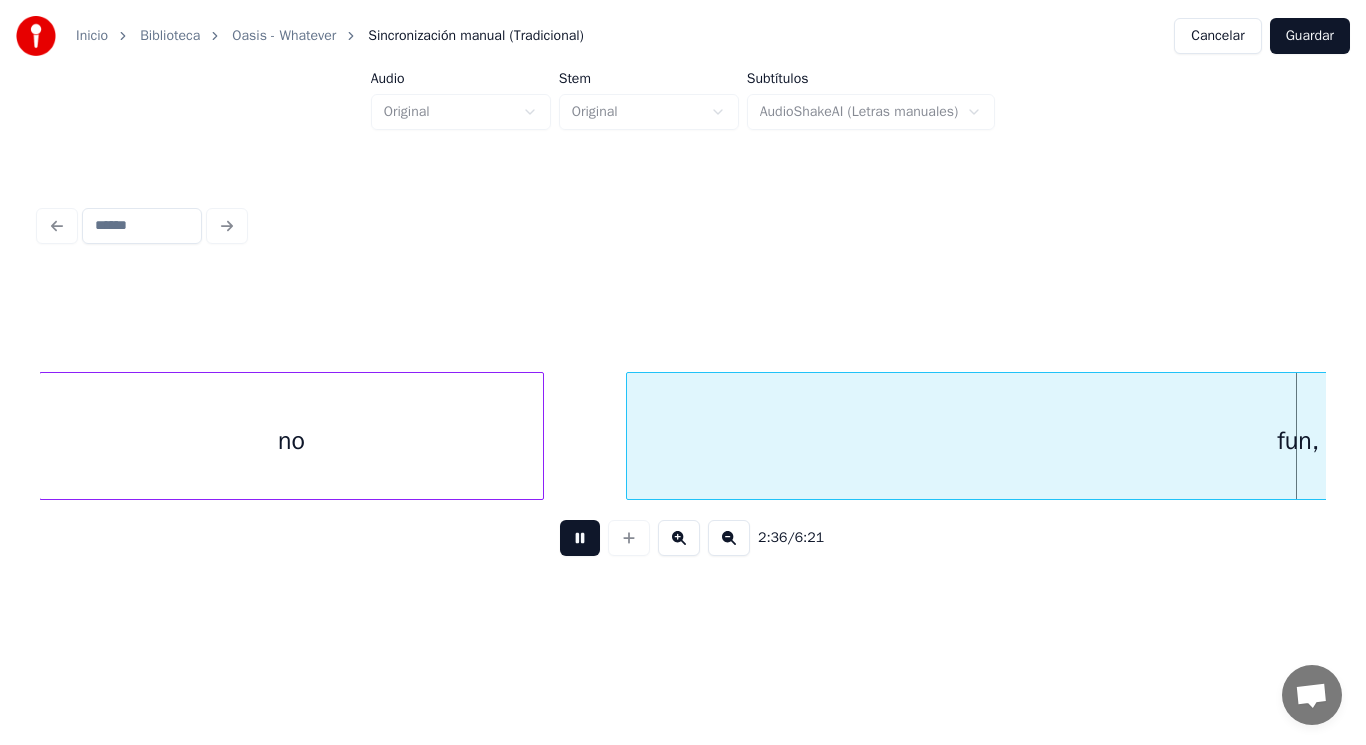 scroll, scrollTop: 0, scrollLeft: 218589, axis: horizontal 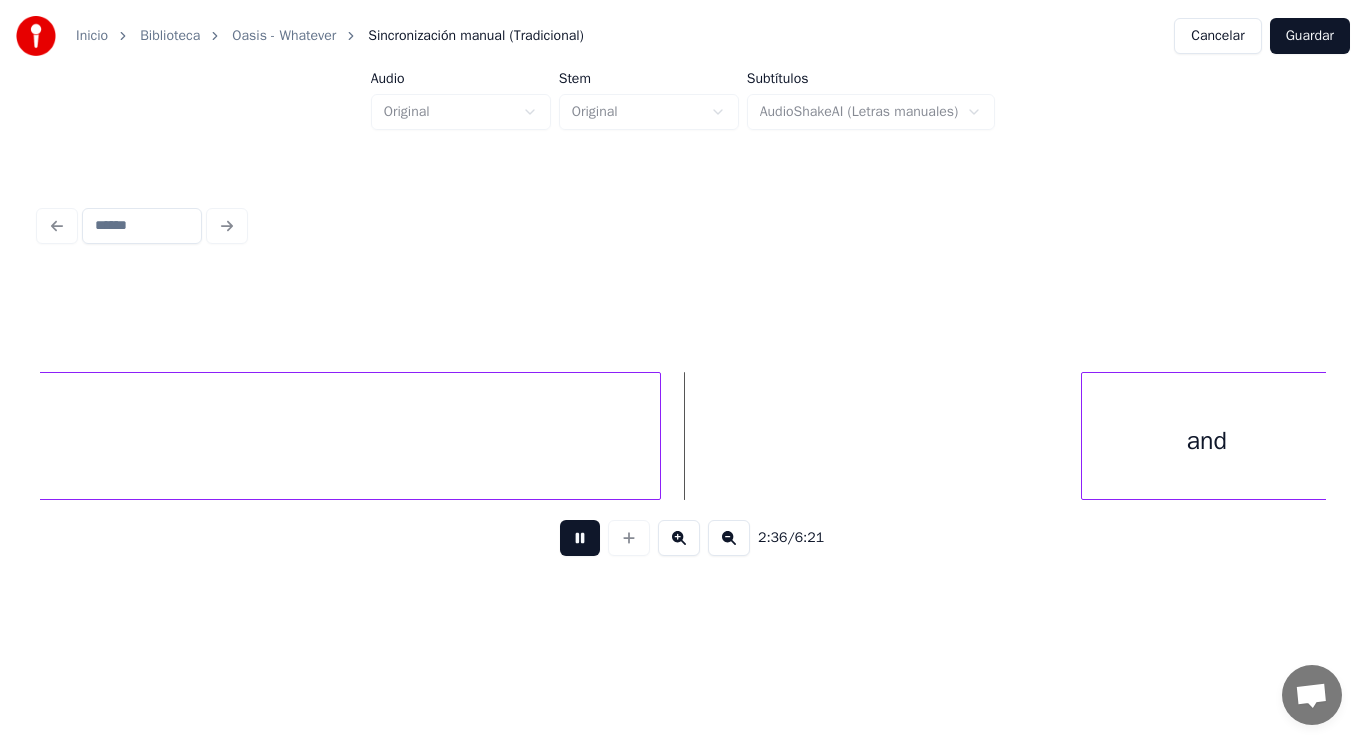 click at bounding box center [580, 538] 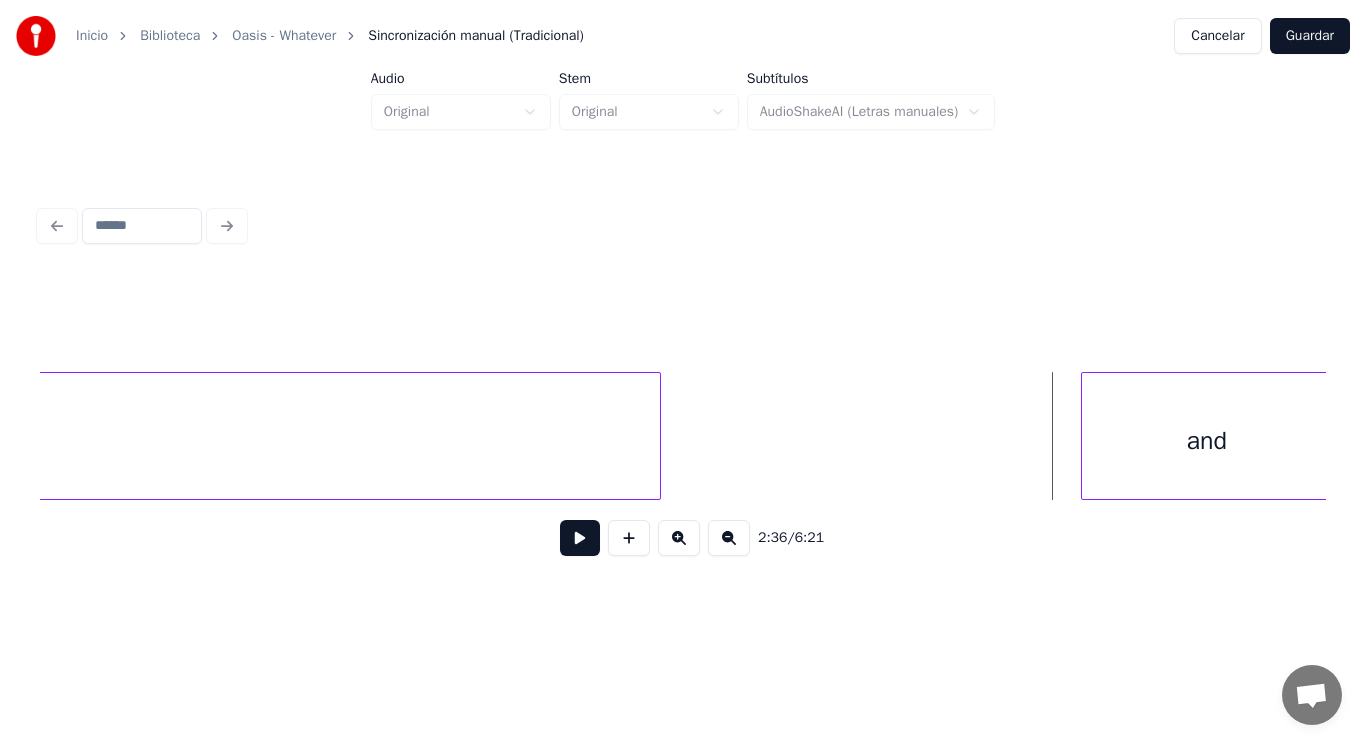 click at bounding box center [580, 538] 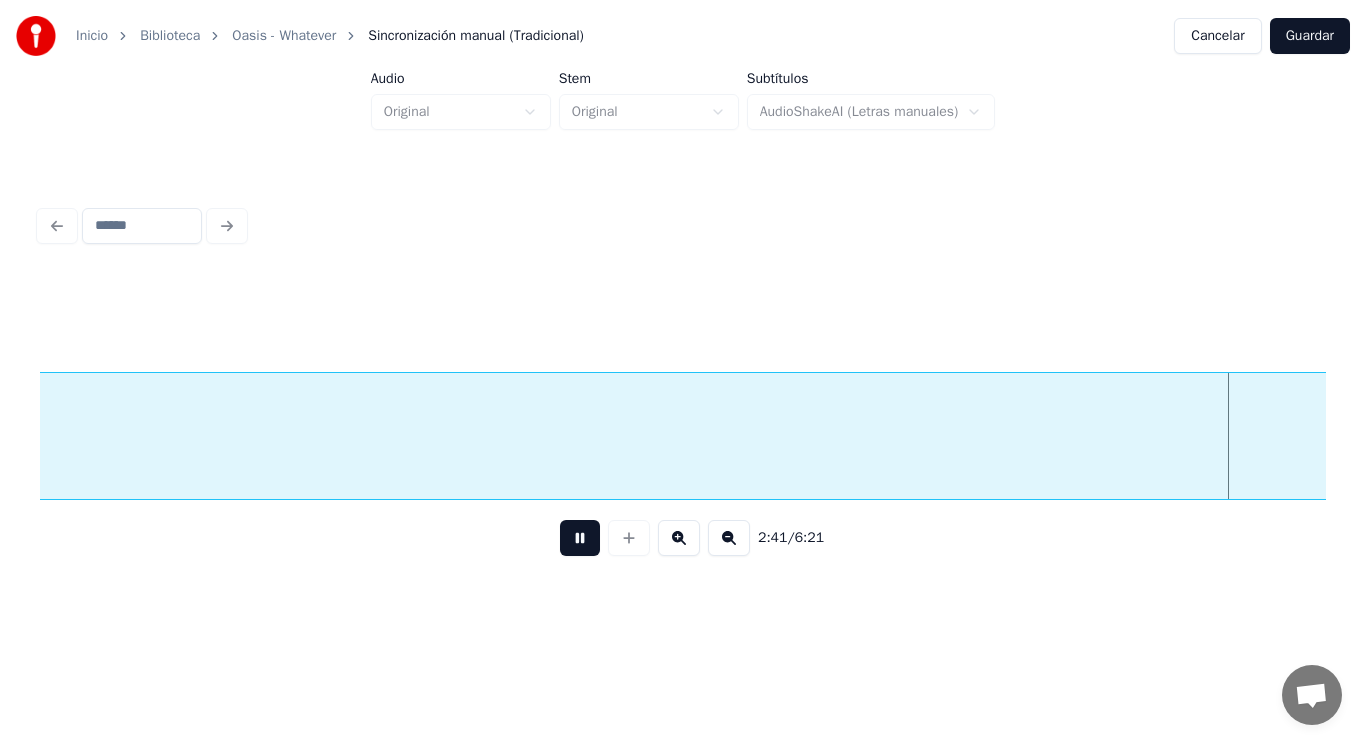 scroll, scrollTop: 0, scrollLeft: 226372, axis: horizontal 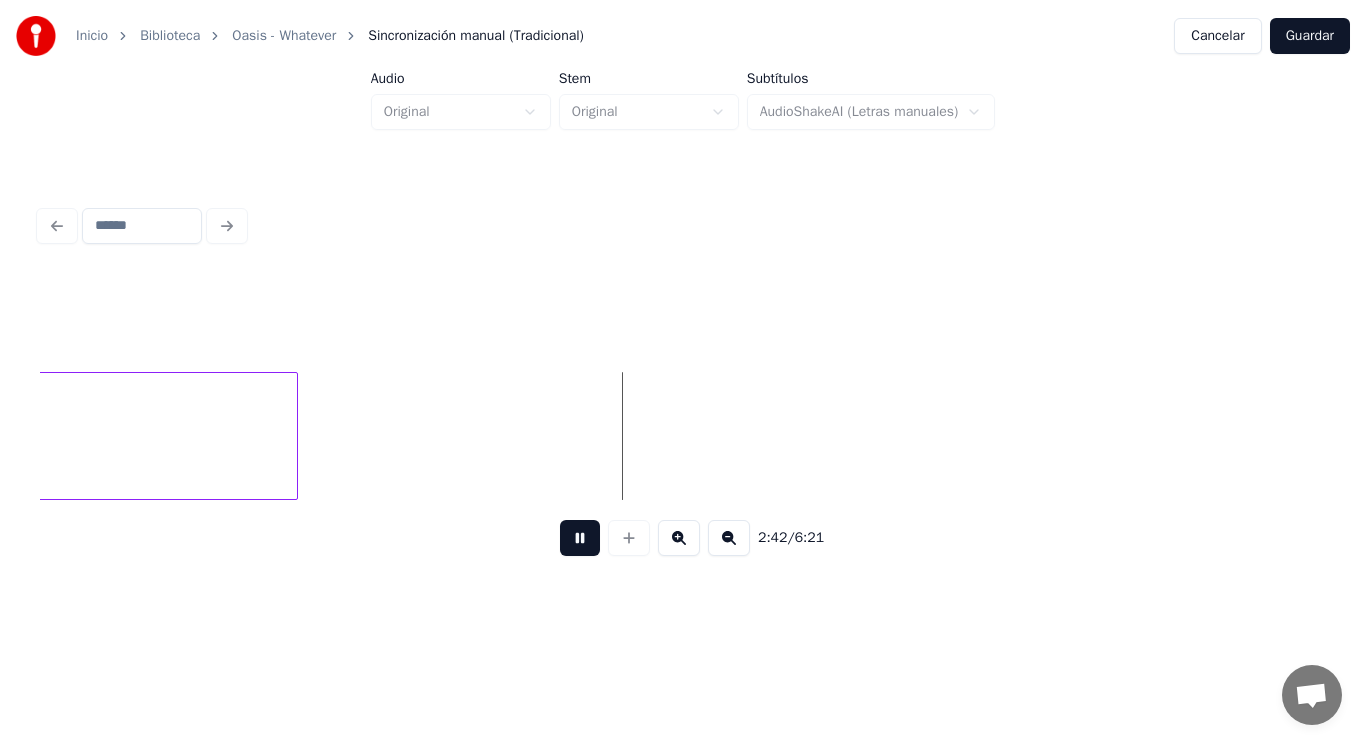 click at bounding box center [580, 538] 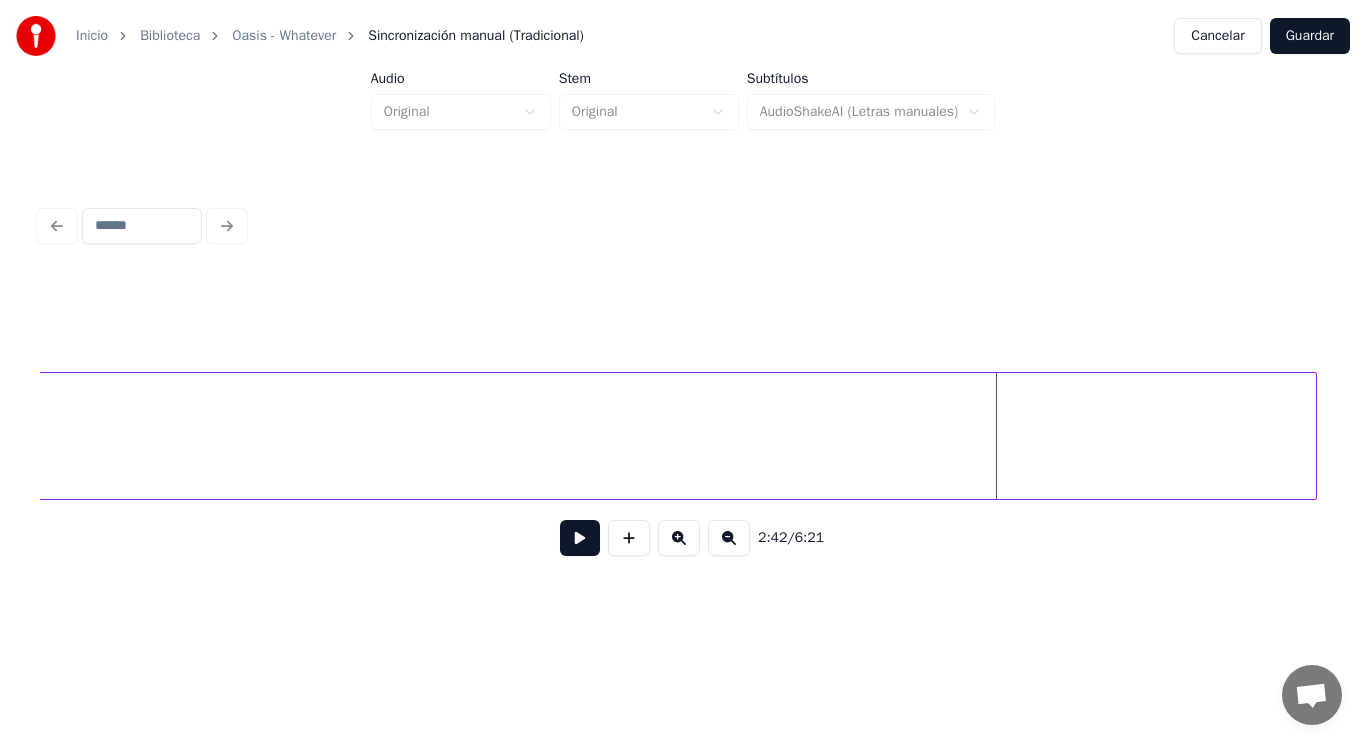 click at bounding box center (1313, 436) 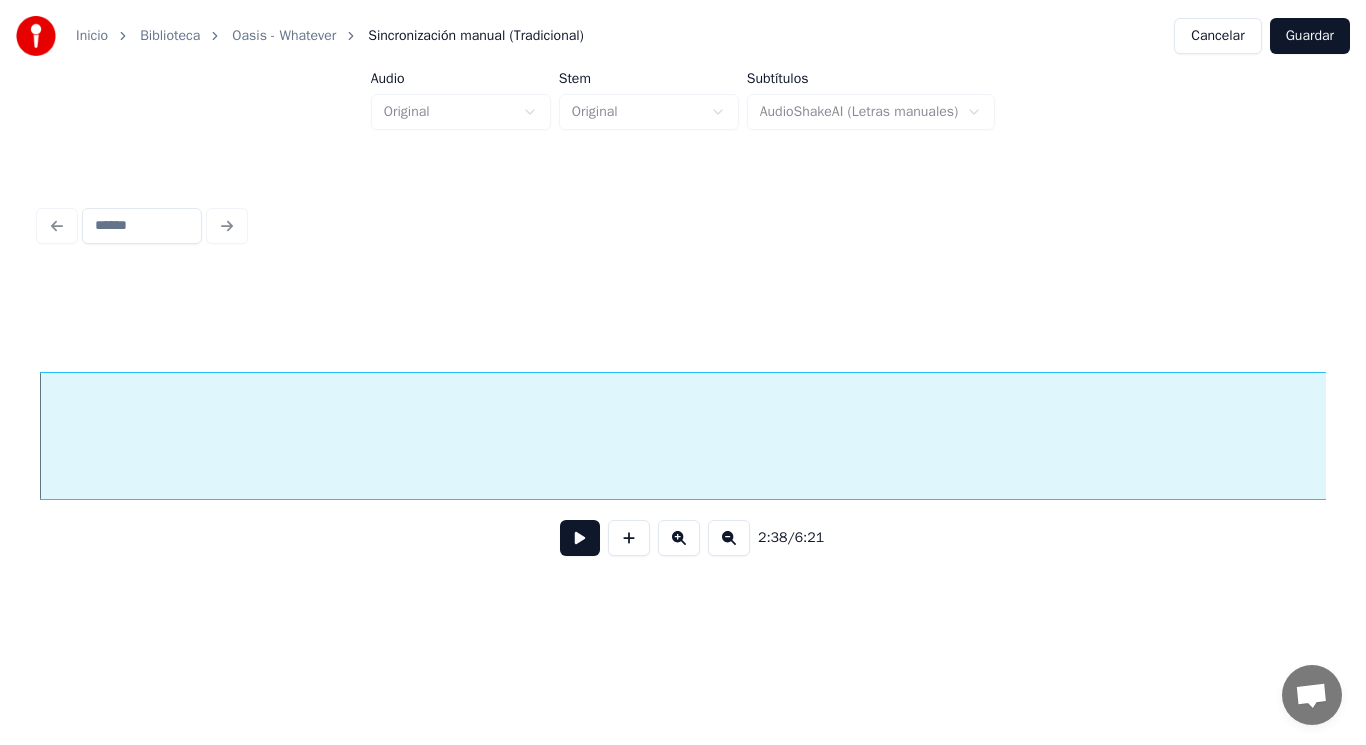 click at bounding box center (580, 538) 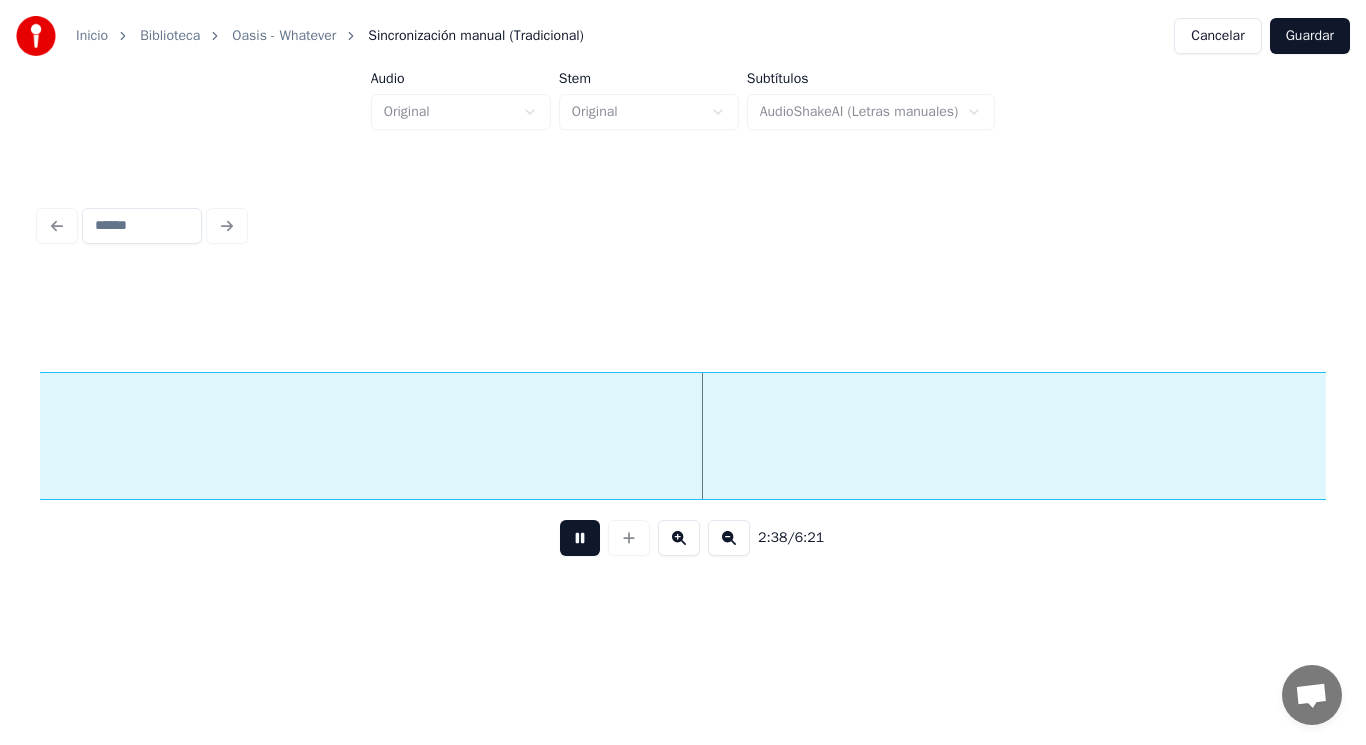click at bounding box center [580, 538] 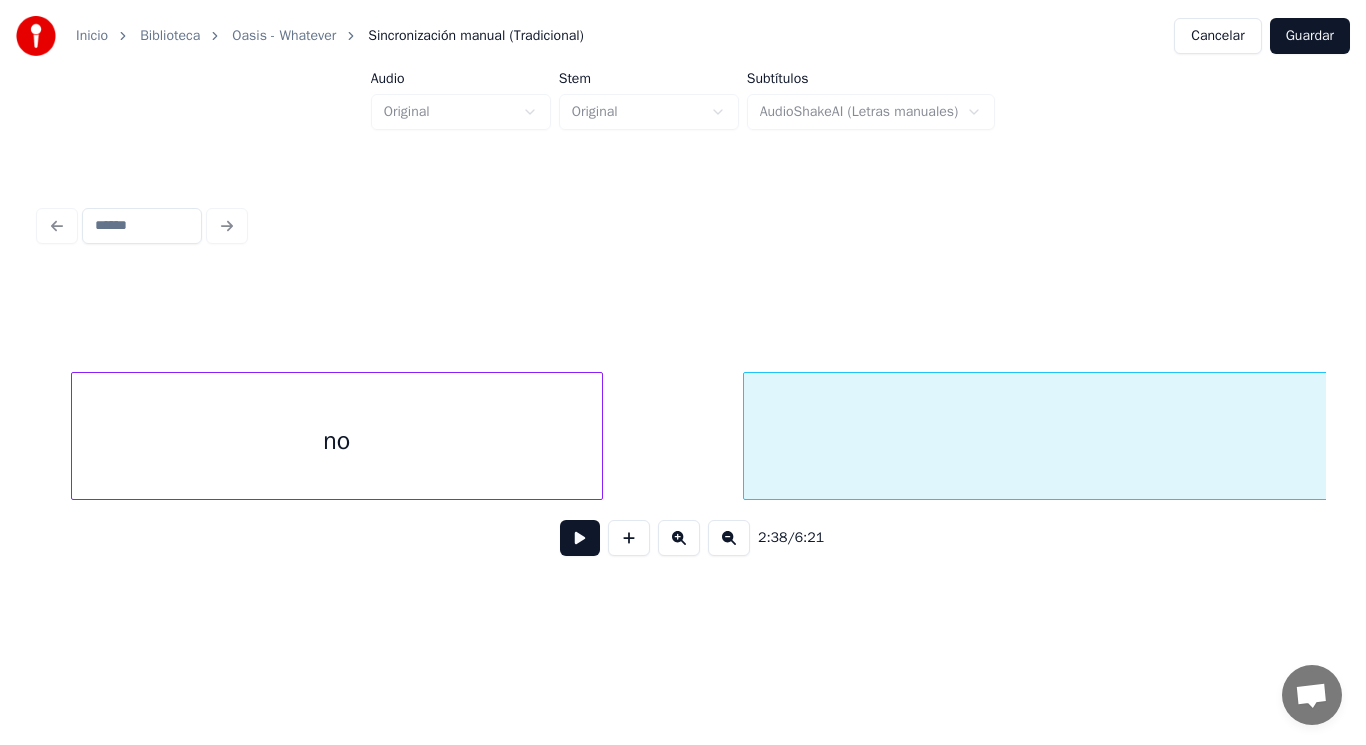 scroll, scrollTop: 0, scrollLeft: 220843, axis: horizontal 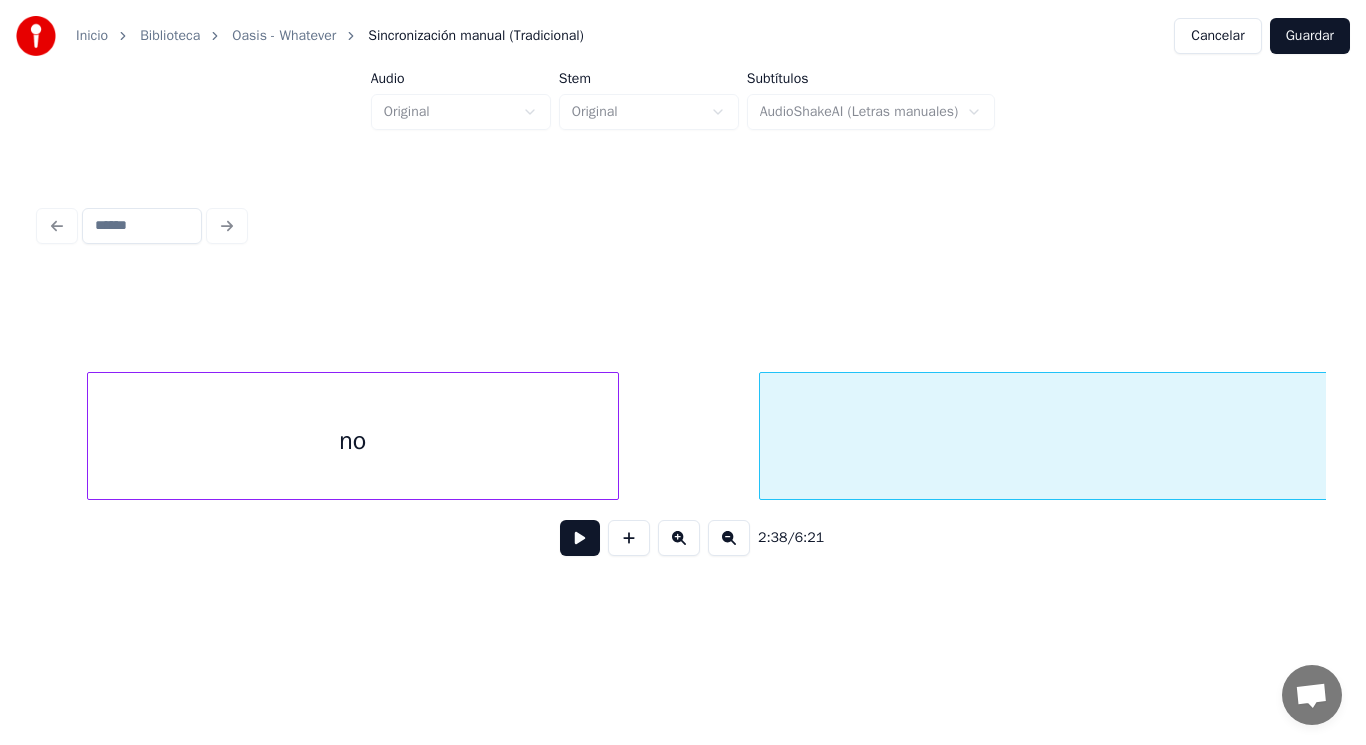 click on "no" at bounding box center [353, 441] 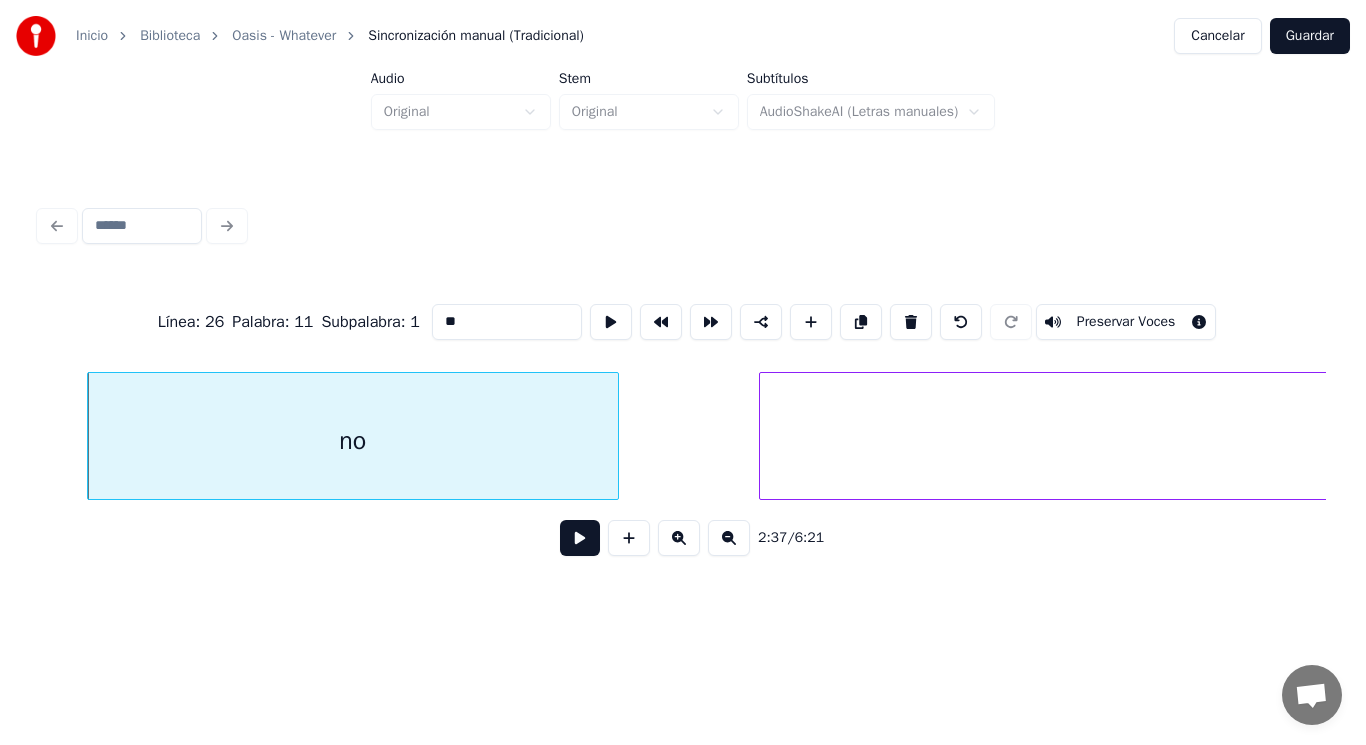 click at bounding box center (580, 538) 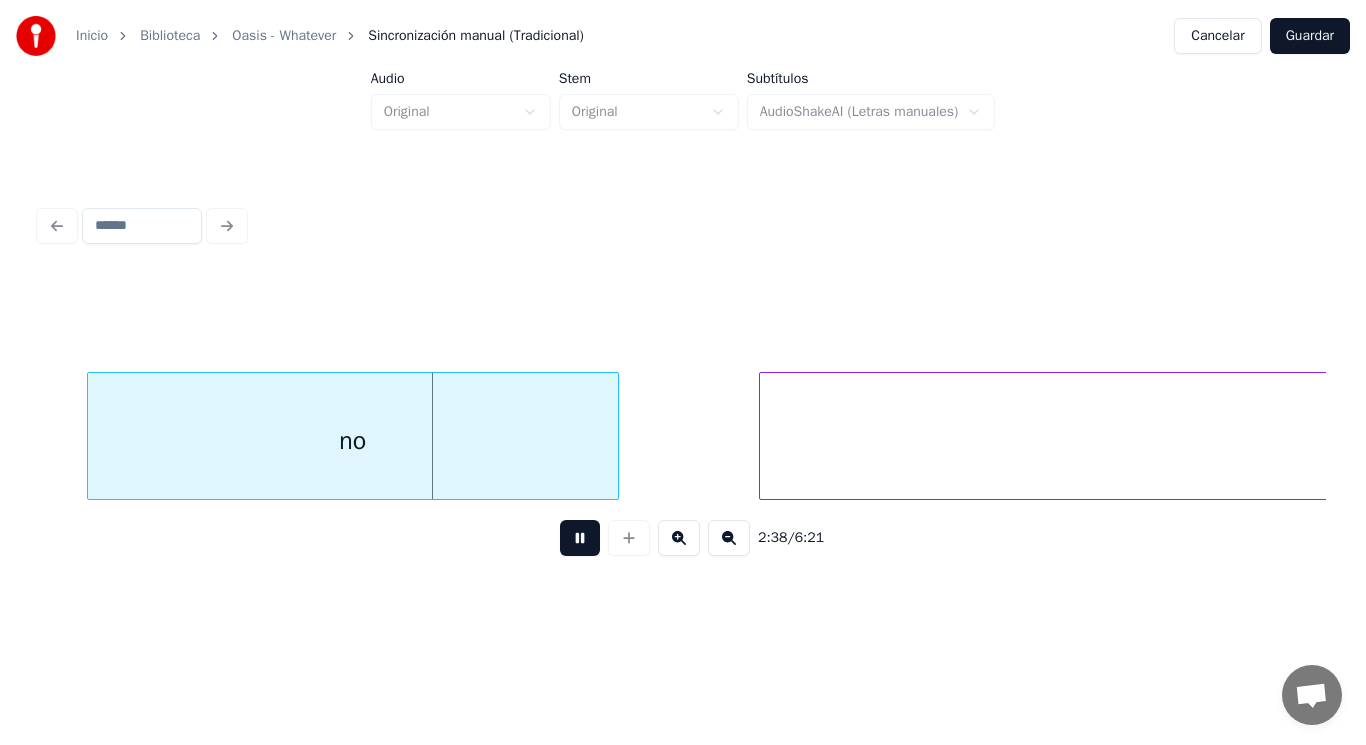 click at bounding box center [580, 538] 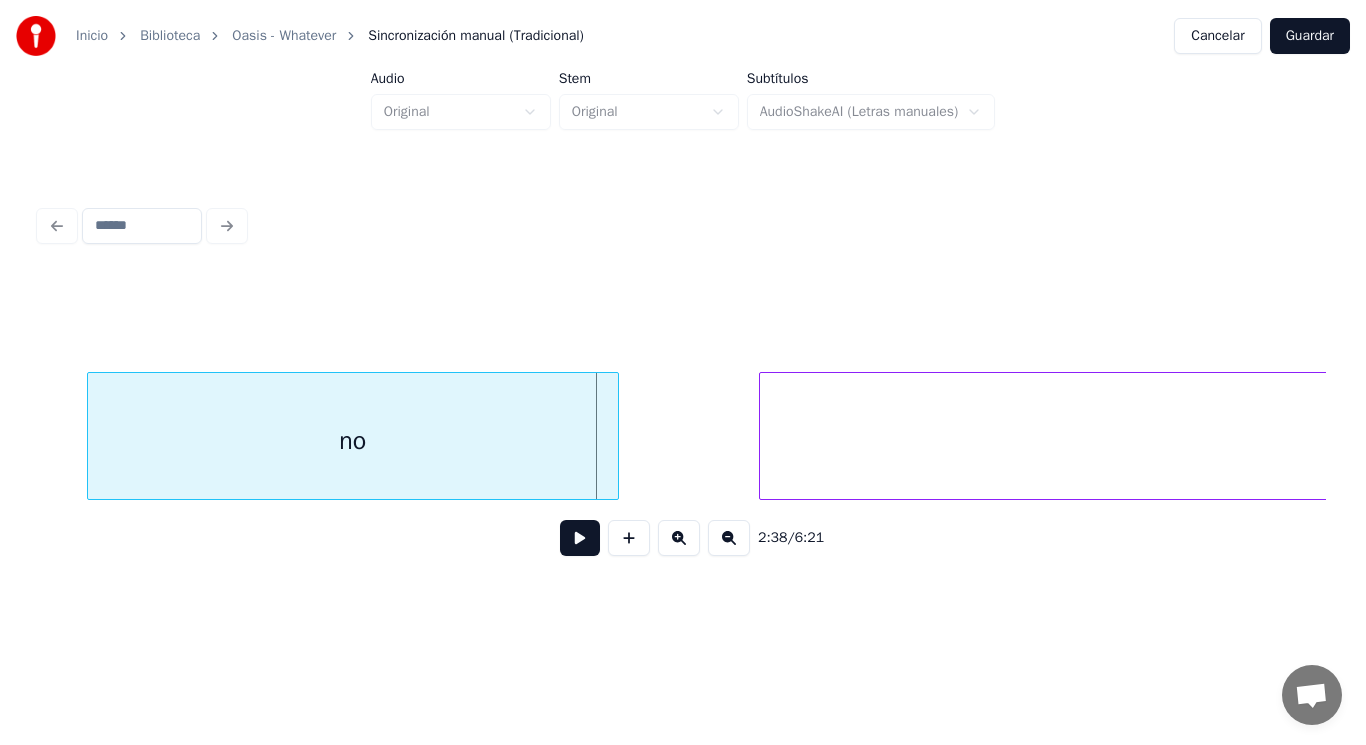 click on "no" at bounding box center (353, 441) 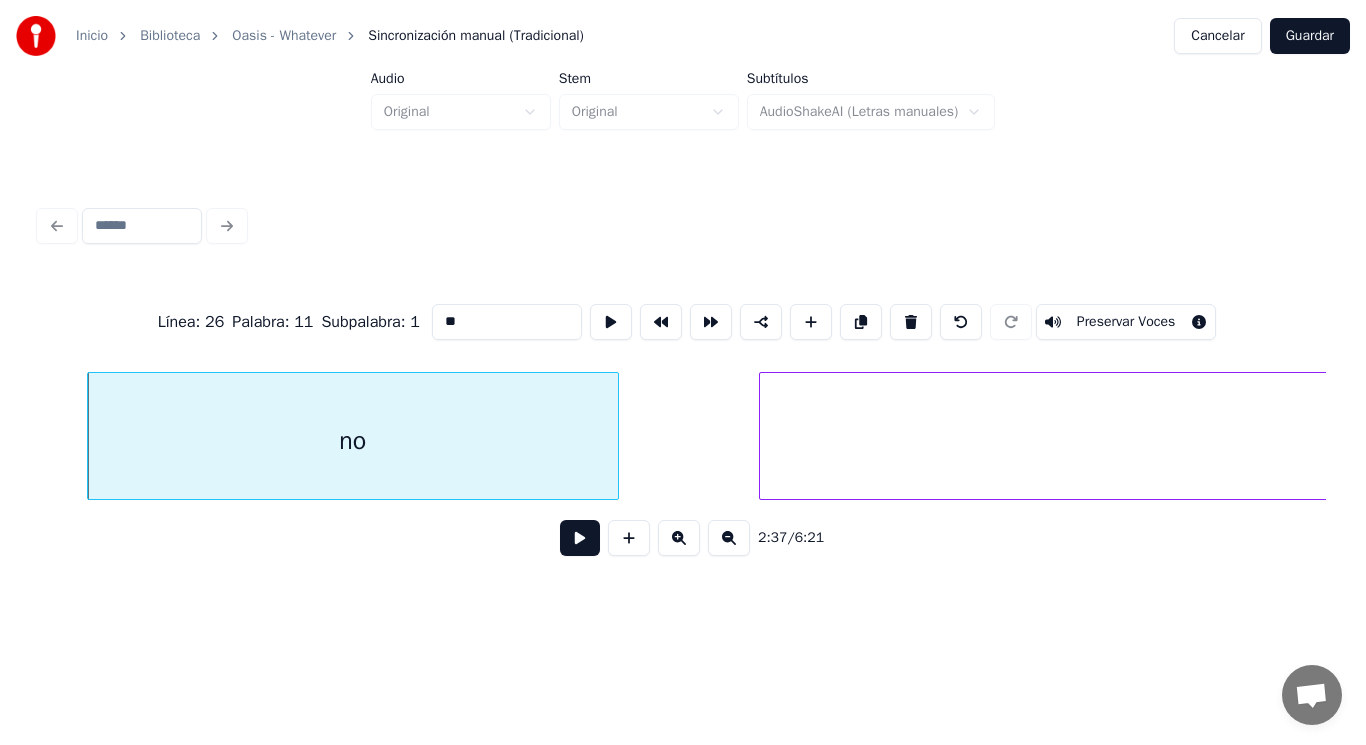 click at bounding box center [580, 538] 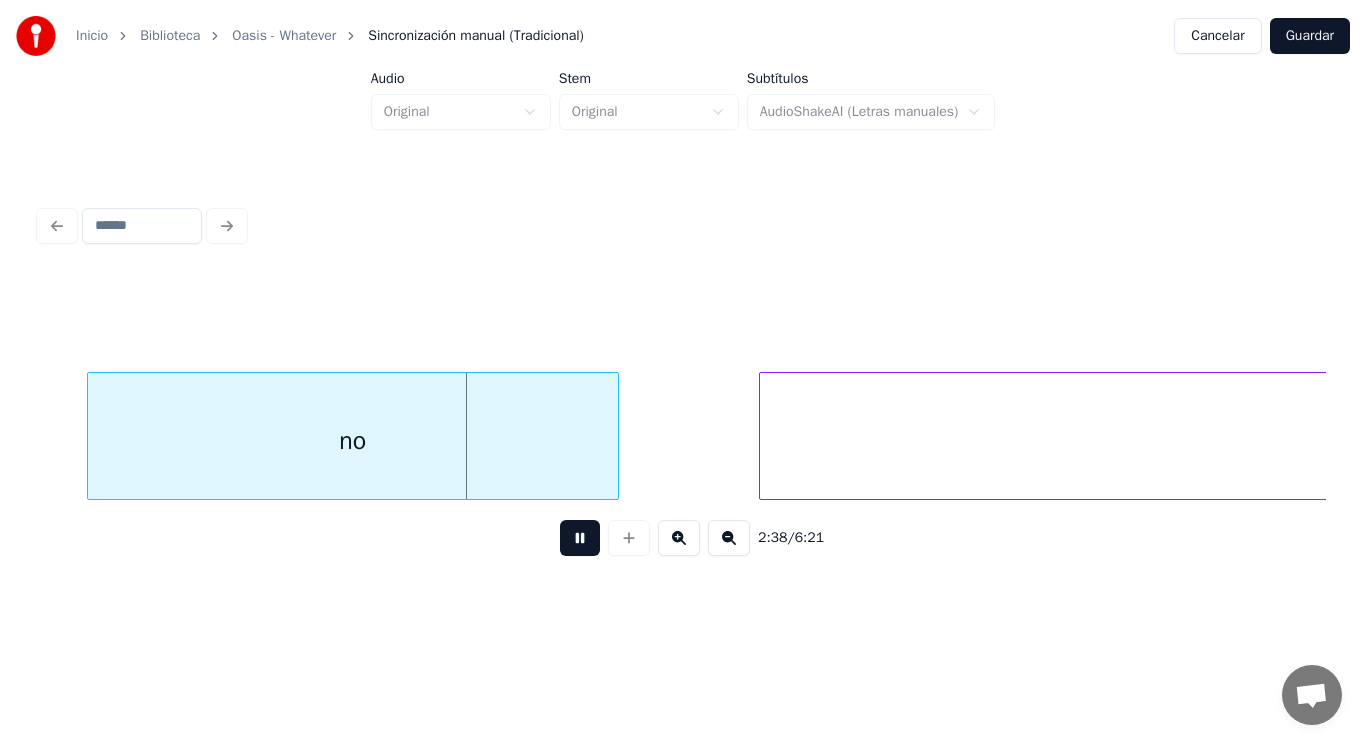 click at bounding box center [580, 538] 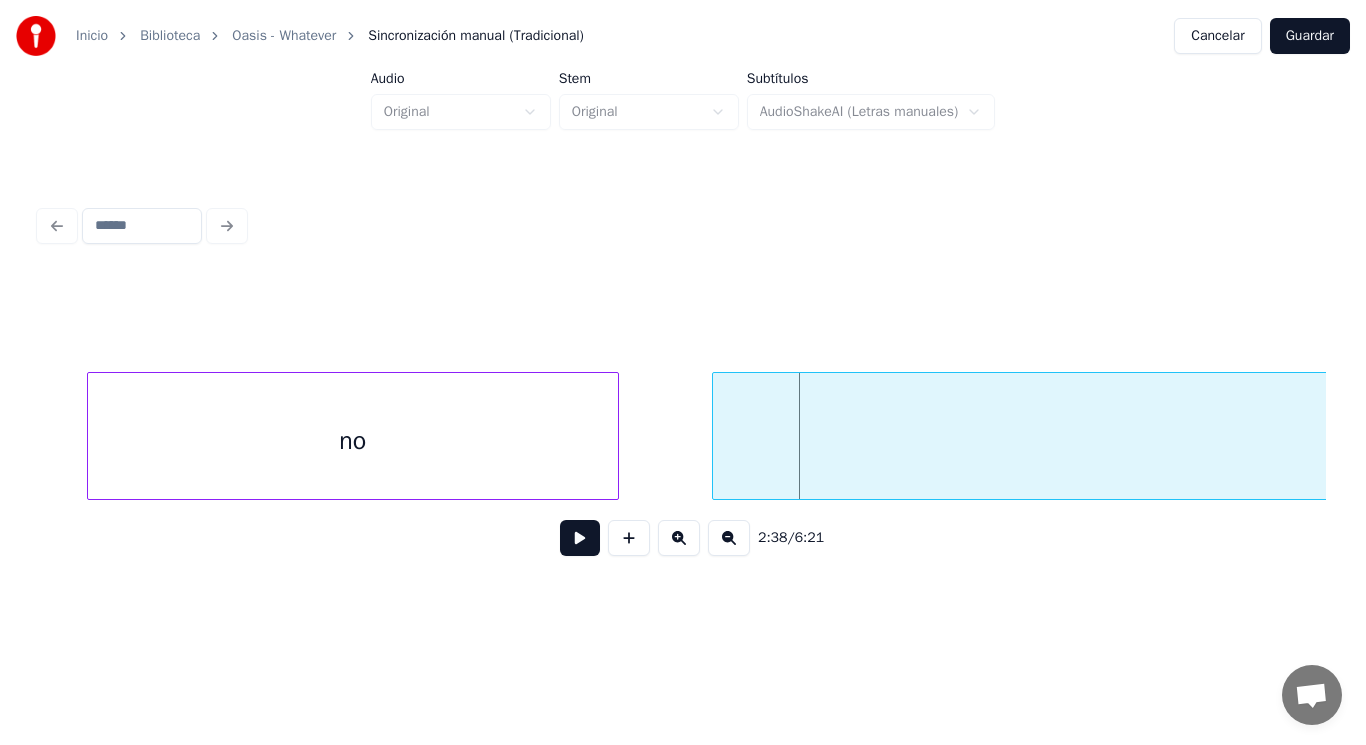 click at bounding box center [716, 436] 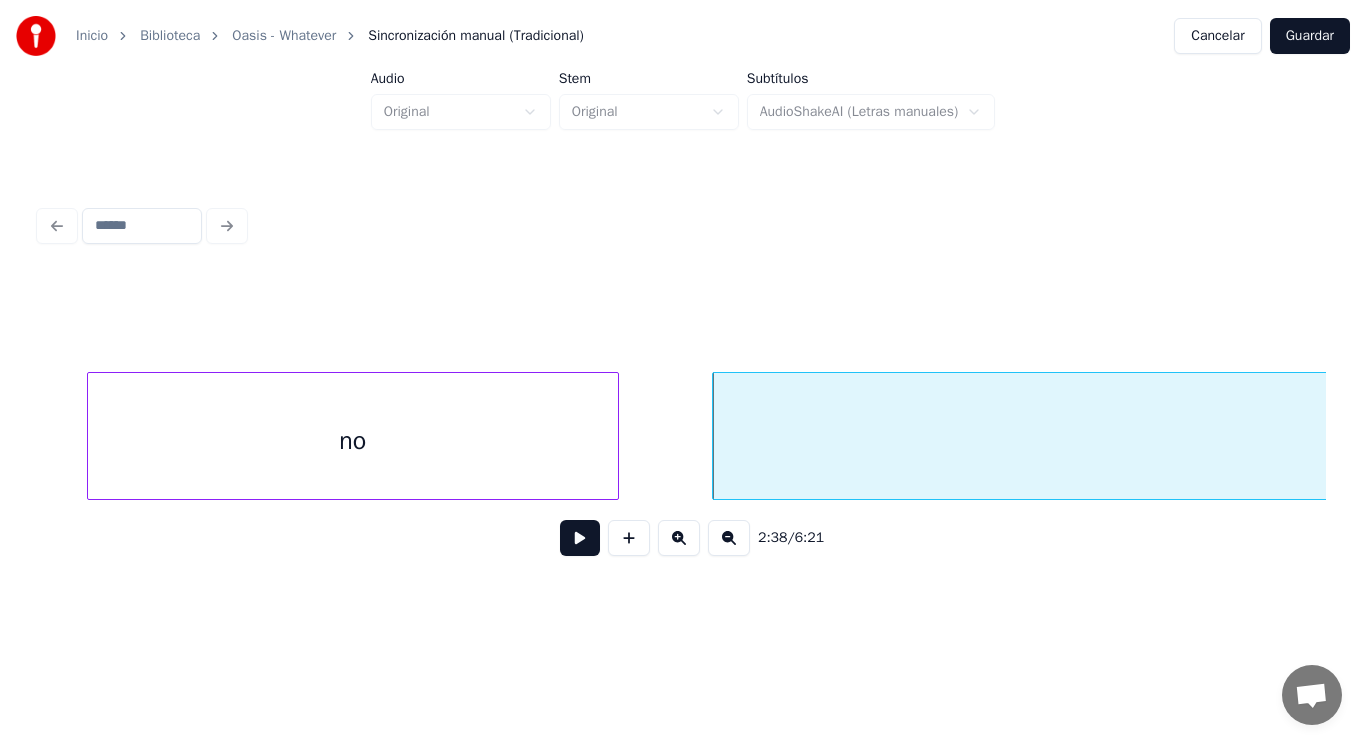 click at bounding box center [580, 538] 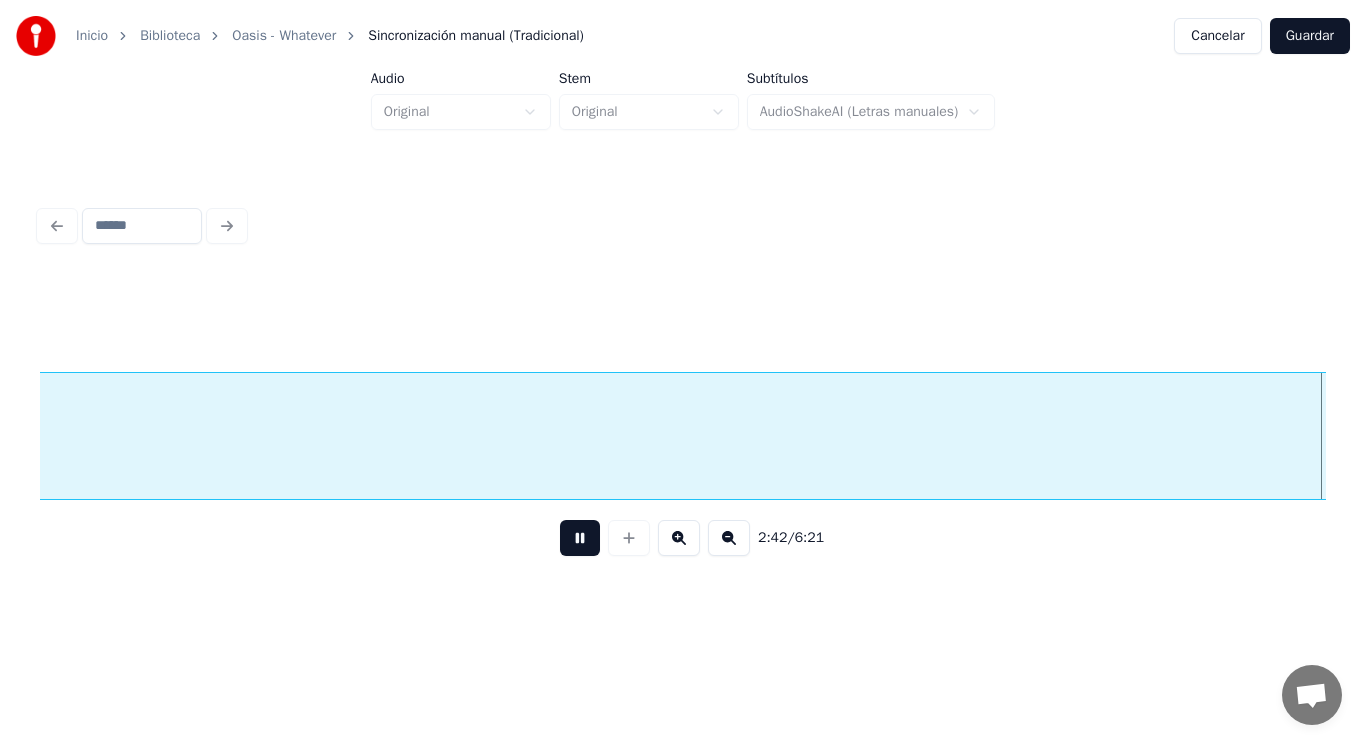 scroll, scrollTop: 0, scrollLeft: 227378, axis: horizontal 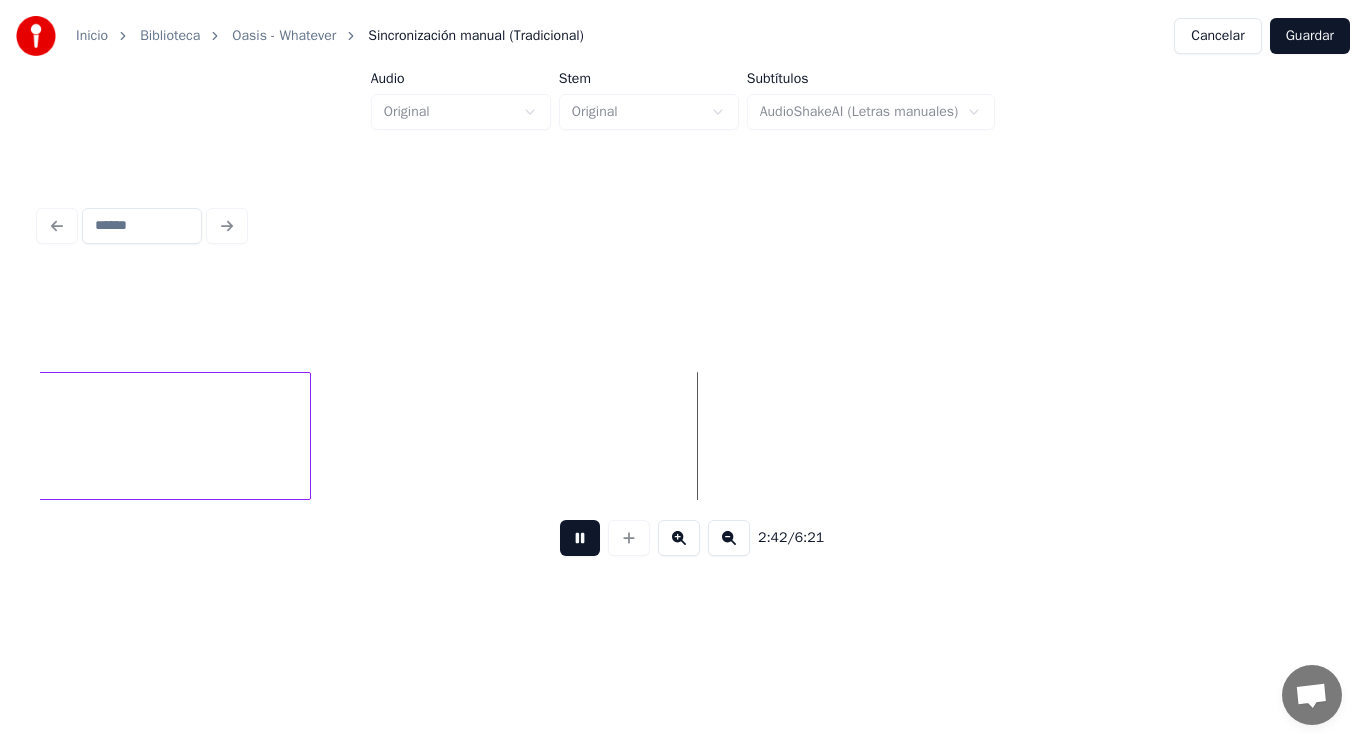 click at bounding box center [580, 538] 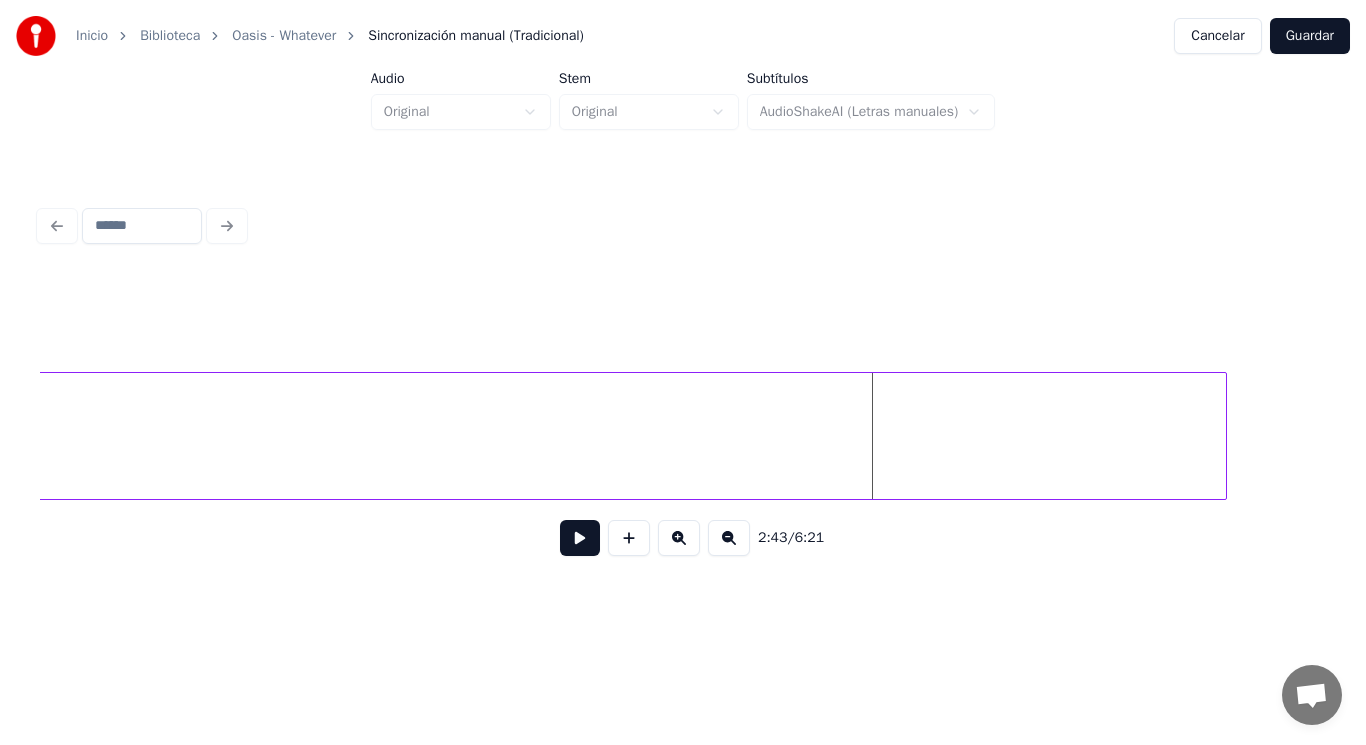click at bounding box center [1223, 436] 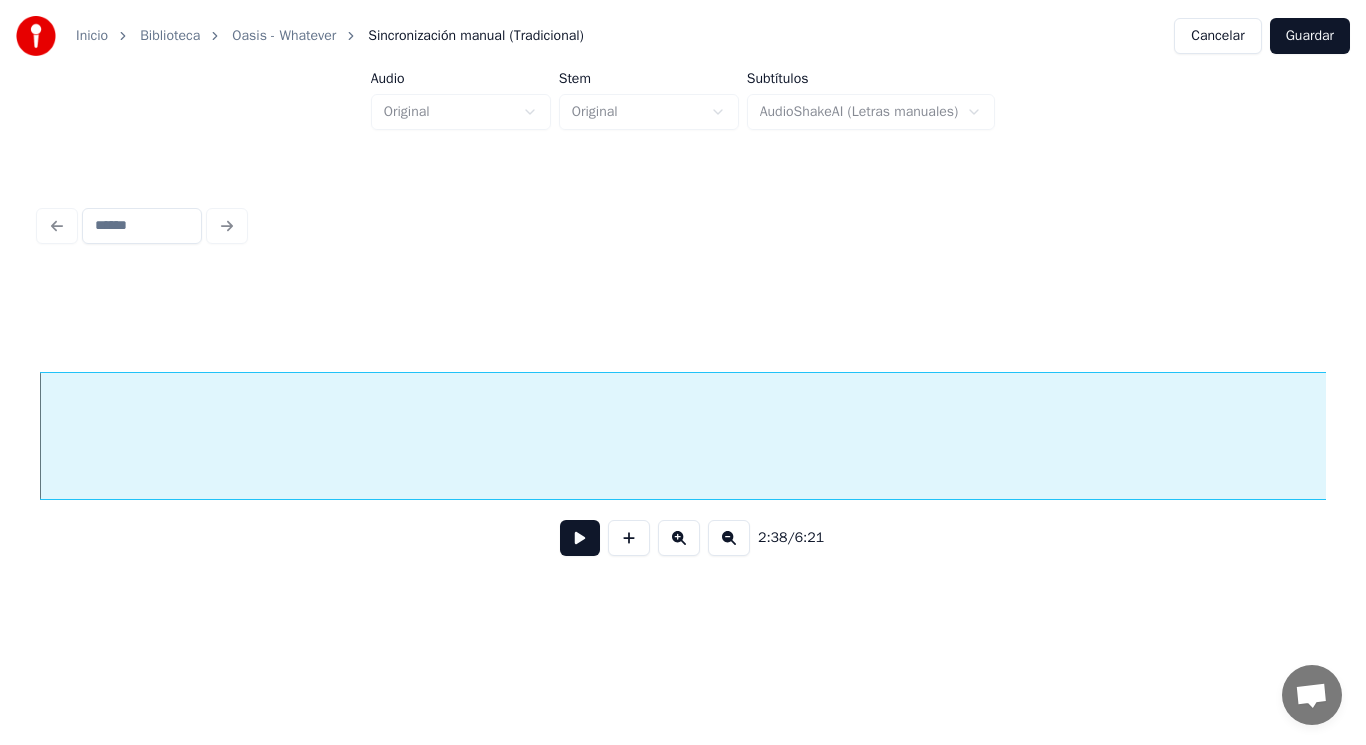 click at bounding box center [580, 538] 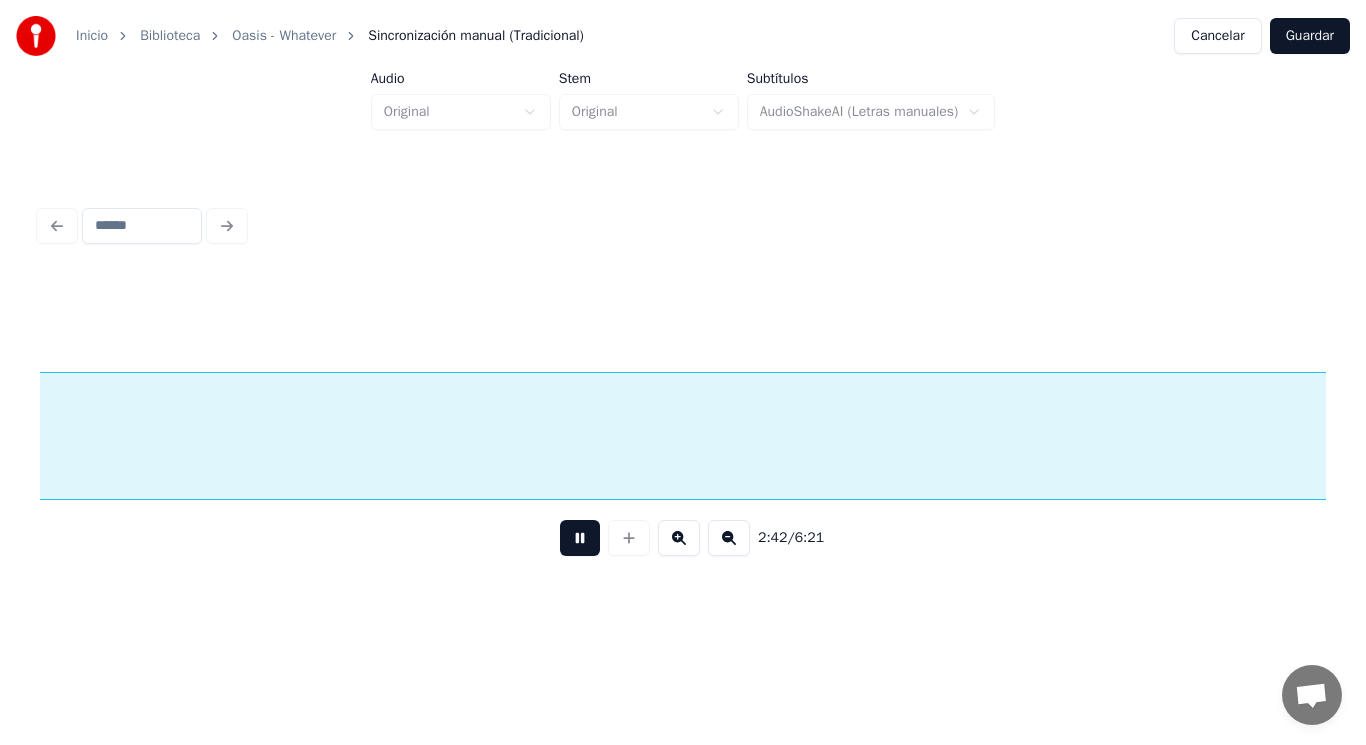 scroll, scrollTop: 0, scrollLeft: 228023, axis: horizontal 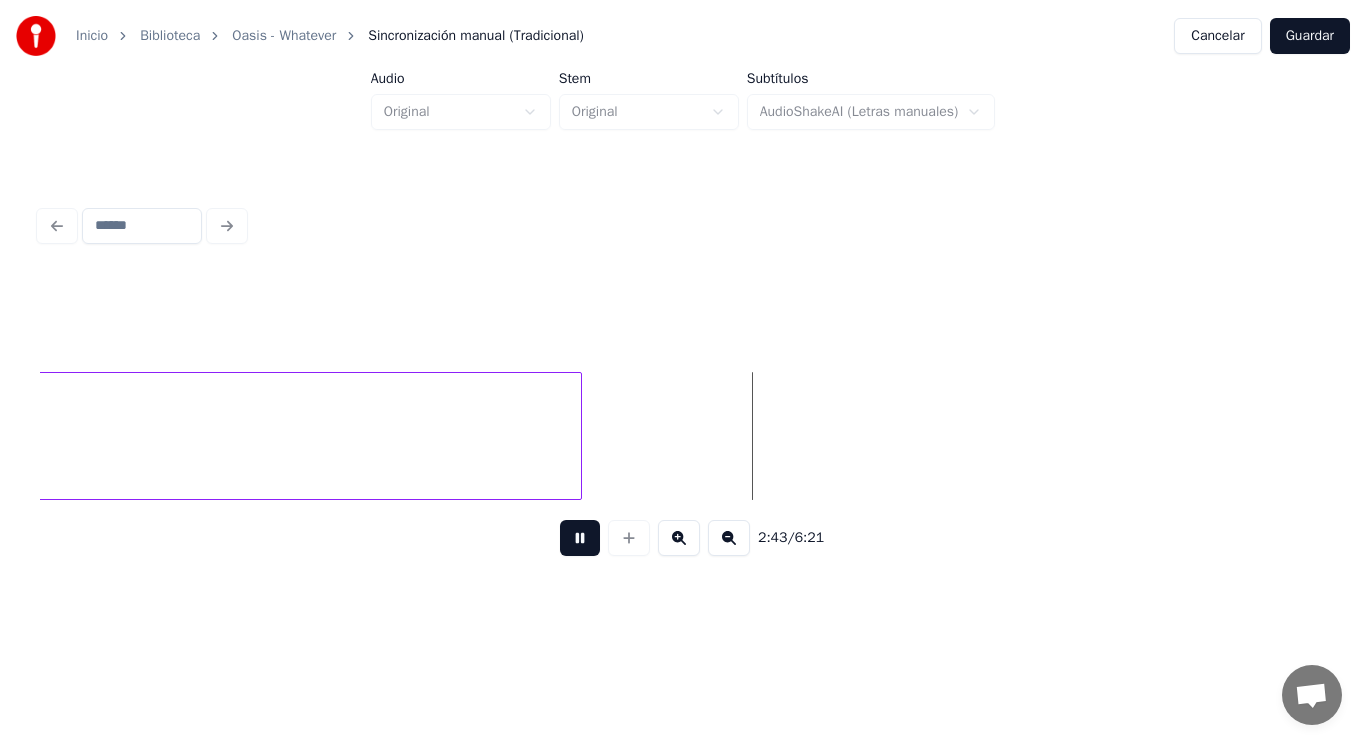 click at bounding box center (580, 538) 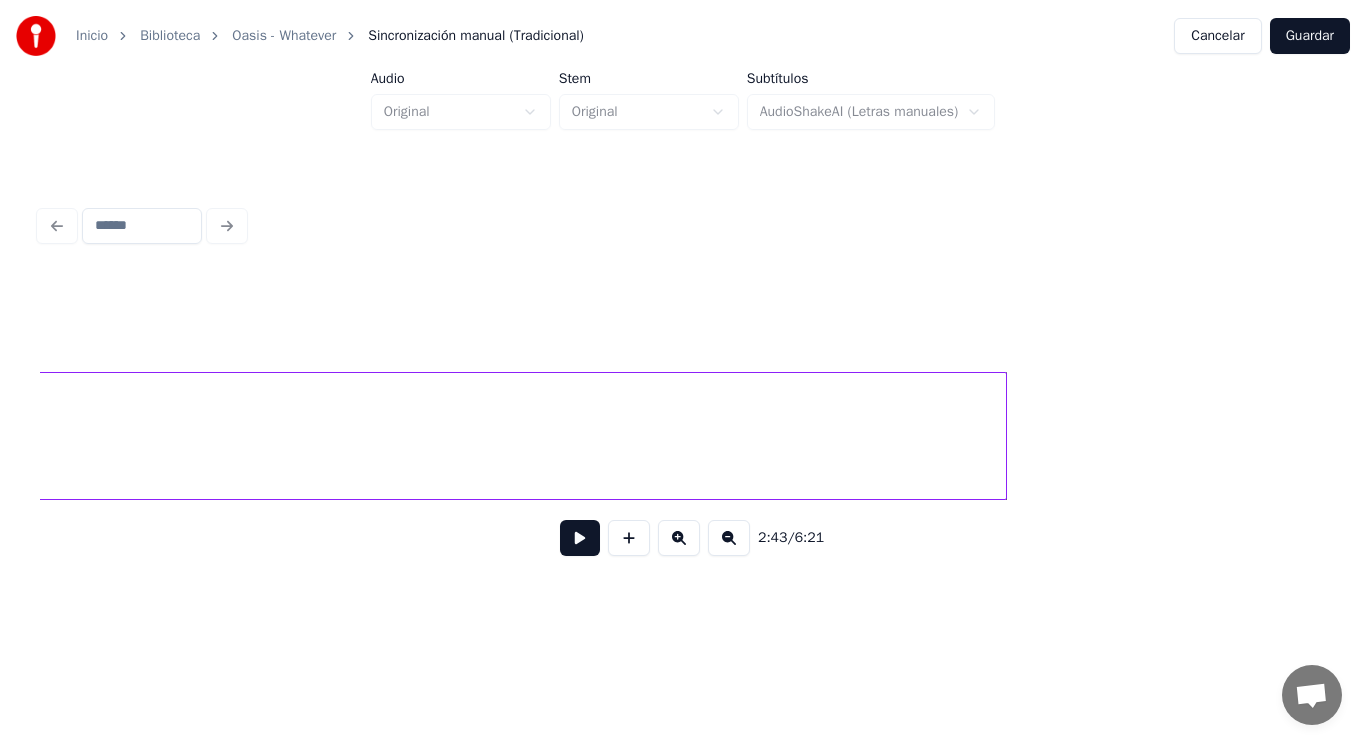 click at bounding box center (1003, 436) 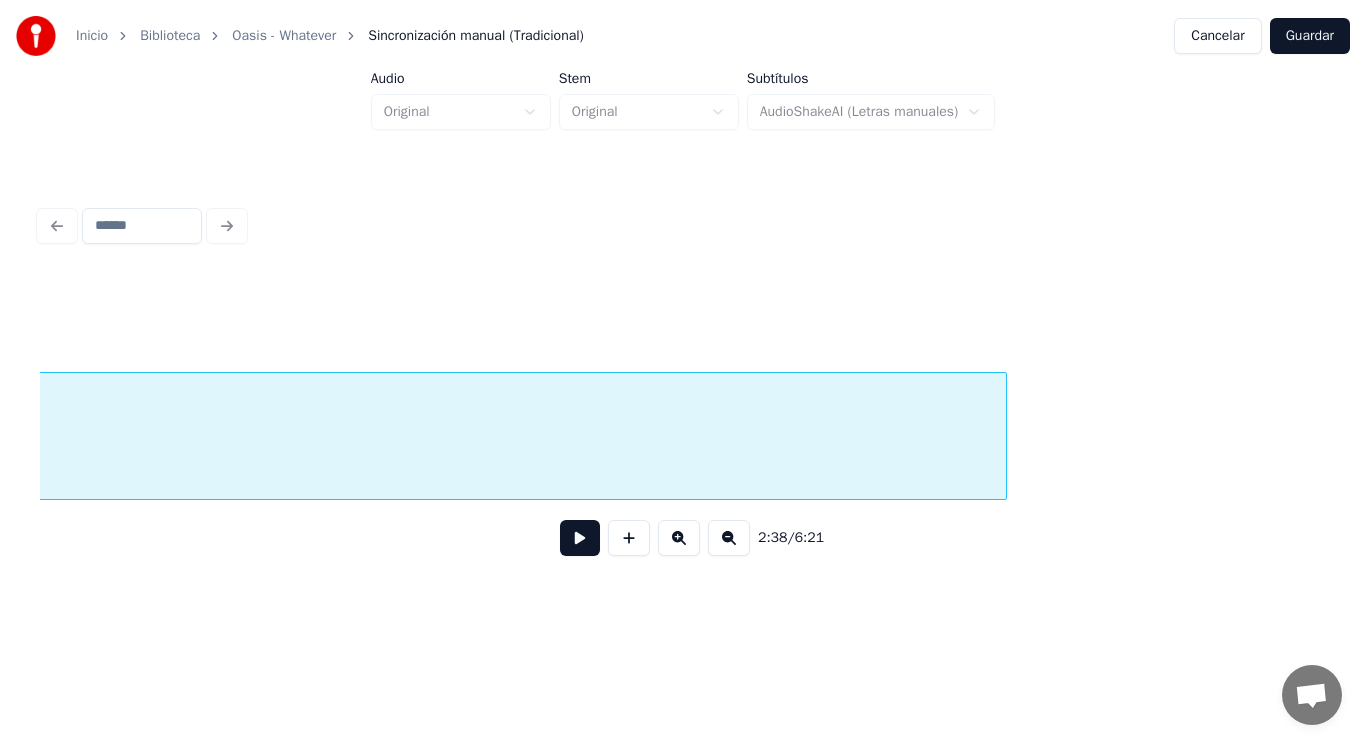 scroll, scrollTop: 0, scrollLeft: 221516, axis: horizontal 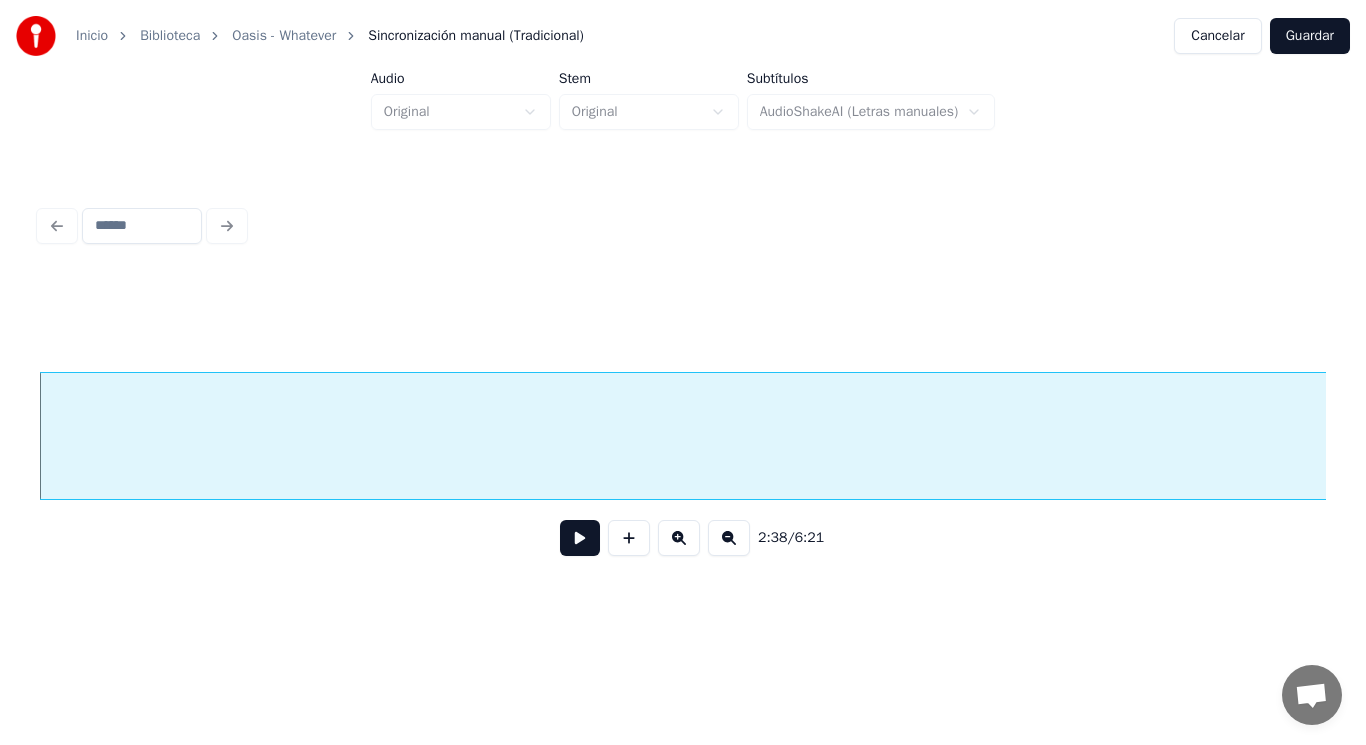 click at bounding box center (580, 538) 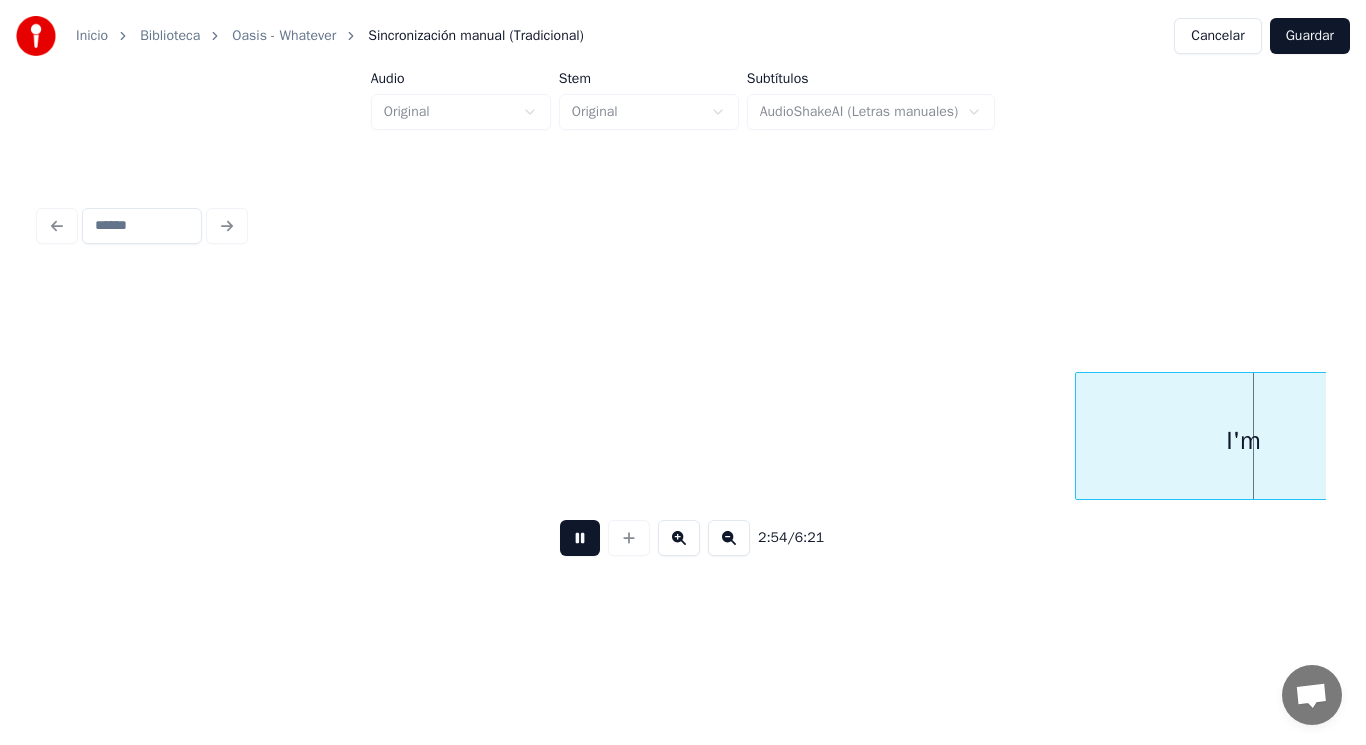scroll, scrollTop: 0, scrollLeft: 243686, axis: horizontal 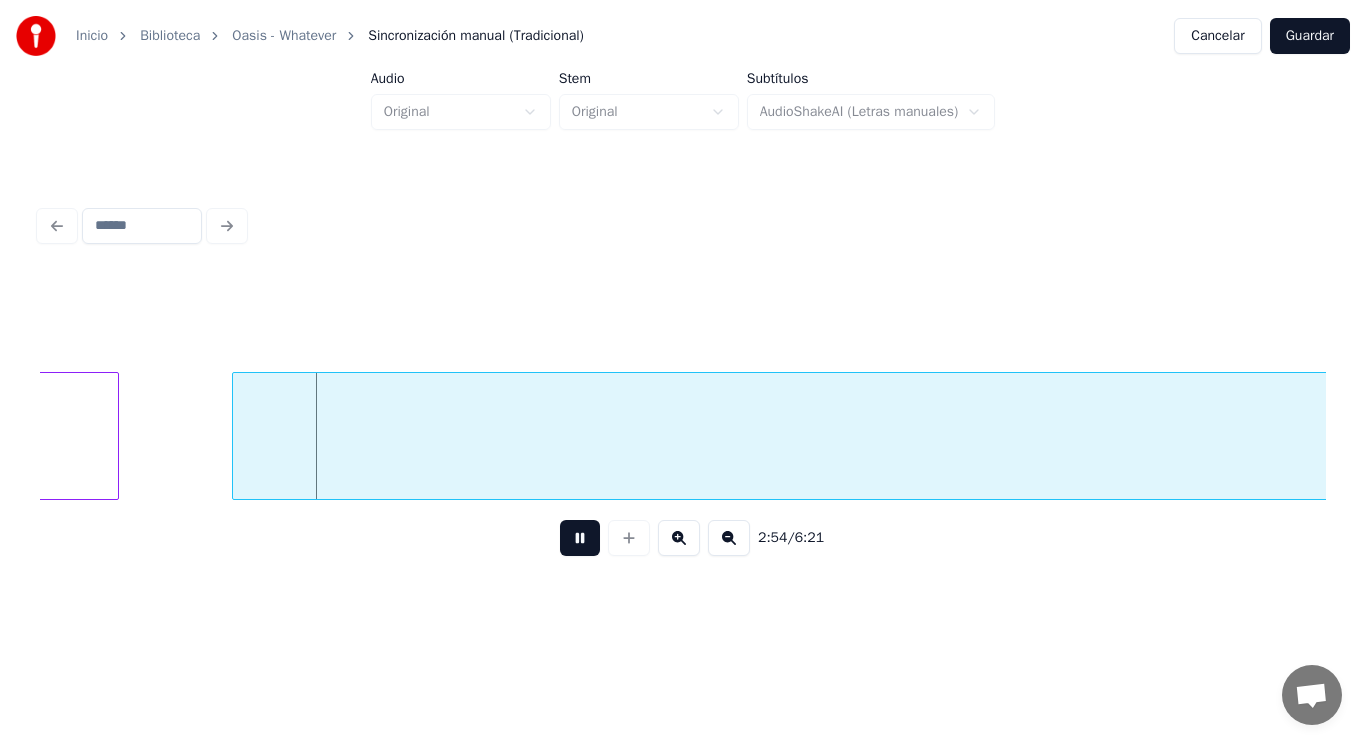 click at bounding box center [580, 538] 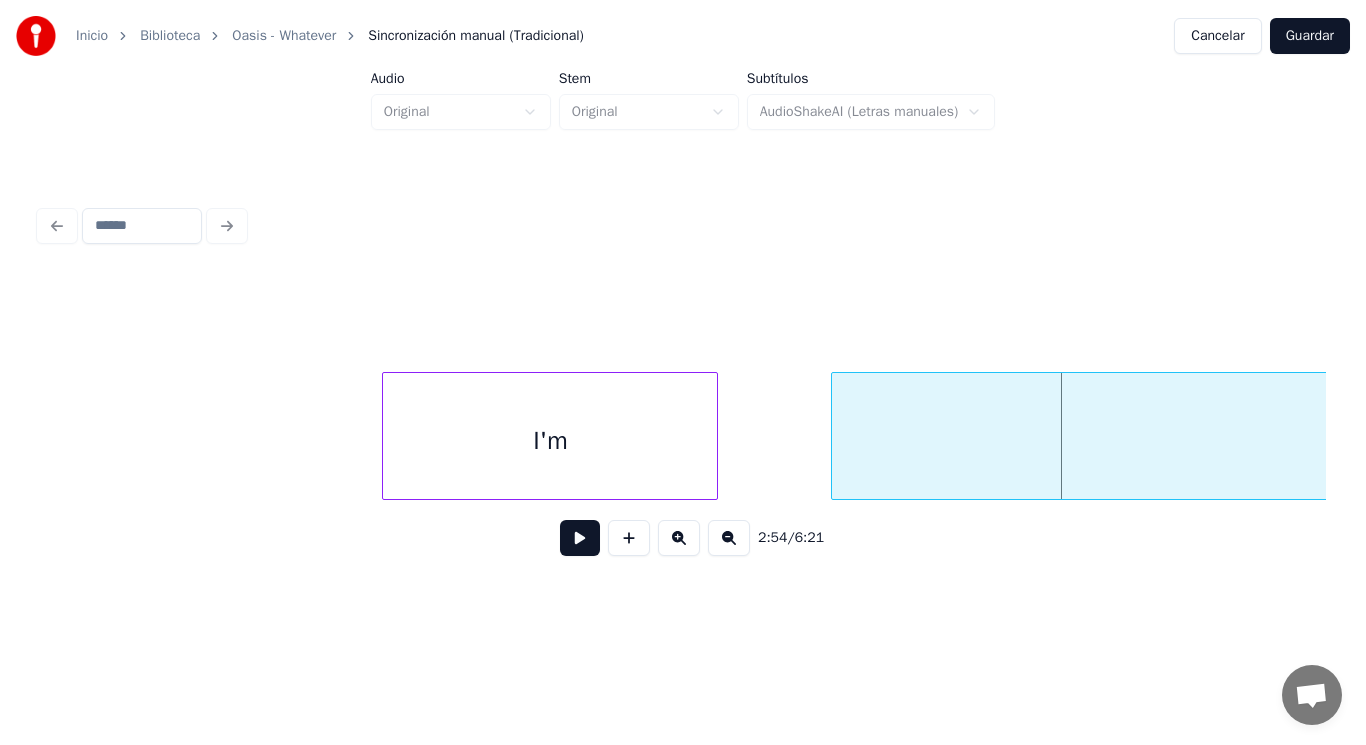 scroll, scrollTop: 0, scrollLeft: 243086, axis: horizontal 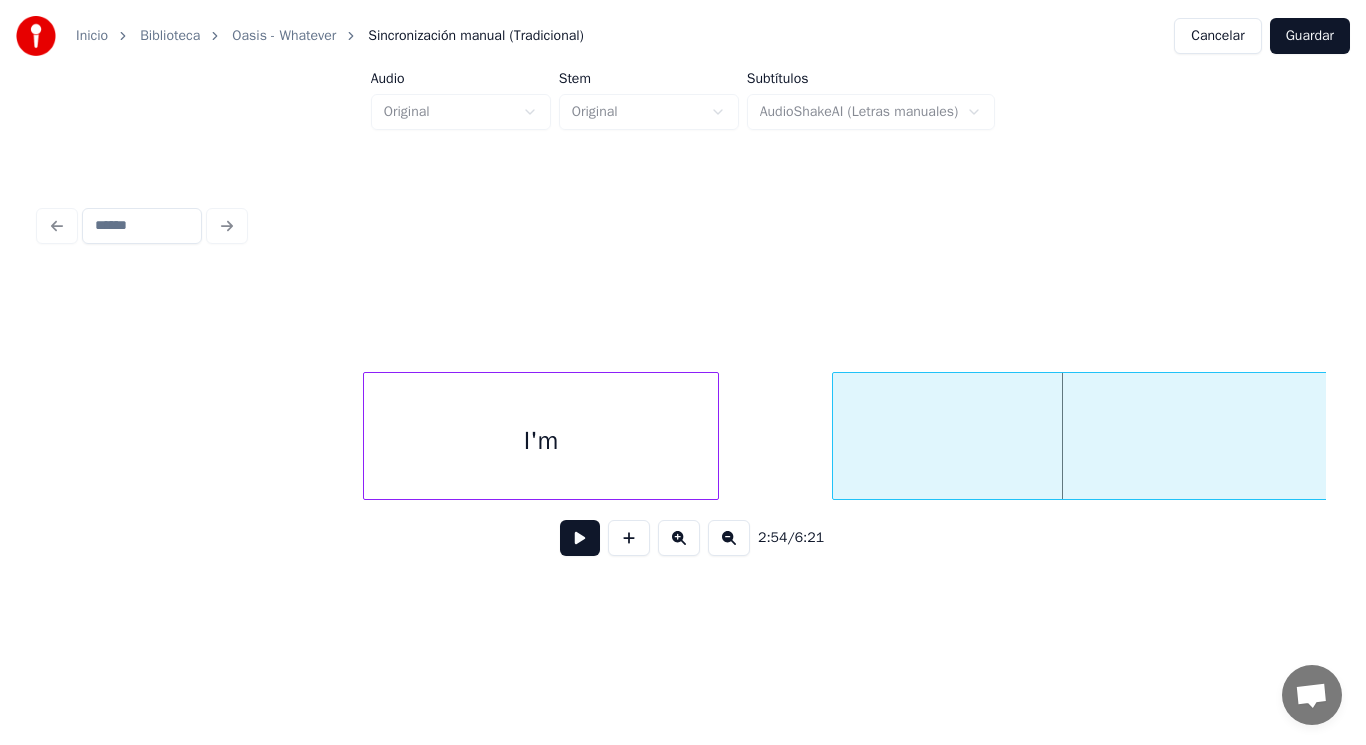click at bounding box center (367, 436) 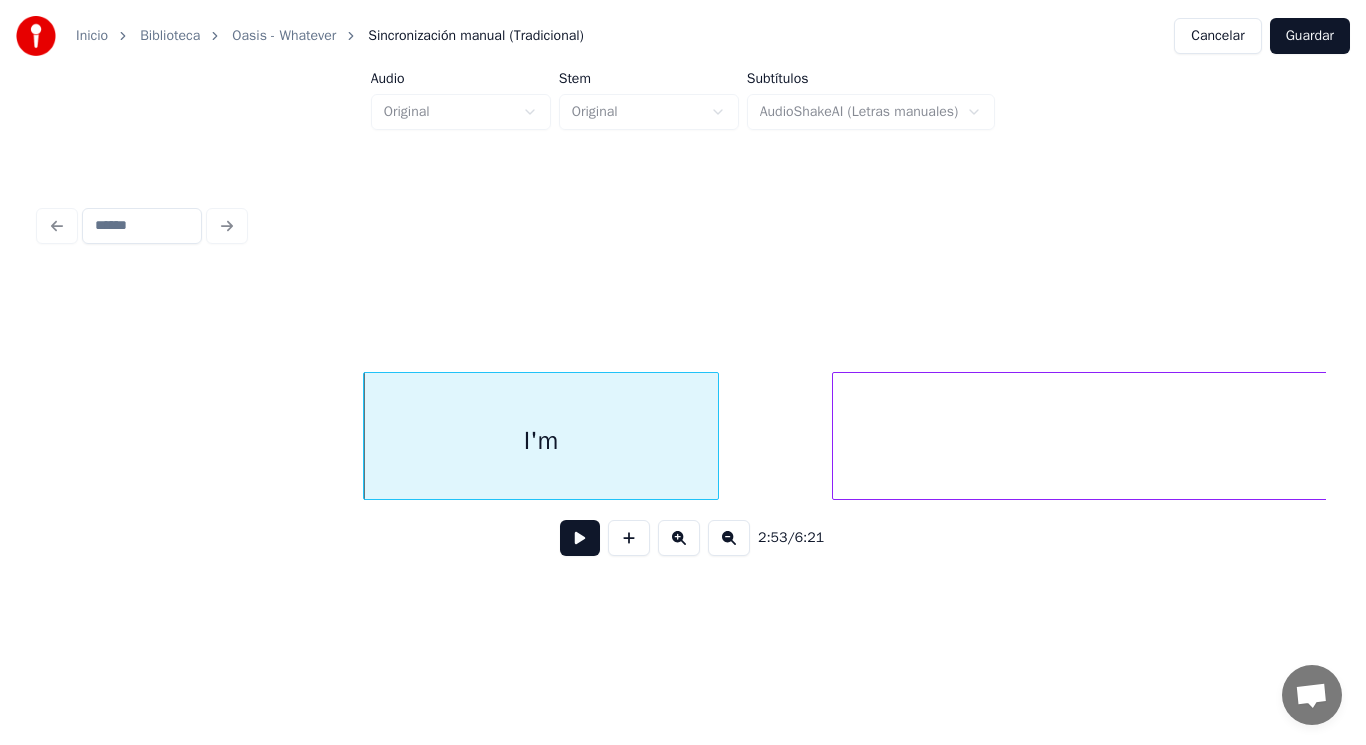 click at bounding box center [580, 538] 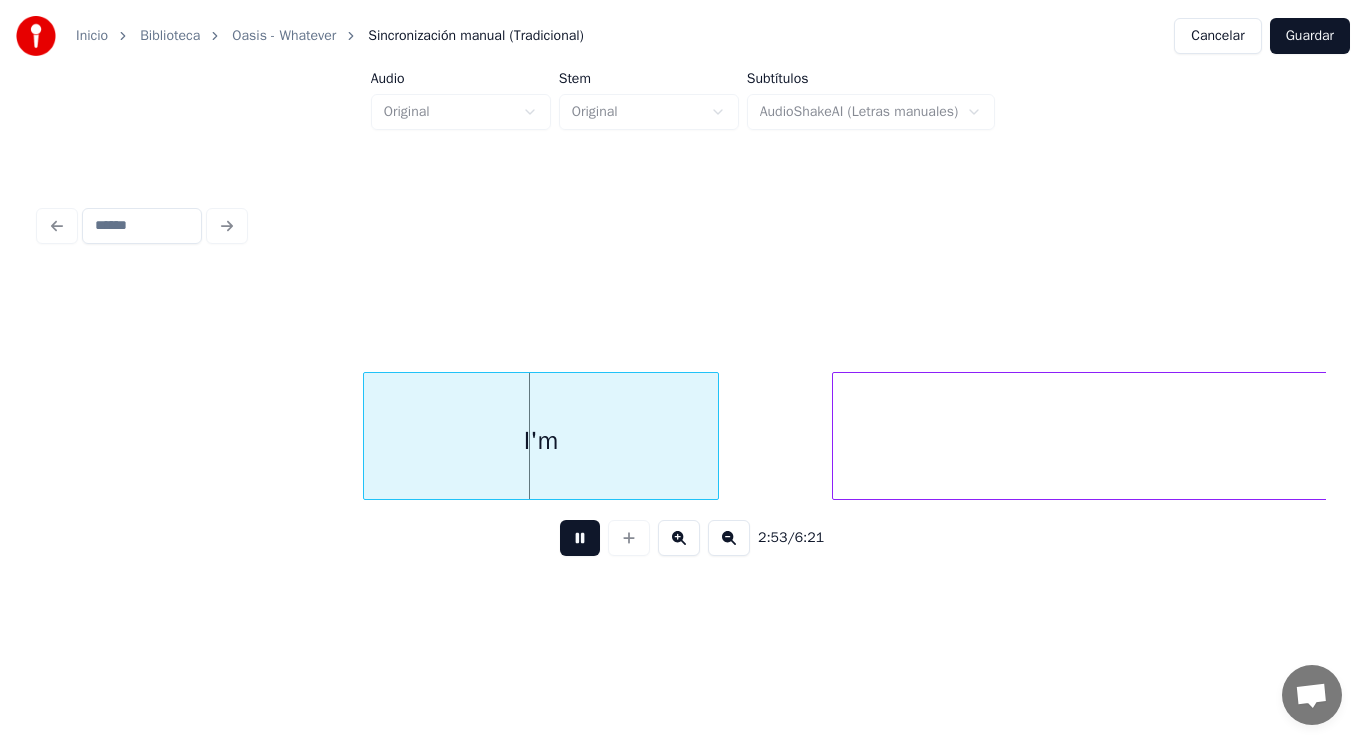 click at bounding box center (580, 538) 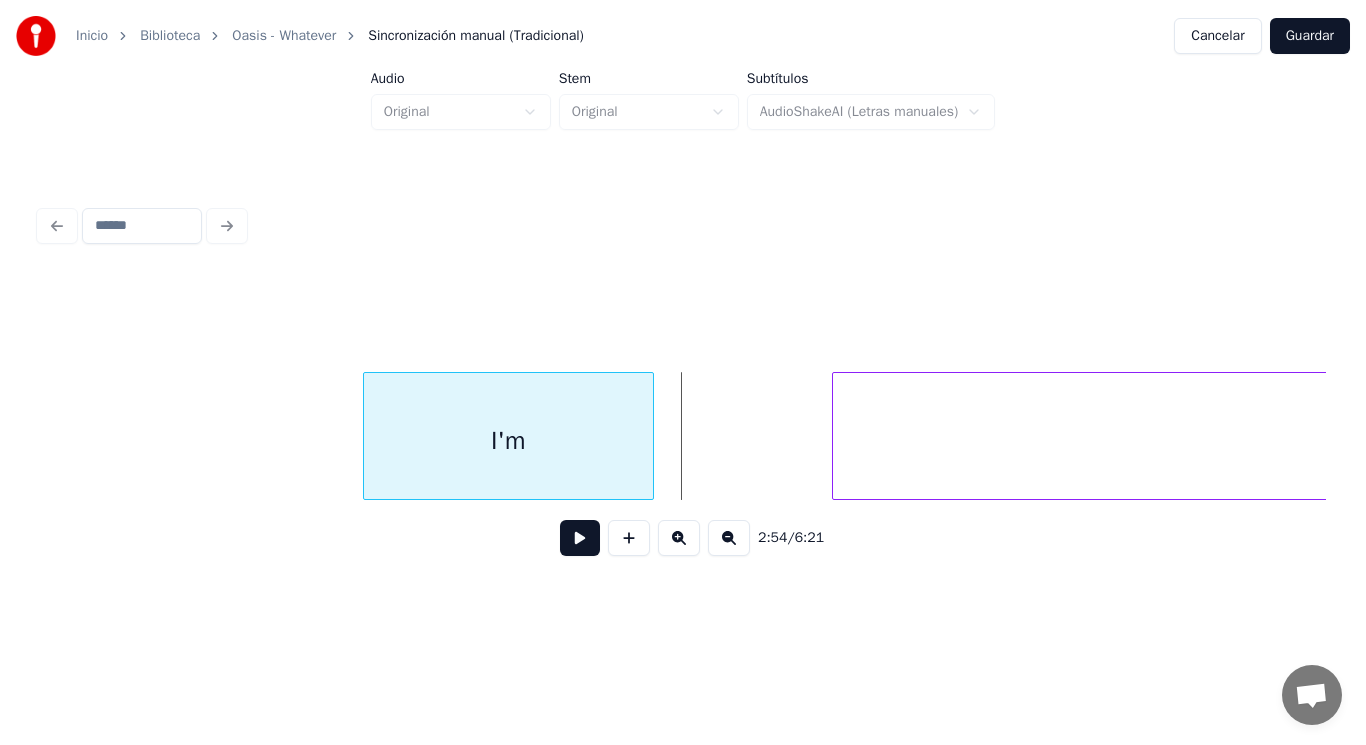 click at bounding box center (650, 436) 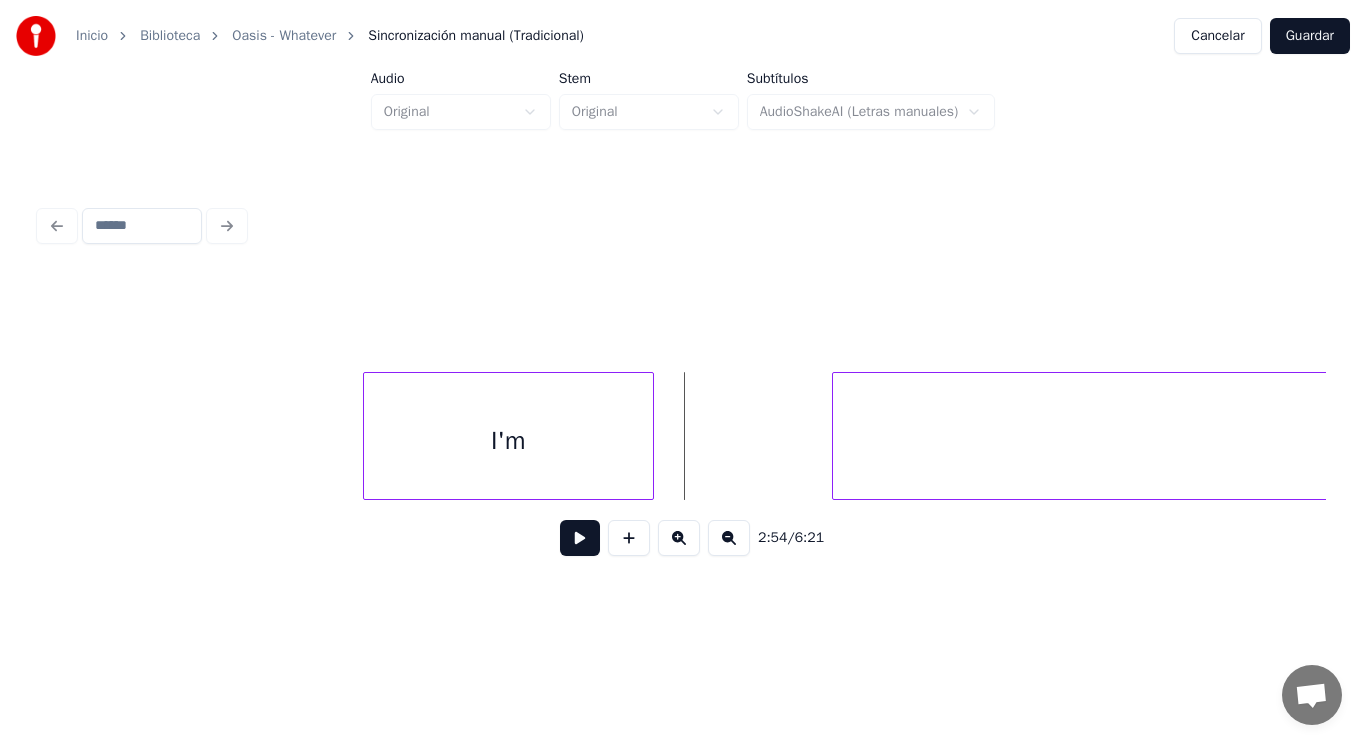 click at bounding box center [580, 538] 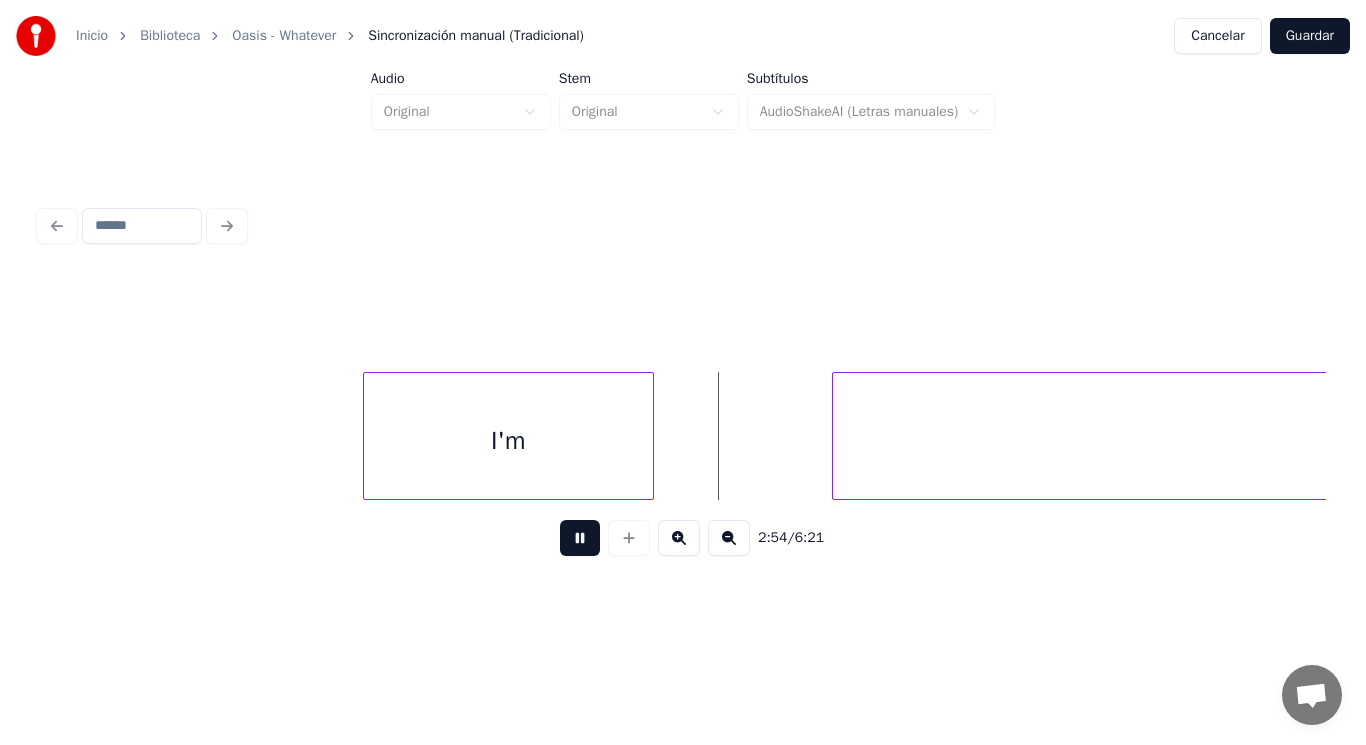 click at bounding box center [580, 538] 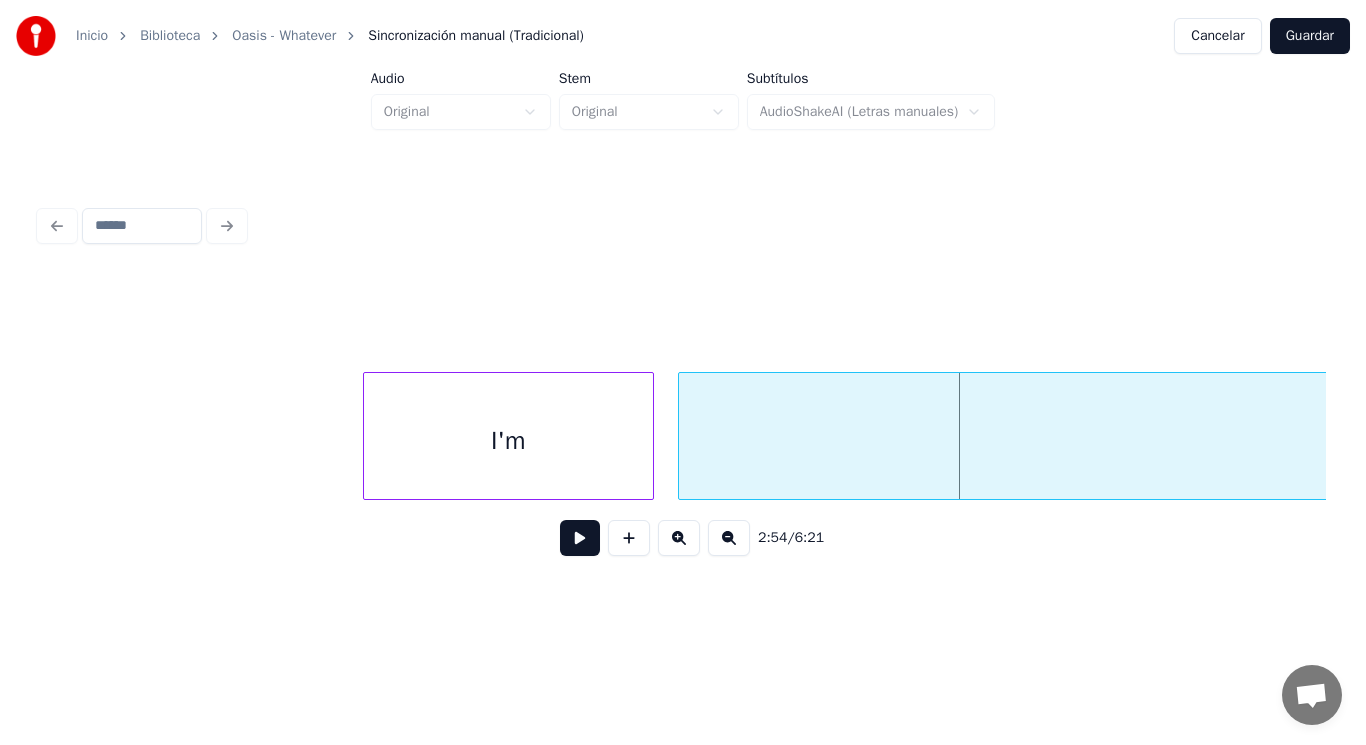 click at bounding box center (682, 436) 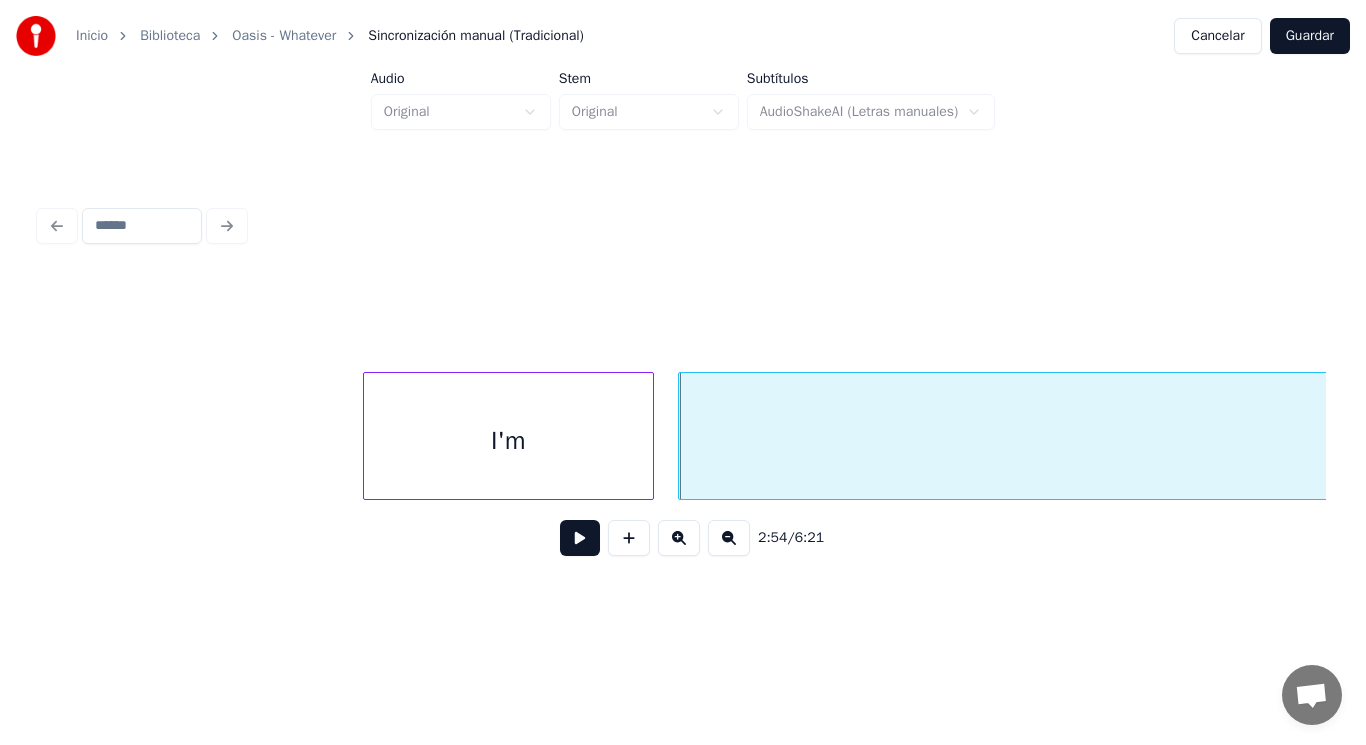 click at bounding box center [580, 538] 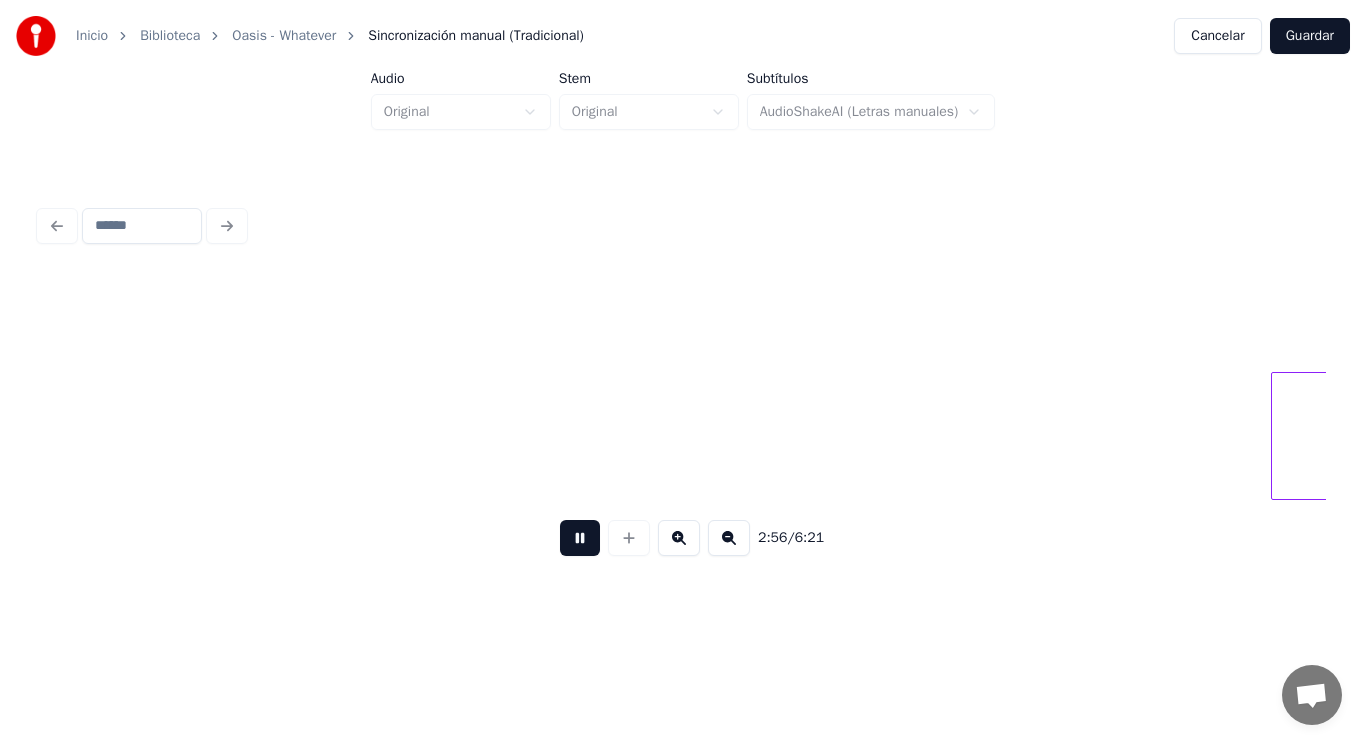scroll, scrollTop: 0, scrollLeft: 247006, axis: horizontal 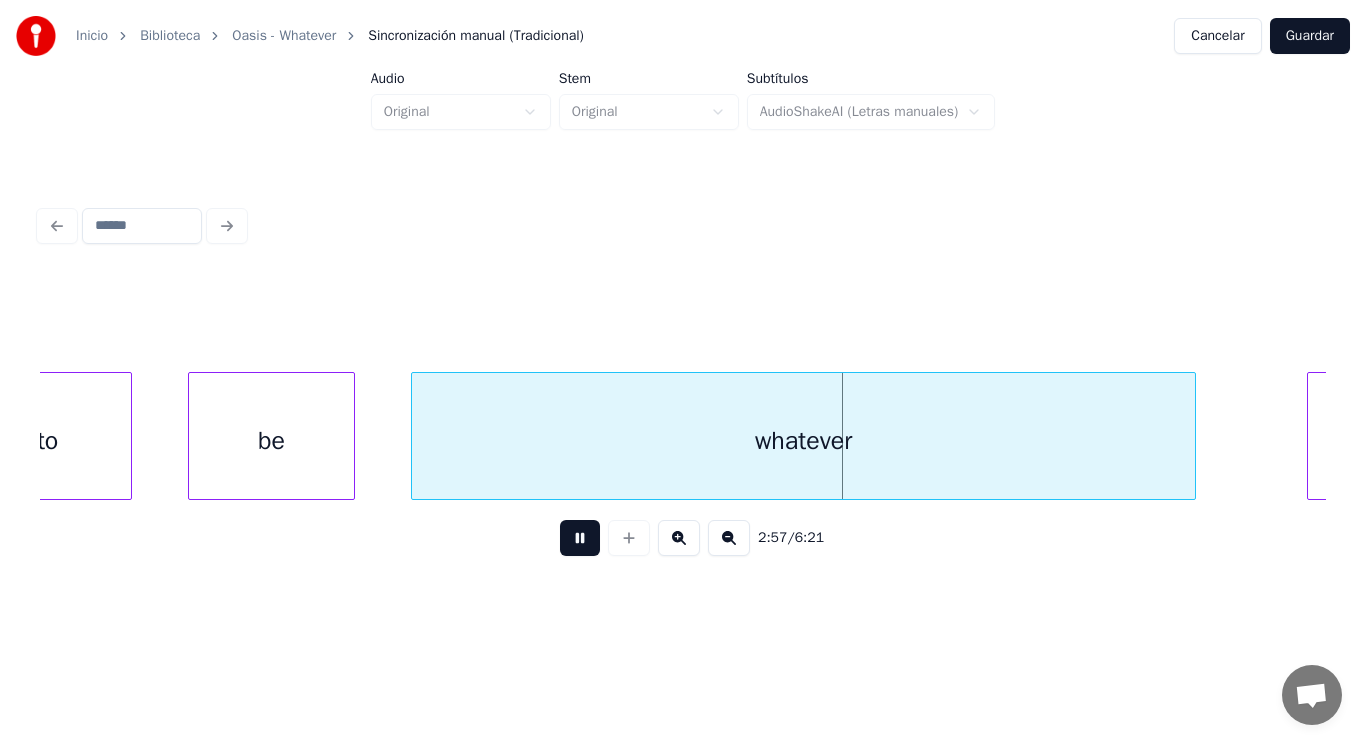 click at bounding box center [580, 538] 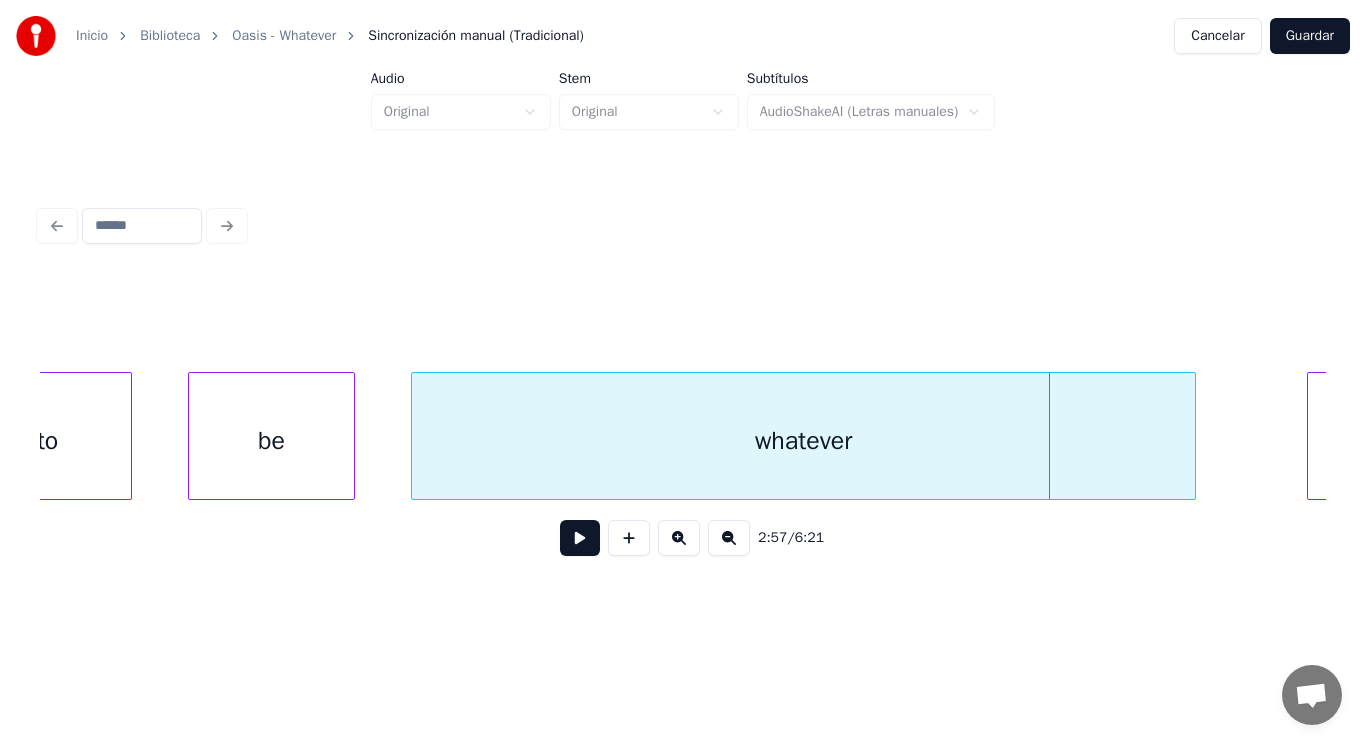 click at bounding box center [580, 538] 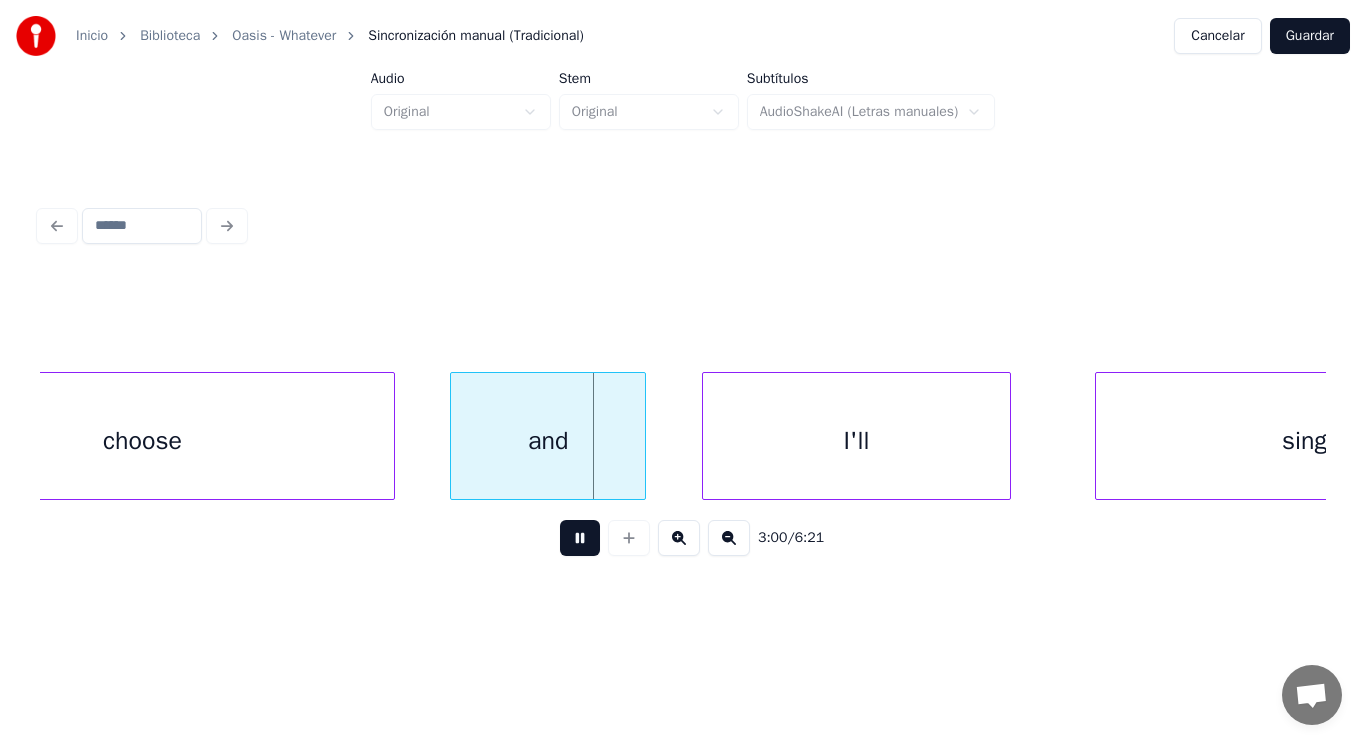 click at bounding box center [580, 538] 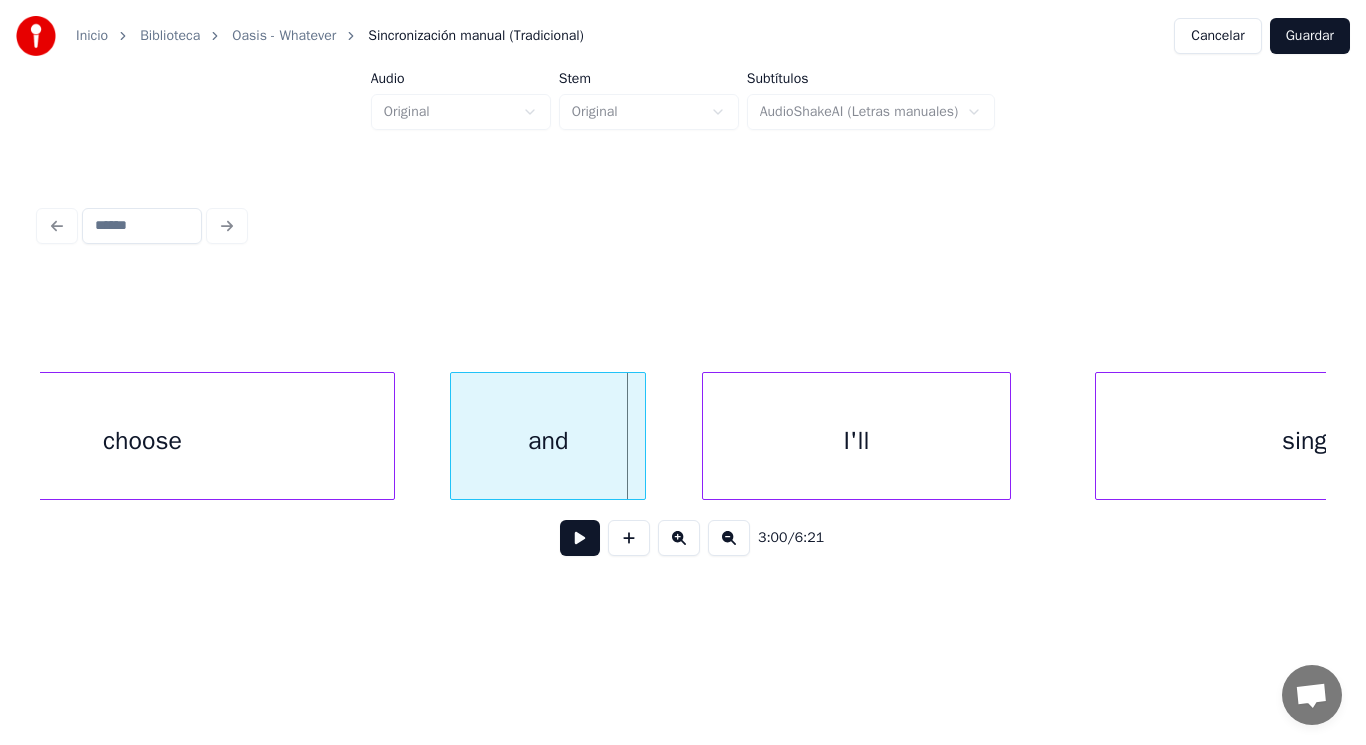 click on "choose" at bounding box center [142, 441] 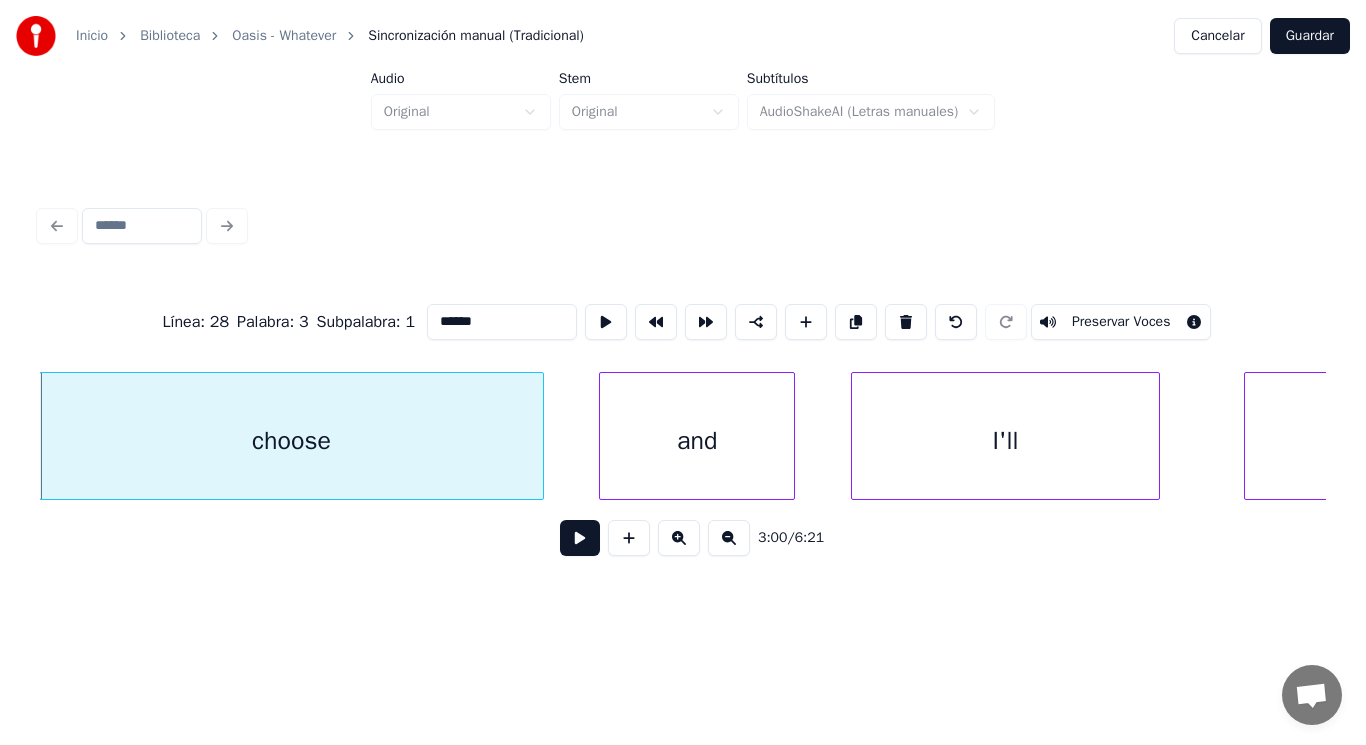 click at bounding box center [580, 538] 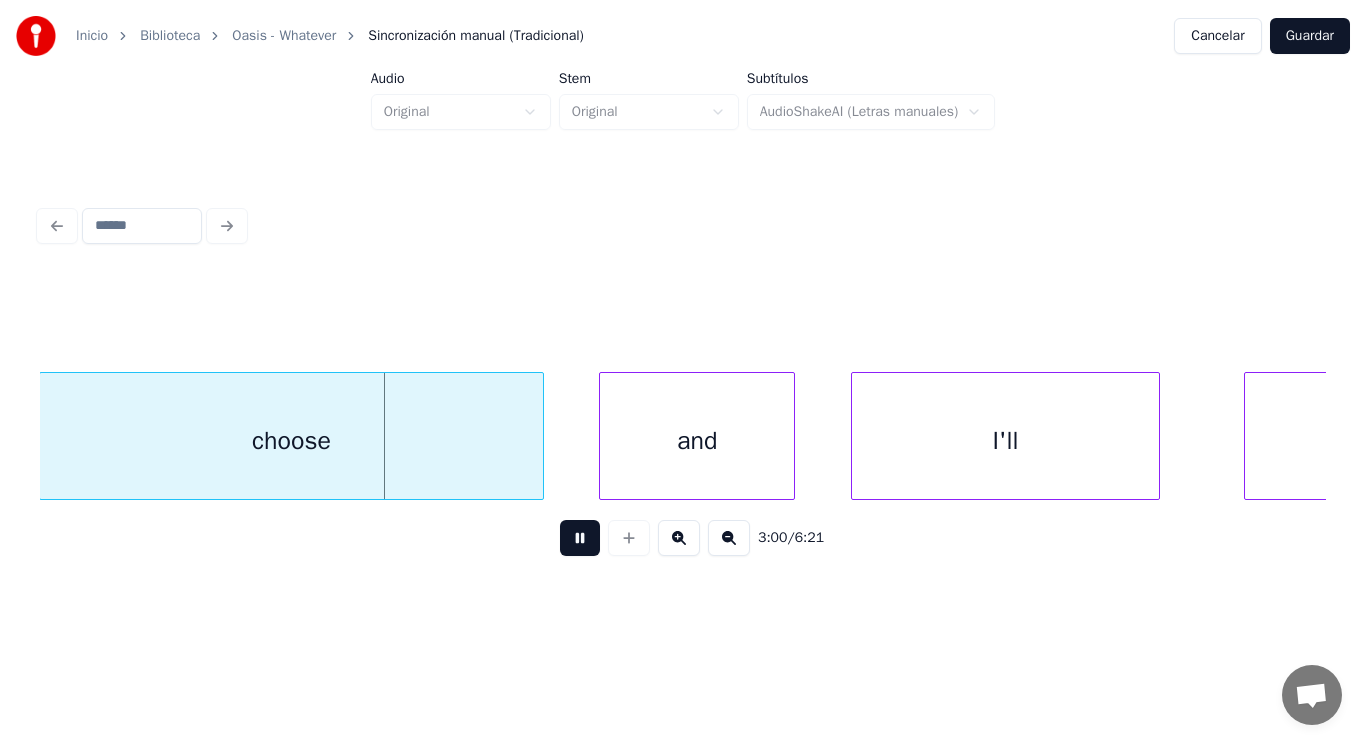 click at bounding box center [580, 538] 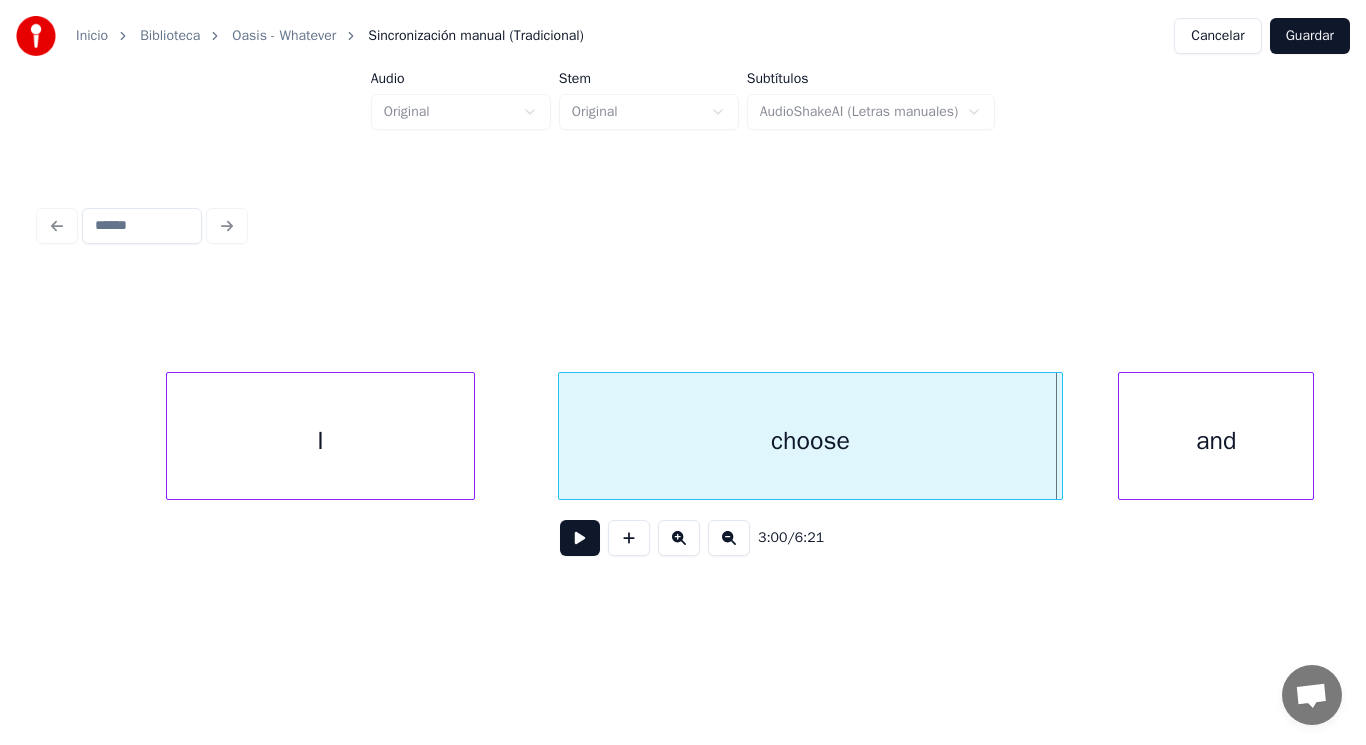 scroll, scrollTop: 0, scrollLeft: 251562, axis: horizontal 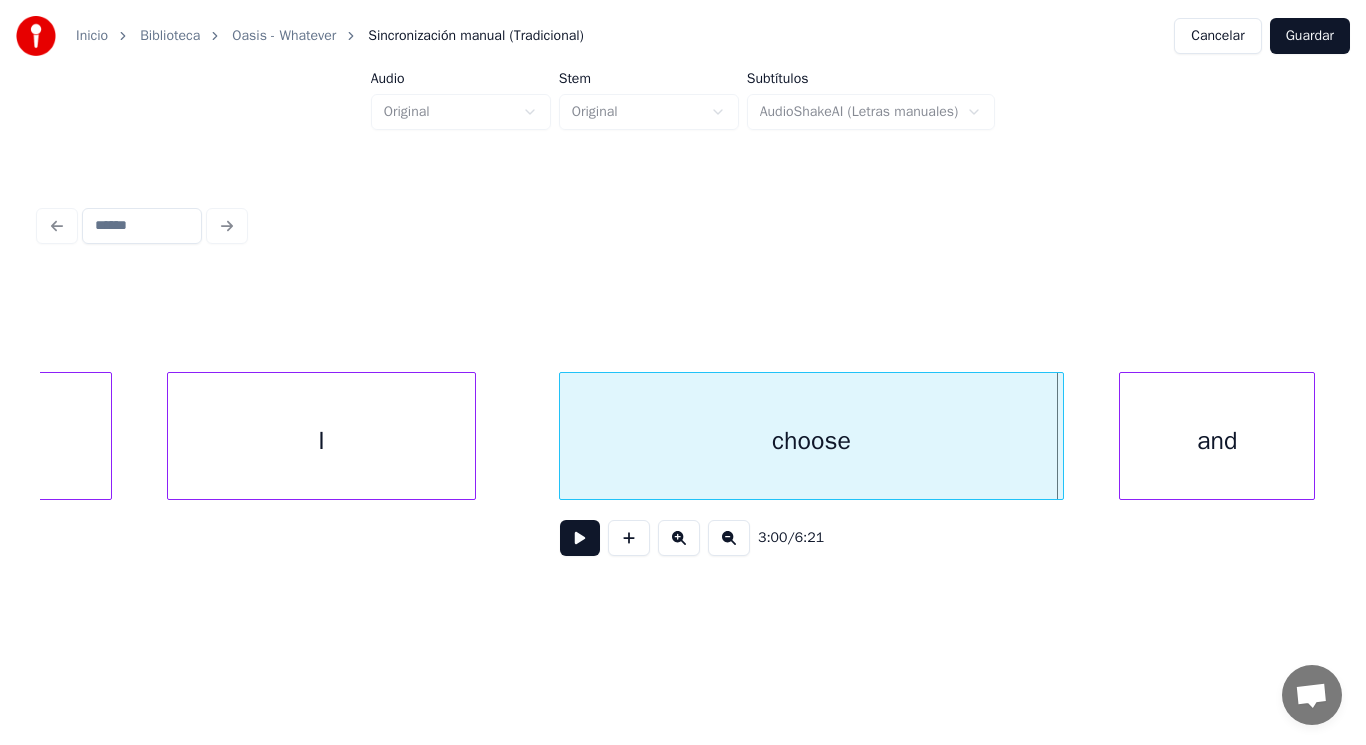 click on "I" at bounding box center [321, 441] 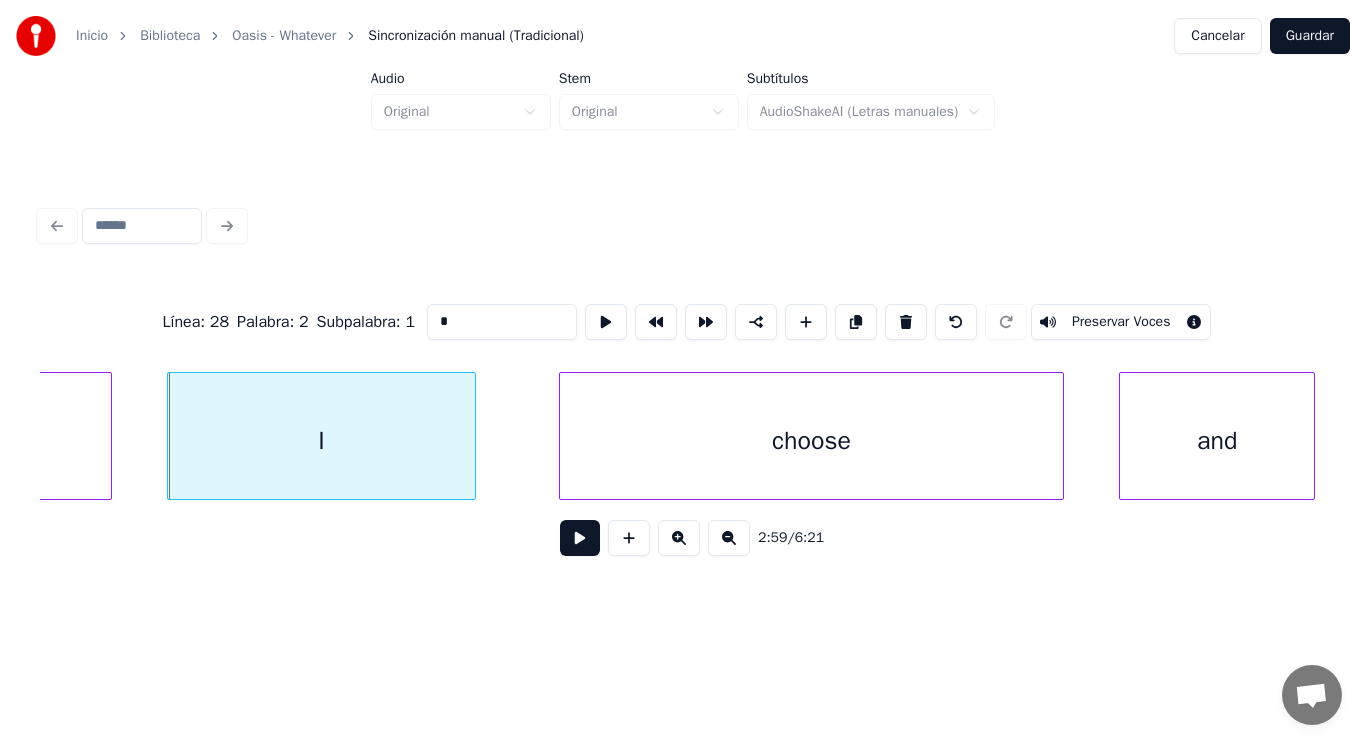 click at bounding box center (580, 538) 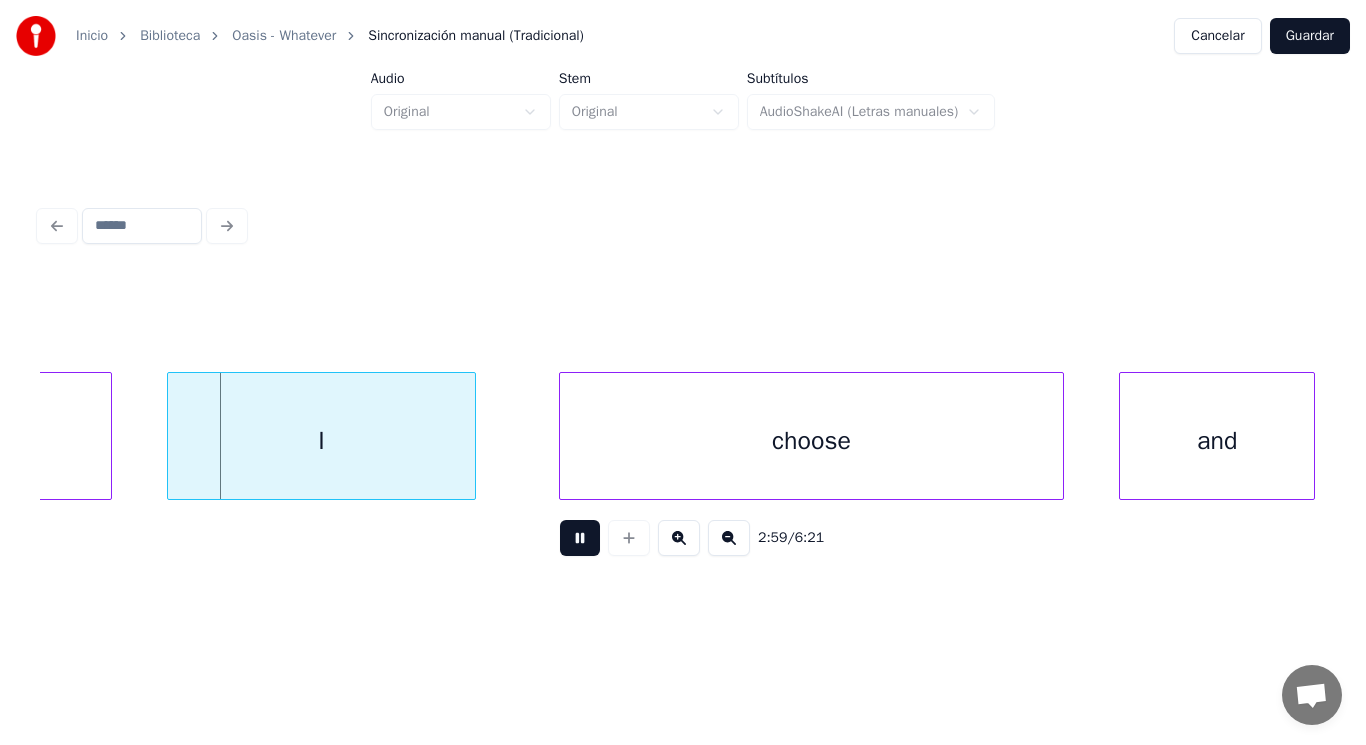 click at bounding box center (580, 538) 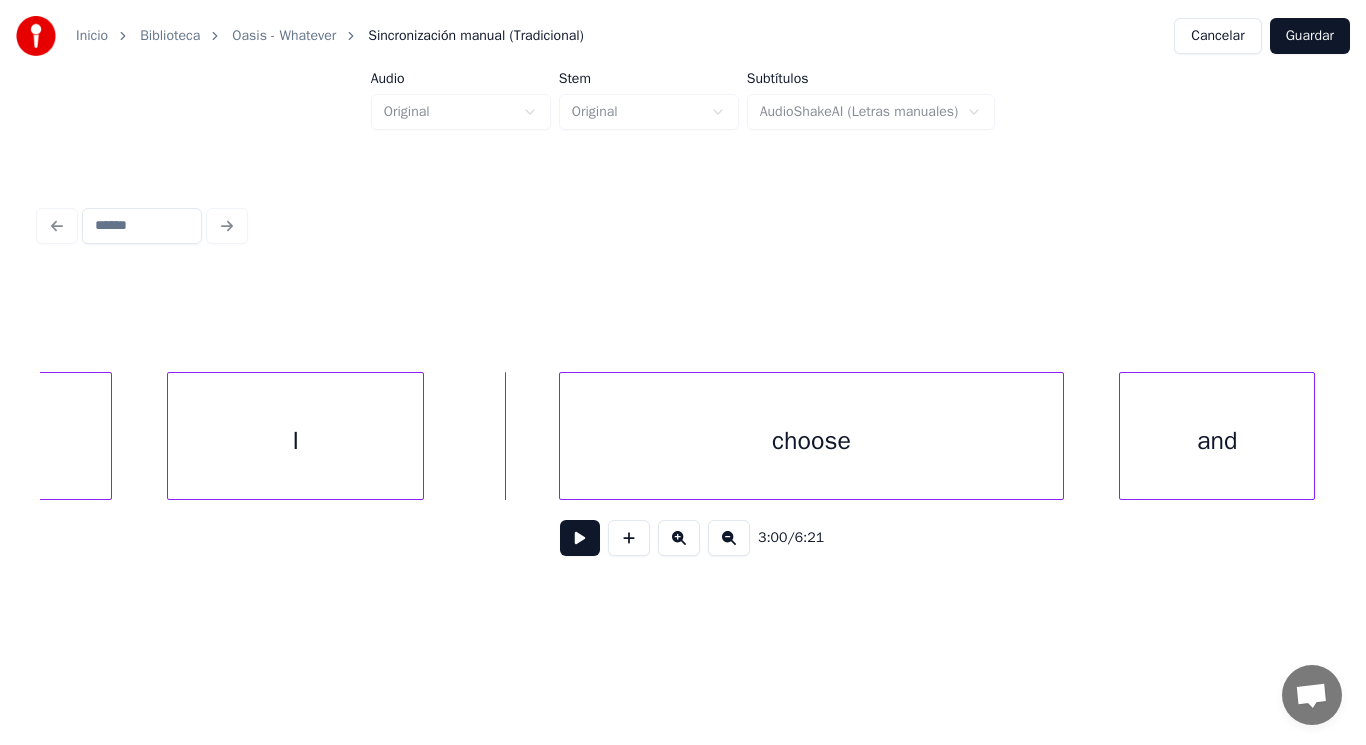 click at bounding box center [420, 436] 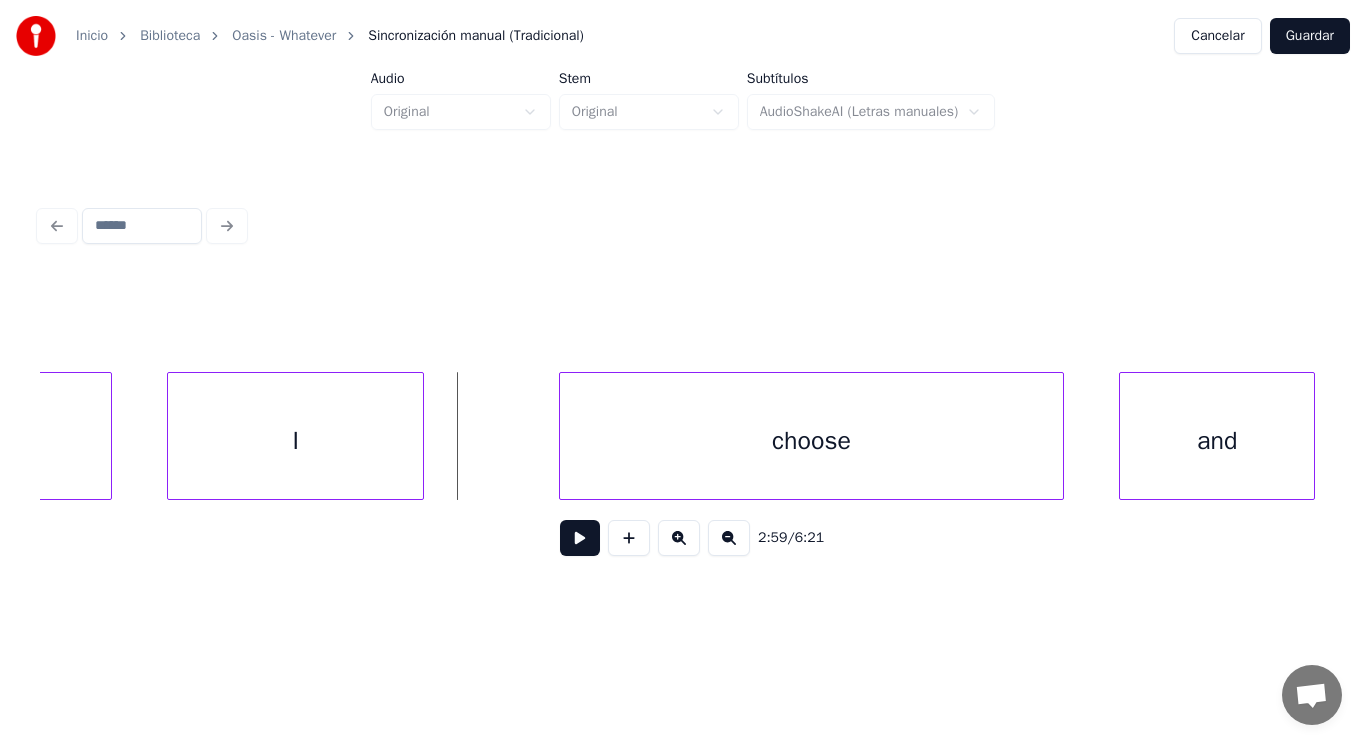 click at bounding box center (580, 538) 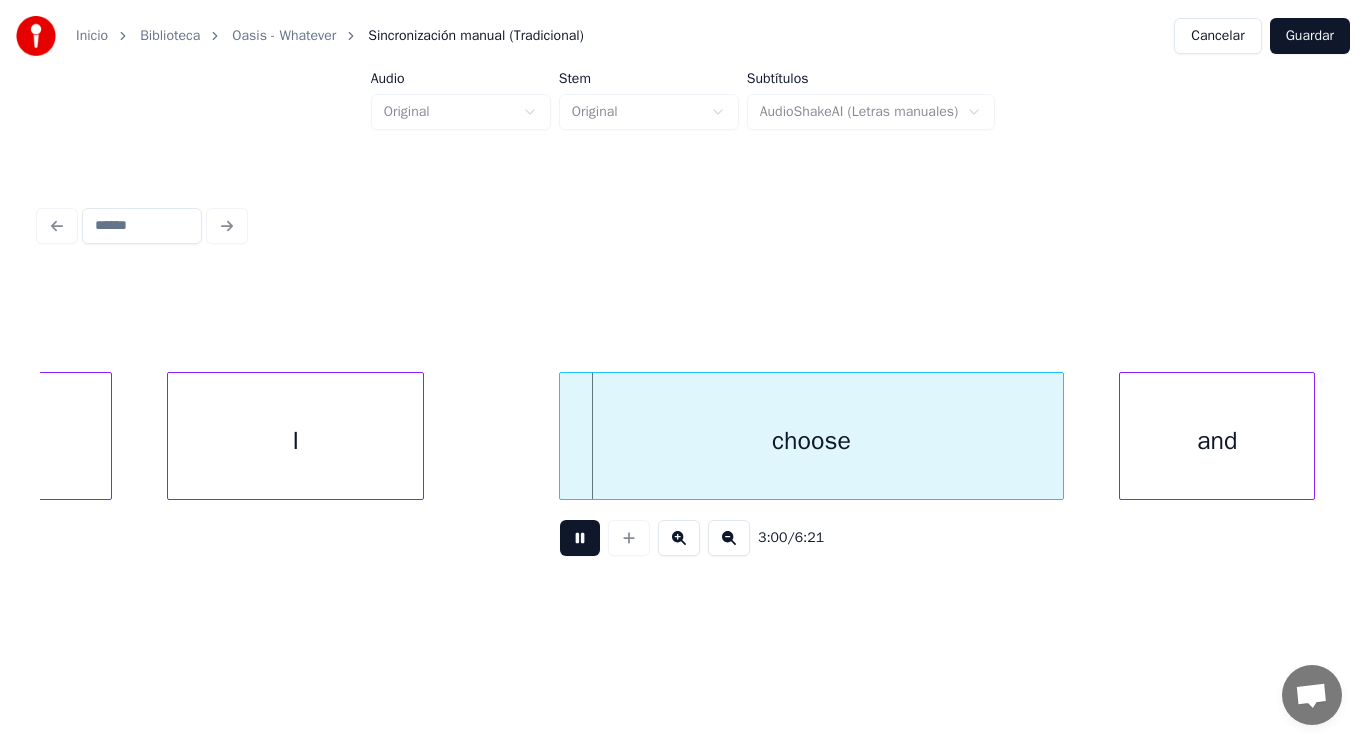 click at bounding box center (580, 538) 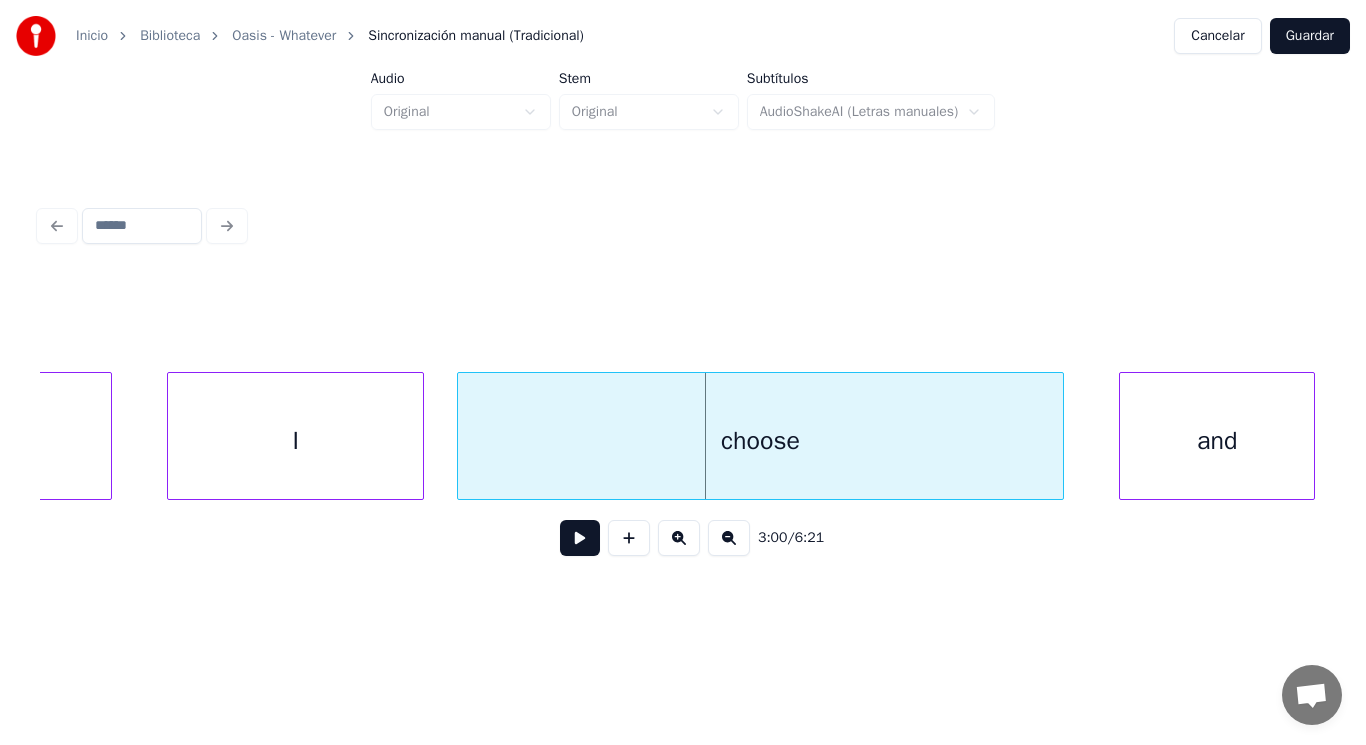 click at bounding box center (461, 436) 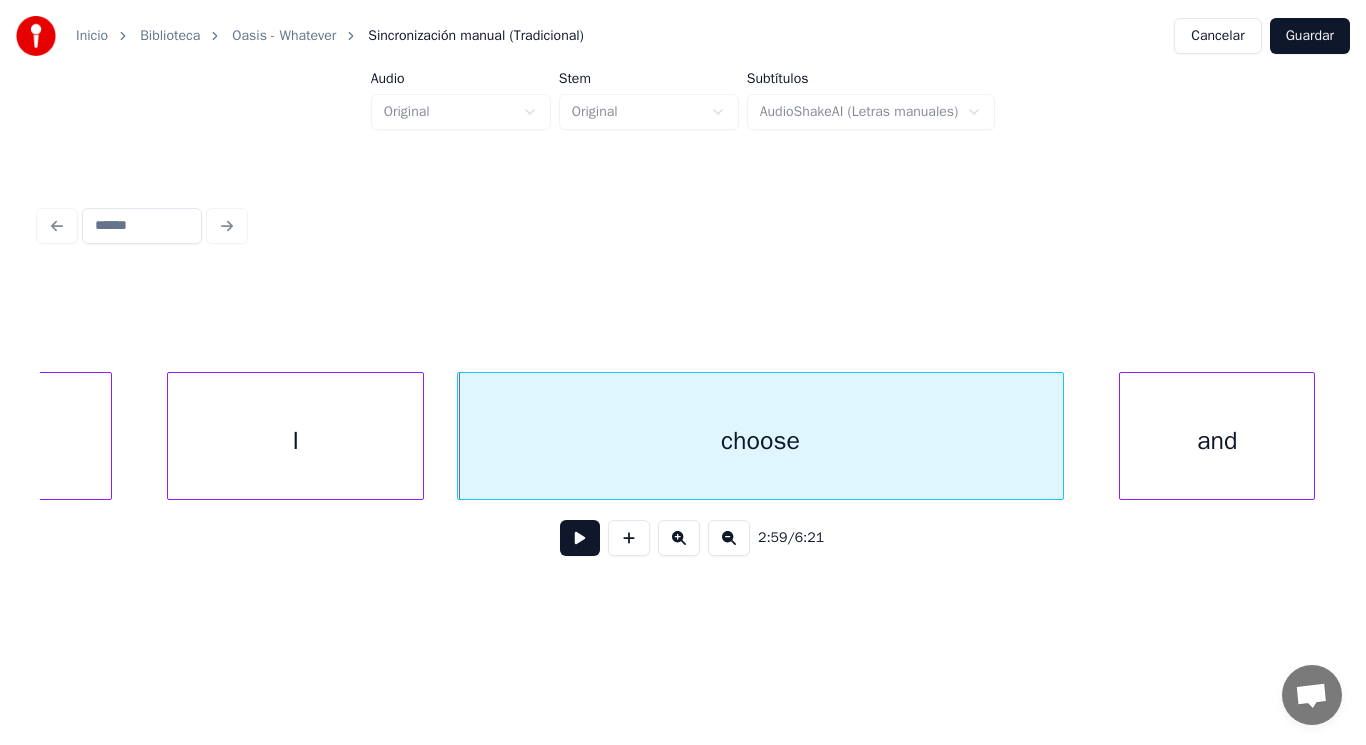 click at bounding box center [580, 538] 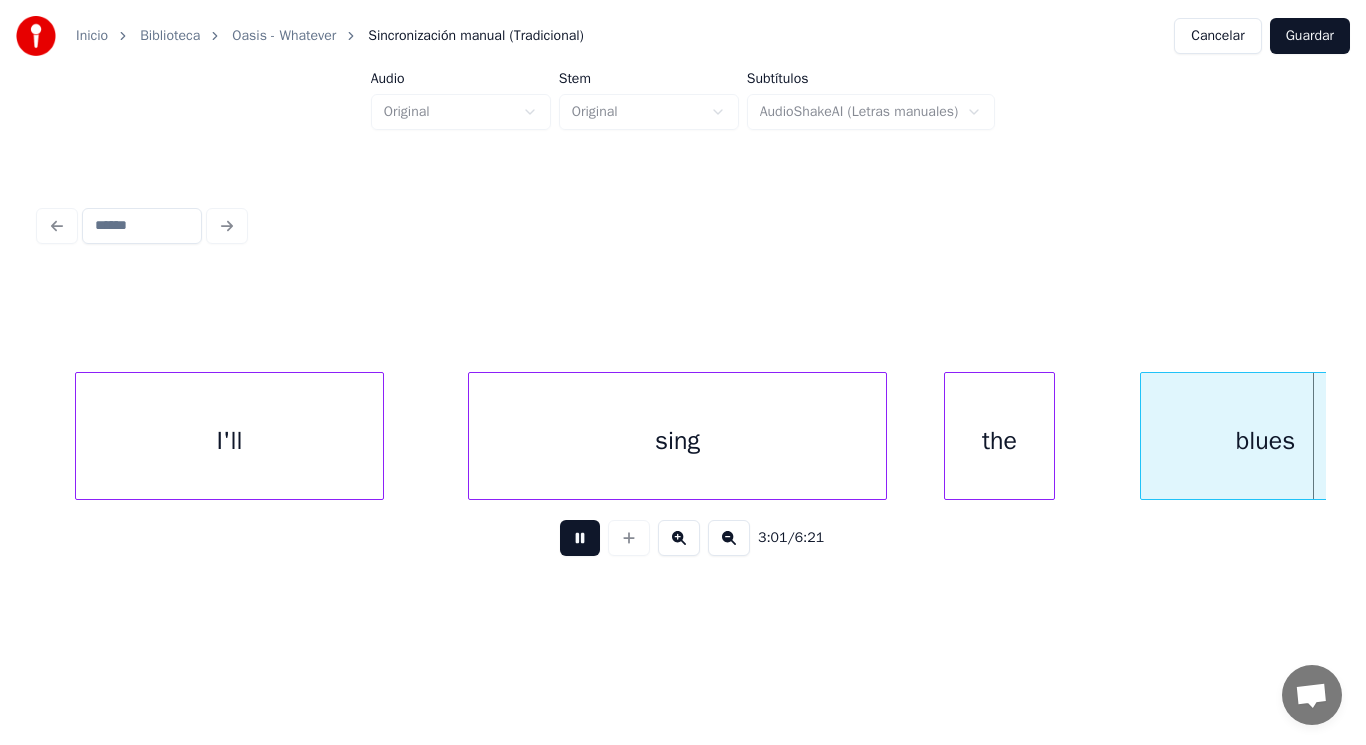 scroll, scrollTop: 0, scrollLeft: 254154, axis: horizontal 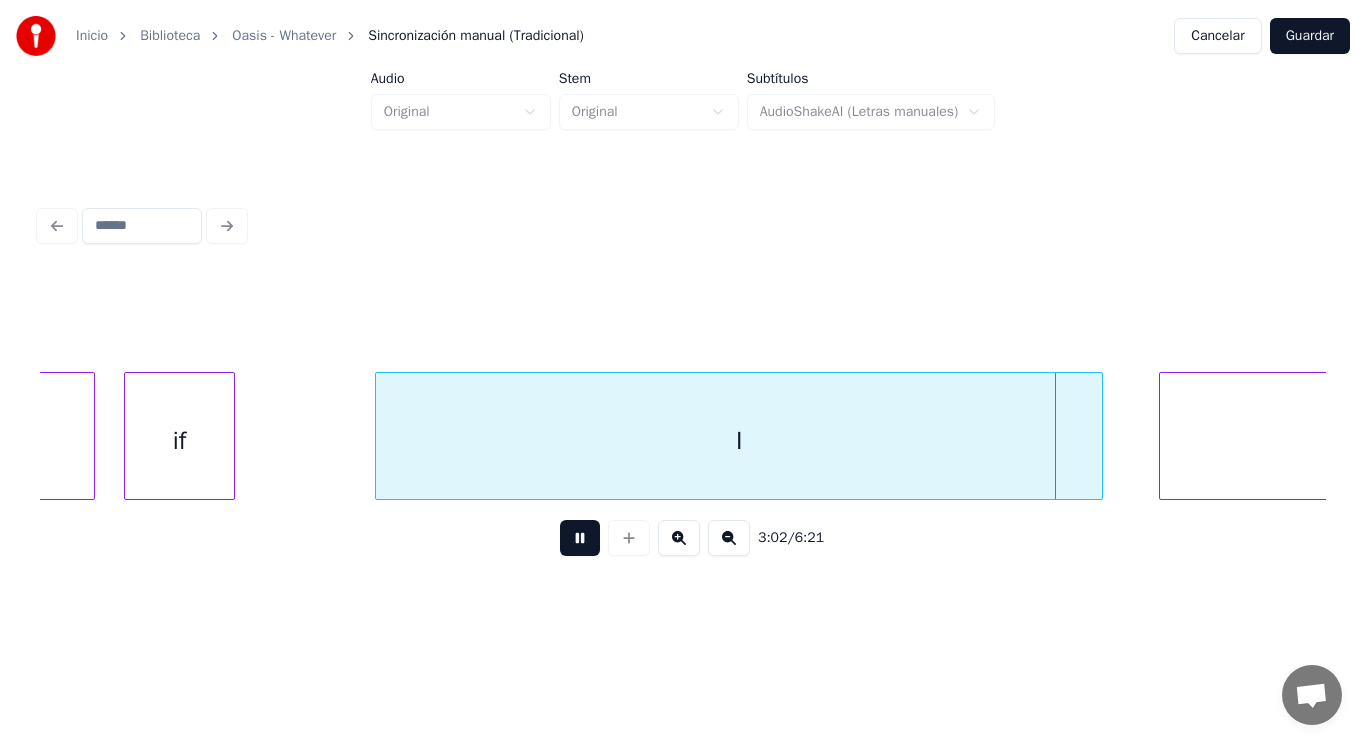 click at bounding box center [580, 538] 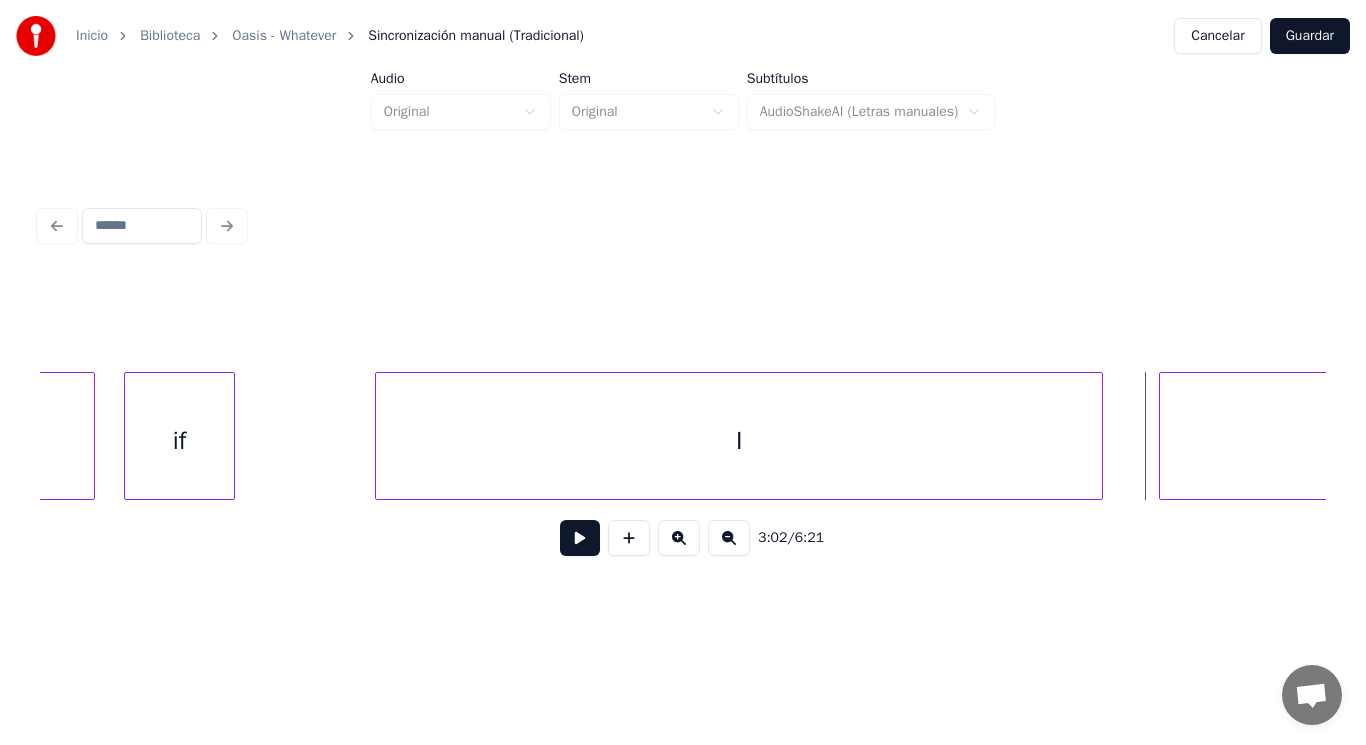 click on "if" at bounding box center [180, 441] 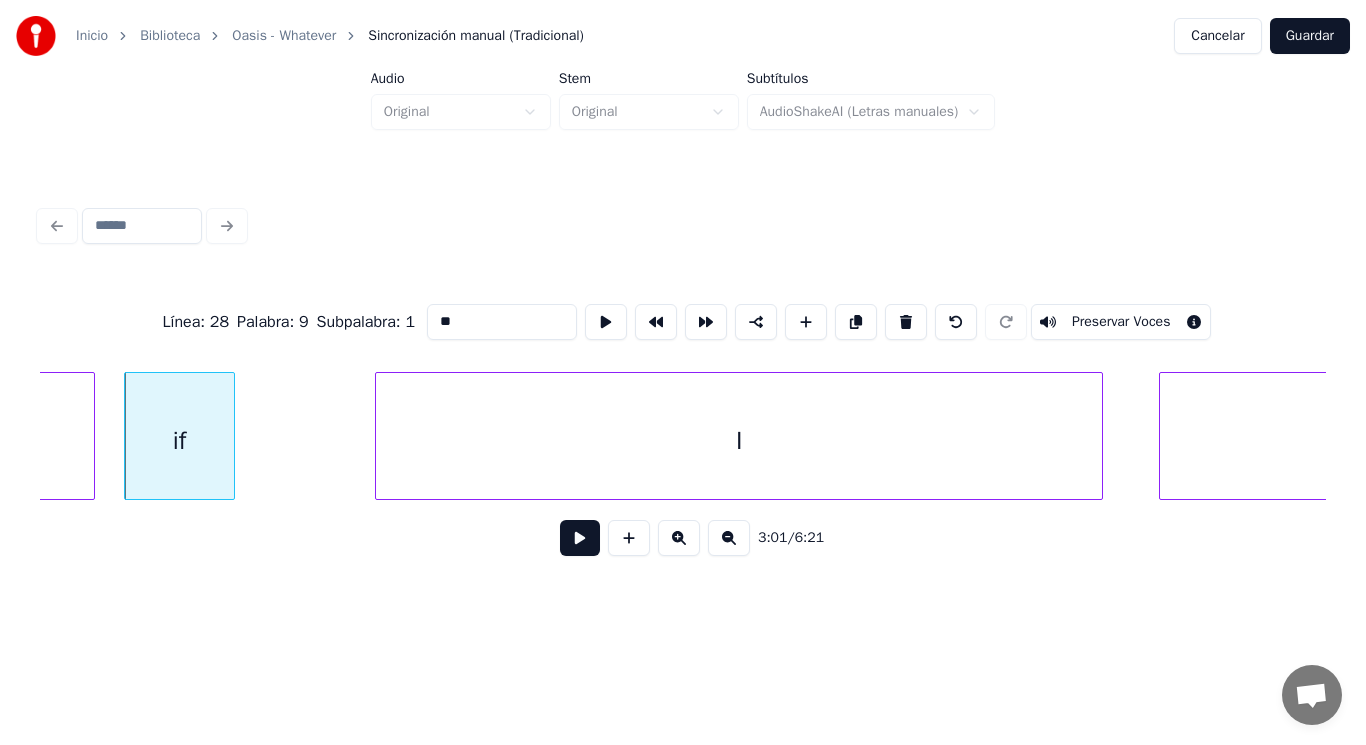click at bounding box center (580, 538) 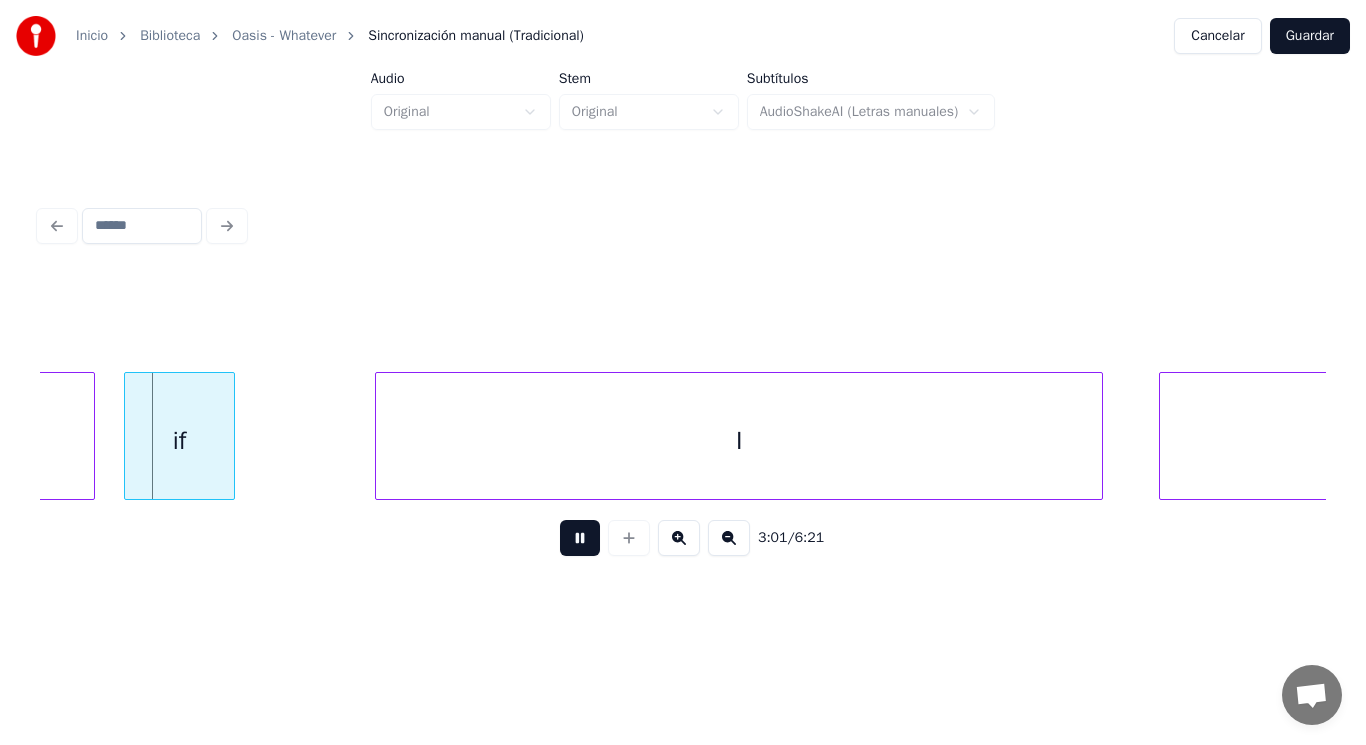 click at bounding box center (580, 538) 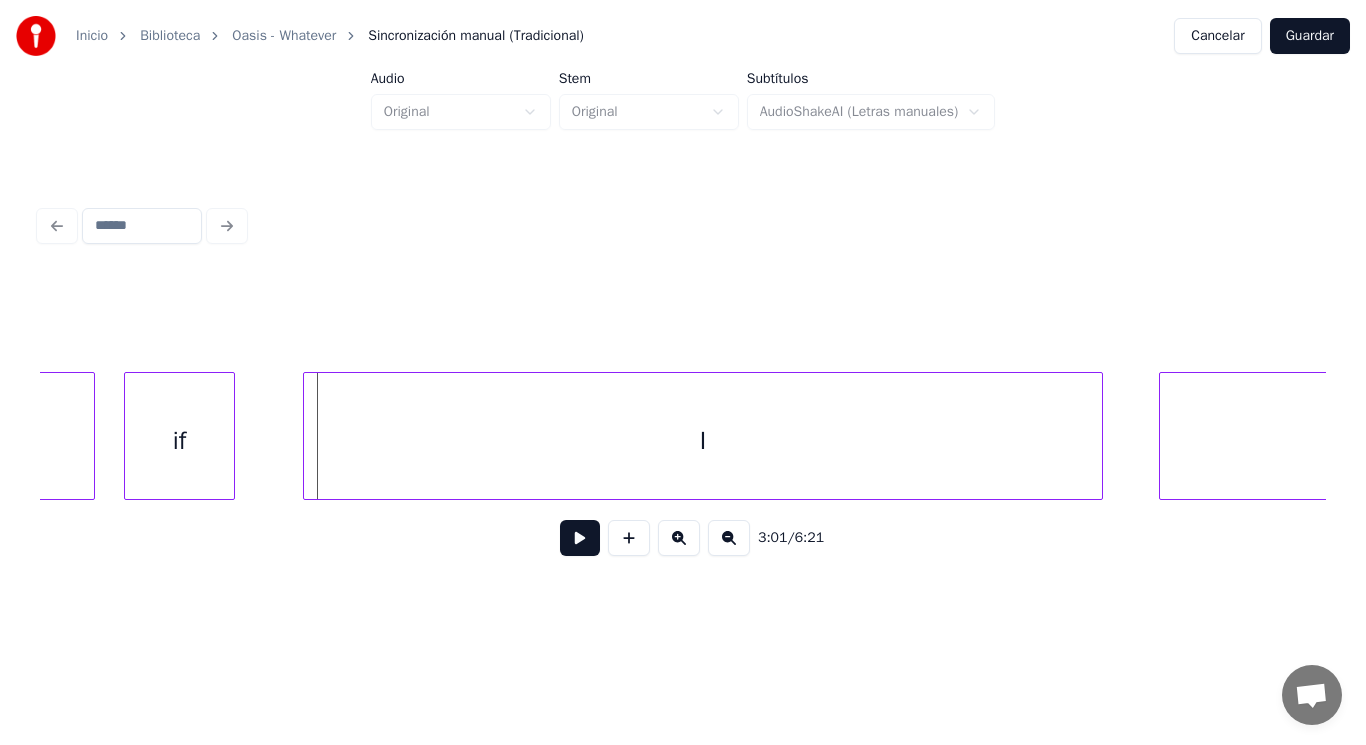 click at bounding box center [307, 436] 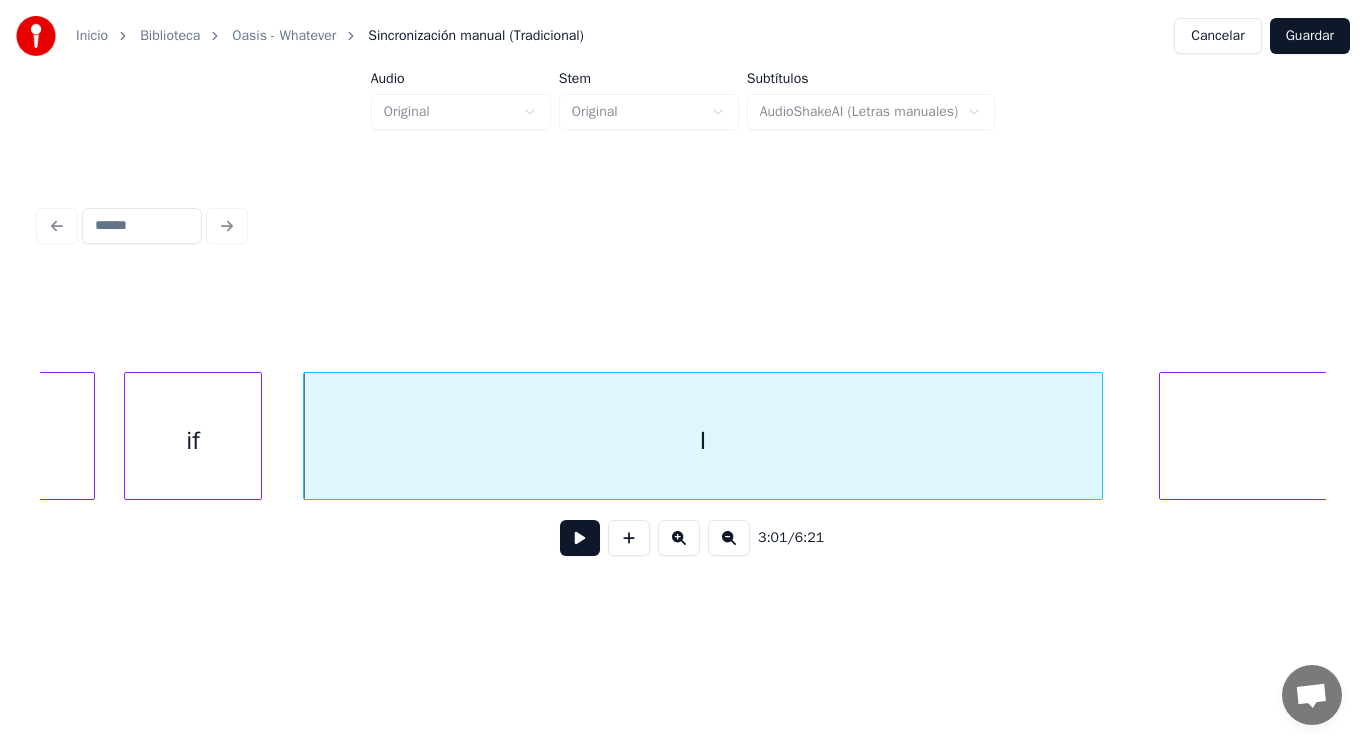 click at bounding box center (258, 436) 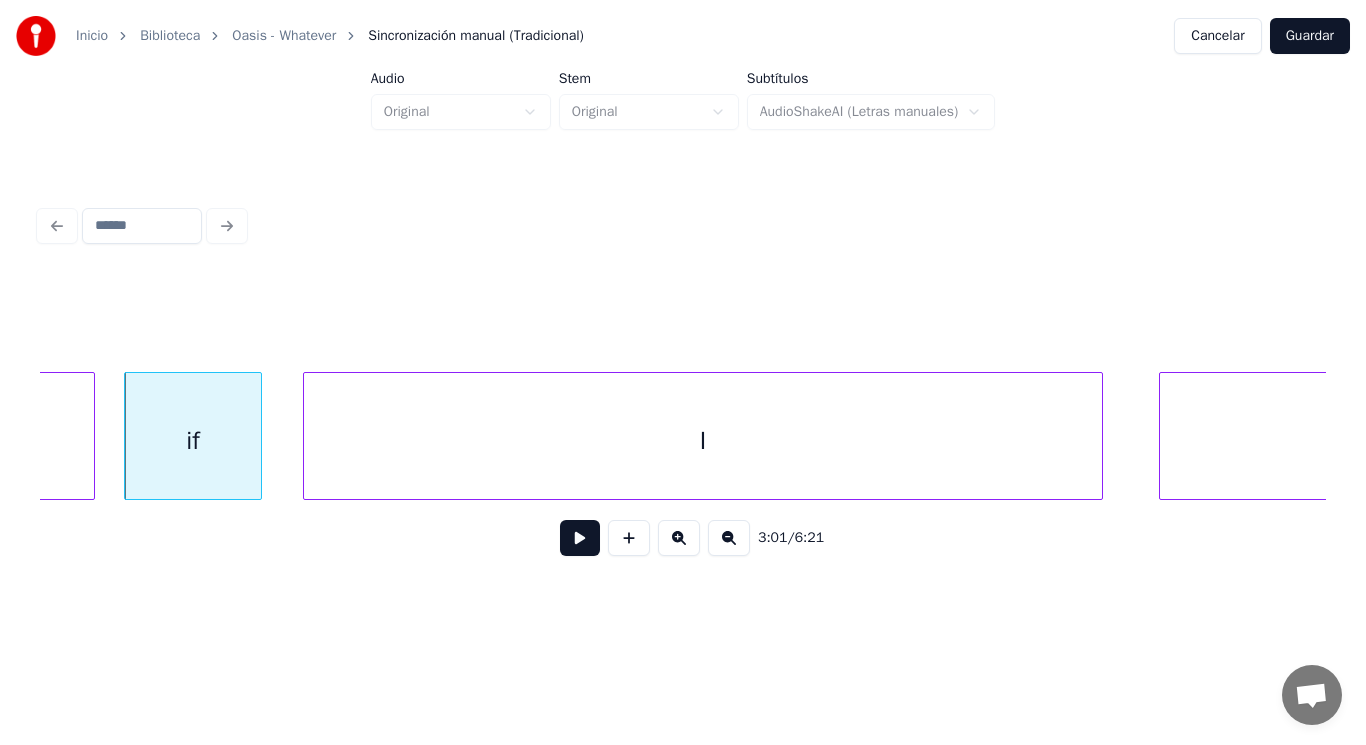 click at bounding box center (580, 538) 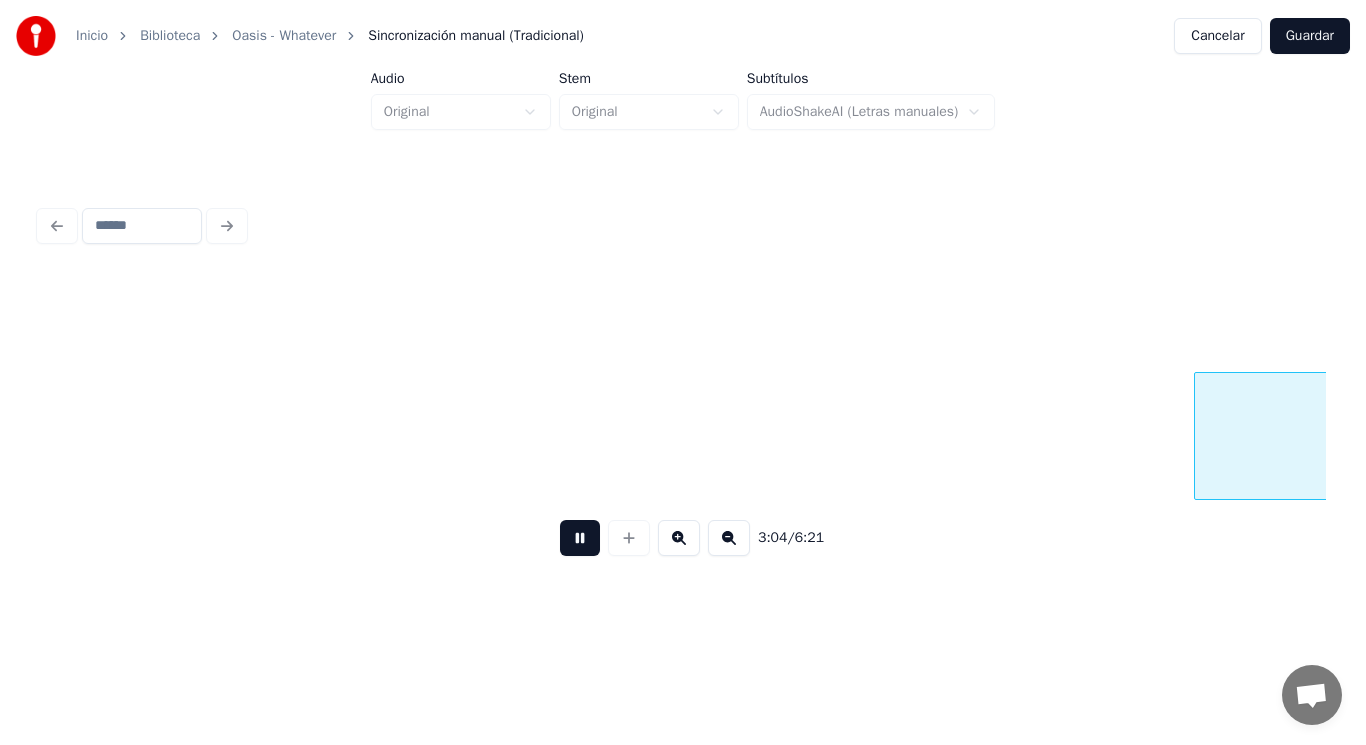 scroll, scrollTop: 0, scrollLeft: 258040, axis: horizontal 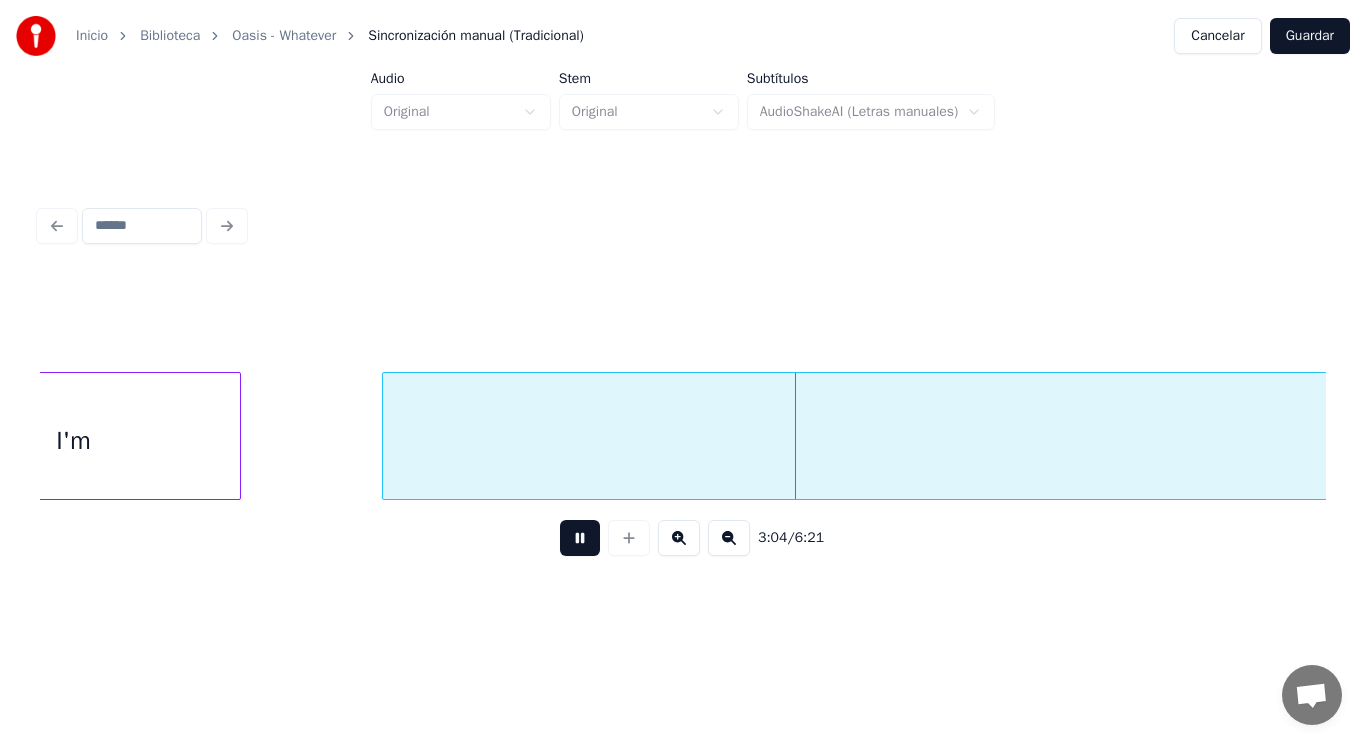 click at bounding box center (580, 538) 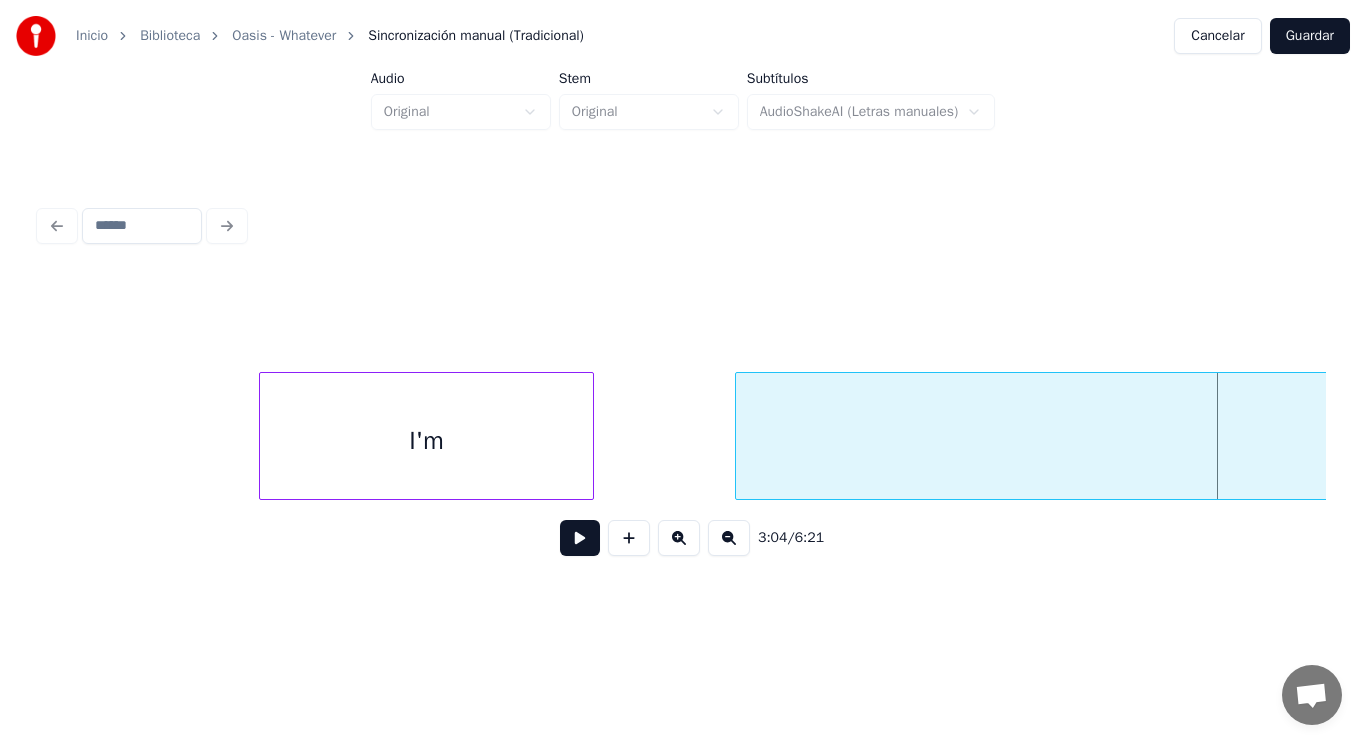 scroll, scrollTop: 0, scrollLeft: 257560, axis: horizontal 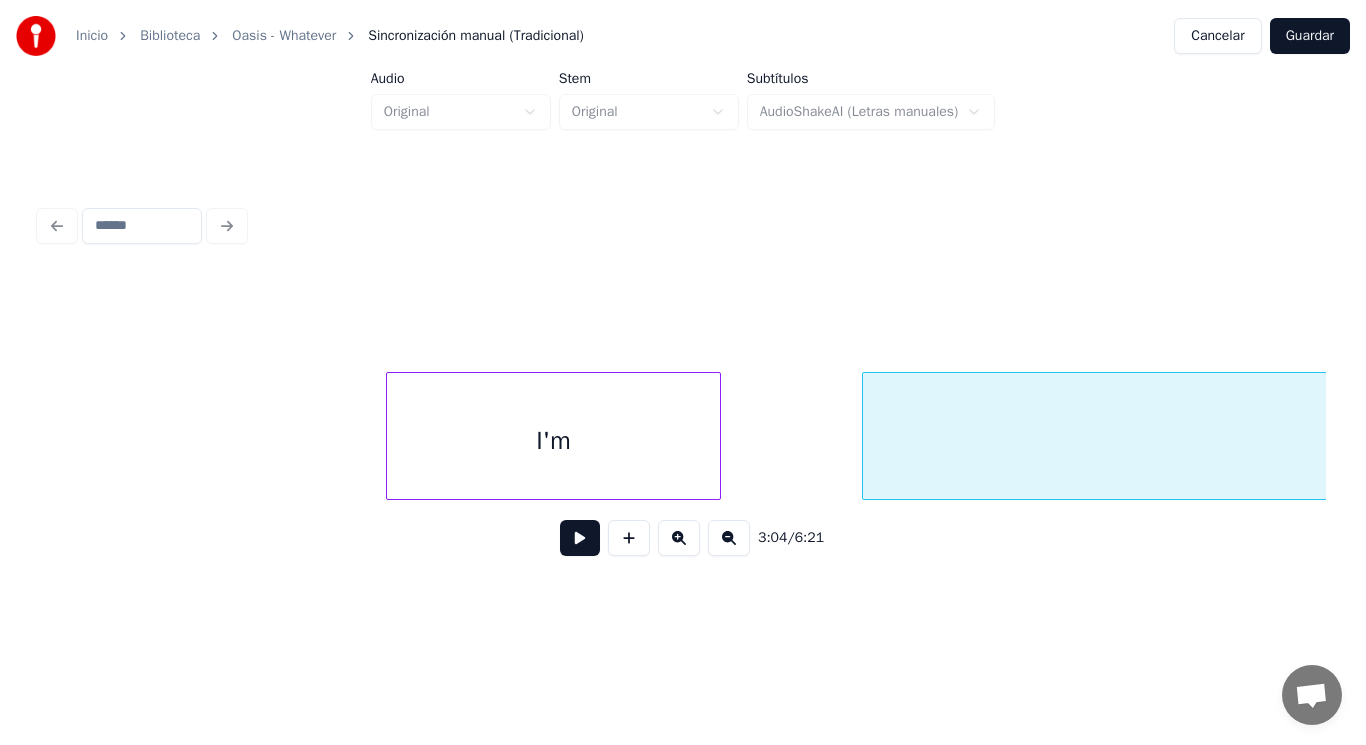 click on "I'm free" at bounding box center [9598, 436] 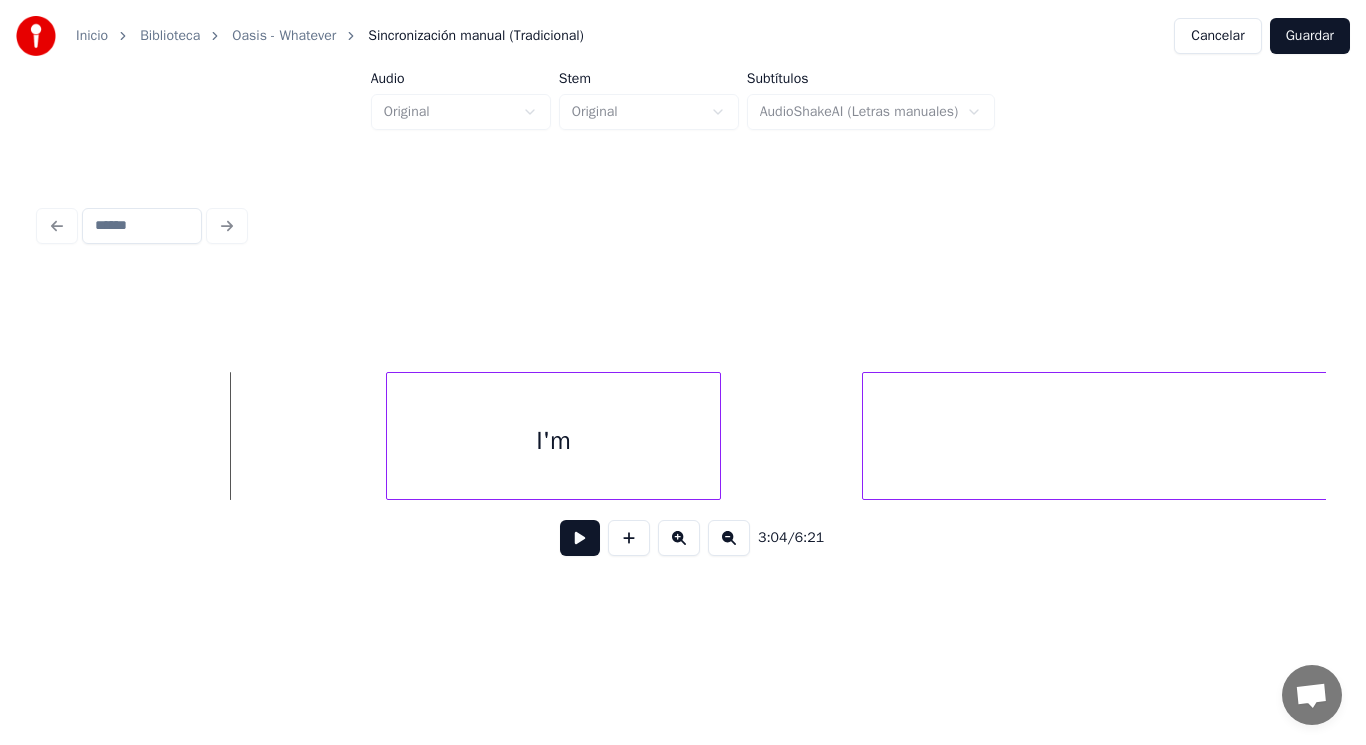 click at bounding box center [580, 538] 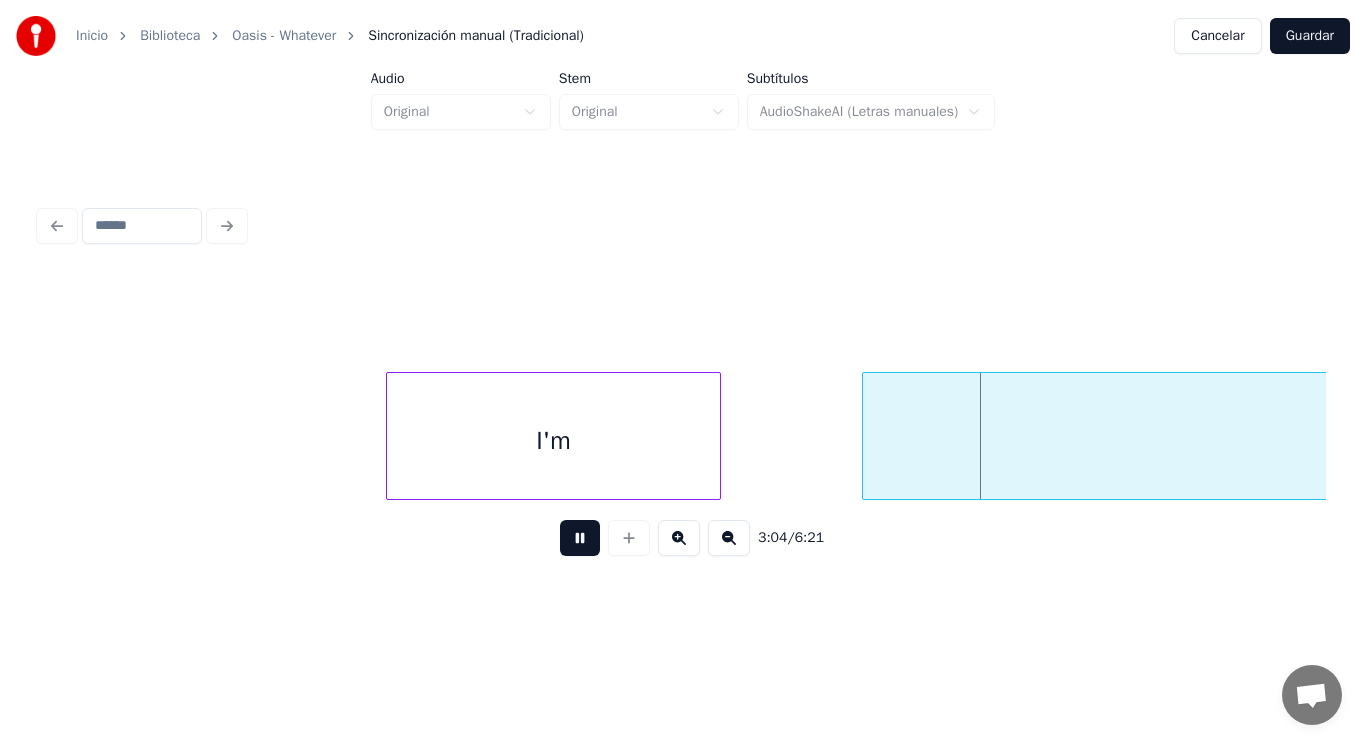 click at bounding box center [580, 538] 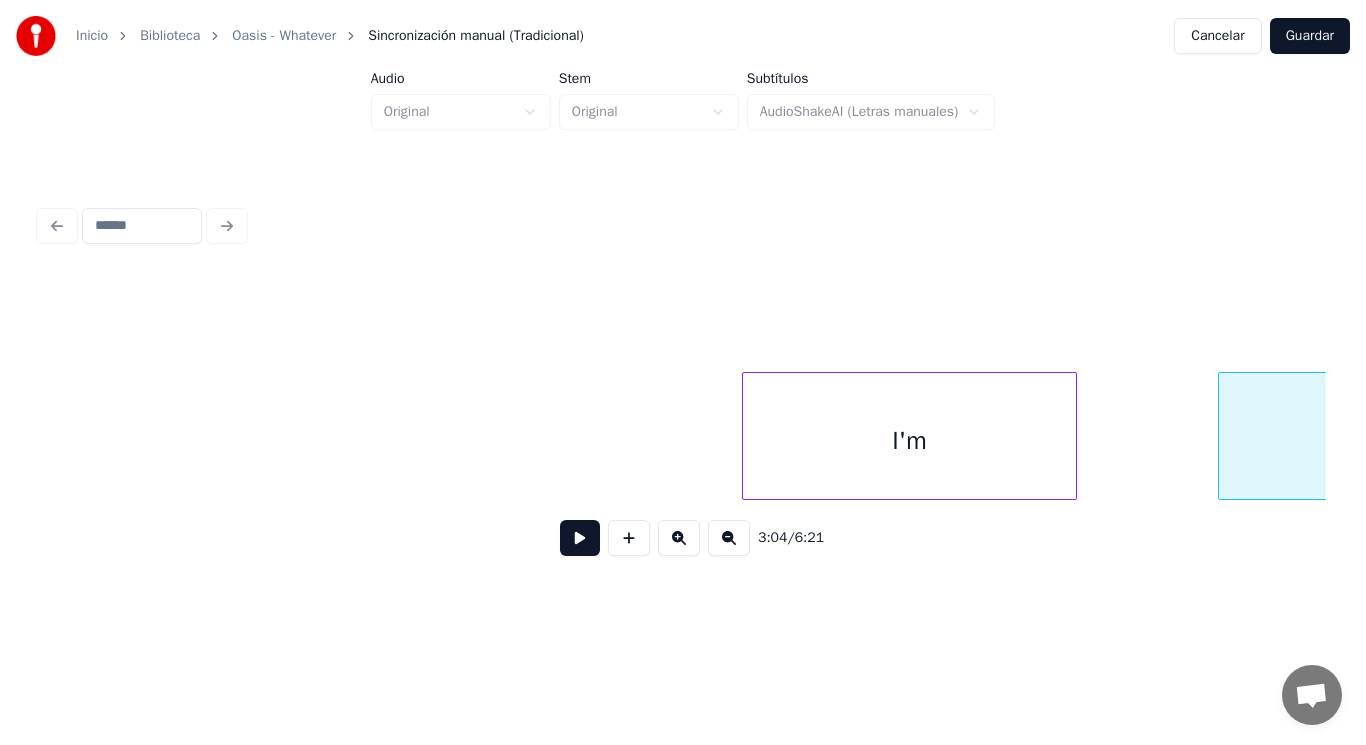 scroll, scrollTop: 0, scrollLeft: 257200, axis: horizontal 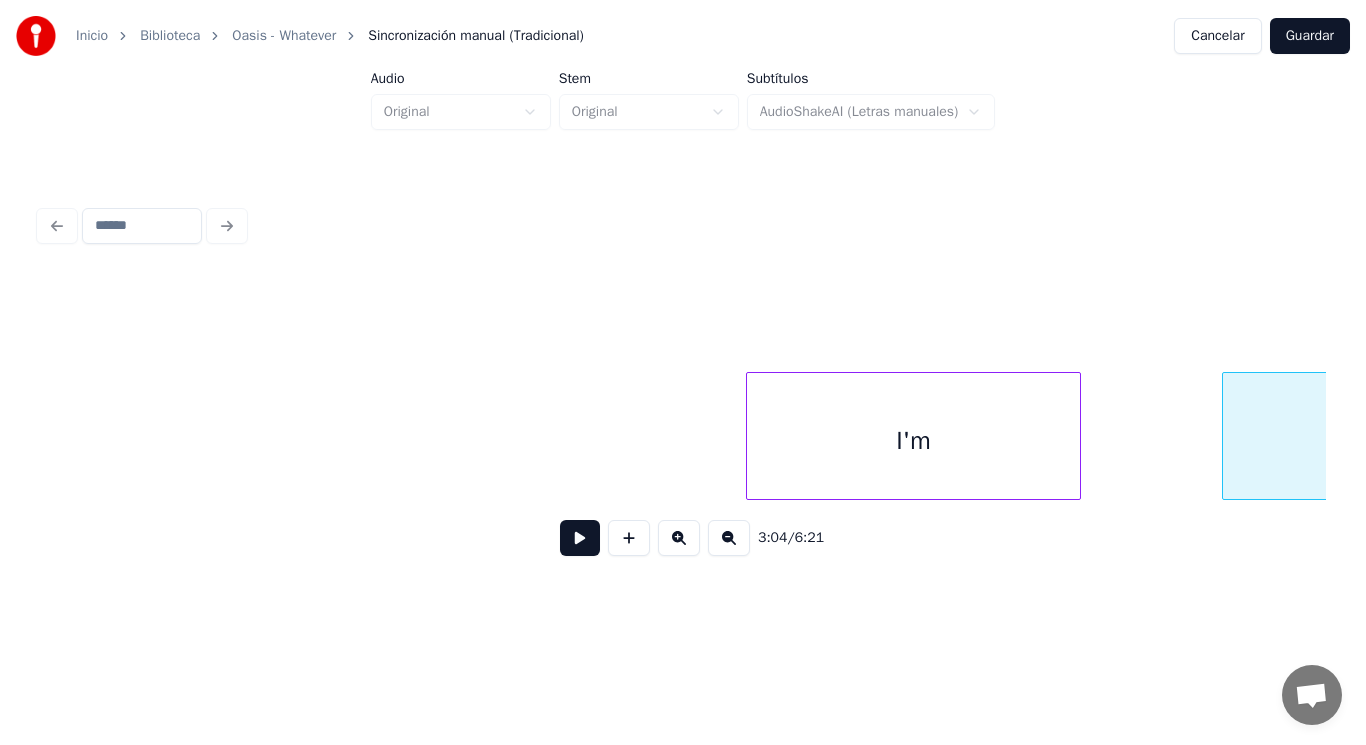 drag, startPoint x: 117, startPoint y: 449, endPoint x: 451, endPoint y: 511, distance: 339.70575 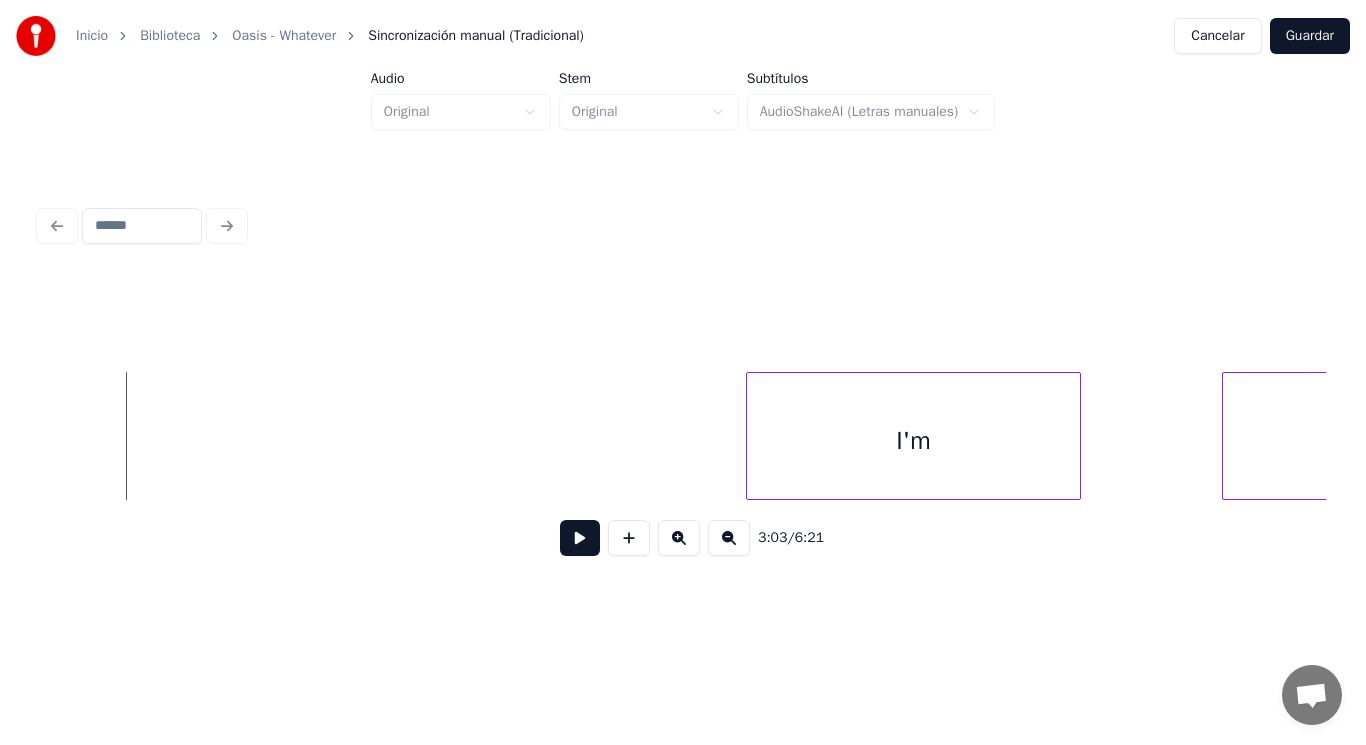 click at bounding box center (580, 538) 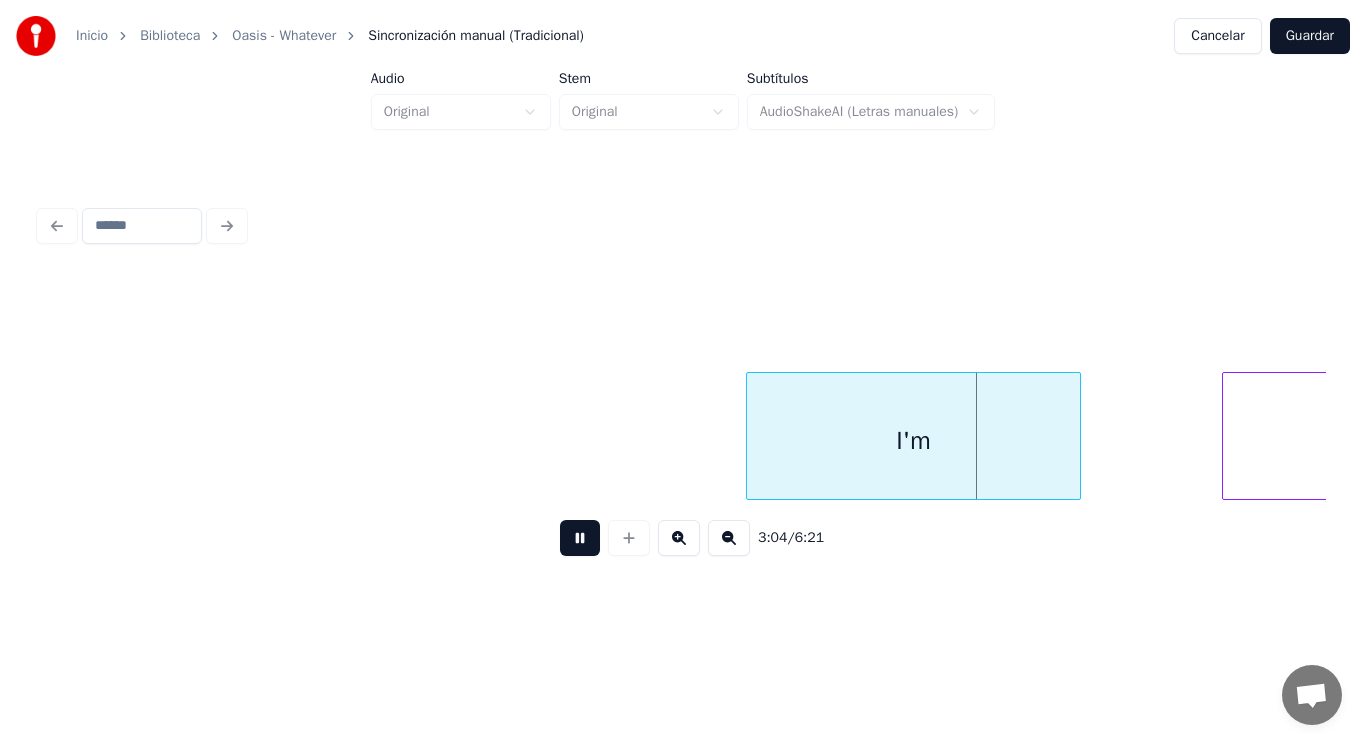 click at bounding box center (580, 538) 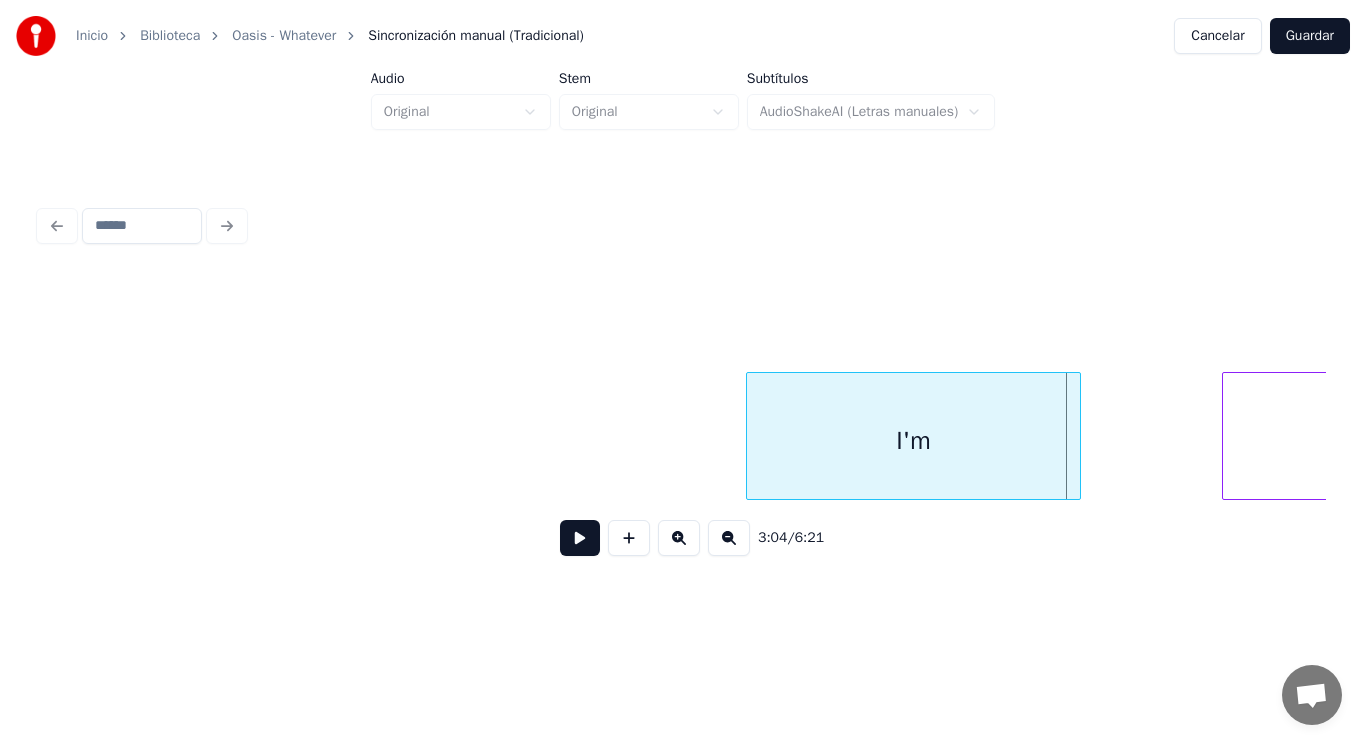 click on "I'm free" at bounding box center [9958, 436] 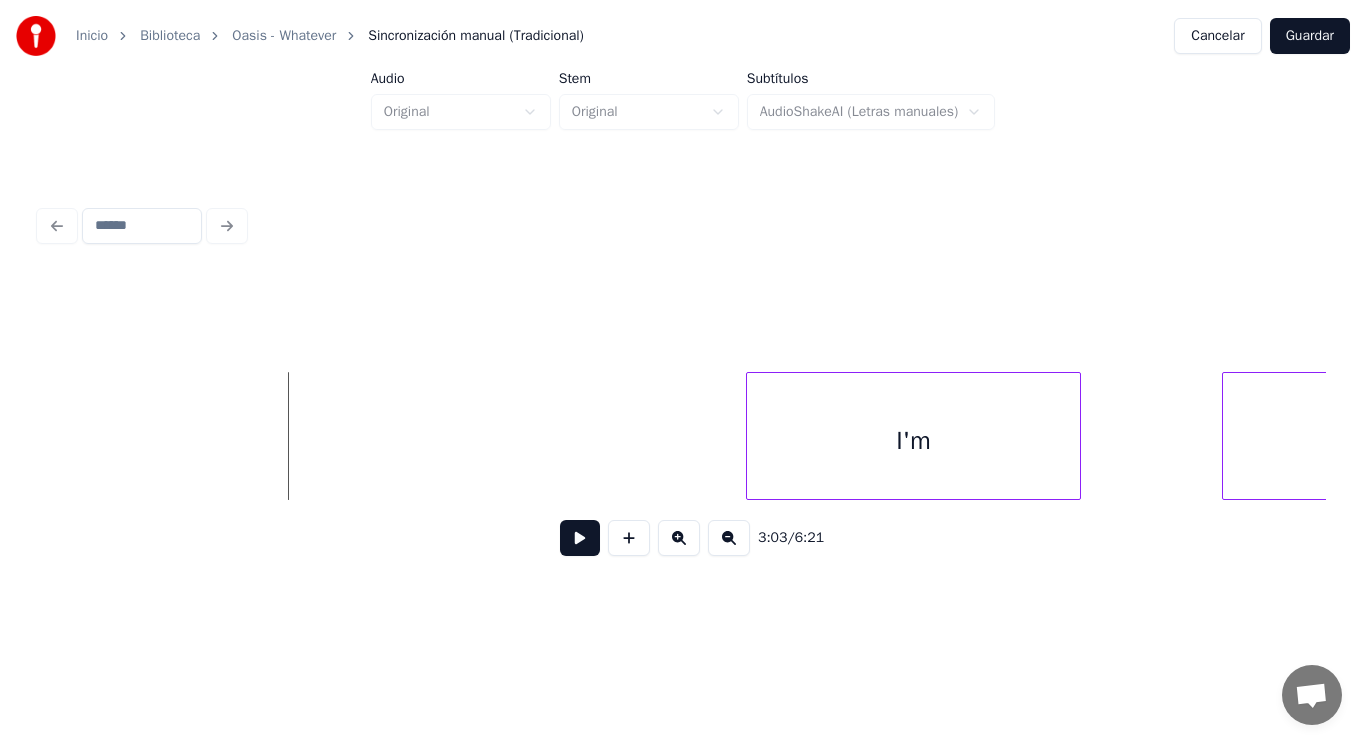 click at bounding box center (580, 538) 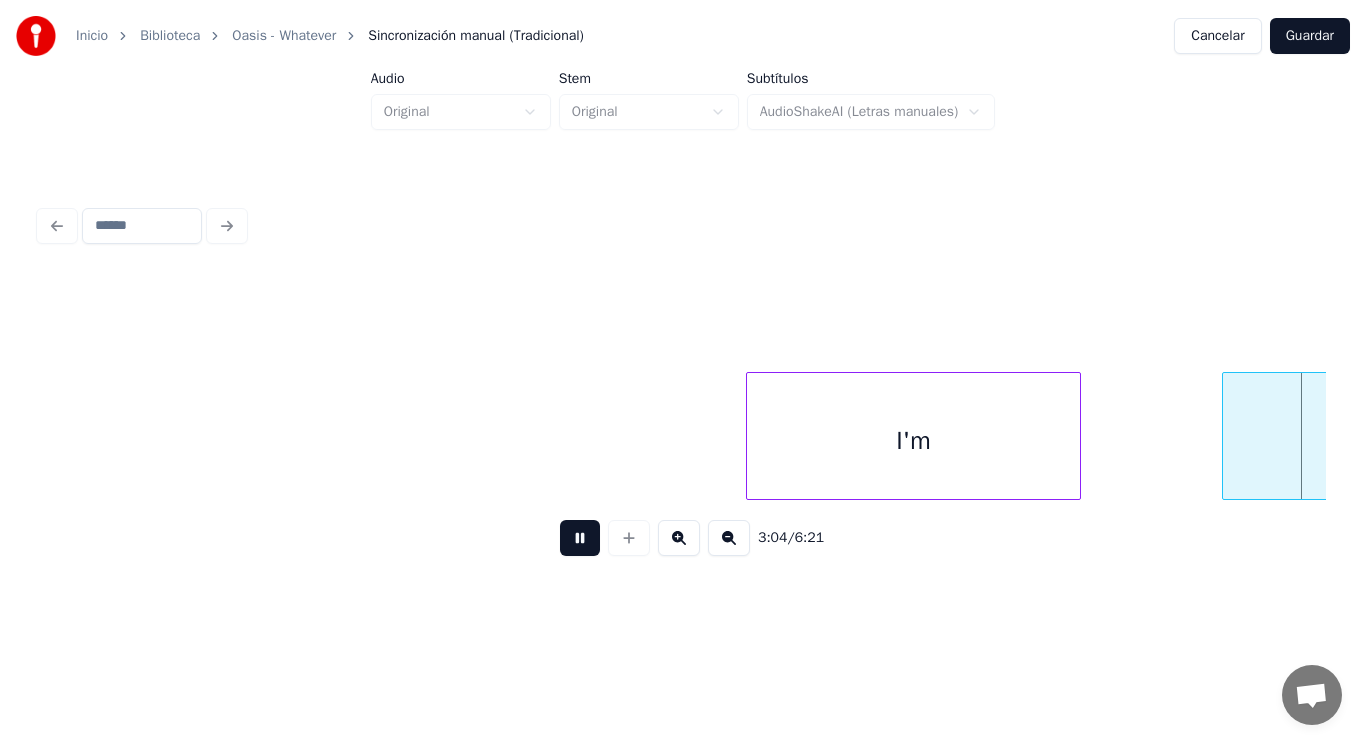 click at bounding box center (580, 538) 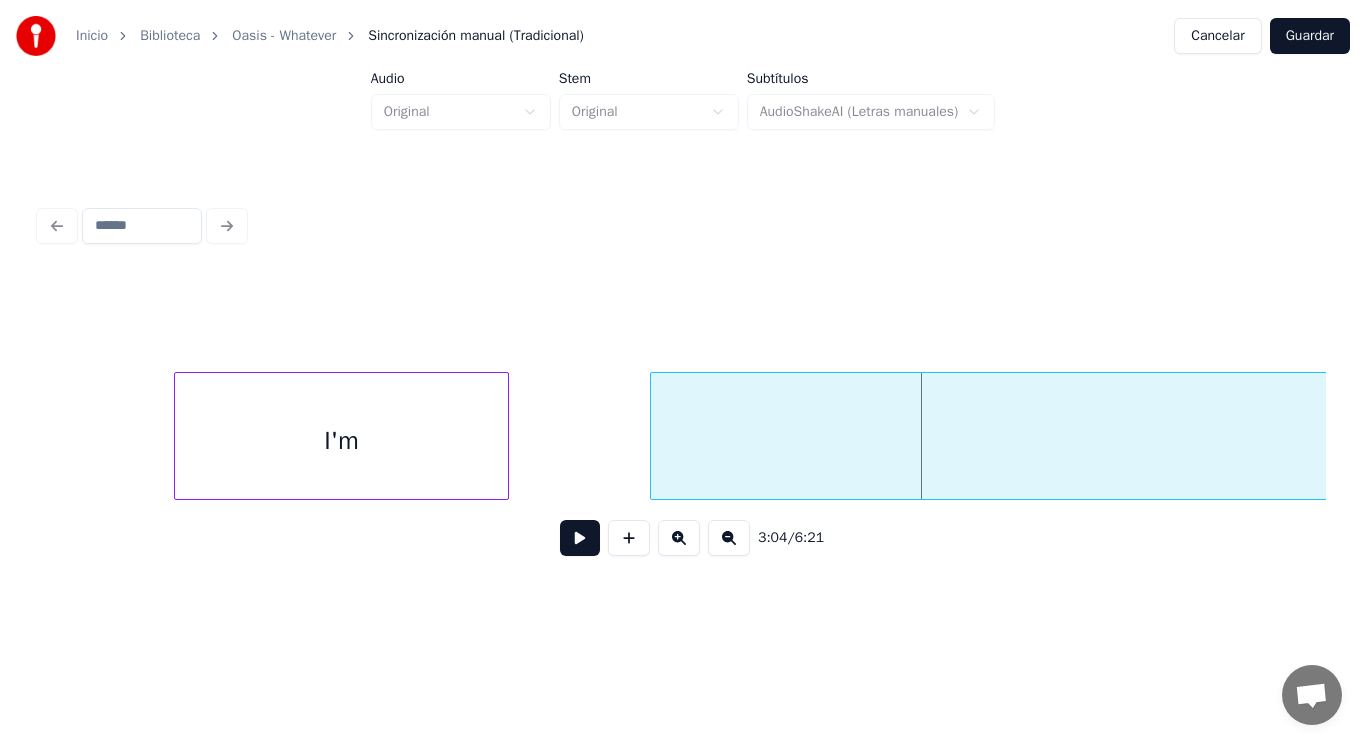 scroll, scrollTop: 0, scrollLeft: 257737, axis: horizontal 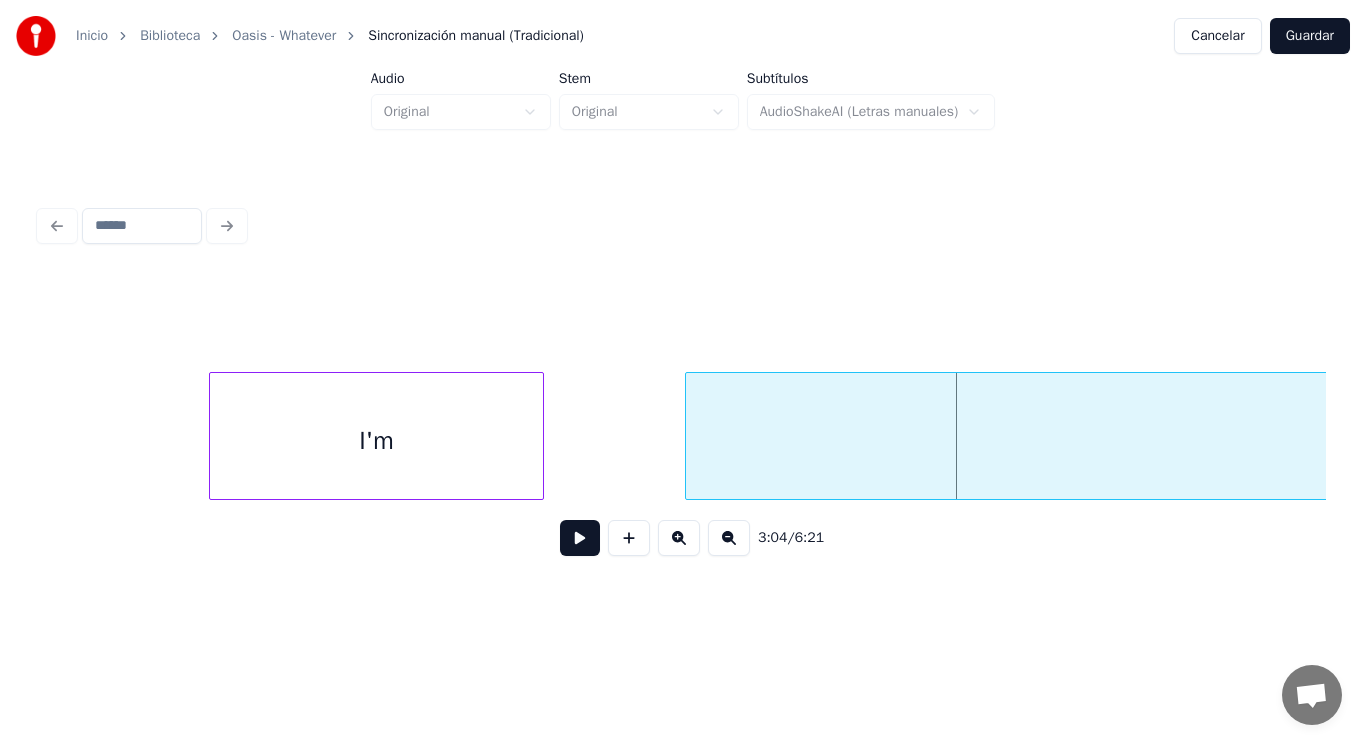click on "I'm" at bounding box center [376, 441] 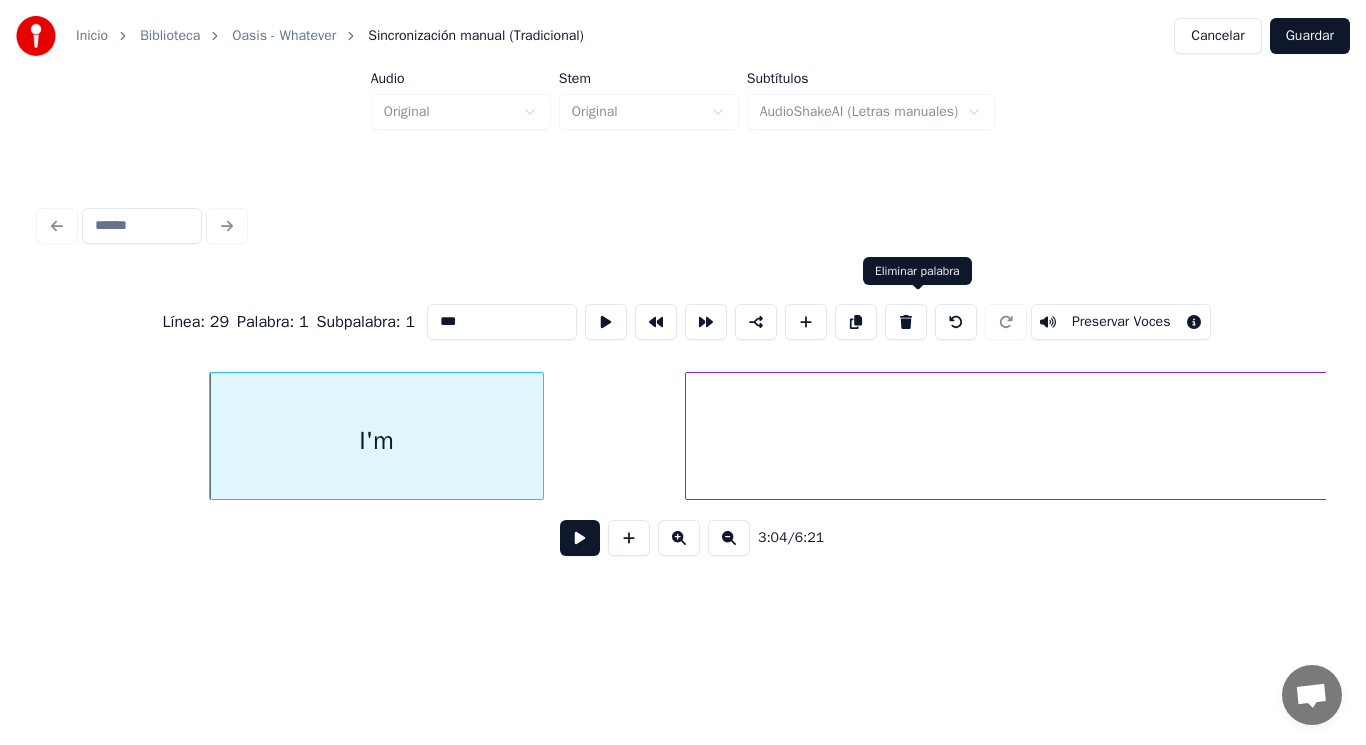 click at bounding box center [906, 322] 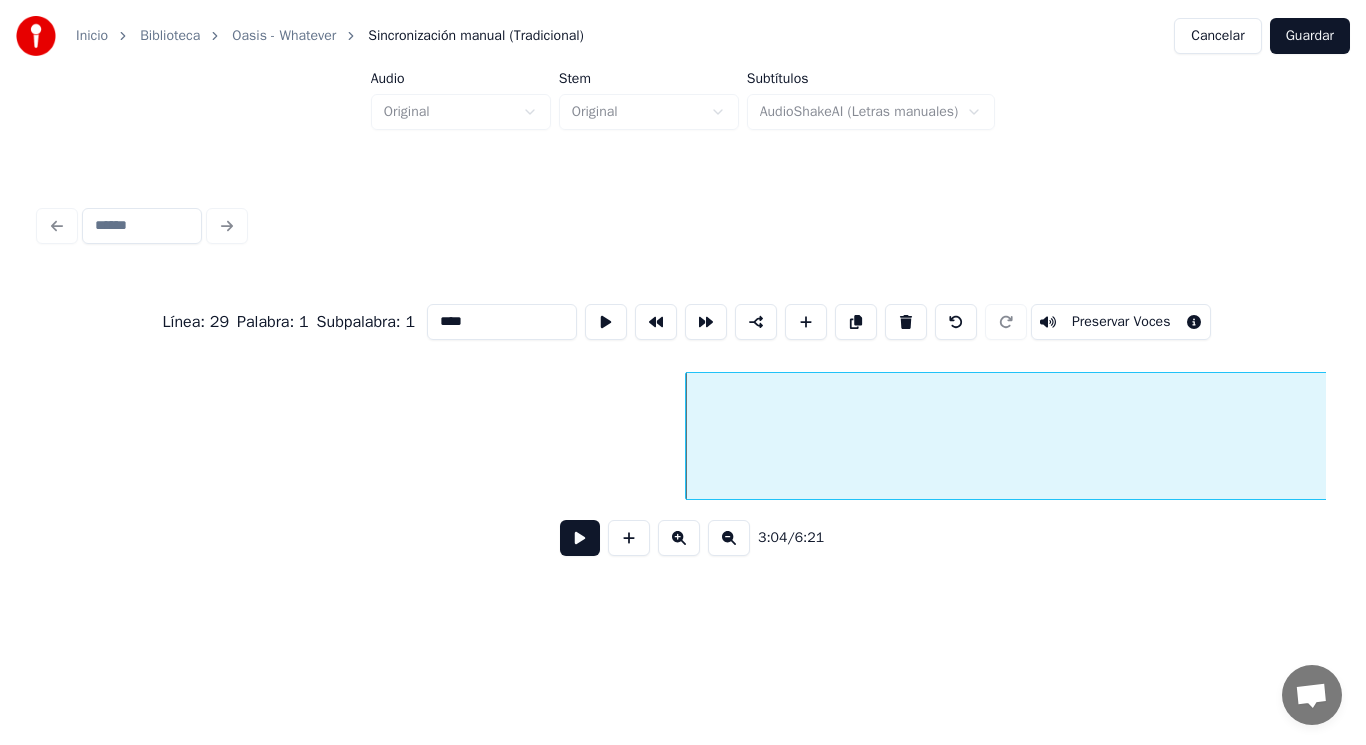click on "free" at bounding box center (9421, 436) 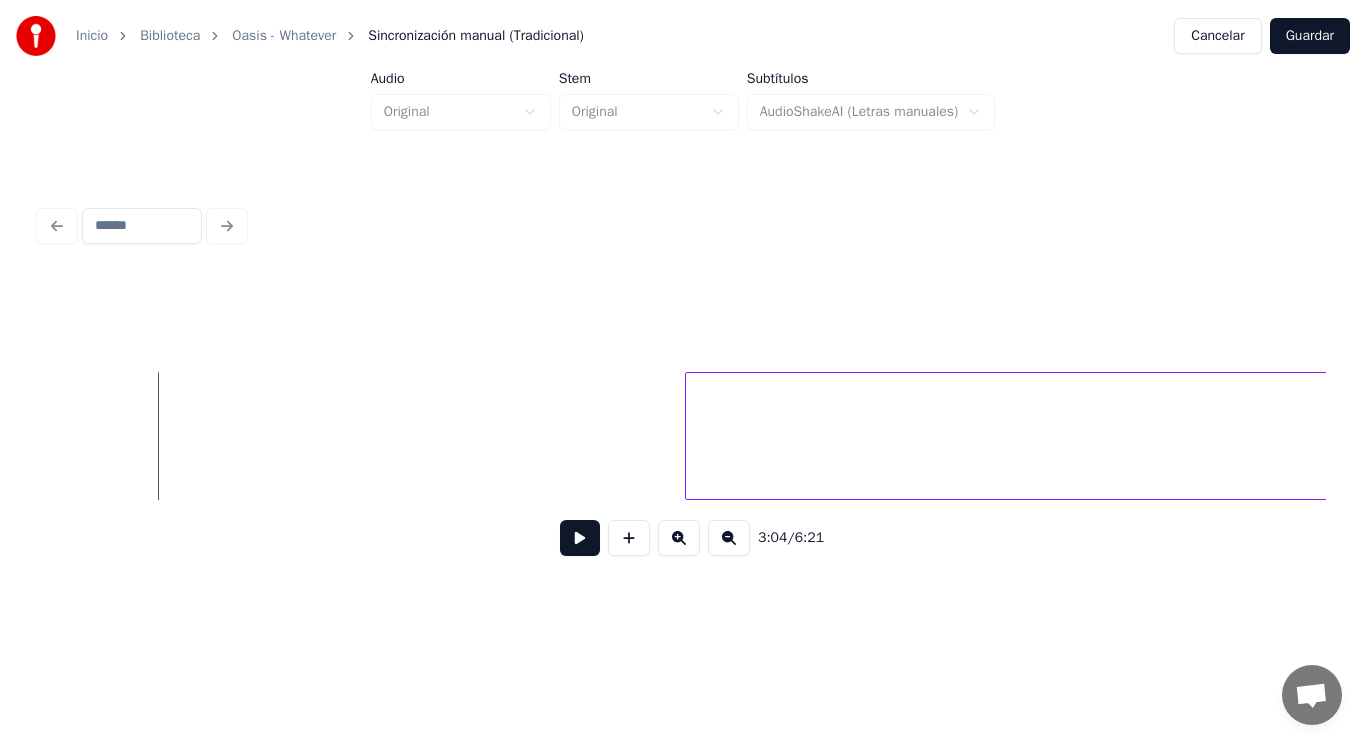 click at bounding box center (580, 538) 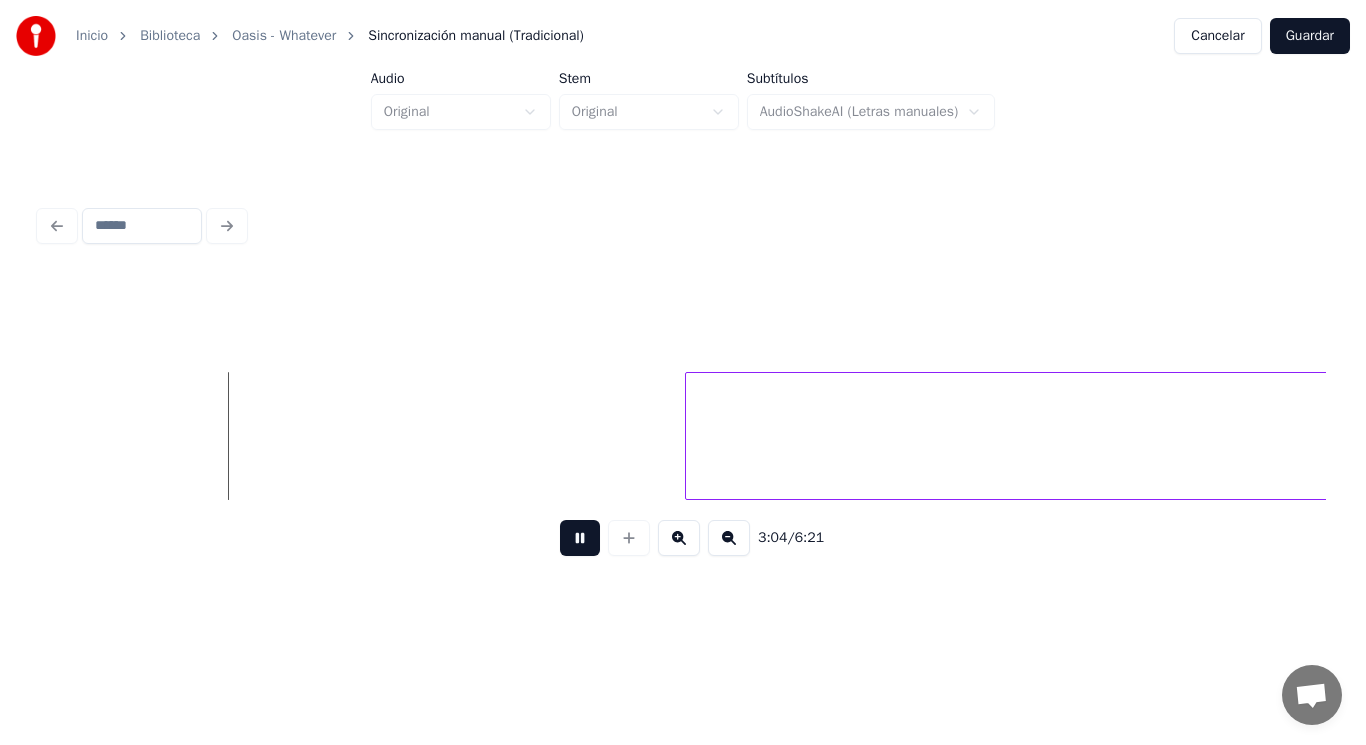 click at bounding box center [580, 538] 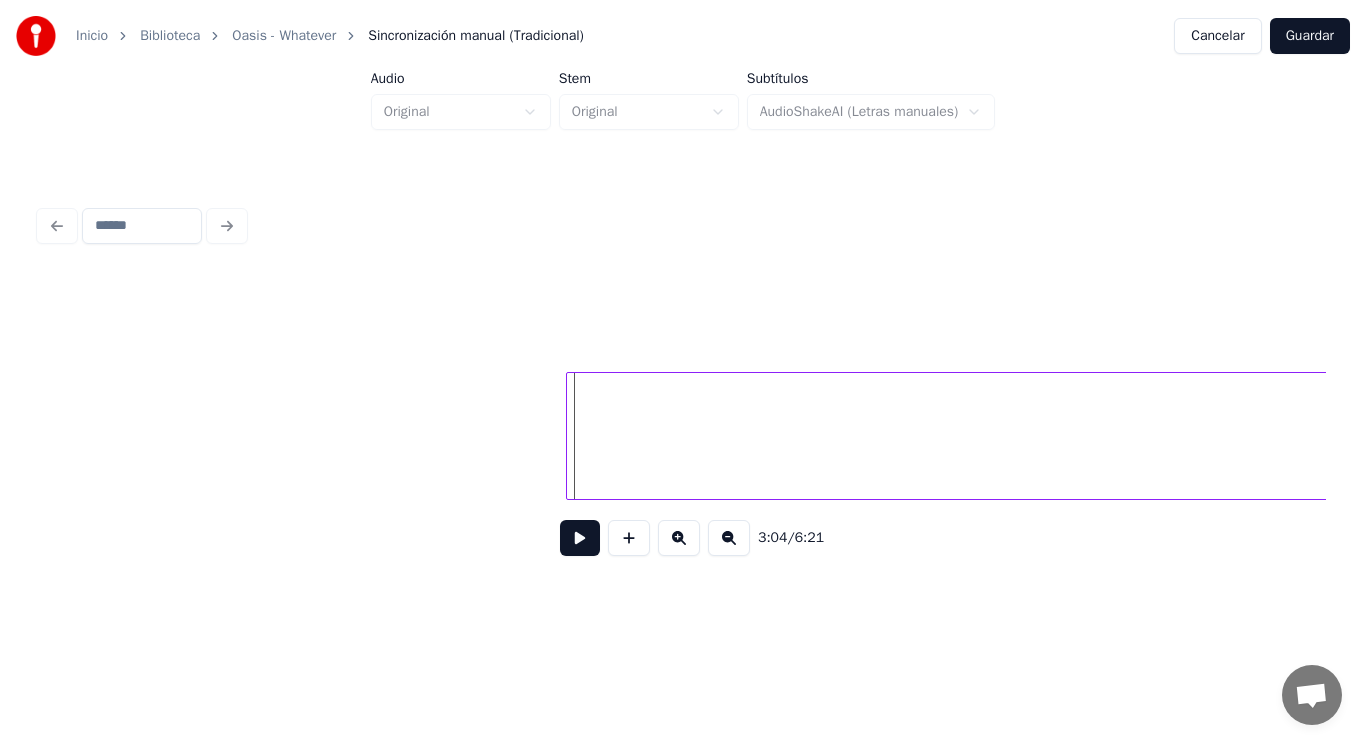 click at bounding box center (570, 436) 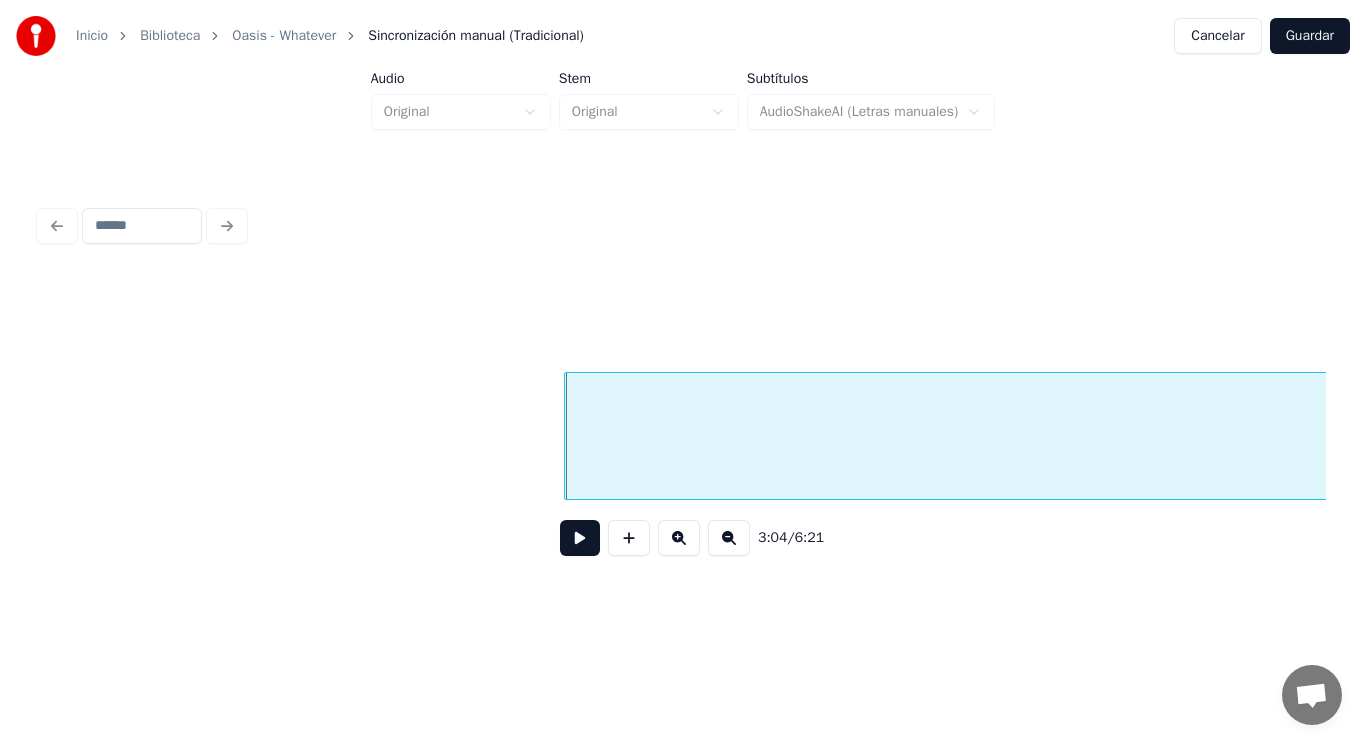 click on "free" at bounding box center (2066, 441) 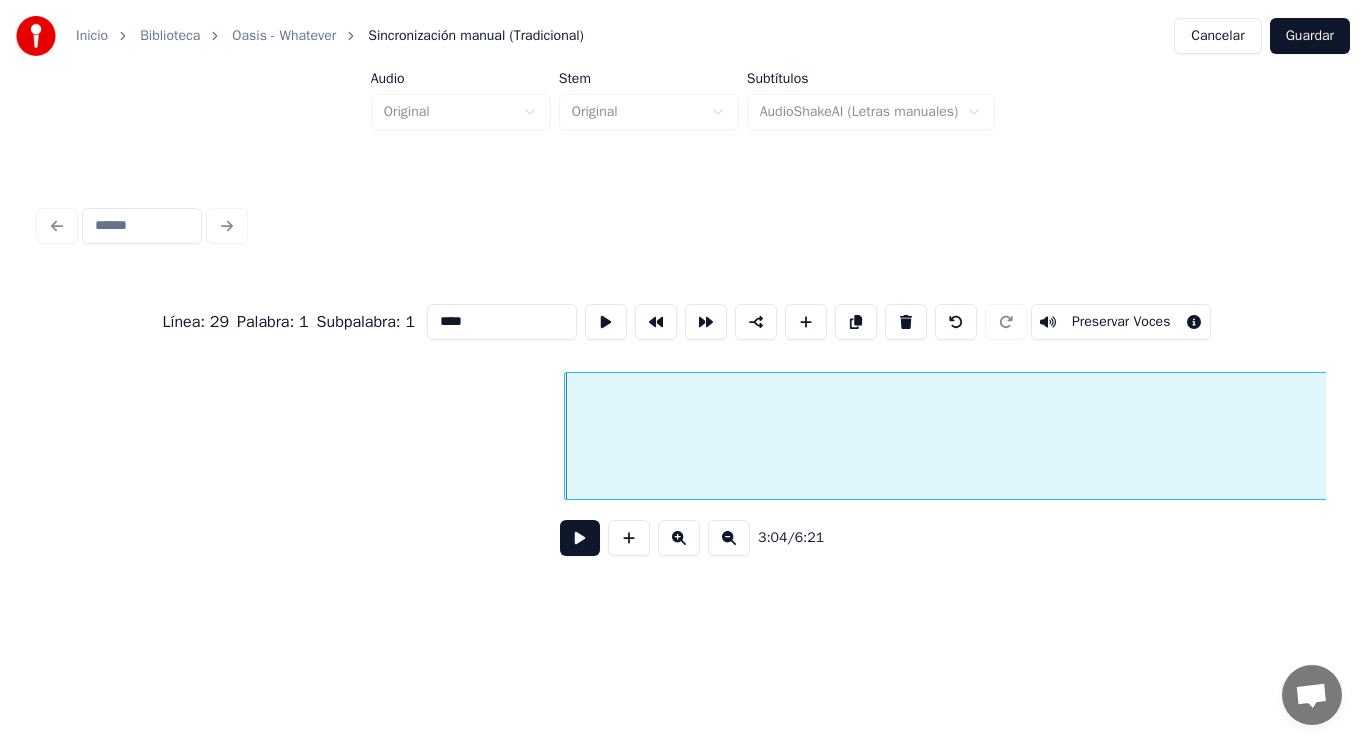 click on "****" at bounding box center [502, 322] 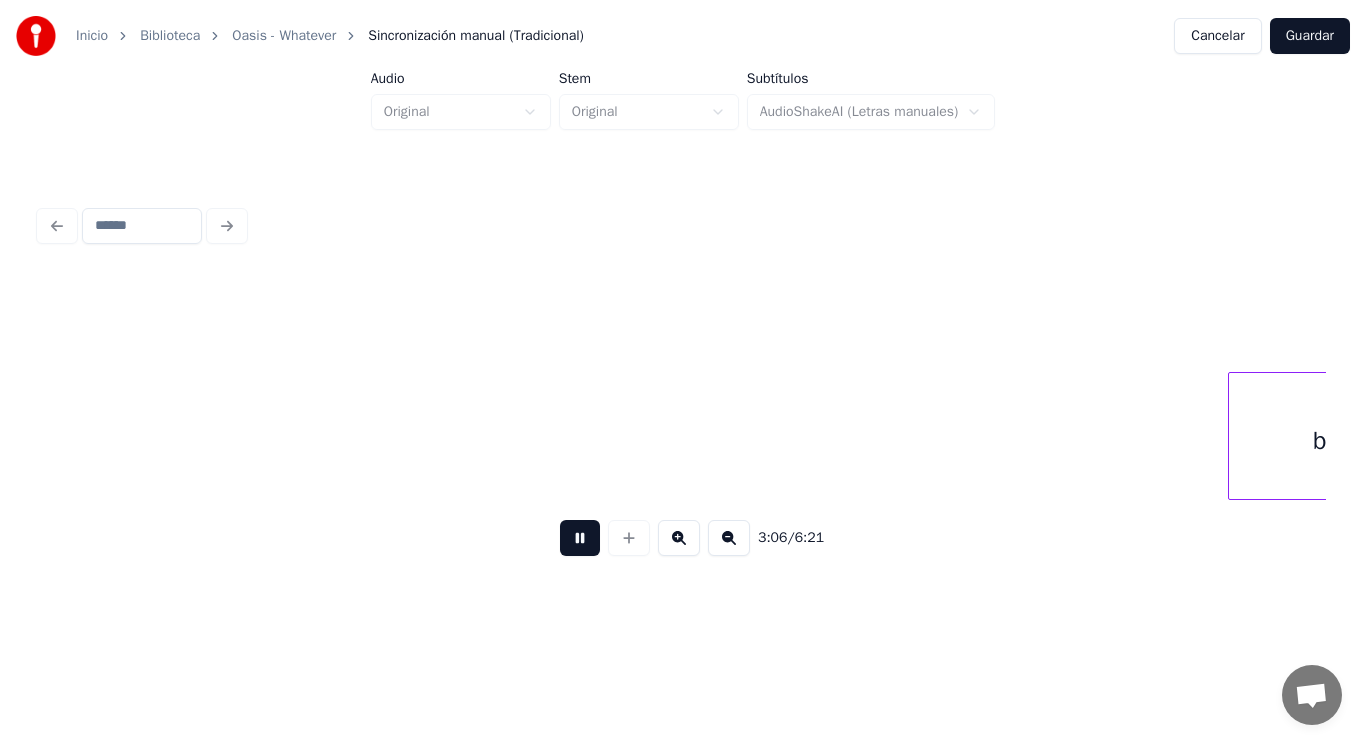 scroll, scrollTop: 0, scrollLeft: 261664, axis: horizontal 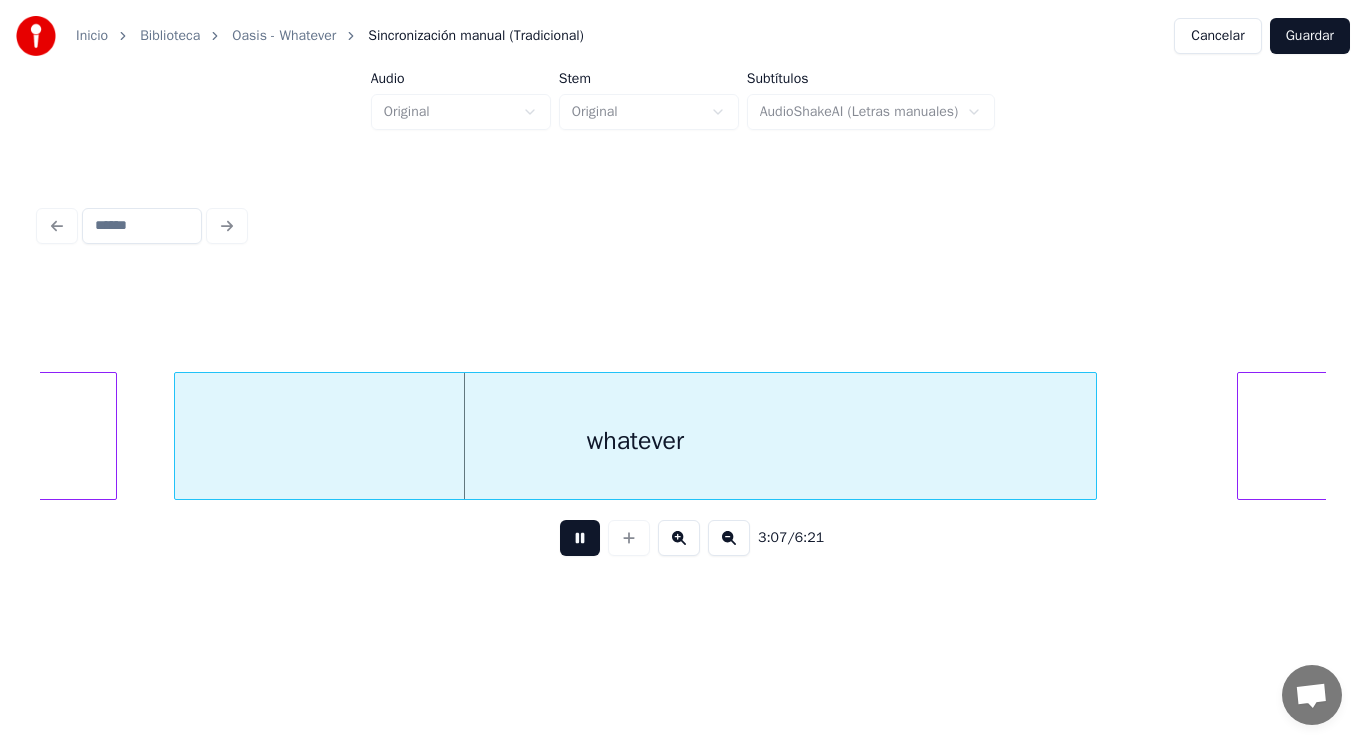 click at bounding box center (580, 538) 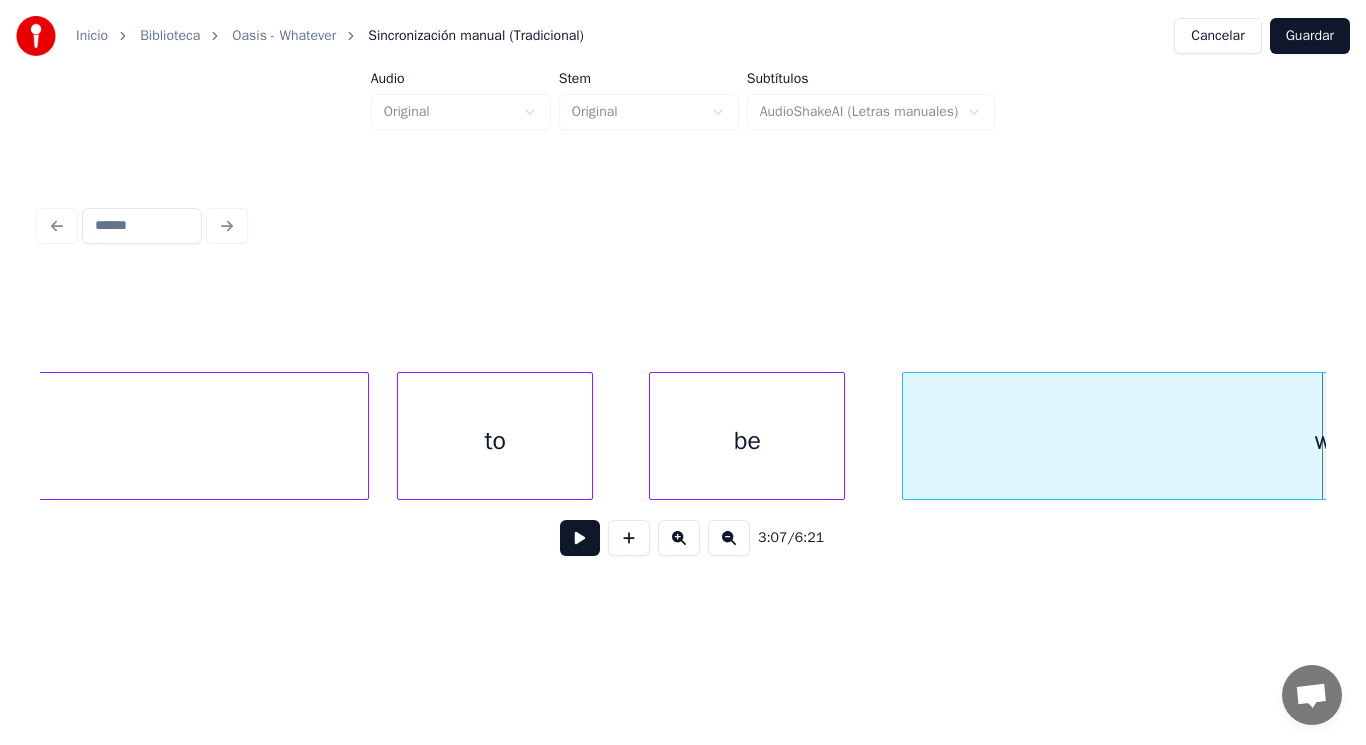 scroll, scrollTop: 0, scrollLeft: 260904, axis: horizontal 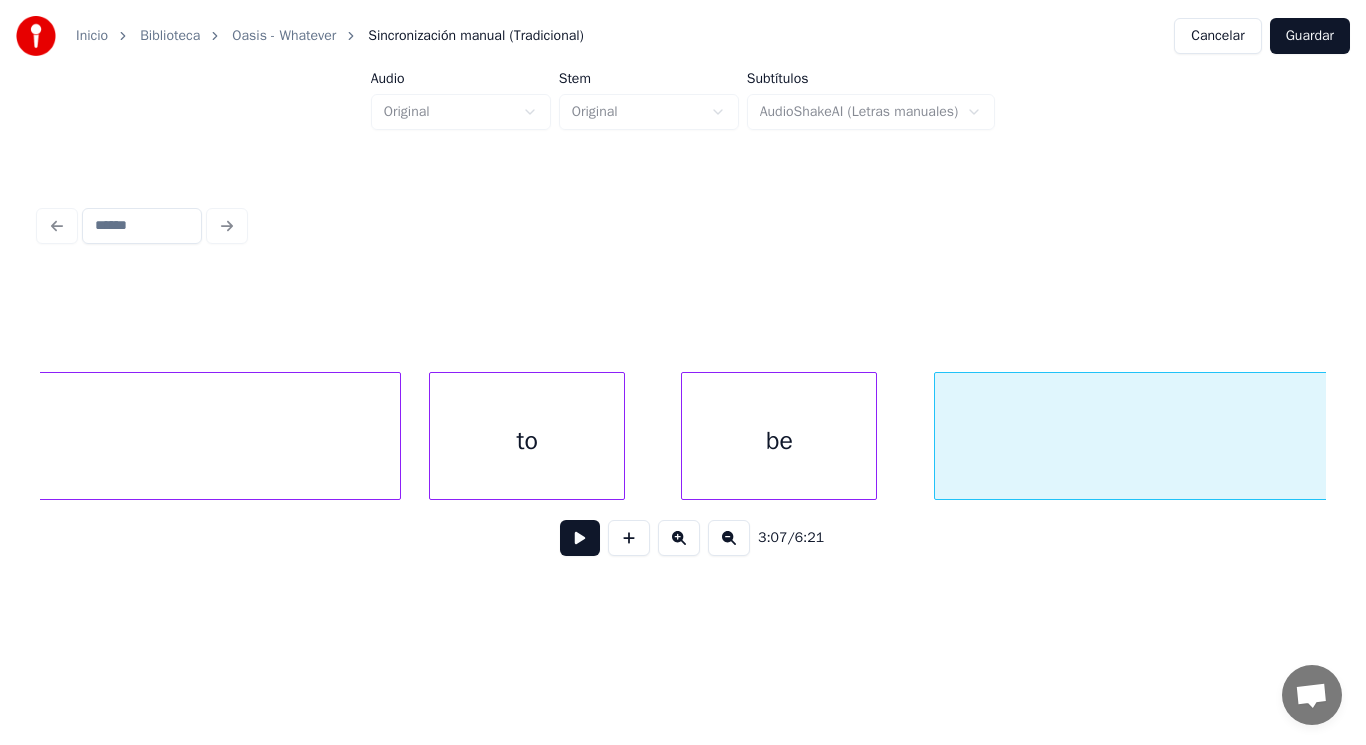 click on "to" at bounding box center [527, 441] 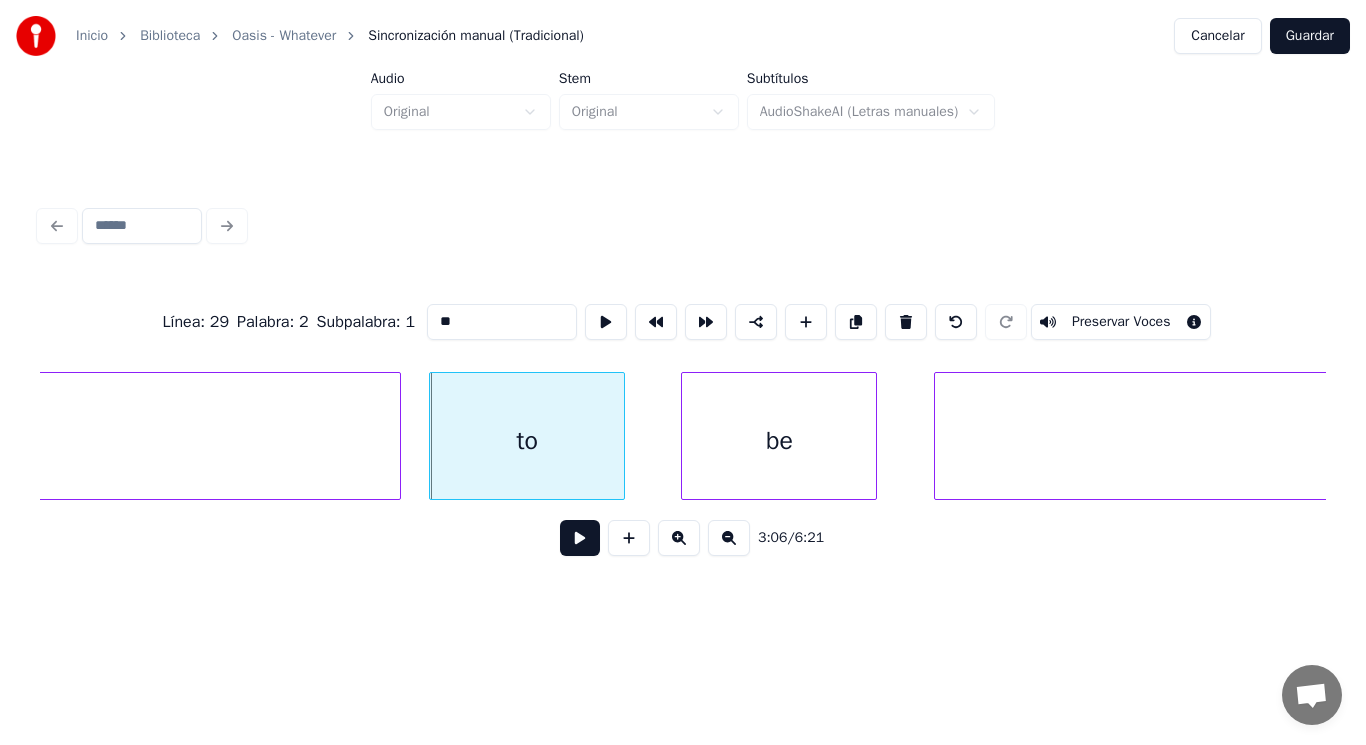 click at bounding box center (580, 538) 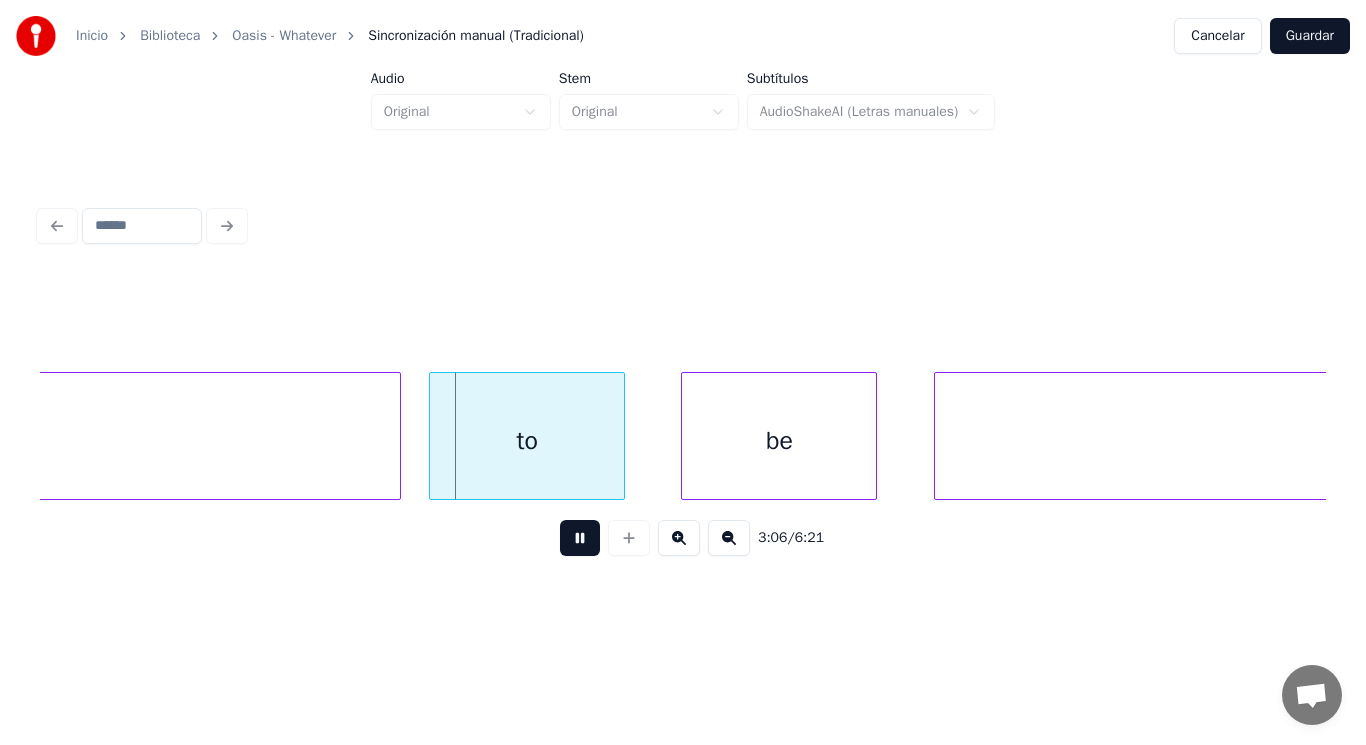 click at bounding box center [580, 538] 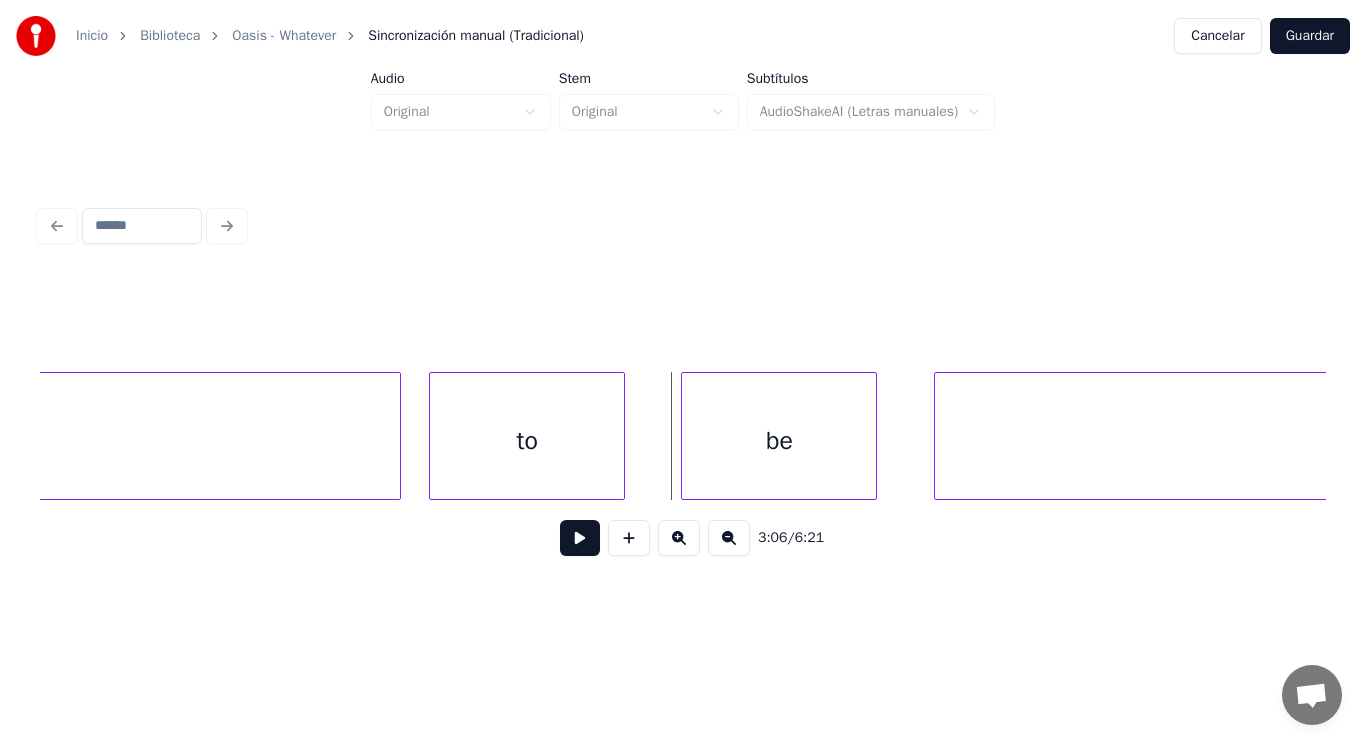 click on "to" at bounding box center [527, 441] 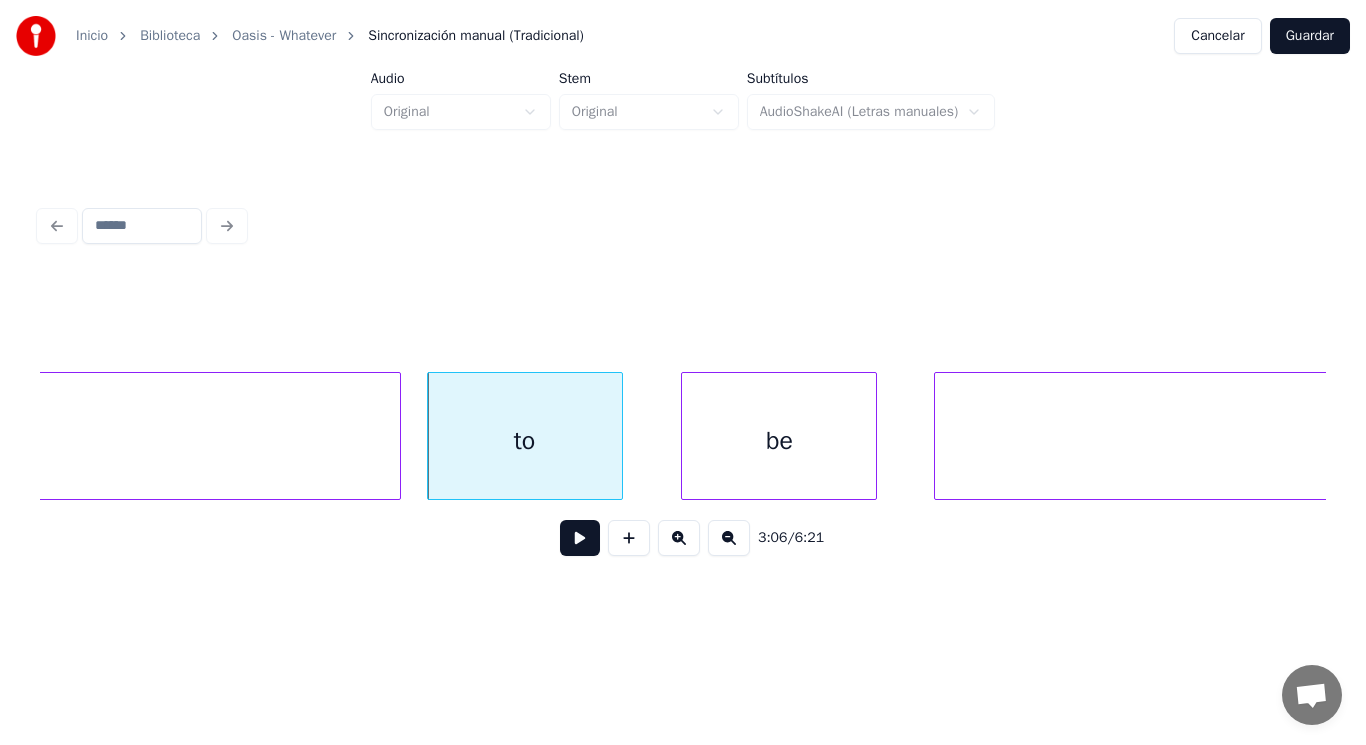 click at bounding box center (580, 538) 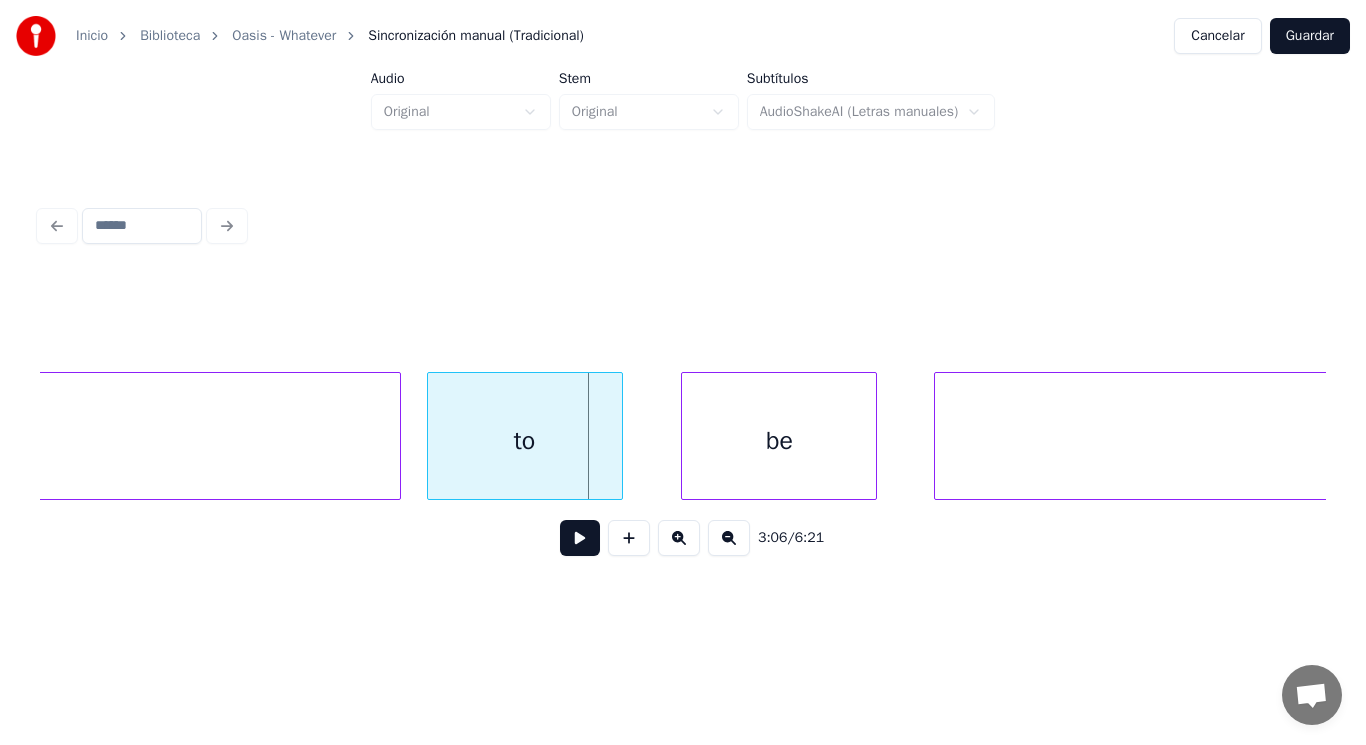 click on "to" at bounding box center [525, 441] 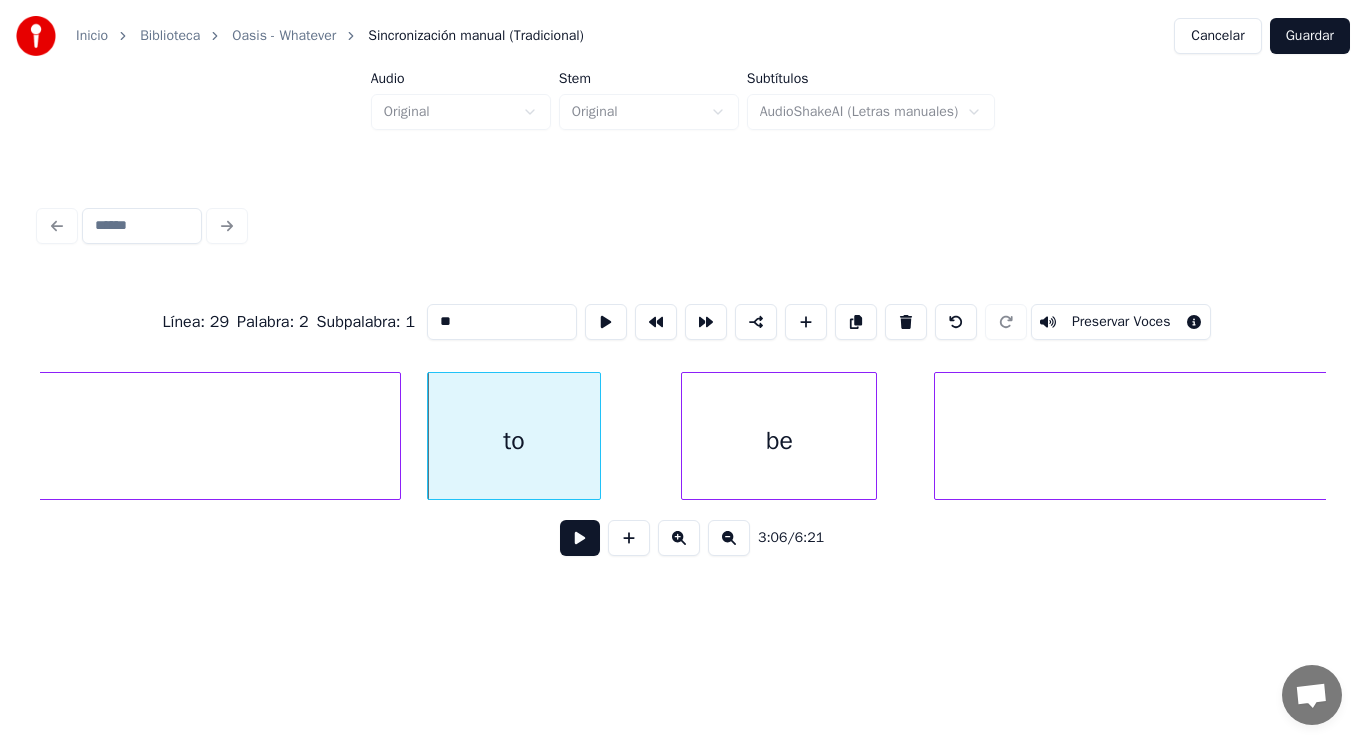 click at bounding box center (597, 436) 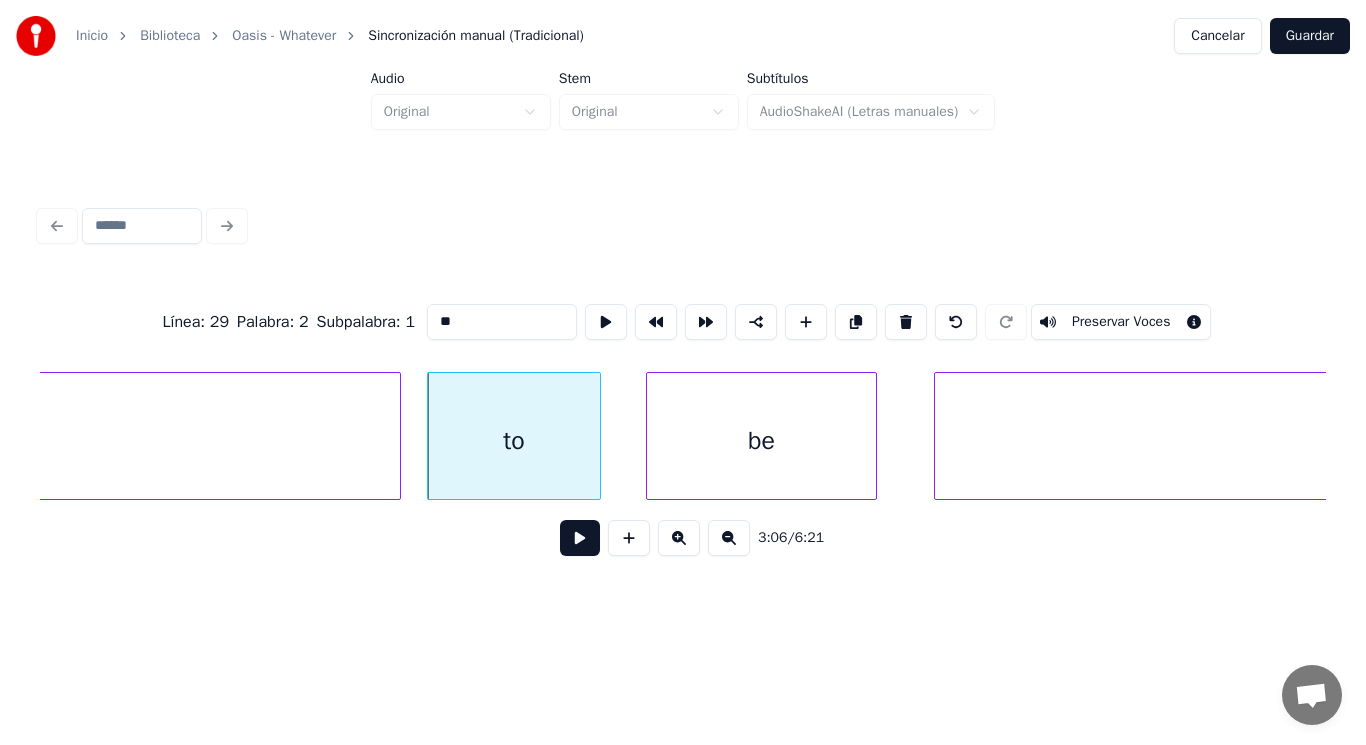 click at bounding box center [650, 436] 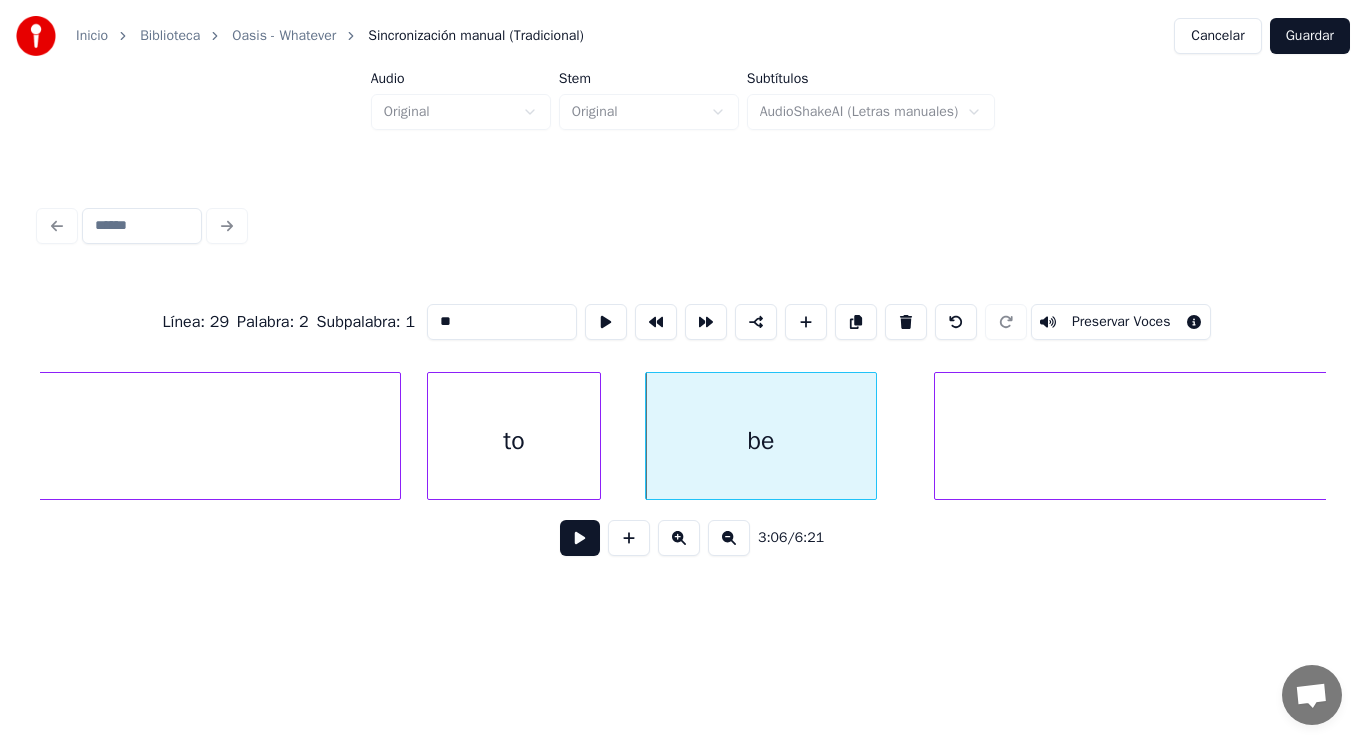 click at bounding box center (580, 538) 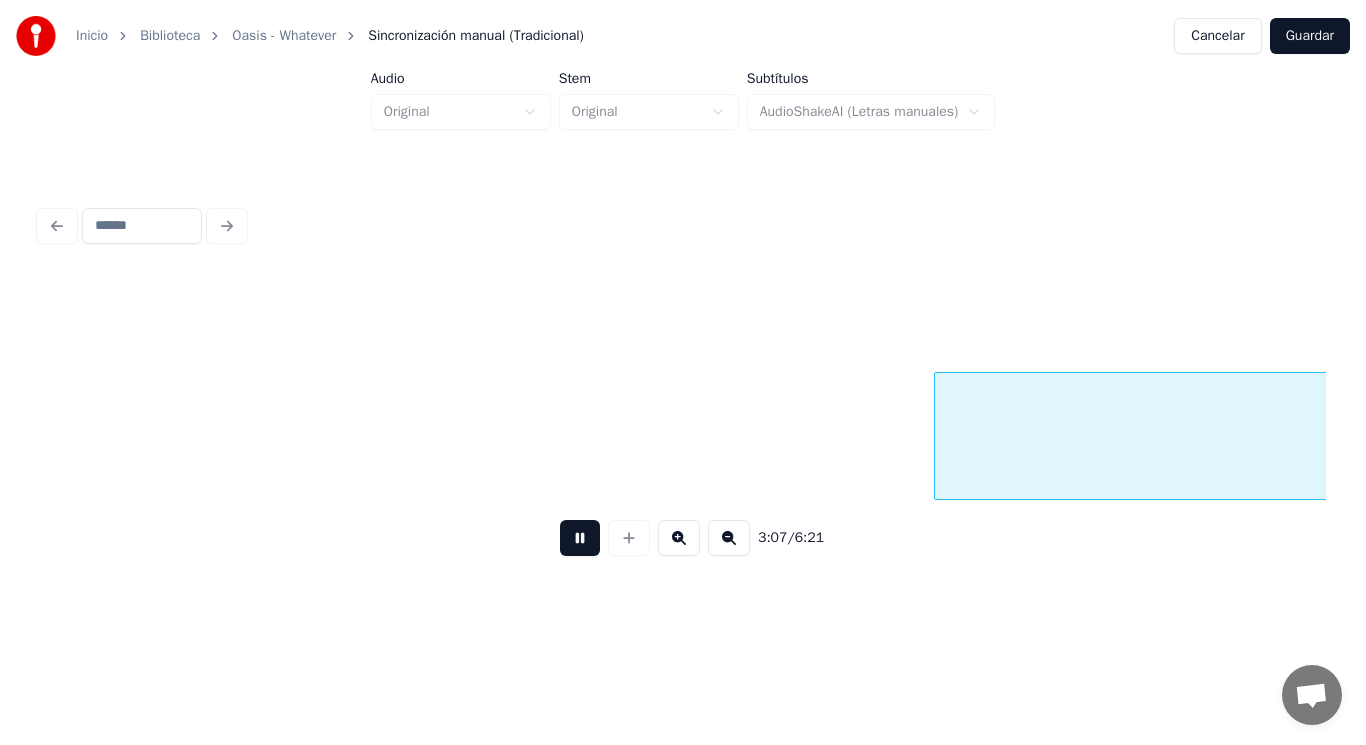 scroll, scrollTop: 0, scrollLeft: 262197, axis: horizontal 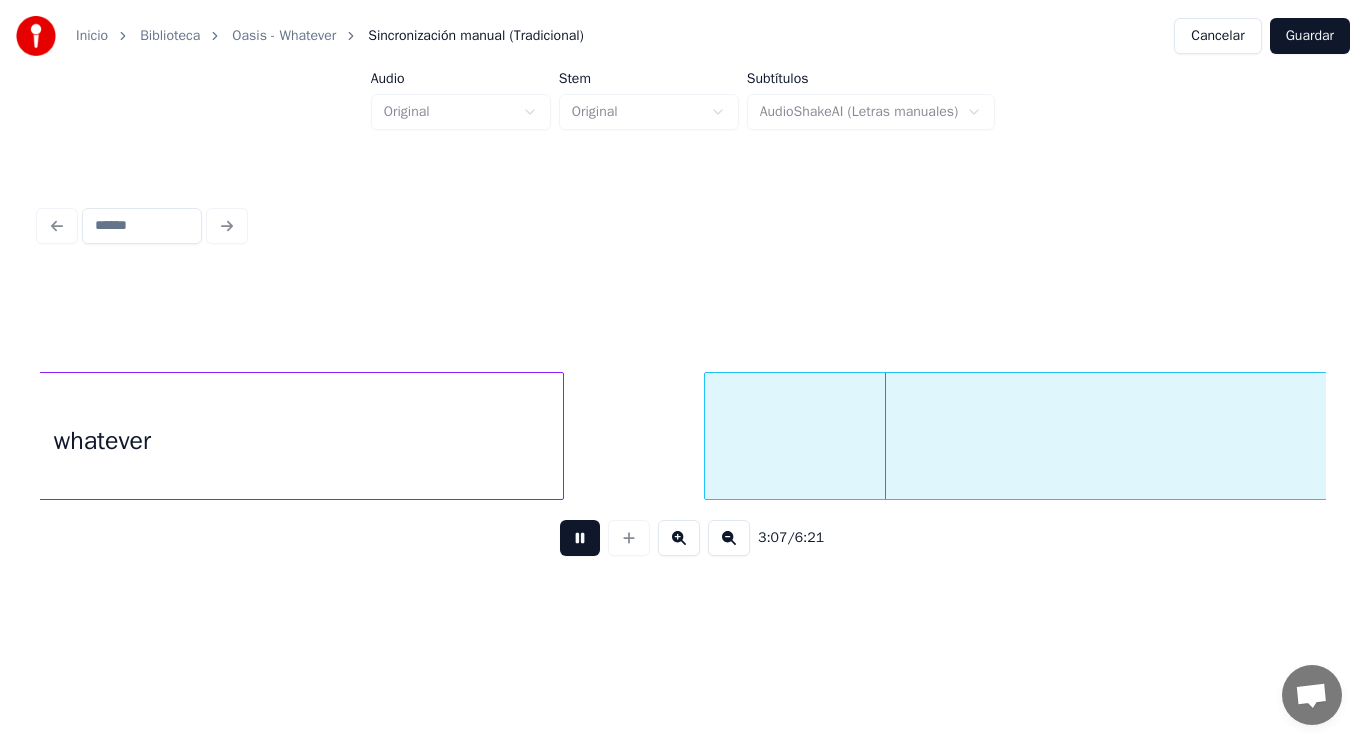 click at bounding box center (580, 538) 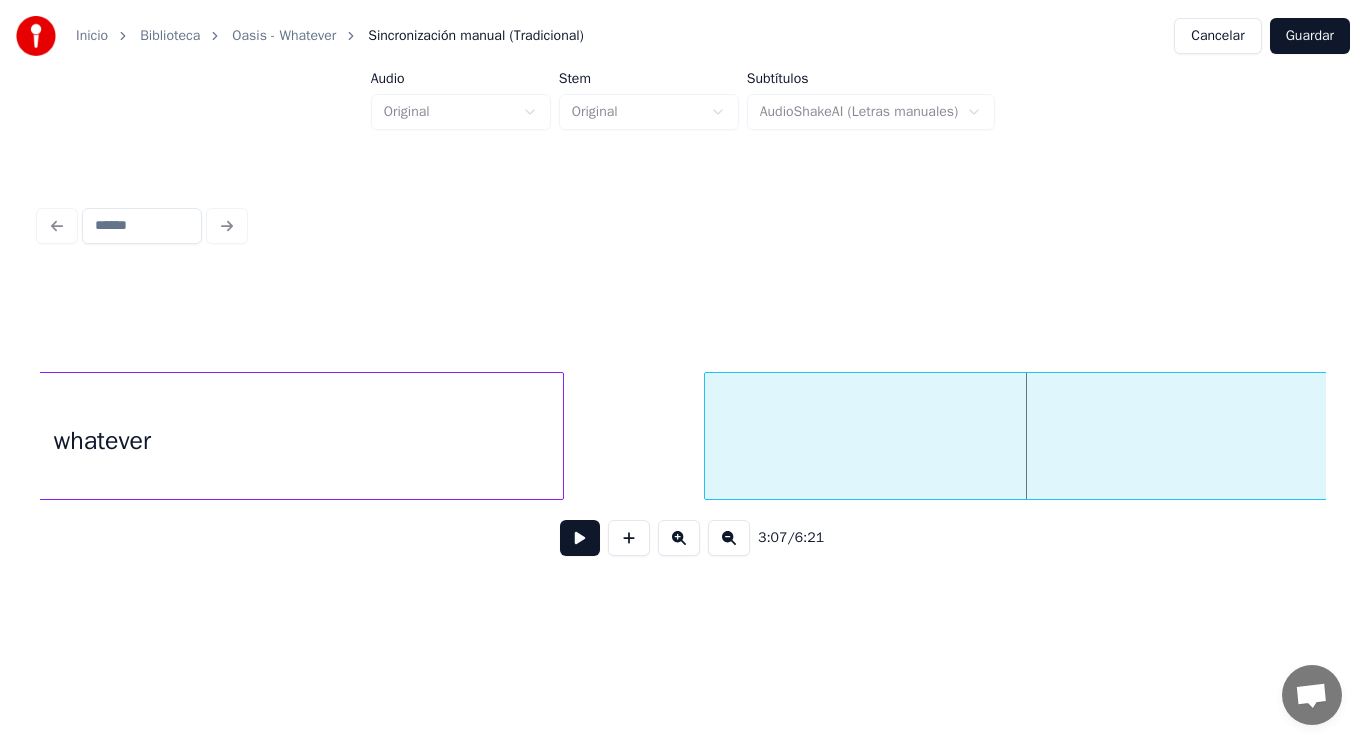 click on "whatever I" at bounding box center (4961, 436) 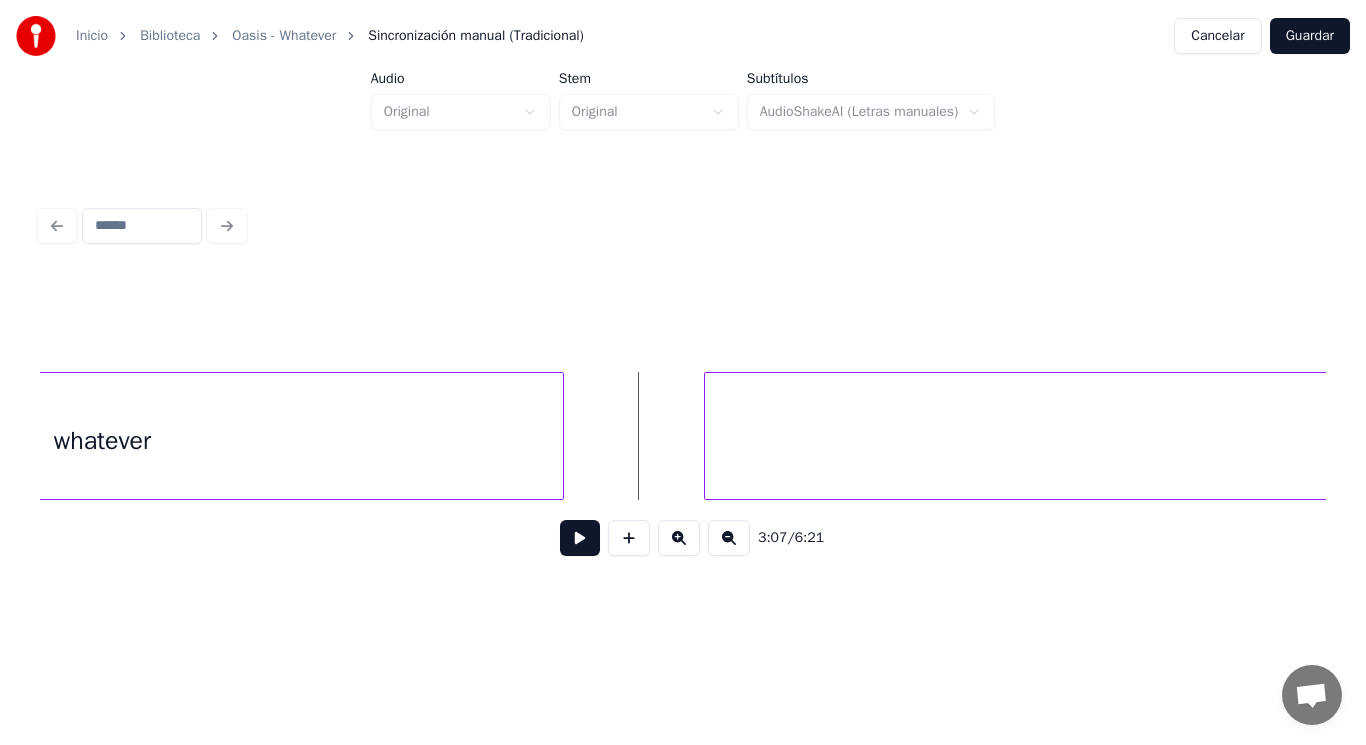 click at bounding box center [580, 538] 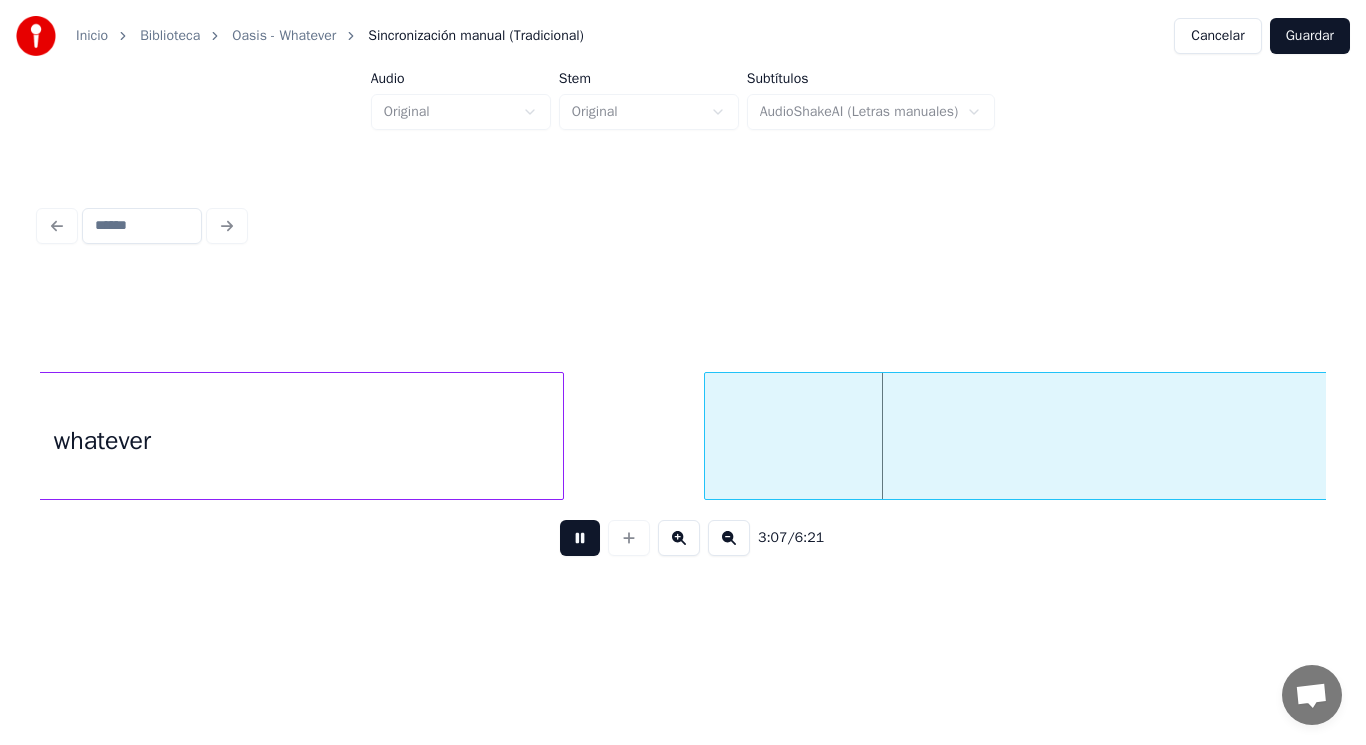 click at bounding box center [580, 538] 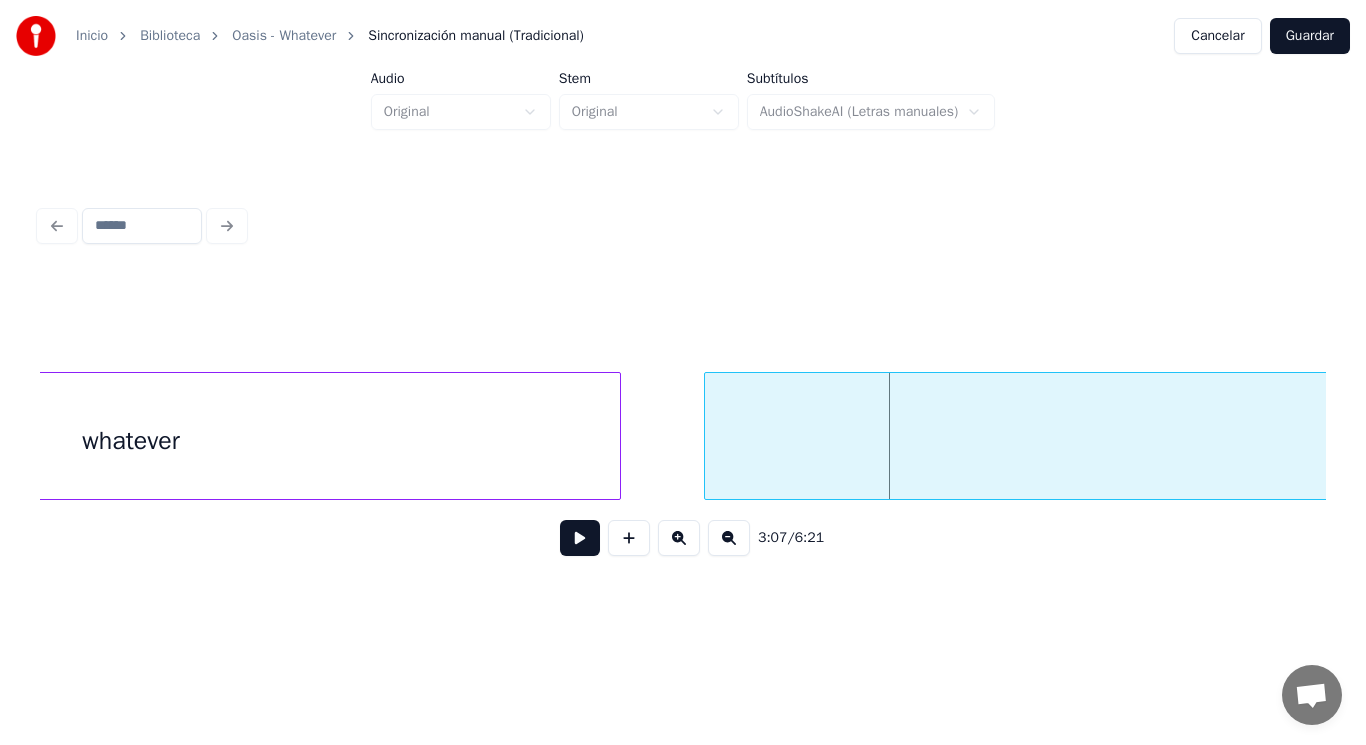 click at bounding box center (617, 436) 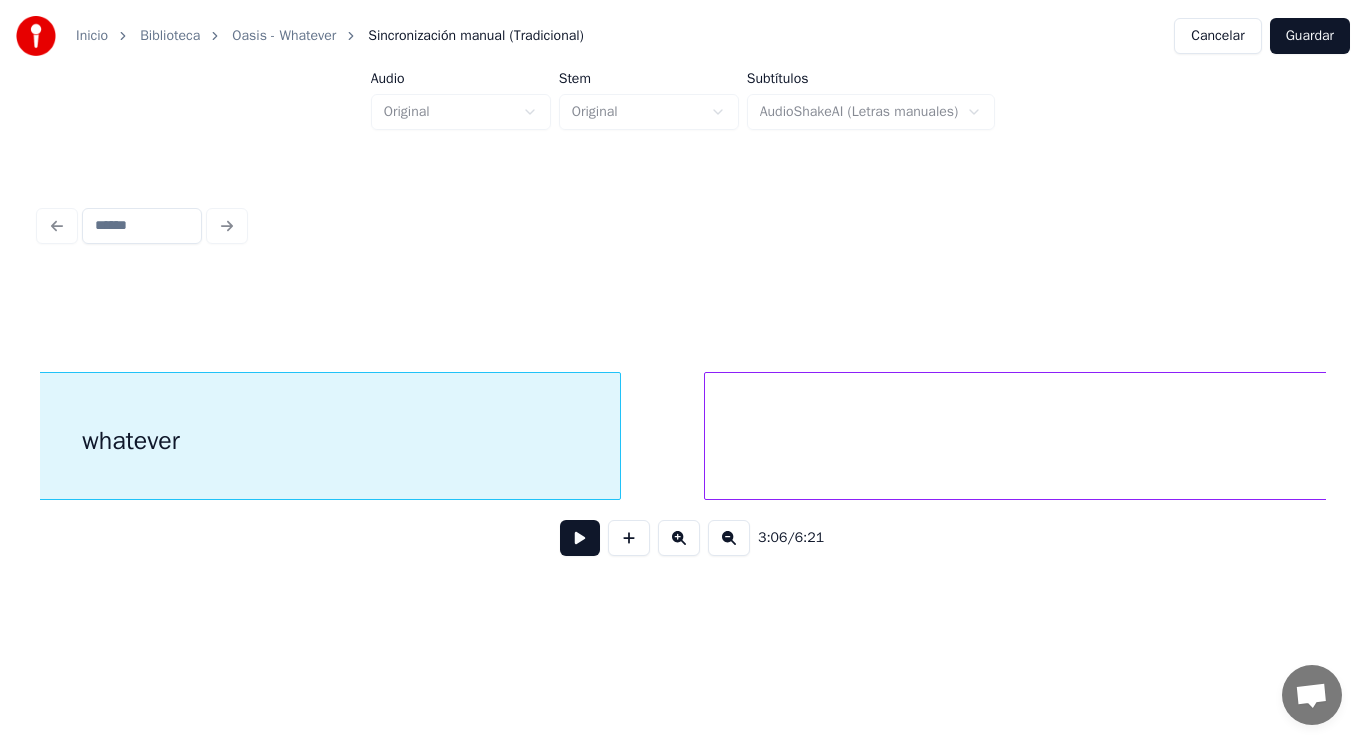 scroll, scrollTop: 0, scrollLeft: 261798, axis: horizontal 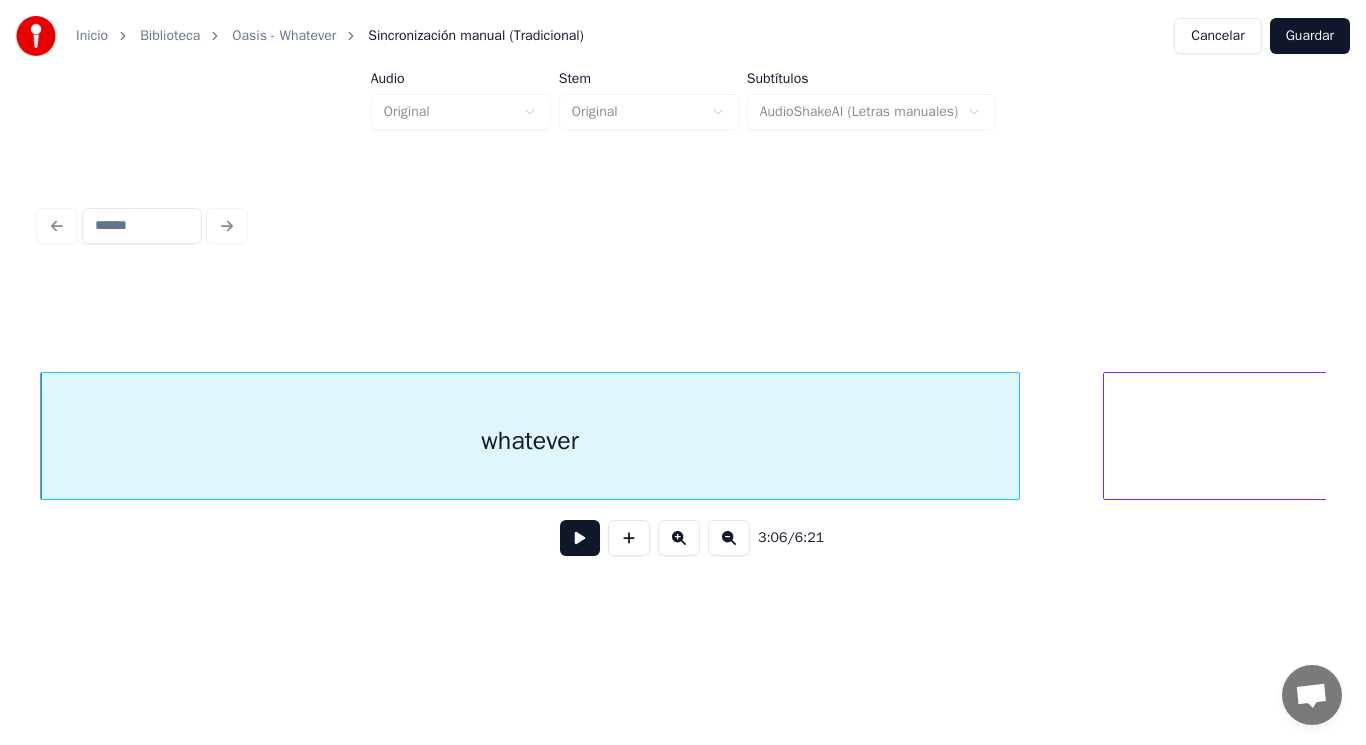 click at bounding box center (580, 538) 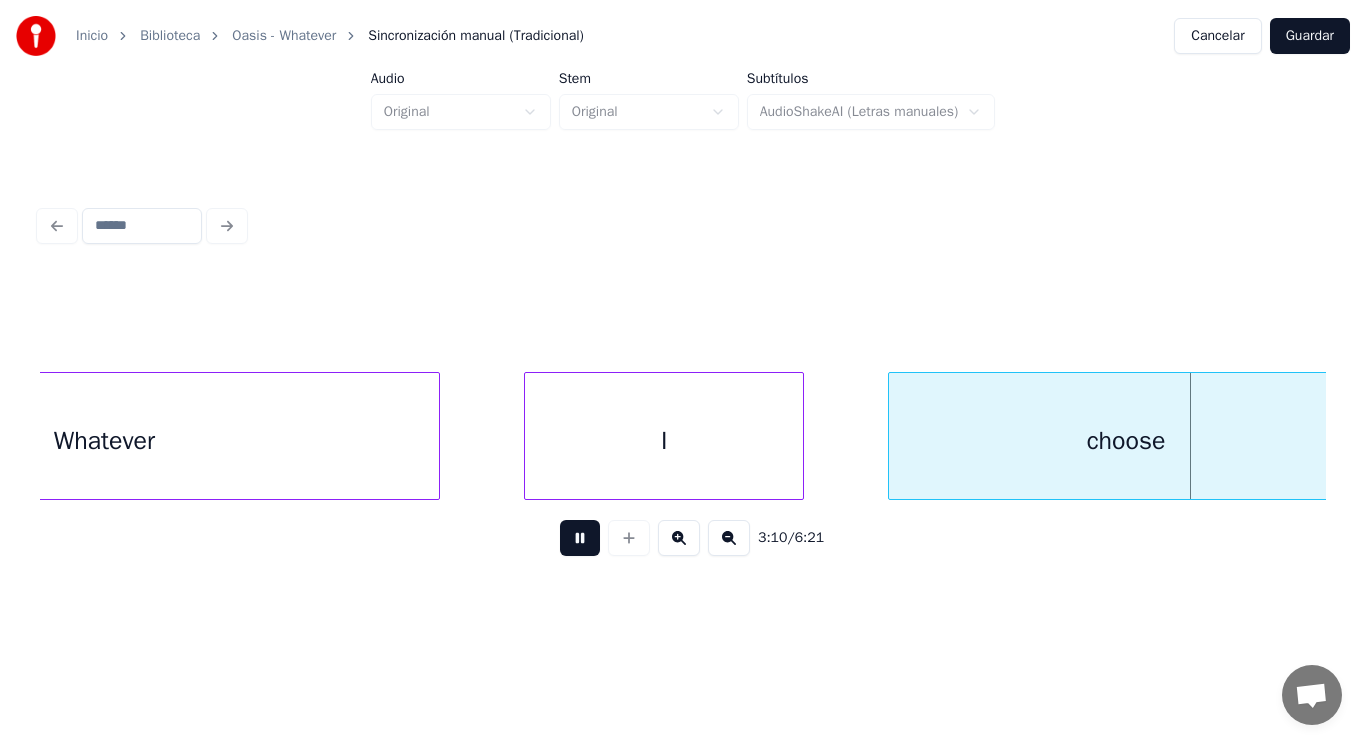 scroll, scrollTop: 0, scrollLeft: 267012, axis: horizontal 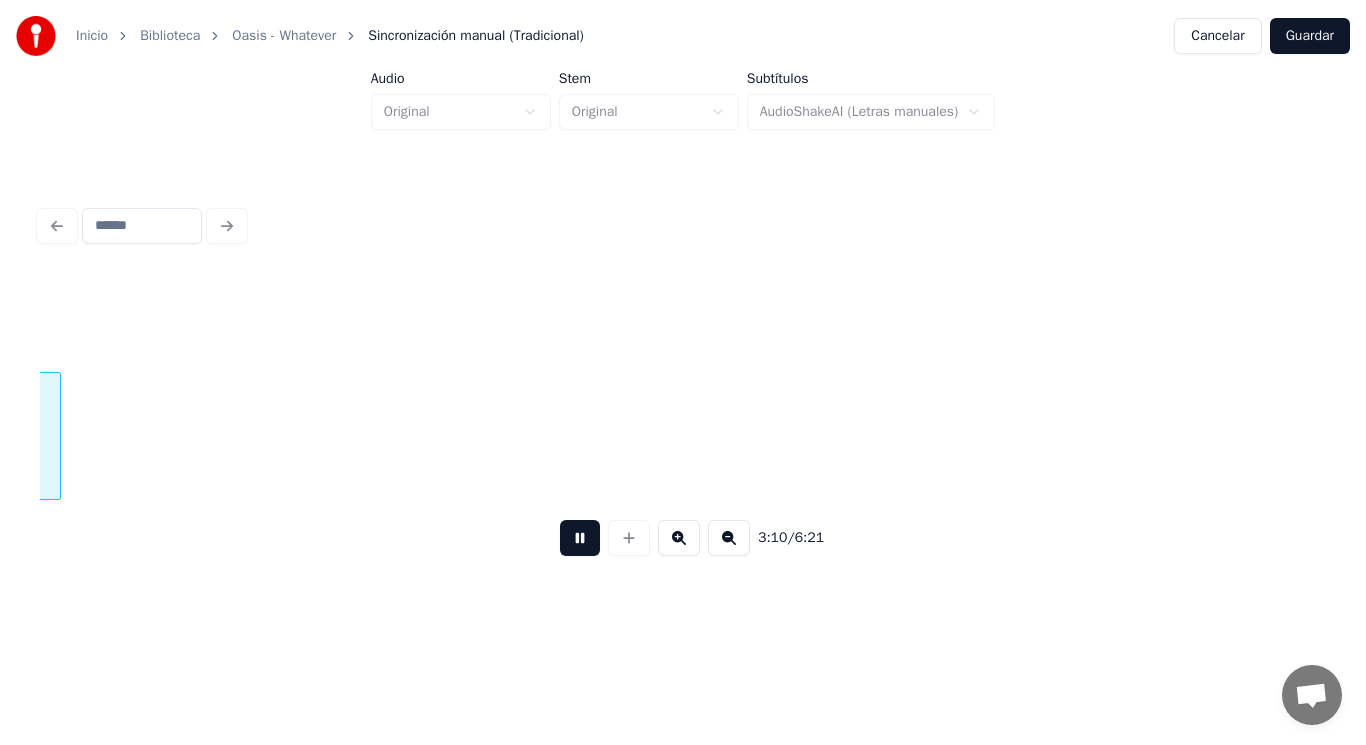 click at bounding box center [580, 538] 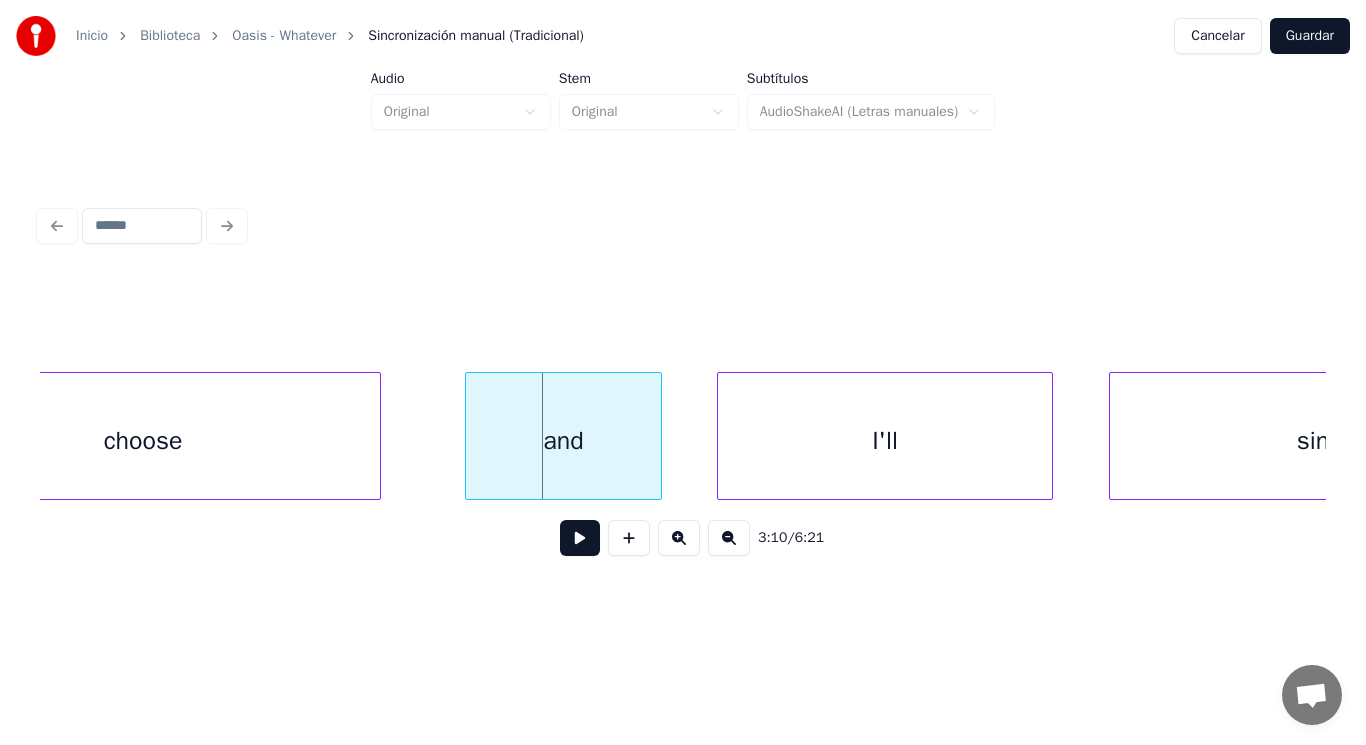 click on "choose" at bounding box center (143, 441) 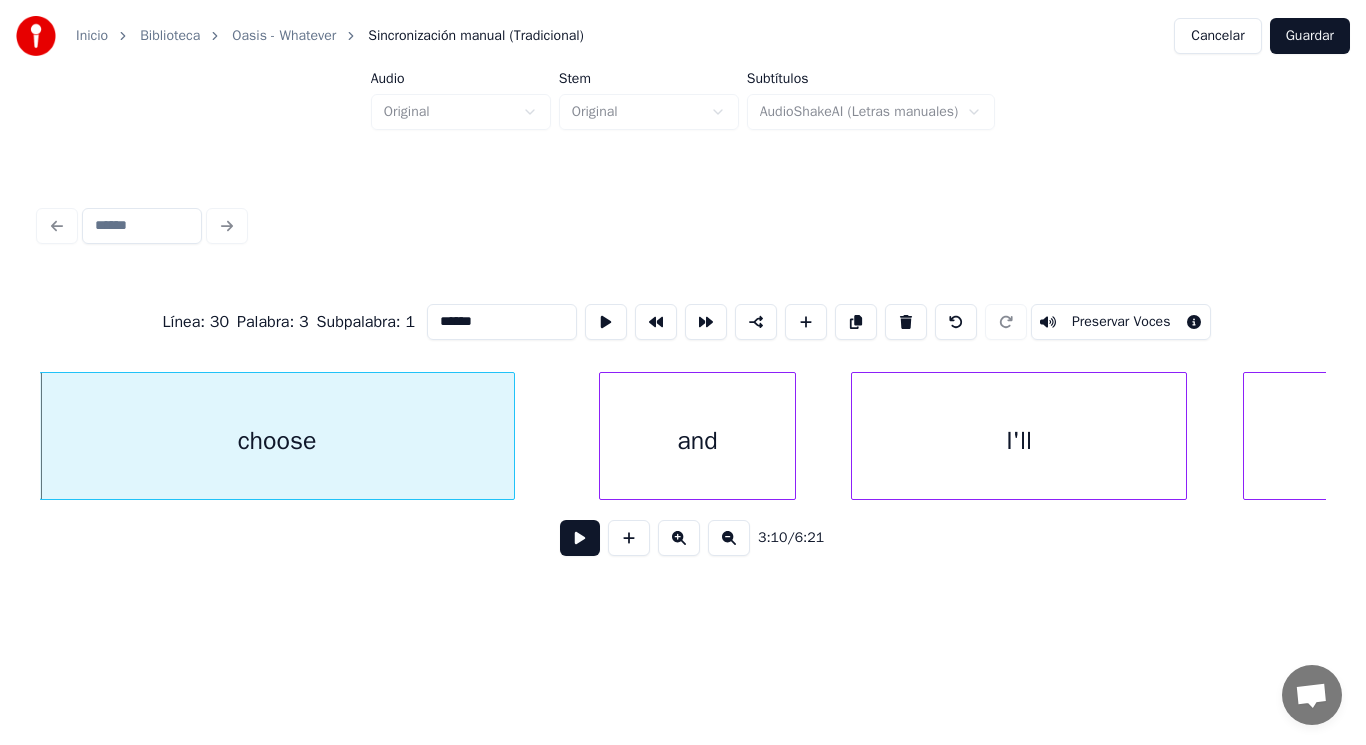click at bounding box center [580, 538] 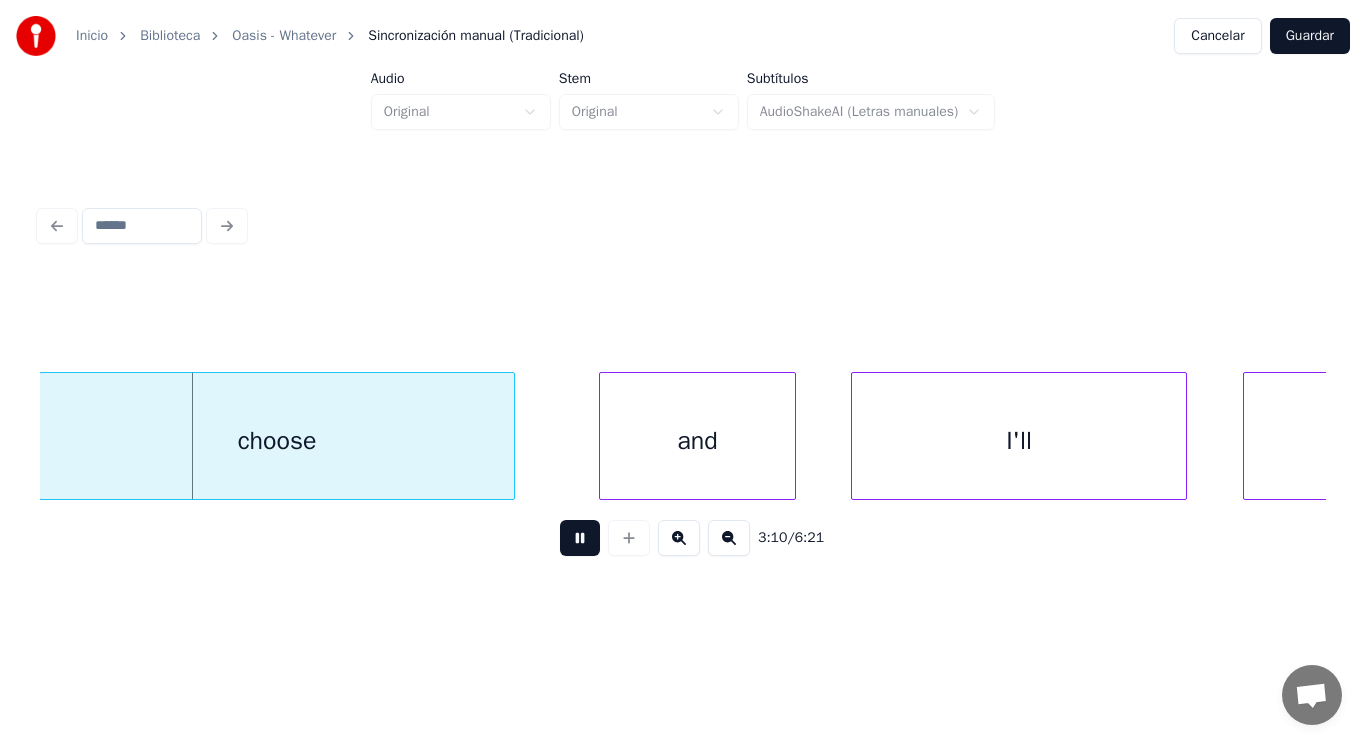 click at bounding box center (580, 538) 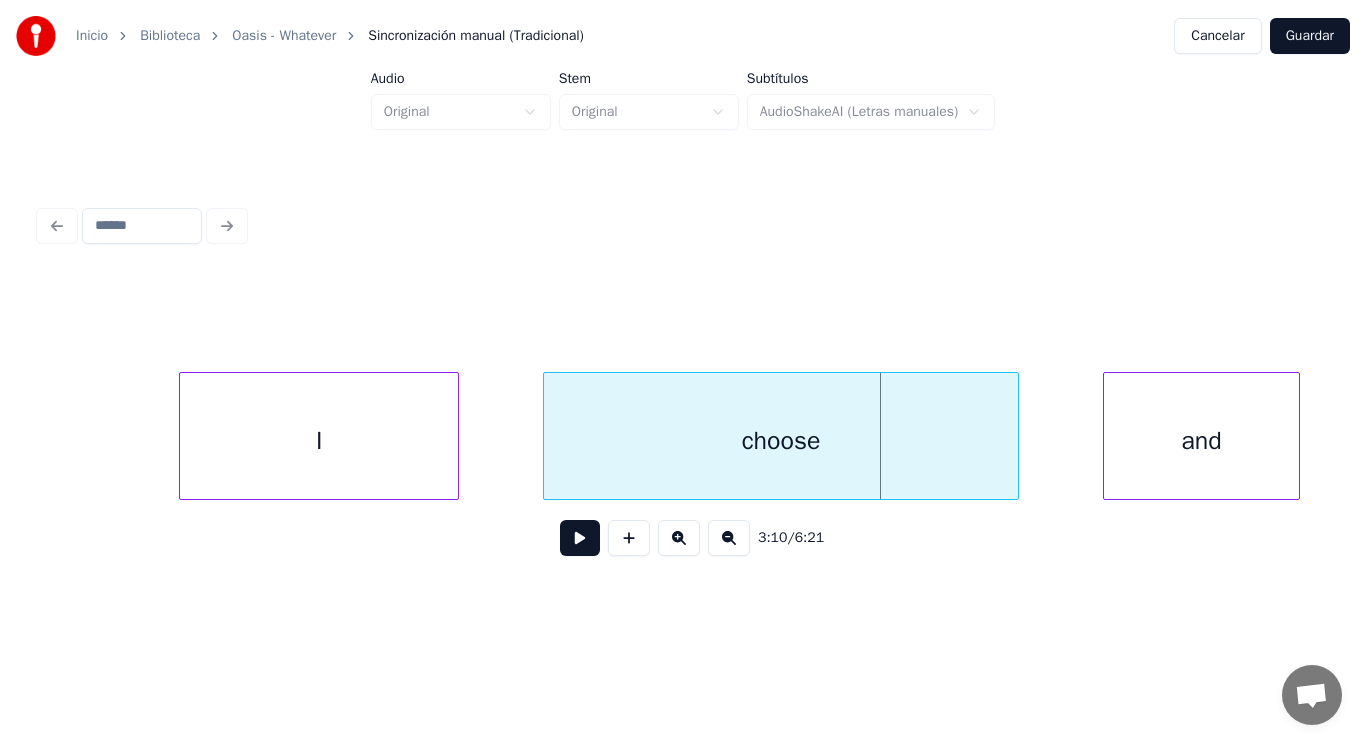 scroll, scrollTop: 0, scrollLeft: 266038, axis: horizontal 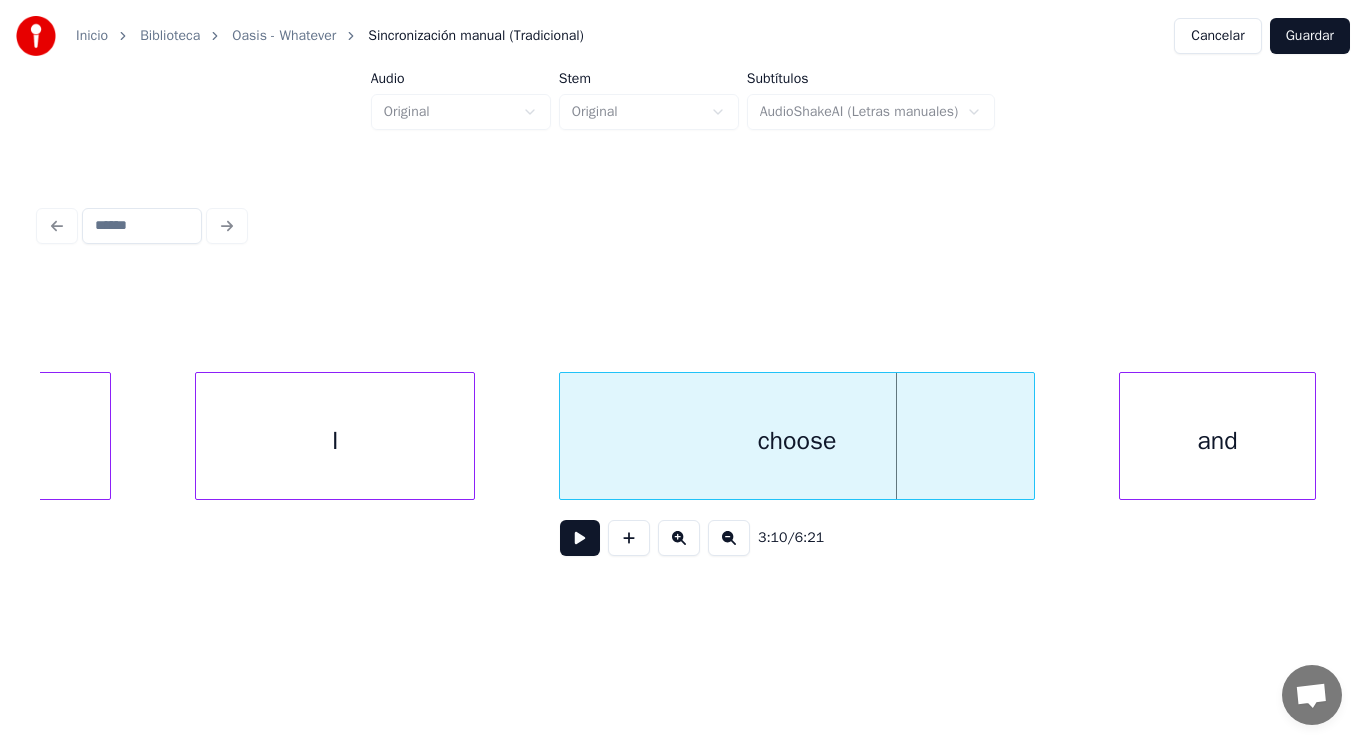 click on "I" at bounding box center (335, 441) 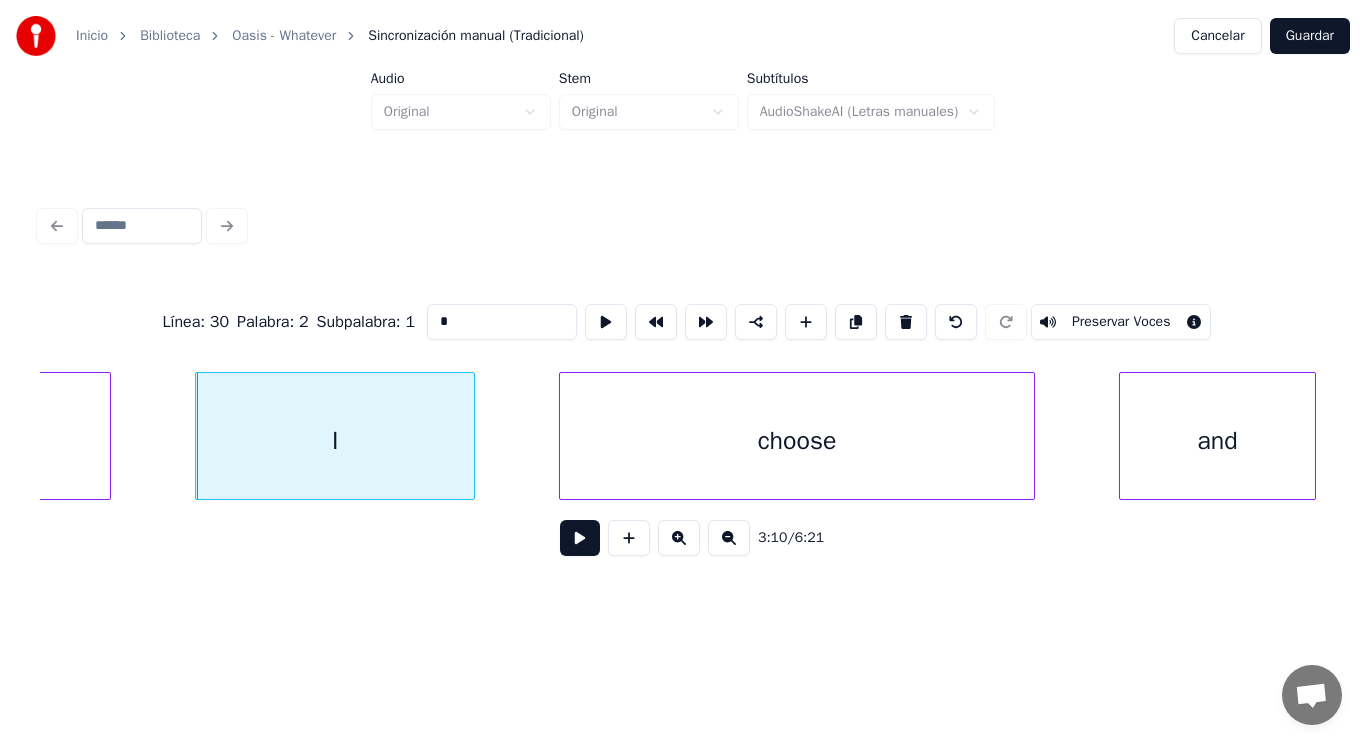 click at bounding box center (580, 538) 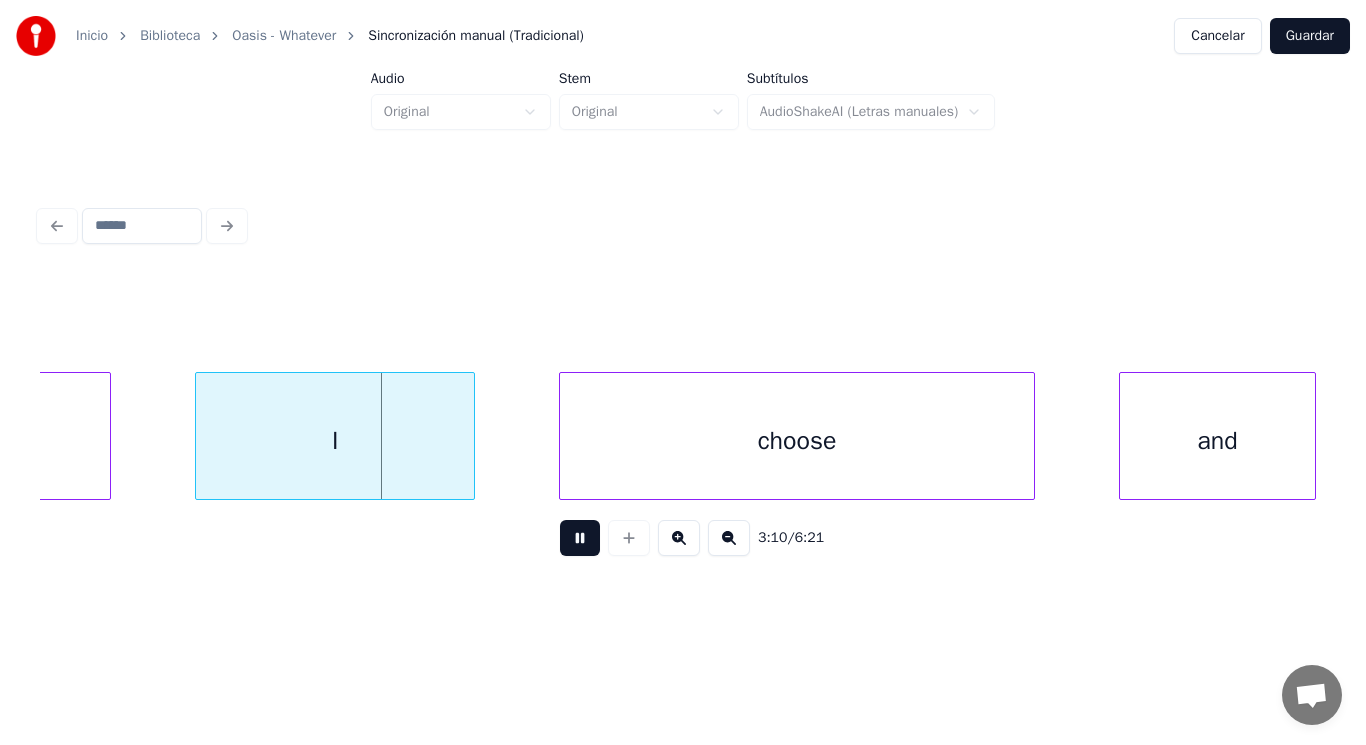 click at bounding box center (580, 538) 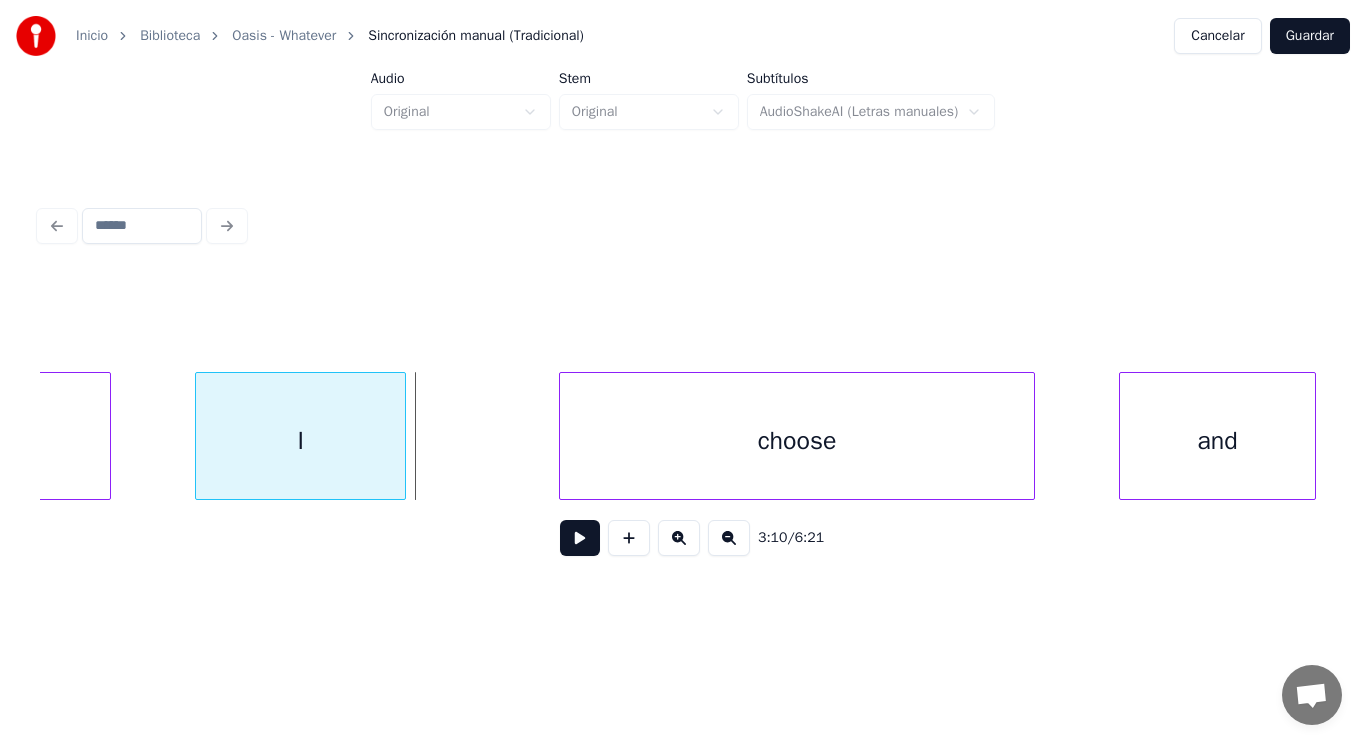click at bounding box center [402, 436] 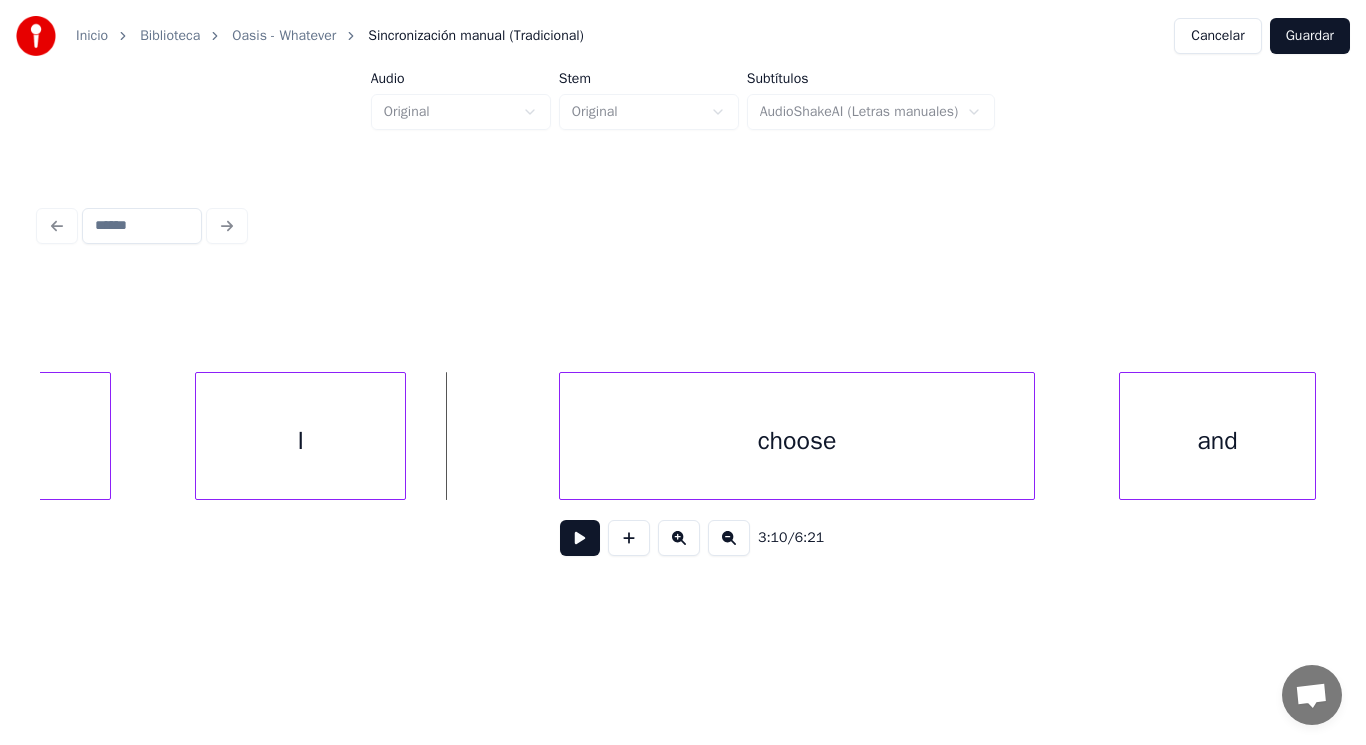 click at bounding box center [580, 538] 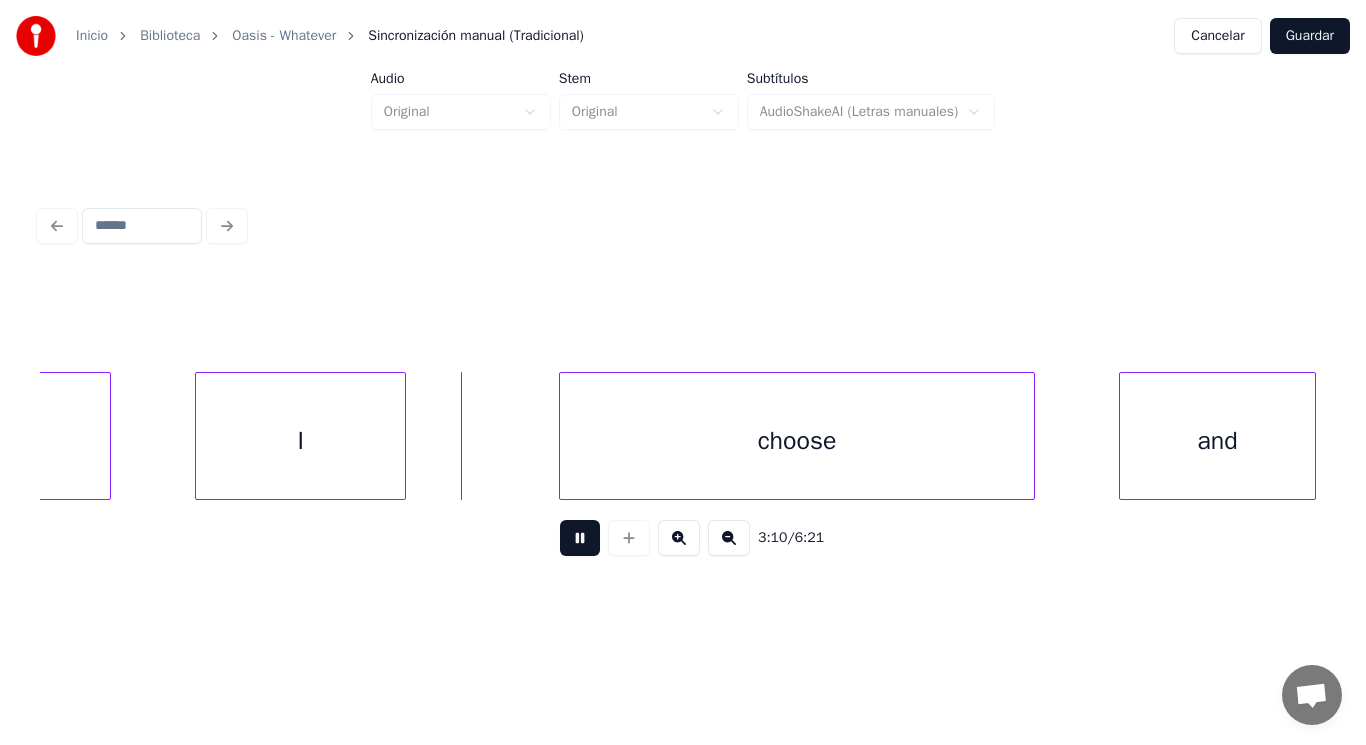 click at bounding box center (580, 538) 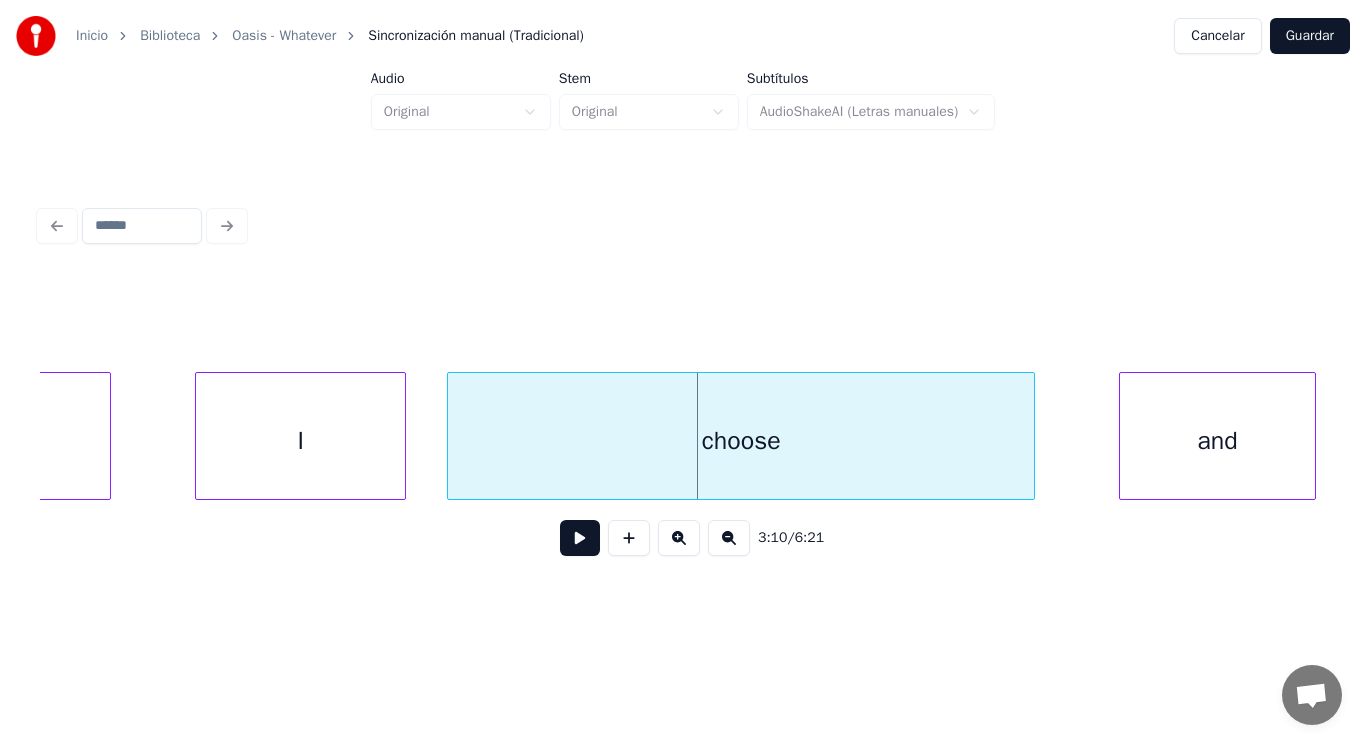 click at bounding box center (451, 436) 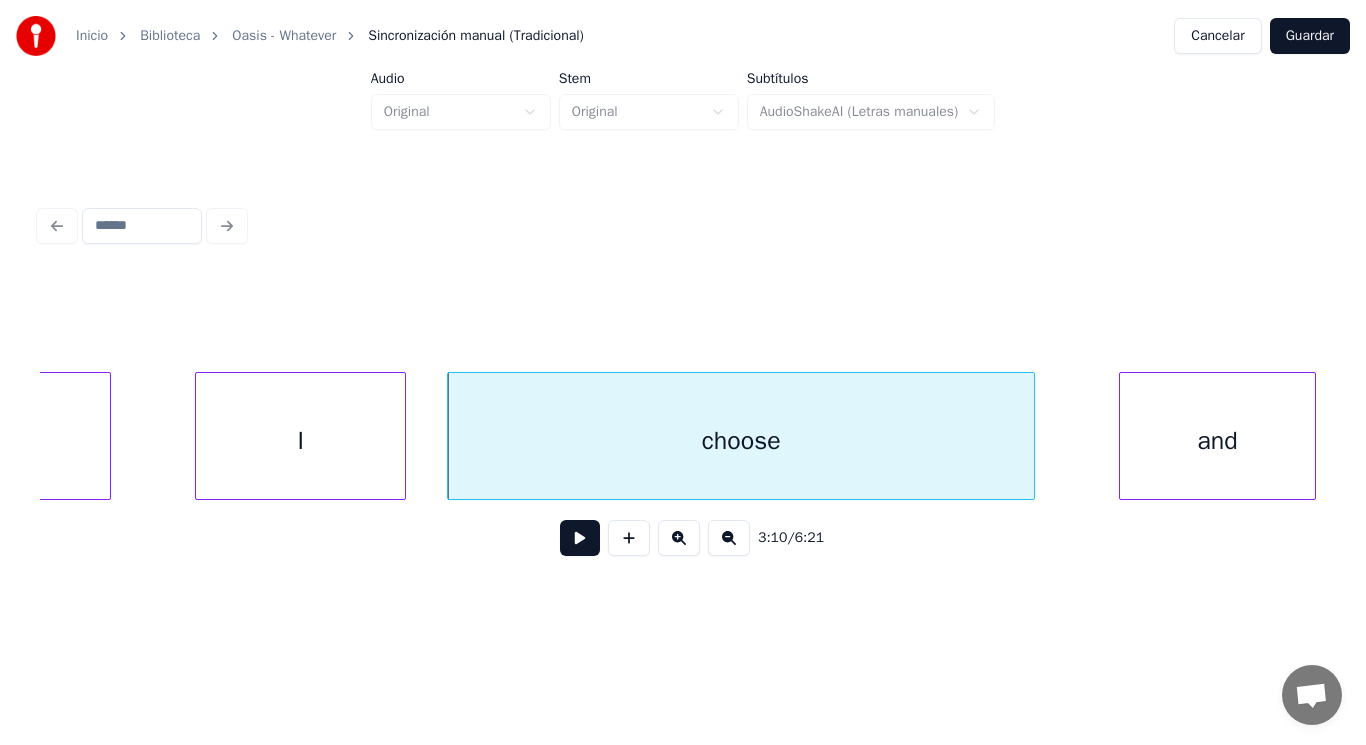 click at bounding box center (580, 538) 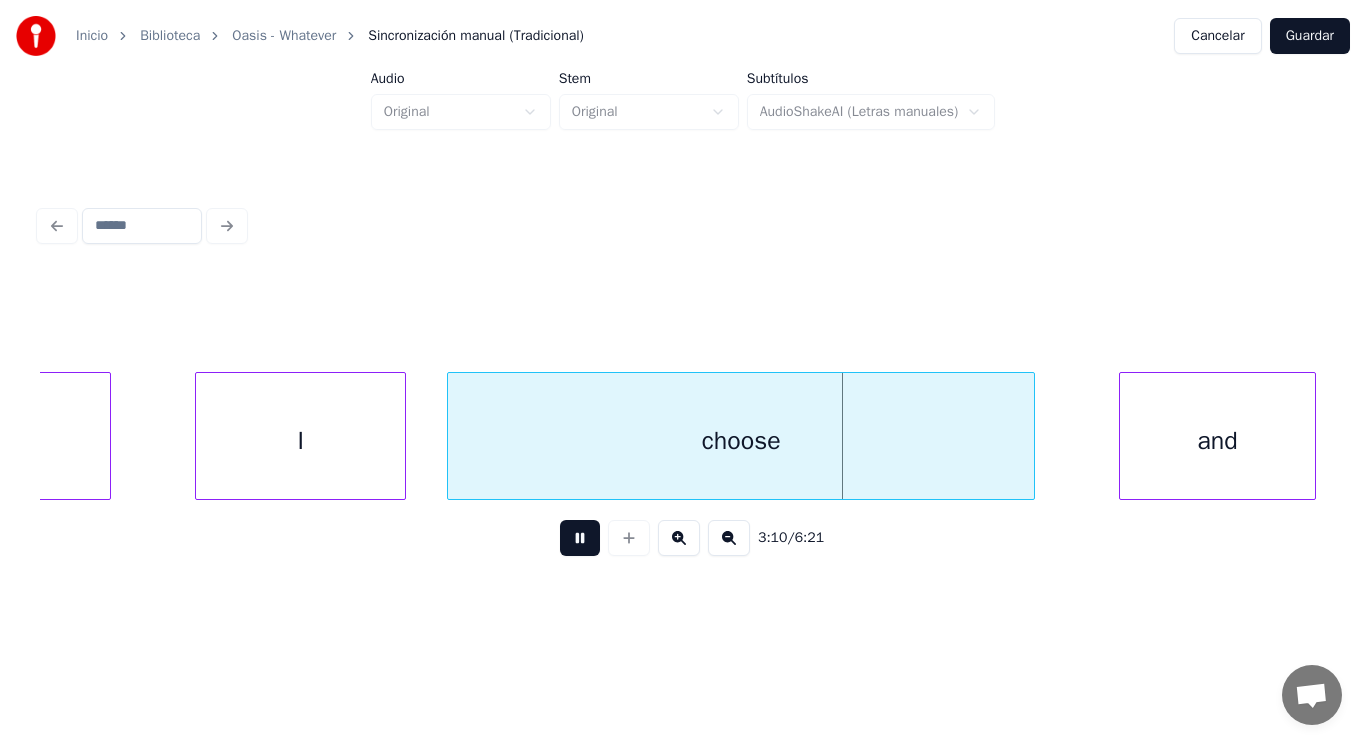 click at bounding box center [580, 538] 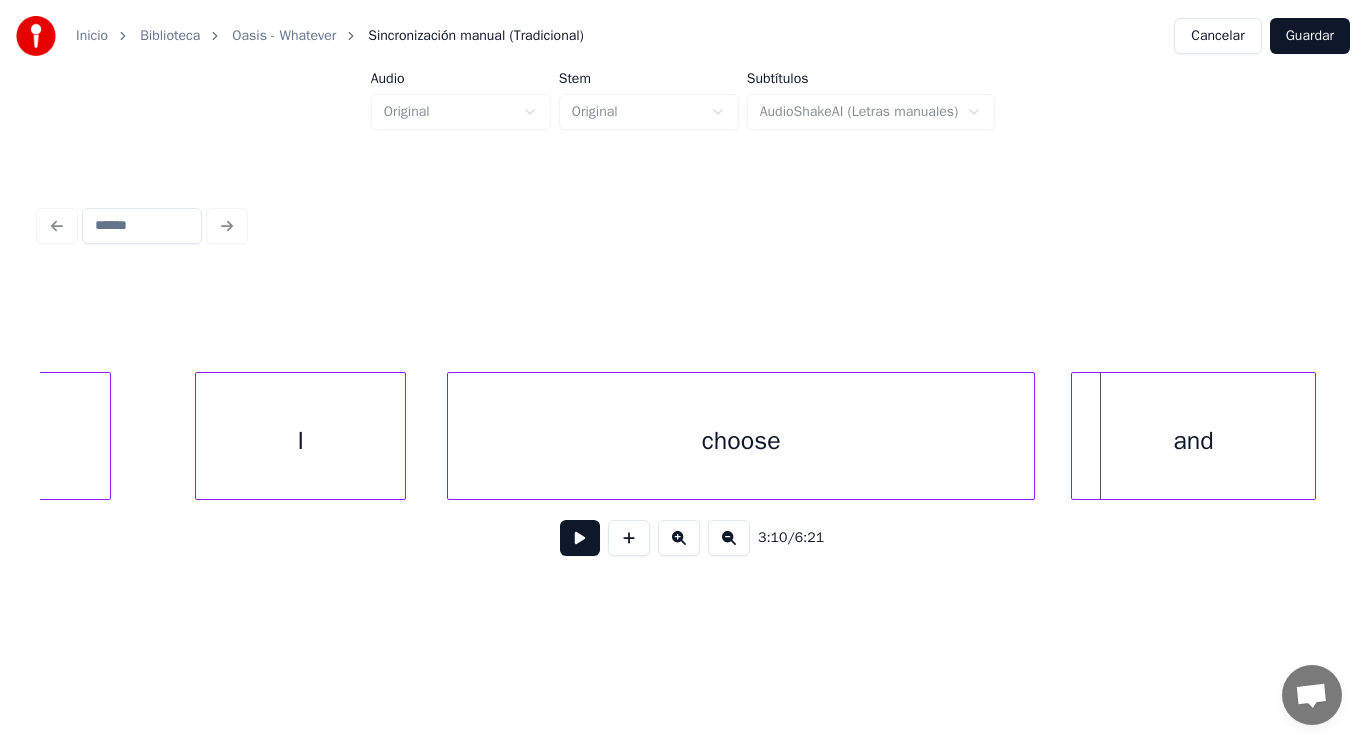 click at bounding box center (1075, 436) 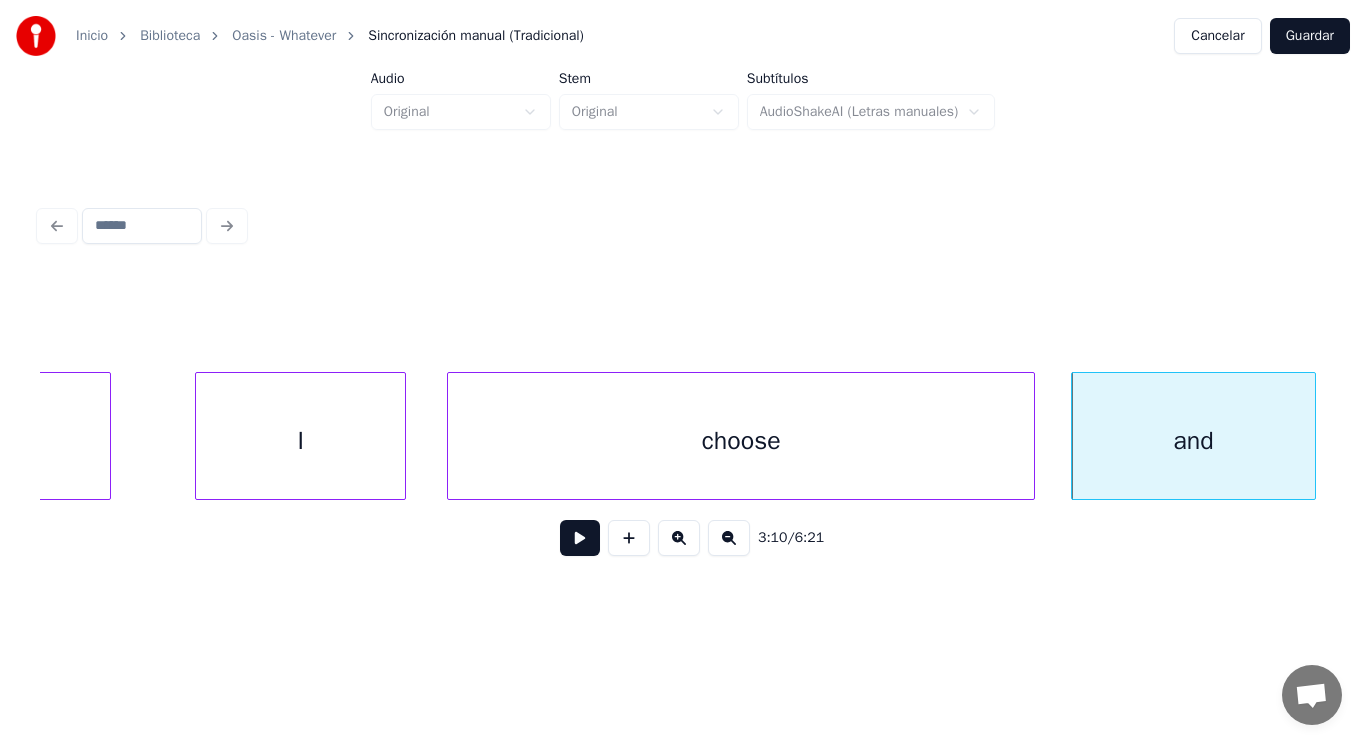 click at bounding box center [580, 538] 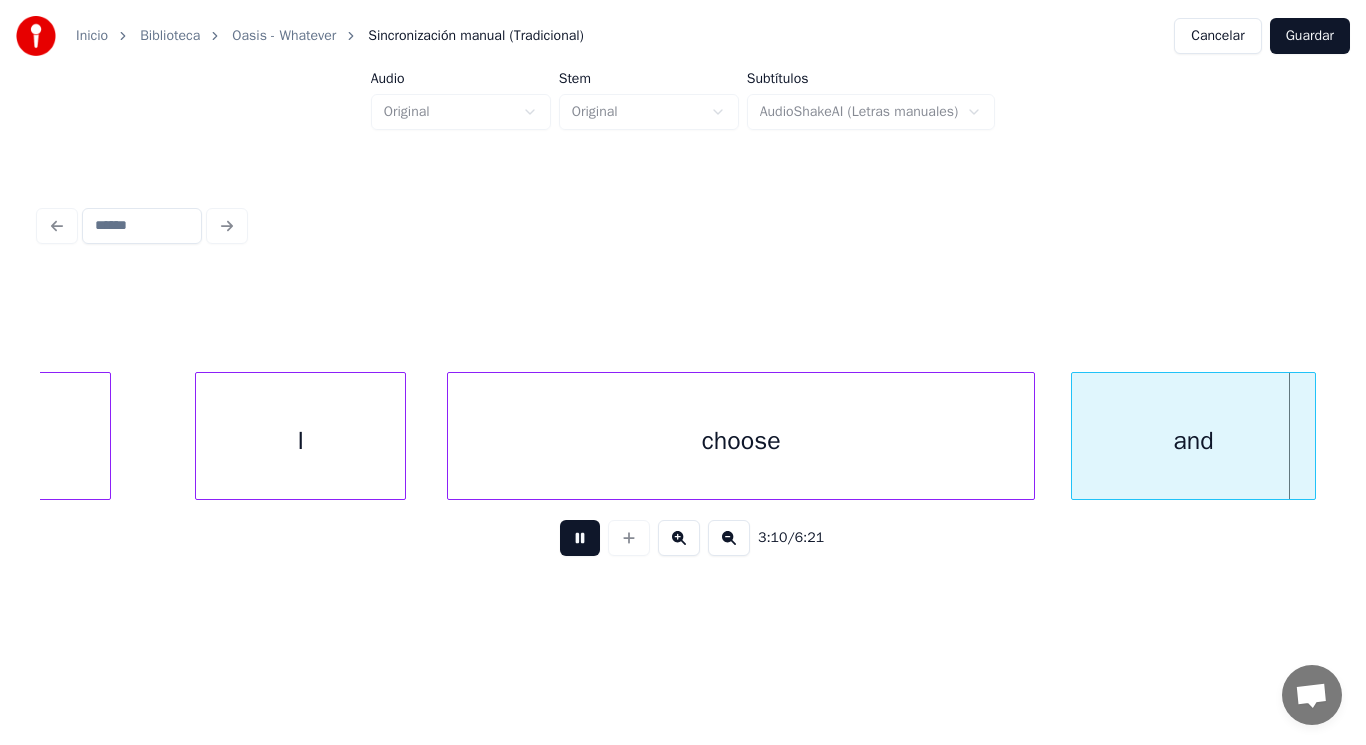 scroll, scrollTop: 0, scrollLeft: 267340, axis: horizontal 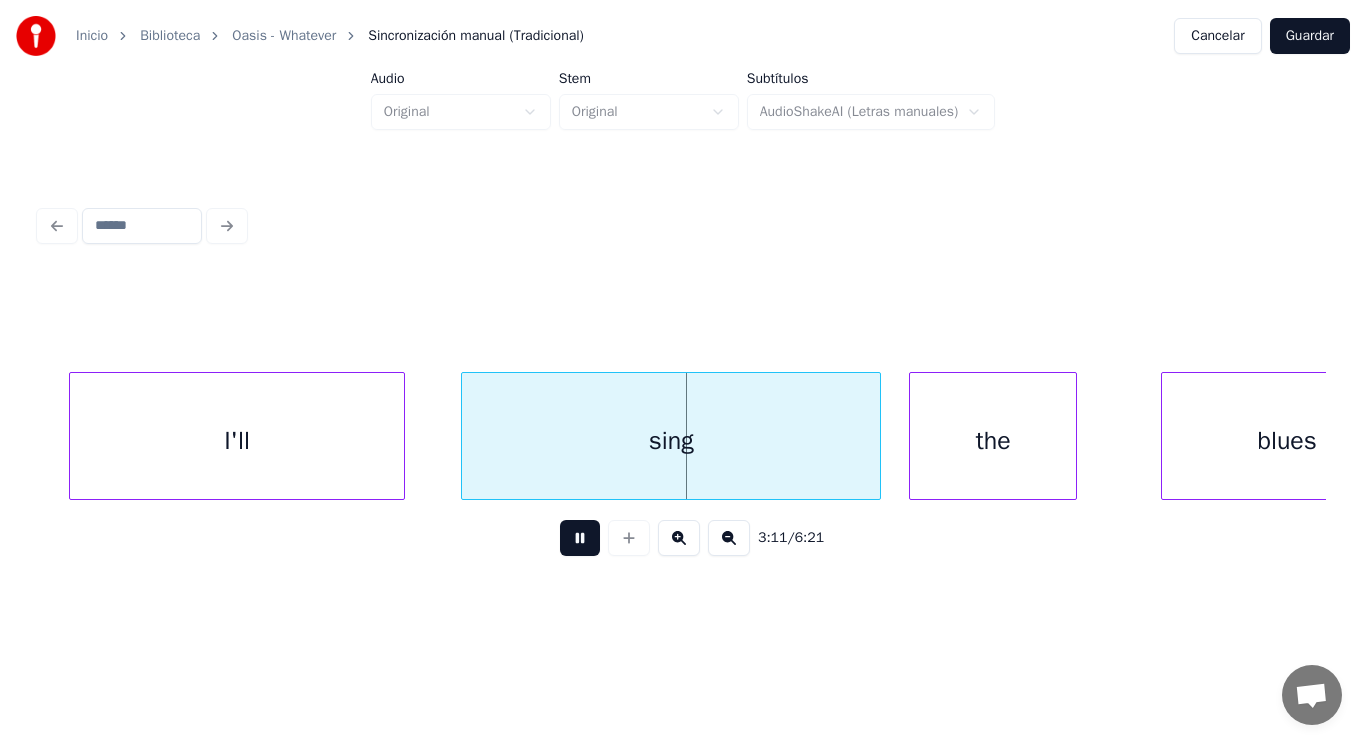 click at bounding box center (580, 538) 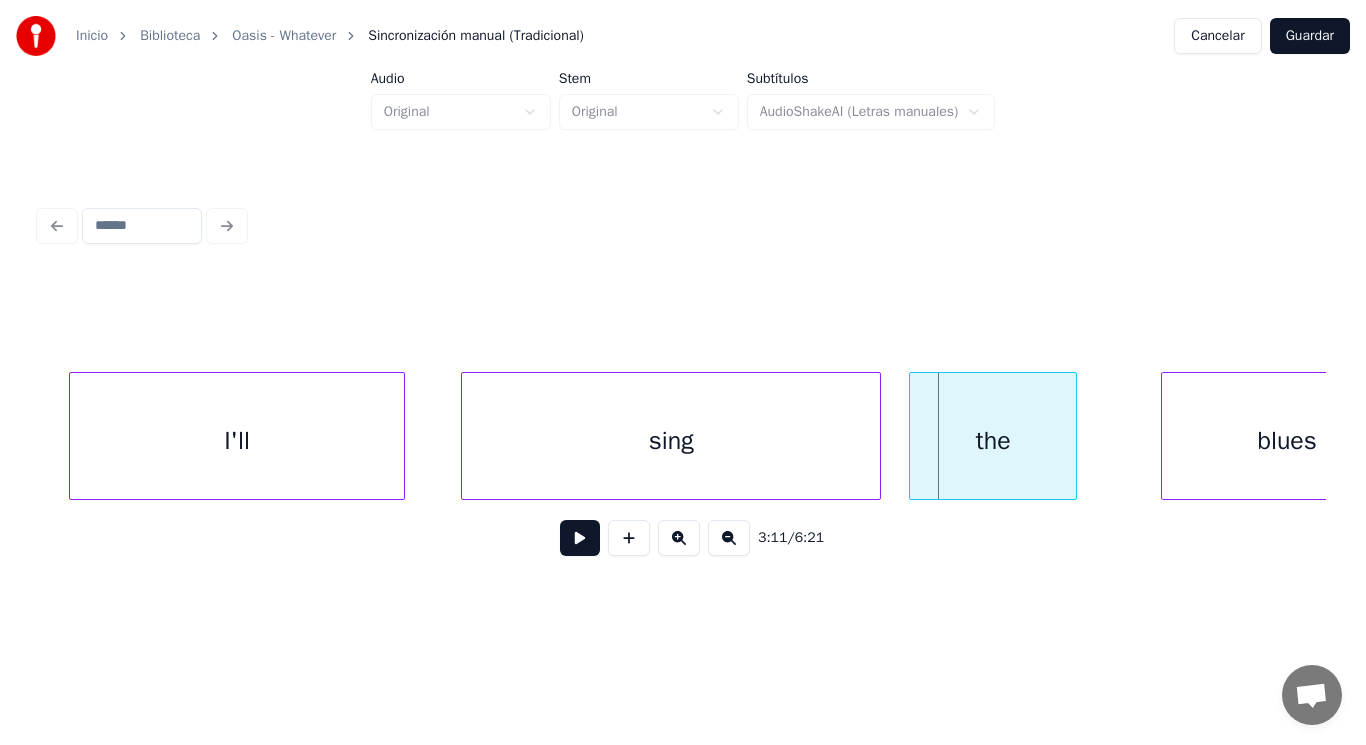 click at bounding box center (580, 538) 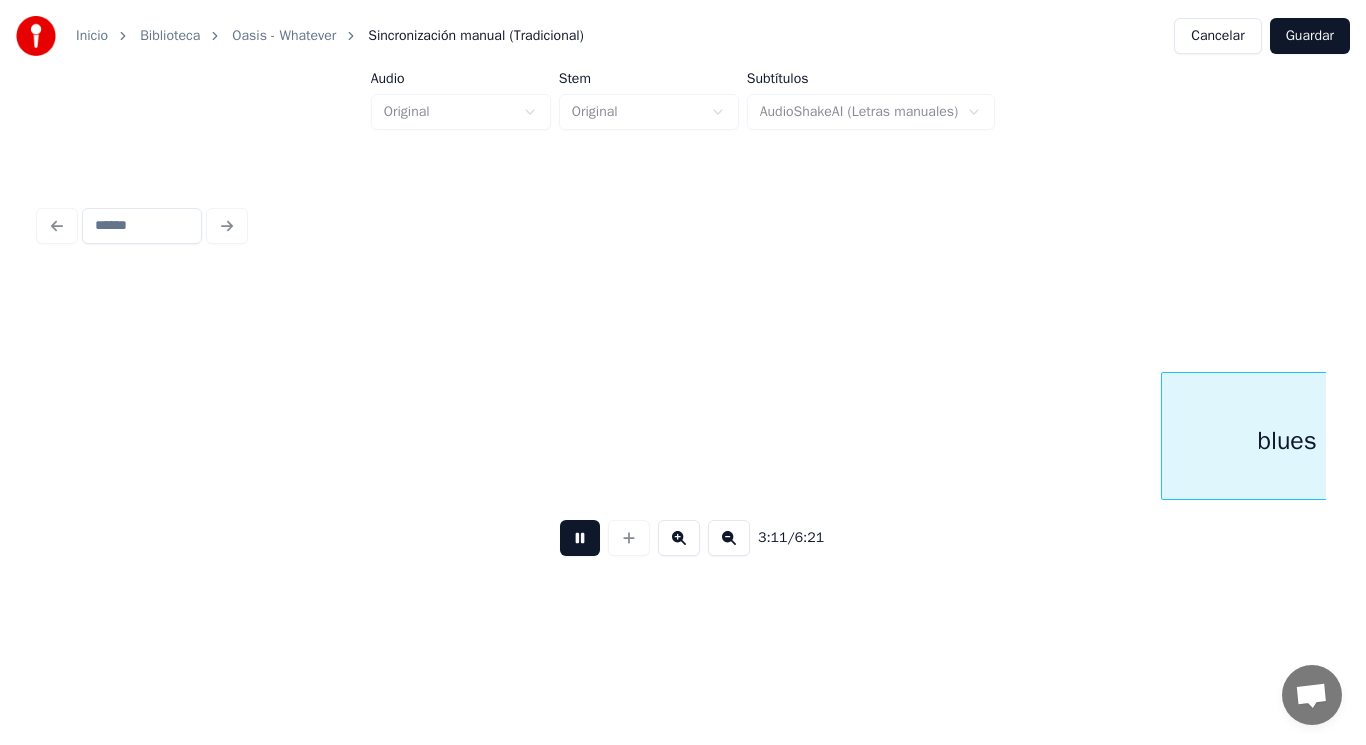 scroll, scrollTop: 0, scrollLeft: 268627, axis: horizontal 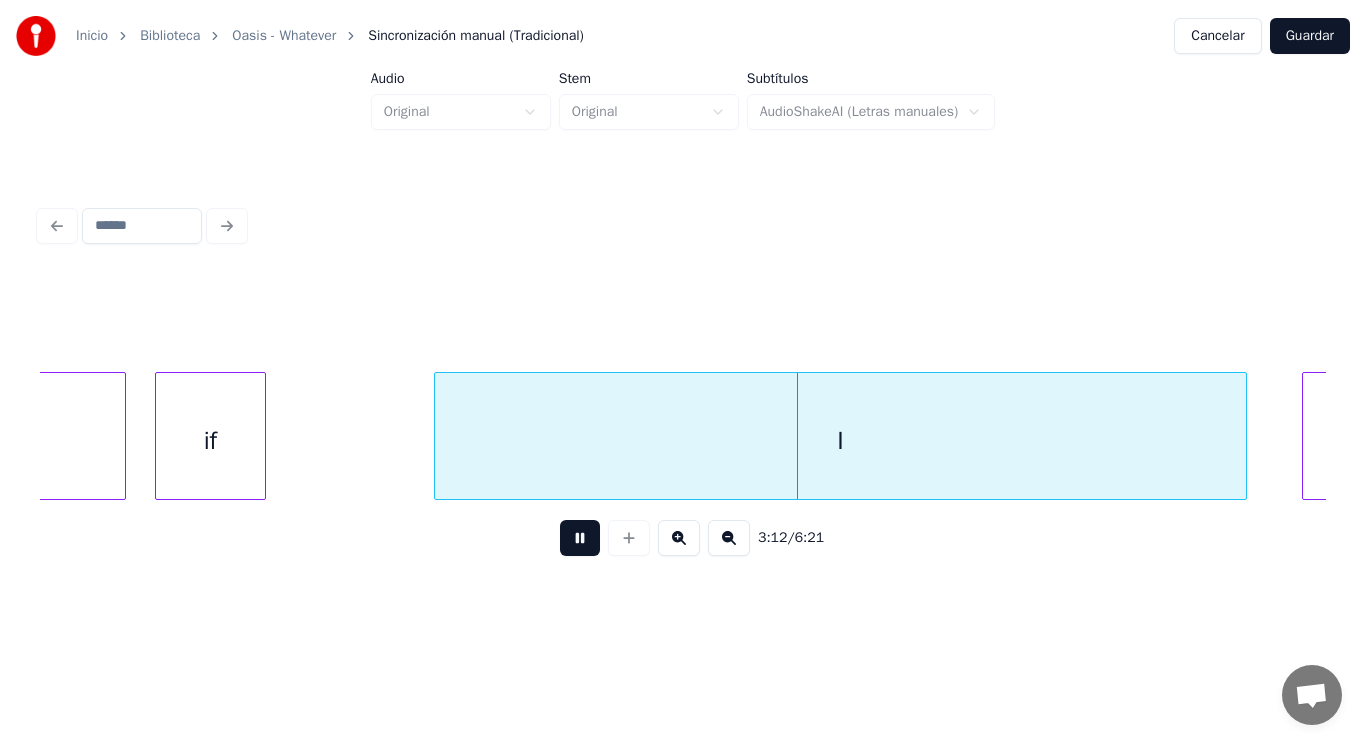 click at bounding box center (580, 538) 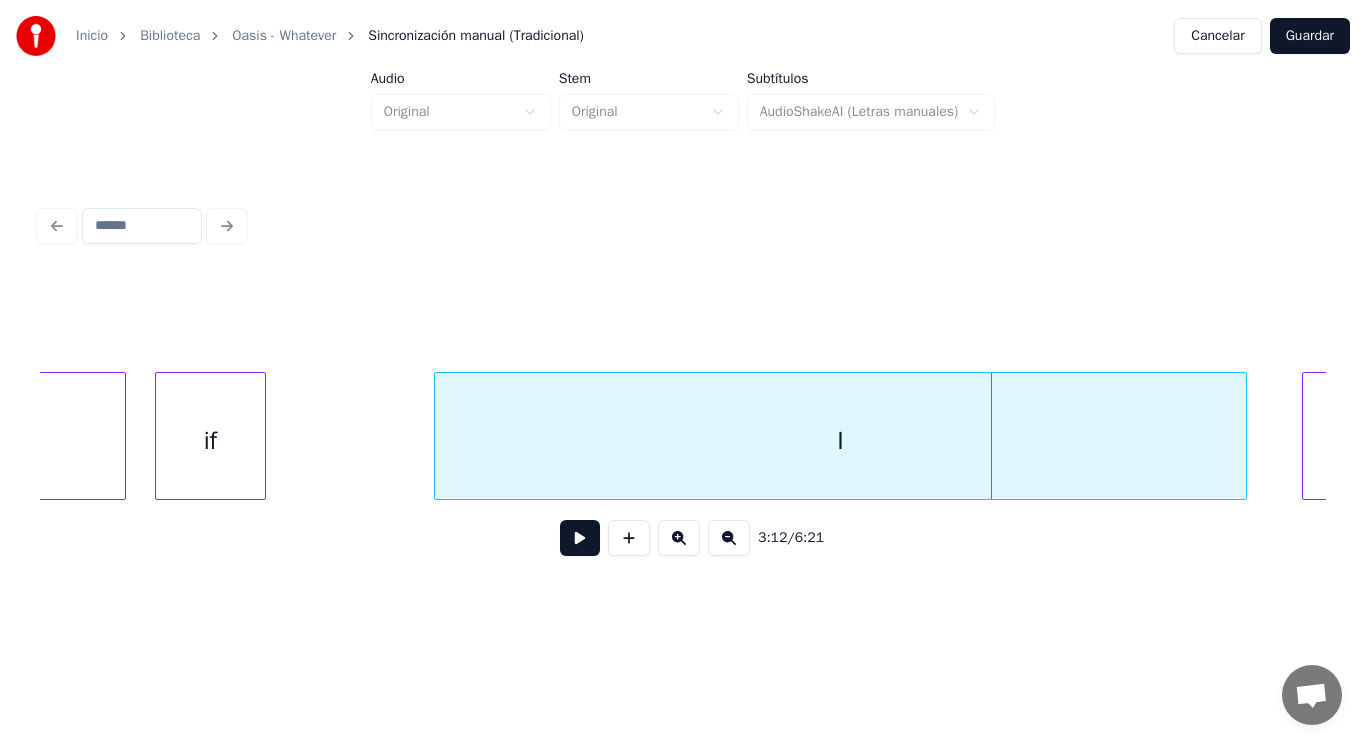 click on "if" at bounding box center (211, 441) 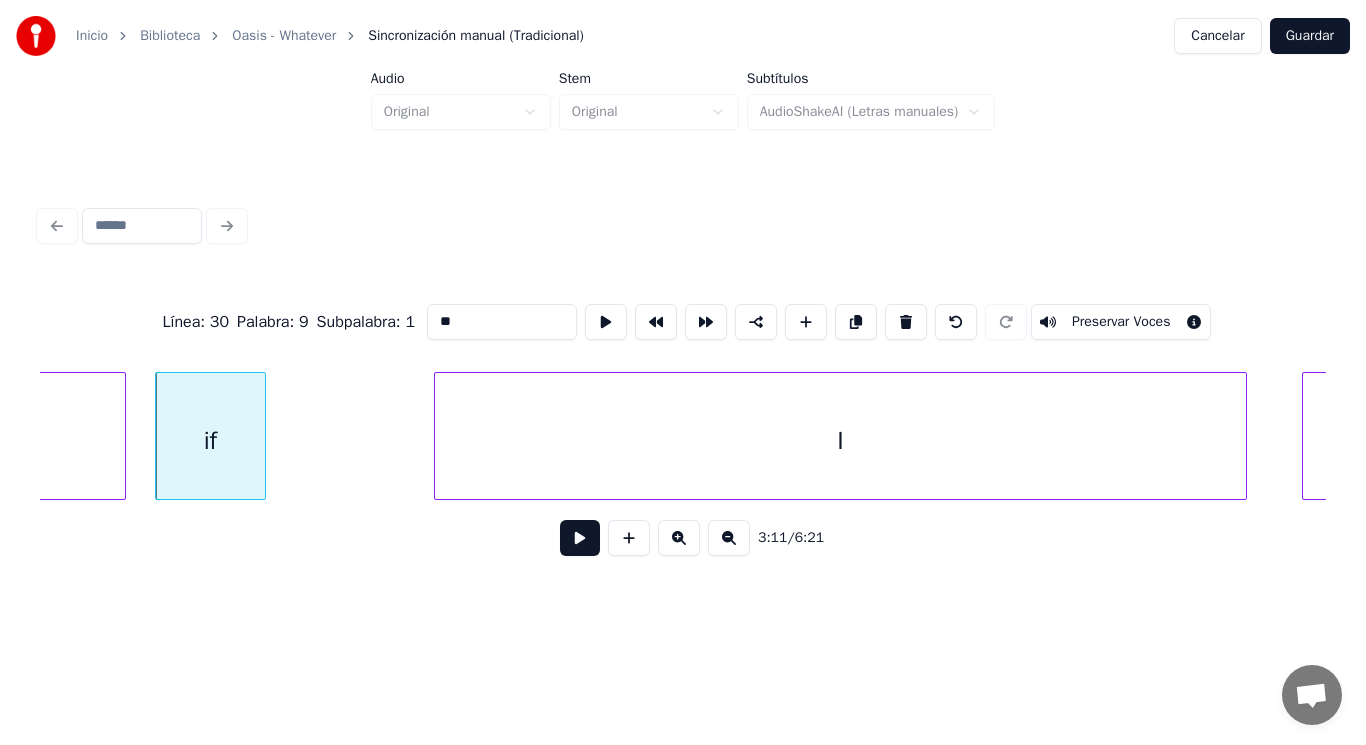 click at bounding box center (580, 538) 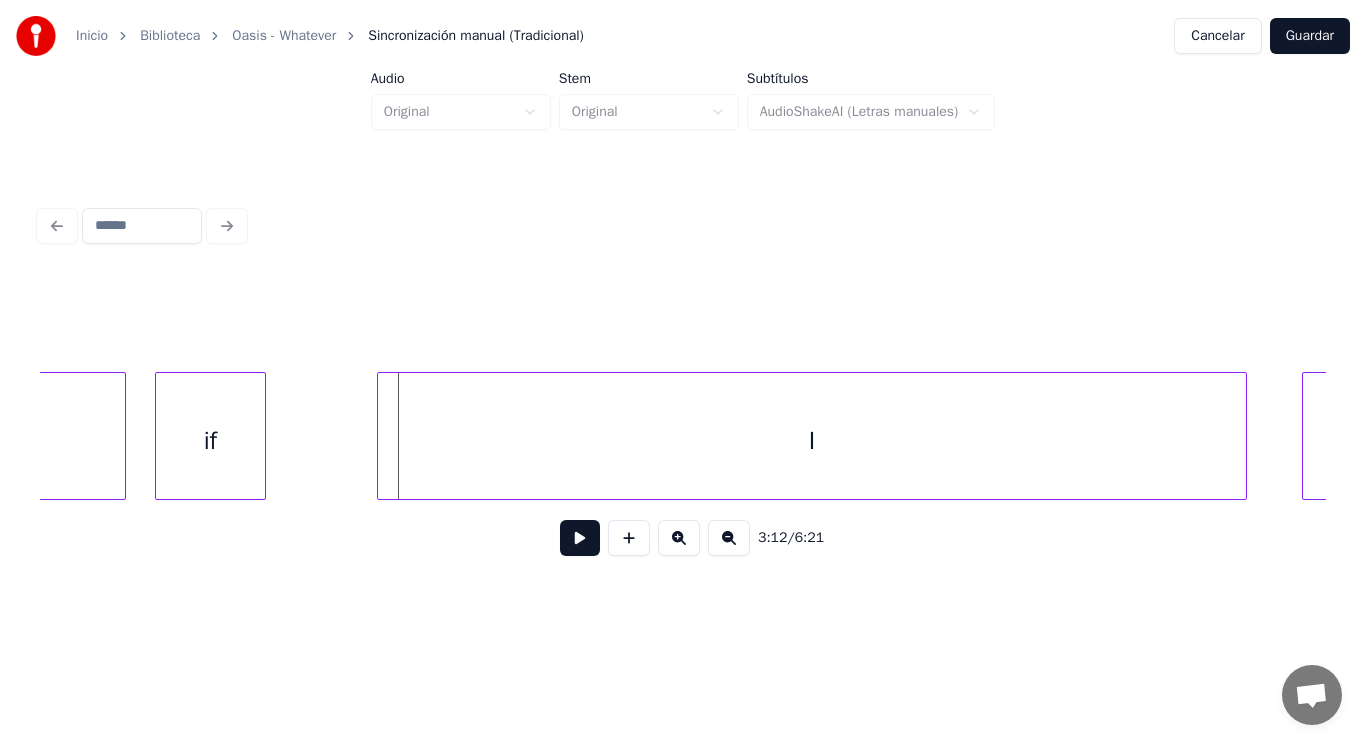 click at bounding box center (381, 436) 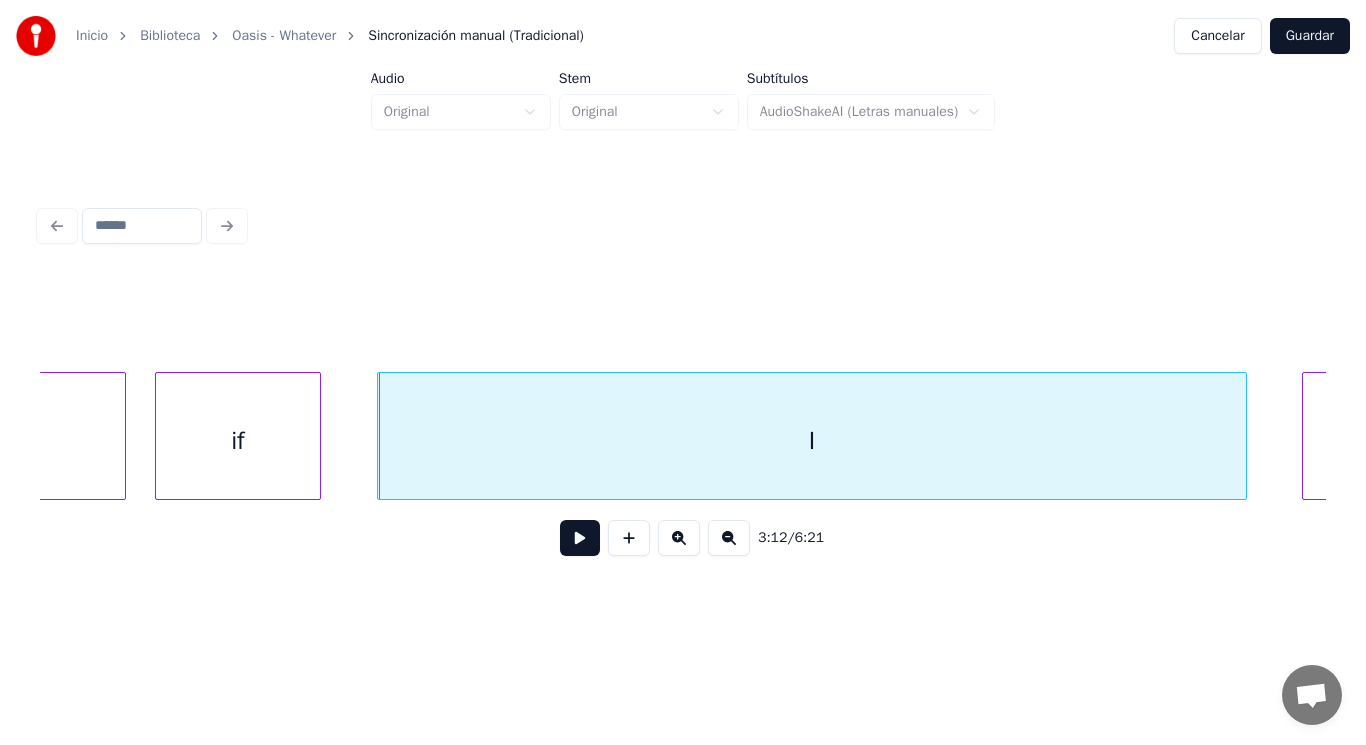 click at bounding box center [317, 436] 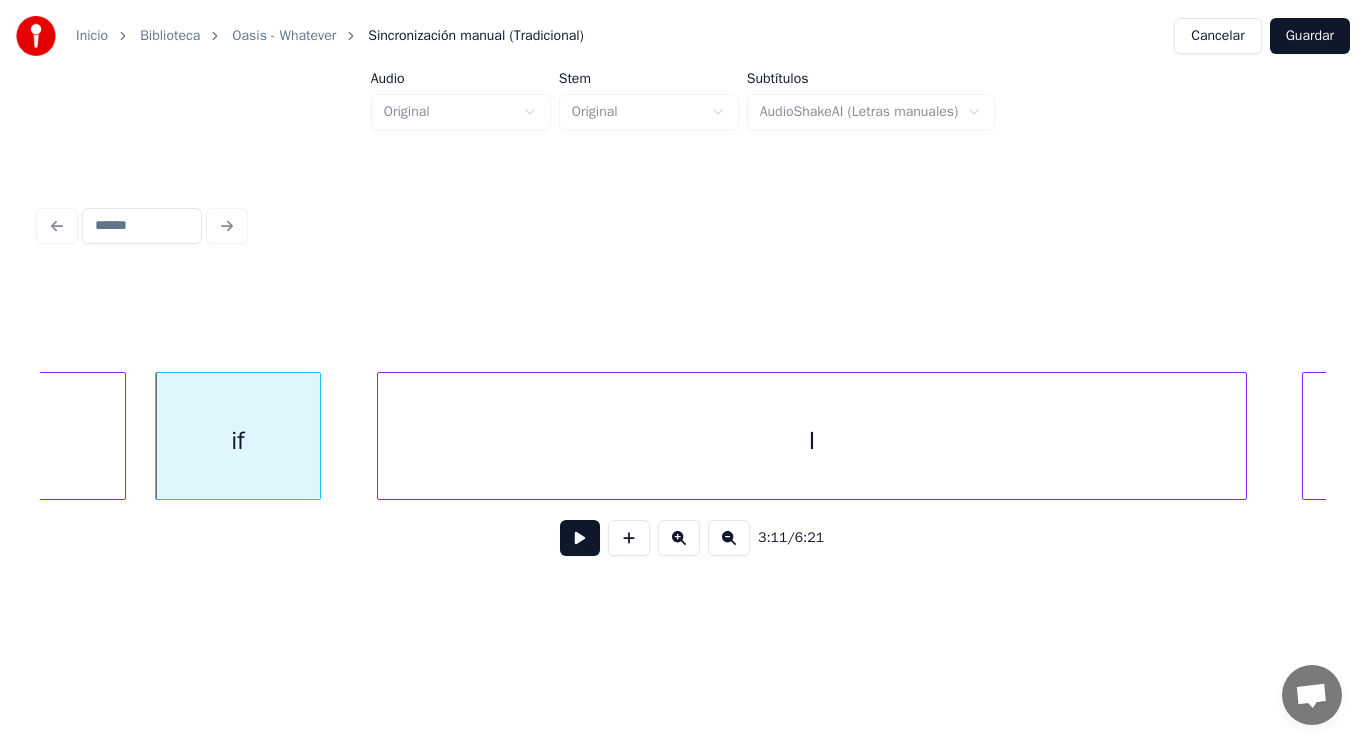 click at bounding box center (580, 538) 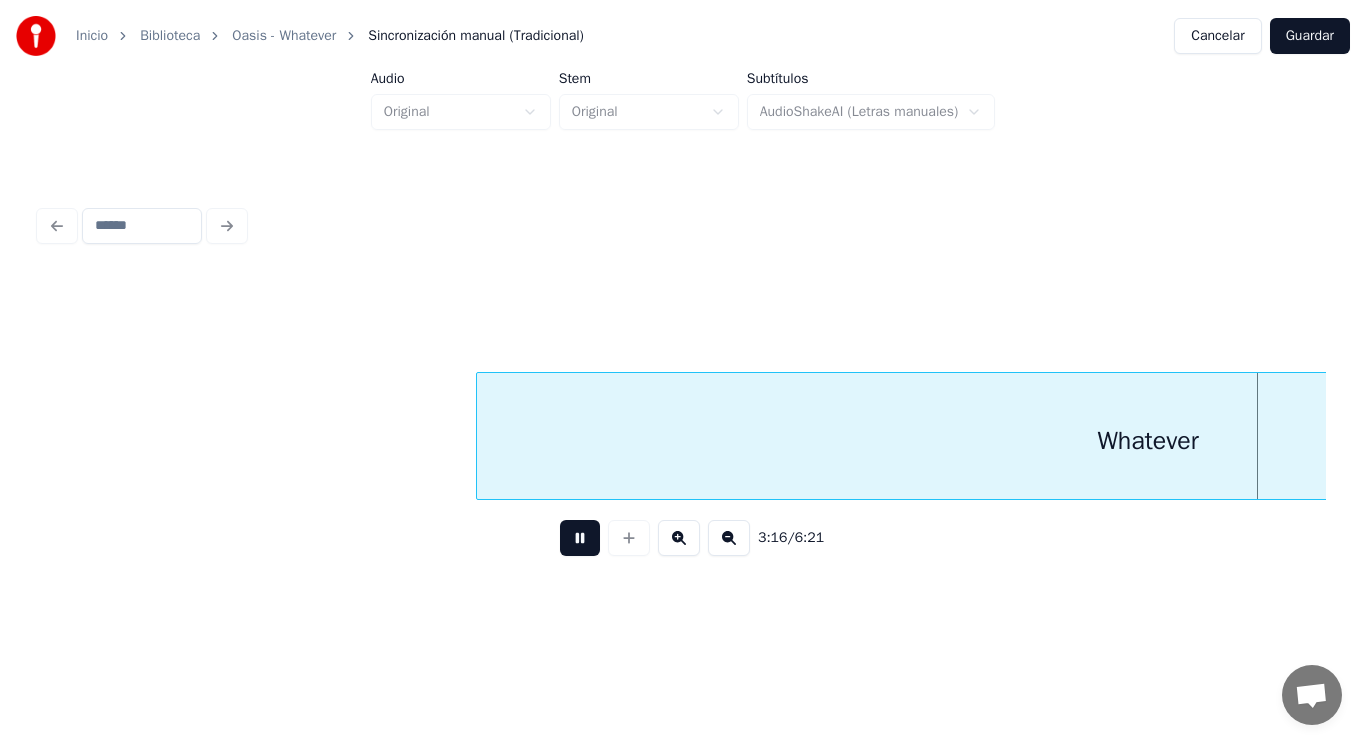 scroll, scrollTop: 0, scrollLeft: 275128, axis: horizontal 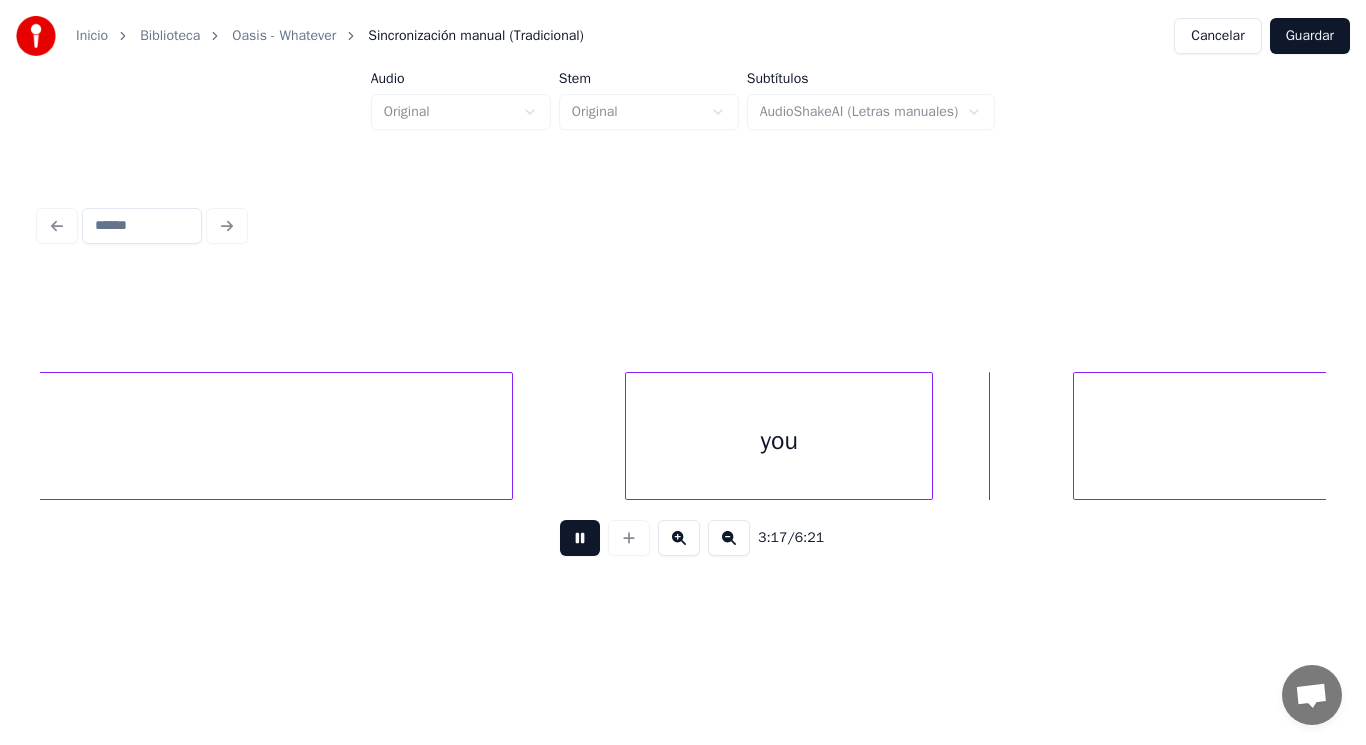 click at bounding box center [580, 538] 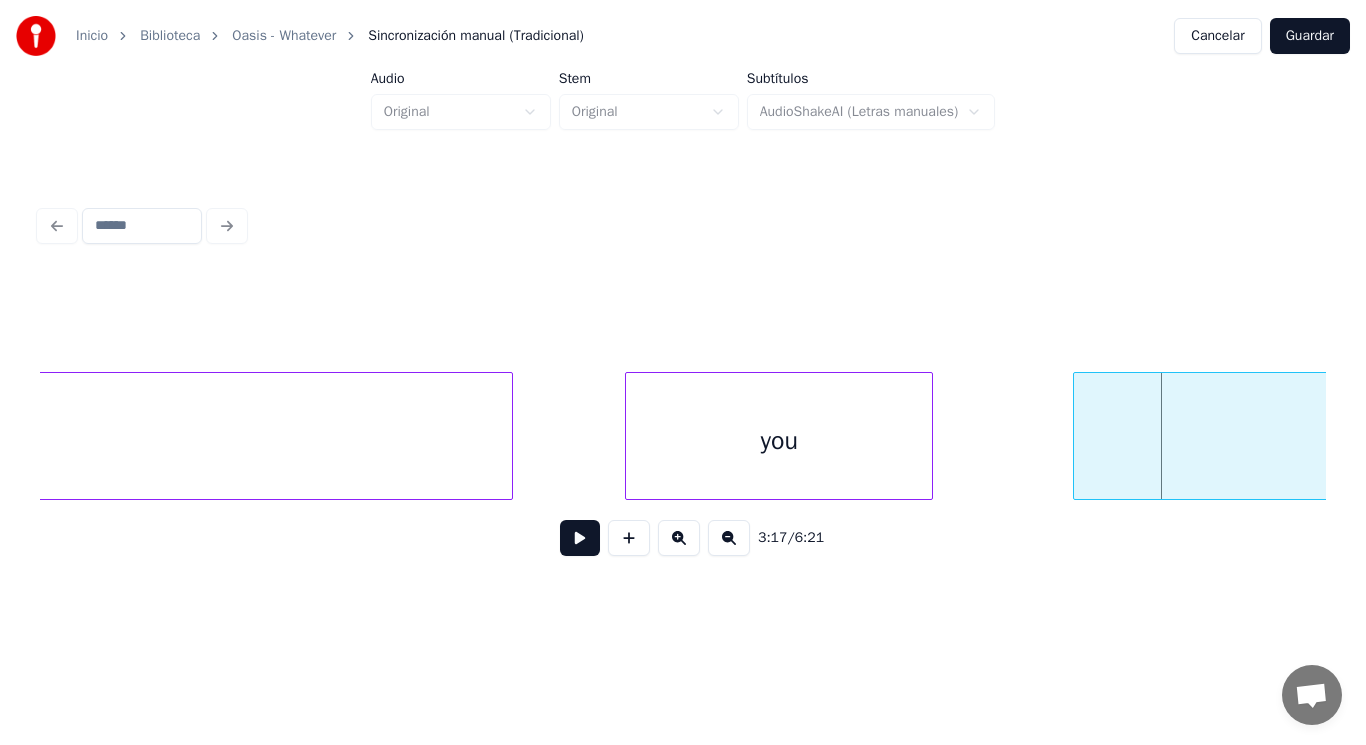 click on "Whatever you do," at bounding box center (-7970, 436) 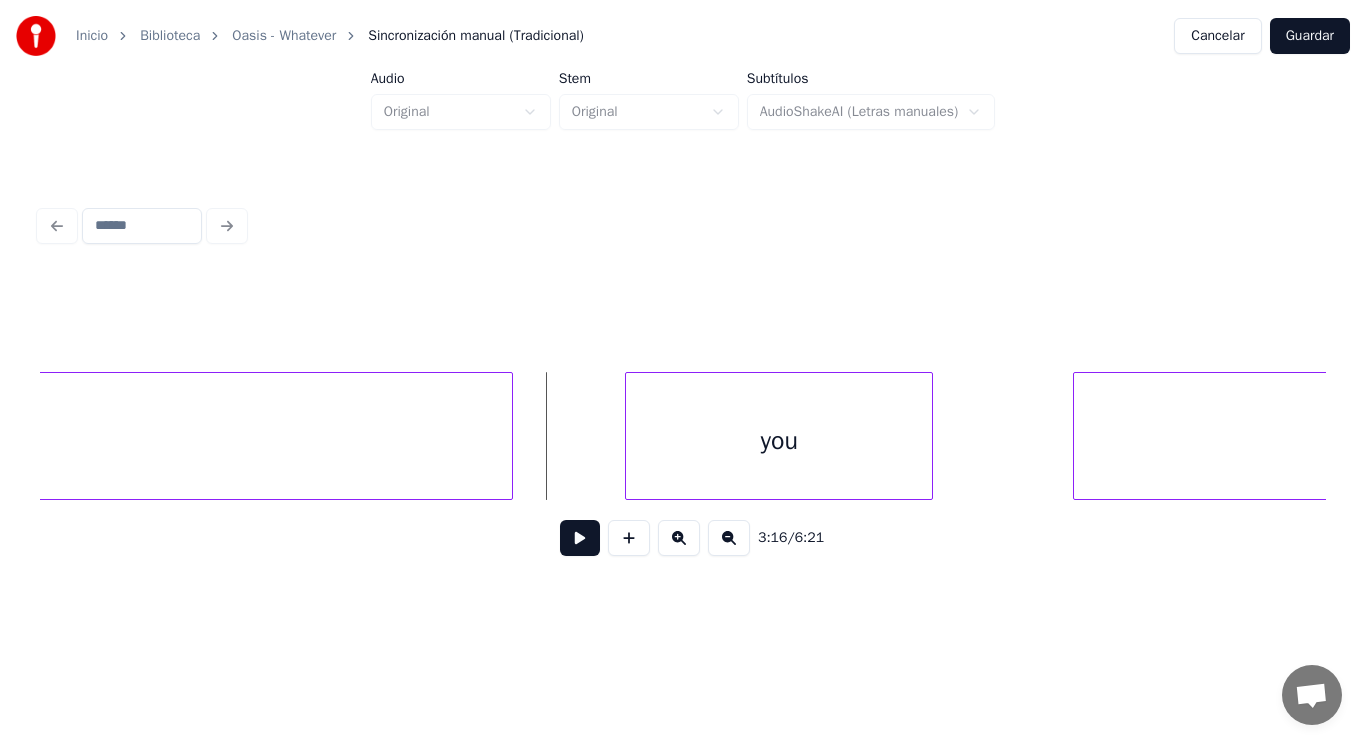 click at bounding box center (580, 538) 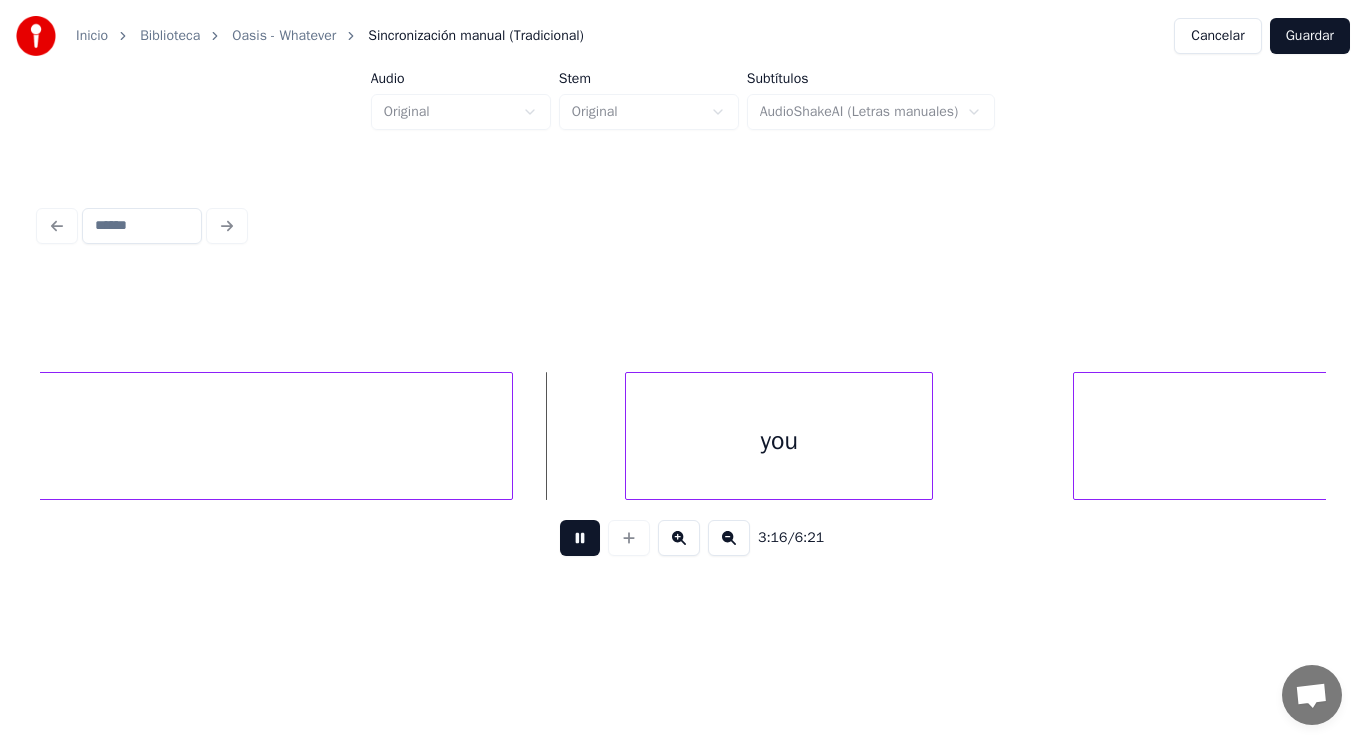 click at bounding box center (580, 538) 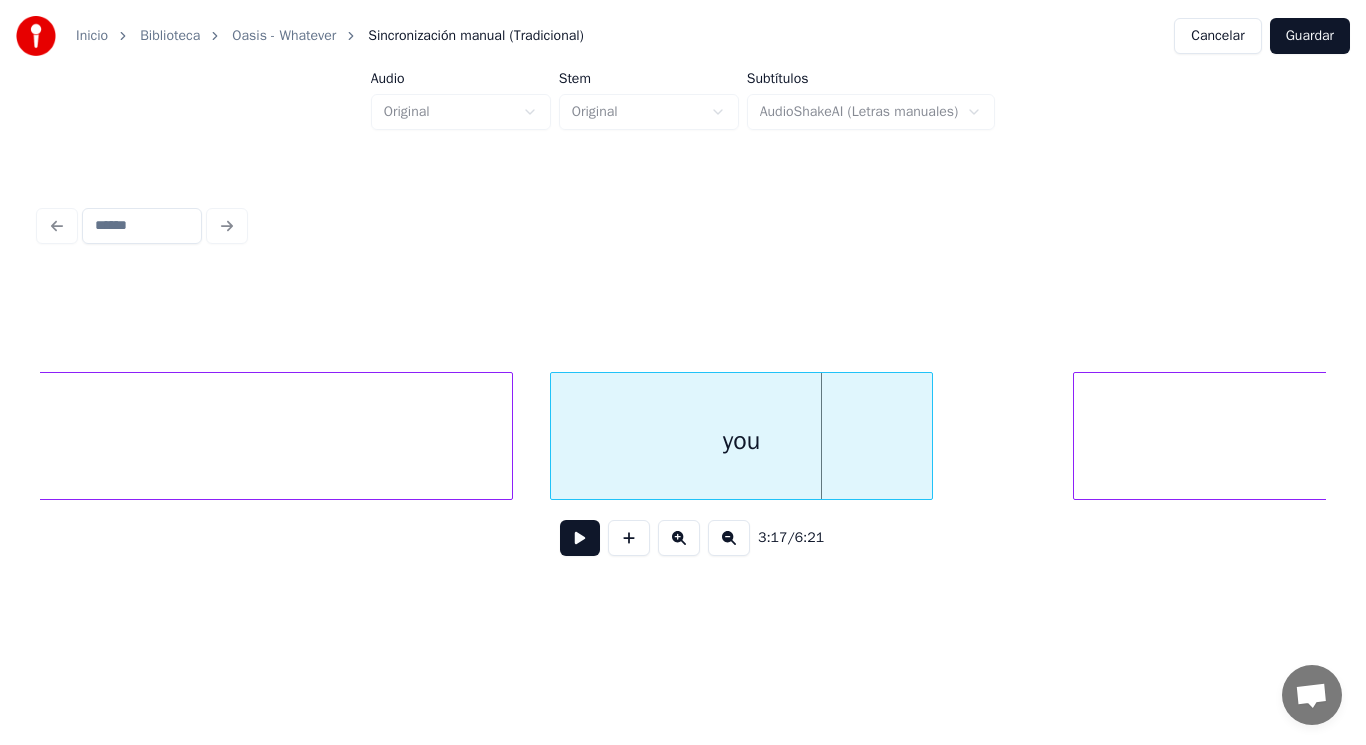 click at bounding box center (554, 436) 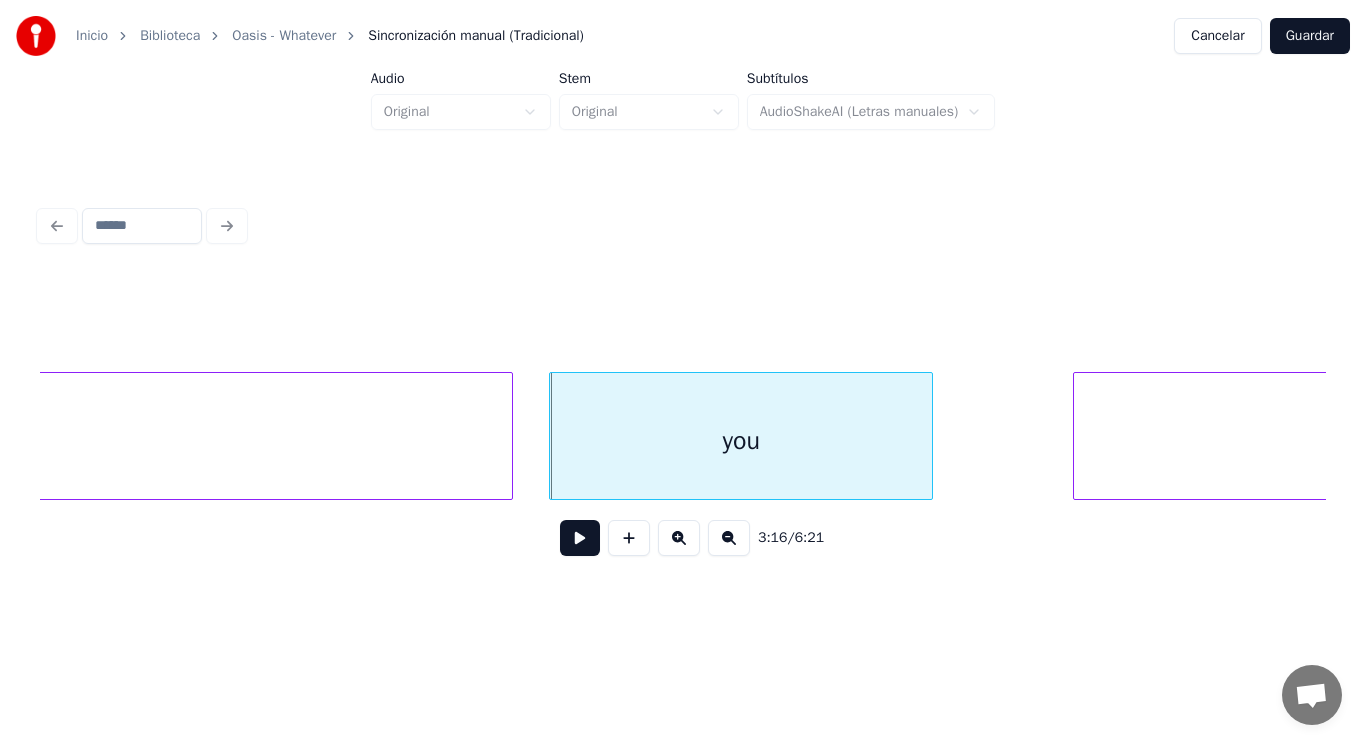 click at bounding box center (580, 538) 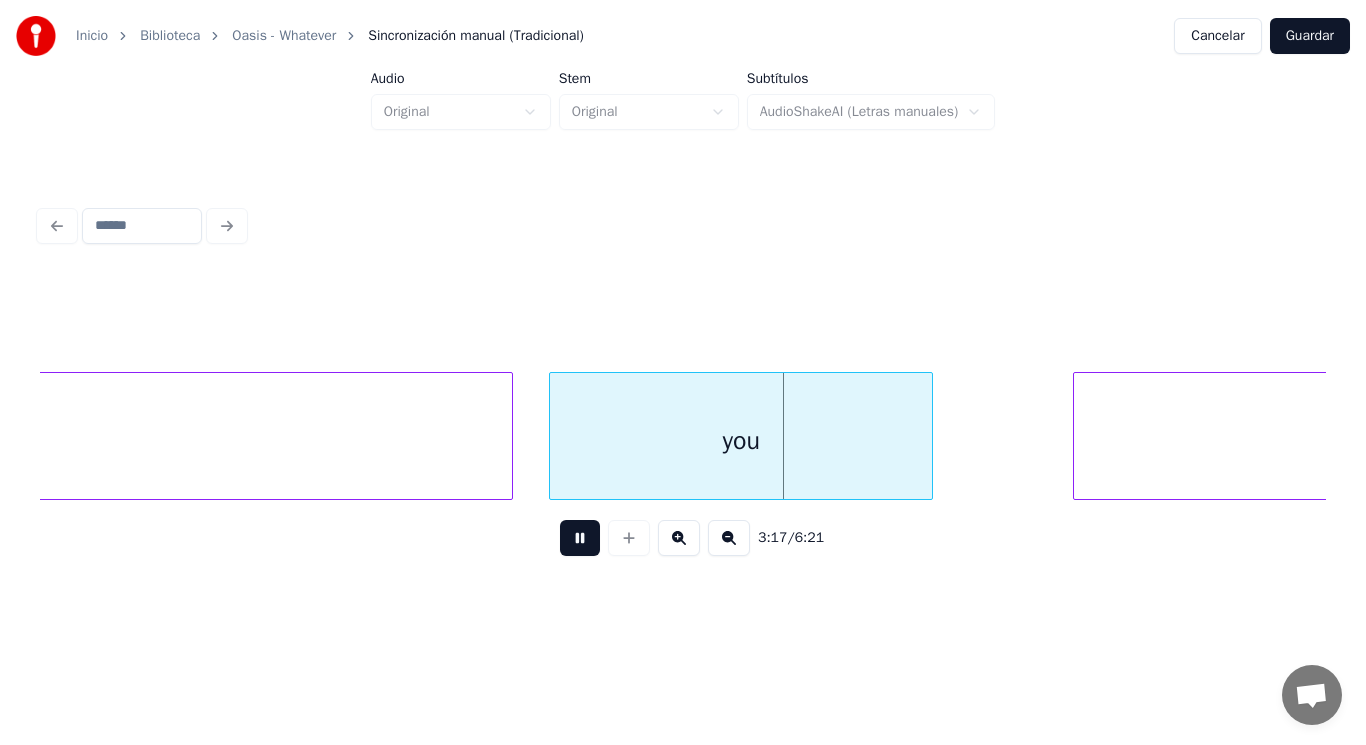 click at bounding box center [580, 538] 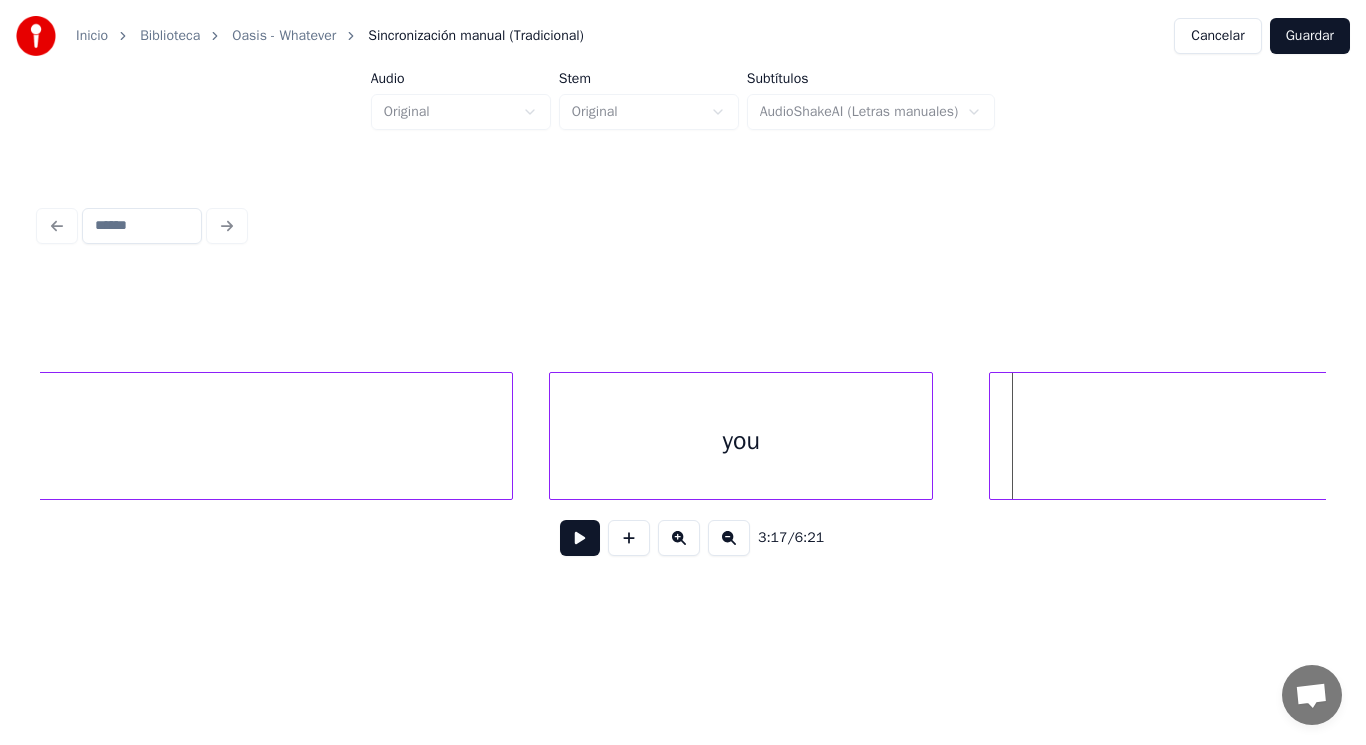 click at bounding box center [993, 436] 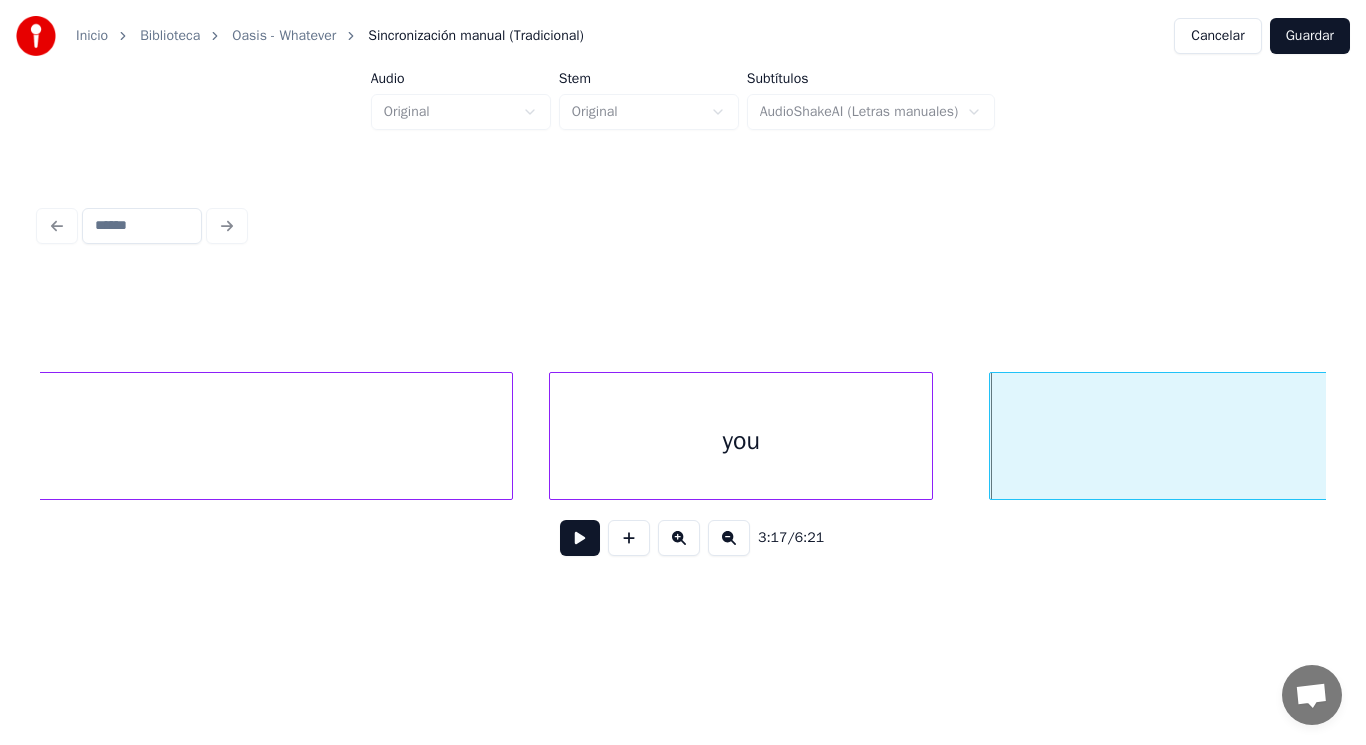 click on "you" at bounding box center (741, 441) 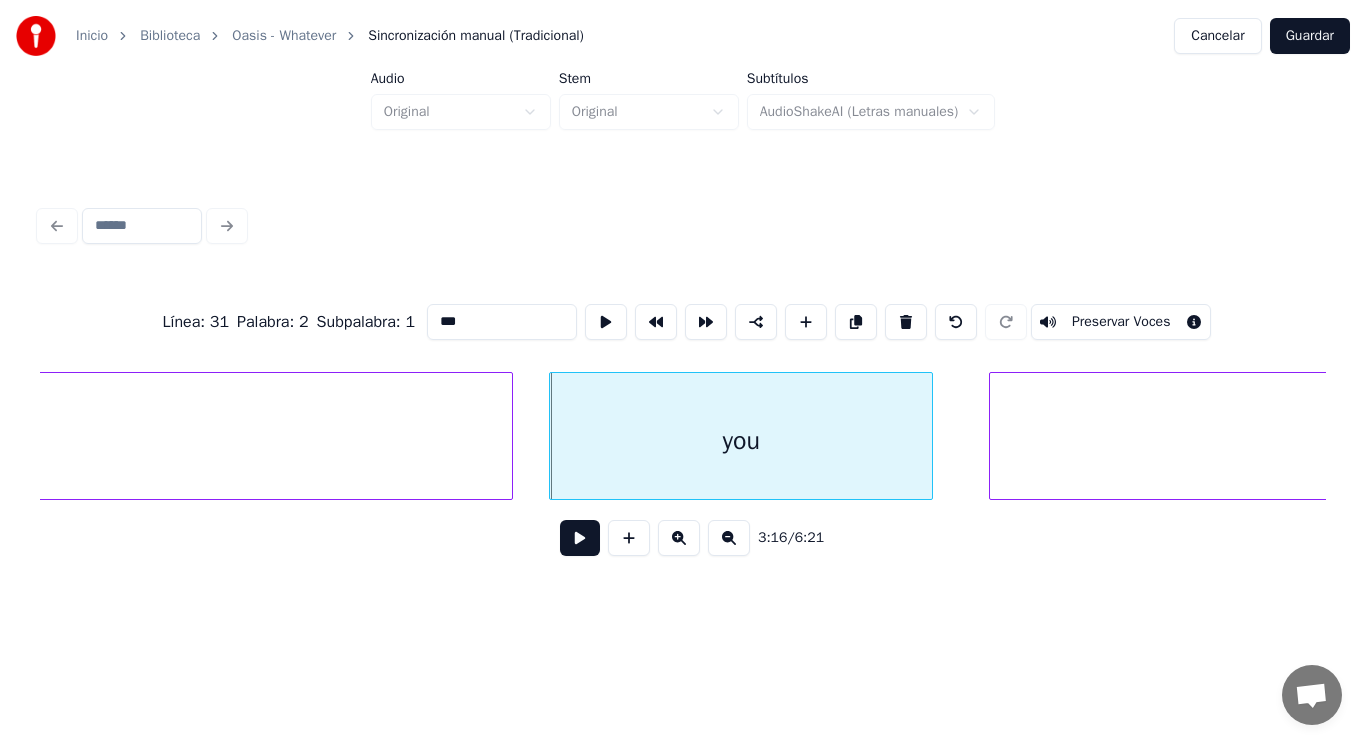 click at bounding box center (580, 538) 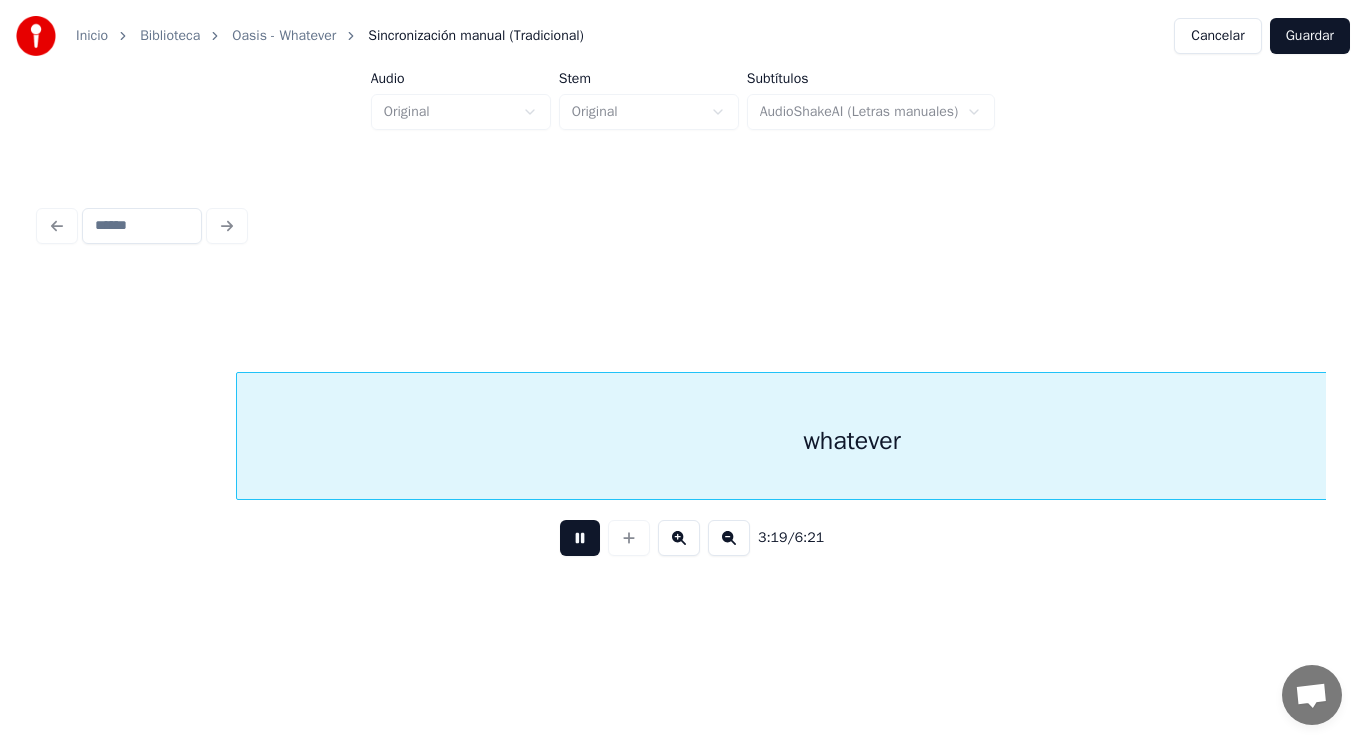 scroll, scrollTop: 0, scrollLeft: 279031, axis: horizontal 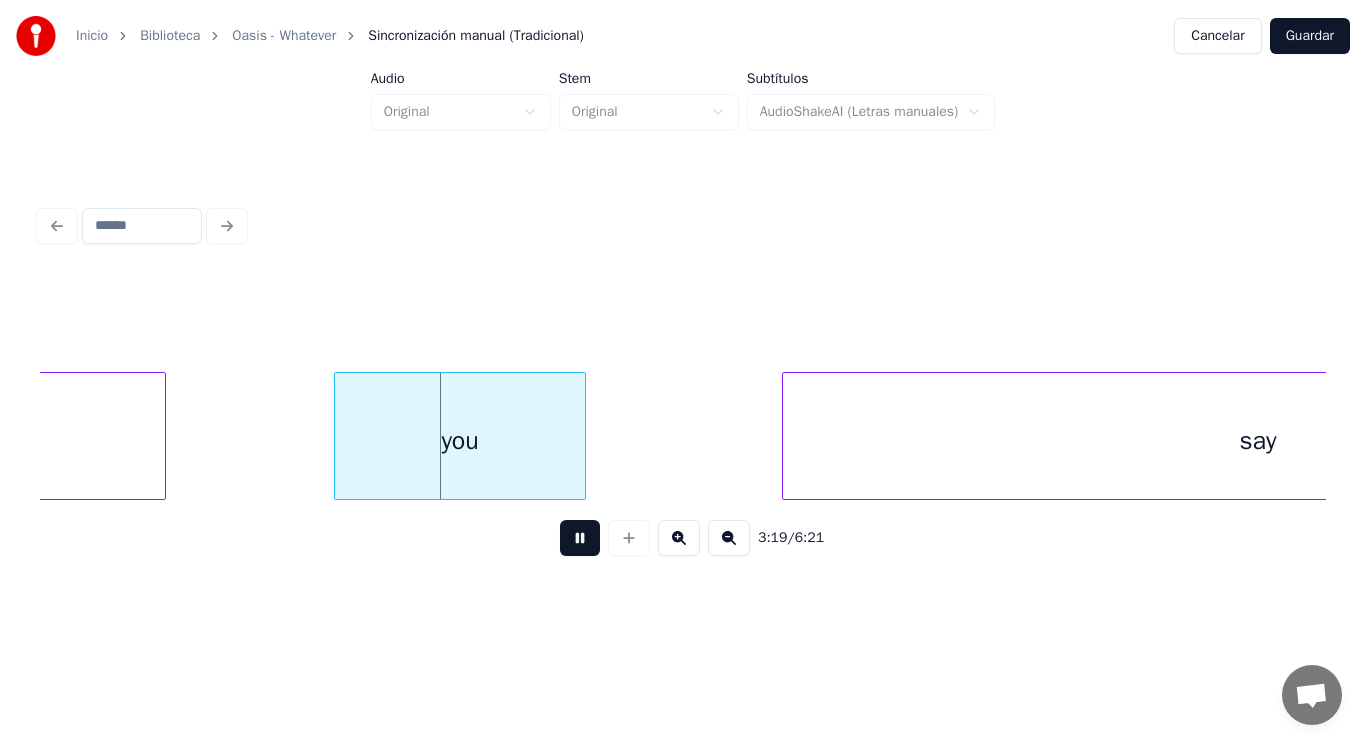 click at bounding box center [580, 538] 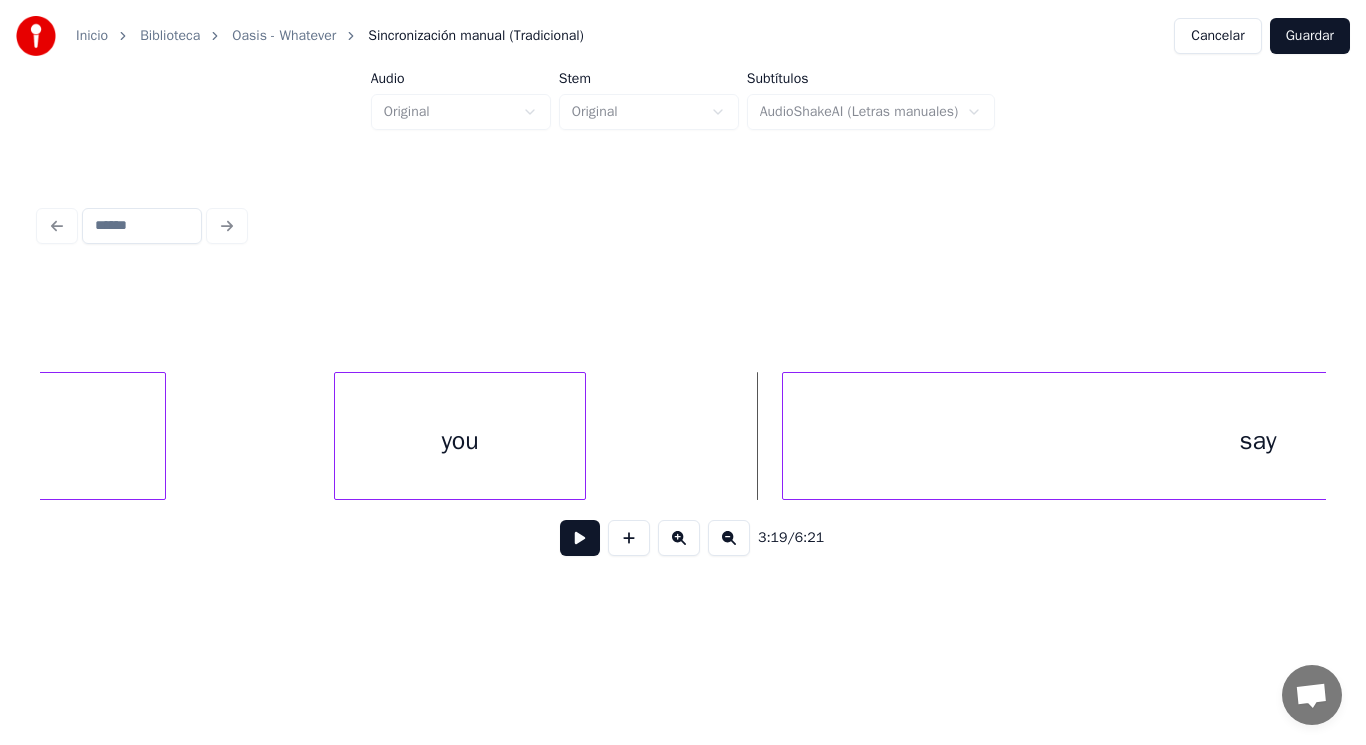 click on "whatever you say" at bounding box center [-11873, 436] 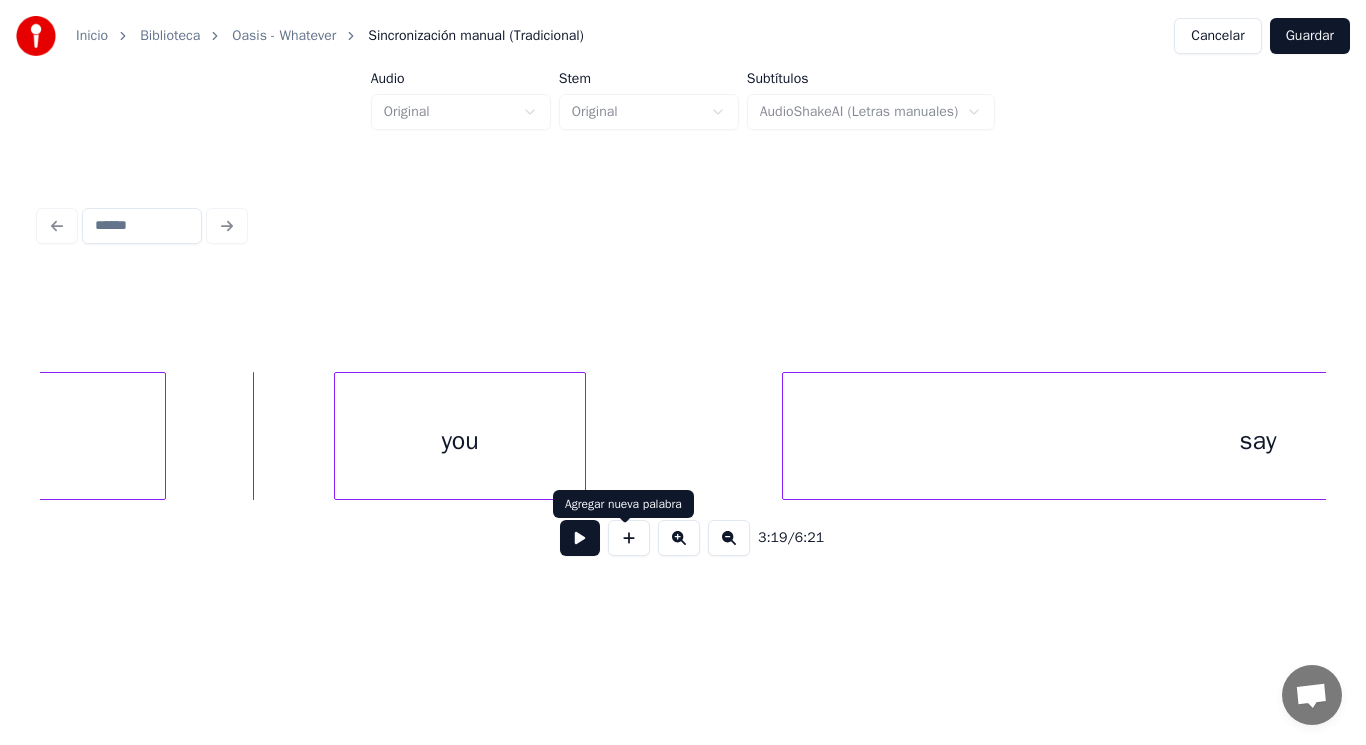 click at bounding box center (580, 538) 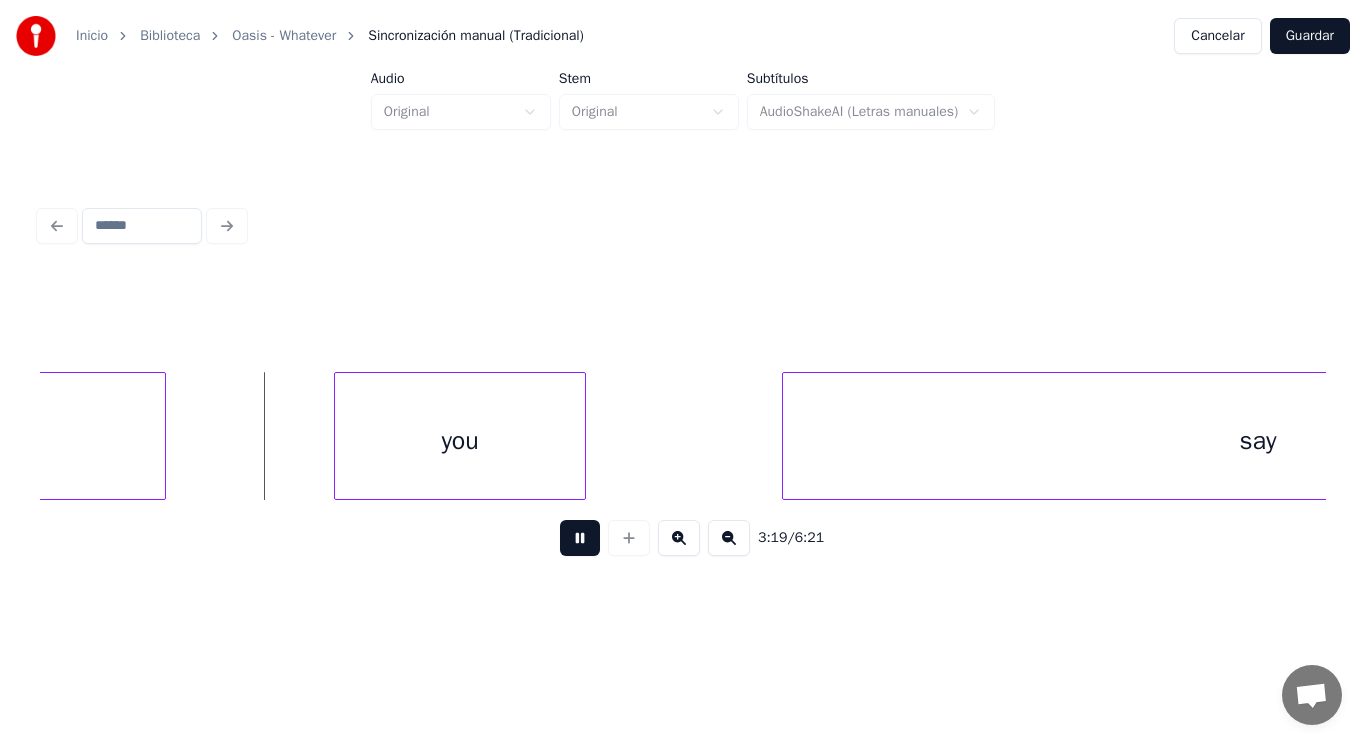 click at bounding box center (580, 538) 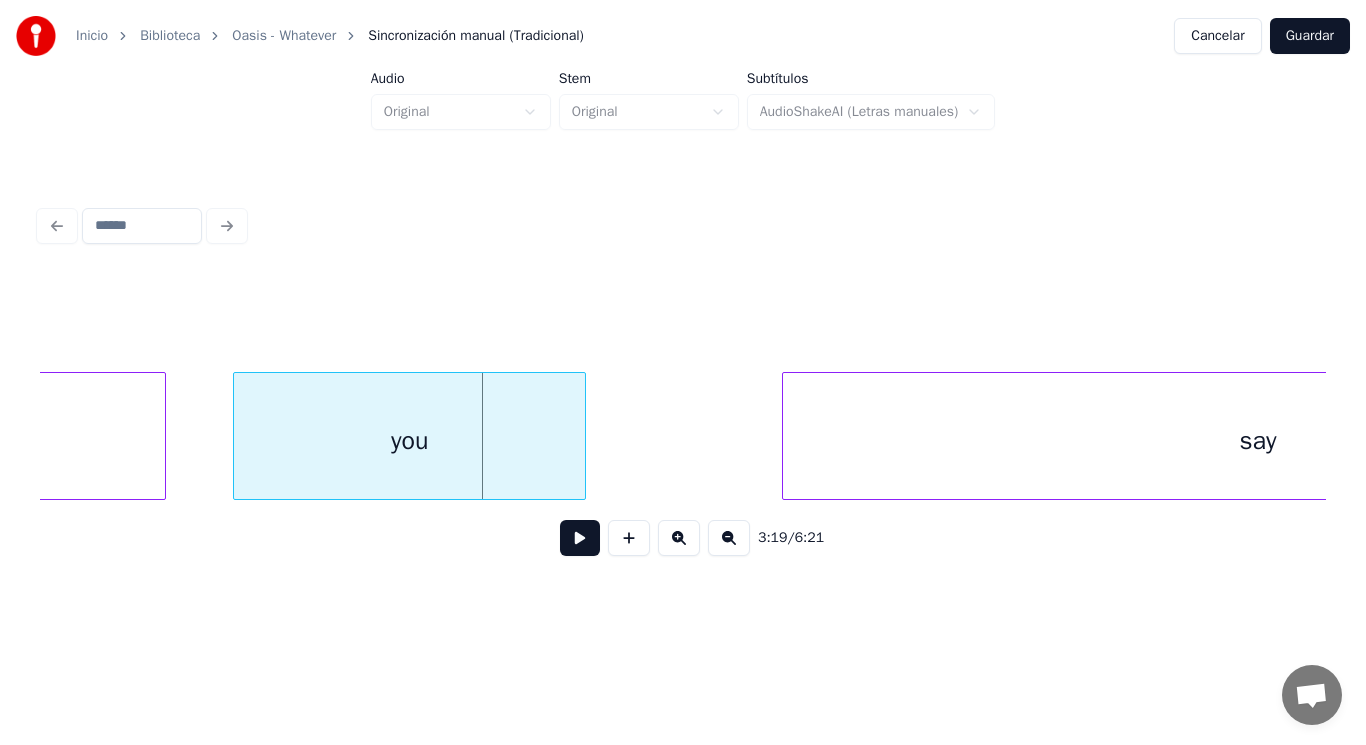 click at bounding box center [237, 436] 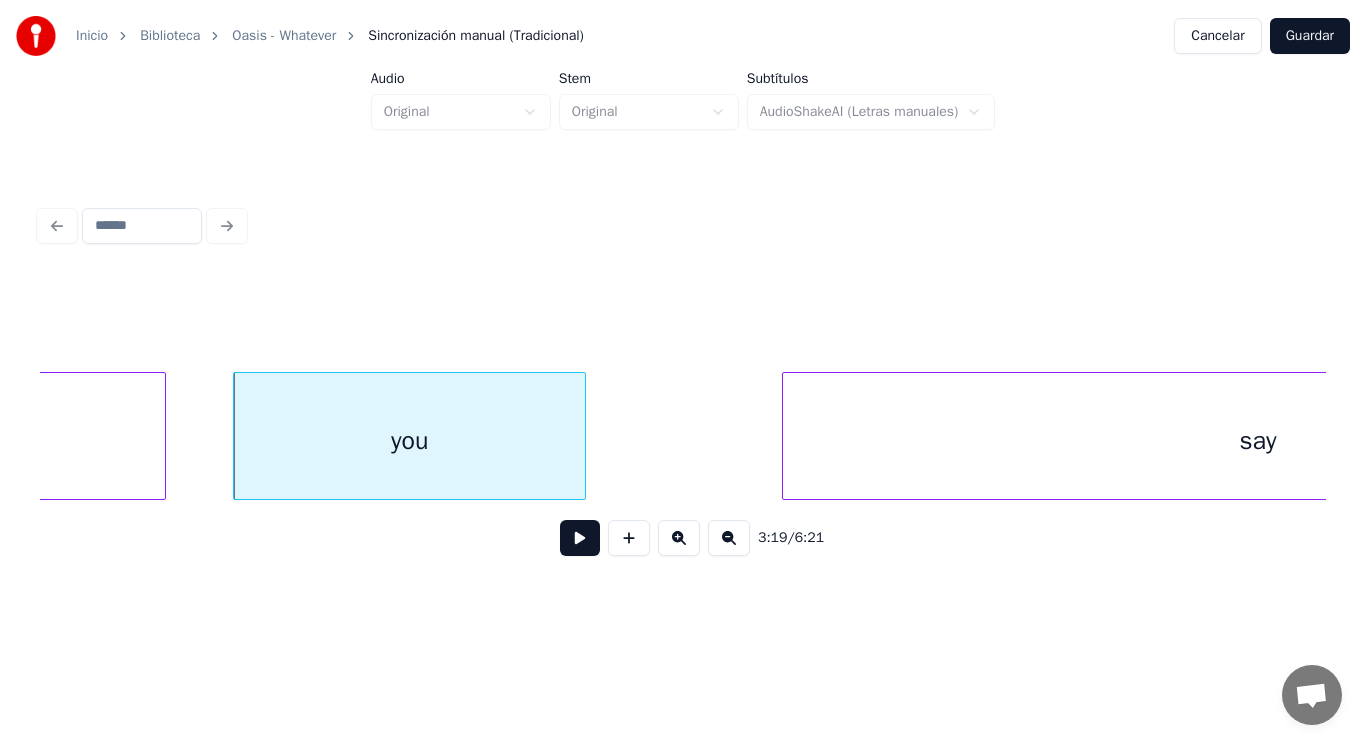 click at bounding box center [580, 538] 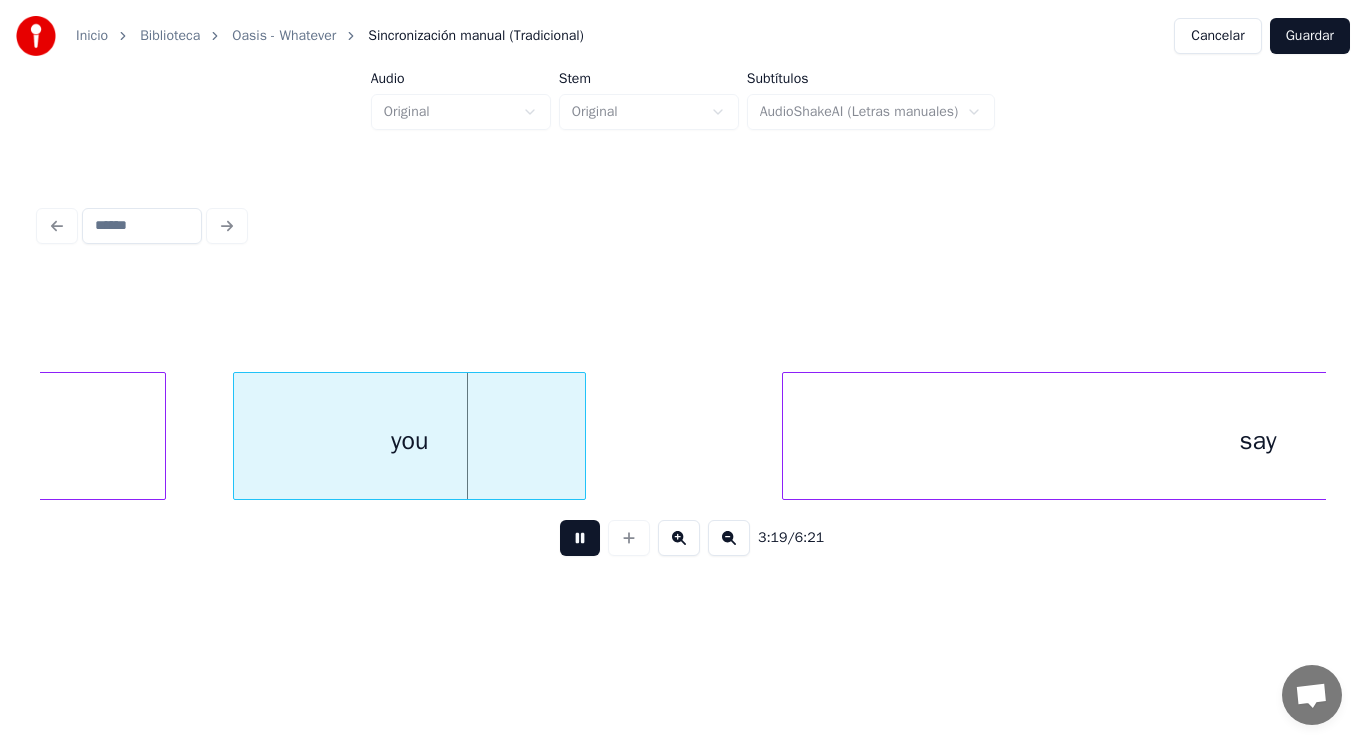 click at bounding box center (580, 538) 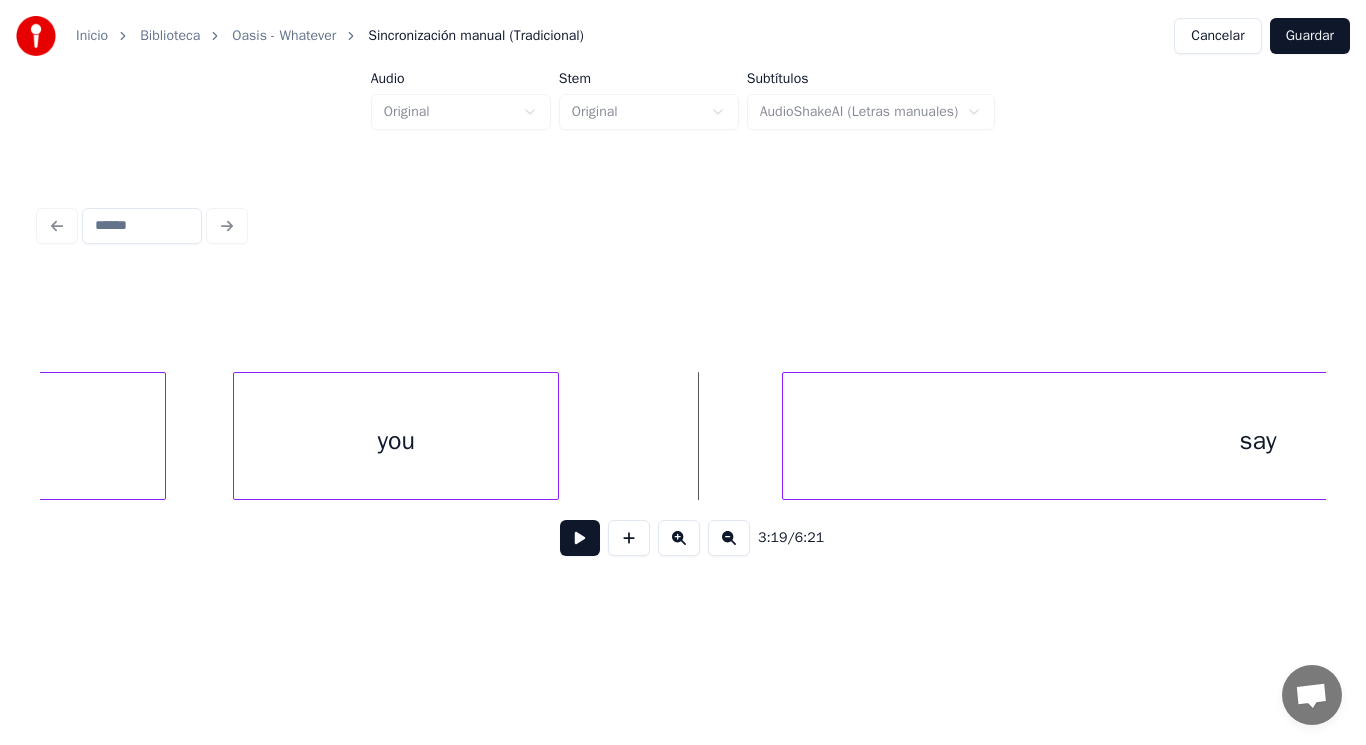 click at bounding box center [555, 436] 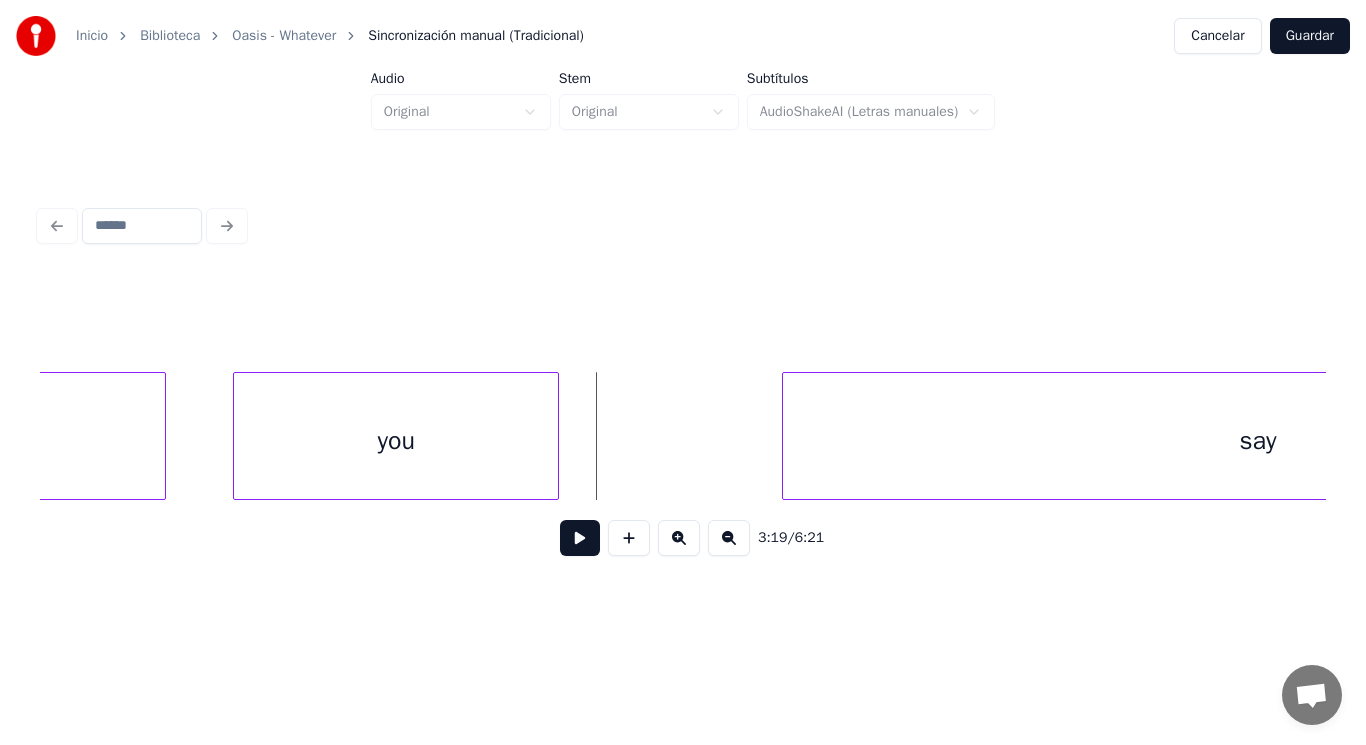 click at bounding box center (580, 538) 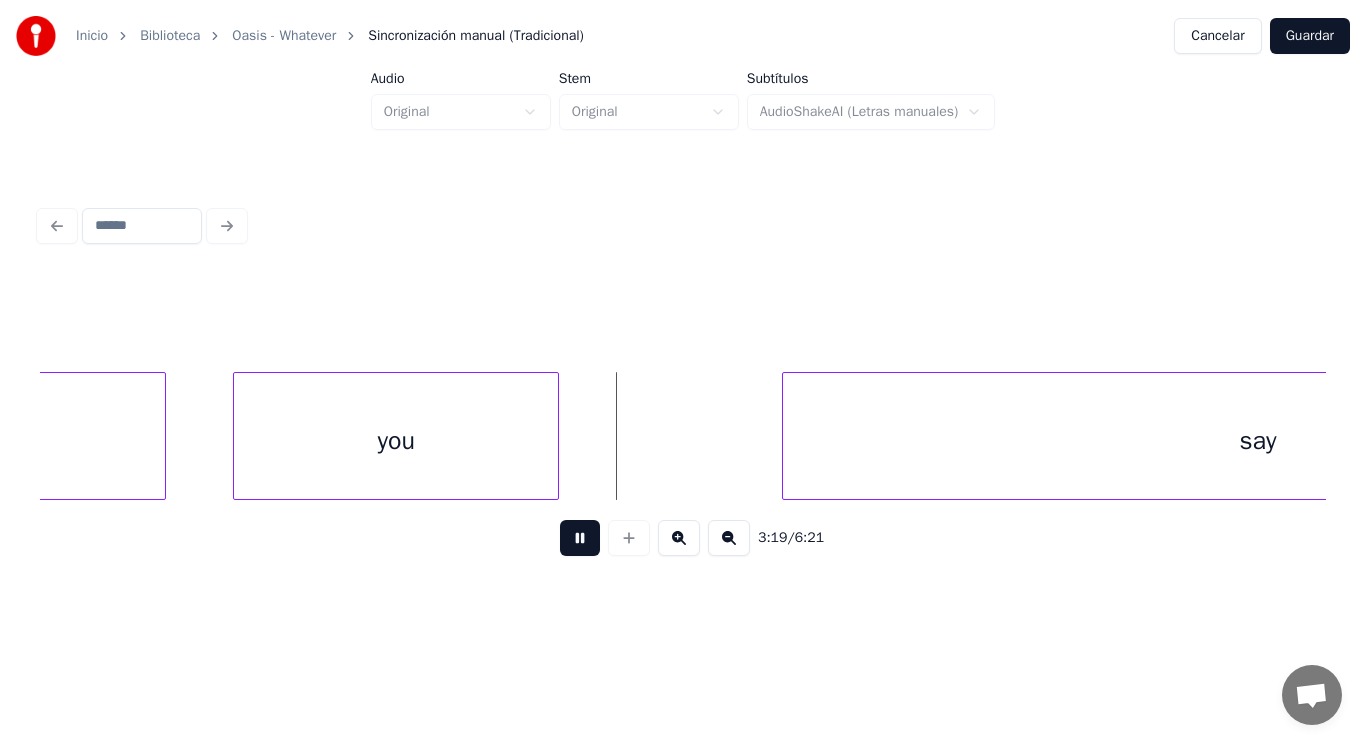 click at bounding box center [580, 538] 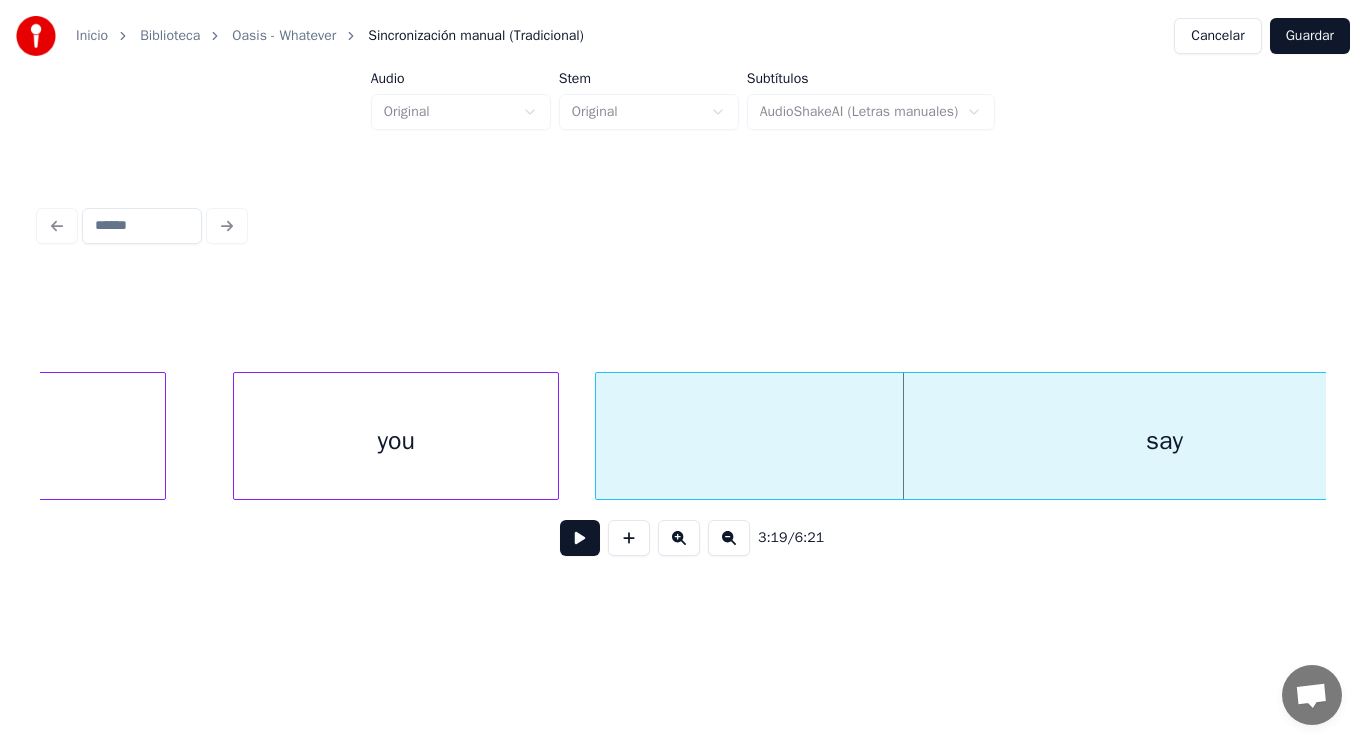 click at bounding box center (599, 436) 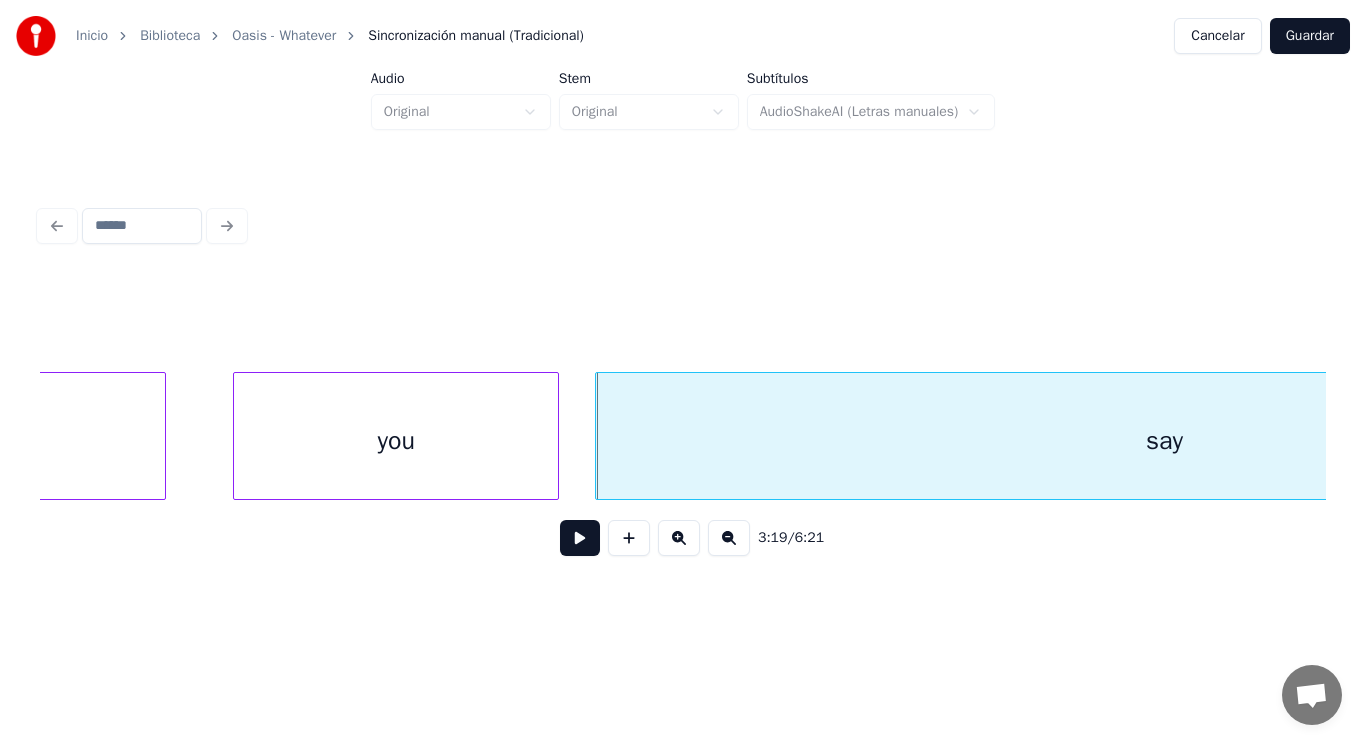 click at bounding box center (580, 538) 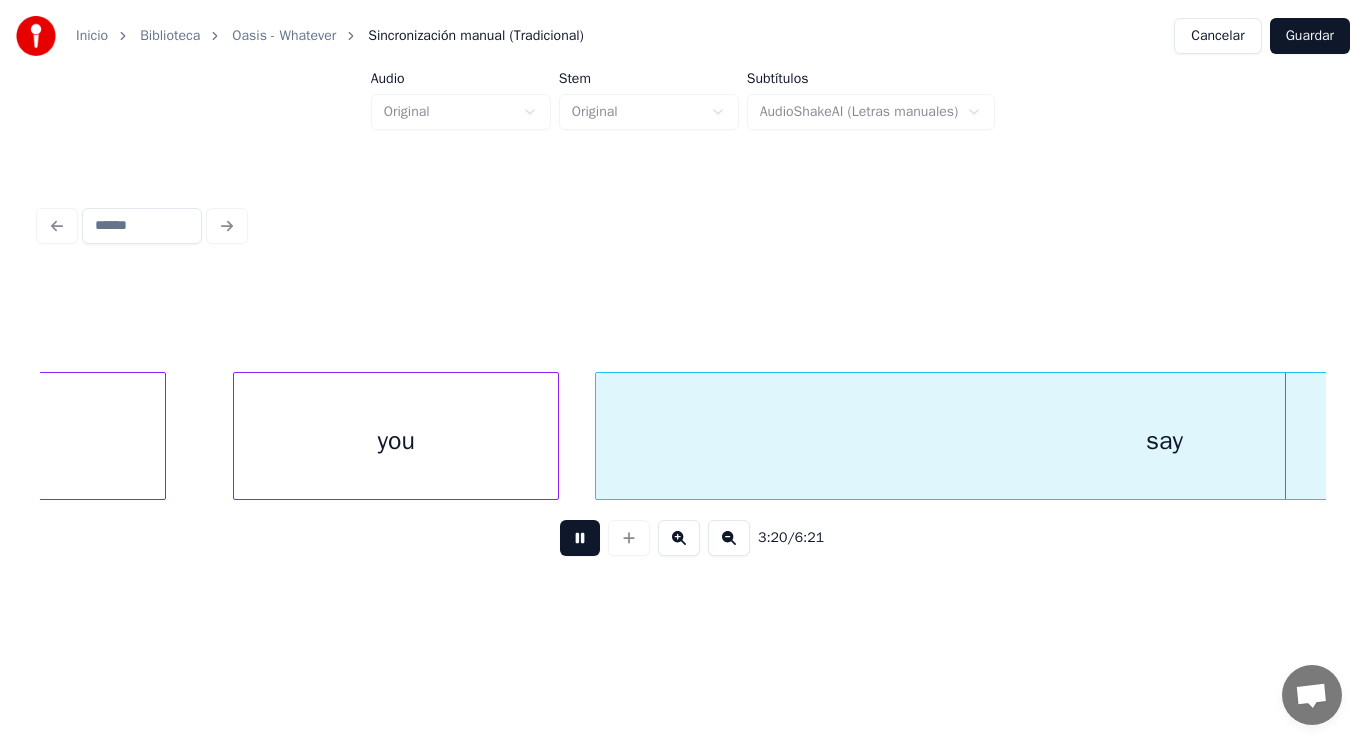 scroll, scrollTop: 0, scrollLeft: 280326, axis: horizontal 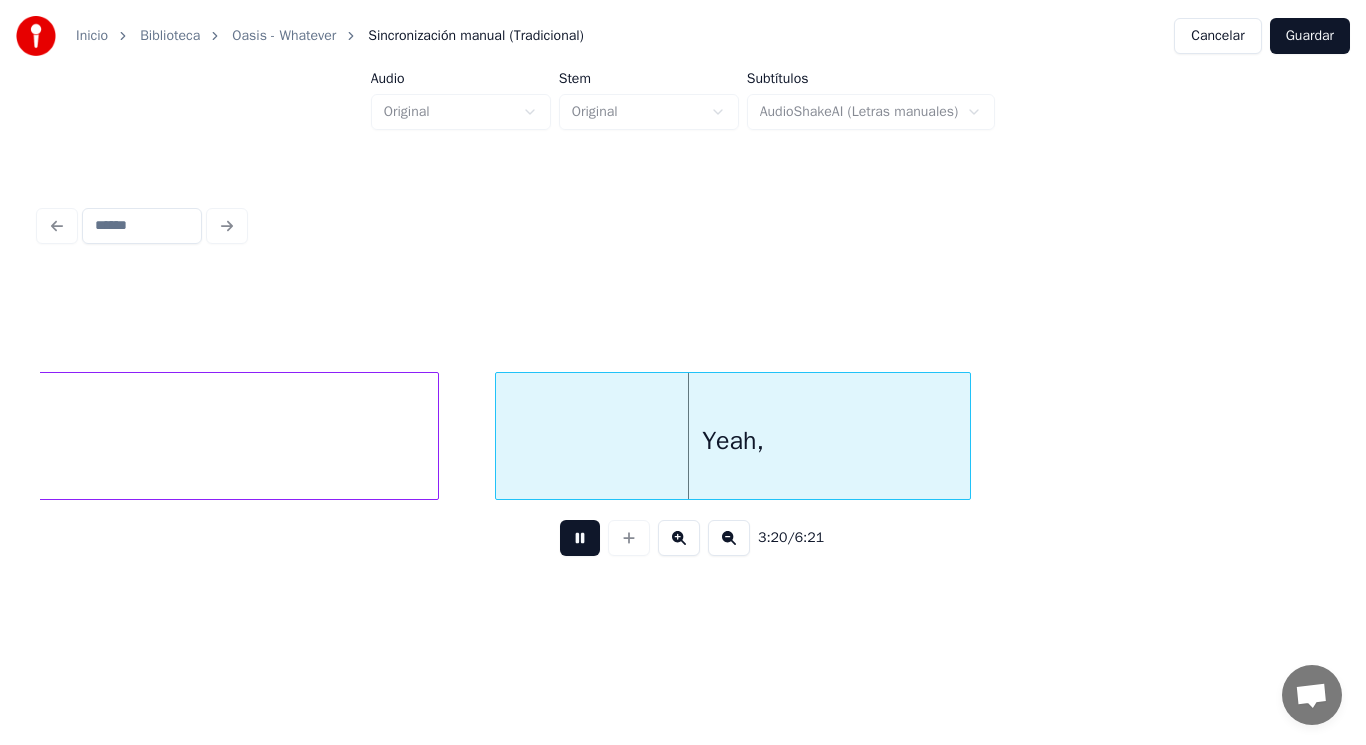 click at bounding box center (580, 538) 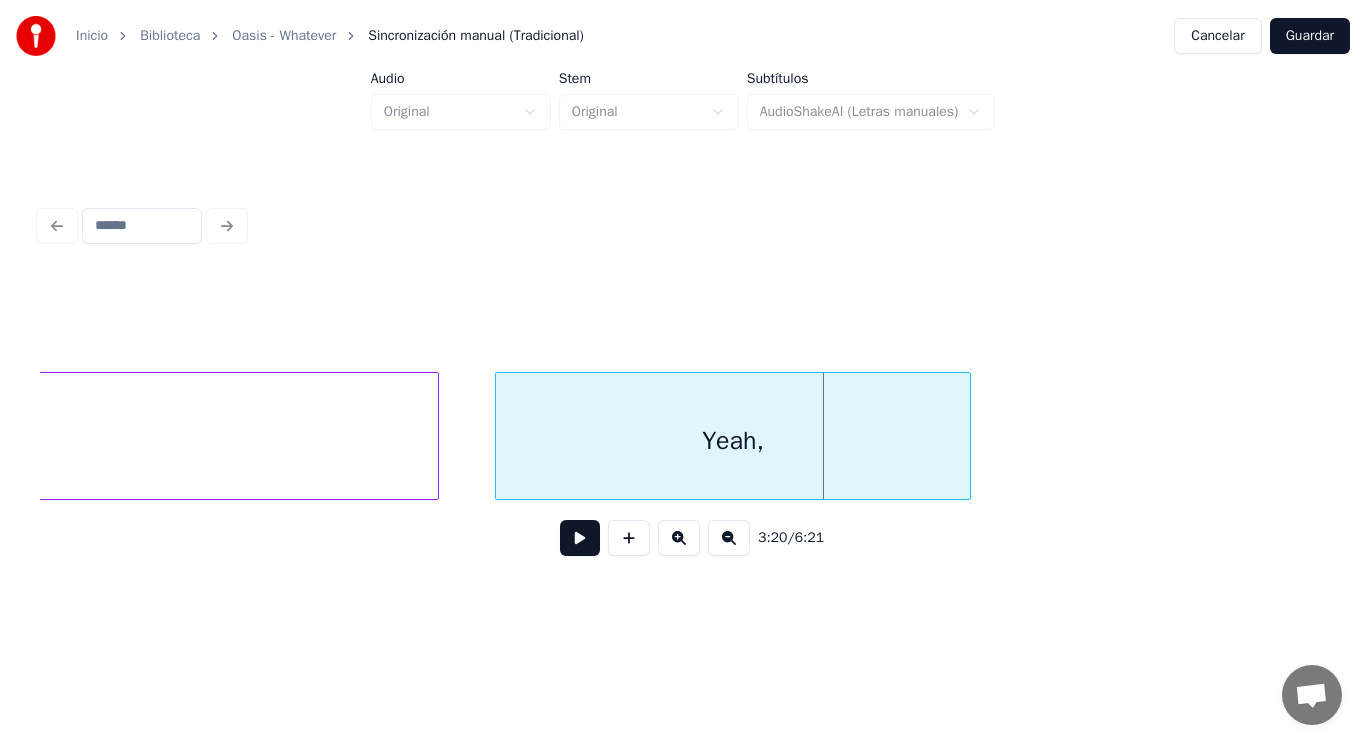 click on "Yeah," at bounding box center (733, 441) 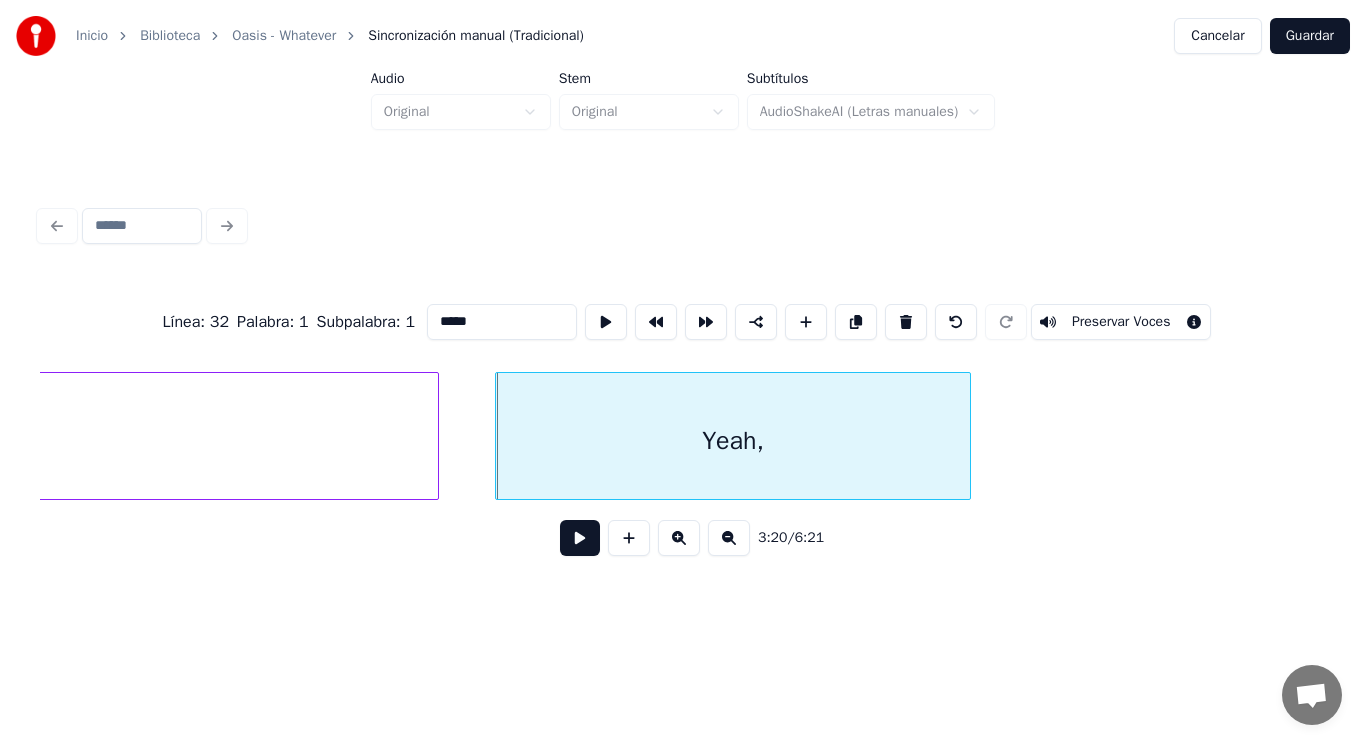 click on "say" at bounding box center [-131, 441] 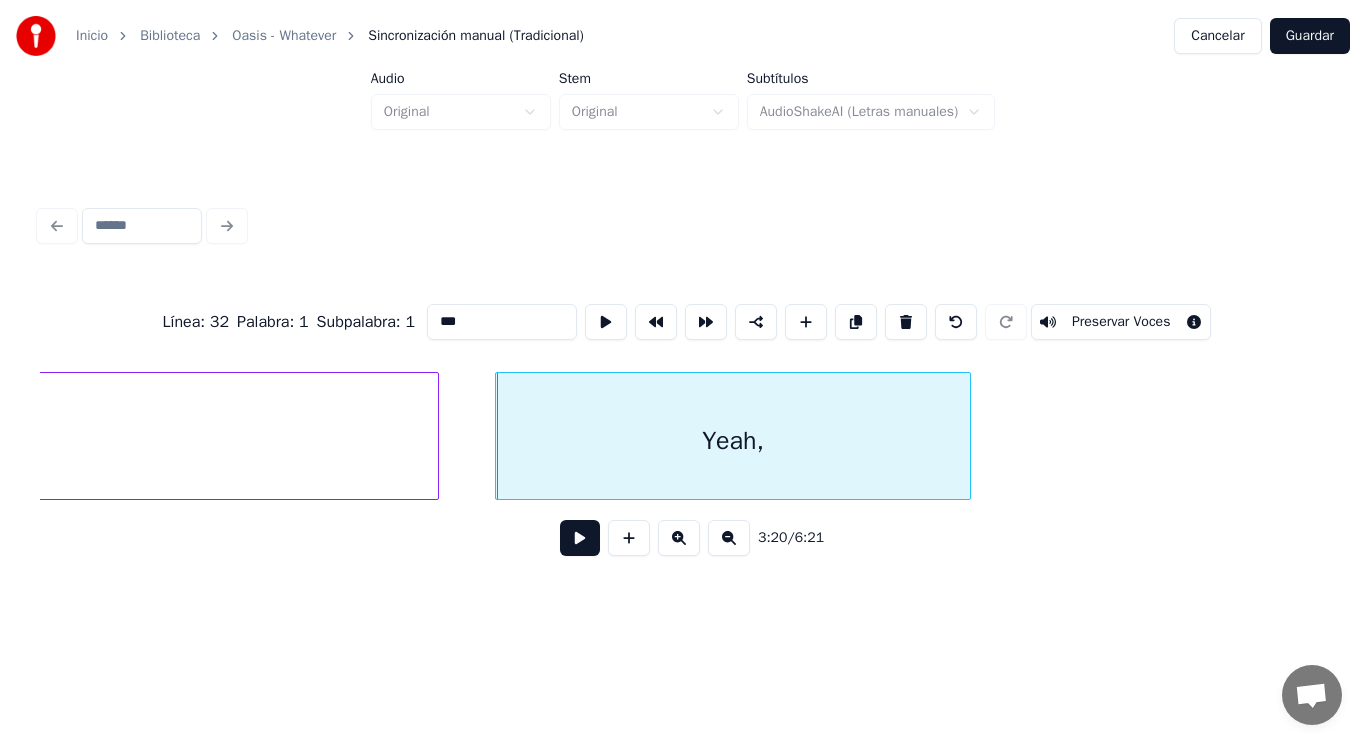scroll, scrollTop: 0, scrollLeft: 279587, axis: horizontal 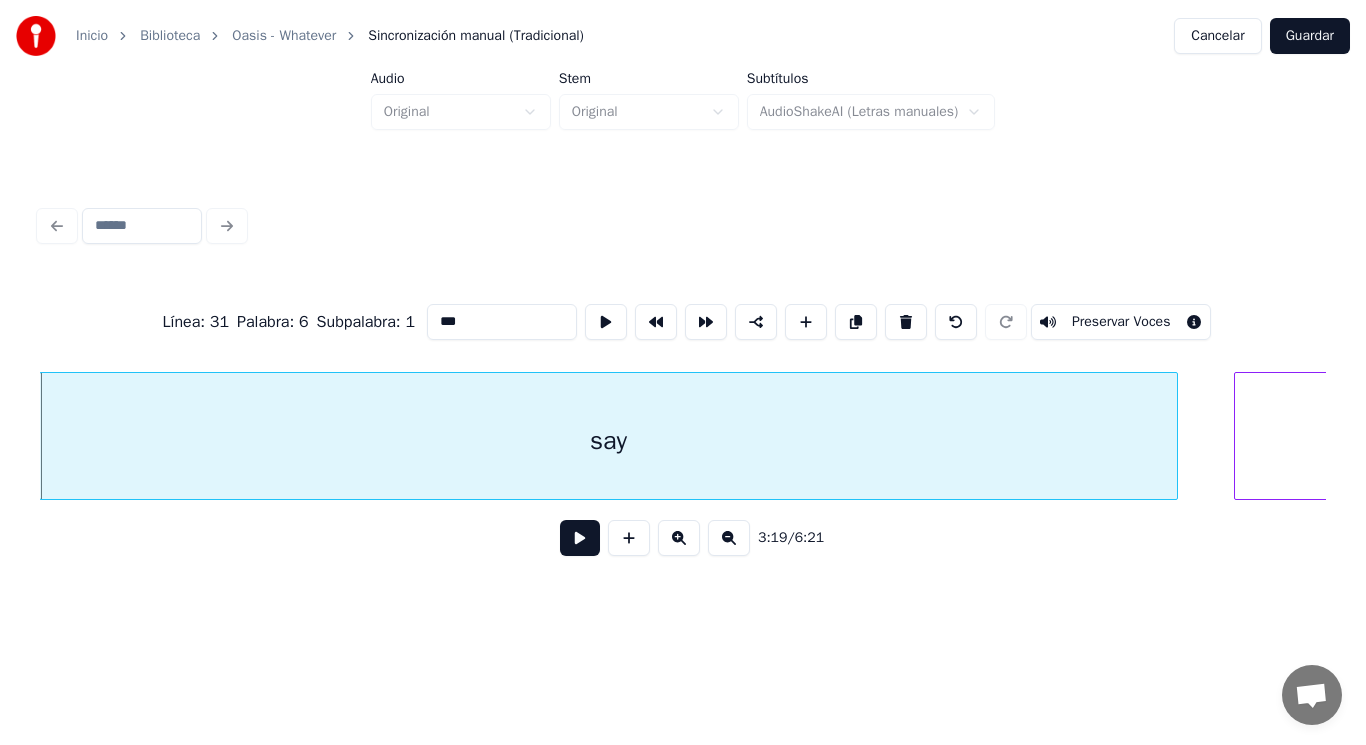 click on "***" at bounding box center [502, 322] 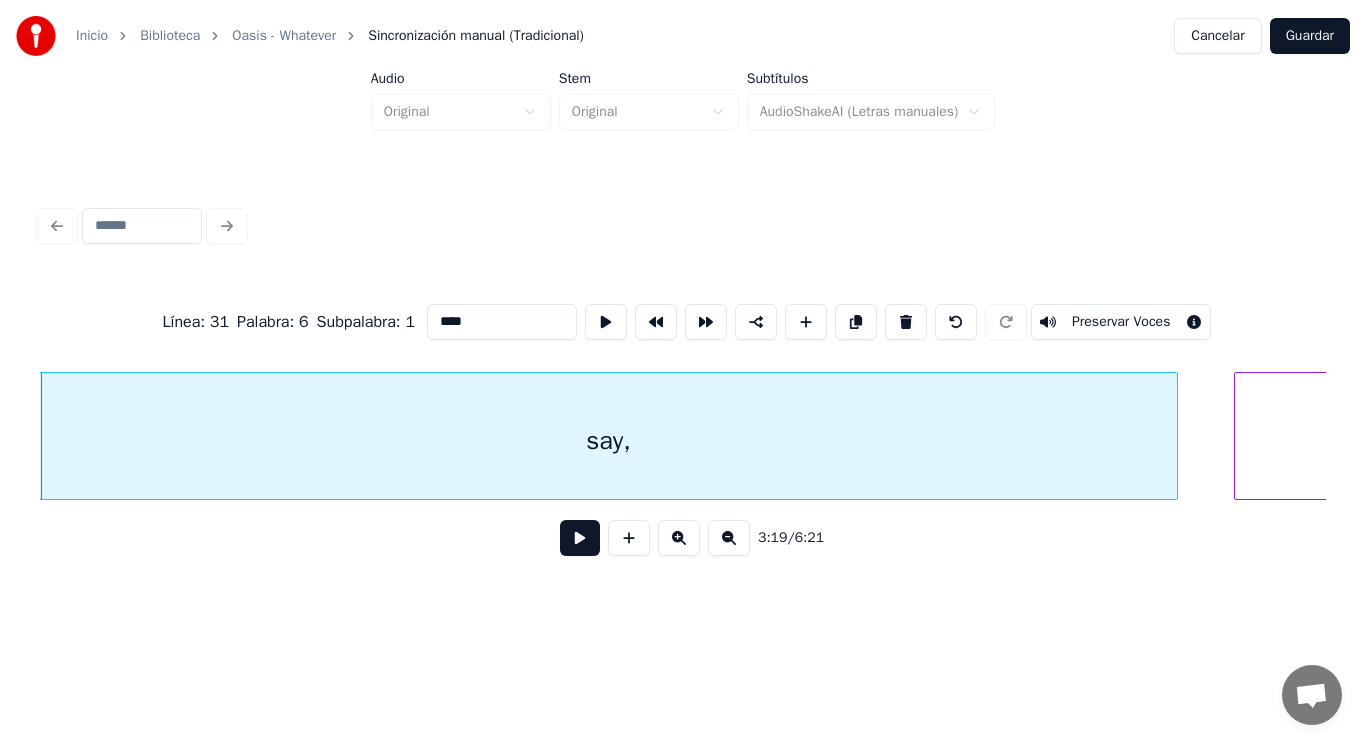 type on "****" 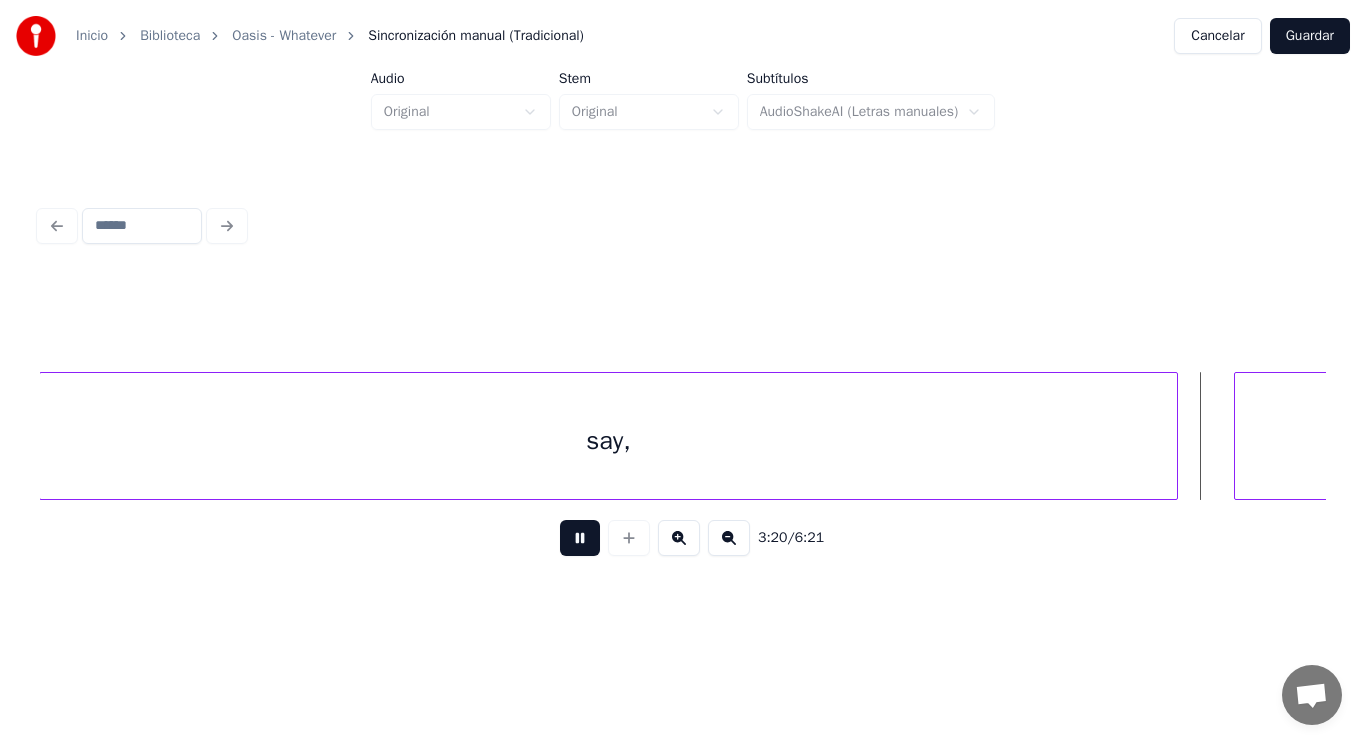 scroll, scrollTop: 0, scrollLeft: 280893, axis: horizontal 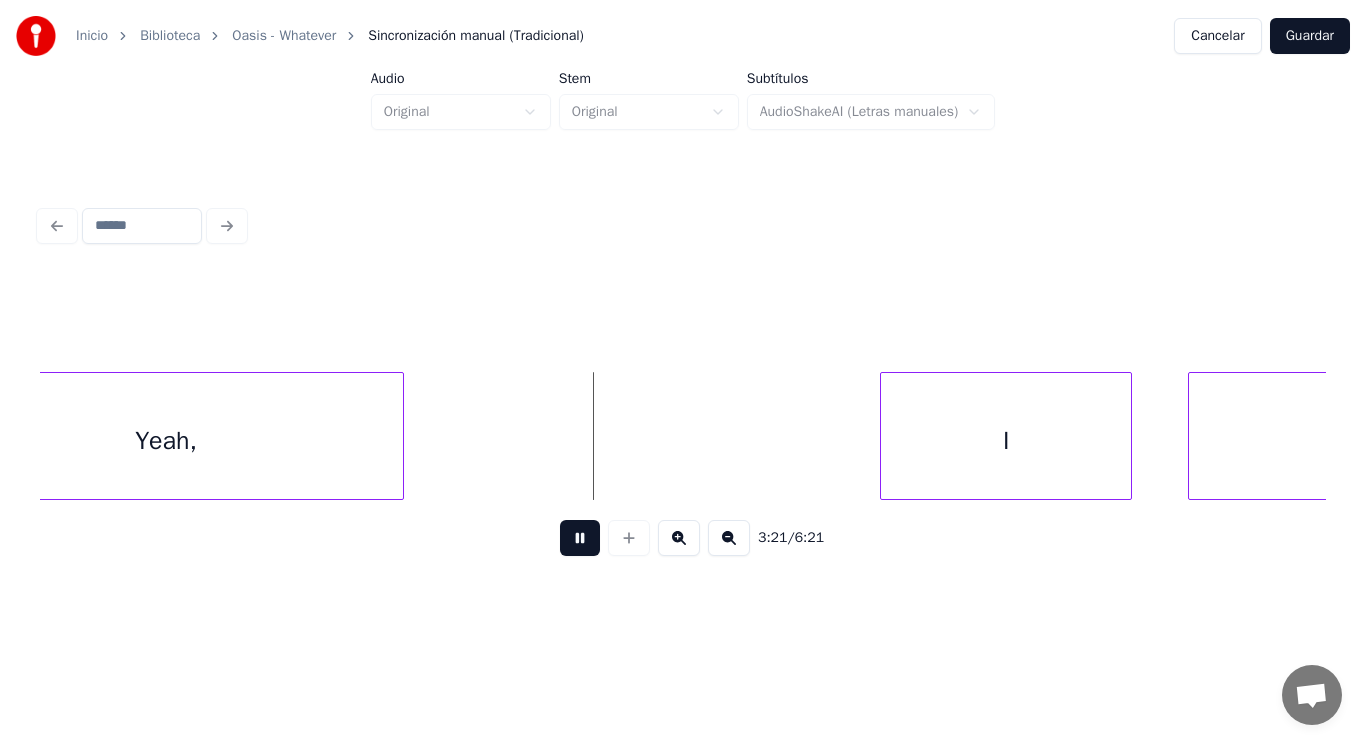 click at bounding box center [580, 538] 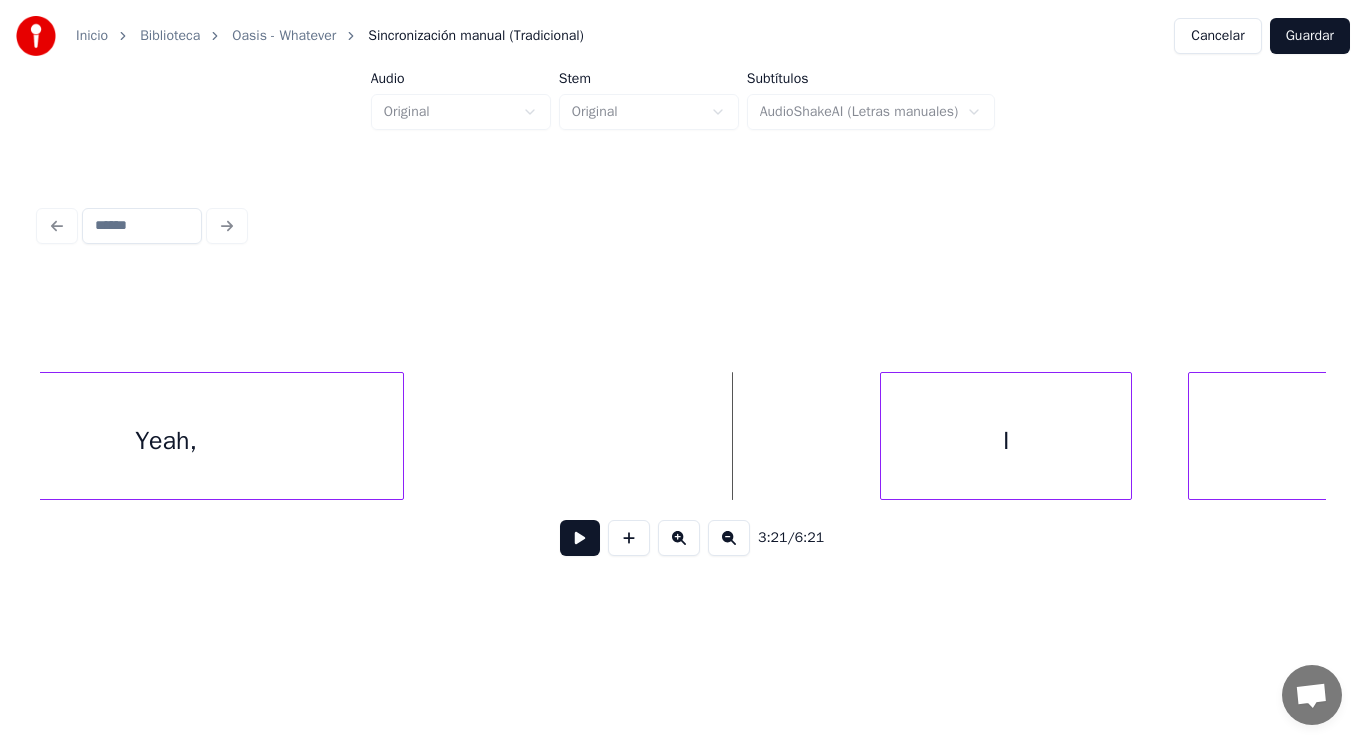 click on "Yeah," at bounding box center (166, 441) 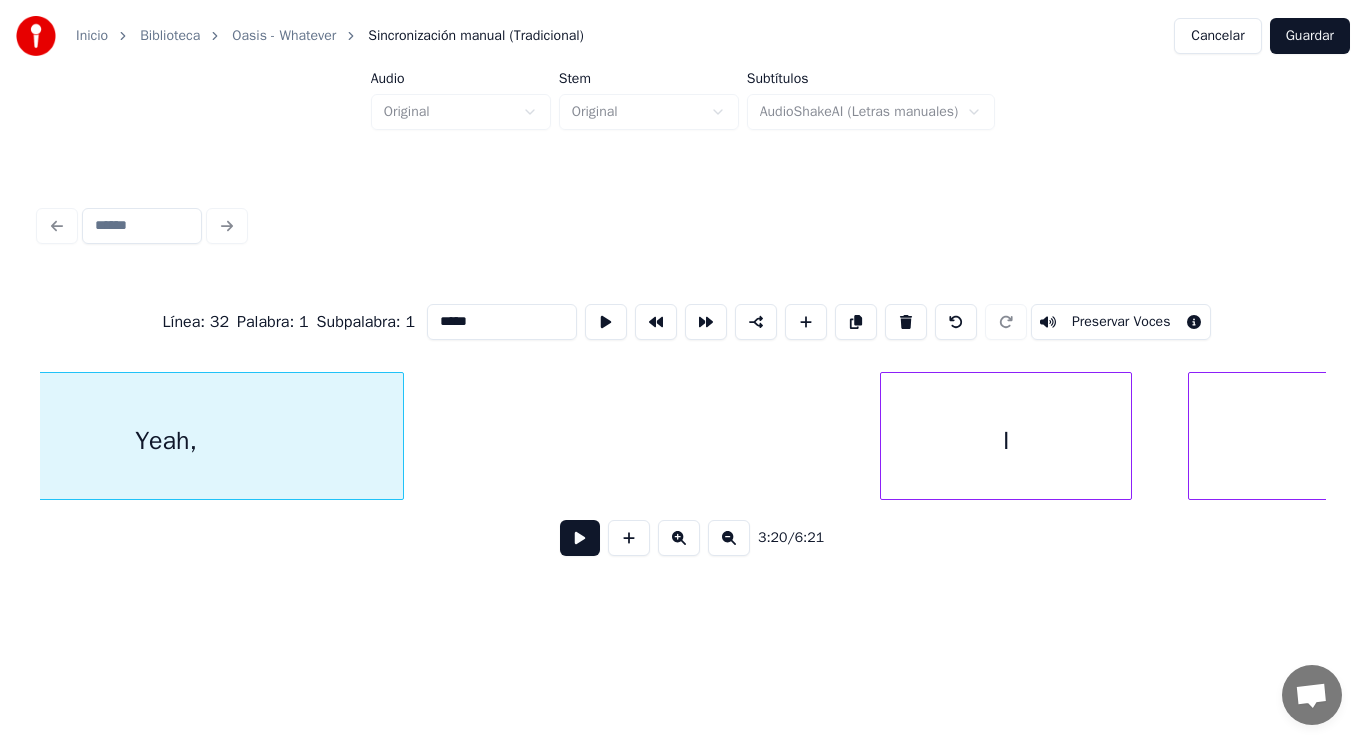 scroll, scrollTop: 0, scrollLeft: 280782, axis: horizontal 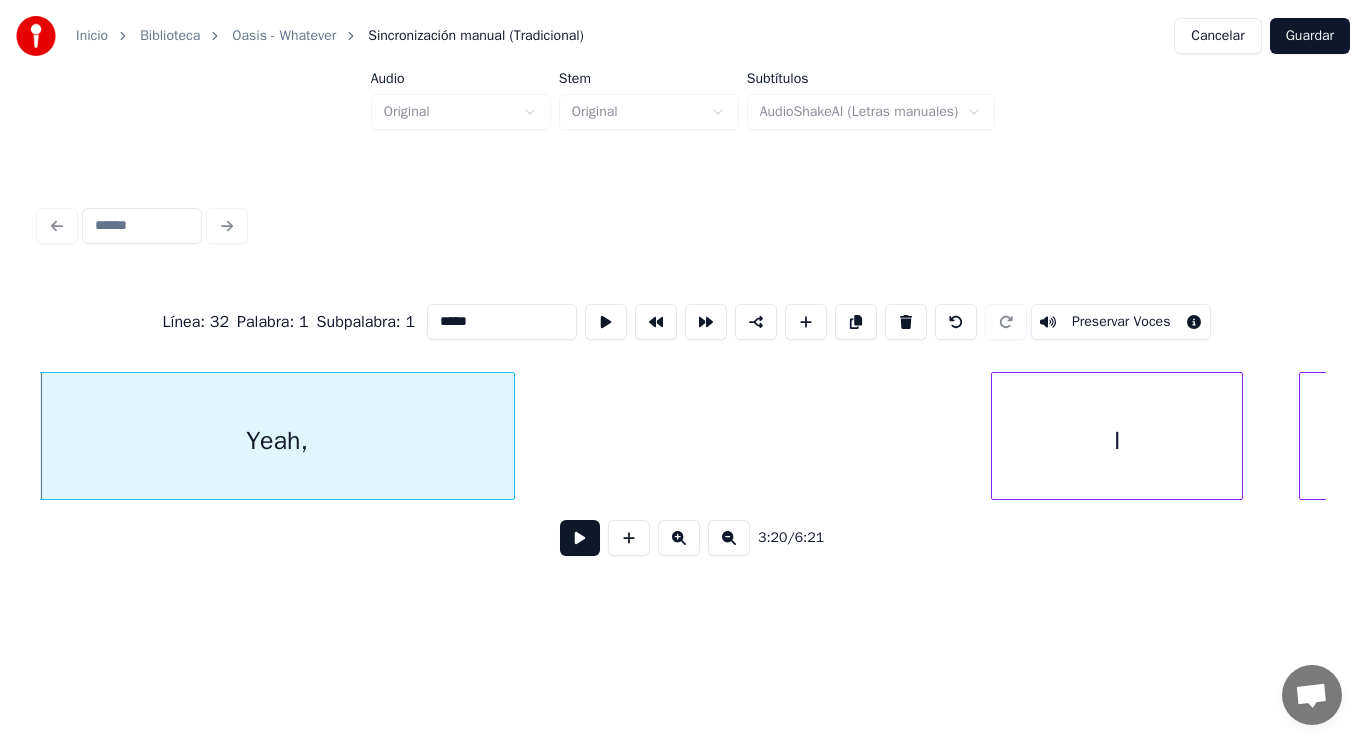 click at bounding box center [580, 538] 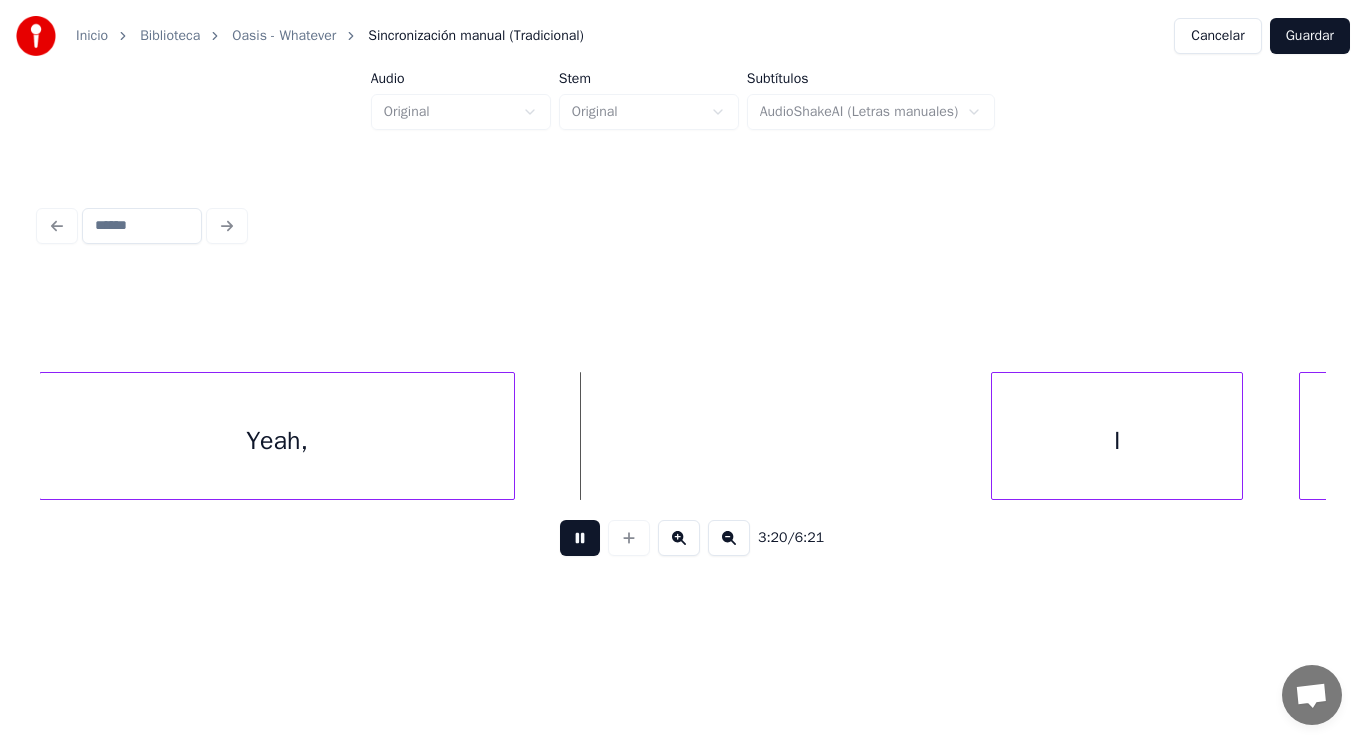 click at bounding box center [580, 538] 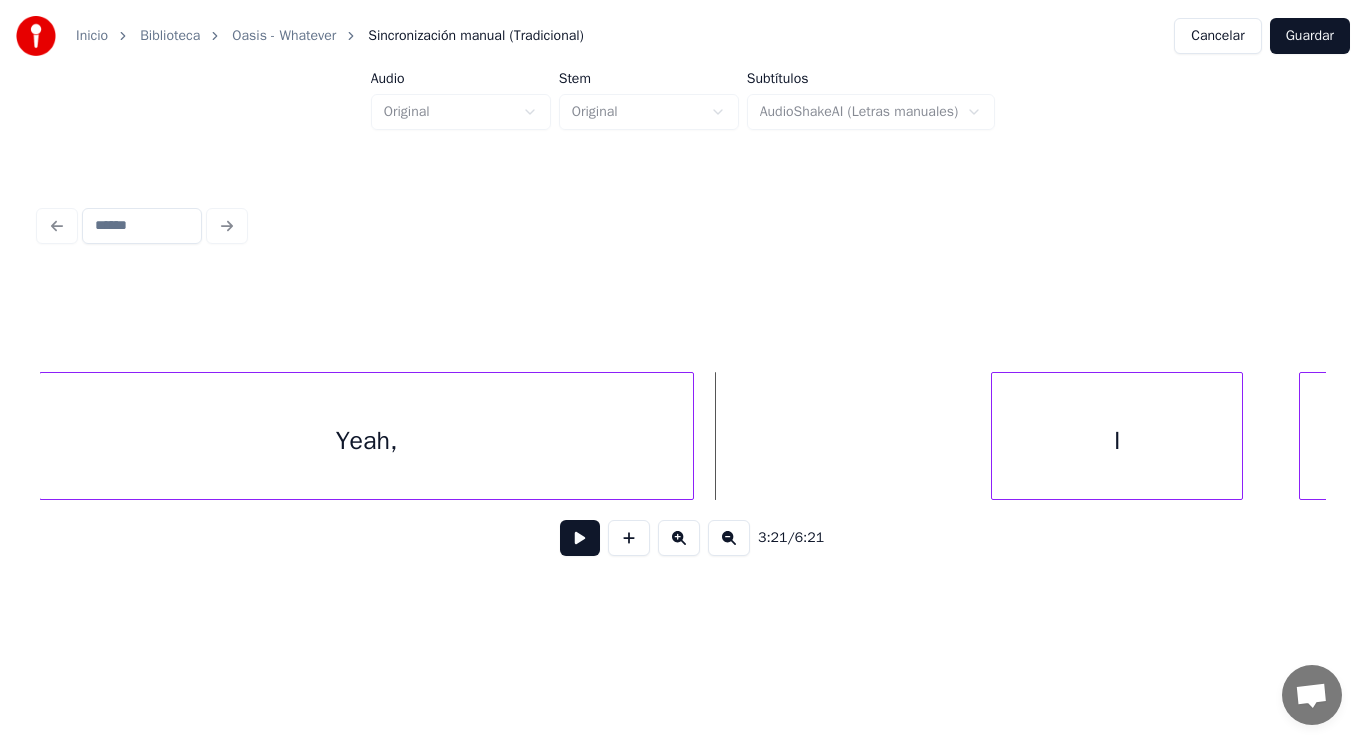 click at bounding box center [690, 436] 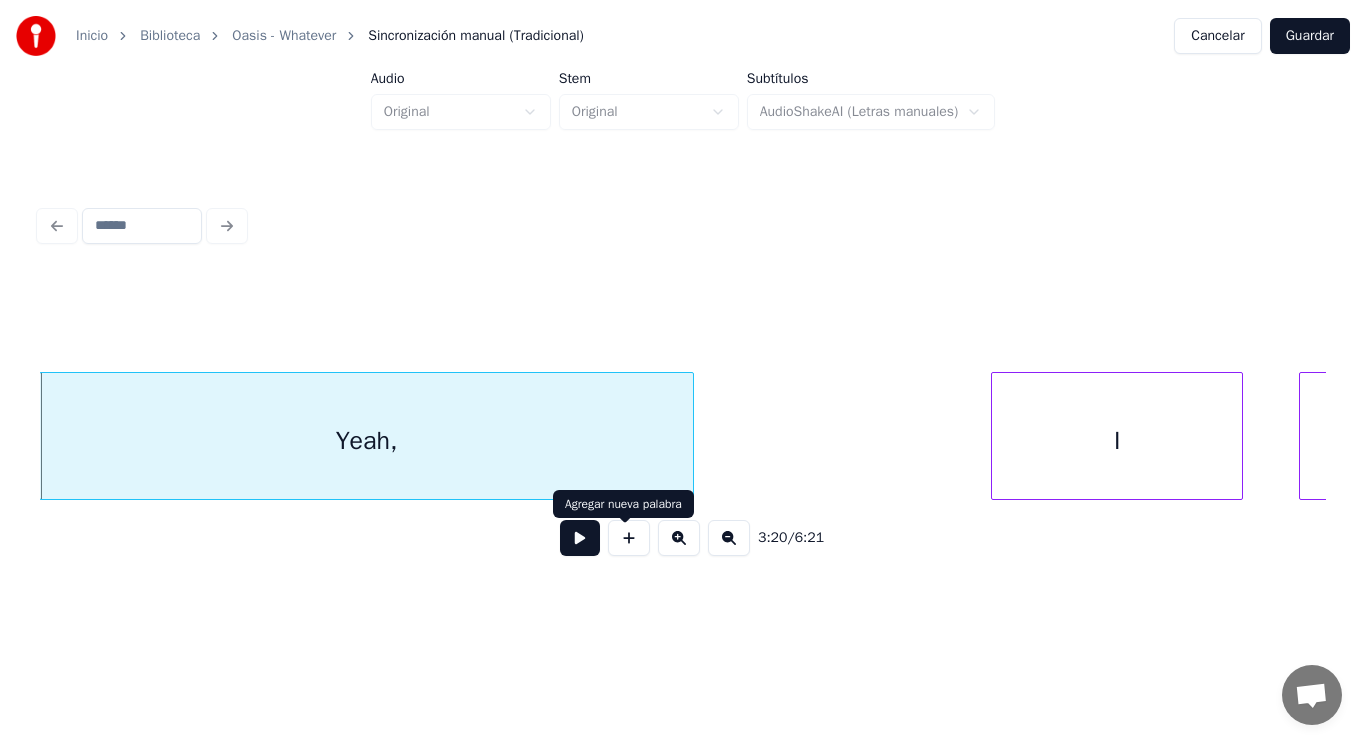 click at bounding box center [580, 538] 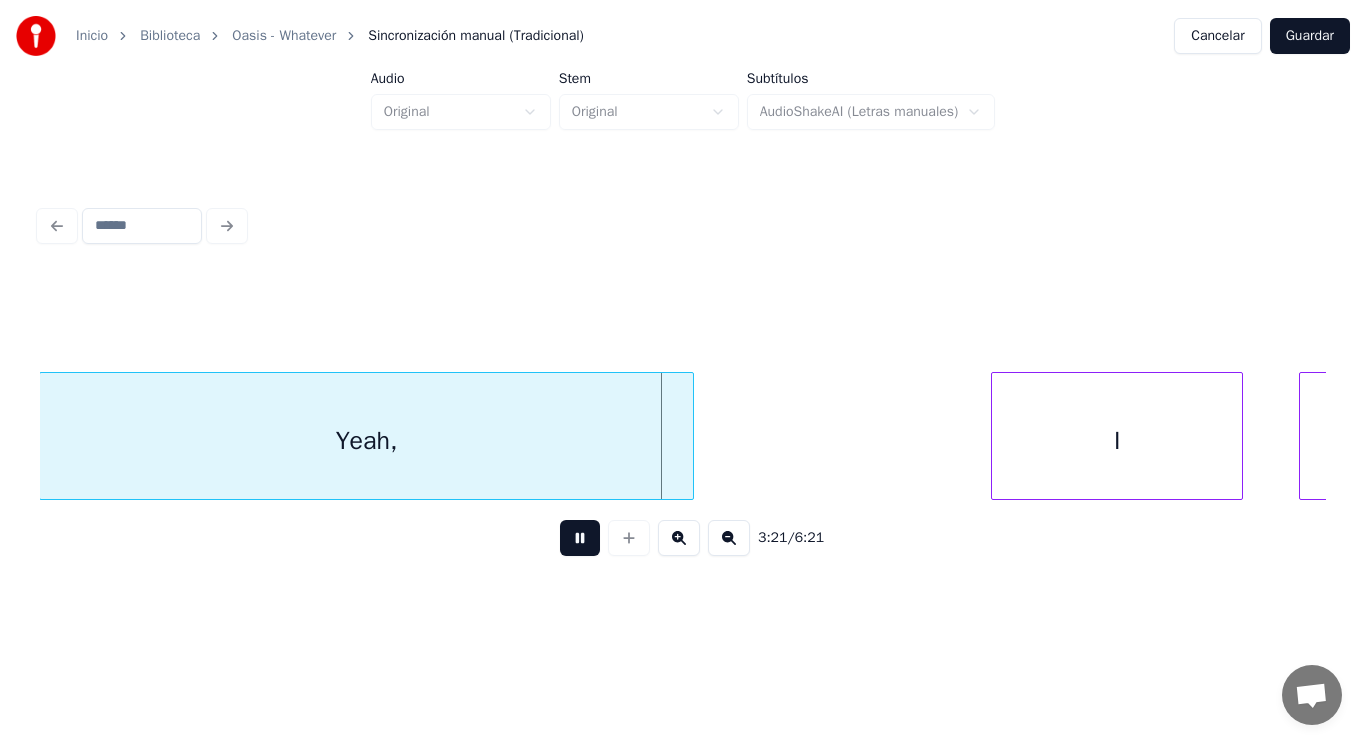 click at bounding box center (580, 538) 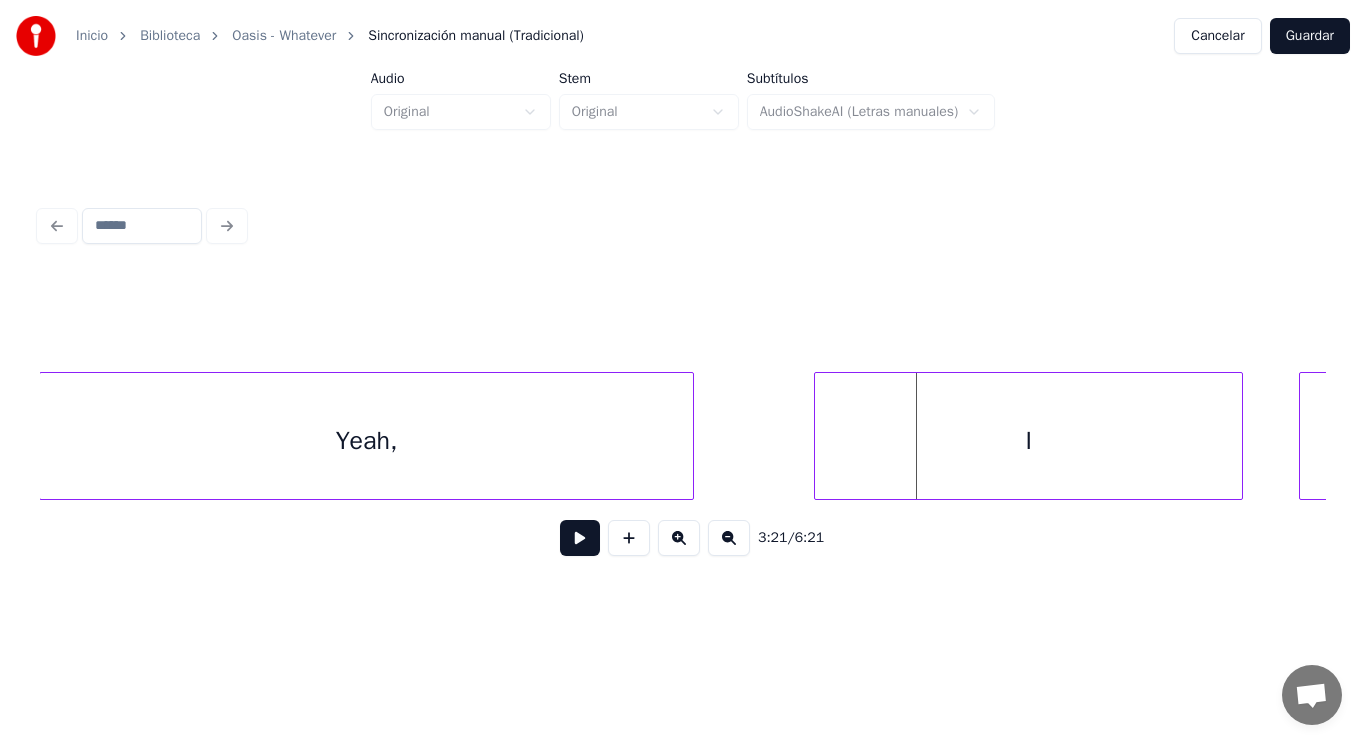 click at bounding box center [818, 436] 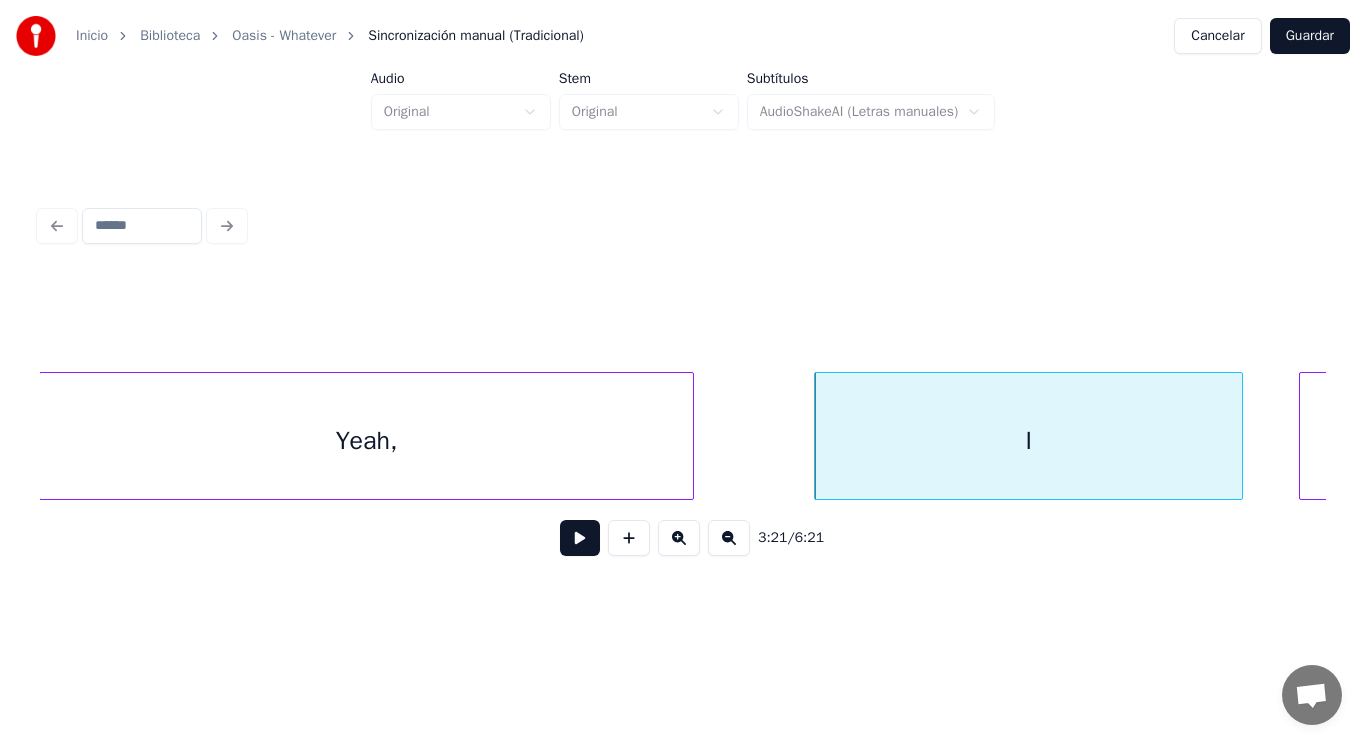 click at bounding box center (580, 538) 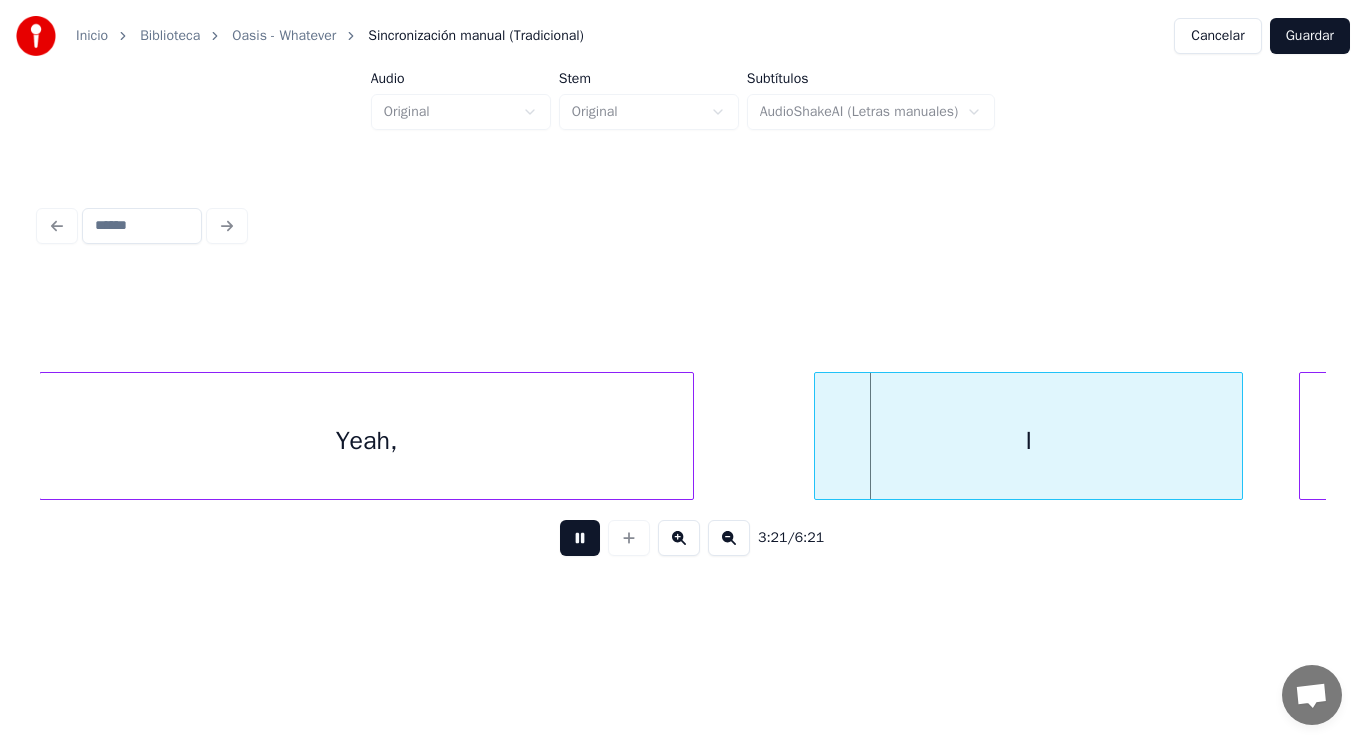 click at bounding box center (580, 538) 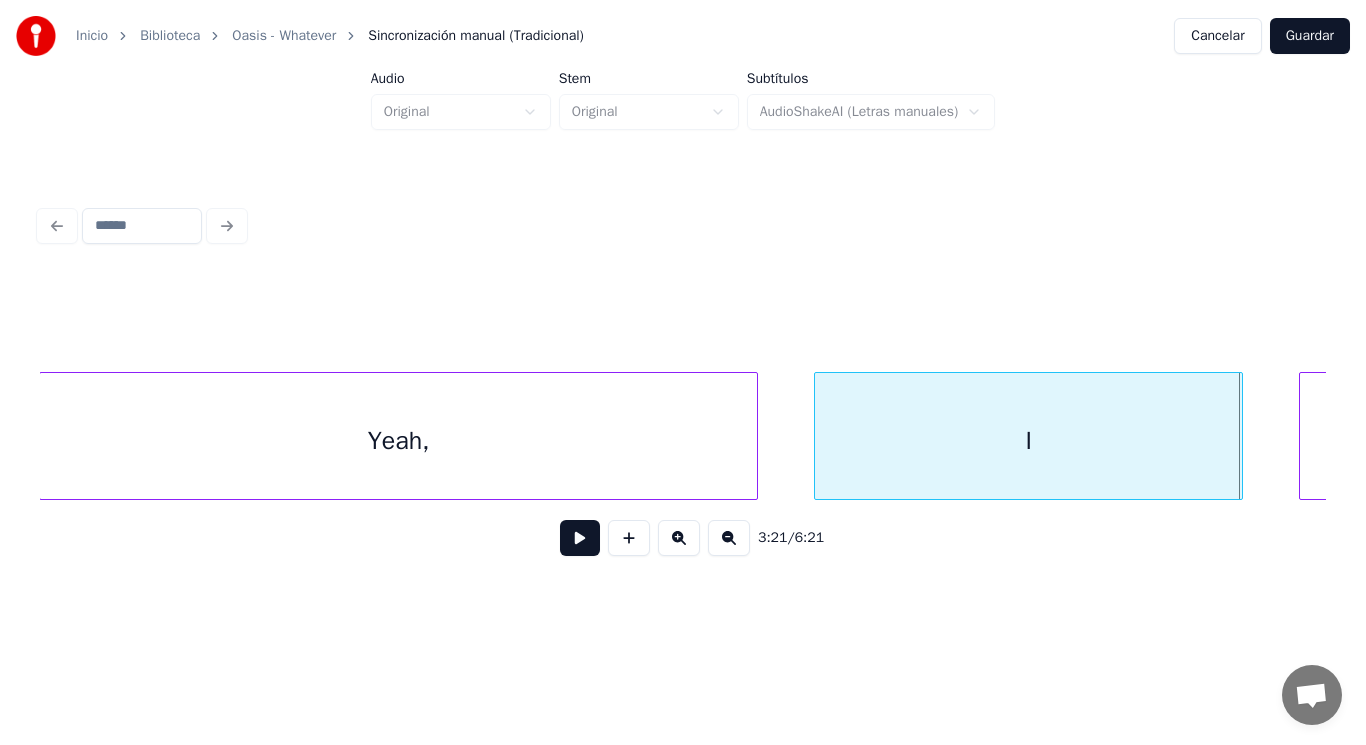click at bounding box center [754, 436] 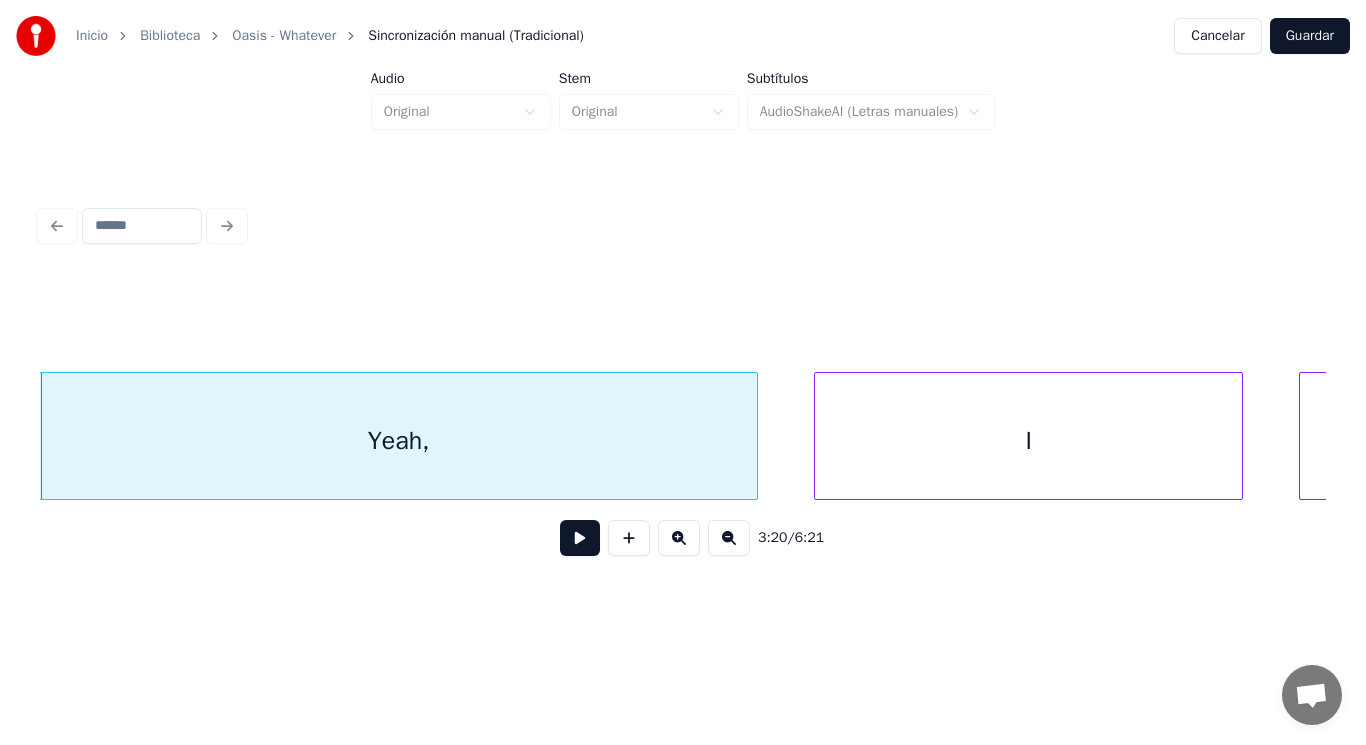 click at bounding box center (580, 538) 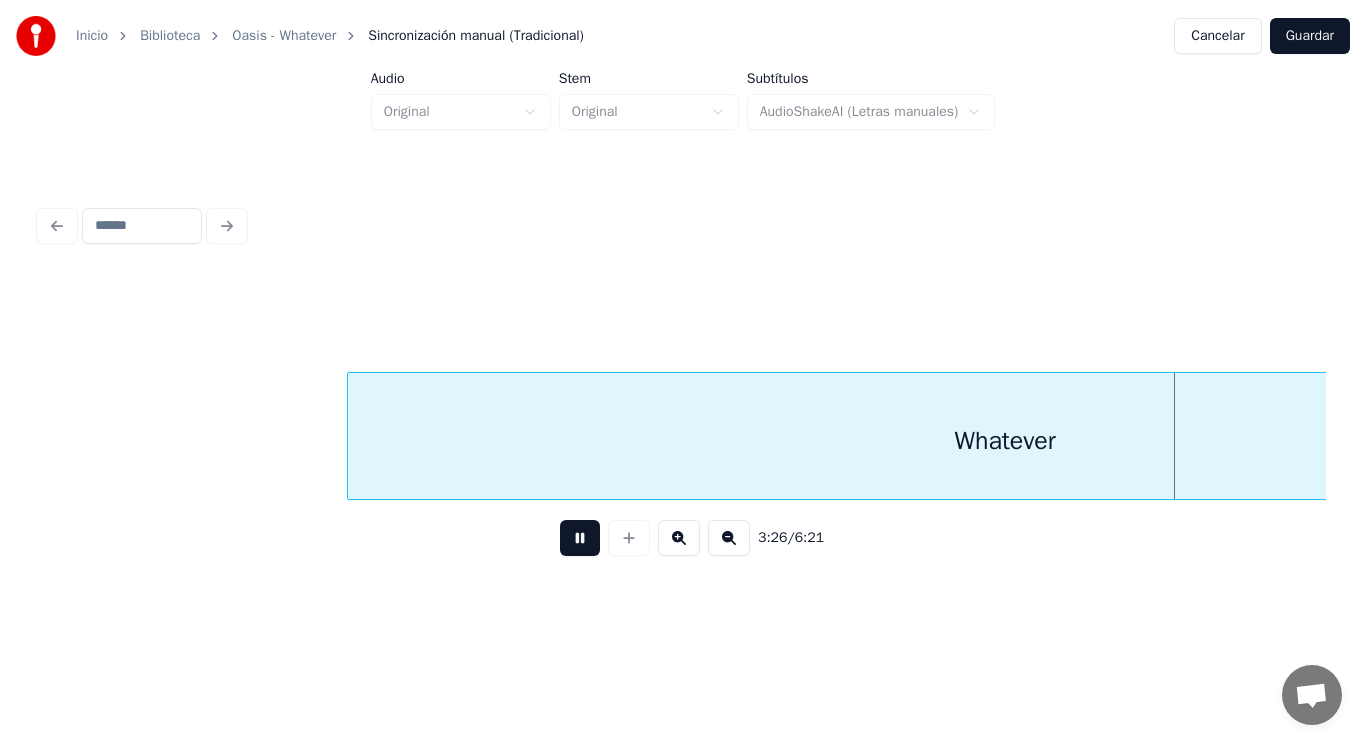 scroll, scrollTop: 0, scrollLeft: 289897, axis: horizontal 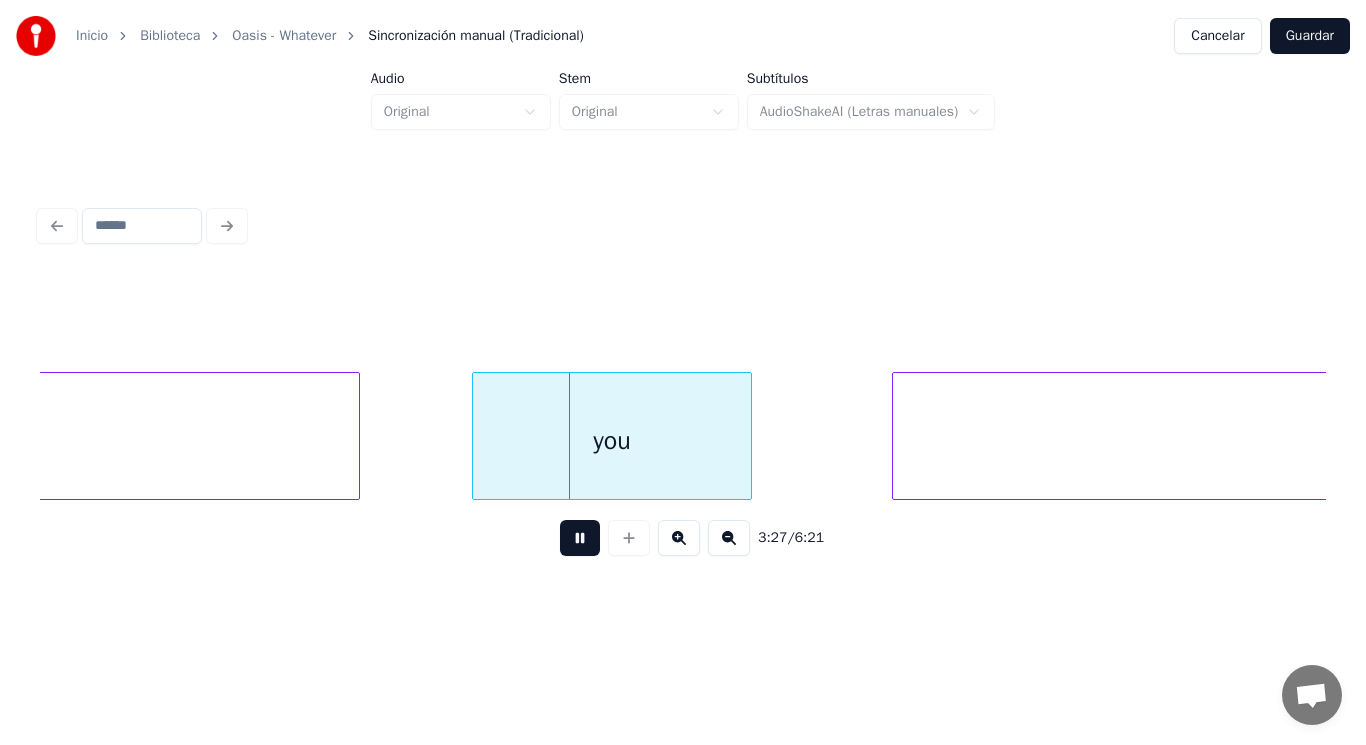click at bounding box center (580, 538) 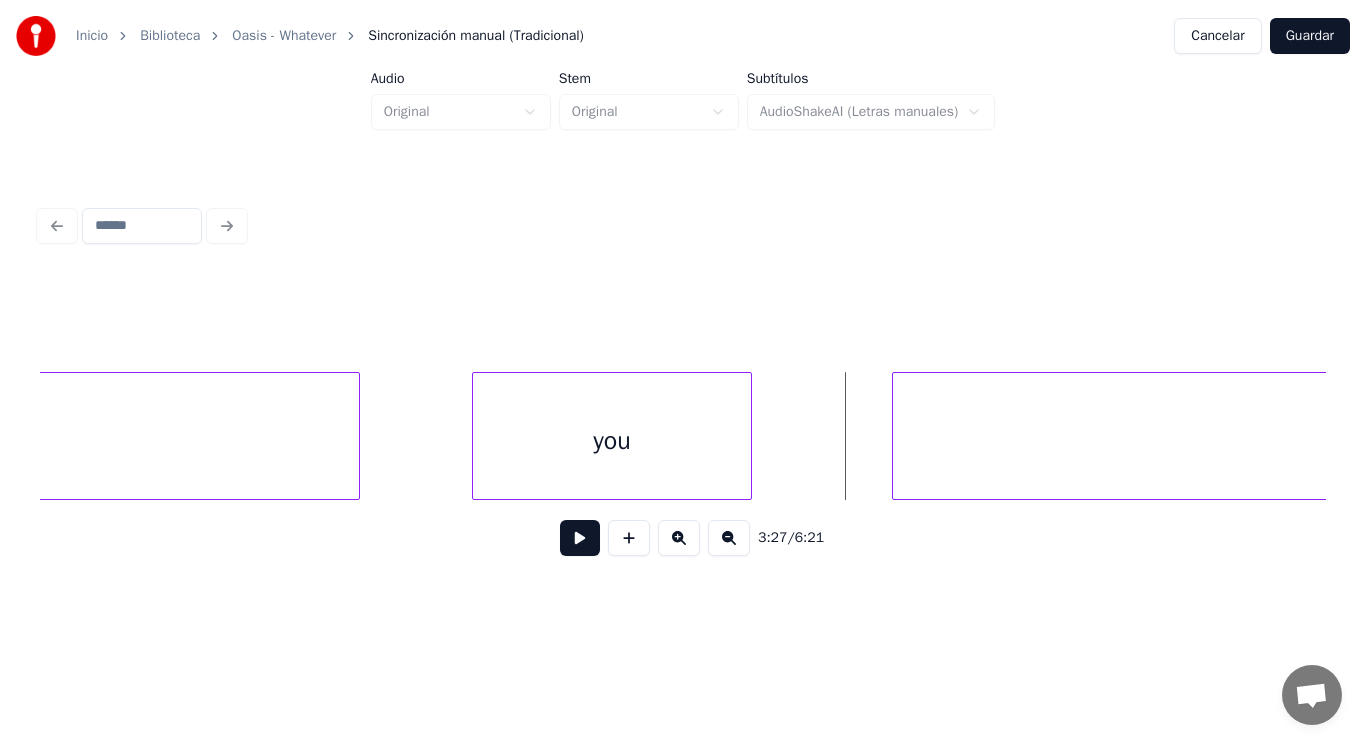click on "Whatever" at bounding box center [-298, 441] 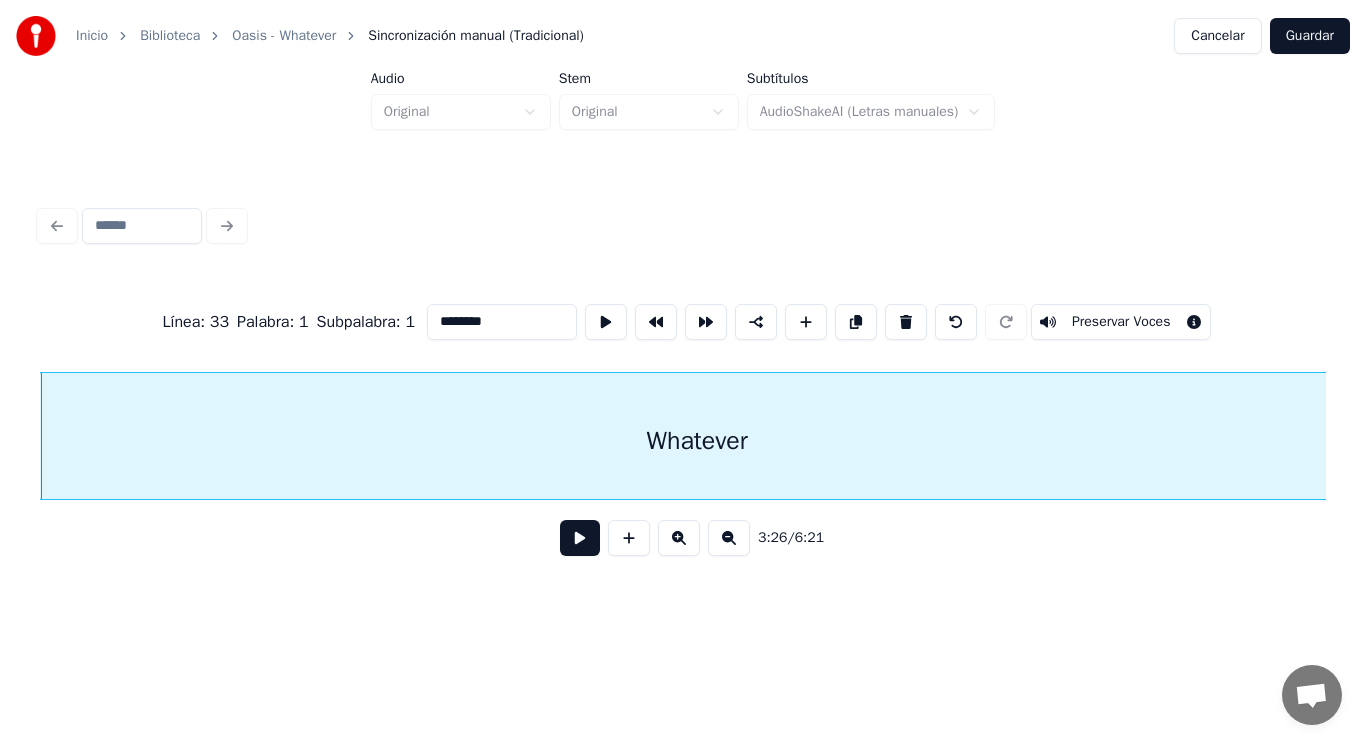 click at bounding box center [580, 538] 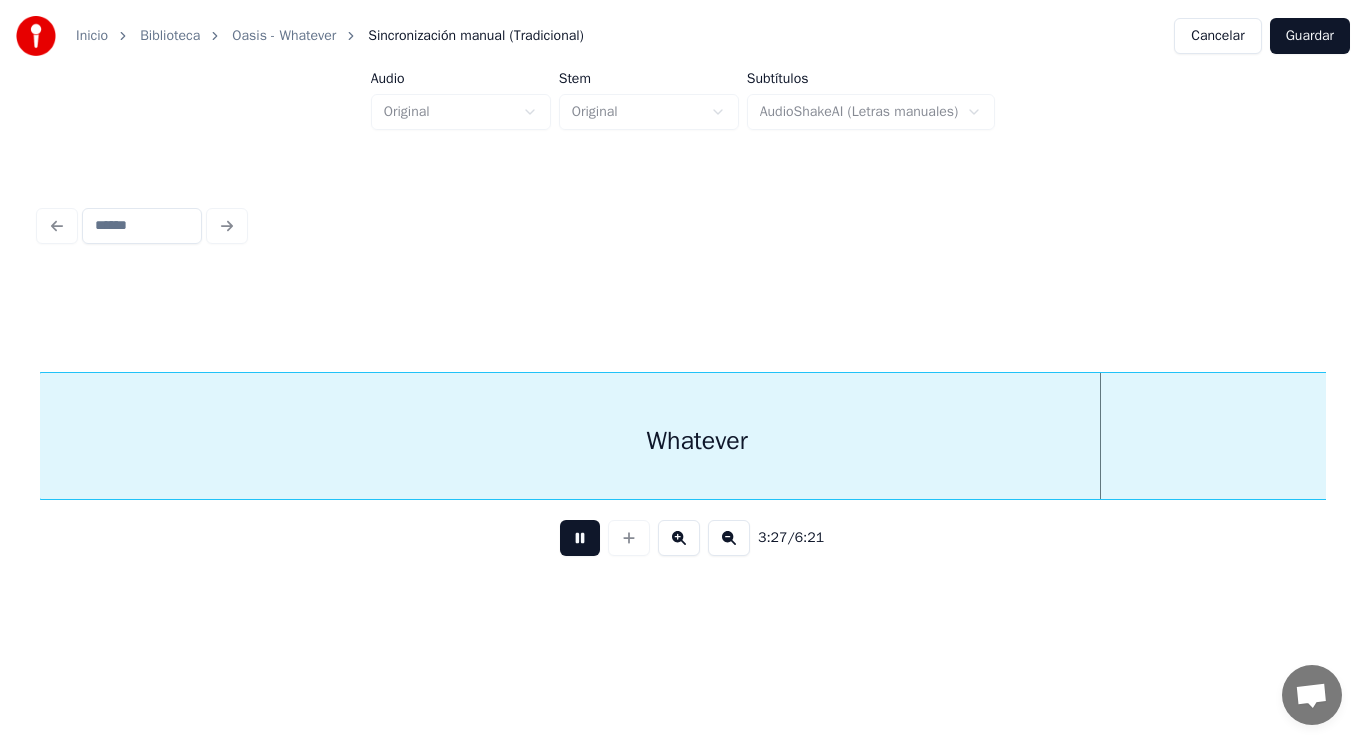click at bounding box center [580, 538] 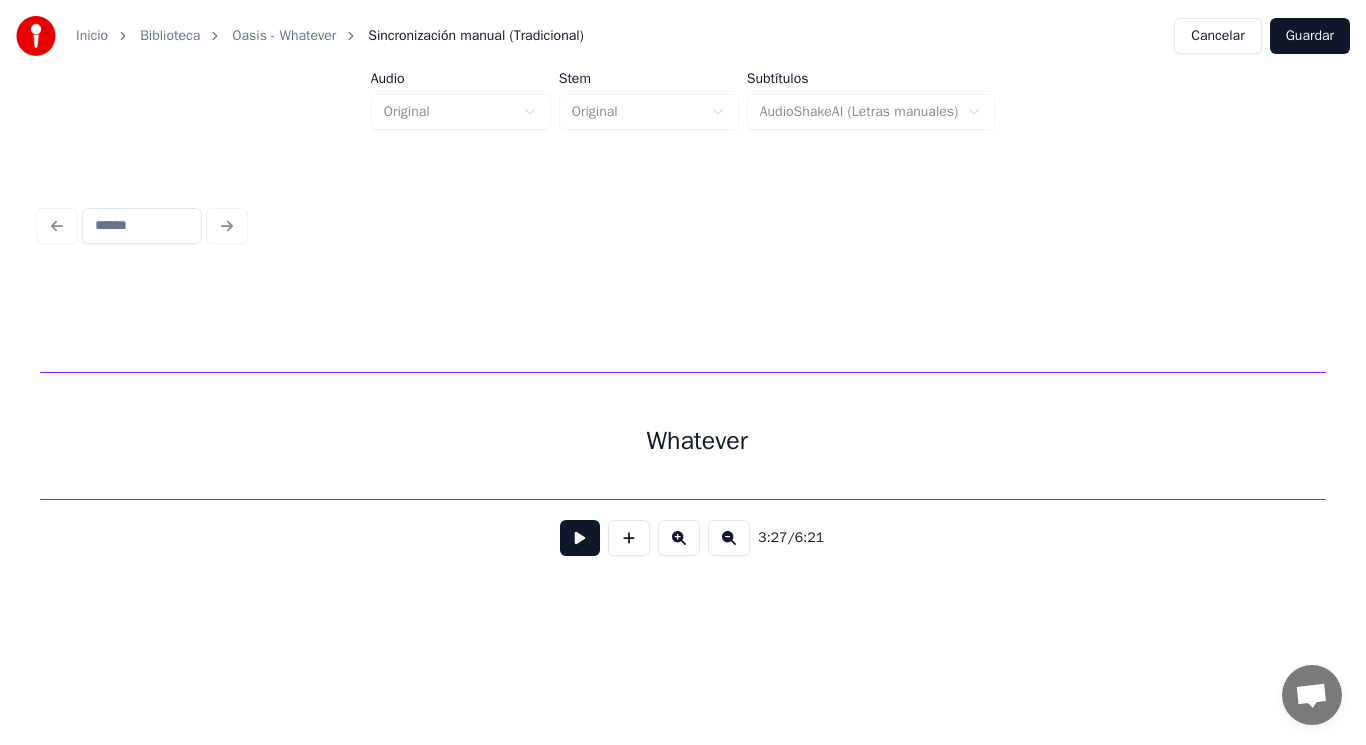 scroll, scrollTop: 0, scrollLeft: 290199, axis: horizontal 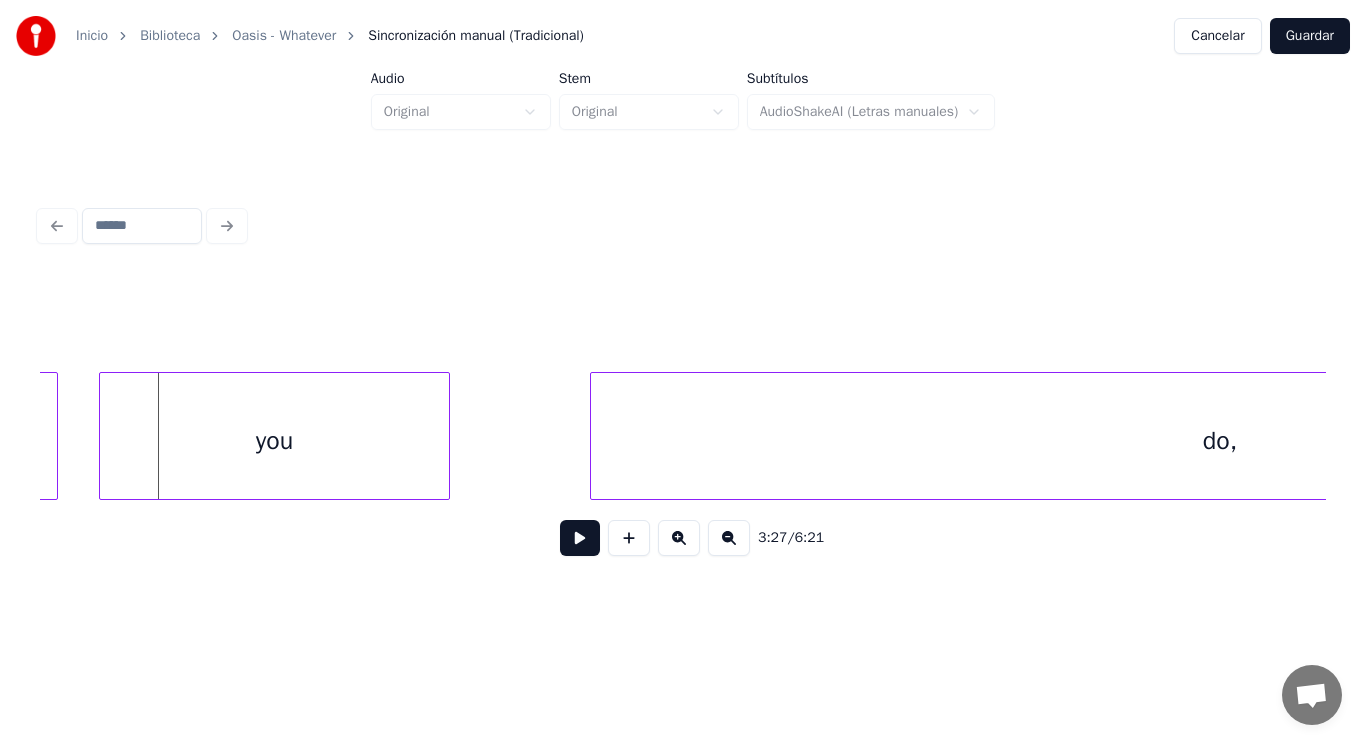 click at bounding box center [103, 436] 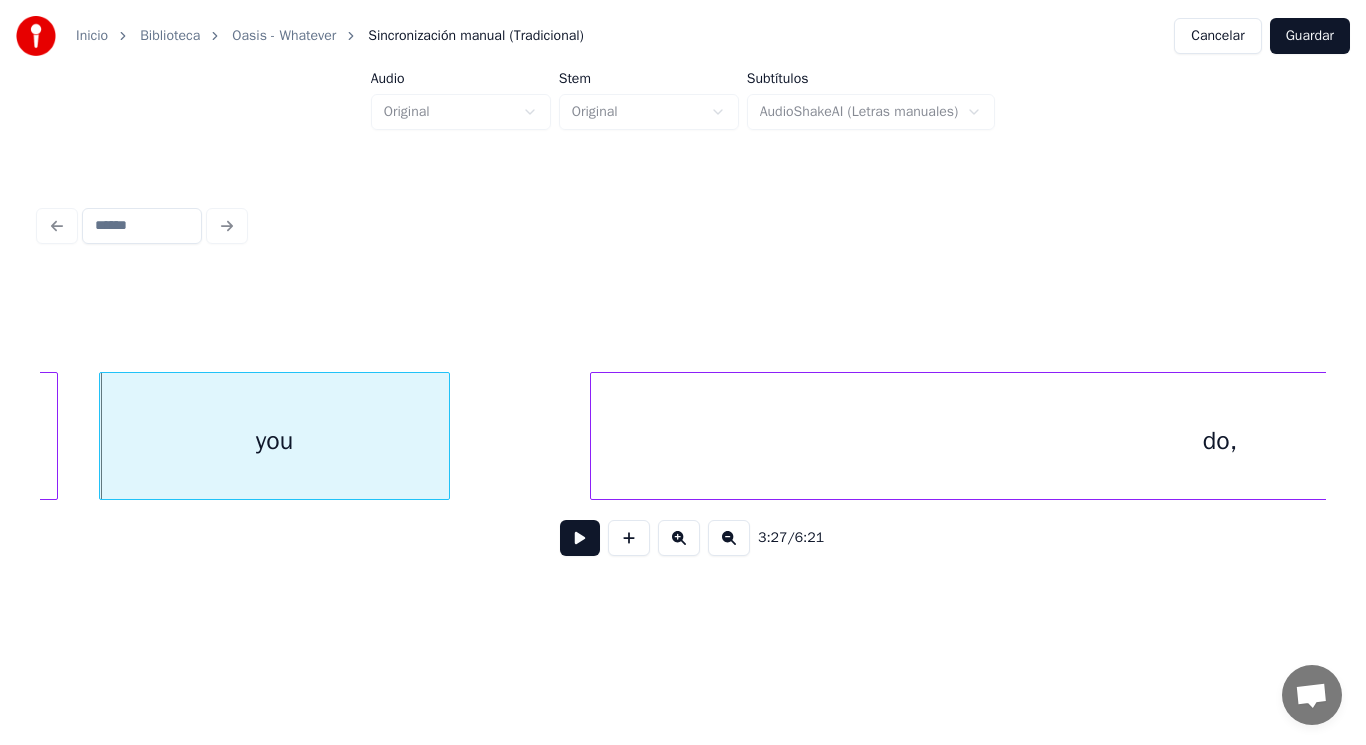 click at bounding box center [580, 538] 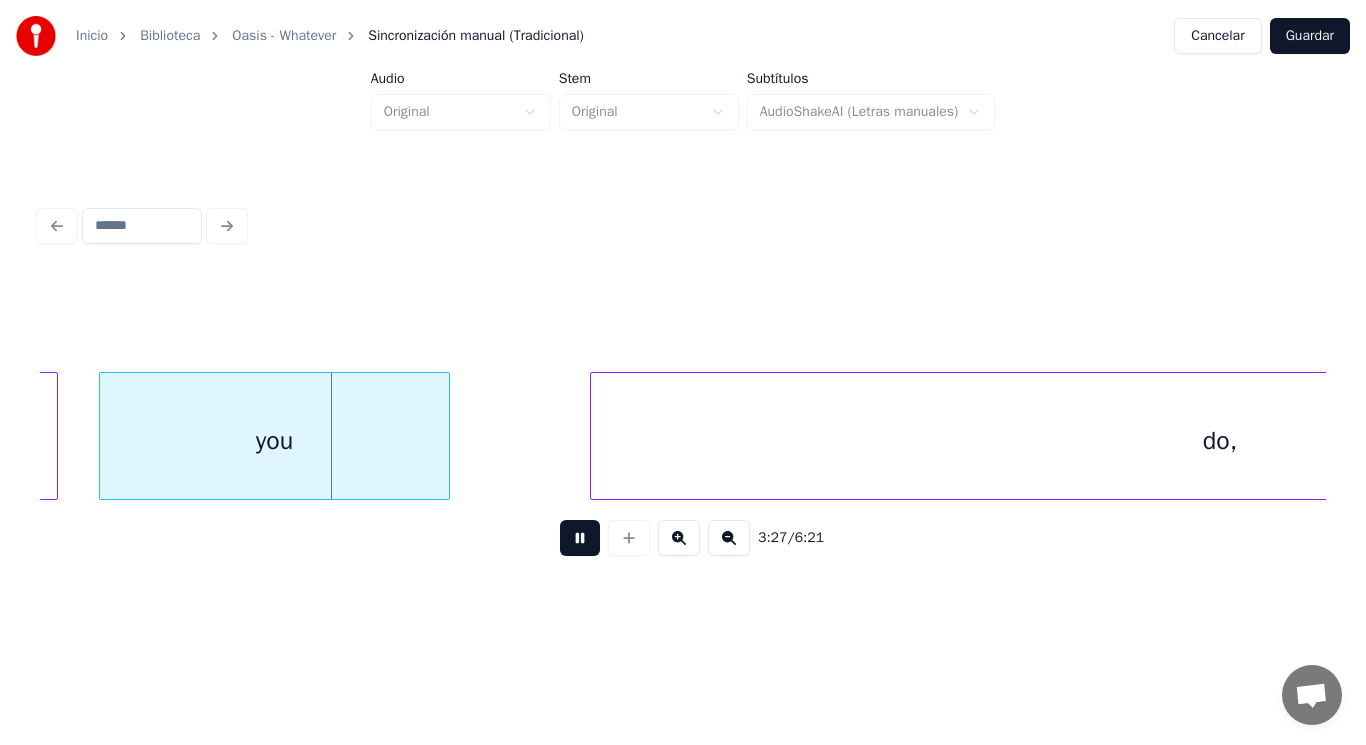 click at bounding box center [580, 538] 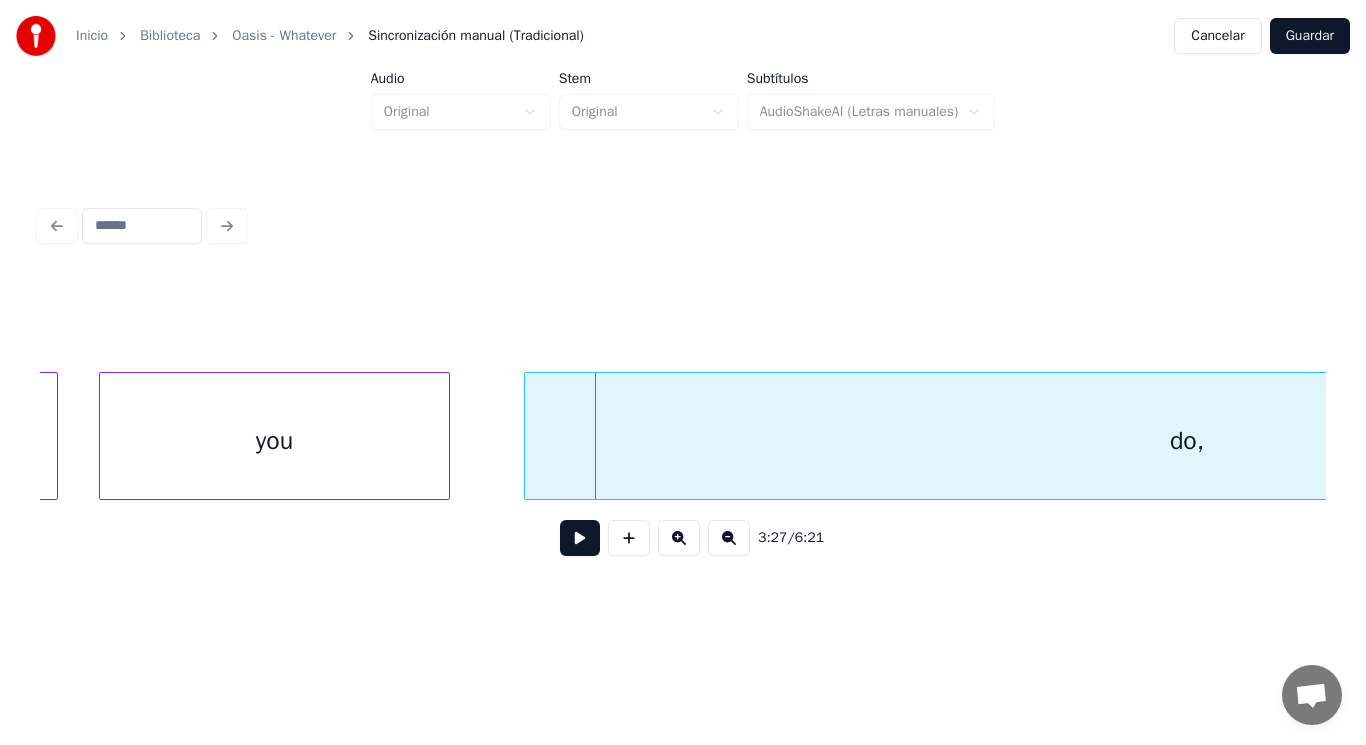 click at bounding box center [528, 436] 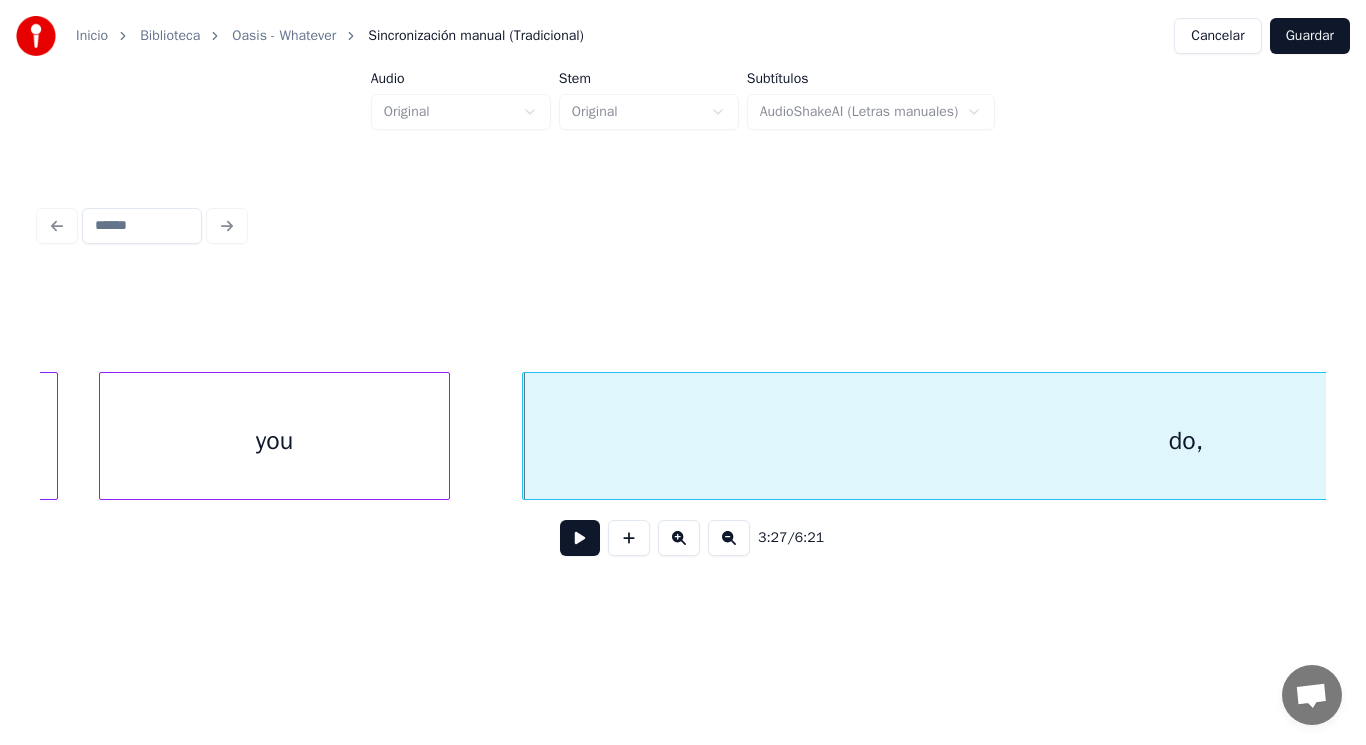 click at bounding box center (580, 538) 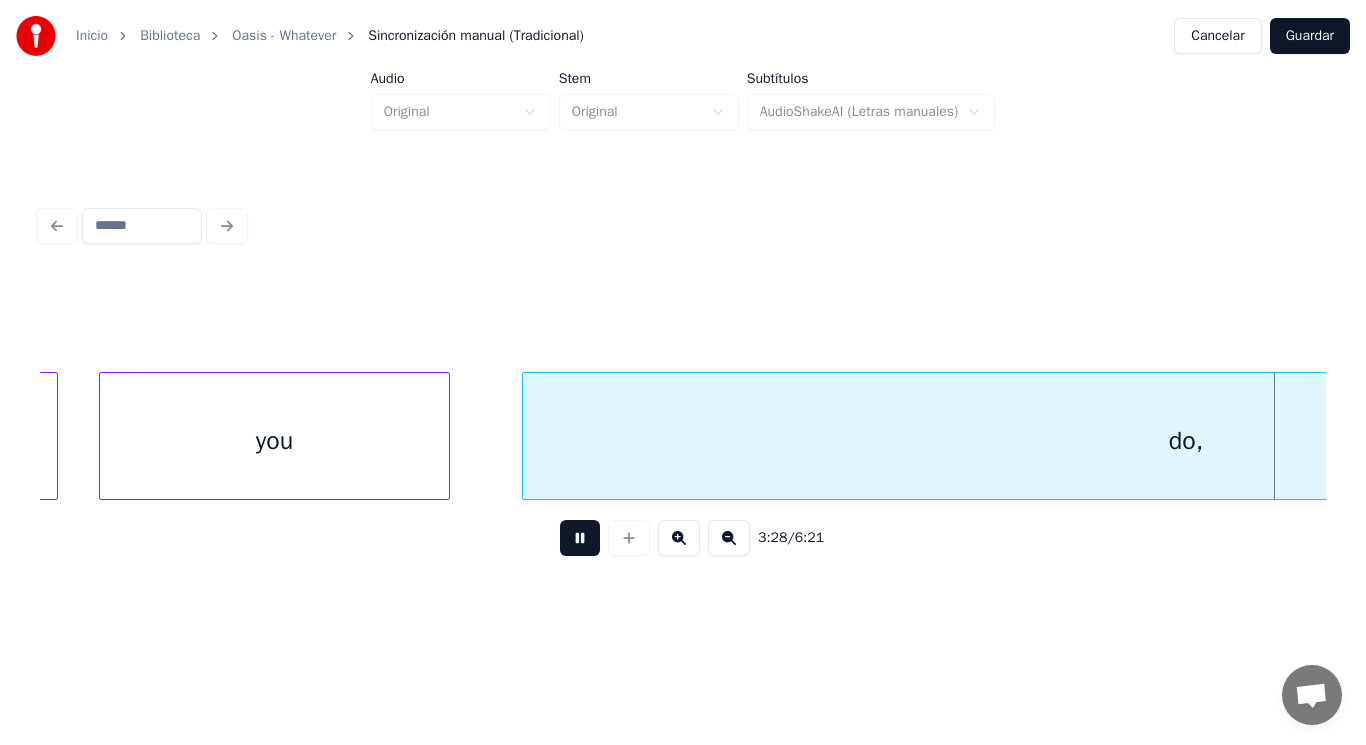 scroll, scrollTop: 0, scrollLeft: 291512, axis: horizontal 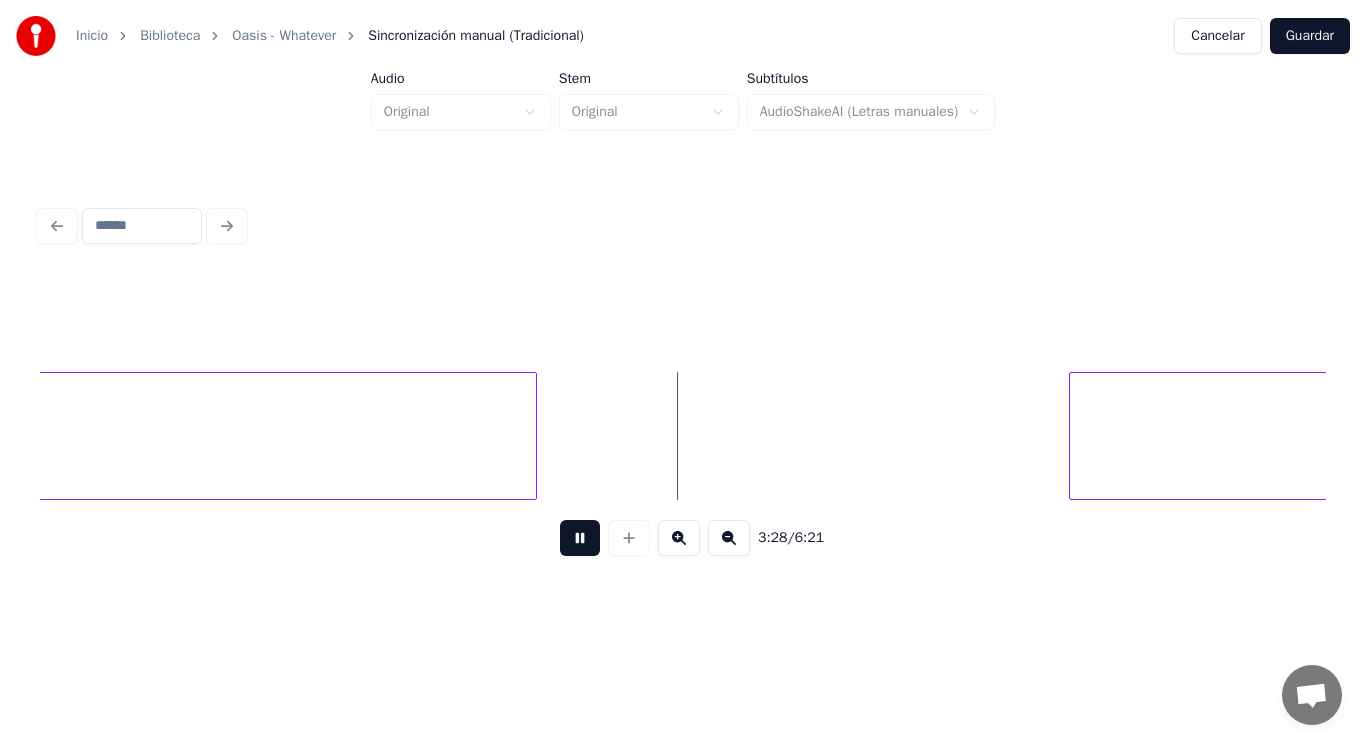 click at bounding box center [580, 538] 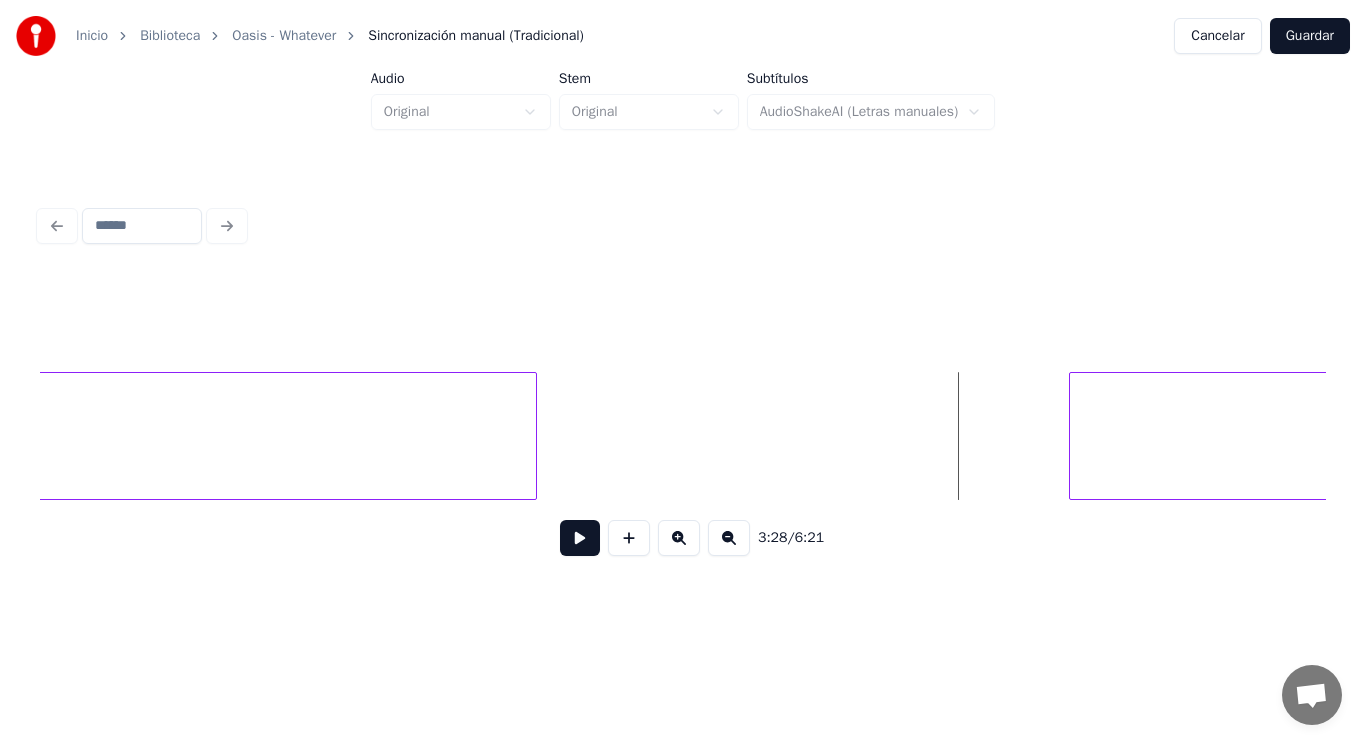 click at bounding box center [580, 538] 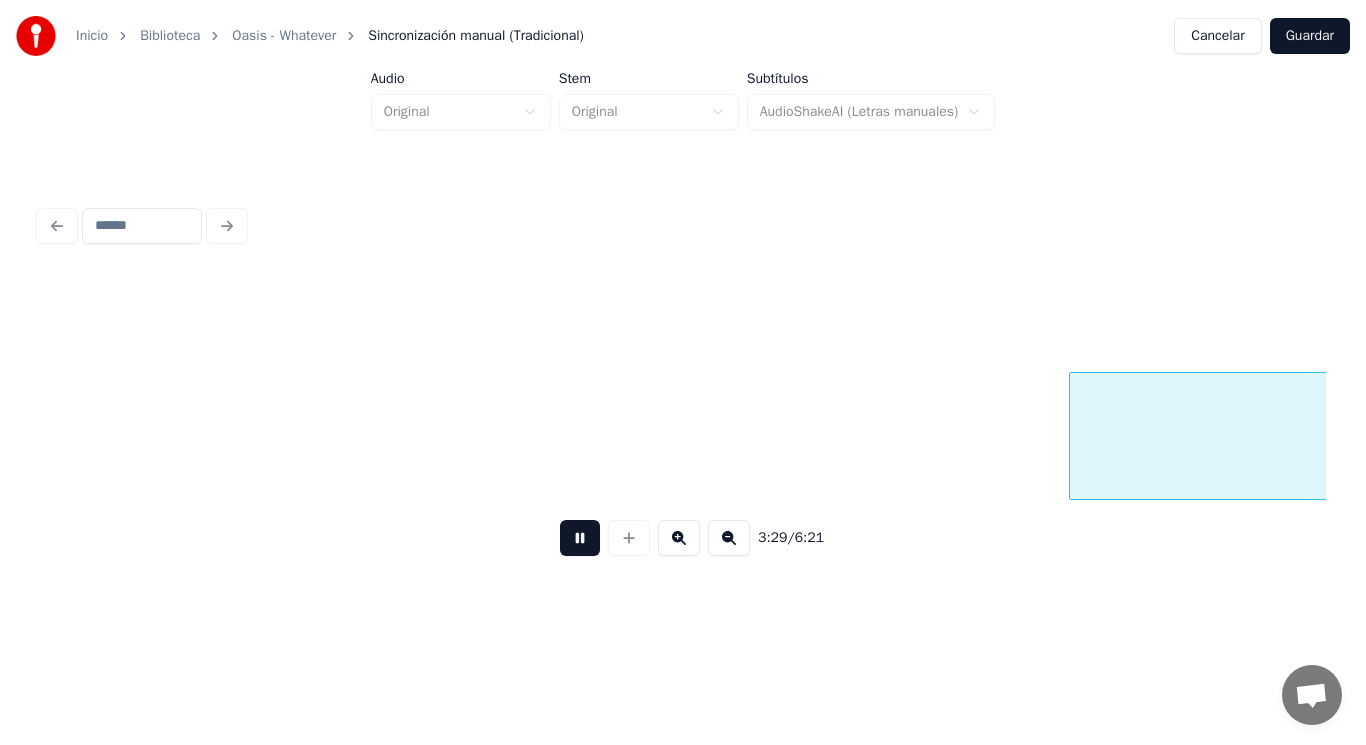 scroll, scrollTop: 0, scrollLeft: 292808, axis: horizontal 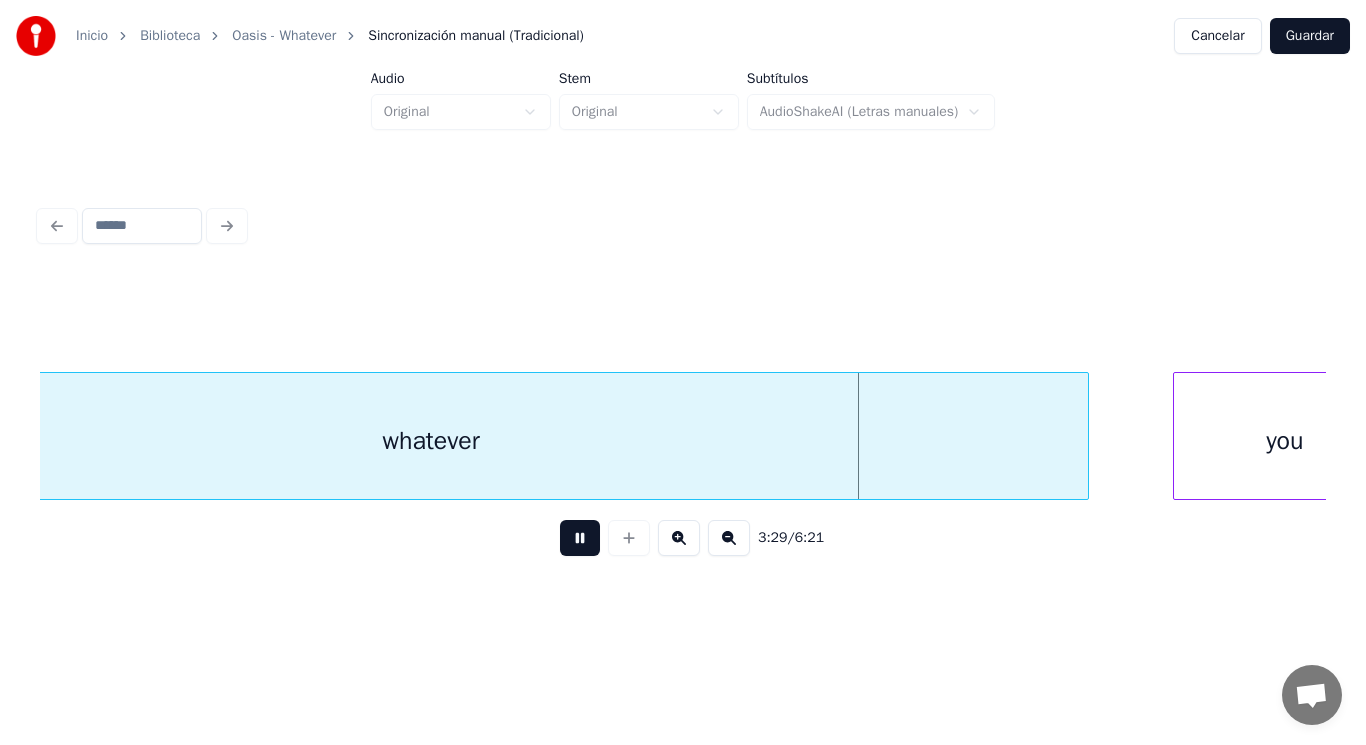 click at bounding box center [580, 538] 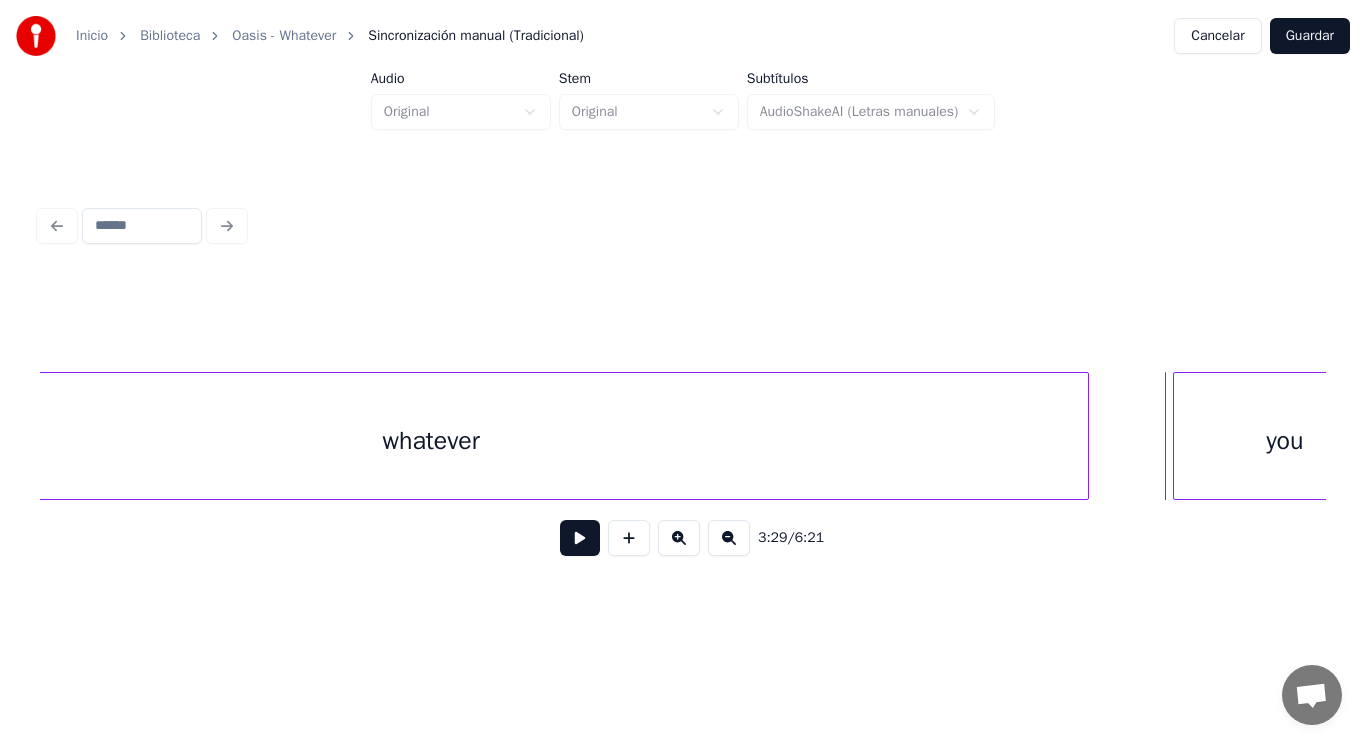 click on "whatever" at bounding box center (431, 441) 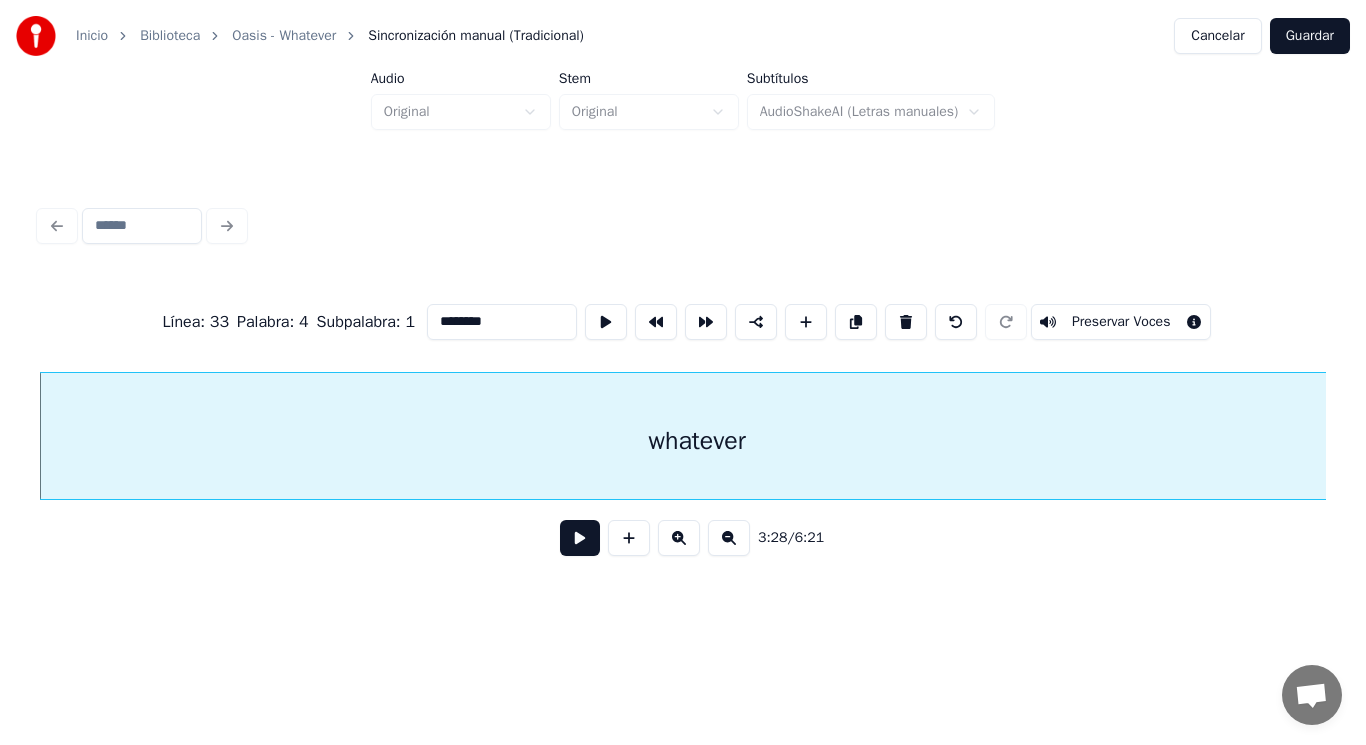 click at bounding box center (580, 538) 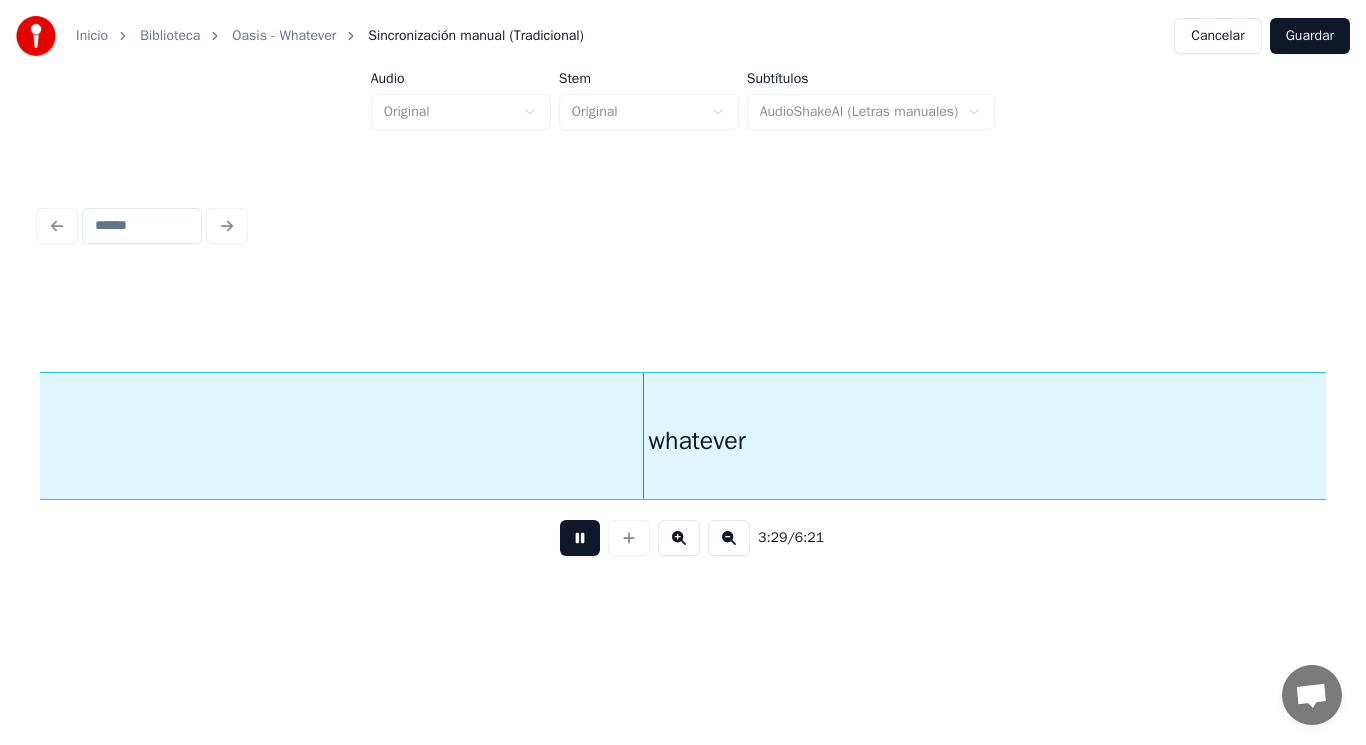 click at bounding box center [580, 538] 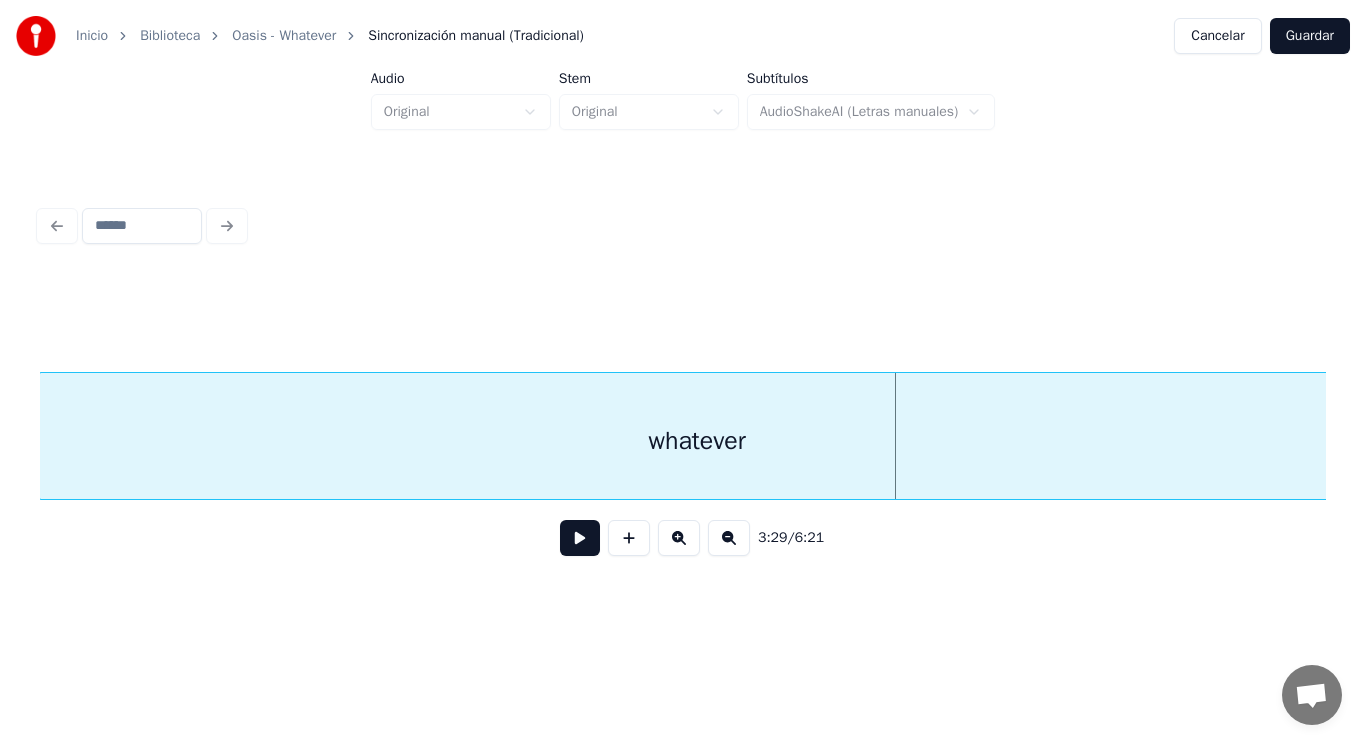 click at bounding box center [580, 538] 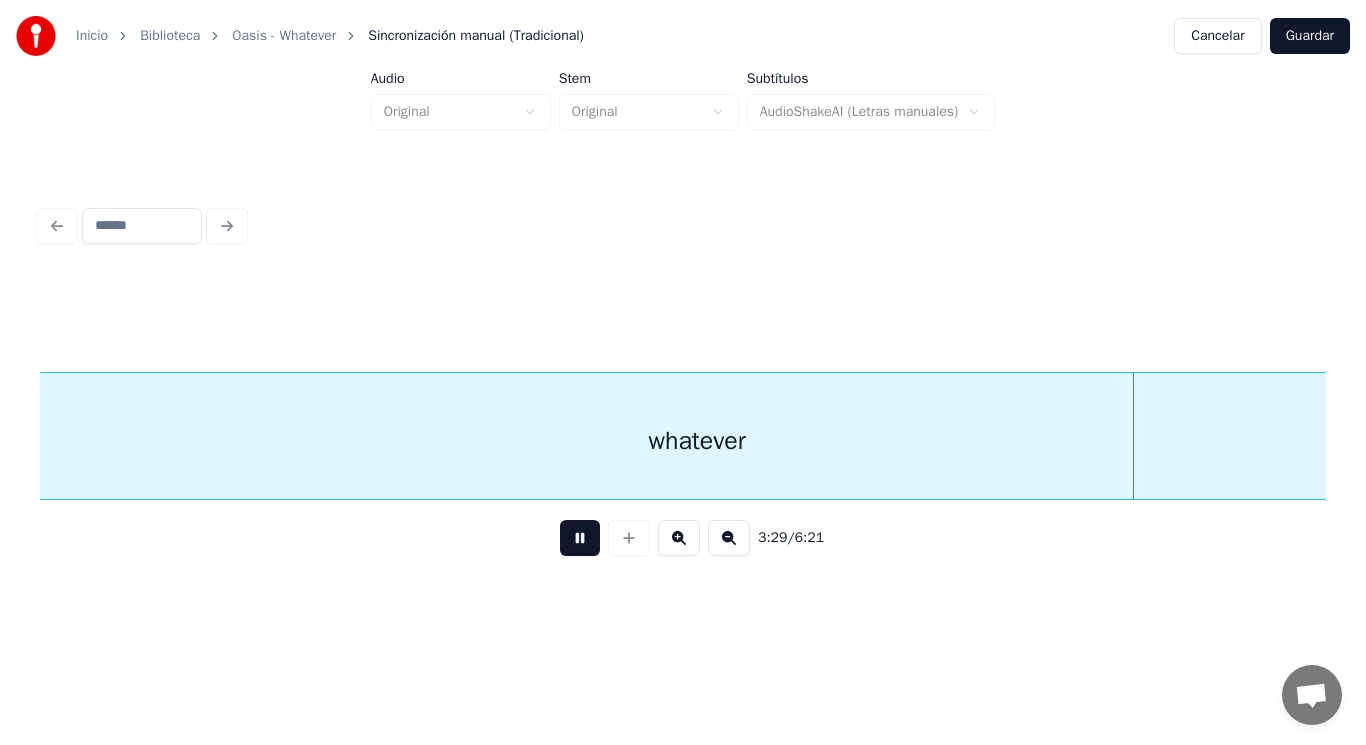 scroll, scrollTop: 0, scrollLeft: 293832, axis: horizontal 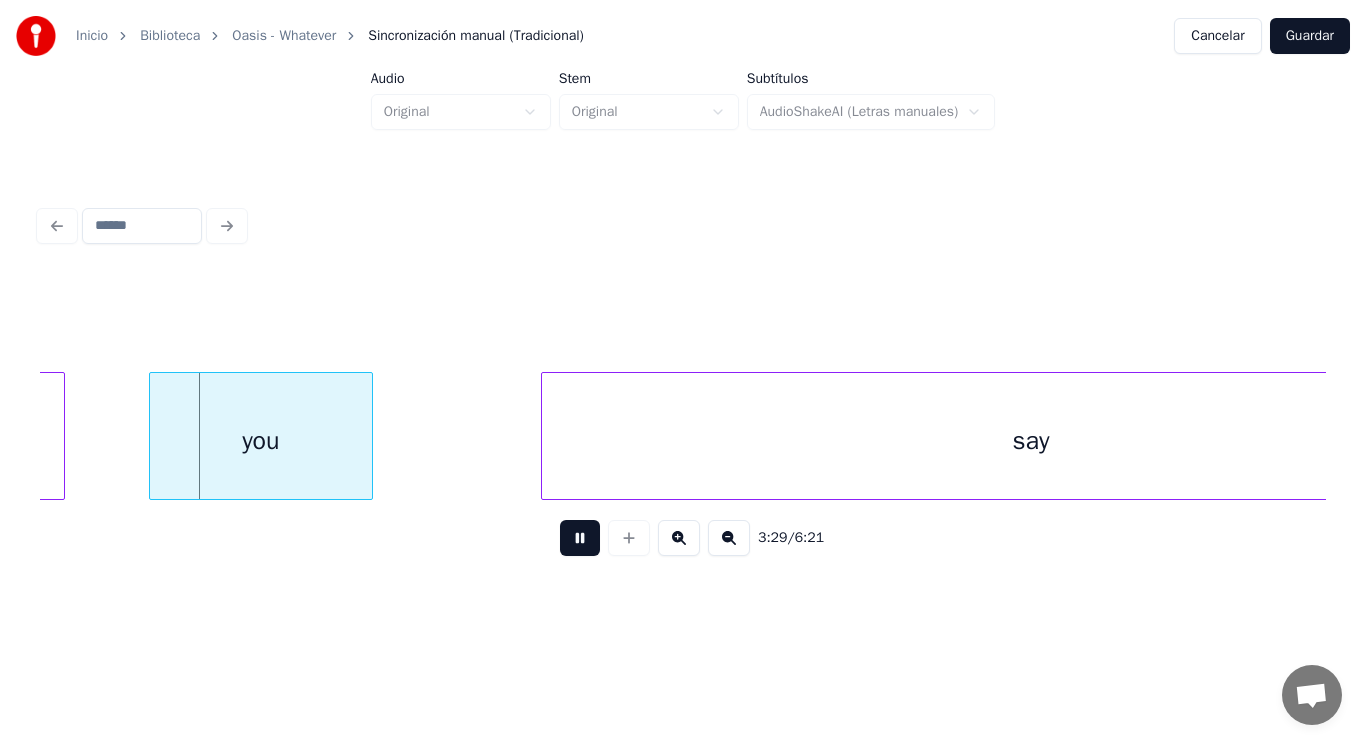 click at bounding box center [580, 538] 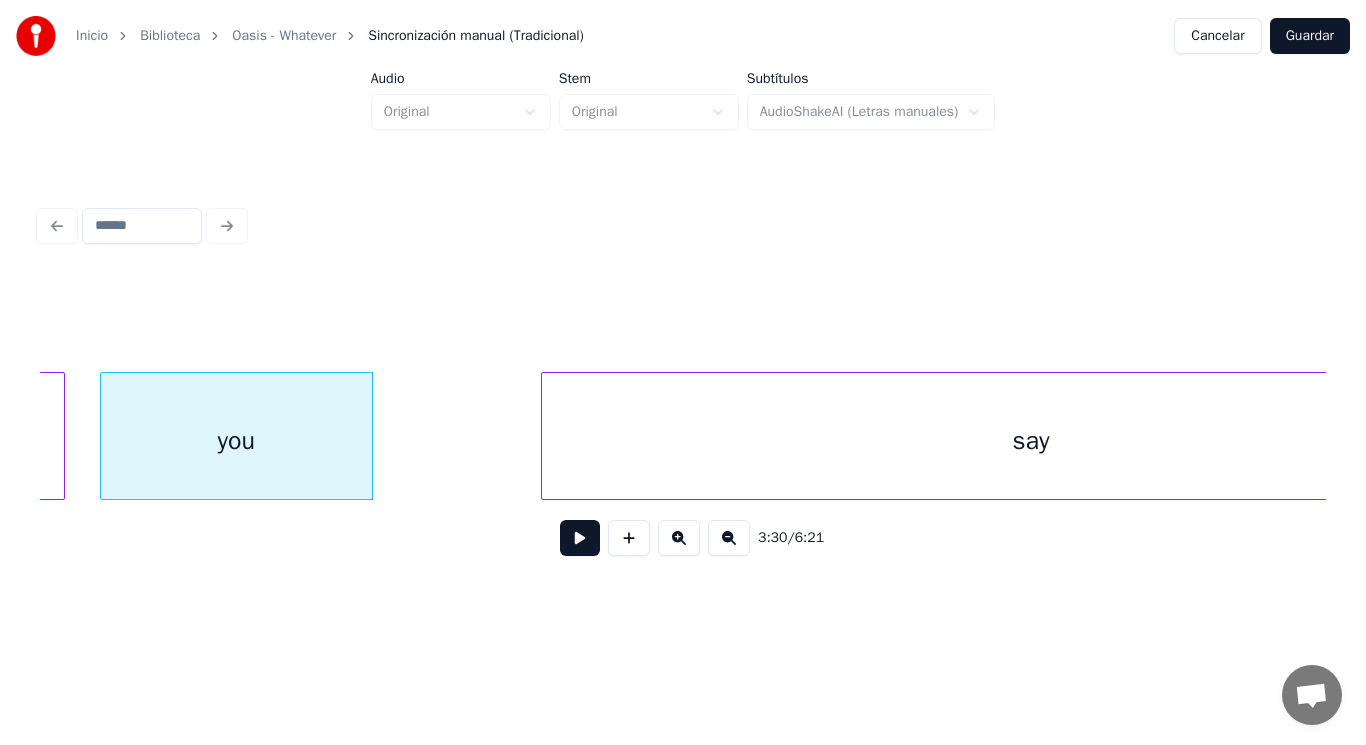 click at bounding box center (104, 436) 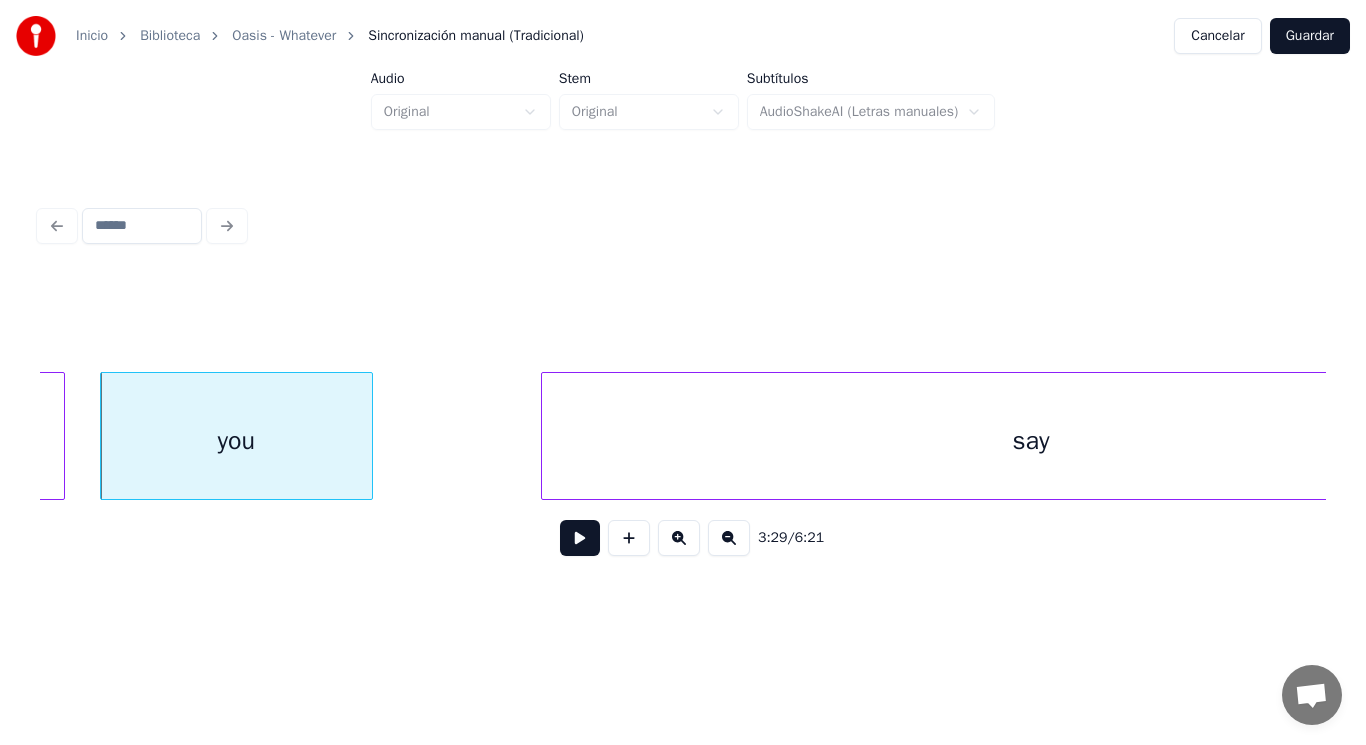 click at bounding box center (580, 538) 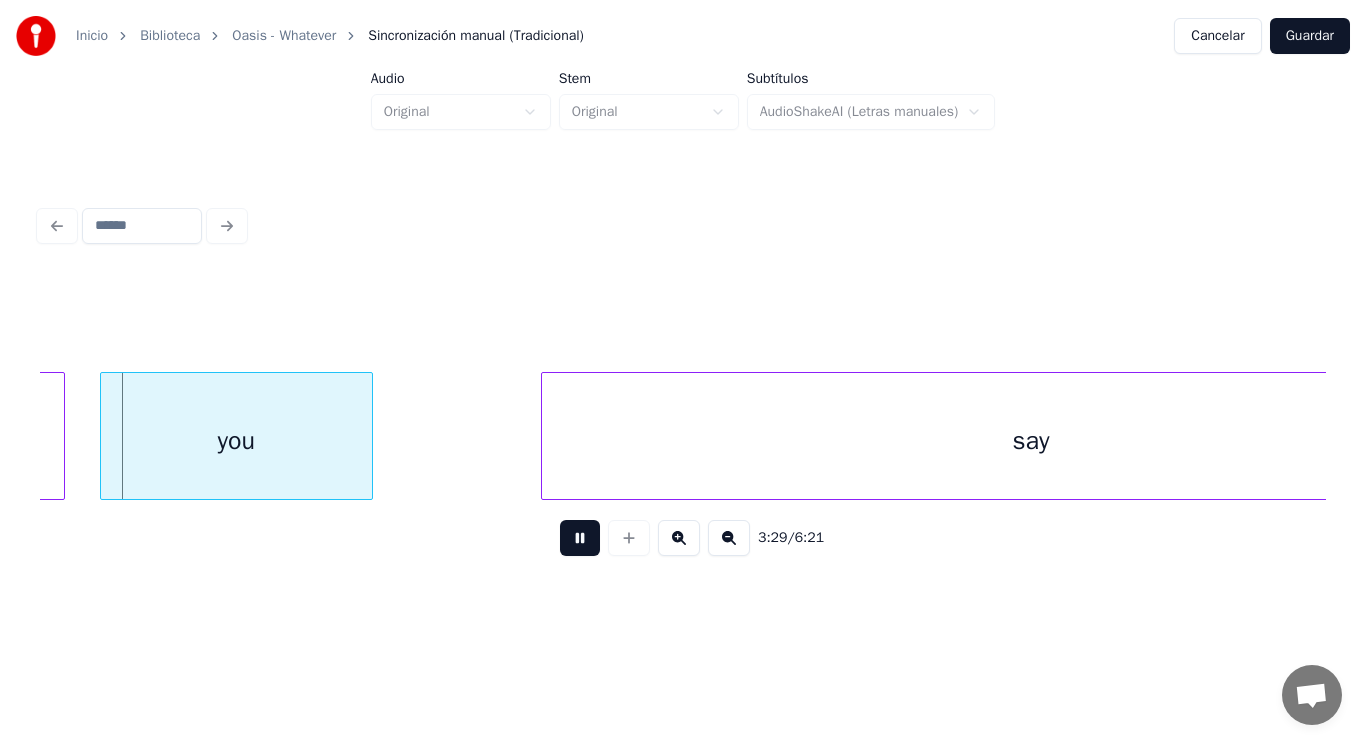 click at bounding box center (580, 538) 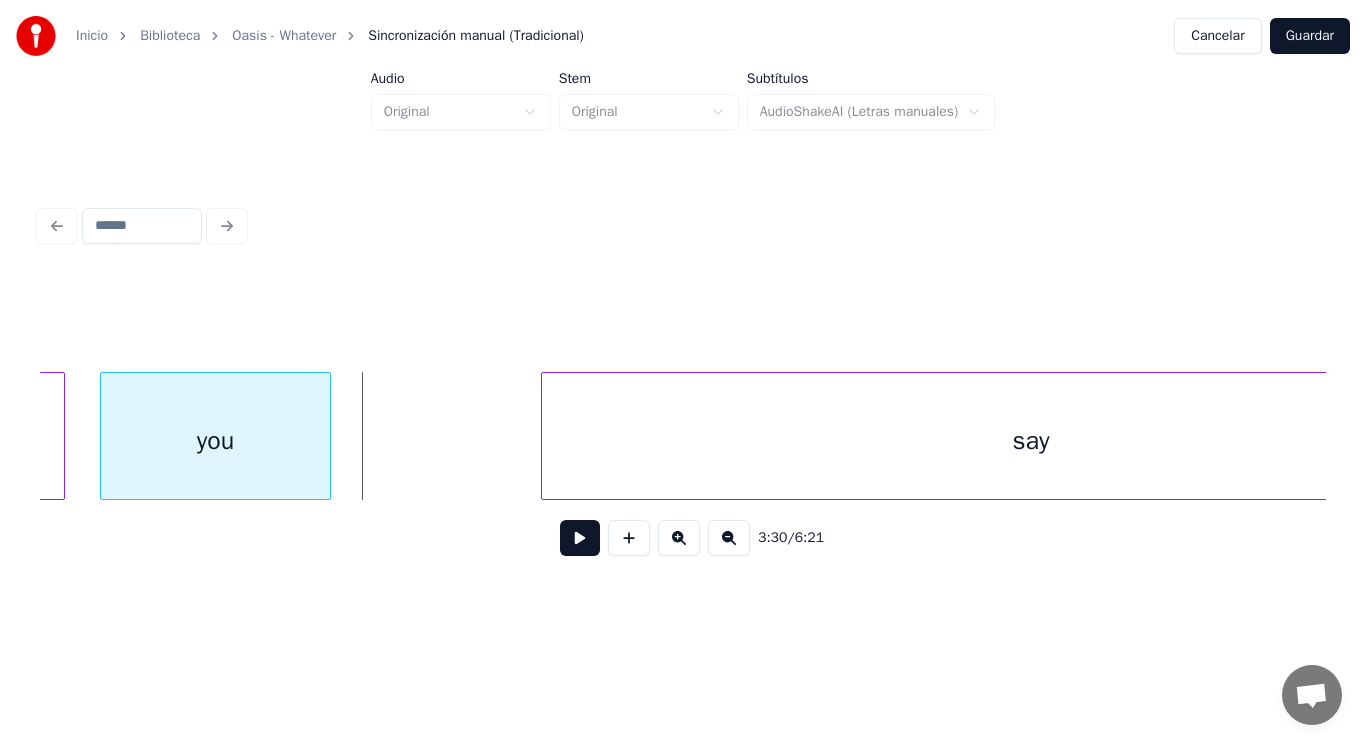 click at bounding box center (327, 436) 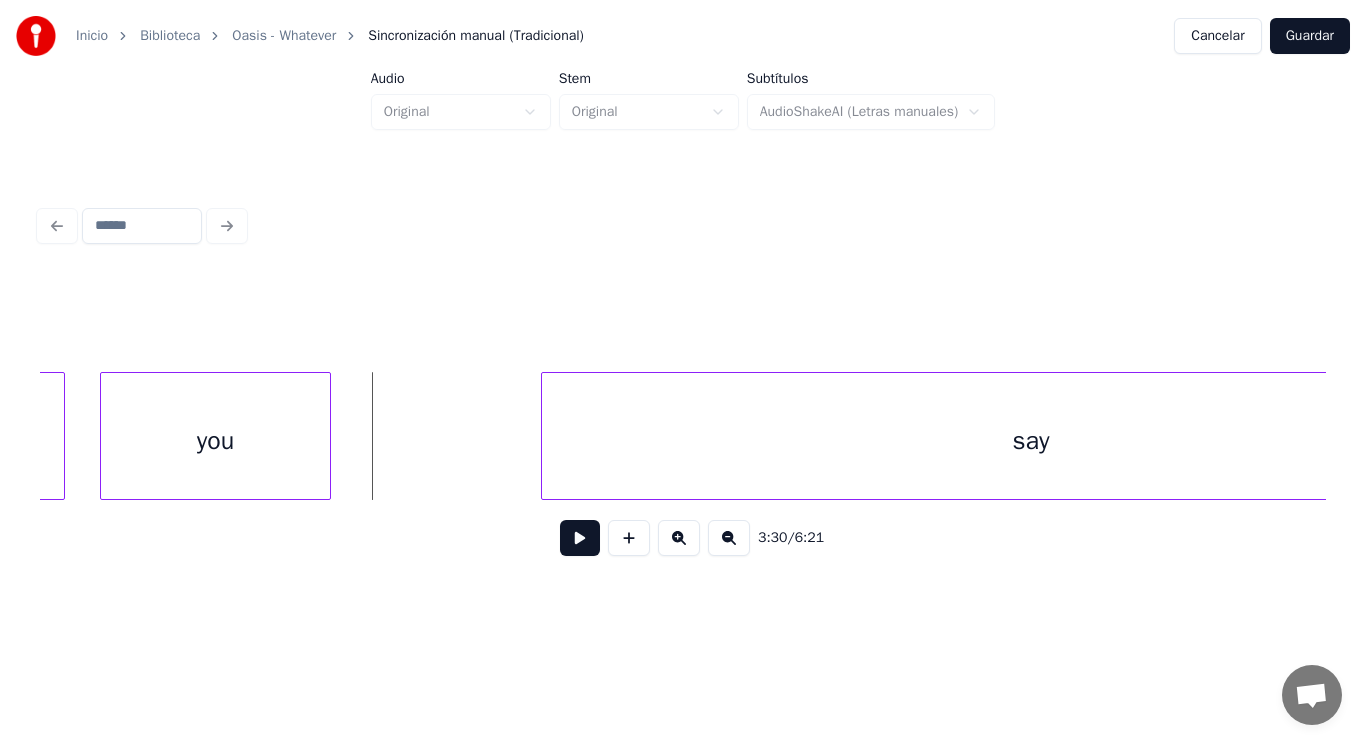click at bounding box center [580, 538] 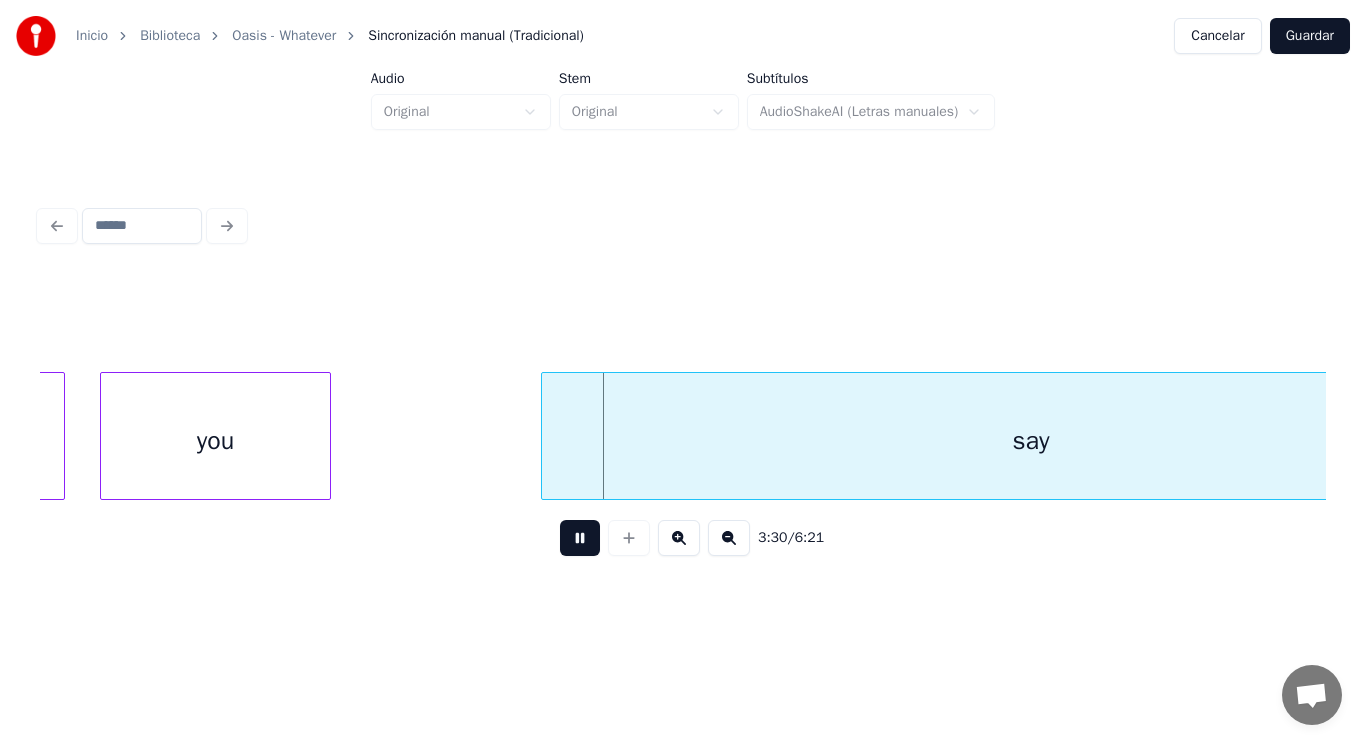 click at bounding box center [580, 538] 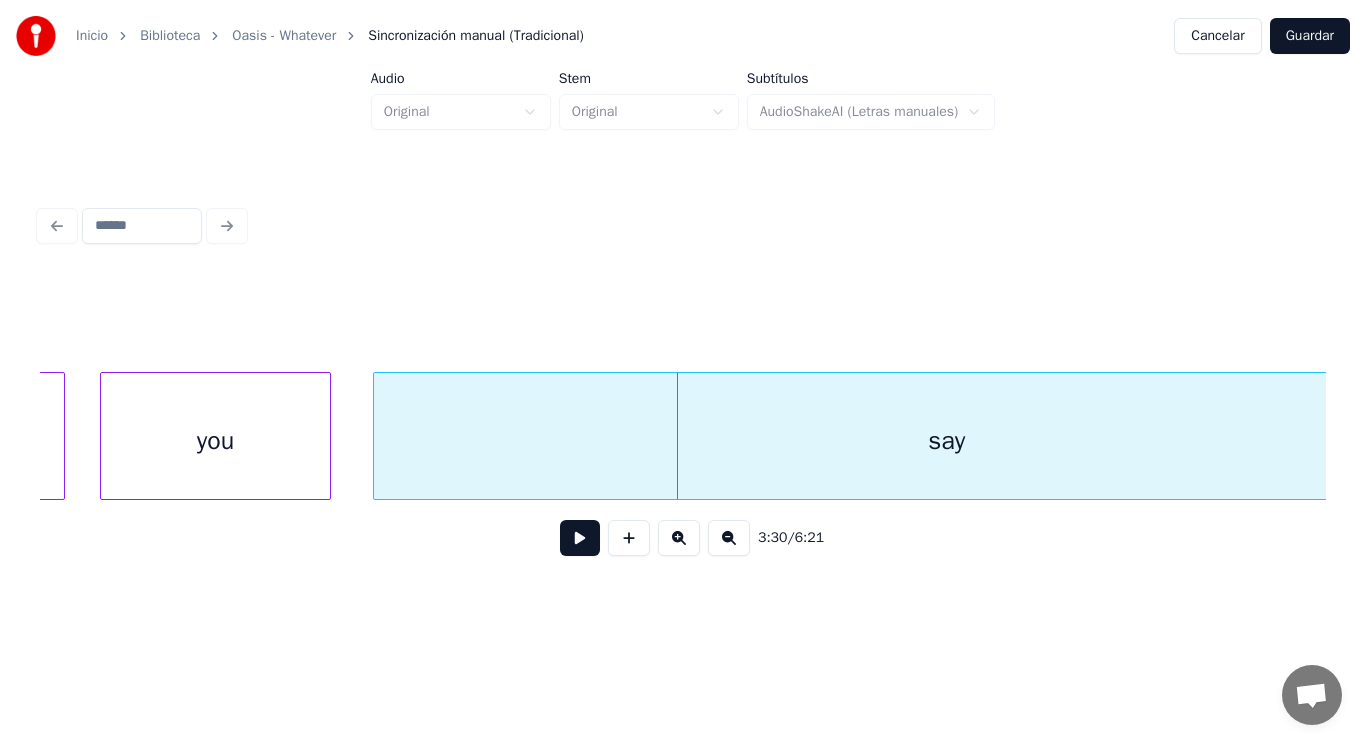 click at bounding box center (377, 436) 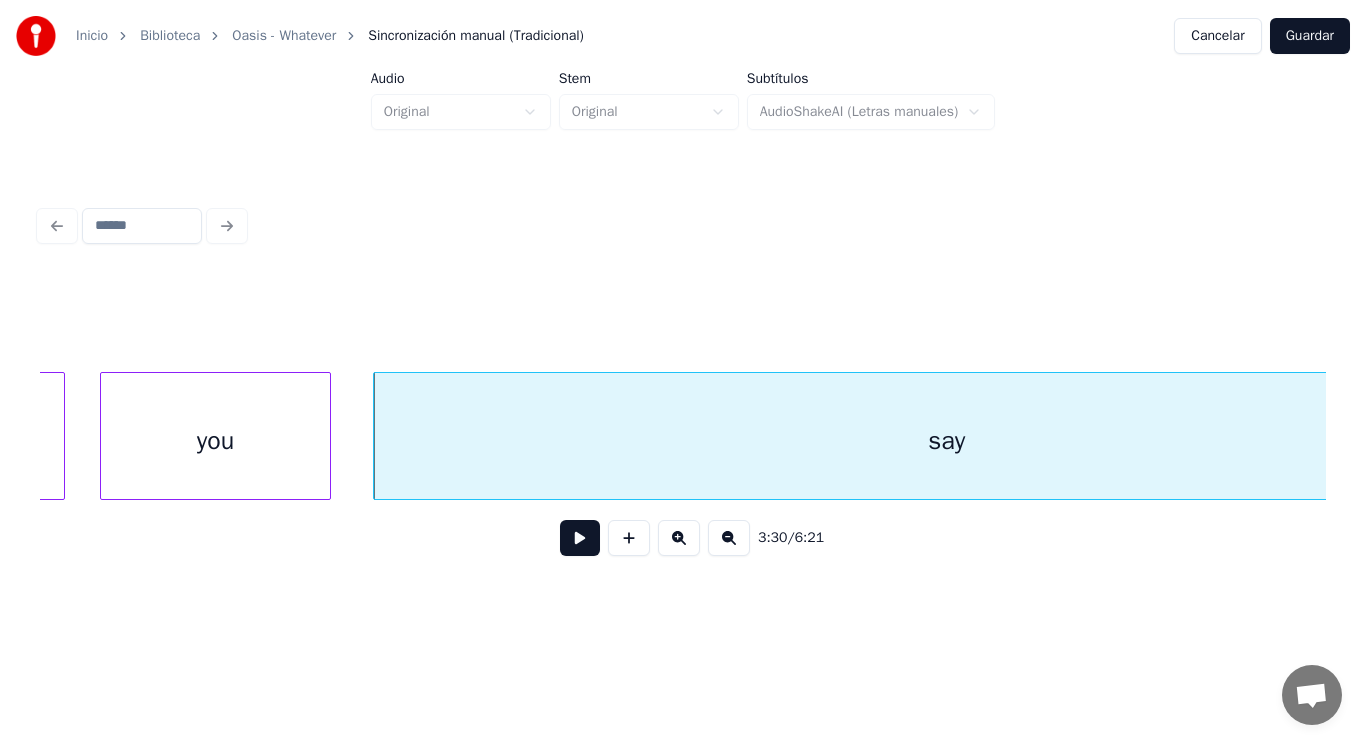 click at bounding box center [580, 538] 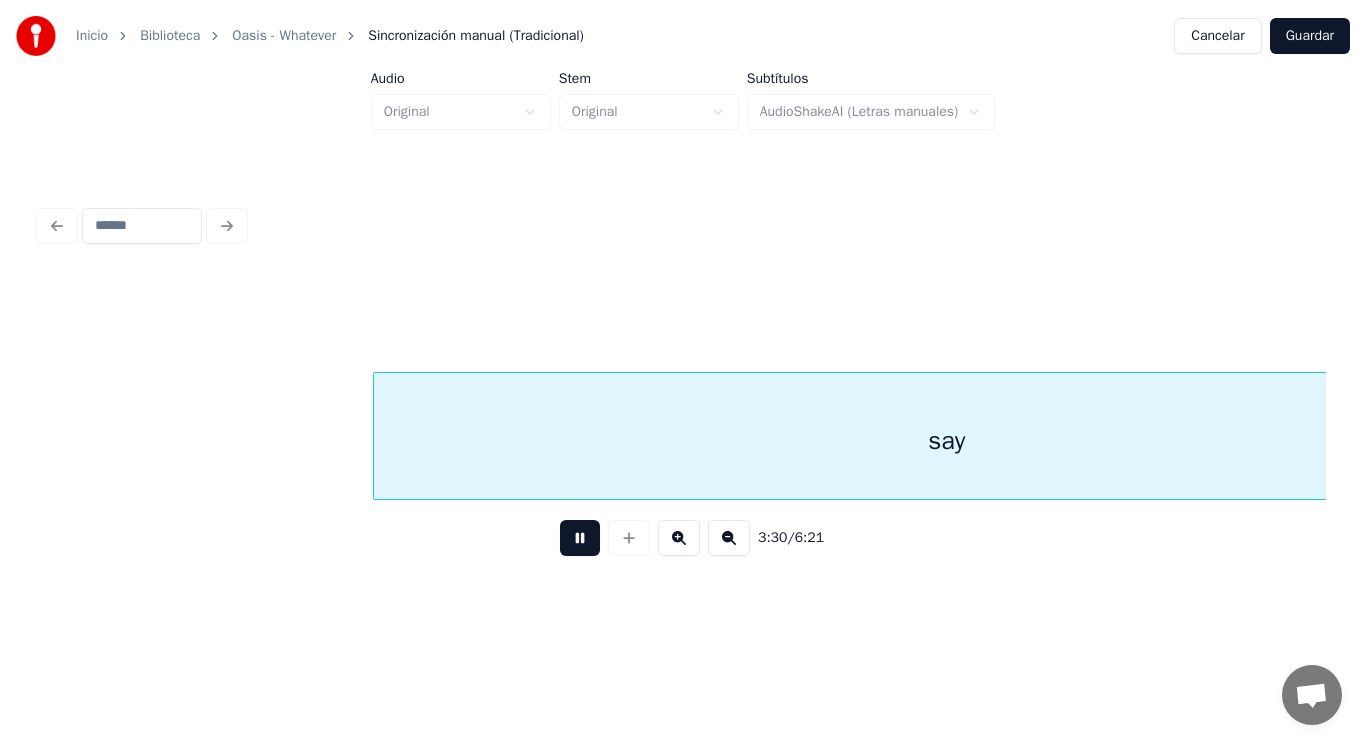 scroll, scrollTop: 0, scrollLeft: 295142, axis: horizontal 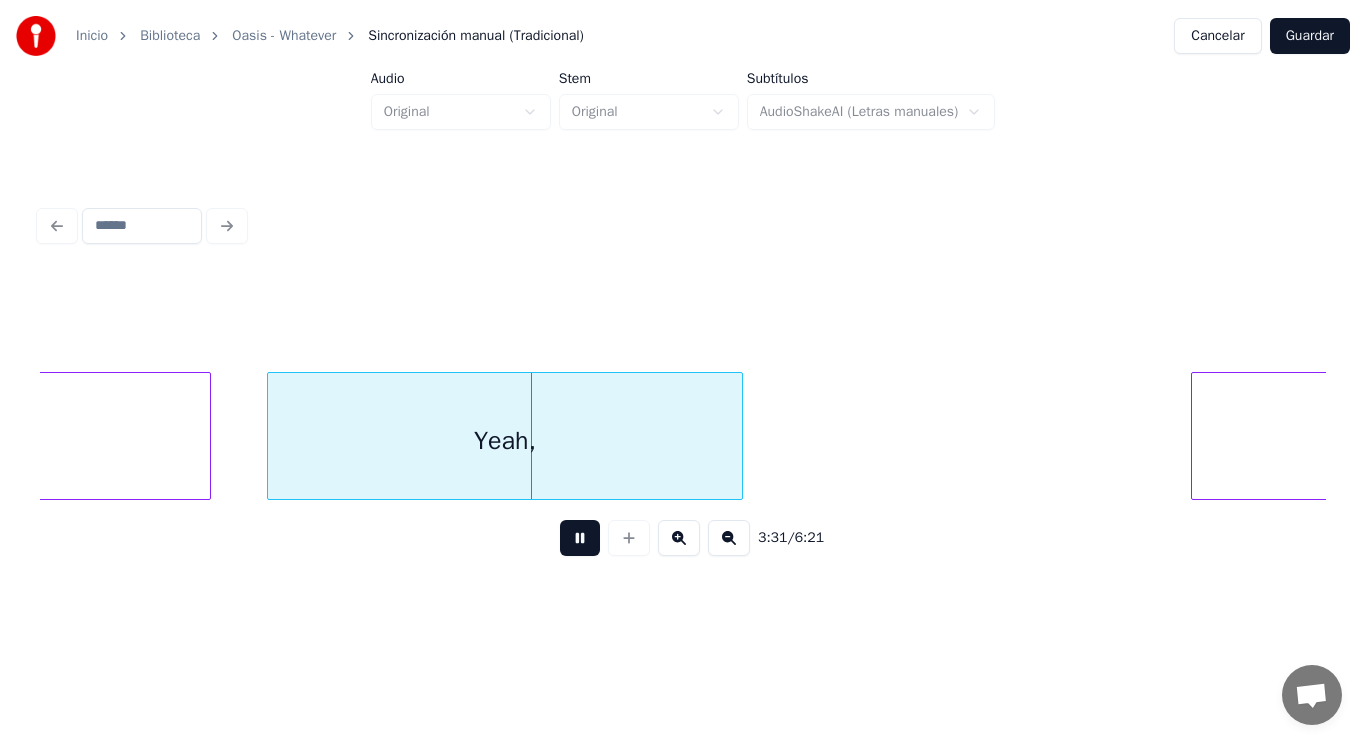 click at bounding box center [580, 538] 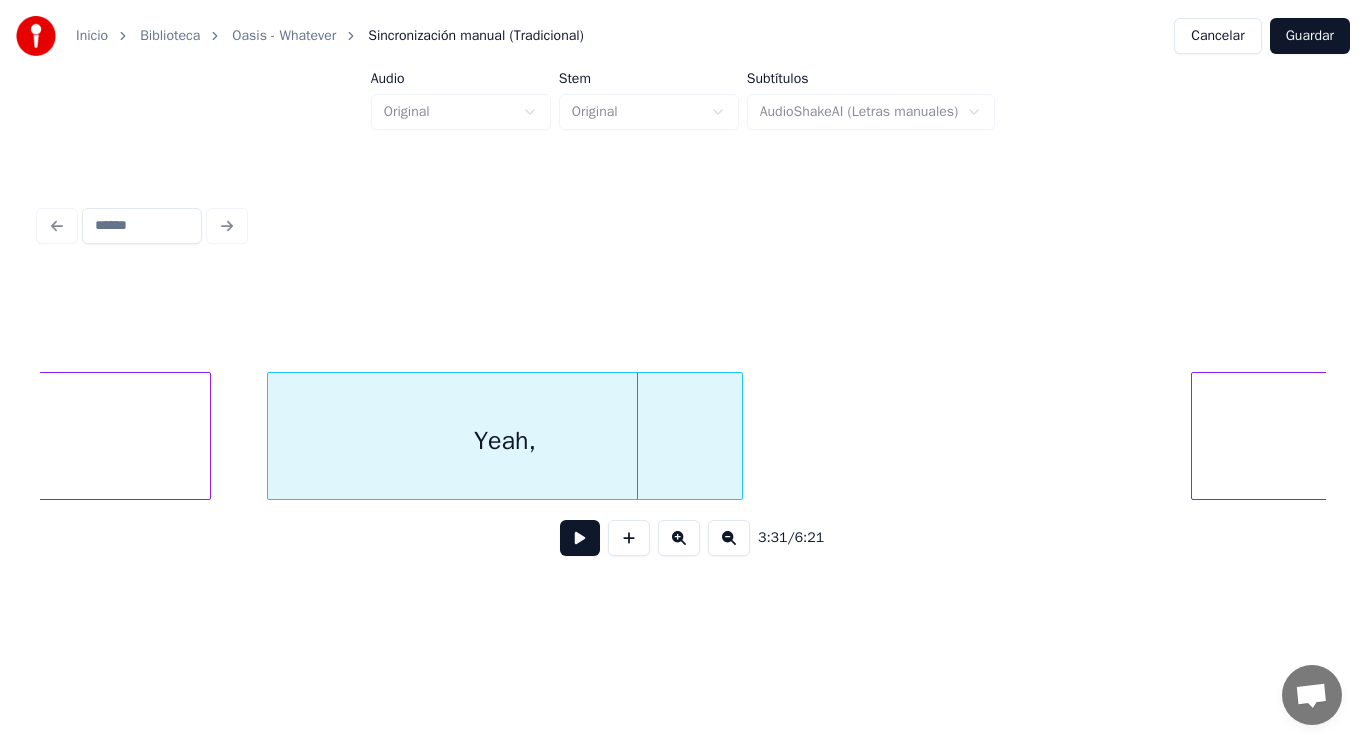 click on "say" at bounding box center (-363, 441) 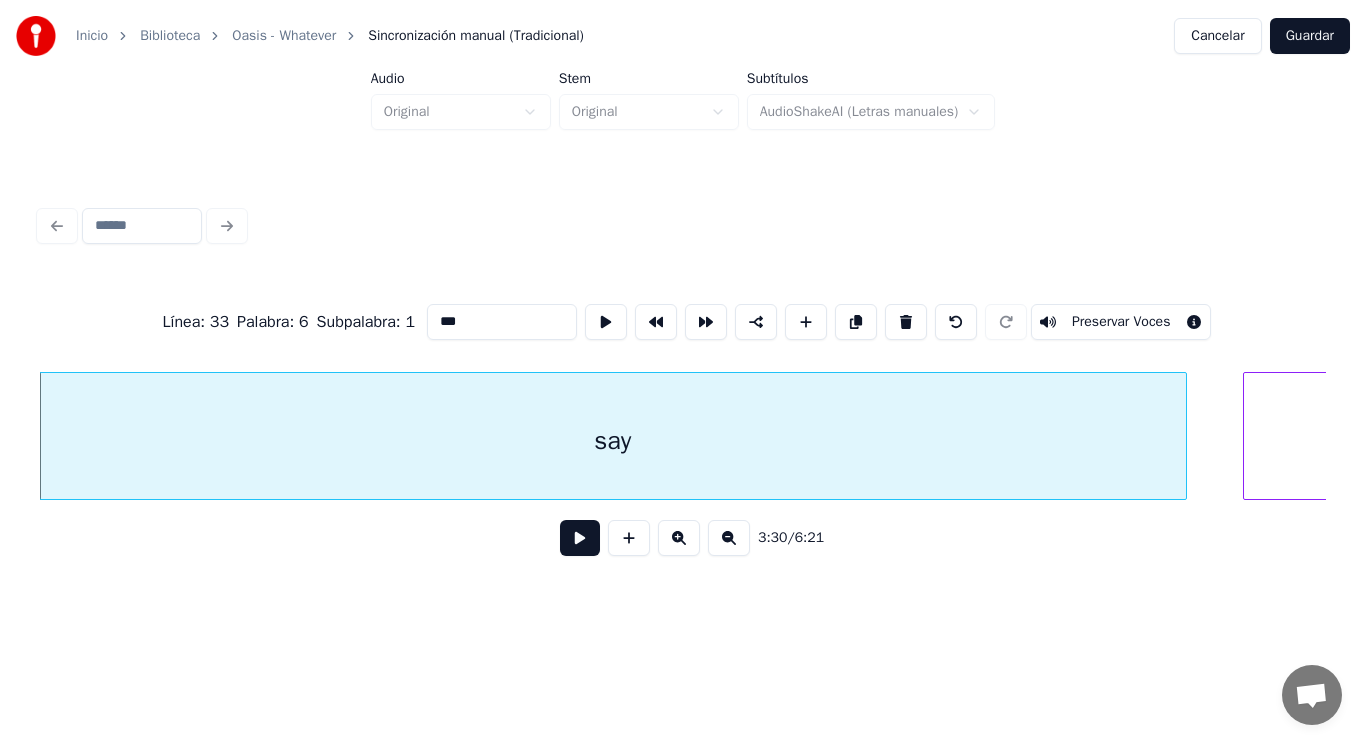 click on "***" at bounding box center [502, 322] 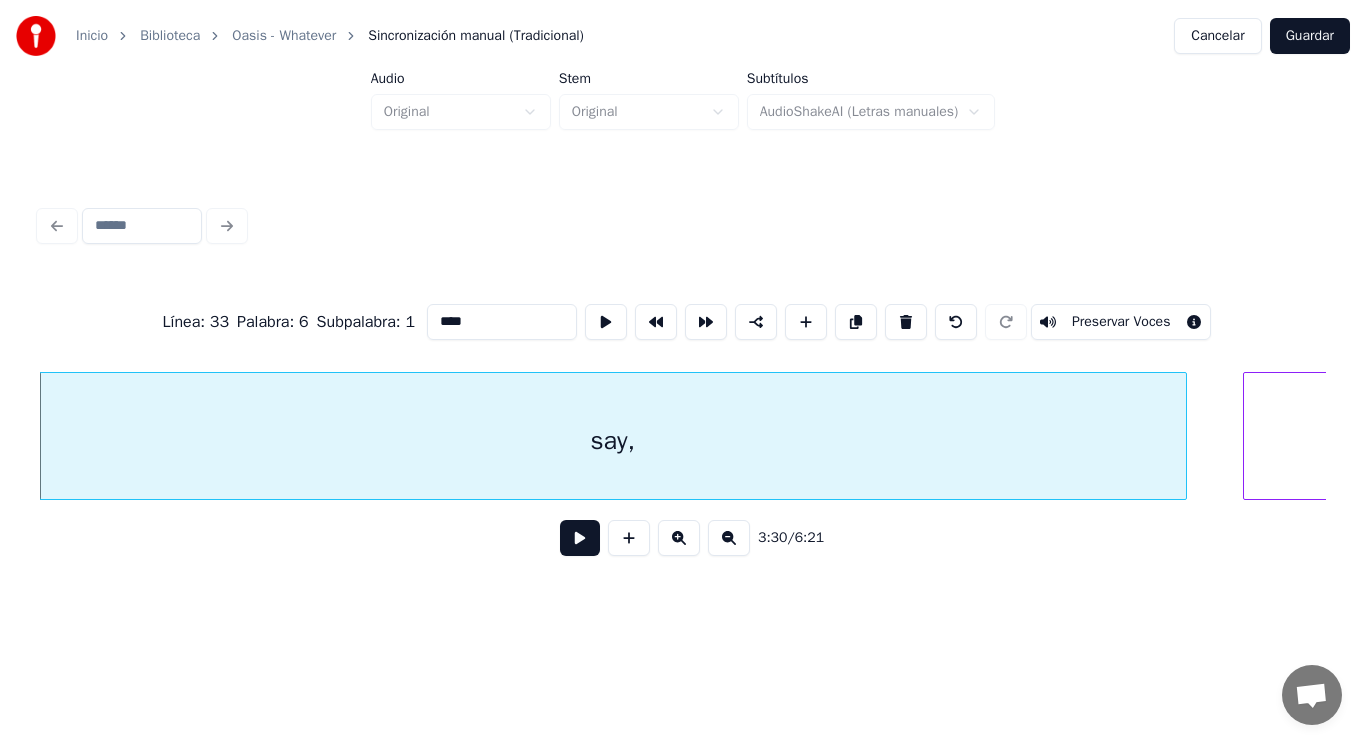 type on "****" 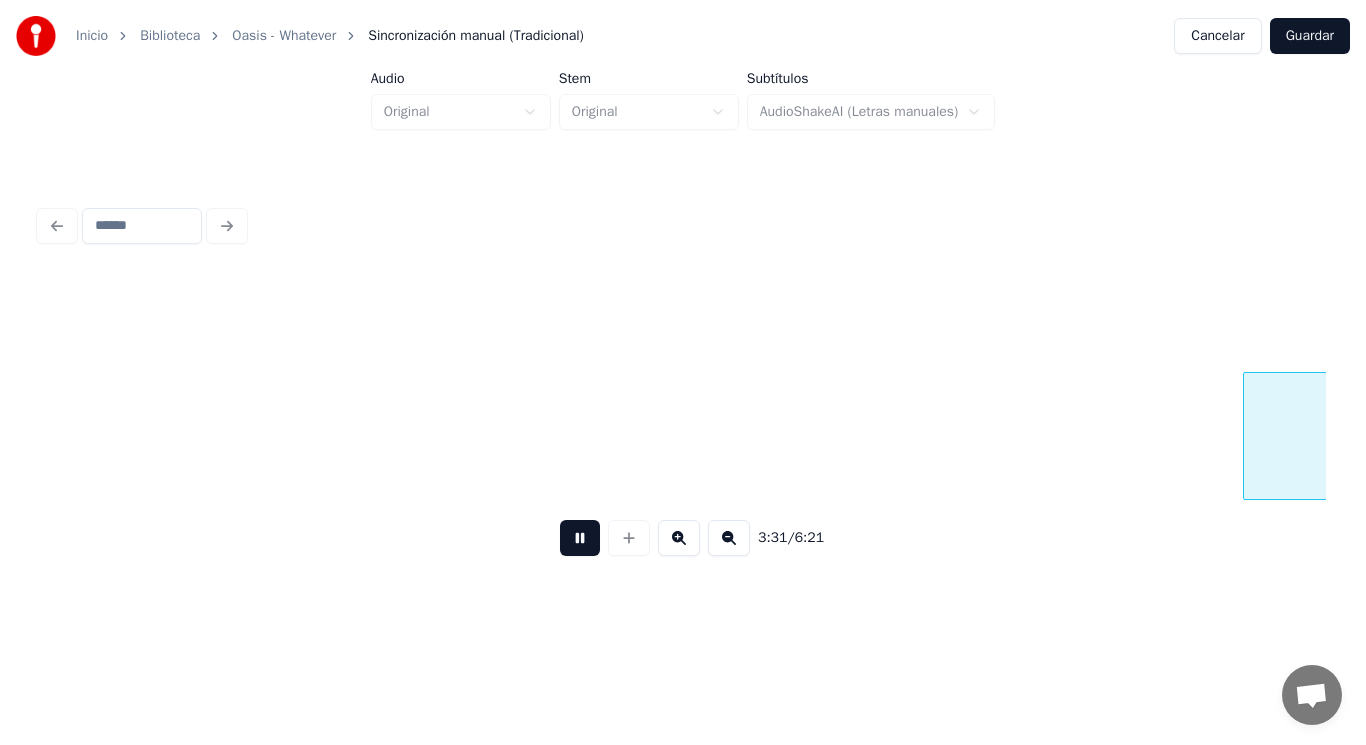 scroll, scrollTop: 0, scrollLeft: 295476, axis: horizontal 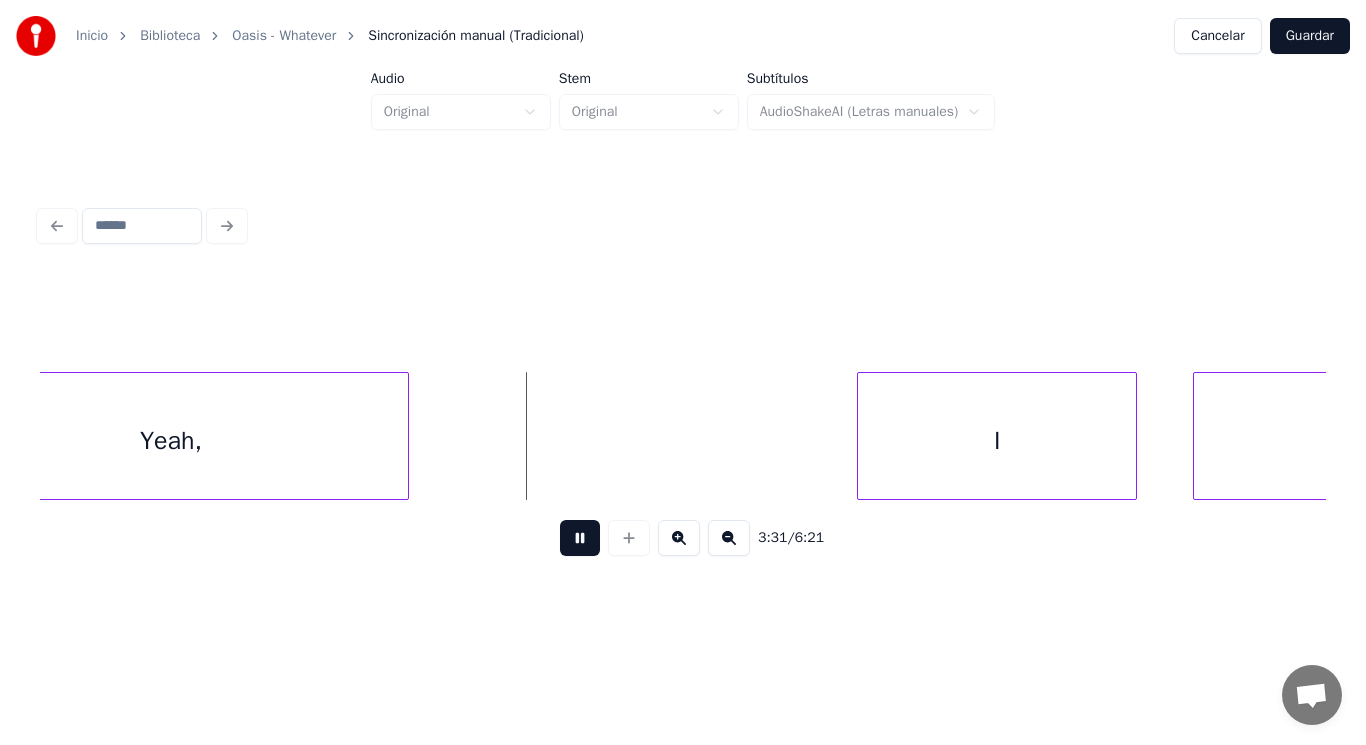 click at bounding box center [580, 538] 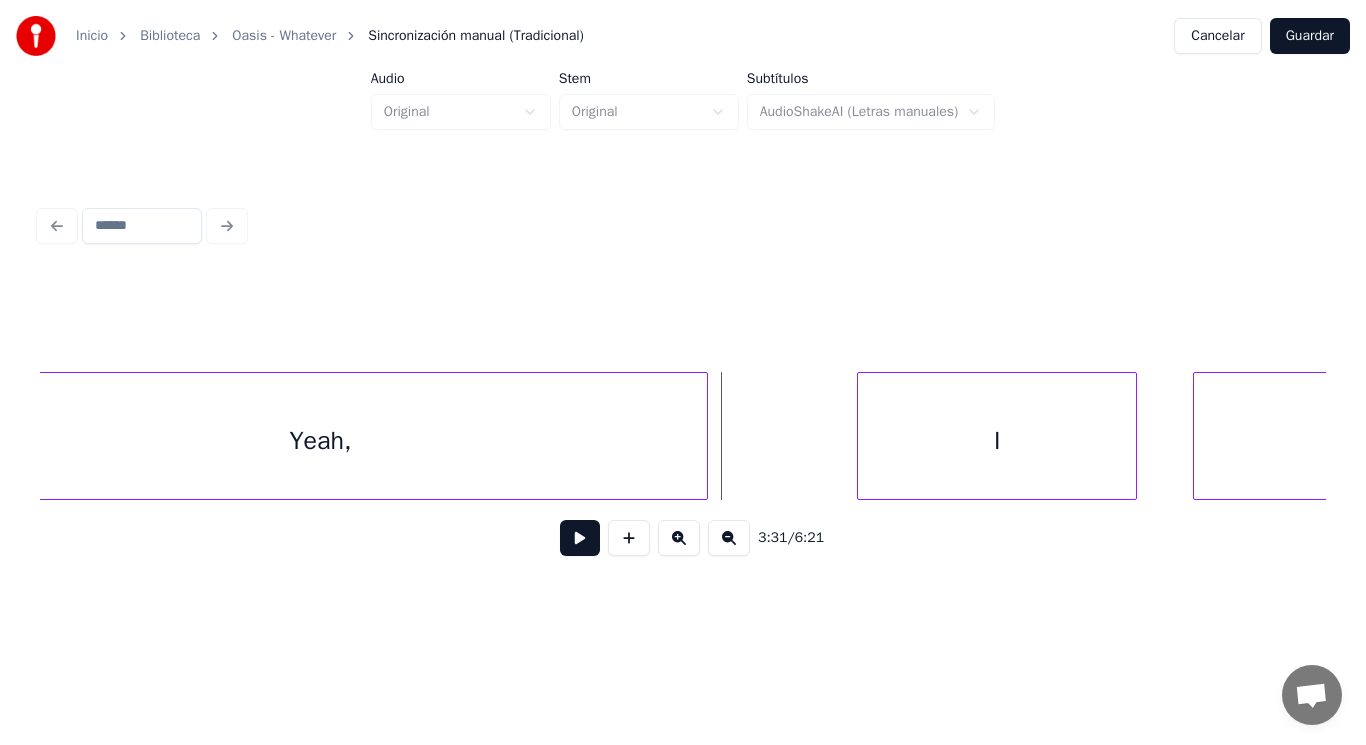 click at bounding box center [704, 436] 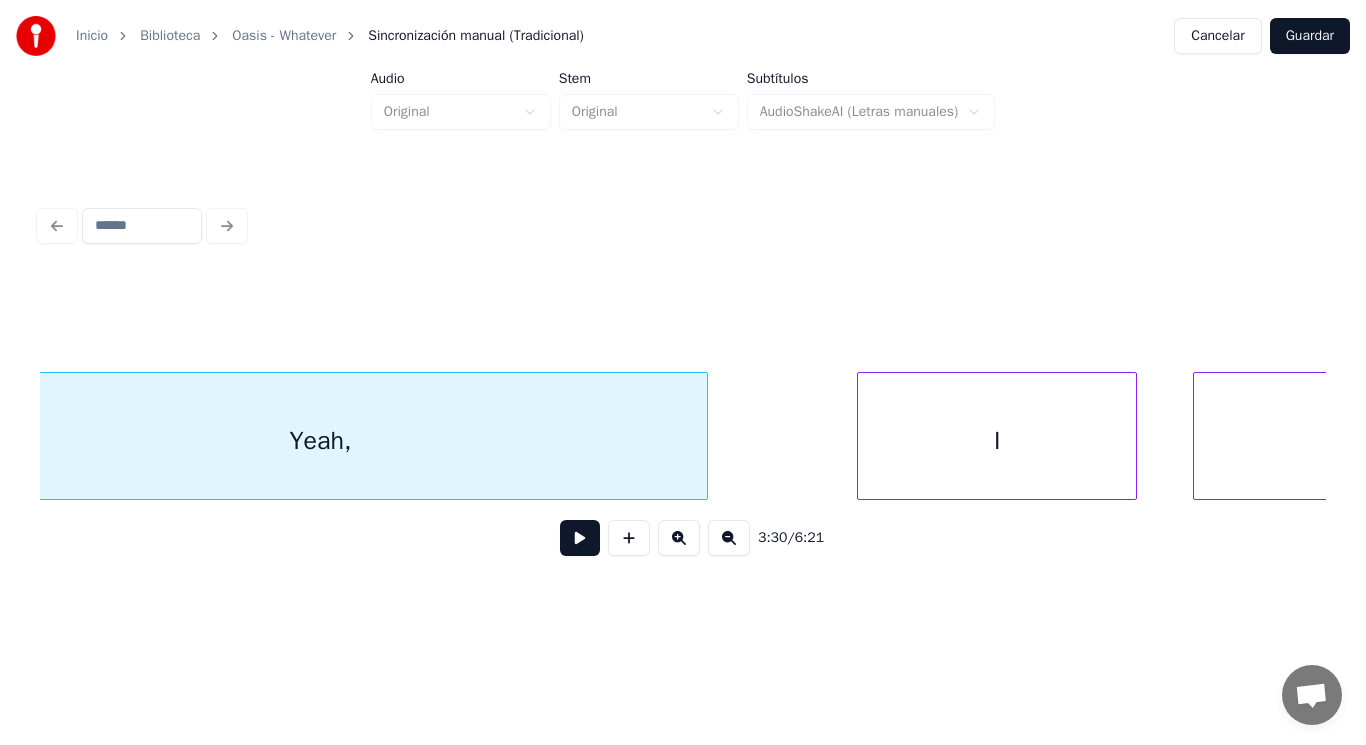 scroll, scrollTop: 0, scrollLeft: 295370, axis: horizontal 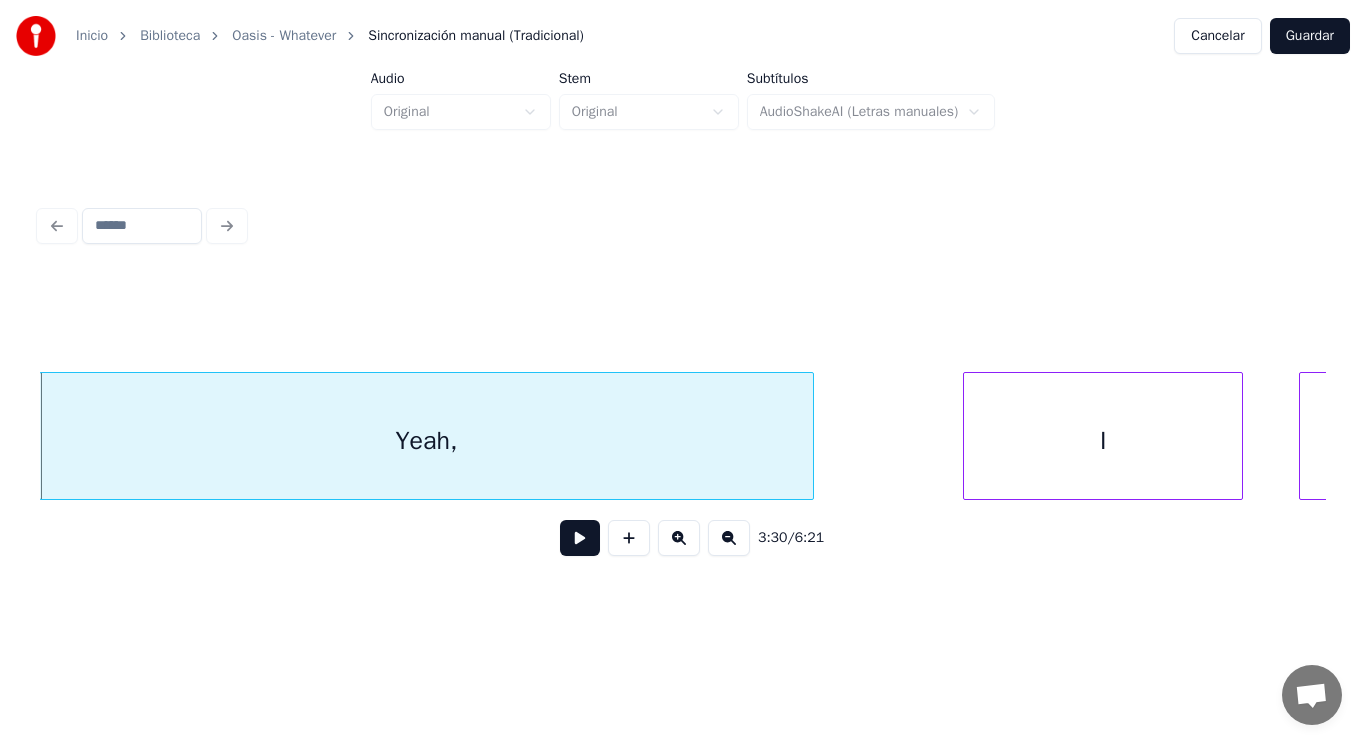 click at bounding box center [580, 538] 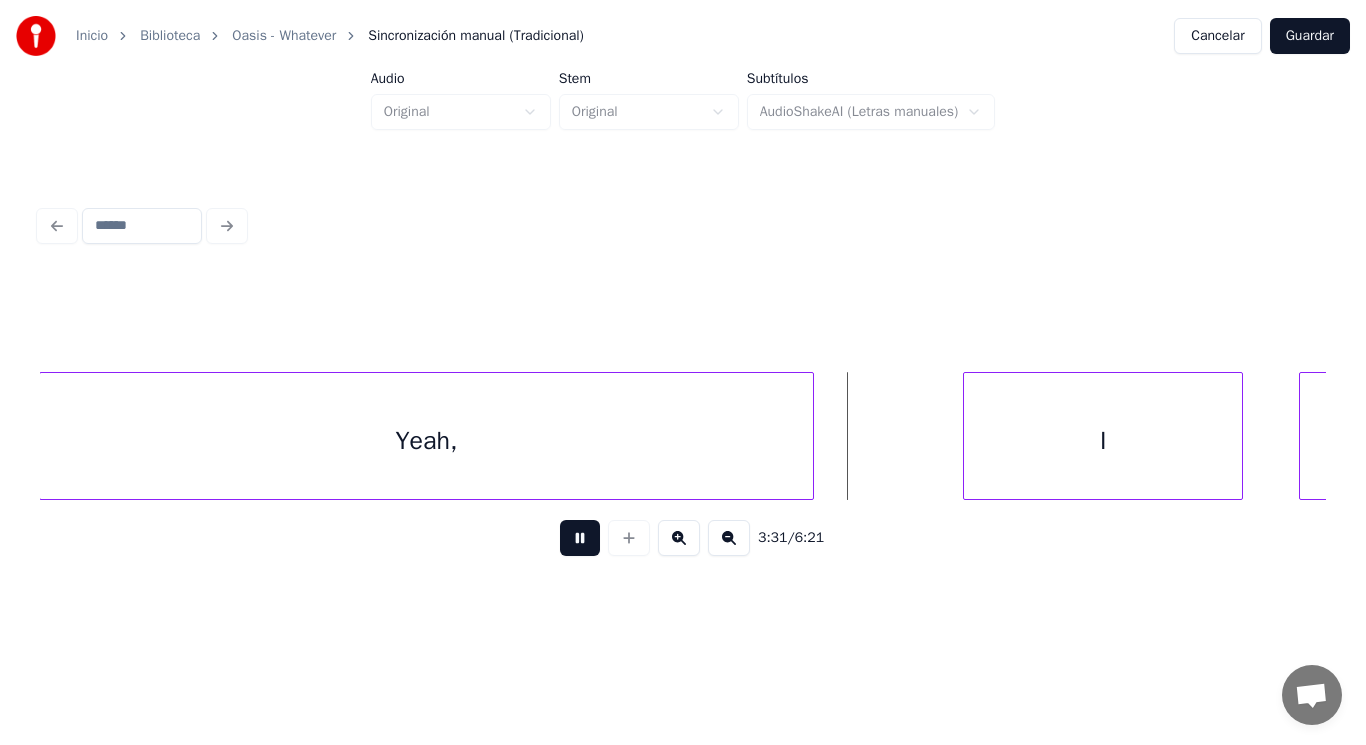 click at bounding box center (580, 538) 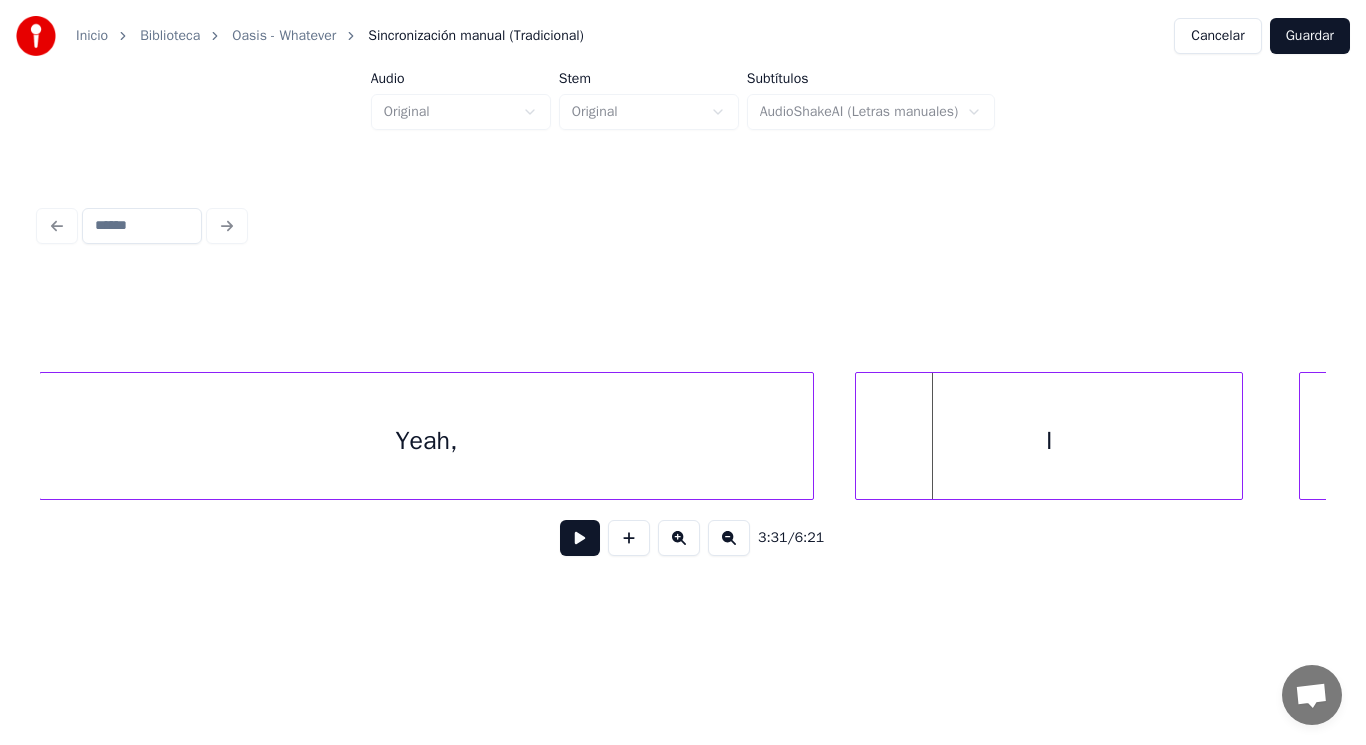 click at bounding box center (859, 436) 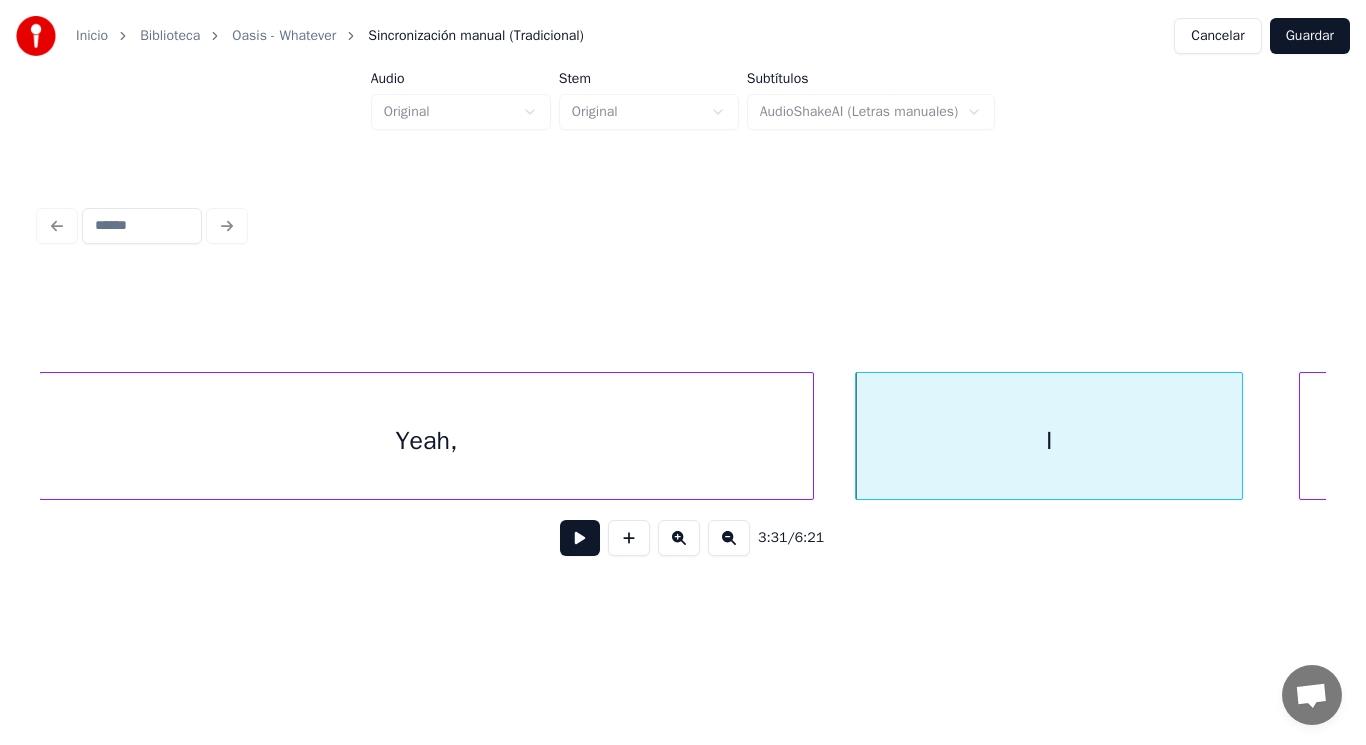 click at bounding box center (580, 538) 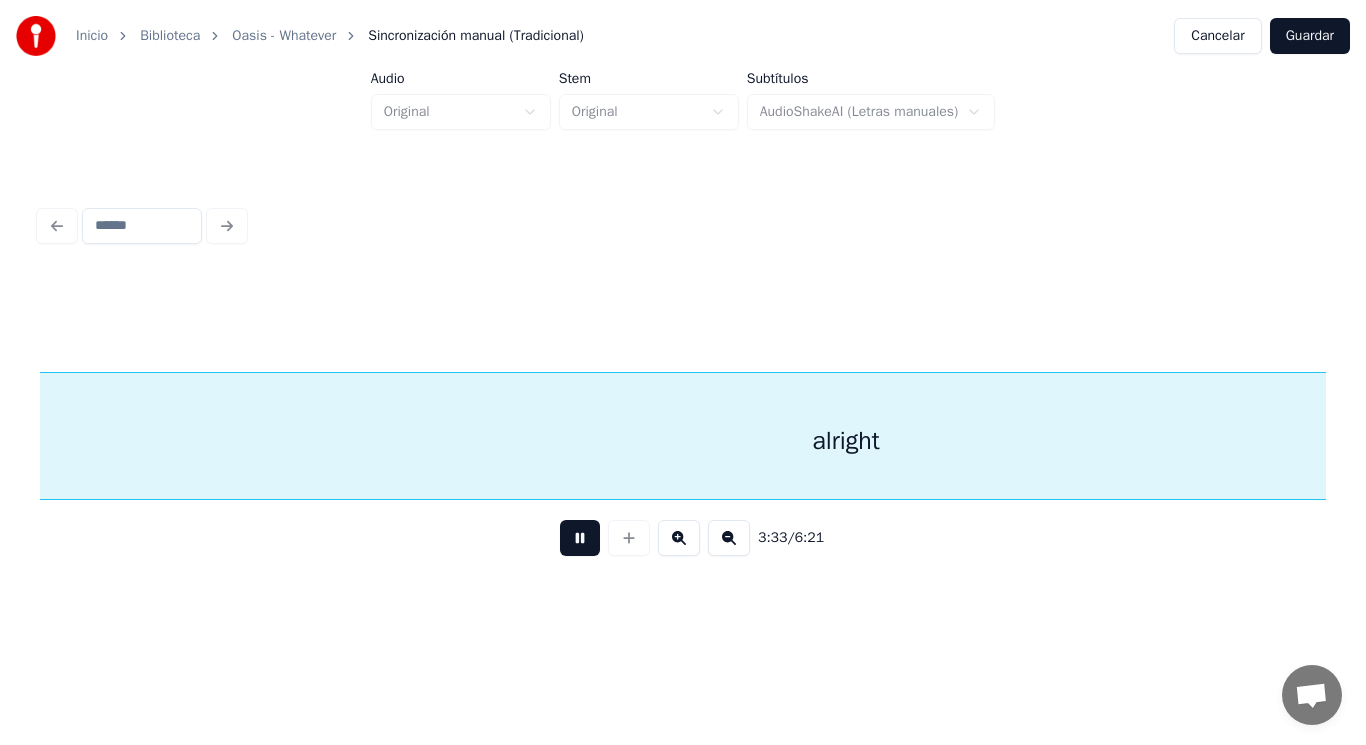 scroll, scrollTop: 0, scrollLeft: 299252, axis: horizontal 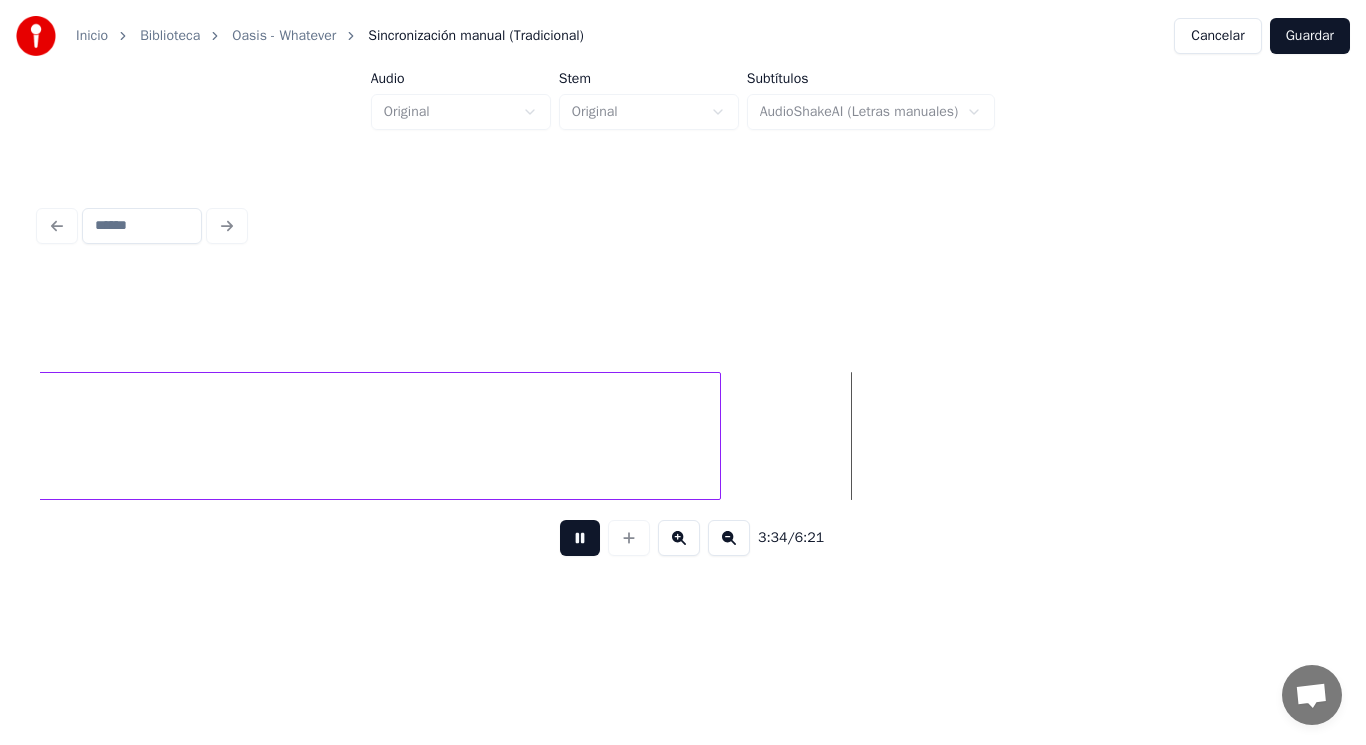 click at bounding box center [580, 538] 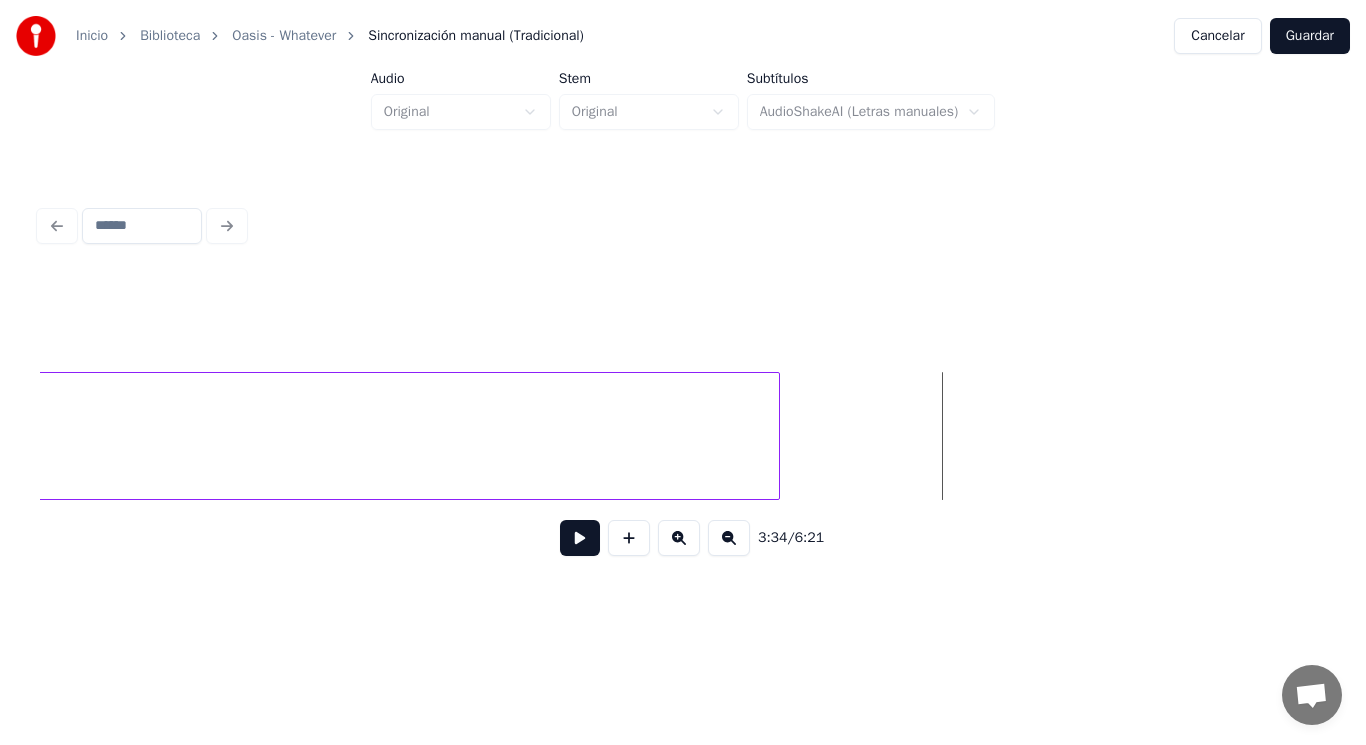 click at bounding box center (776, 436) 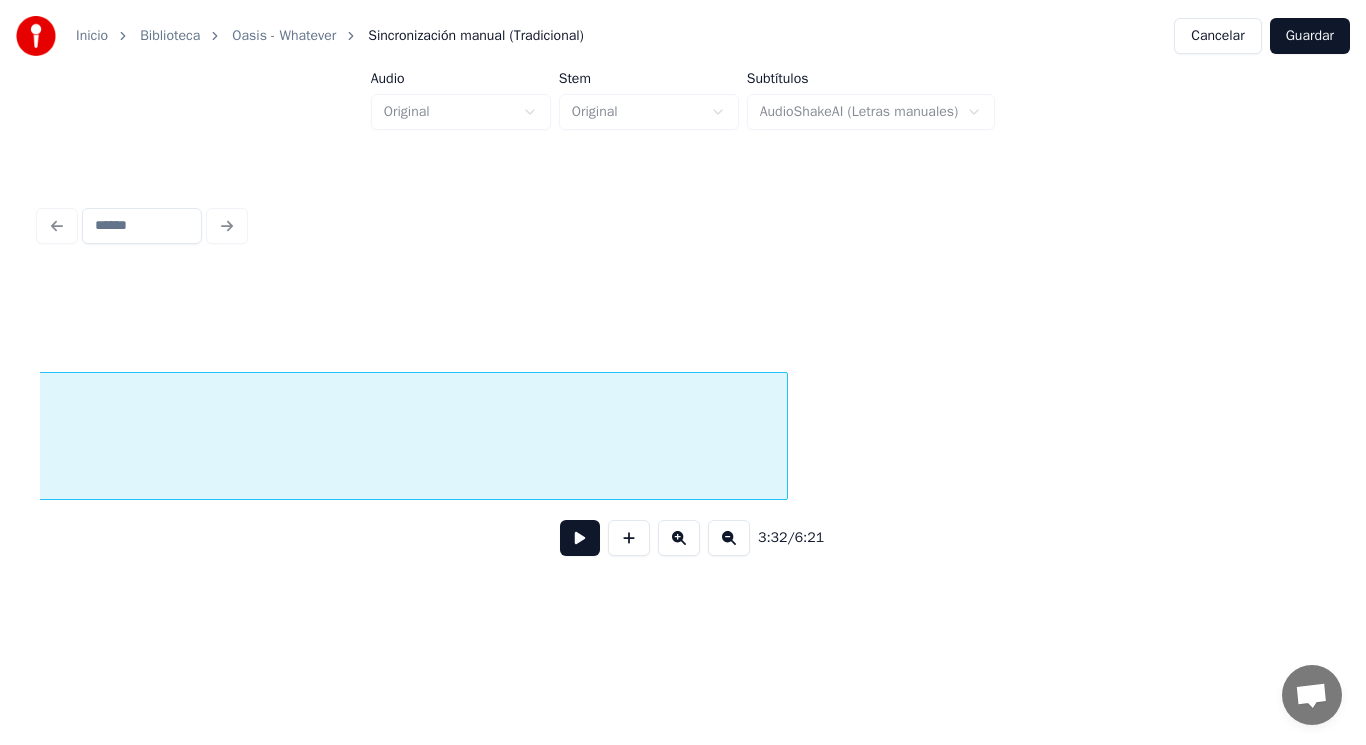 scroll, scrollTop: 0, scrollLeft: 297610, axis: horizontal 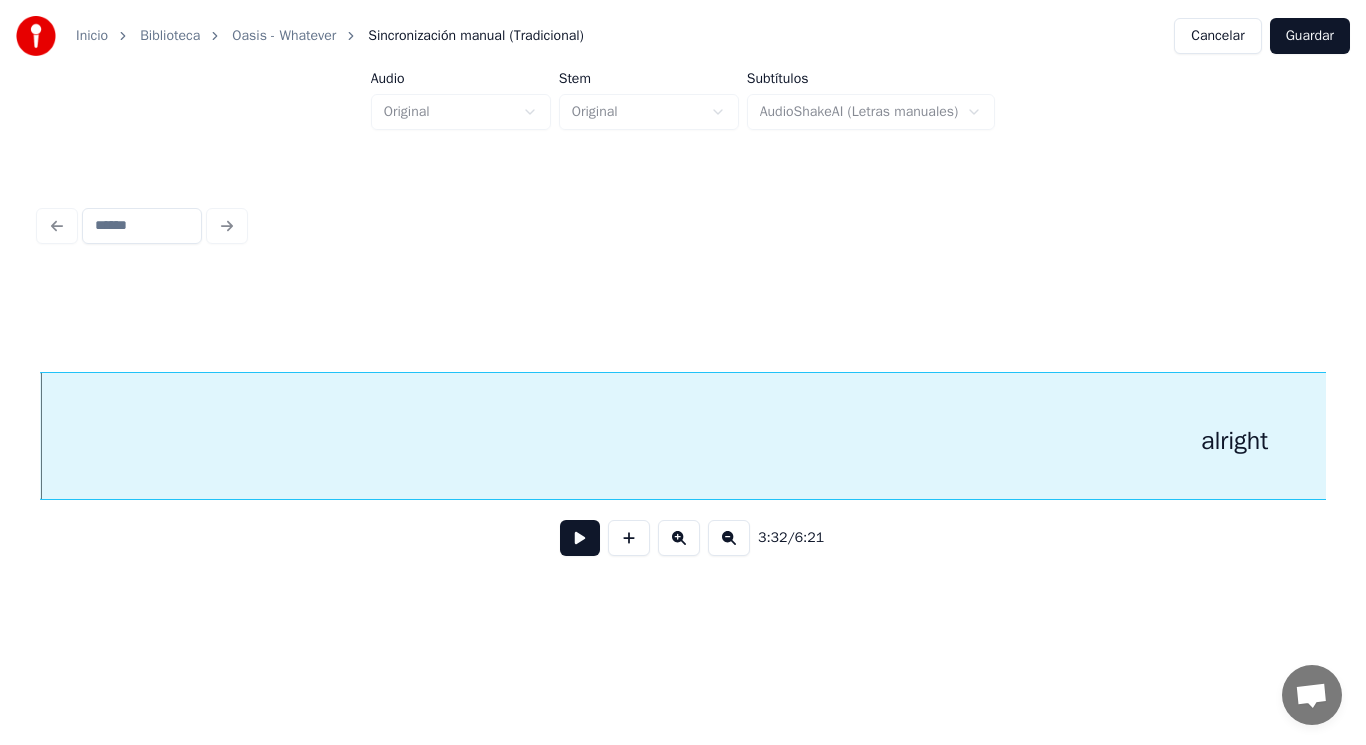click at bounding box center [580, 538] 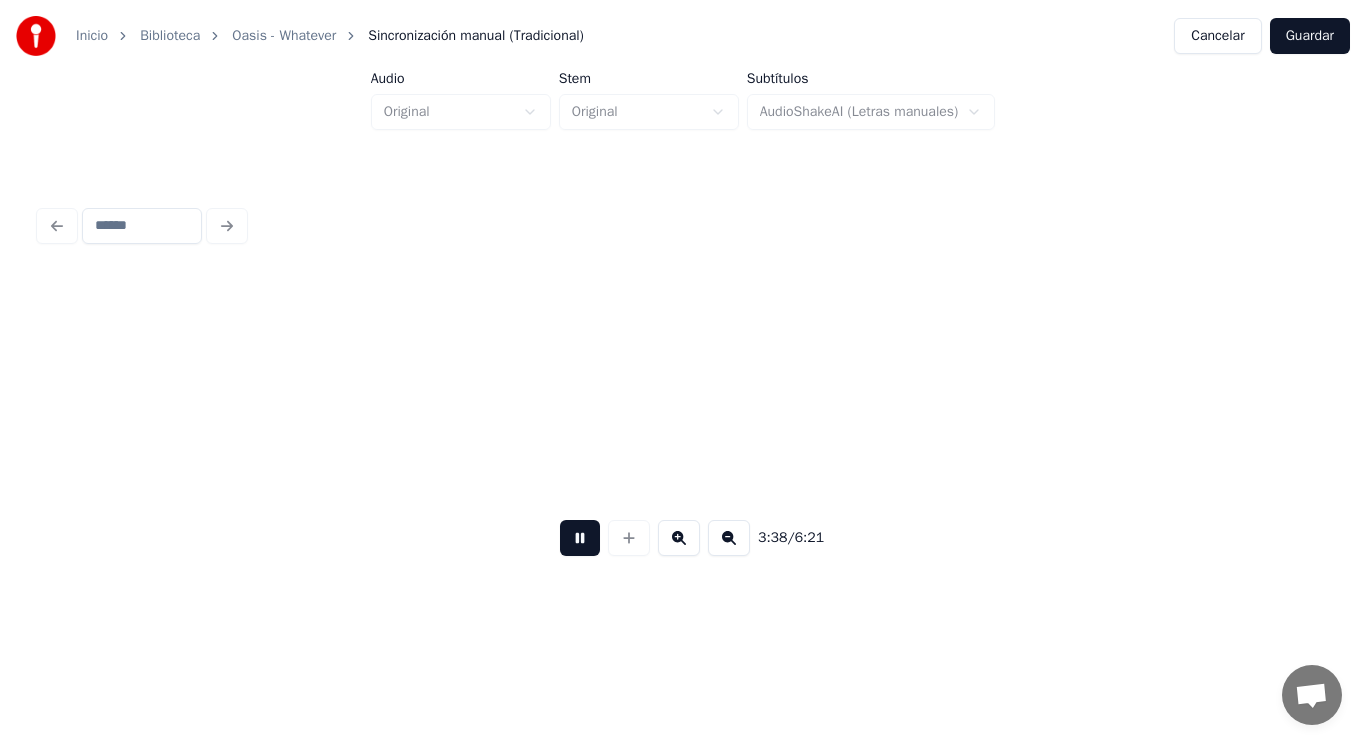 scroll, scrollTop: 0, scrollLeft: 305422, axis: horizontal 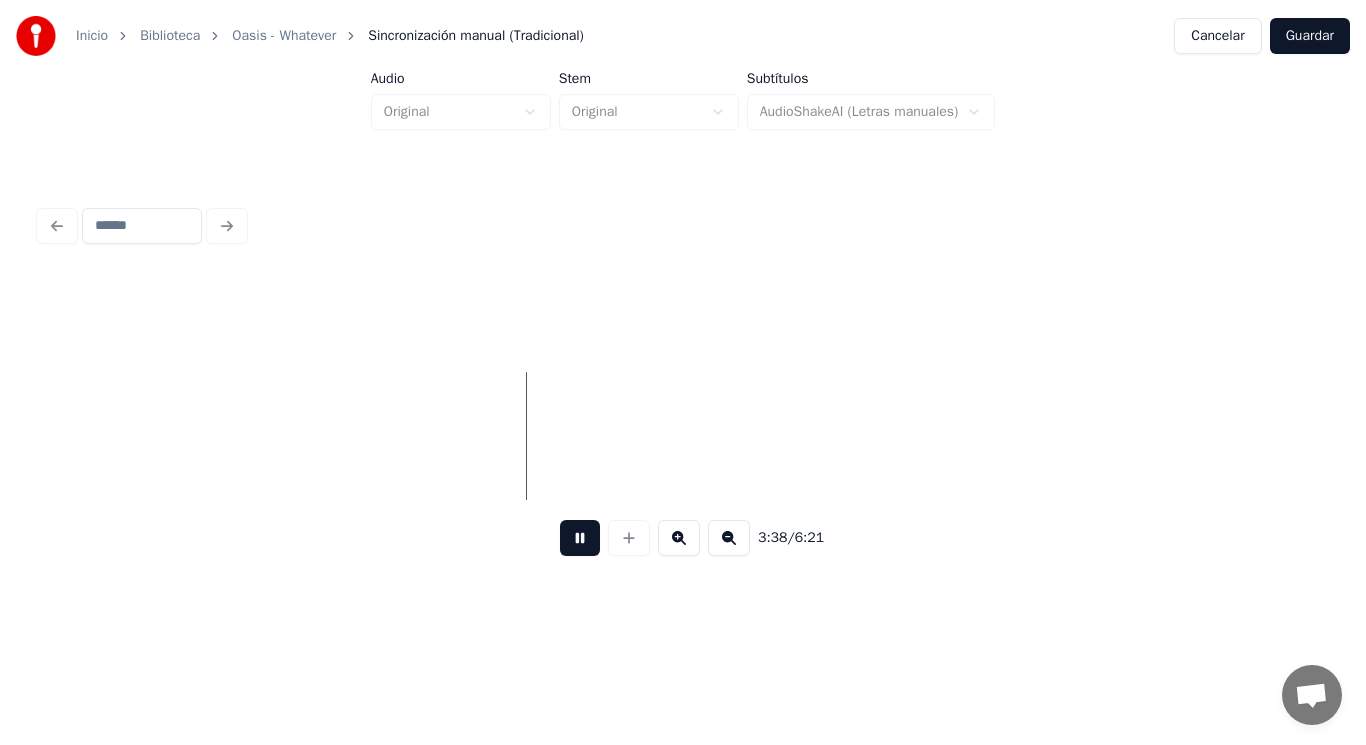 click at bounding box center (580, 538) 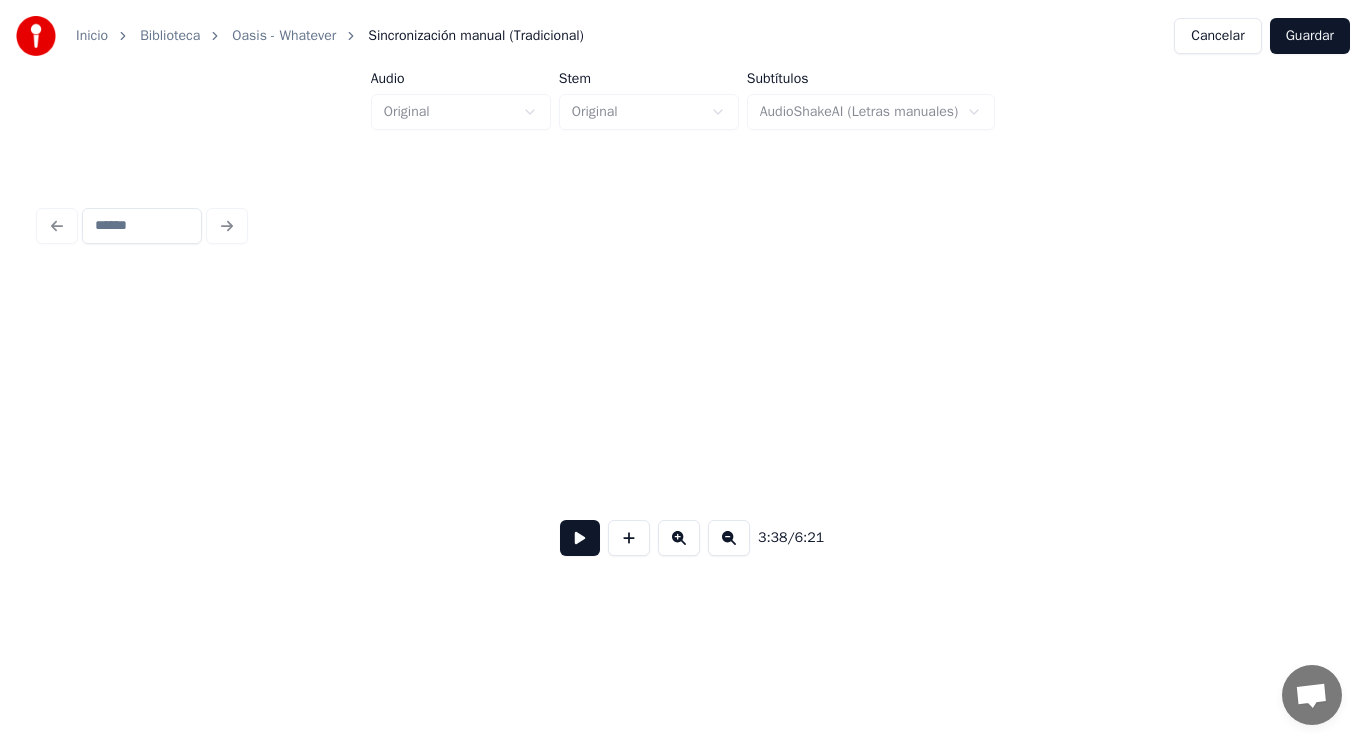 scroll, scrollTop: 0, scrollLeft: 513099, axis: horizontal 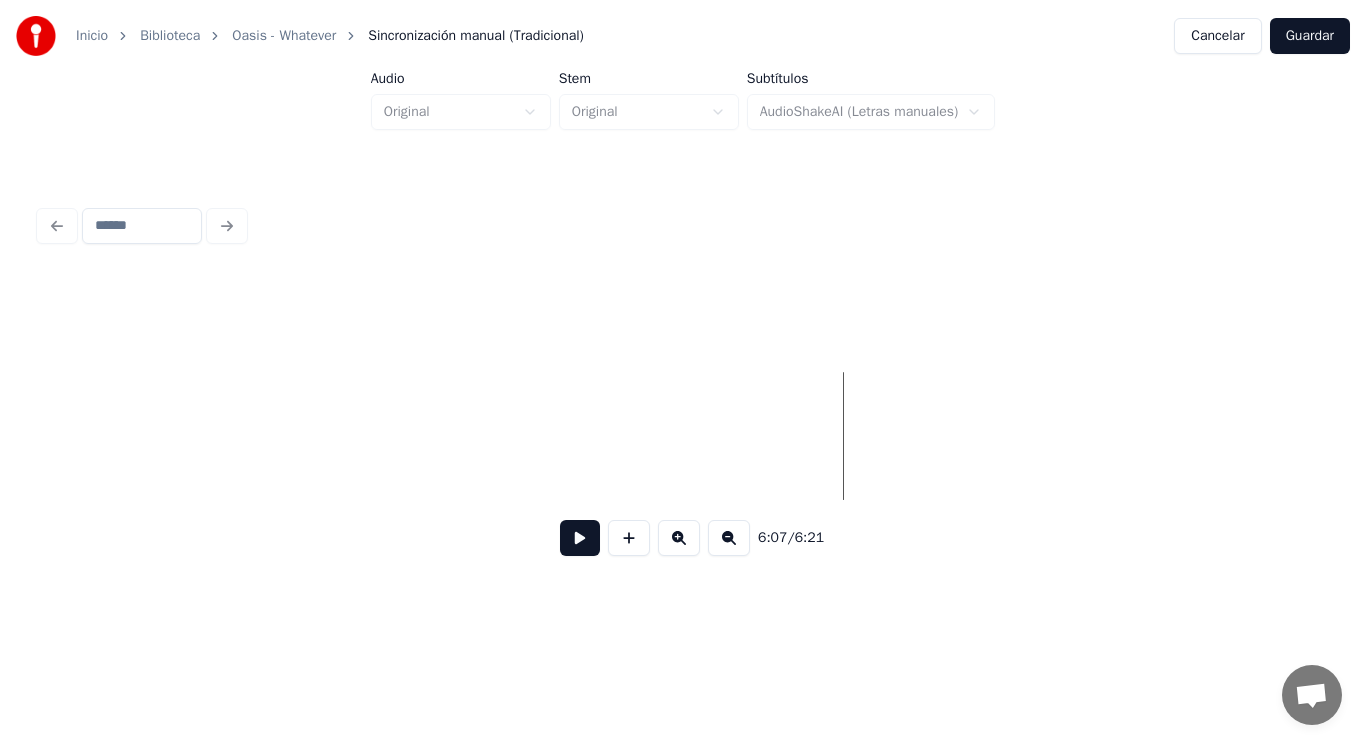 click at bounding box center (580, 538) 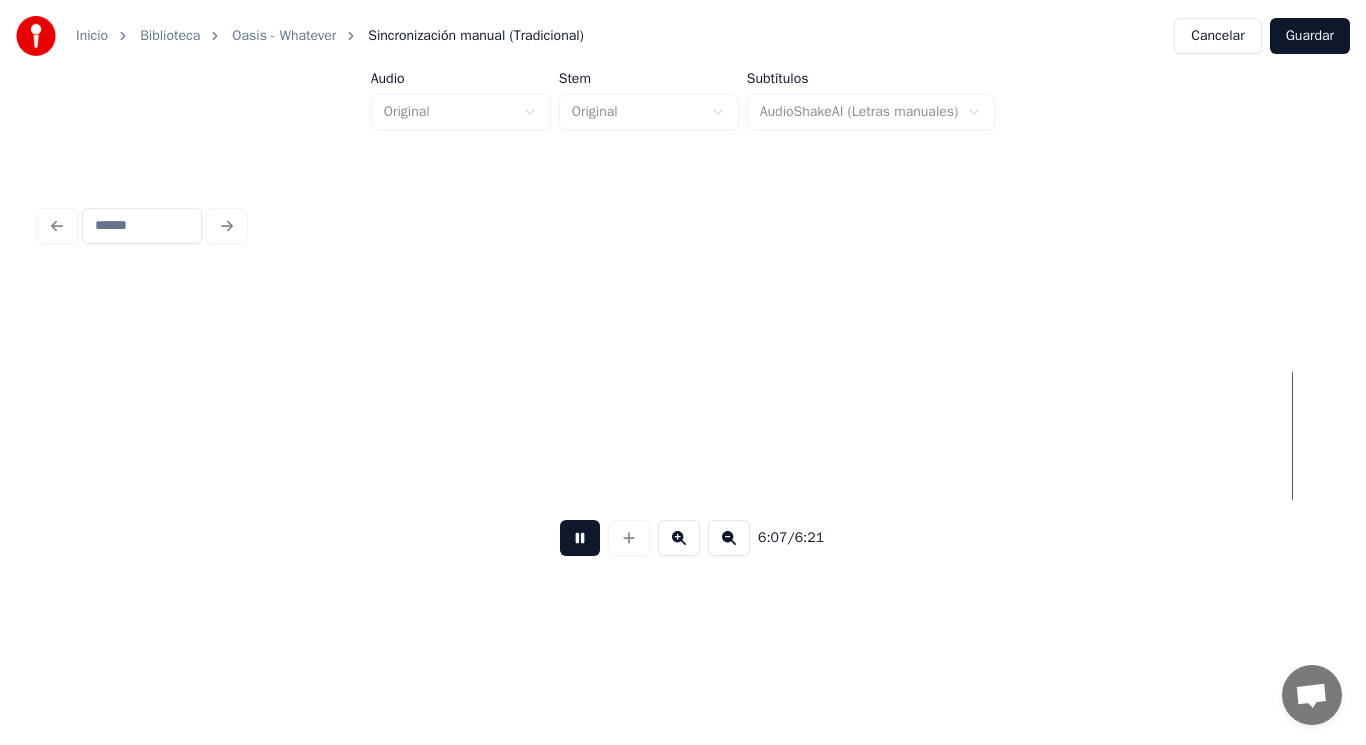 click at bounding box center (580, 538) 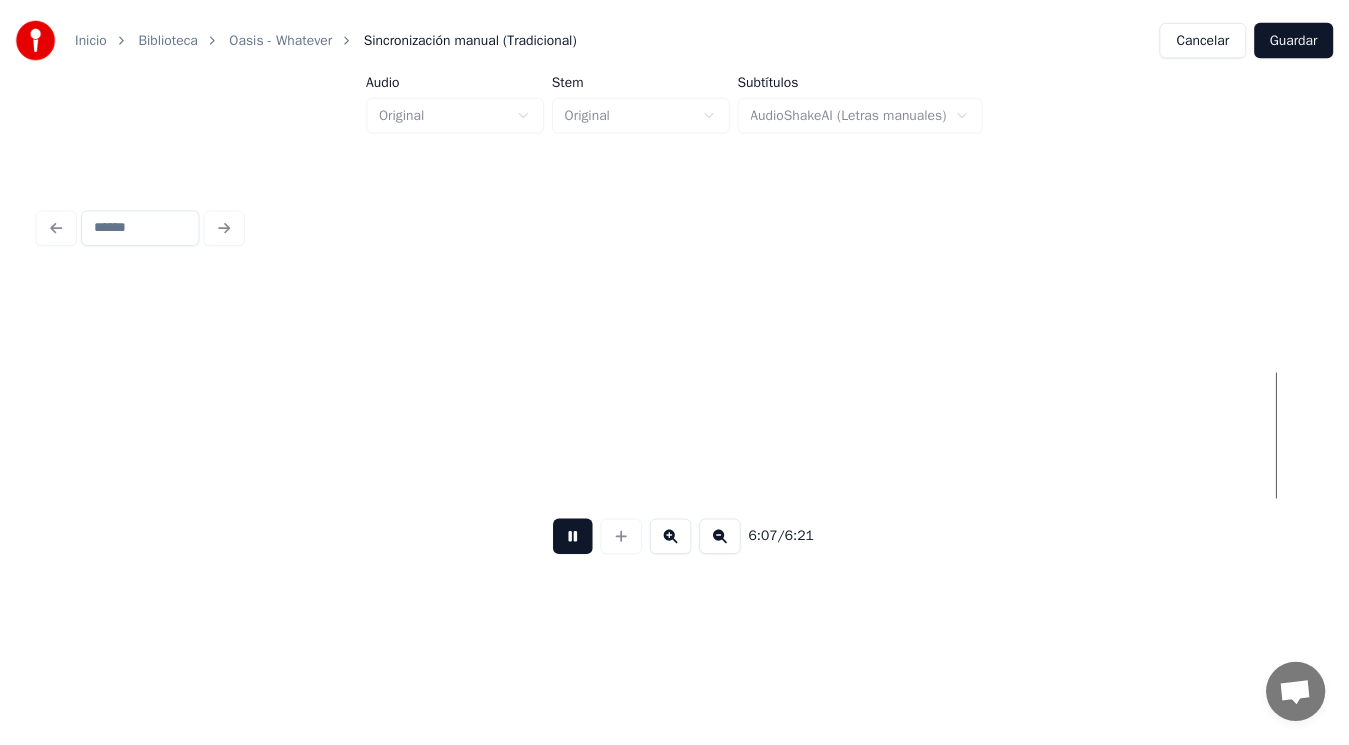 scroll, scrollTop: 0, scrollLeft: 514385, axis: horizontal 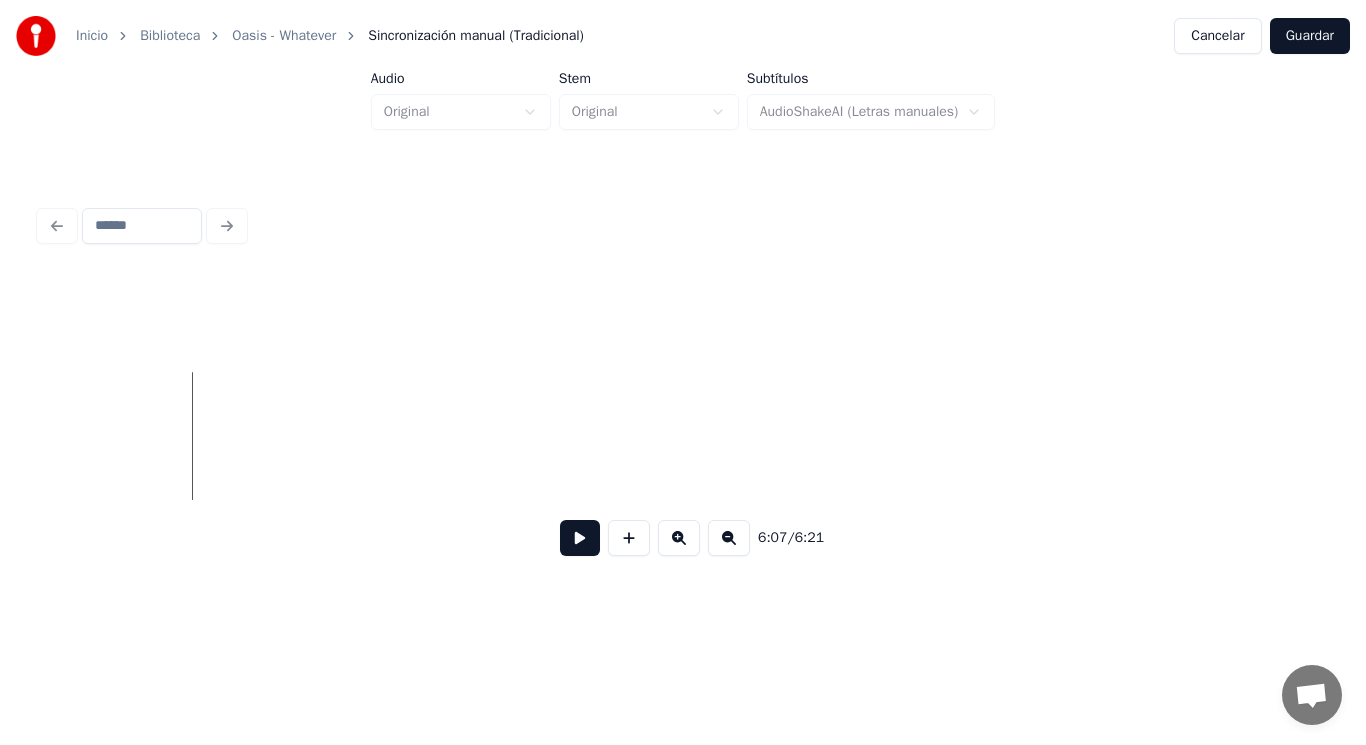 click on "Guardar" at bounding box center [1310, 36] 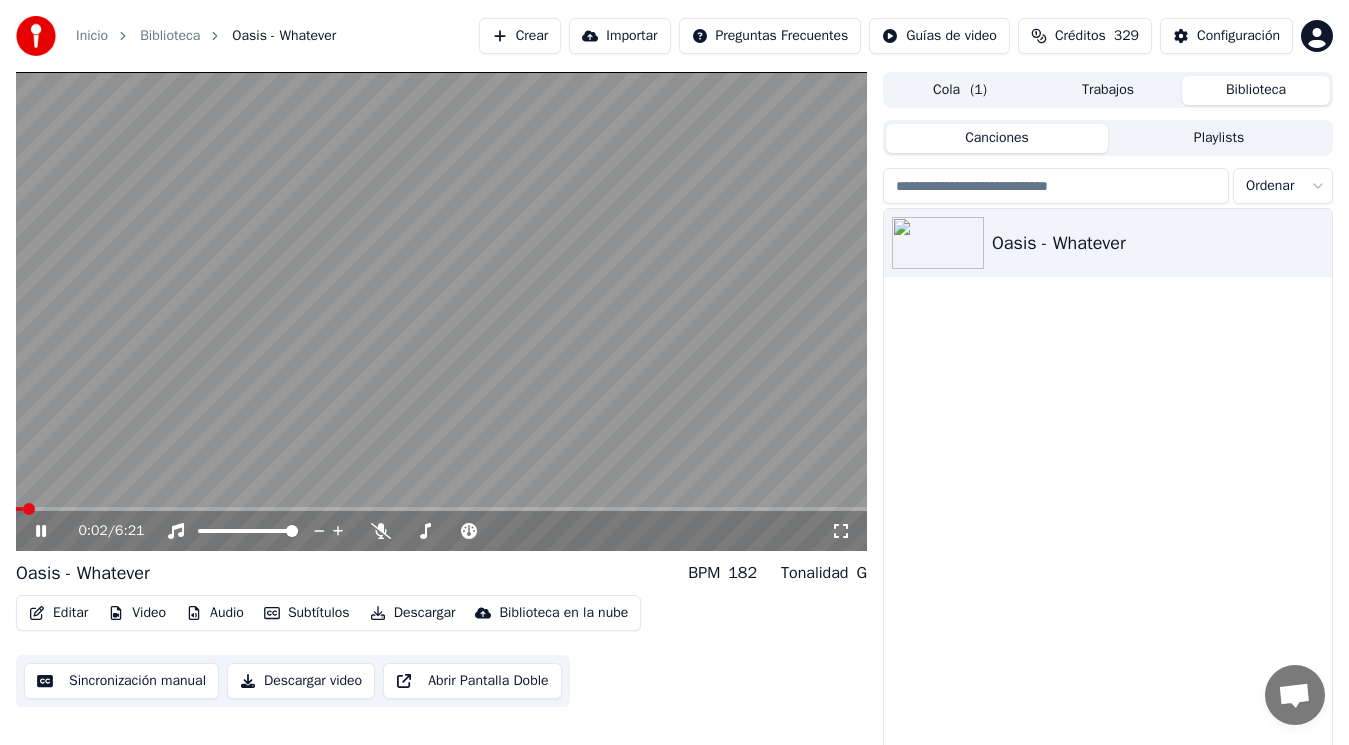 click 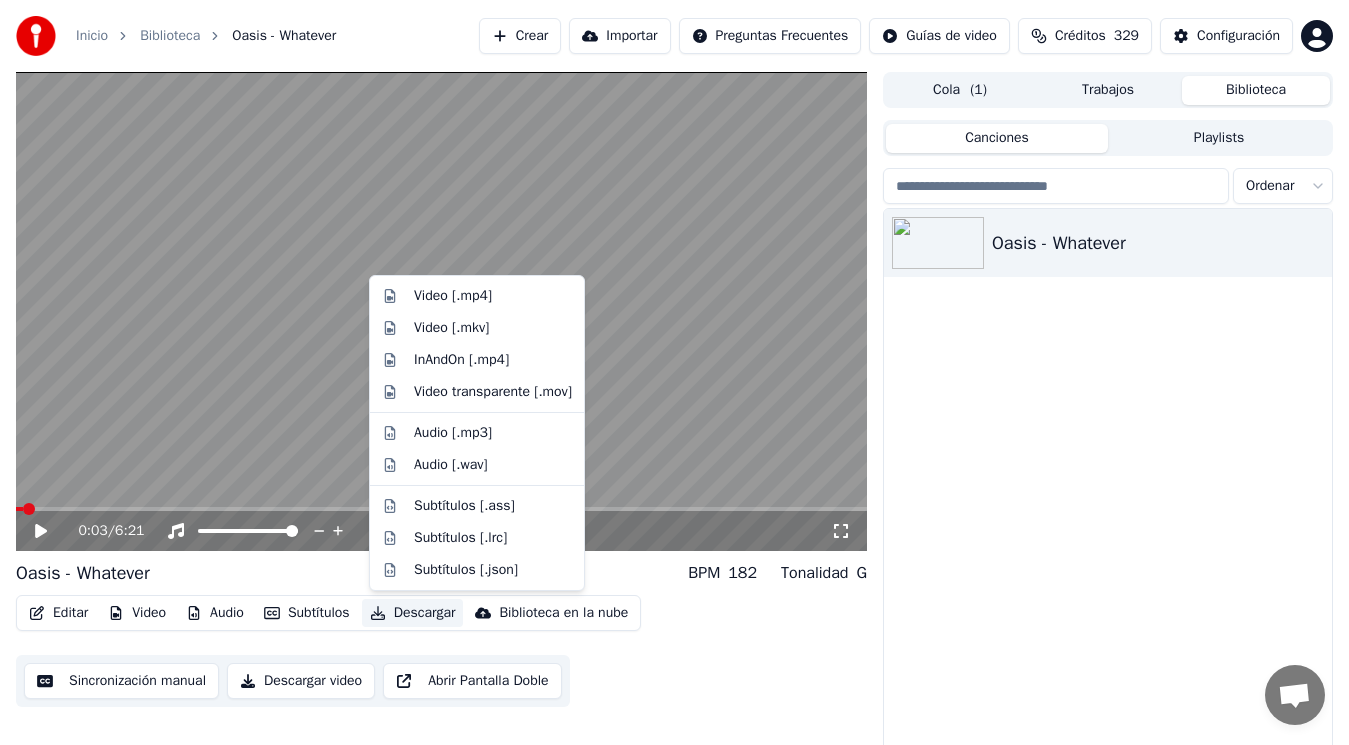 click on "Descargar" at bounding box center [413, 613] 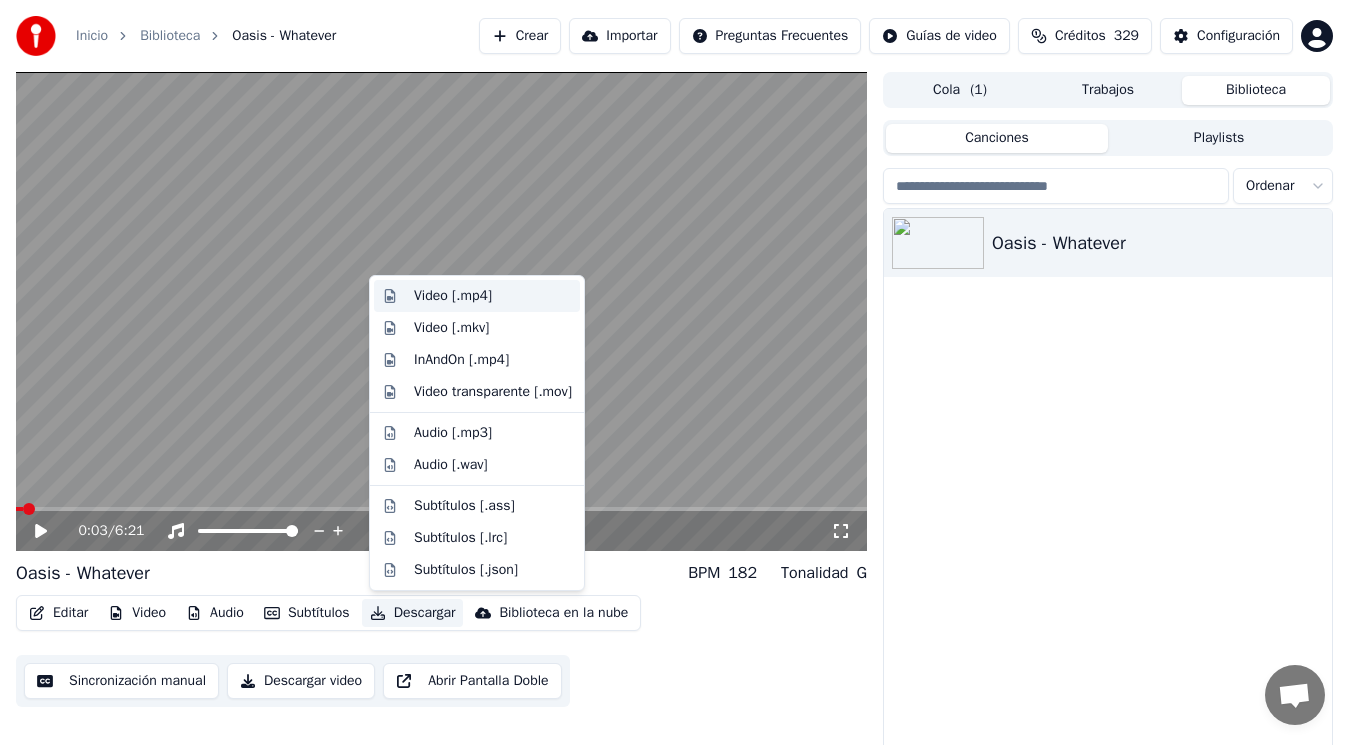 click on "Video [.mp4]" at bounding box center (453, 296) 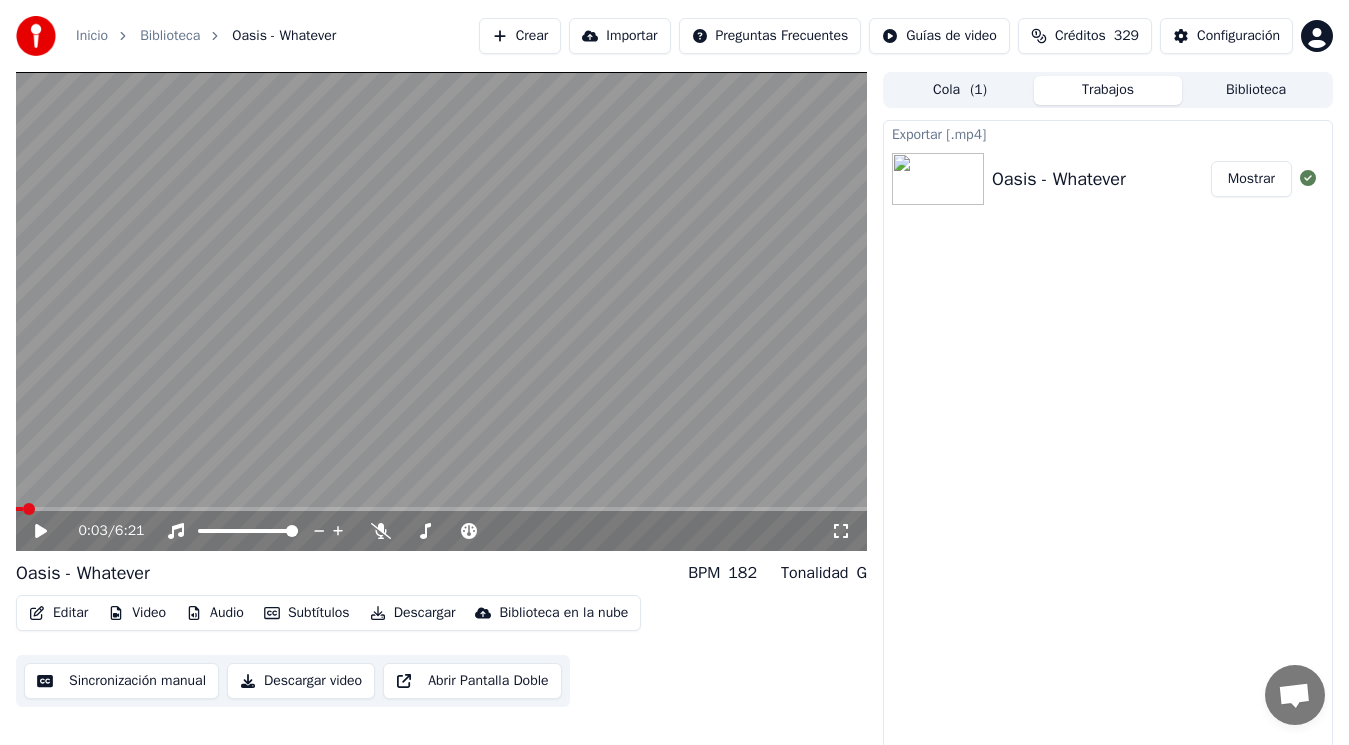 click on "Mostrar" at bounding box center [1251, 179] 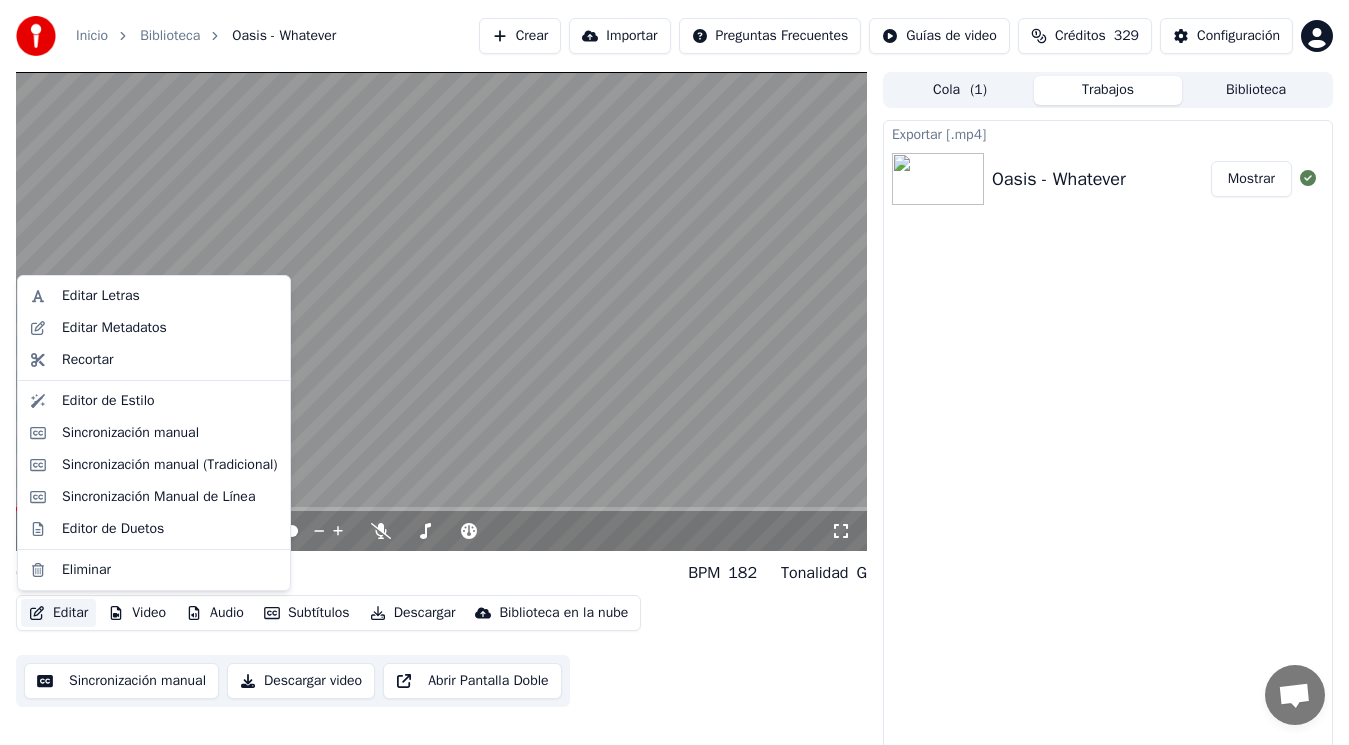 click on "Editar" at bounding box center (58, 613) 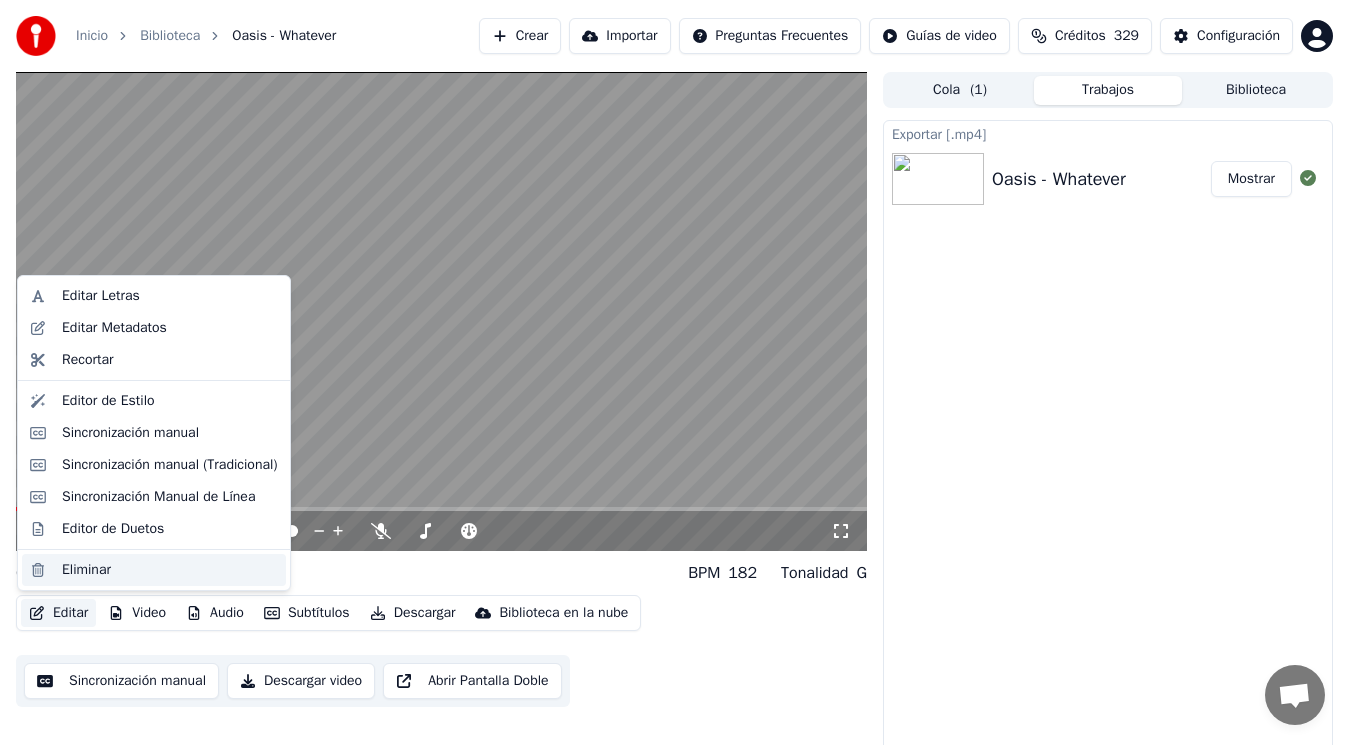 click on "Eliminar" at bounding box center [86, 570] 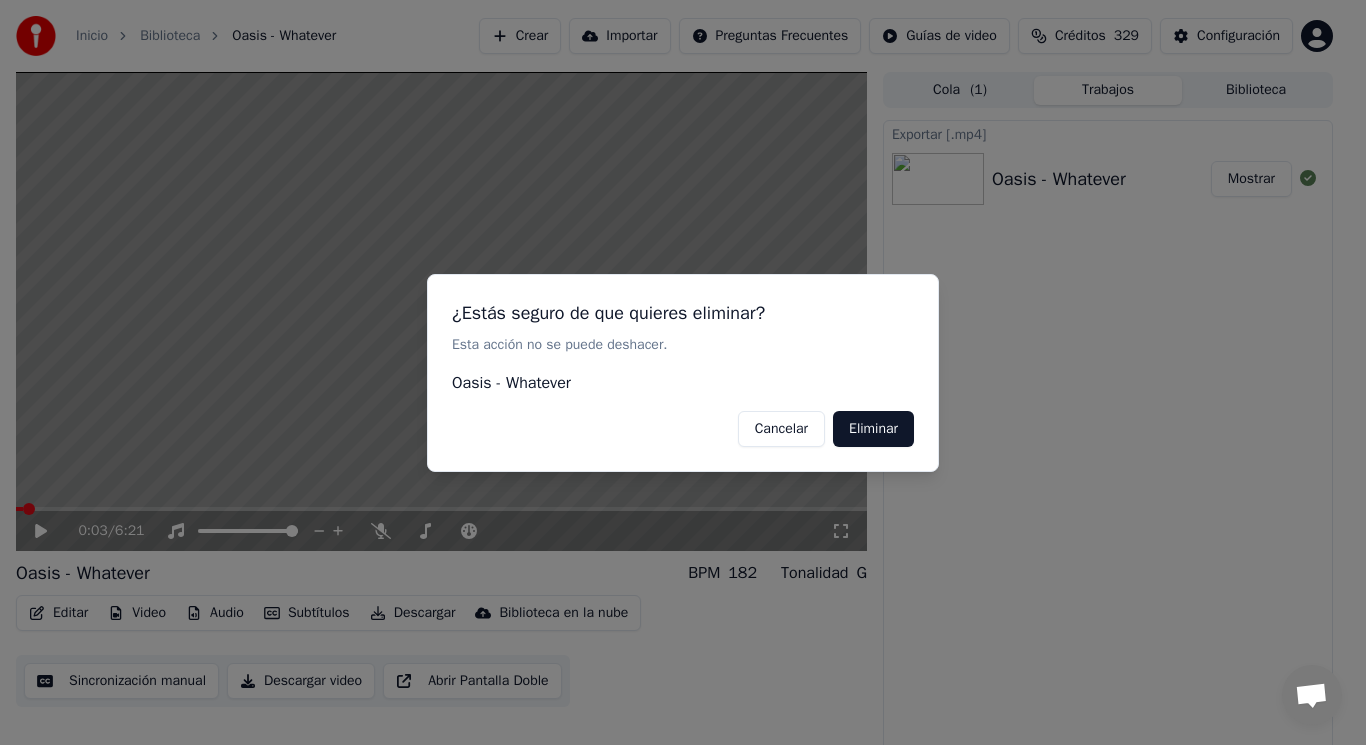 click on "Eliminar" at bounding box center (873, 428) 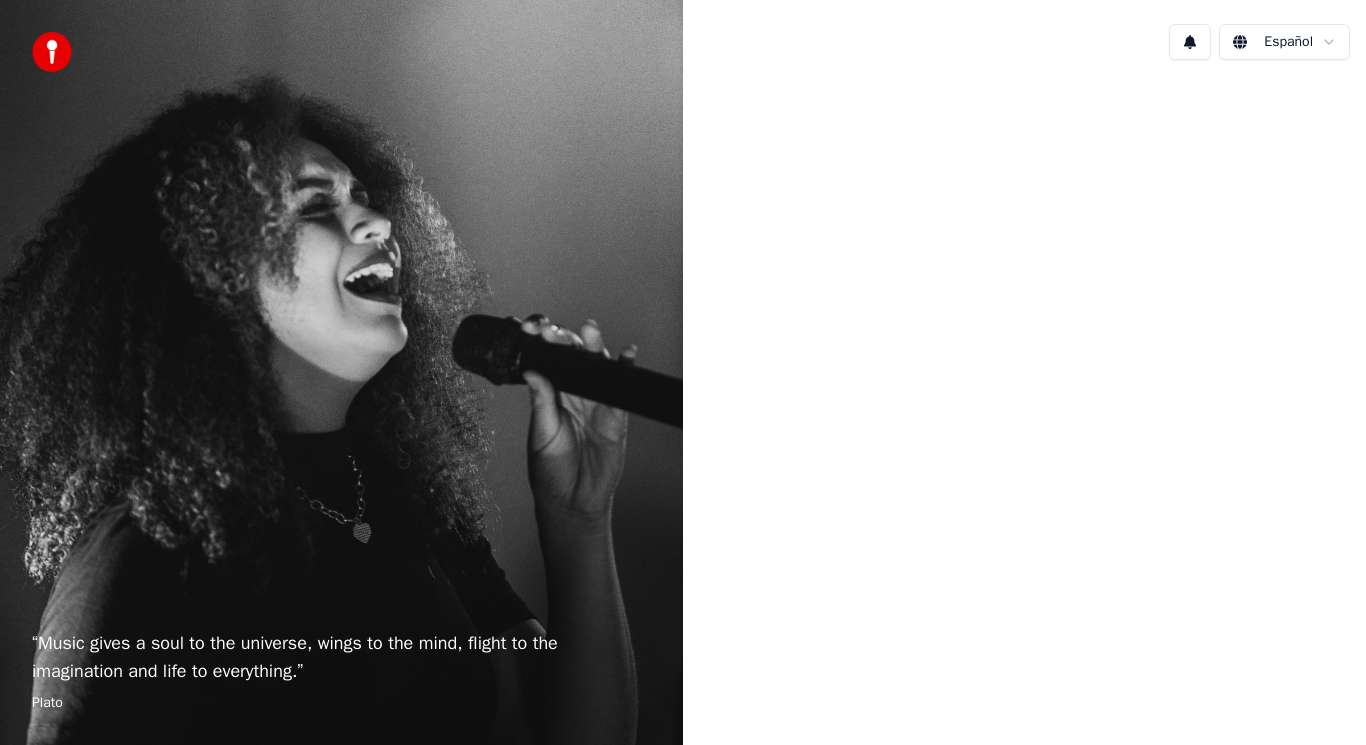 scroll, scrollTop: 0, scrollLeft: 0, axis: both 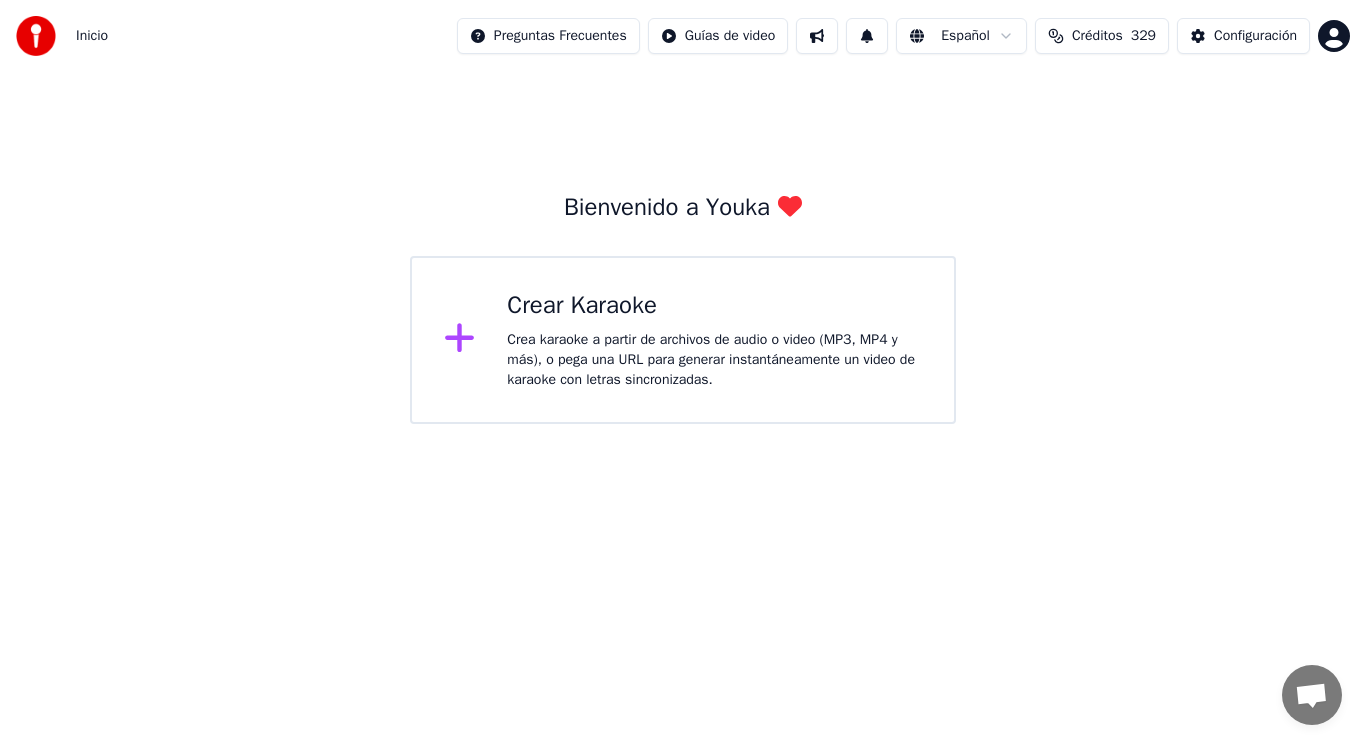 click on "Crea karaoke a partir de archivos de audio o video (MP3, MP4 y más), o pega una URL para generar instantáneamente un video de karaoke con letras sincronizadas." at bounding box center (714, 360) 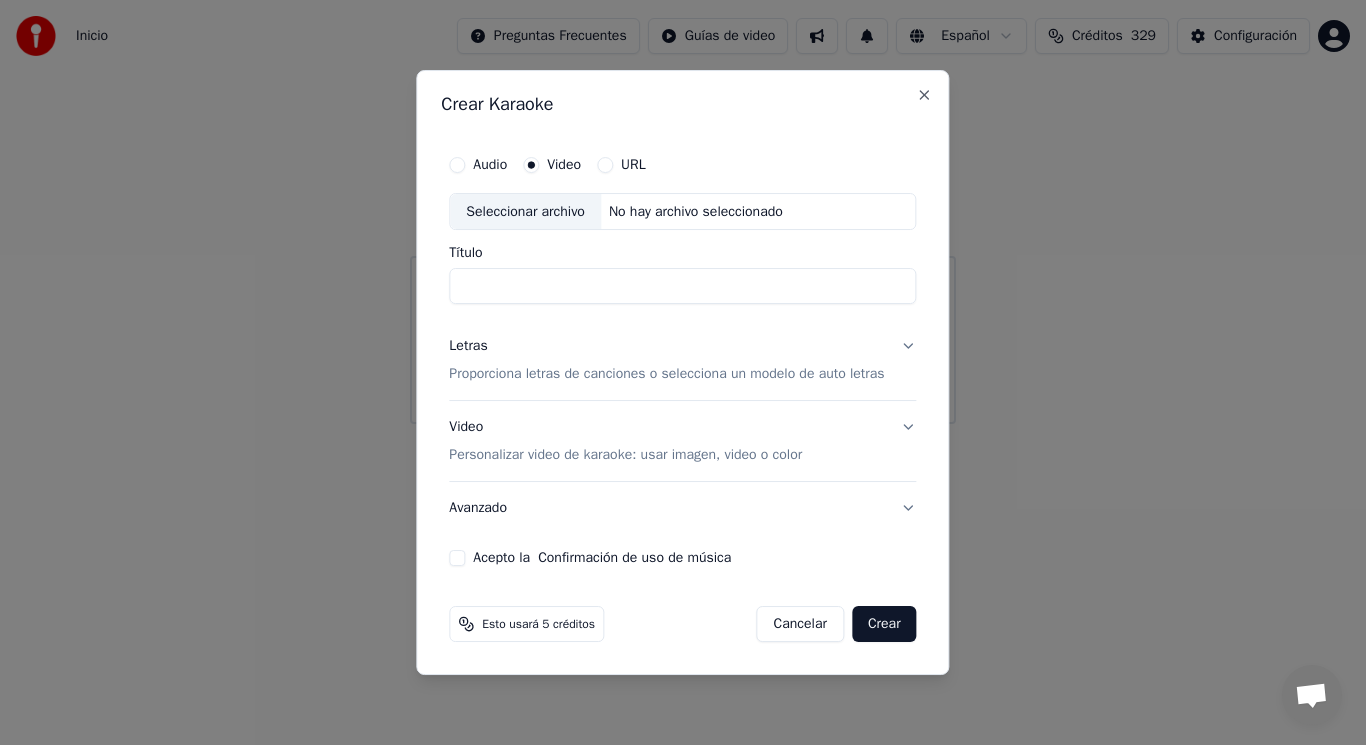 click on "Seleccionar archivo" at bounding box center (525, 212) 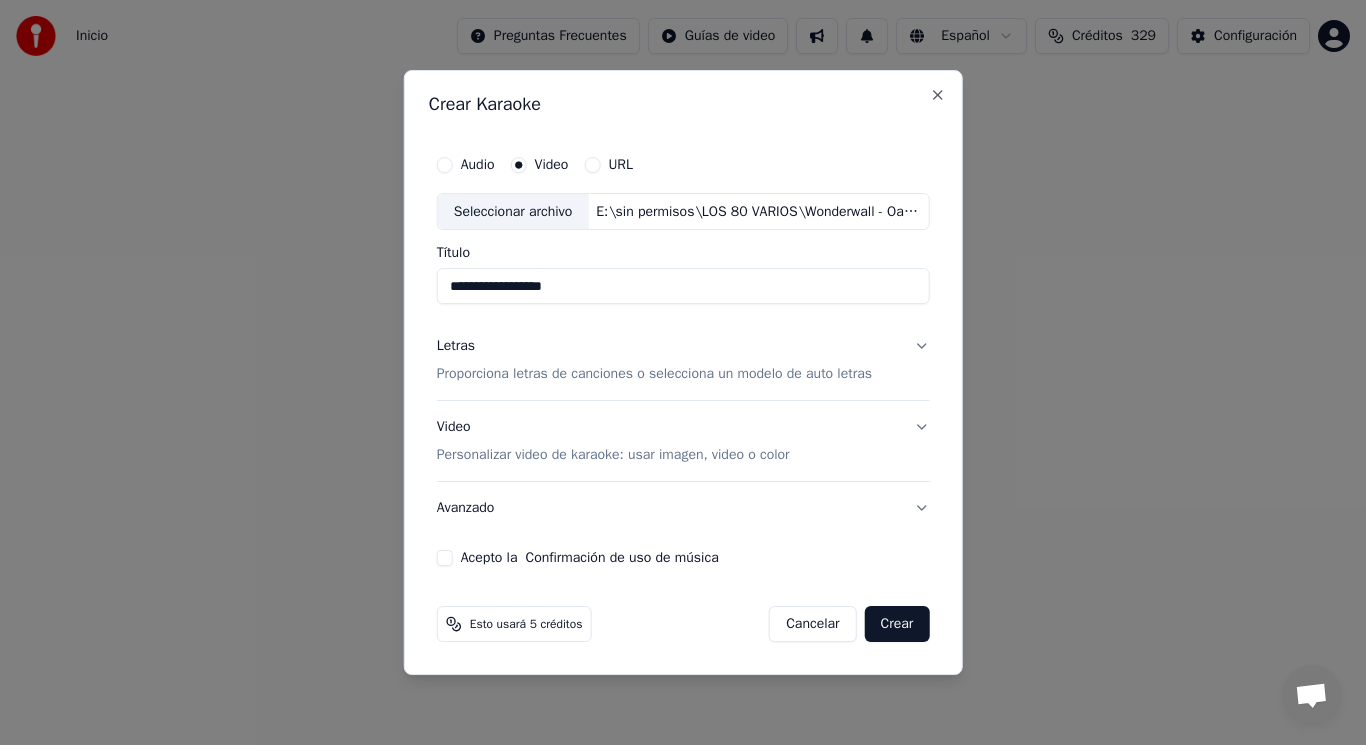 click on "**********" at bounding box center [683, 287] 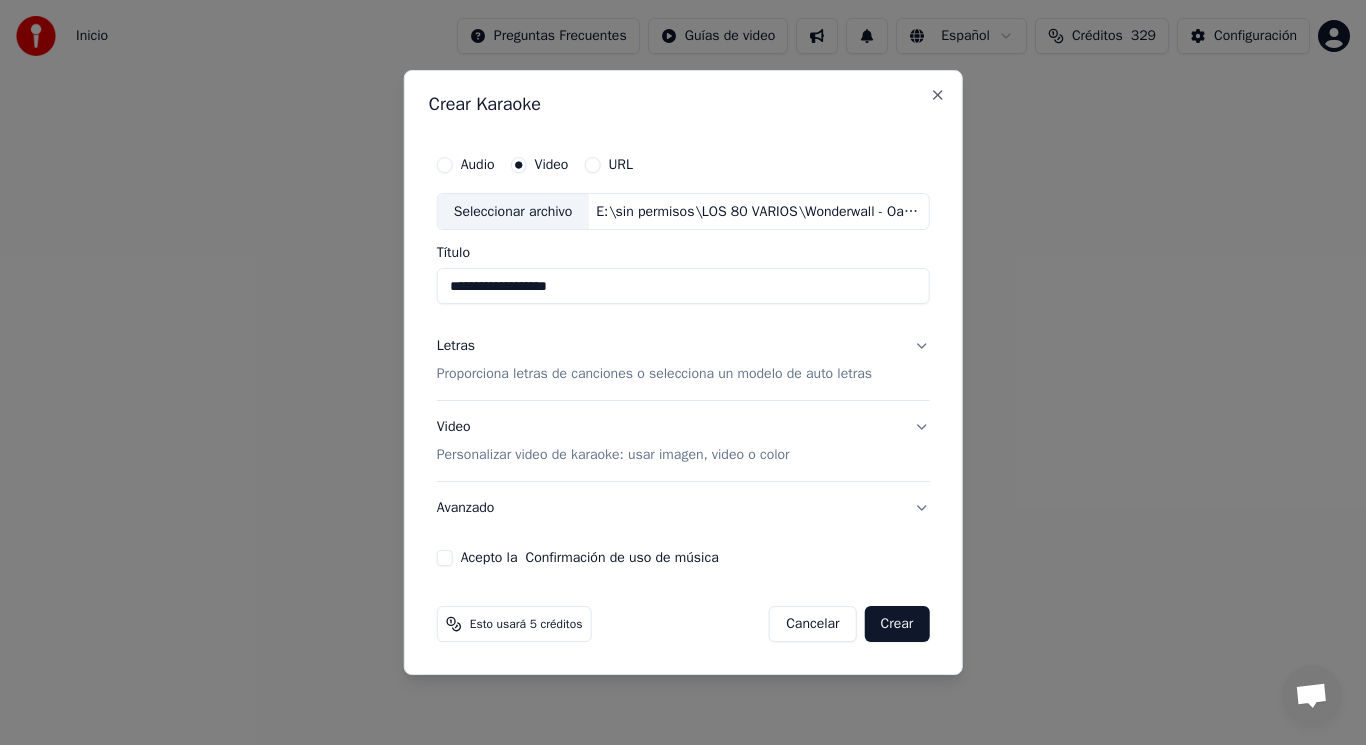 type on "**********" 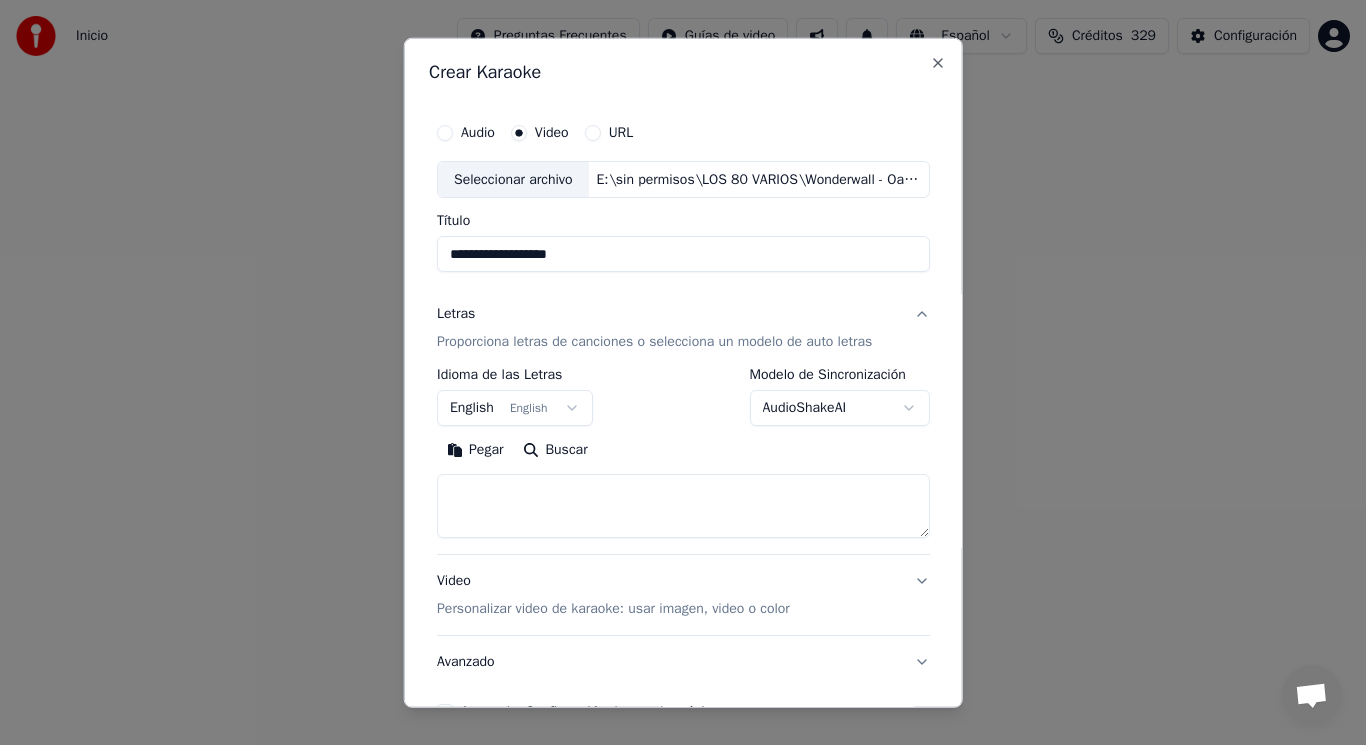 click at bounding box center [683, 506] 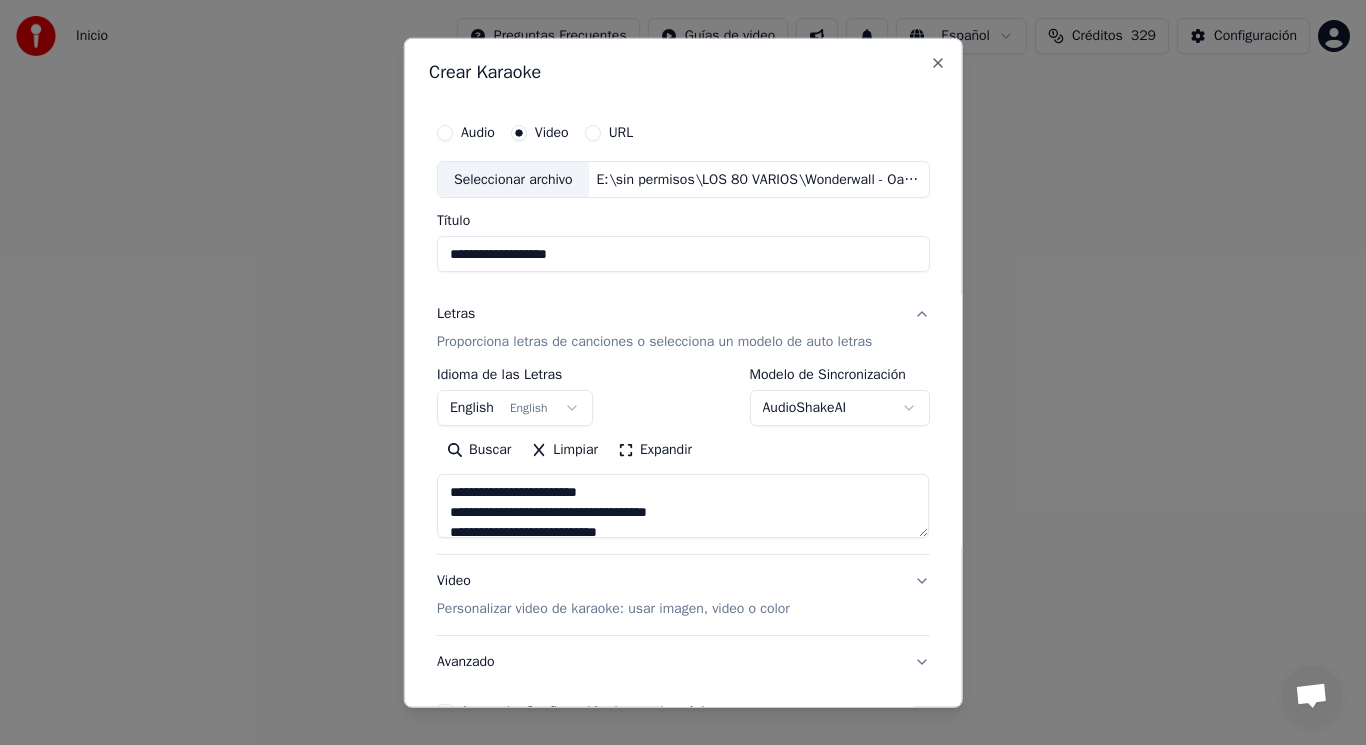 scroll, scrollTop: 465, scrollLeft: 0, axis: vertical 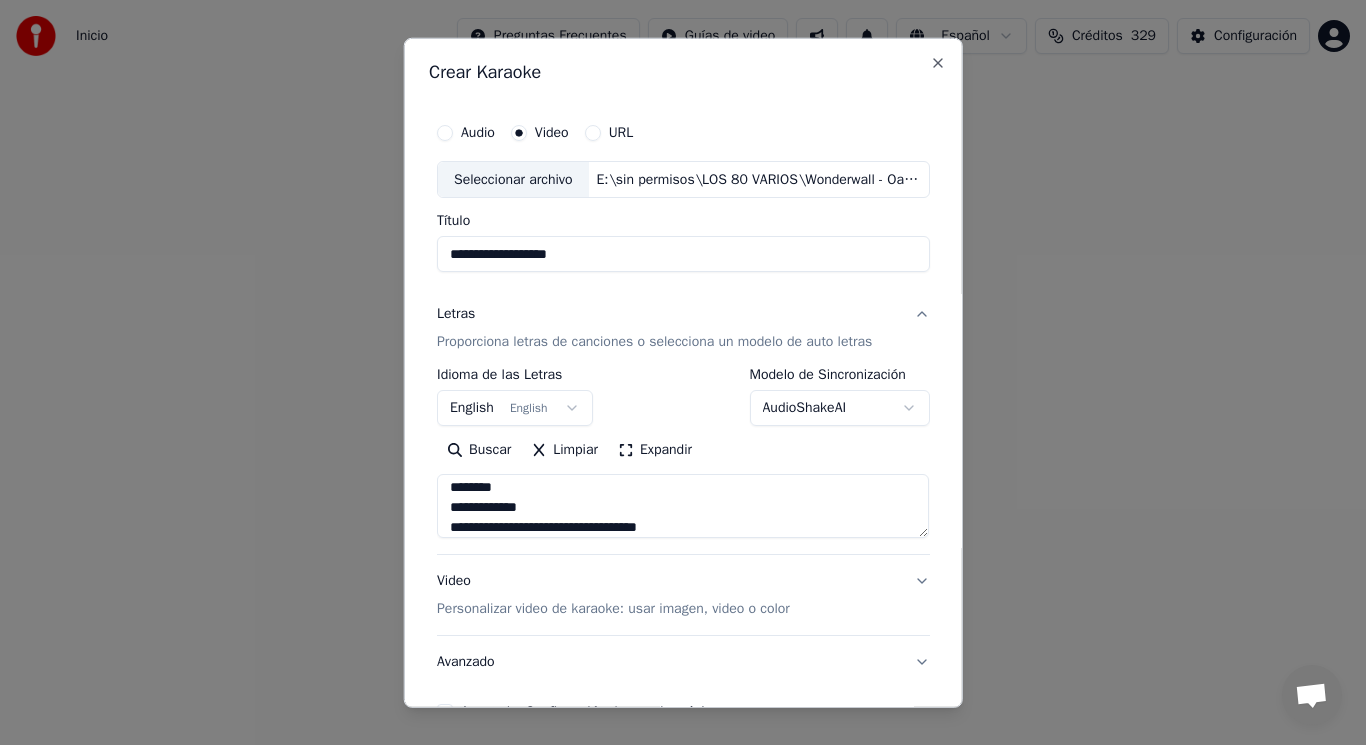 click on "**********" at bounding box center (683, 506) 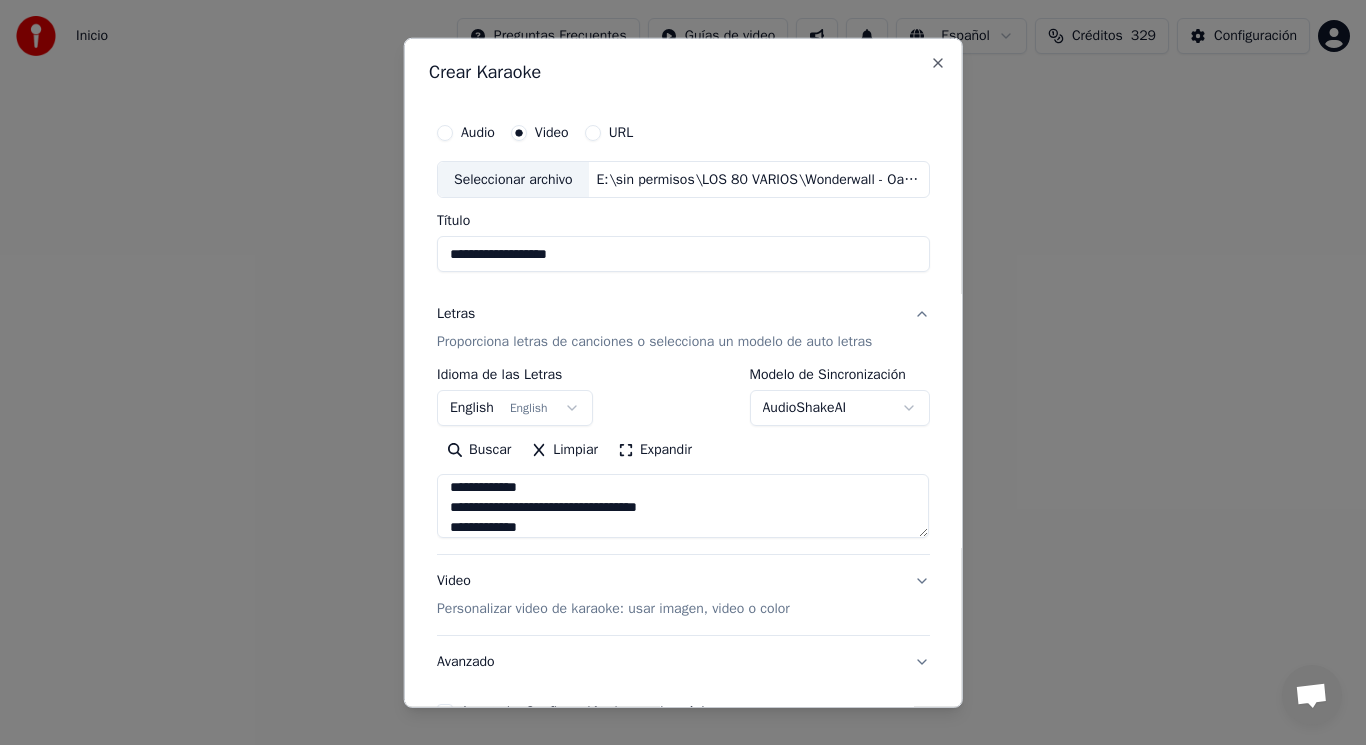 scroll, scrollTop: 407, scrollLeft: 0, axis: vertical 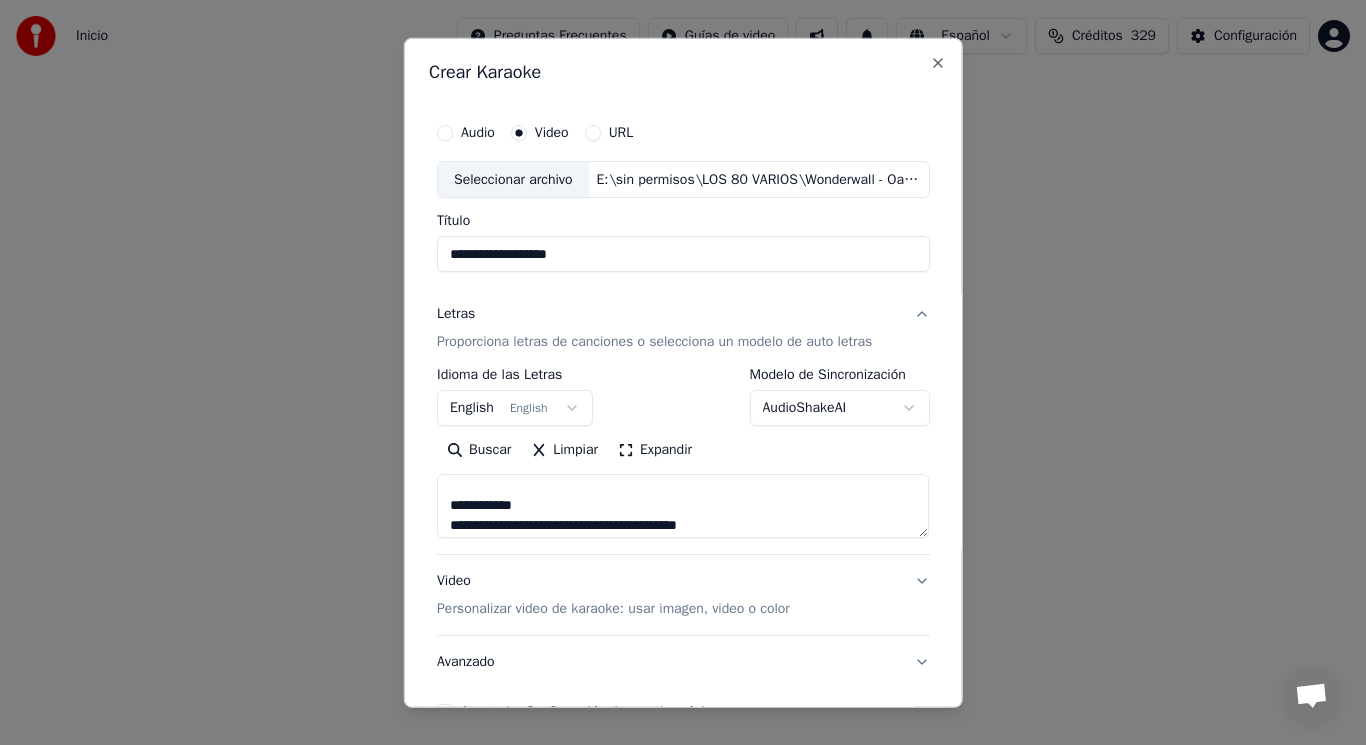 click on "**********" at bounding box center (683, 506) 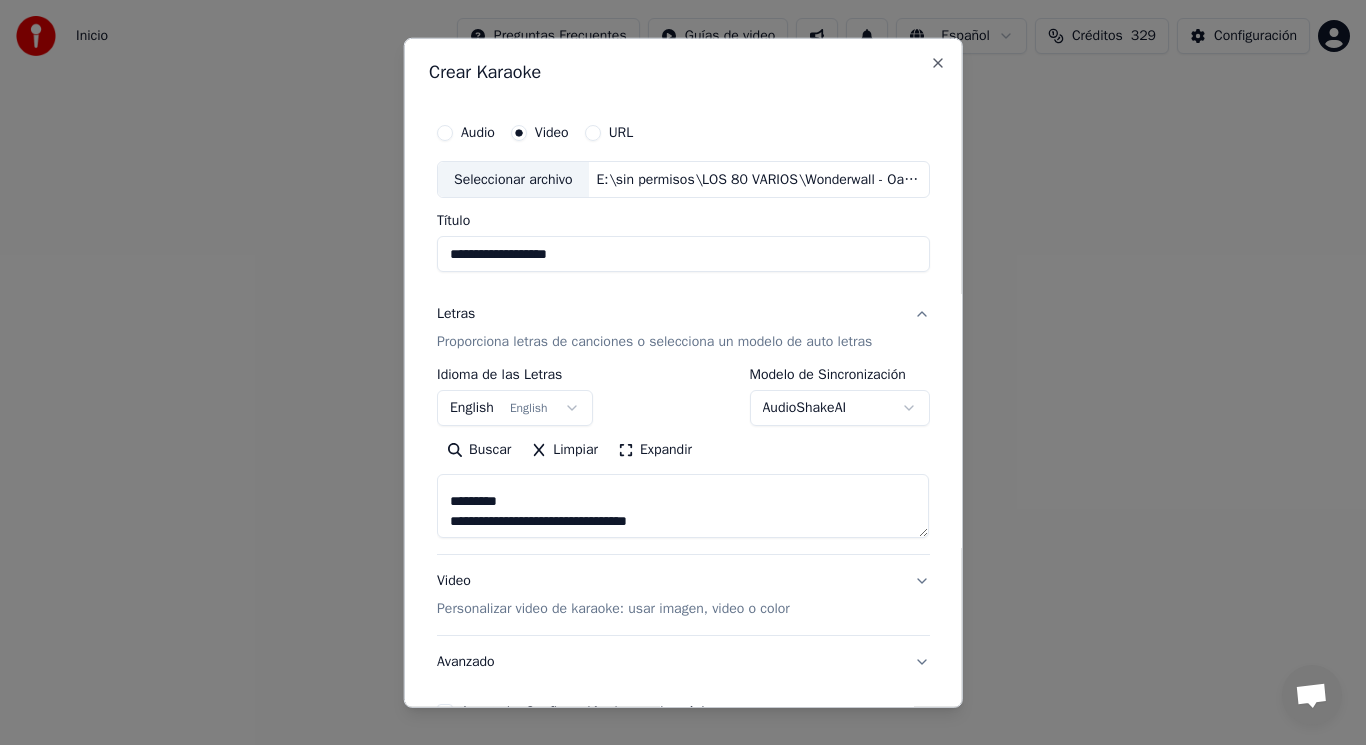 scroll, scrollTop: 127, scrollLeft: 0, axis: vertical 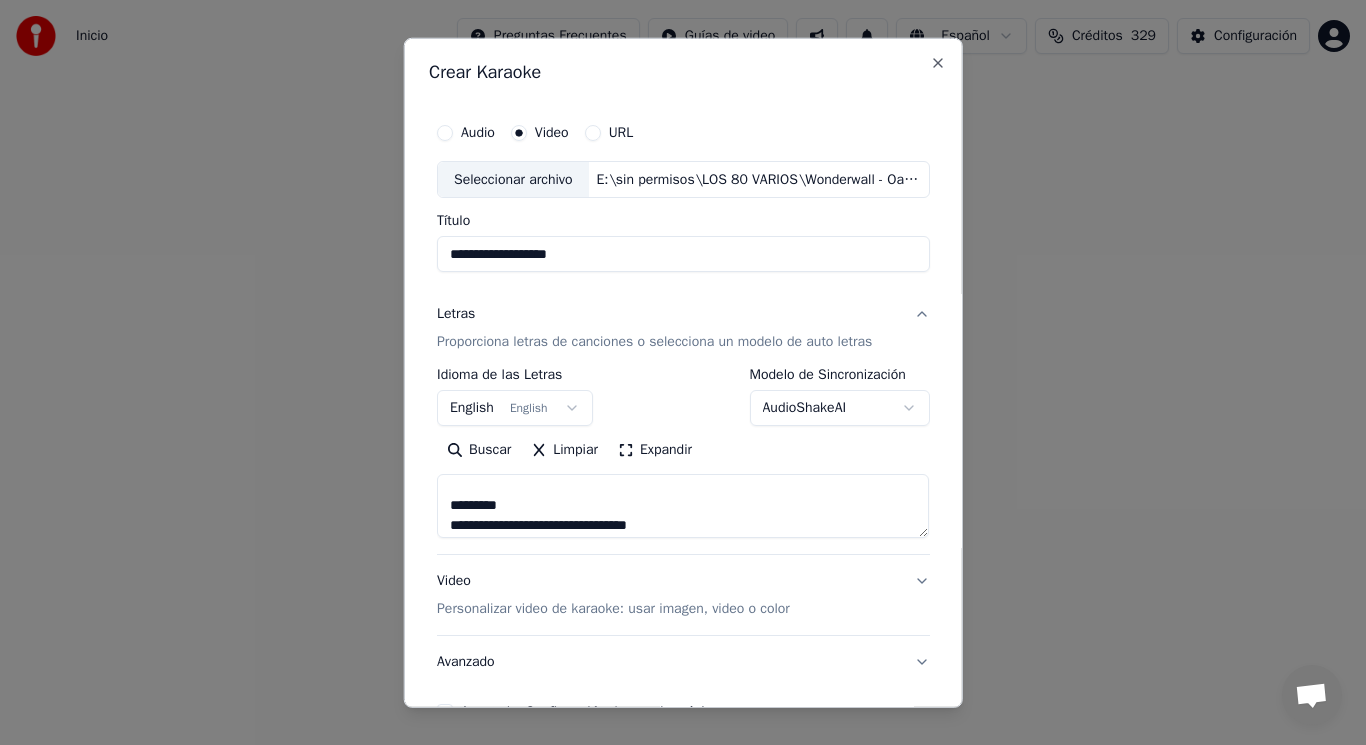 click on "**********" at bounding box center [683, 506] 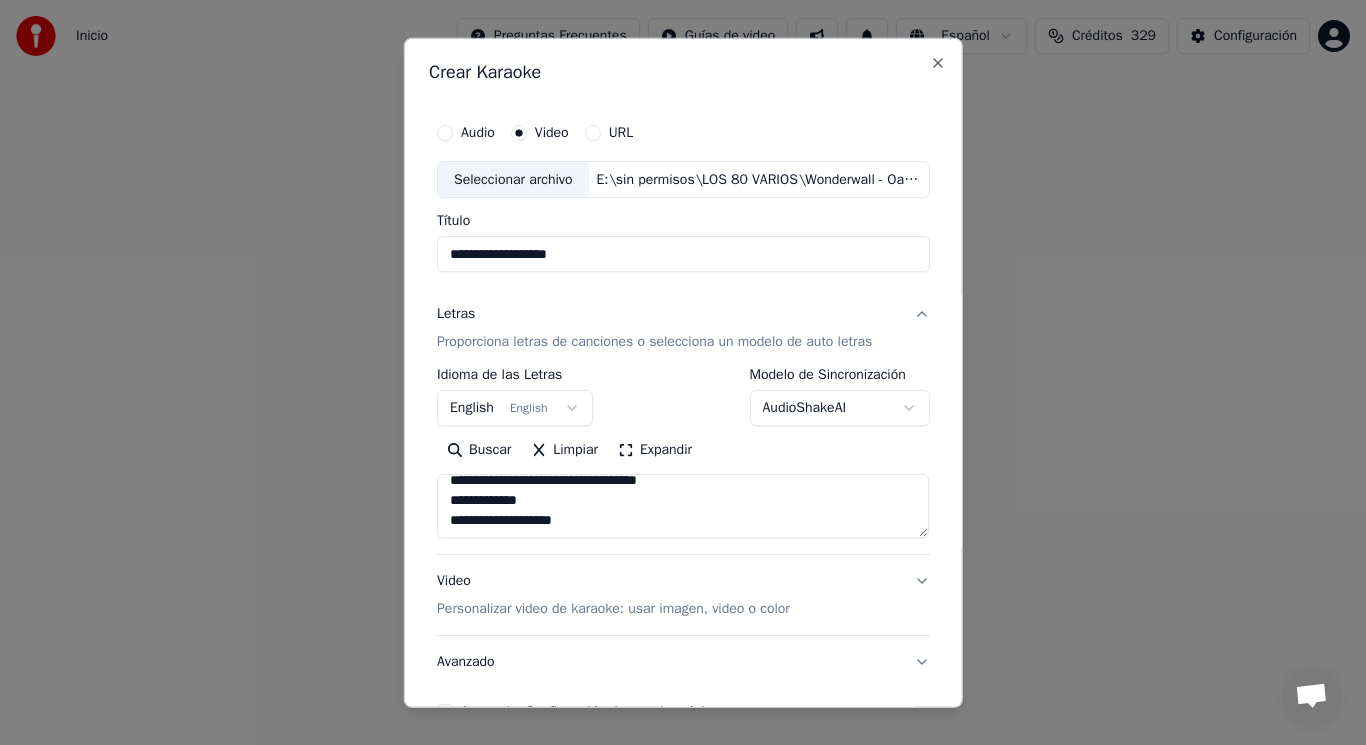 scroll, scrollTop: 414, scrollLeft: 0, axis: vertical 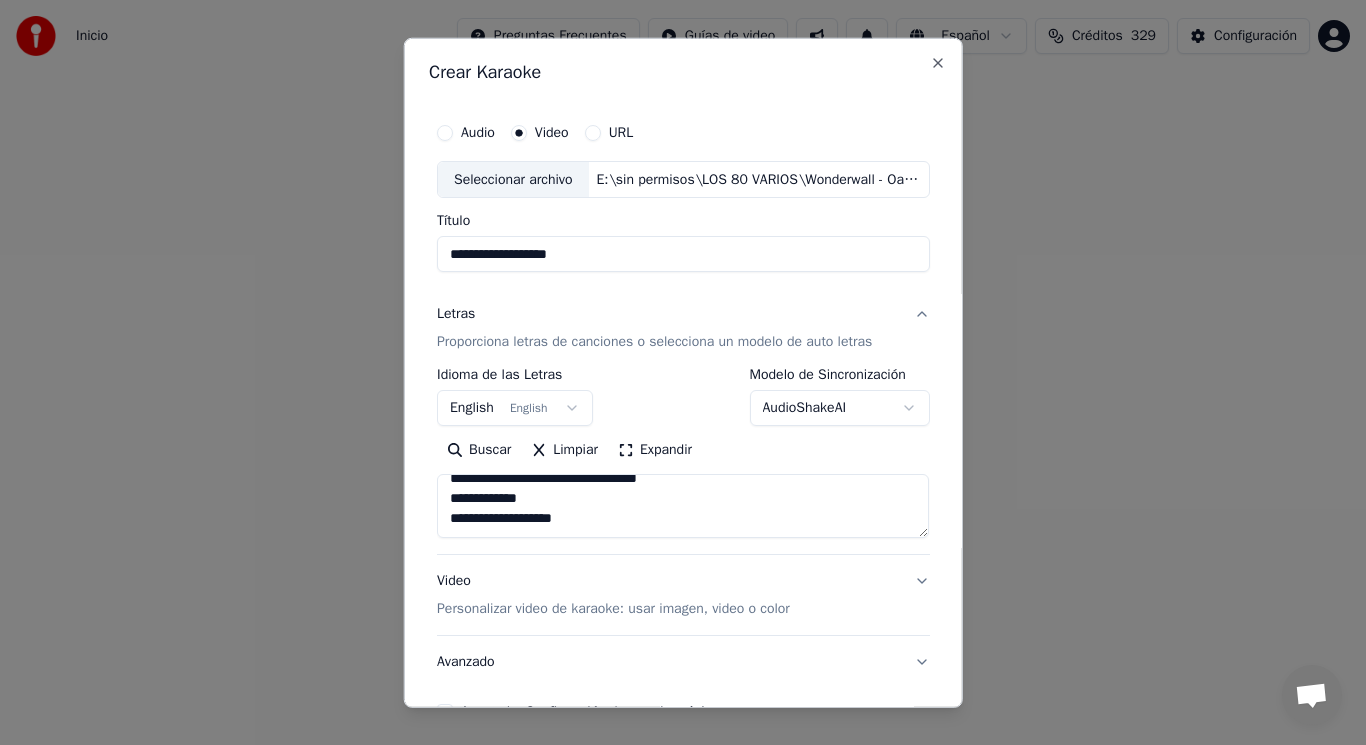 click on "**********" at bounding box center (683, 506) 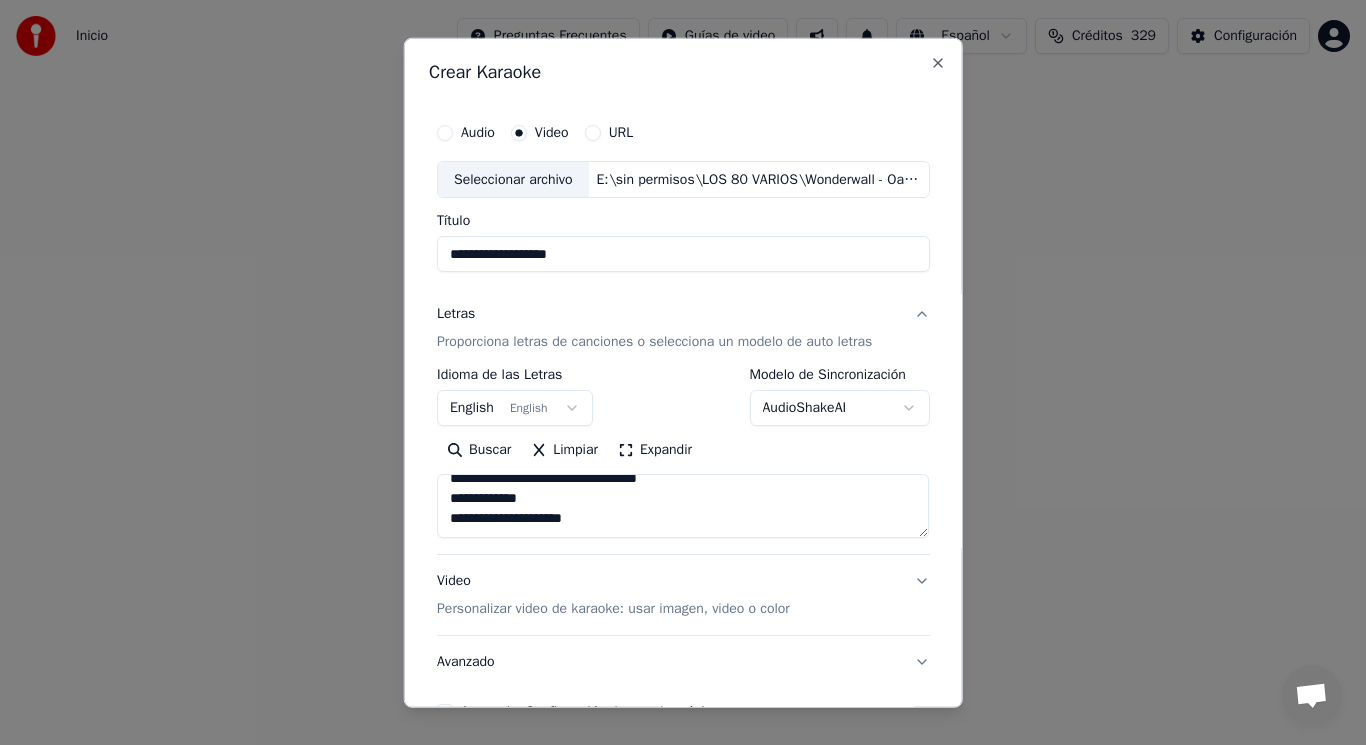 scroll, scrollTop: 445, scrollLeft: 0, axis: vertical 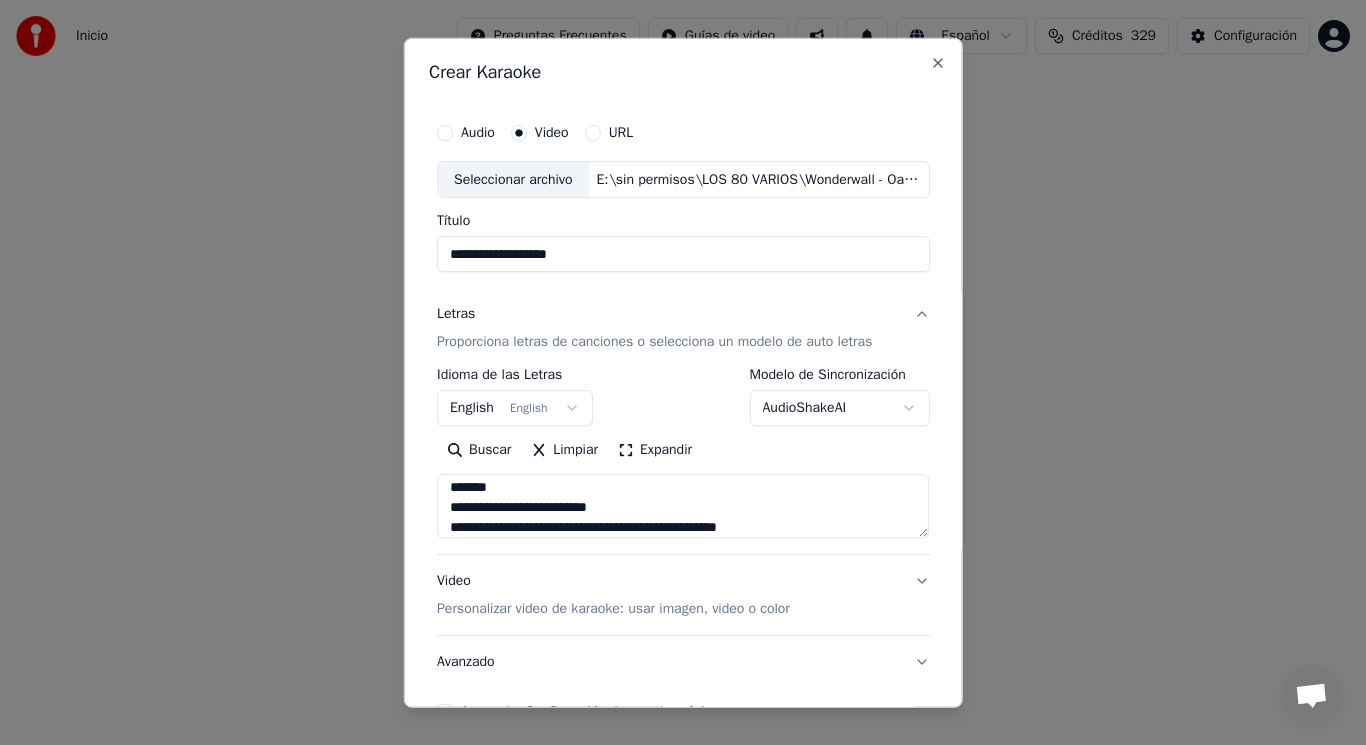 click at bounding box center [683, 506] 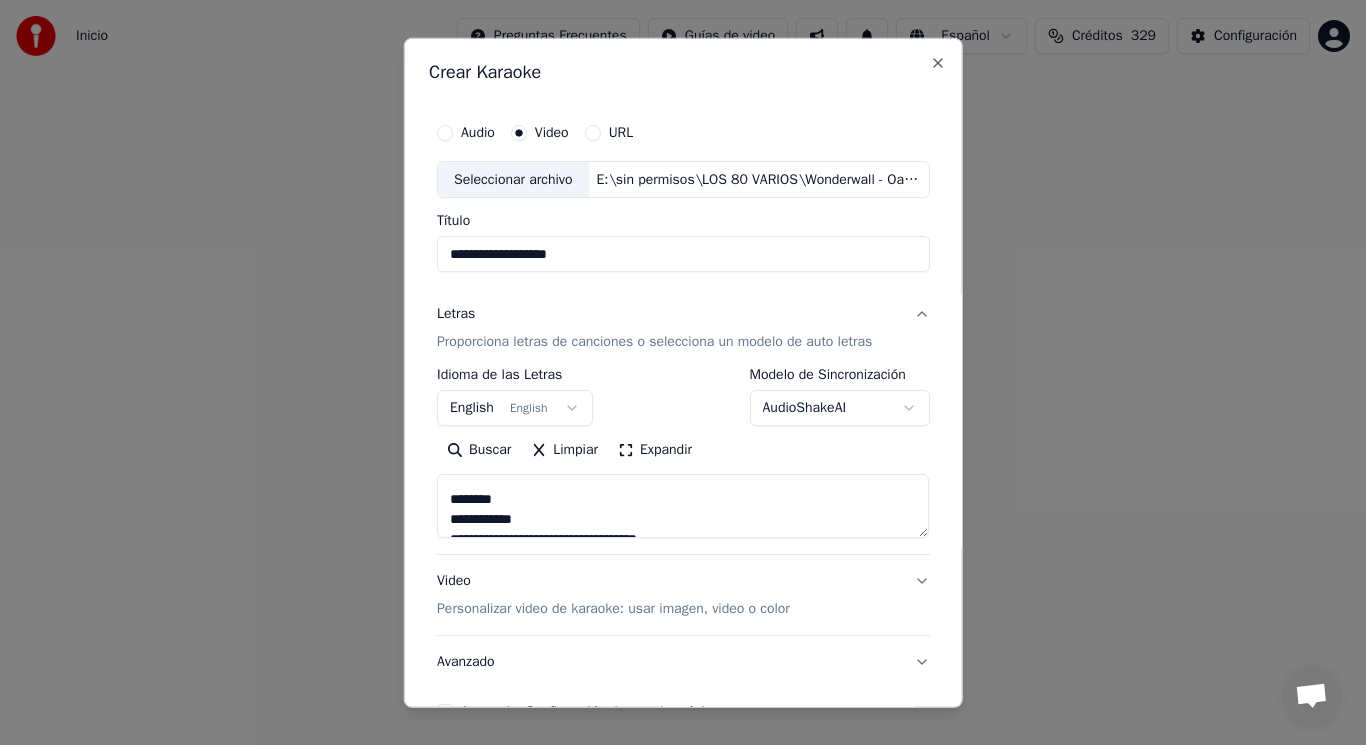 scroll, scrollTop: 727, scrollLeft: 0, axis: vertical 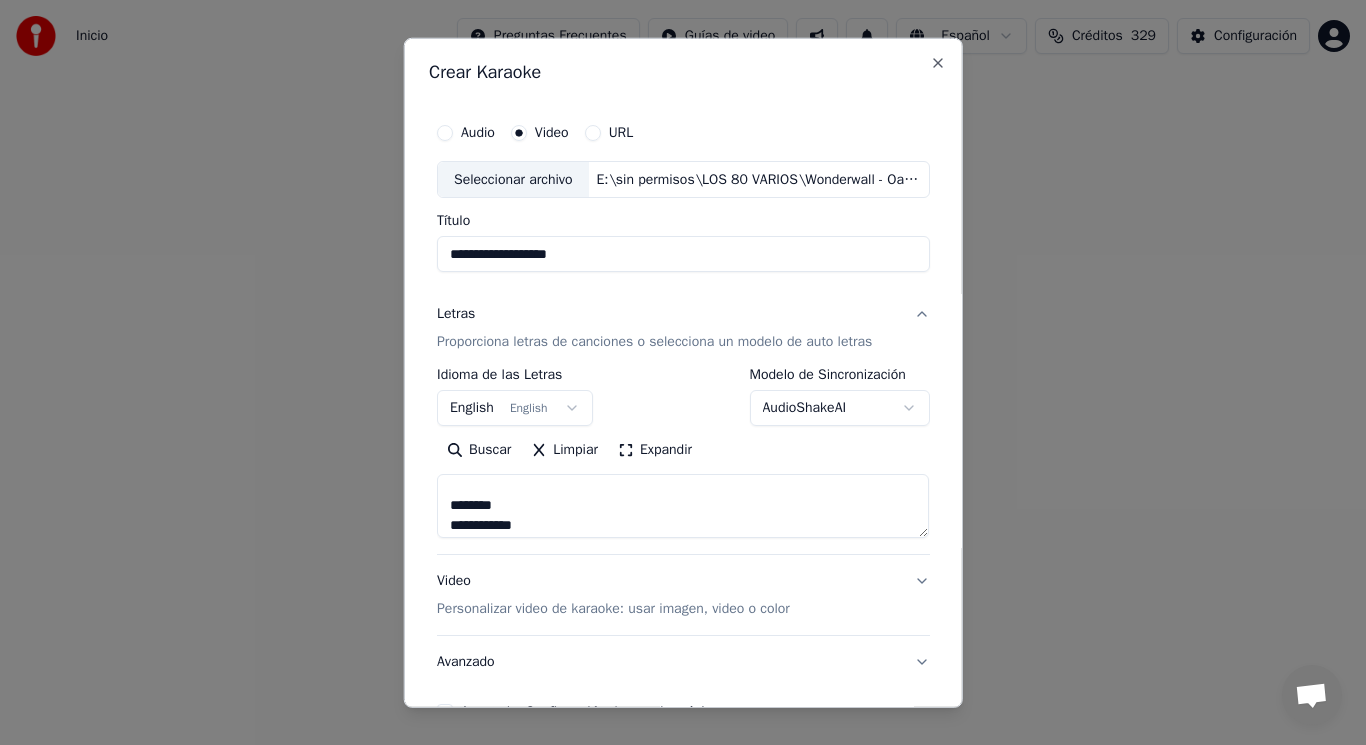 click at bounding box center (683, 506) 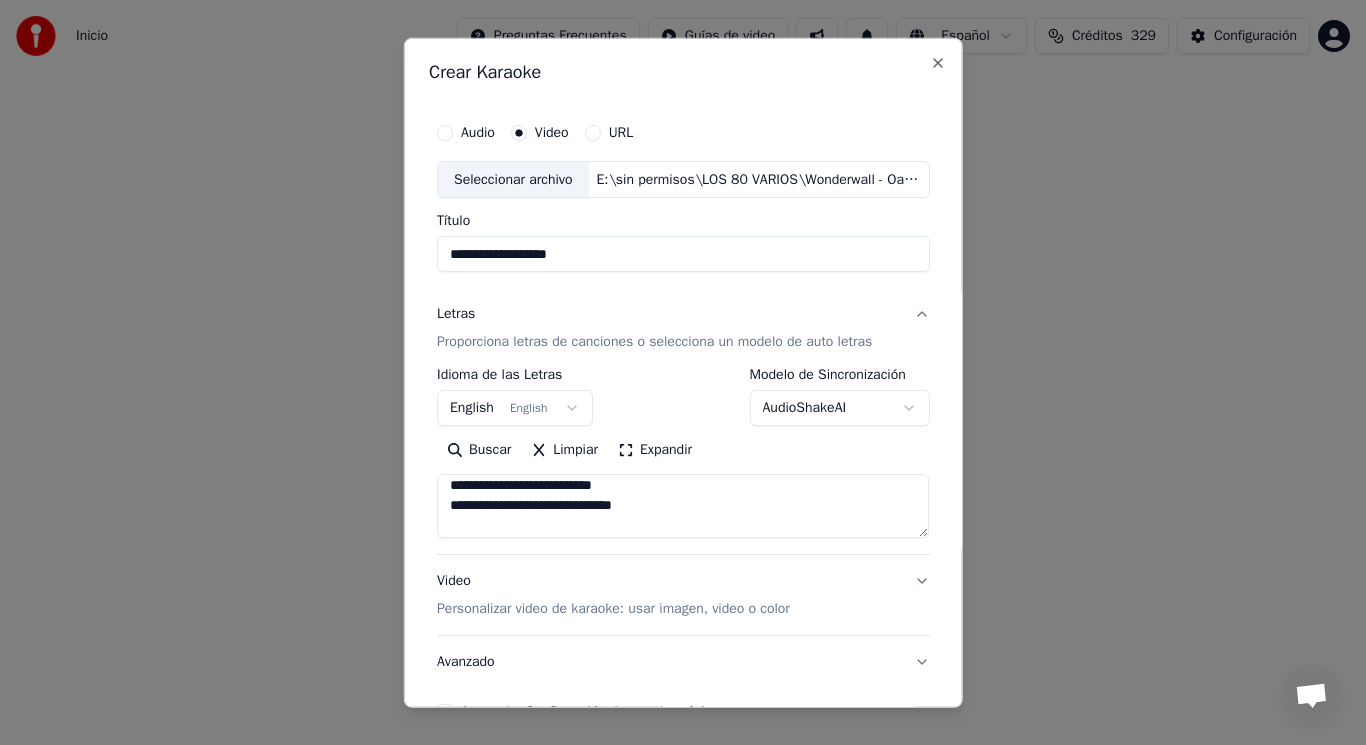 scroll, scrollTop: 607, scrollLeft: 0, axis: vertical 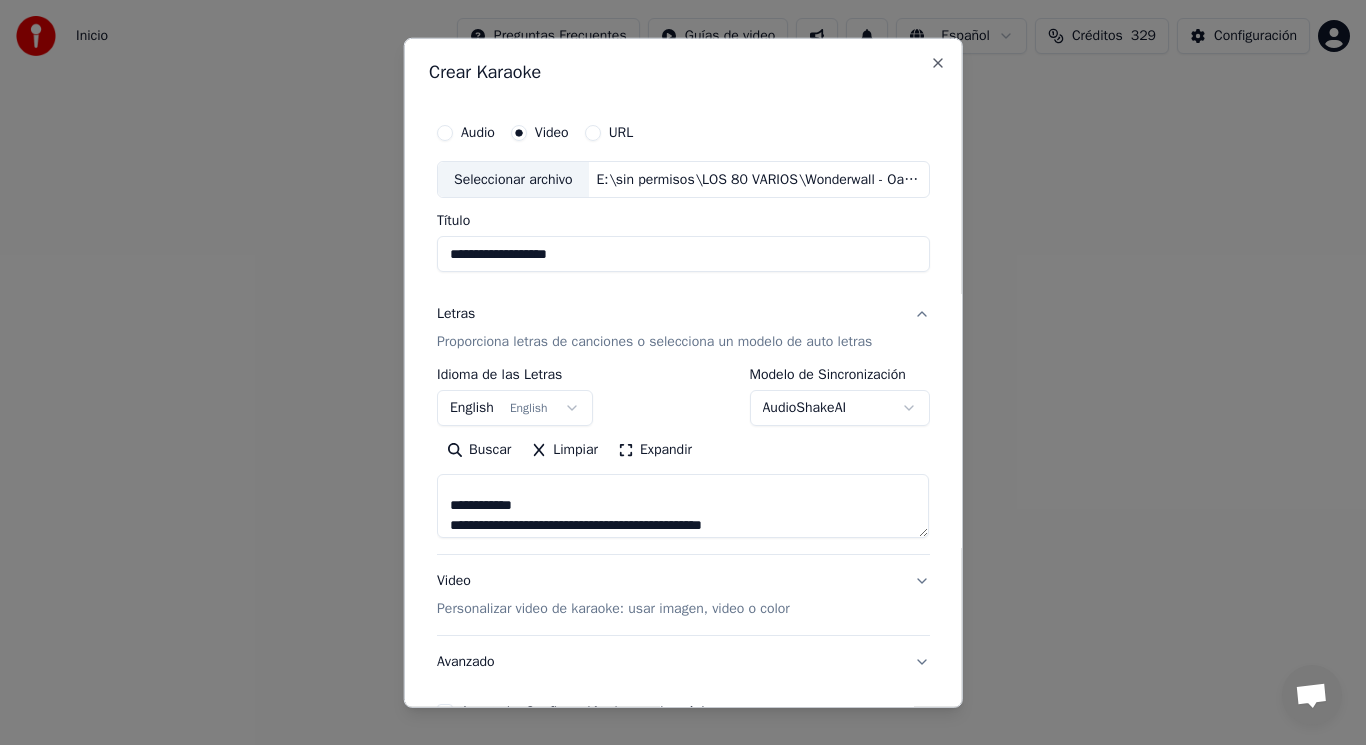 click at bounding box center [683, 506] 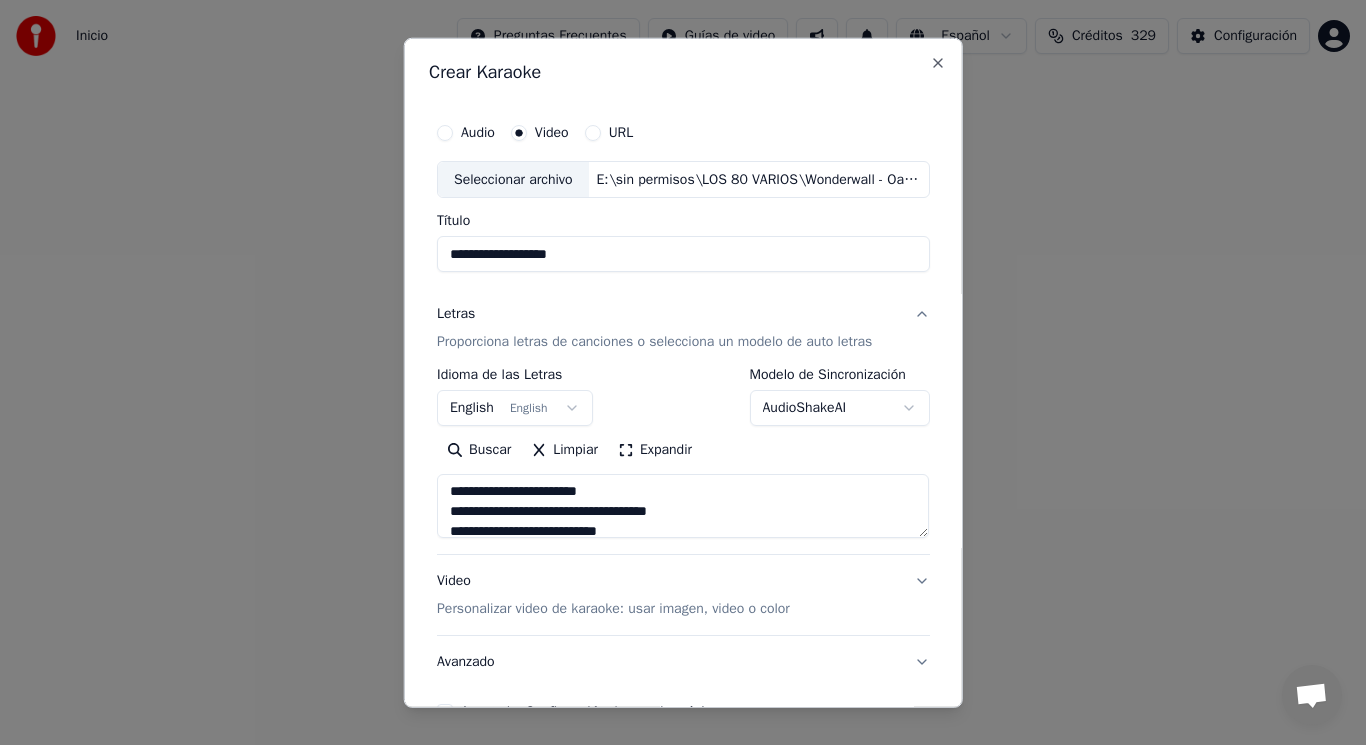 scroll, scrollTop: 0, scrollLeft: 0, axis: both 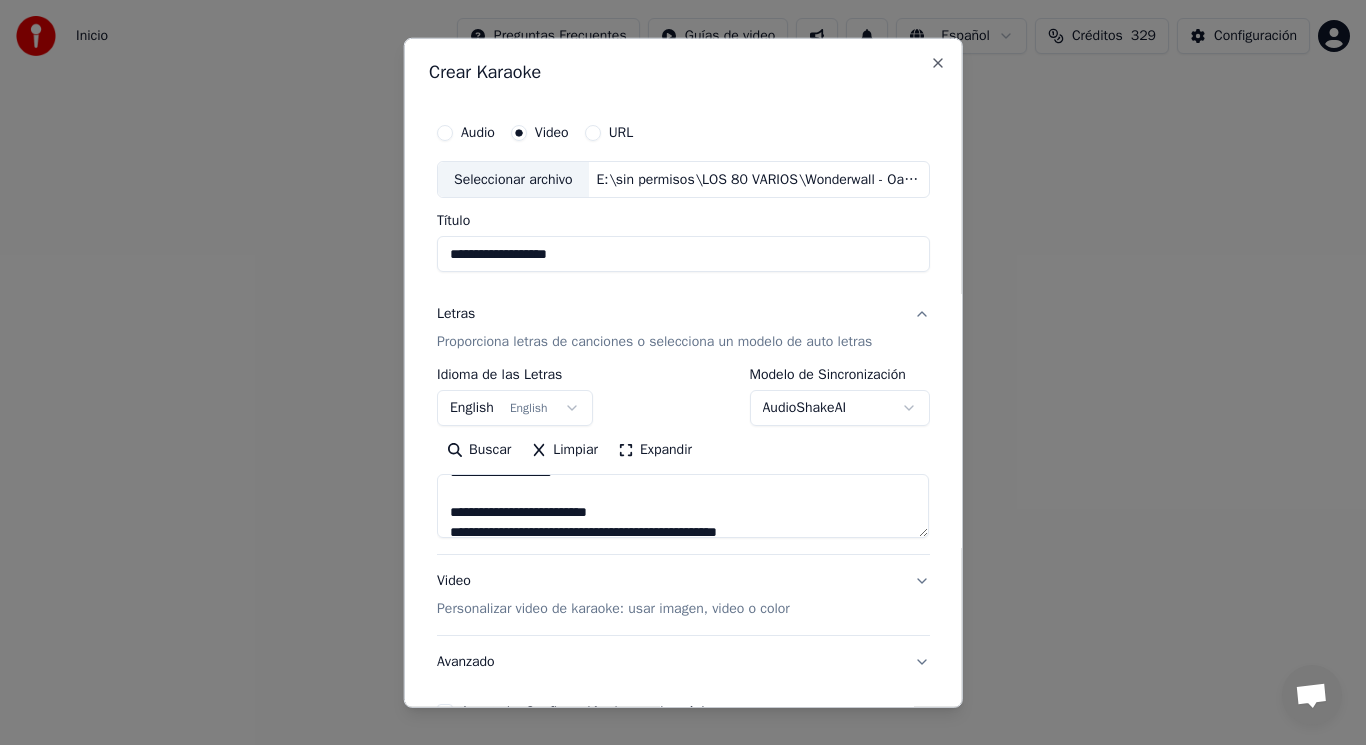 click at bounding box center (683, 506) 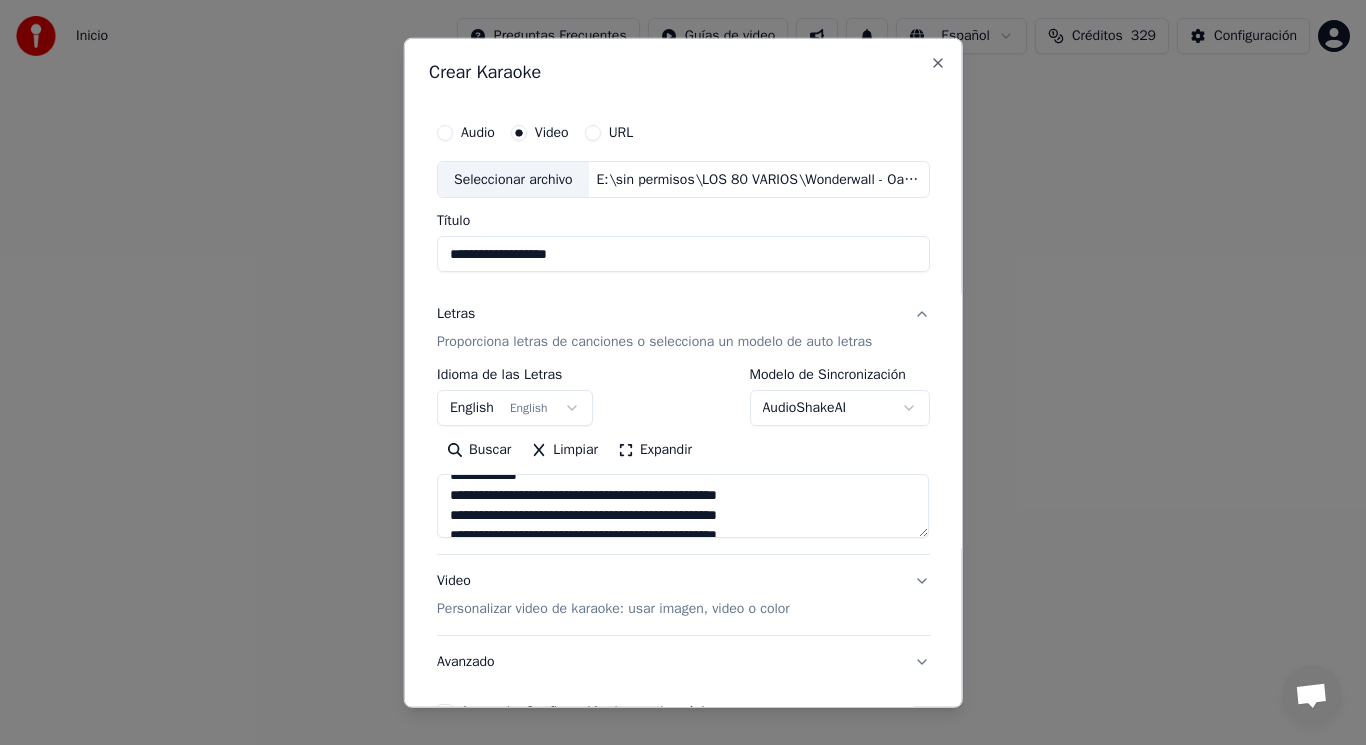 scroll, scrollTop: 920, scrollLeft: 0, axis: vertical 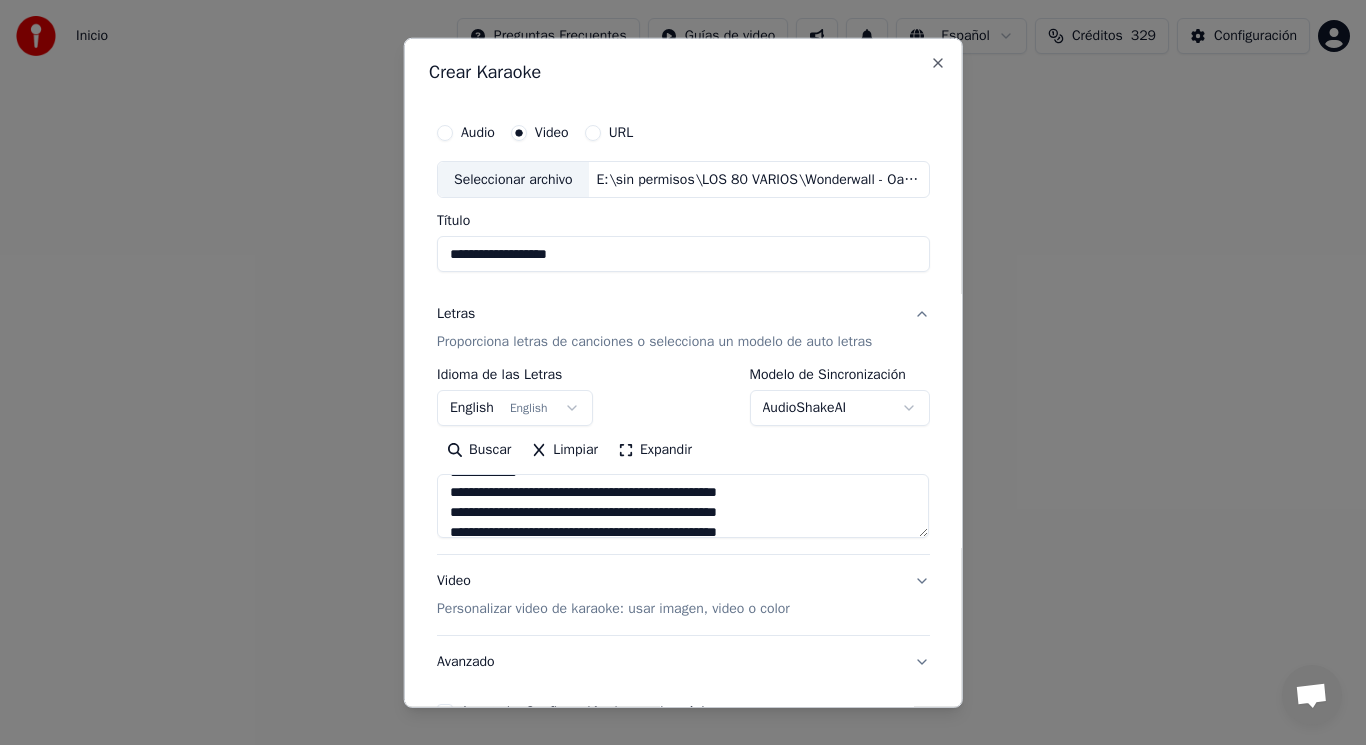 click at bounding box center (683, 506) 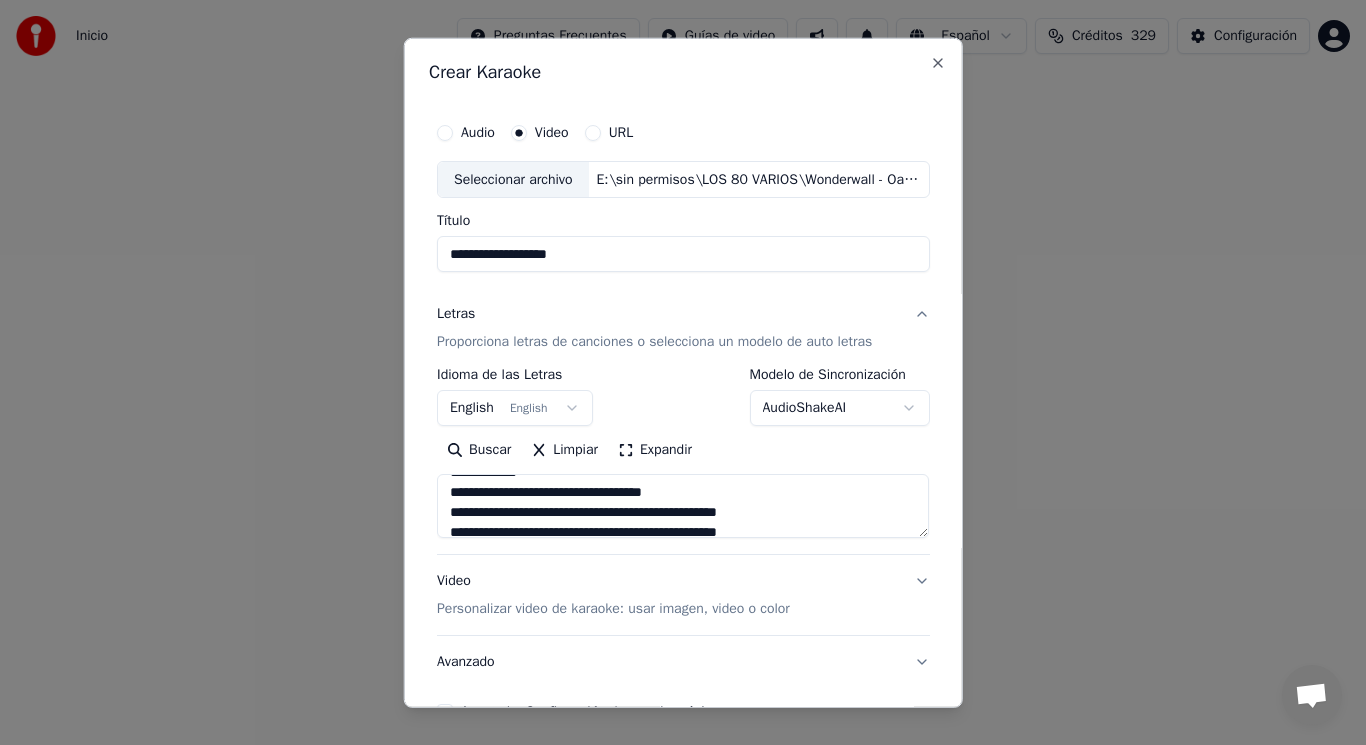 click at bounding box center [683, 506] 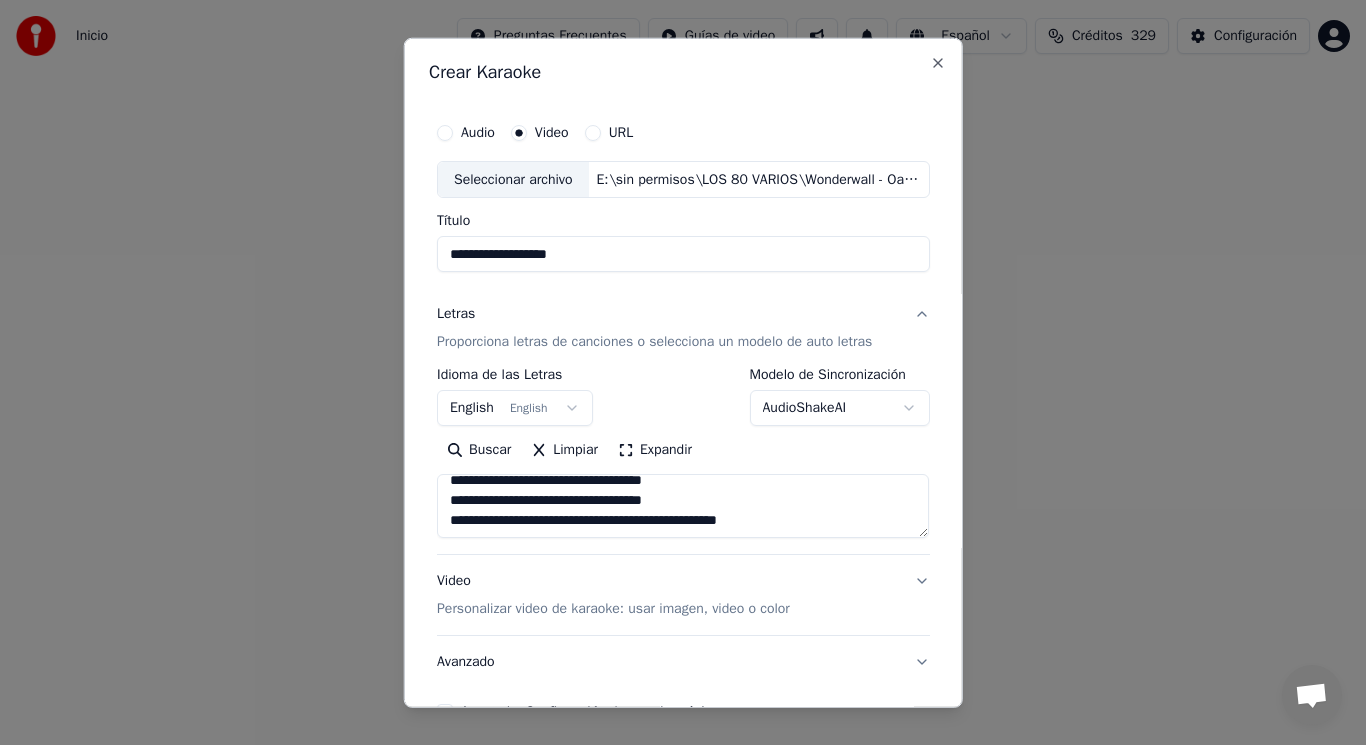 scroll, scrollTop: 933, scrollLeft: 0, axis: vertical 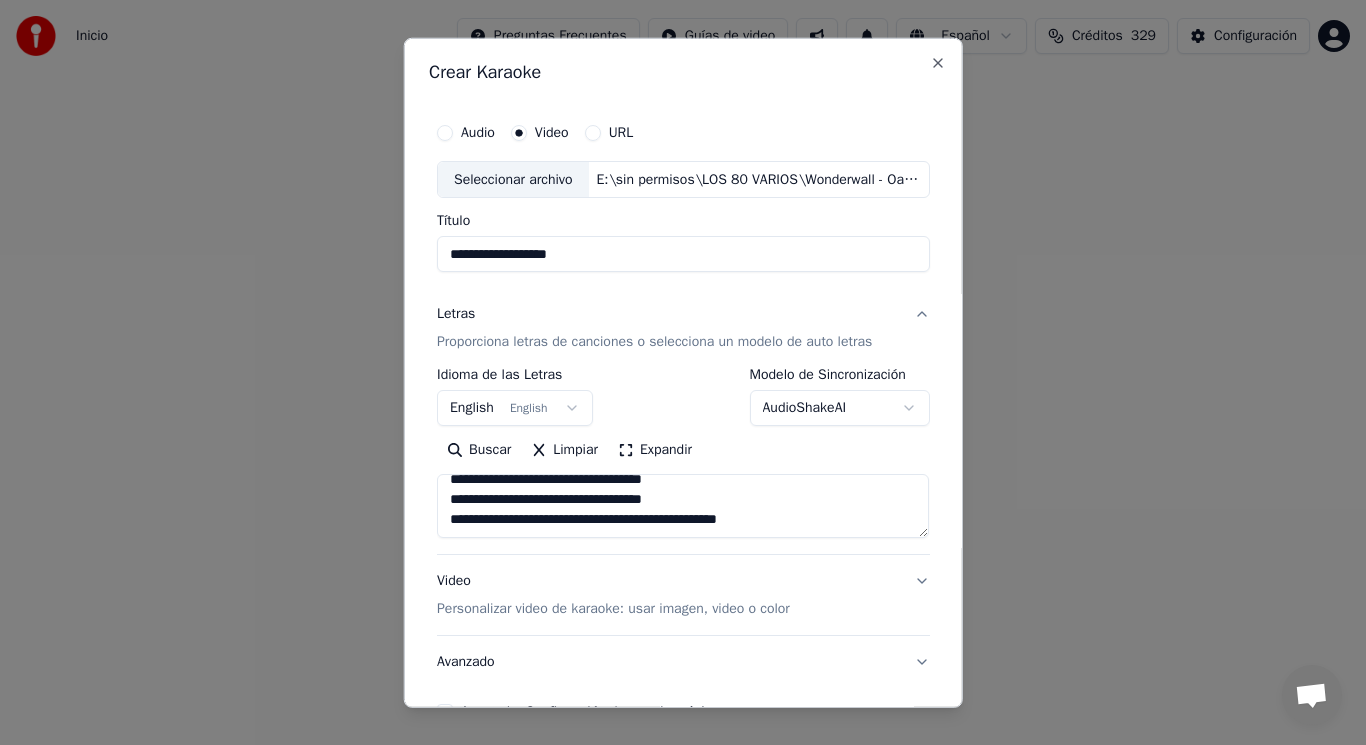 click at bounding box center (683, 506) 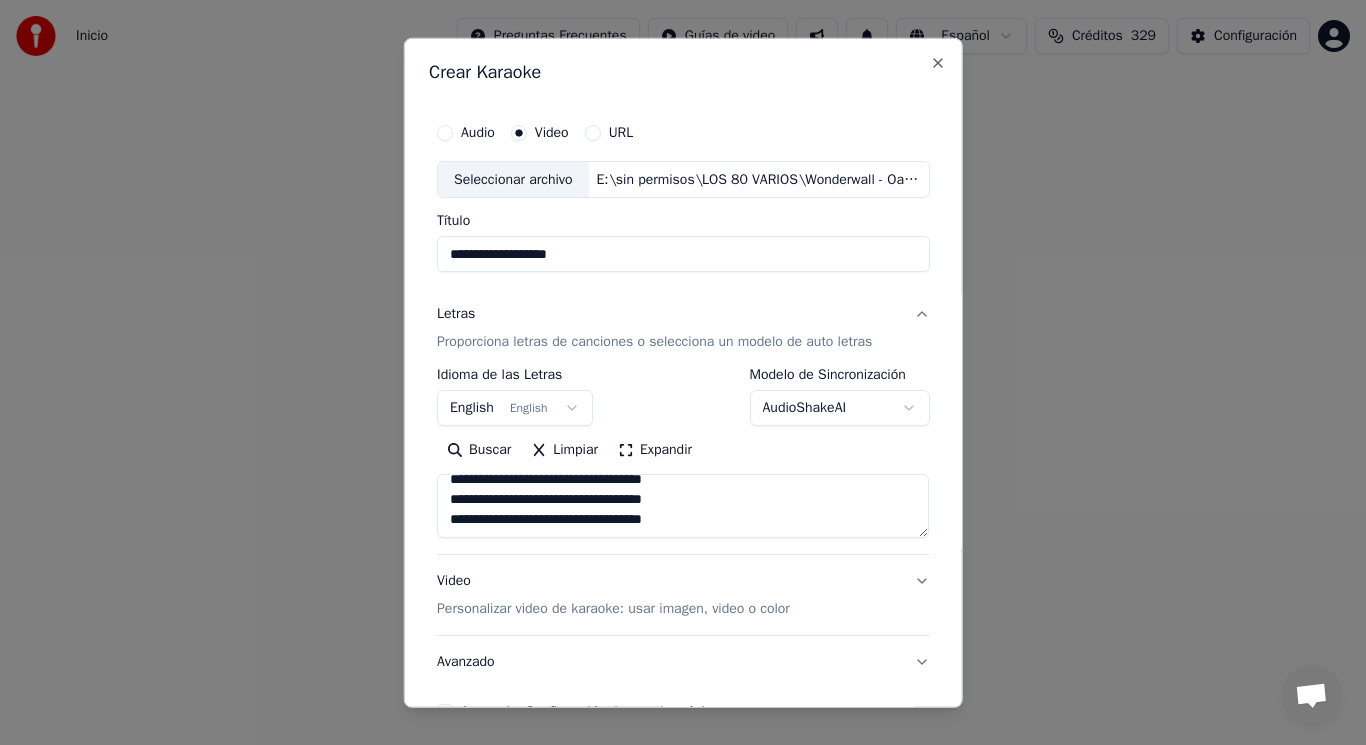 type on "**********" 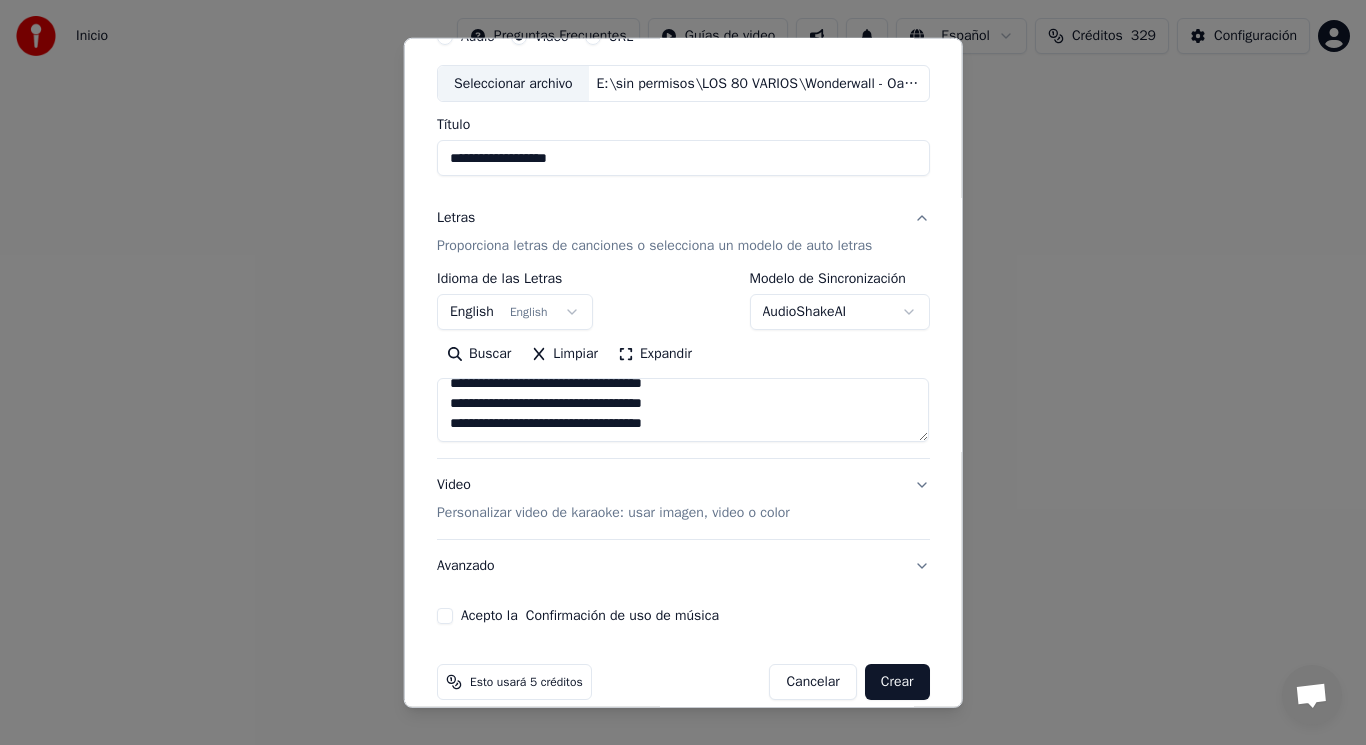scroll, scrollTop: 121, scrollLeft: 0, axis: vertical 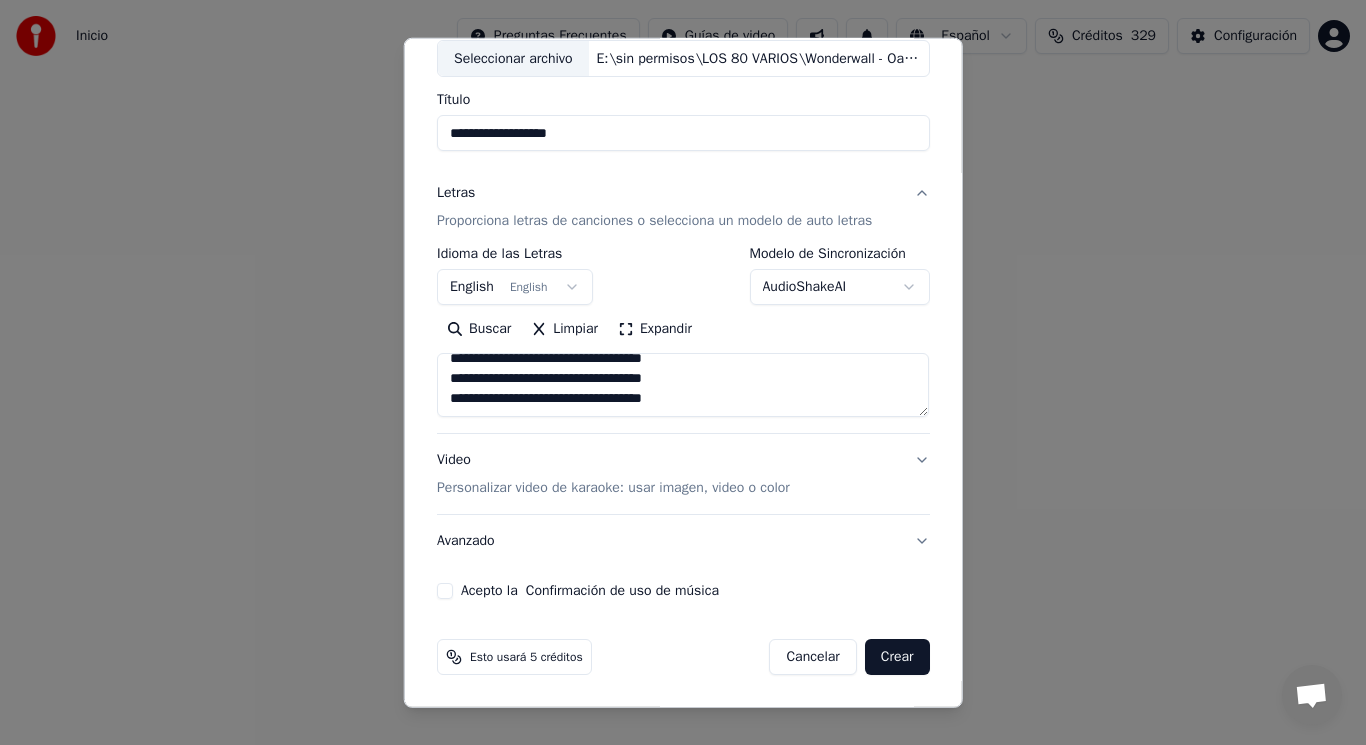 click on "Acepto la   Confirmación de uso de música" at bounding box center (445, 591) 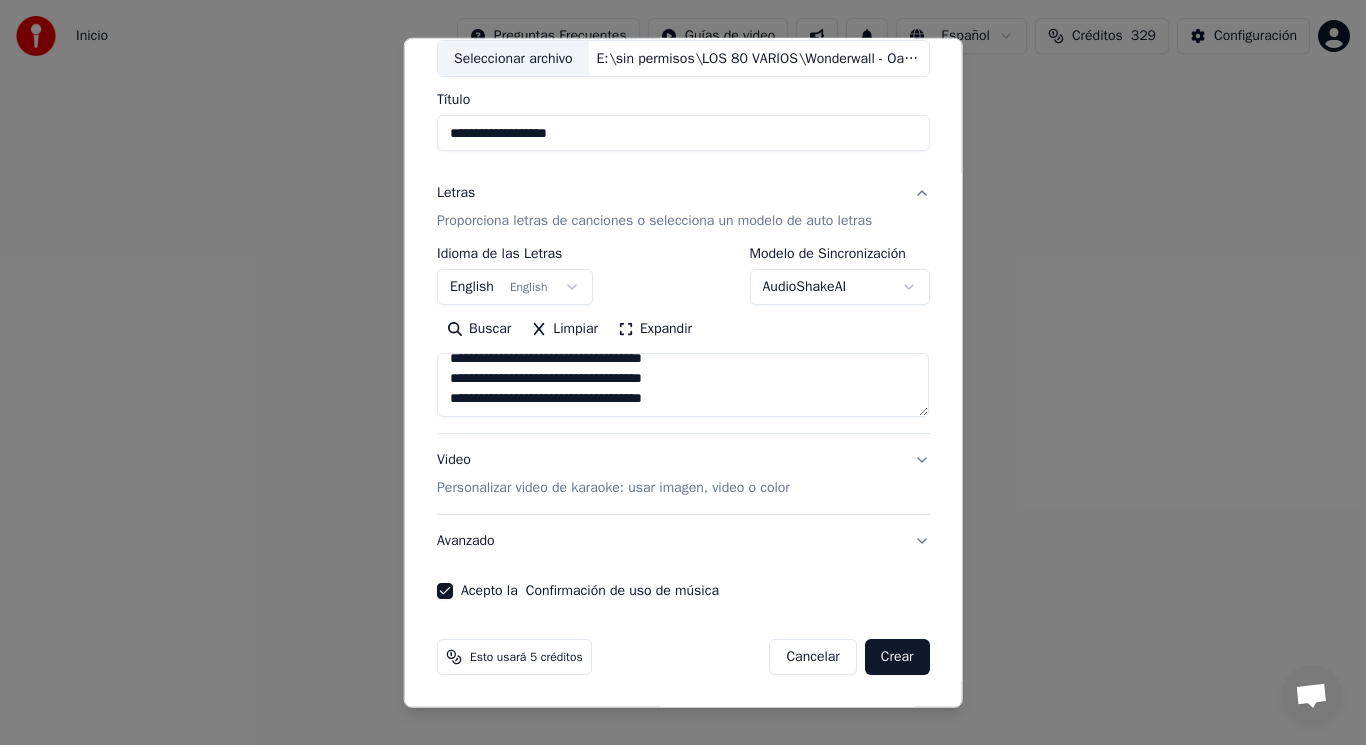 click on "Crear" at bounding box center [897, 657] 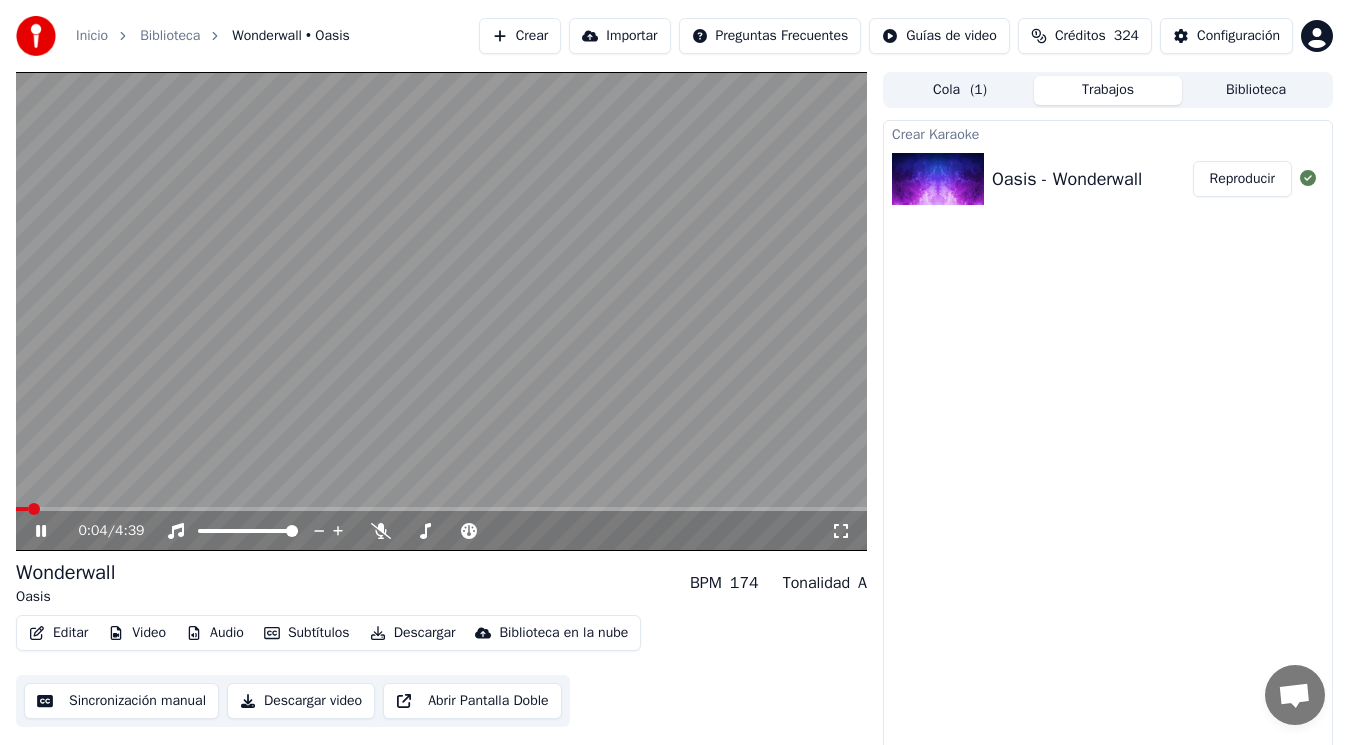 click 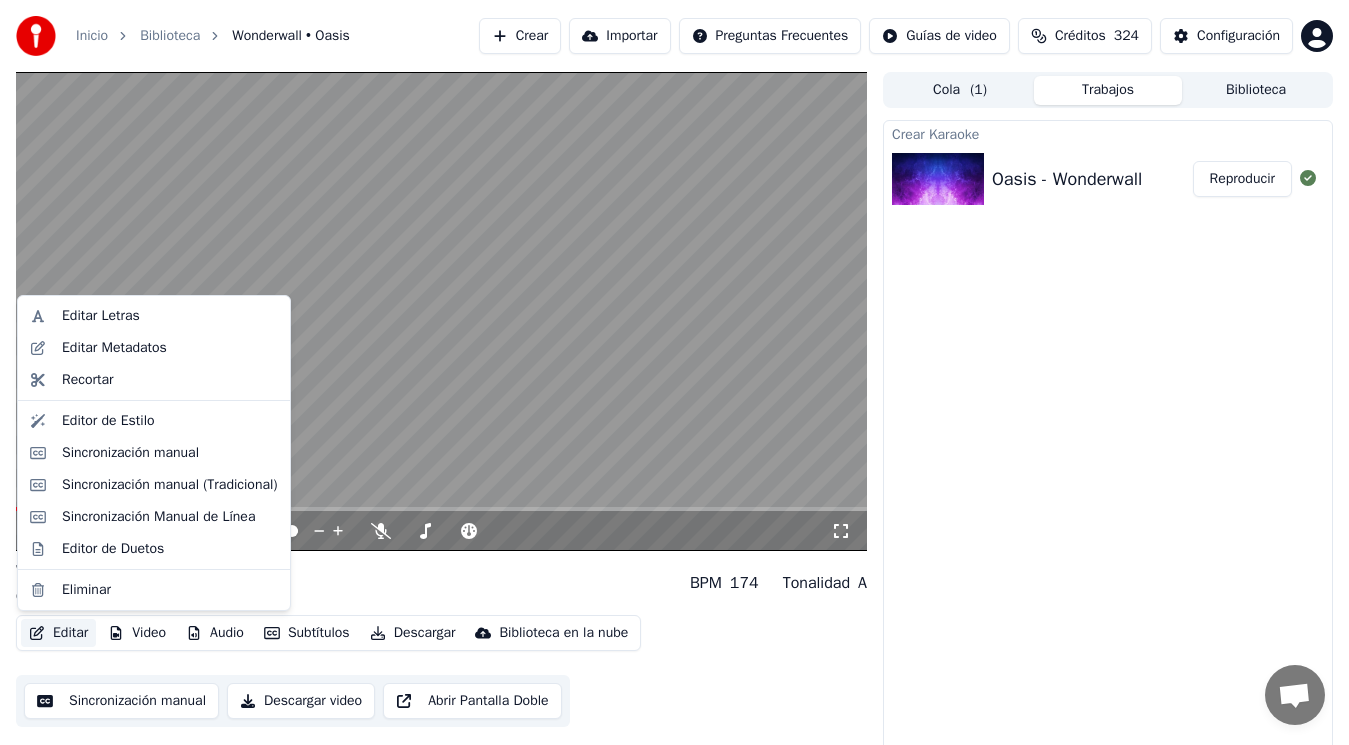 click on "Editar" at bounding box center [58, 633] 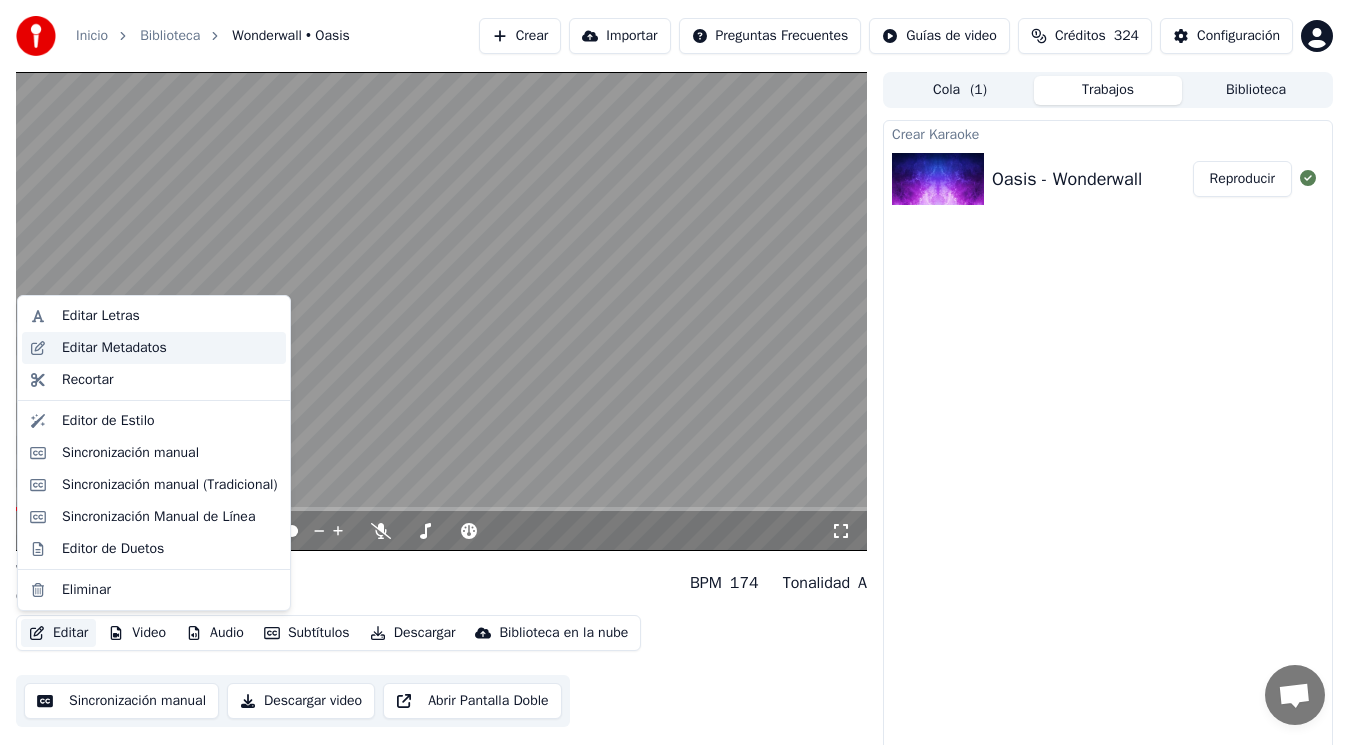 click on "Editar Metadatos" at bounding box center (114, 348) 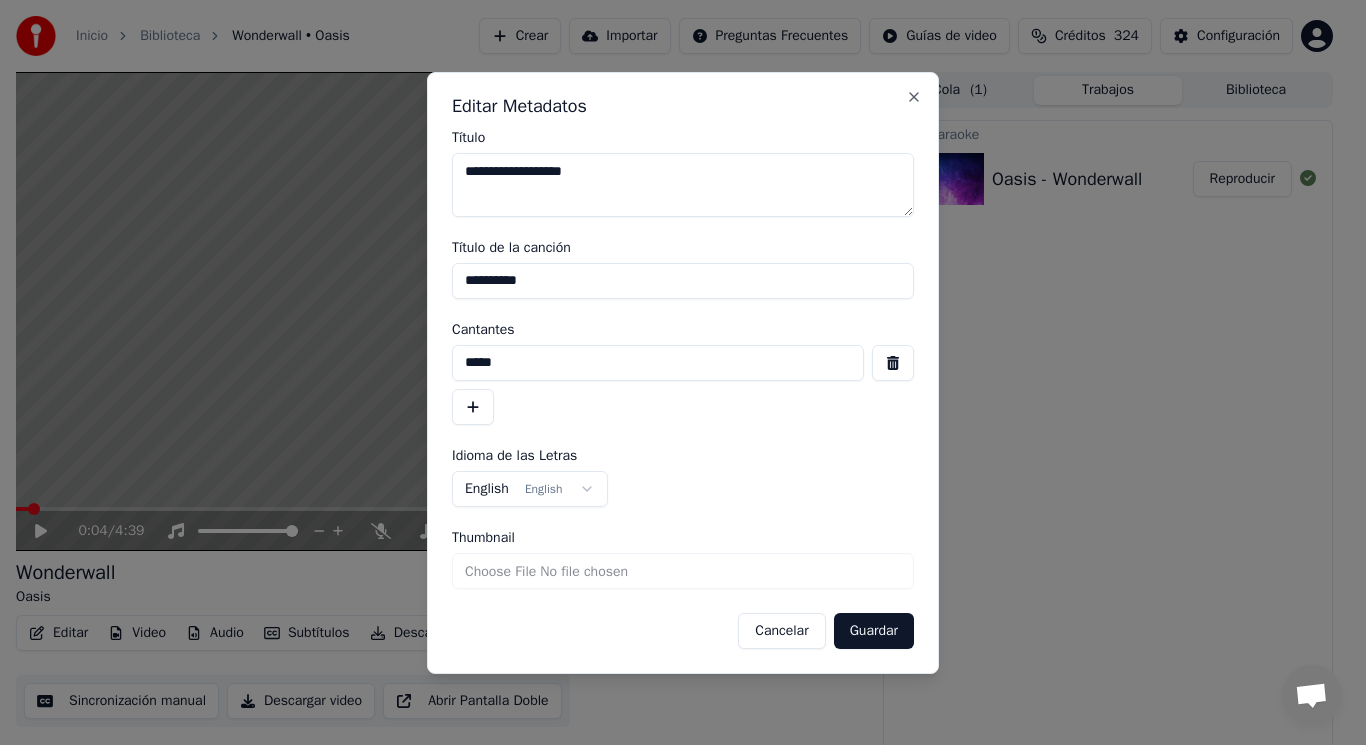 click at bounding box center (893, 363) 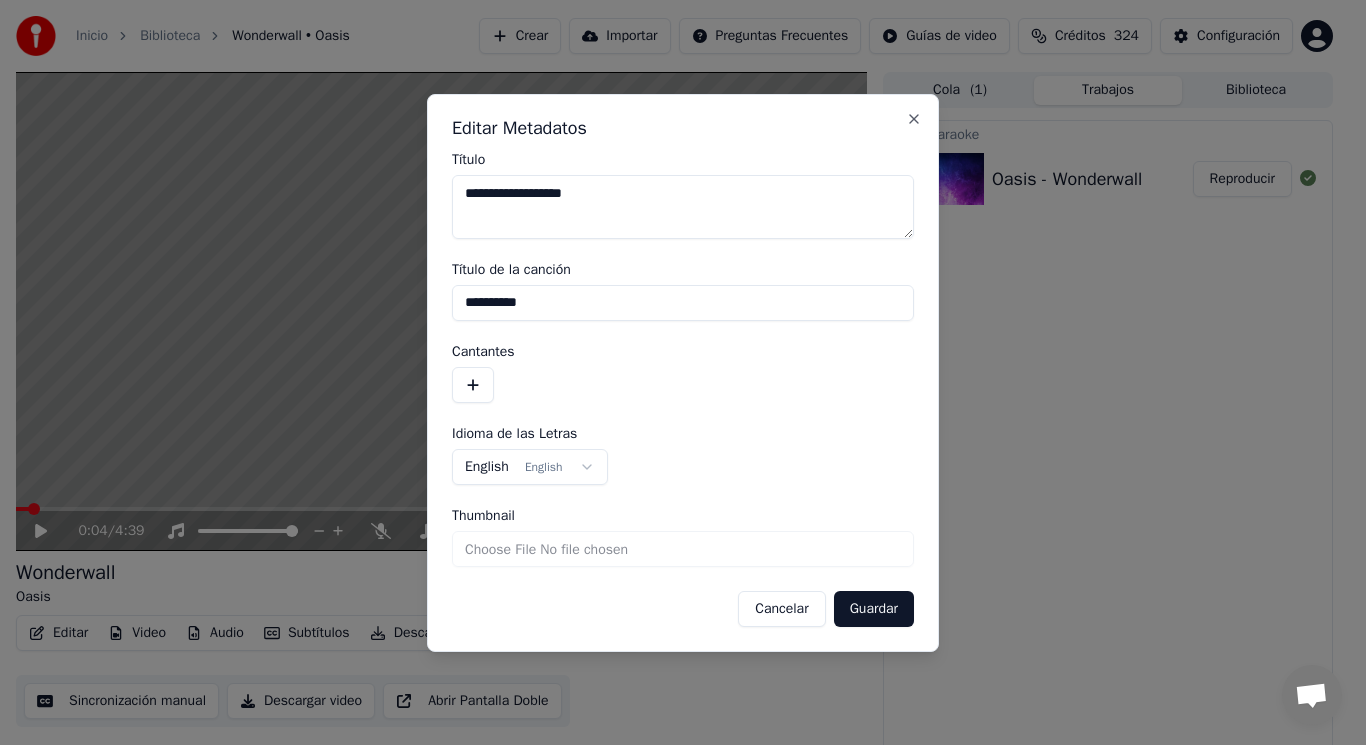drag, startPoint x: 565, startPoint y: 299, endPoint x: 393, endPoint y: 299, distance: 172 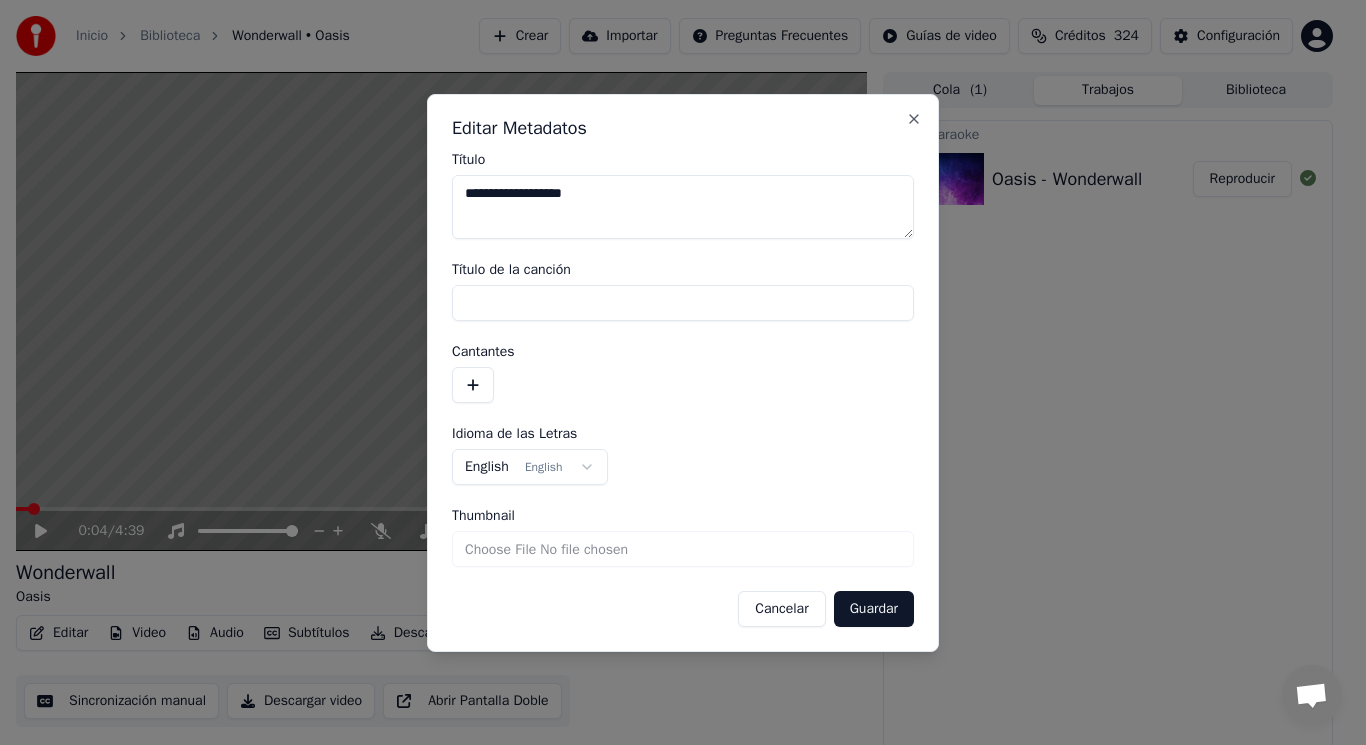 type 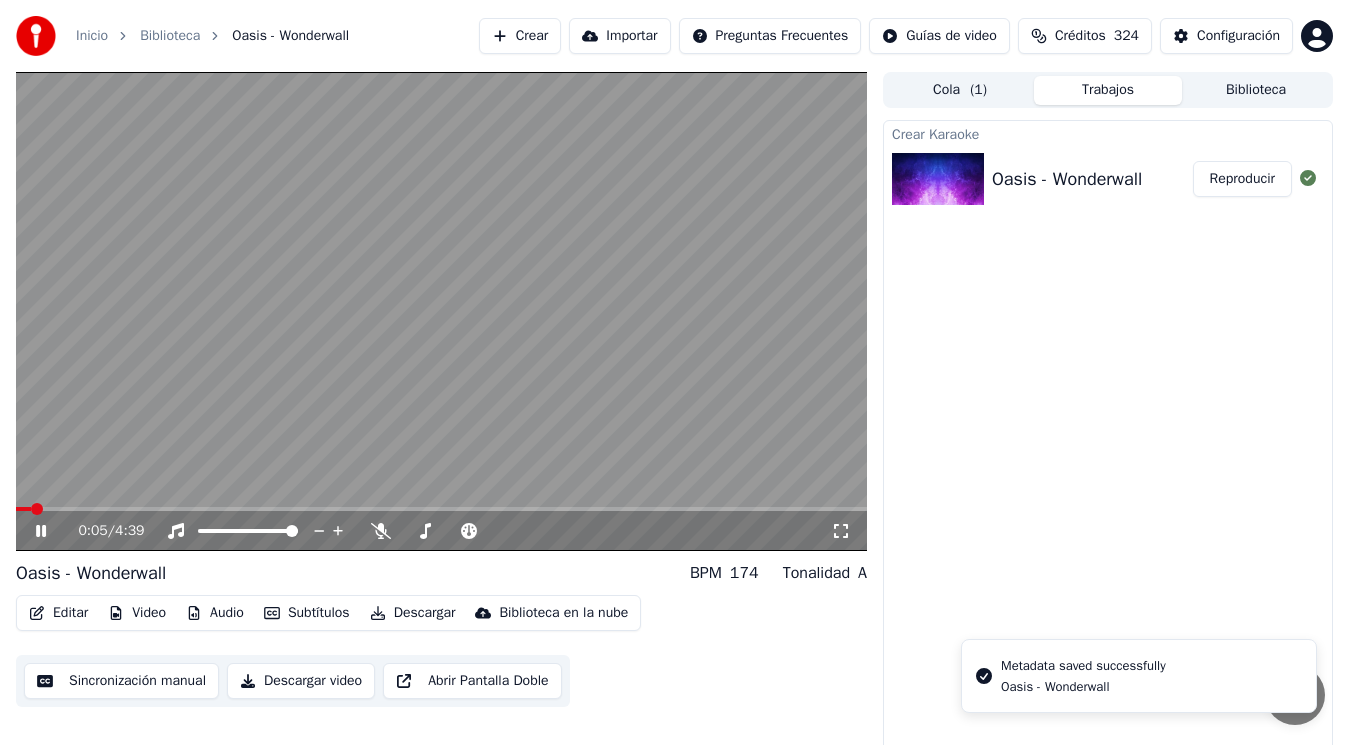 click 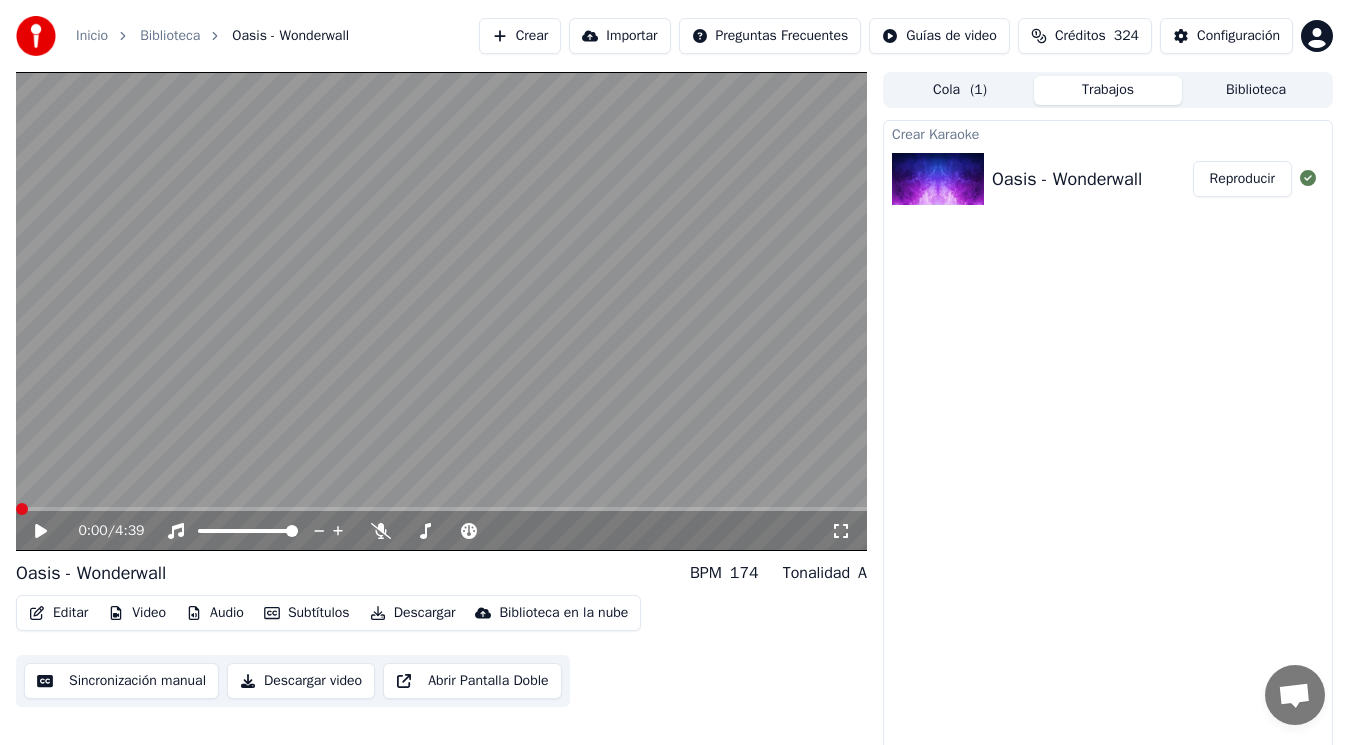 click at bounding box center (22, 509) 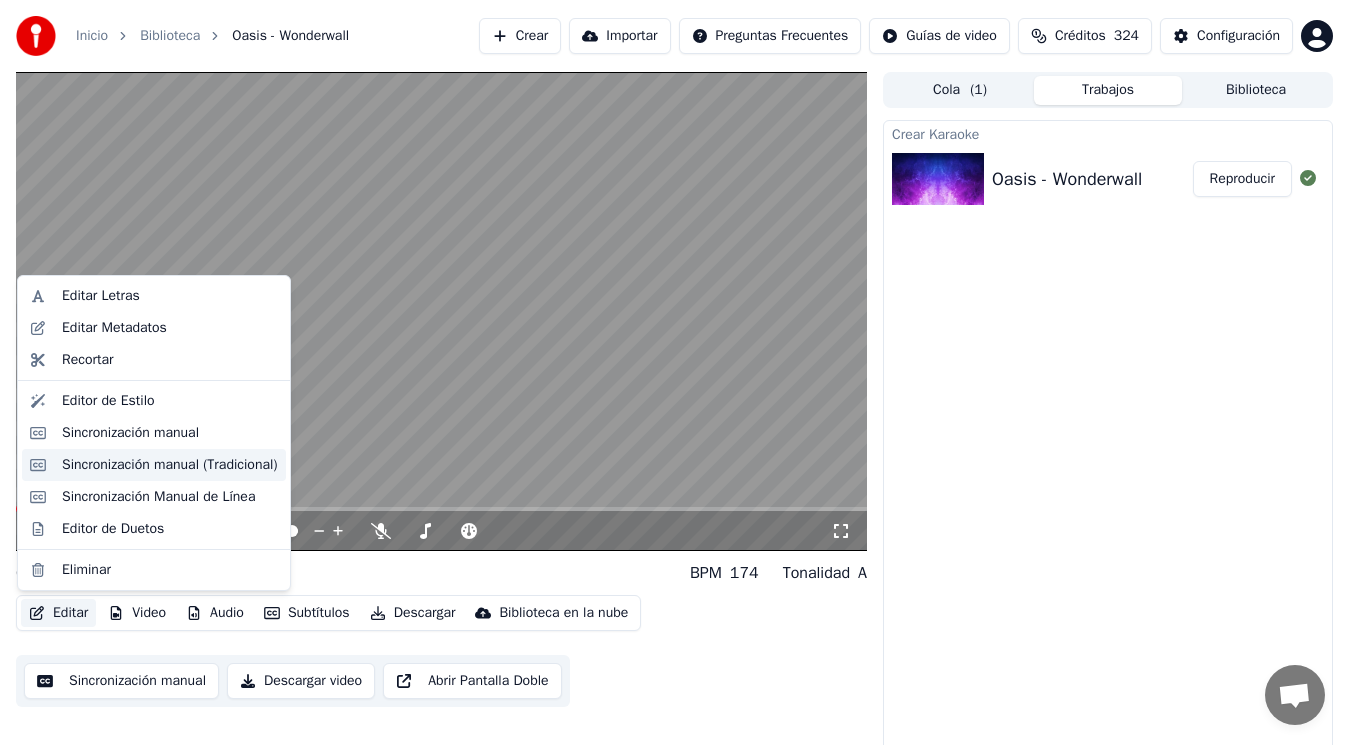 click on "Sincronización manual (Tradicional)" at bounding box center (170, 465) 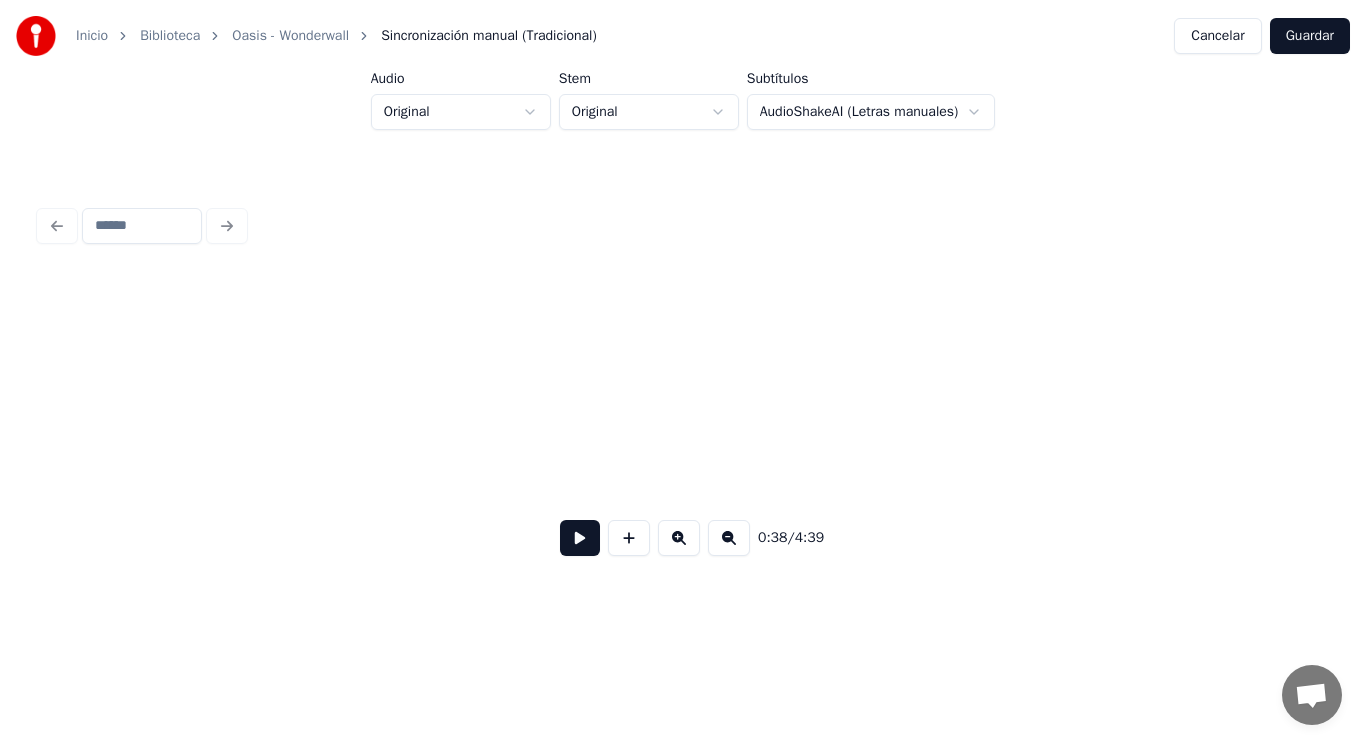 scroll, scrollTop: 0, scrollLeft: 54319, axis: horizontal 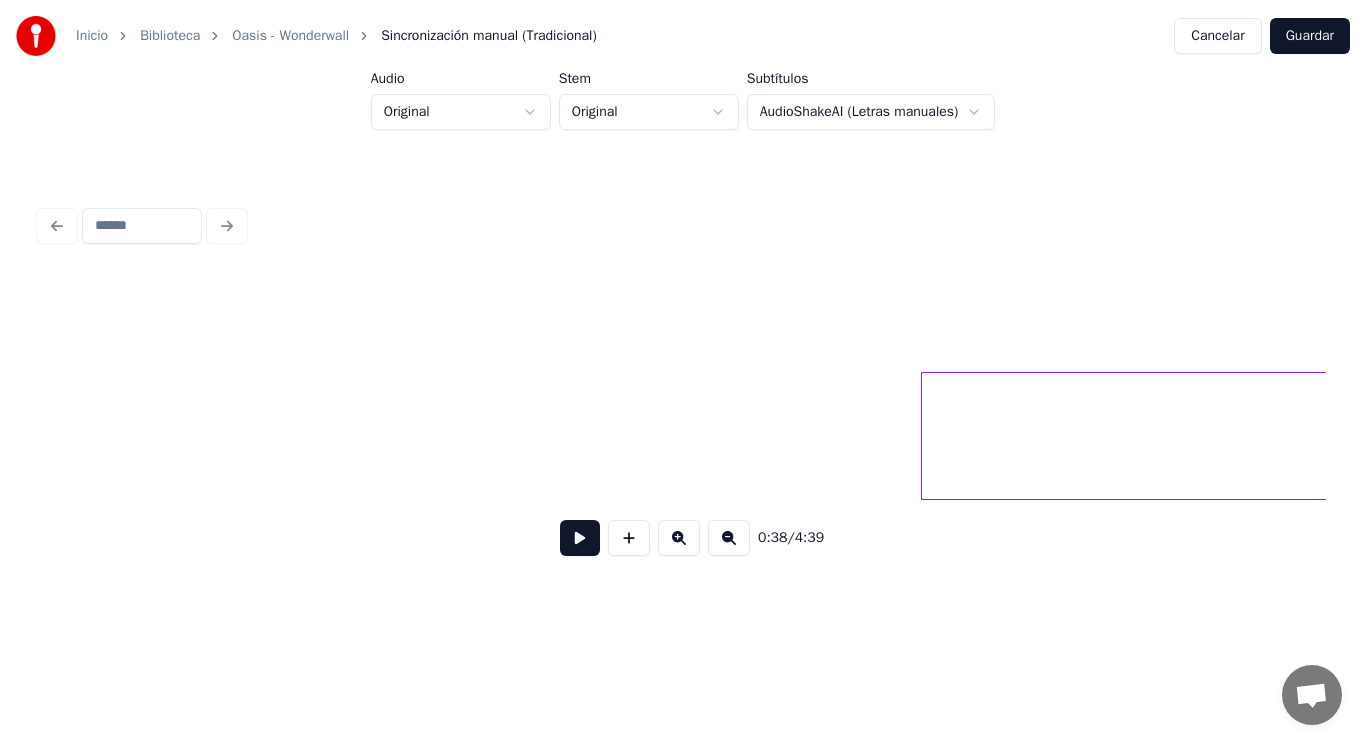 click on "Today" at bounding box center [142250, 436] 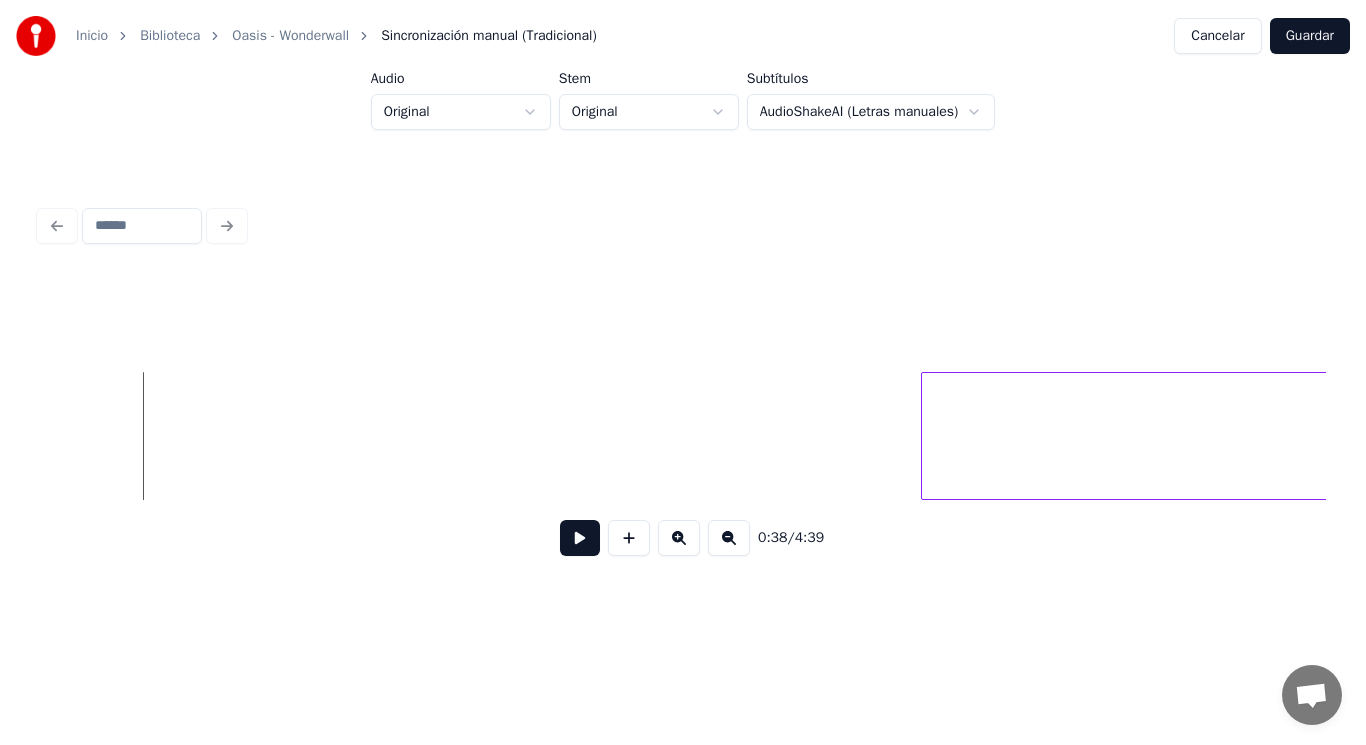 click at bounding box center (580, 538) 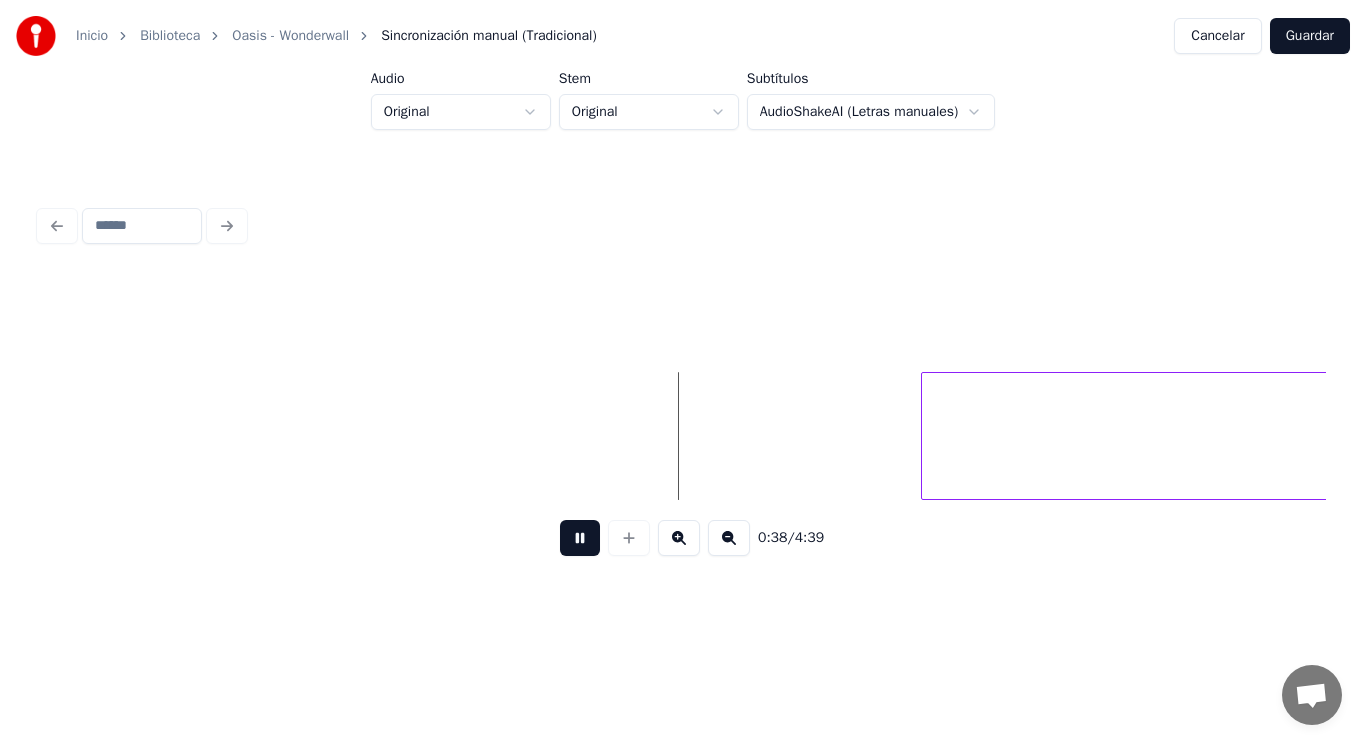 click at bounding box center (580, 538) 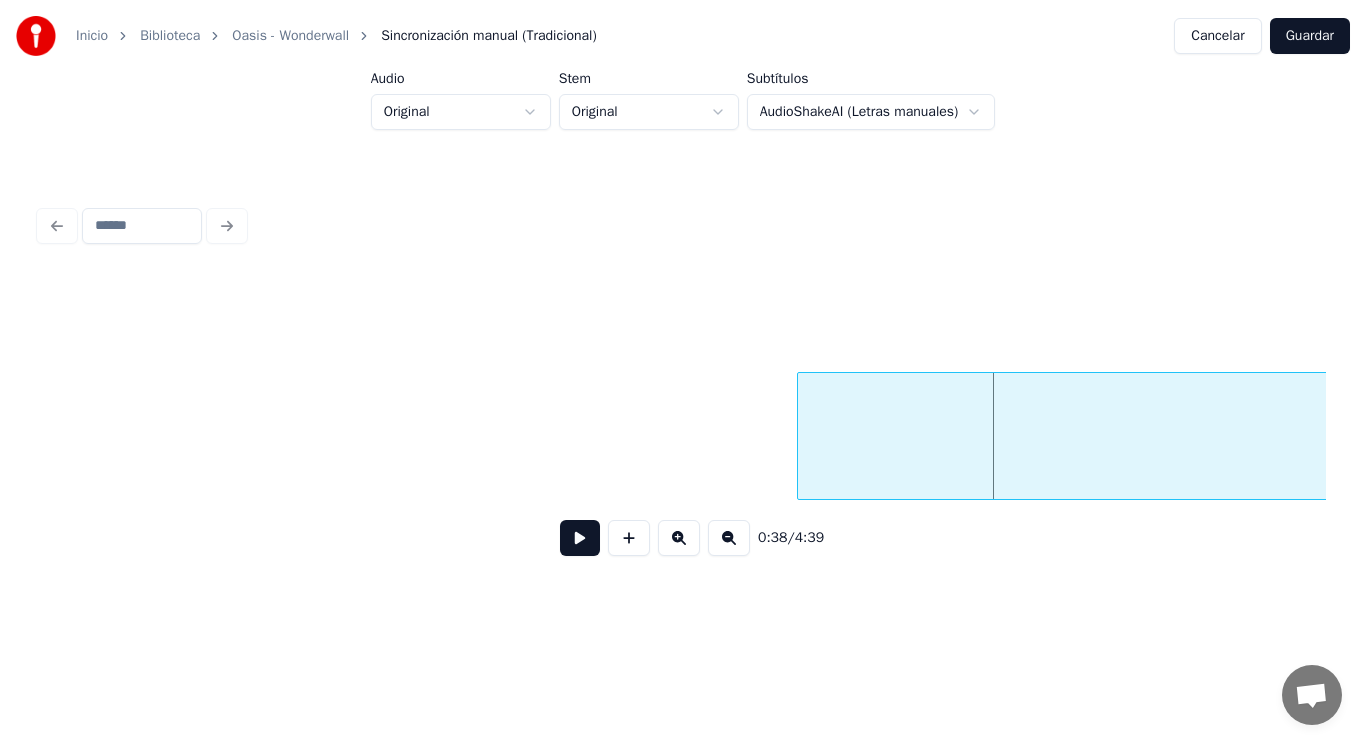 click at bounding box center (801, 436) 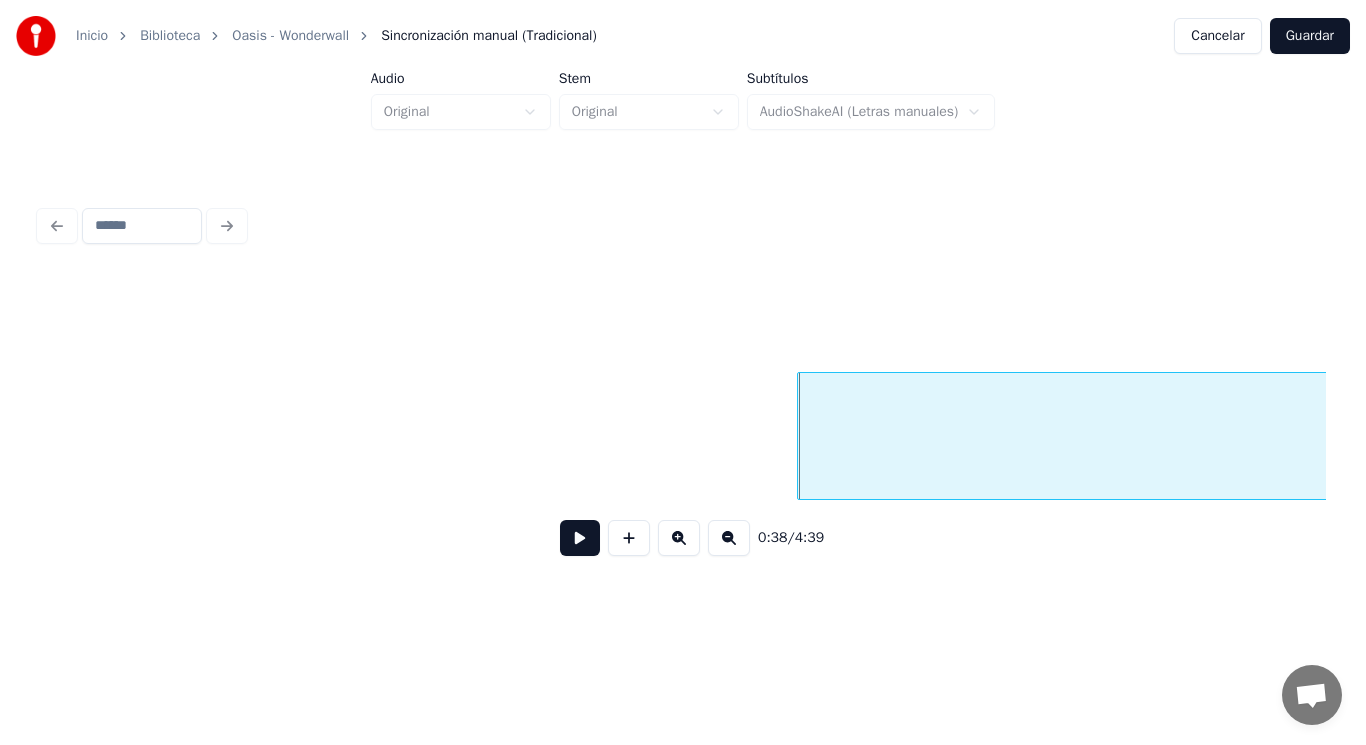 click at bounding box center (580, 538) 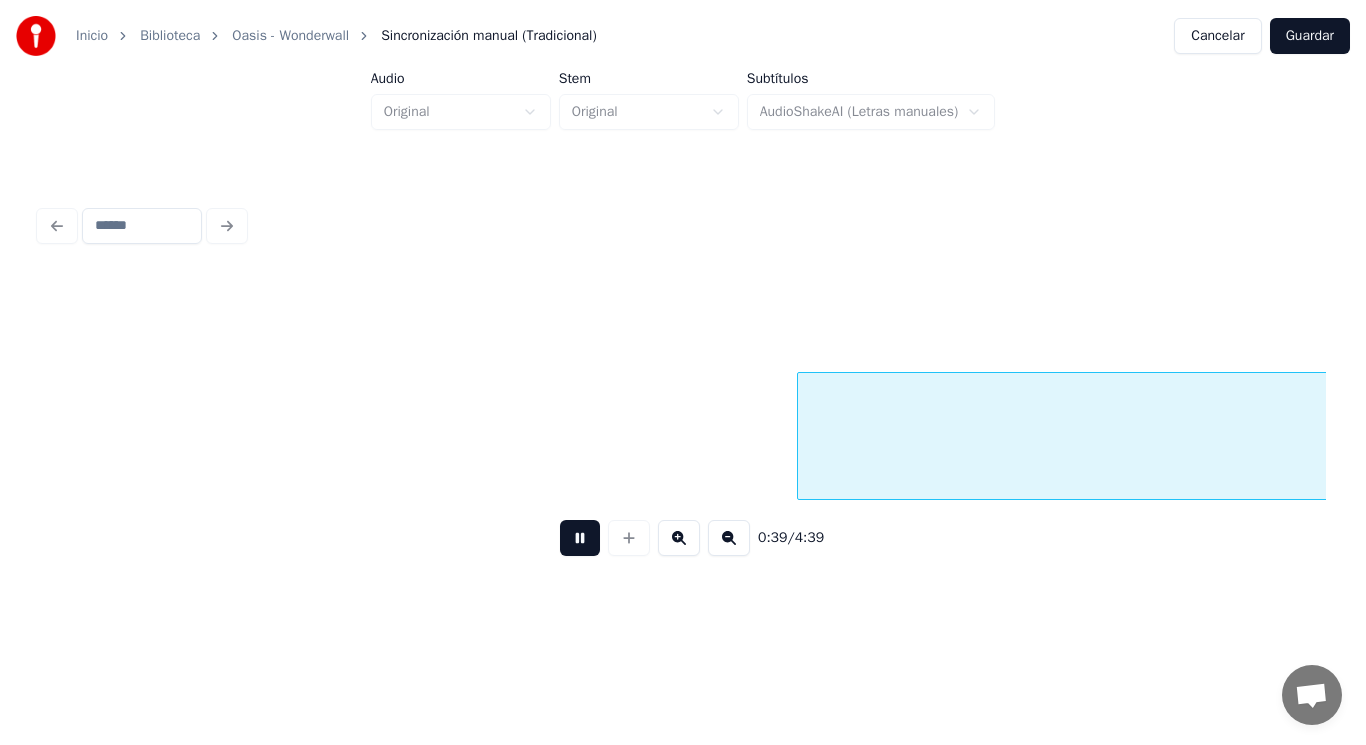 scroll, scrollTop: 0, scrollLeft: 54728, axis: horizontal 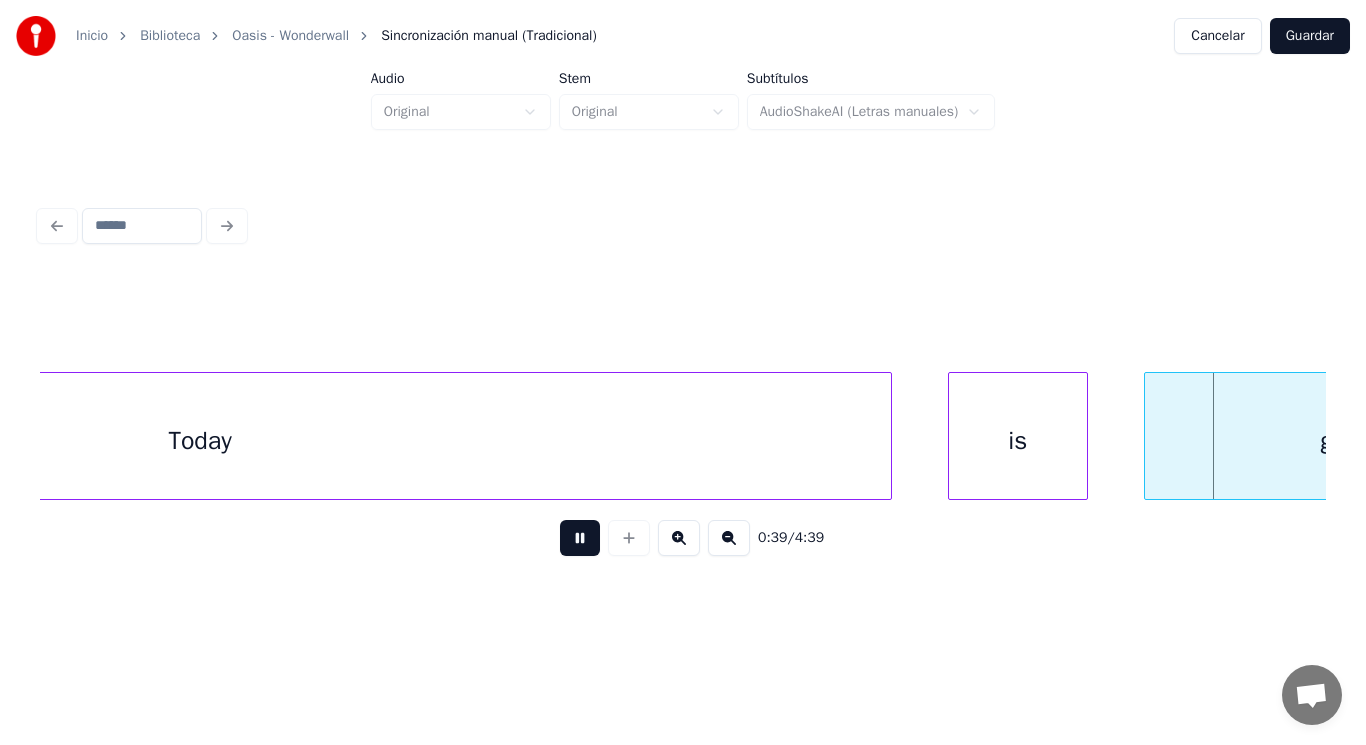 click at bounding box center (580, 538) 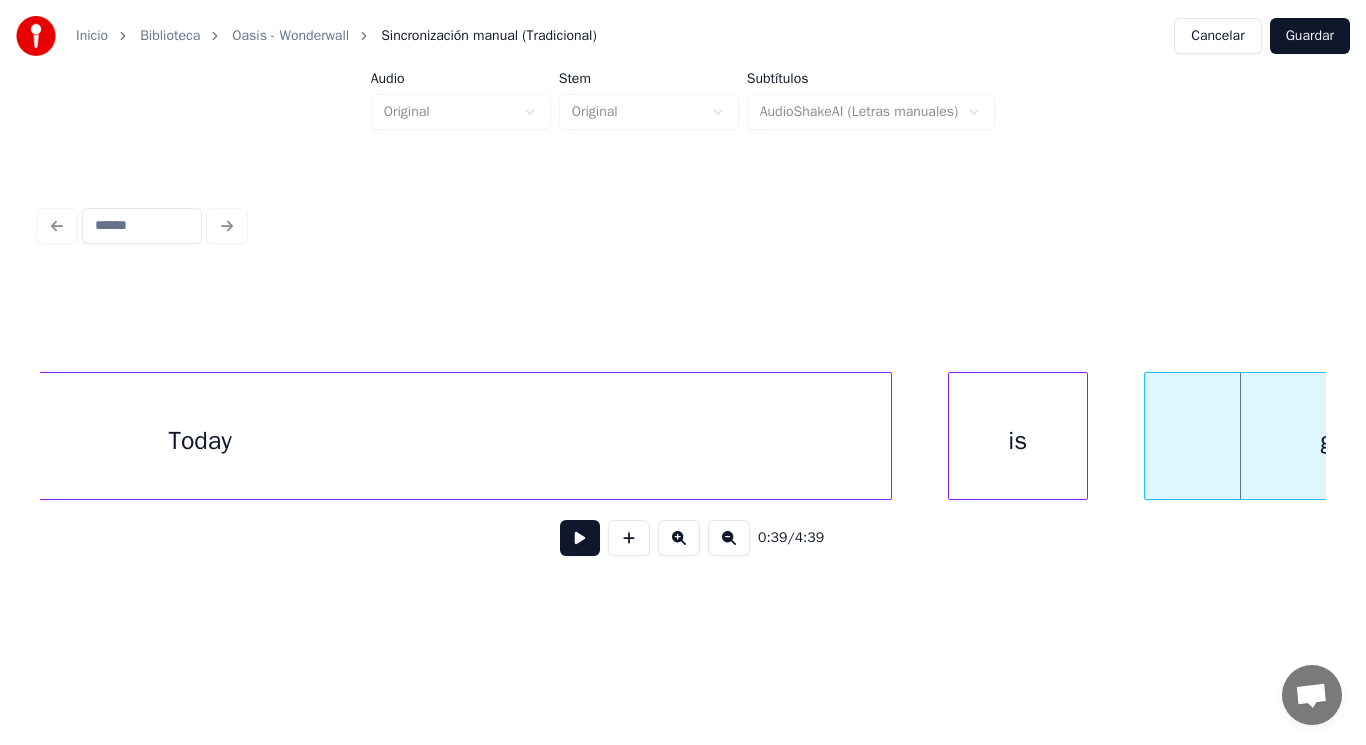 click on "is" at bounding box center [1018, 441] 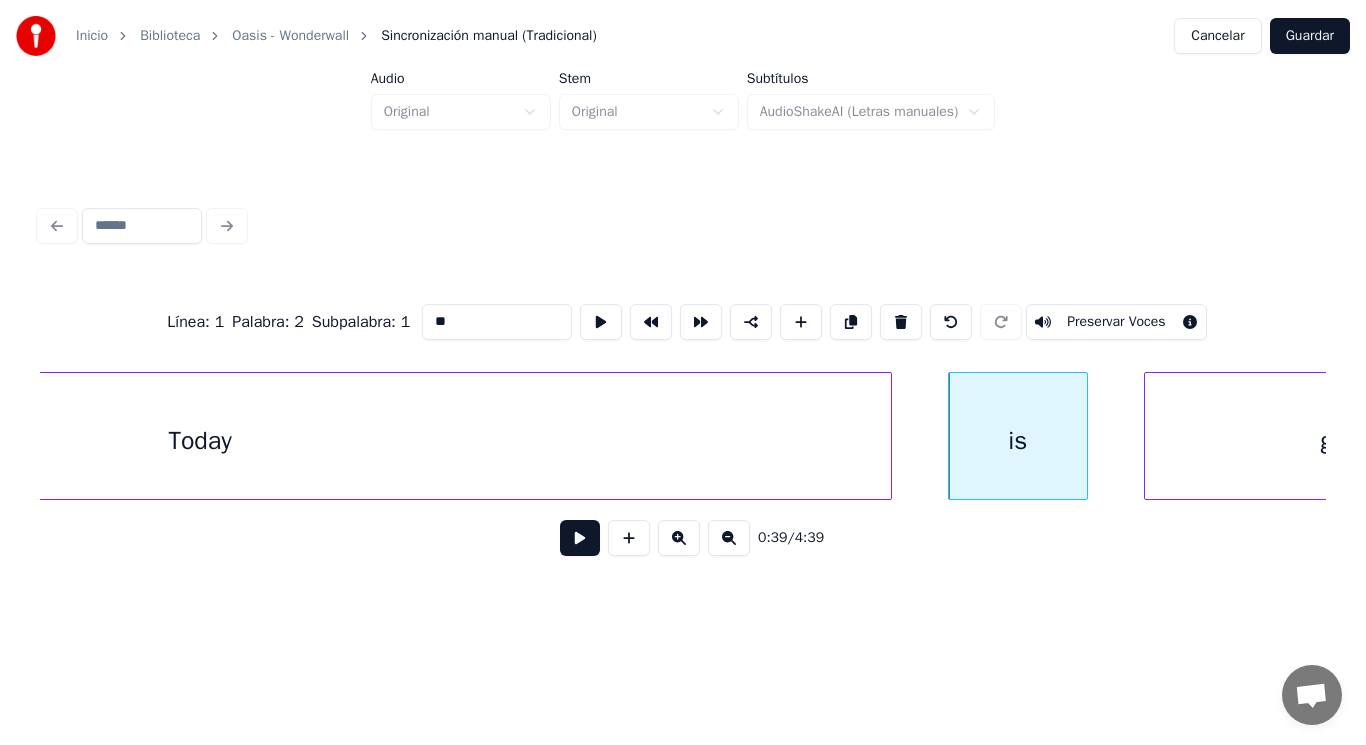 click at bounding box center [580, 538] 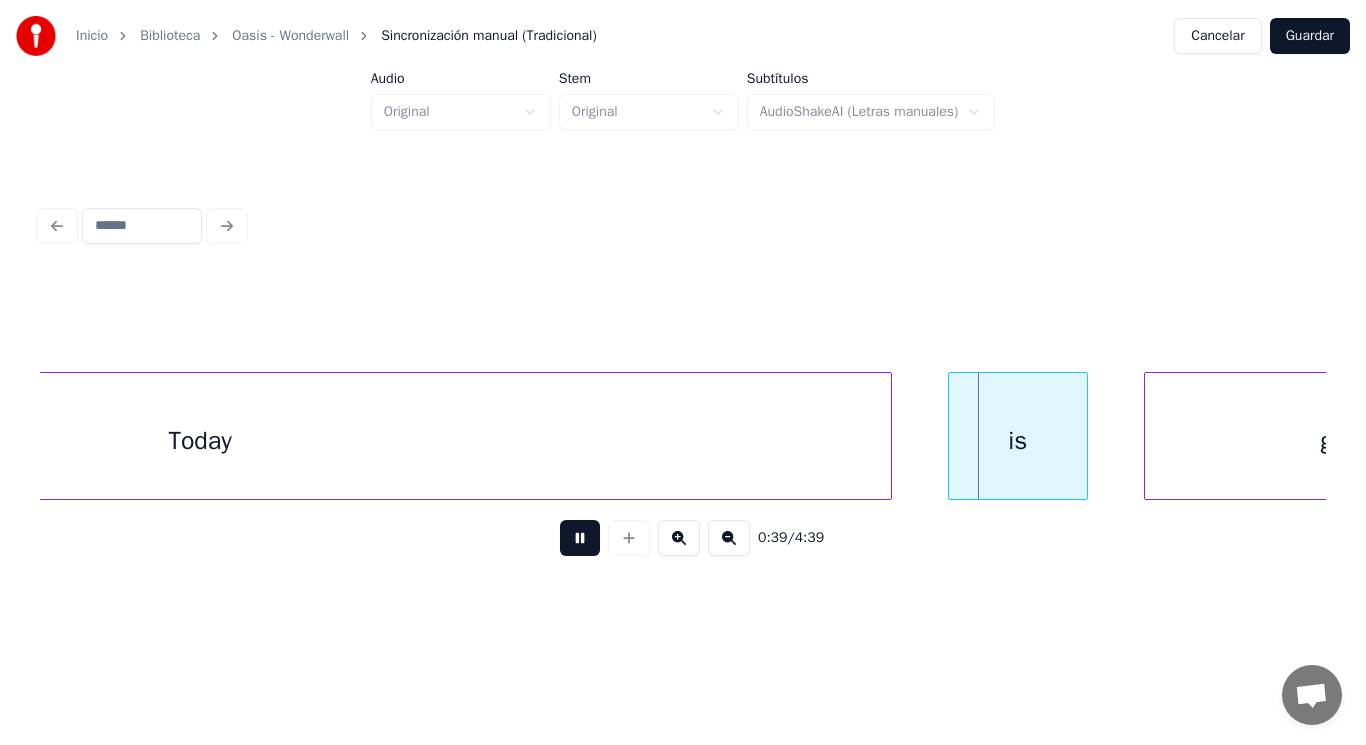 click at bounding box center (580, 538) 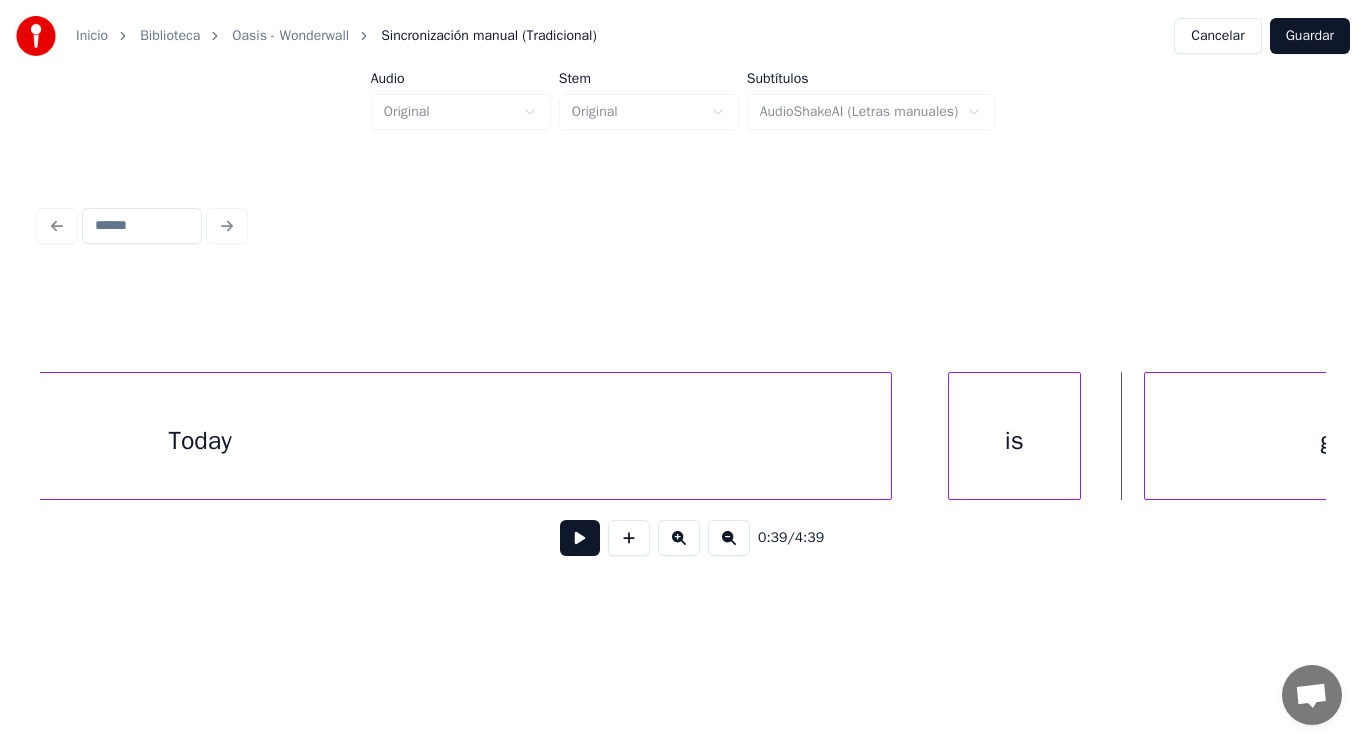 click at bounding box center (1077, 436) 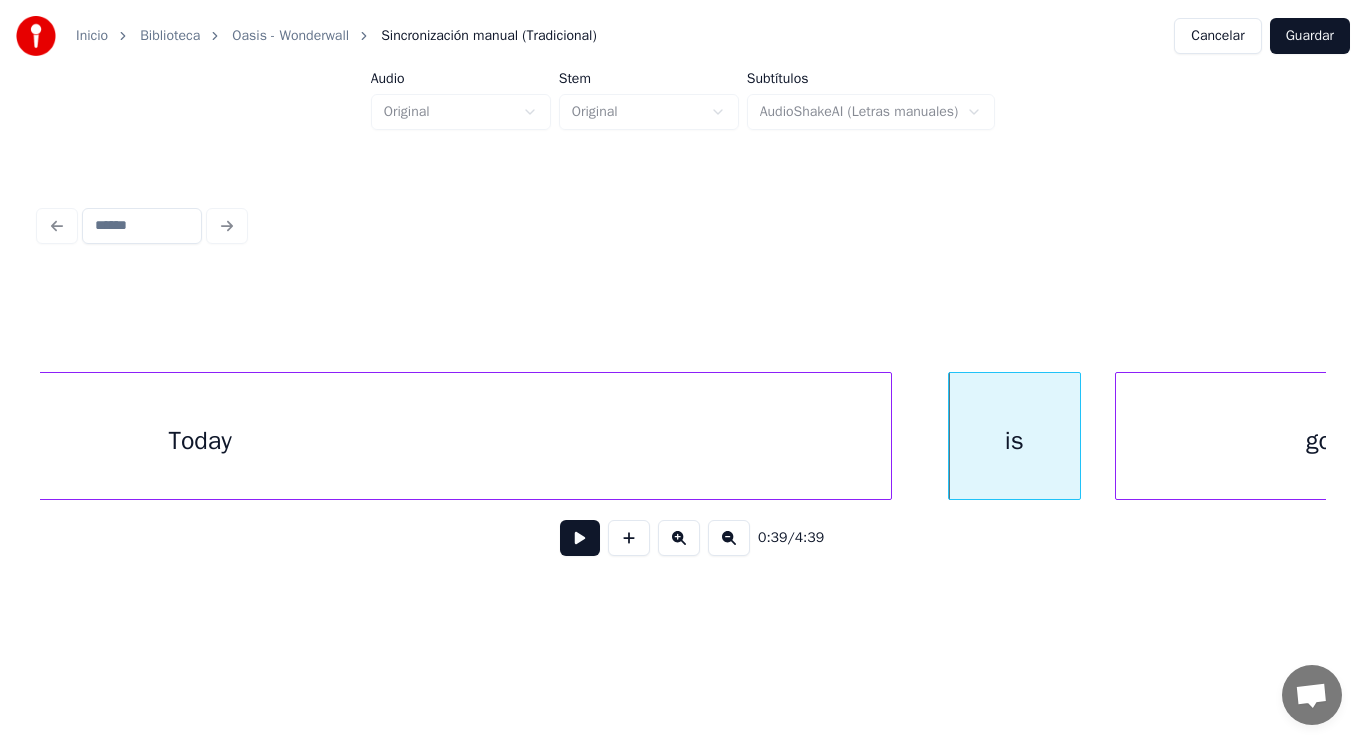 click at bounding box center (1119, 436) 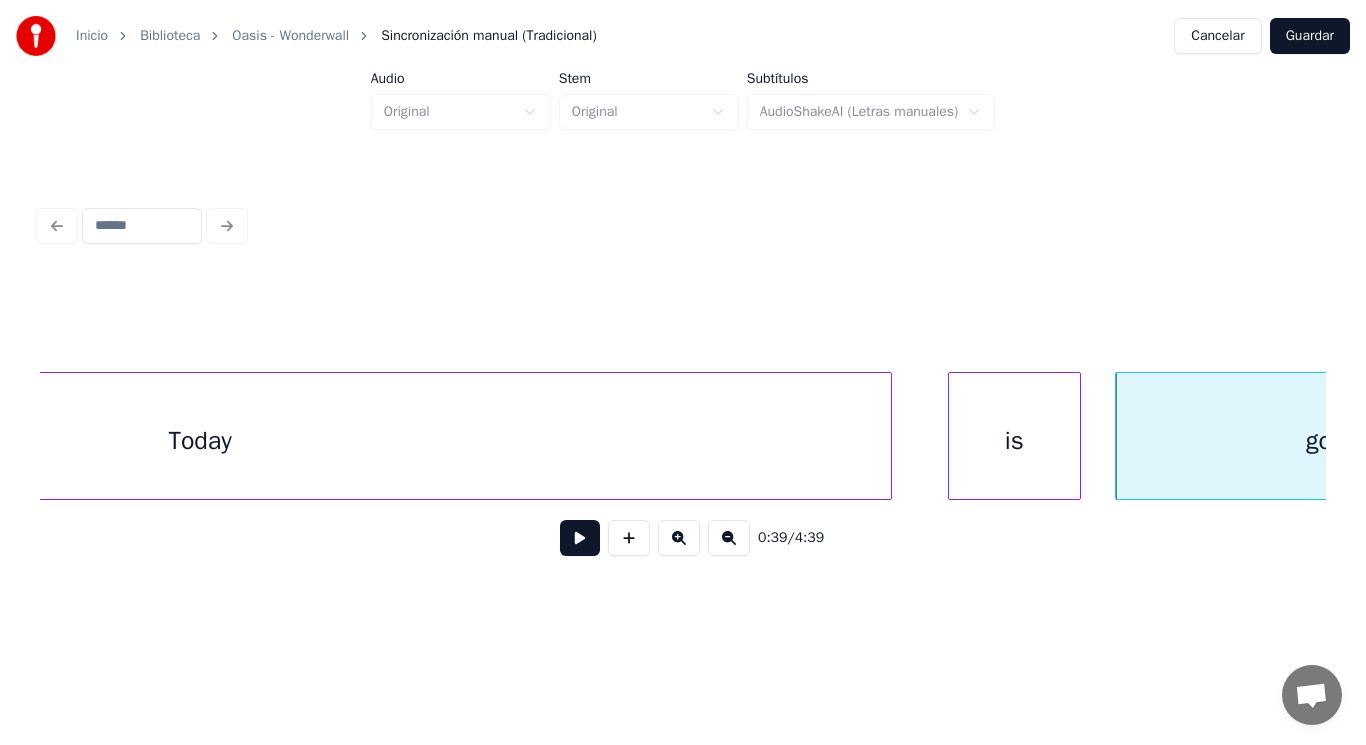 click at bounding box center (580, 538) 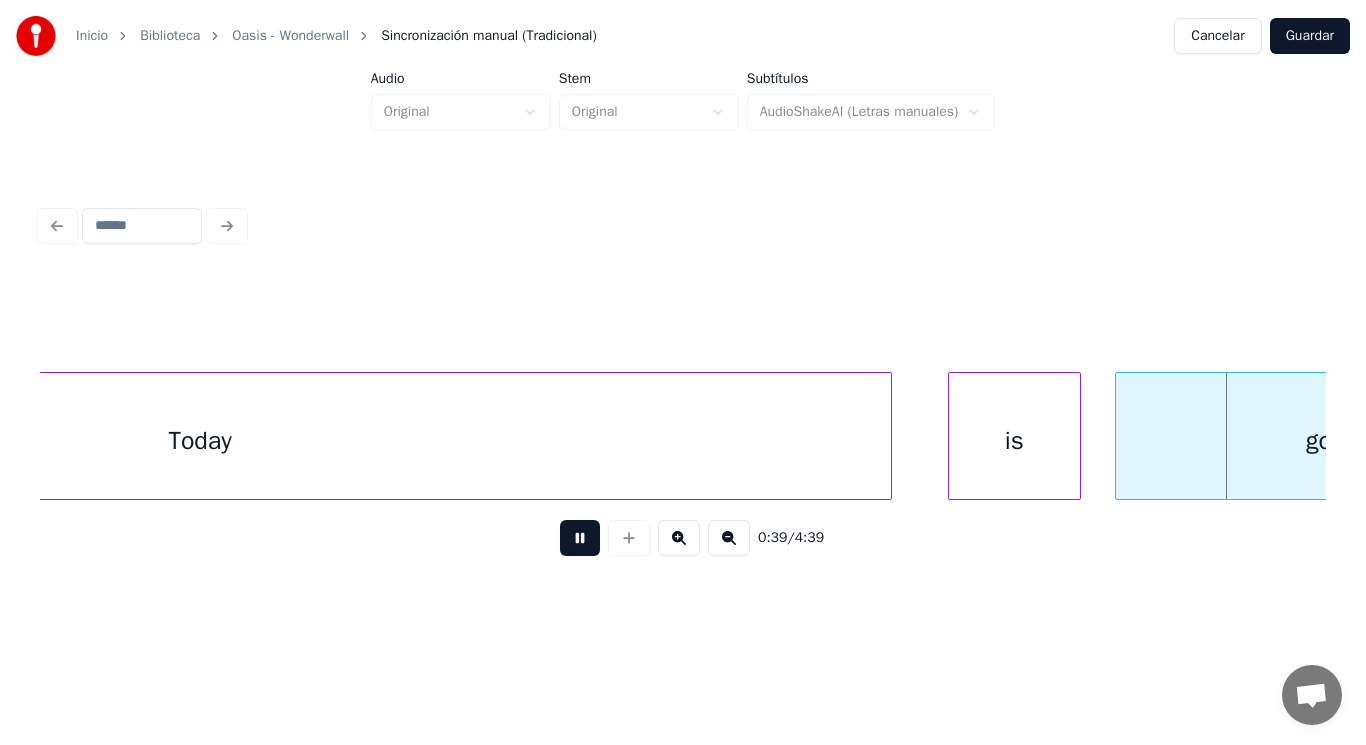 scroll, scrollTop: 0, scrollLeft: 56033, axis: horizontal 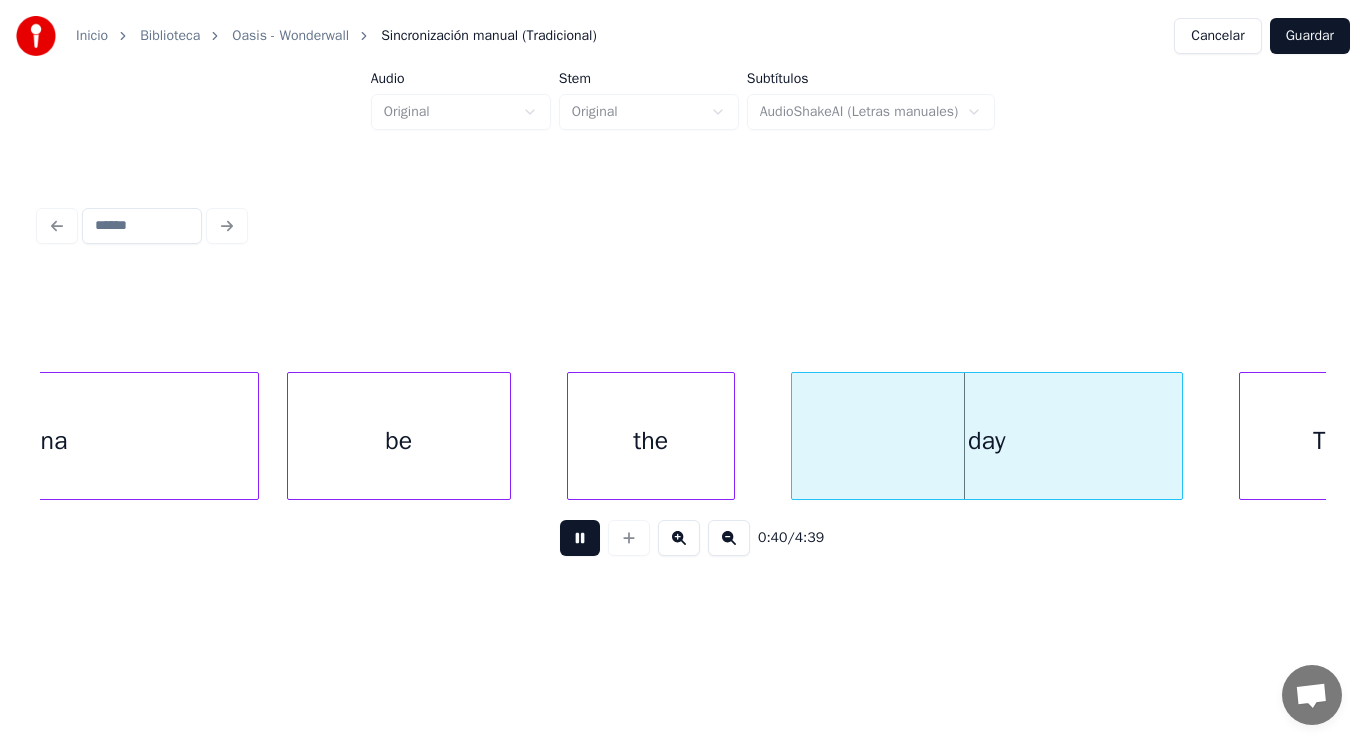 click at bounding box center [580, 538] 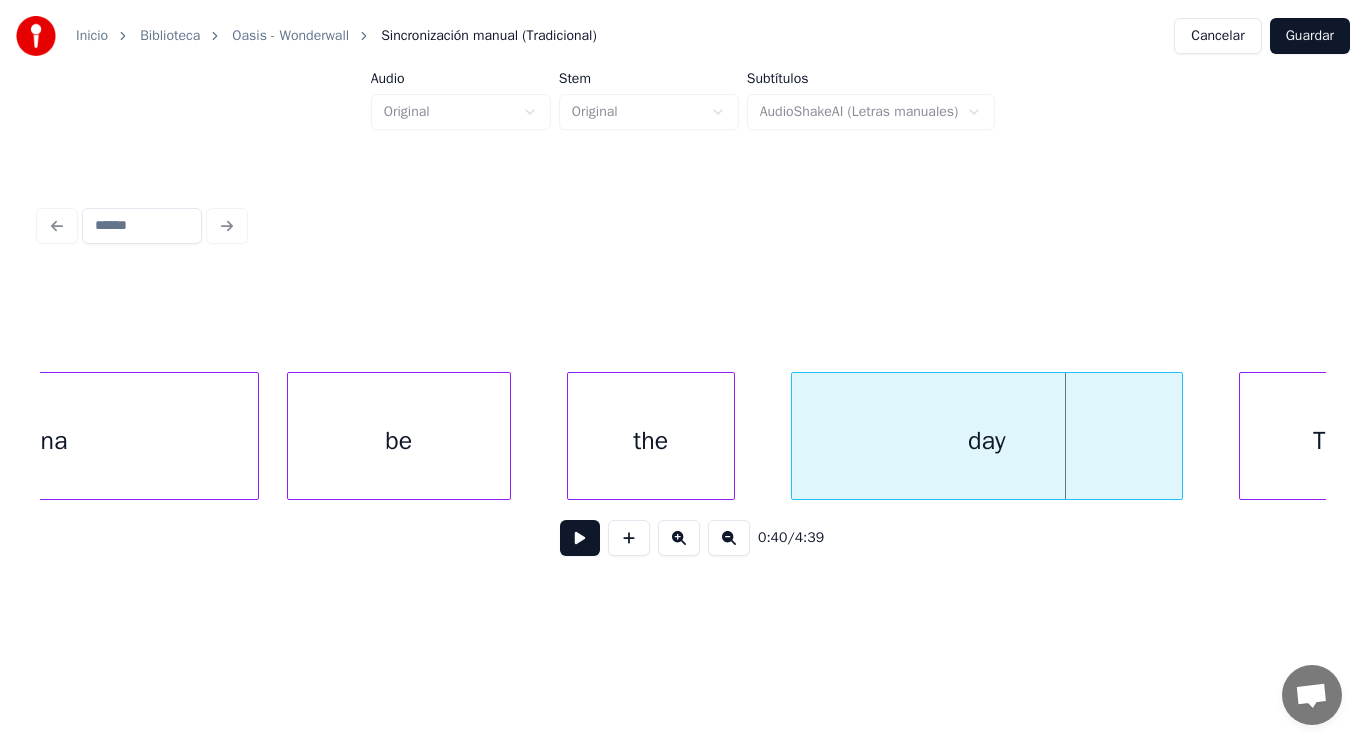 click on "be" at bounding box center (399, 441) 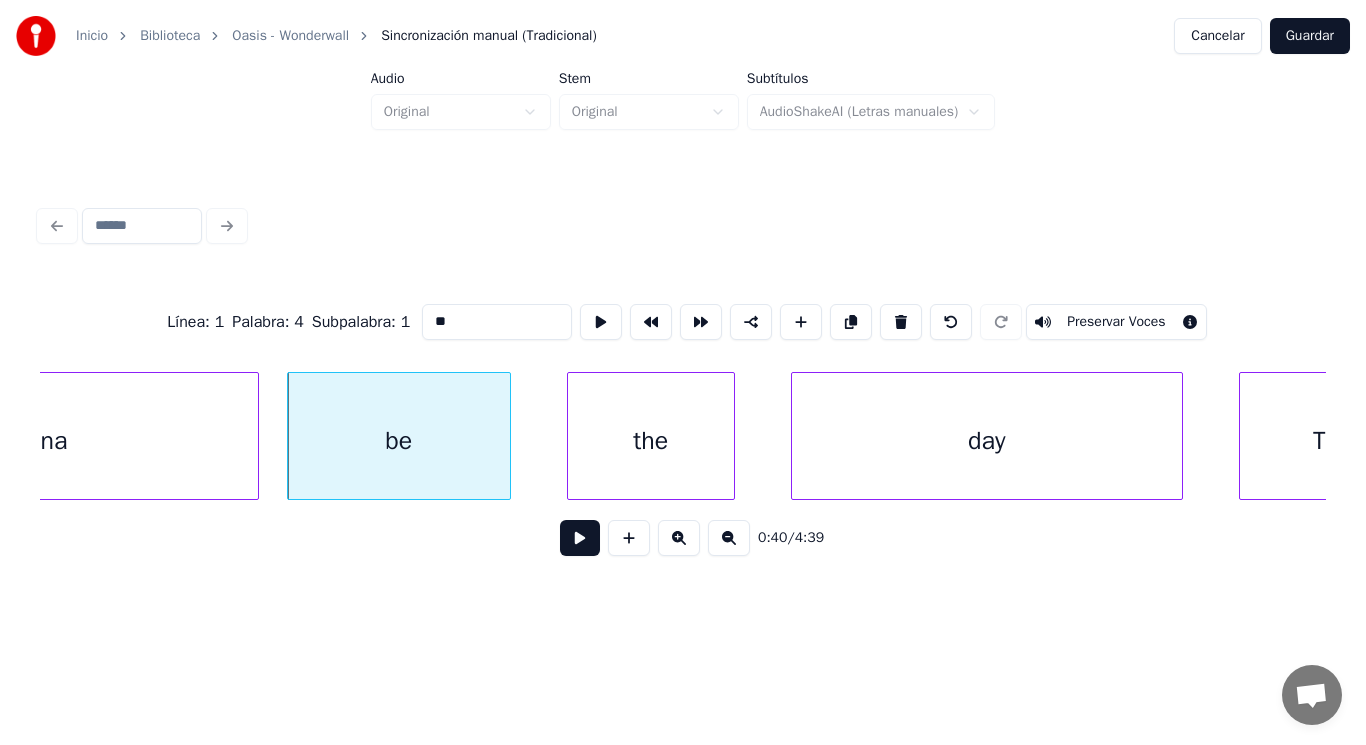 click at bounding box center (580, 538) 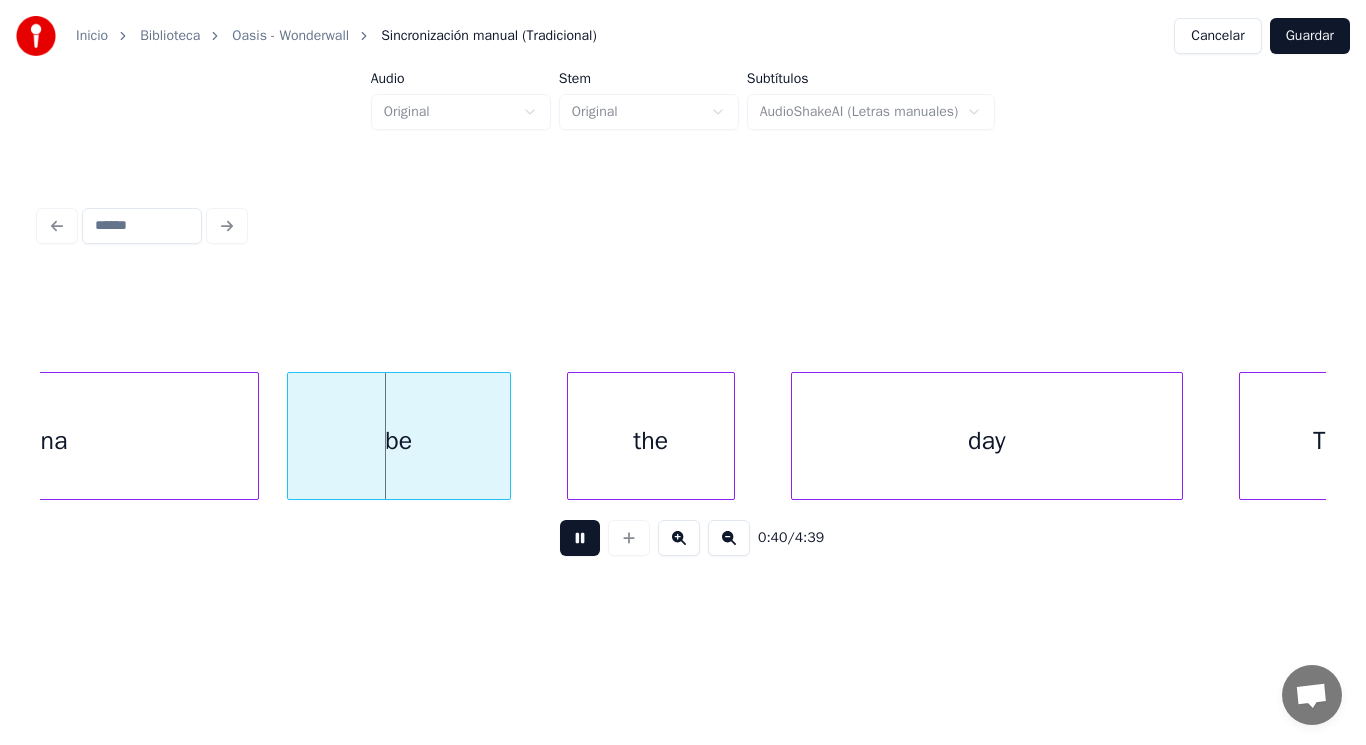 click at bounding box center (580, 538) 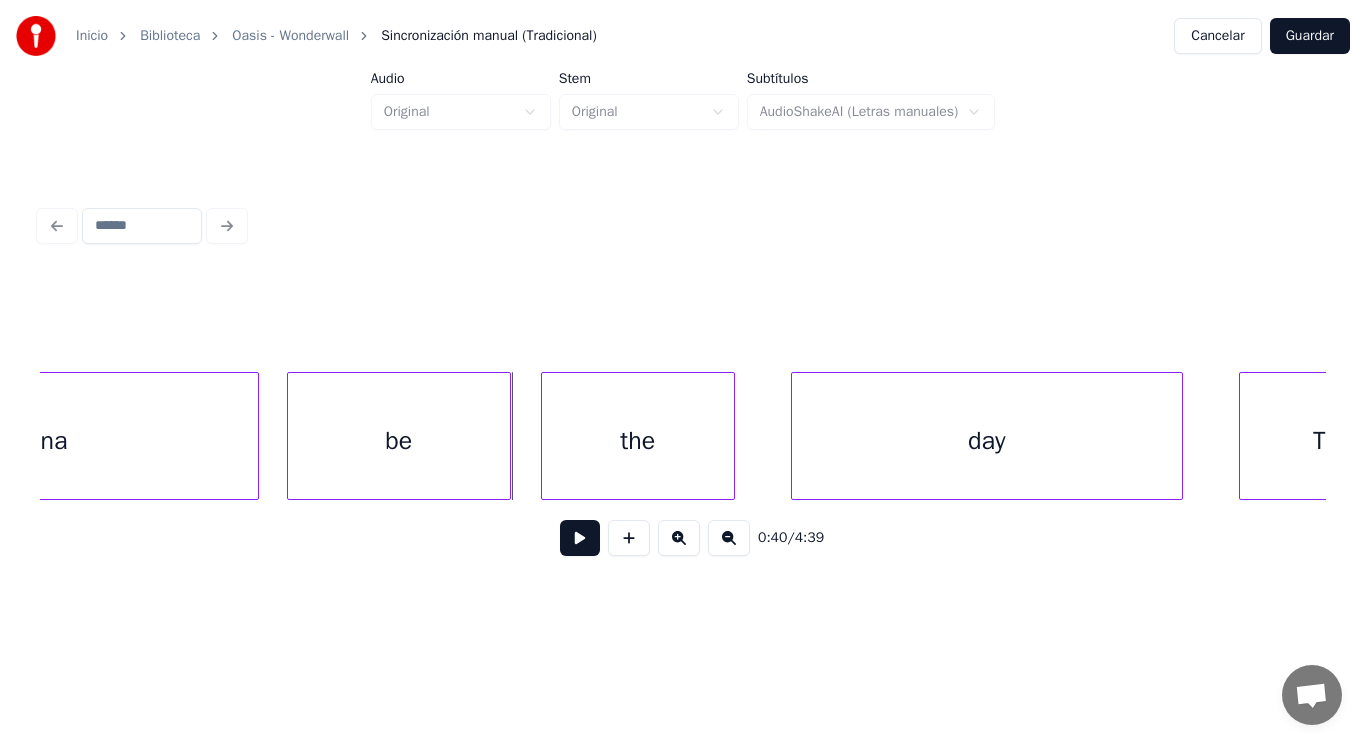 click at bounding box center (545, 436) 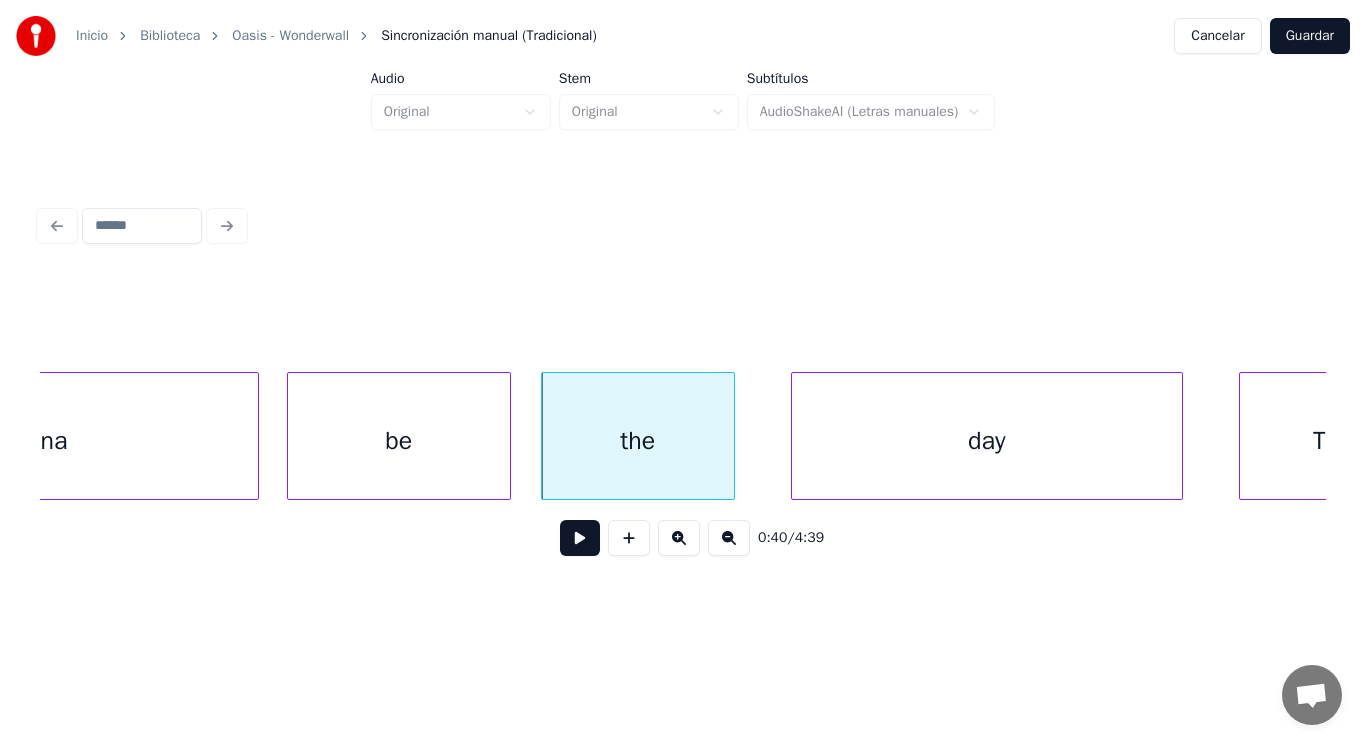 click at bounding box center (580, 538) 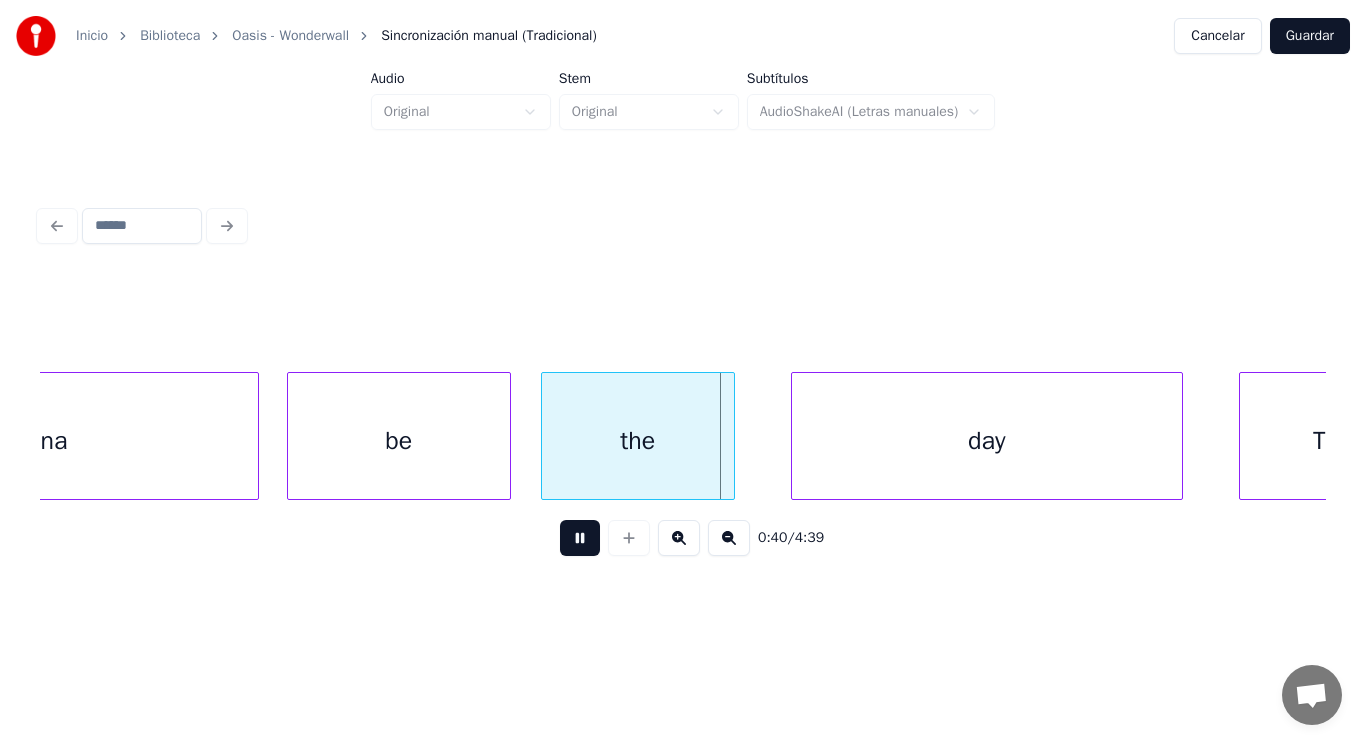 click at bounding box center (580, 538) 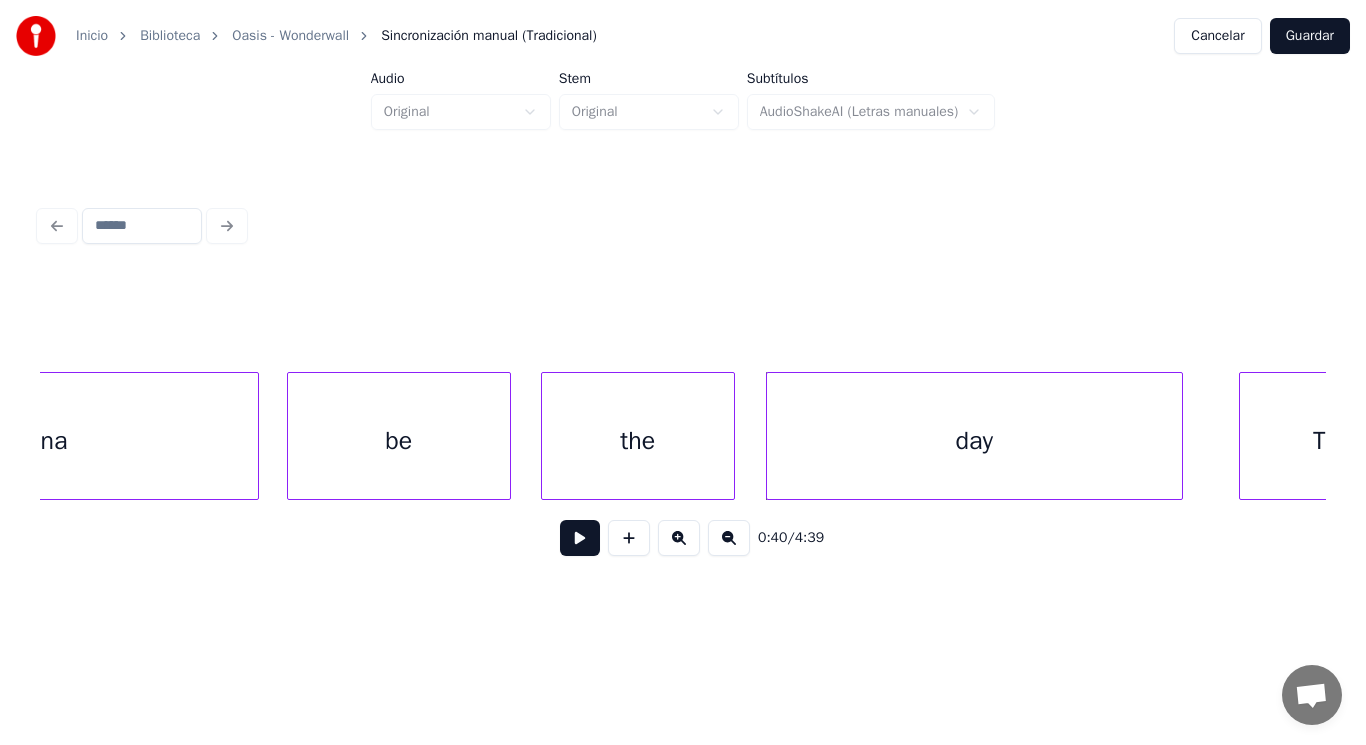 click at bounding box center [770, 436] 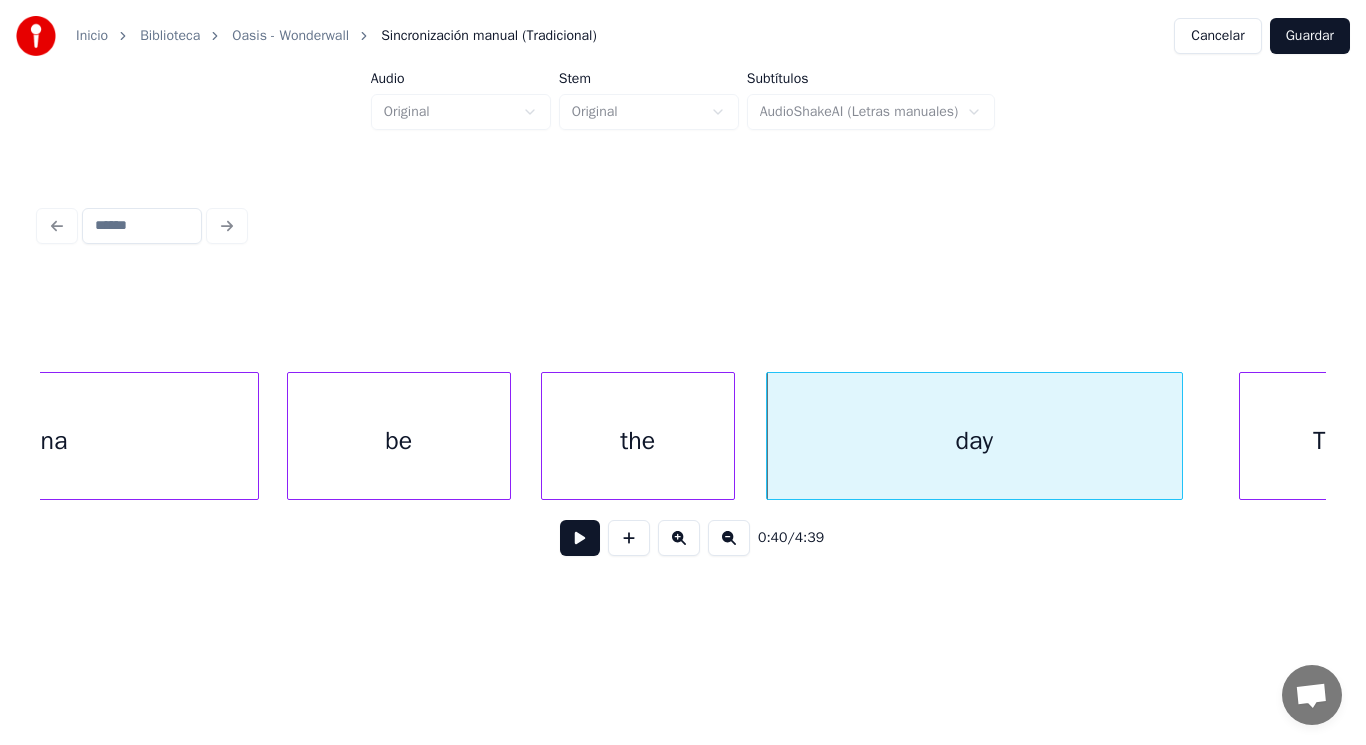 click at bounding box center (580, 538) 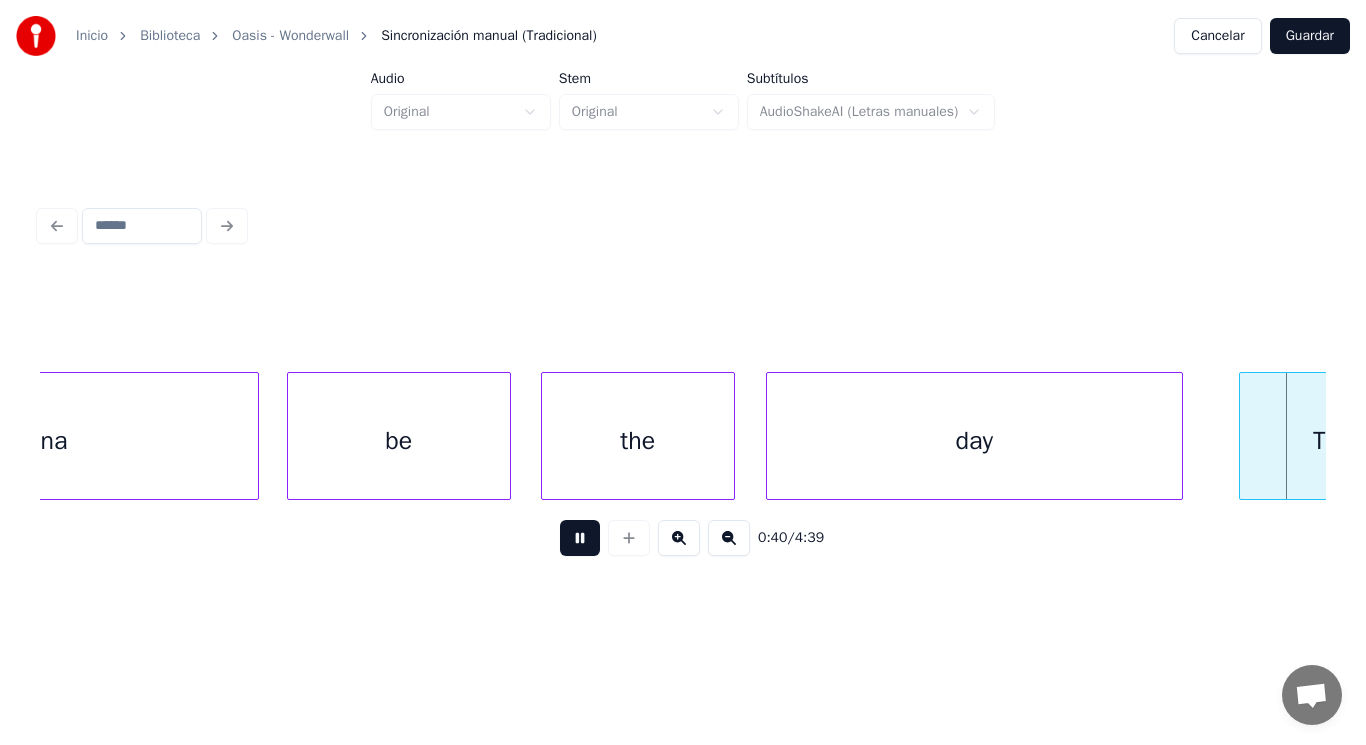 click at bounding box center (580, 538) 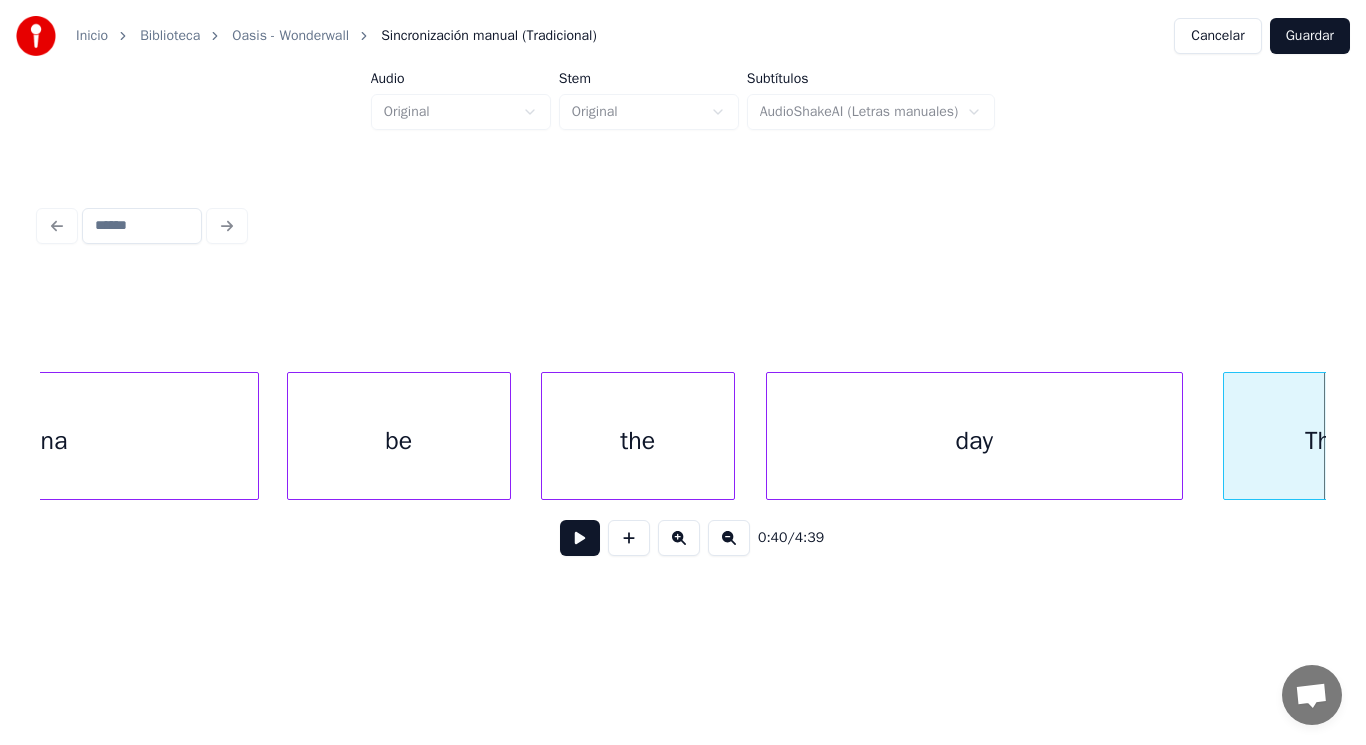 click at bounding box center [1227, 436] 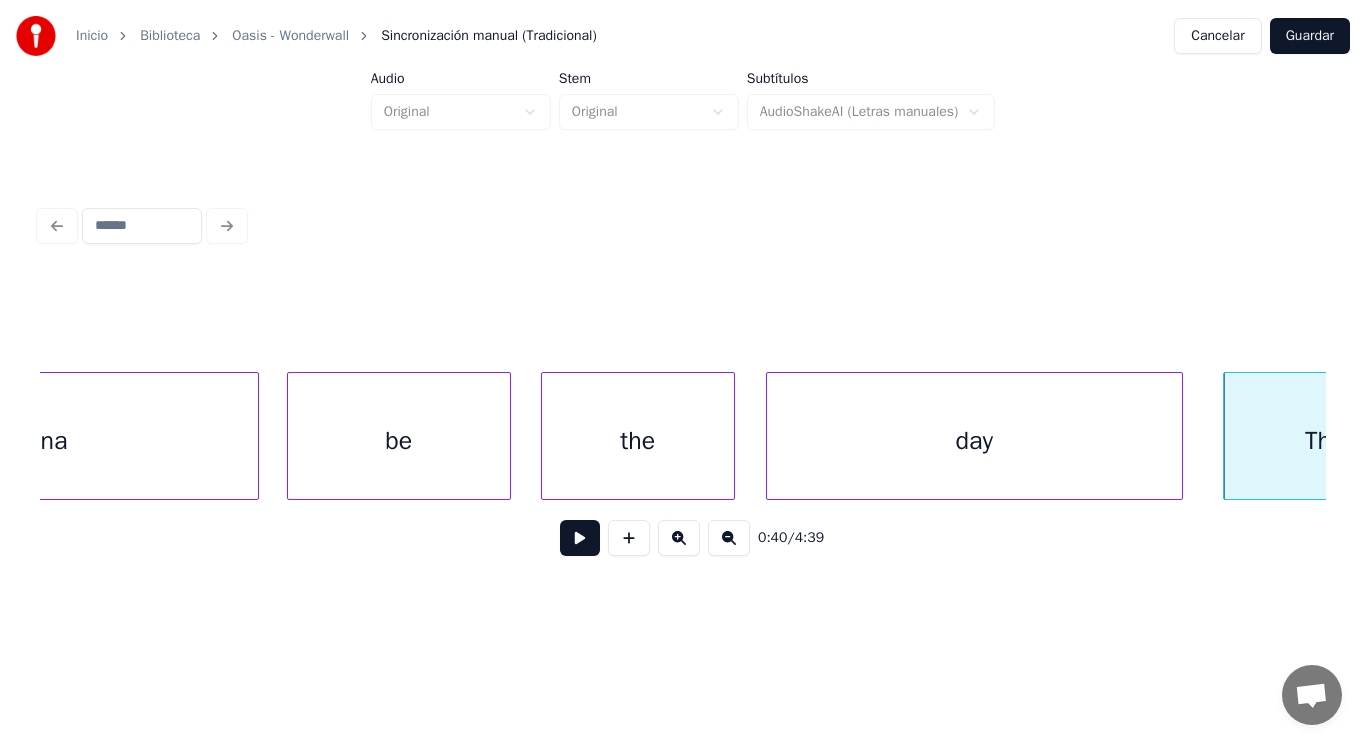 click on "That" at bounding box center (1329, 441) 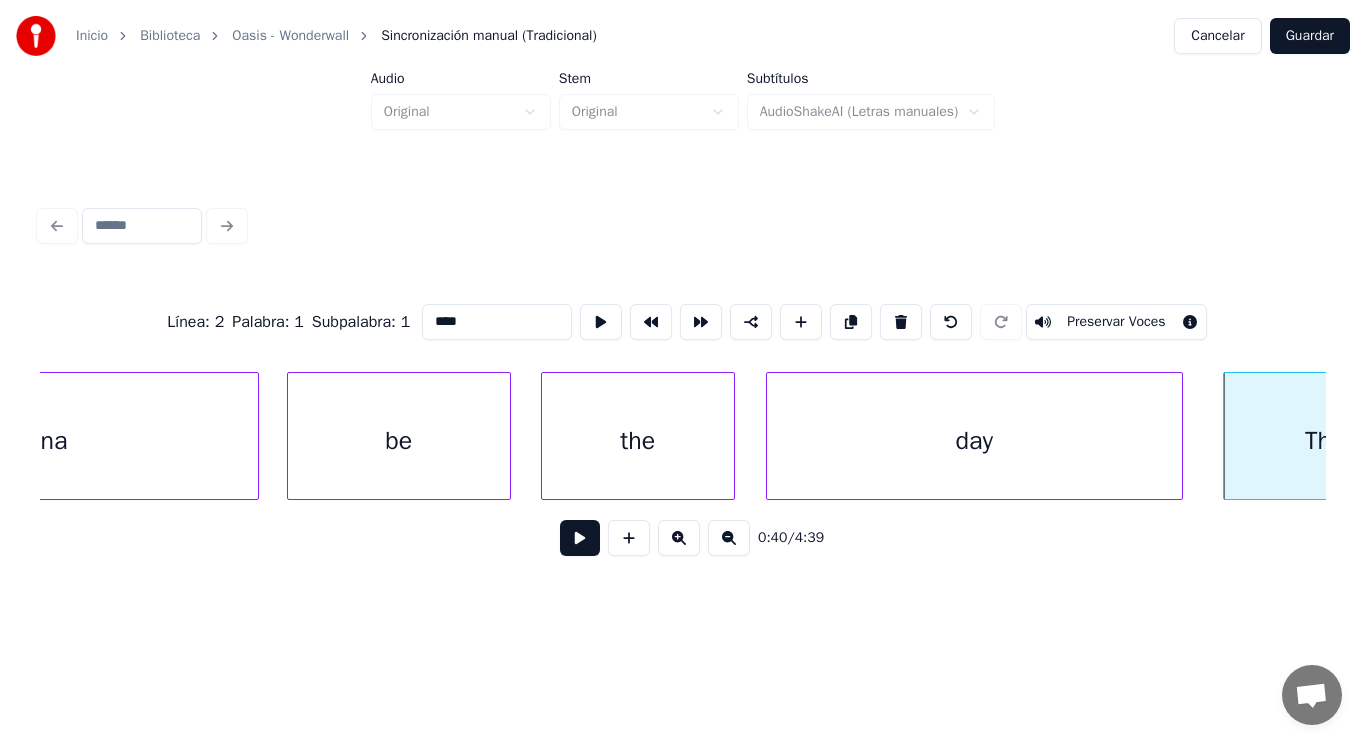 click on "****" at bounding box center [497, 322] 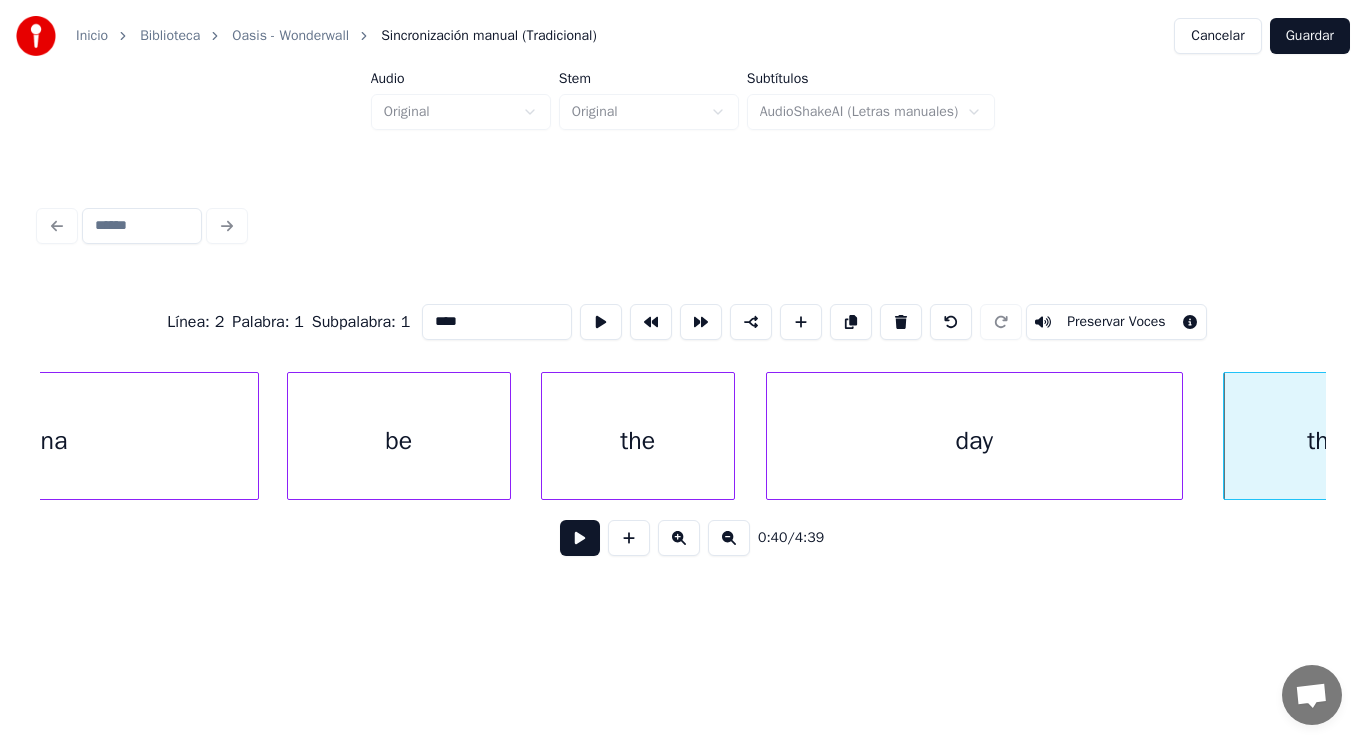 type on "****" 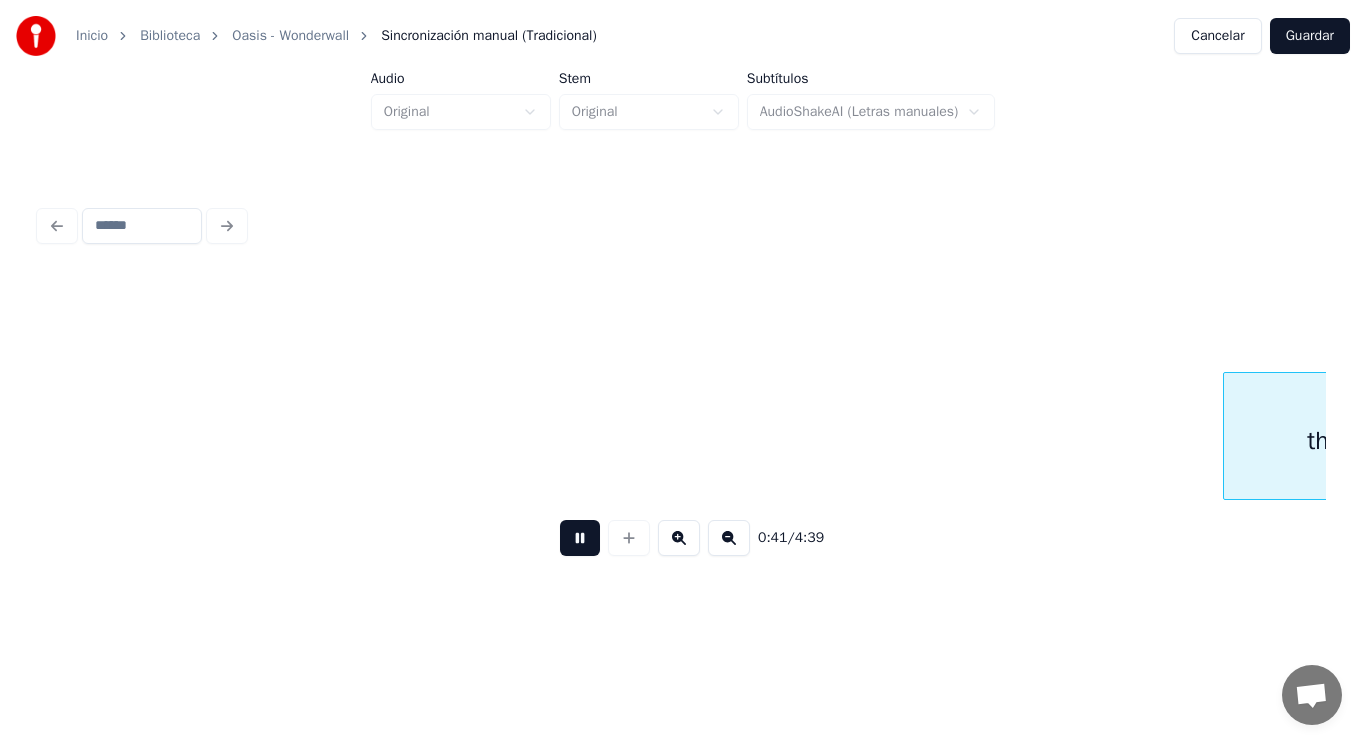 scroll, scrollTop: 0, scrollLeft: 57345, axis: horizontal 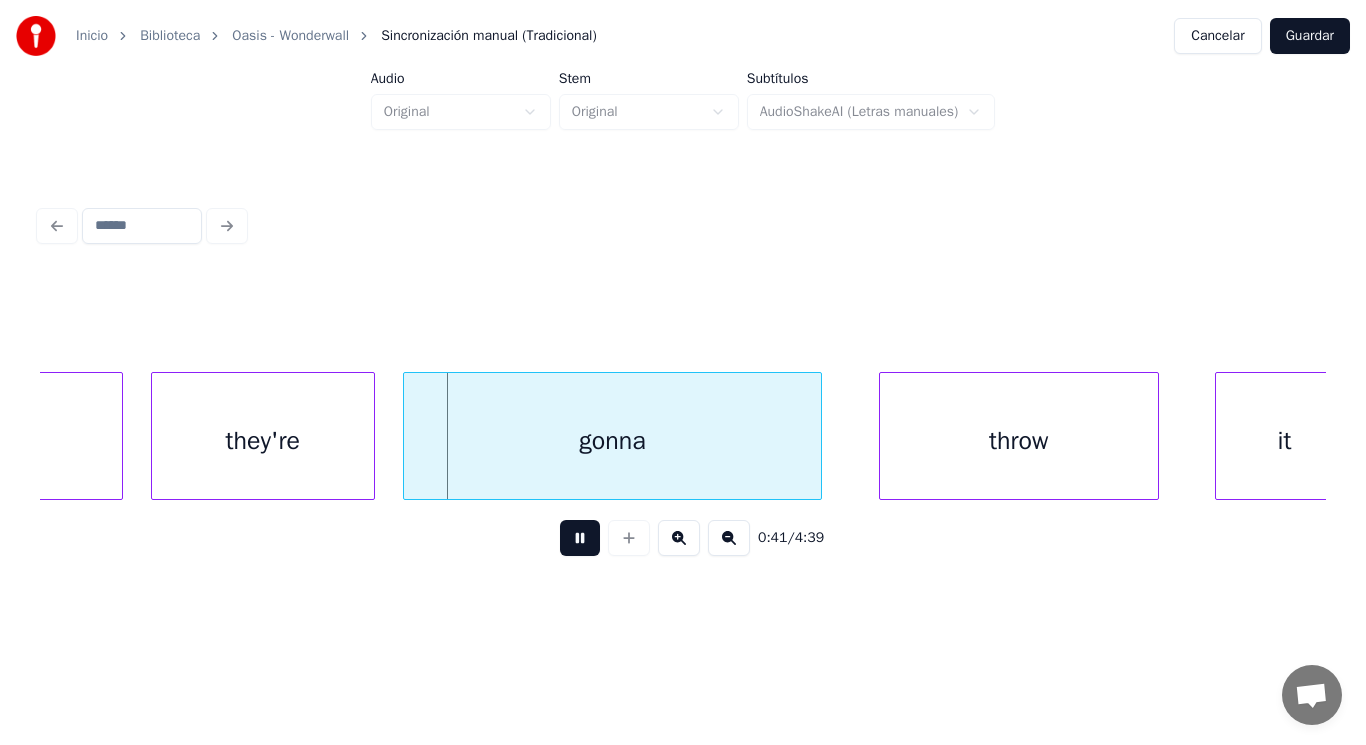 click at bounding box center (580, 538) 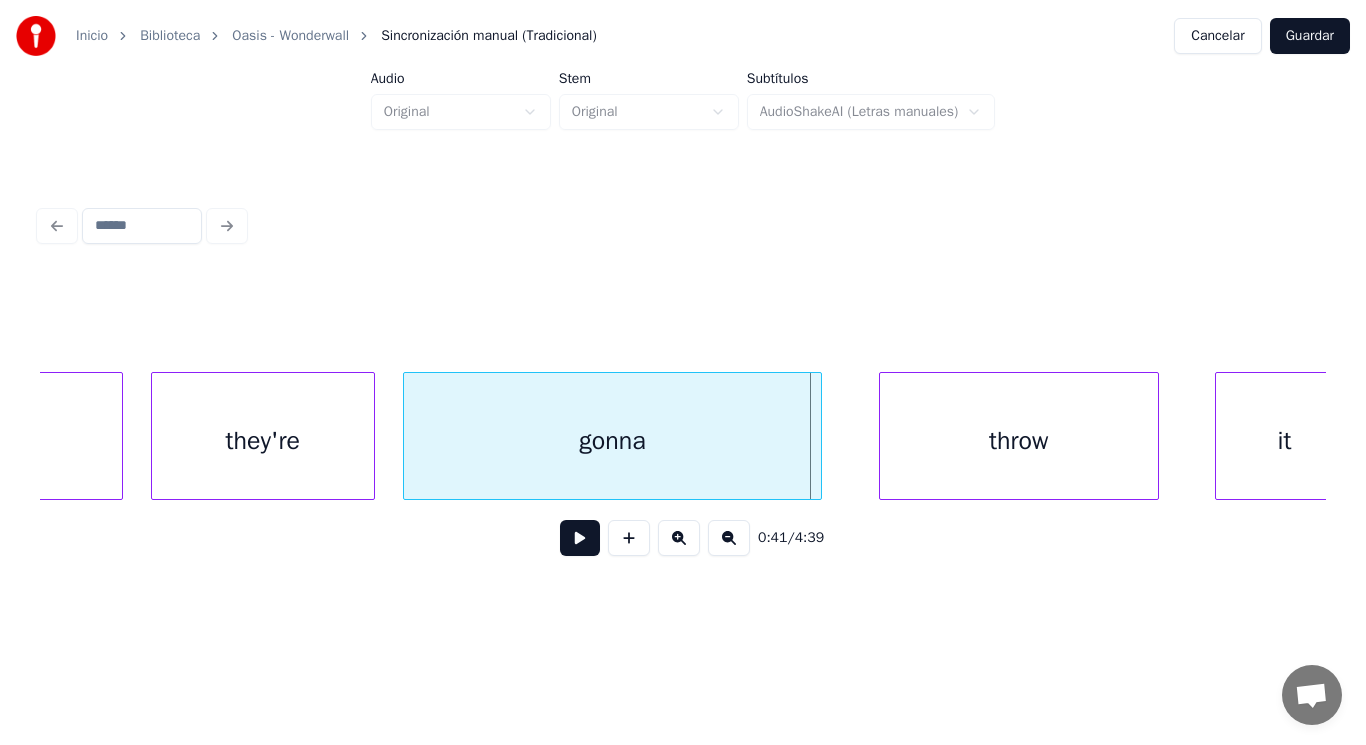 click at bounding box center [580, 538] 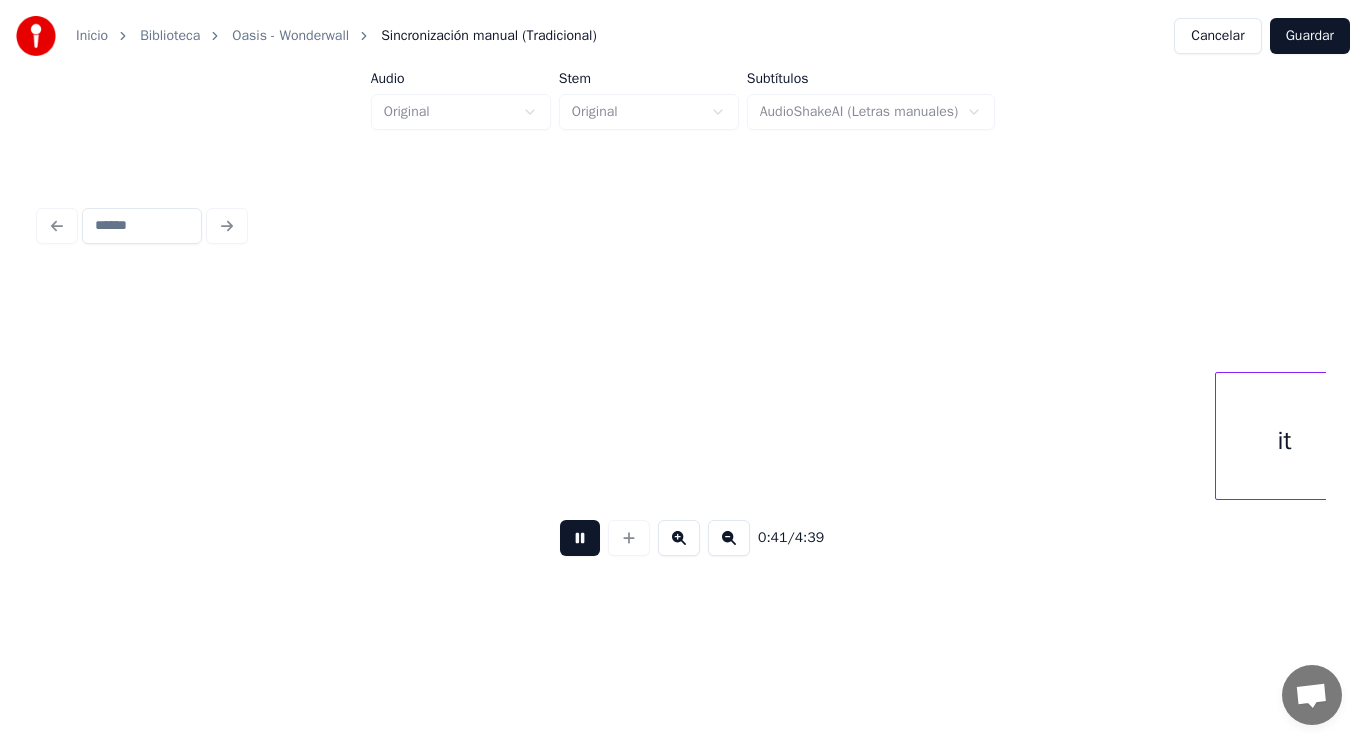 click at bounding box center [580, 538] 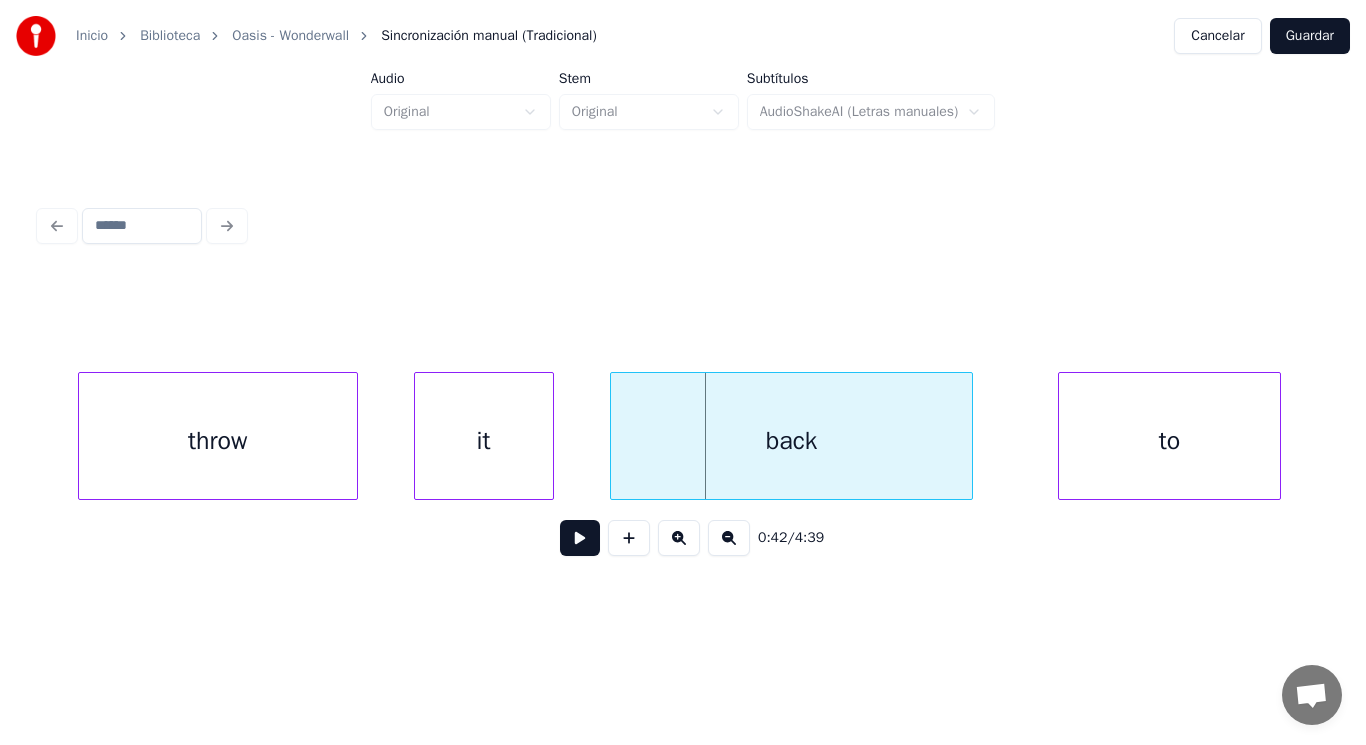 scroll, scrollTop: 0, scrollLeft: 58126, axis: horizontal 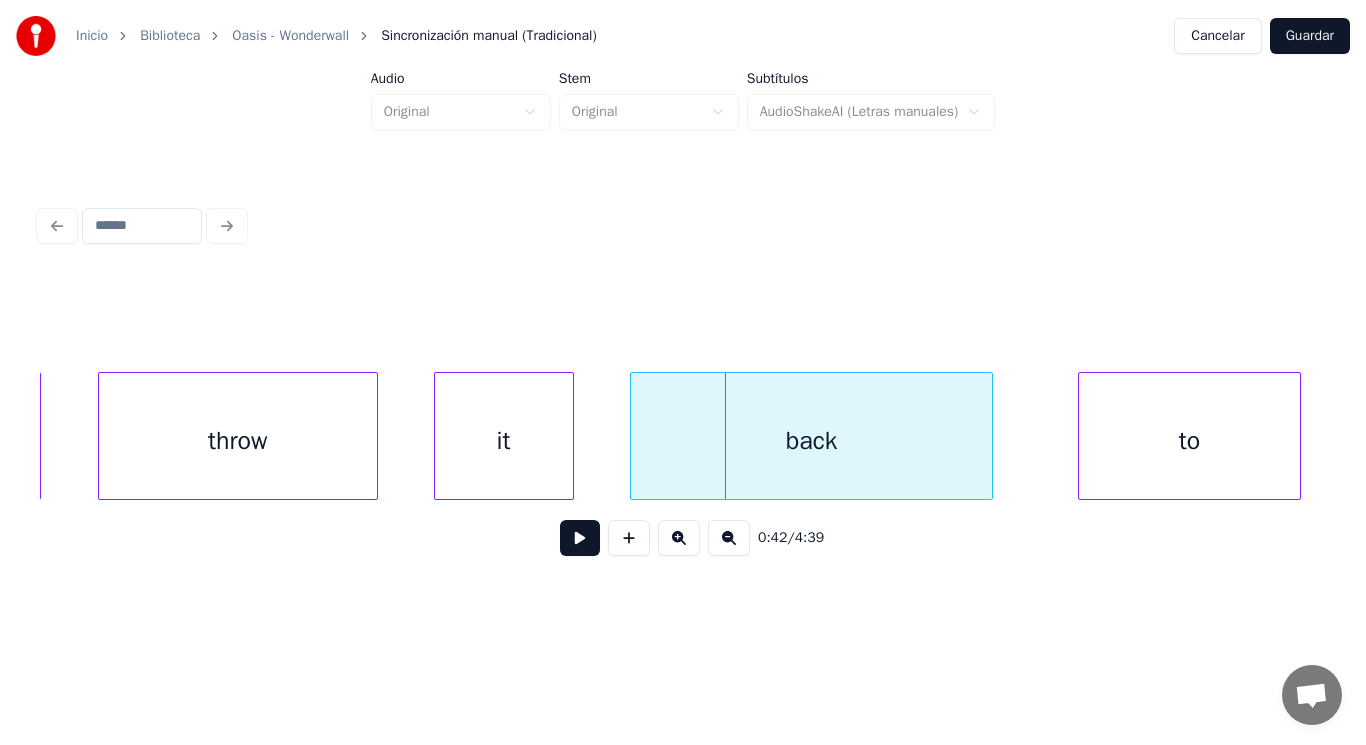 click on "throw" at bounding box center [238, 441] 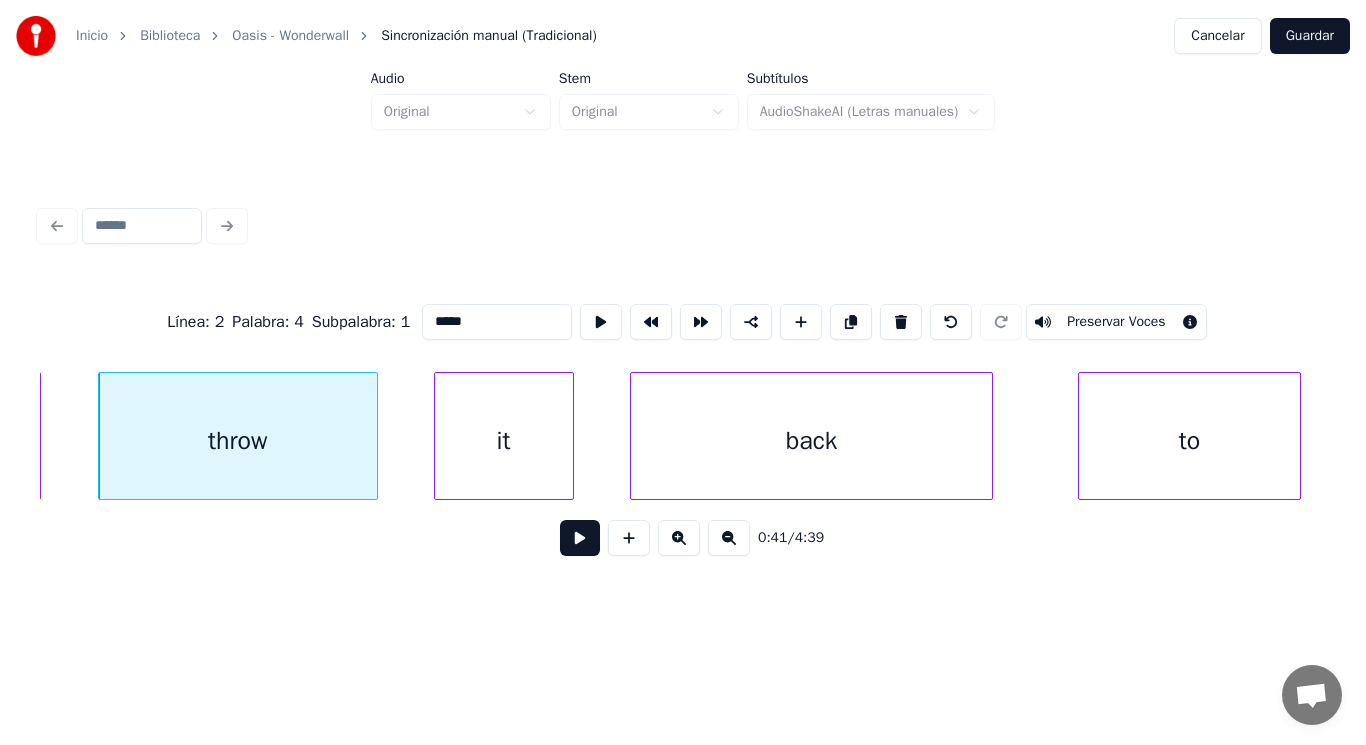 click at bounding box center (580, 538) 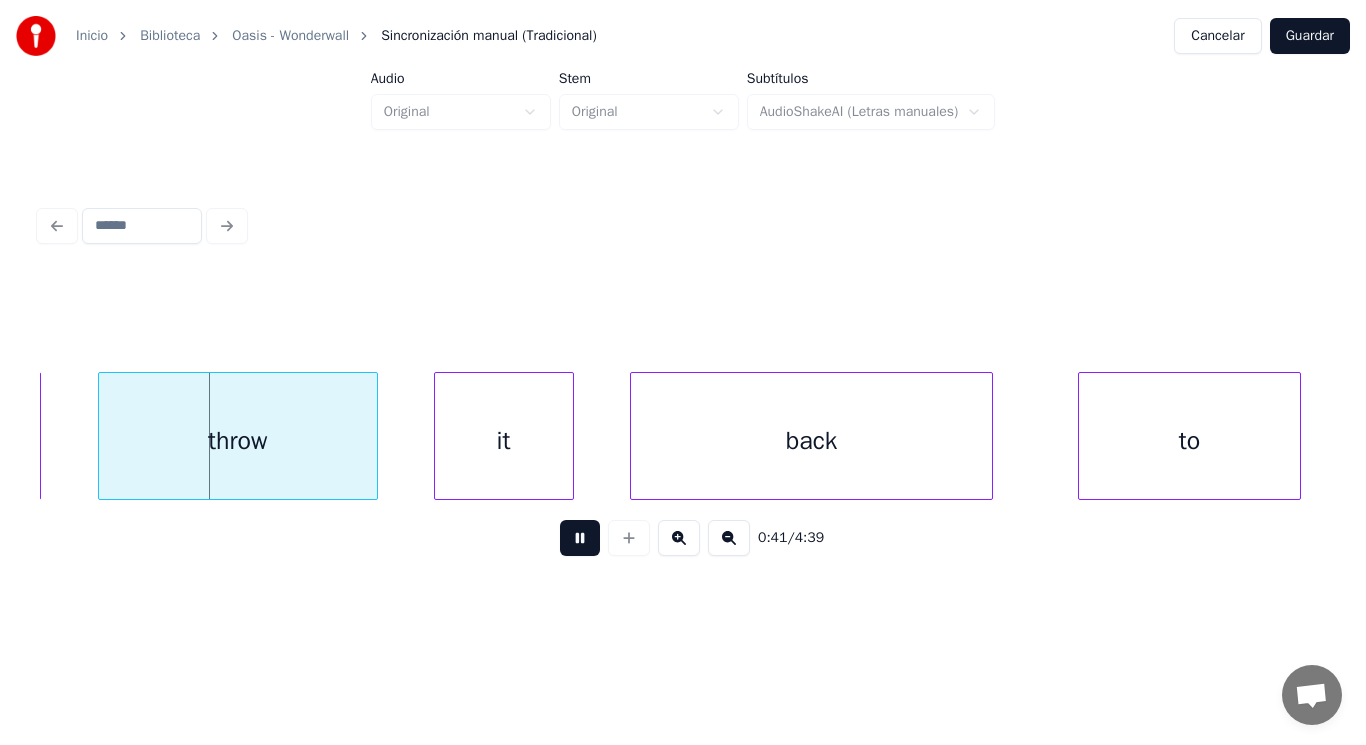 click at bounding box center (580, 538) 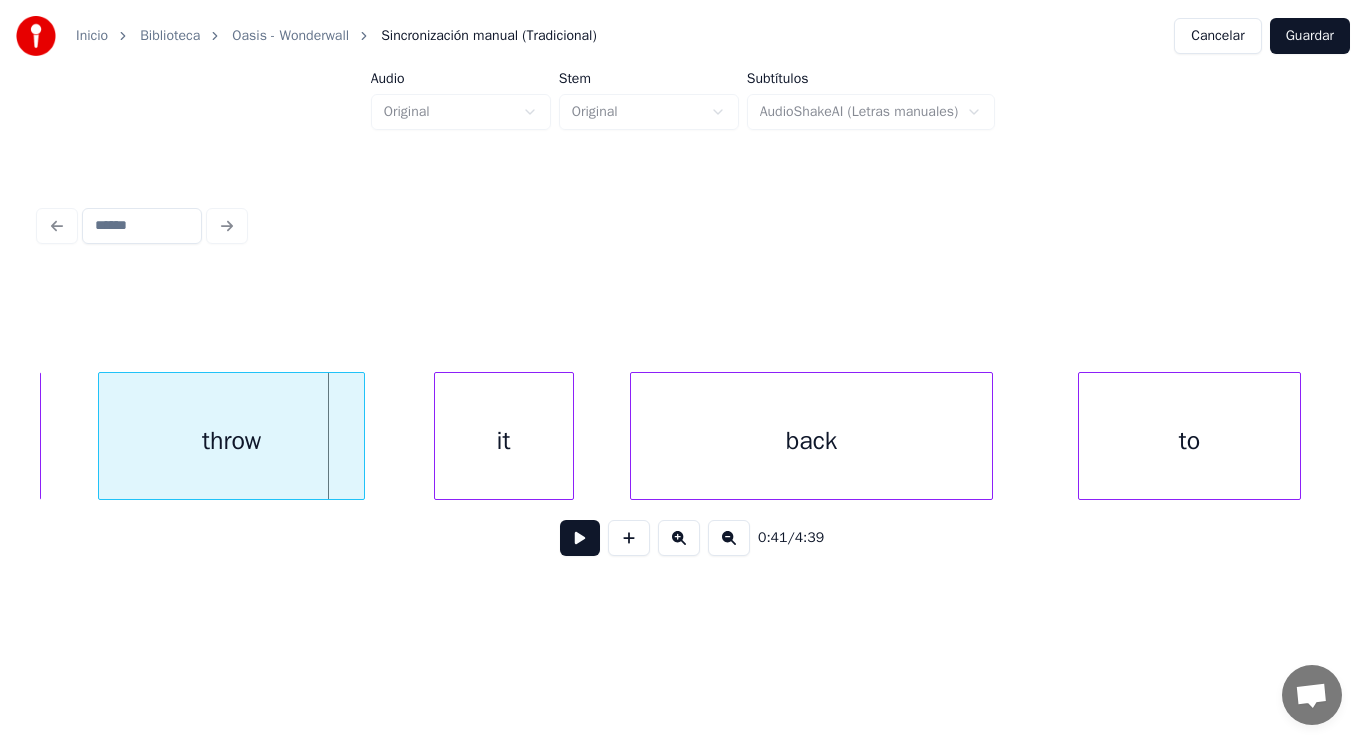 click at bounding box center [361, 436] 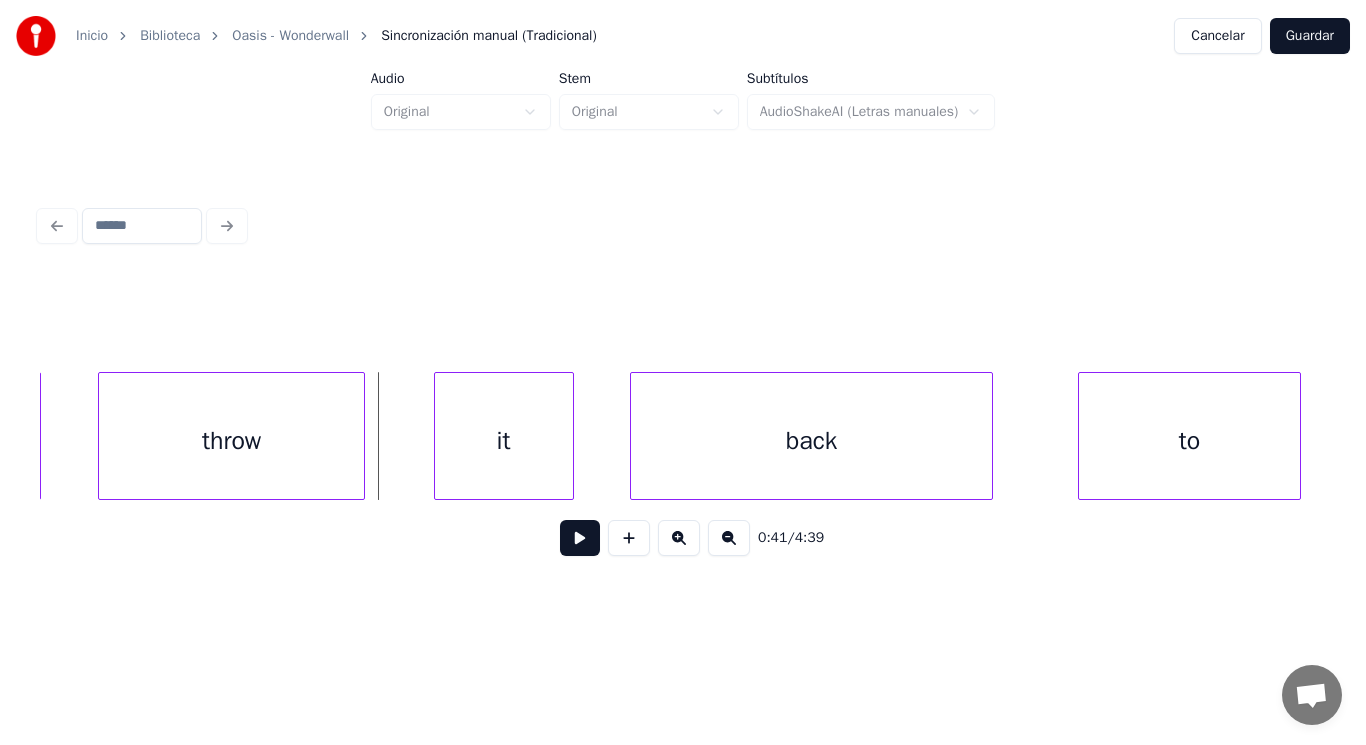 click at bounding box center [580, 538] 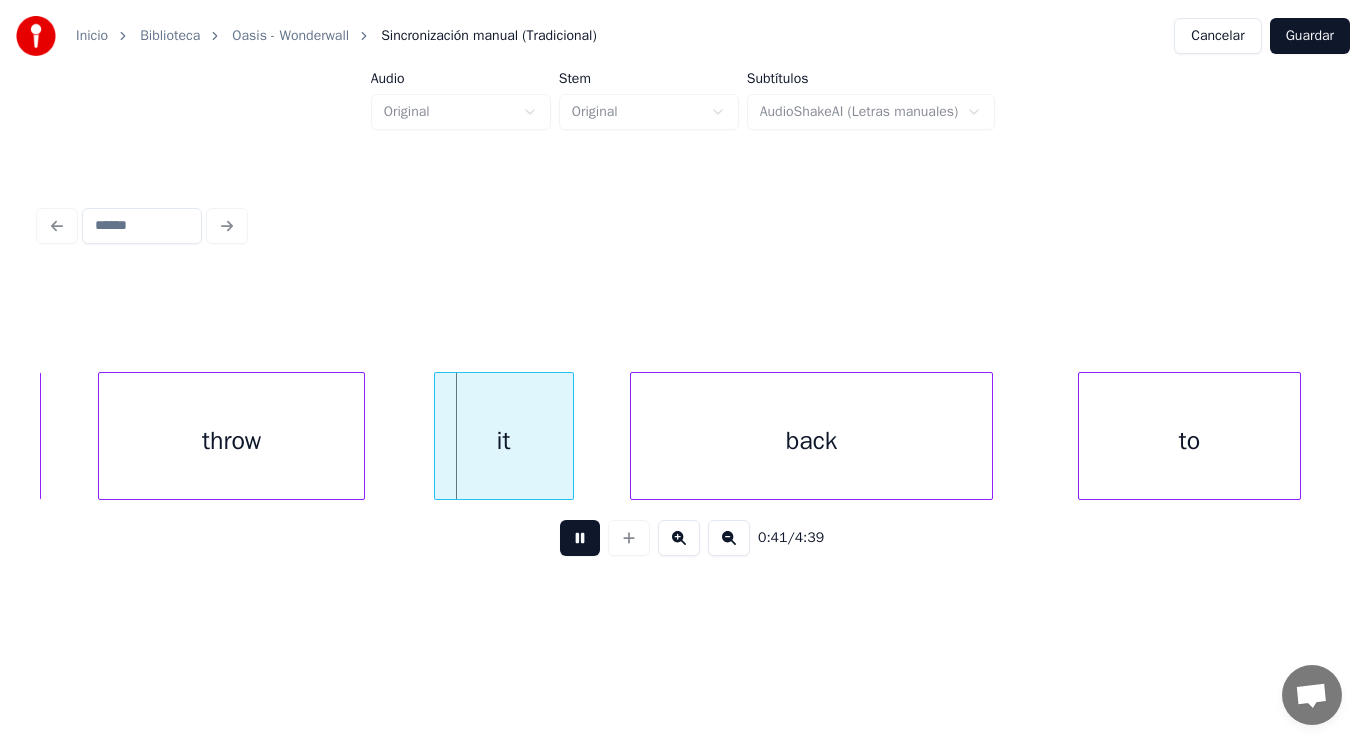 click at bounding box center [580, 538] 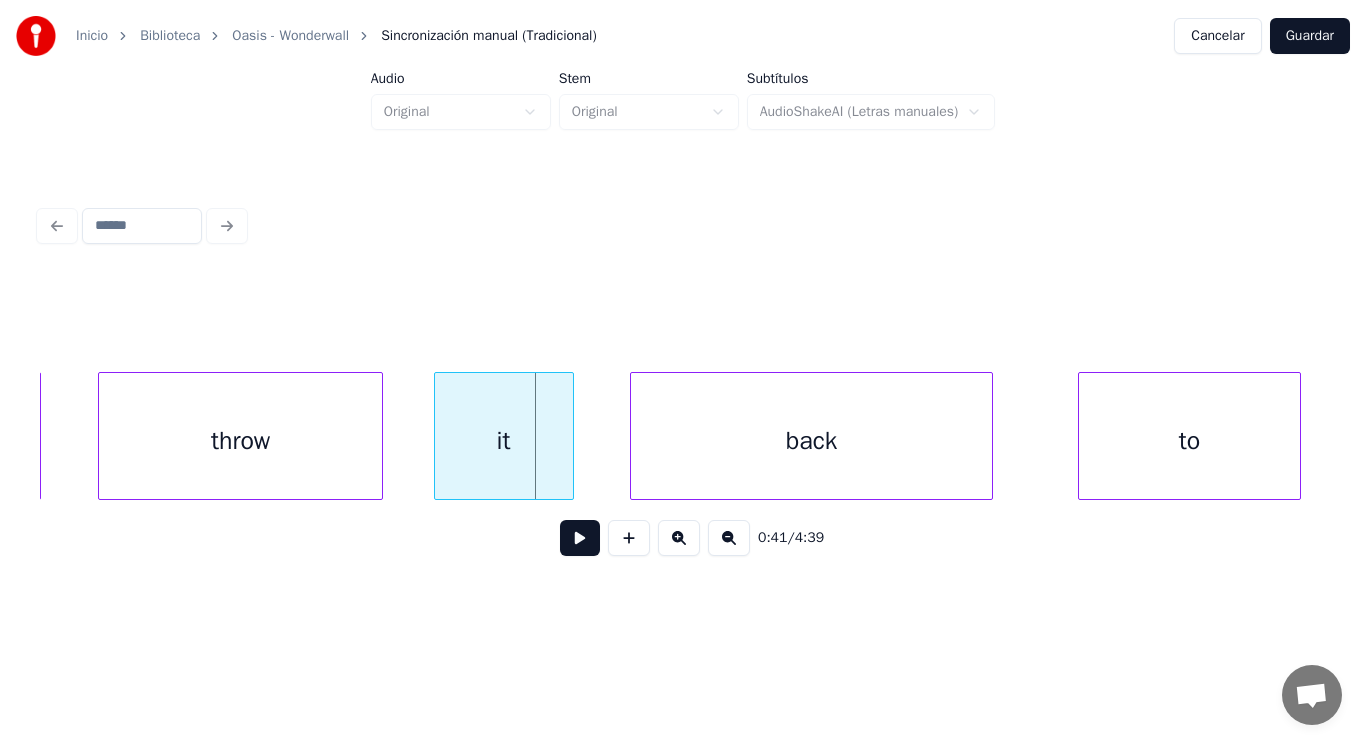 click at bounding box center [379, 436] 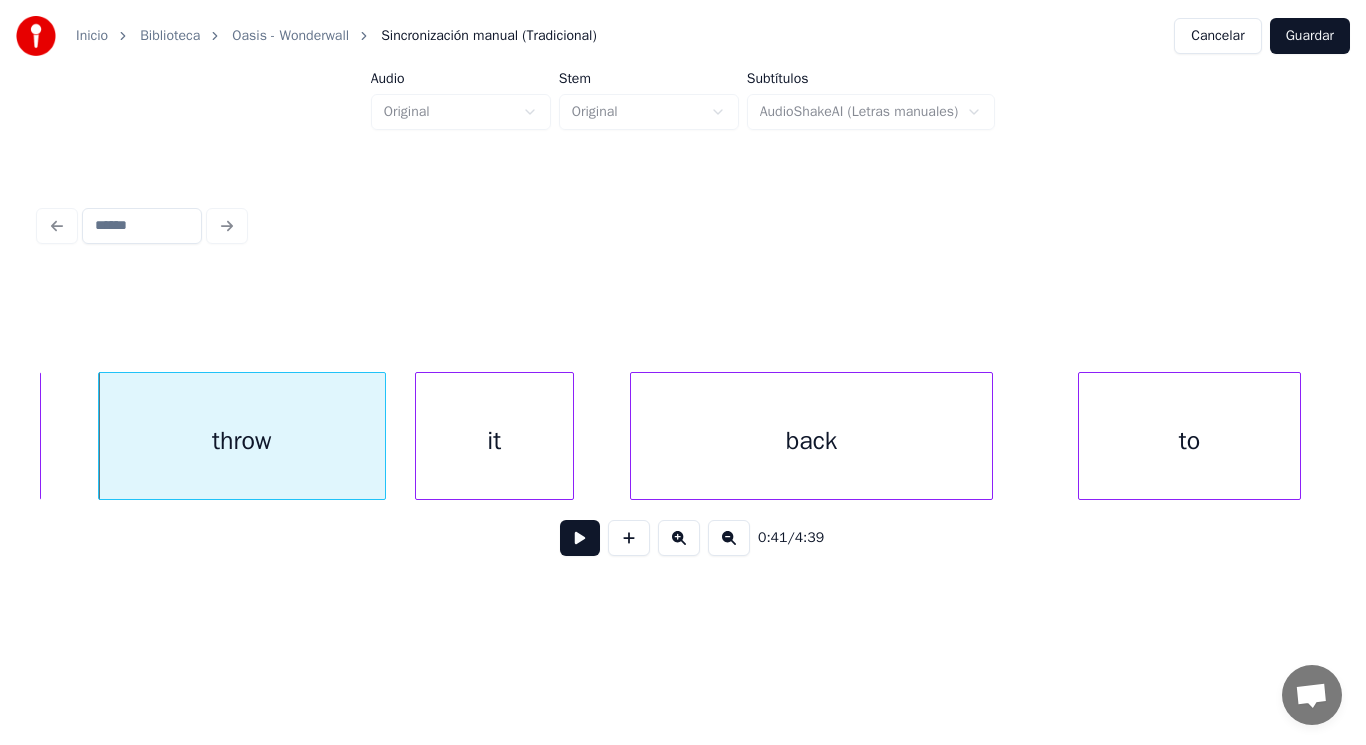 click at bounding box center [419, 436] 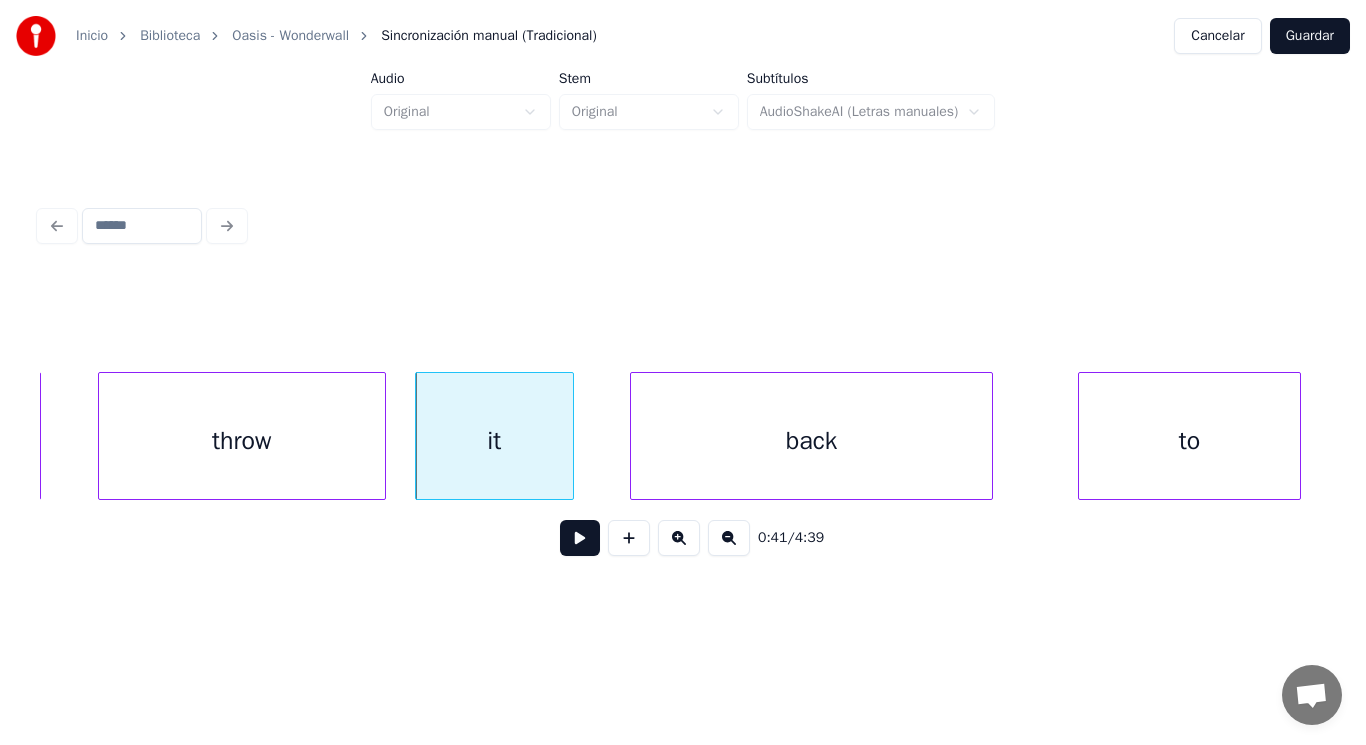 click at bounding box center [580, 538] 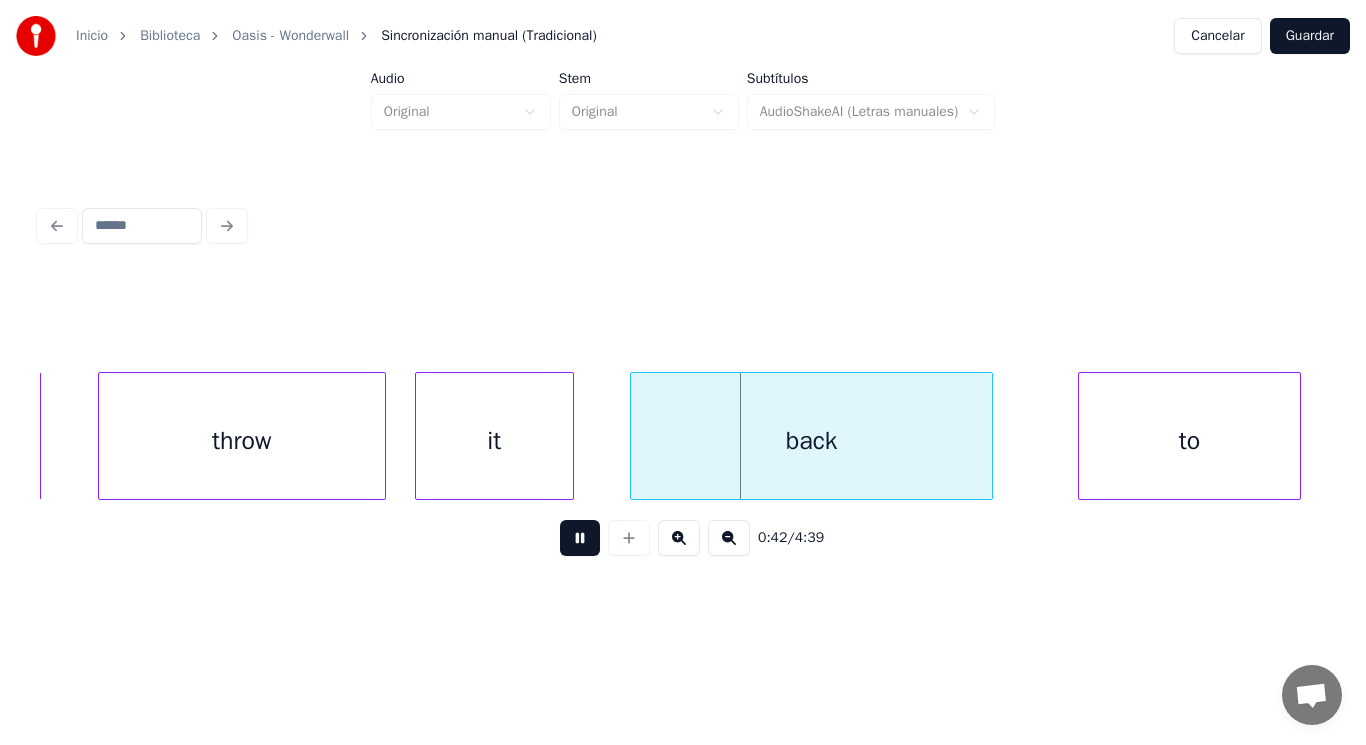 click at bounding box center (580, 538) 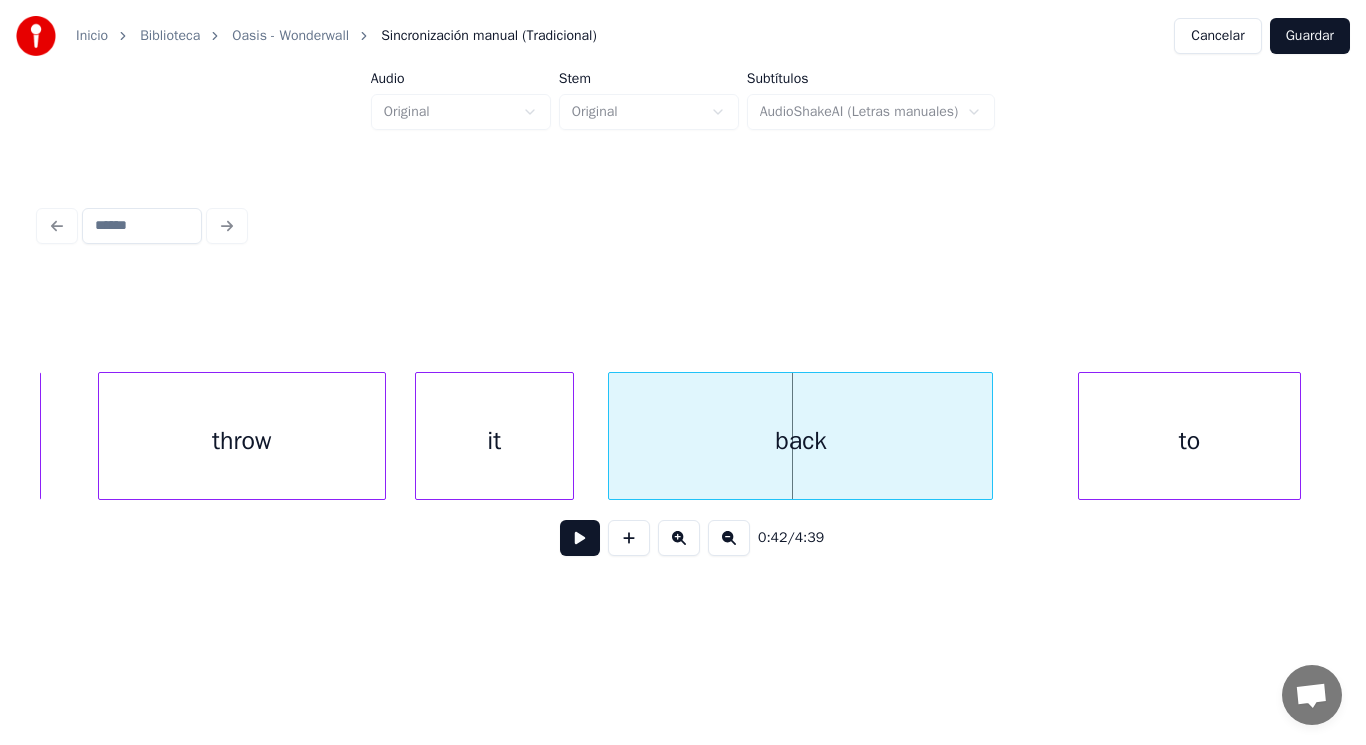 click at bounding box center (612, 436) 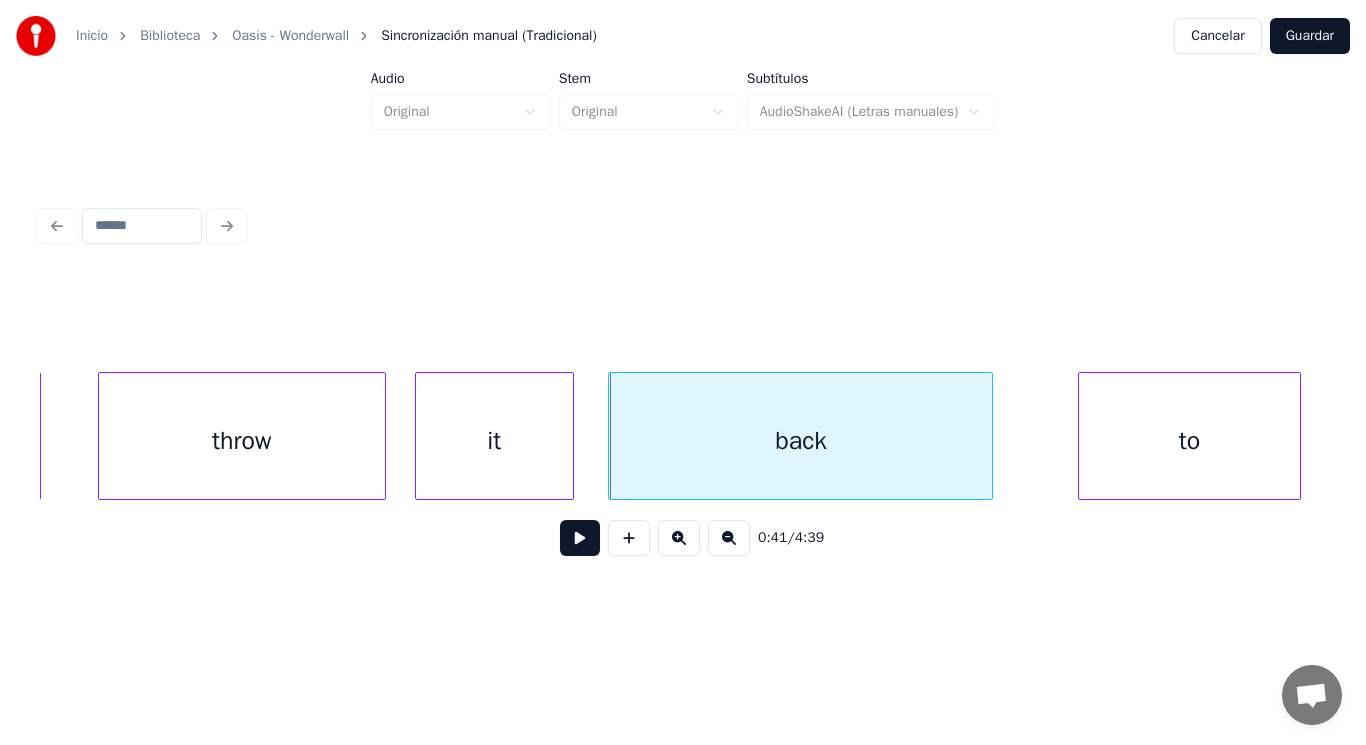 click at bounding box center [580, 538] 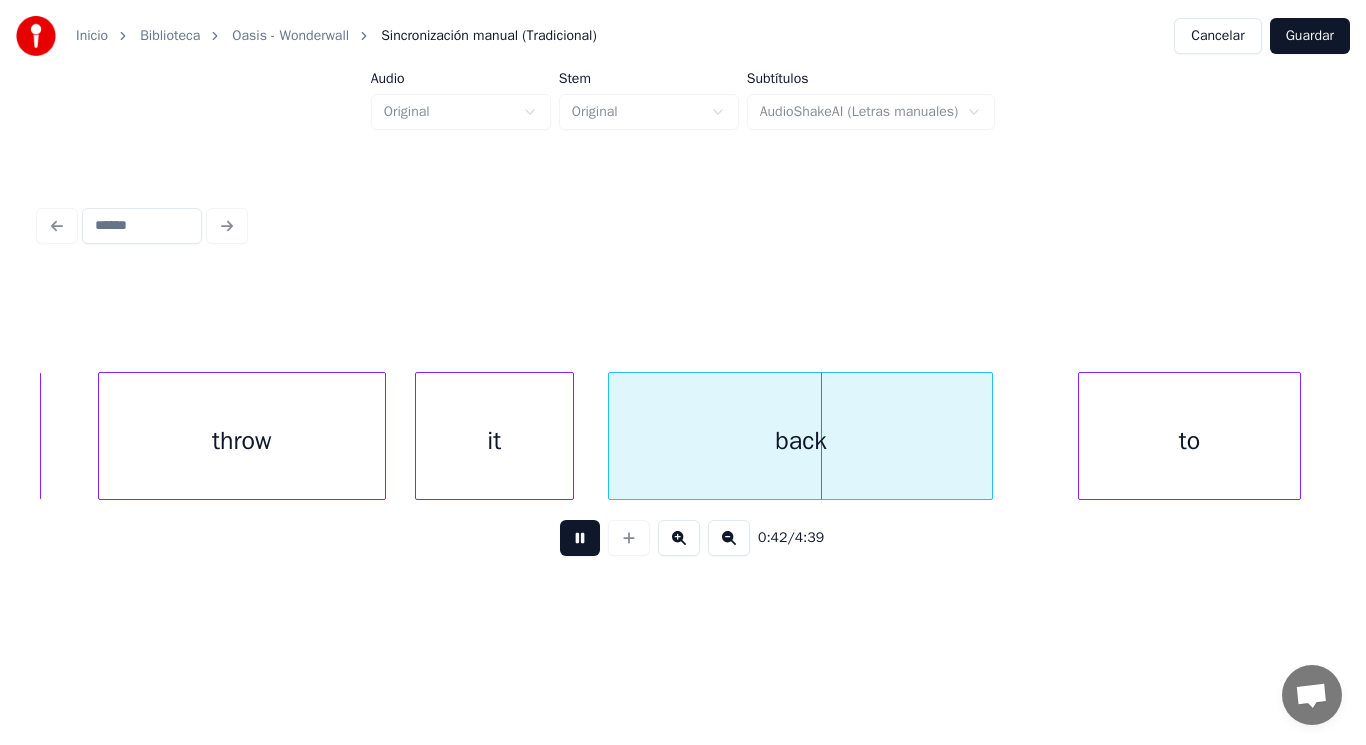 click at bounding box center (580, 538) 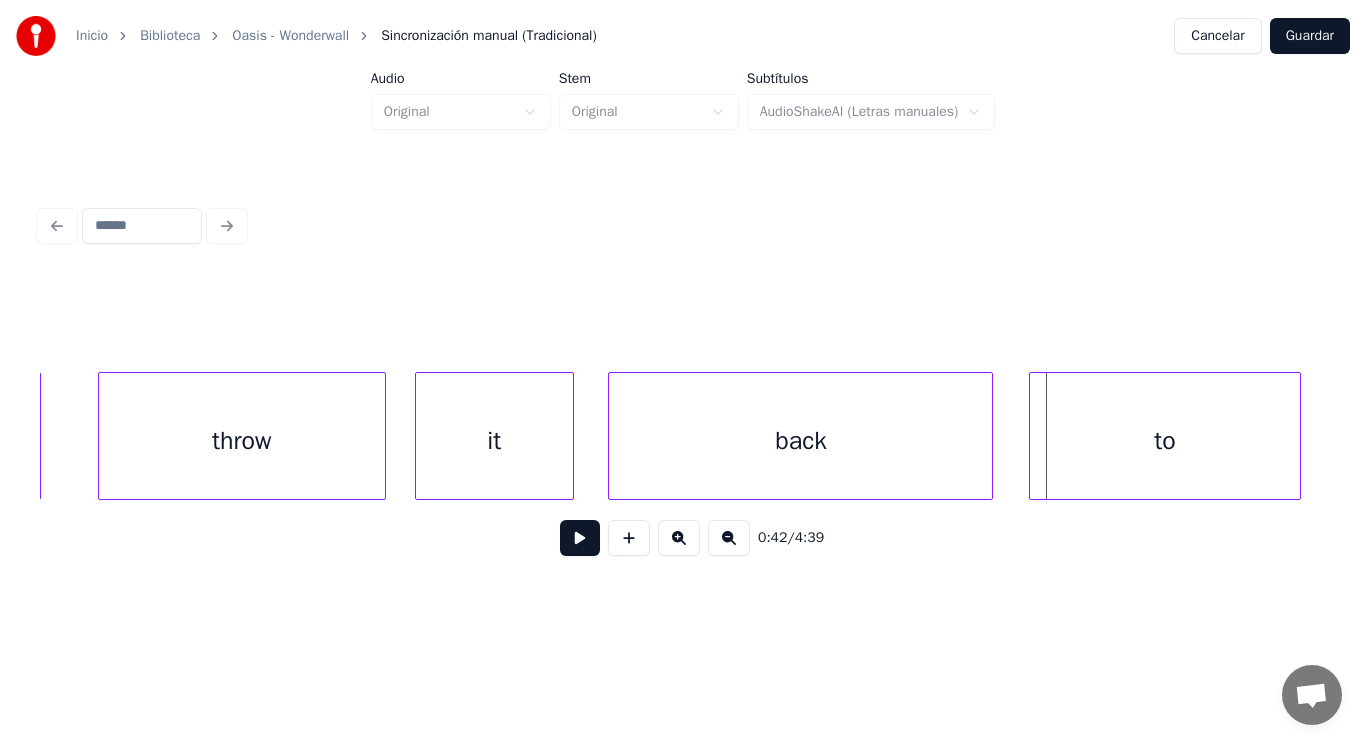 click at bounding box center [1033, 436] 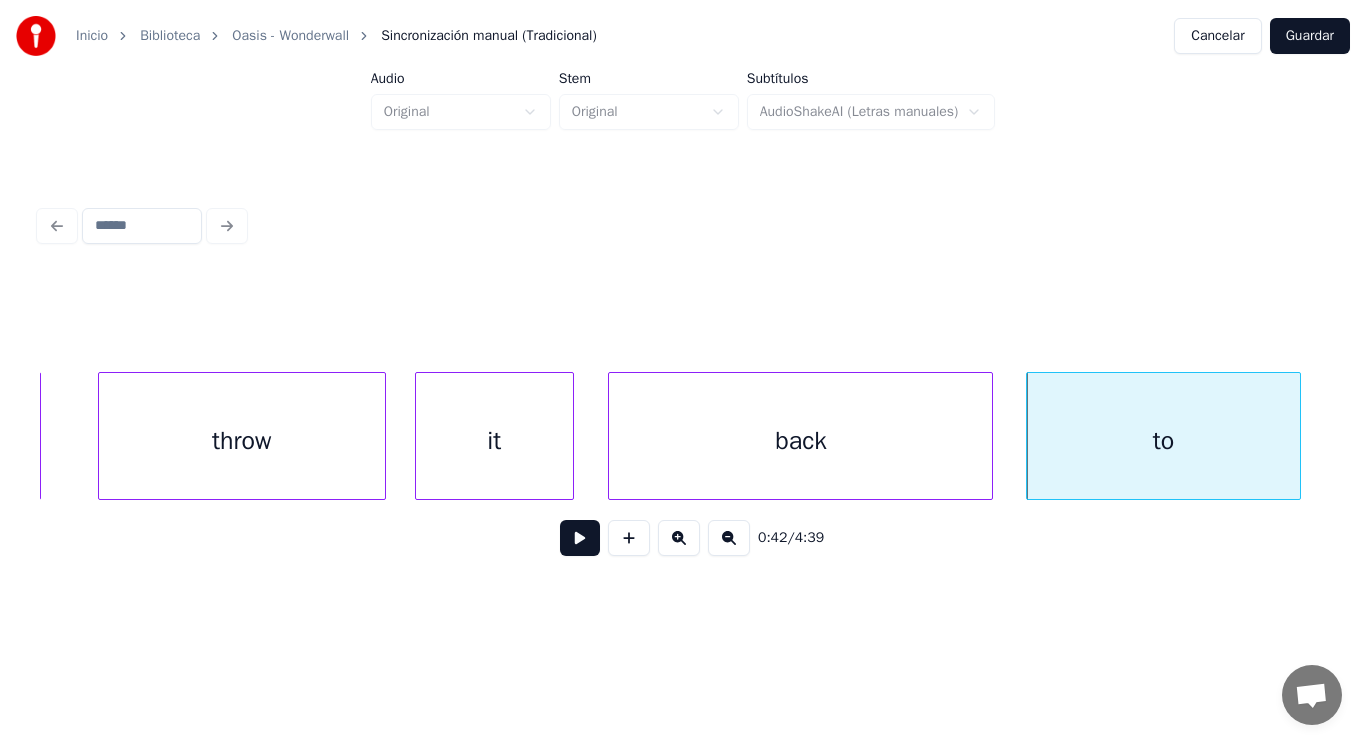 click at bounding box center [580, 538] 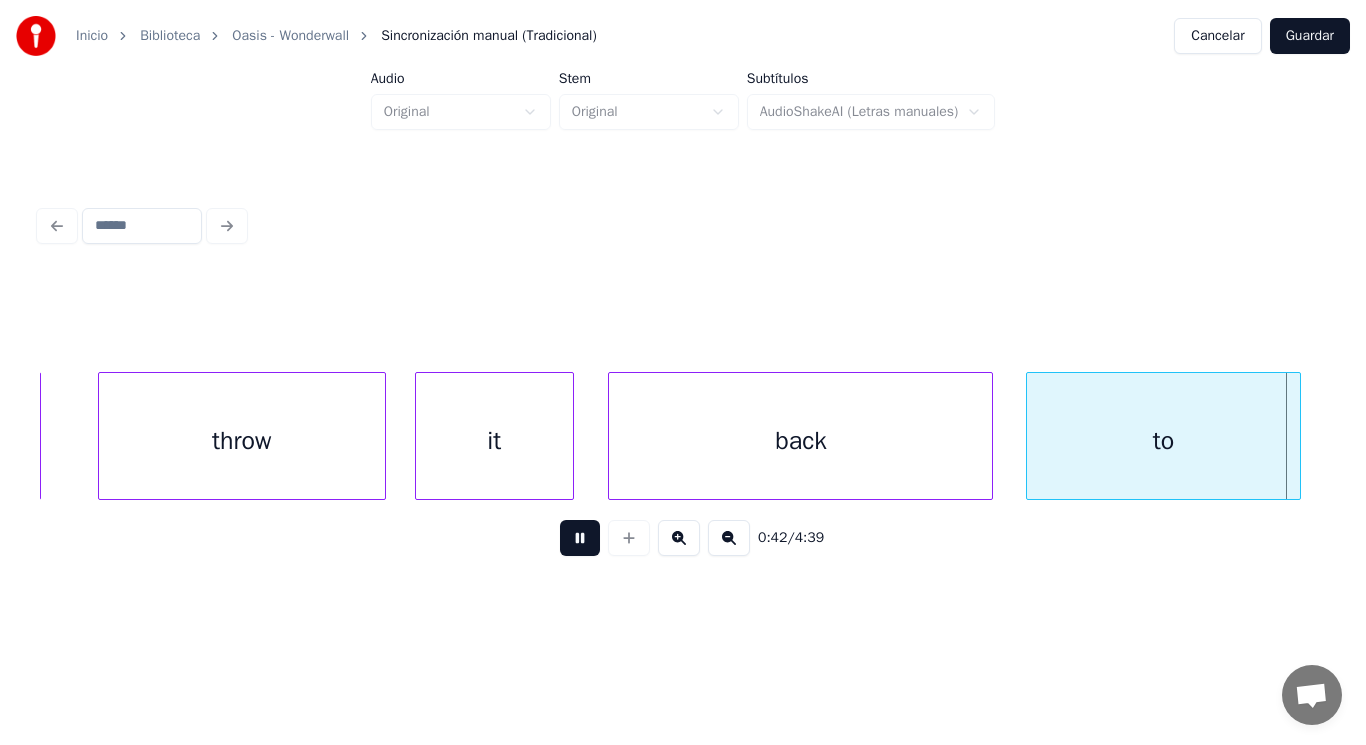 scroll, scrollTop: 0, scrollLeft: 59422, axis: horizontal 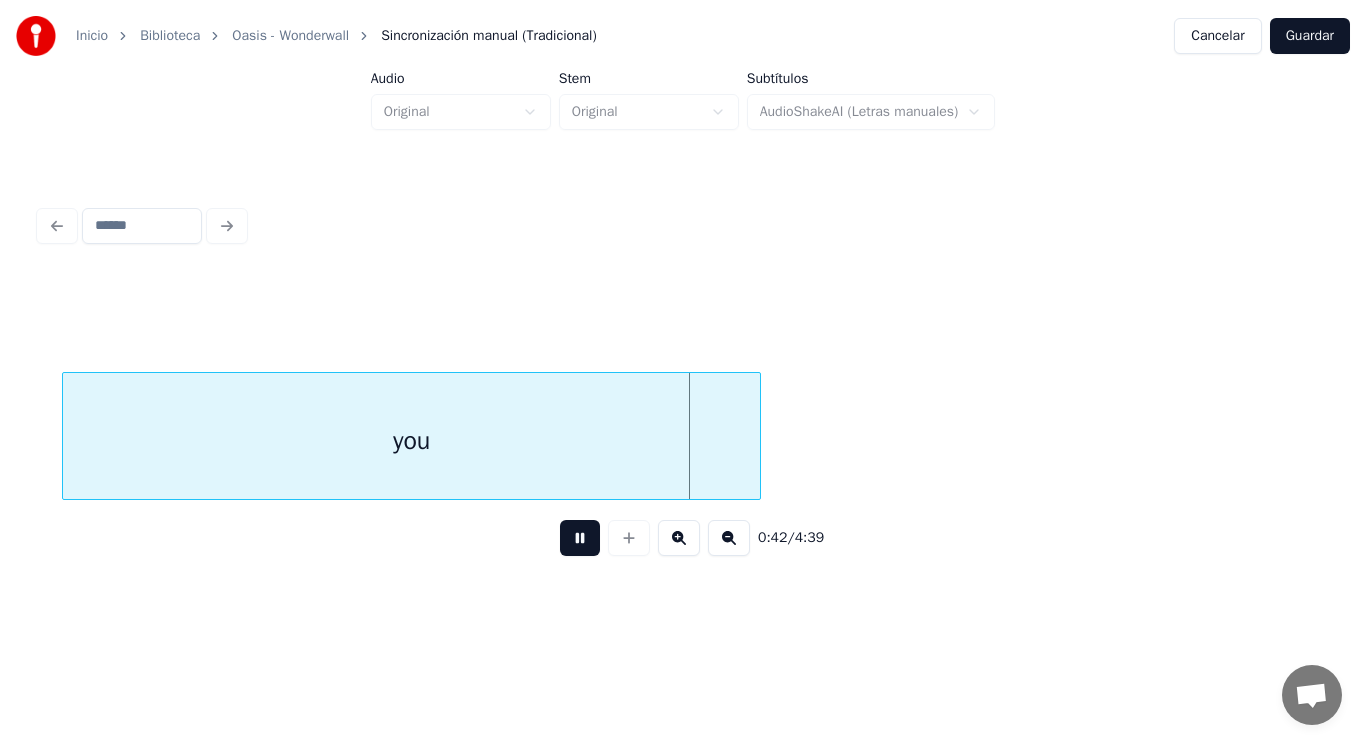 click at bounding box center (580, 538) 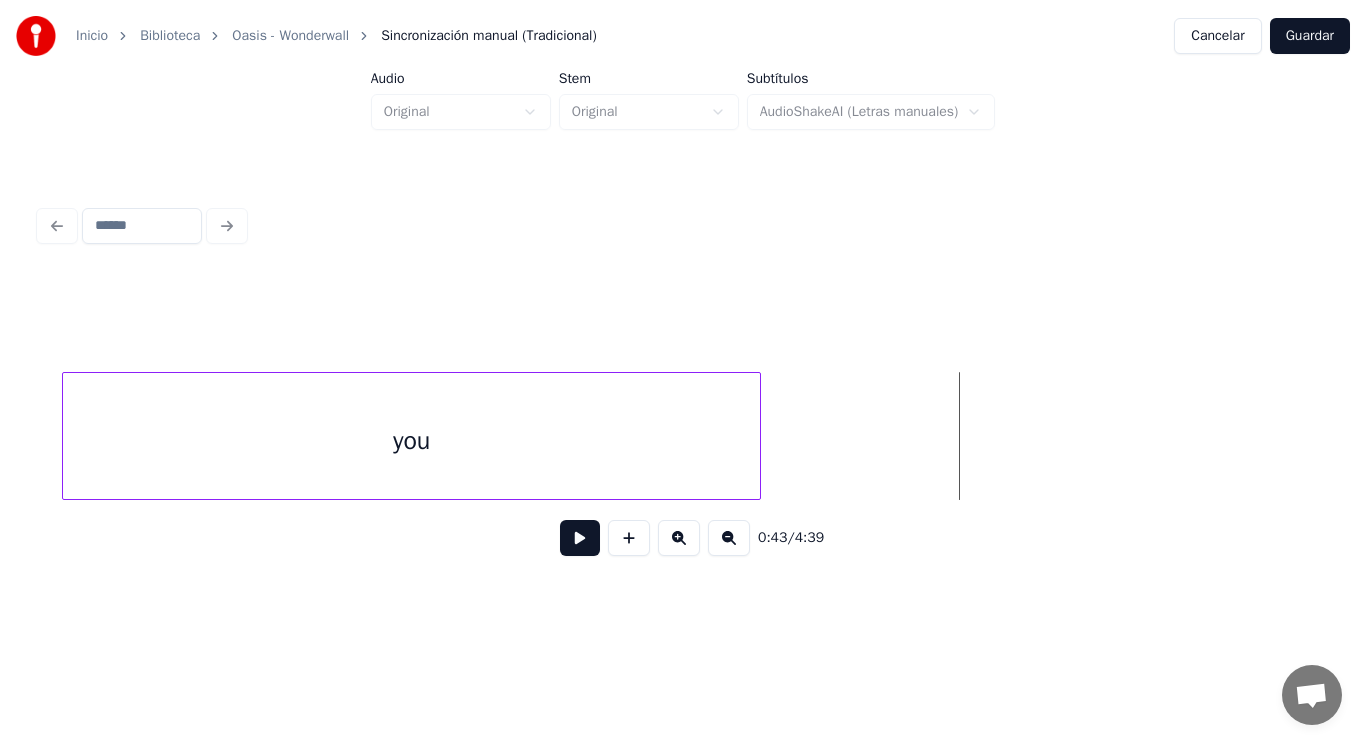 click on "you" at bounding box center [412, 441] 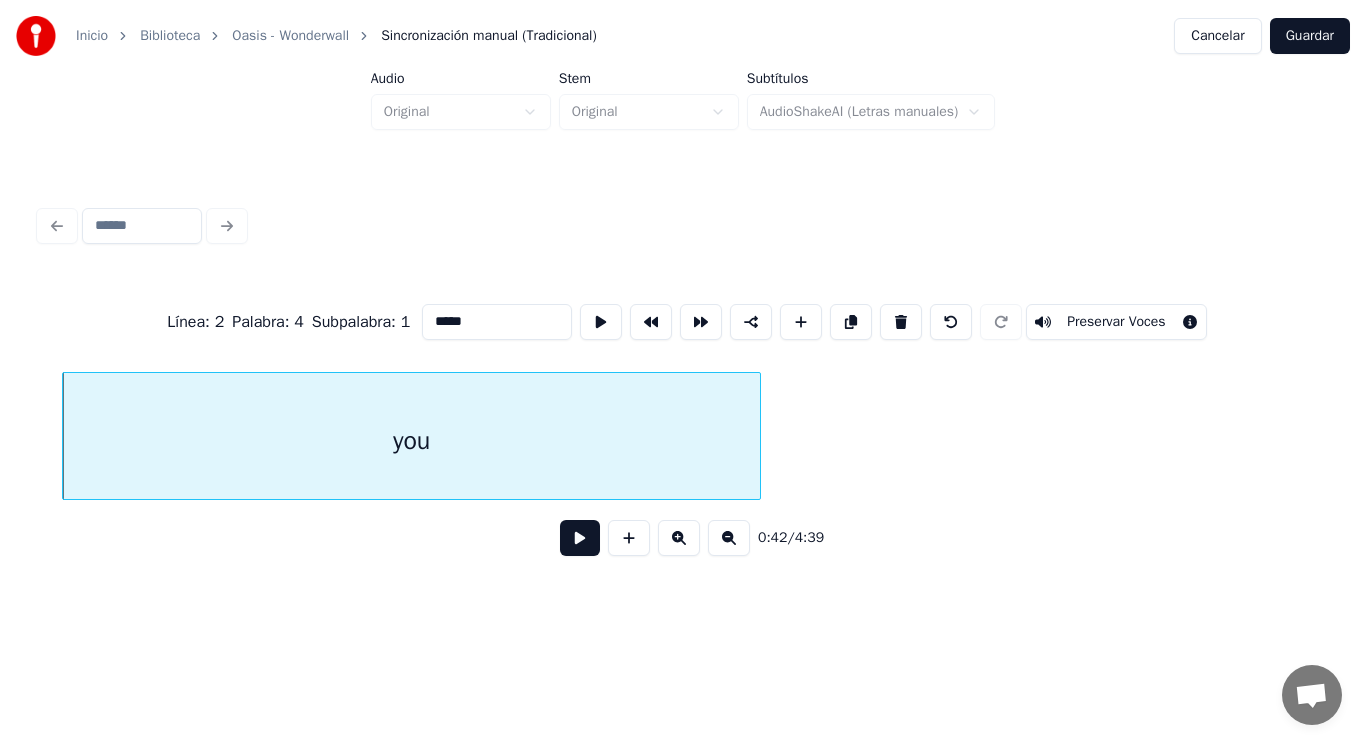type on "***" 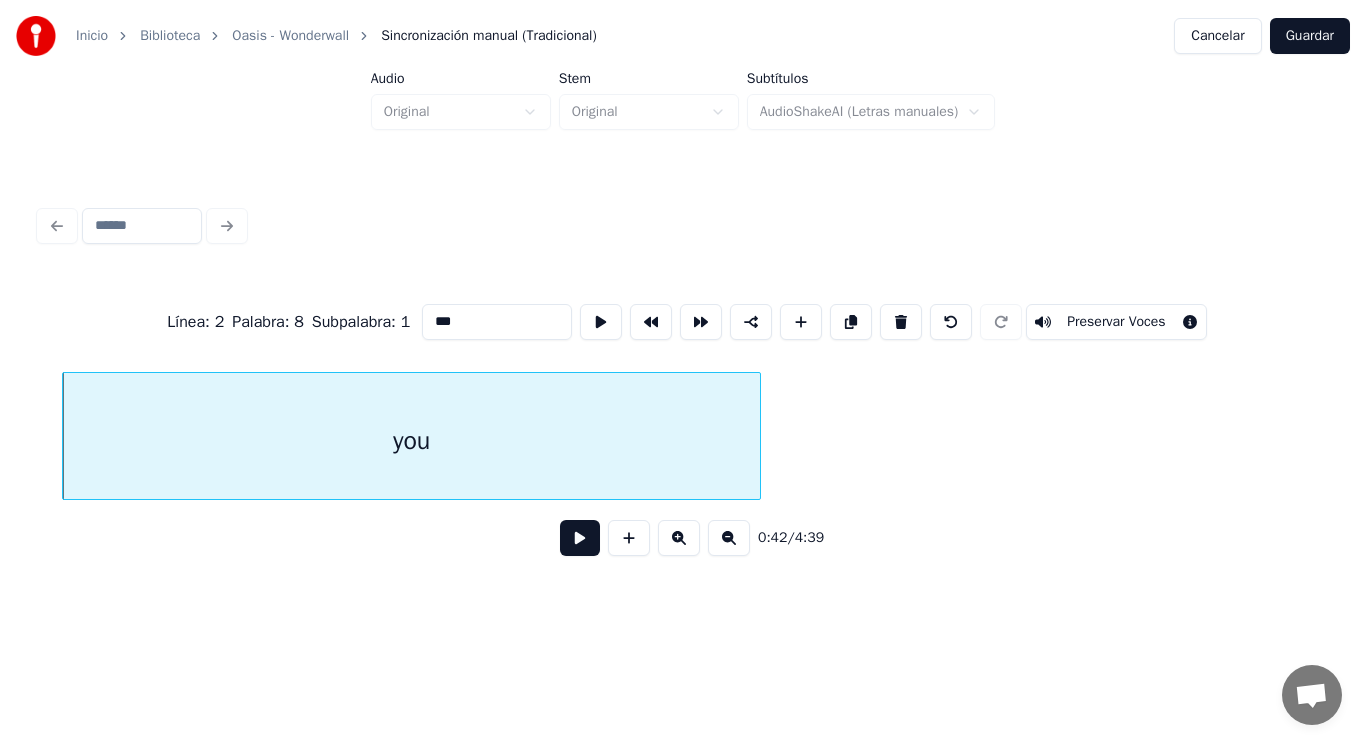 click at bounding box center [580, 538] 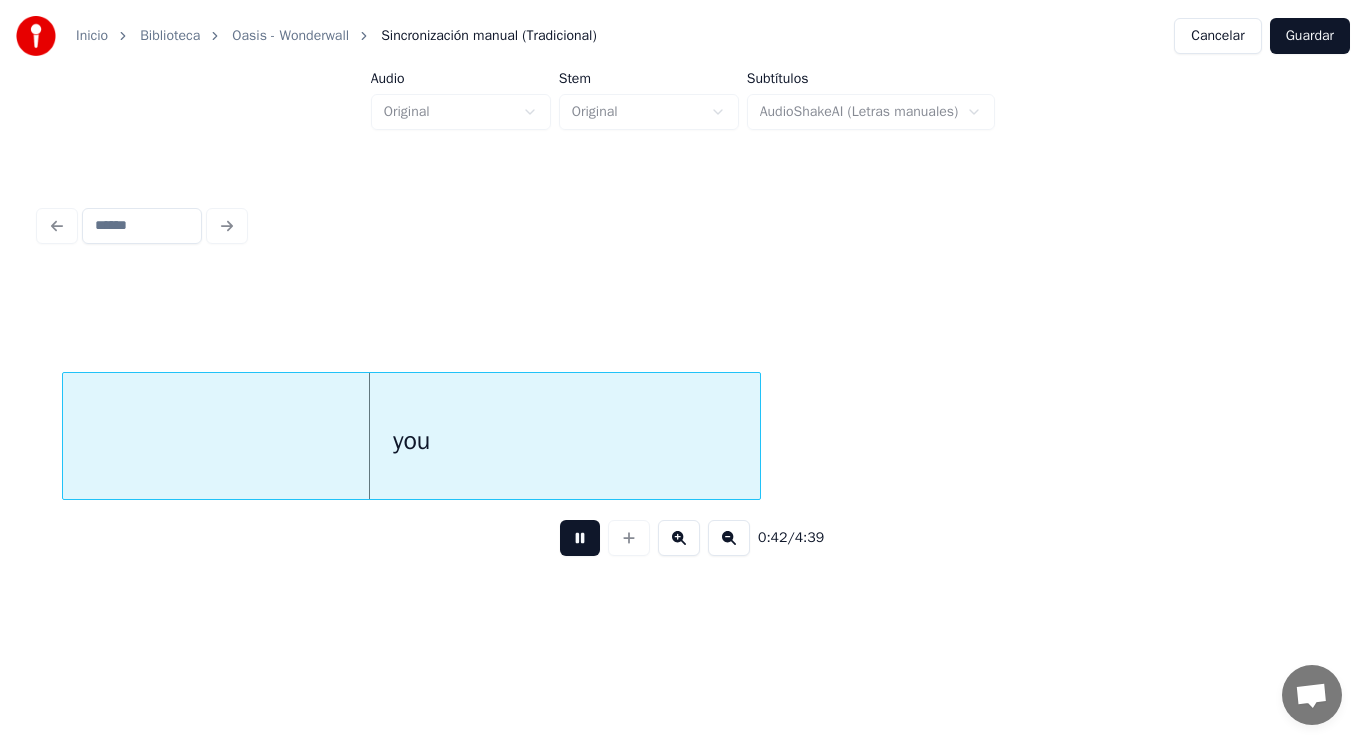click at bounding box center [580, 538] 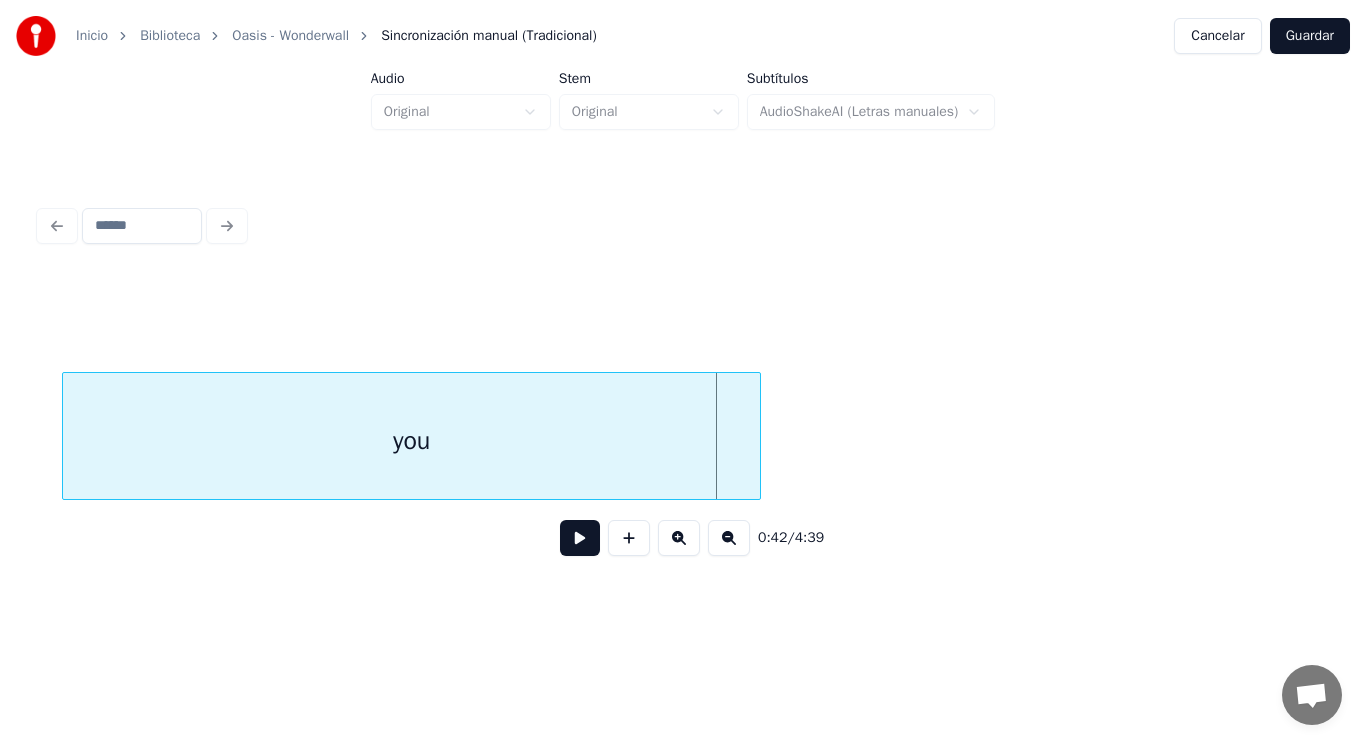 click at bounding box center [580, 538] 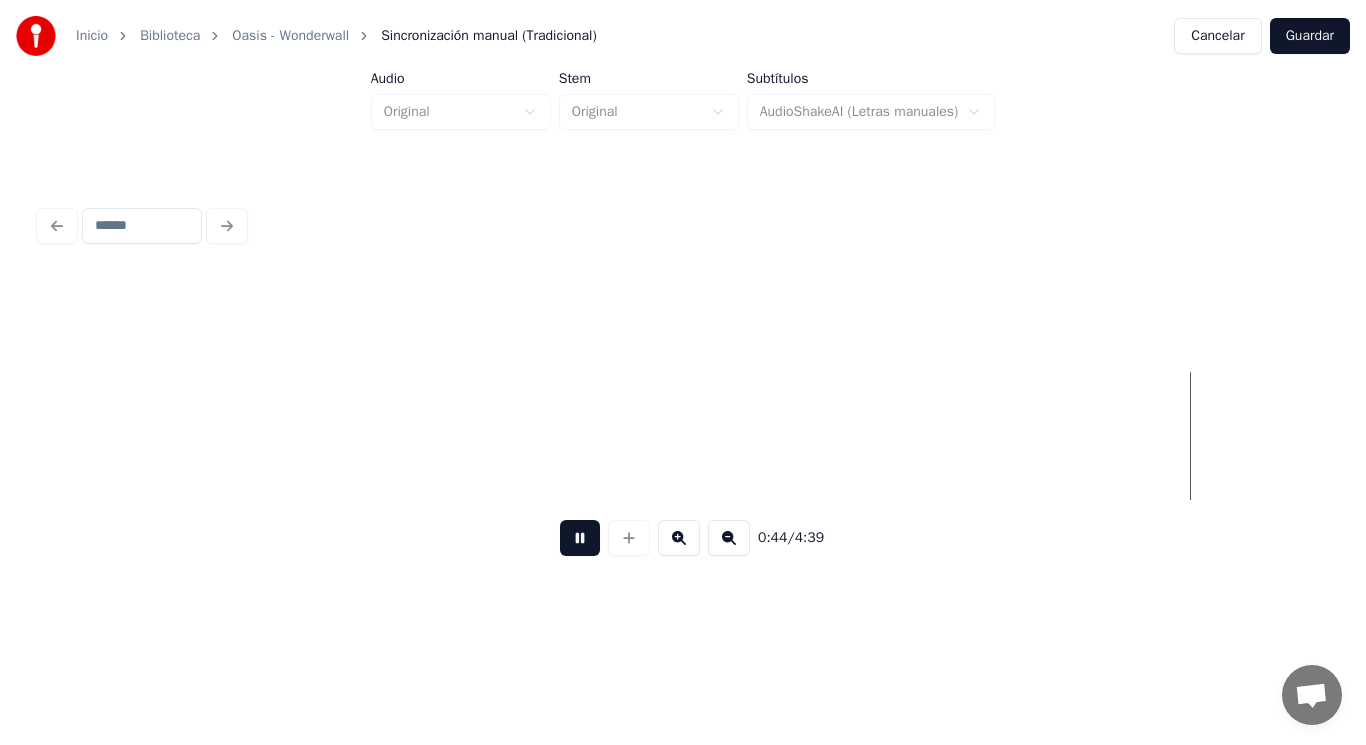 scroll, scrollTop: 0, scrollLeft: 62011, axis: horizontal 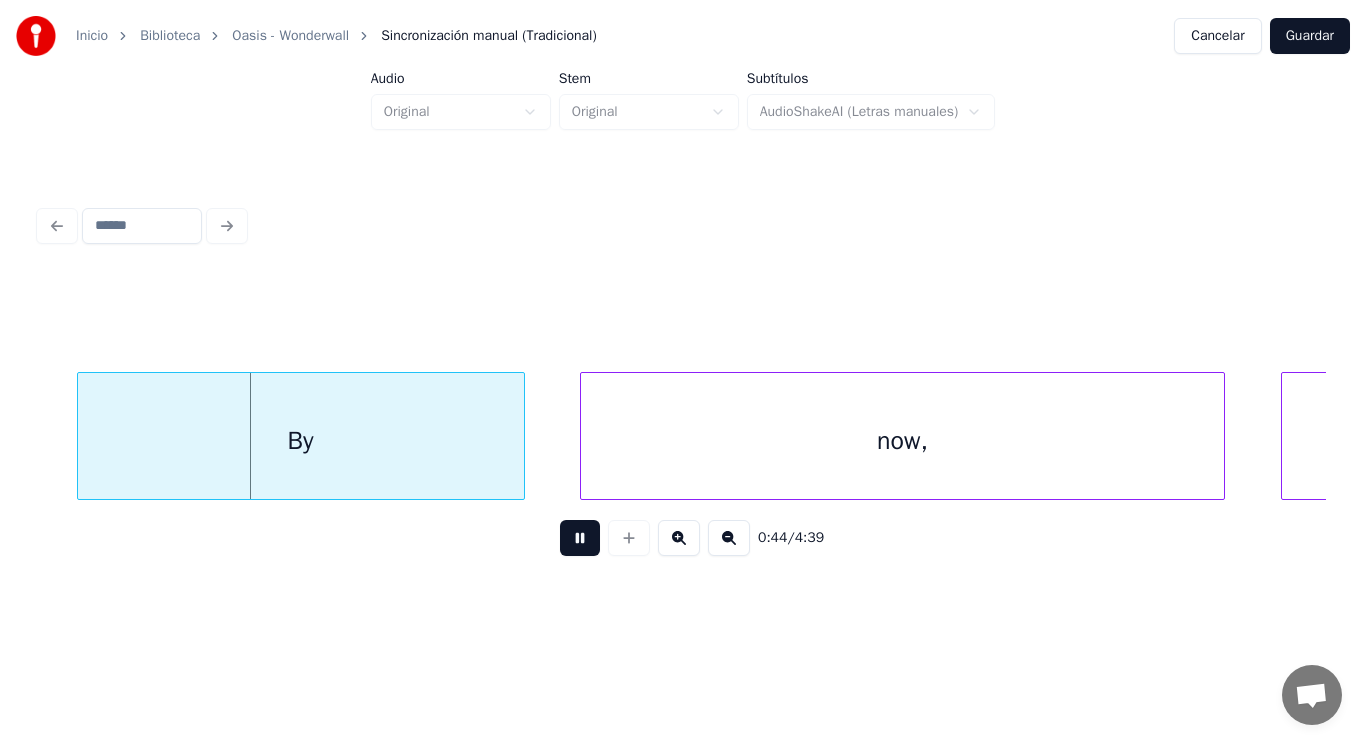 click at bounding box center (580, 538) 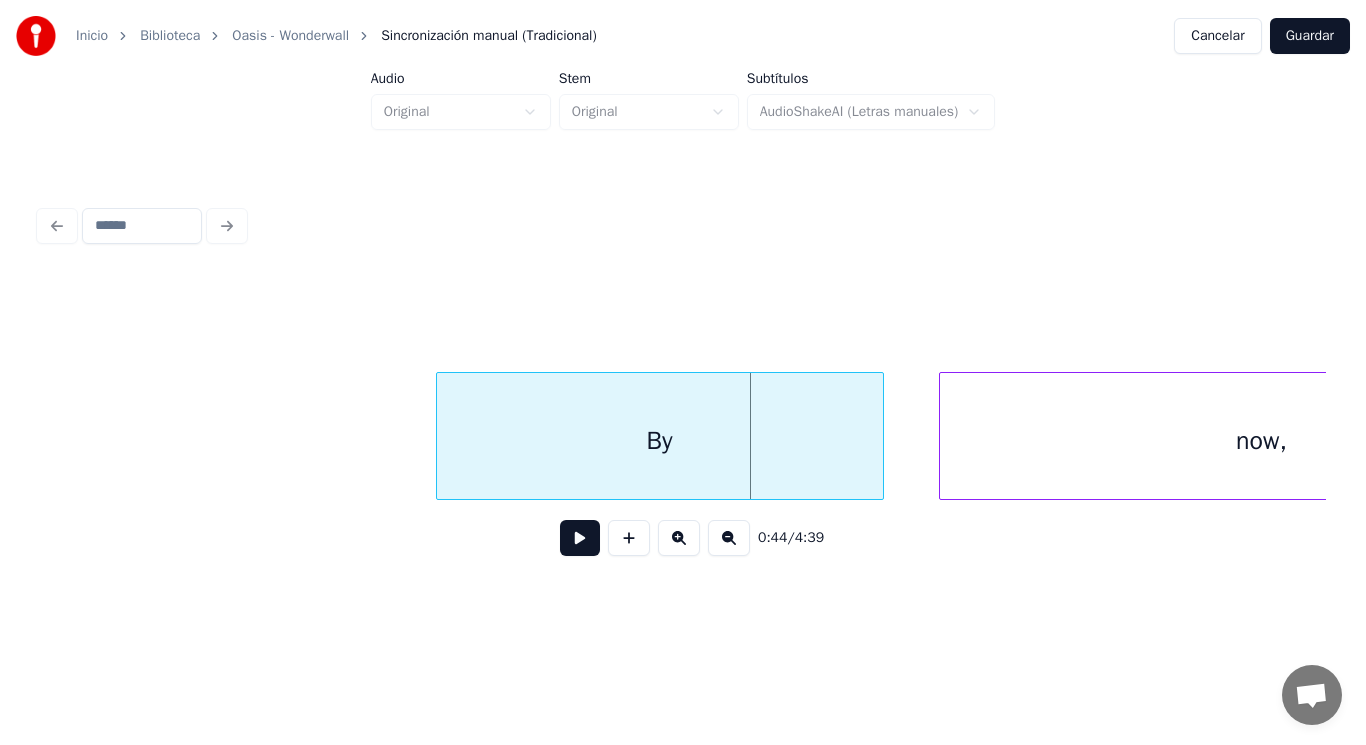 scroll, scrollTop: 0, scrollLeft: 61611, axis: horizontal 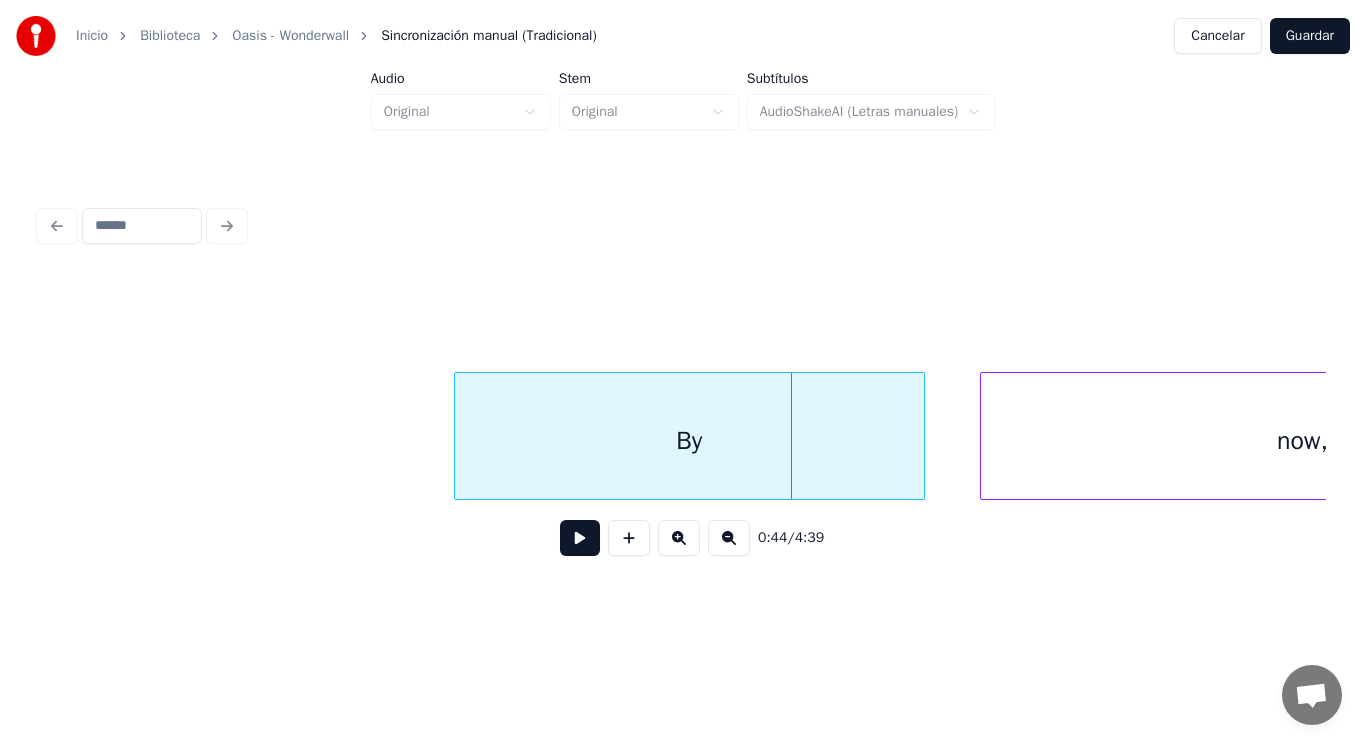 click at bounding box center (458, 436) 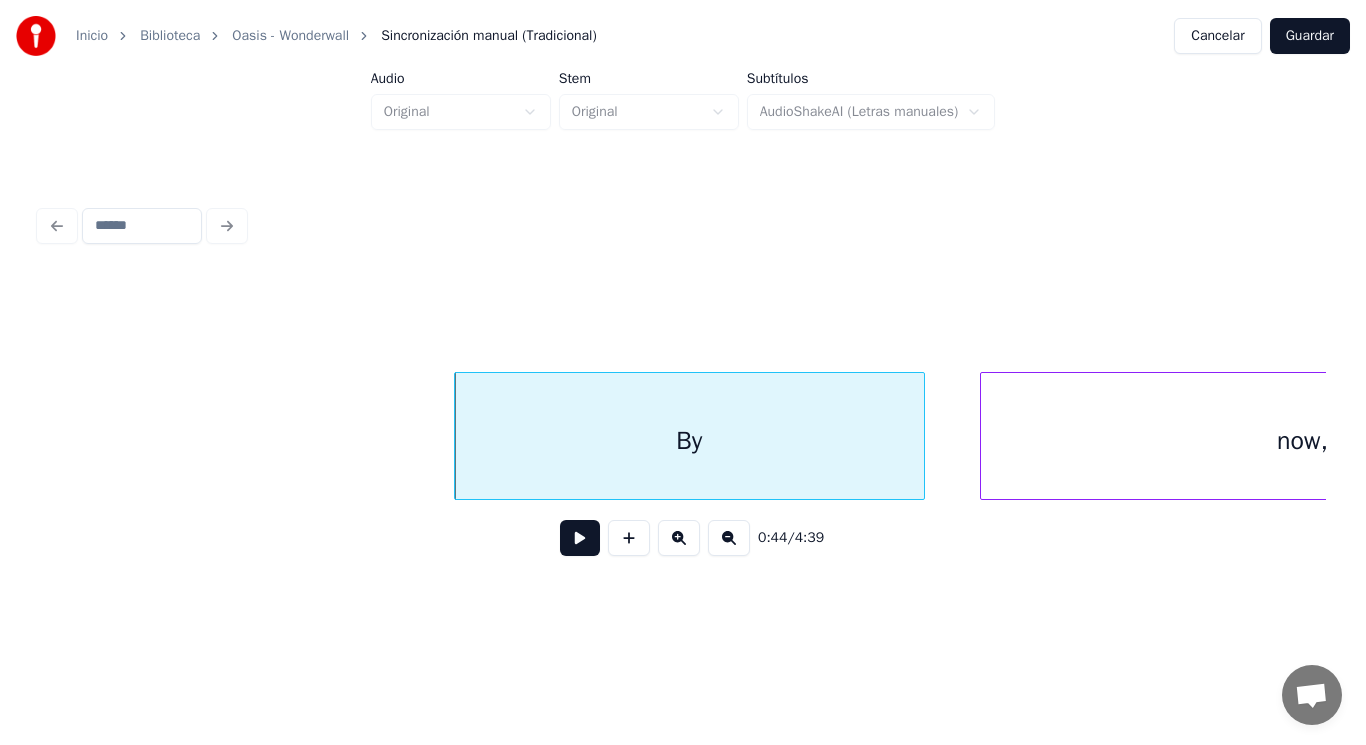 click at bounding box center (580, 538) 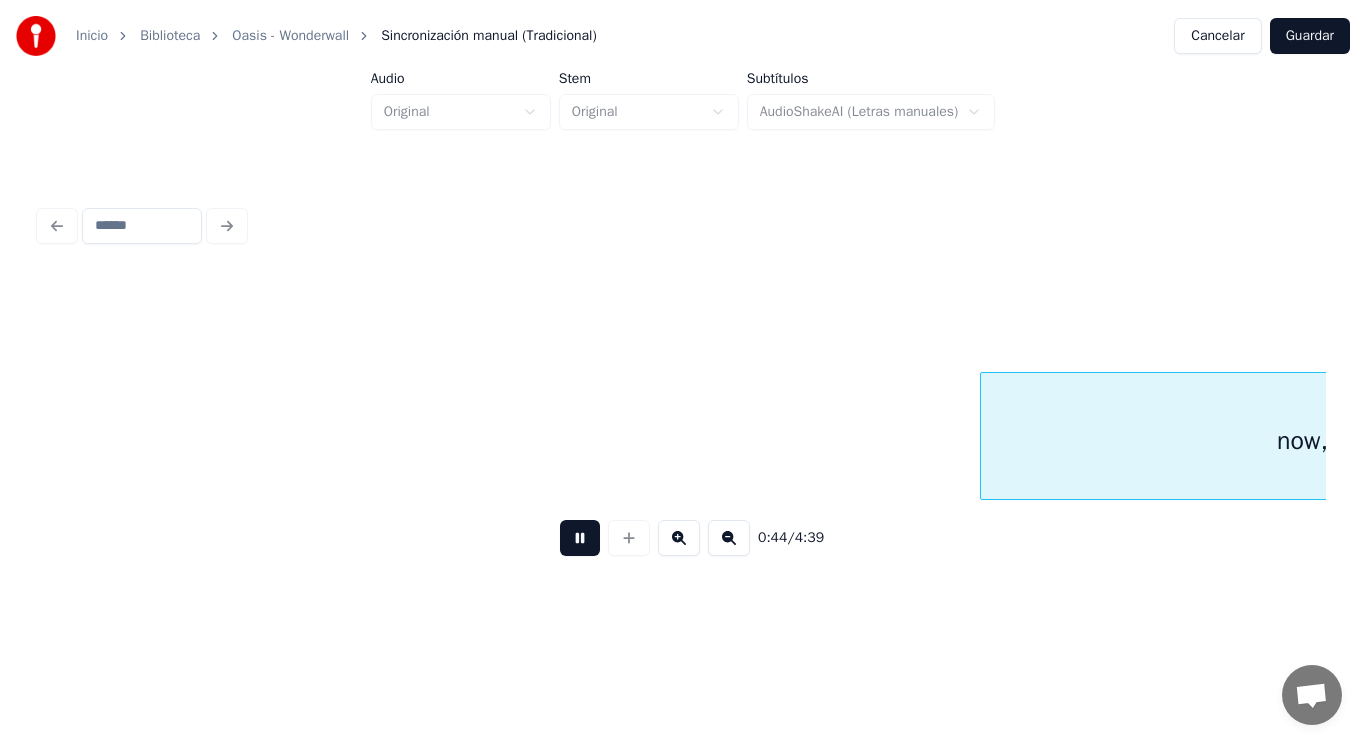 scroll, scrollTop: 0, scrollLeft: 62902, axis: horizontal 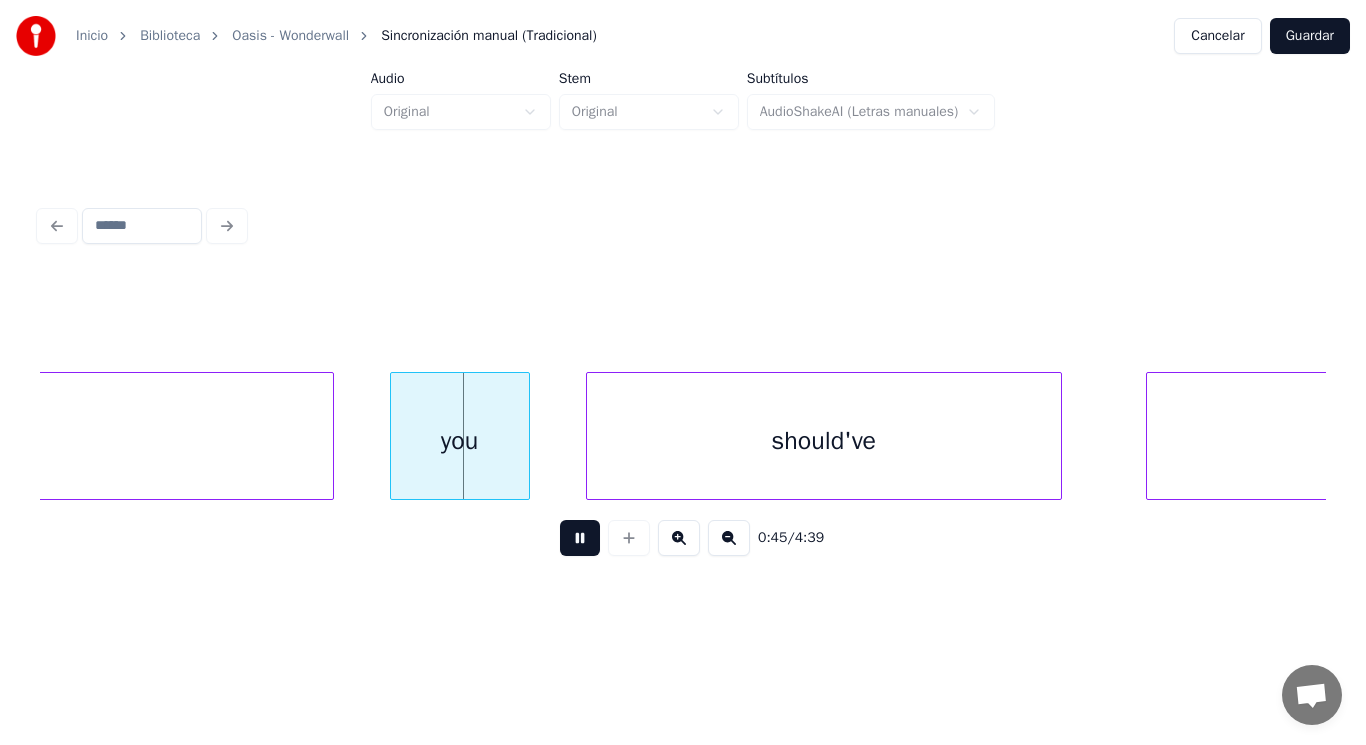click at bounding box center (580, 538) 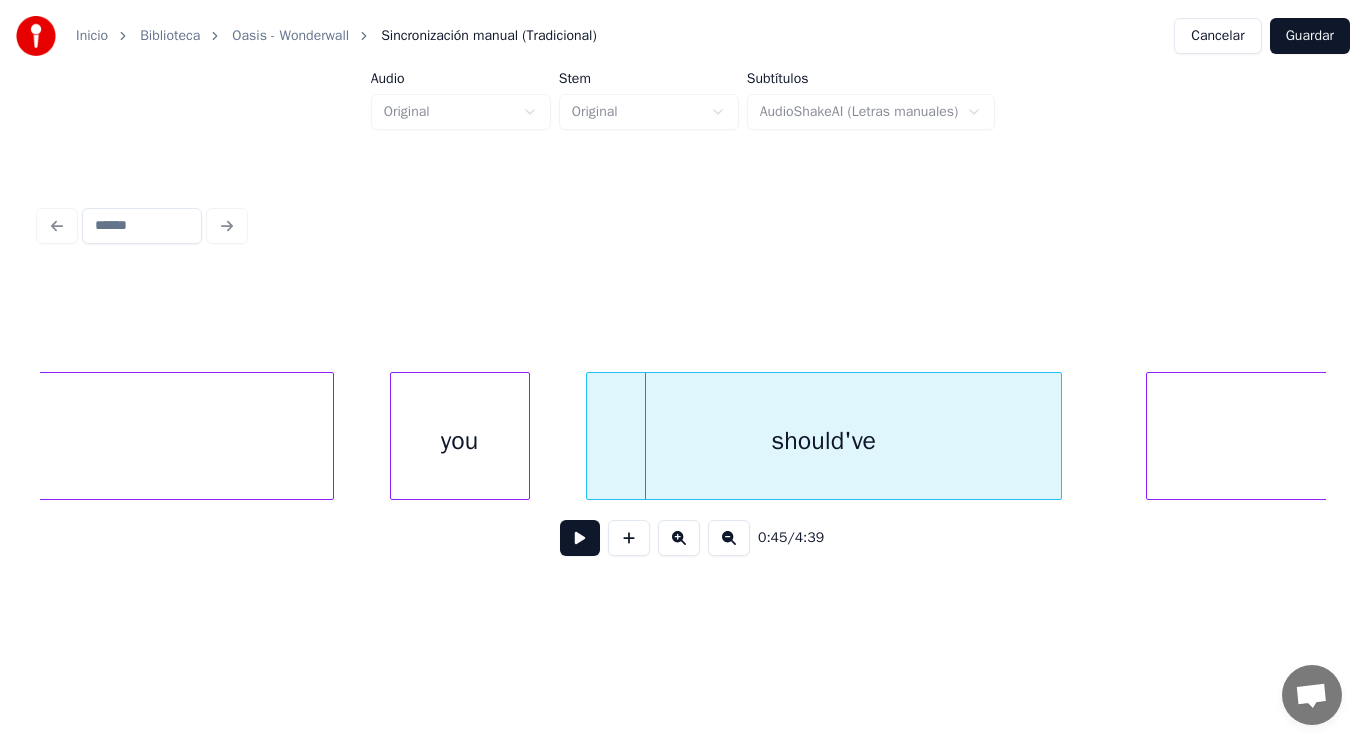 click on "should've" at bounding box center (824, 441) 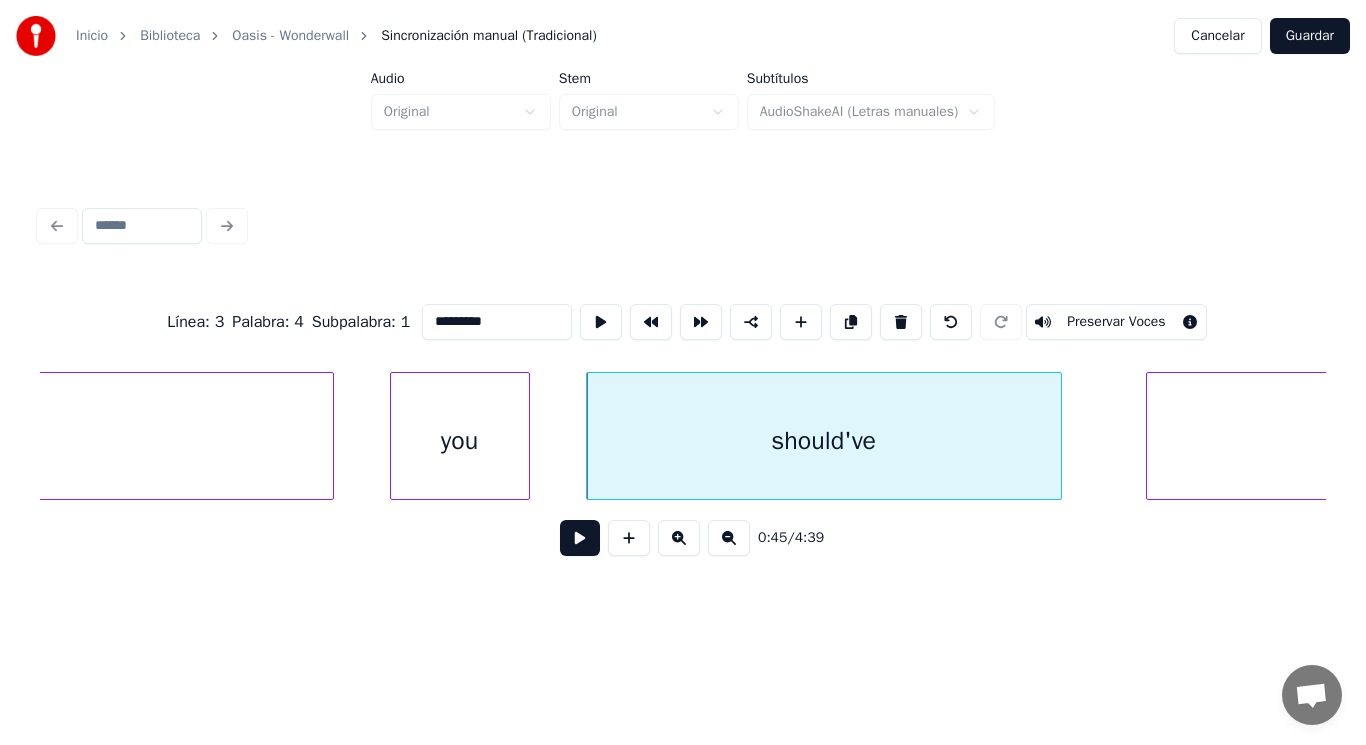 click at bounding box center [580, 538] 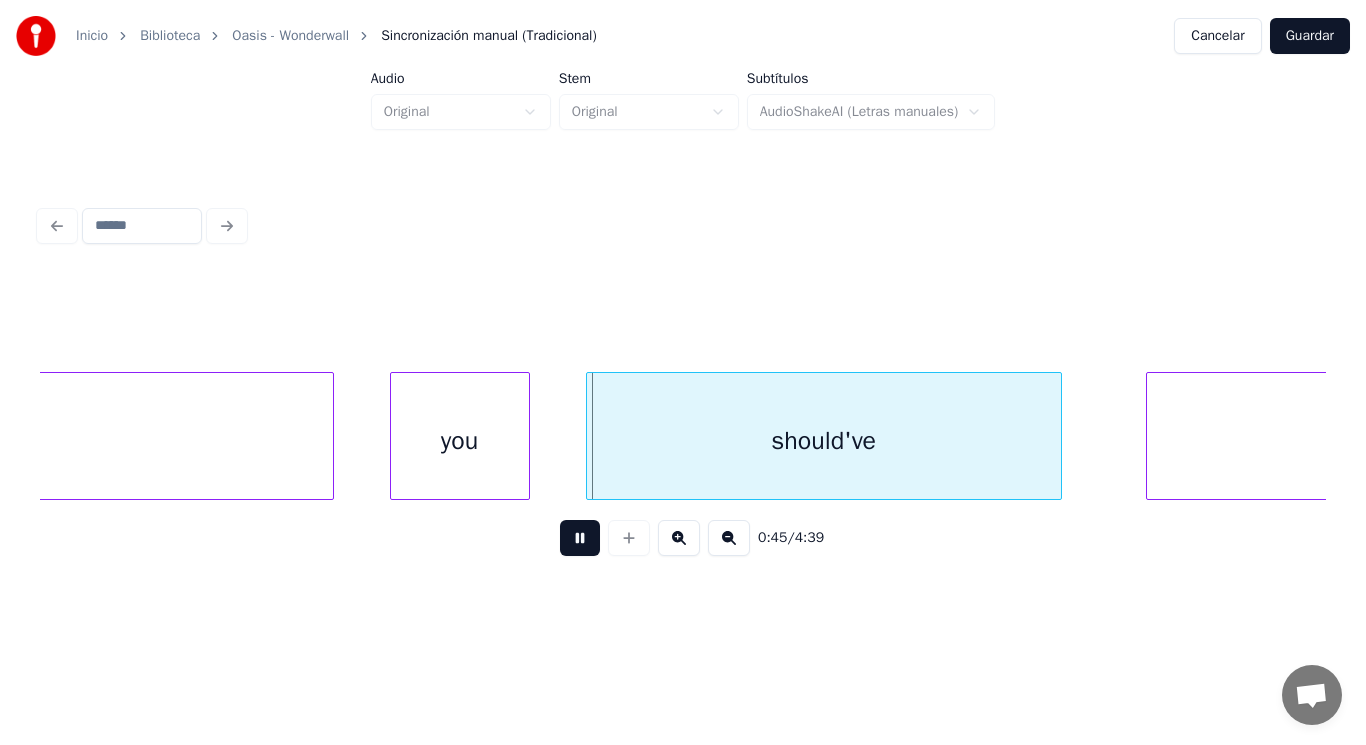 click at bounding box center (580, 538) 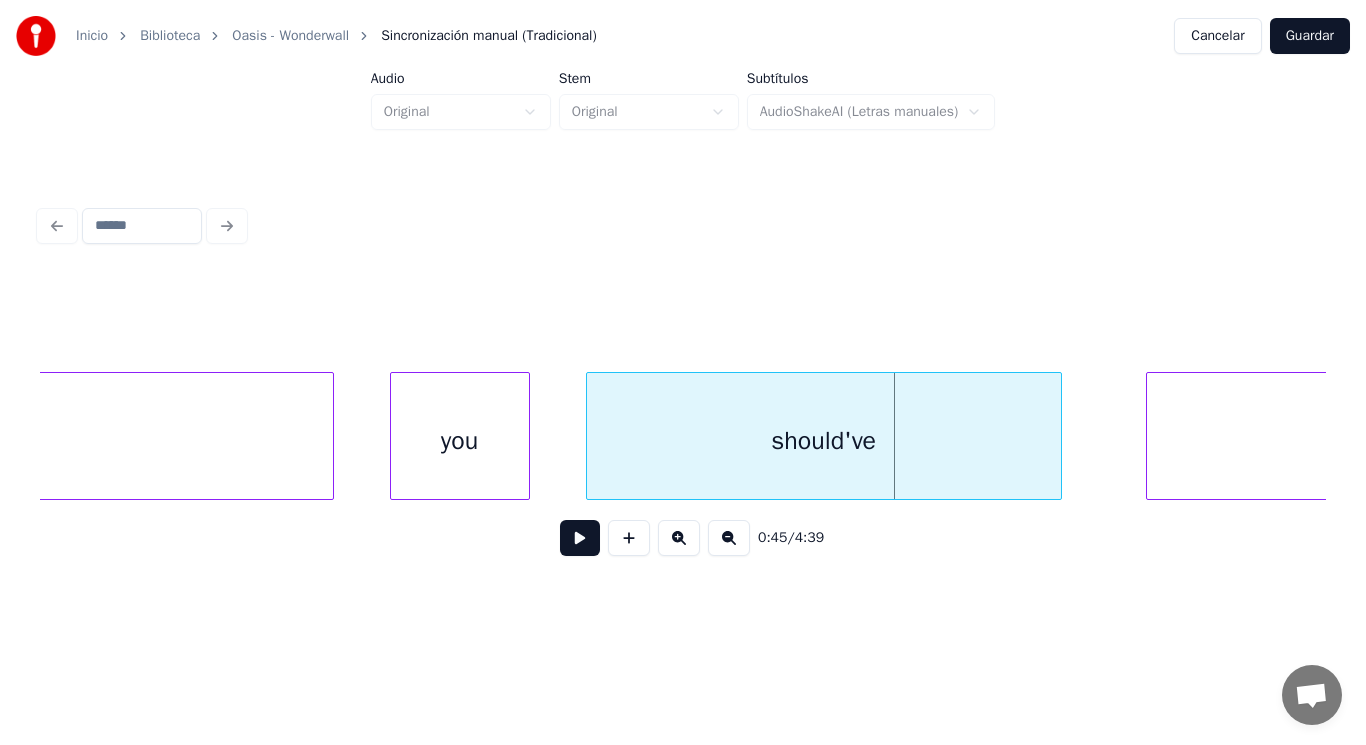 click on "you" at bounding box center [460, 441] 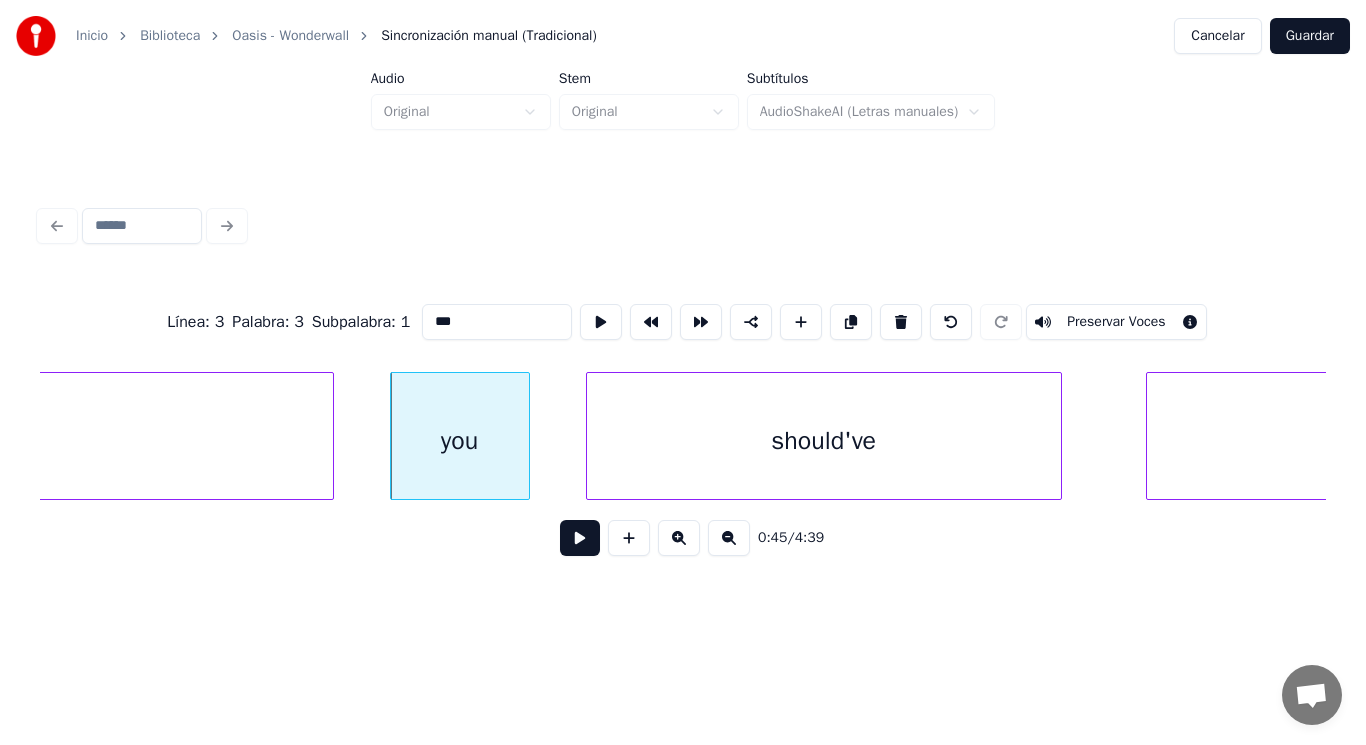 click at bounding box center [580, 538] 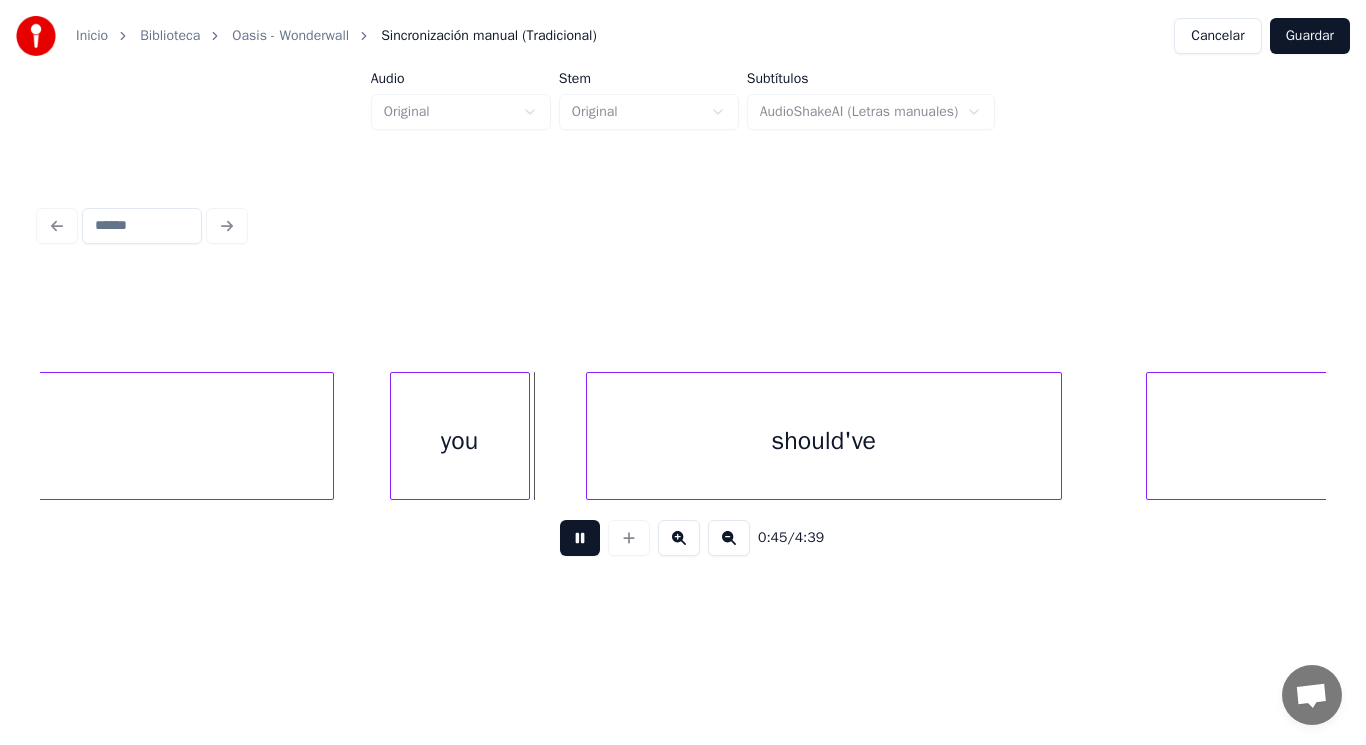 click at bounding box center (580, 538) 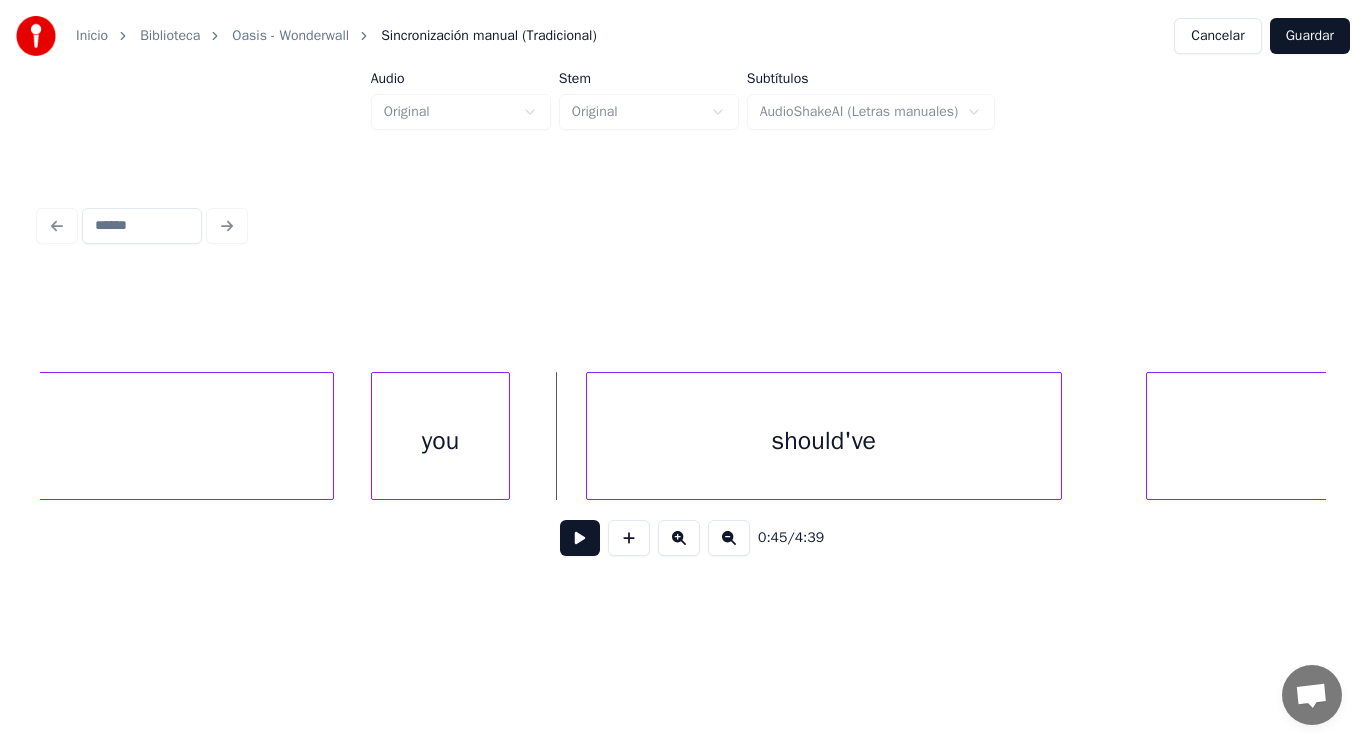 click on "you" at bounding box center (441, 441) 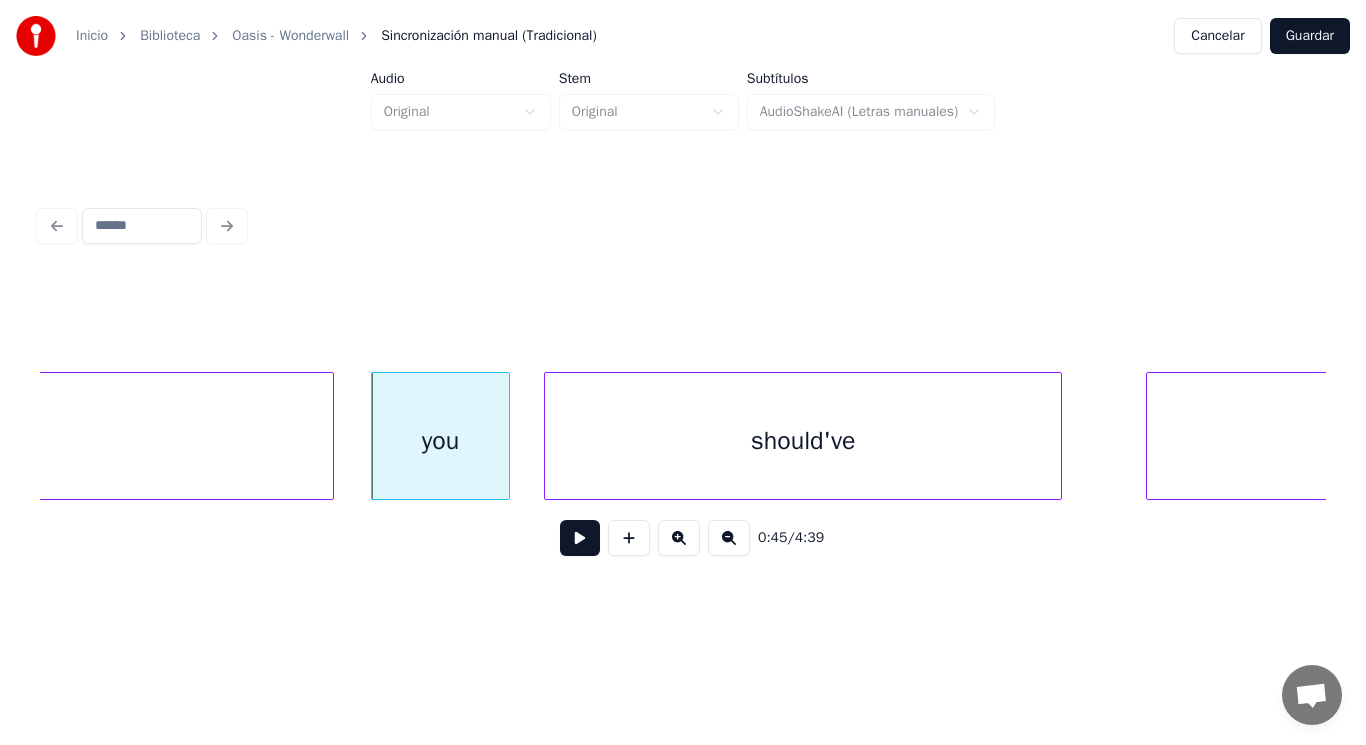 click at bounding box center (548, 436) 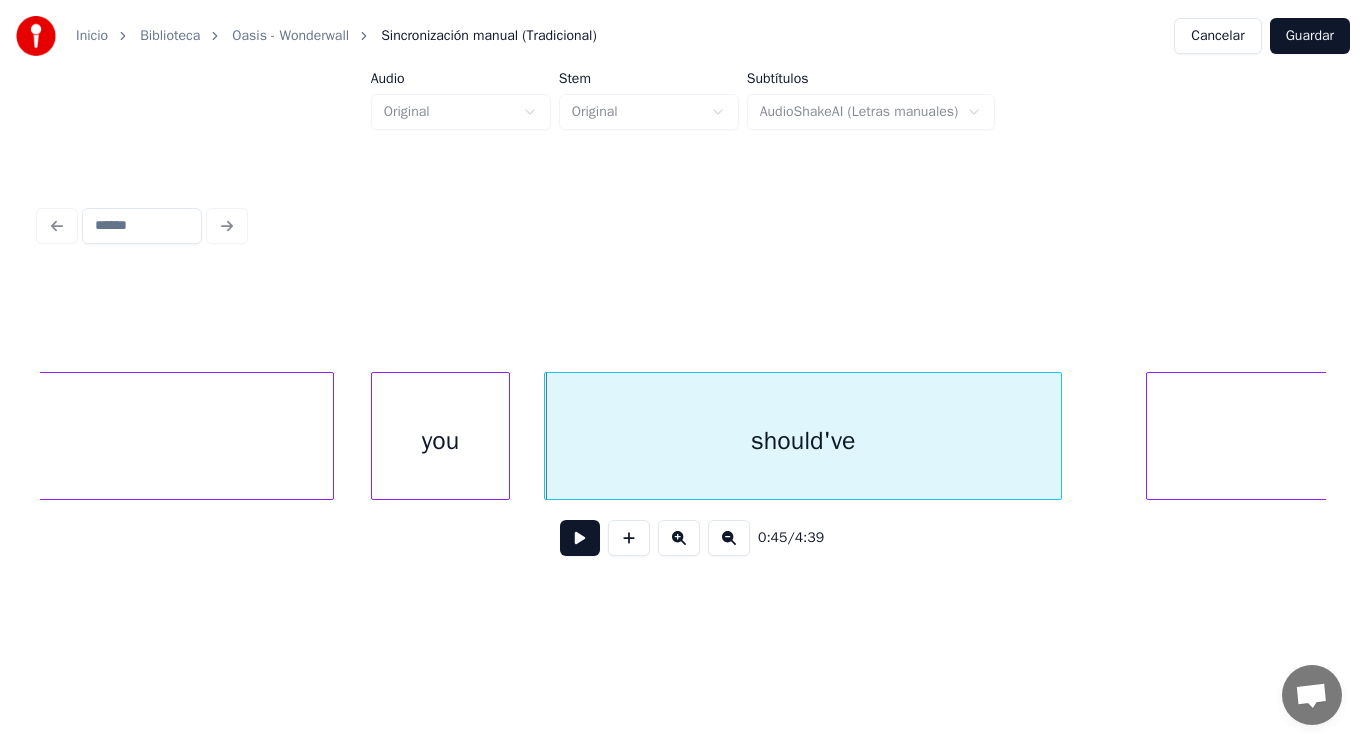 click at bounding box center [580, 538] 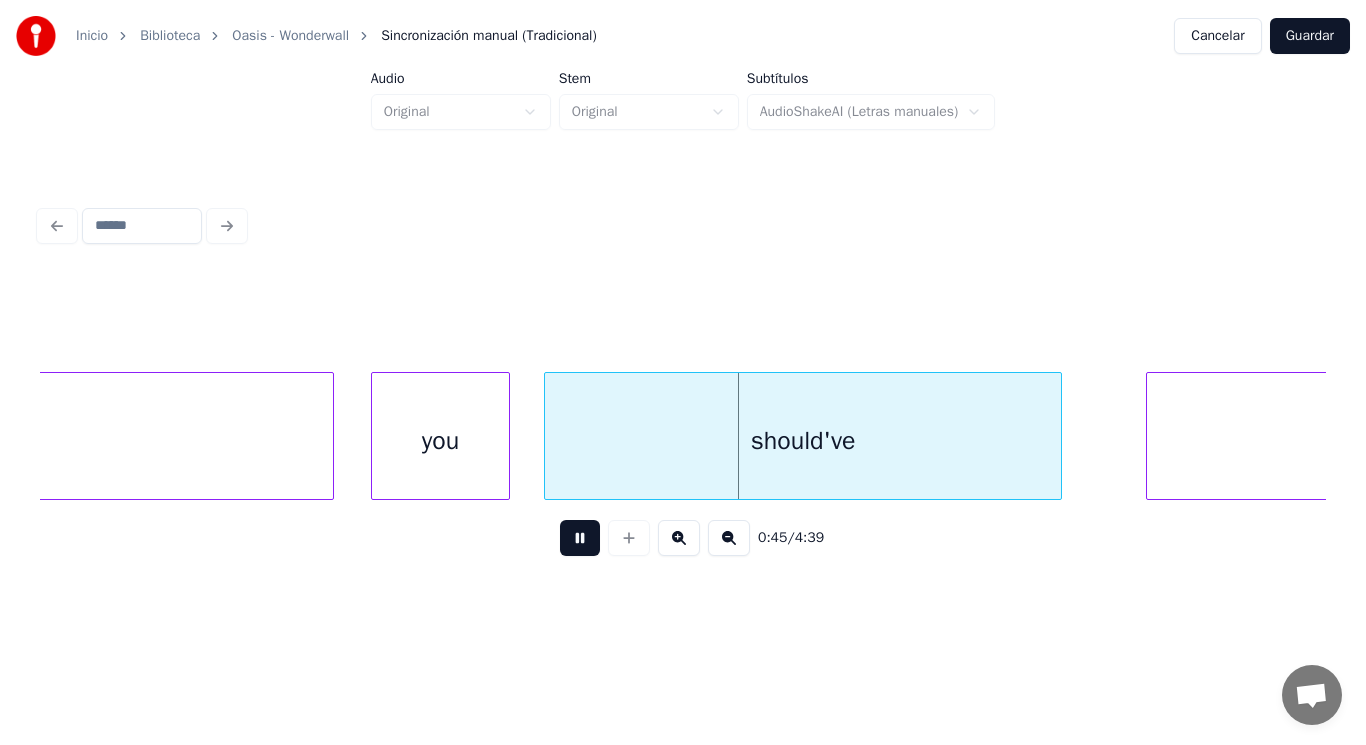 click at bounding box center [580, 538] 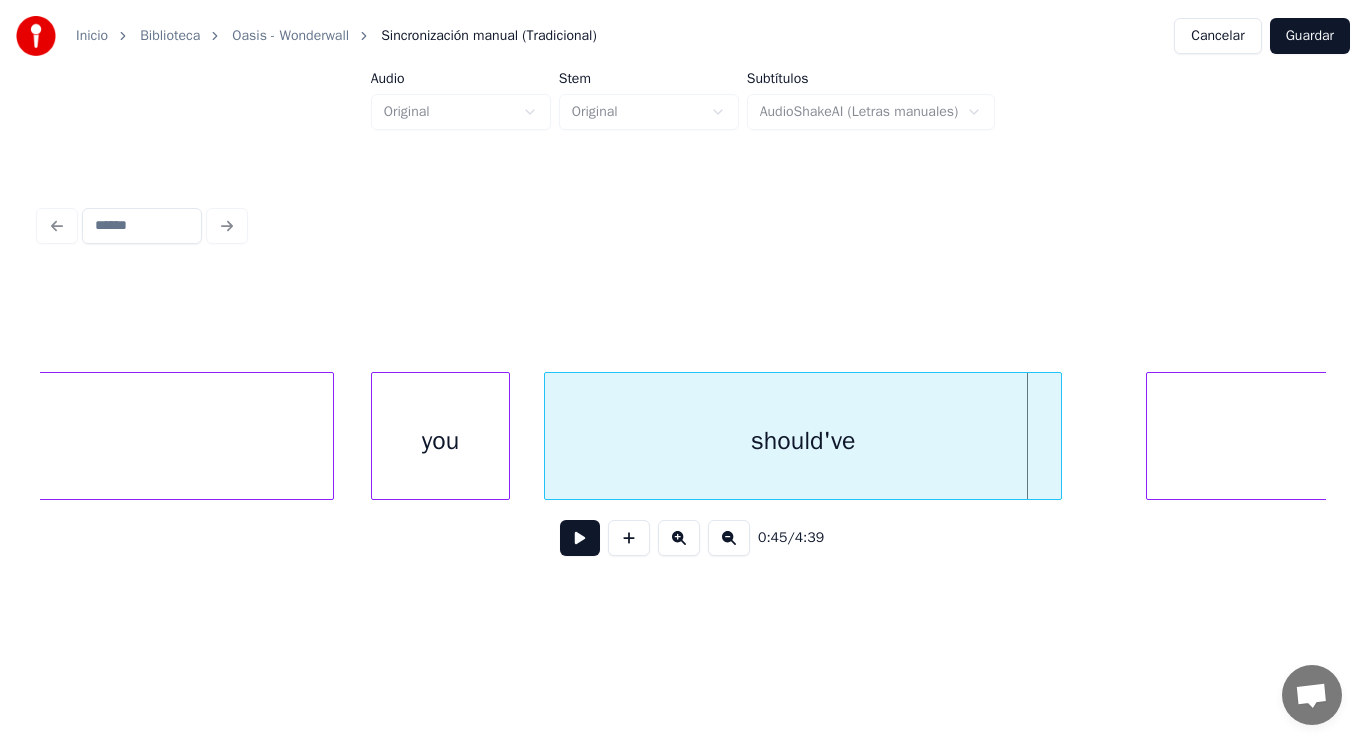 click on "should've" at bounding box center (802, 441) 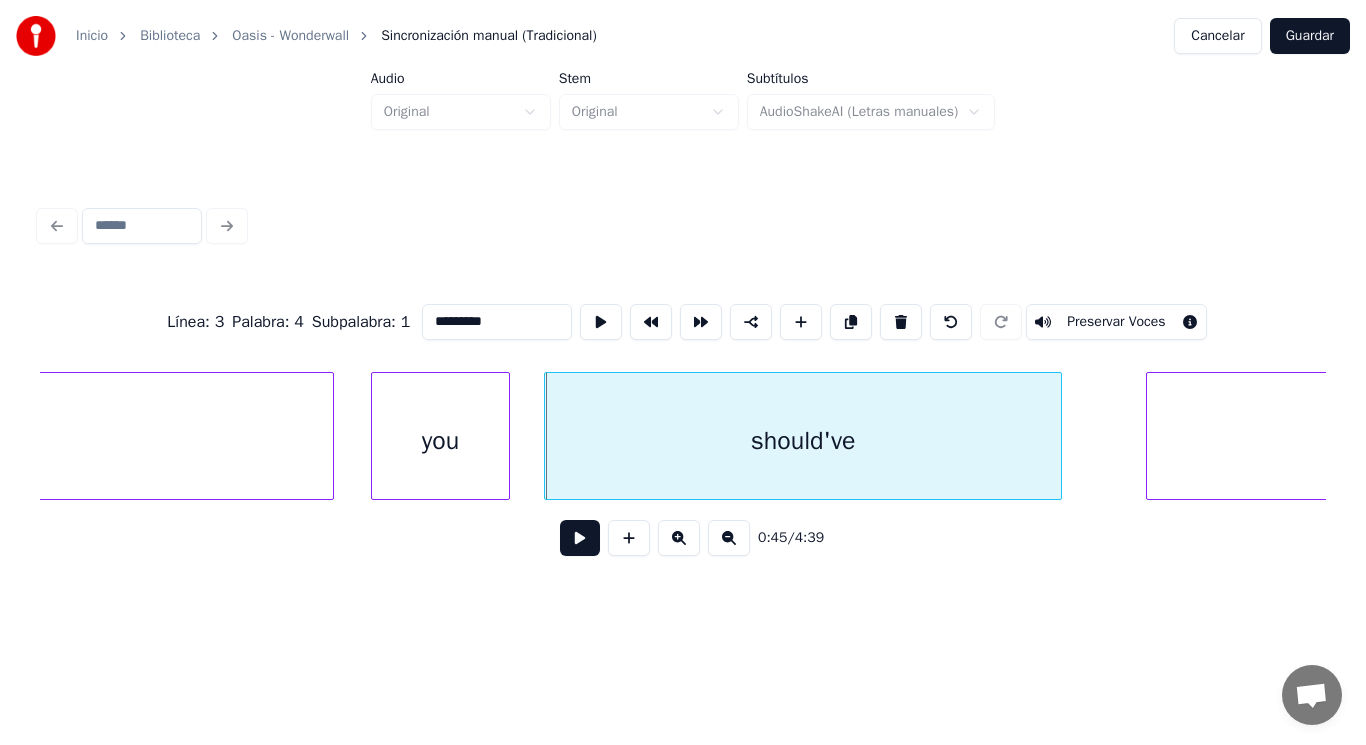 click at bounding box center (580, 538) 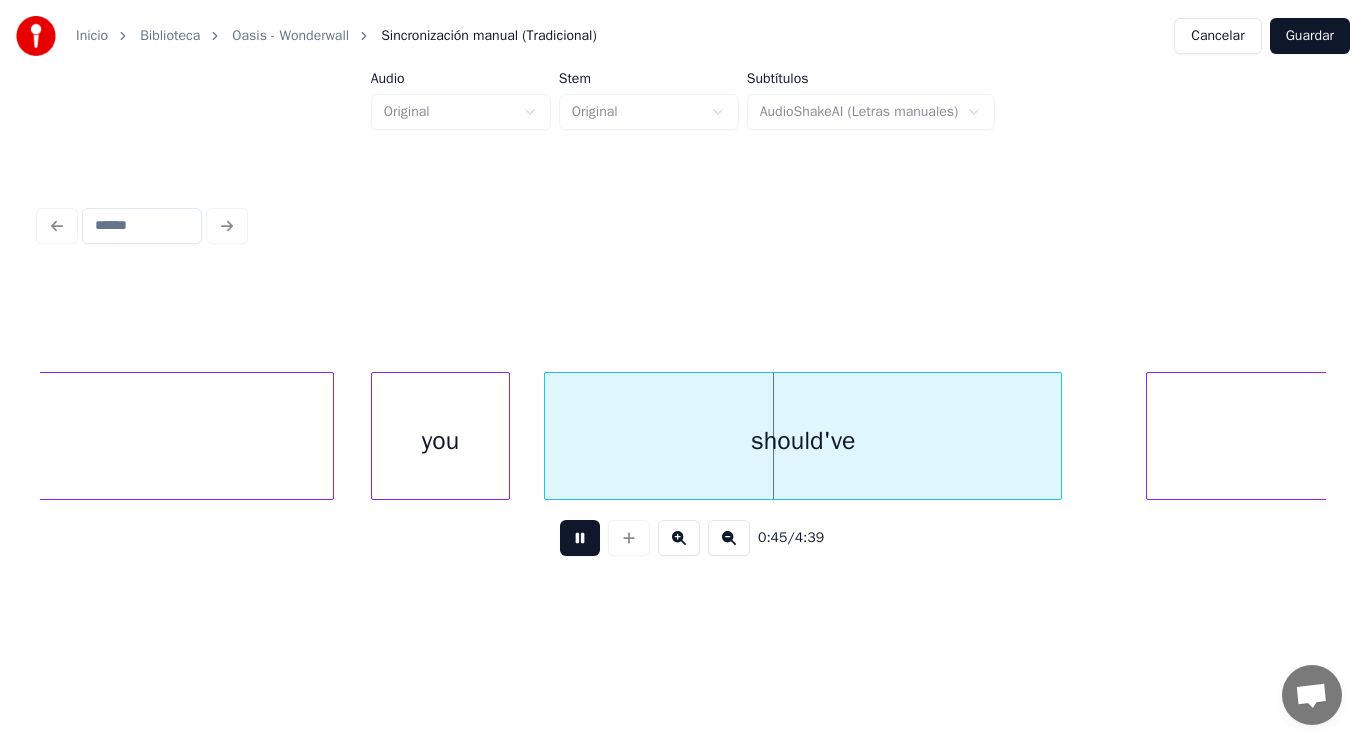 click at bounding box center [580, 538] 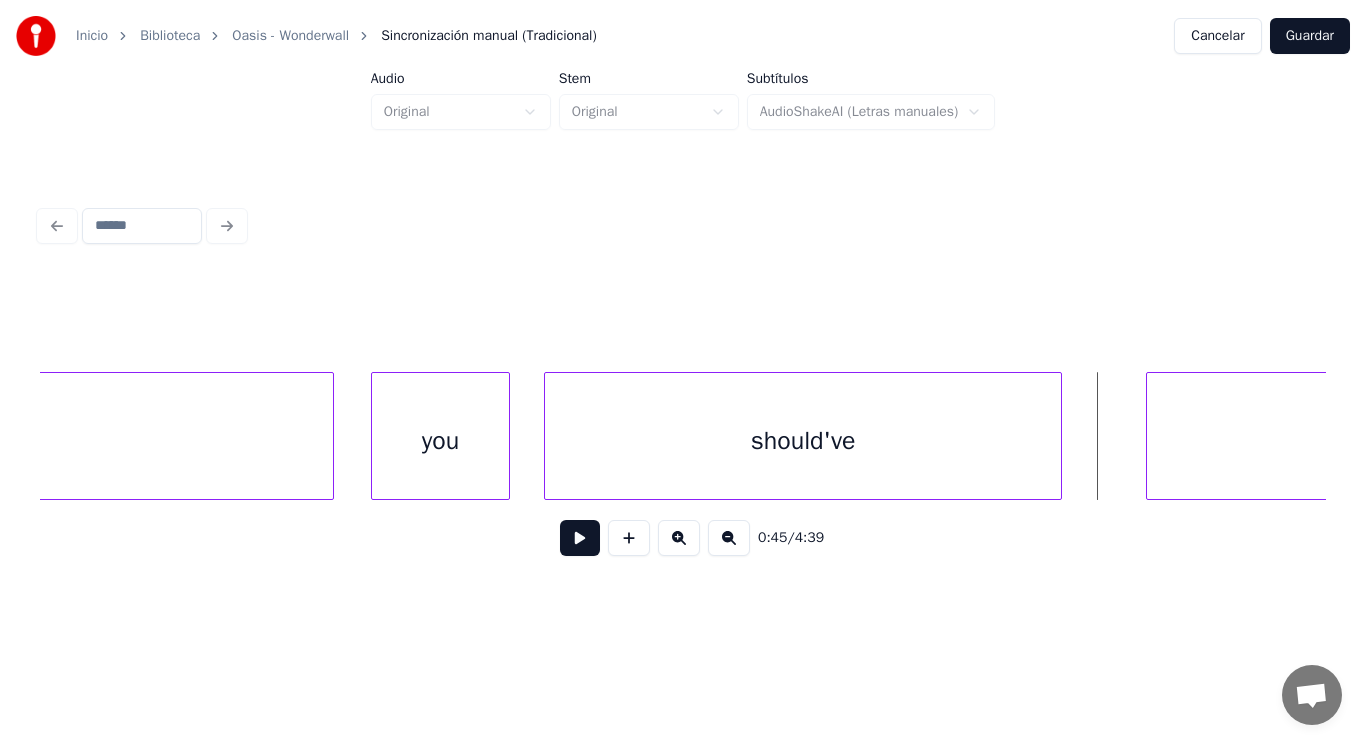 click on "somehow" at bounding box center [1608, 441] 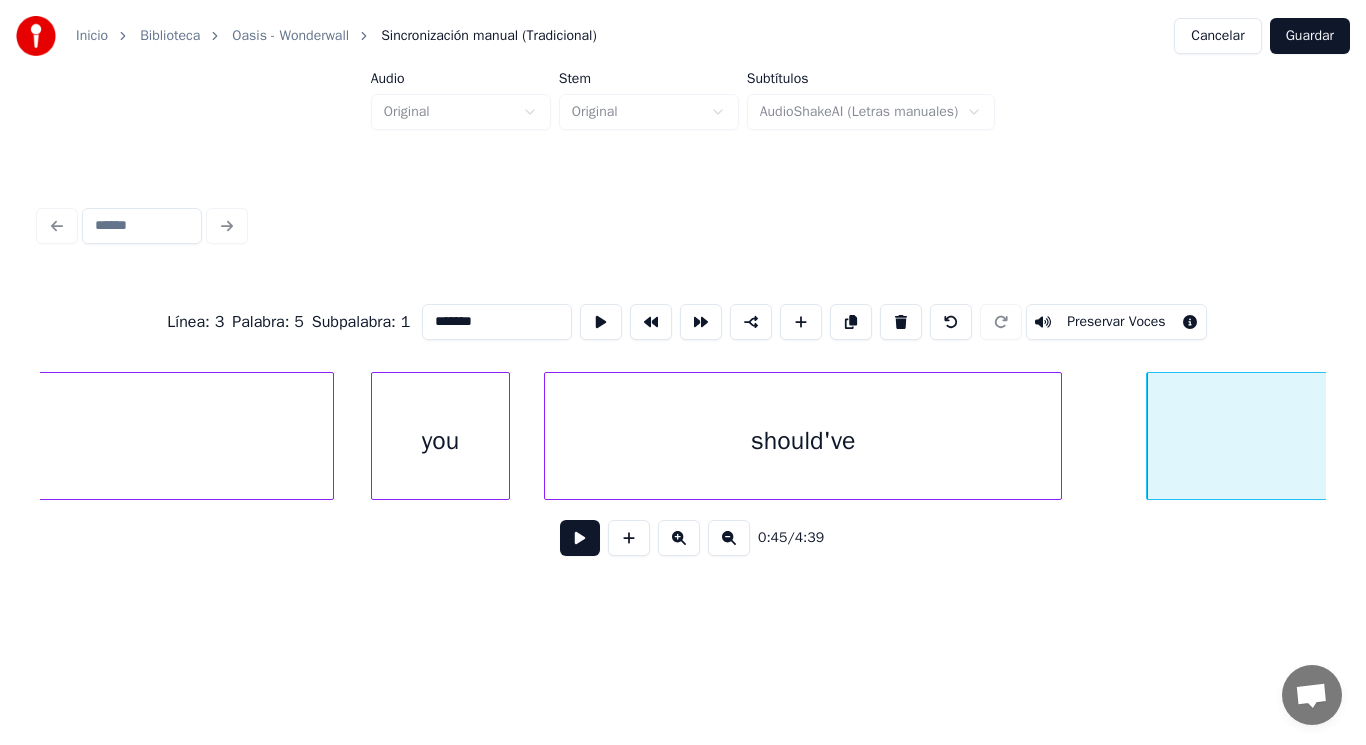 click on "should've" at bounding box center (802, 441) 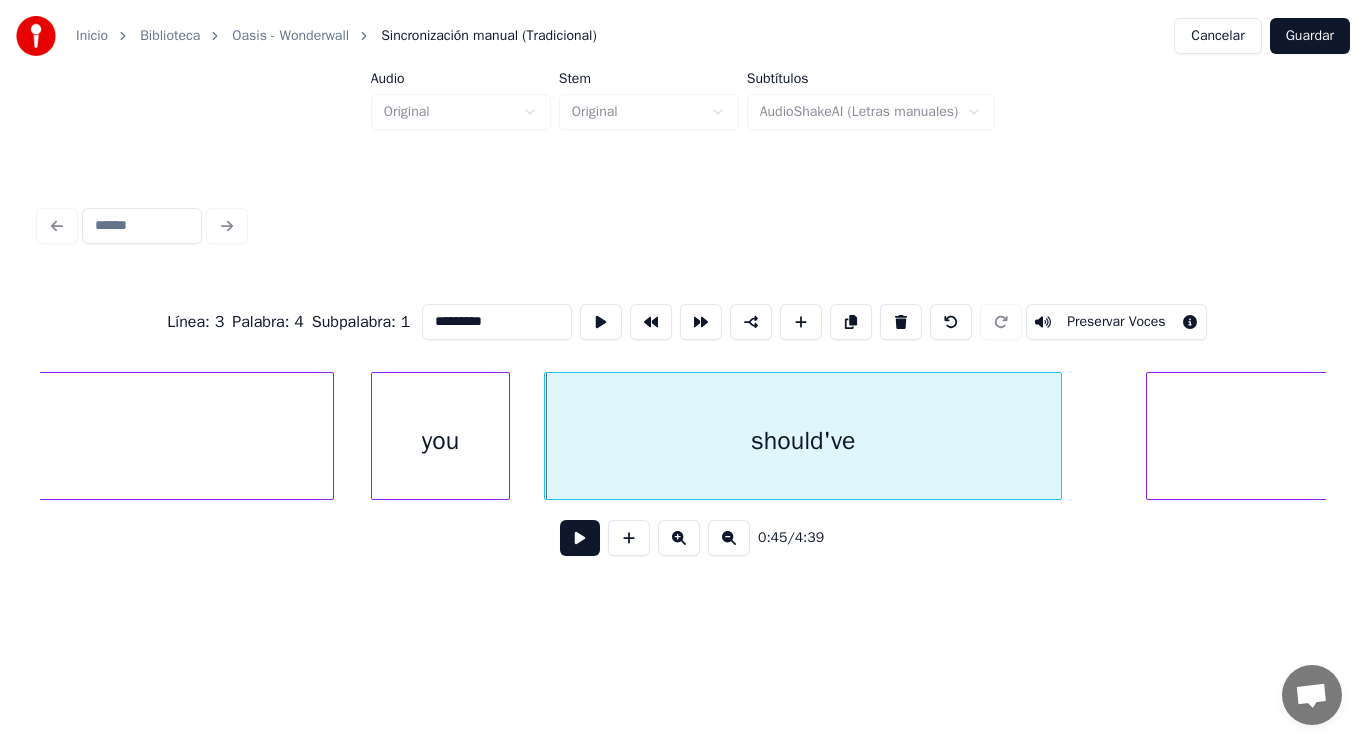 click at bounding box center [580, 538] 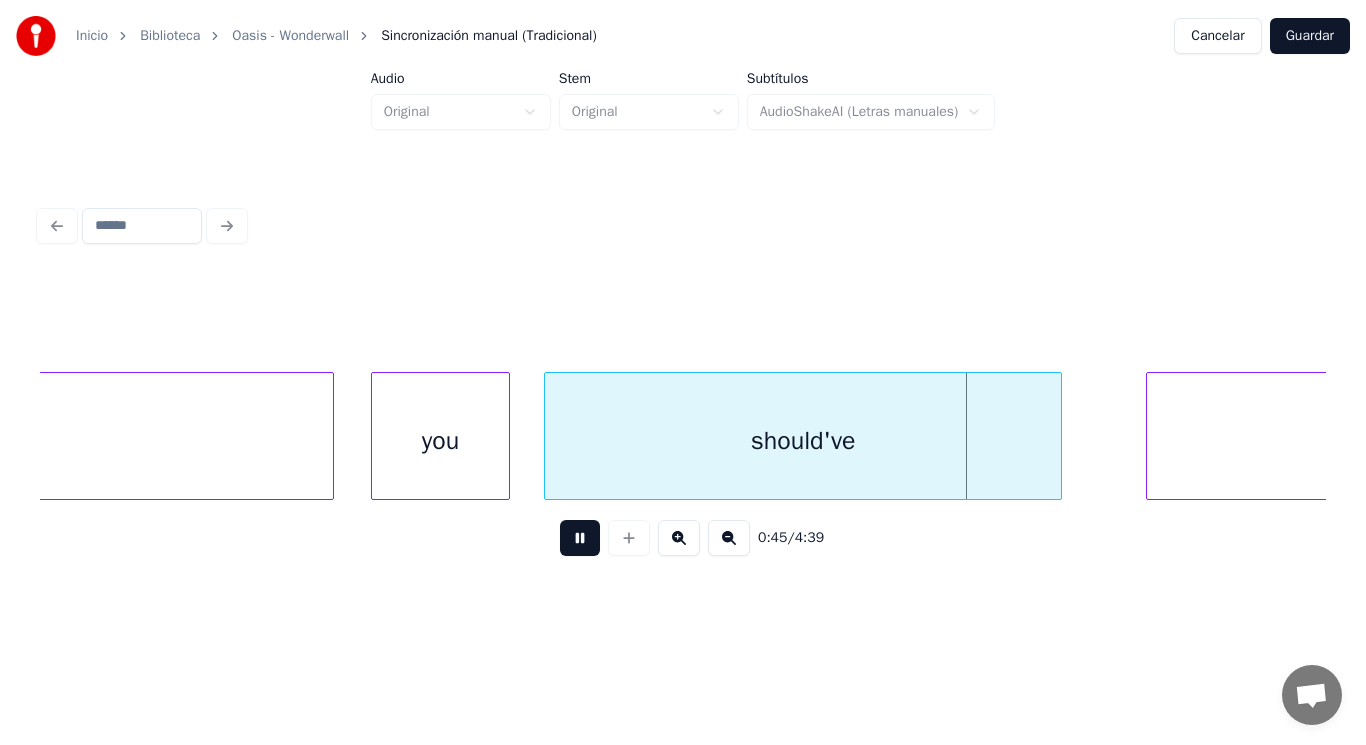 click at bounding box center [580, 538] 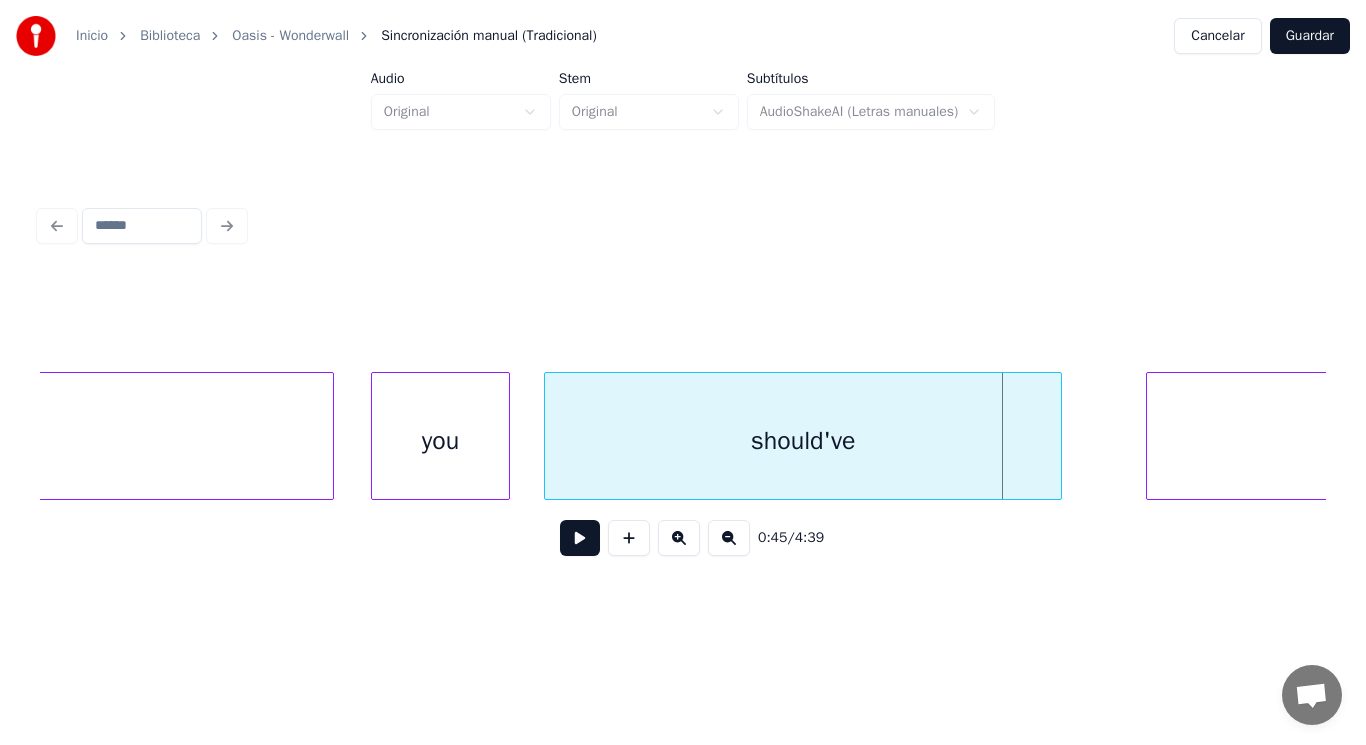 click on "should've" at bounding box center (802, 441) 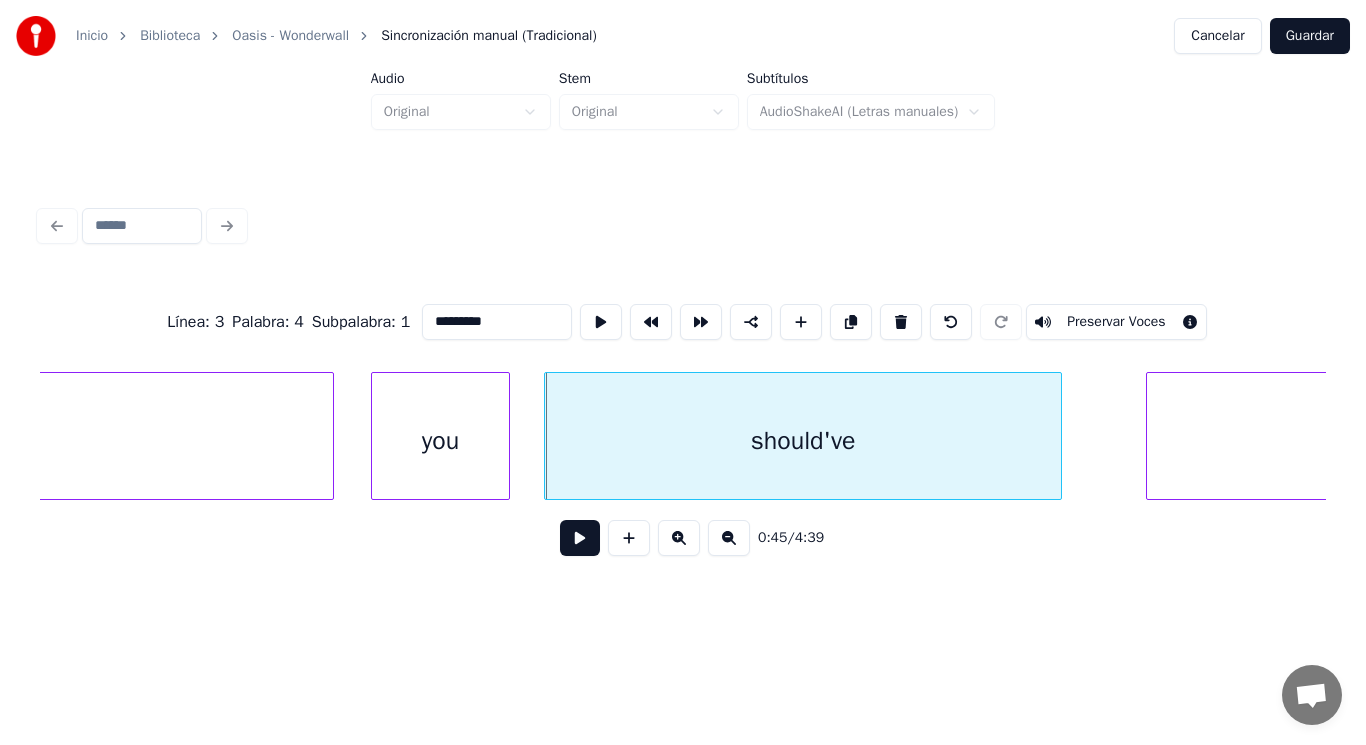 click at bounding box center [580, 538] 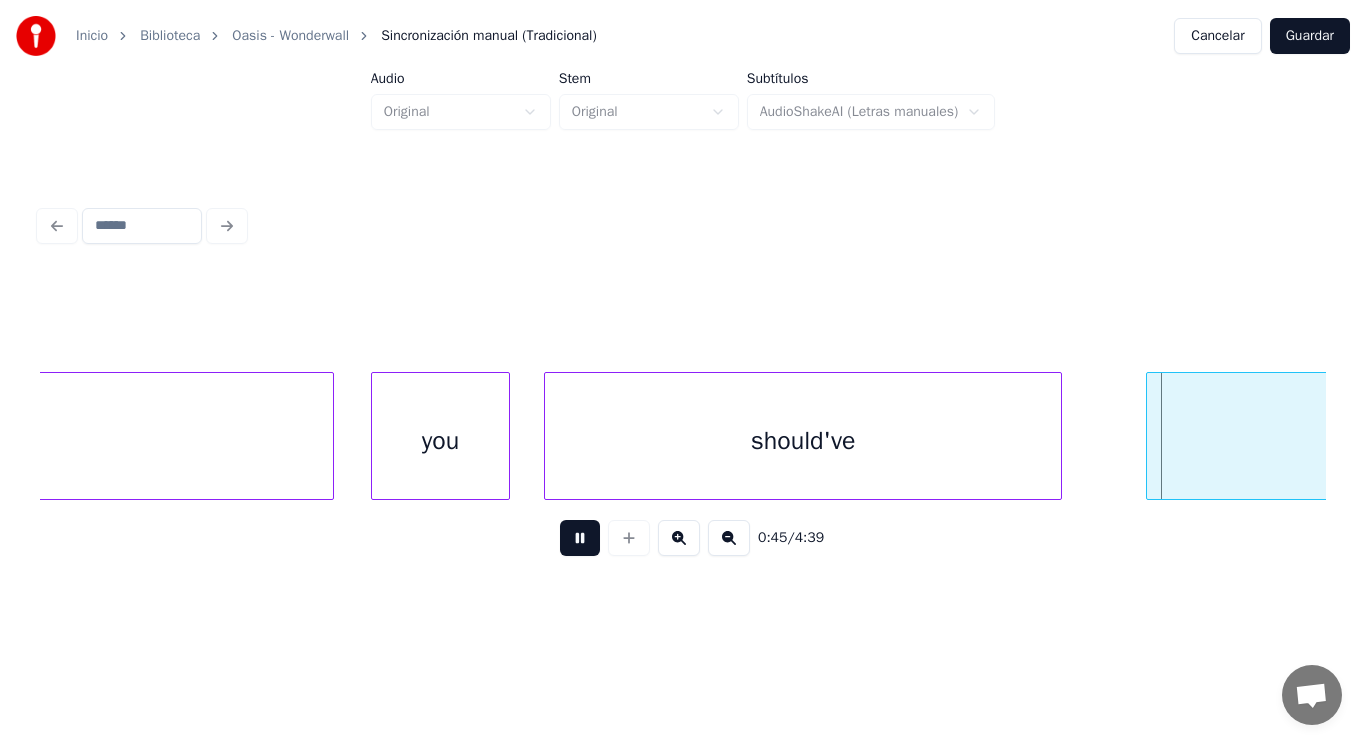 click at bounding box center [580, 538] 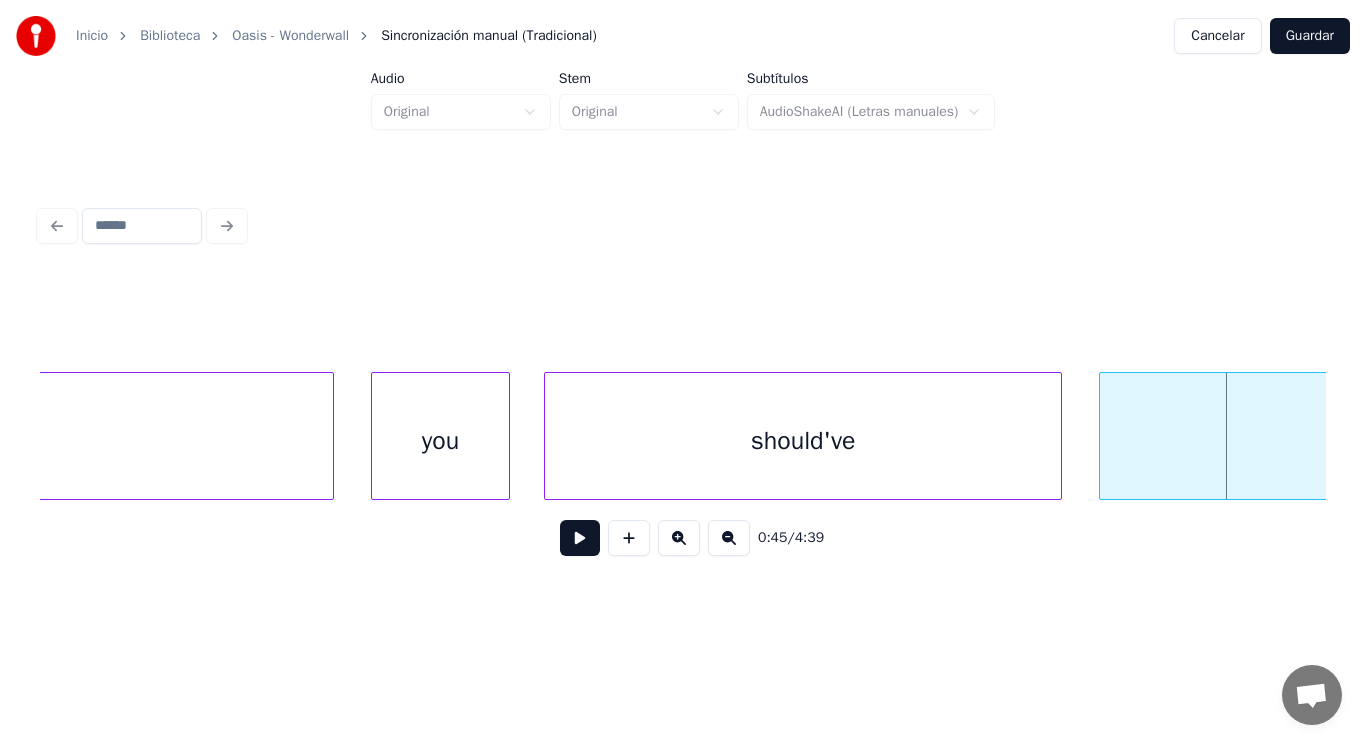 click at bounding box center [1103, 436] 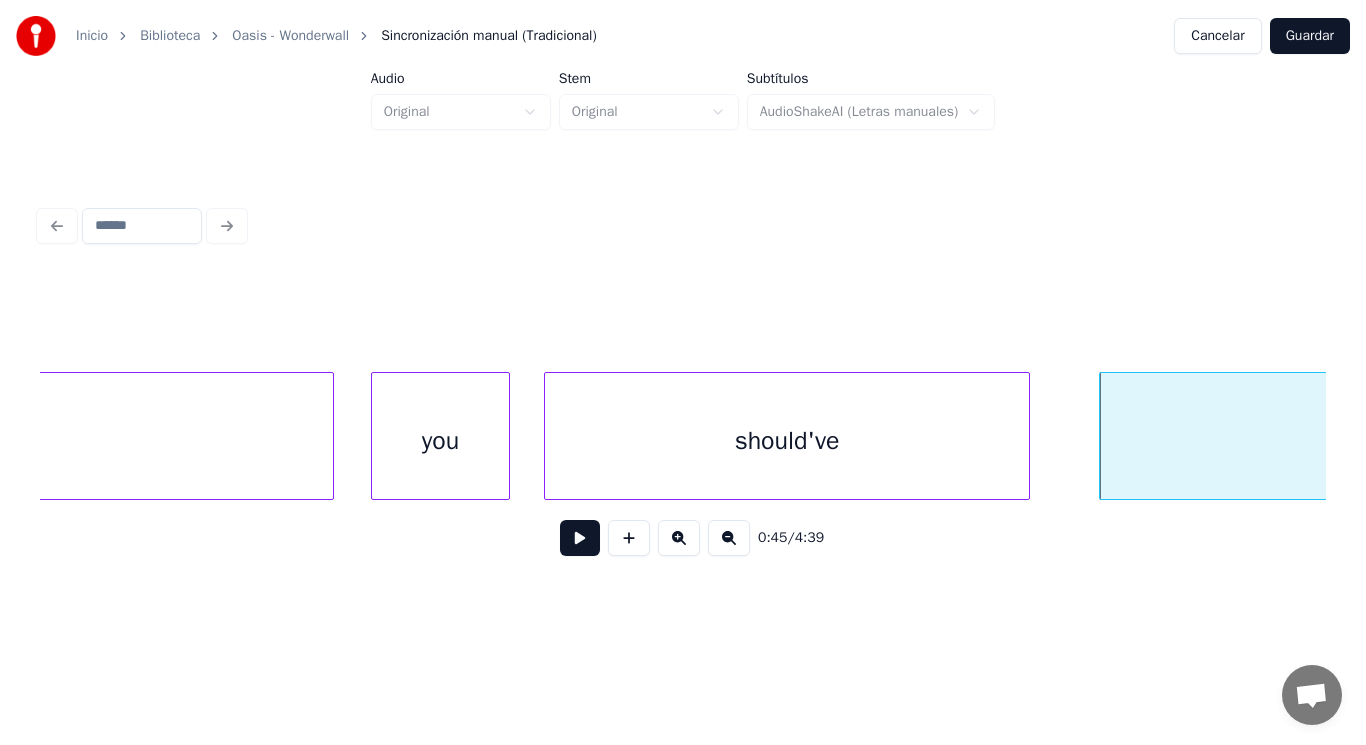 click at bounding box center (1026, 436) 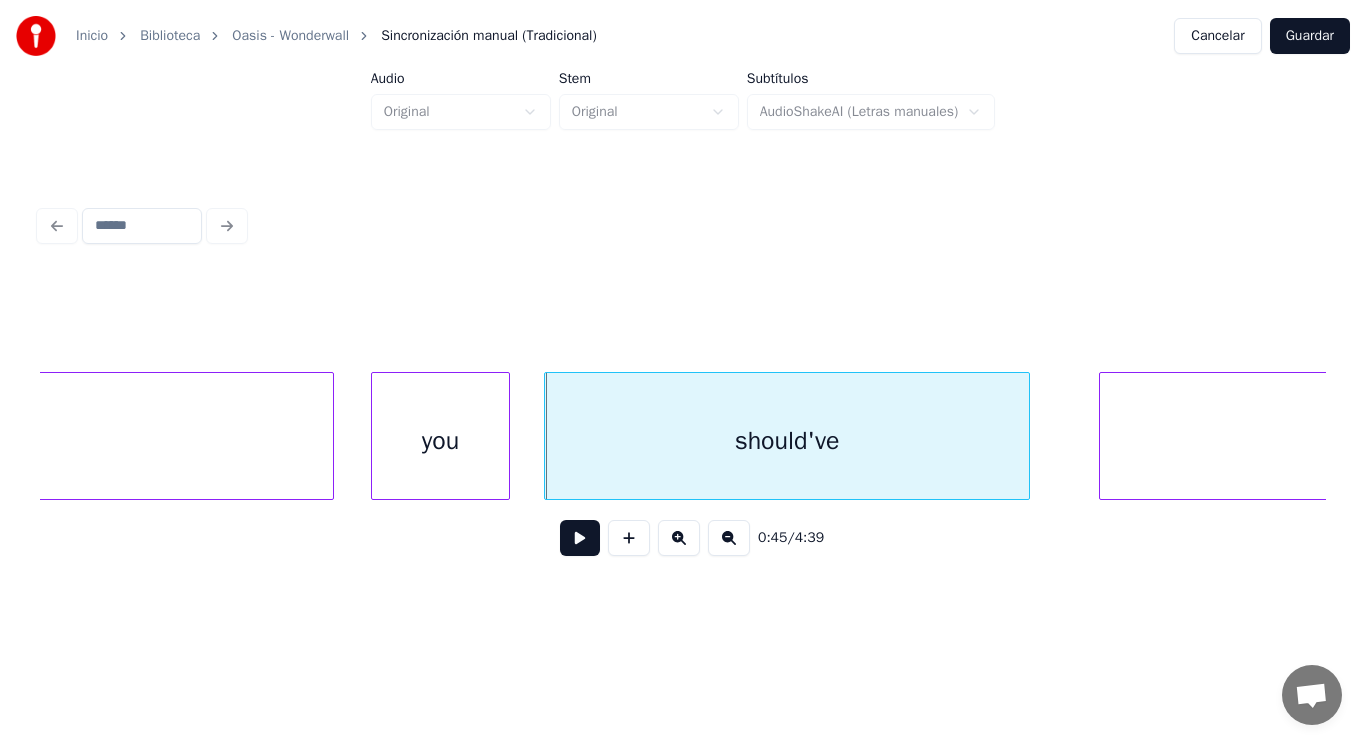 click at bounding box center (580, 538) 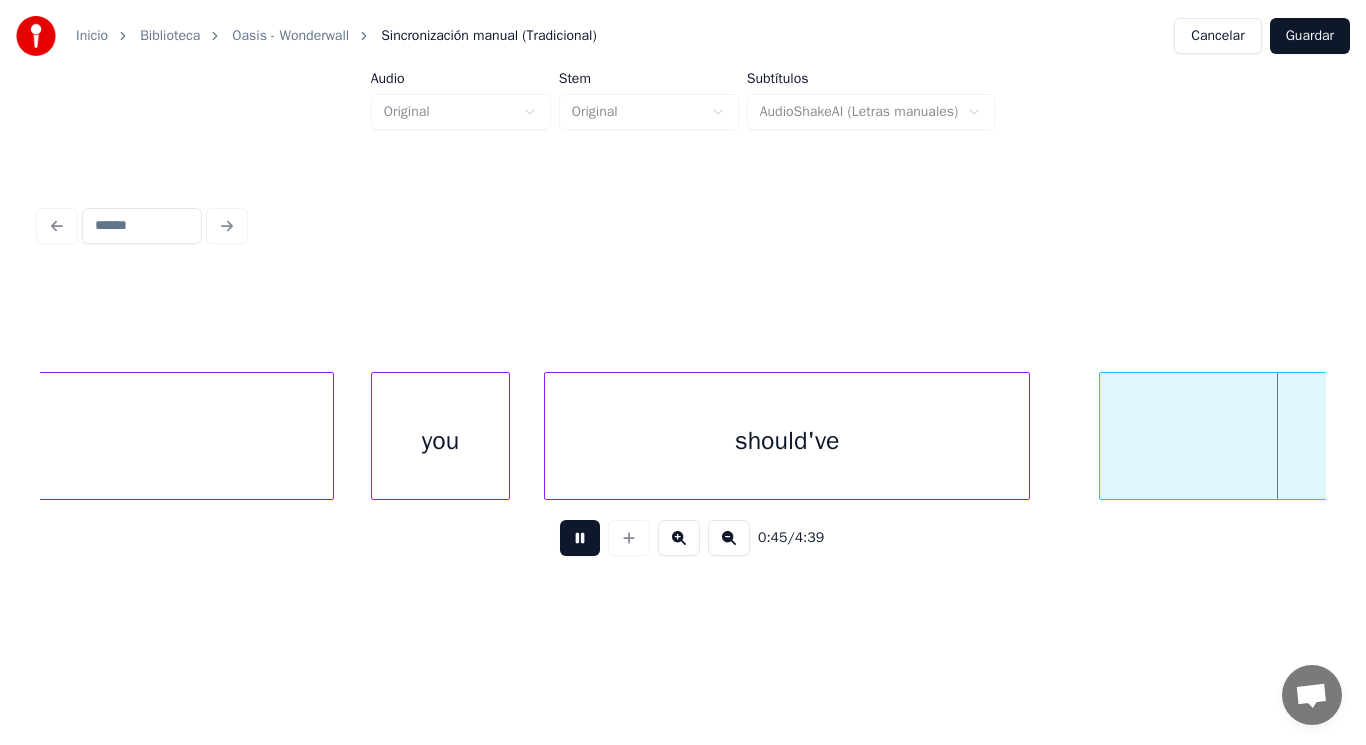 scroll, scrollTop: 0, scrollLeft: 64189, axis: horizontal 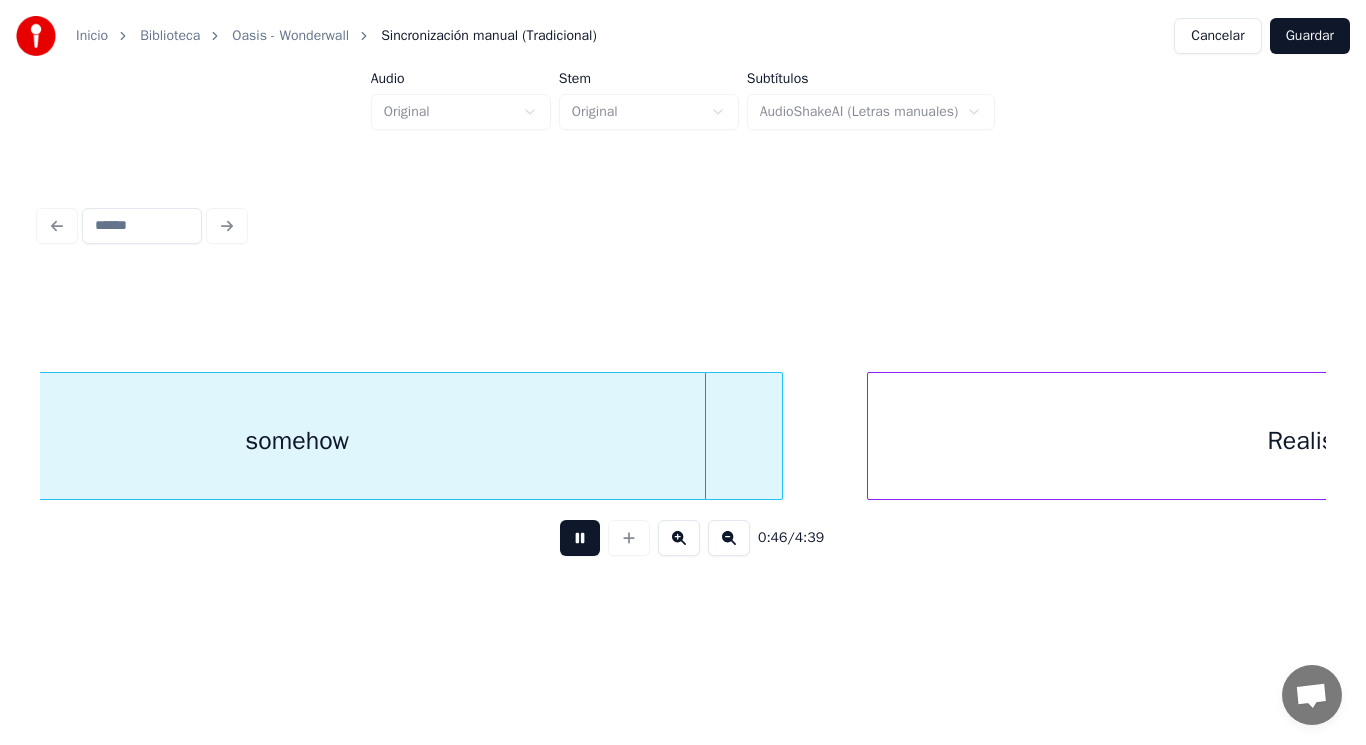 click at bounding box center [580, 538] 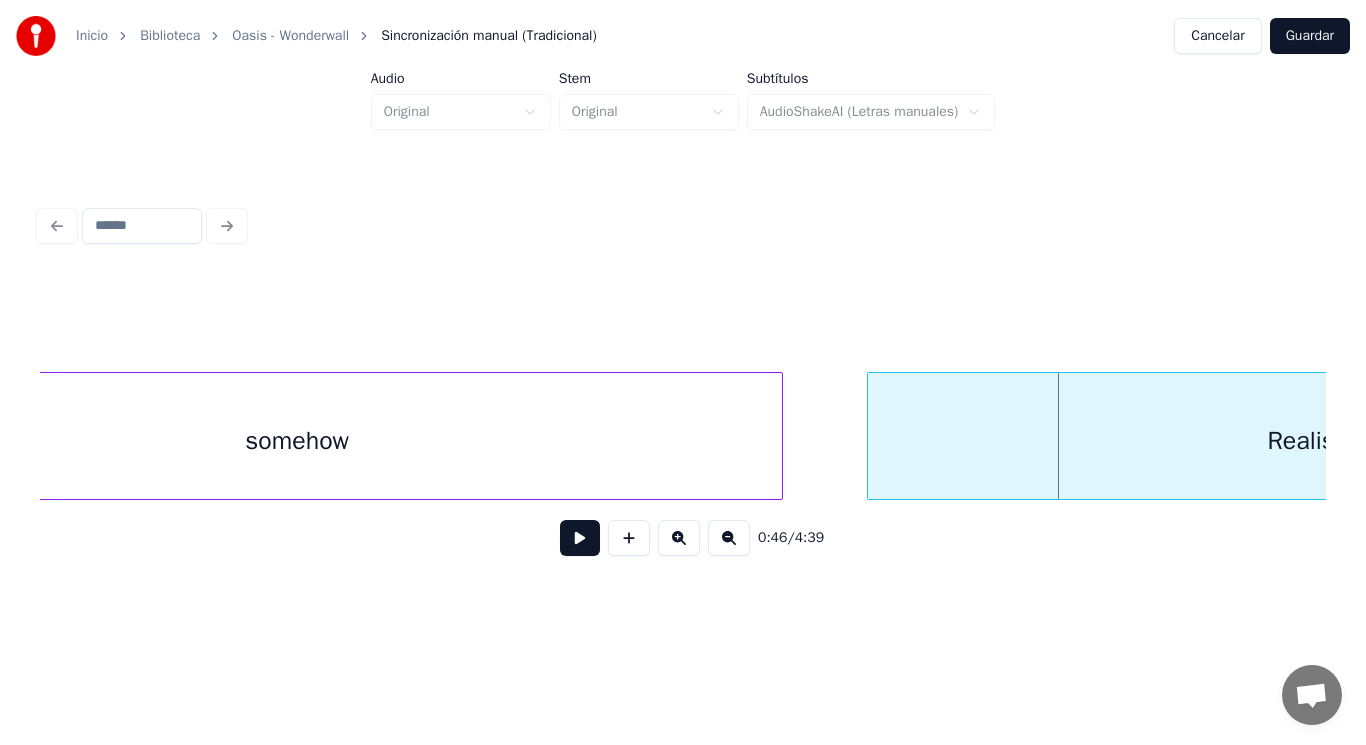click at bounding box center (580, 538) 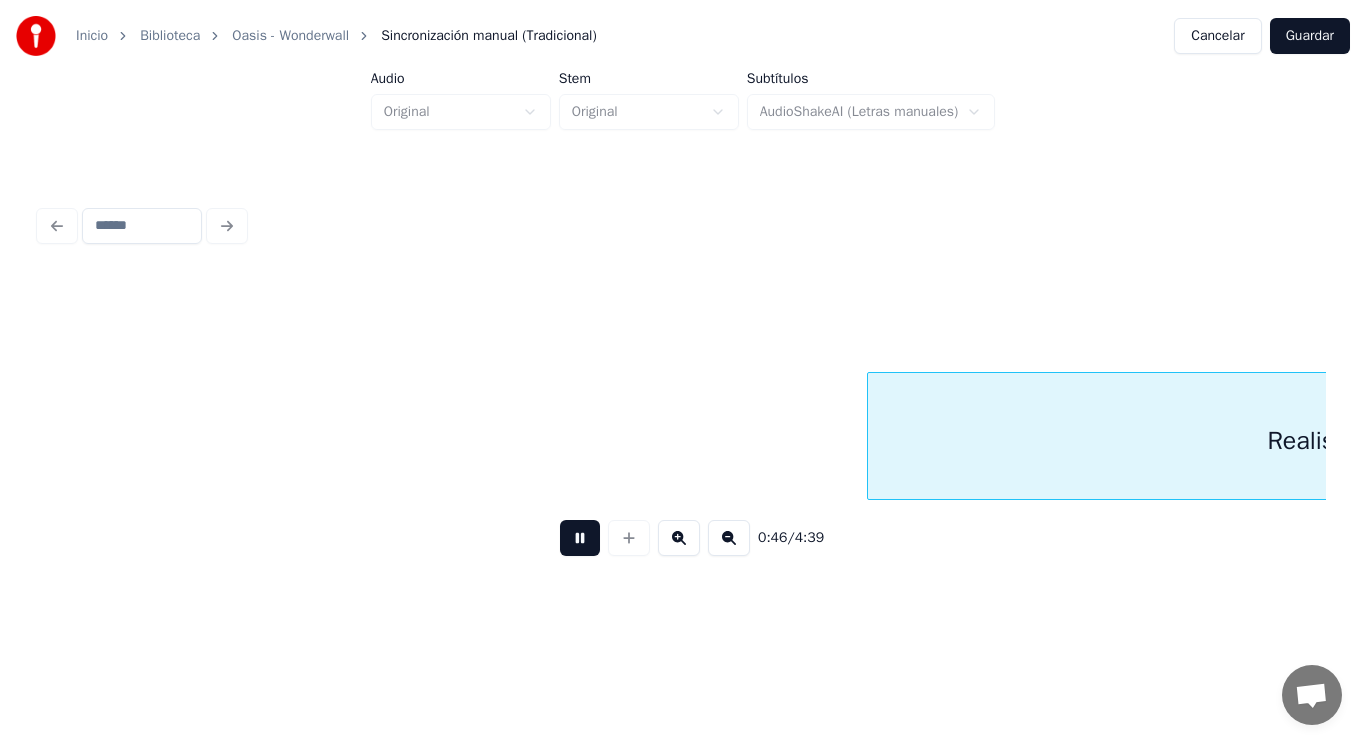 scroll, scrollTop: 0, scrollLeft: 65489, axis: horizontal 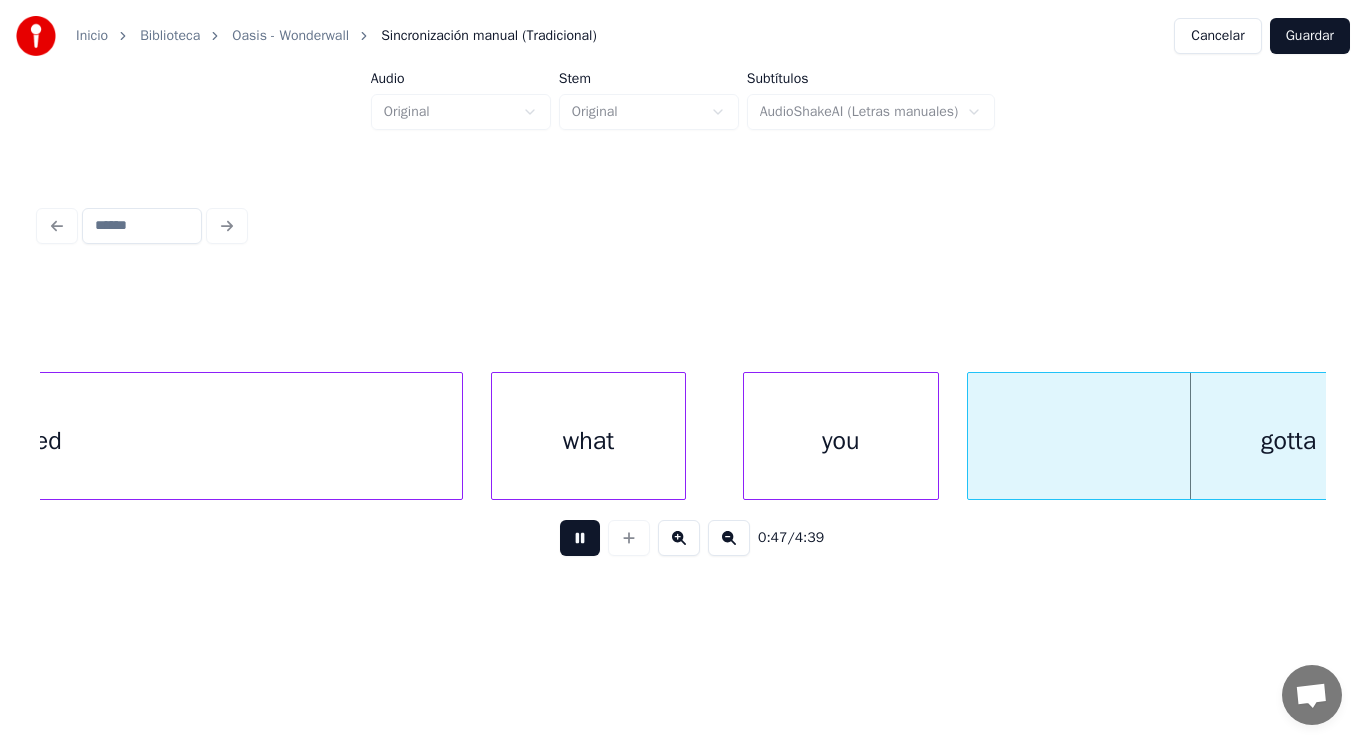 click at bounding box center (580, 538) 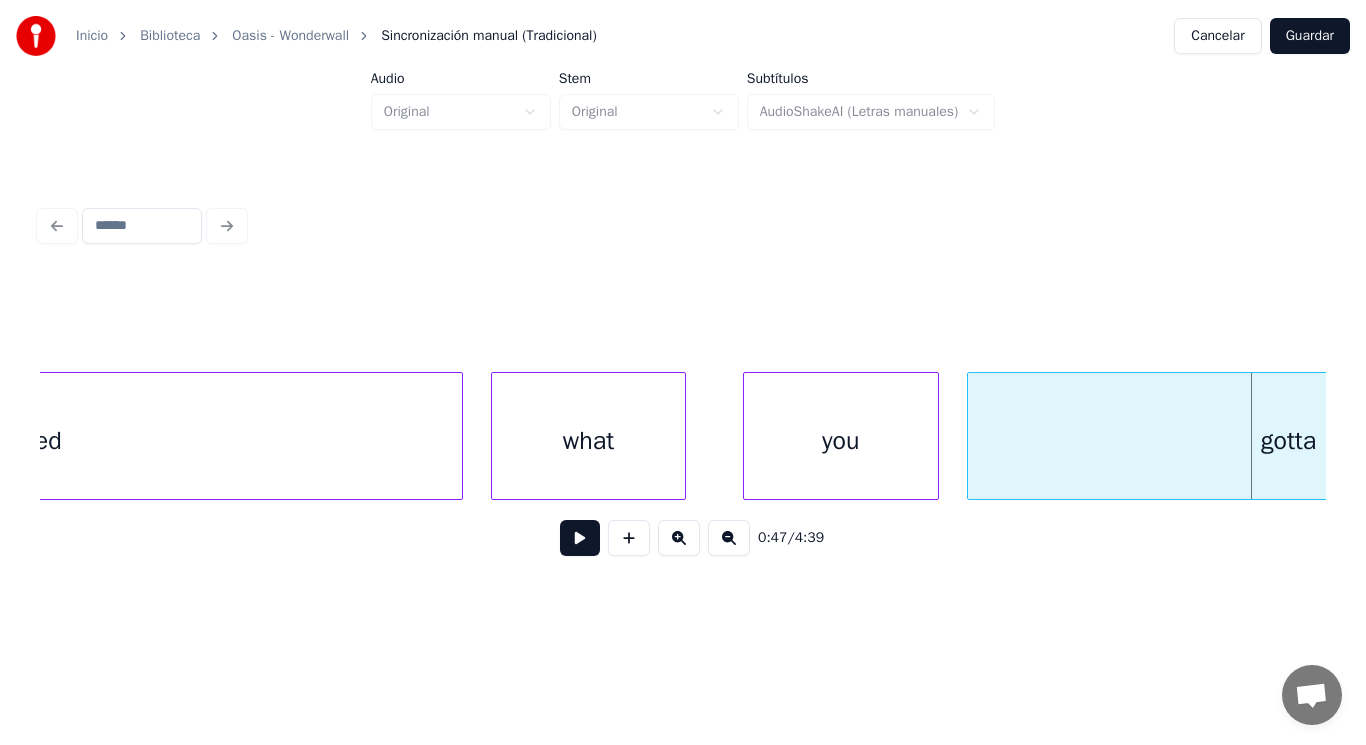 click at bounding box center [580, 538] 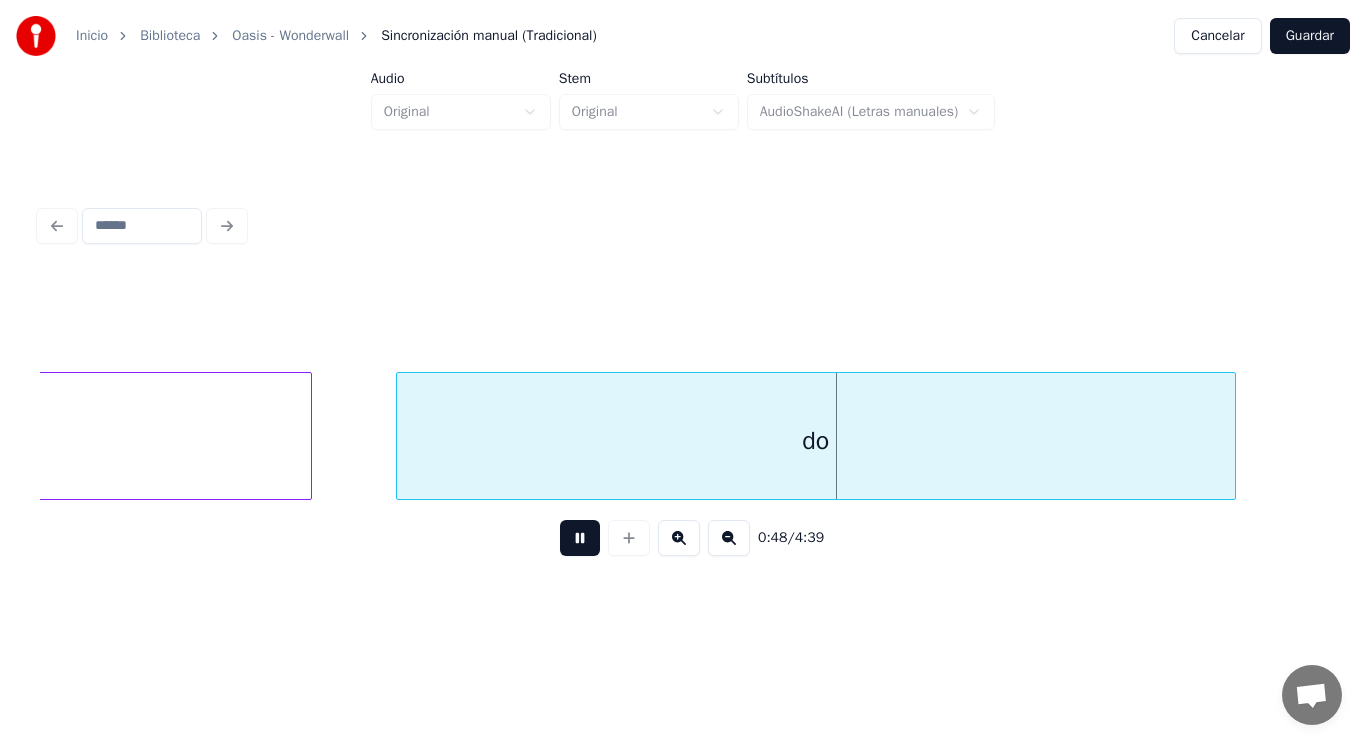 click at bounding box center [580, 538] 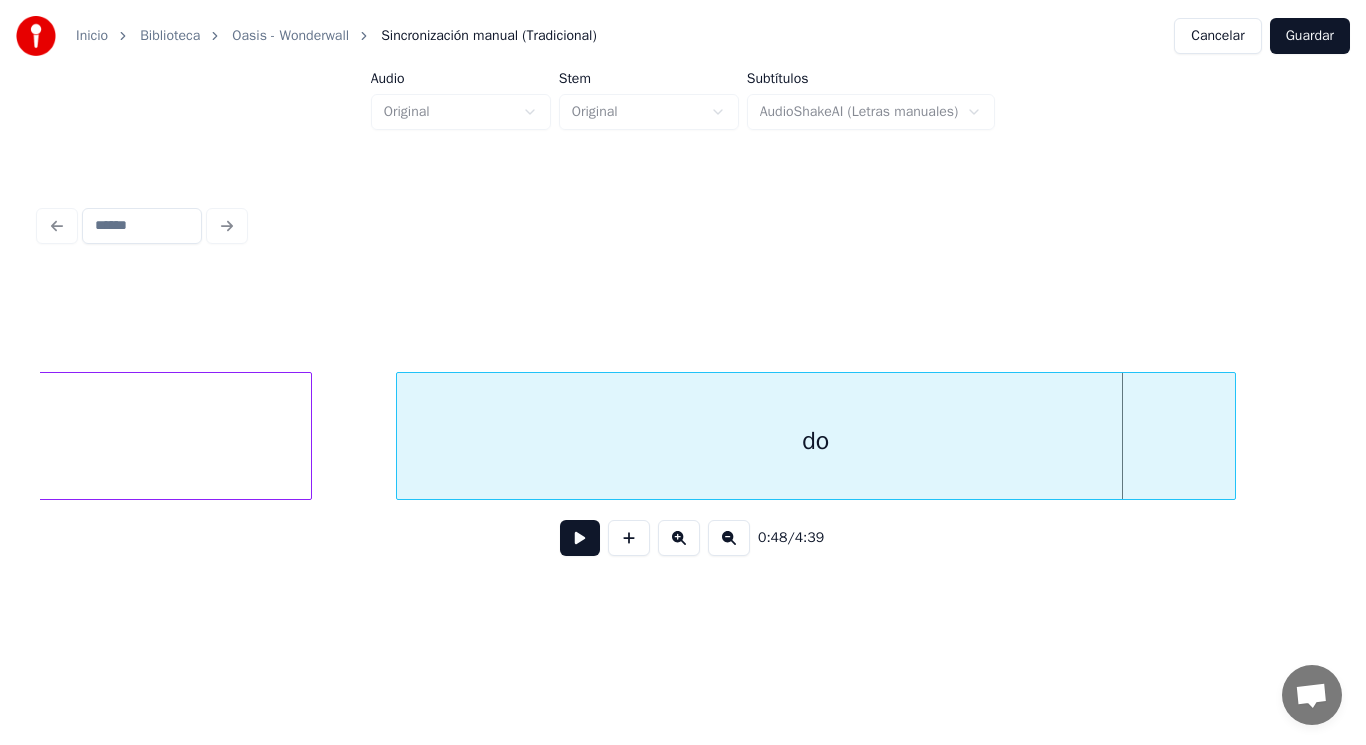 click on "do" at bounding box center [816, 441] 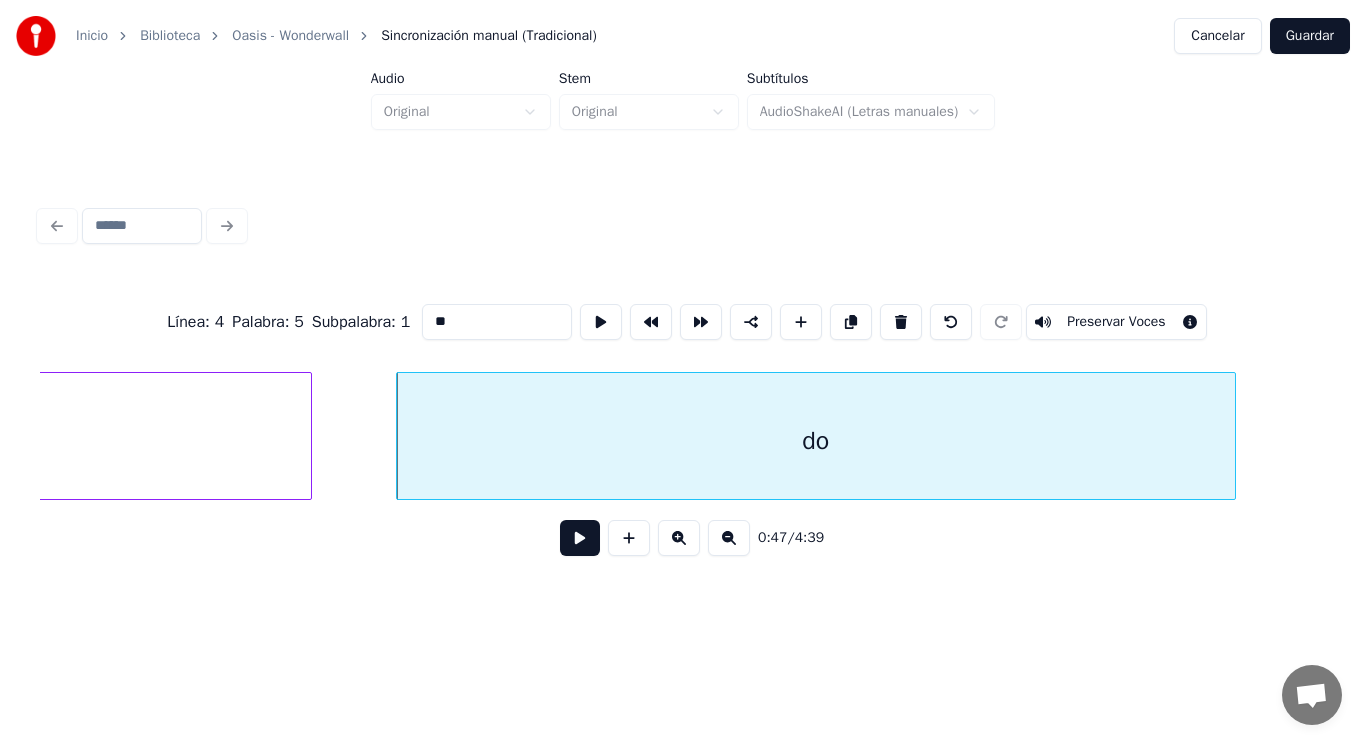 click at bounding box center (580, 538) 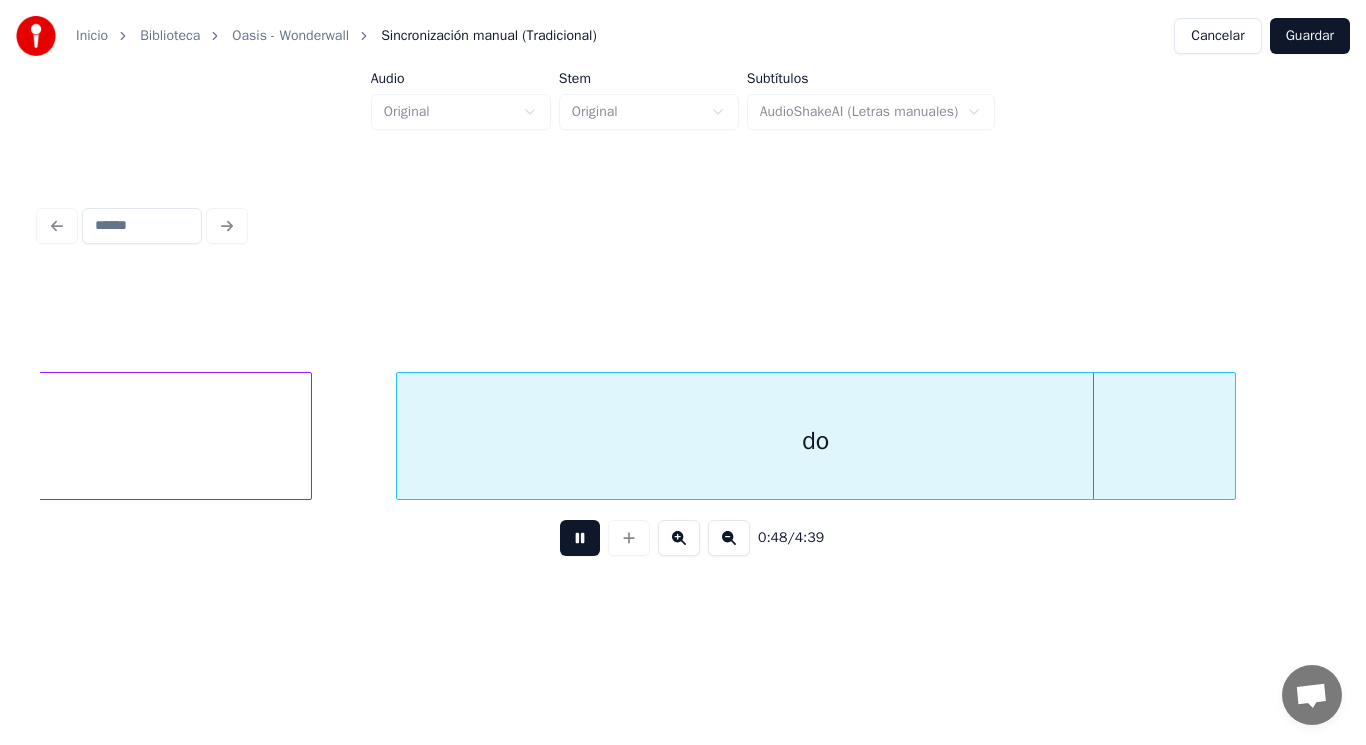 click at bounding box center [580, 538] 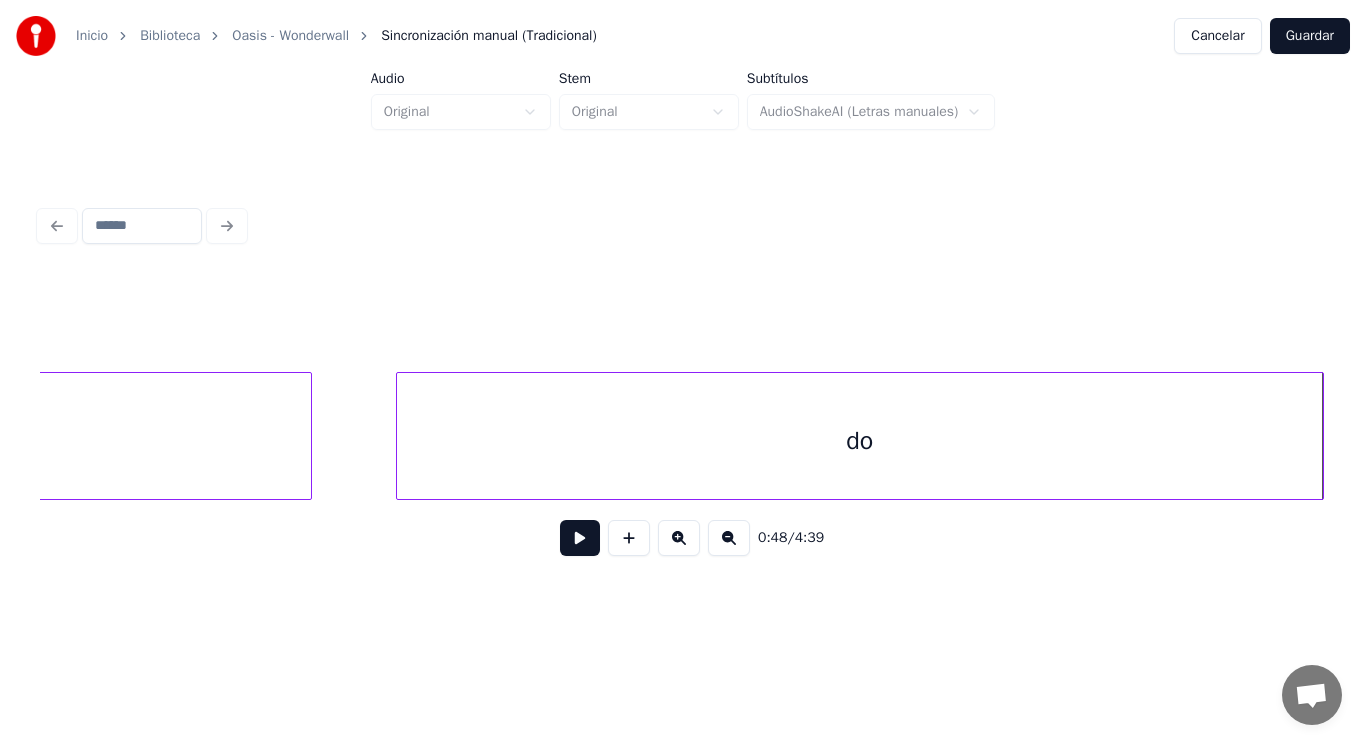 click at bounding box center (1320, 436) 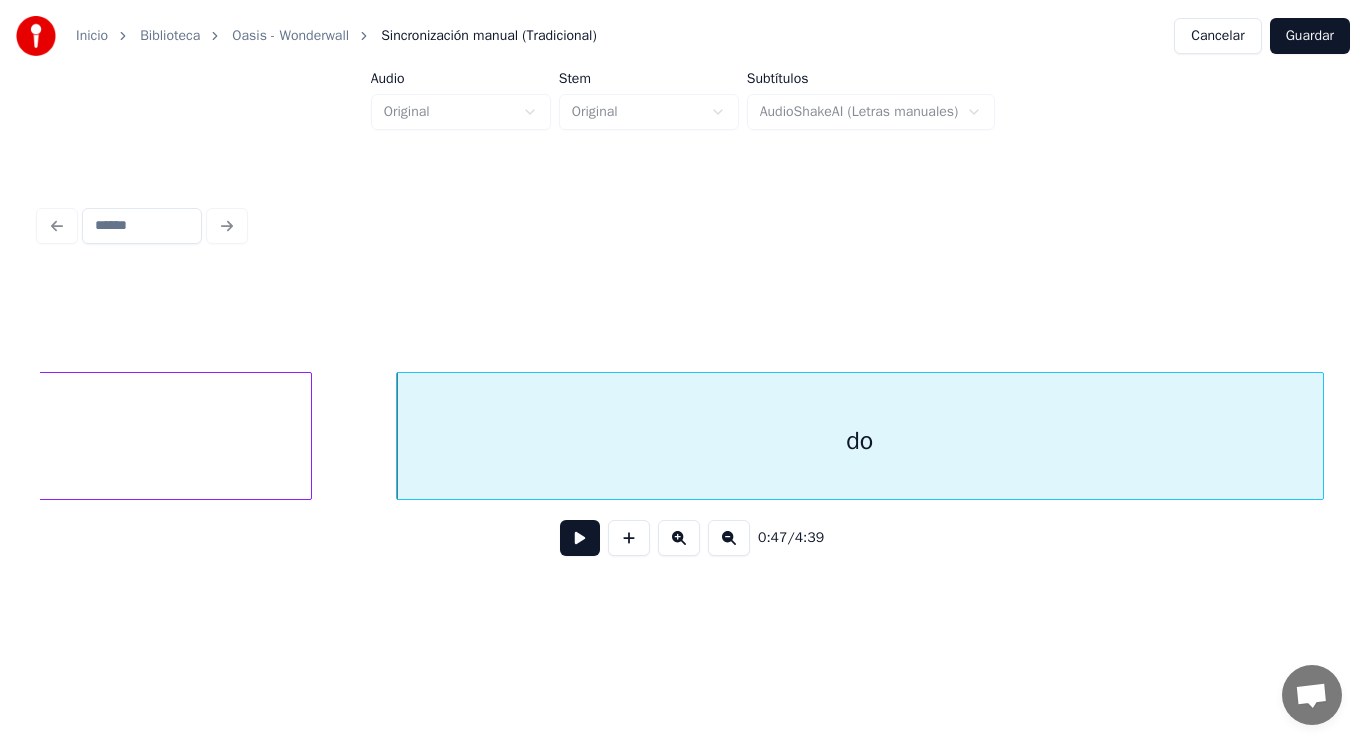 click at bounding box center (580, 538) 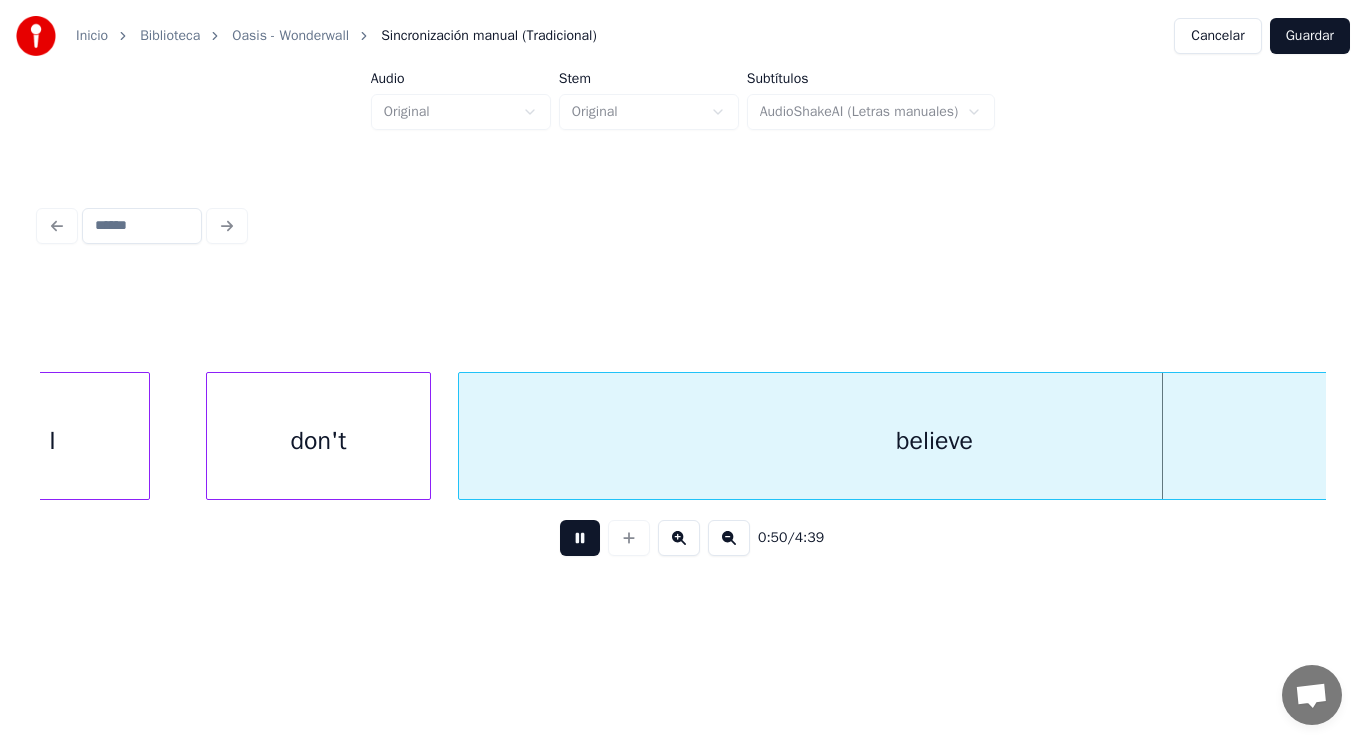 scroll, scrollTop: 0, scrollLeft: 70692, axis: horizontal 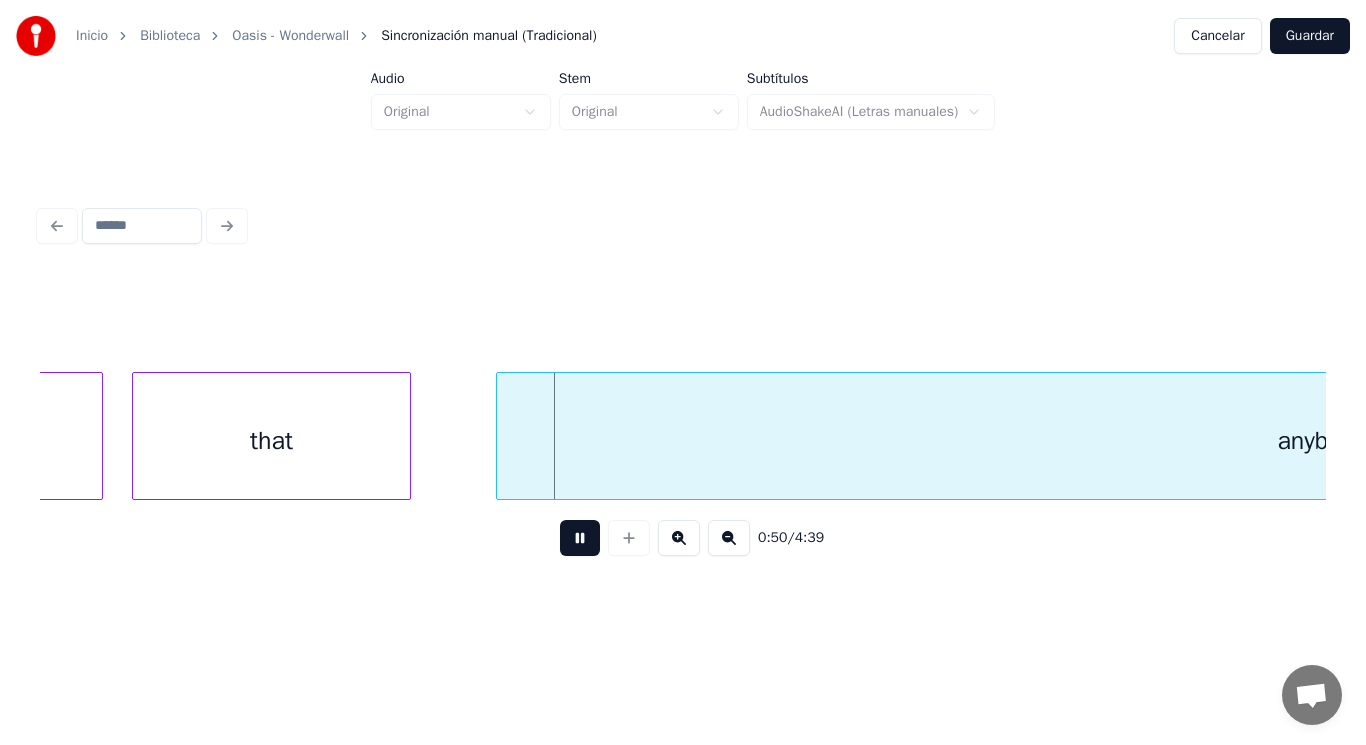 click at bounding box center (580, 538) 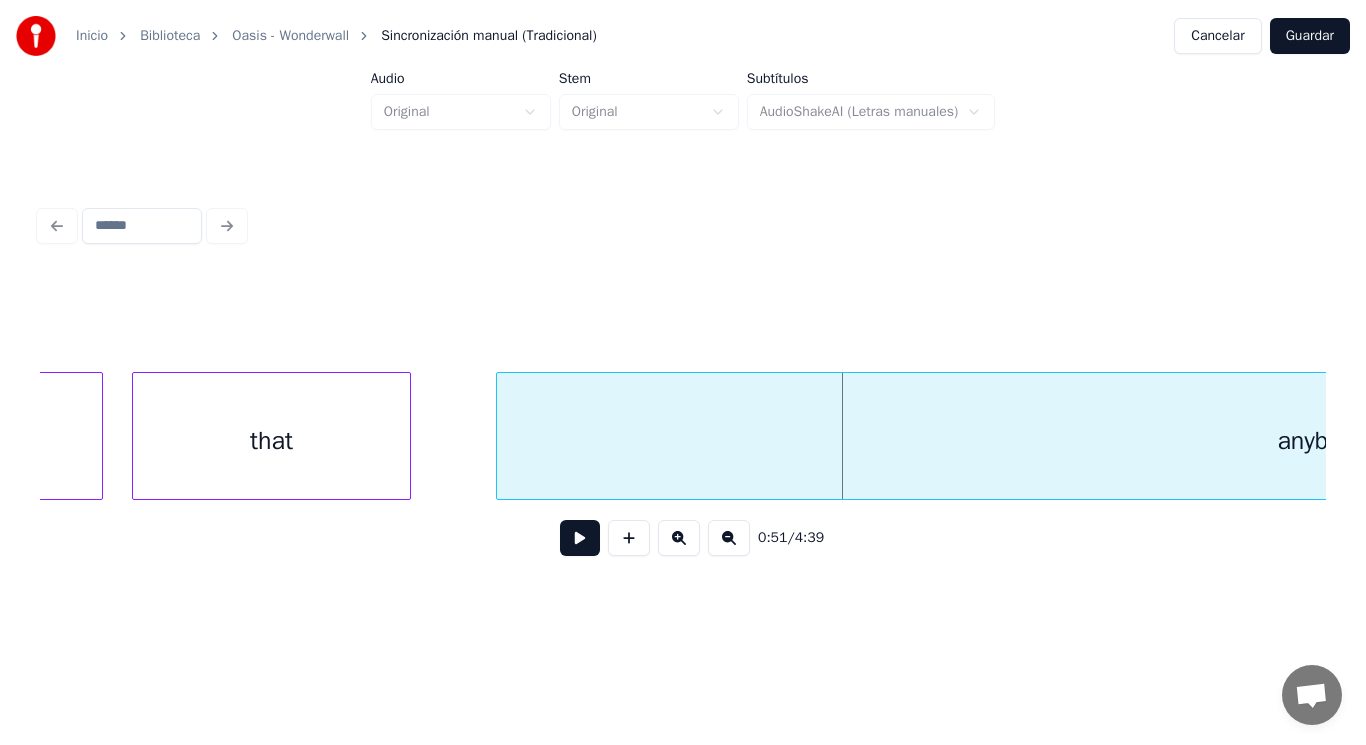 click on "that" at bounding box center [272, 441] 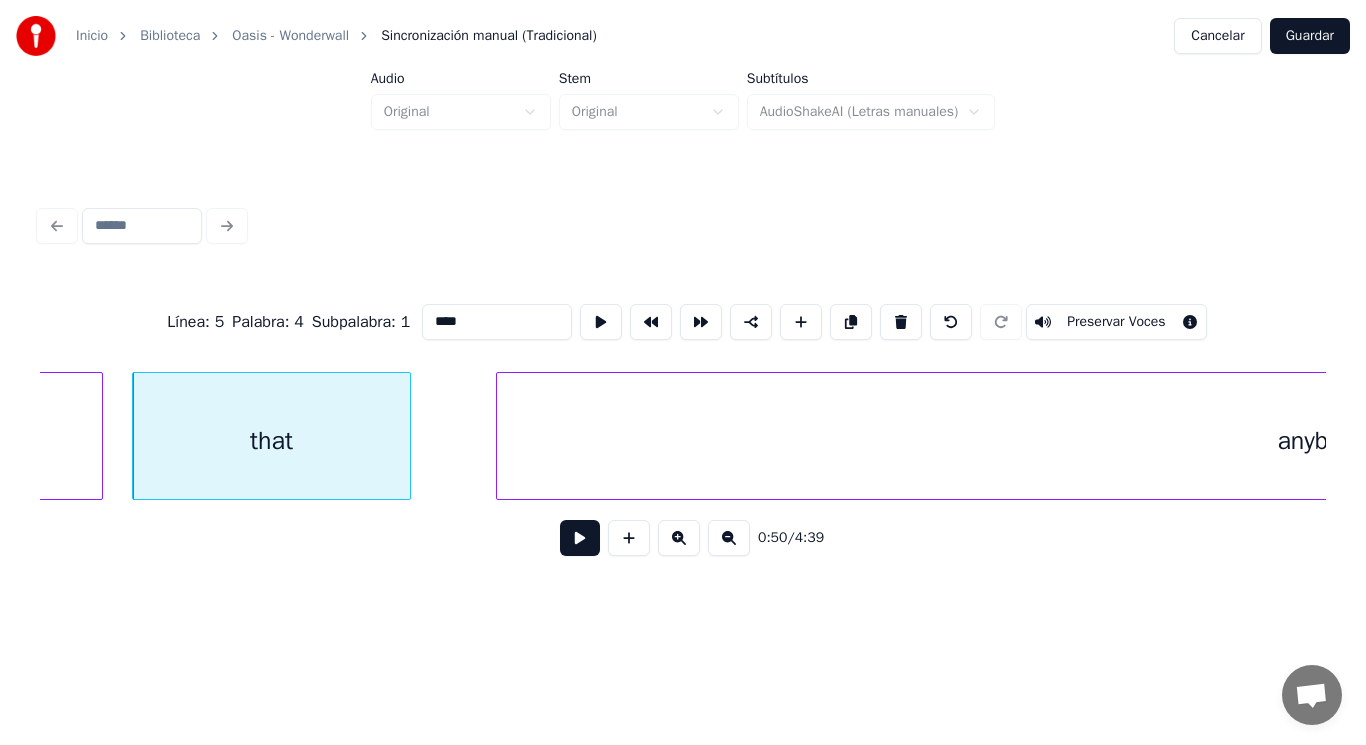 click at bounding box center [580, 538] 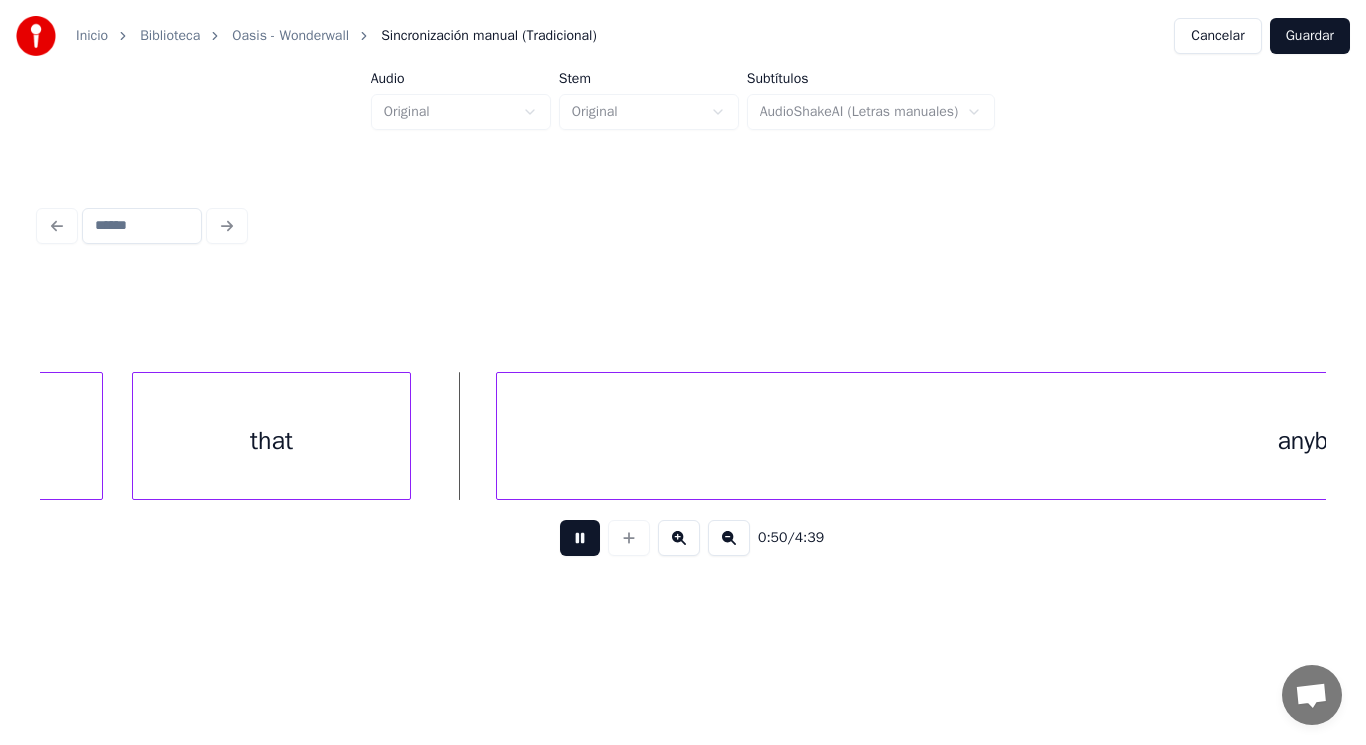 click at bounding box center (580, 538) 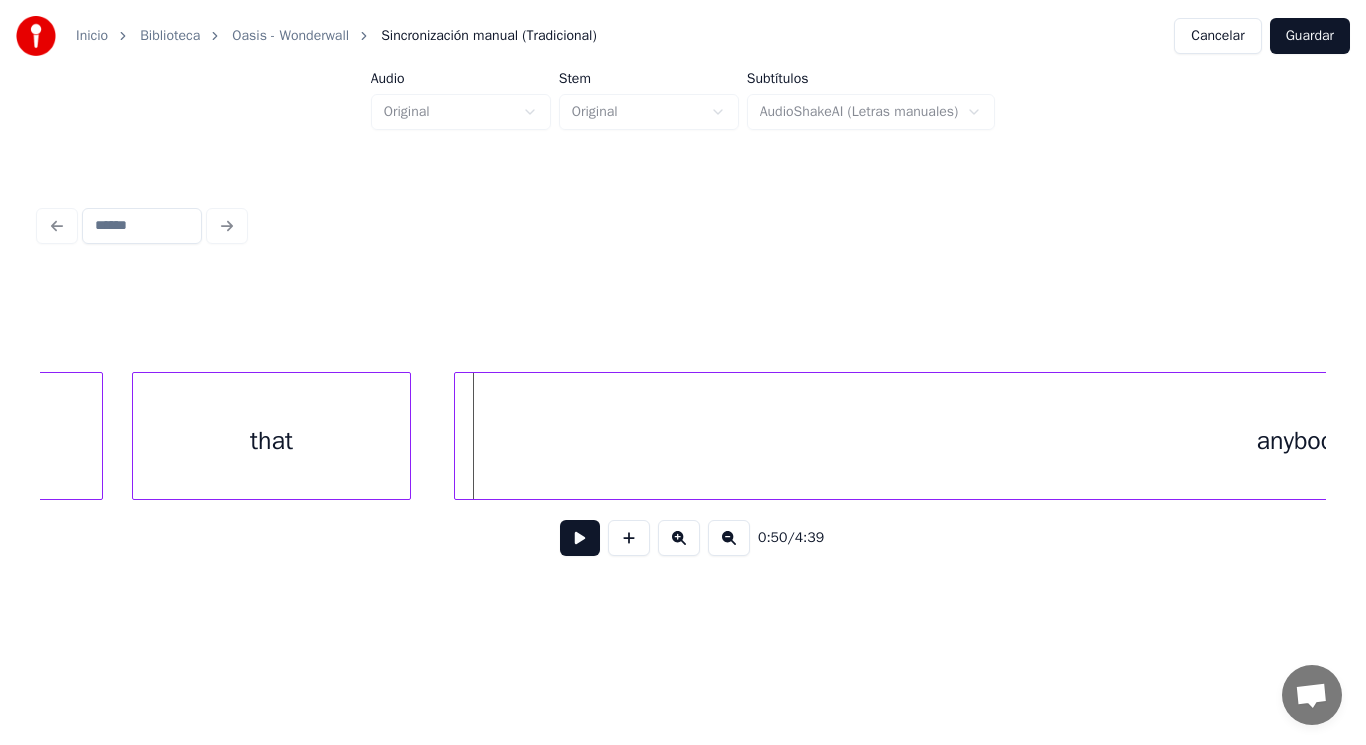 click at bounding box center (458, 436) 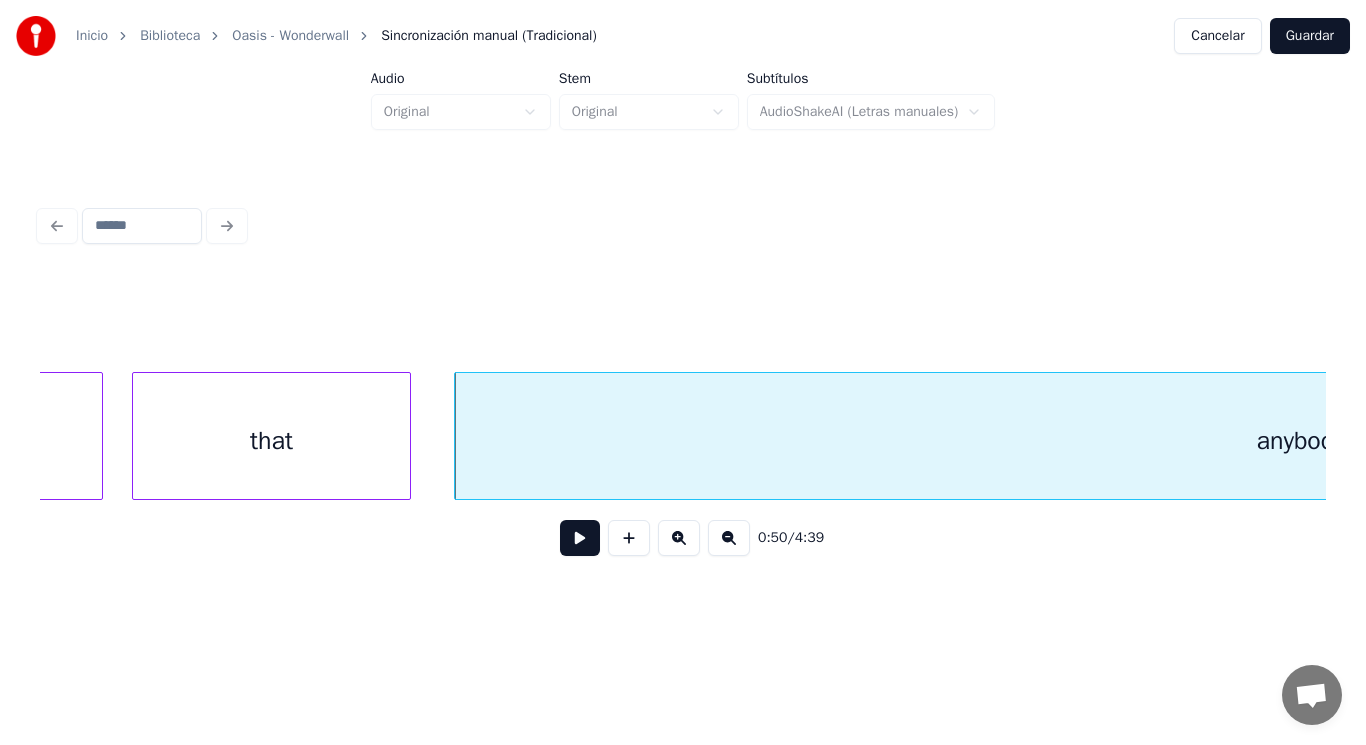 click at bounding box center [580, 538] 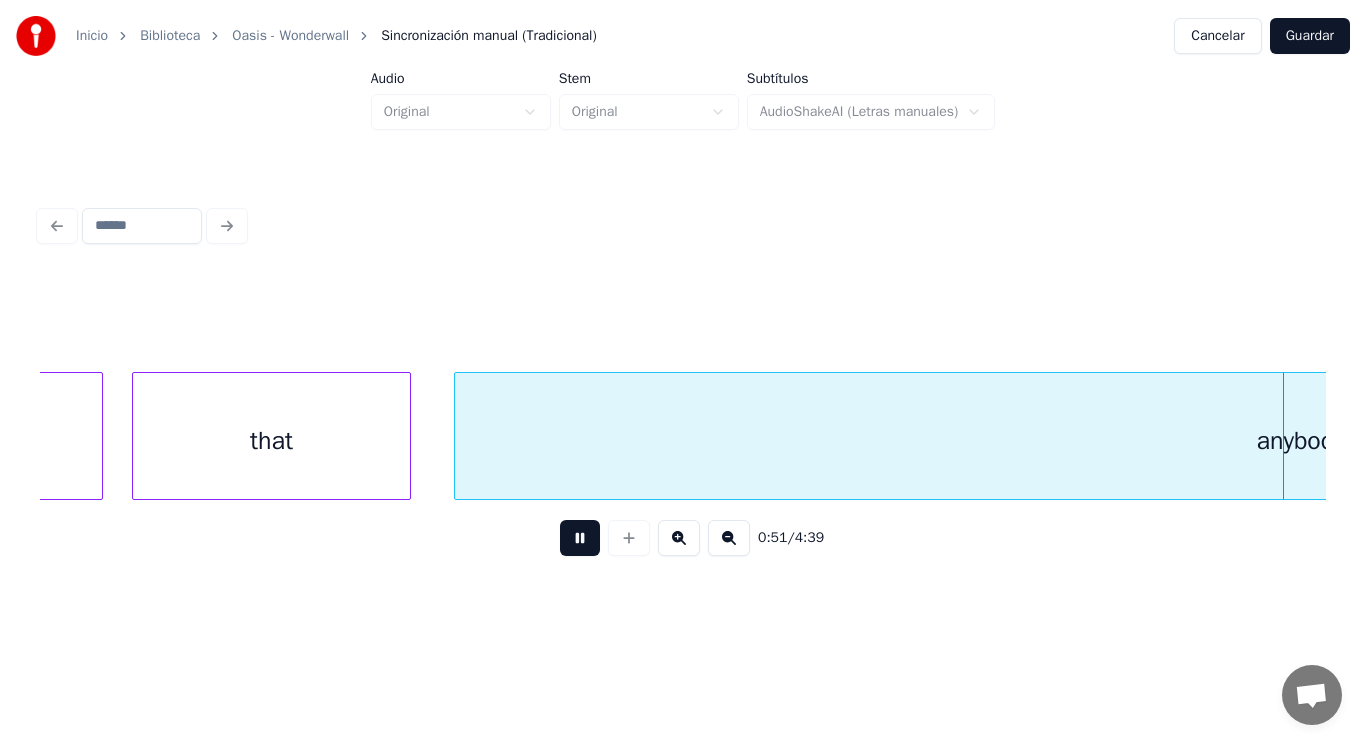 scroll, scrollTop: 0, scrollLeft: 71998, axis: horizontal 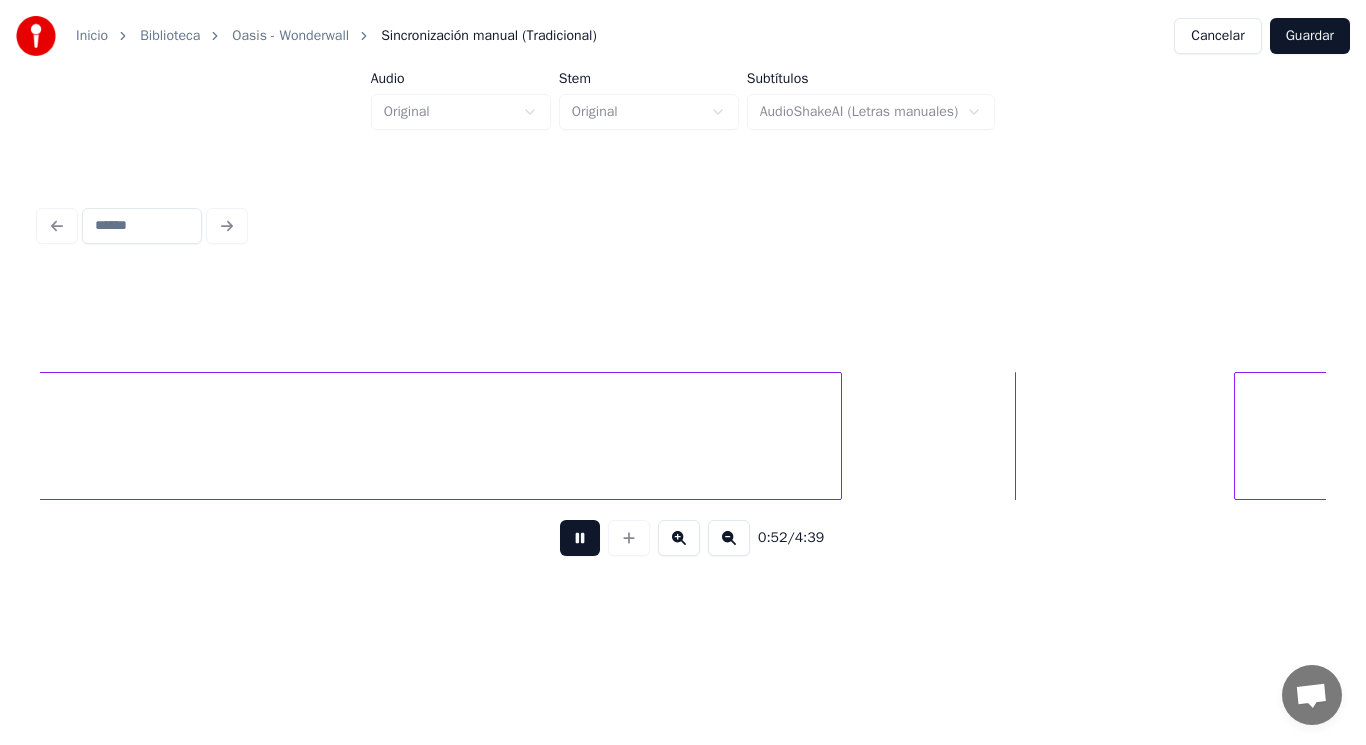 click at bounding box center (580, 538) 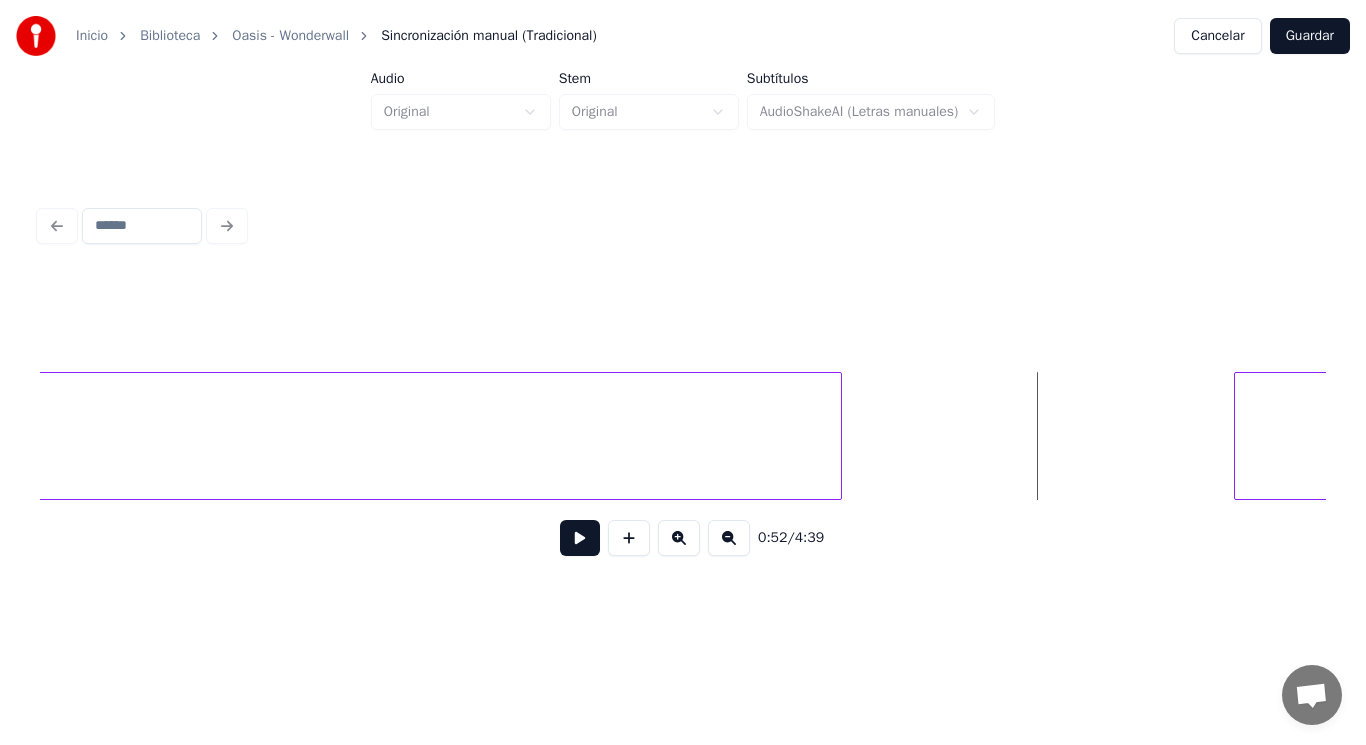 click at bounding box center [580, 538] 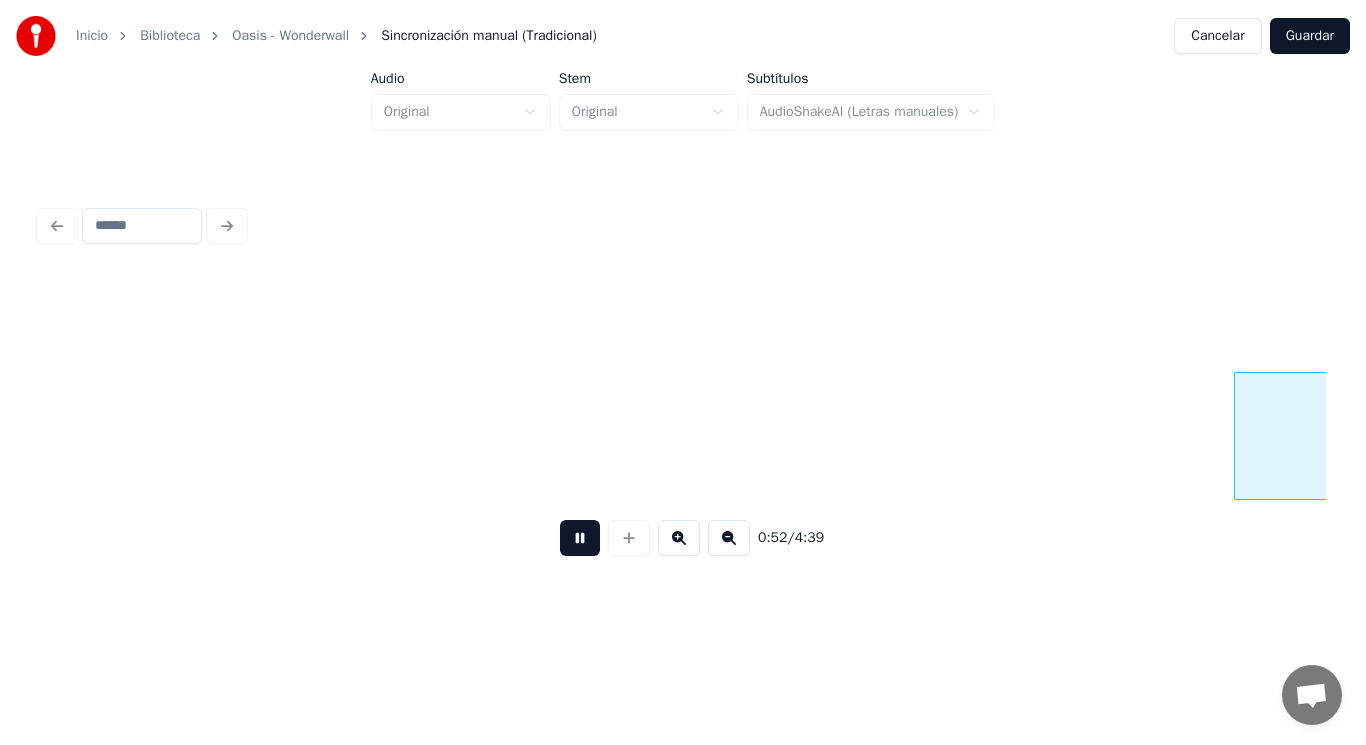 scroll, scrollTop: 0, scrollLeft: 73293, axis: horizontal 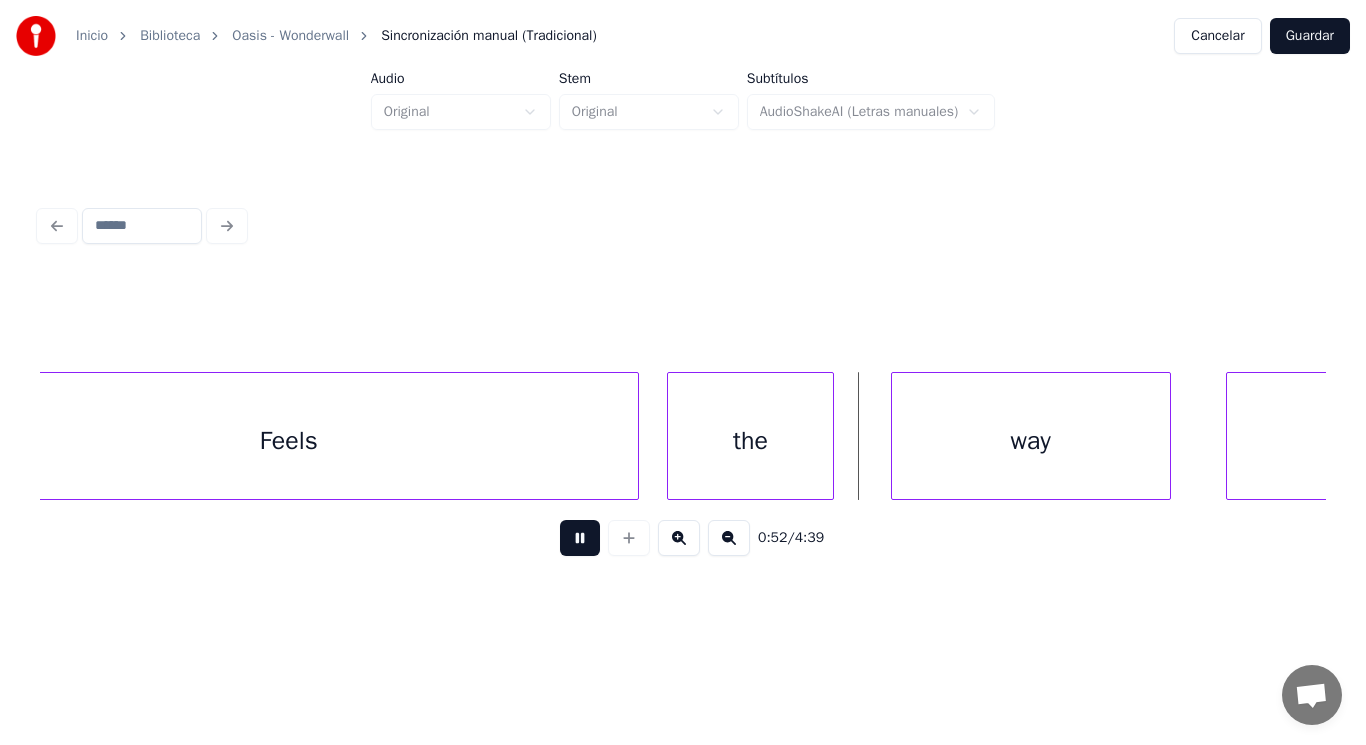 click at bounding box center (580, 538) 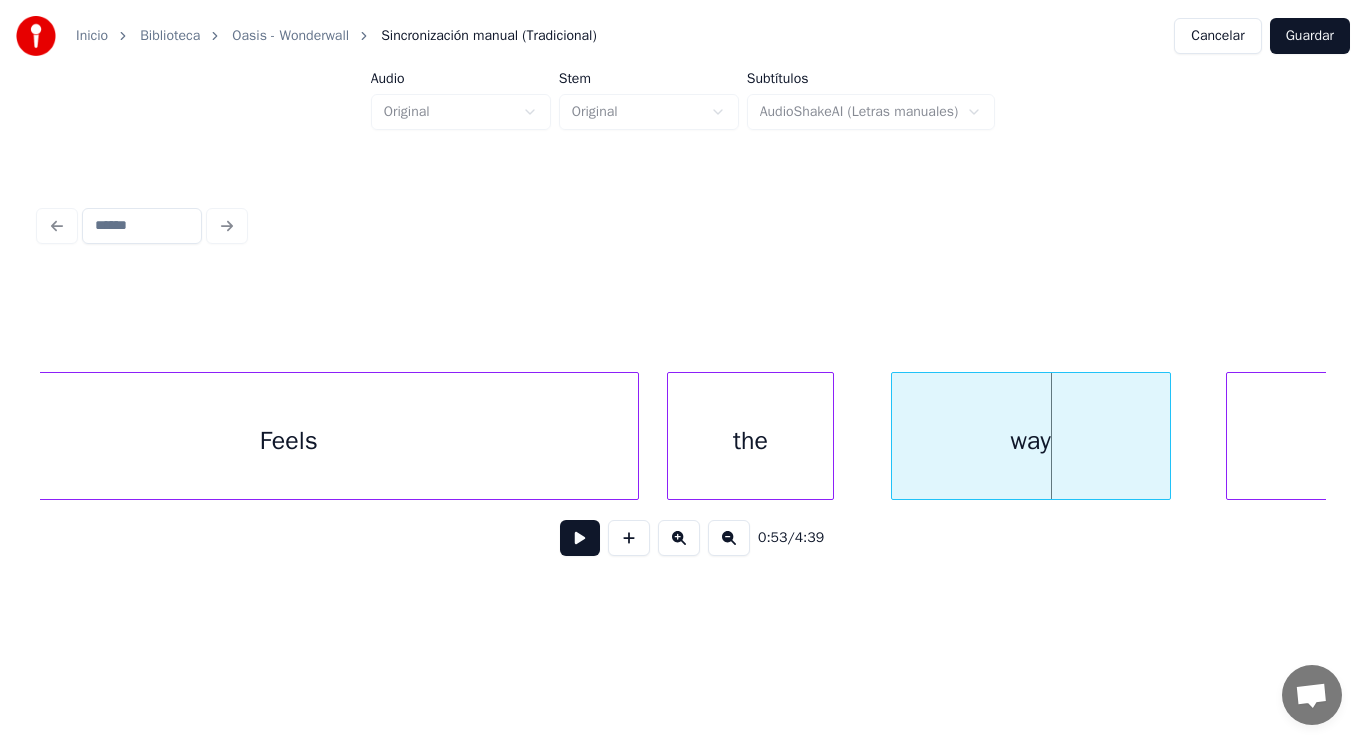 click at bounding box center [580, 538] 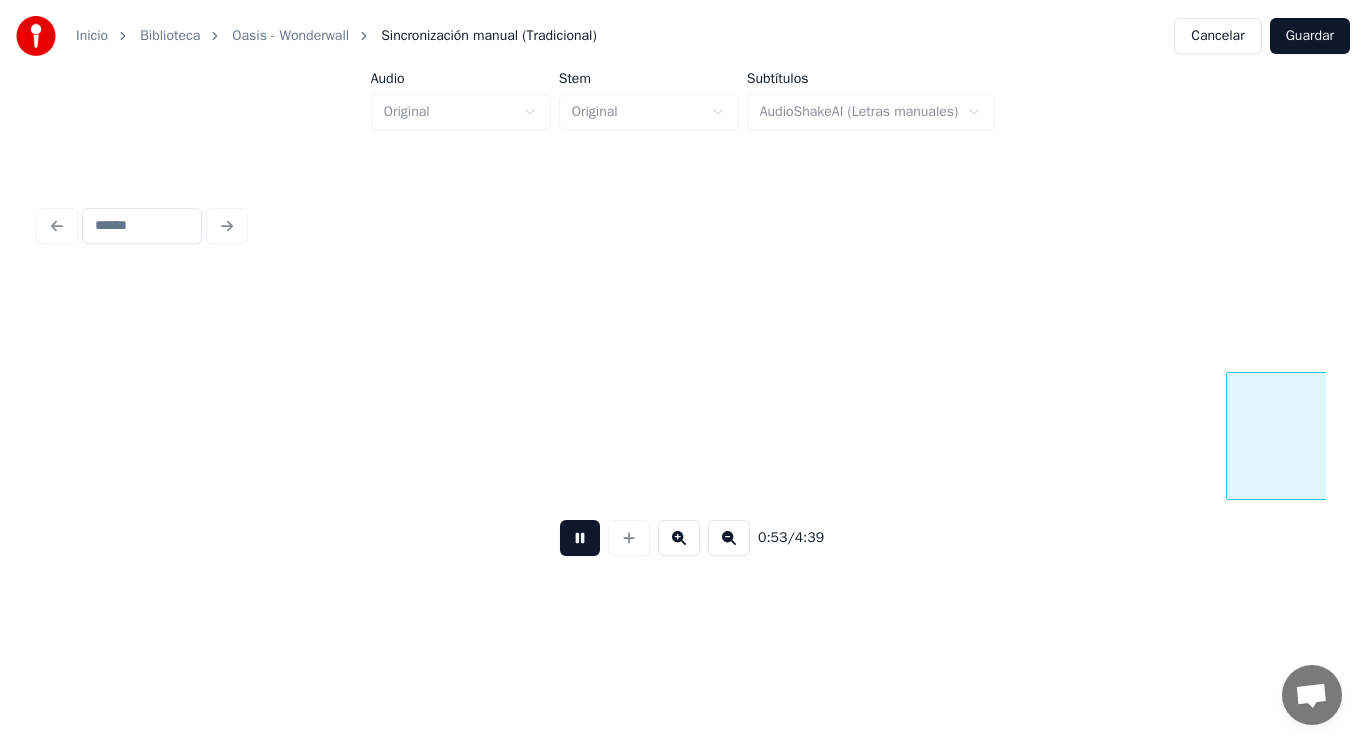 scroll, scrollTop: 0, scrollLeft: 74584, axis: horizontal 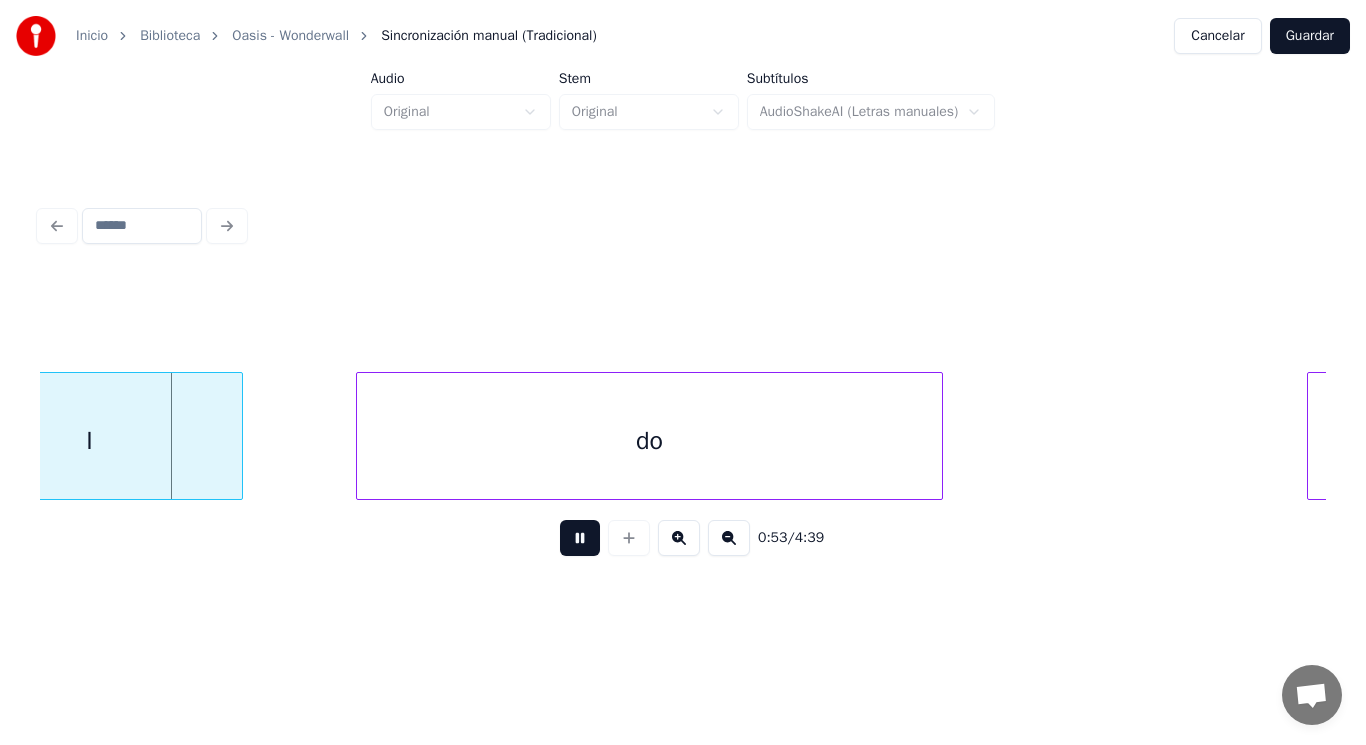 click at bounding box center [580, 538] 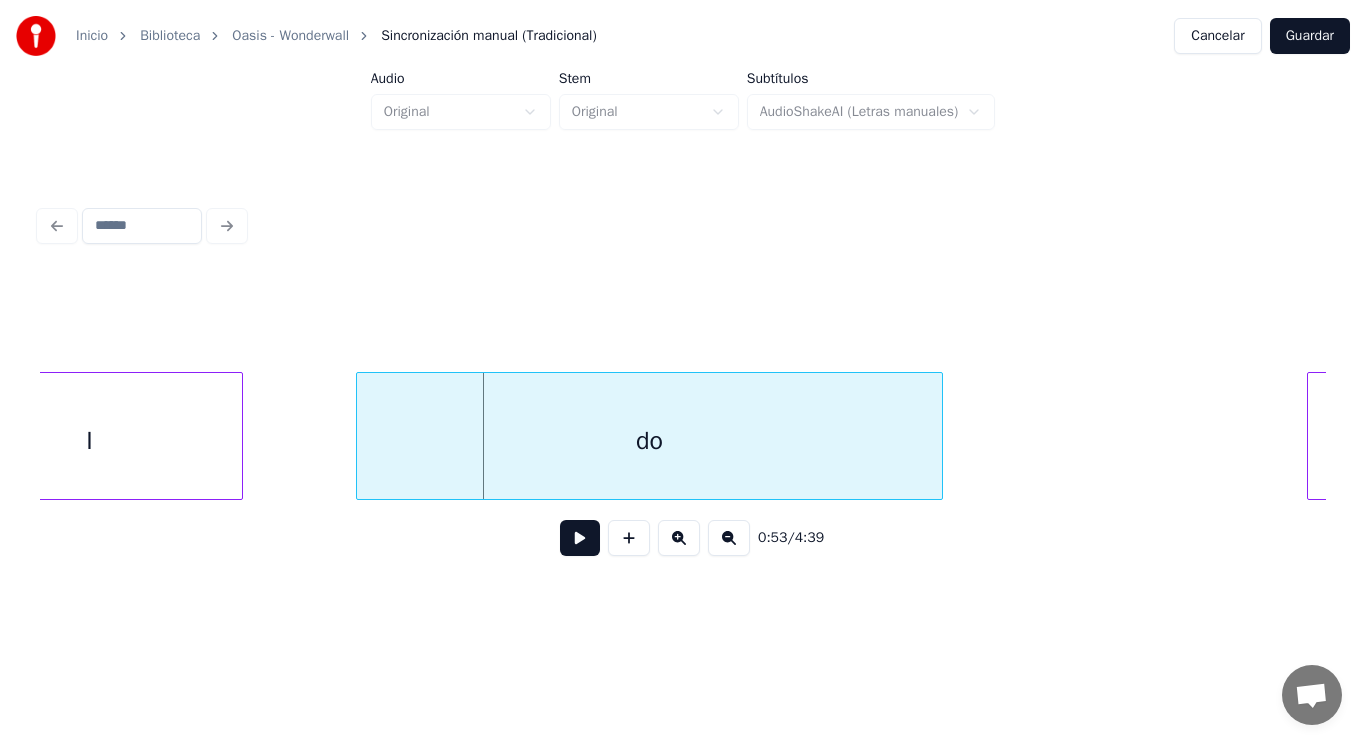click on "I" at bounding box center [89, 441] 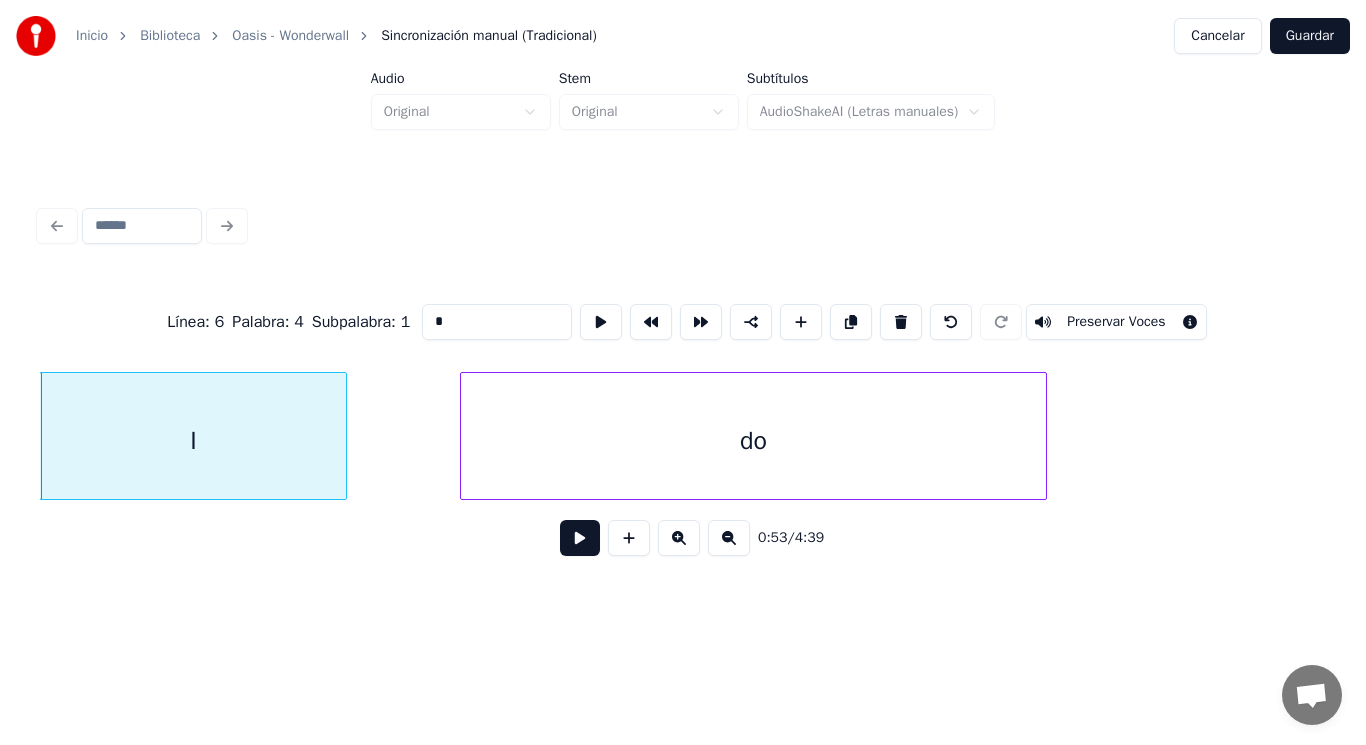 click at bounding box center [580, 538] 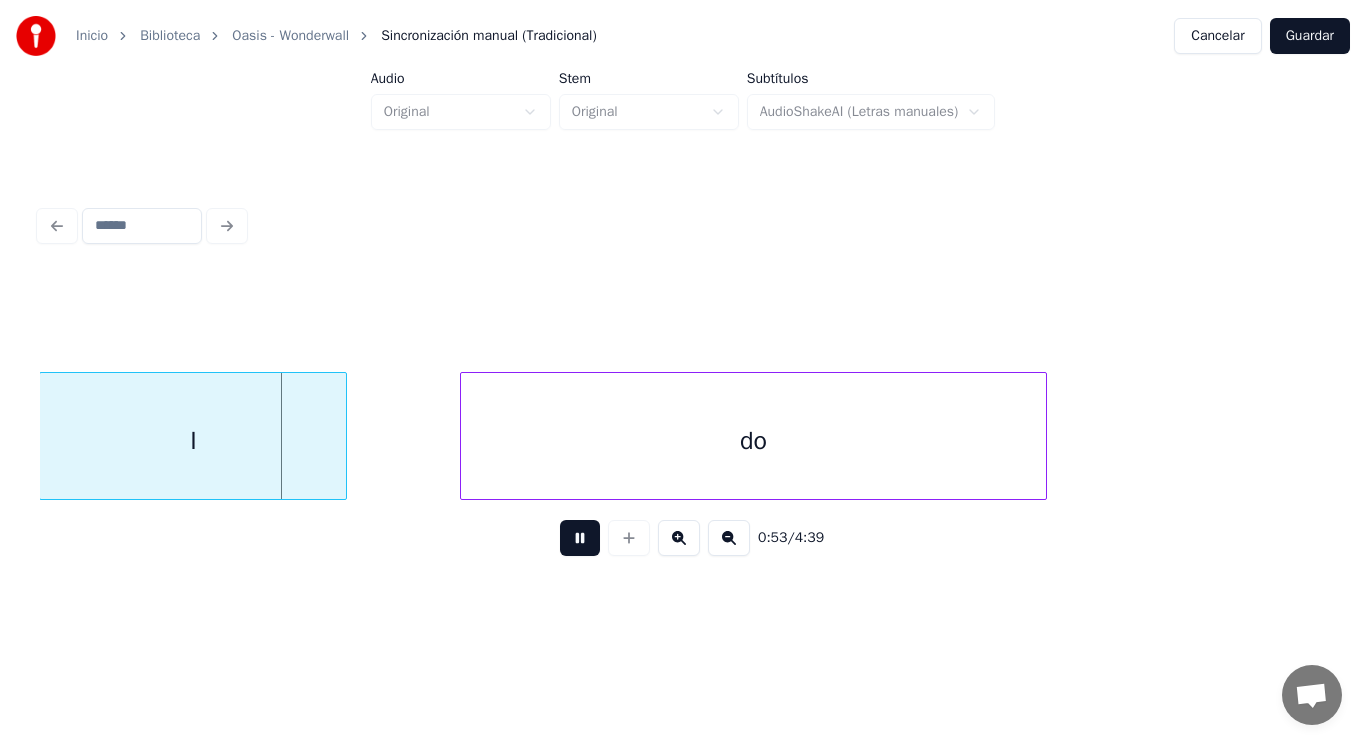 click at bounding box center [580, 538] 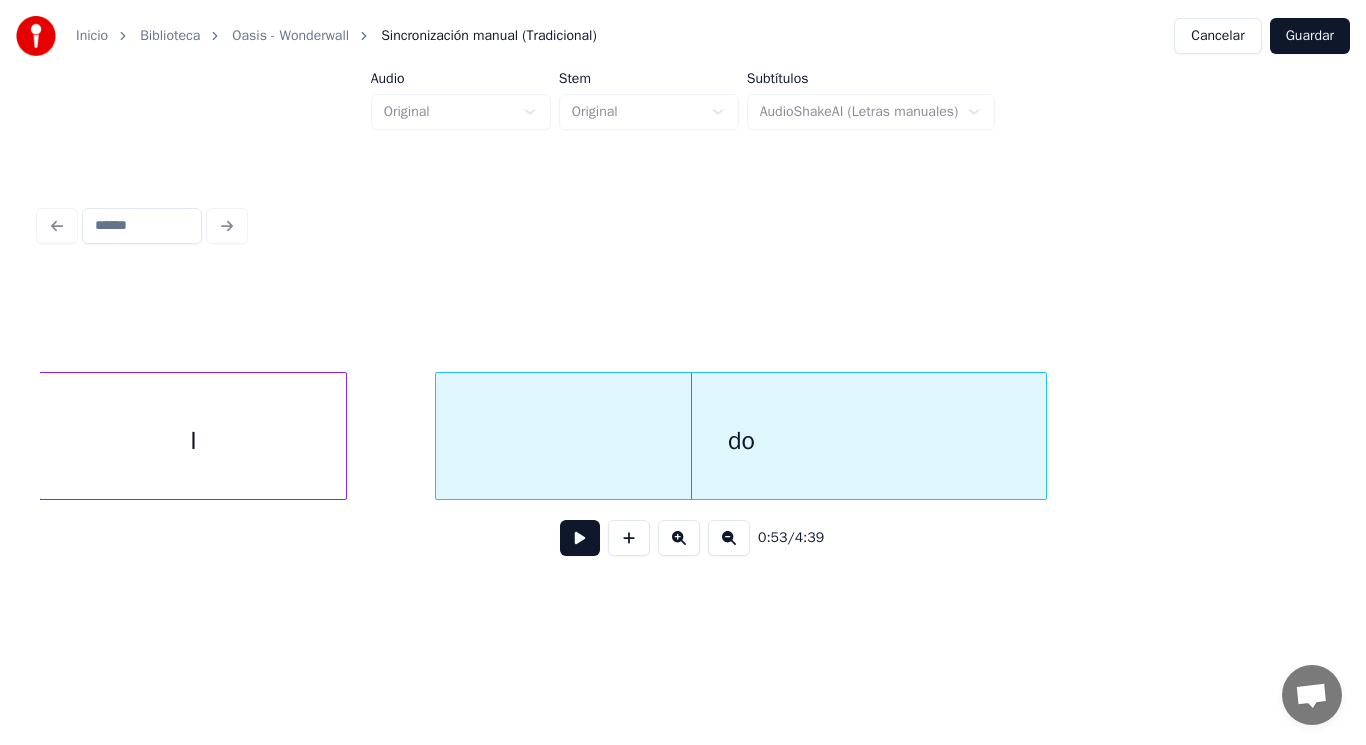 click at bounding box center [439, 436] 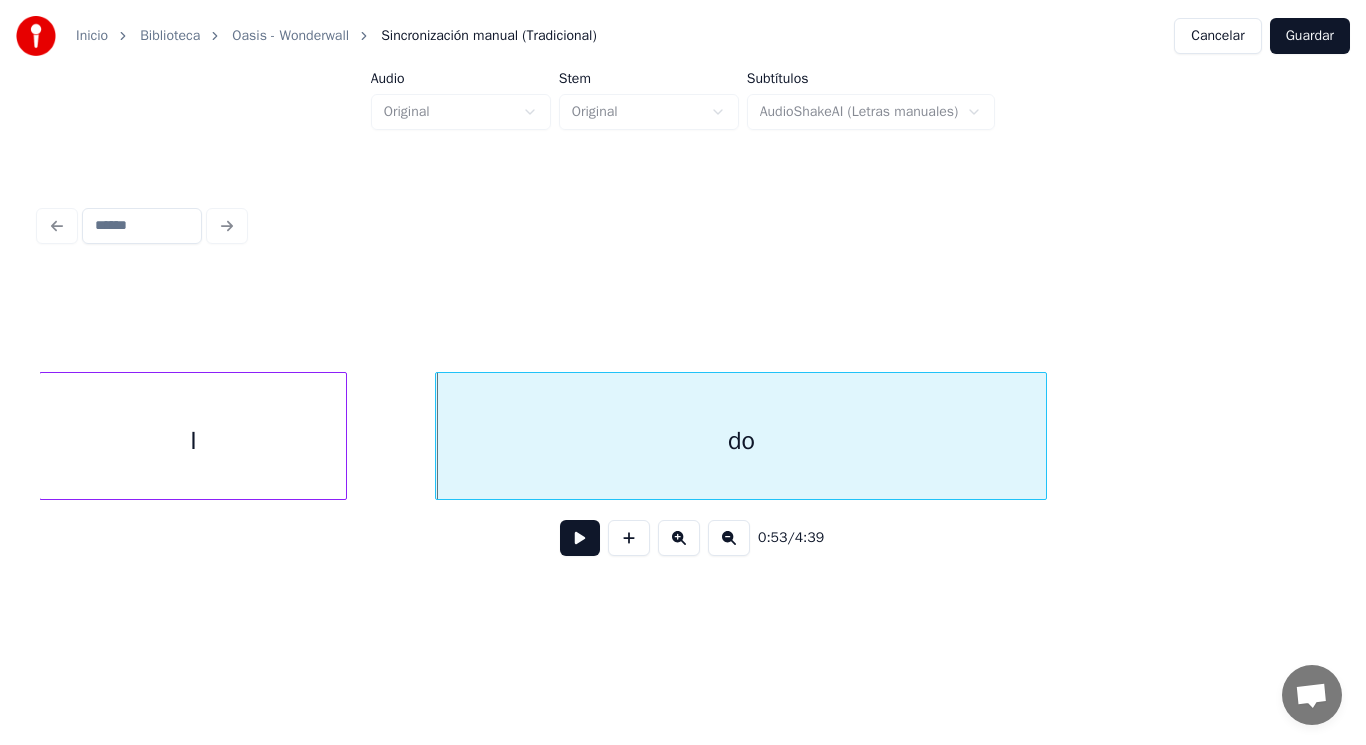click at bounding box center [580, 538] 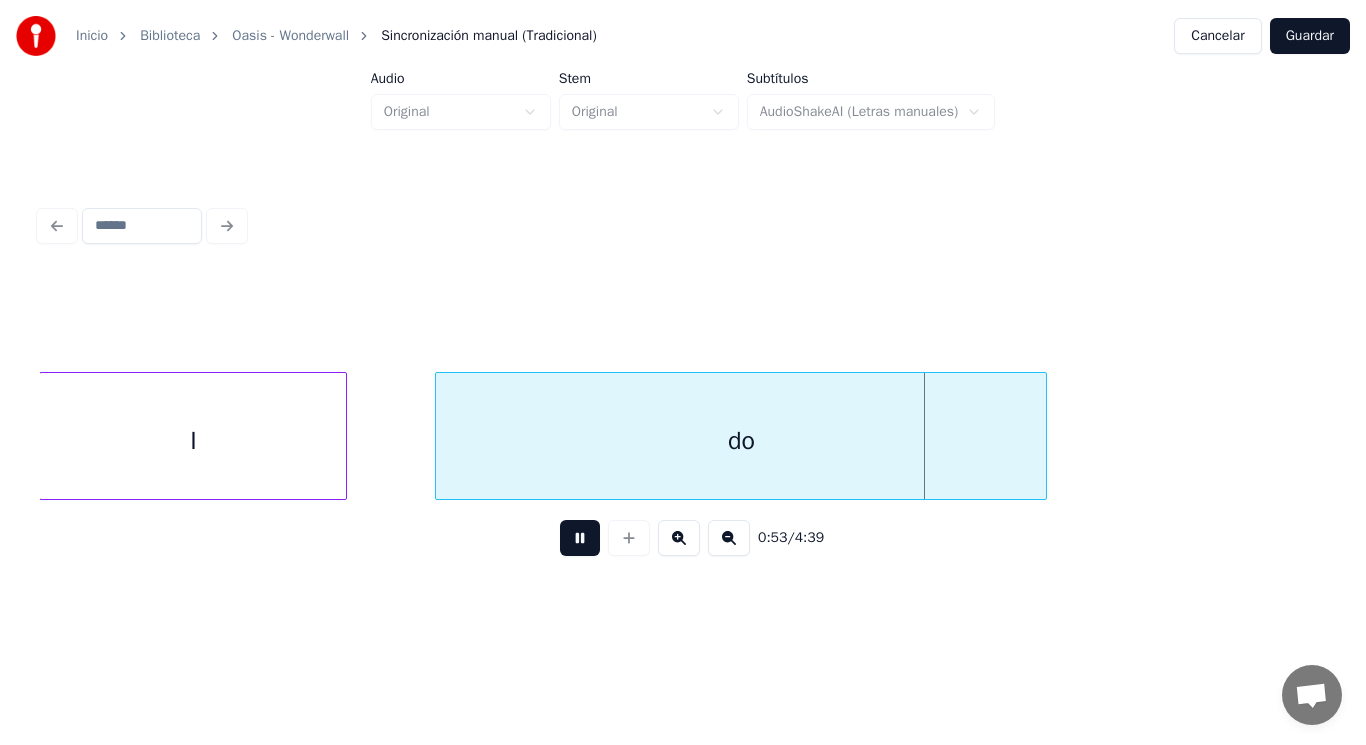 click at bounding box center [580, 538] 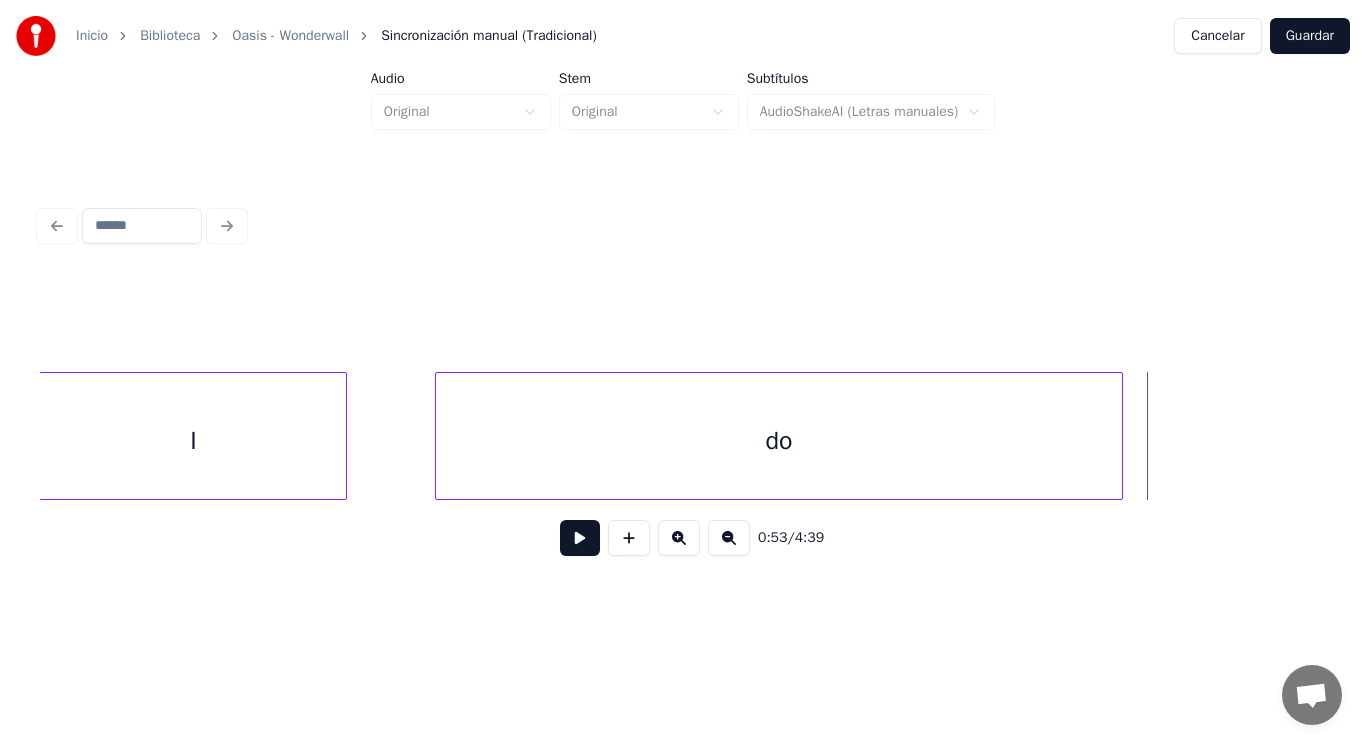 click at bounding box center (1119, 436) 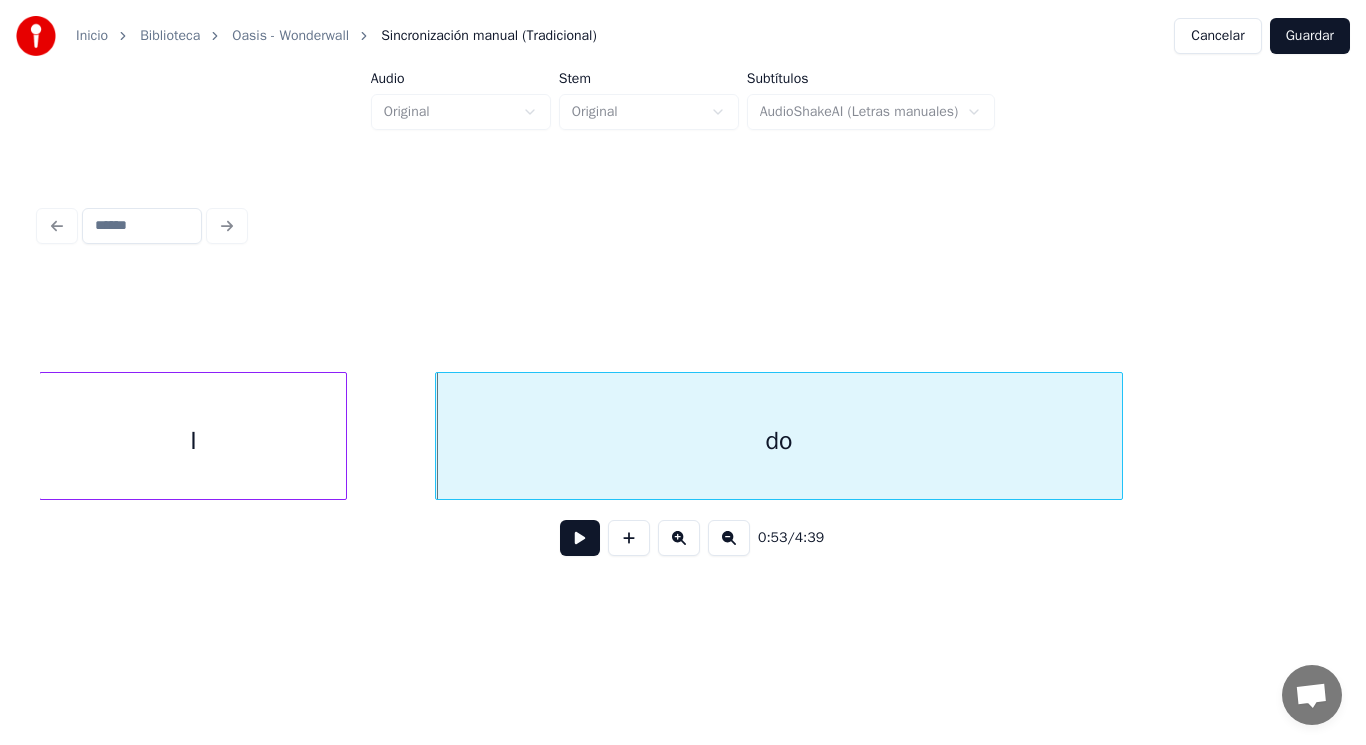 click at bounding box center (580, 538) 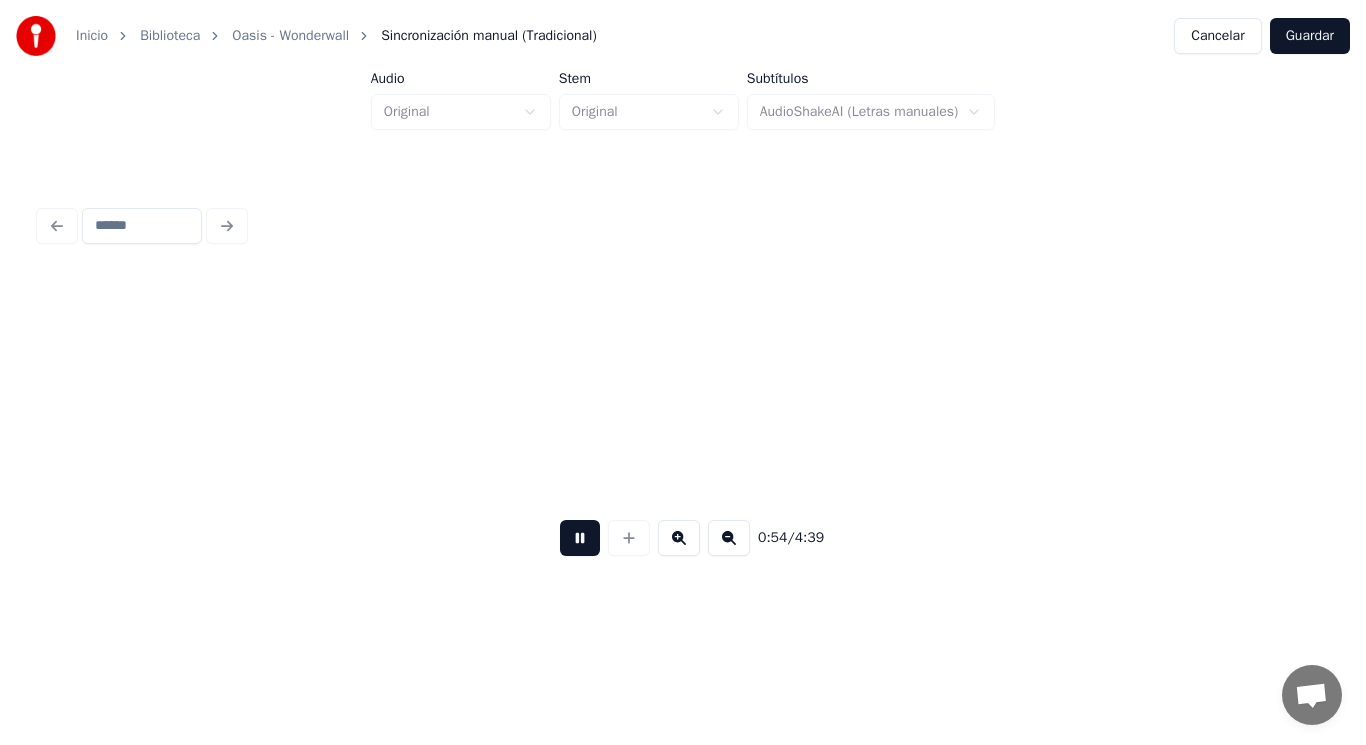 scroll, scrollTop: 0, scrollLeft: 75787, axis: horizontal 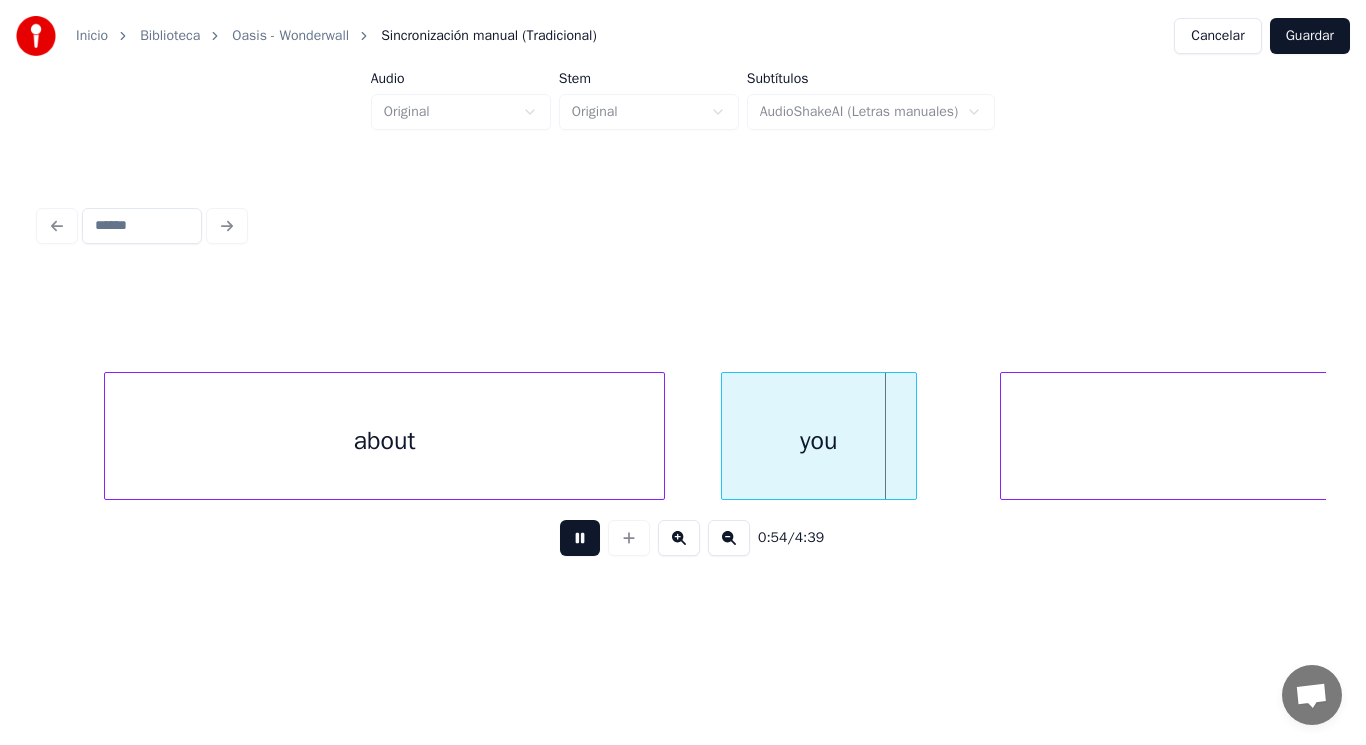 click at bounding box center (580, 538) 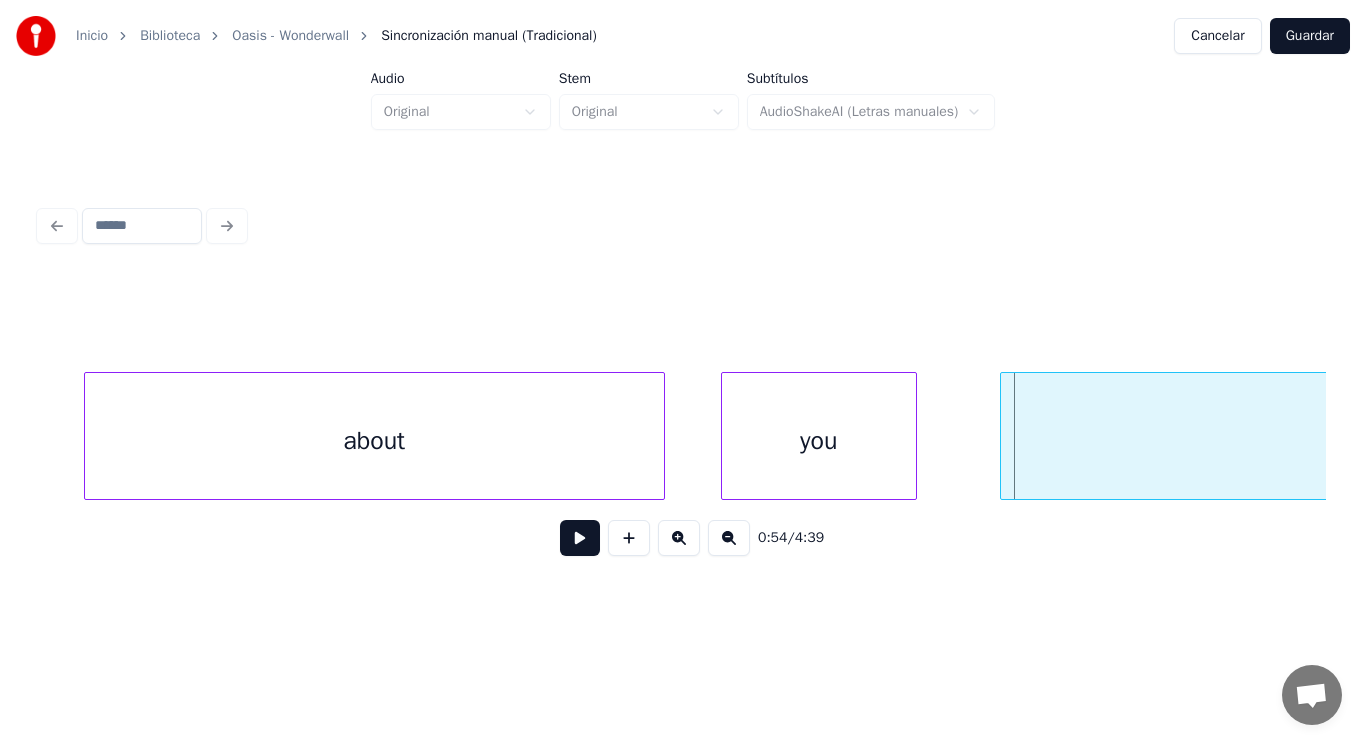 click at bounding box center [88, 436] 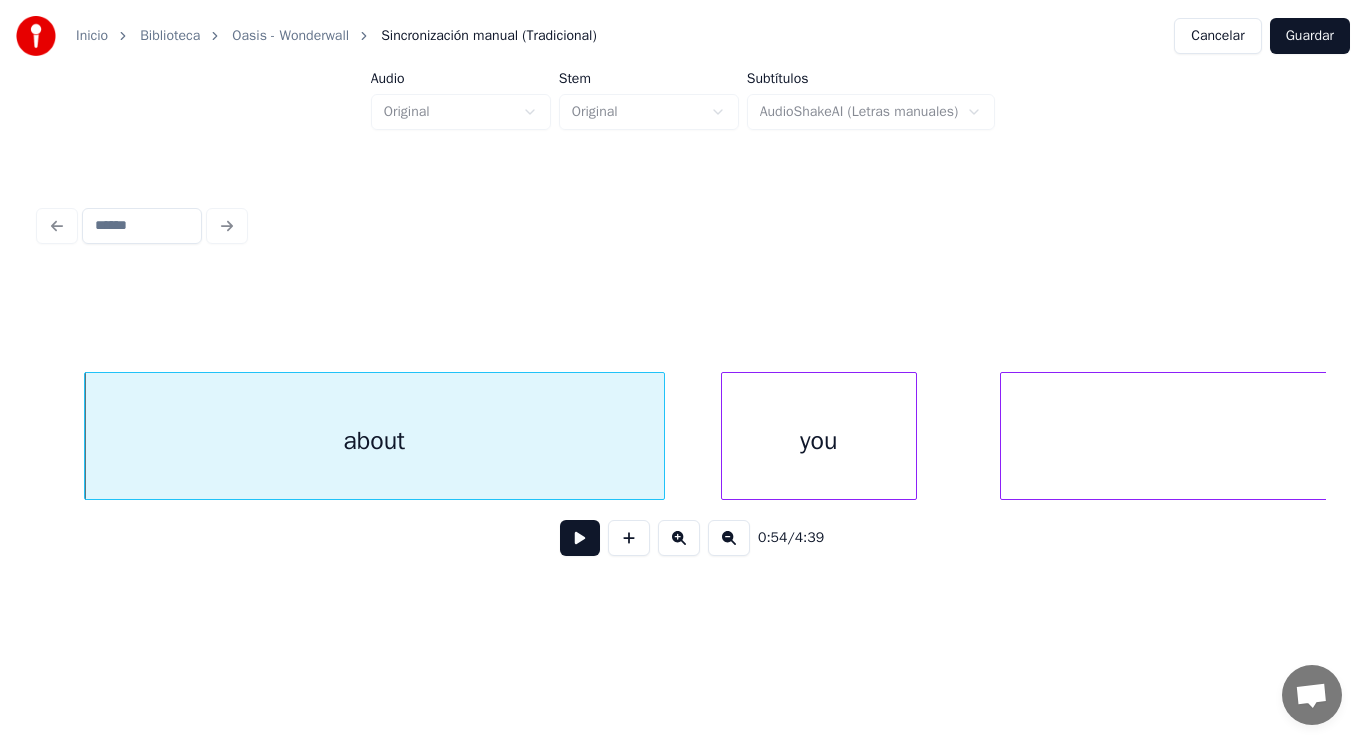 click at bounding box center [580, 538] 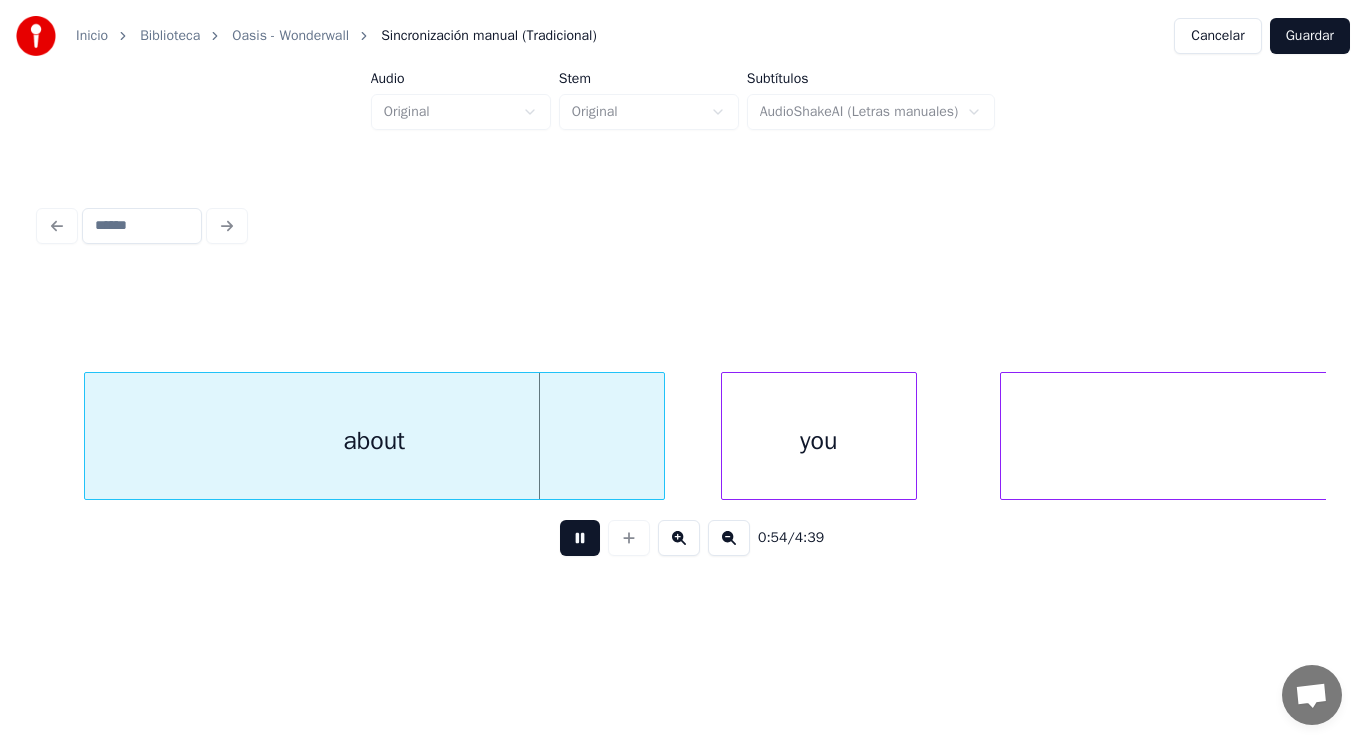 click at bounding box center [580, 538] 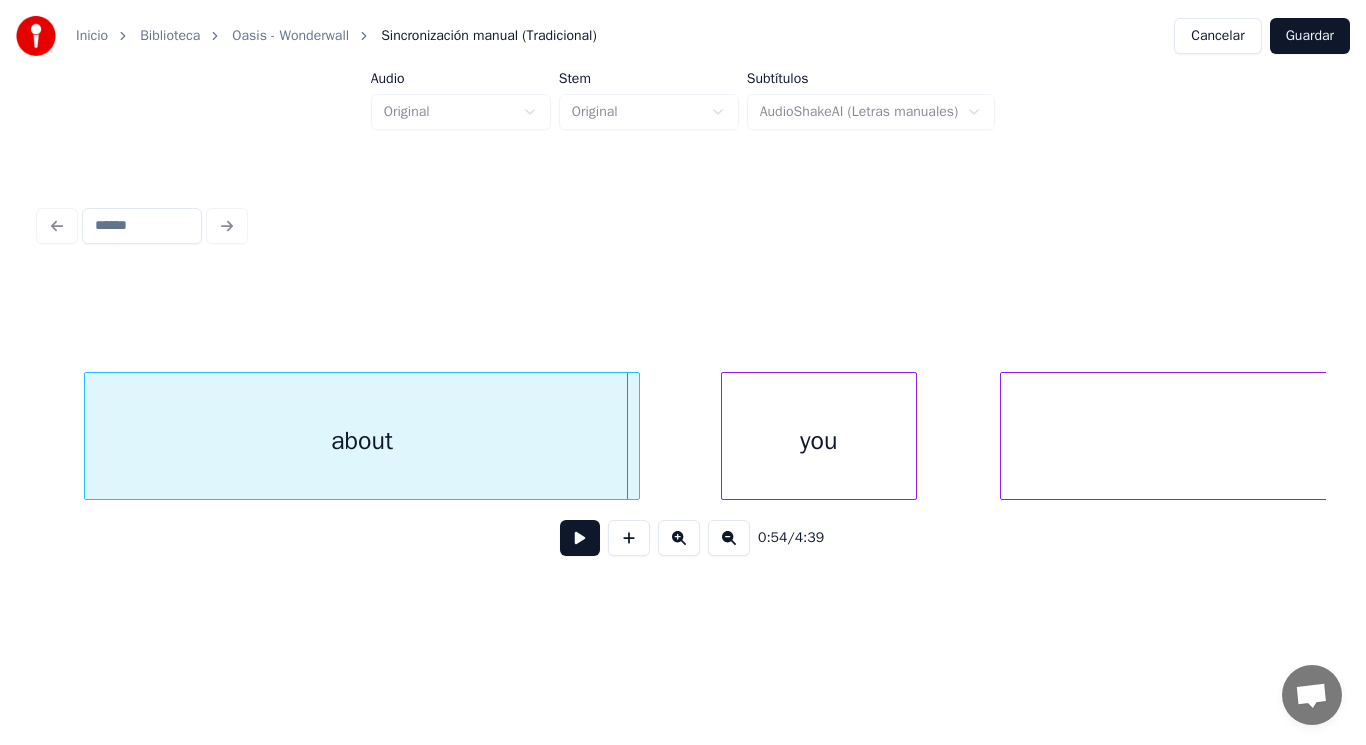 click at bounding box center (636, 436) 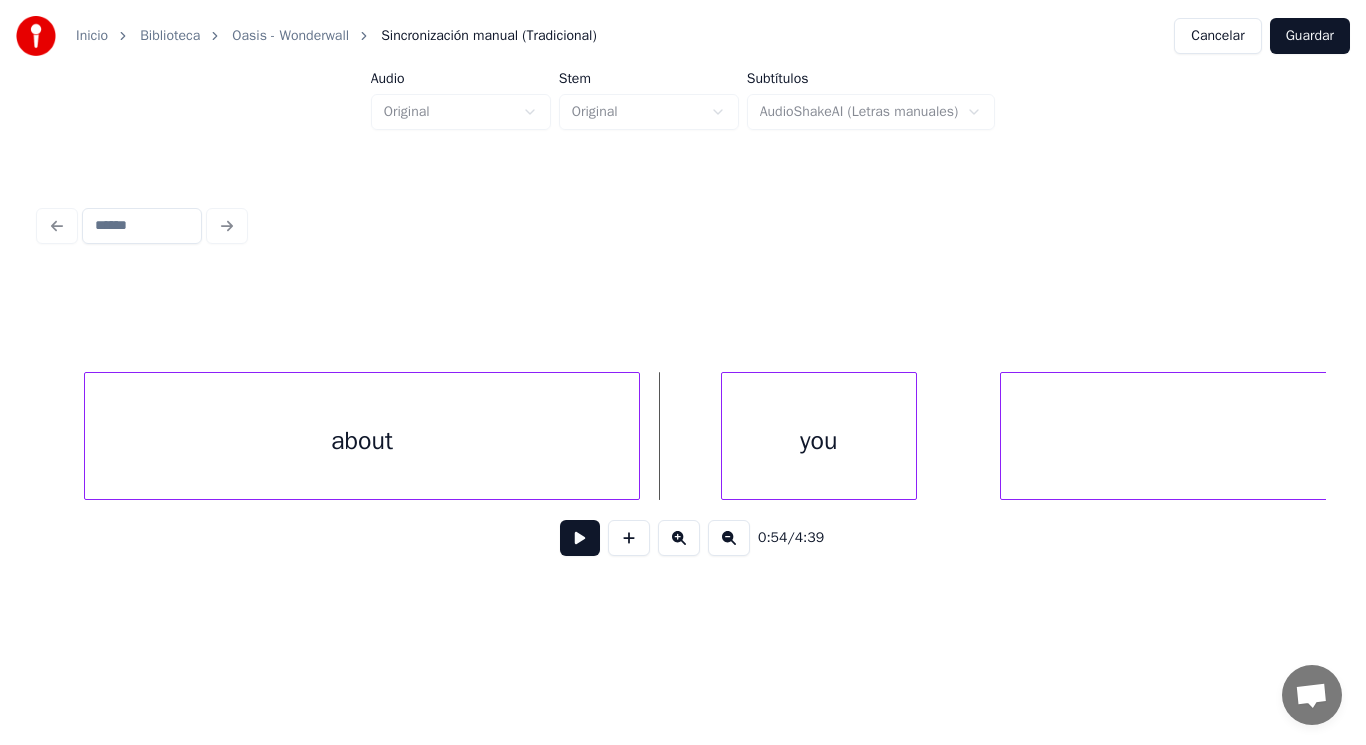 click at bounding box center [580, 538] 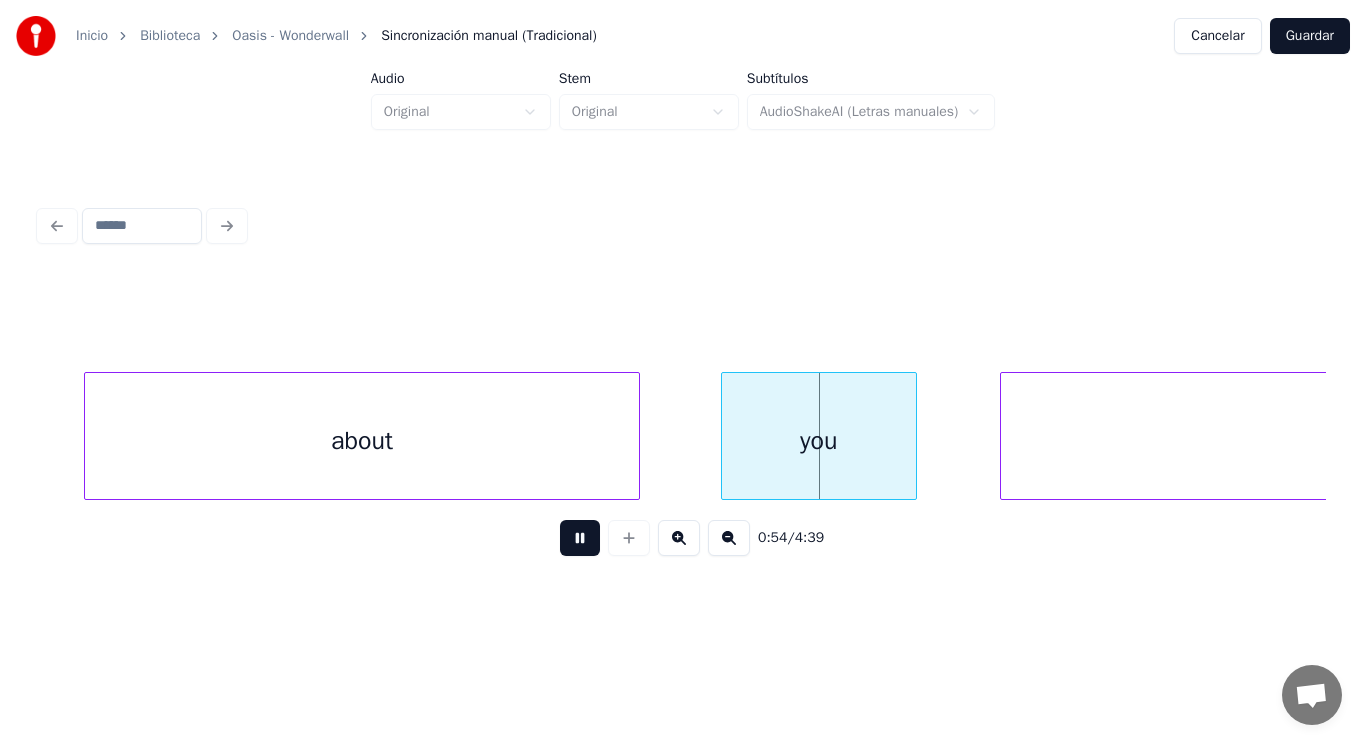 drag, startPoint x: 572, startPoint y: 538, endPoint x: 735, endPoint y: 494, distance: 168.83424 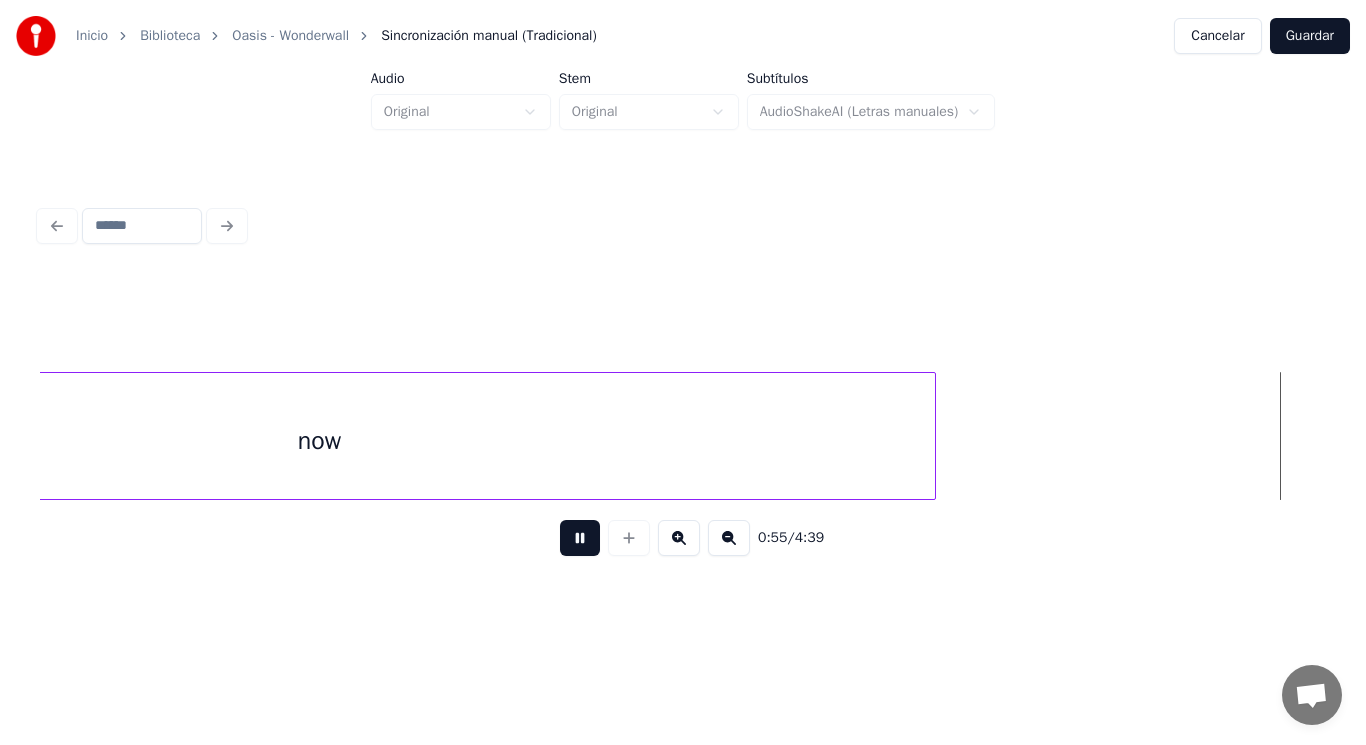 click at bounding box center [580, 538] 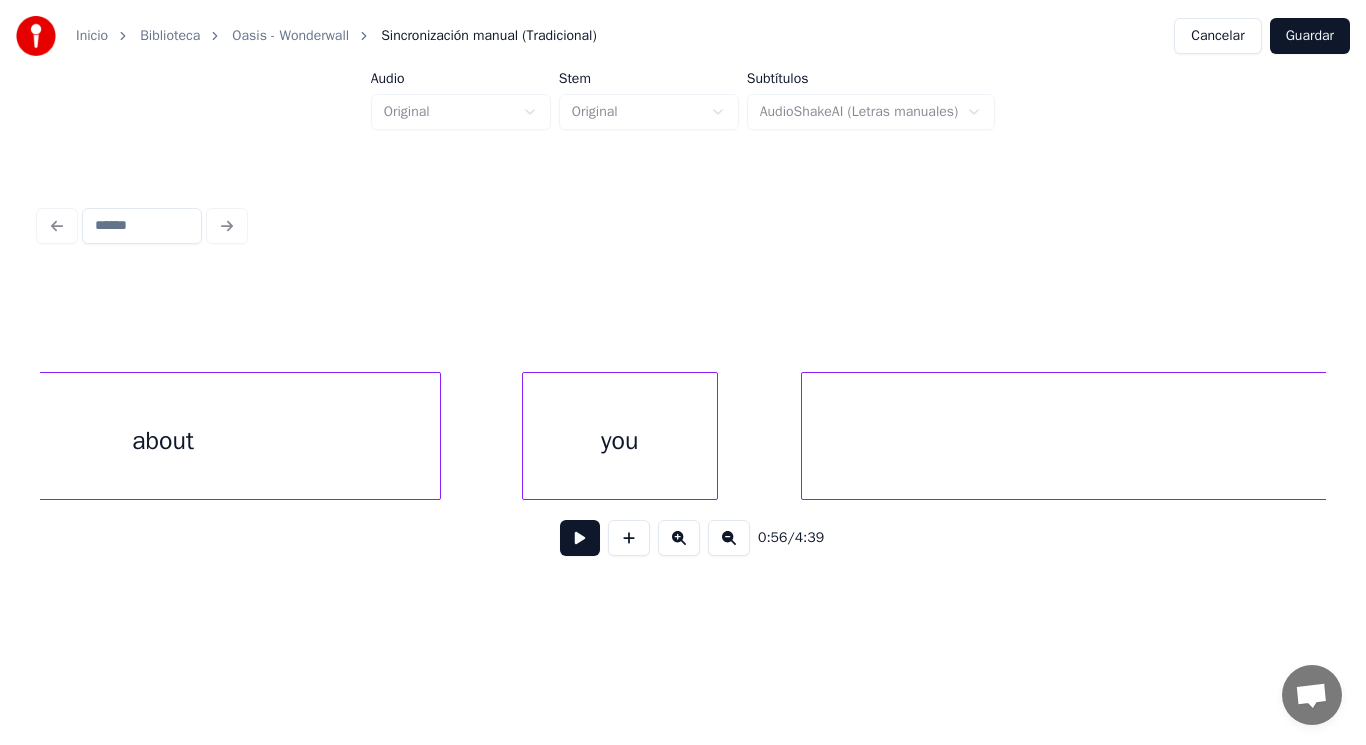 scroll, scrollTop: 0, scrollLeft: 75983, axis: horizontal 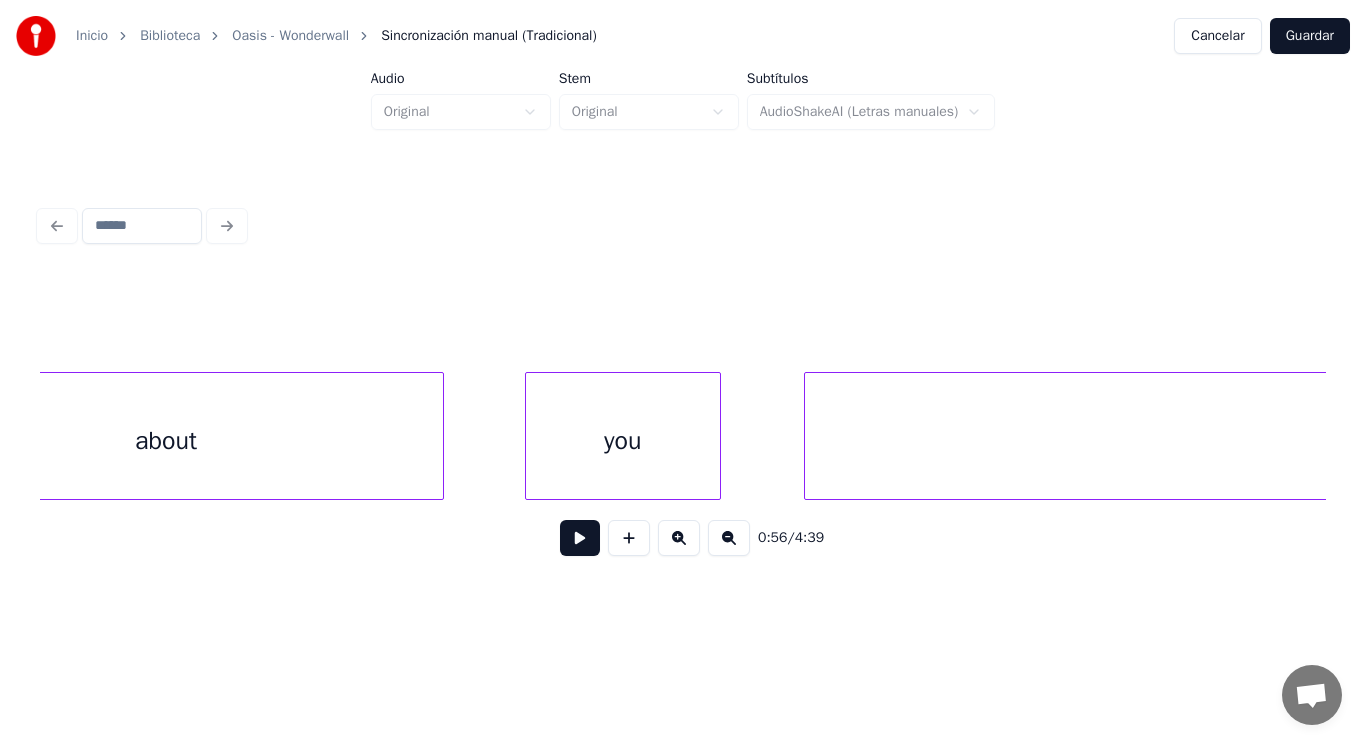 click on "you" at bounding box center [623, 436] 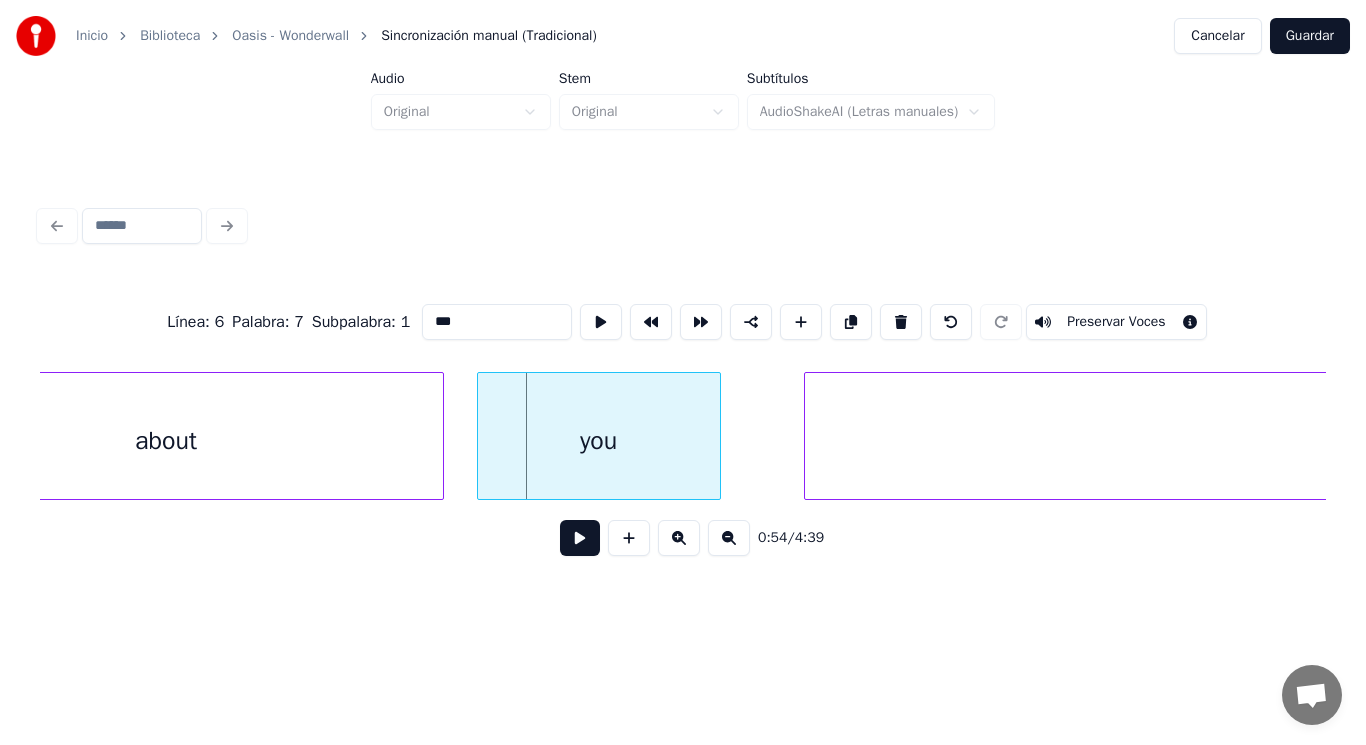click at bounding box center (481, 436) 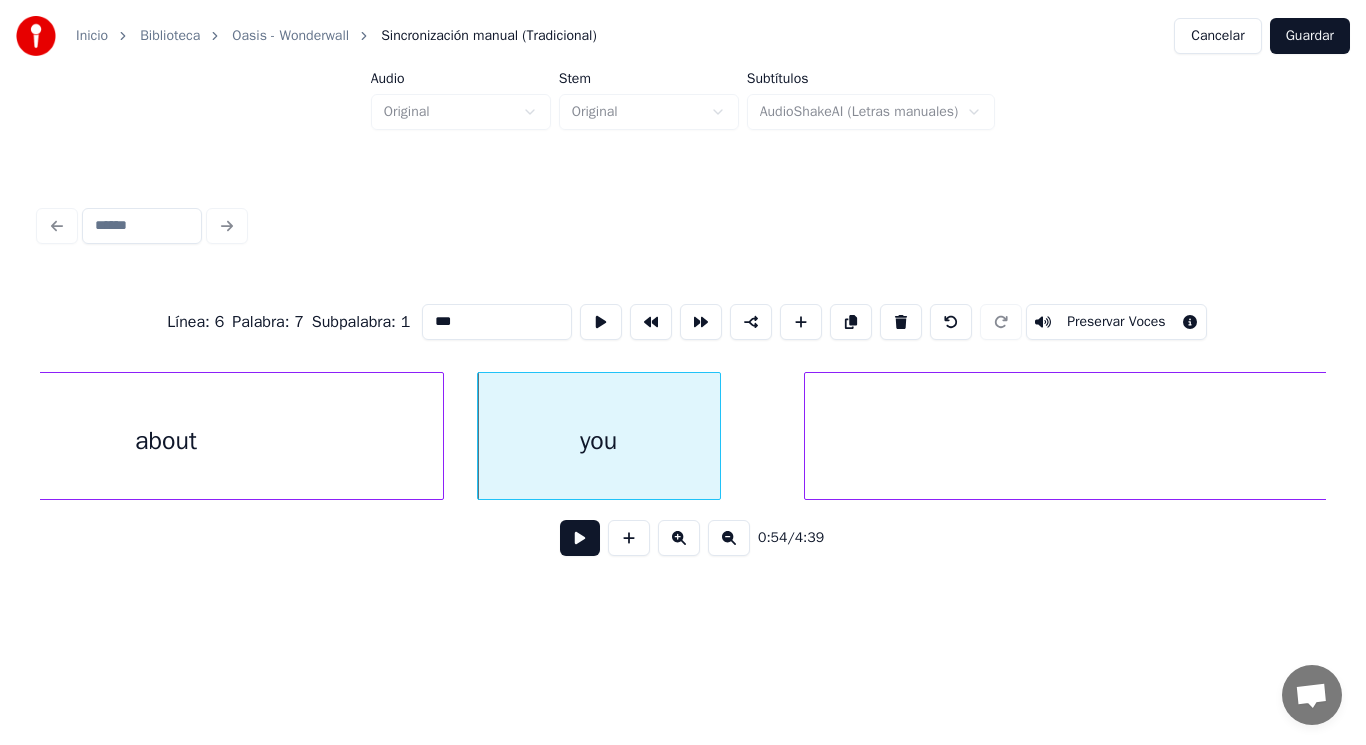 click at bounding box center (580, 538) 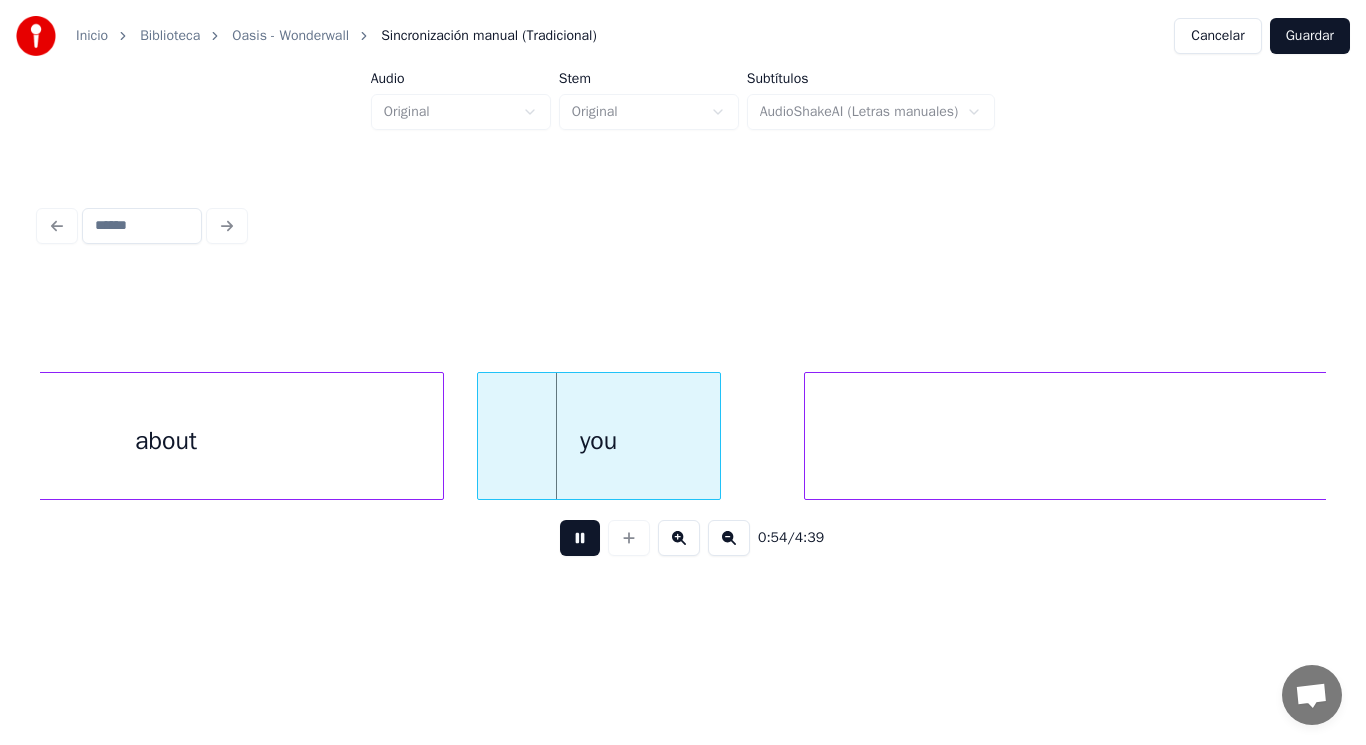 click at bounding box center [580, 538] 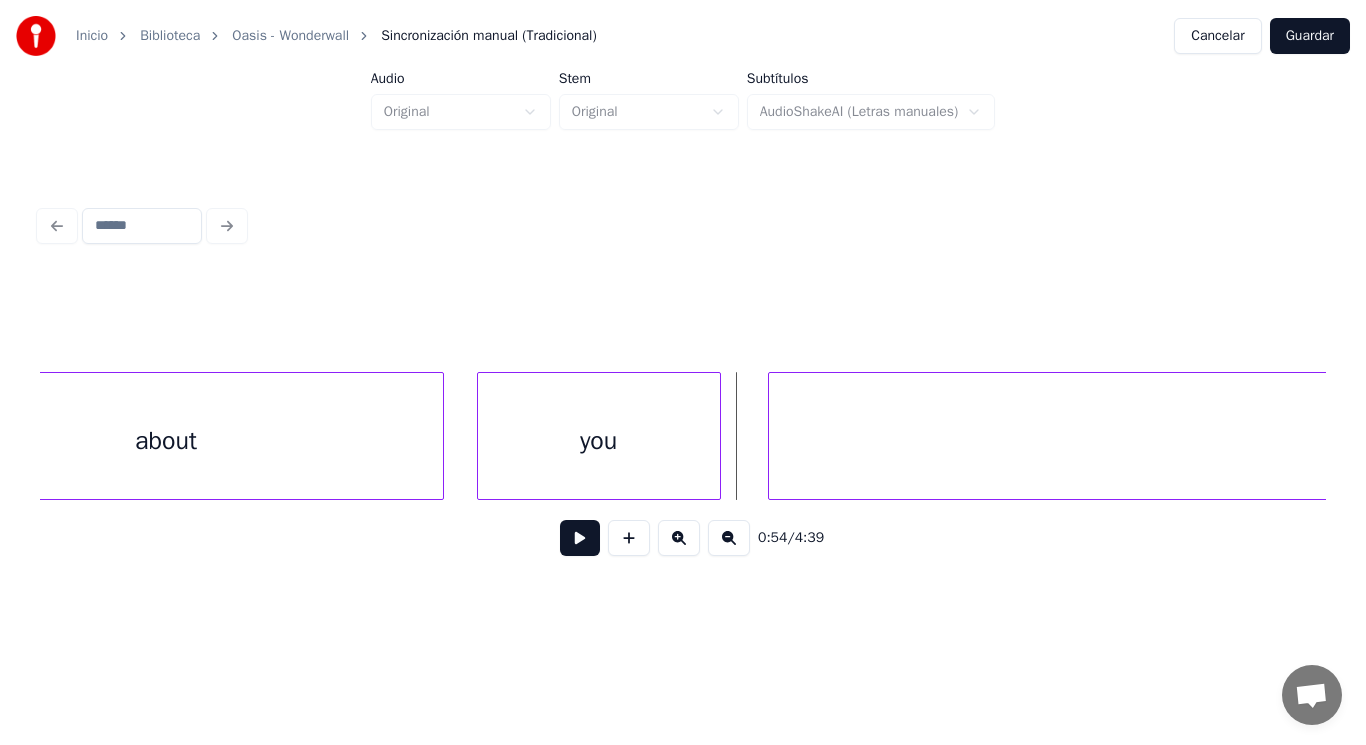 click at bounding box center (772, 436) 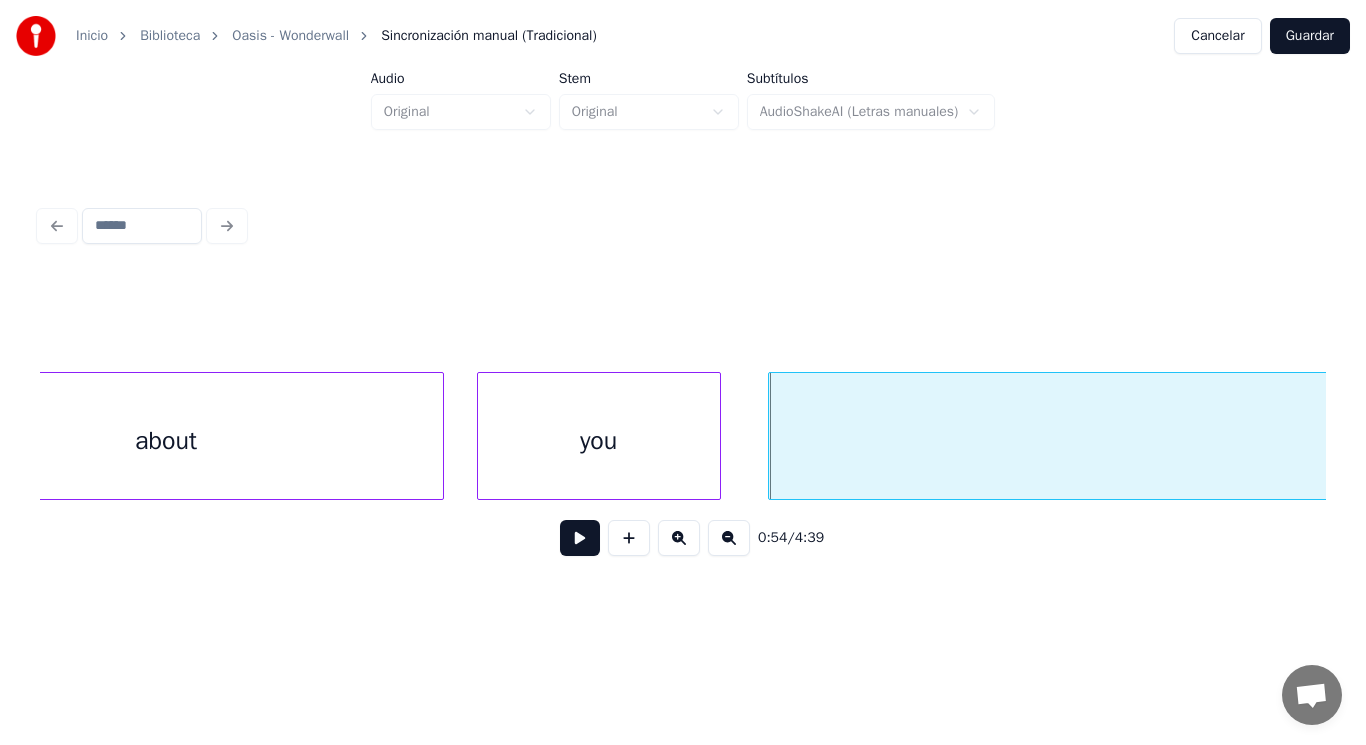 click on "you" at bounding box center (599, 441) 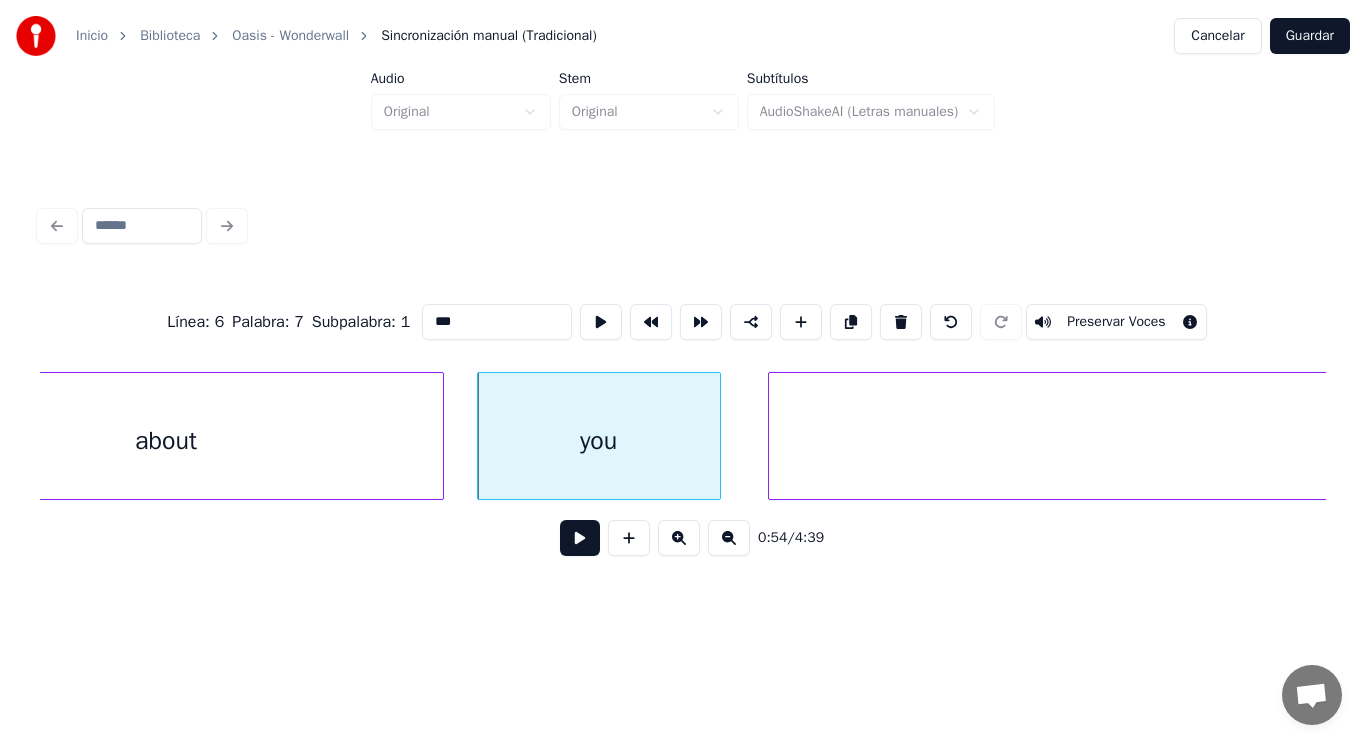 click at bounding box center (580, 538) 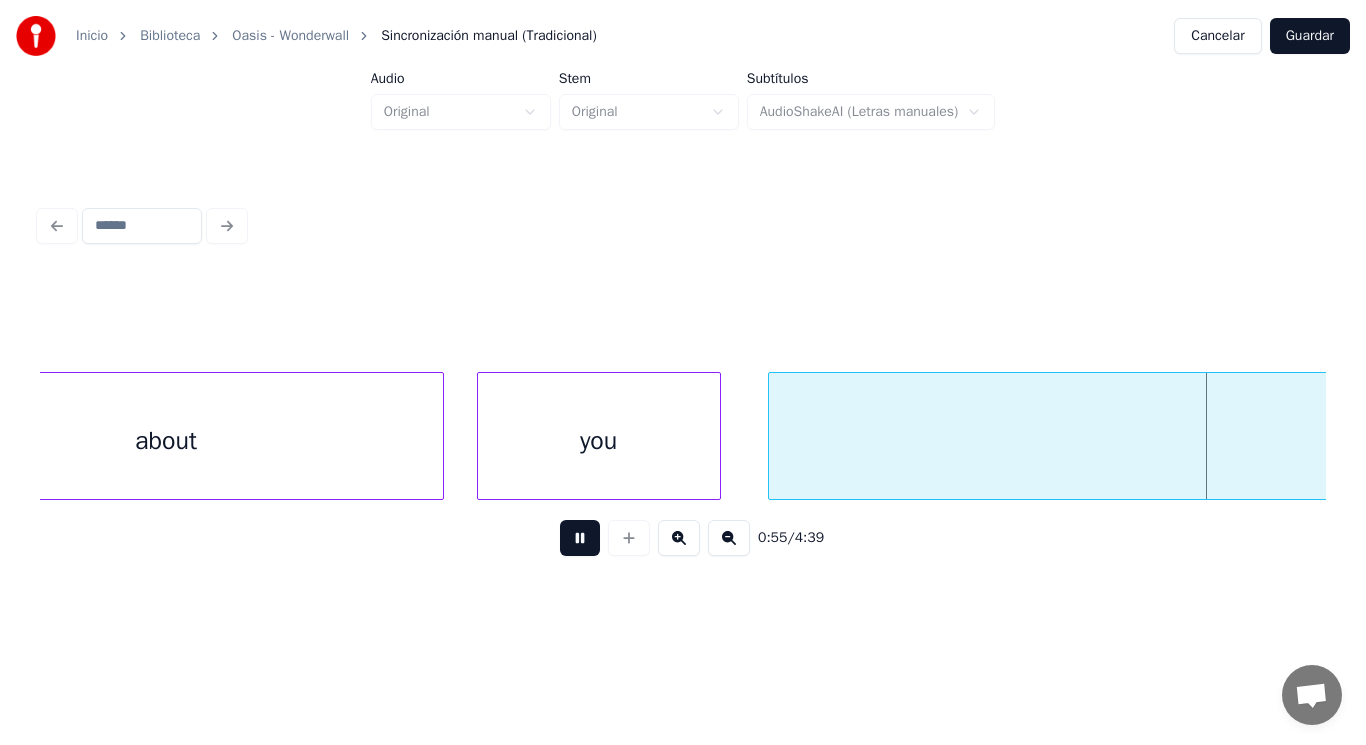 scroll, scrollTop: 0, scrollLeft: 77279, axis: horizontal 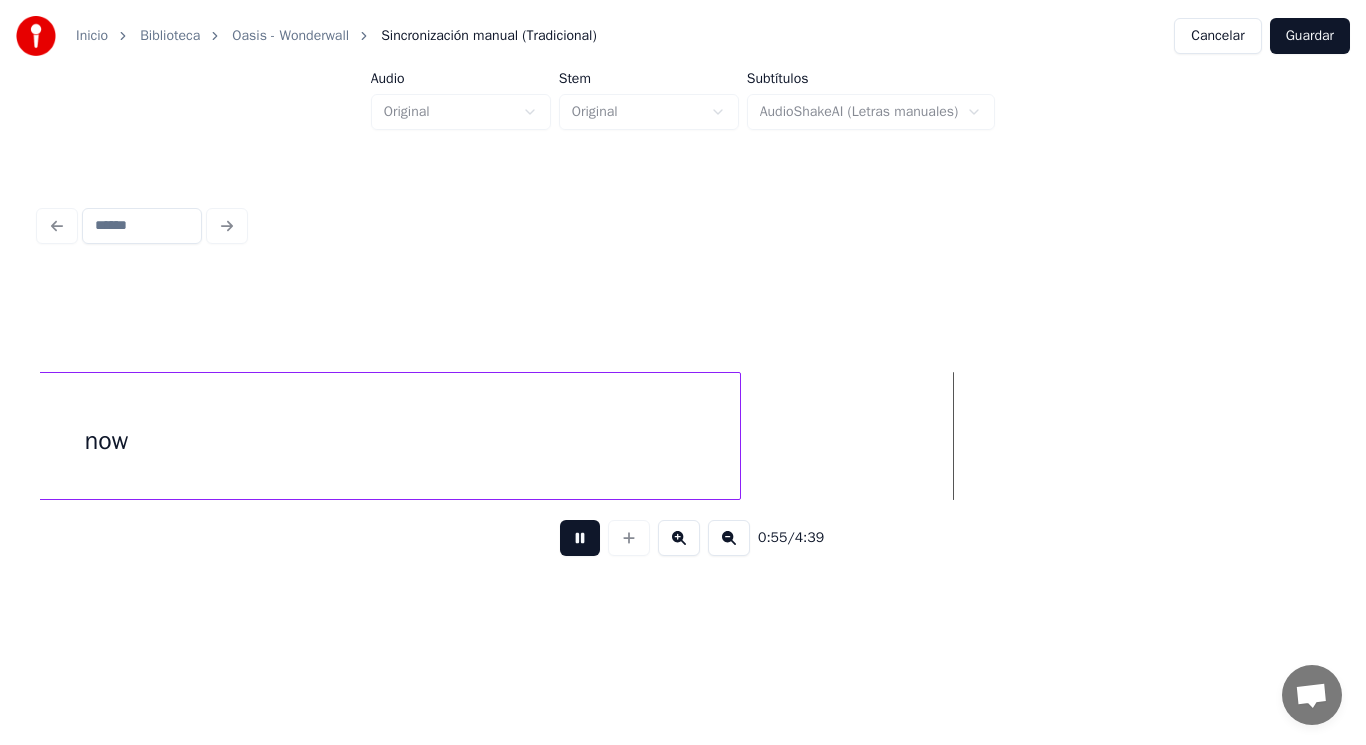 click at bounding box center [580, 538] 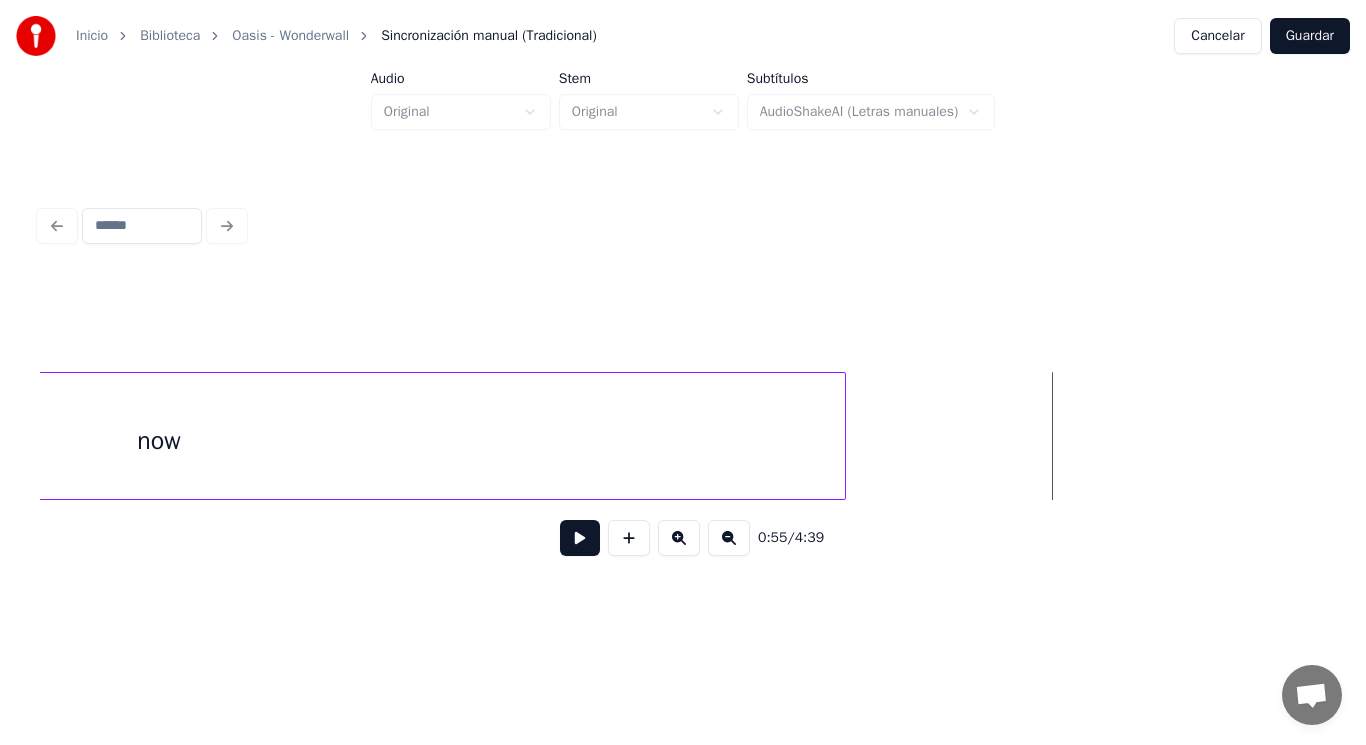 click at bounding box center [842, 436] 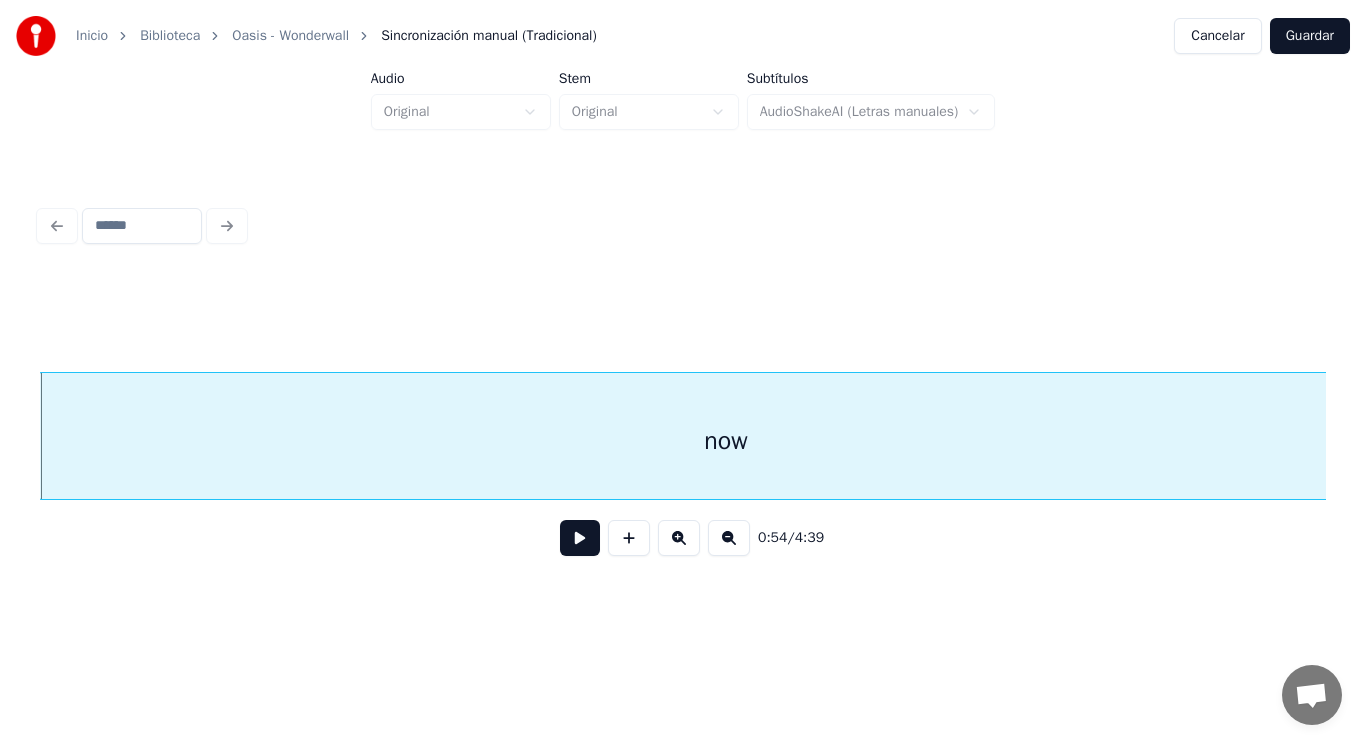 click at bounding box center (580, 538) 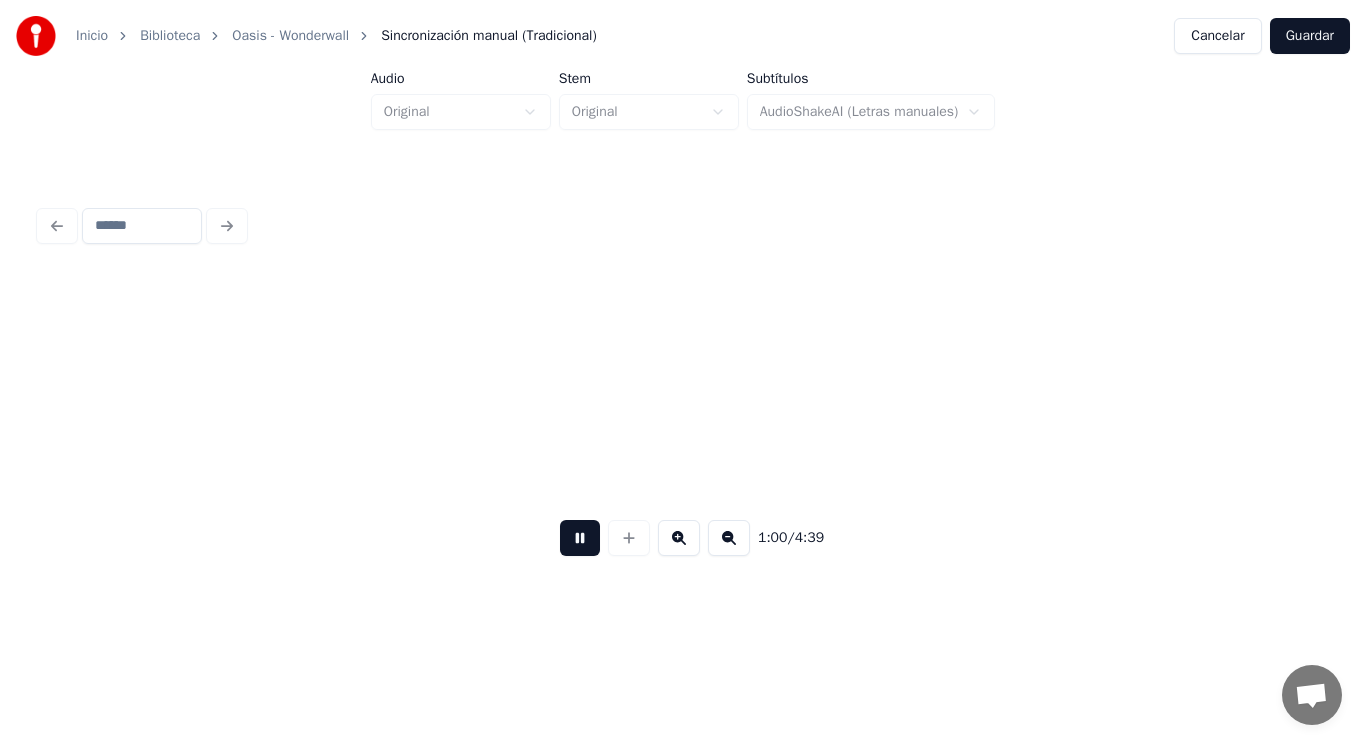 scroll, scrollTop: 0, scrollLeft: 84532, axis: horizontal 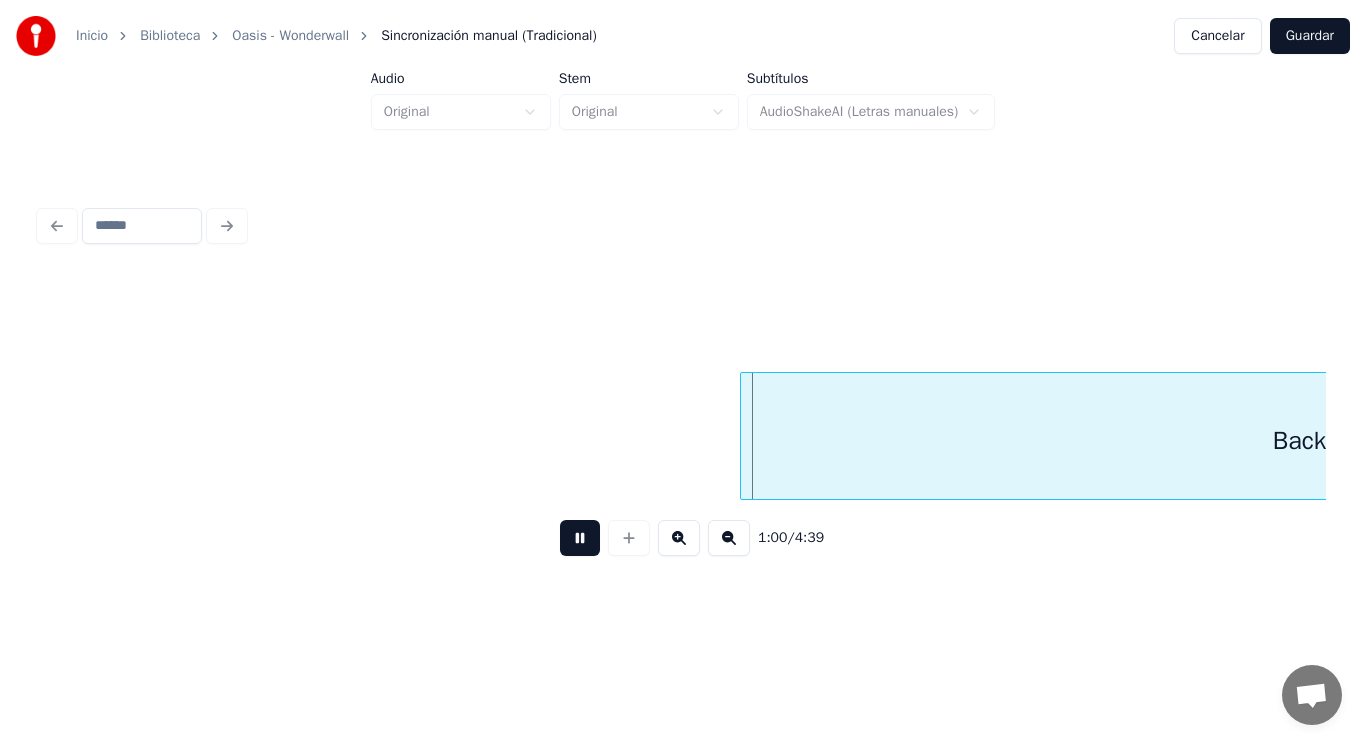 click at bounding box center [580, 538] 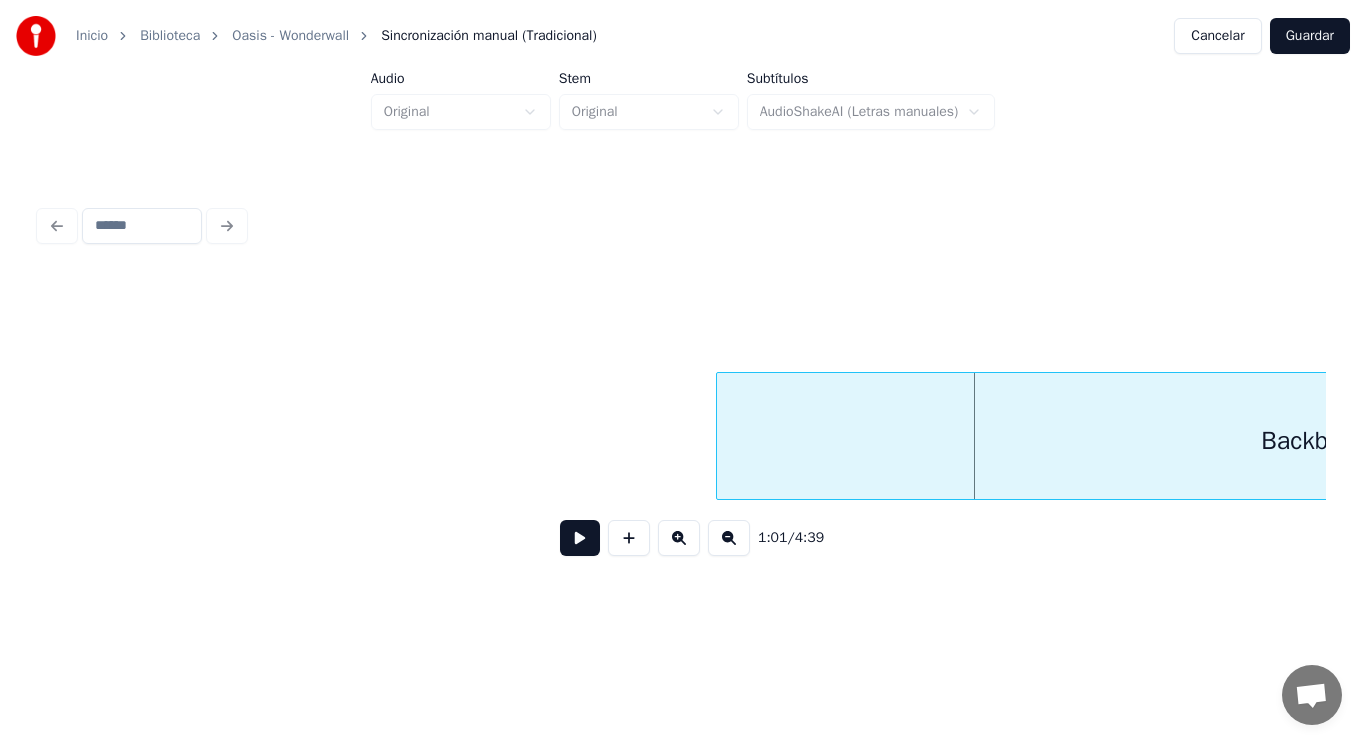 click at bounding box center (720, 436) 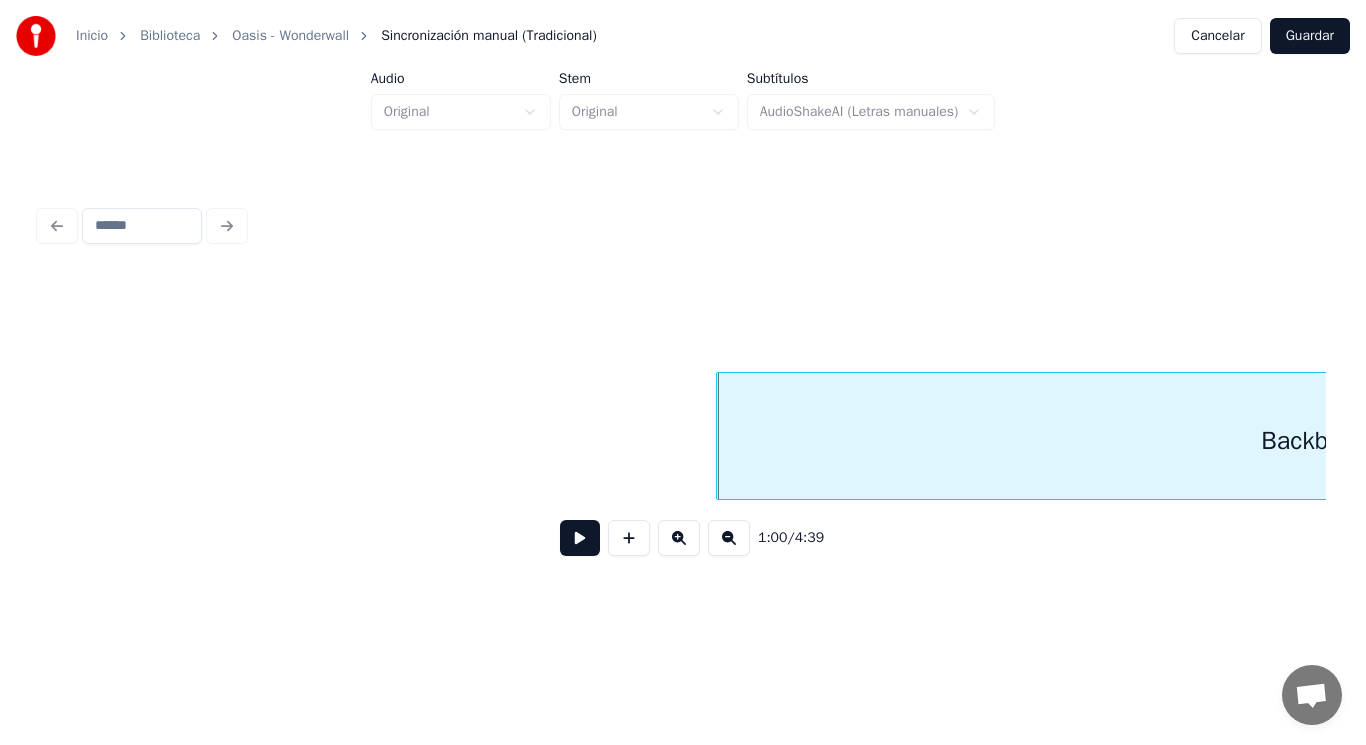 click at bounding box center (580, 538) 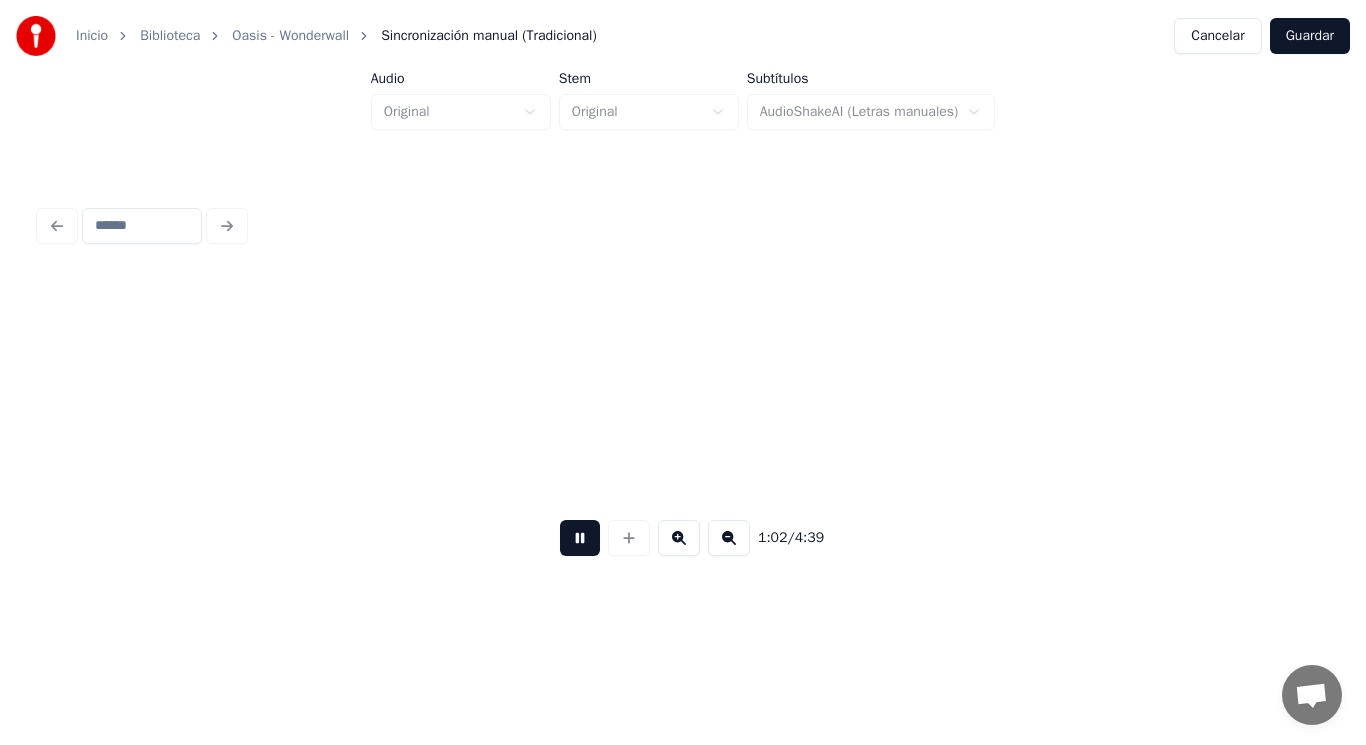 click at bounding box center (580, 538) 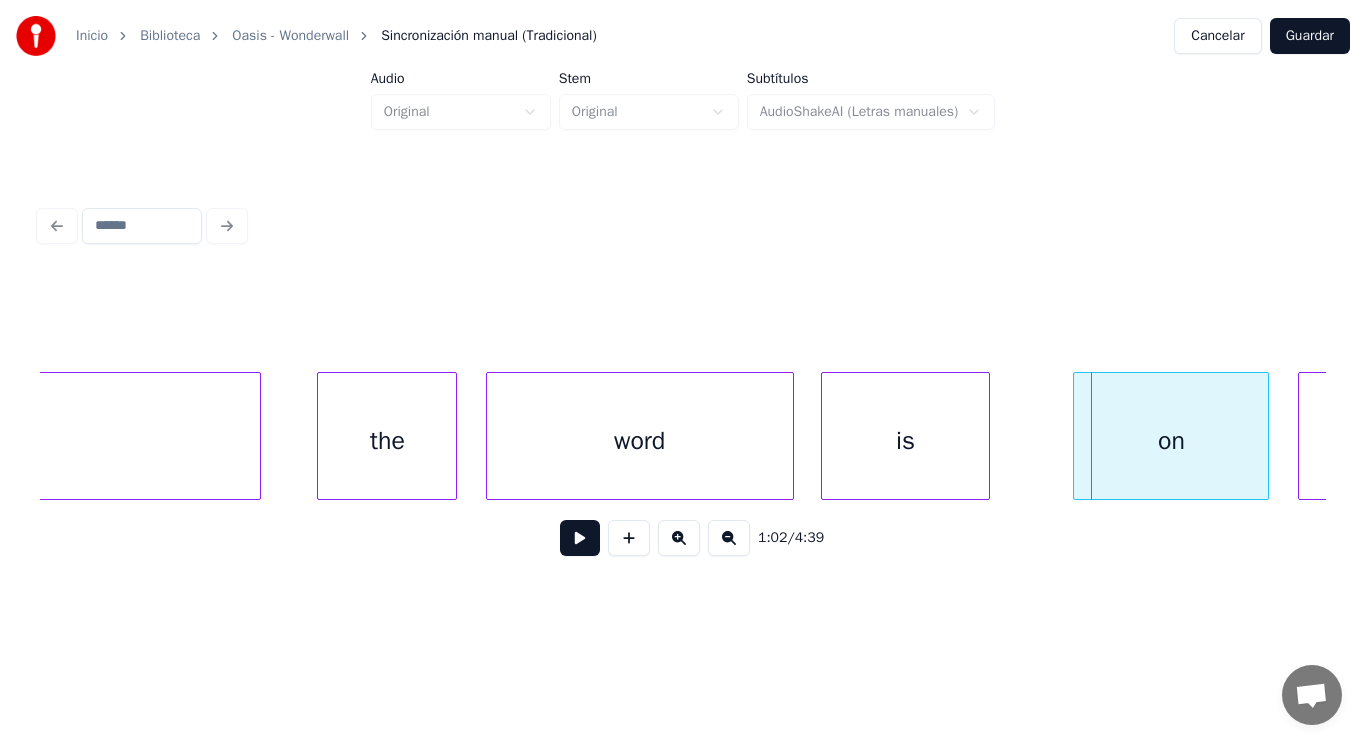 scroll, scrollTop: 0, scrollLeft: 86176, axis: horizontal 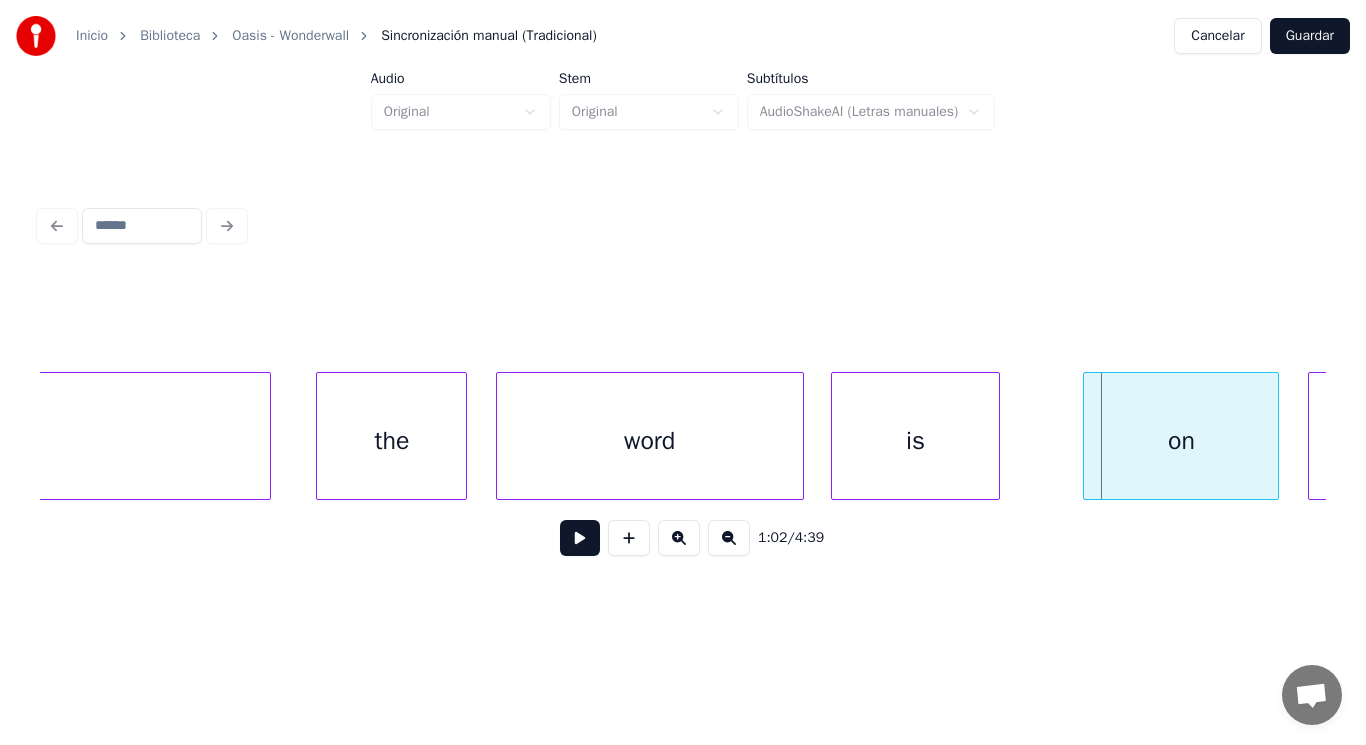 click at bounding box center [320, 436] 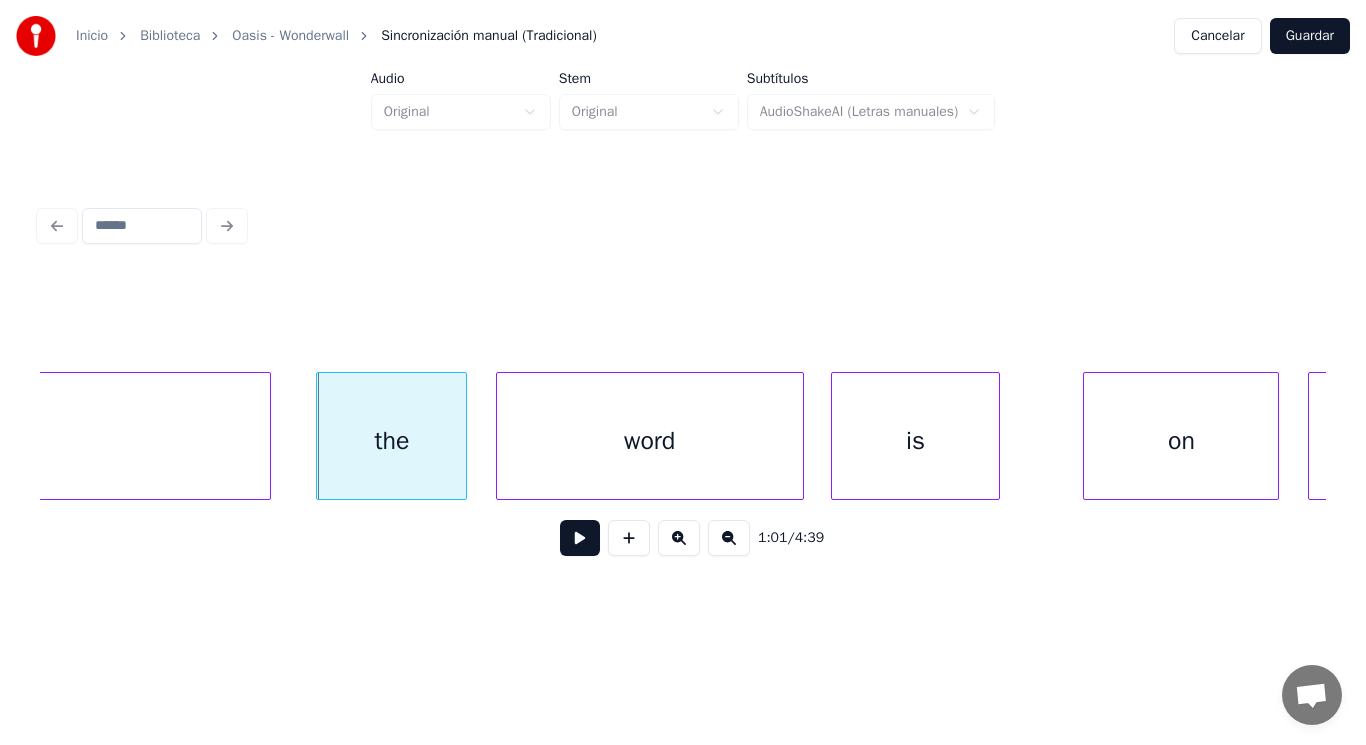 click at bounding box center [580, 538] 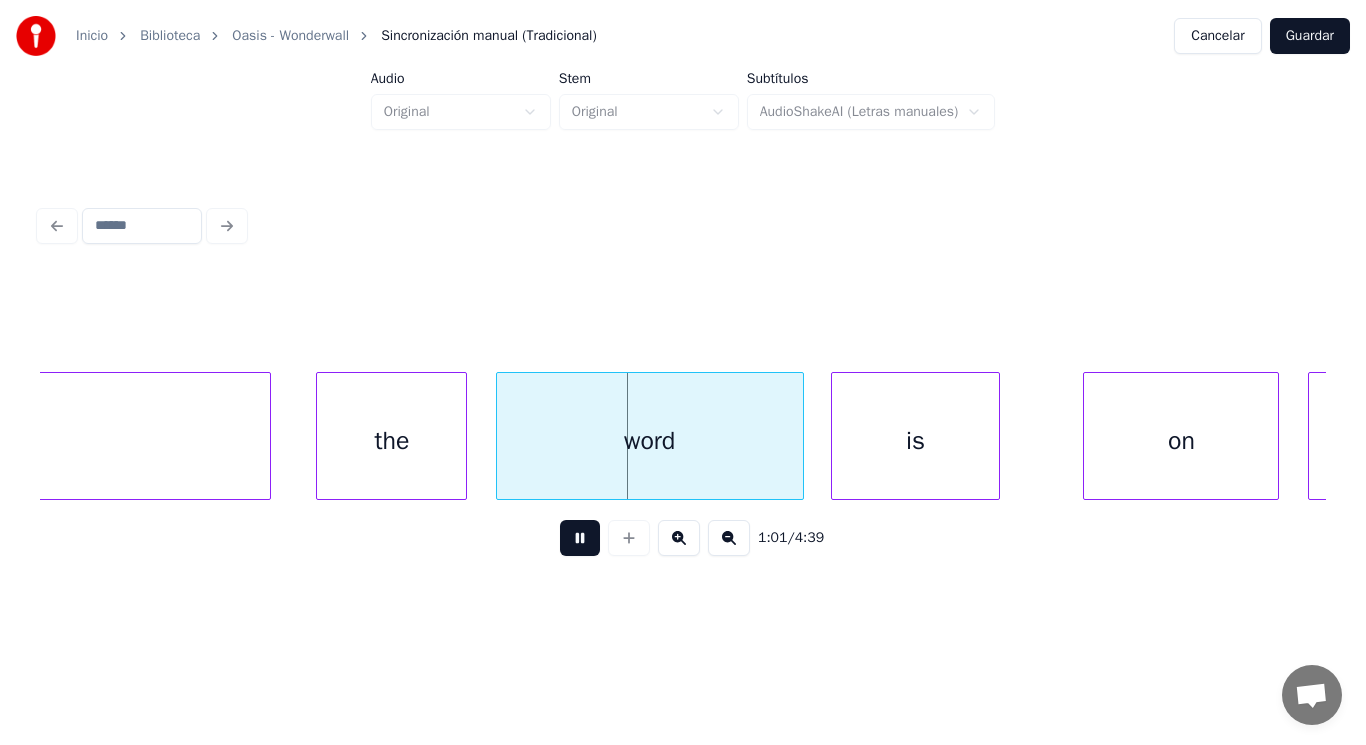 click at bounding box center (580, 538) 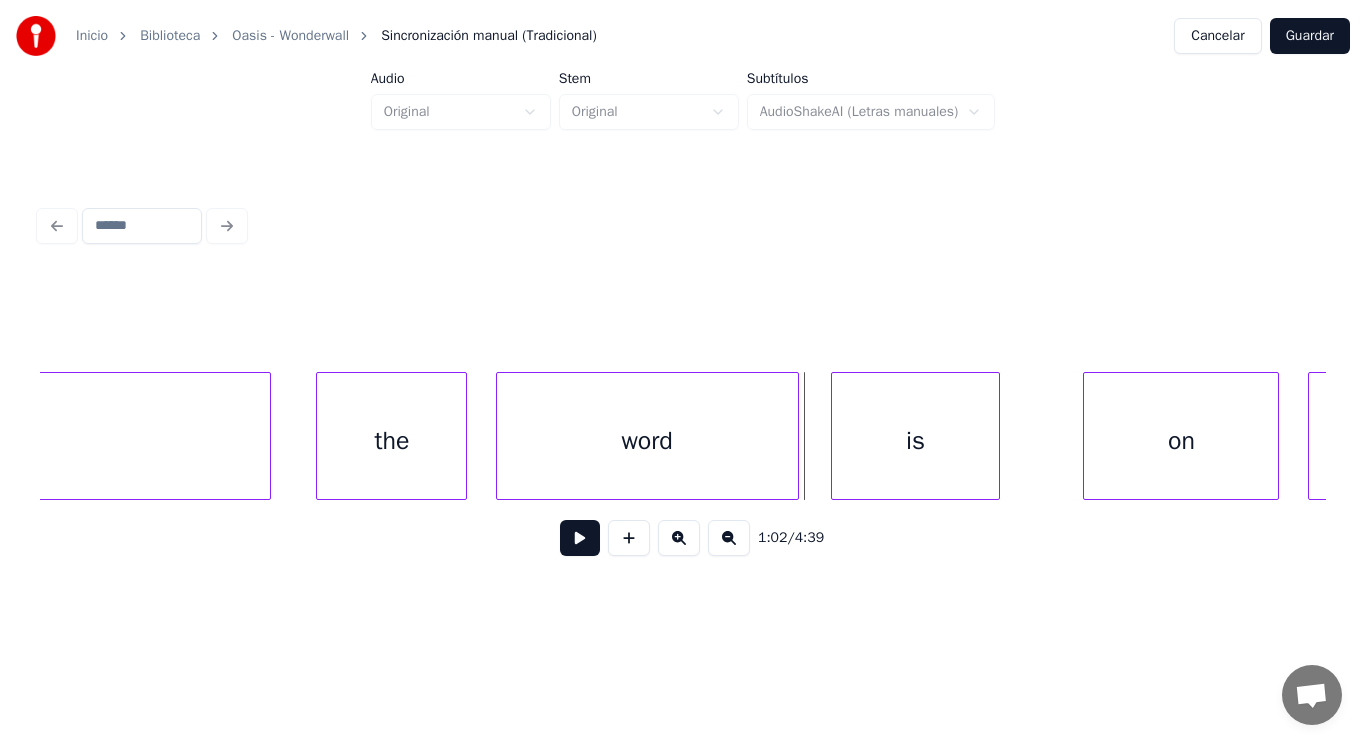 click at bounding box center (795, 436) 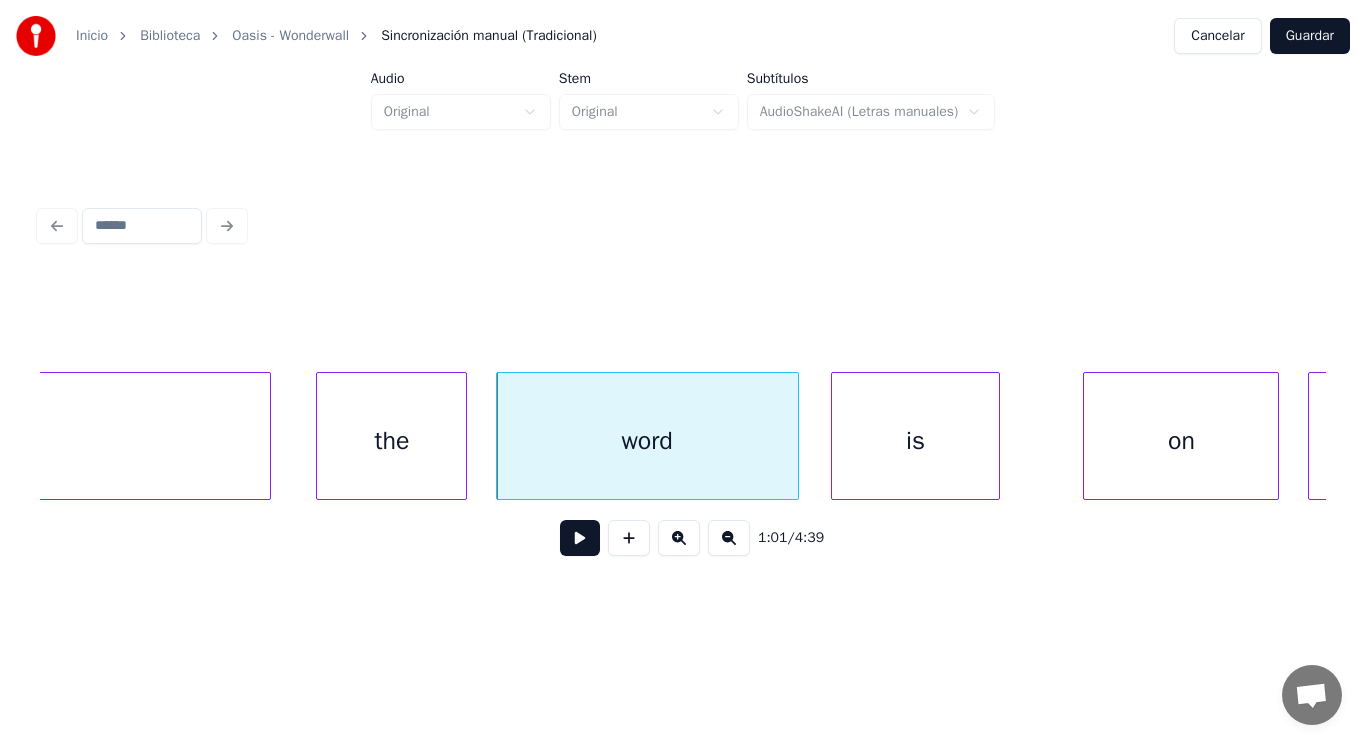 click on "is" at bounding box center [915, 441] 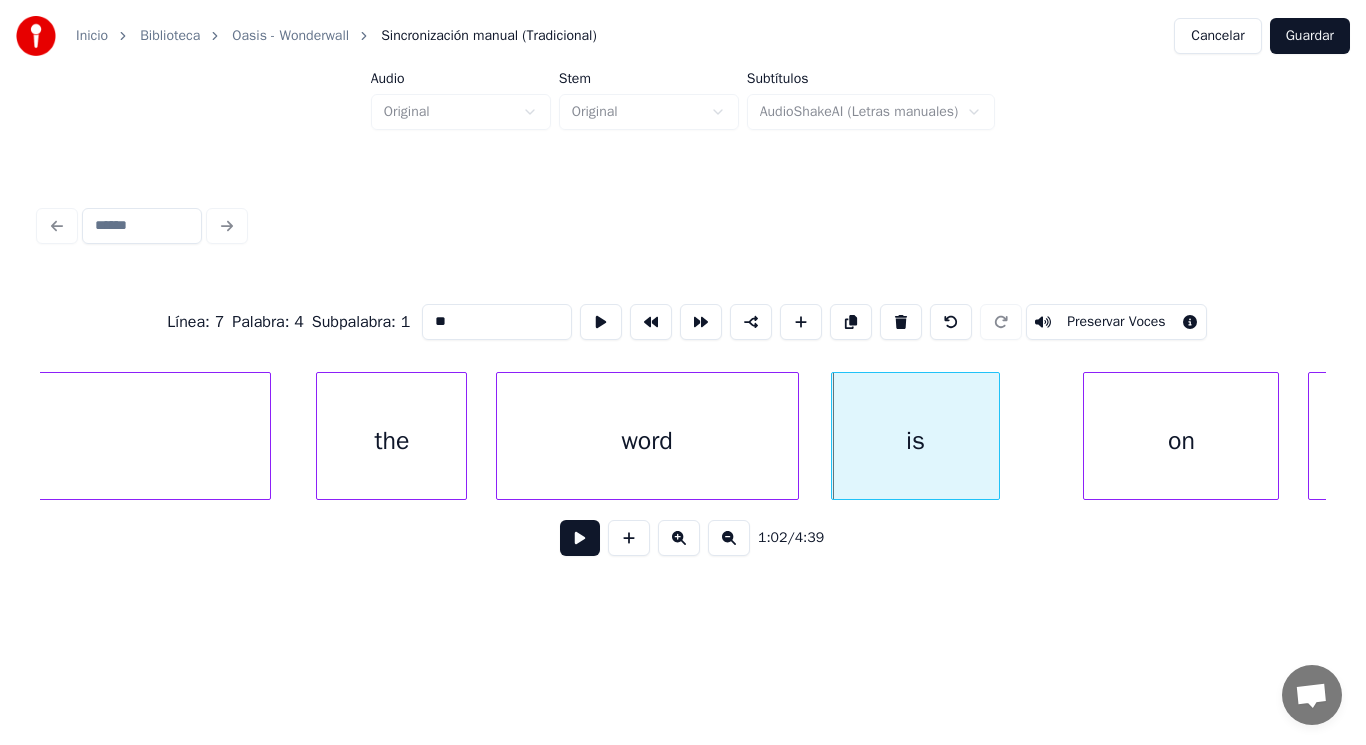 click at bounding box center (580, 538) 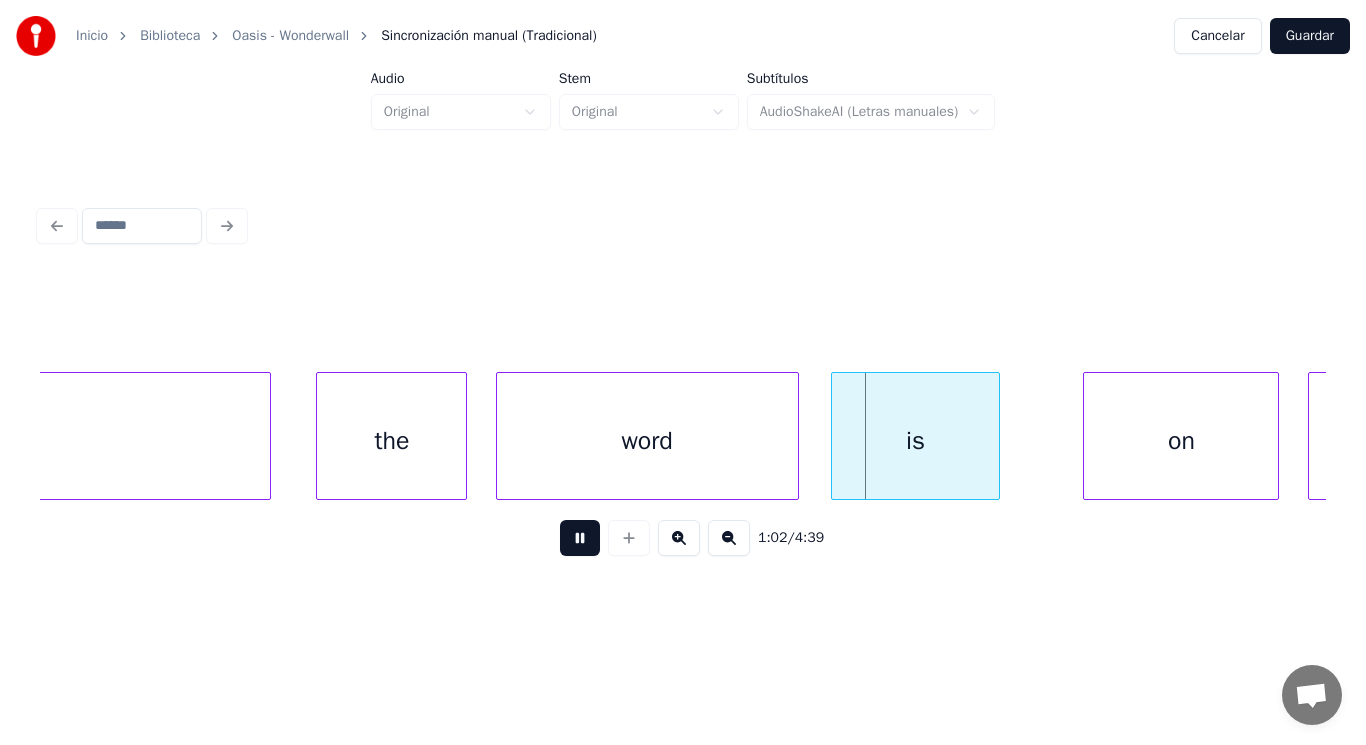 click at bounding box center [580, 538] 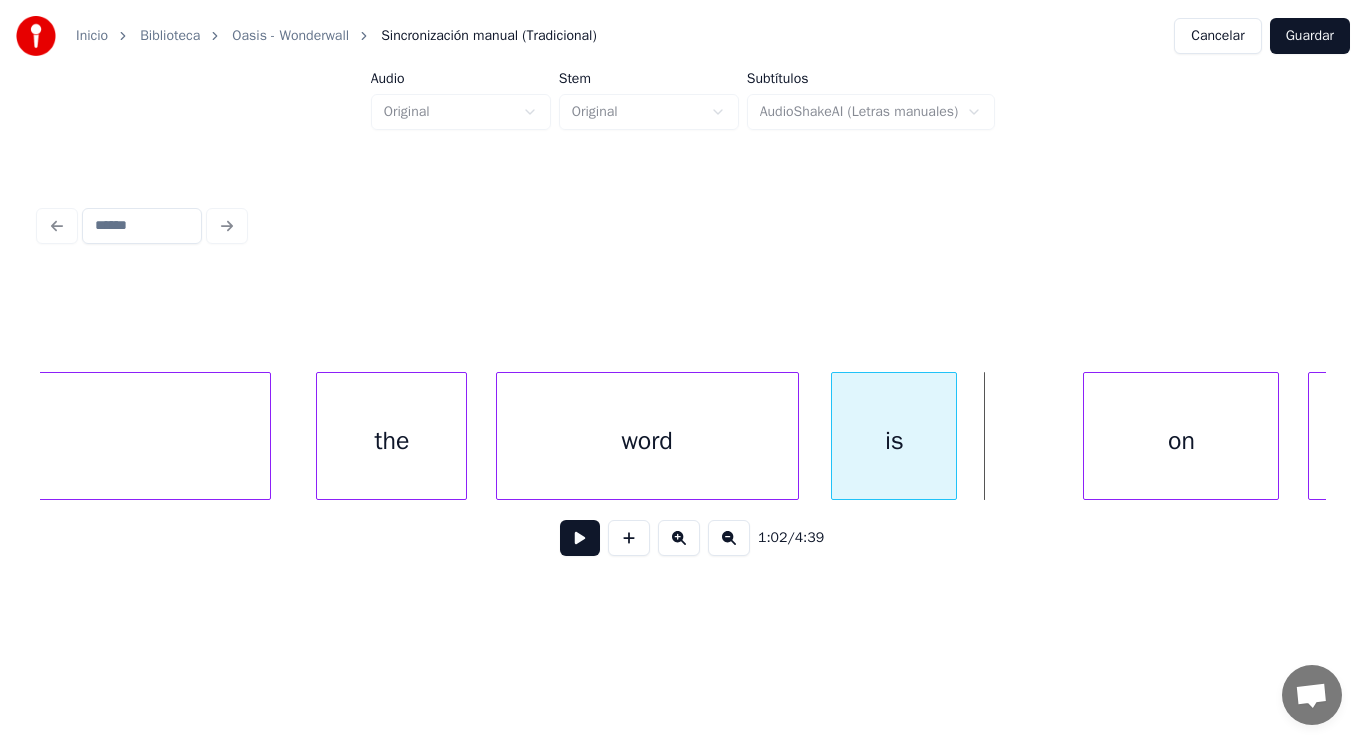 click at bounding box center [953, 436] 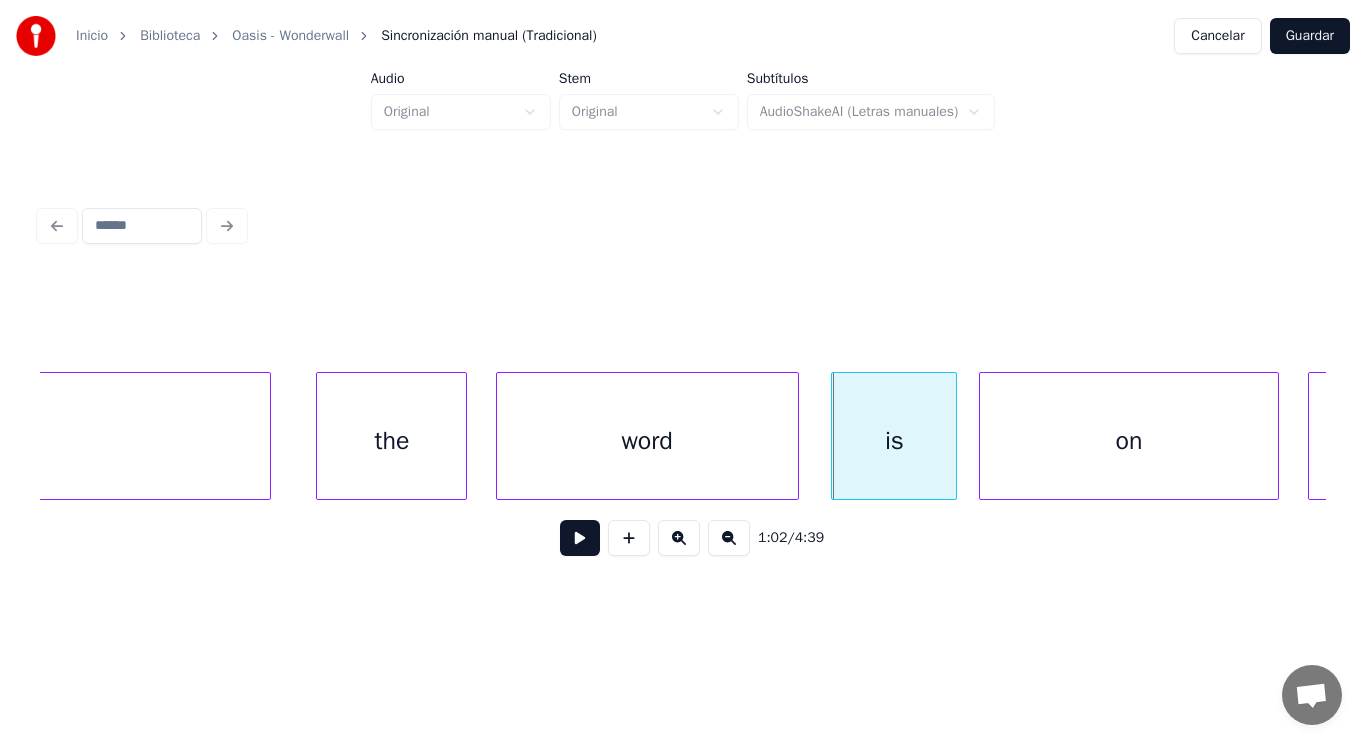click at bounding box center (983, 436) 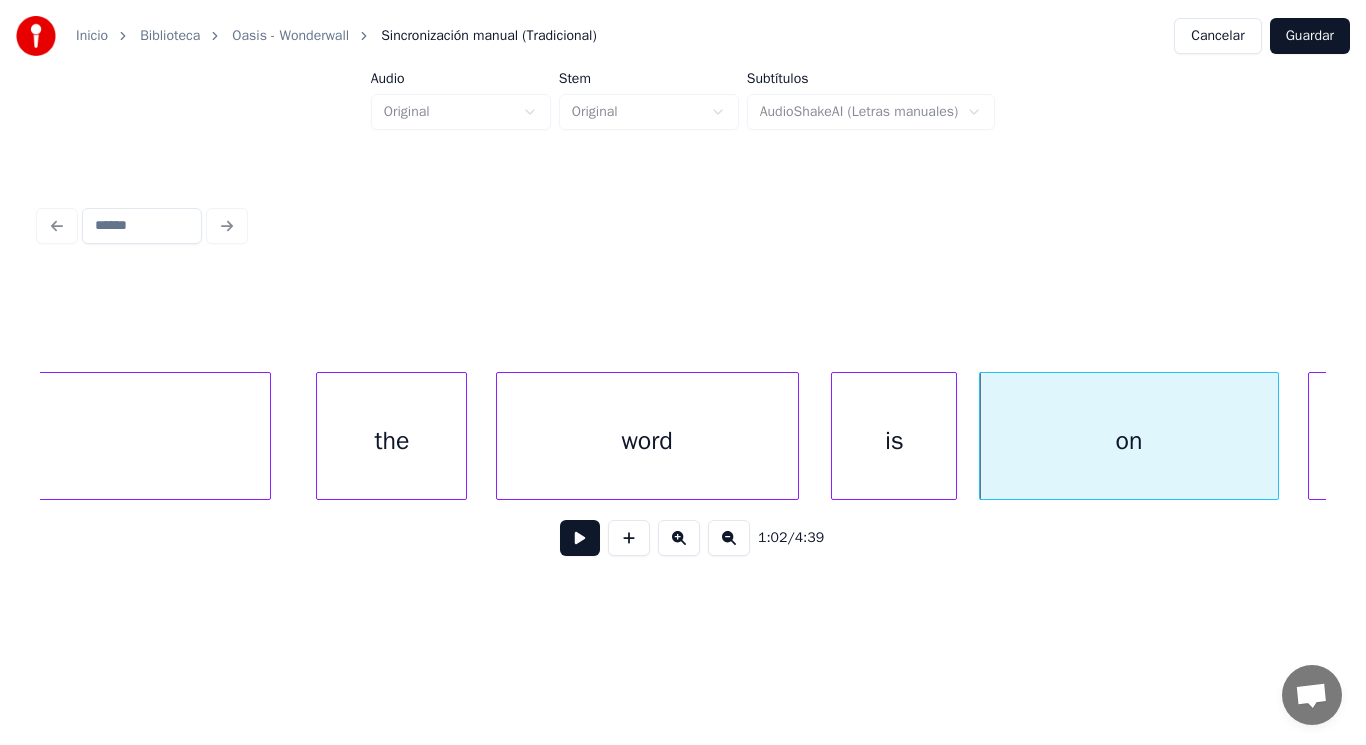 click at bounding box center (580, 538) 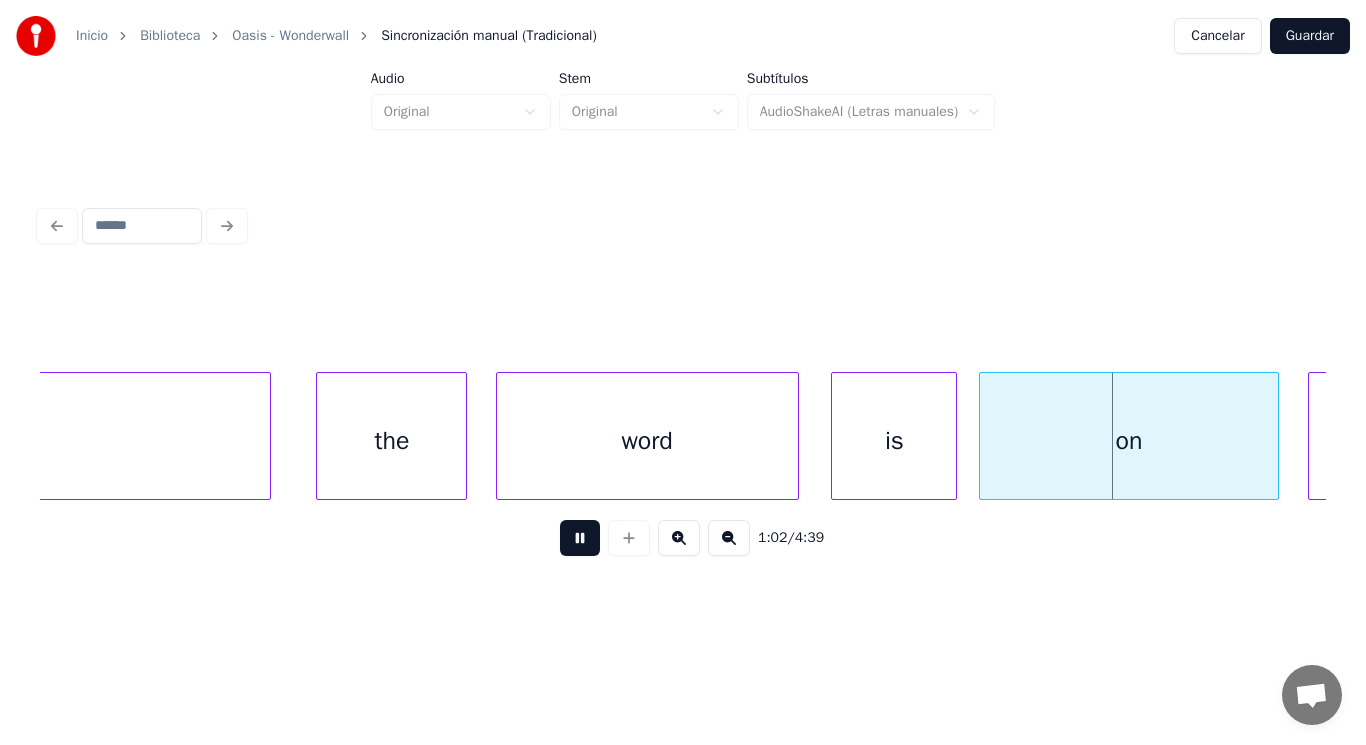 click at bounding box center (580, 538) 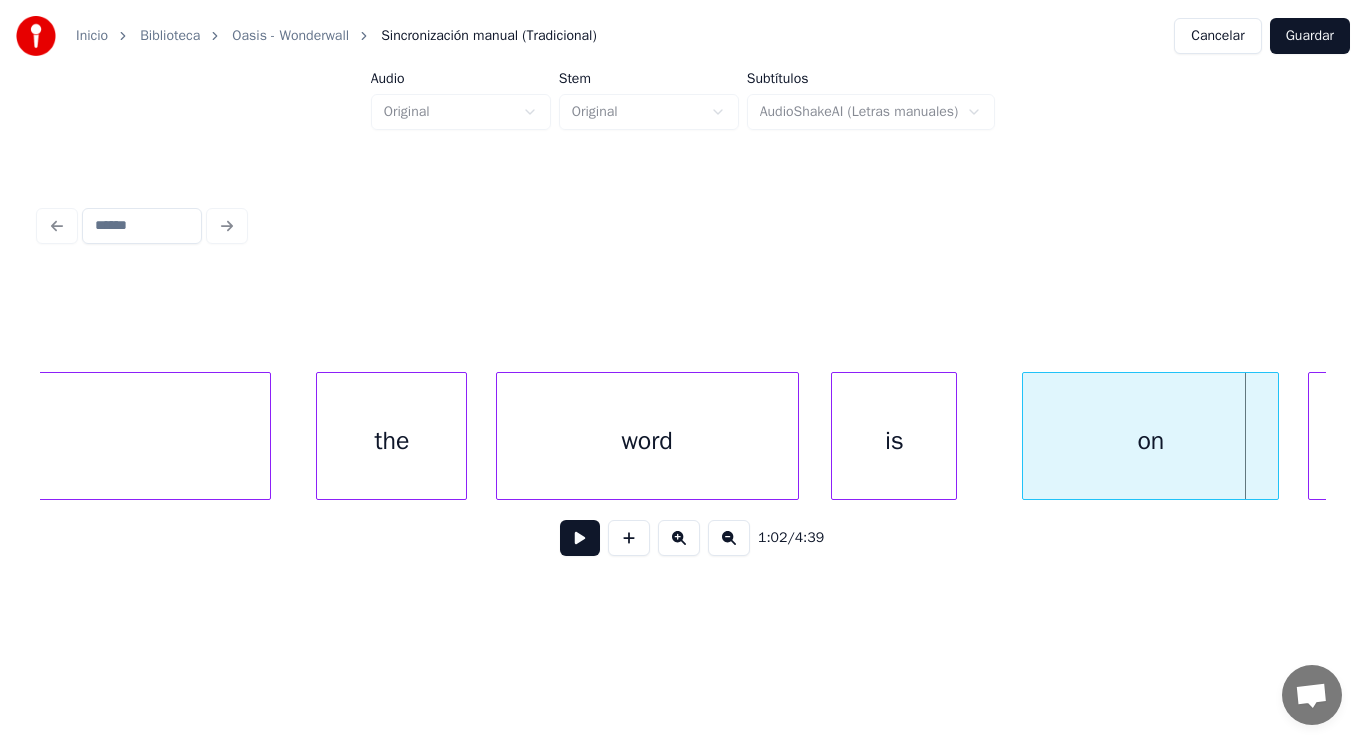 click at bounding box center [1026, 436] 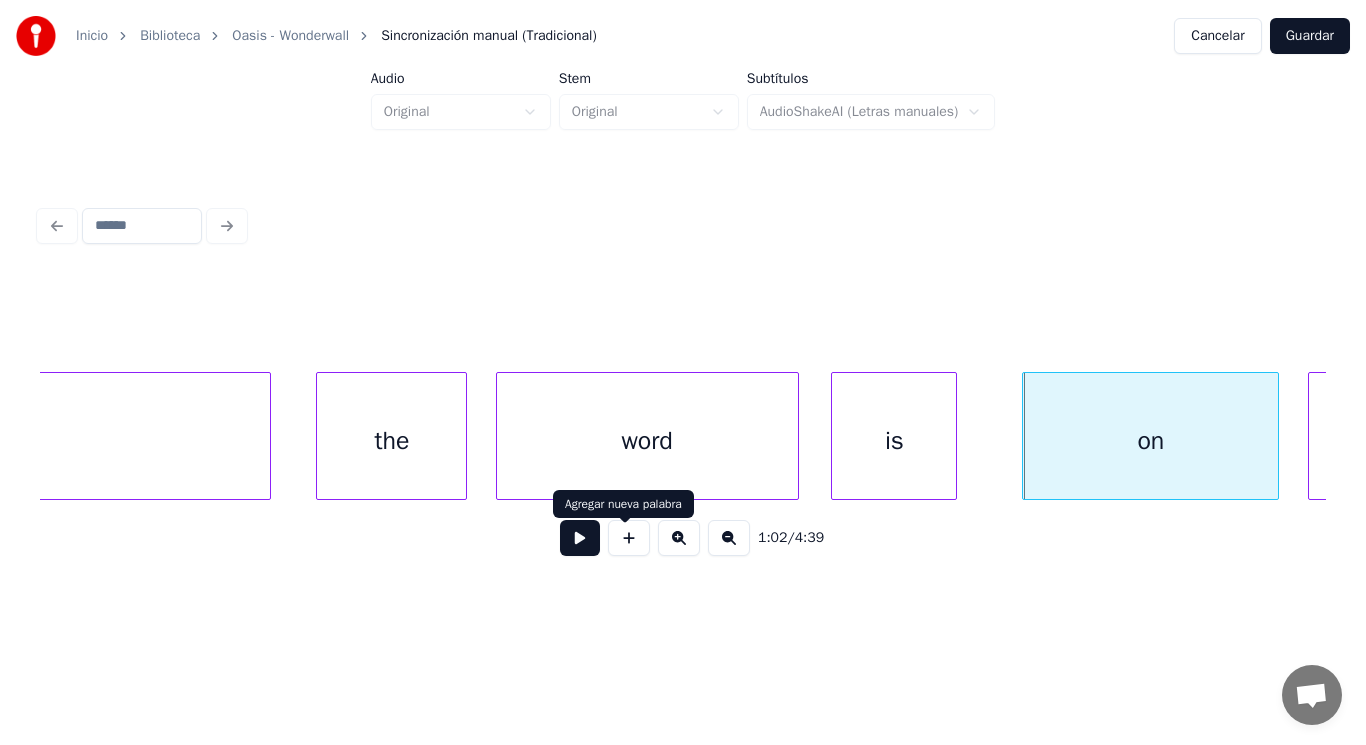 click at bounding box center [580, 538] 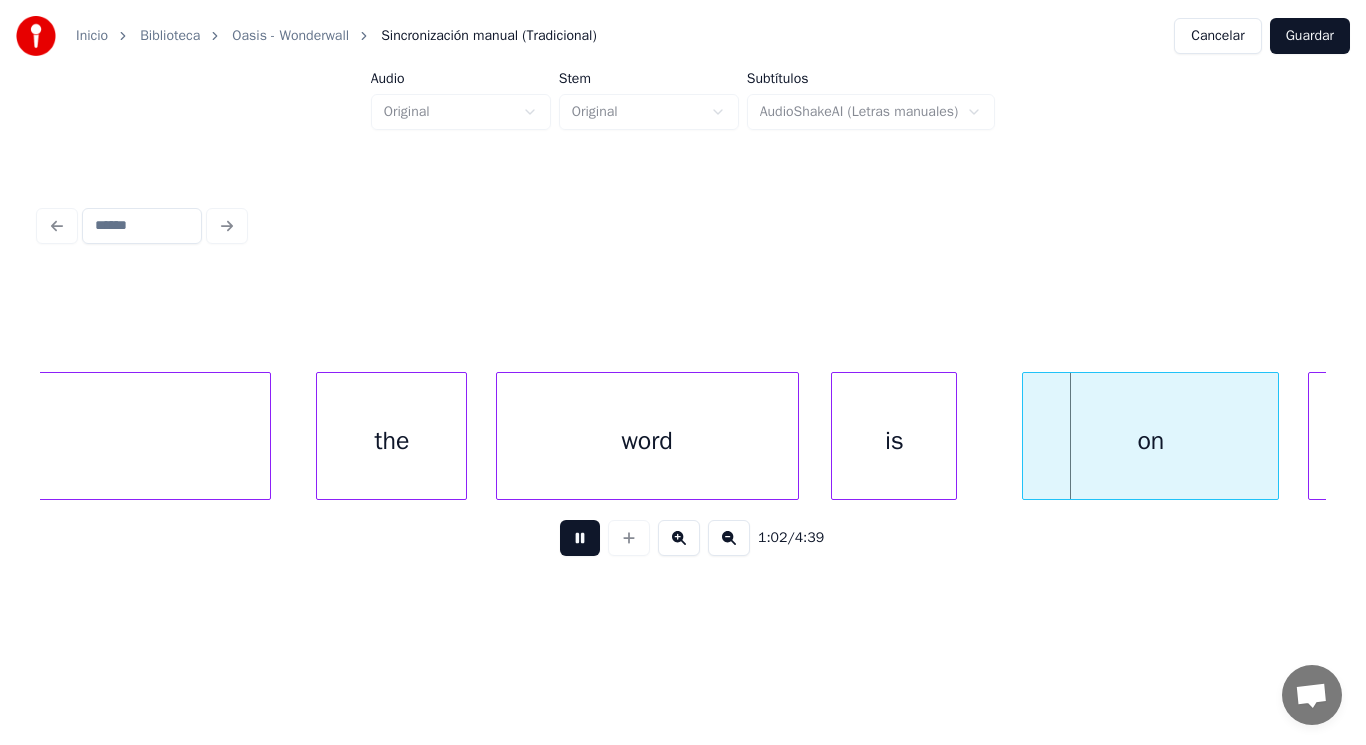 click at bounding box center [580, 538] 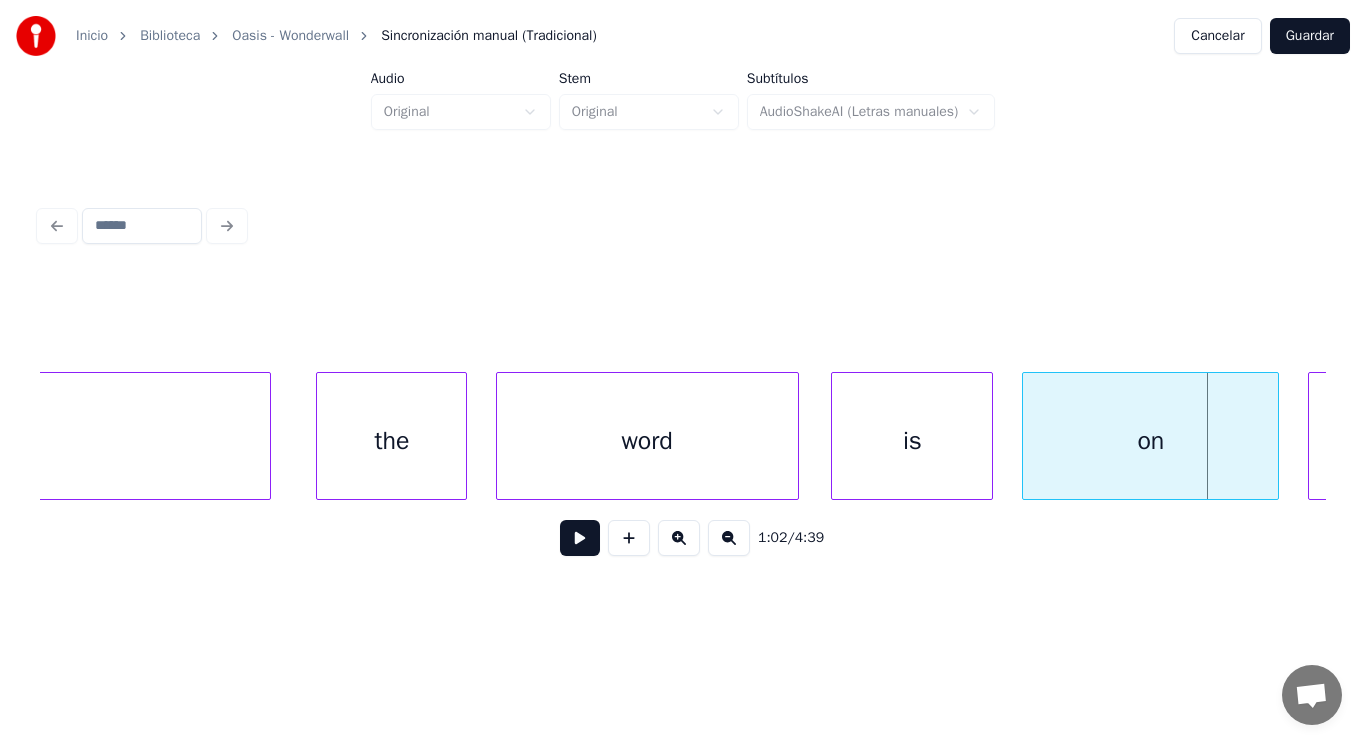 click at bounding box center [989, 436] 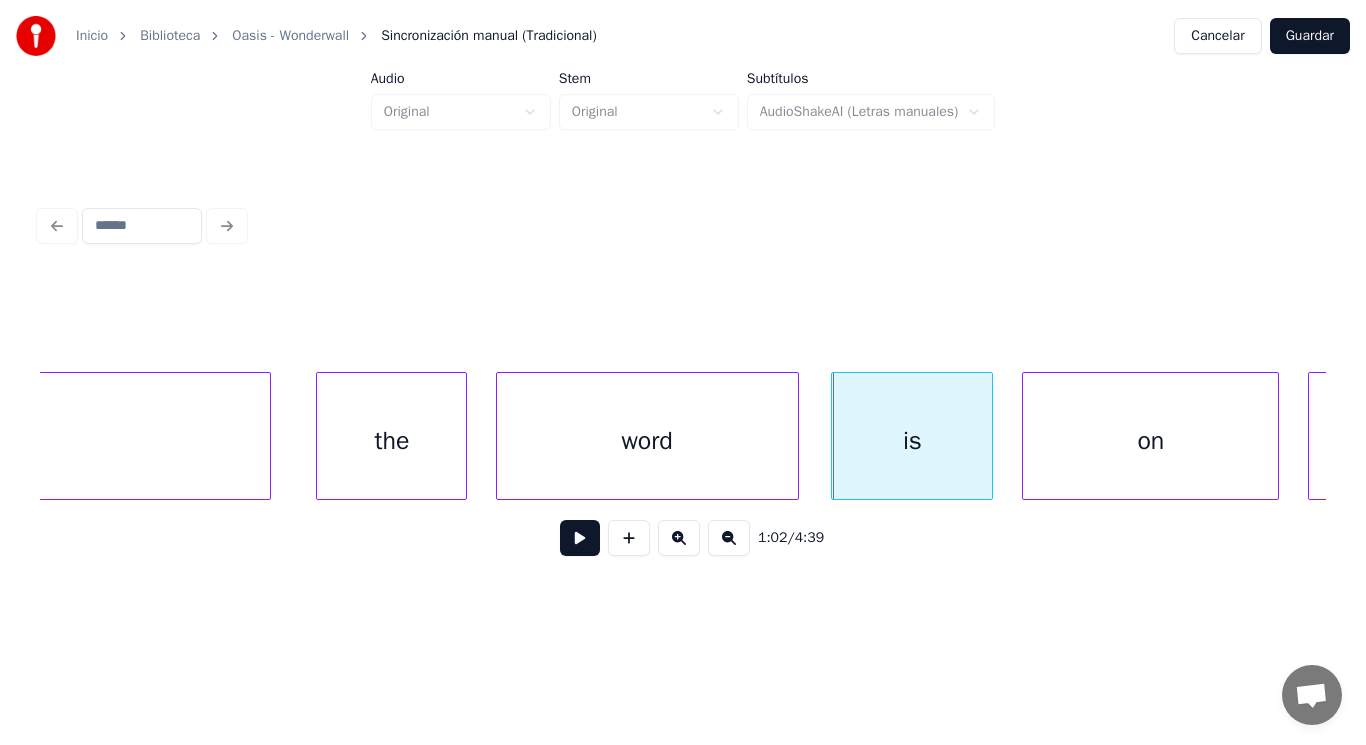click at bounding box center [580, 538] 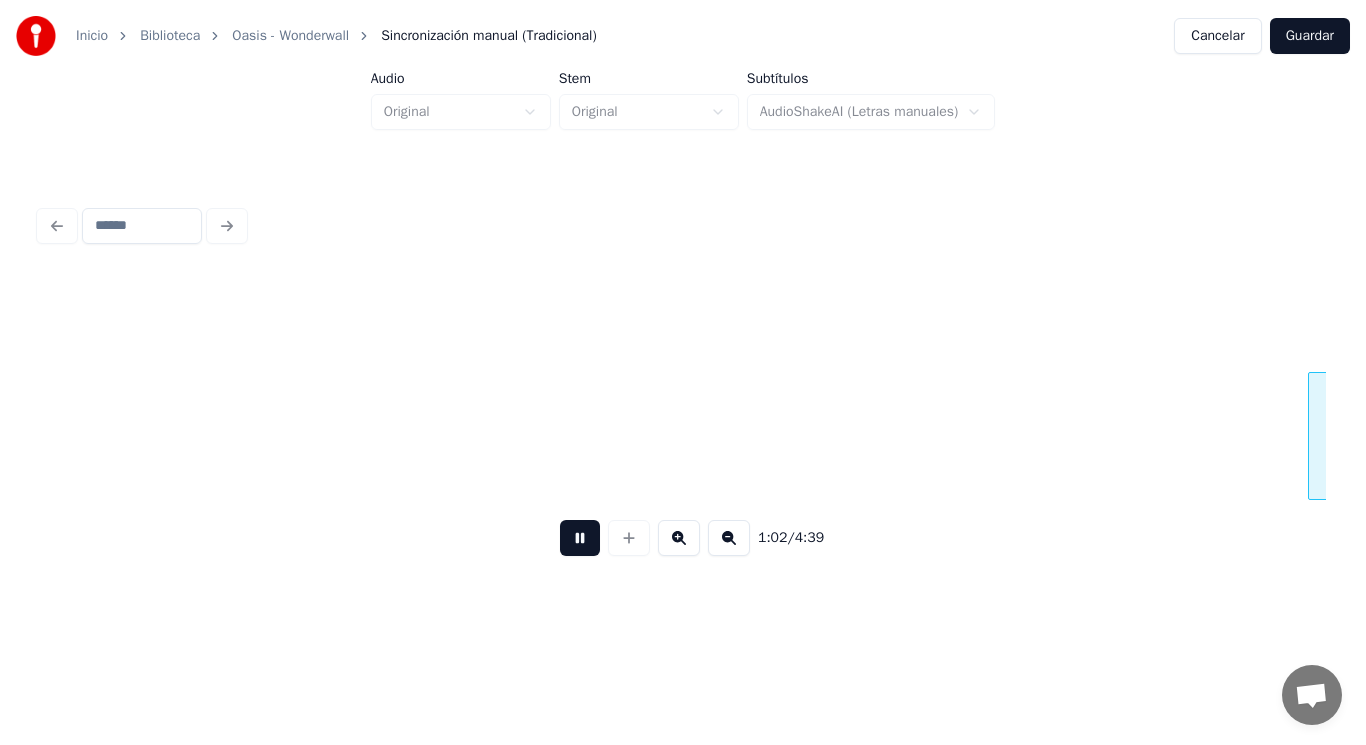 scroll, scrollTop: 0, scrollLeft: 87488, axis: horizontal 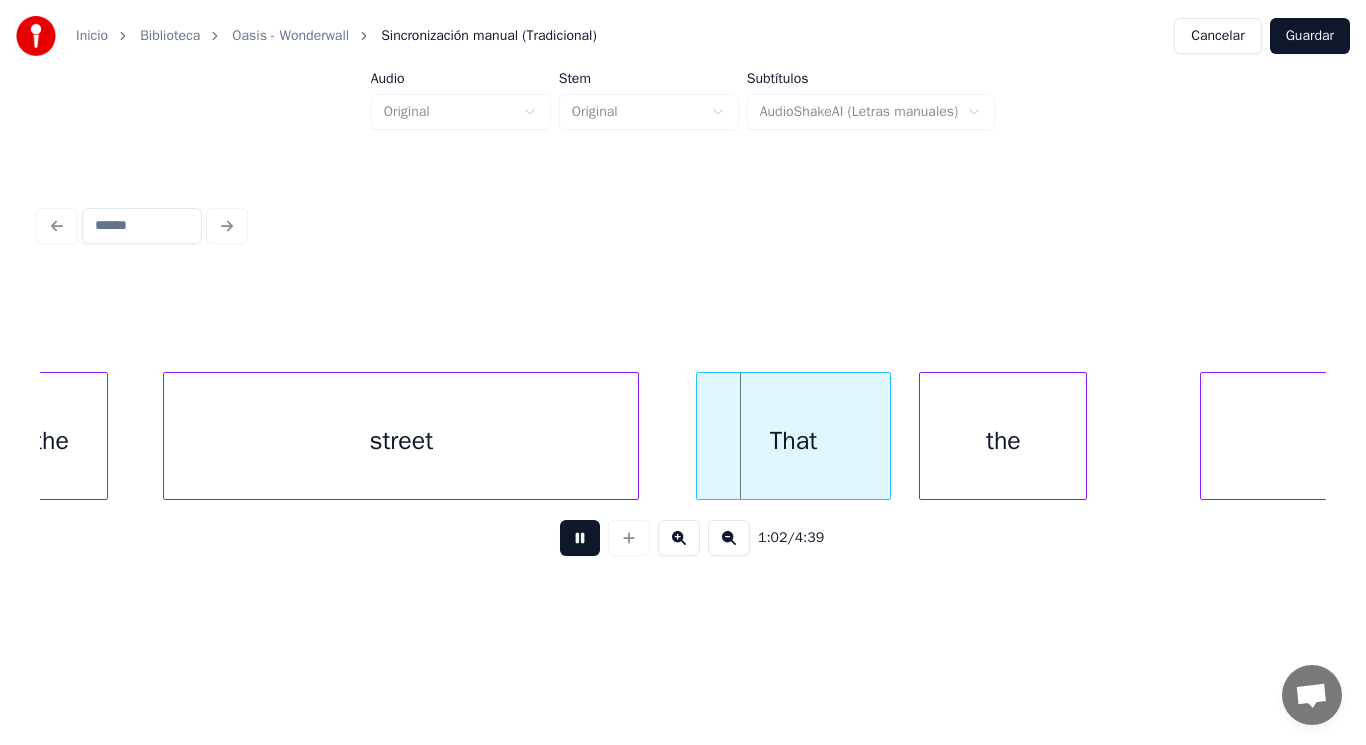 click at bounding box center [580, 538] 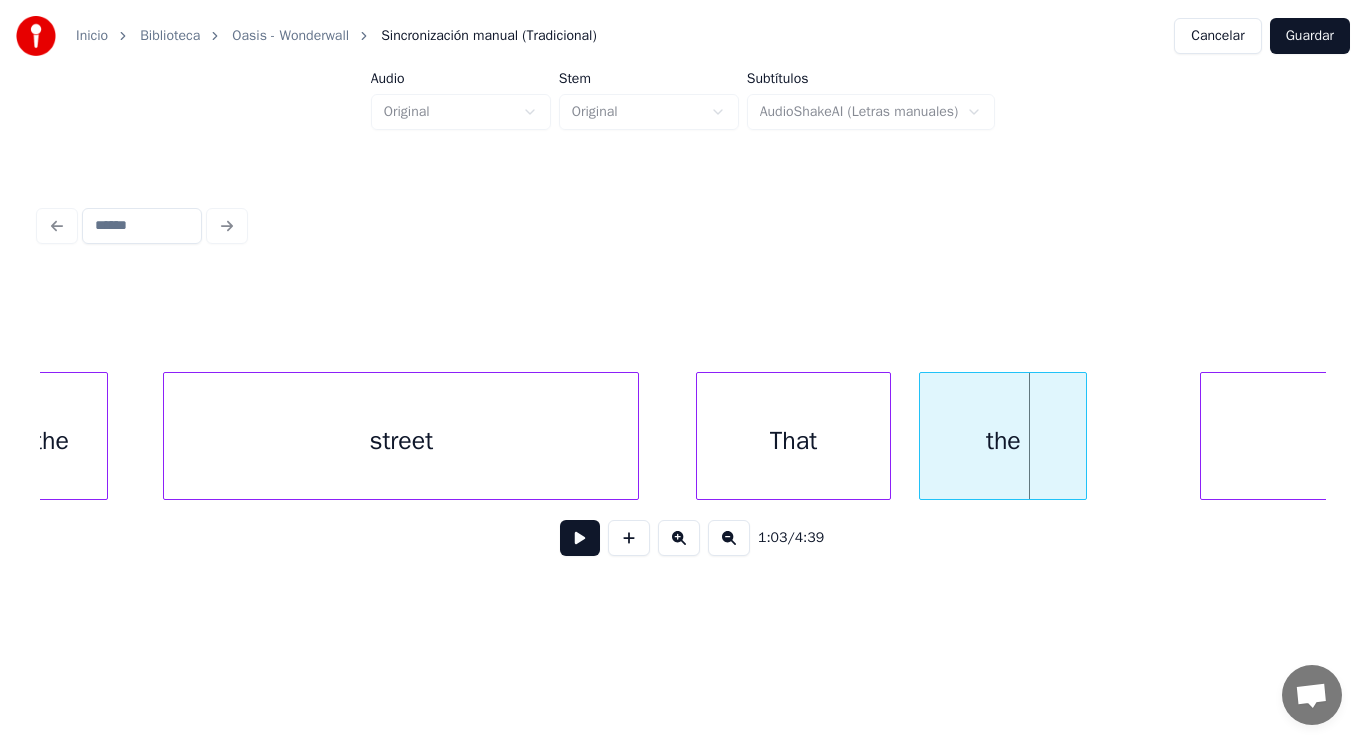 click on "fire" at bounding box center [1438, 441] 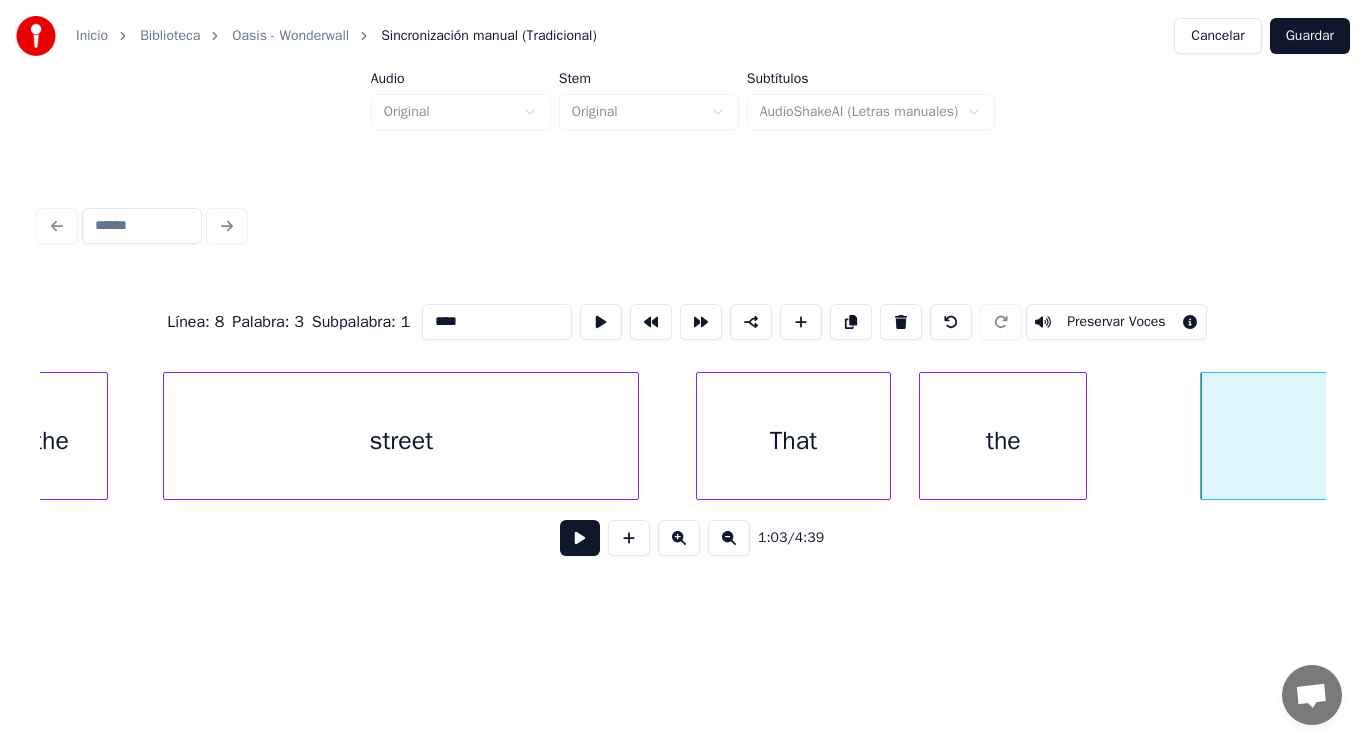 click at bounding box center [1083, 436] 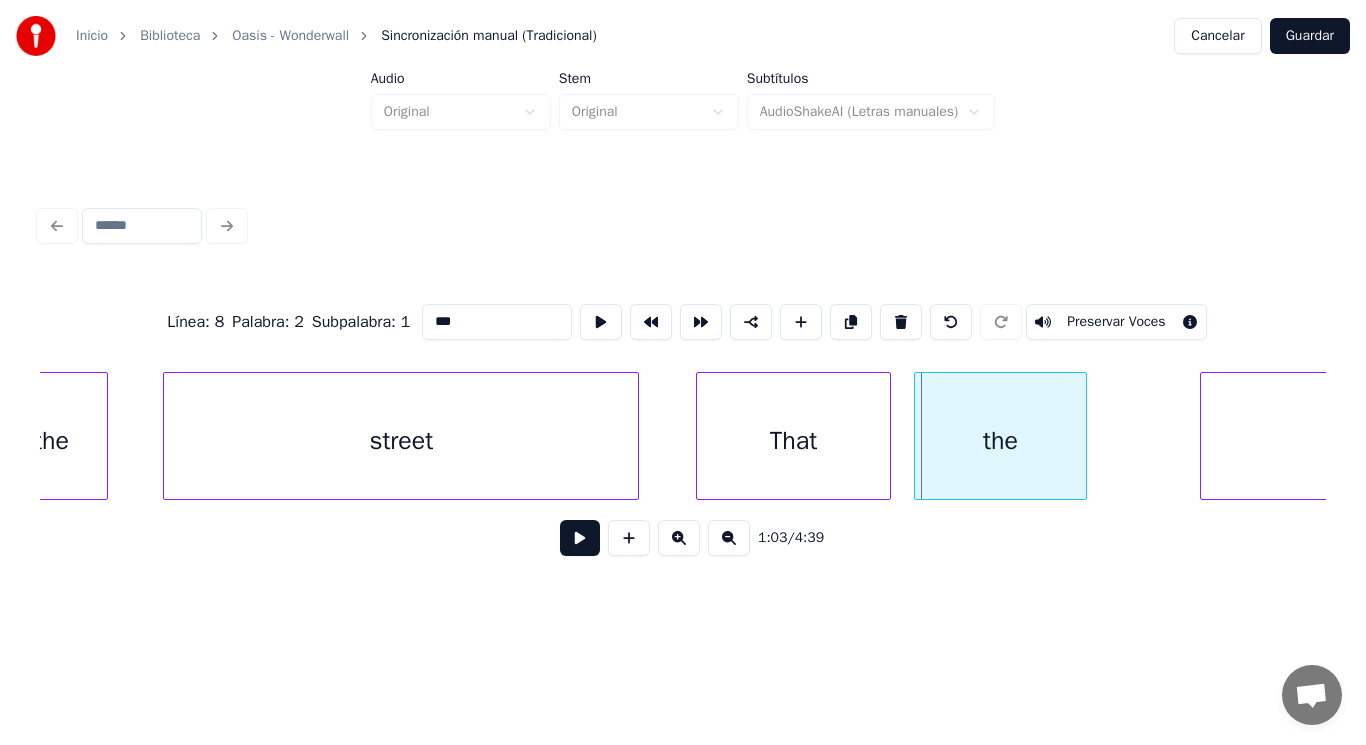 click at bounding box center (918, 436) 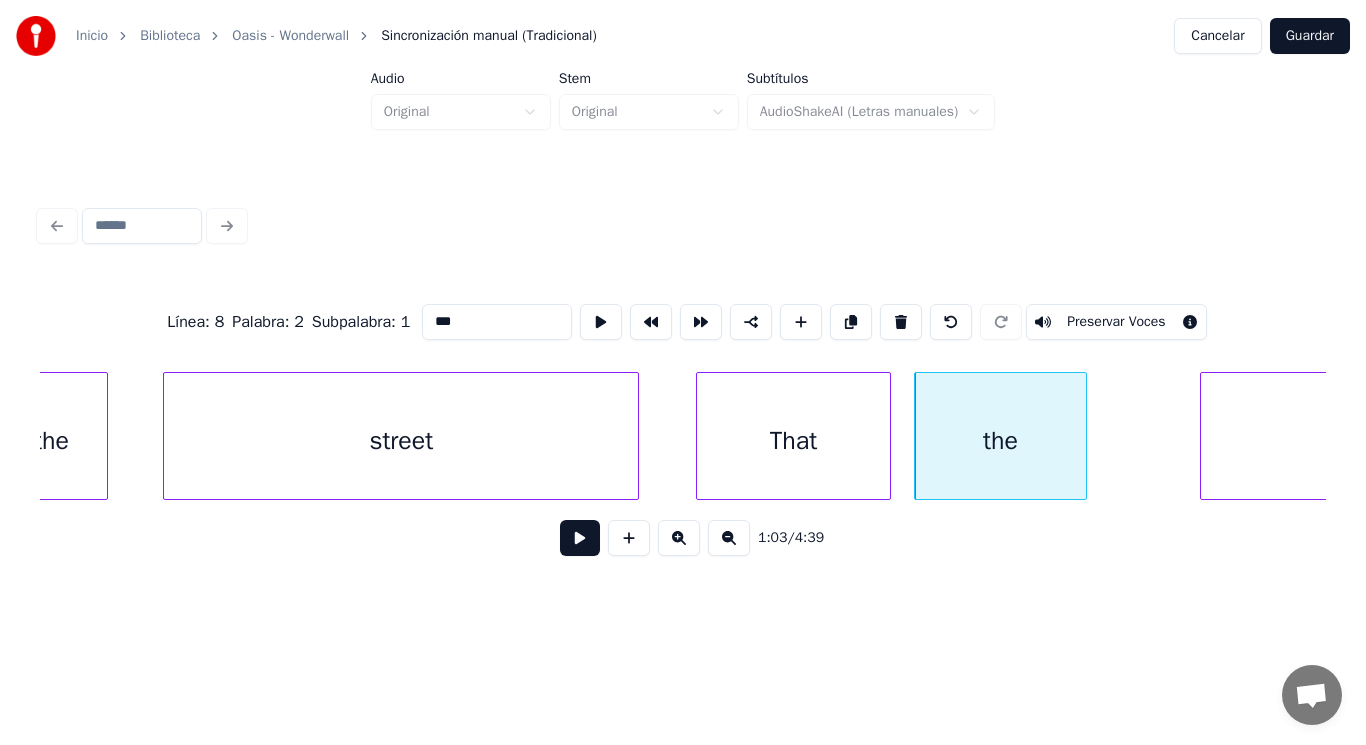click at bounding box center (580, 538) 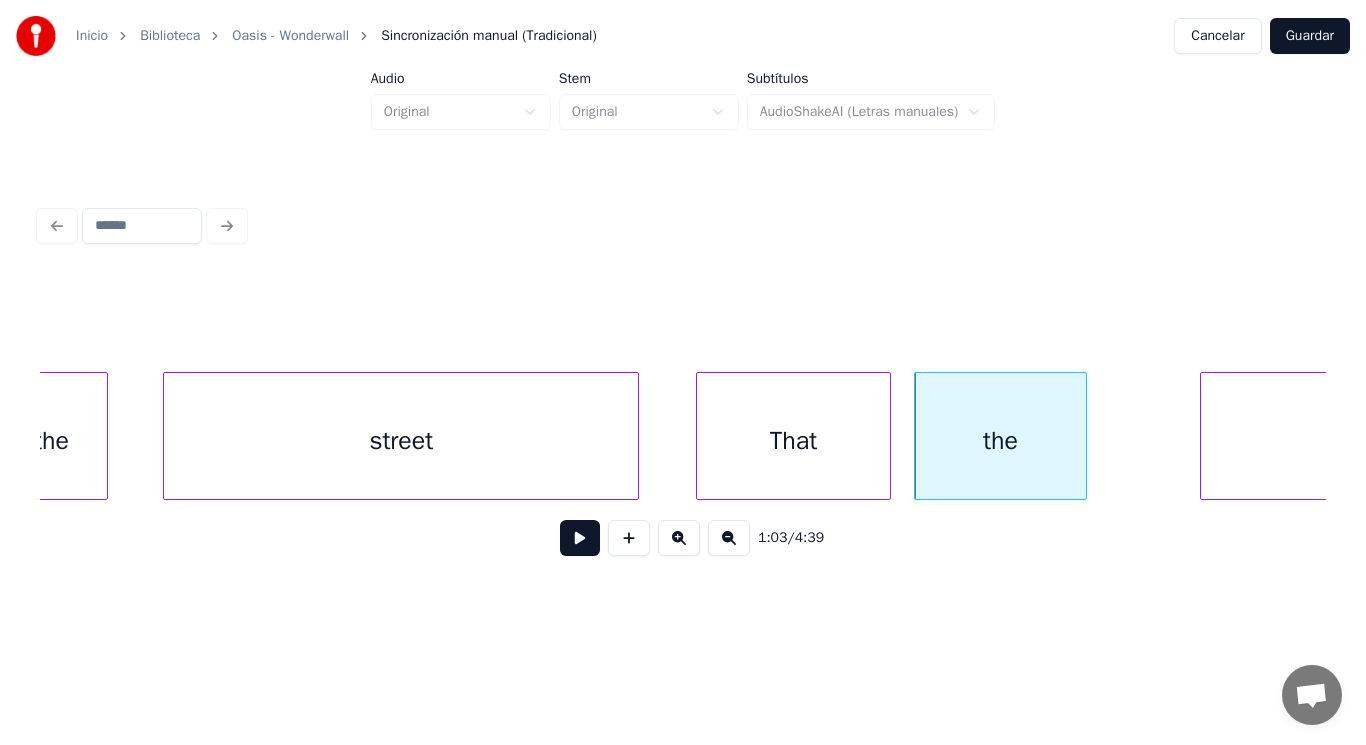 click at bounding box center [580, 538] 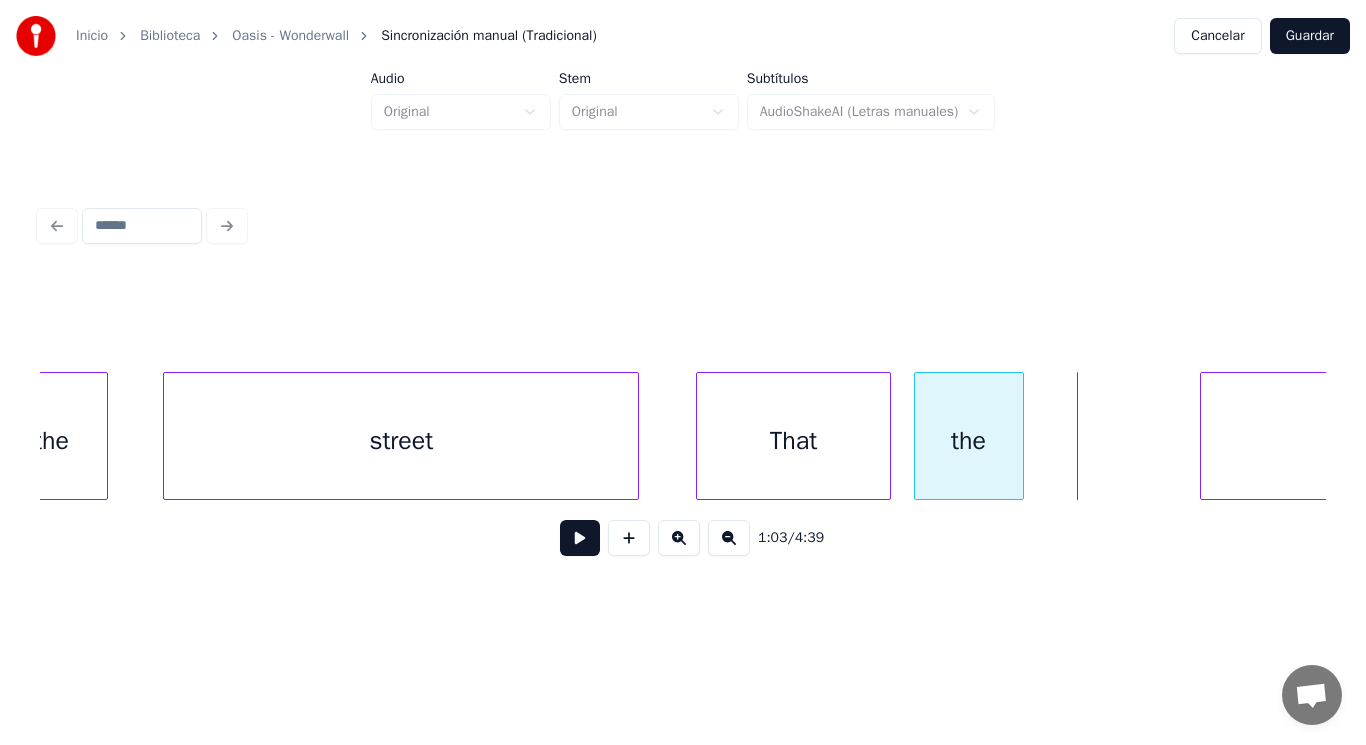 click at bounding box center [1020, 436] 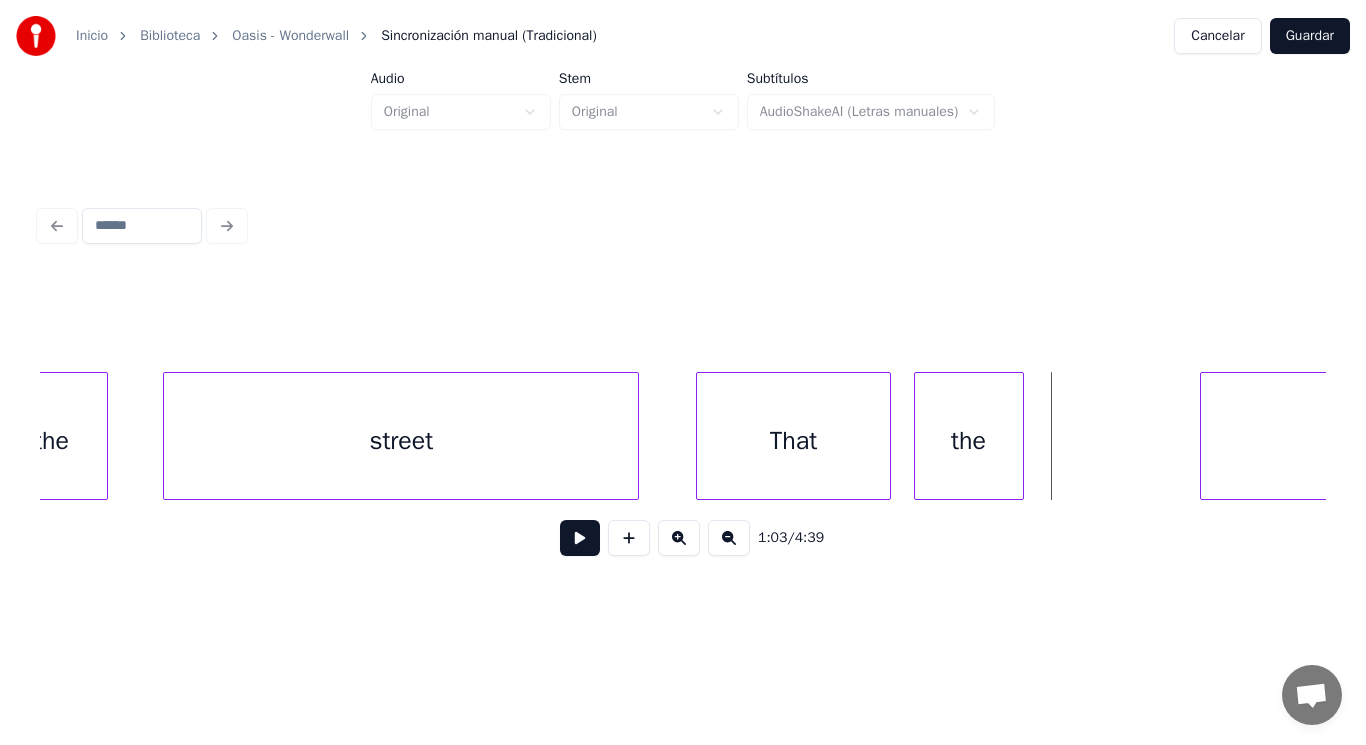 click at bounding box center [580, 538] 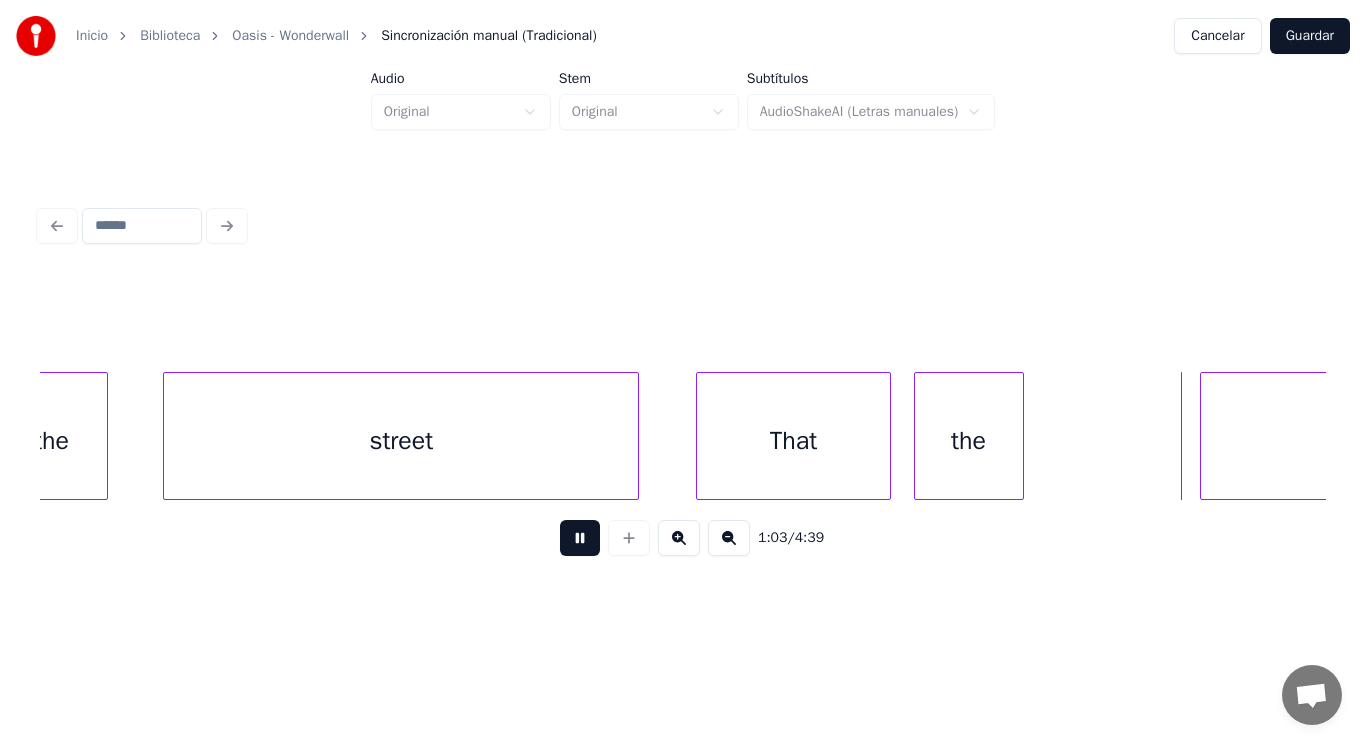 drag, startPoint x: 565, startPoint y: 536, endPoint x: 1006, endPoint y: 448, distance: 449.69434 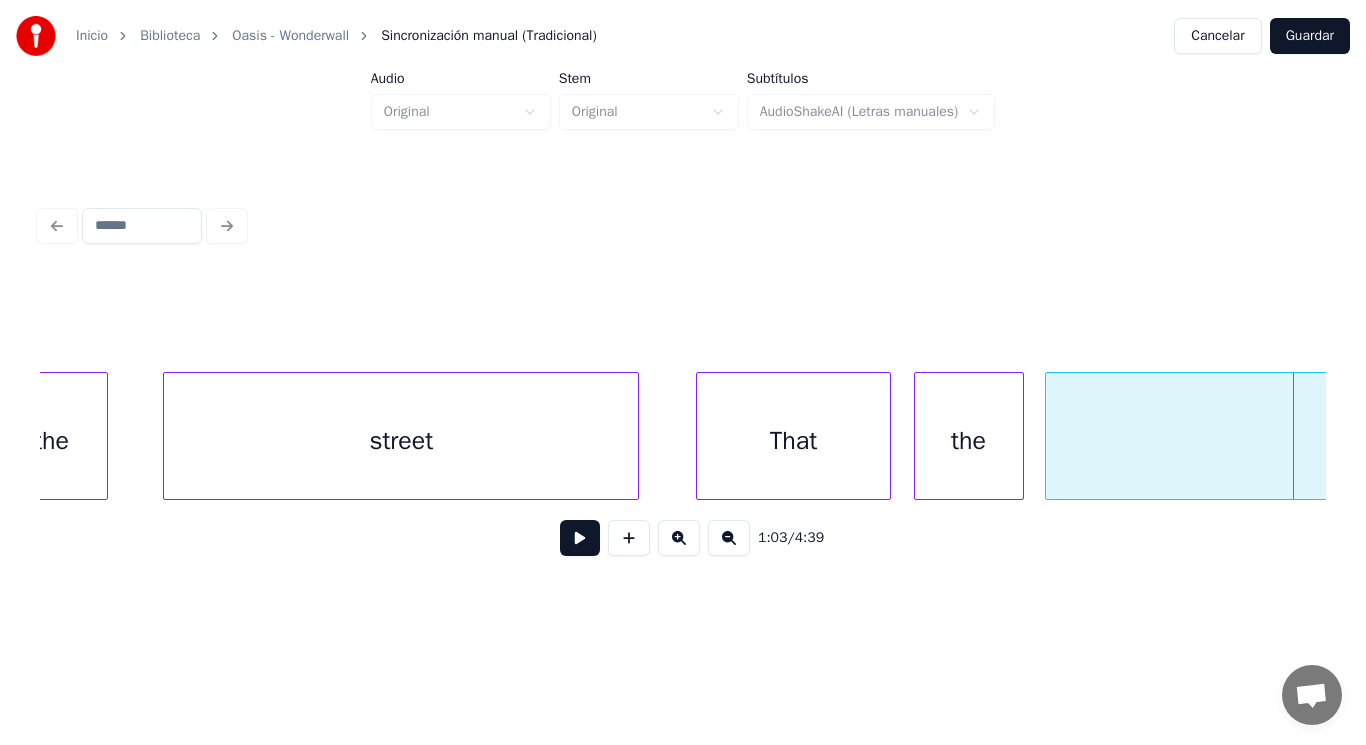click at bounding box center [1049, 436] 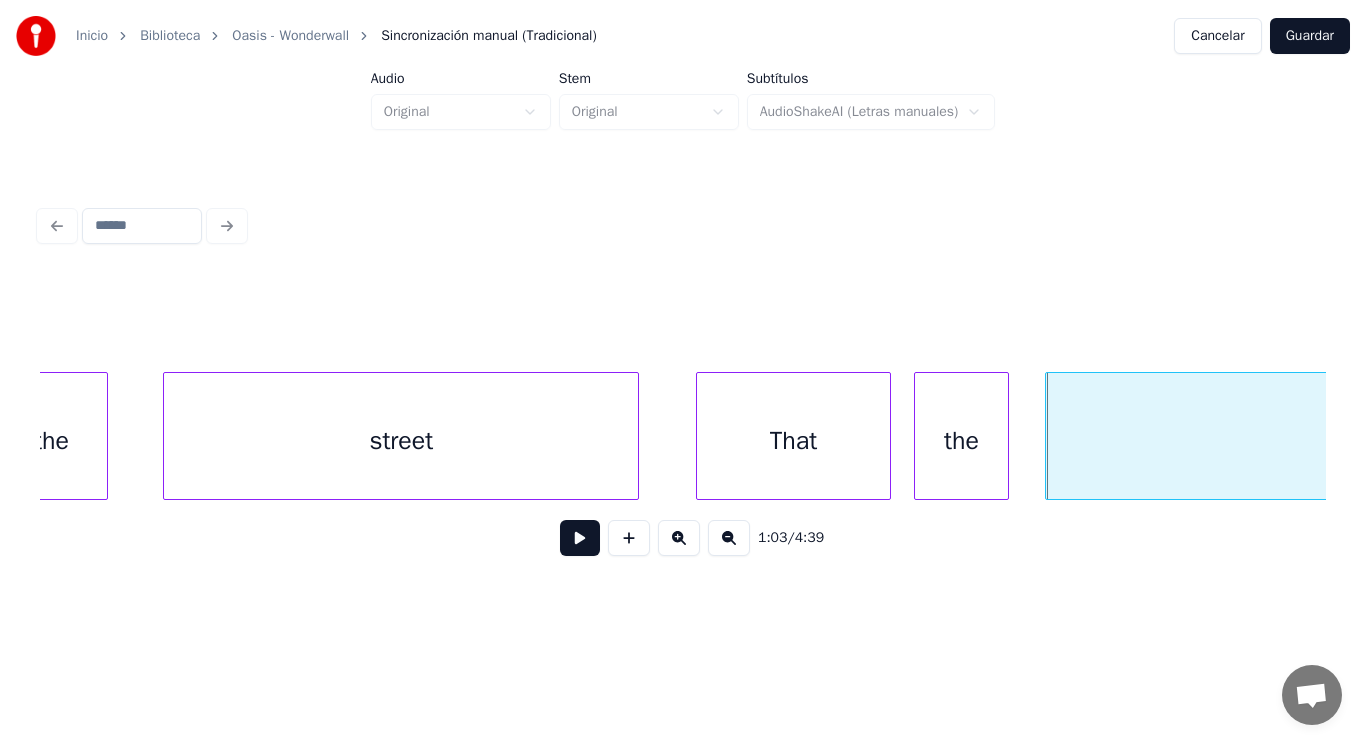 click at bounding box center [1005, 436] 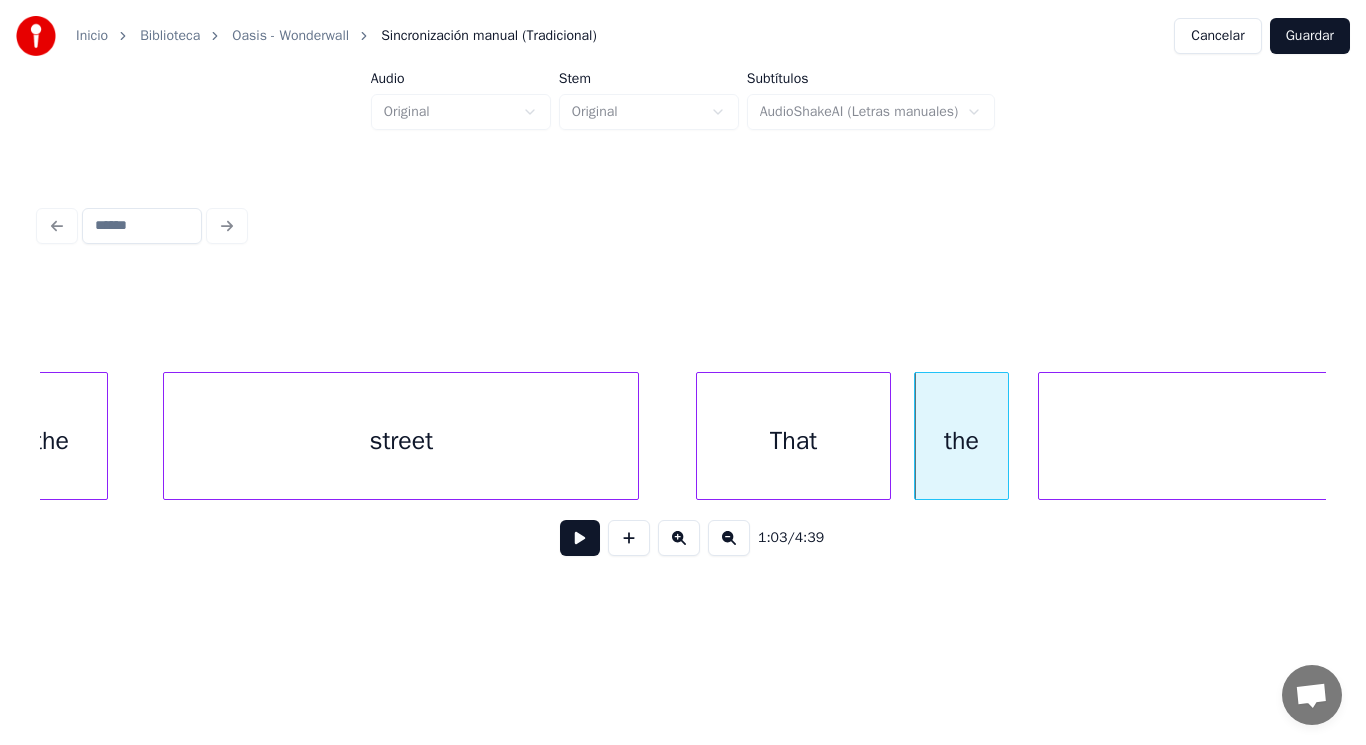 click at bounding box center (1042, 436) 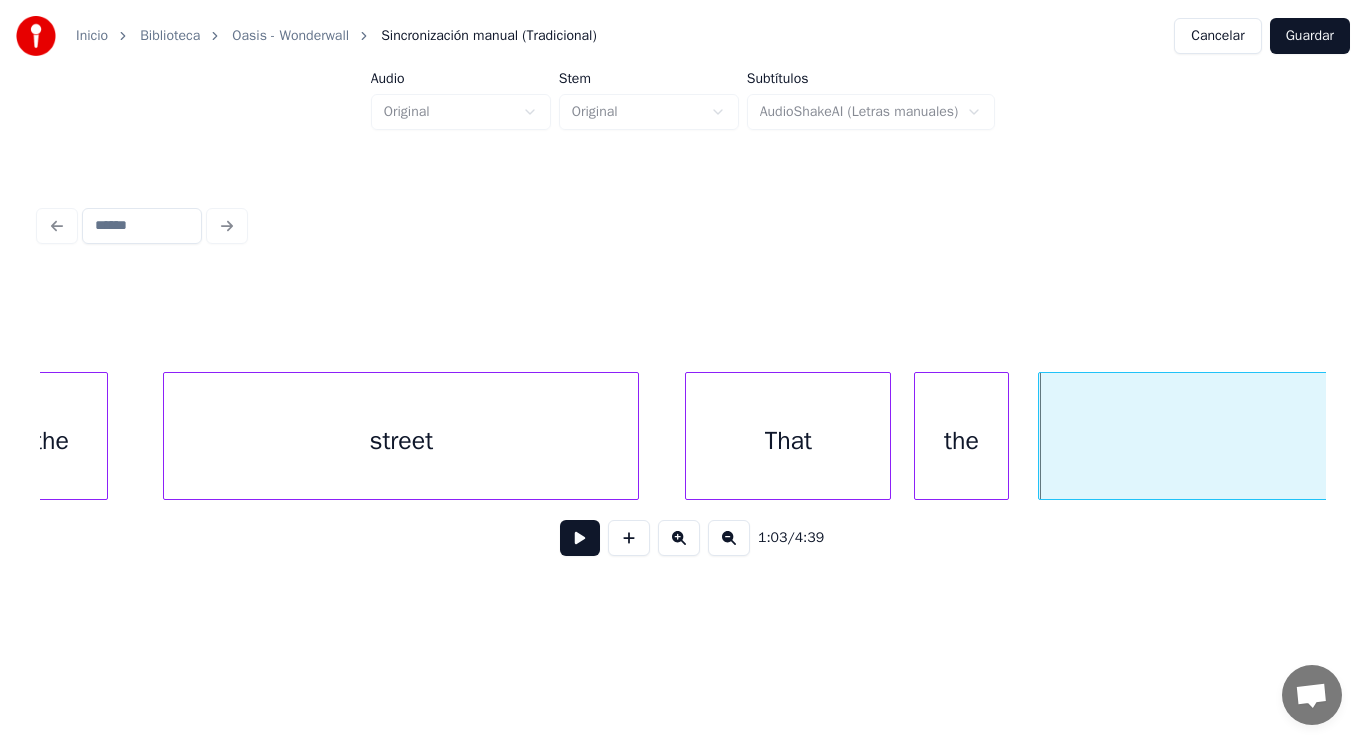click at bounding box center [689, 436] 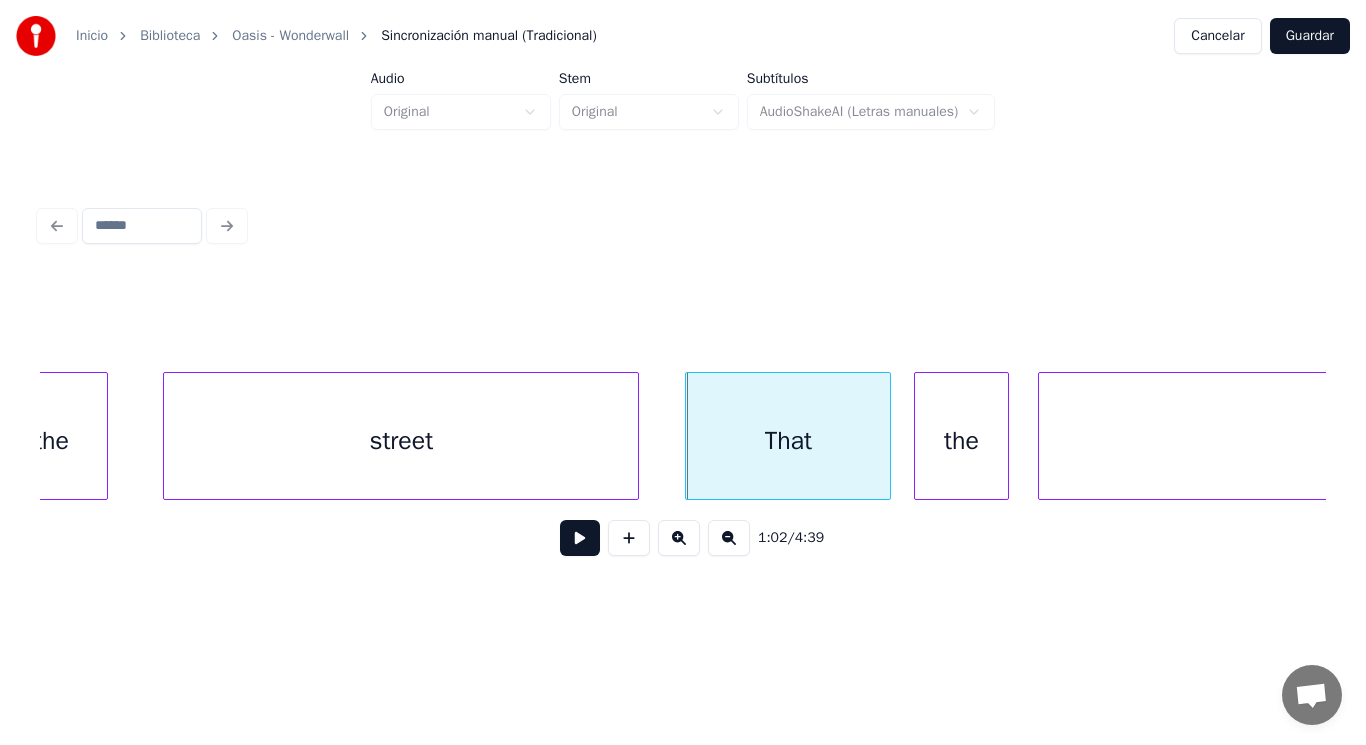 click at bounding box center [580, 538] 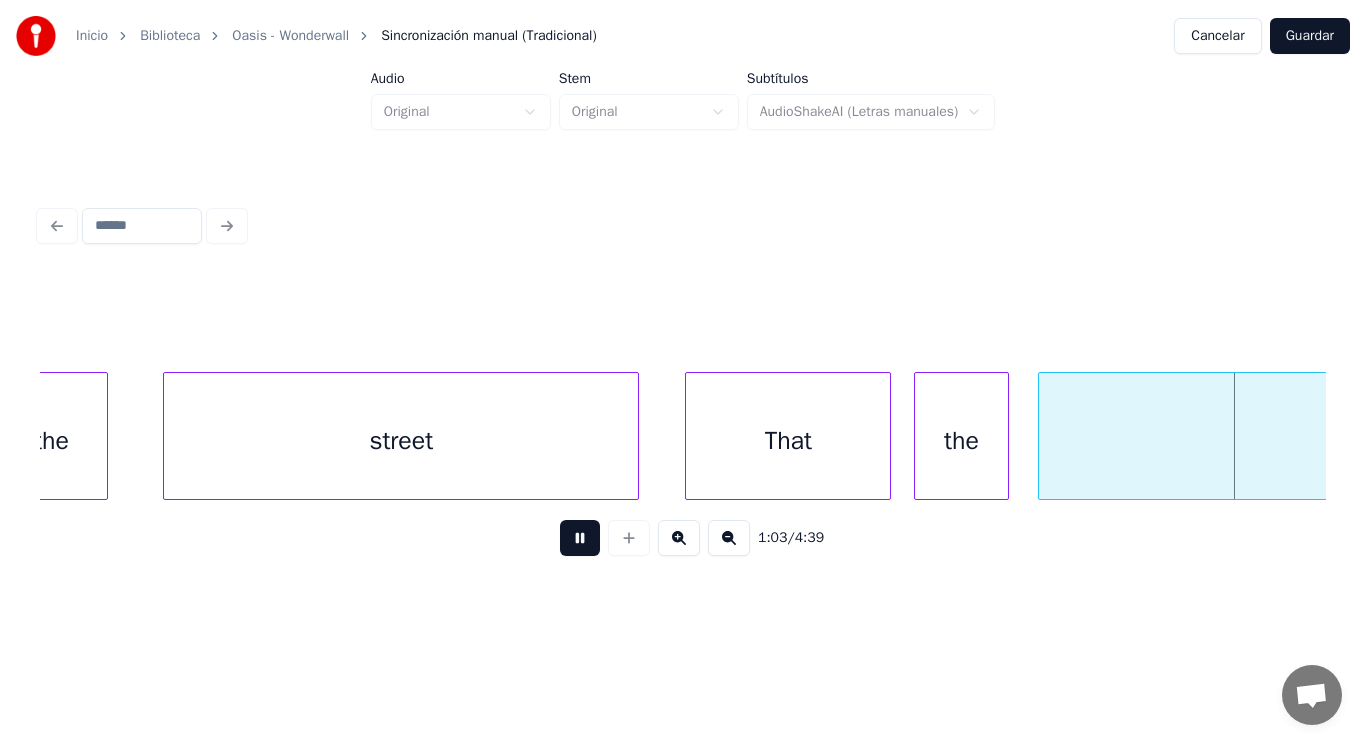 click at bounding box center [580, 538] 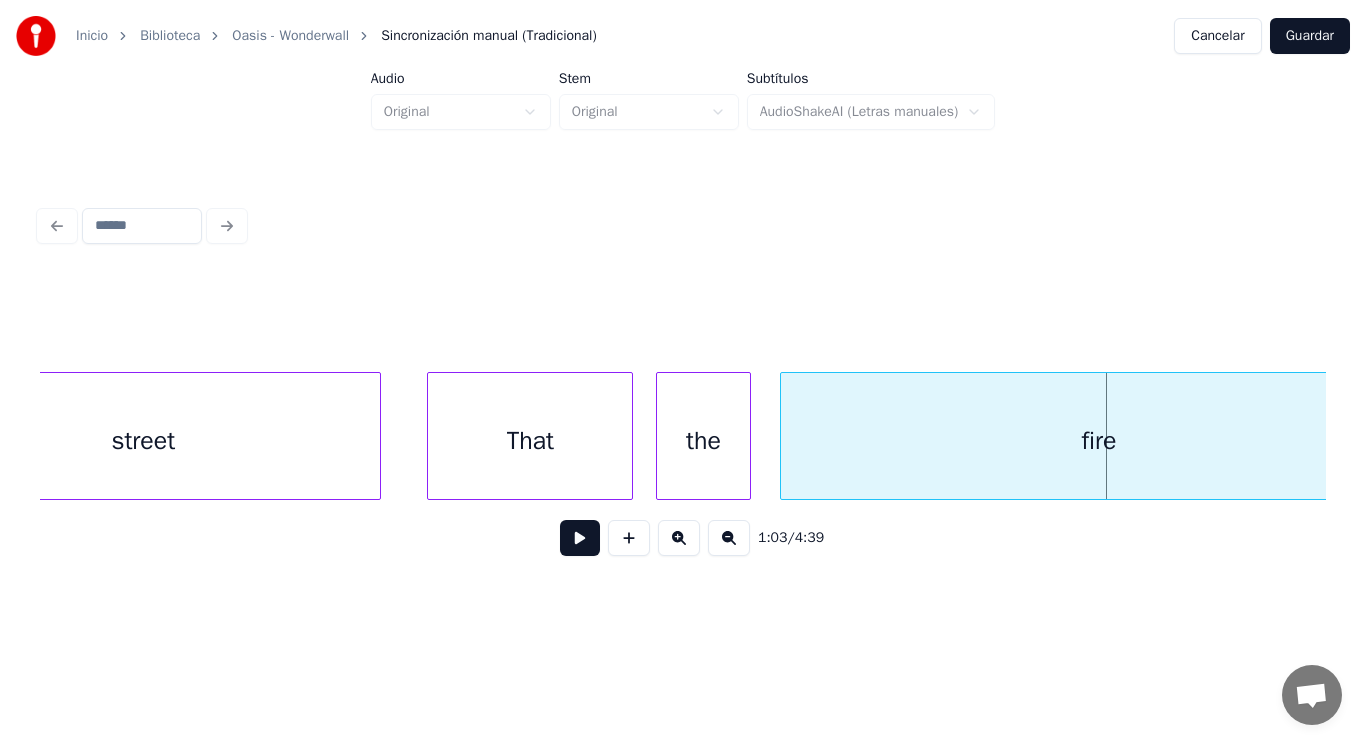 scroll, scrollTop: 0, scrollLeft: 87737, axis: horizontal 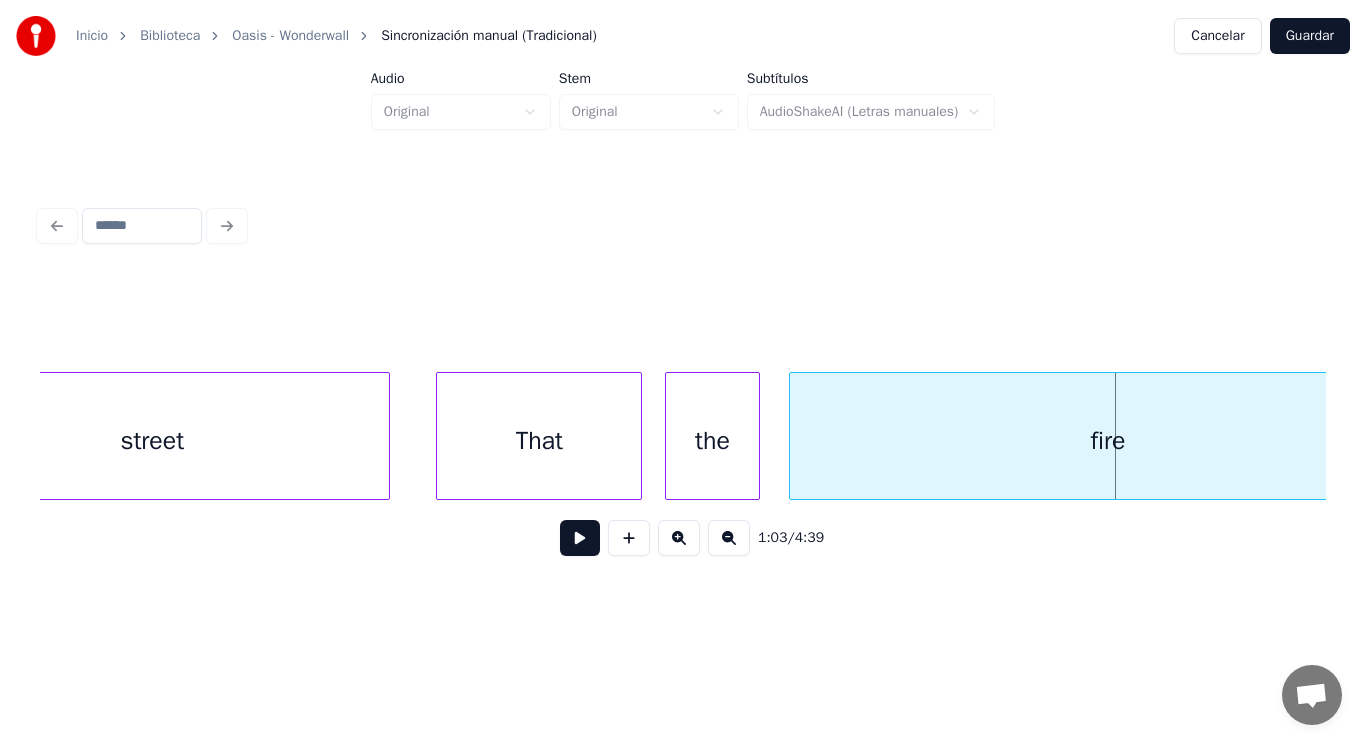 click on "That" at bounding box center [539, 441] 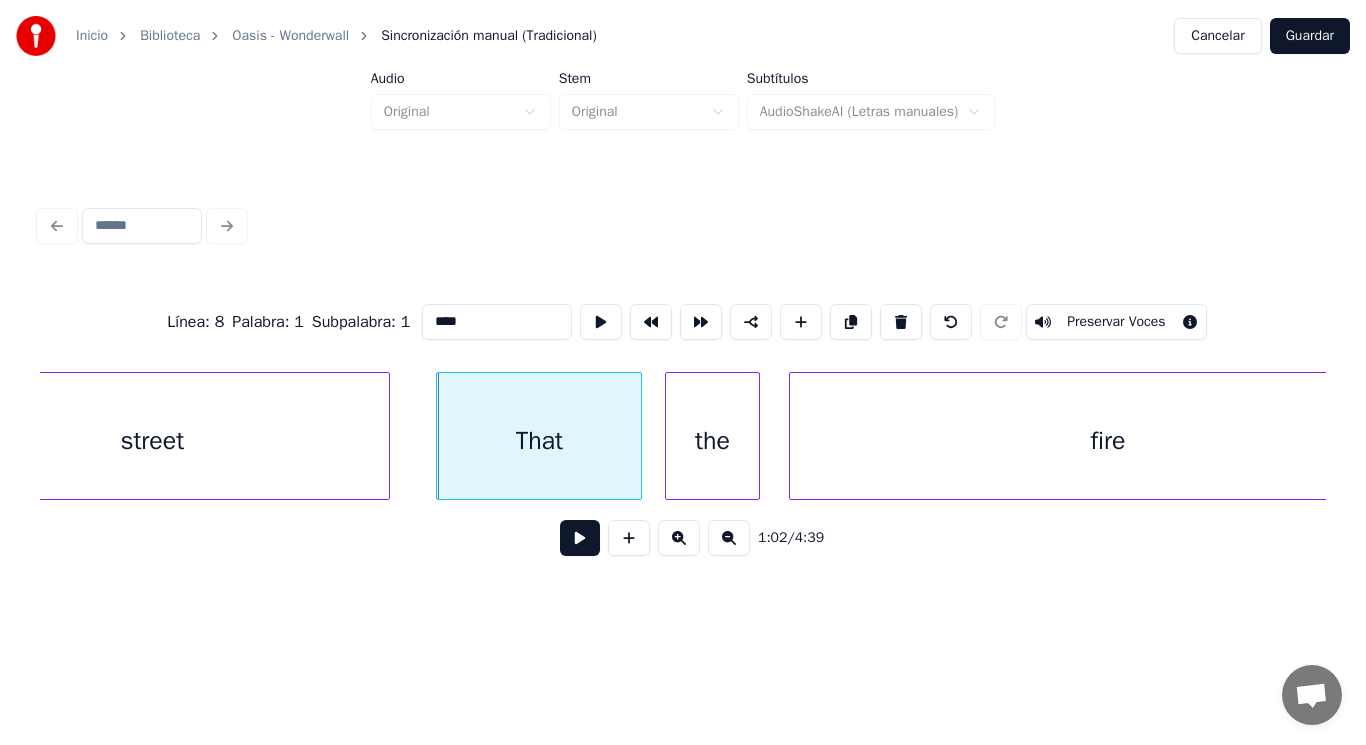 click on "****" at bounding box center [497, 322] 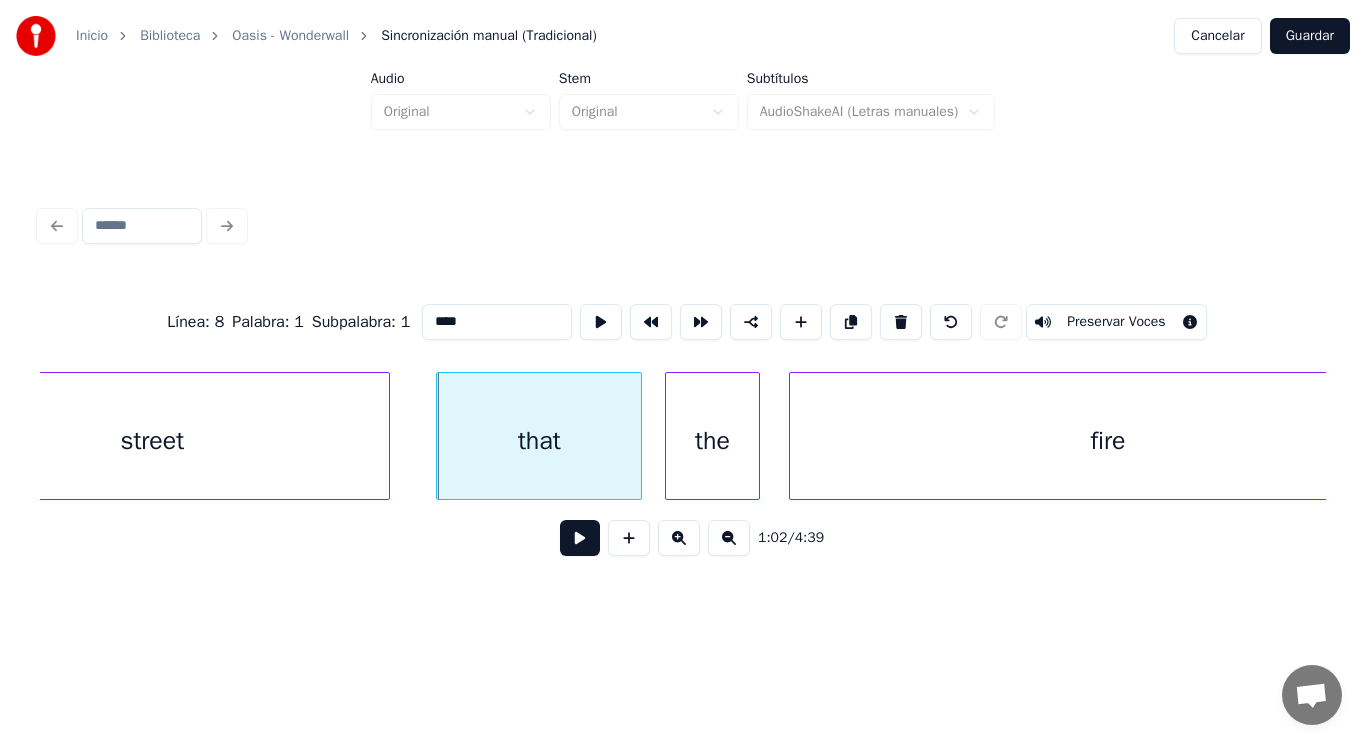 type on "****" 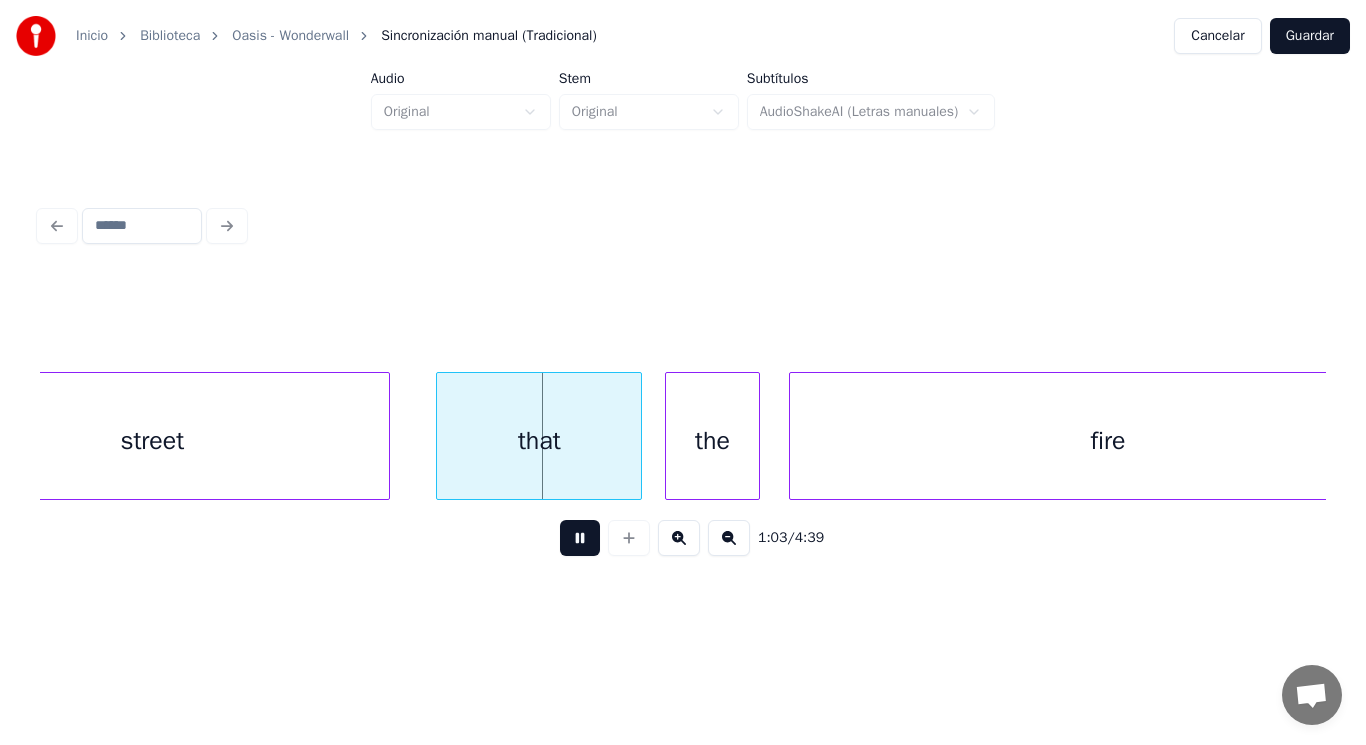 click at bounding box center [580, 538] 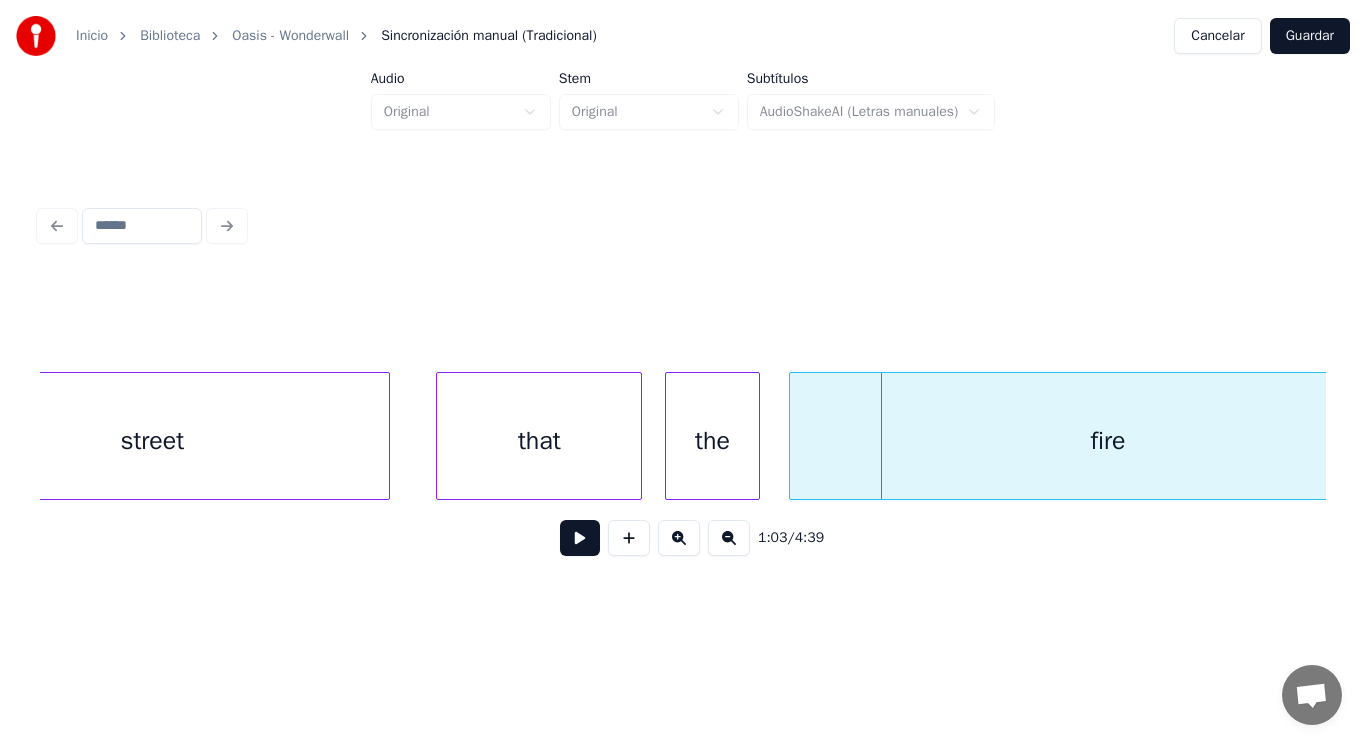 click on "street" at bounding box center (152, 441) 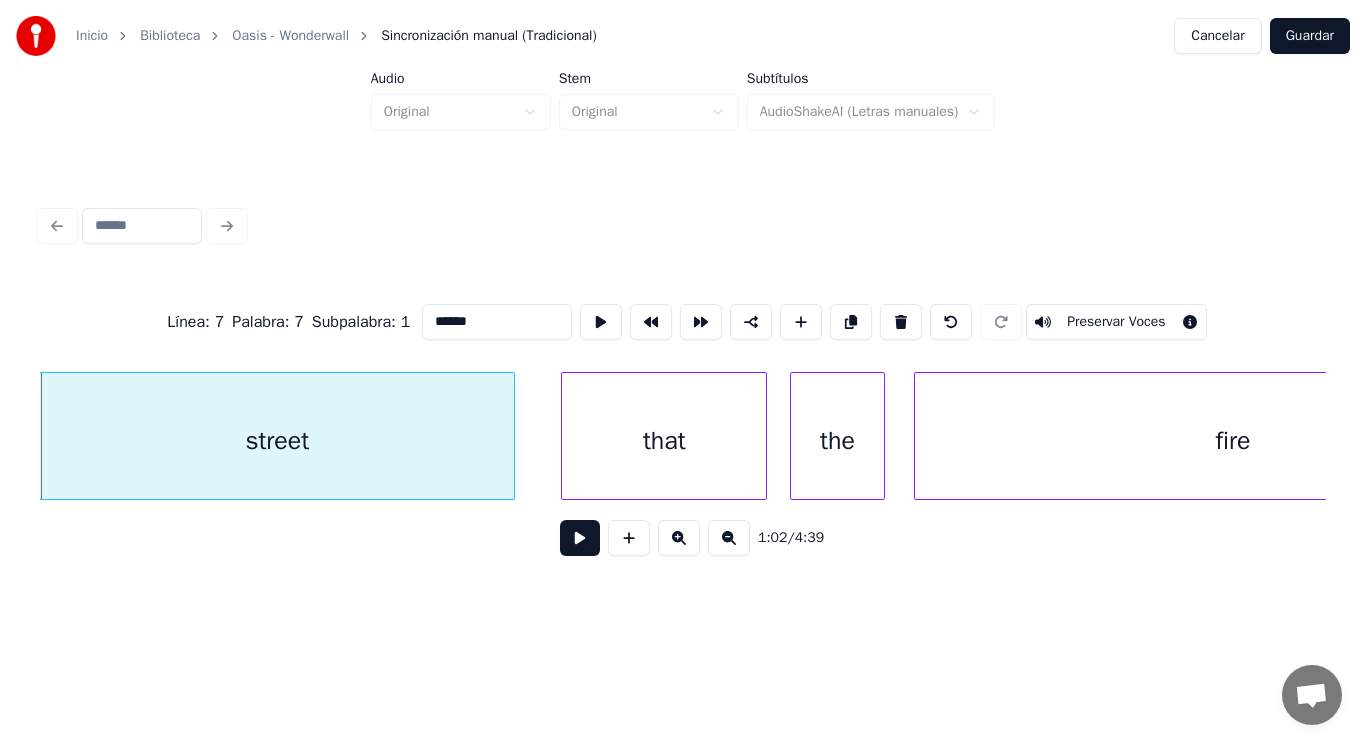 click at bounding box center [580, 538] 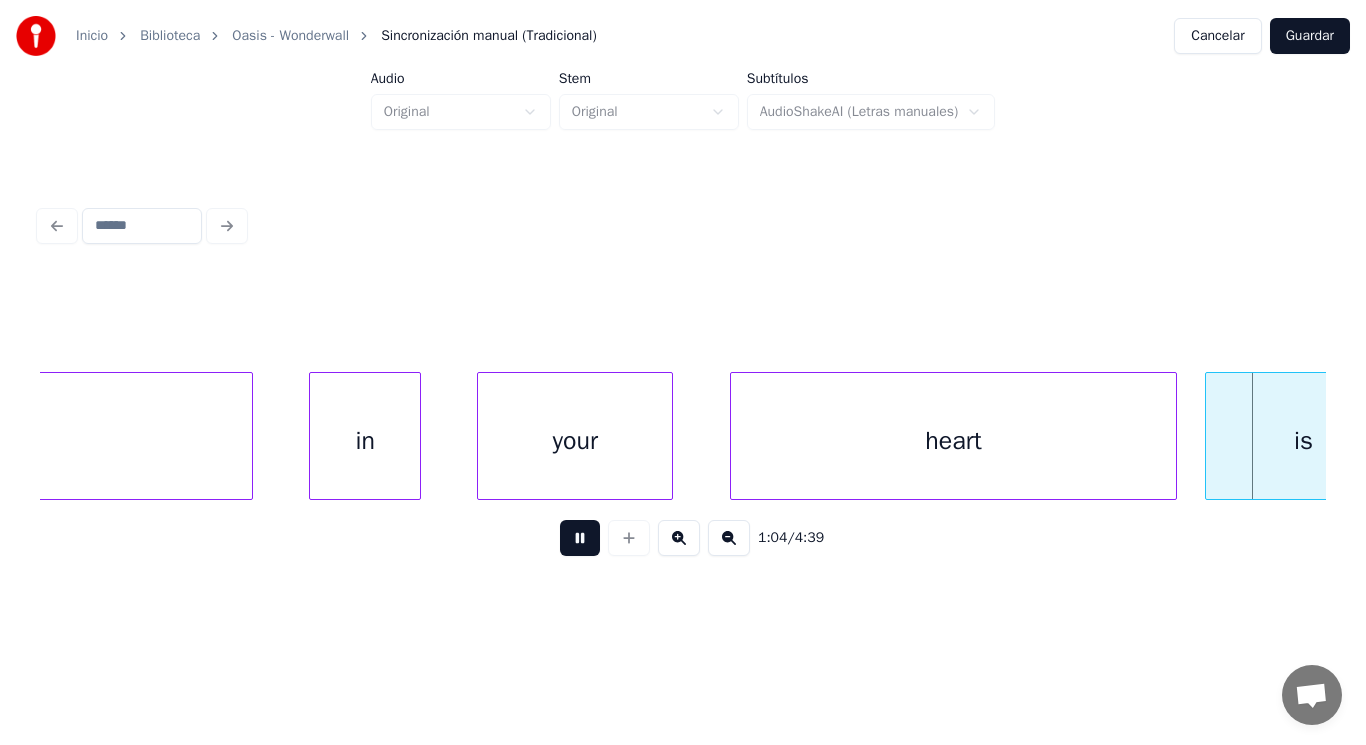 click at bounding box center (580, 538) 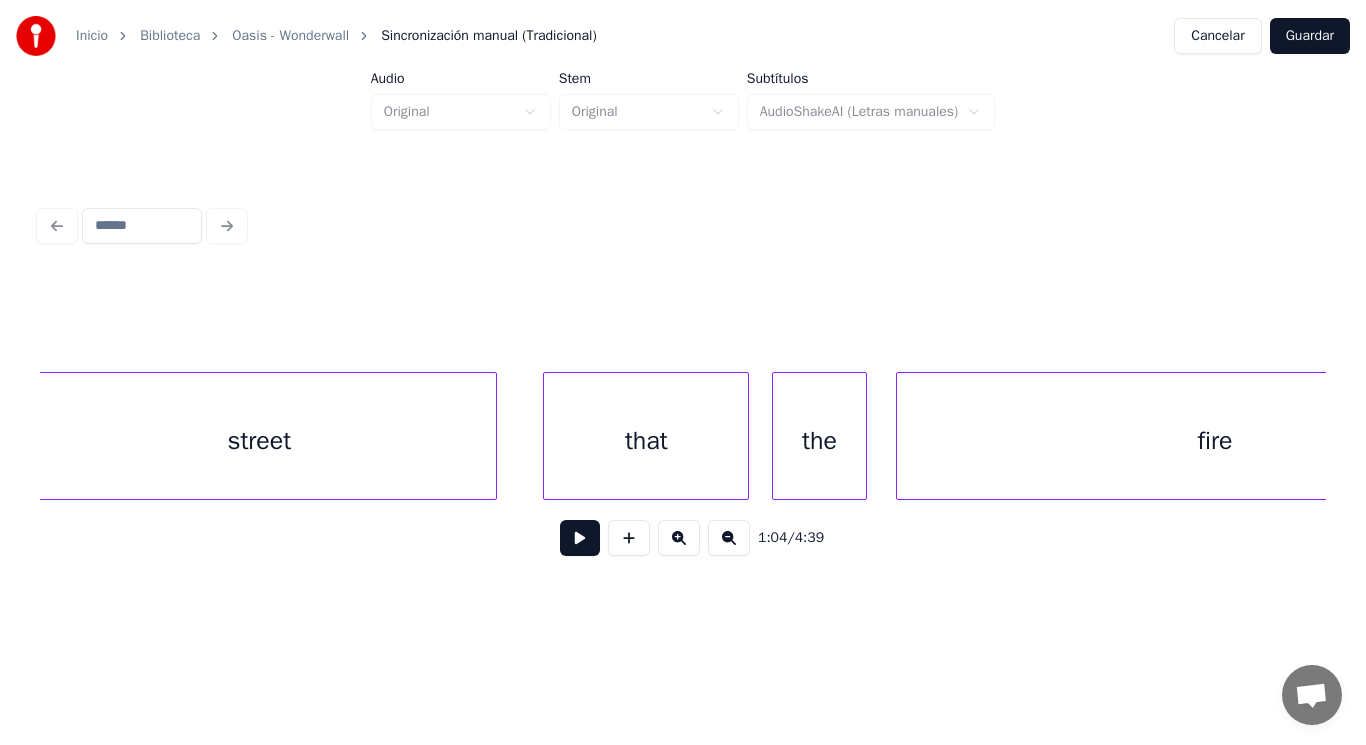 scroll, scrollTop: 0, scrollLeft: 87620, axis: horizontal 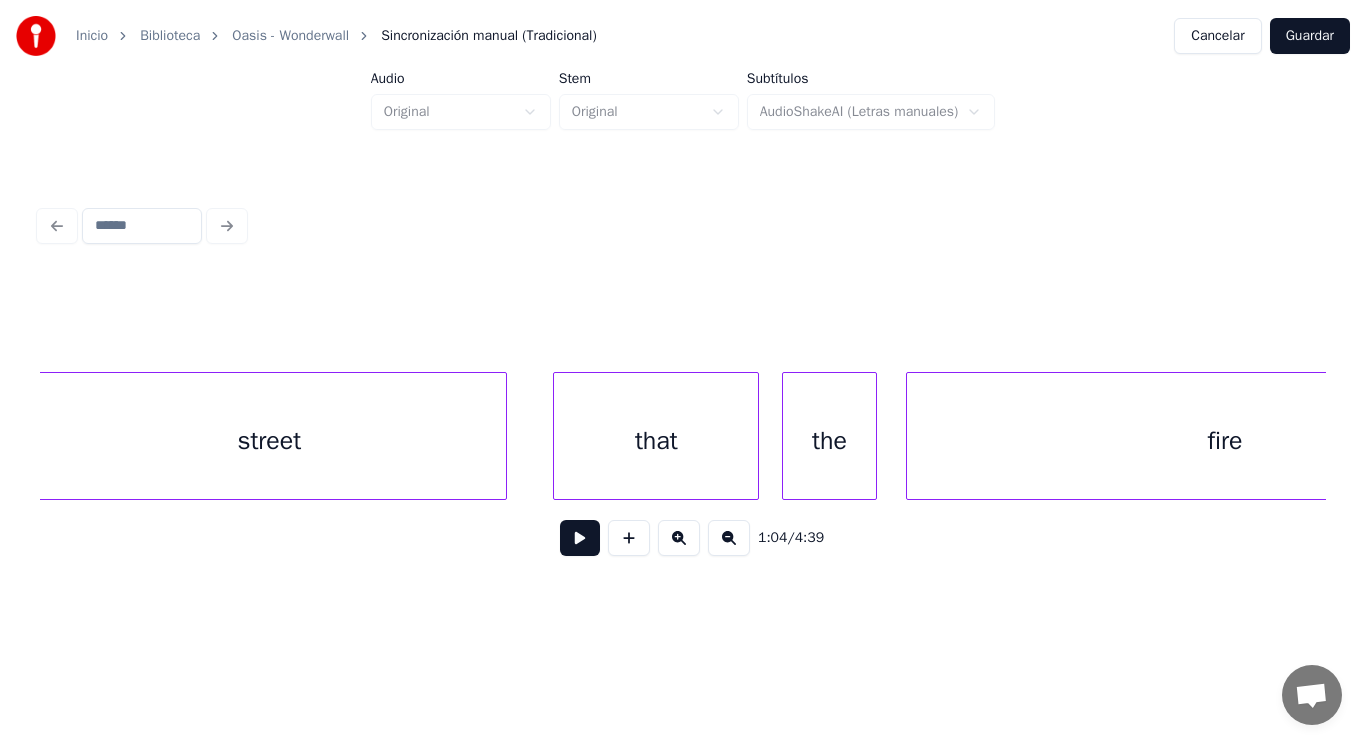 click on "that" at bounding box center (656, 441) 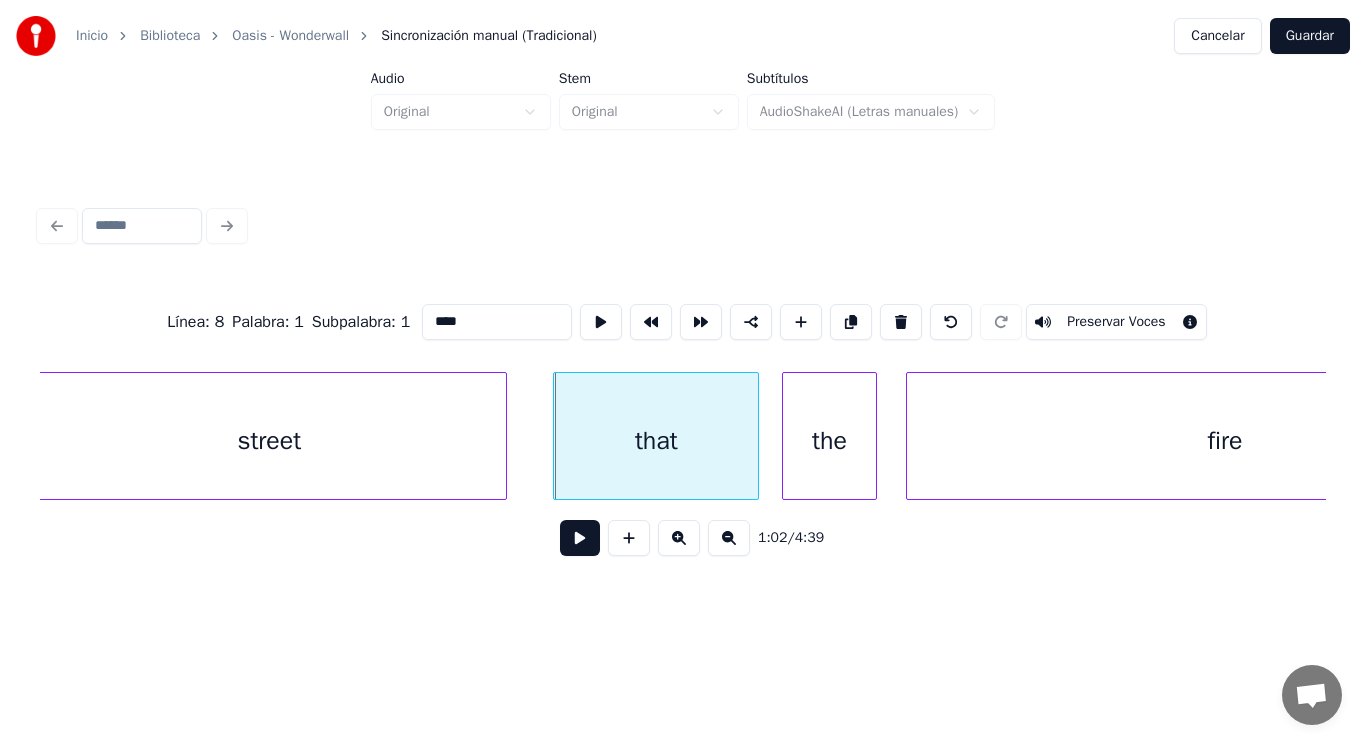 click at bounding box center (580, 538) 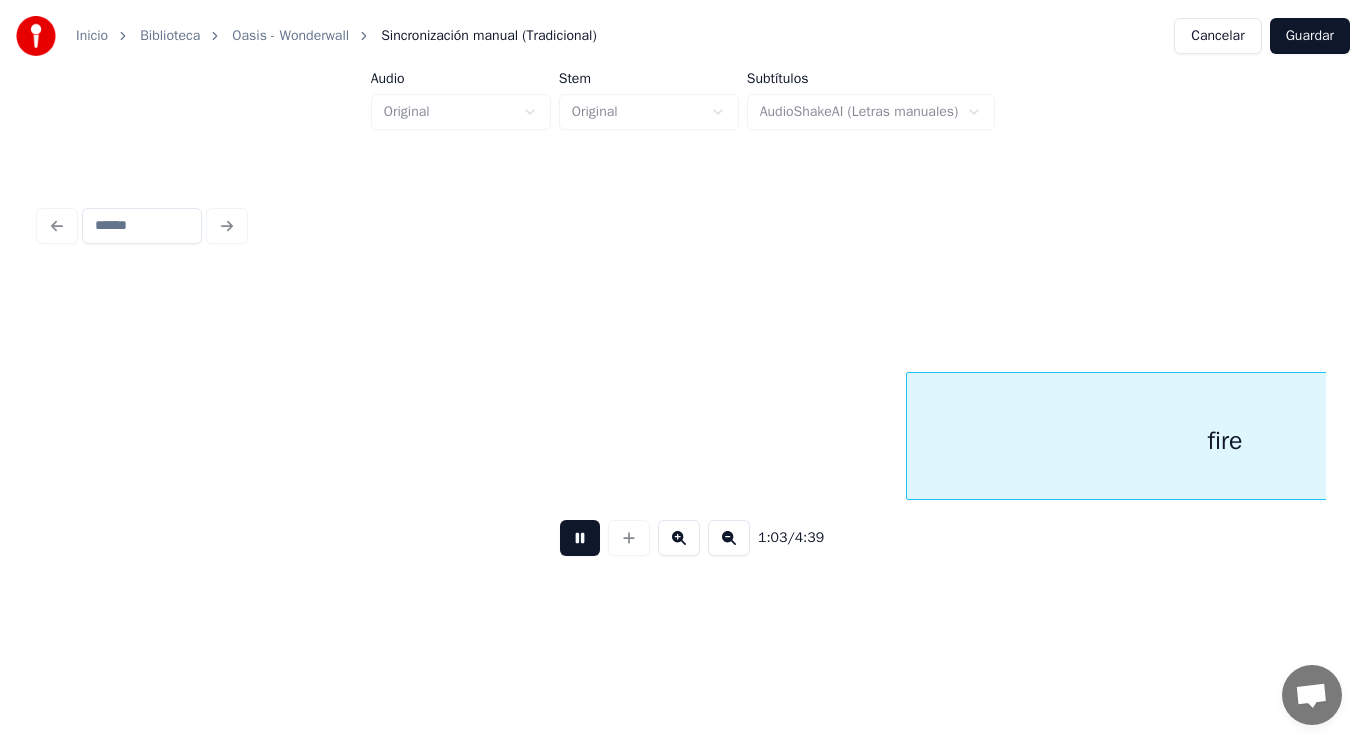 scroll, scrollTop: 0, scrollLeft: 88923, axis: horizontal 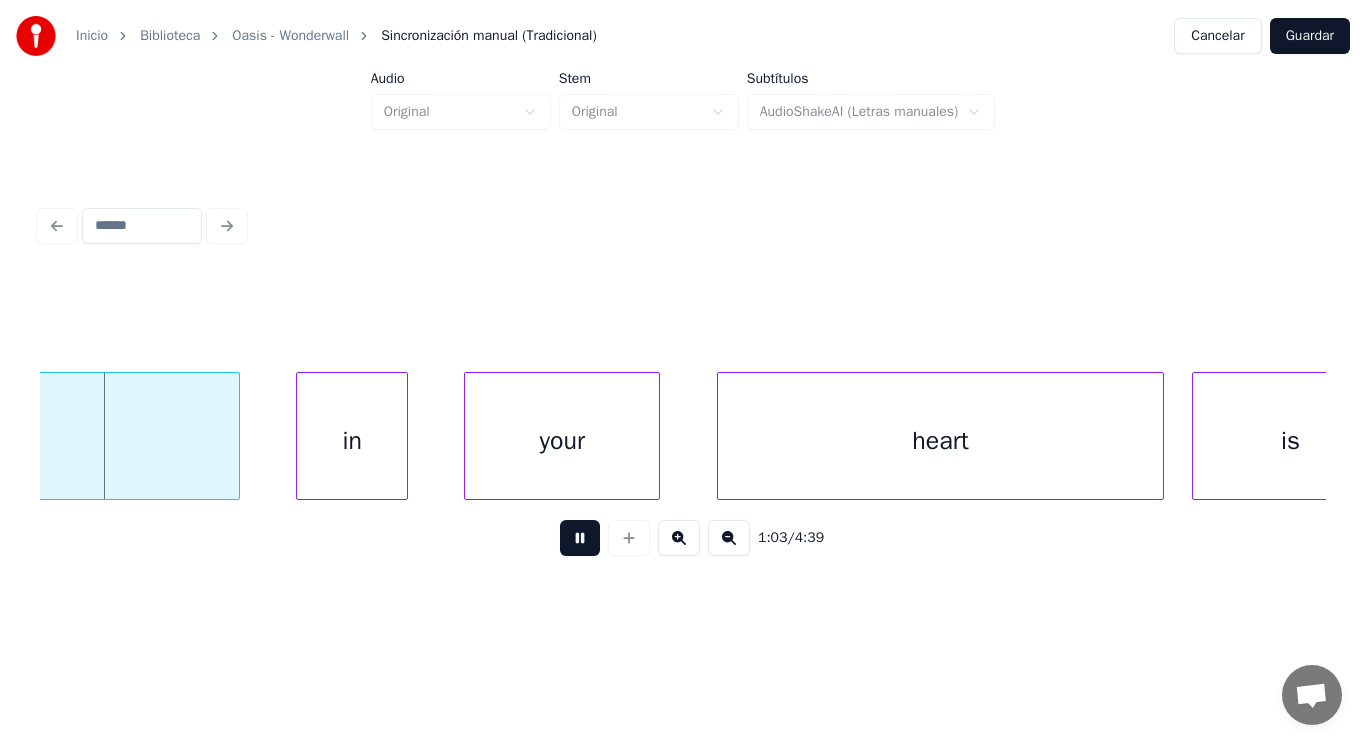 click at bounding box center (580, 538) 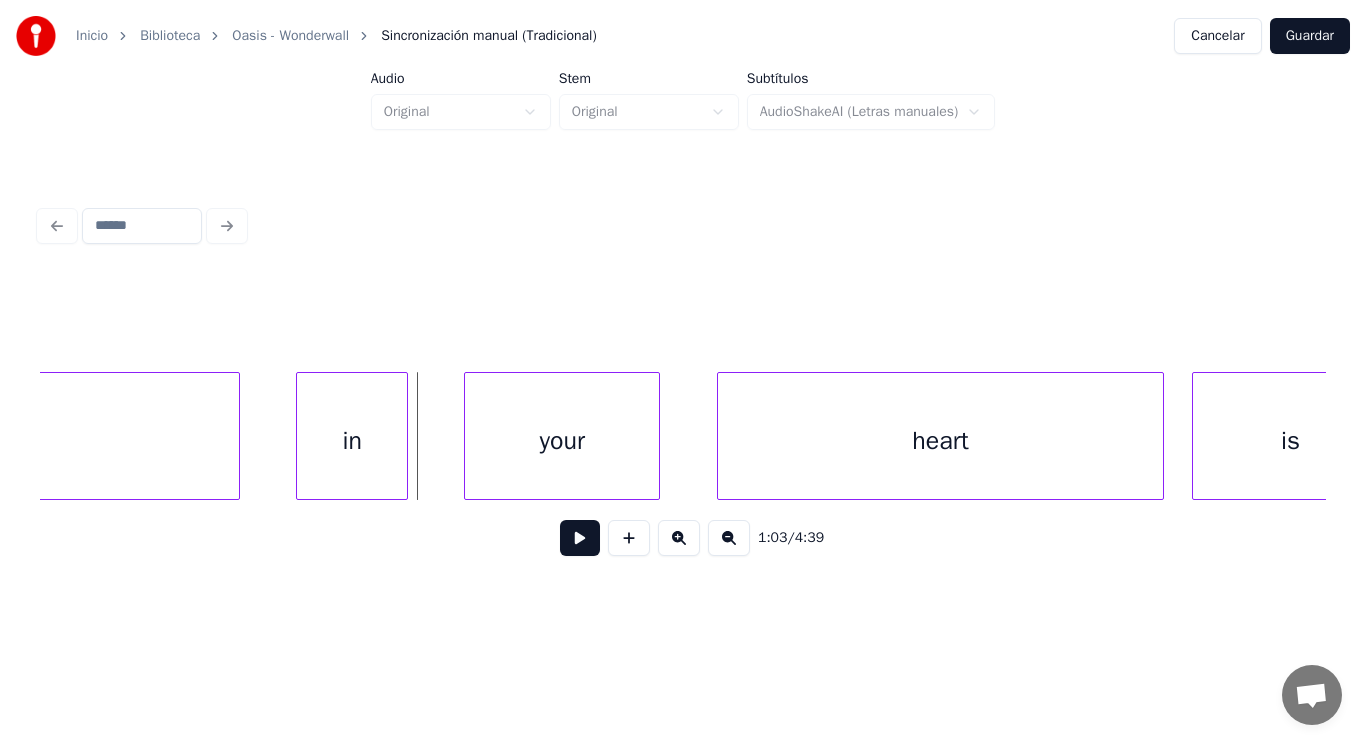 click on "fire" at bounding box center (-79, 441) 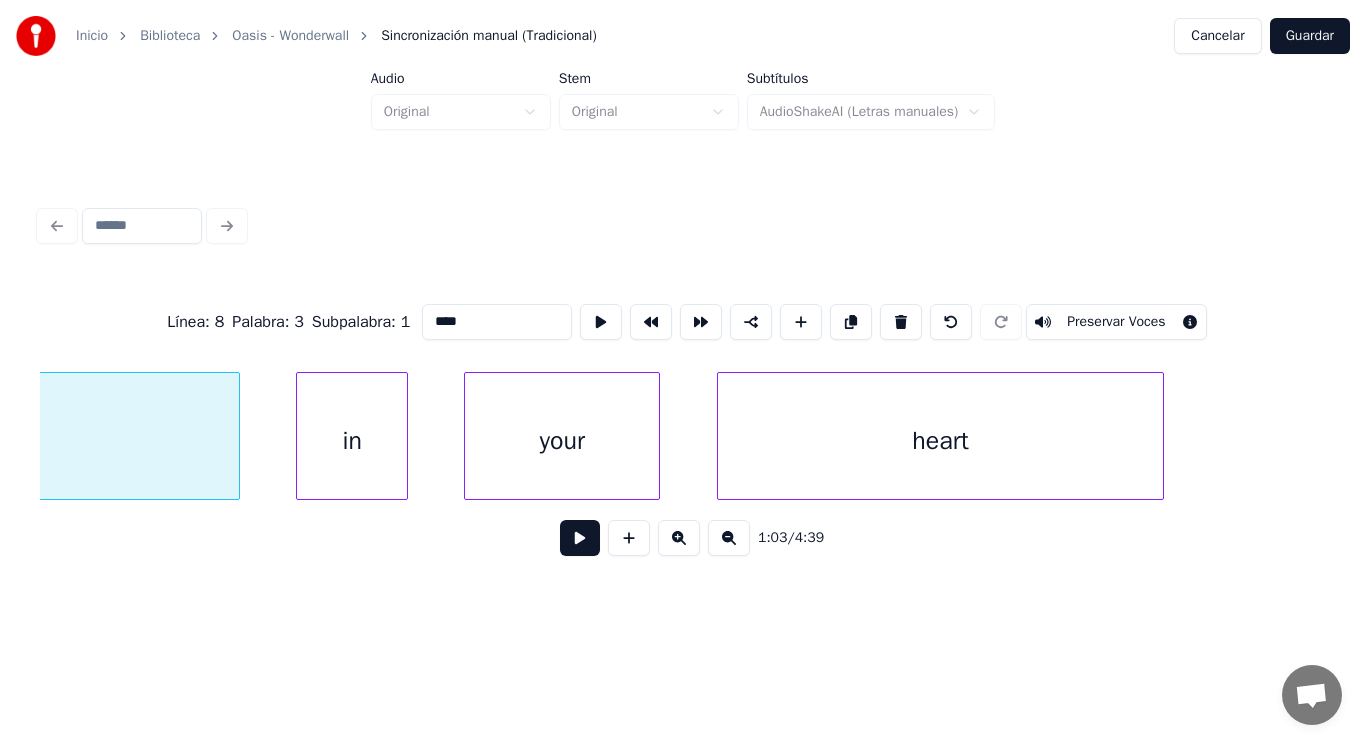 scroll, scrollTop: 0, scrollLeft: 88487, axis: horizontal 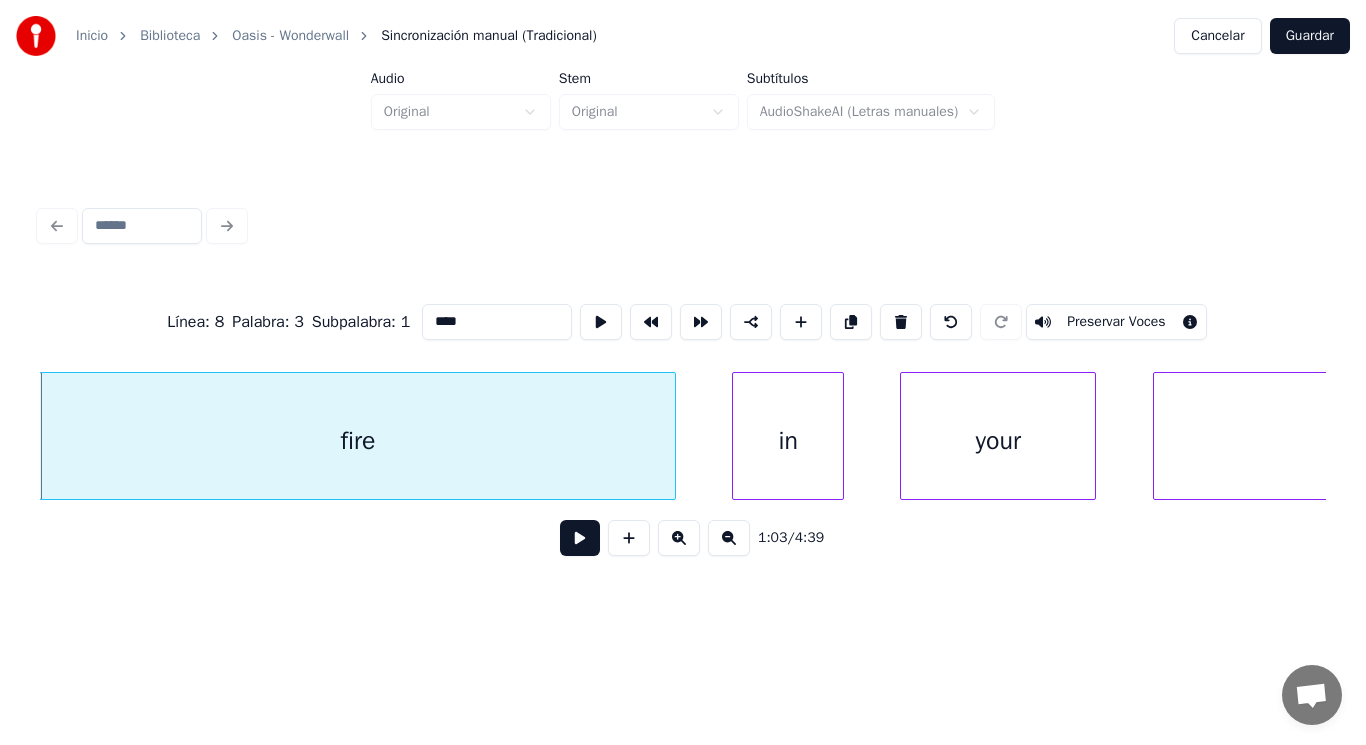 click at bounding box center [580, 538] 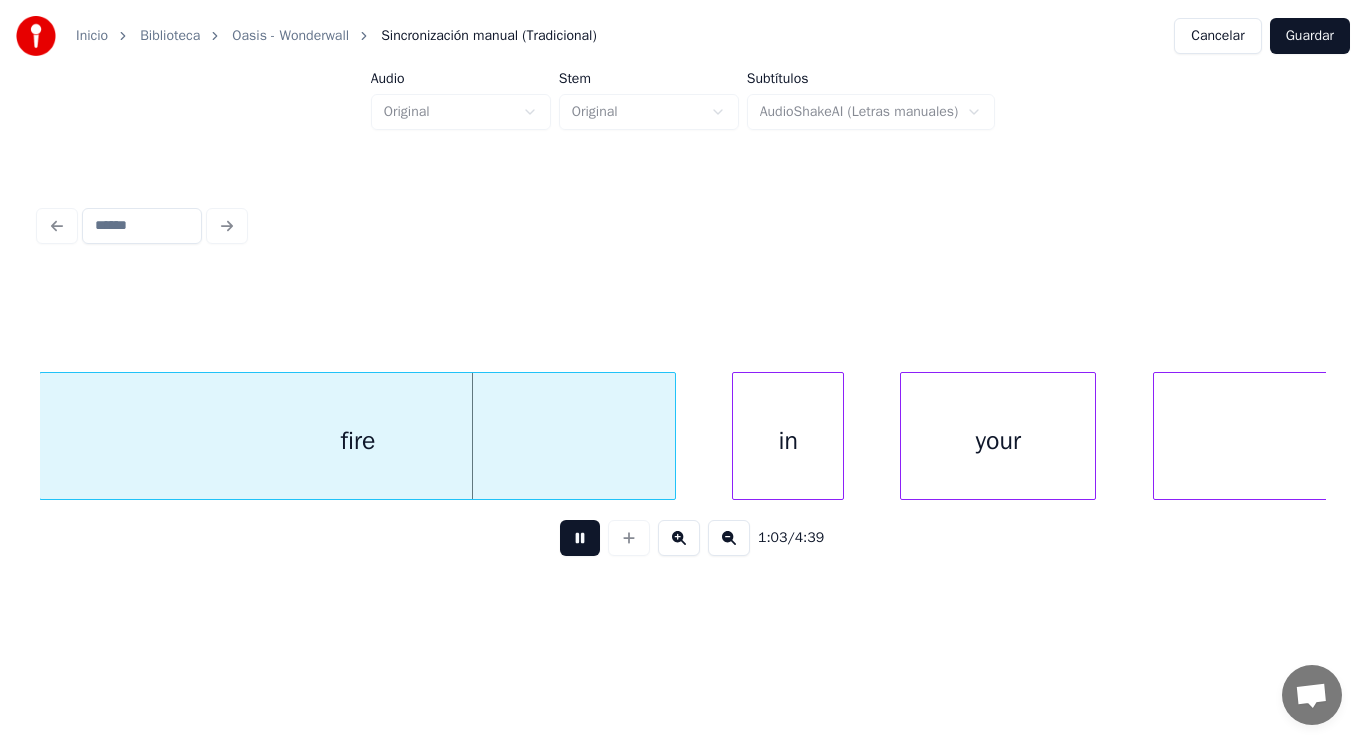 click at bounding box center (580, 538) 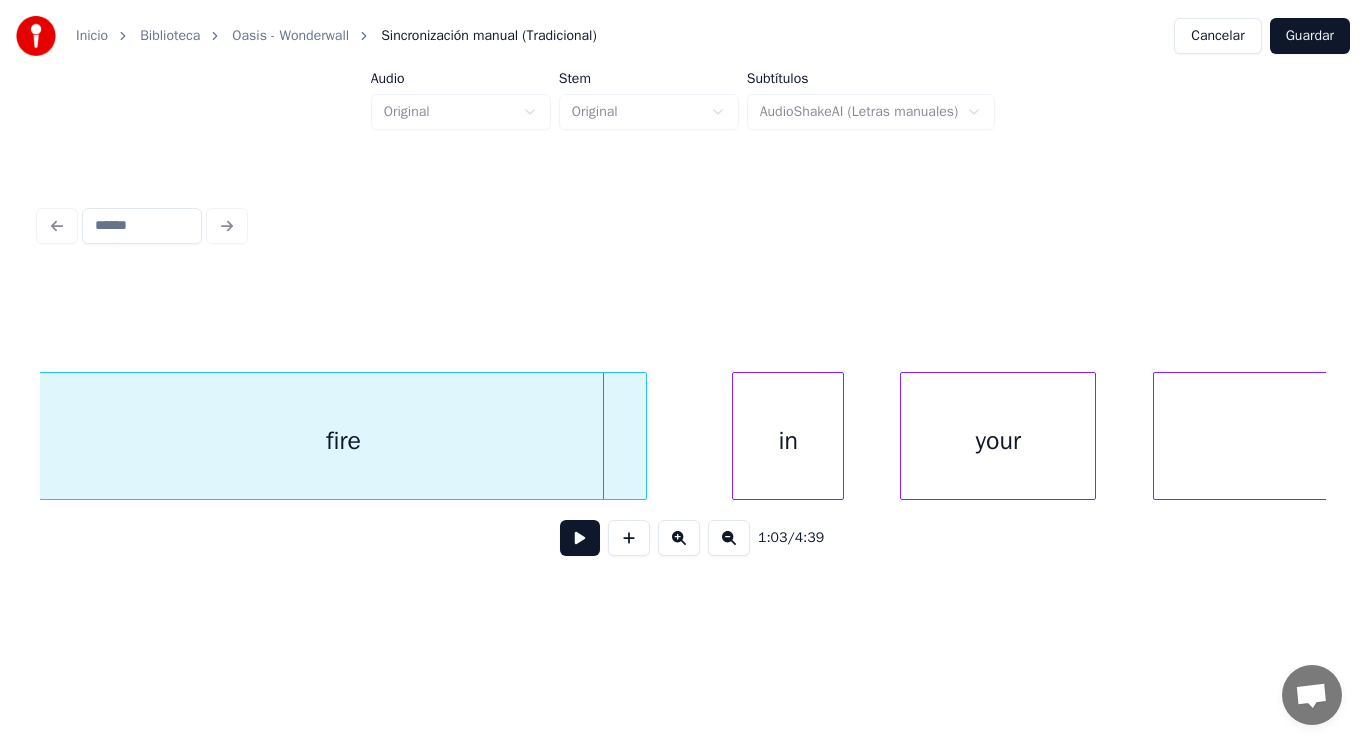 click at bounding box center (643, 436) 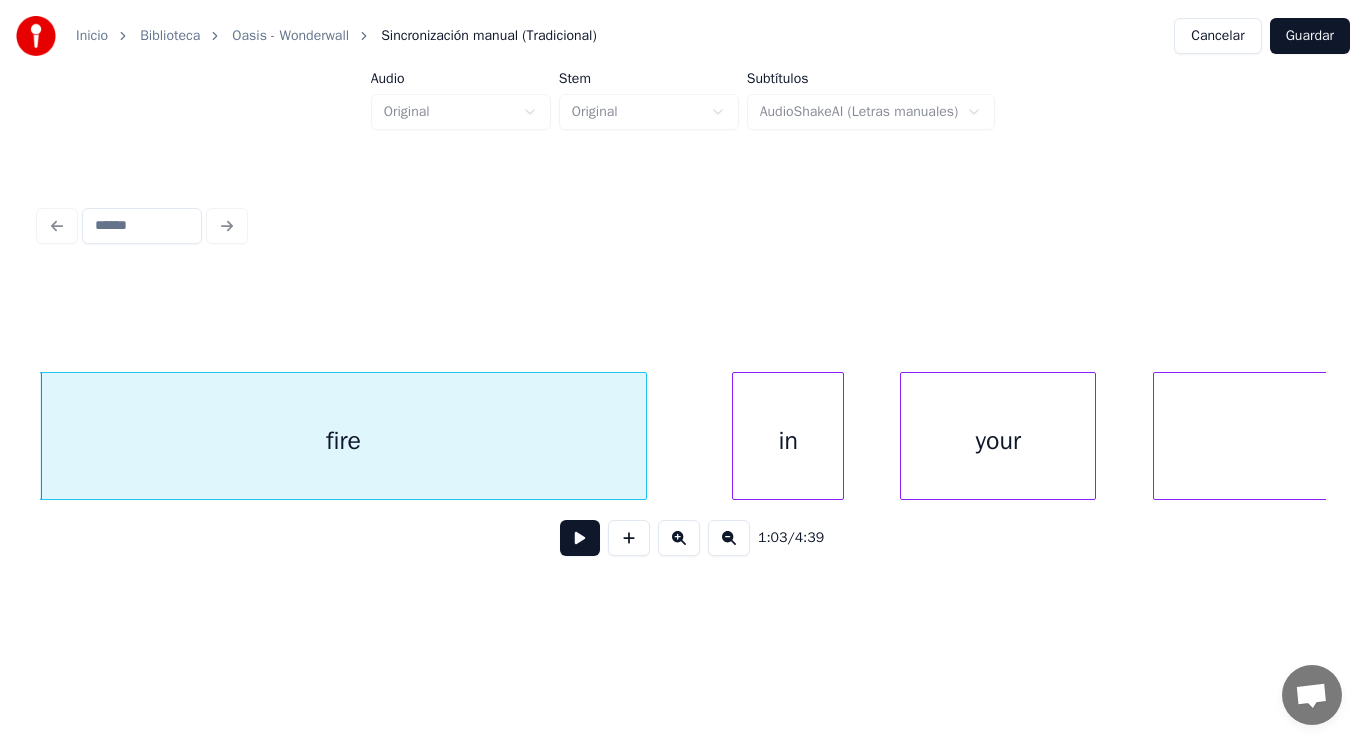 click at bounding box center (580, 538) 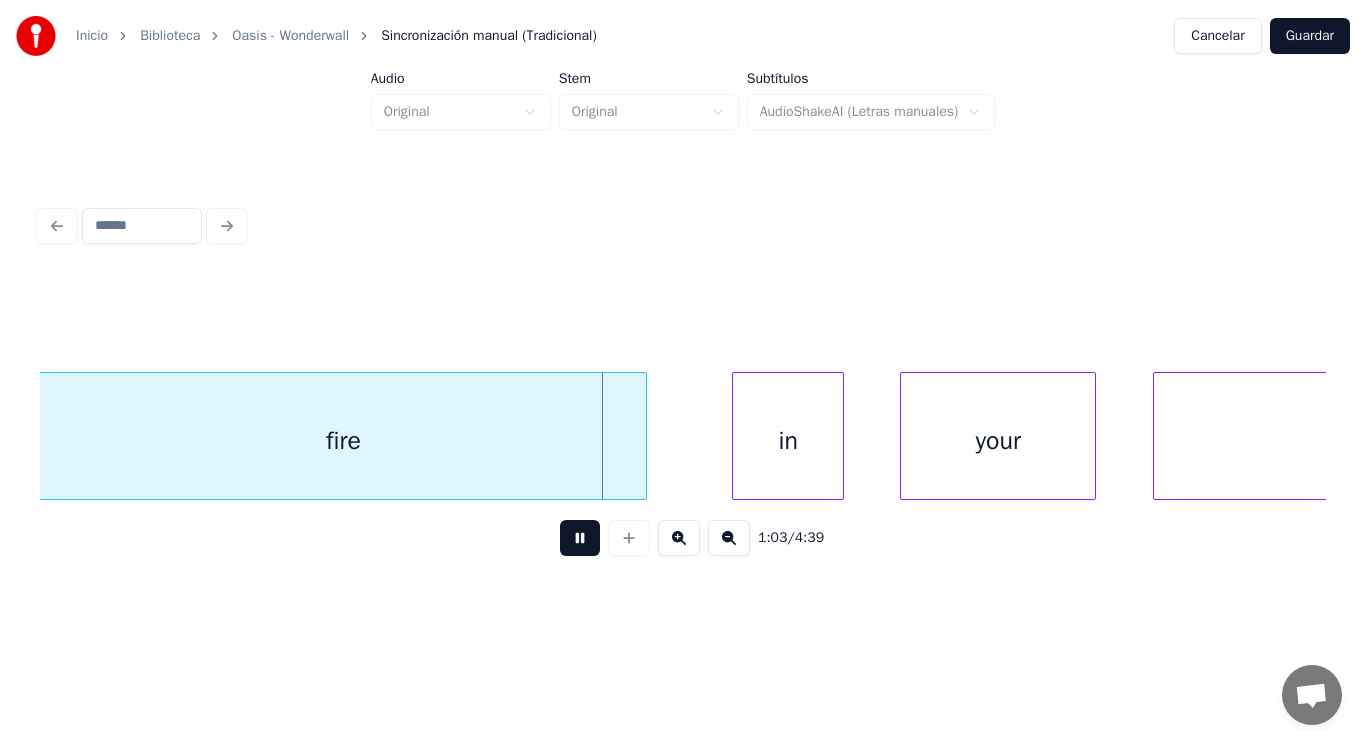 click at bounding box center (580, 538) 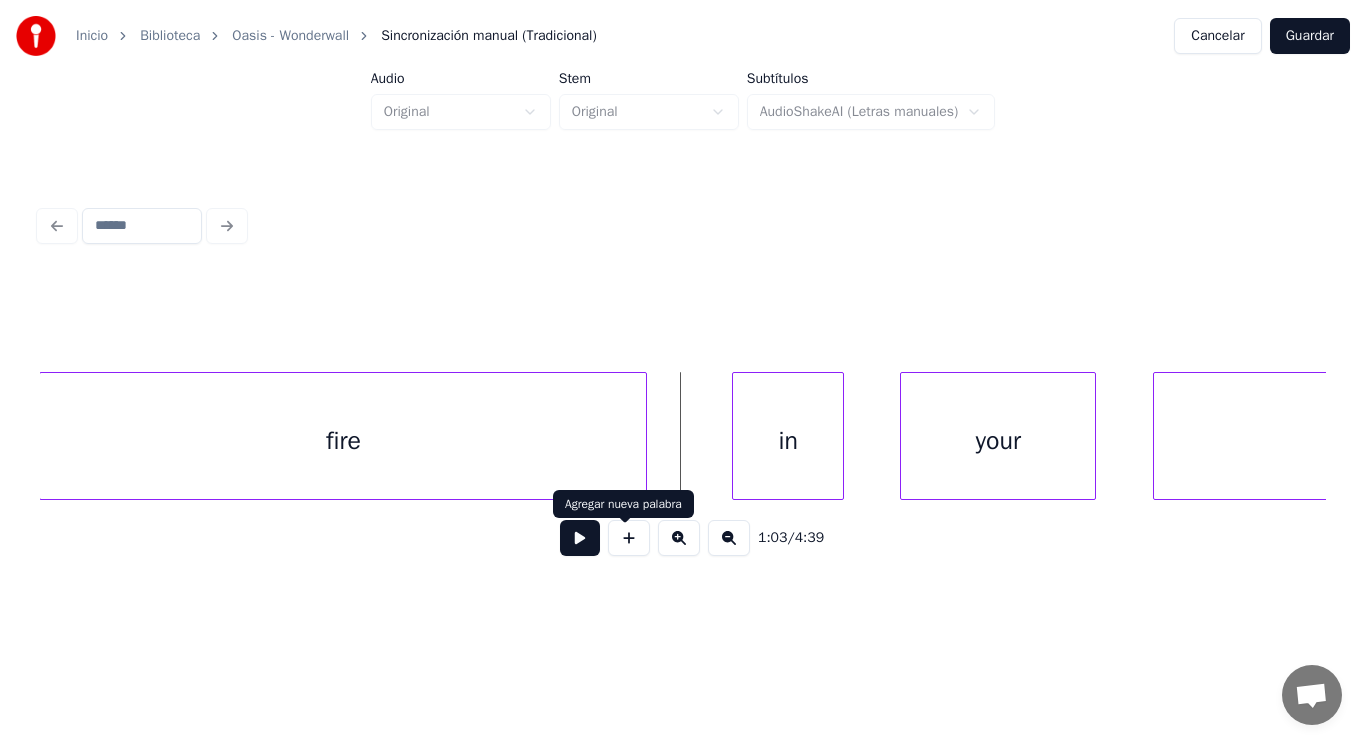 click at bounding box center (580, 538) 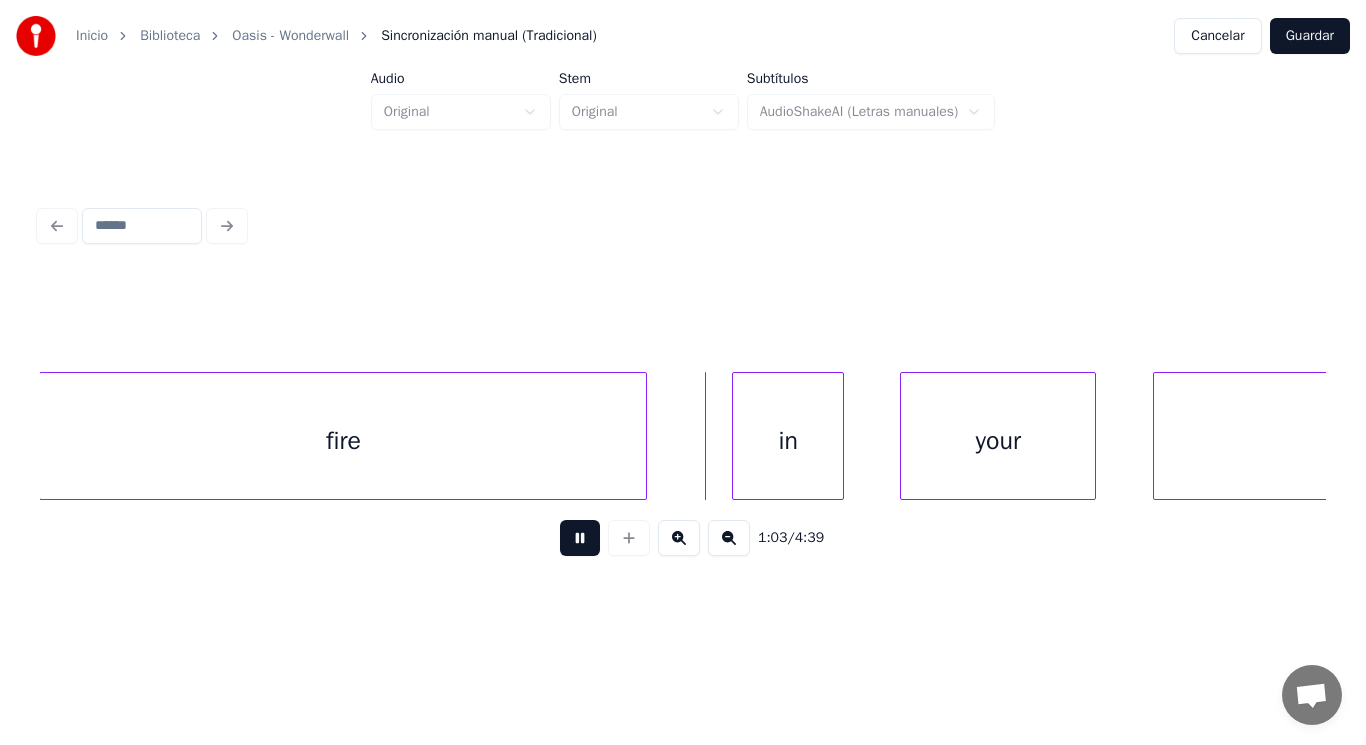 click at bounding box center [580, 538] 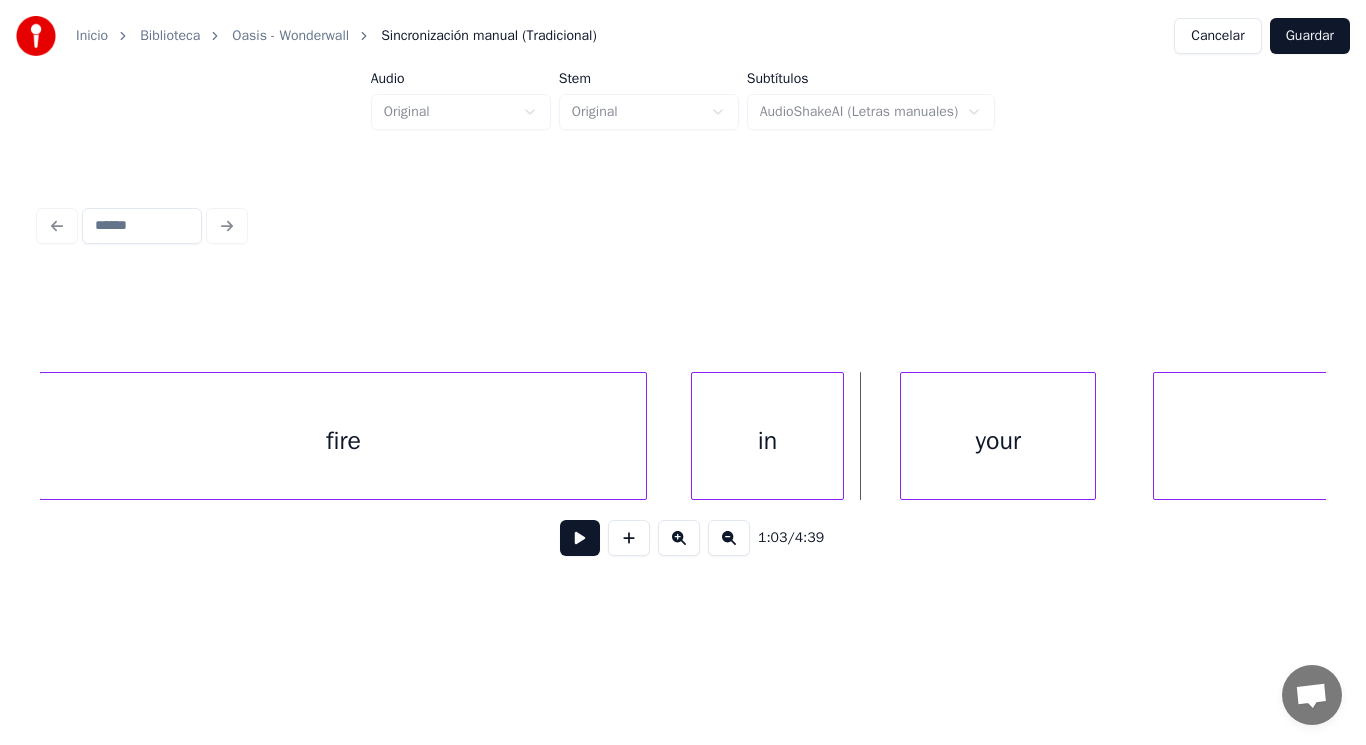 click at bounding box center (695, 436) 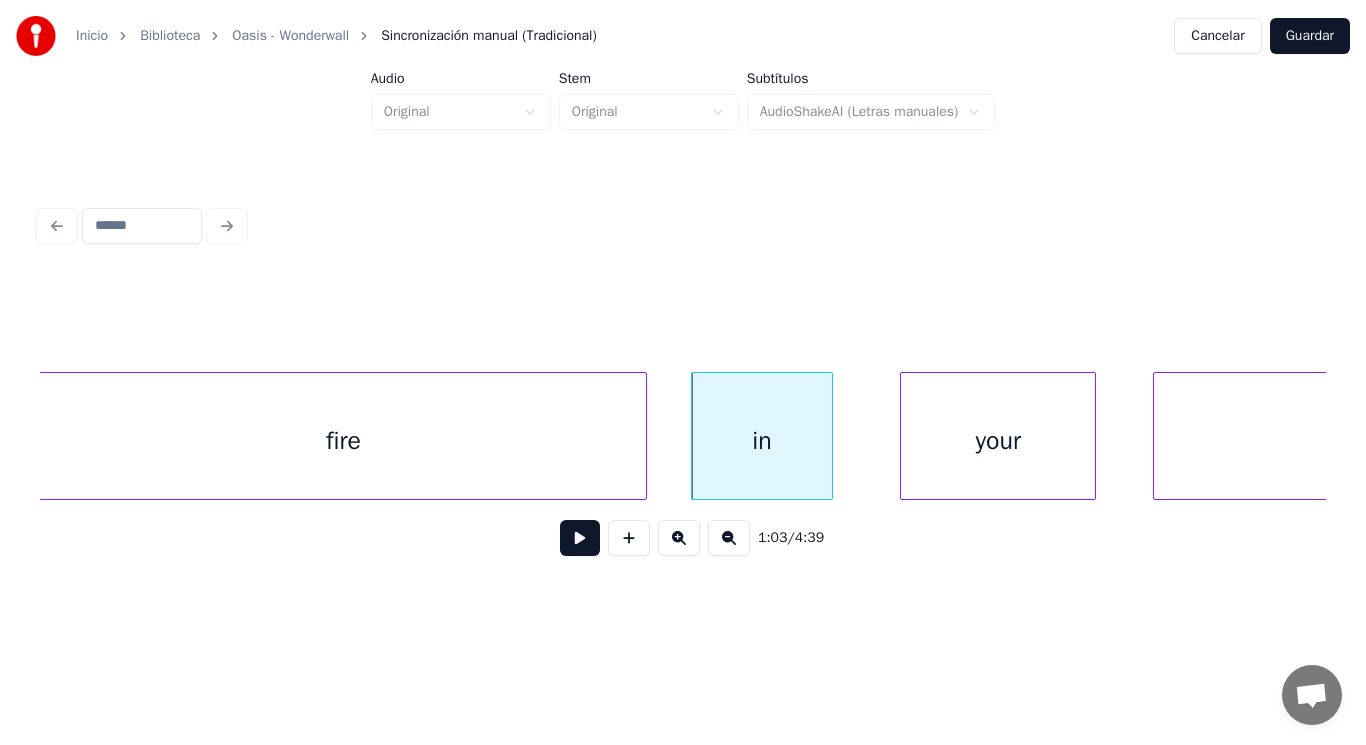 click at bounding box center [829, 436] 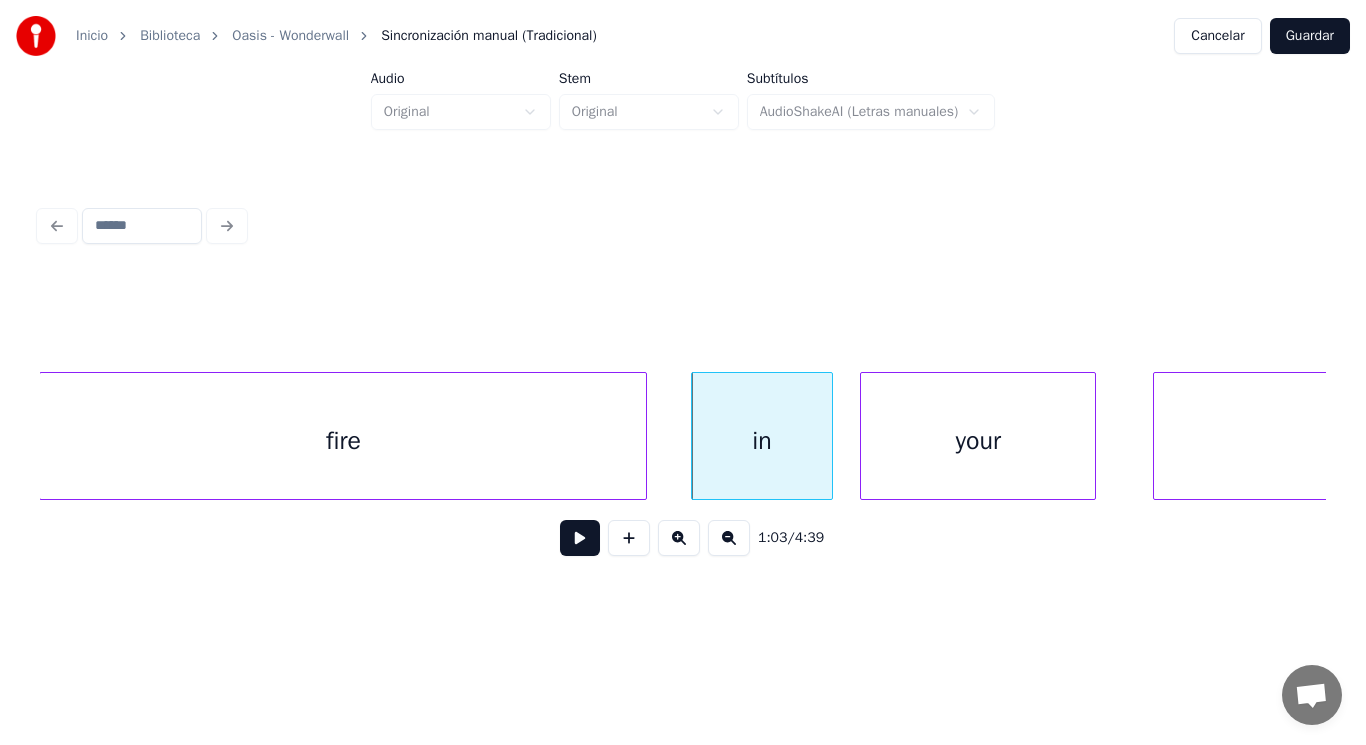 click at bounding box center (864, 436) 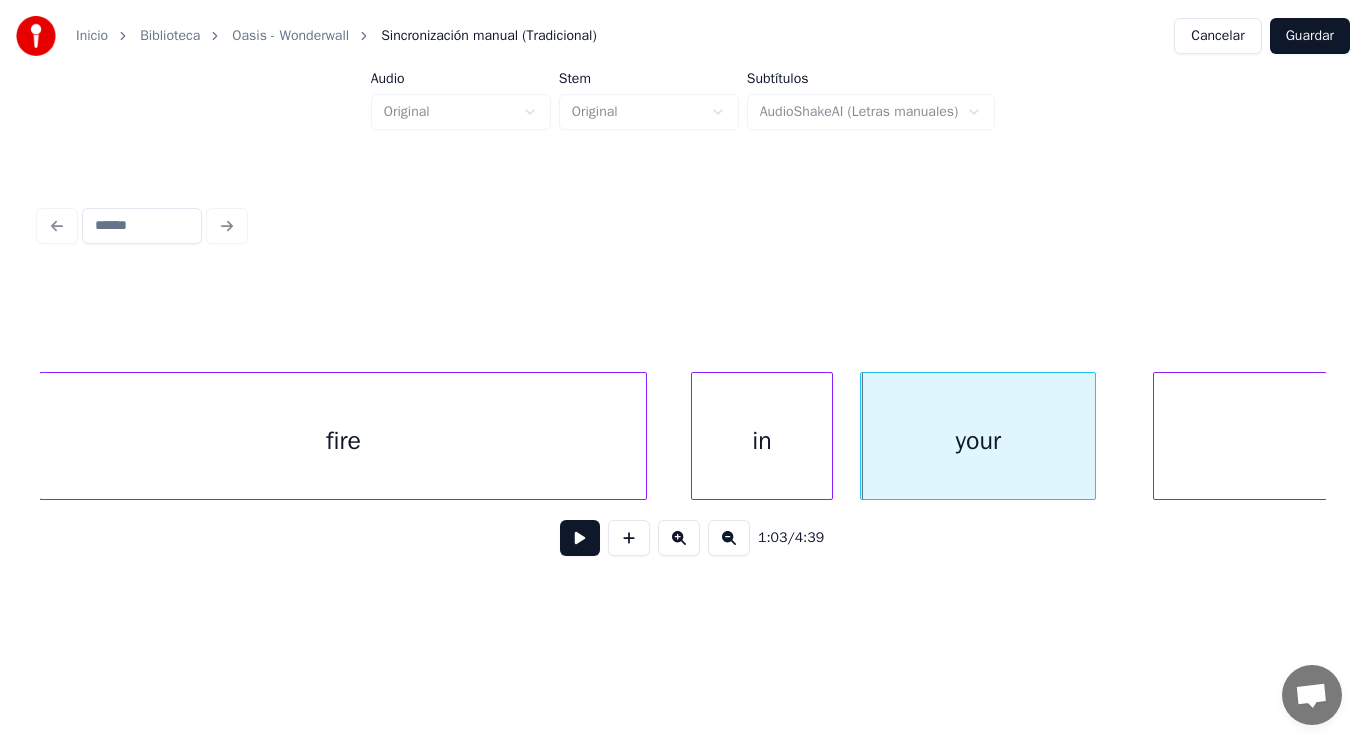 click at bounding box center (580, 538) 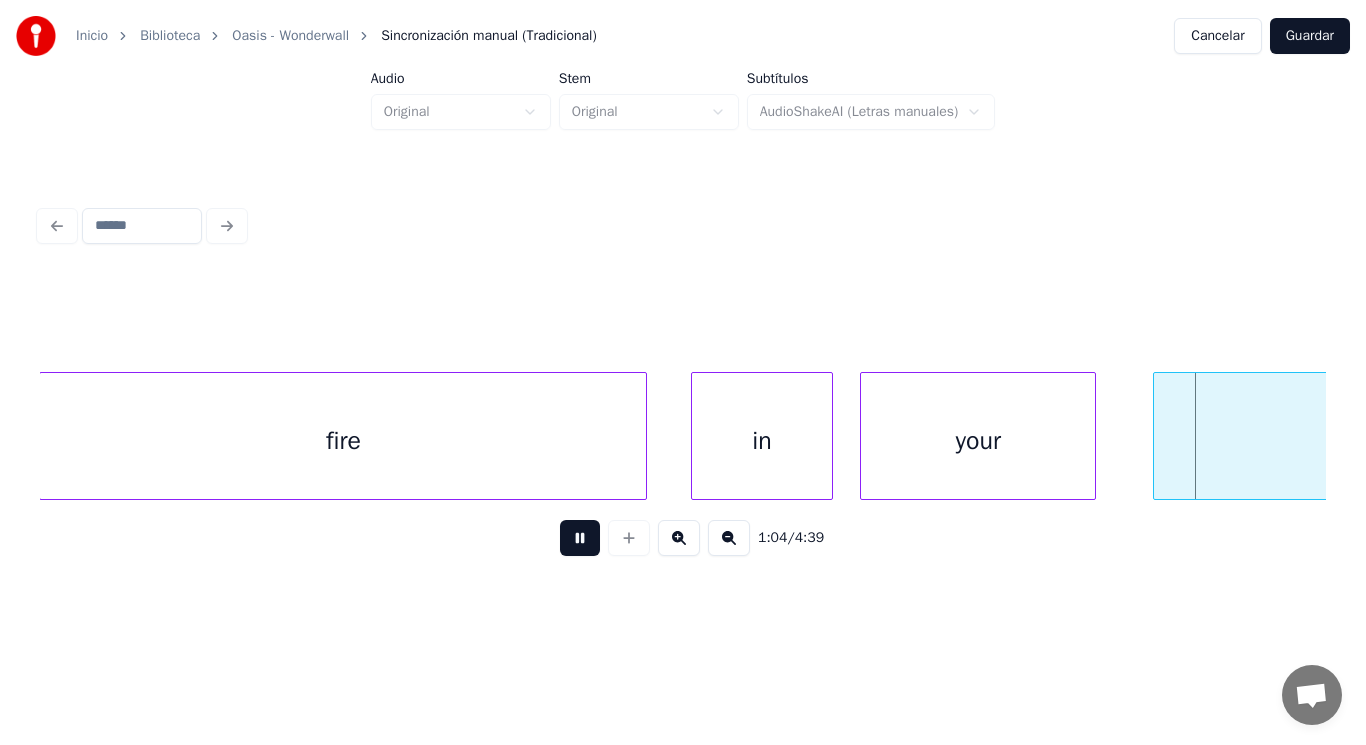 click at bounding box center (580, 538) 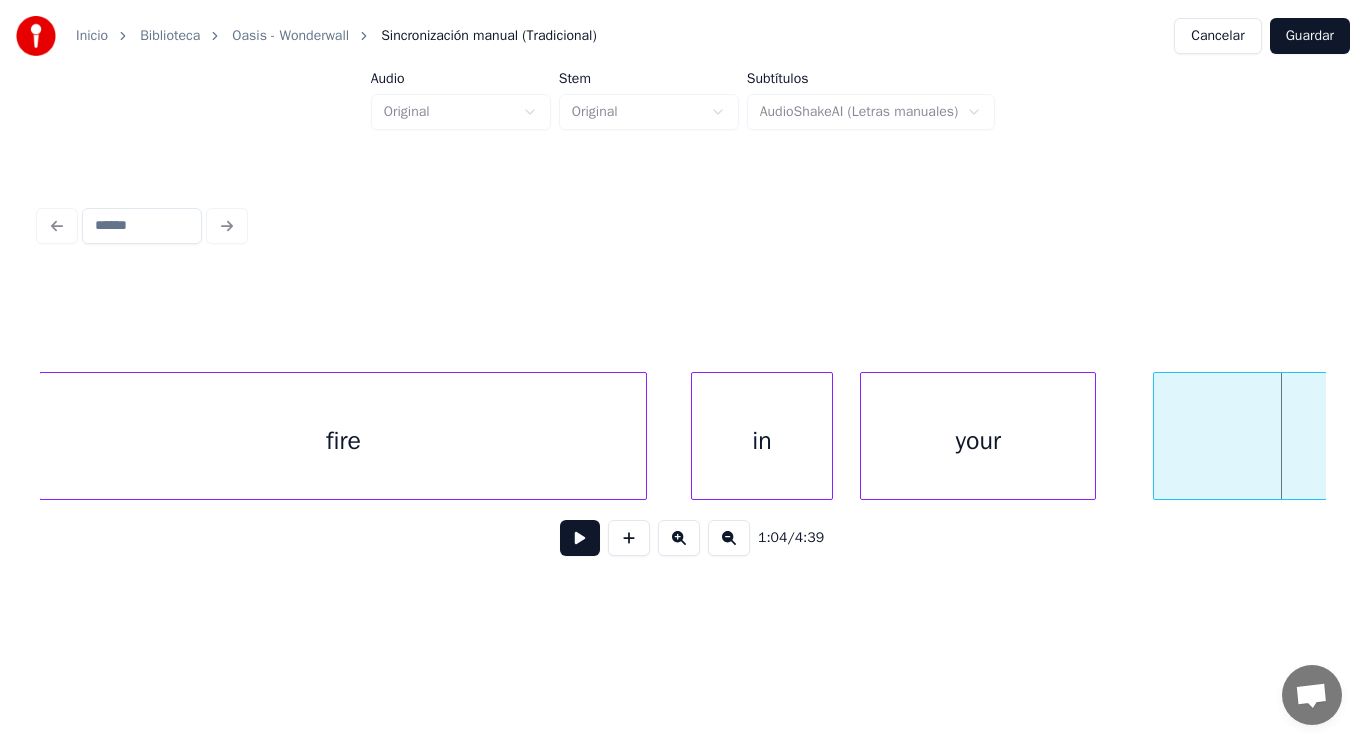 click at bounding box center (580, 538) 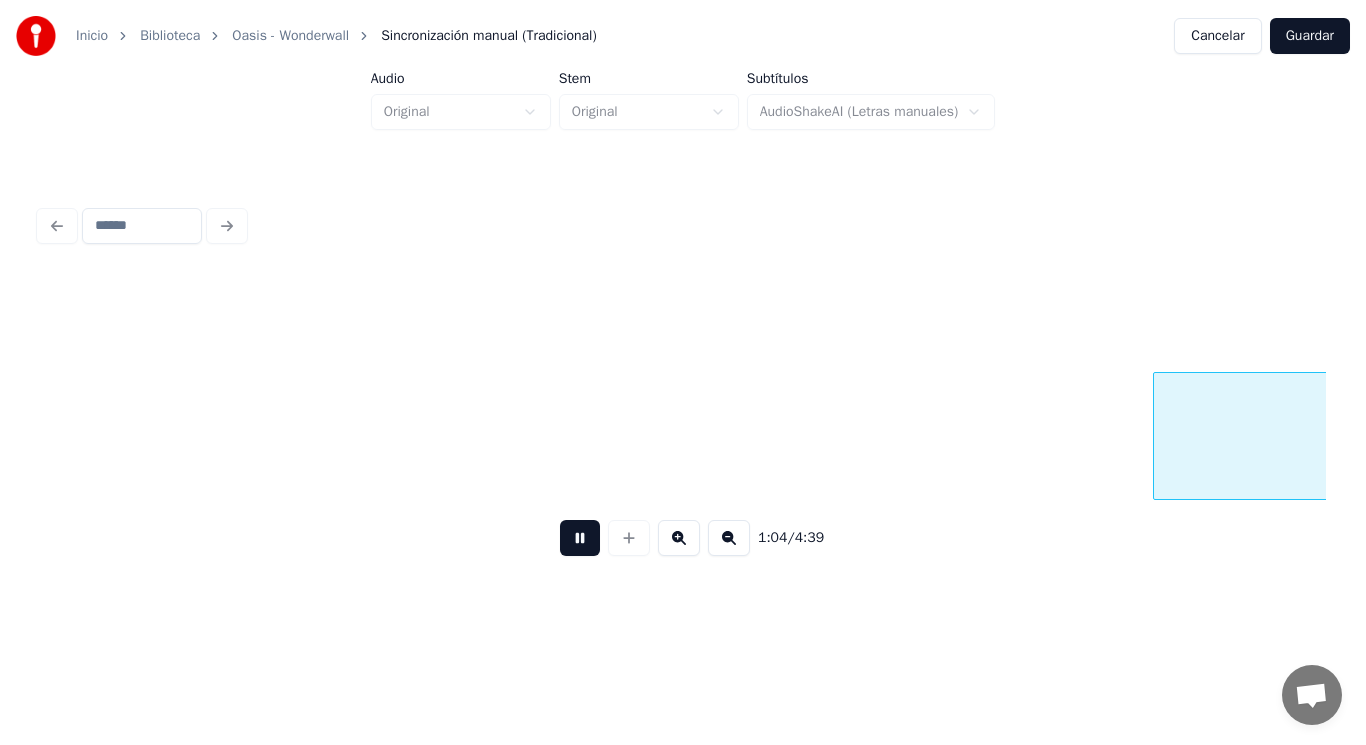 scroll, scrollTop: 0, scrollLeft: 89796, axis: horizontal 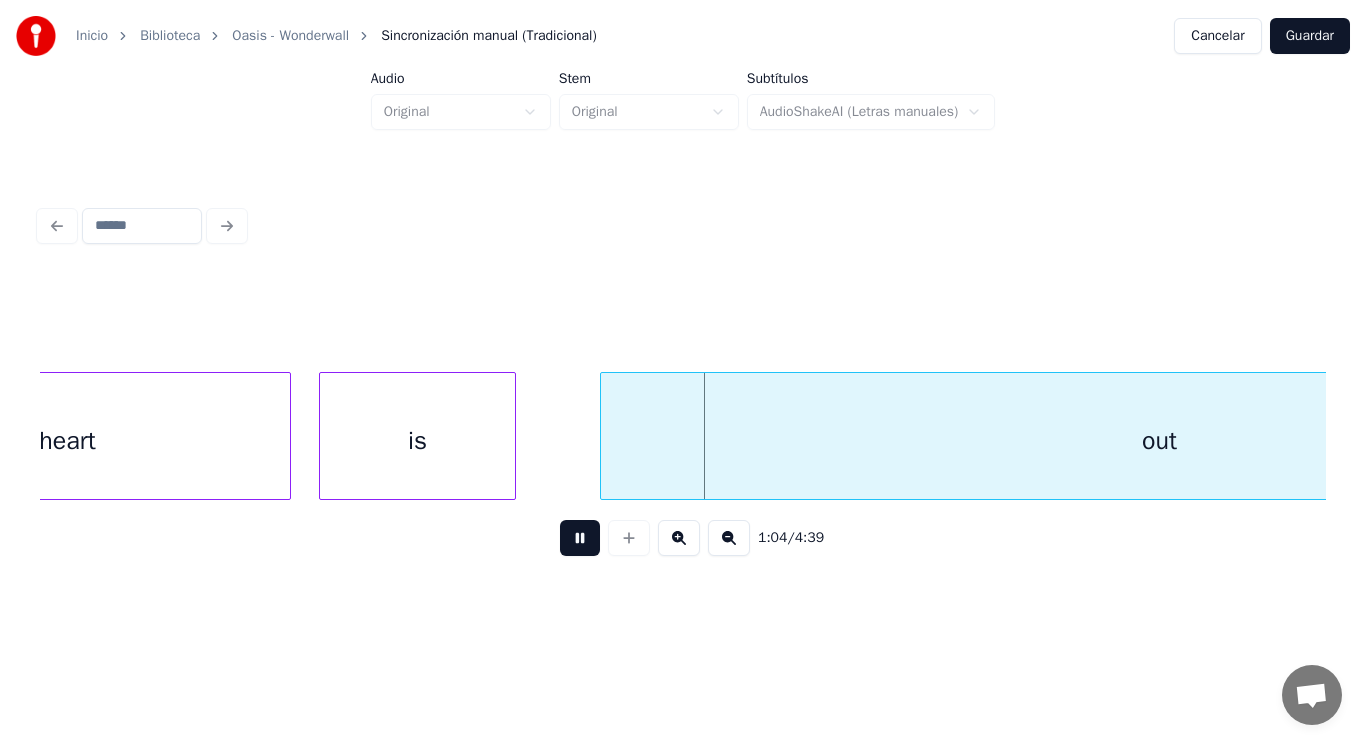 click at bounding box center (580, 538) 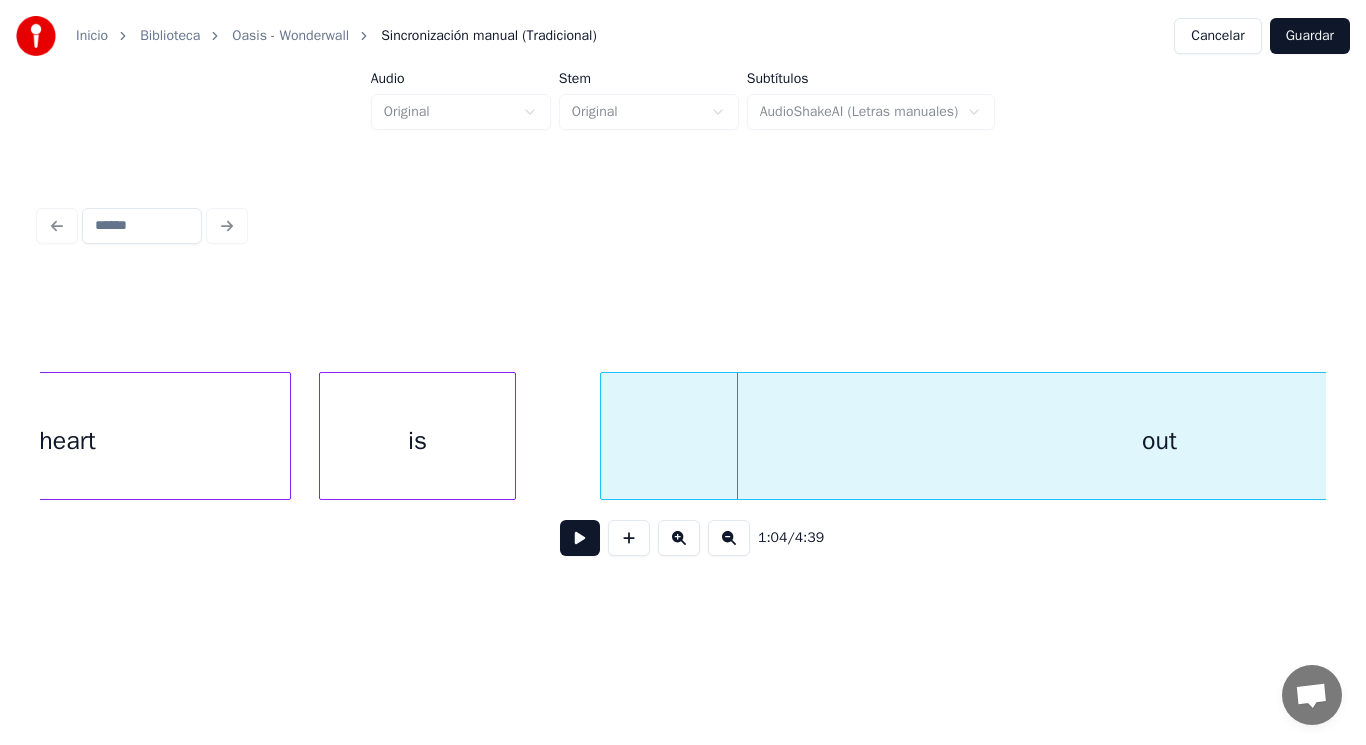 click on "heart is out" at bounding box center [105893, 436] 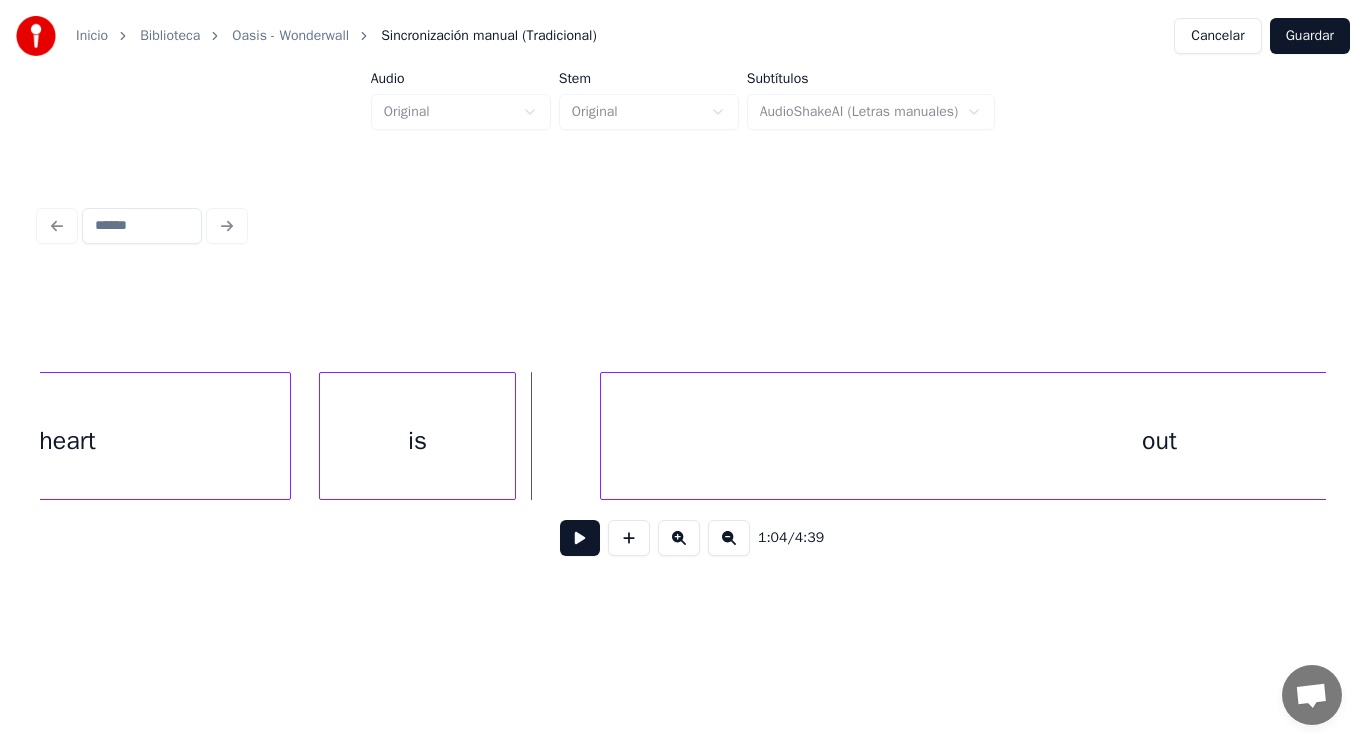 click at bounding box center [580, 538] 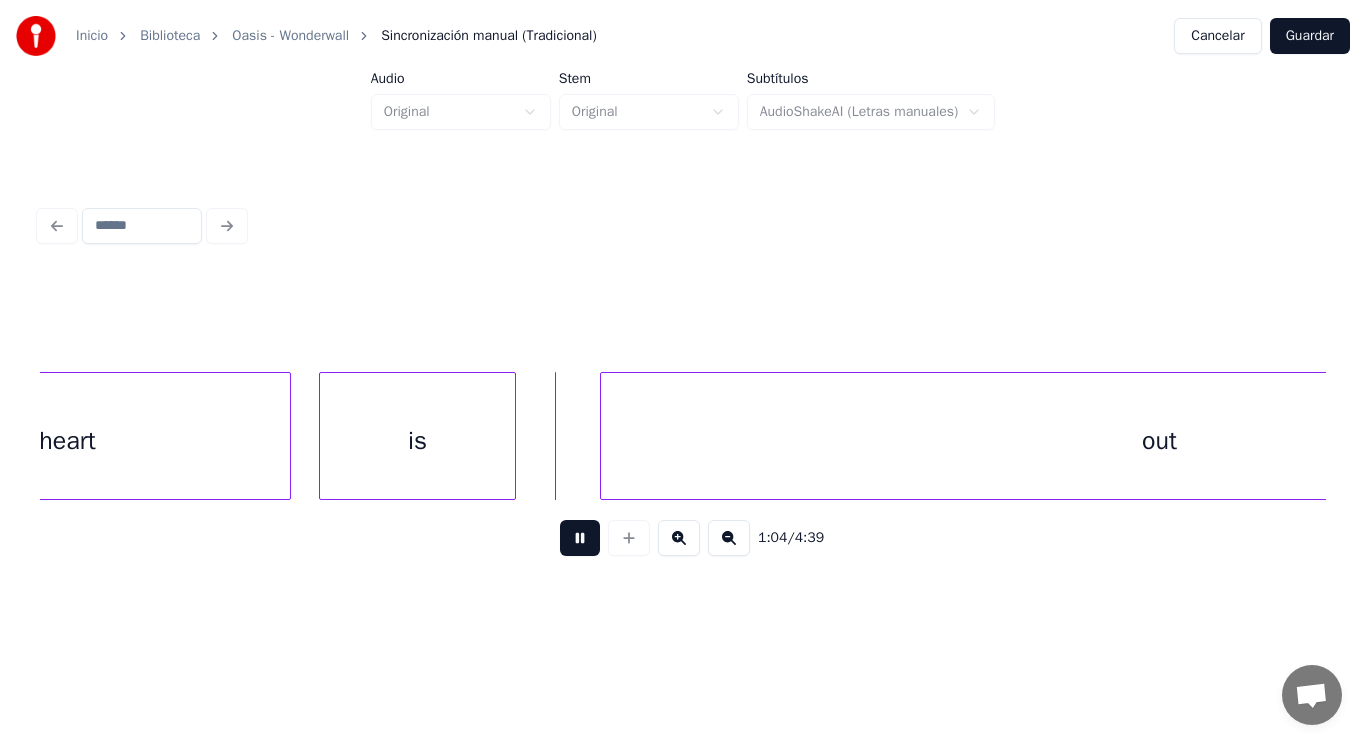 click at bounding box center (580, 538) 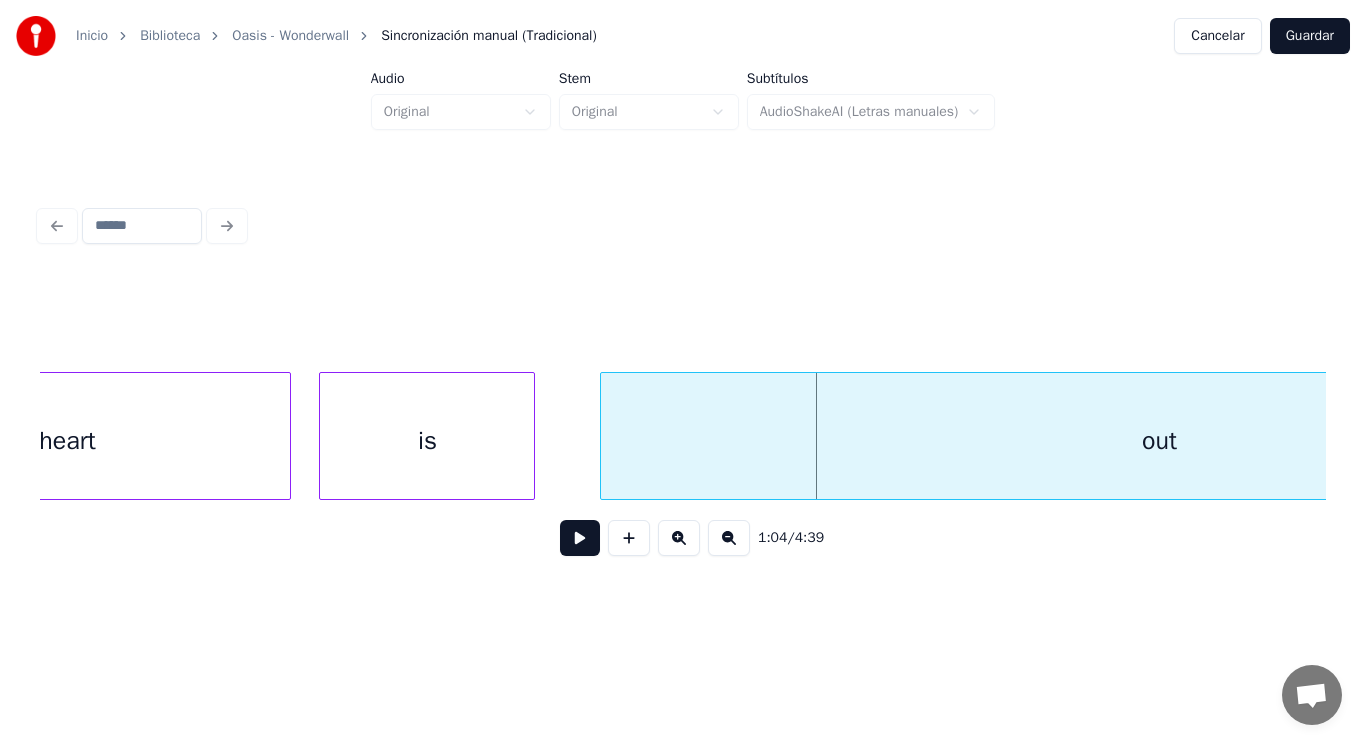 click at bounding box center [531, 436] 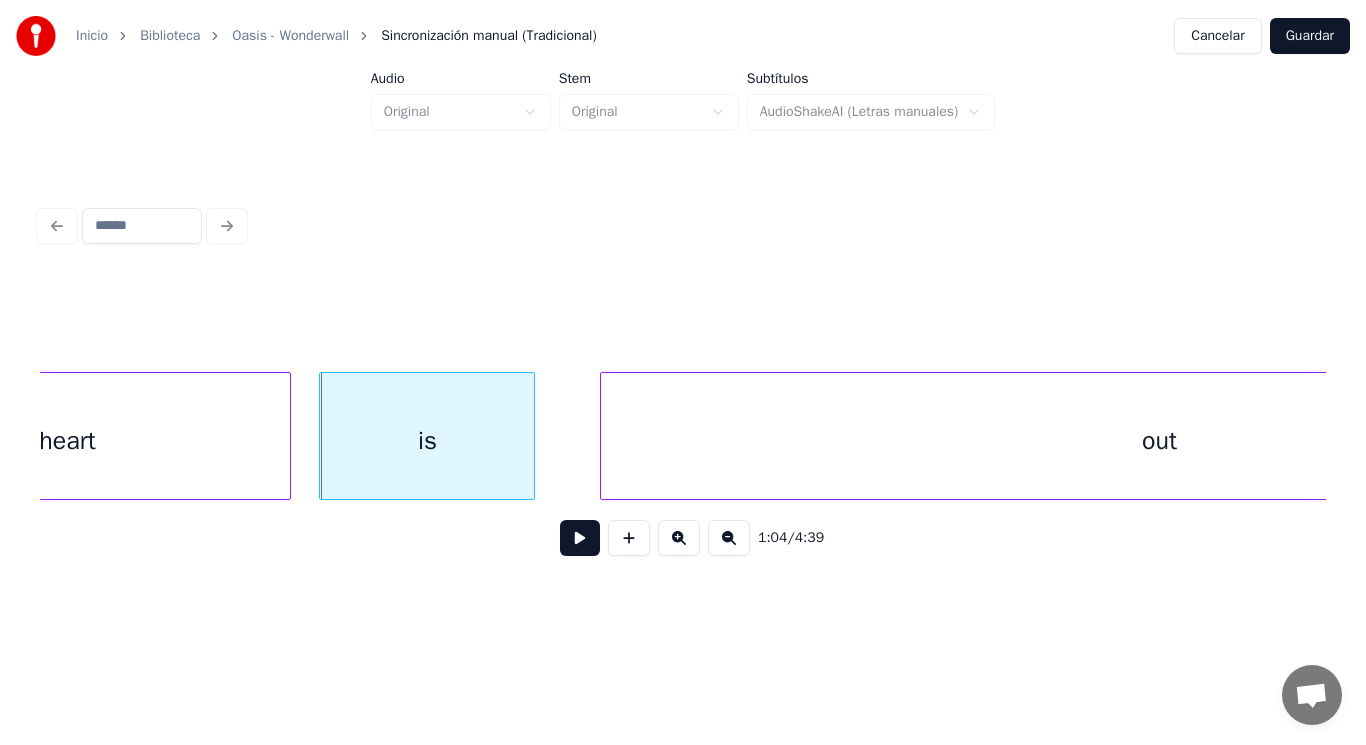 click at bounding box center [580, 538] 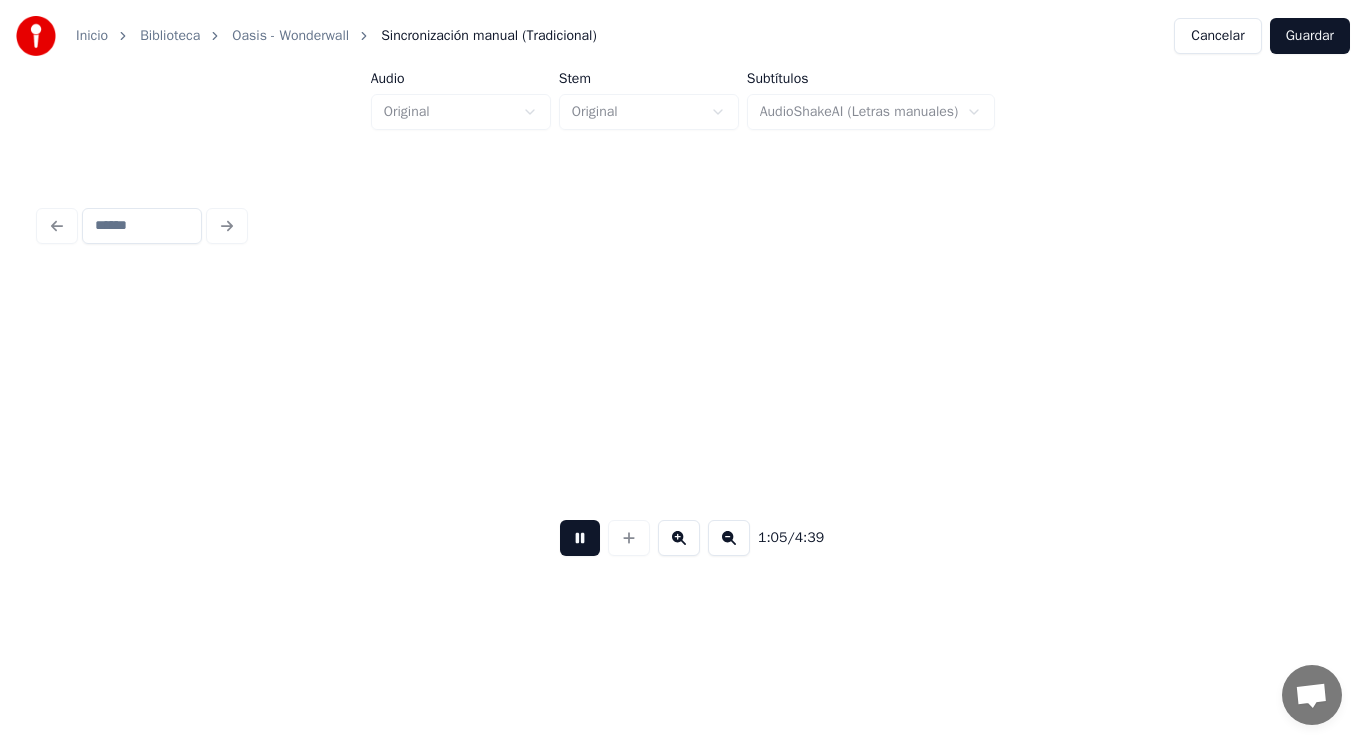 scroll, scrollTop: 0, scrollLeft: 92391, axis: horizontal 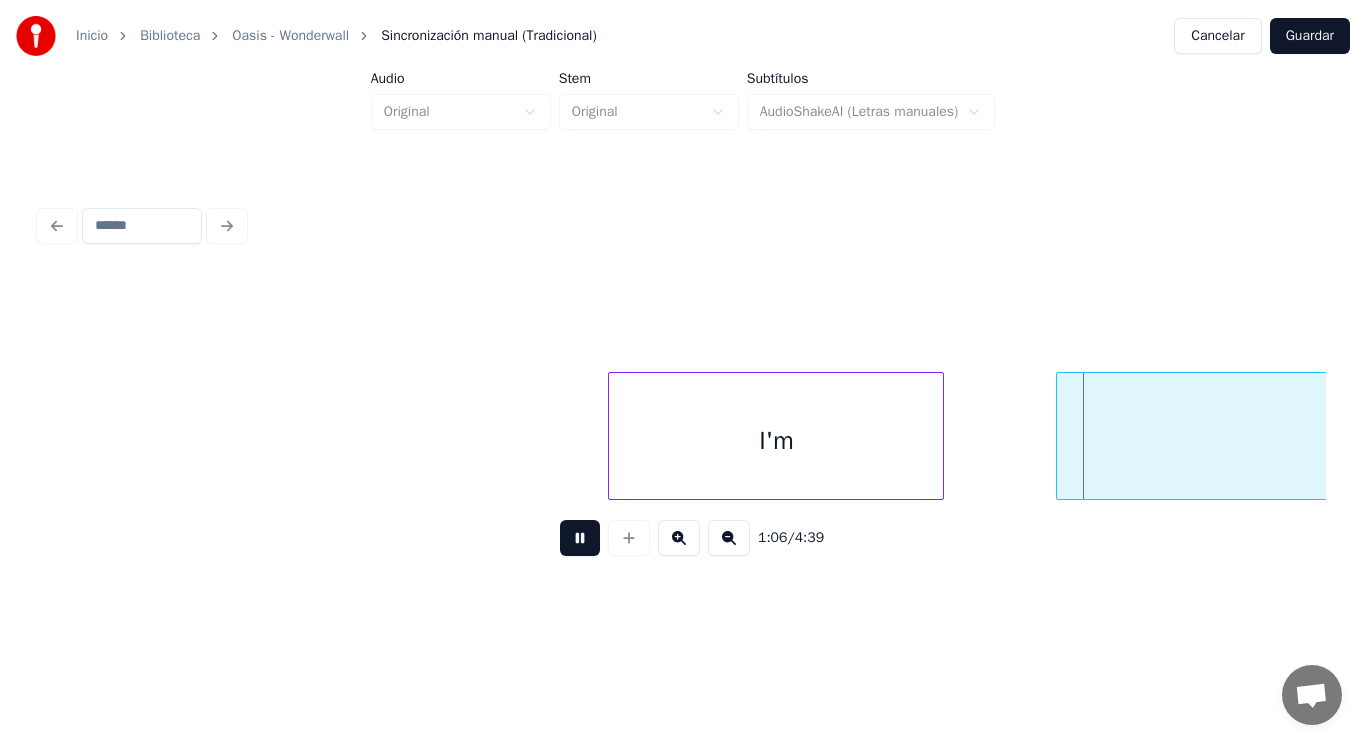 click at bounding box center (580, 538) 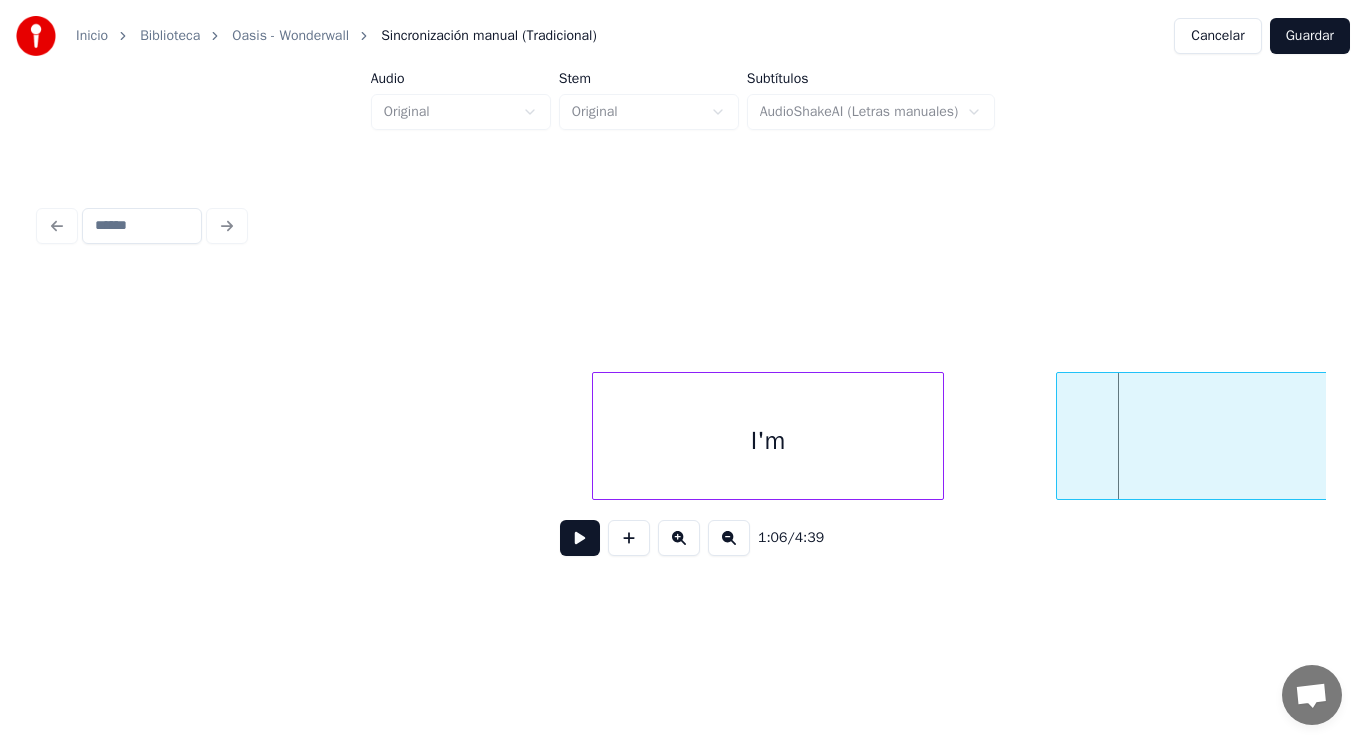 click at bounding box center (596, 436) 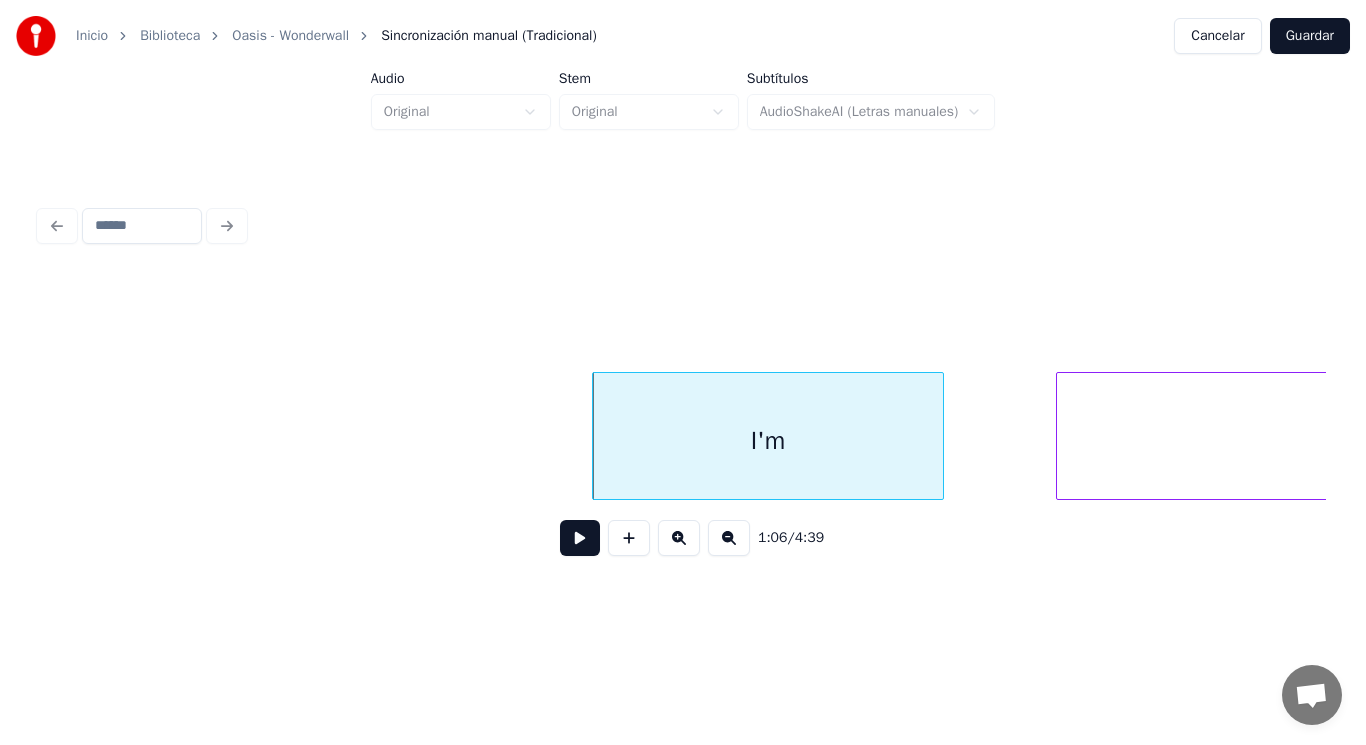 click at bounding box center (580, 538) 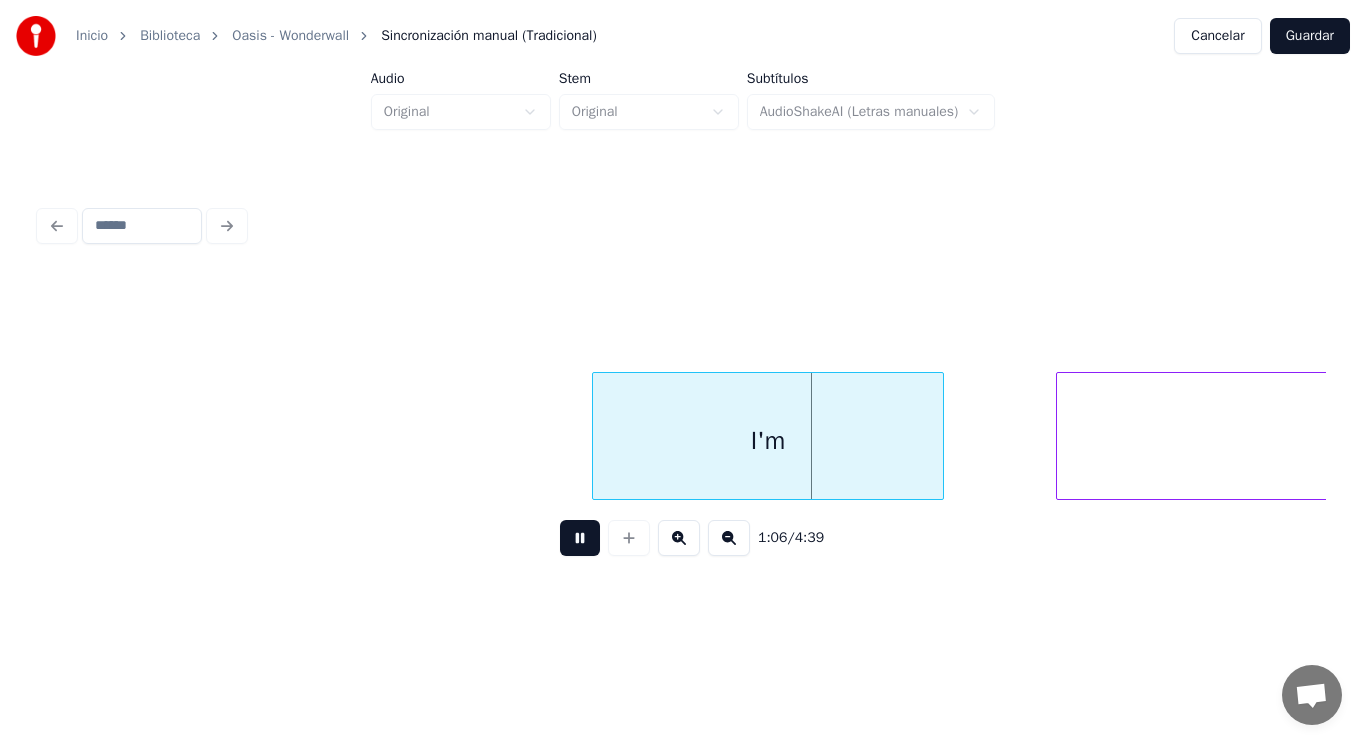 click at bounding box center [580, 538] 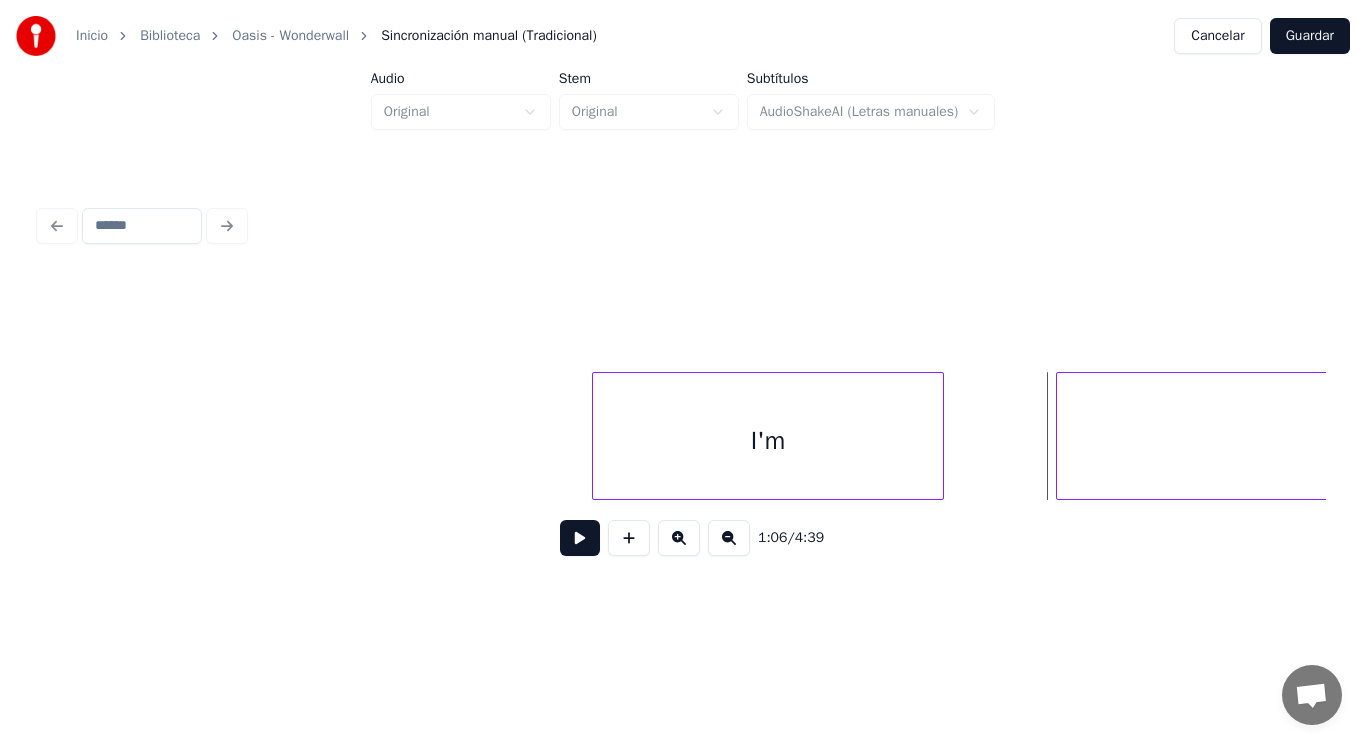 click on "I'm sure" at bounding box center (103298, 436) 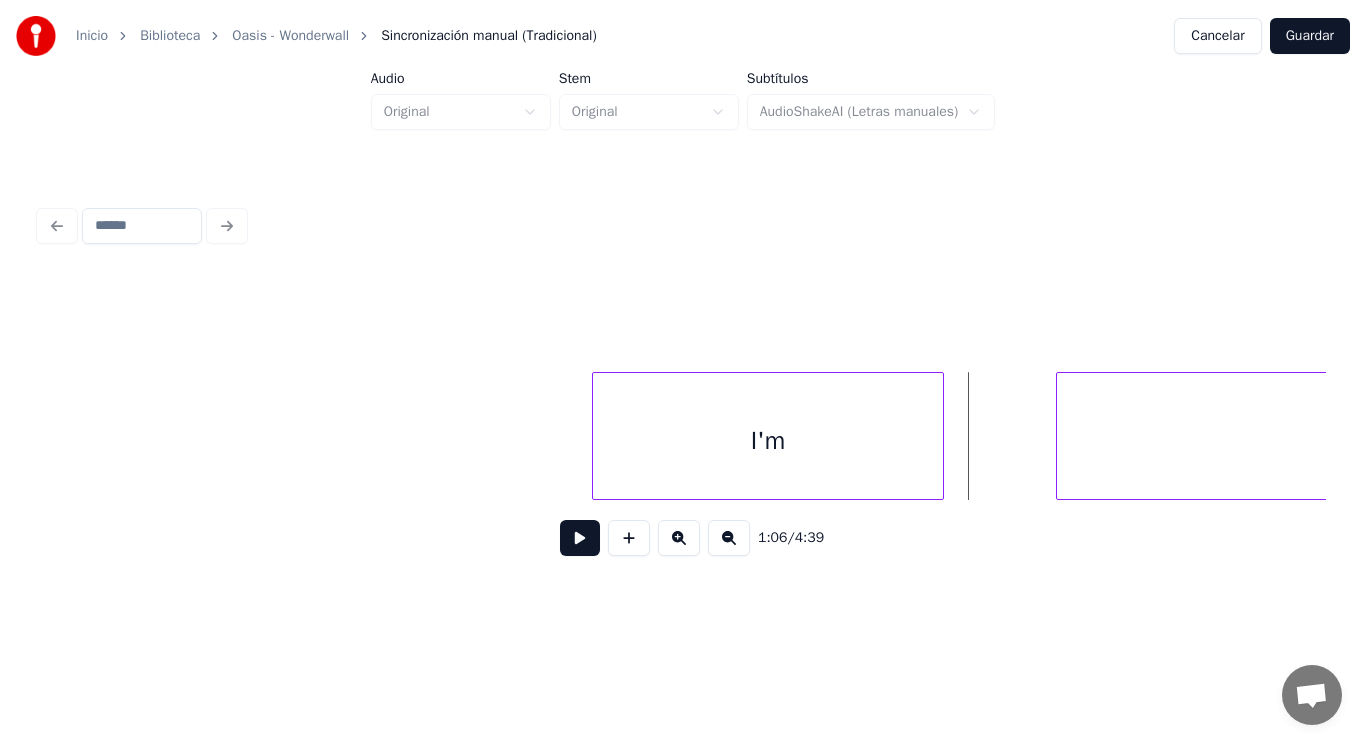 click at bounding box center (580, 538) 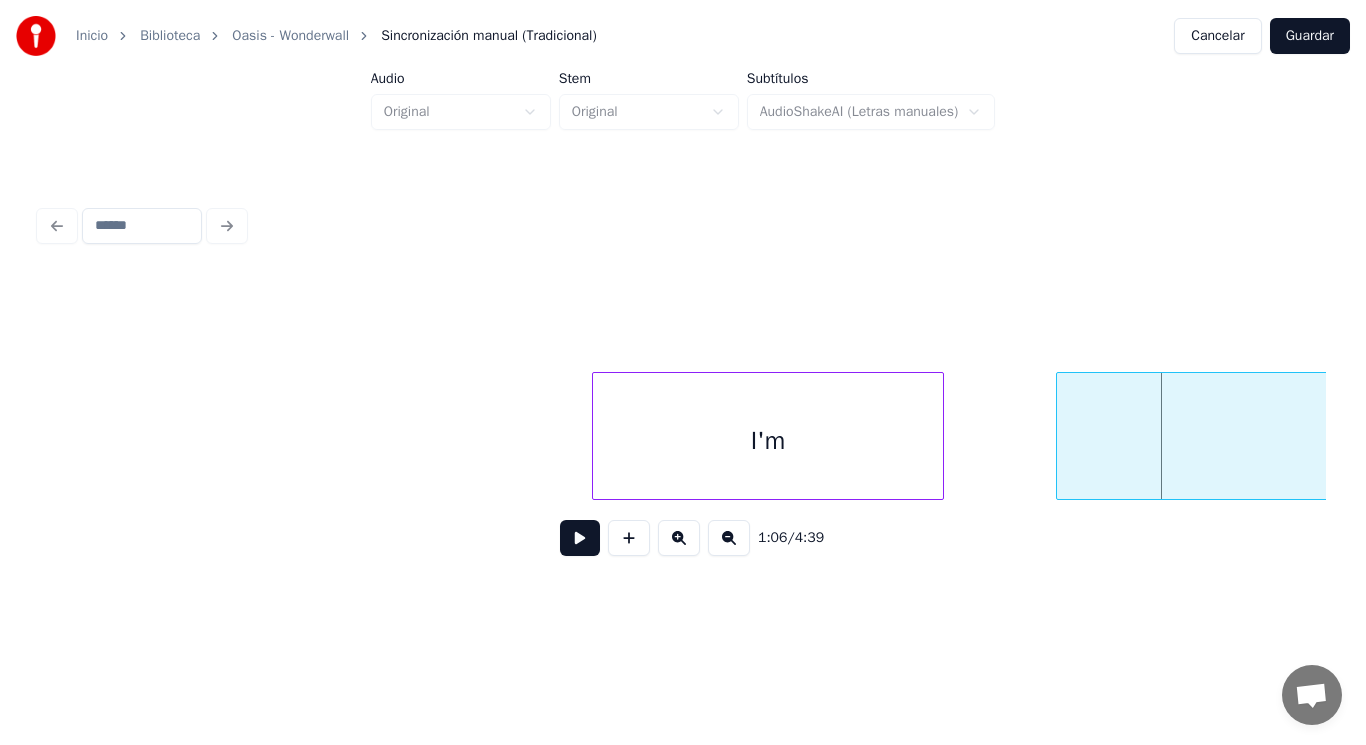 click at bounding box center [940, 436] 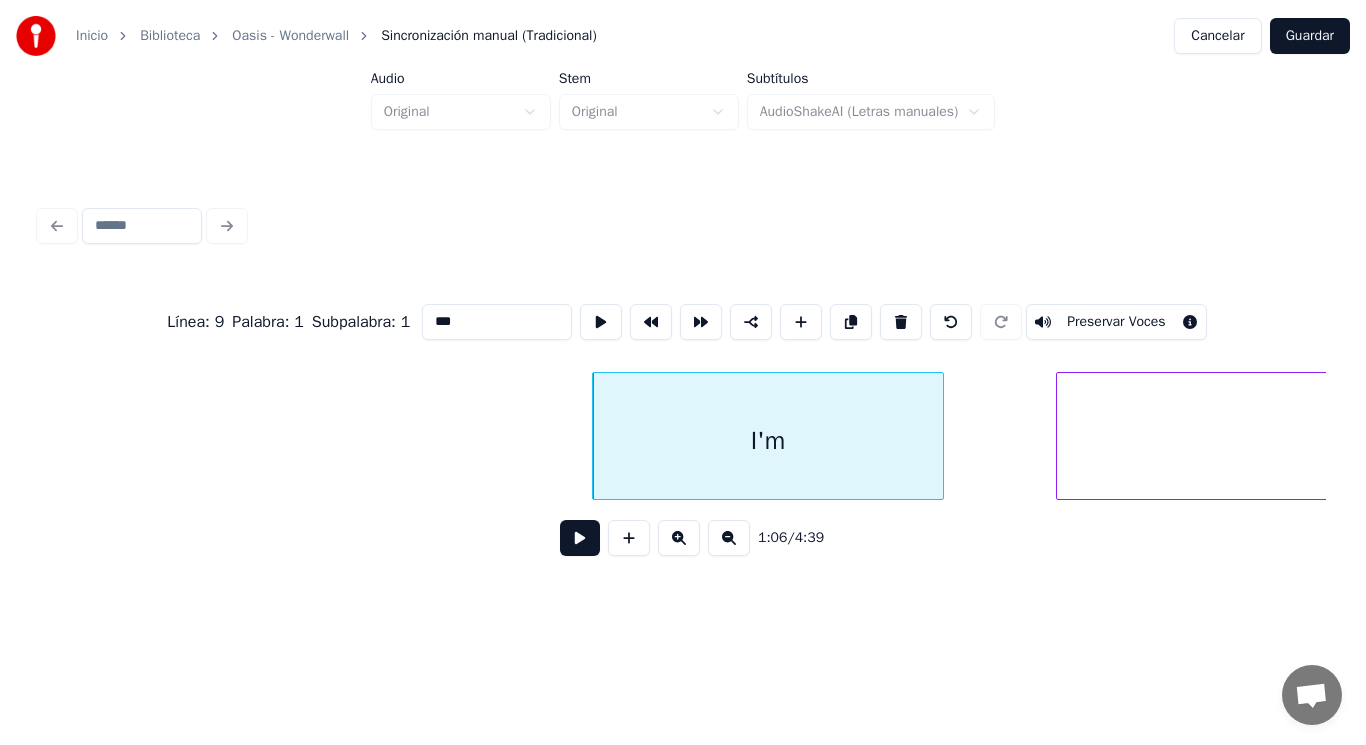 click at bounding box center (580, 538) 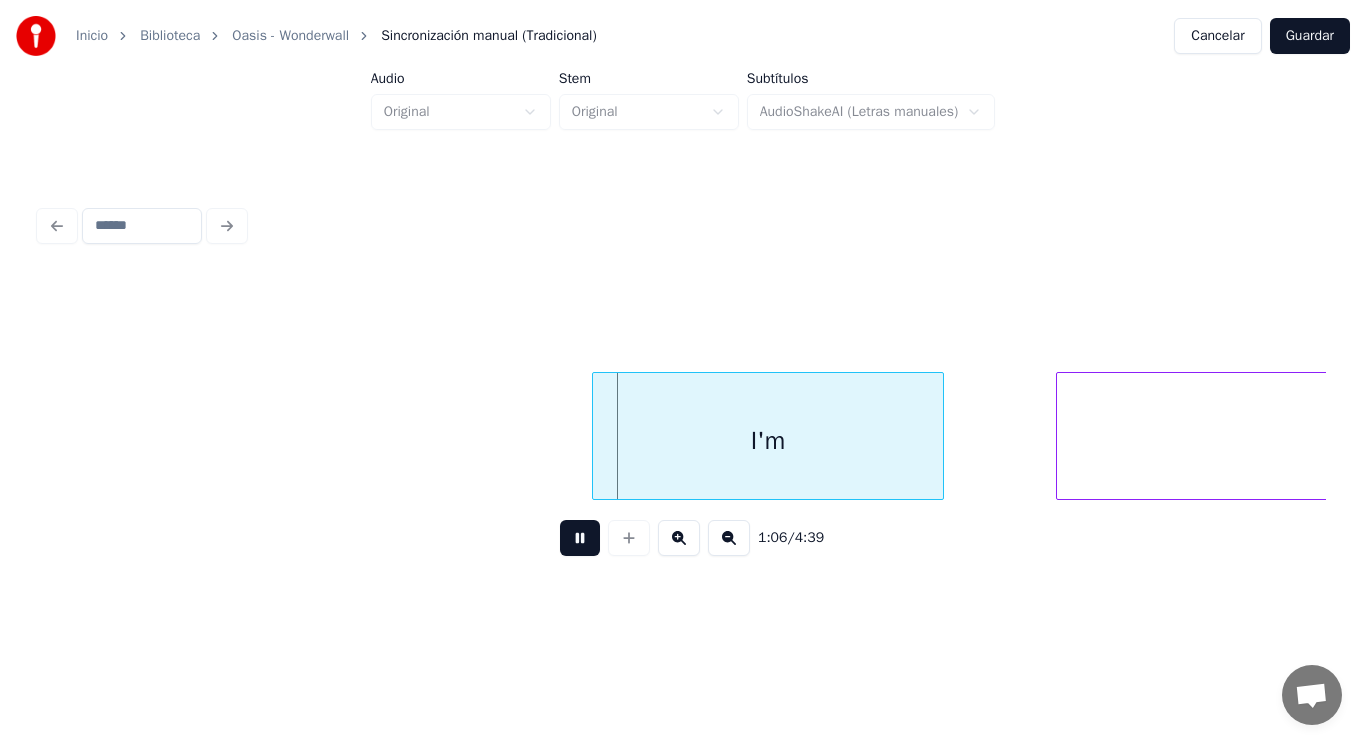 click at bounding box center [580, 538] 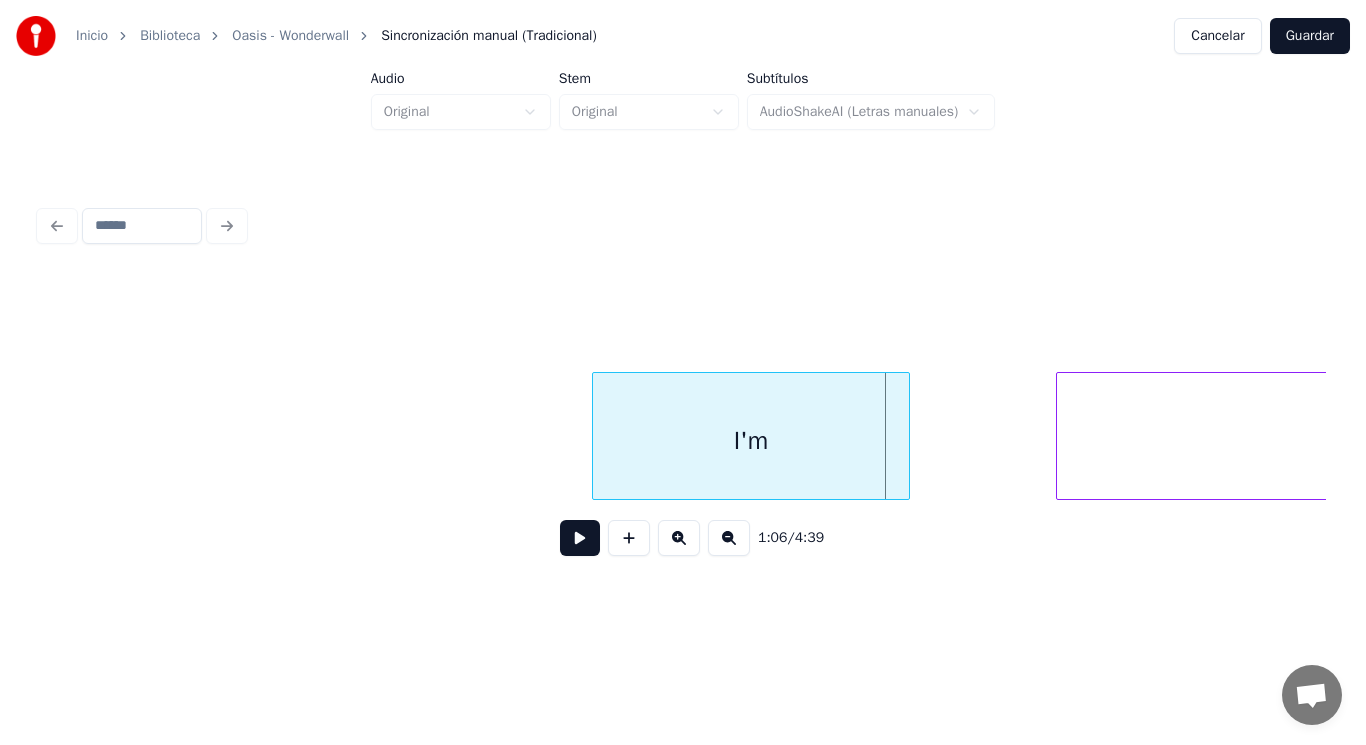 click at bounding box center [906, 436] 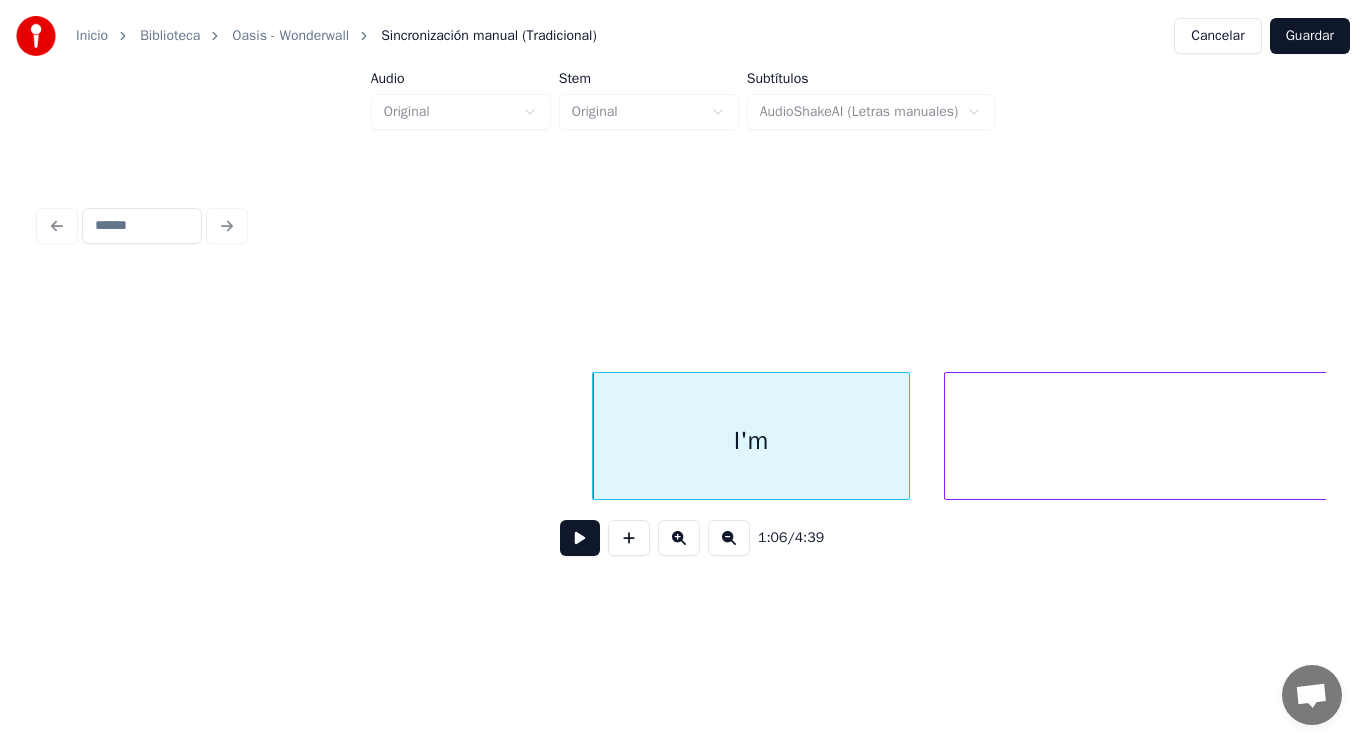 click at bounding box center (948, 436) 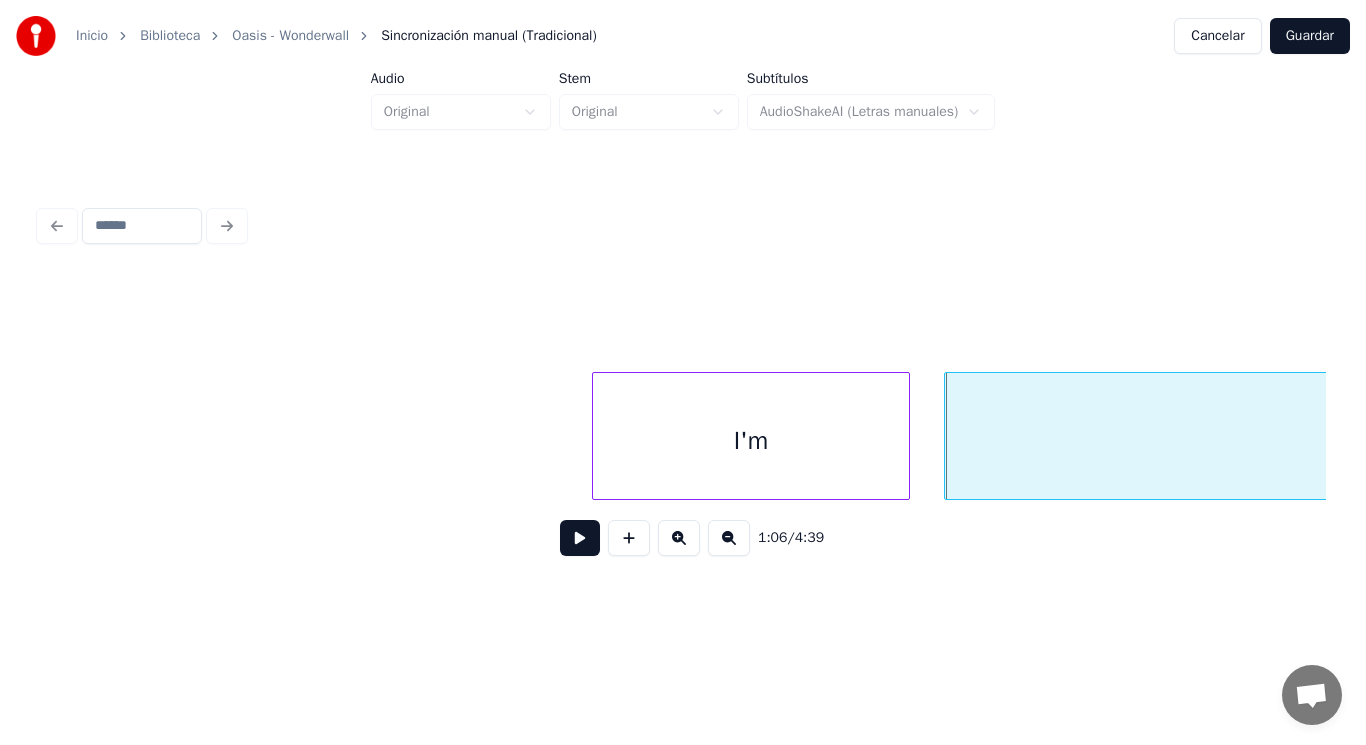 click at bounding box center (580, 538) 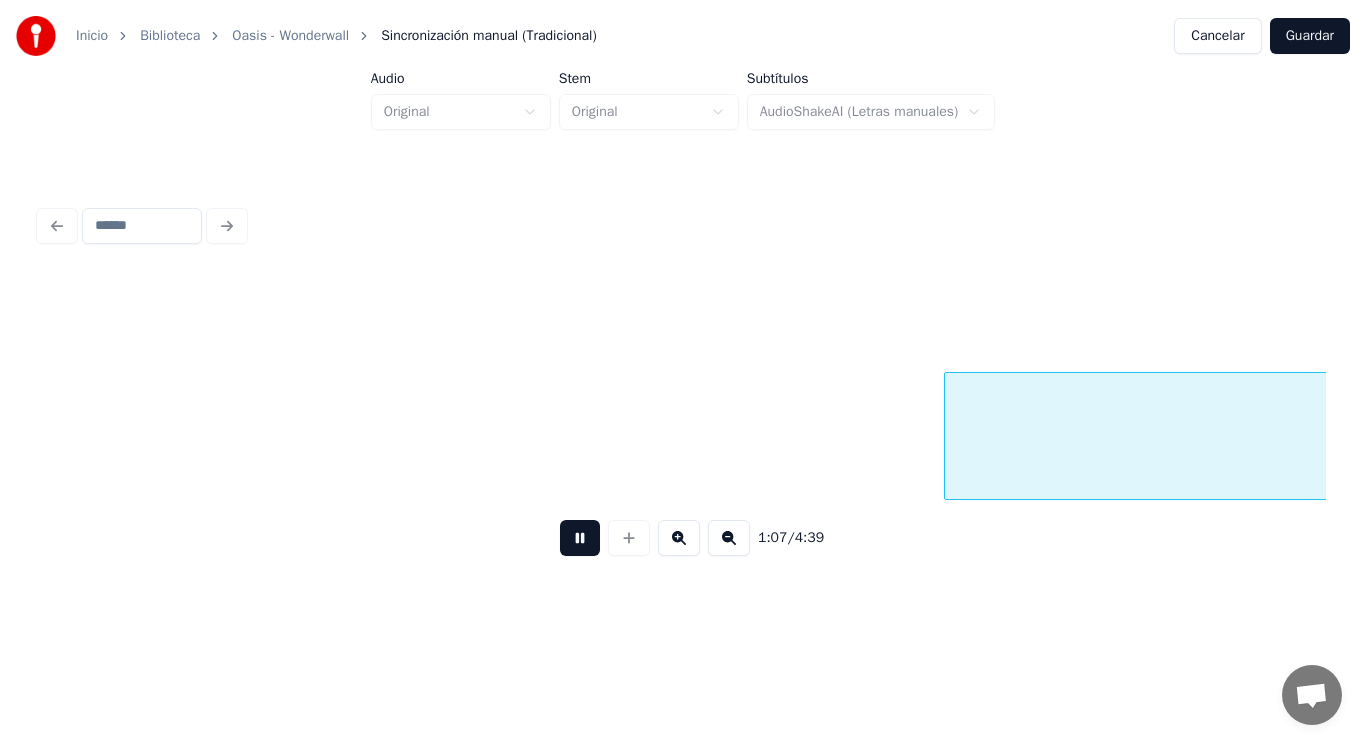 scroll, scrollTop: 0, scrollLeft: 93696, axis: horizontal 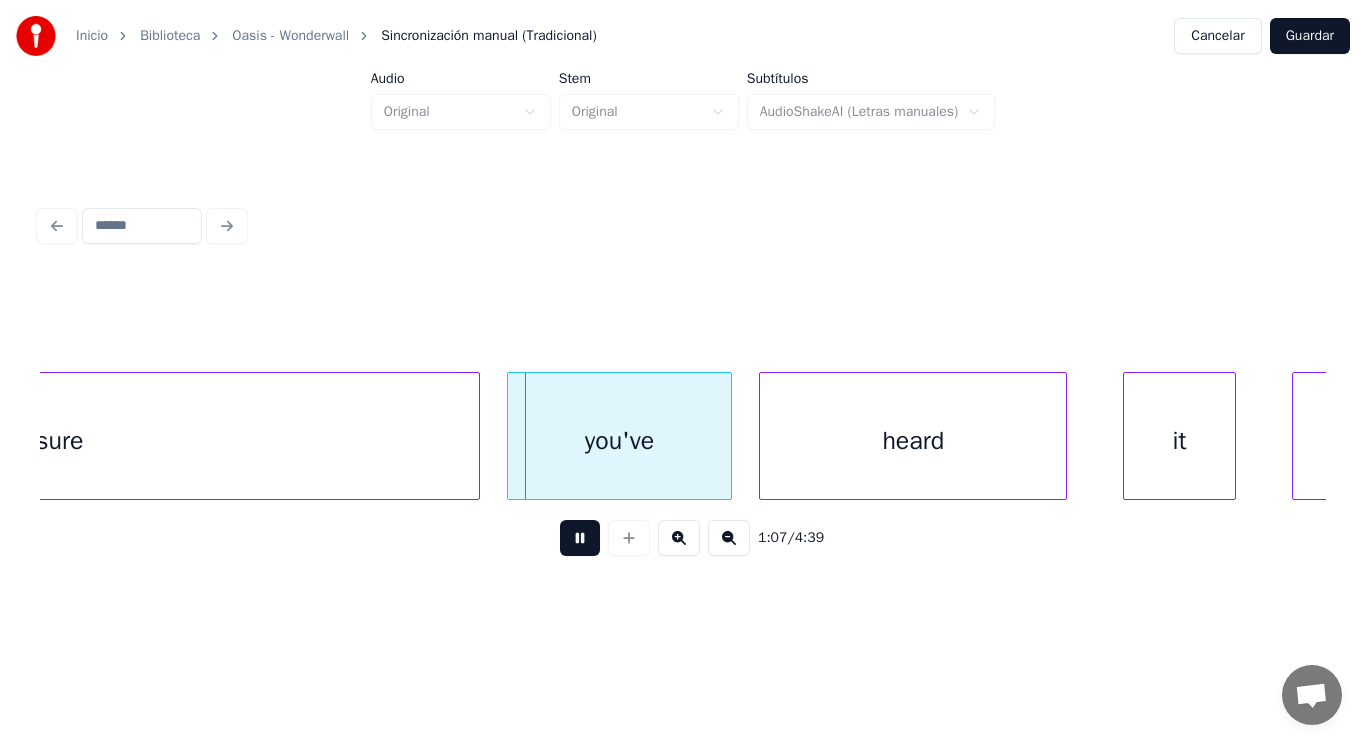 click at bounding box center [580, 538] 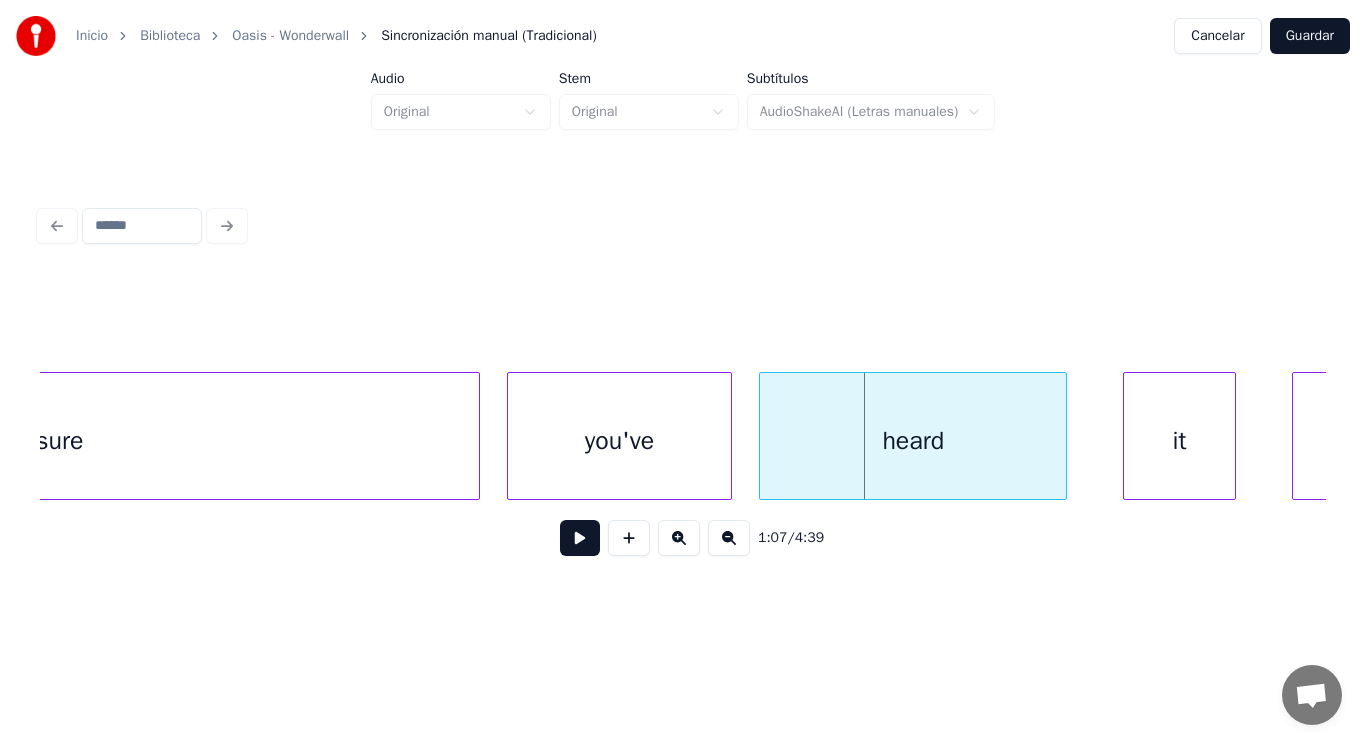 click on "you've" at bounding box center (619, 441) 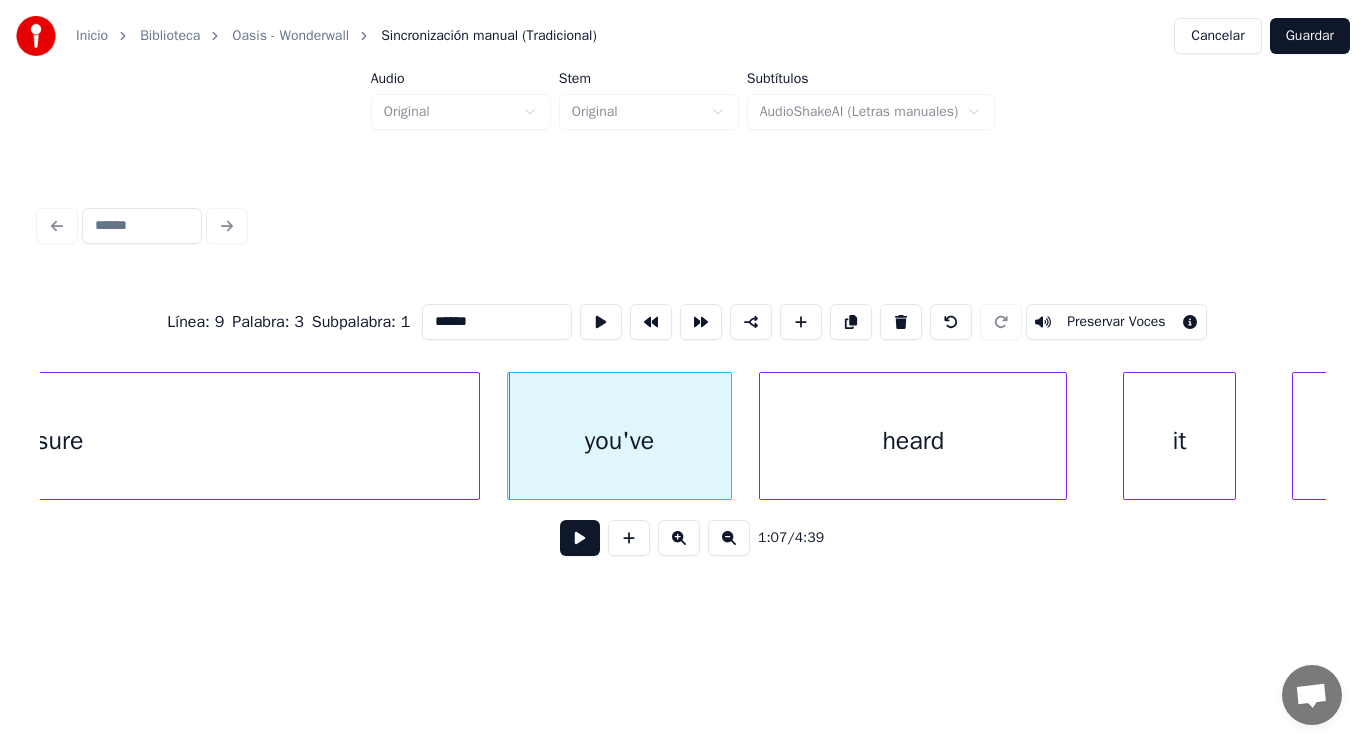 click at bounding box center [580, 538] 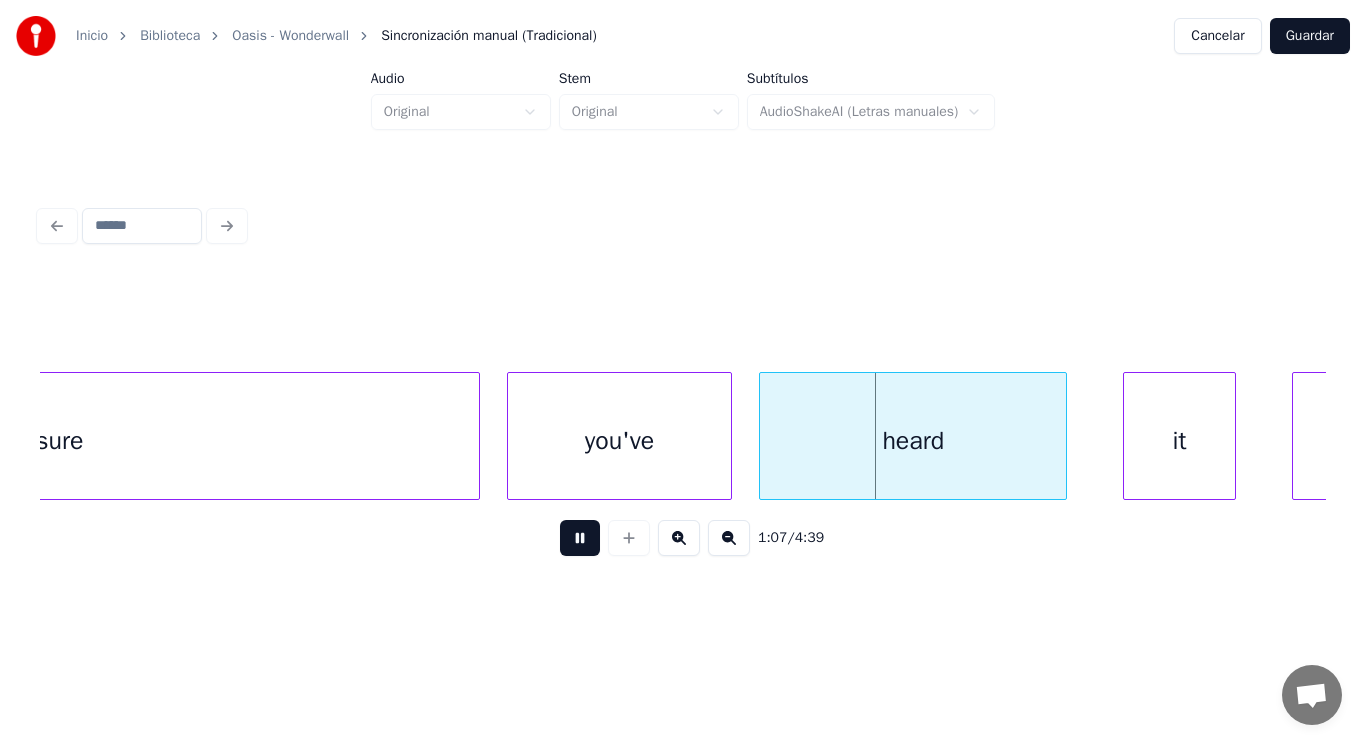 click at bounding box center [580, 538] 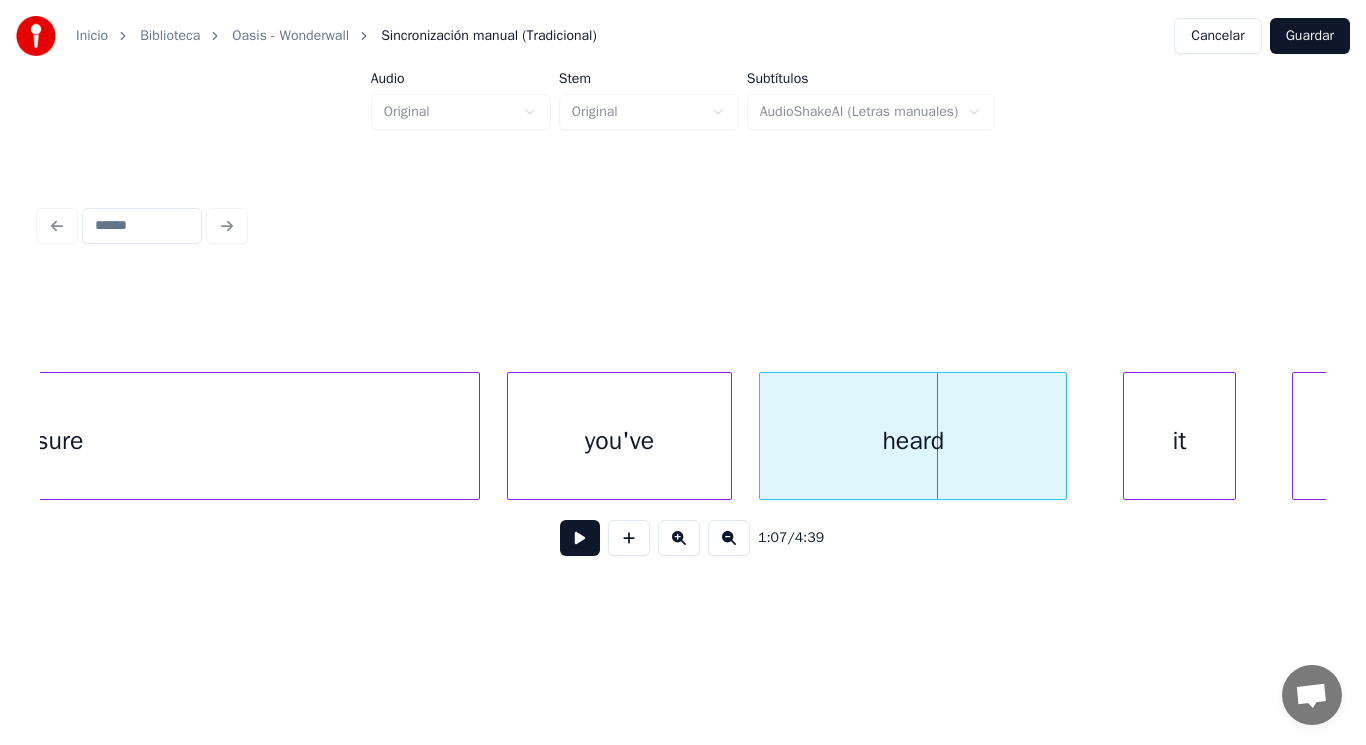 click at bounding box center [580, 538] 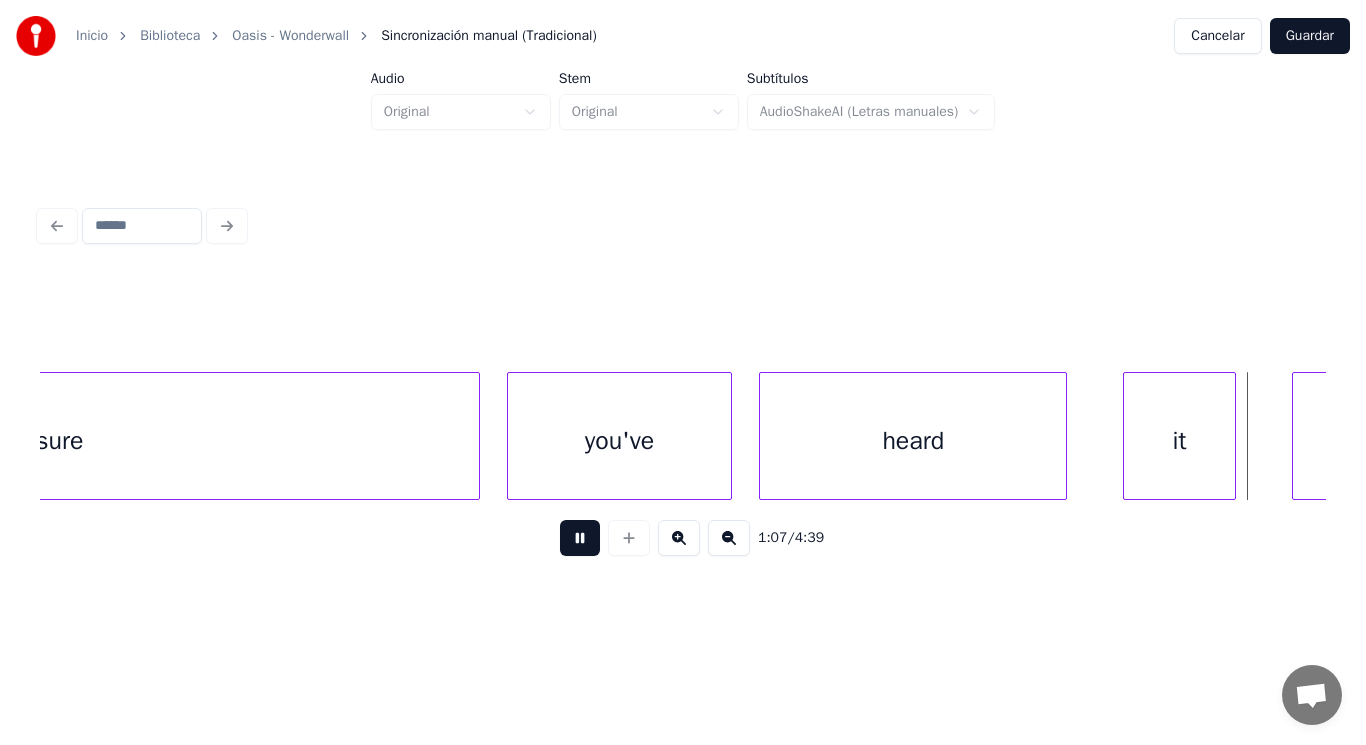 scroll, scrollTop: 0, scrollLeft: 94983, axis: horizontal 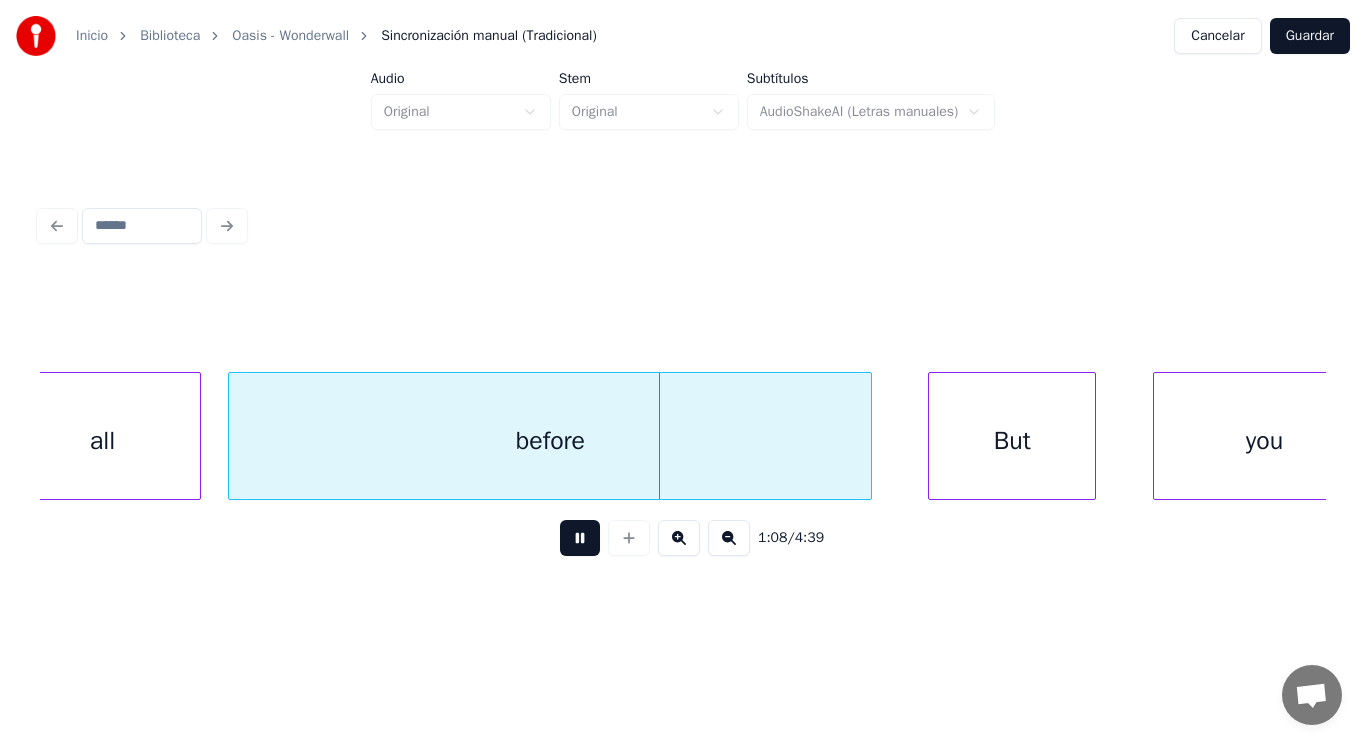 click at bounding box center [580, 538] 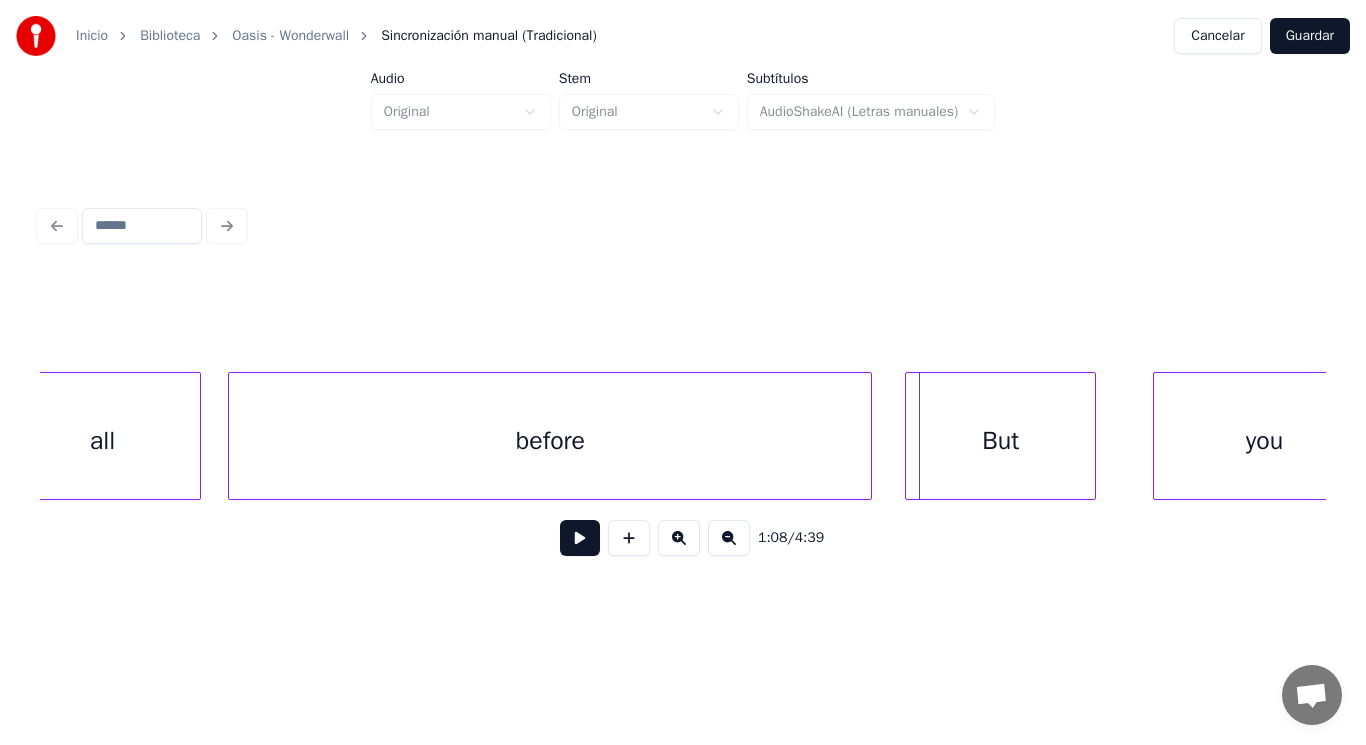 click at bounding box center [909, 436] 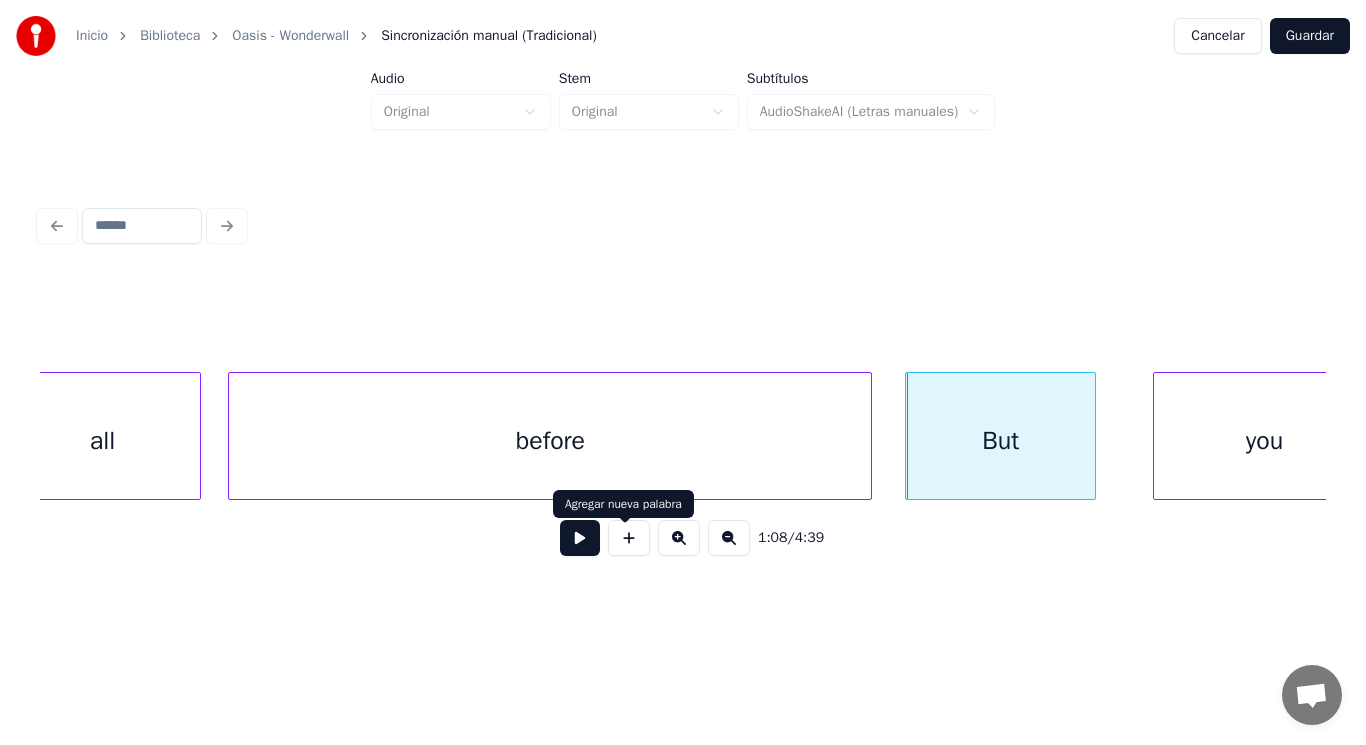 click at bounding box center (580, 538) 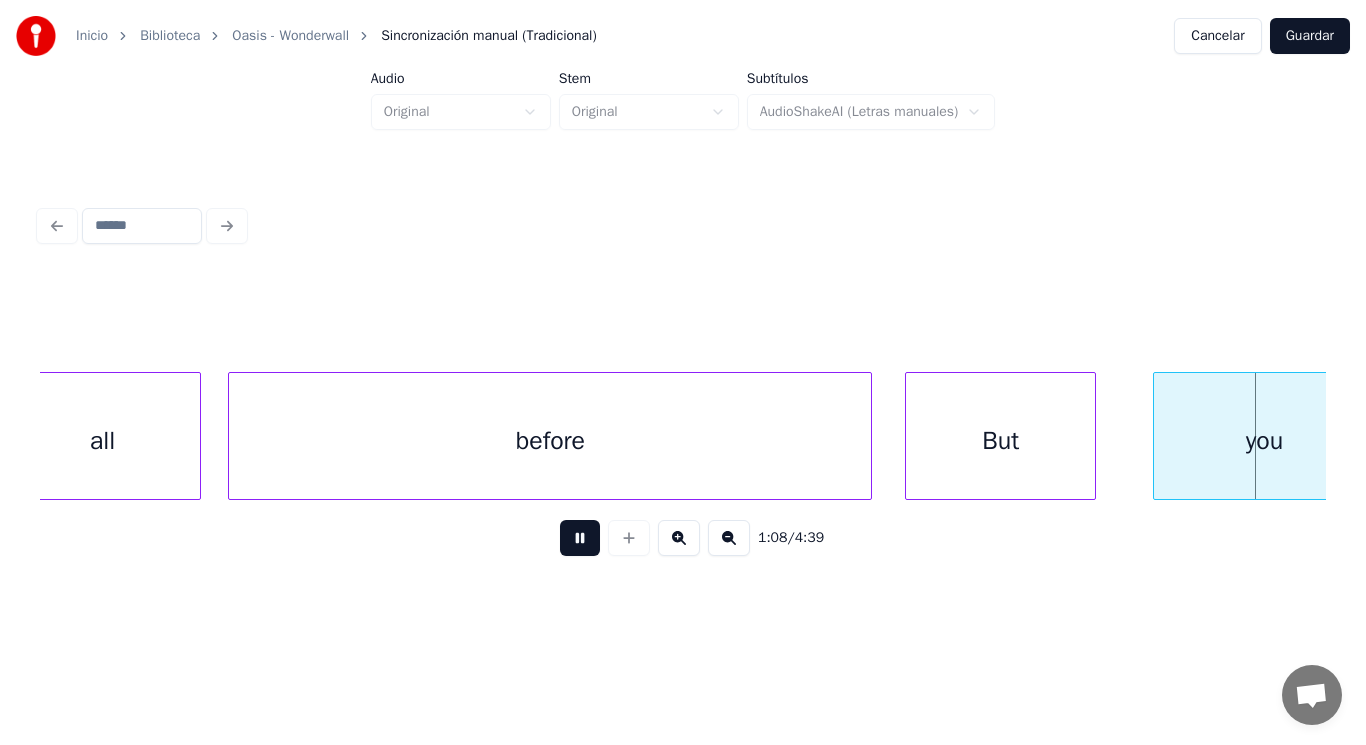 scroll, scrollTop: 0, scrollLeft: 96281, axis: horizontal 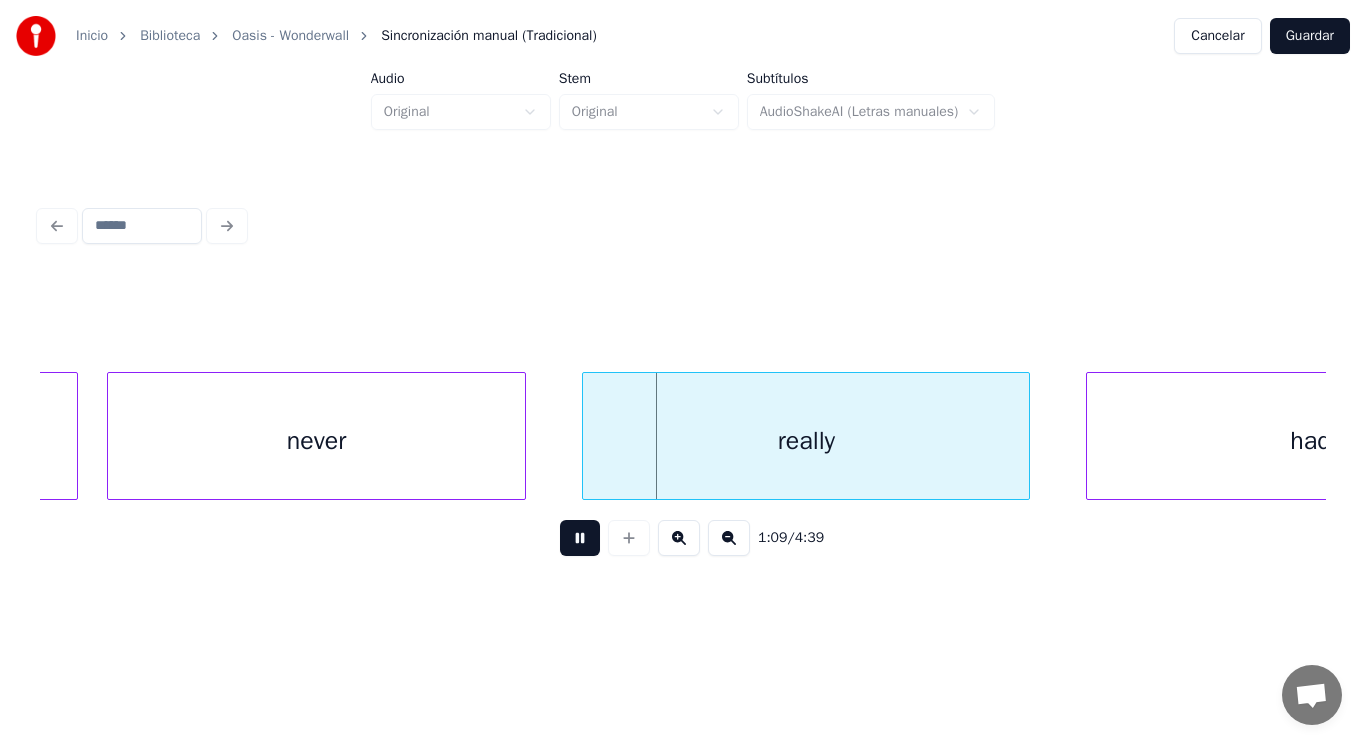 click at bounding box center (580, 538) 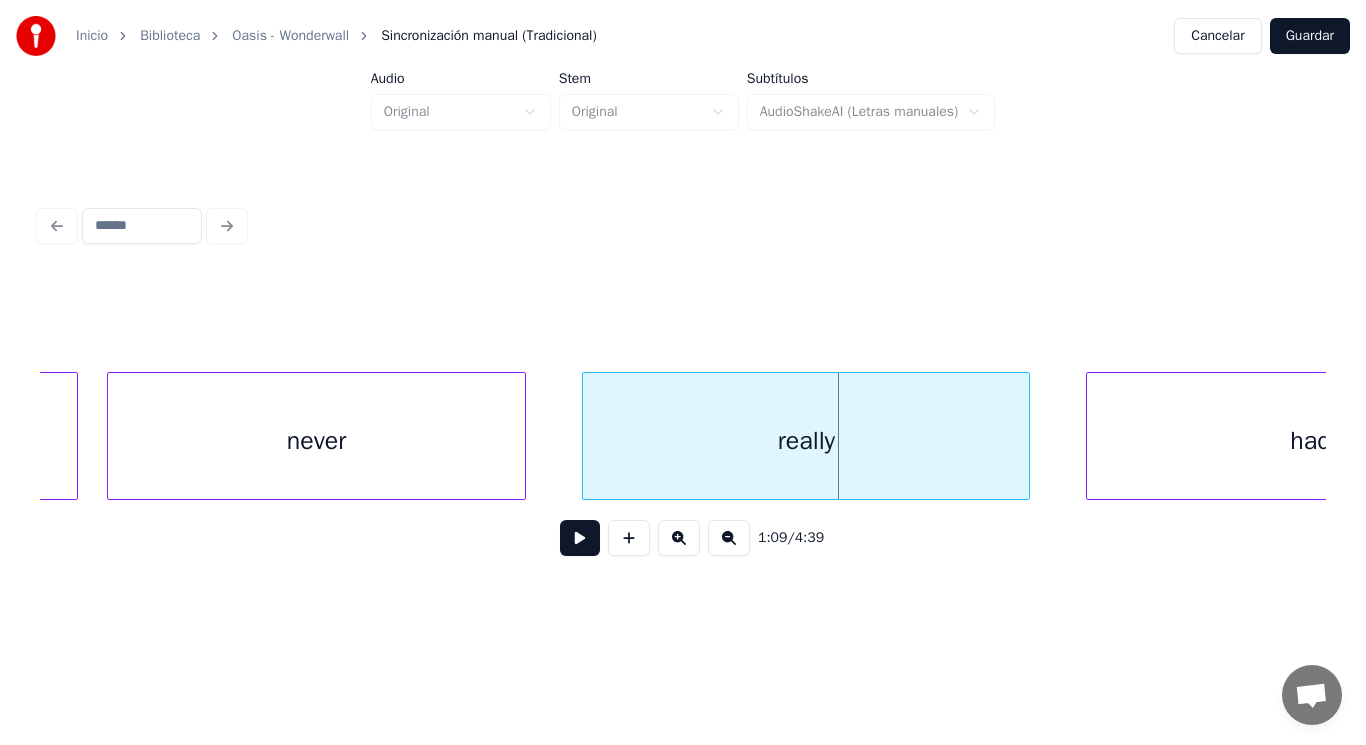 click at bounding box center (580, 538) 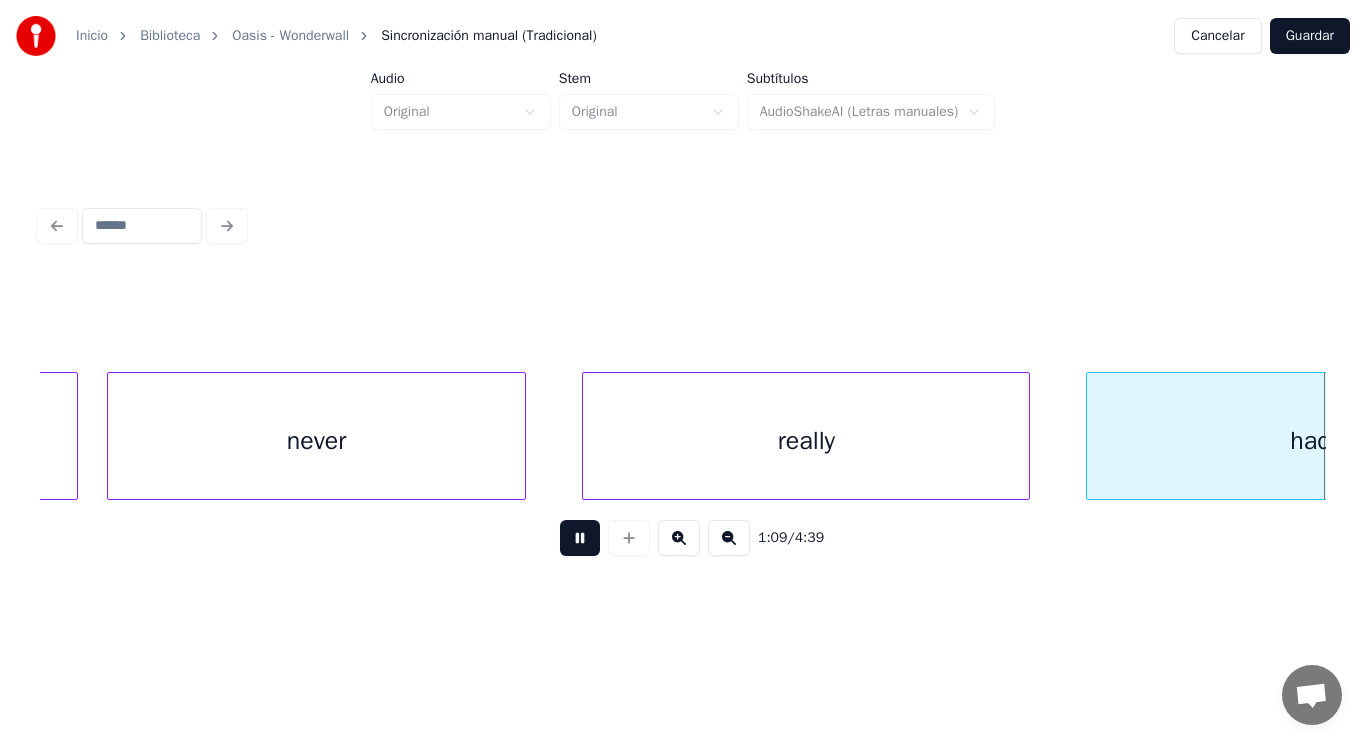 scroll, scrollTop: 0, scrollLeft: 97592, axis: horizontal 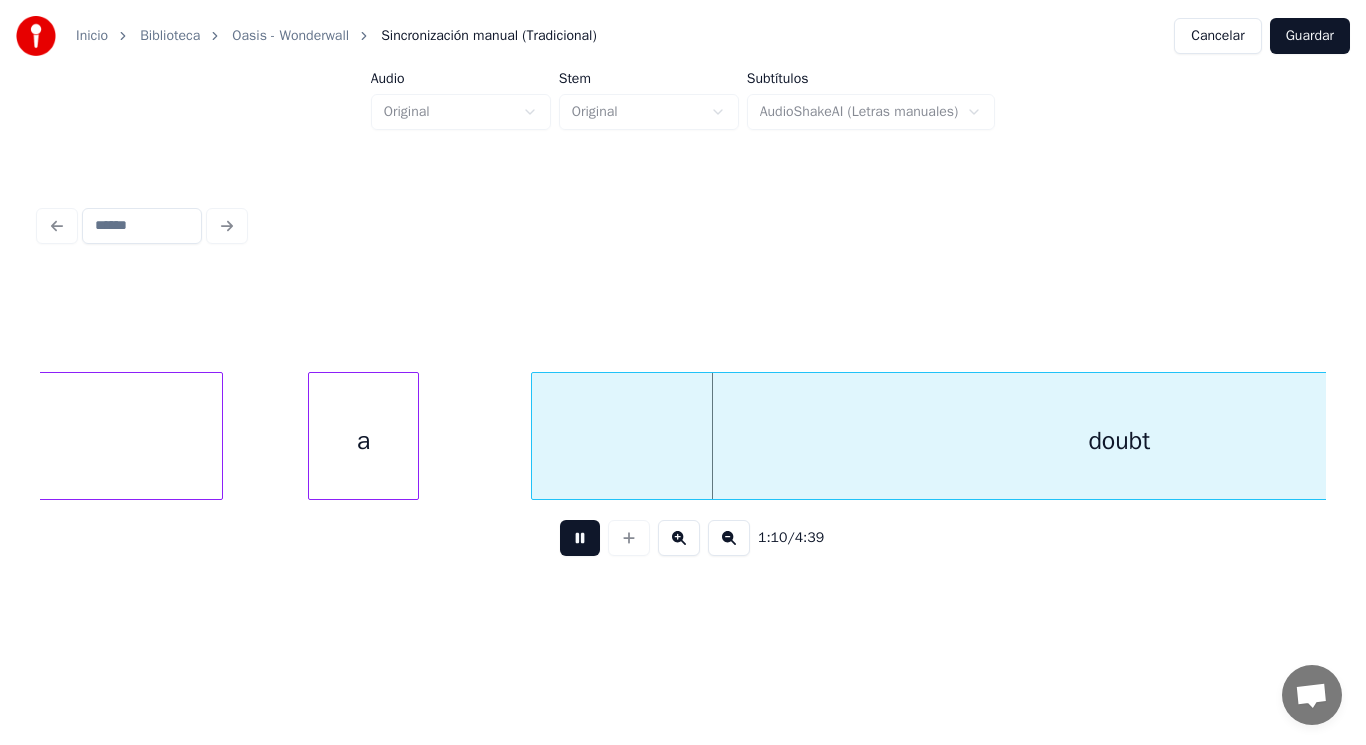 click at bounding box center [580, 538] 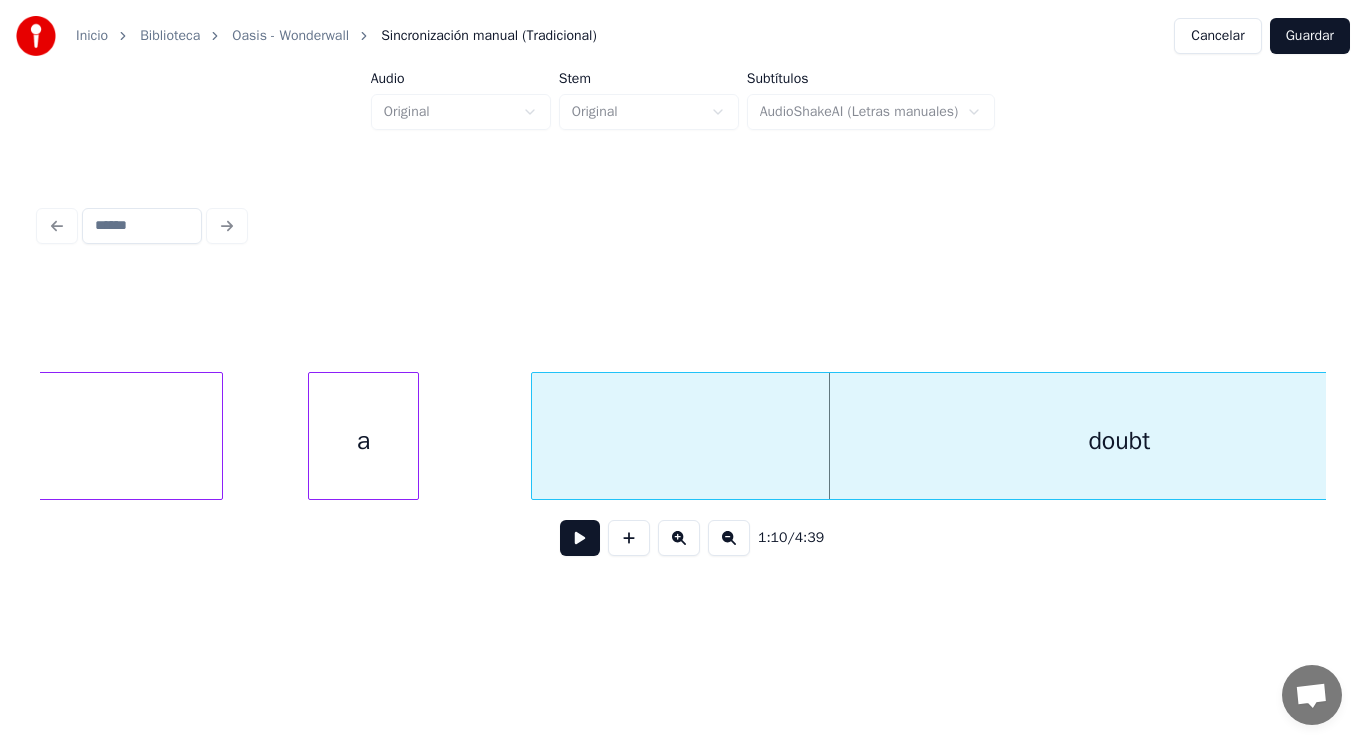 click on "had" at bounding box center [-1, 441] 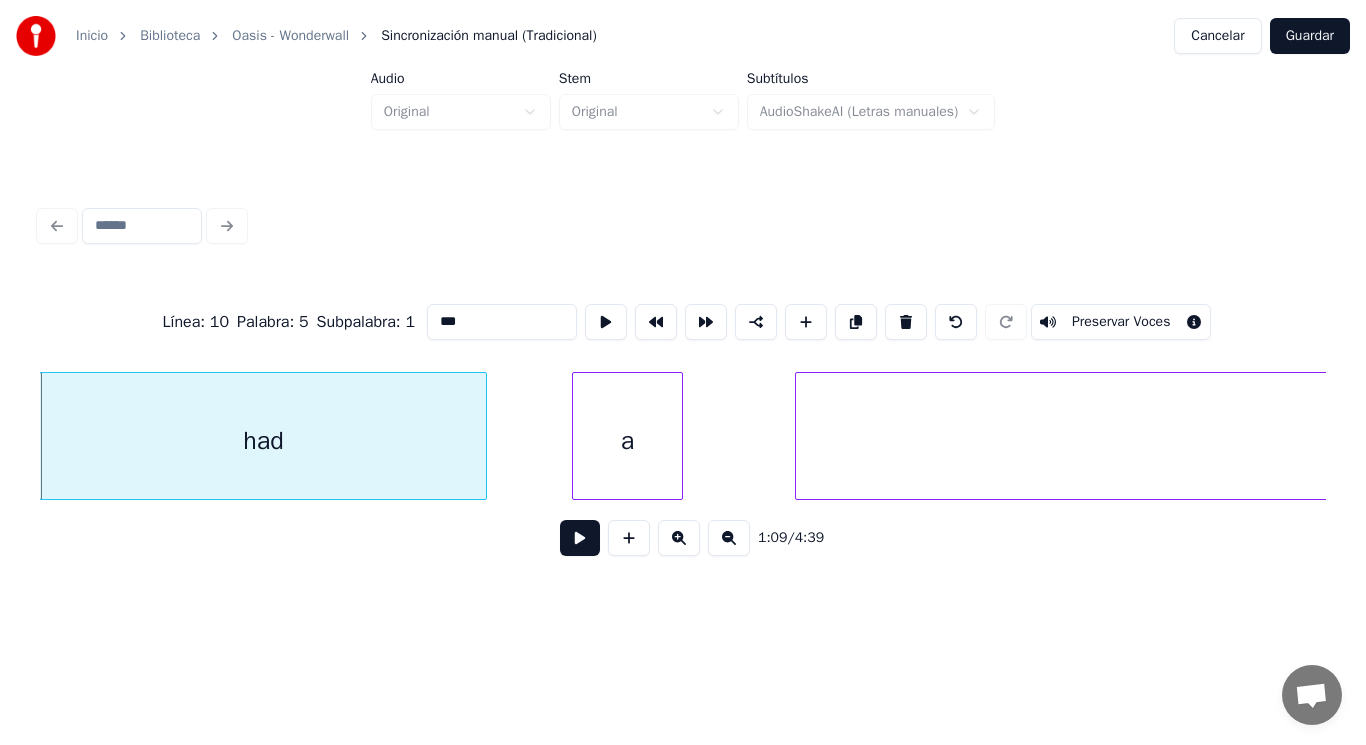 click at bounding box center (580, 538) 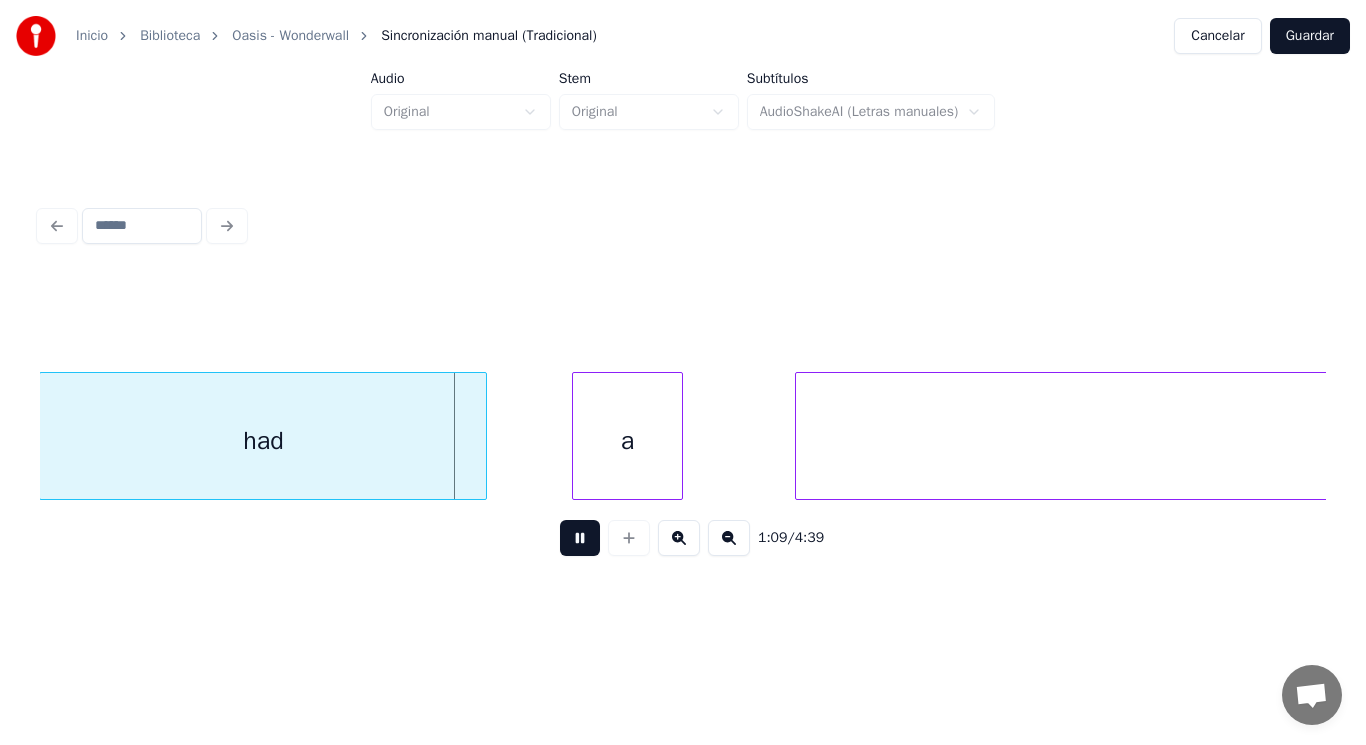 click at bounding box center [580, 538] 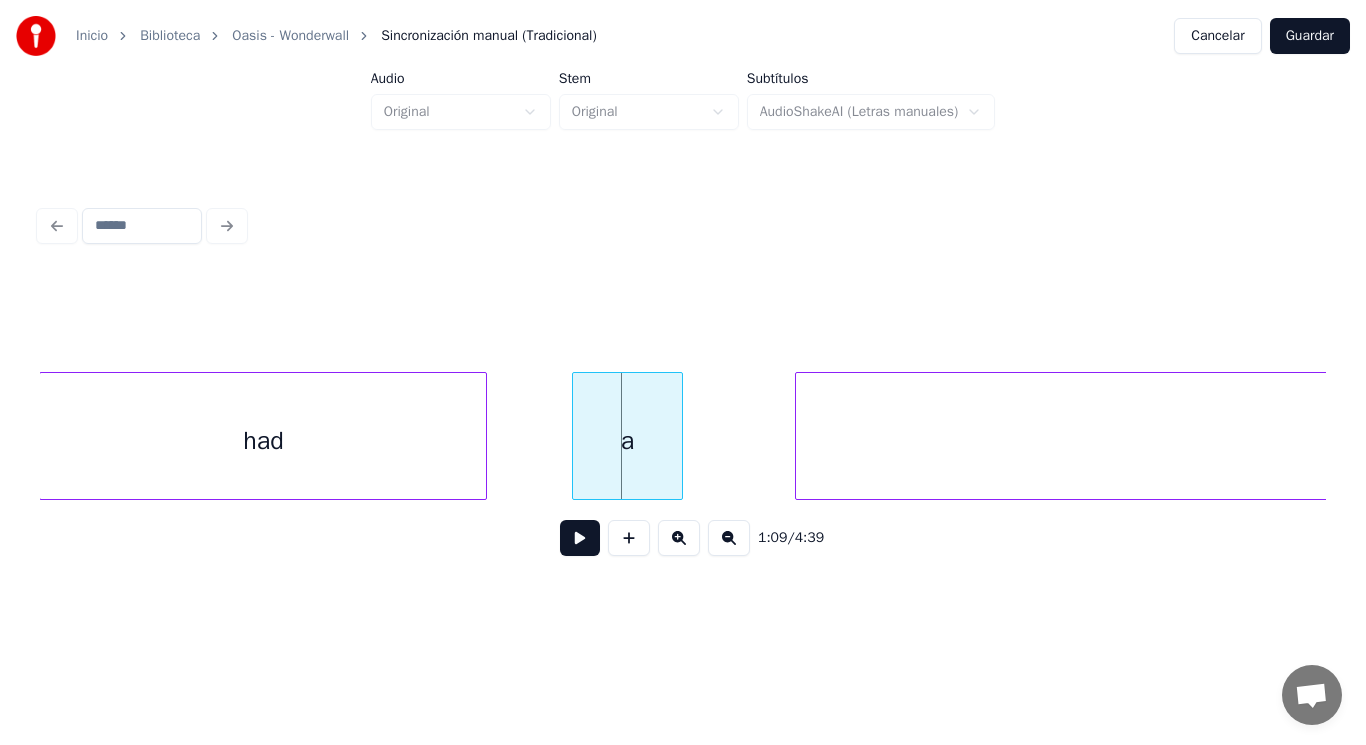 click on "a" at bounding box center [628, 441] 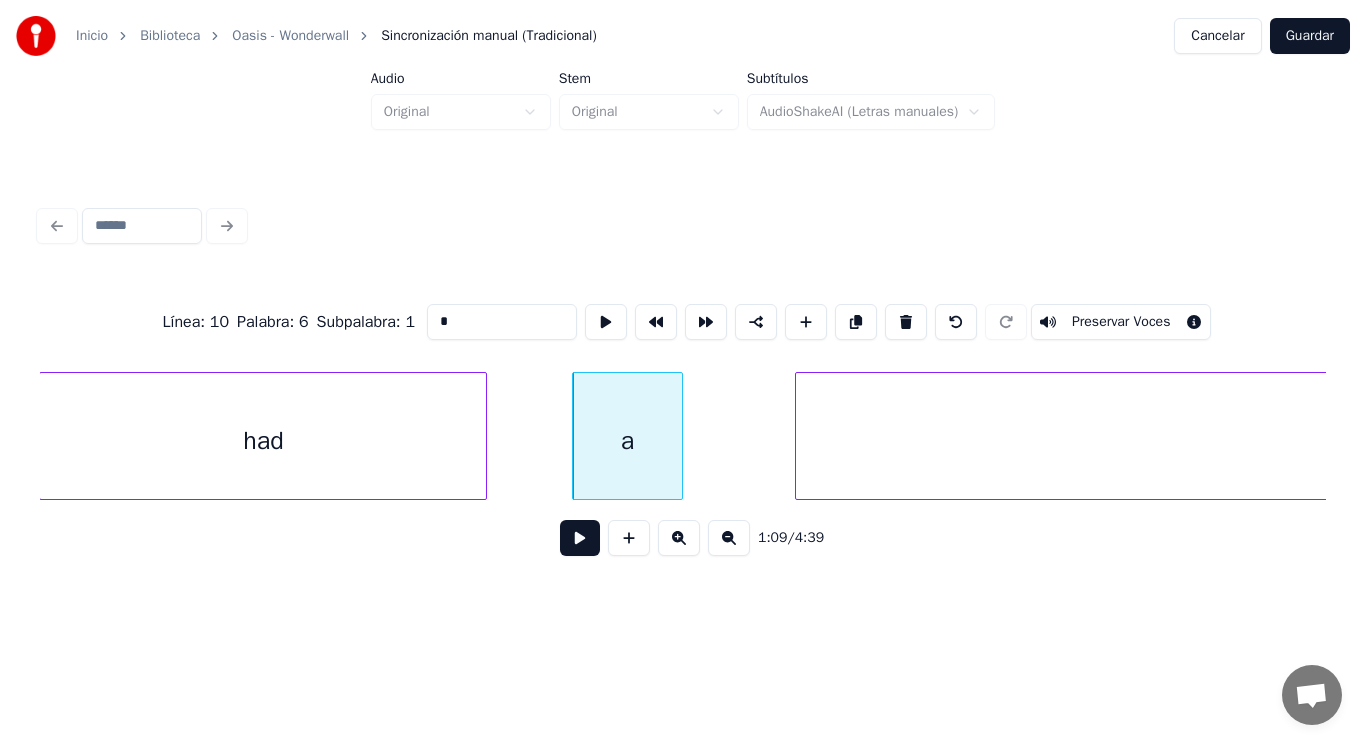 click at bounding box center (580, 538) 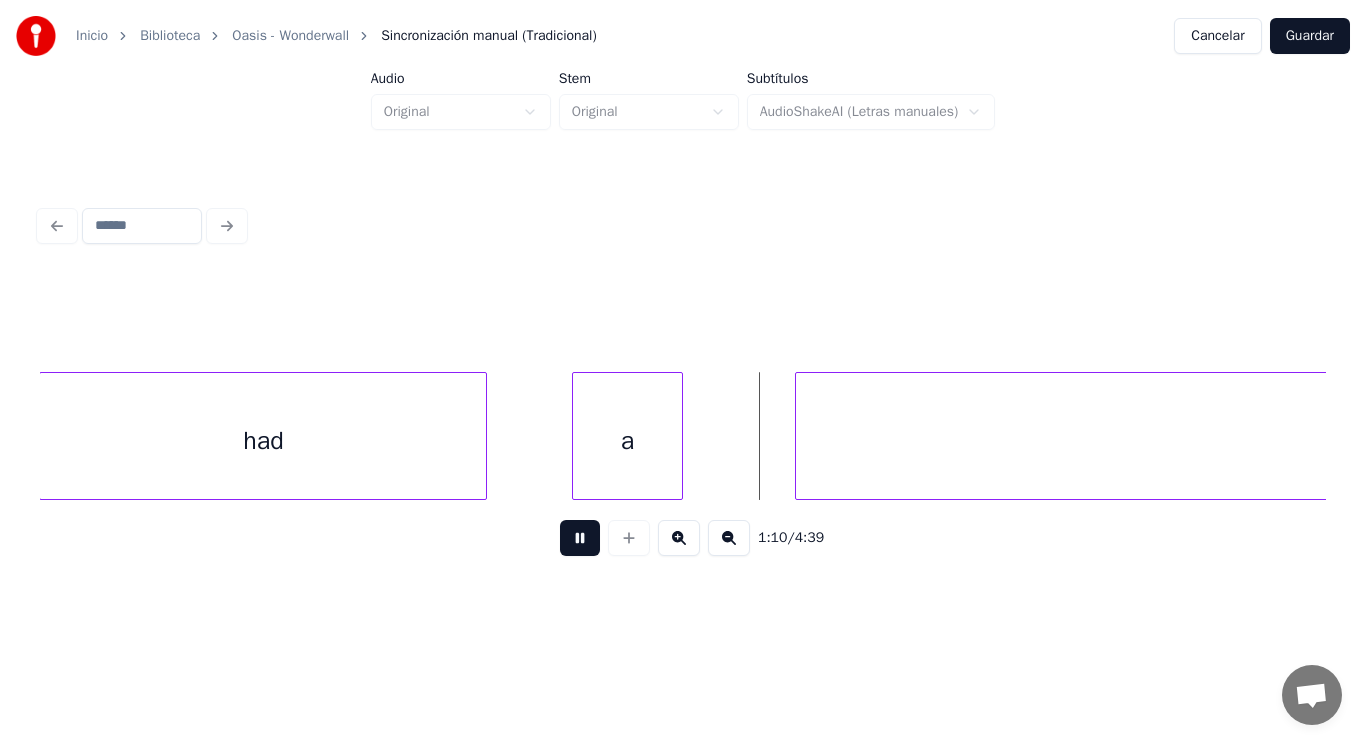 click at bounding box center (580, 538) 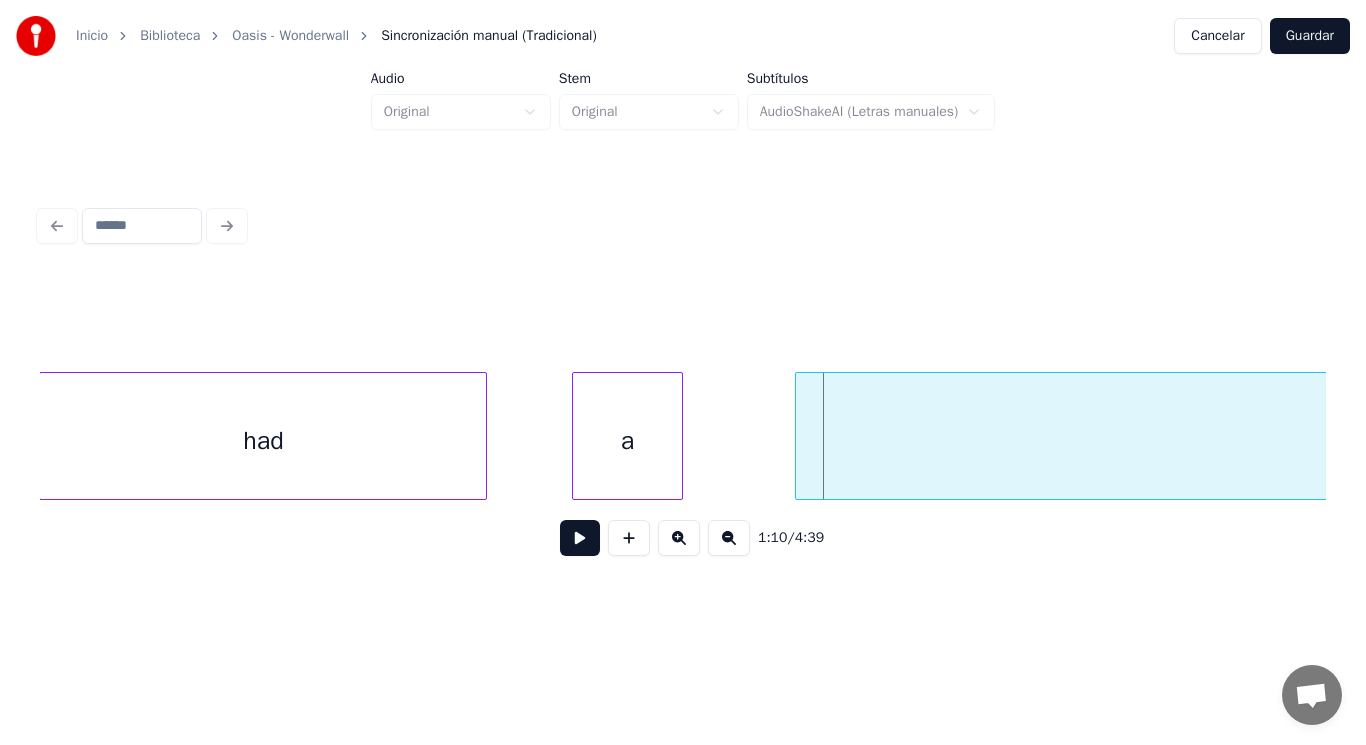 click on "had" at bounding box center (263, 441) 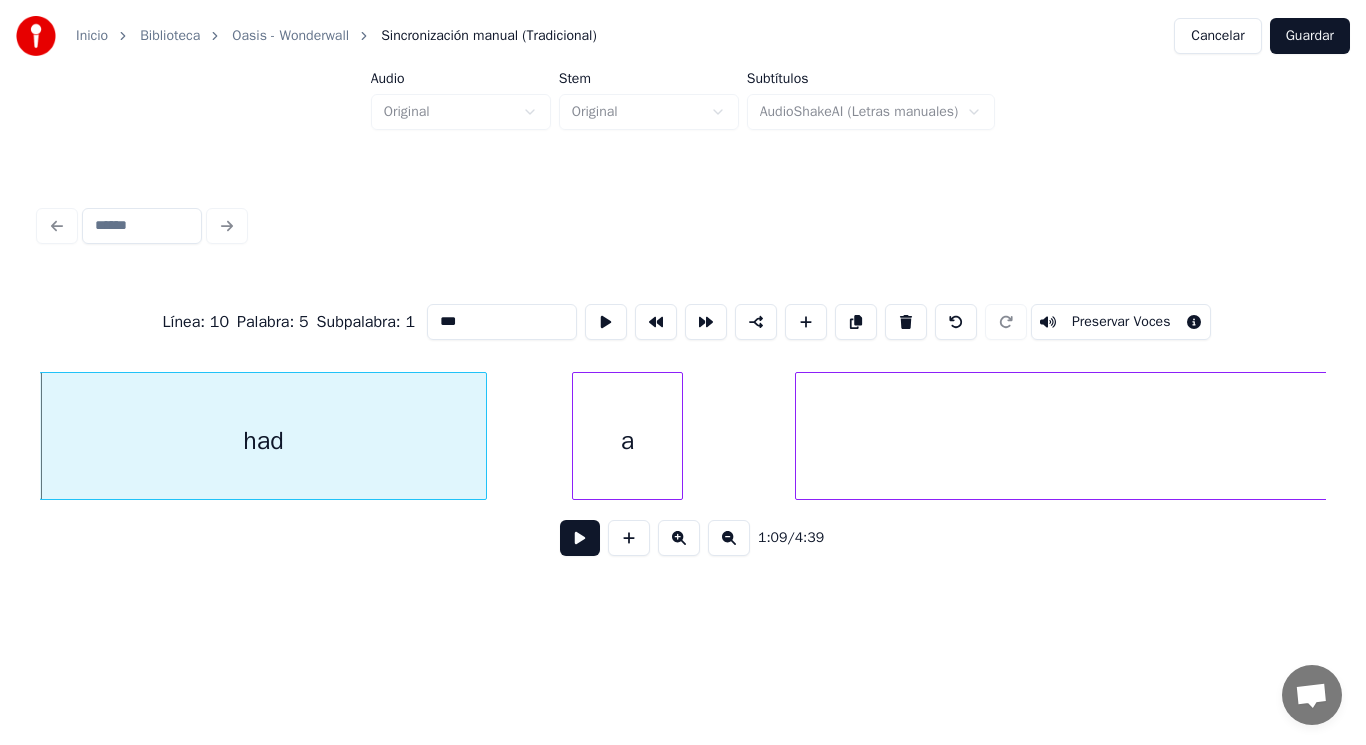 click at bounding box center (580, 538) 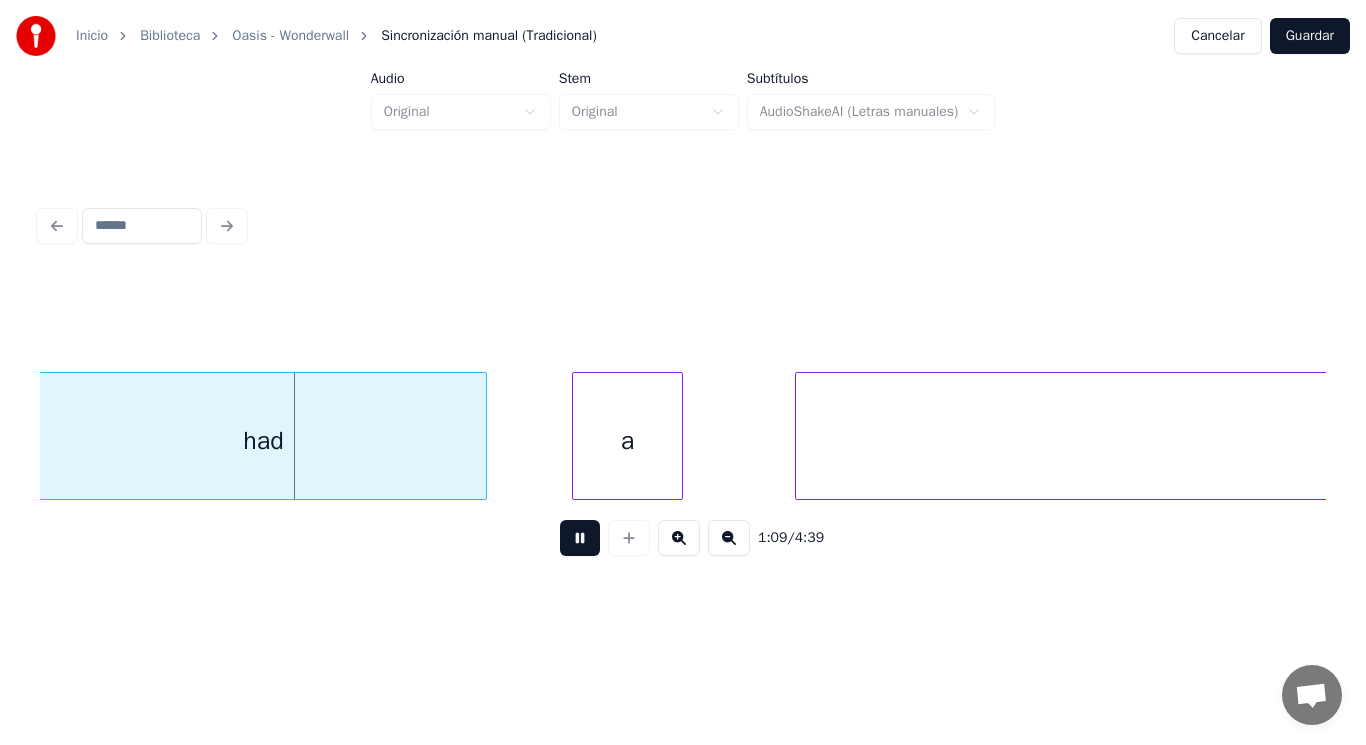 click at bounding box center (580, 538) 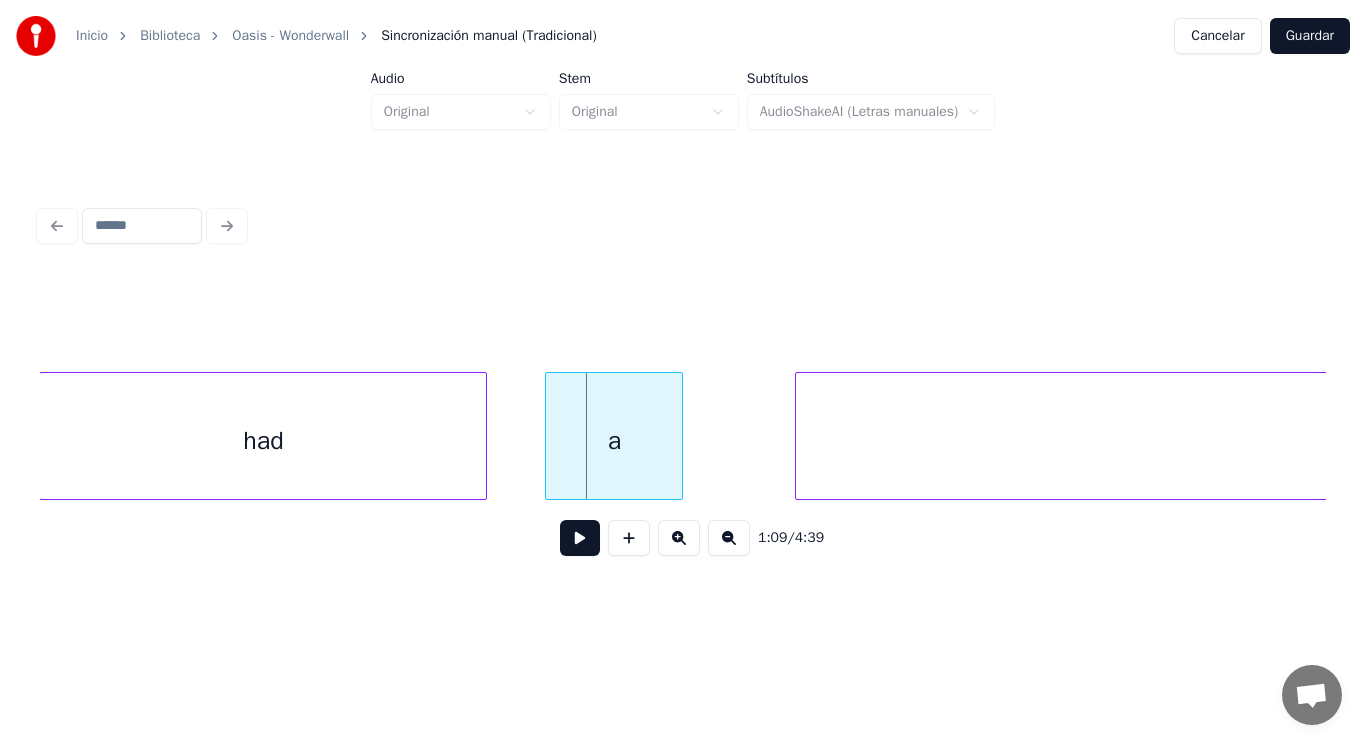 click at bounding box center (549, 436) 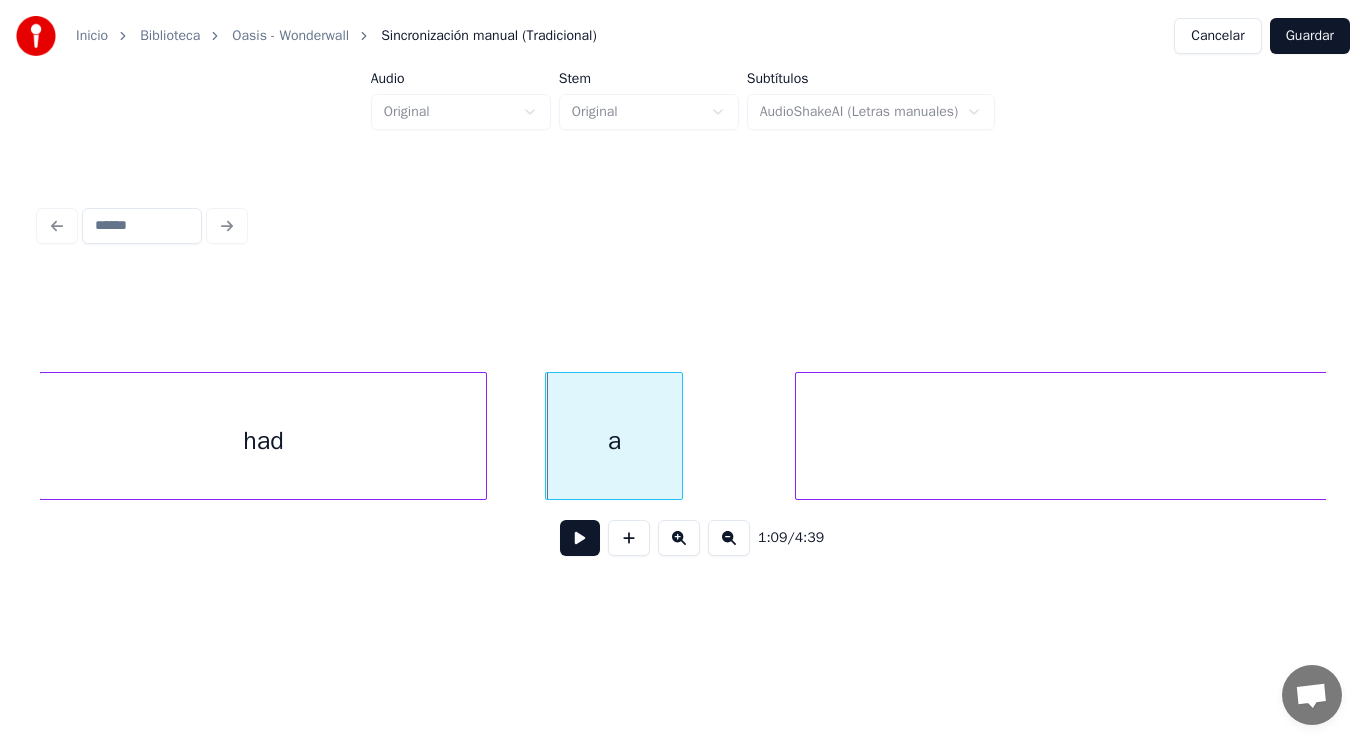 click at bounding box center (580, 538) 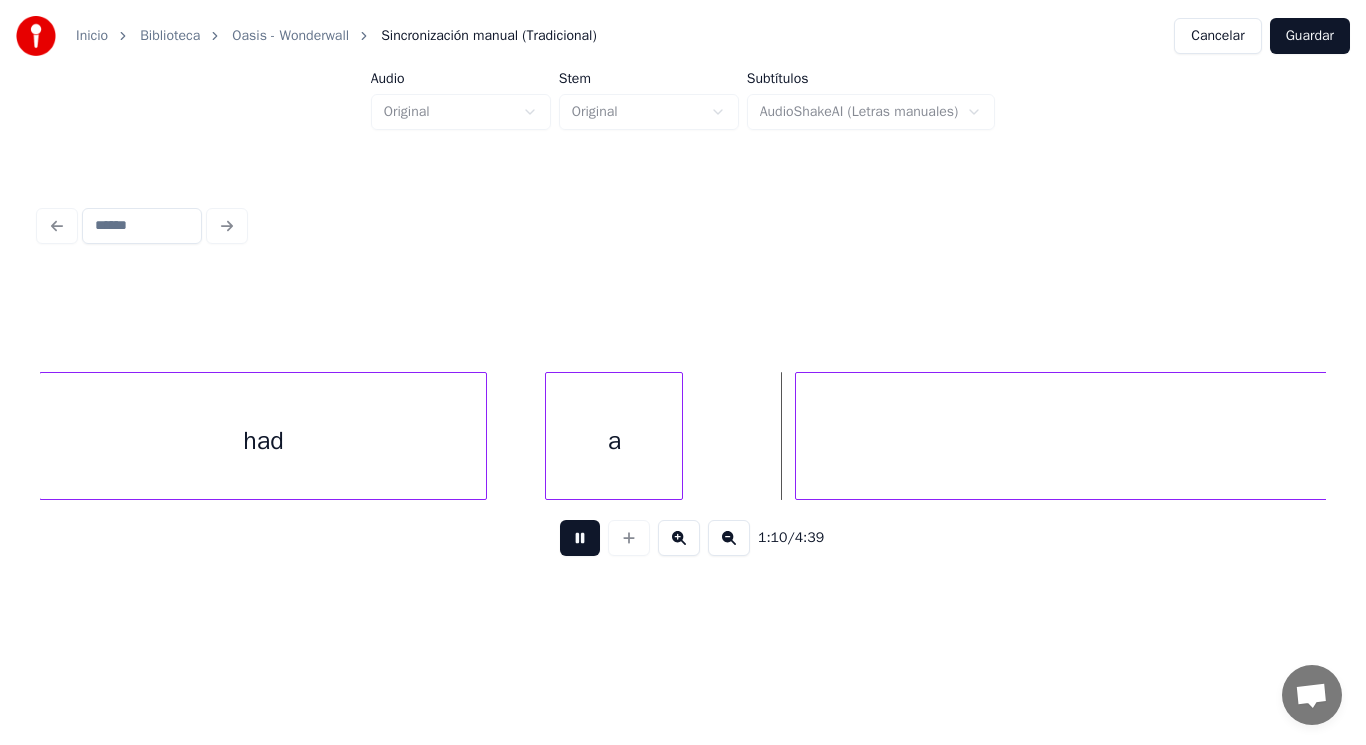 click at bounding box center [580, 538] 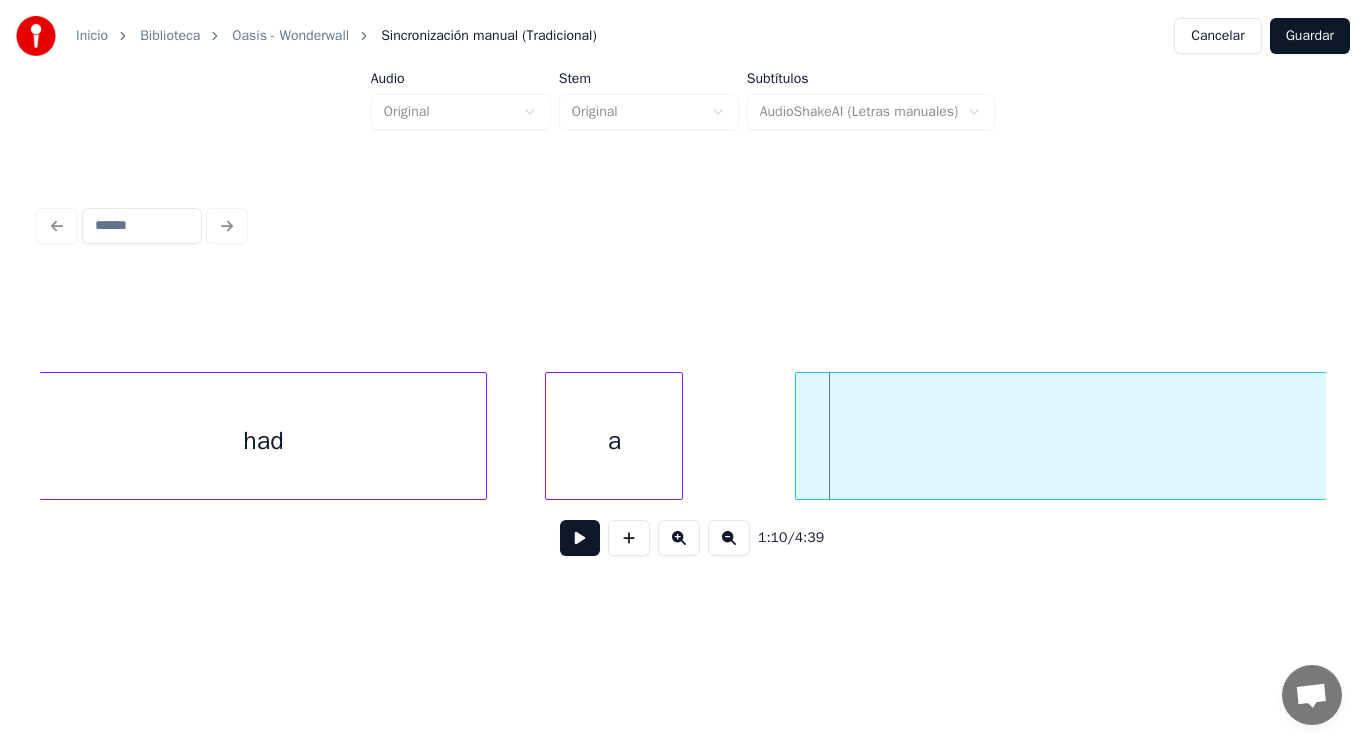 click on "doubt" at bounding box center [1383, 441] 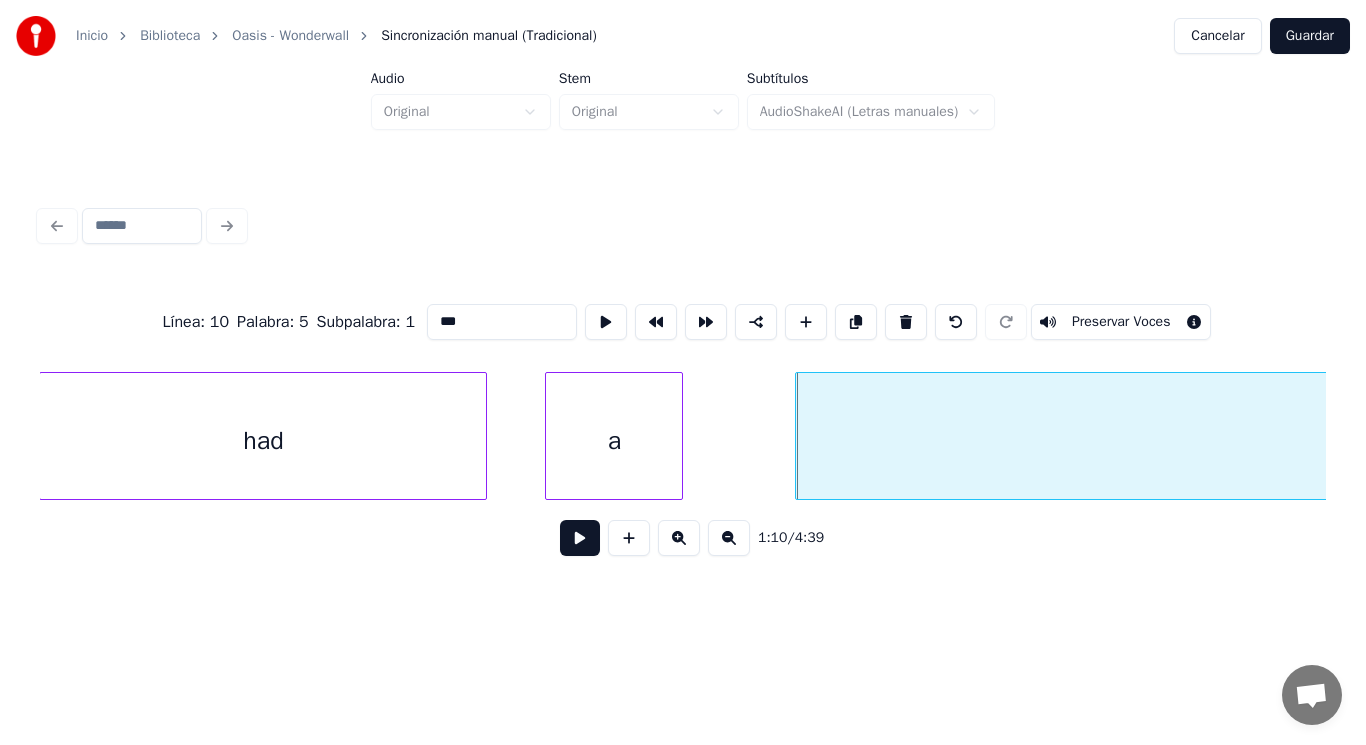 type on "*****" 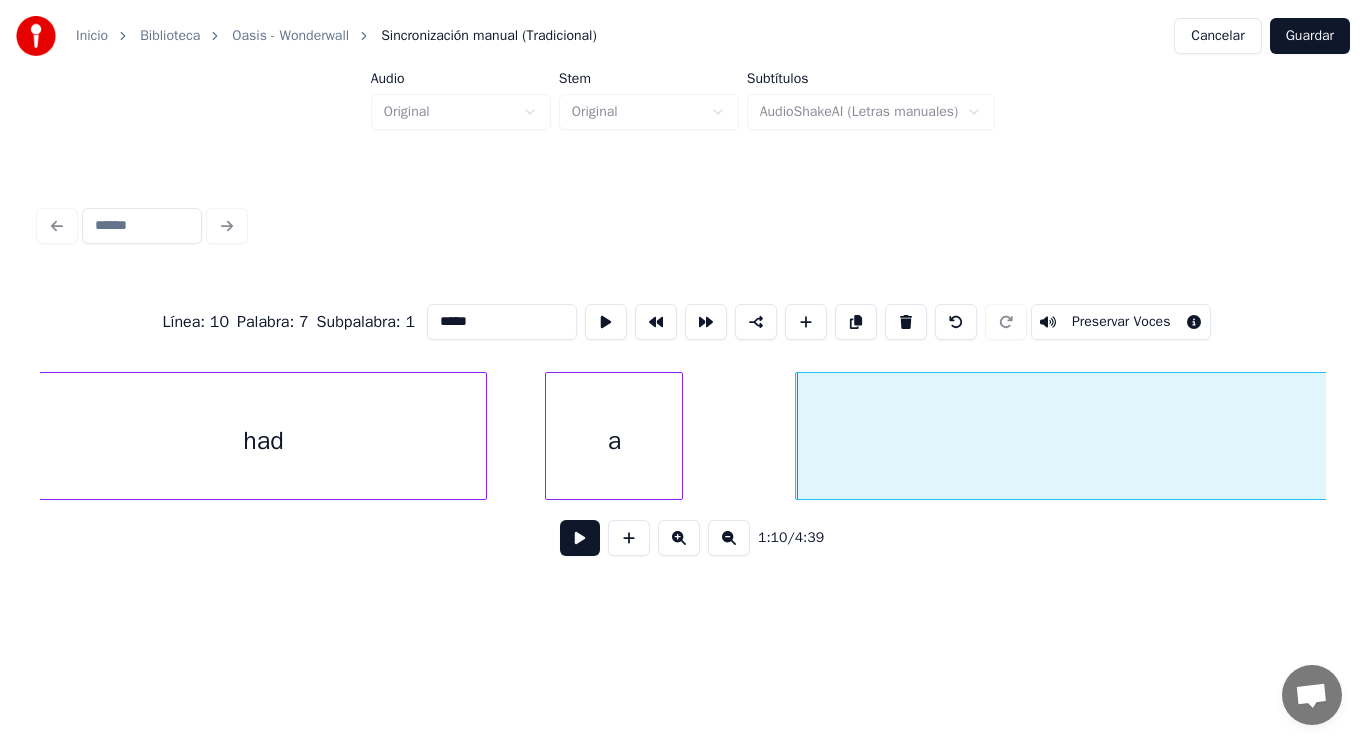 click on "had a doubt" at bounding box center [98361, 436] 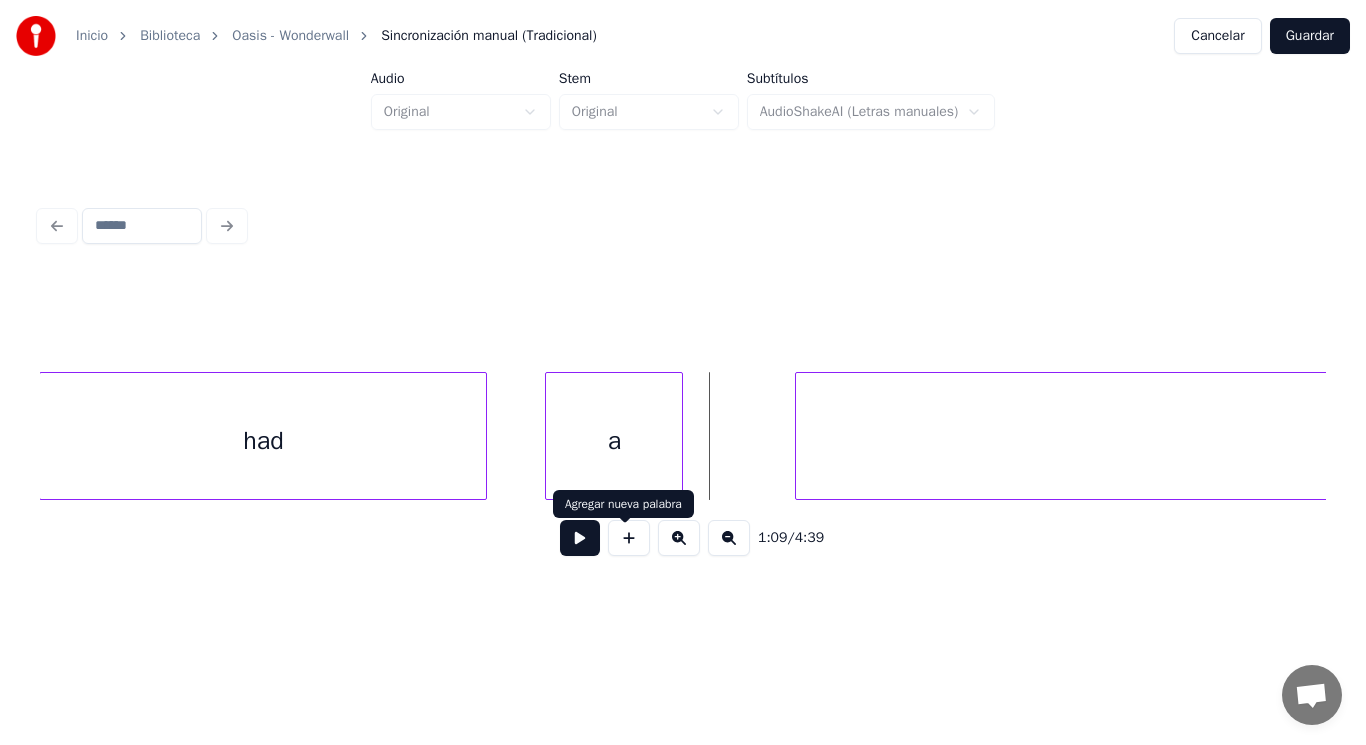 click at bounding box center [580, 538] 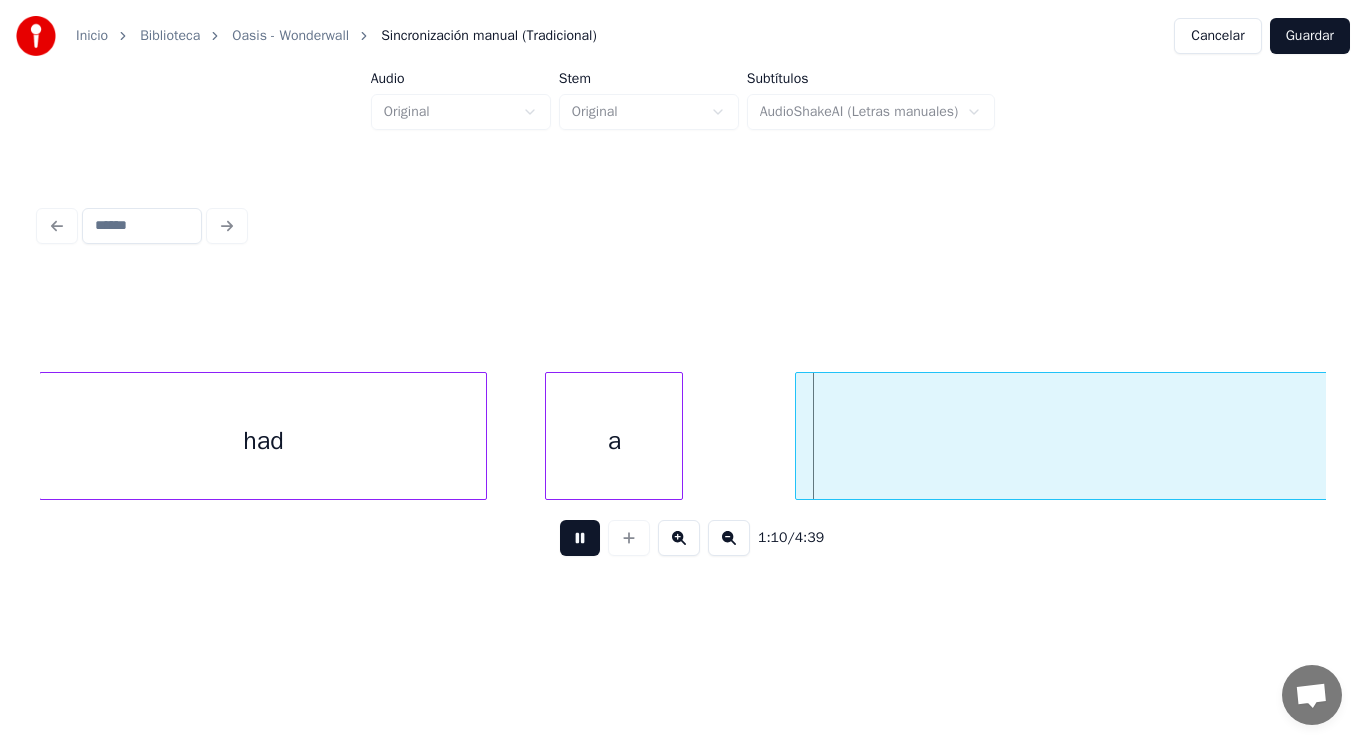 click at bounding box center (580, 538) 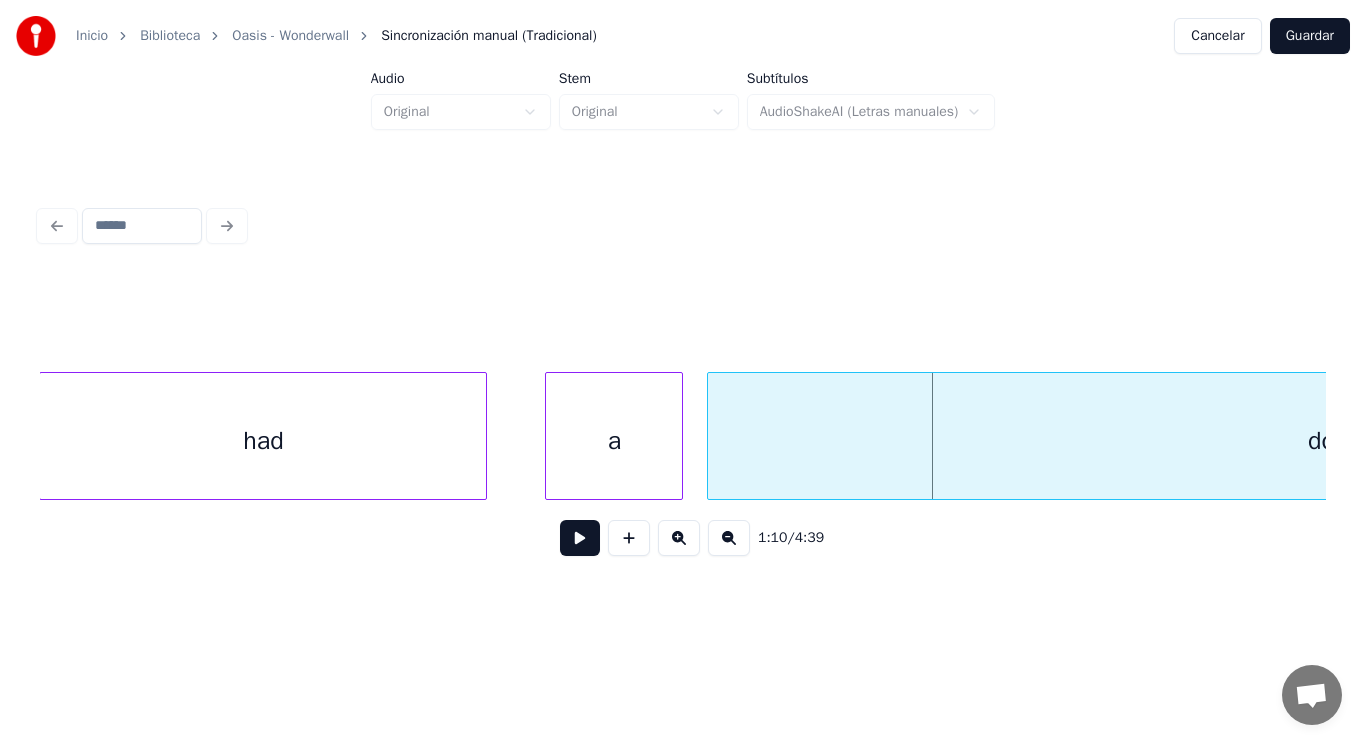 click at bounding box center [711, 436] 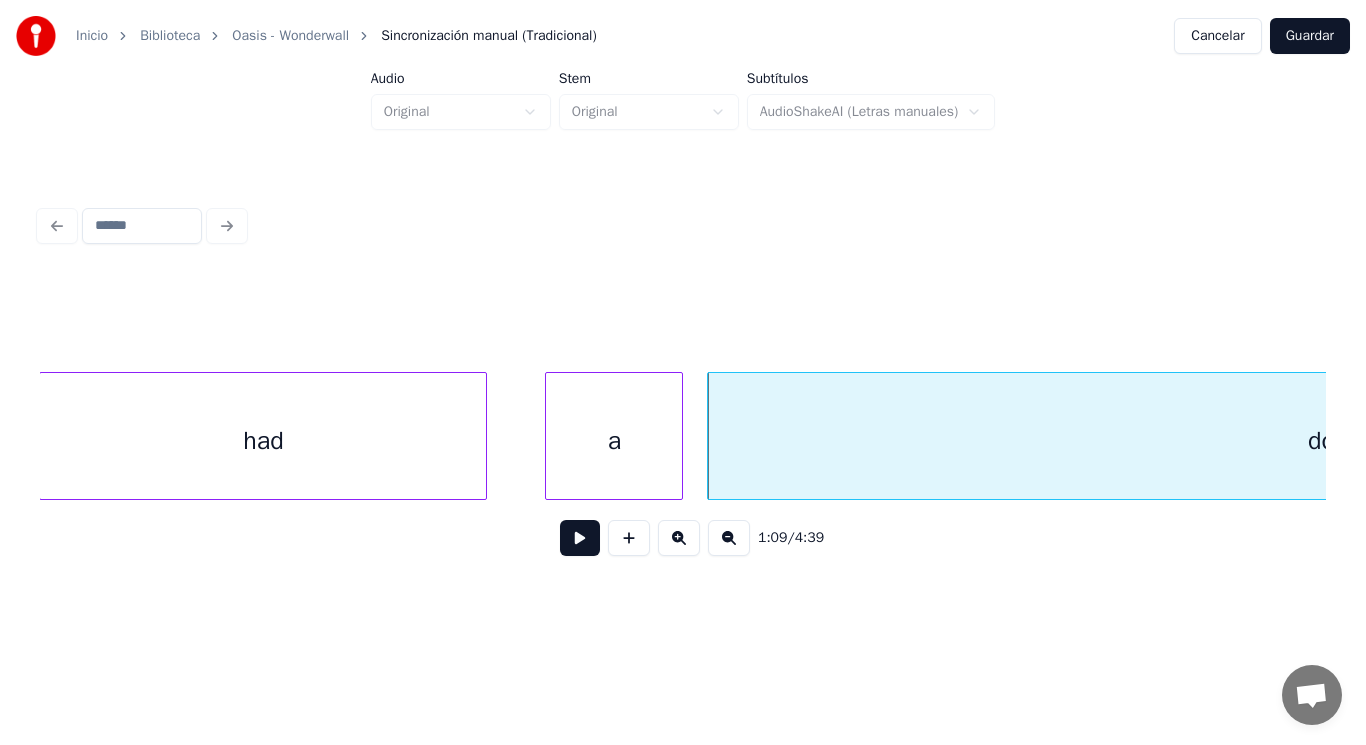 click at bounding box center (580, 538) 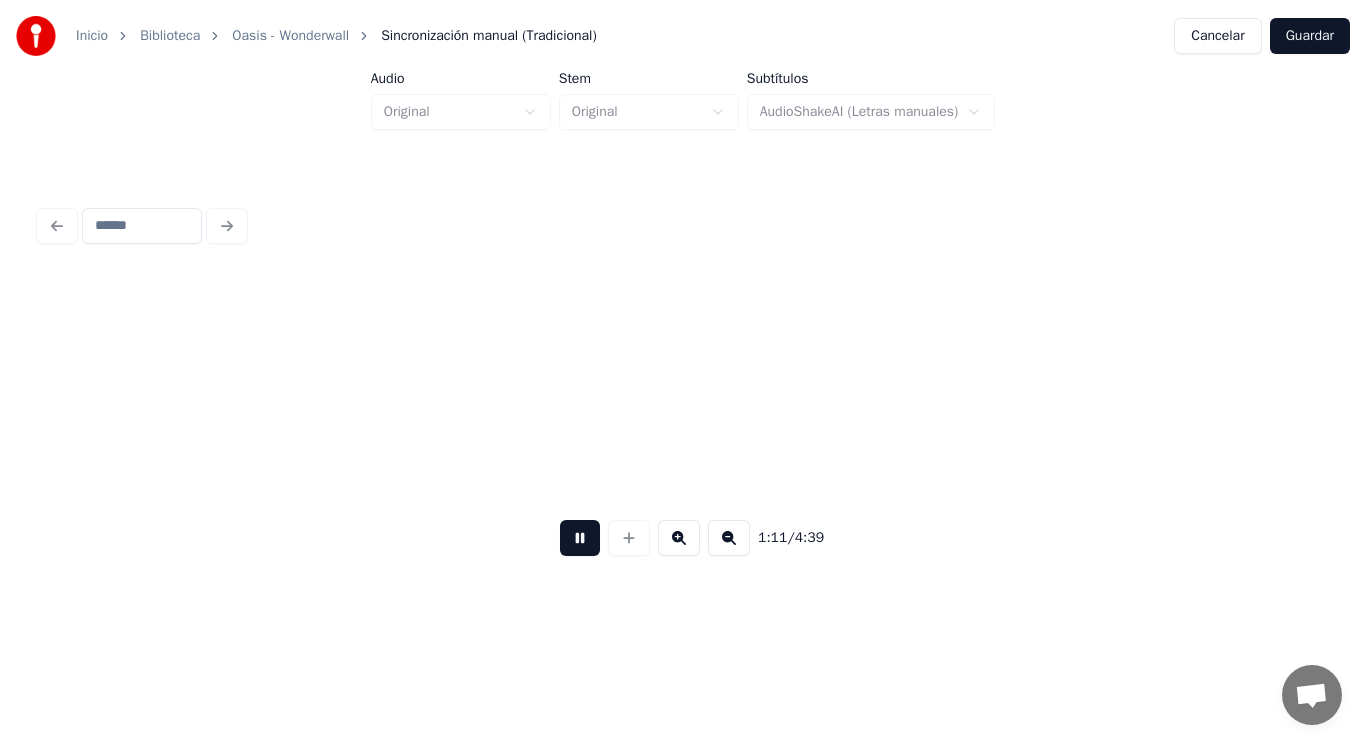 scroll, scrollTop: 0, scrollLeft: 99934, axis: horizontal 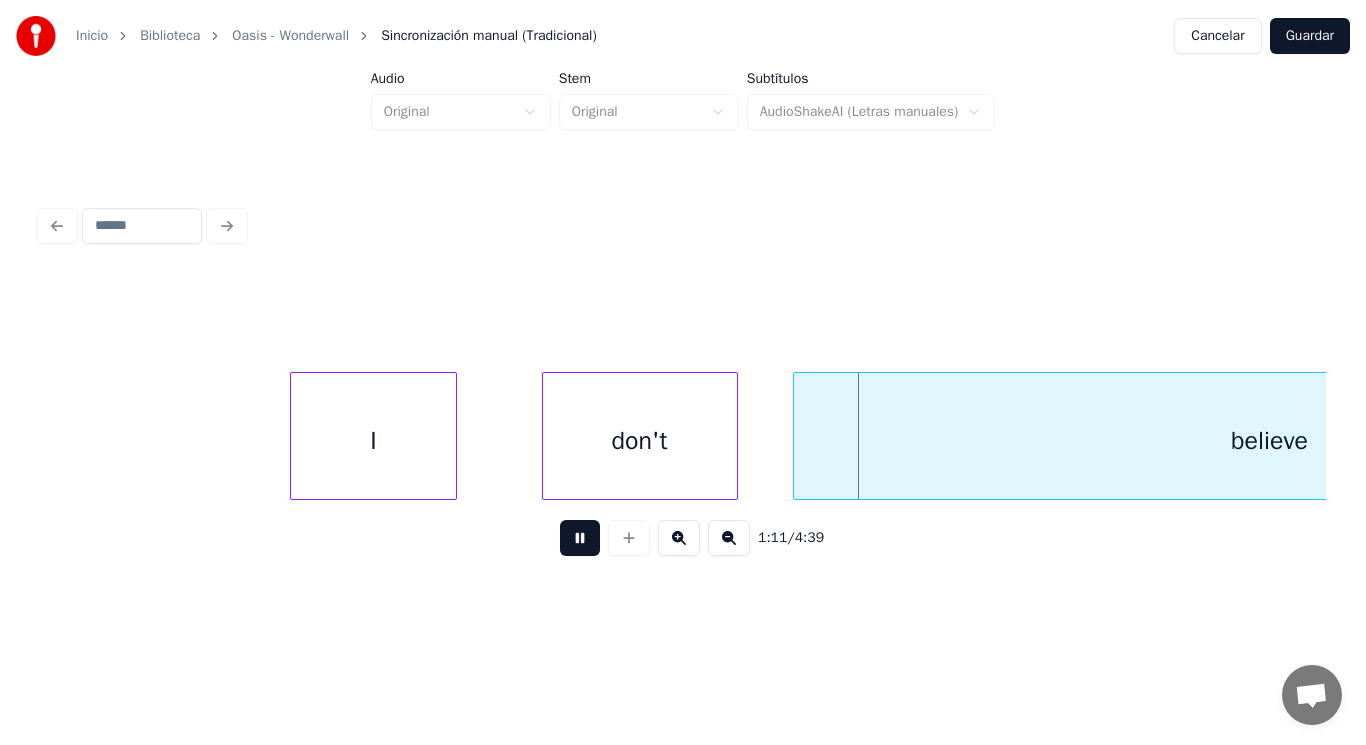click at bounding box center (580, 538) 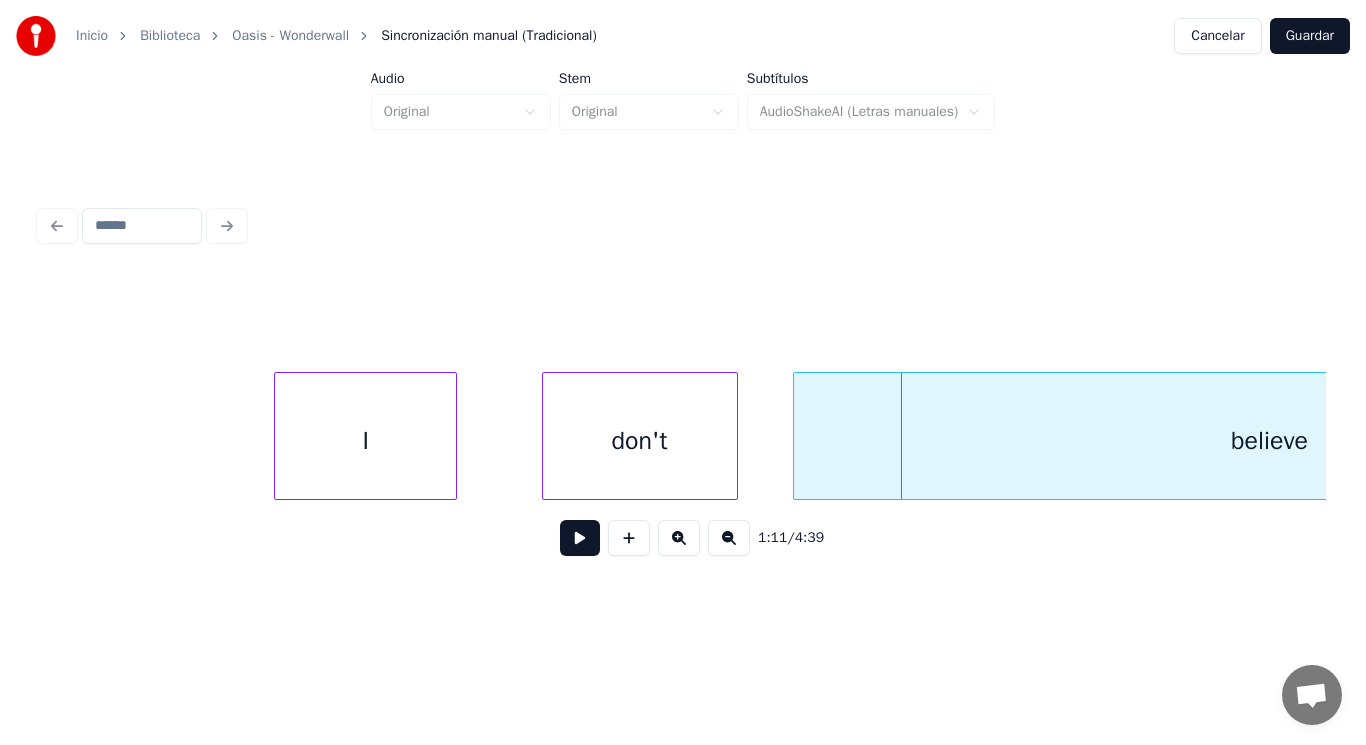 click at bounding box center [278, 436] 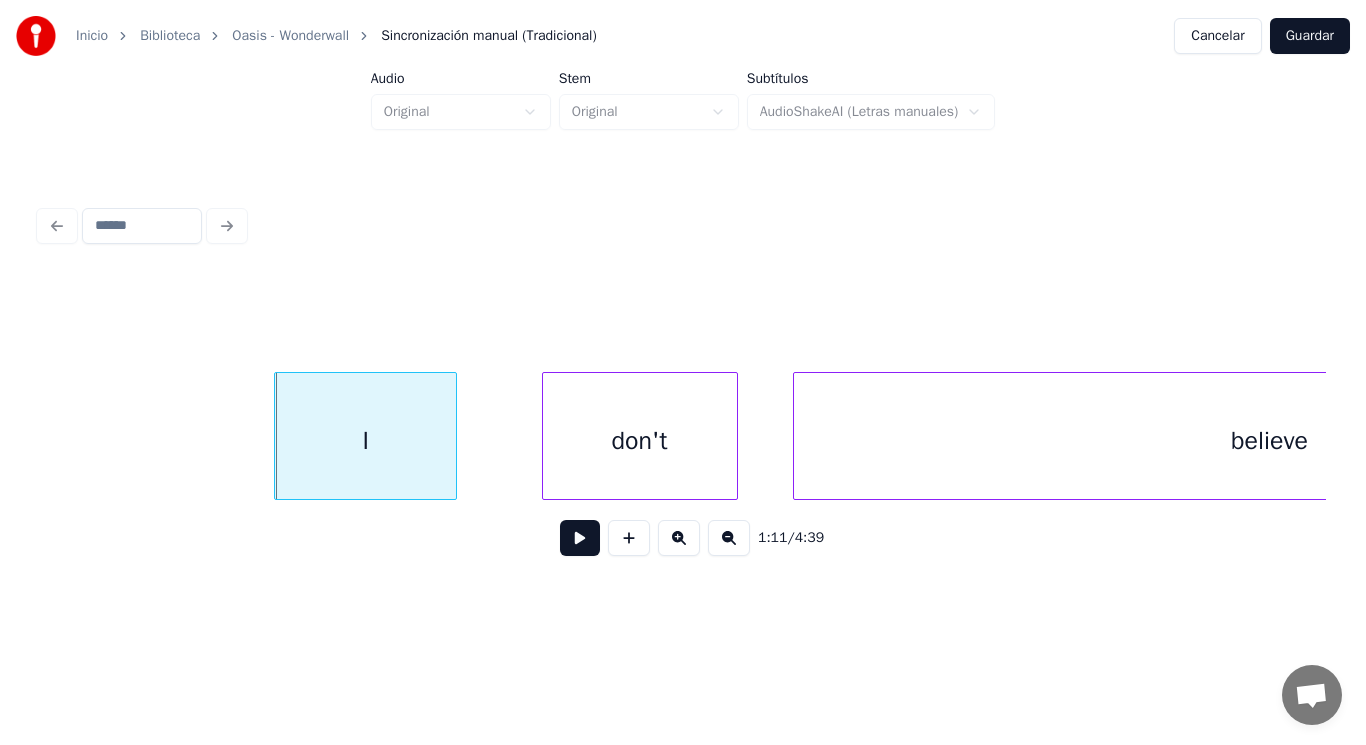 click at bounding box center [580, 538] 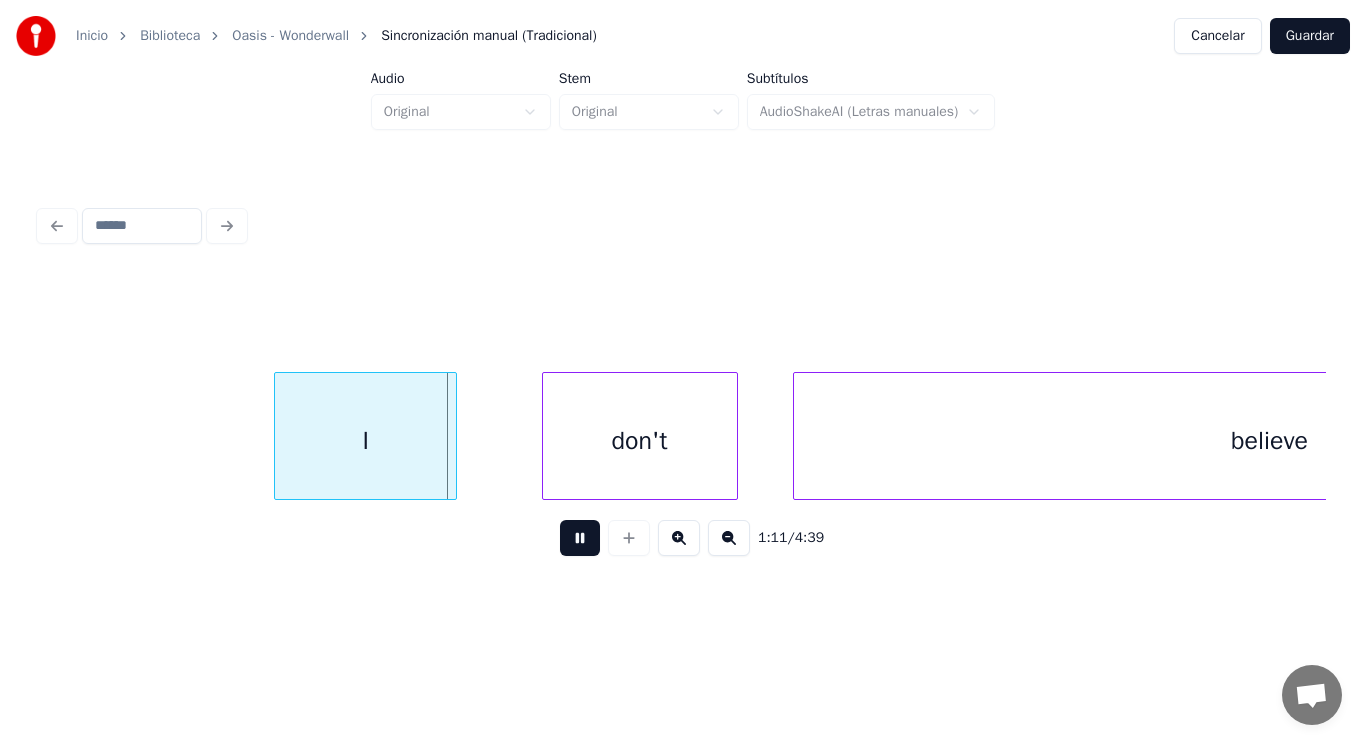 click at bounding box center (580, 538) 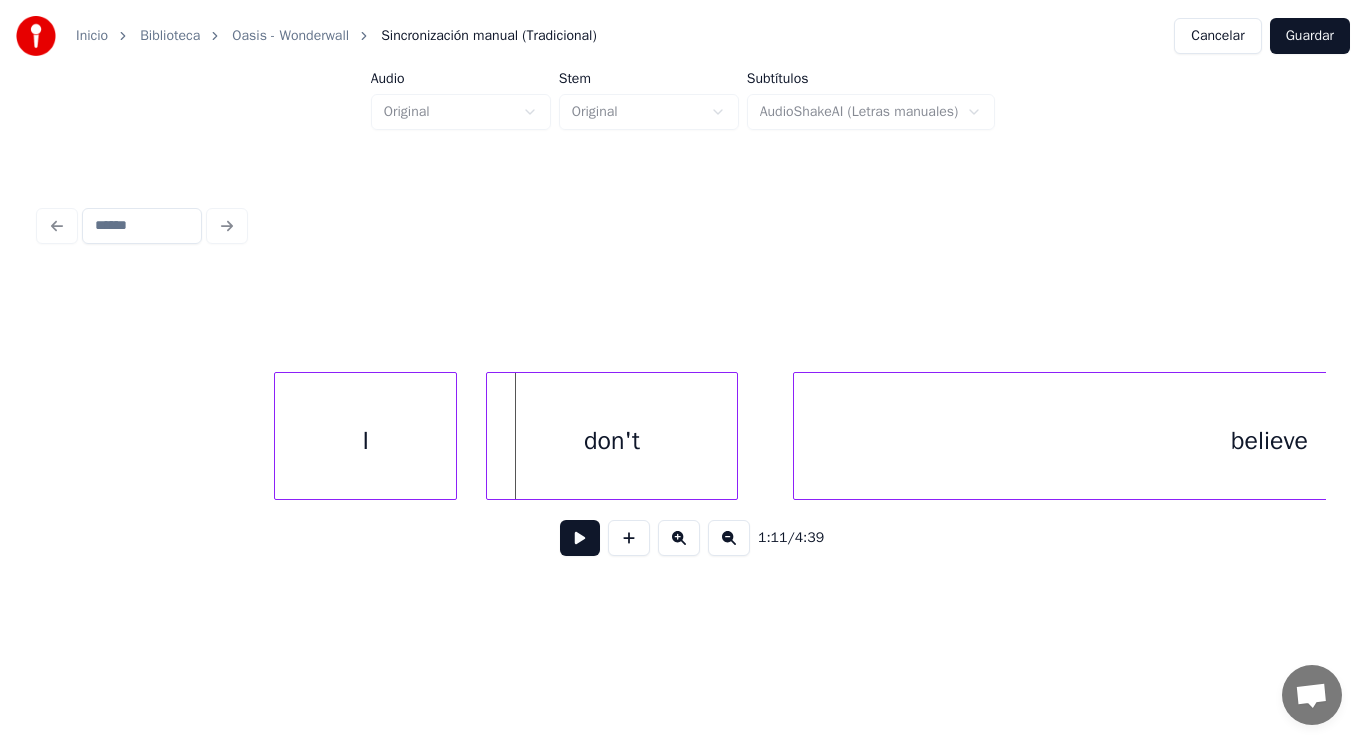 click at bounding box center [490, 436] 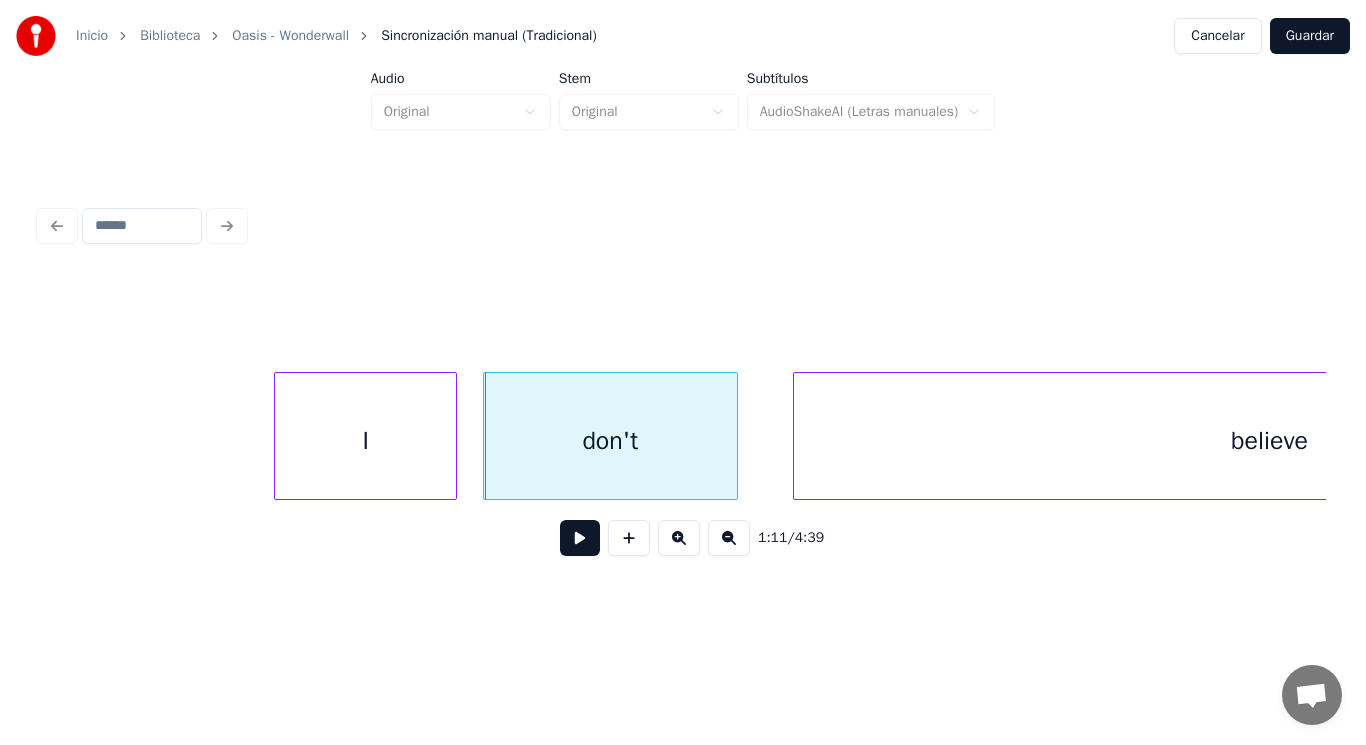 click at bounding box center [580, 538] 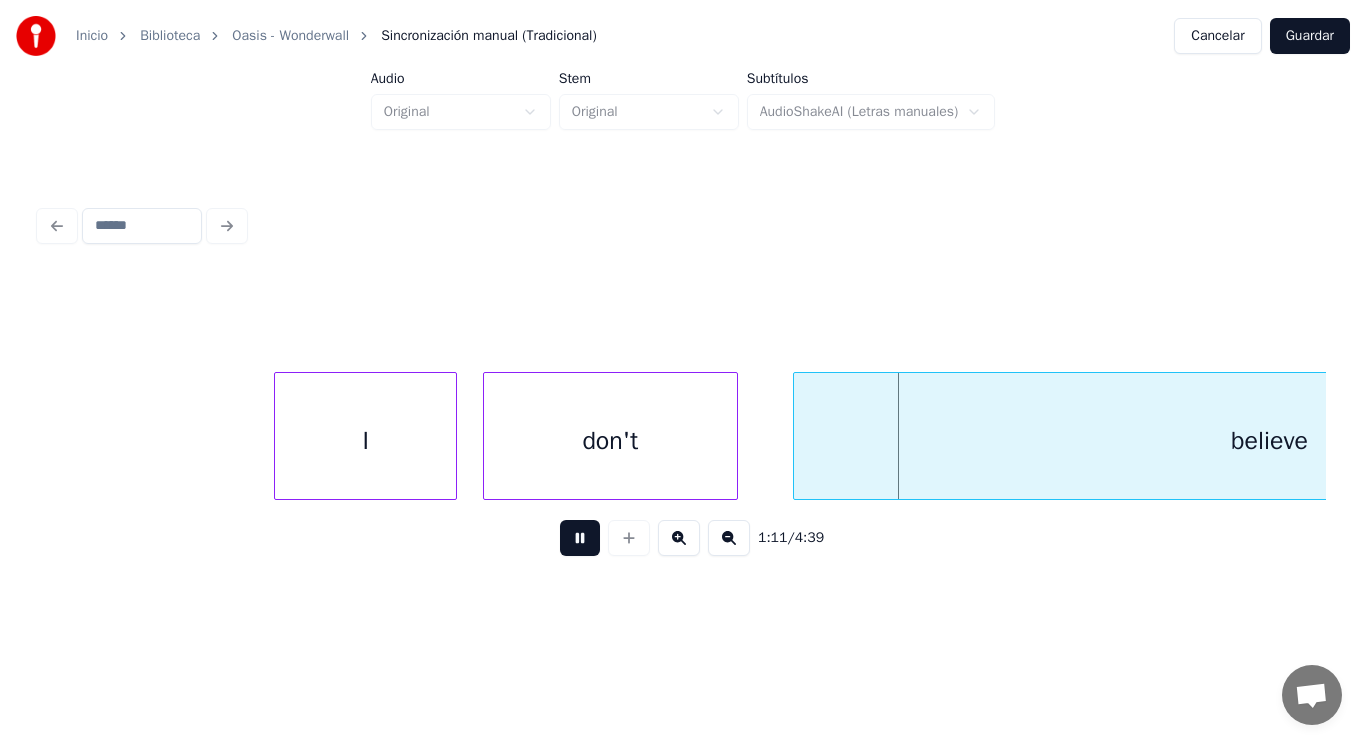 click at bounding box center (580, 538) 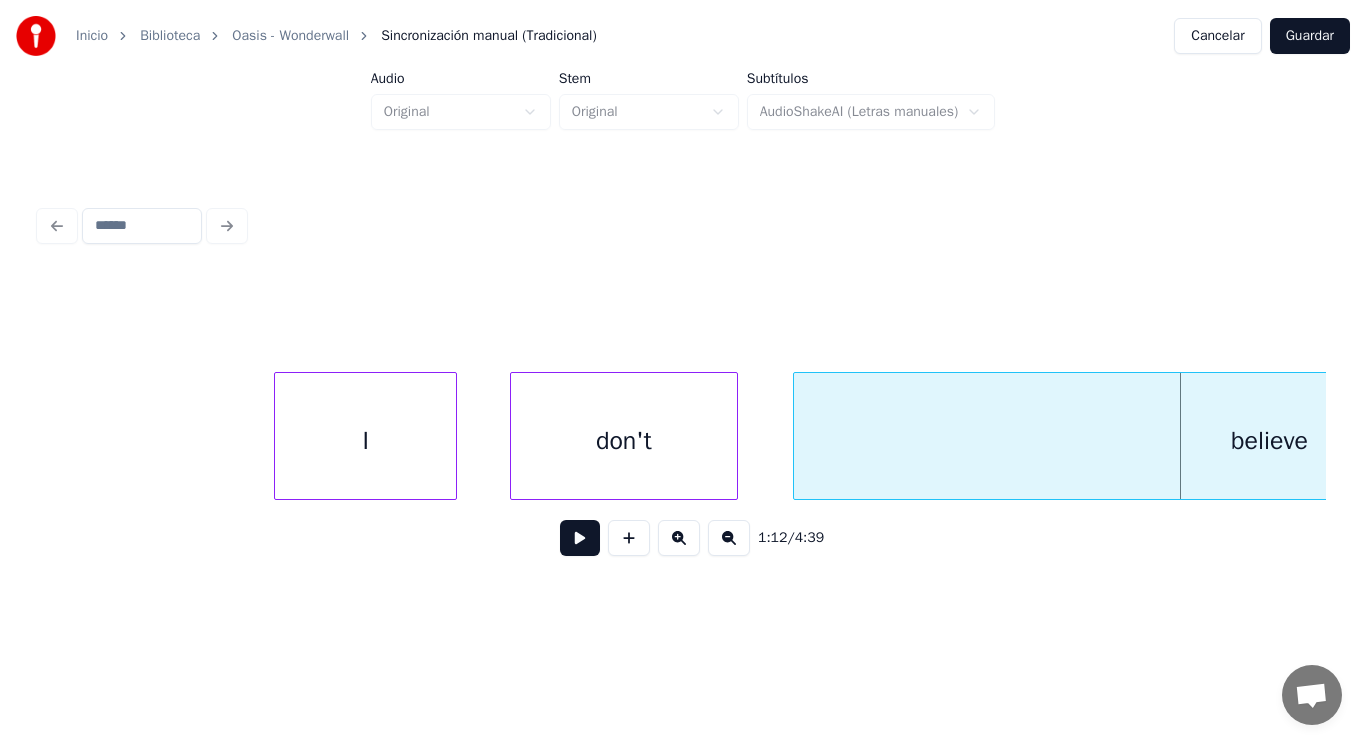click at bounding box center (514, 436) 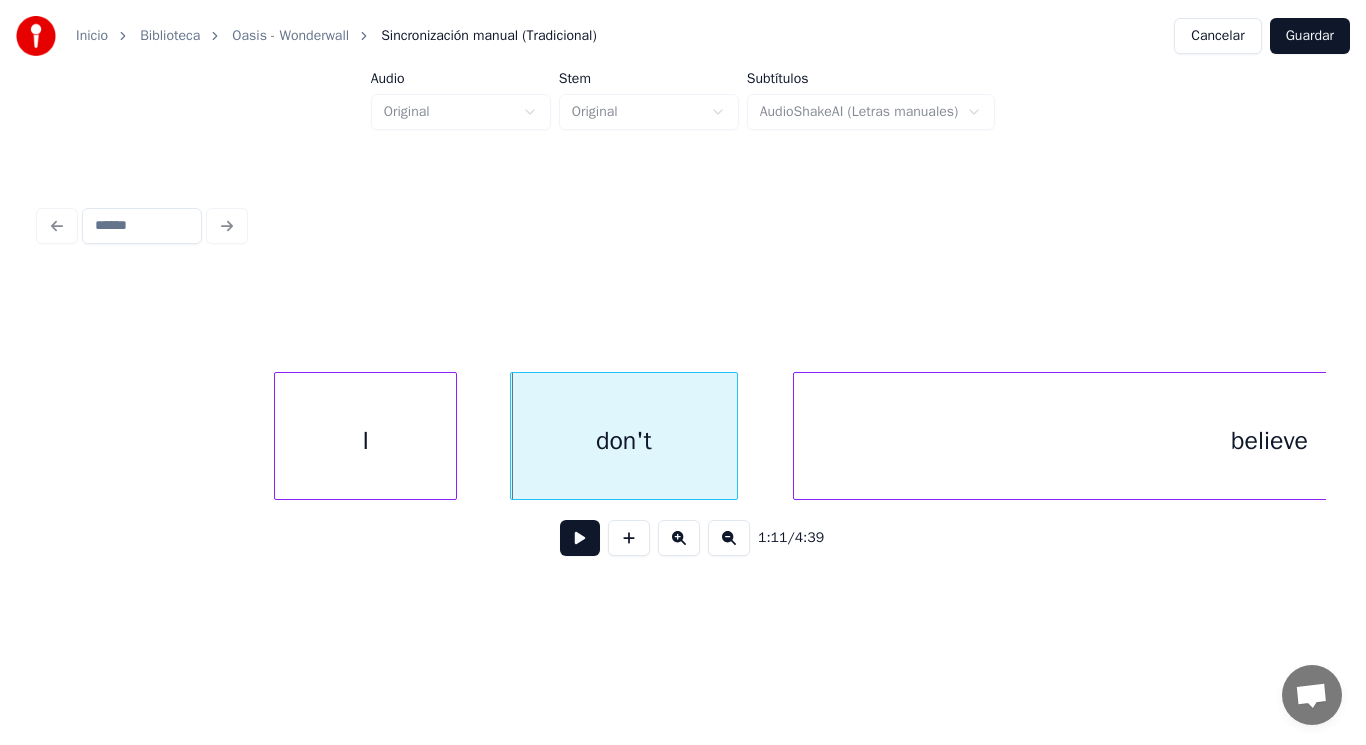click at bounding box center (580, 538) 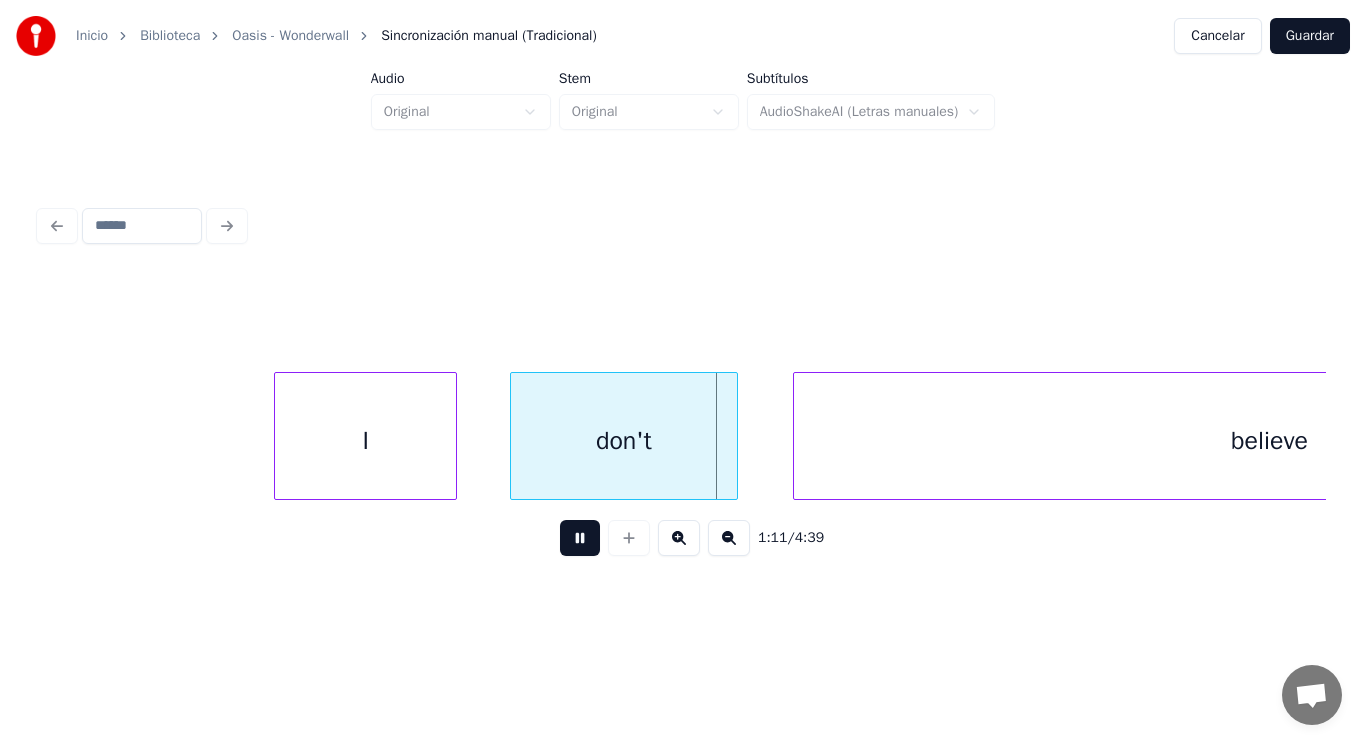 click at bounding box center (580, 538) 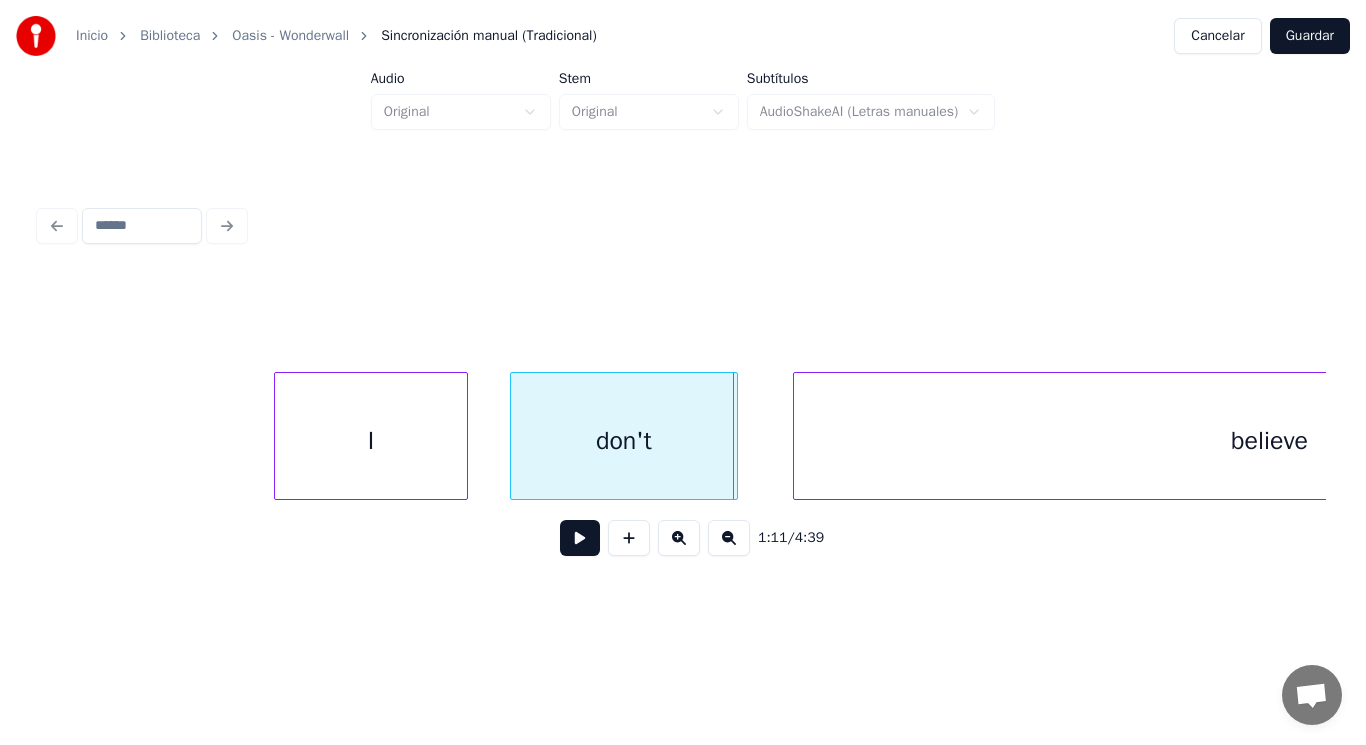 click at bounding box center (464, 436) 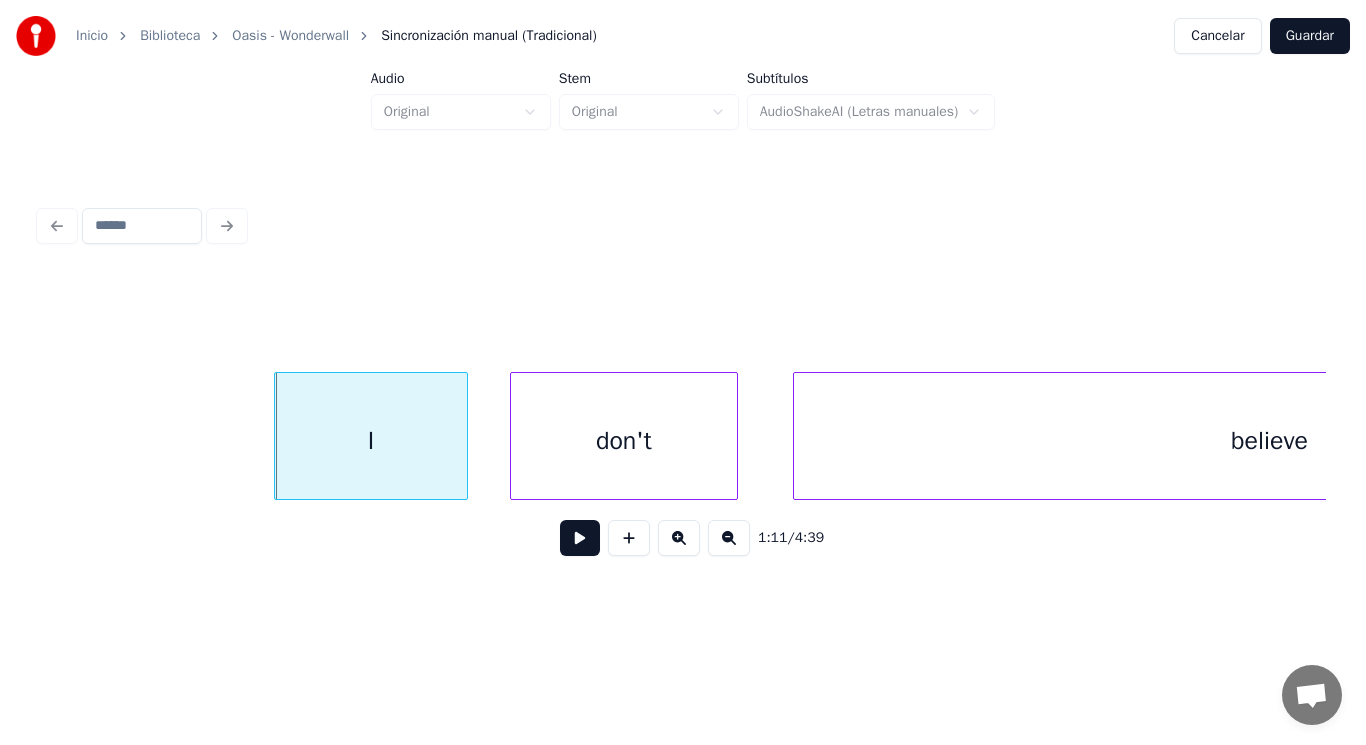 click at bounding box center [580, 538] 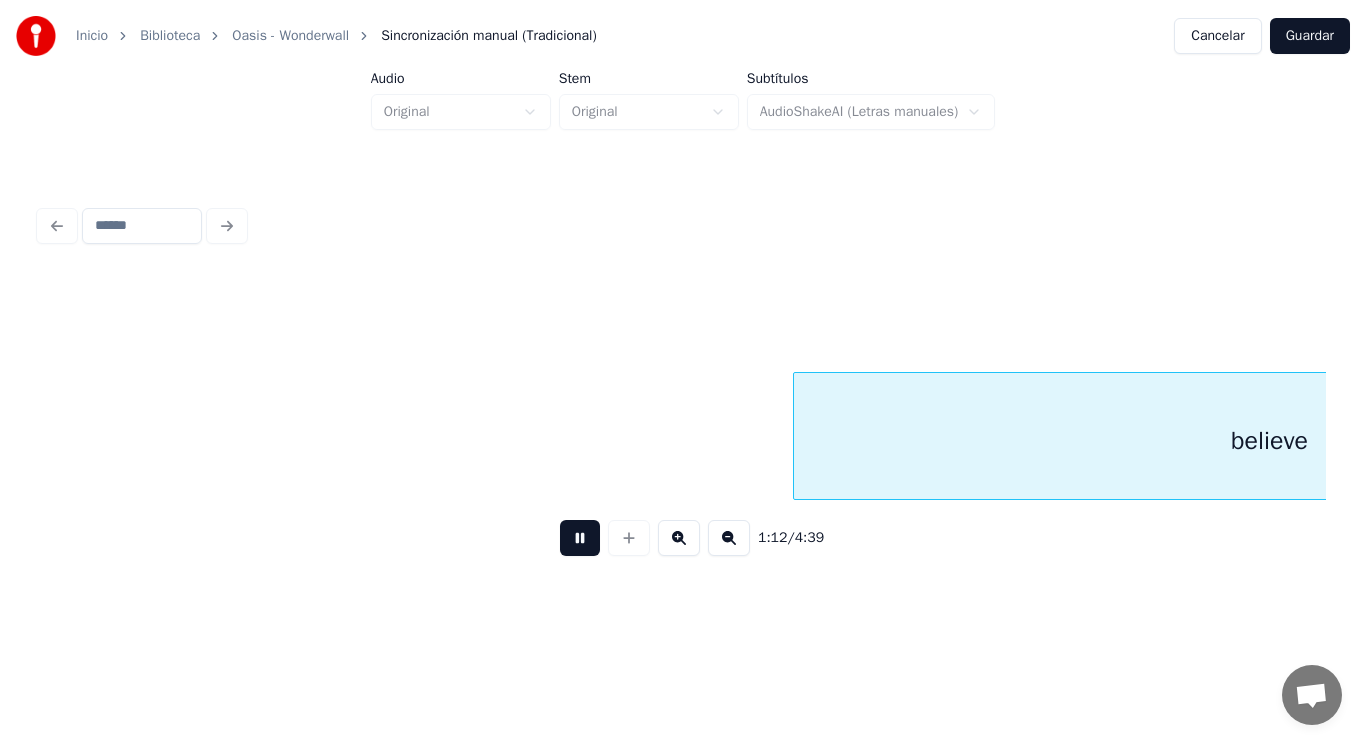 scroll, scrollTop: 0, scrollLeft: 101235, axis: horizontal 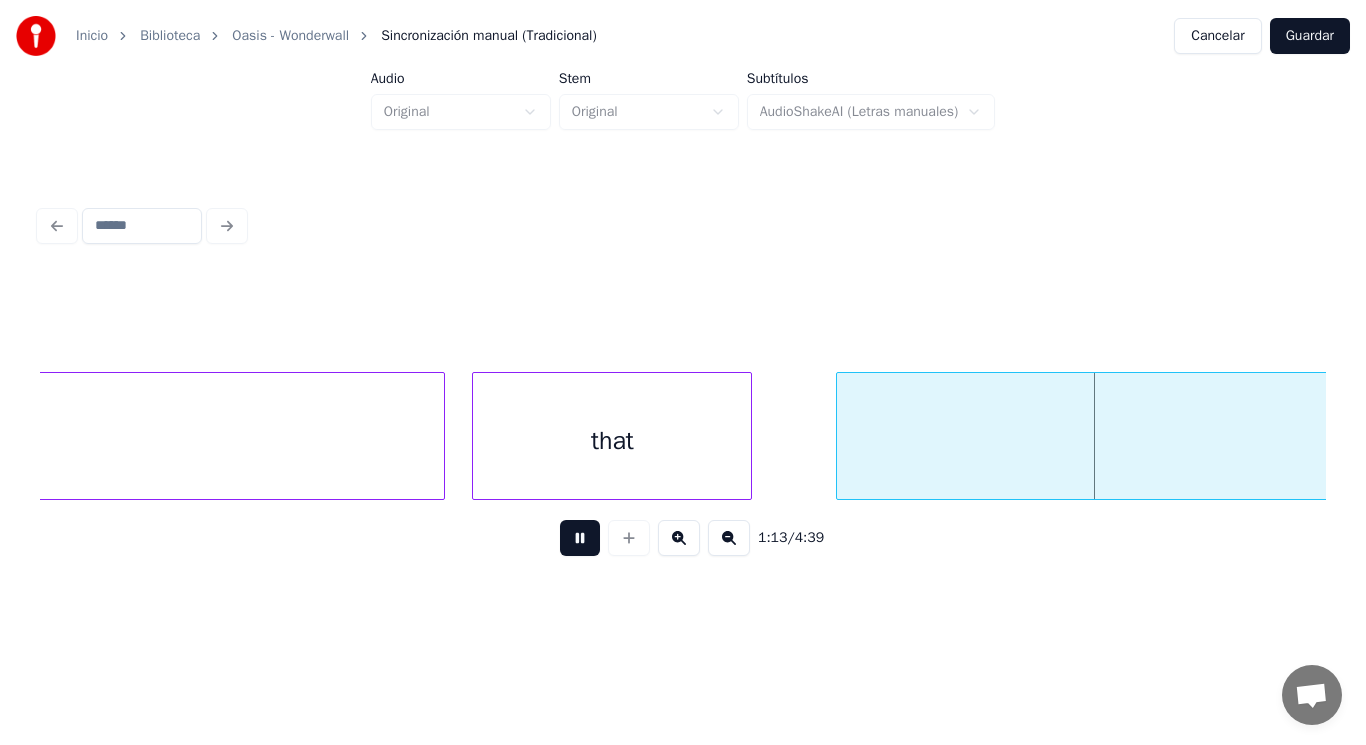 click at bounding box center (580, 538) 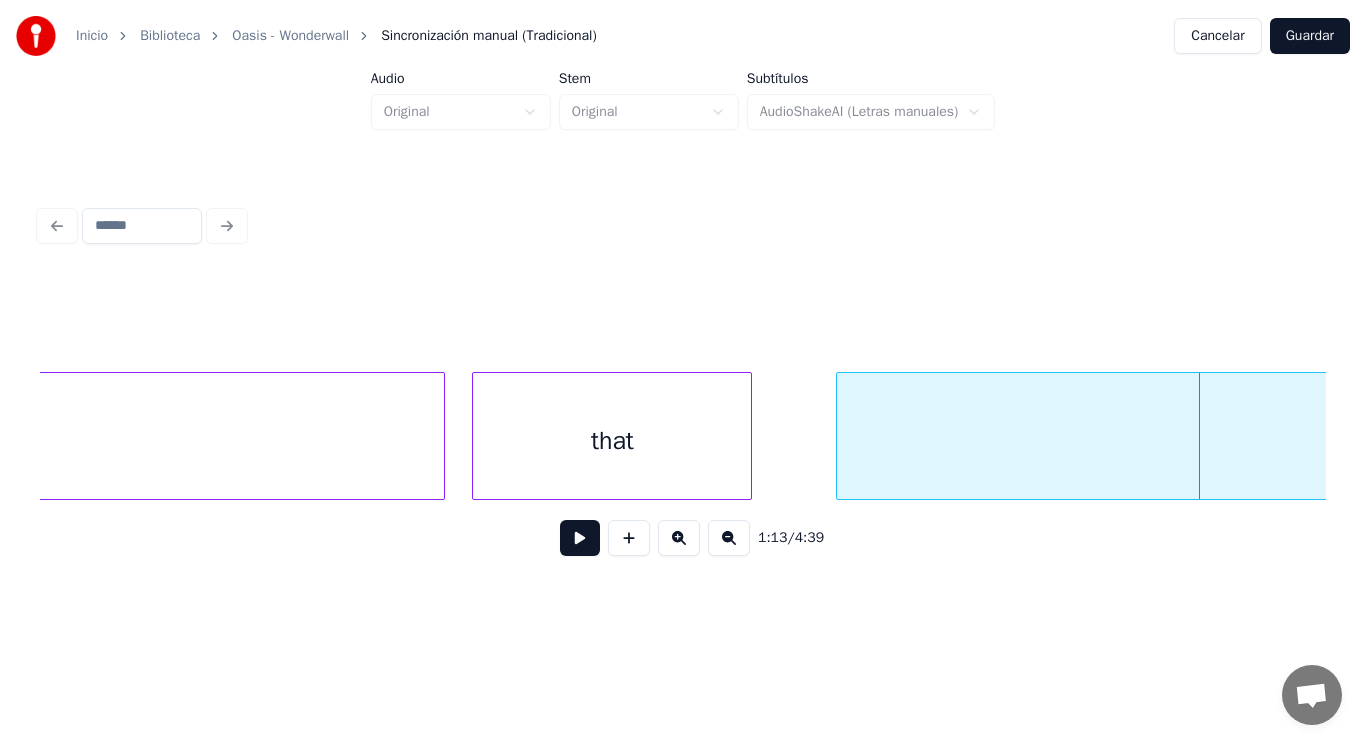click at bounding box center (580, 538) 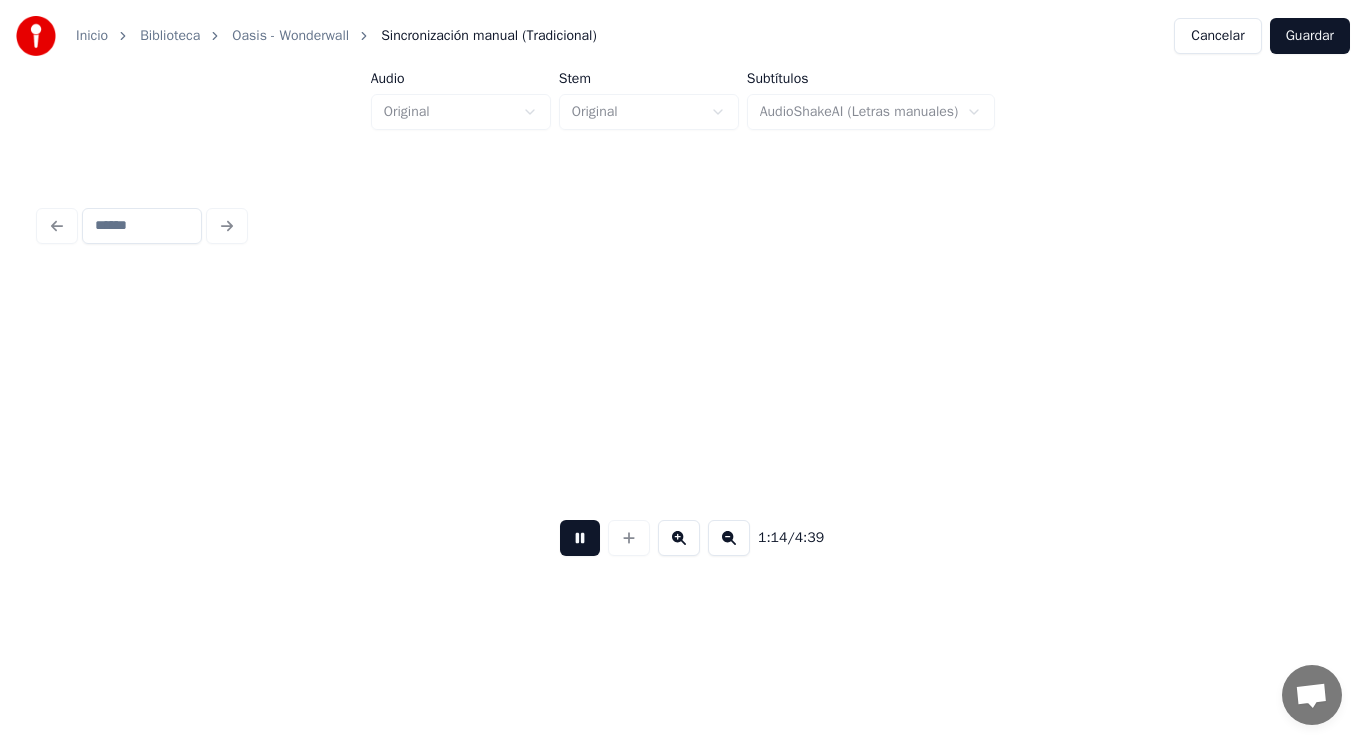 scroll, scrollTop: 0, scrollLeft: 103847, axis: horizontal 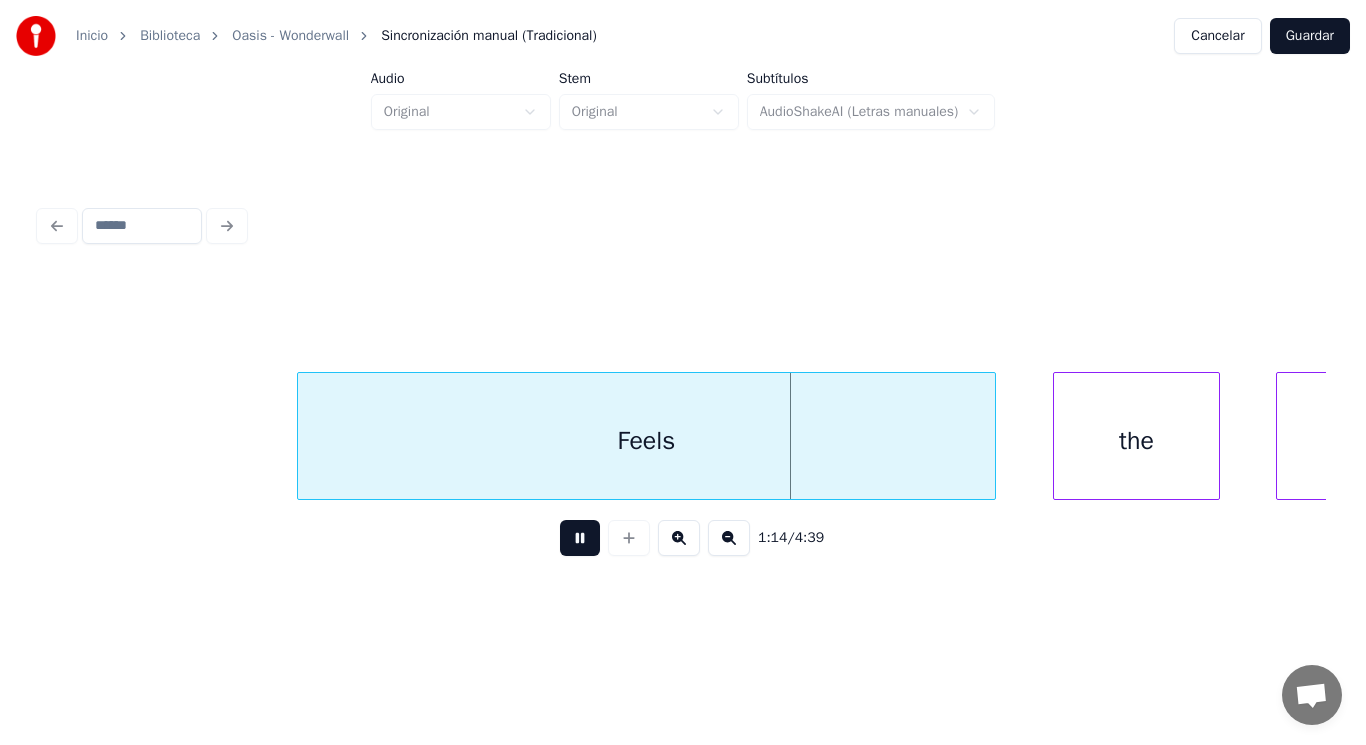 click at bounding box center (580, 538) 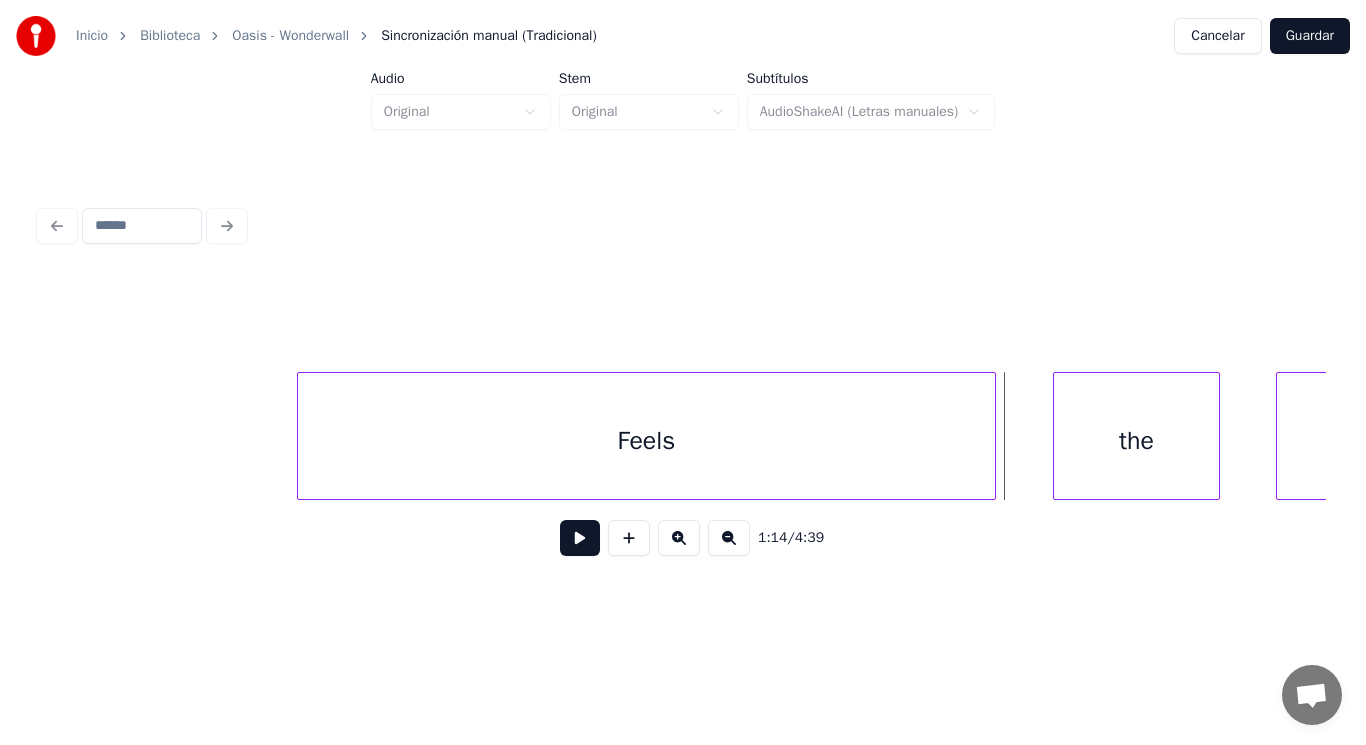 click at bounding box center (580, 538) 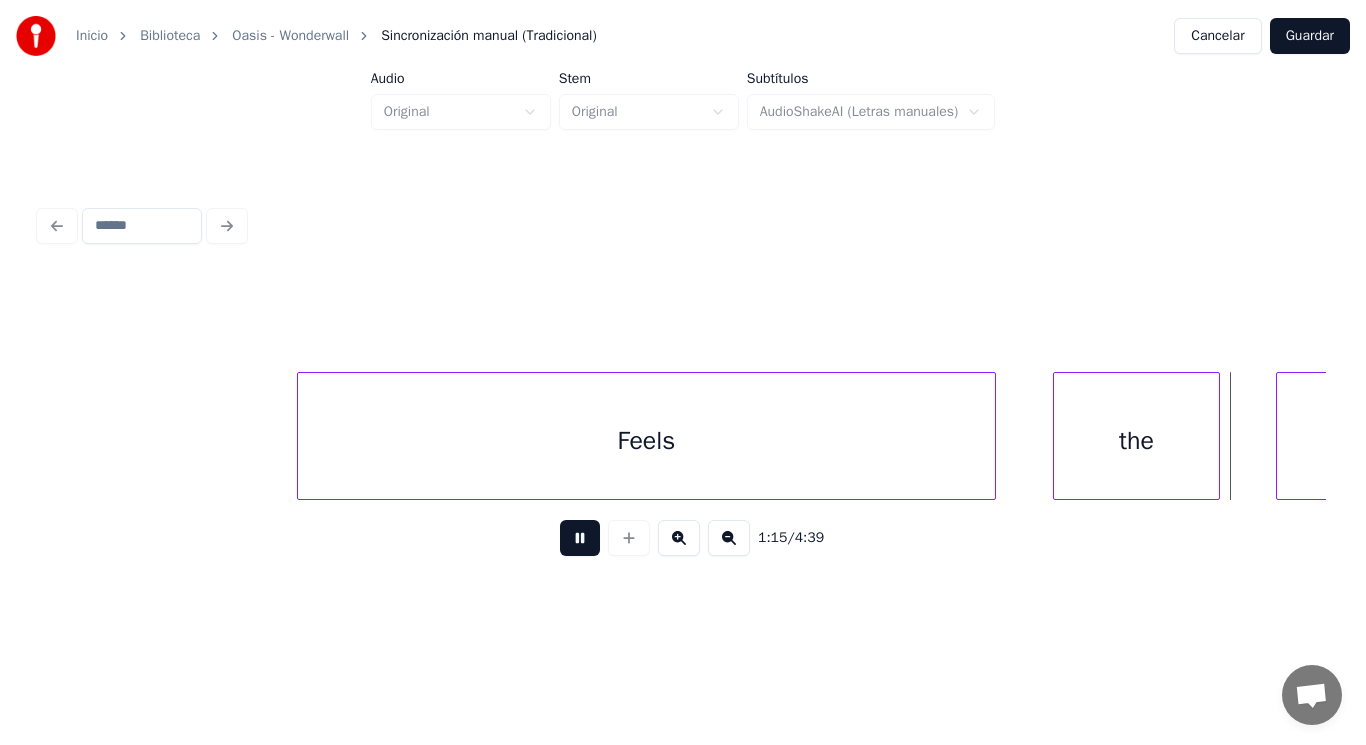 scroll, scrollTop: 0, scrollLeft: 105138, axis: horizontal 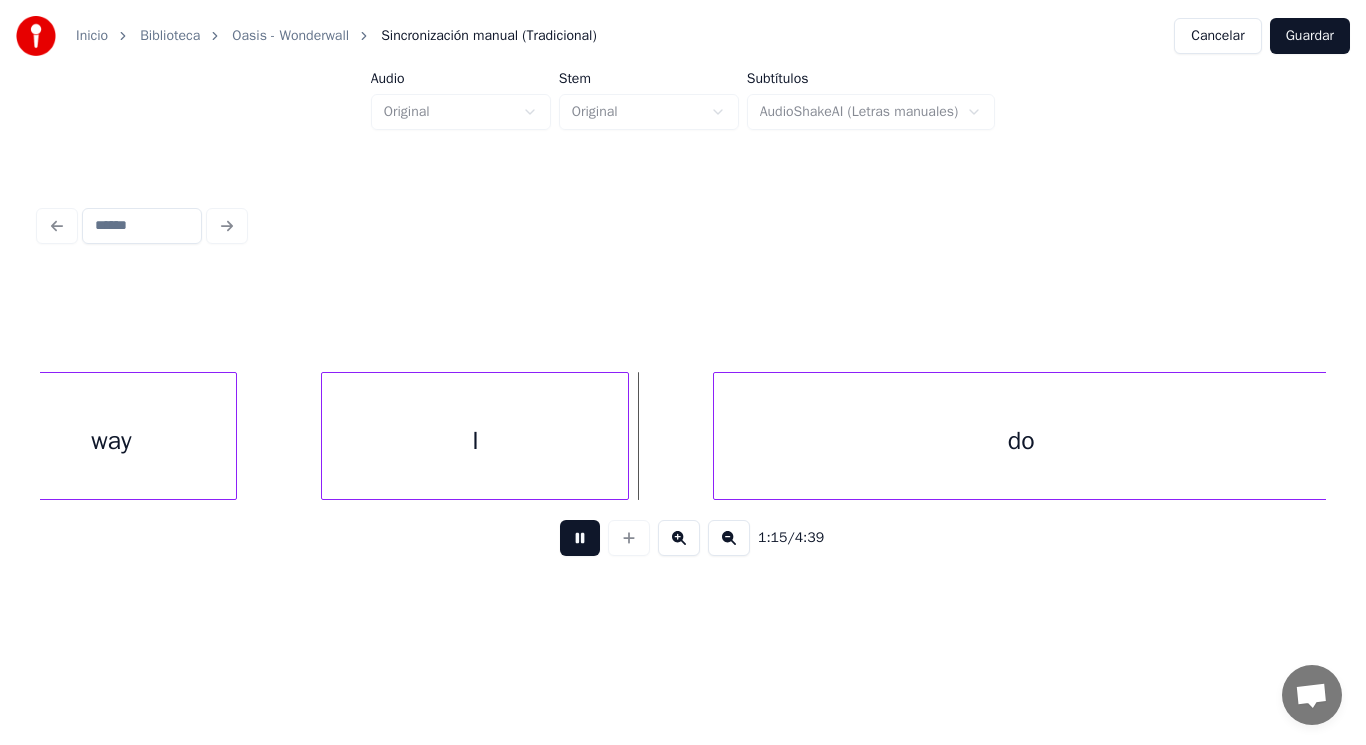click at bounding box center [580, 538] 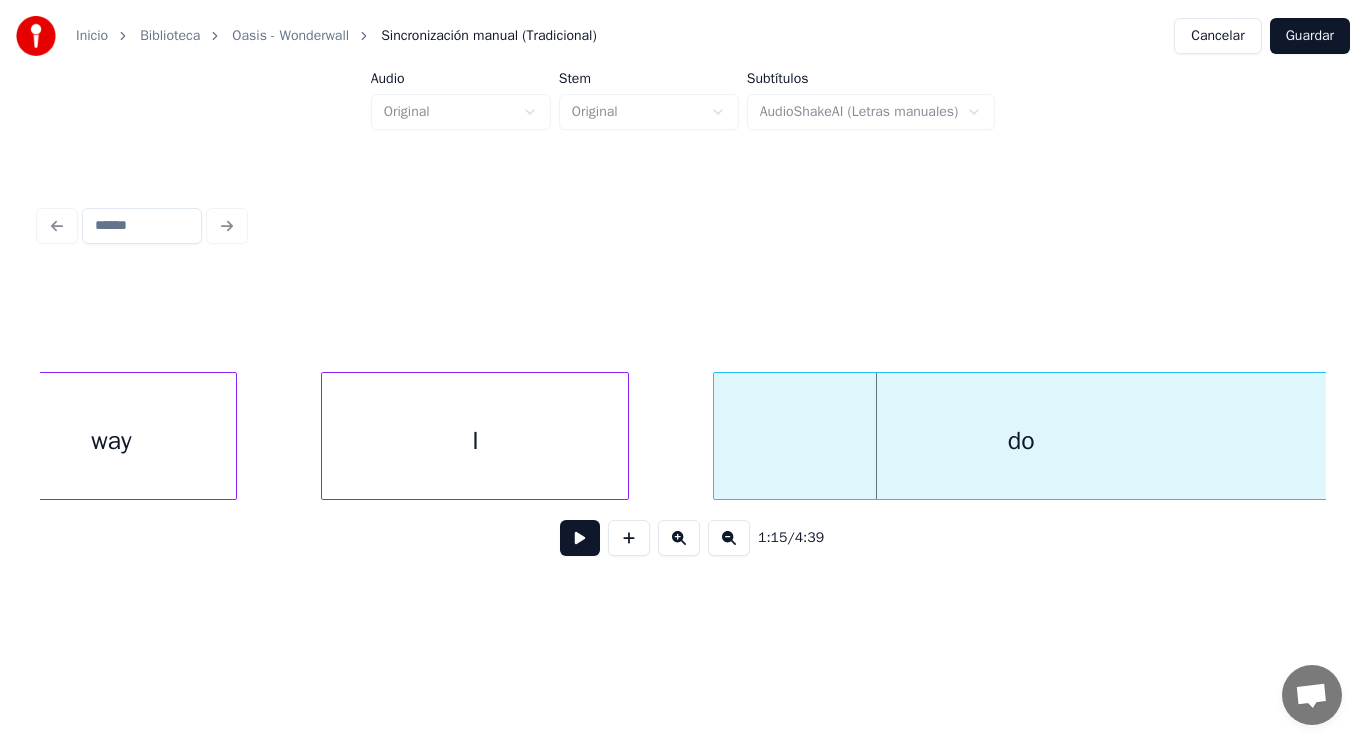 click on "way" at bounding box center [111, 441] 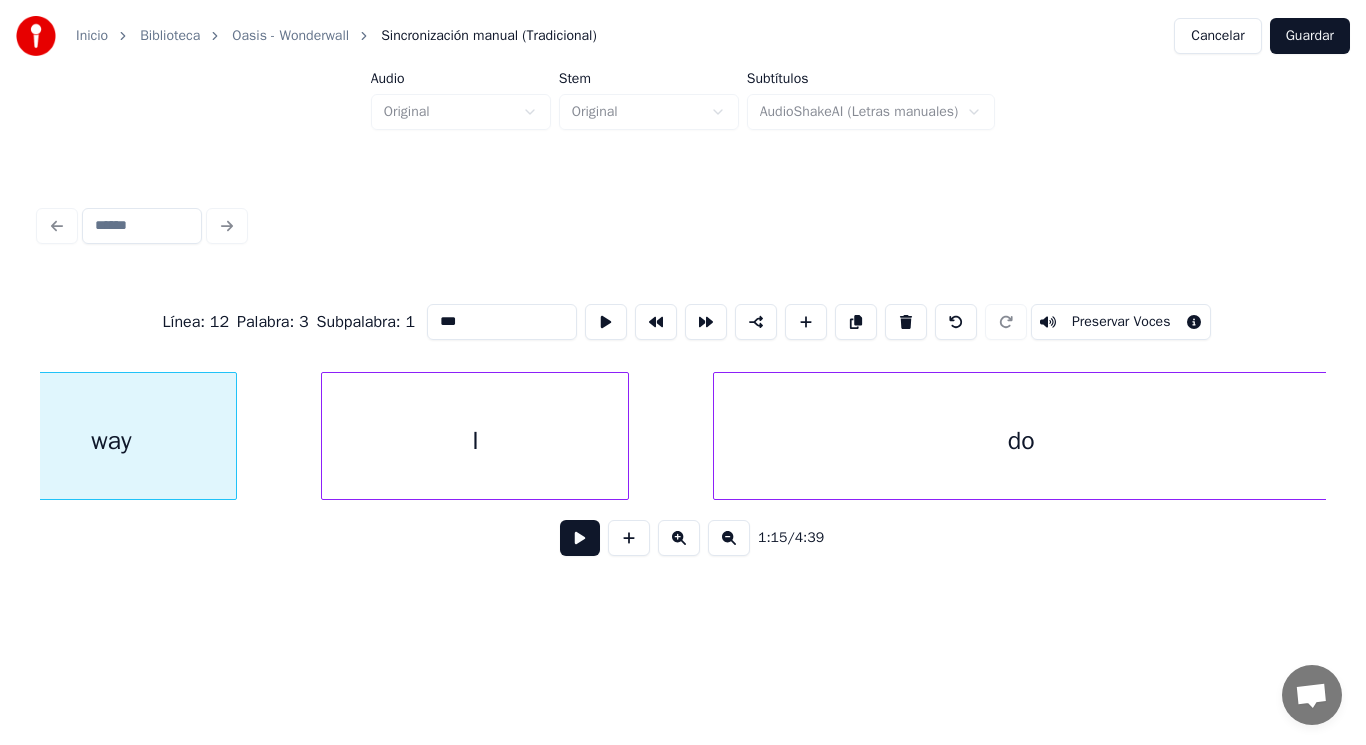 scroll, scrollTop: 0, scrollLeft: 105084, axis: horizontal 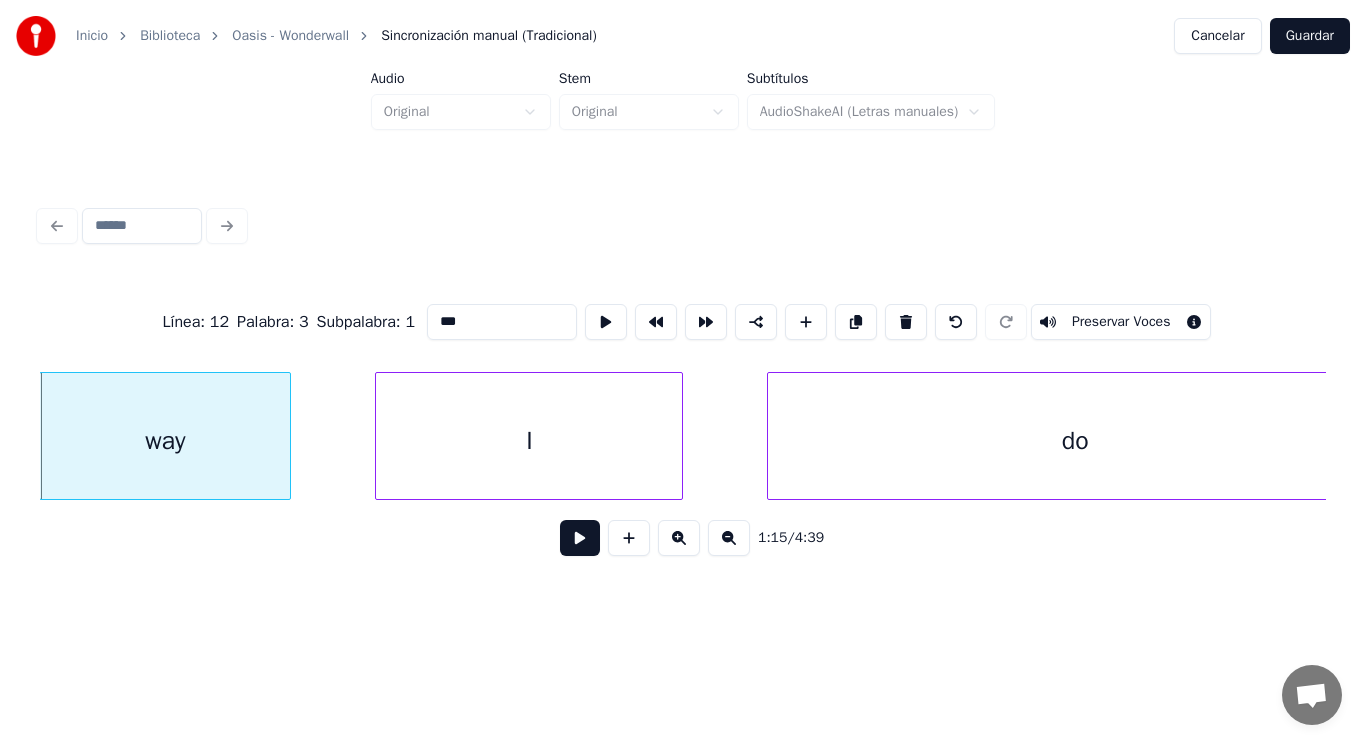 click at bounding box center (580, 538) 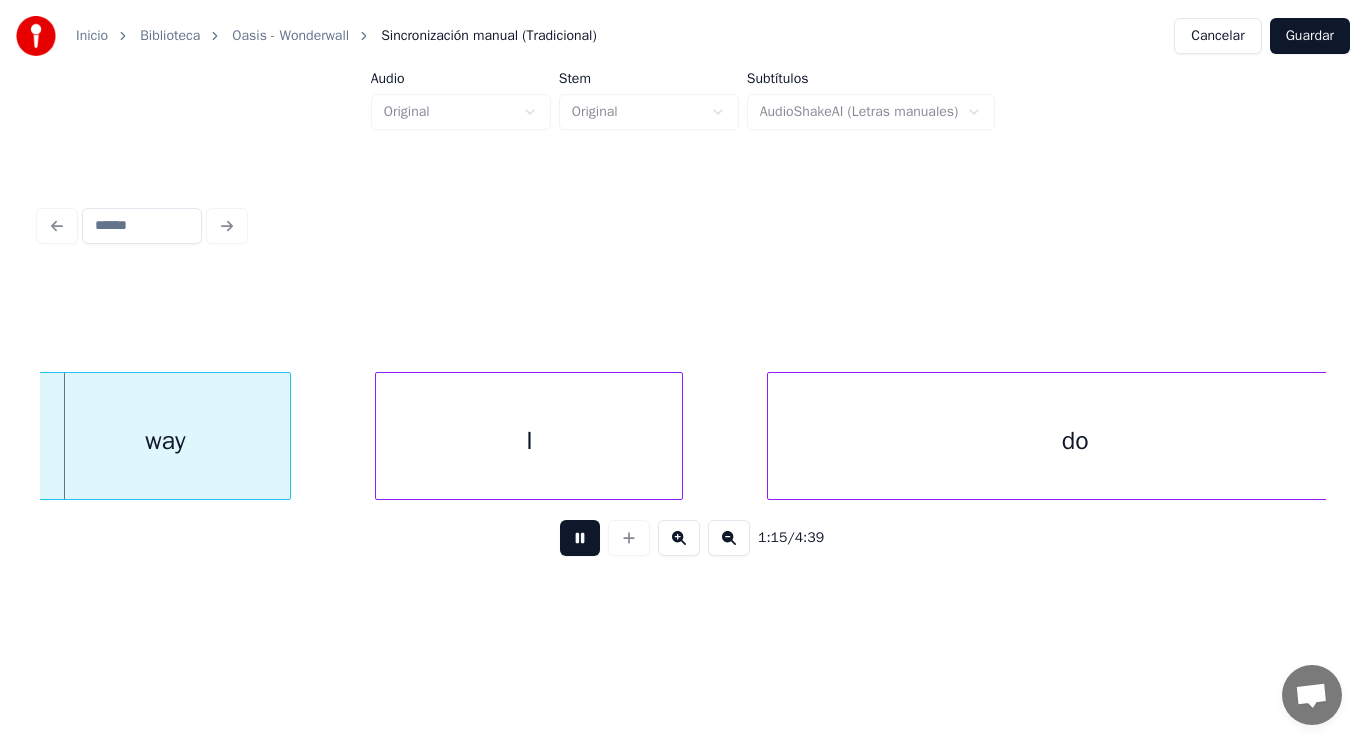 click at bounding box center (580, 538) 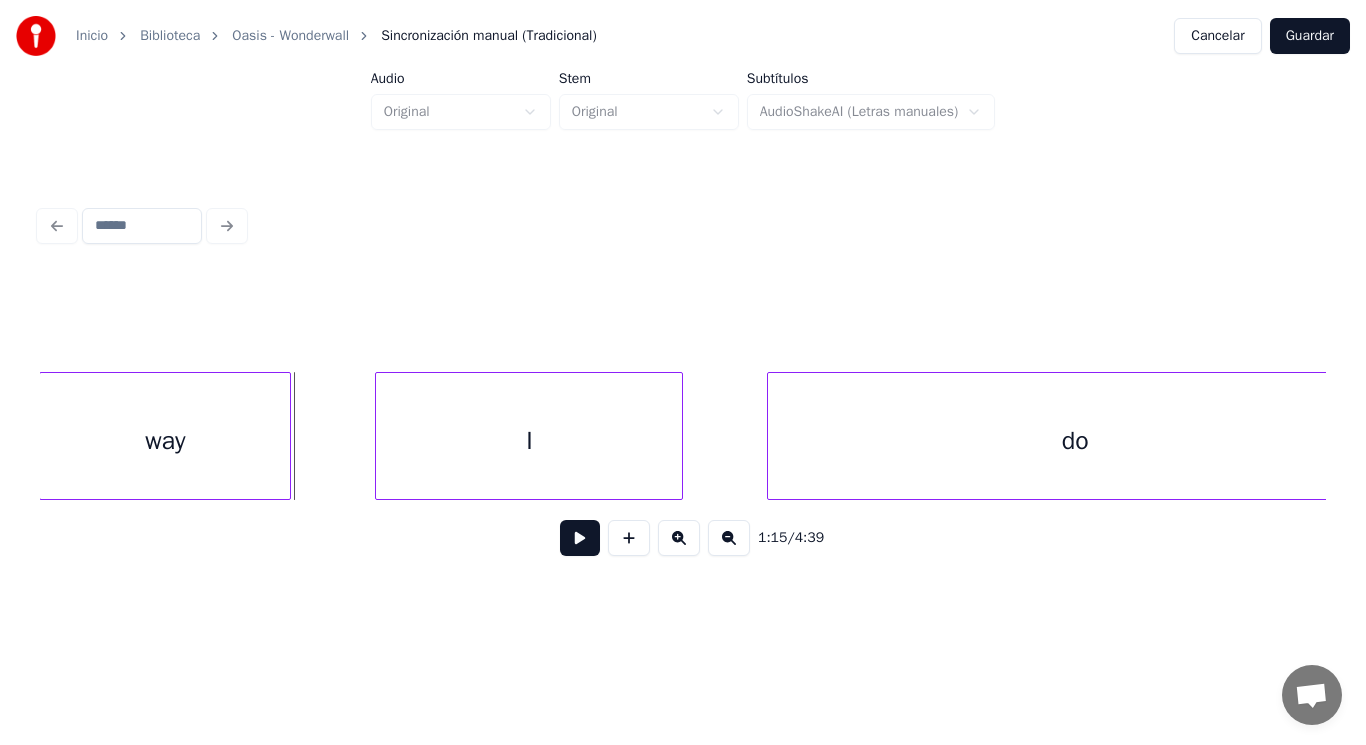 click on "way" at bounding box center [165, 441] 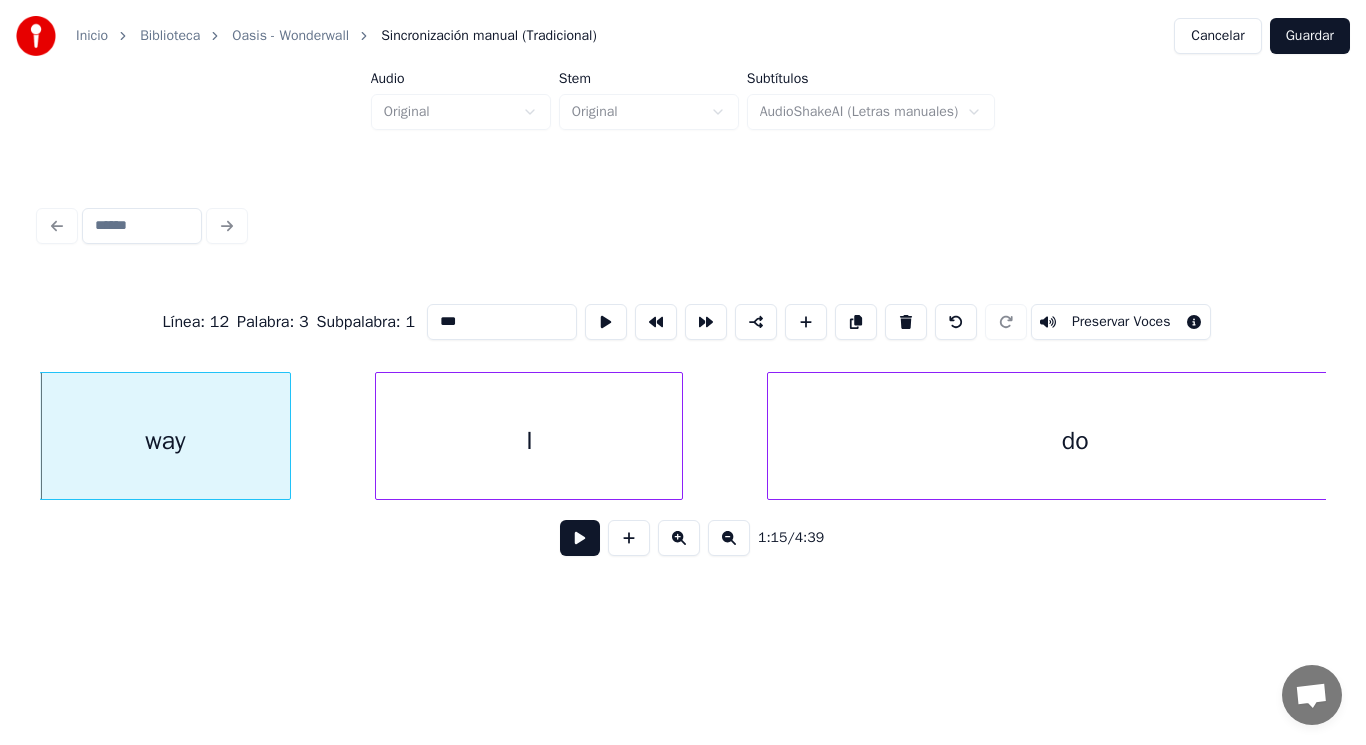 click at bounding box center (580, 538) 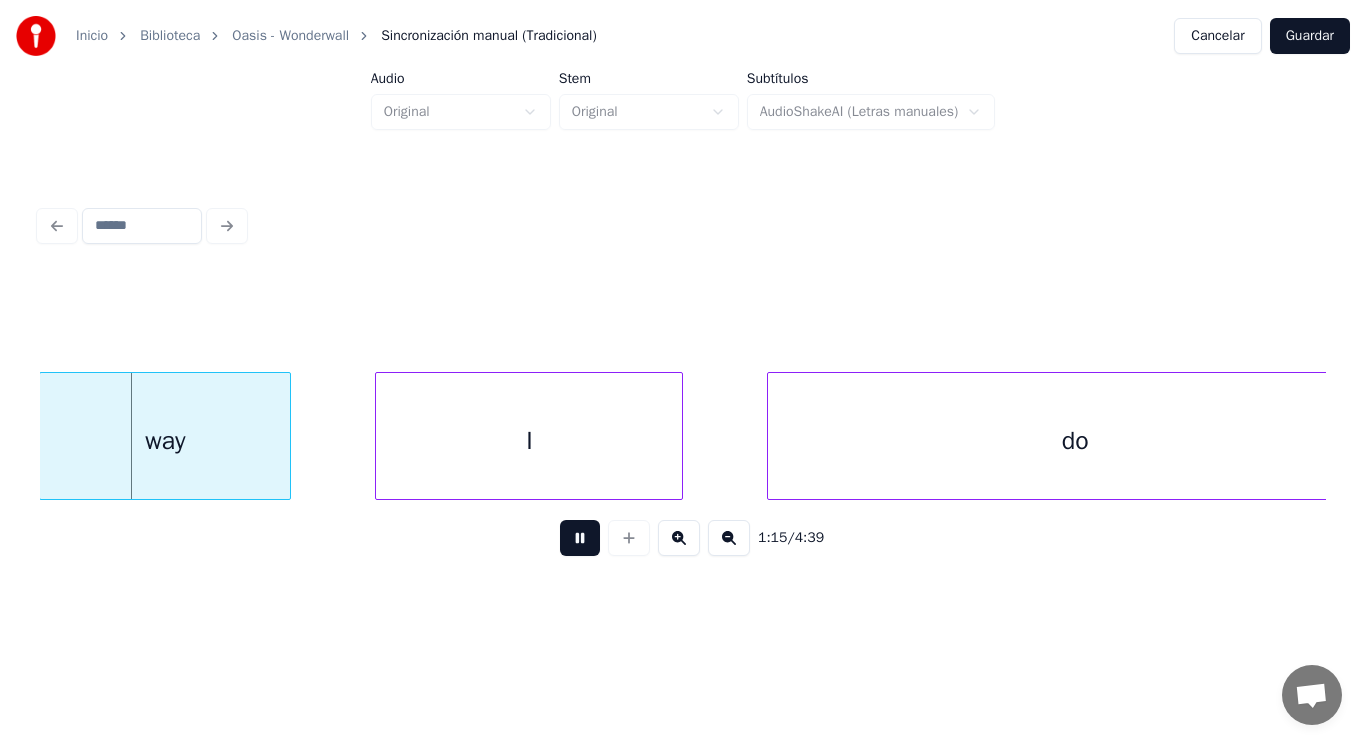 click at bounding box center (580, 538) 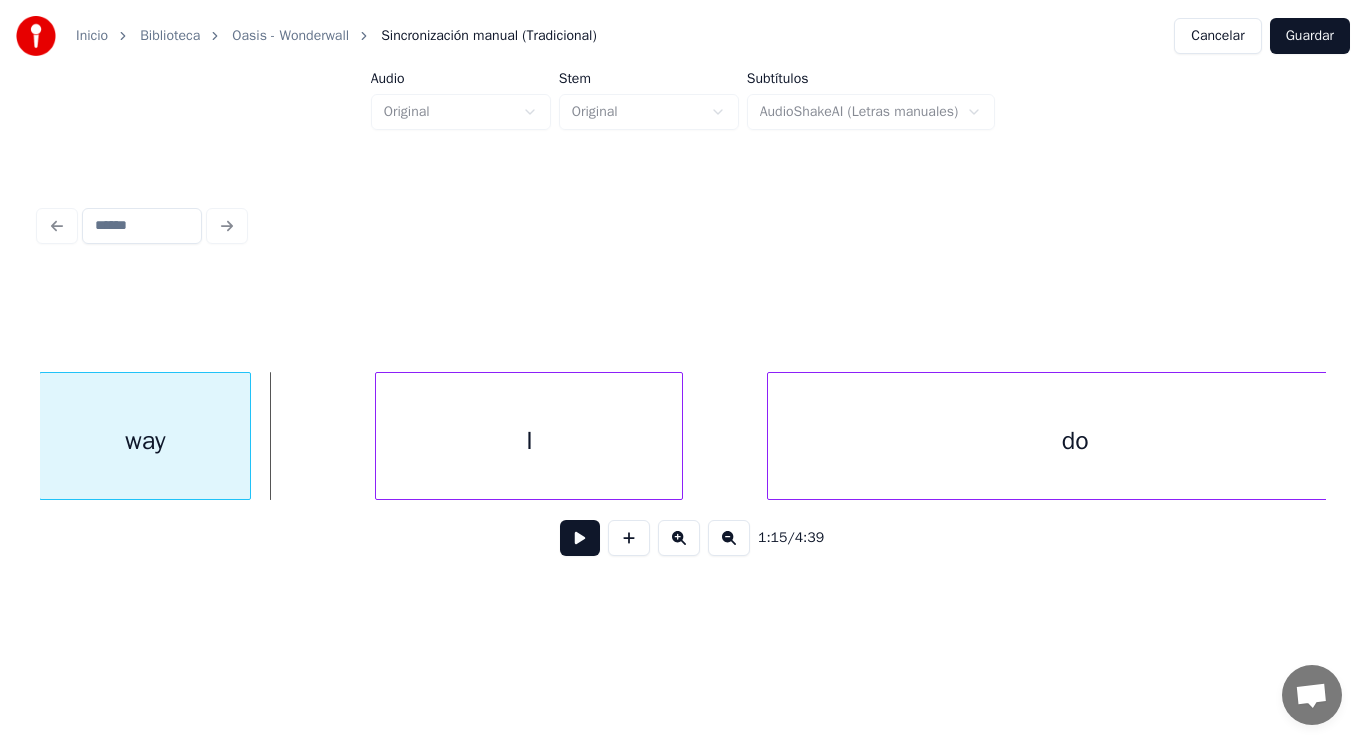 click at bounding box center [247, 436] 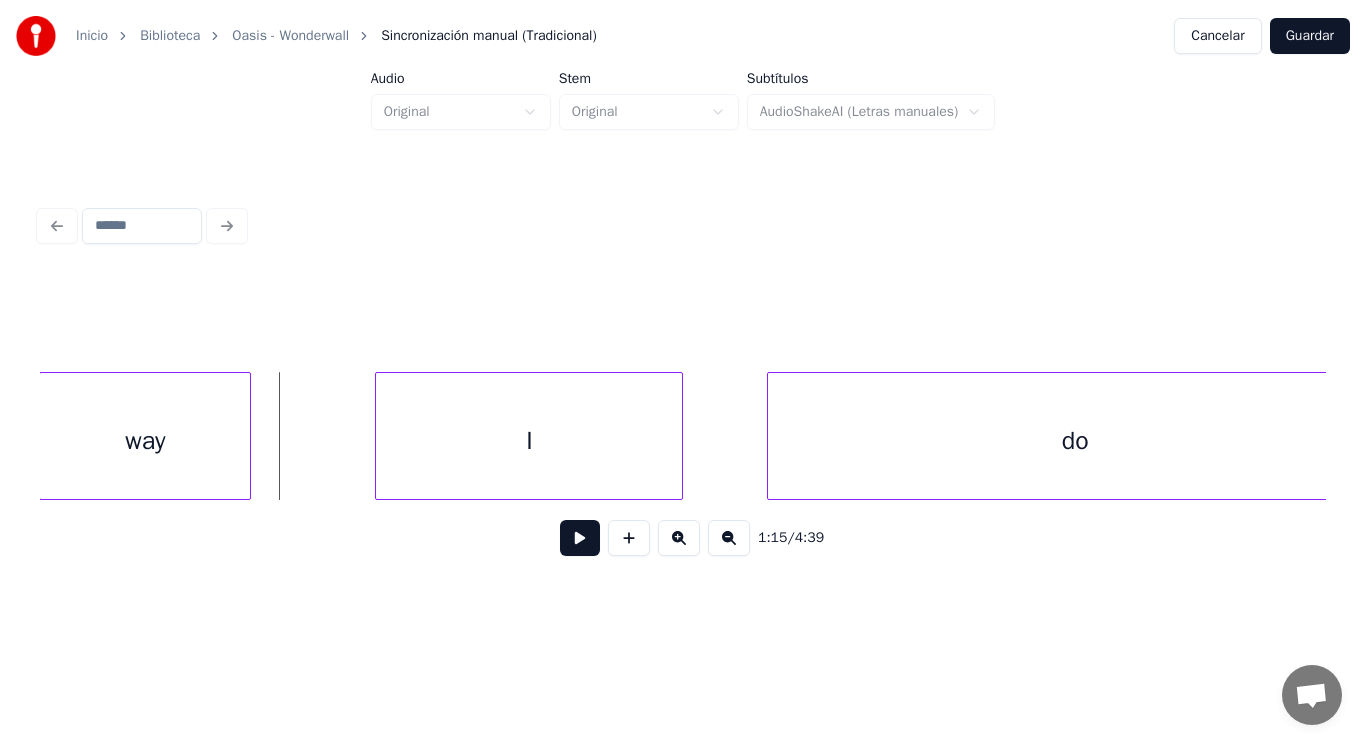 click at bounding box center (580, 538) 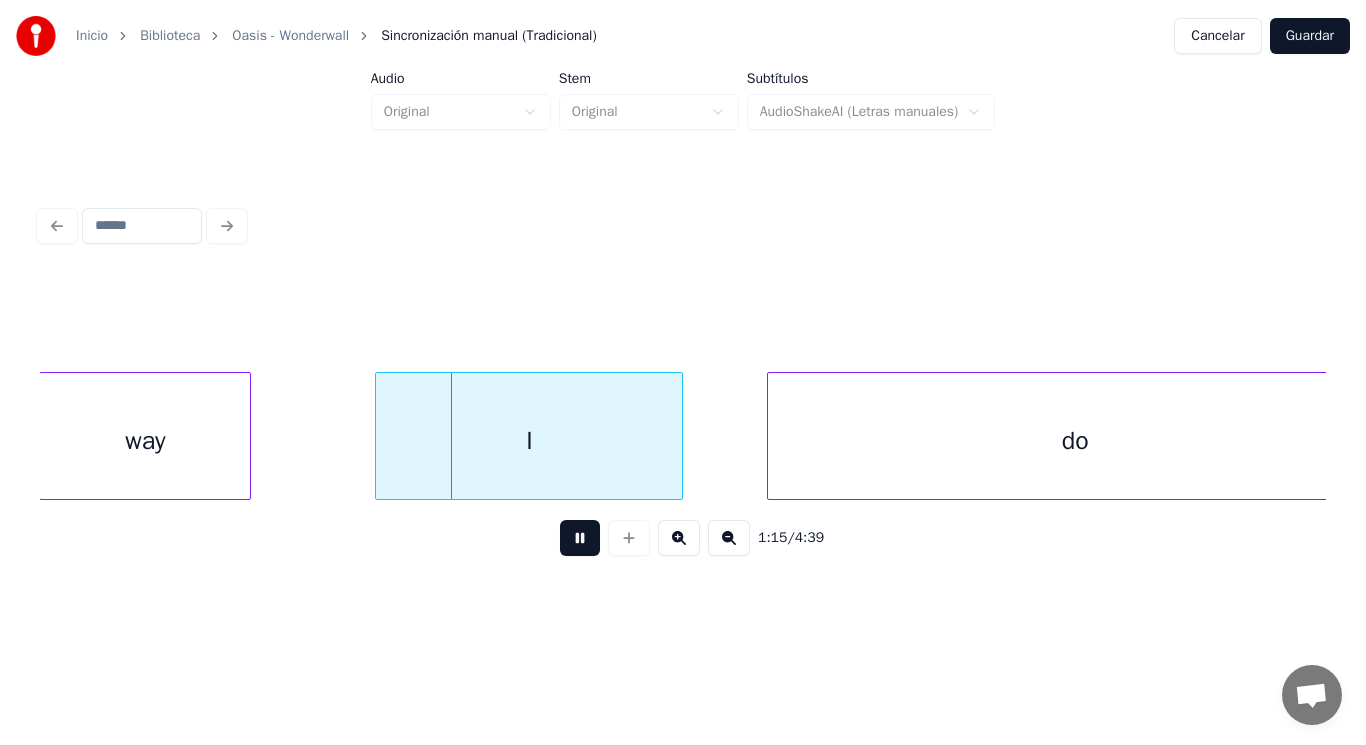 click at bounding box center [580, 538] 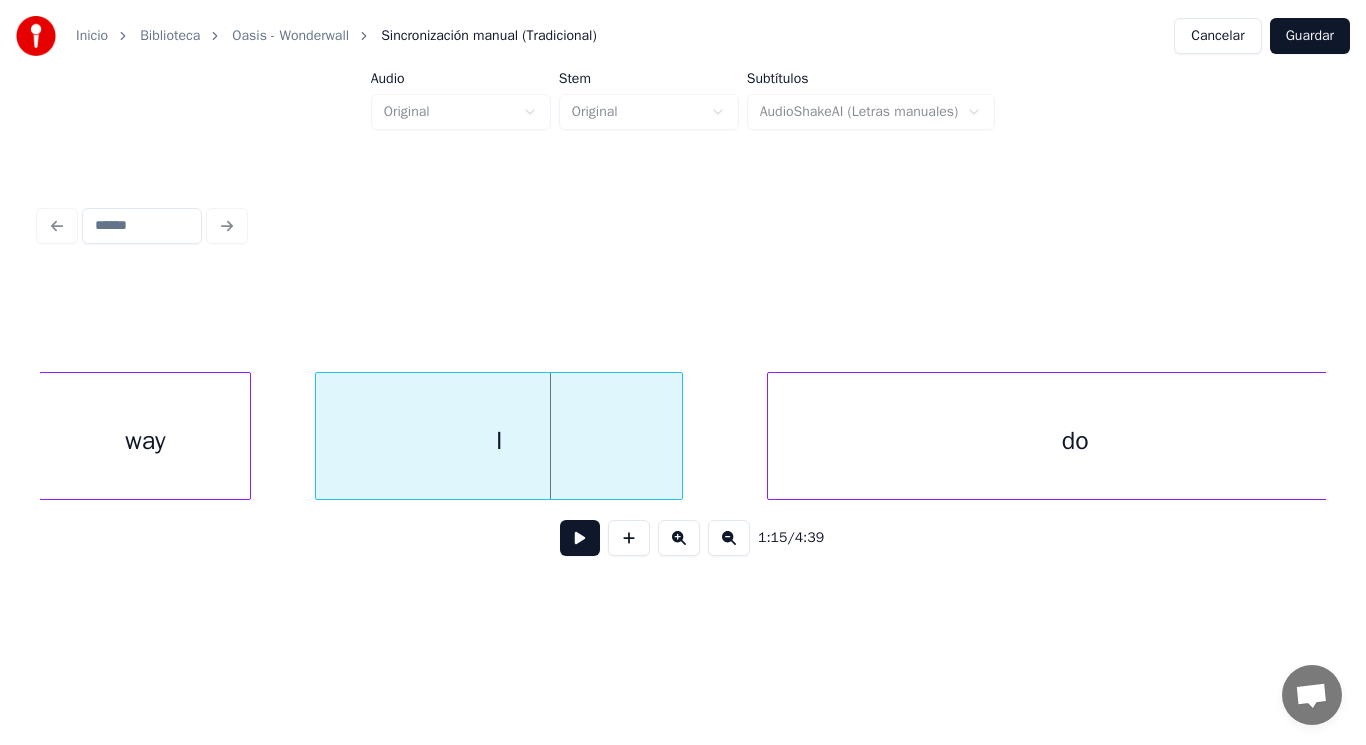 click at bounding box center [319, 436] 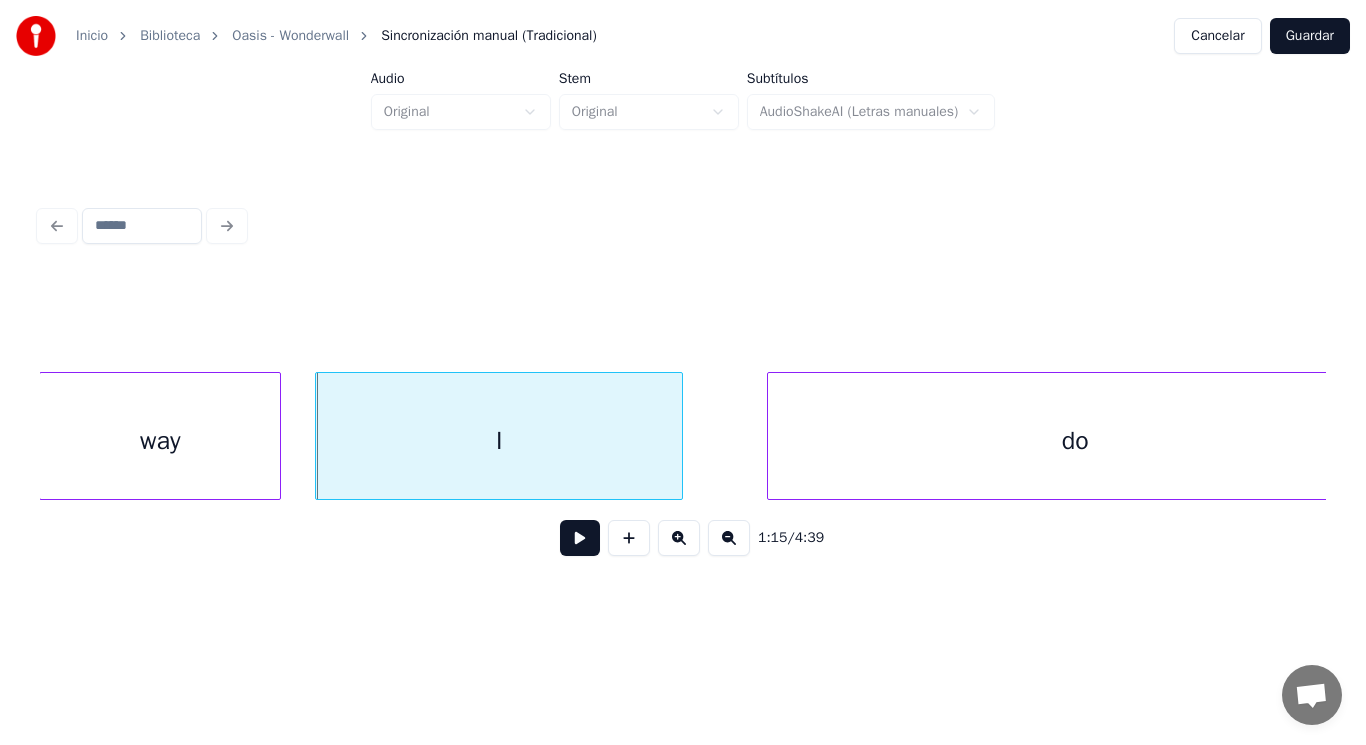 click at bounding box center (277, 436) 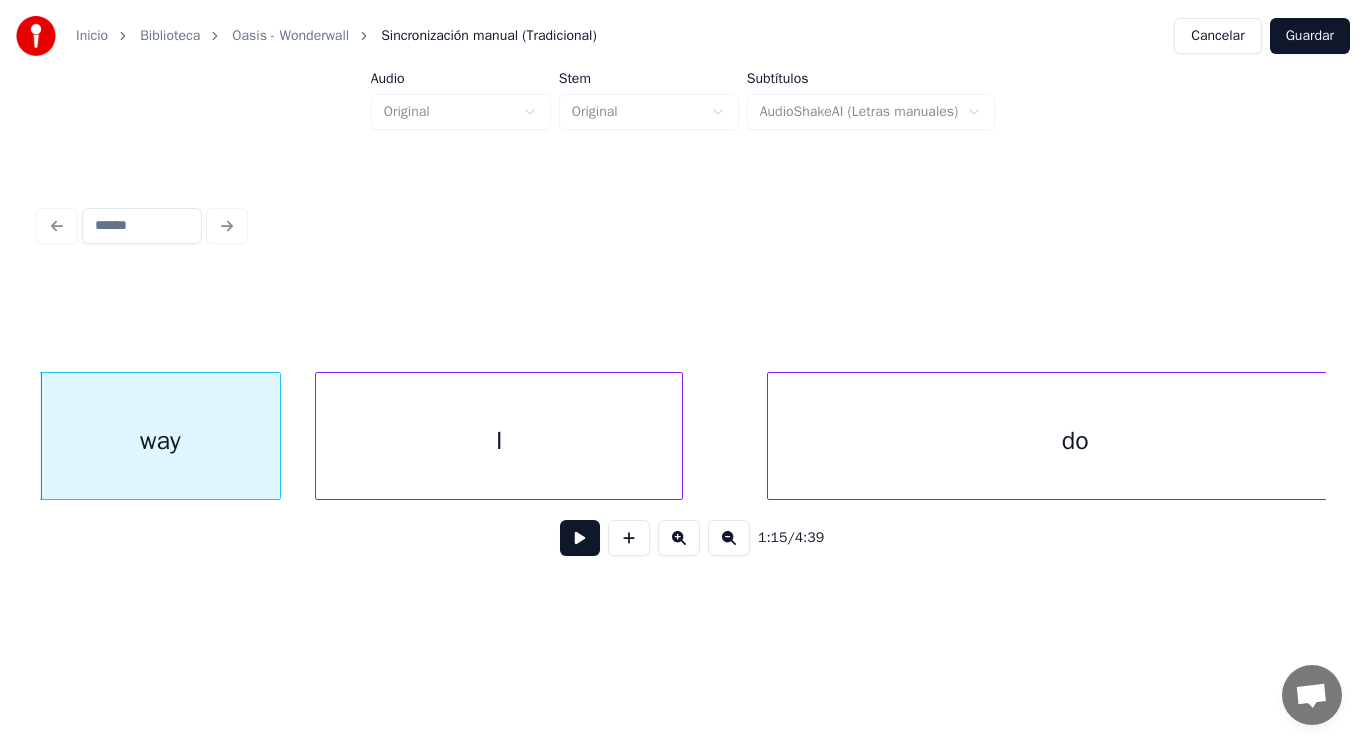 click at bounding box center (580, 538) 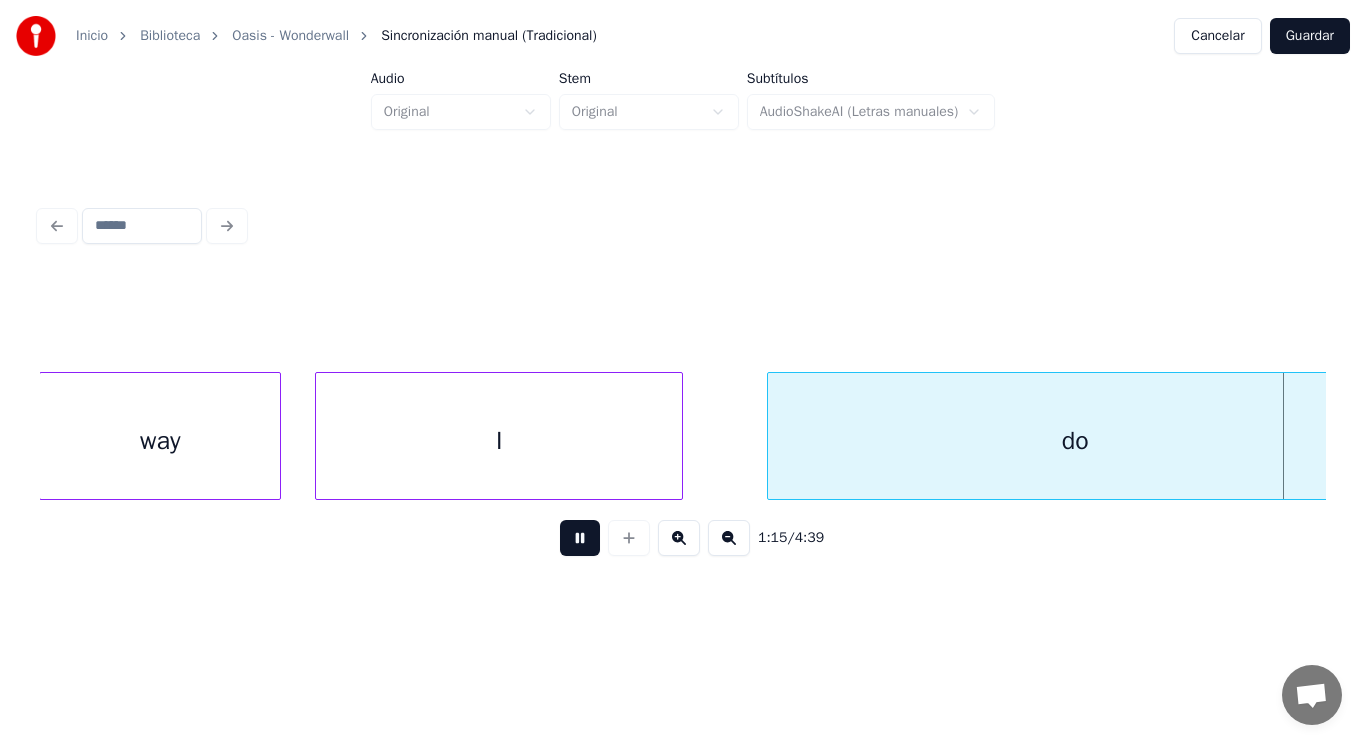 scroll, scrollTop: 0, scrollLeft: 106382, axis: horizontal 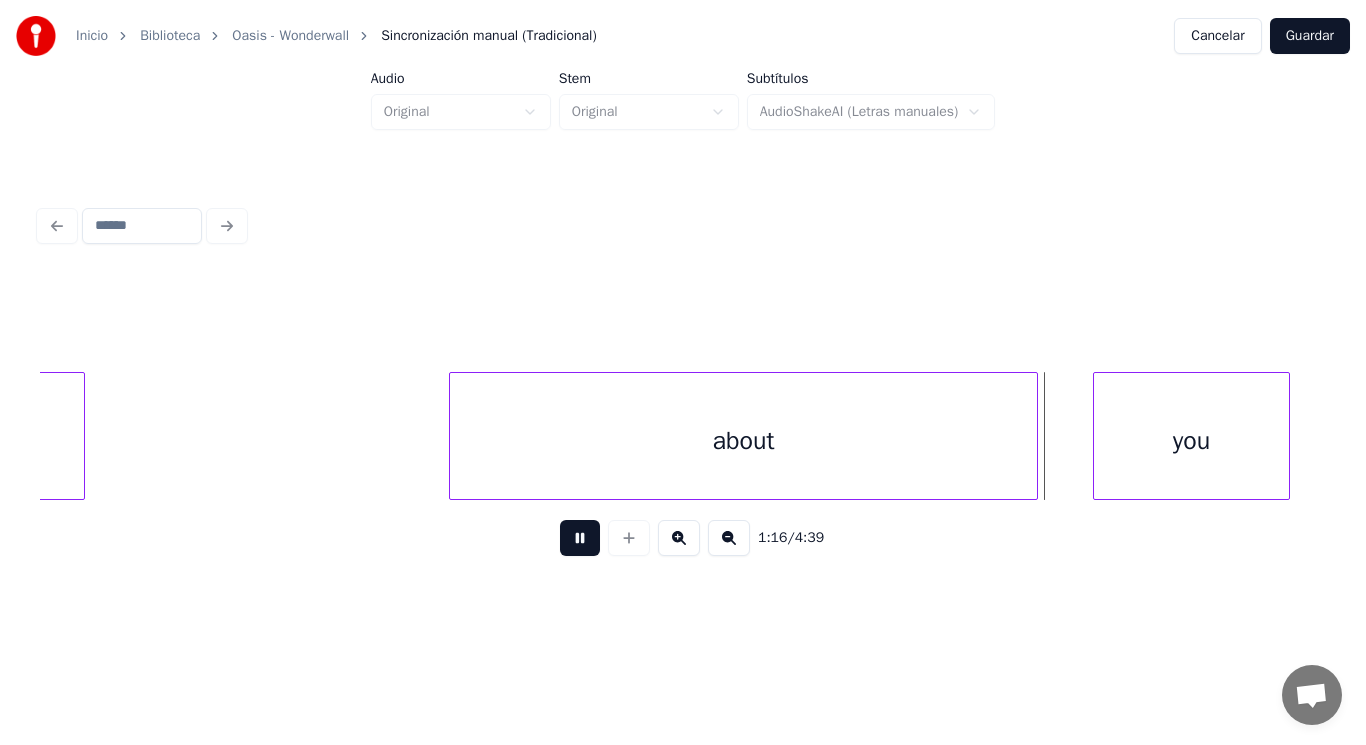 click at bounding box center (580, 538) 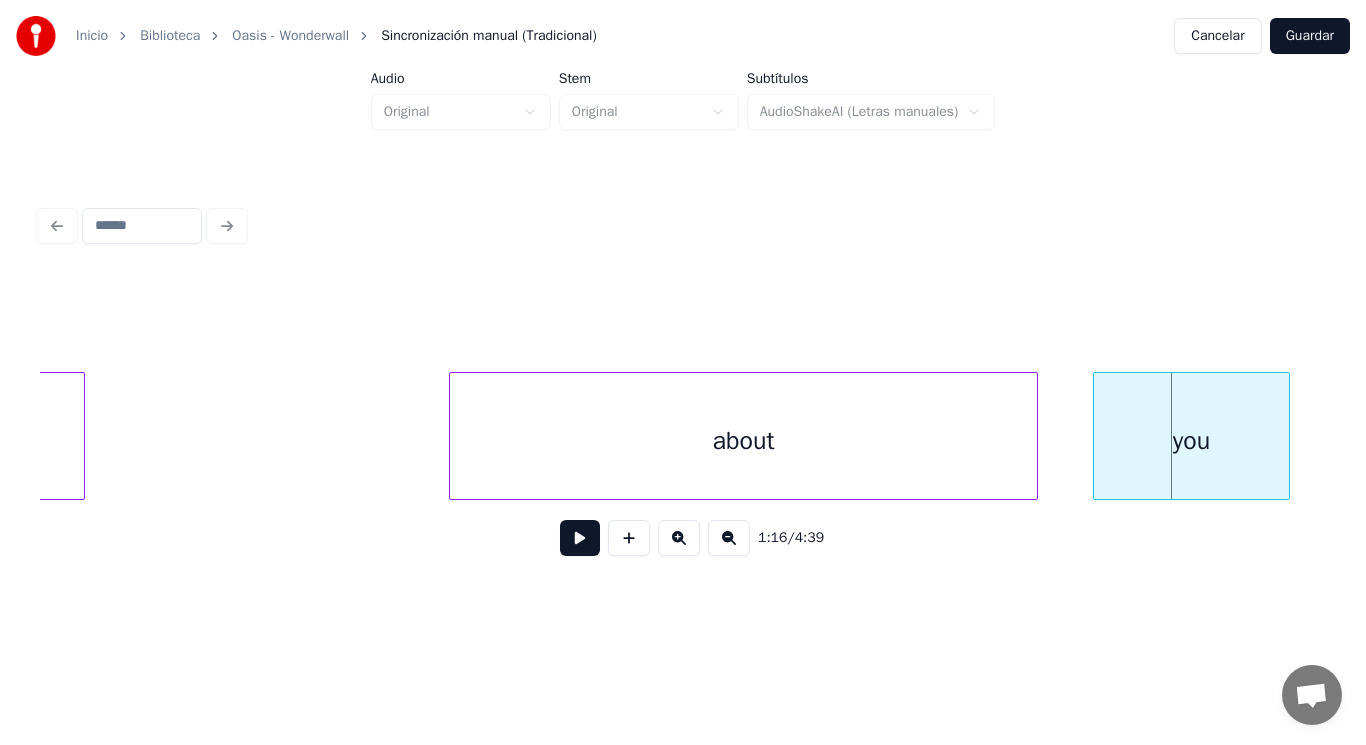 click on "do about you" at bounding box center (89307, 436) 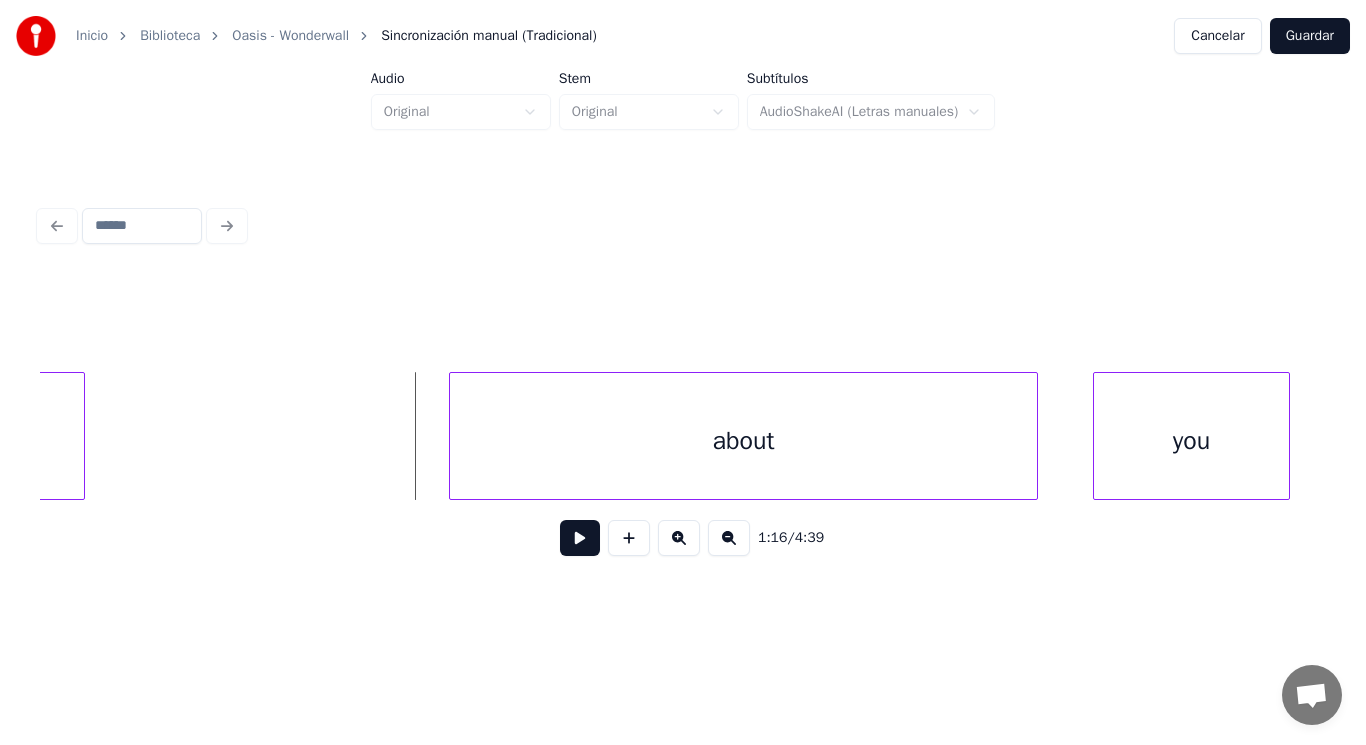 click at bounding box center [580, 538] 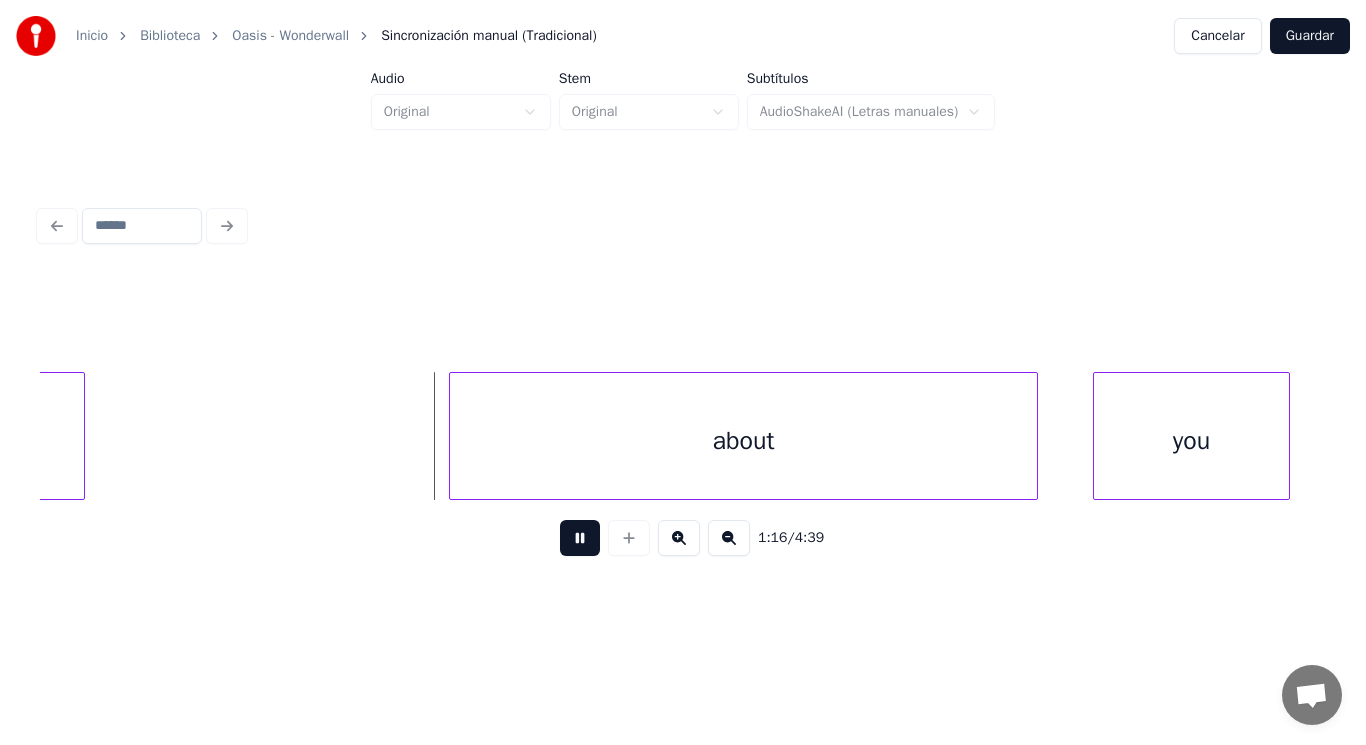 click at bounding box center [580, 538] 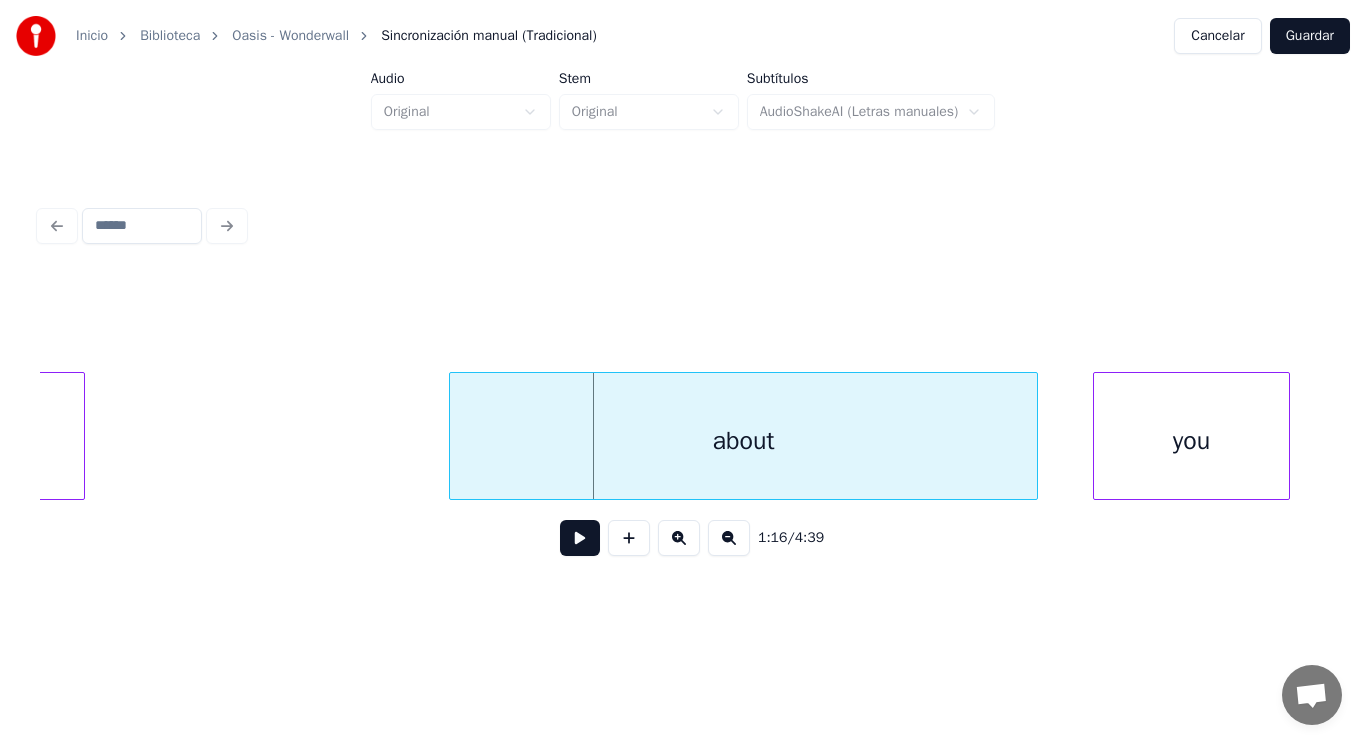 click on "about" at bounding box center (743, 436) 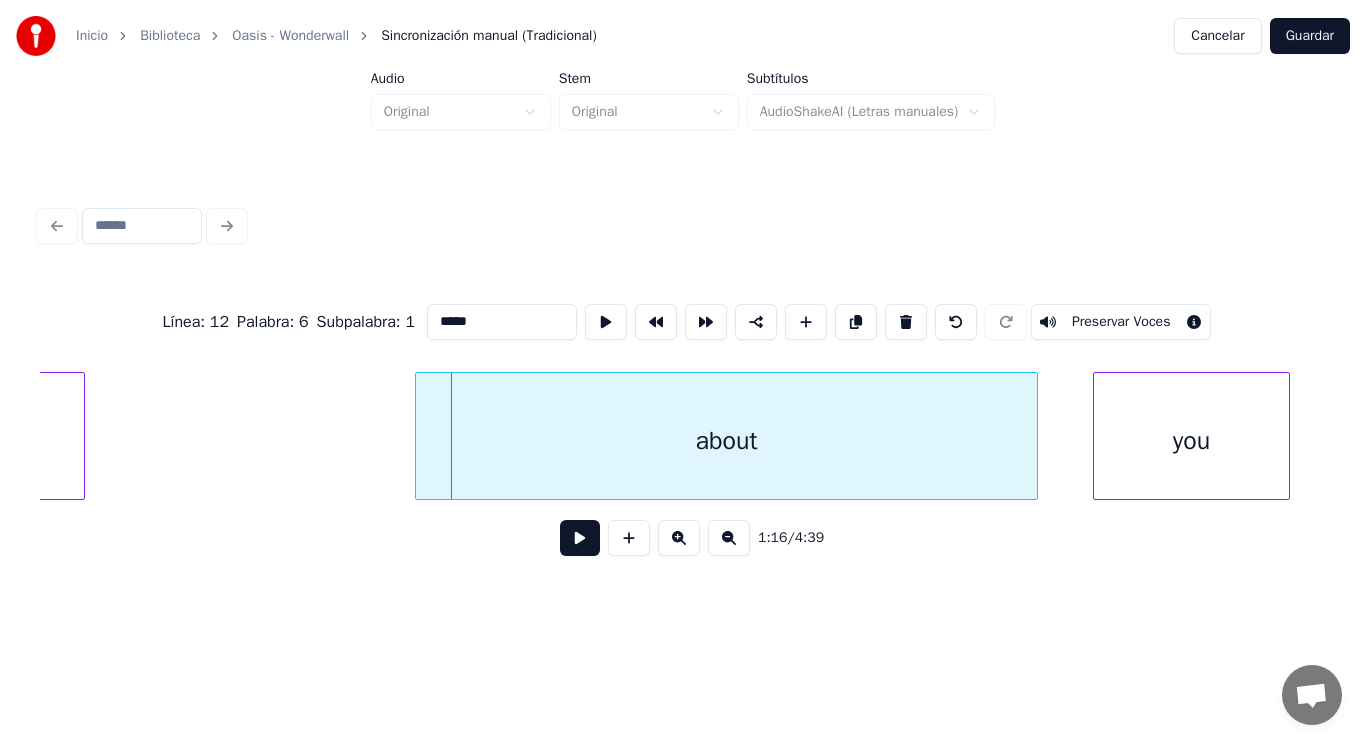 click at bounding box center (419, 436) 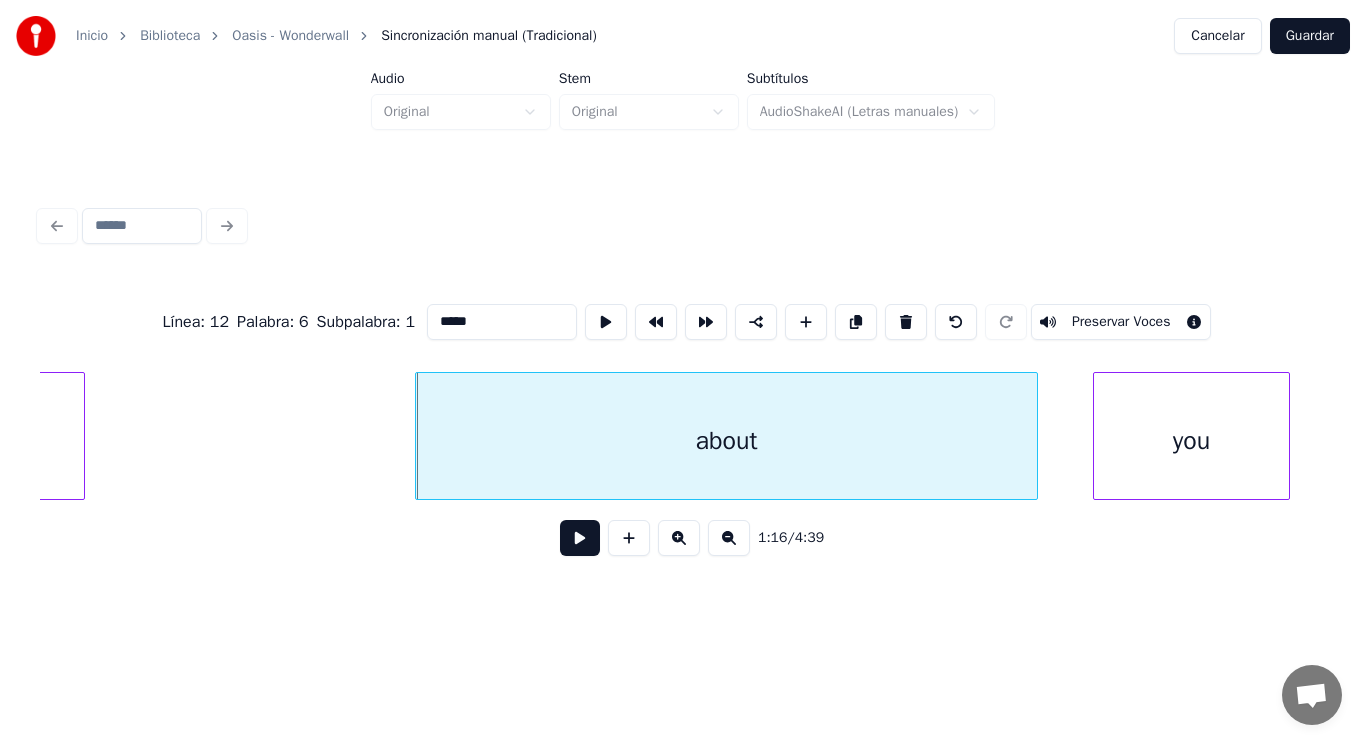 click at bounding box center [580, 538] 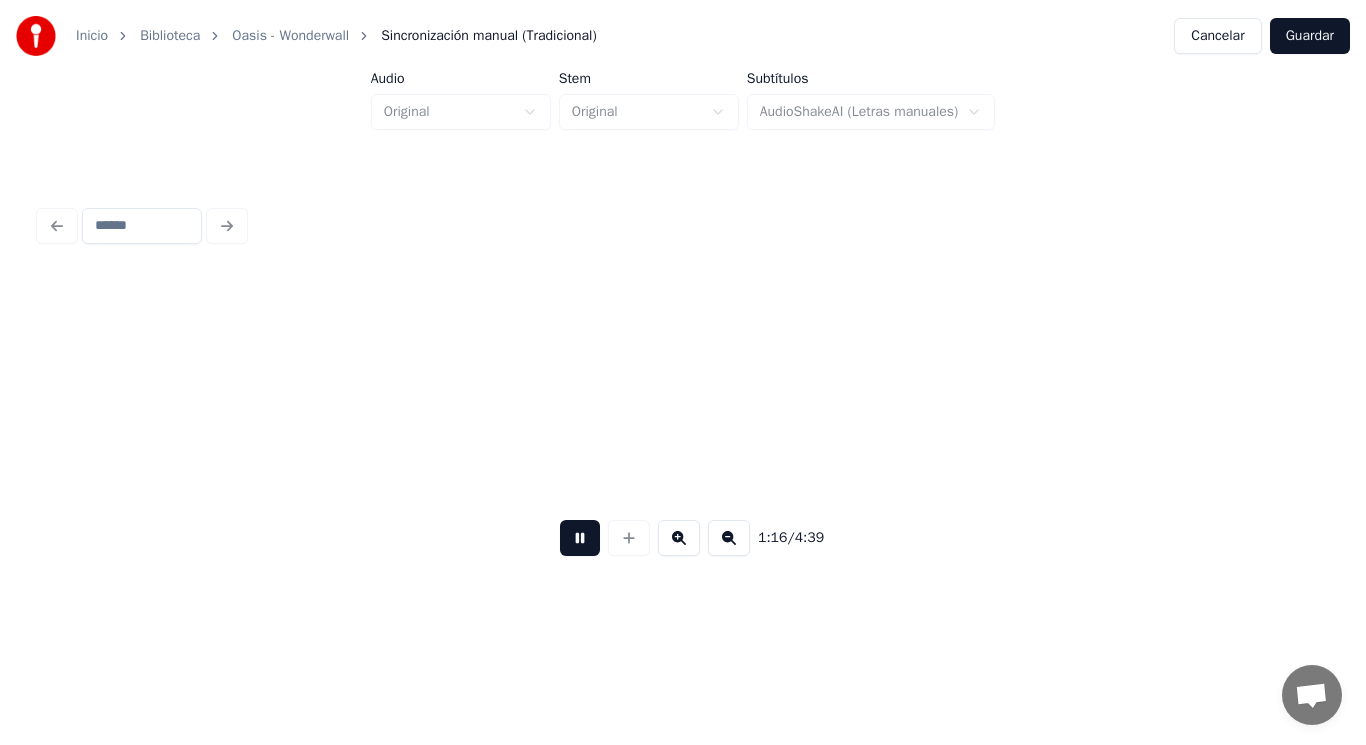 scroll, scrollTop: 0, scrollLeft: 107670, axis: horizontal 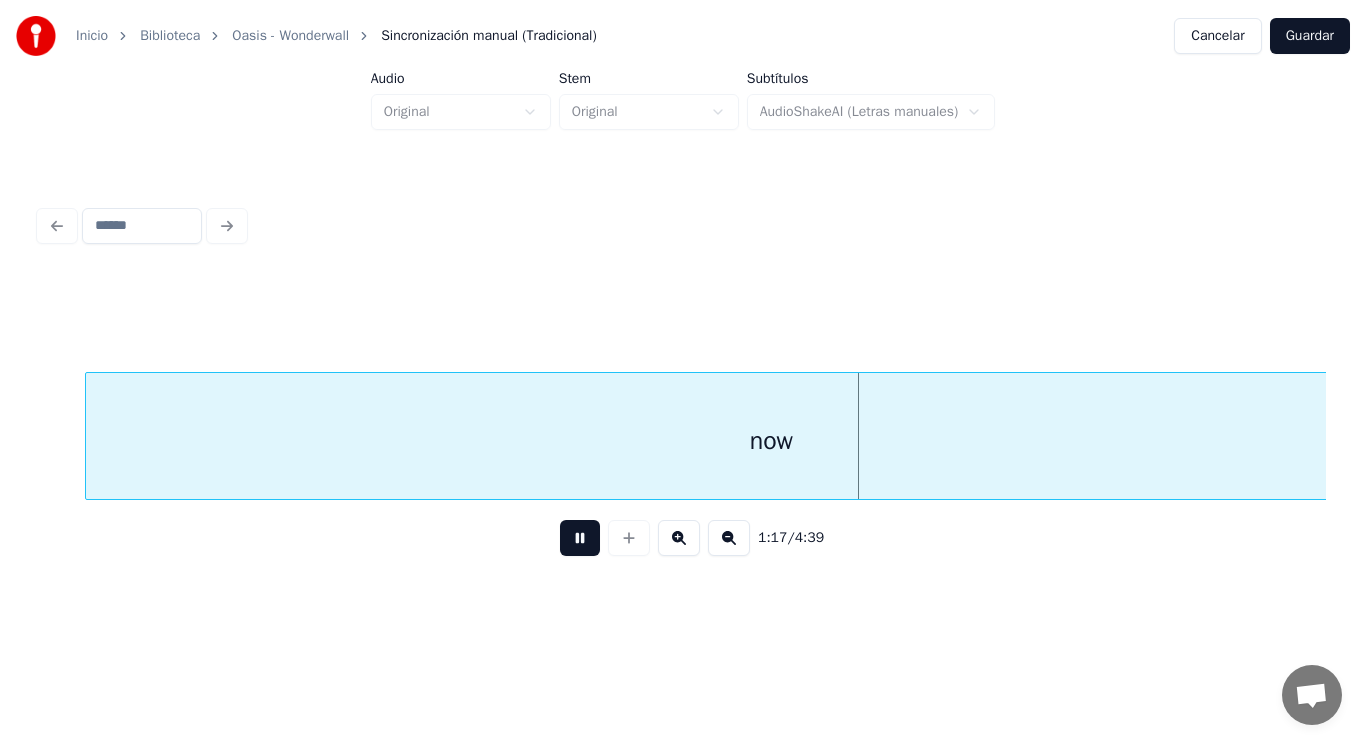 click at bounding box center [580, 538] 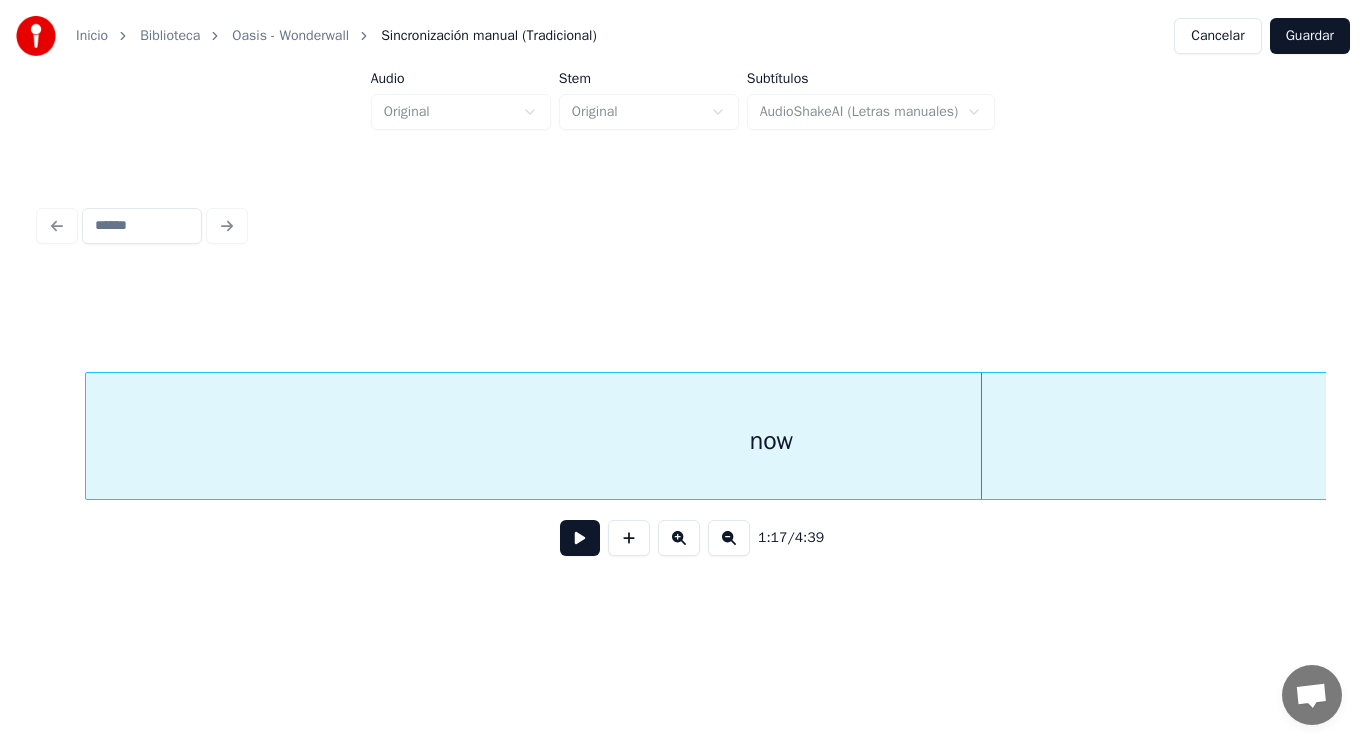click on "now" at bounding box center (771, 441) 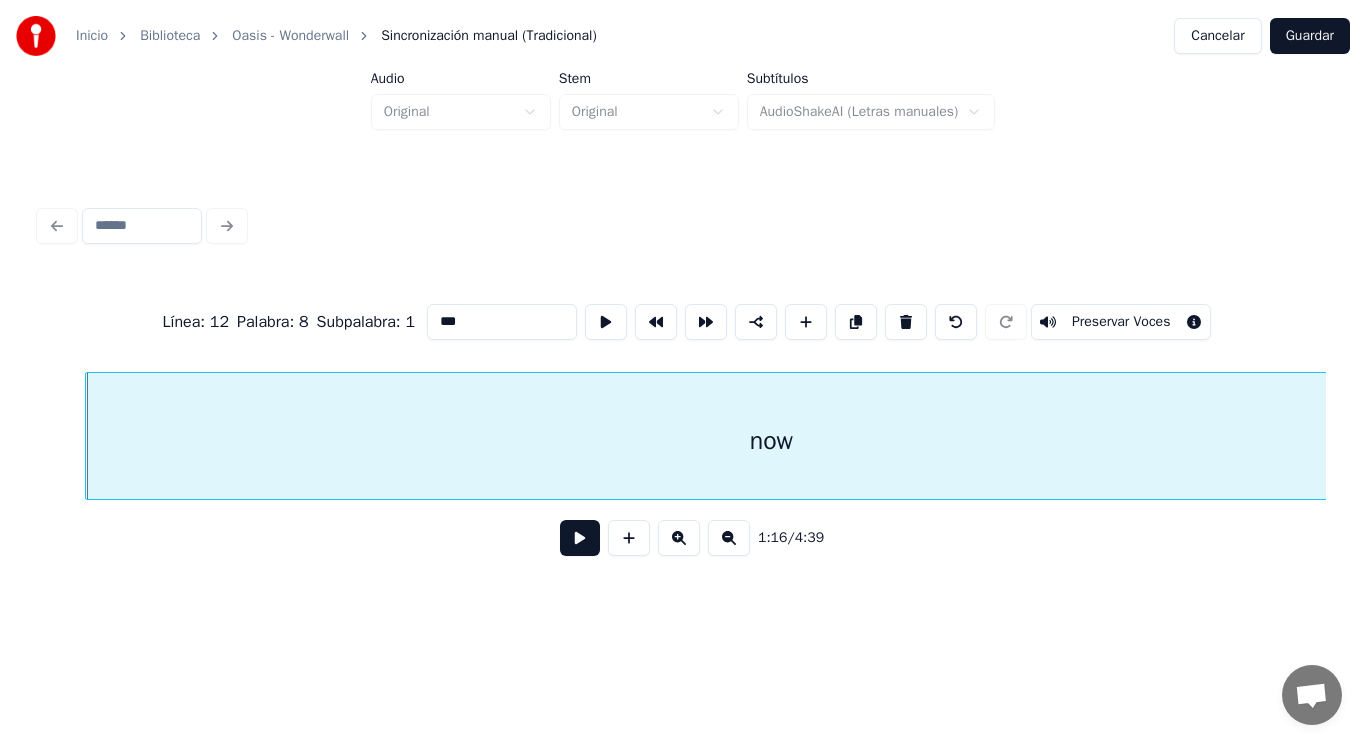 click at bounding box center [580, 538] 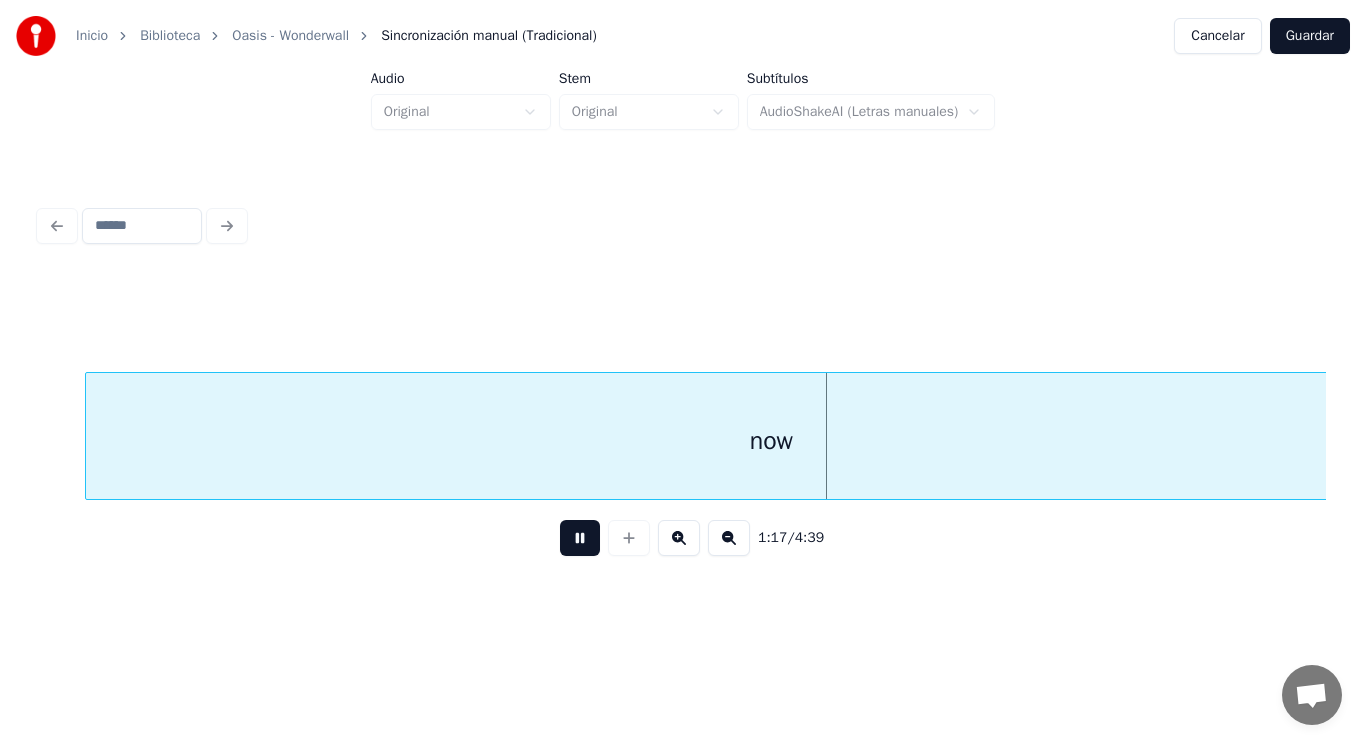 click at bounding box center [580, 538] 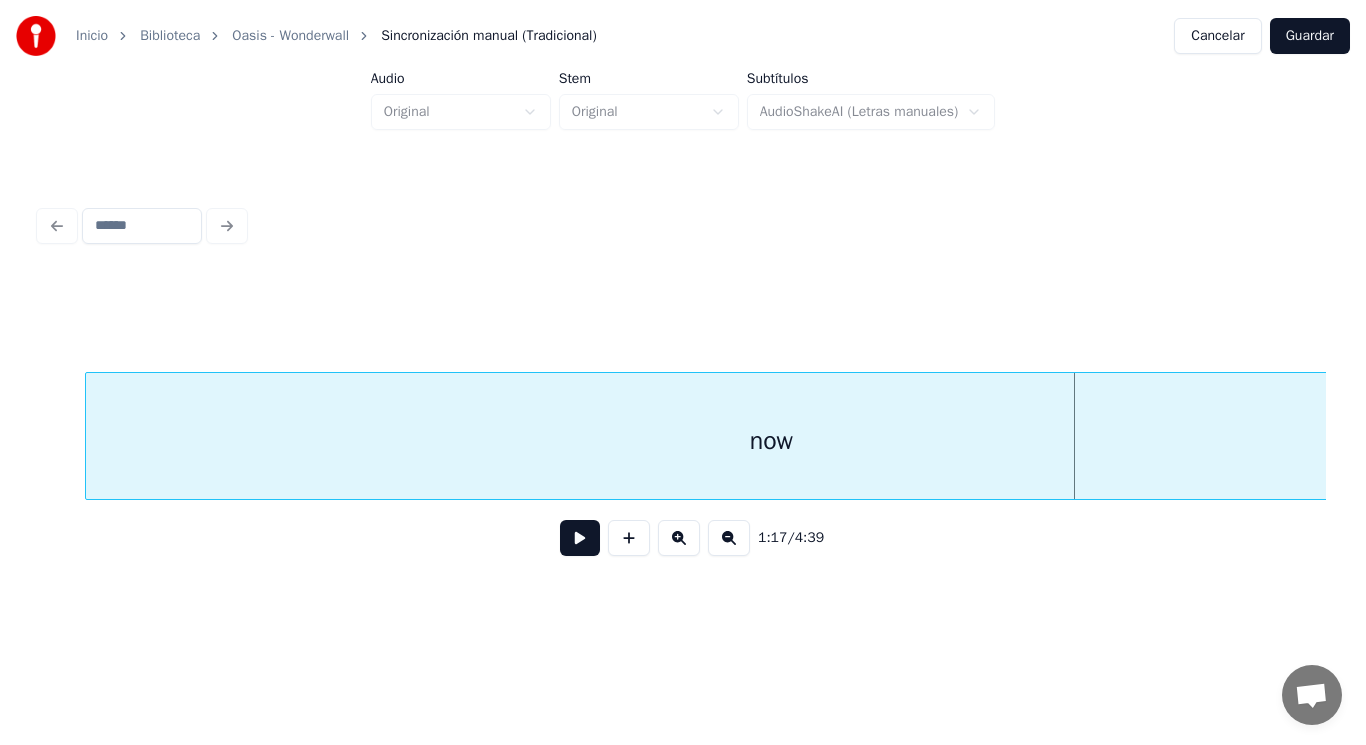 click at bounding box center (580, 538) 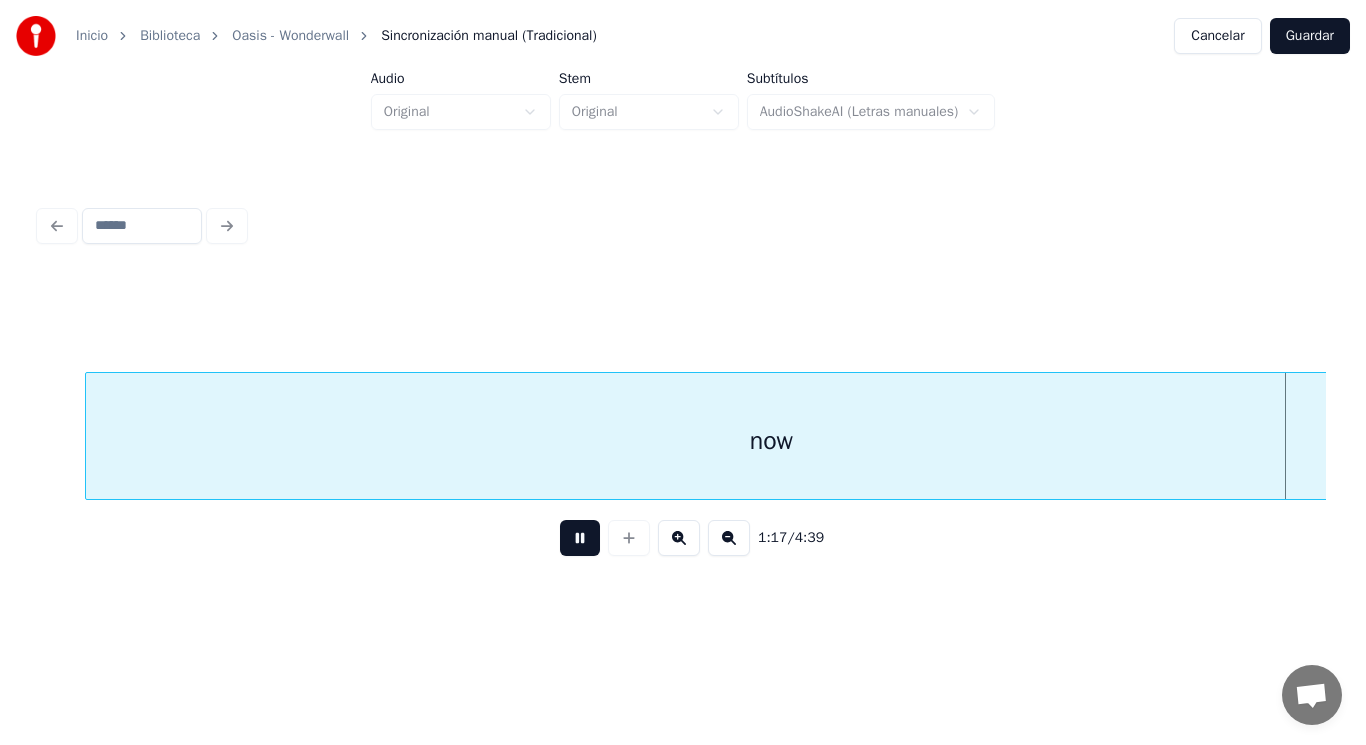 scroll, scrollTop: 0, scrollLeft: 108975, axis: horizontal 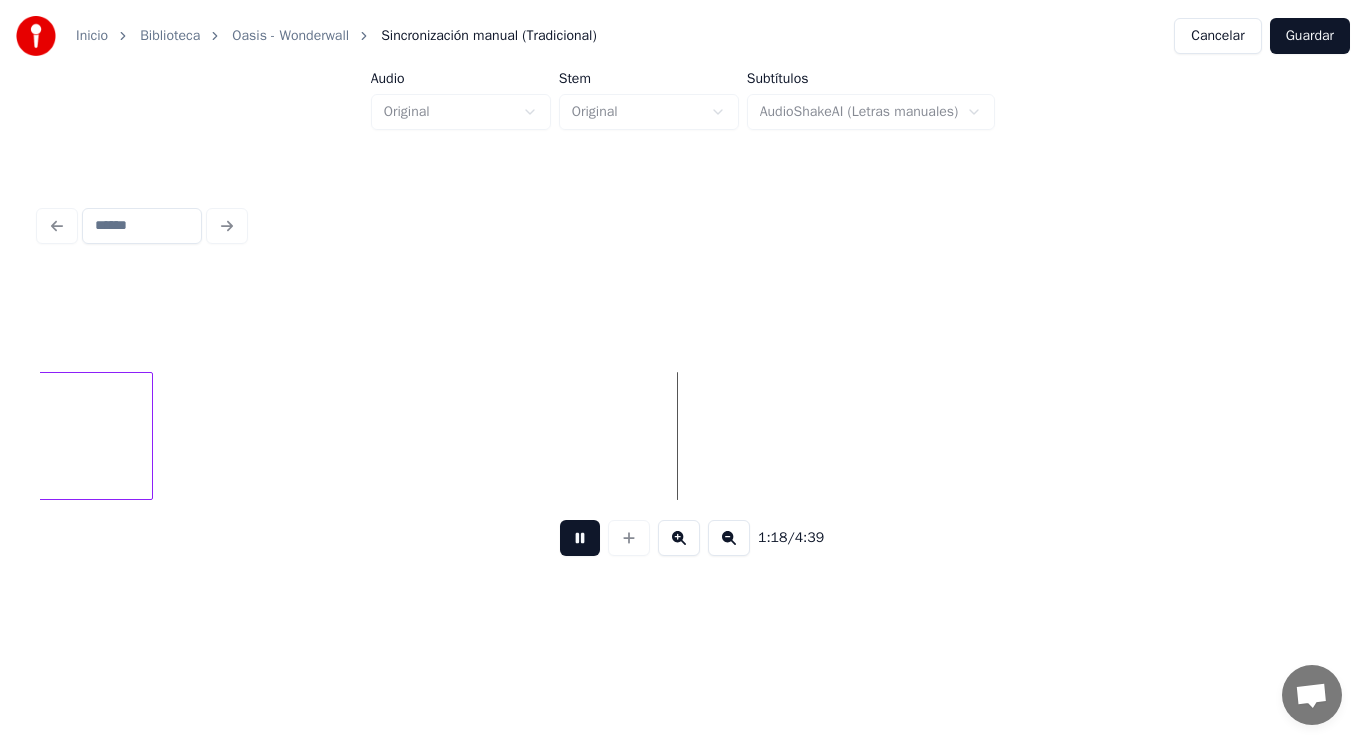 click at bounding box center (580, 538) 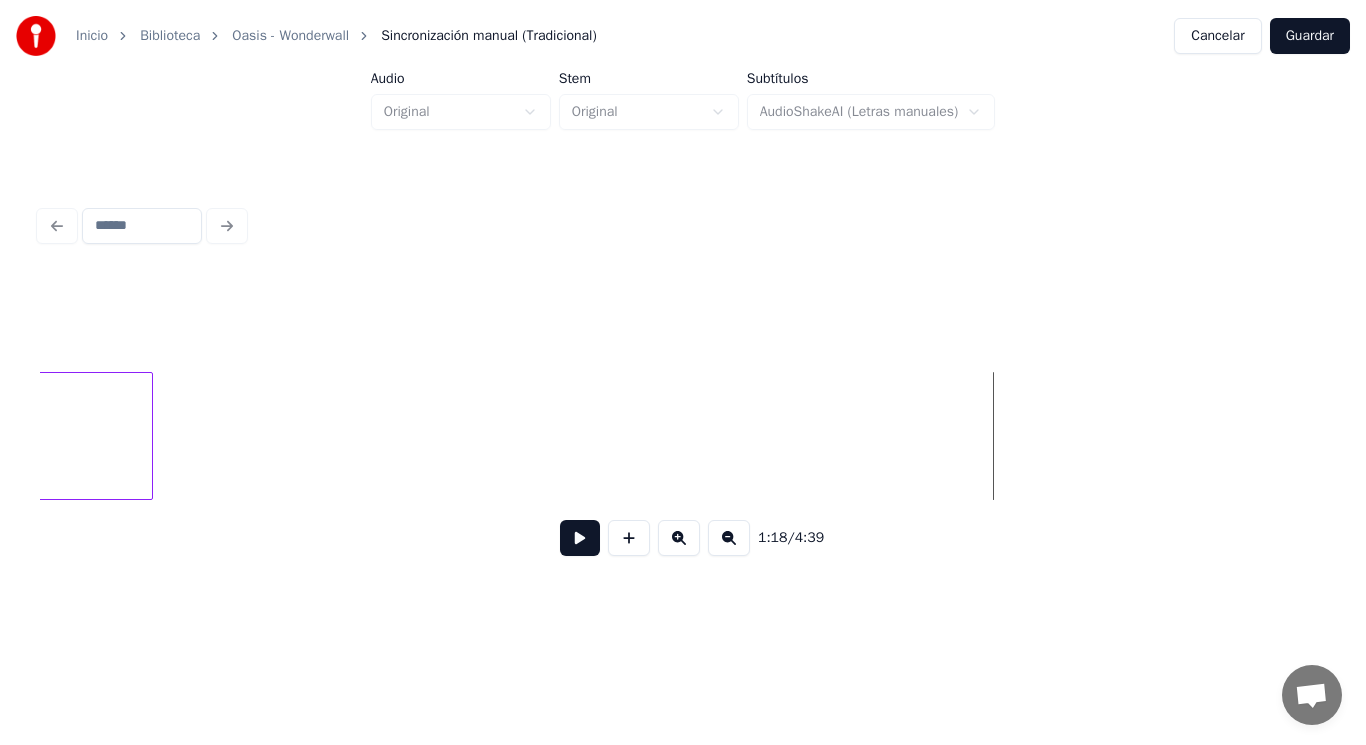 click at bounding box center [580, 538] 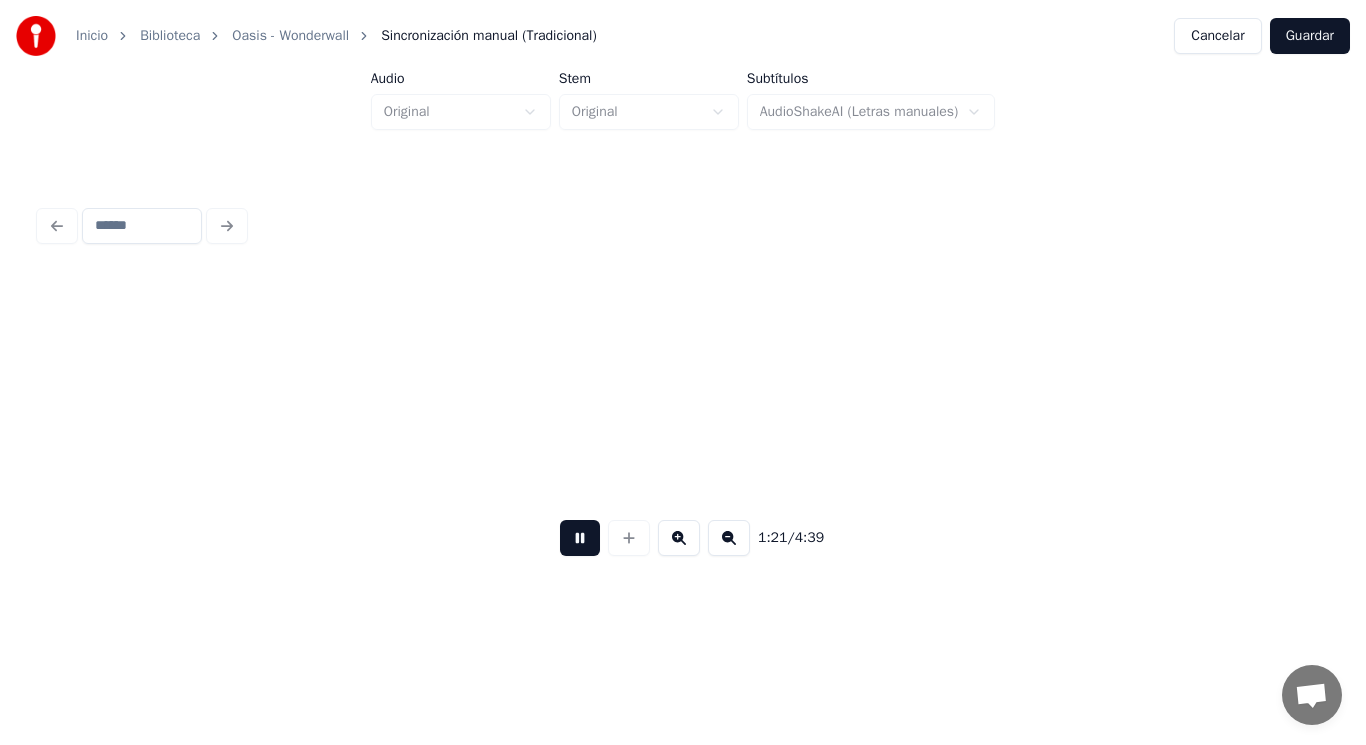 scroll, scrollTop: 0, scrollLeft: 114197, axis: horizontal 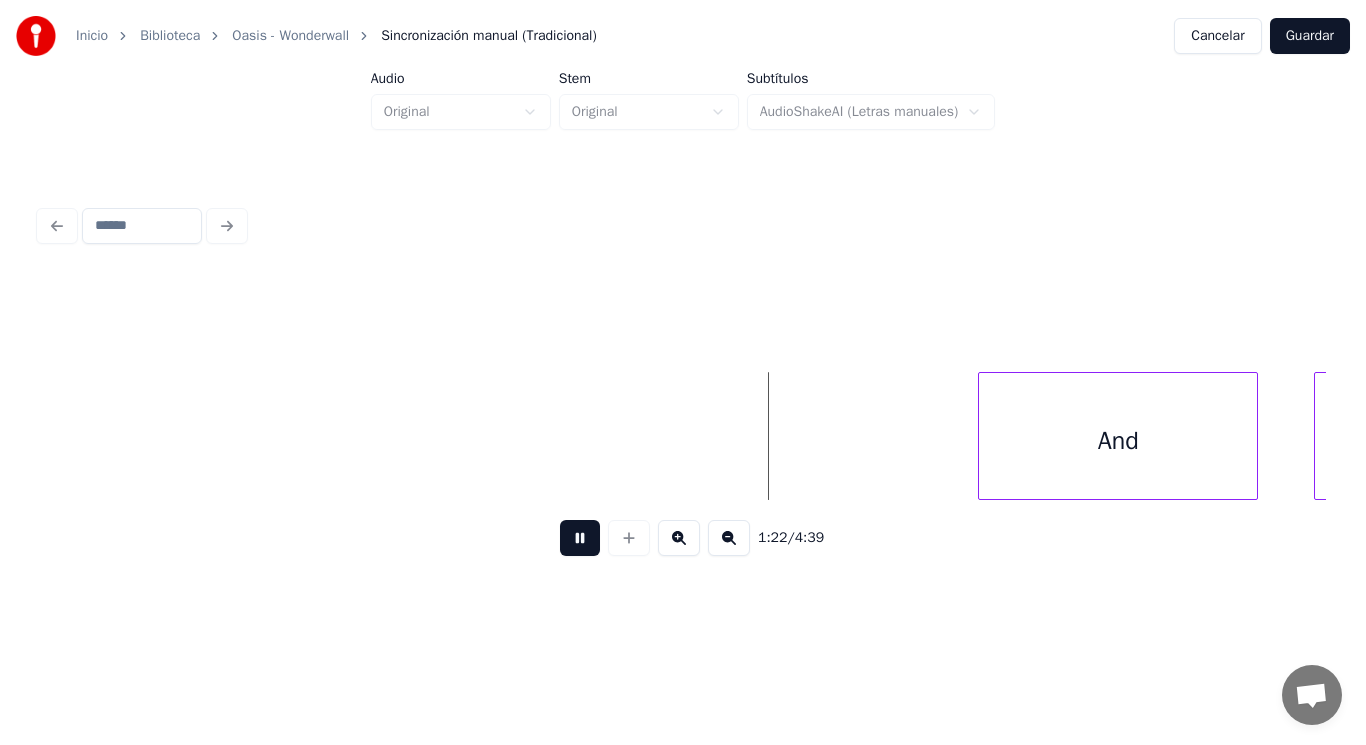 click at bounding box center (580, 538) 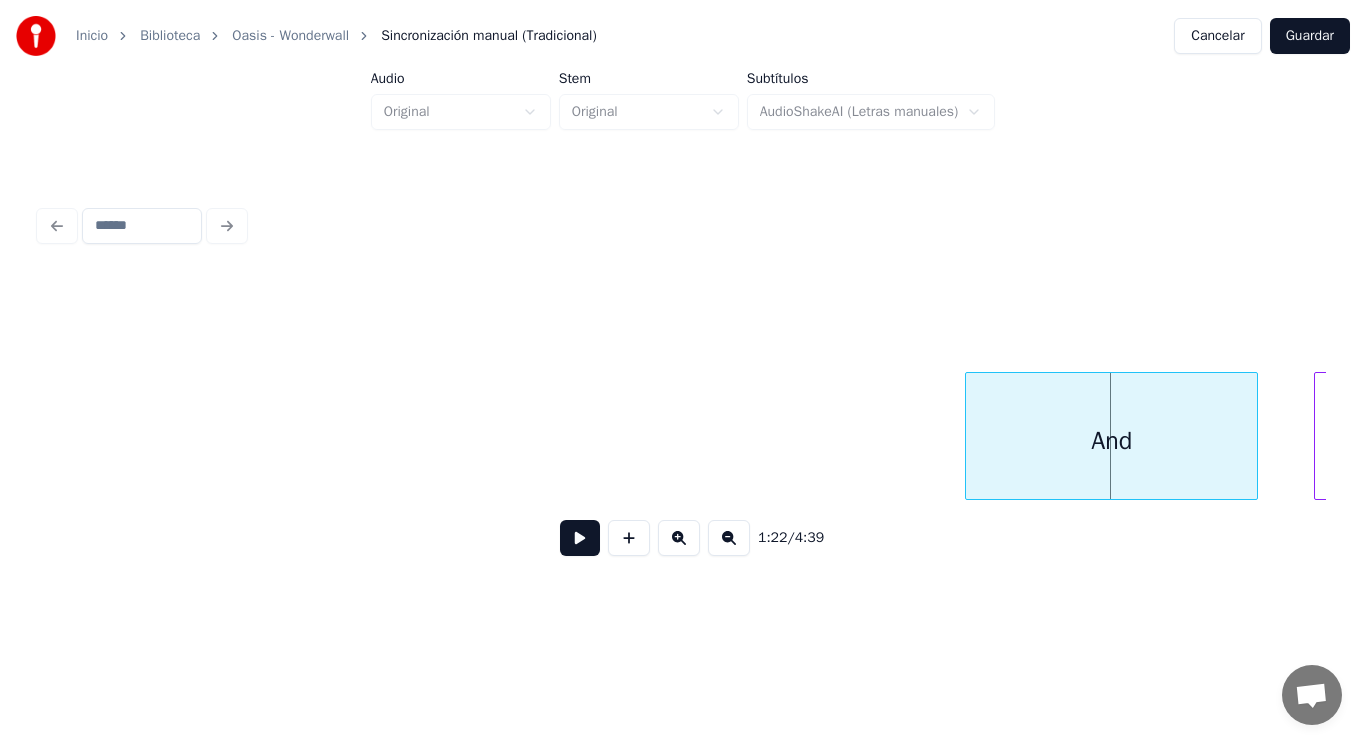 click at bounding box center [969, 436] 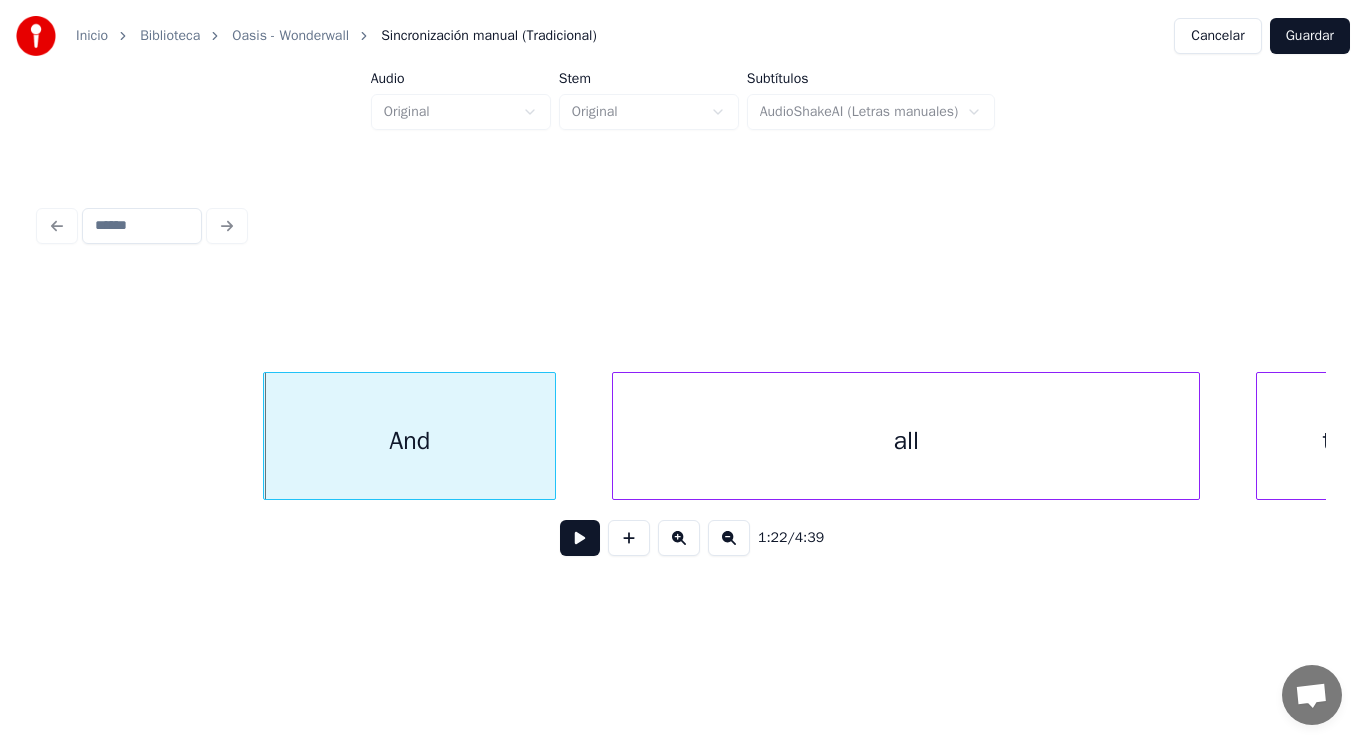 scroll, scrollTop: 0, scrollLeft: 114917, axis: horizontal 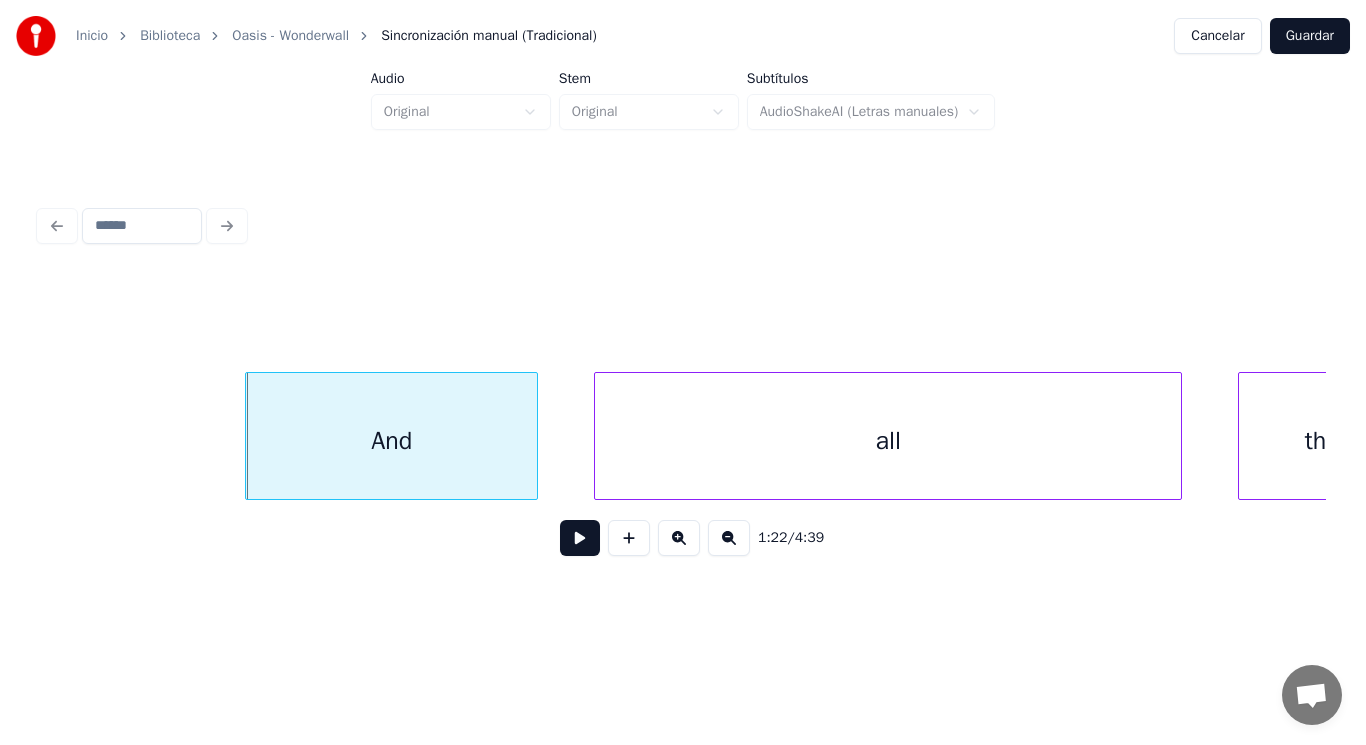 click at bounding box center [580, 538] 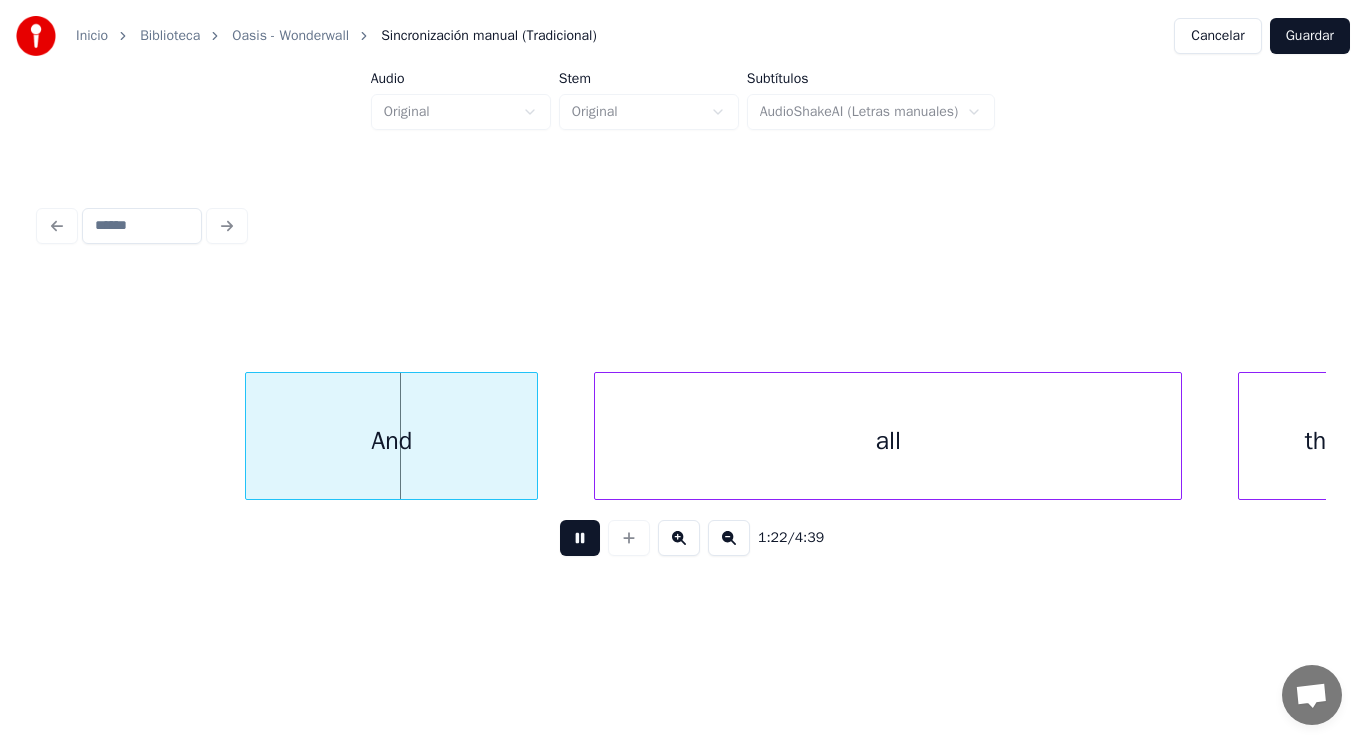click at bounding box center [580, 538] 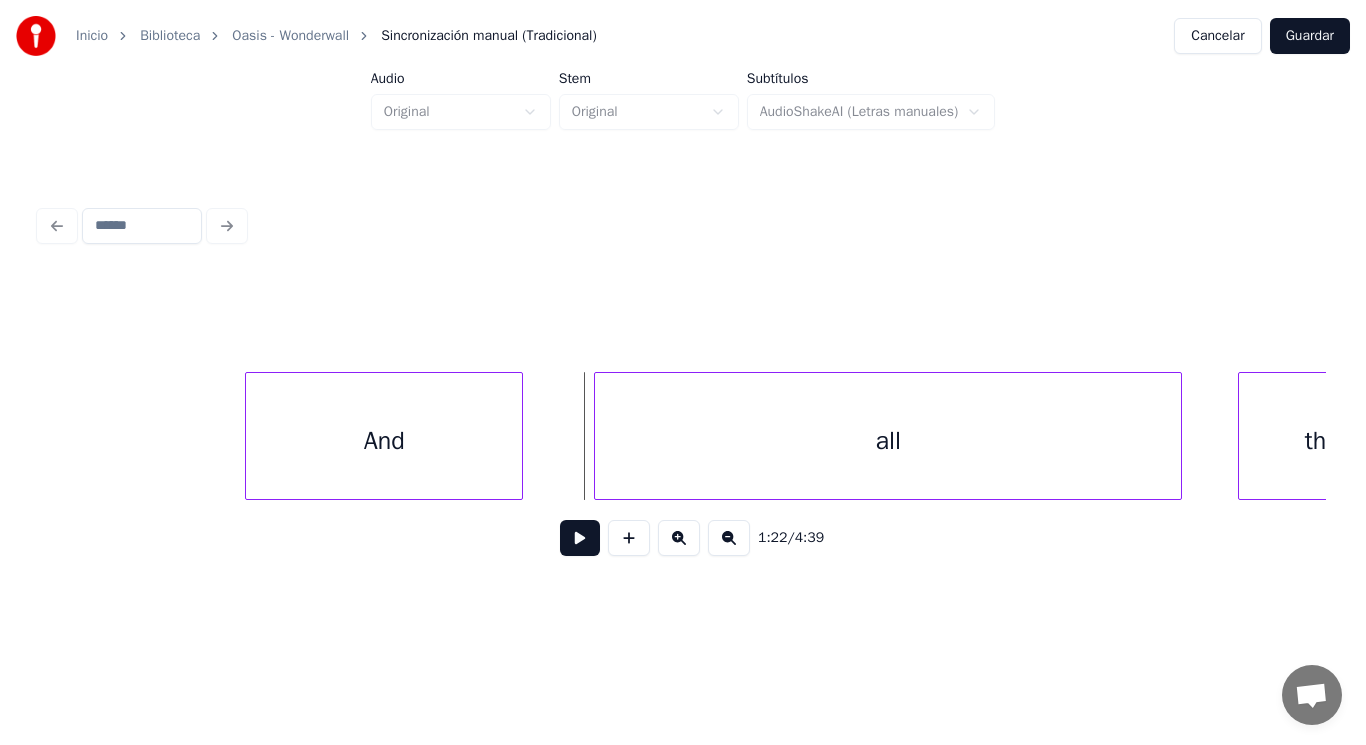 click at bounding box center [519, 436] 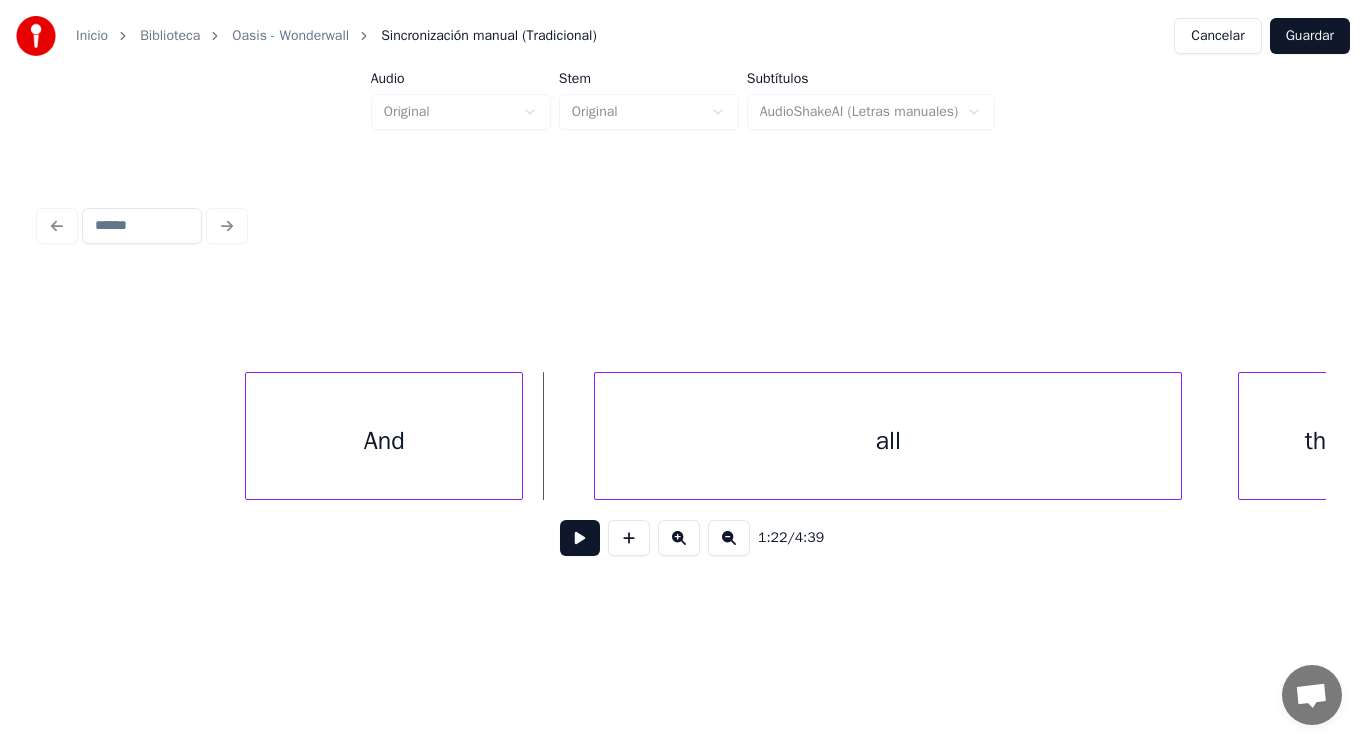 click at bounding box center [580, 538] 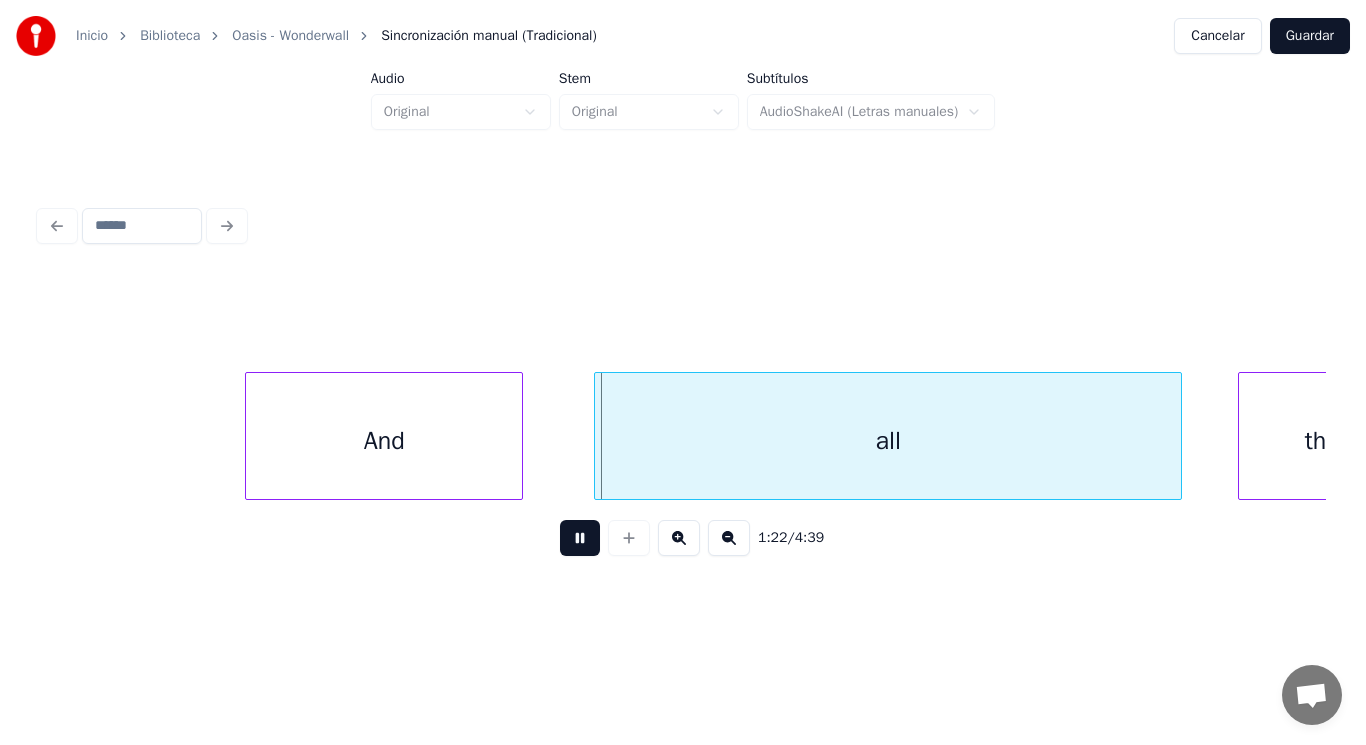 click at bounding box center (580, 538) 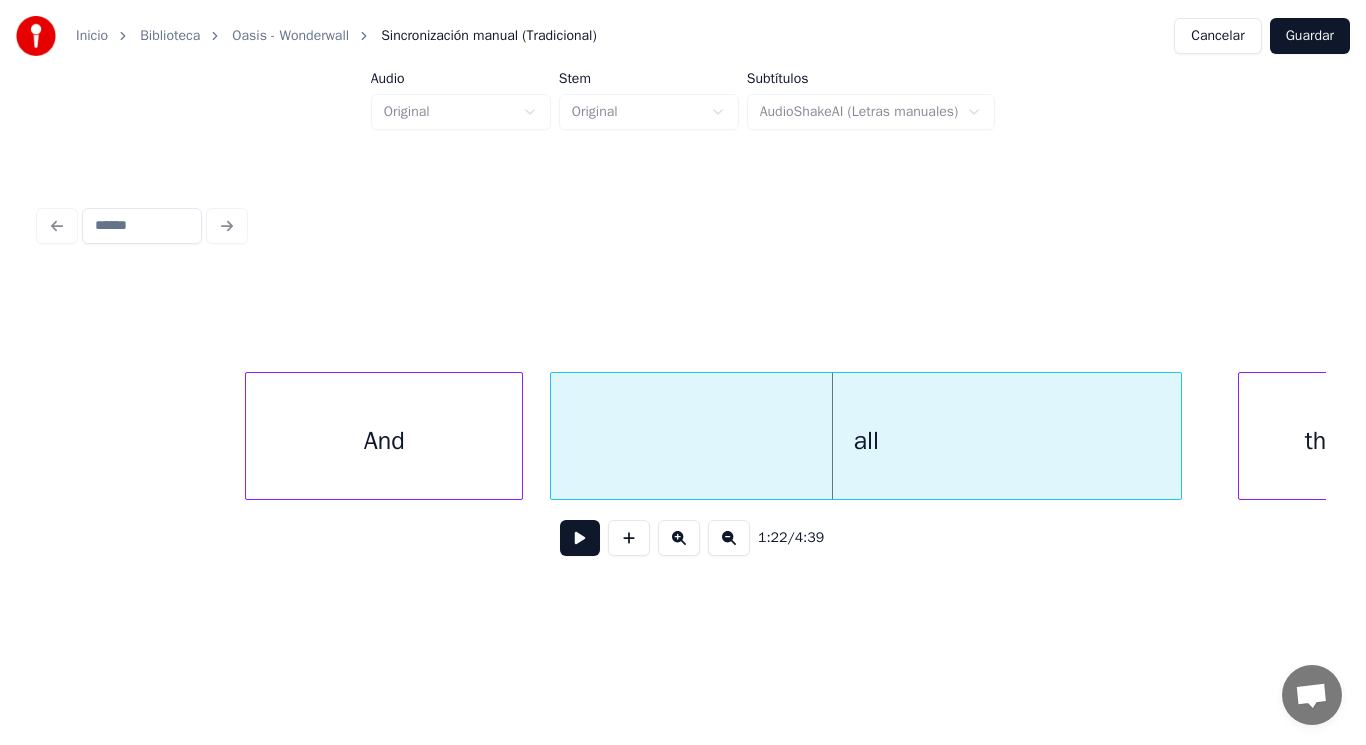 click at bounding box center [554, 436] 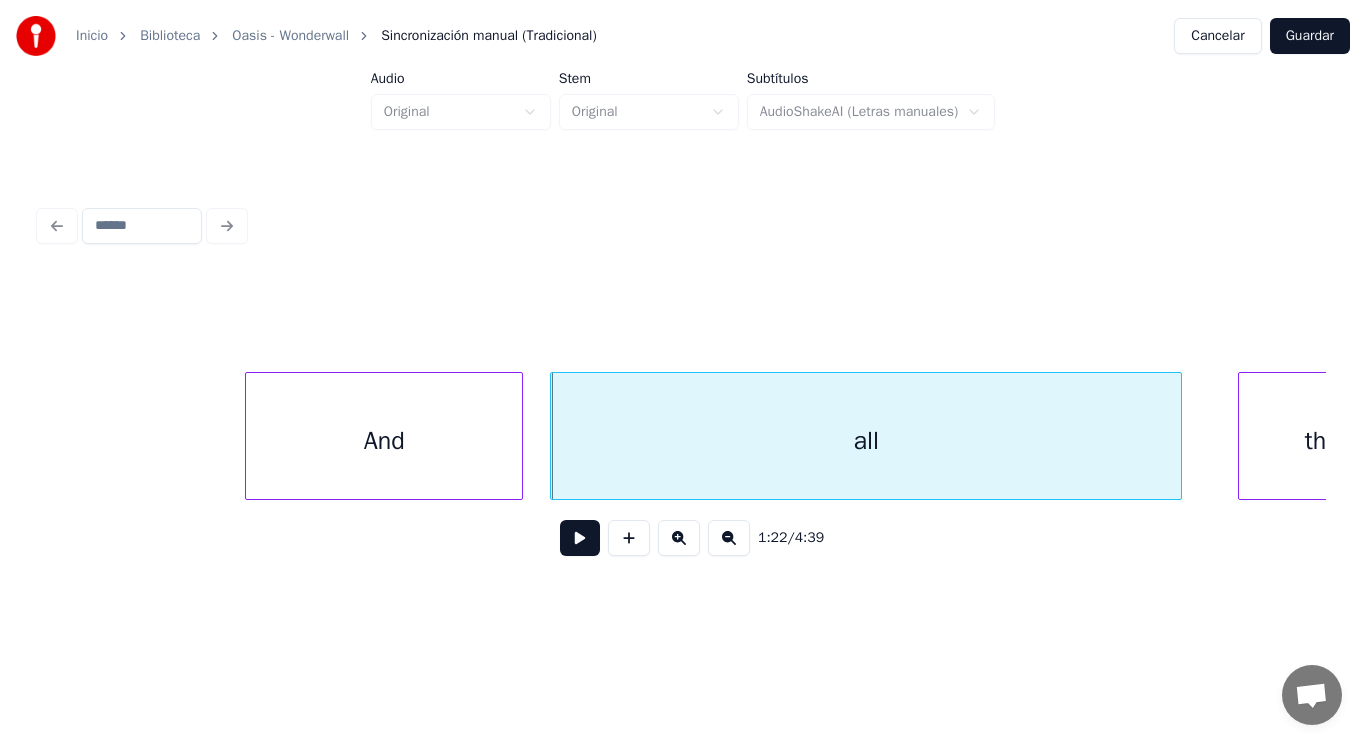 click at bounding box center (580, 538) 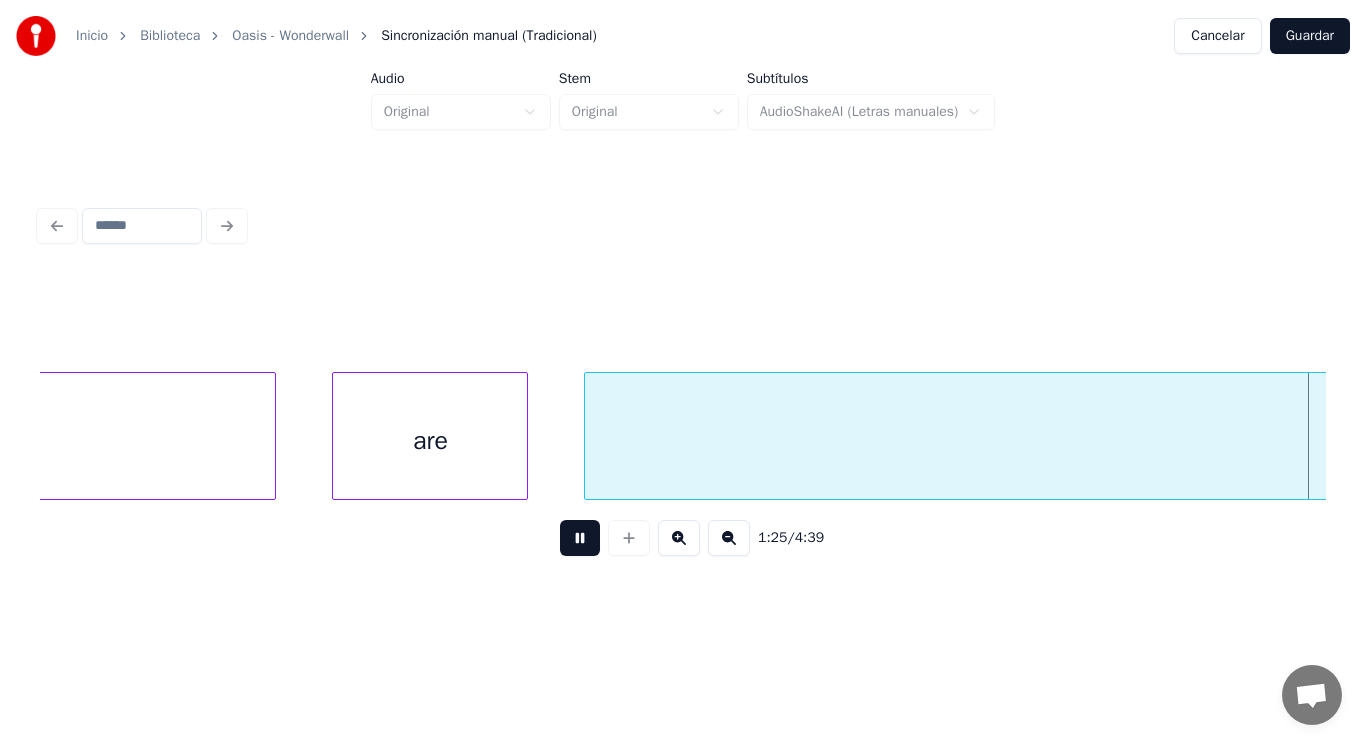 scroll, scrollTop: 0, scrollLeft: 120121, axis: horizontal 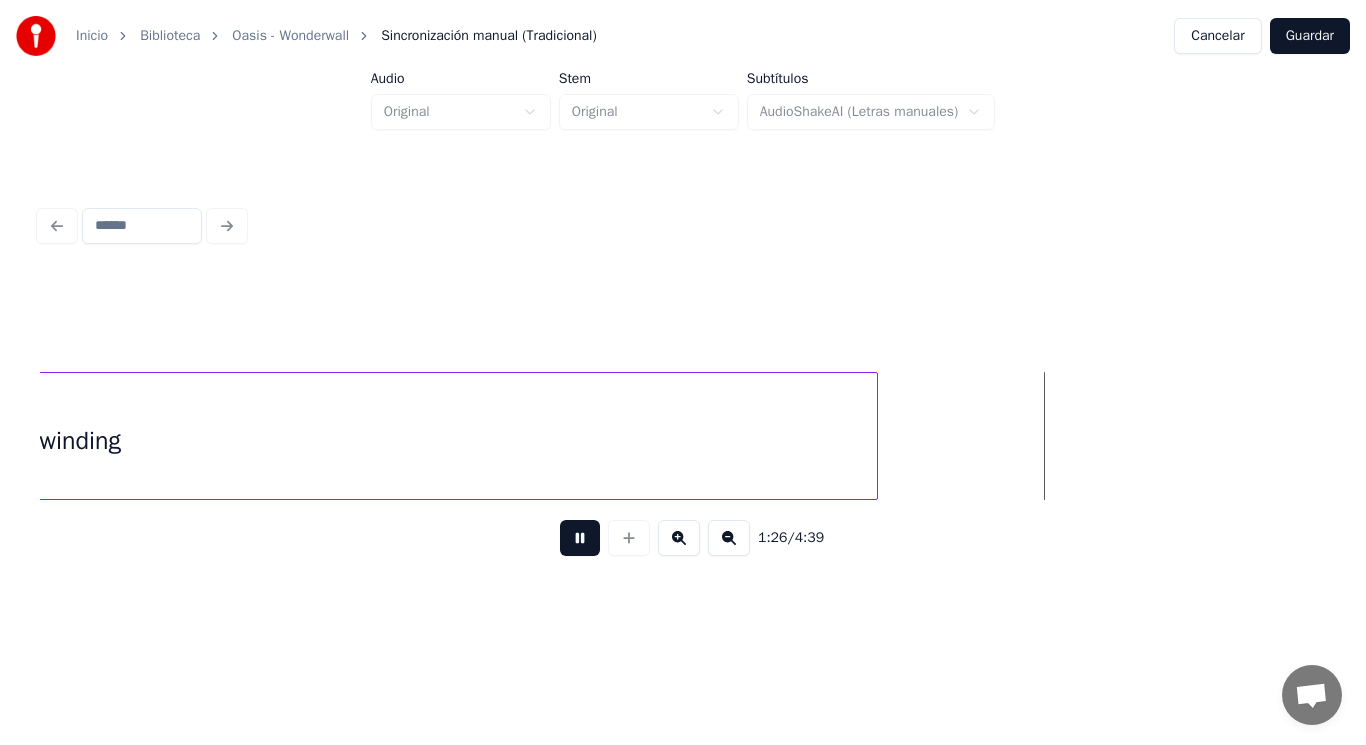 click at bounding box center (580, 538) 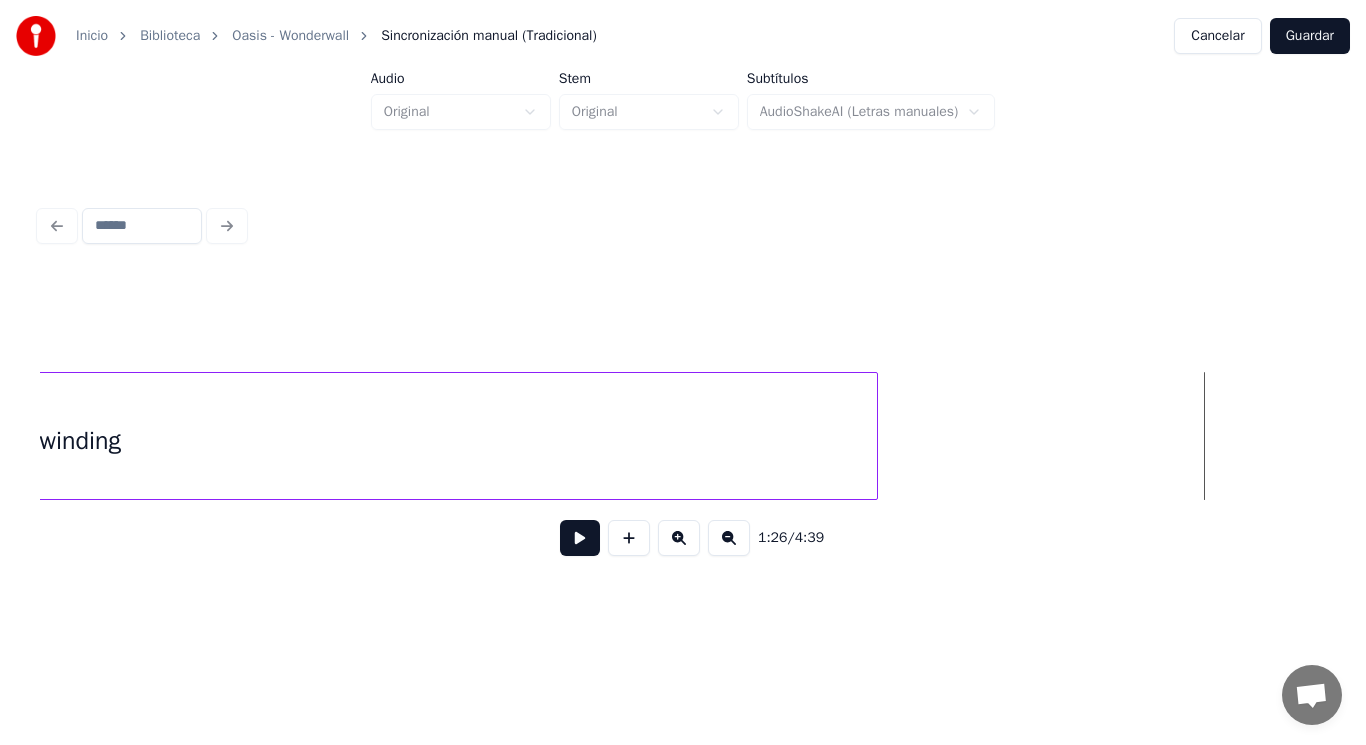 click at bounding box center [580, 538] 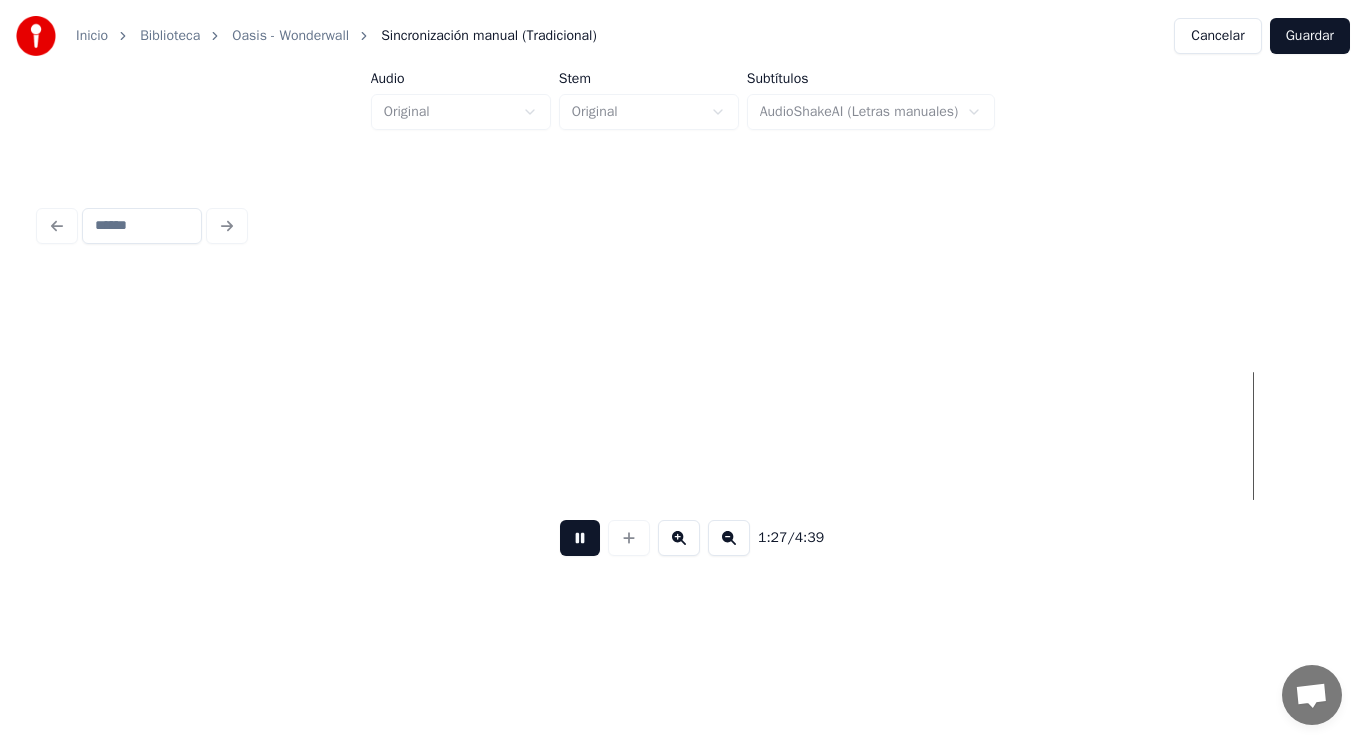 scroll, scrollTop: 0, scrollLeft: 122703, axis: horizontal 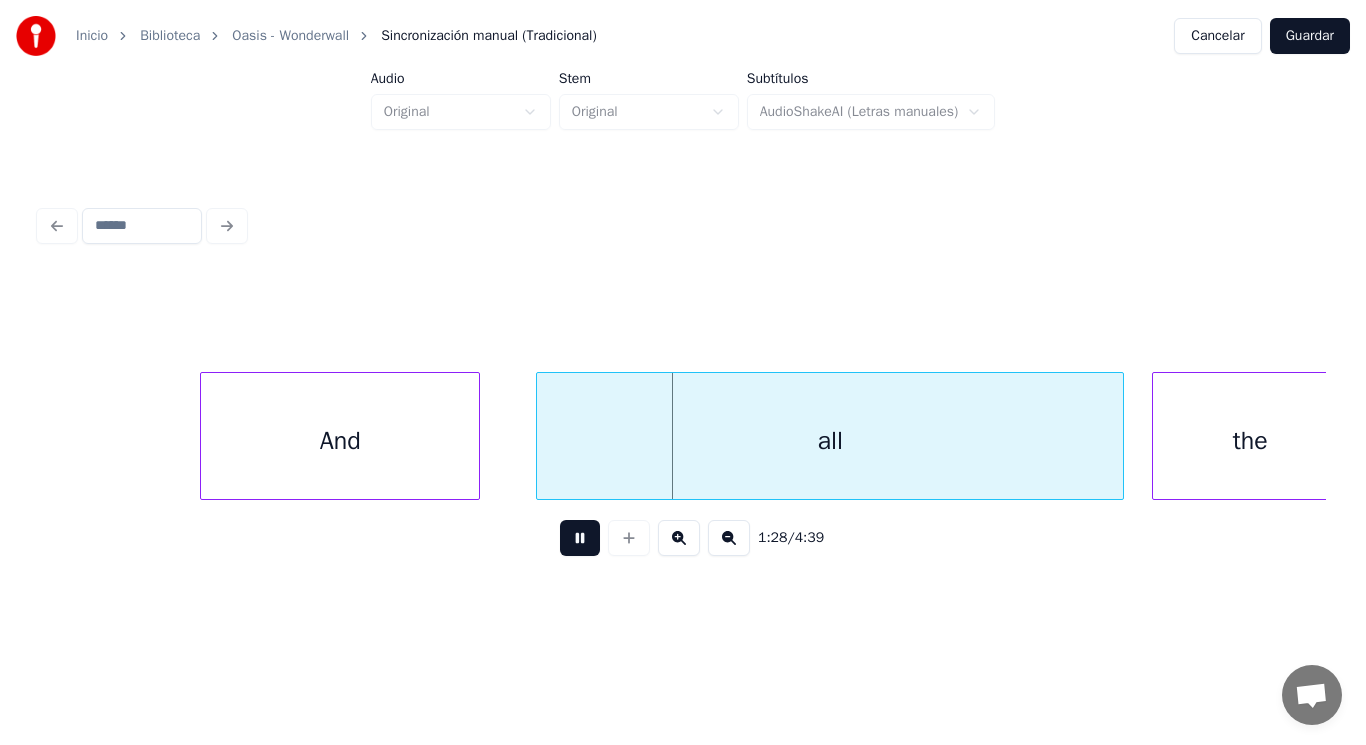 click at bounding box center [580, 538] 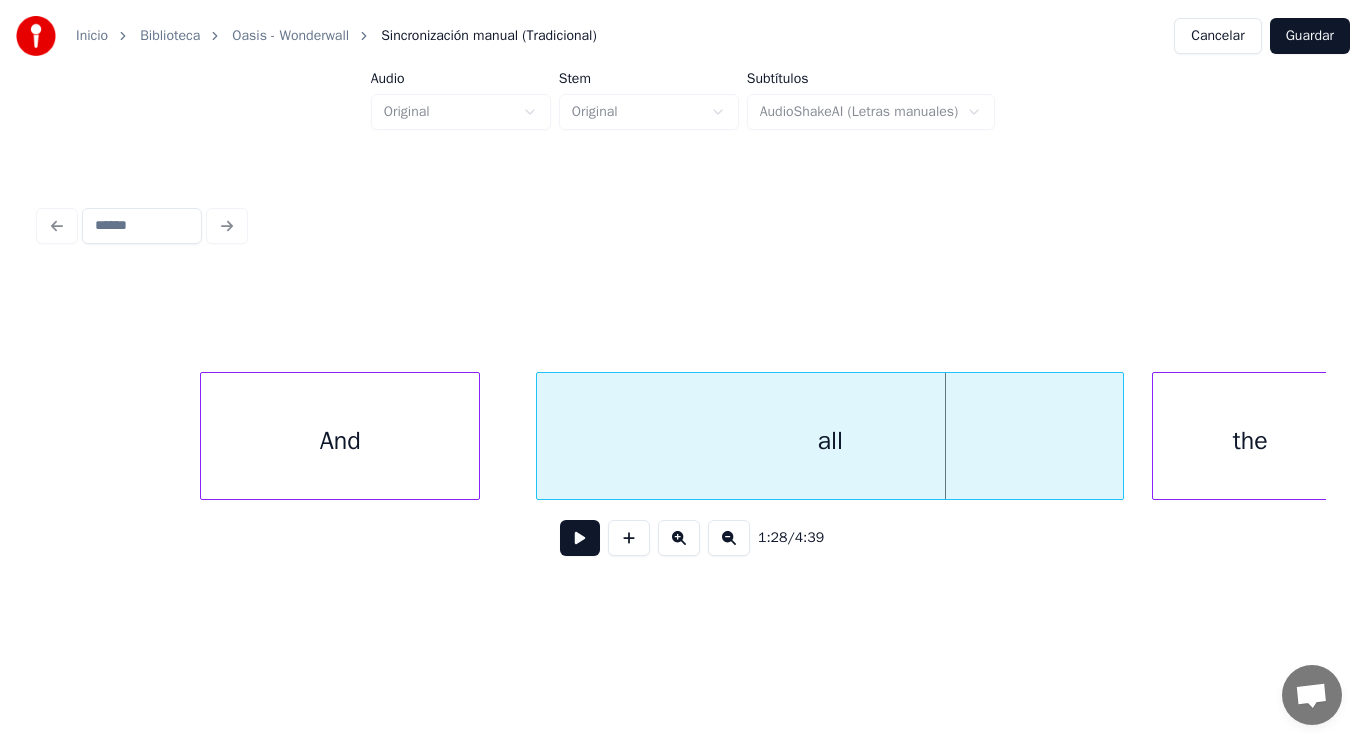 click at bounding box center (580, 538) 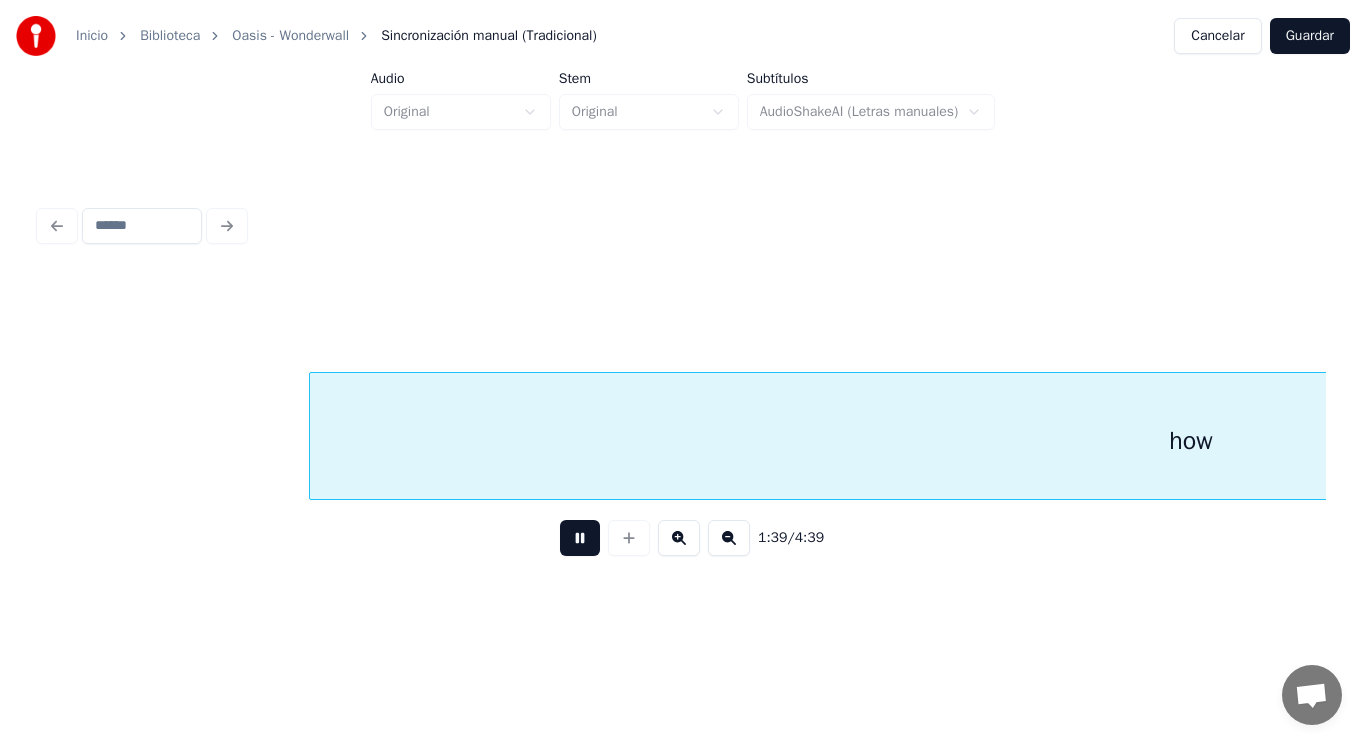 scroll, scrollTop: 0, scrollLeft: 139665, axis: horizontal 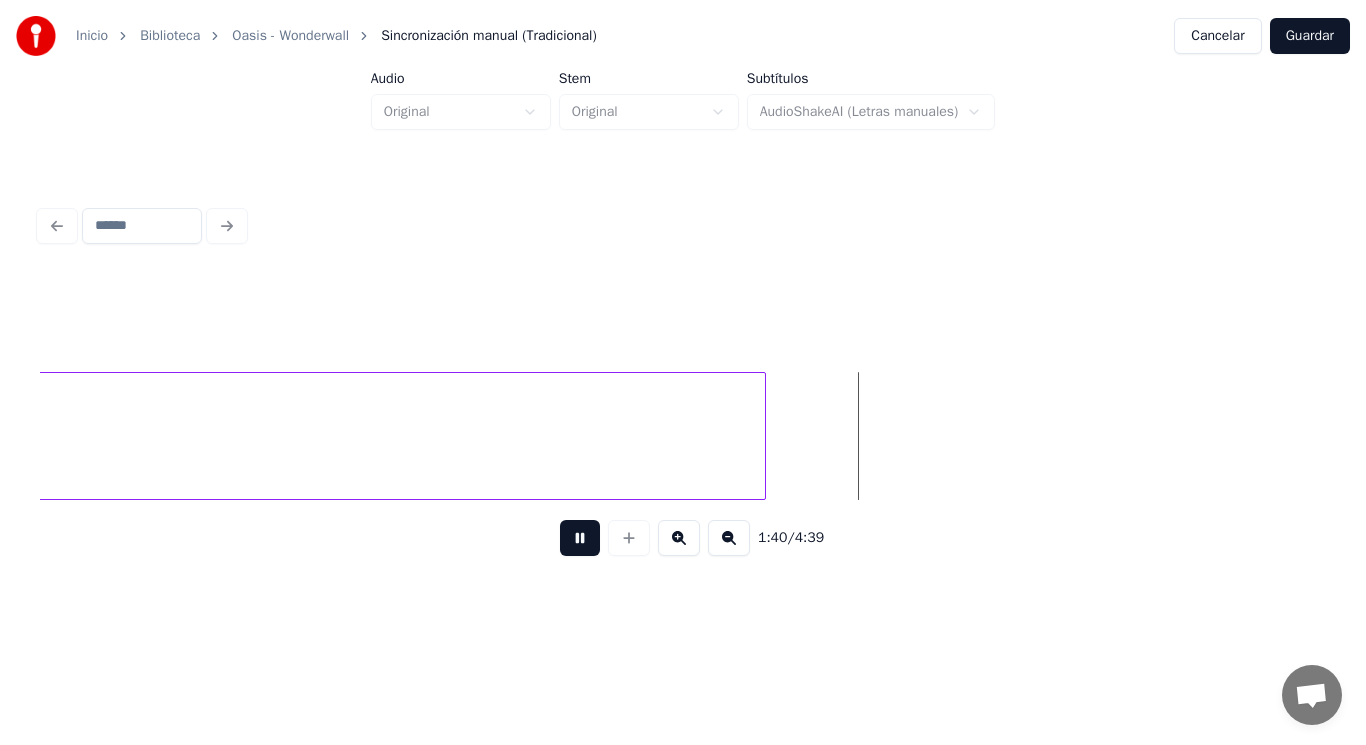 click at bounding box center [580, 538] 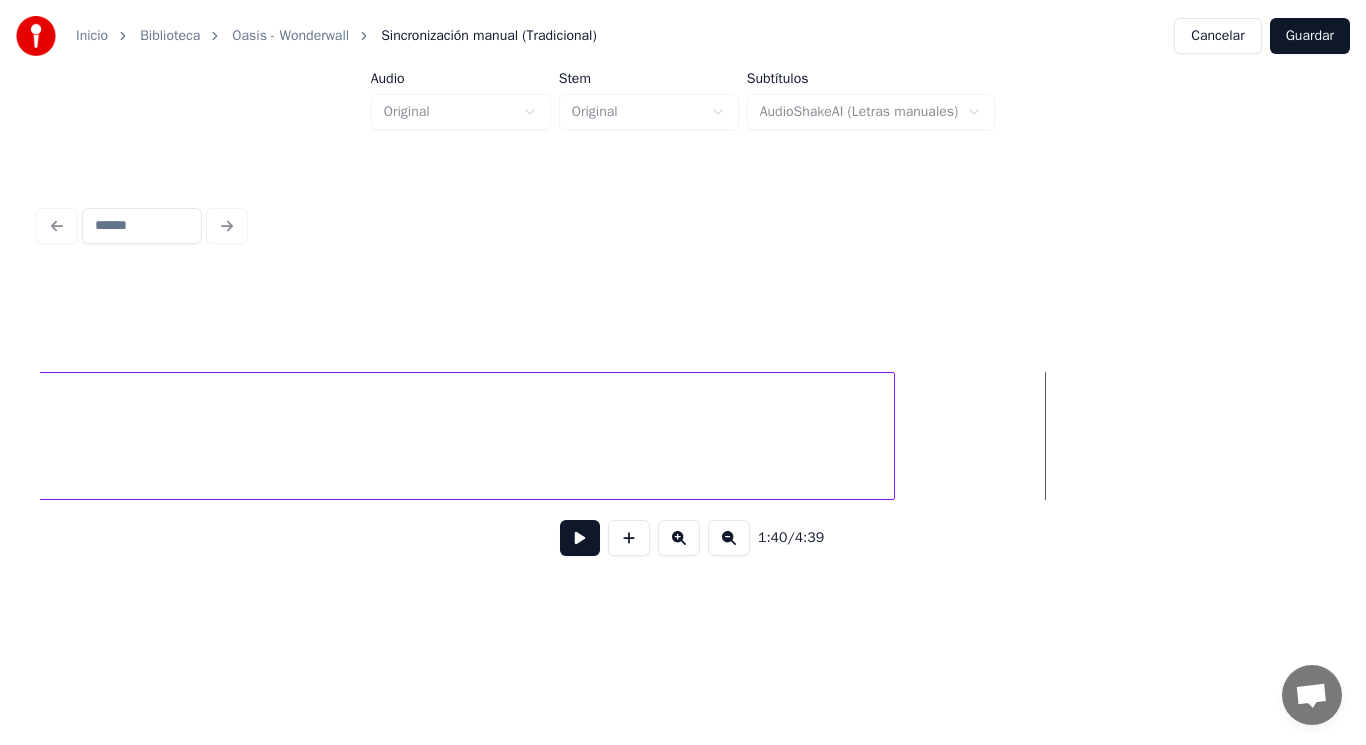 click at bounding box center [891, 436] 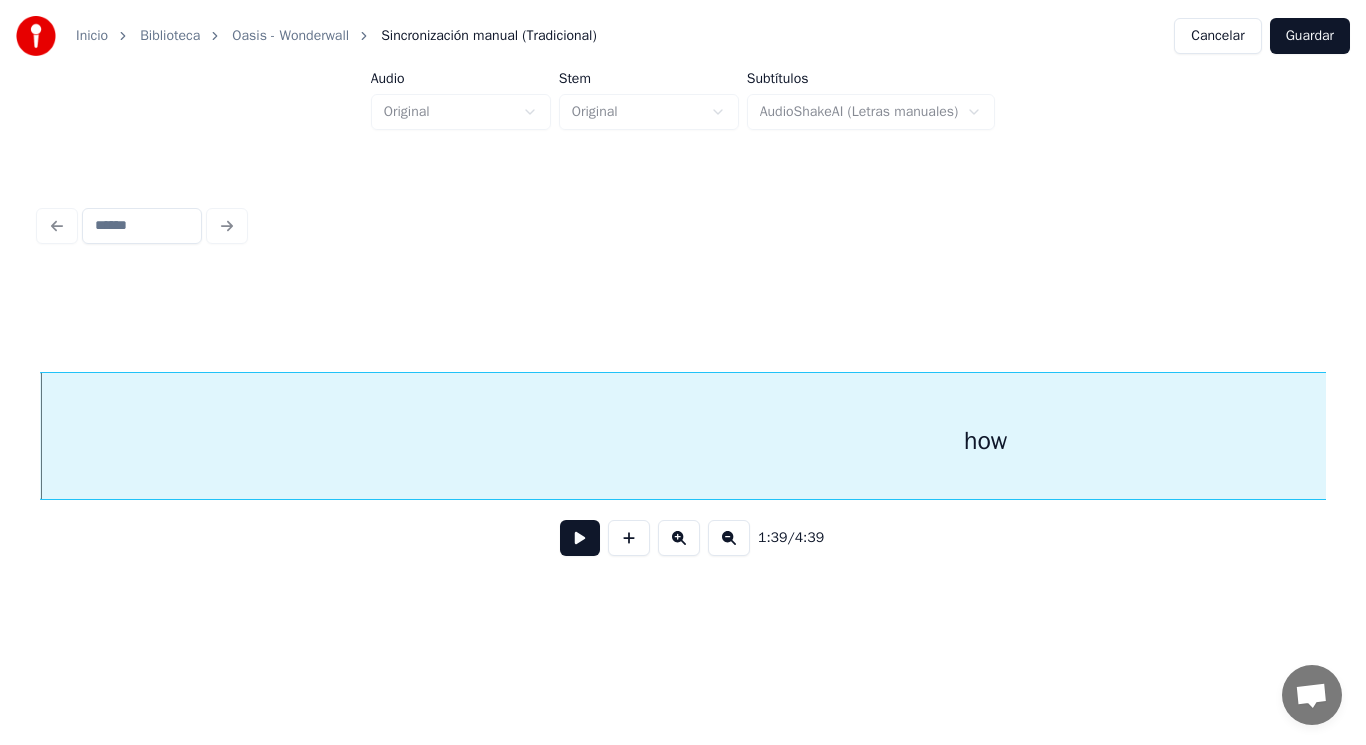 click at bounding box center [580, 538] 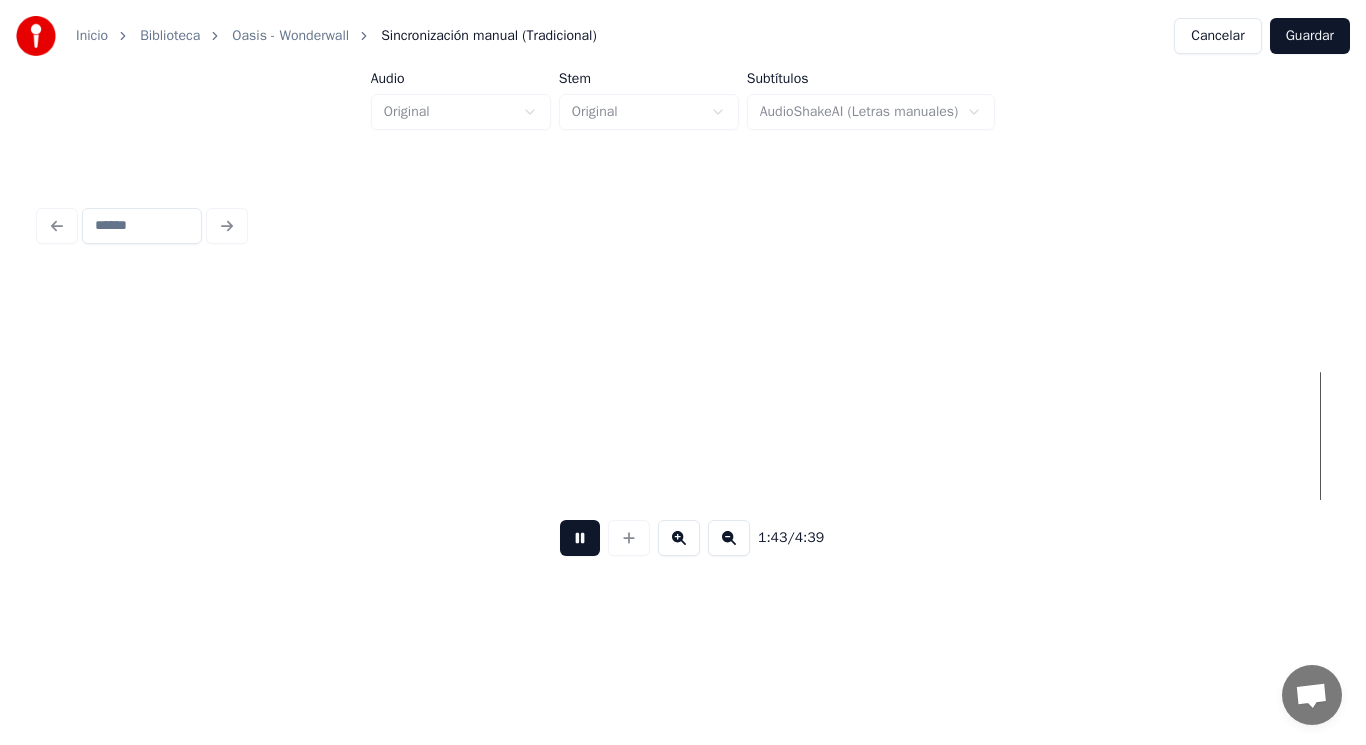 scroll, scrollTop: 0, scrollLeft: 145151, axis: horizontal 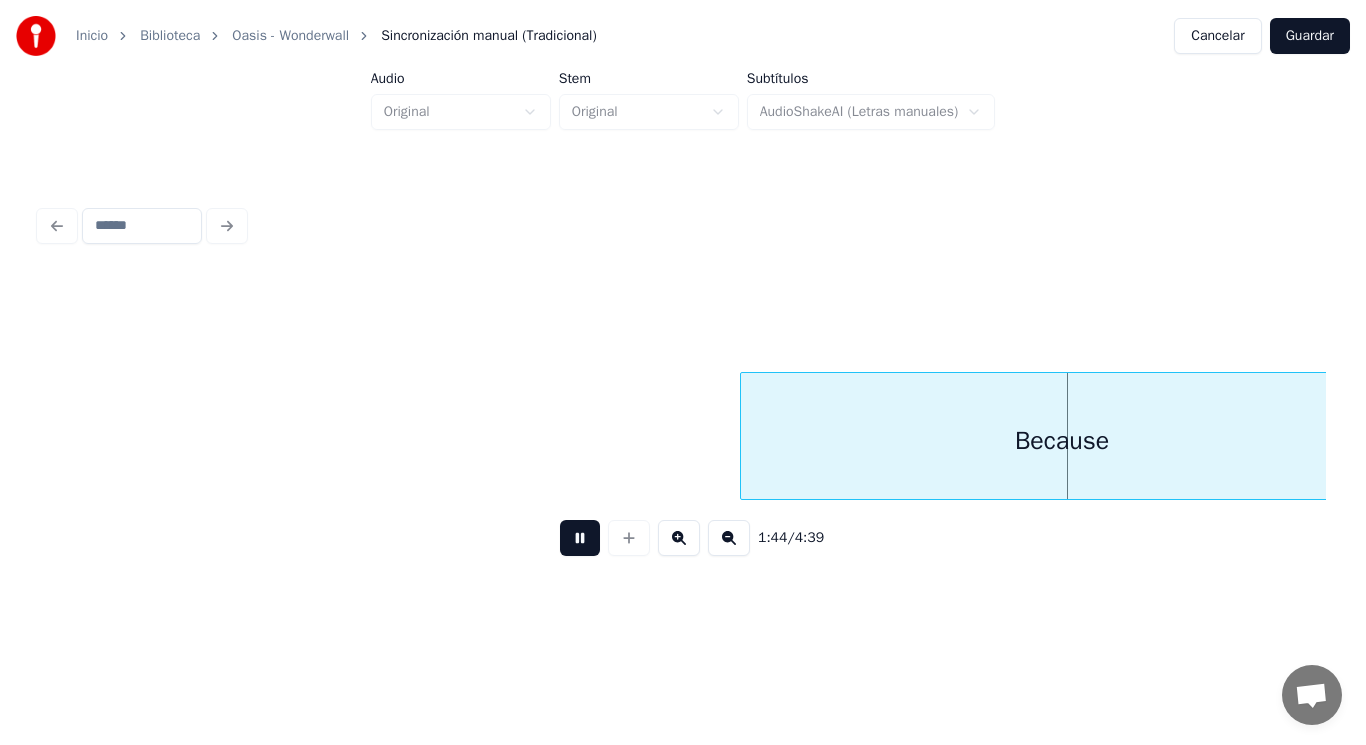 click at bounding box center [580, 538] 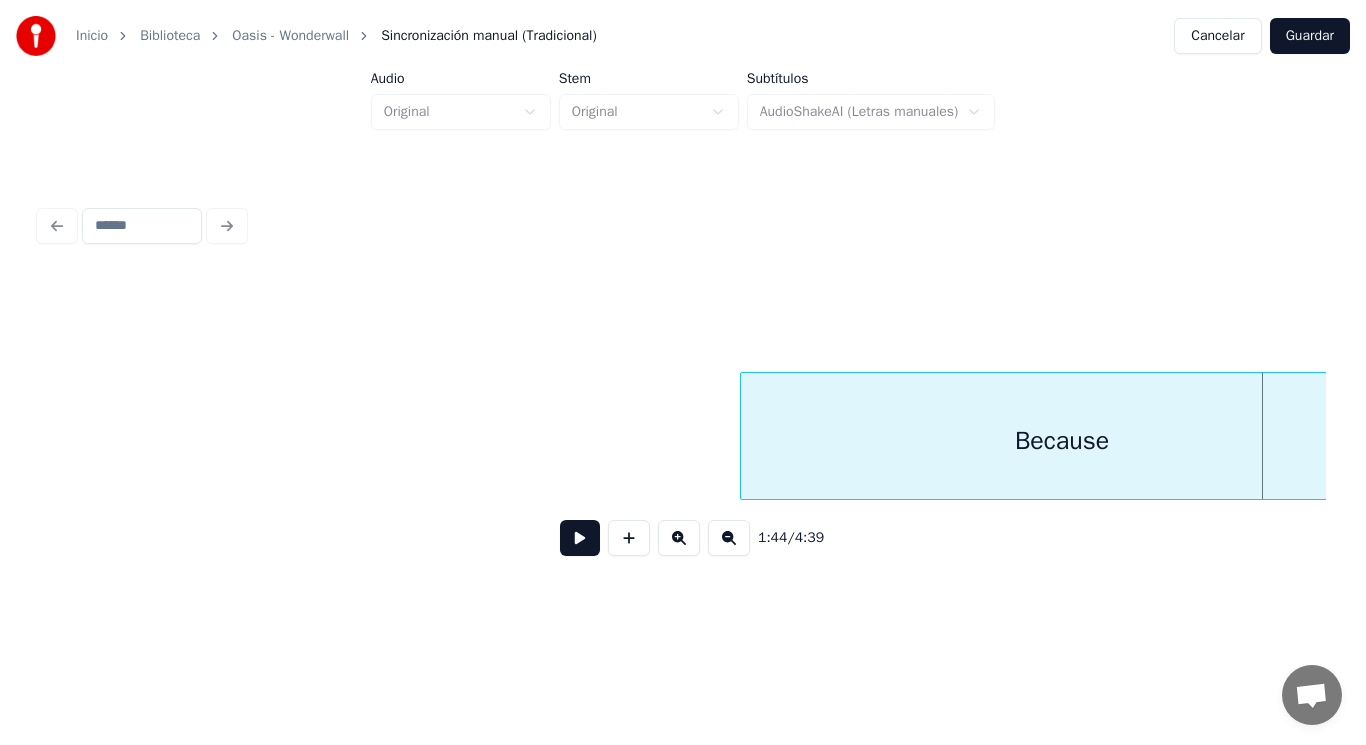 click on "Because" at bounding box center (1062, 441) 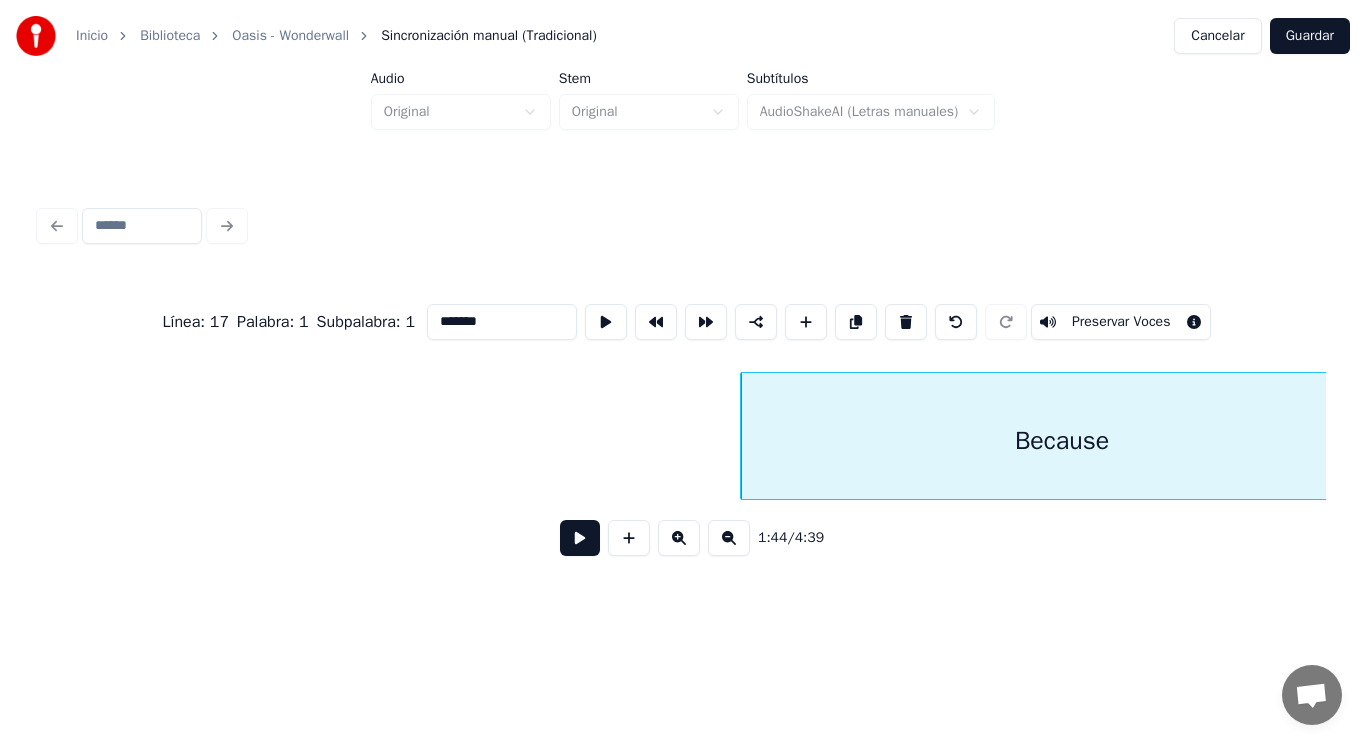 click at bounding box center [580, 538] 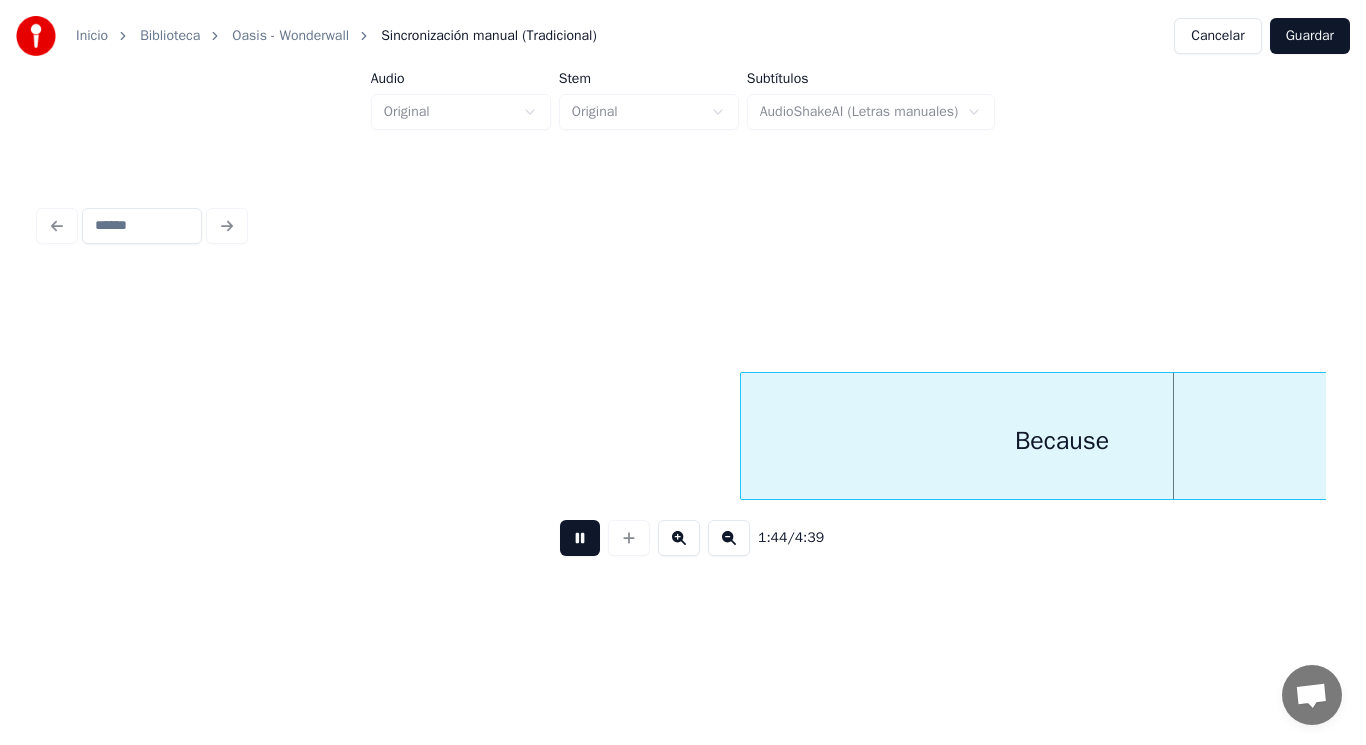 click at bounding box center [580, 538] 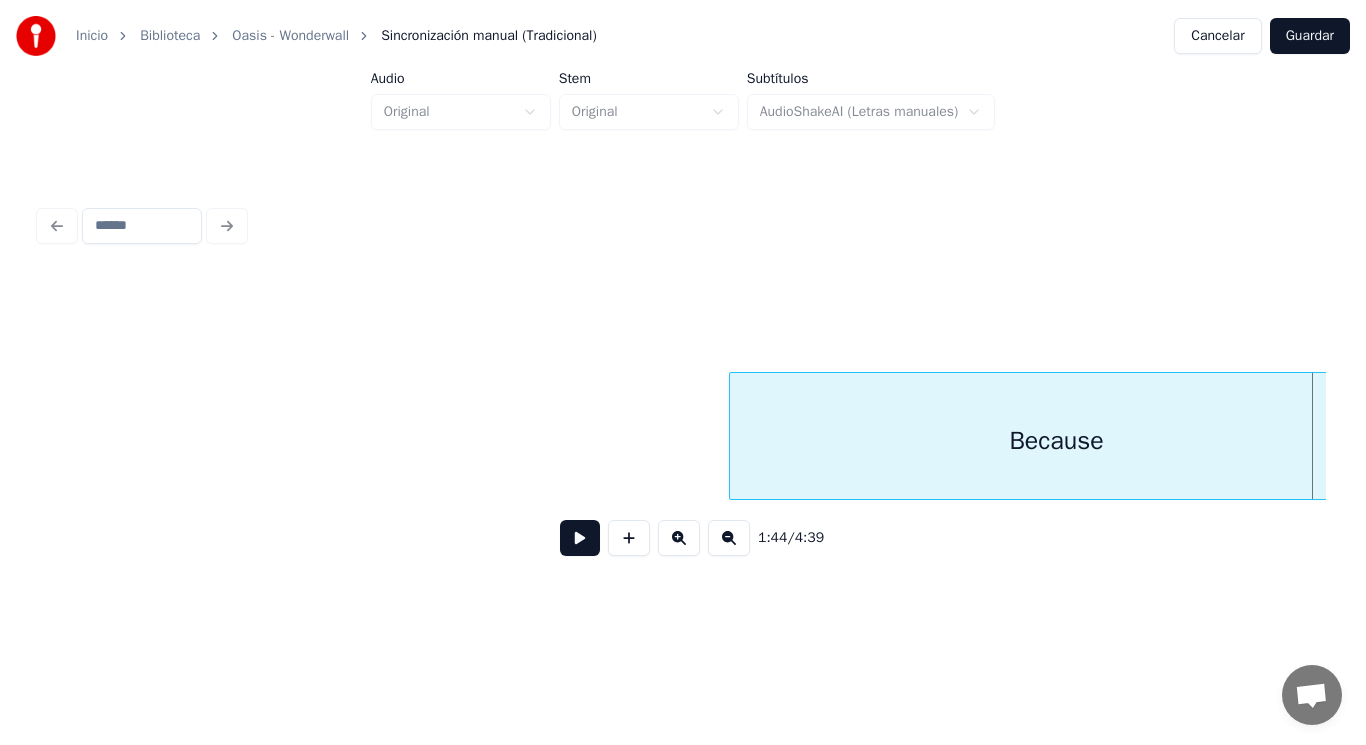 click at bounding box center (733, 436) 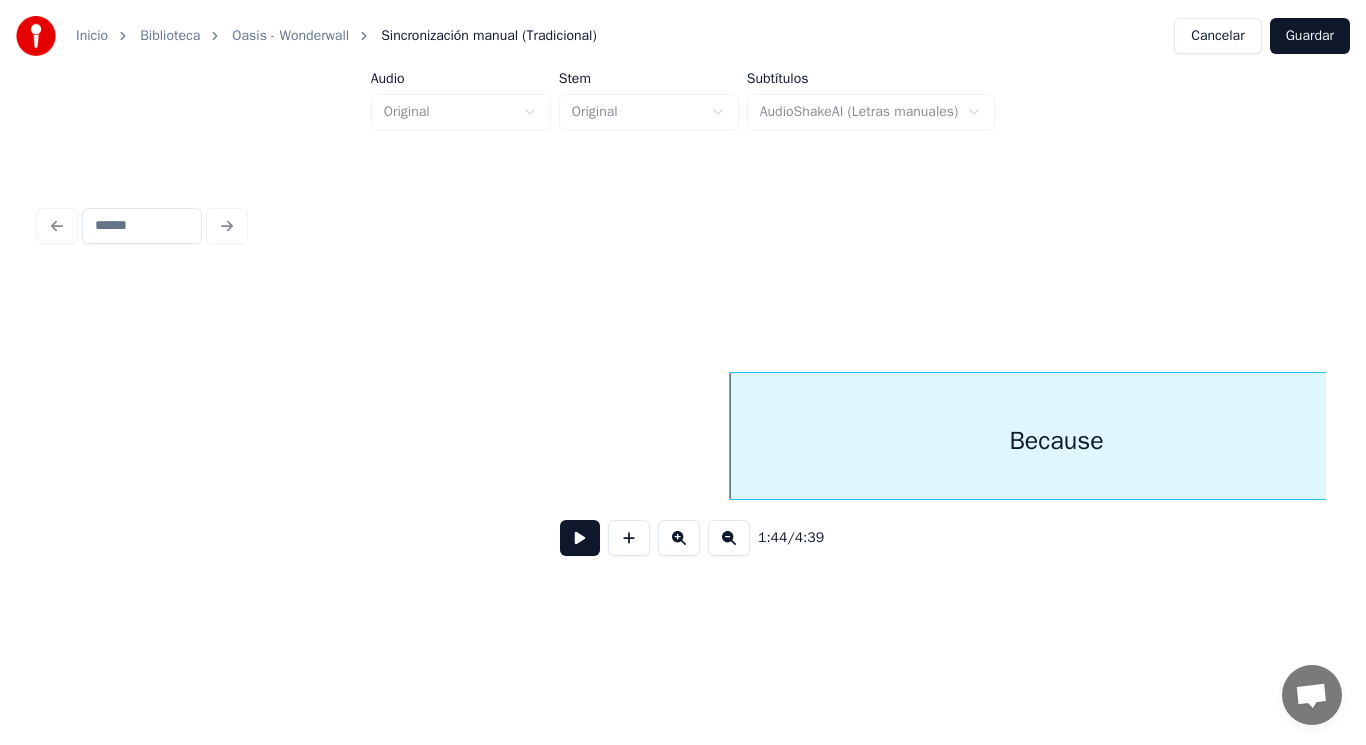 click at bounding box center (580, 538) 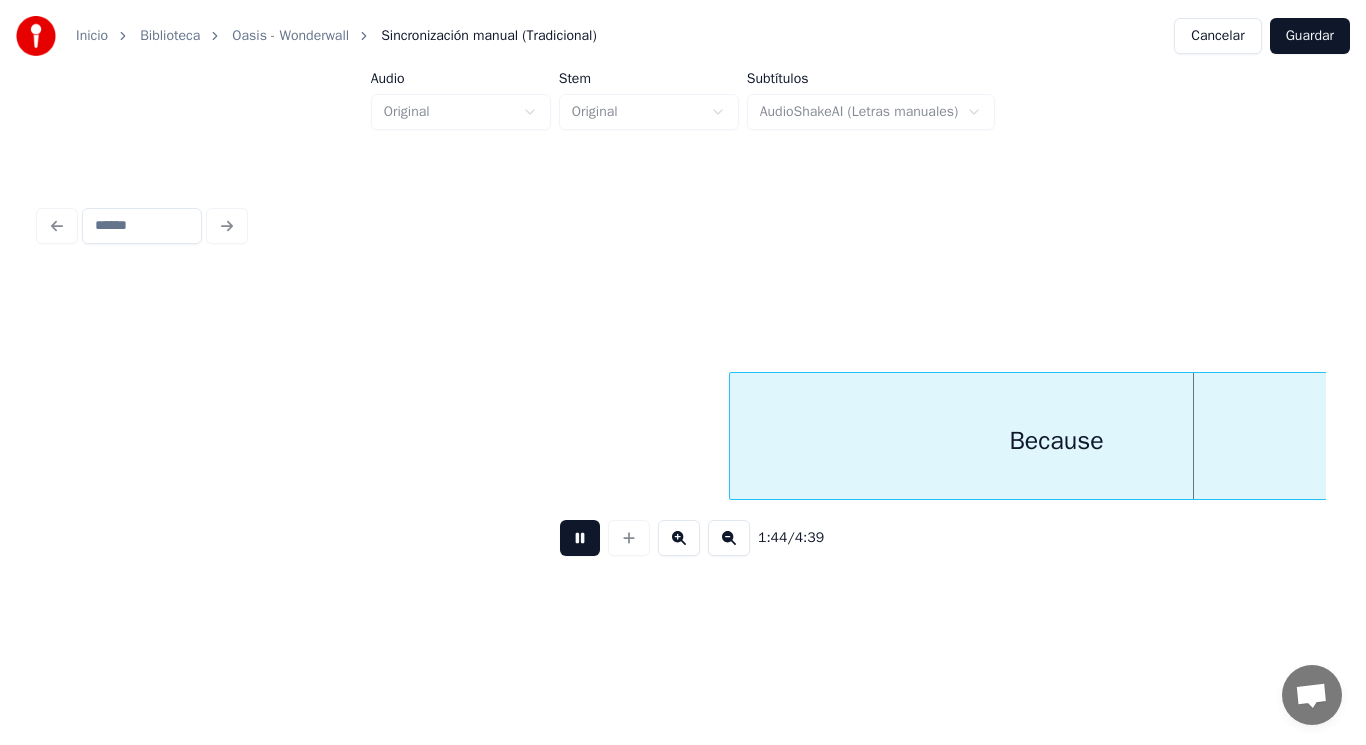 scroll, scrollTop: 0, scrollLeft: 146450, axis: horizontal 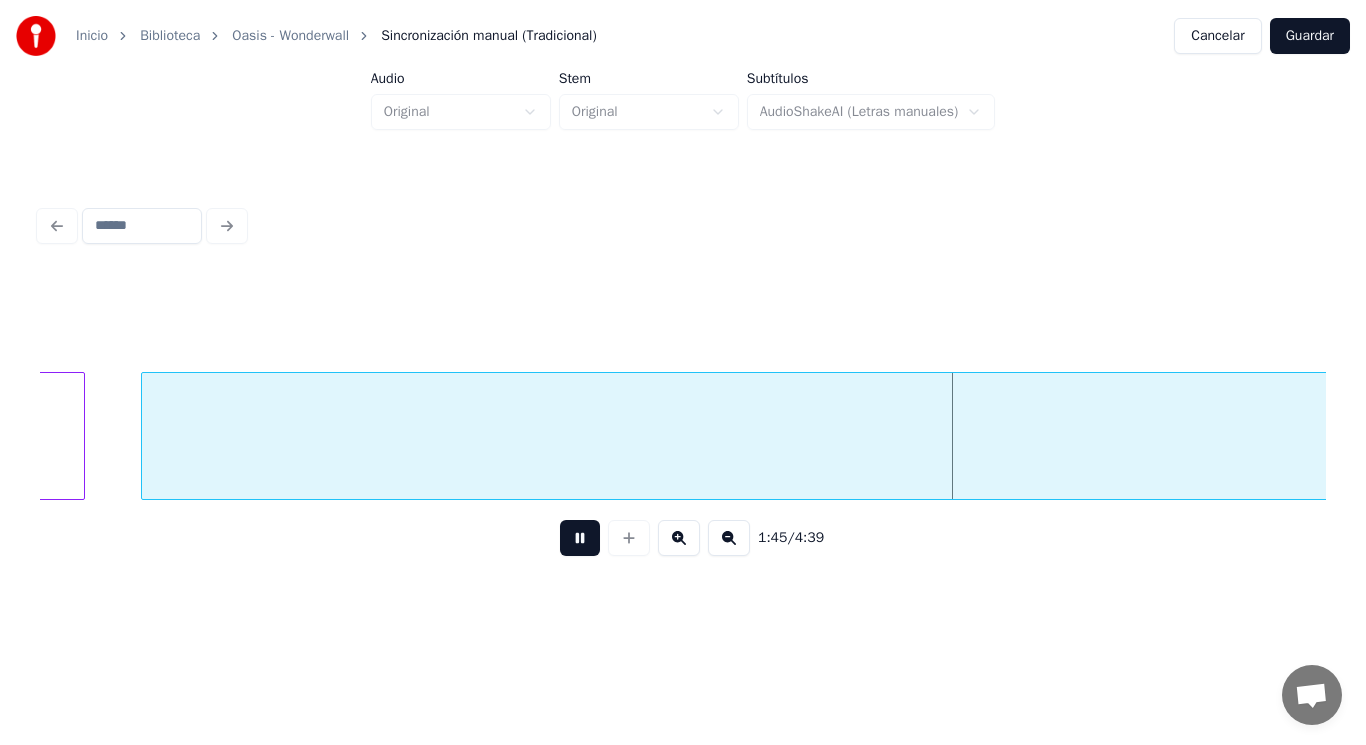 click at bounding box center [580, 538] 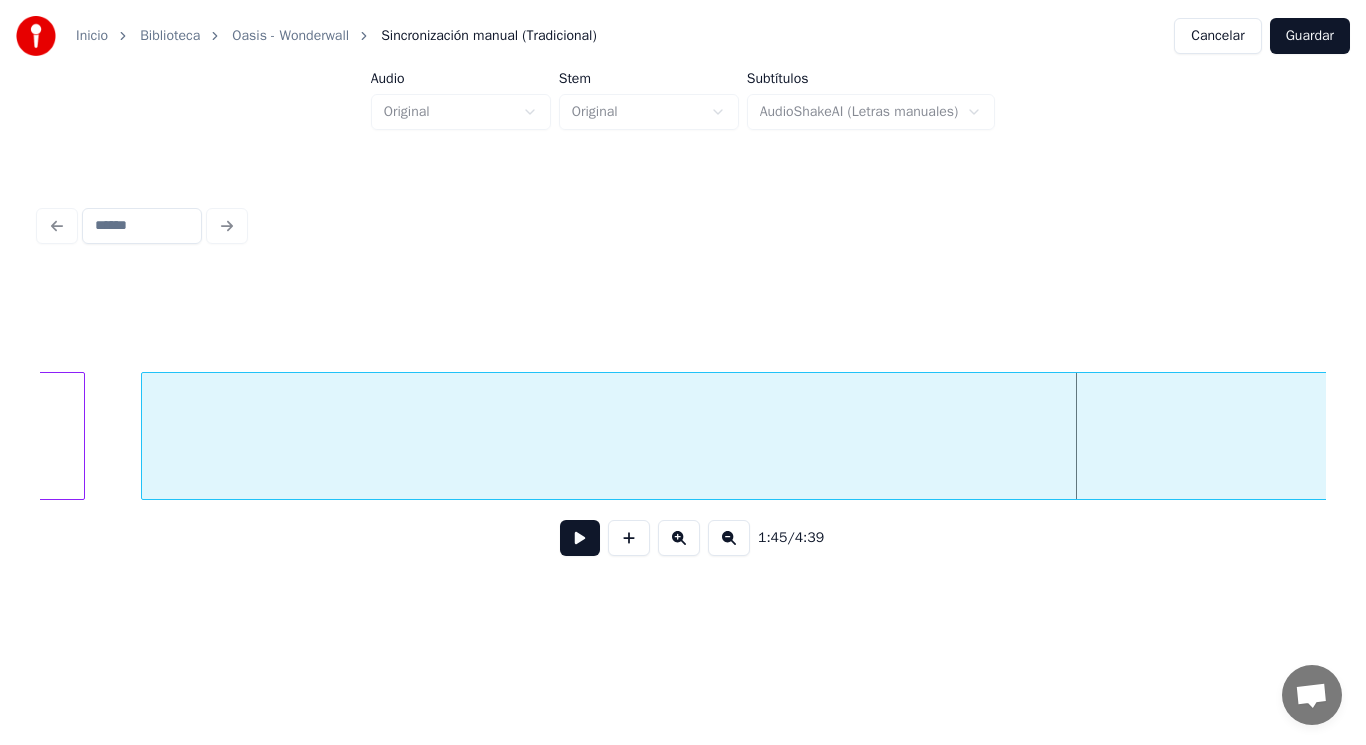 click on "maybe" at bounding box center (2577, 441) 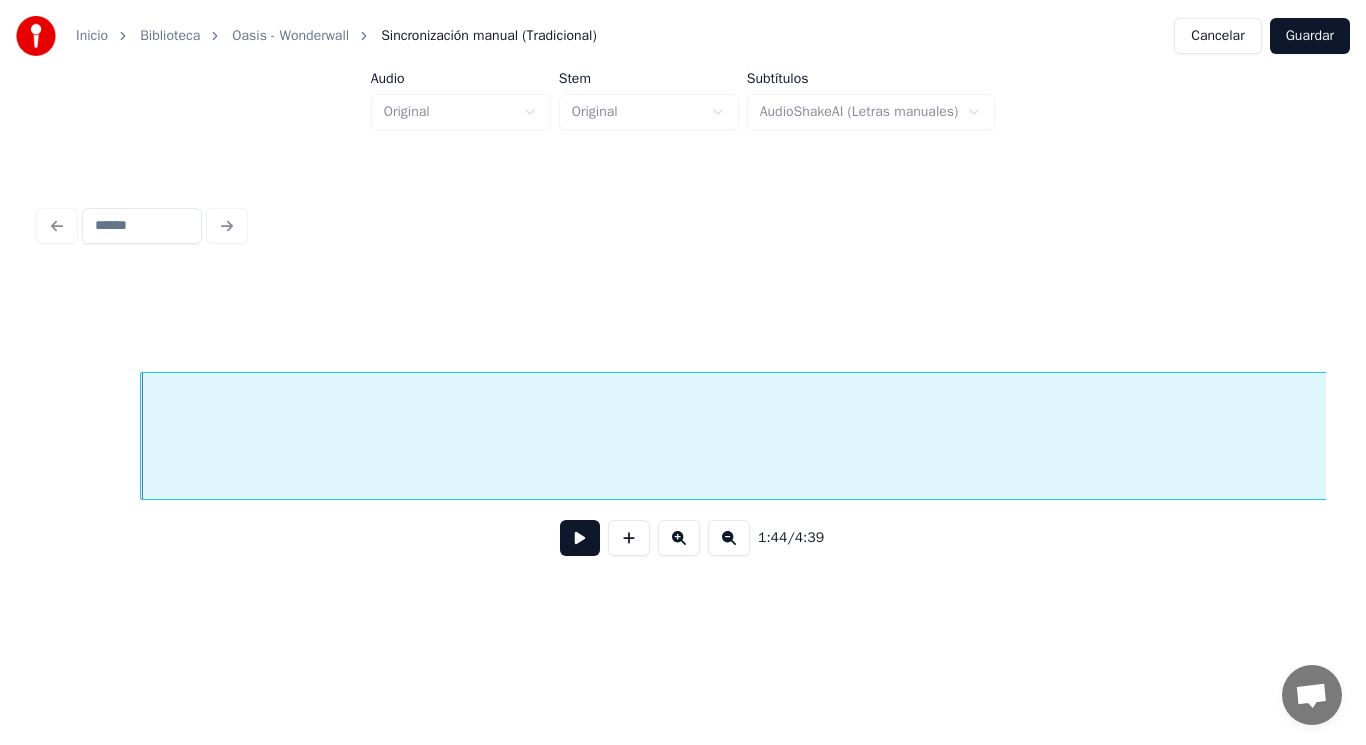 scroll, scrollTop: 0, scrollLeft: 146551, axis: horizontal 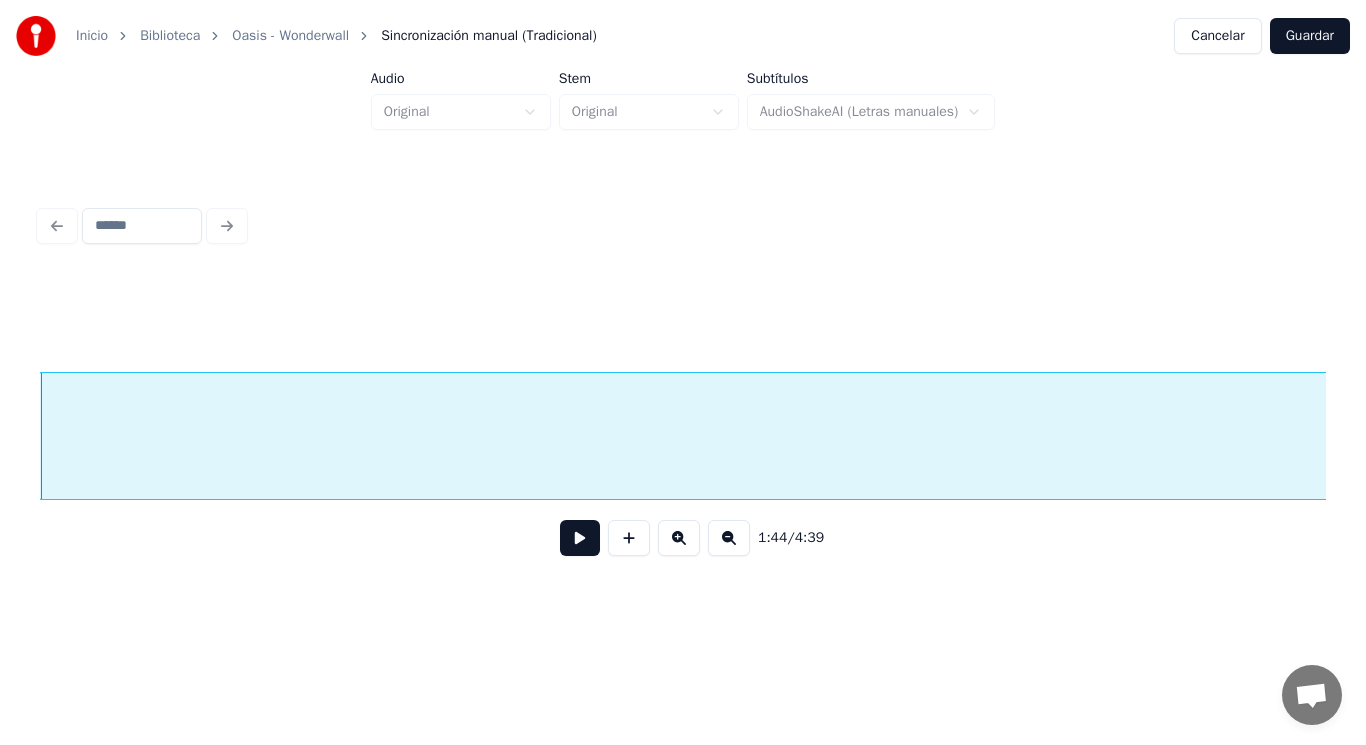 click at bounding box center (580, 538) 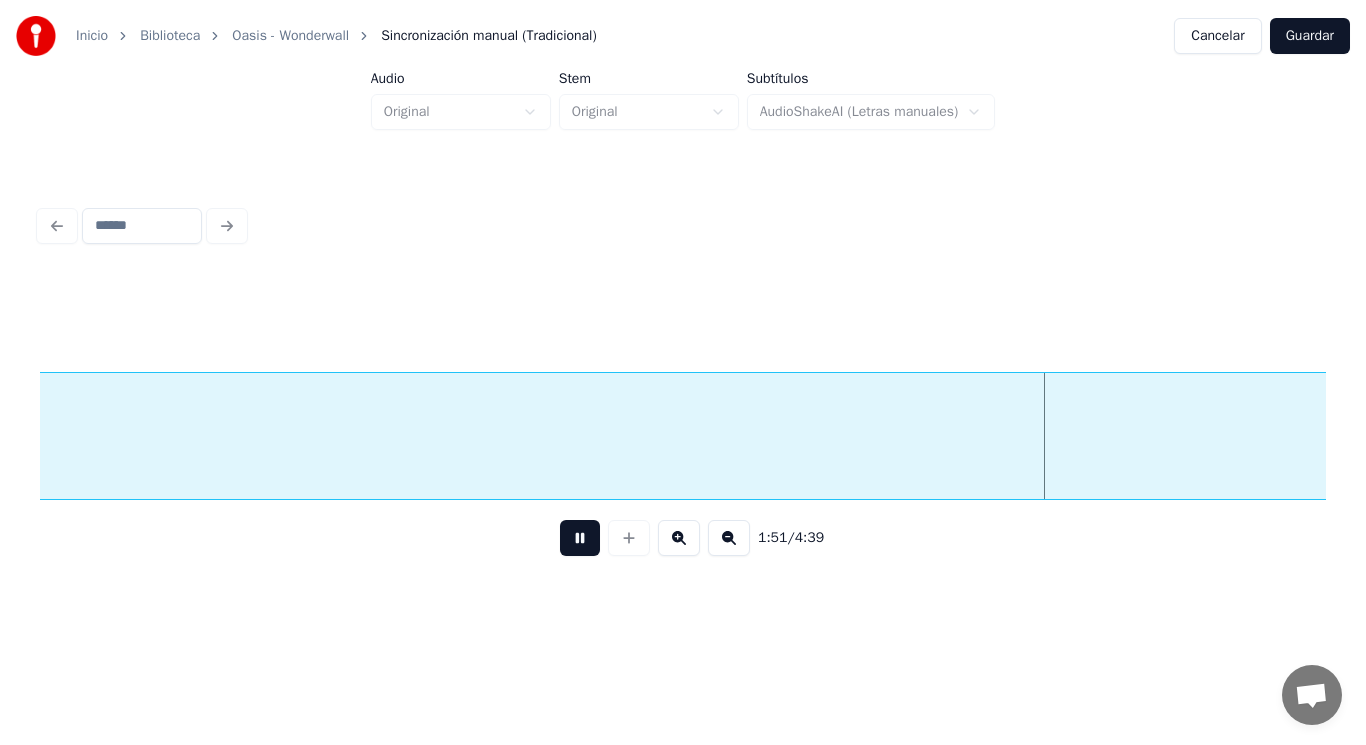 click at bounding box center (580, 538) 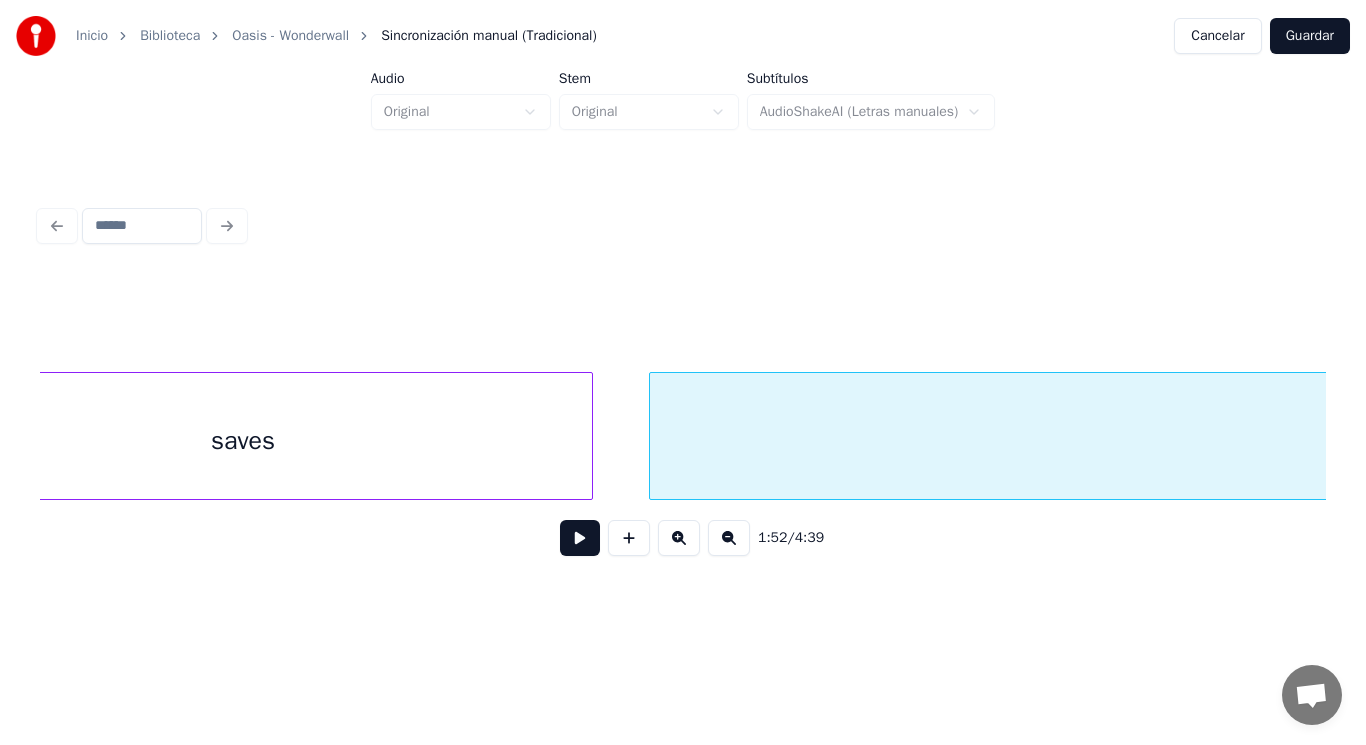 scroll, scrollTop: 0, scrollLeft: 153794, axis: horizontal 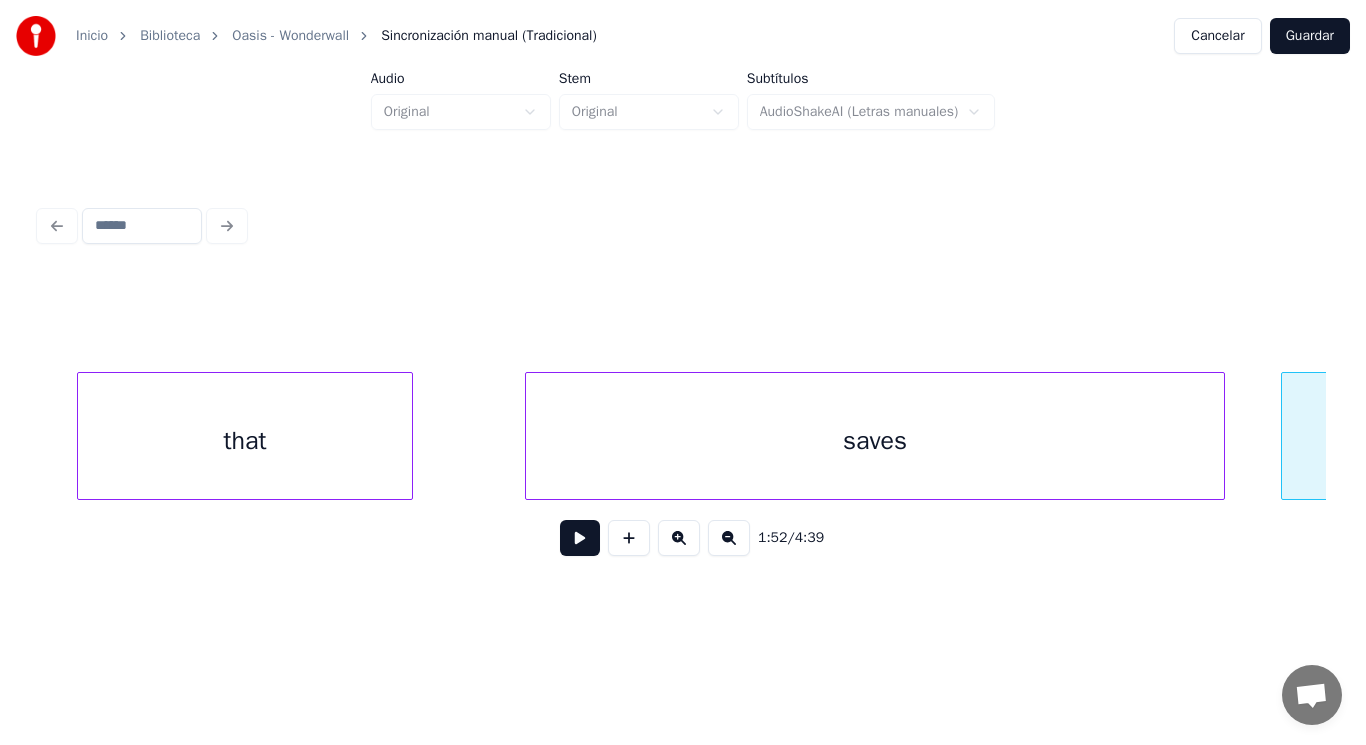click on "that" at bounding box center (245, 441) 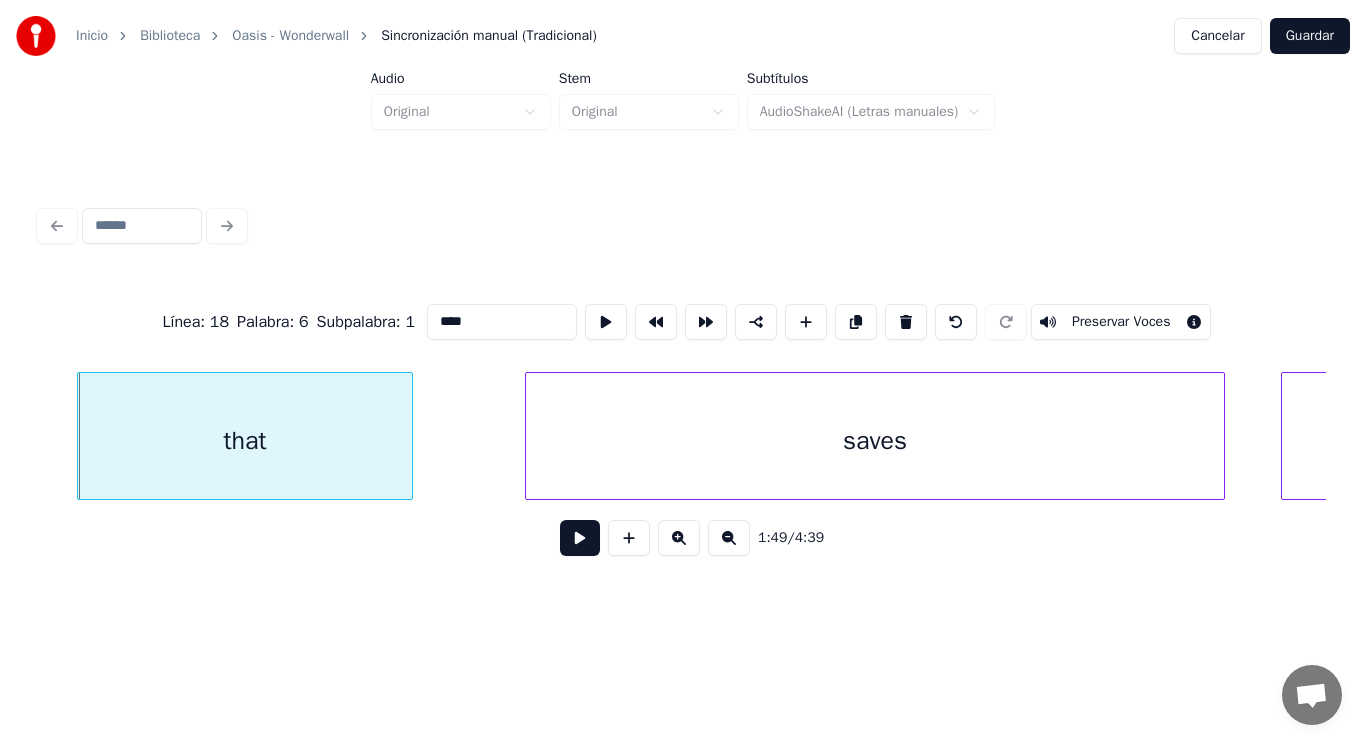 click at bounding box center [580, 538] 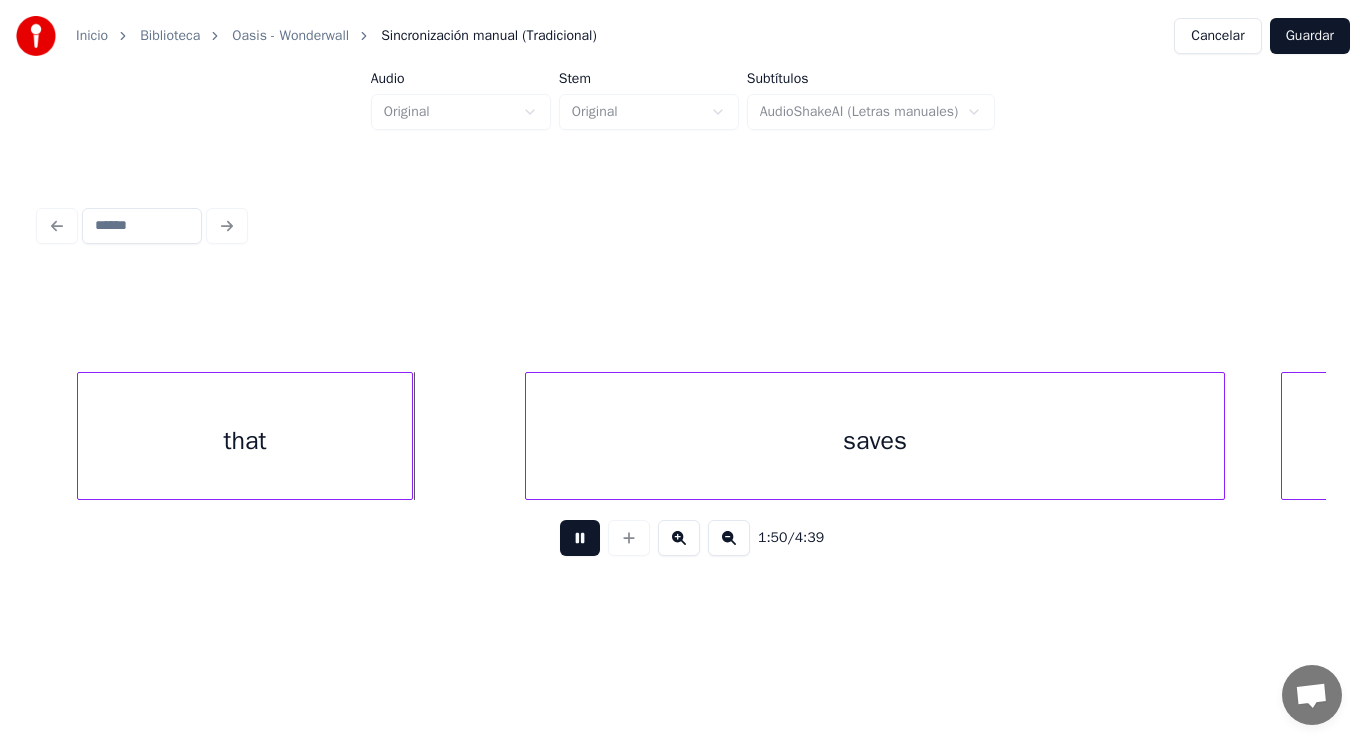 click at bounding box center (580, 538) 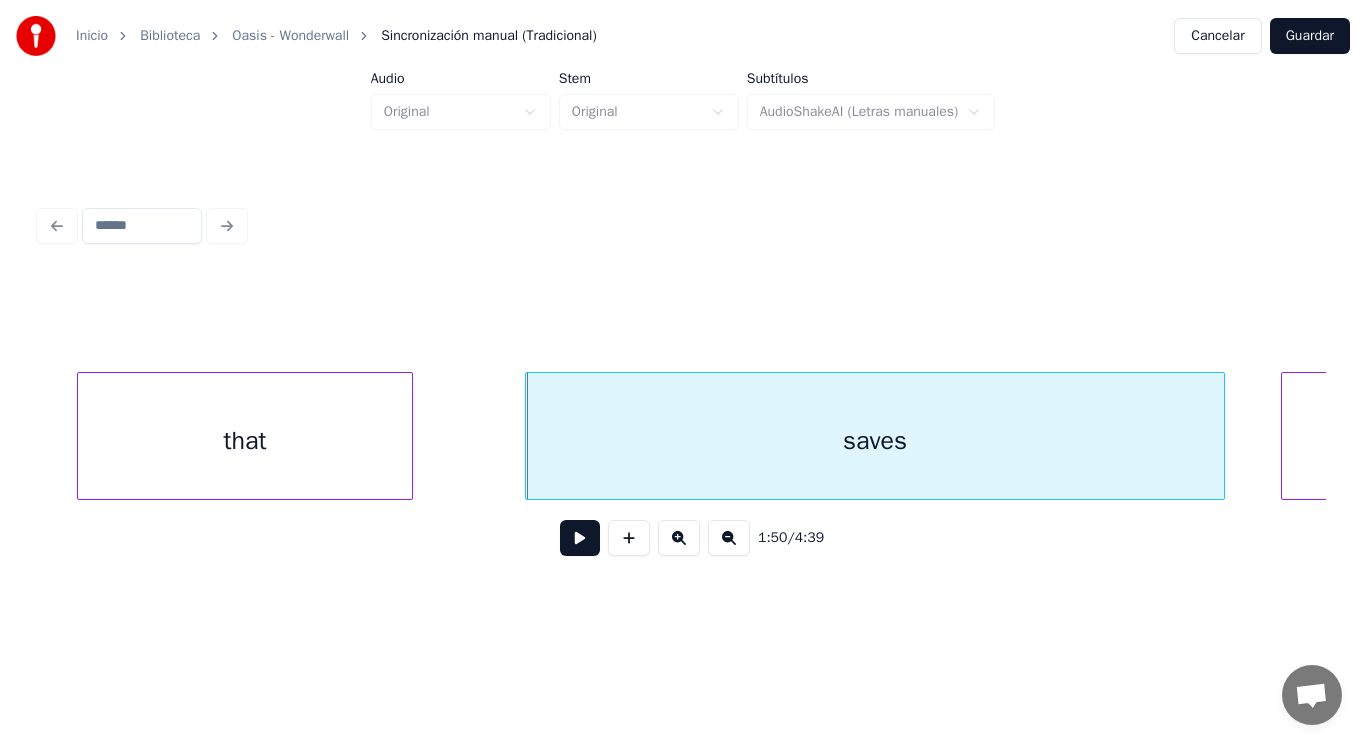 click on "saves" at bounding box center [875, 441] 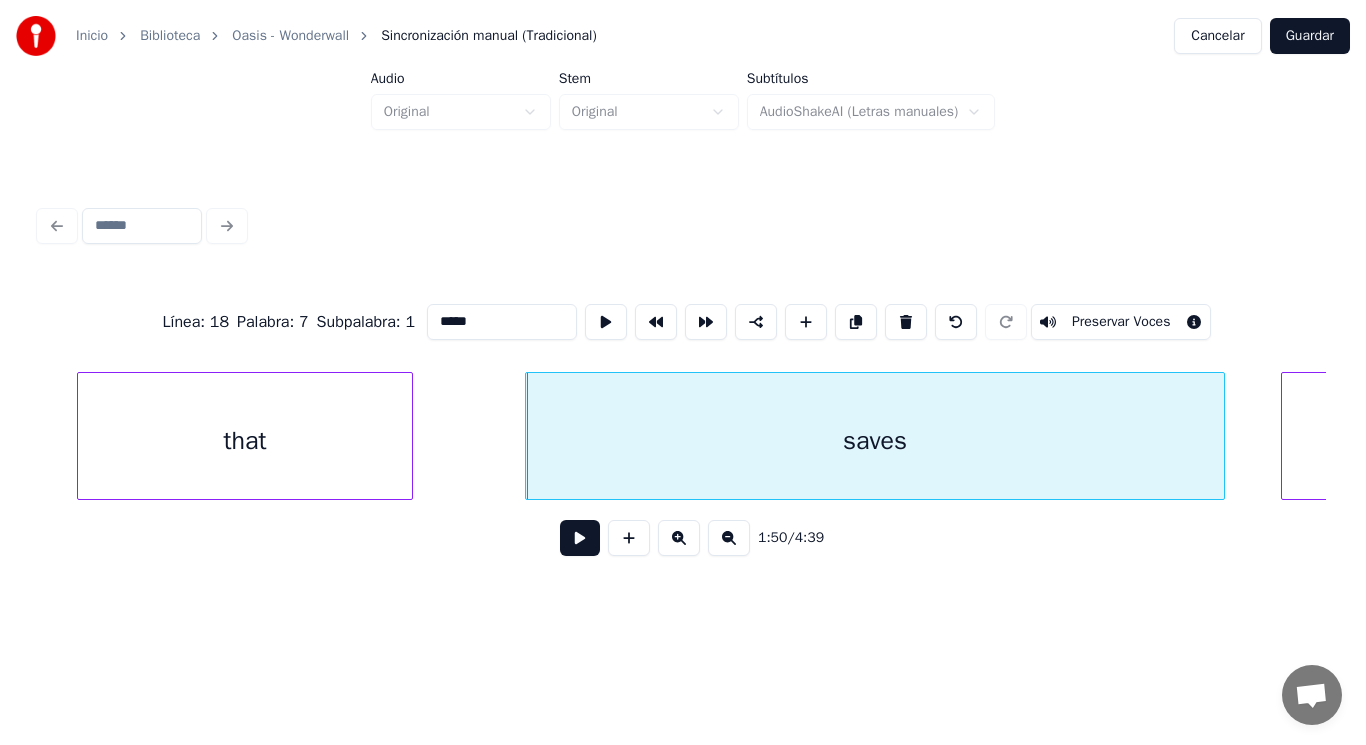 click at bounding box center (580, 538) 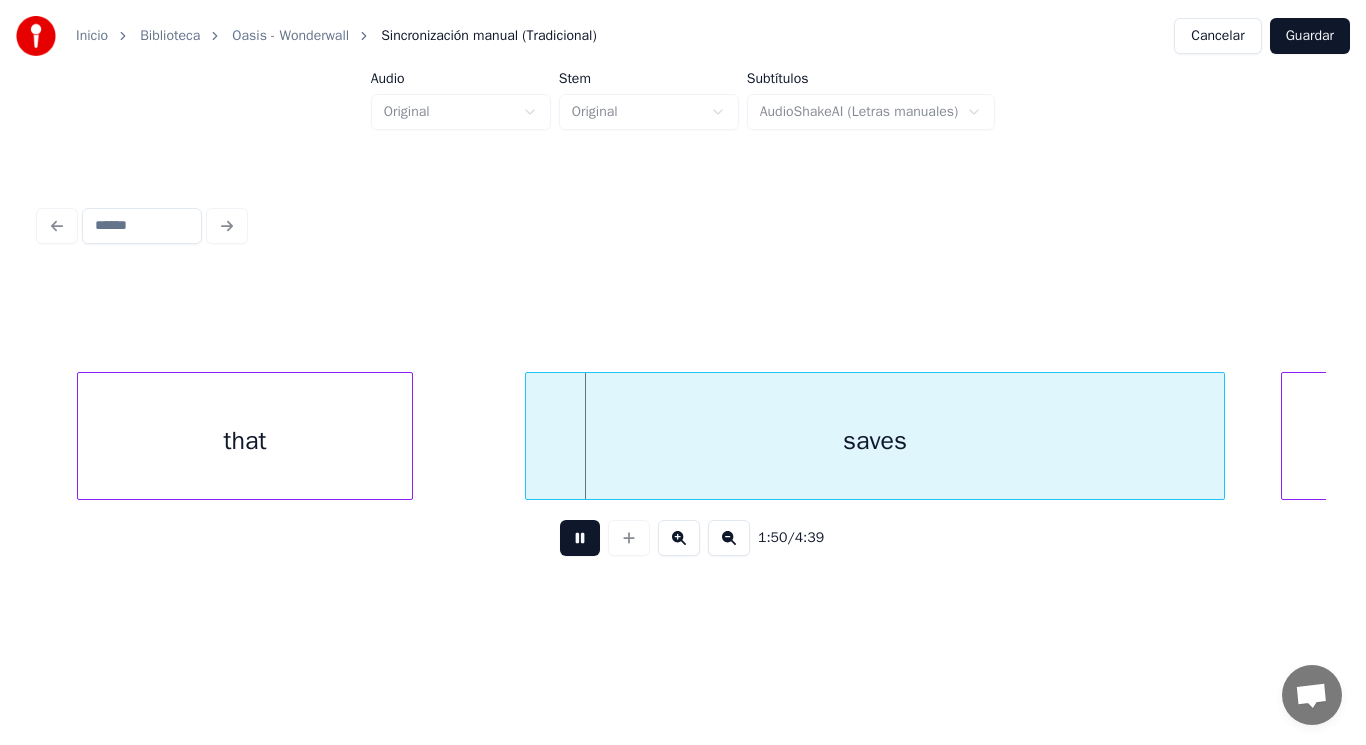 click at bounding box center [580, 538] 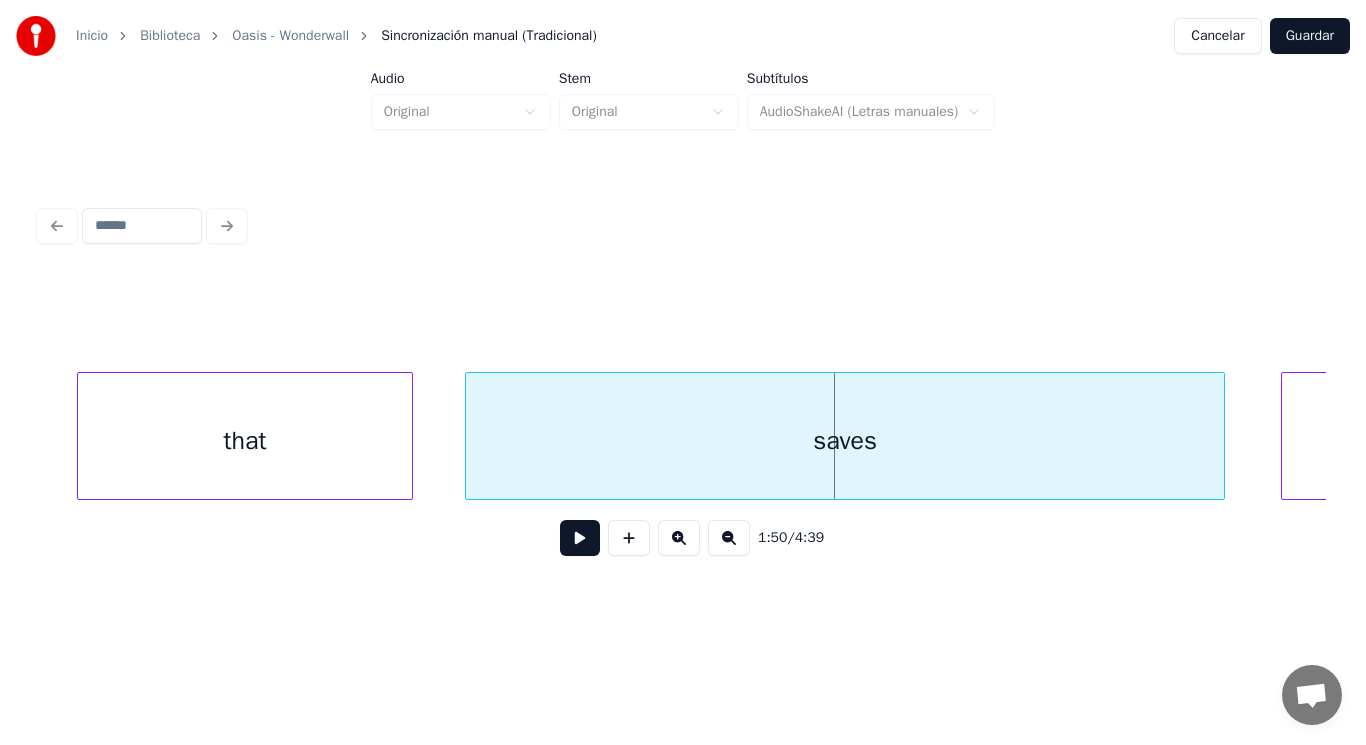 click at bounding box center (469, 436) 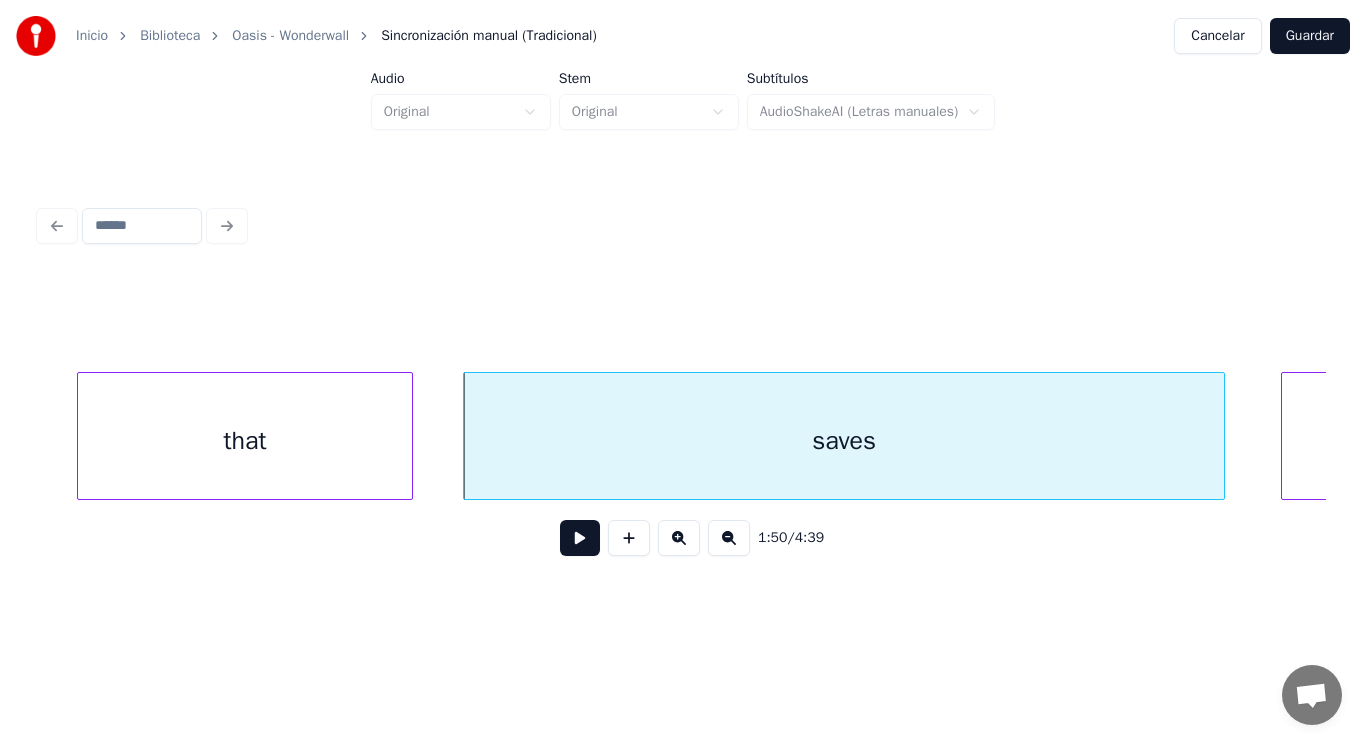 click at bounding box center [580, 538] 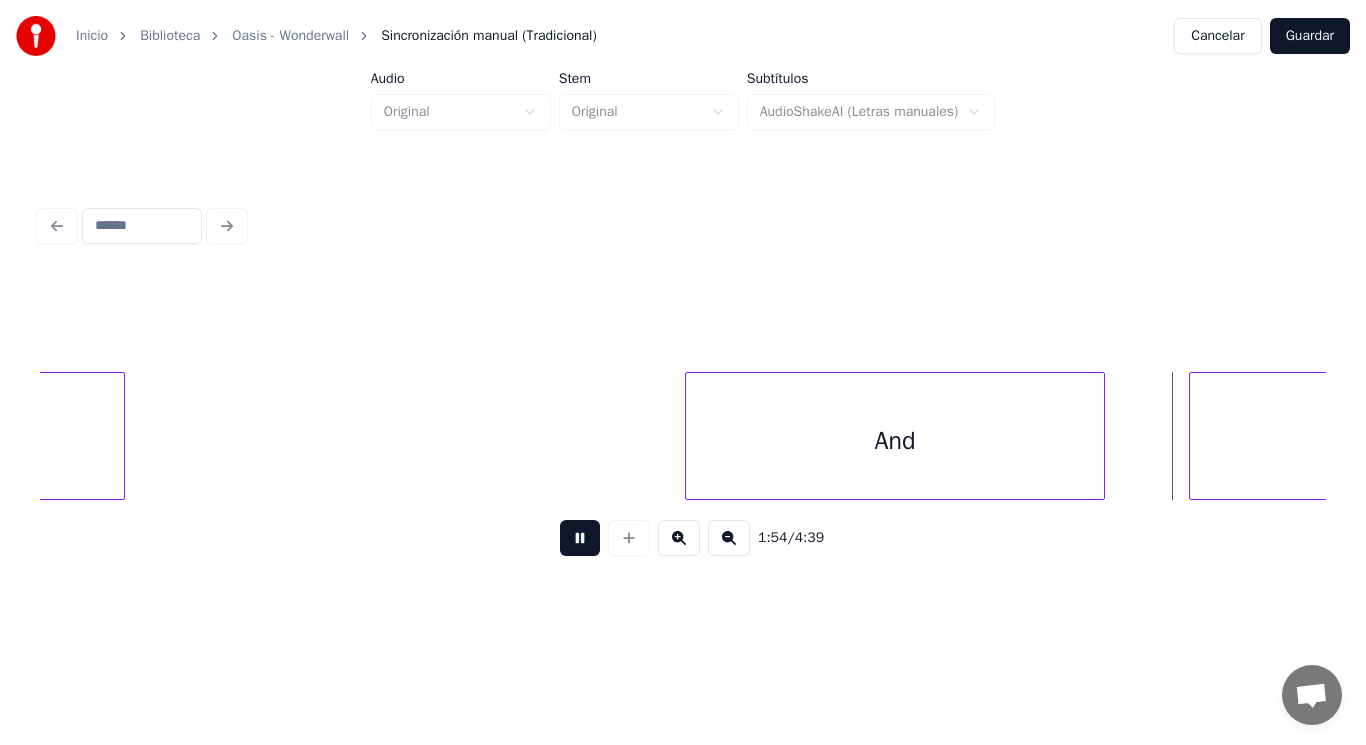 click at bounding box center (580, 538) 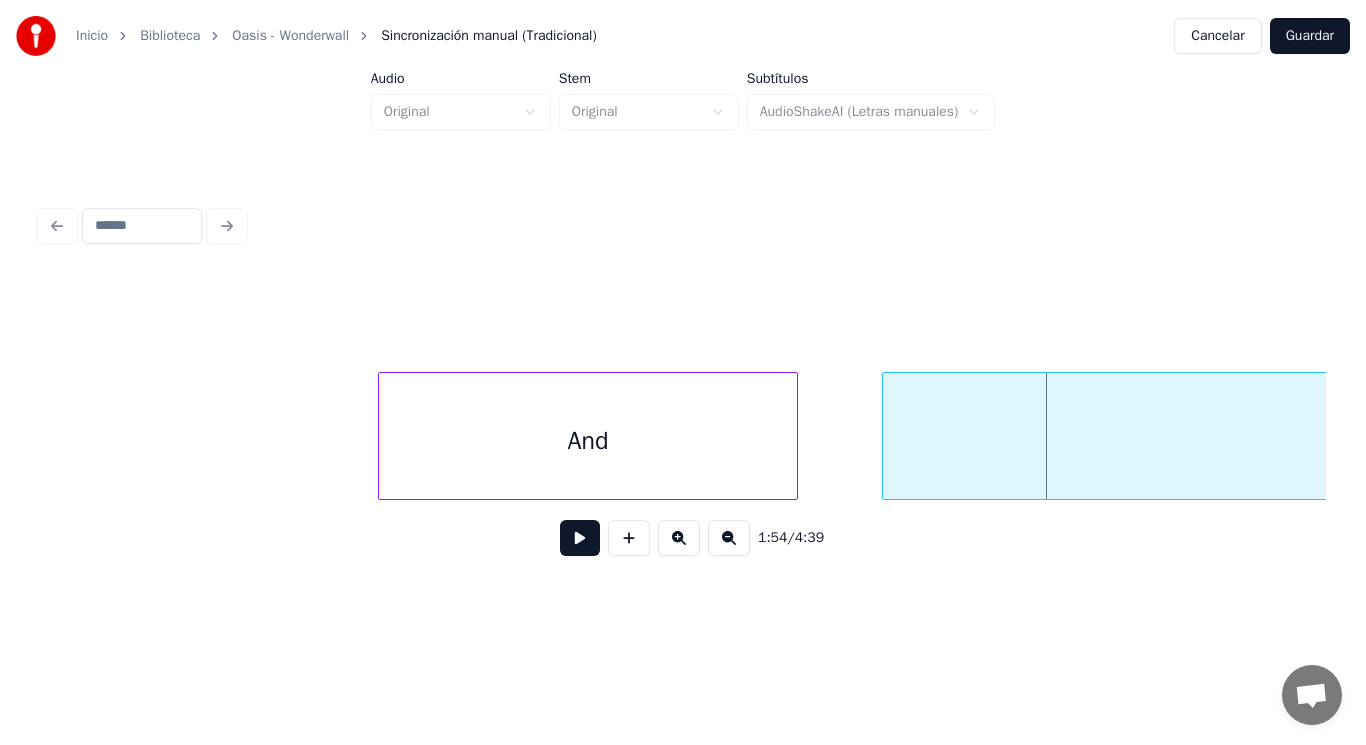 scroll, scrollTop: 0, scrollLeft: 159276, axis: horizontal 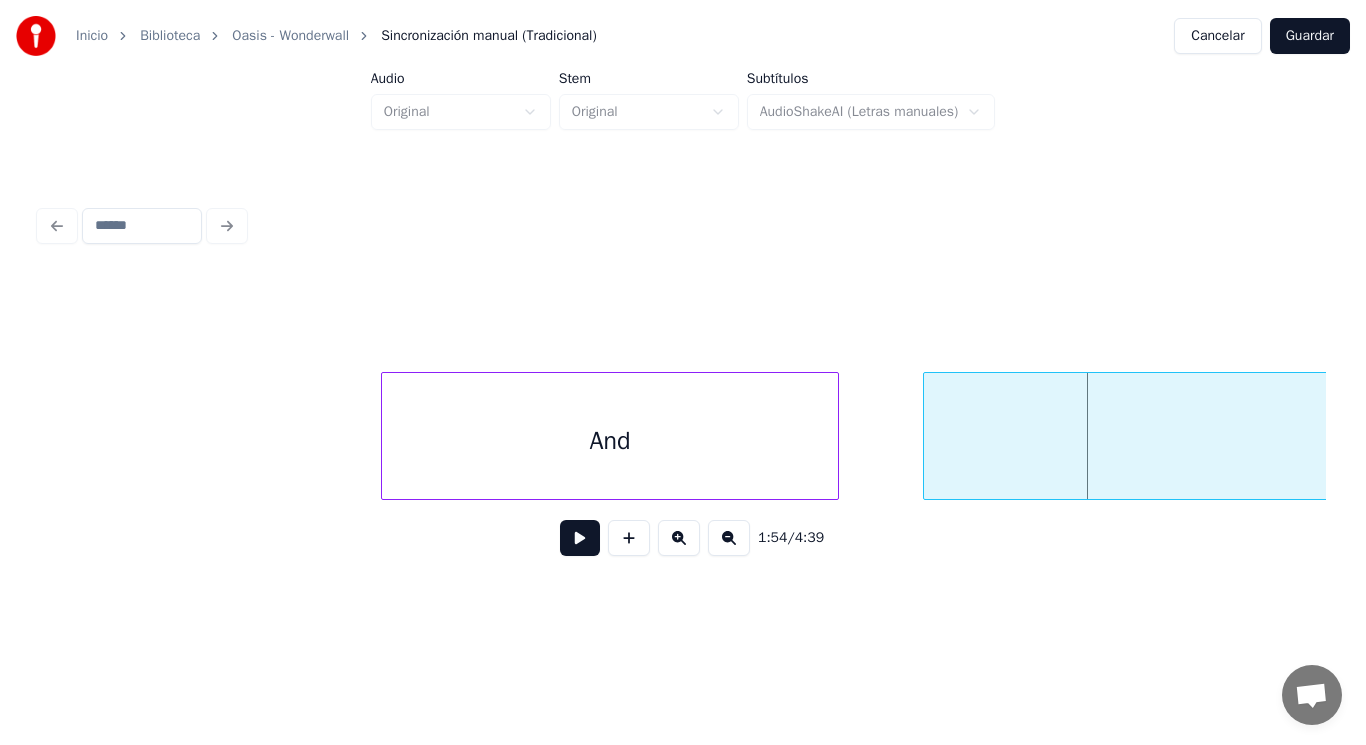 click at bounding box center [385, 436] 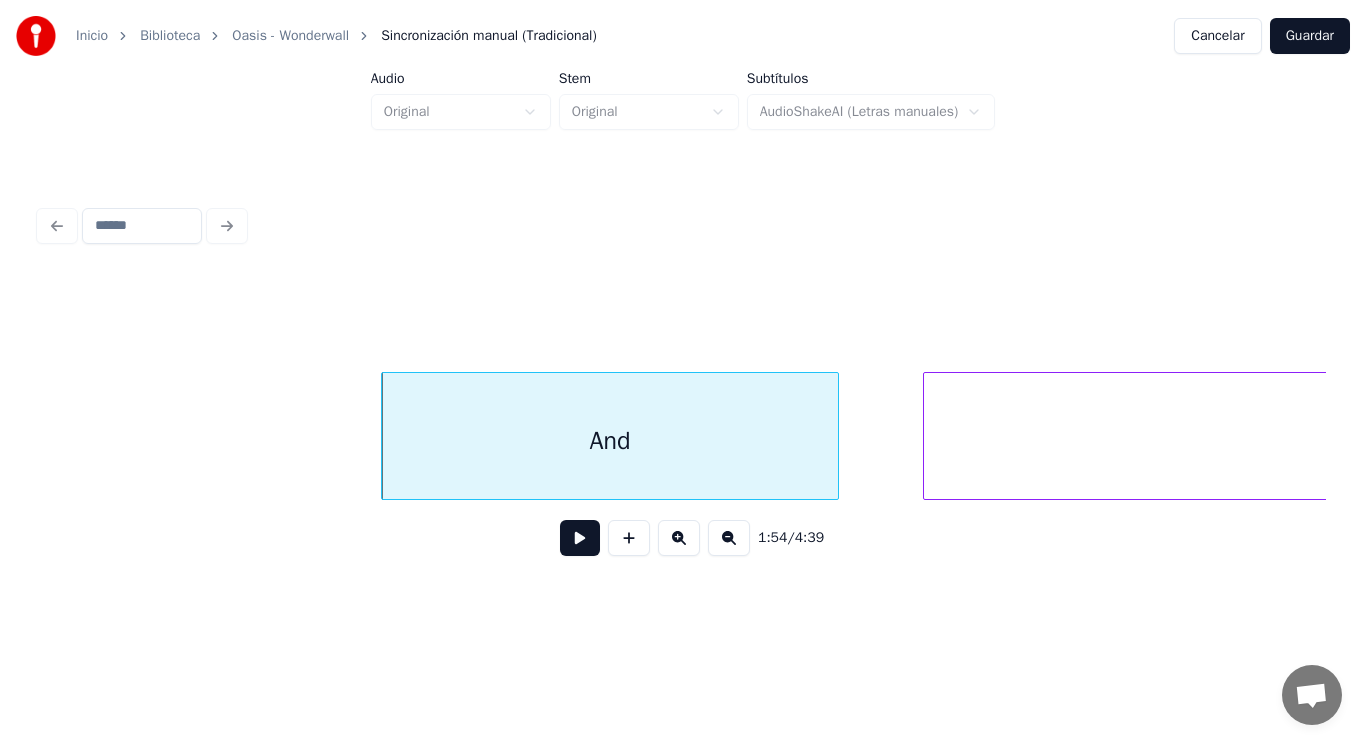 click at bounding box center (580, 538) 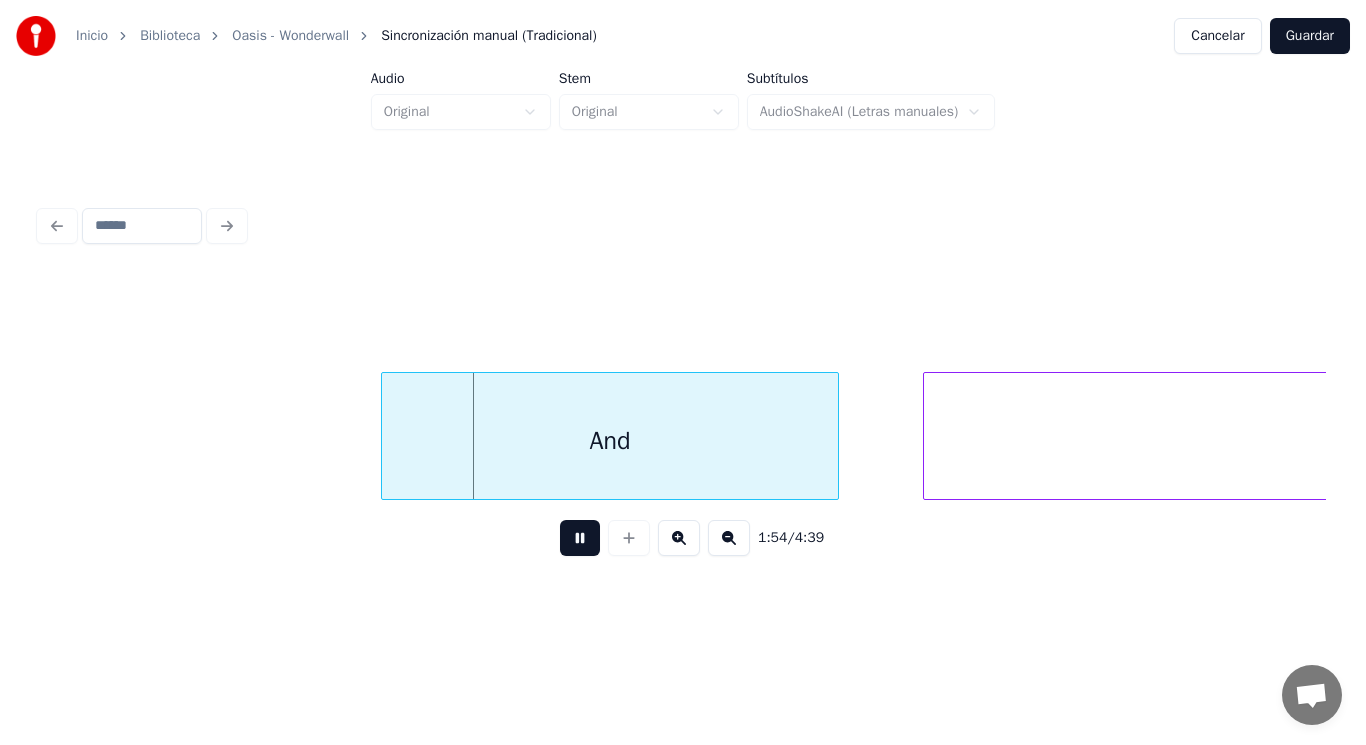 click at bounding box center (580, 538) 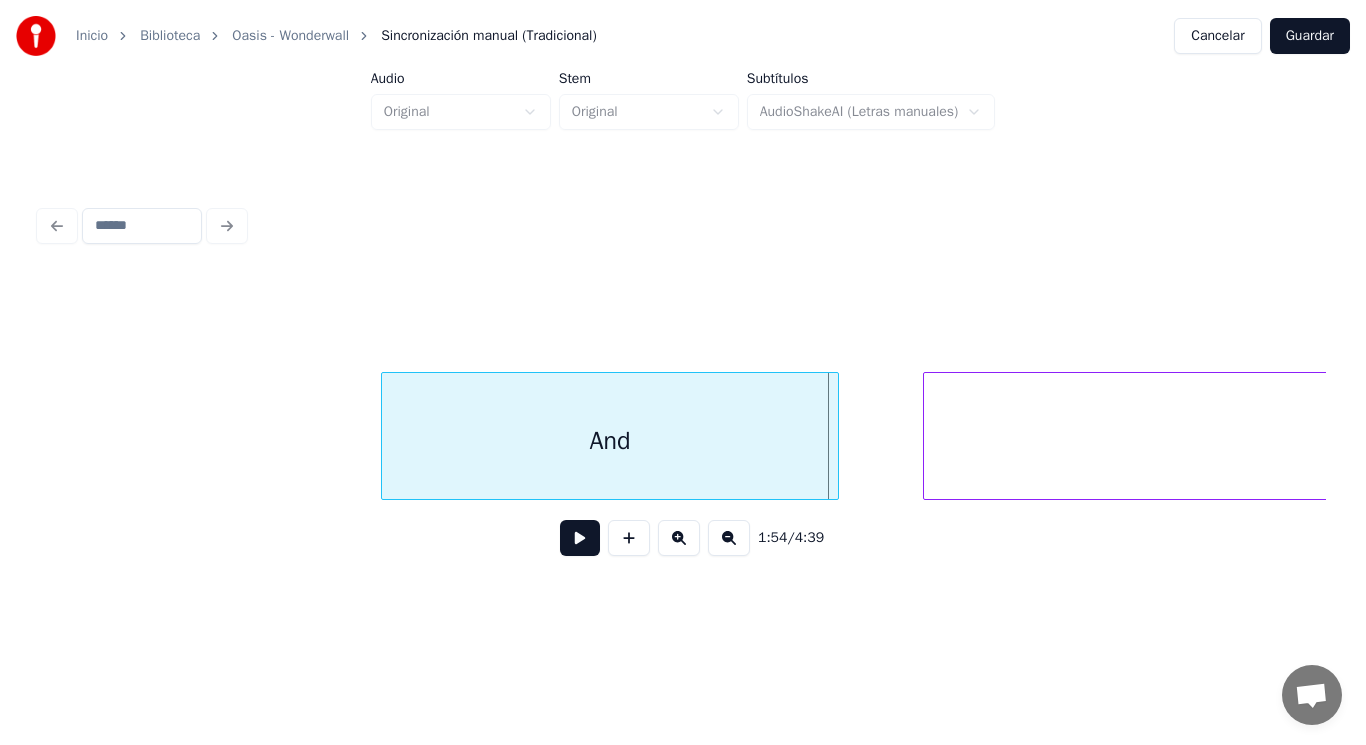 click on "And" at bounding box center (610, 441) 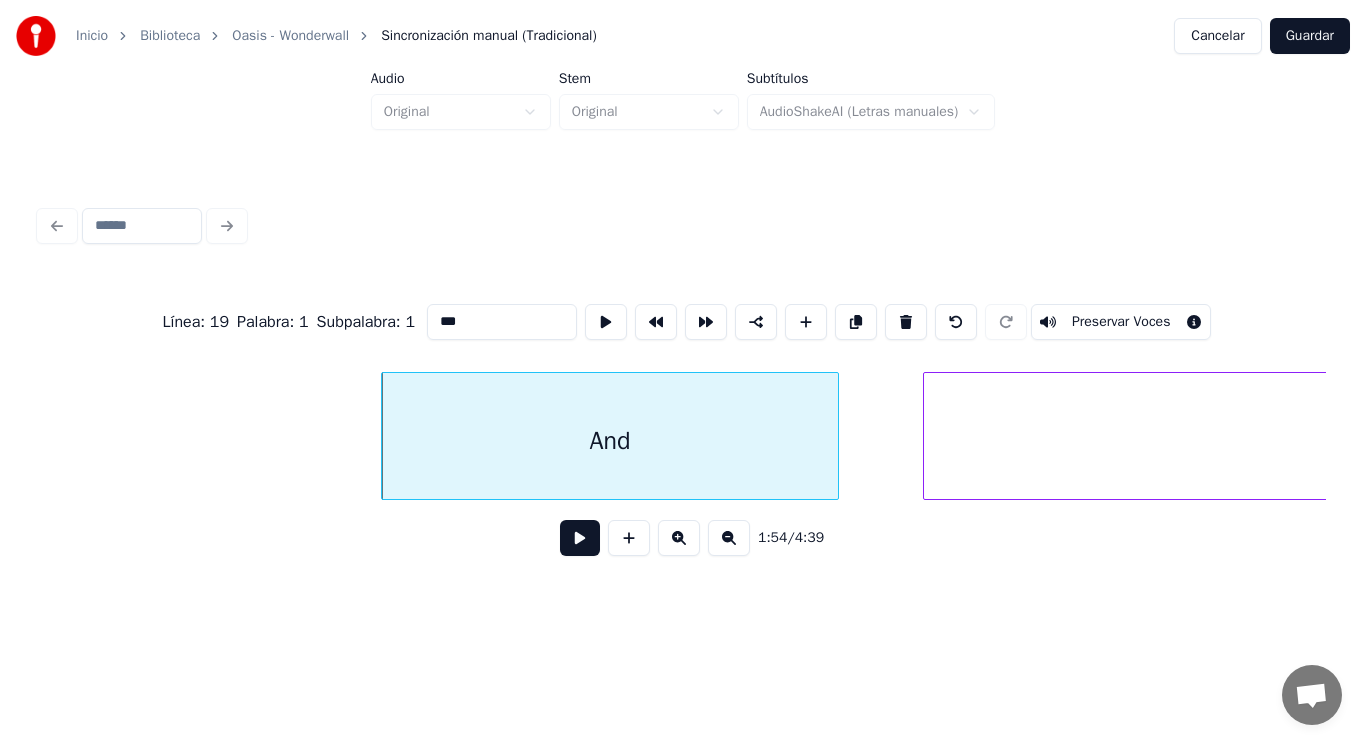 click at bounding box center (580, 538) 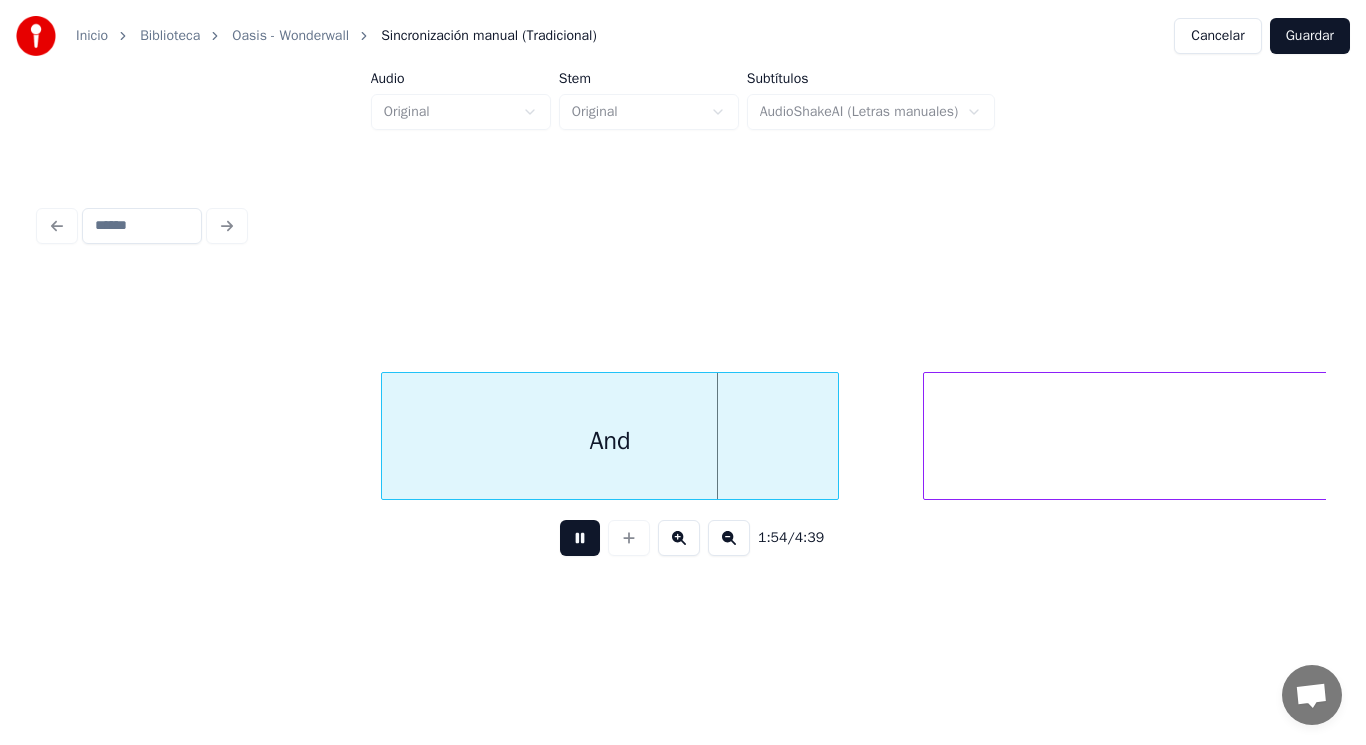 click at bounding box center (580, 538) 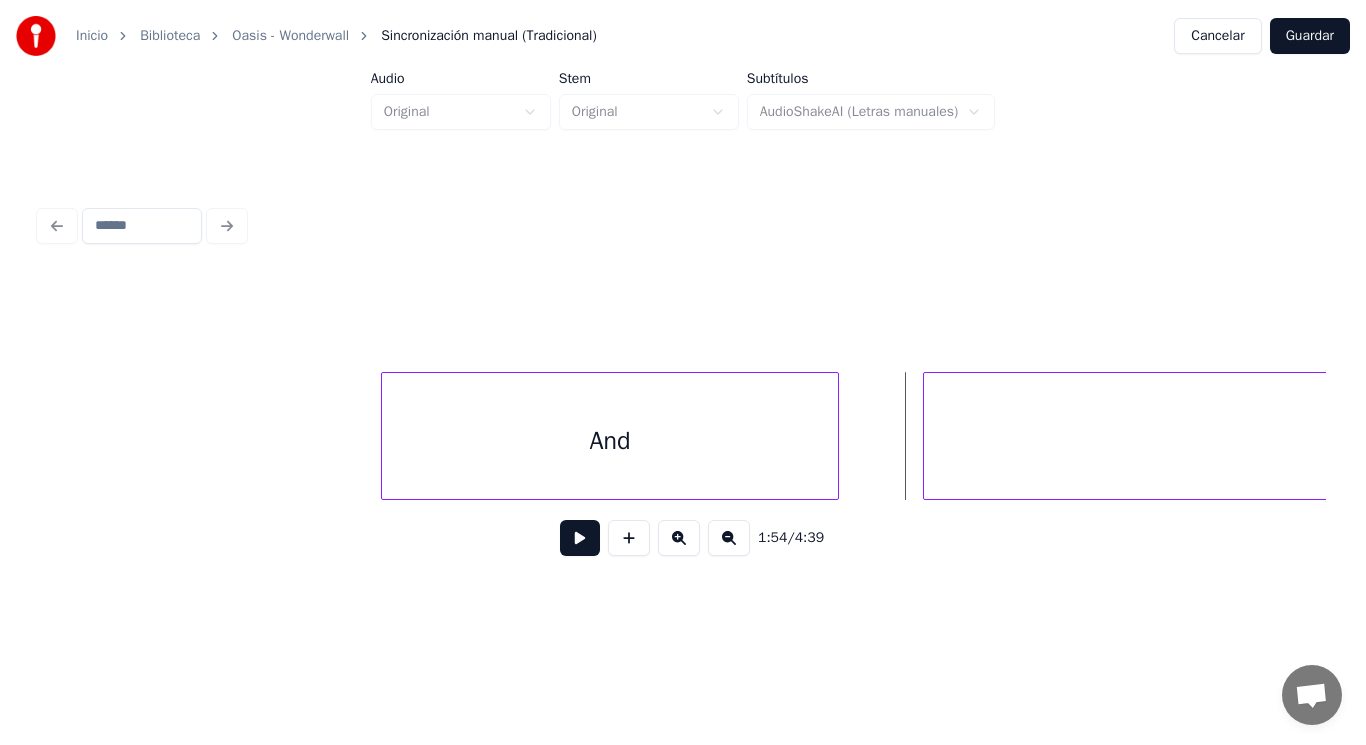 click on "after And" at bounding box center [36413, 436] 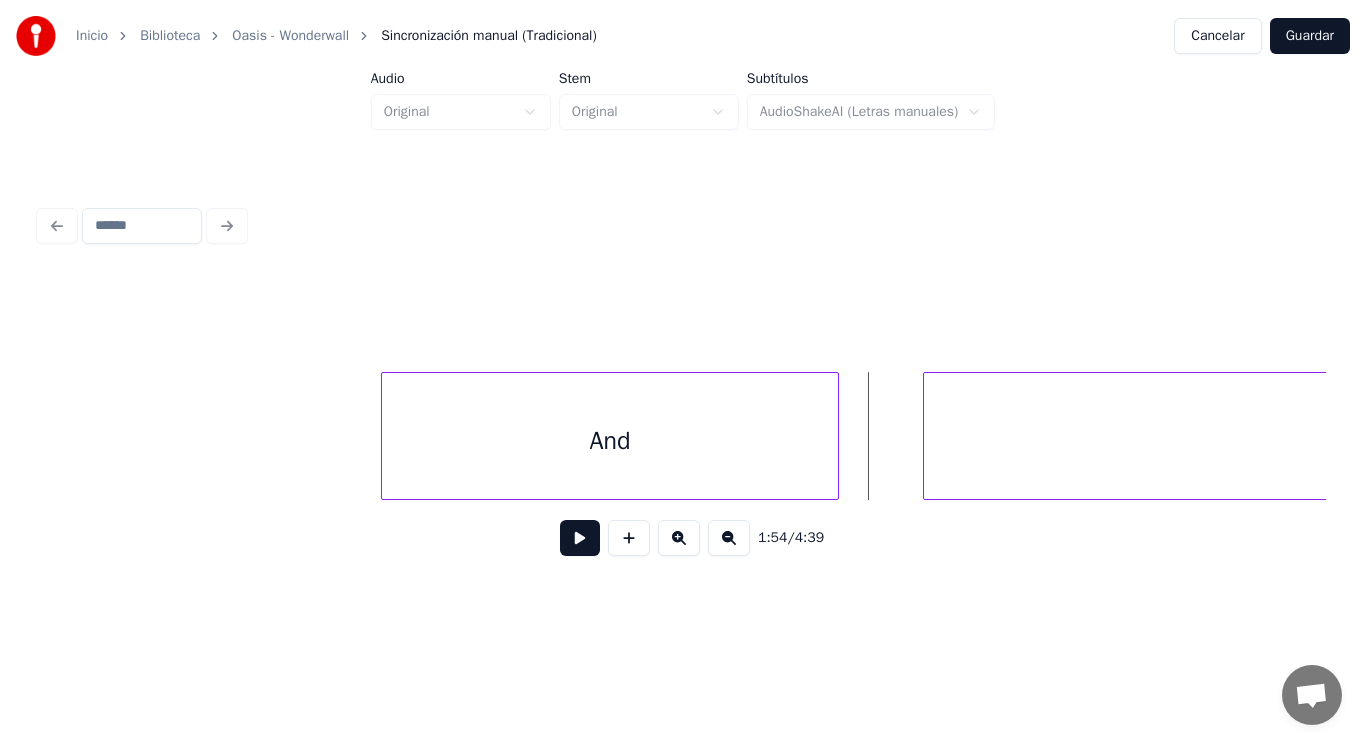 click at bounding box center [580, 538] 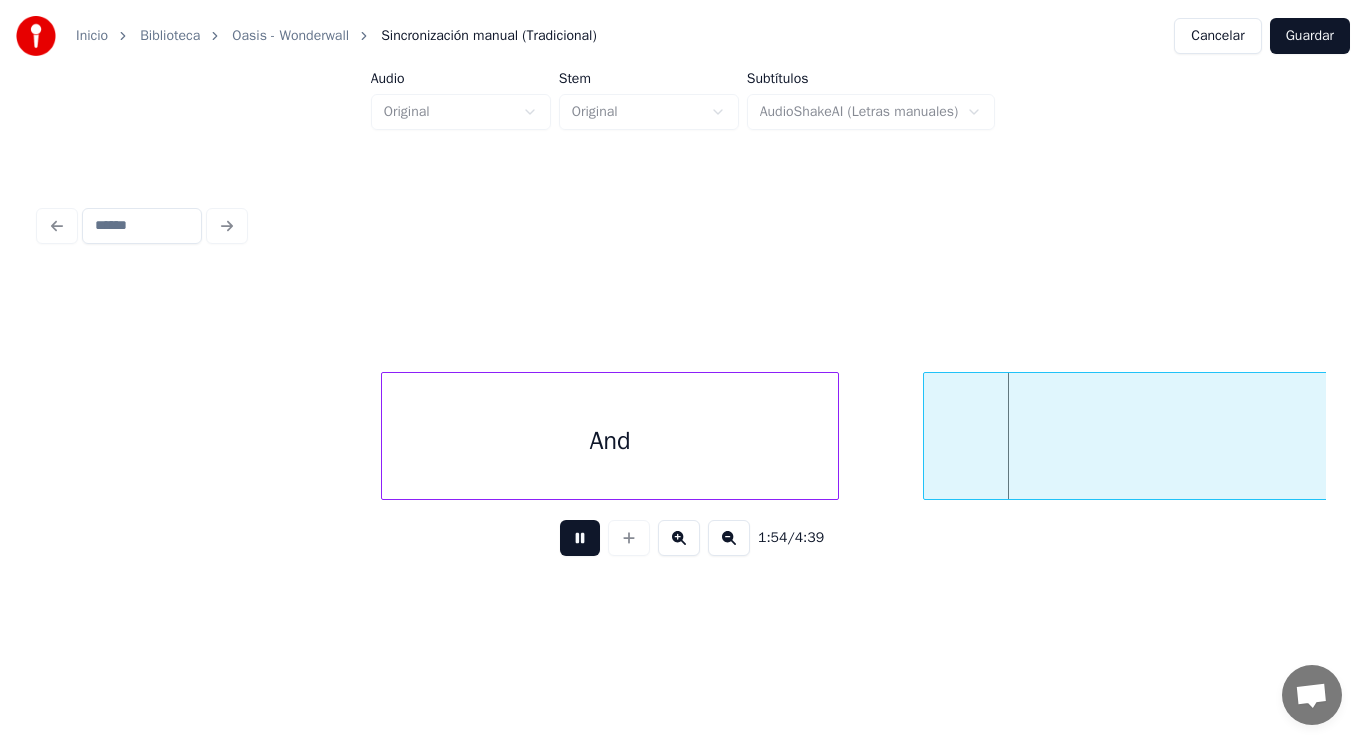 click at bounding box center (580, 538) 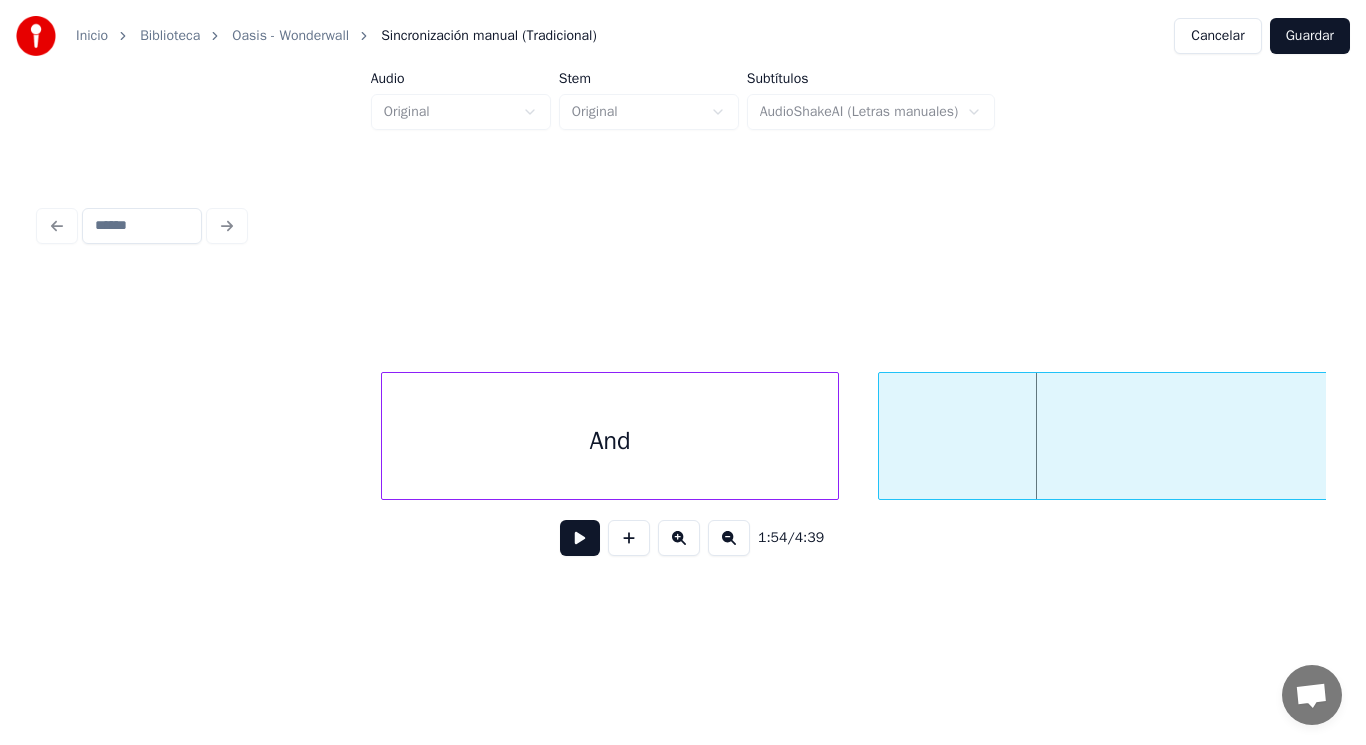 click at bounding box center [882, 436] 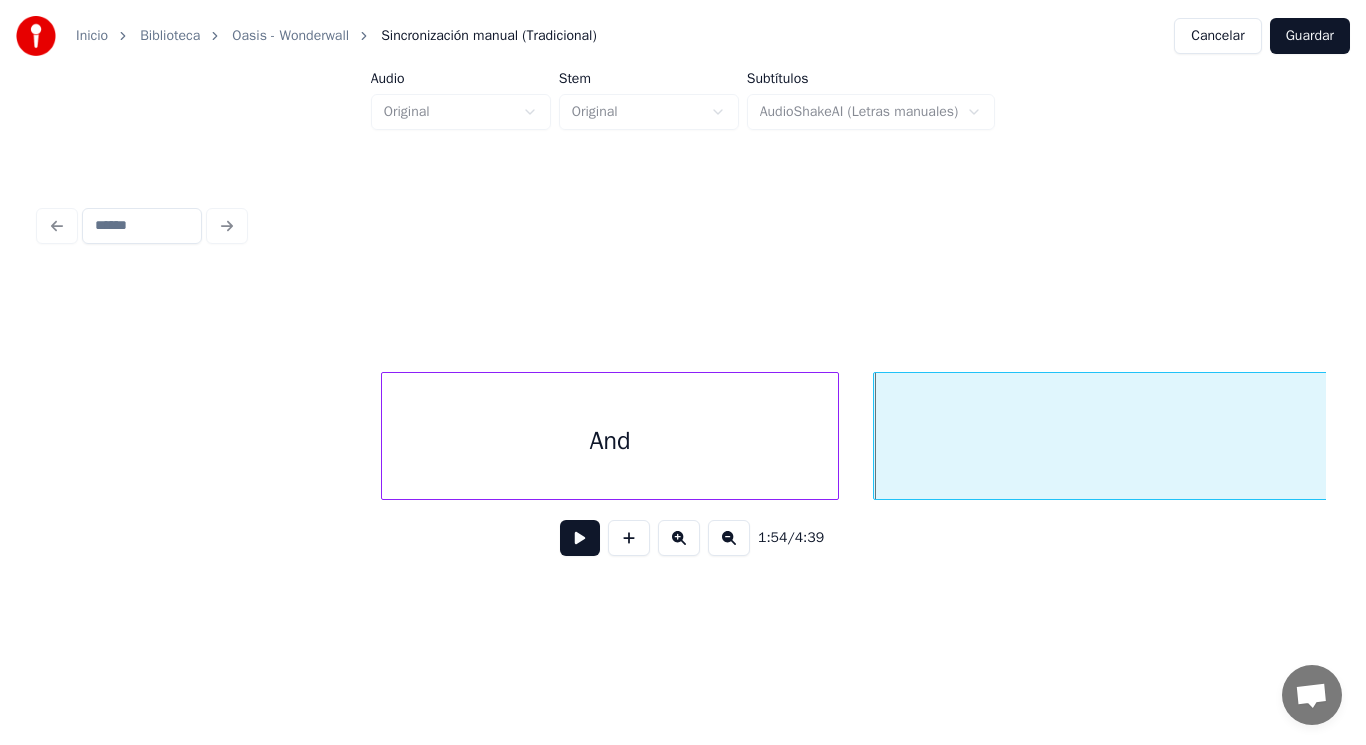 click at bounding box center [580, 538] 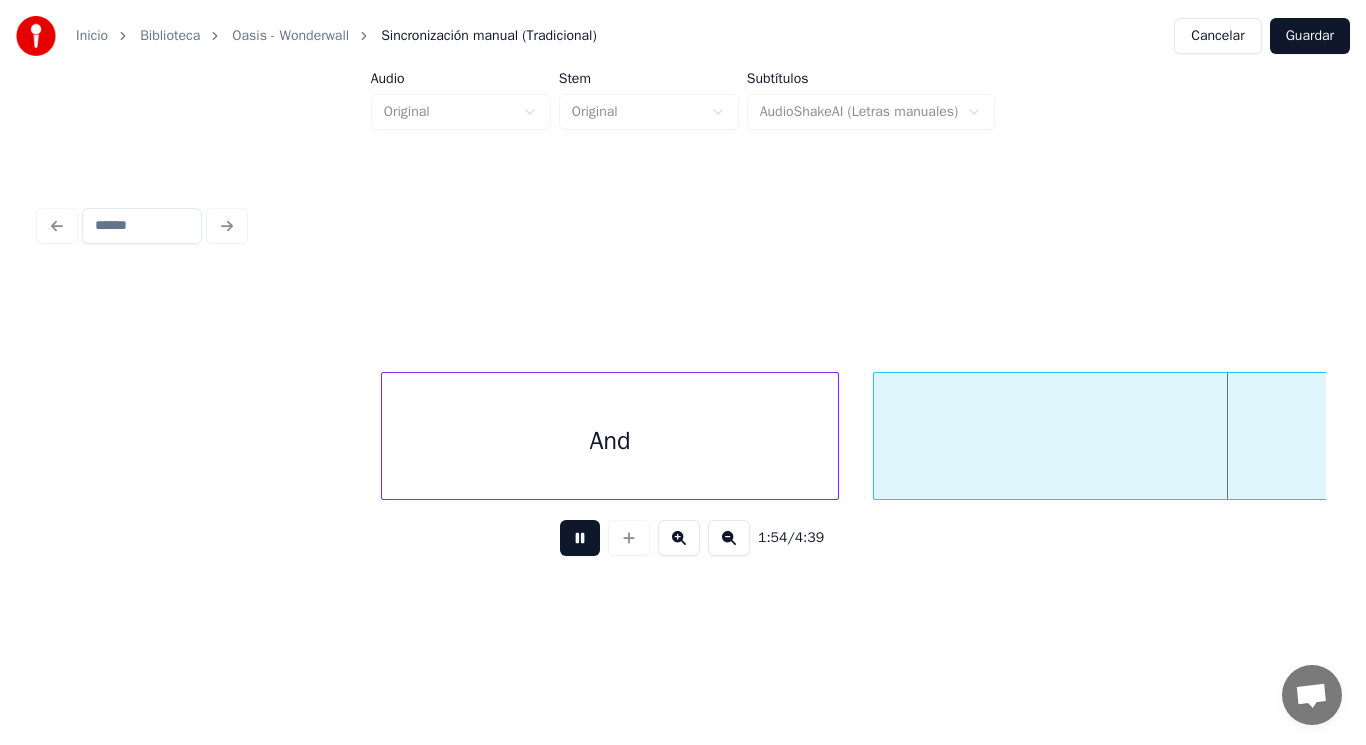 scroll, scrollTop: 0, scrollLeft: 160577, axis: horizontal 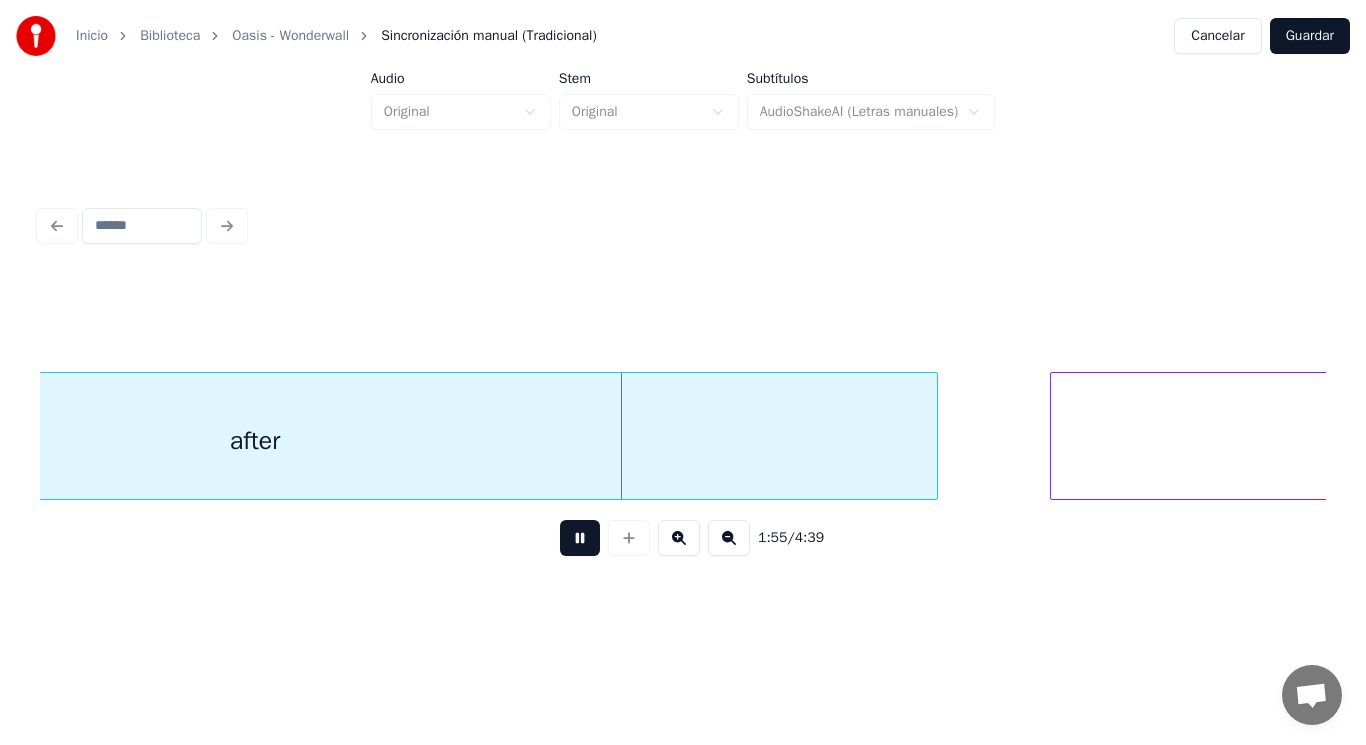 click at bounding box center [580, 538] 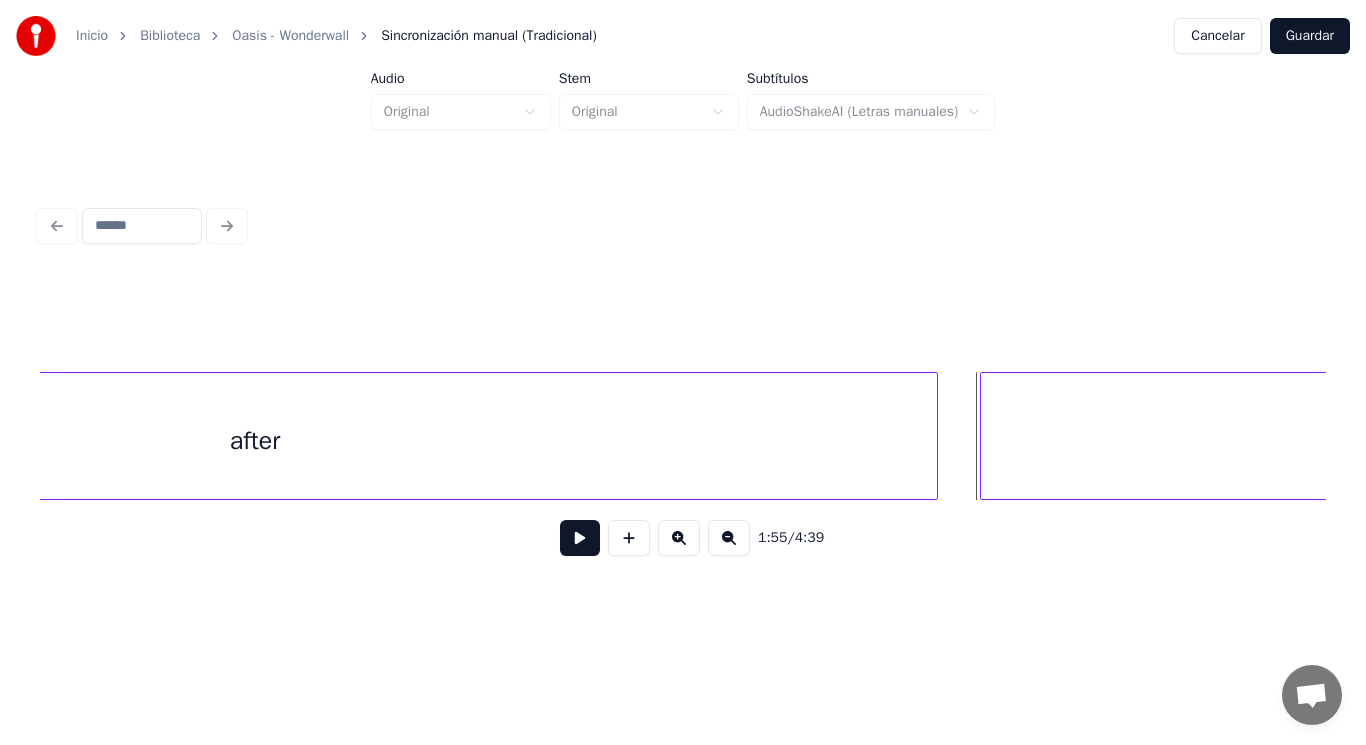 click at bounding box center (984, 436) 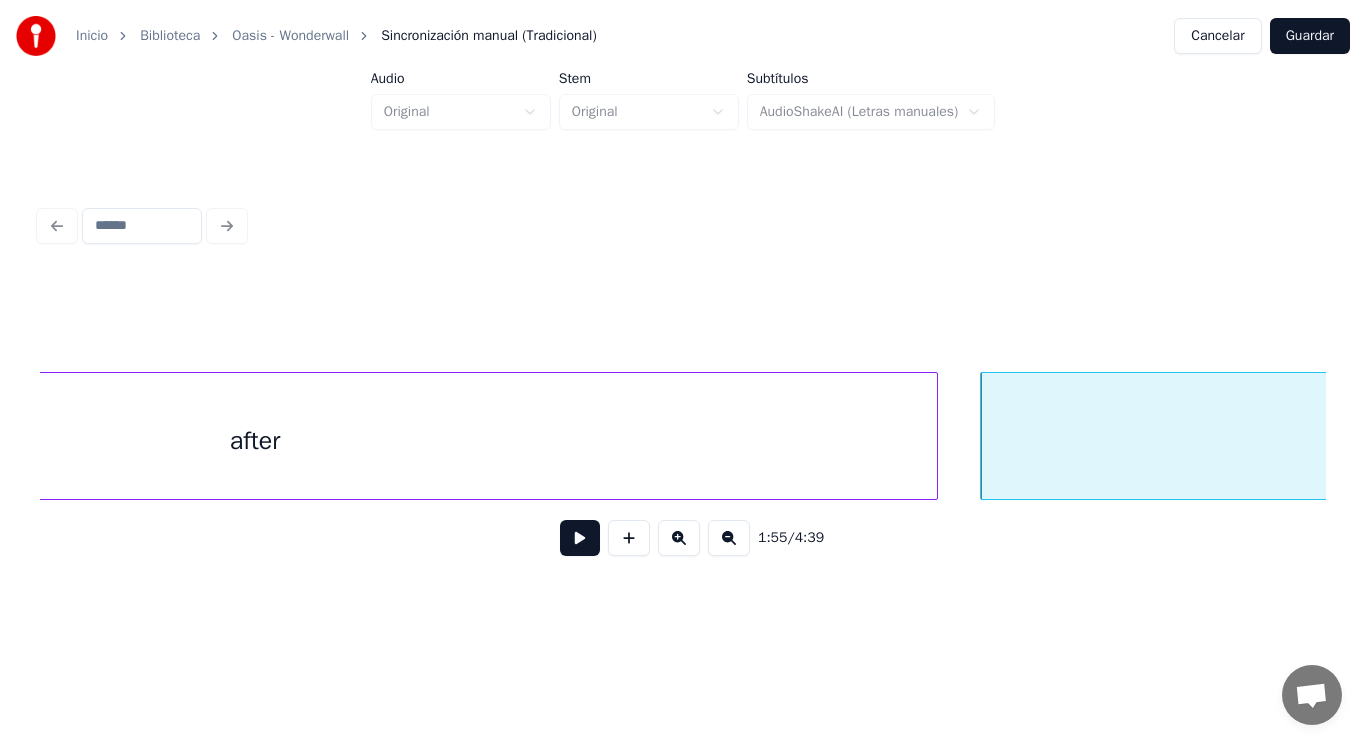 click at bounding box center [580, 538] 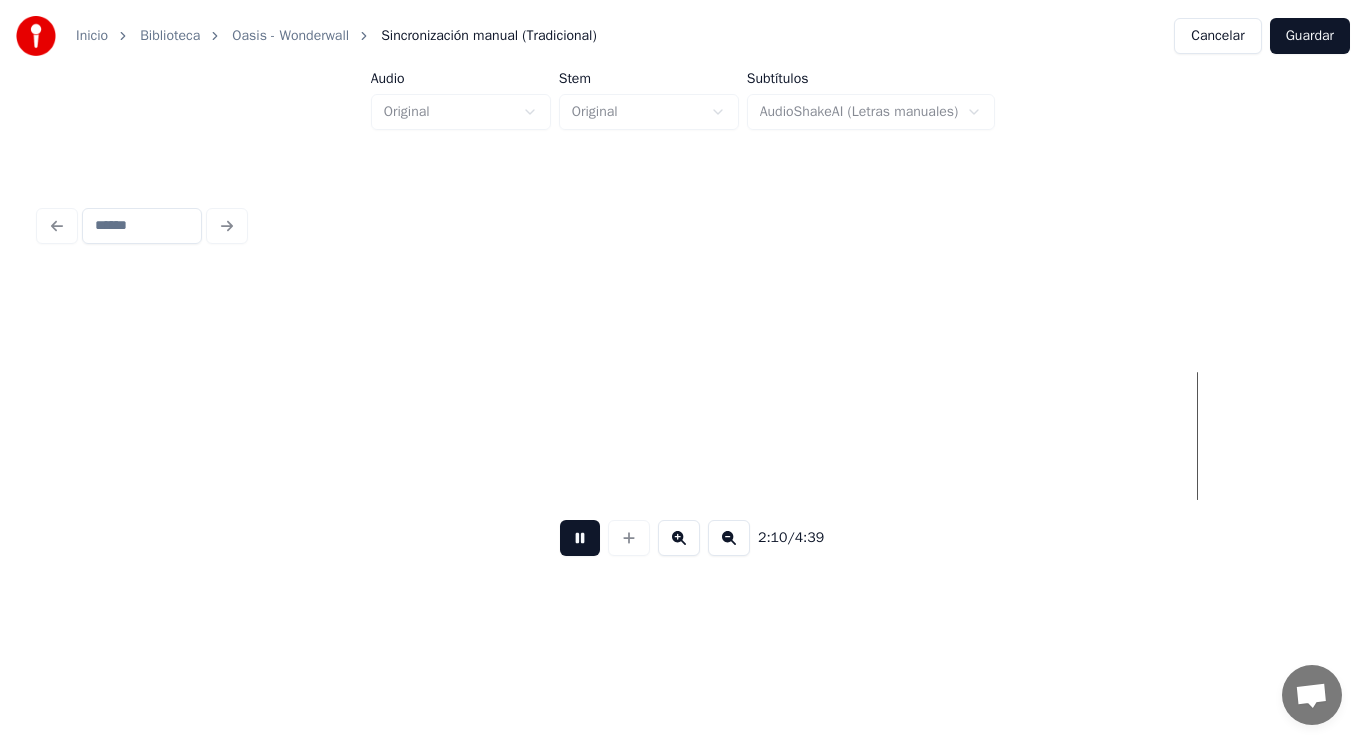 scroll, scrollTop: 0, scrollLeft: 182737, axis: horizontal 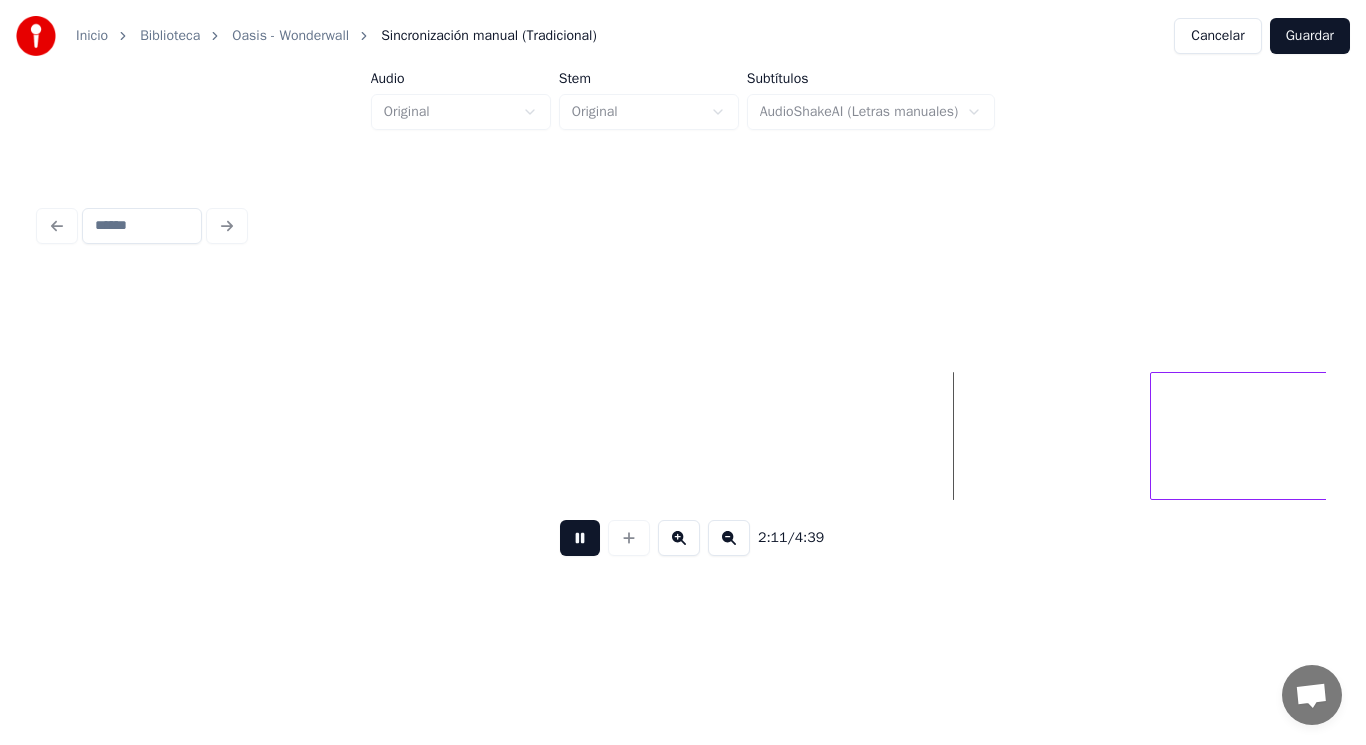 click at bounding box center [580, 538] 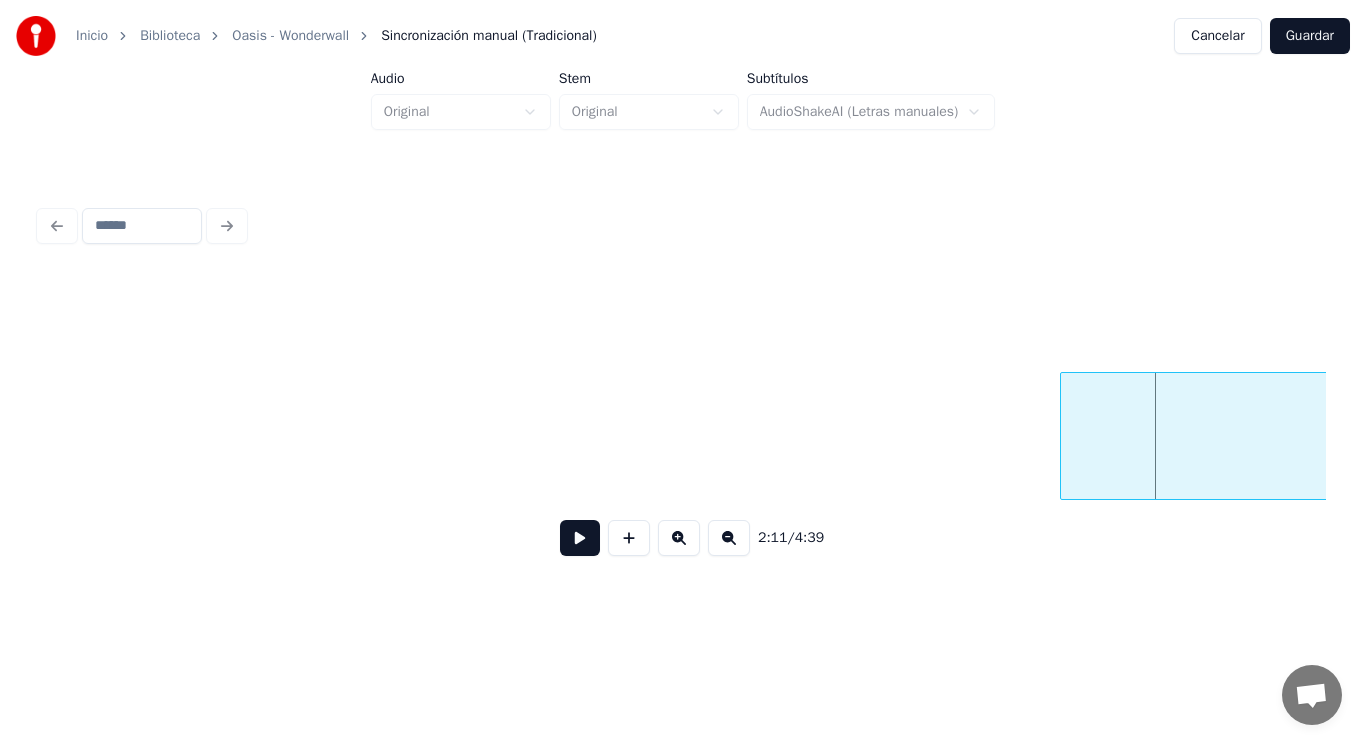 click at bounding box center (1064, 436) 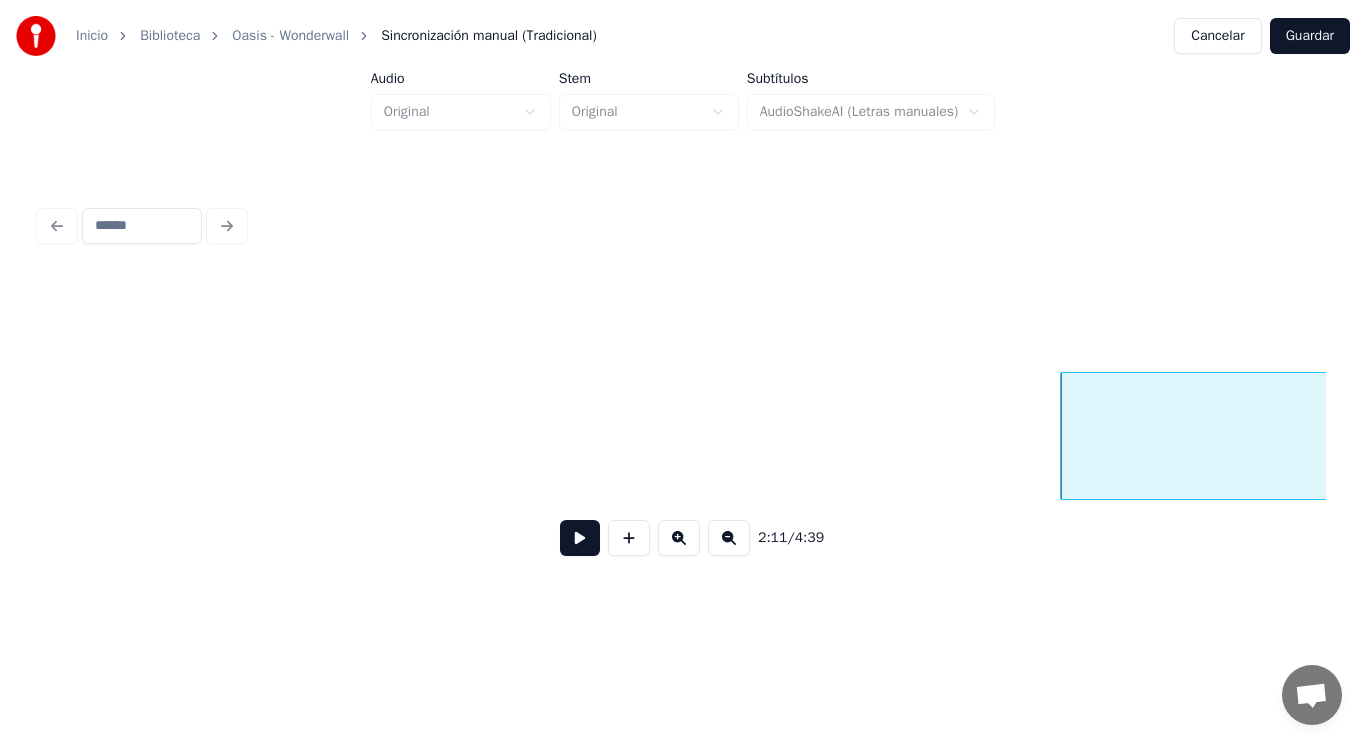 click at bounding box center [580, 538] 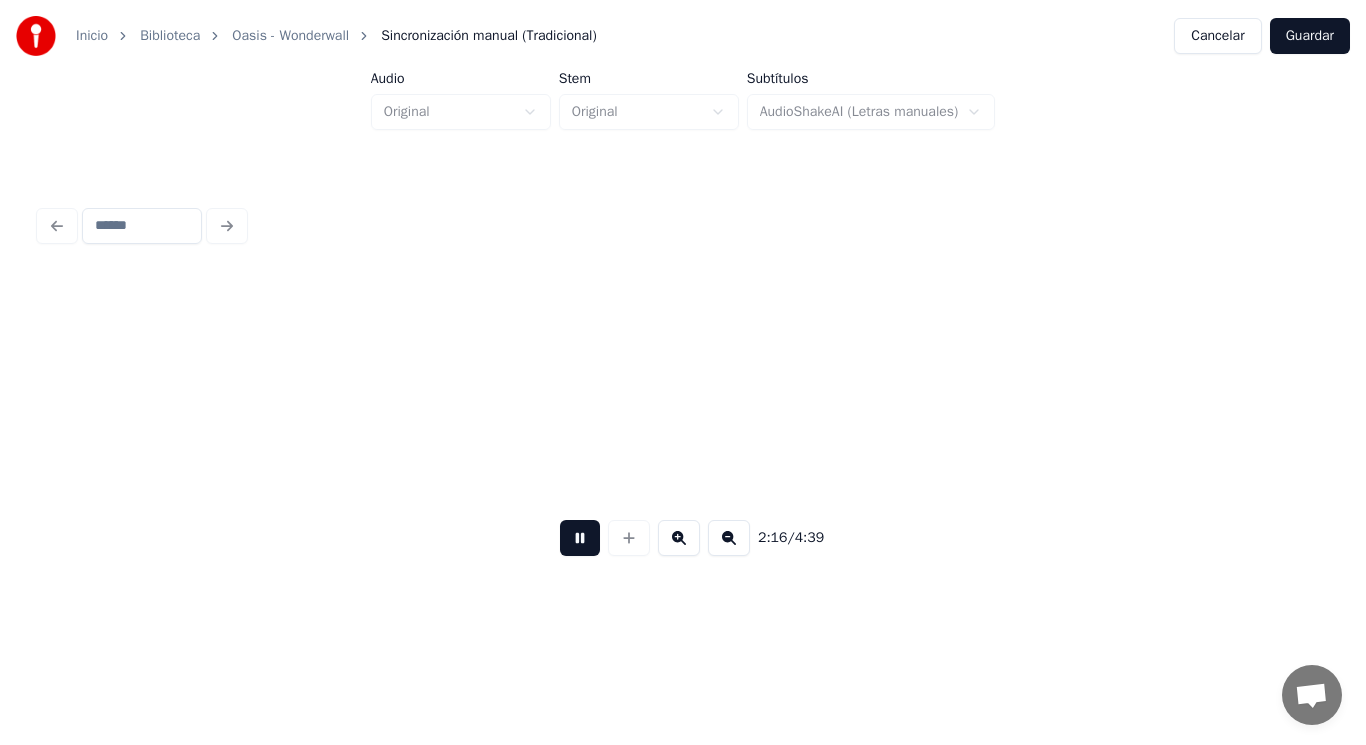 scroll, scrollTop: 0, scrollLeft: 190546, axis: horizontal 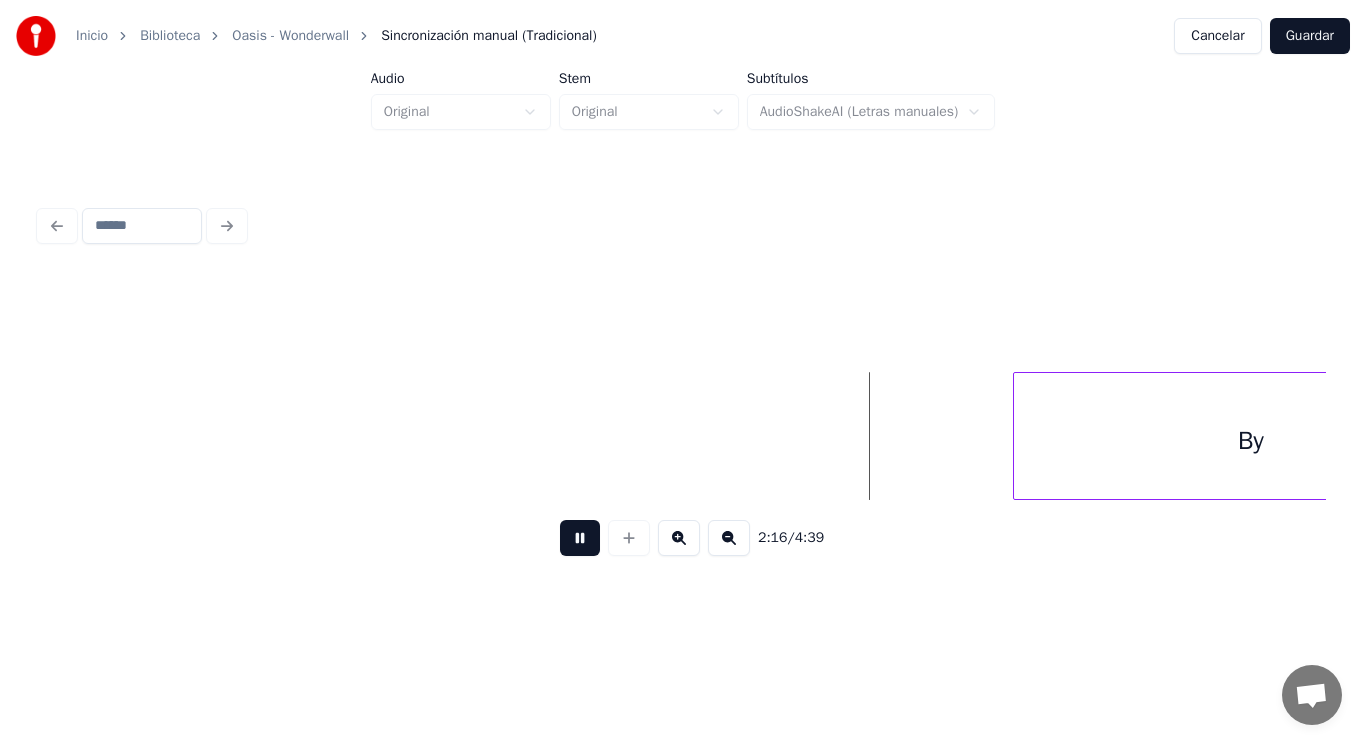 click at bounding box center [580, 538] 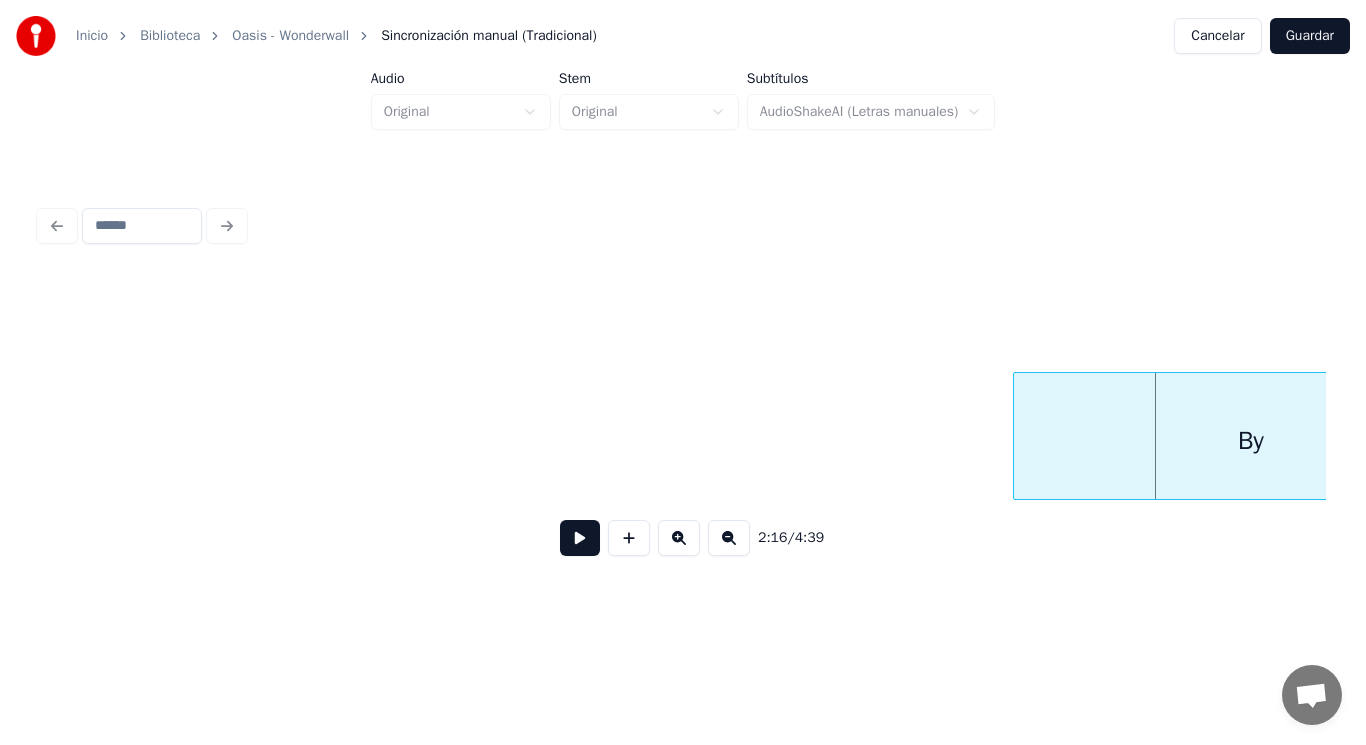 click on "By" at bounding box center (5143, 436) 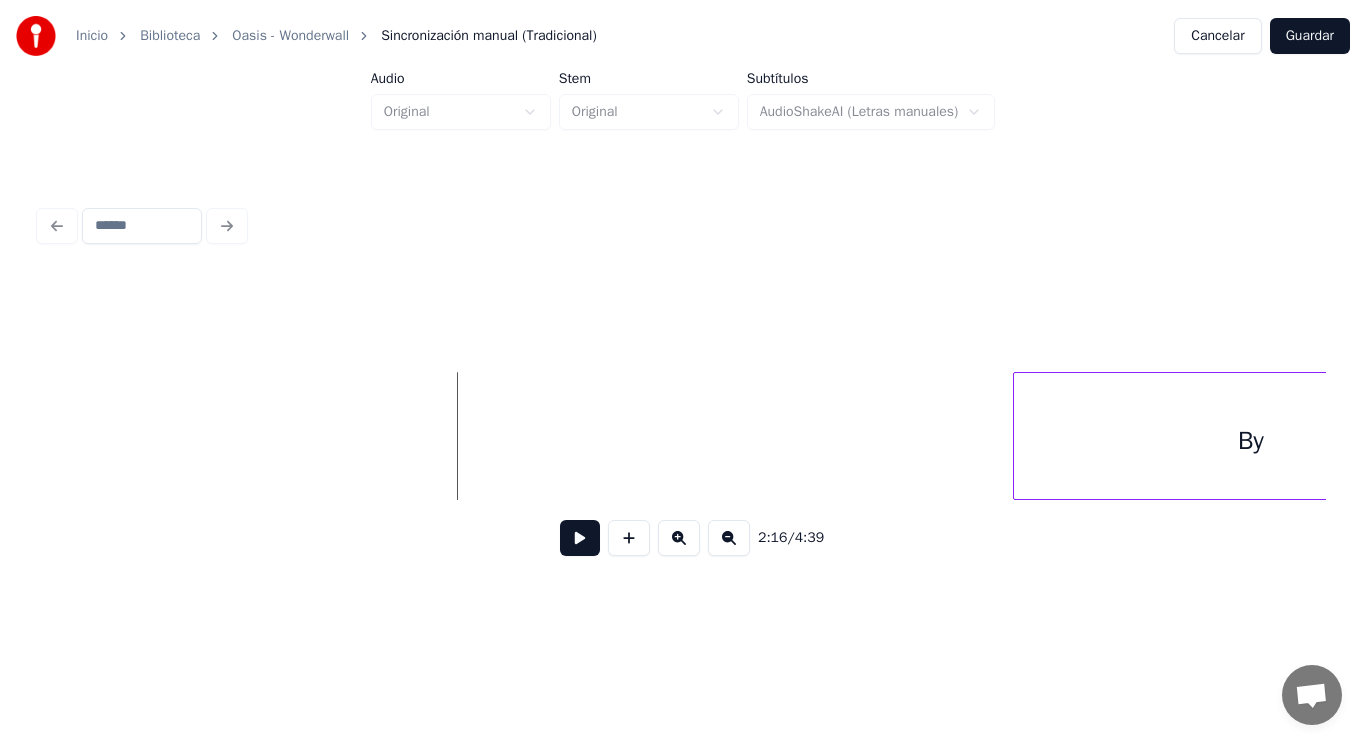 click at bounding box center (580, 538) 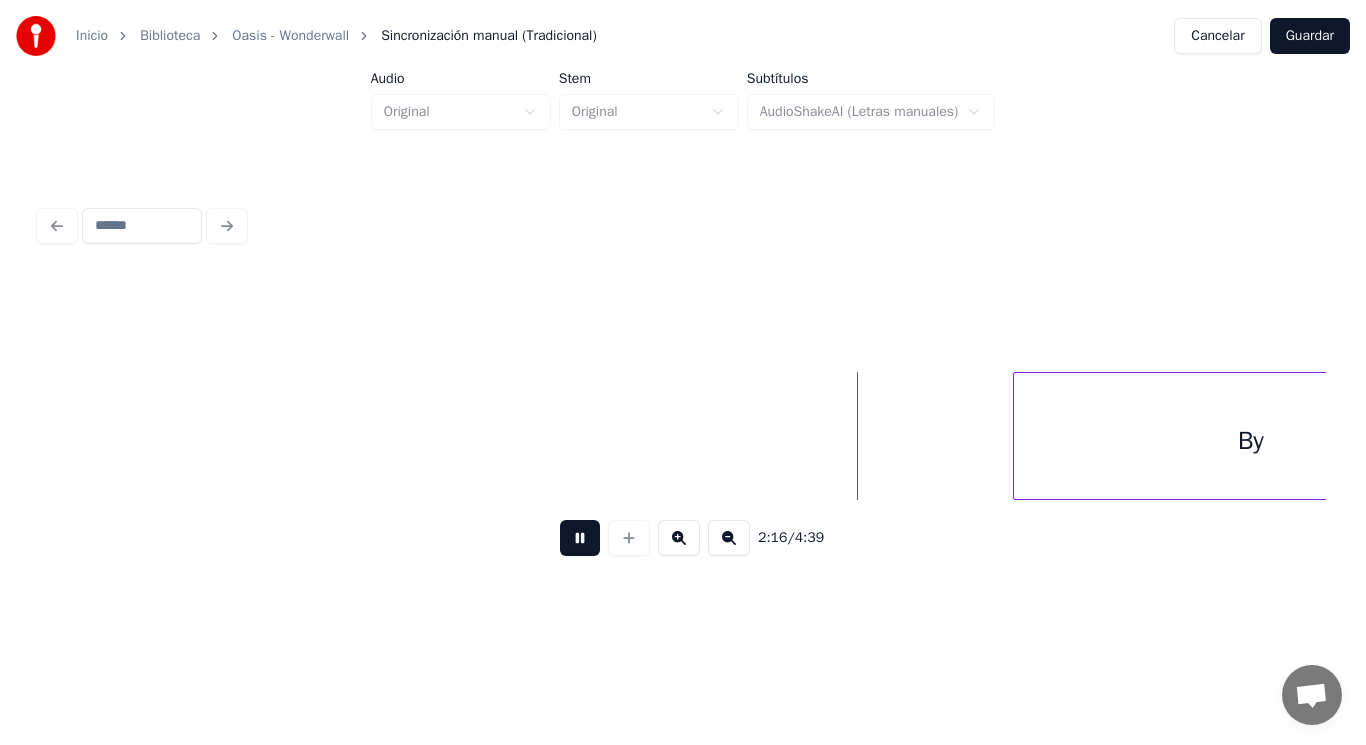 click at bounding box center (580, 538) 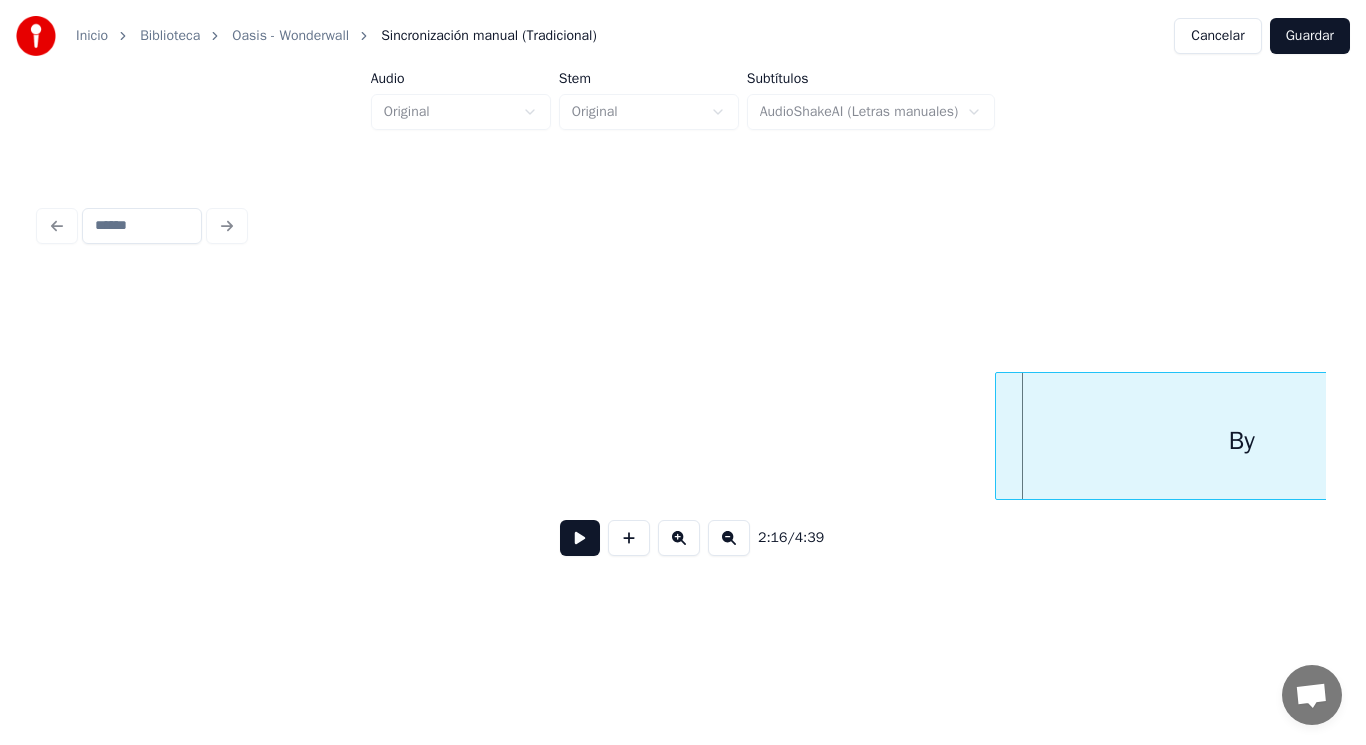 click at bounding box center (999, 436) 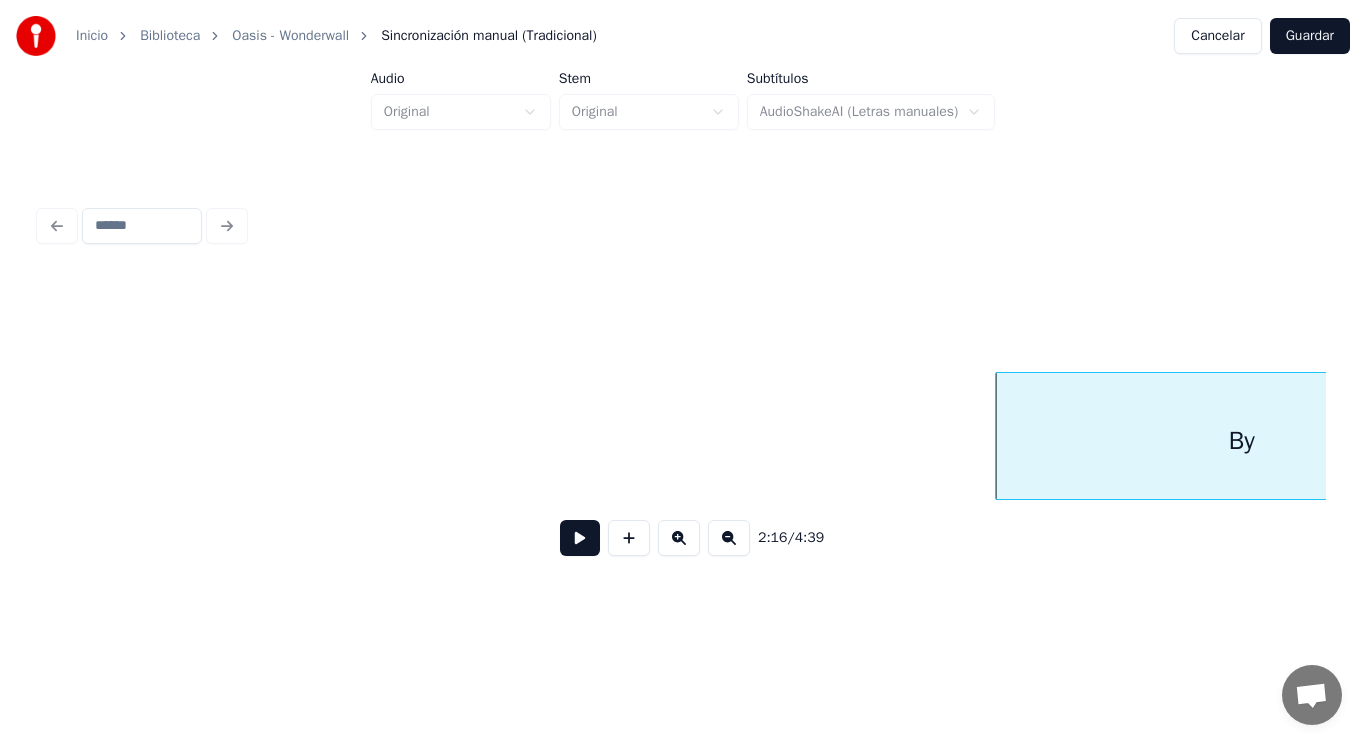 click at bounding box center [580, 538] 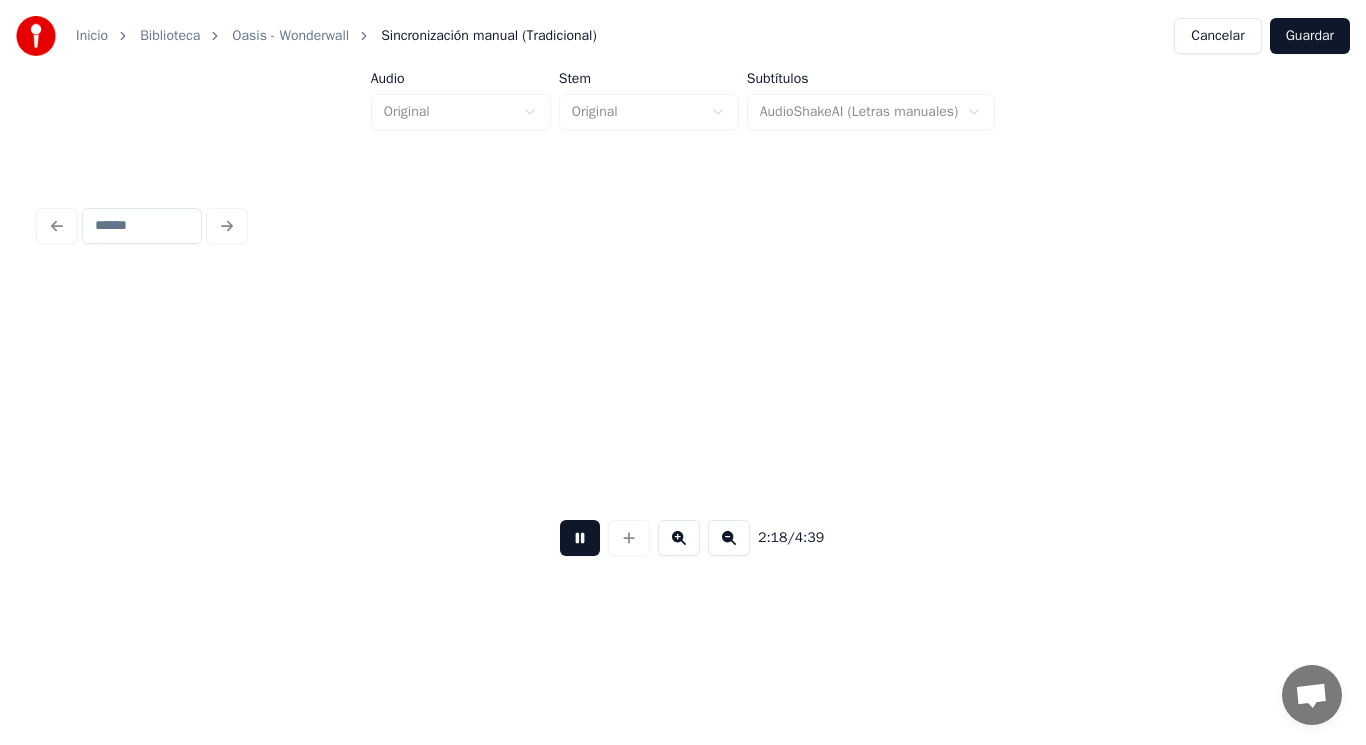 scroll, scrollTop: 0, scrollLeft: 194454, axis: horizontal 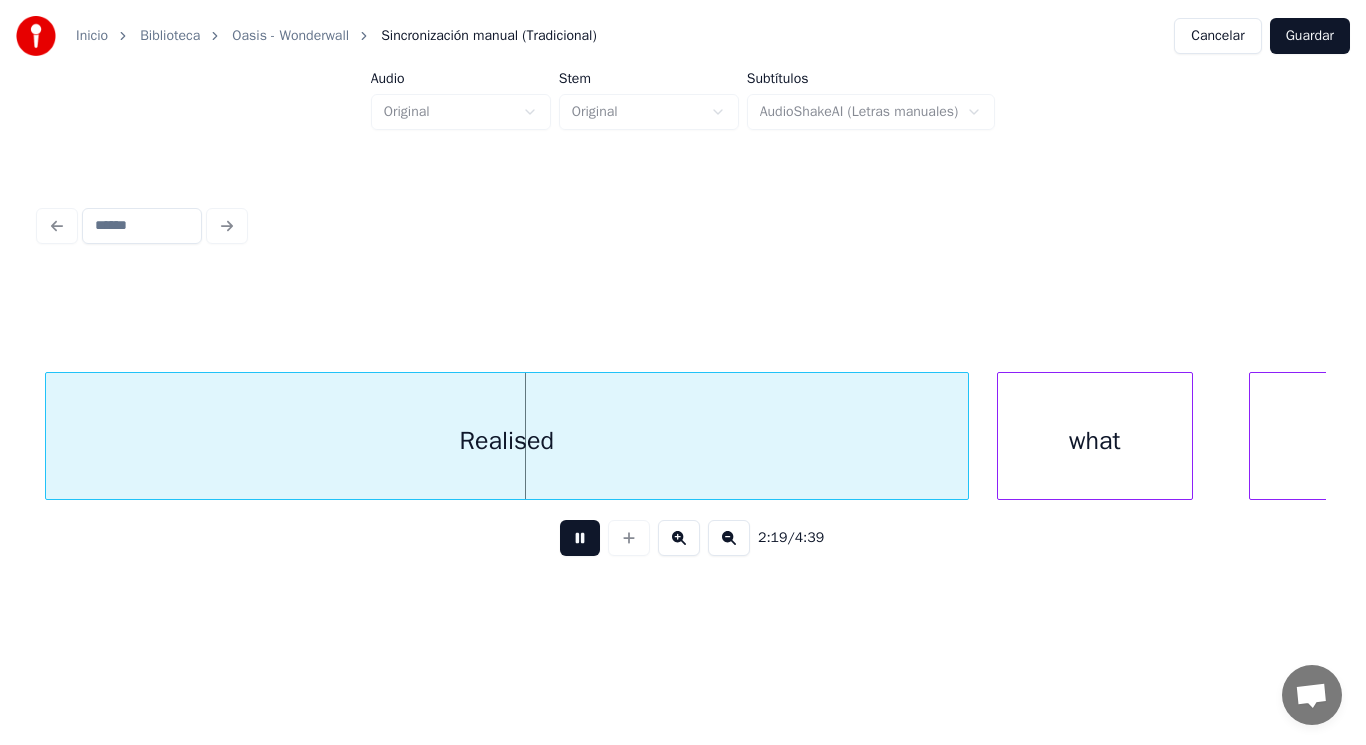click at bounding box center [580, 538] 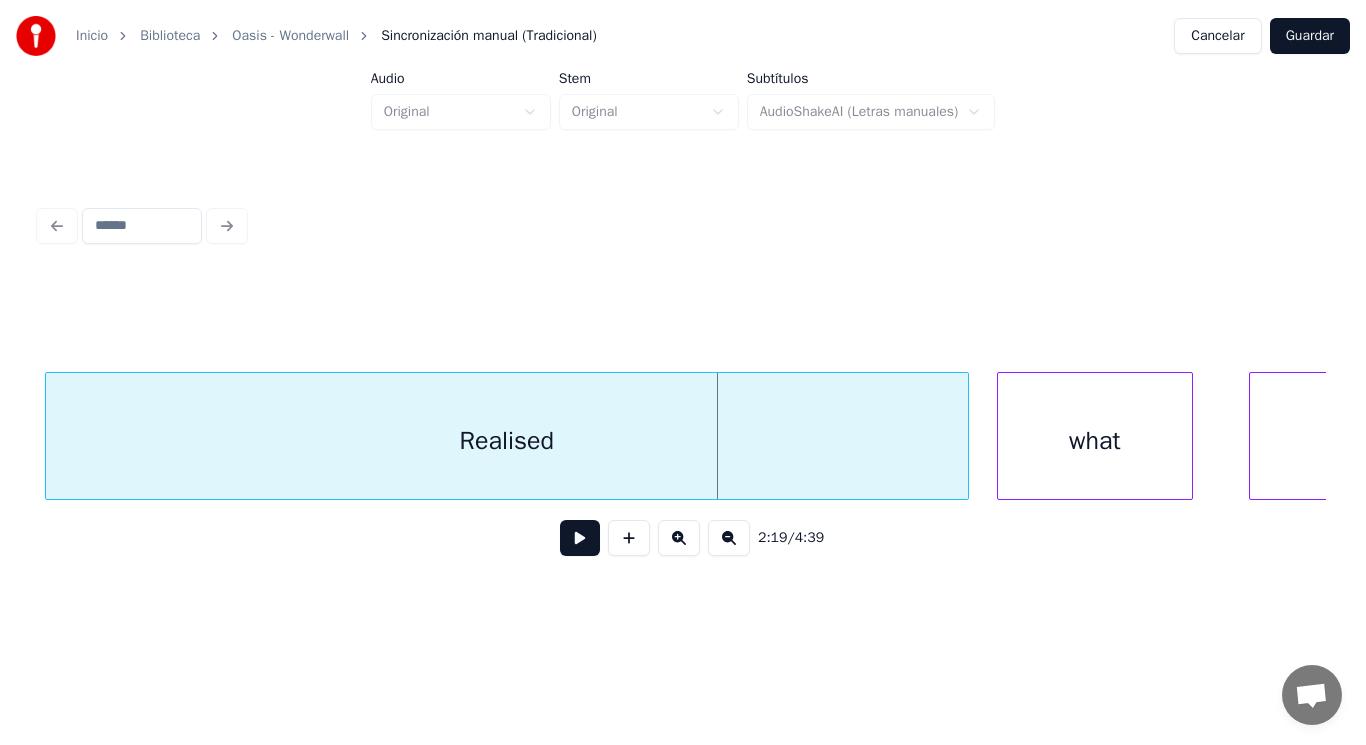 click at bounding box center (580, 538) 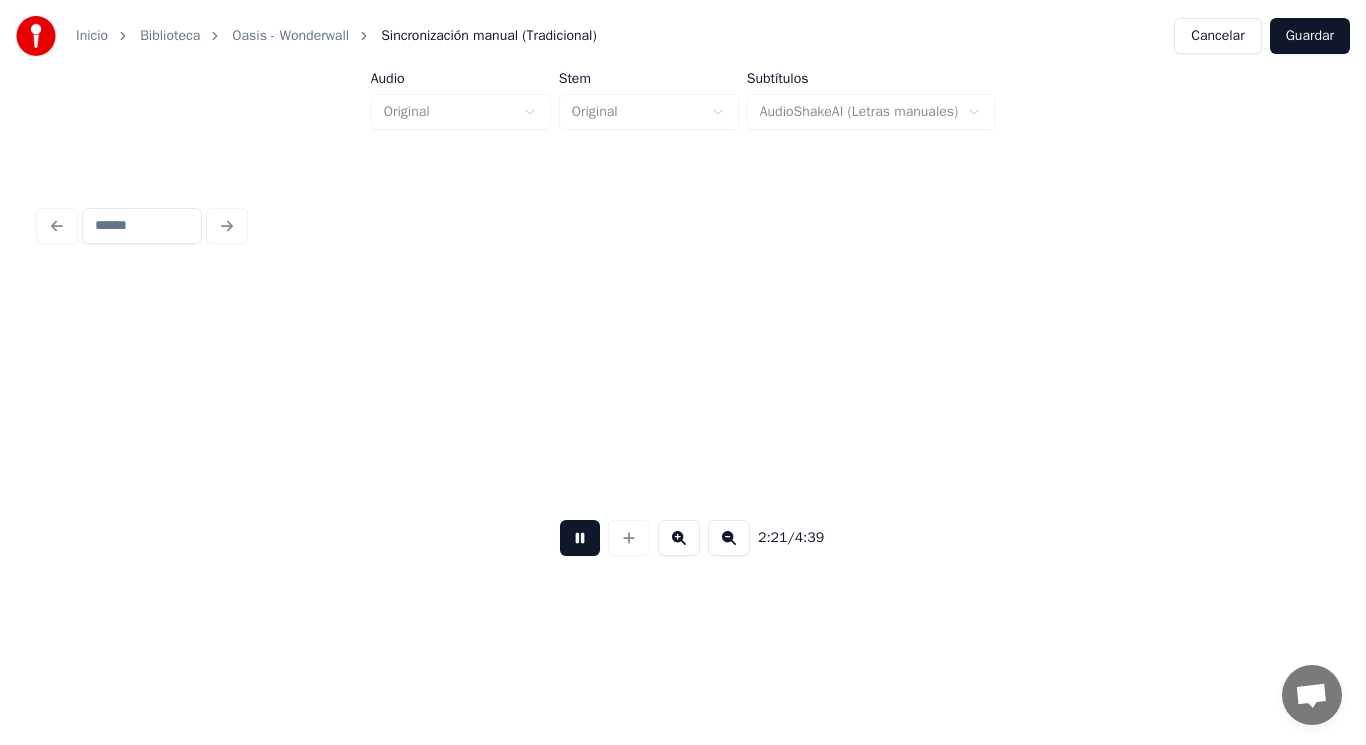 scroll, scrollTop: 0, scrollLeft: 198355, axis: horizontal 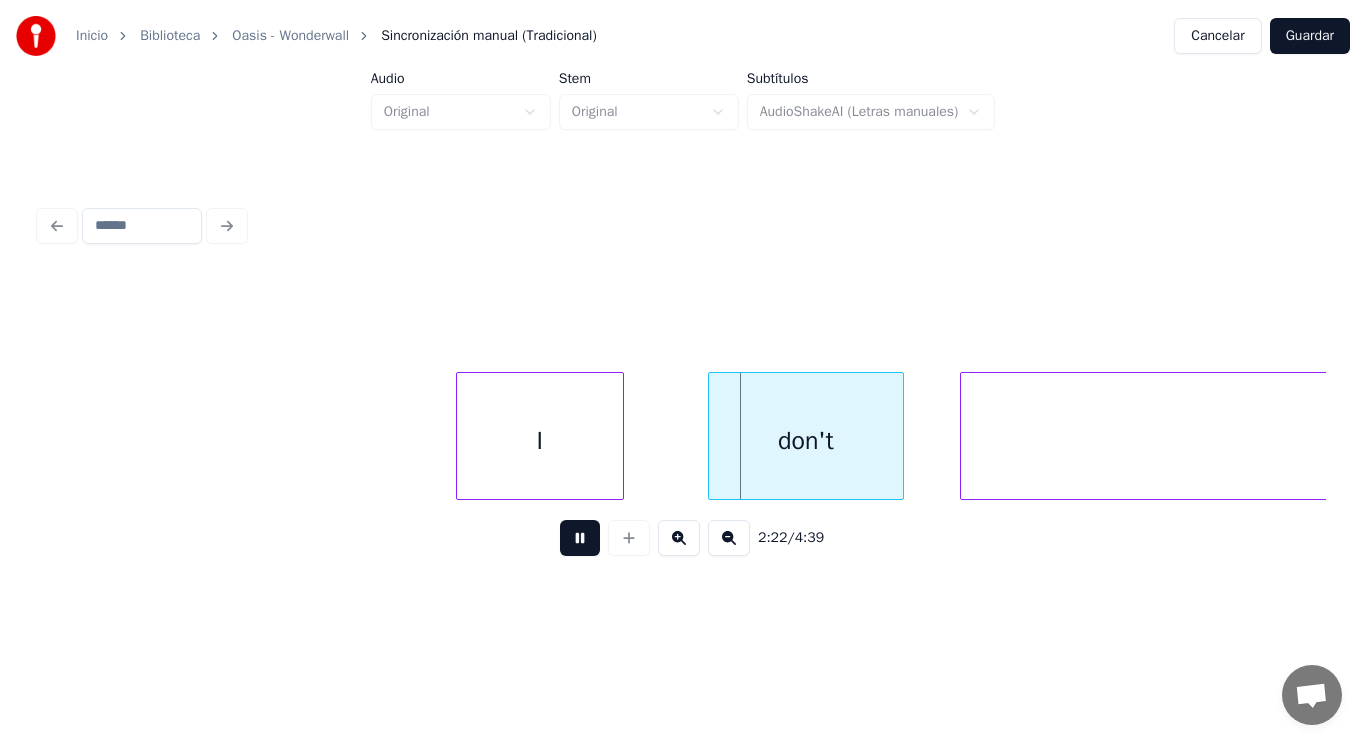 click at bounding box center [580, 538] 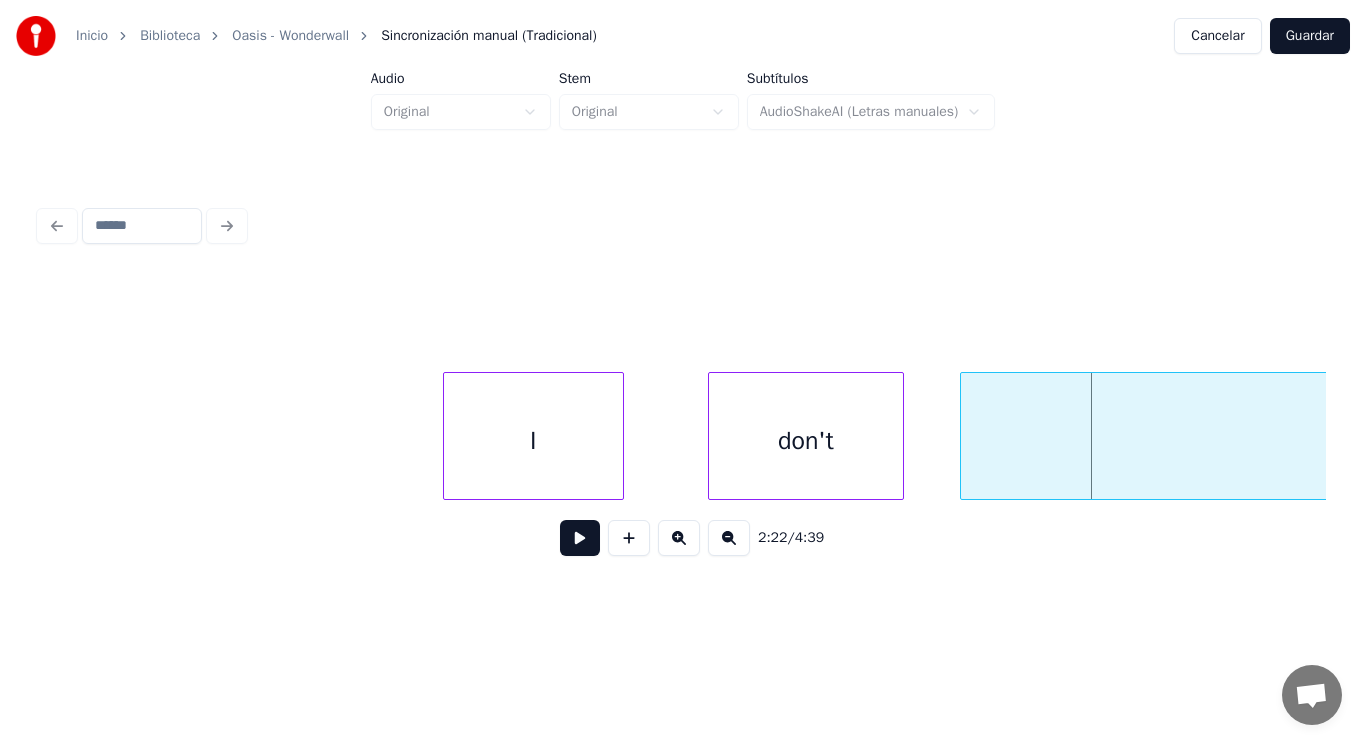 click at bounding box center (447, 436) 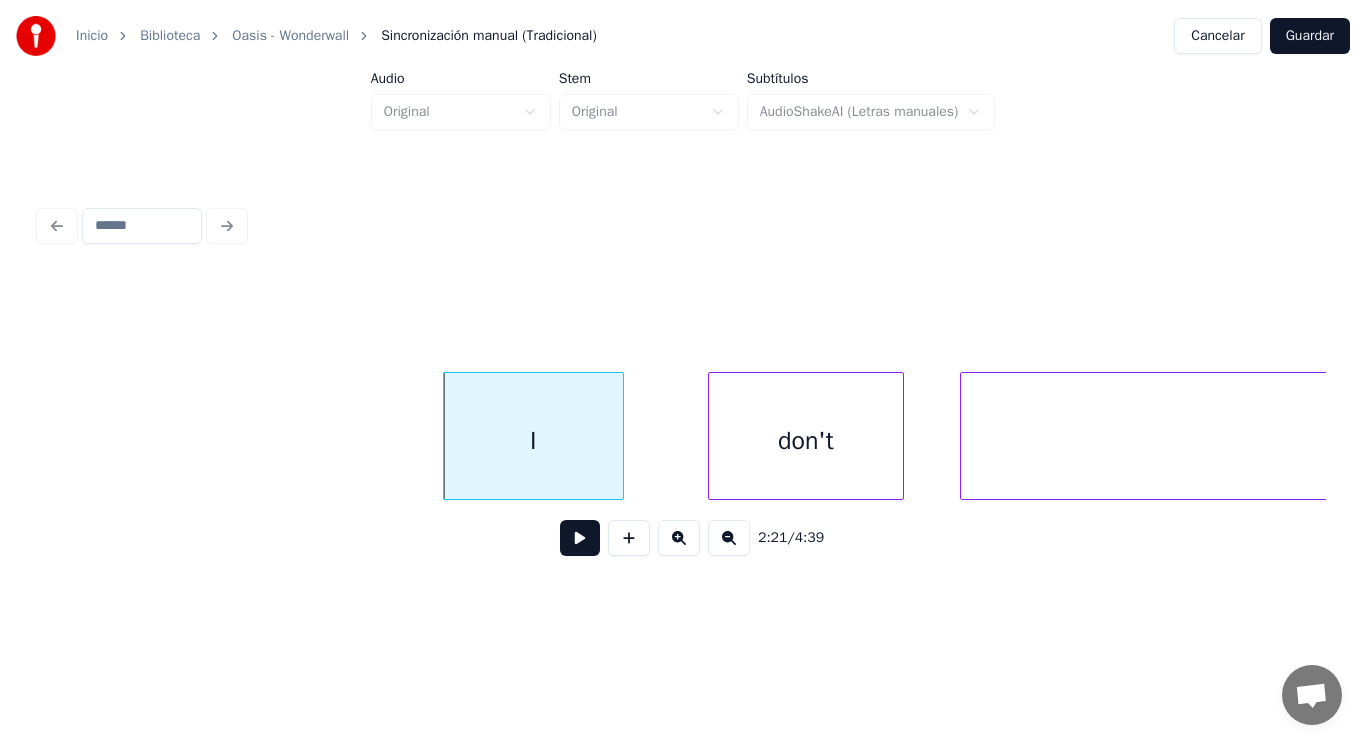 click at bounding box center (580, 538) 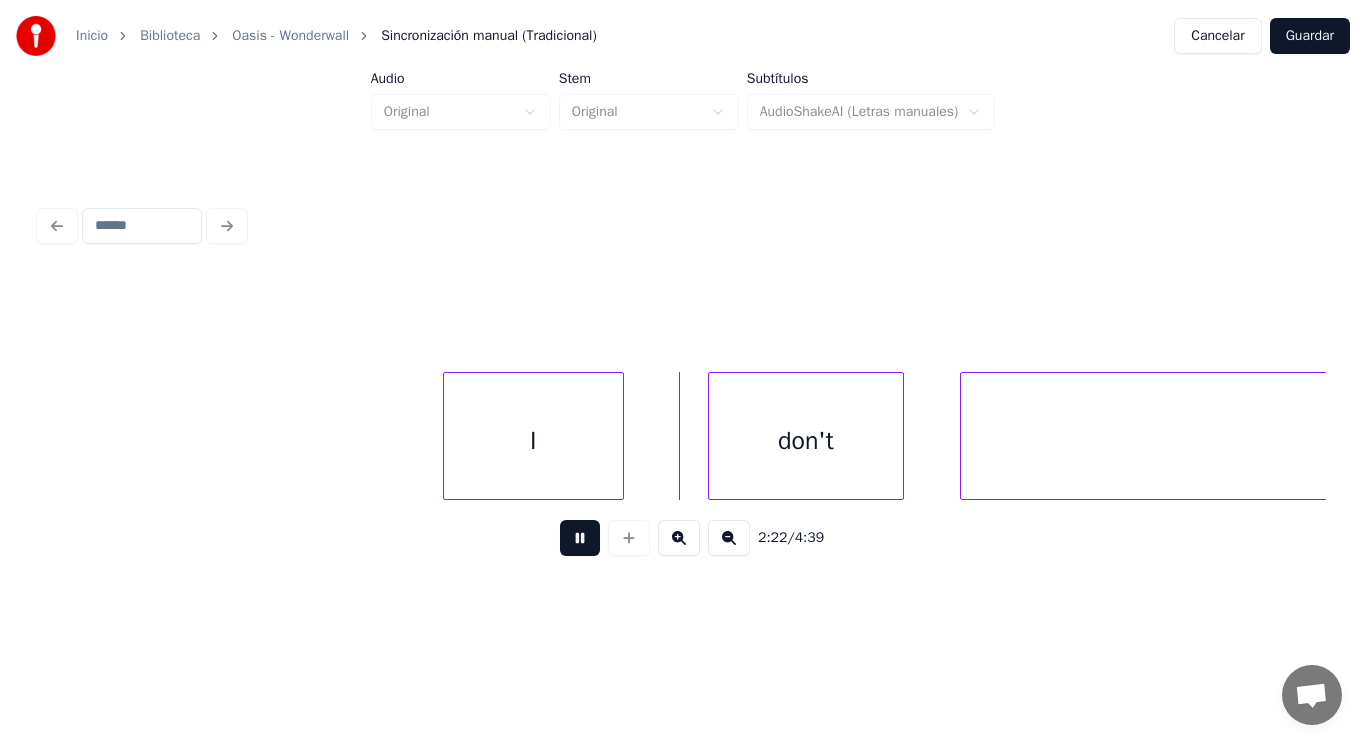 click at bounding box center [580, 538] 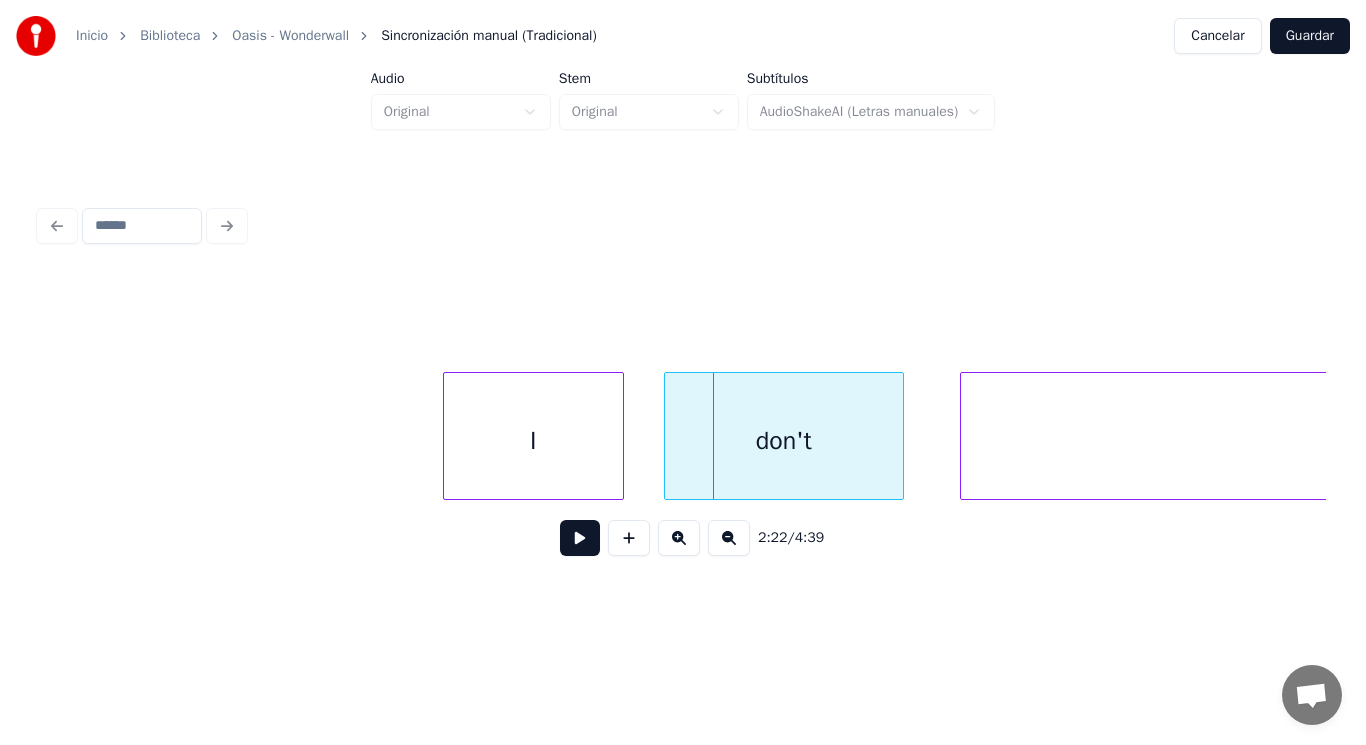 click at bounding box center (668, 436) 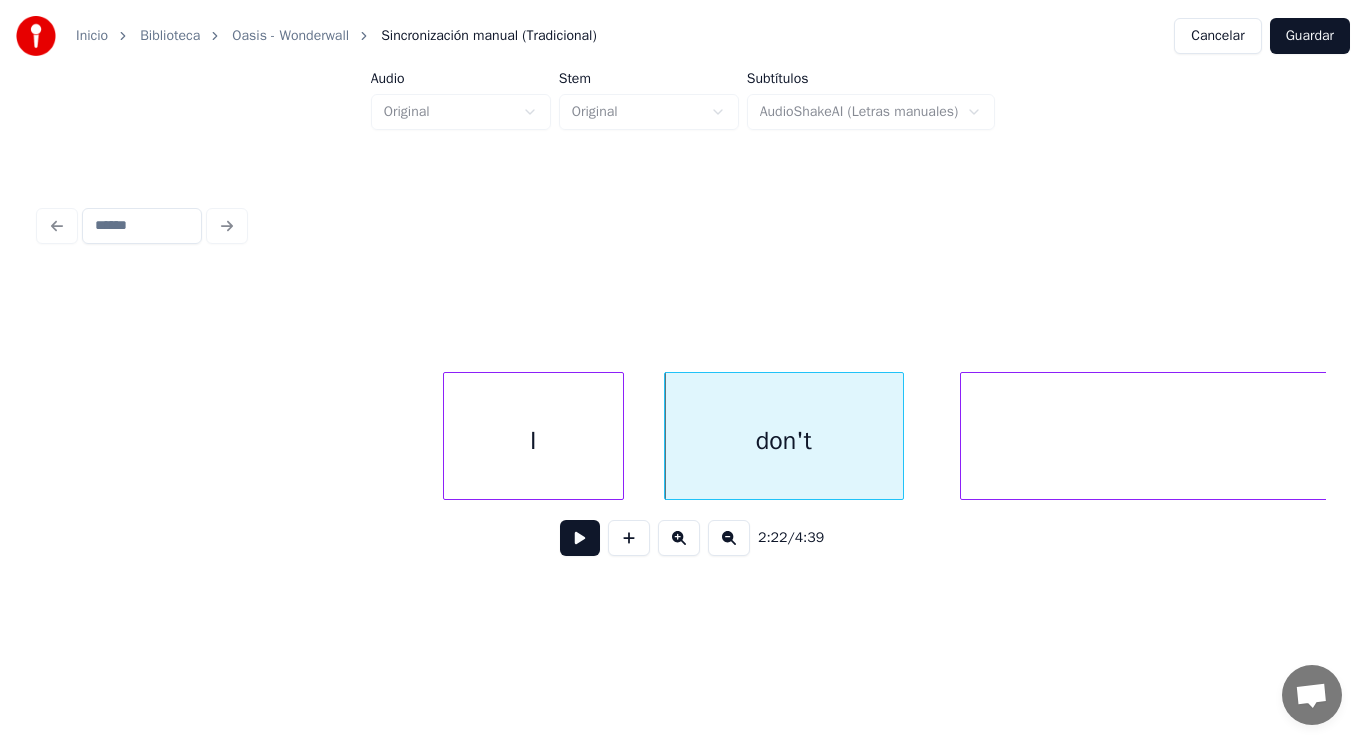 click at bounding box center [580, 538] 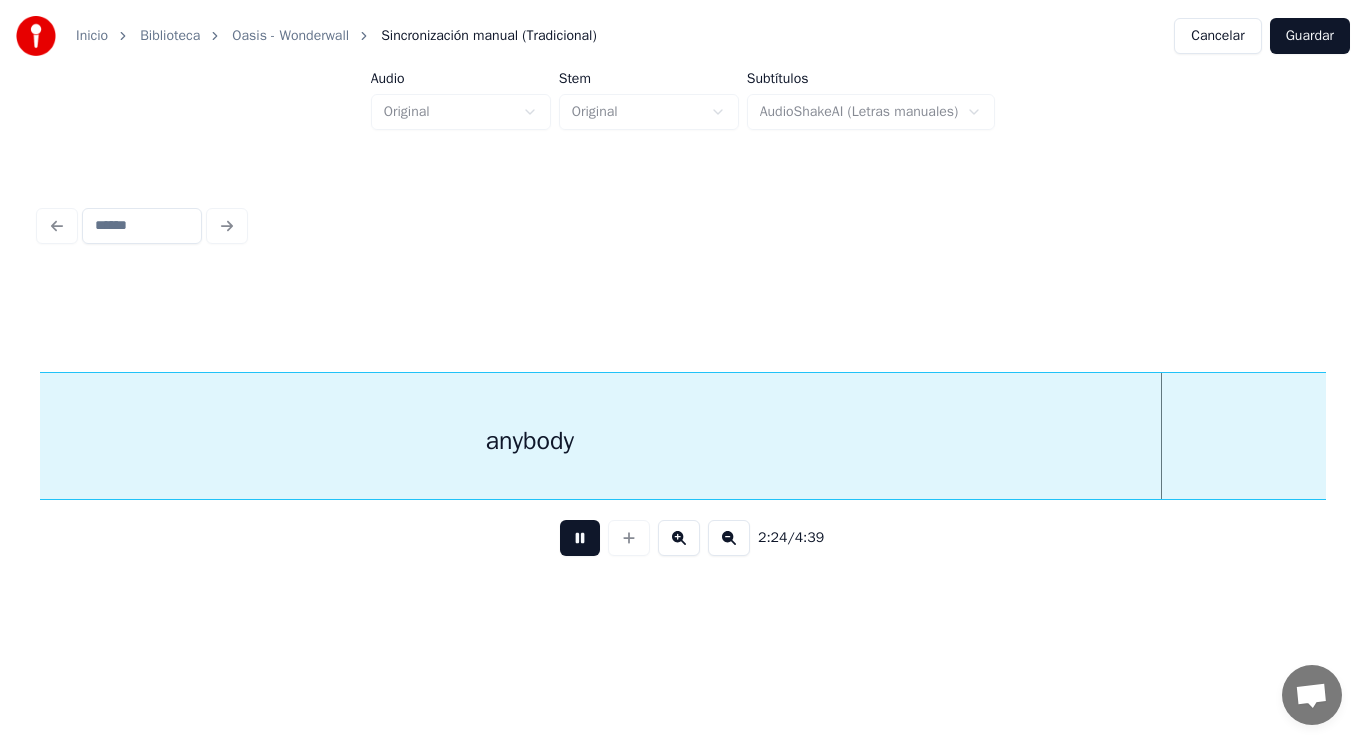 scroll, scrollTop: 0, scrollLeft: 202236, axis: horizontal 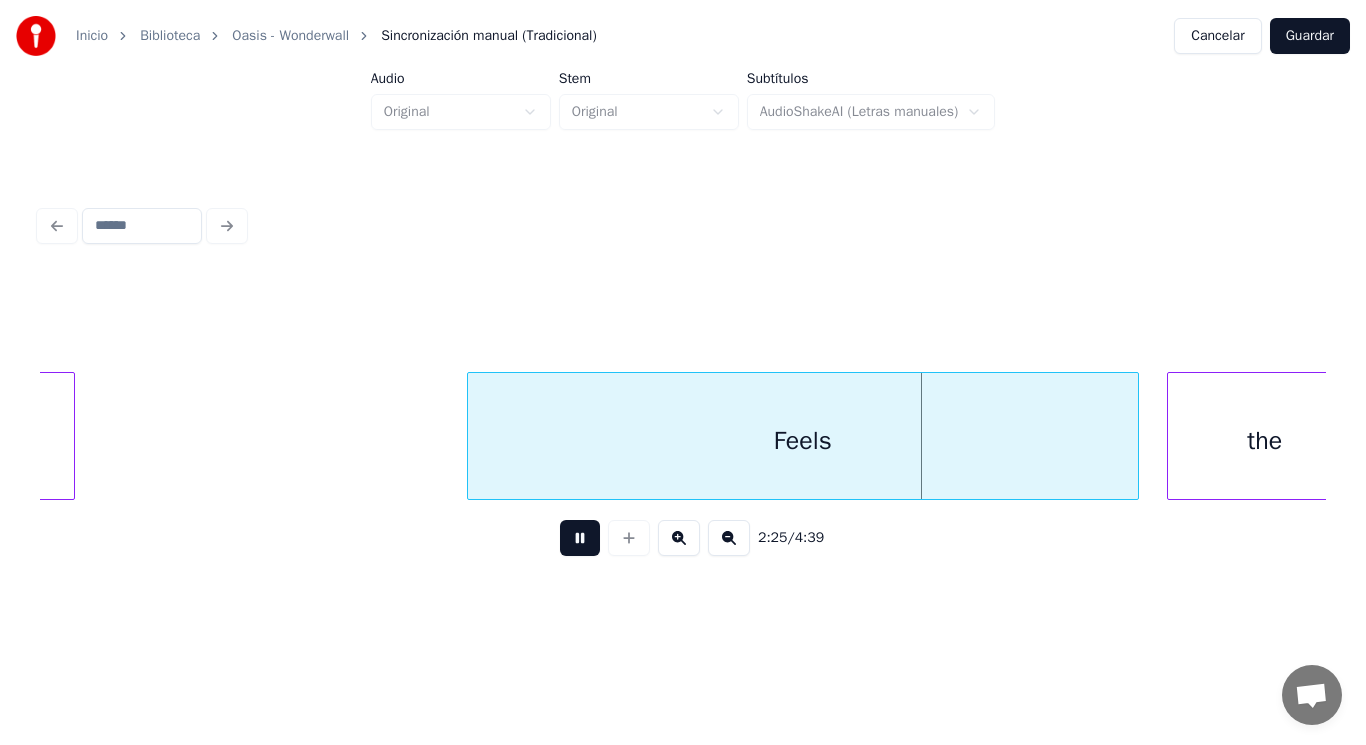click at bounding box center (580, 538) 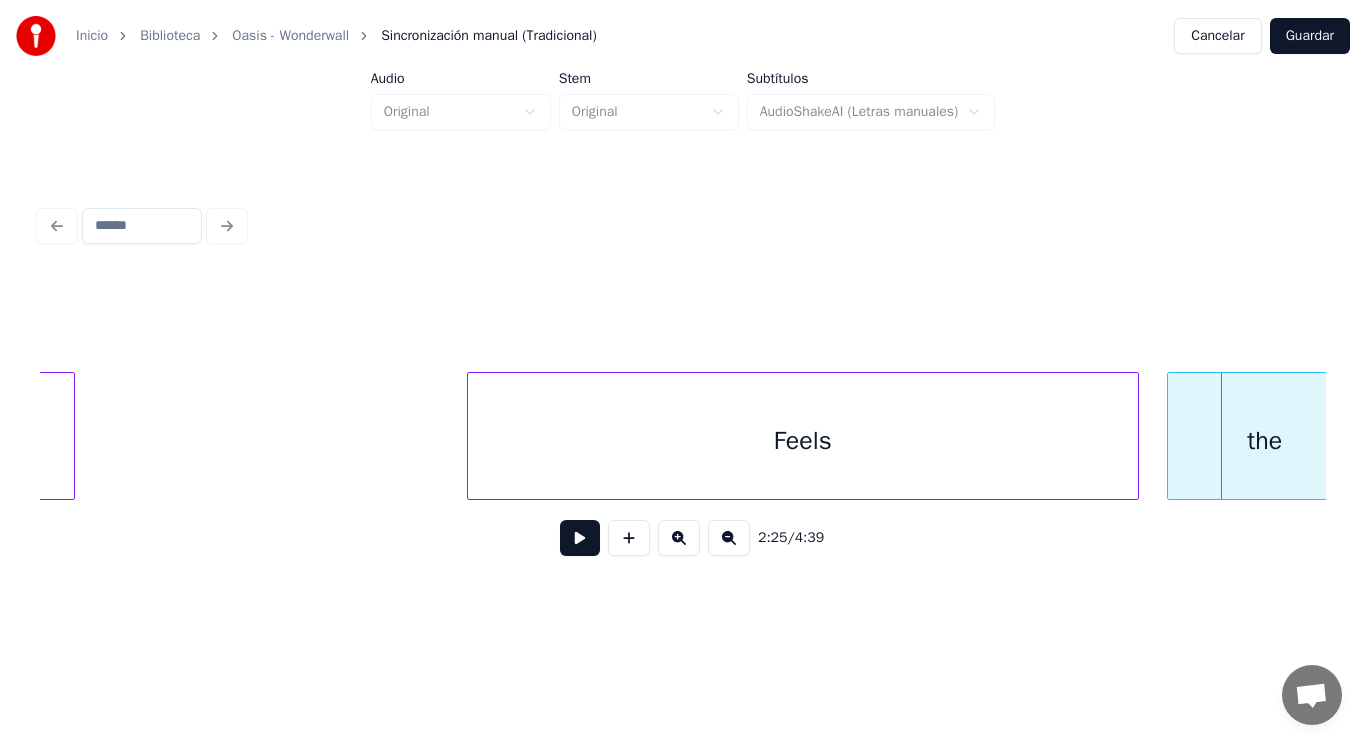 click on "anybody Feels the" at bounding box center (-6547, 436) 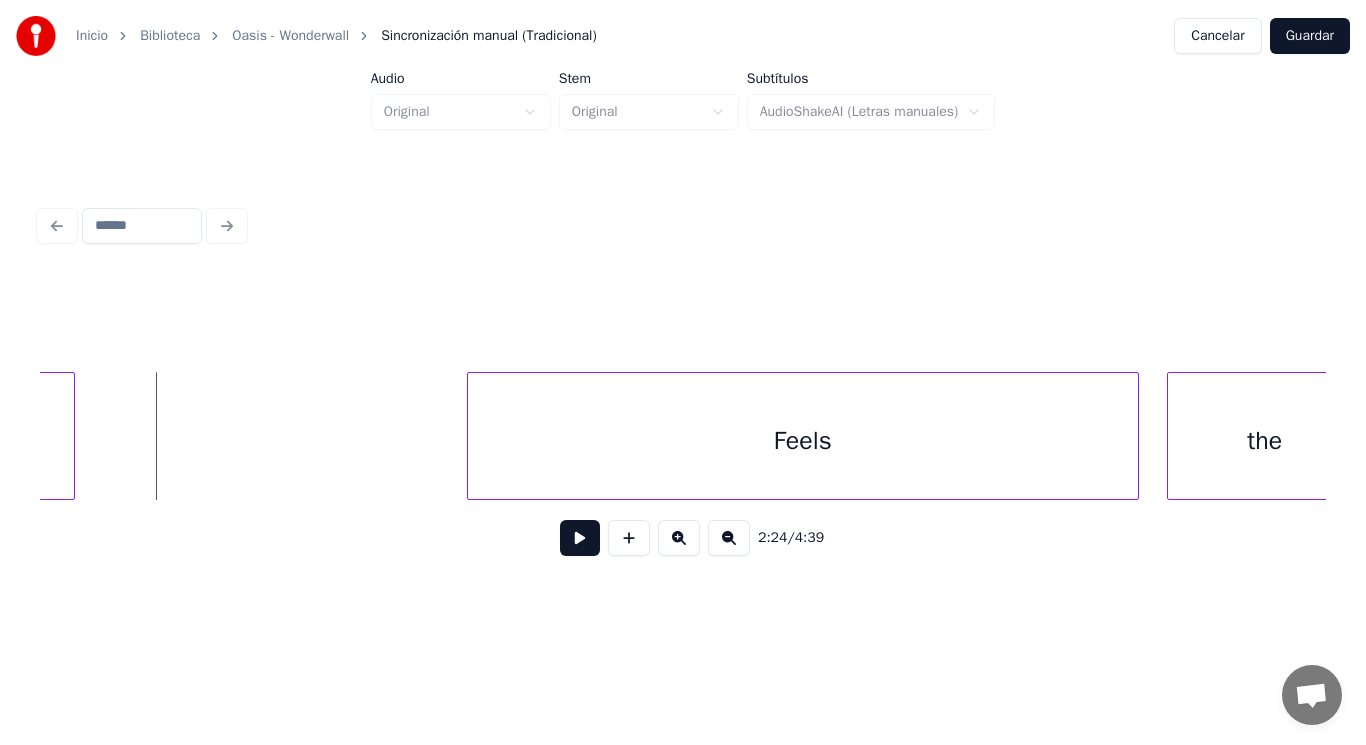 click at bounding box center [580, 538] 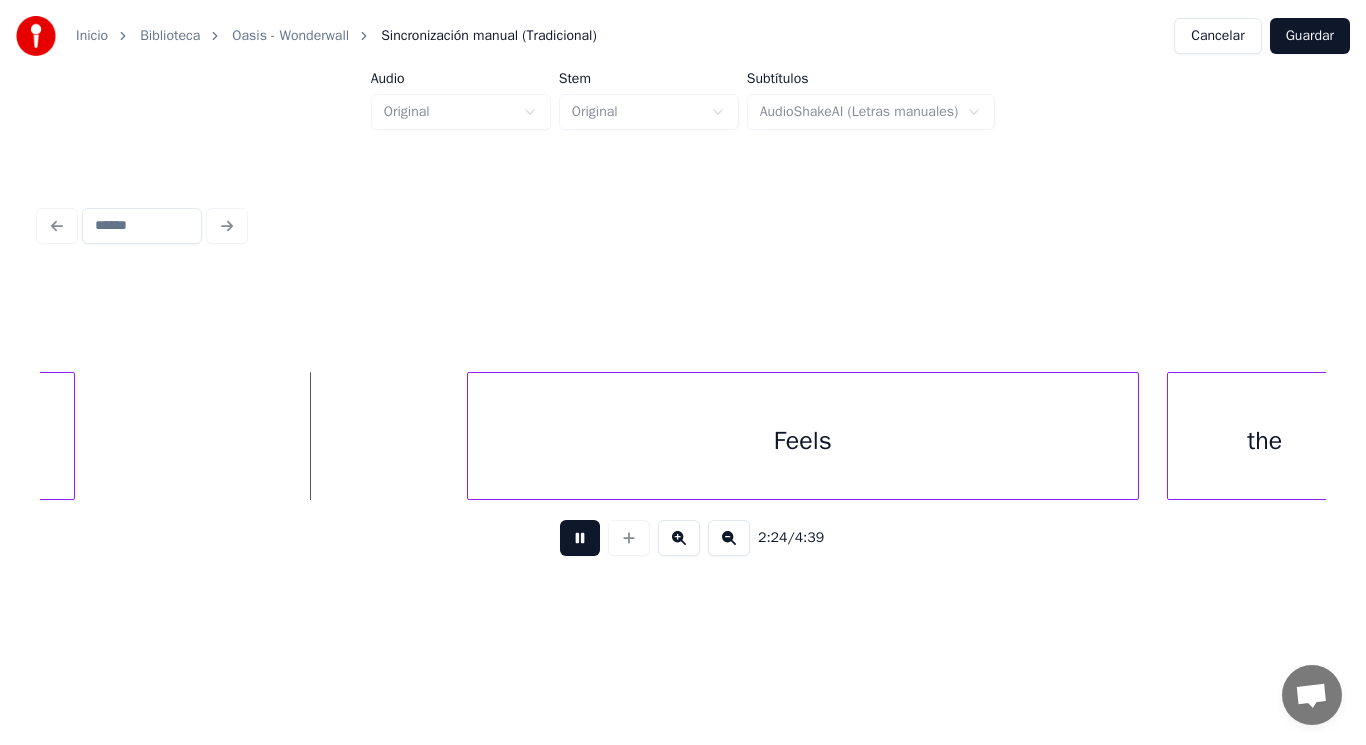 click at bounding box center (580, 538) 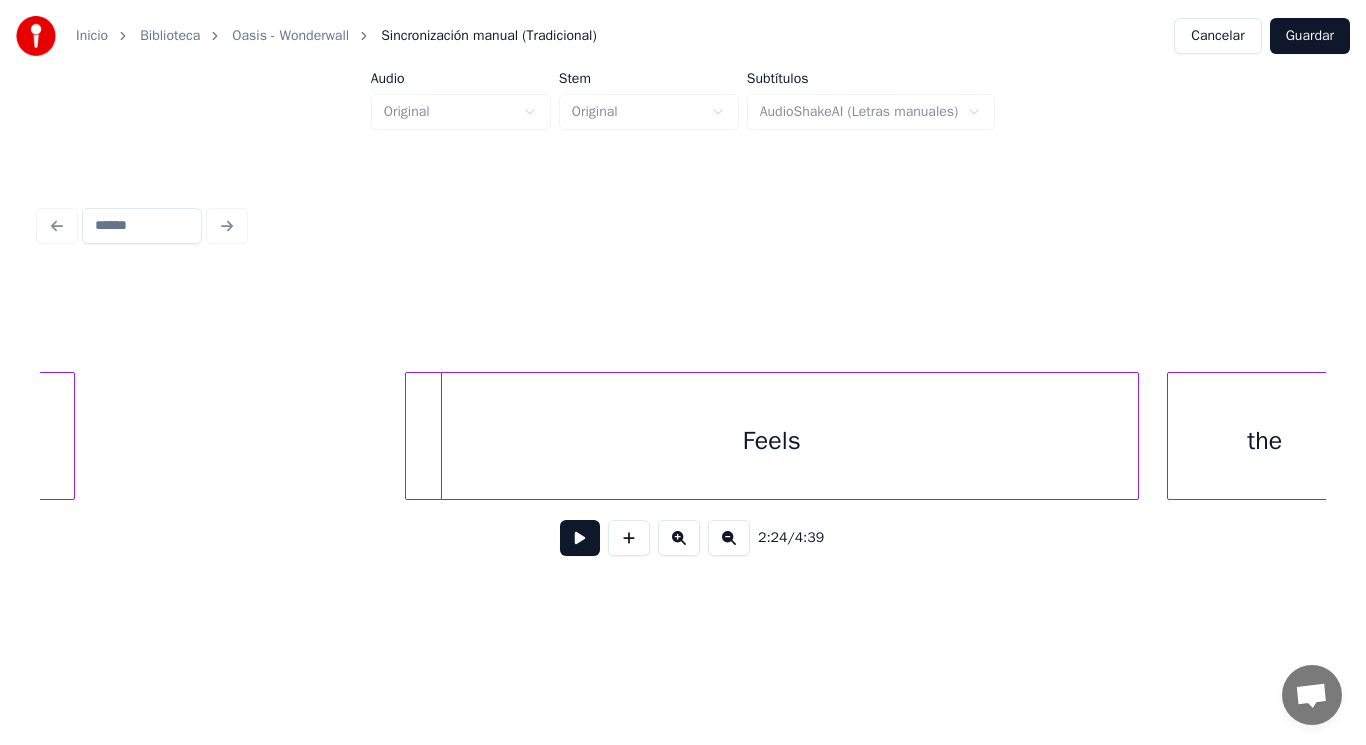 click at bounding box center [409, 436] 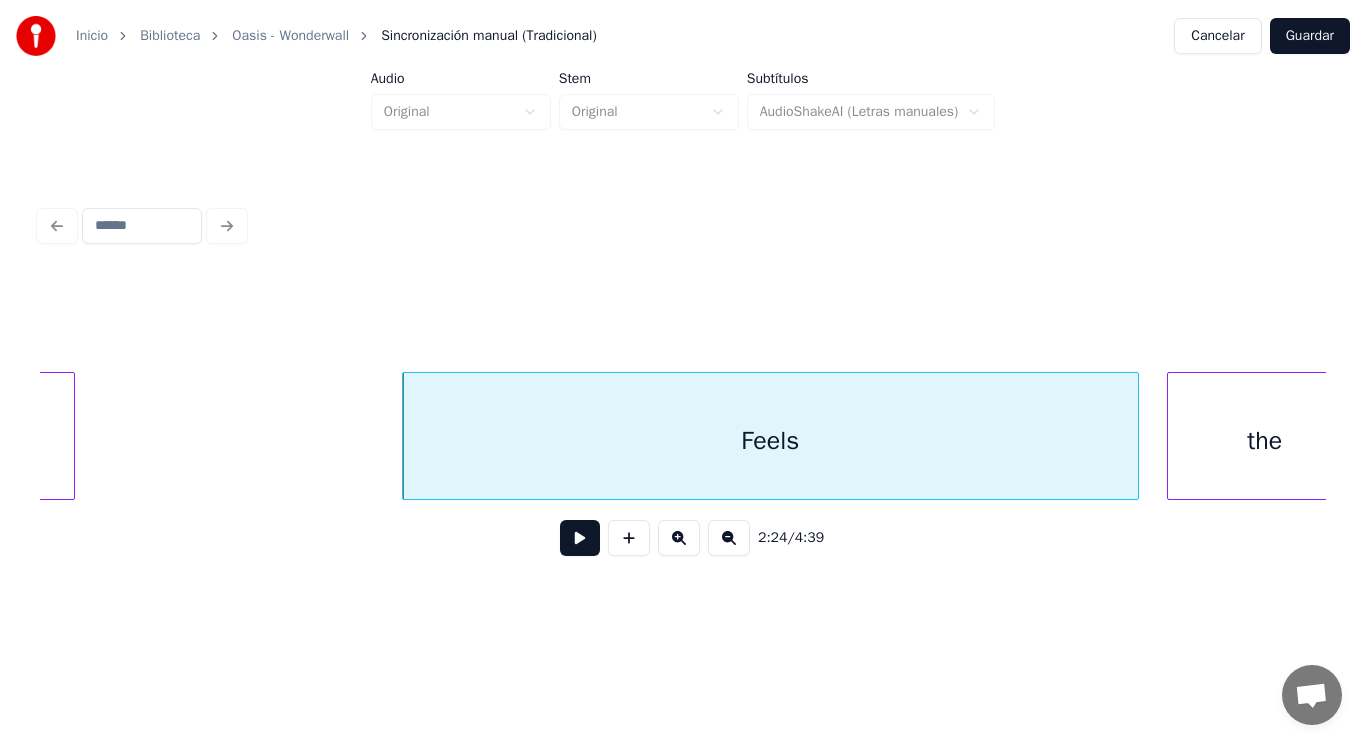 click at bounding box center (580, 538) 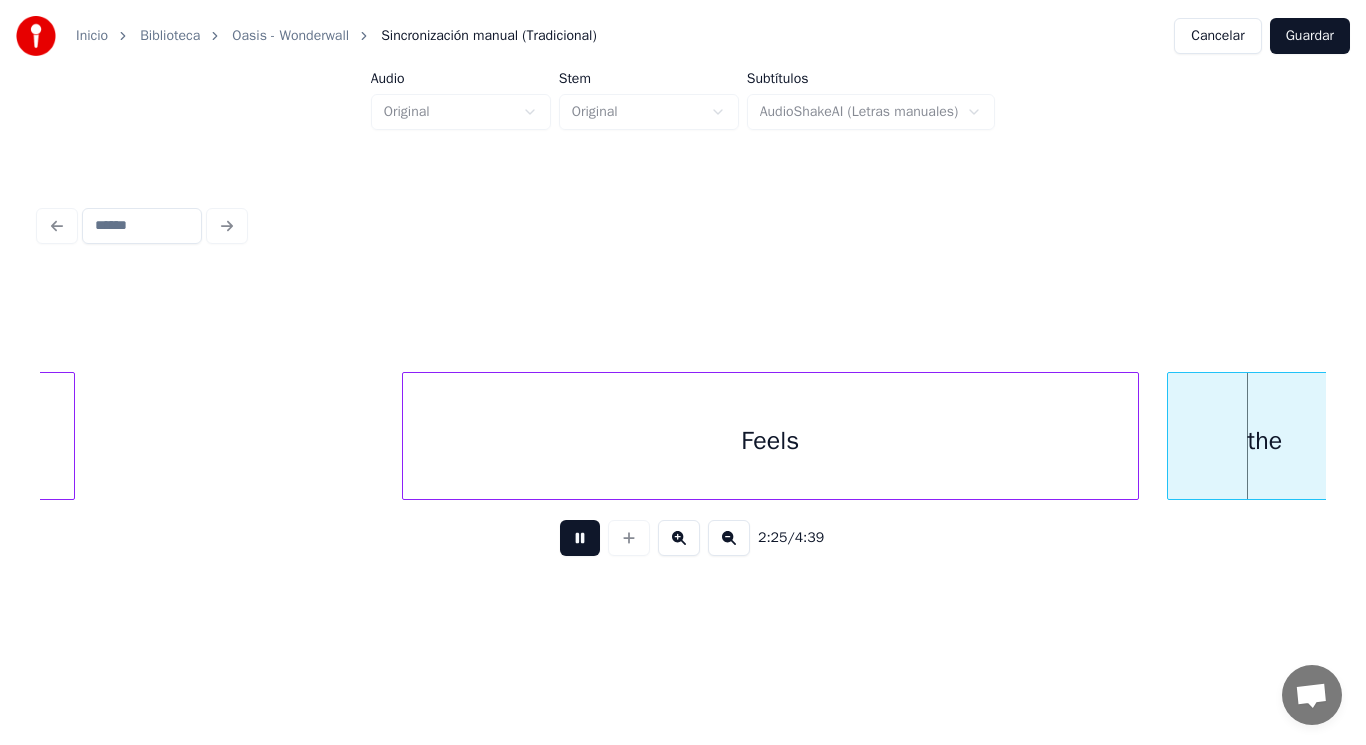 scroll, scrollTop: 0, scrollLeft: 203548, axis: horizontal 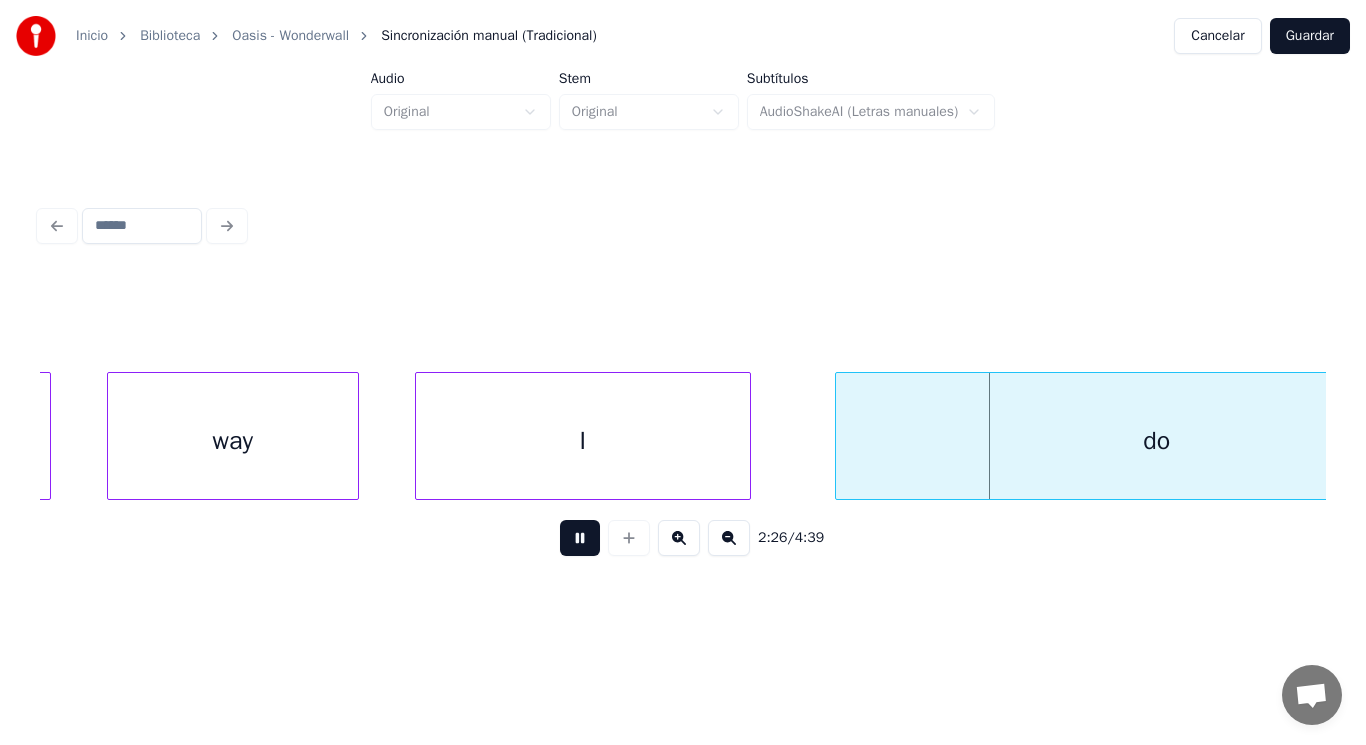 click at bounding box center (580, 538) 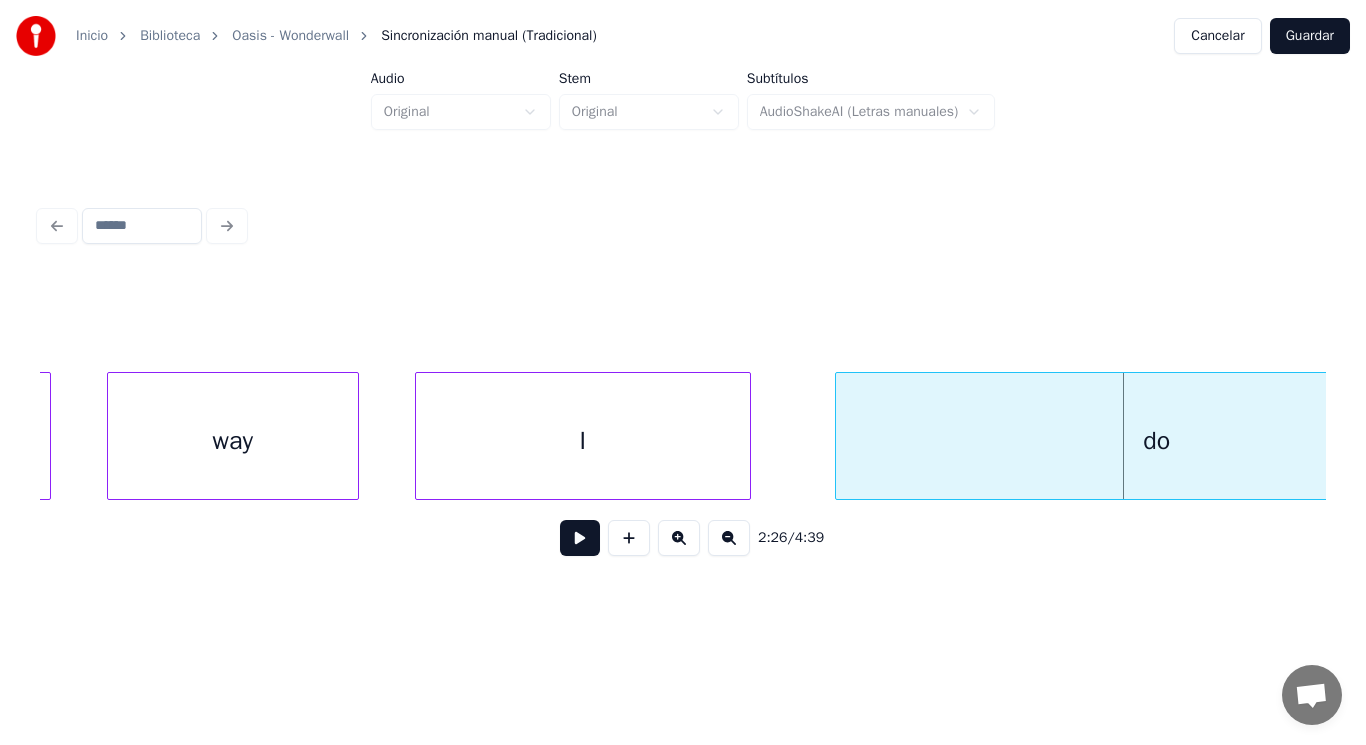 click on "I" at bounding box center (583, 441) 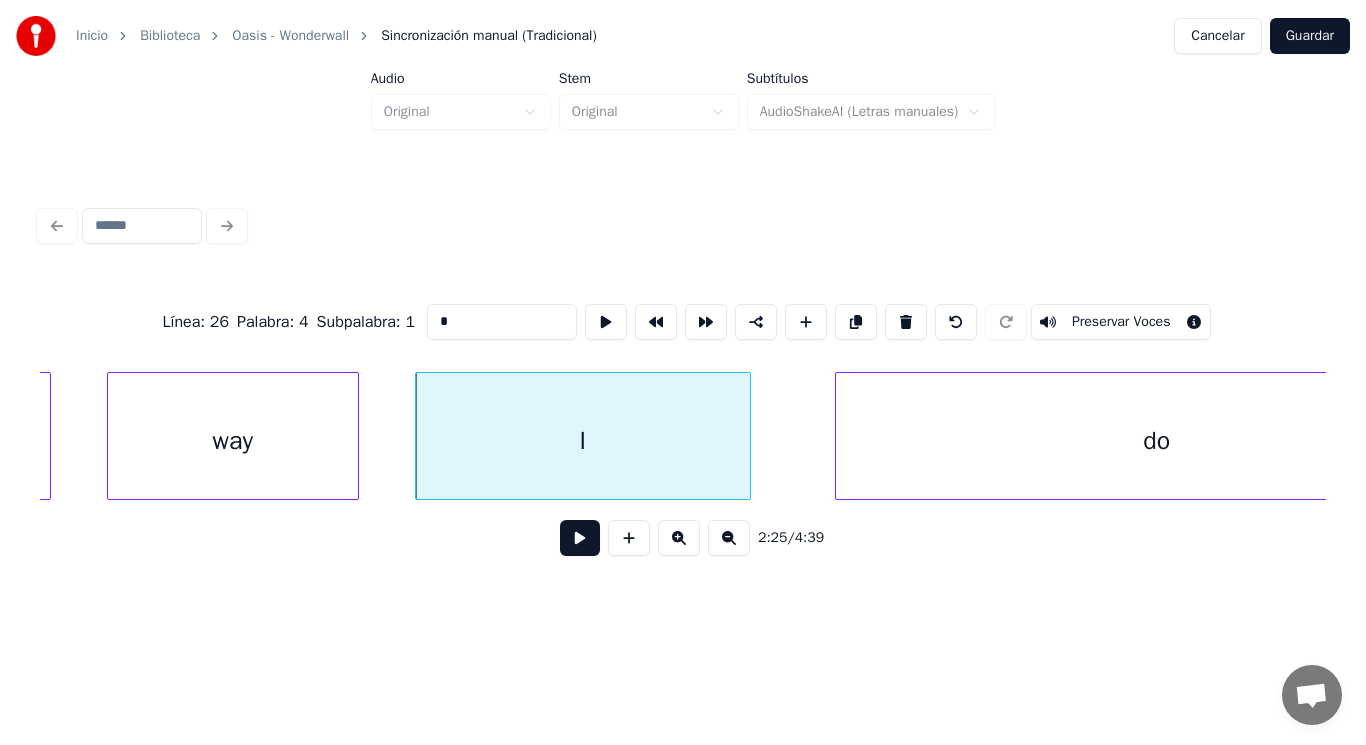 click at bounding box center (580, 538) 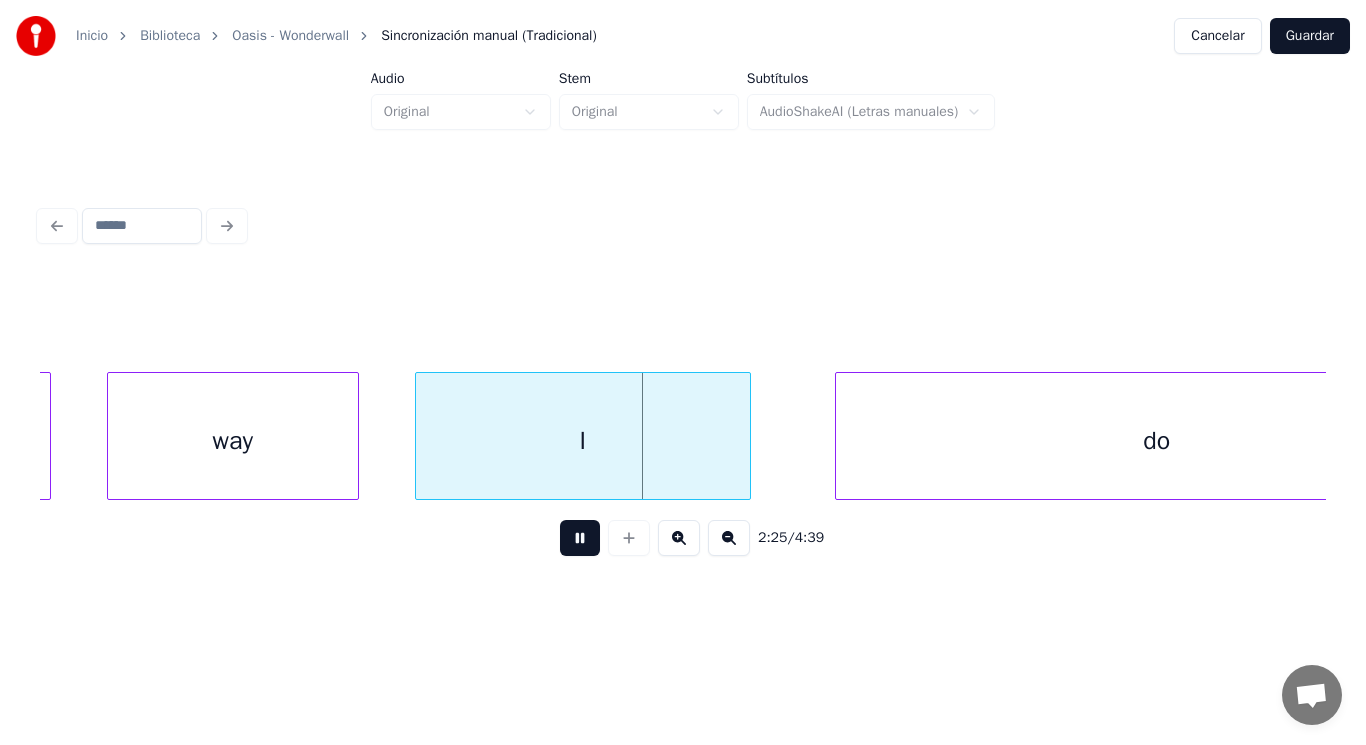 click at bounding box center [580, 538] 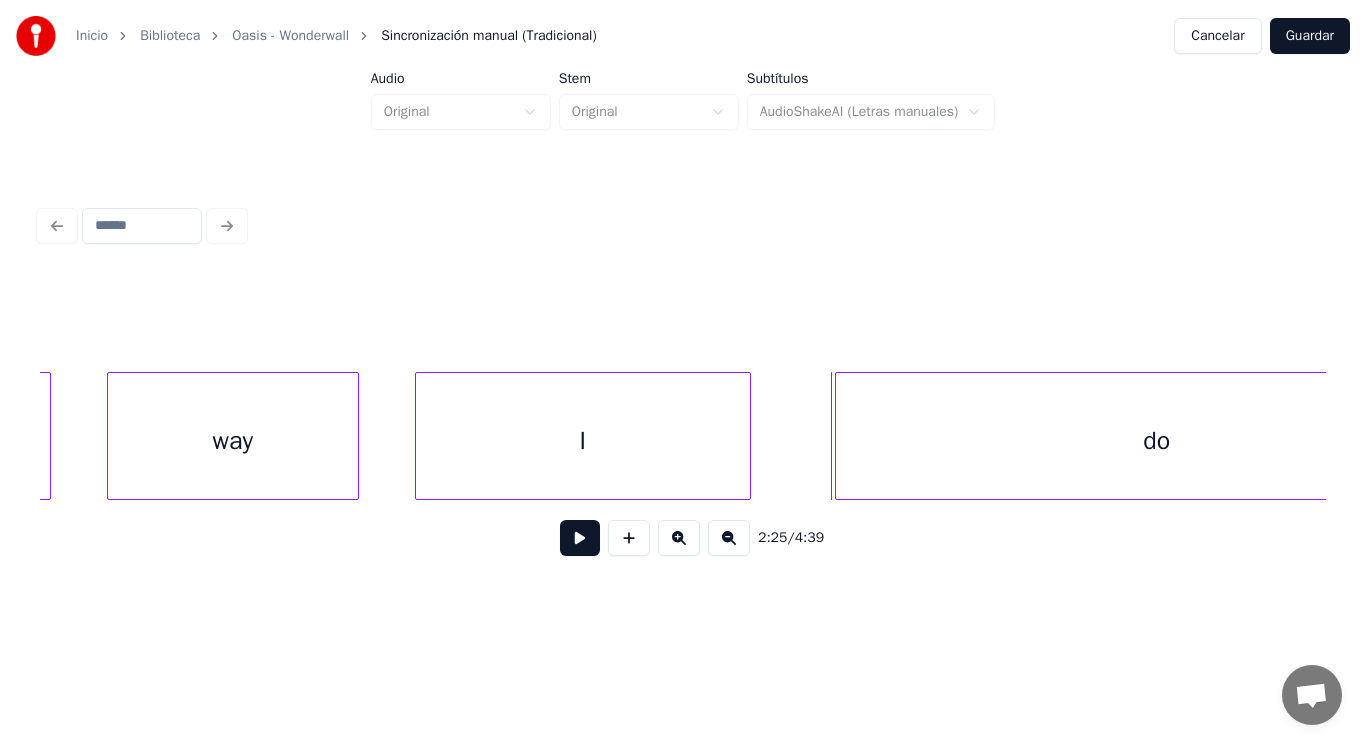 click at bounding box center [580, 538] 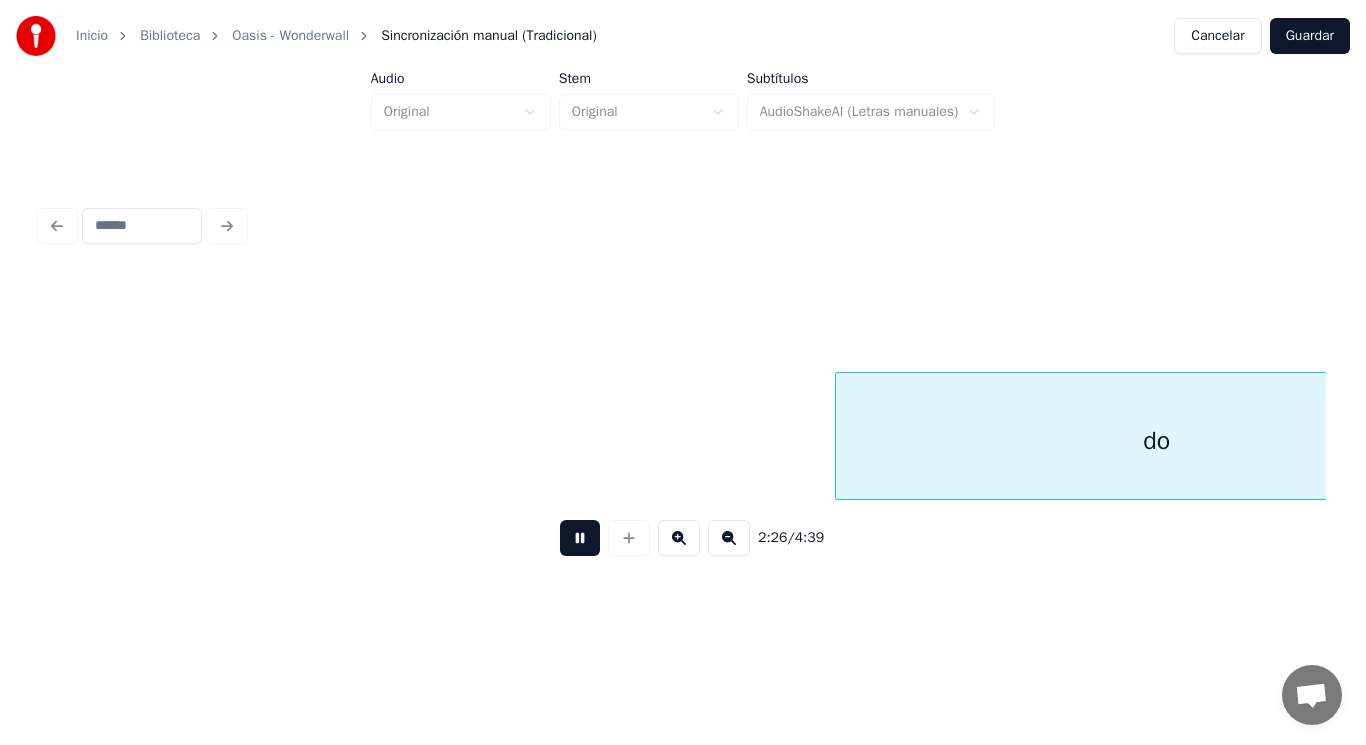 scroll, scrollTop: 0, scrollLeft: 204849, axis: horizontal 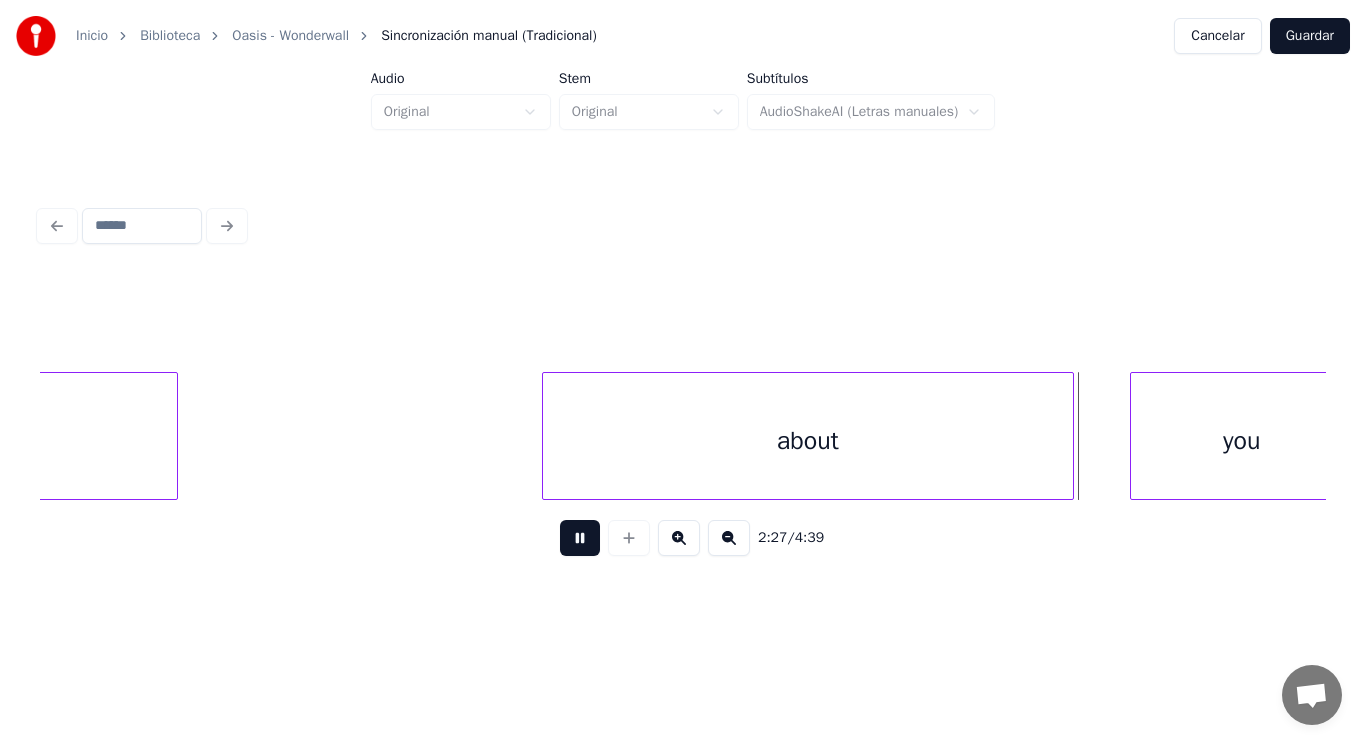 click at bounding box center (580, 538) 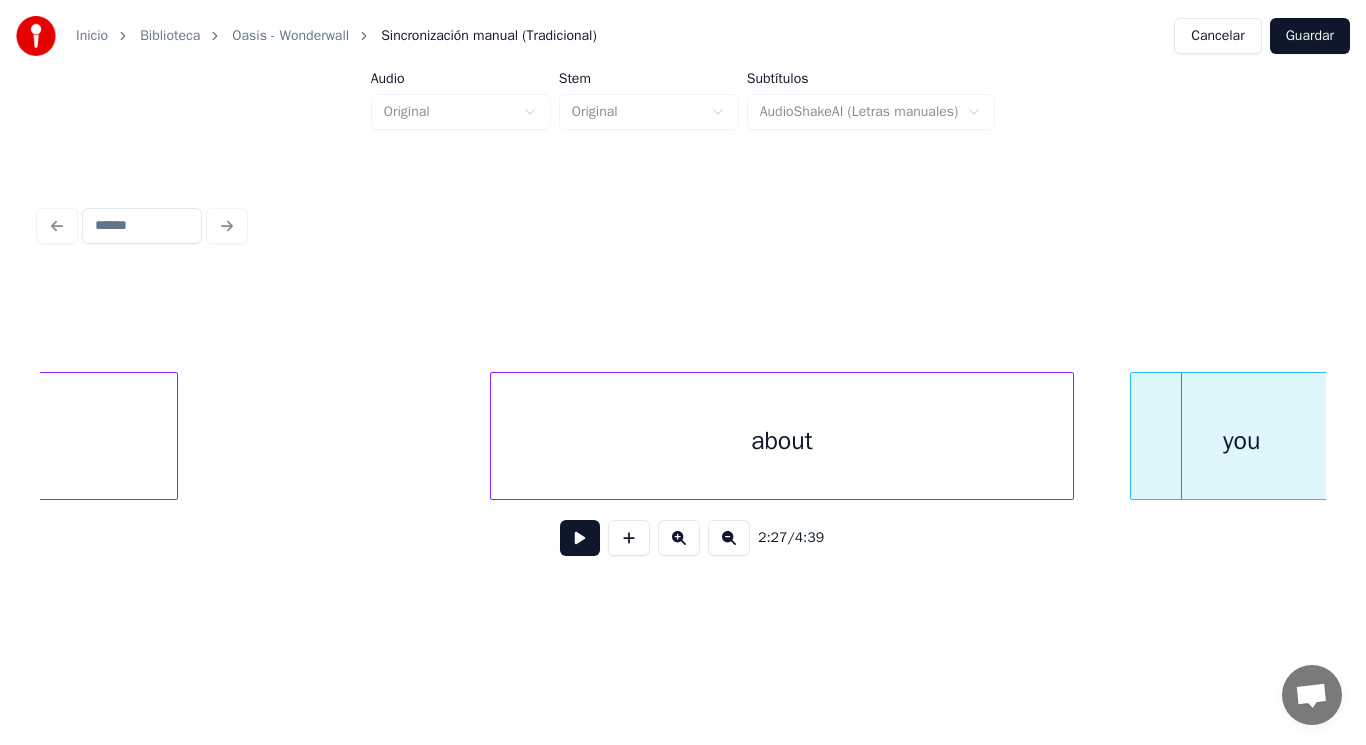 click at bounding box center [494, 436] 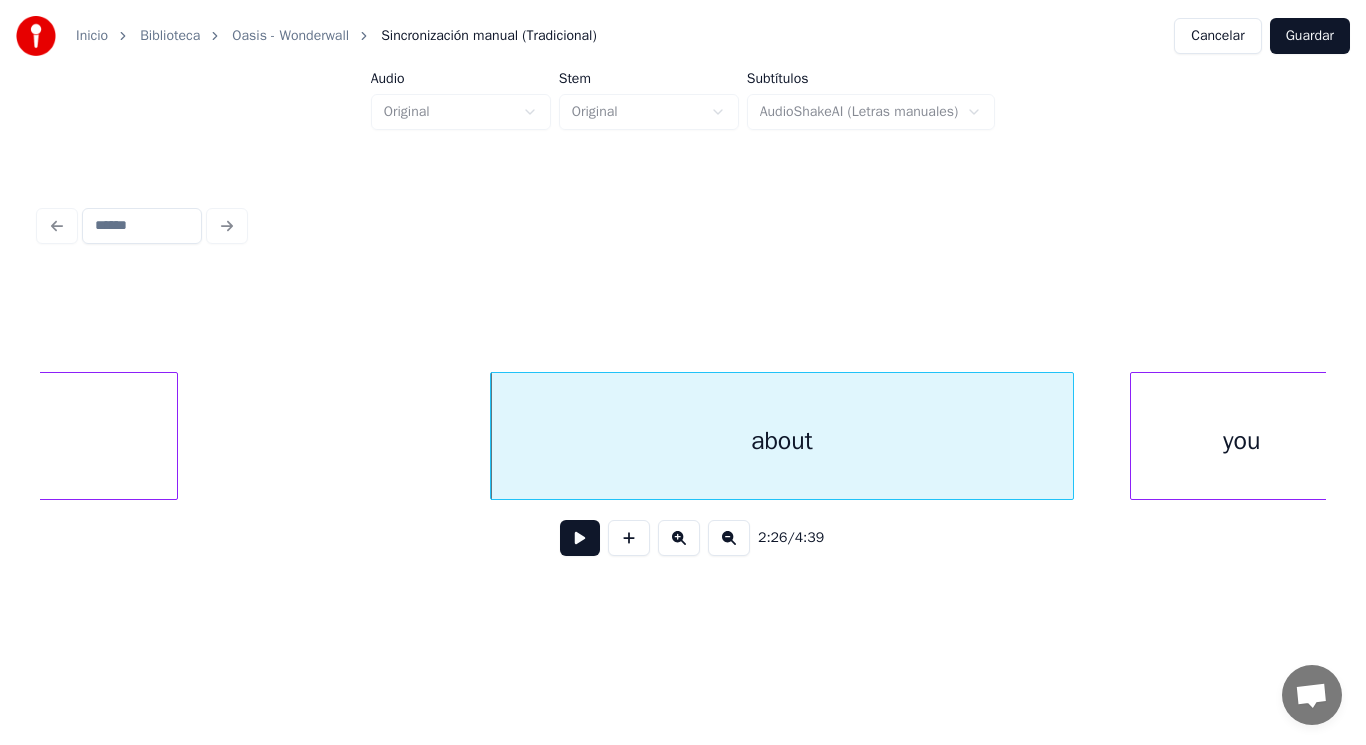 click at bounding box center (580, 538) 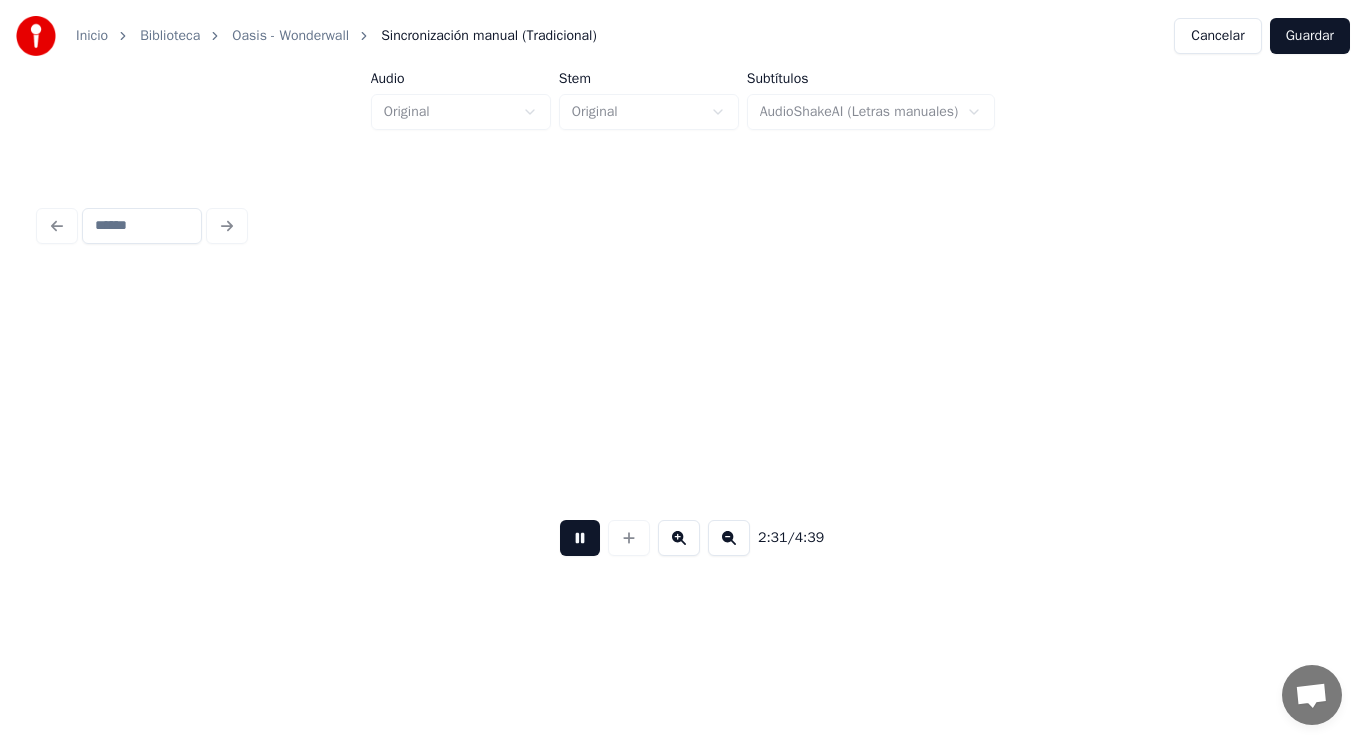 scroll, scrollTop: 0, scrollLeft: 212668, axis: horizontal 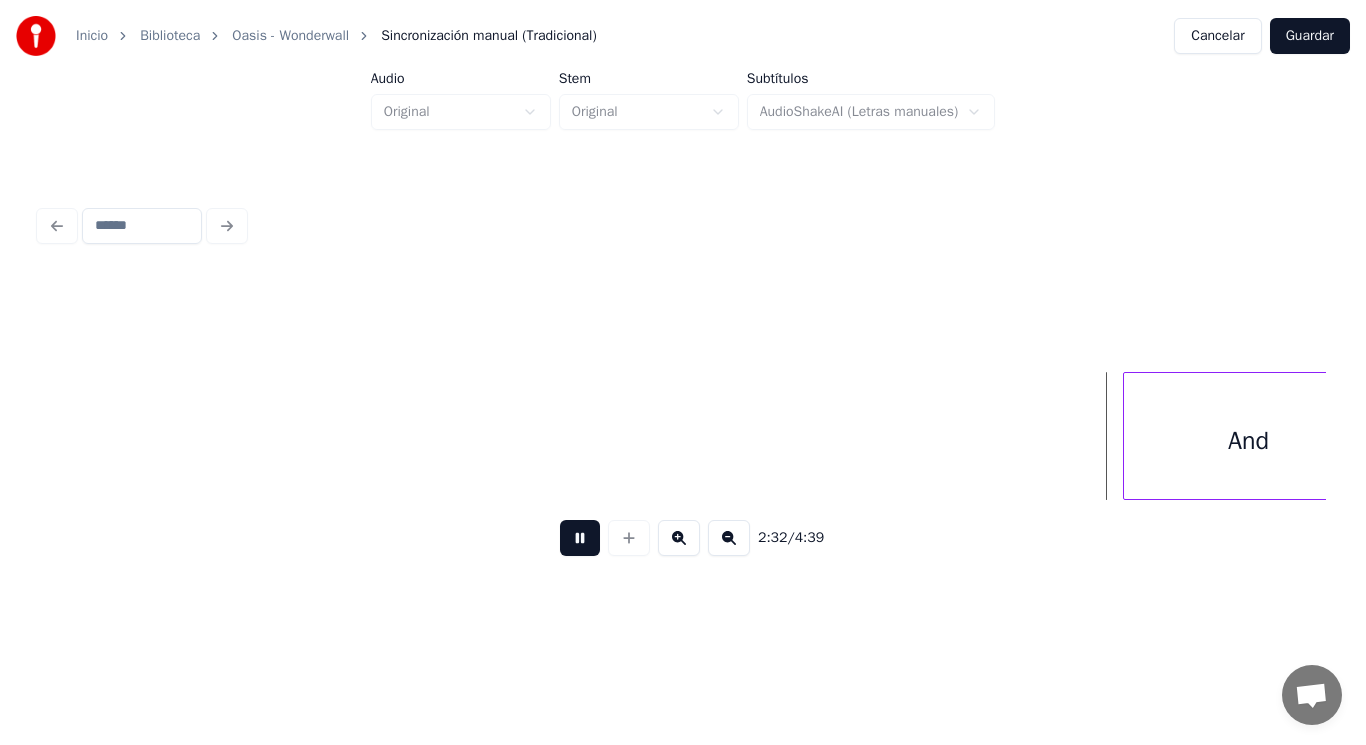 click at bounding box center [580, 538] 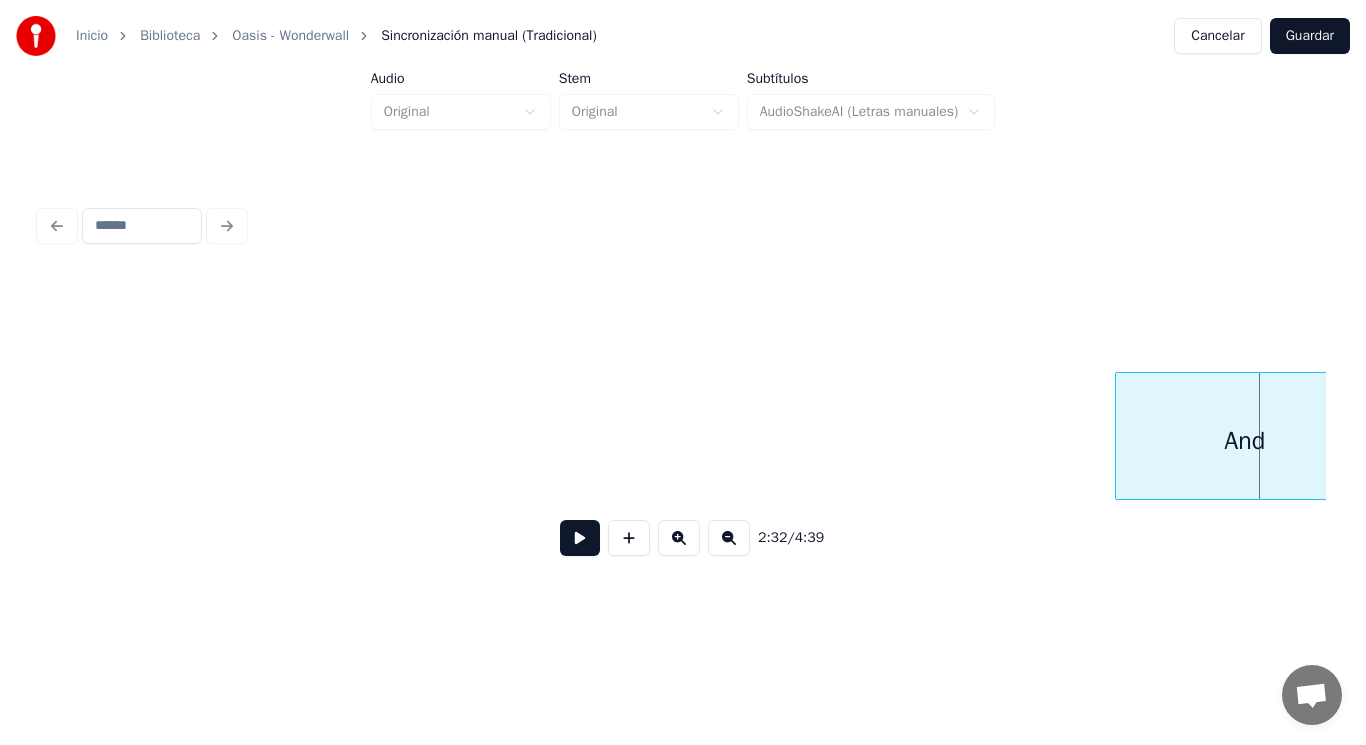 click at bounding box center (1119, 436) 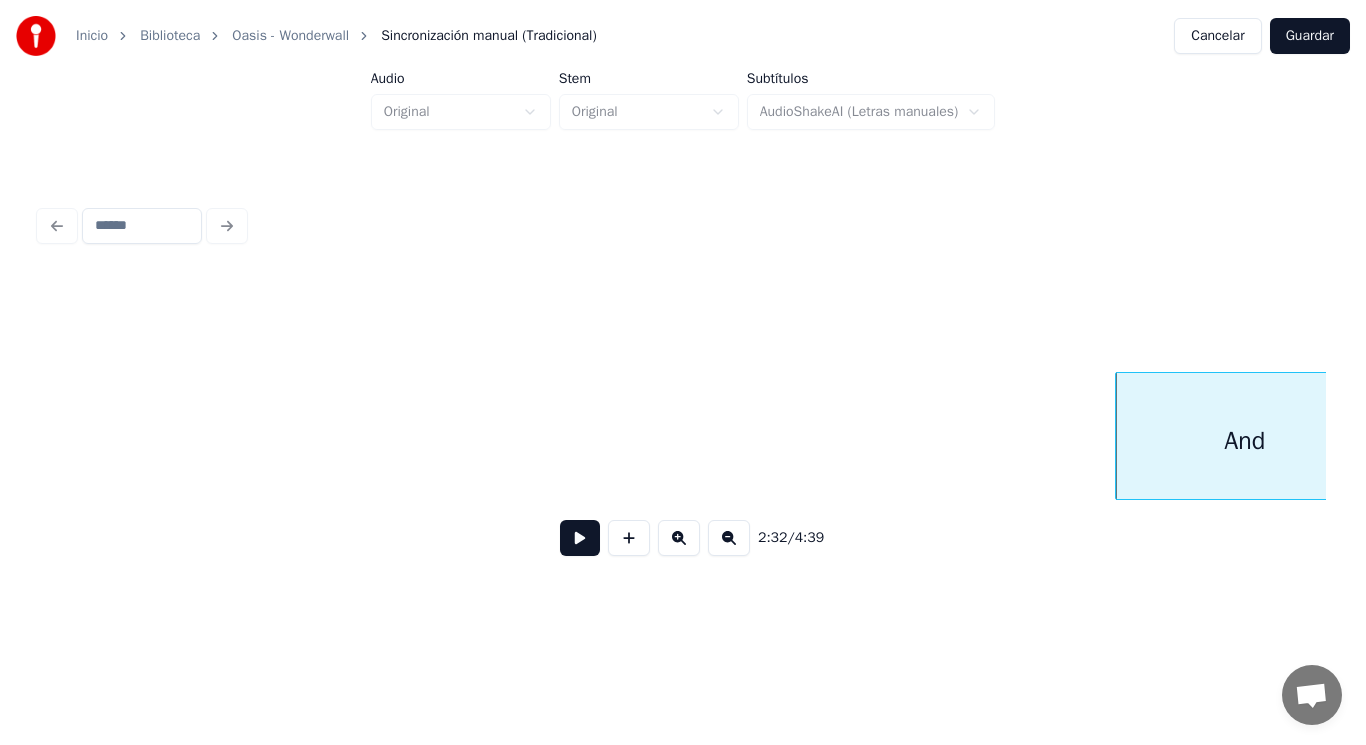 click on "And" at bounding box center [-16979, 436] 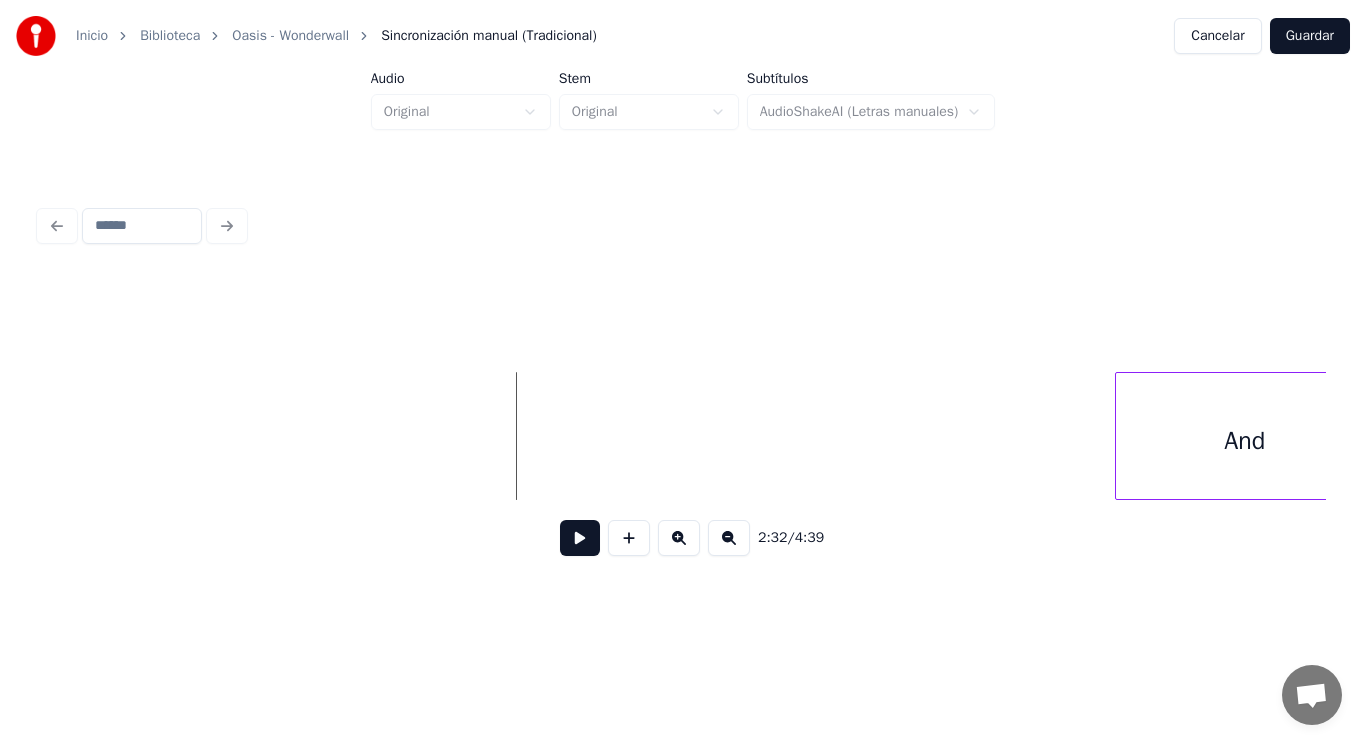 click at bounding box center (580, 538) 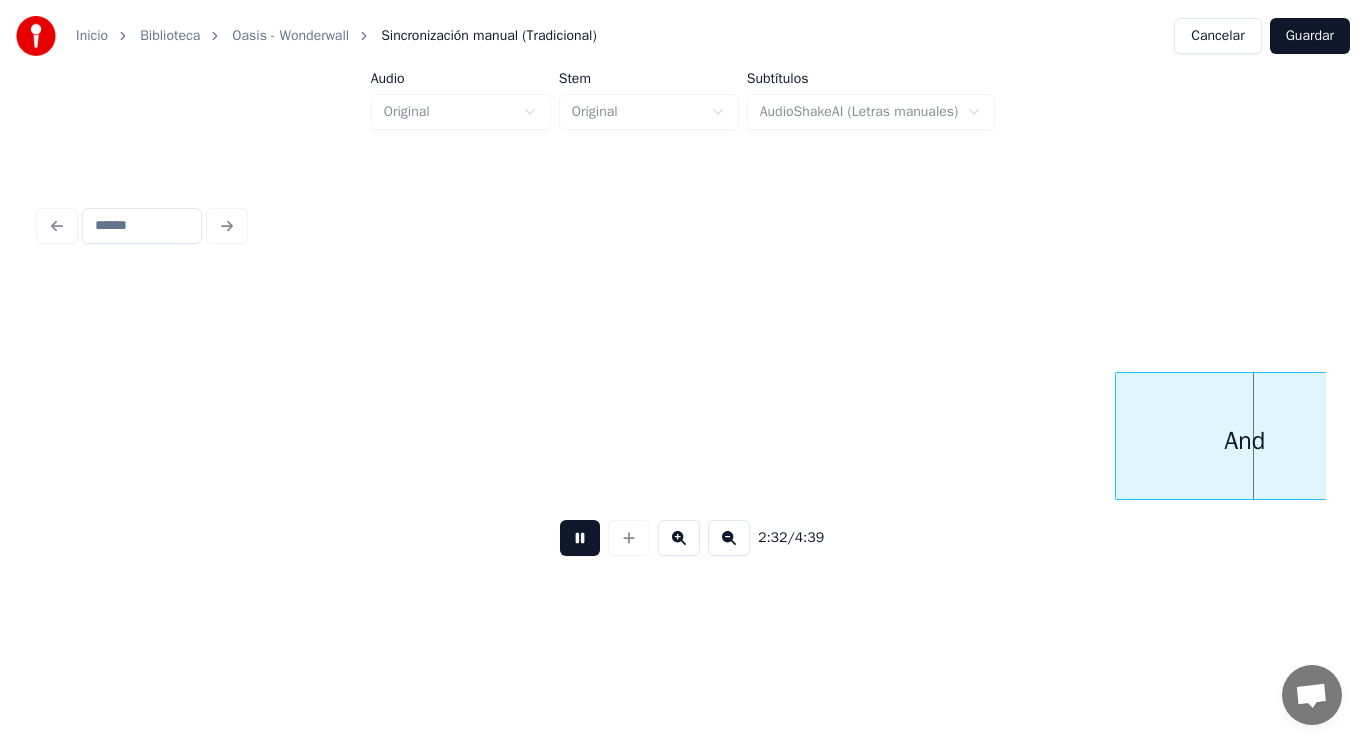 scroll, scrollTop: 0, scrollLeft: 213960, axis: horizontal 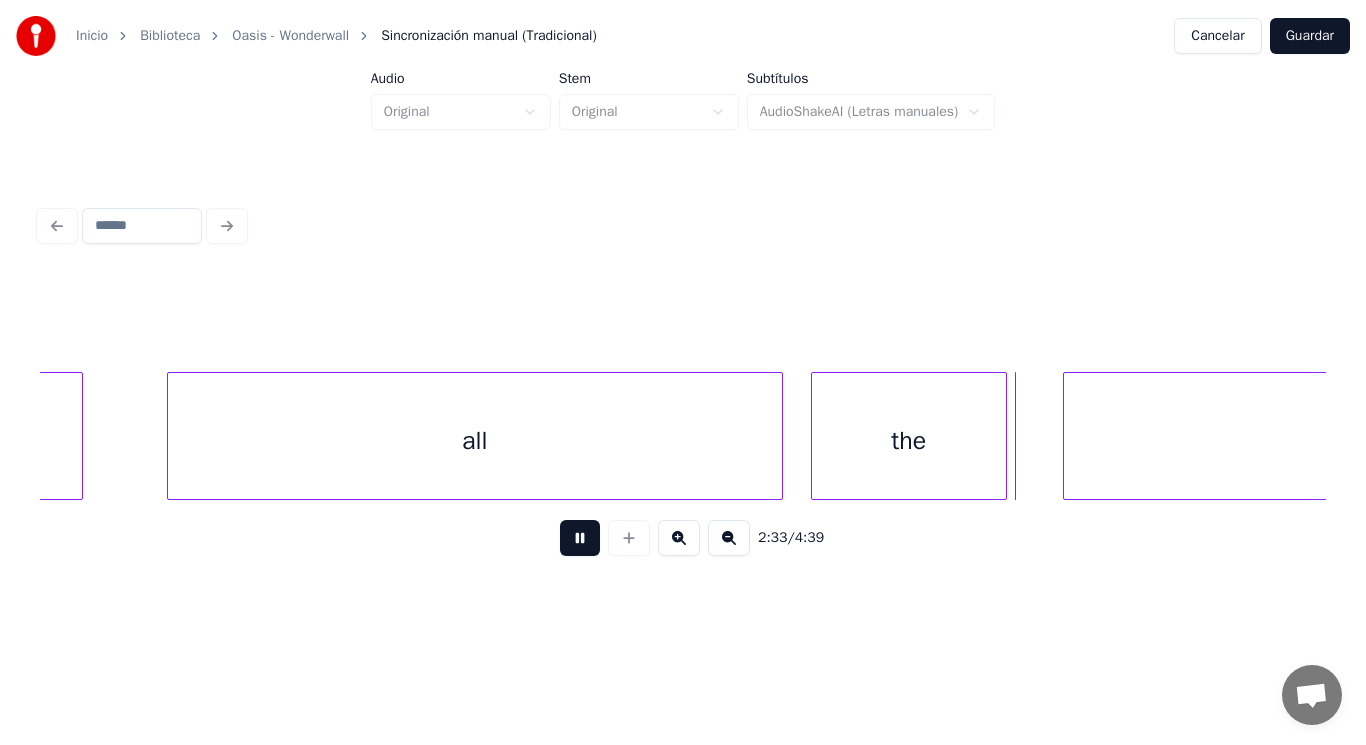 click at bounding box center [580, 538] 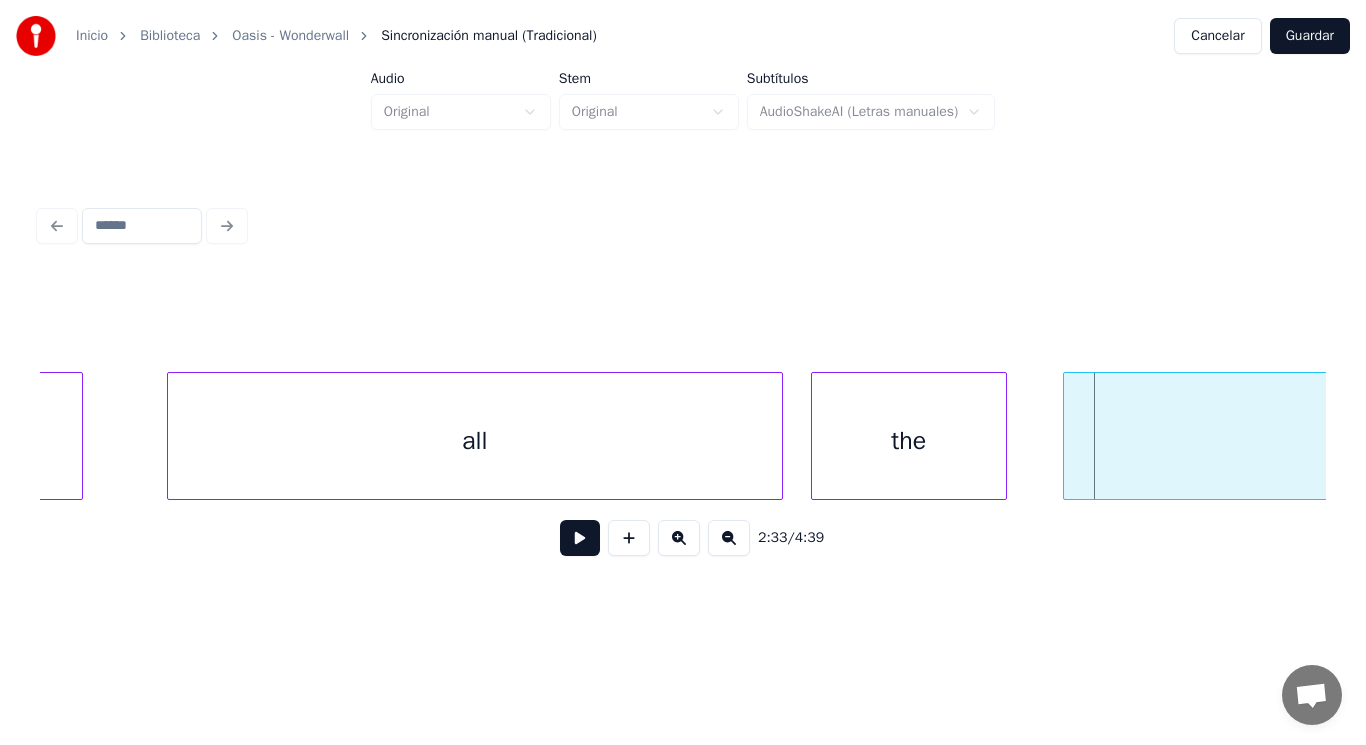 click at bounding box center (580, 538) 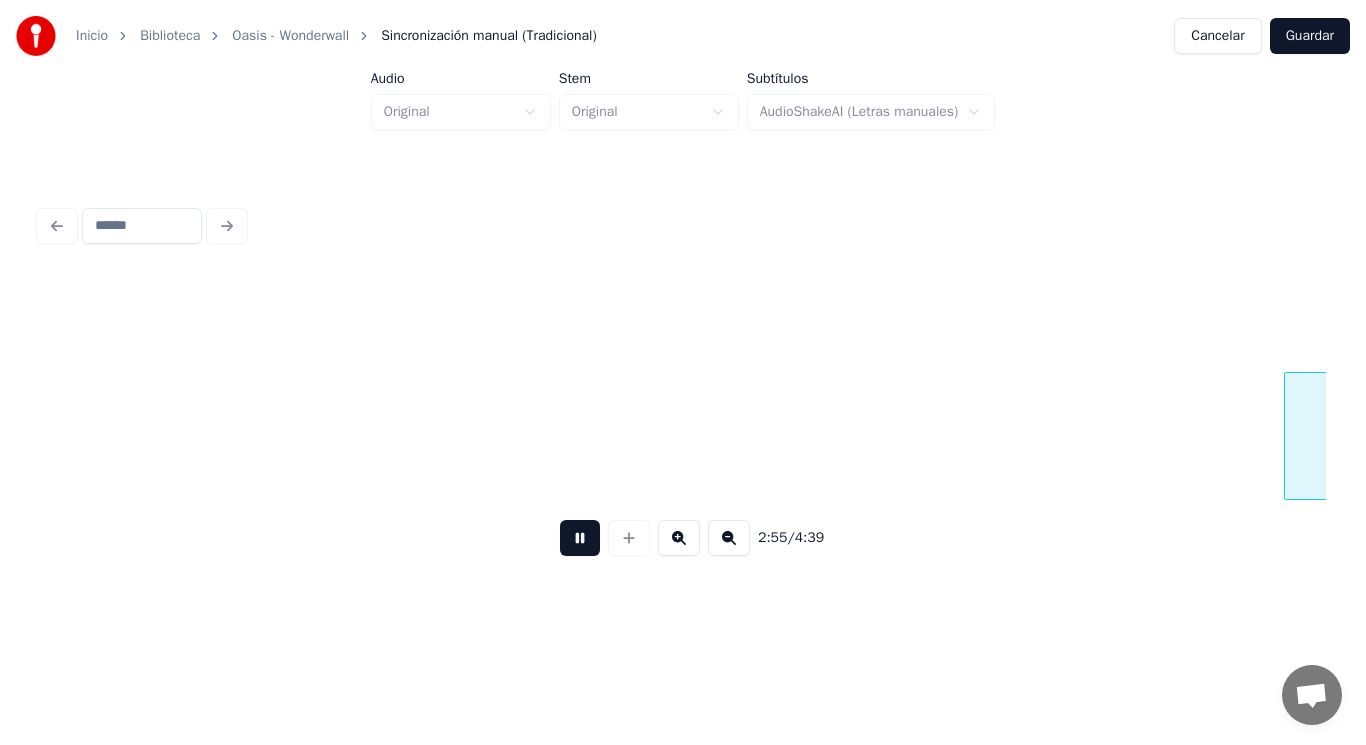 scroll, scrollTop: 0, scrollLeft: 245203, axis: horizontal 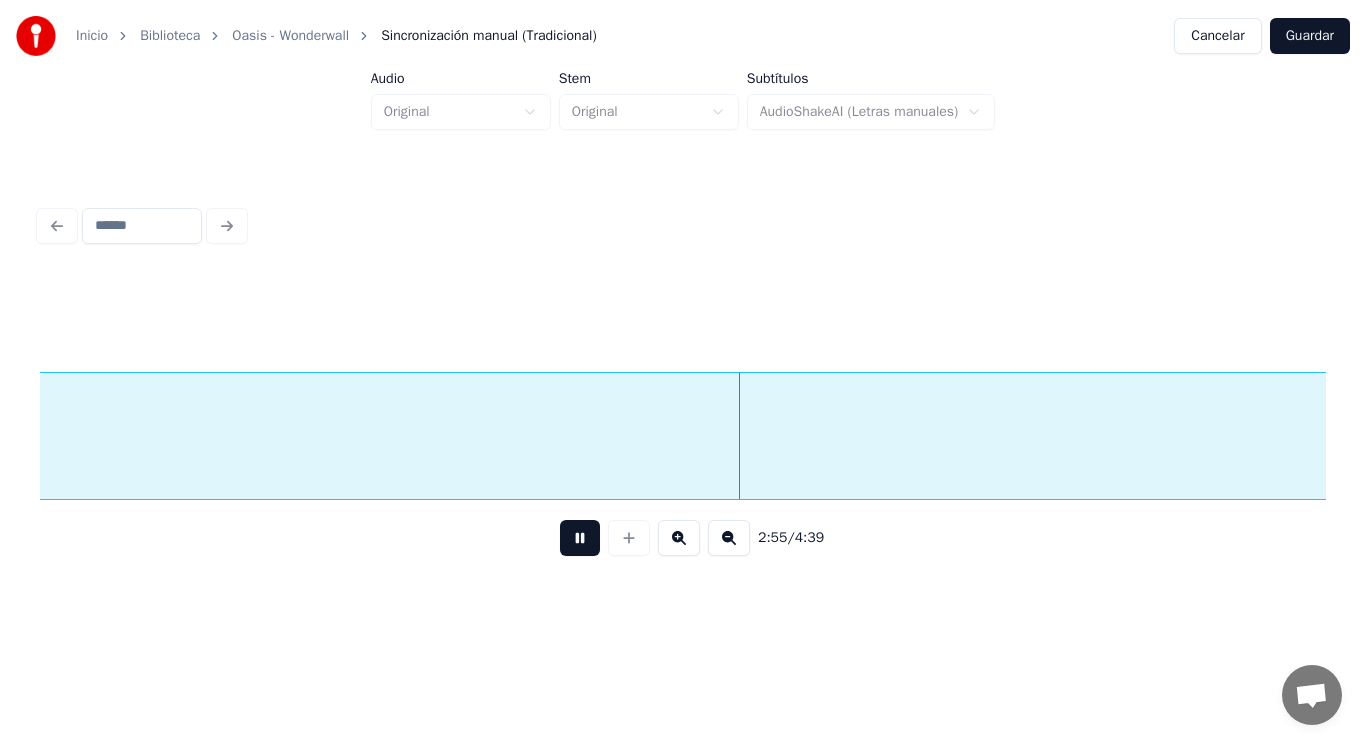 click at bounding box center [580, 538] 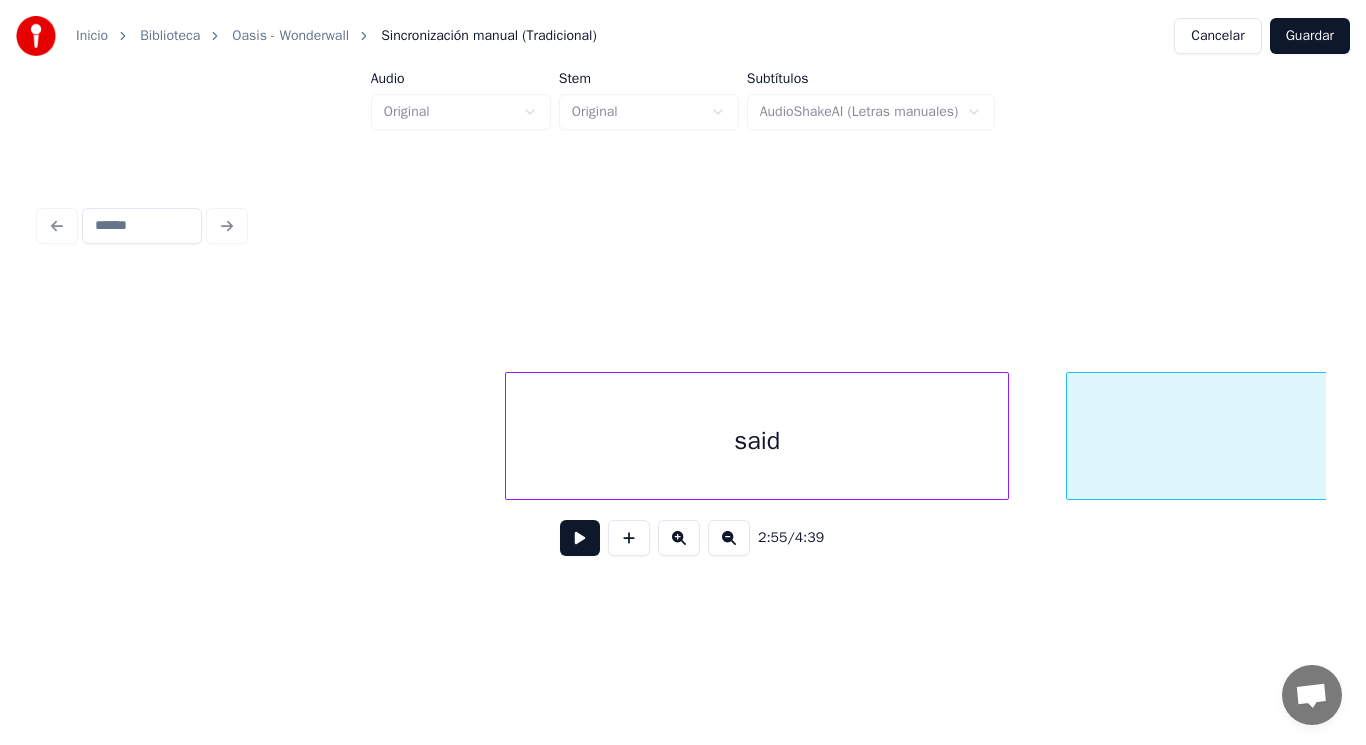 scroll, scrollTop: 0, scrollLeft: 243481, axis: horizontal 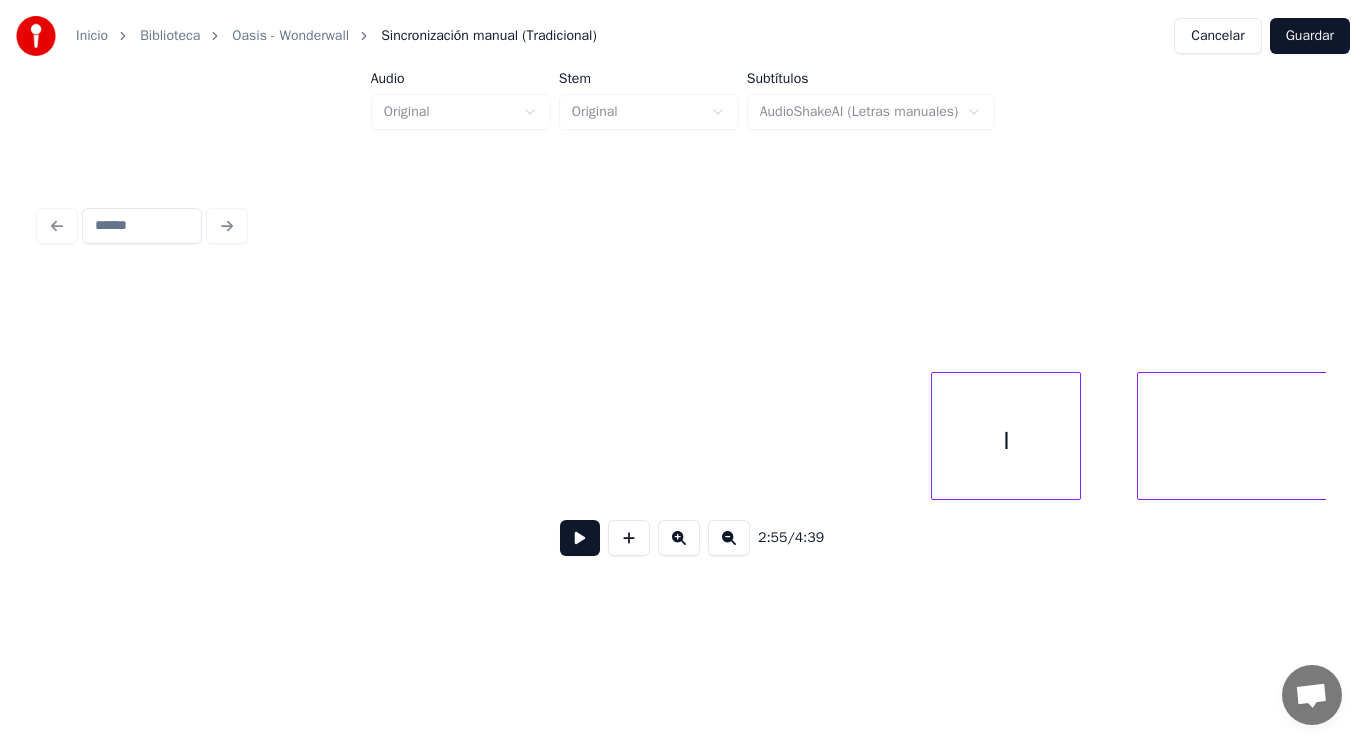 click at bounding box center [935, 436] 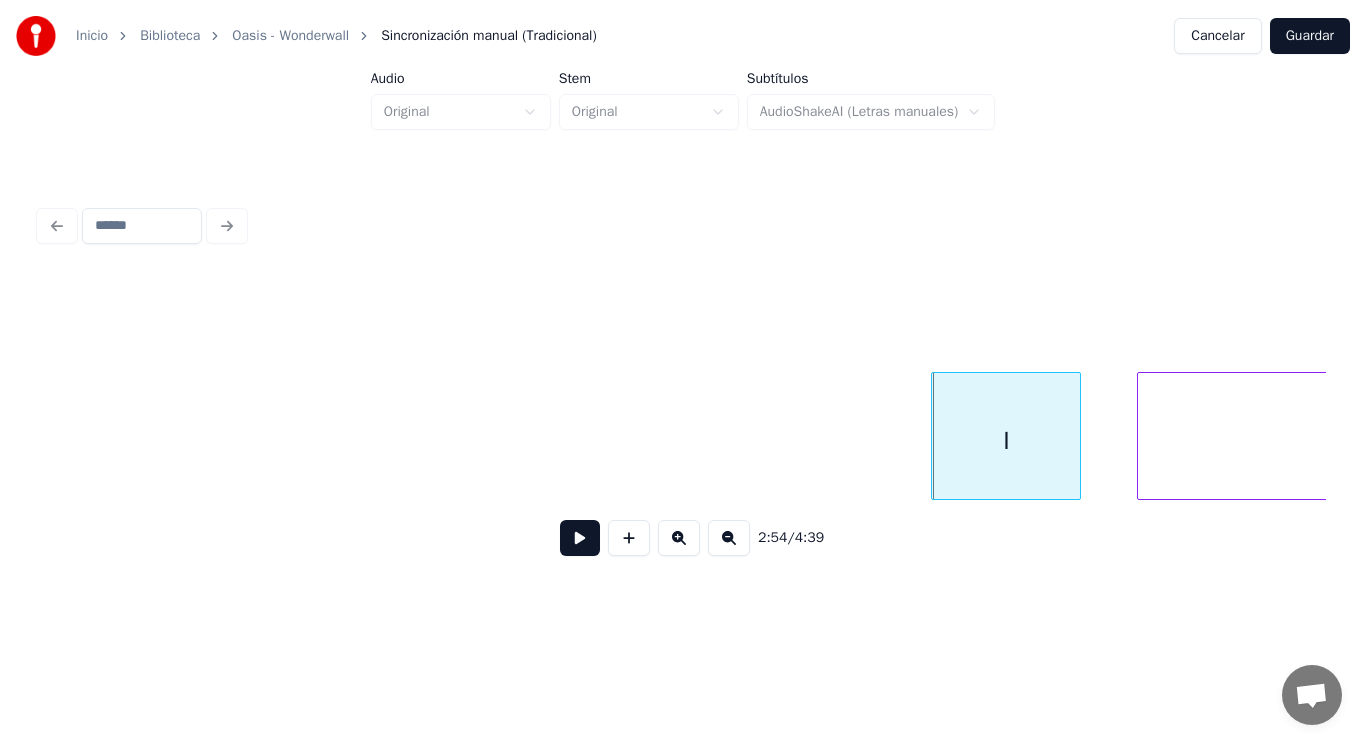 click at bounding box center (580, 538) 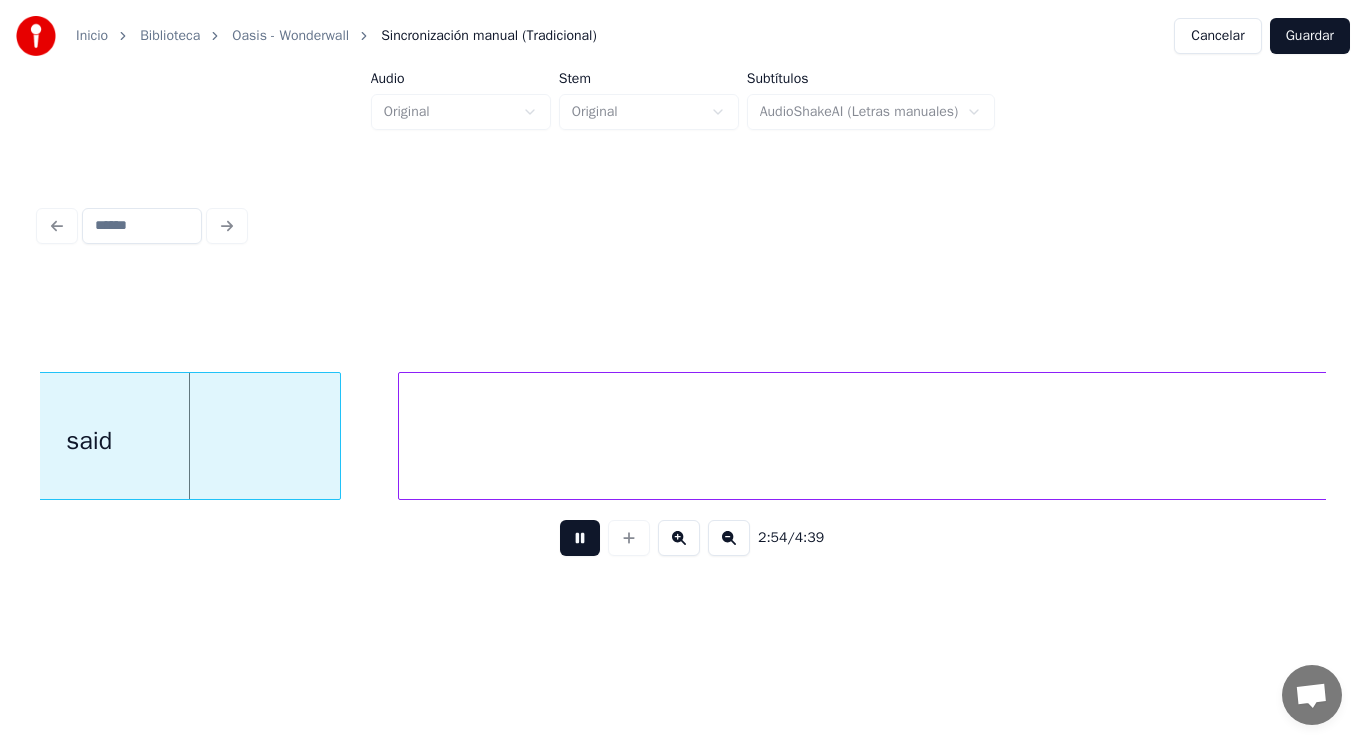 click at bounding box center (580, 538) 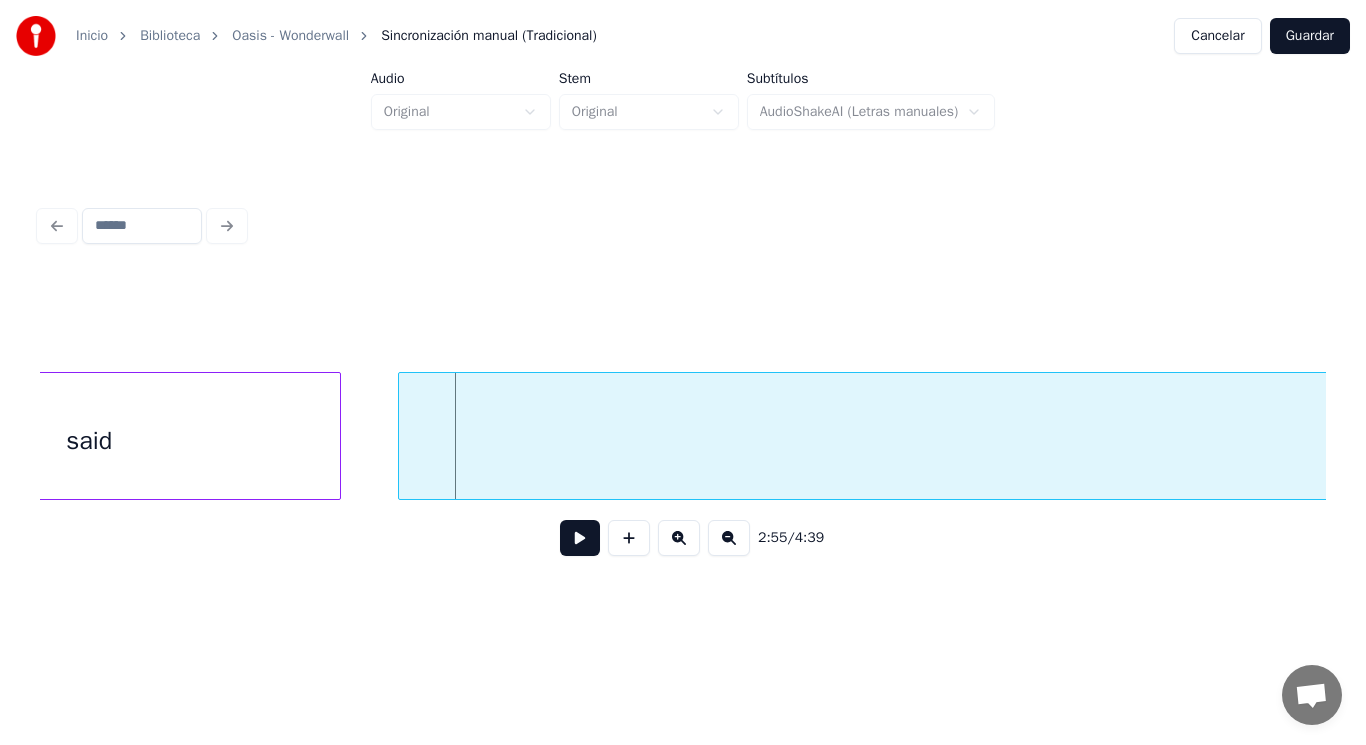 click on "said" at bounding box center [89, 441] 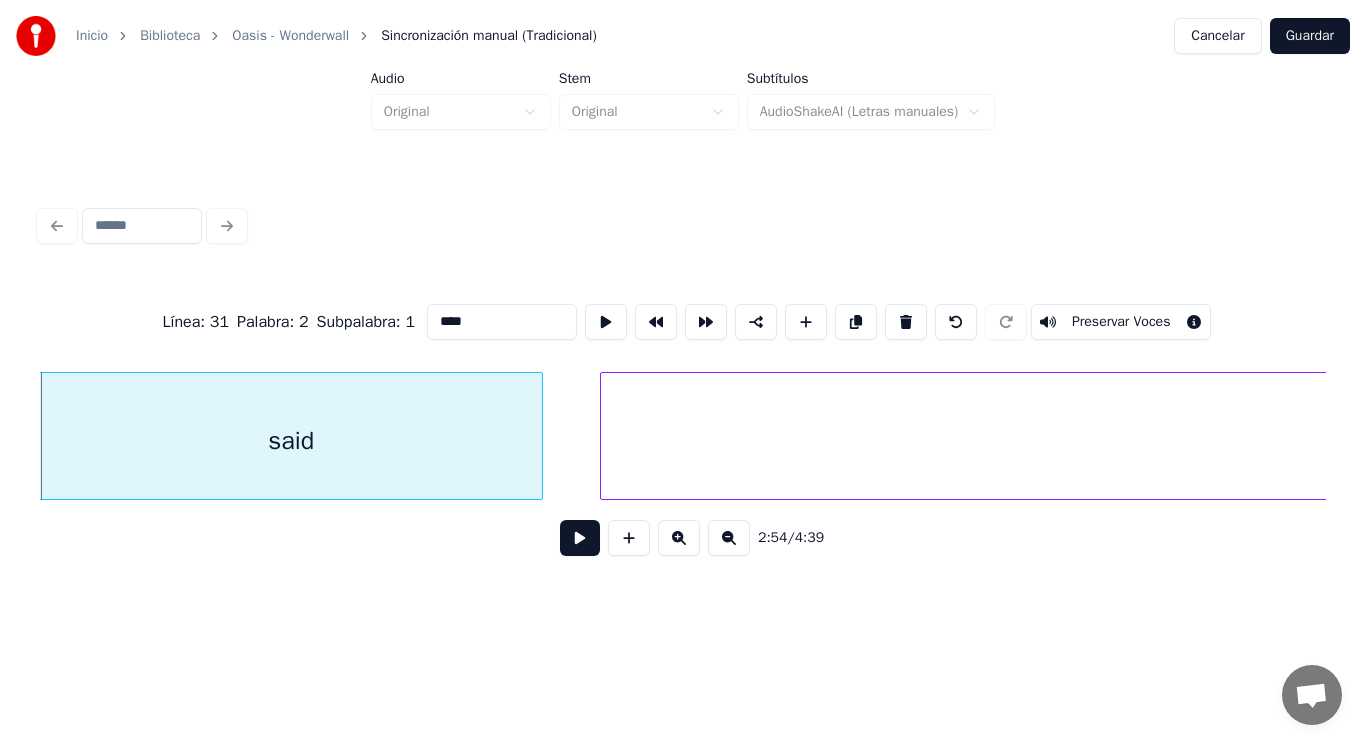 click at bounding box center [580, 538] 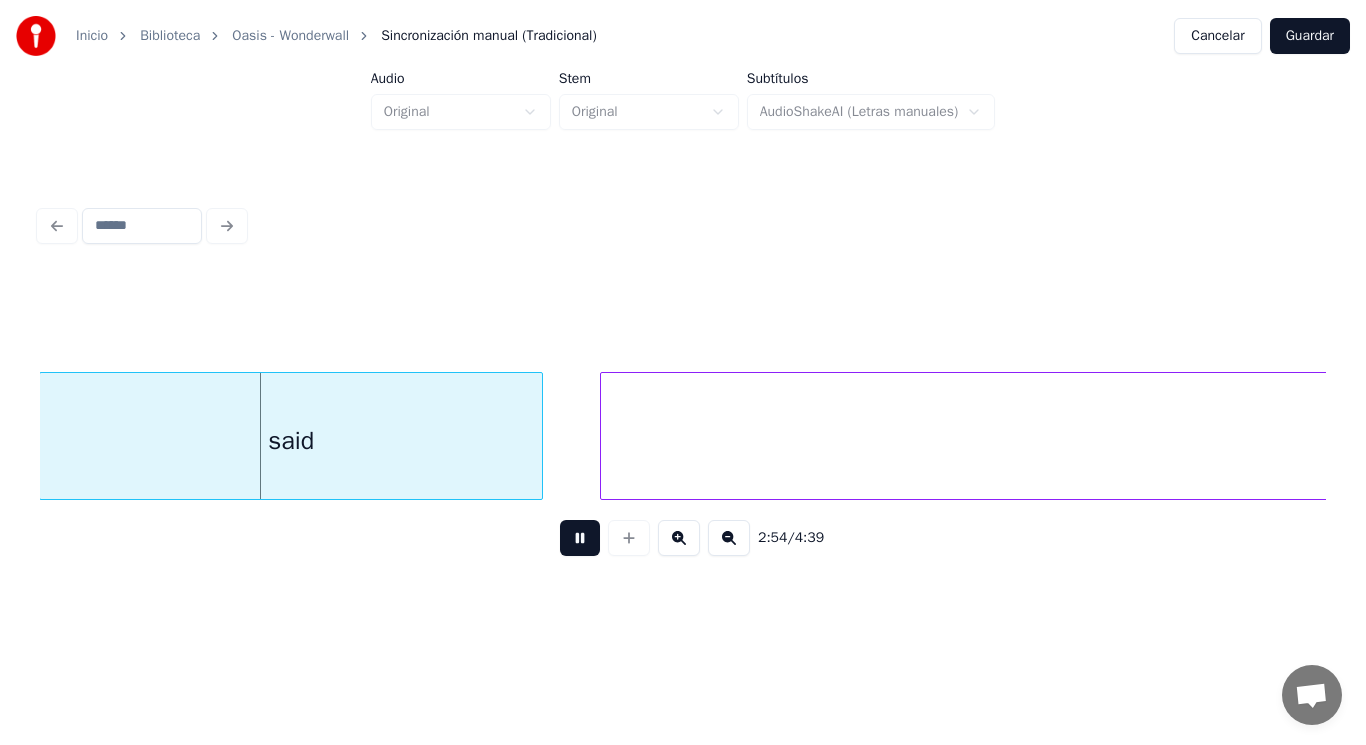 click at bounding box center [580, 538] 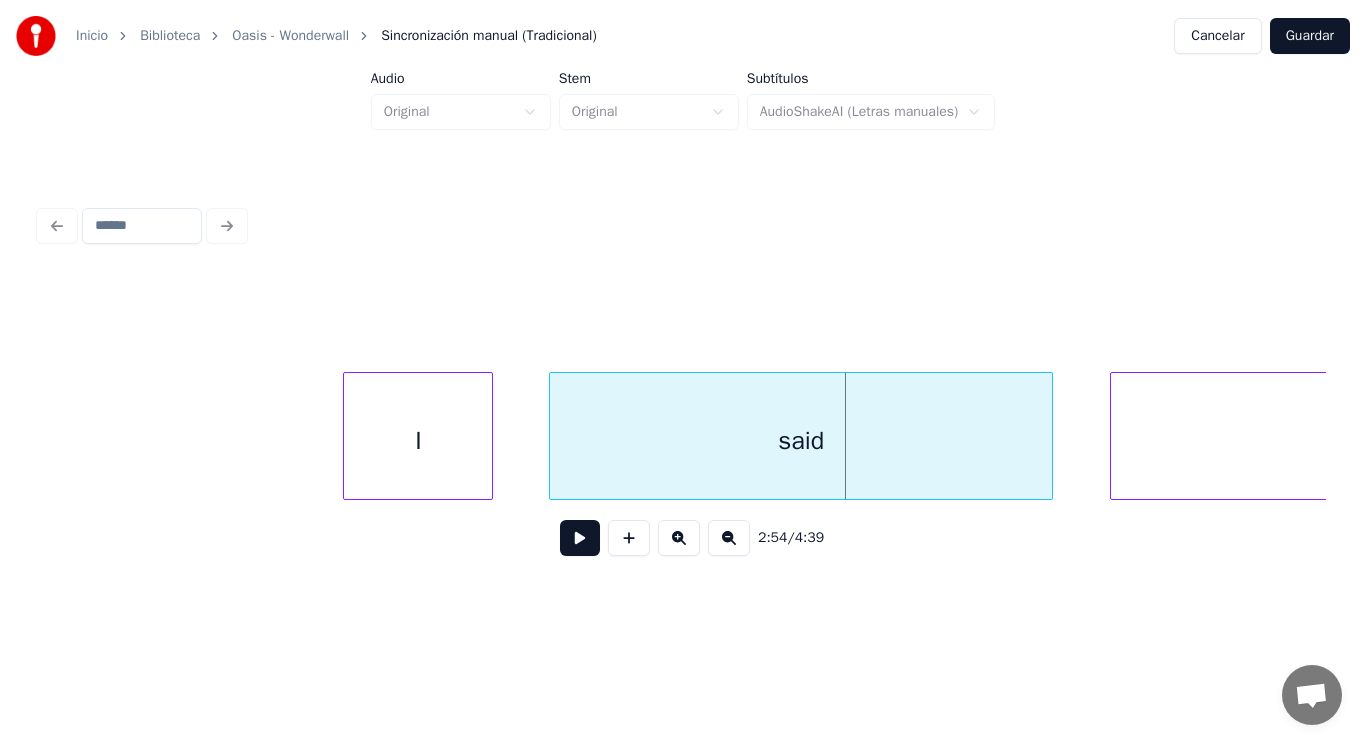 scroll, scrollTop: 0, scrollLeft: 244059, axis: horizontal 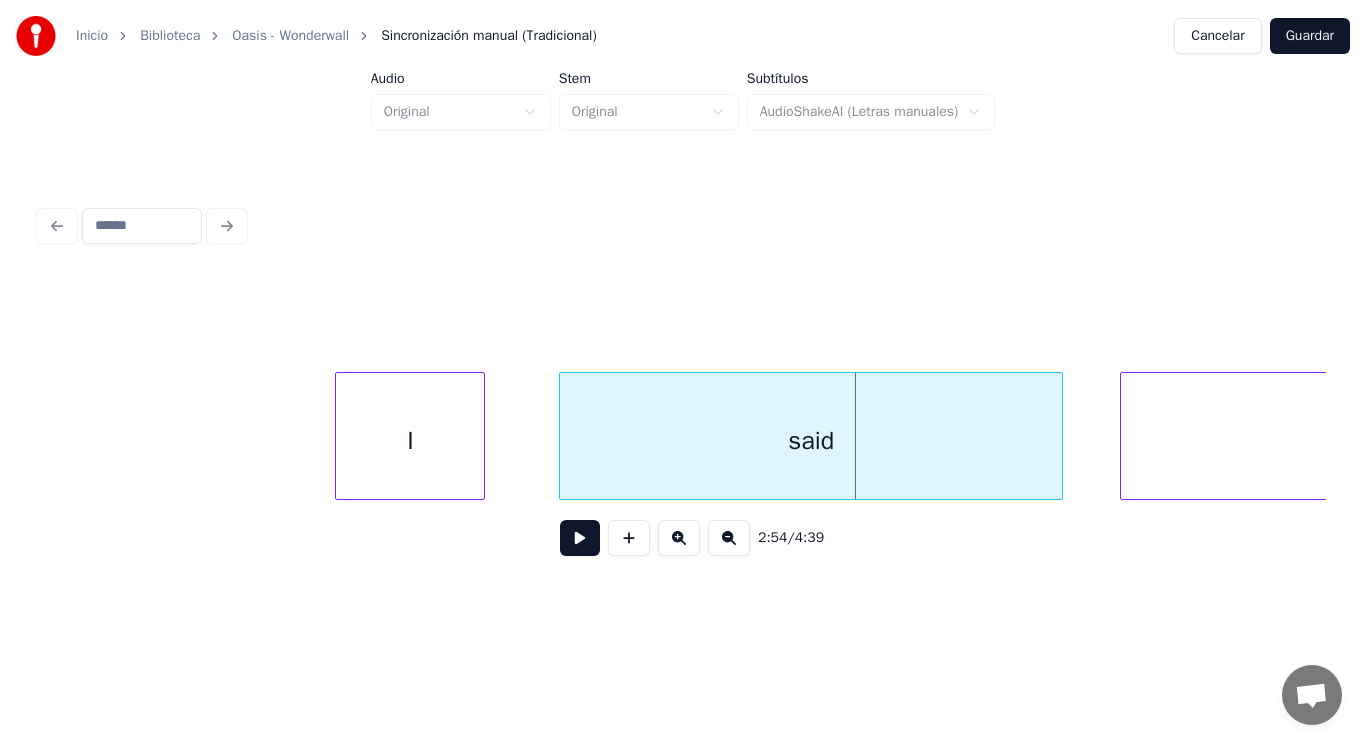 click on "I" at bounding box center (410, 441) 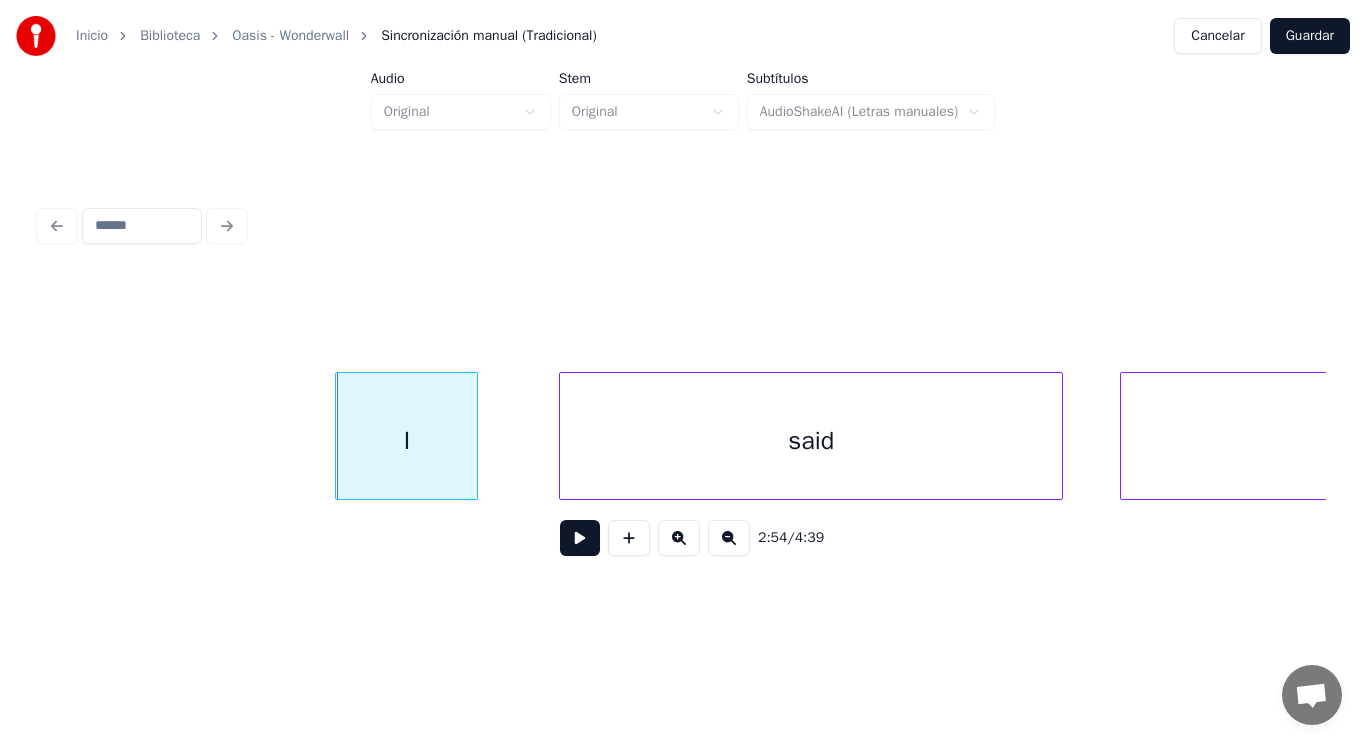 click at bounding box center (474, 436) 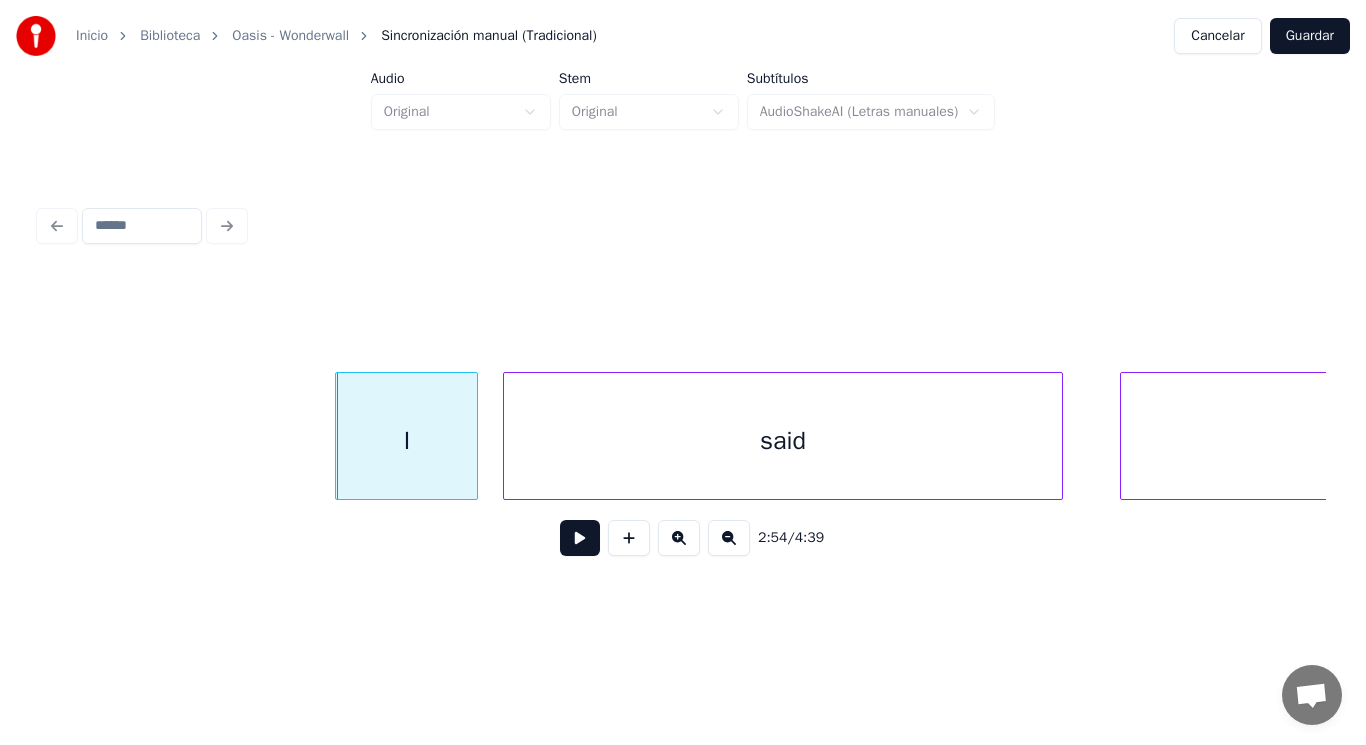 click at bounding box center [507, 436] 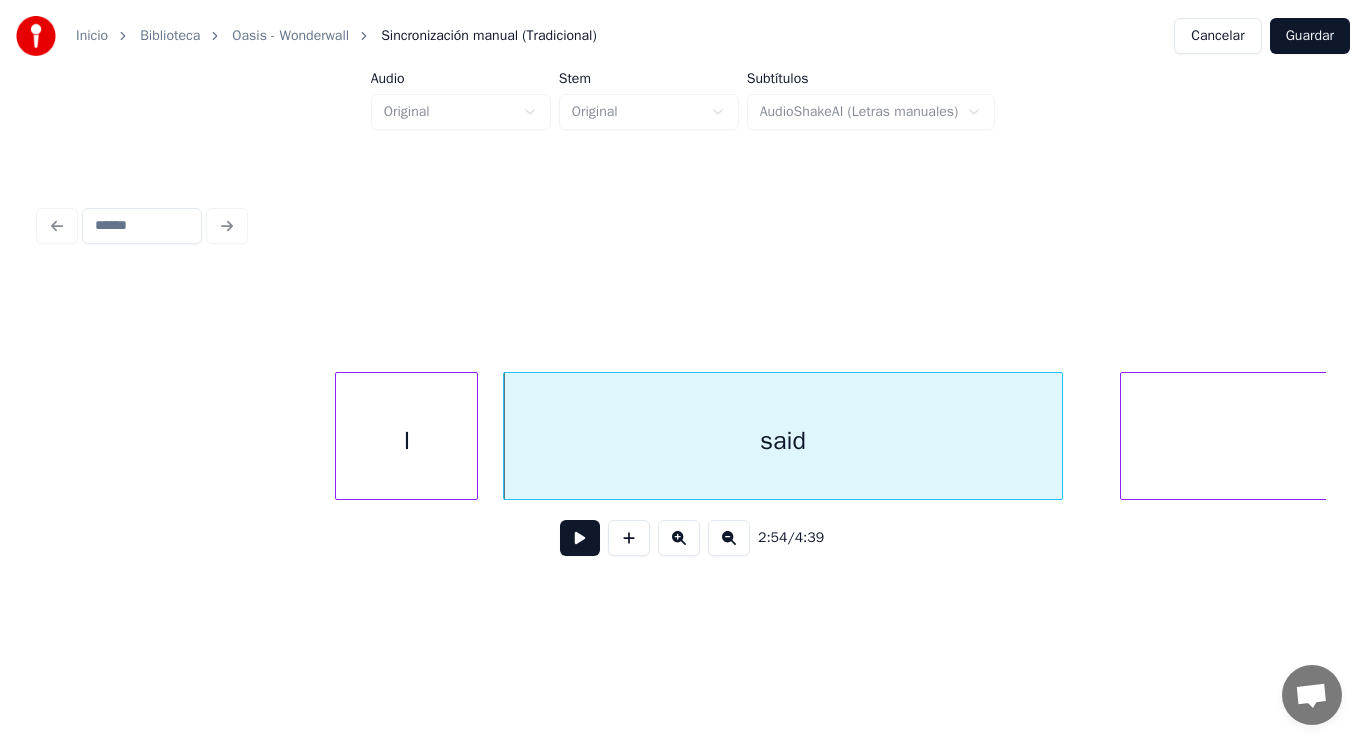 click at bounding box center (580, 538) 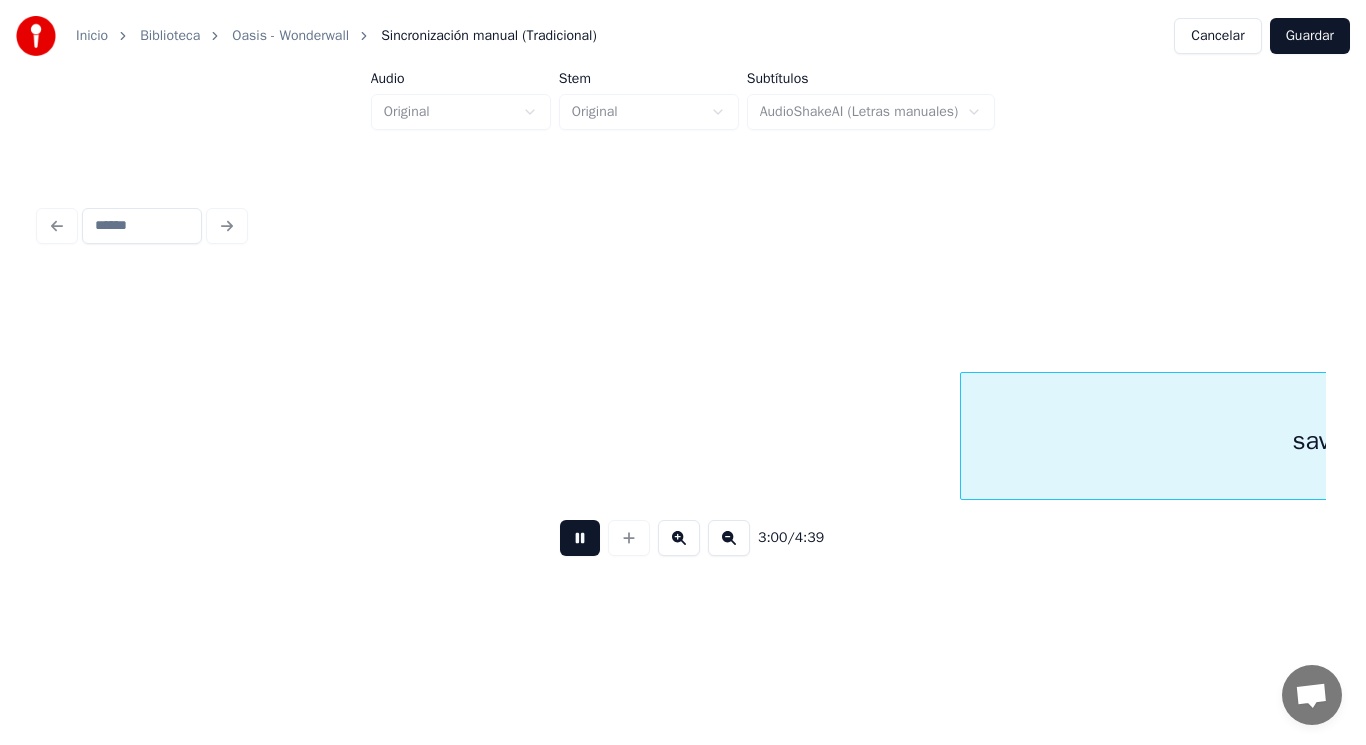 scroll, scrollTop: 0, scrollLeft: 253193, axis: horizontal 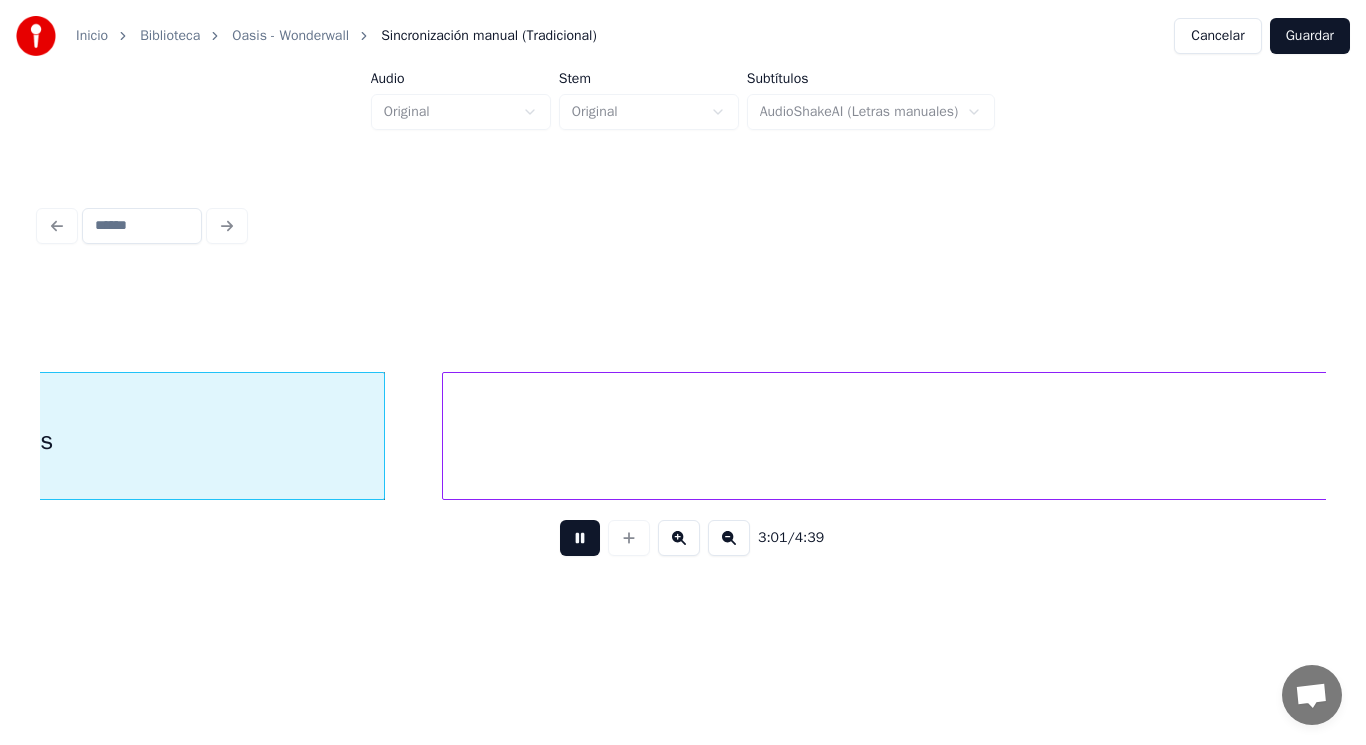 click at bounding box center [580, 538] 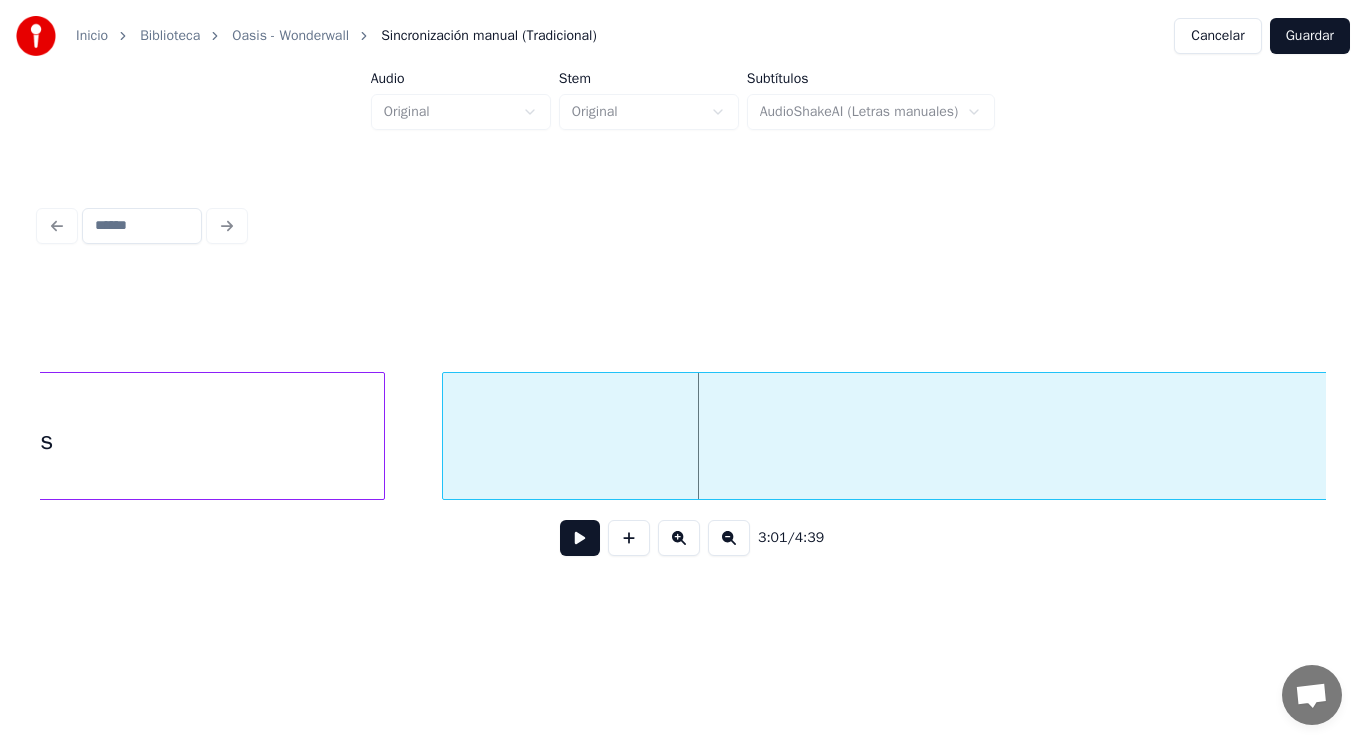click on "saves" at bounding box center (21, 441) 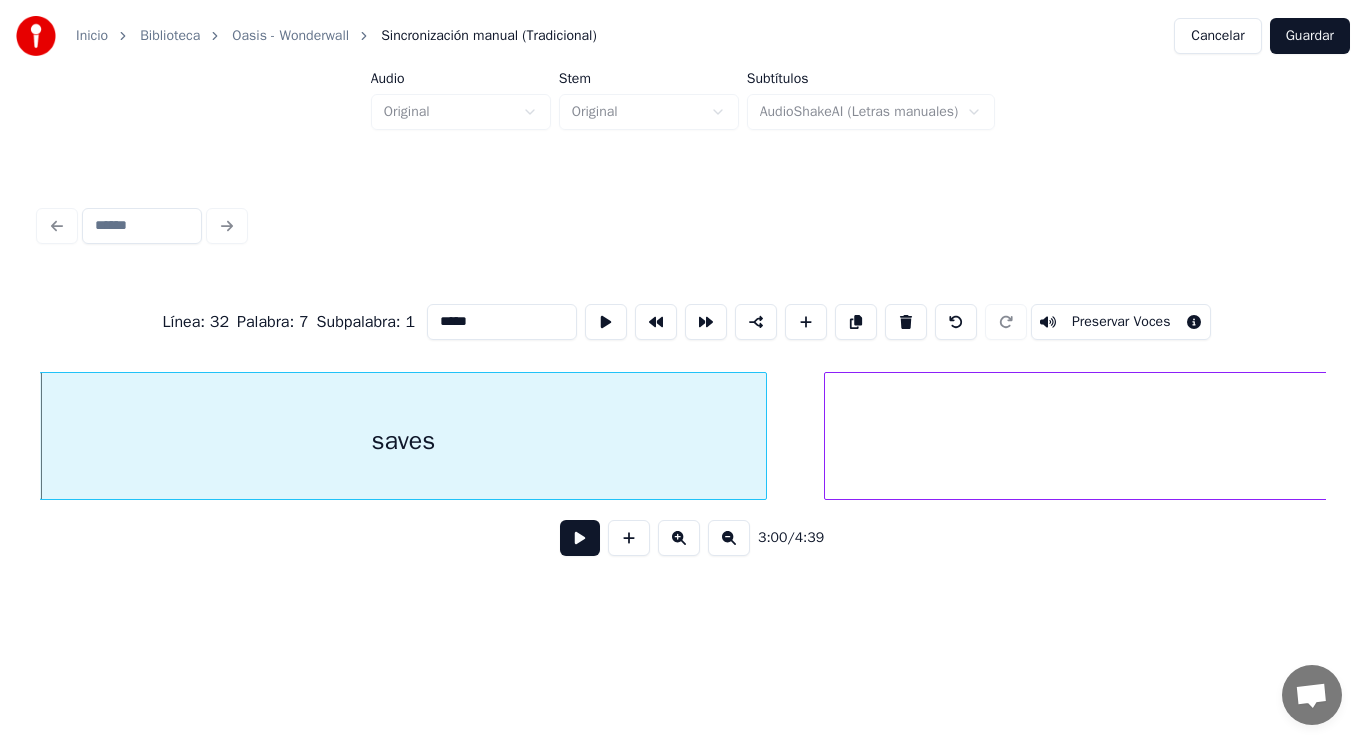 click at bounding box center [580, 538] 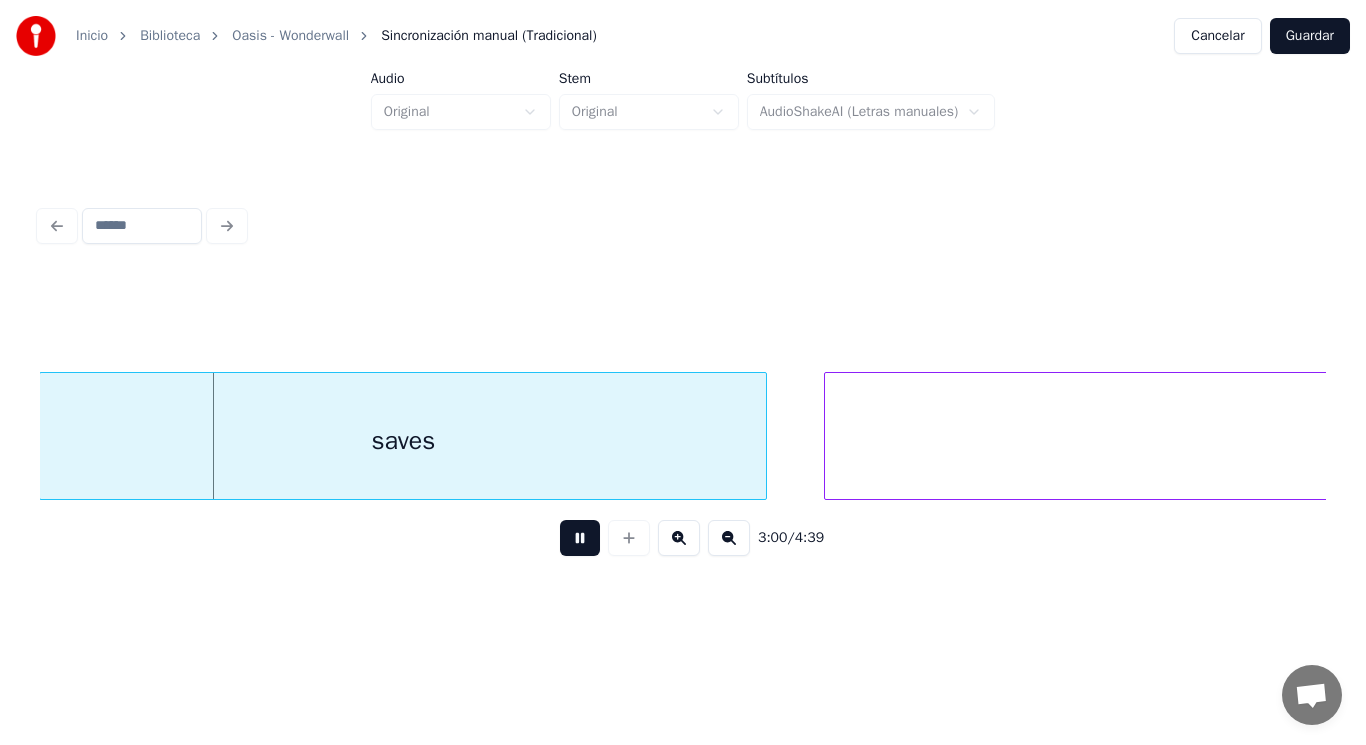 click at bounding box center (580, 538) 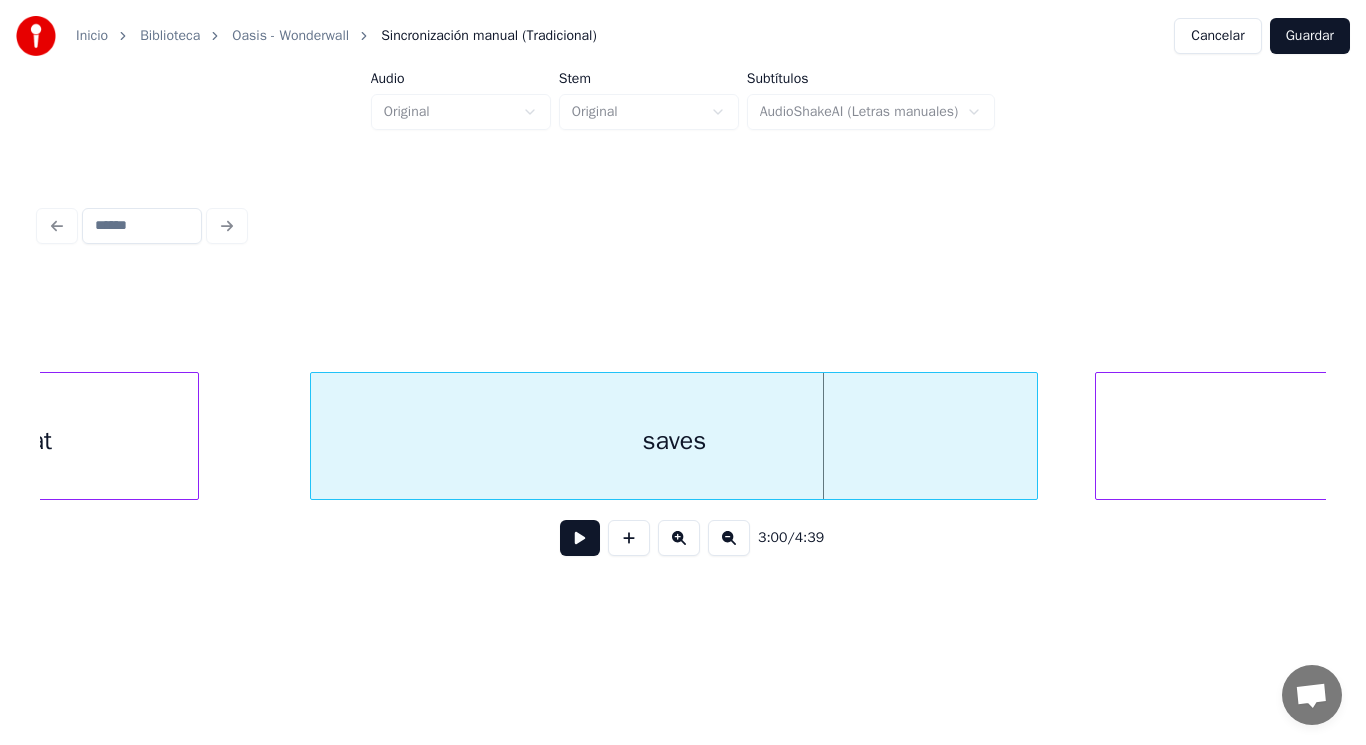 scroll, scrollTop: 0, scrollLeft: 252491, axis: horizontal 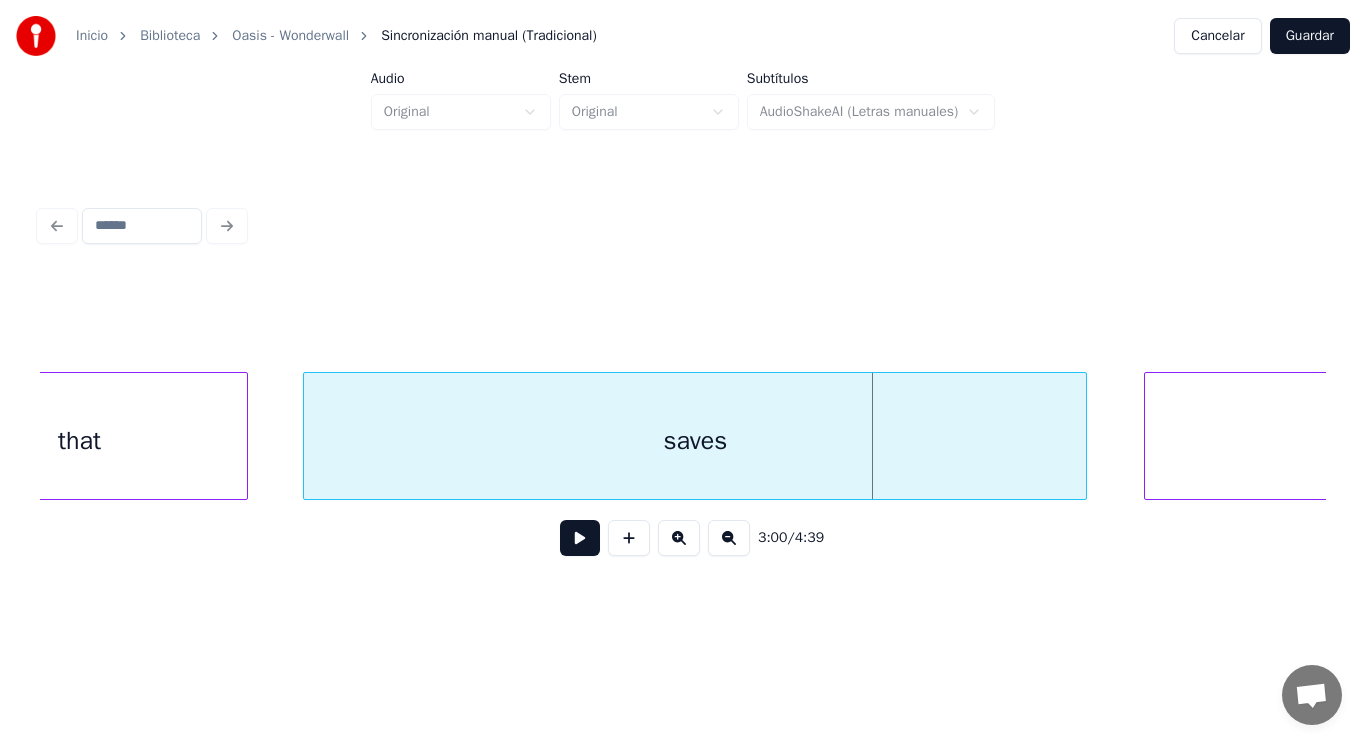 click at bounding box center (307, 436) 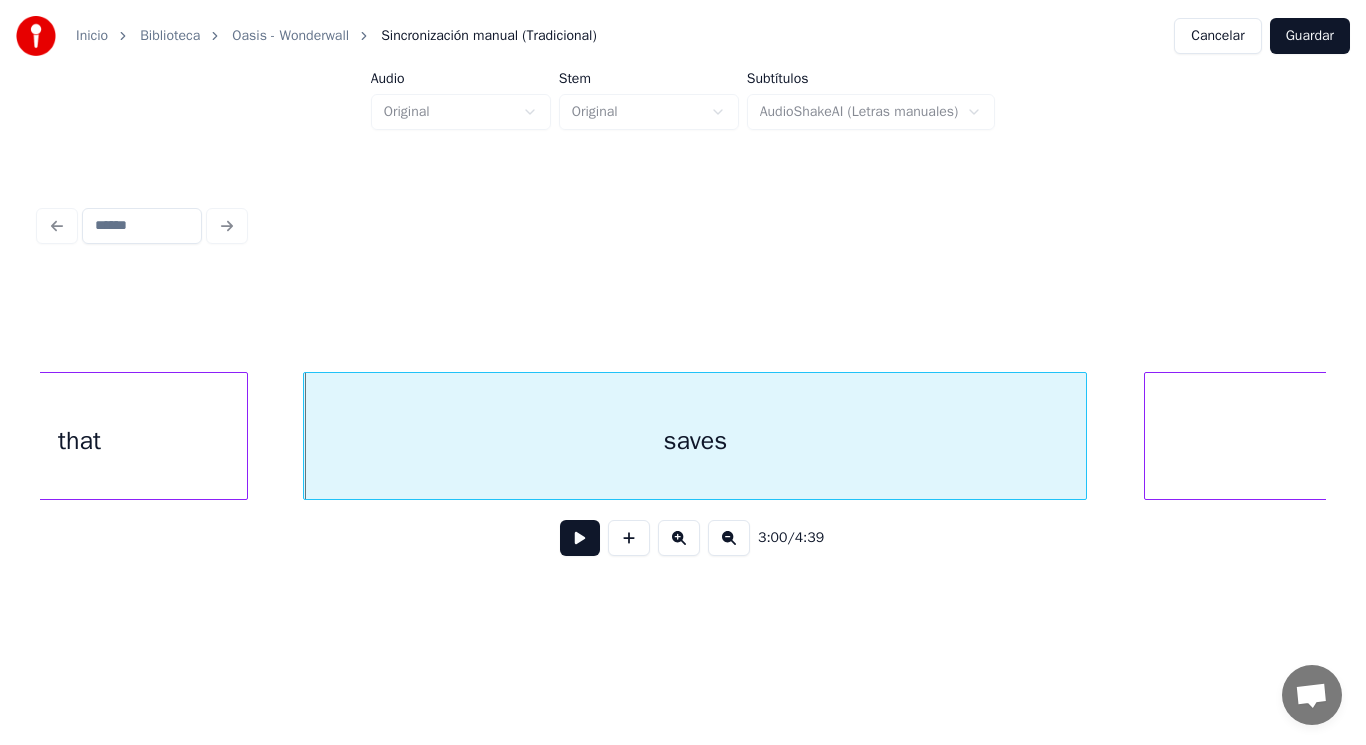 click at bounding box center [580, 538] 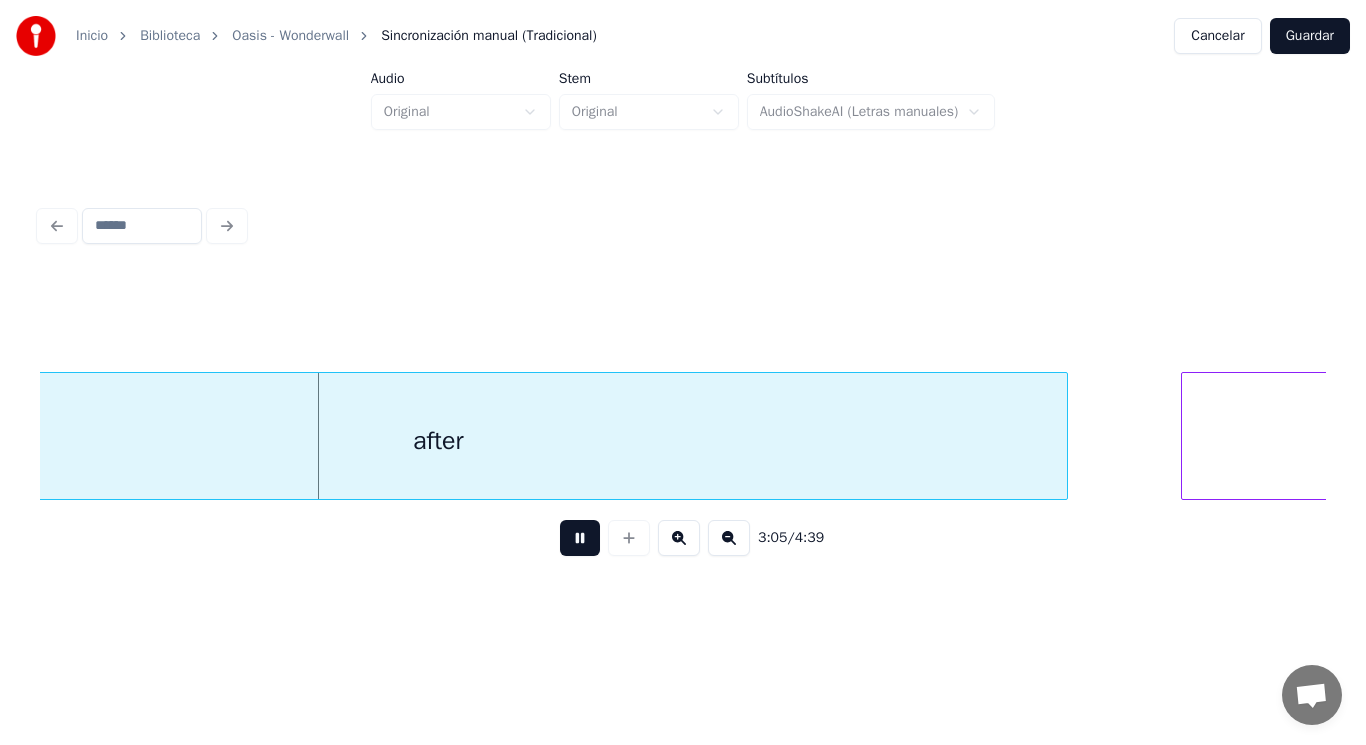 click at bounding box center (580, 538) 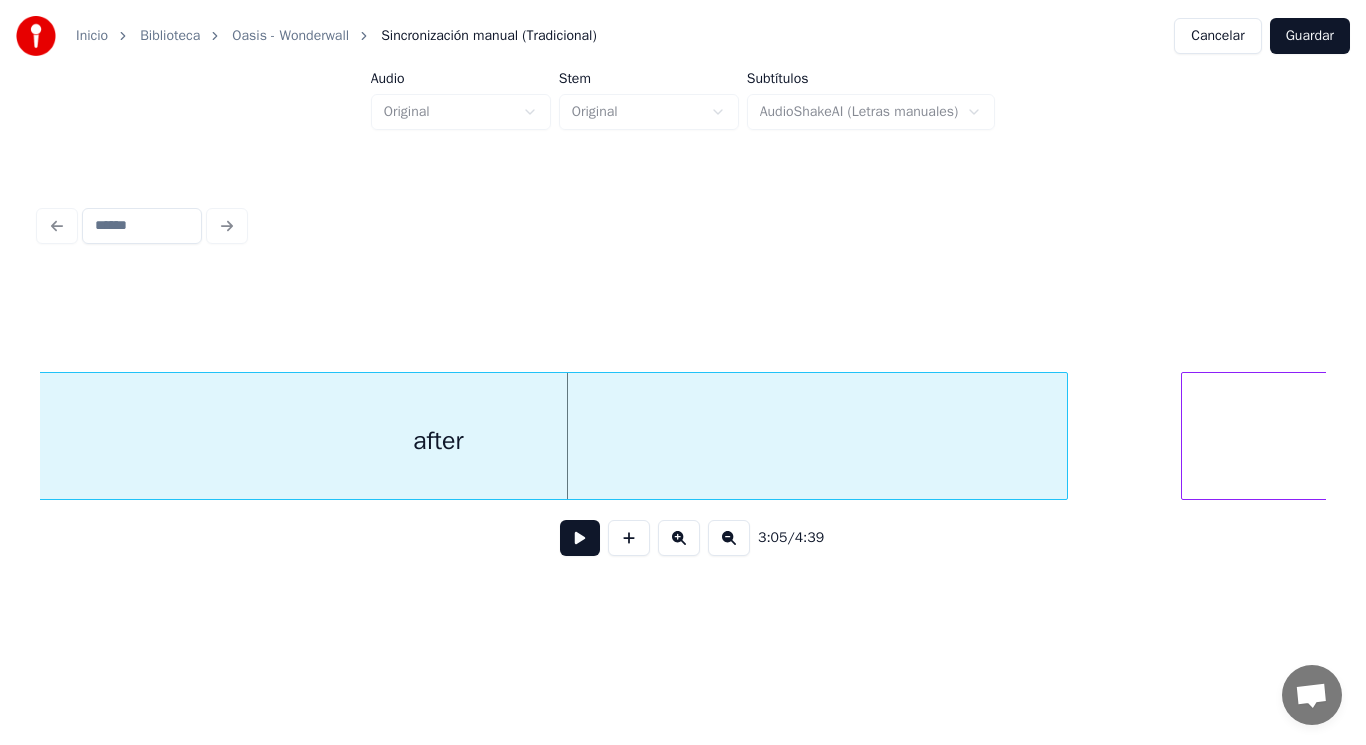 click on "after" at bounding box center (438, 441) 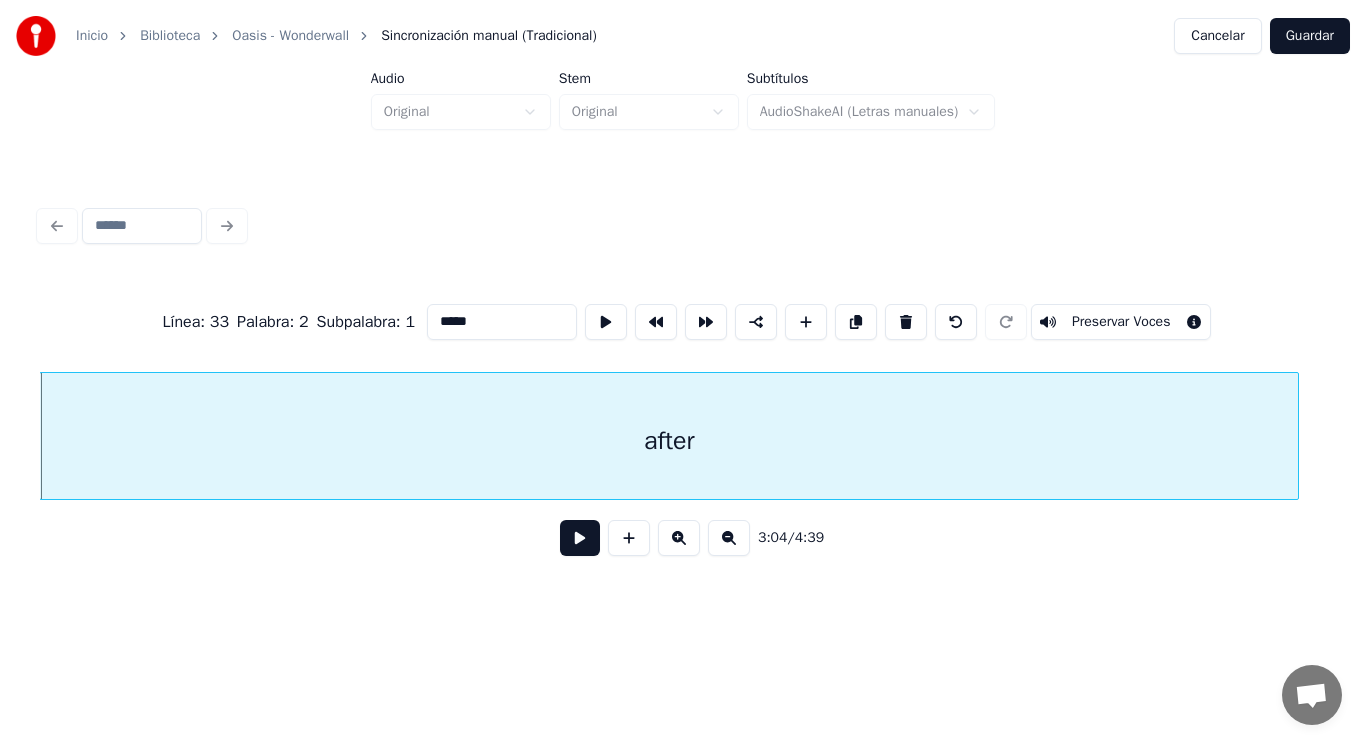 click at bounding box center (580, 538) 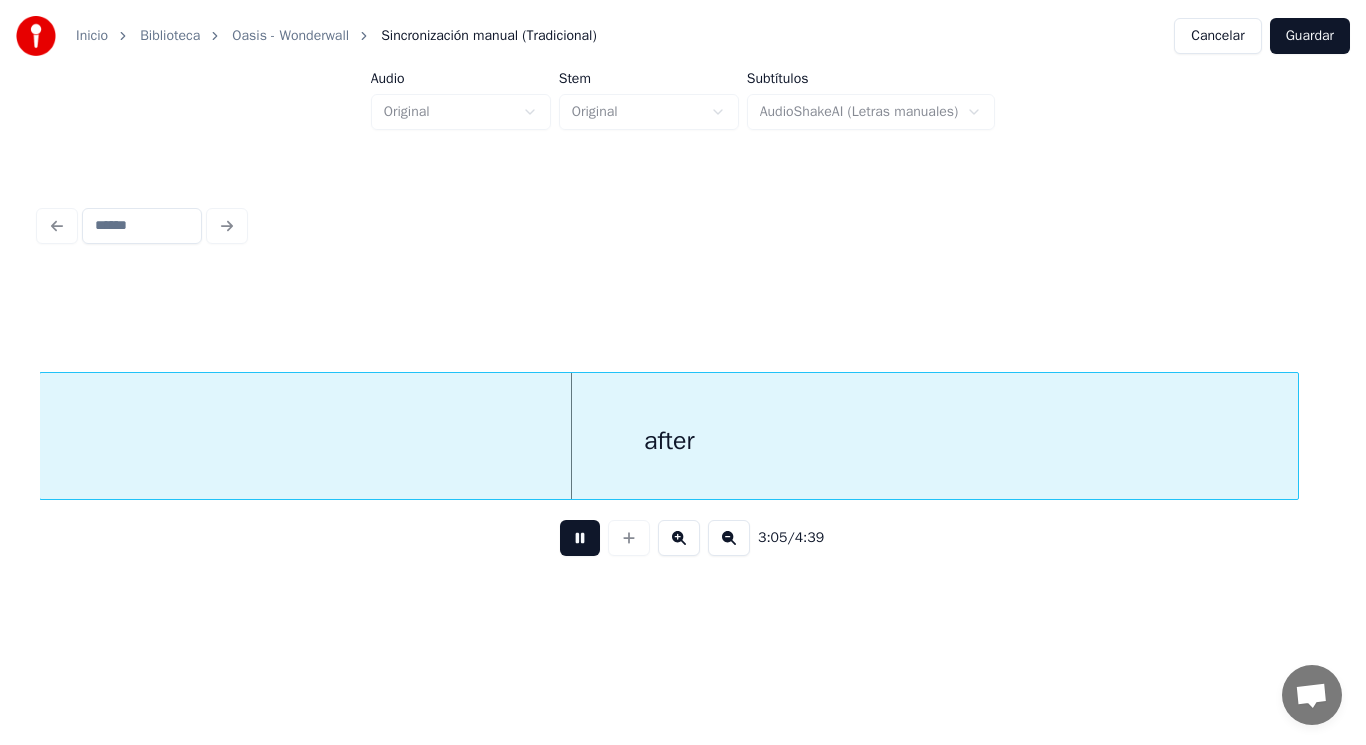 click at bounding box center (580, 538) 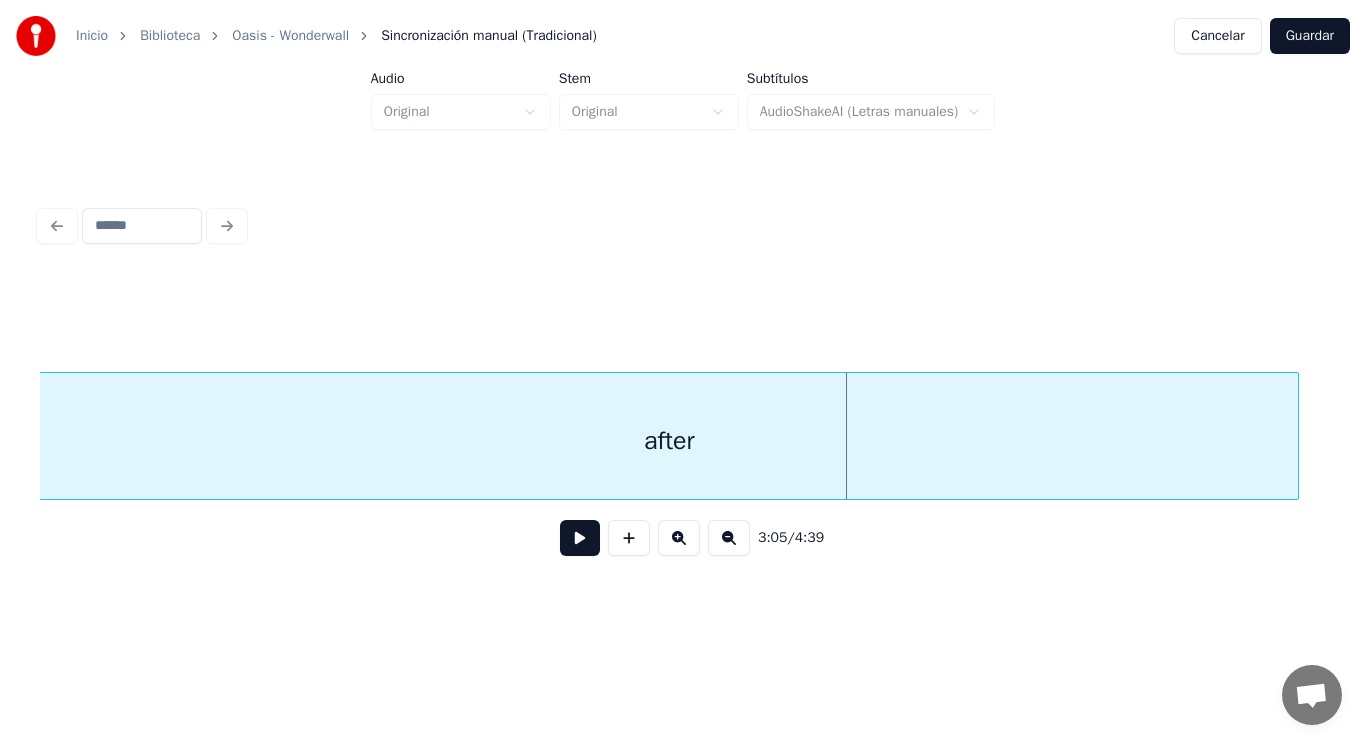 click at bounding box center (580, 538) 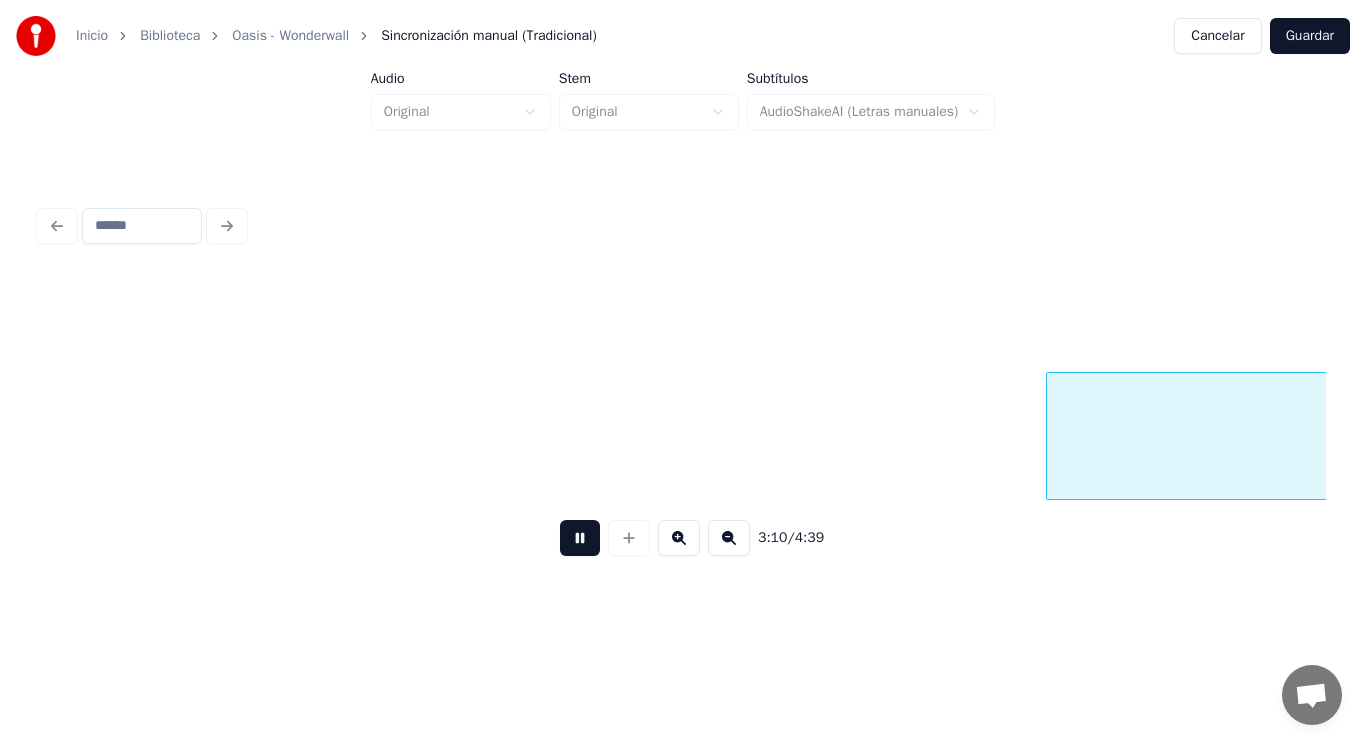 click at bounding box center [580, 538] 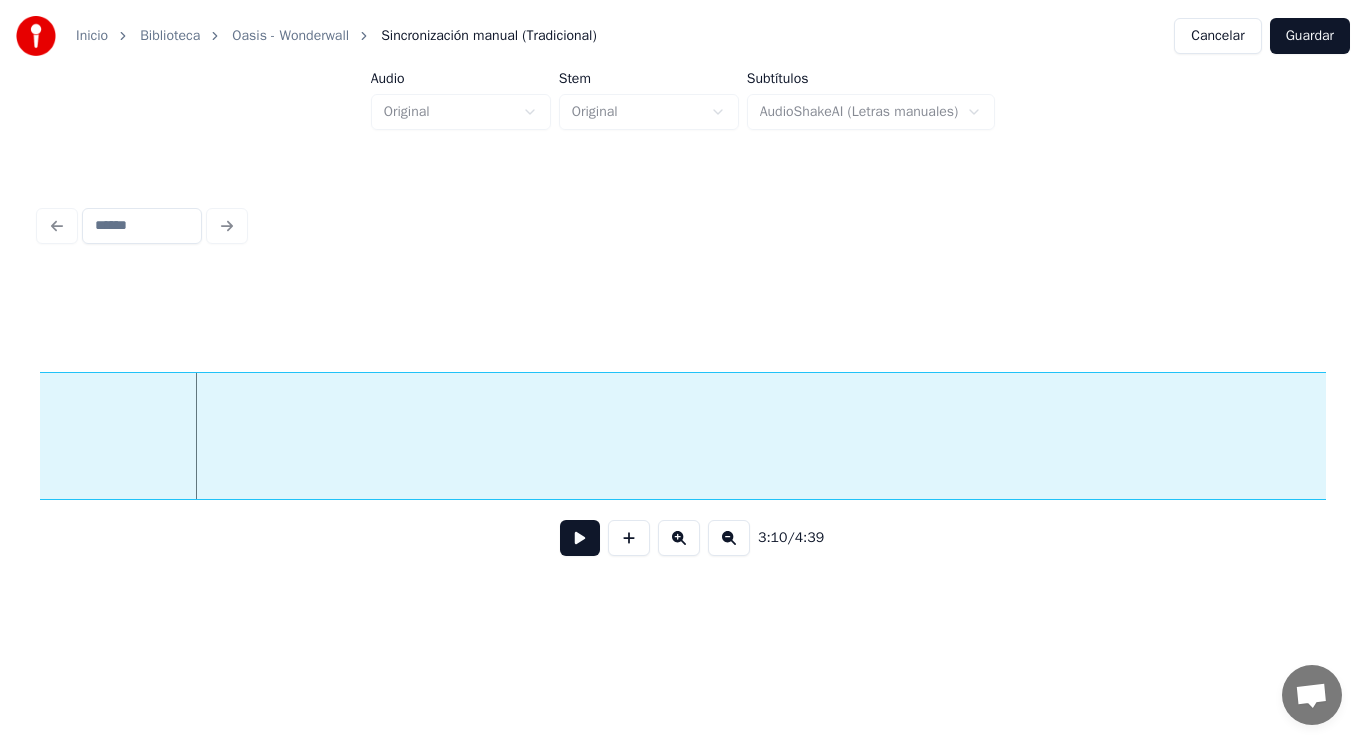 click at bounding box center (580, 538) 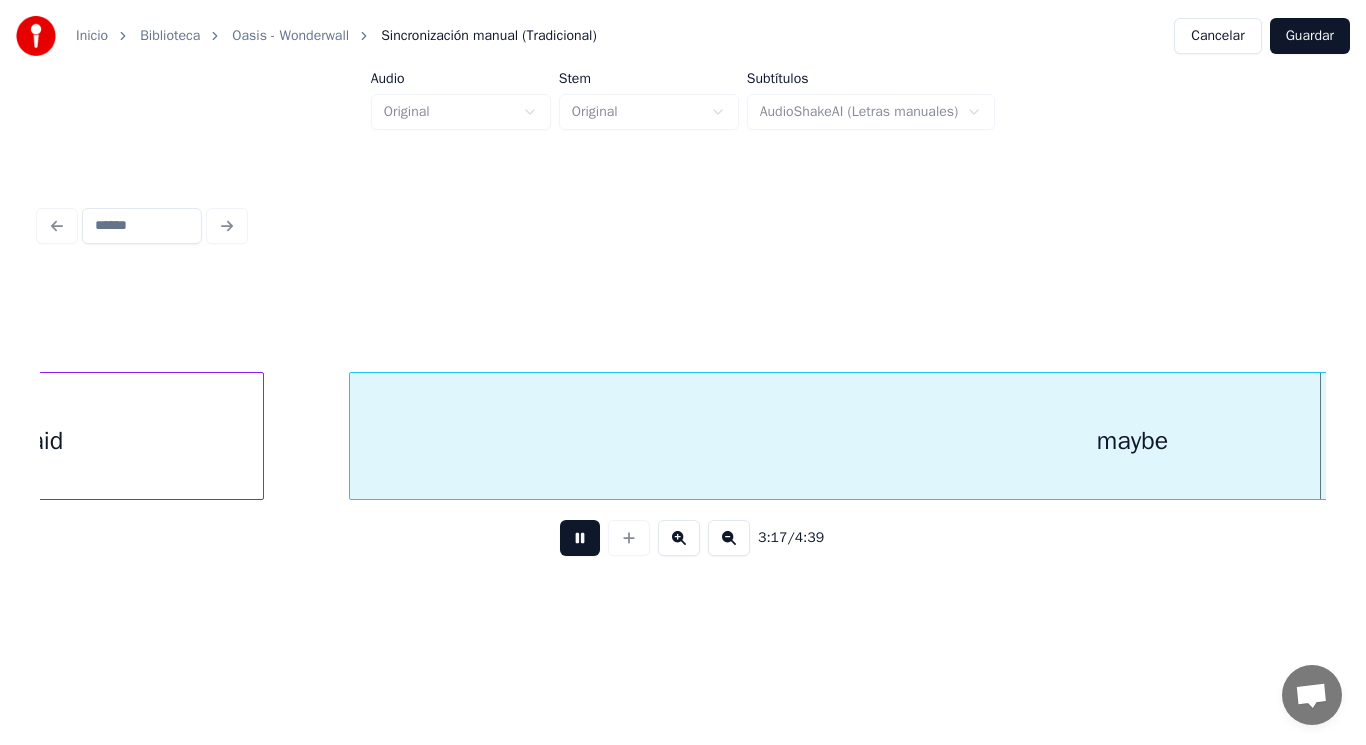 scroll, scrollTop: 0, scrollLeft: 277050, axis: horizontal 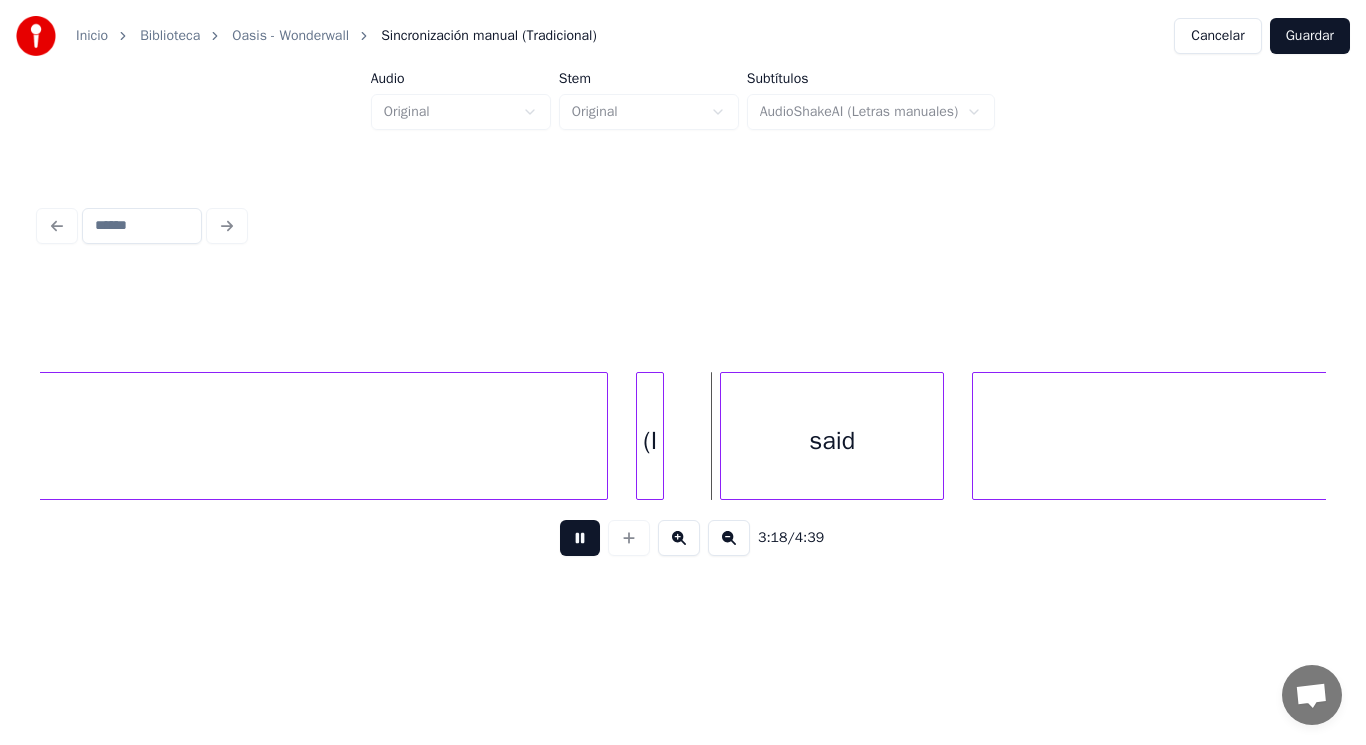 click at bounding box center (580, 538) 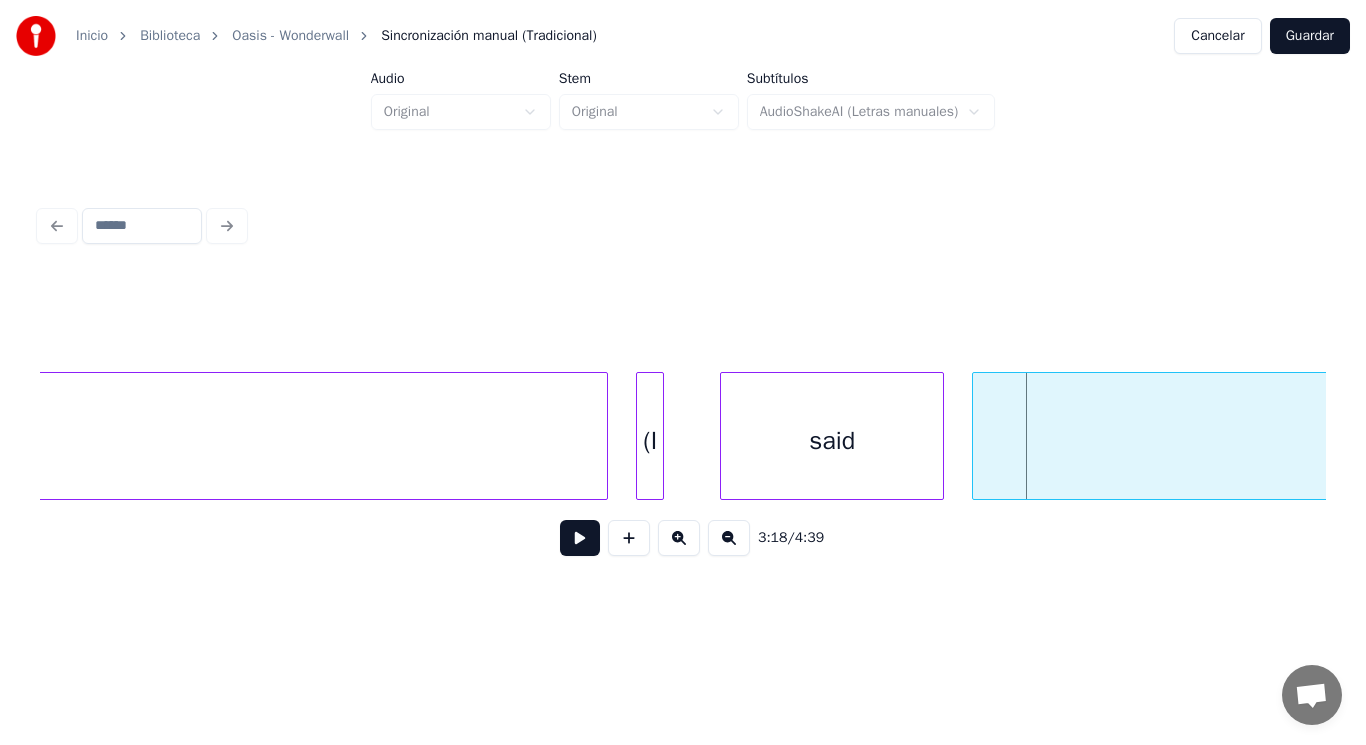 click on "maybe" at bounding box center [-175, 441] 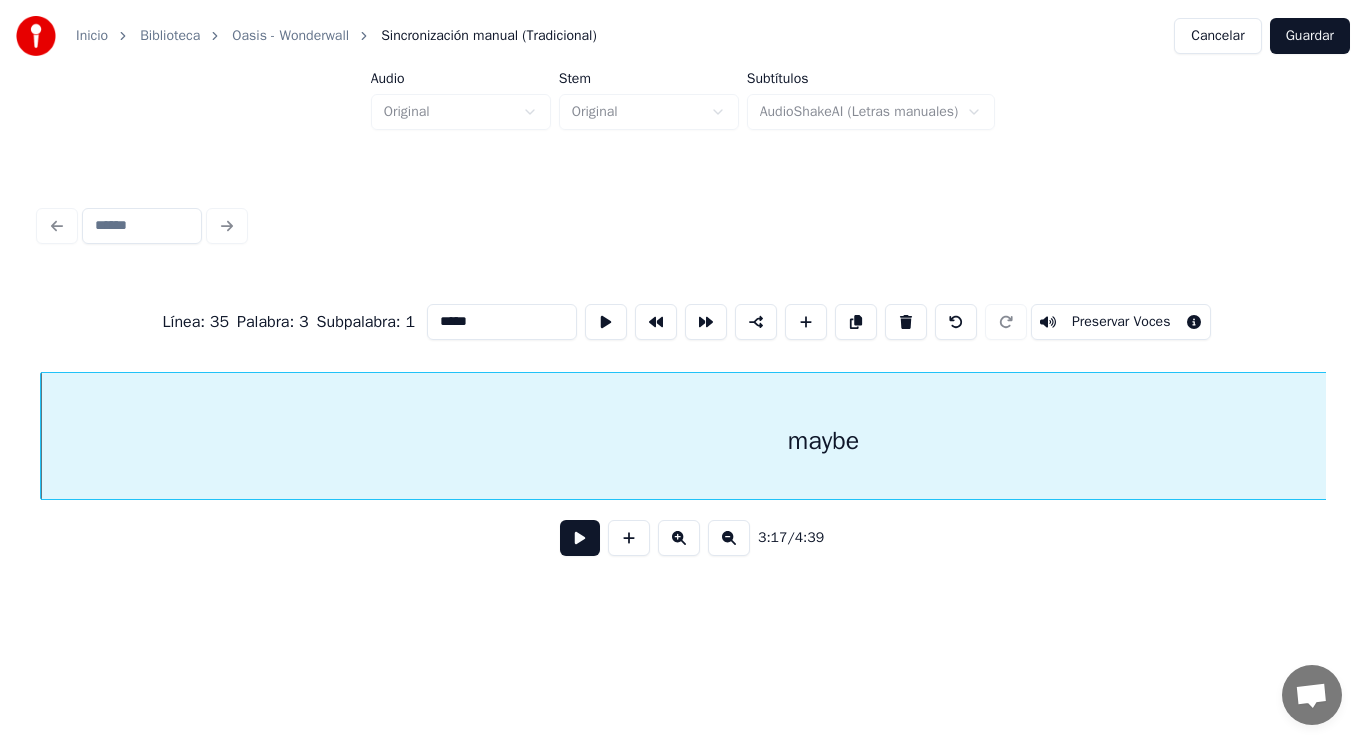 click at bounding box center [580, 538] 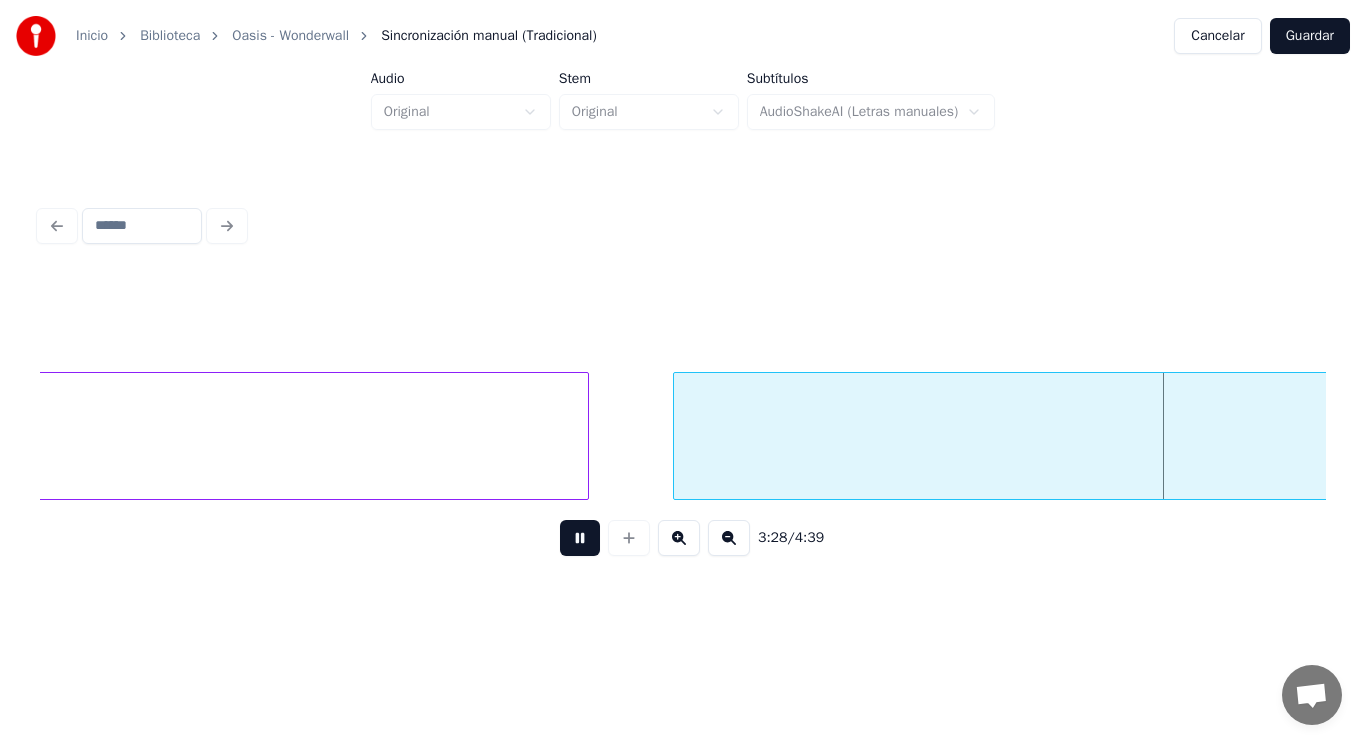 scroll, scrollTop: 0, scrollLeft: 291700, axis: horizontal 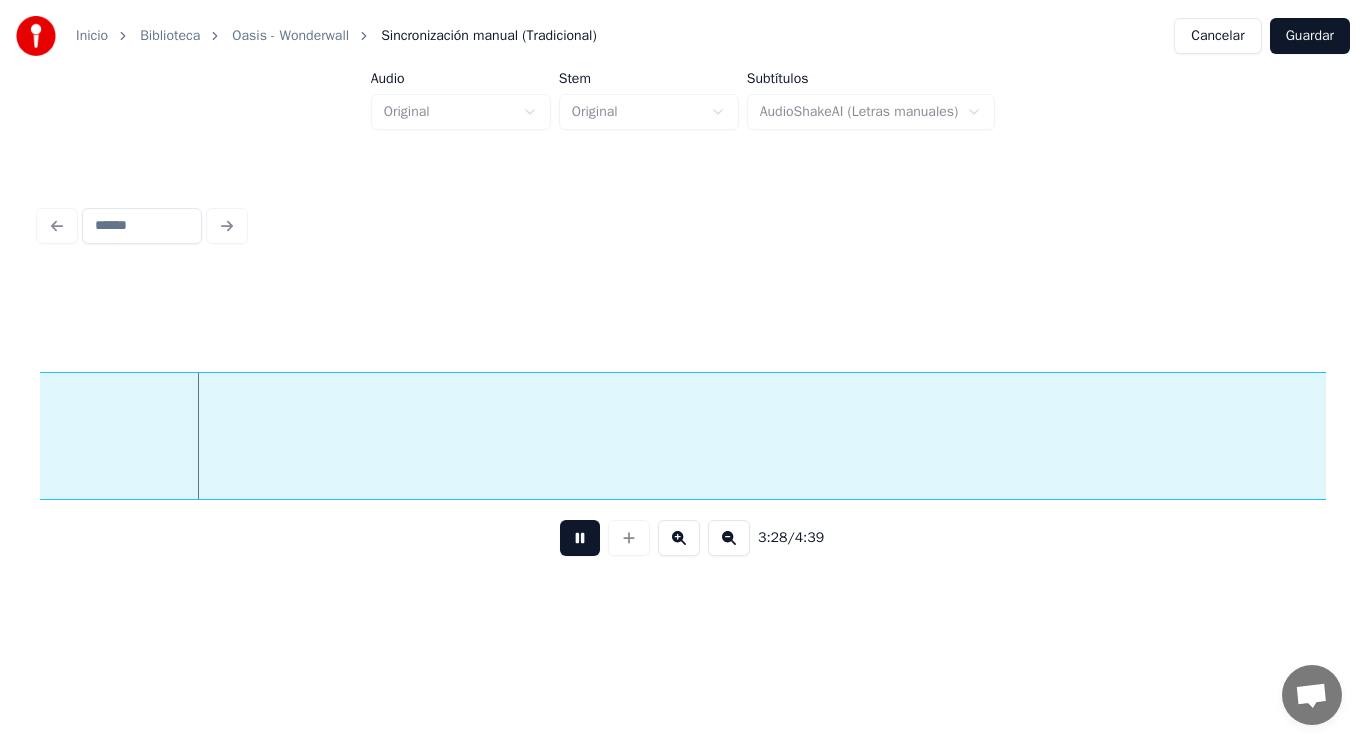 click at bounding box center [580, 538] 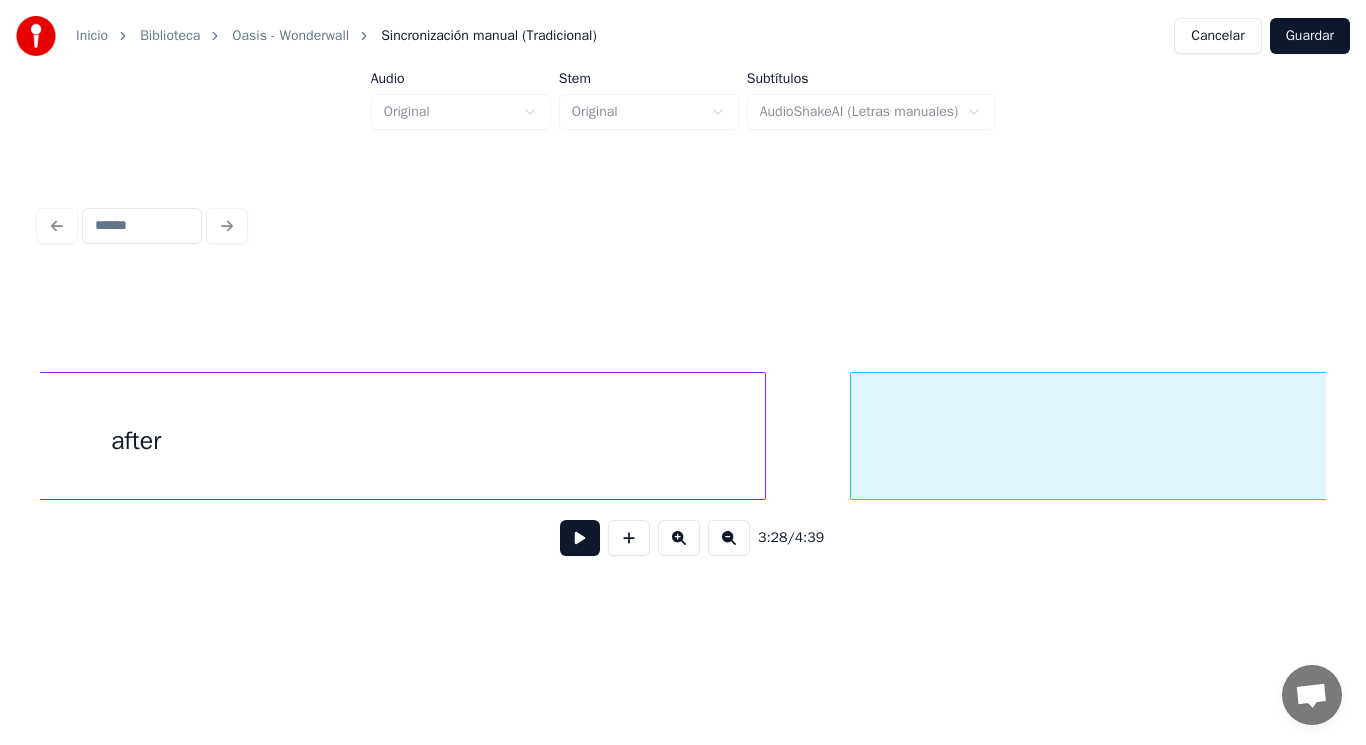 scroll, scrollTop: 0, scrollLeft: 288957, axis: horizontal 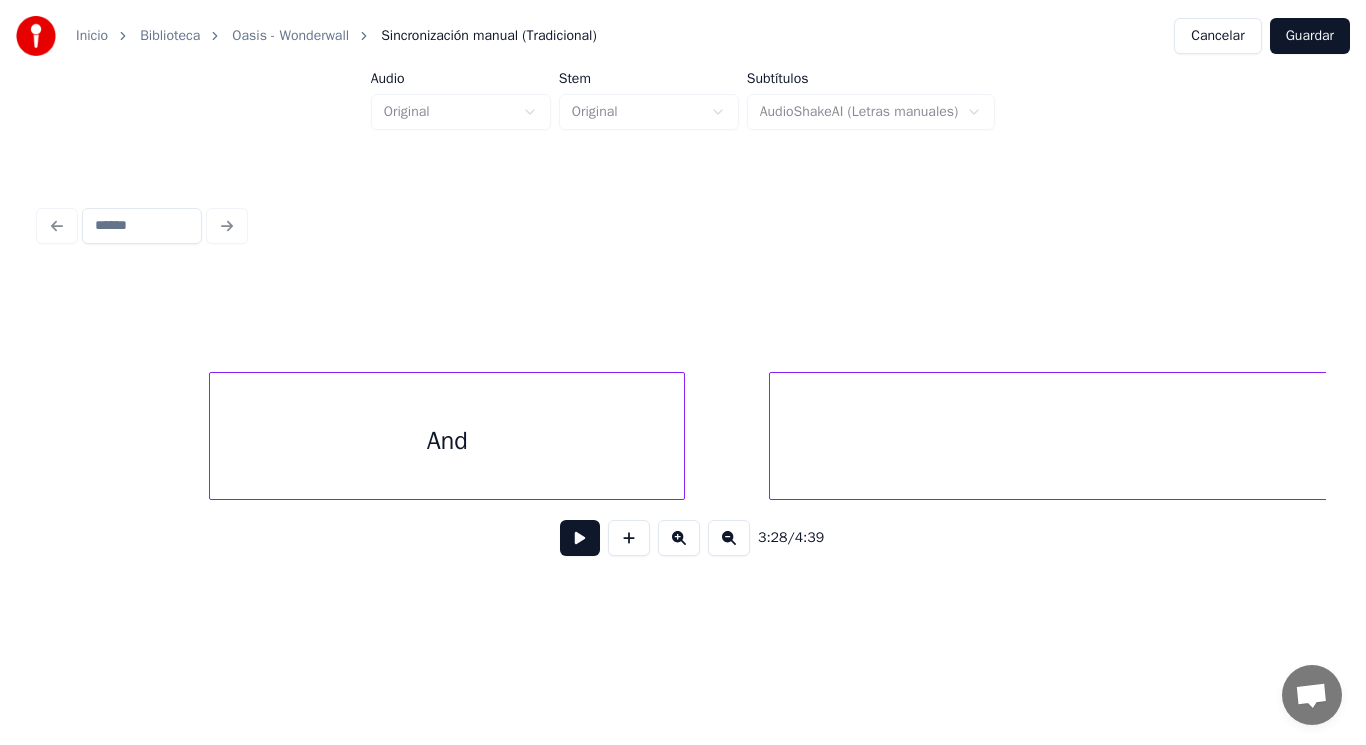 click on "after" at bounding box center [1399, 441] 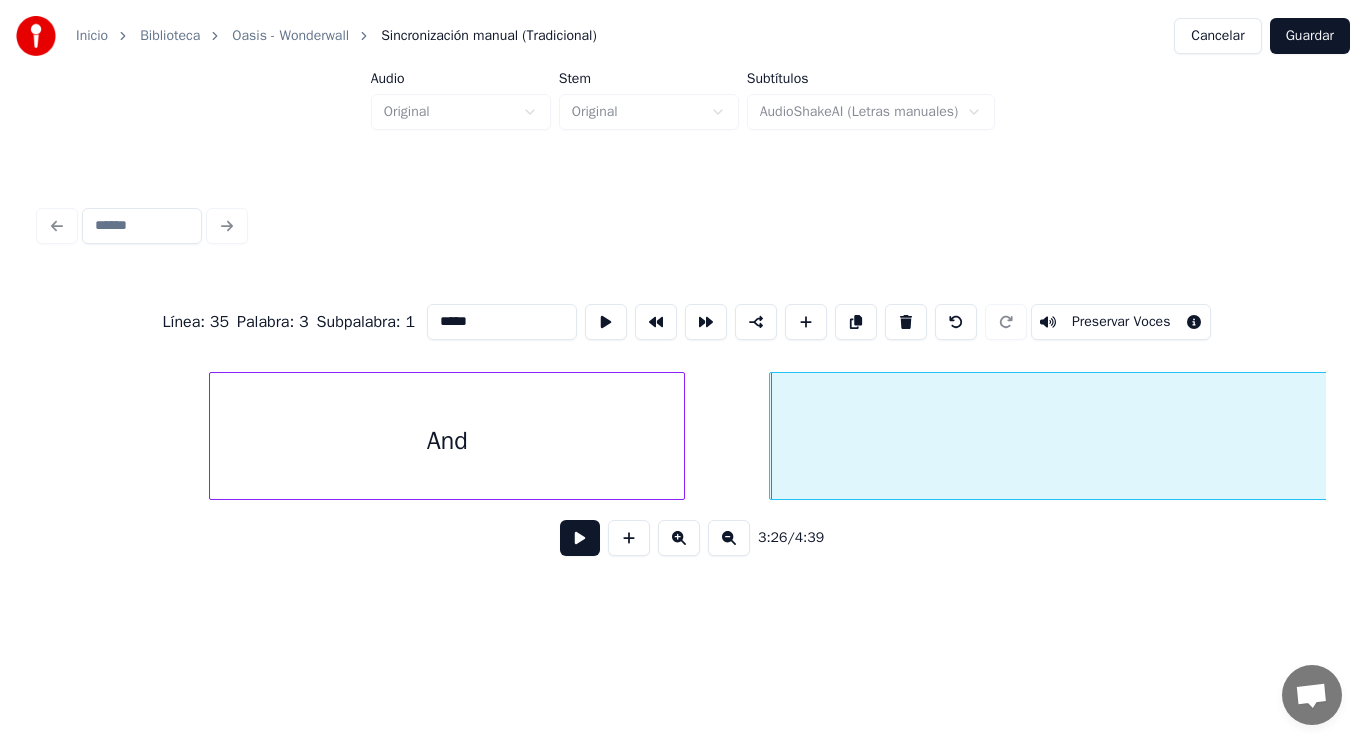 type on "*****" 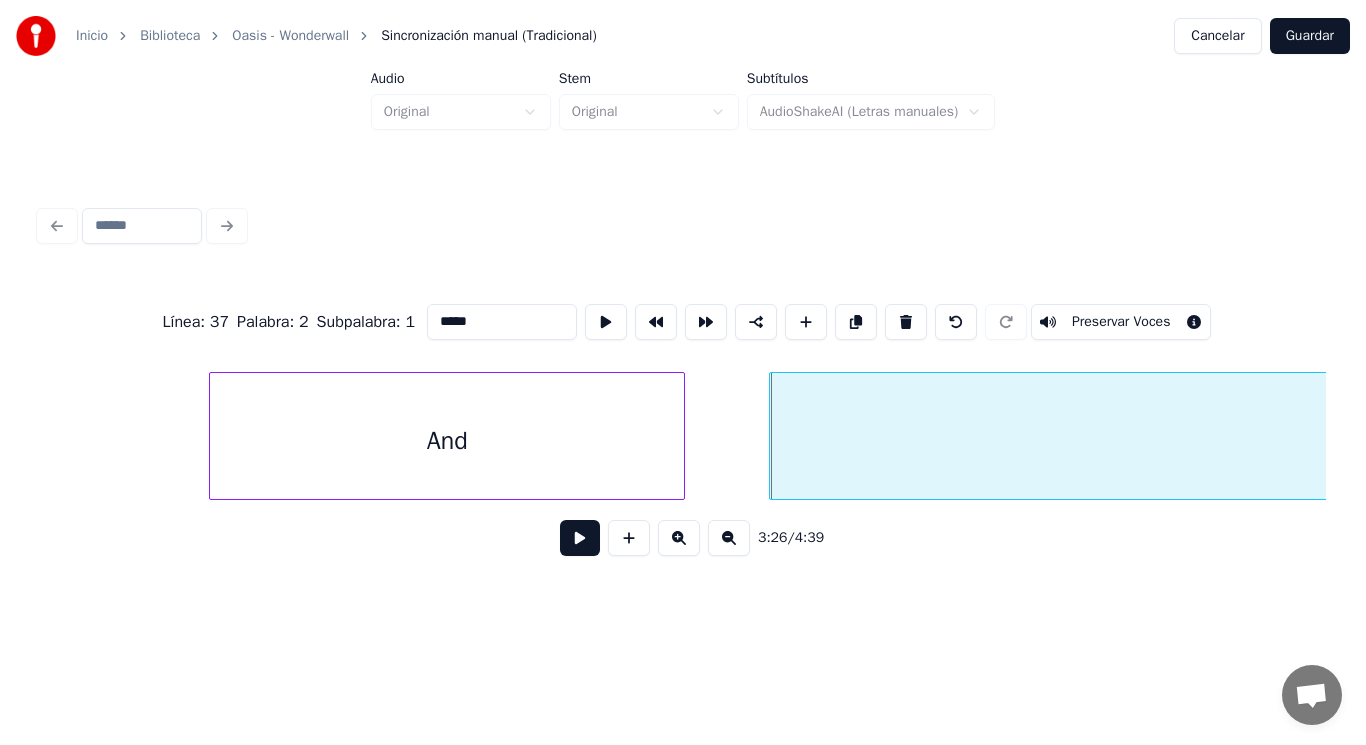 click at bounding box center (580, 538) 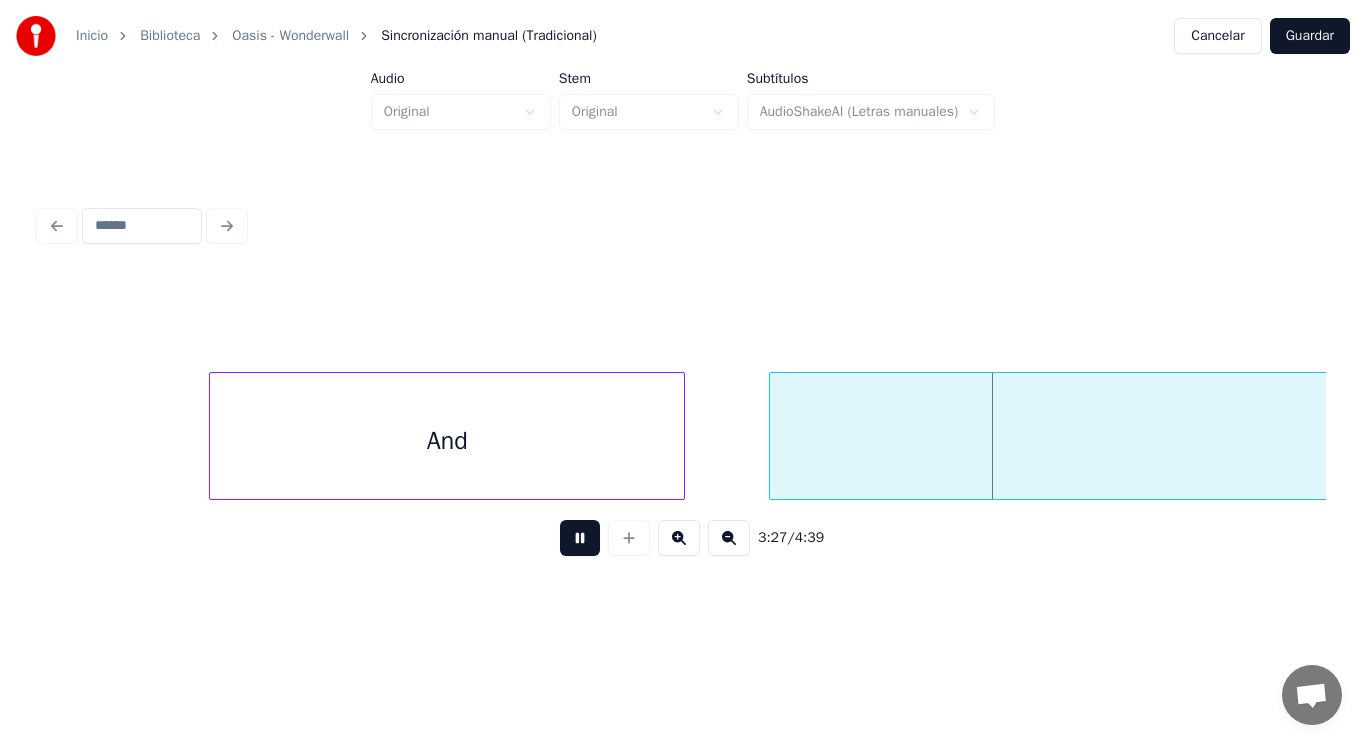 click at bounding box center (580, 538) 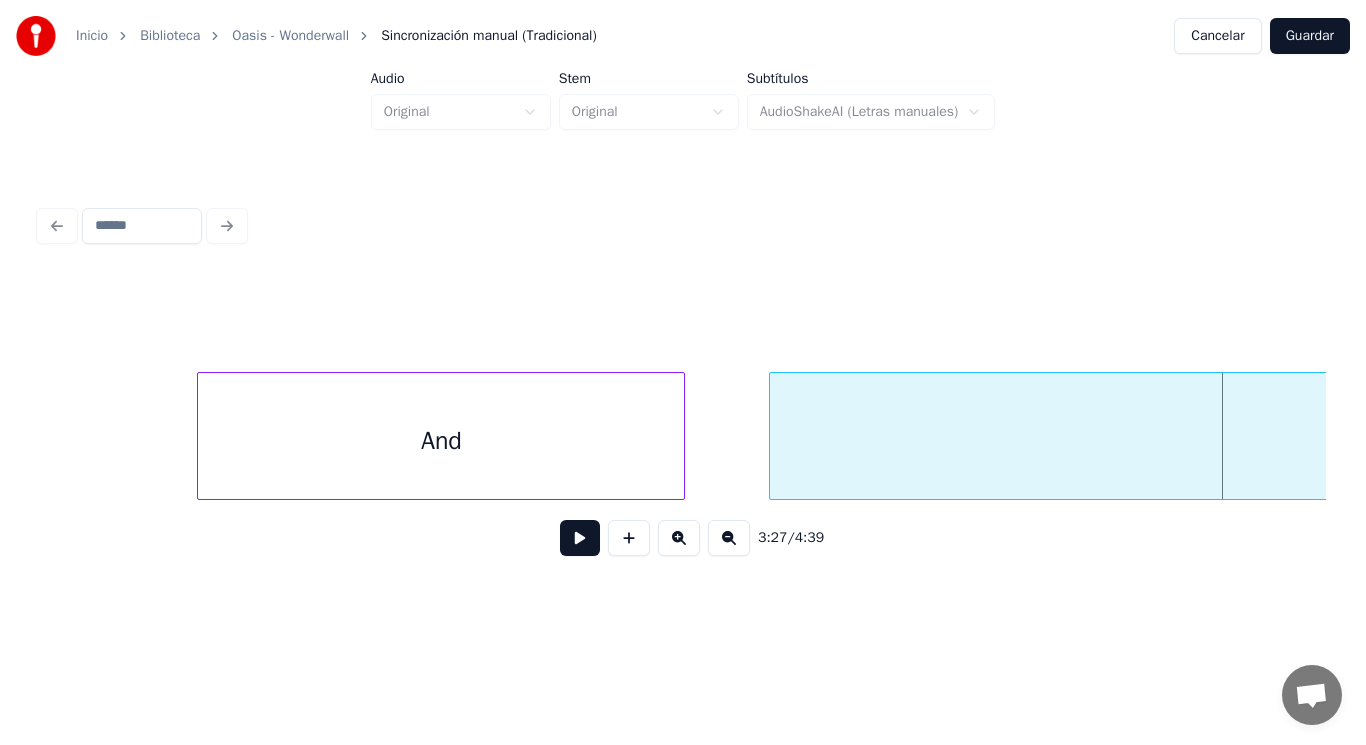 click at bounding box center (201, 436) 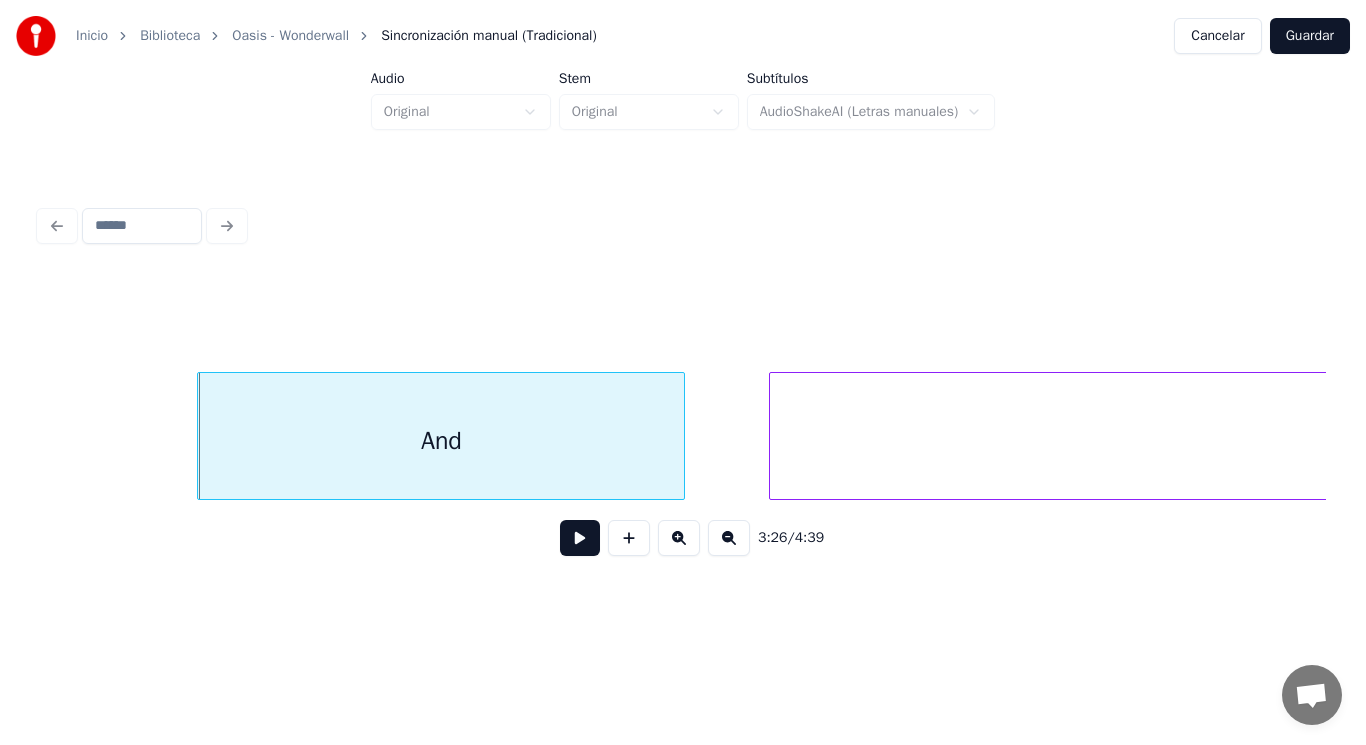 click at bounding box center [580, 538] 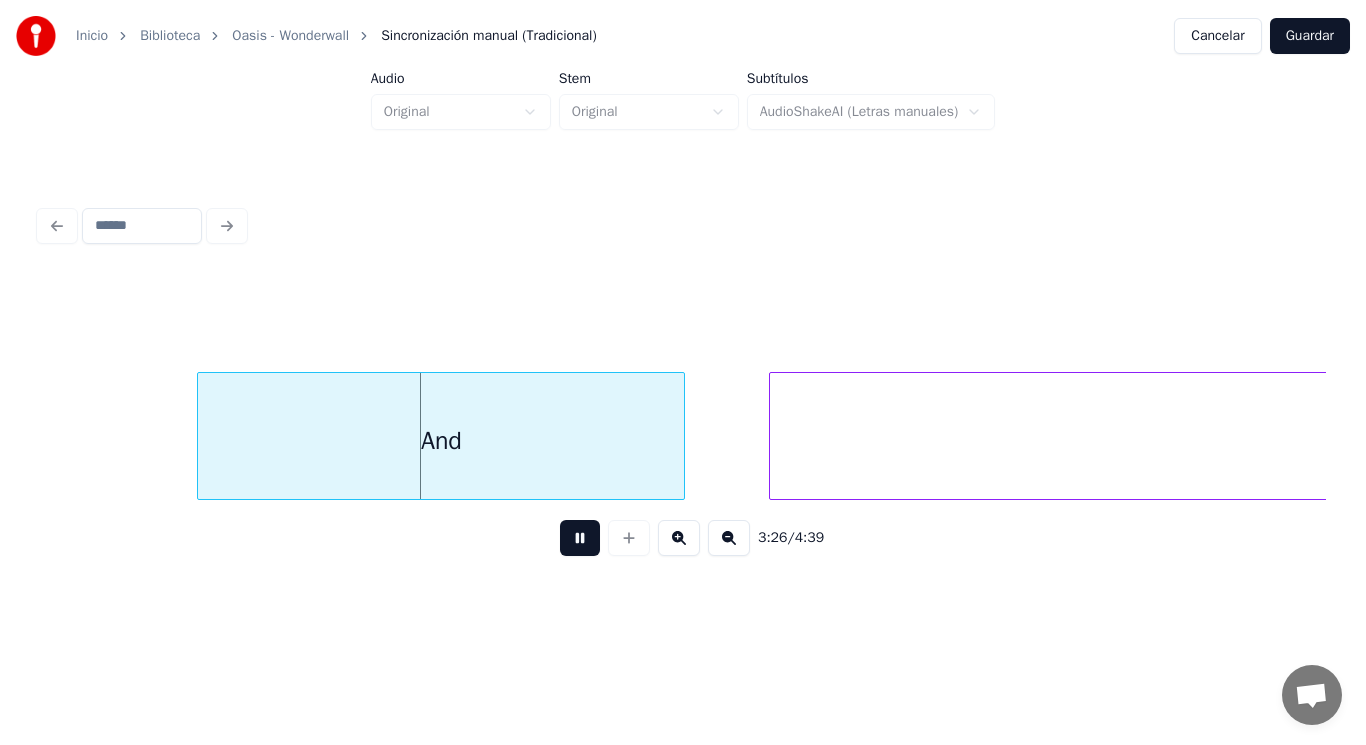 click at bounding box center [580, 538] 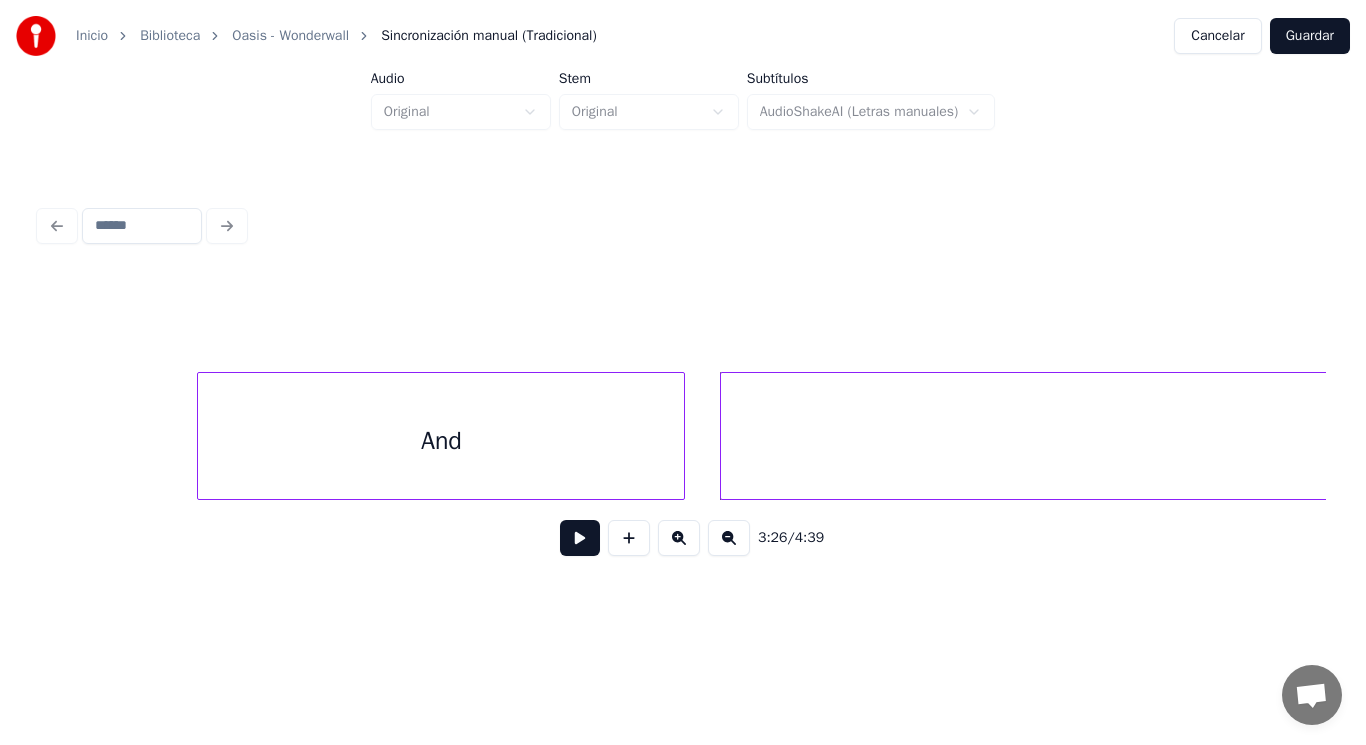 click at bounding box center [724, 436] 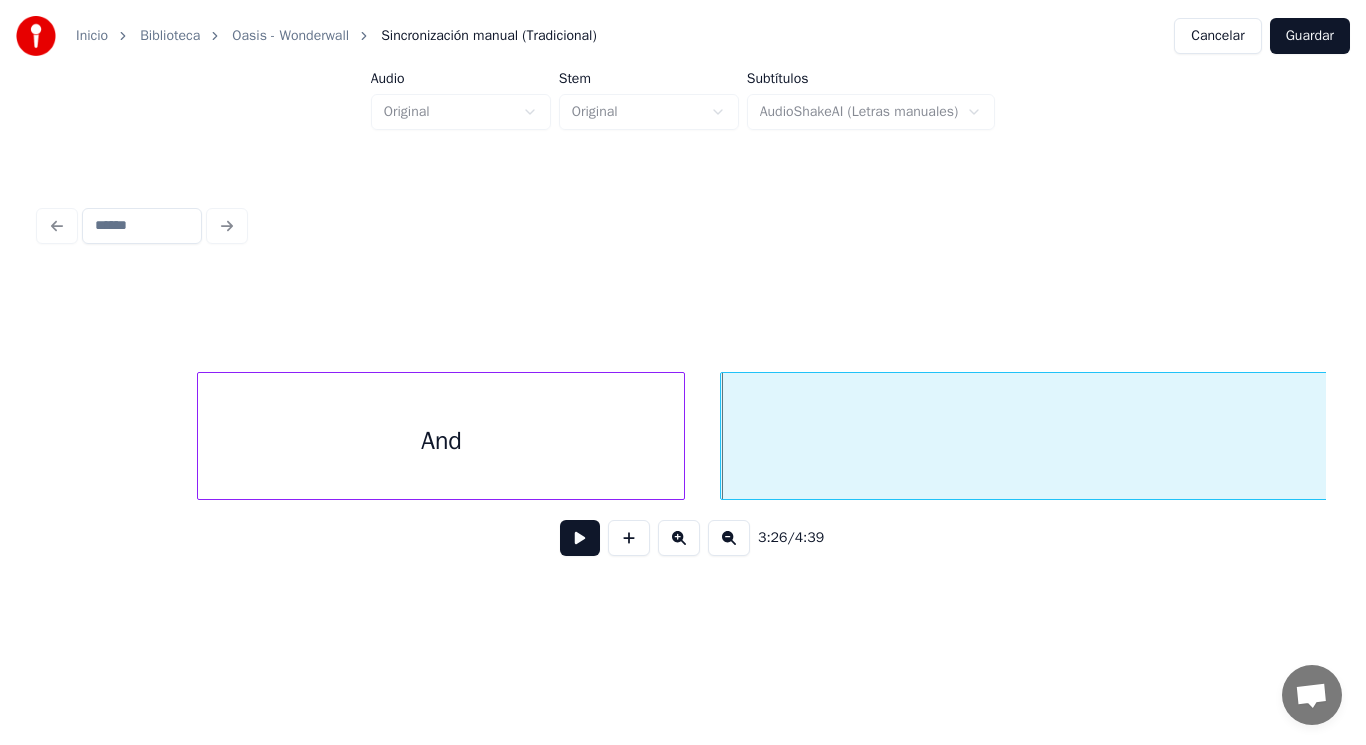 click at bounding box center [580, 538] 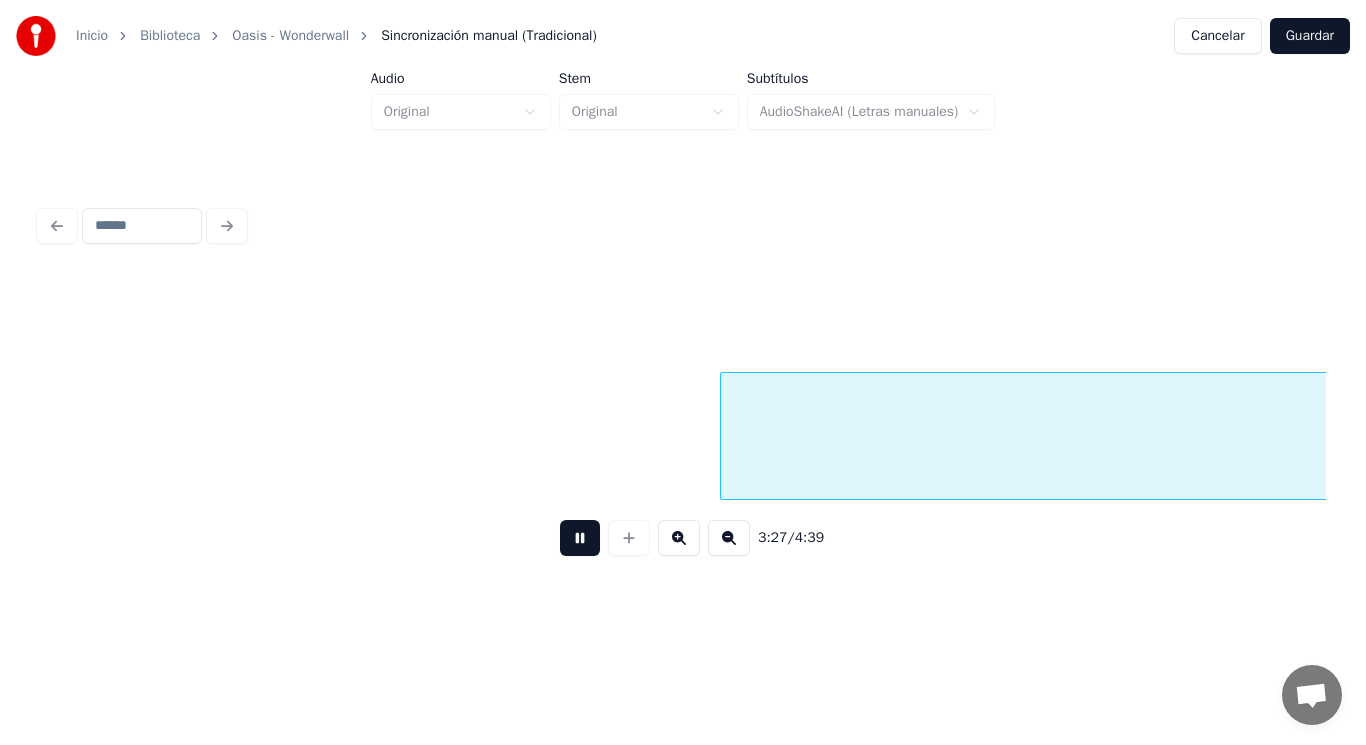 scroll, scrollTop: 0, scrollLeft: 290270, axis: horizontal 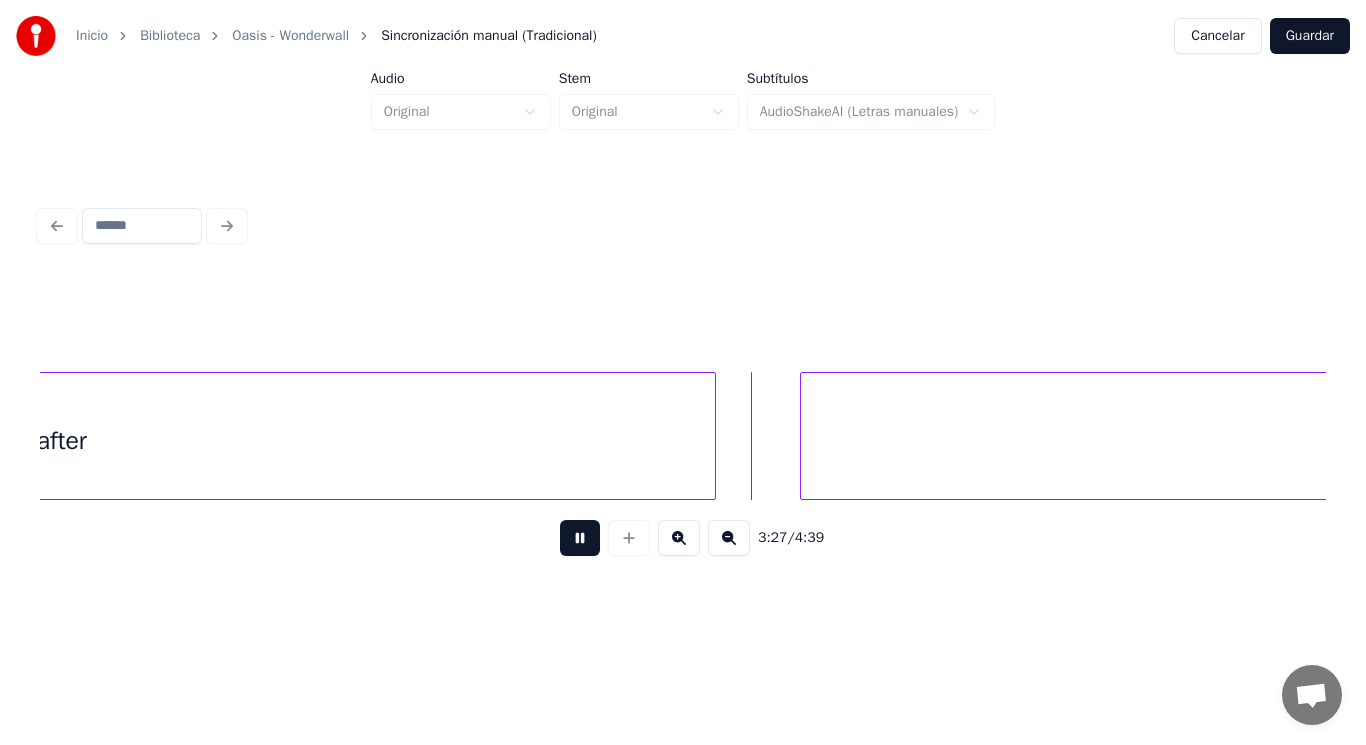 click at bounding box center [580, 538] 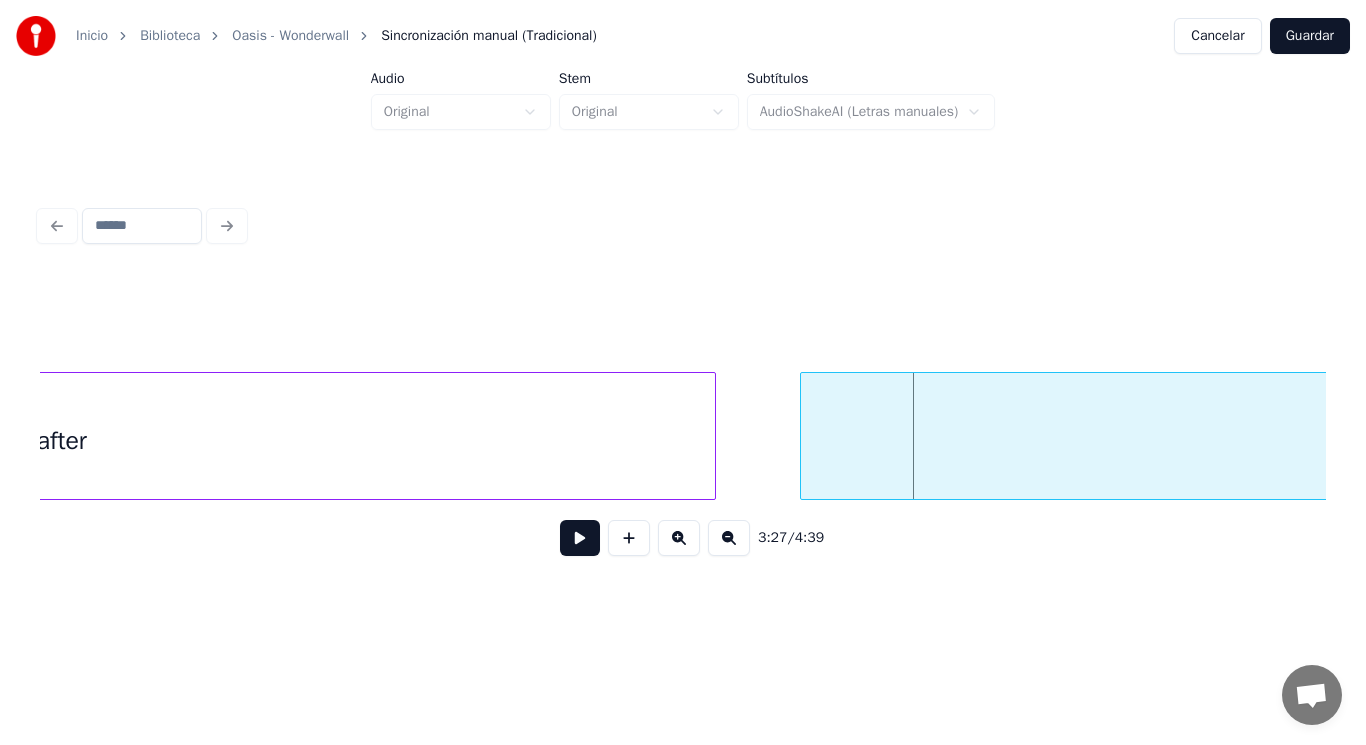 click on "after" at bounding box center (61, 441) 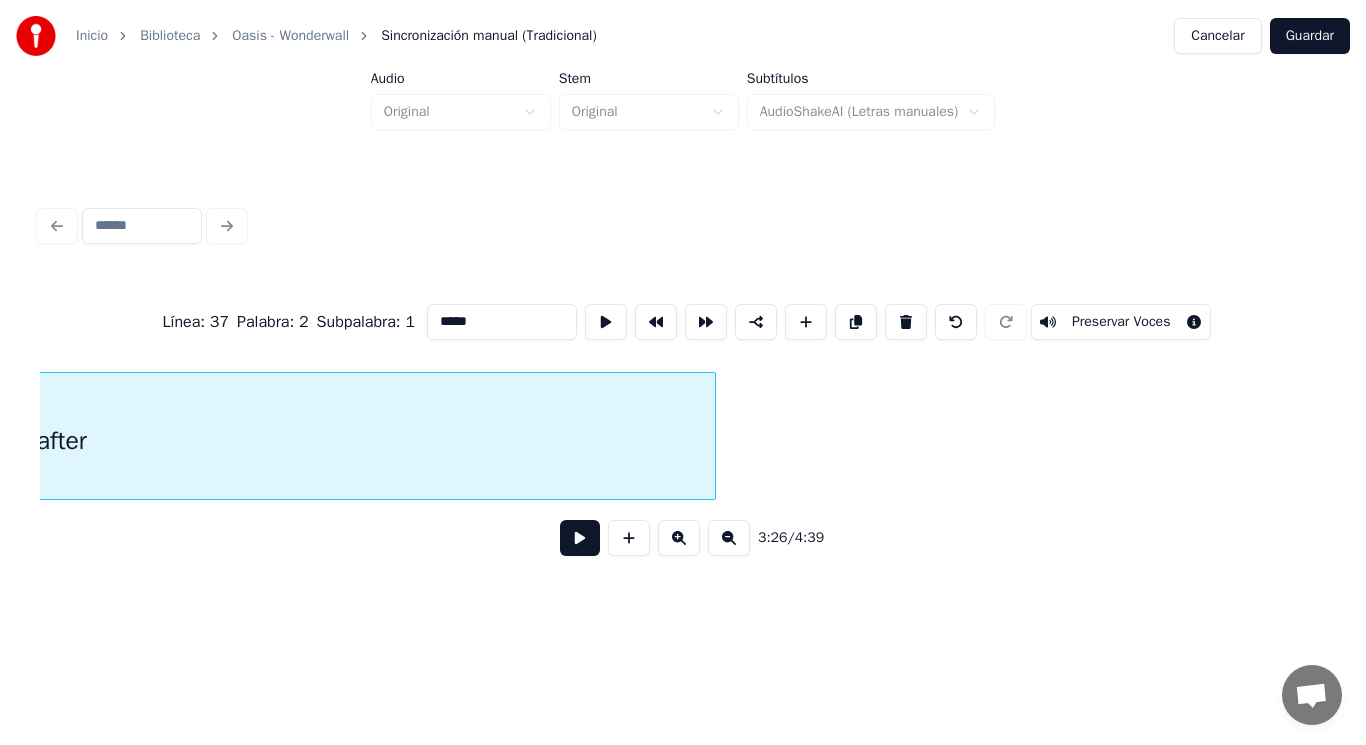 scroll, scrollTop: 0, scrollLeft: 289638, axis: horizontal 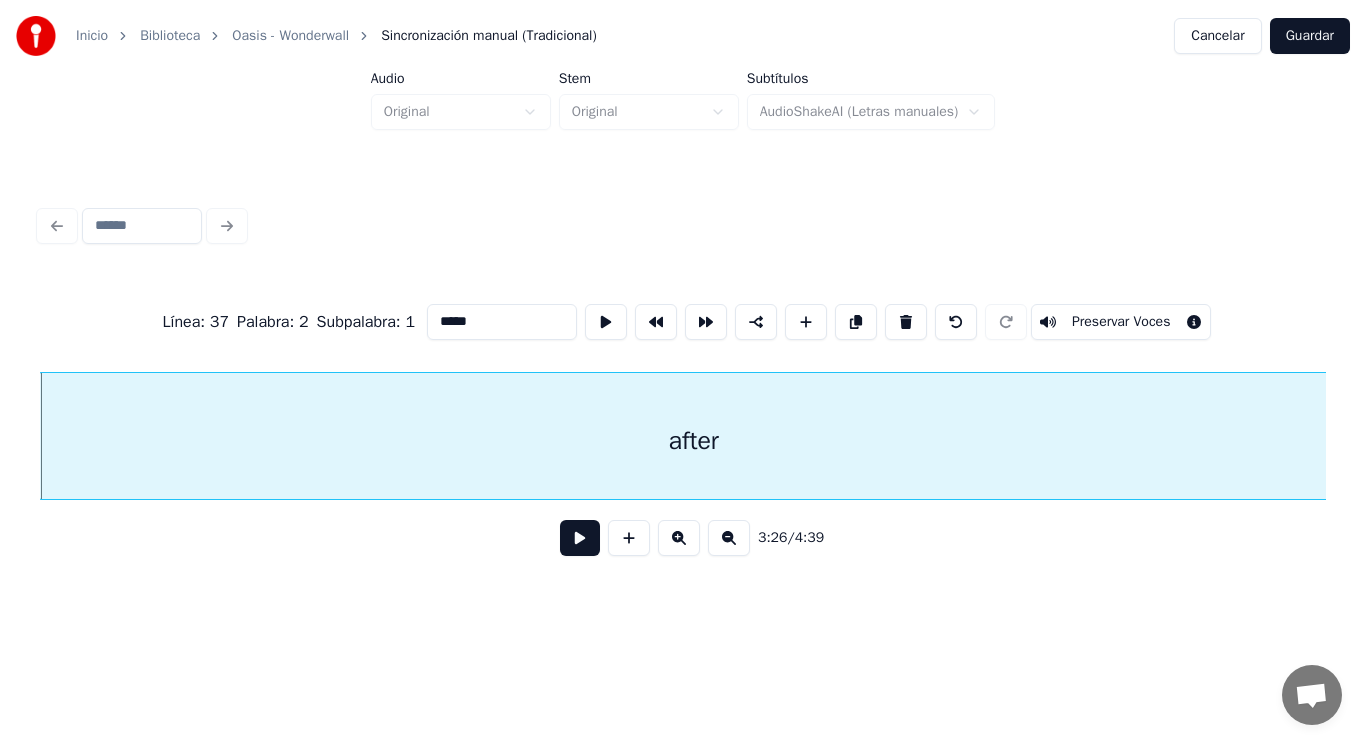 click at bounding box center [580, 538] 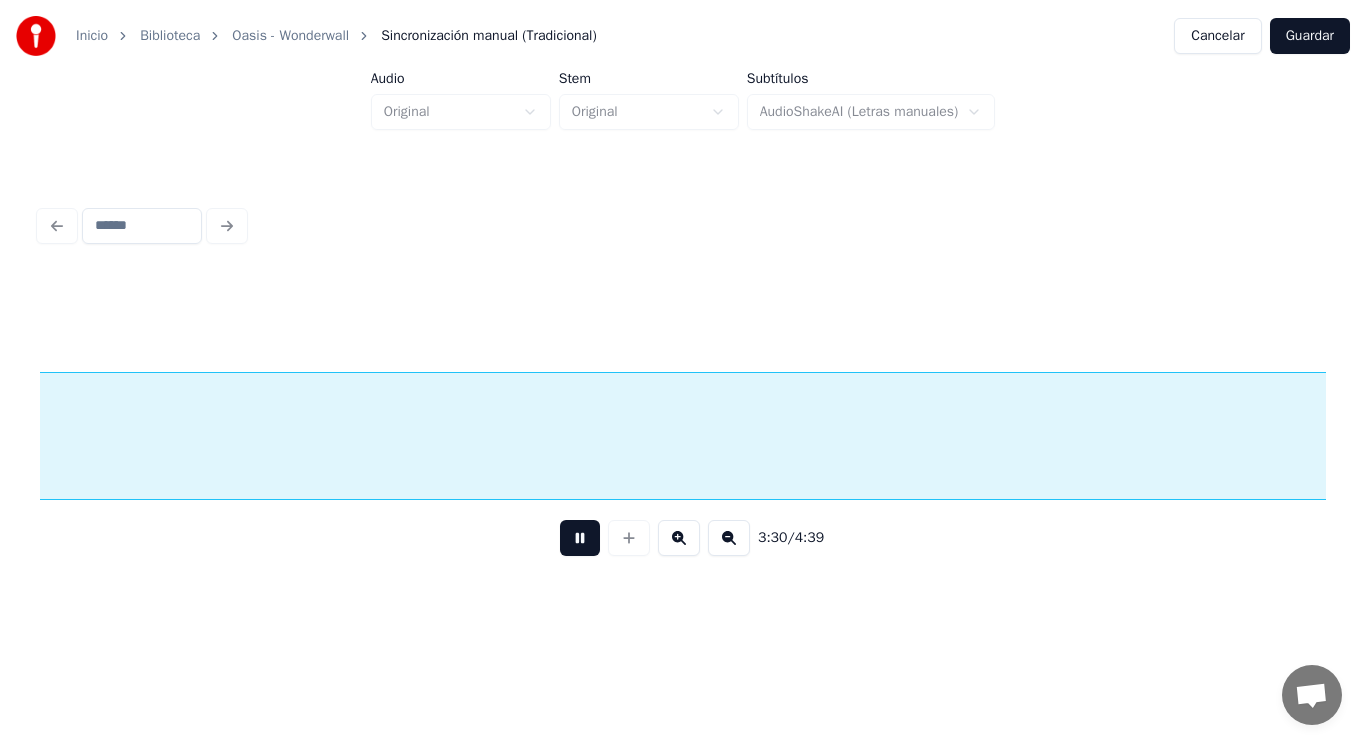 scroll, scrollTop: 0, scrollLeft: 294854, axis: horizontal 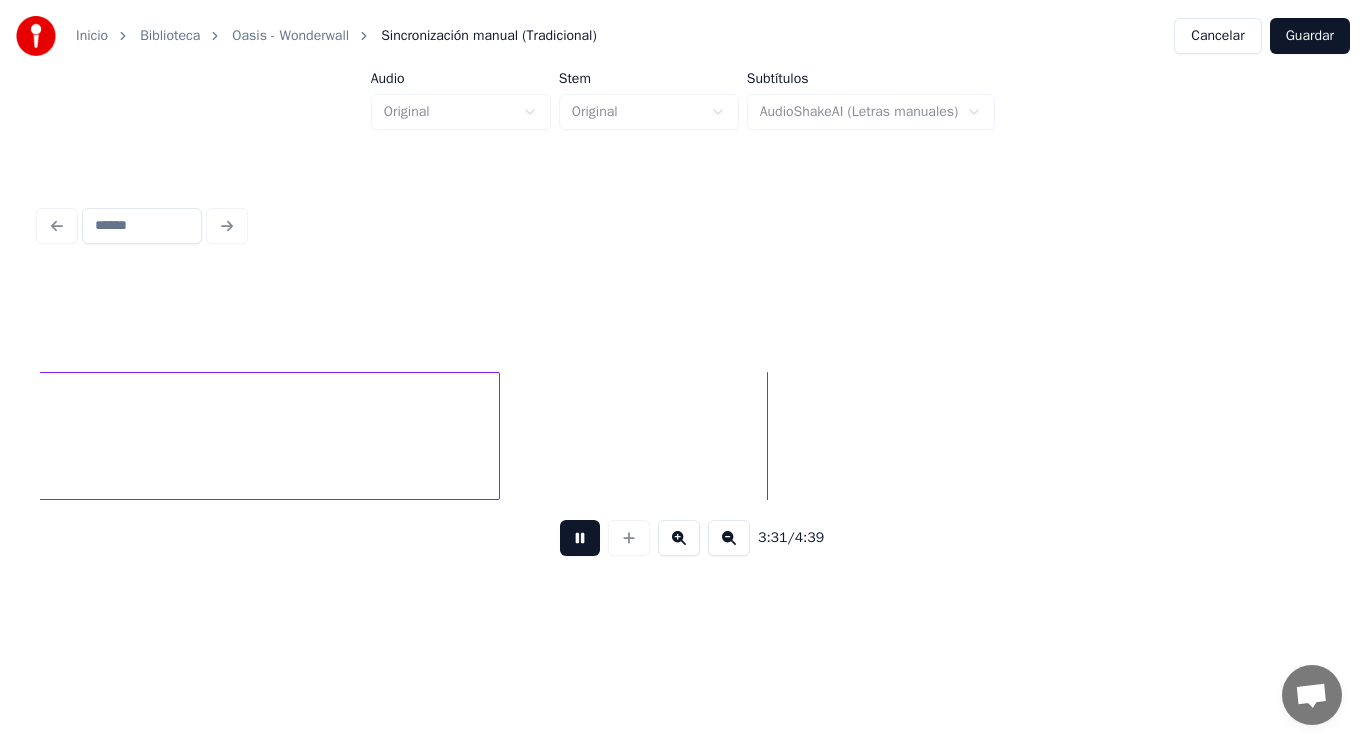 click at bounding box center [580, 538] 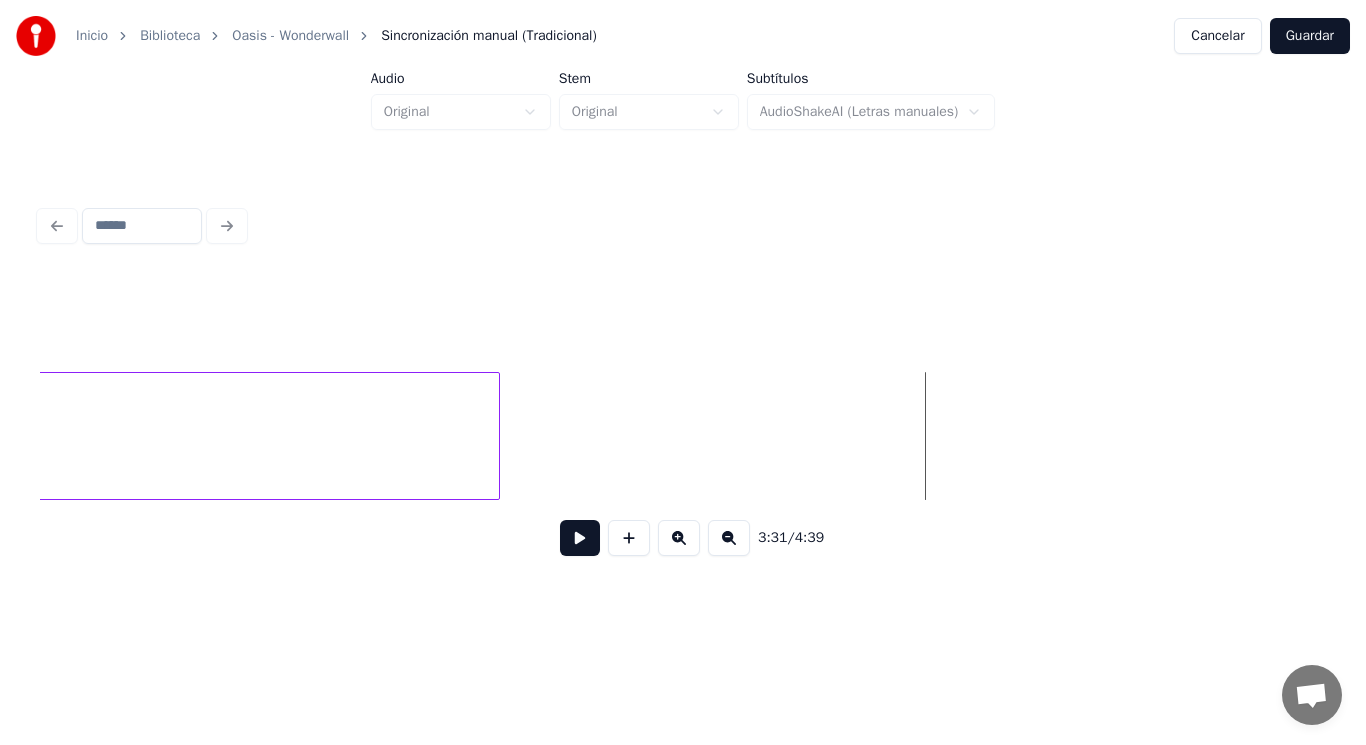 click at bounding box center (580, 538) 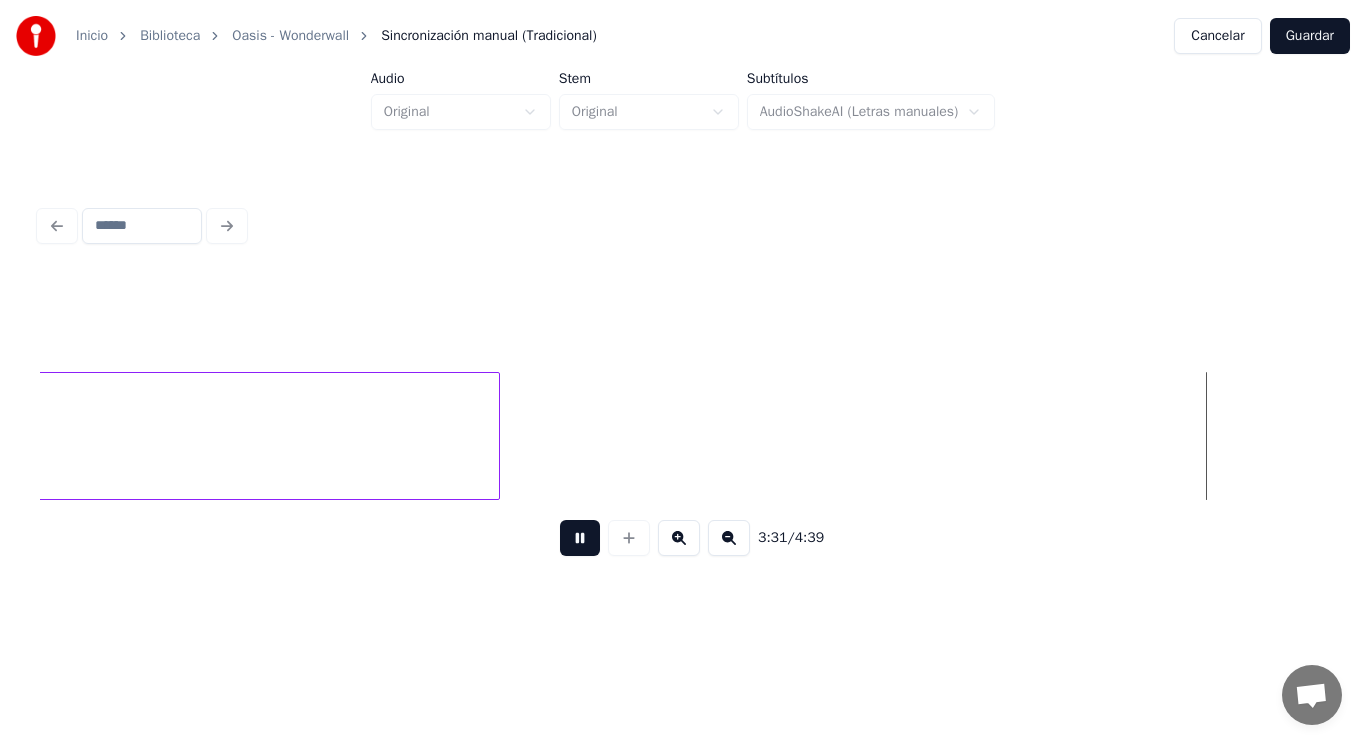 scroll, scrollTop: 0, scrollLeft: 296149, axis: horizontal 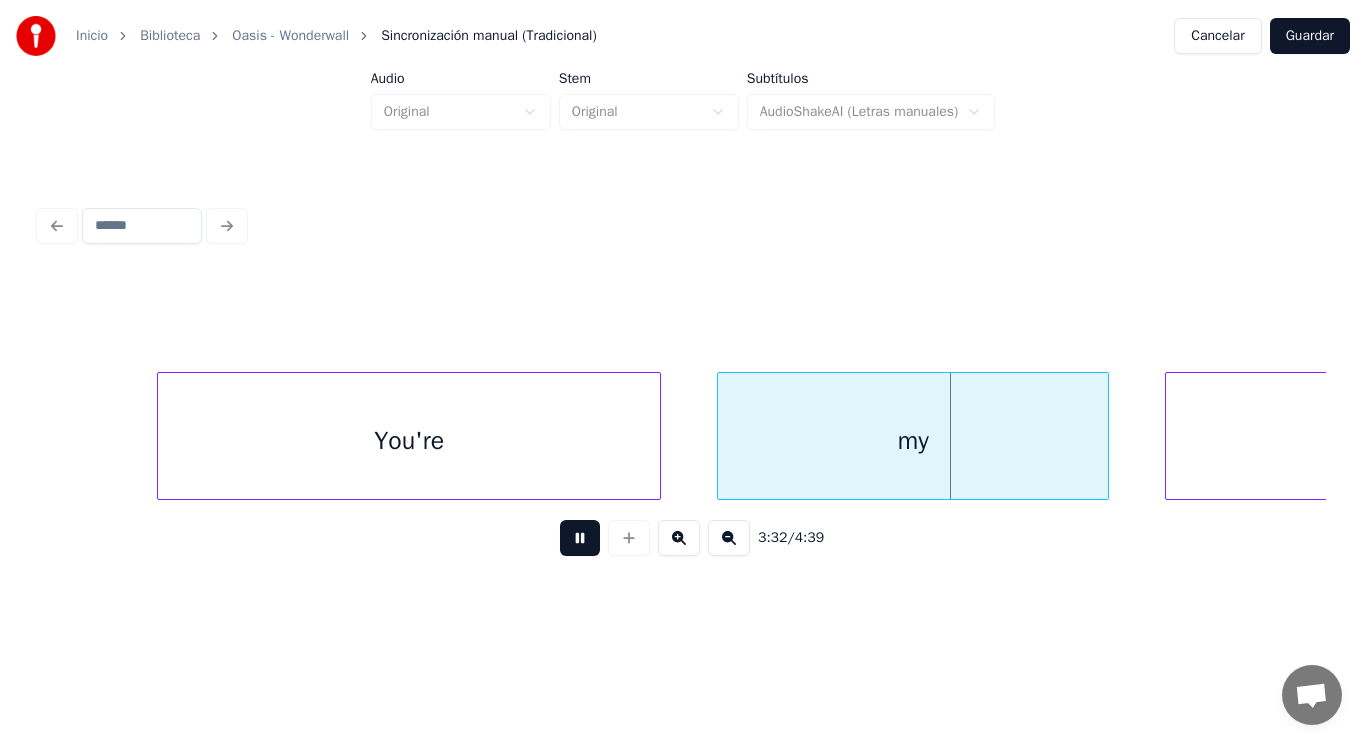 click at bounding box center [580, 538] 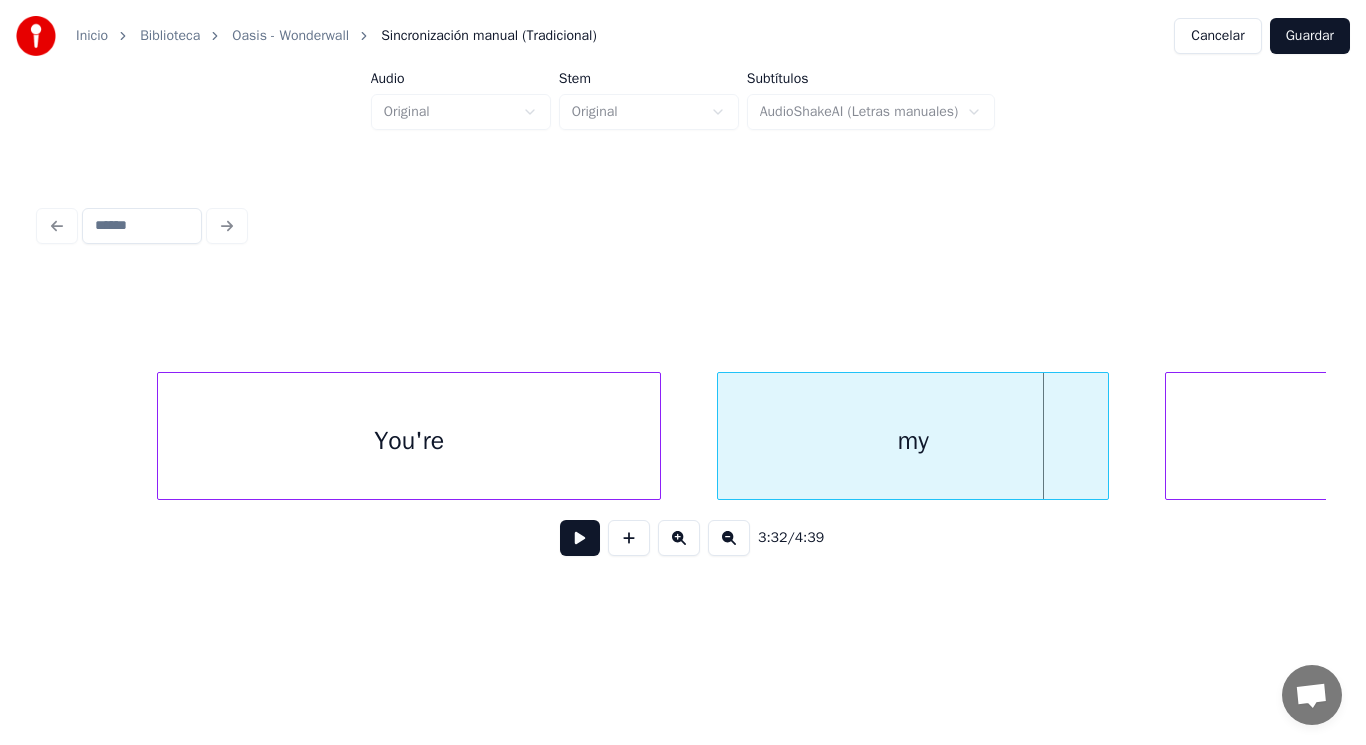 click at bounding box center [580, 538] 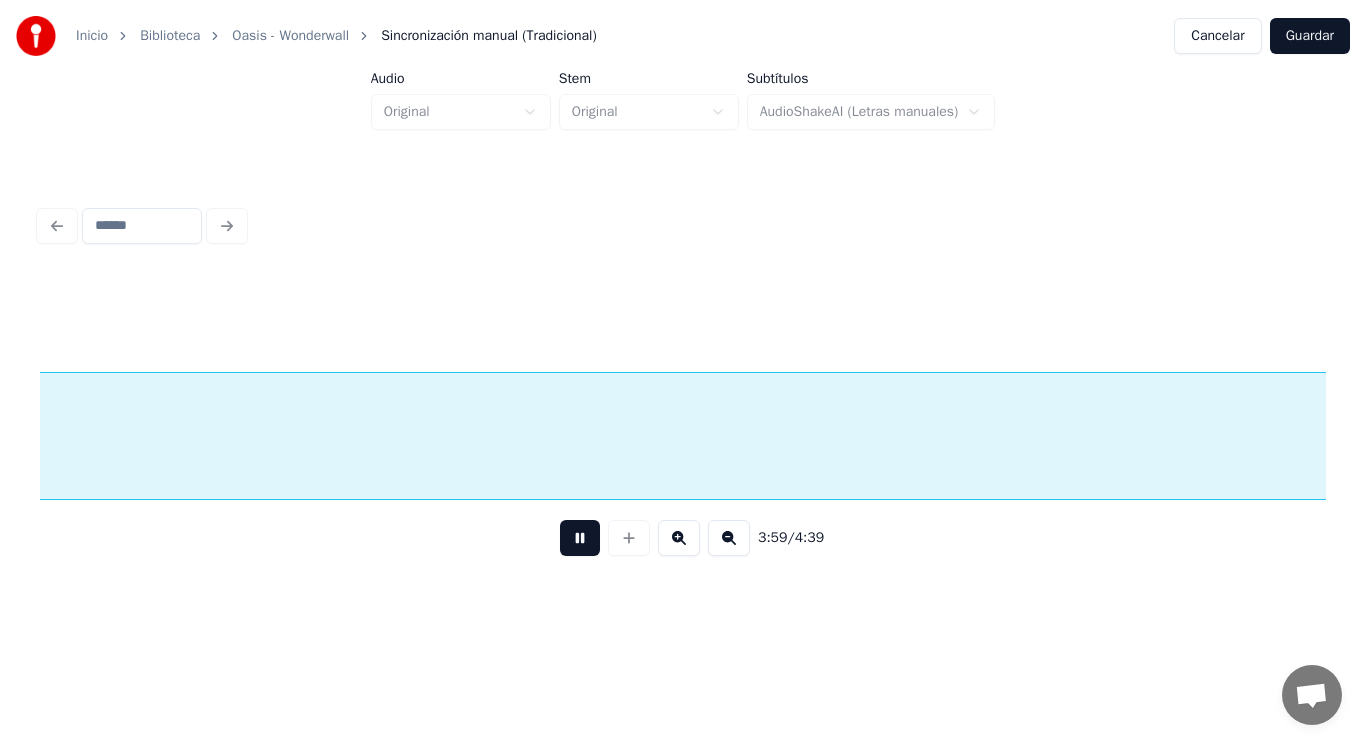 scroll, scrollTop: 0, scrollLeft: 335260, axis: horizontal 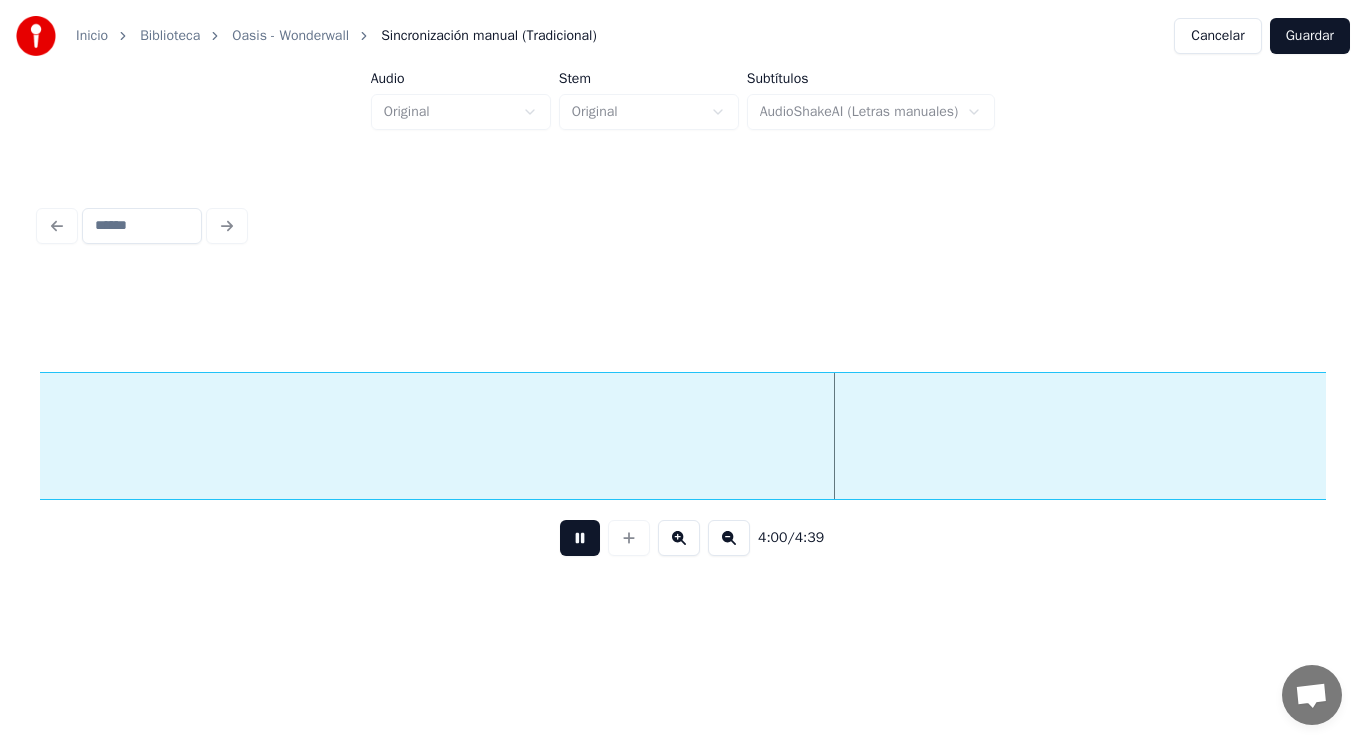 click at bounding box center (580, 538) 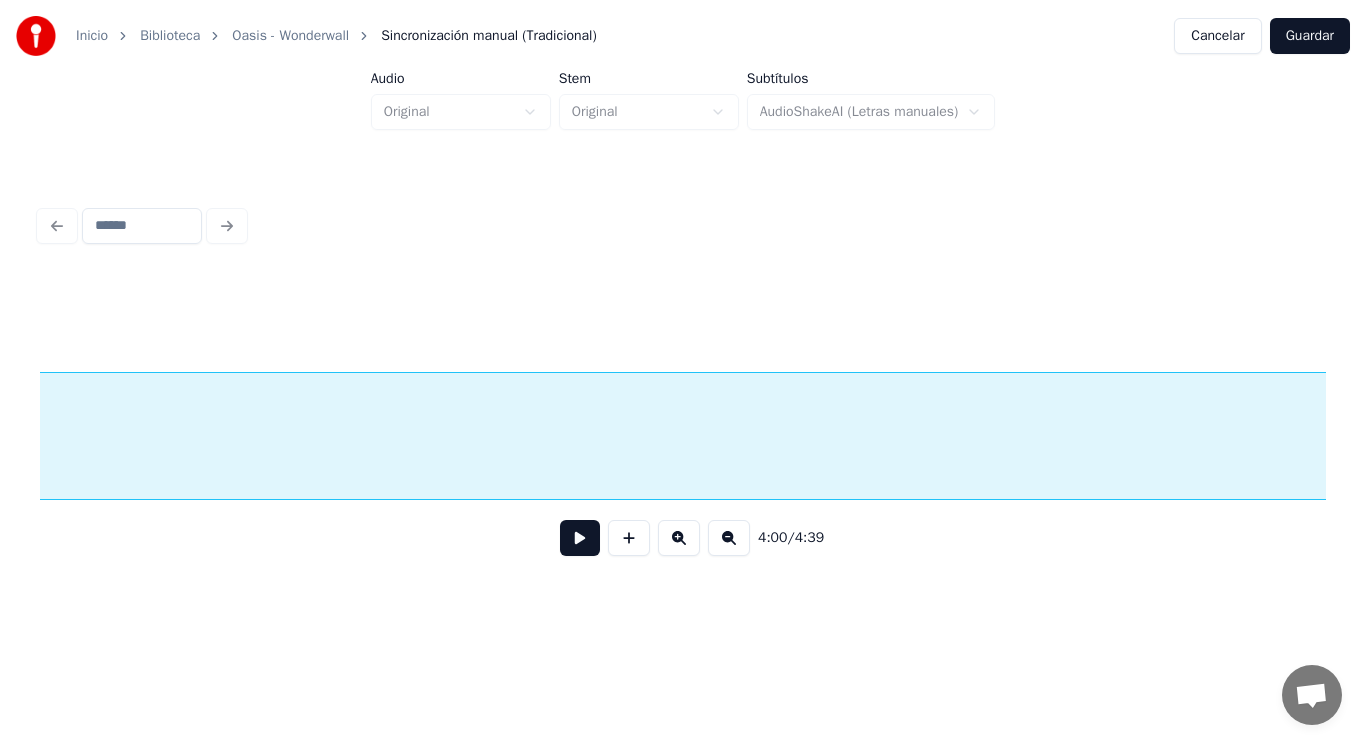 click on "me" at bounding box center [7437, 441] 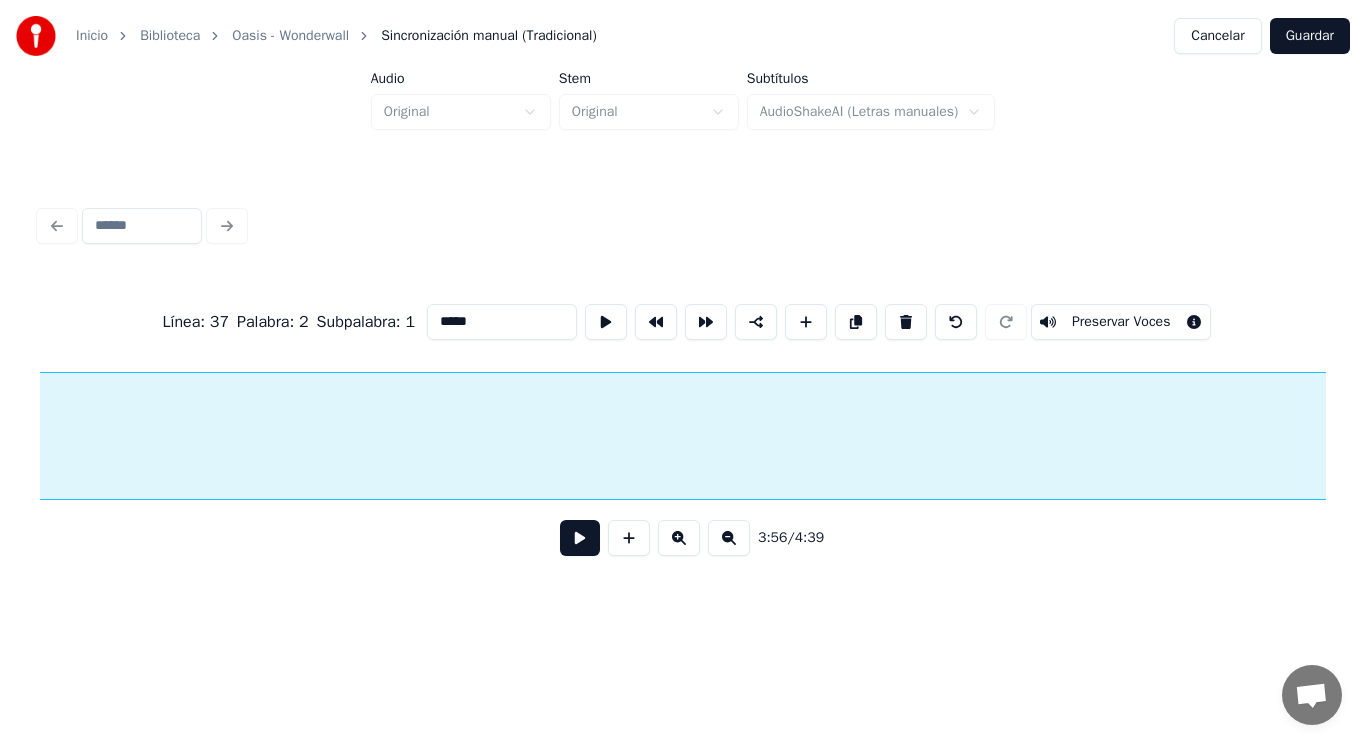 scroll, scrollTop: 0, scrollLeft: 330847, axis: horizontal 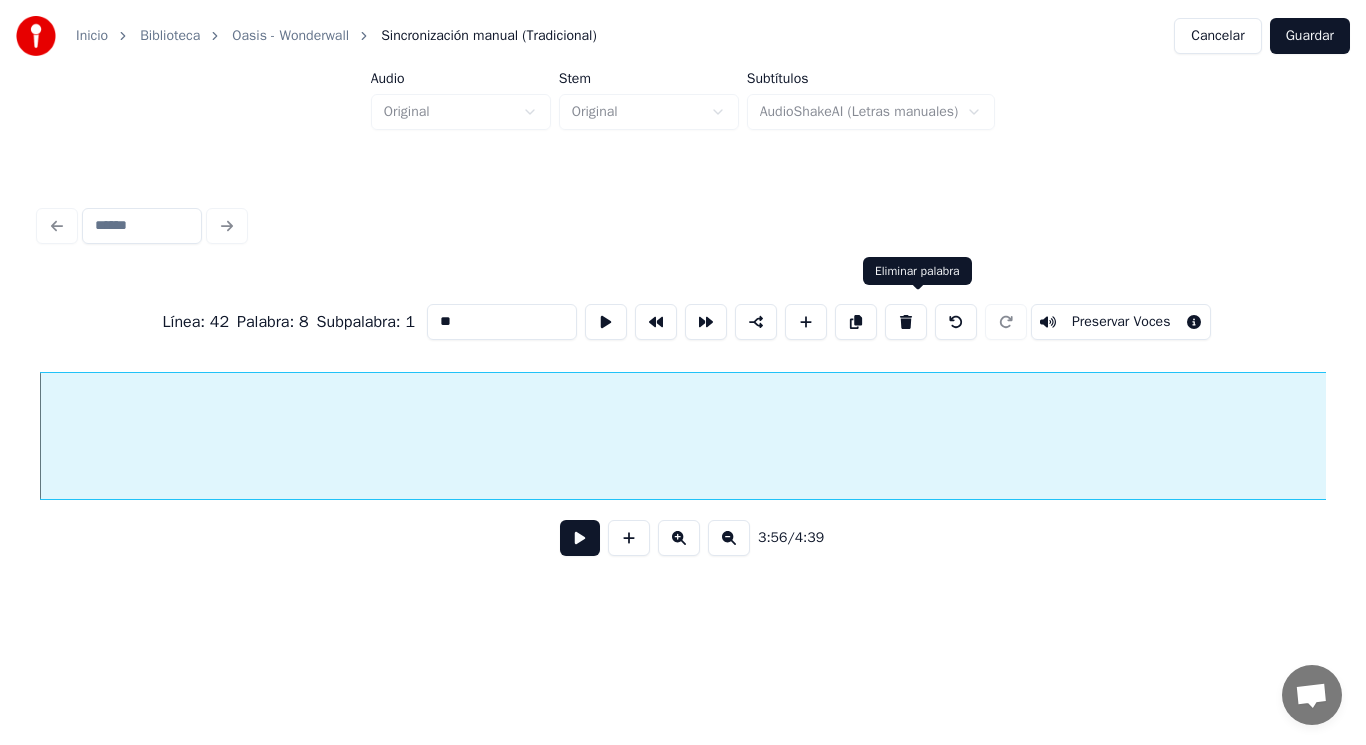 click at bounding box center [906, 322] 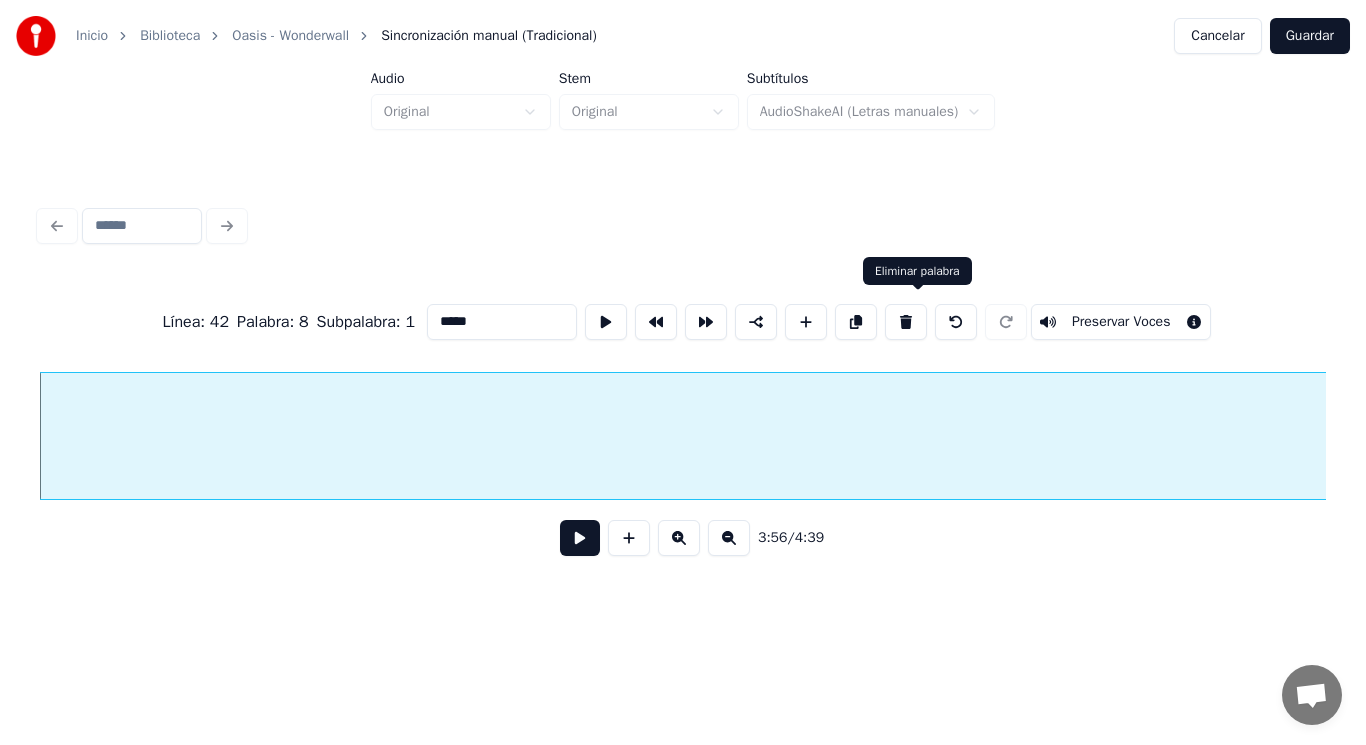scroll, scrollTop: 0, scrollLeft: 330063, axis: horizontal 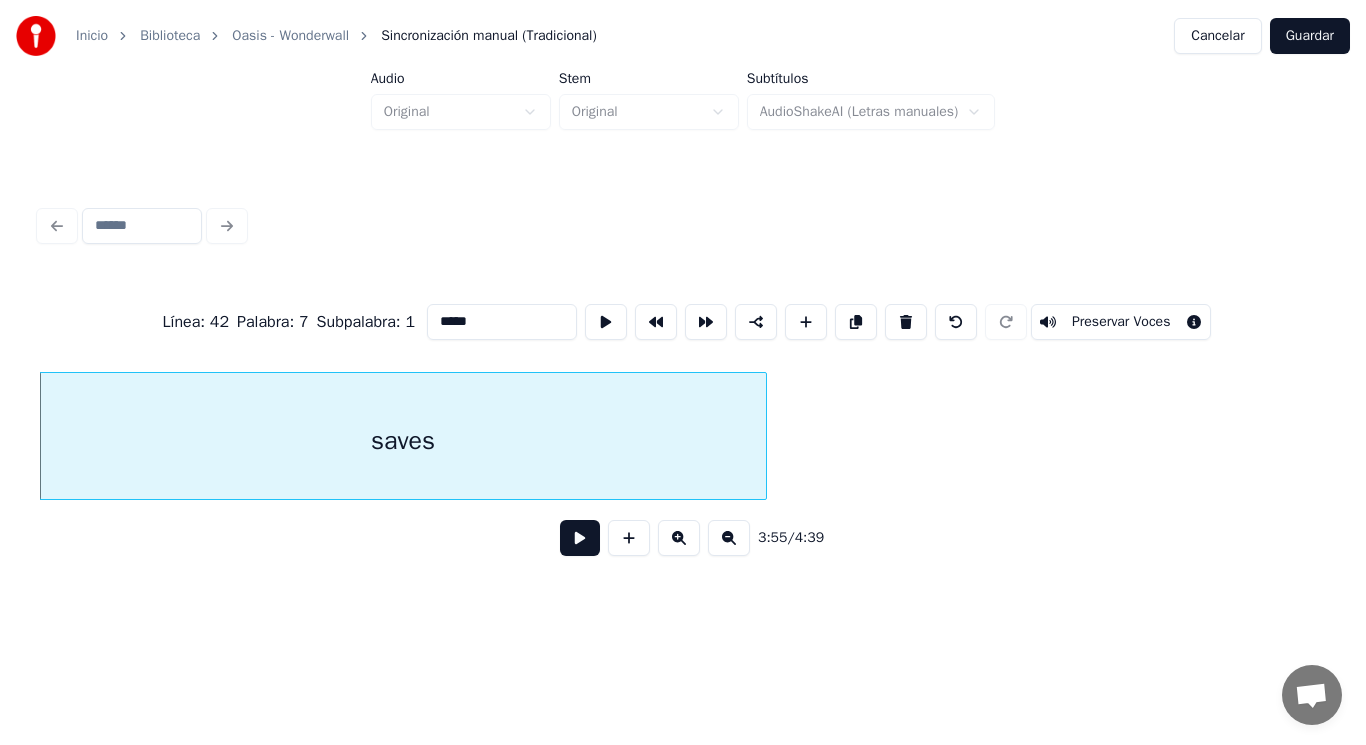 click at bounding box center (580, 538) 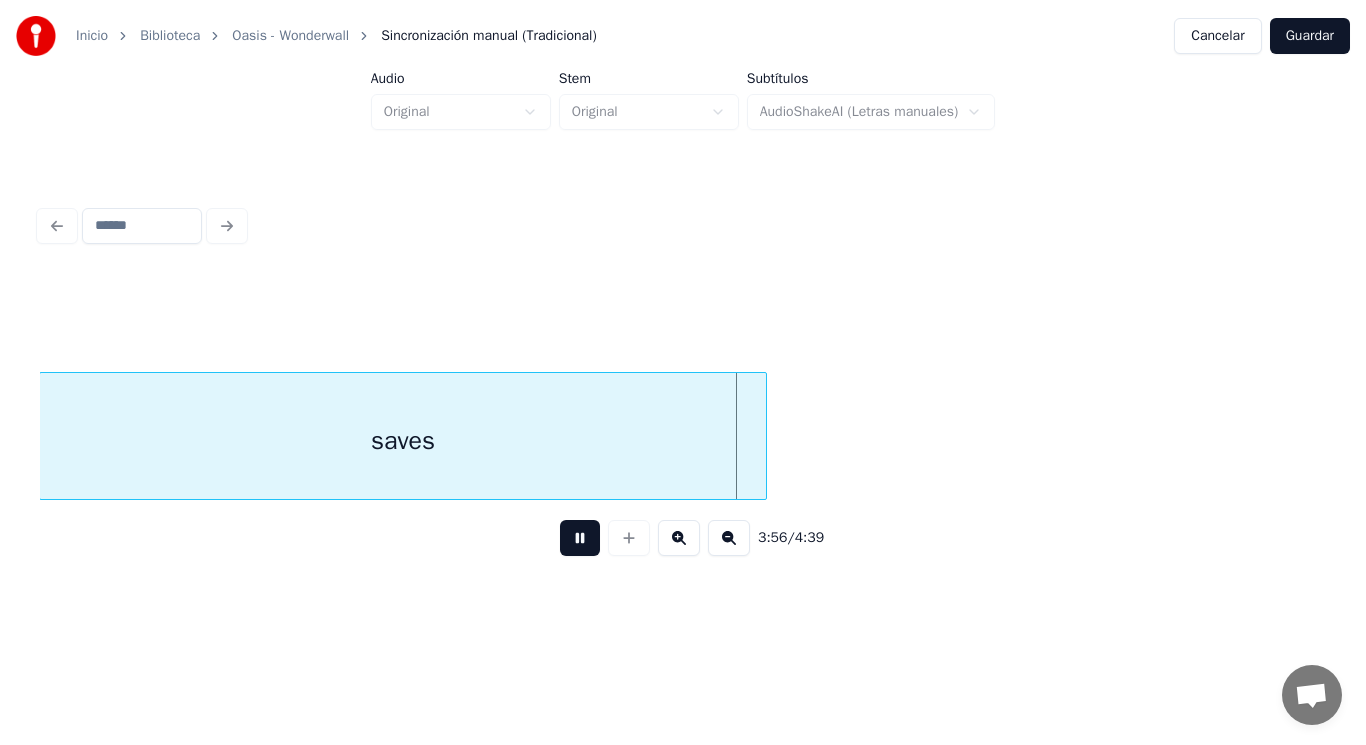 click at bounding box center (580, 538) 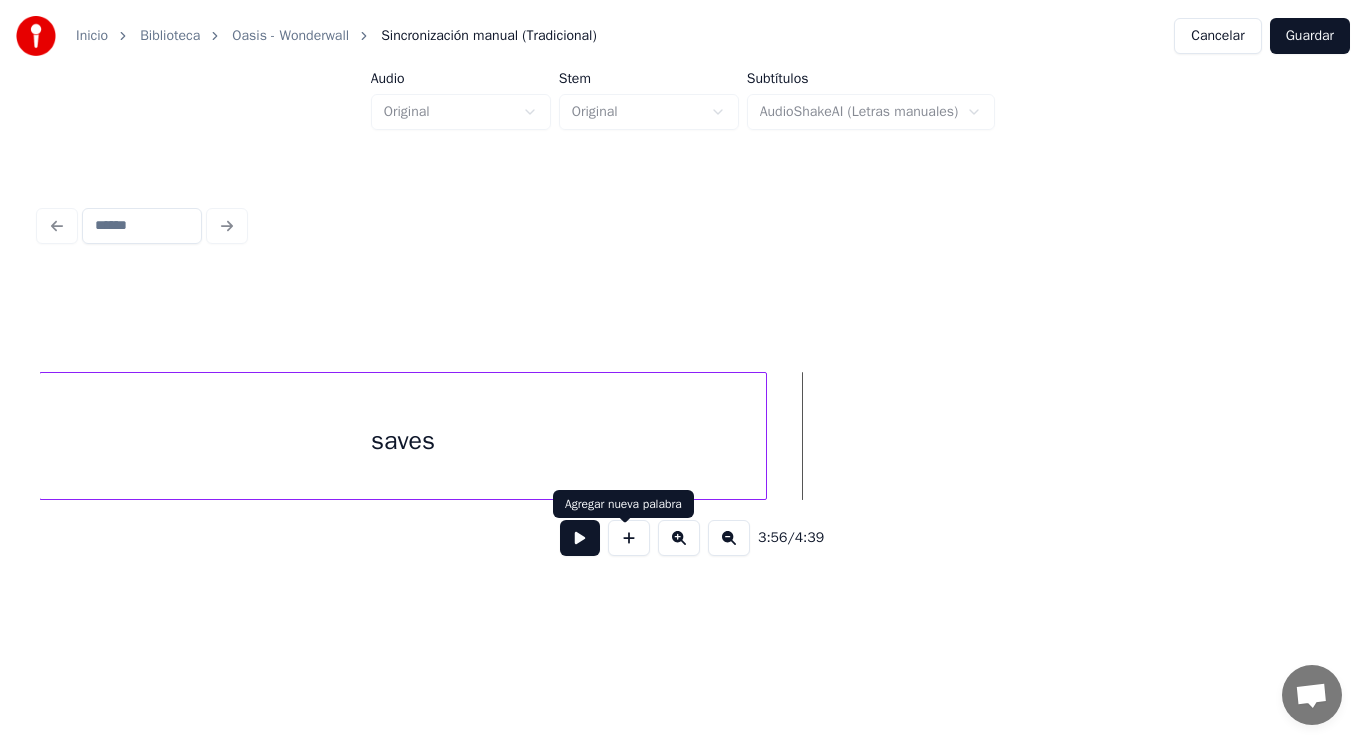 click at bounding box center (629, 538) 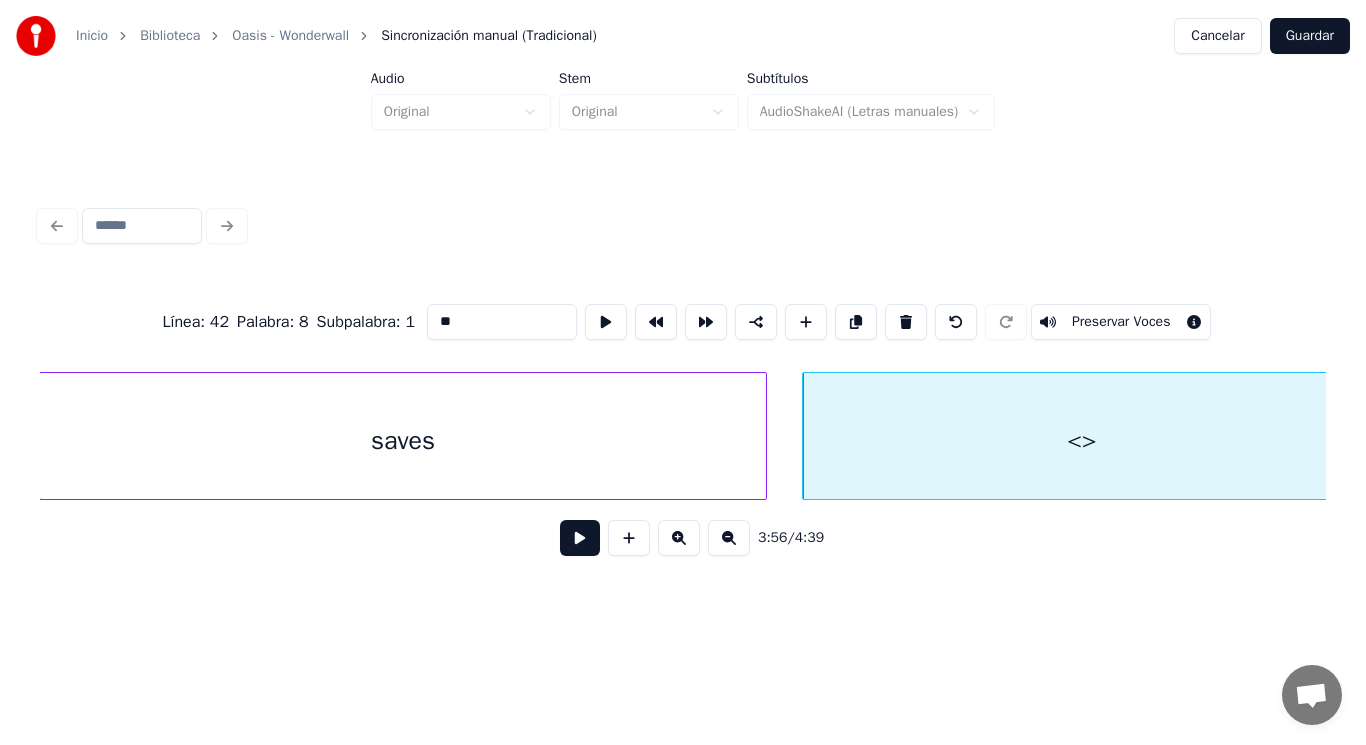 drag, startPoint x: 428, startPoint y: 310, endPoint x: 336, endPoint y: 320, distance: 92.541885 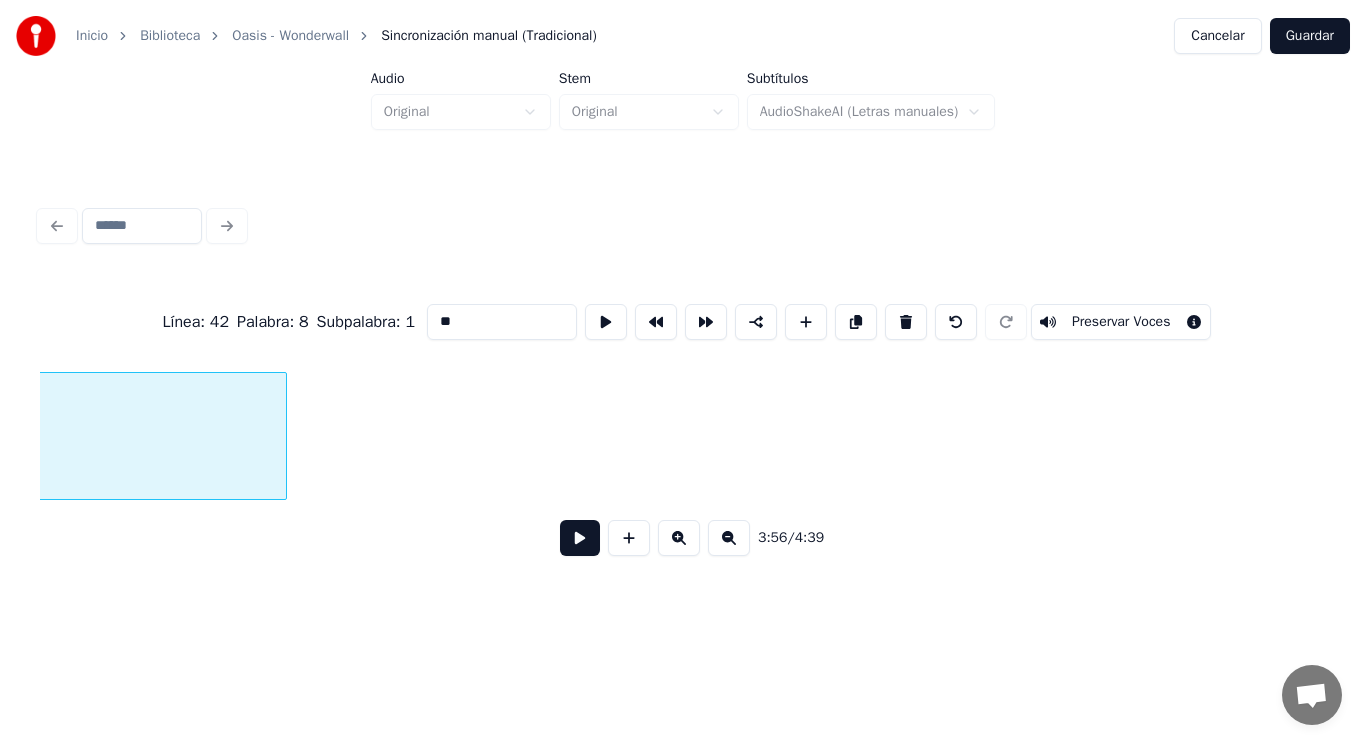 scroll, scrollTop: 0, scrollLeft: 331143, axis: horizontal 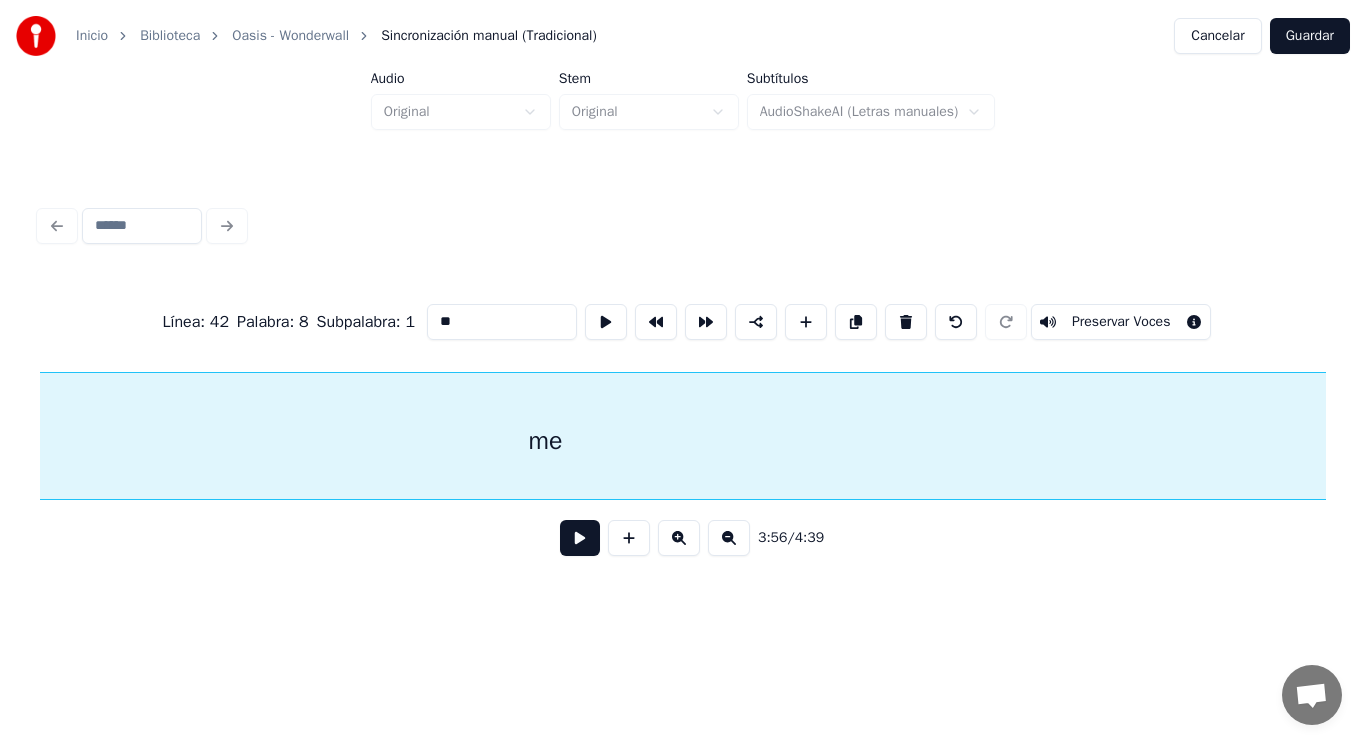 click on "Inicio Biblioteca Oasis - Wonderwall Sincronización manual (Tradicional) Cancelar Guardar Audio Original Stem Original Subtítulos AudioShakeAI (Letras manuales) Línea : 42 Palabra : 8 Subpalabra : 1 ** Preservar Voces 3:56 / 4:39" at bounding box center [683, 304] 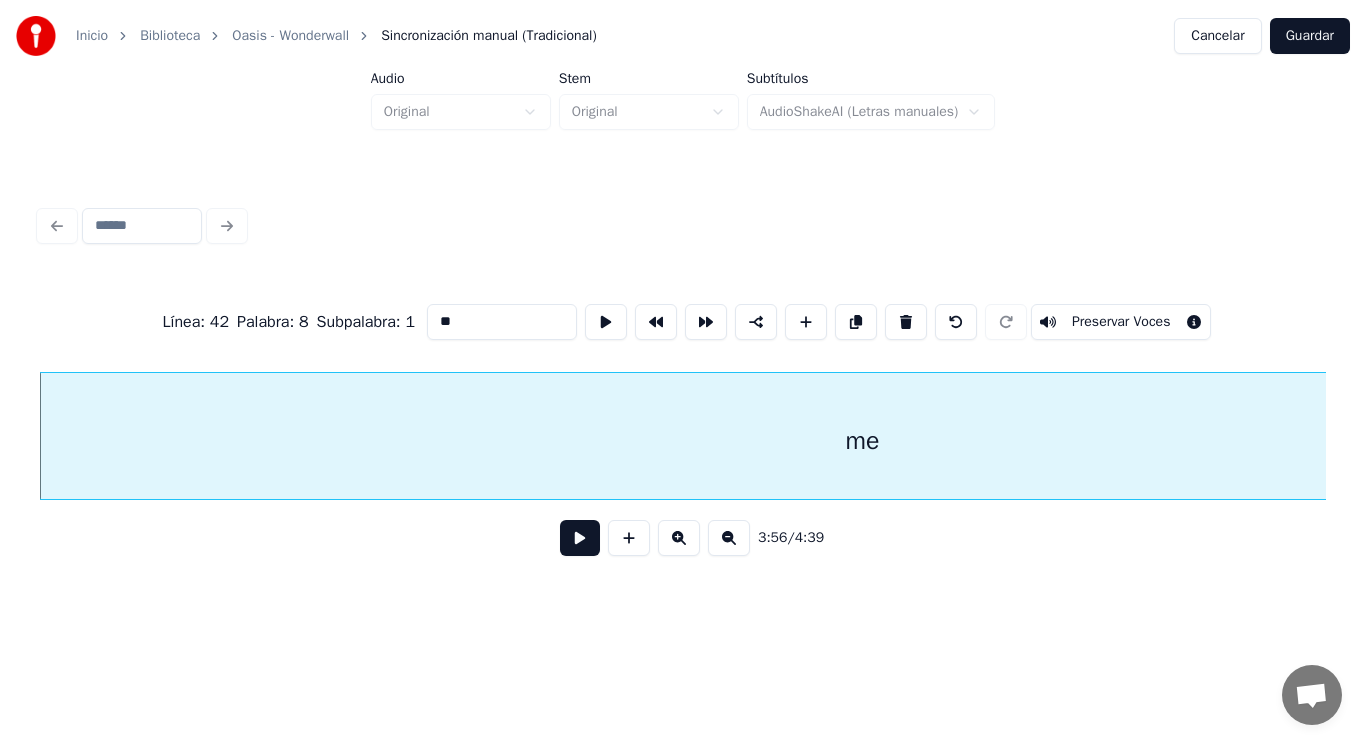 type on "**" 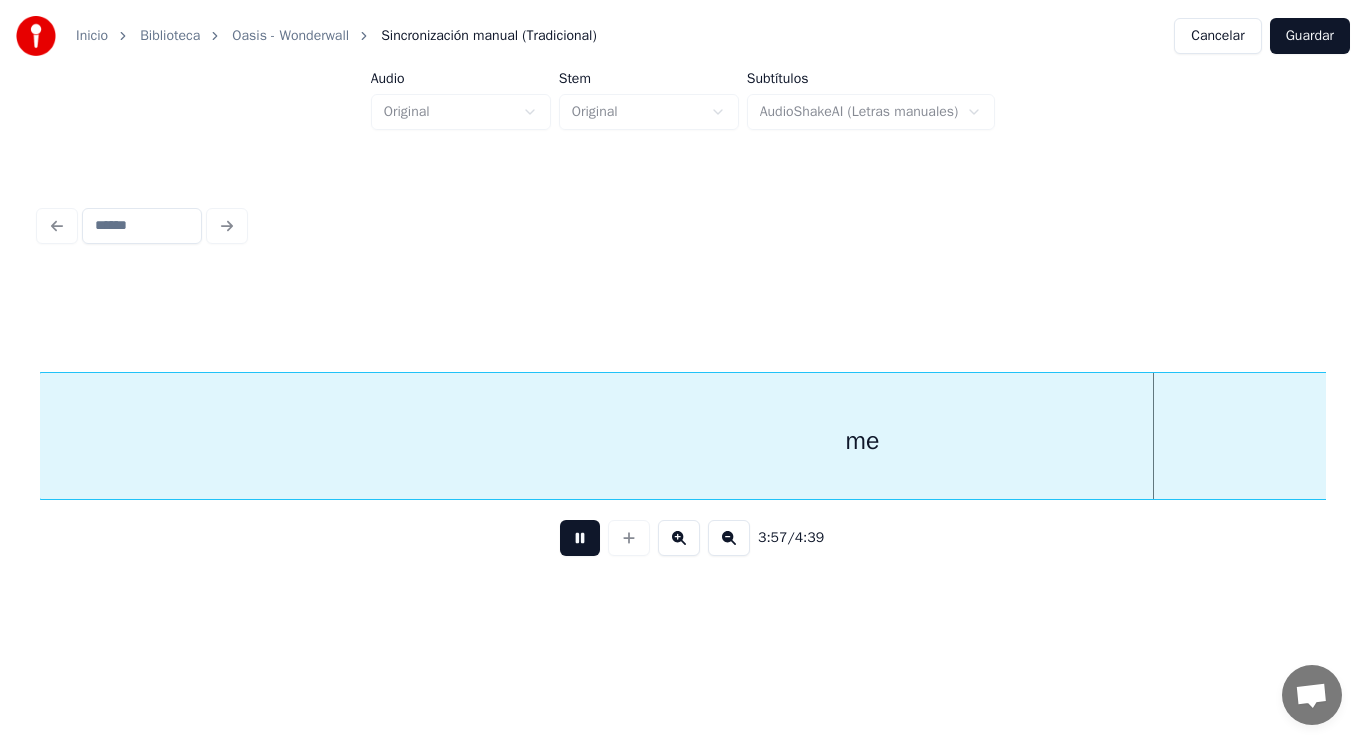 scroll, scrollTop: 0, scrollLeft: 332124, axis: horizontal 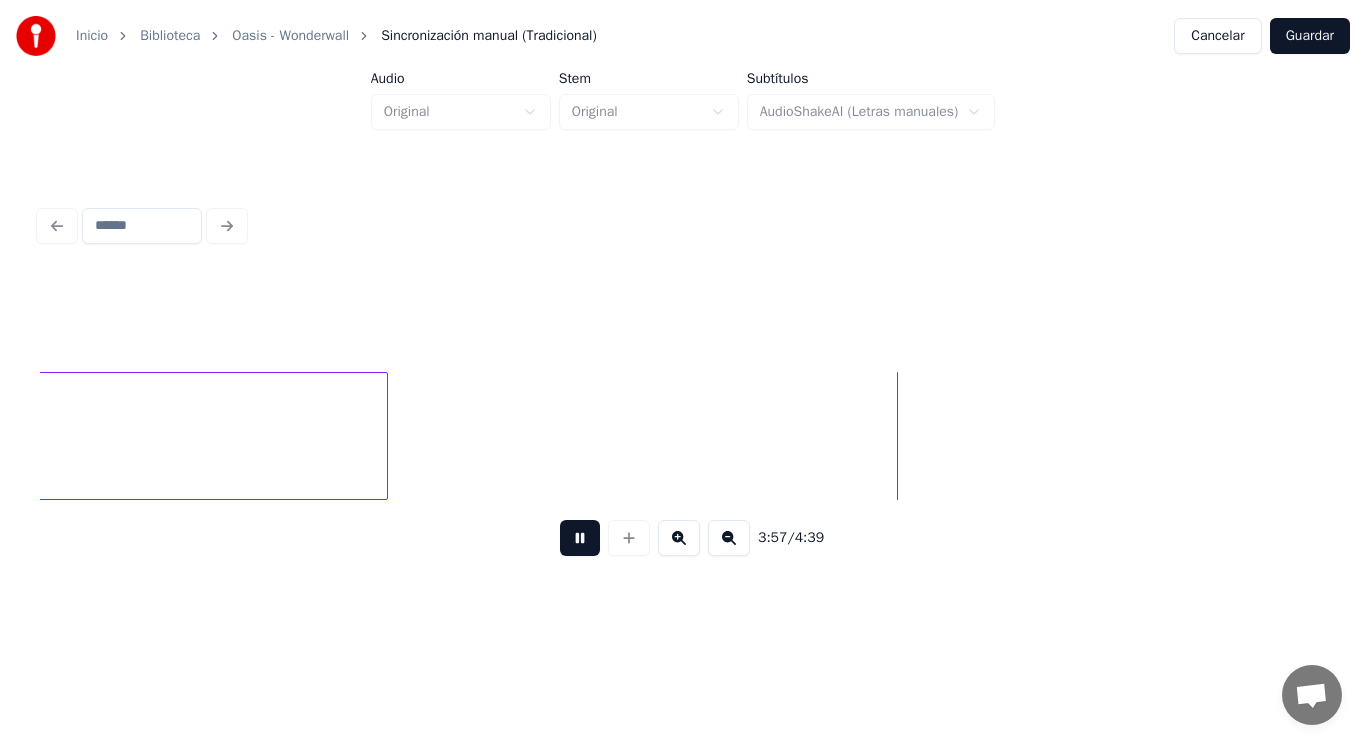 click at bounding box center (580, 538) 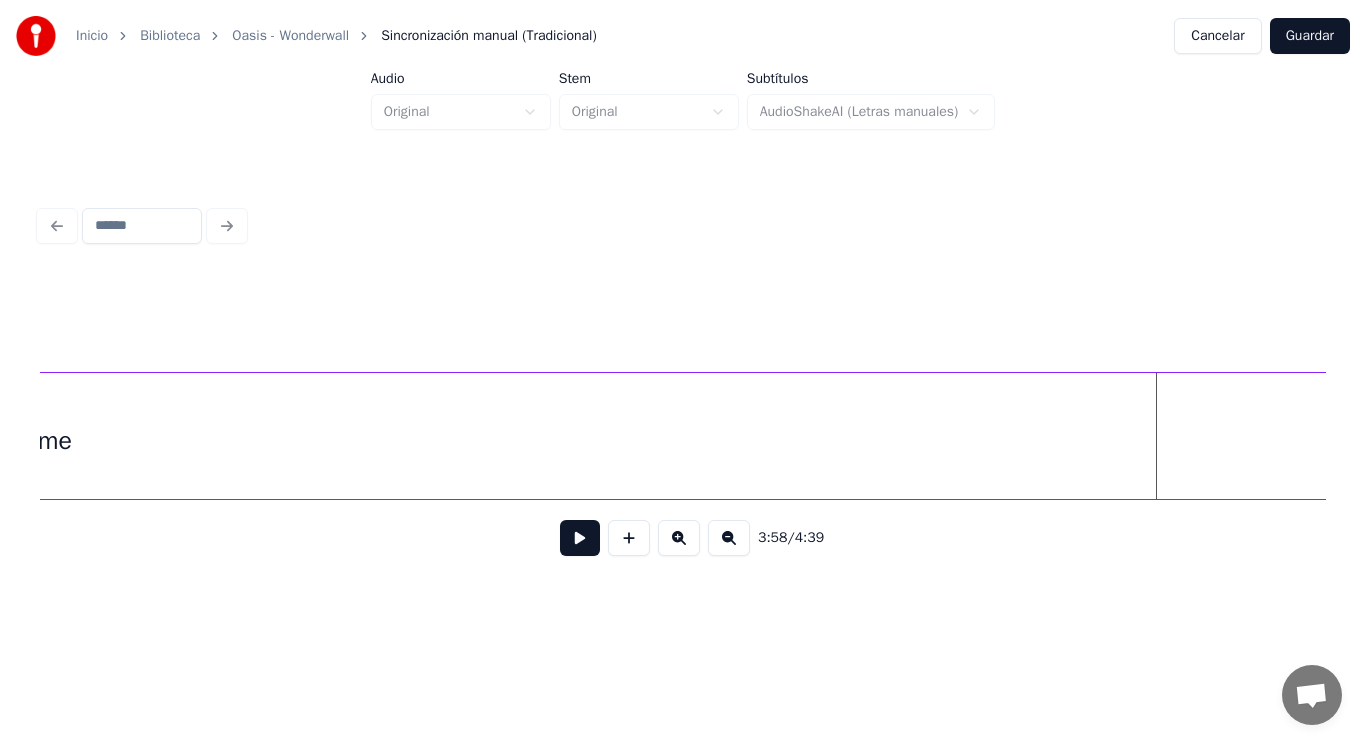 click on "Inicio Biblioteca Oasis - Wonderwall Sincronización manual (Tradicional) Cancelar Guardar Audio Original Stem Original Subtítulos AudioShakeAI (Letras manuales) 3:58 / 4:39" at bounding box center (683, 304) 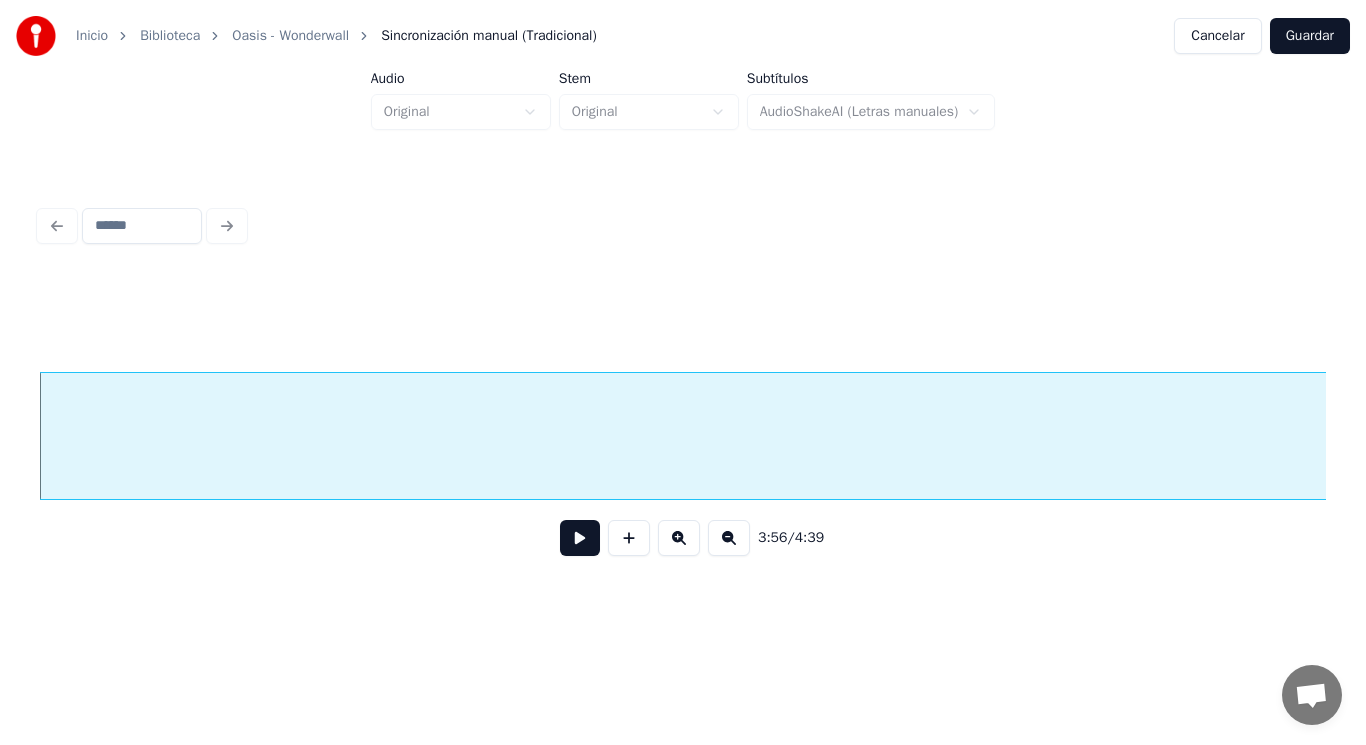 click at bounding box center (580, 538) 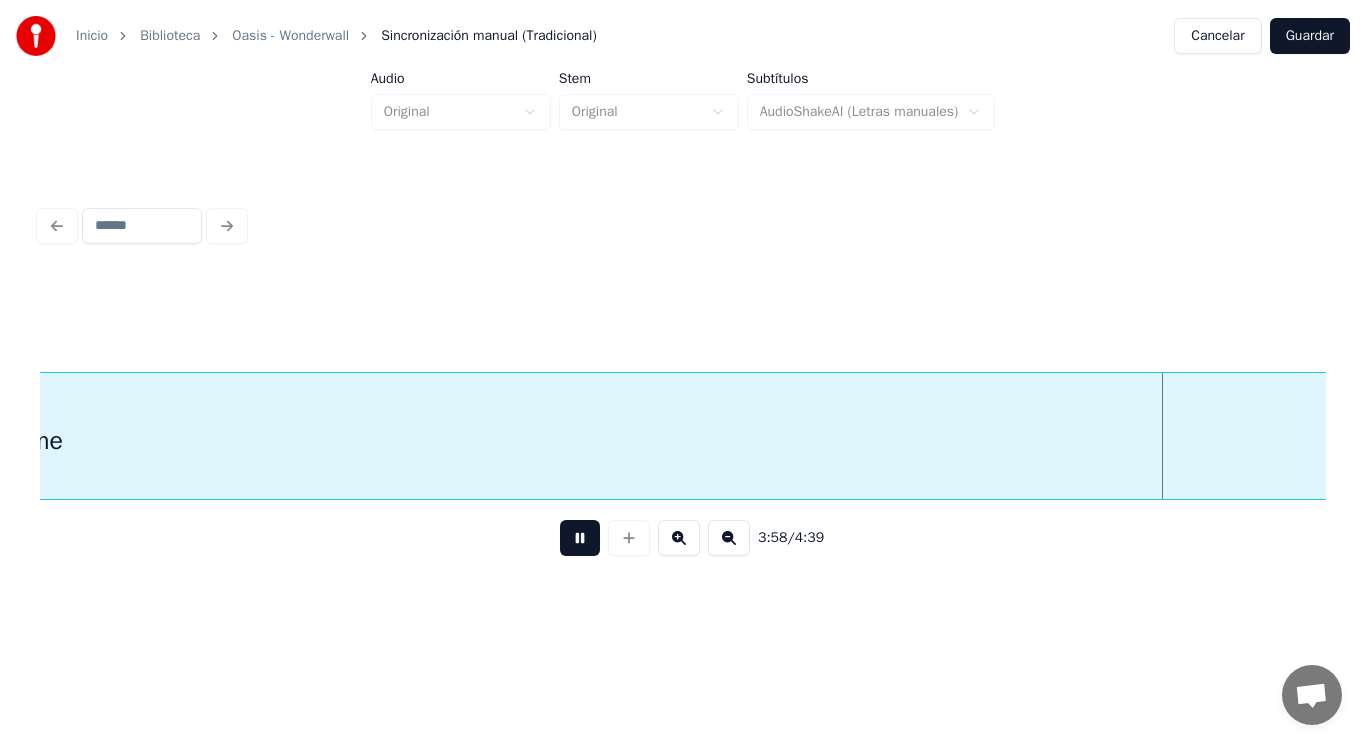 scroll, scrollTop: 0, scrollLeft: 333441, axis: horizontal 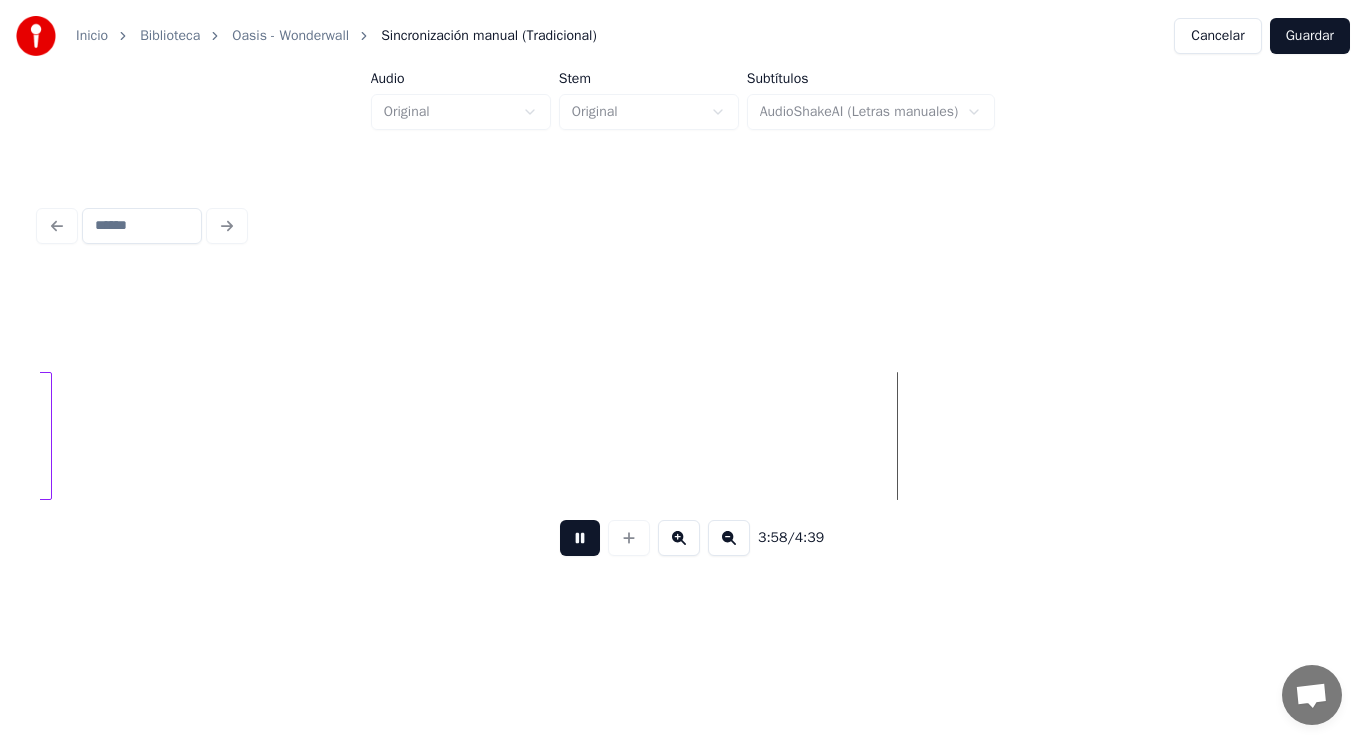 click at bounding box center (580, 538) 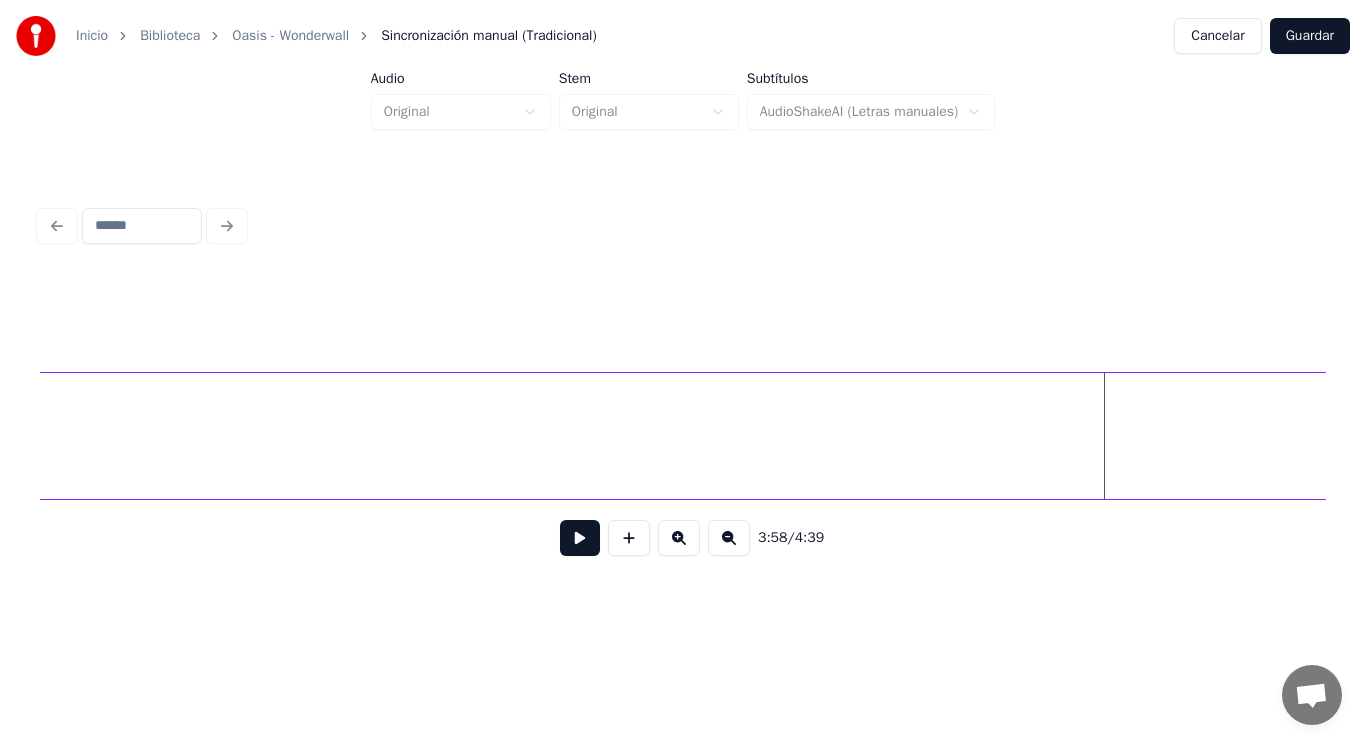 click on "Inicio Biblioteca Oasis - Wonderwall Sincronización manual (Tradicional) Cancelar Guardar Audio Original Stem Original Subtítulos AudioShakeAI (Letras manuales) 3:58 / 4:39" at bounding box center (683, 304) 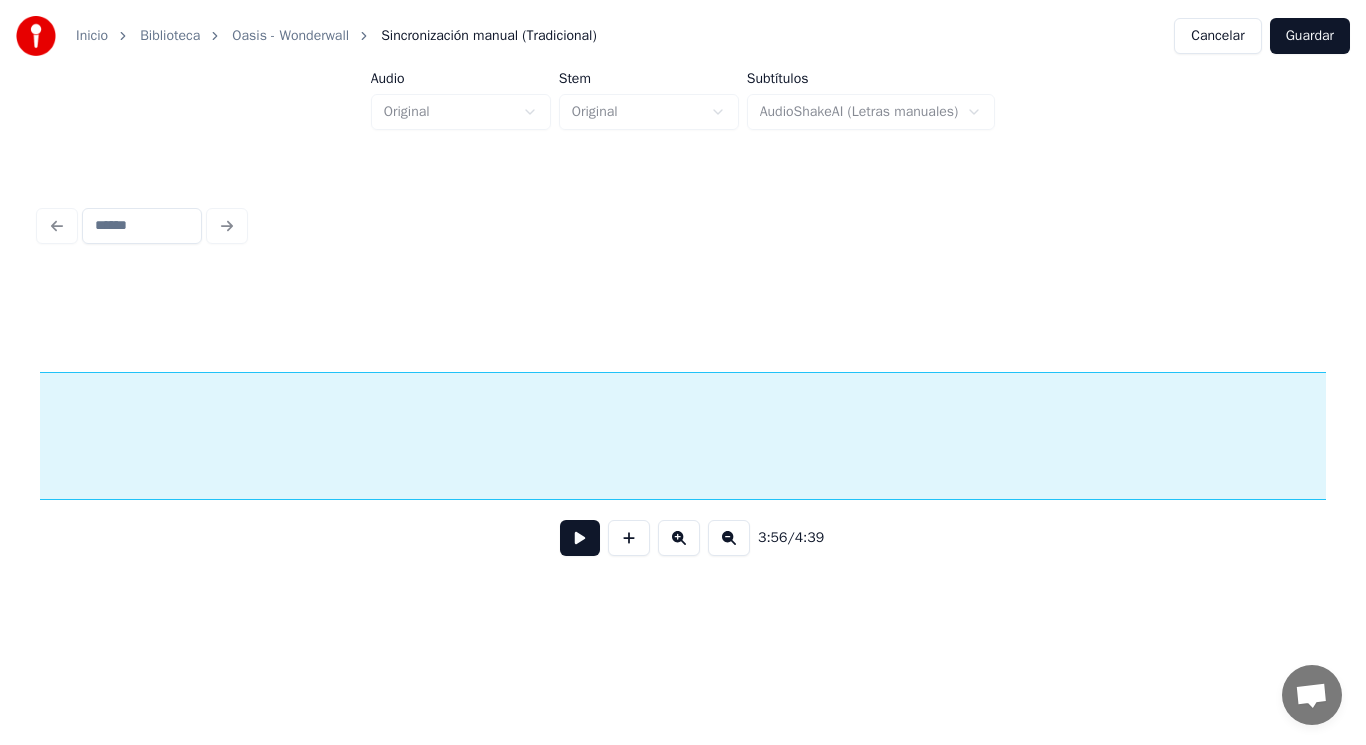 scroll, scrollTop: 0, scrollLeft: 330826, axis: horizontal 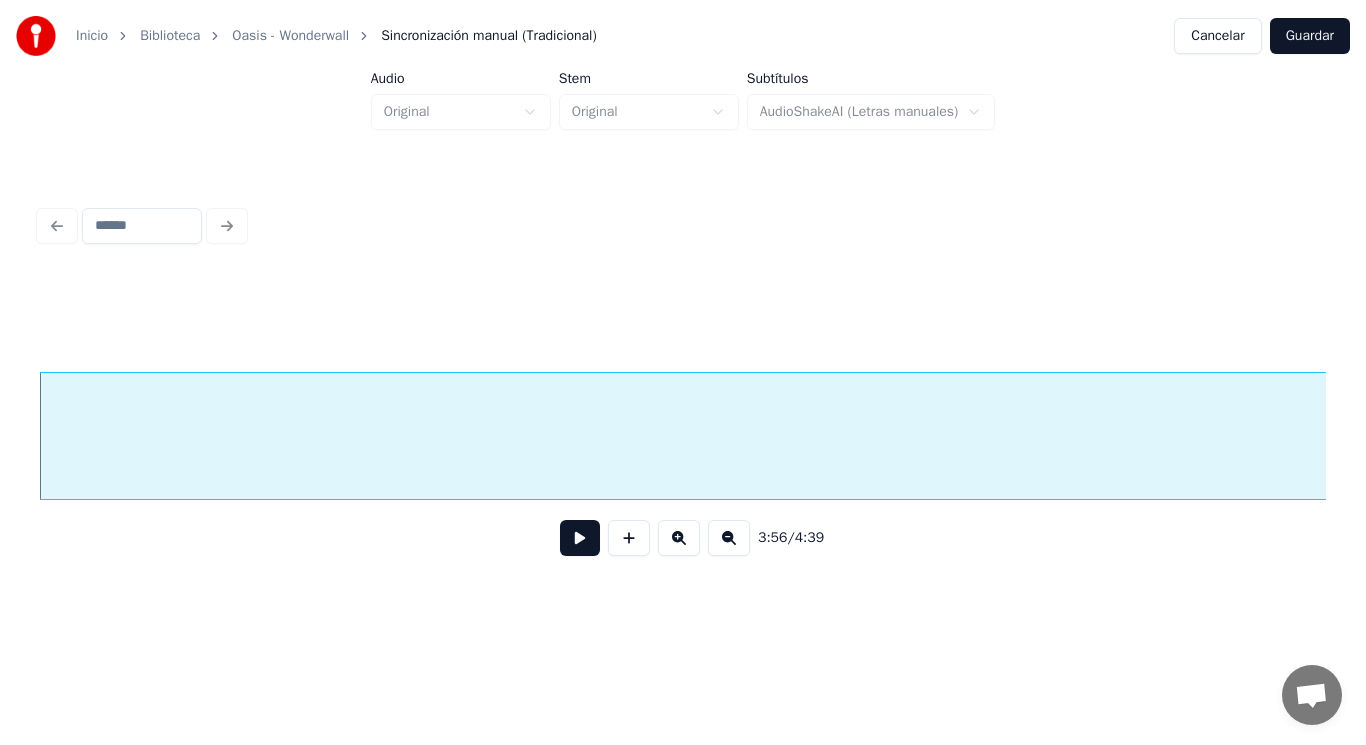 click at bounding box center (580, 538) 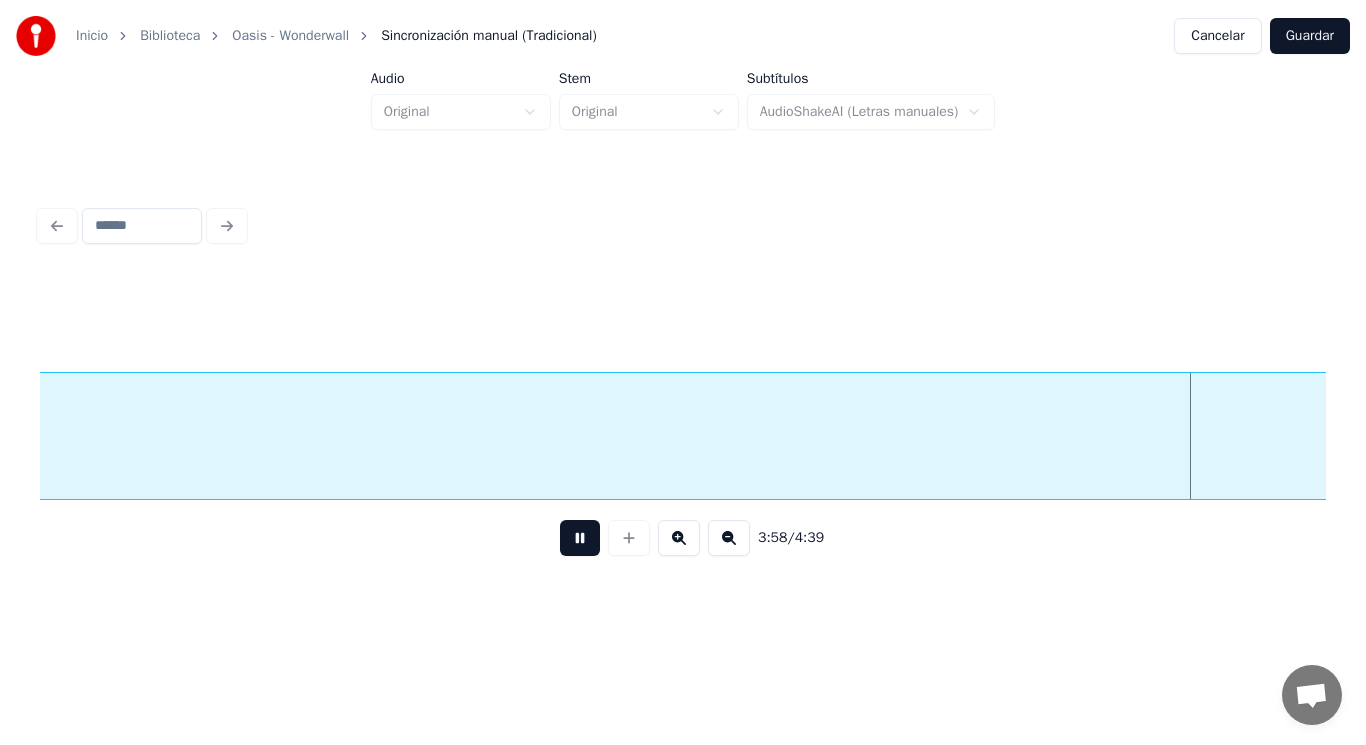 scroll, scrollTop: 0, scrollLeft: 334729, axis: horizontal 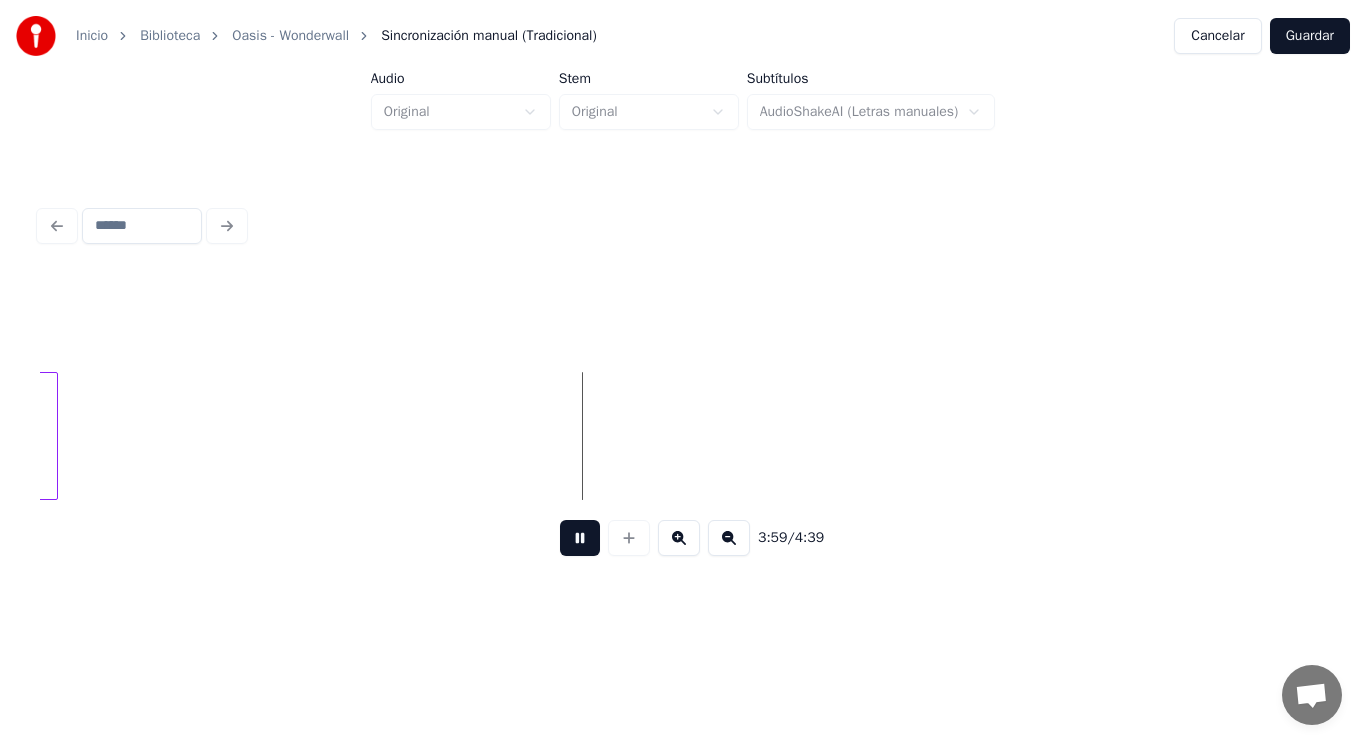 click at bounding box center [580, 538] 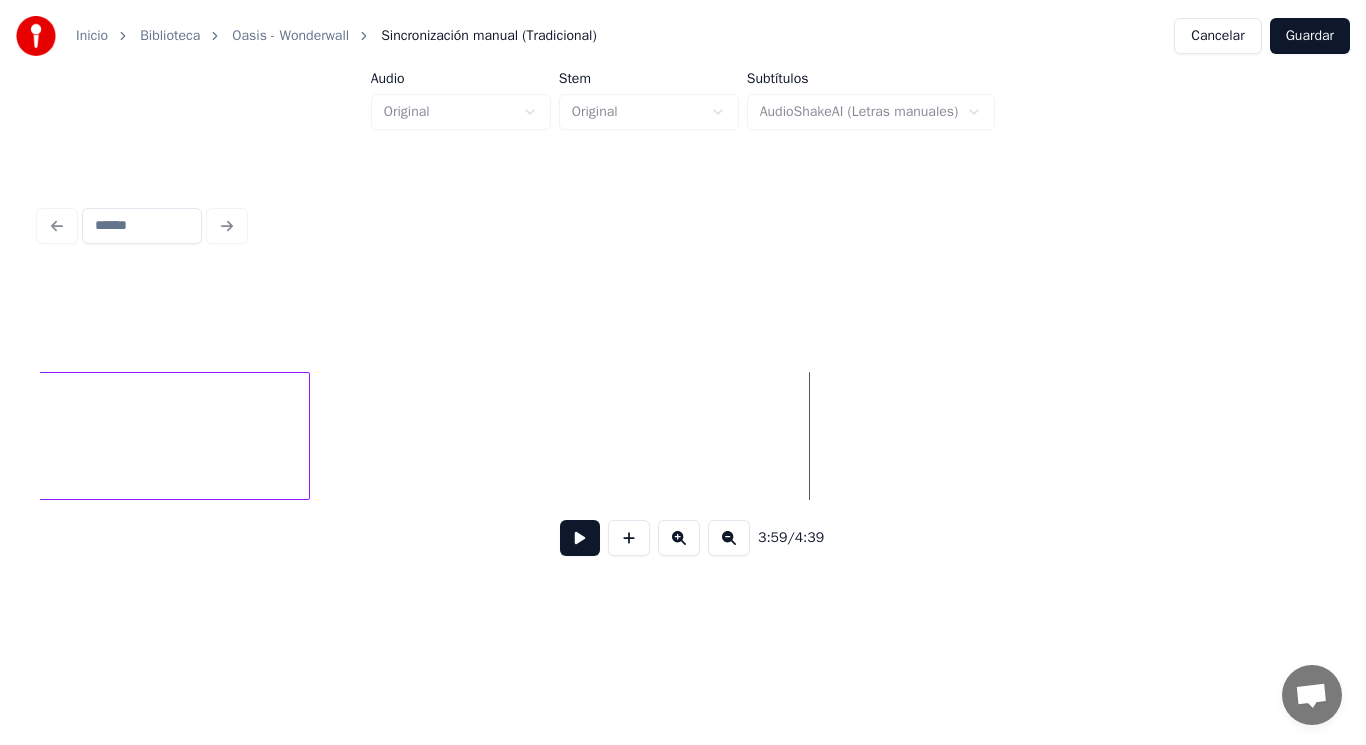 click at bounding box center [306, 436] 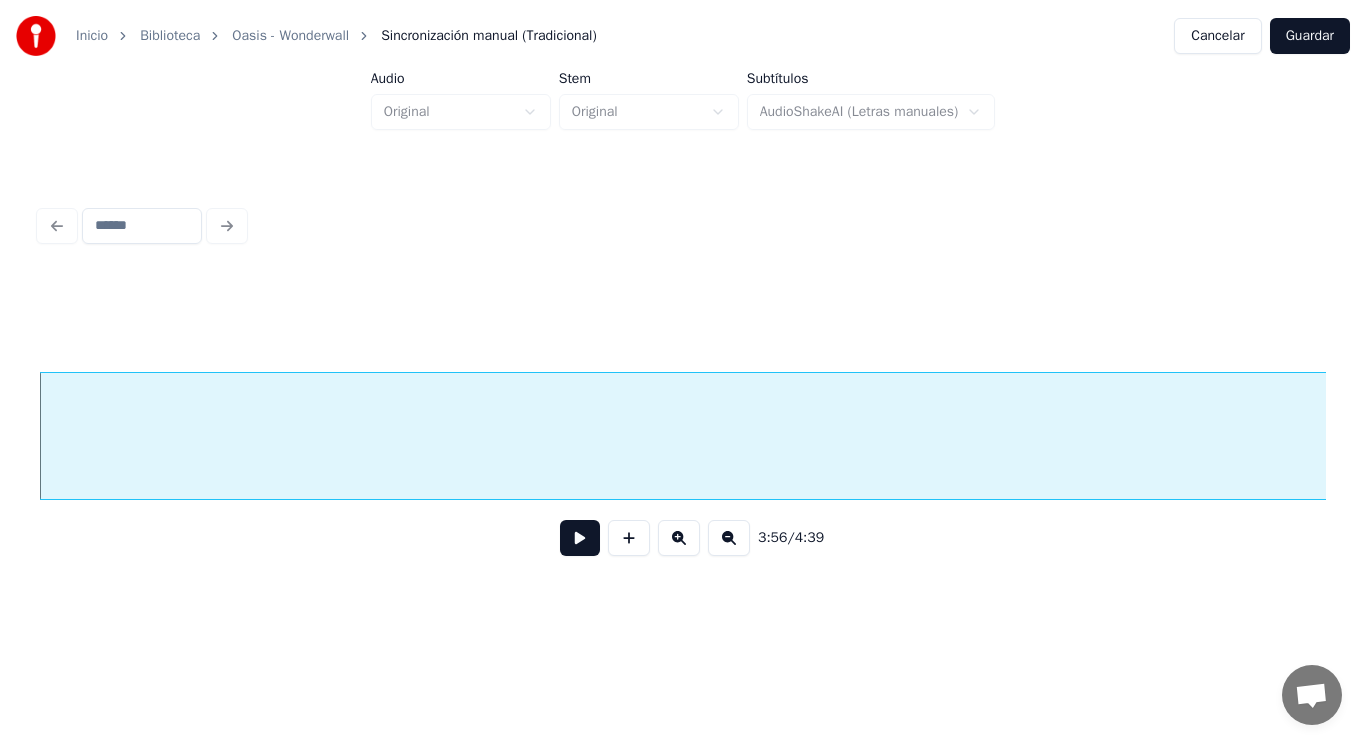 click at bounding box center (580, 538) 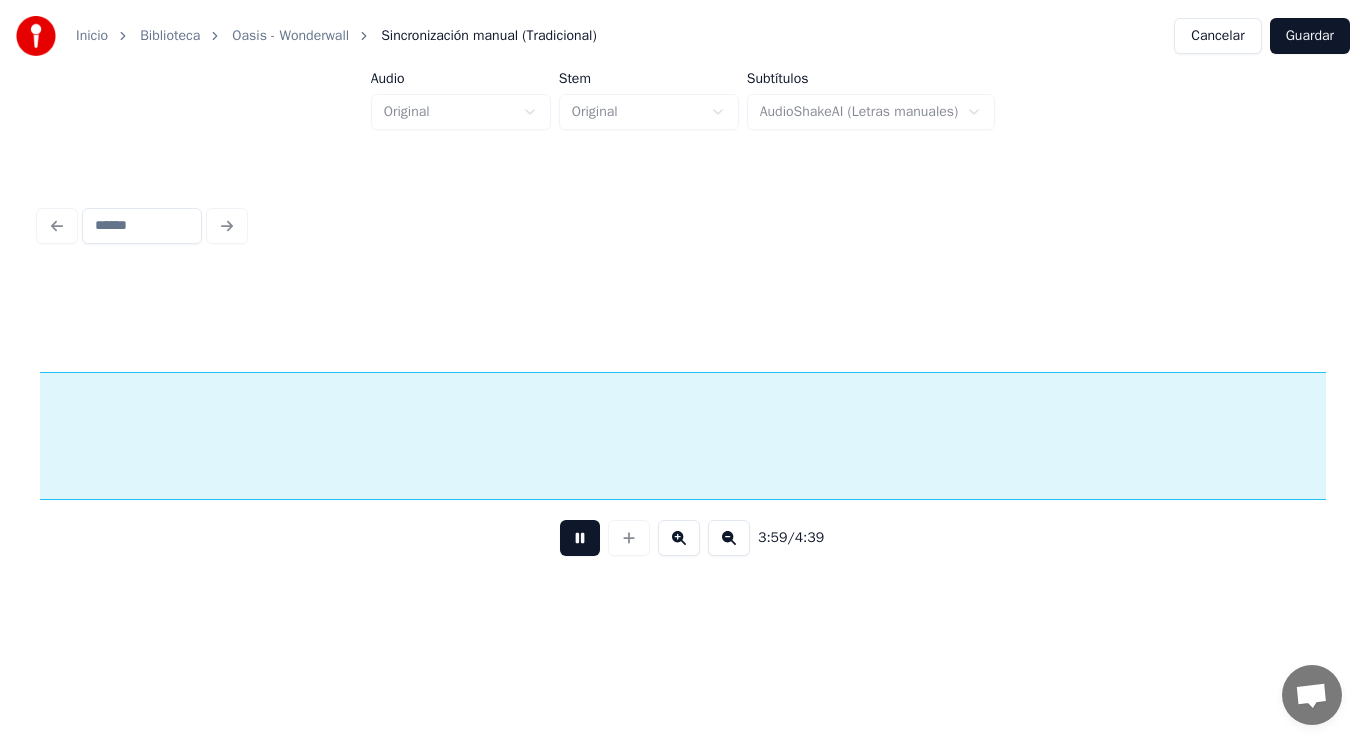 scroll, scrollTop: 0, scrollLeft: 334748, axis: horizontal 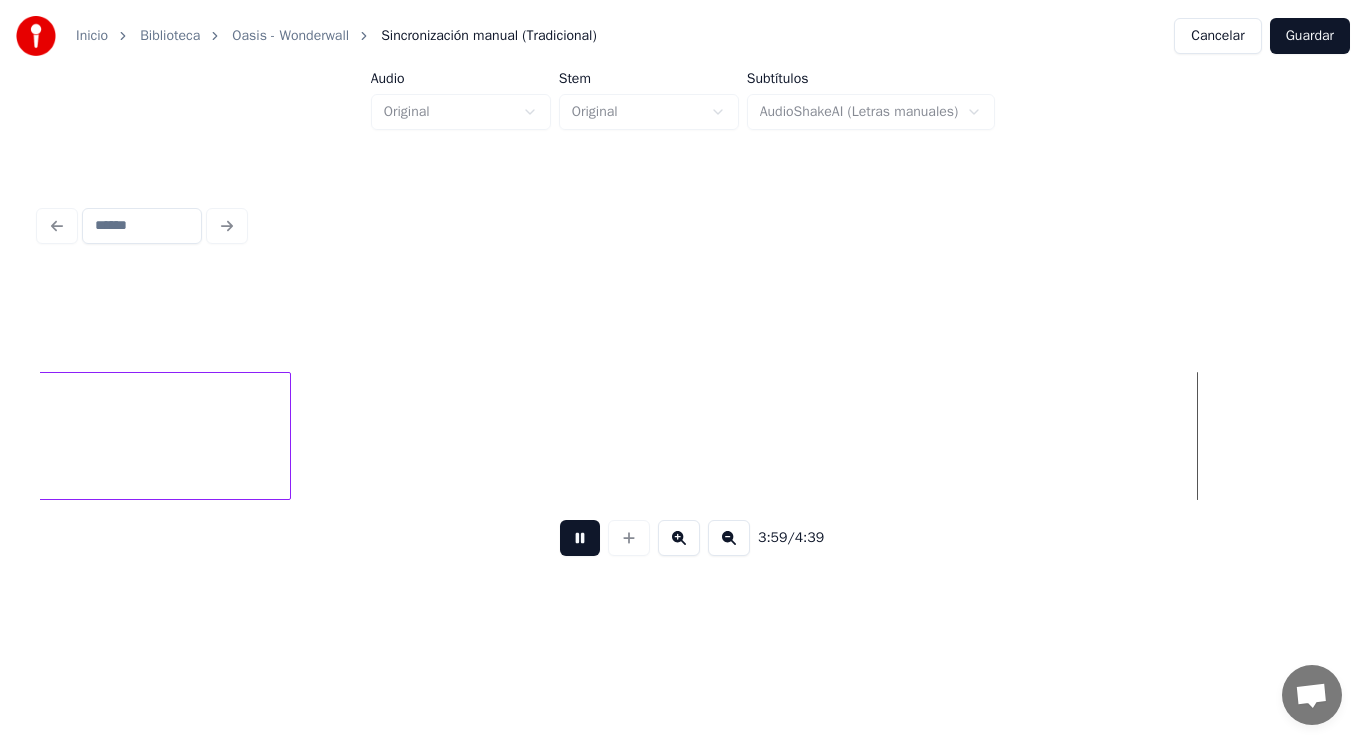 click at bounding box center [580, 538] 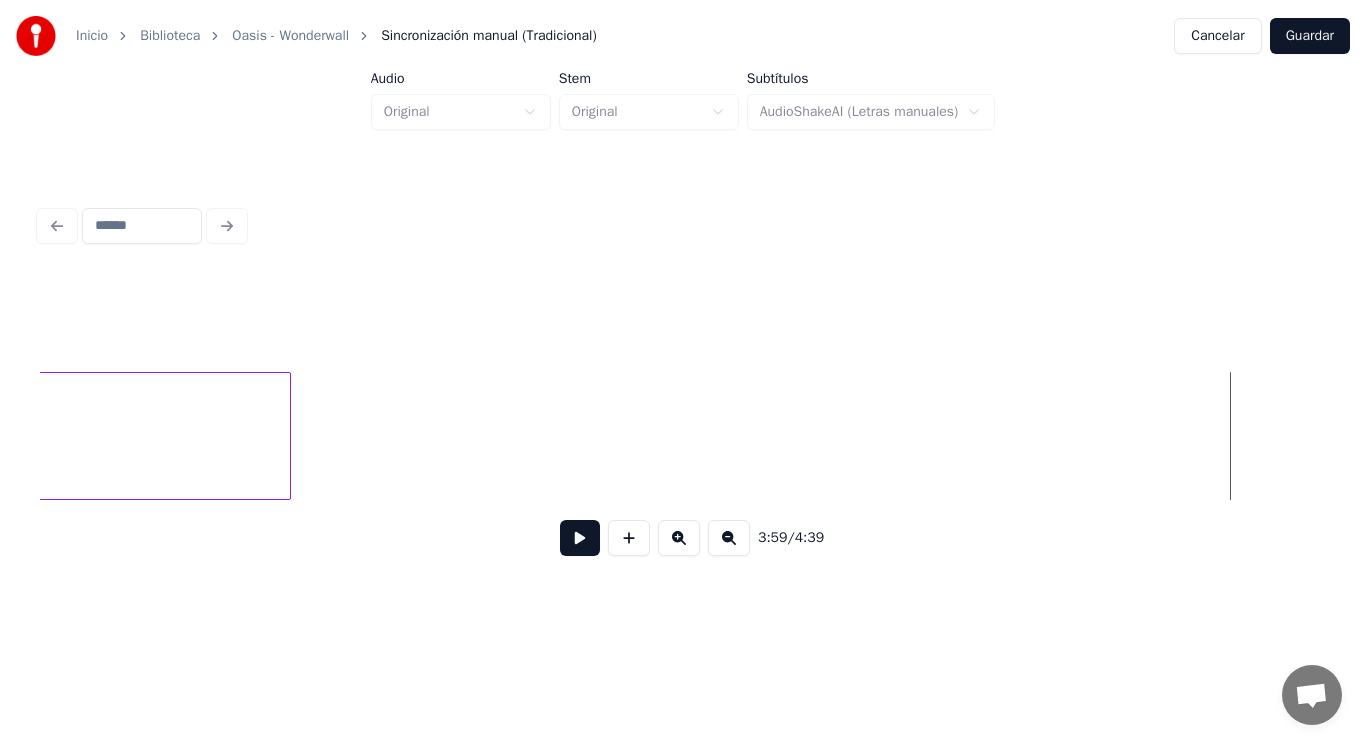 click at bounding box center [580, 538] 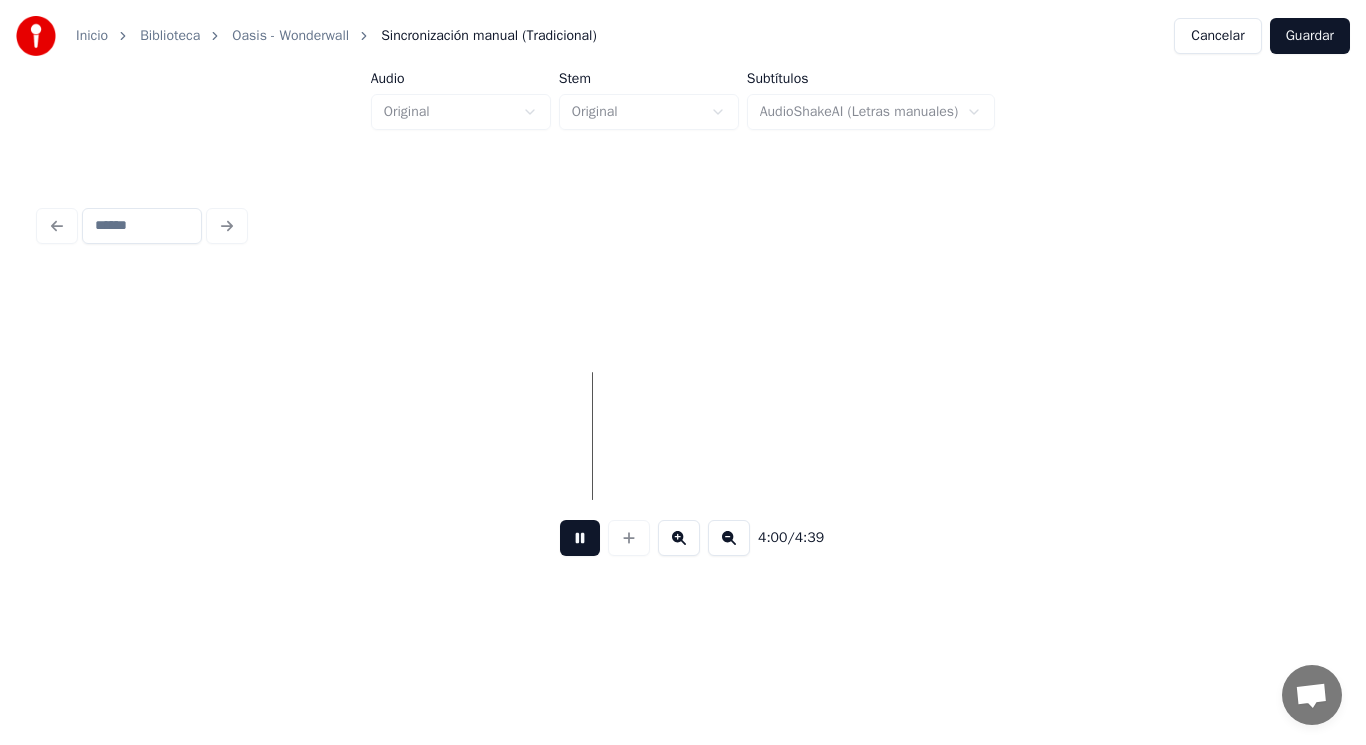 click at bounding box center (580, 538) 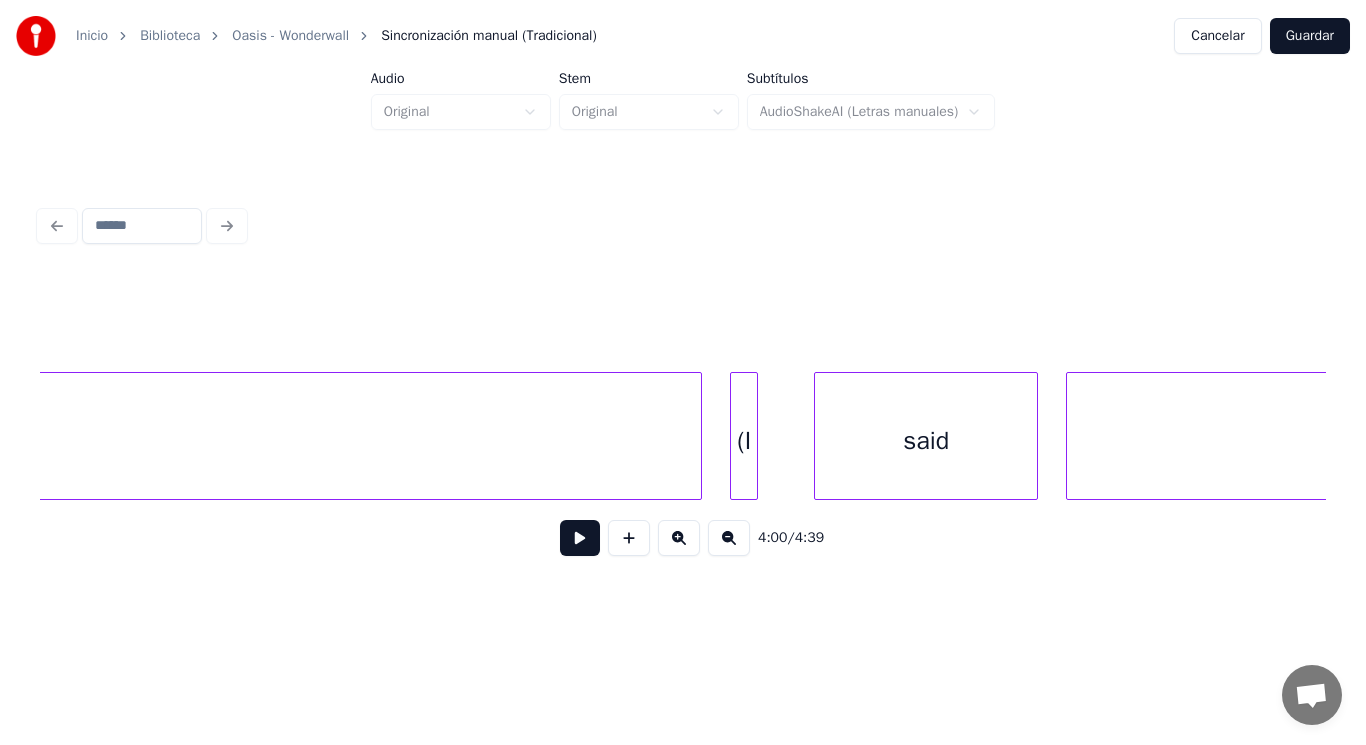 scroll, scrollTop: 0, scrollLeft: 276325, axis: horizontal 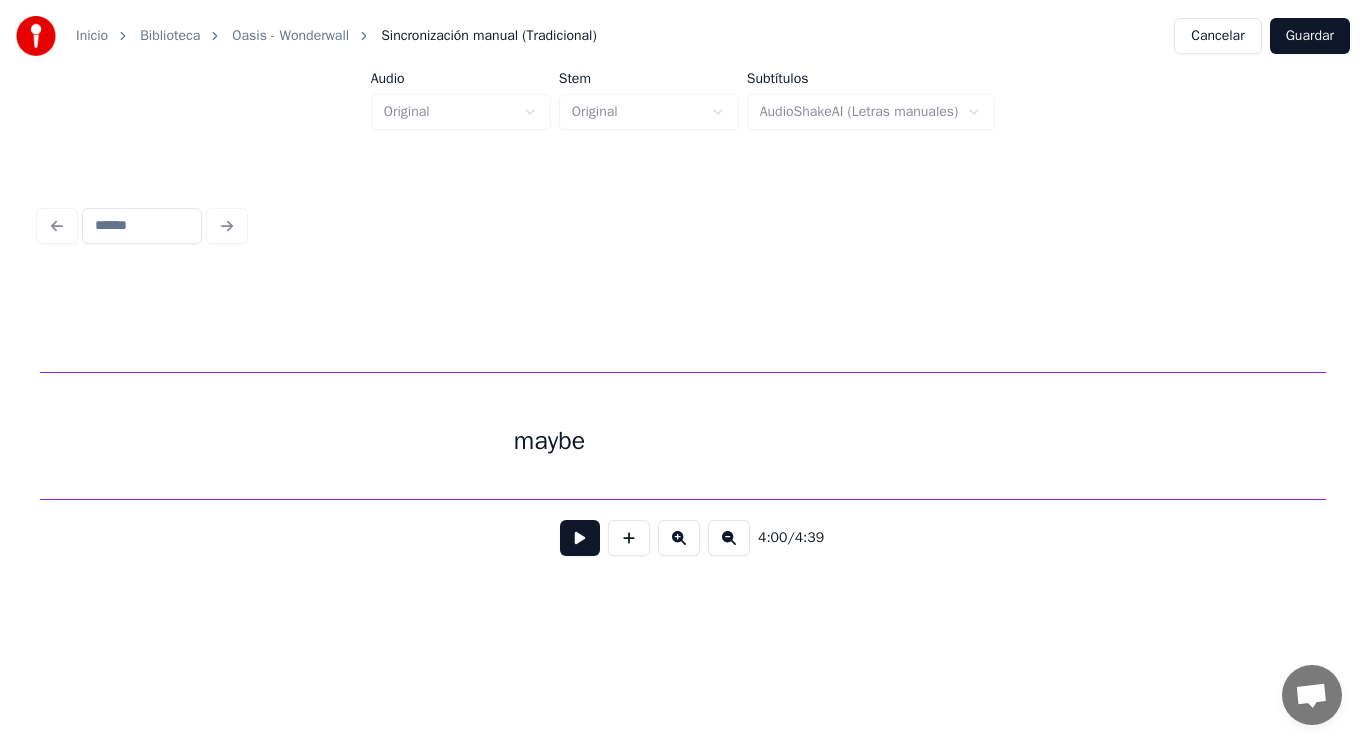 click on "maybe" at bounding box center [550, 441] 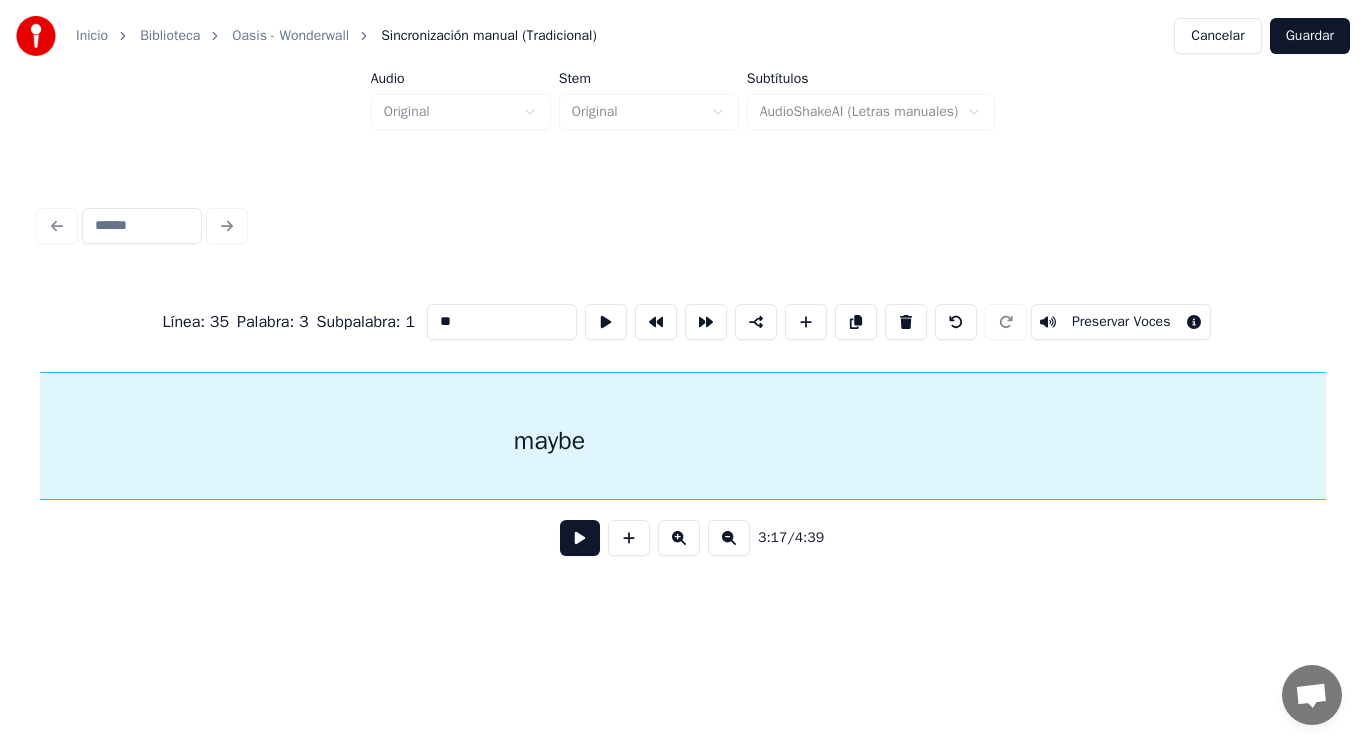 type on "*****" 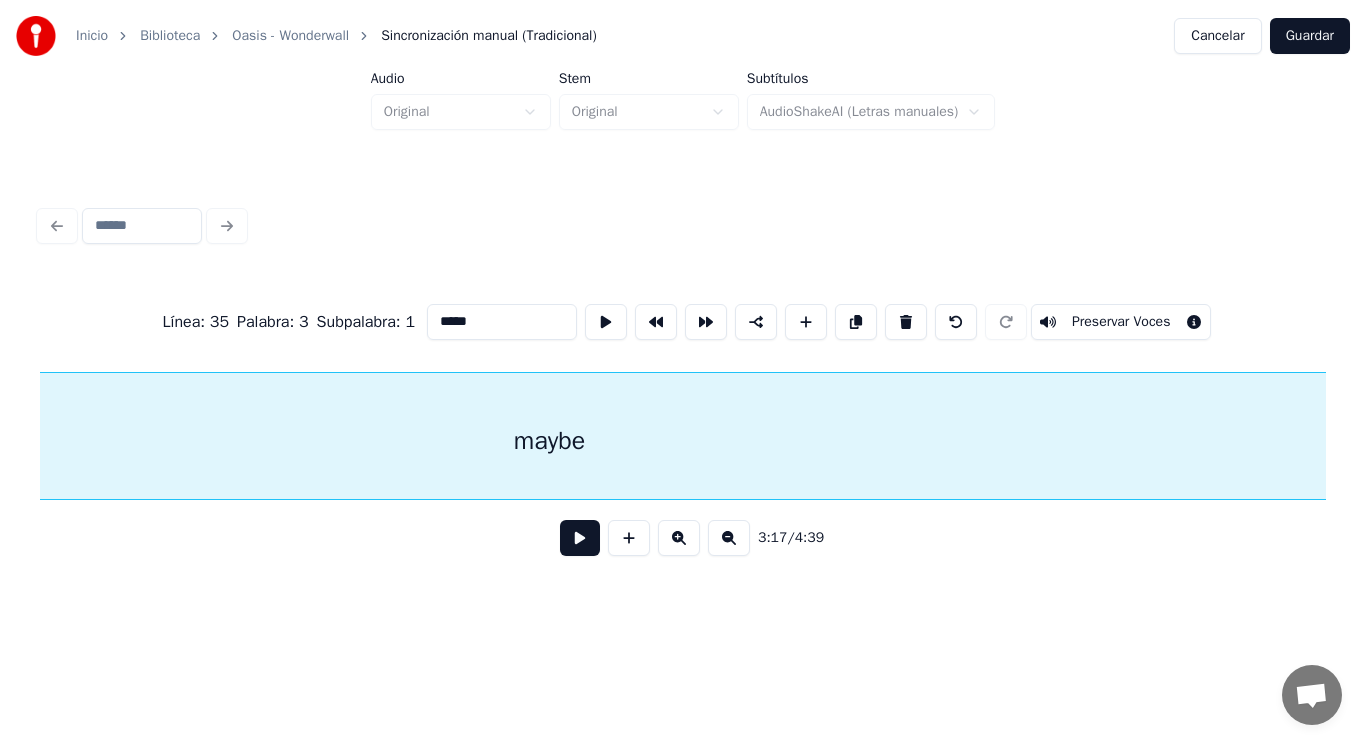 scroll, scrollTop: 0, scrollLeft: 276051, axis: horizontal 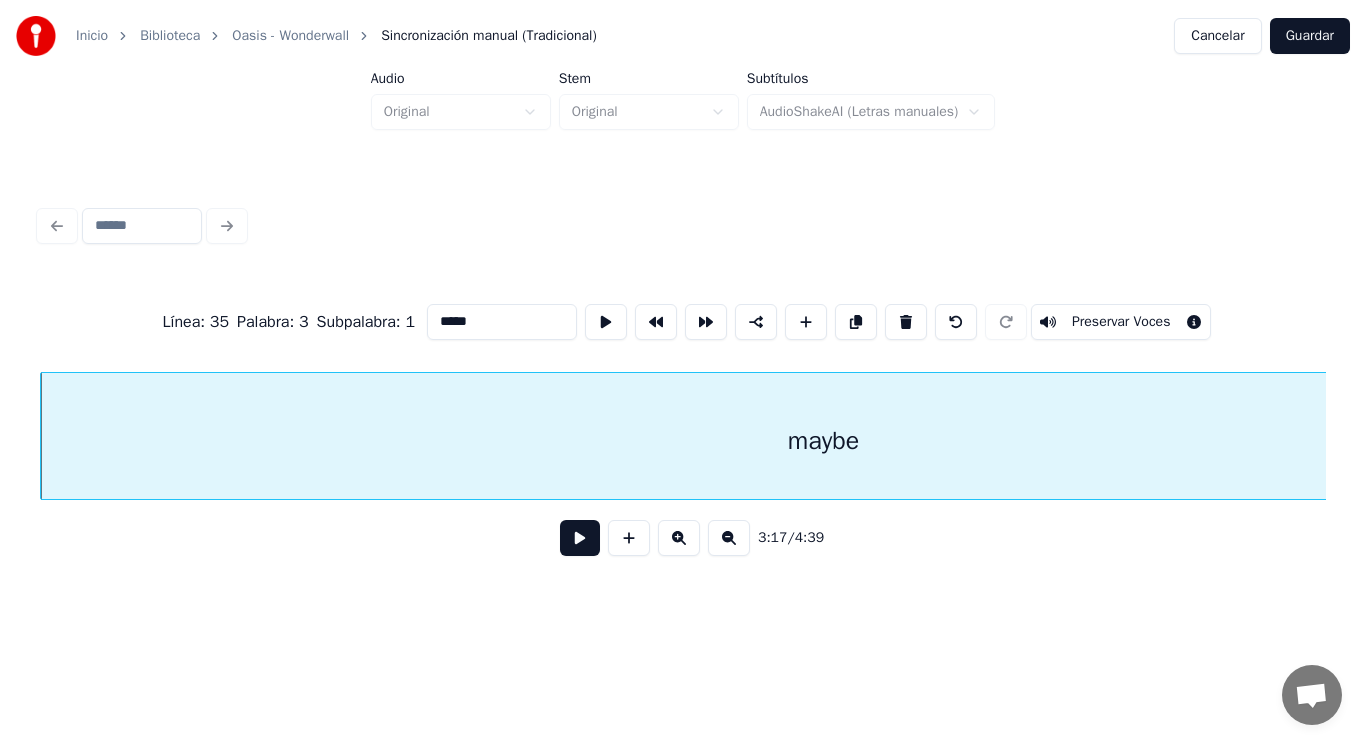 click at bounding box center (580, 538) 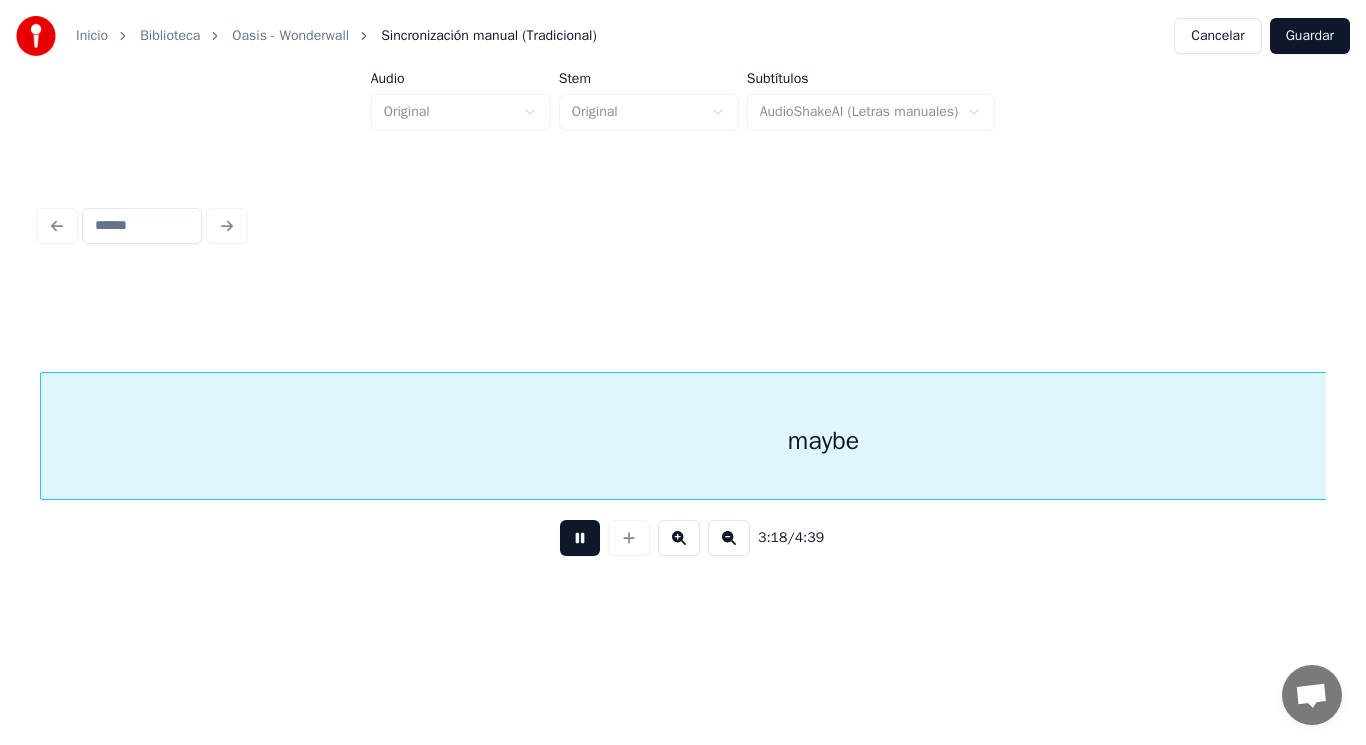 scroll, scrollTop: 0, scrollLeft: 277344, axis: horizontal 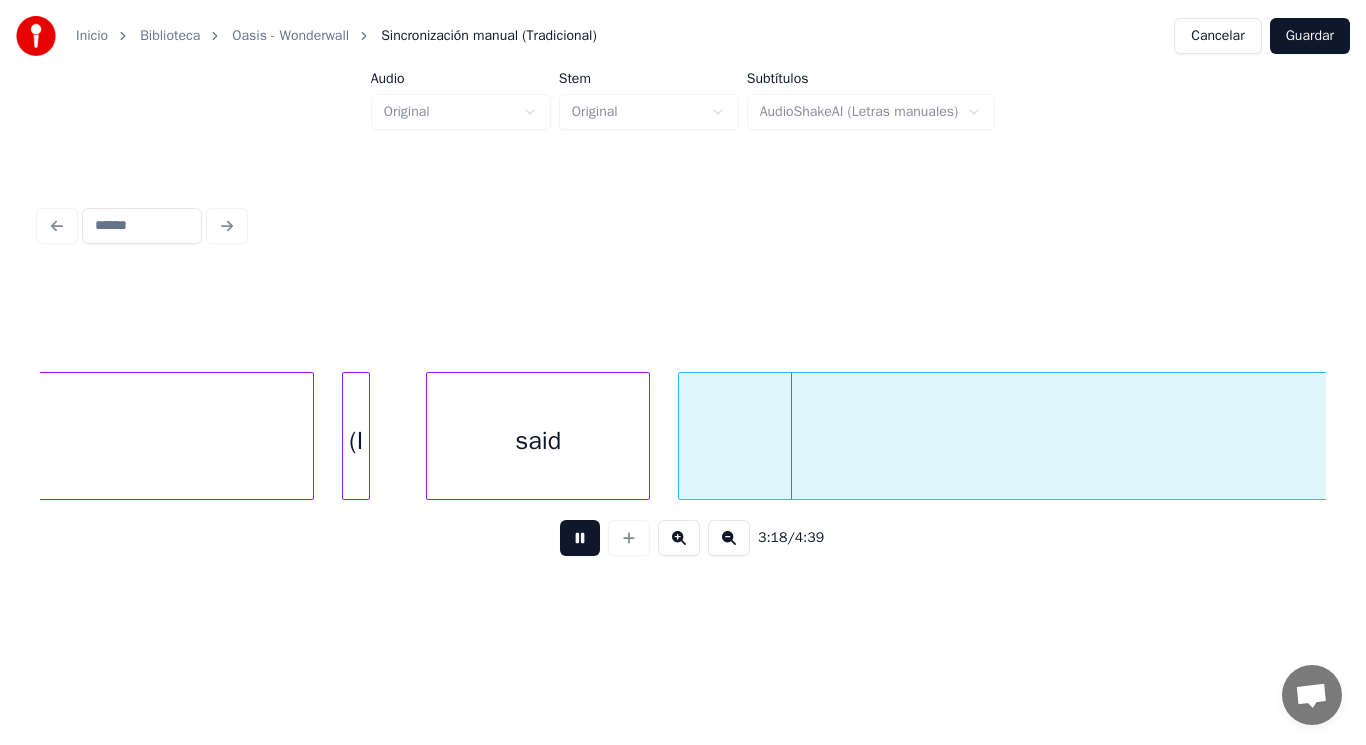 click at bounding box center (580, 538) 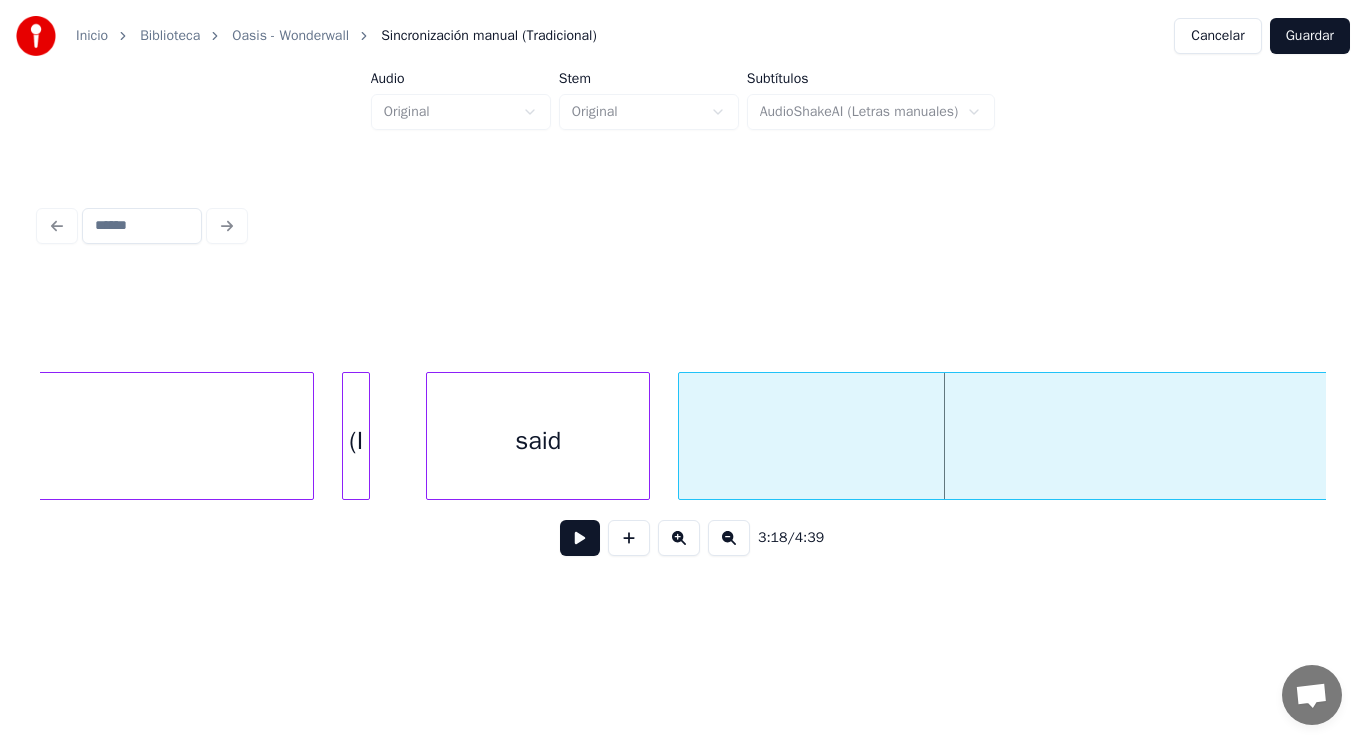 click on "(I" at bounding box center (356, 441) 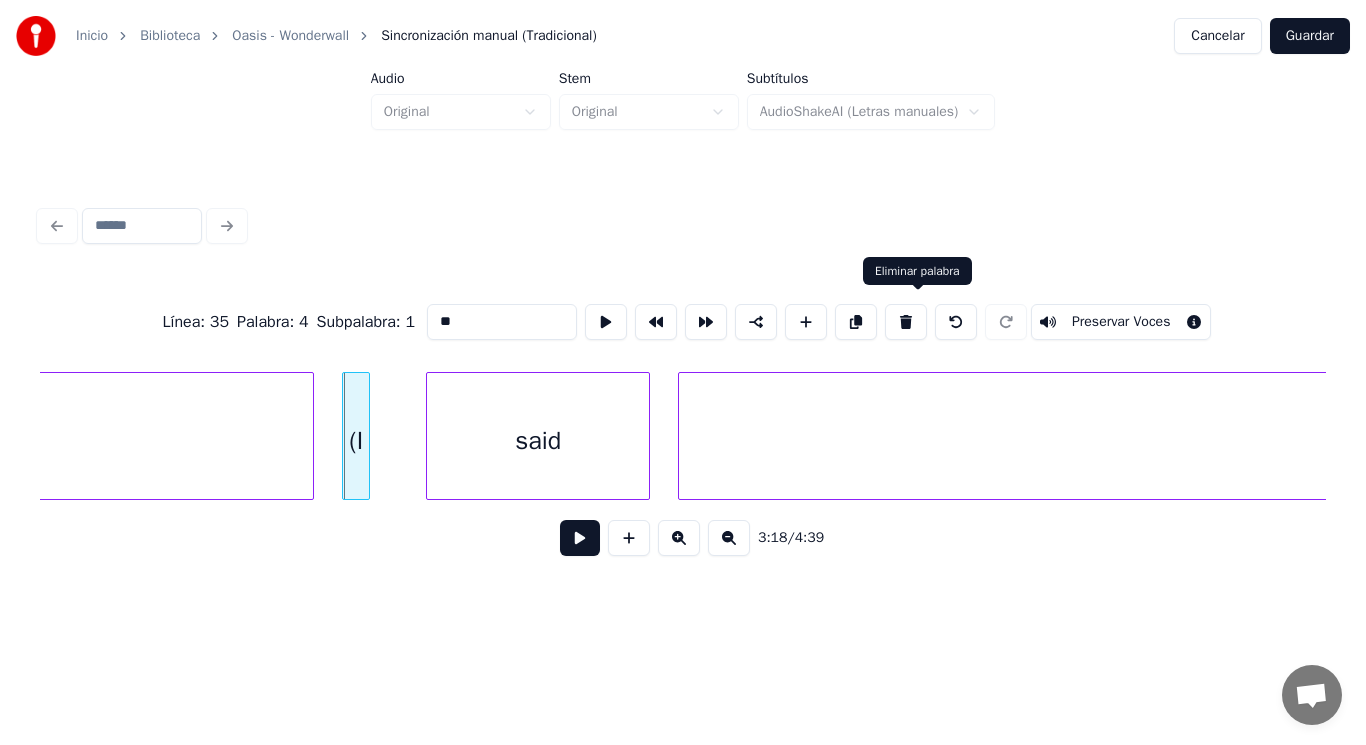 click at bounding box center [906, 322] 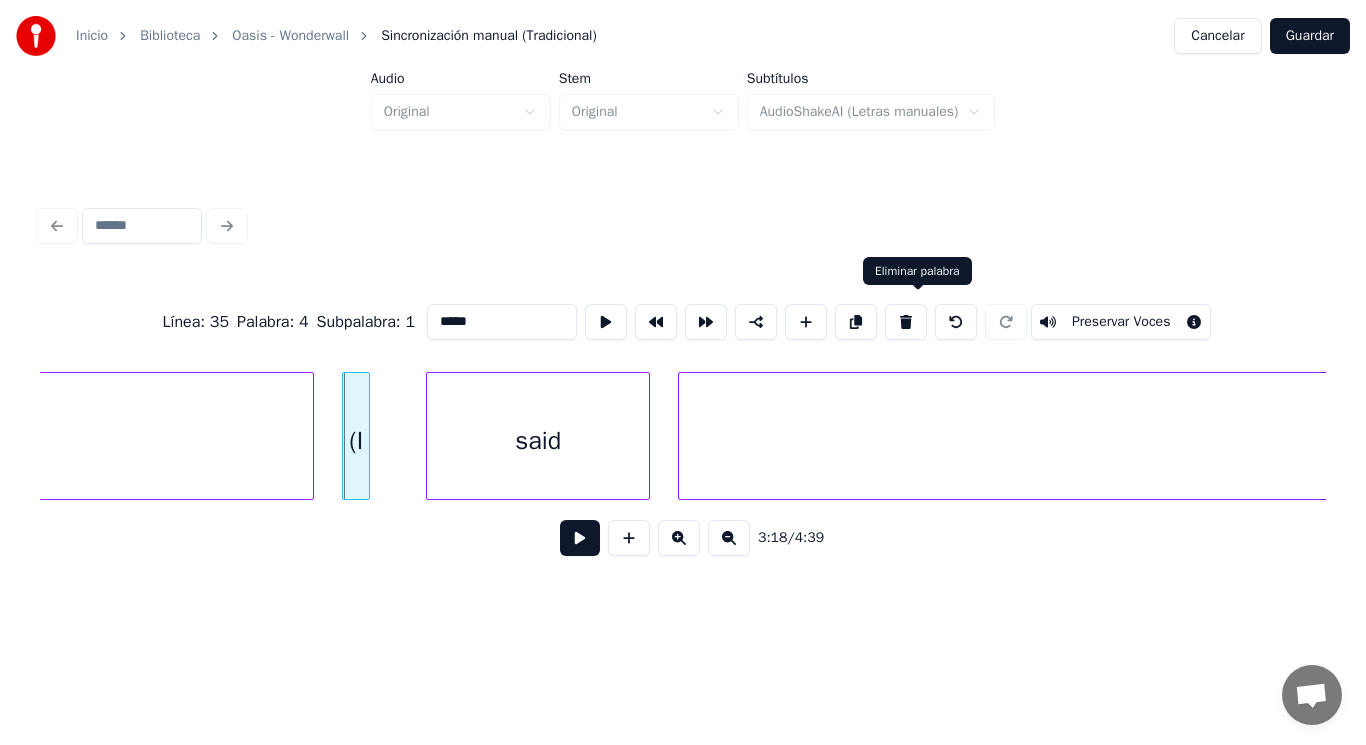 scroll, scrollTop: 0, scrollLeft: 276051, axis: horizontal 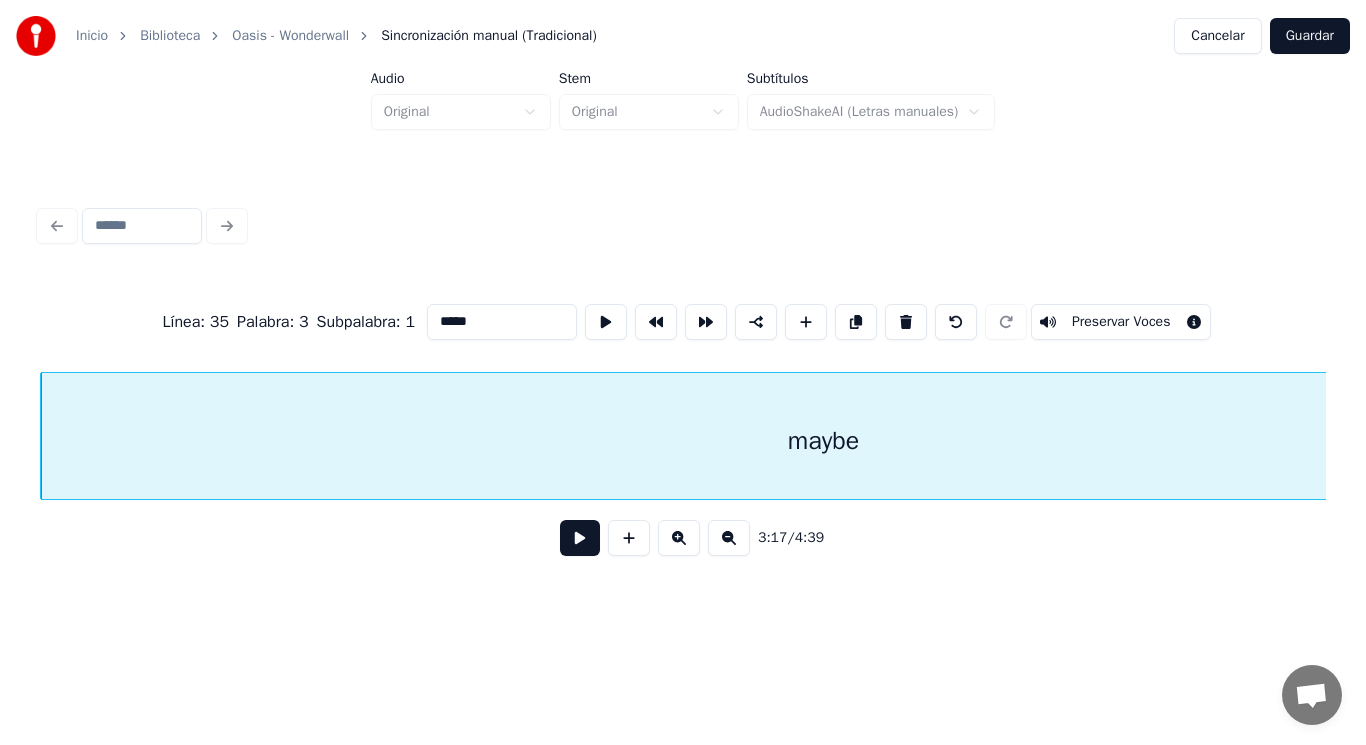 click at bounding box center [580, 538] 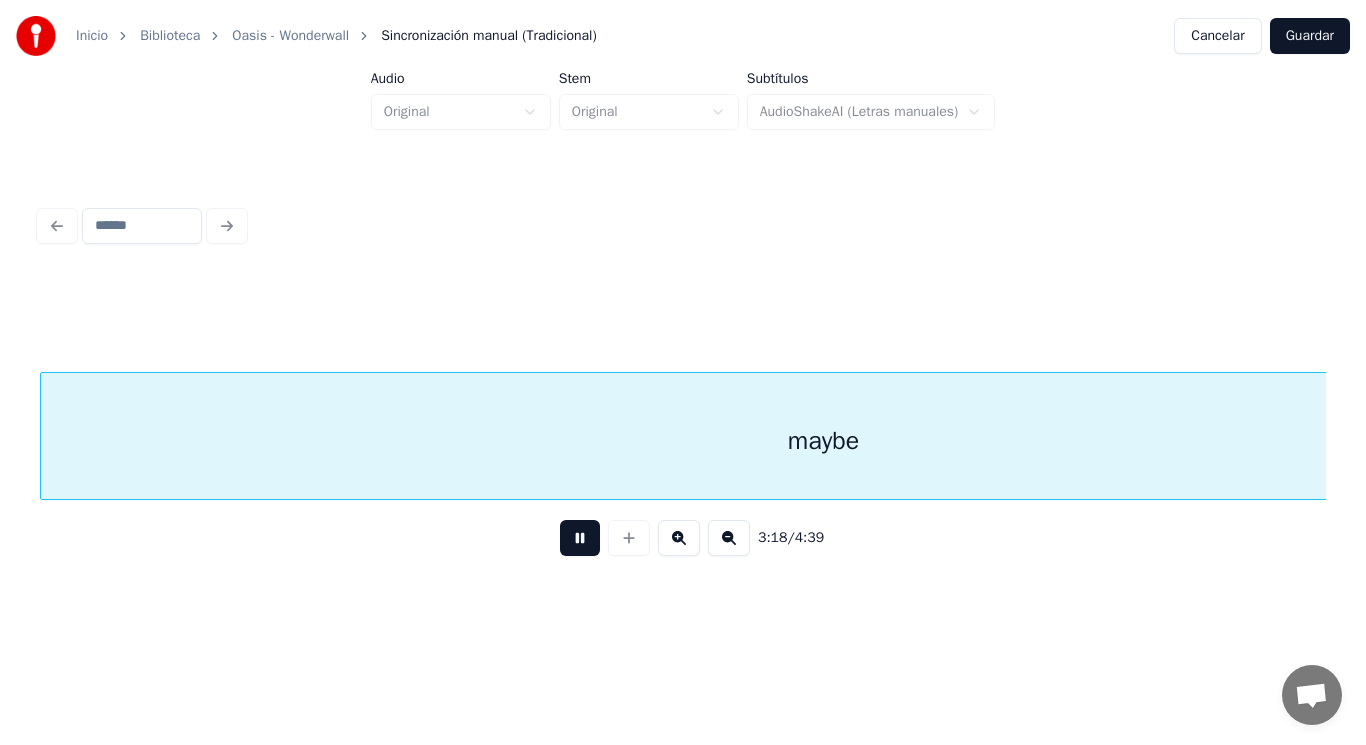scroll, scrollTop: 0, scrollLeft: 277349, axis: horizontal 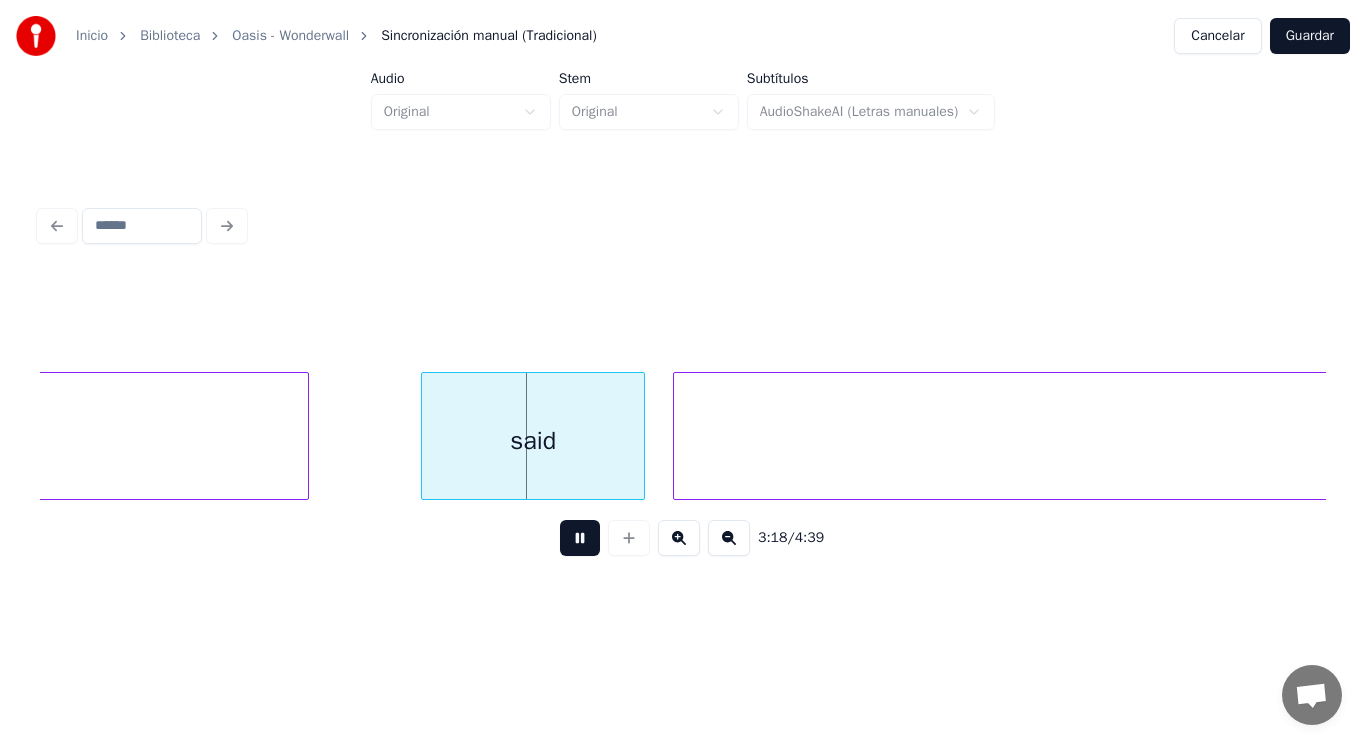 click at bounding box center [580, 538] 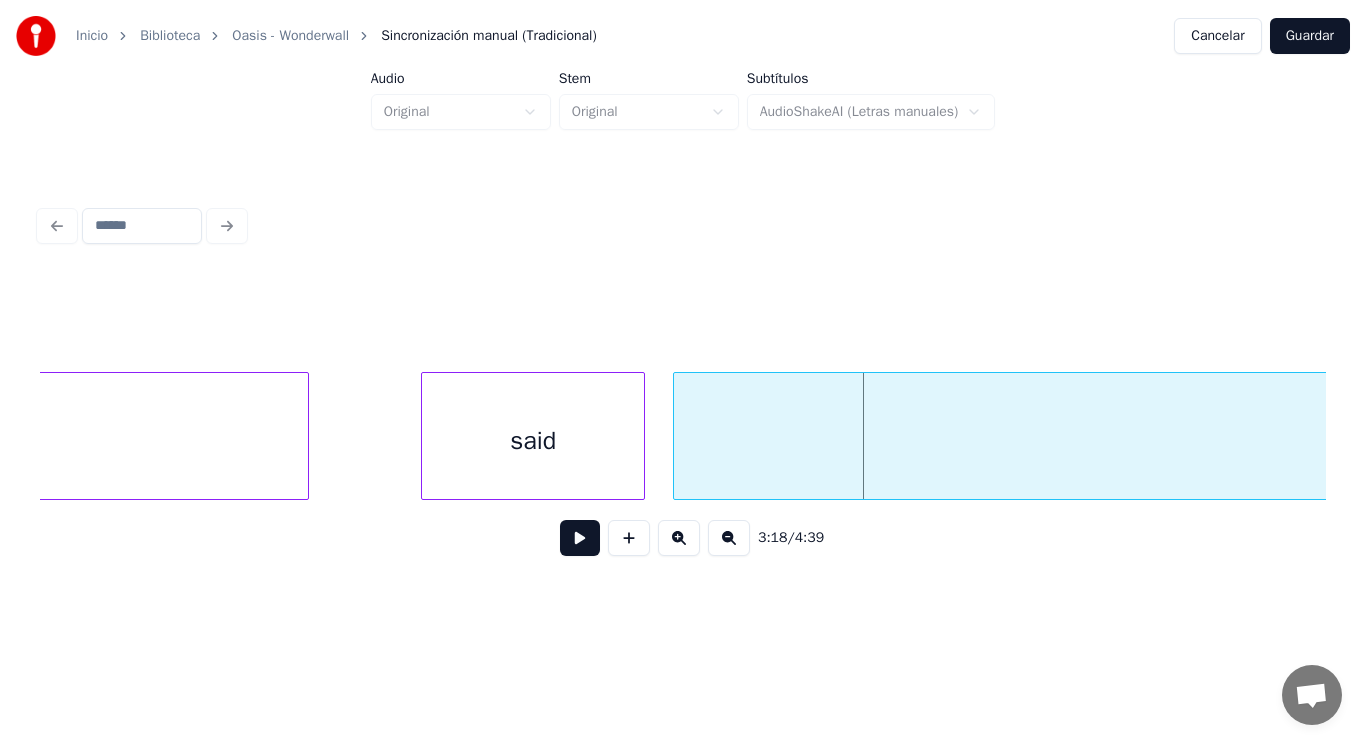 click on "said" at bounding box center [533, 441] 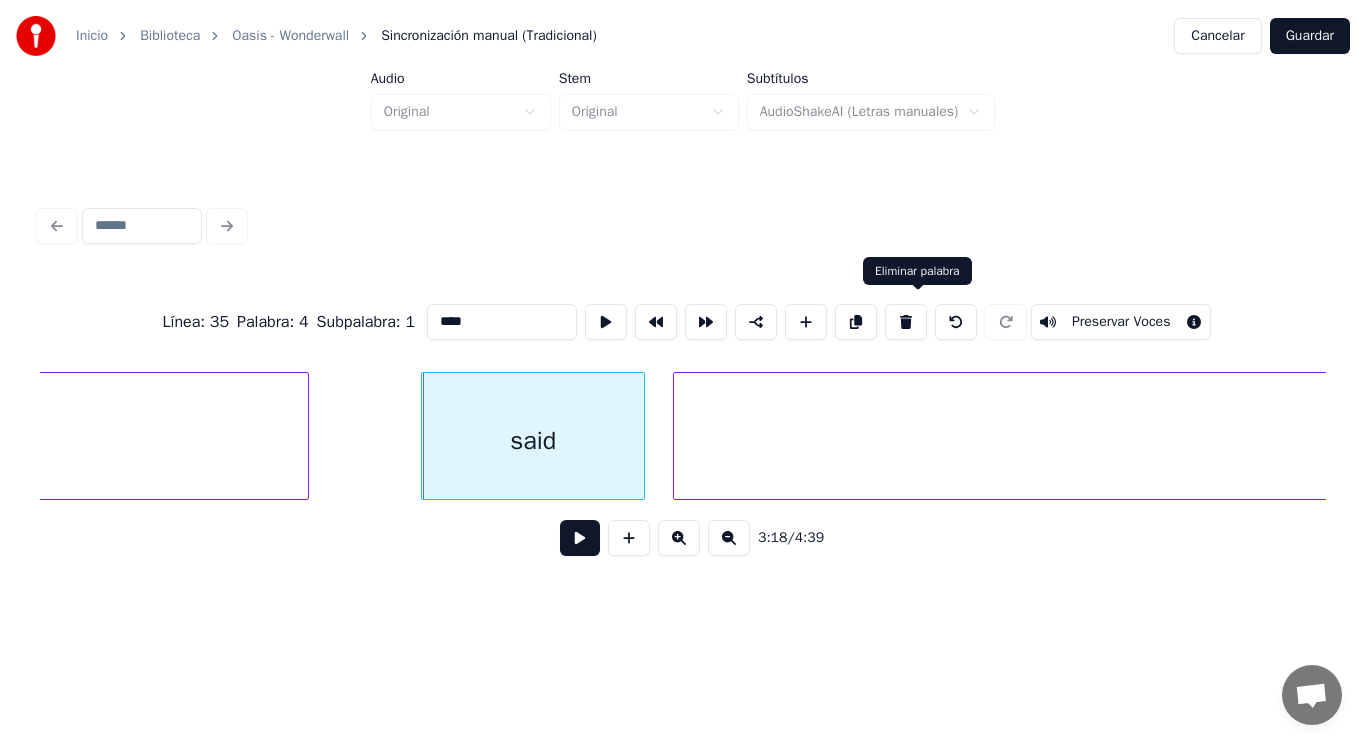 click at bounding box center (906, 322) 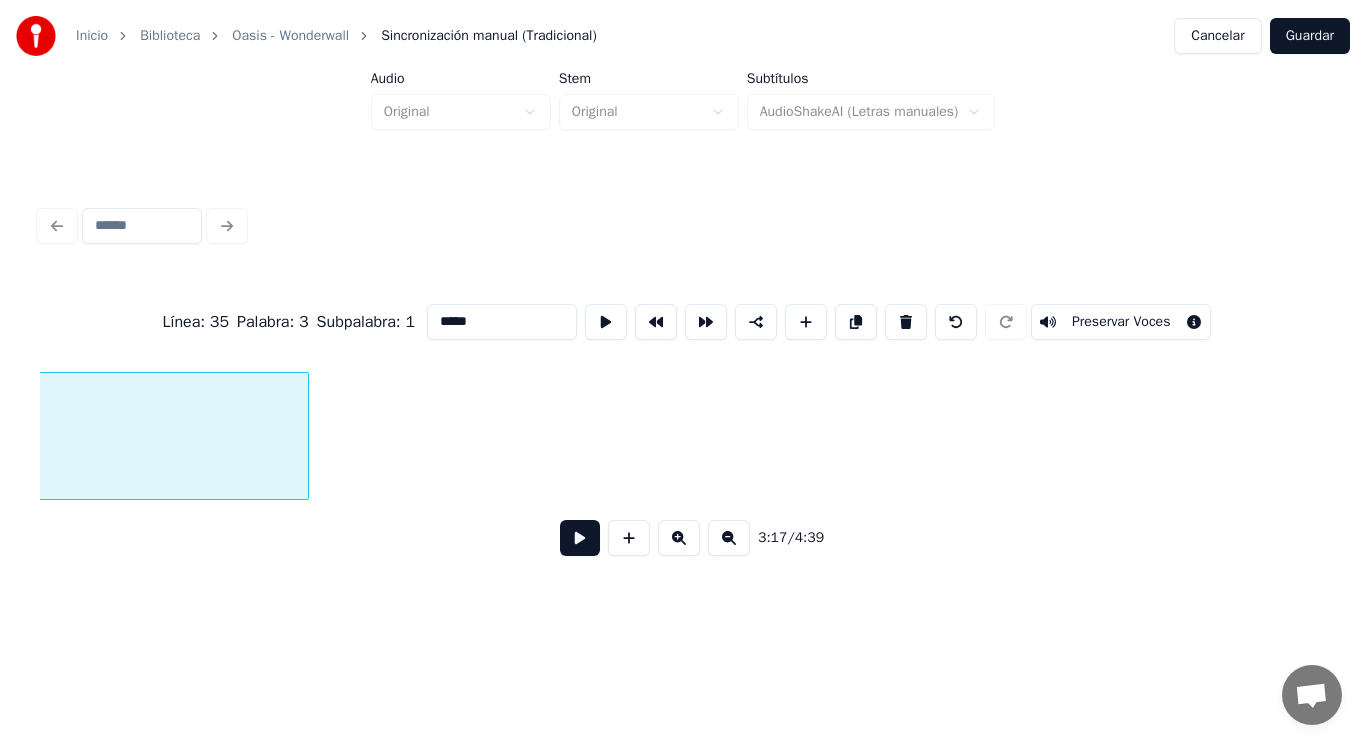 scroll, scrollTop: 0, scrollLeft: 276051, axis: horizontal 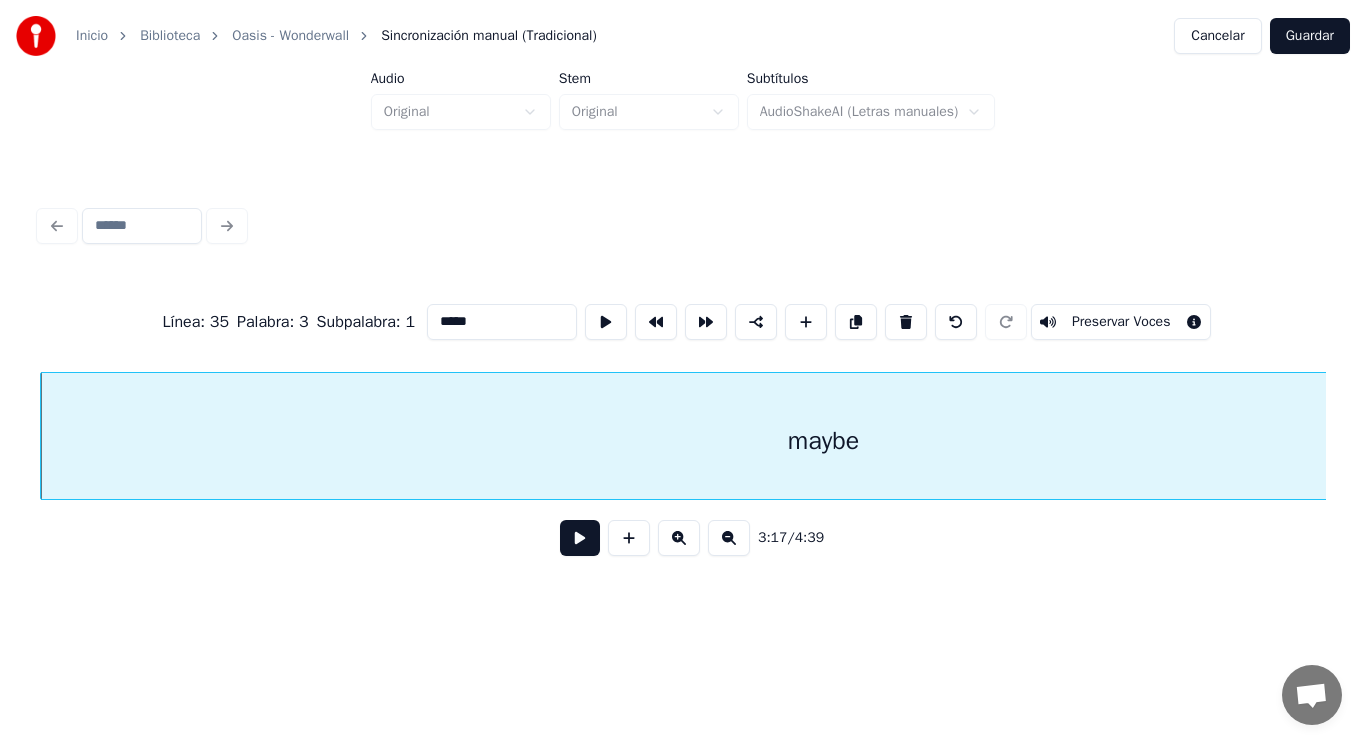 click at bounding box center [580, 538] 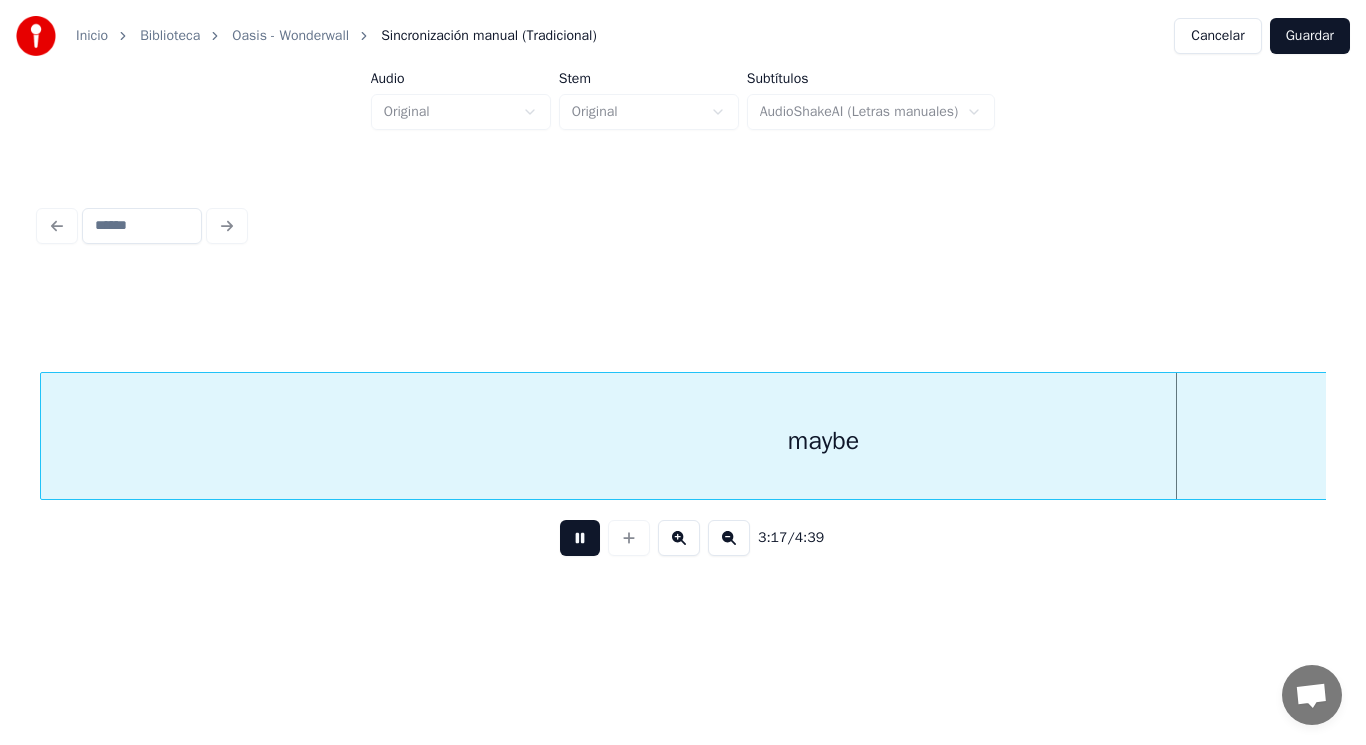 scroll, scrollTop: 0, scrollLeft: 277344, axis: horizontal 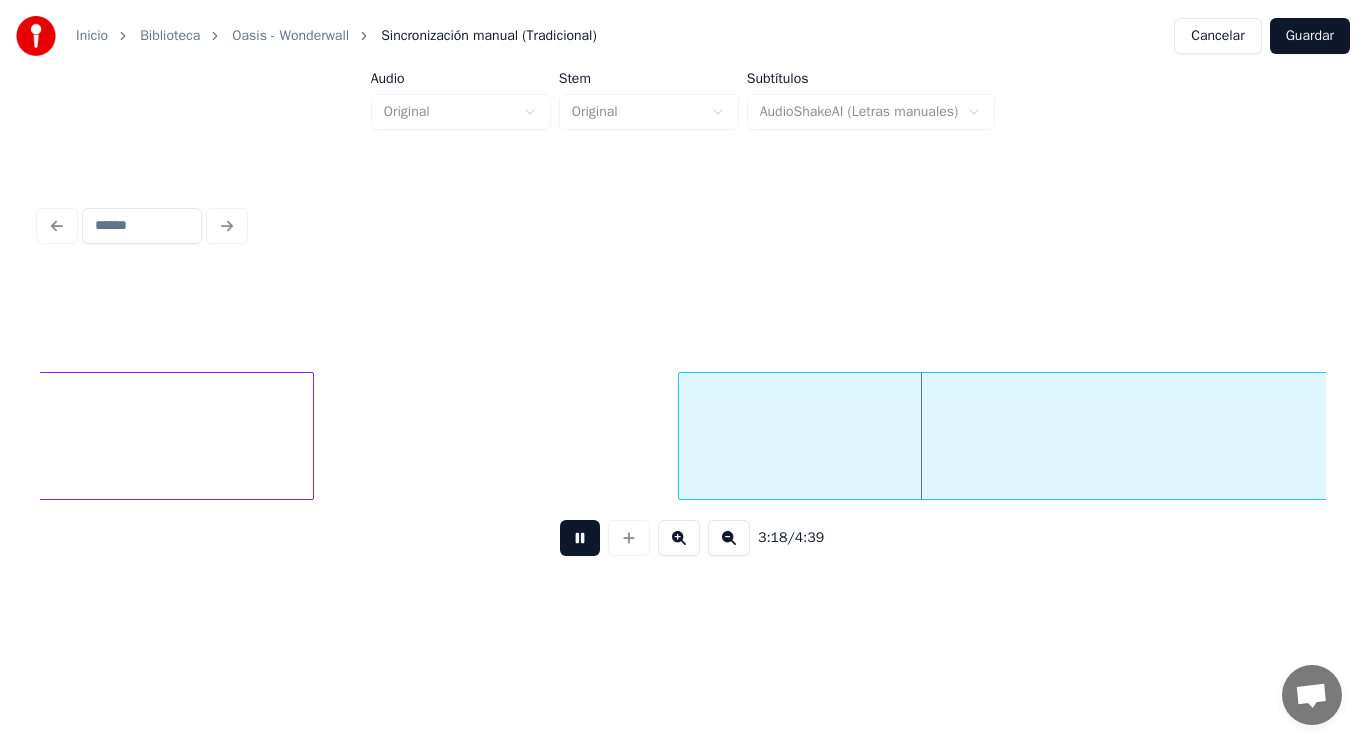 drag, startPoint x: 572, startPoint y: 539, endPoint x: 692, endPoint y: 454, distance: 147.05441 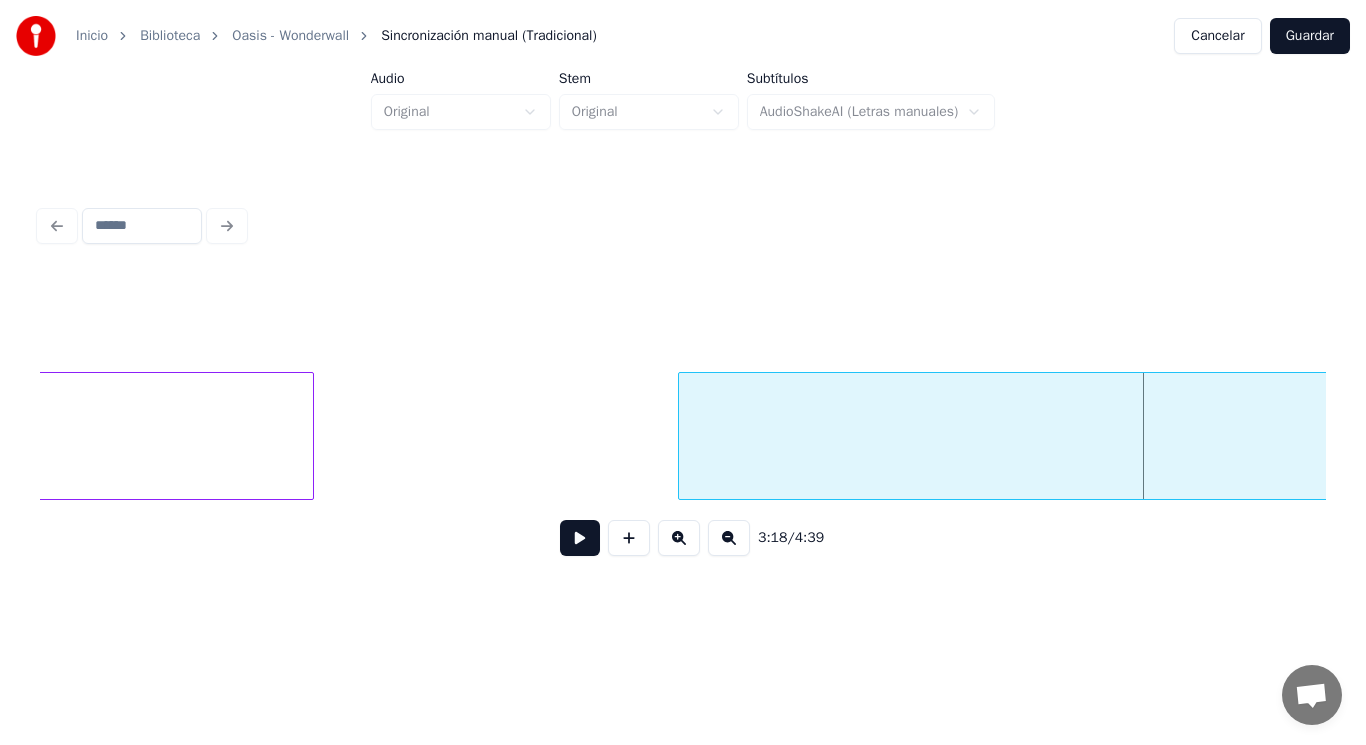 click on "maybe)" at bounding box center [2134, 441] 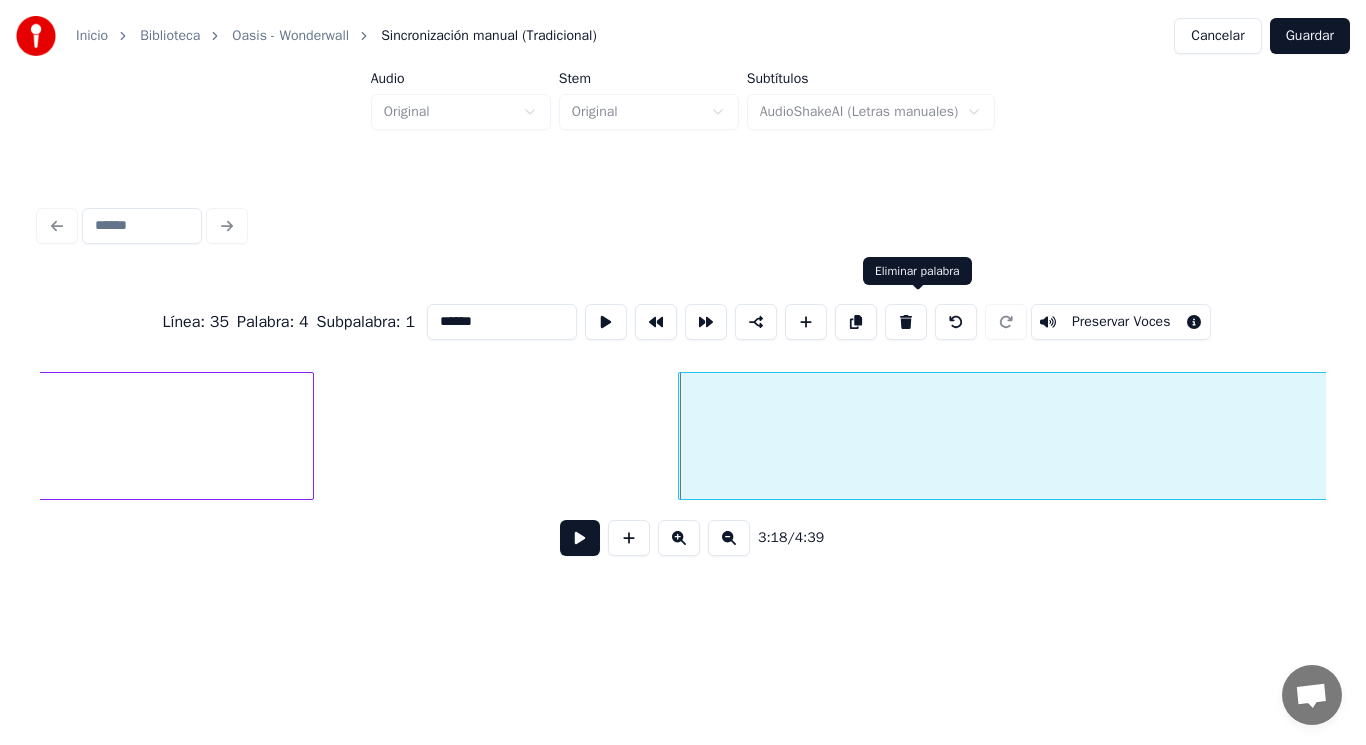 click at bounding box center (906, 322) 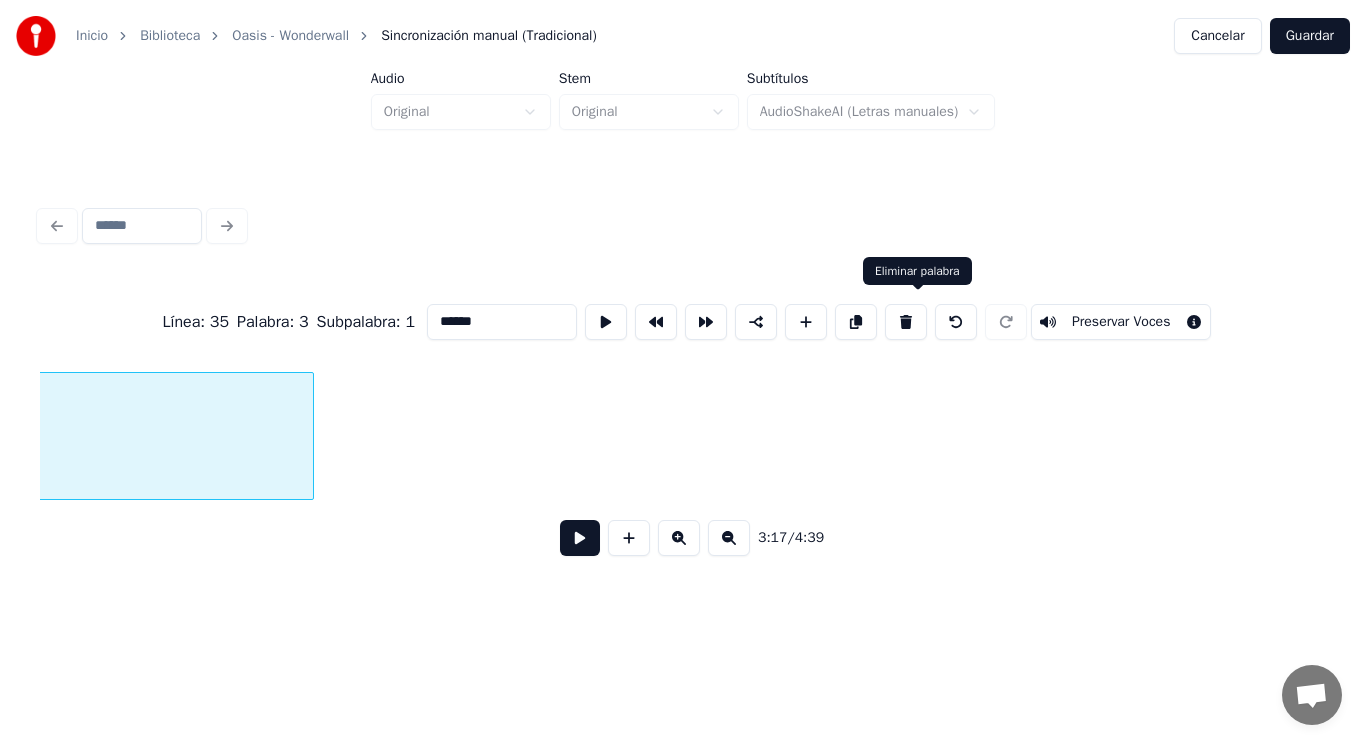 type on "*****" 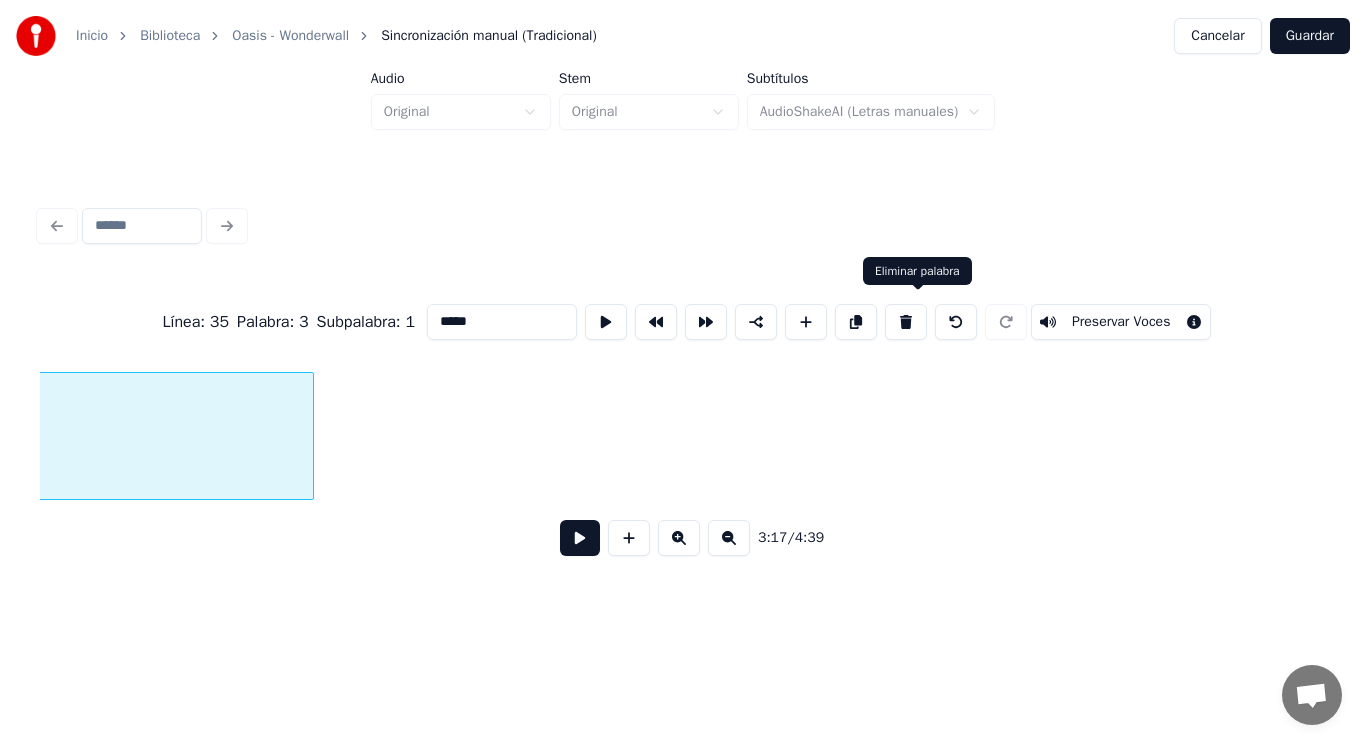 scroll, scrollTop: 0, scrollLeft: 276051, axis: horizontal 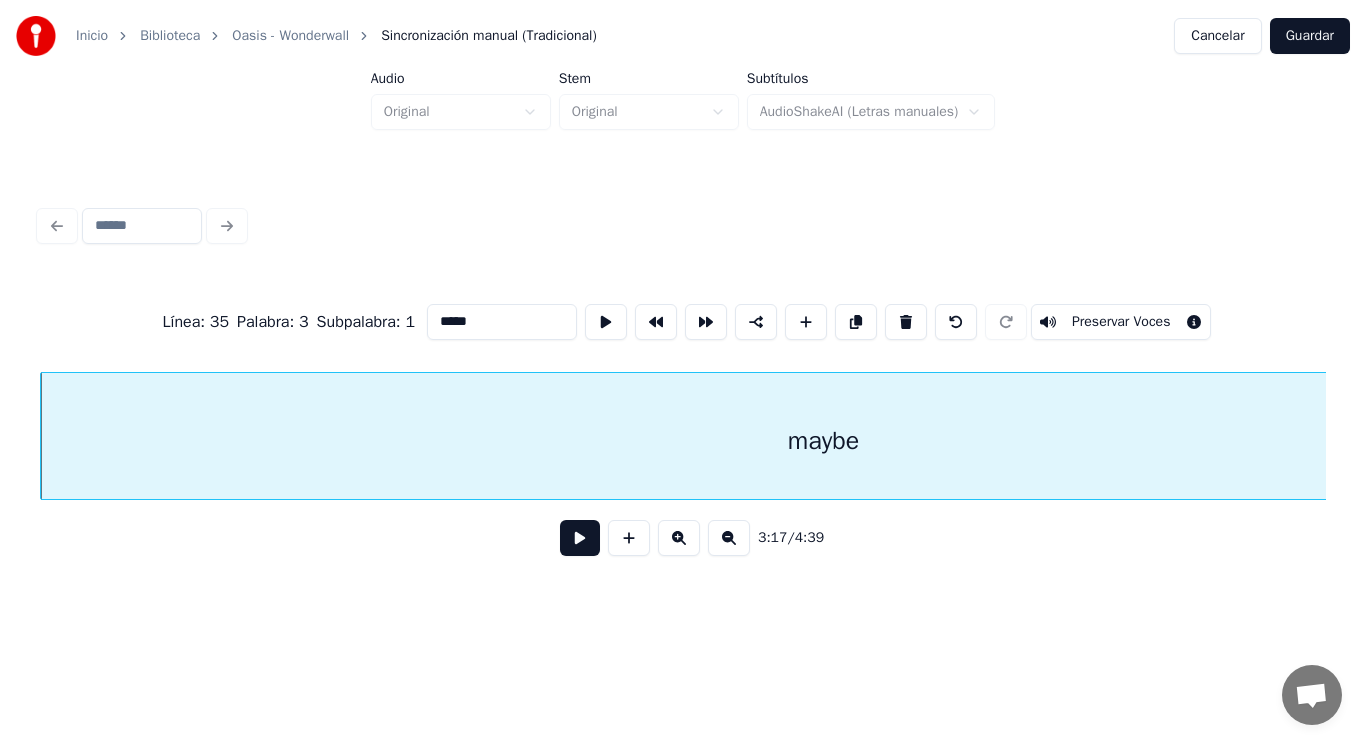 click at bounding box center (580, 538) 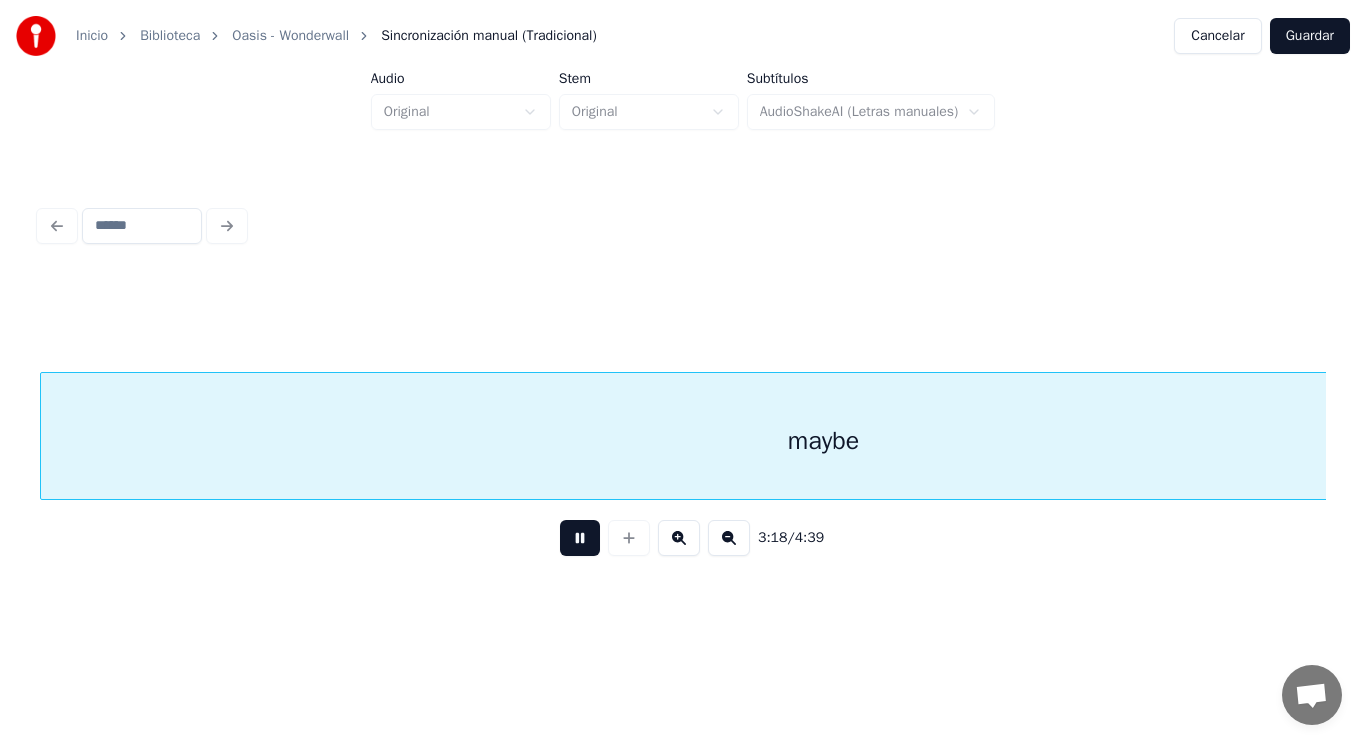 scroll, scrollTop: 0, scrollLeft: 277345, axis: horizontal 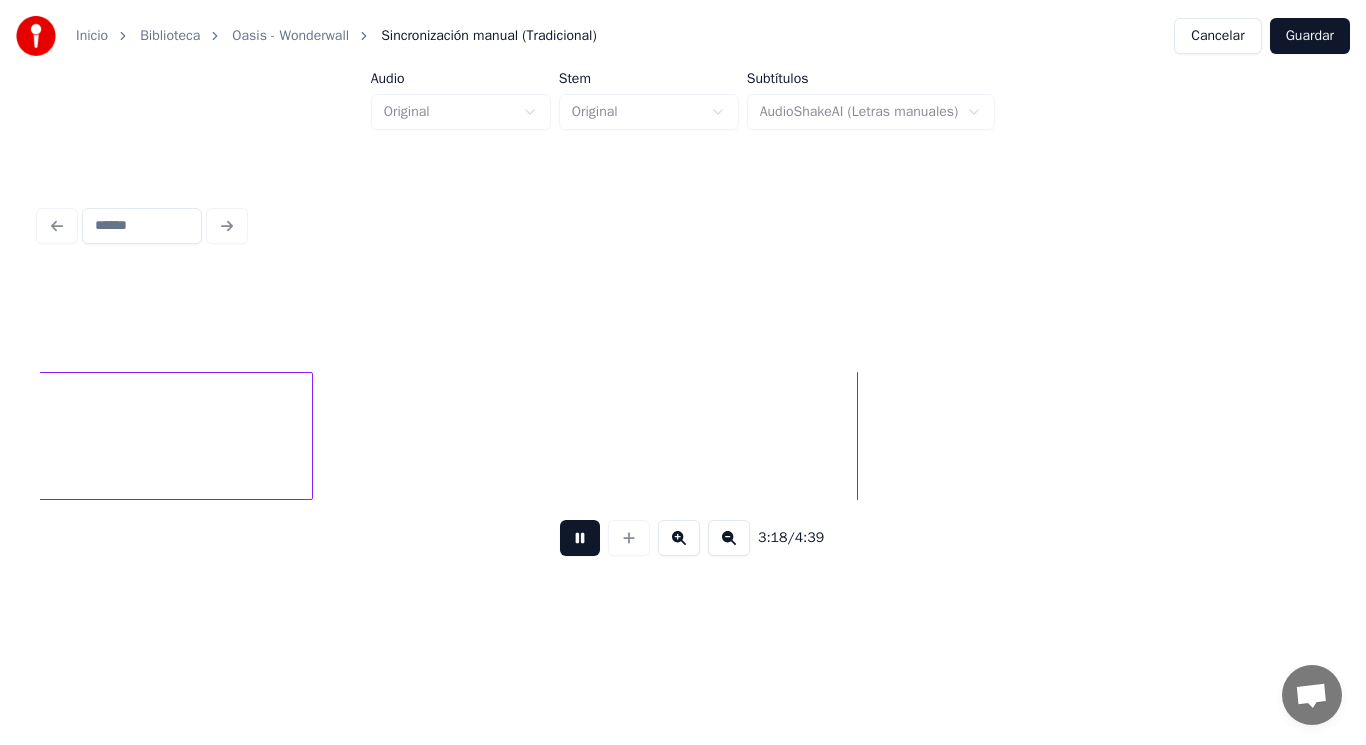 click at bounding box center [580, 538] 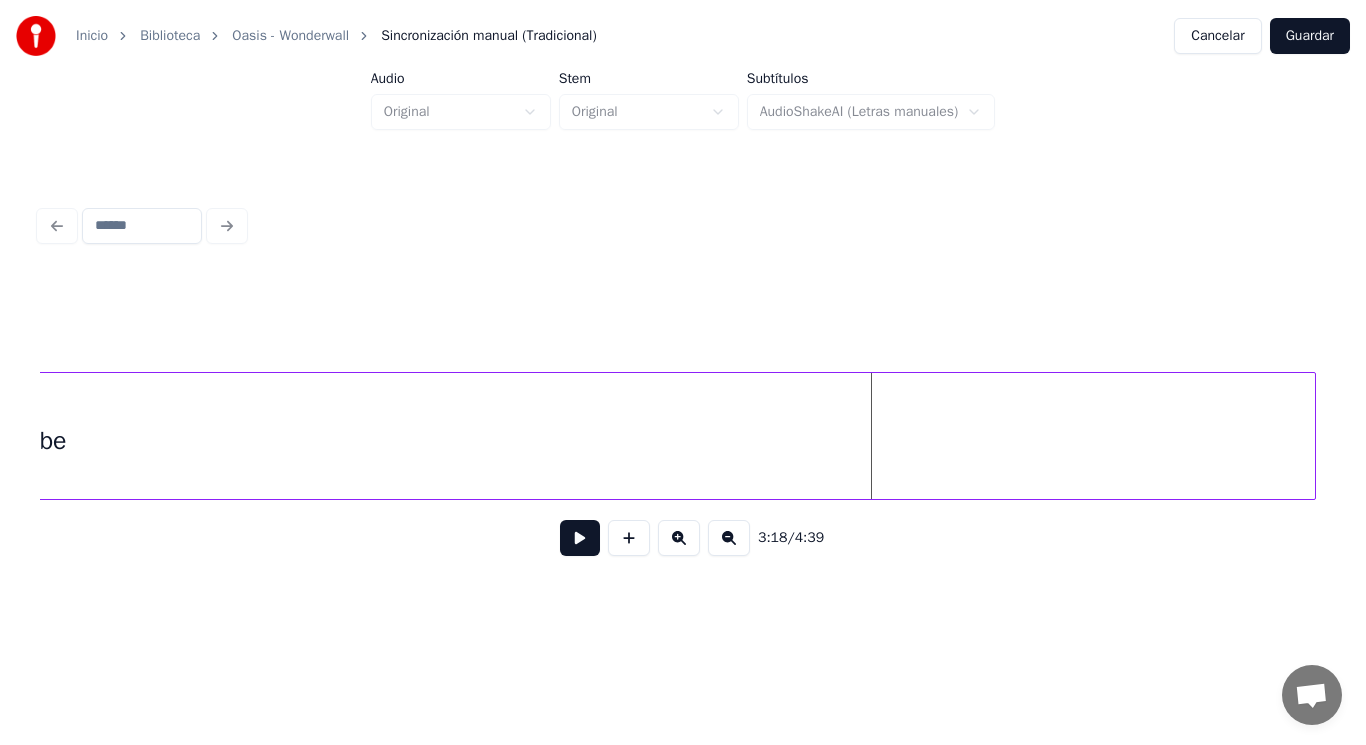 click at bounding box center (1312, 436) 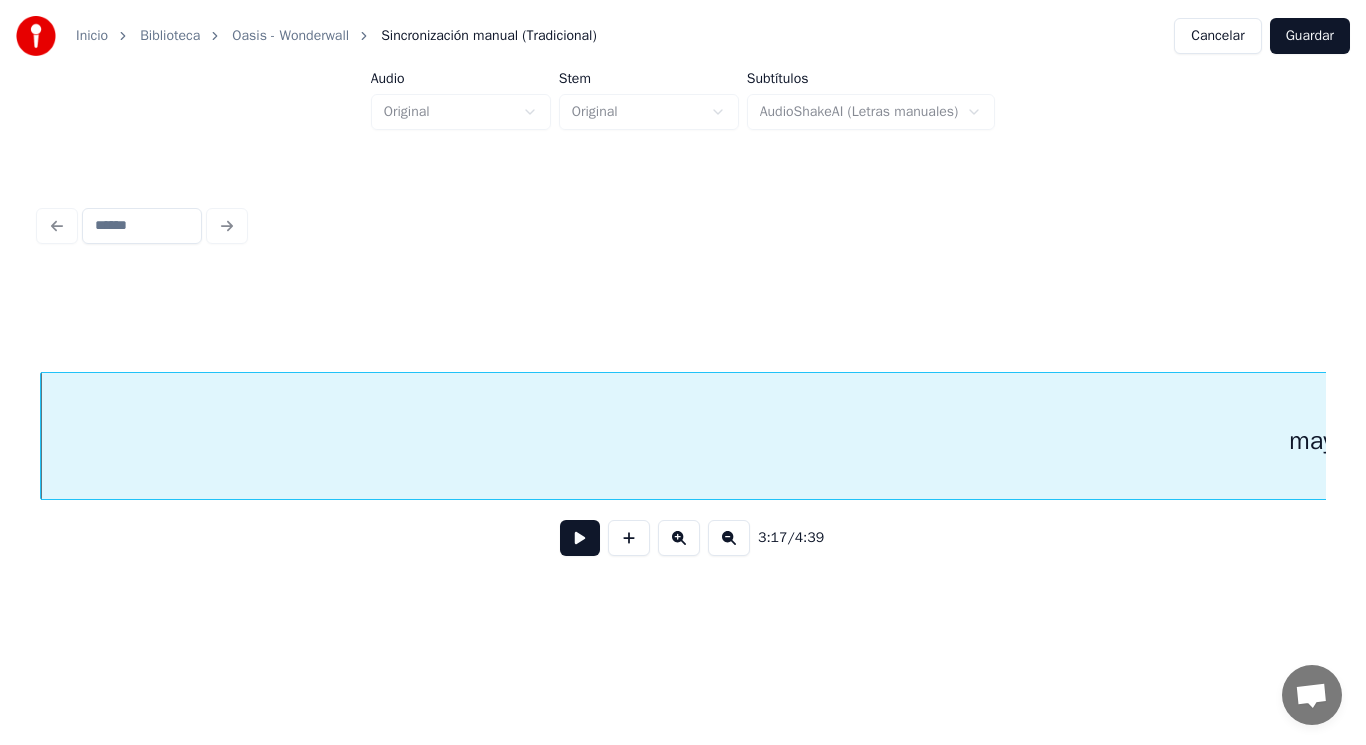 click at bounding box center (580, 538) 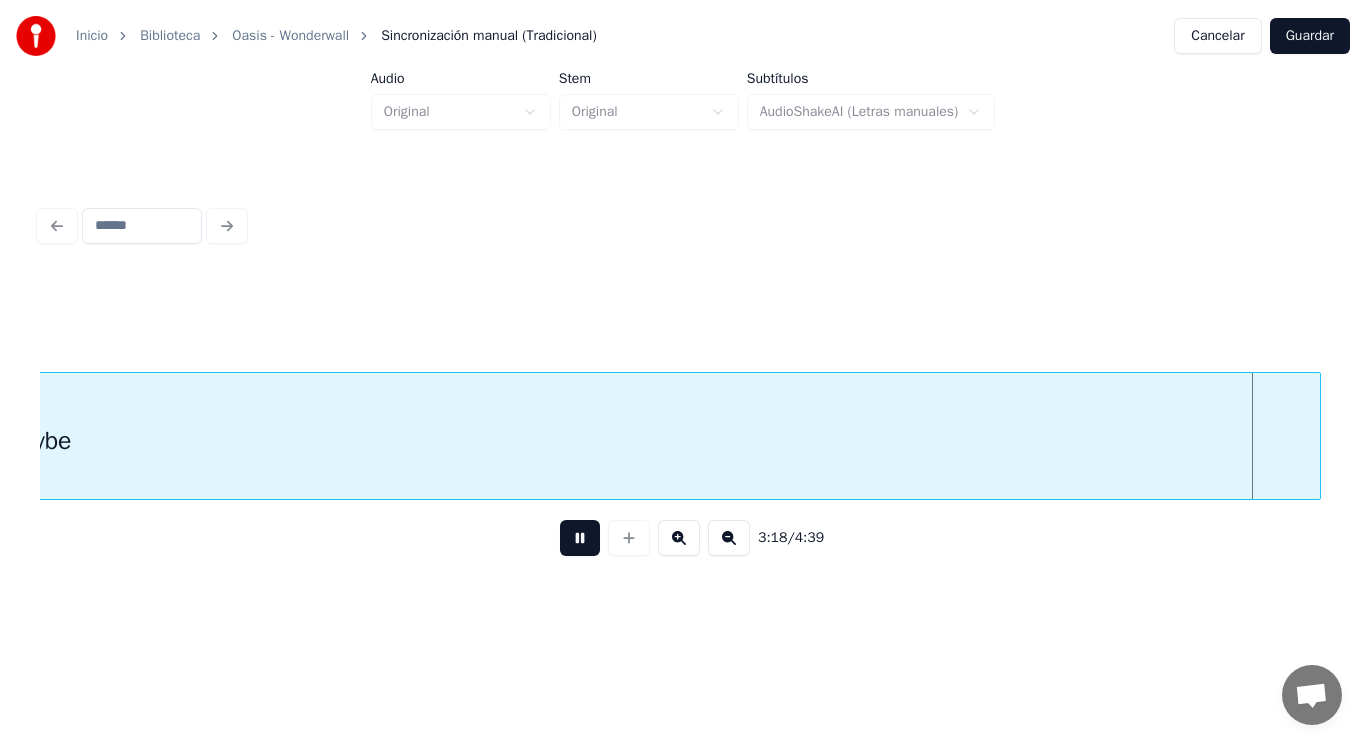 scroll, scrollTop: 0, scrollLeft: 278643, axis: horizontal 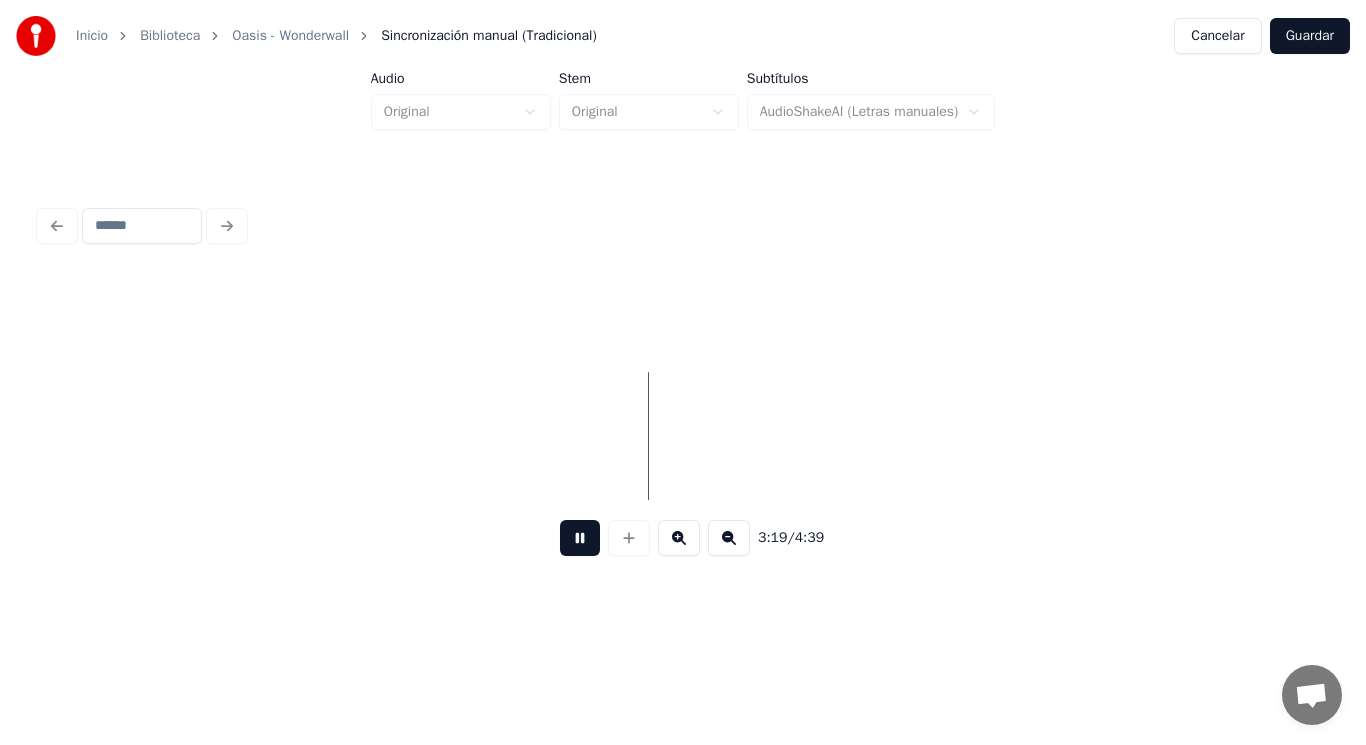 drag, startPoint x: 562, startPoint y: 545, endPoint x: 163, endPoint y: 473, distance: 405.4442 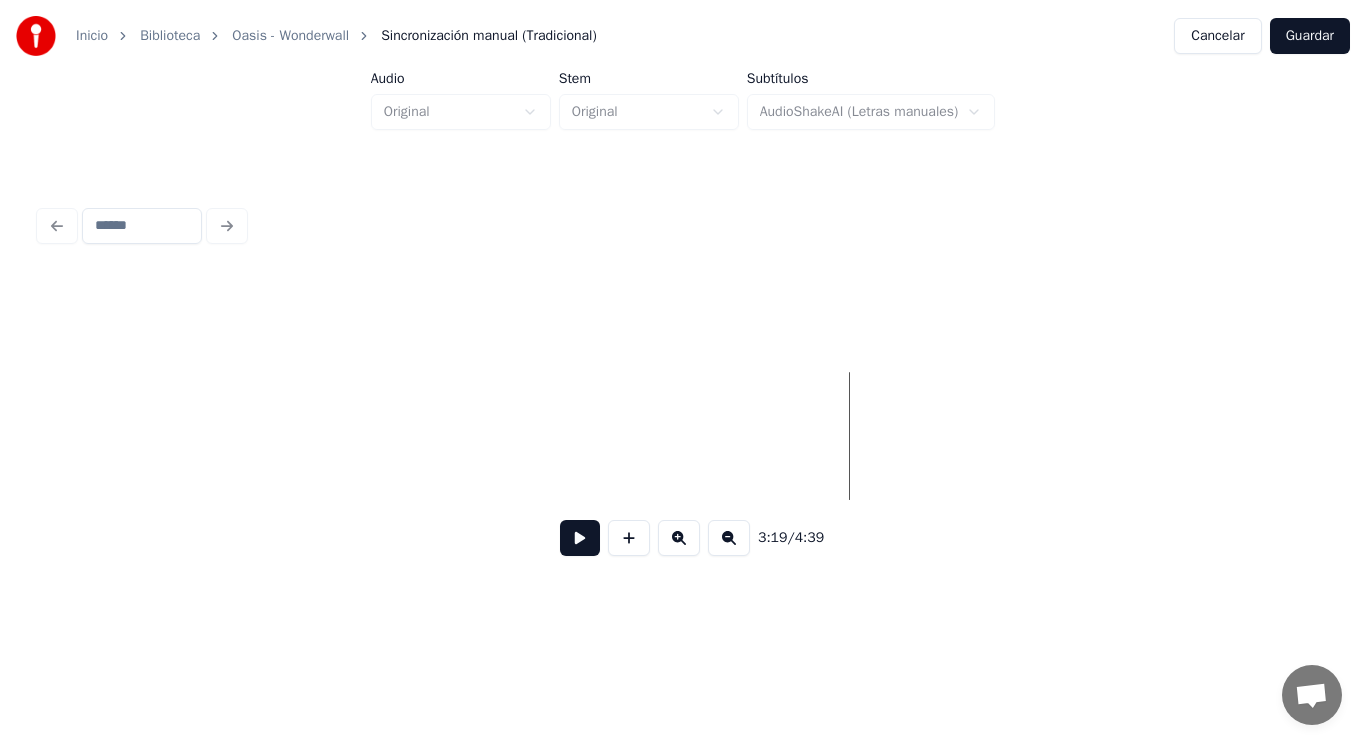 scroll, scrollTop: 0, scrollLeft: 278603, axis: horizontal 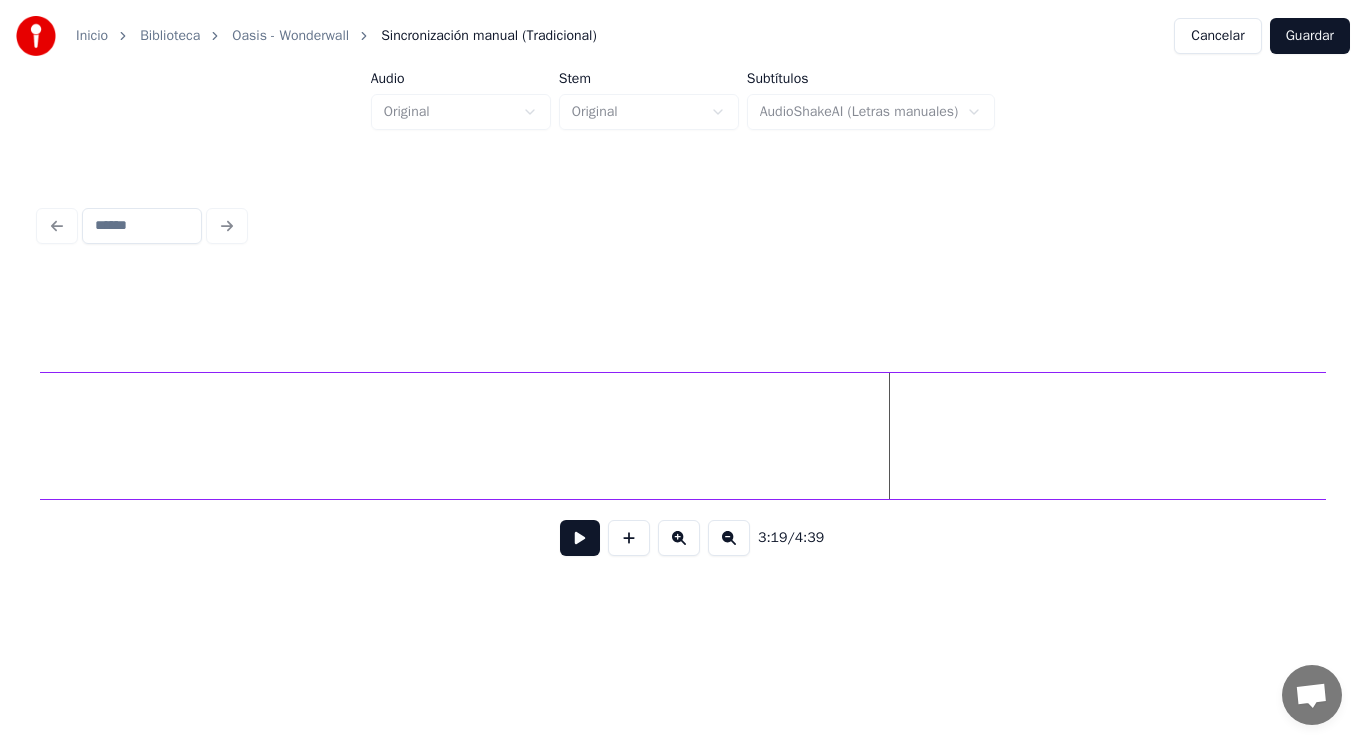 click on "Inicio Biblioteca Oasis - Wonderwall Sincronización manual (Tradicional) Cancelar Guardar Audio Original Stem Original Subtítulos AudioShakeAI (Letras manuales) 3:19 / 4:39" at bounding box center [683, 304] 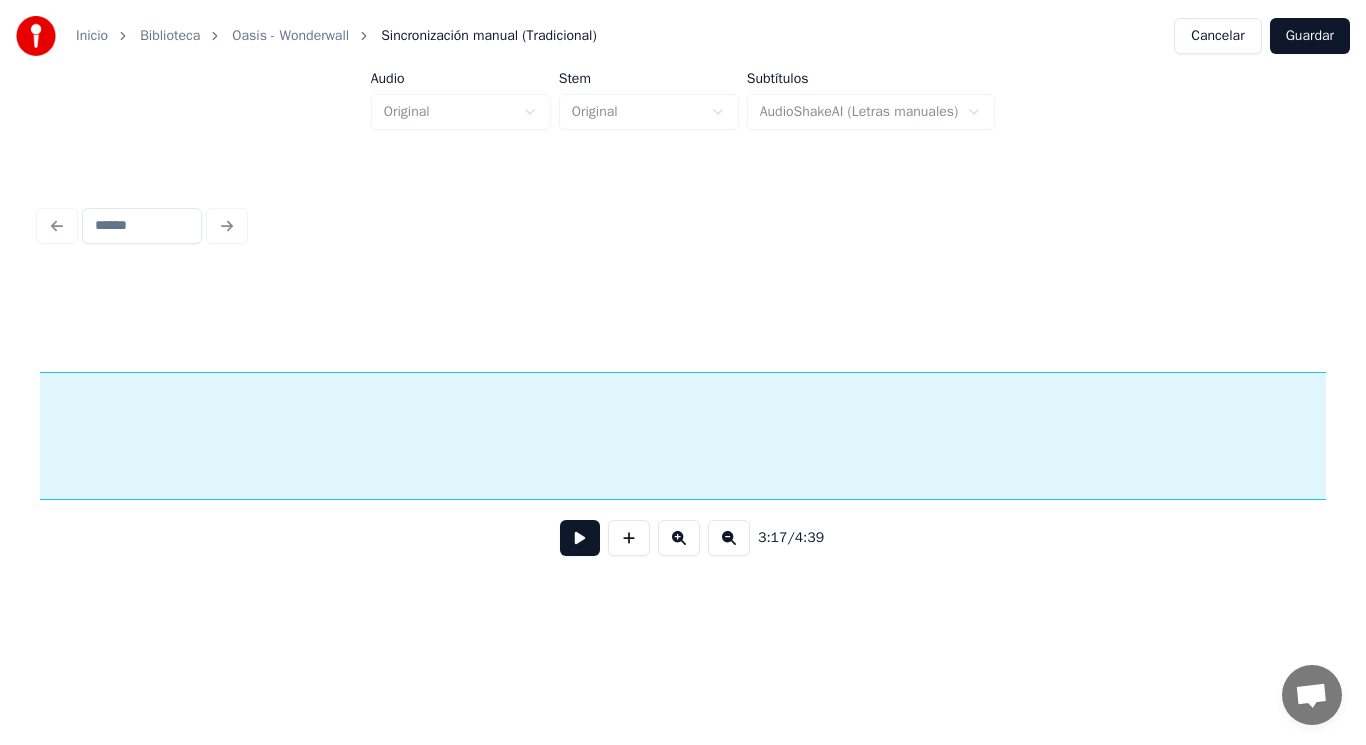 scroll, scrollTop: 0, scrollLeft: 276051, axis: horizontal 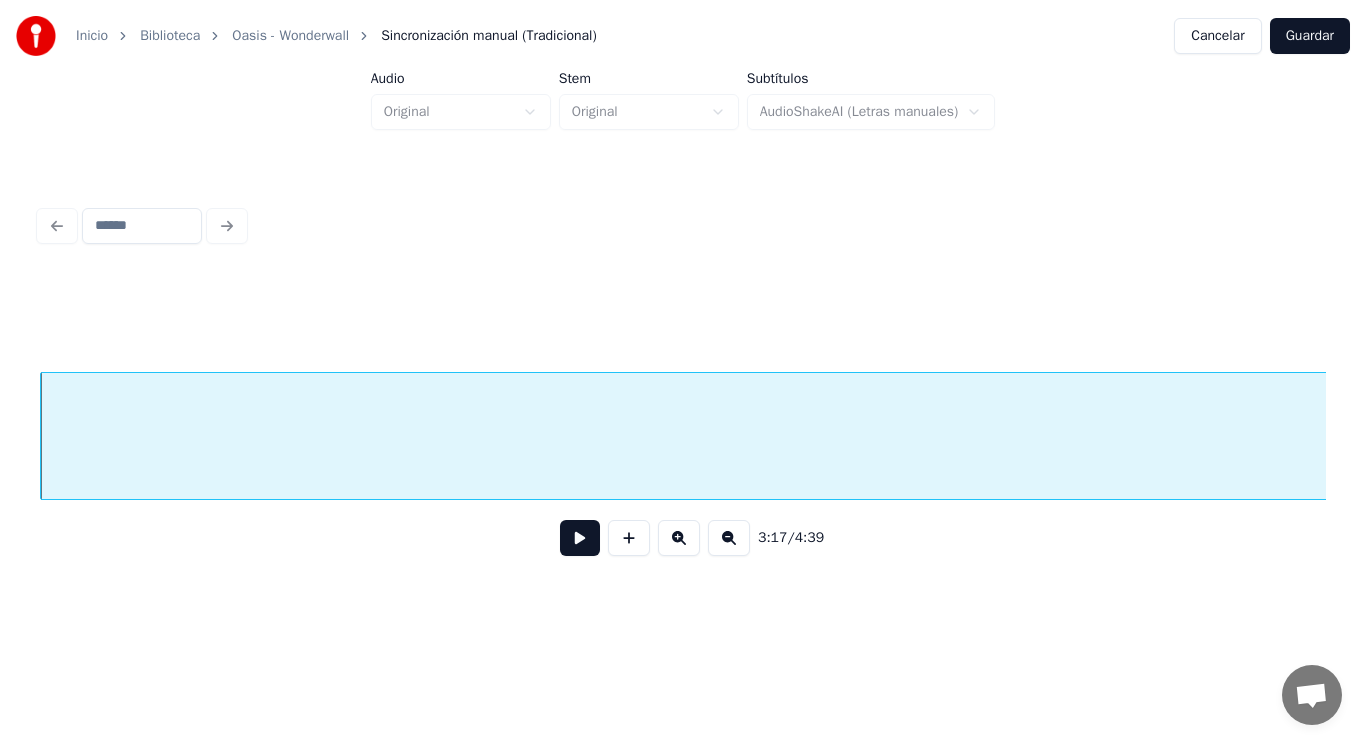 click at bounding box center (580, 538) 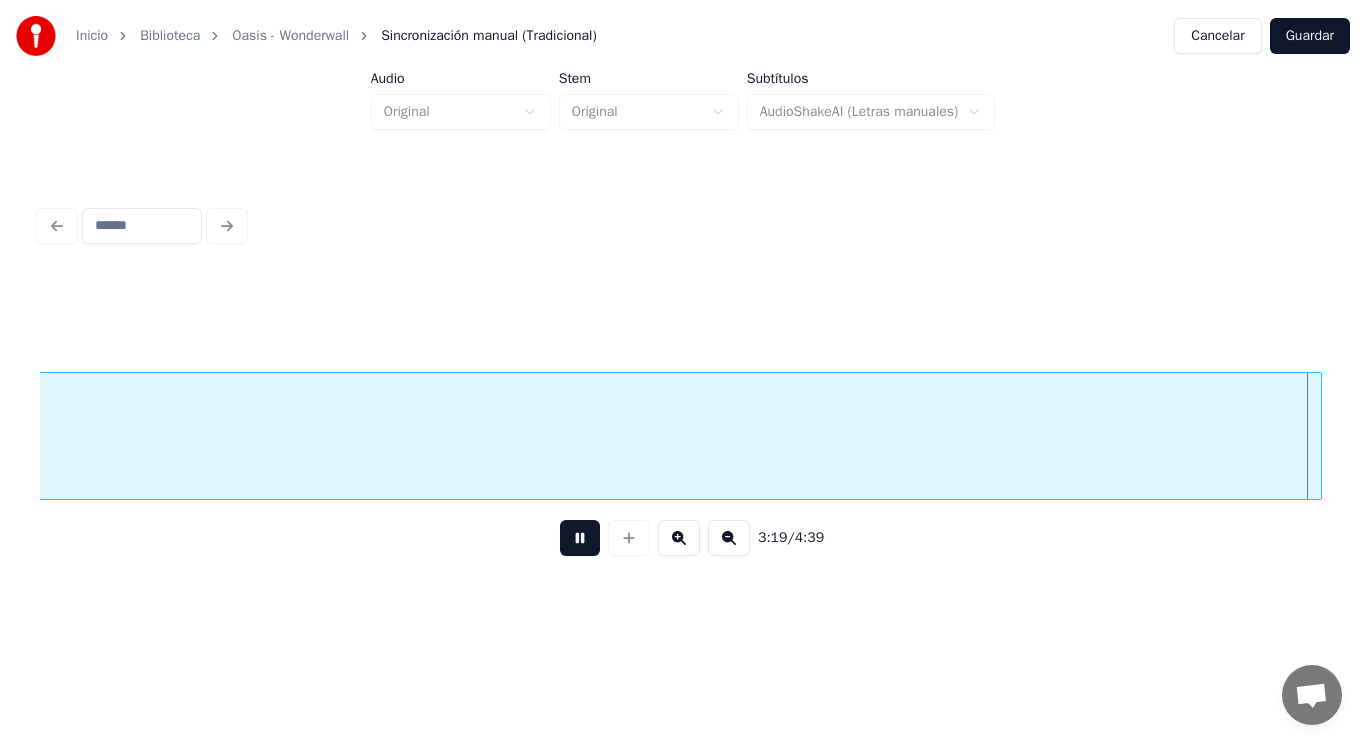 scroll, scrollTop: 0, scrollLeft: 279954, axis: horizontal 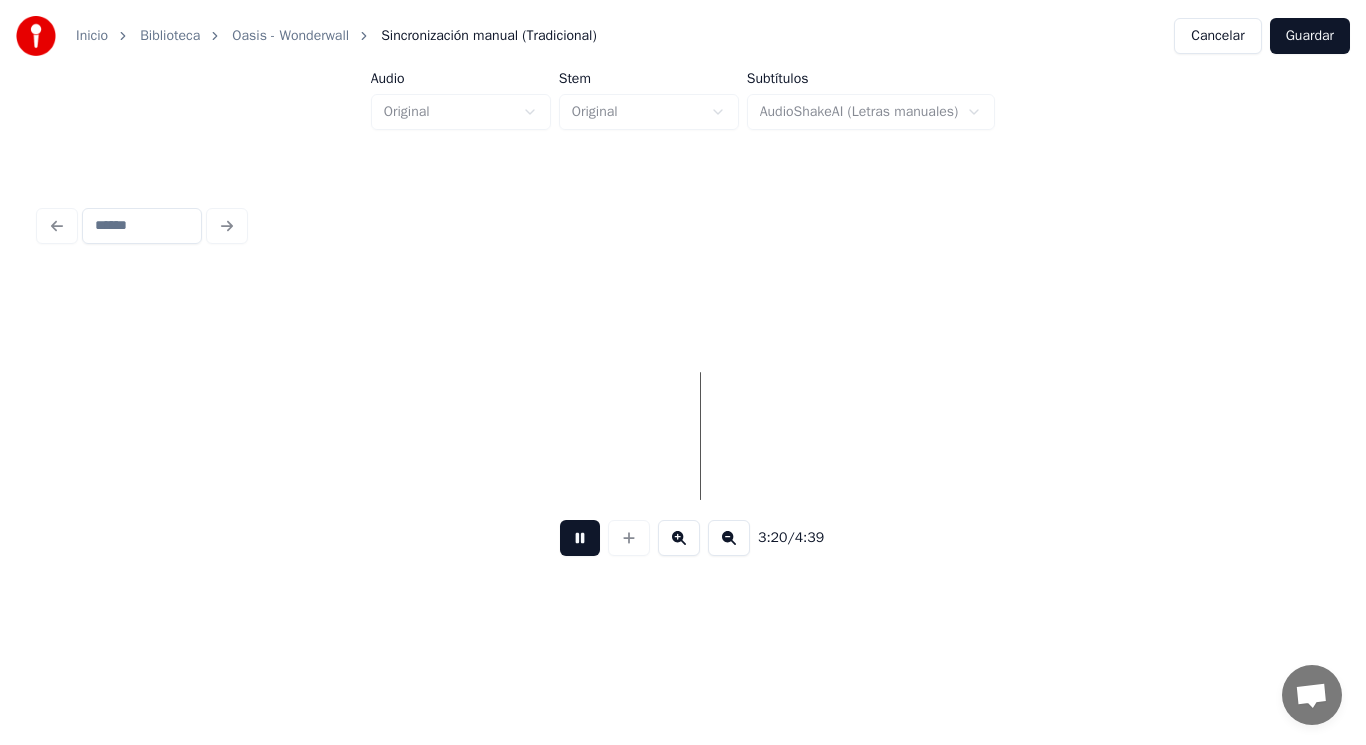 click at bounding box center (580, 538) 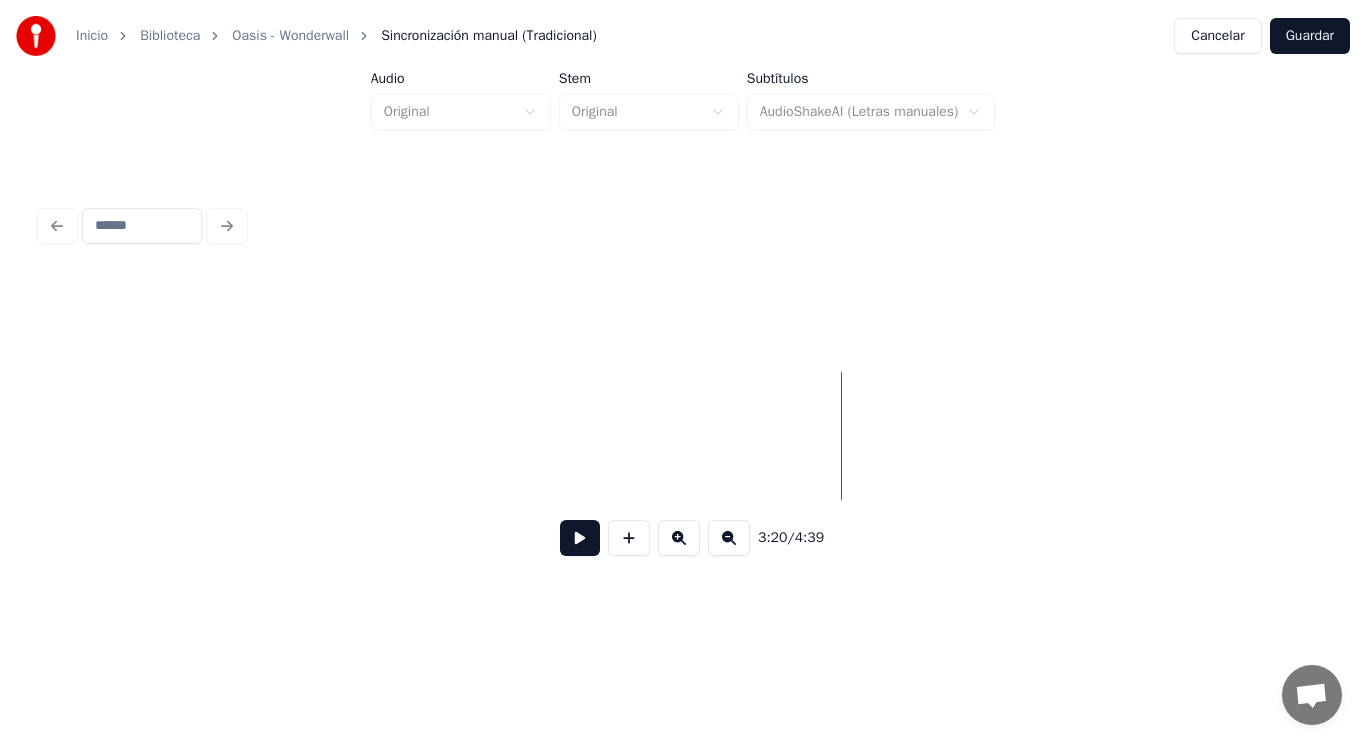 scroll, scrollTop: 0, scrollLeft: 279914, axis: horizontal 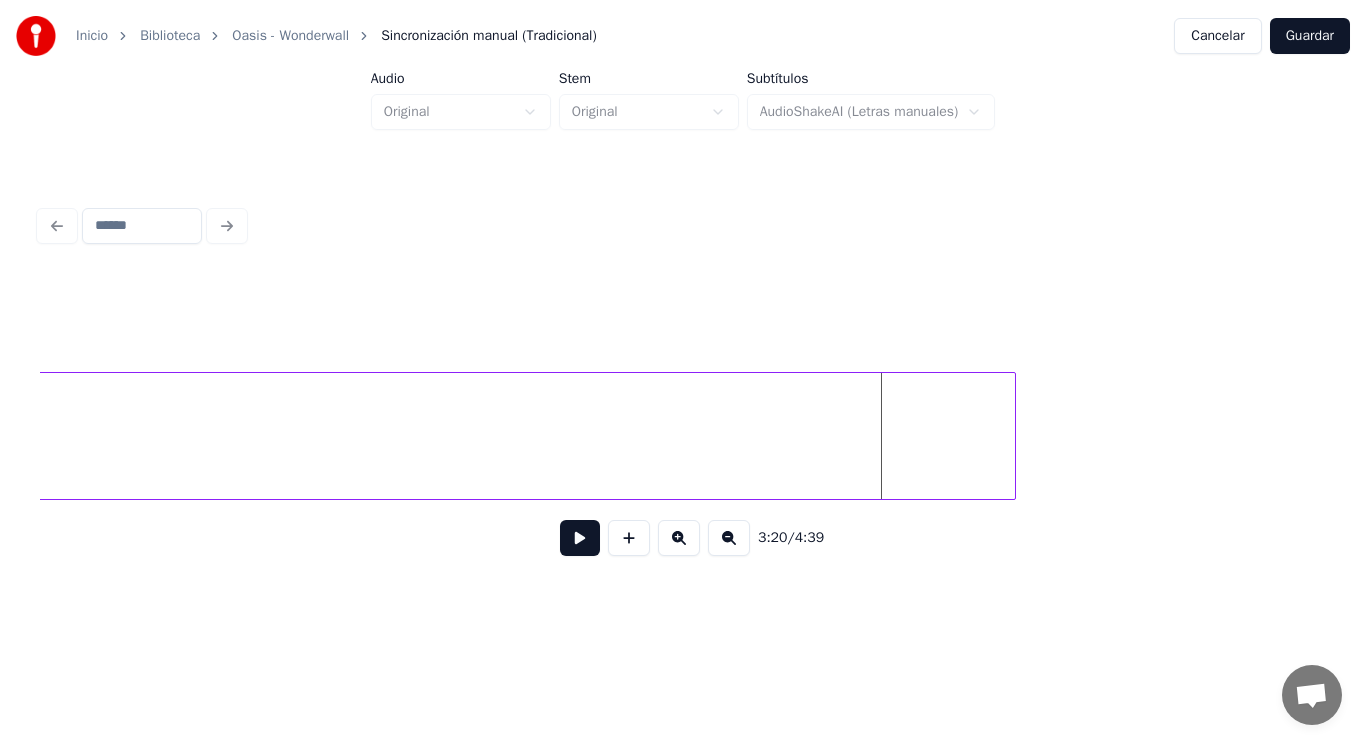 click at bounding box center [1012, 436] 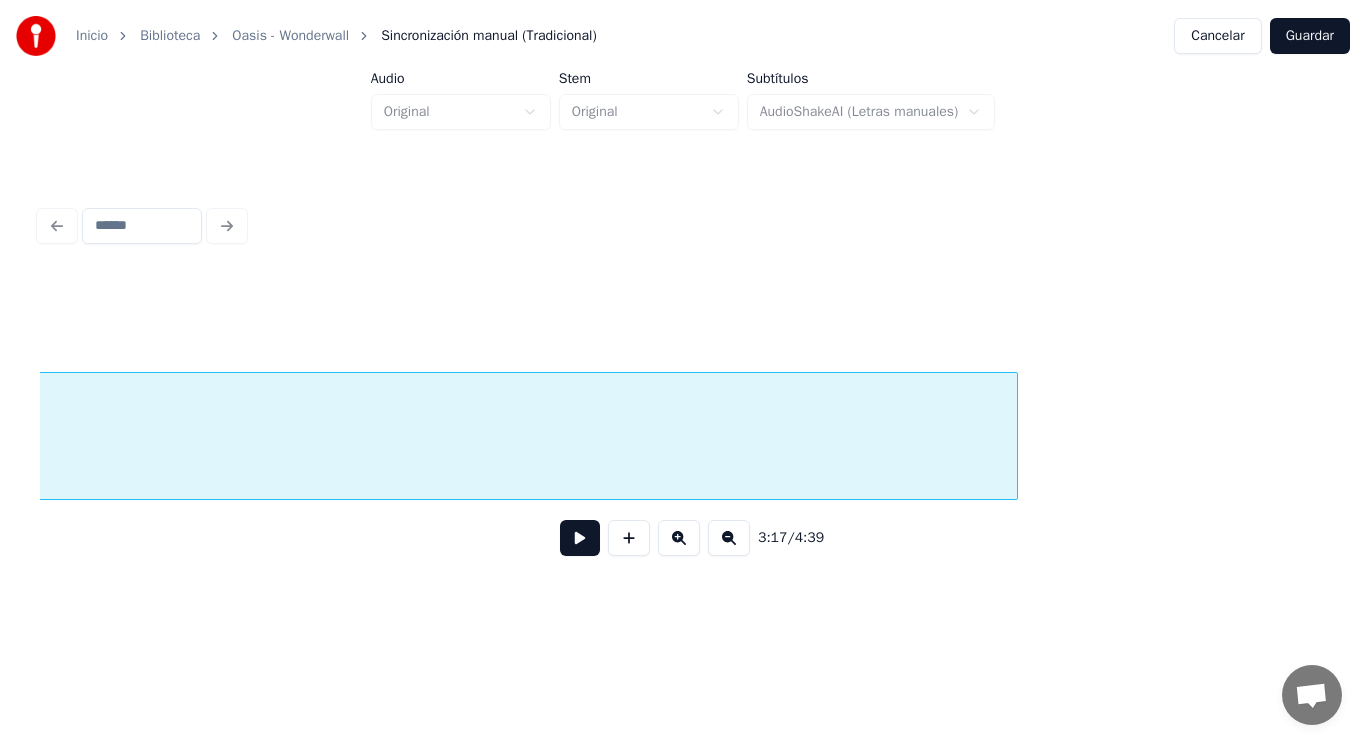scroll, scrollTop: 0, scrollLeft: 276051, axis: horizontal 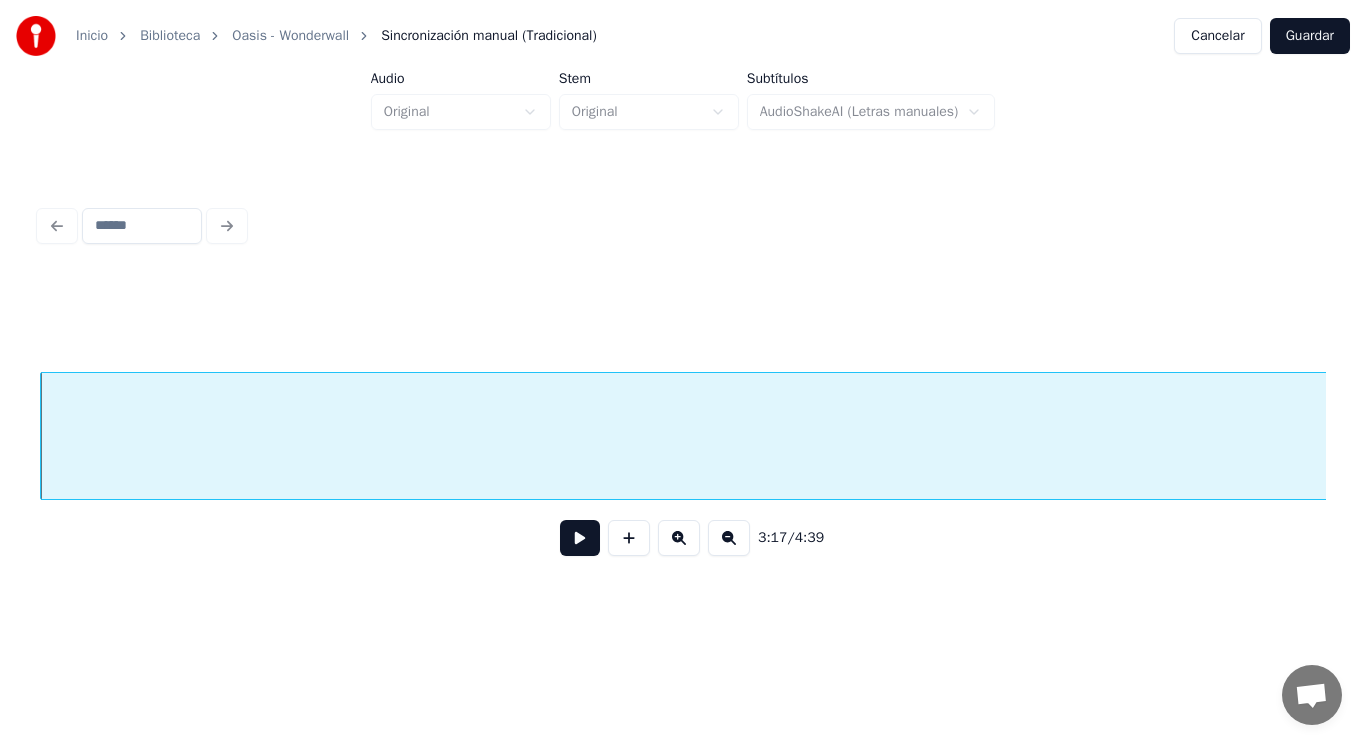 click at bounding box center (580, 538) 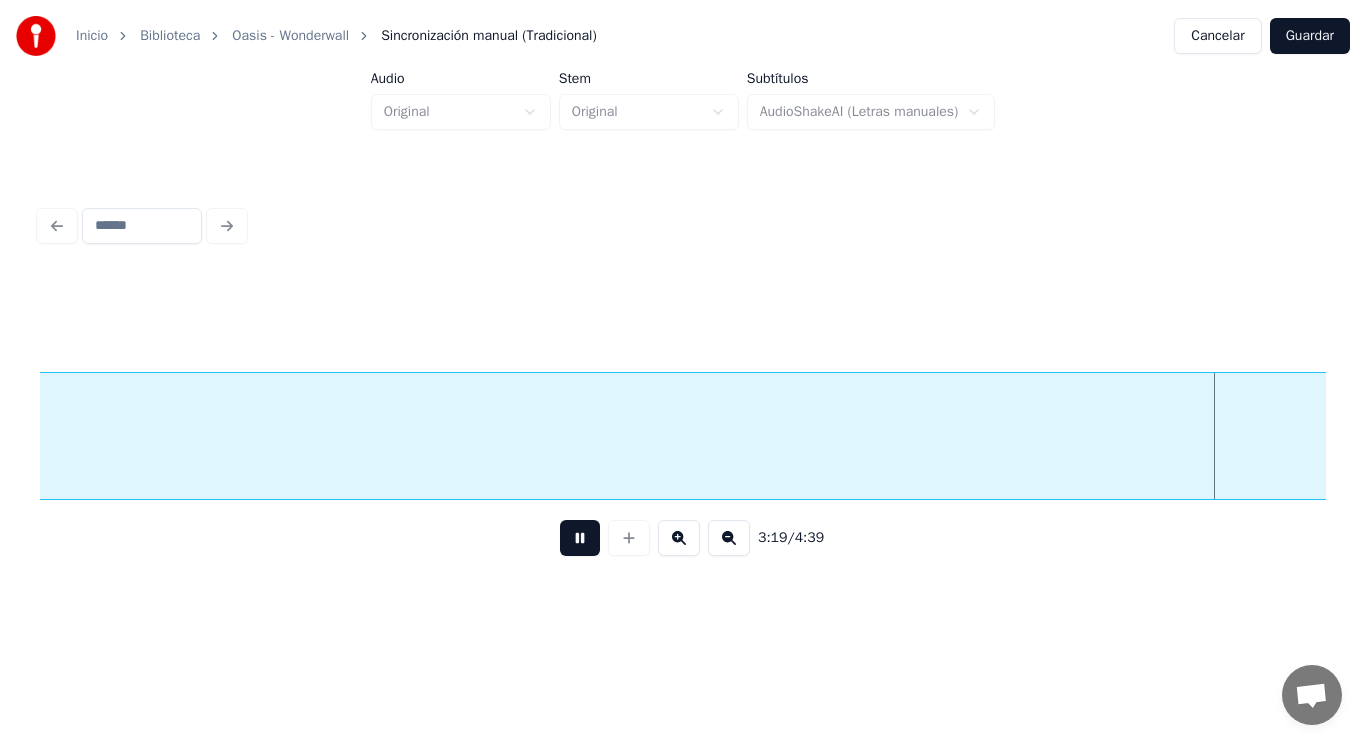 scroll, scrollTop: 0, scrollLeft: 279976, axis: horizontal 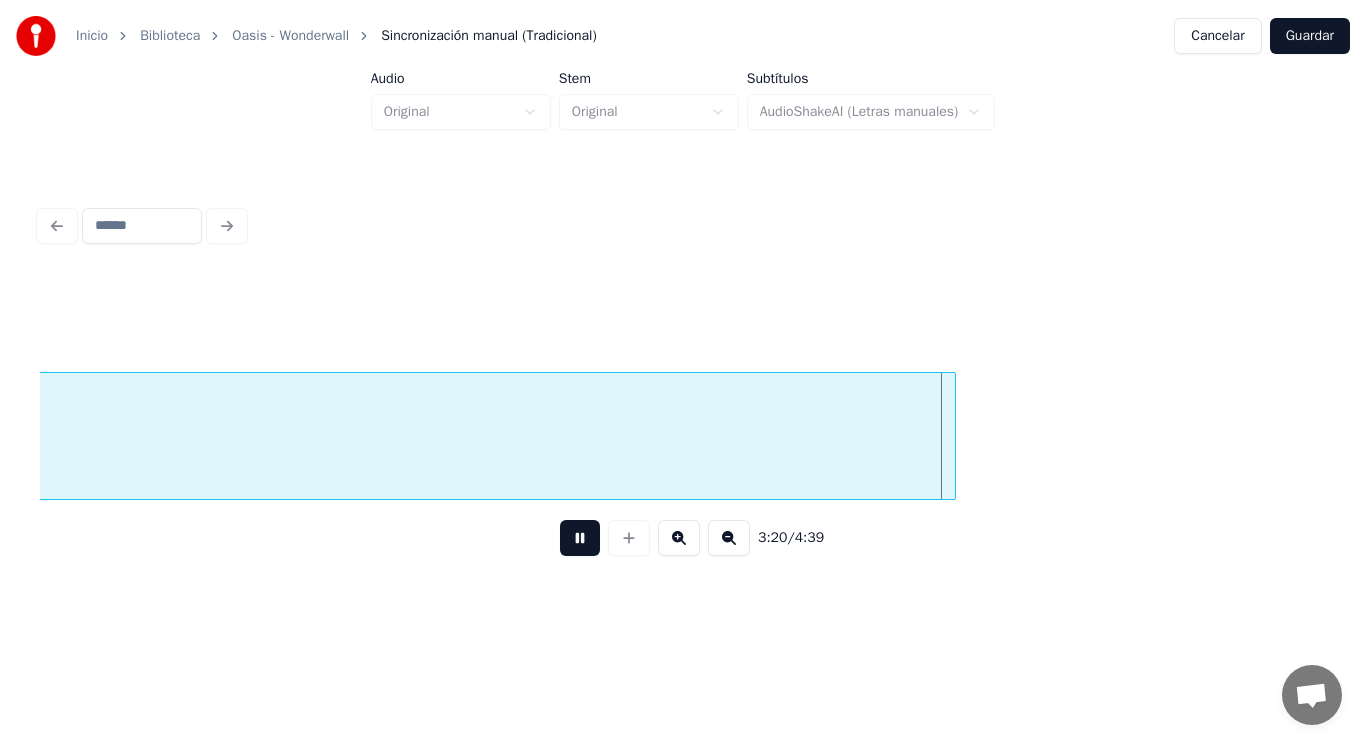 click at bounding box center [580, 538] 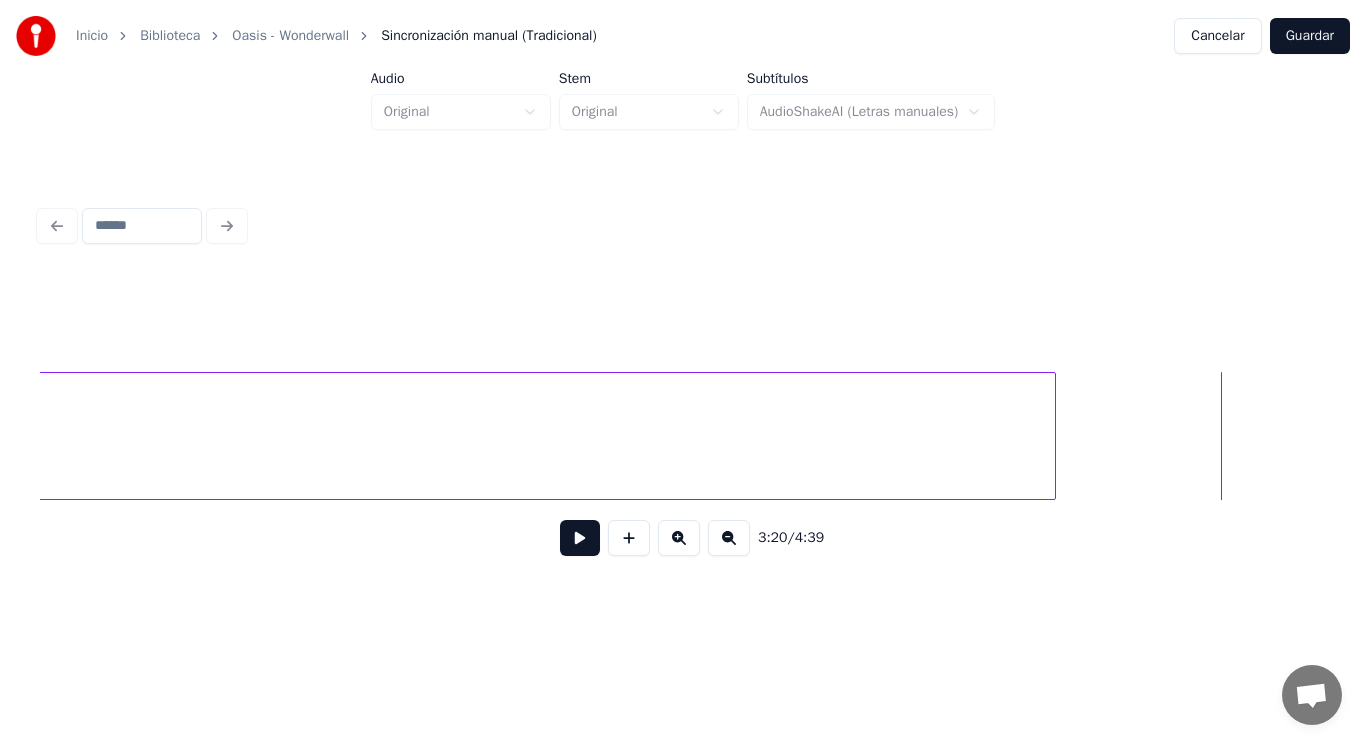 click at bounding box center (1052, 436) 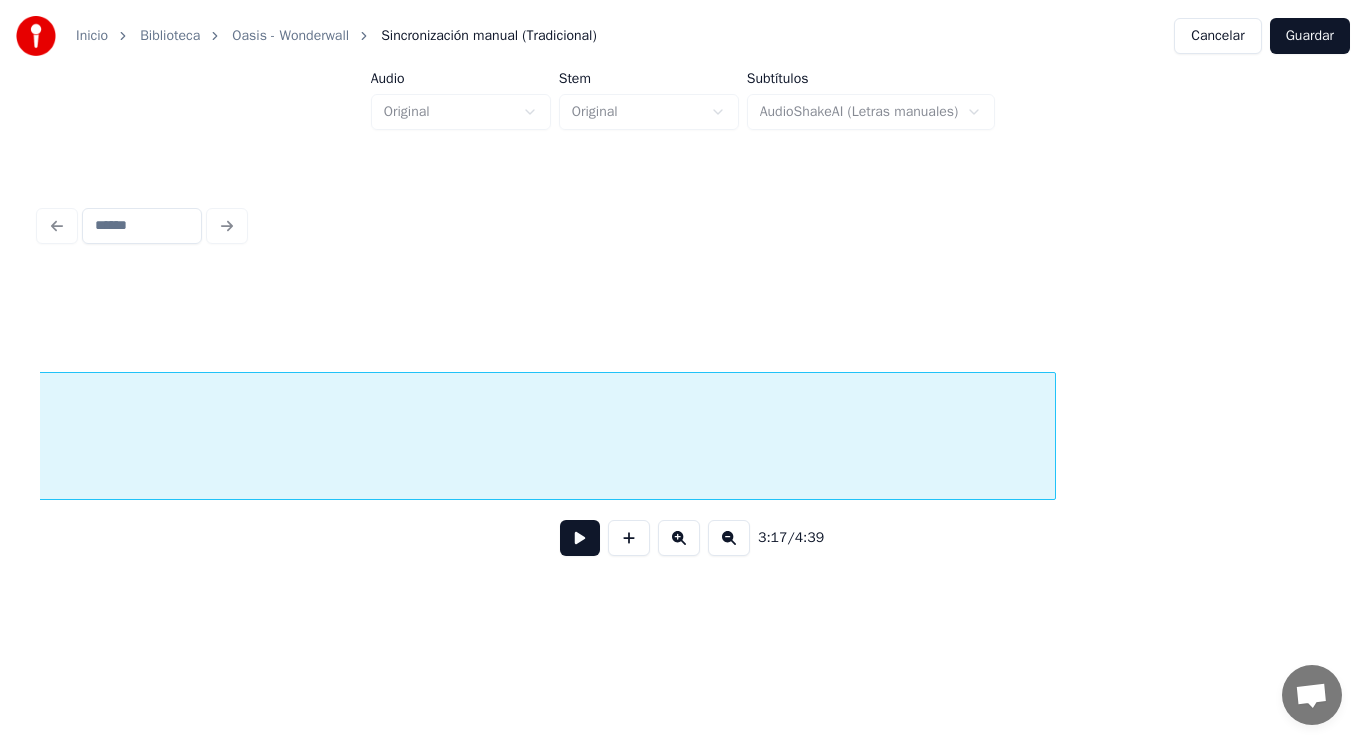 scroll, scrollTop: 0, scrollLeft: 276051, axis: horizontal 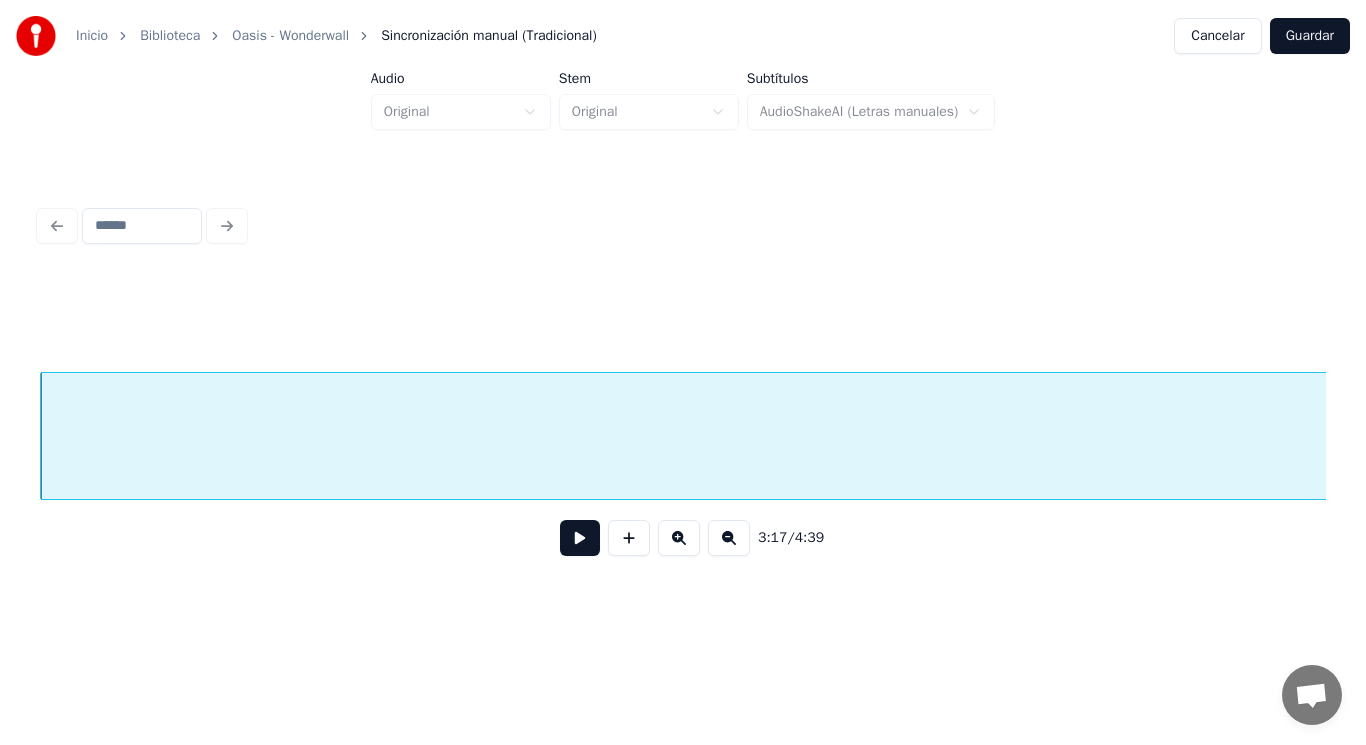 click at bounding box center [580, 538] 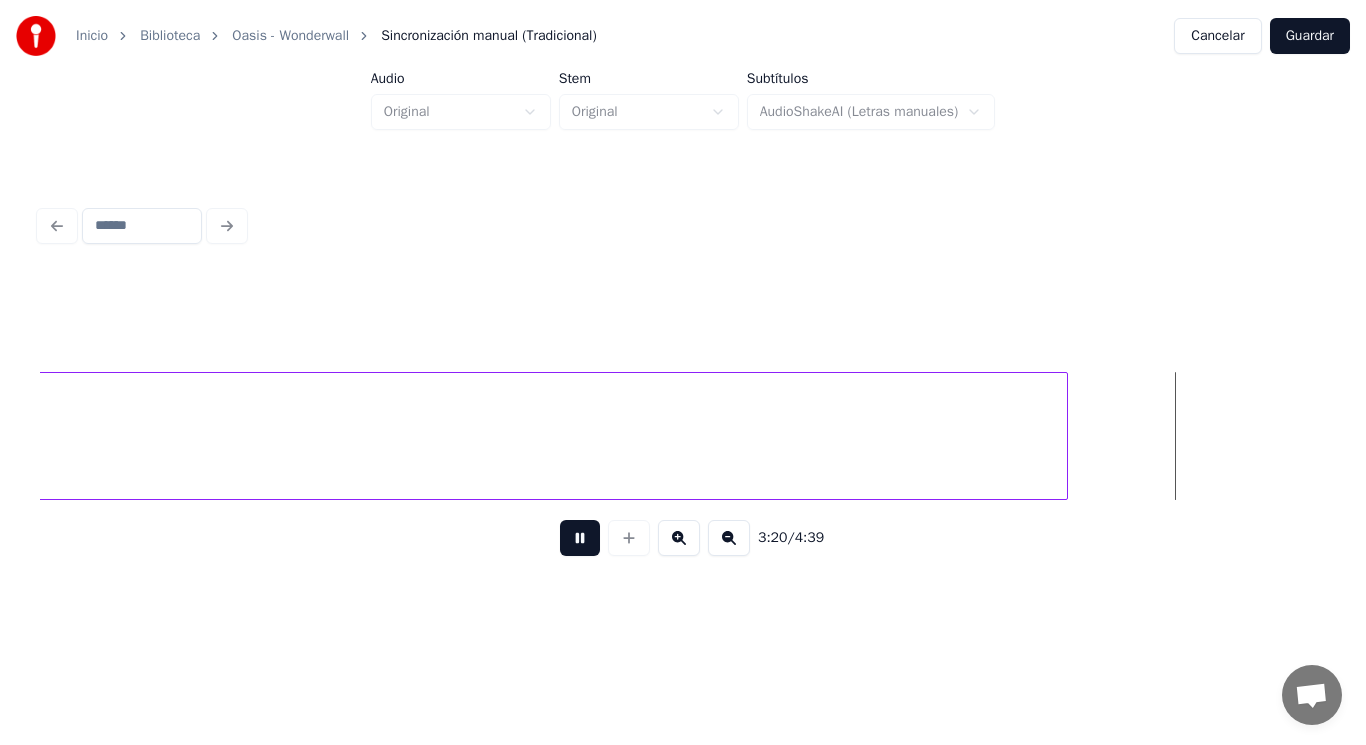 scroll, scrollTop: 0, scrollLeft: 281271, axis: horizontal 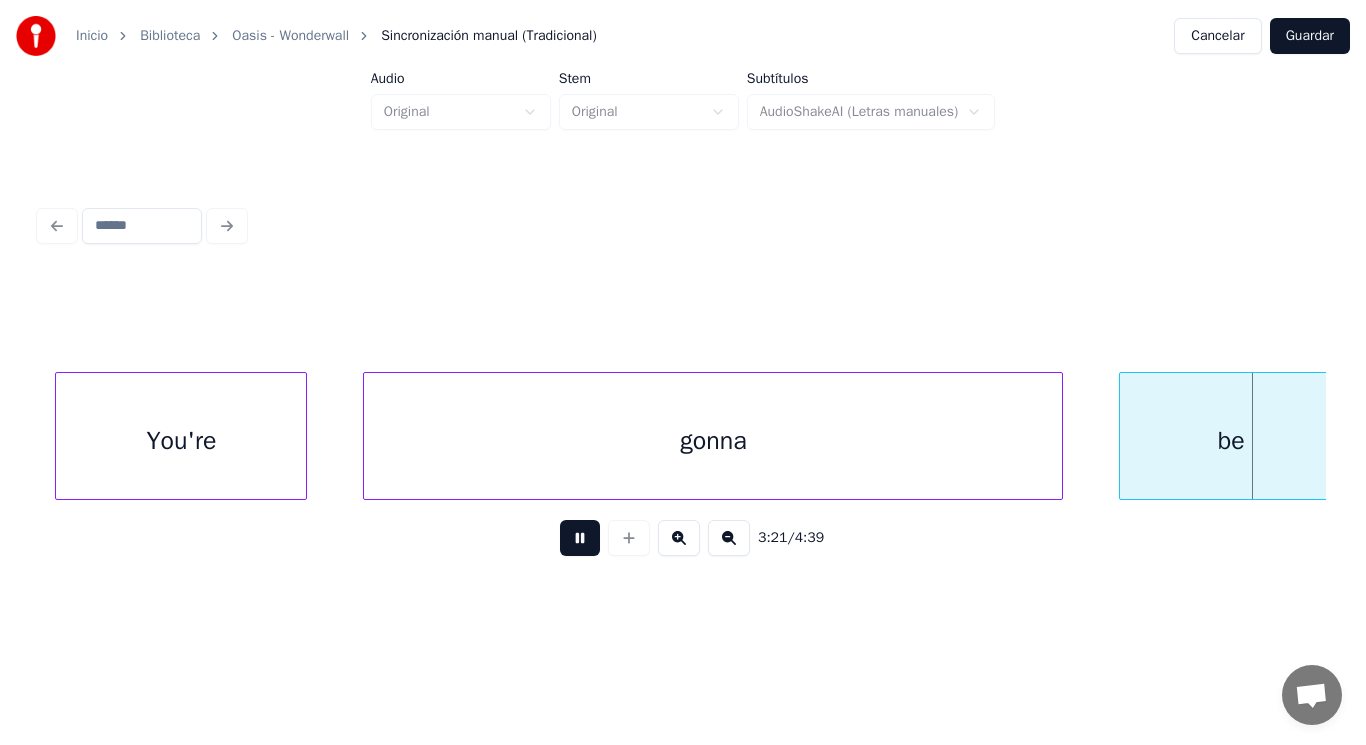 click at bounding box center [580, 538] 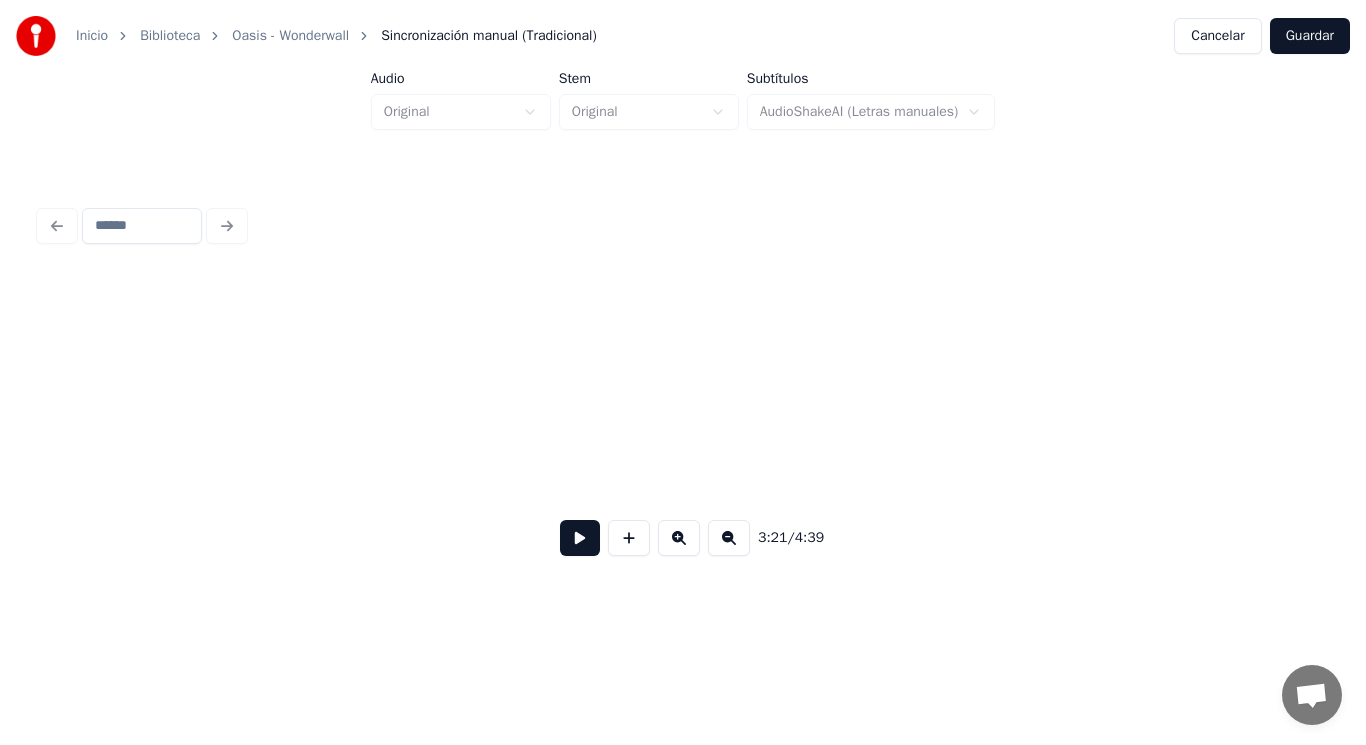 scroll, scrollTop: 0, scrollLeft: 333800, axis: horizontal 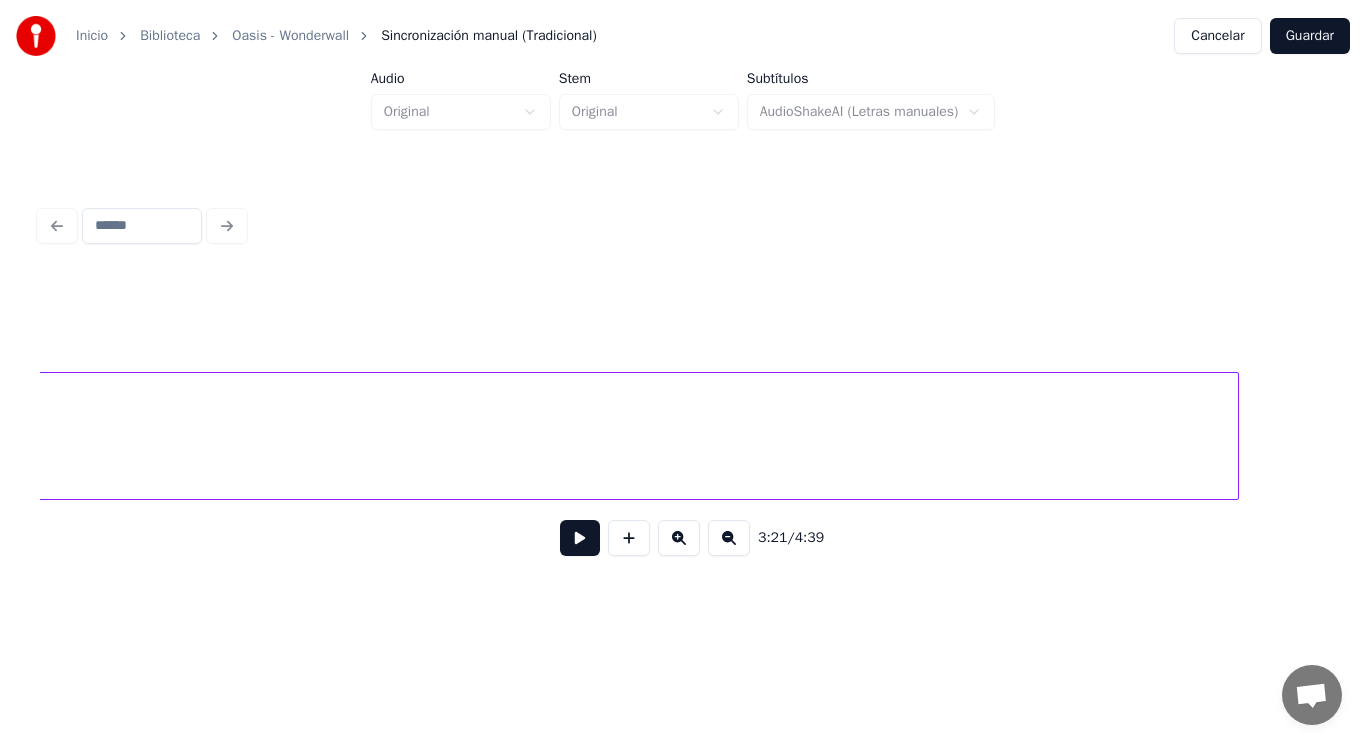 click on "me" at bounding box center [-848, 441] 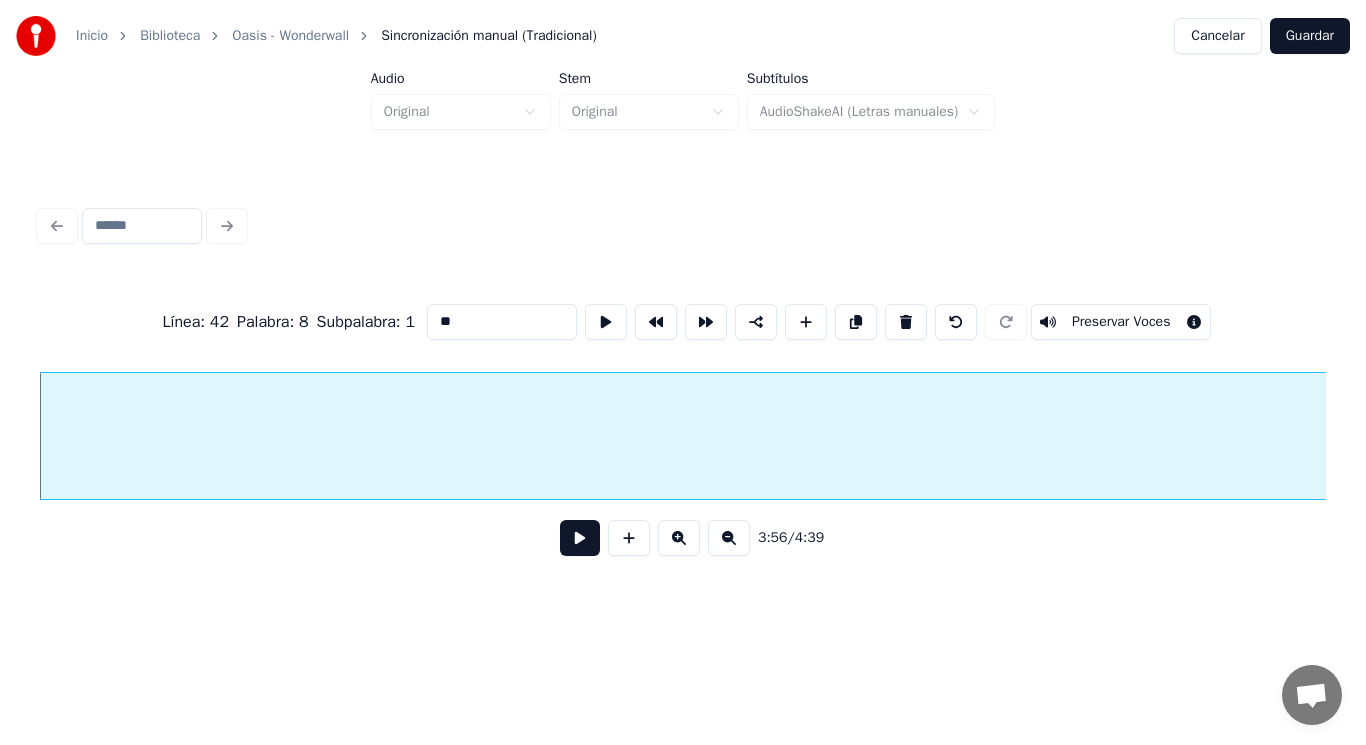 click at bounding box center (580, 538) 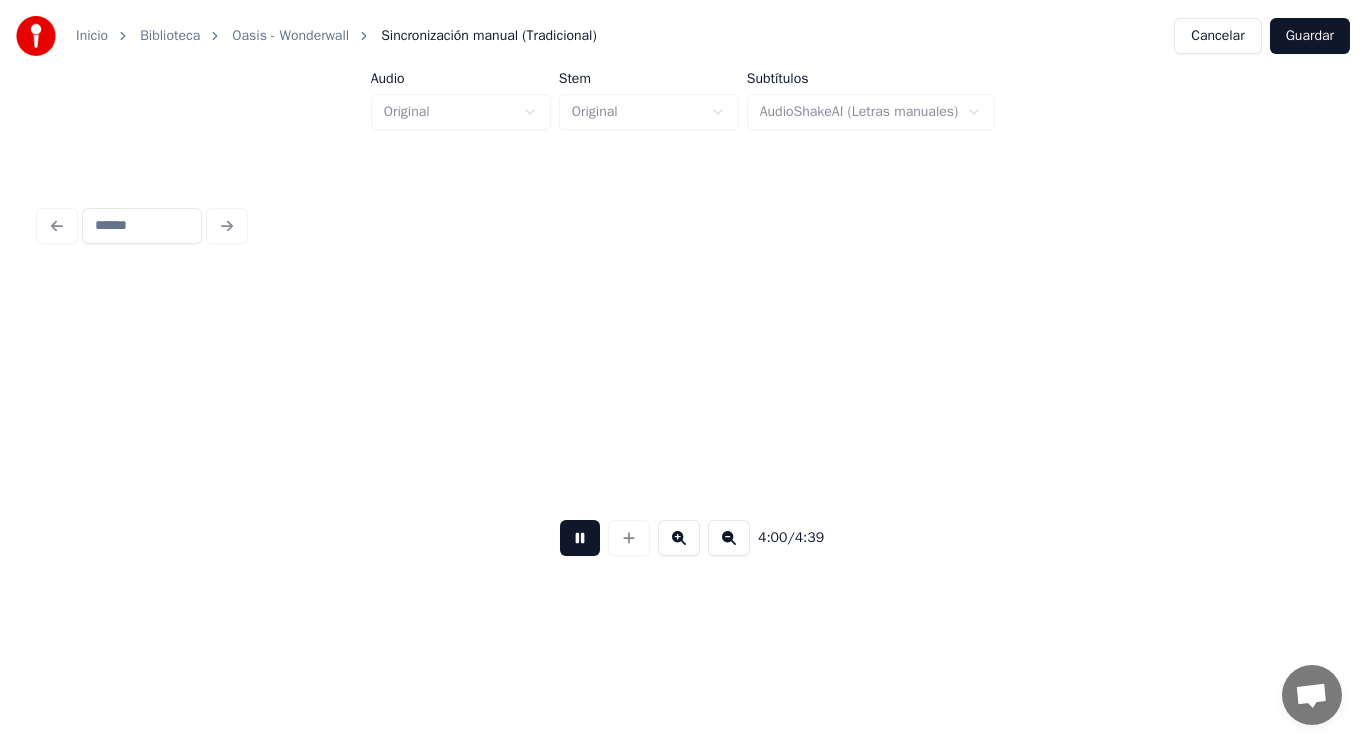 scroll, scrollTop: 0, scrollLeft: 337328, axis: horizontal 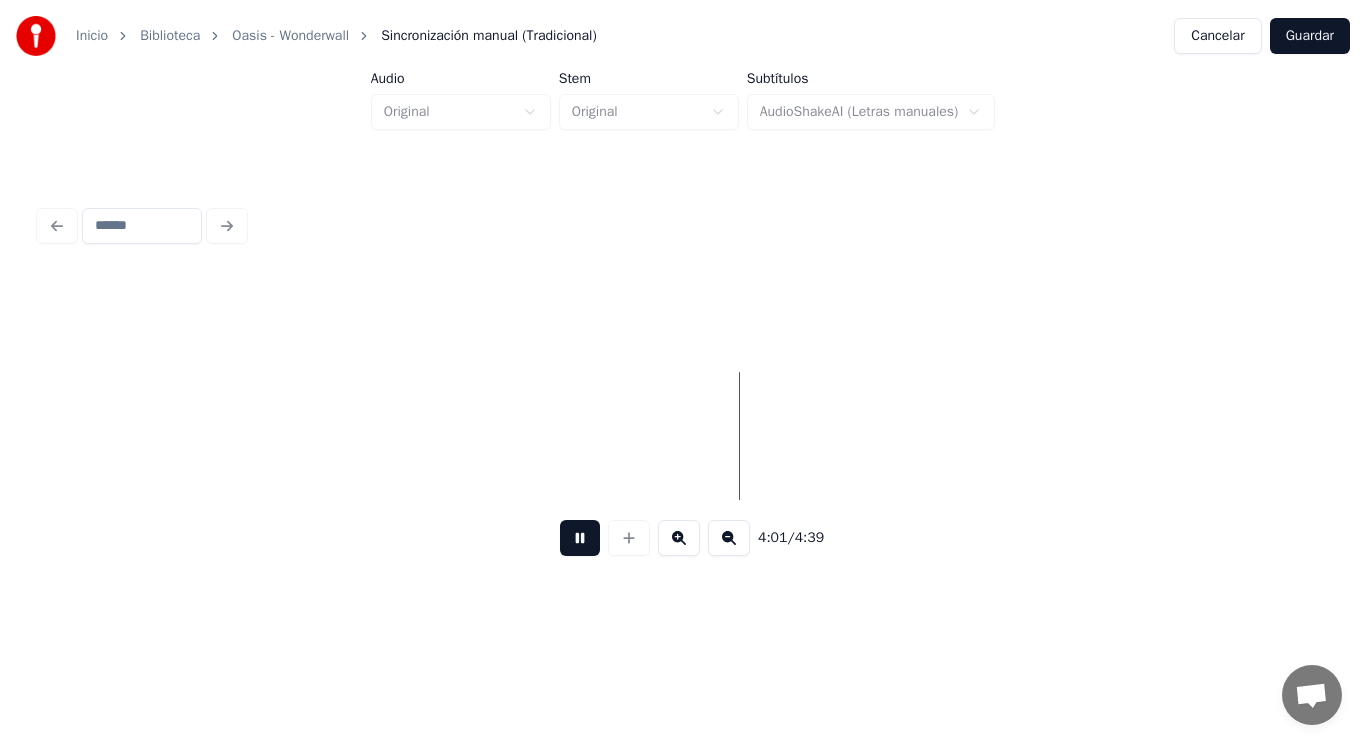 click at bounding box center (580, 538) 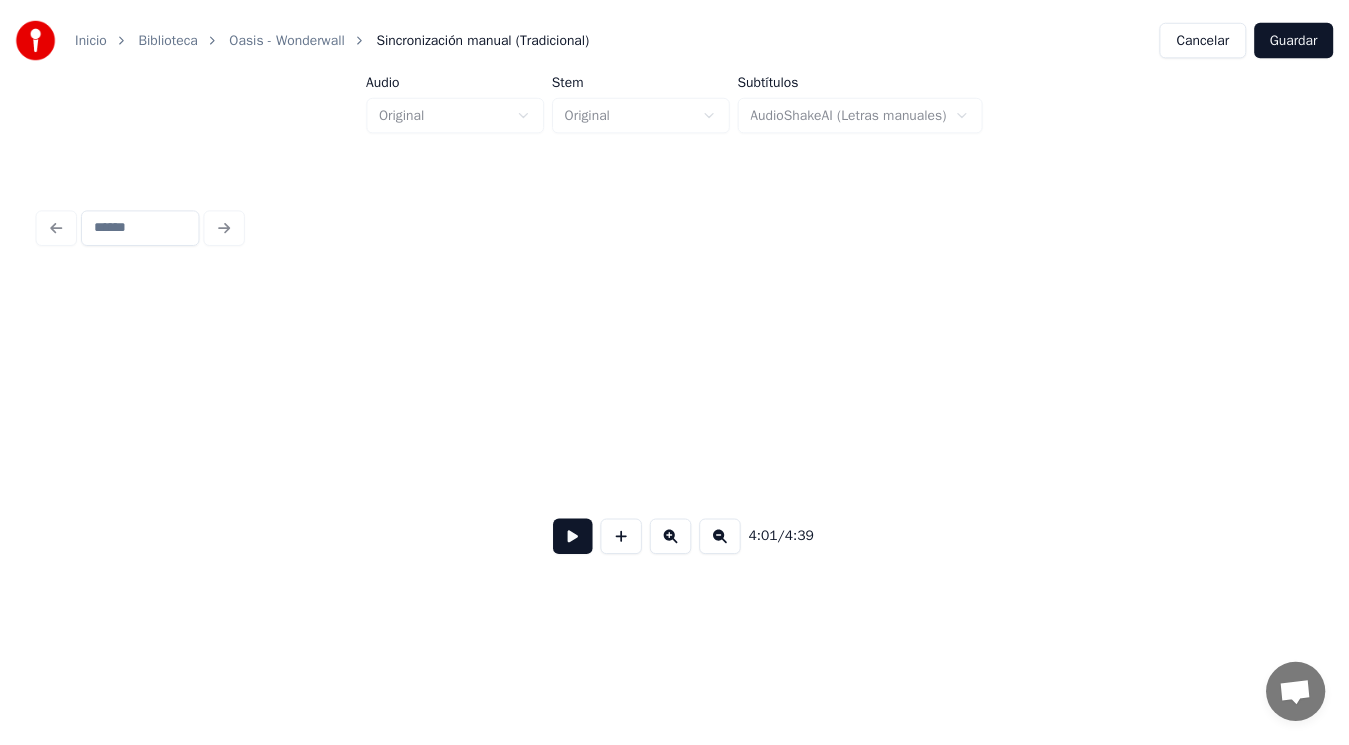 scroll, scrollTop: 0, scrollLeft: 381802, axis: horizontal 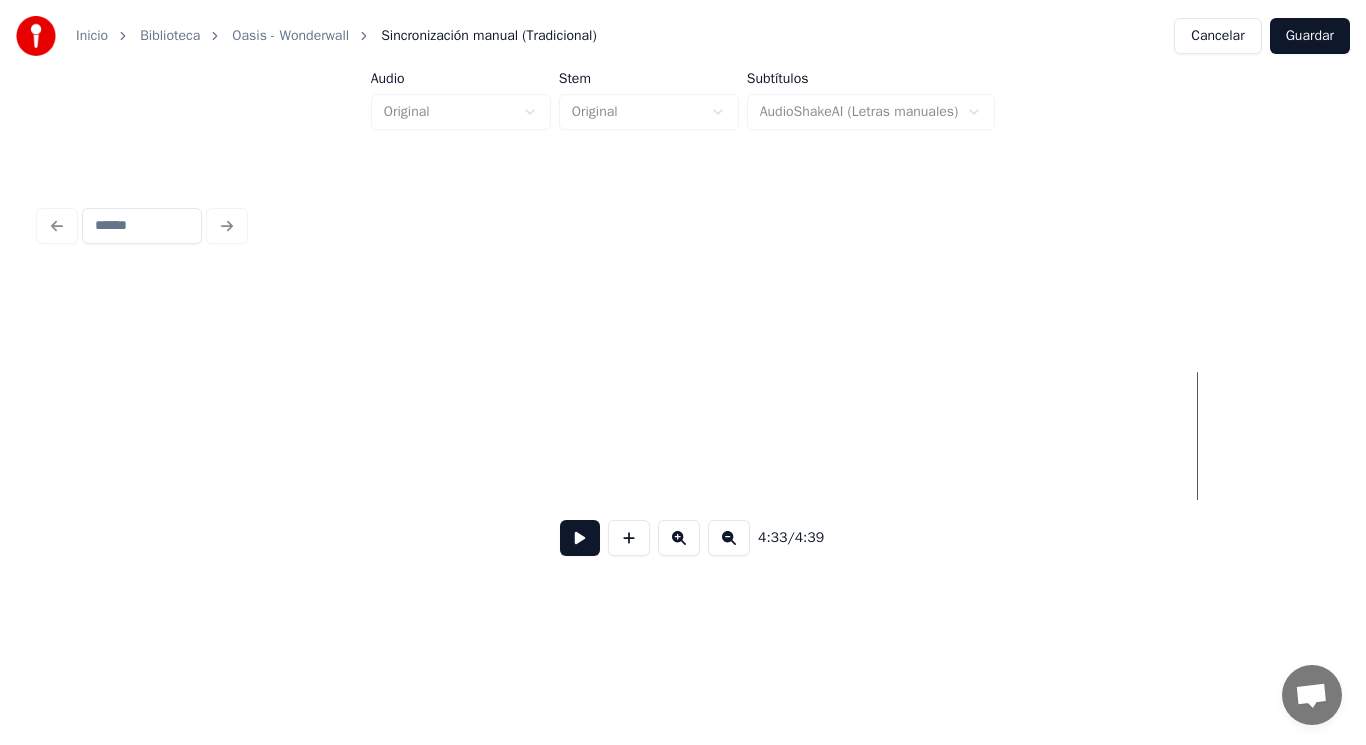 click on "Guardar" at bounding box center [1310, 36] 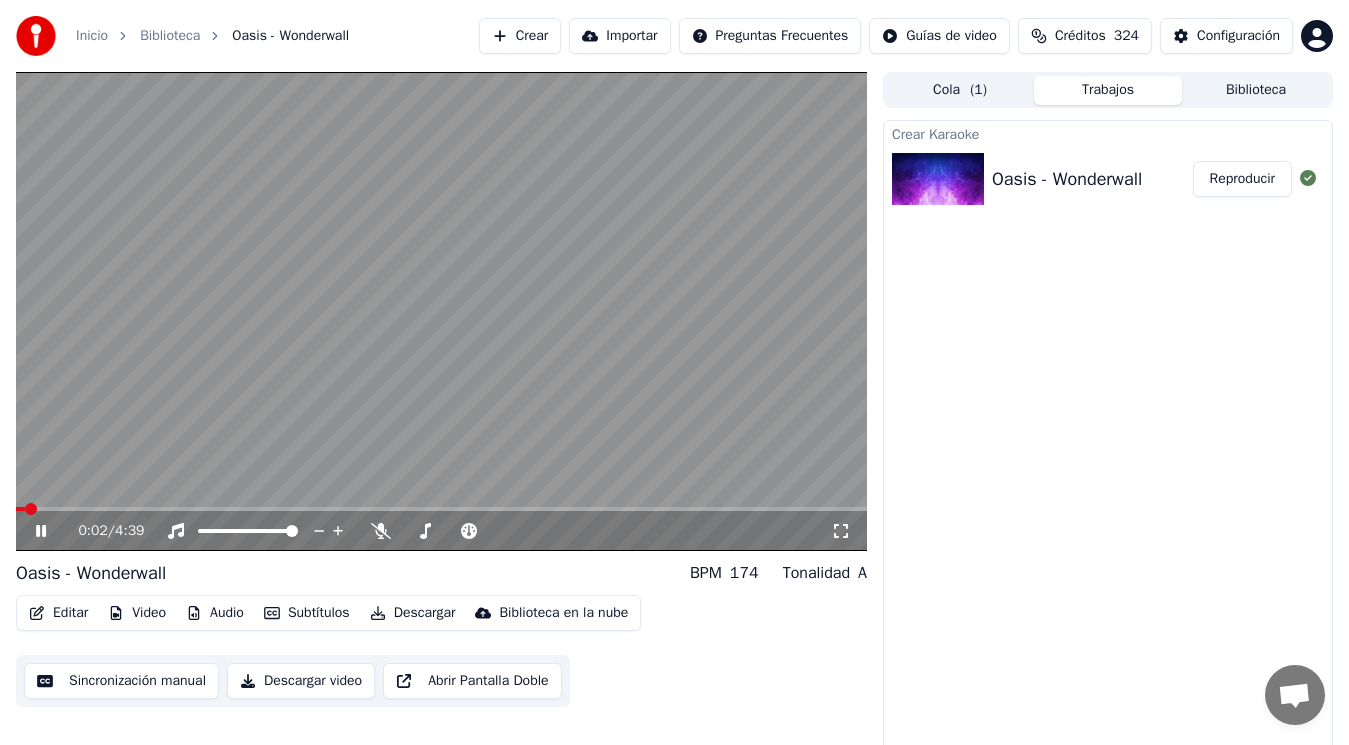 click 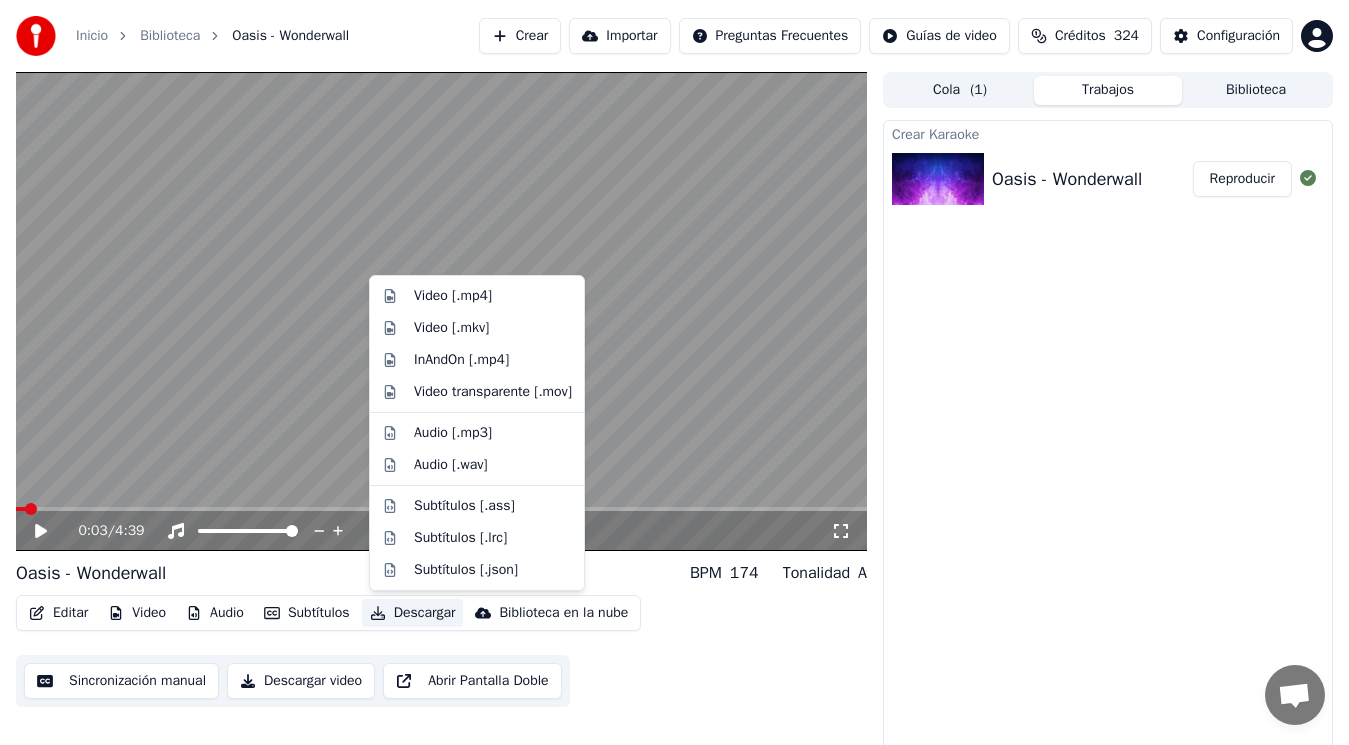 click on "Descargar" at bounding box center (413, 613) 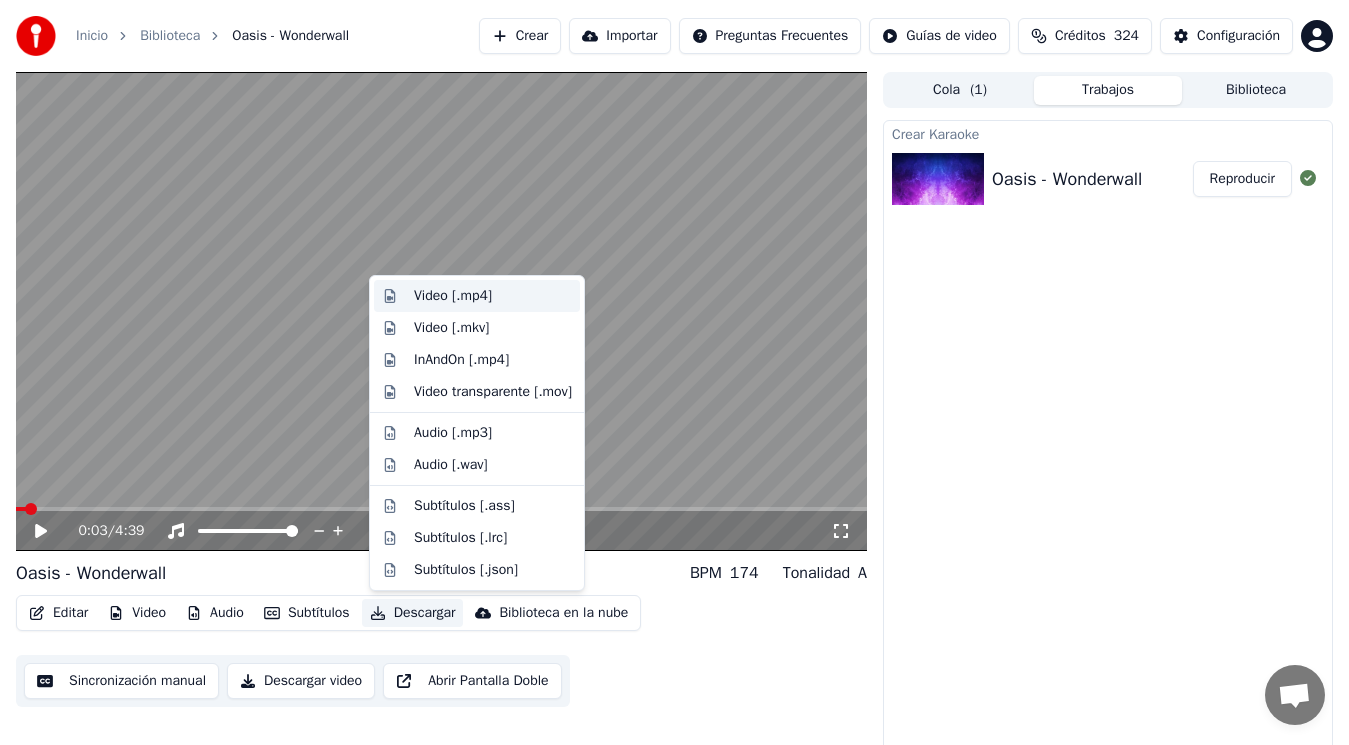 click on "Video [.mp4]" at bounding box center [453, 296] 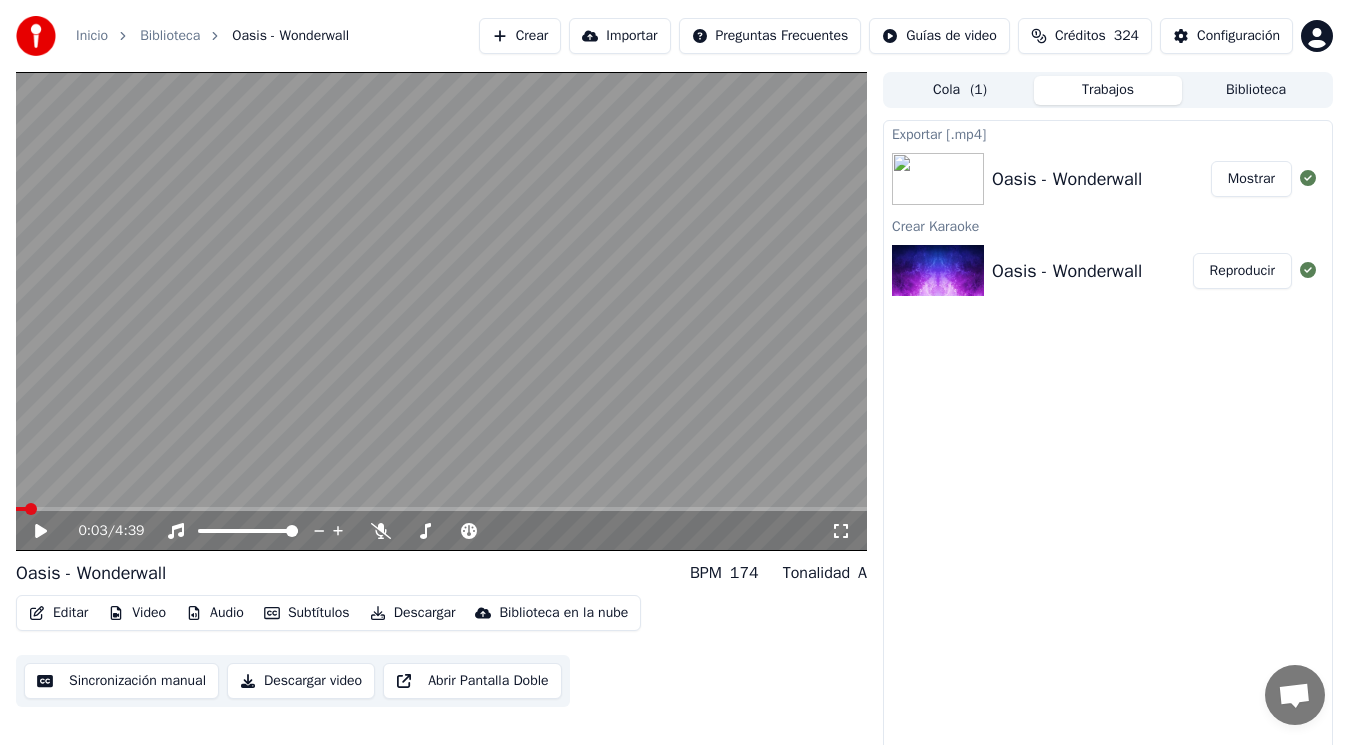 click on "Mostrar" at bounding box center (1251, 179) 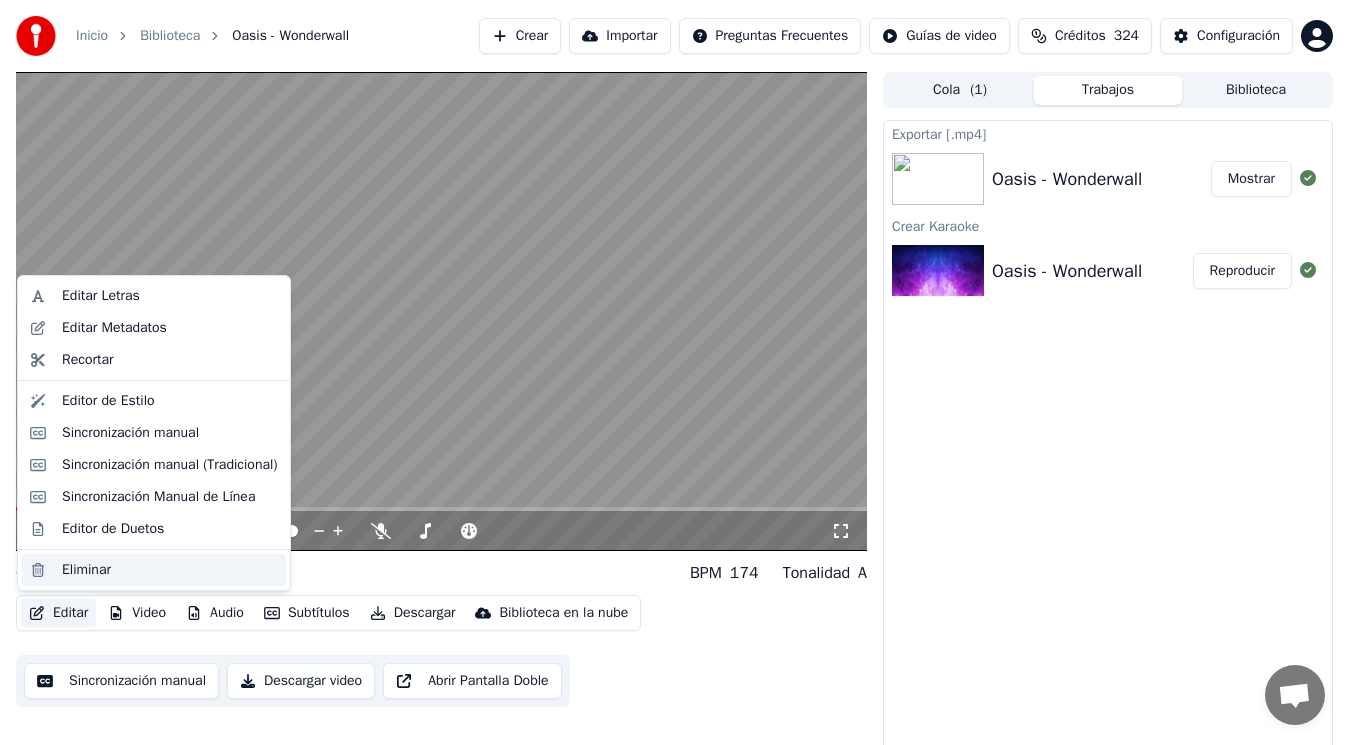 click on "Eliminar" at bounding box center [86, 570] 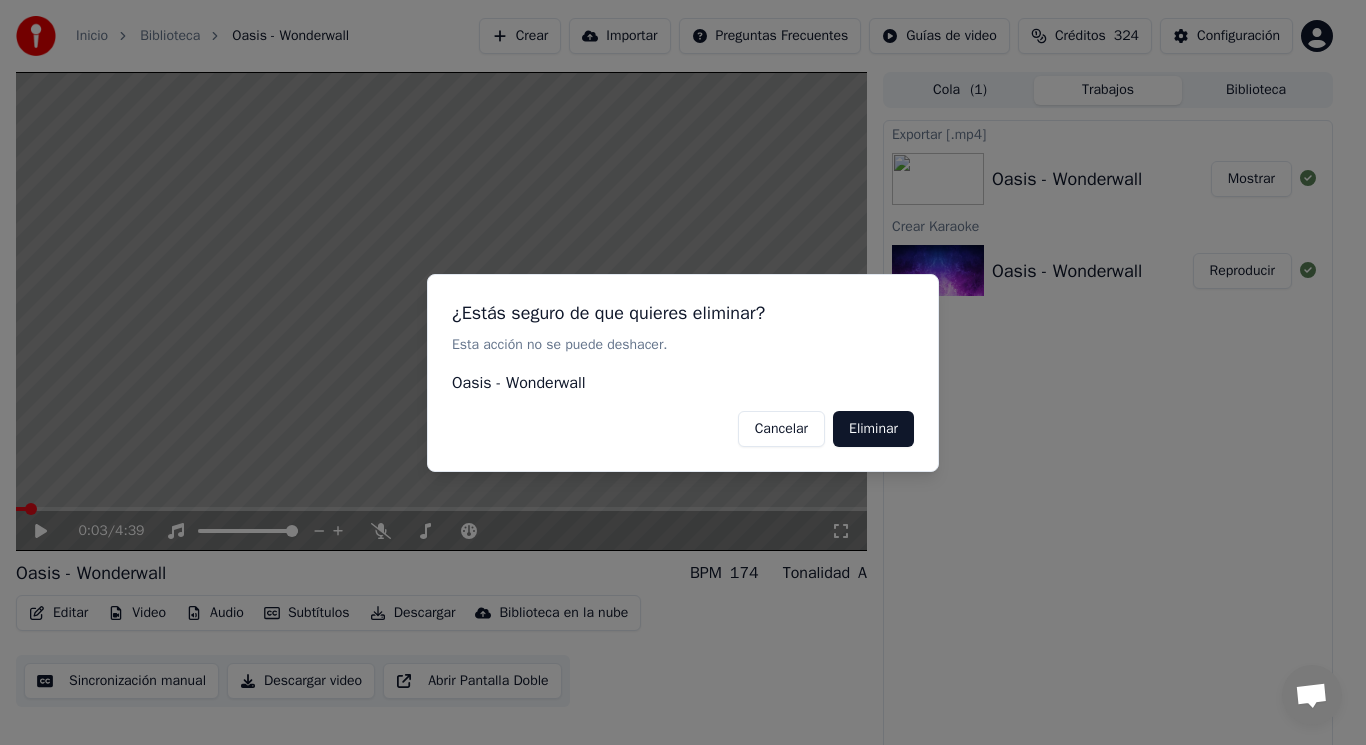 click on "Eliminar" at bounding box center (873, 428) 